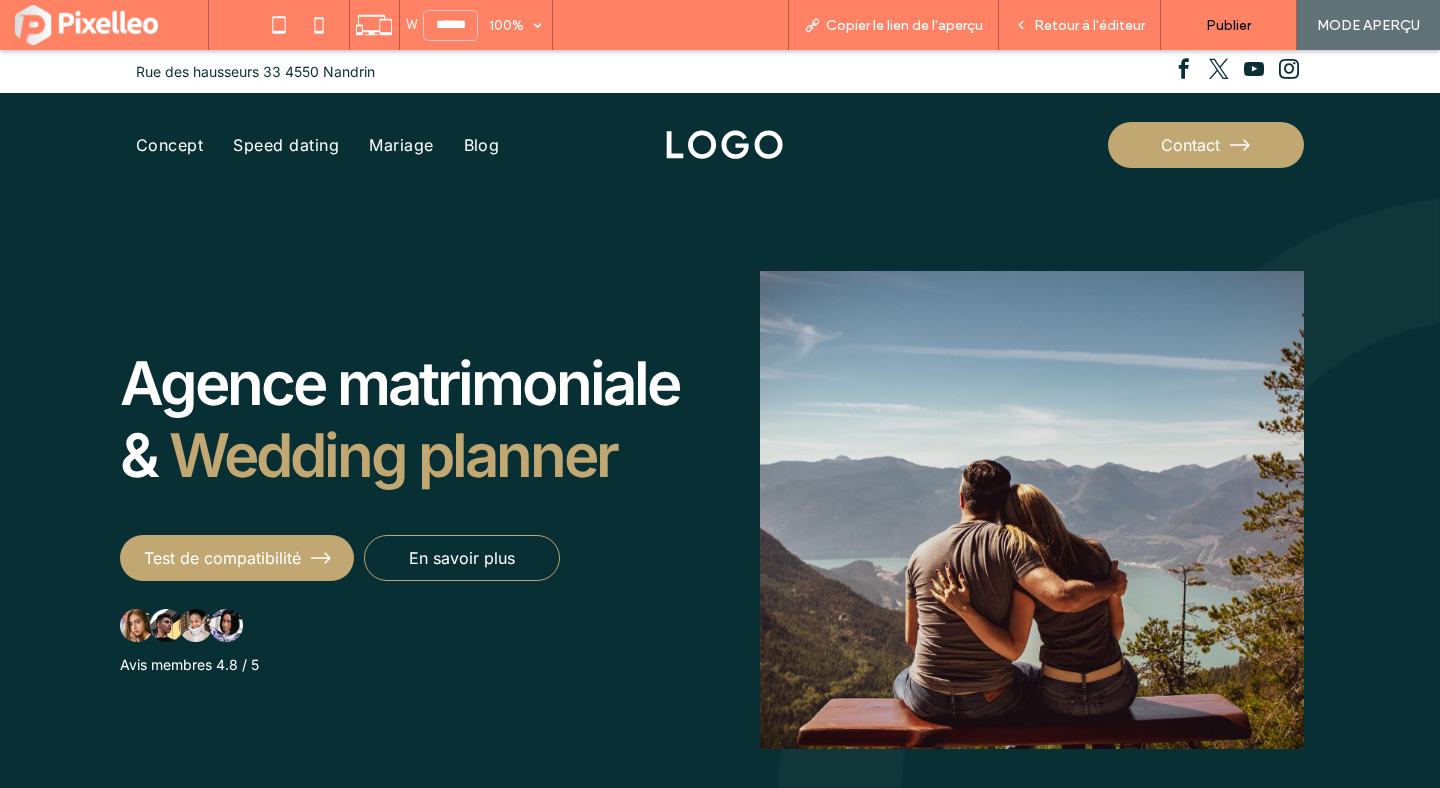 scroll, scrollTop: 0, scrollLeft: 0, axis: both 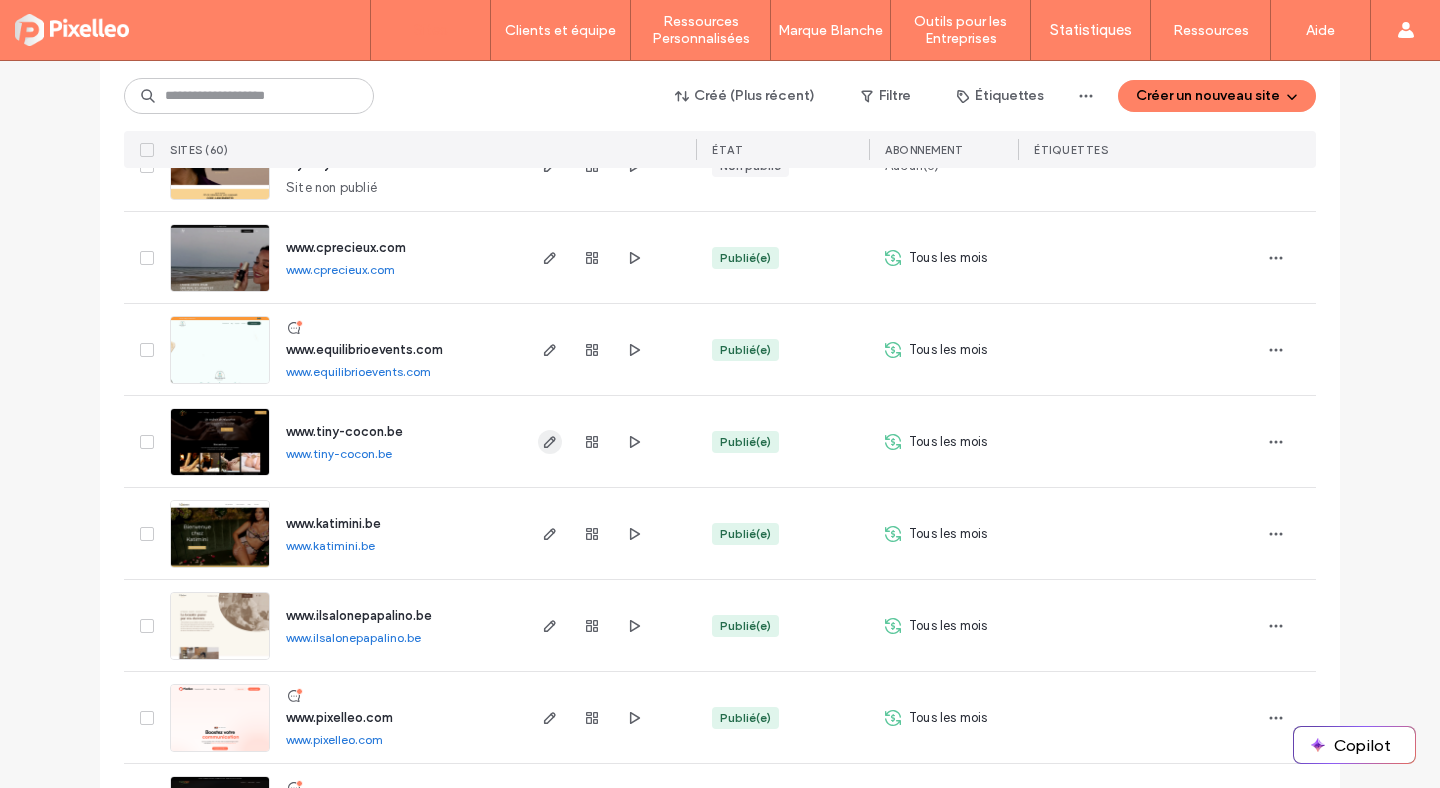 click 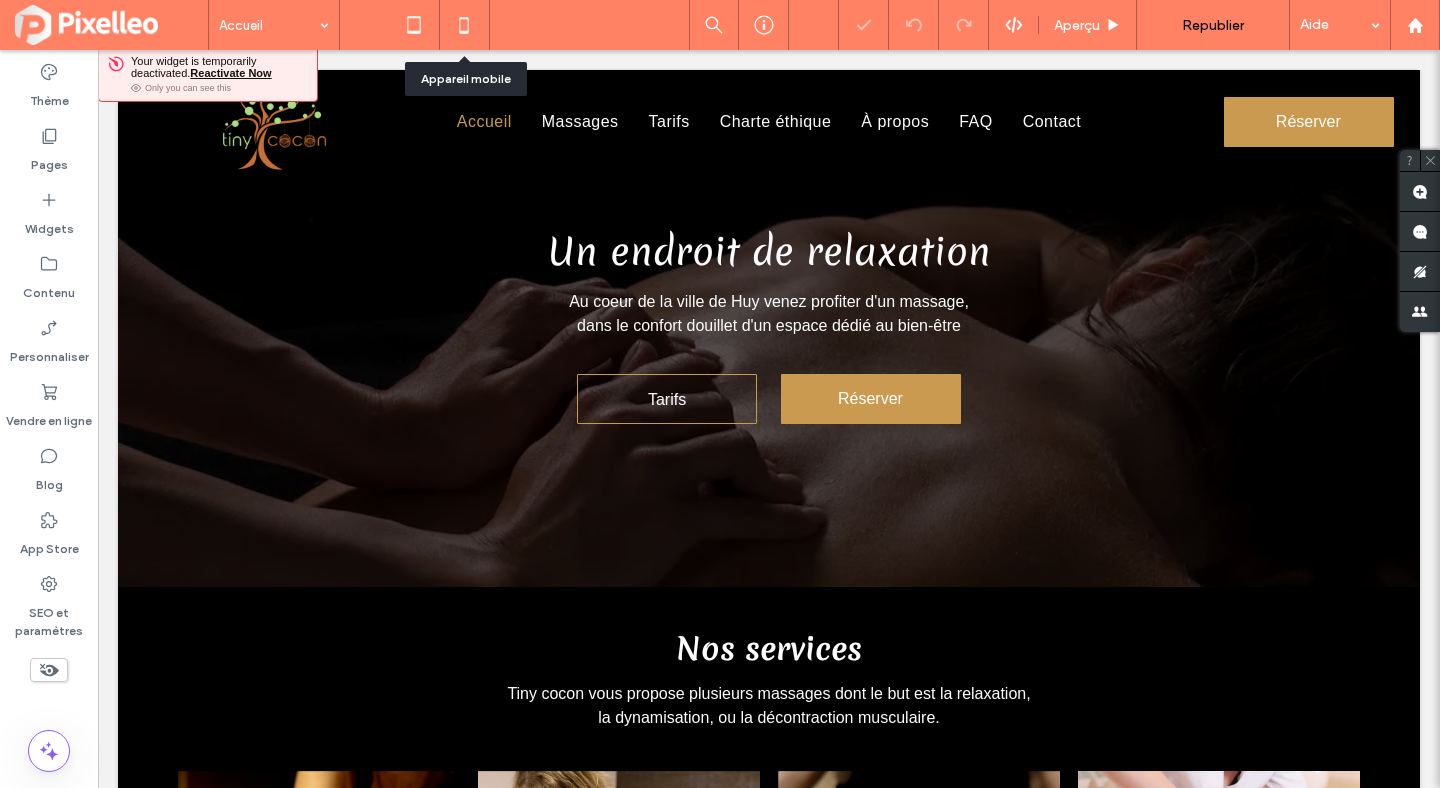 scroll, scrollTop: 0, scrollLeft: 0, axis: both 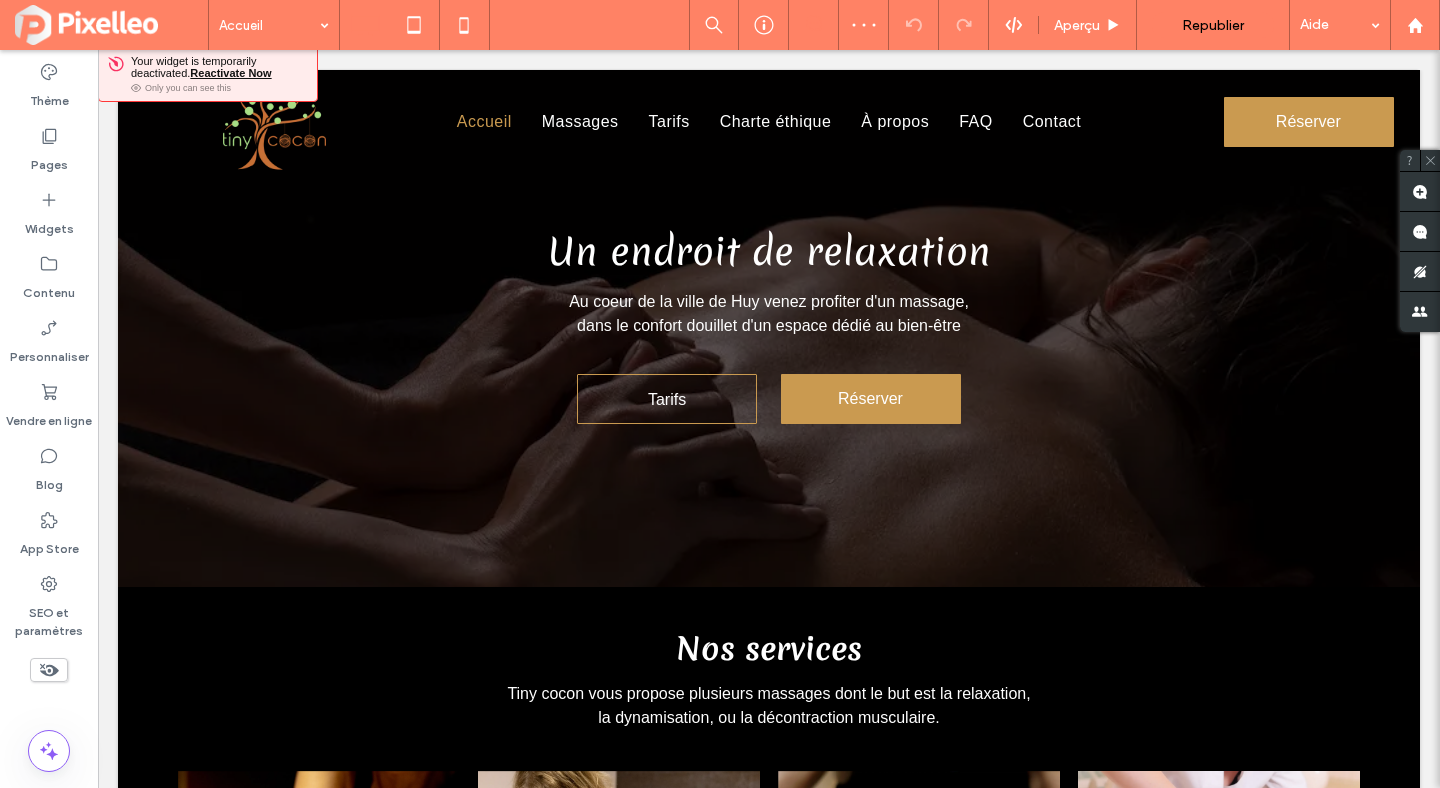 click on "Your widget is temporarily deactivated.  Reactivate Now" at bounding box center [220, 67] 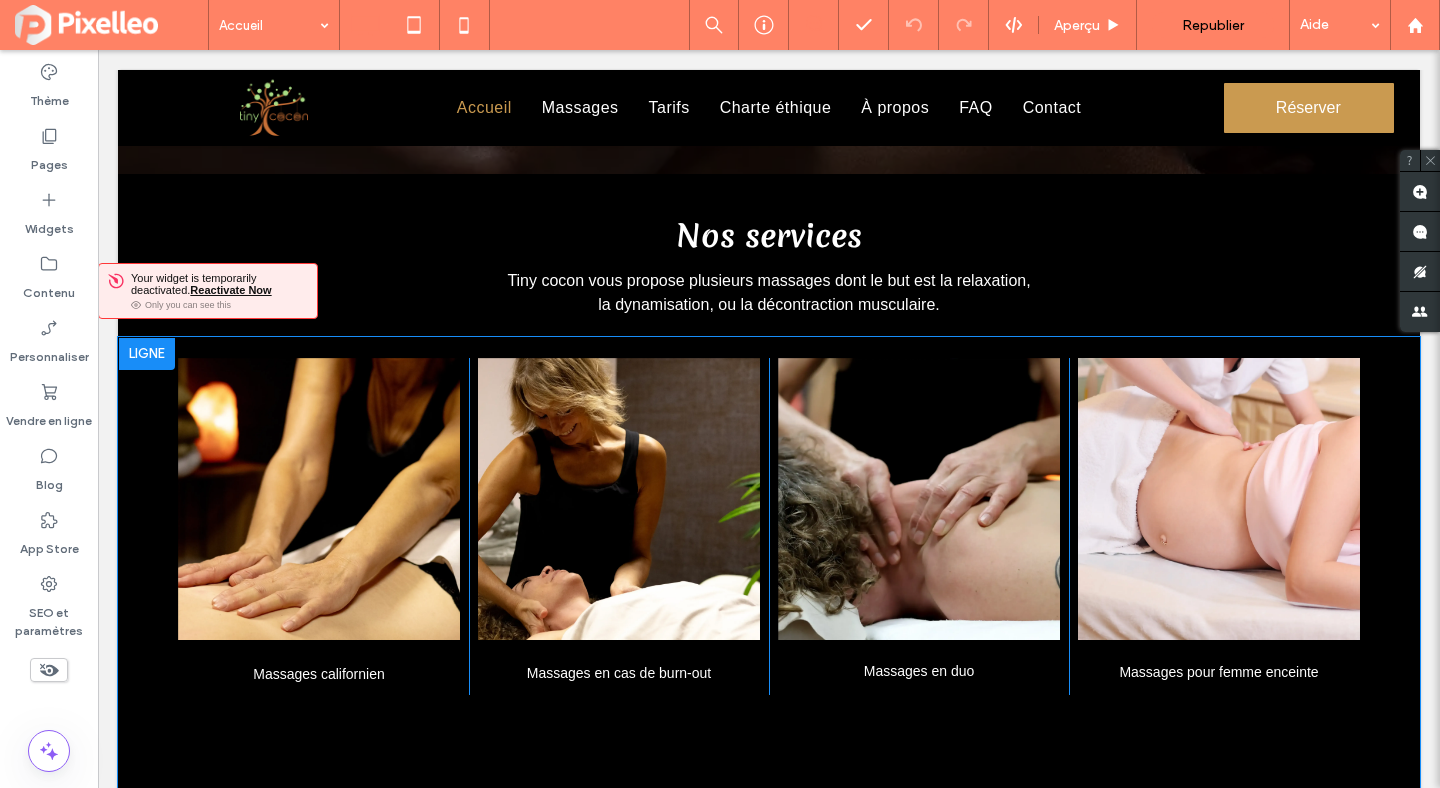 scroll, scrollTop: 0, scrollLeft: 0, axis: both 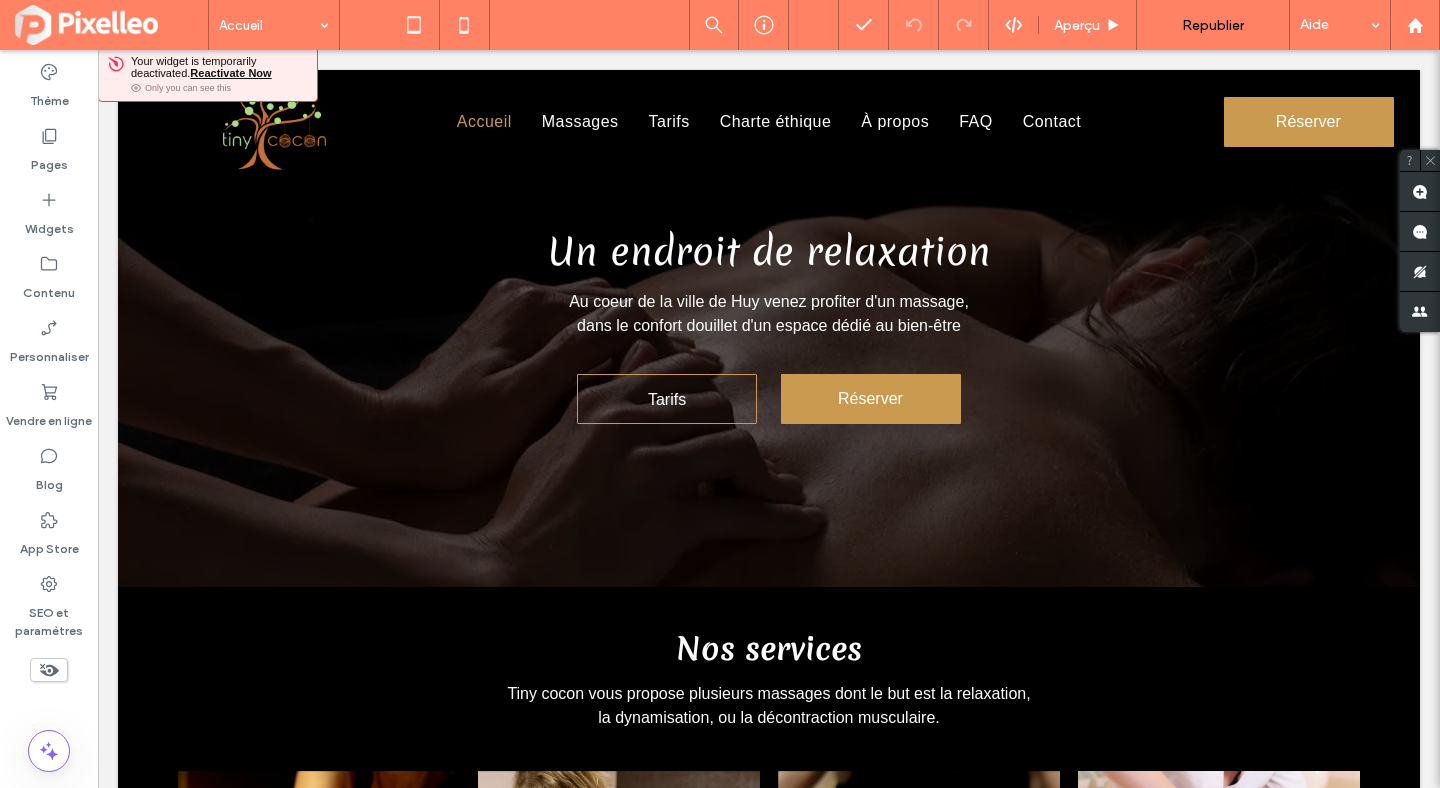 click on "Your widget is temporarily deactivated.  Reactivate Now Only you can see this" at bounding box center [208, 74] 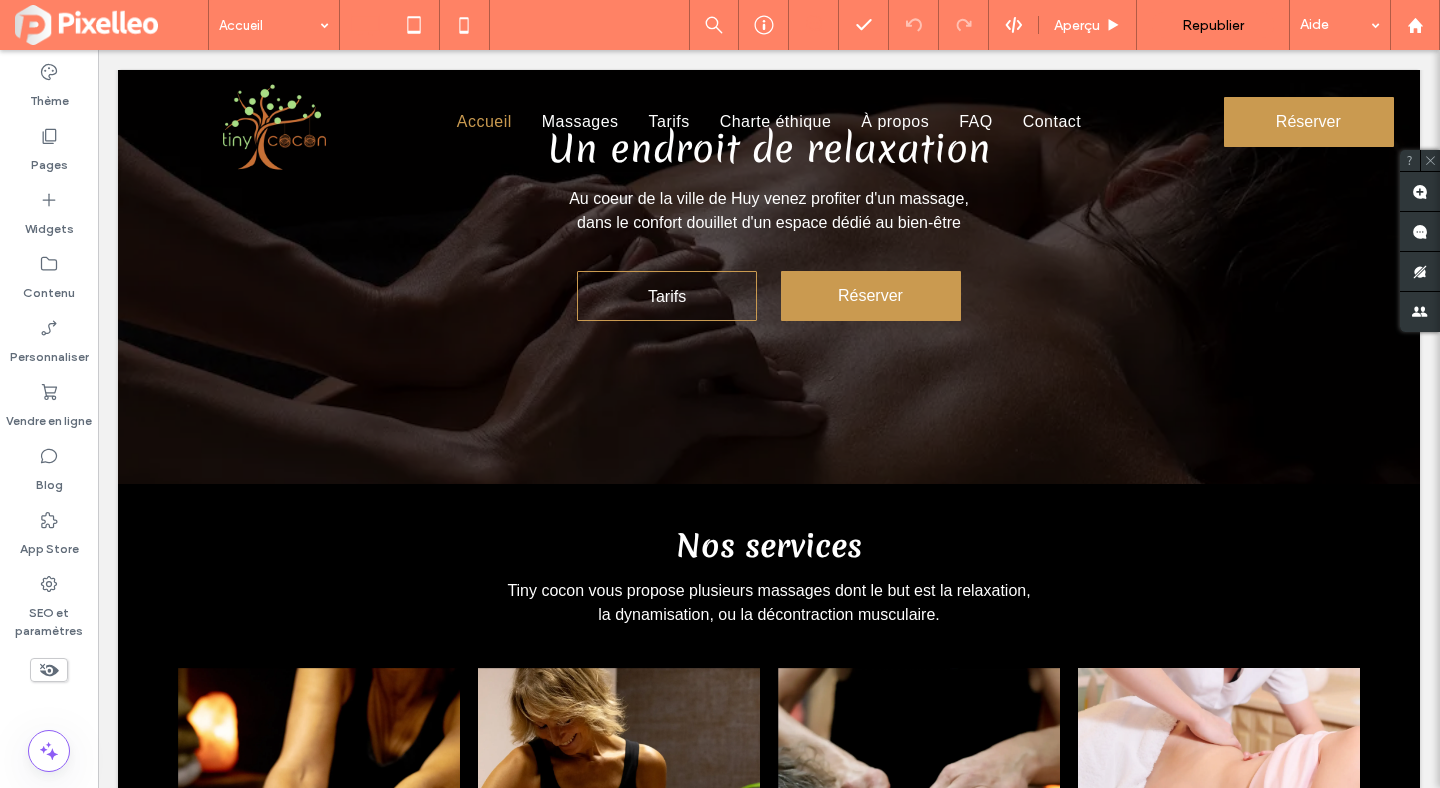 scroll, scrollTop: 0, scrollLeft: 0, axis: both 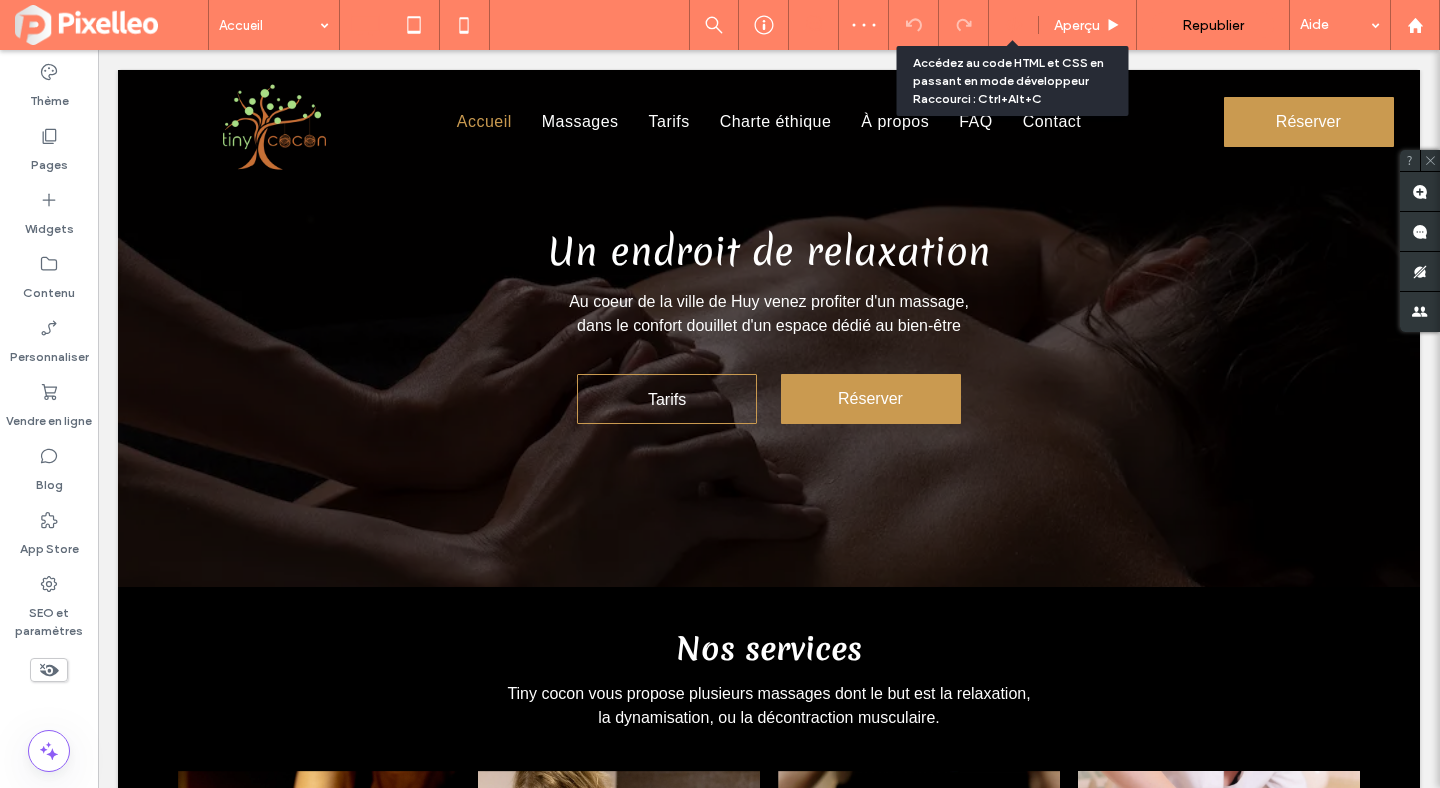 click 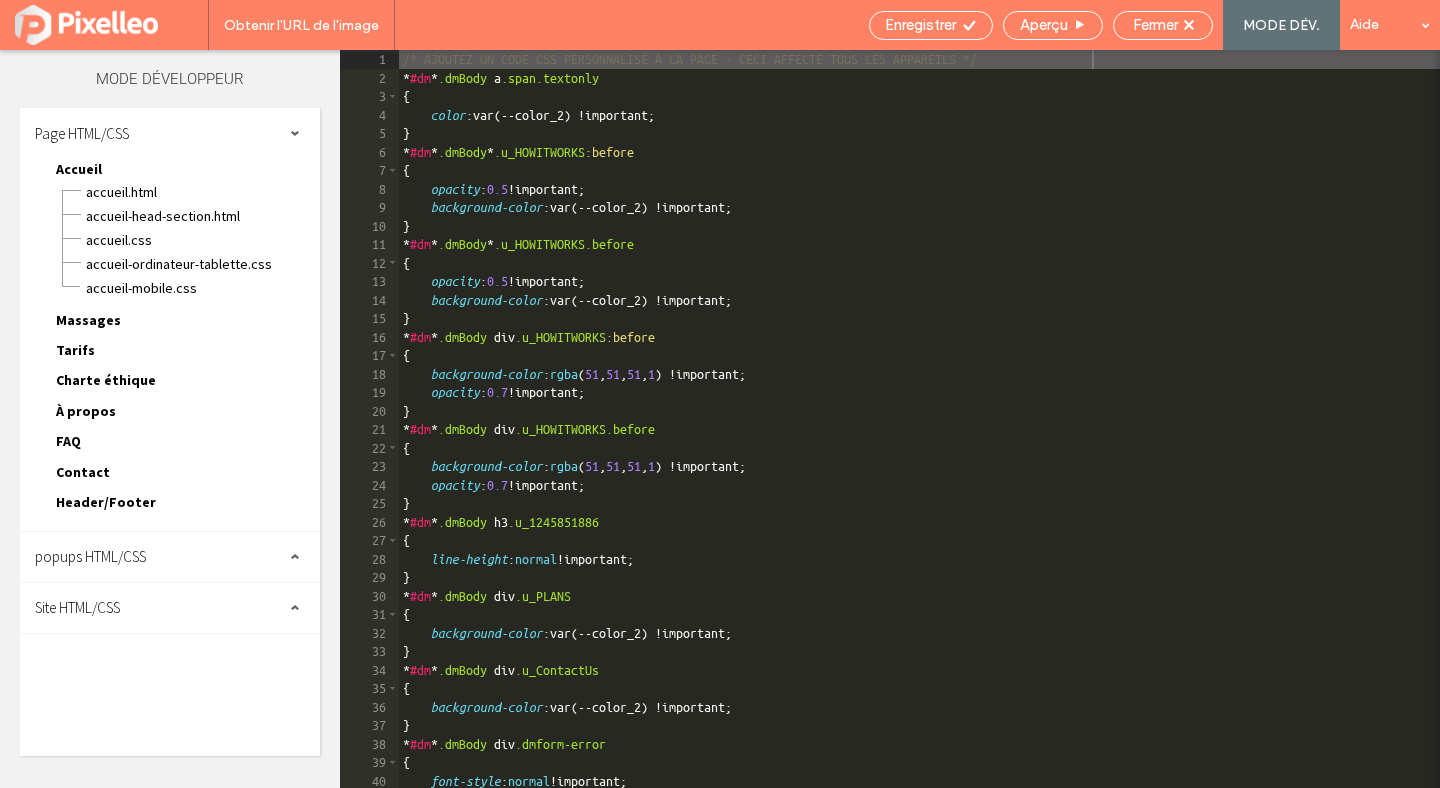 click on "Site HTML/CSS" at bounding box center (77, 607) 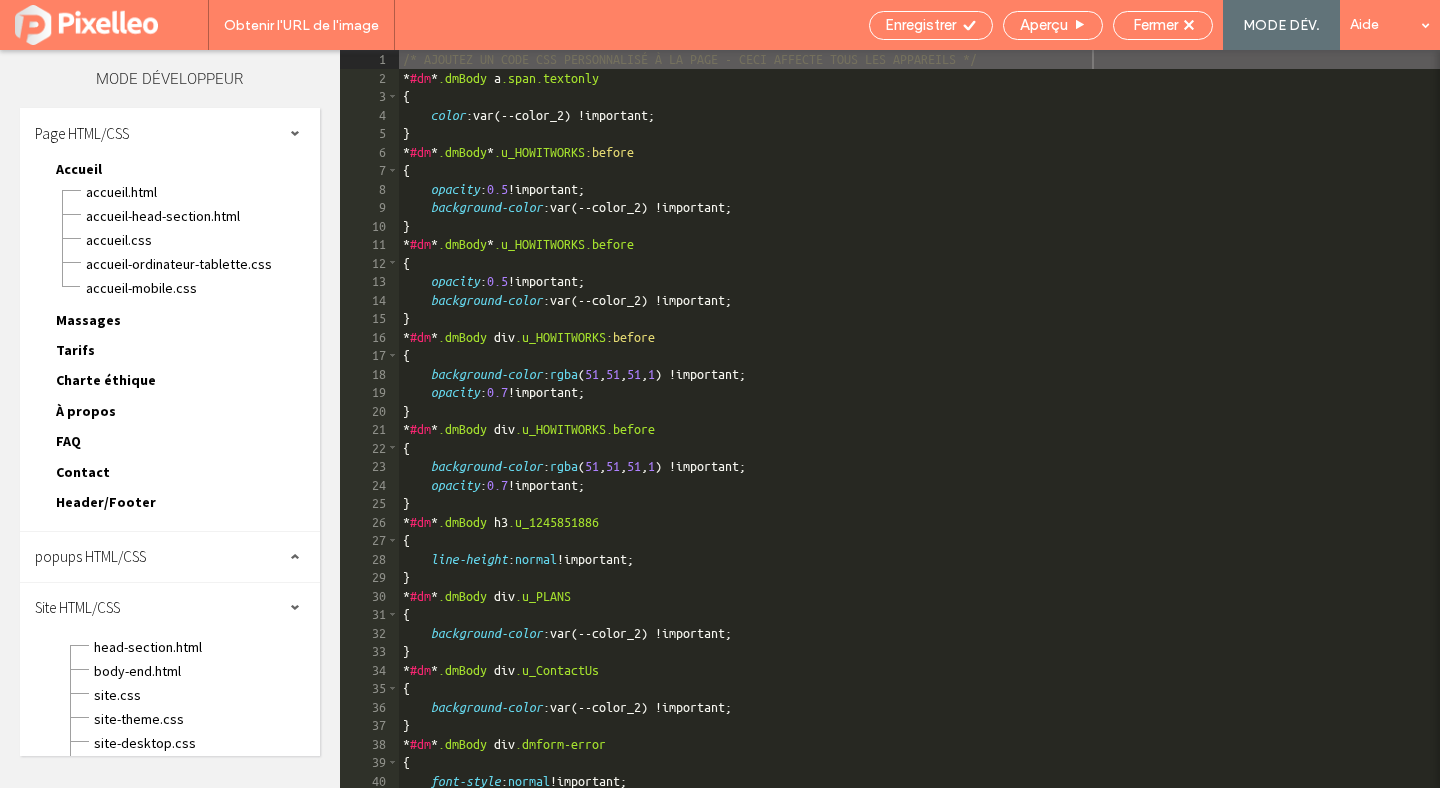scroll, scrollTop: 34, scrollLeft: 0, axis: vertical 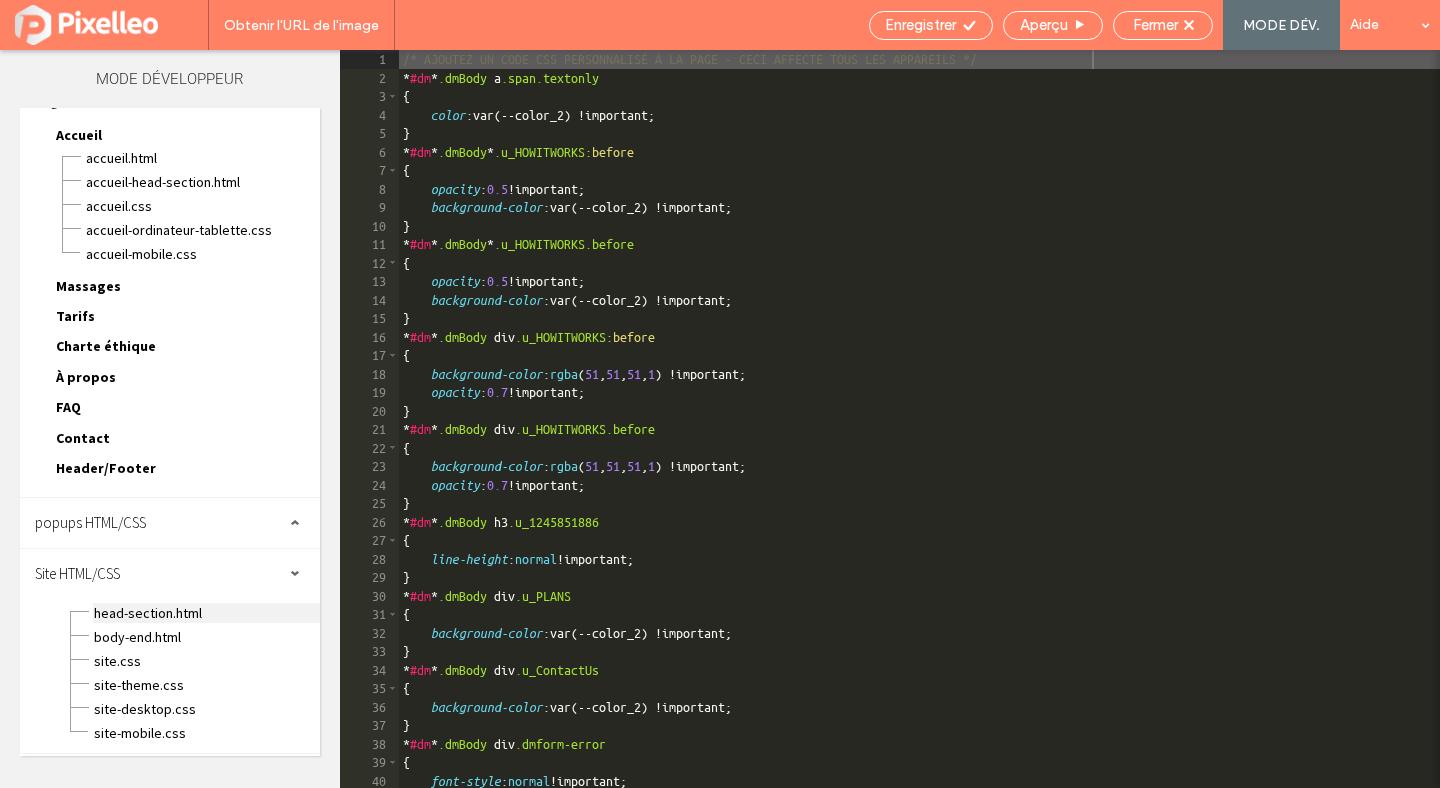 click on "head-section.html" at bounding box center [206, 613] 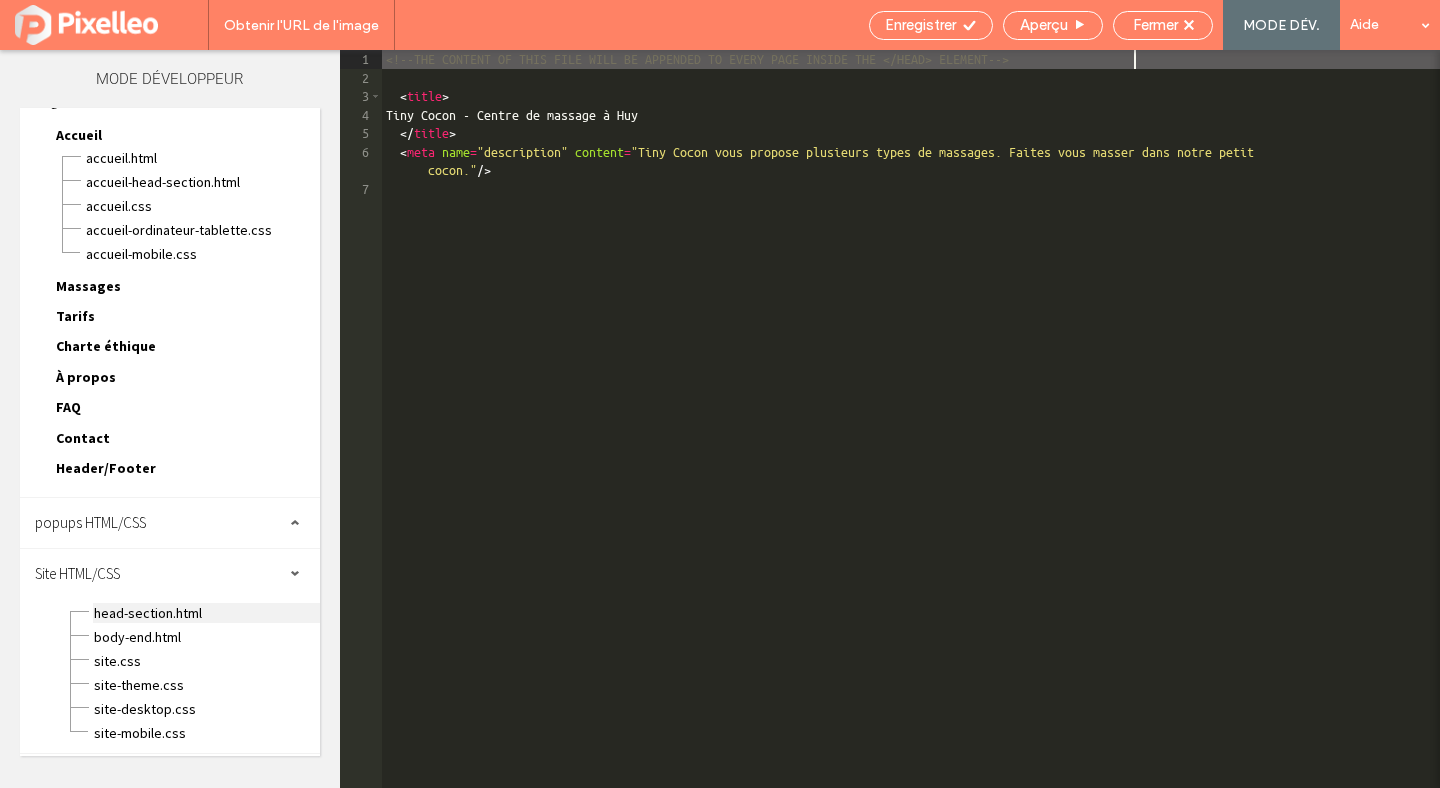 scroll, scrollTop: 1, scrollLeft: 0, axis: vertical 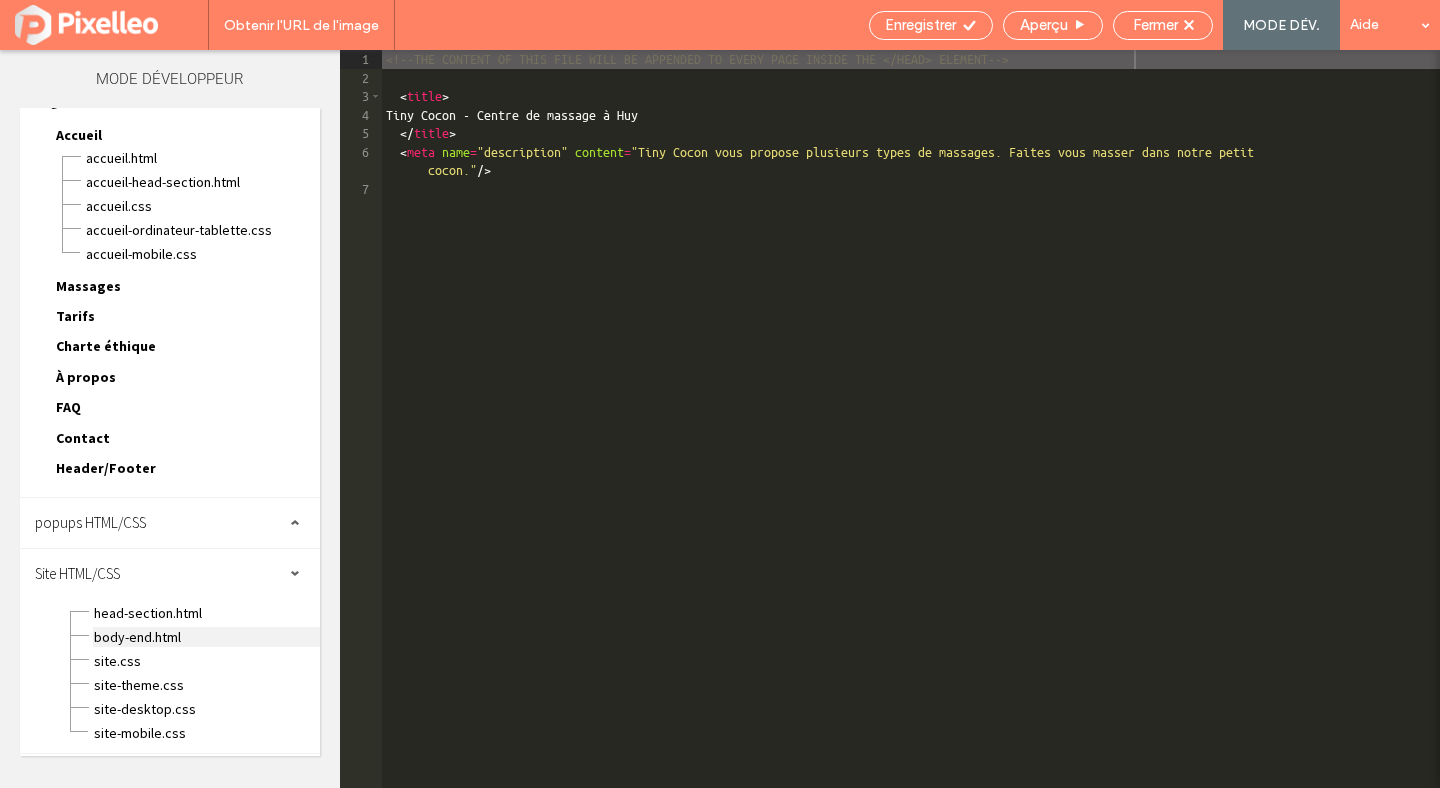 click on "body-end.html" at bounding box center (206, 637) 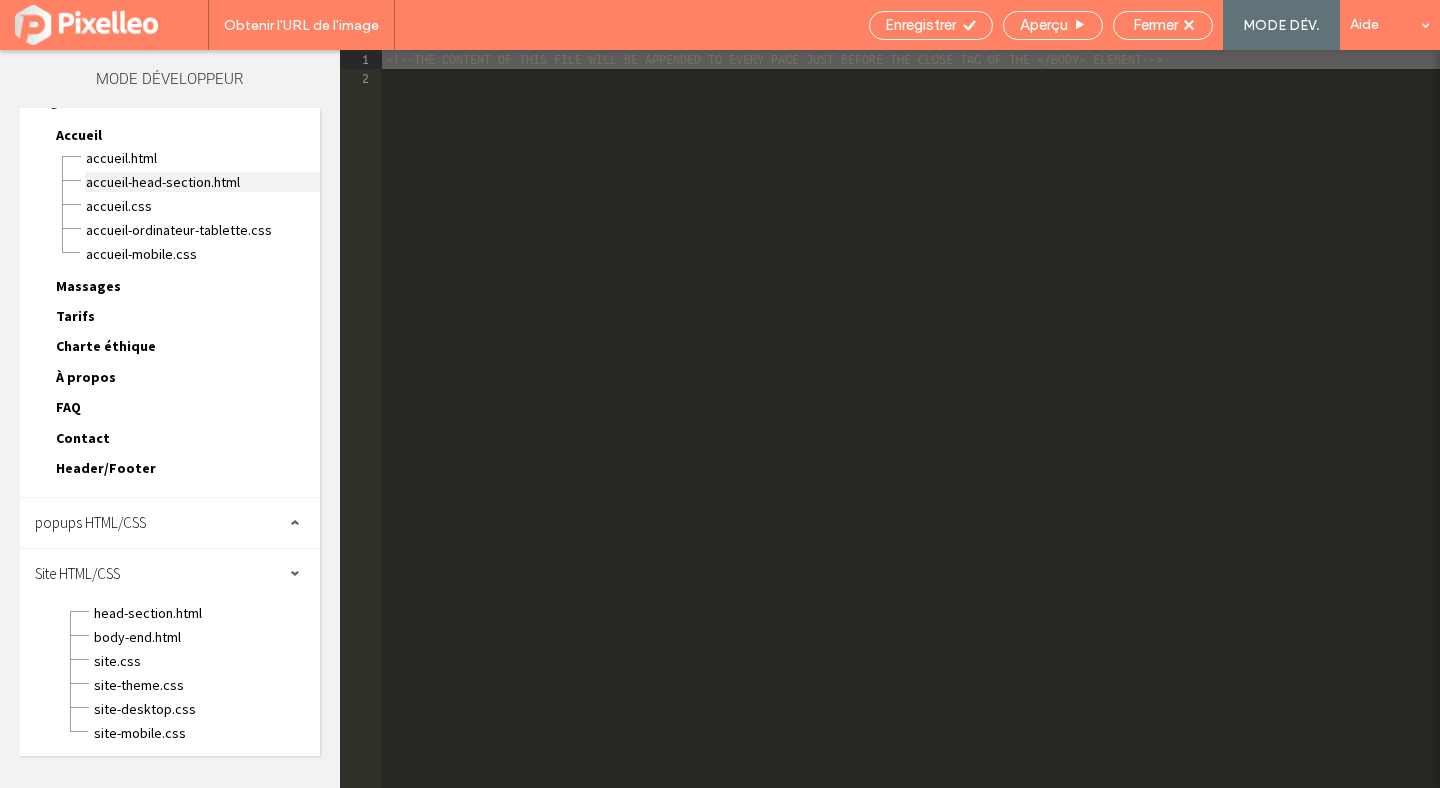 click on "Accueil-head-section.html" at bounding box center (202, 182) 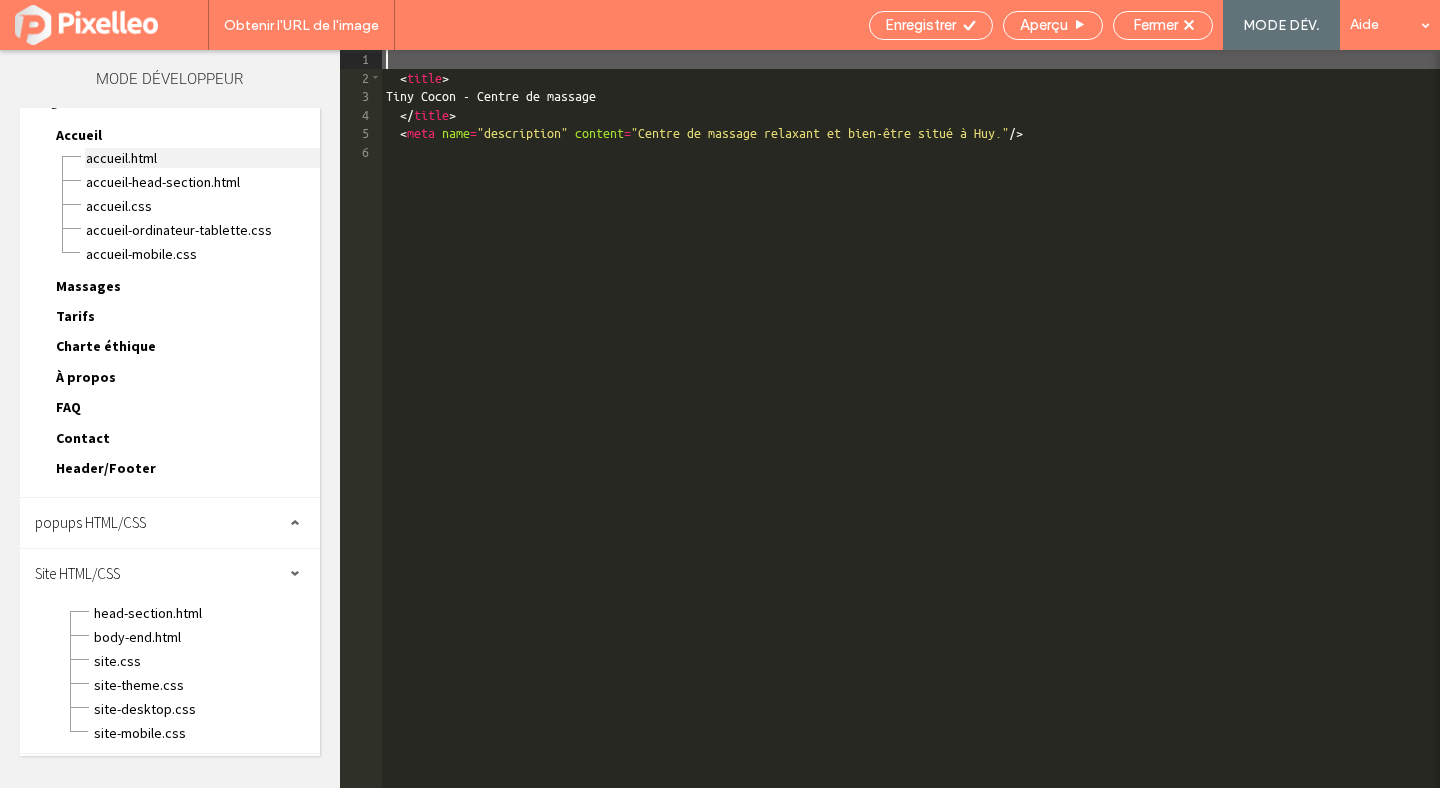 click on "Accueil.Html" at bounding box center (202, 158) 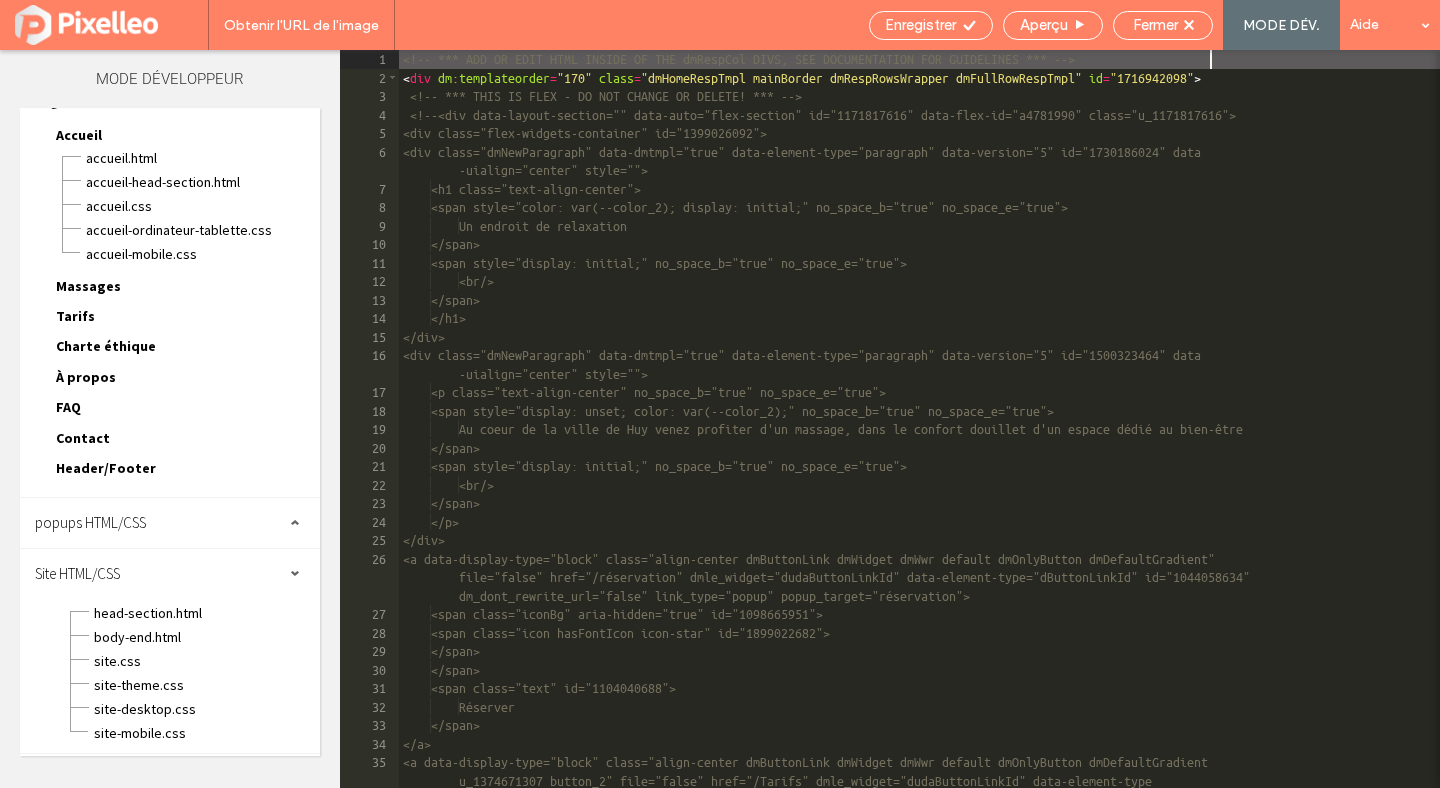 click on "Massages" at bounding box center [88, 286] 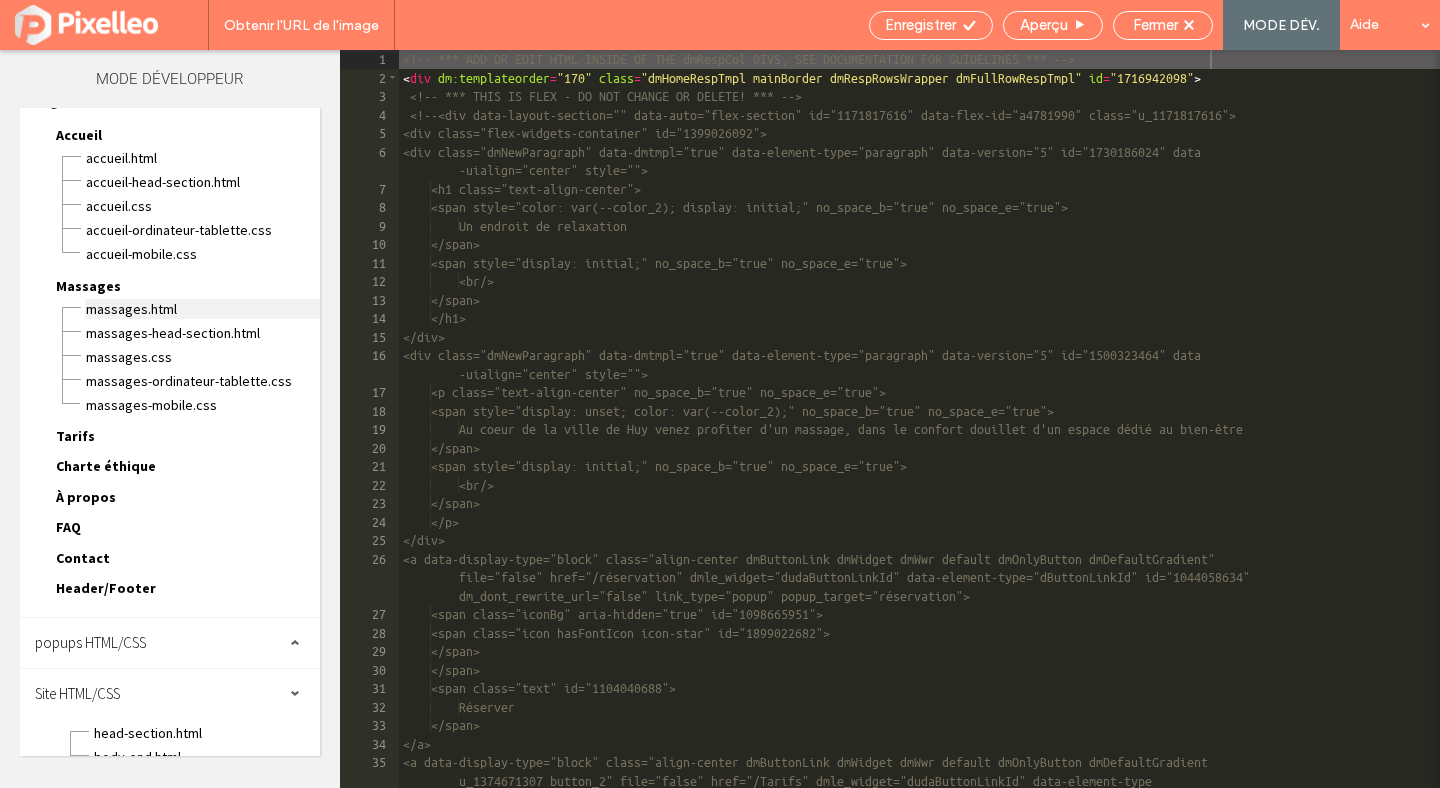 click on "Massages.Html" at bounding box center [202, 309] 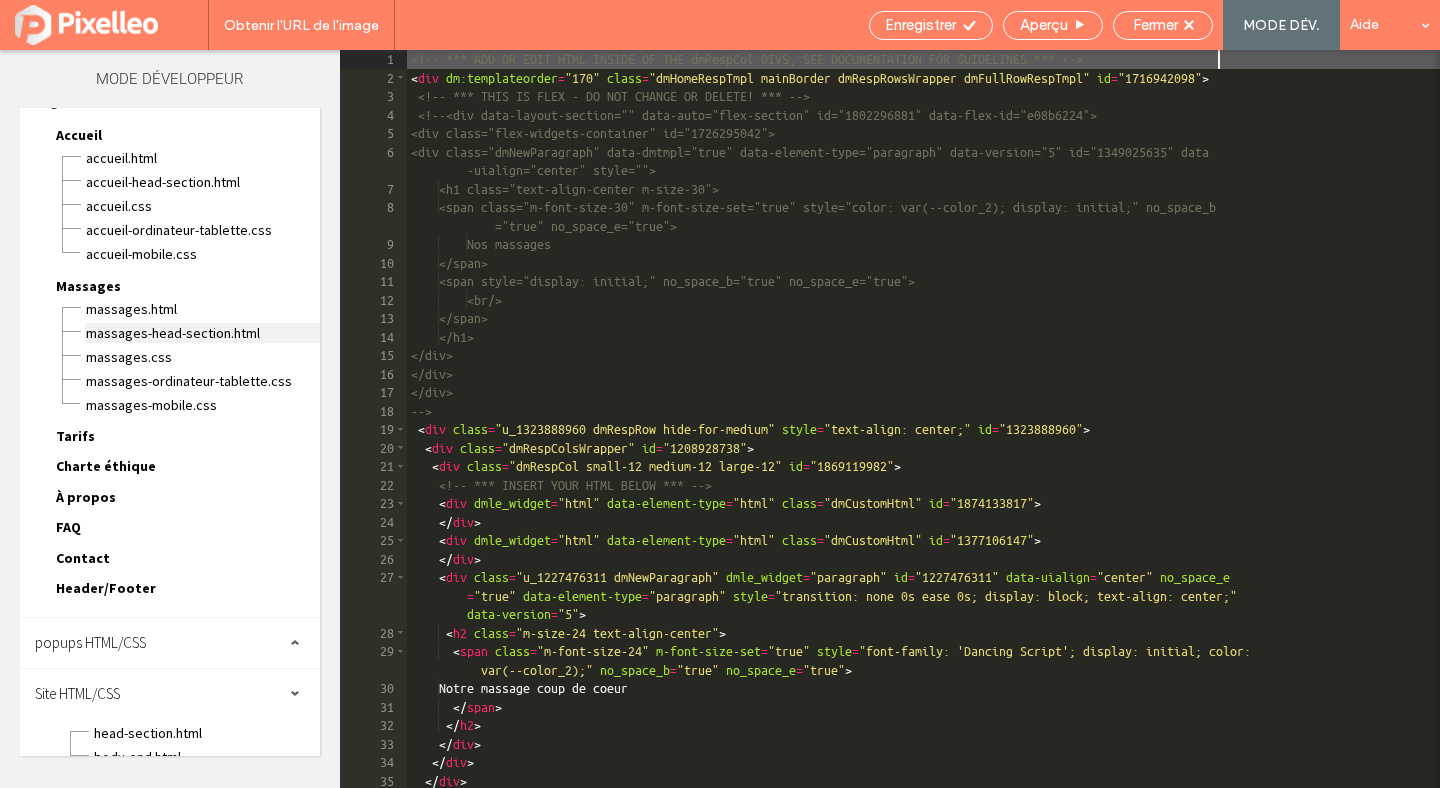 click on "Massages-head-section.html" at bounding box center [202, 333] 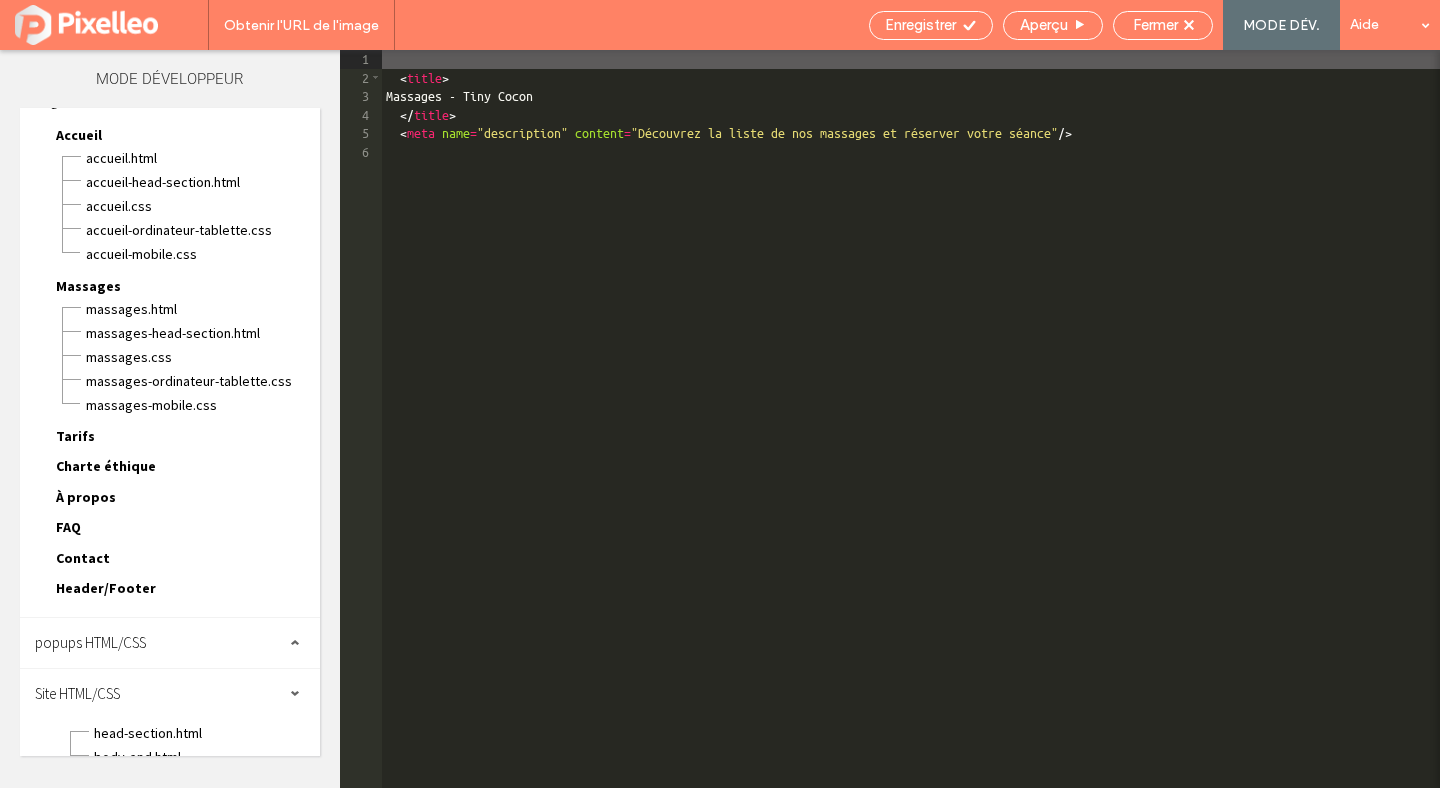 click on "Tarifs
Tarifs.Html
Tarifs-head-section.html
Tarifs.css
Tarifs-ordinateur-tablette.css
Tarifs-Mobile.css" at bounding box center (180, 440) 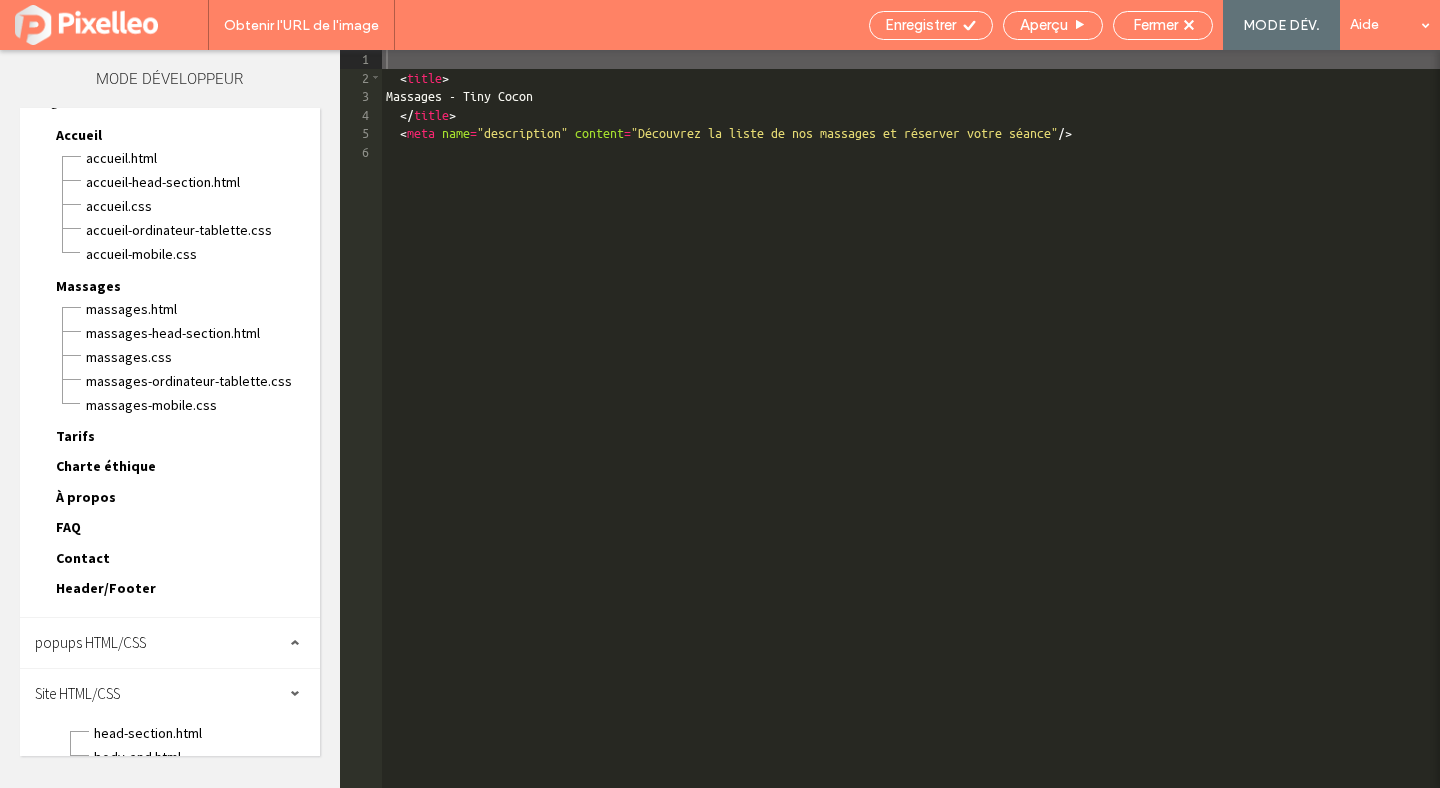 click on "Tarifs" at bounding box center (75, 436) 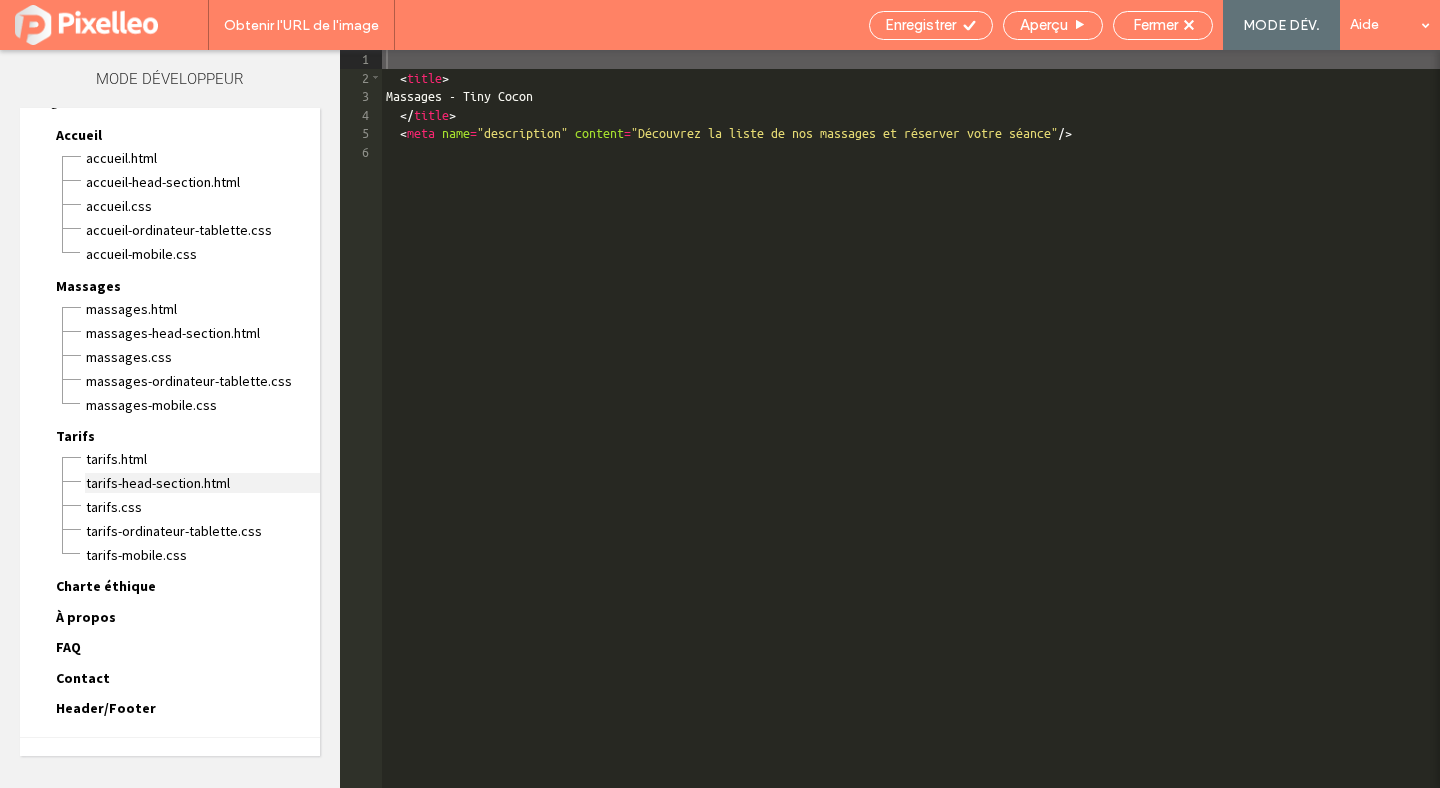 click on "Tarifs-head-section.html" at bounding box center [202, 483] 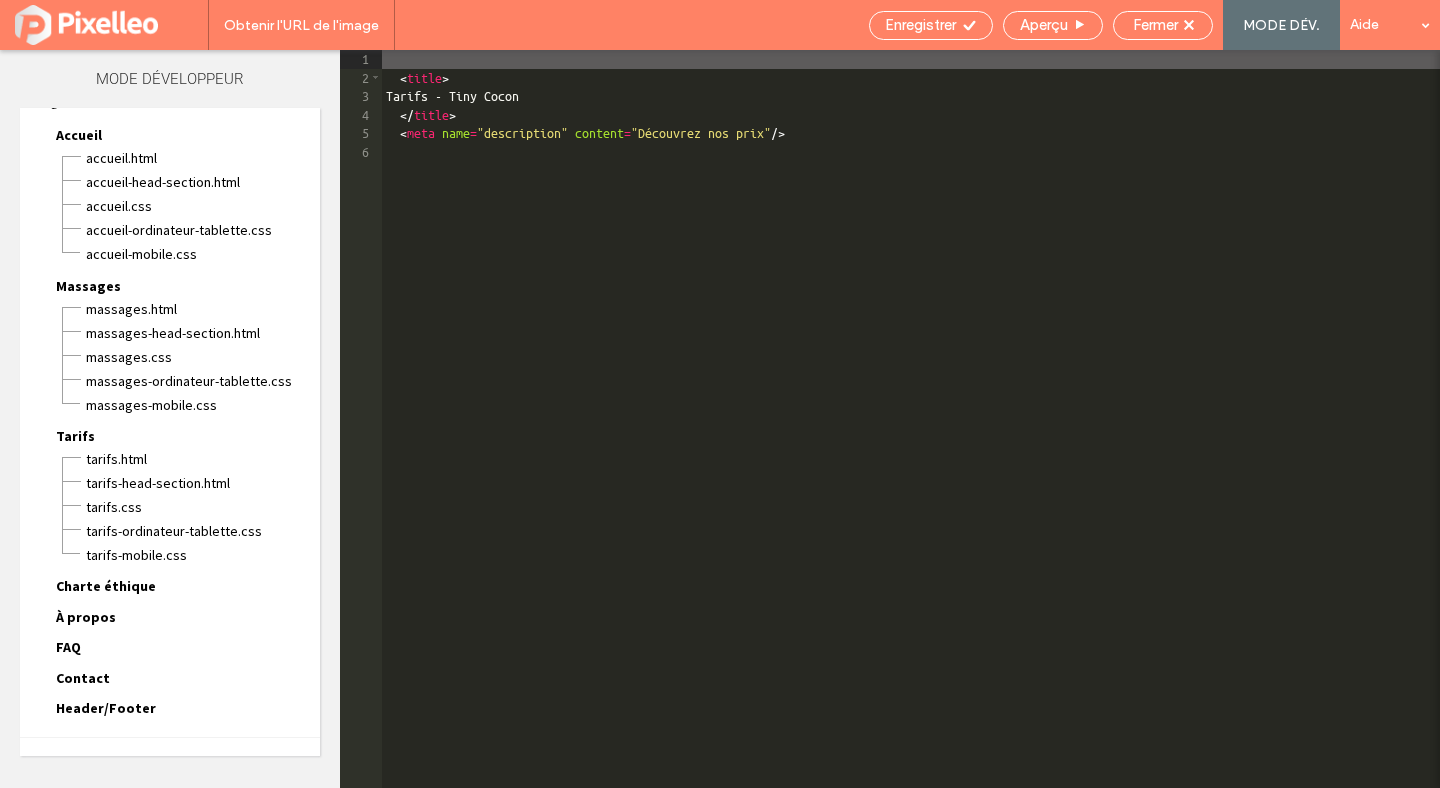 click on "Charte éthique" at bounding box center (106, 586) 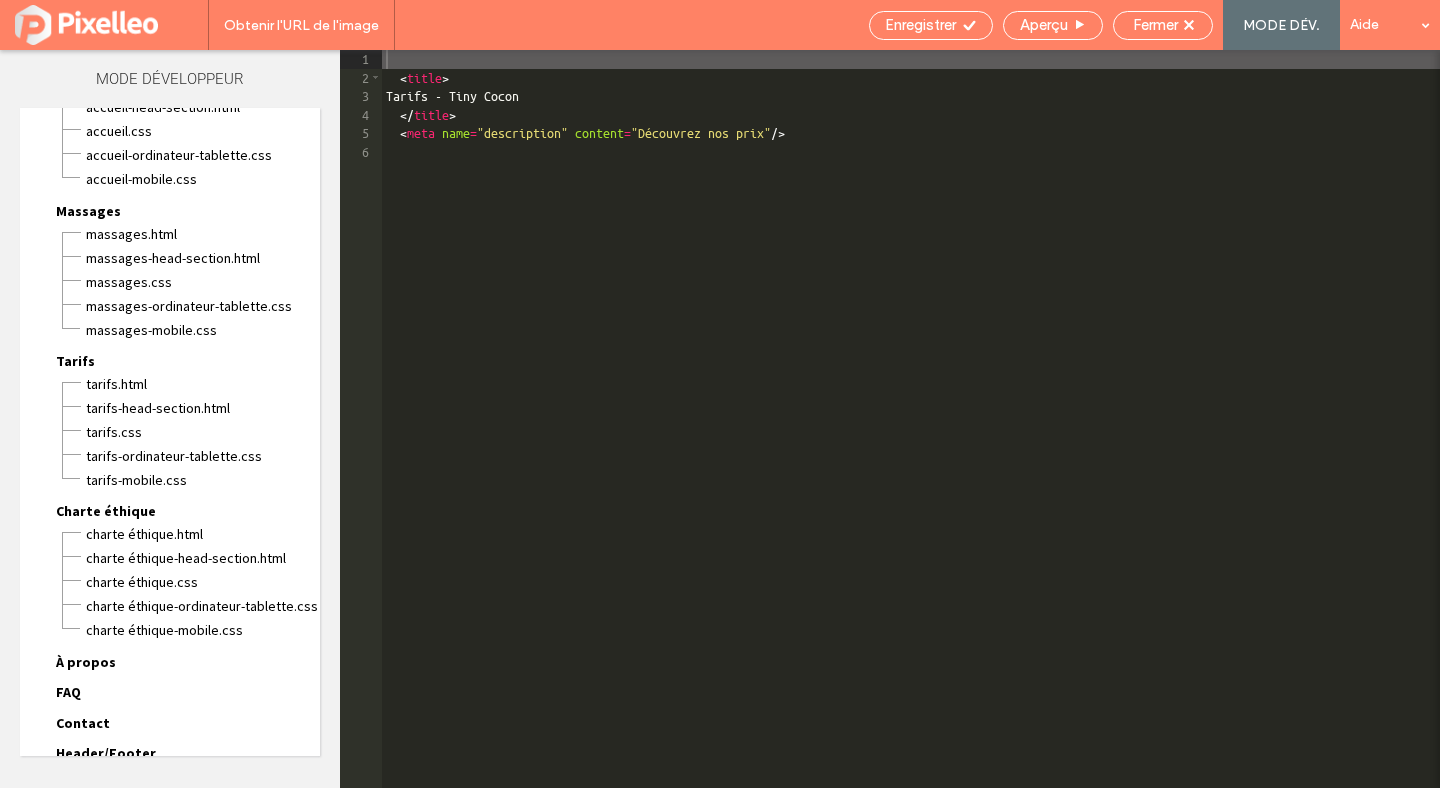 scroll, scrollTop: 133, scrollLeft: 0, axis: vertical 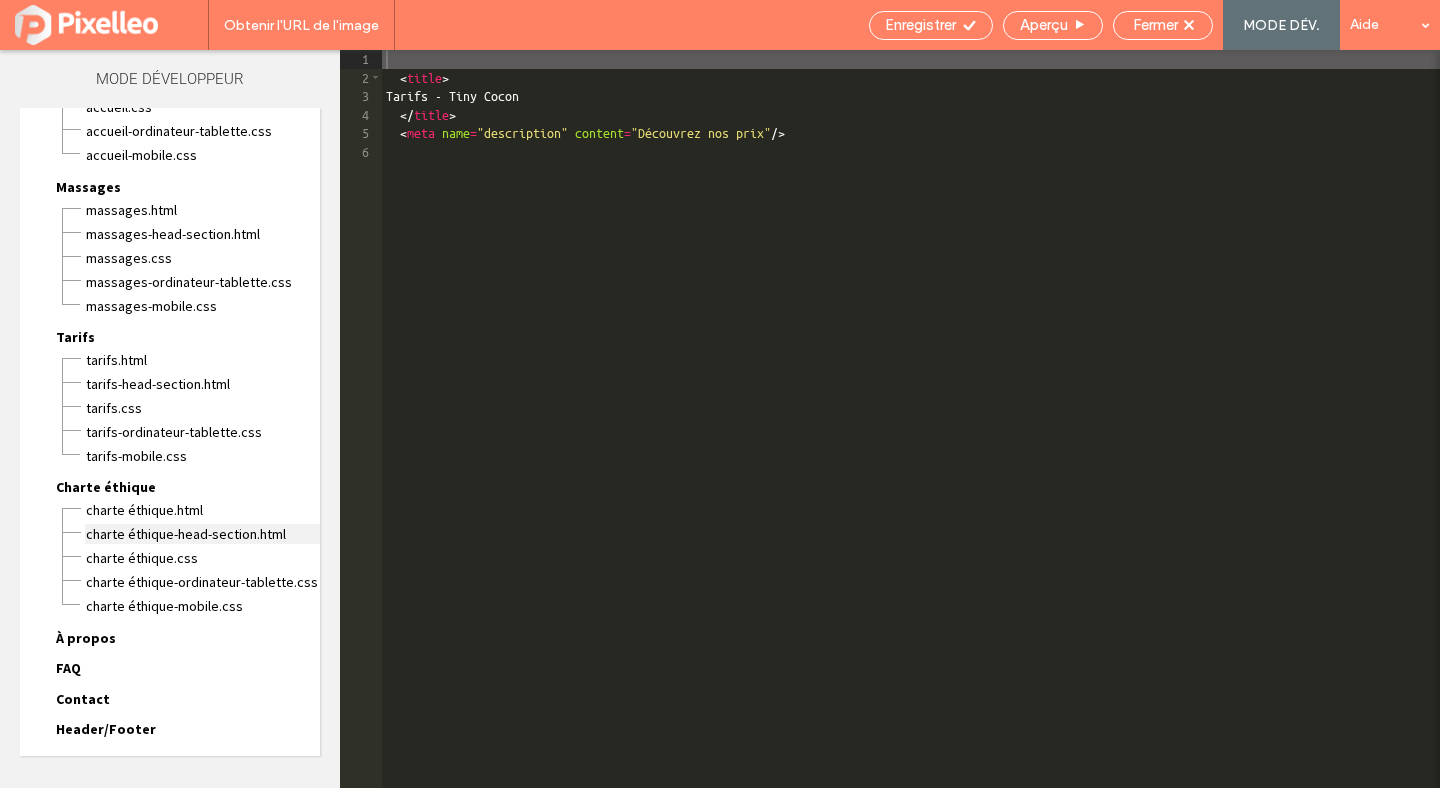click on "Charte éthique-head-section.html" at bounding box center (202, 534) 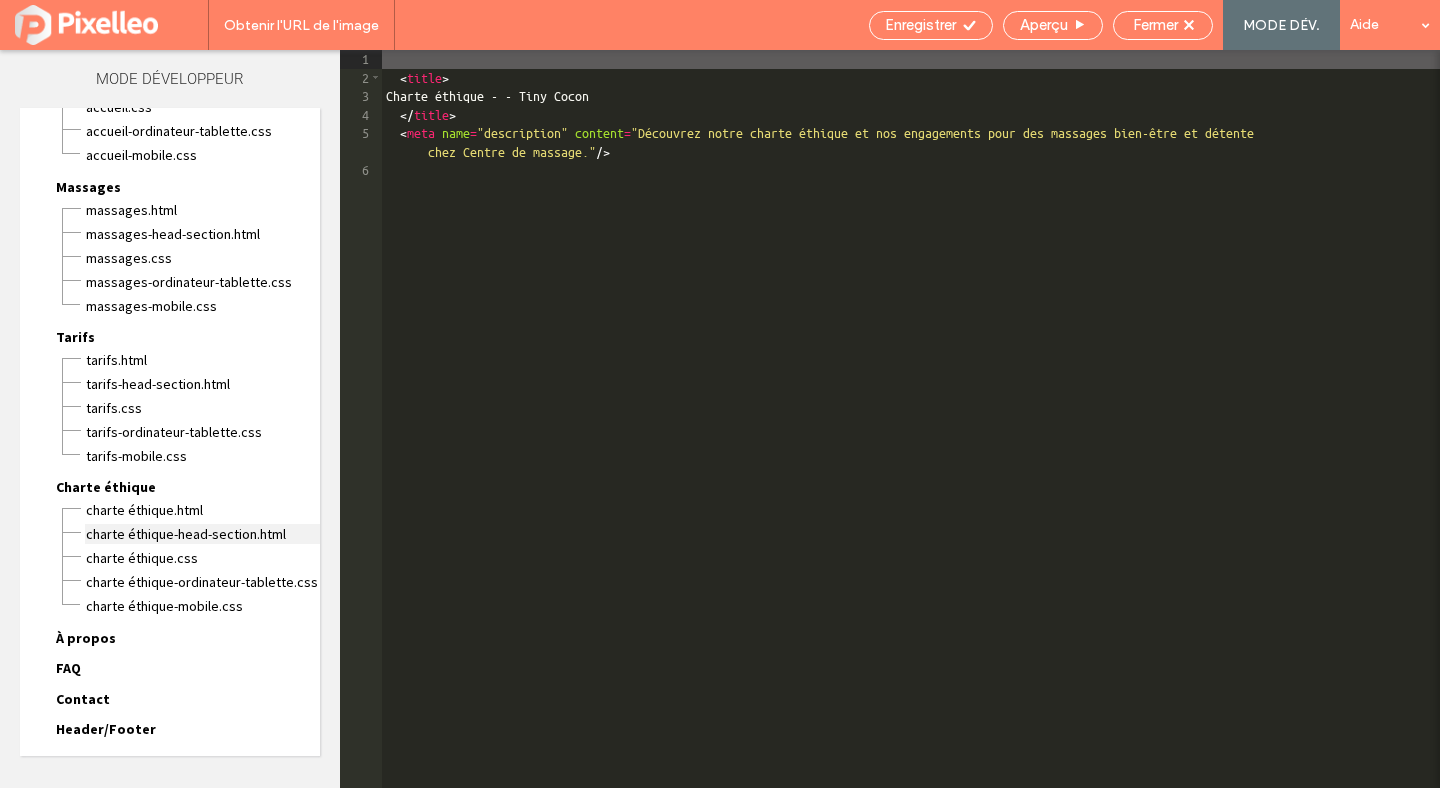 scroll, scrollTop: 199, scrollLeft: 0, axis: vertical 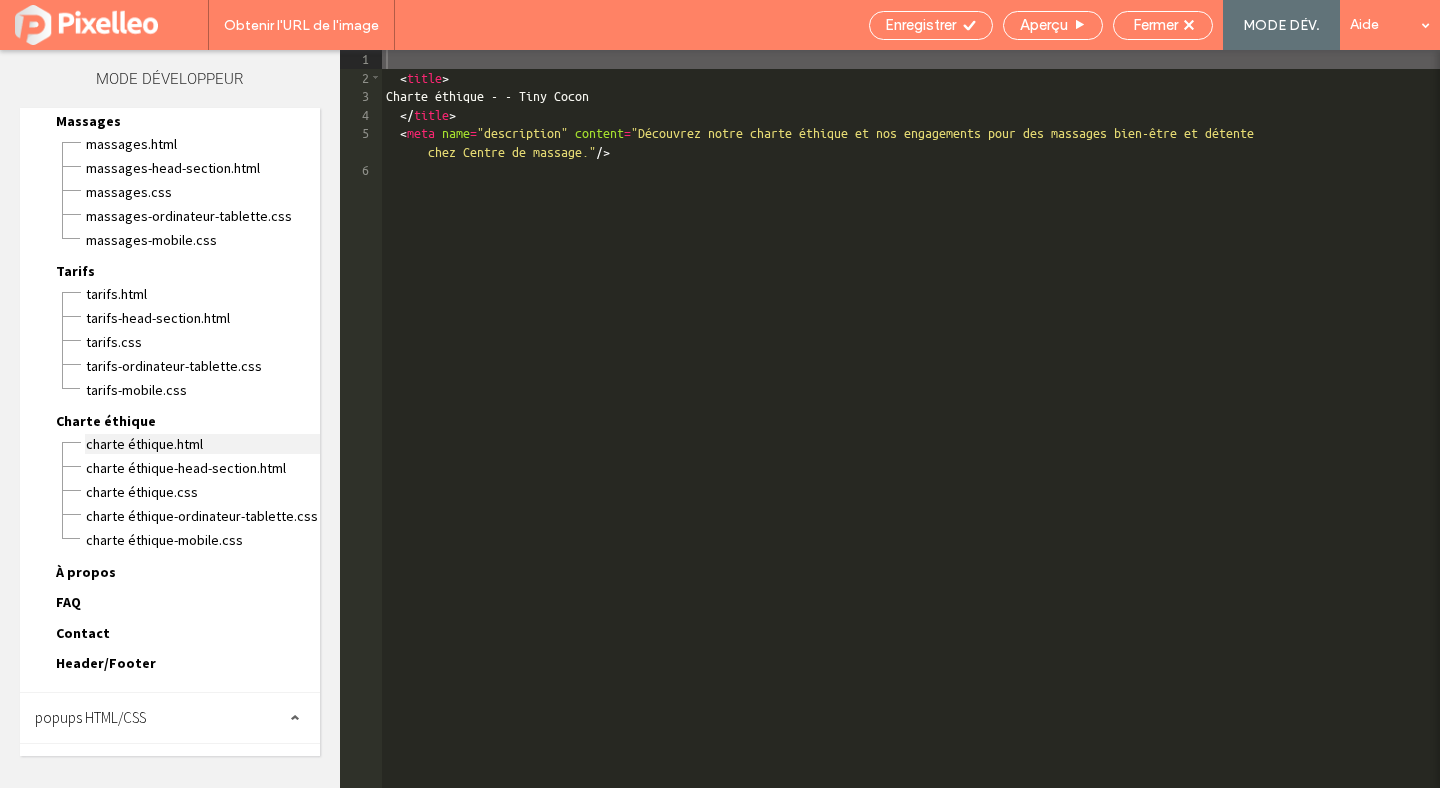click on "Charte éthique.Html" at bounding box center [202, 444] 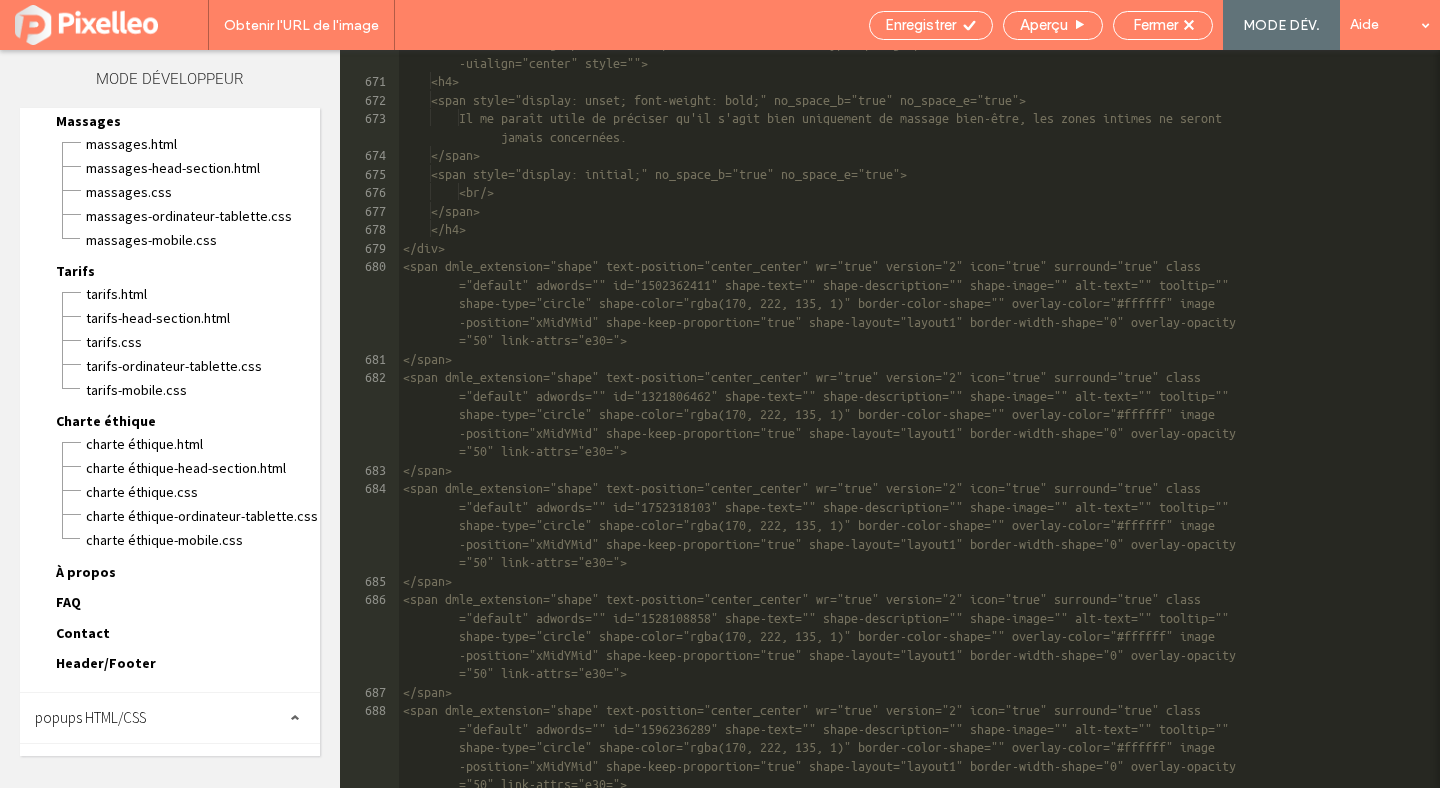 scroll, scrollTop: 16744, scrollLeft: 0, axis: vertical 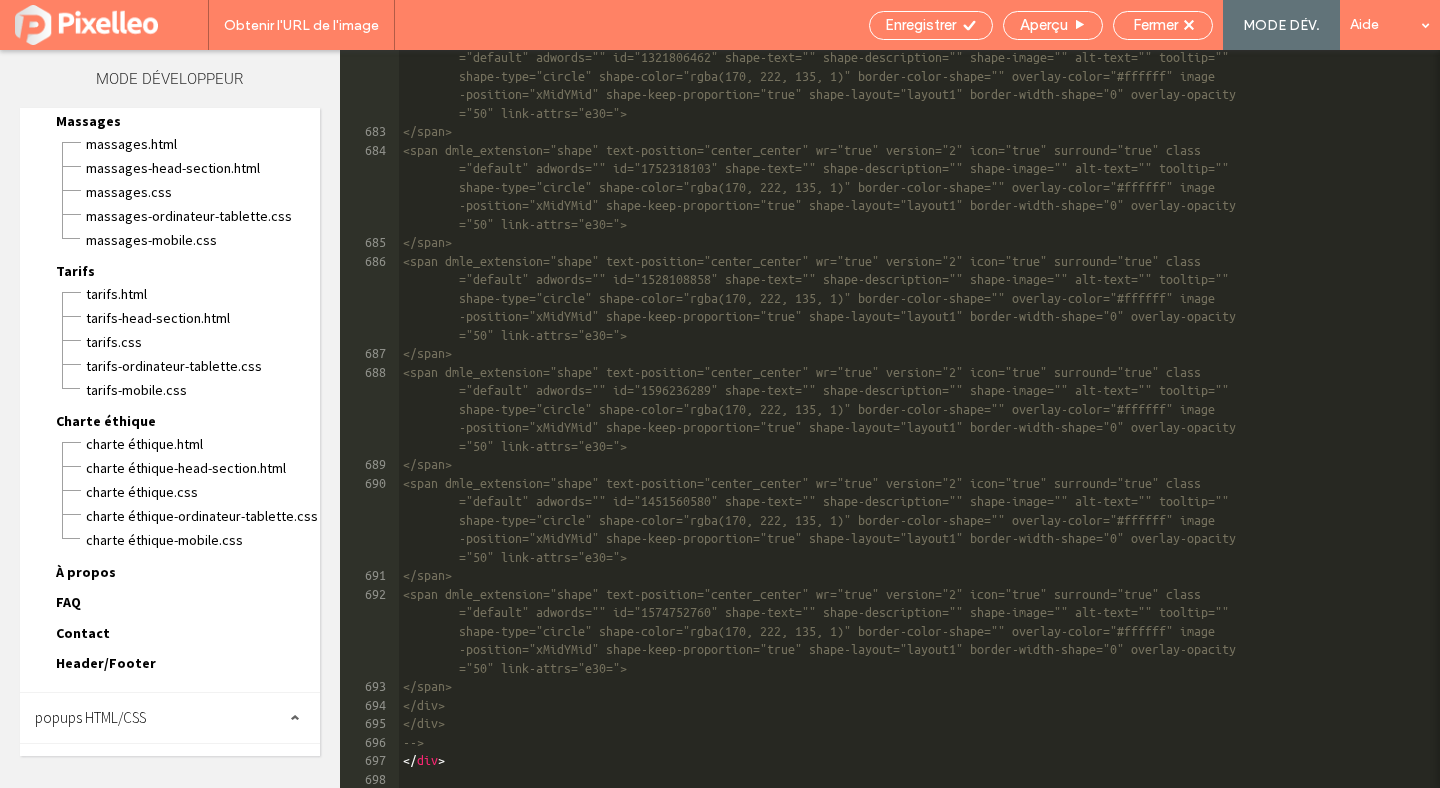 click on "Contact" at bounding box center (83, 633) 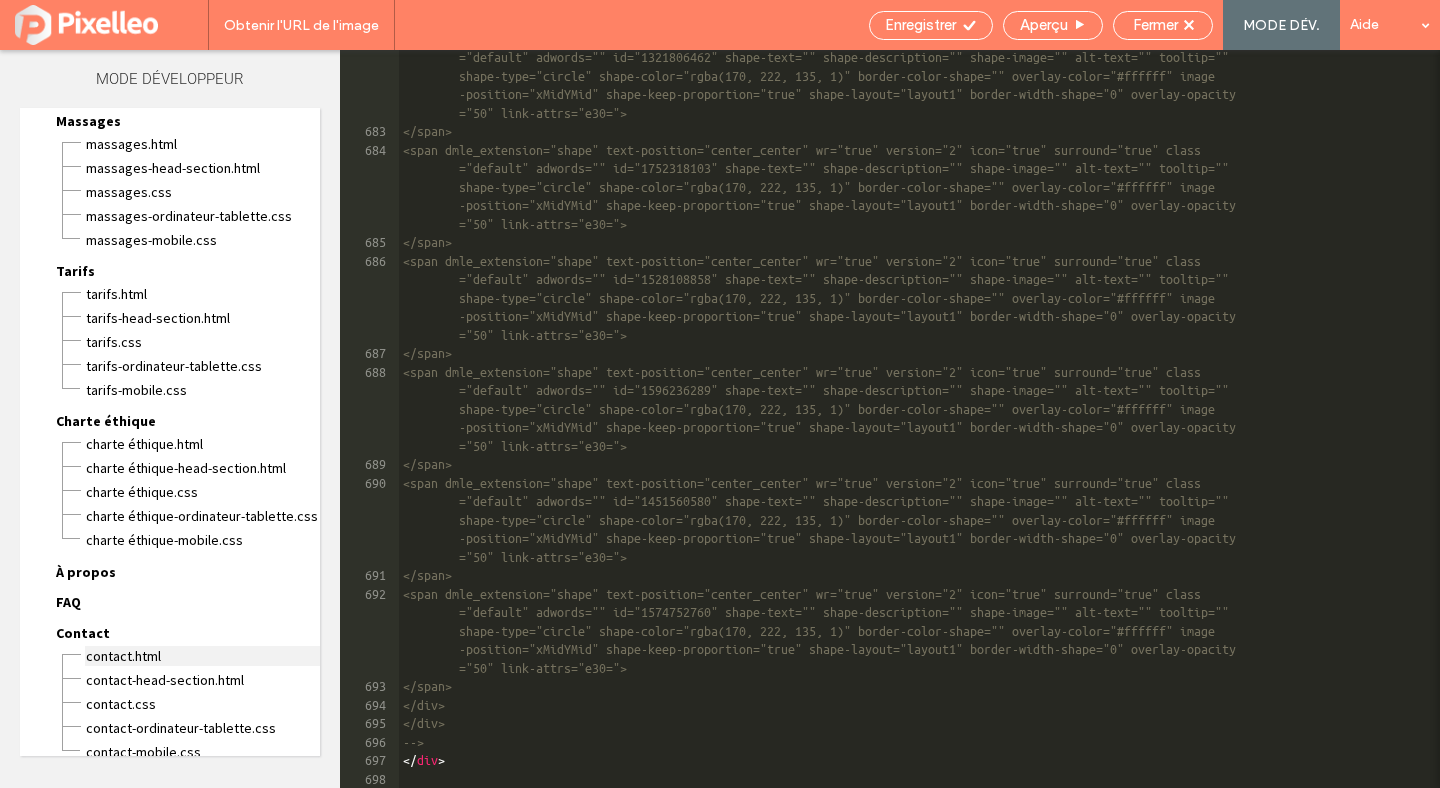 click on "Contact.Html" at bounding box center [202, 656] 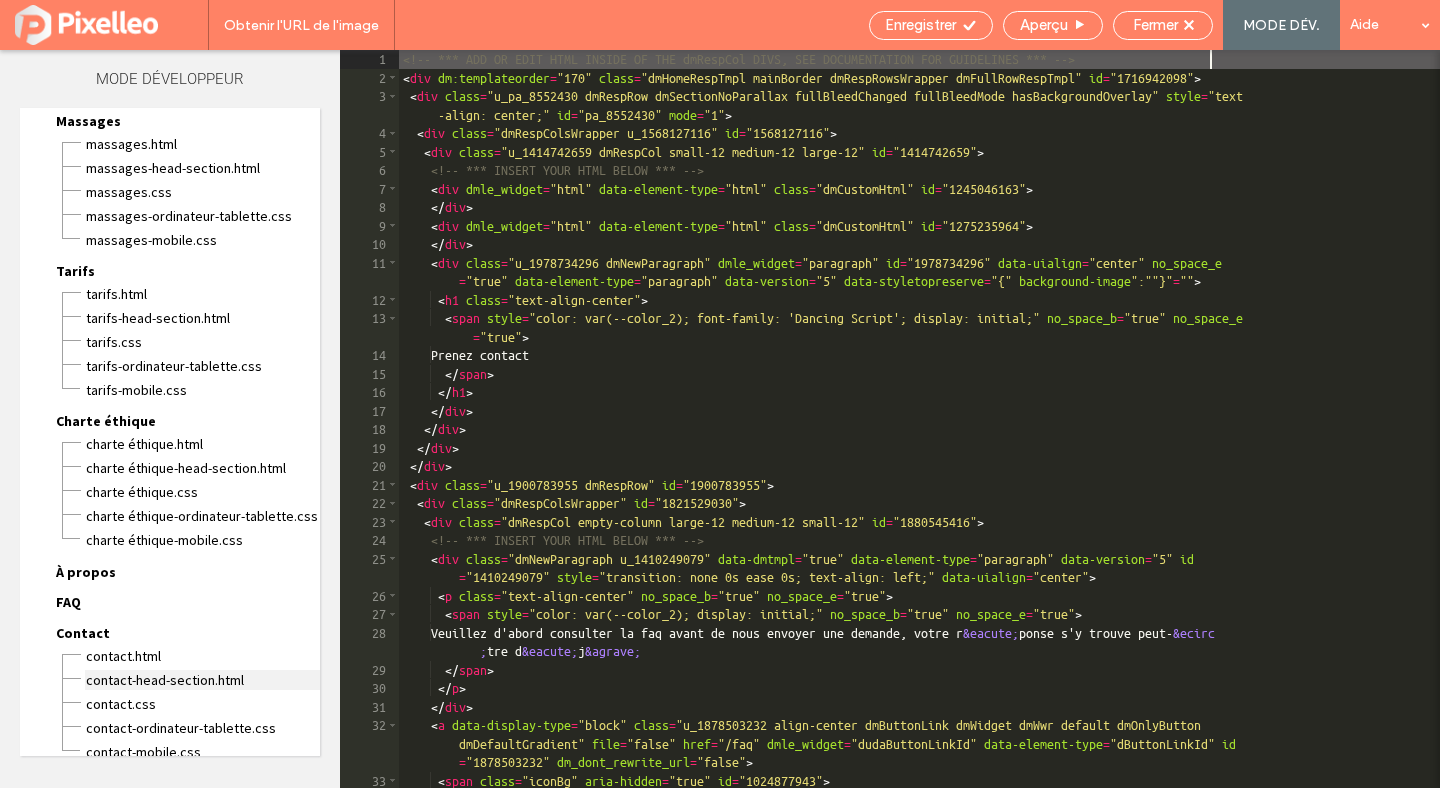 click on "Contact-head-section.html" at bounding box center (202, 680) 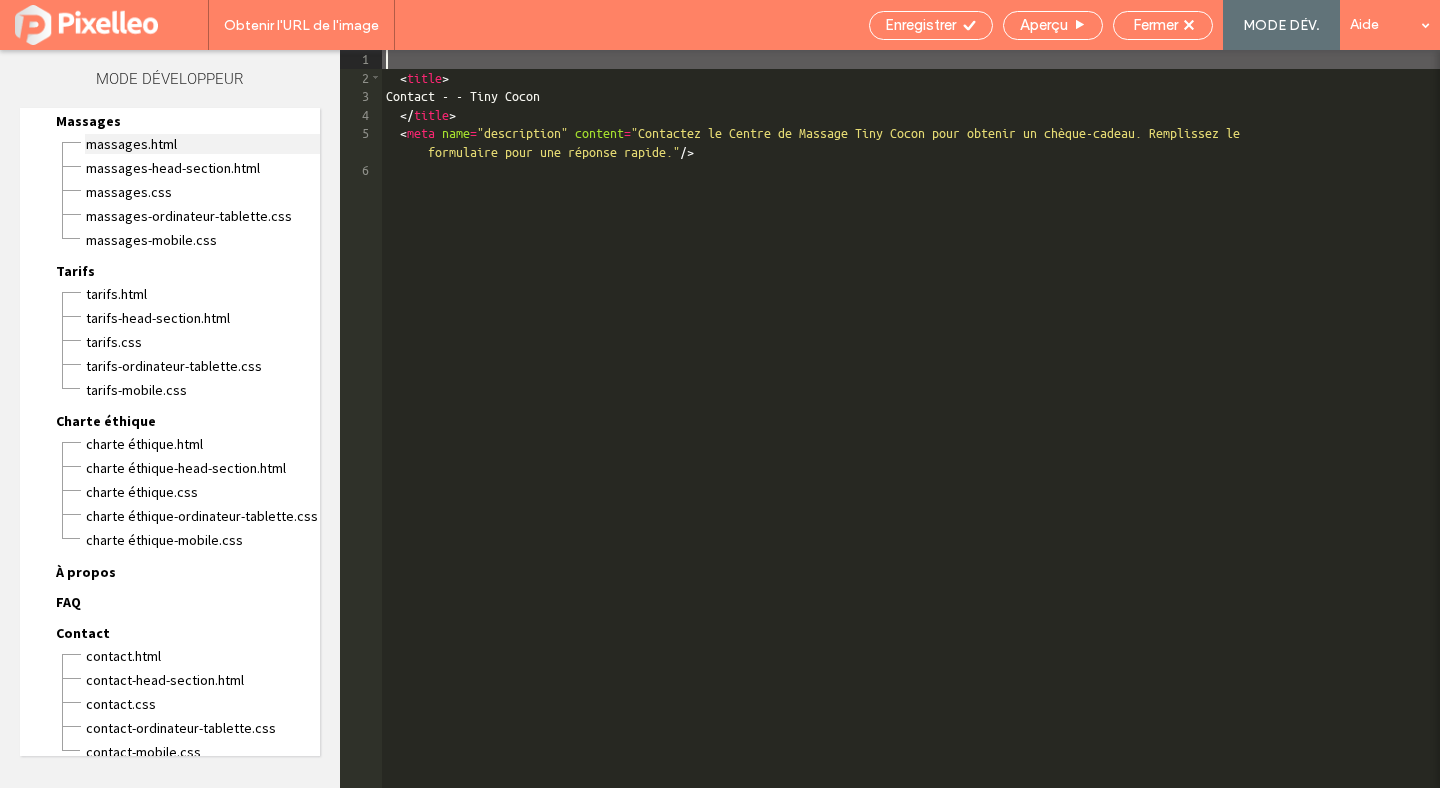 click on "Massages.Html" at bounding box center (202, 144) 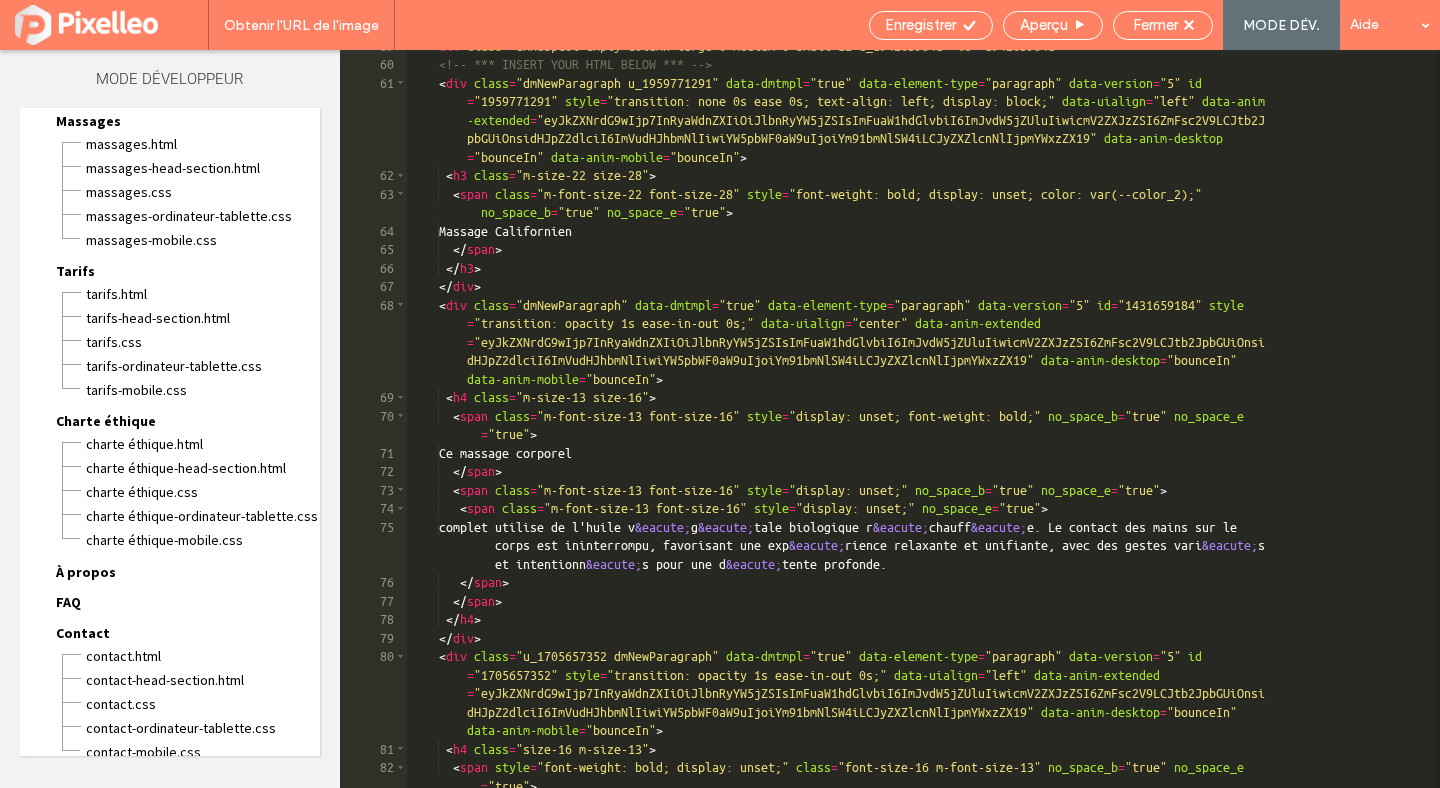scroll, scrollTop: 960, scrollLeft: 0, axis: vertical 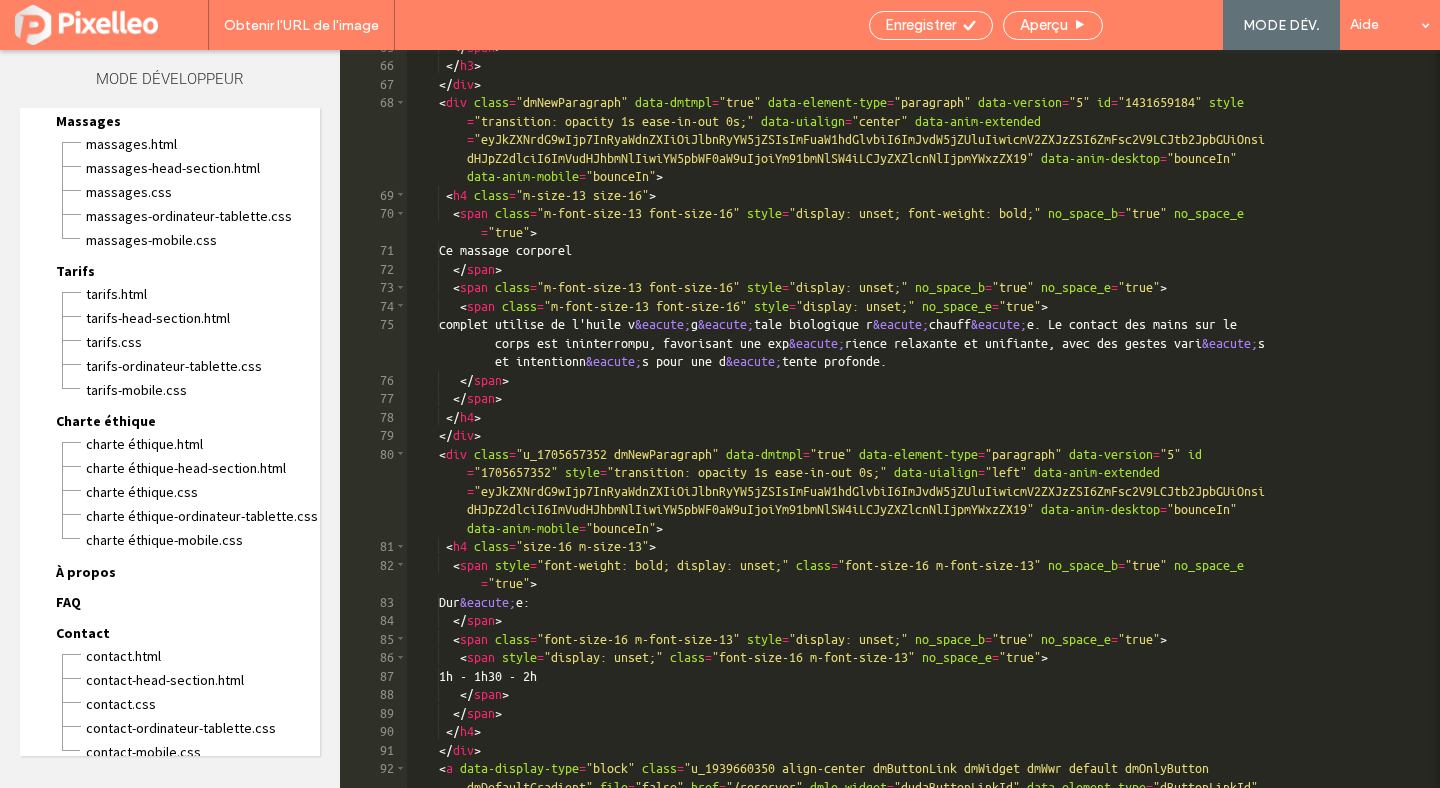click on "Fermer" at bounding box center [1163, 25] 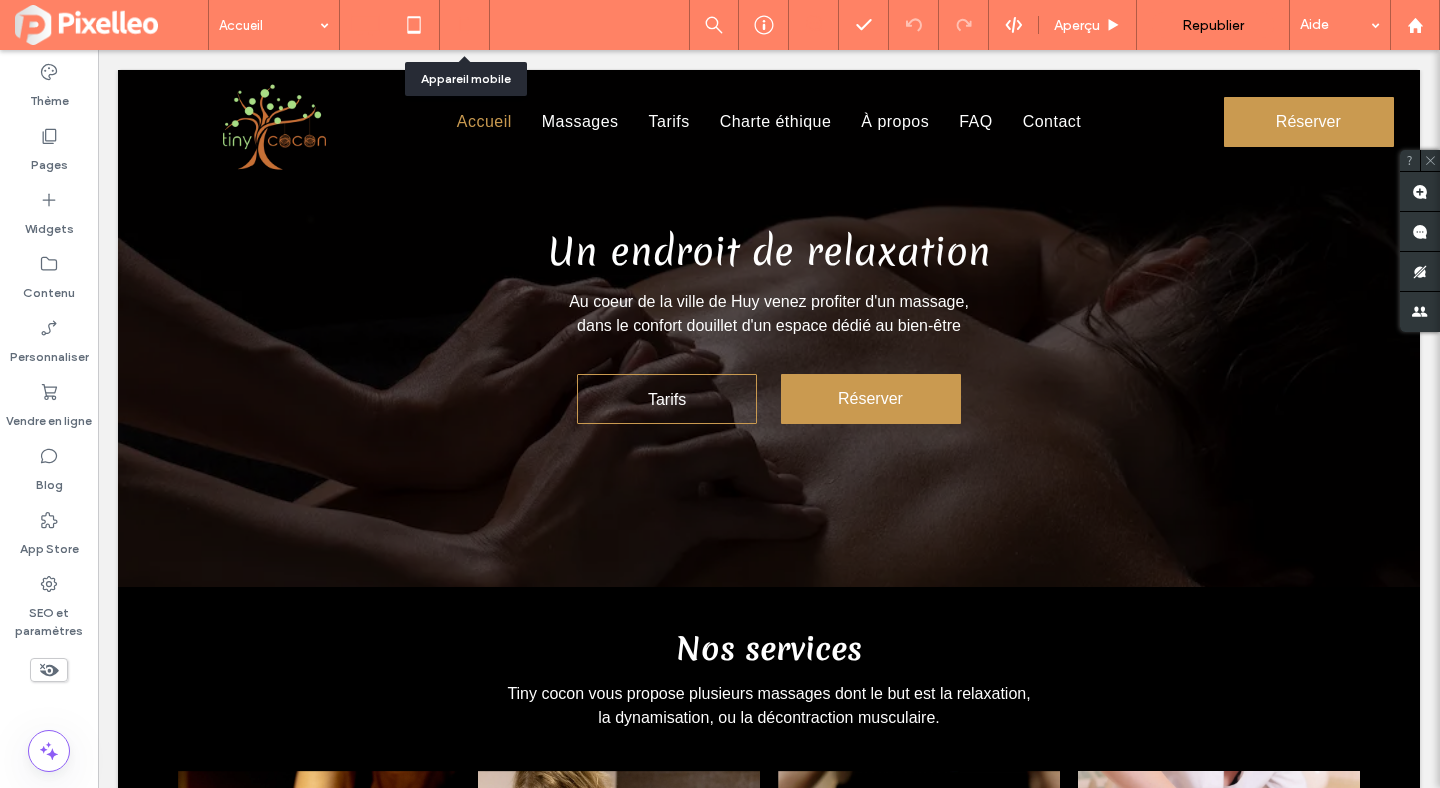 click 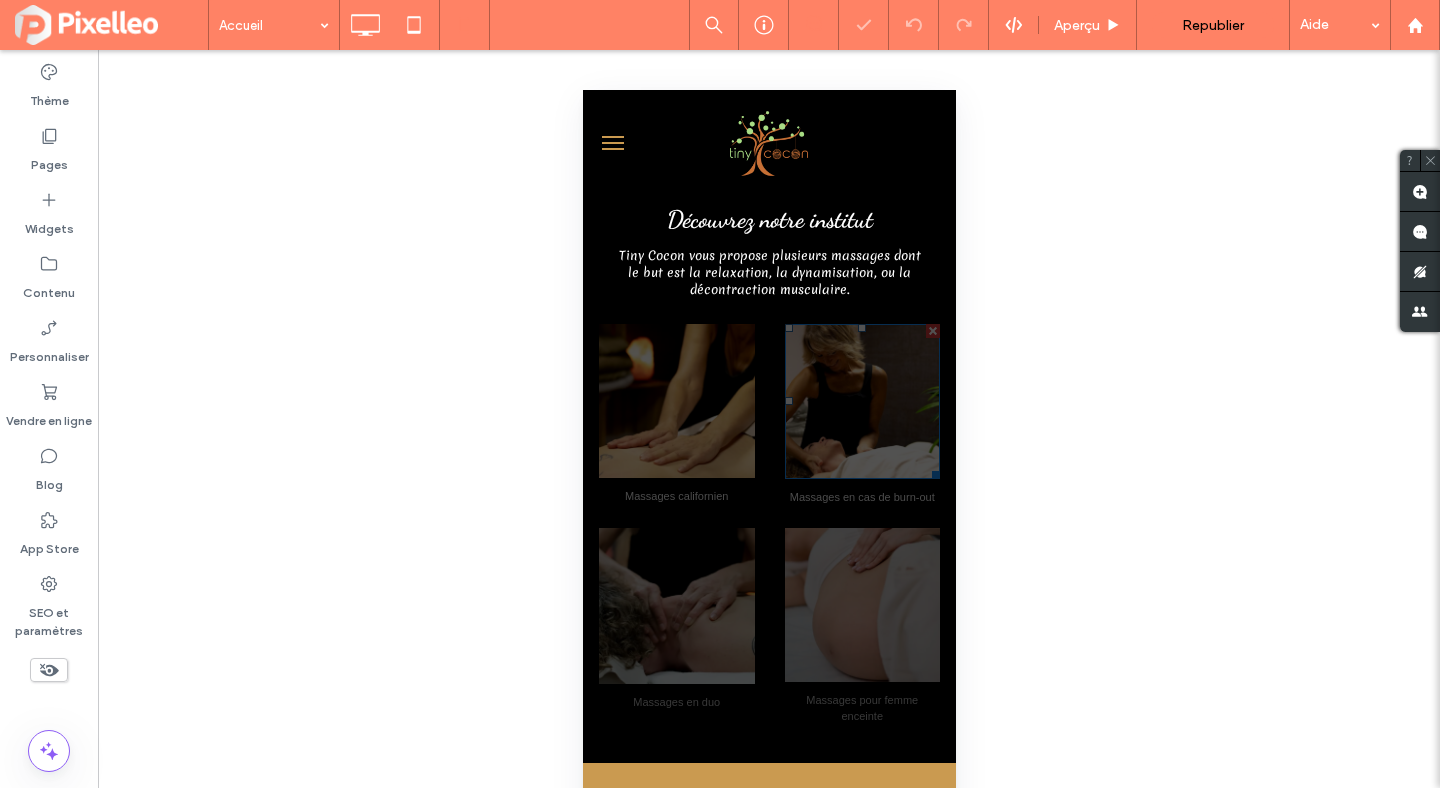 scroll, scrollTop: 726, scrollLeft: 0, axis: vertical 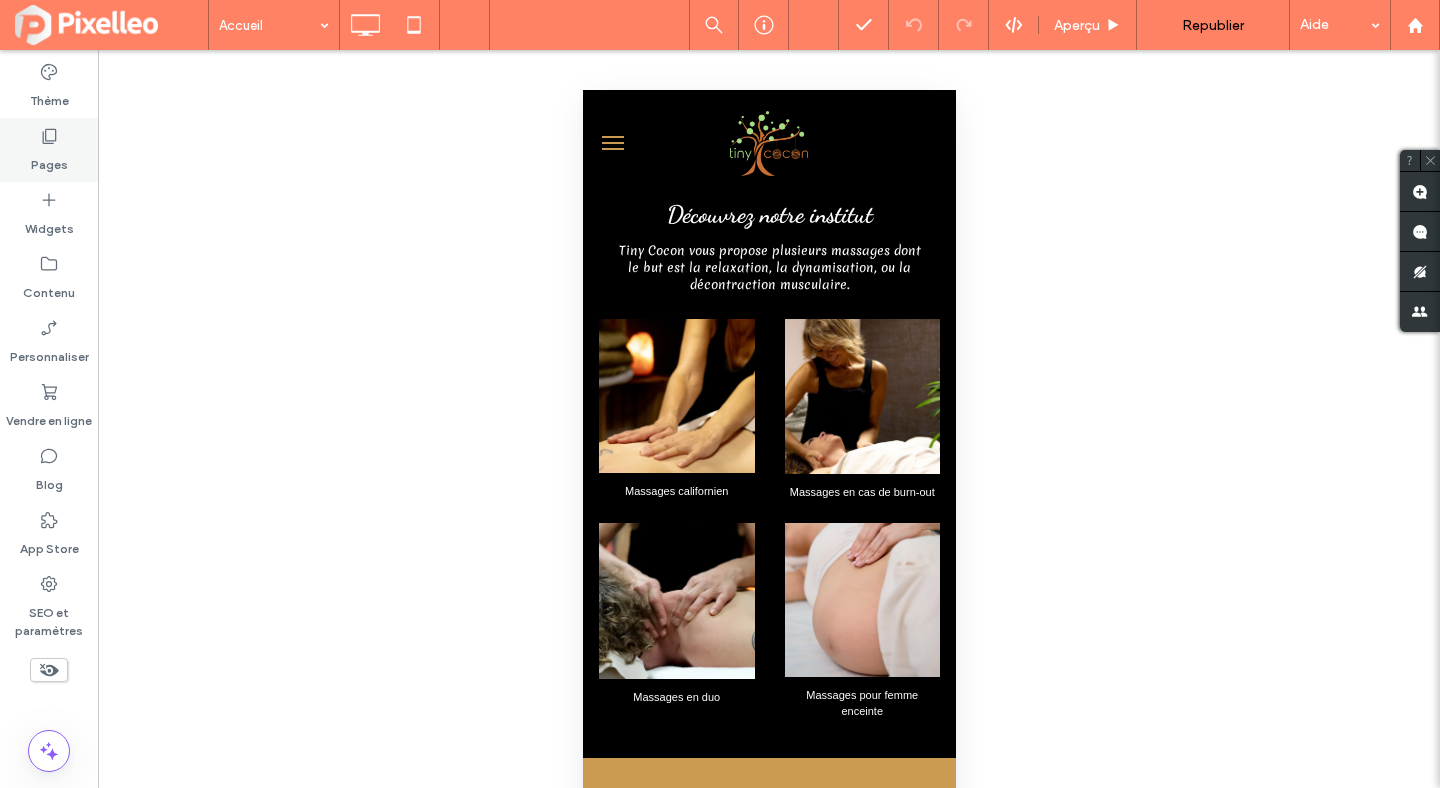 click 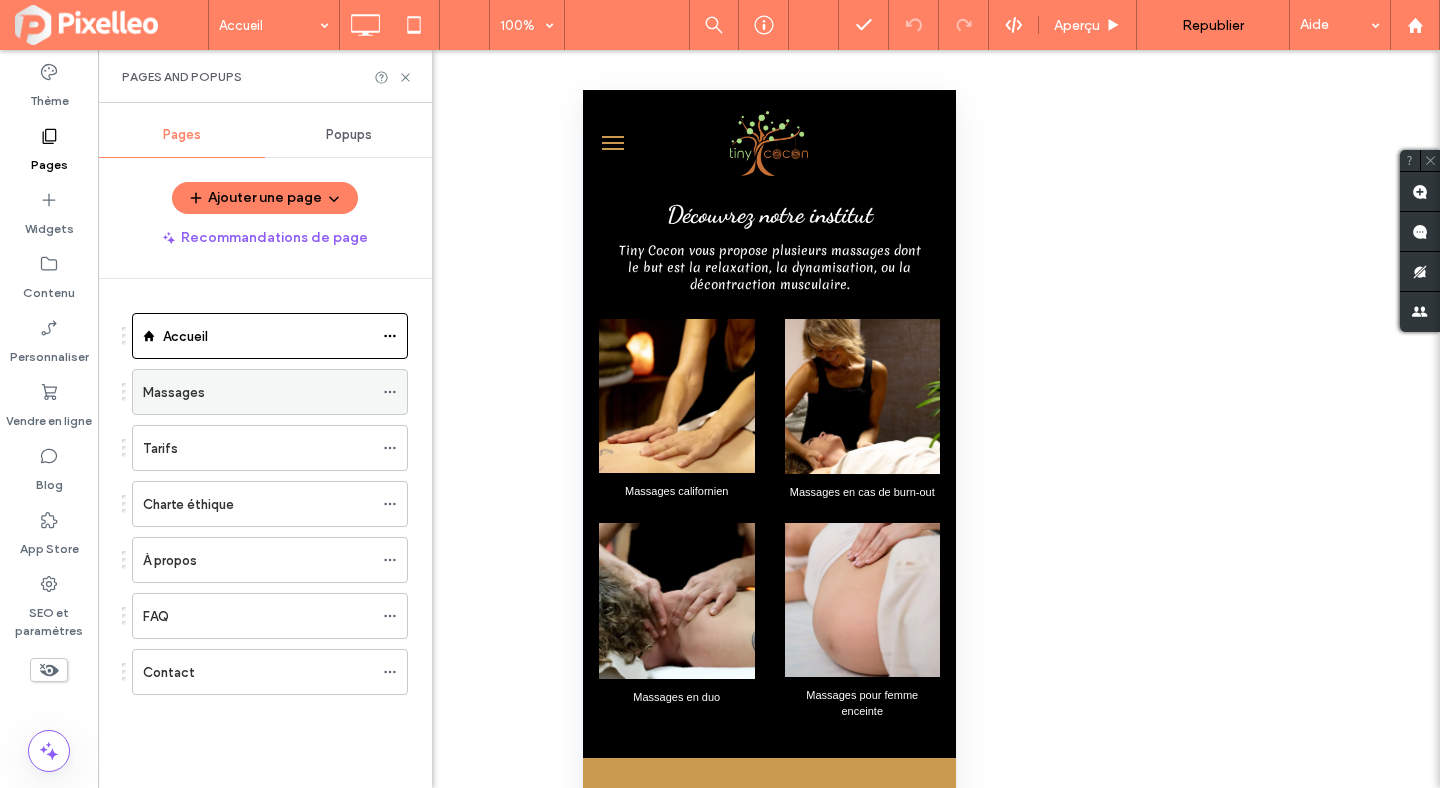 click on "Massages" at bounding box center [174, 392] 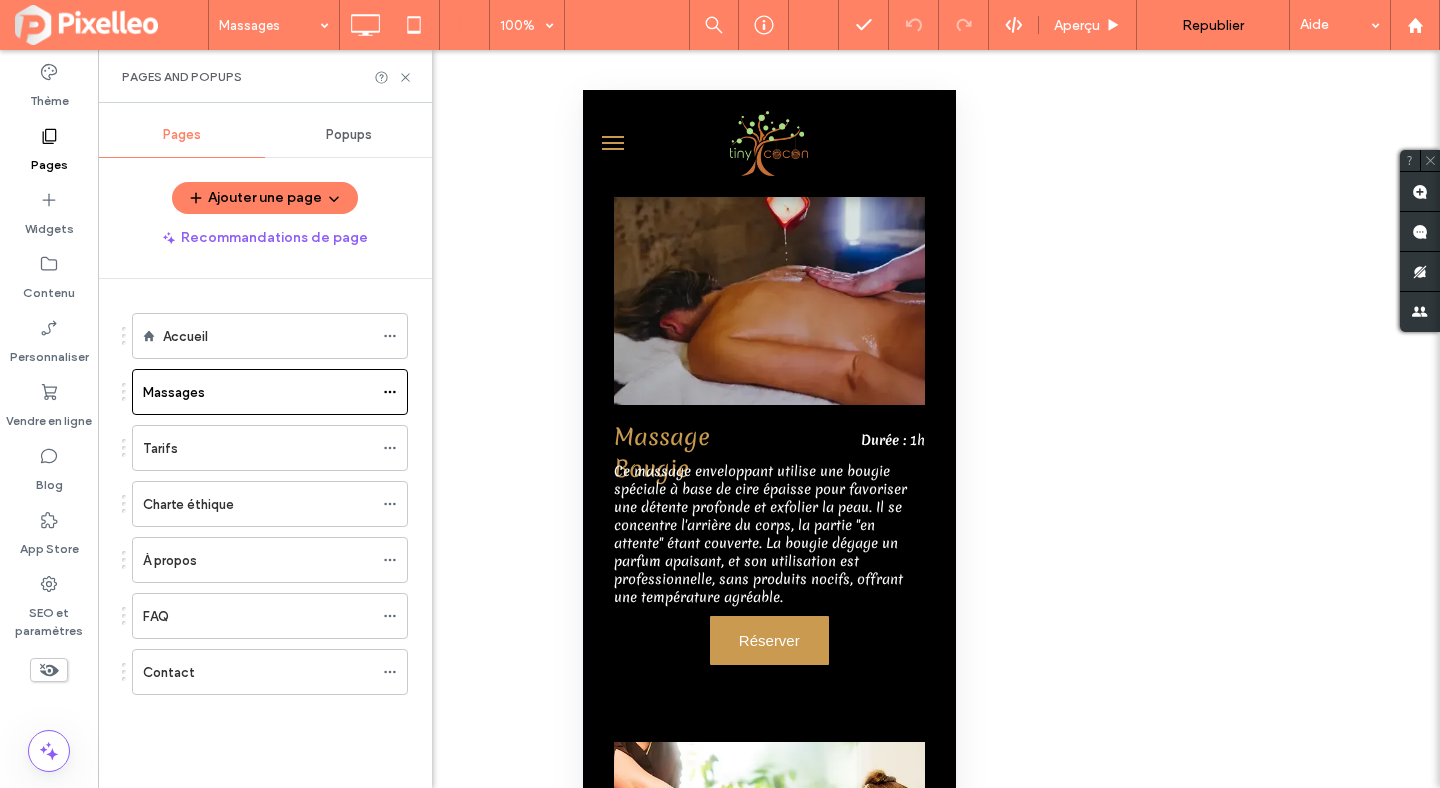 scroll, scrollTop: 934, scrollLeft: 0, axis: vertical 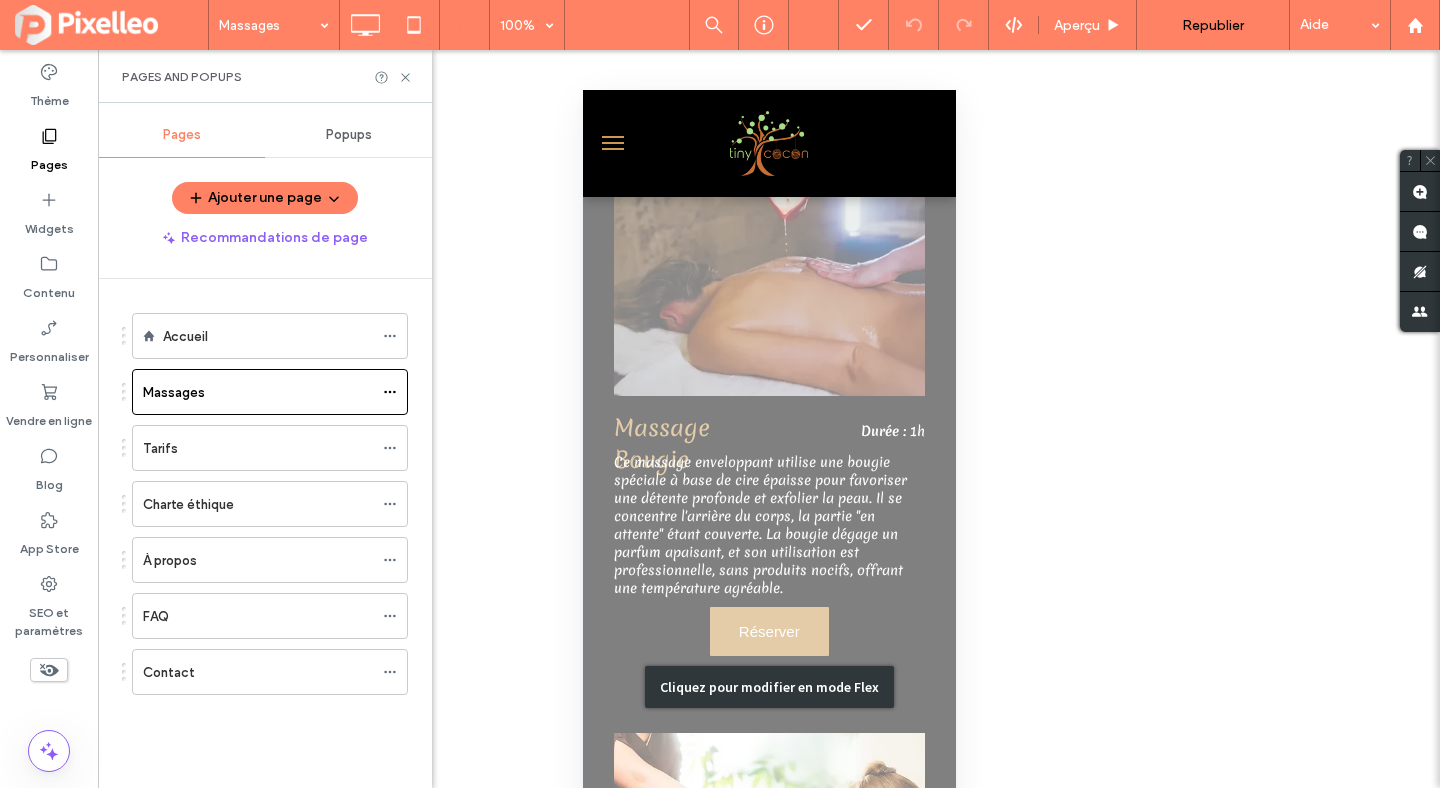 click on "Cliquez pour modifier en mode Flex" at bounding box center (768, 686) 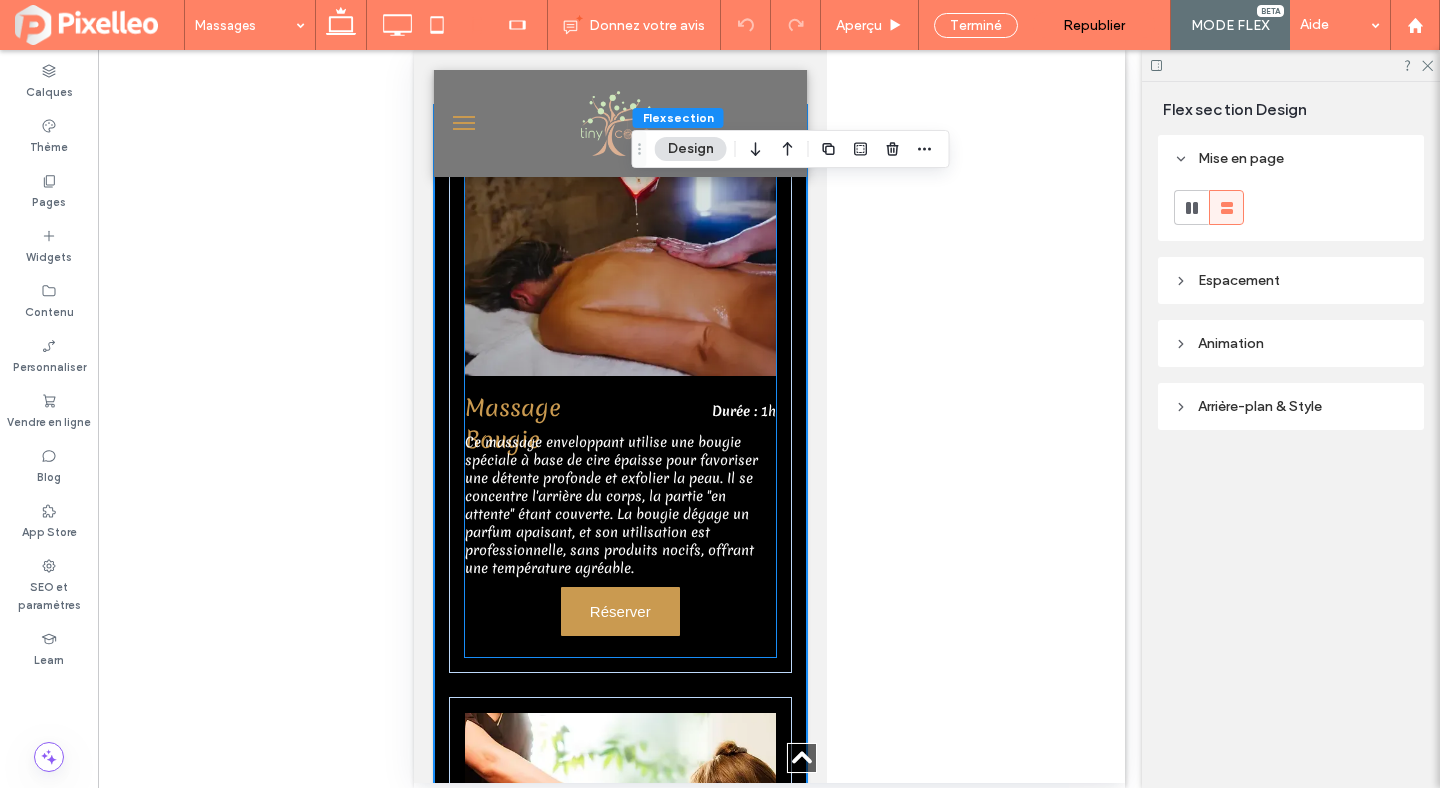 click on "Ce massage enveloppant utilise une bougie spéciale à base de cire épaisse pour favoriser une détente profonde et exfolier la peau. Il se concentre l'arrière du corps, la partie "en attente" étant couverte. La bougie dégage un parfum apaisant, et son utilisation est professionnelle, sans produits nocifs, offrant une température agréable." at bounding box center [610, 505] 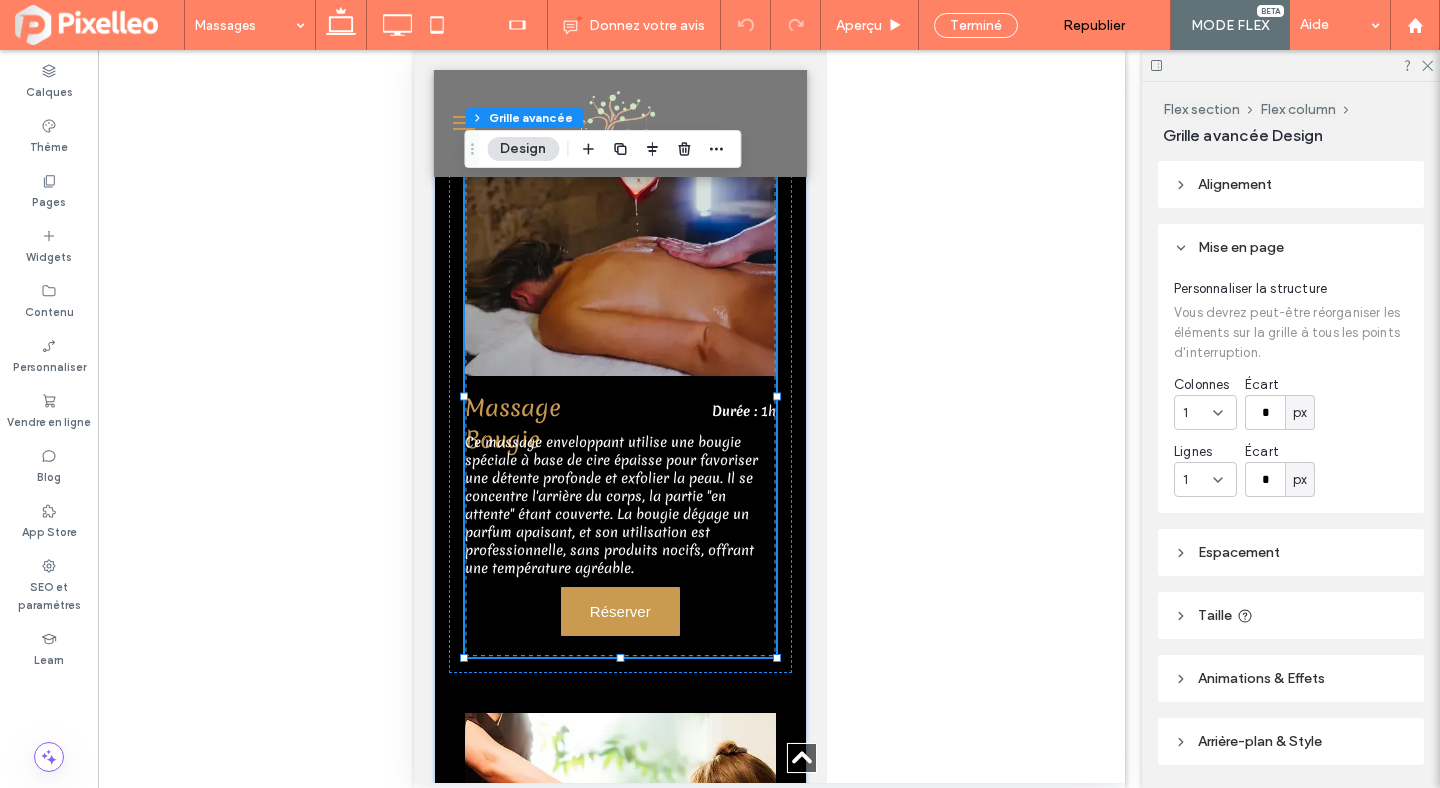 click on "Ce massage enveloppant utilise une bougie spéciale à base de cire épaisse pour favoriser une détente profonde et exfolier la peau. Il se concentre l'arrière du corps, la partie "en attente" étant couverte. La bougie dégage un parfum apaisant, et son utilisation est professionnelle, sans produits nocifs, offrant une température agréable." at bounding box center [610, 505] 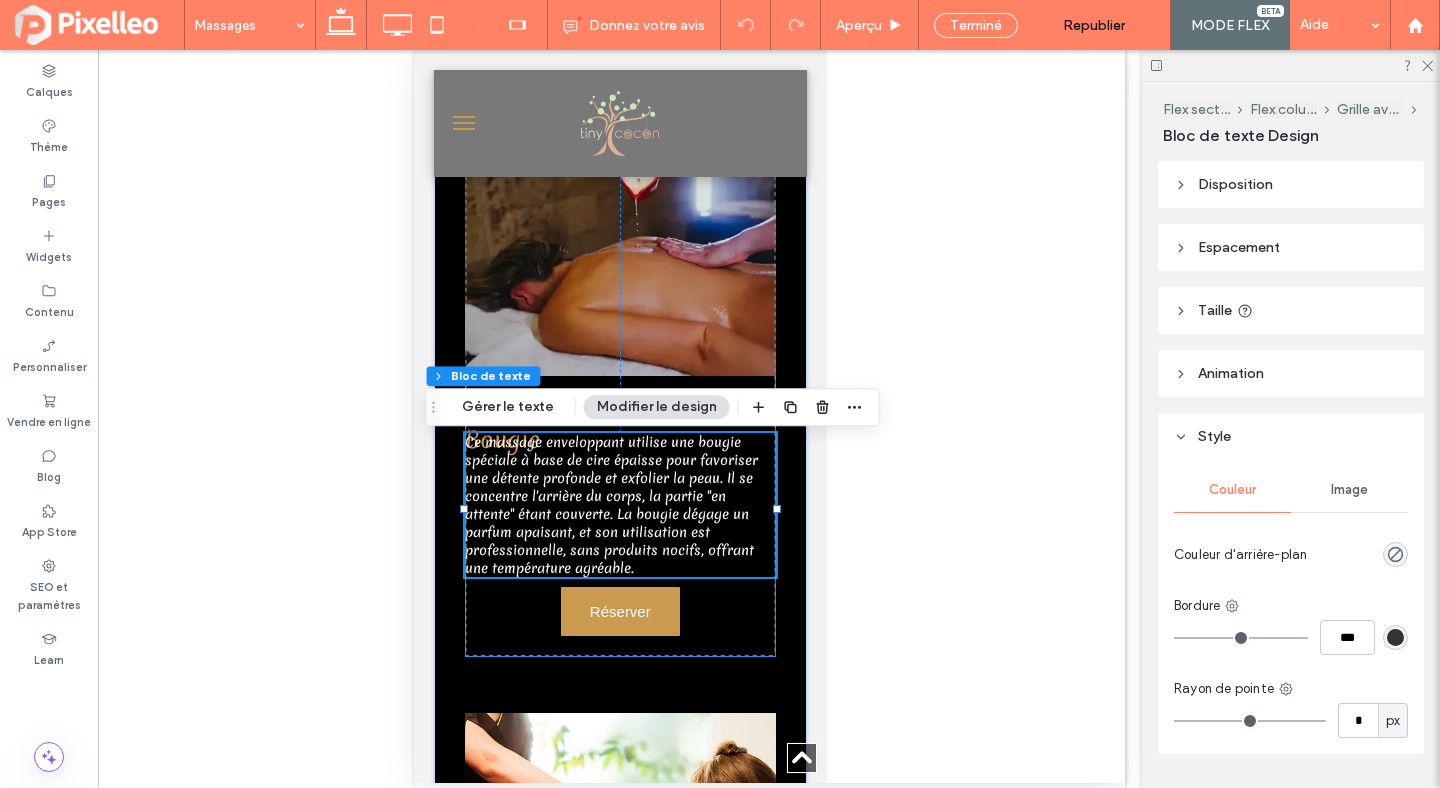 click on "Massage Bougie
Durée :   1h
Ce massage enveloppant utilise une bougie spéciale à base de cire épaisse pour favoriser une détente profonde et exfolier la peau. Il se concentre l'arrière du corps, la partie "en attente" étant couverte. La bougie dégage un parfum apaisant, et son utilisation est professionnelle, sans produits nocifs, offrant une température agréable.
Réserver
0px
297px" at bounding box center [619, 396] 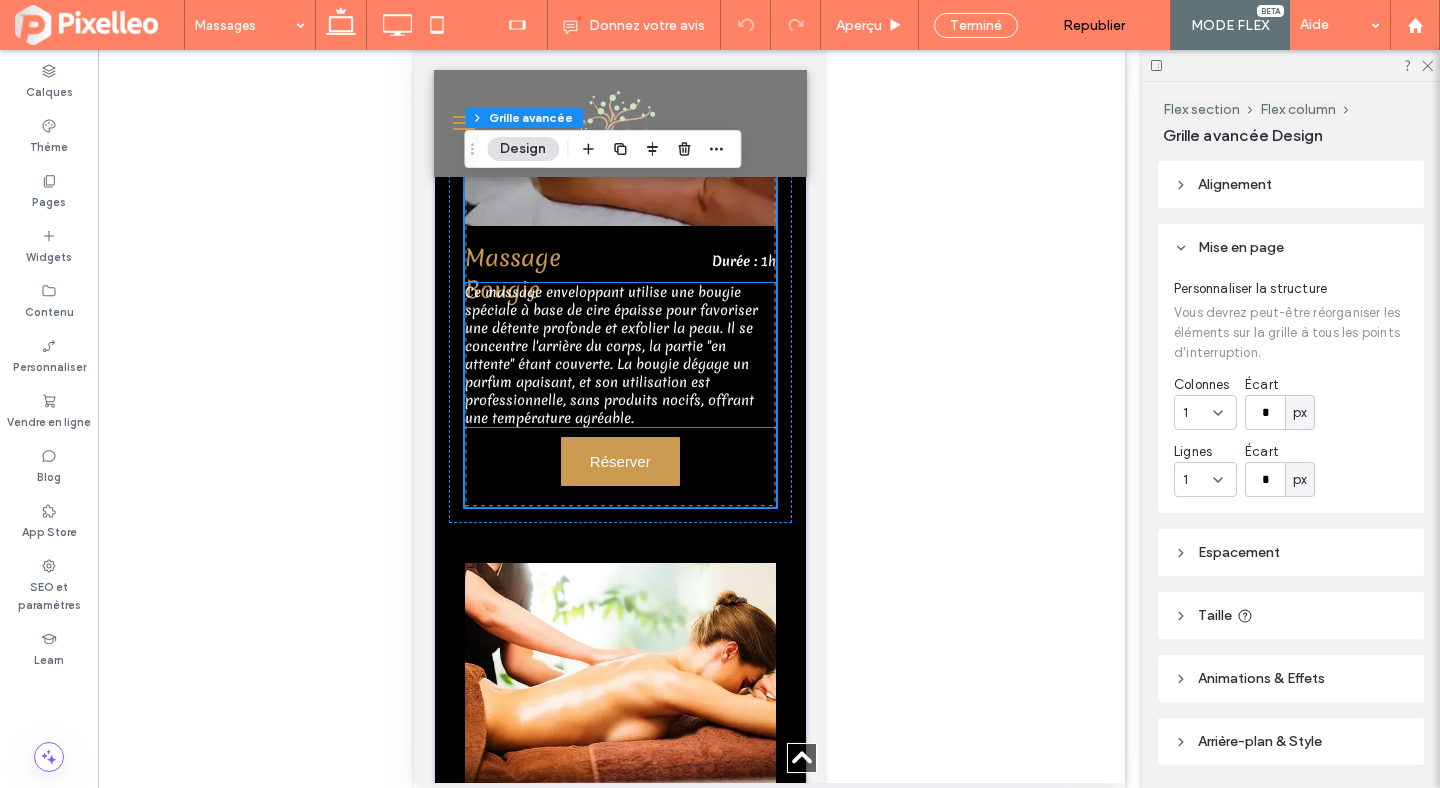 scroll, scrollTop: 1107, scrollLeft: 0, axis: vertical 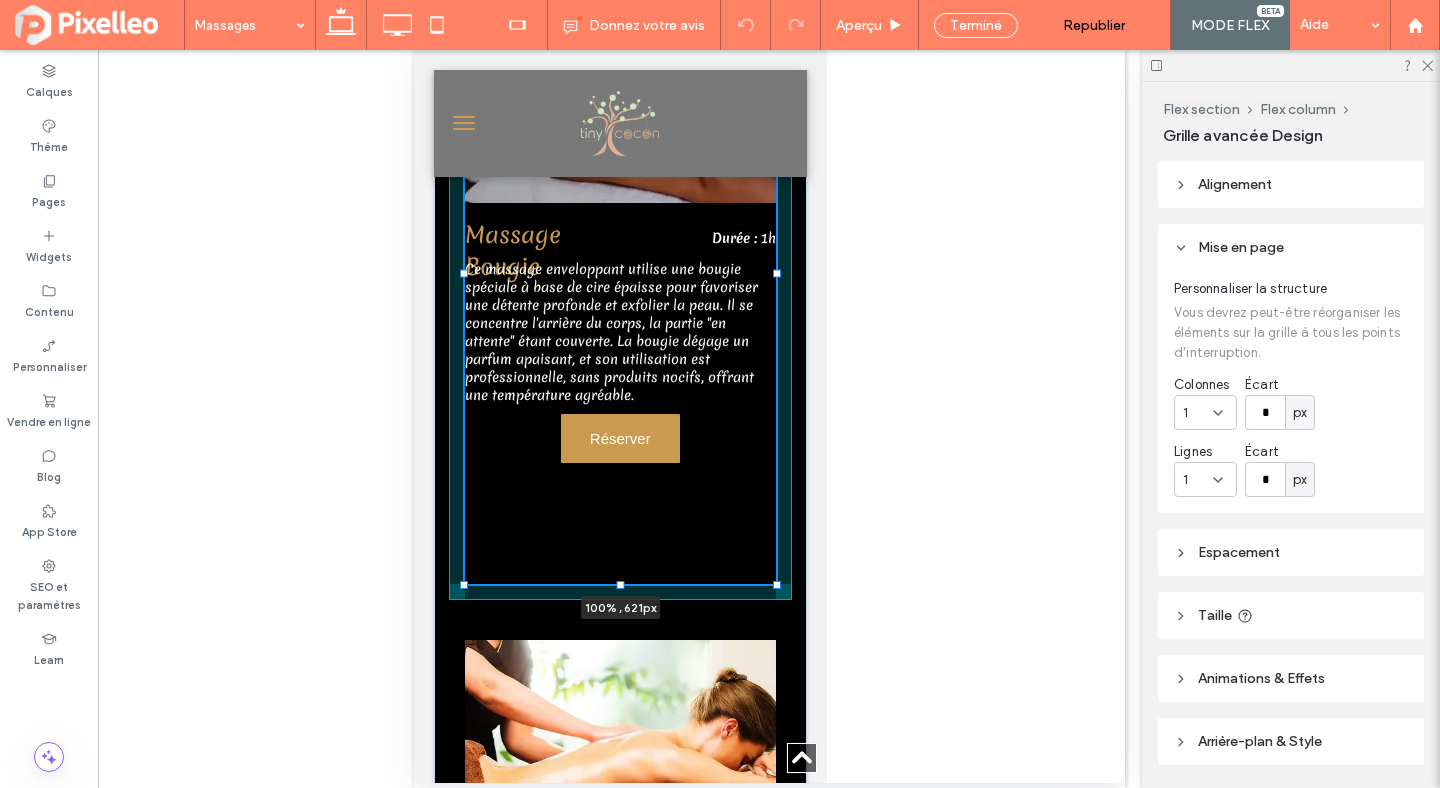 drag, startPoint x: 621, startPoint y: 494, endPoint x: 625, endPoint y: 544, distance: 50.159744 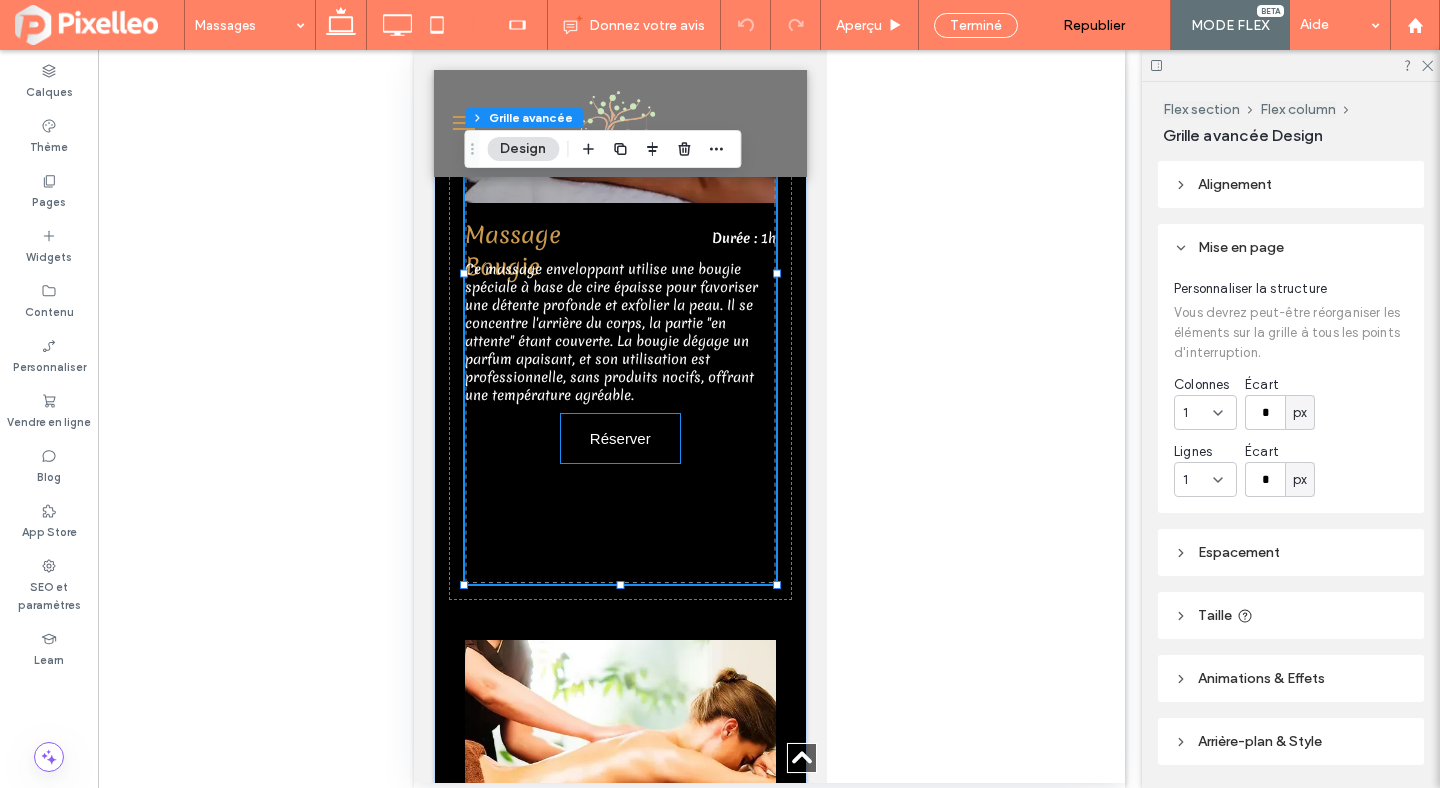 click on "Réserver" at bounding box center [619, 438] 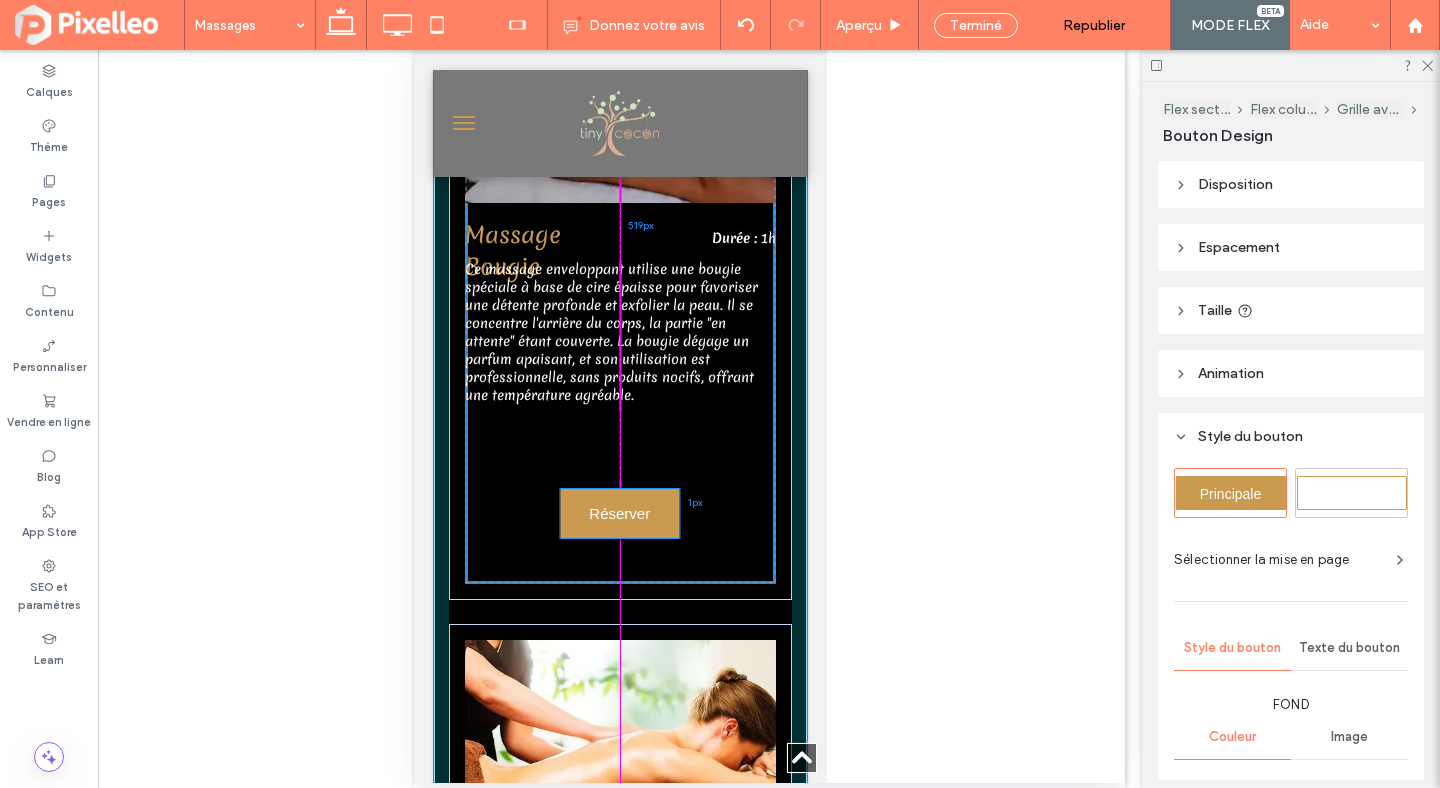 drag, startPoint x: 622, startPoint y: 455, endPoint x: 621, endPoint y: 523, distance: 68.007355 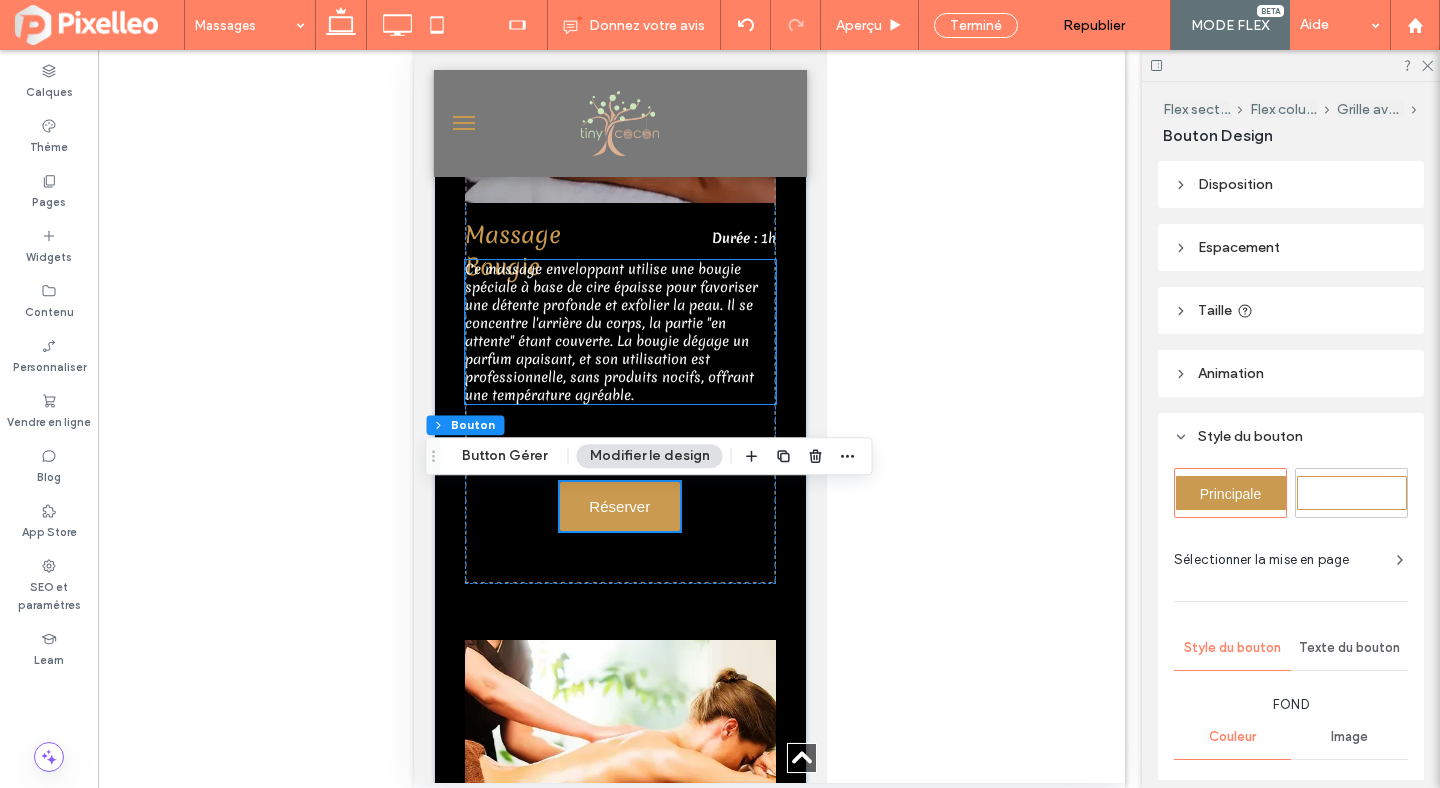 click on "Ce massage enveloppant utilise une bougie spéciale à base de cire épaisse pour favoriser une détente profonde et exfolier la peau. Il se concentre l'arrière du corps, la partie "en attente" étant couverte. La bougie dégage un parfum apaisant, et son utilisation est professionnelle, sans produits nocifs, offrant une température agréable." at bounding box center (610, 332) 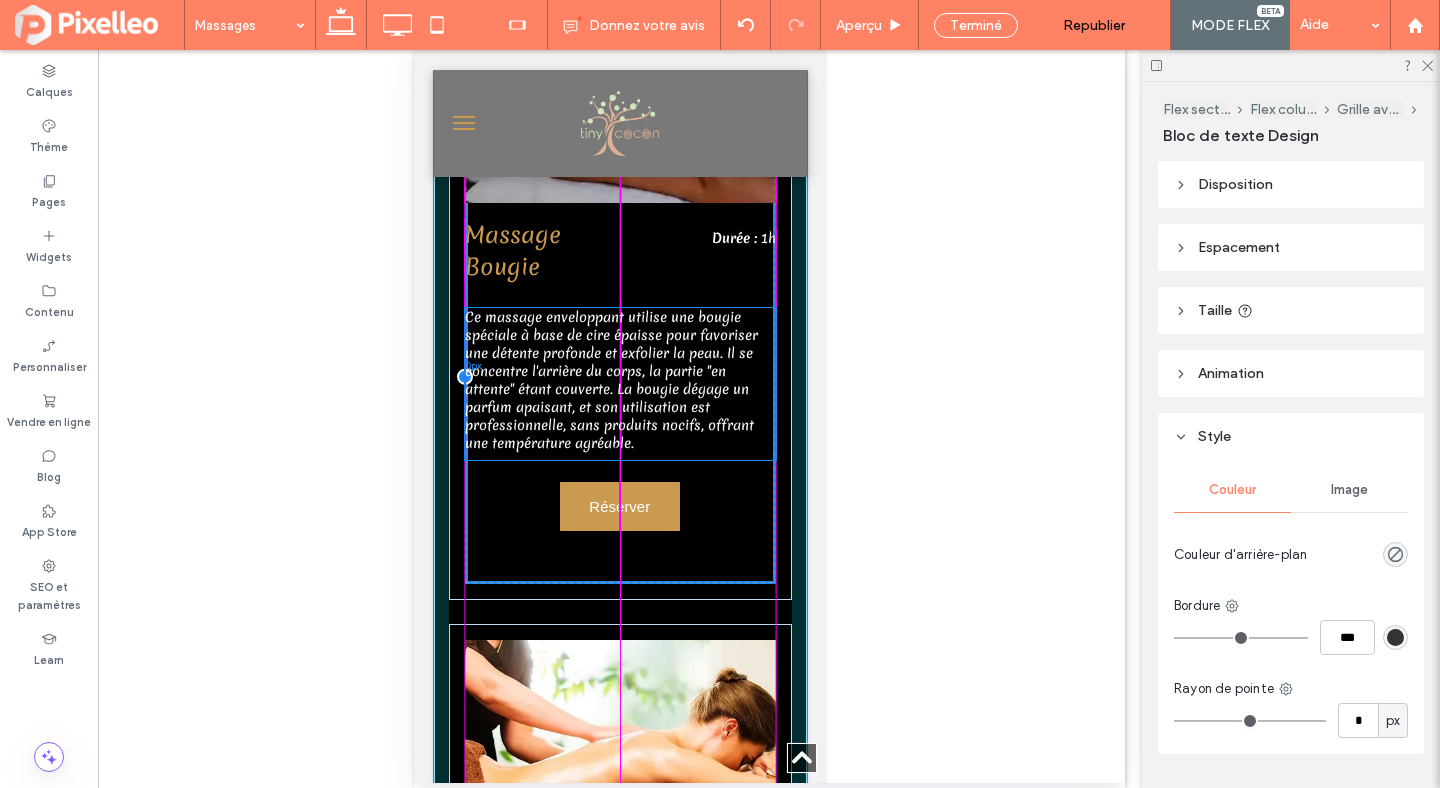 drag, startPoint x: 600, startPoint y: 351, endPoint x: 604, endPoint y: 392, distance: 41.19466 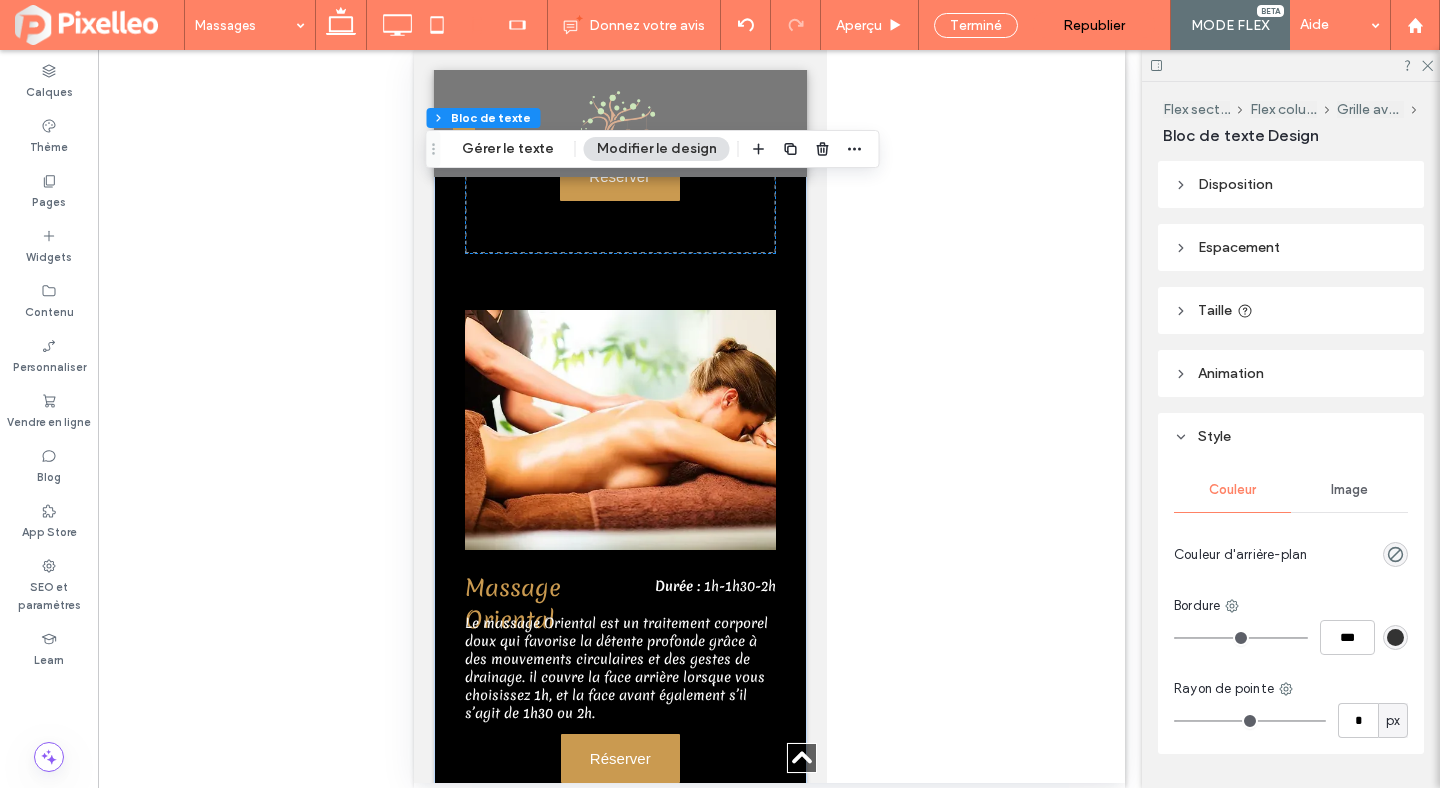 scroll, scrollTop: 1438, scrollLeft: 0, axis: vertical 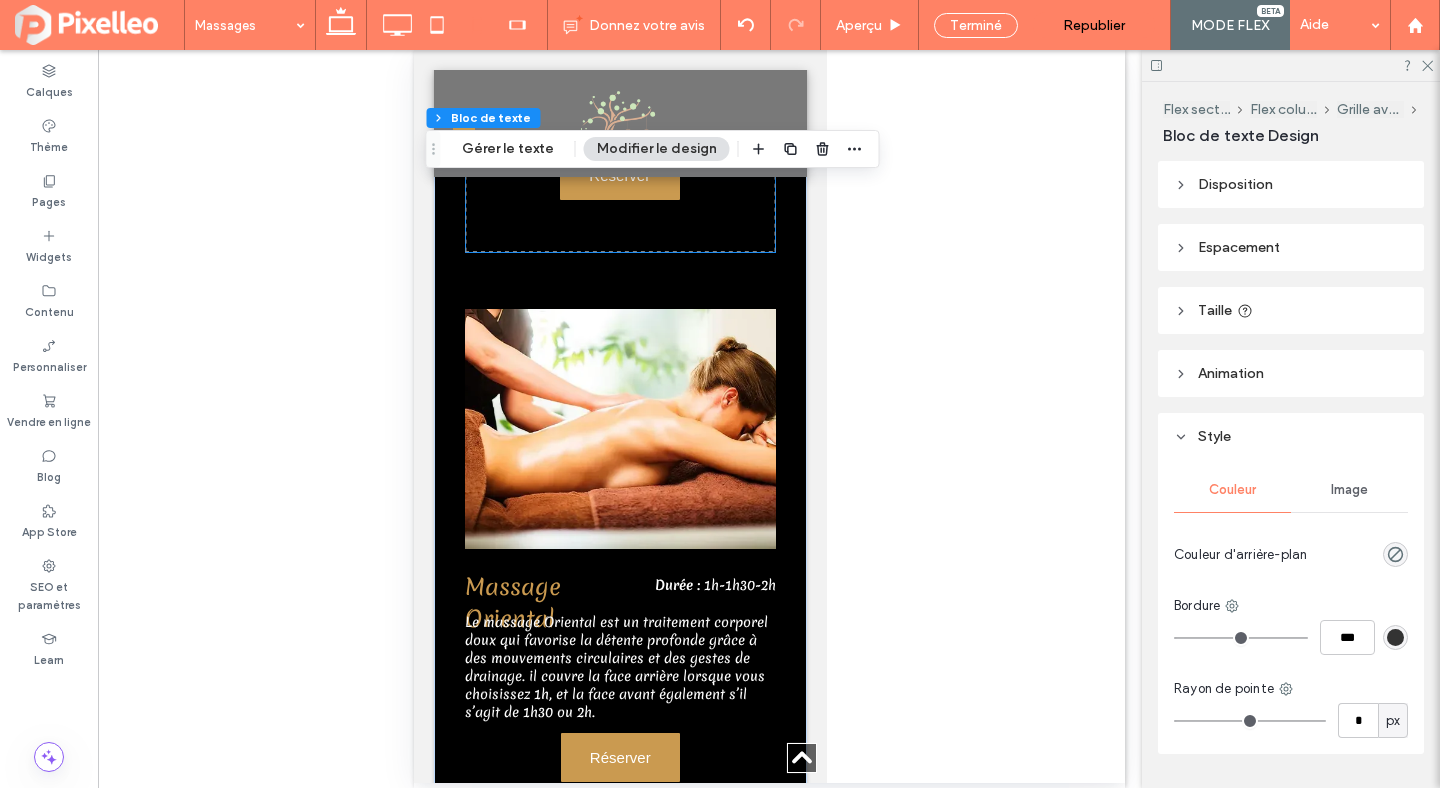 click on "Massage Bougie
Durée :   1h
Ce massage enveloppant utilise une bougie spéciale à base de cire épaisse pour favoriser une détente profonde et exfolier la peau. Il se concentre l'arrière du corps, la partie "en attente" étant couverte. La bougie dégage un parfum apaisant, et son utilisation est professionnelle, sans produits nocifs, offrant une température agréable.
Réserver" at bounding box center [619, -58] 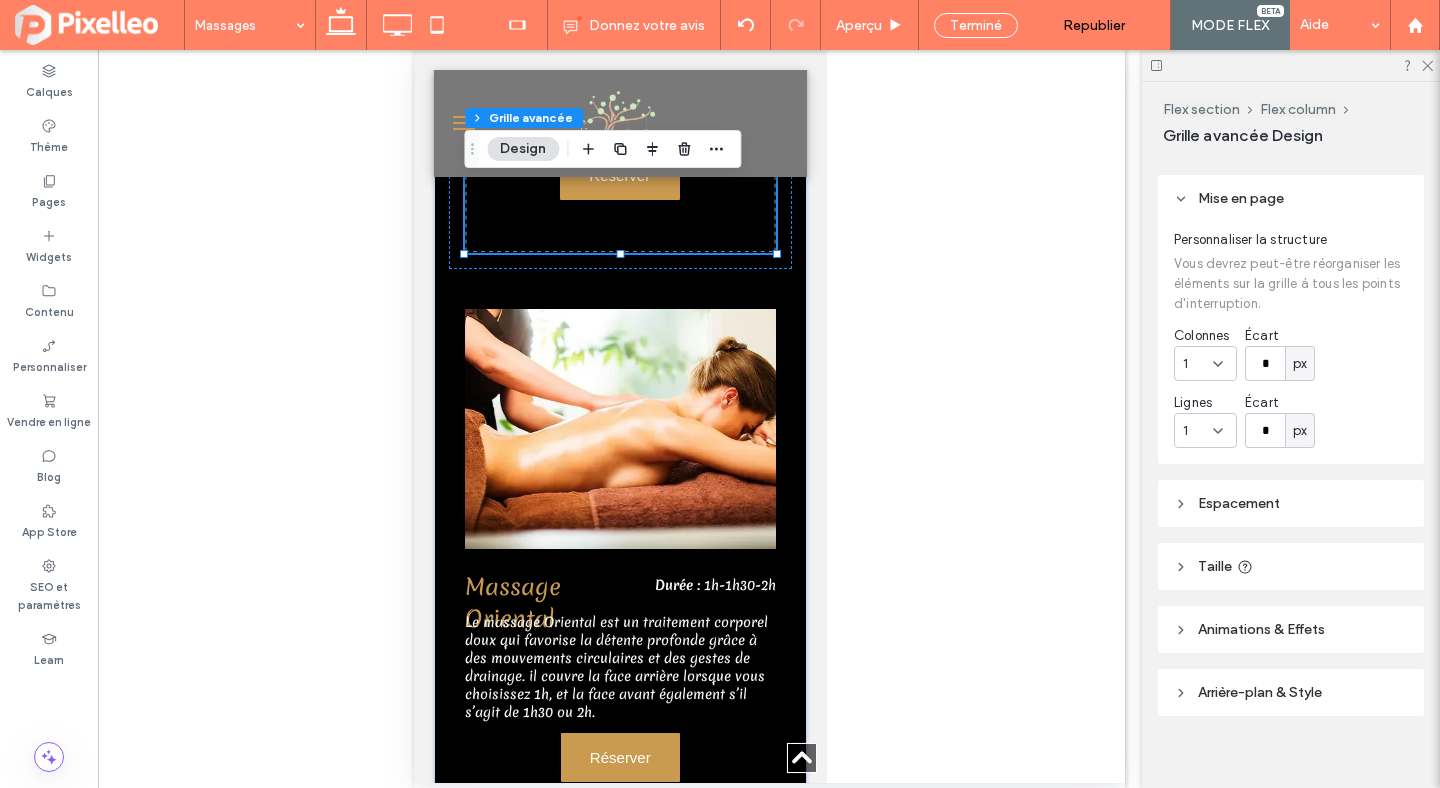 scroll, scrollTop: 65, scrollLeft: 0, axis: vertical 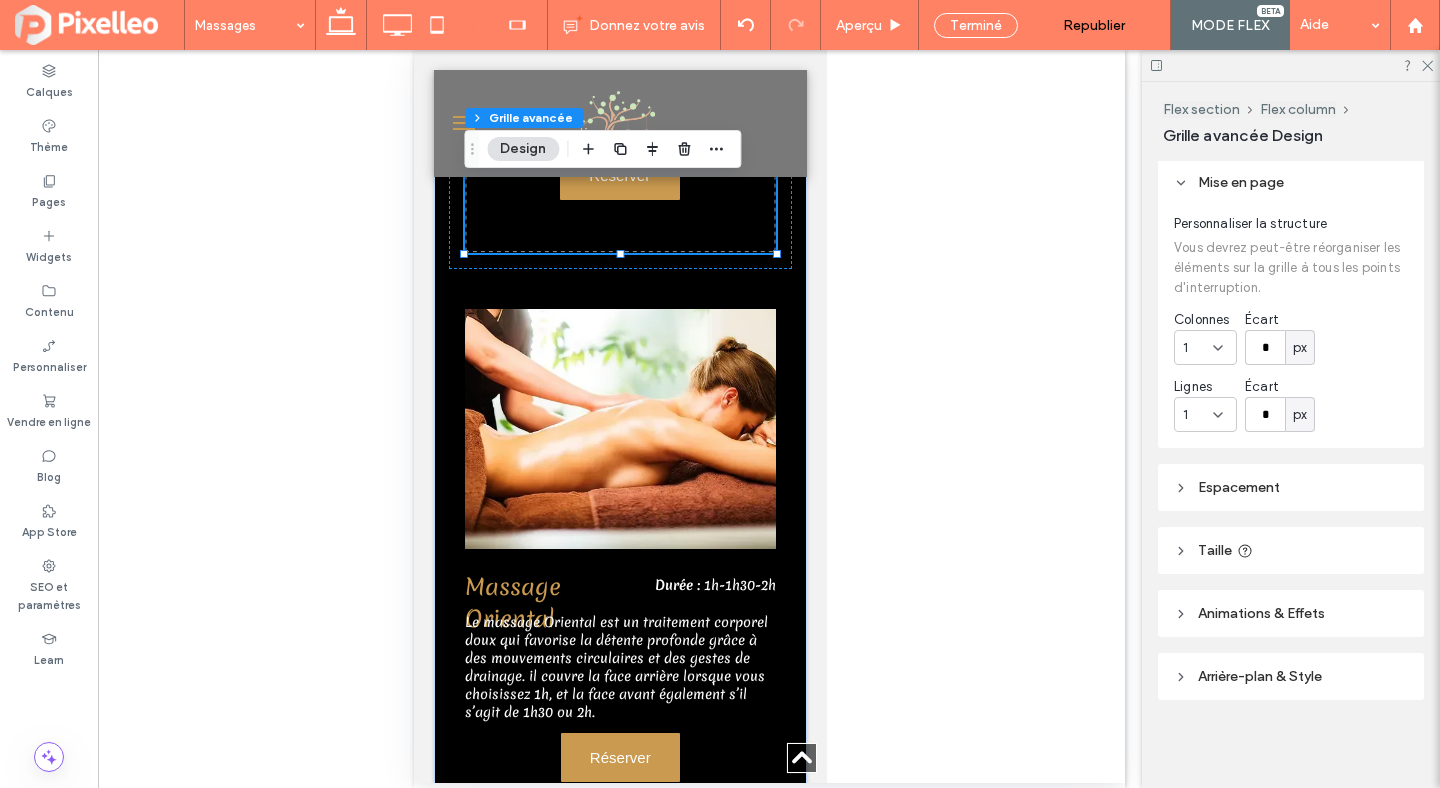 click on "Taille" at bounding box center (1291, 550) 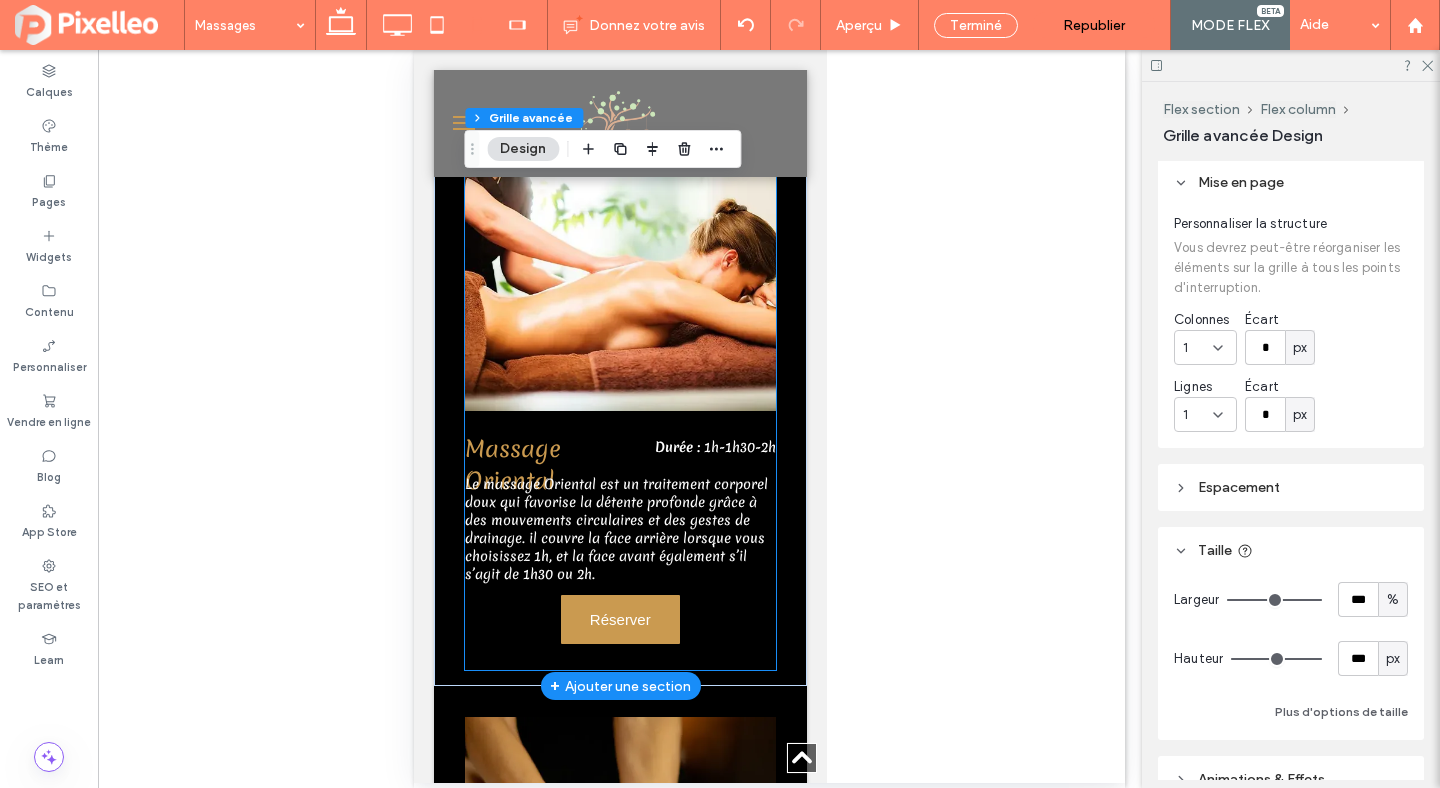 scroll, scrollTop: 1705, scrollLeft: 0, axis: vertical 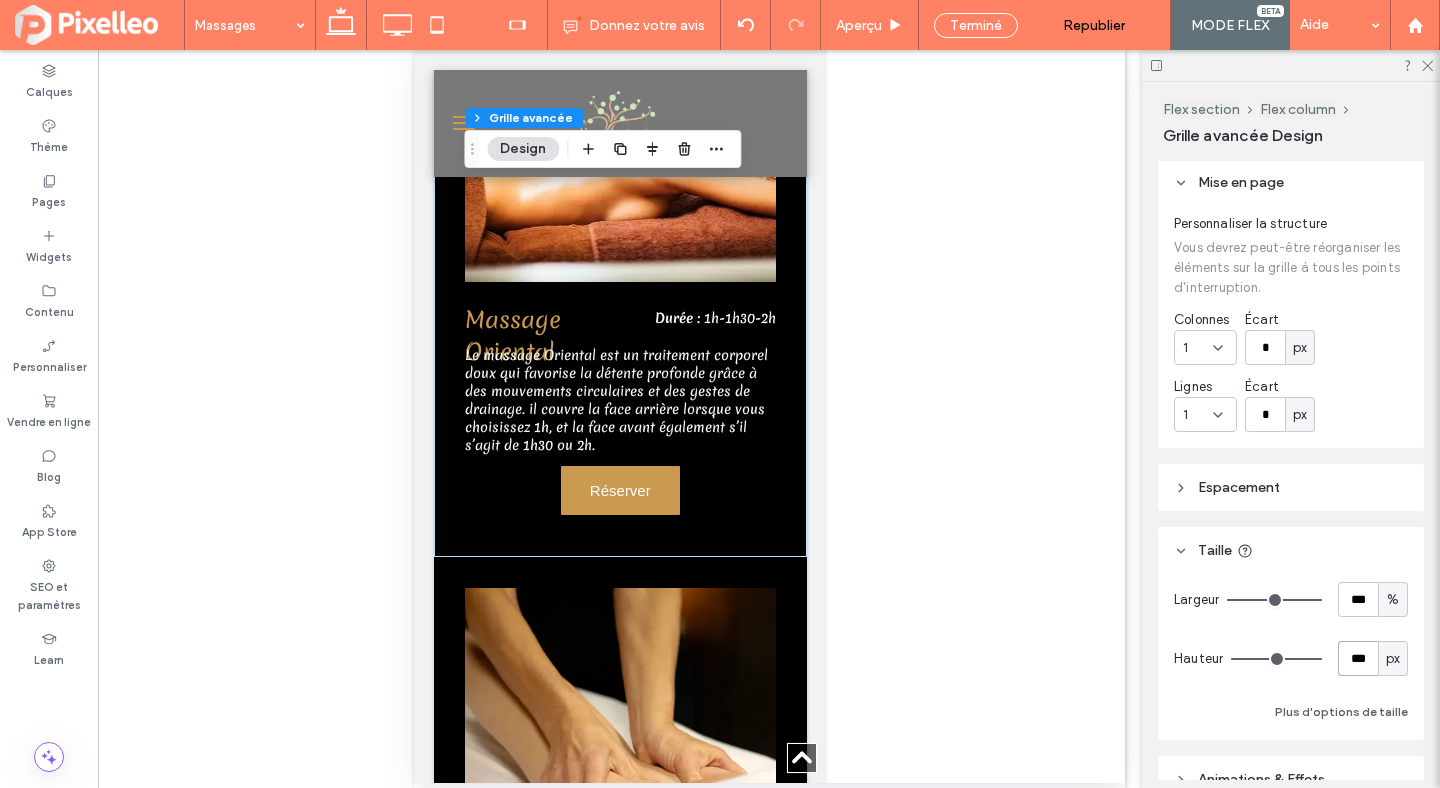 click on "***" at bounding box center [1358, 658] 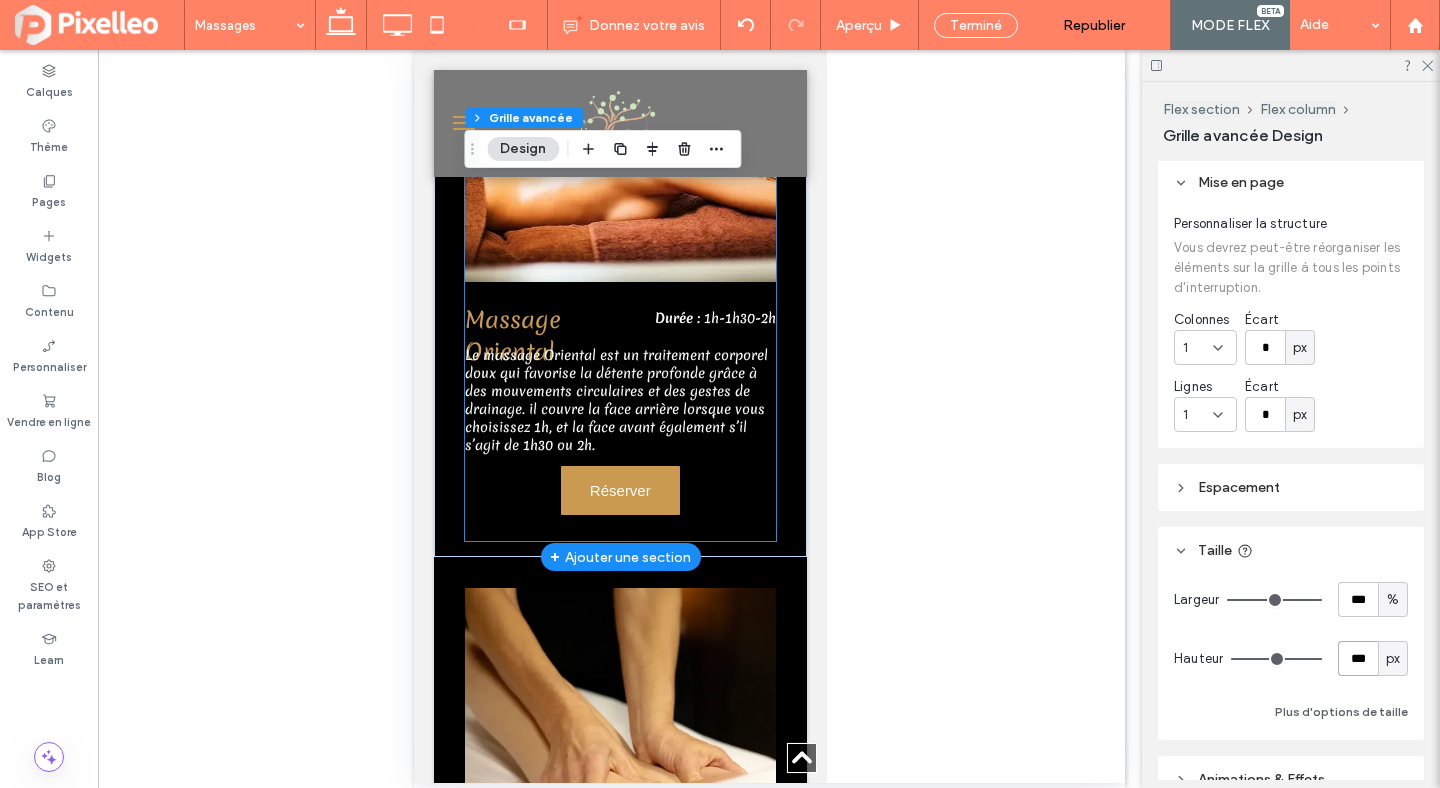 click on "Massage Oriental
Durée :   1h-1h30-2h
Le massage Oriental est un traitement corporel doux qui favorise la détente profonde grâce à des mouvements circulaires et des gestes de drainage. il couvre la face arrière lorsque vous choisissez 1h, et la face avant également s’il s’agit de 1h30 ou 2h.
Réserver" at bounding box center [619, 291] 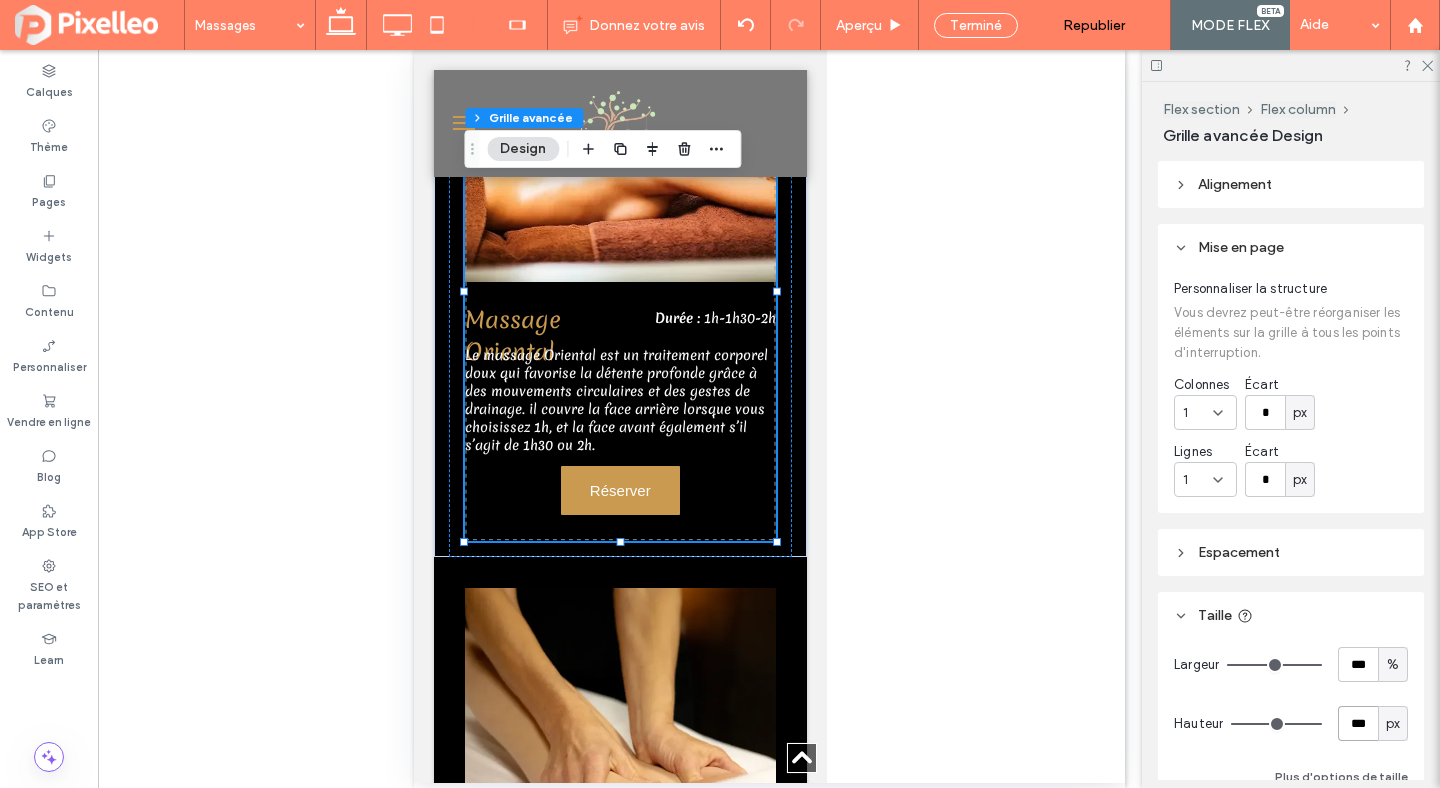click on "***" at bounding box center [1358, 723] 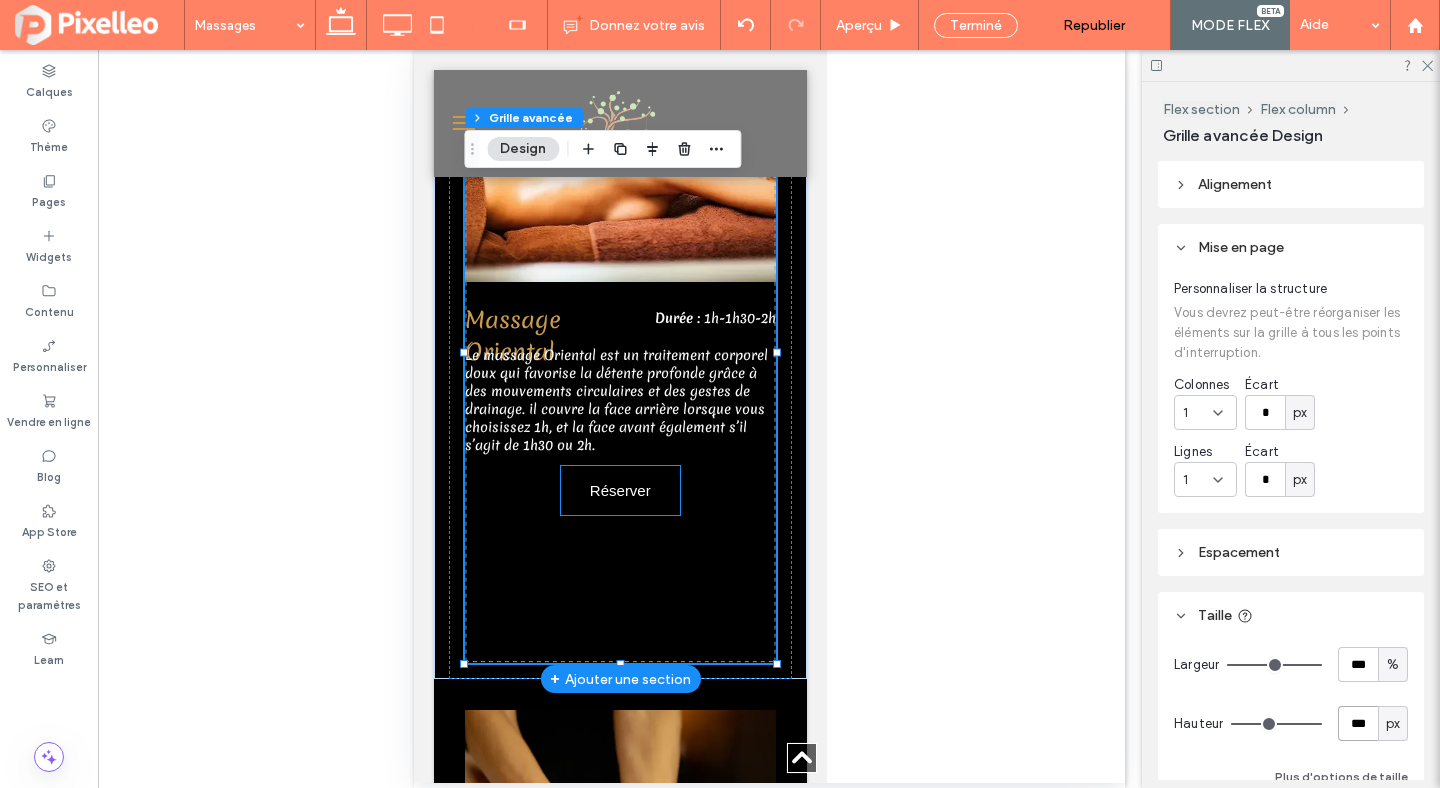 click on "Réserver" at bounding box center [619, 490] 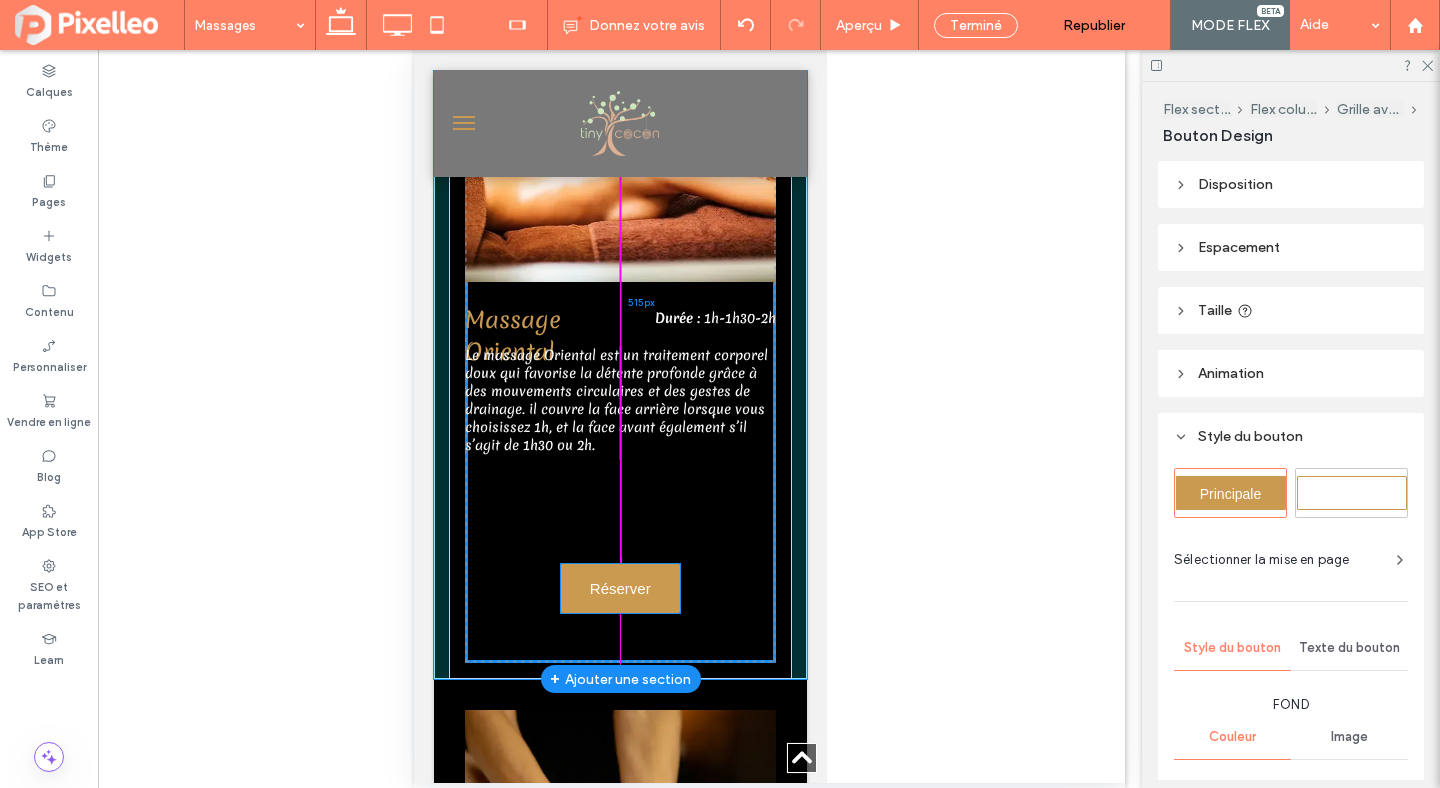 drag, startPoint x: 622, startPoint y: 492, endPoint x: 622, endPoint y: 583, distance: 91 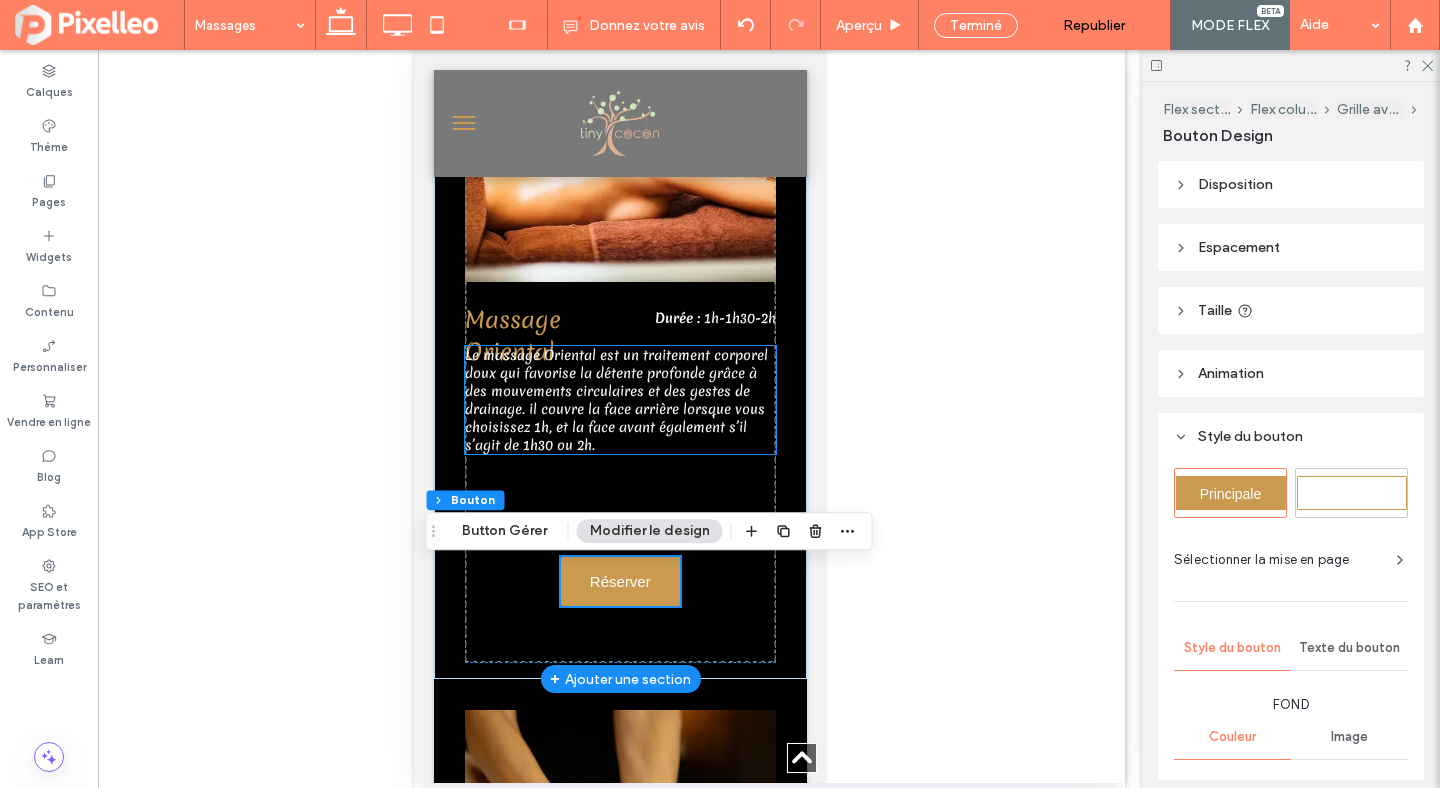 click on "Le massage Oriental est un traitement corporel doux qui favorise la détente profonde grâce à des mouvements circulaires et des gestes de drainage. il couvre la face arrière lorsque vous choisissez 1h, et la face avant également s’il s’agit de 1h30 ou 2h." at bounding box center (615, 400) 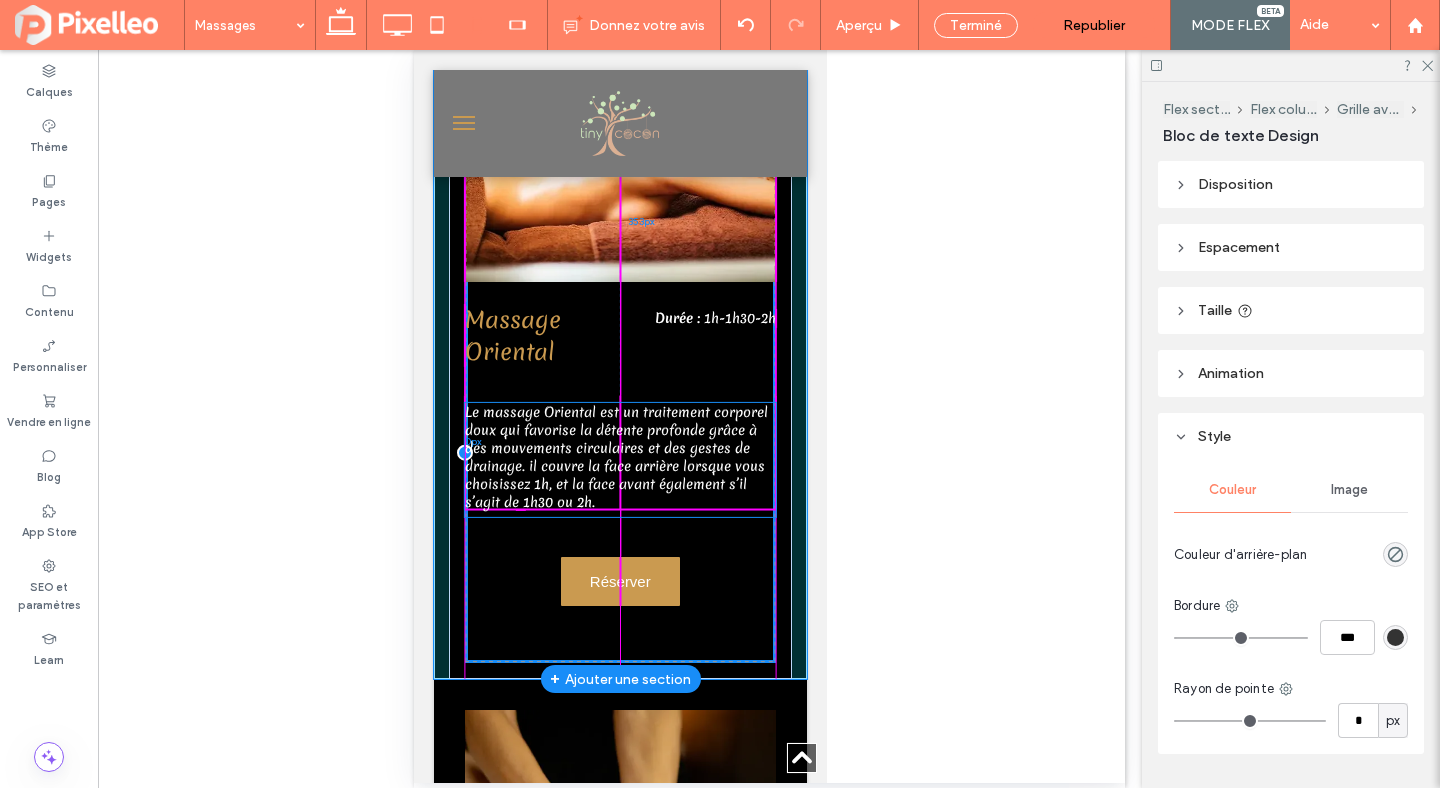 drag, startPoint x: 620, startPoint y: 397, endPoint x: 619, endPoint y: 445, distance: 48.010414 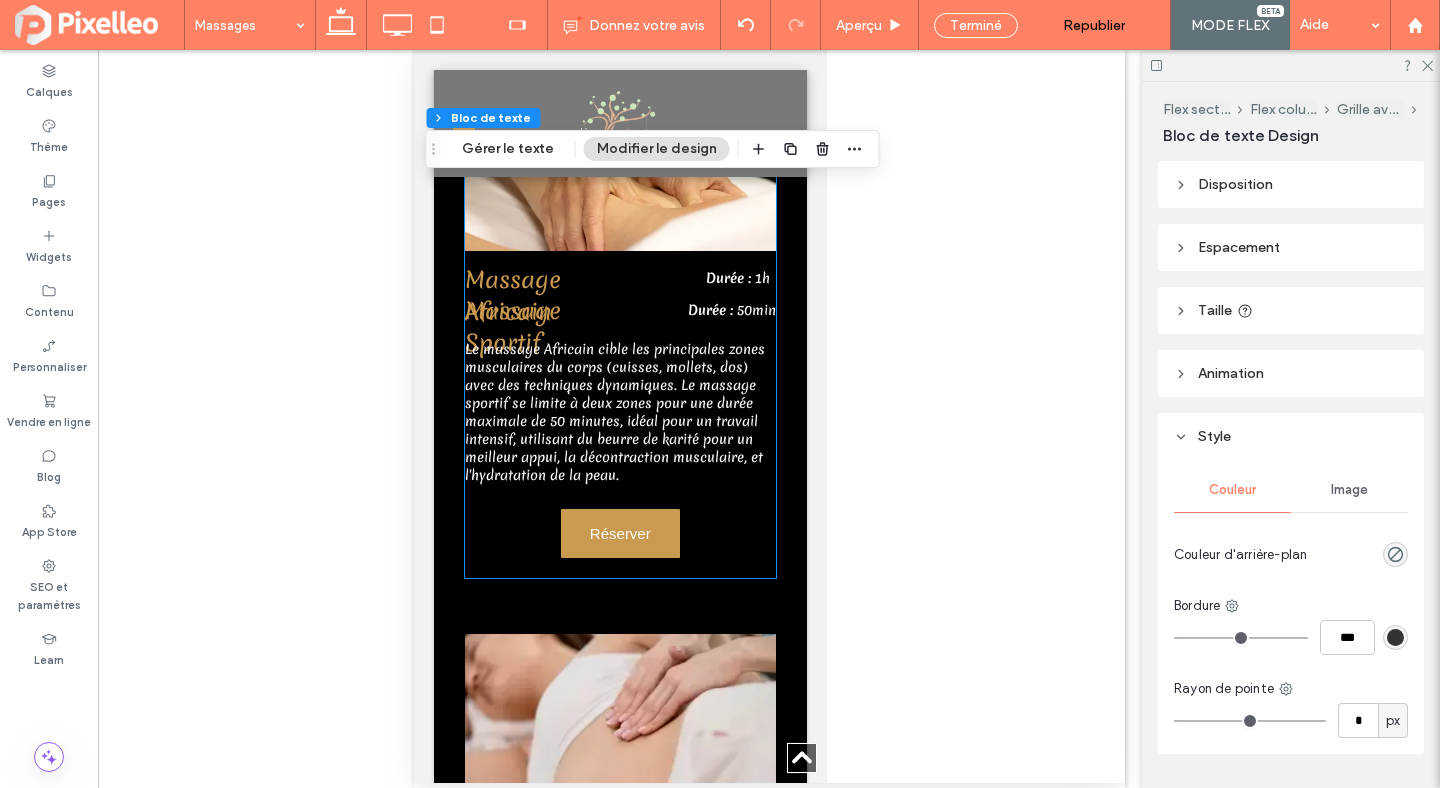 scroll, scrollTop: 2445, scrollLeft: 0, axis: vertical 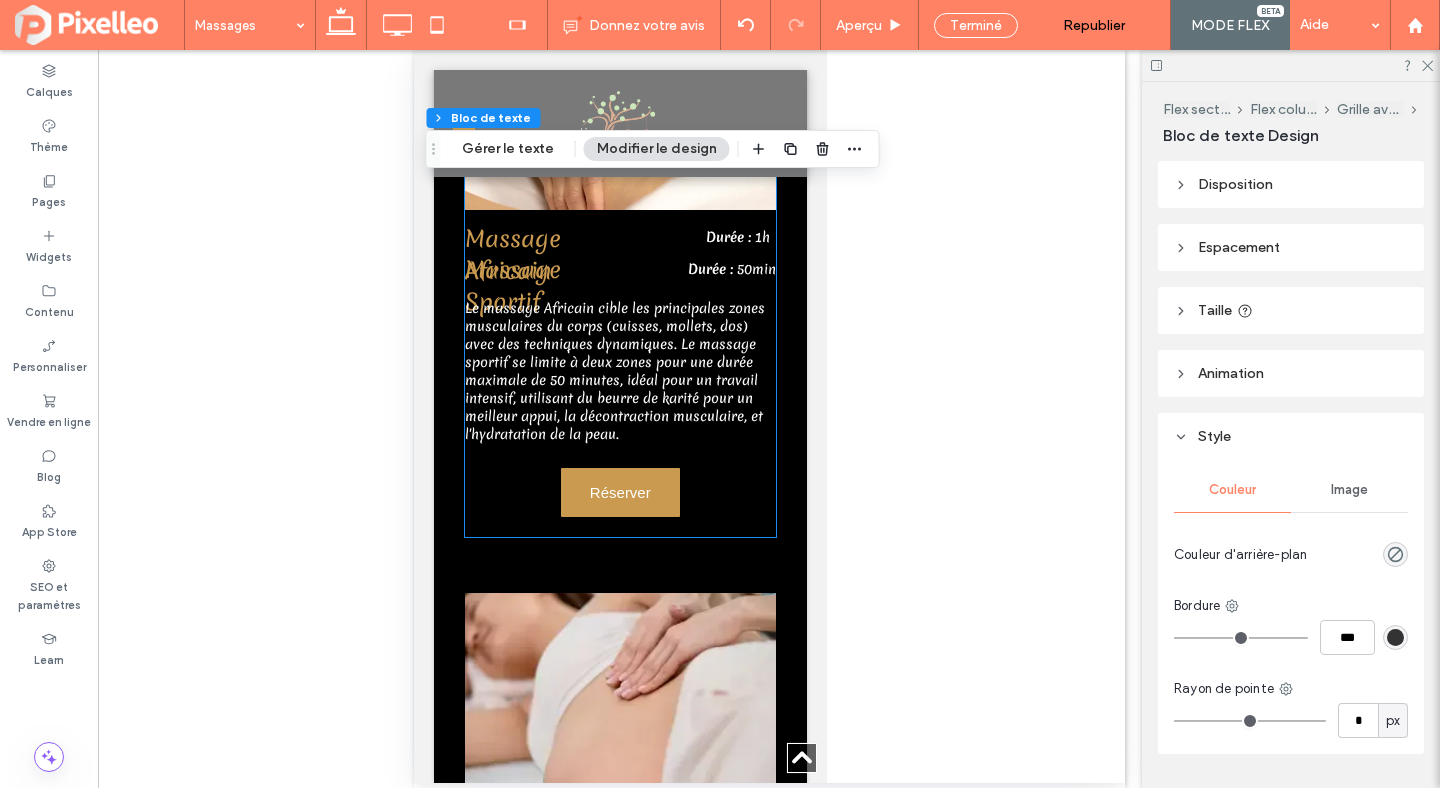 click on "Massage Africain
Massage Sportif
Durée :   1h
Durée :   50min
Le massage Africain cible les principales zones musculaires du corps (cuisses, mollets, dos) avec des techniques dynamiques. Le massage sportif se limite à deux zones pour une durée maximale de 50 minutes, idéal pour un travail intensif, utilisant du beurre de karité pour un meilleur appui, la décontraction musculaire, et l'hydratation de la peau.
Réserver" at bounding box center (619, 253) 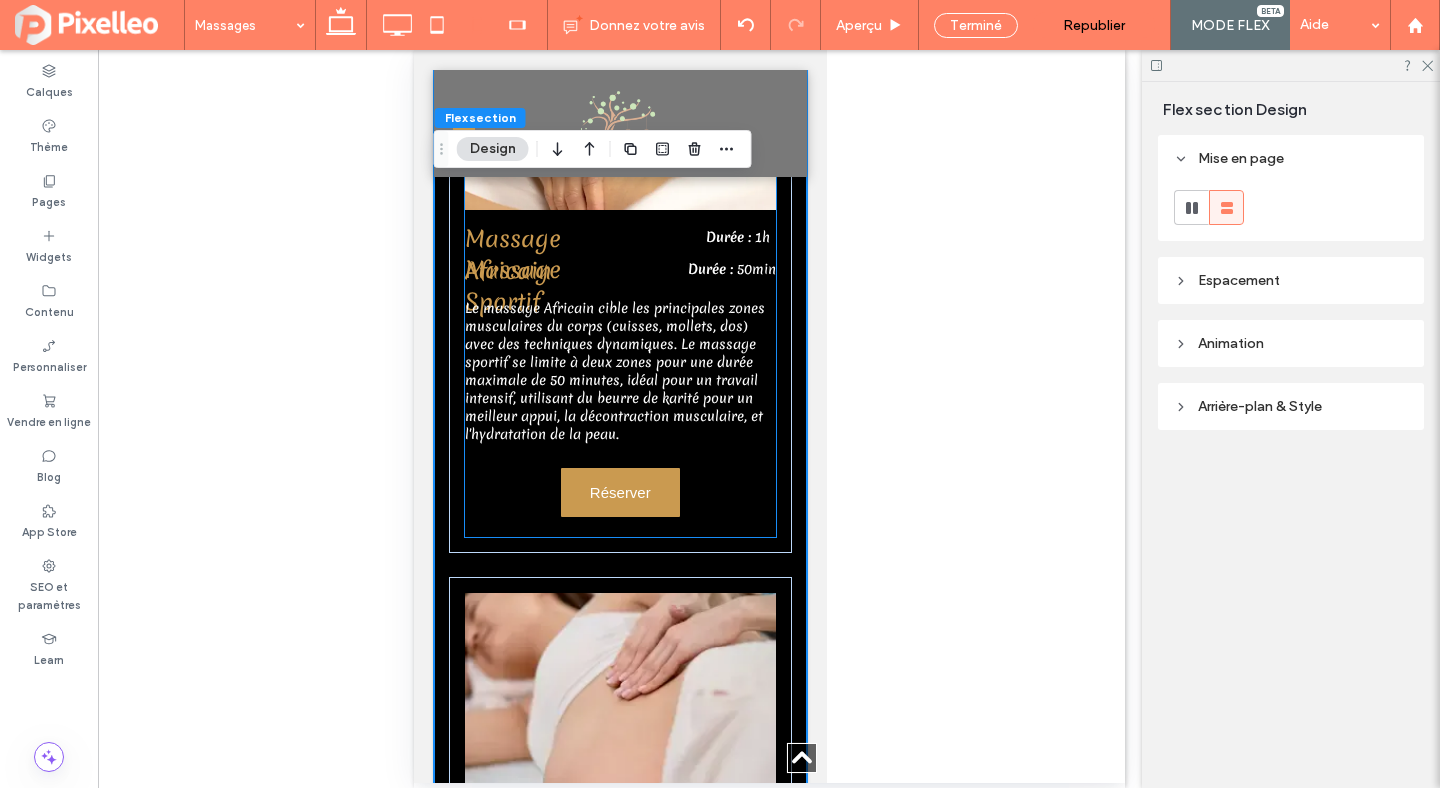 click on "Massage Africain
Massage Sportif
Durée :   1h
Durée :   50min
Le massage Africain cible les principales zones musculaires du corps (cuisses, mollets, dos) avec des techniques dynamiques. Le massage sportif se limite à deux zones pour une durée maximale de 50 minutes, idéal pour un travail intensif, utilisant du beurre de karité pour un meilleur appui, la décontraction musculaire, et l'hydratation de la peau.
Réserver" at bounding box center (619, 253) 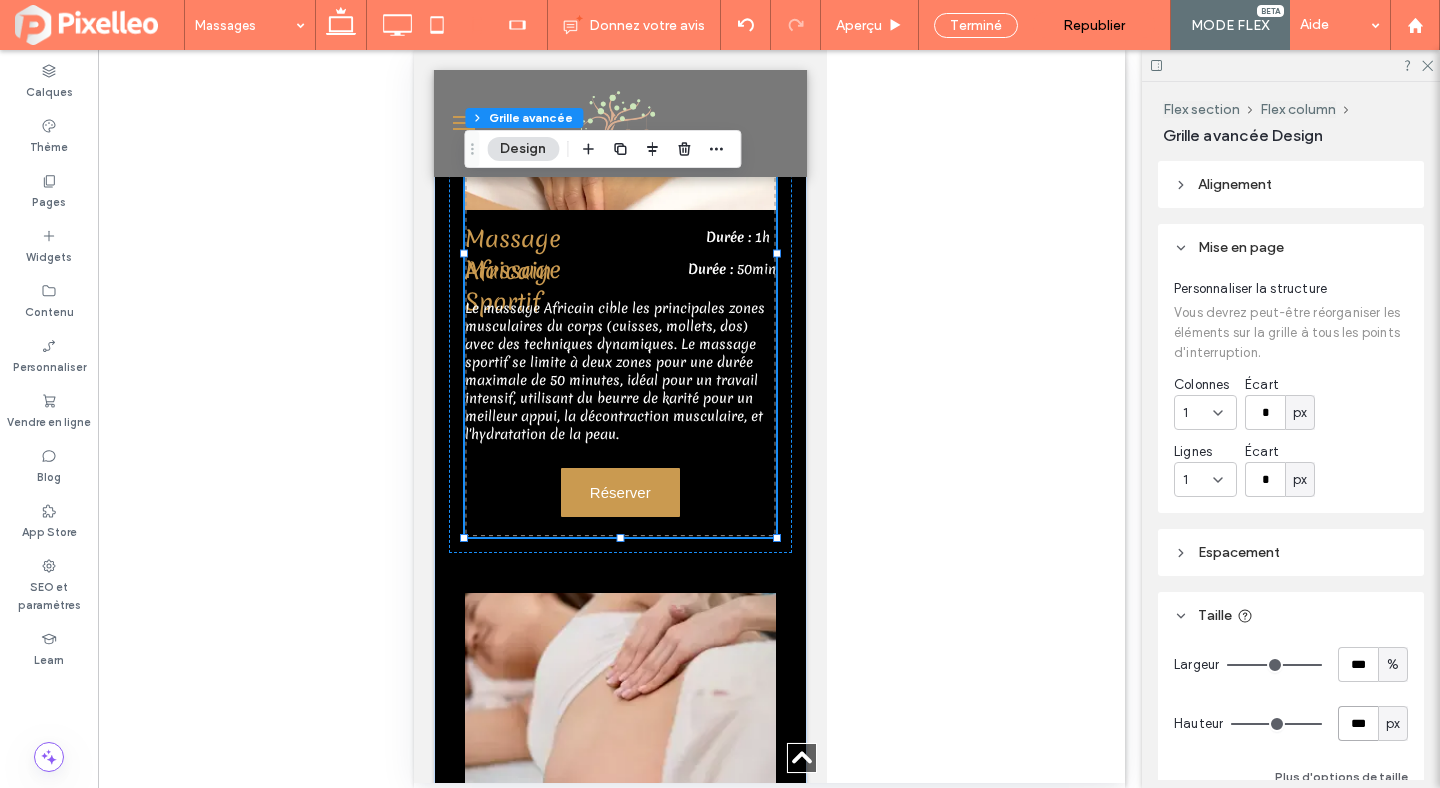 click on "***" at bounding box center [1358, 723] 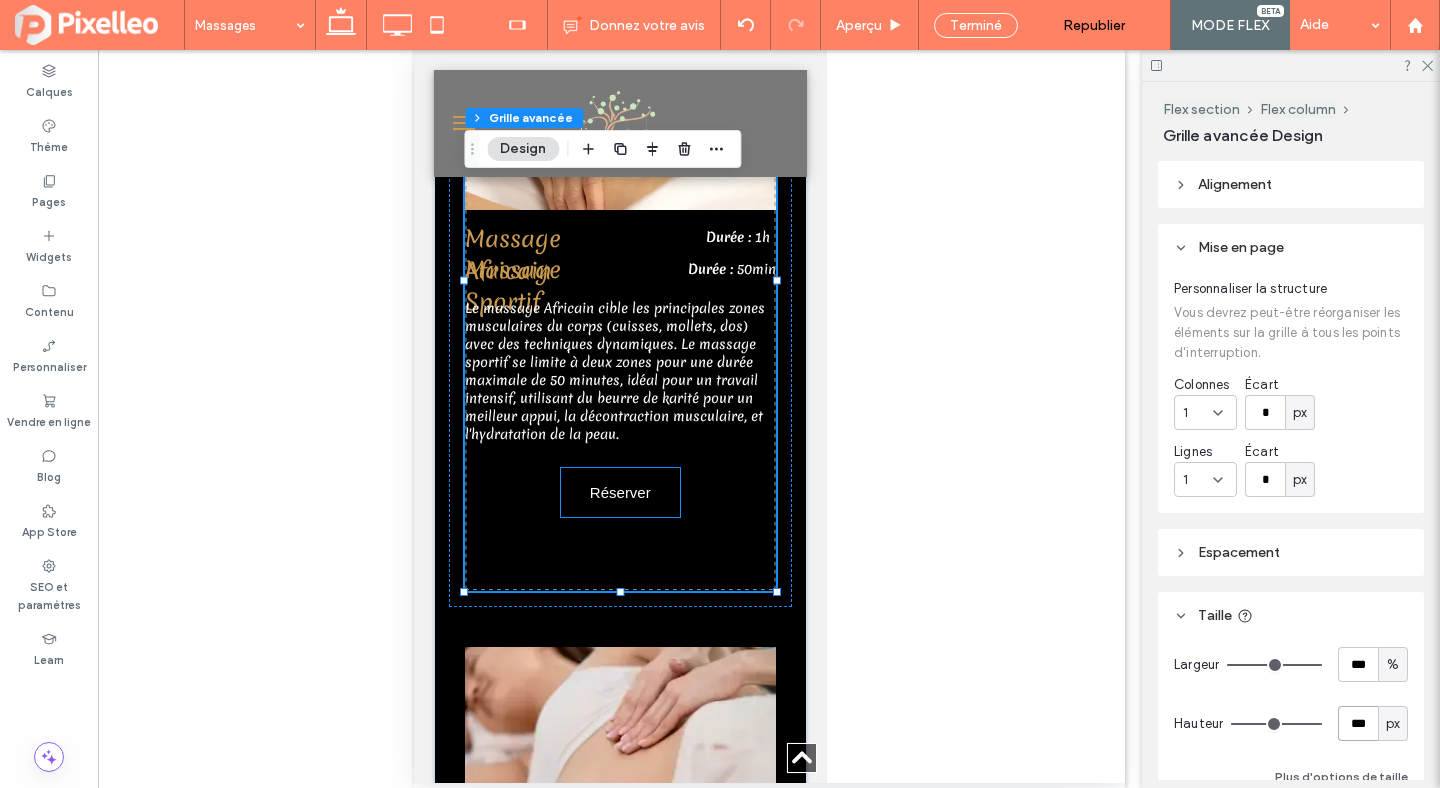 click on "Réserver" at bounding box center (619, 492) 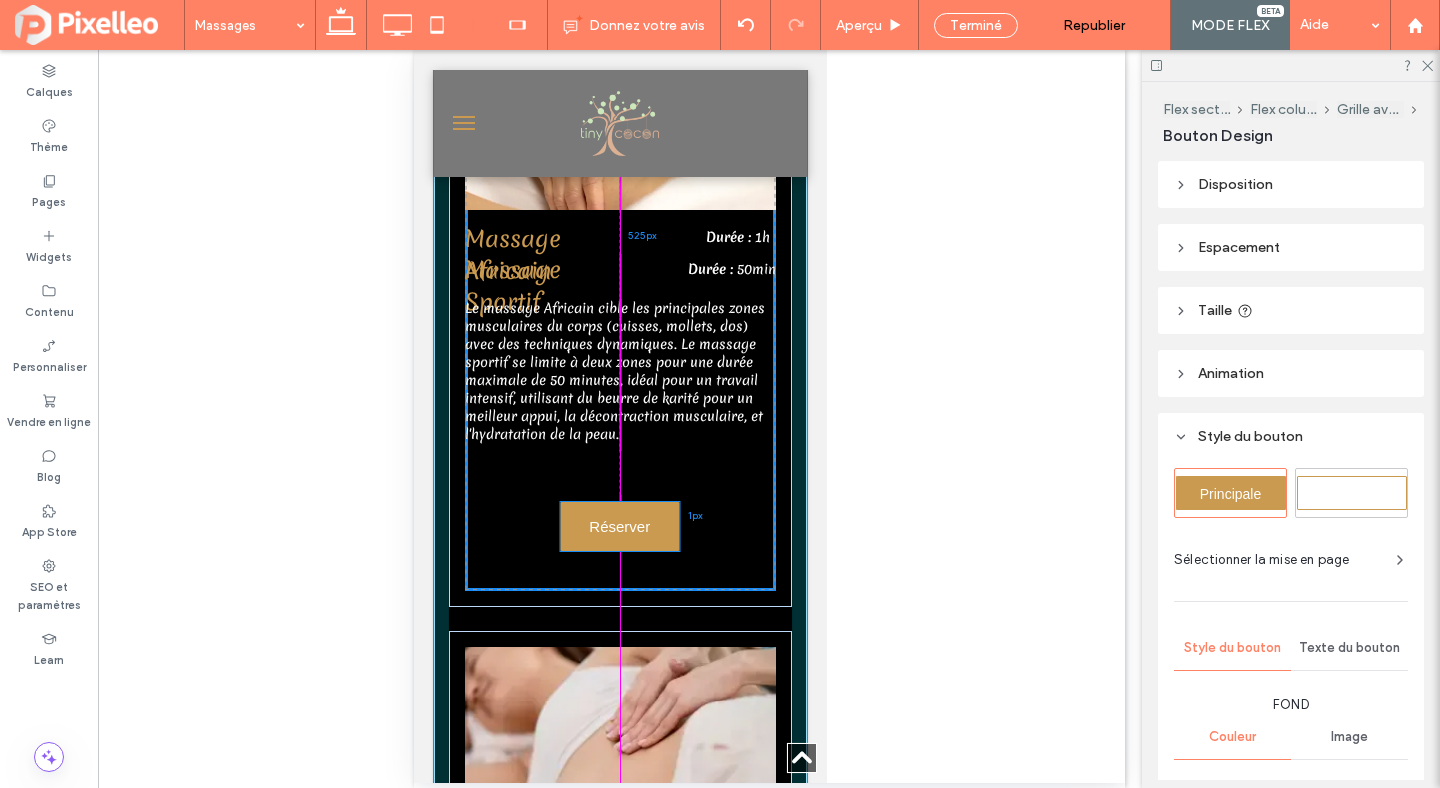 drag, startPoint x: 611, startPoint y: 504, endPoint x: 609, endPoint y: 531, distance: 27.073973 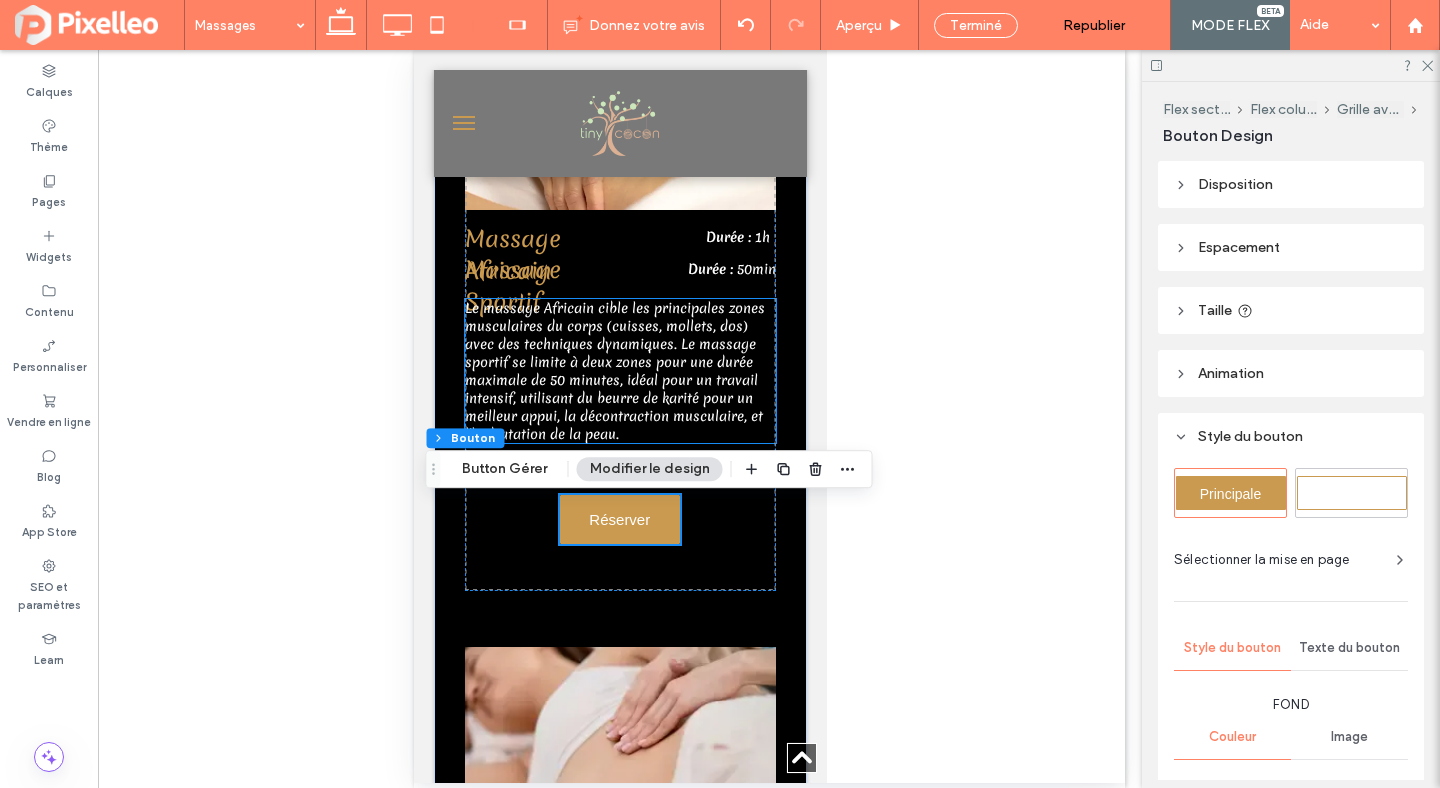 click on "Le massage Africain cible les principales zones musculaires du corps (cuisses, mollets, dos) avec des techniques dynamiques. Le massage sportif se limite à deux zones pour une durée maximale de 50 minutes, idéal pour un travail intensif, utilisant du beurre de karité pour un meilleur appui, la décontraction musculaire, et l'hydratation de la peau." at bounding box center (614, 371) 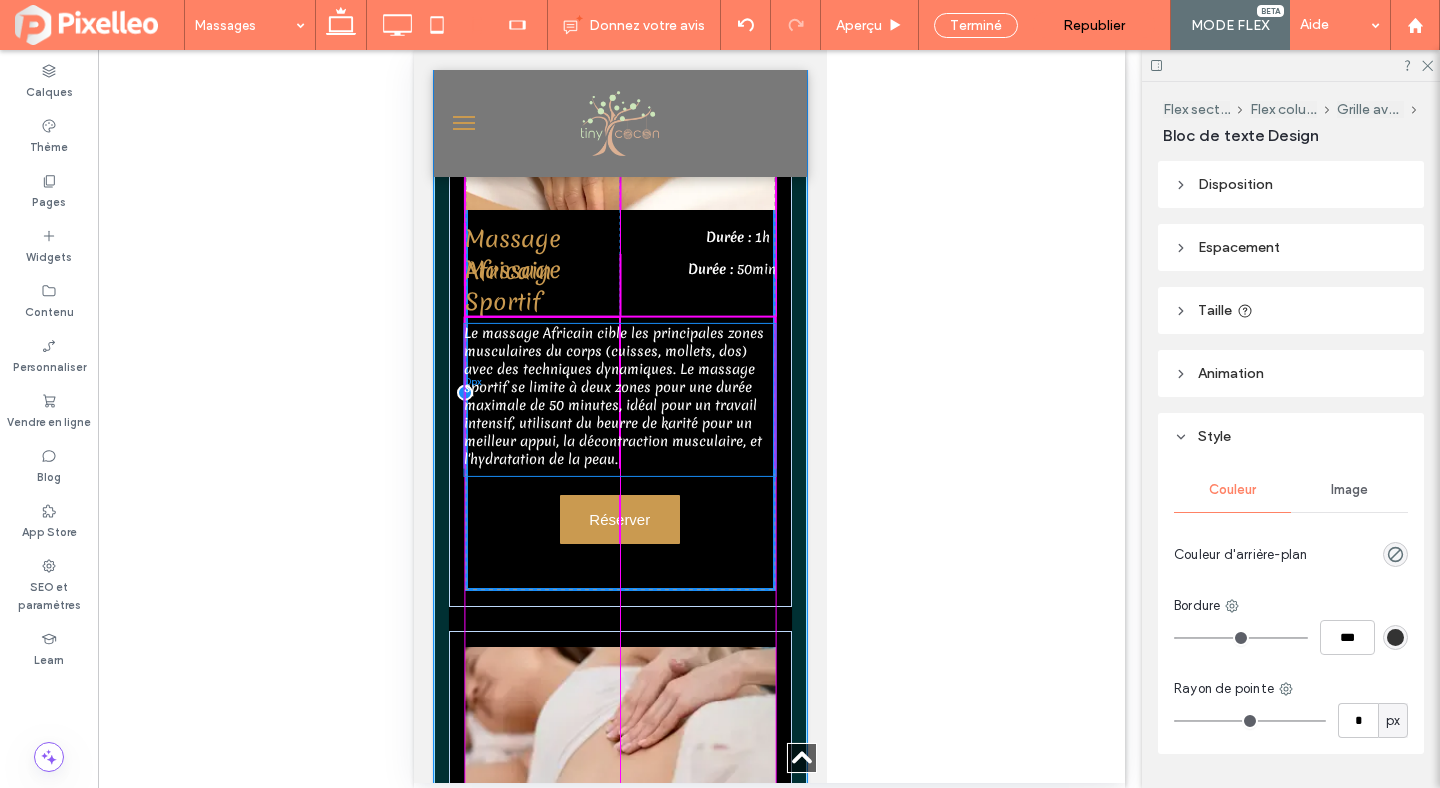 drag, startPoint x: 604, startPoint y: 345, endPoint x: 602, endPoint y: 365, distance: 20.09975 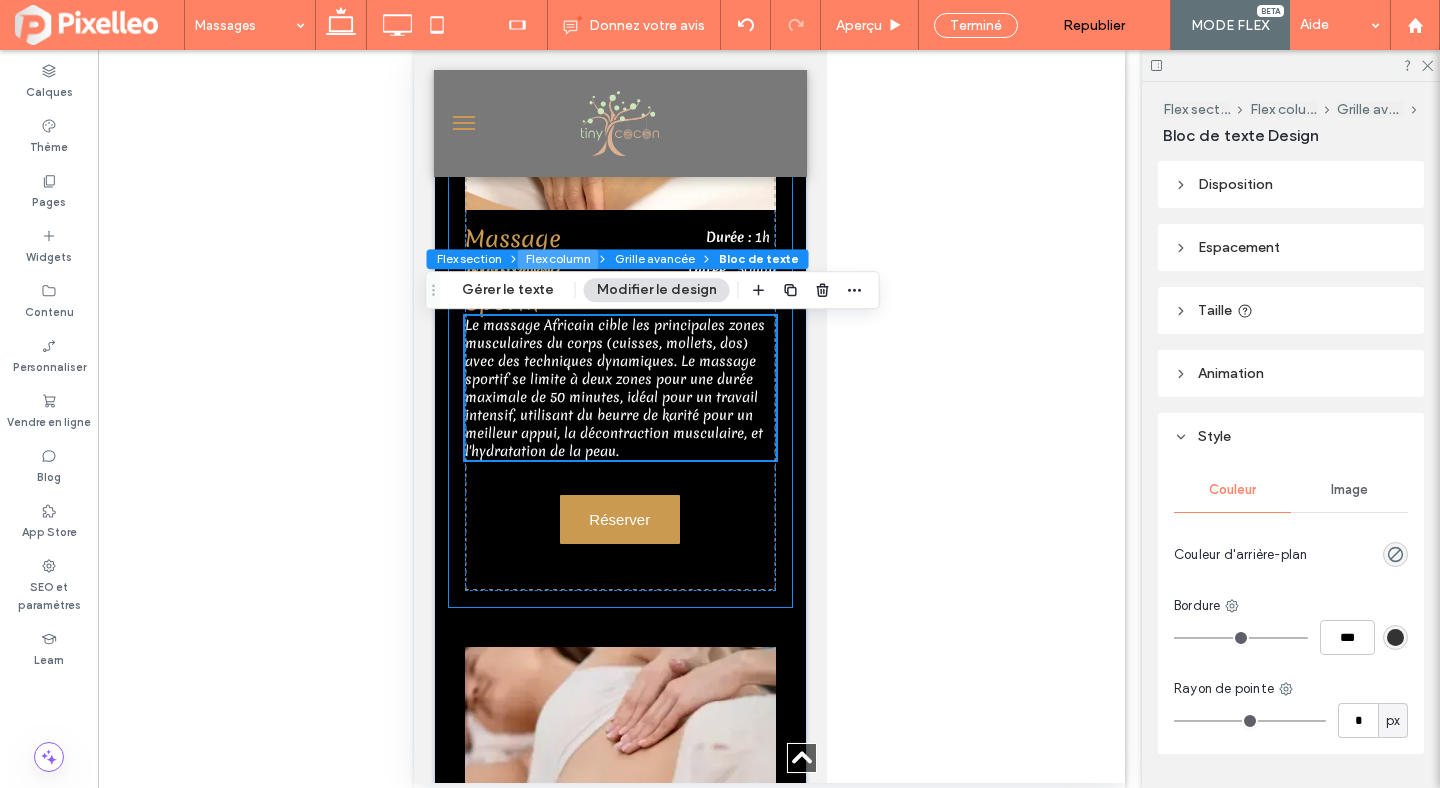 click on "Flex column" at bounding box center (558, 259) 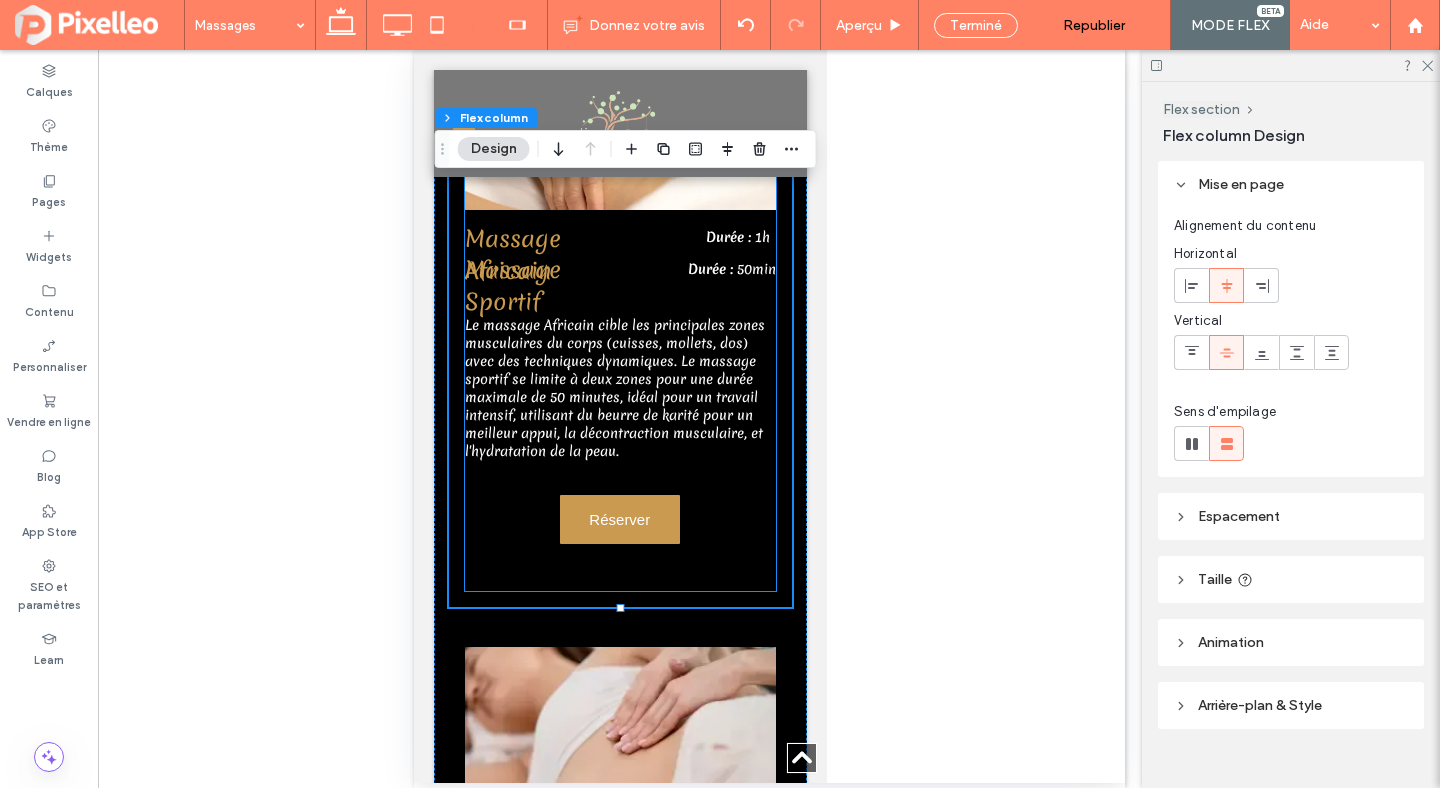 click on "Massage Africain" at bounding box center (512, 255) 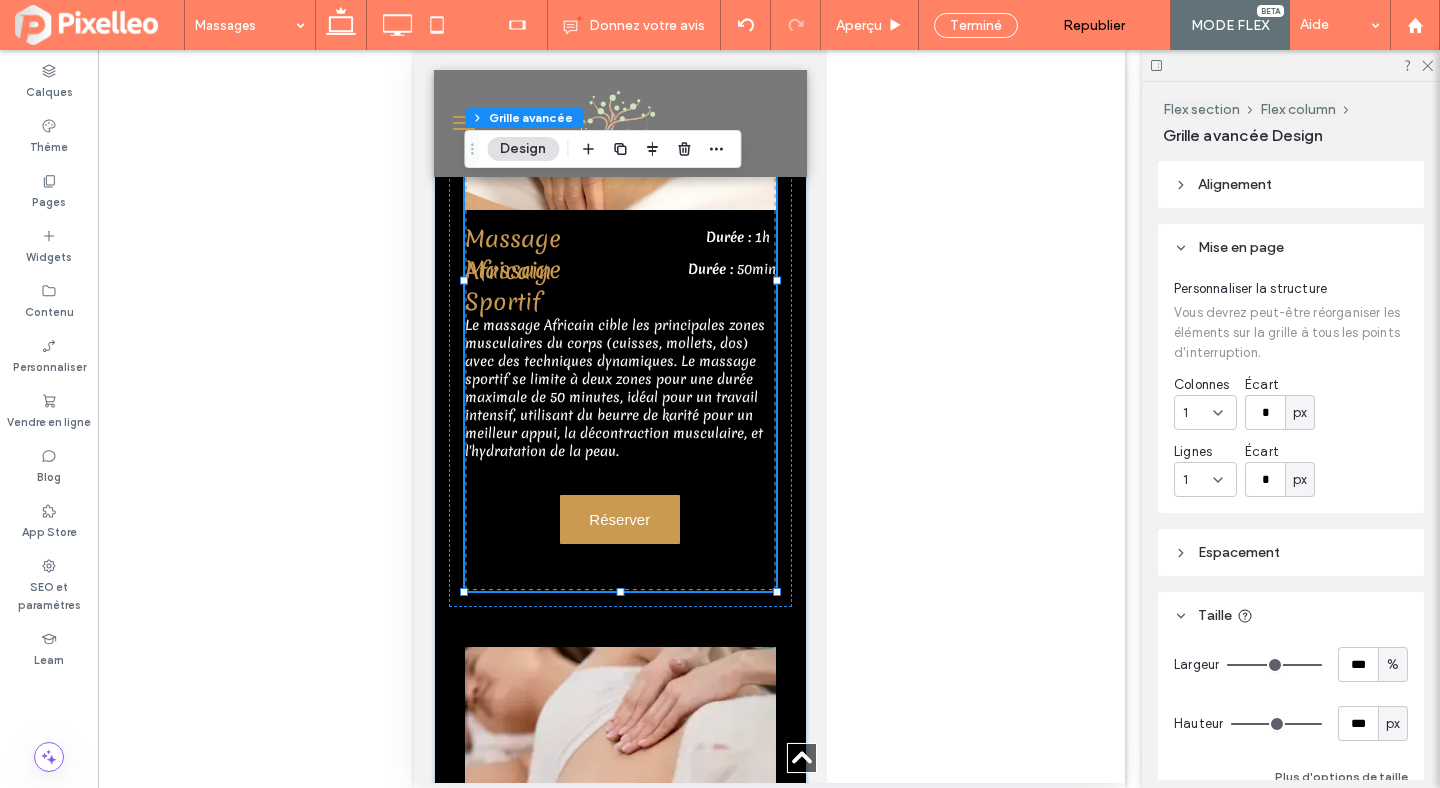 click on "Massage Africain" at bounding box center (512, 255) 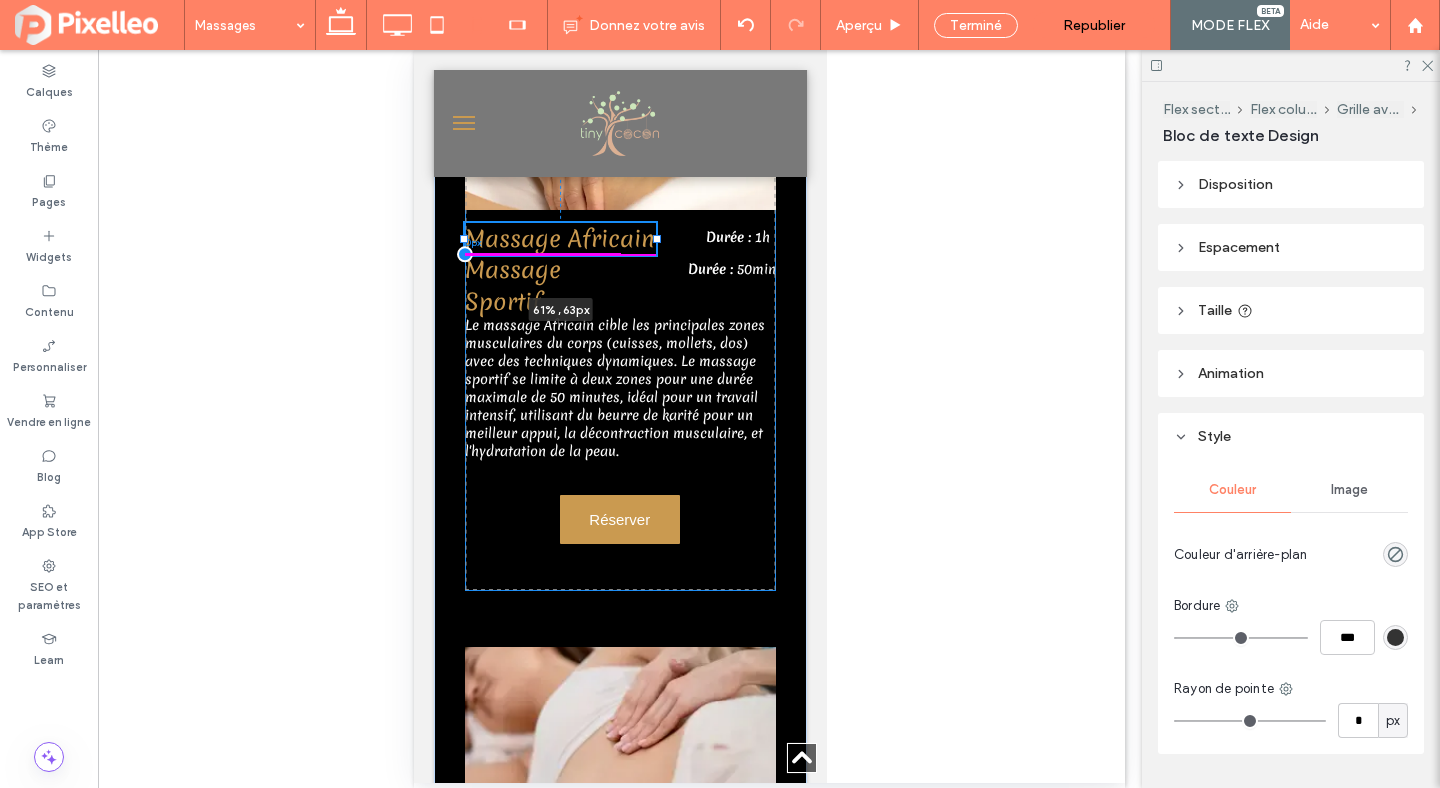 drag, startPoint x: 611, startPoint y: 260, endPoint x: 655, endPoint y: 253, distance: 44.553337 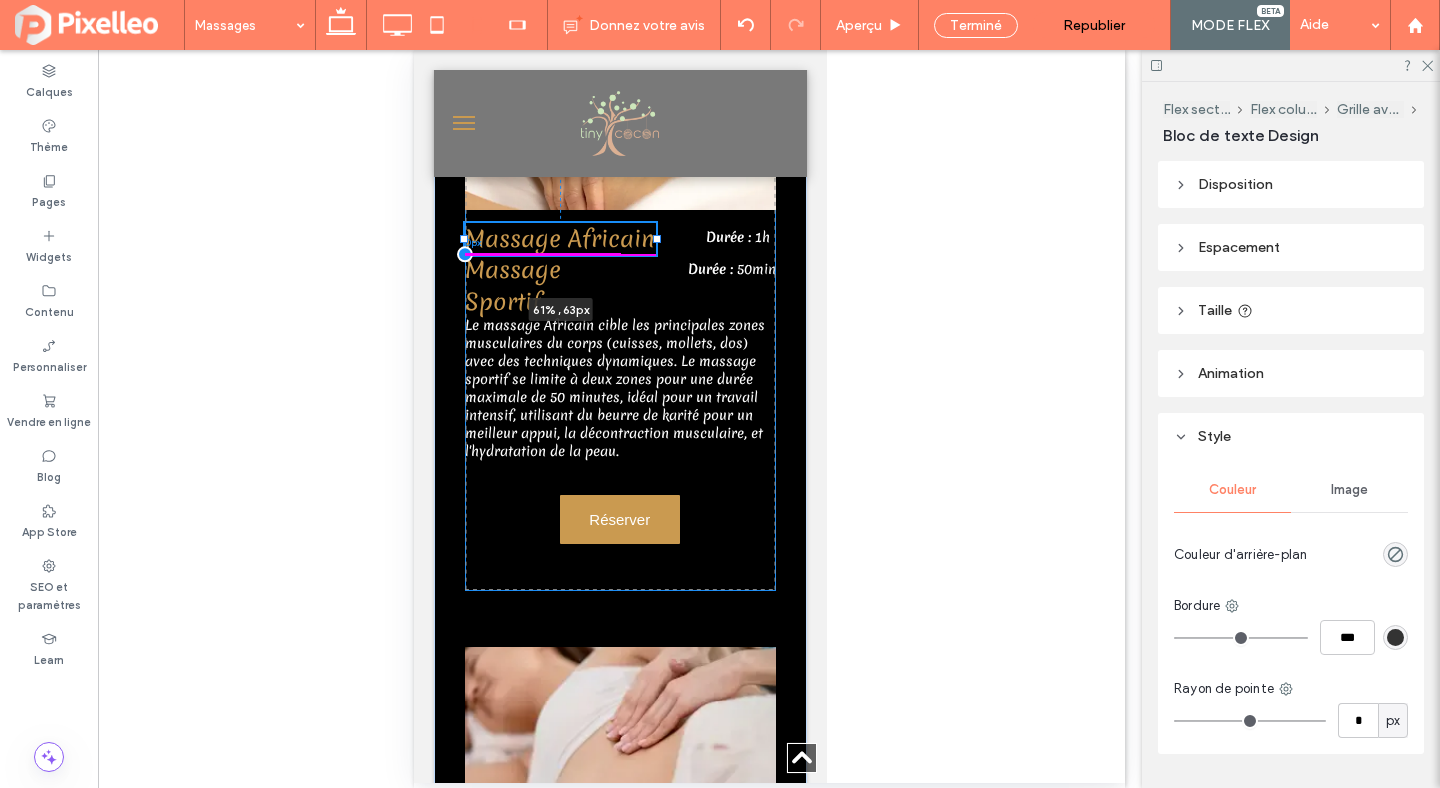 click on "Massage Africain
61% , 63px
Massage Sportif
Durée :   1h
Durée :   50min
Le massage Africain cible les principales zones musculaires du corps (cuisses, mollets, dos) avec des techniques dynamiques. Le massage sportif se limite à deux zones pour une durée maximale de 50 minutes, idéal pour un travail intensif, utilisant du beurre de karité pour un meilleur appui, la décontraction musculaire, et l'hydratation de la peau.
Réserver
0px
253px" at bounding box center (619, 280) 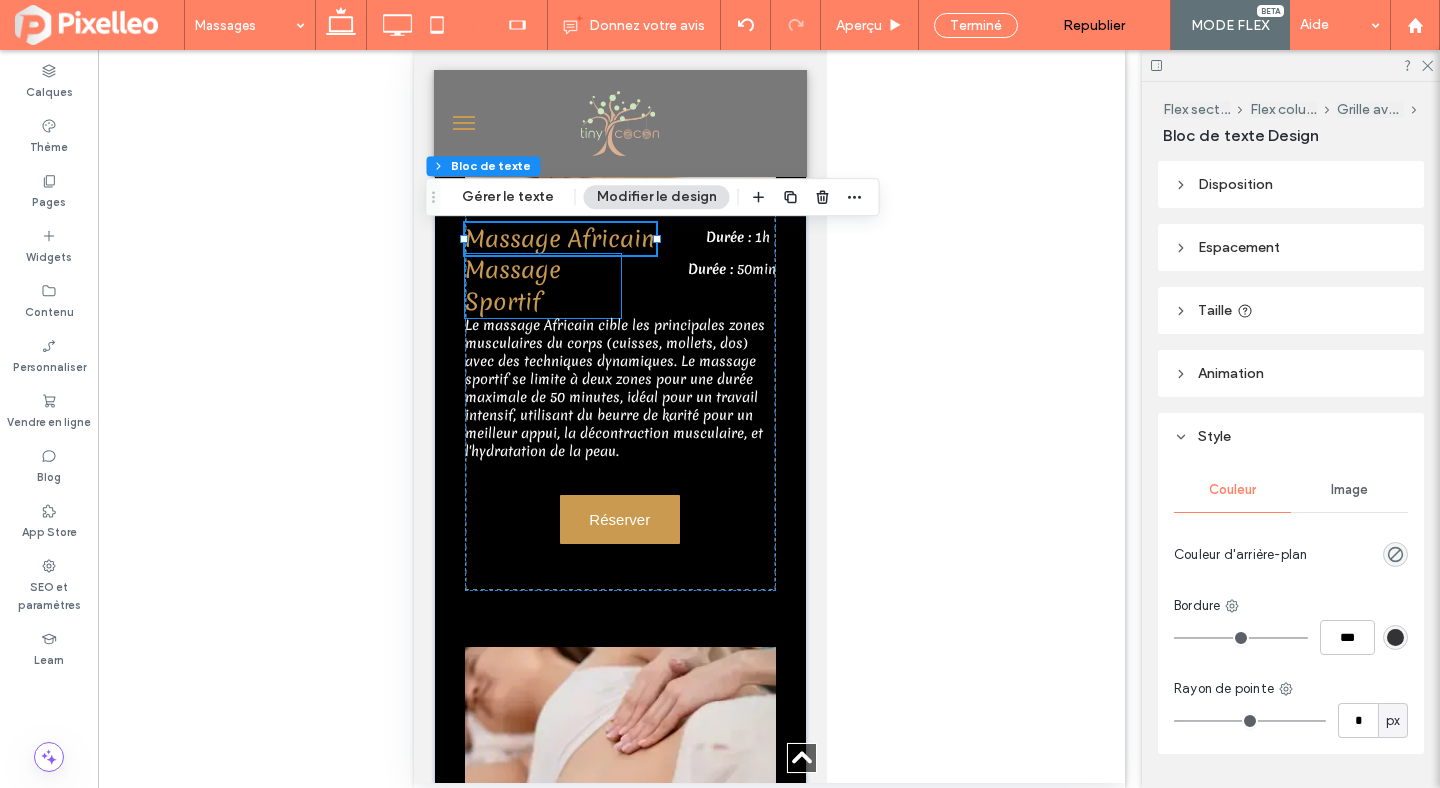 click on "Massage Sportif" at bounding box center [512, 286] 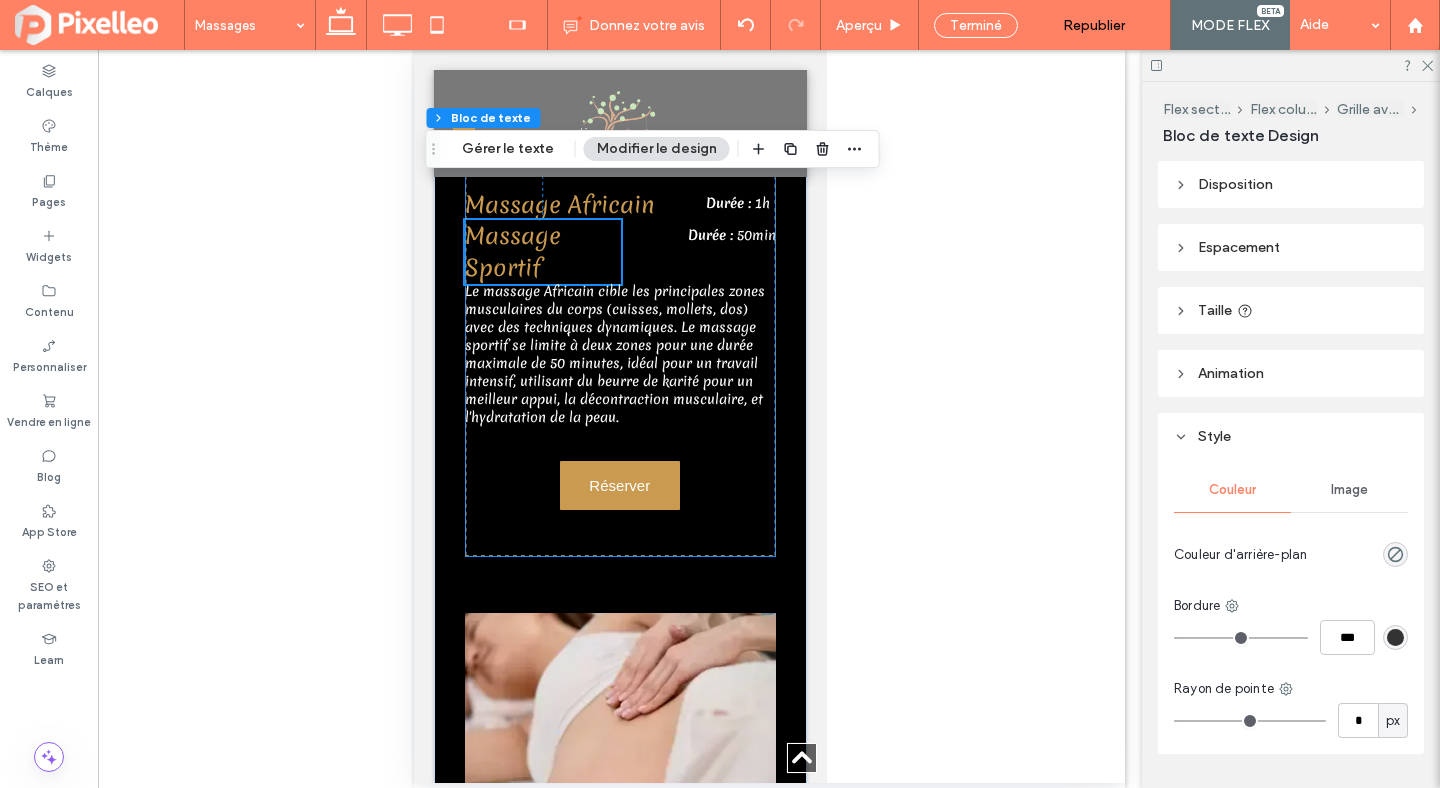 scroll, scrollTop: 2461, scrollLeft: 0, axis: vertical 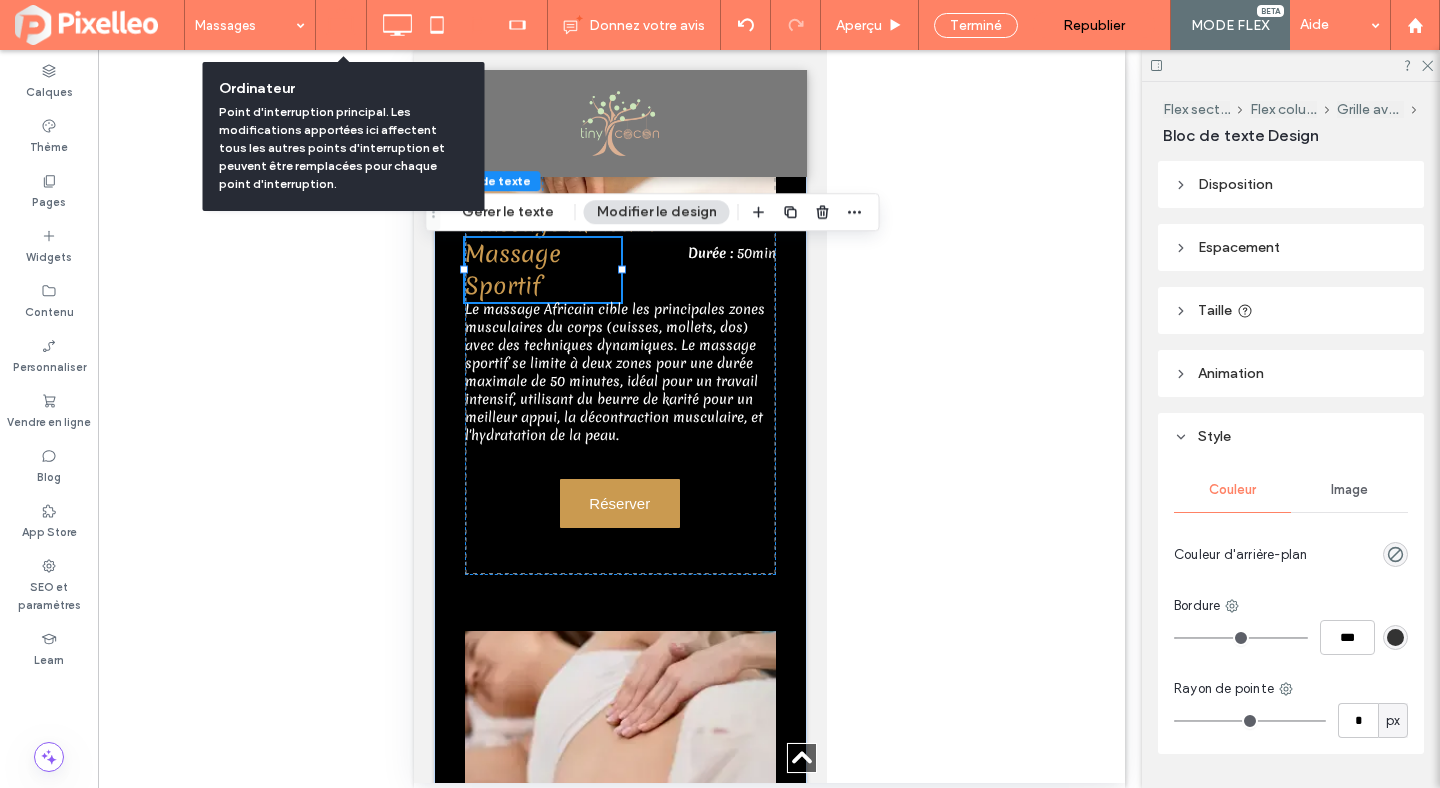 click 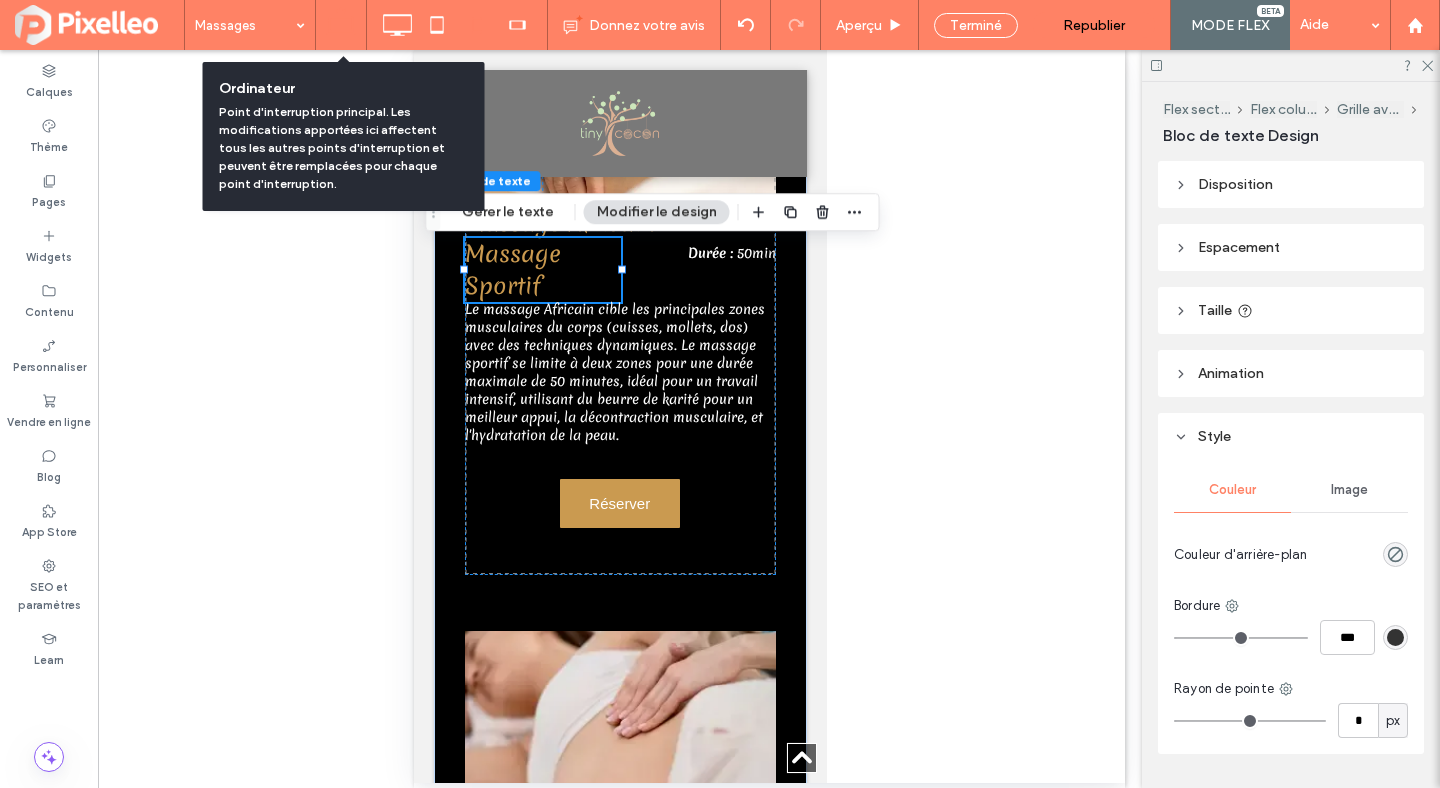 type on "**" 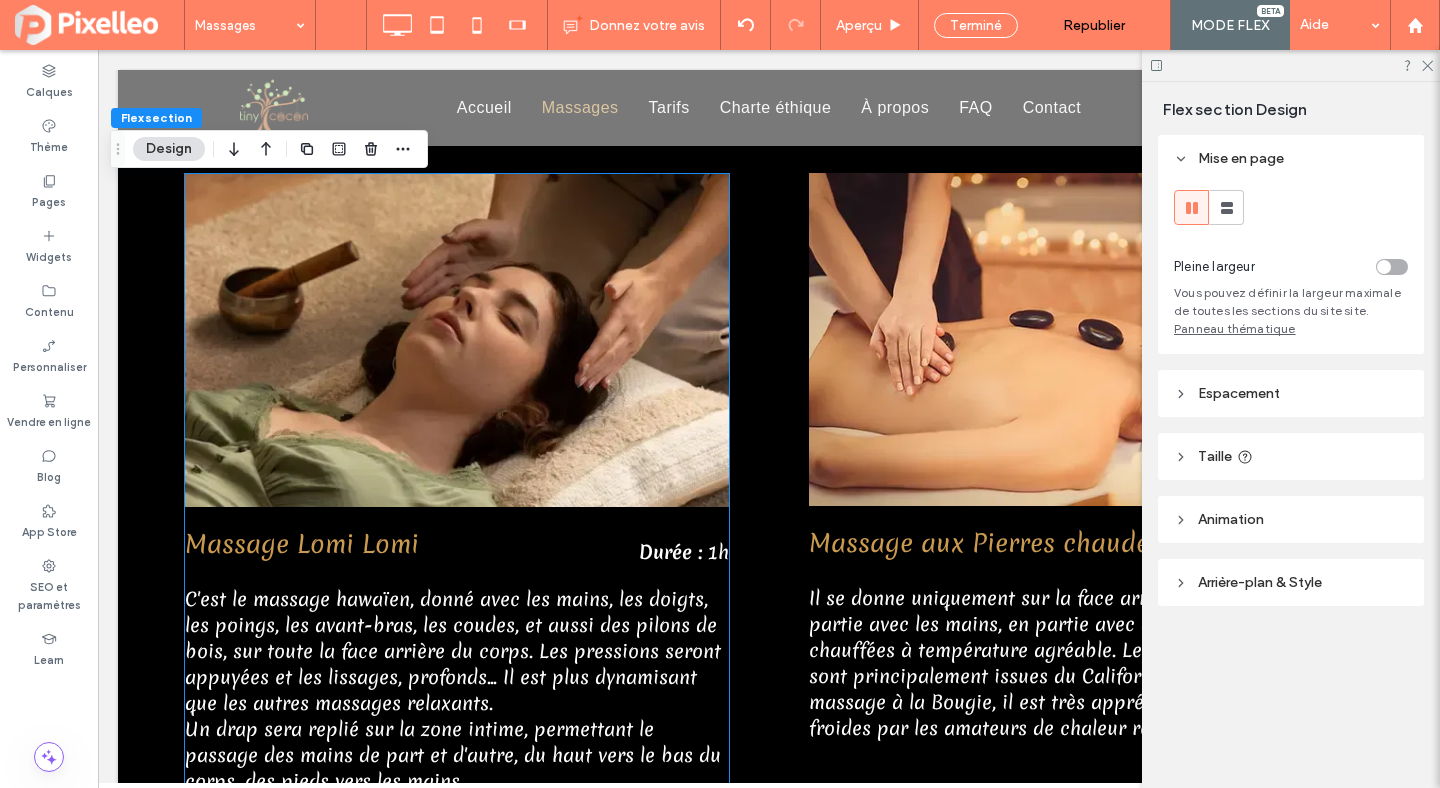 scroll, scrollTop: 2699, scrollLeft: 0, axis: vertical 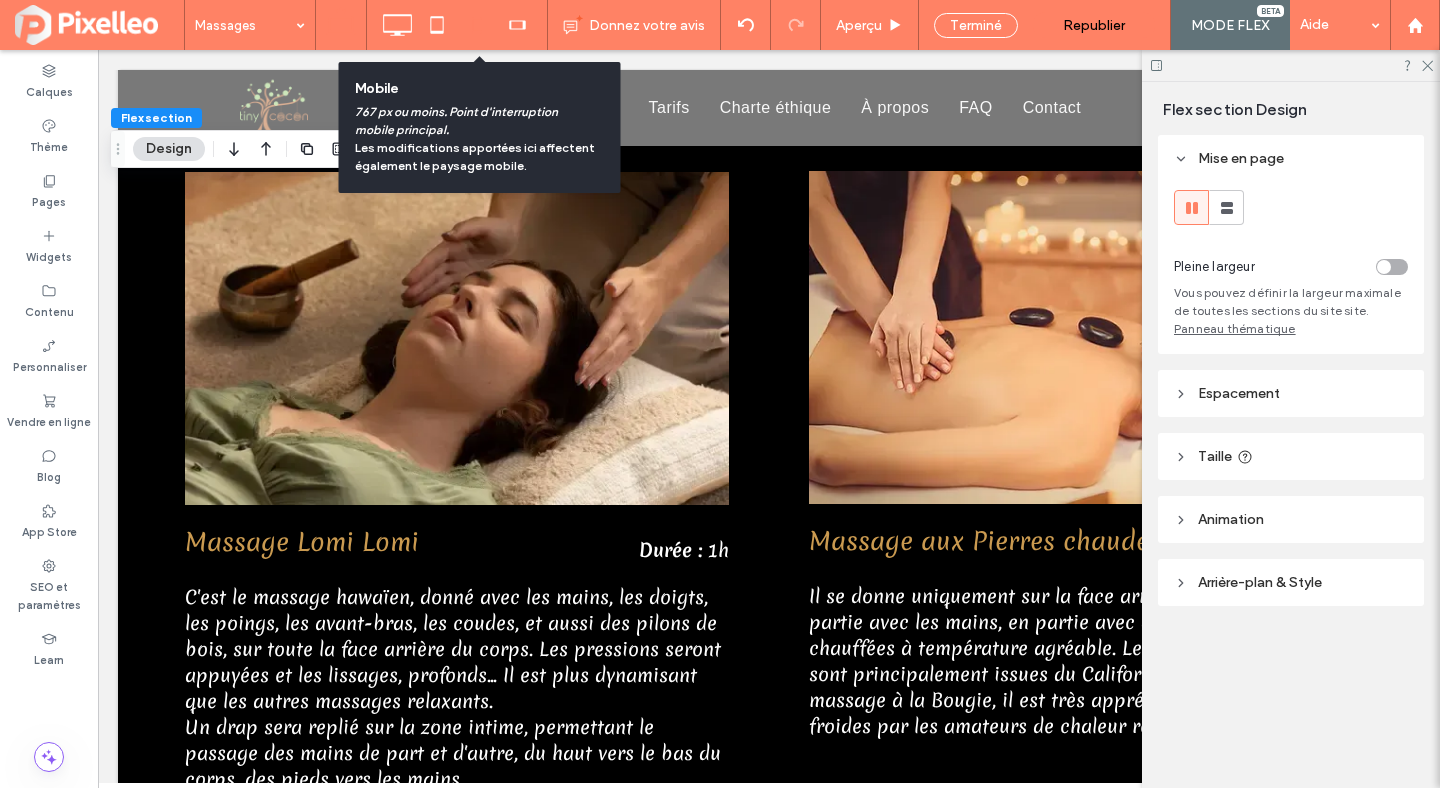 click 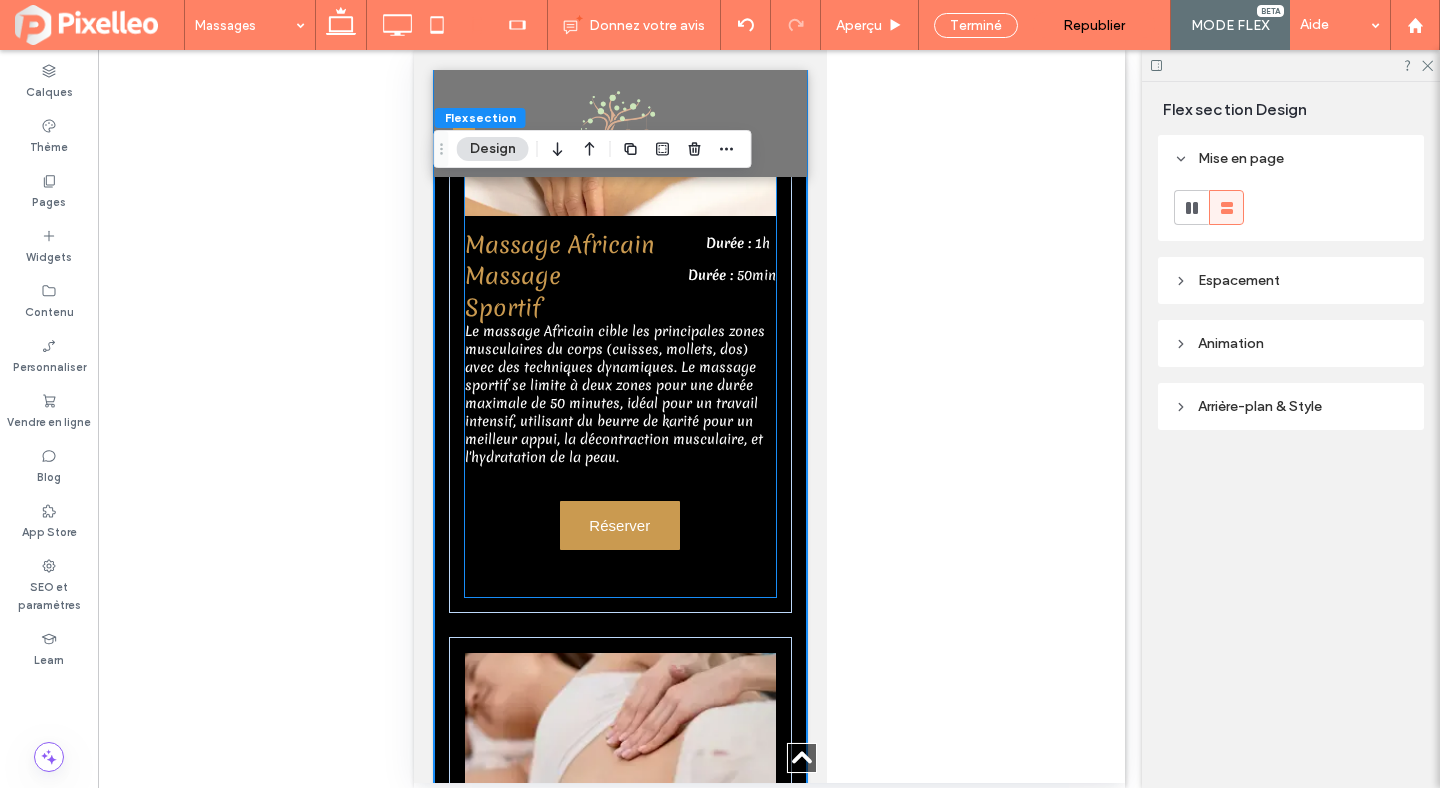 scroll, scrollTop: 2374, scrollLeft: 0, axis: vertical 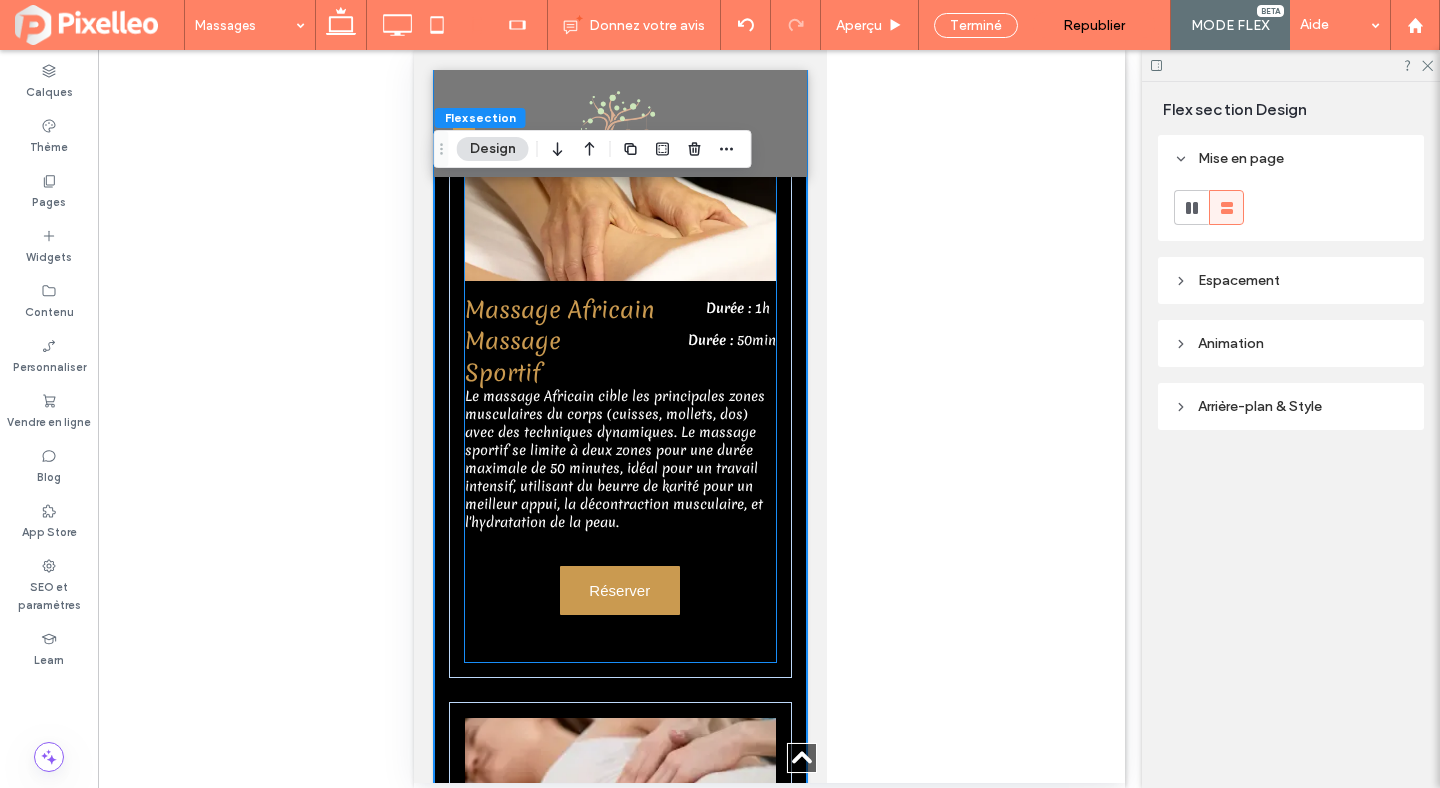 click on "Massage Sportif" at bounding box center [512, 357] 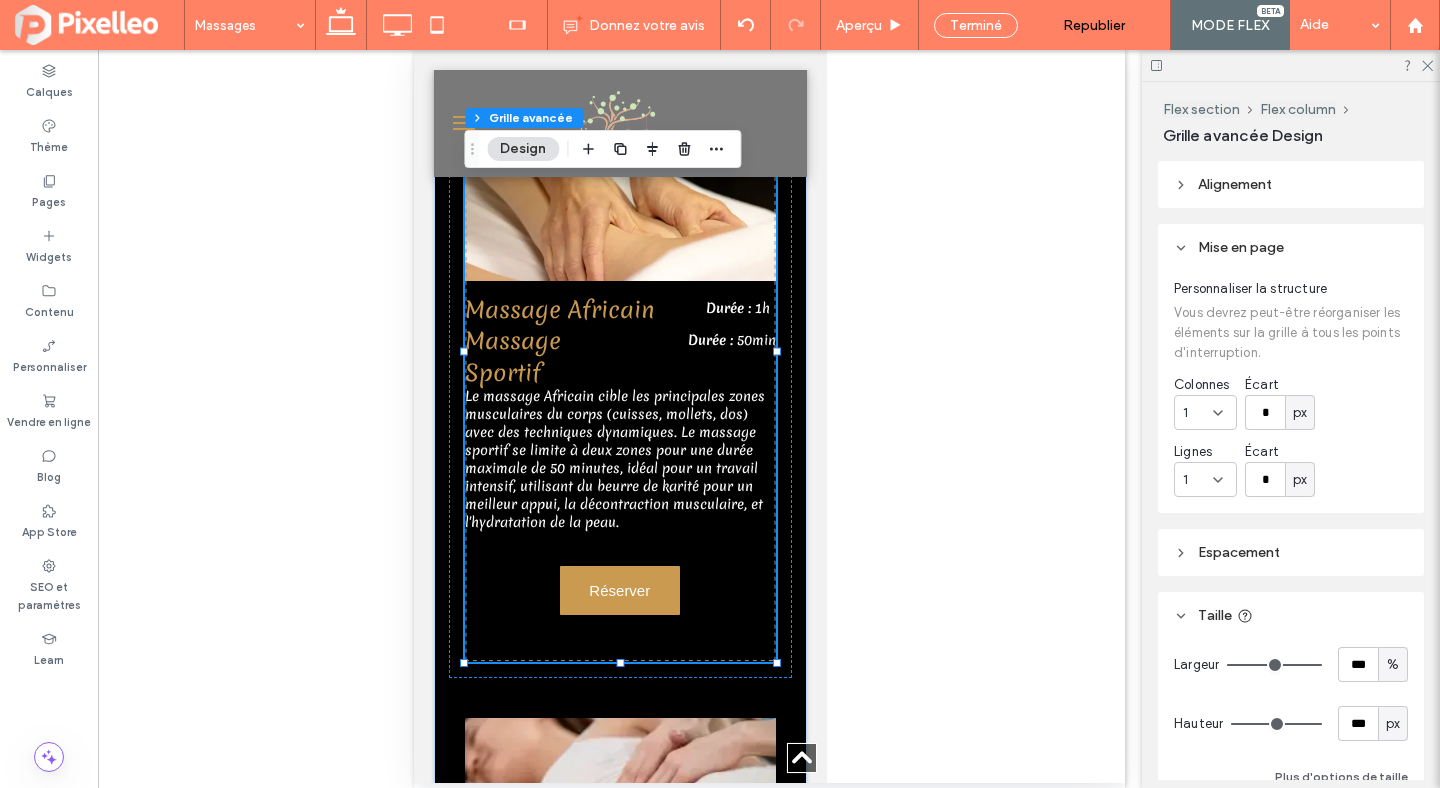 click on "Massage Sportif" at bounding box center (512, 357) 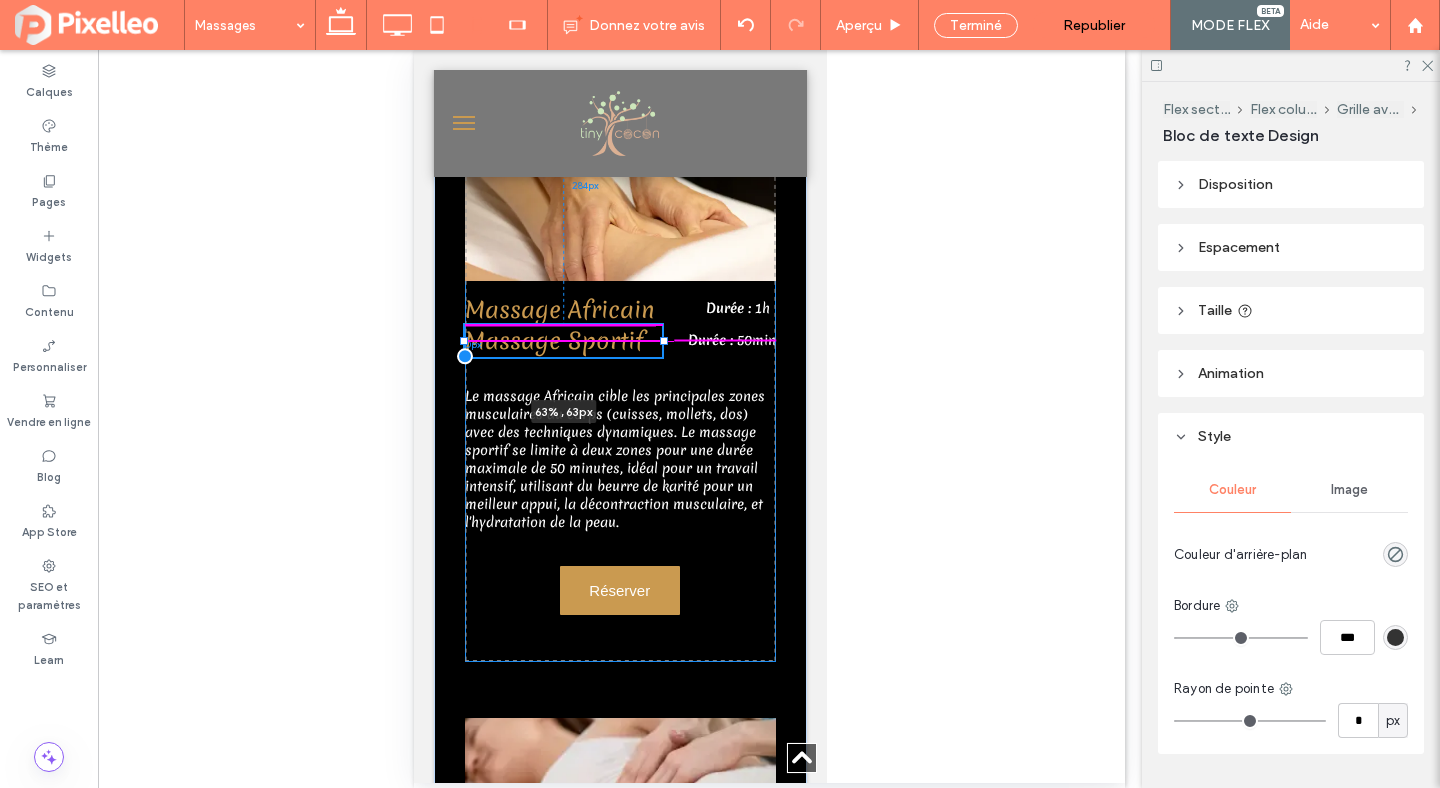 drag, startPoint x: 621, startPoint y: 360, endPoint x: 663, endPoint y: 374, distance: 44.27189 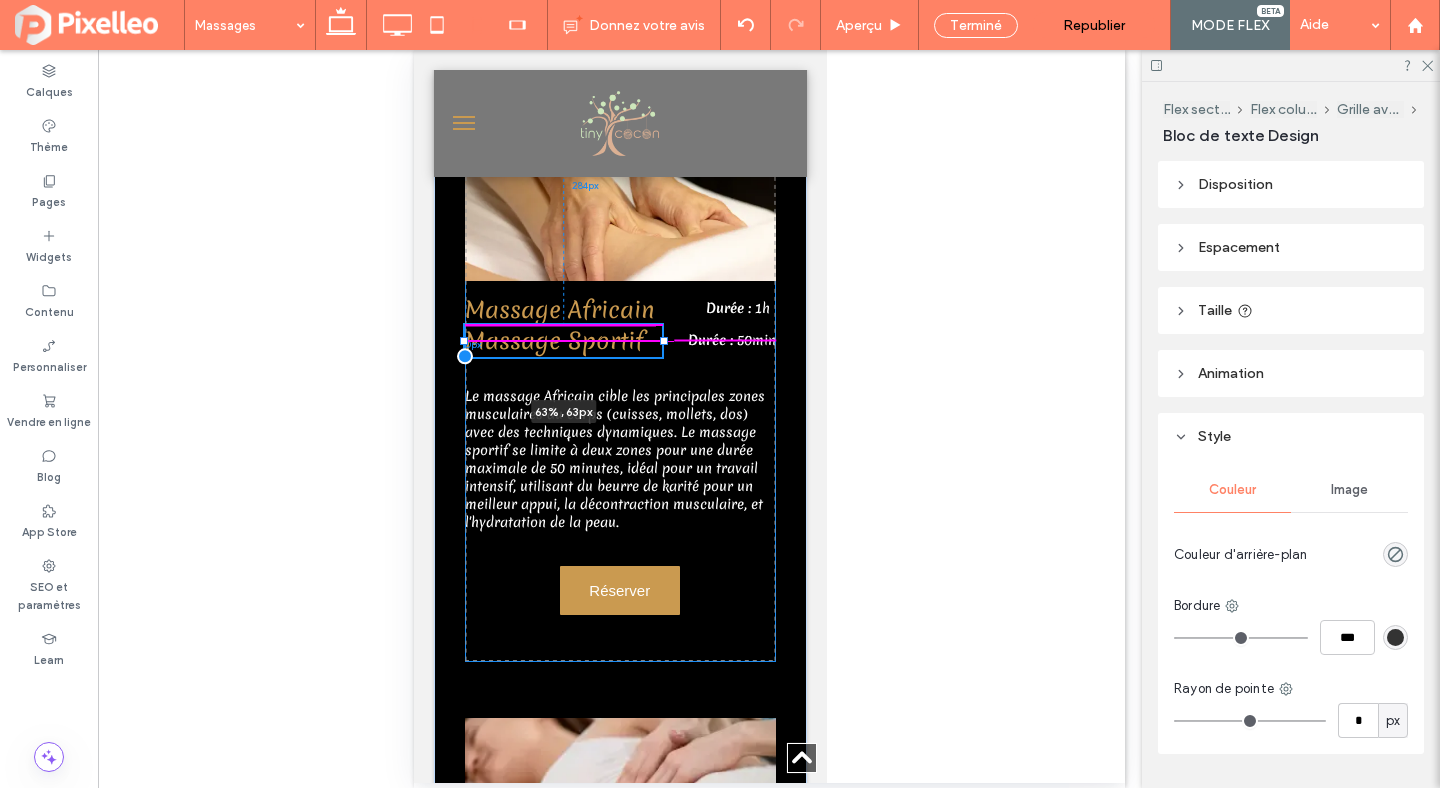 click on "Massage Africain
Massage Sportif
63% , 63px
Durée :   1h
Durée :   50min
Le massage Africain cible les principales zones musculaires du corps (cuisses, mollets, dos) avec des techniques dynamiques. Le massage sportif se limite à deux zones pour une durée maximale de 50 minutes, idéal pour un travail intensif, utilisant du beurre de karité pour un meilleur appui, la décontraction musculaire, et l'hydratation de la peau.
Réserver
0px
284px" at bounding box center (619, 351) 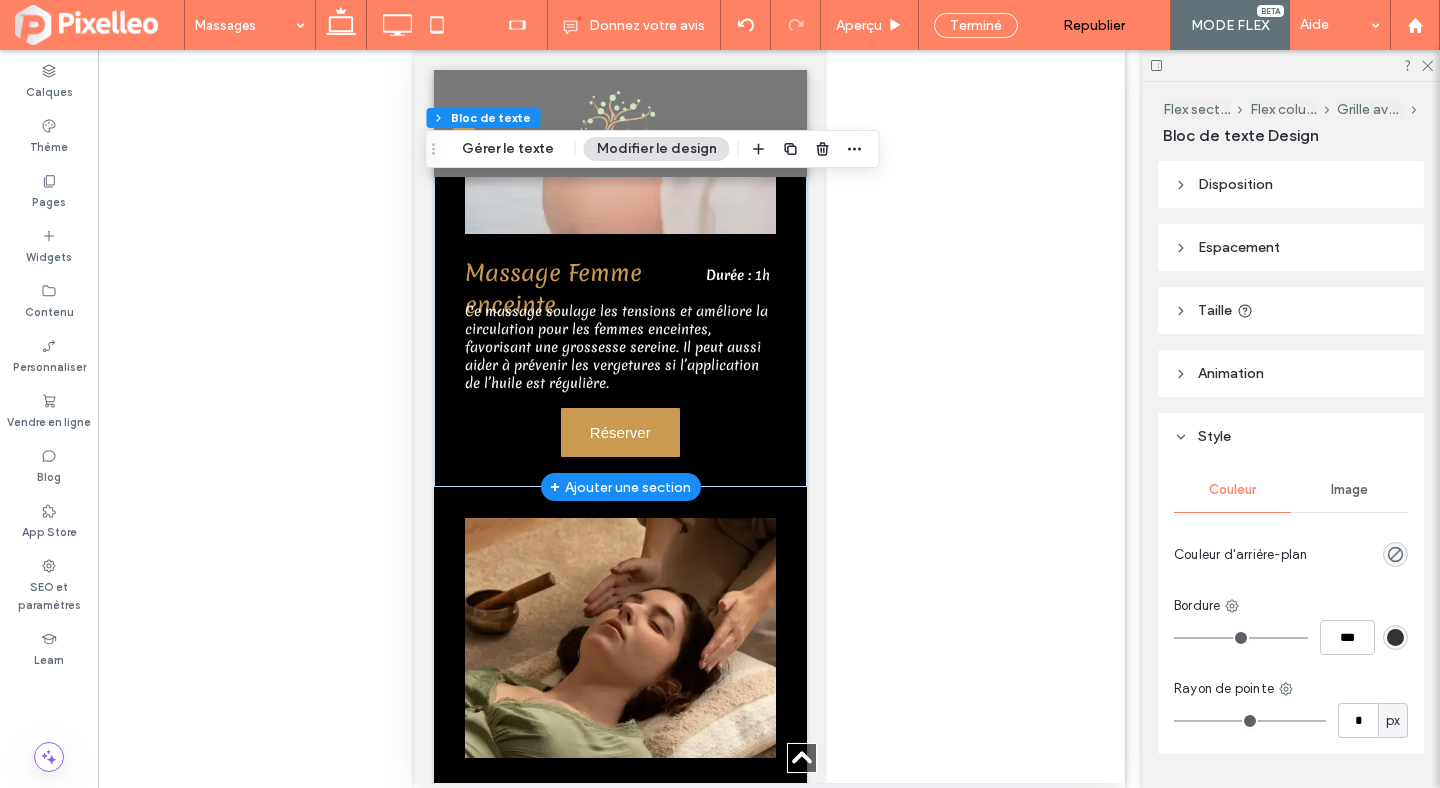 scroll, scrollTop: 3099, scrollLeft: 0, axis: vertical 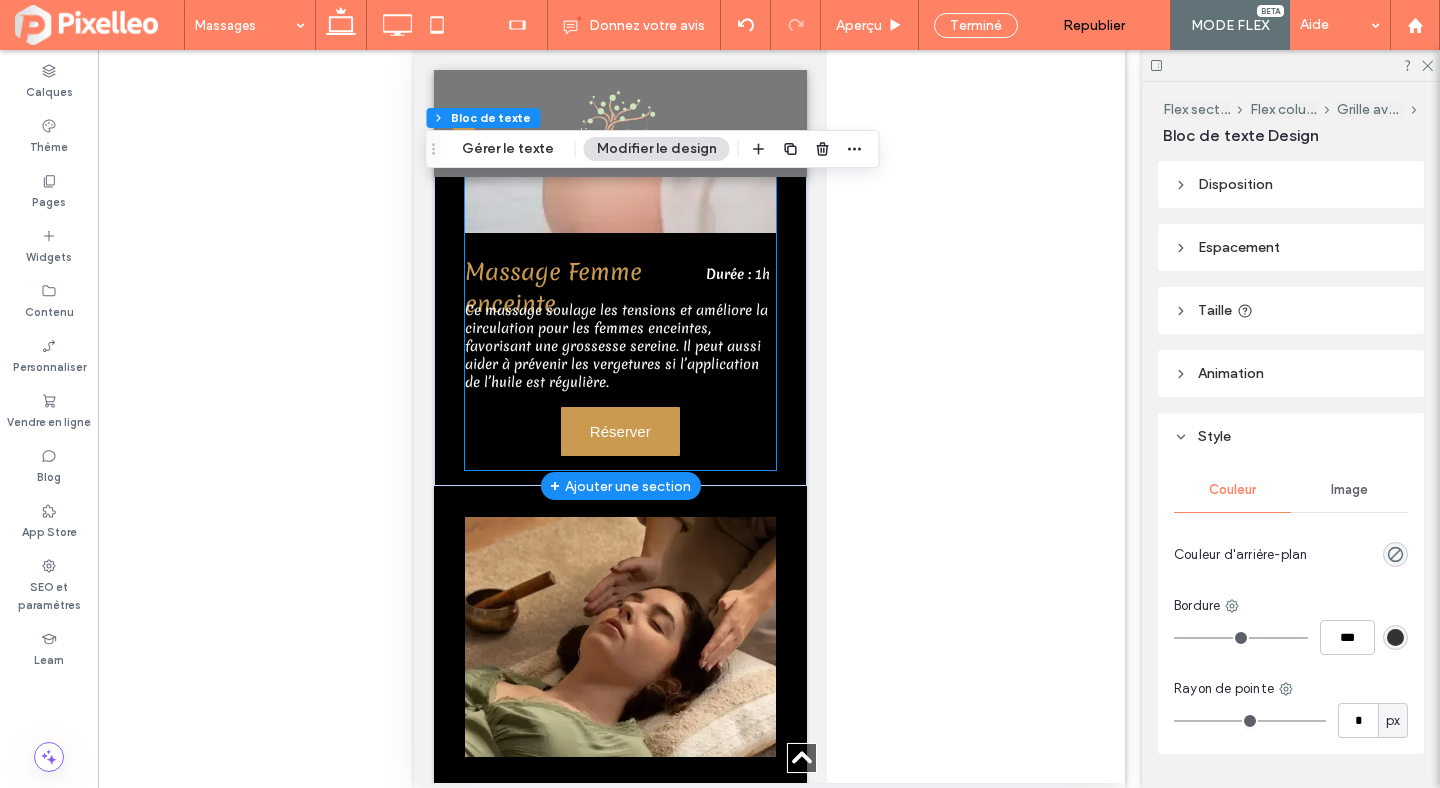 click on "Massage Femme enceinte
Durée :   1h
Ce massage soulage les tensions et améliore la circulation pour les femmes enceintes, favorisant une grossesse sereine. Il peut aussi aider à prévenir les vergetures si l’application de l’huile est régulière.
Réserver" at bounding box center [619, 231] 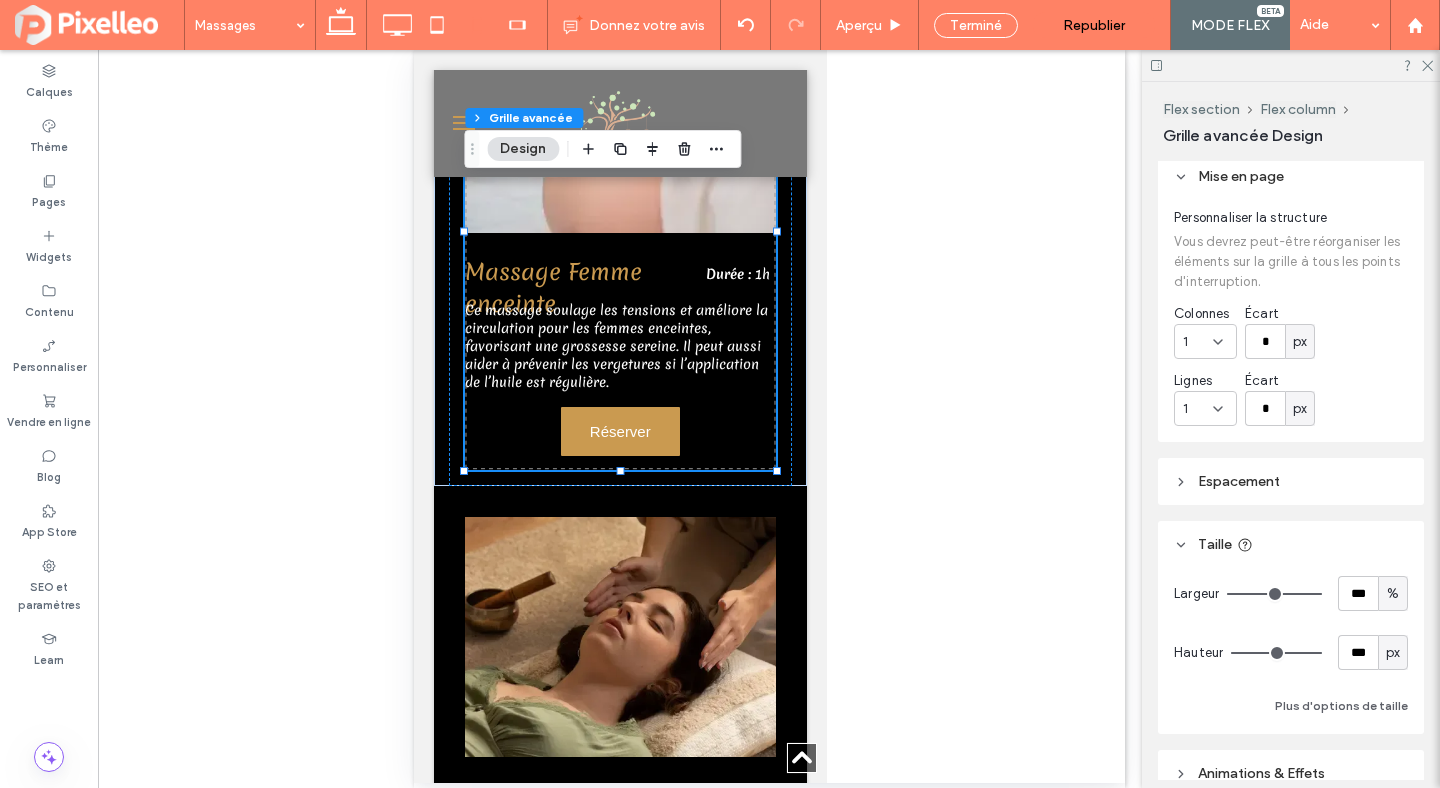 scroll, scrollTop: 122, scrollLeft: 0, axis: vertical 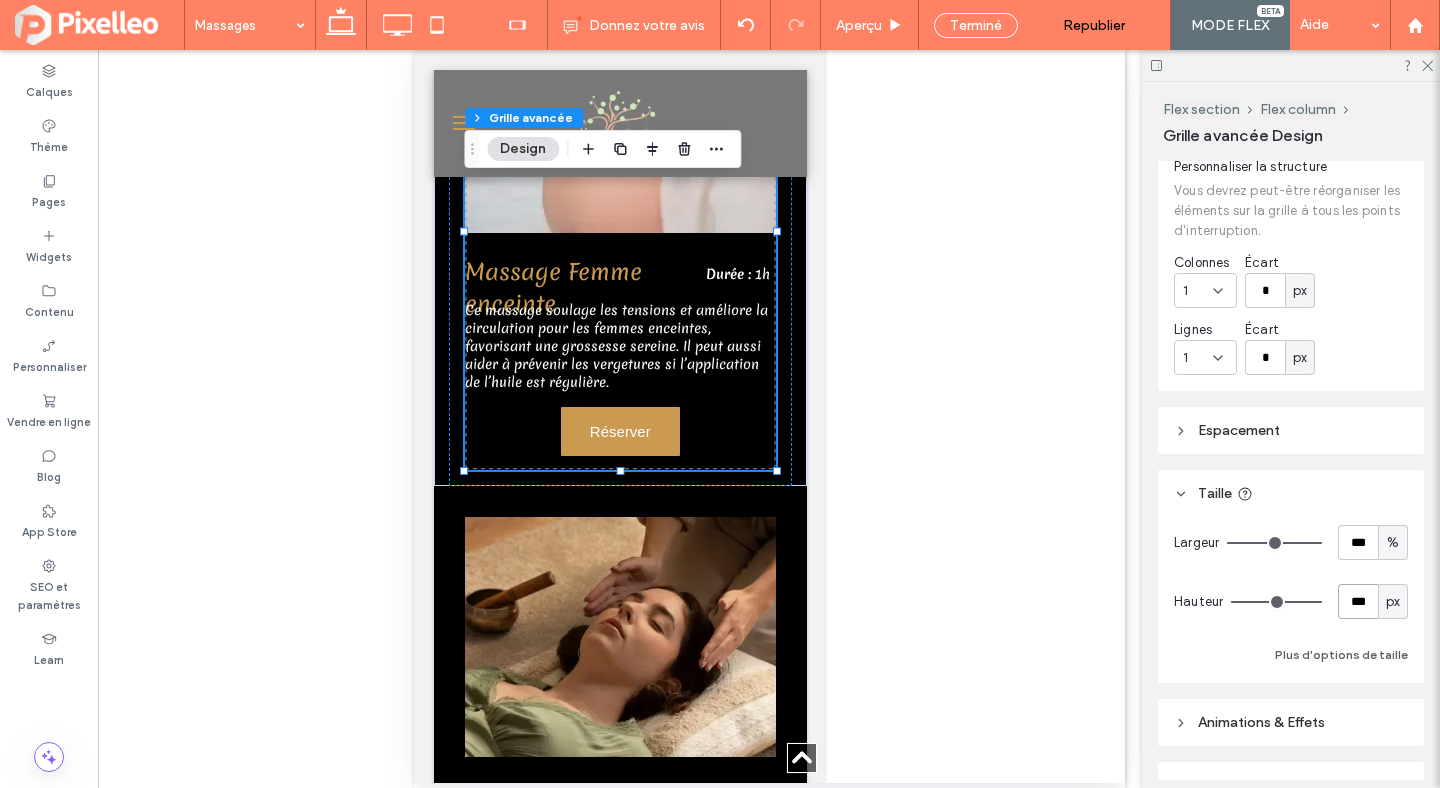 click on "***" at bounding box center (1358, 601) 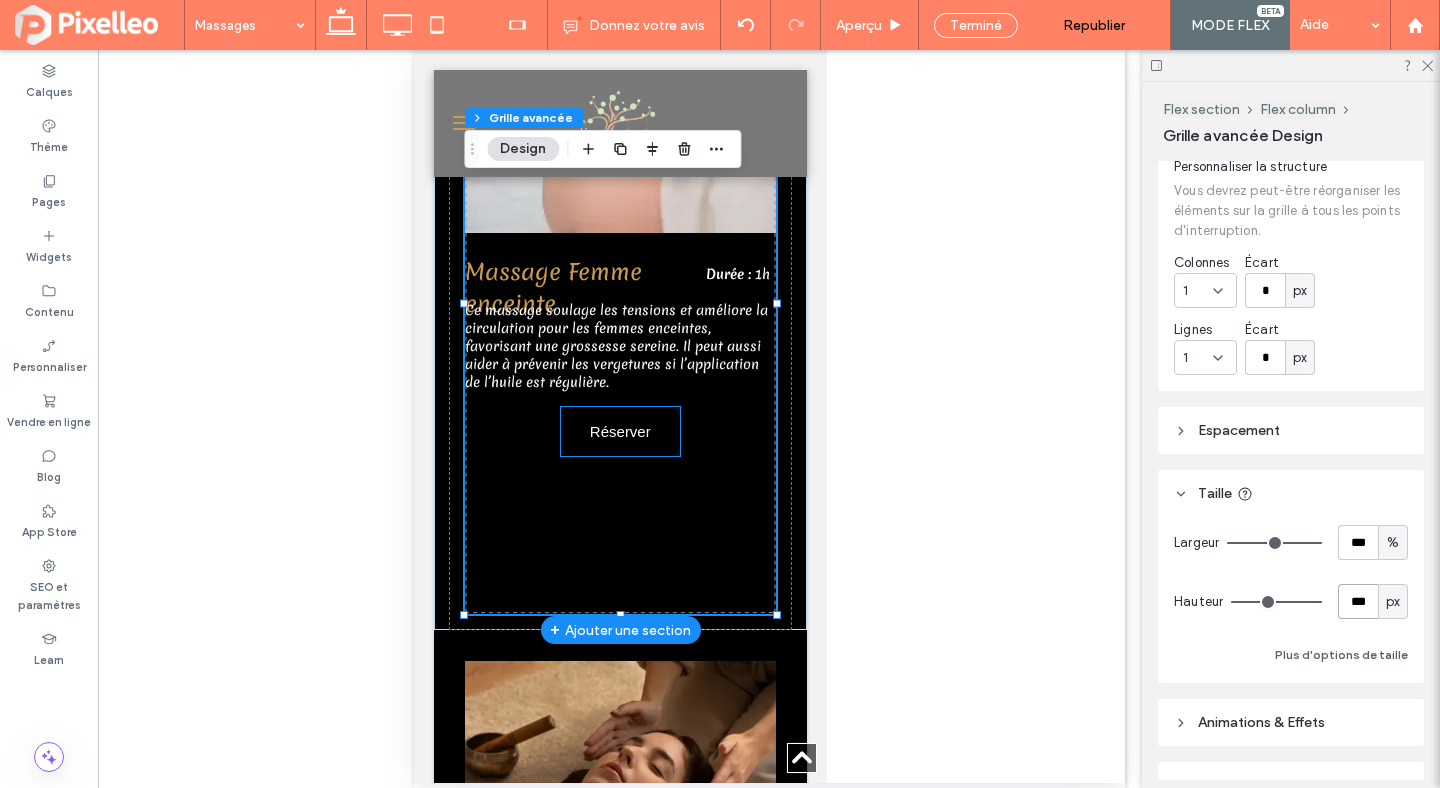 click on "Réserver" at bounding box center (619, 431) 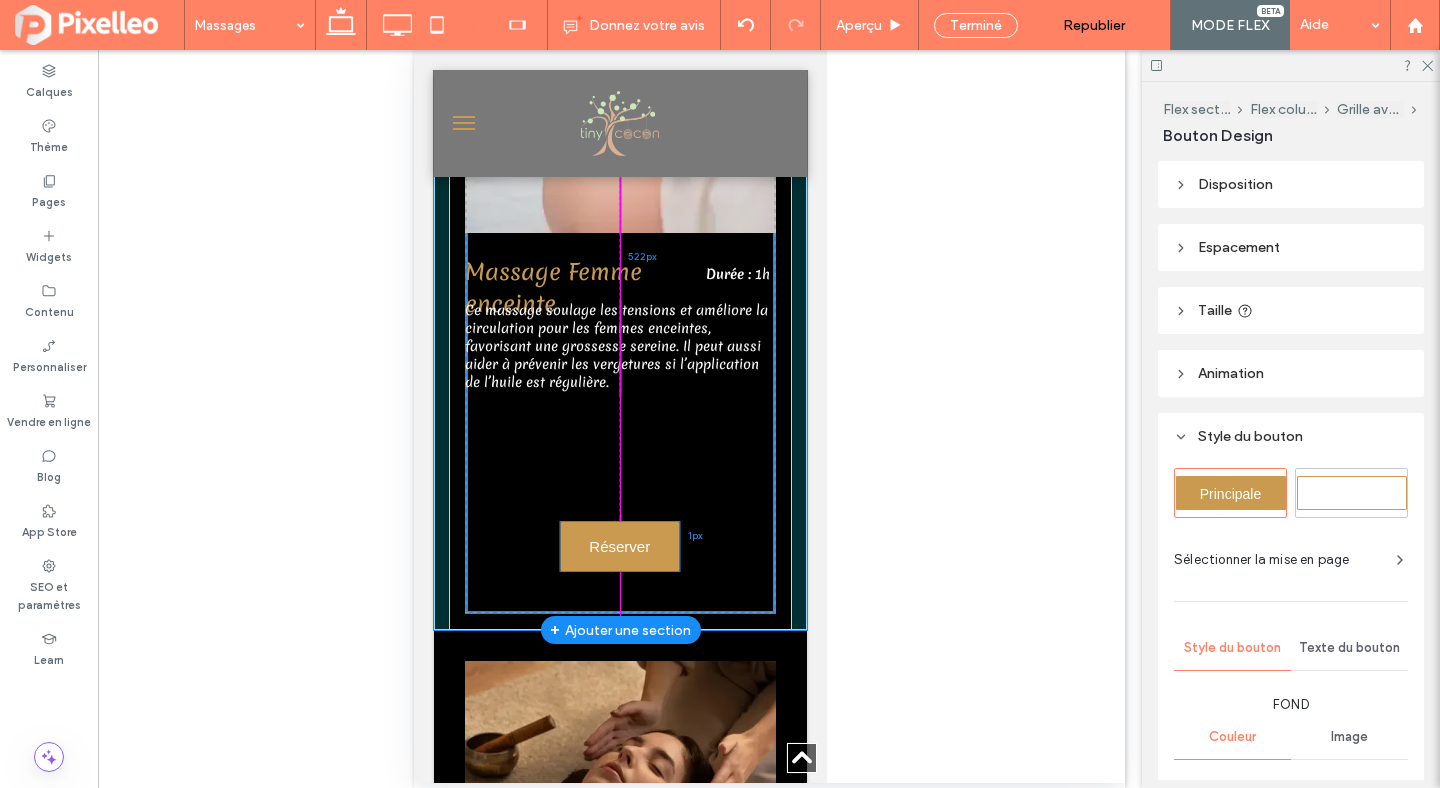 drag, startPoint x: 601, startPoint y: 437, endPoint x: 599, endPoint y: 545, distance: 108.01852 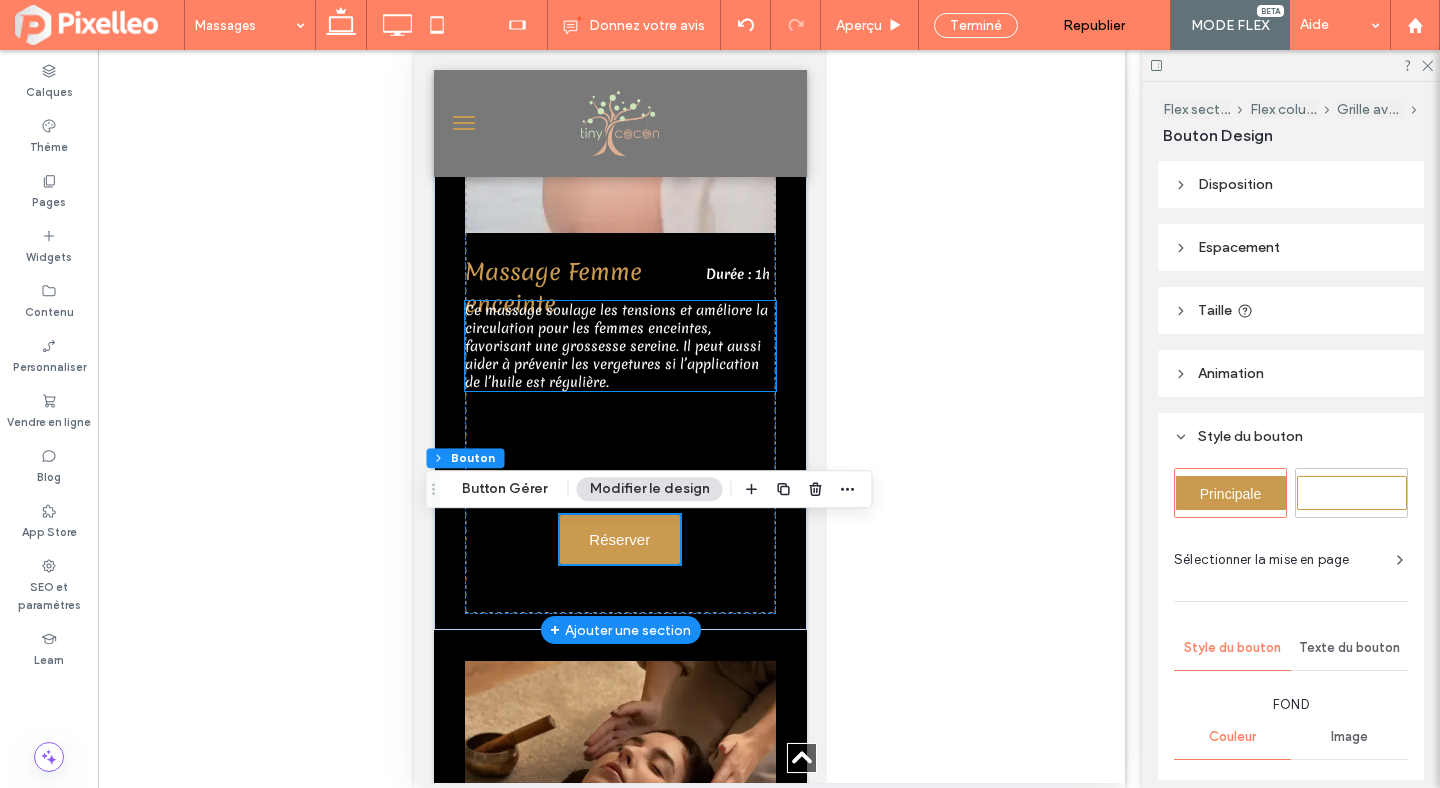 click on "Ce massage soulage les tensions et améliore la circulation pour les femmes enceintes, favorisant une grossesse sereine. Il peut aussi aider à prévenir les vergetures si l’application de l’huile est régulière." at bounding box center [615, 346] 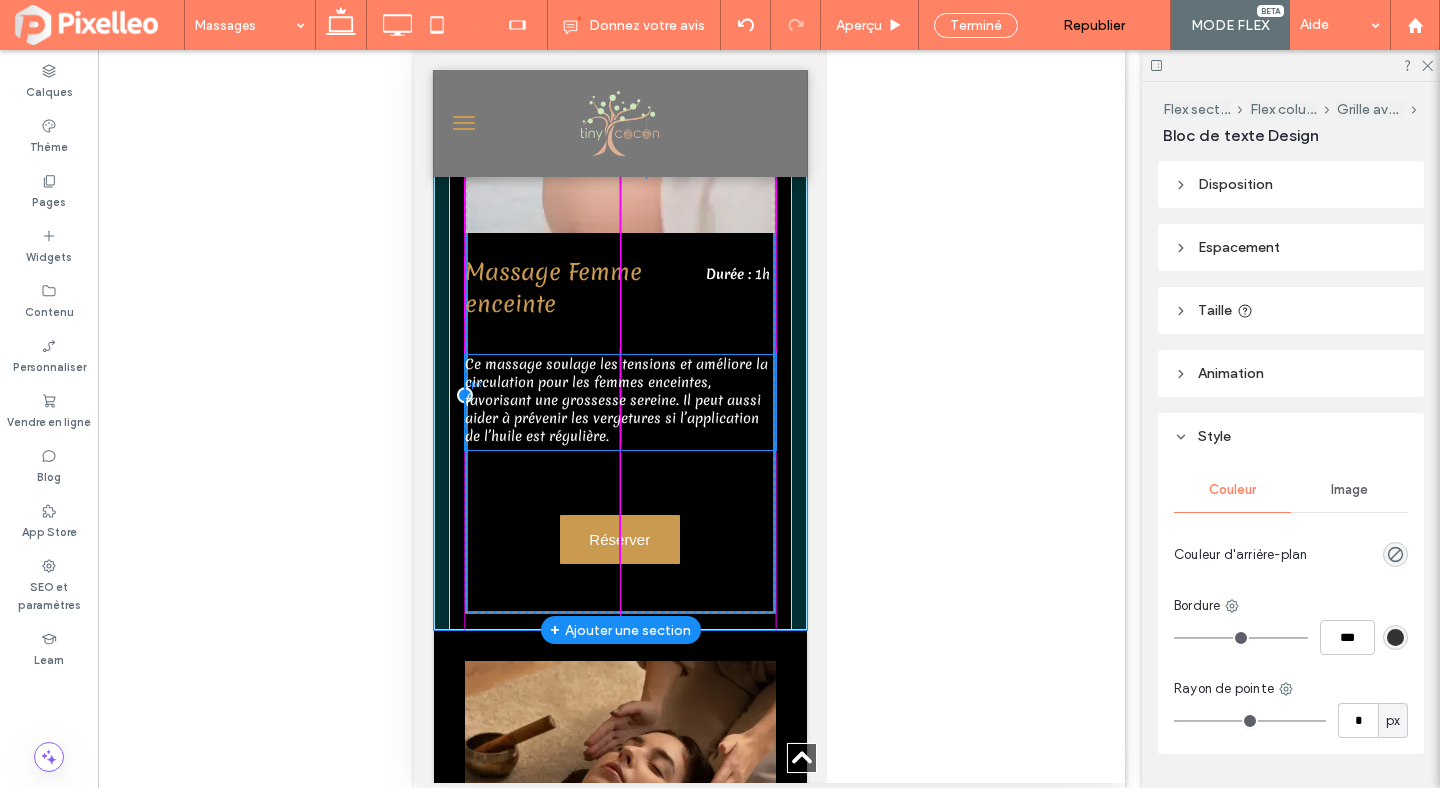 drag, startPoint x: 590, startPoint y: 354, endPoint x: 590, endPoint y: 401, distance: 47 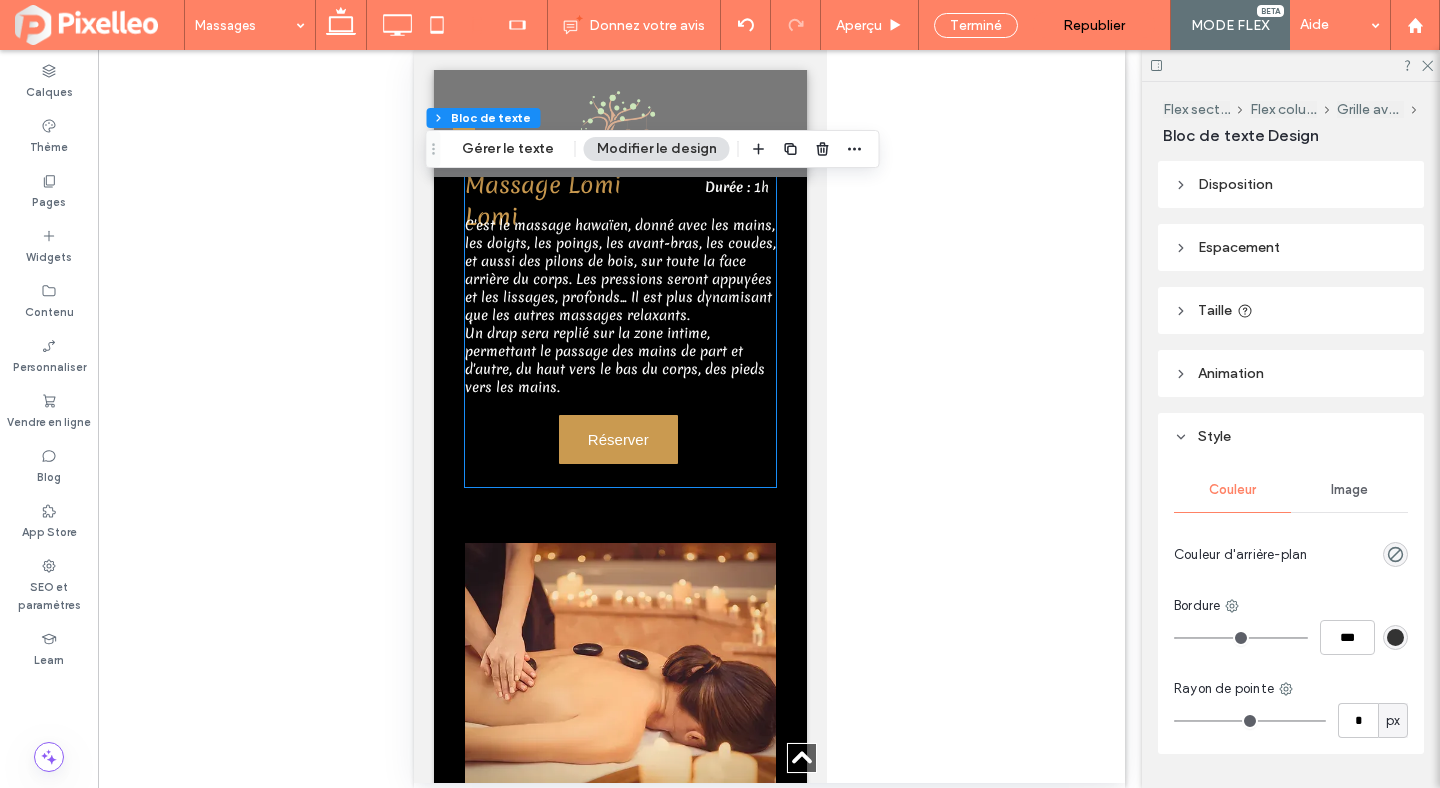 scroll, scrollTop: 3891, scrollLeft: 0, axis: vertical 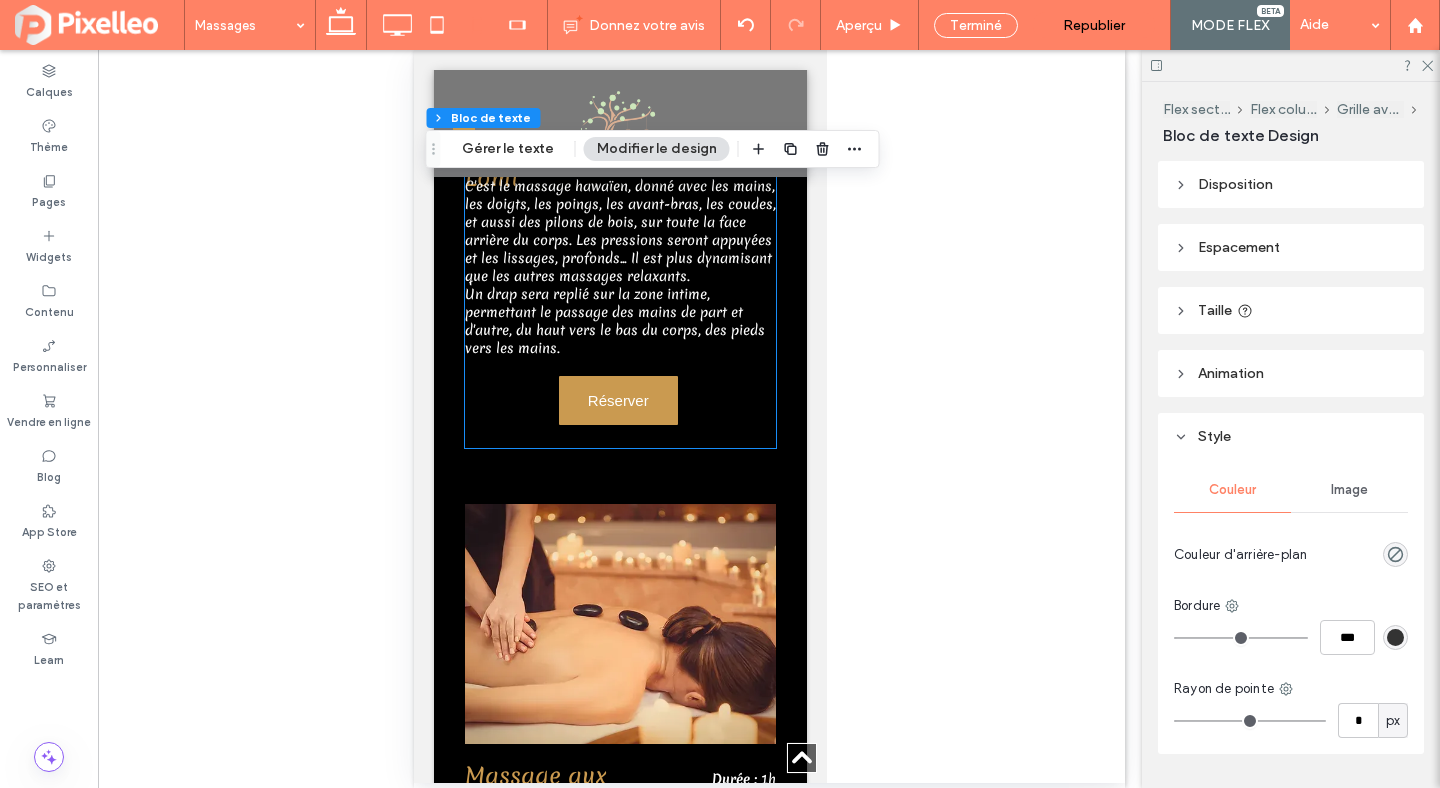 click on "Massage Lomi Lomi
Durée :   1h
C'est le massage hawaïen, donné avec les mains, les doigts, les poings, les avant-bras, les coudes, et aussi des pilons de bois, sur toute la face arrière du corps. Les pressions seront appuyées et les lissages, profonds... Il est plus dynamisant que les autres massages relaxants. Un drap sera replié su r la zone intime, permettant le passage des mains de part et d'autre, du haut vers le bas du corps, des pieds vers les mains.
Réserver" at bounding box center [619, 158] 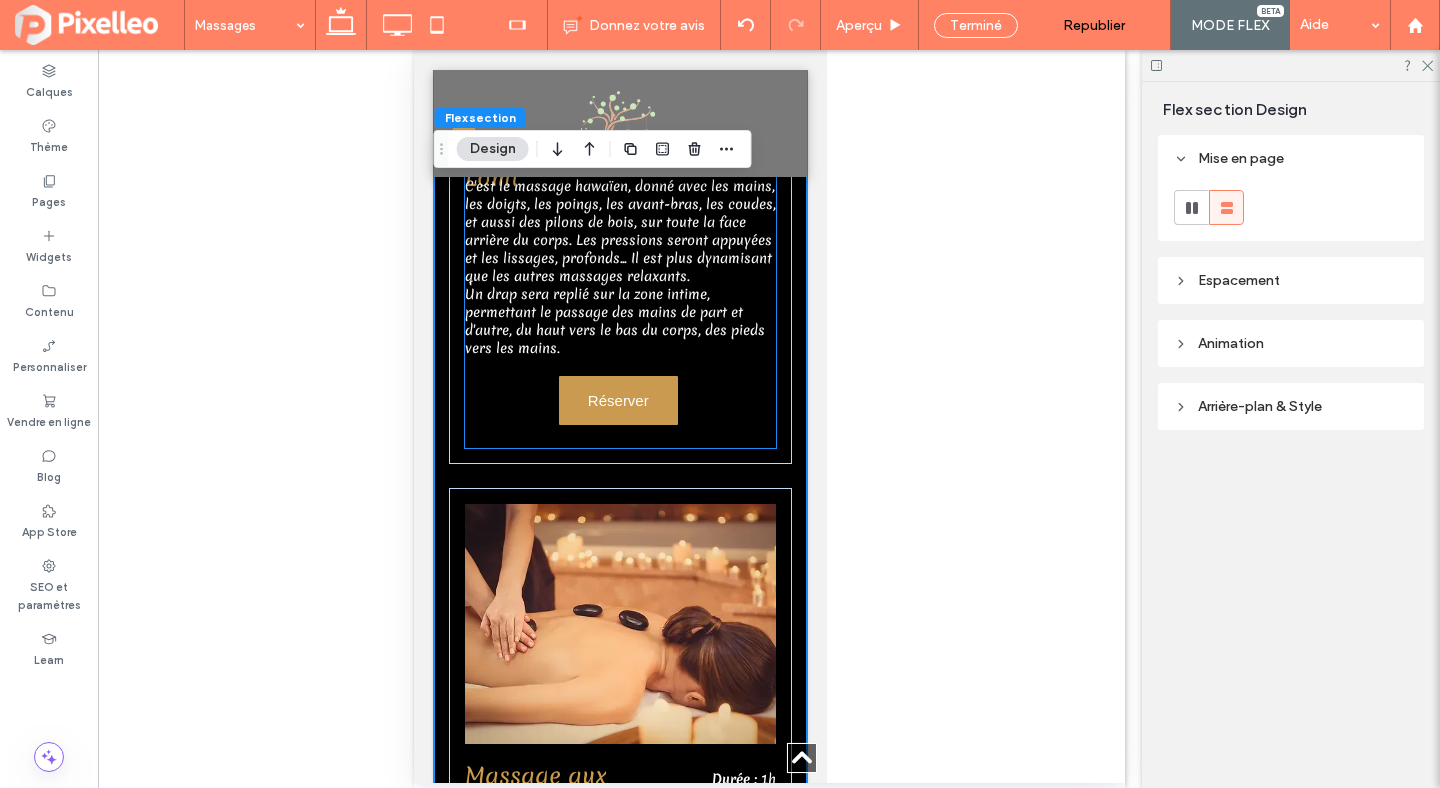 click on "Massage Lomi Lomi
Durée :   1h
C'est le massage hawaïen, donné avec les mains, les doigts, les poings, les avant-bras, les coudes, et aussi des pilons de bois, sur toute la face arrière du corps. Les pressions seront appuyées et les lissages, profonds... Il est plus dynamisant que les autres massages relaxants. Un drap sera replié su r la zone intime, permettant le passage des mains de part et d'autre, du haut vers le bas du corps, des pieds vers les mains.
Réserver" at bounding box center (619, 158) 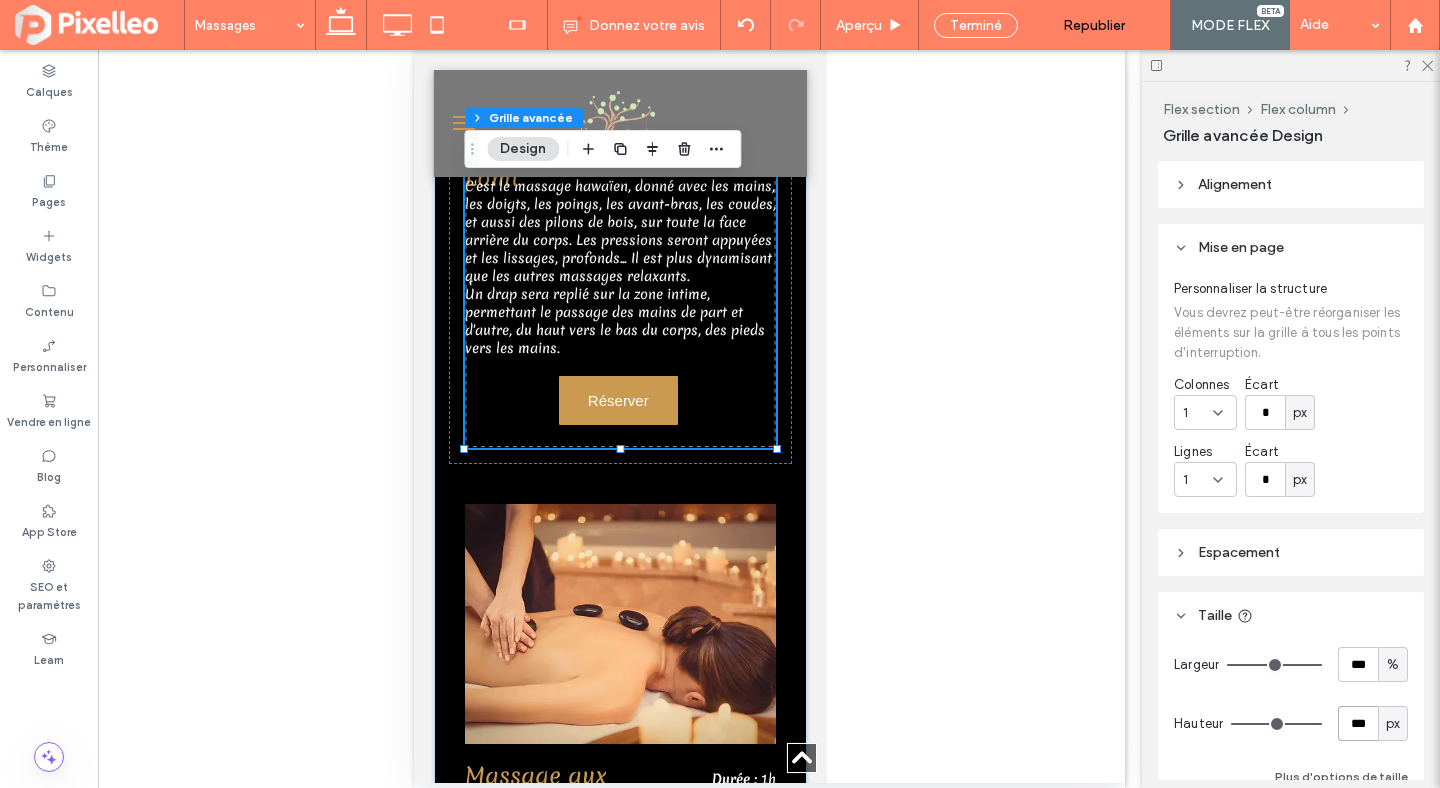 click on "***" at bounding box center [1358, 723] 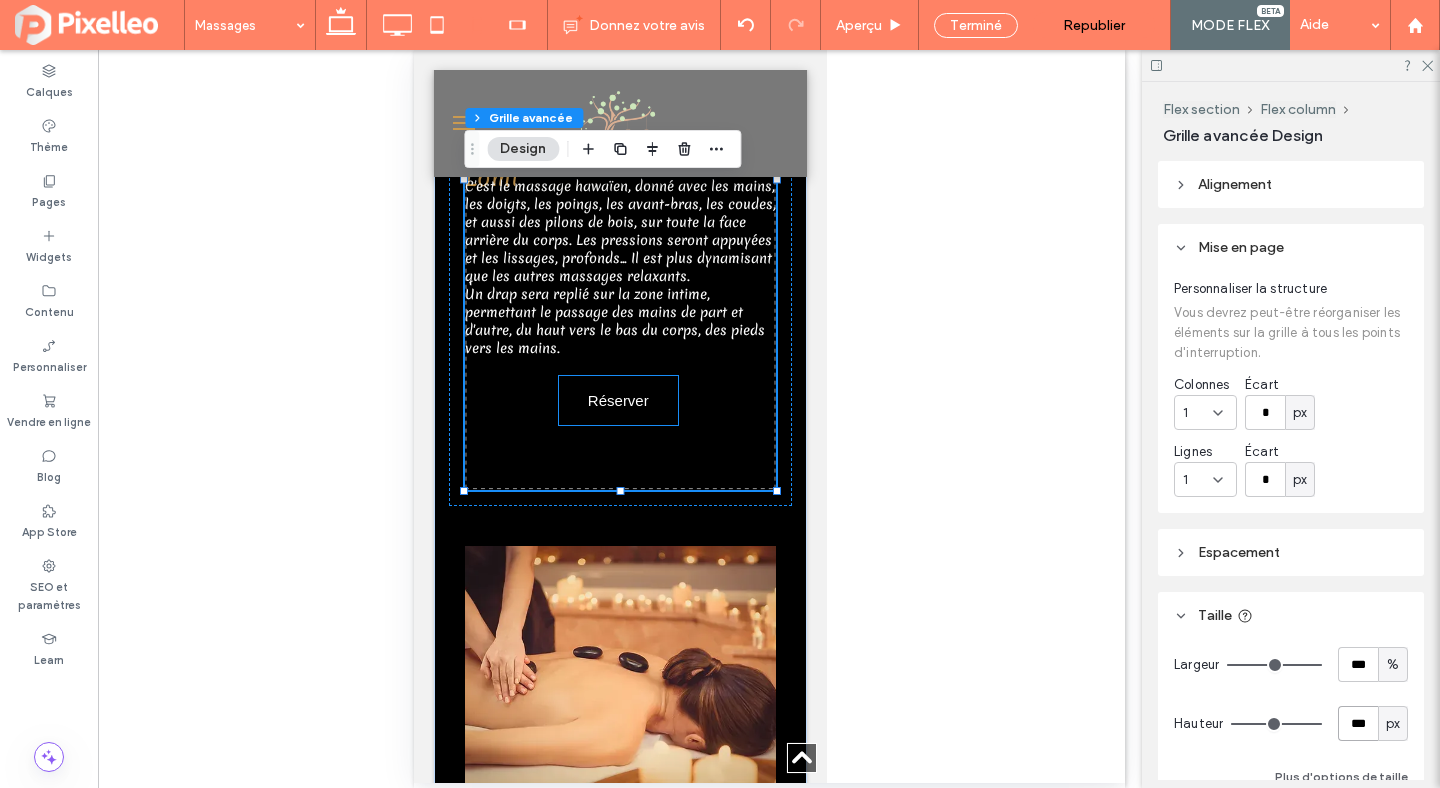 click on "Réserver" at bounding box center (617, 400) 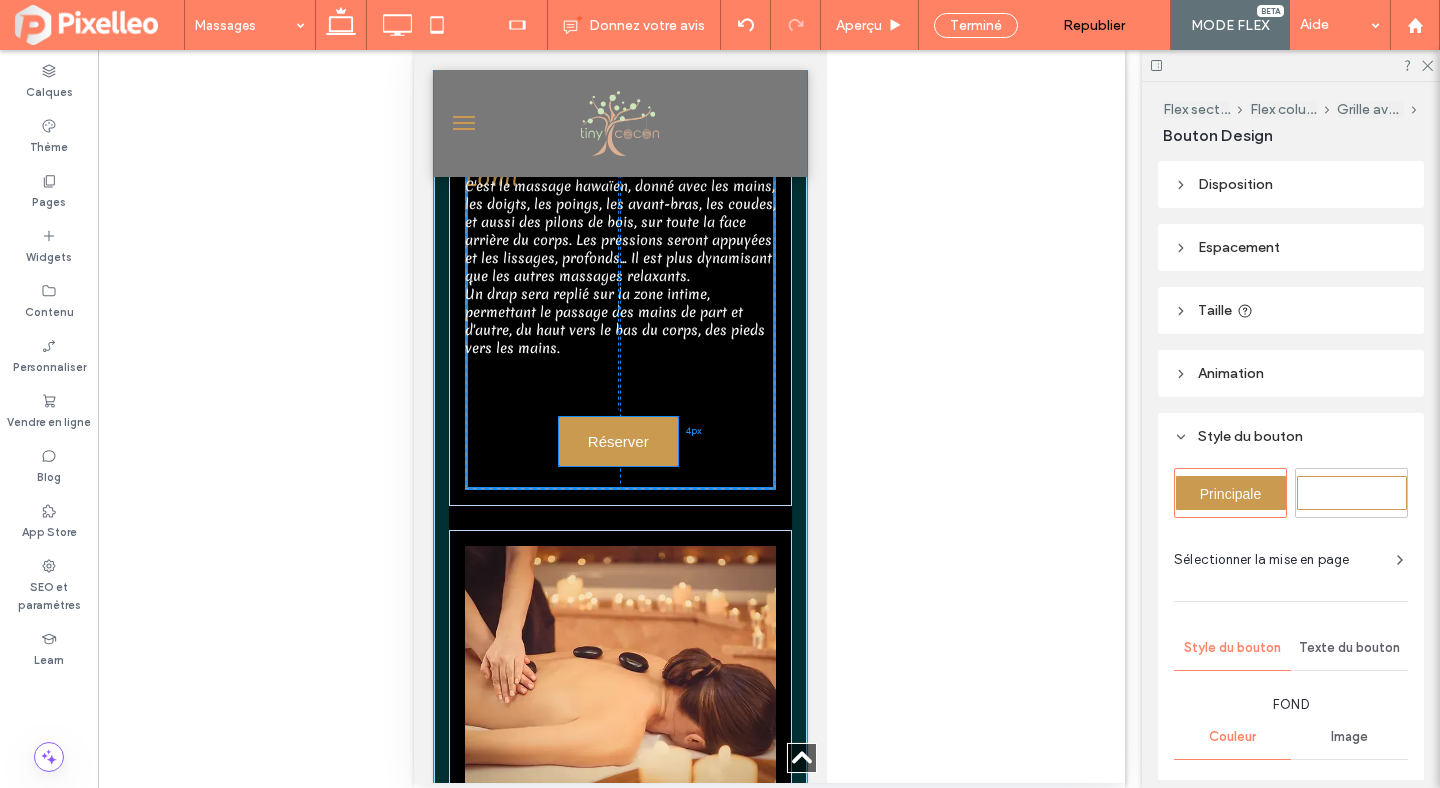drag, startPoint x: 614, startPoint y: 407, endPoint x: 614, endPoint y: 441, distance: 34 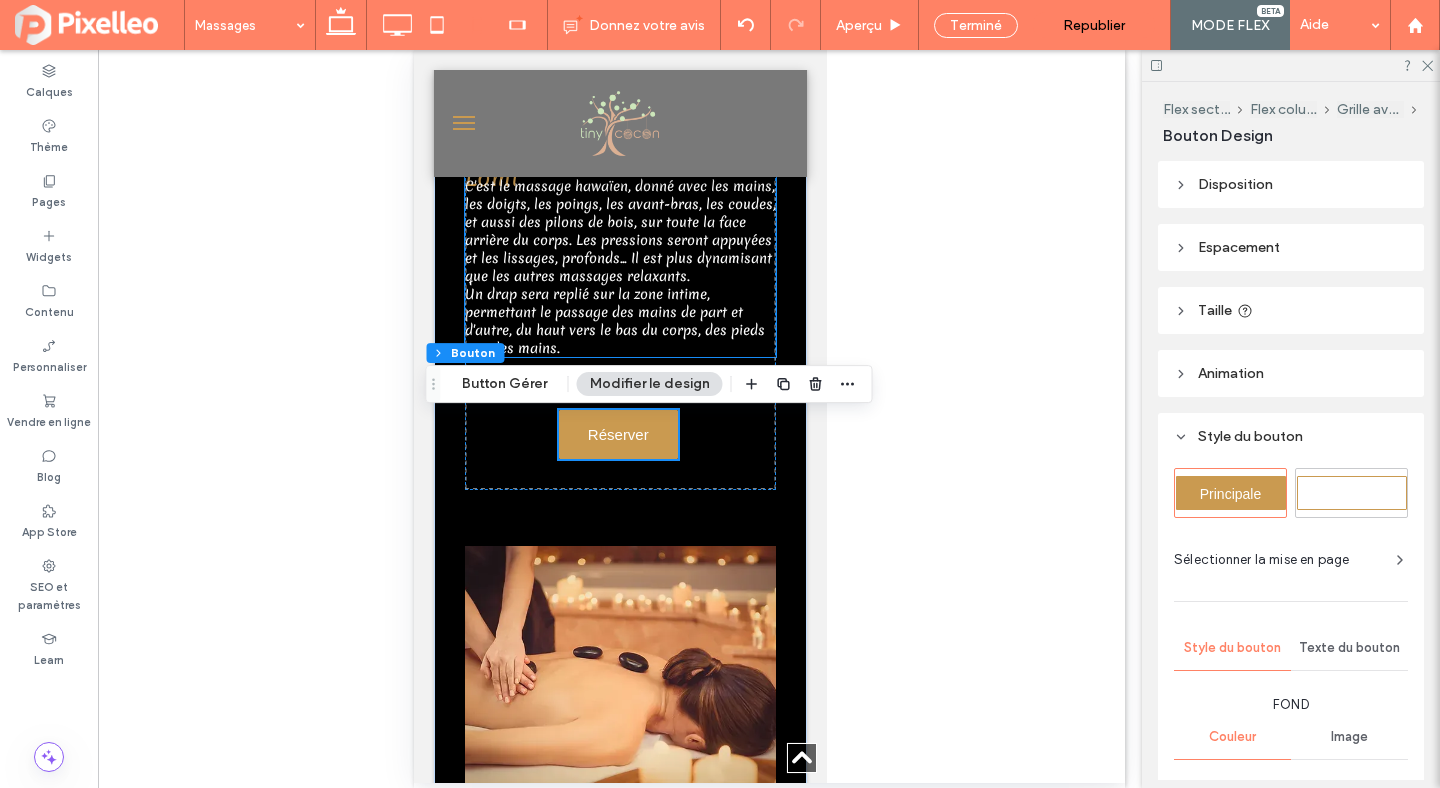 click on "C'est le massage hawaïen, donné avec les mains, les doigts, les poings, les avant-bras, les coudes, et aussi des pilons de bois, sur toute la face arrière du corps. Les pressions seront appuyées et les lissages, profonds... Il est plus dynamisant que les autres massages relaxants. Un drap sera replié su" at bounding box center (619, 240) 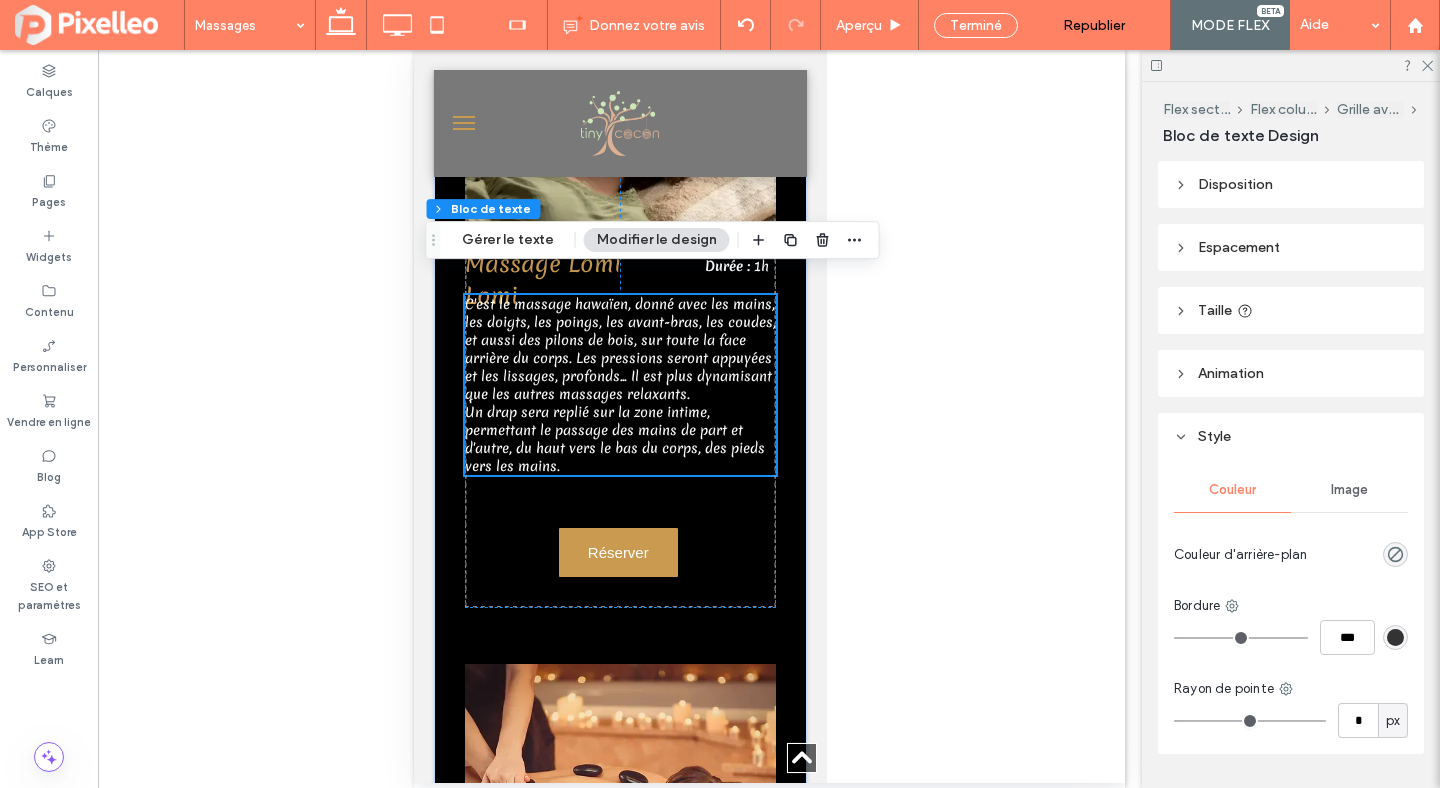 scroll, scrollTop: 3772, scrollLeft: 0, axis: vertical 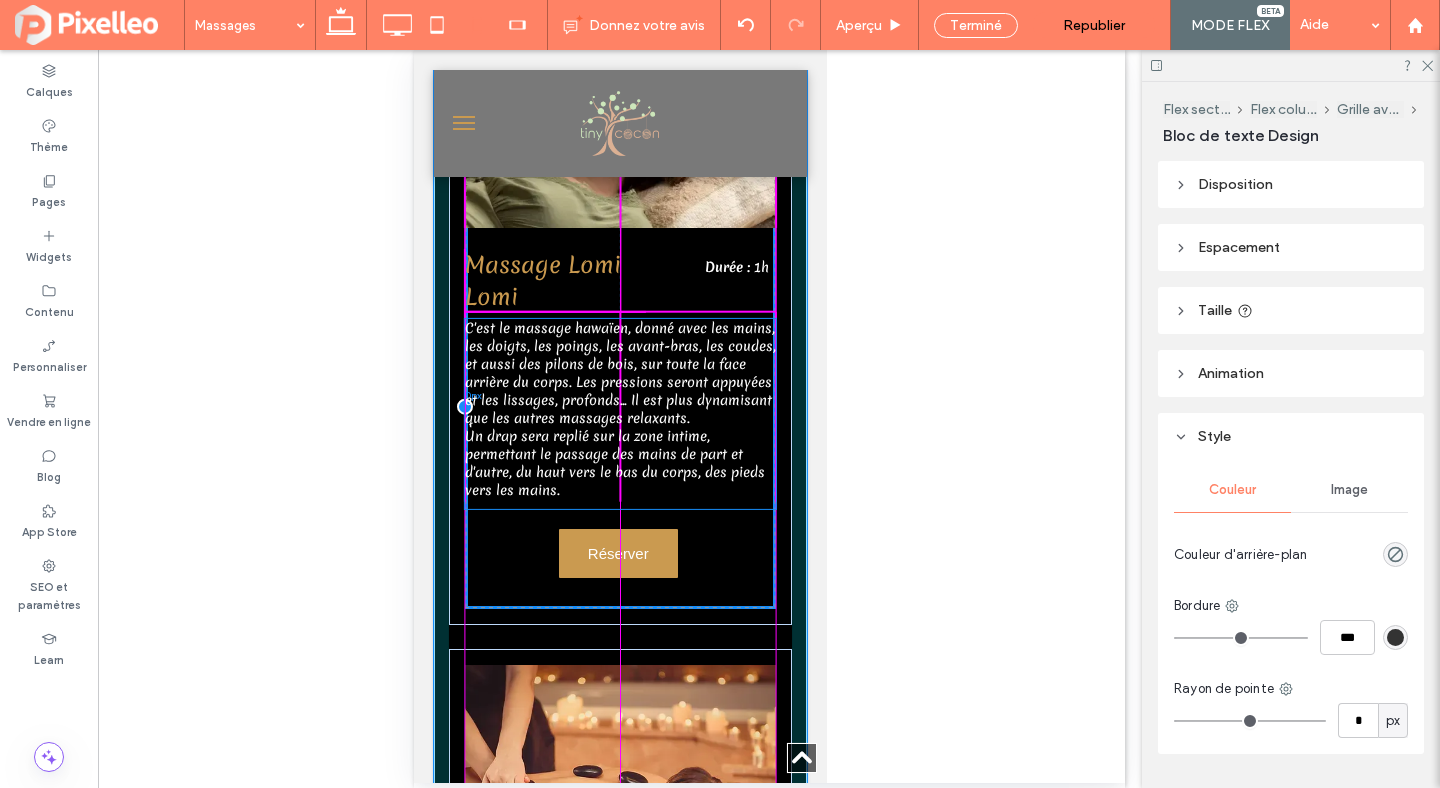 drag, startPoint x: 603, startPoint y: 370, endPoint x: 602, endPoint y: 383, distance: 13.038404 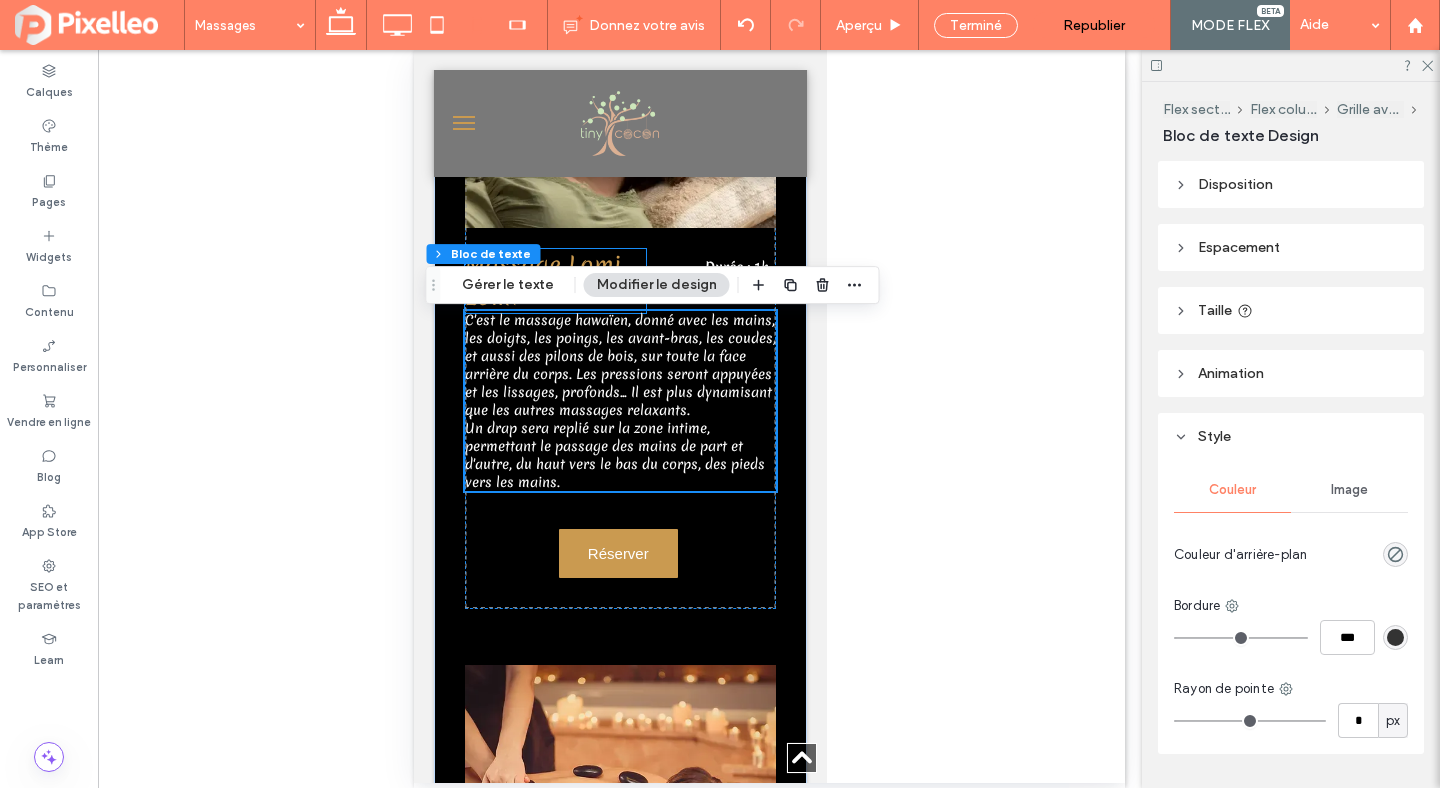 click on "Massage Lomi Lomi" at bounding box center [554, 281] 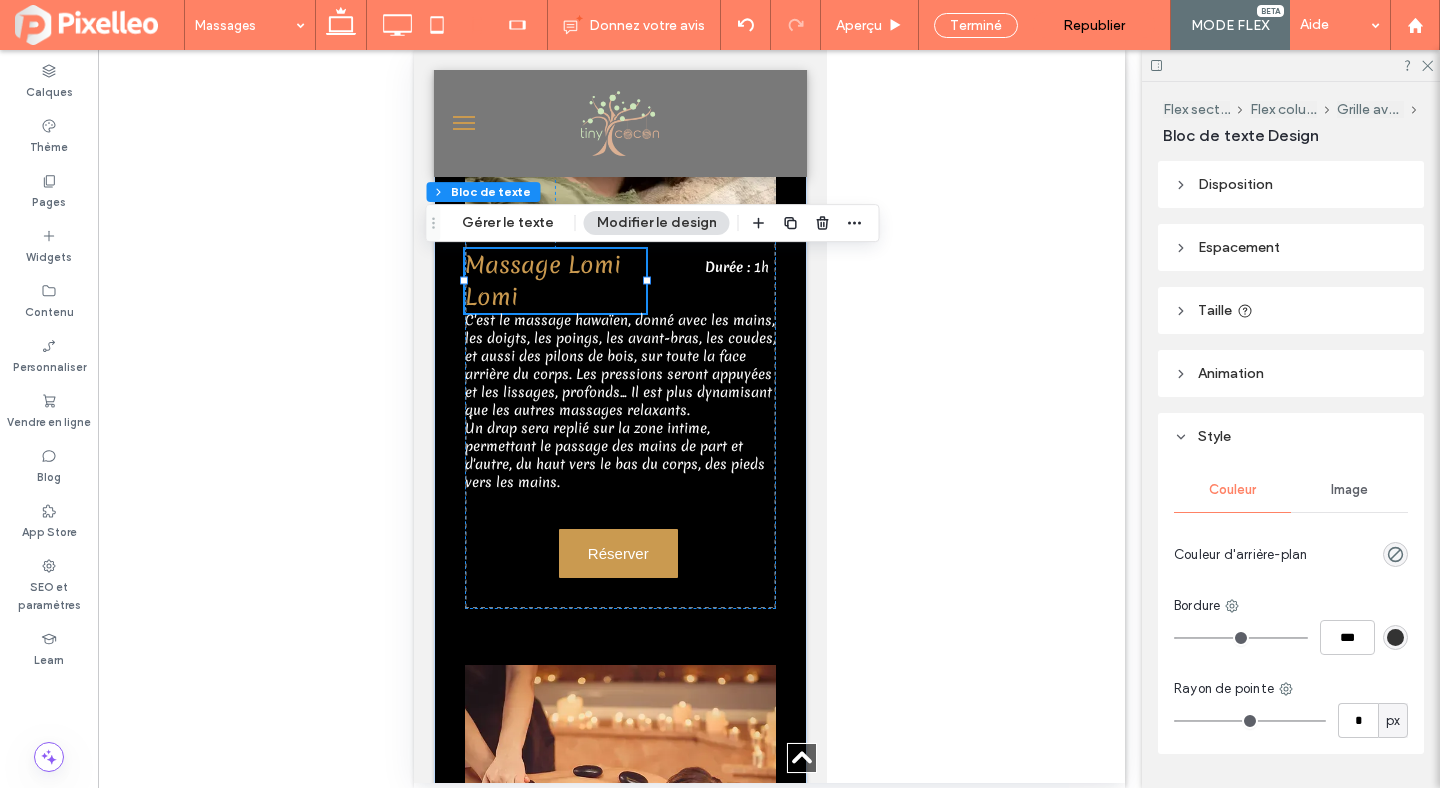click on "Massage Lomi Lomi" at bounding box center (542, 281) 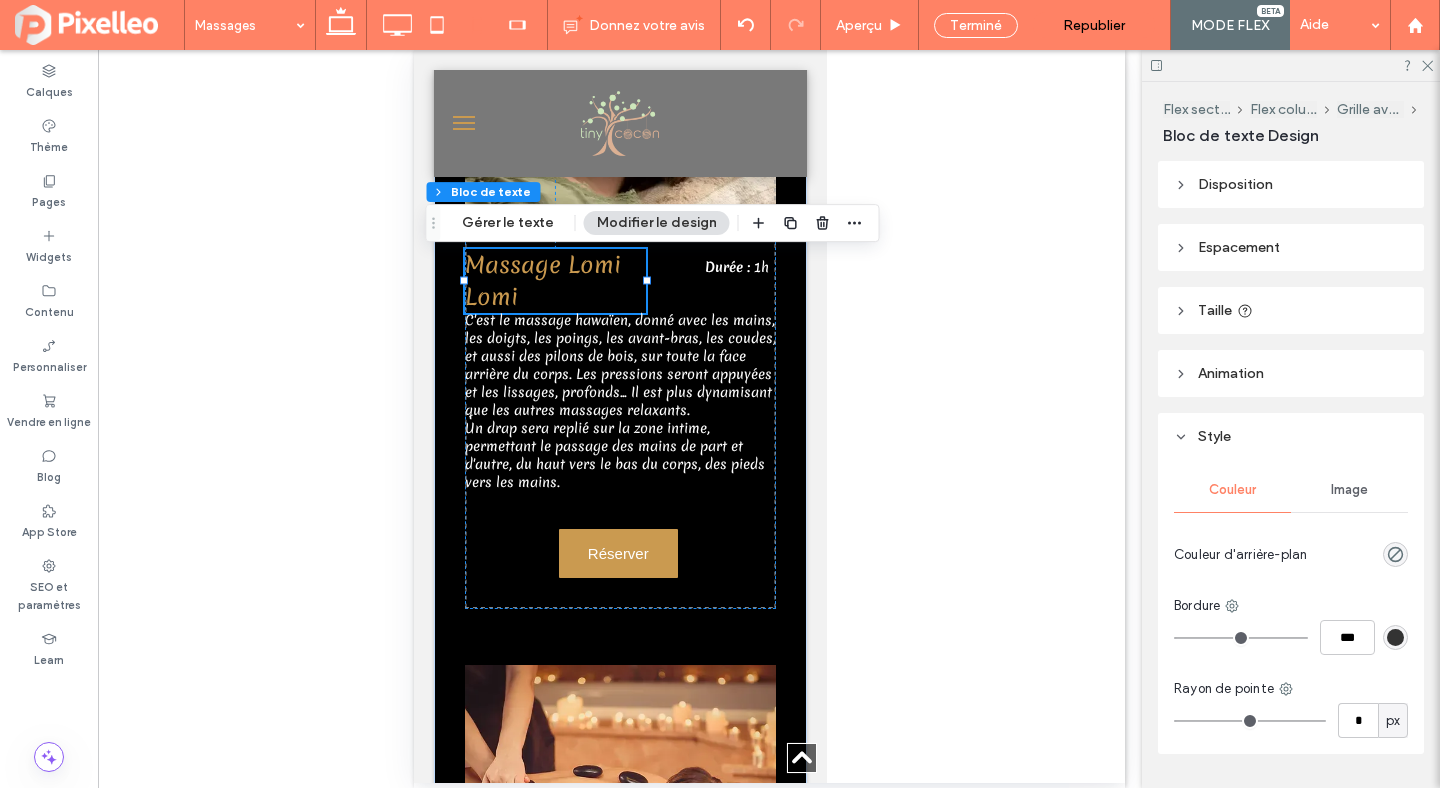 click on "Massage Lomi Lomi" at bounding box center [542, 281] 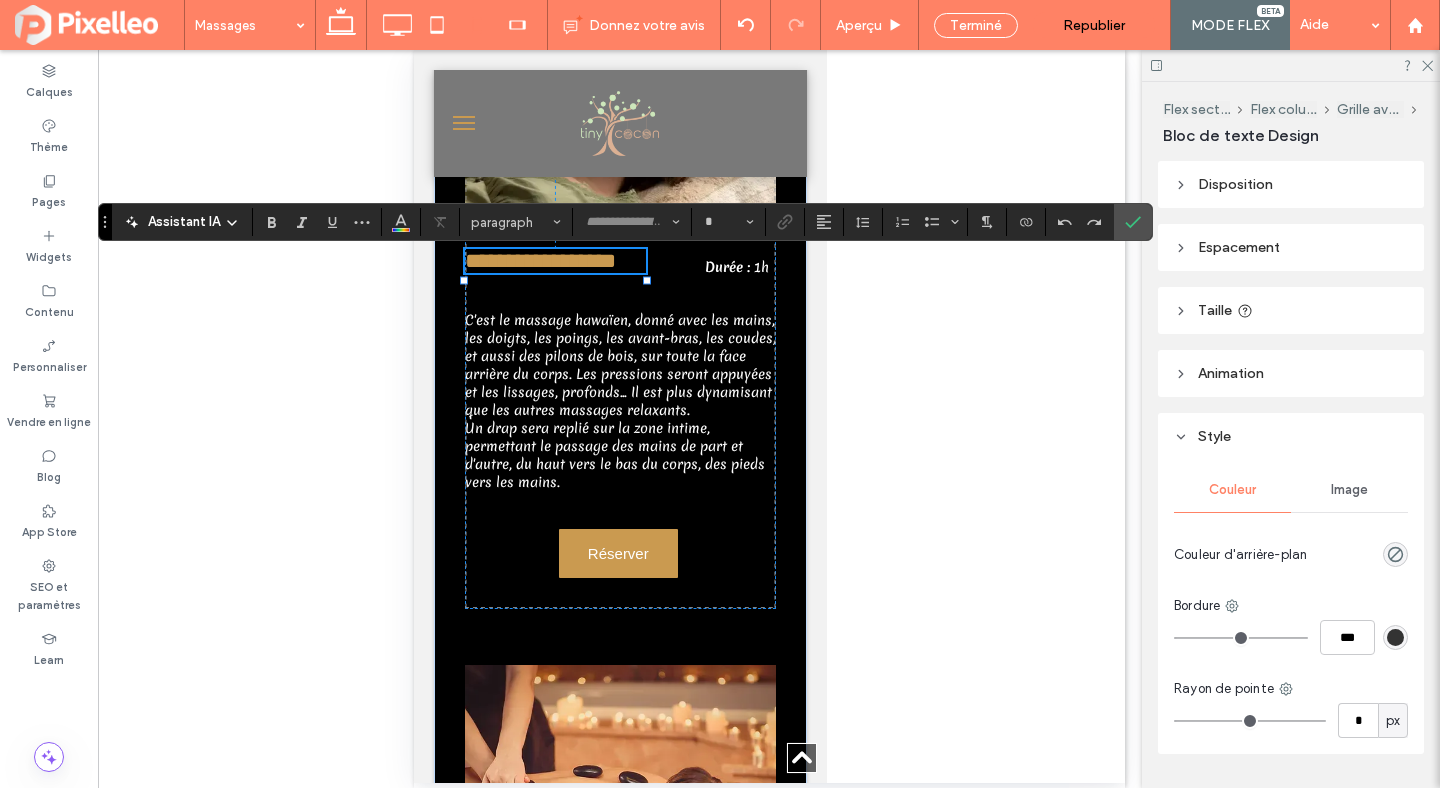 type on "********" 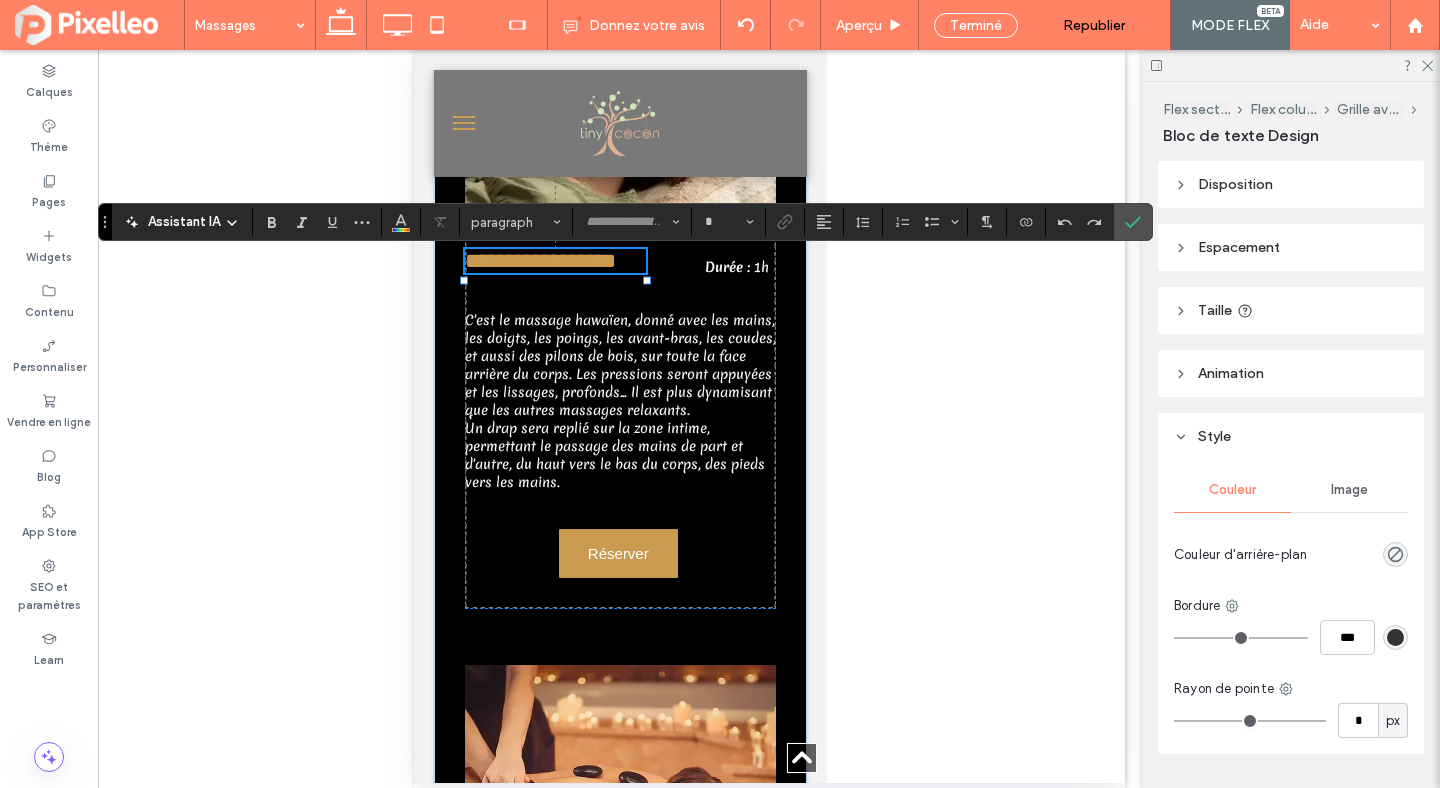 type on "**" 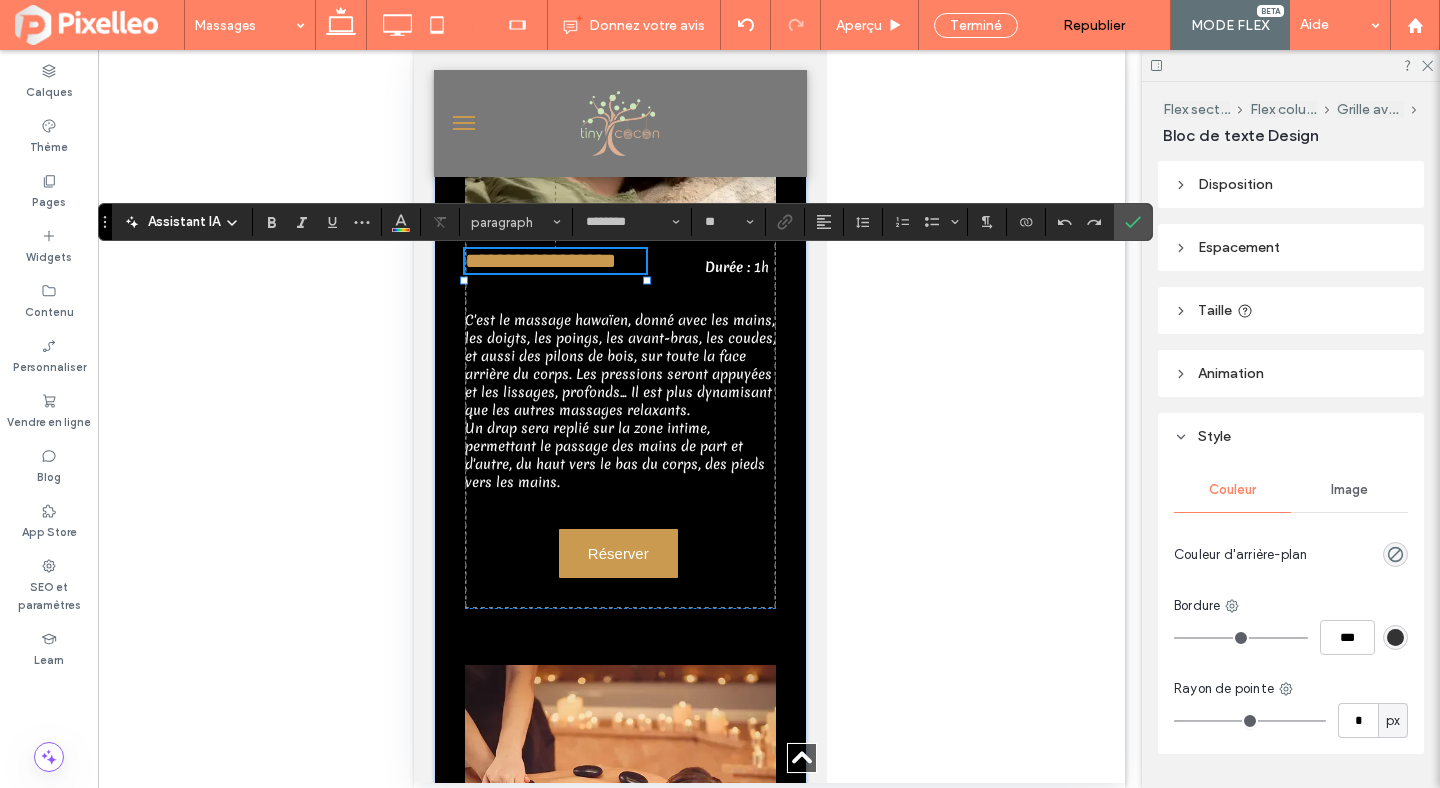click on "**********" at bounding box center [539, 261] 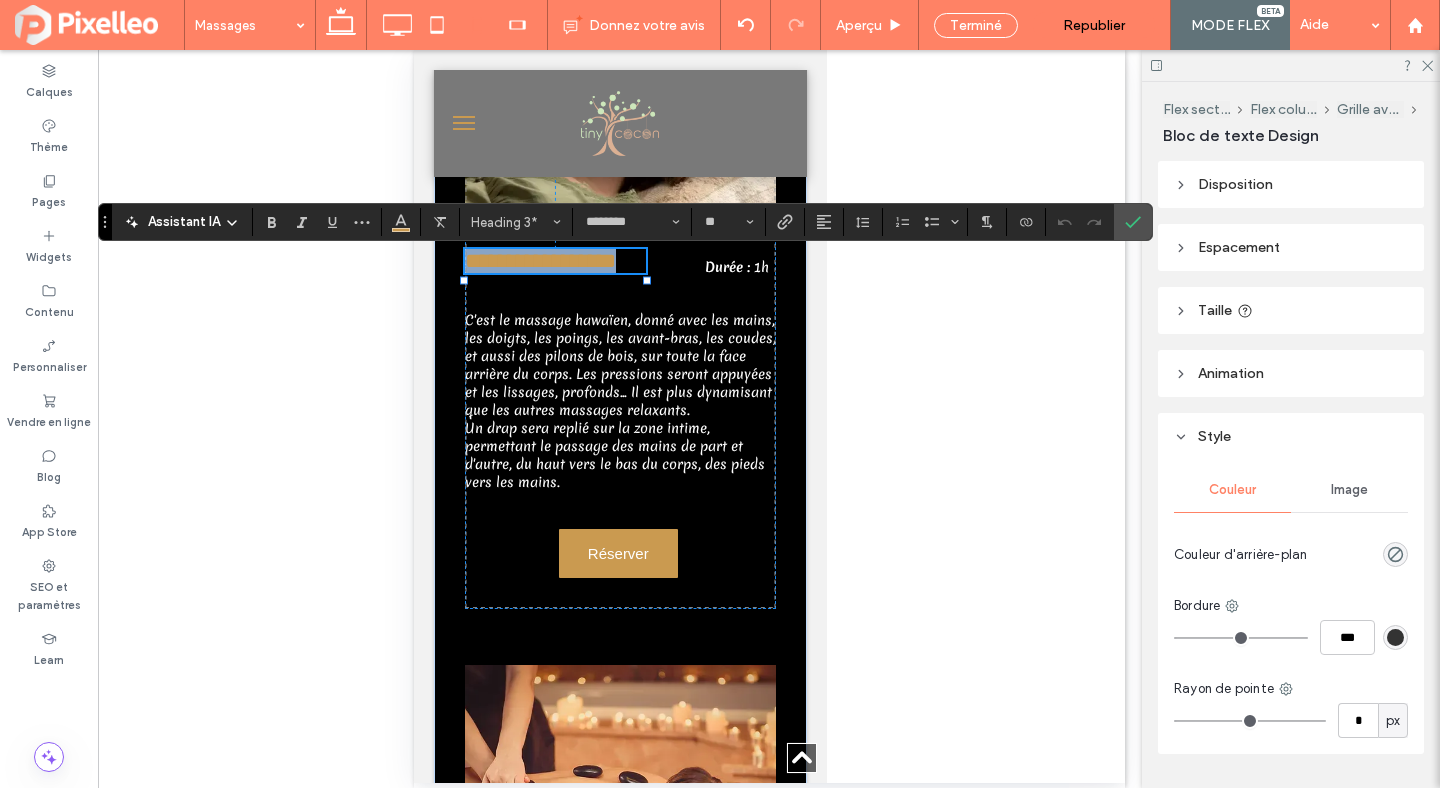 click on "**********" at bounding box center (554, 261) 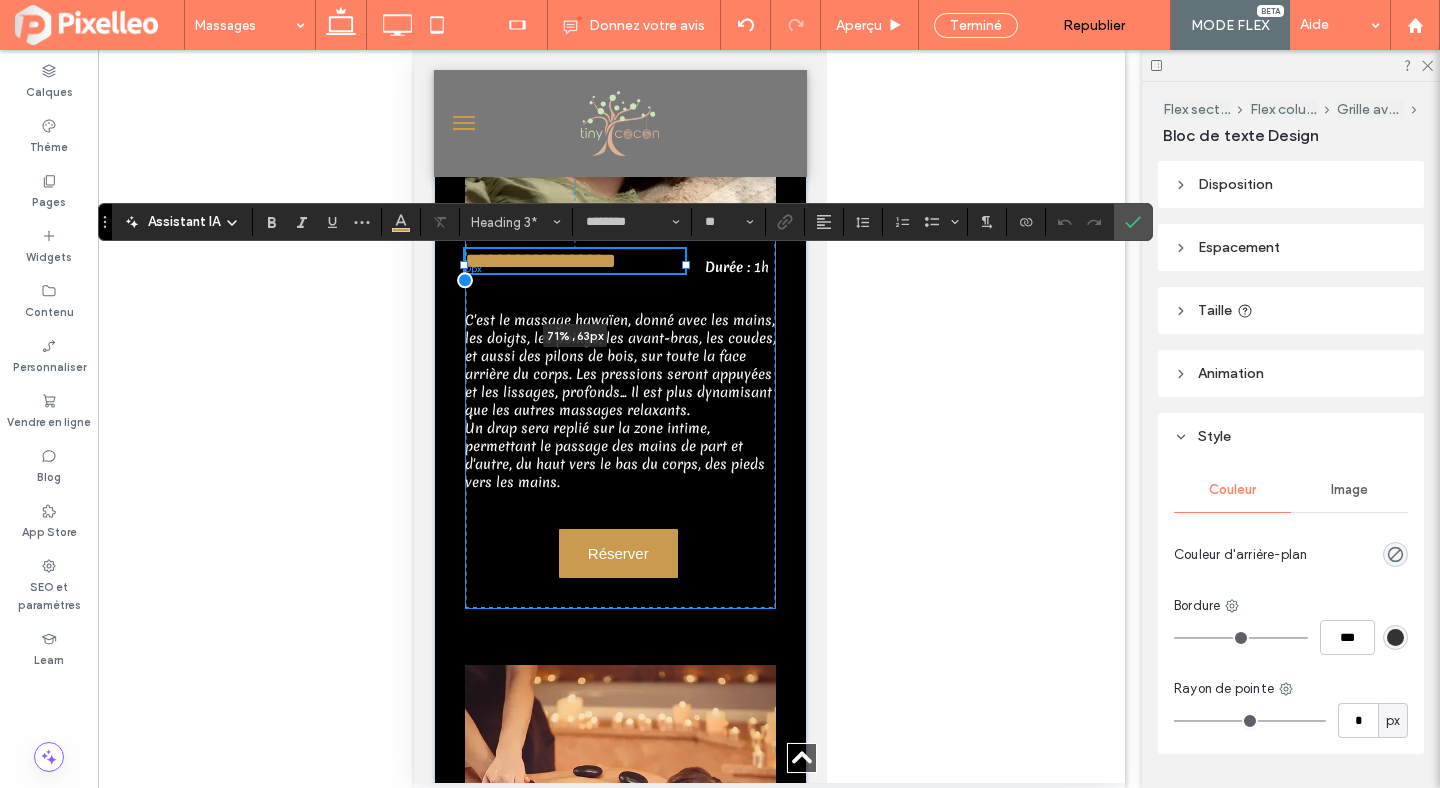 drag, startPoint x: 646, startPoint y: 288, endPoint x: 685, endPoint y: 287, distance: 39.012817 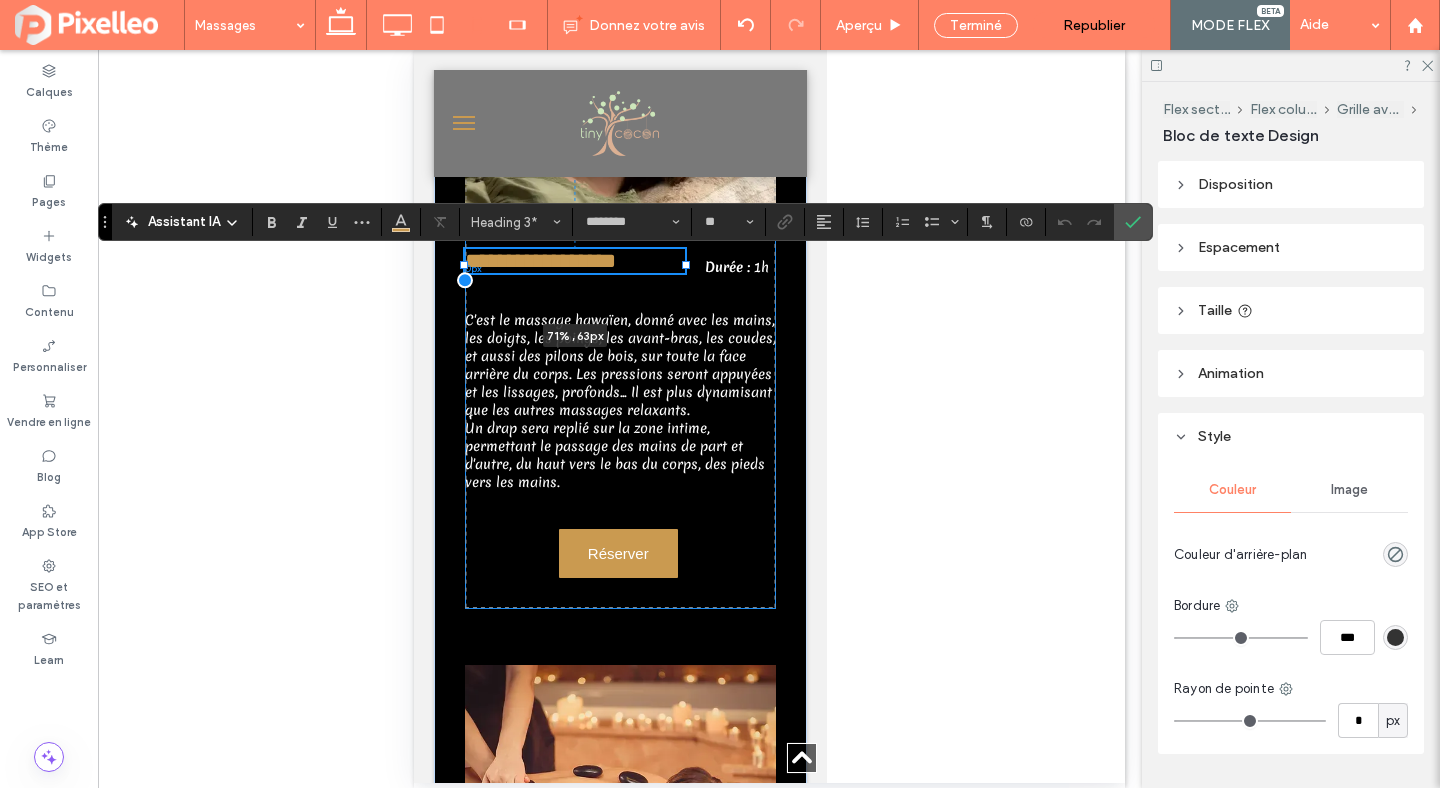 click on "**********" at bounding box center [619, 298] 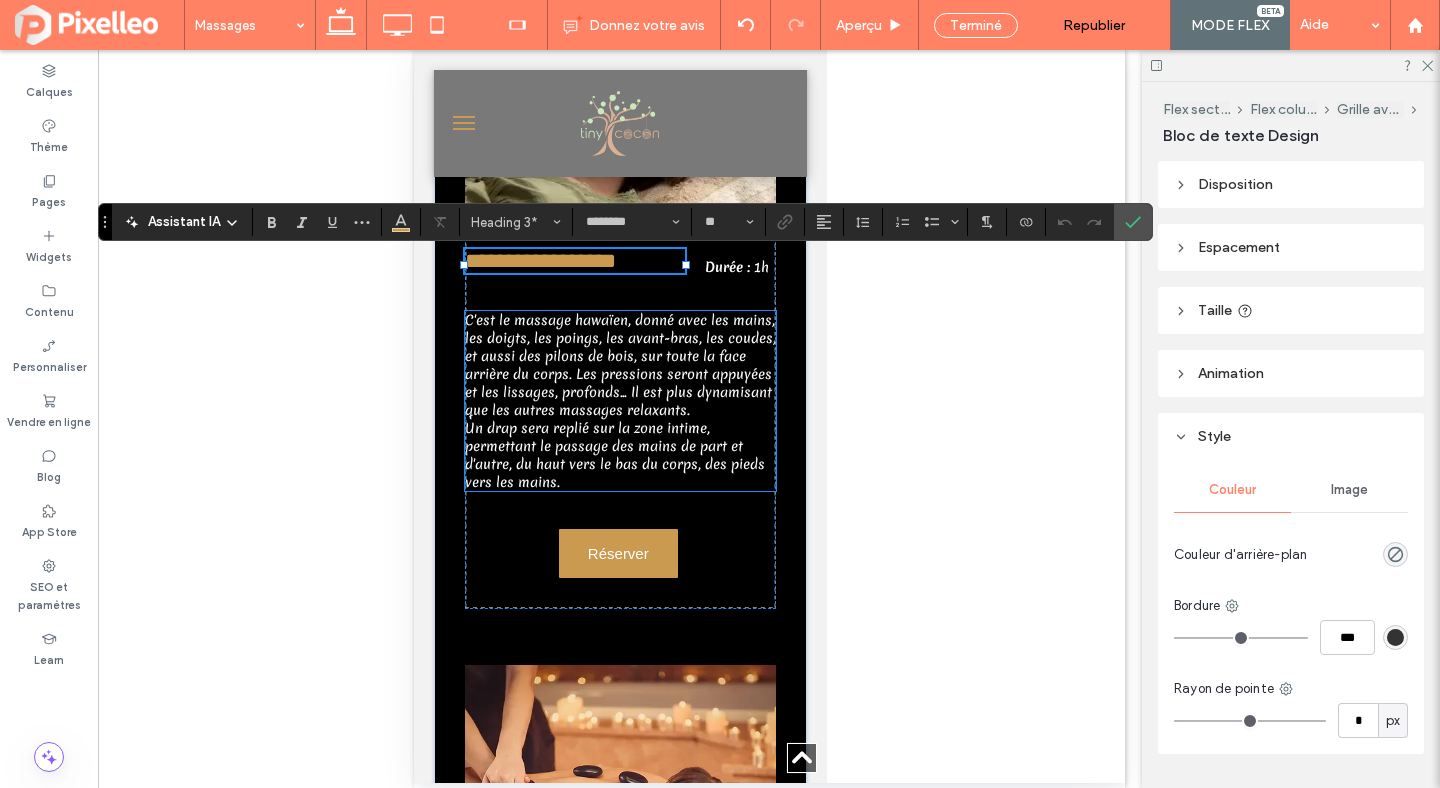 click on "C'est le massage hawaïen, donné avec les mains, les doigts, les poings, les avant-bras, les coudes, et aussi des pilons de bois, sur toute la face arrière du corps. Les pressions seront appuyées et les lissages, profonds... Il est plus dynamisant que les autres massages relaxants. Un drap sera replié su" at bounding box center (619, 374) 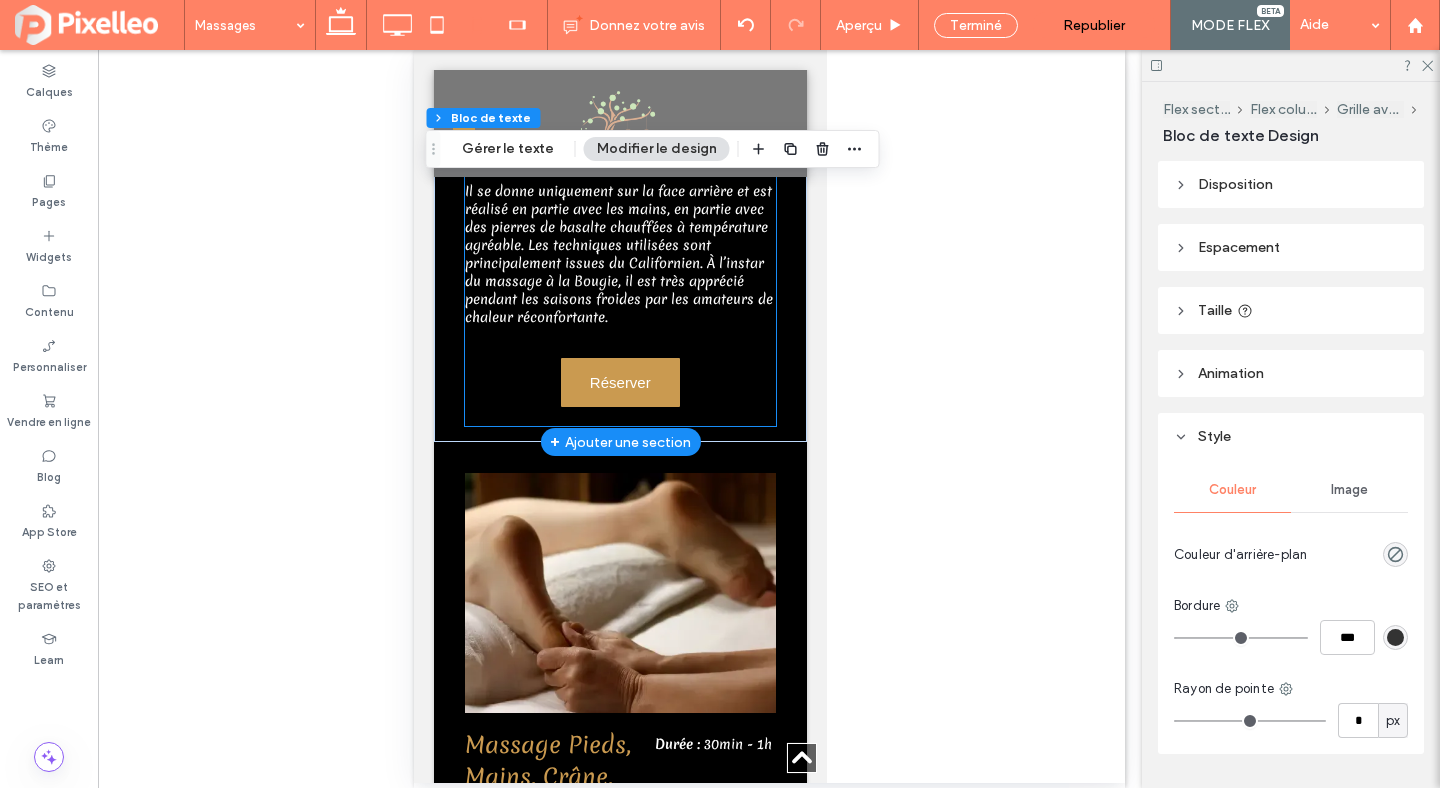 scroll, scrollTop: 4597, scrollLeft: 0, axis: vertical 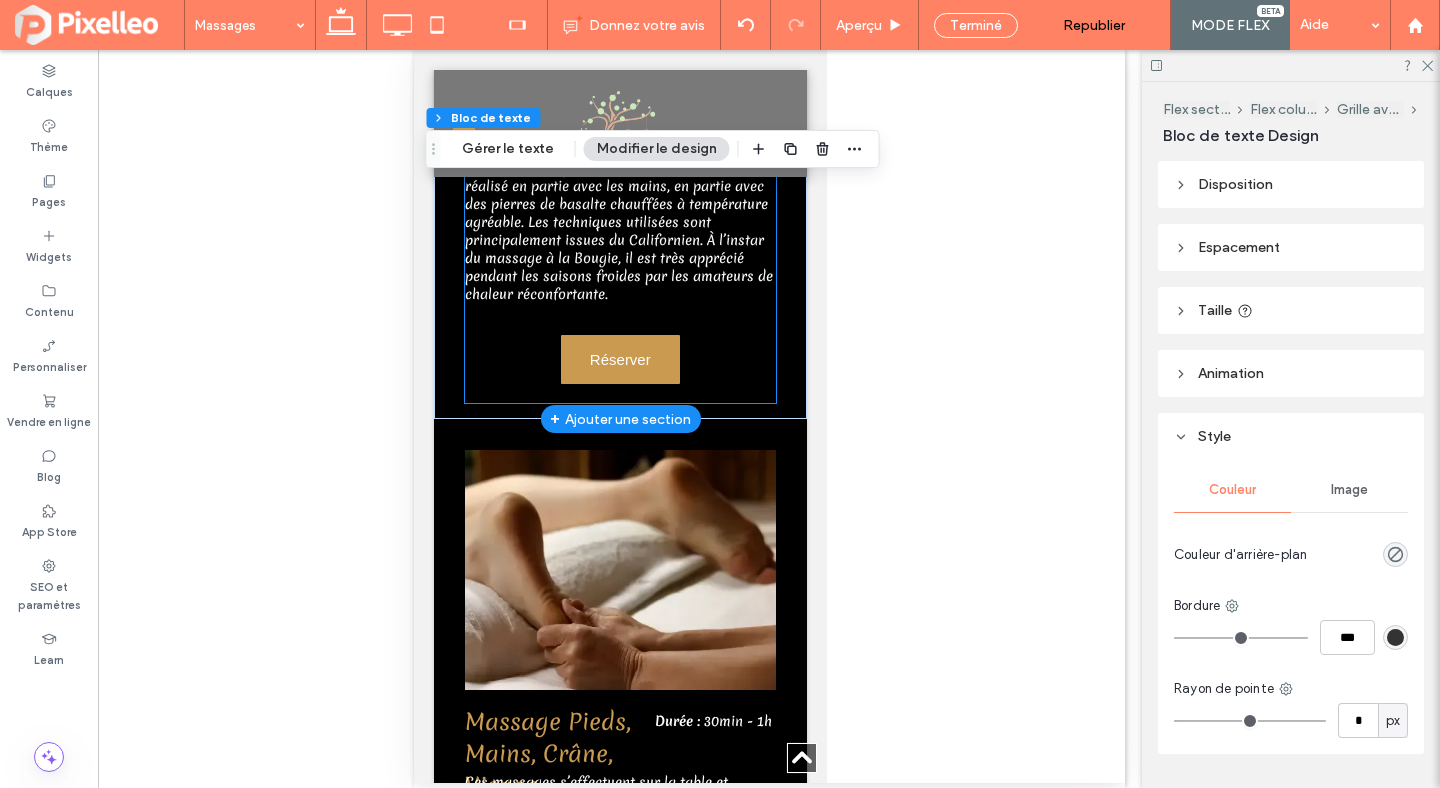 click on "Massage aux Pierres chaudes
Durée :   1h
Il se donne uniquement sur la face arrière et est réalisé en partie avec les mains, en partie avec des pierres de basalte chauffées à température agréable. Les techniques utilisées sont principalement issues du Californien. À l’instar du massage à la Bougie, il est très apprécié pendant les saisons froides par les amateurs de chaleur réconfortante.
Réserver" at bounding box center (619, 121) 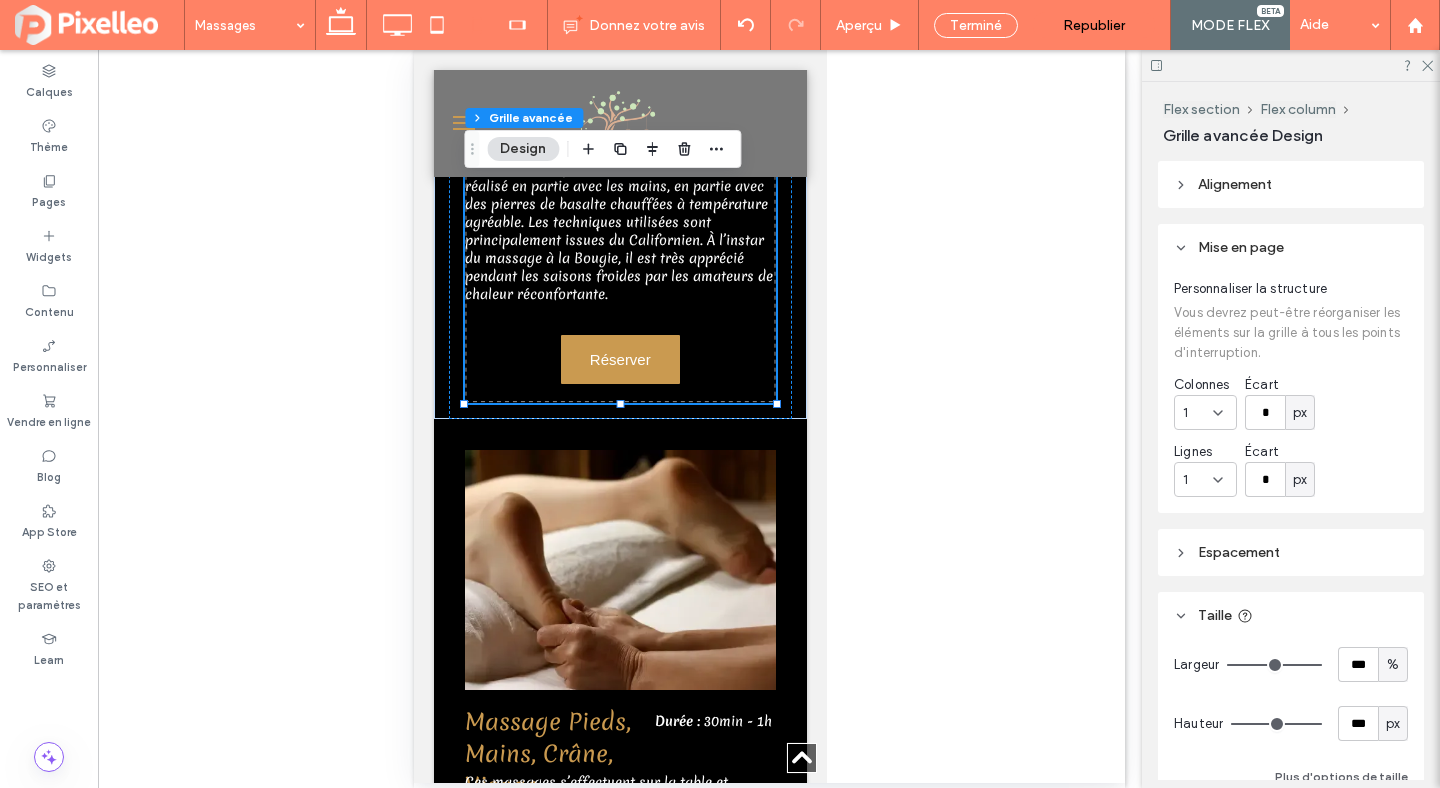 scroll, scrollTop: 173, scrollLeft: 0, axis: vertical 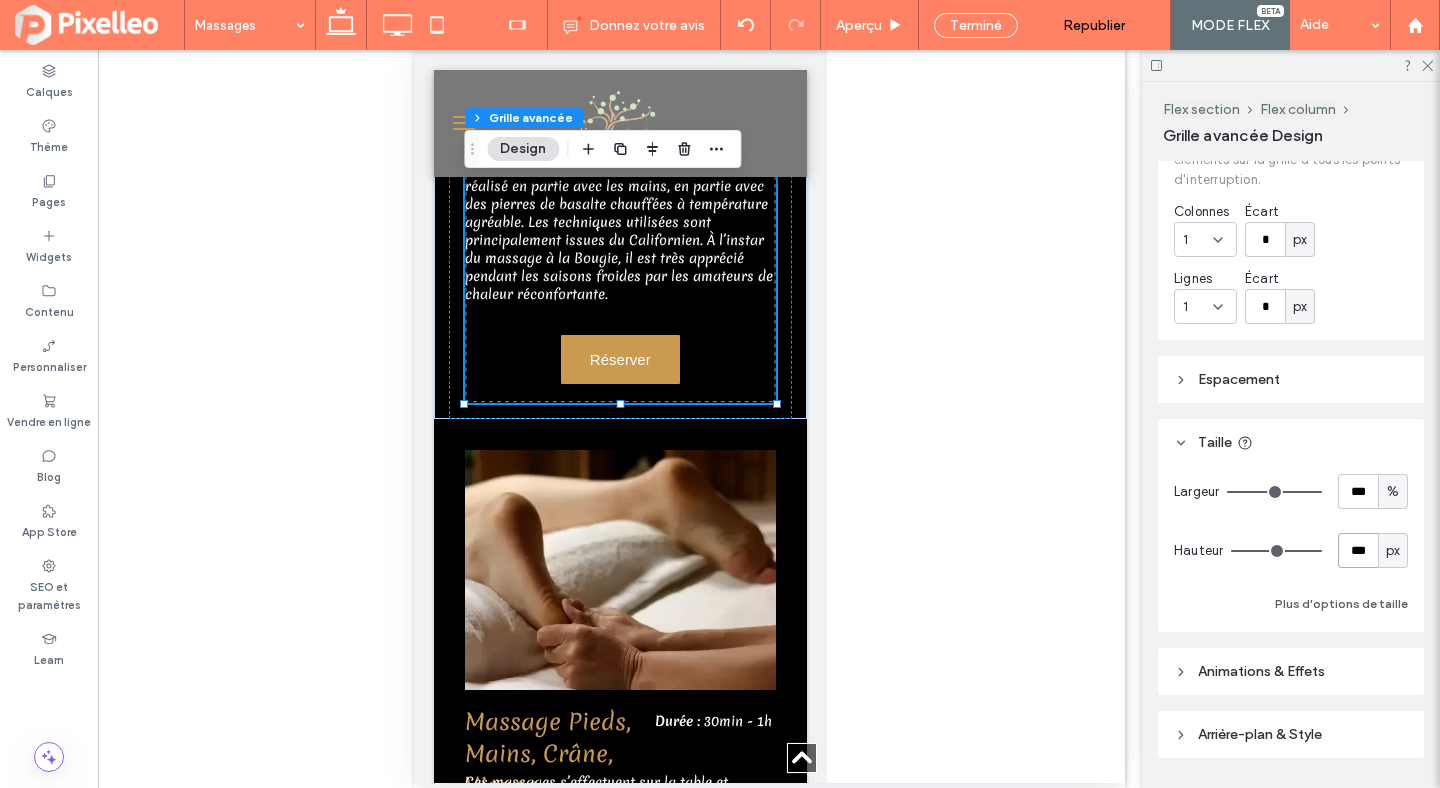 click on "***" at bounding box center (1358, 550) 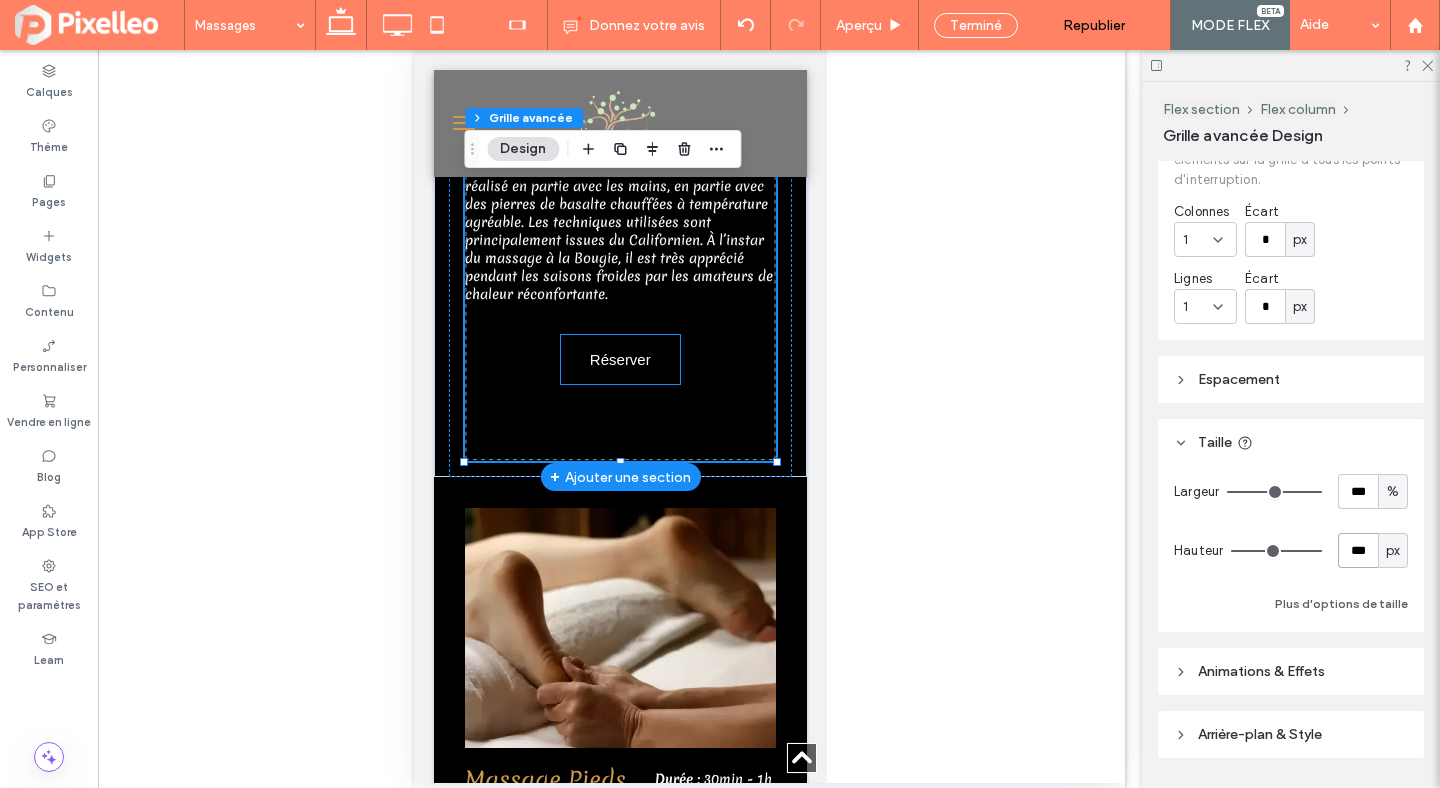 click on "Réserver" at bounding box center [619, 359] 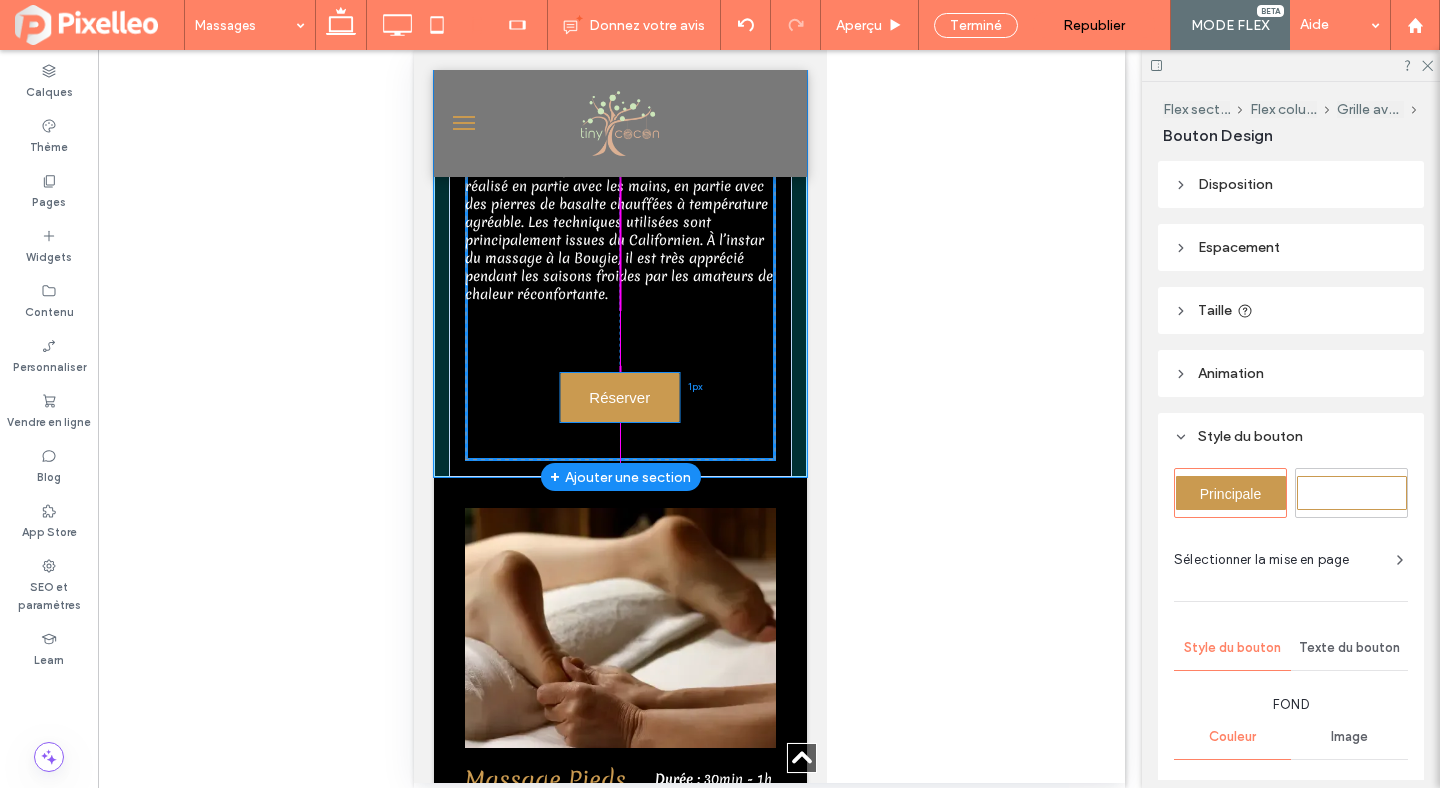 drag, startPoint x: 608, startPoint y: 374, endPoint x: 609, endPoint y: 405, distance: 31.016125 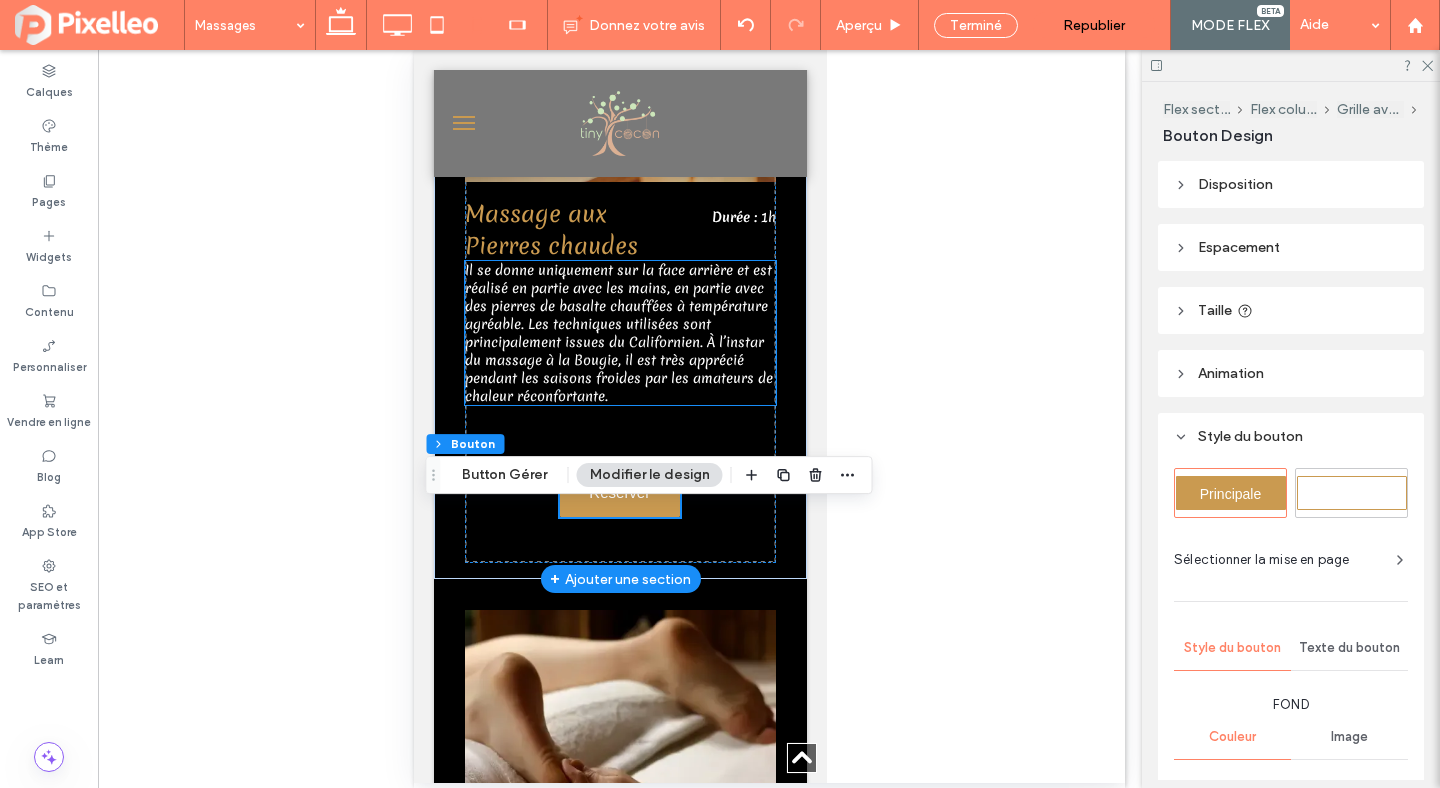 scroll, scrollTop: 4462, scrollLeft: 0, axis: vertical 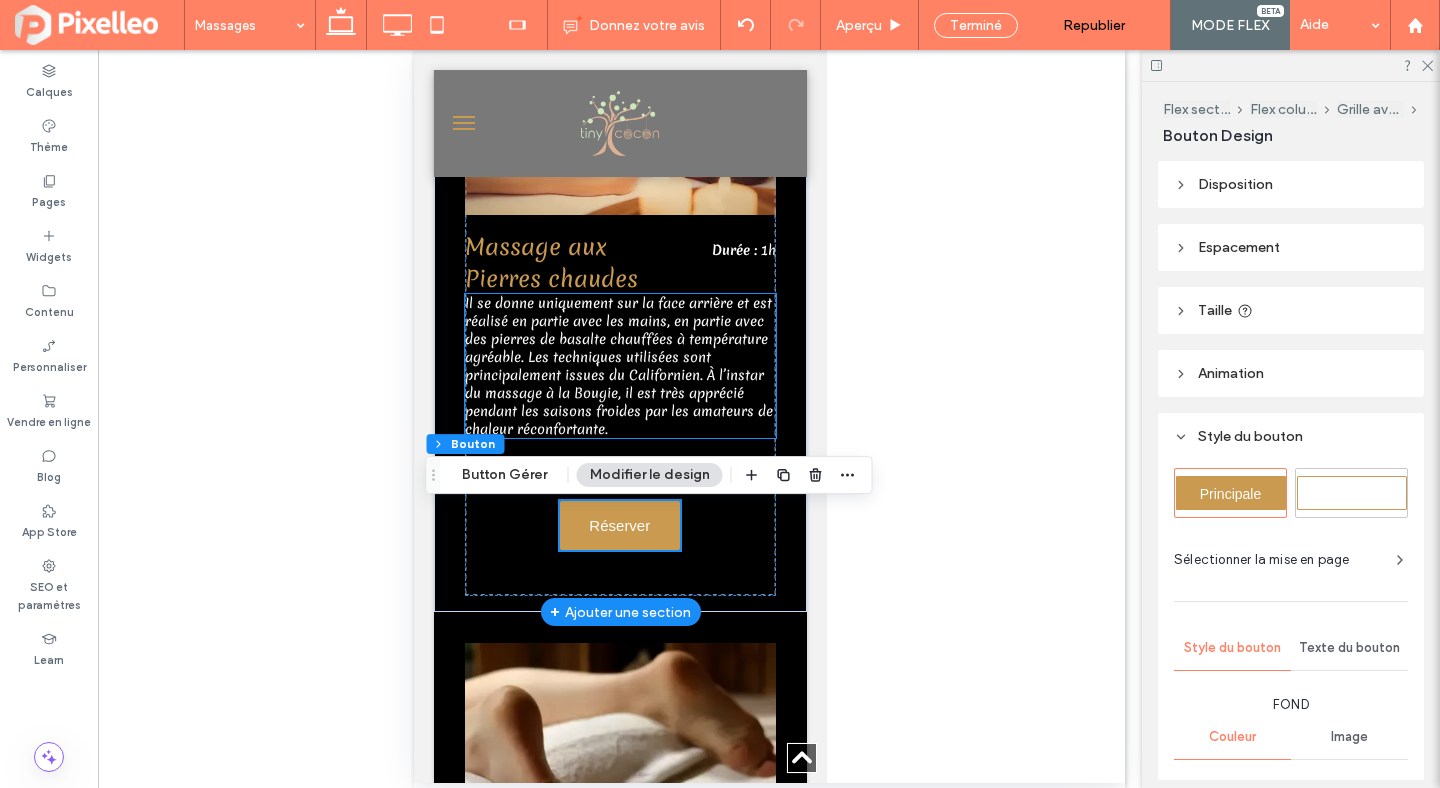 click on "Il se donne uniquement sur la face arrière et est réalisé en partie avec les mains, en partie avec des pierres de basalte chauffées à température agréable. Les techniques utilisées sont principalement issues du Californien. À l’instar du massage à la Bougie, il est très apprécié pendant les saisons froides par les amateurs de chaleur réconfortante." at bounding box center [618, 366] 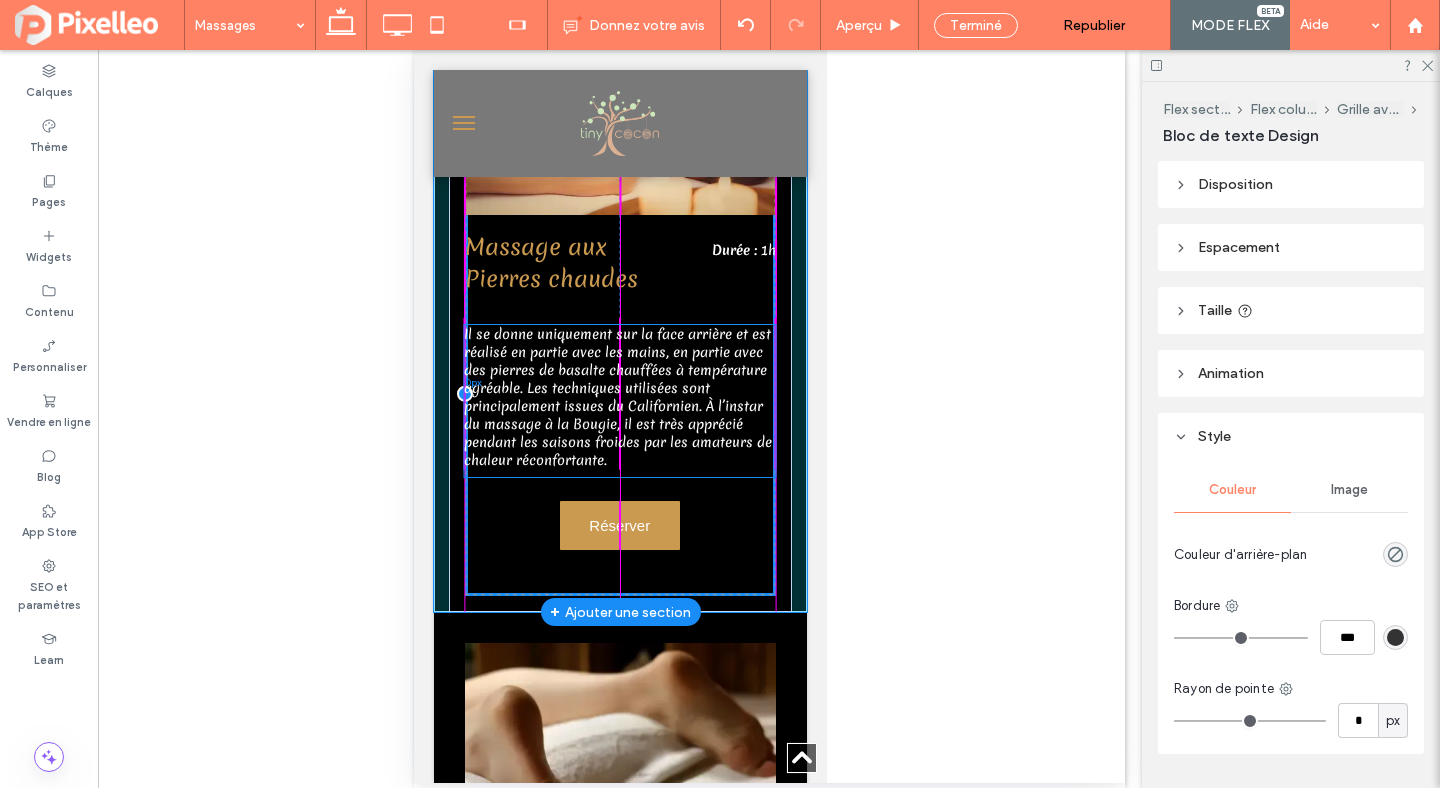 drag, startPoint x: 580, startPoint y: 355, endPoint x: 579, endPoint y: 379, distance: 24.020824 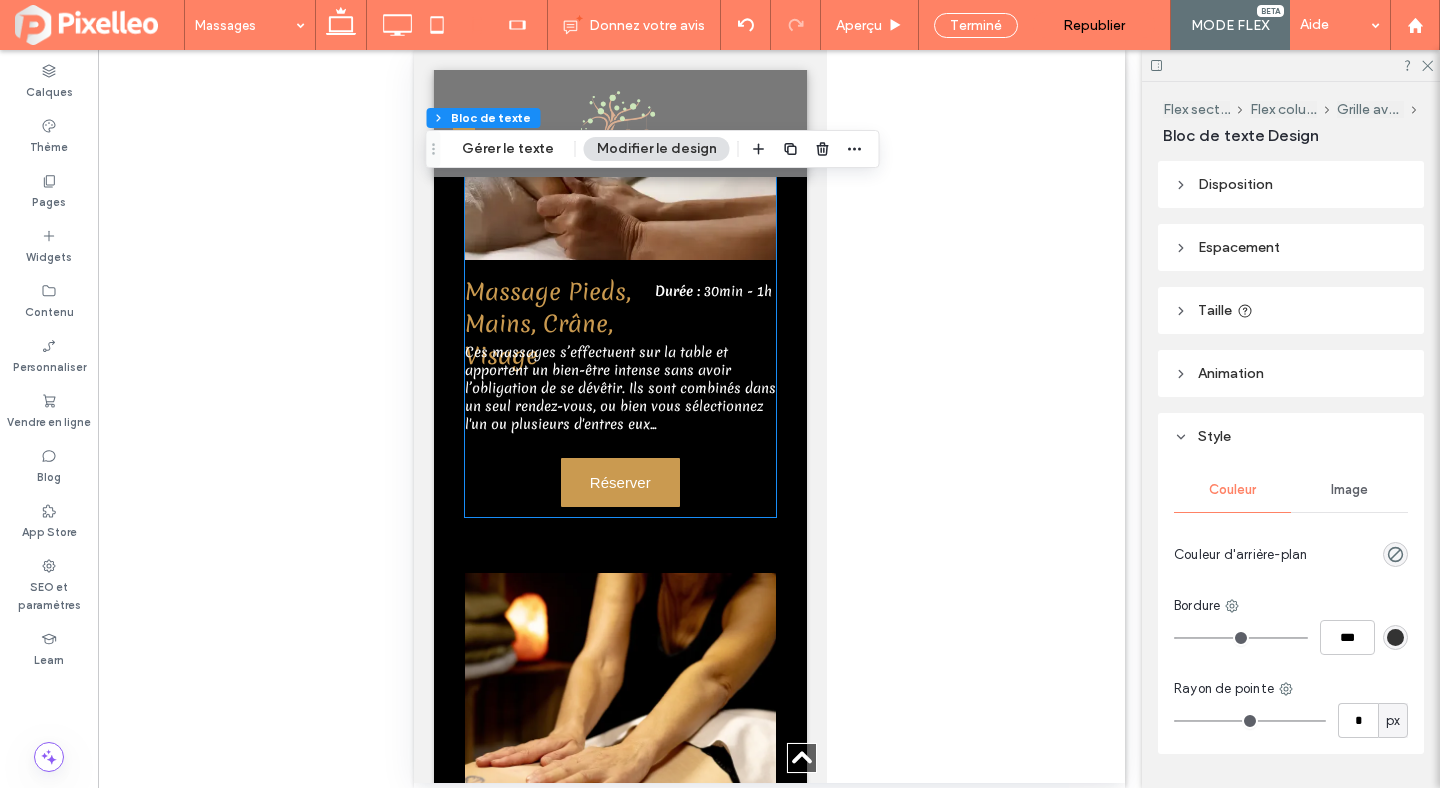 scroll, scrollTop: 5159, scrollLeft: 0, axis: vertical 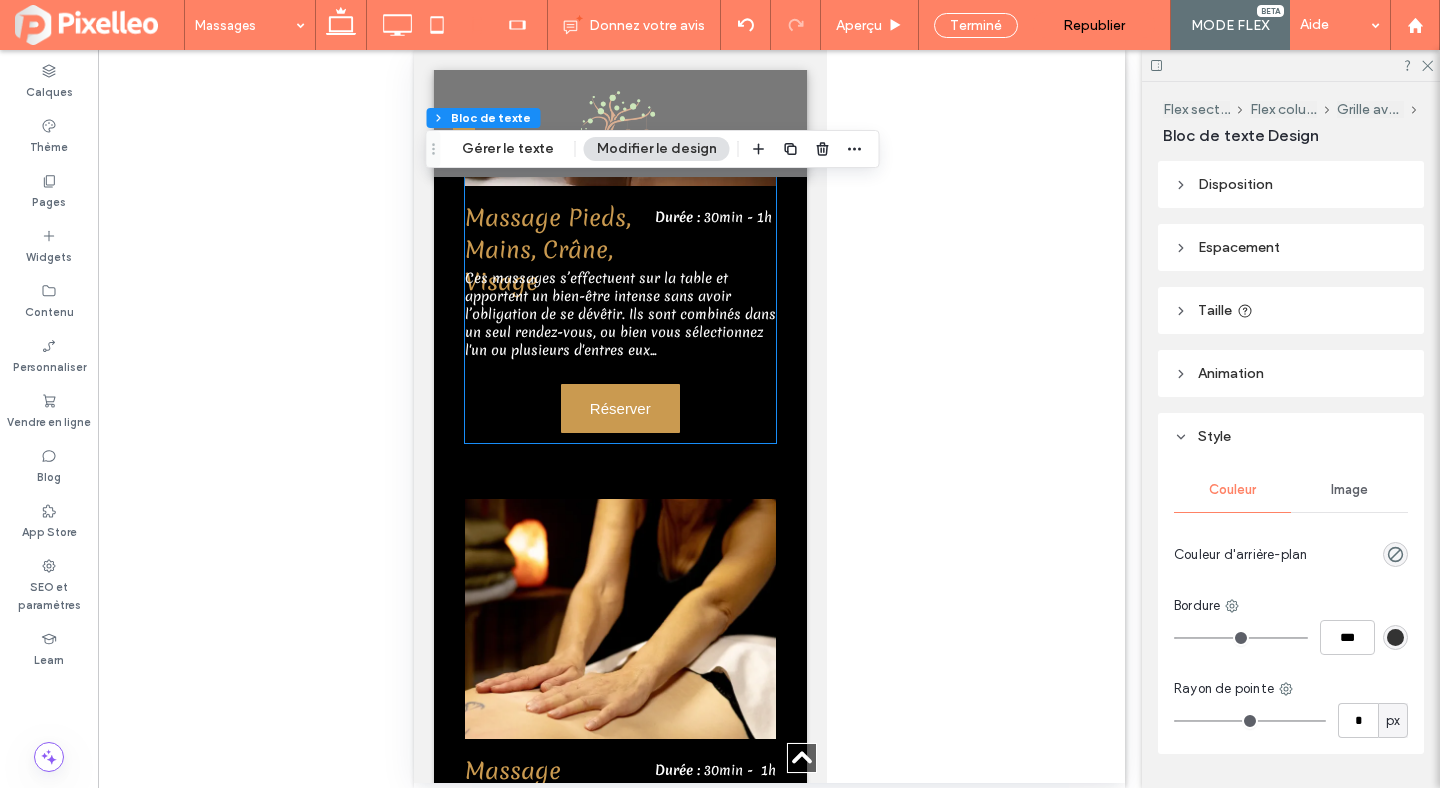 click on "Massage Pieds, Mains, Crâne, Visage
Durée :   30min - 1h
Ces massages s’effectuent sur la table et apportent un bien-être intense sans avoir l’obligation de se dévêtir. Ils sont combinés dans un seul rendez-vous, ou bien vous sélectionnez l'un ou plusieurs d'entres eux...
Réserver" at bounding box center (619, 194) 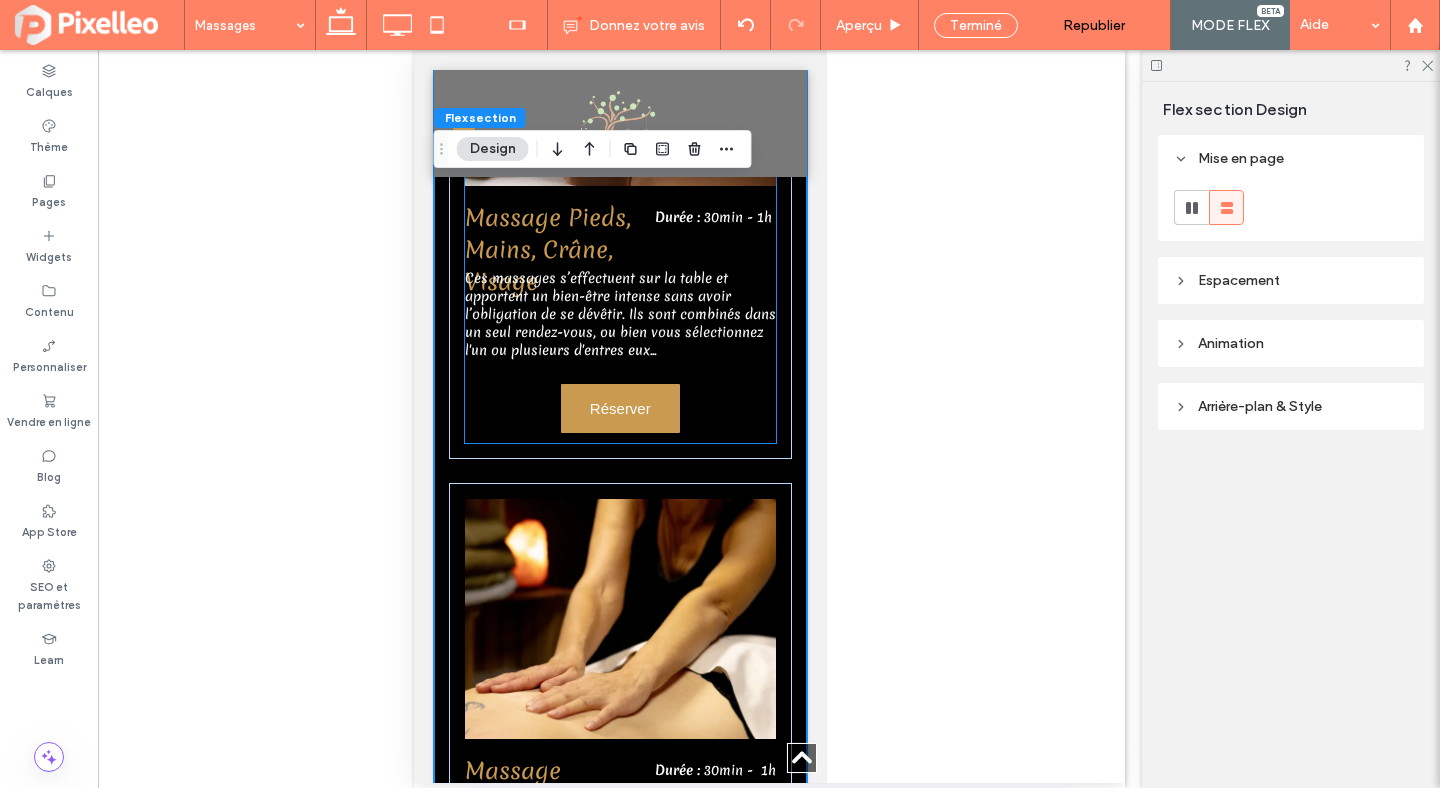click on "Massage Pieds, Mains, Crâne, Visage
Durée :   30min - 1h
Ces massages s’effectuent sur la table et apportent un bien-être intense sans avoir l’obligation de se dévêtir. Ils sont combinés dans un seul rendez-vous, ou bien vous sélectionnez l'un ou plusieurs d'entres eux...
Réserver" at bounding box center [619, 194] 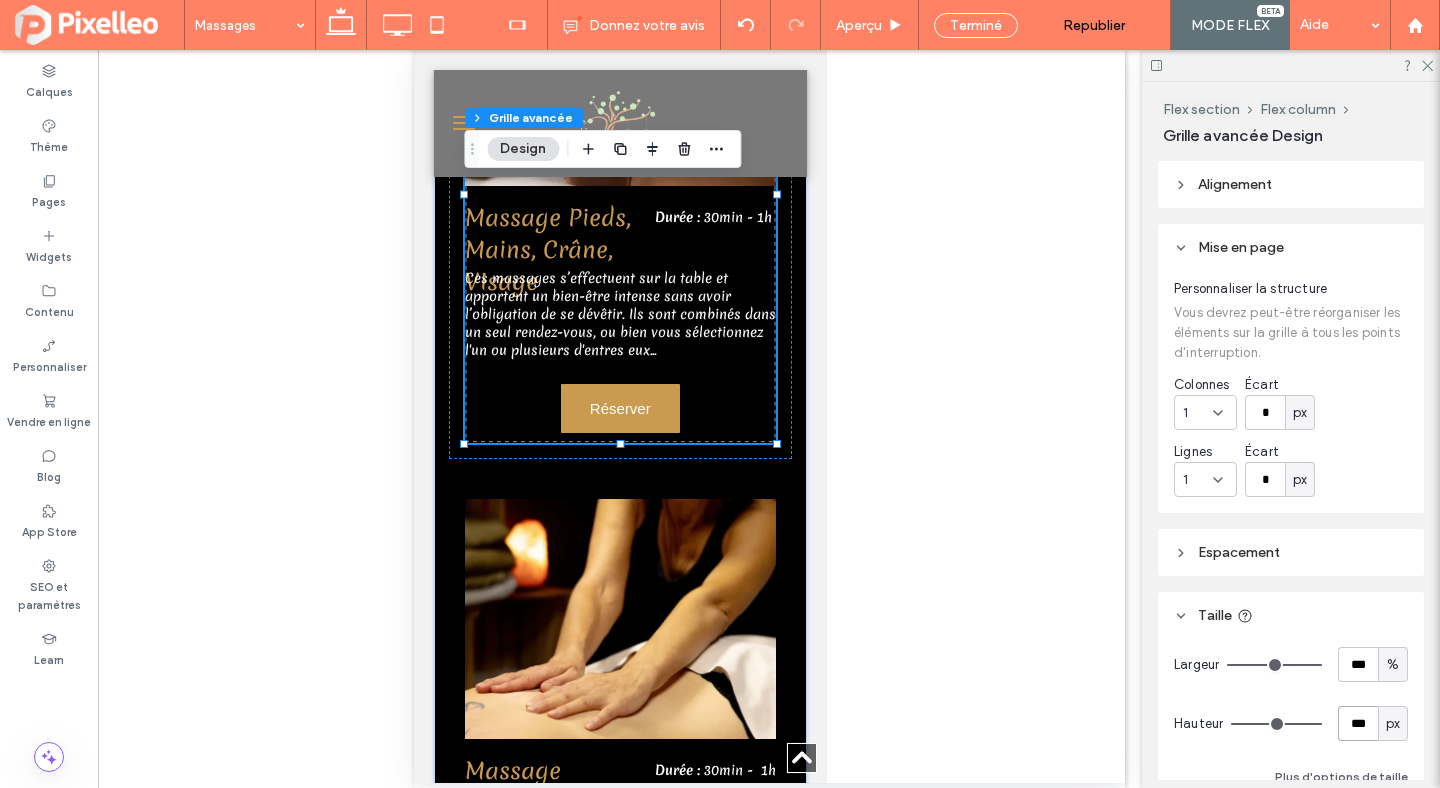 click on "***" at bounding box center (1358, 723) 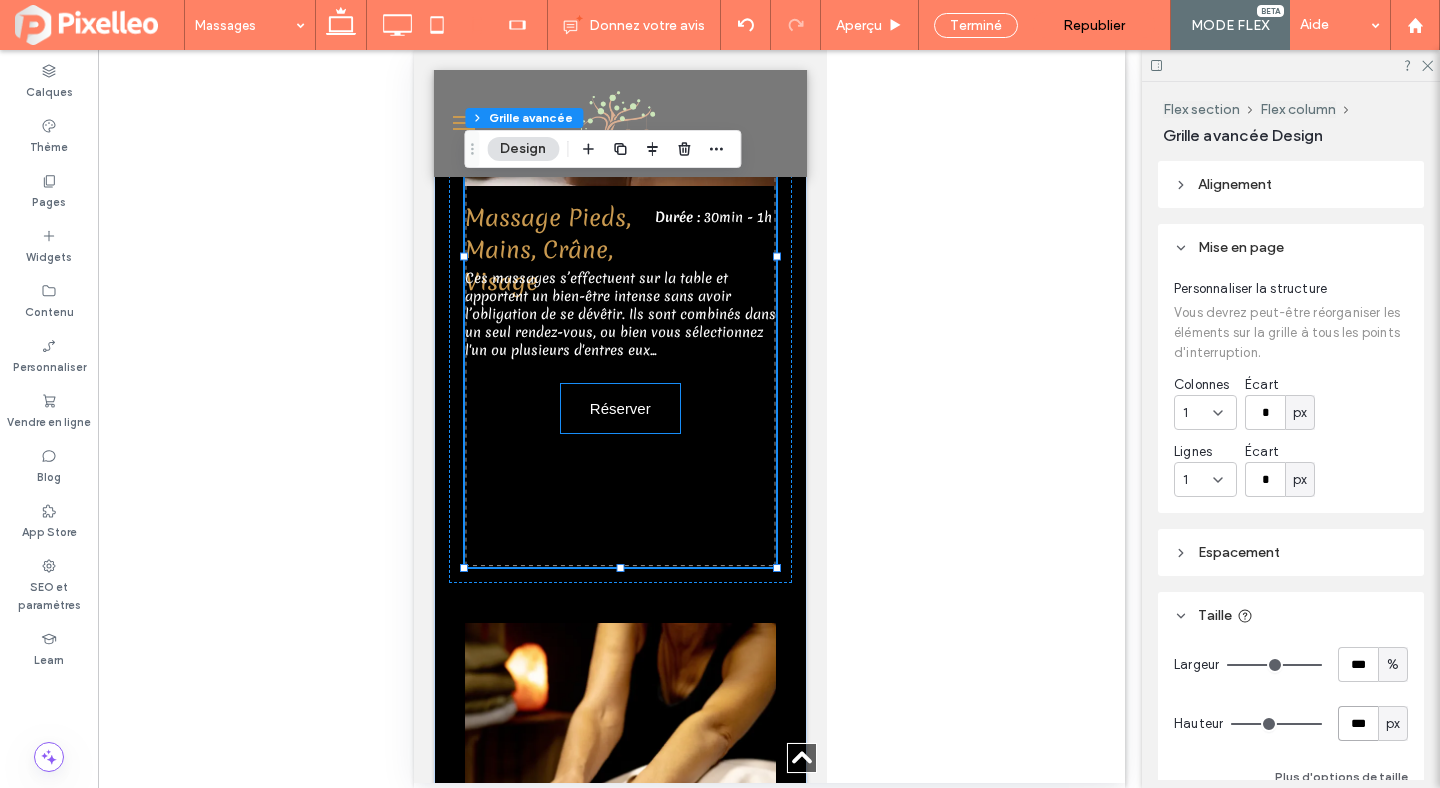 click on "Réserver" at bounding box center [619, 408] 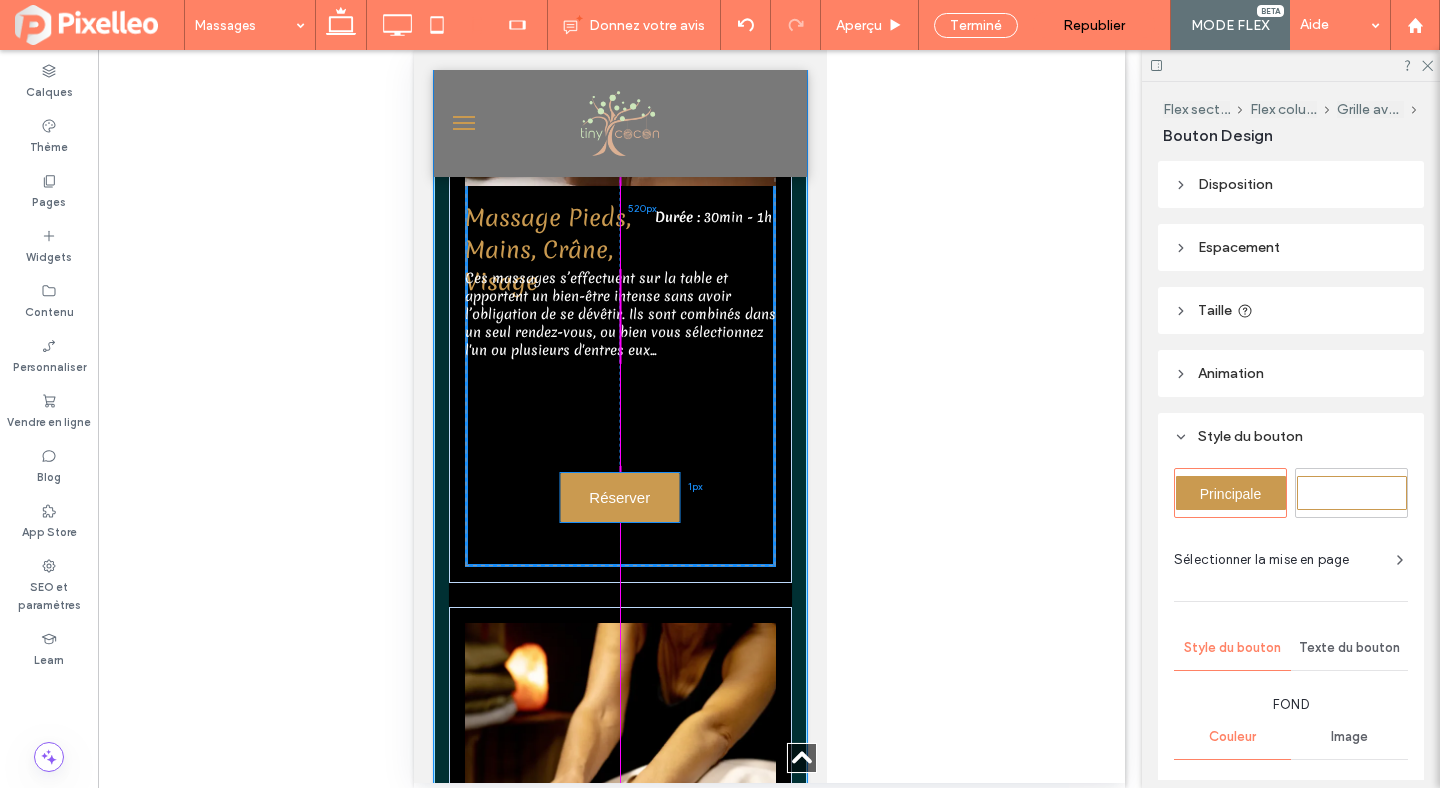 drag, startPoint x: 605, startPoint y: 407, endPoint x: 608, endPoint y: 489, distance: 82.05486 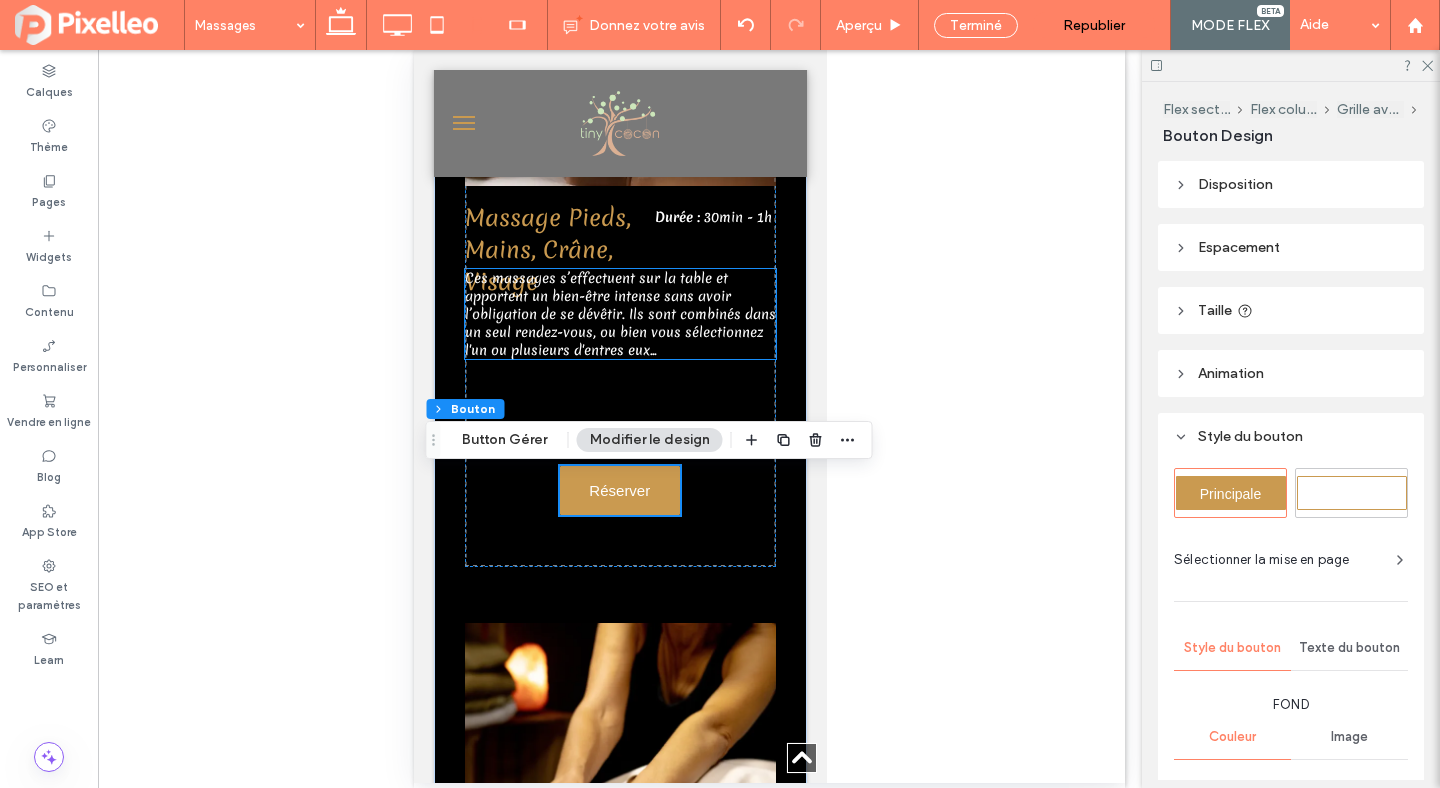 click on "Ces massages s’effectuent sur la table et apportent un bien-être intense sans avoir l’obligation de se dévêtir. Ils sont combinés dans un seul rendez-vous, ou bien vous sélectionnez l'un ou plusieurs d'entres eux..." at bounding box center [619, 314] 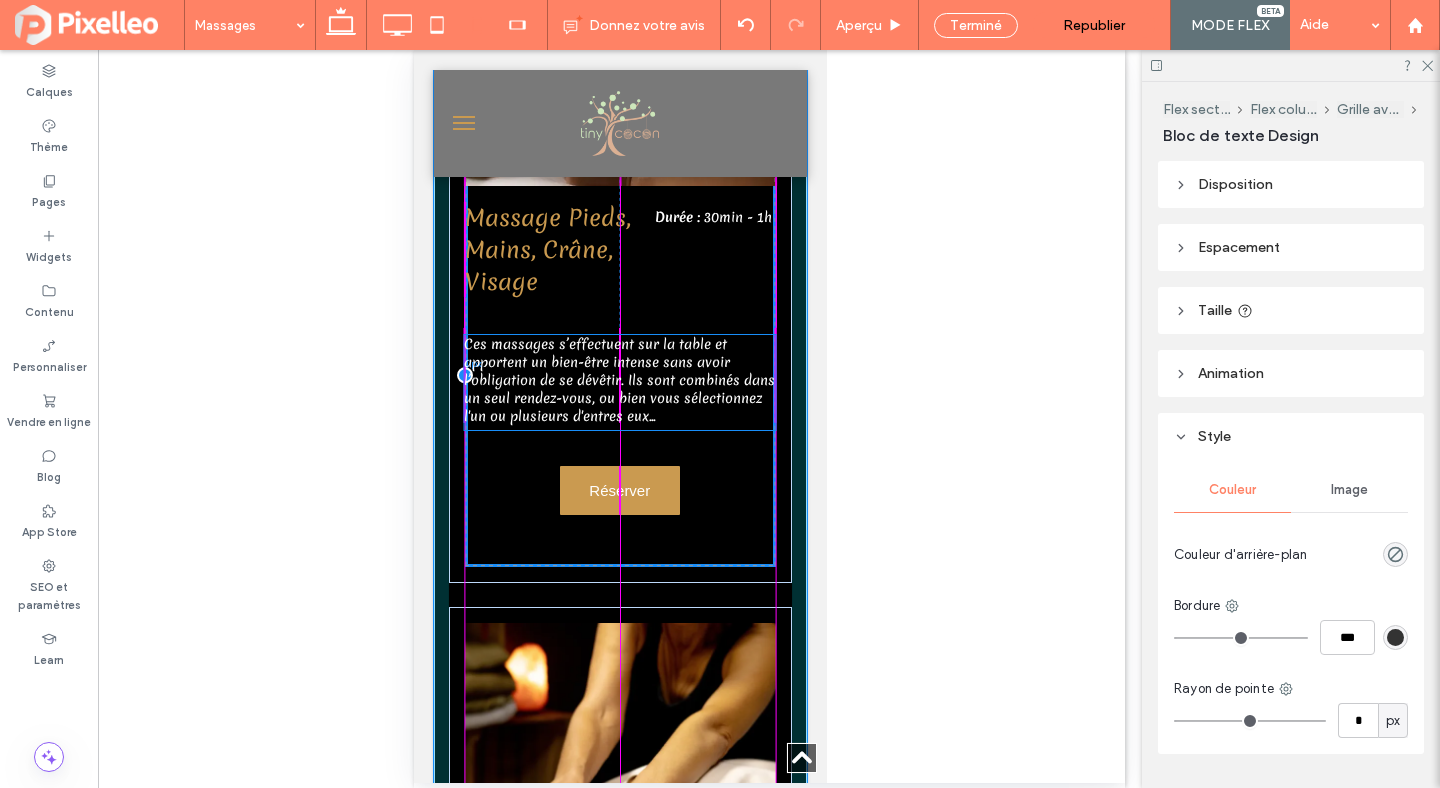 drag, startPoint x: 678, startPoint y: 303, endPoint x: 676, endPoint y: 362, distance: 59.03389 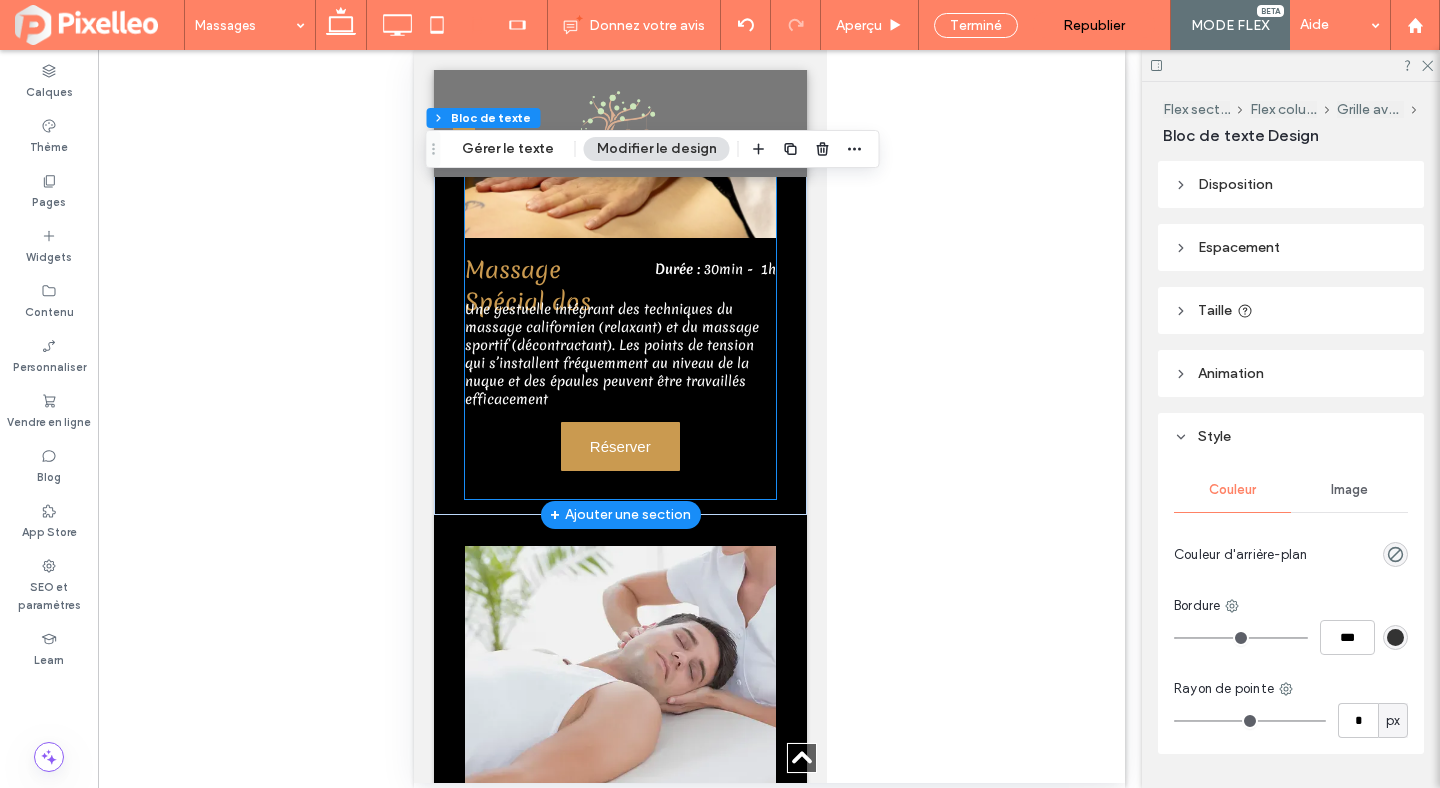 scroll, scrollTop: 5820, scrollLeft: 0, axis: vertical 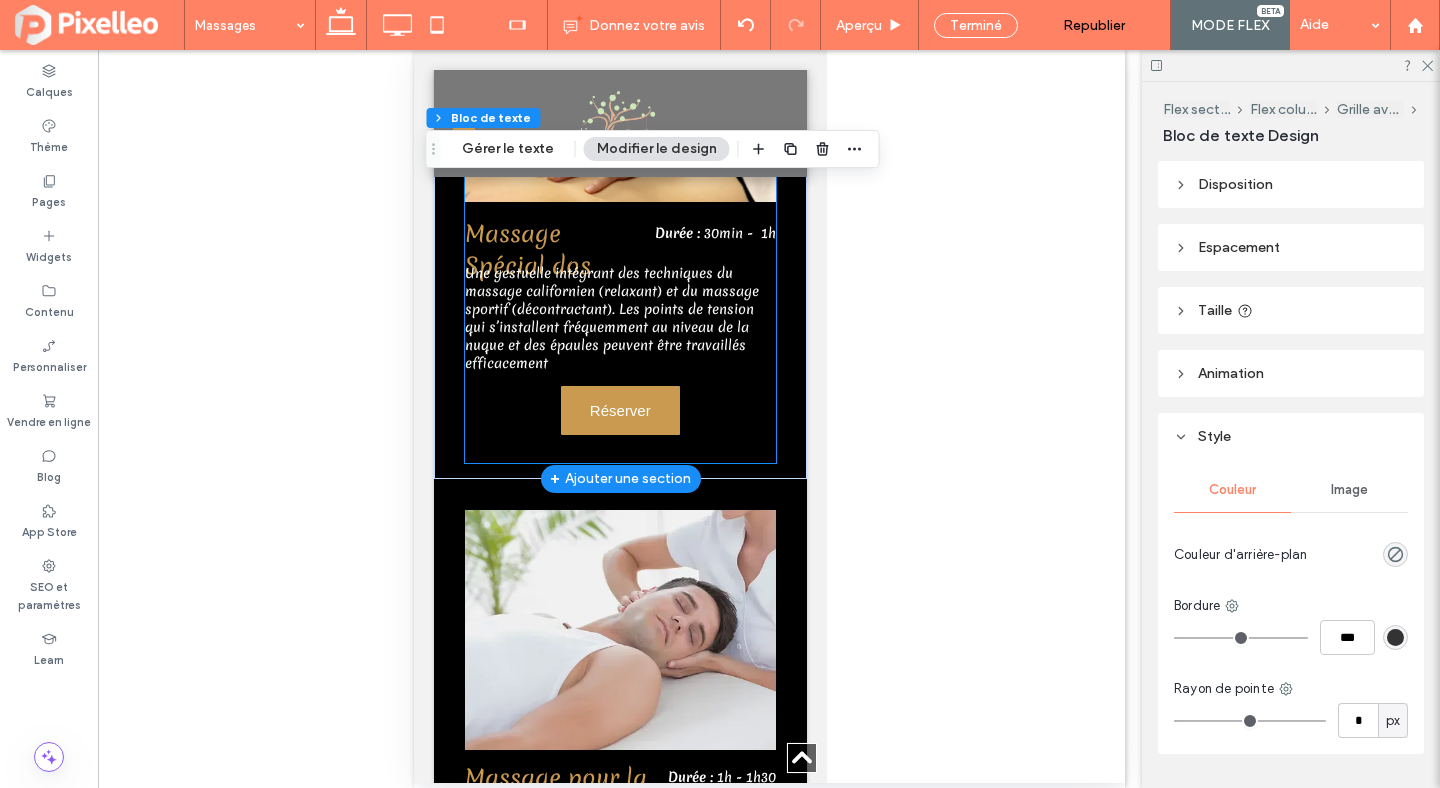 click on "Massage Spécial dos
Durée :
30min -  1h
Une gestuelle intégrant des techniques du massage californien (relaxant) et du massage sportif (décontractant). Les points de tension qui s’installent fréquemment au niveau de la nuque et des épaules peuvent être travaillés efficacement
Réserver" at bounding box center [619, 212] 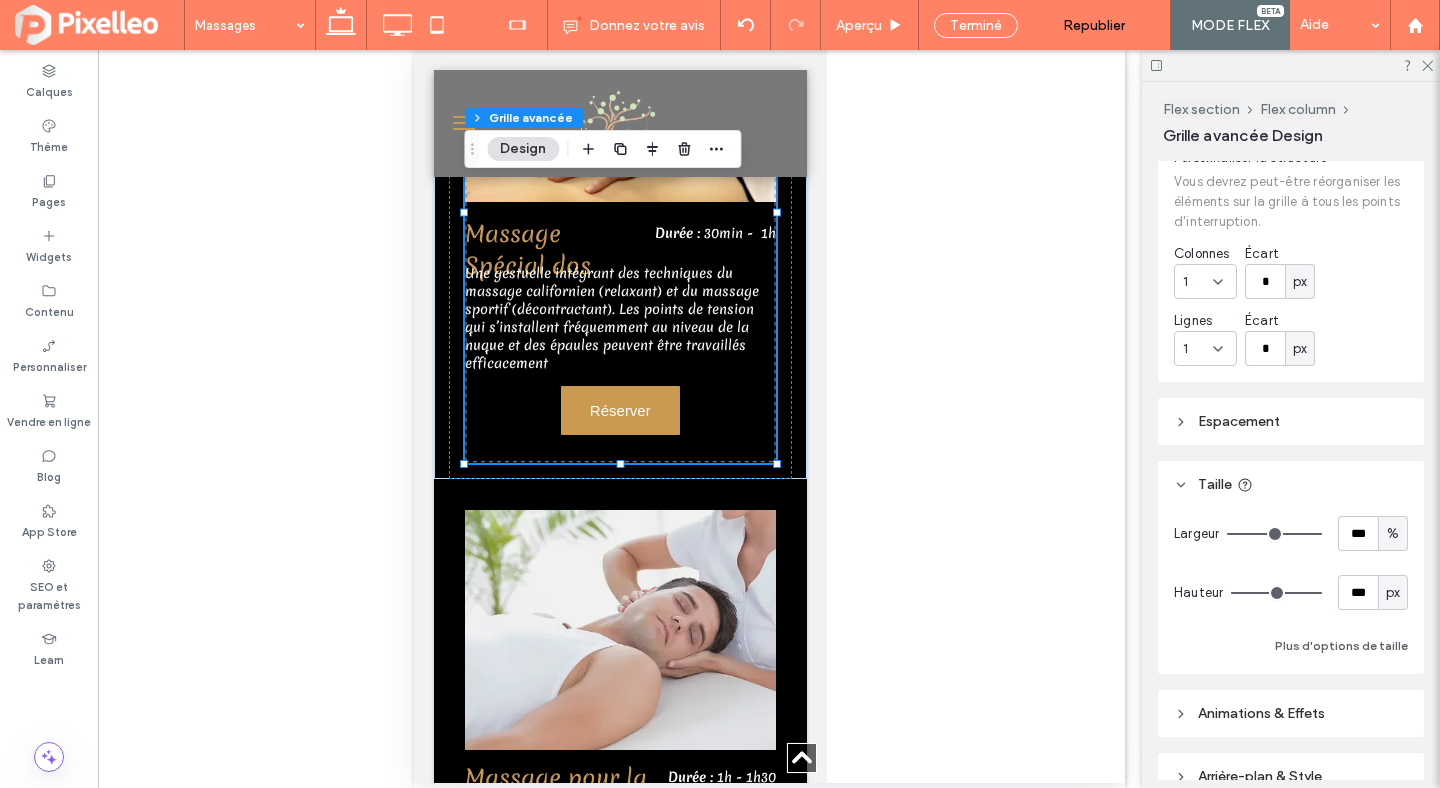 scroll, scrollTop: 143, scrollLeft: 0, axis: vertical 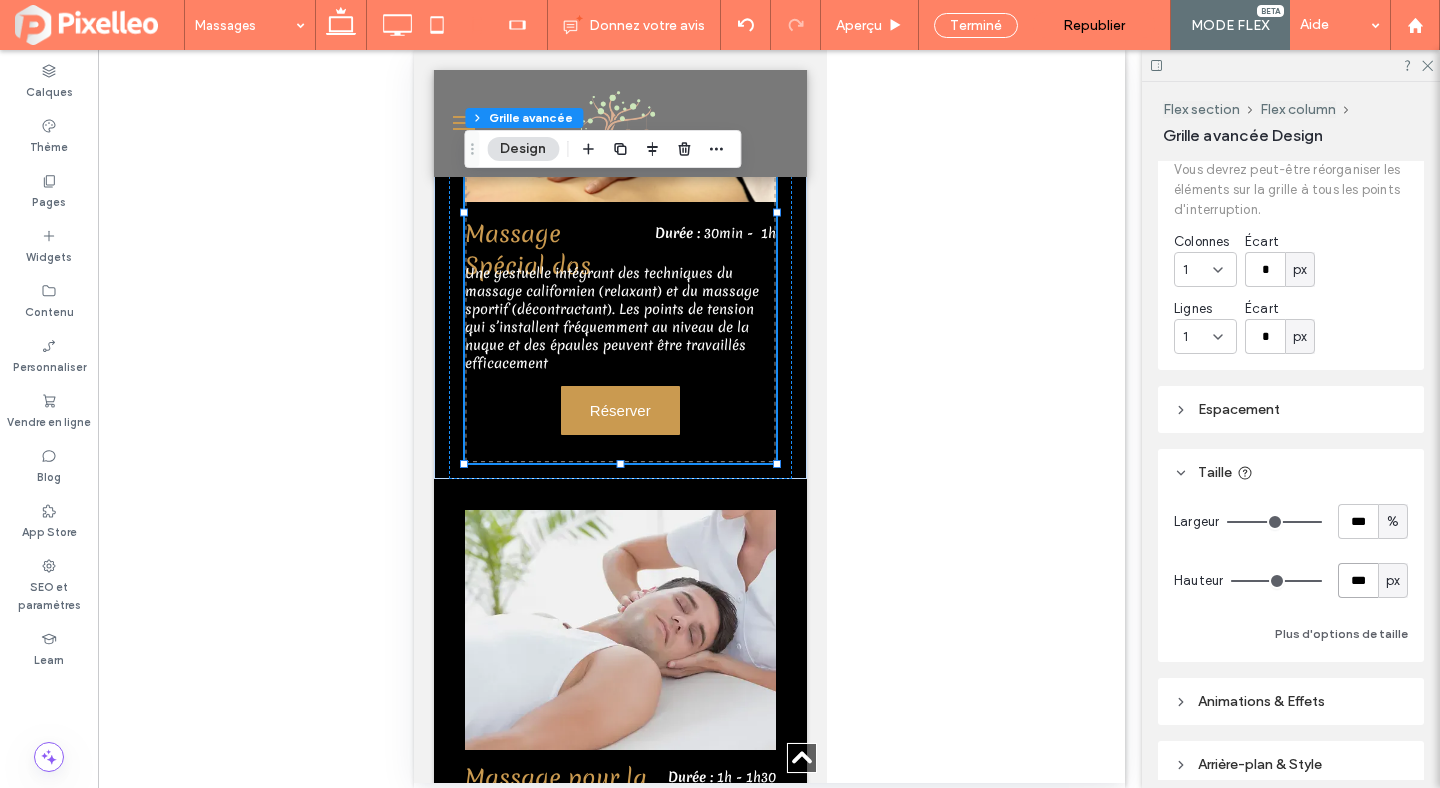 click on "***" at bounding box center (1358, 580) 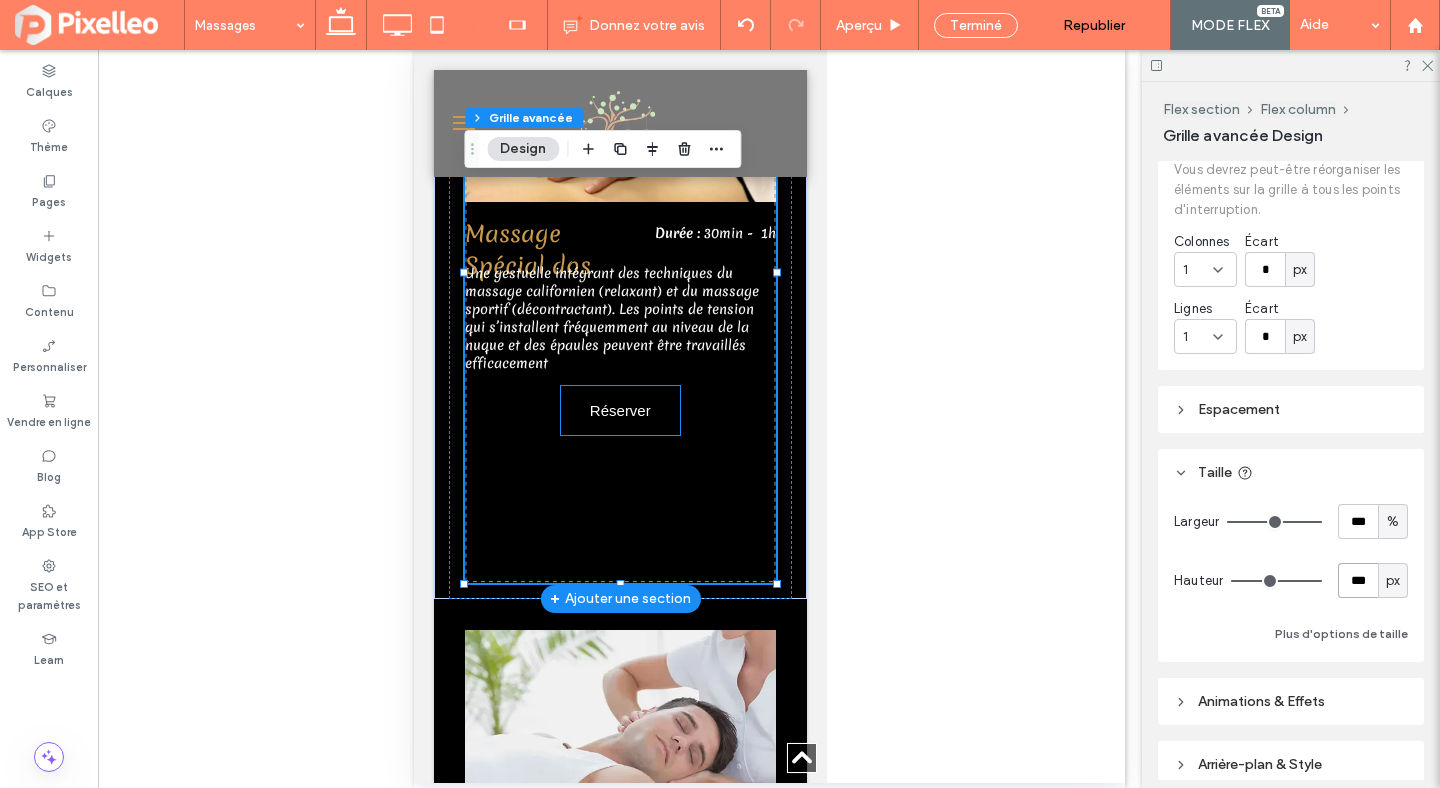 click on "Réserver" at bounding box center [619, 410] 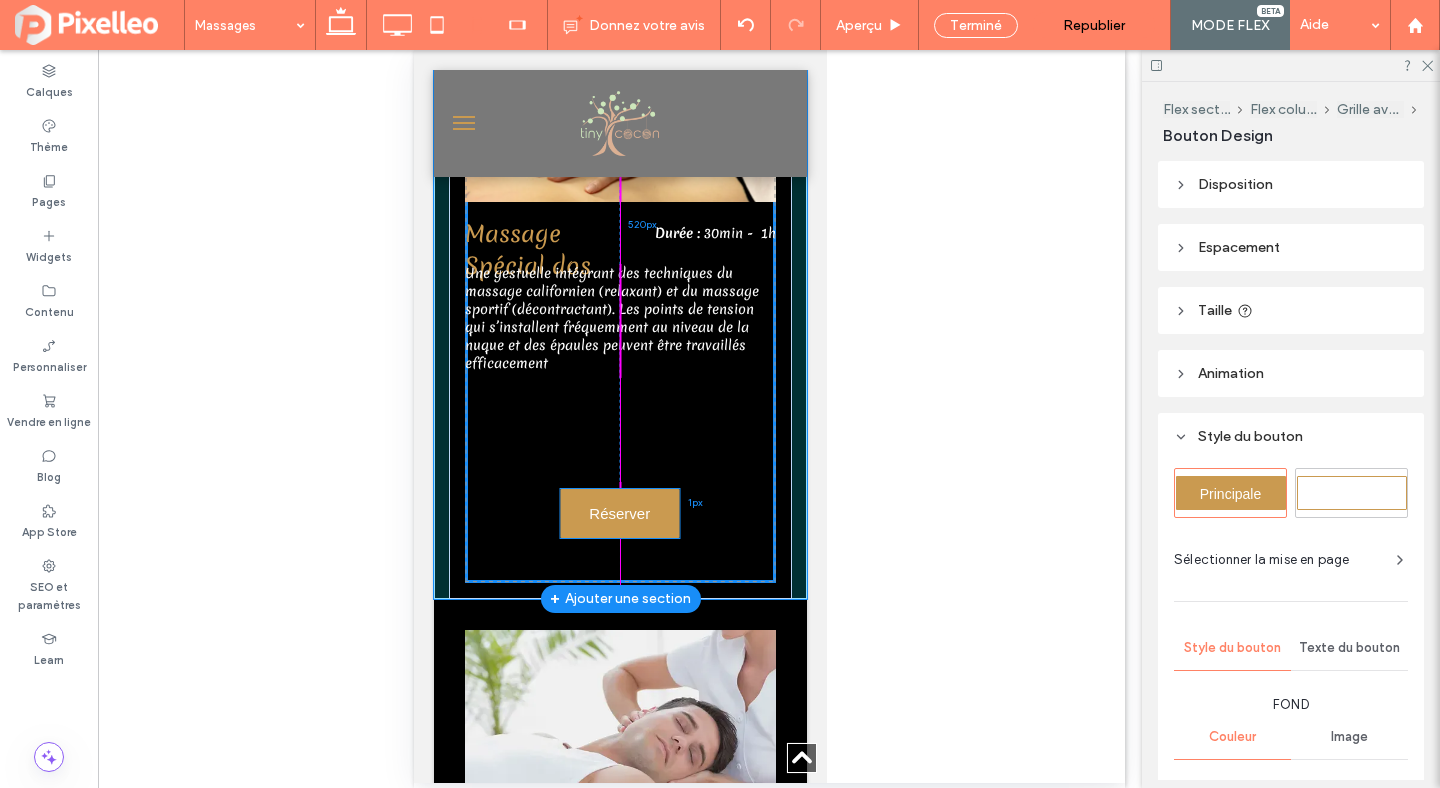 drag, startPoint x: 615, startPoint y: 416, endPoint x: 612, endPoint y: 512, distance: 96.04687 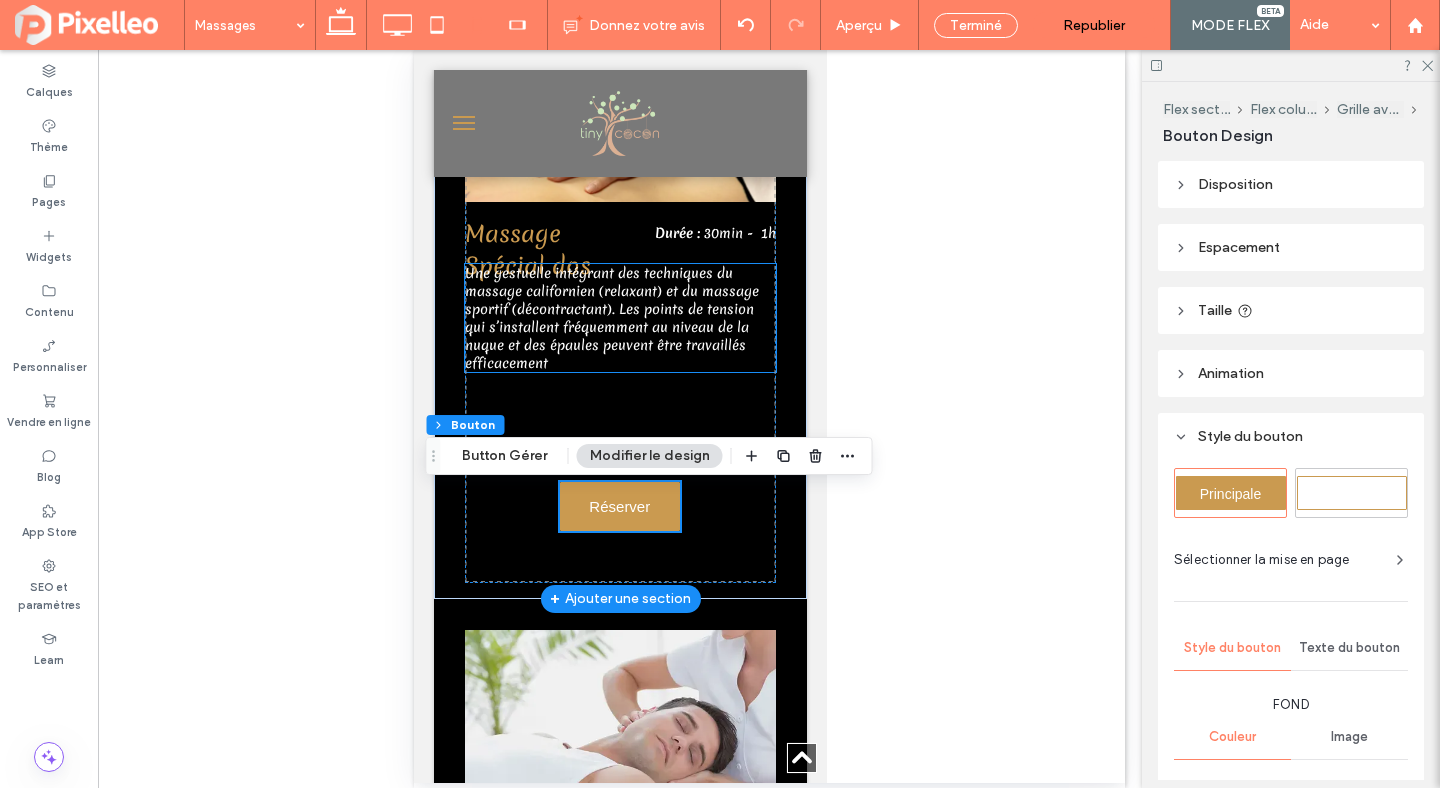 click on "Une gestuelle intégrant des techniques du massage californien (relaxant) et du massage sportif (décontractant). Les points de tension qui s’installent fréquemment au niveau de la nuque et des épaules peuvent être travaillés efficacement" at bounding box center (611, 318) 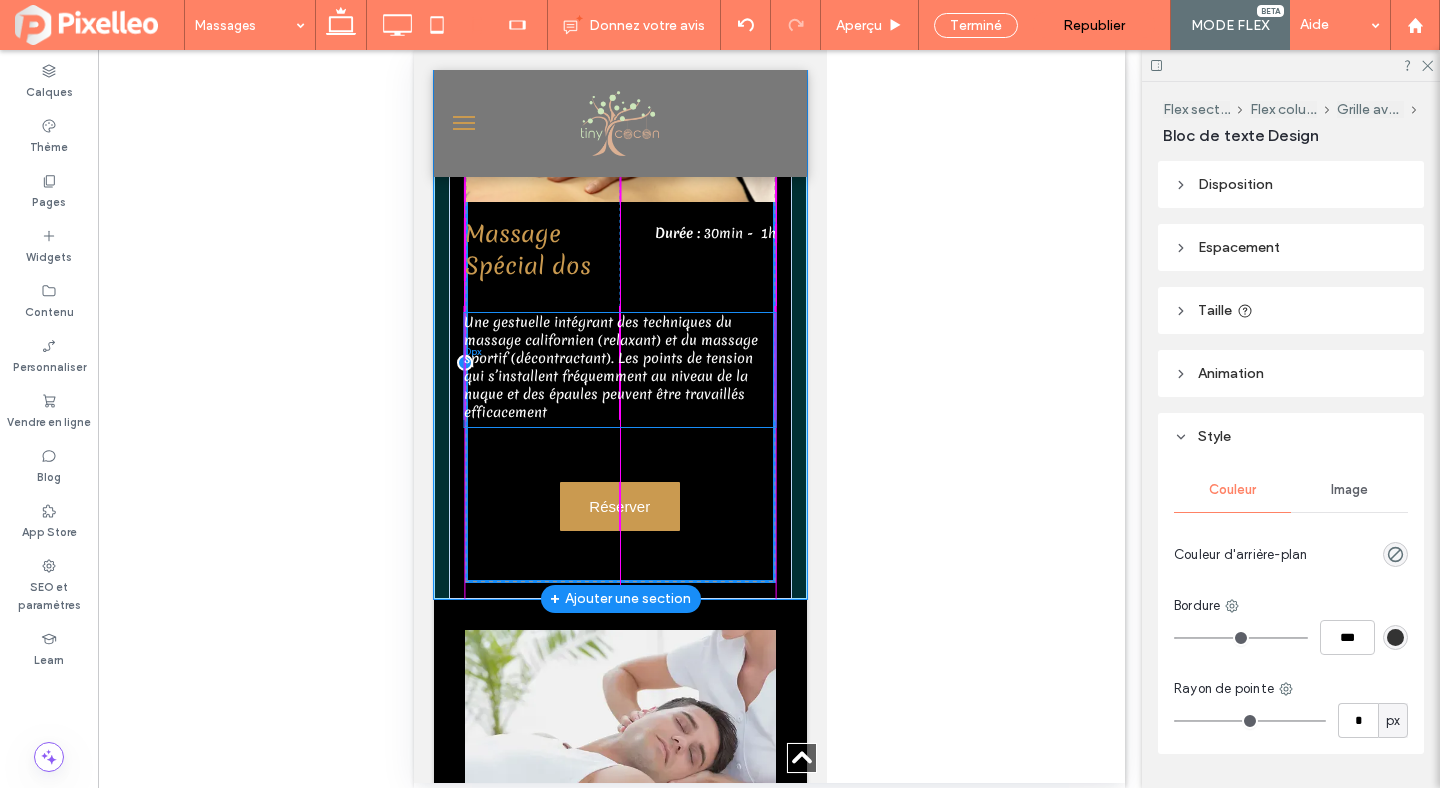drag, startPoint x: 620, startPoint y: 293, endPoint x: 619, endPoint y: 335, distance: 42.0119 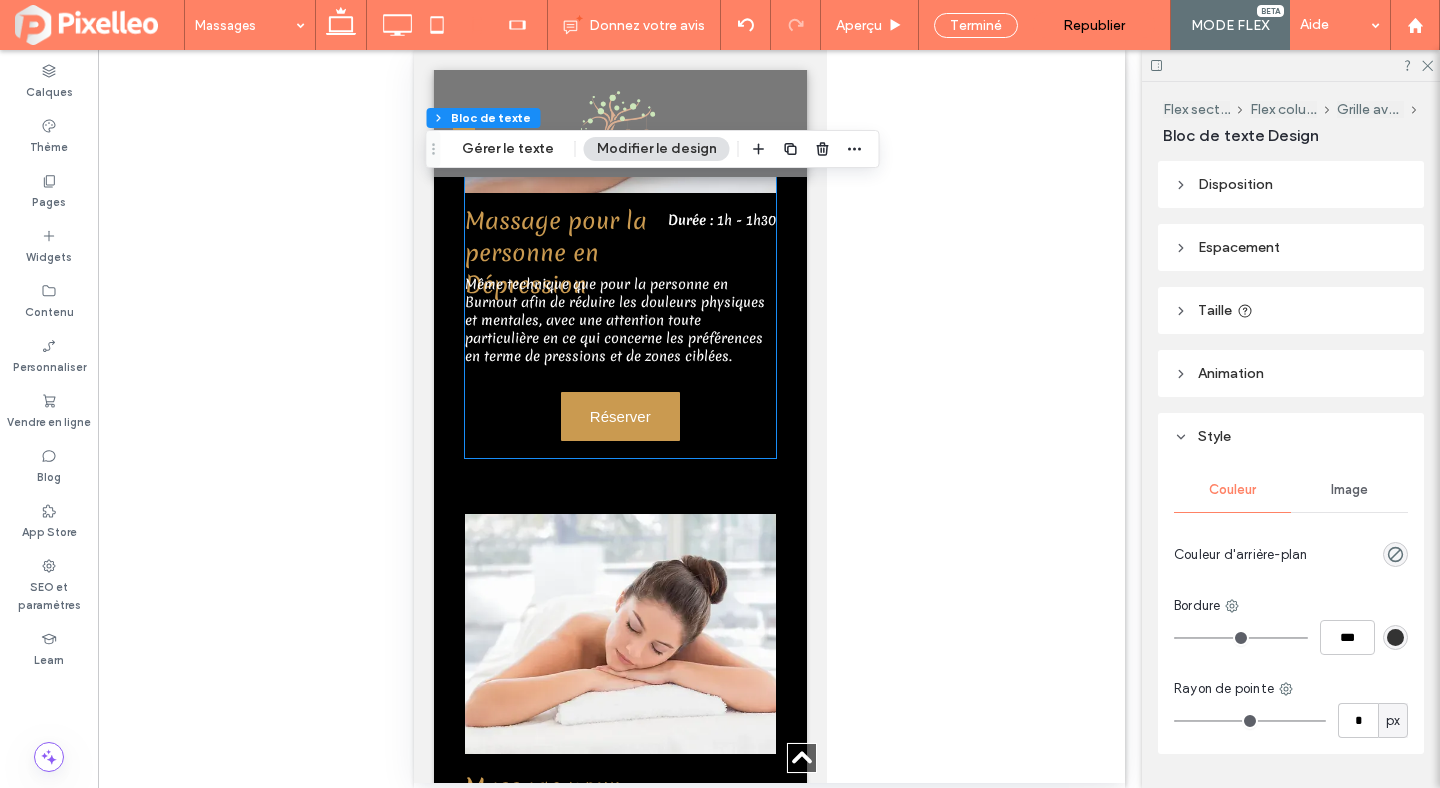scroll, scrollTop: 6501, scrollLeft: 0, axis: vertical 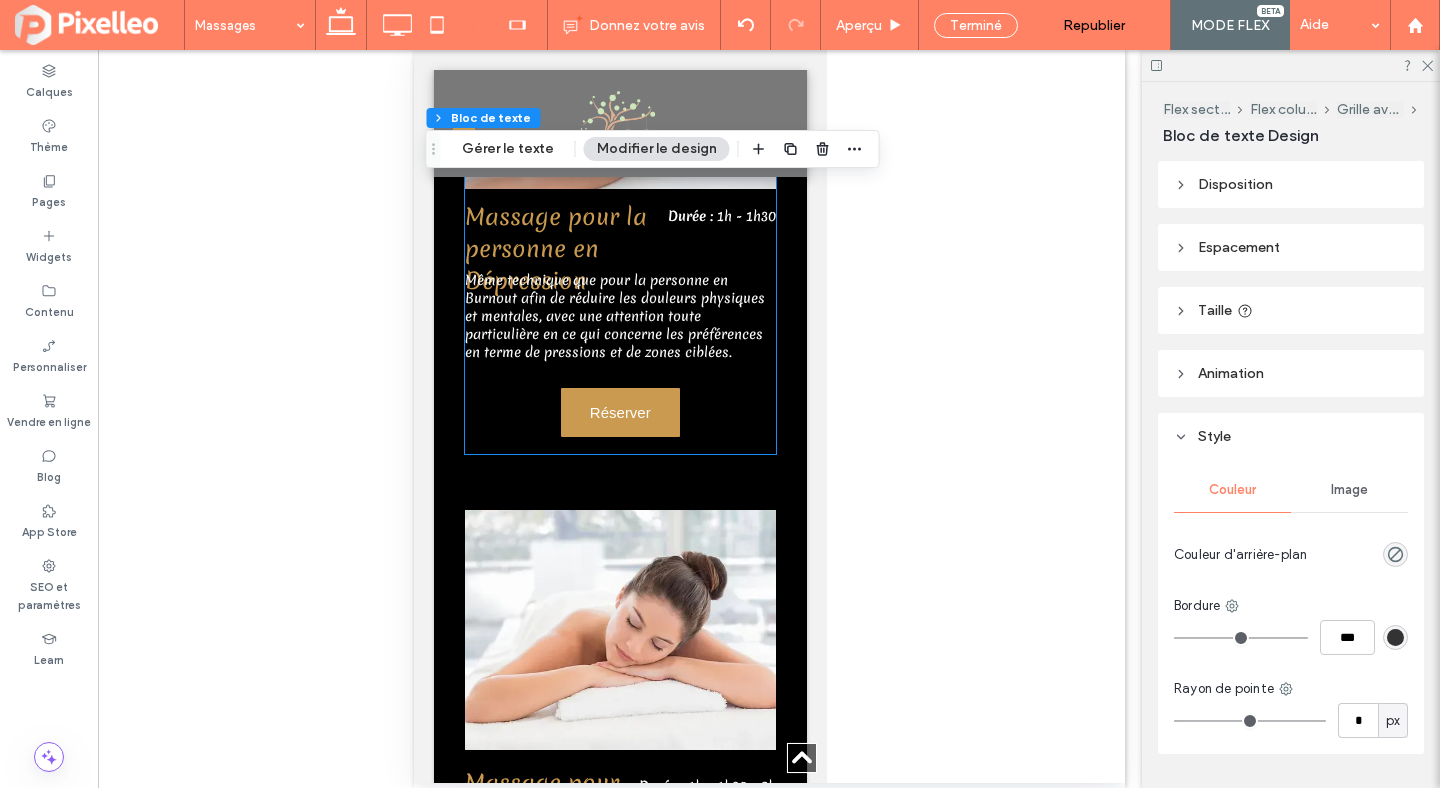 click on "Massage pour la personne en Dépression
Durée :   1h - 1h30
Même technique que pour la personne en Burnout afin de réduire les douleurs physiques et mentales, avec une attention toute particulière en ce qui concerne les préférences en terme de pressions et de zones ciblées.
Réserver" at bounding box center [619, 201] 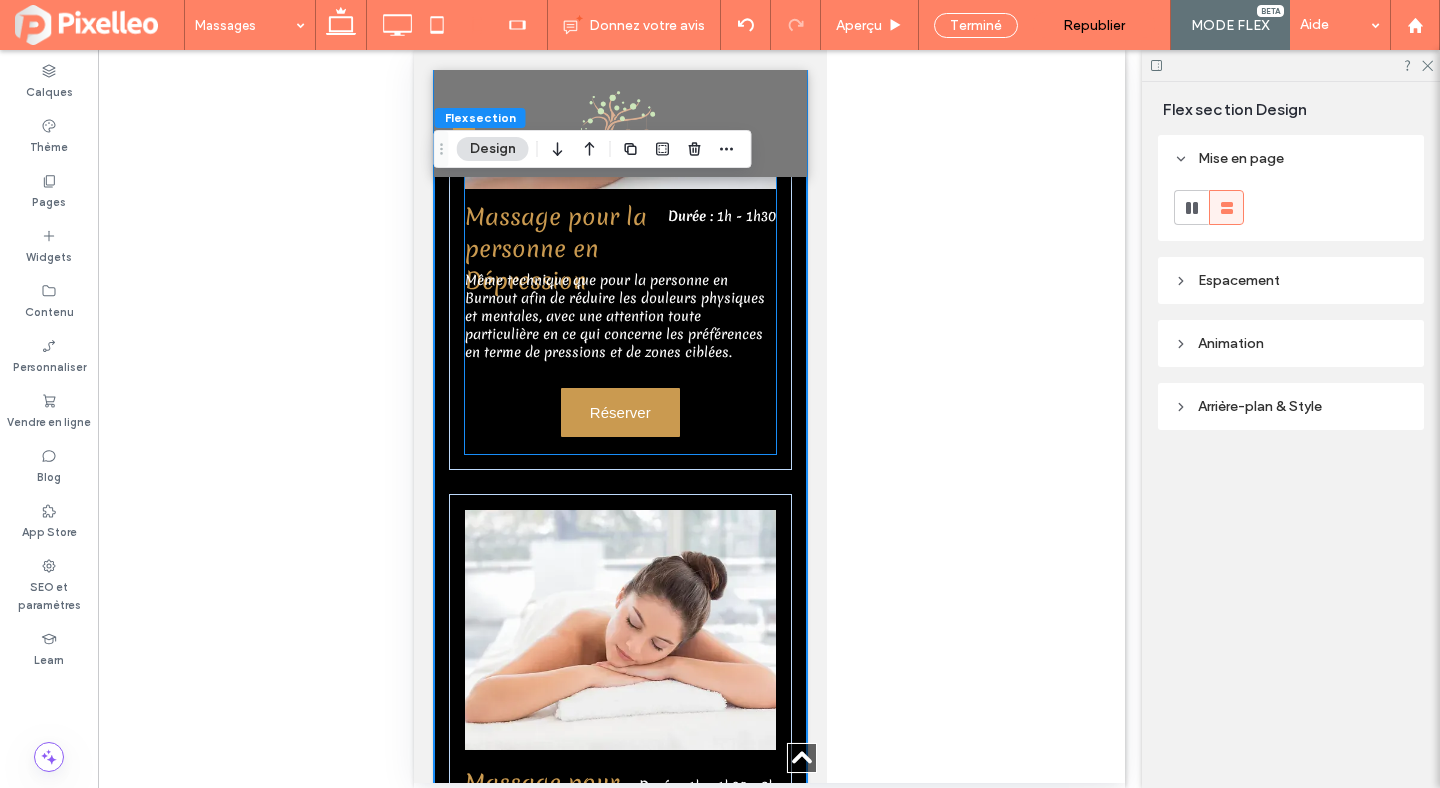 click on "Massage pour la personne en Dépression
Durée :   1h - 1h30
Même technique que pour la personne en Burnout afin de réduire les douleurs physiques et mentales, avec une attention toute particulière en ce qui concerne les préférences en terme de pressions et de zones ciblées.
Réserver" at bounding box center (619, 201) 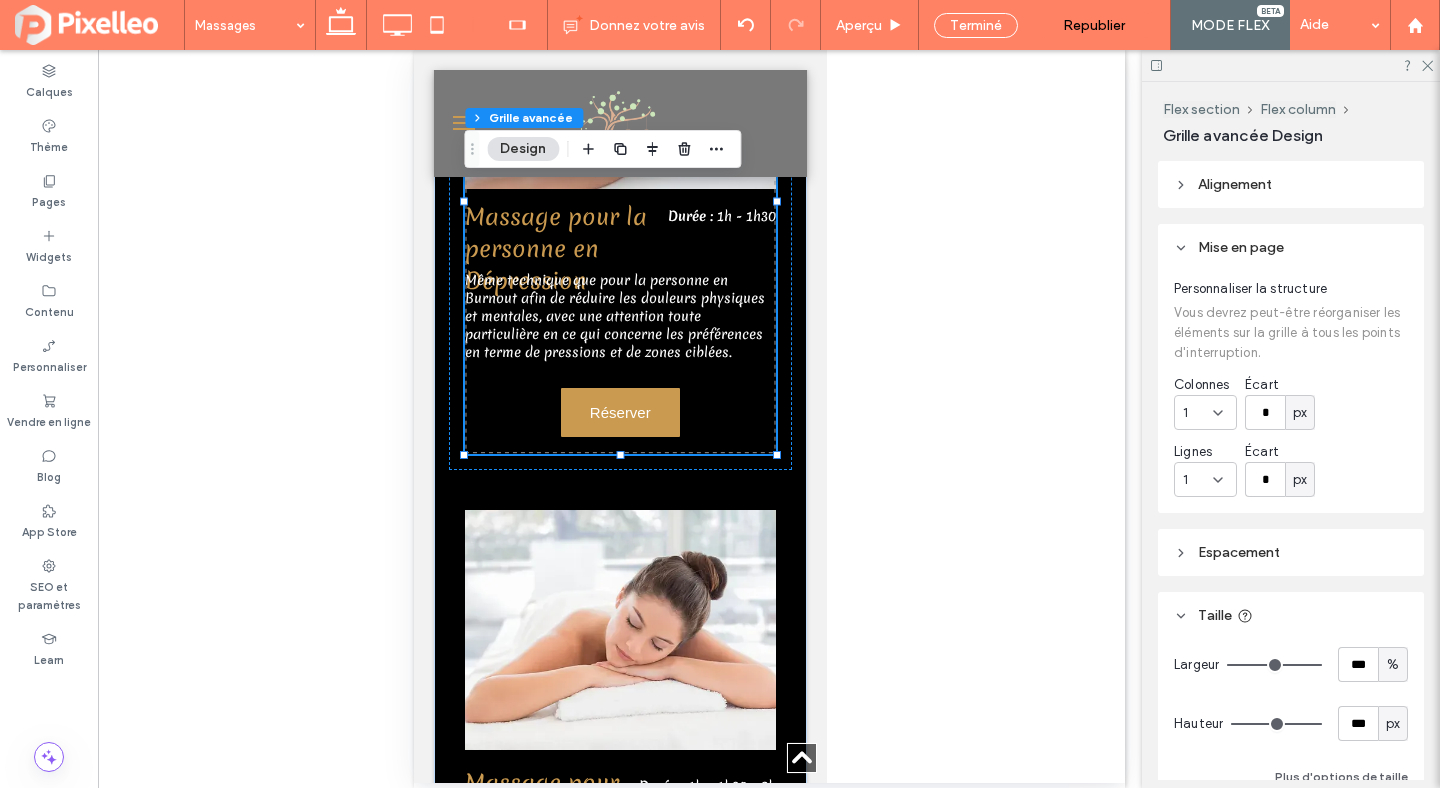 scroll, scrollTop: 30, scrollLeft: 0, axis: vertical 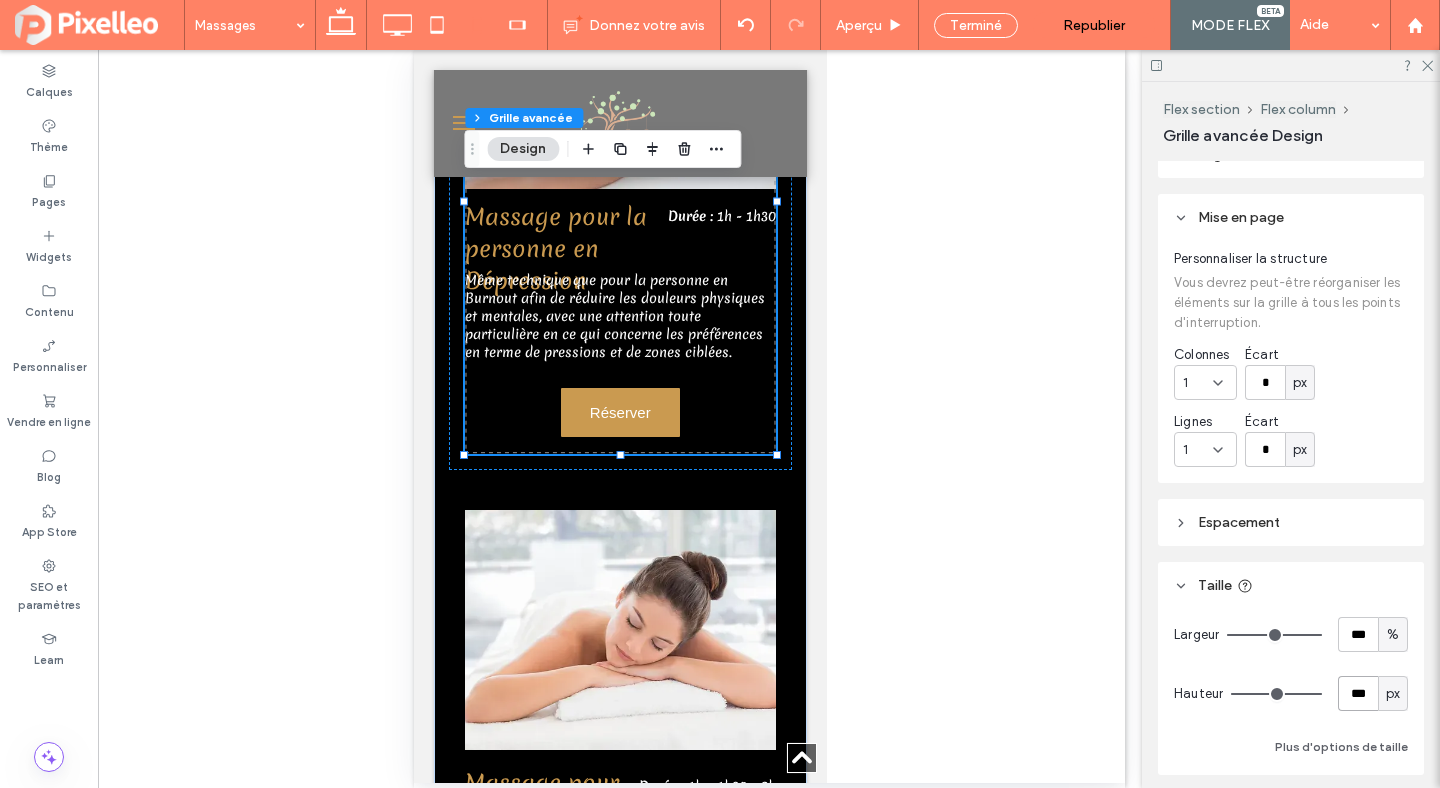 click on "***" at bounding box center (1358, 693) 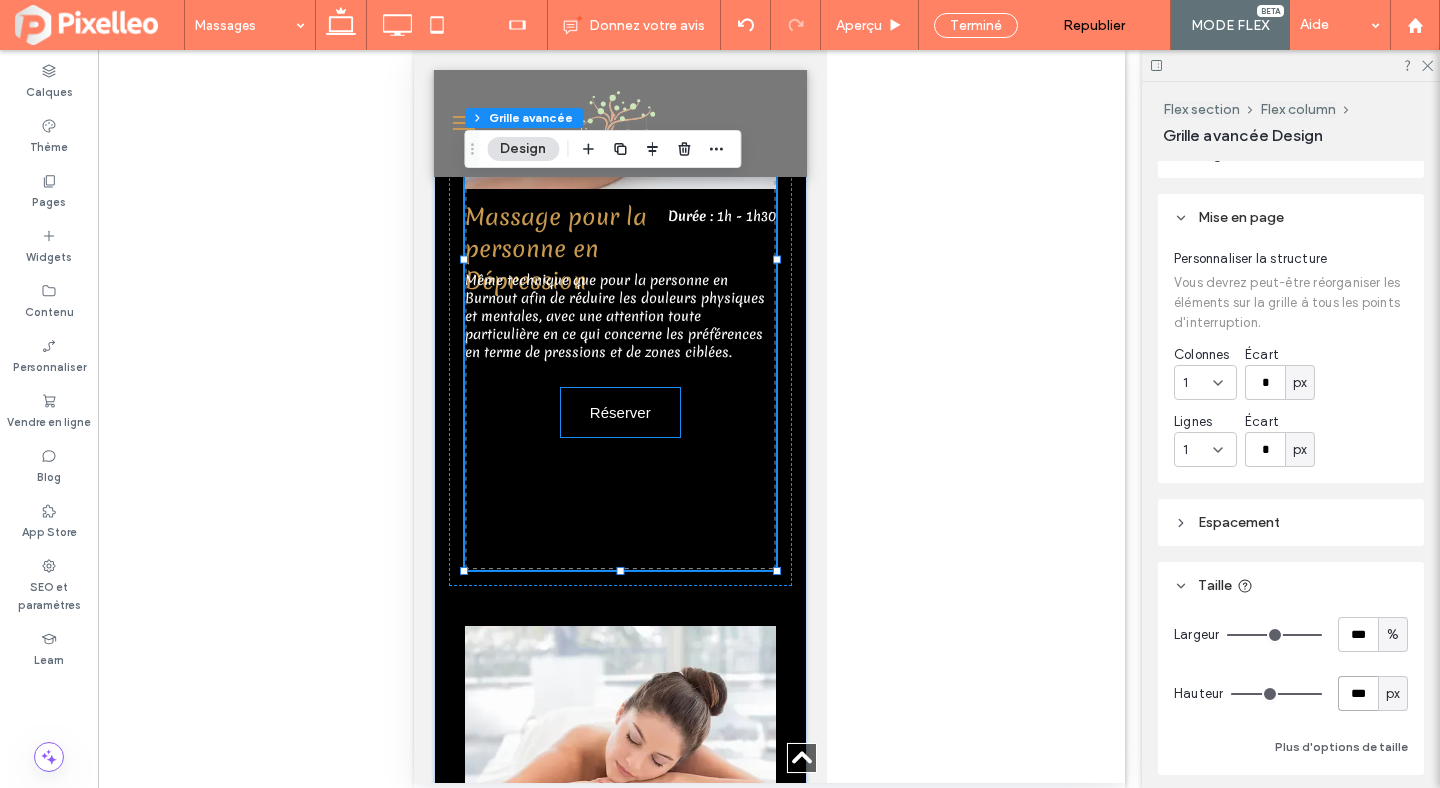 click on "Réserver" at bounding box center (620, 412) 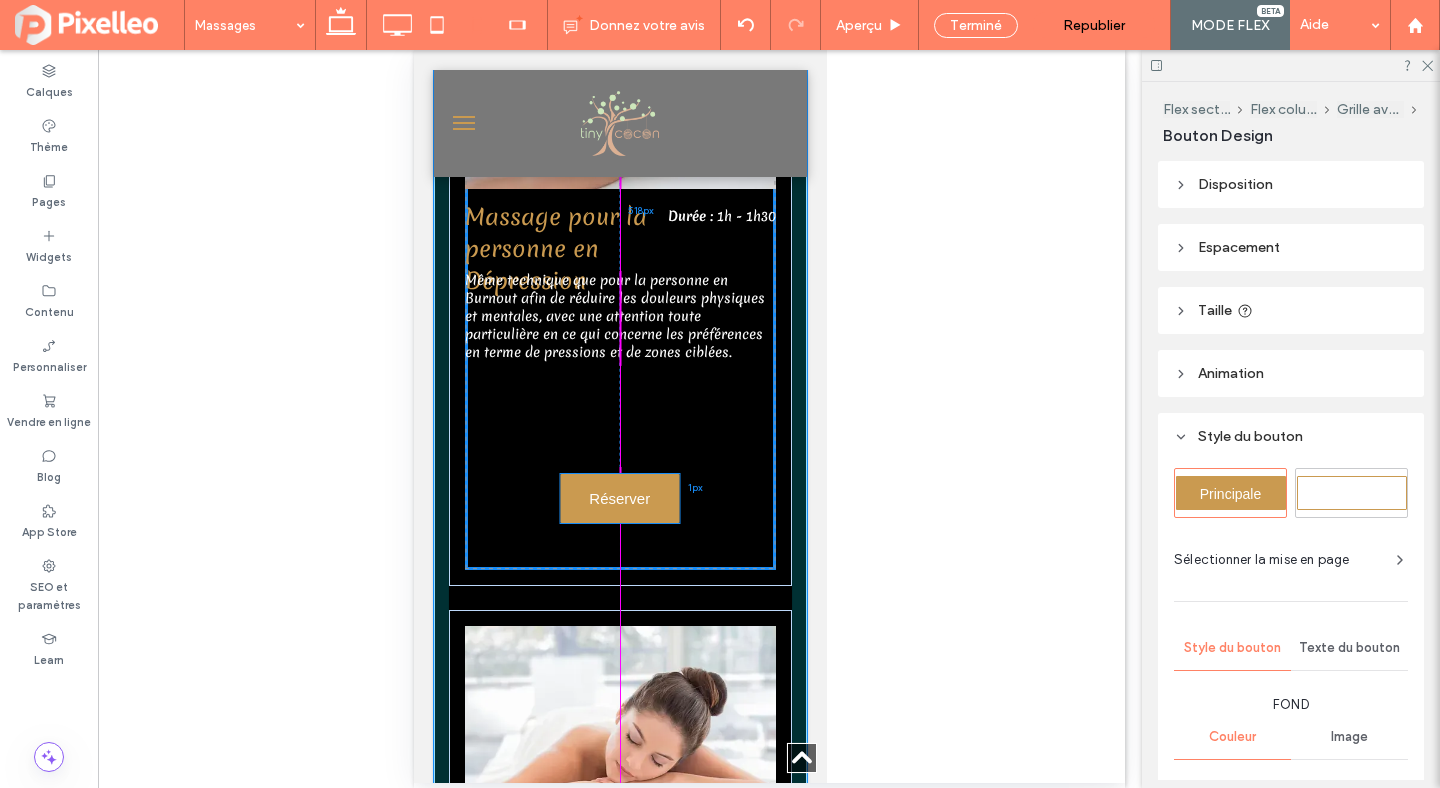 drag, startPoint x: 619, startPoint y: 408, endPoint x: 618, endPoint y: 487, distance: 79.00633 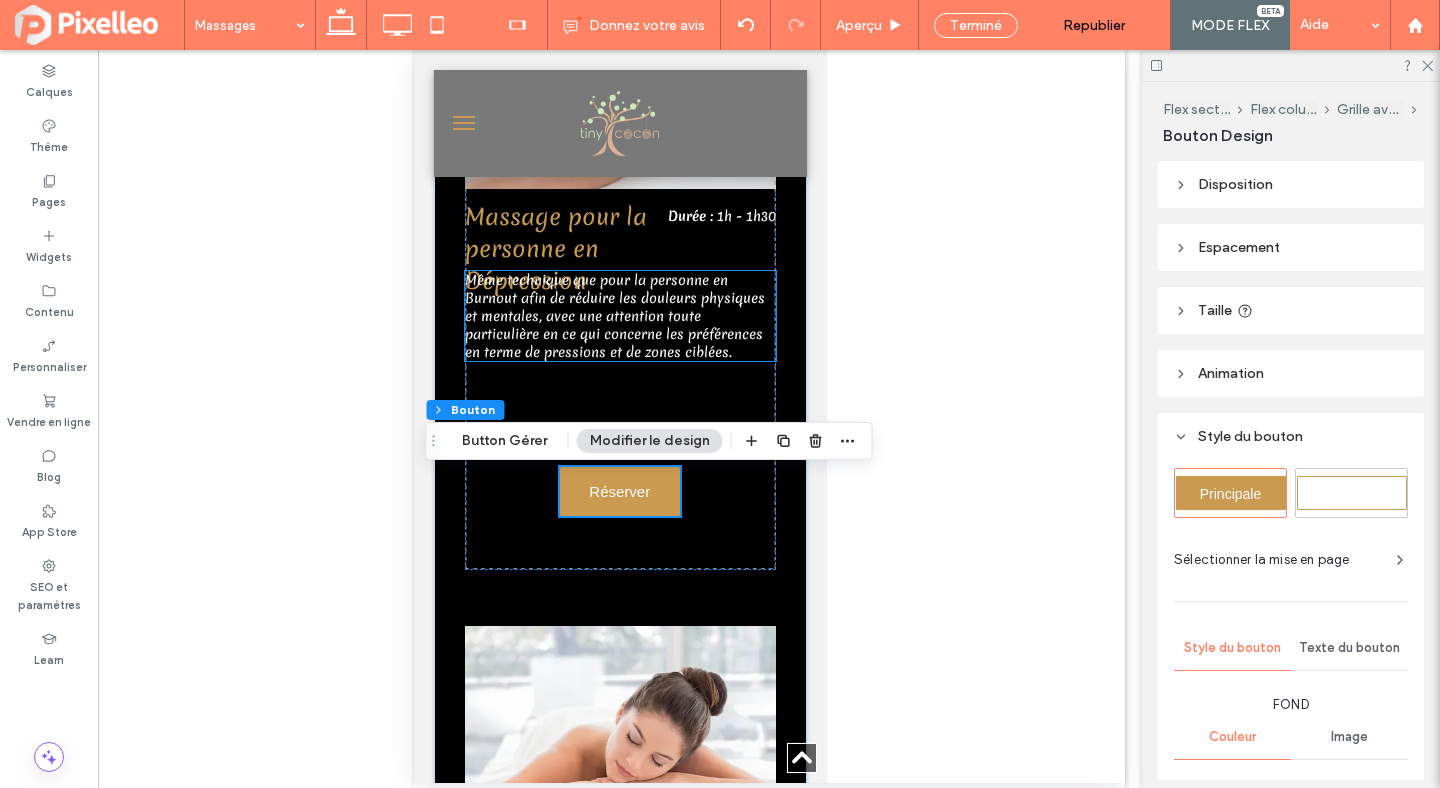 click on "Même technique que pour la personne en Burnout afin de réduire les douleurs physiques et mentales, avec une attention toute particulière en ce qui concerne les préférences en terme de pressions et de zones ciblées." at bounding box center (614, 316) 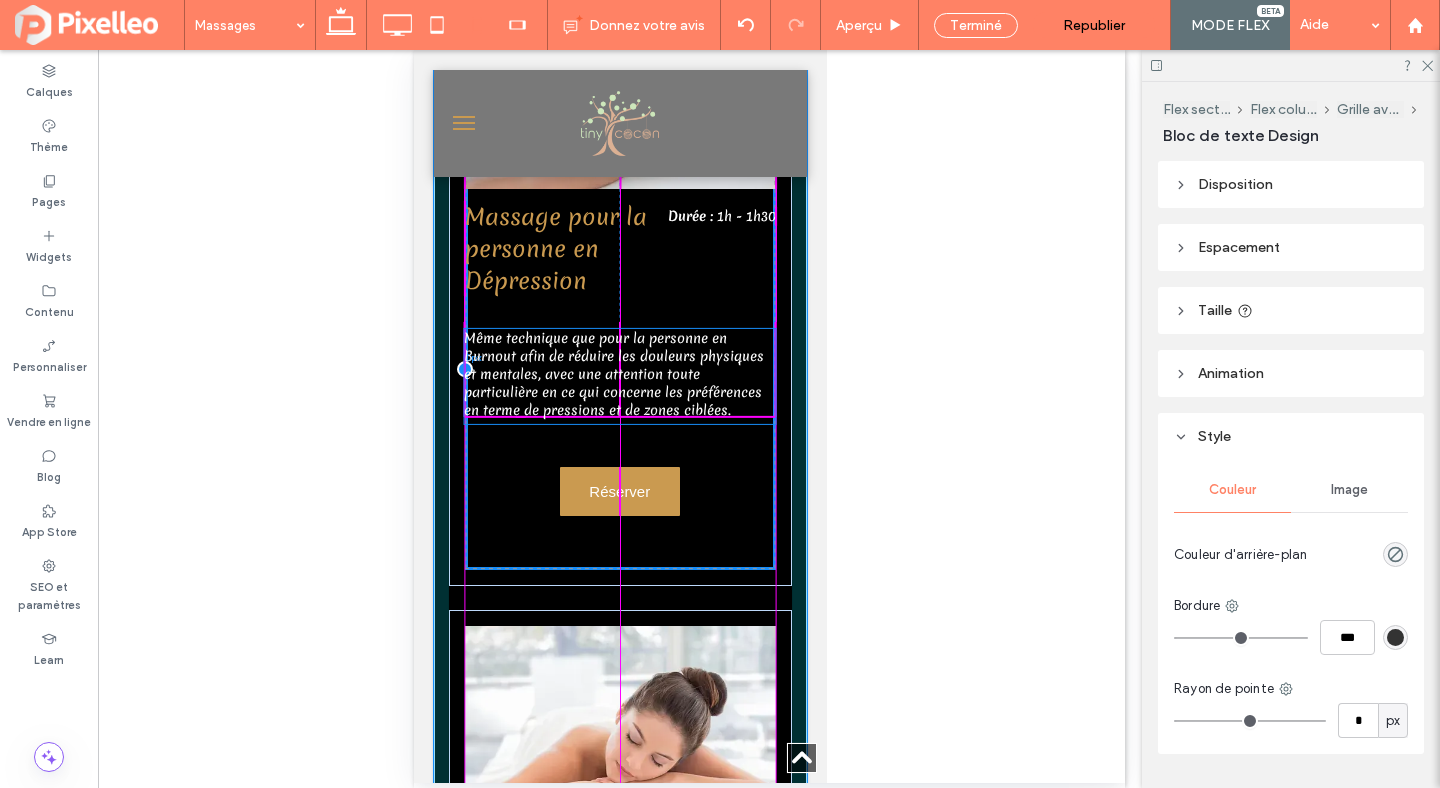 drag, startPoint x: 631, startPoint y: 308, endPoint x: 630, endPoint y: 357, distance: 49.010204 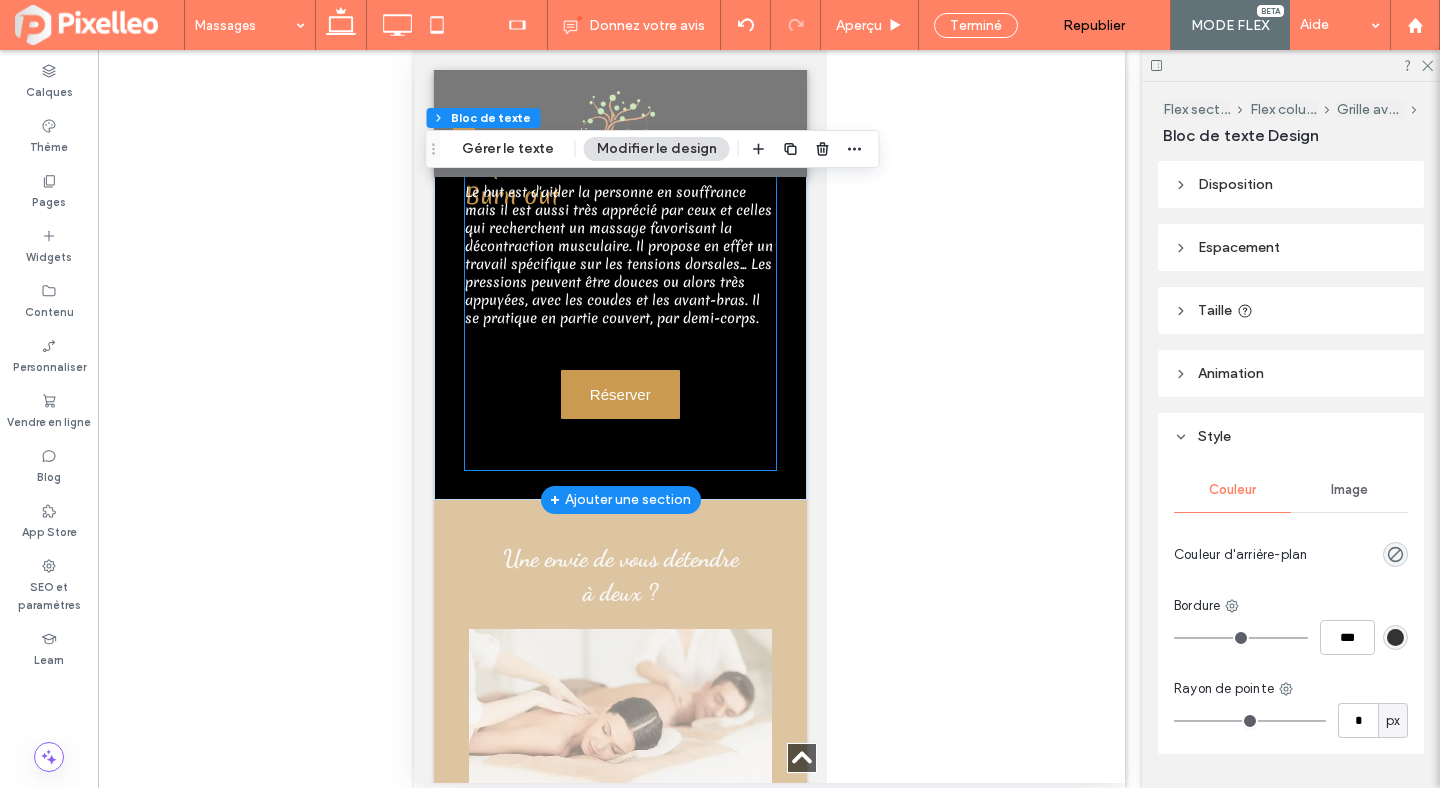 scroll, scrollTop: 7281, scrollLeft: 0, axis: vertical 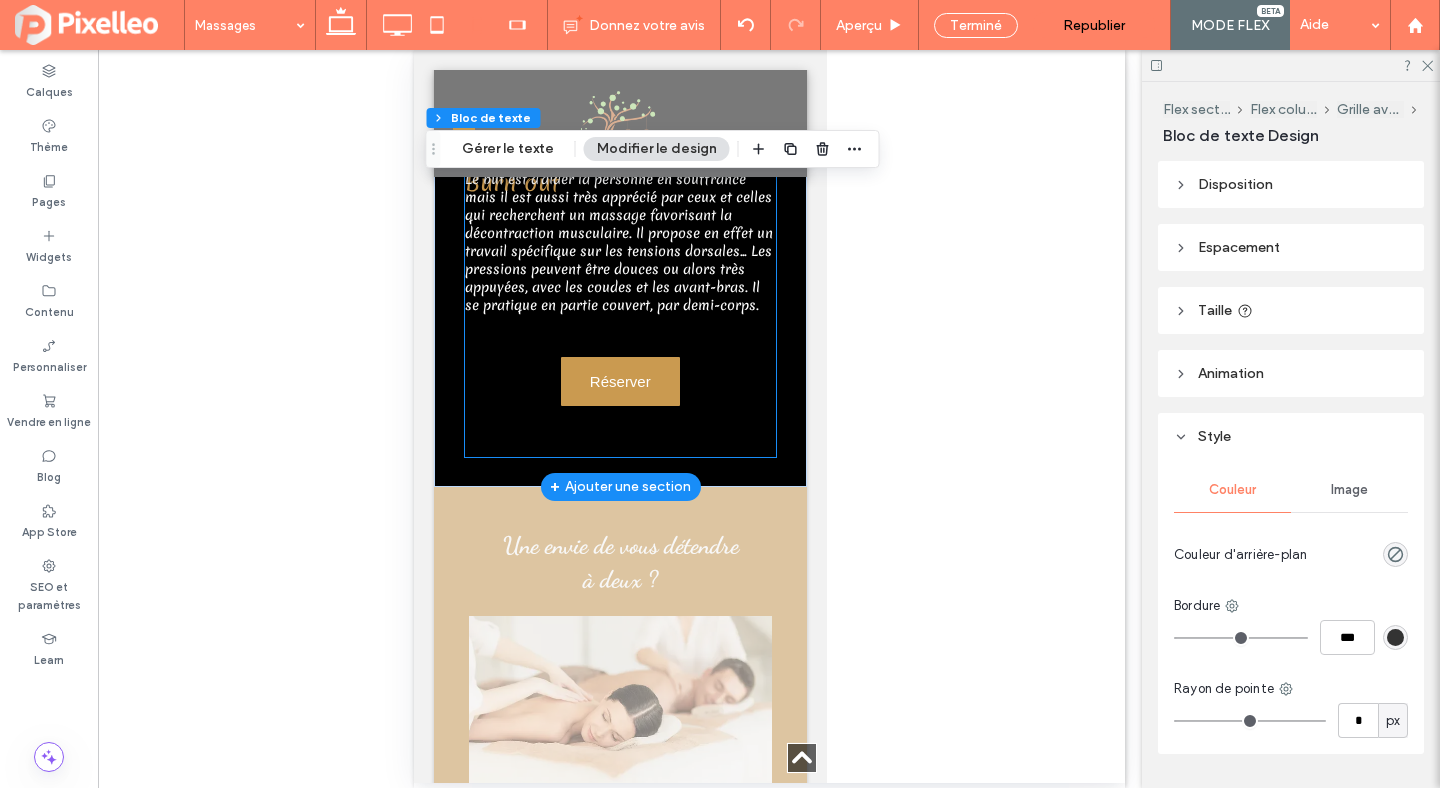click on "Massage pour la personne en Burn out
Durée :
1h - 1h30 - 2h
Le but est d'aider la personne en souffrance mais il est aussi très apprécié par ceux et celles qui recherchent un massage favorisant la décontraction musculaire. Il propose en effet un travail spécifique sur les tensions dorsales... Les pressions peuvent être douces ou alors très appuyées, avec les coudes et les avant-bras. Il se pratique en partie couvert, par demi-corps.
Réserver" at bounding box center [619, 151] 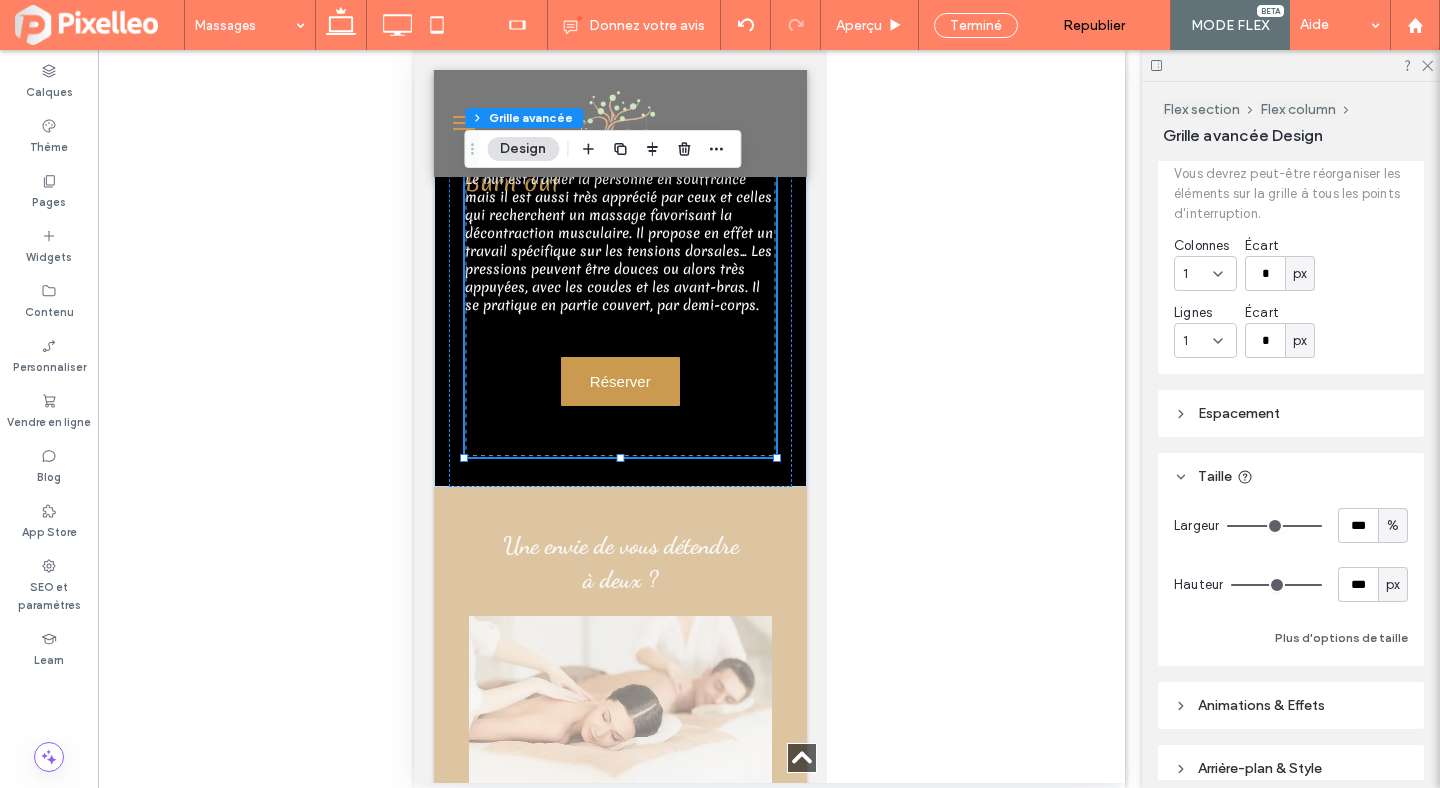 scroll, scrollTop: 231, scrollLeft: 0, axis: vertical 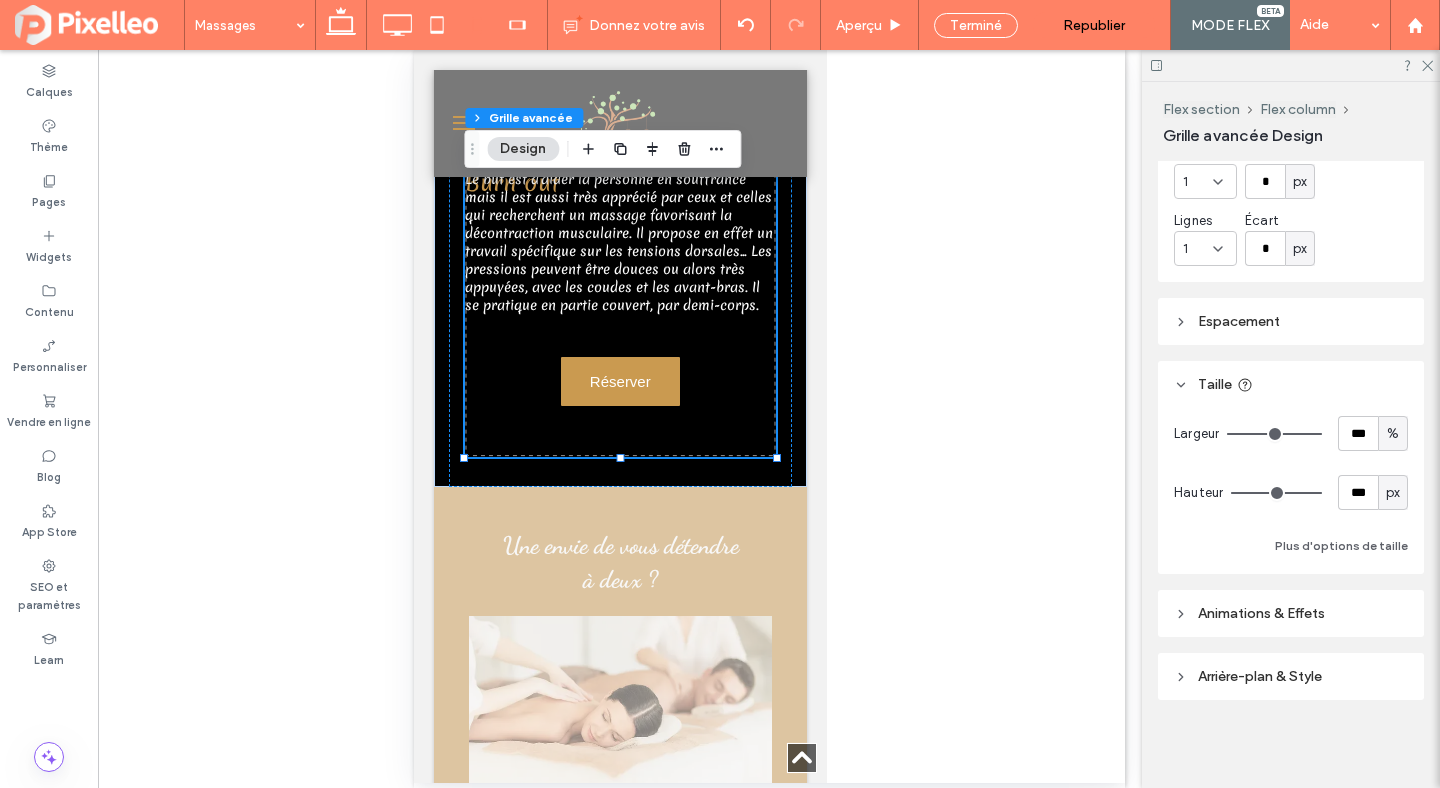 click on "px" at bounding box center [1393, 492] 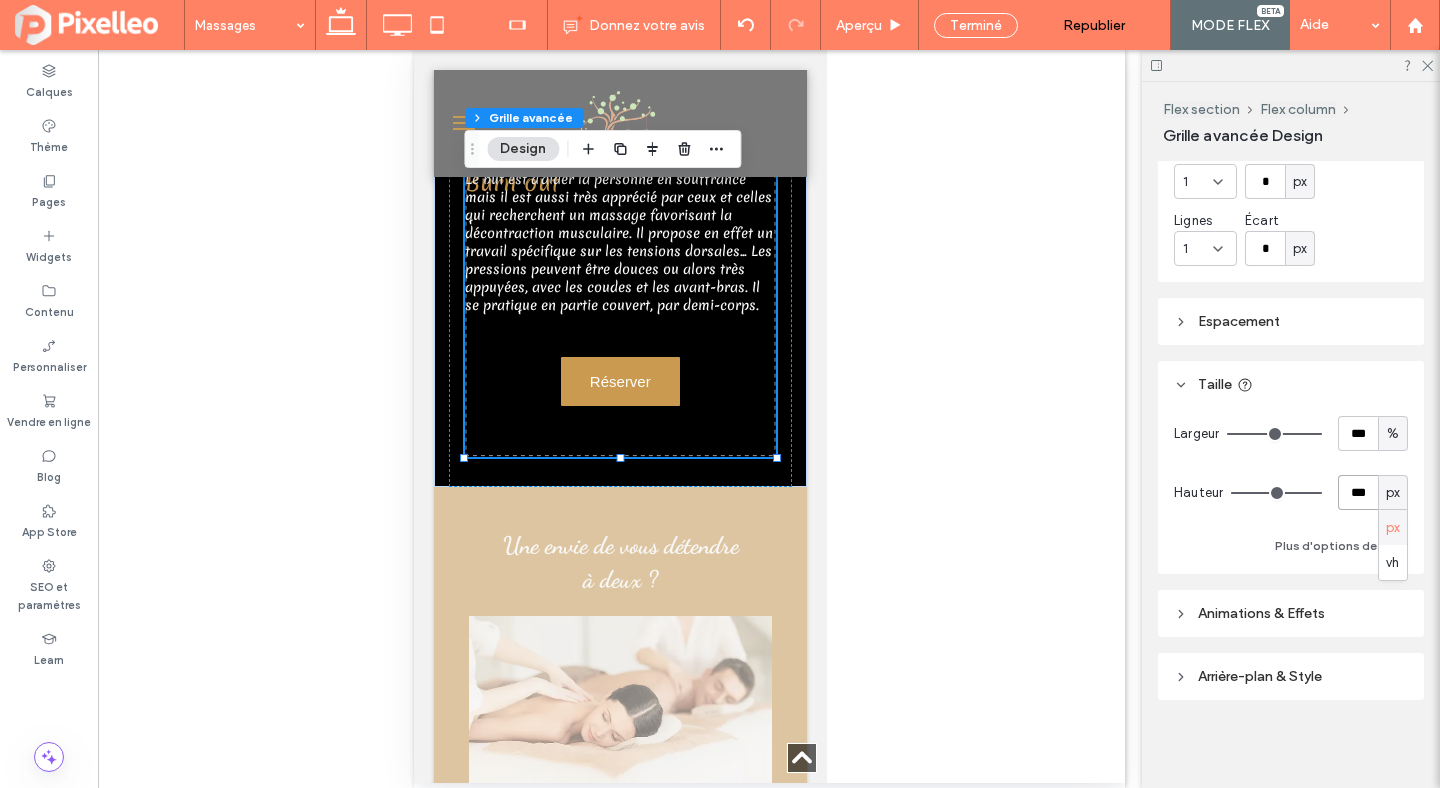 click on "***" at bounding box center (1358, 492) 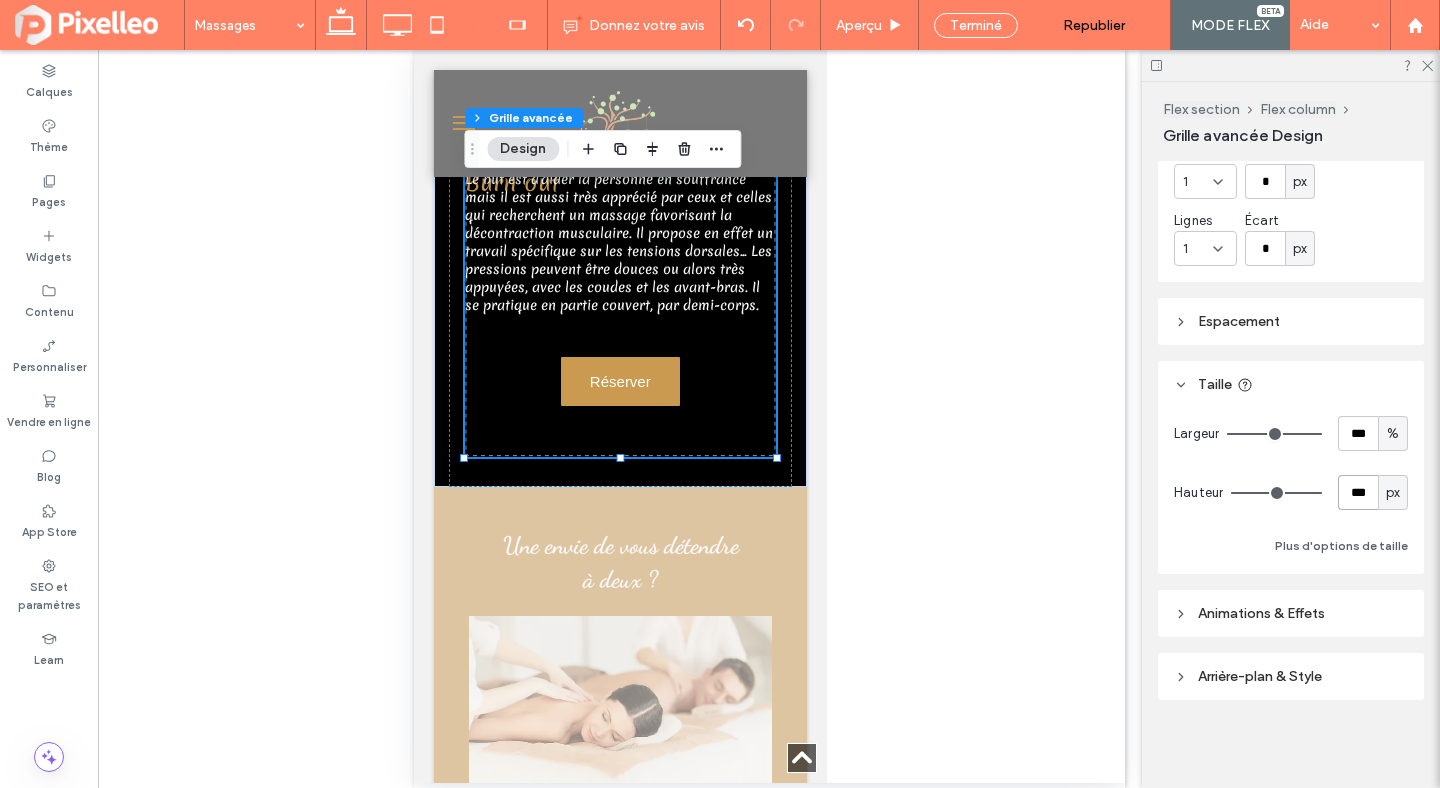 paste 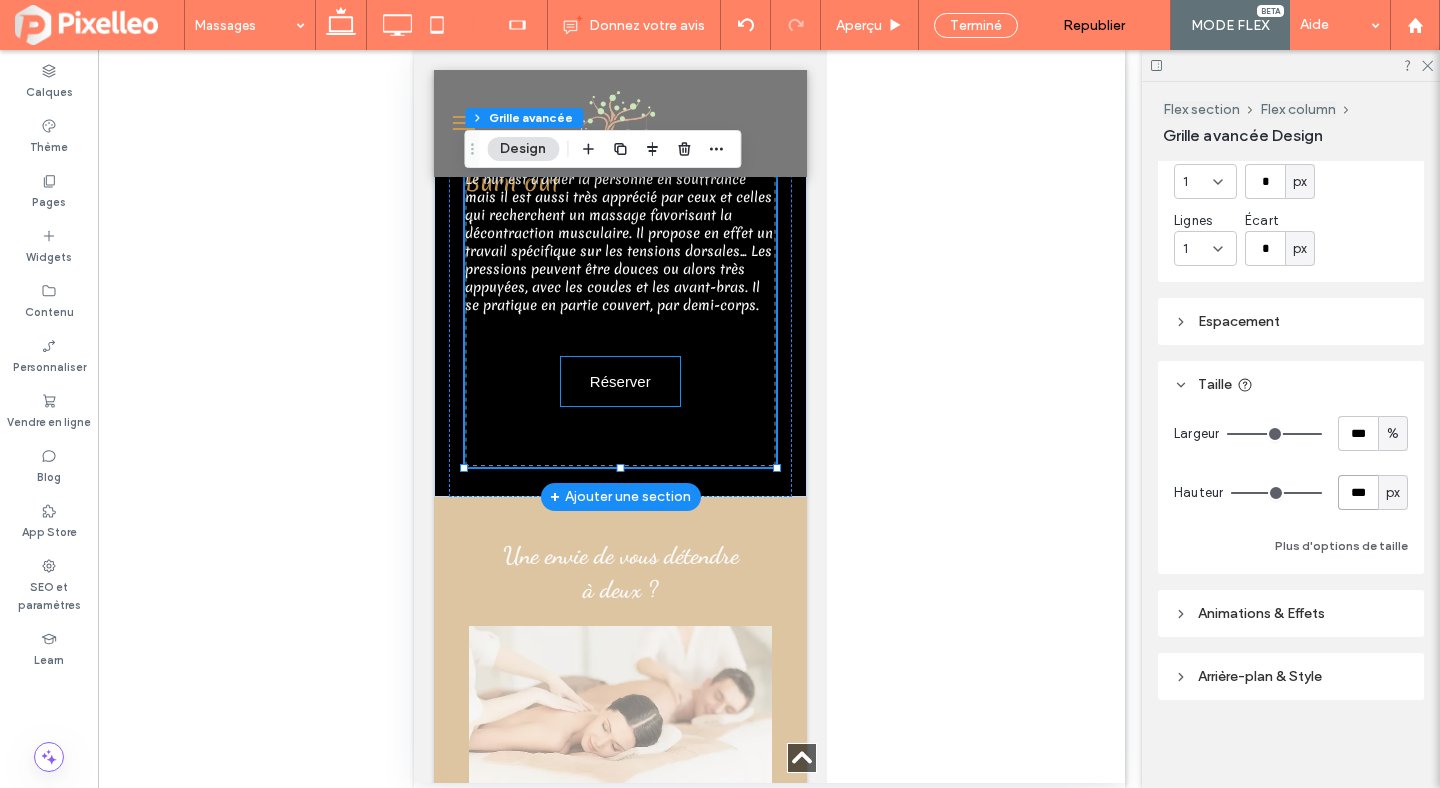 click on "Réserver" at bounding box center [619, 381] 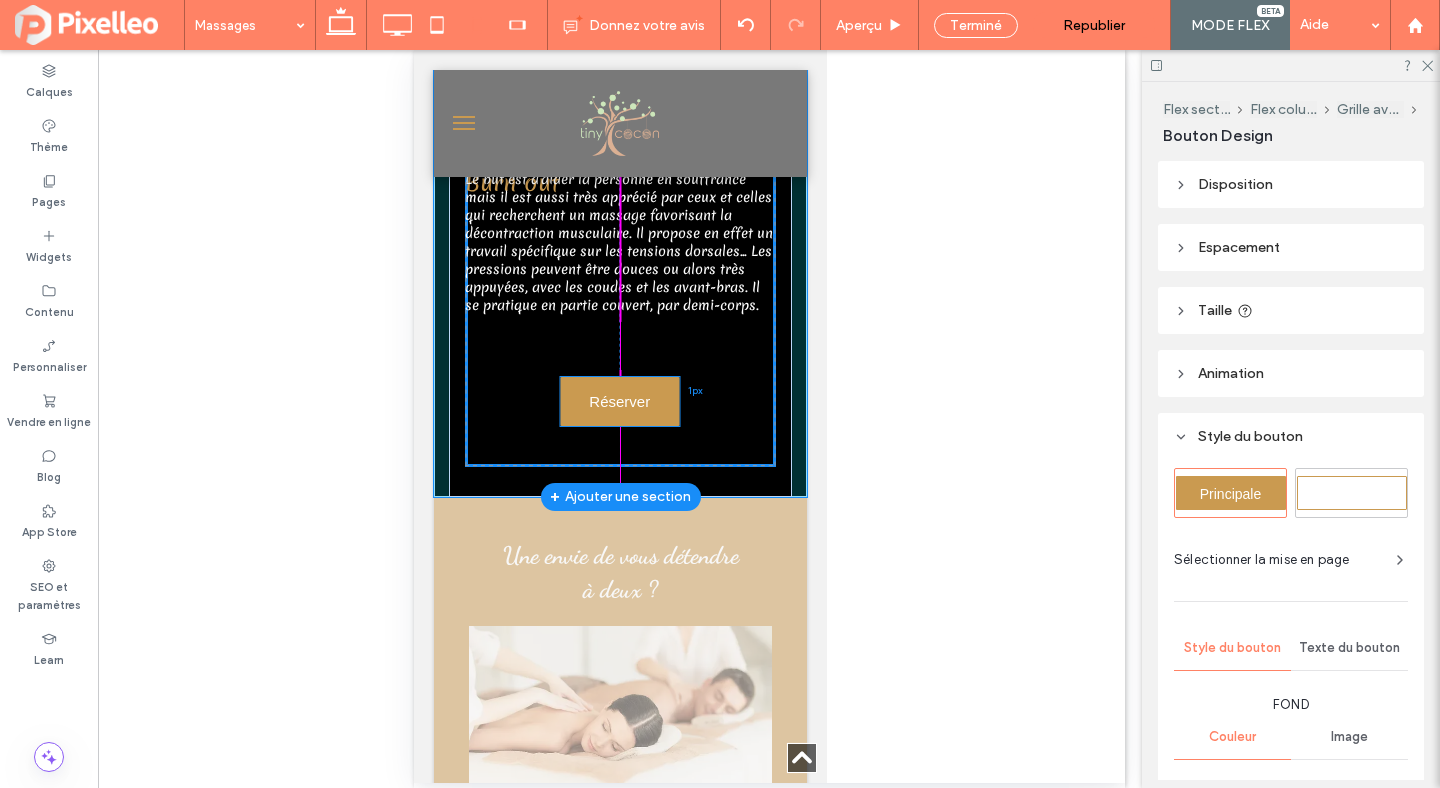 drag, startPoint x: 616, startPoint y: 383, endPoint x: 615, endPoint y: 396, distance: 13.038404 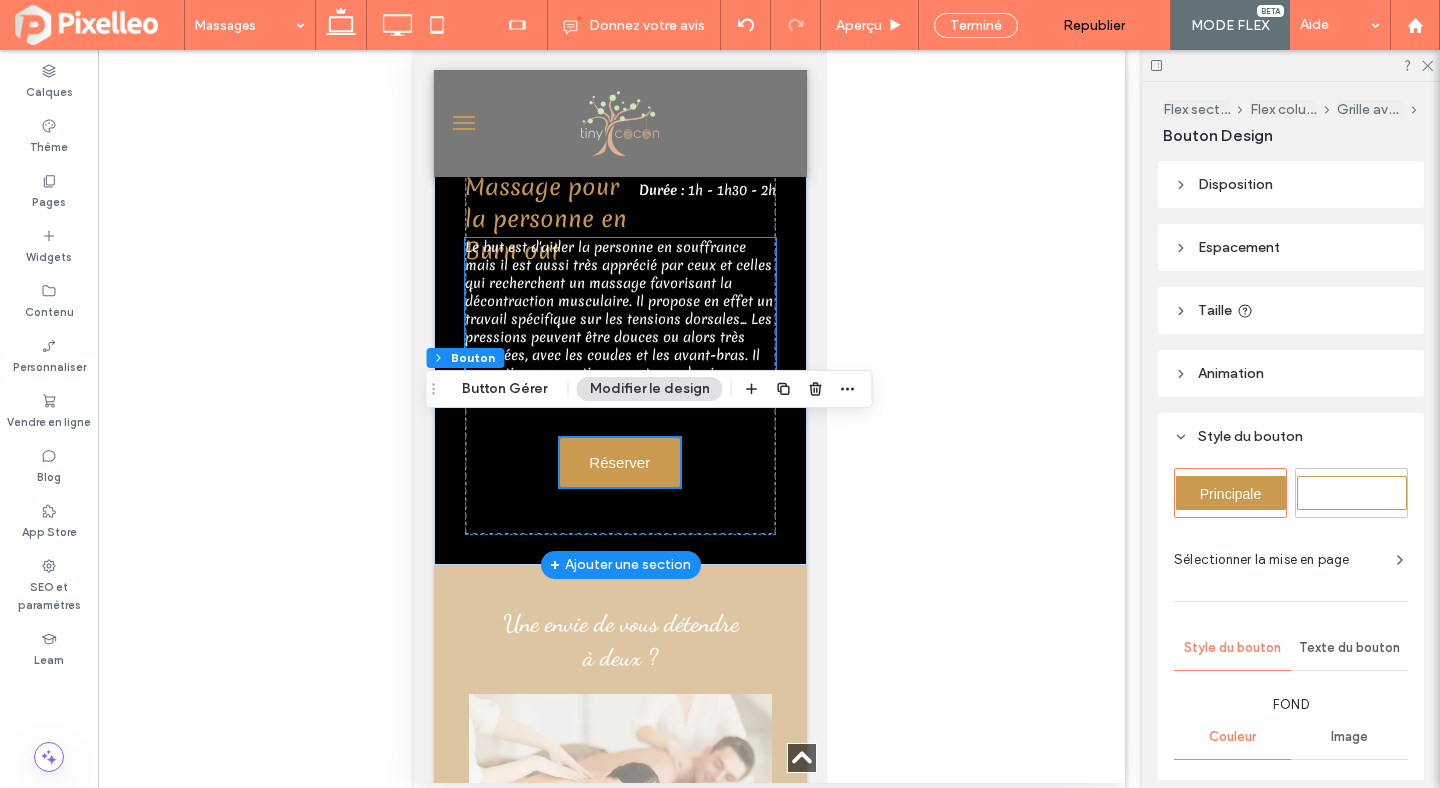 scroll, scrollTop: 7173, scrollLeft: 0, axis: vertical 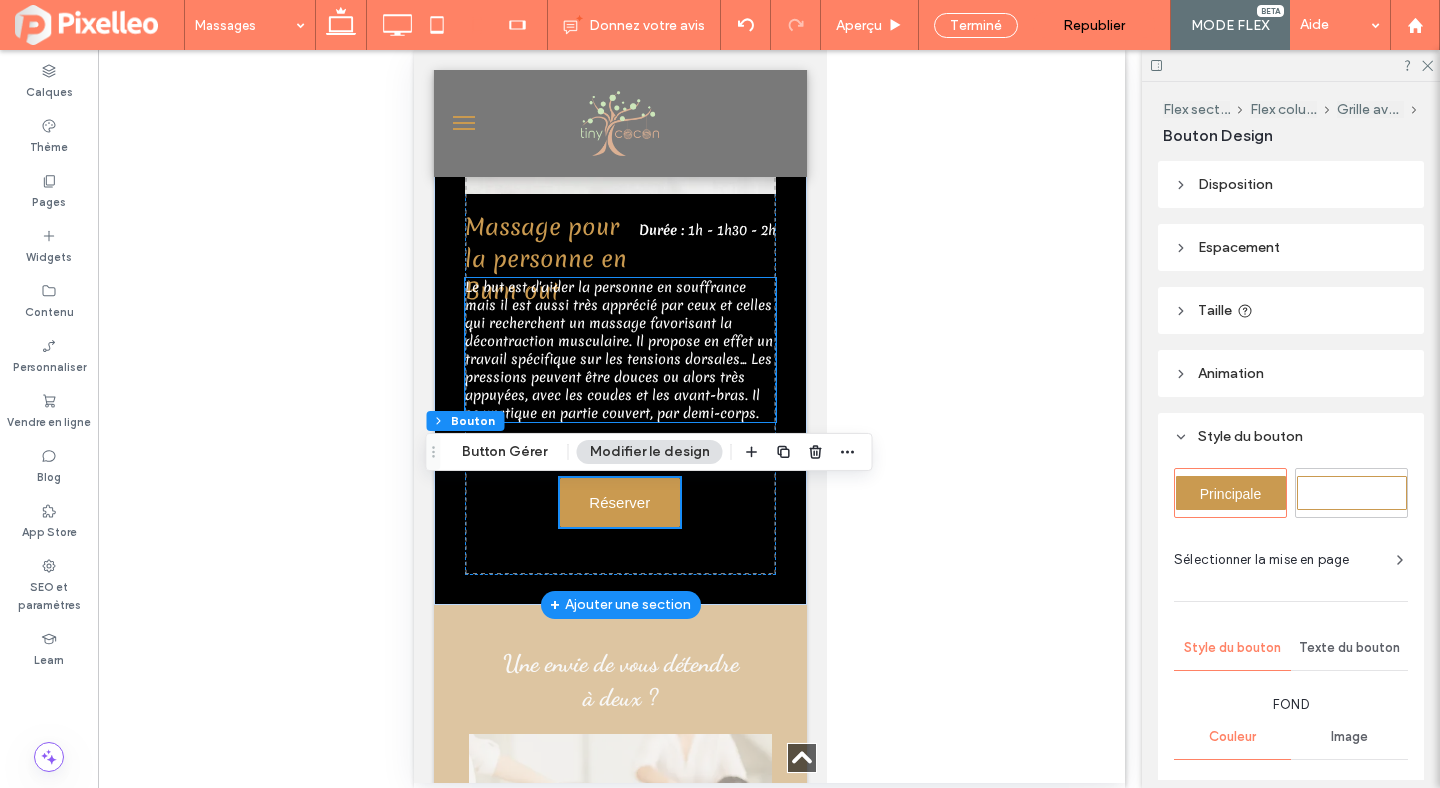 click on "Le but est d'aider la personne en souffrance mais il est aussi très apprécié par ceux et celles qui recherchent un massage favorisant la décontraction musculaire. Il propose en effet un travail spécifique sur les tensions dorsales... Les pressions peuvent être douces ou alors très appuyées, avec les coudes et les avant-bras. Il se pratique en partie couvert, par demi-corps." at bounding box center (618, 350) 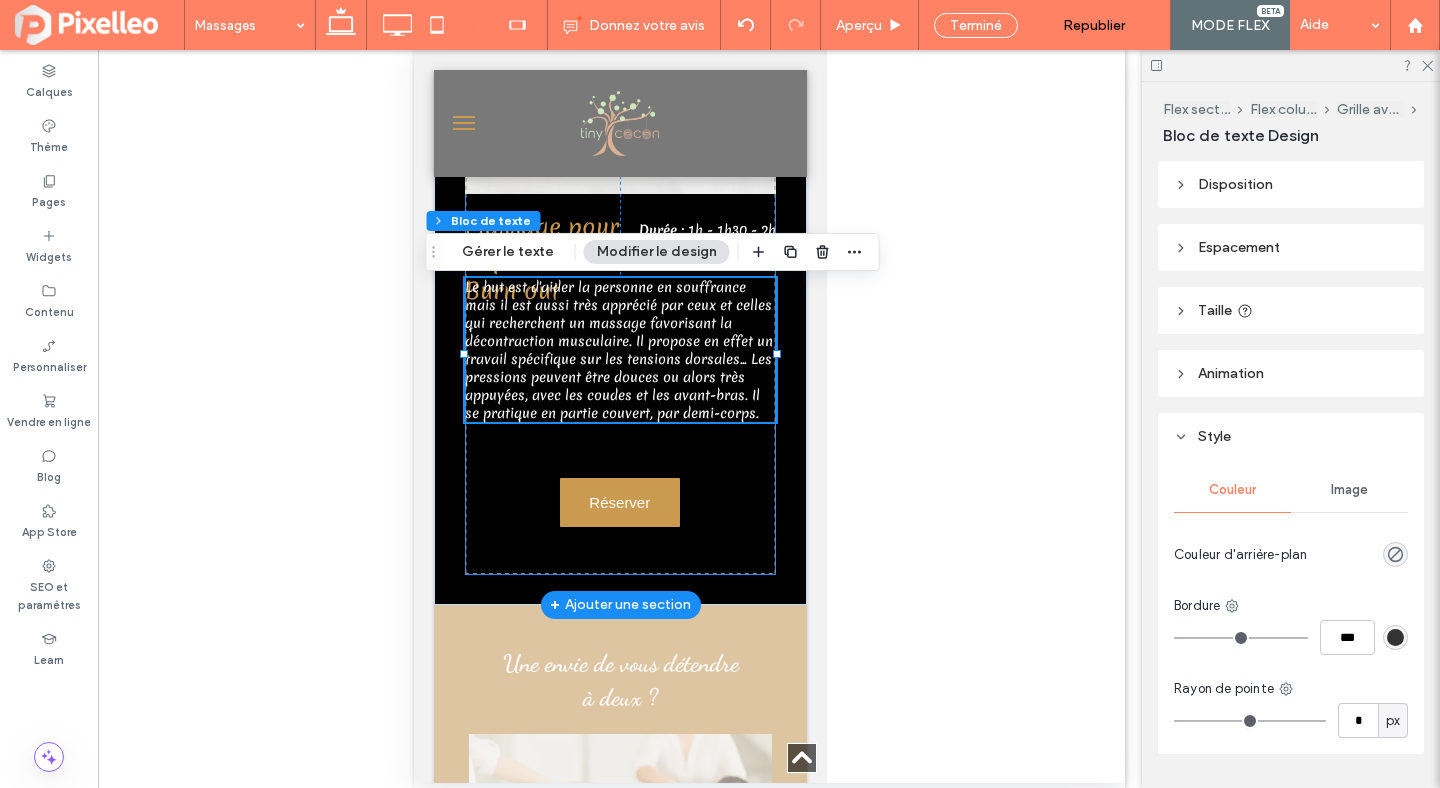 click on "Massage pour la personne en Burn out
Durée :
1h - 1h30 - 2h
Le but est d'aider la personne en souffrance mais il est aussi très apprécié par ceux et celles qui recherchent un massage favorisant la décontraction musculaire. Il propose en effet un travail spécifique sur les tensions dorsales... Les pressions peuvent être douces ou alors très appuyées, avec les coudes et les avant-bras. Il se pratique en partie couvert, par demi-corps.
Réserver
0px
324px" at bounding box center [619, 264] 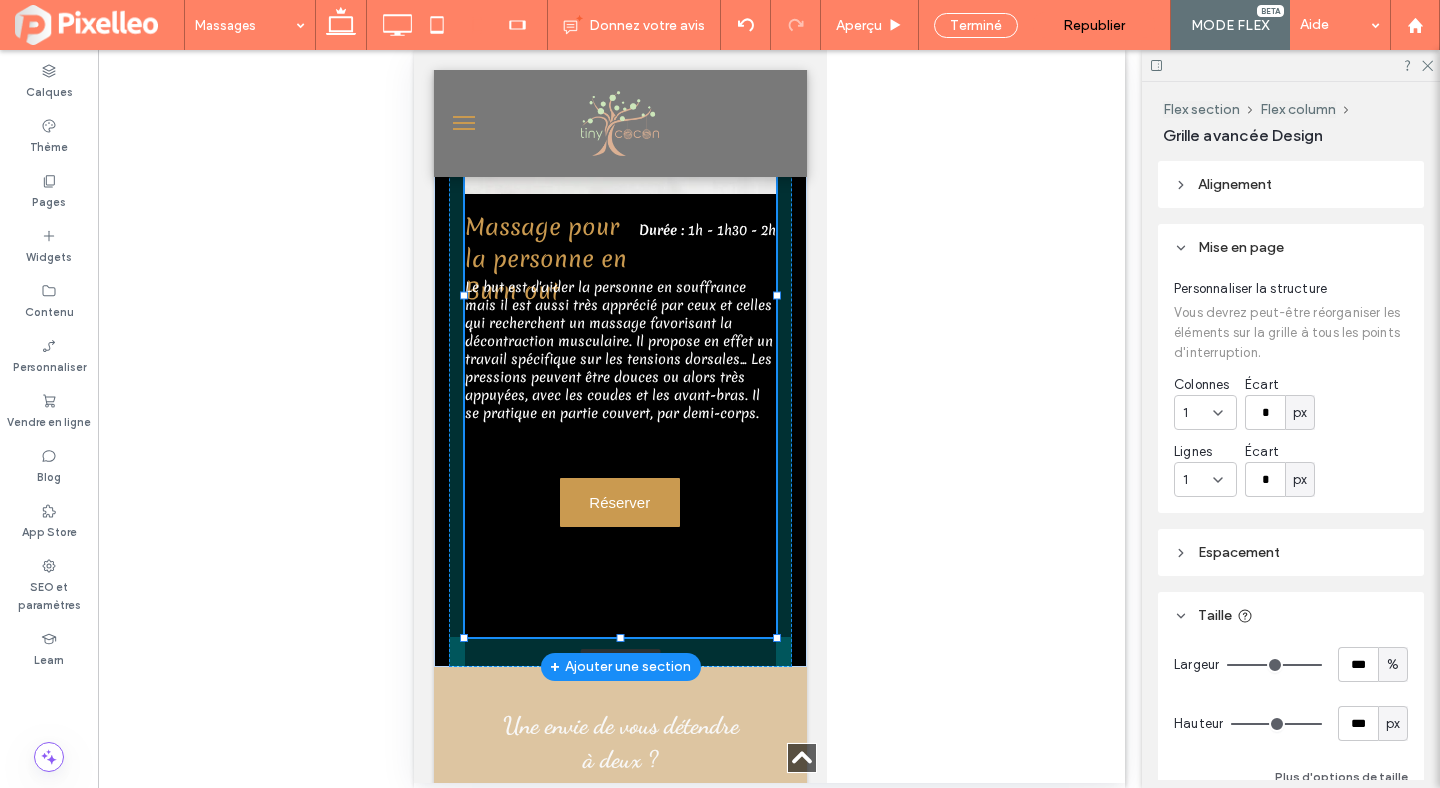 drag, startPoint x: 619, startPoint y: 585, endPoint x: 619, endPoint y: 616, distance: 31 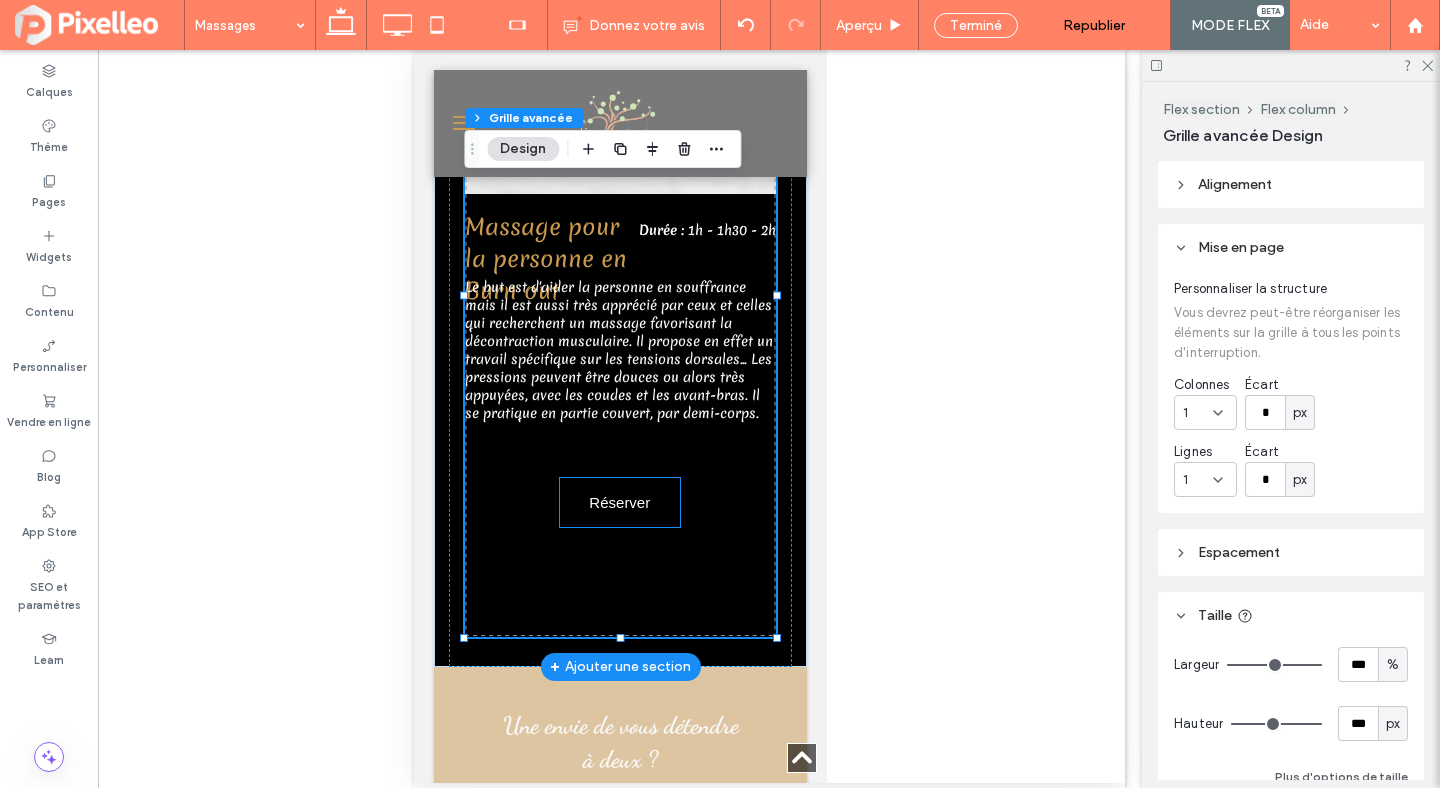 click on "Réserver" at bounding box center (618, 502) 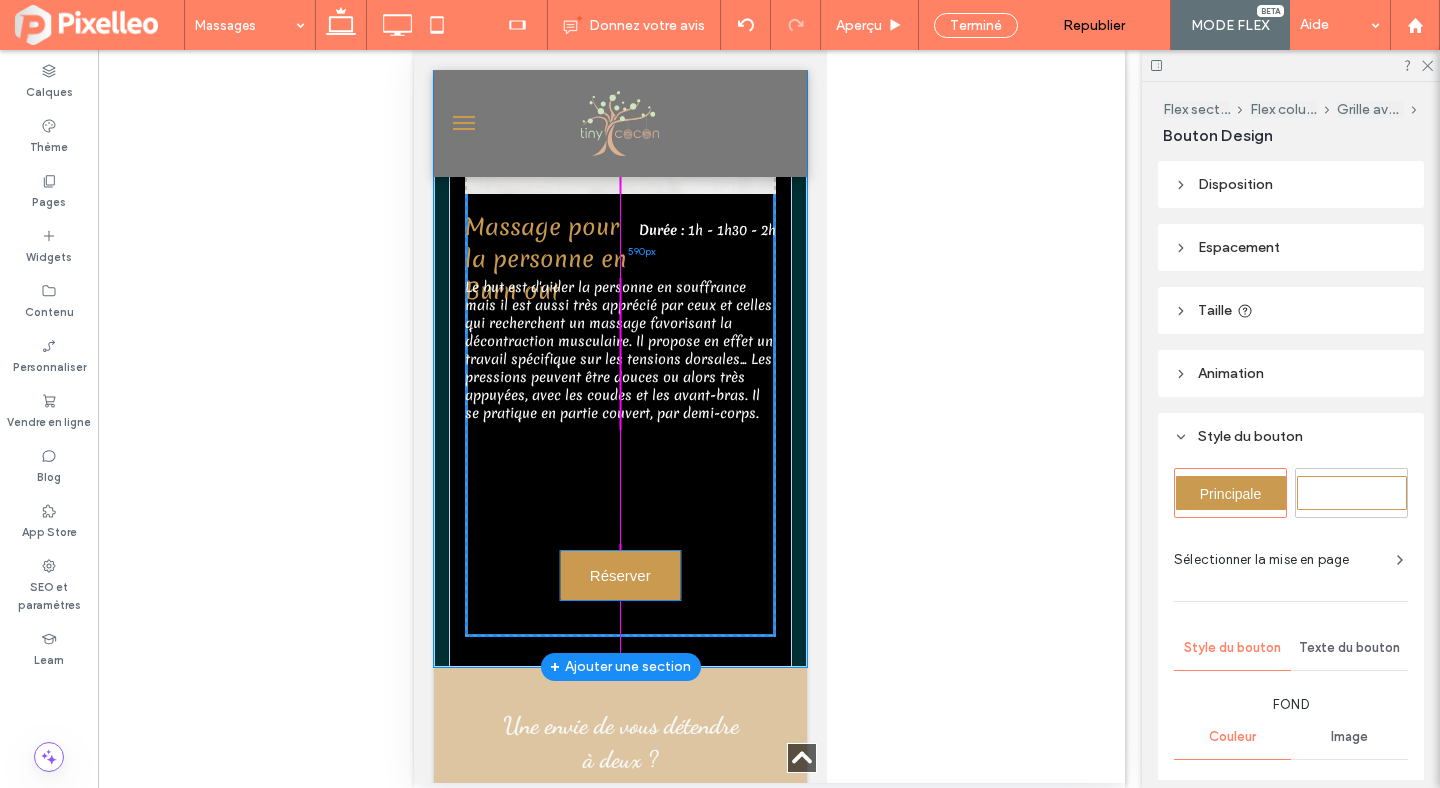 drag, startPoint x: 614, startPoint y: 506, endPoint x: 612, endPoint y: 572, distance: 66.0303 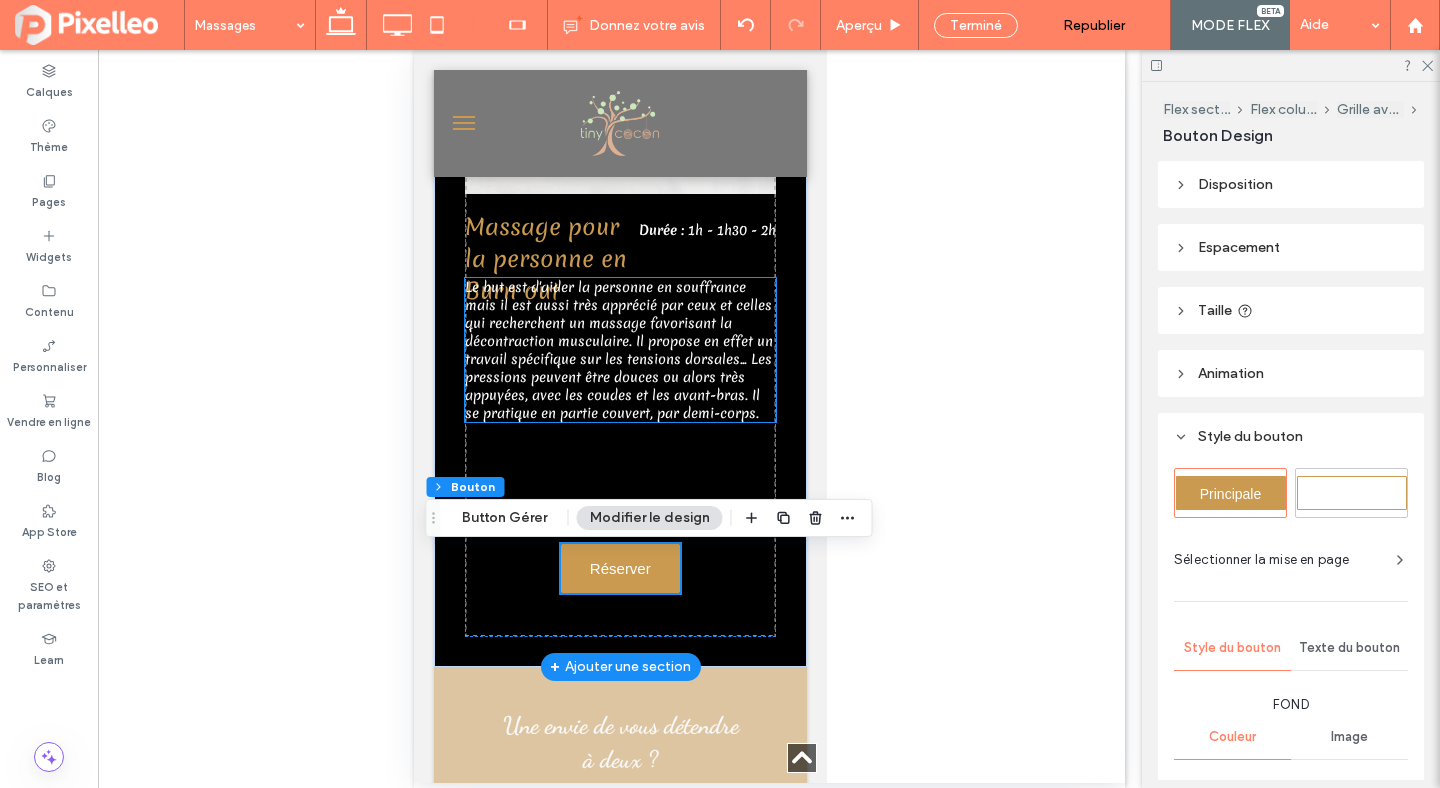 click on "Le but est d'aider la personne en souffrance mais il est aussi très apprécié par ceux et celles qui recherchent un massage favorisant la décontraction musculaire. Il propose en effet un travail spécifique sur les tensions dorsales... Les pressions peuvent être douces ou alors très appuyées, avec les coudes et les avant-bras. Il se pratique en partie couvert, par demi-corps." at bounding box center (618, 350) 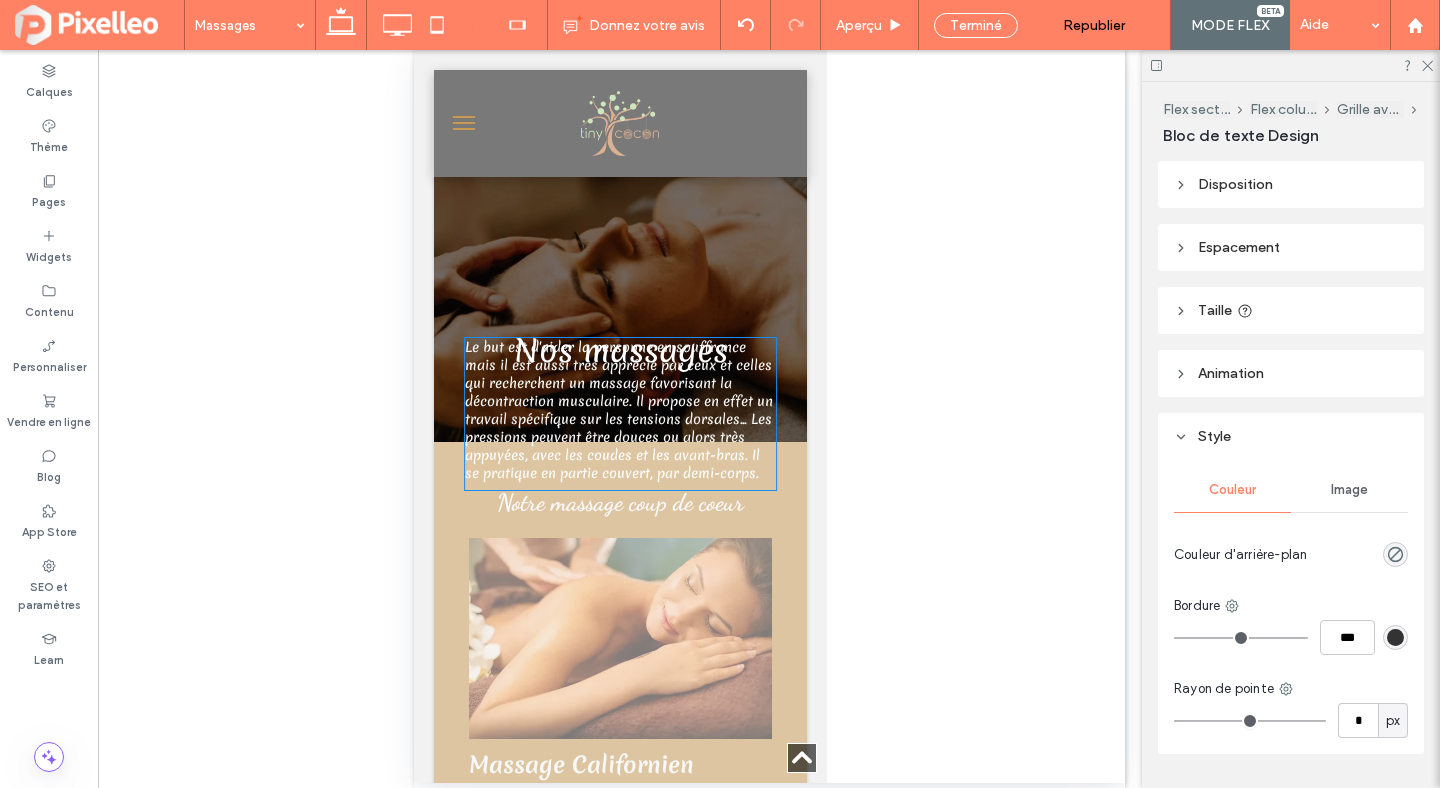 scroll, scrollTop: 7173, scrollLeft: 0, axis: vertical 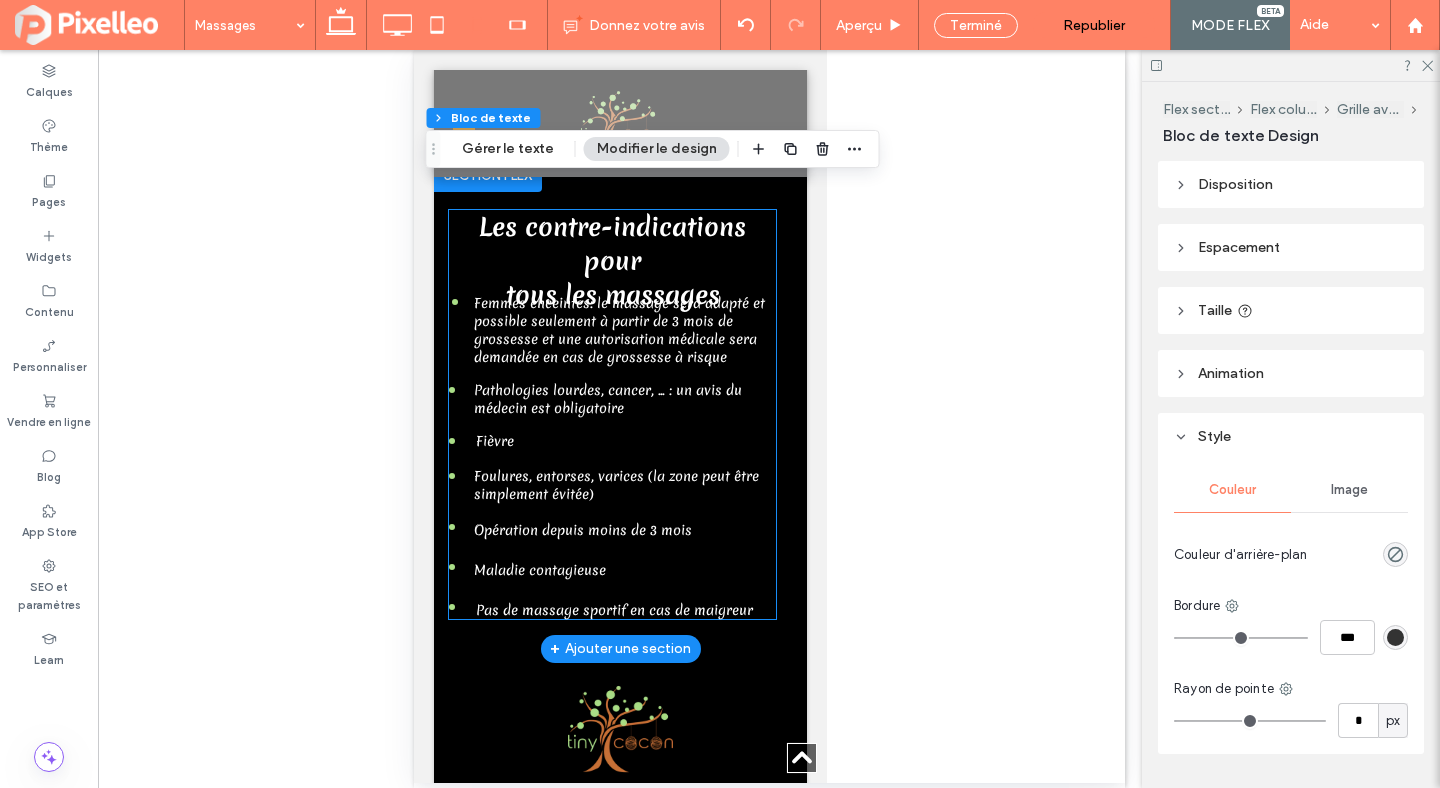click on "Les contre-indications pour
tous les massages
Femmes enceintes: le massage sera adapté et possible seulement à partir de 3 mois de grossesse et une autorisation médicale sera demandée en cas de grossesse à risque
Pathologies lourdes, cancer, ... : un avis du médecin est obligatoire
Foulures, entorses, varices (la zone peut être simplement évitée)
Opération depuis moins de 3 mois
Maladie contagieuse
Pas de massage sportif en cas de maigreur
Fièvre" at bounding box center [611, 414] 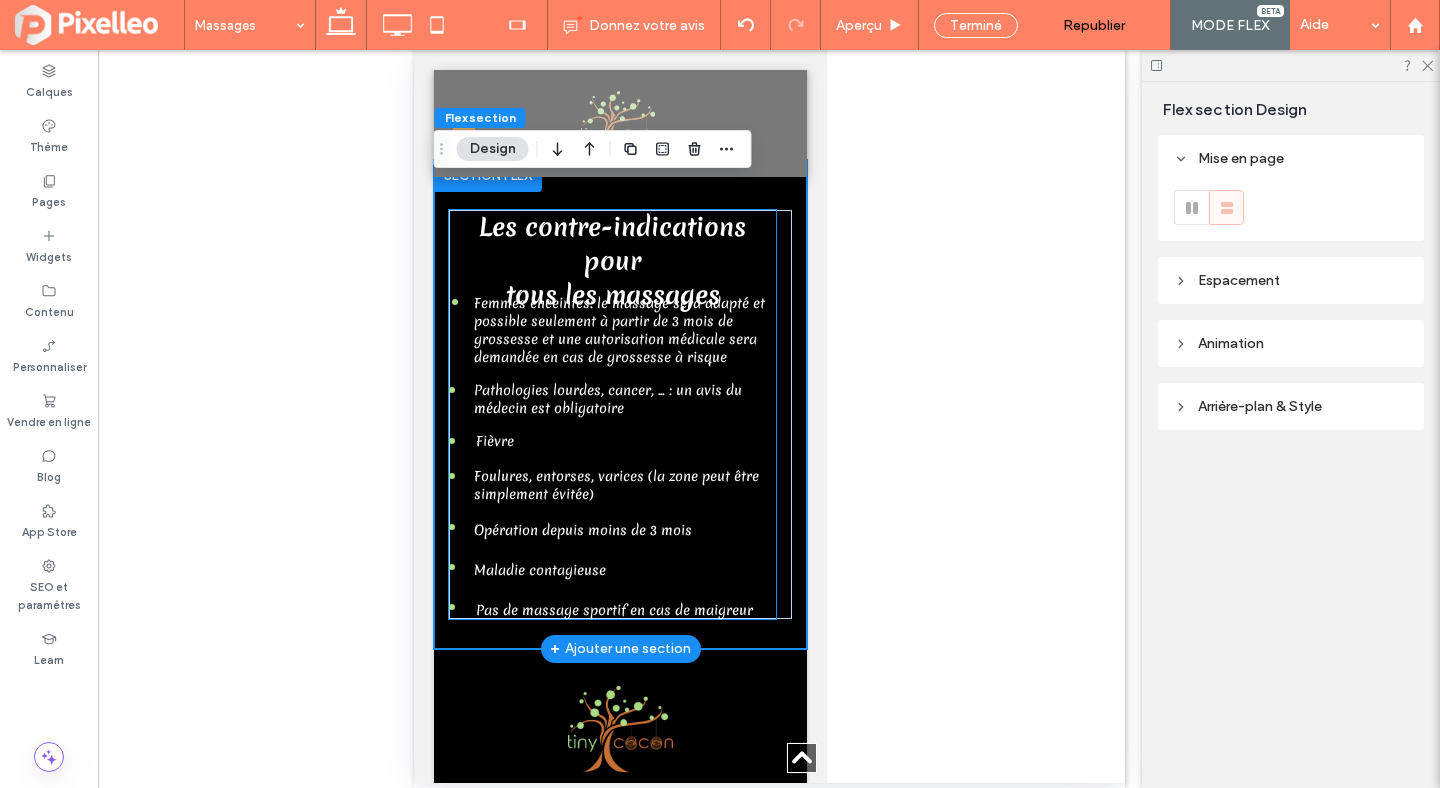 click on "Les contre-indications pour
tous les massages
Femmes enceintes: le massage sera adapté et possible seulement à partir de 3 mois de grossesse et une autorisation médicale sera demandée en cas de grossesse à risque
Pathologies lourdes, cancer, ... : un avis du médecin est obligatoire
Foulures, entorses, varices (la zone peut être simplement évitée)
Opération depuis moins de 3 mois
Maladie contagieuse
Pas de massage sportif en cas de maigreur
Fièvre" at bounding box center [611, 414] 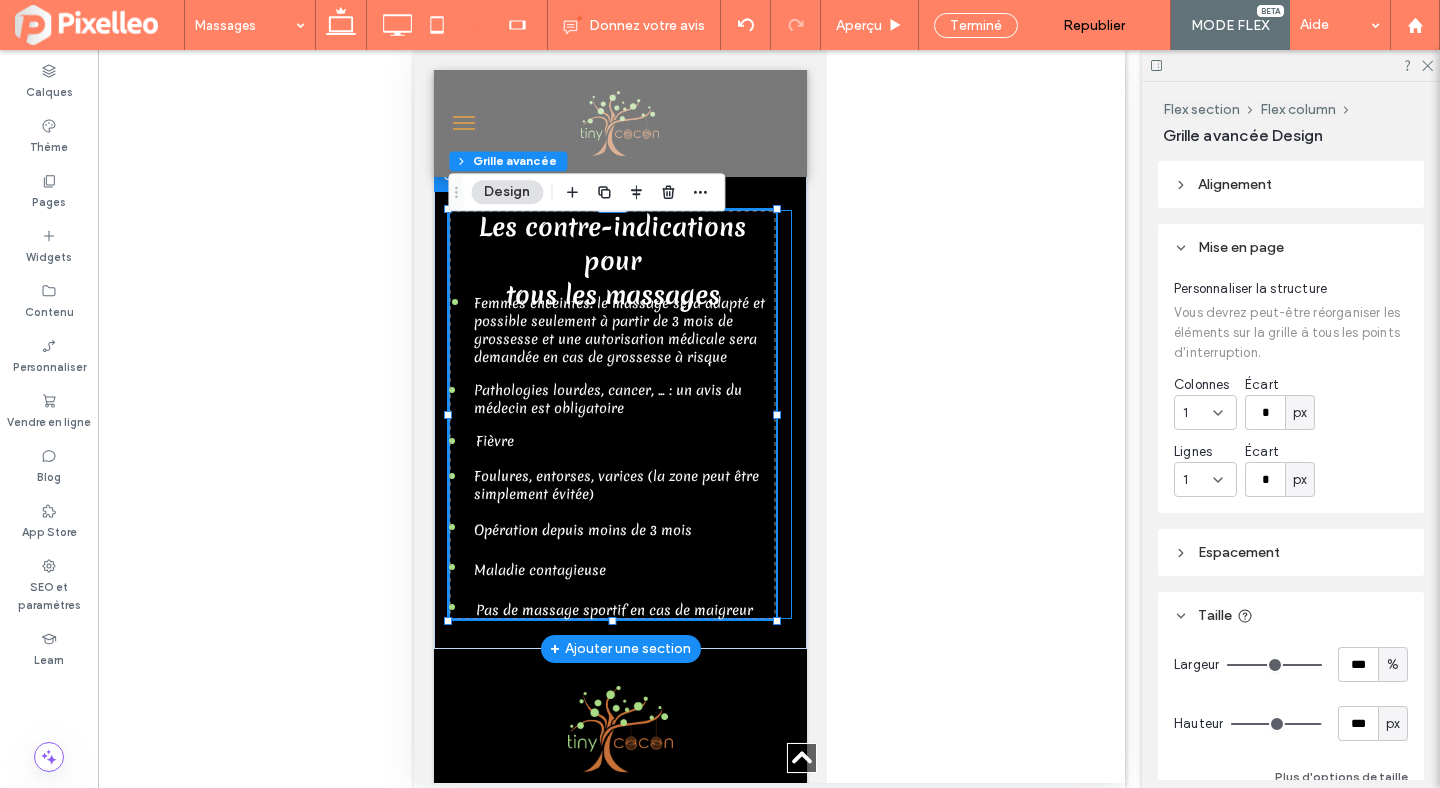 click on "Les contre-indications pour
tous les massages
Femmes enceintes: le massage sera adapté et possible seulement à partir de 3 mois de grossesse et une autorisation médicale sera demandée en cas de grossesse à risque
Pathologies lourdes, cancer, ... : un avis du médecin est obligatoire
Foulures, entorses, varices (la zone peut être simplement évitée)
Opération depuis moins de 3 mois
Maladie contagieuse
Pas de massage sportif en cas de maigreur
Fièvre" at bounding box center (619, 414) 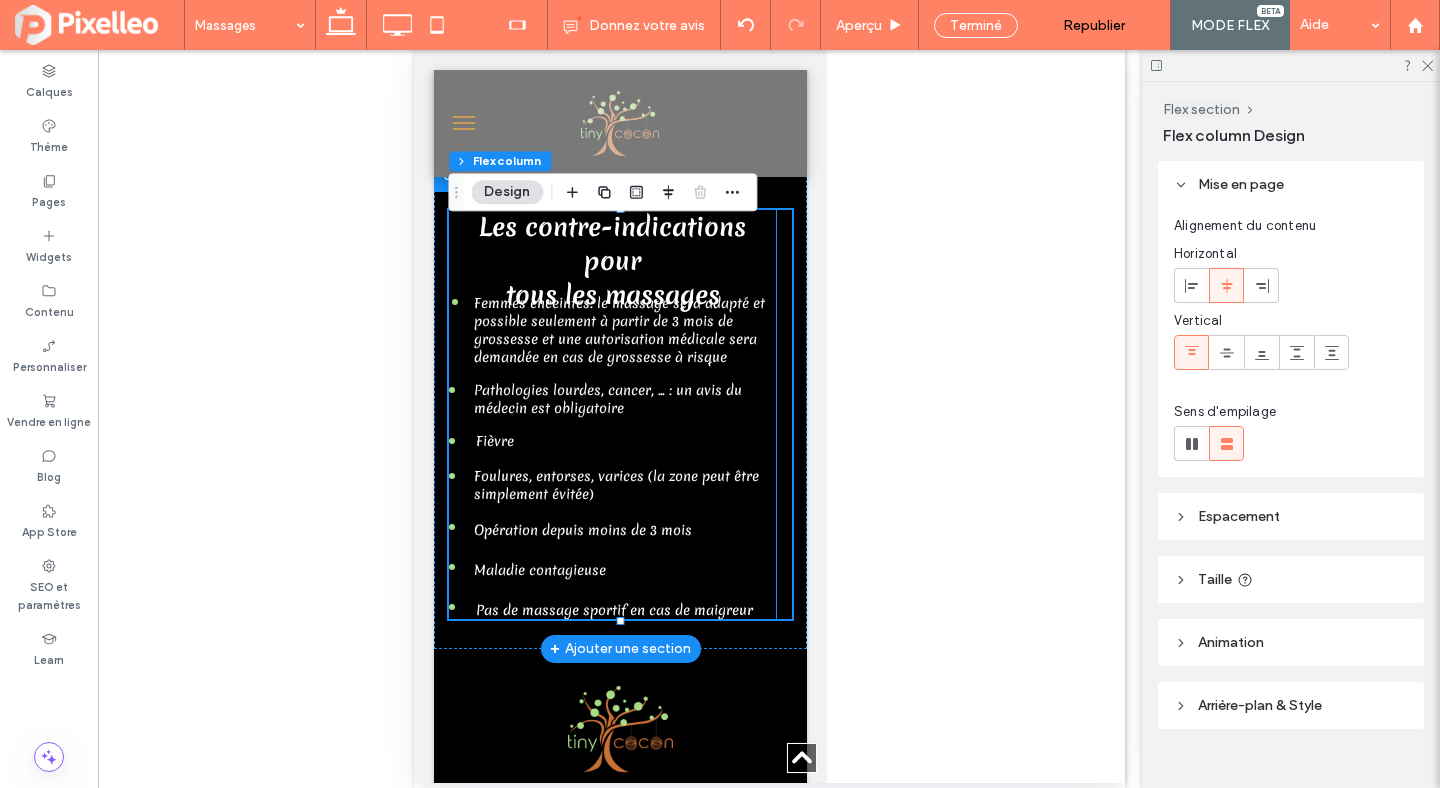 click on "Les contre-indications pour" at bounding box center (611, 244) 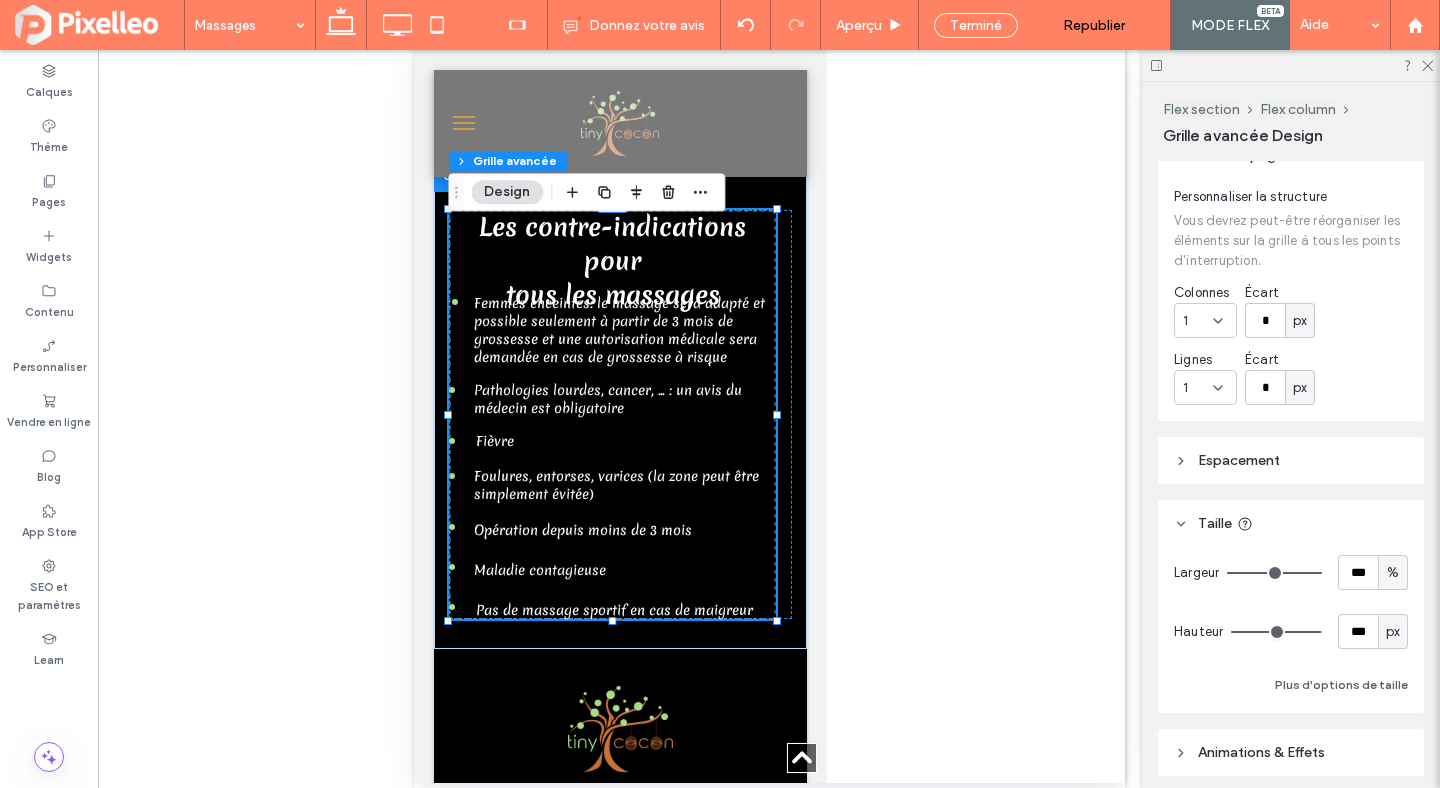 scroll, scrollTop: 121, scrollLeft: 0, axis: vertical 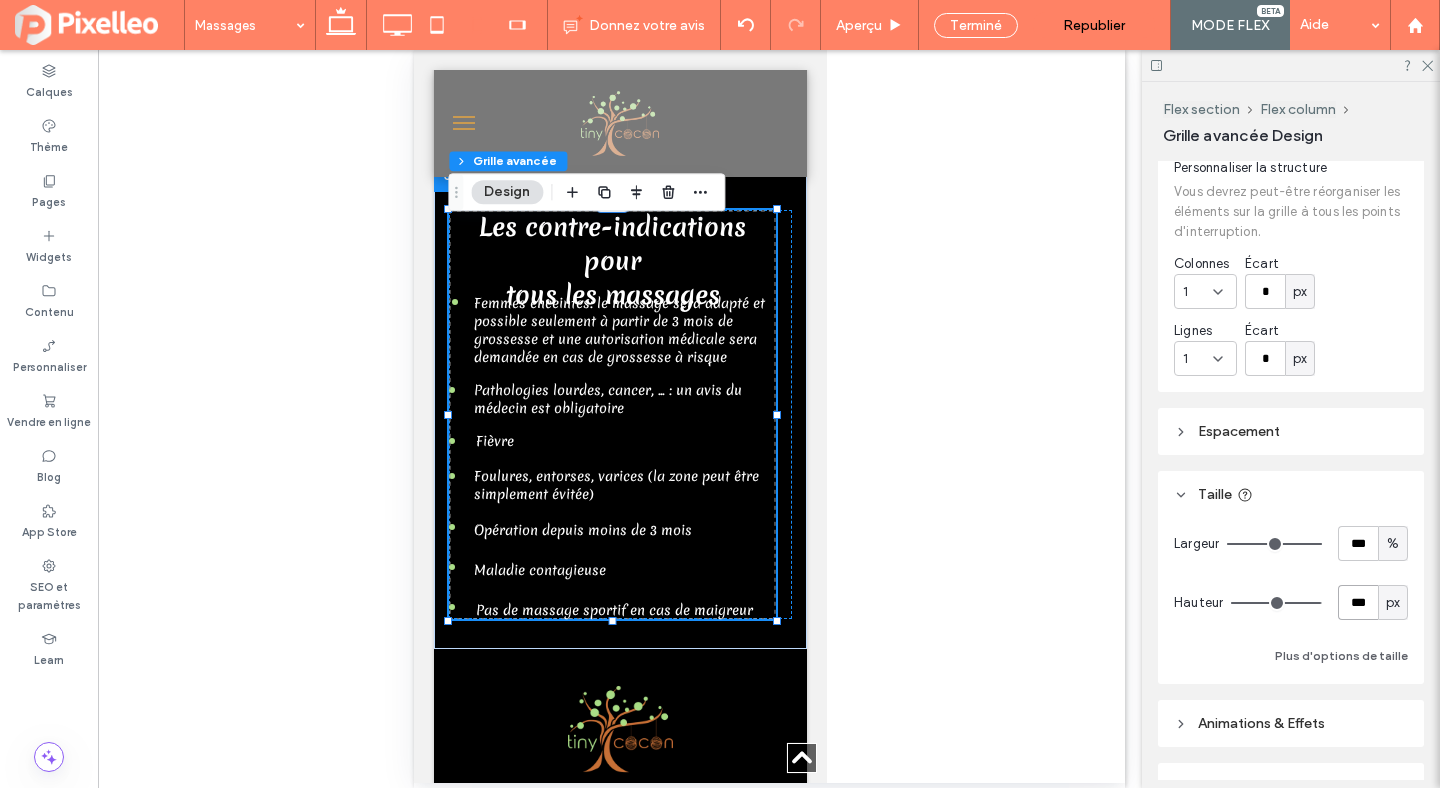 click on "***" at bounding box center (1358, 602) 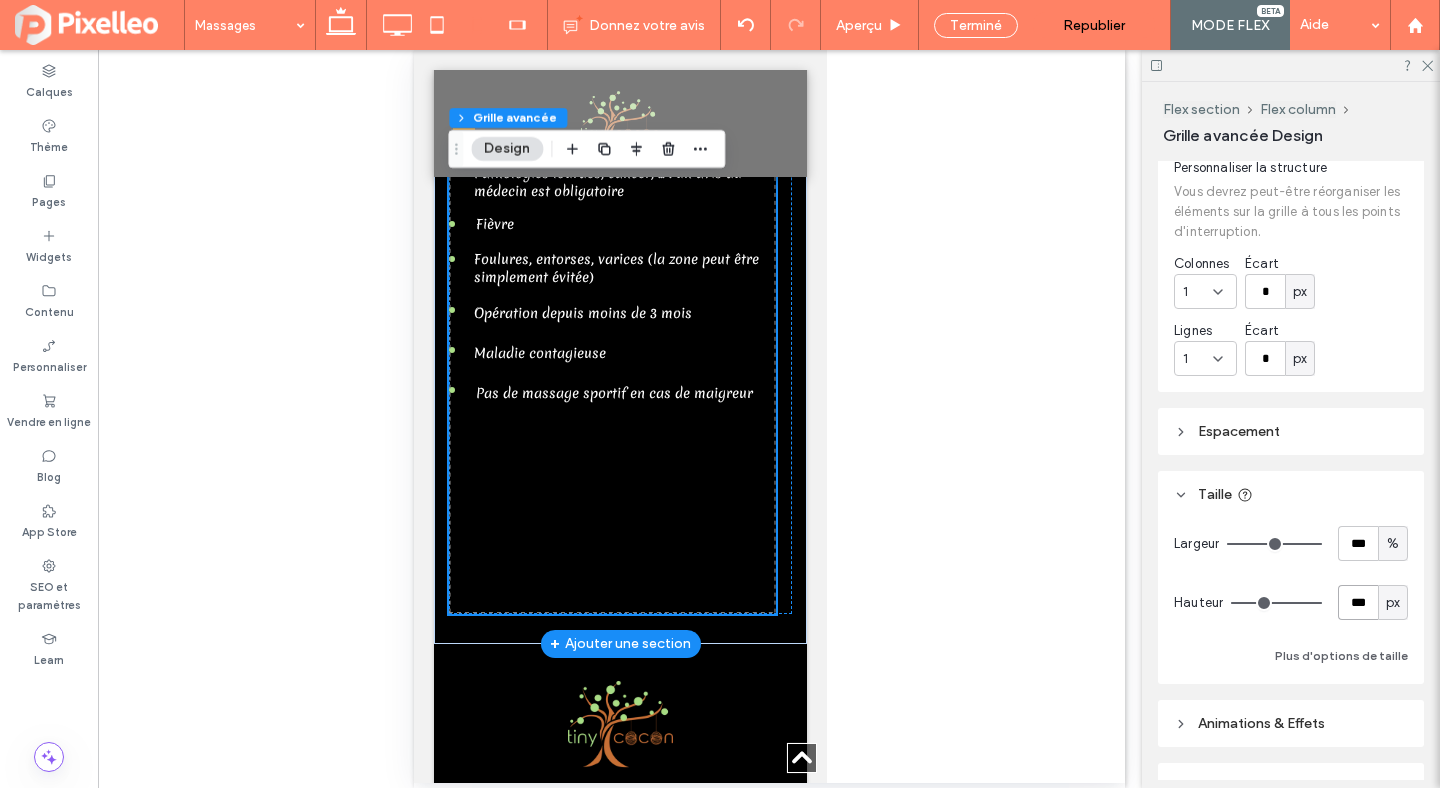 scroll, scrollTop: 8568, scrollLeft: 0, axis: vertical 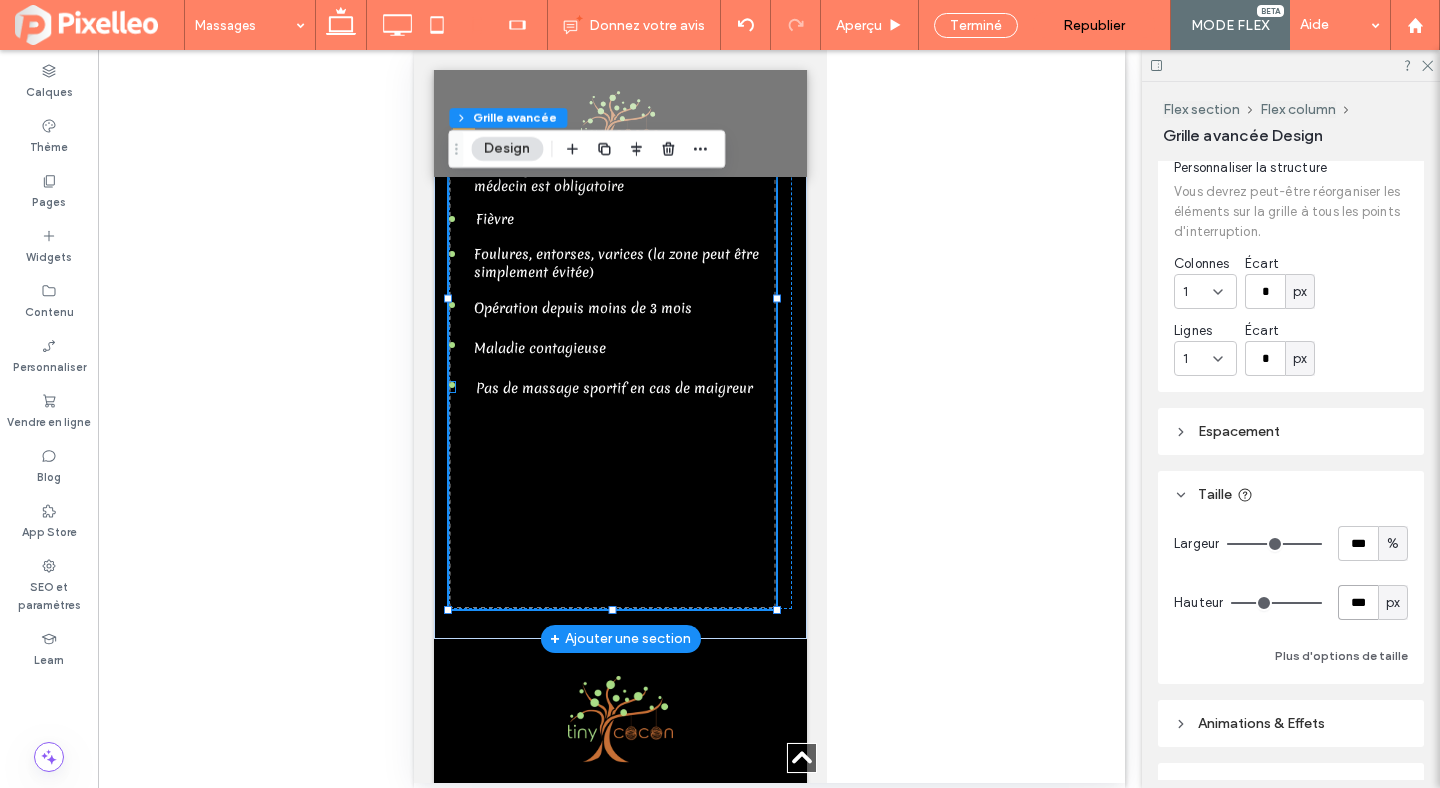 click at bounding box center (451, 385) 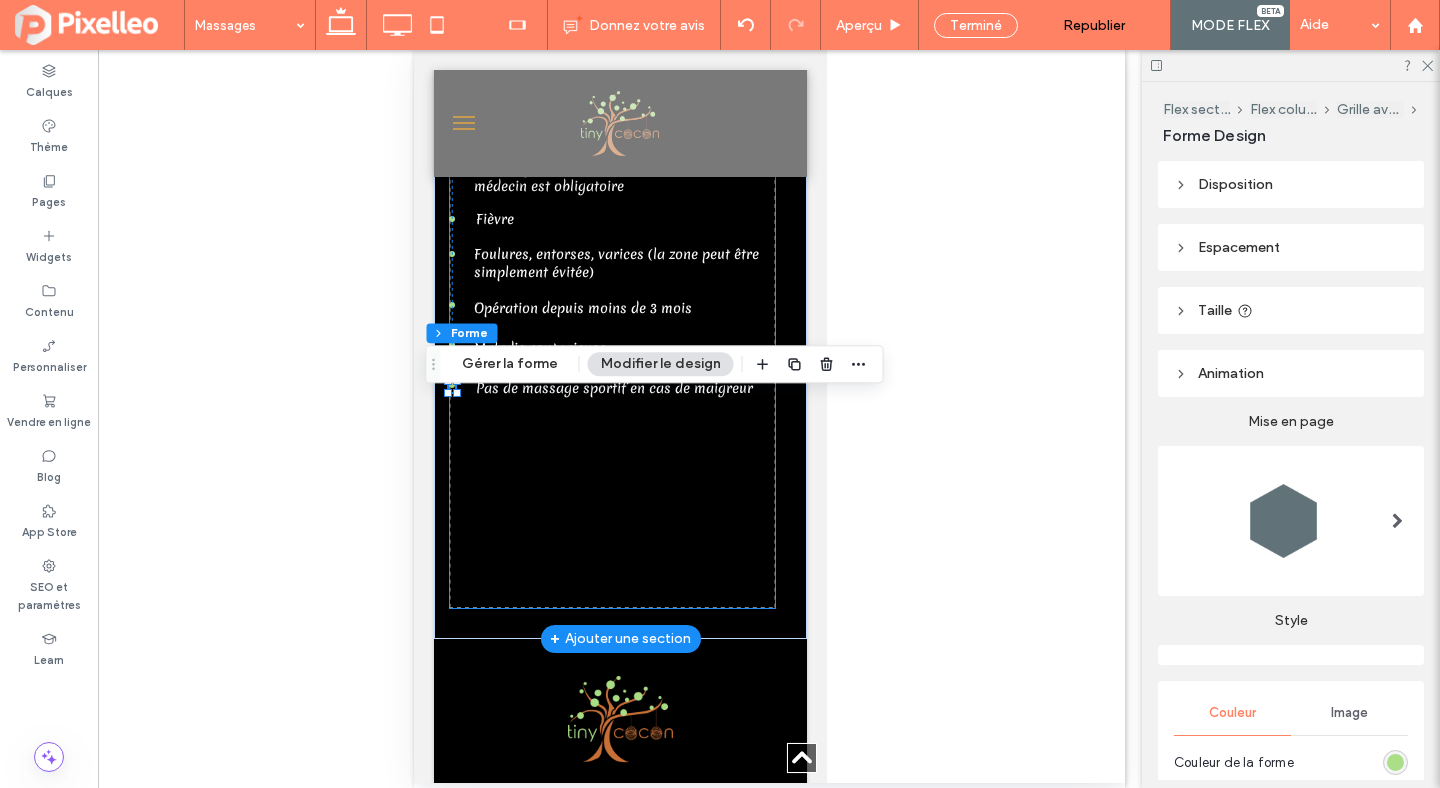 click on "Les contre-indications pour
tous les massages
Femmes enceintes: le massage sera adapté et possible seulement à partir de 3 mois de grossesse et une autorisation médicale sera demandée en cas de grossesse à risque
Pathologies lourdes, cancer, ... : un avis du médecin est obligatoire
Foulures, entorses, varices (la zone peut être simplement évitée)
Opération depuis moins de 3 mois
Maladie contagieuse
Pas de massage sportif en cas de maigreur
Fièvre
0px
394px" at bounding box center (611, 298) 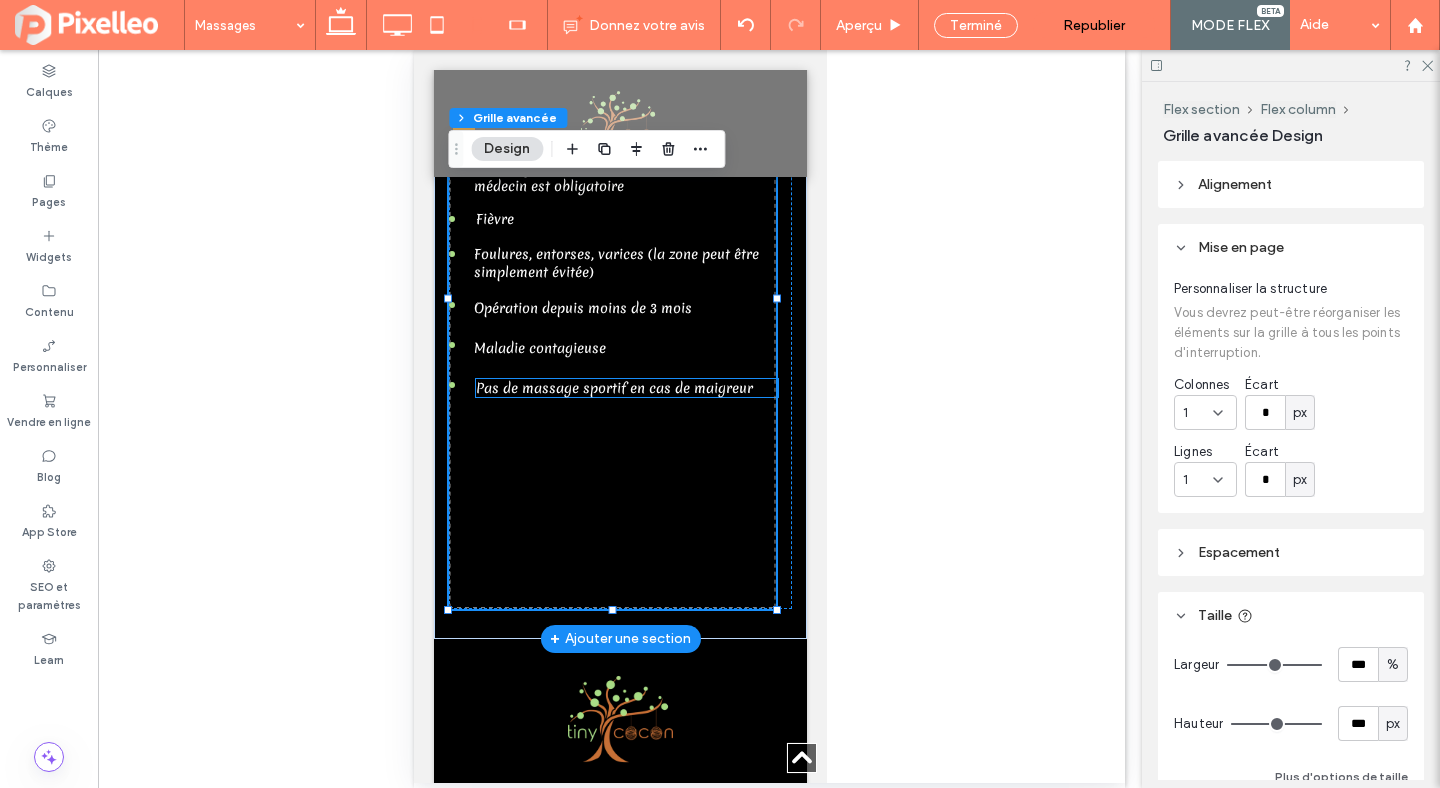 click on "Pas de massage sportif en cas de maigreur" at bounding box center (613, 388) 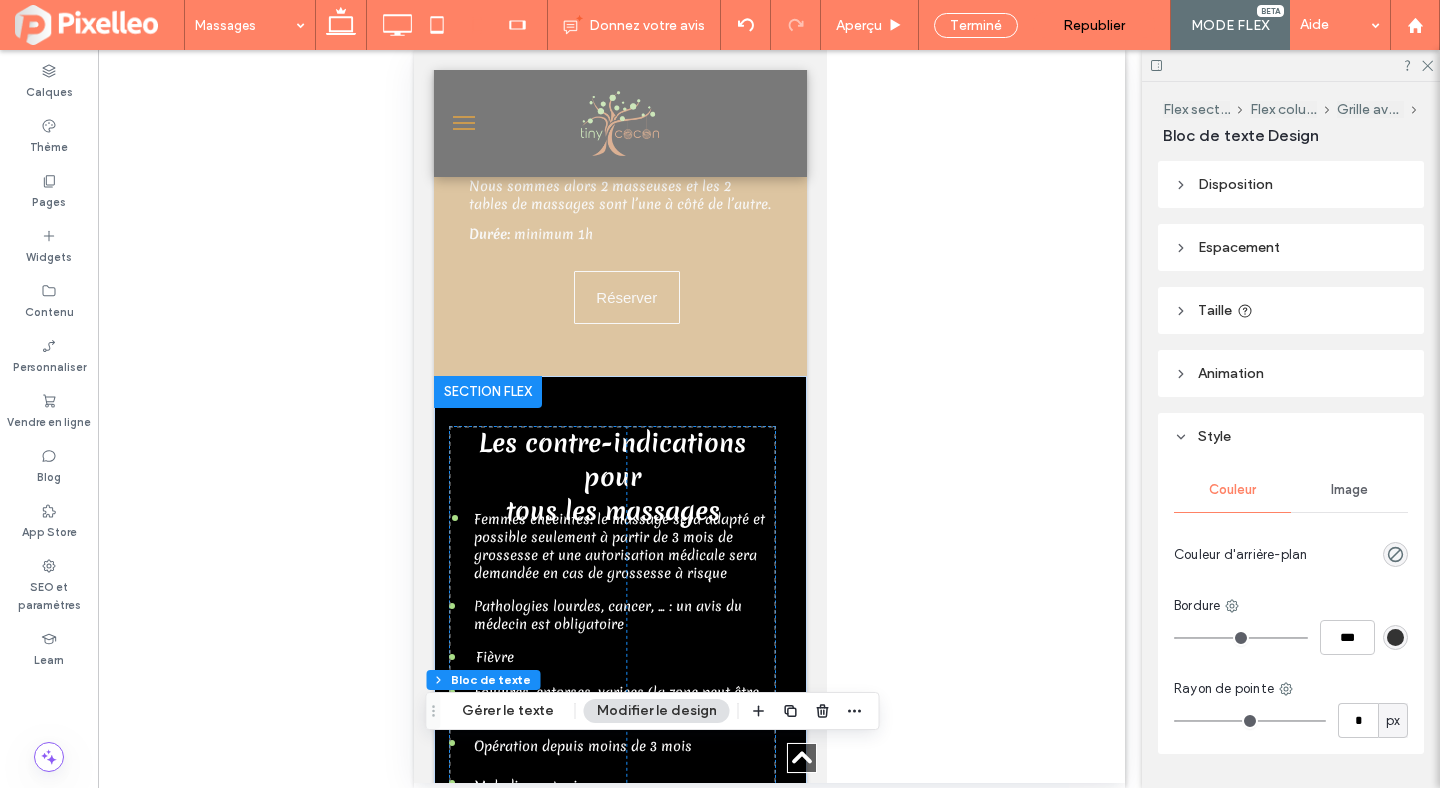 scroll, scrollTop: 8124, scrollLeft: 0, axis: vertical 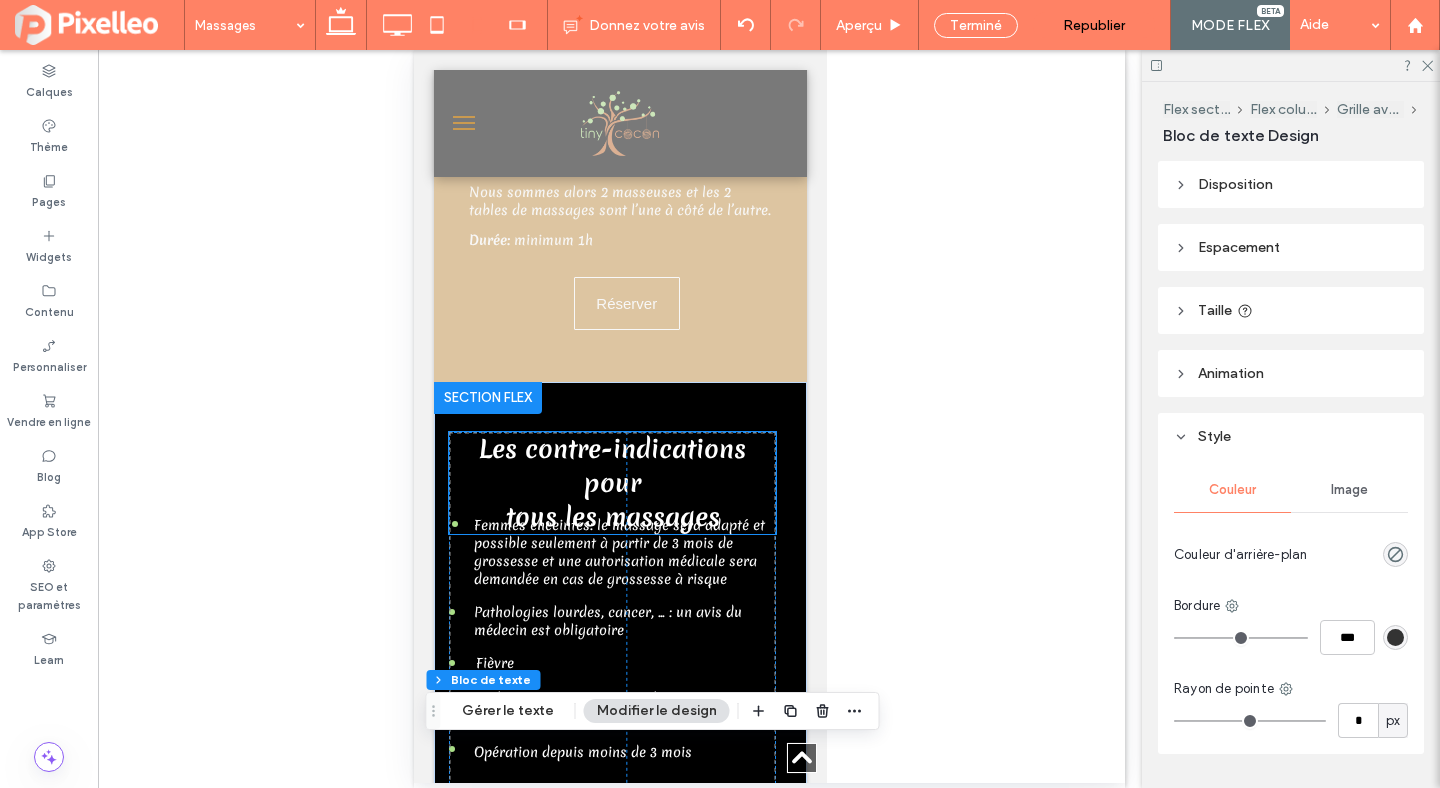 click on "Les contre-indications pour" at bounding box center [611, 466] 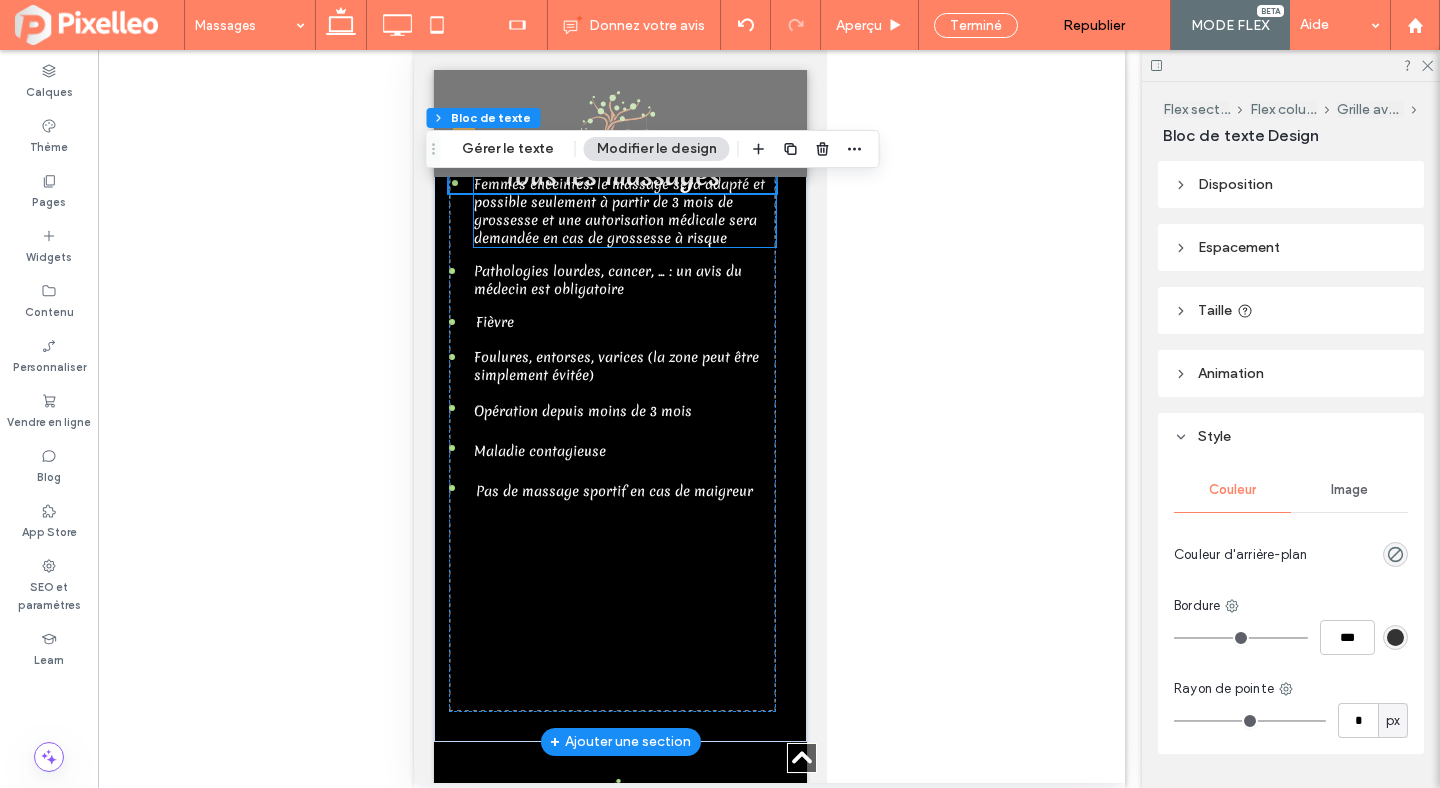scroll, scrollTop: 8471, scrollLeft: 0, axis: vertical 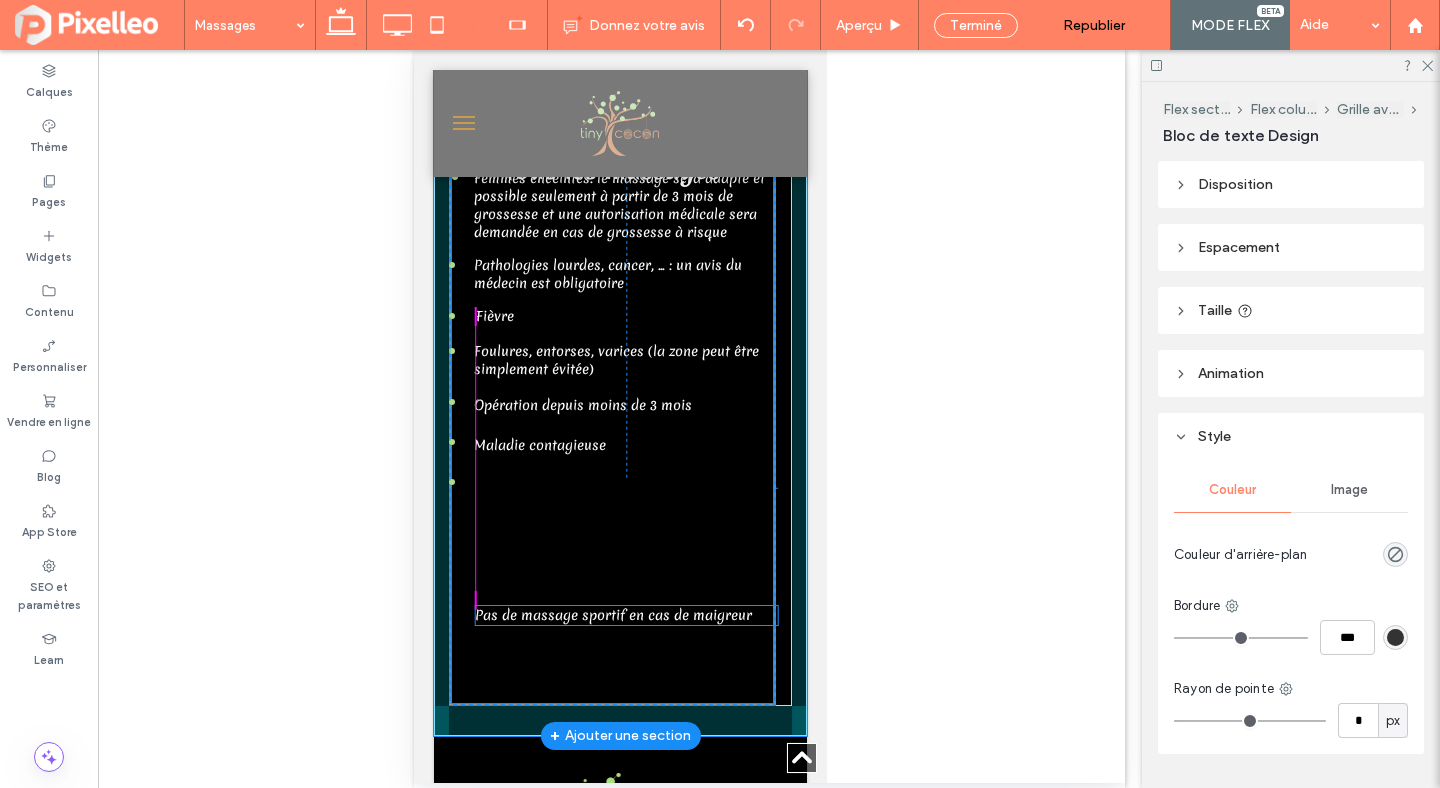 drag, startPoint x: 556, startPoint y: 501, endPoint x: 558, endPoint y: 616, distance: 115.01739 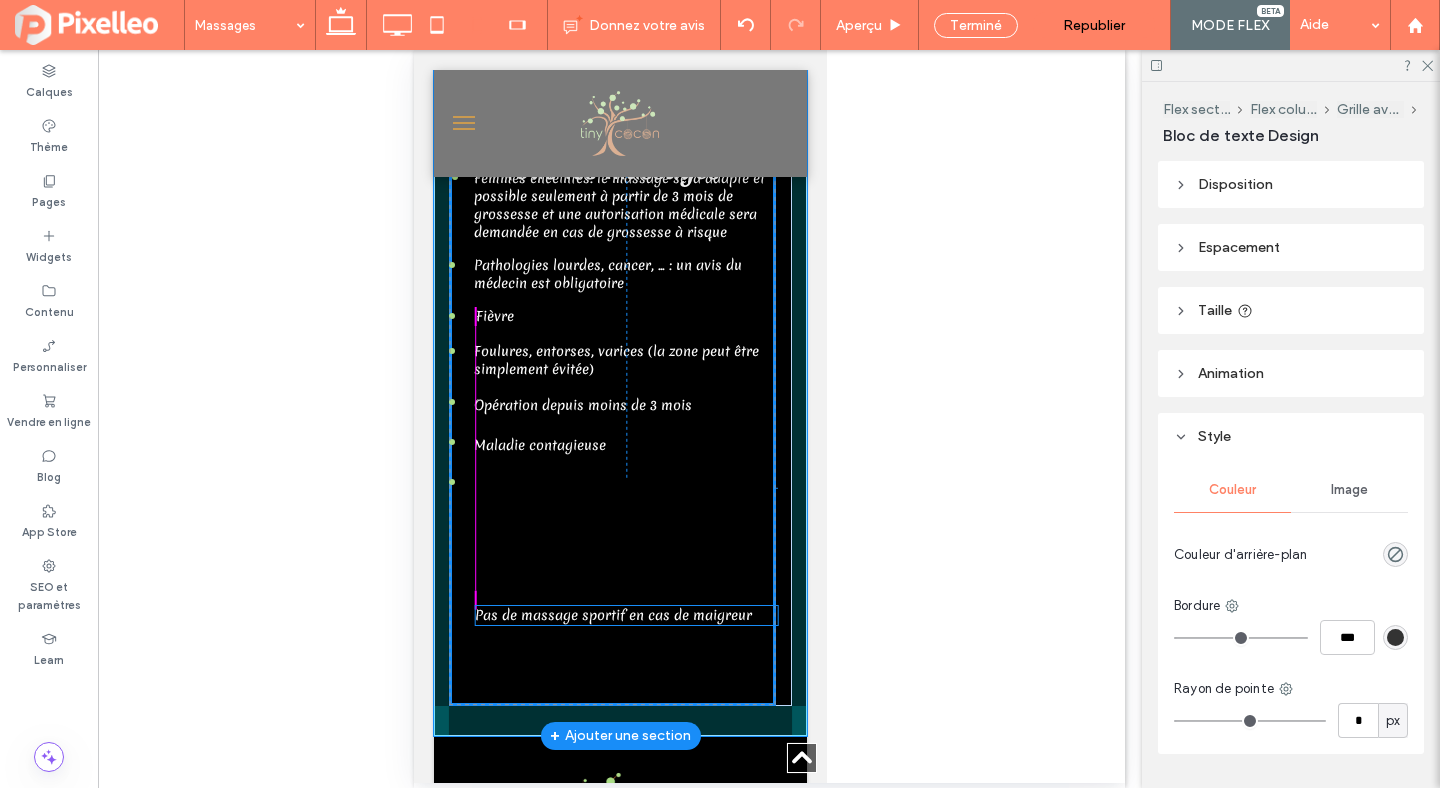 type on "****" 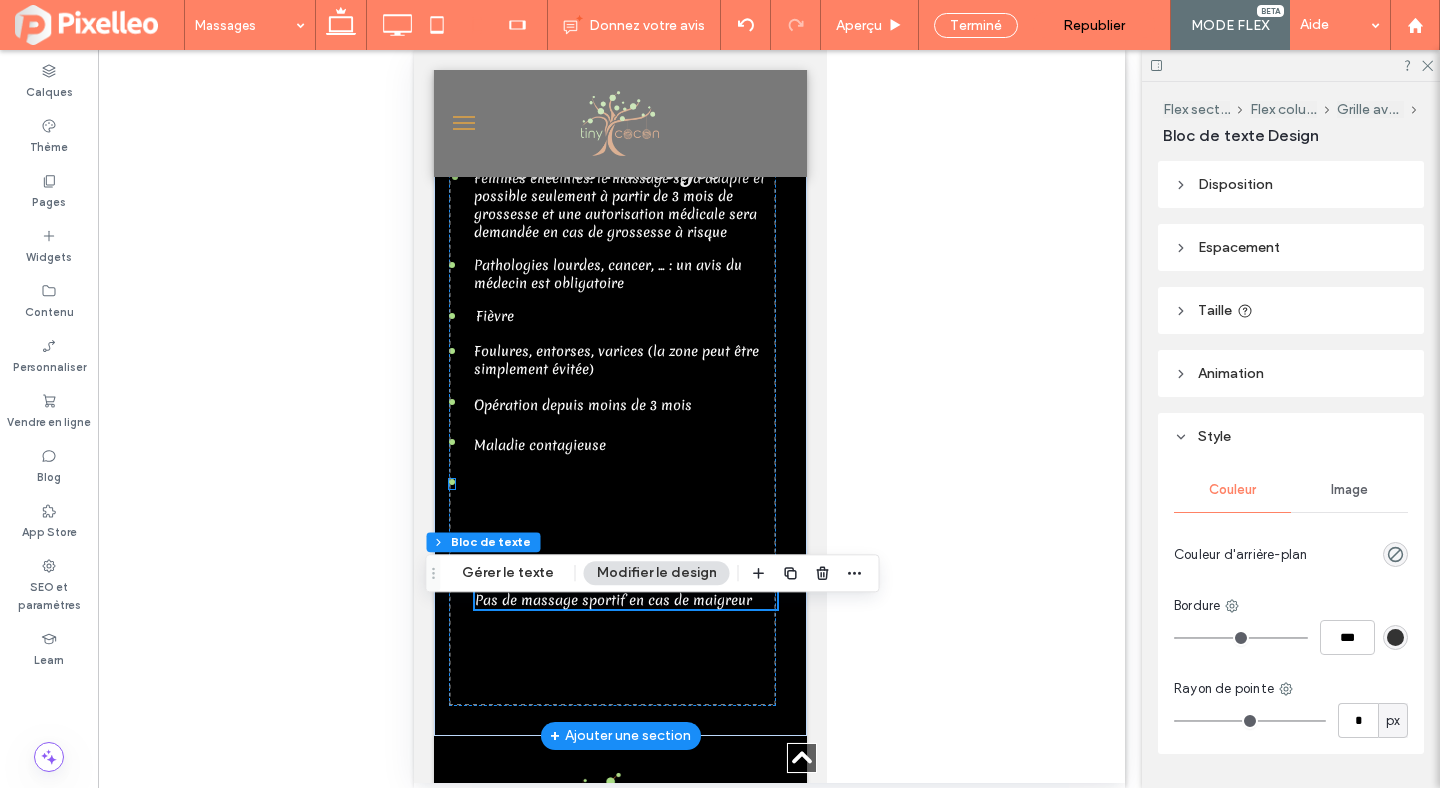 click at bounding box center [451, 482] 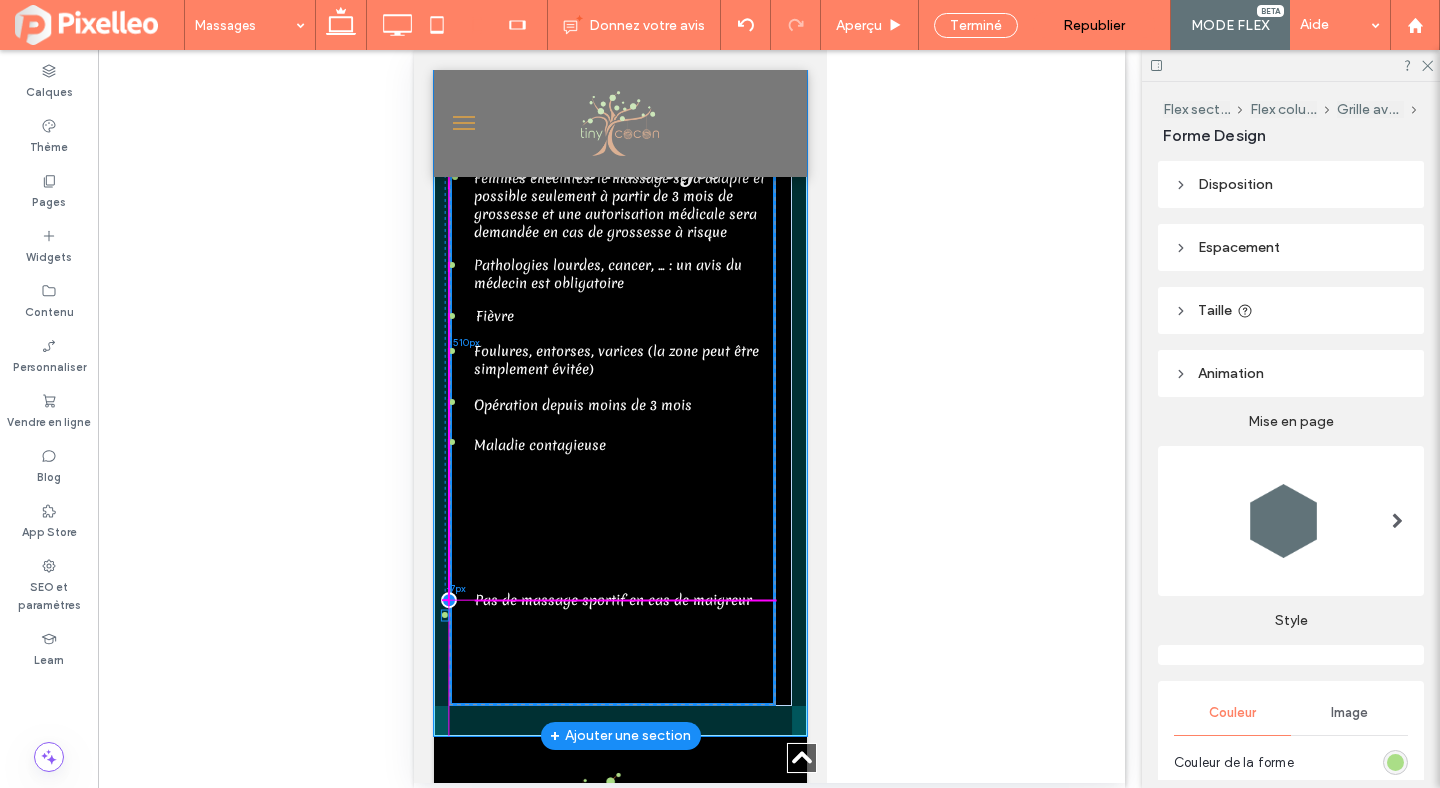 drag, startPoint x: 452, startPoint y: 498, endPoint x: 446, endPoint y: 614, distance: 116.15507 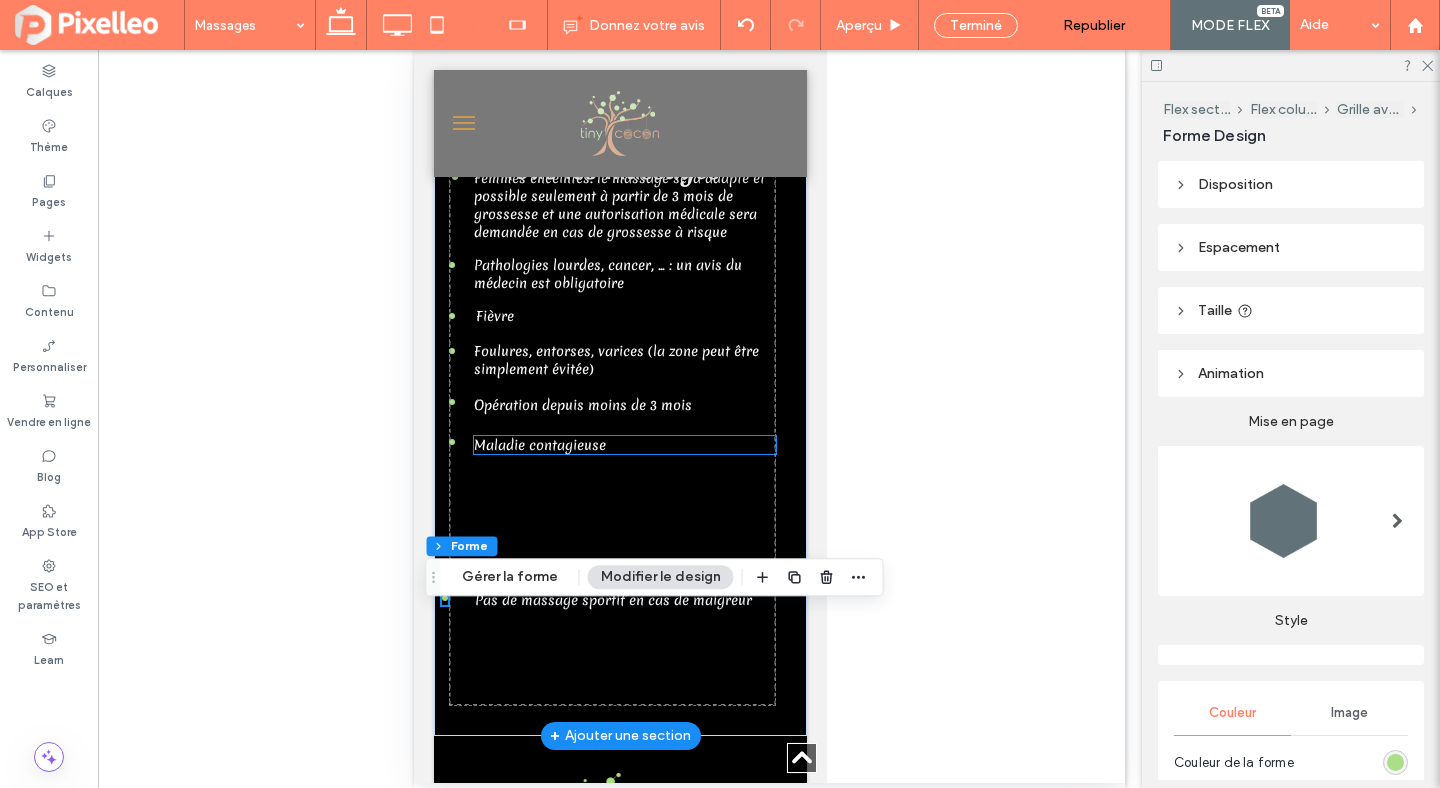 click on "Maladie contagieuse" at bounding box center (539, 445) 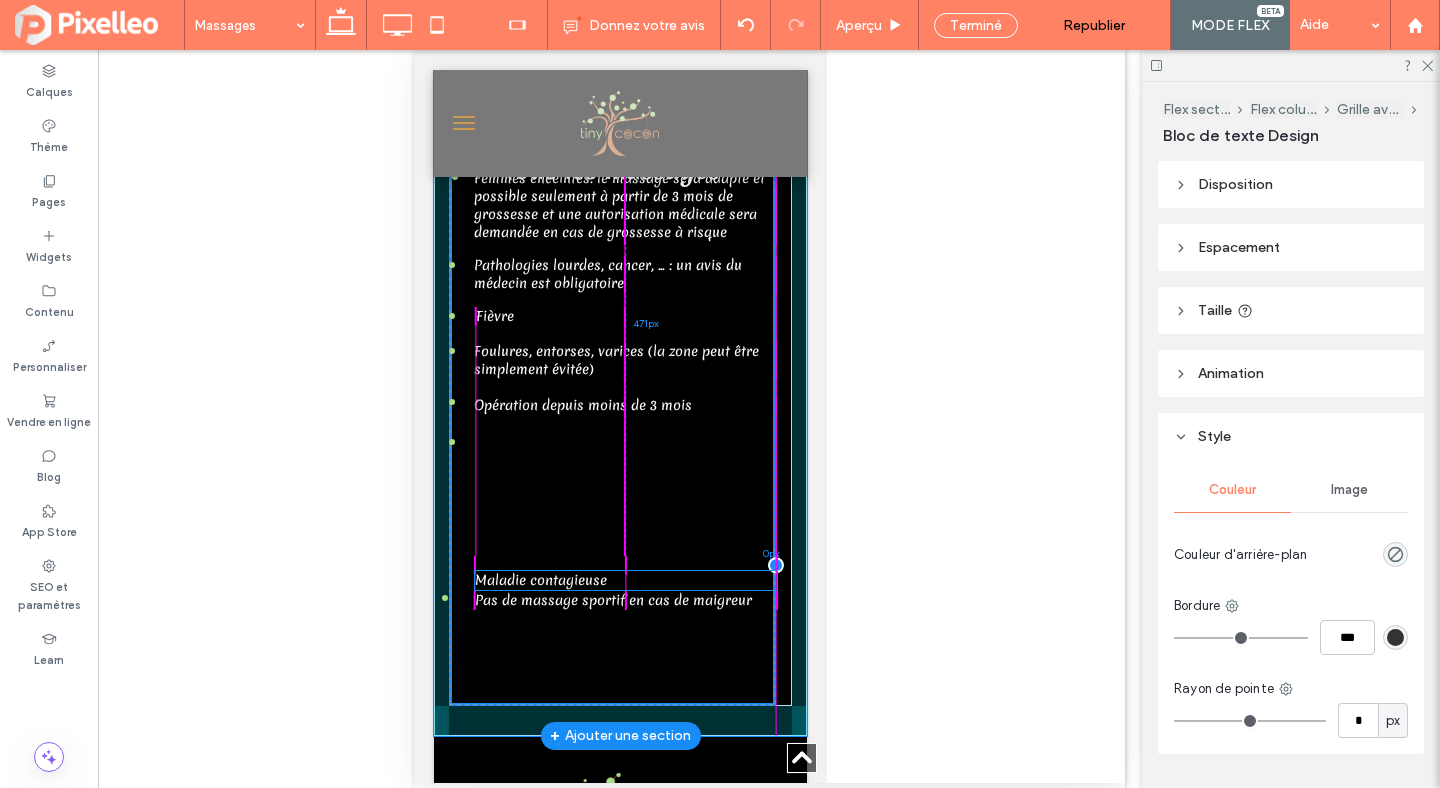 drag, startPoint x: 507, startPoint y: 466, endPoint x: 508, endPoint y: 586, distance: 120.004166 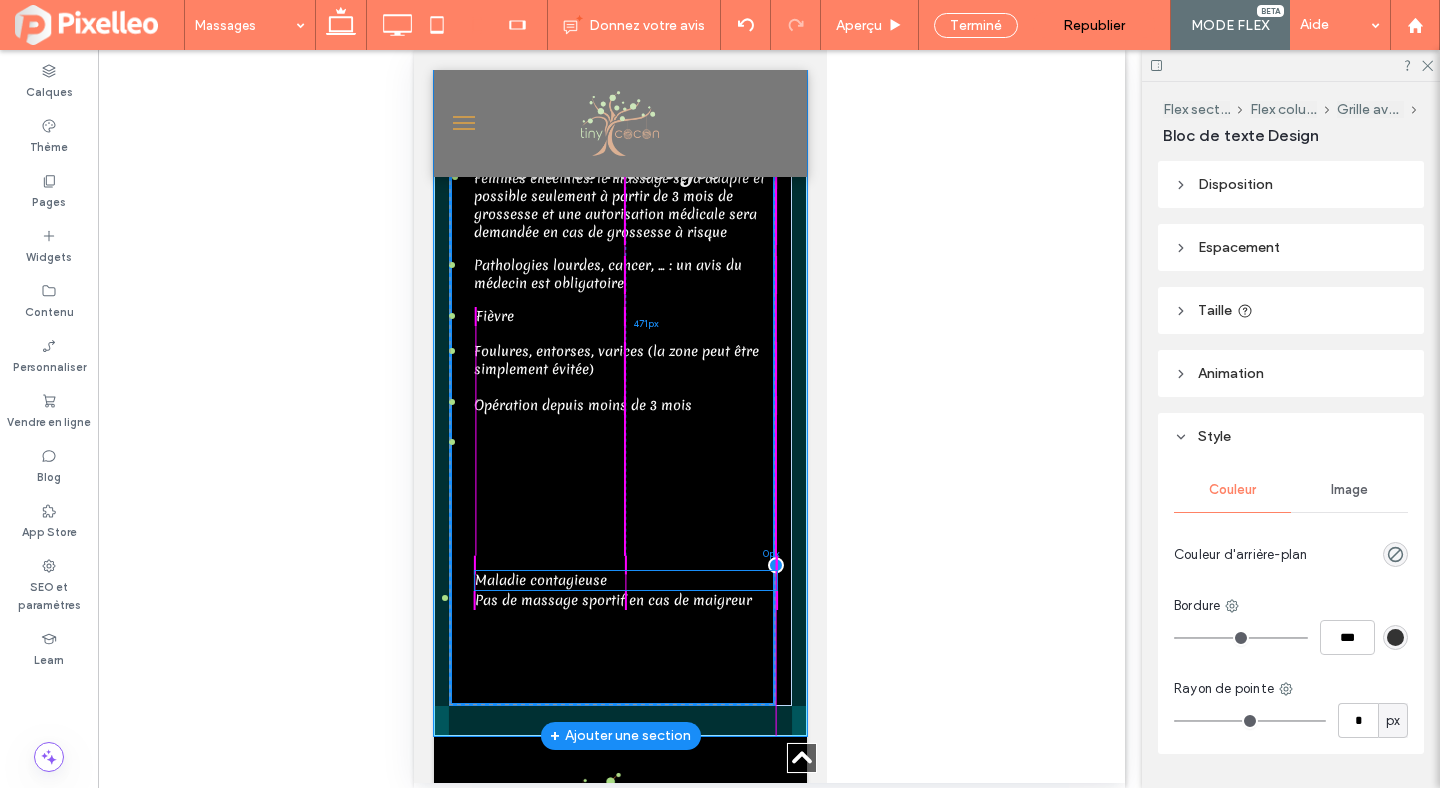 type on "****" 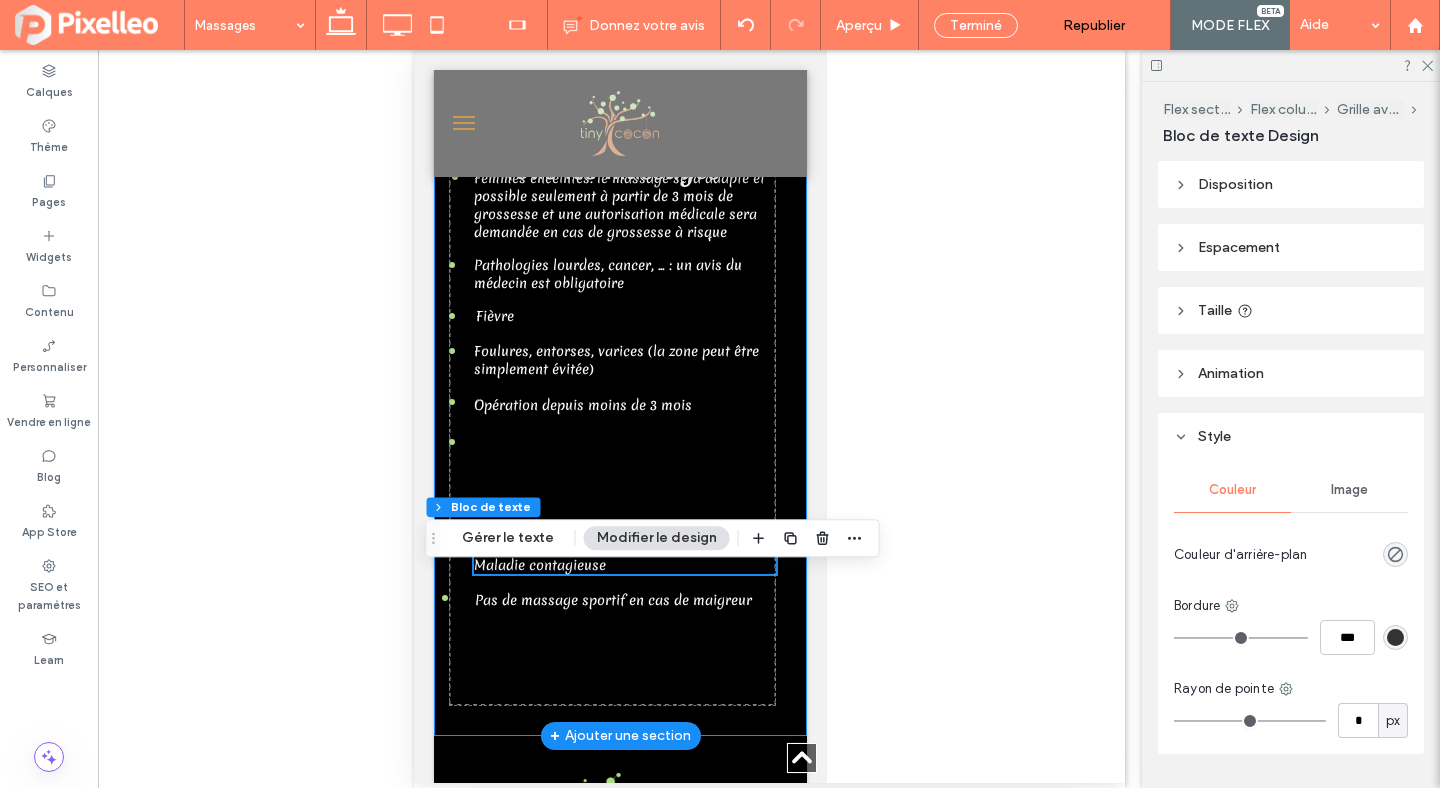 click on "Les contre-indications pour
tous les massages
Femmes enceintes: le massage sera adapté et possible seulement à partir de 3 mois de grossesse et une autorisation médicale sera demandée en cas de grossesse à risque
Pathologies lourdes, cancer, ... : un avis du médecin est obligatoire
Foulures, entorses, varices (la zone peut être simplement évitée)
Opération depuis moins de 3 mois
Maladie contagieuse
Pas de massage sportif en cas de maigreur
Fièvre" at bounding box center [619, 385] 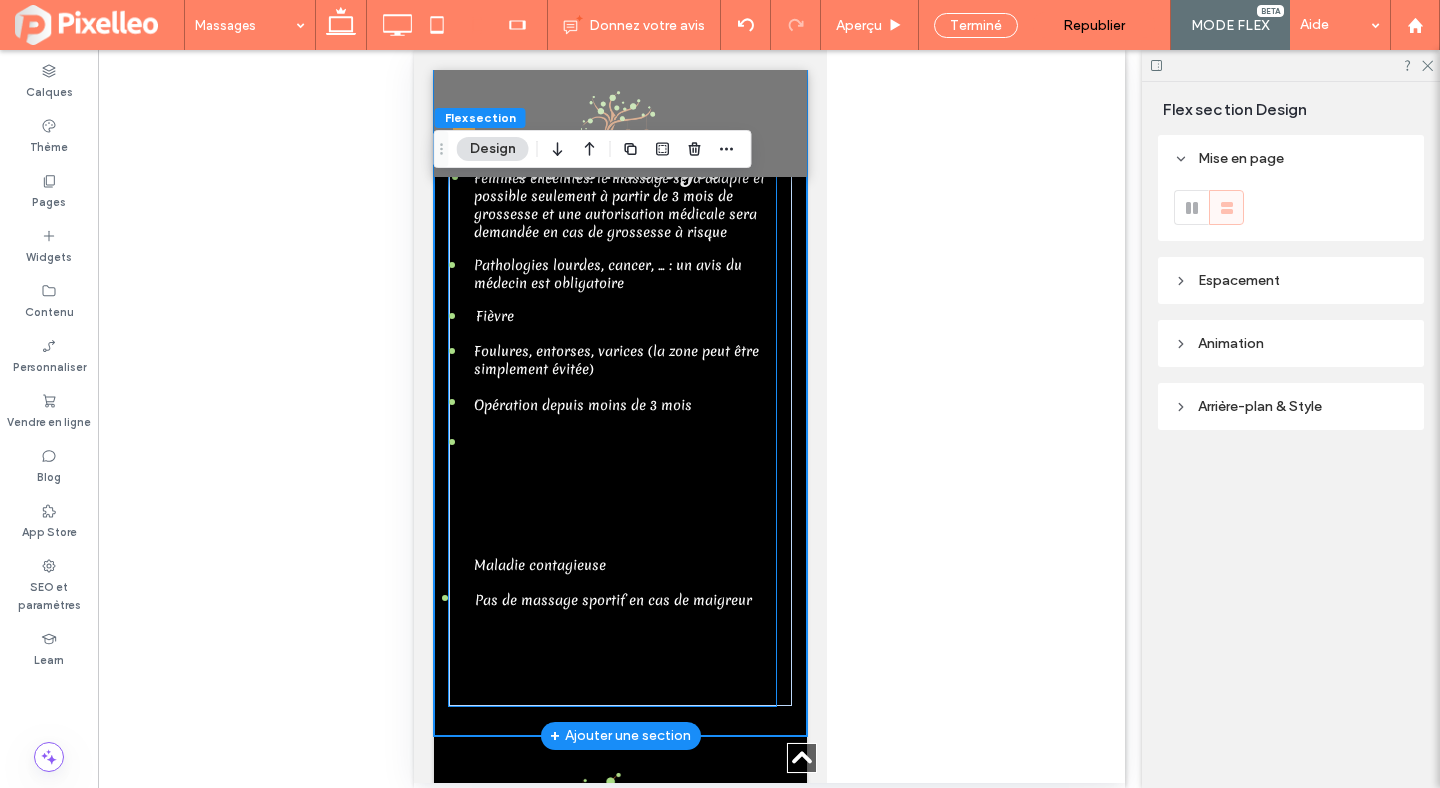click at bounding box center [444, 598] 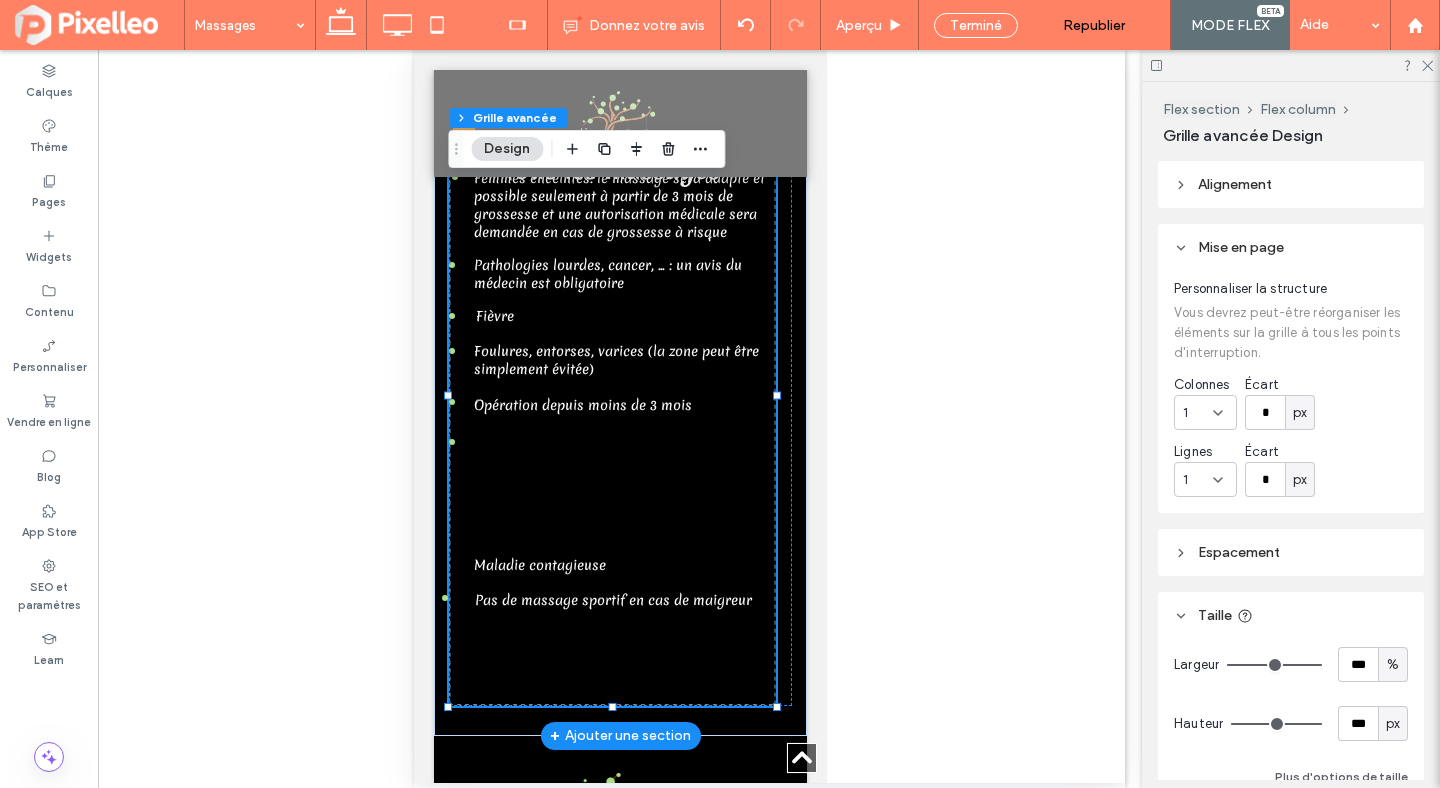 click at bounding box center (444, 598) 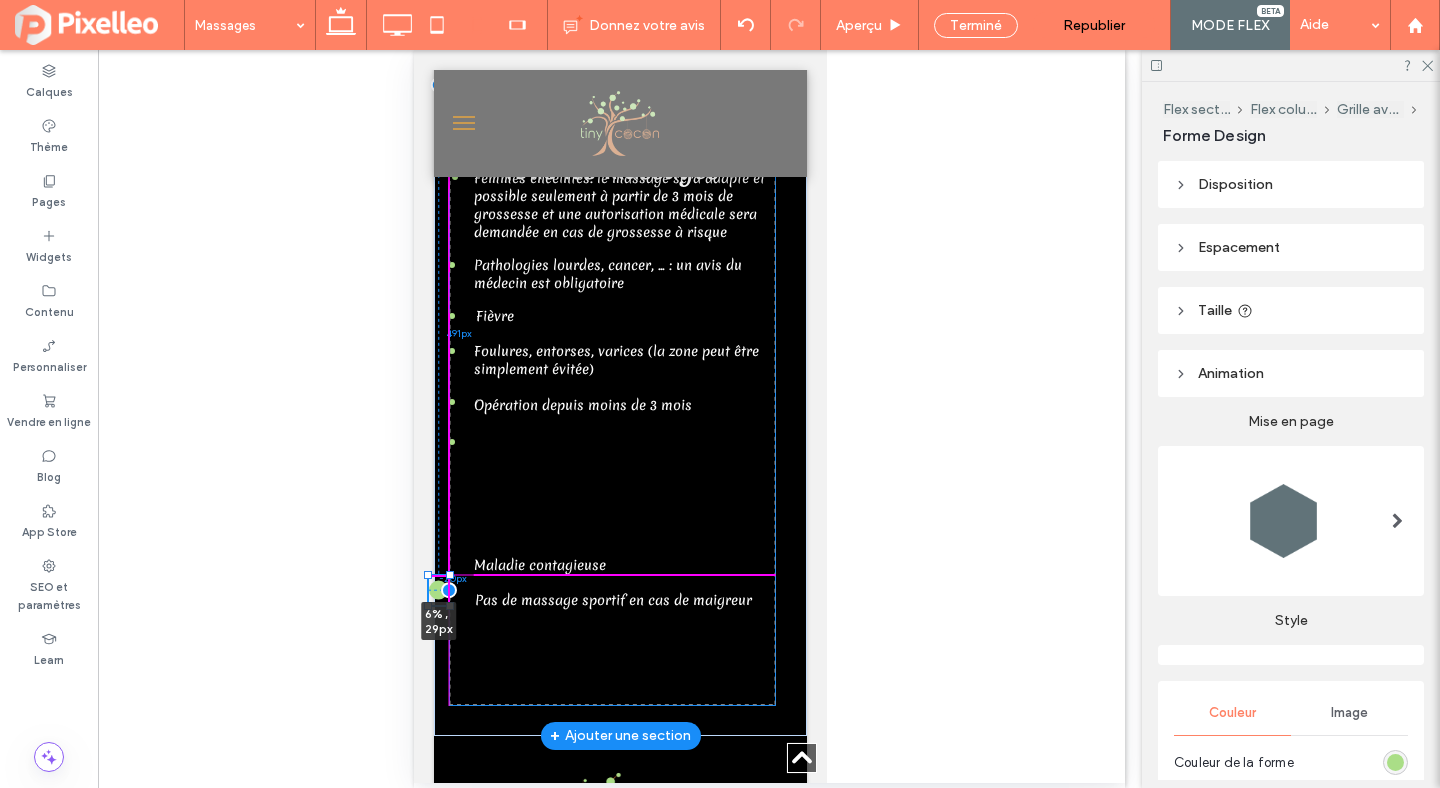 drag, startPoint x: 443, startPoint y: 612, endPoint x: 522, endPoint y: 668, distance: 96.83491 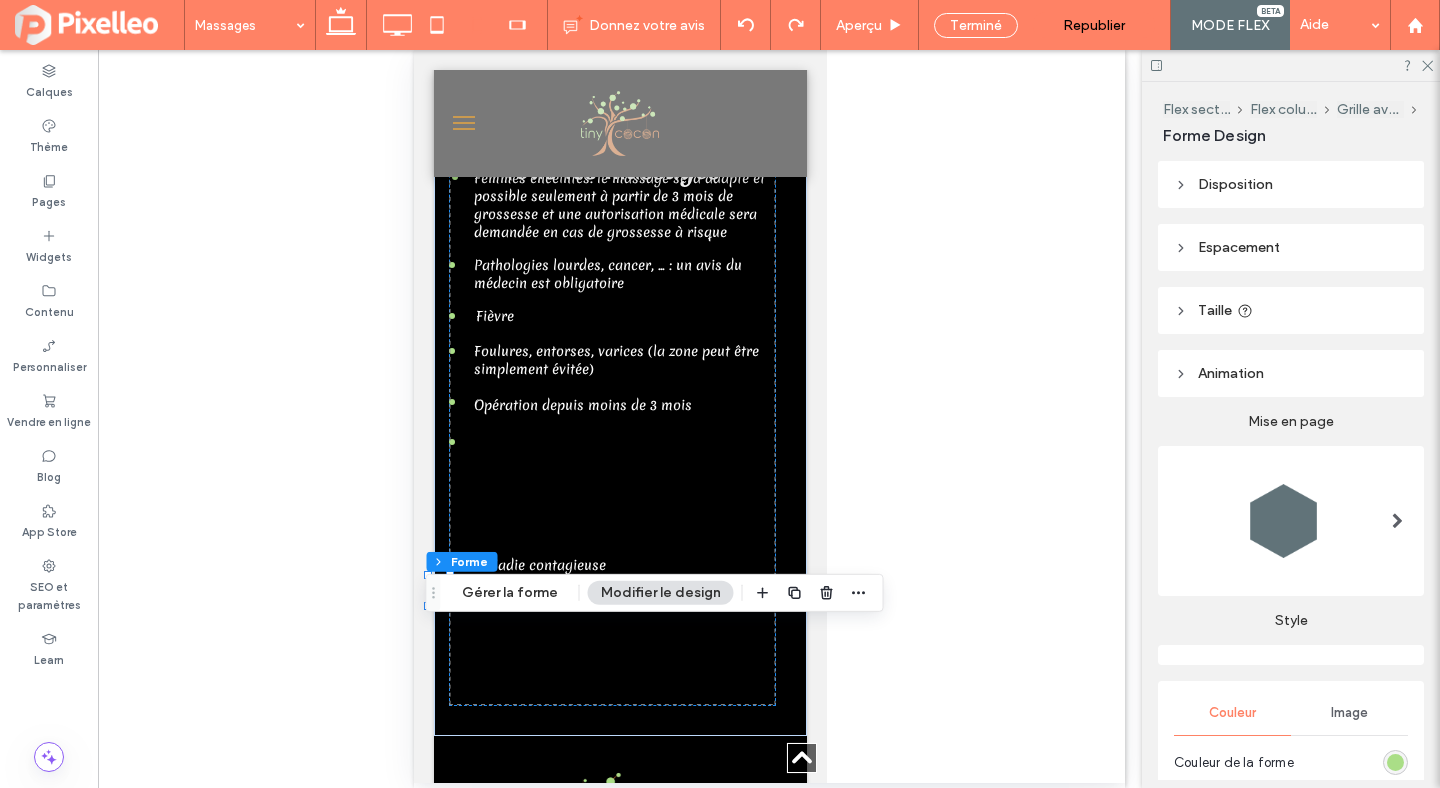 click on "Espacement" at bounding box center [1239, 247] 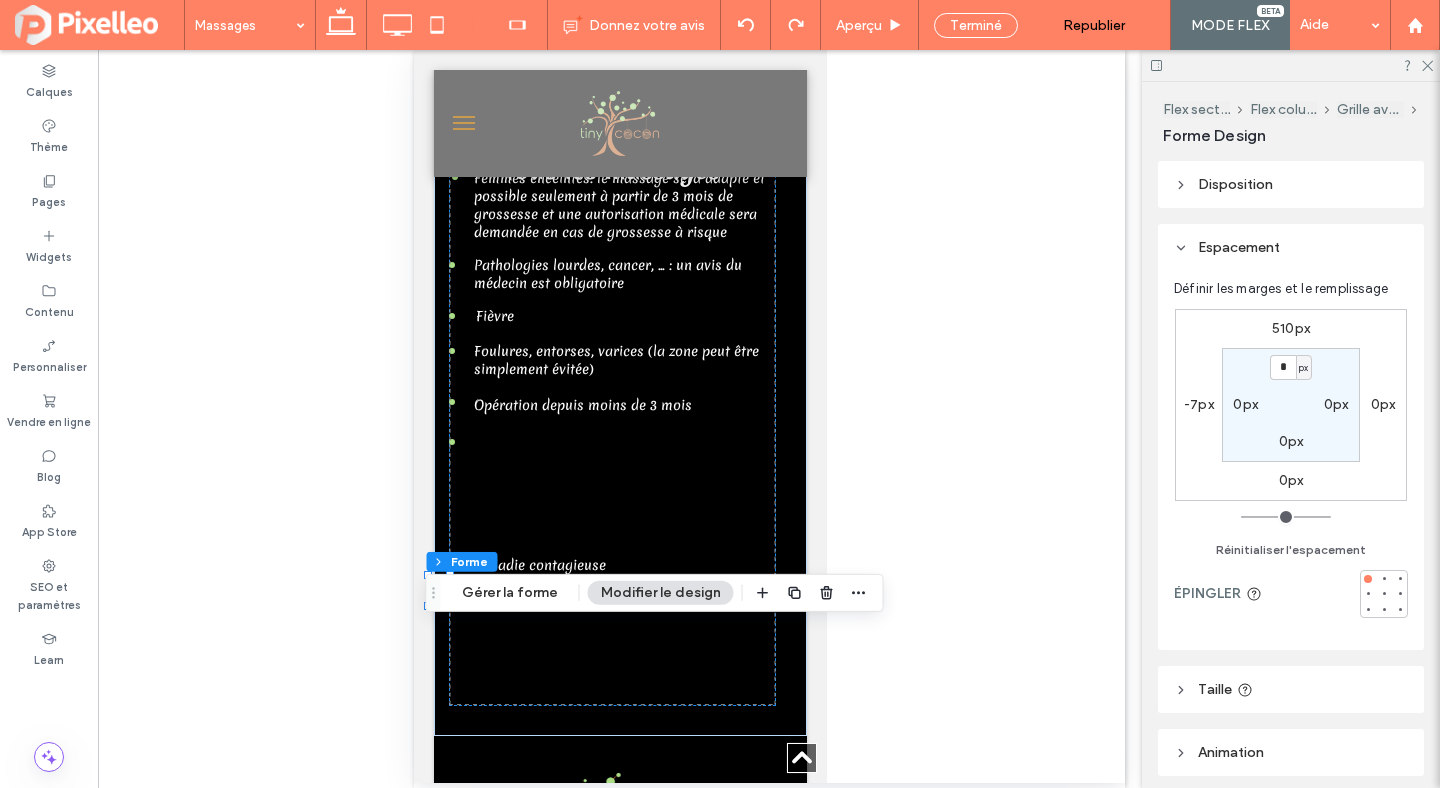 click on "-7px" at bounding box center (1199, 404) 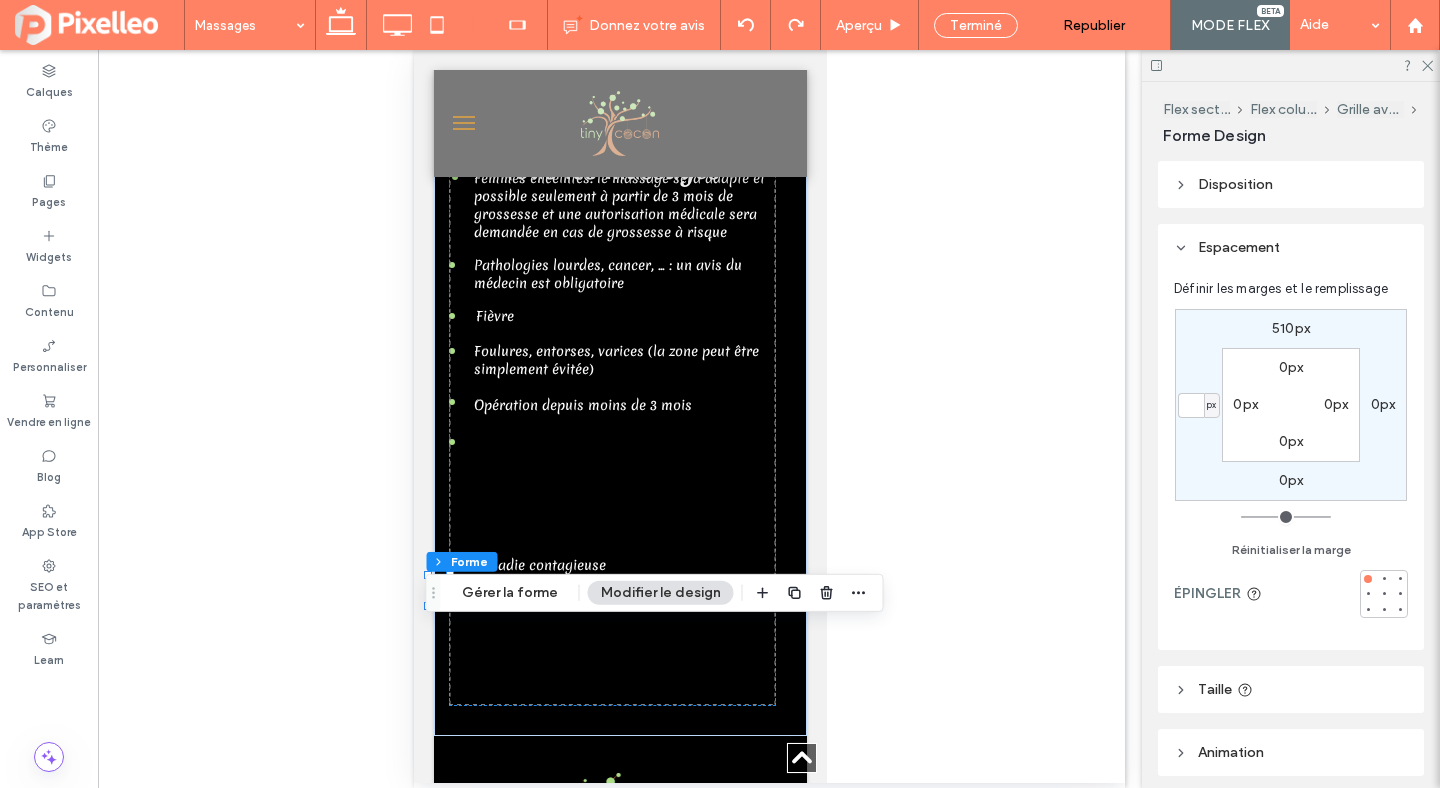 type 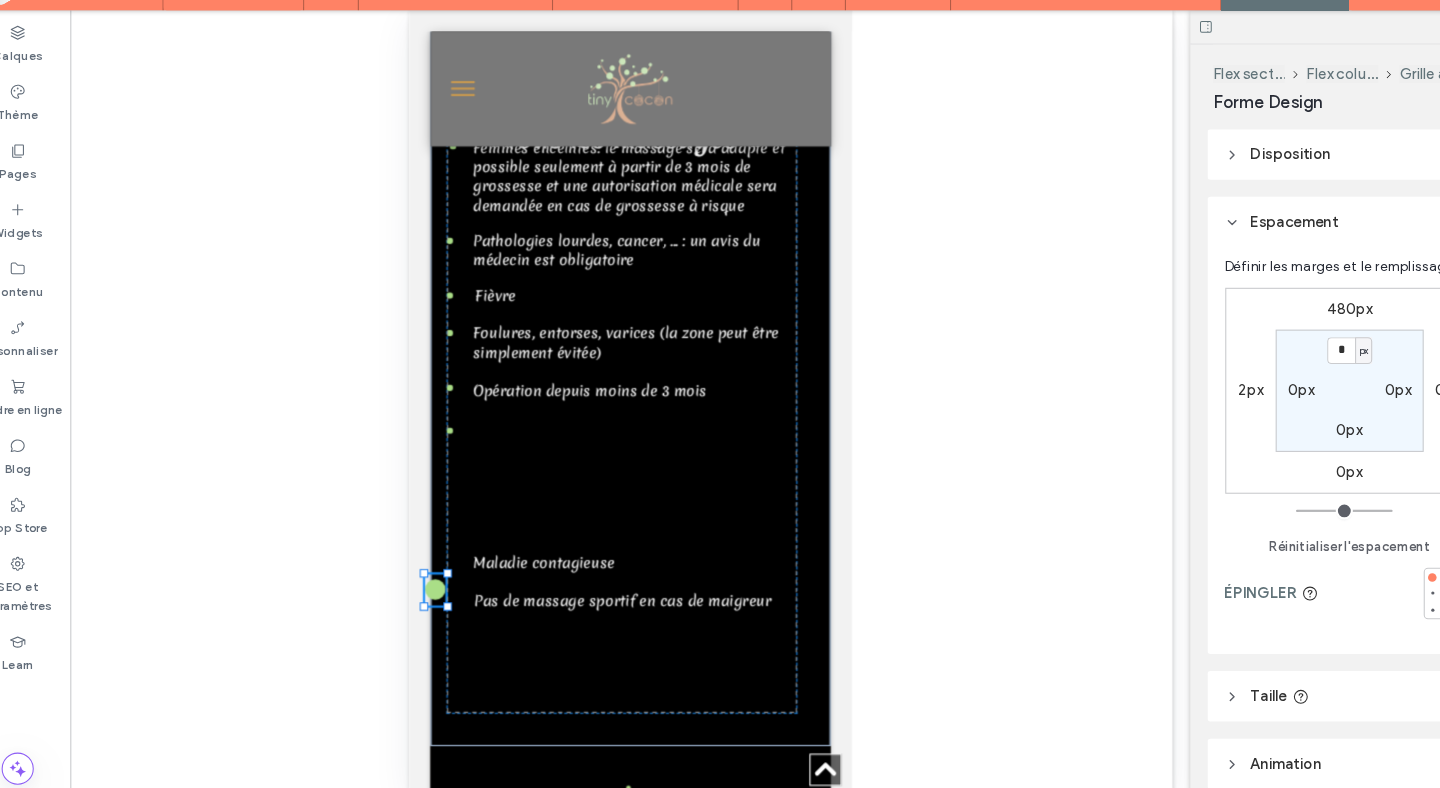 type on "*" 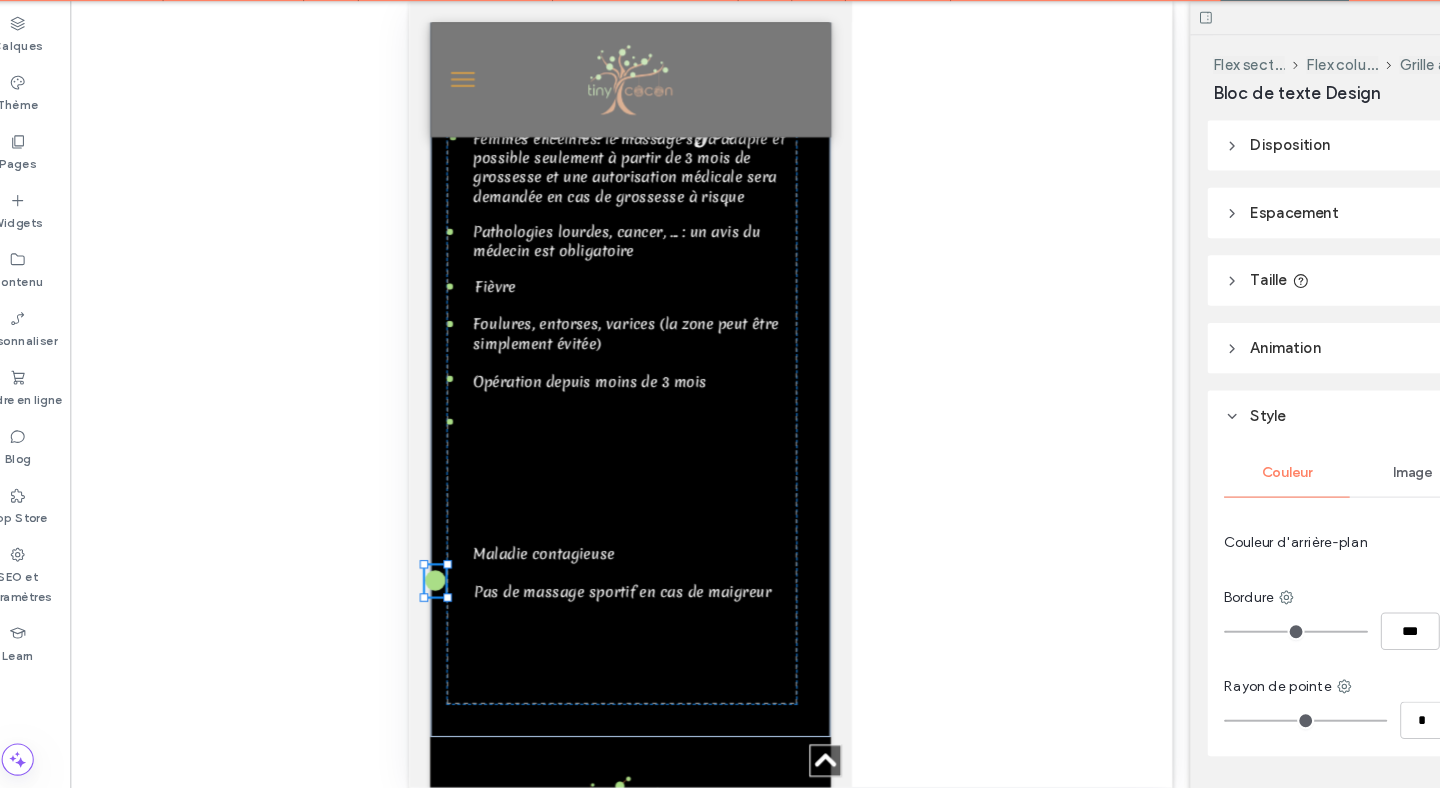 type on "****" 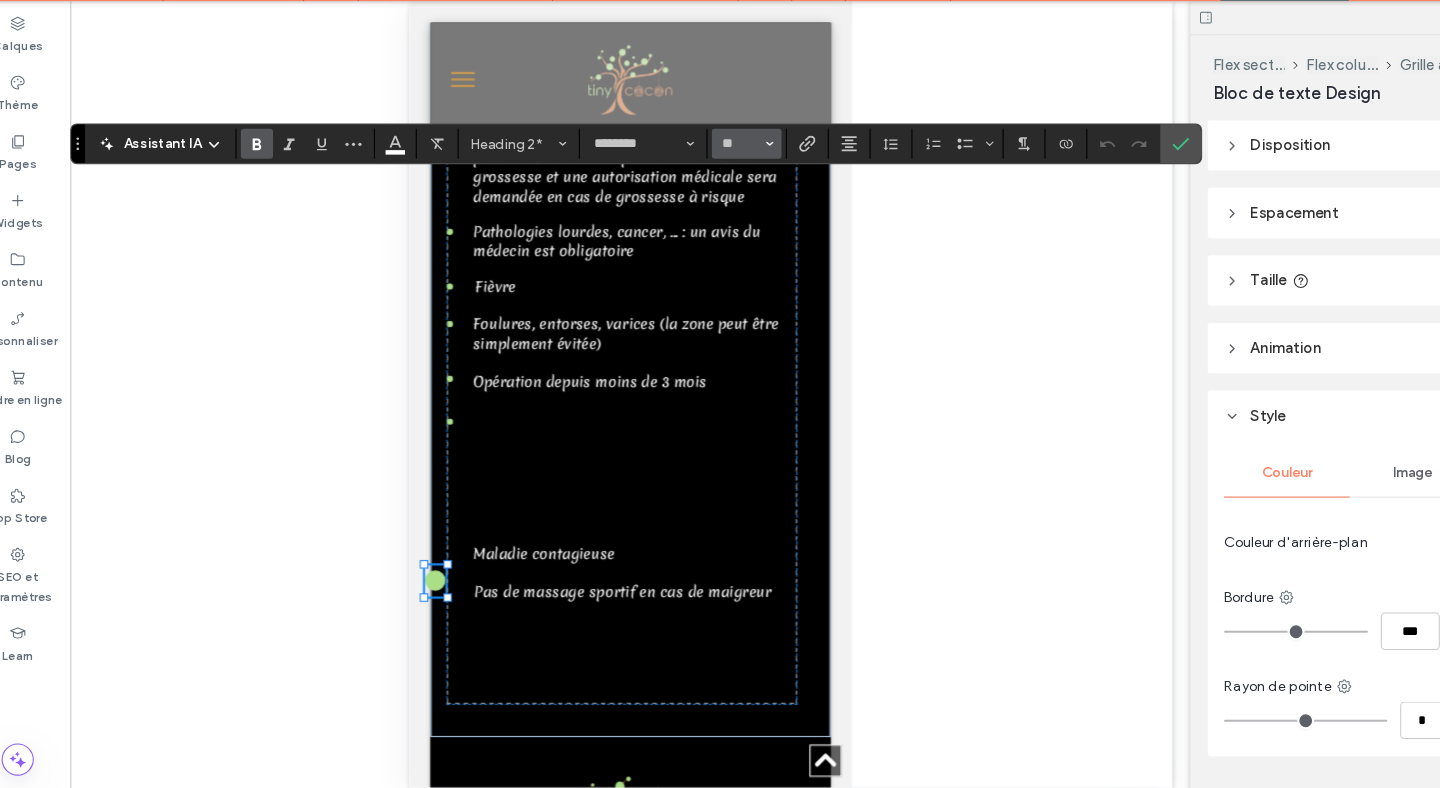 click on "**" at bounding box center [728, 183] 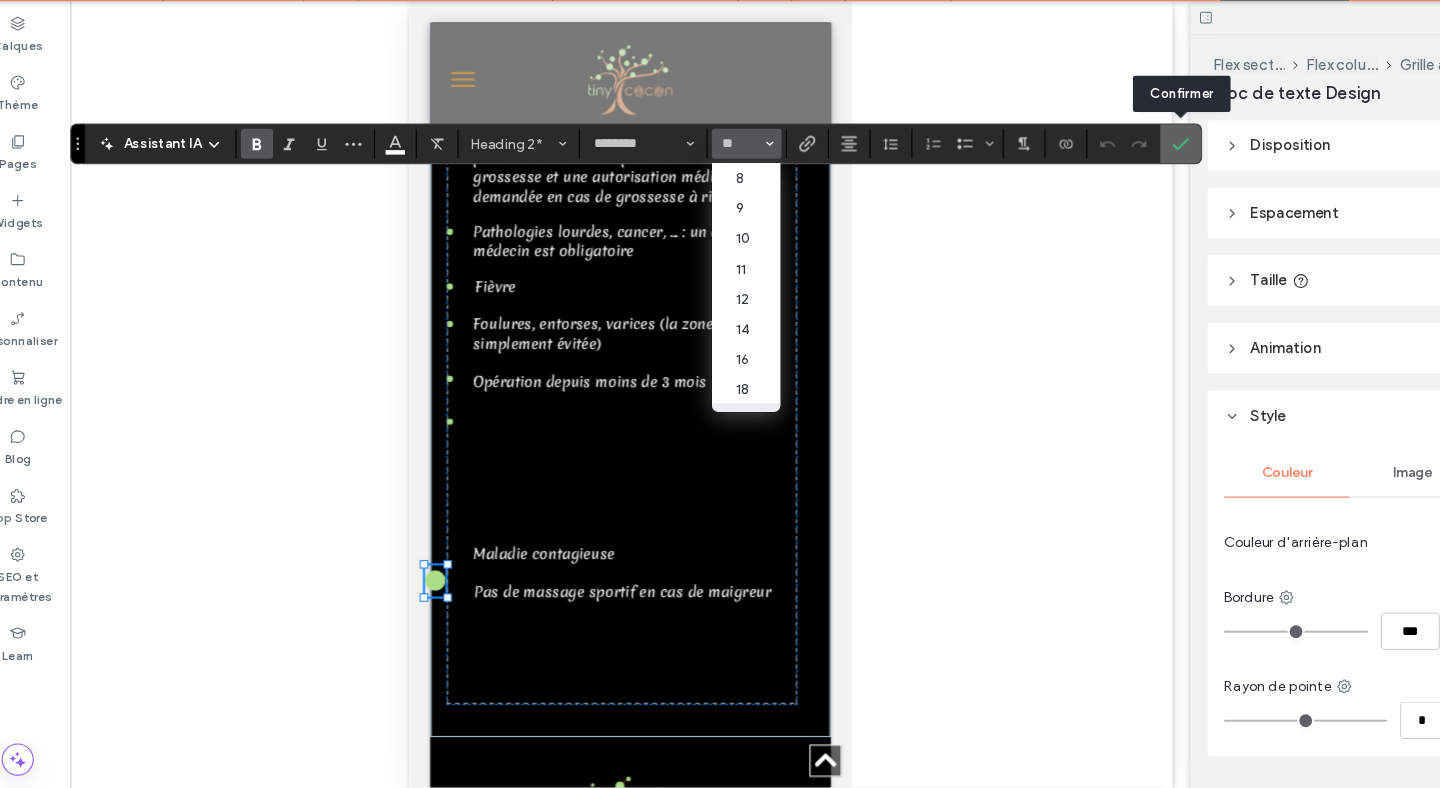 click 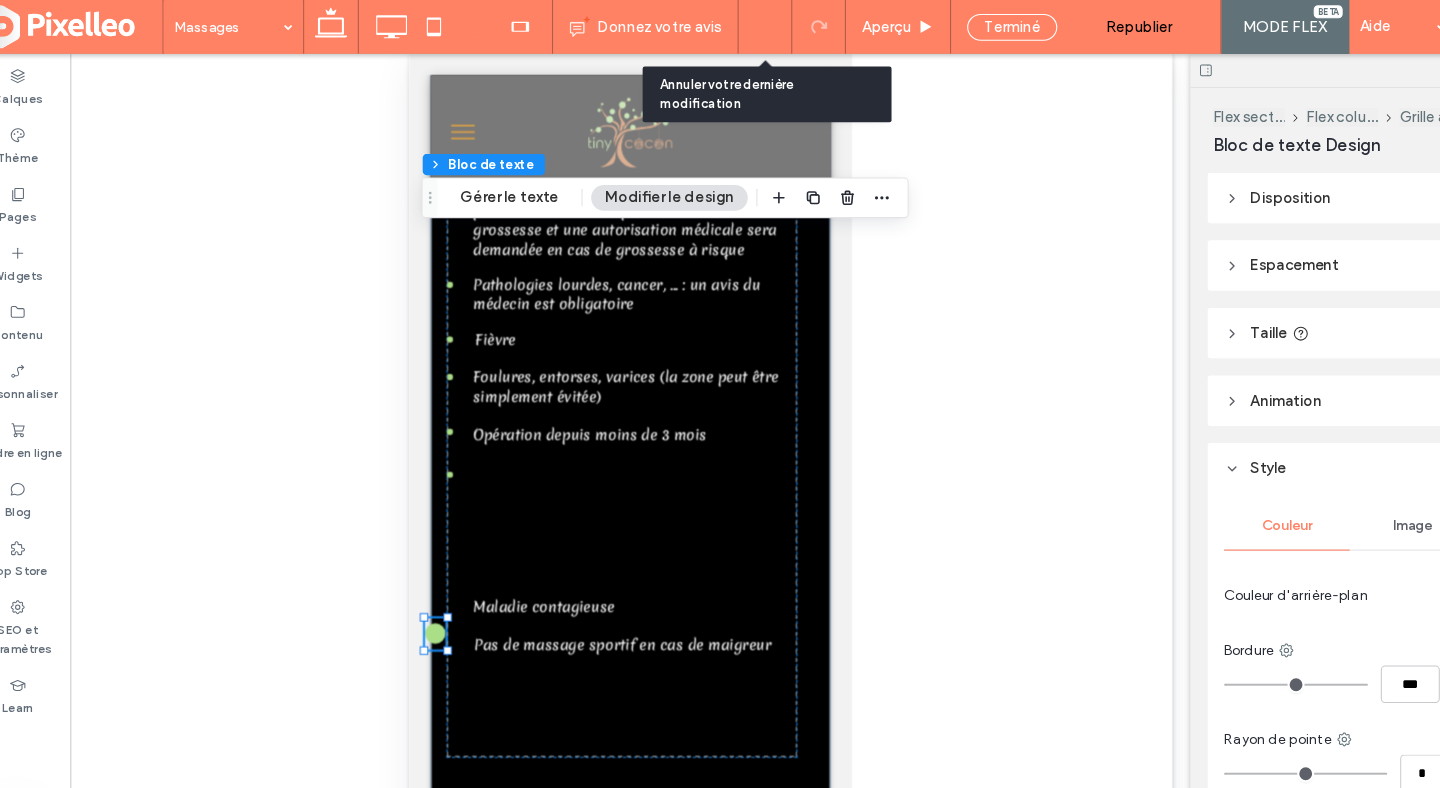 click 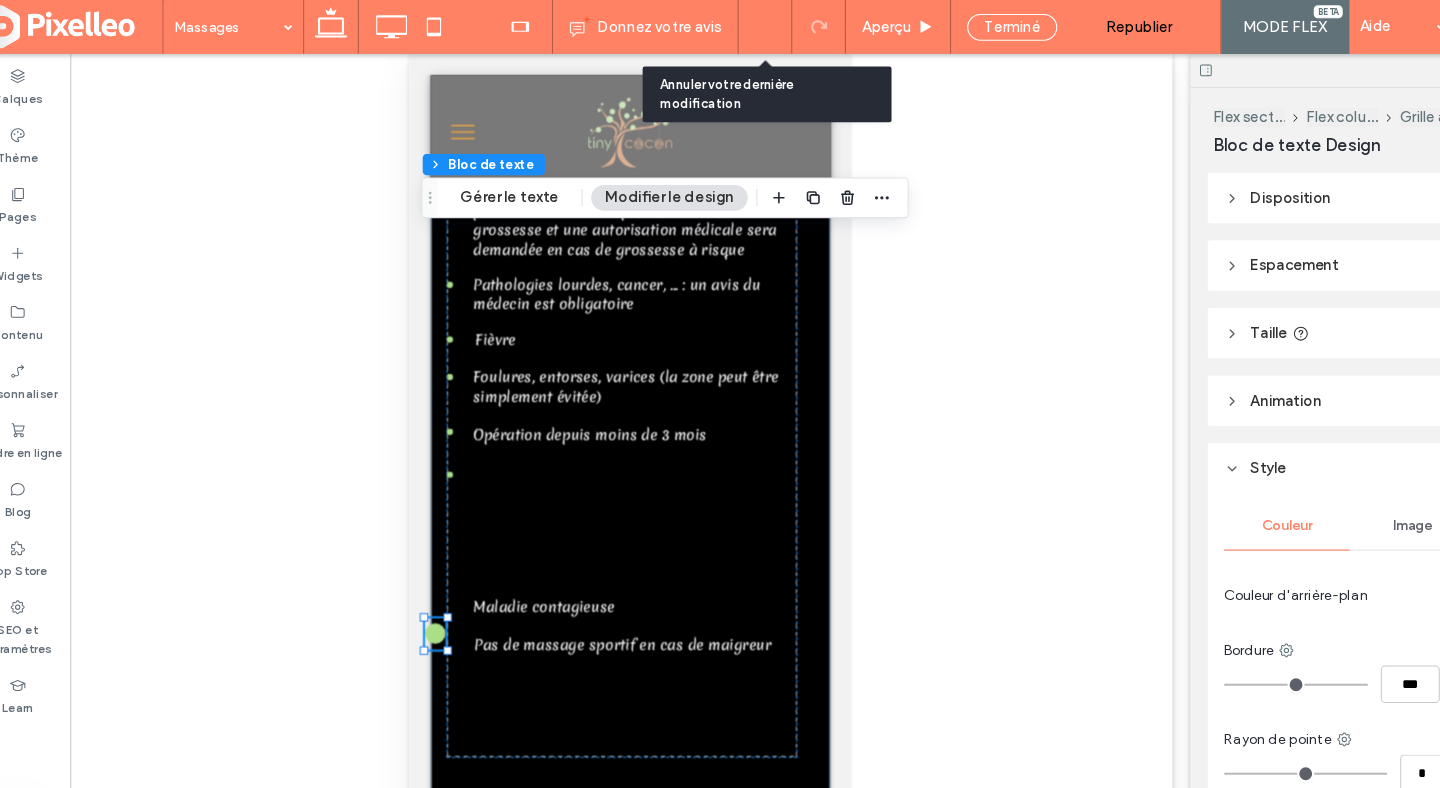 click 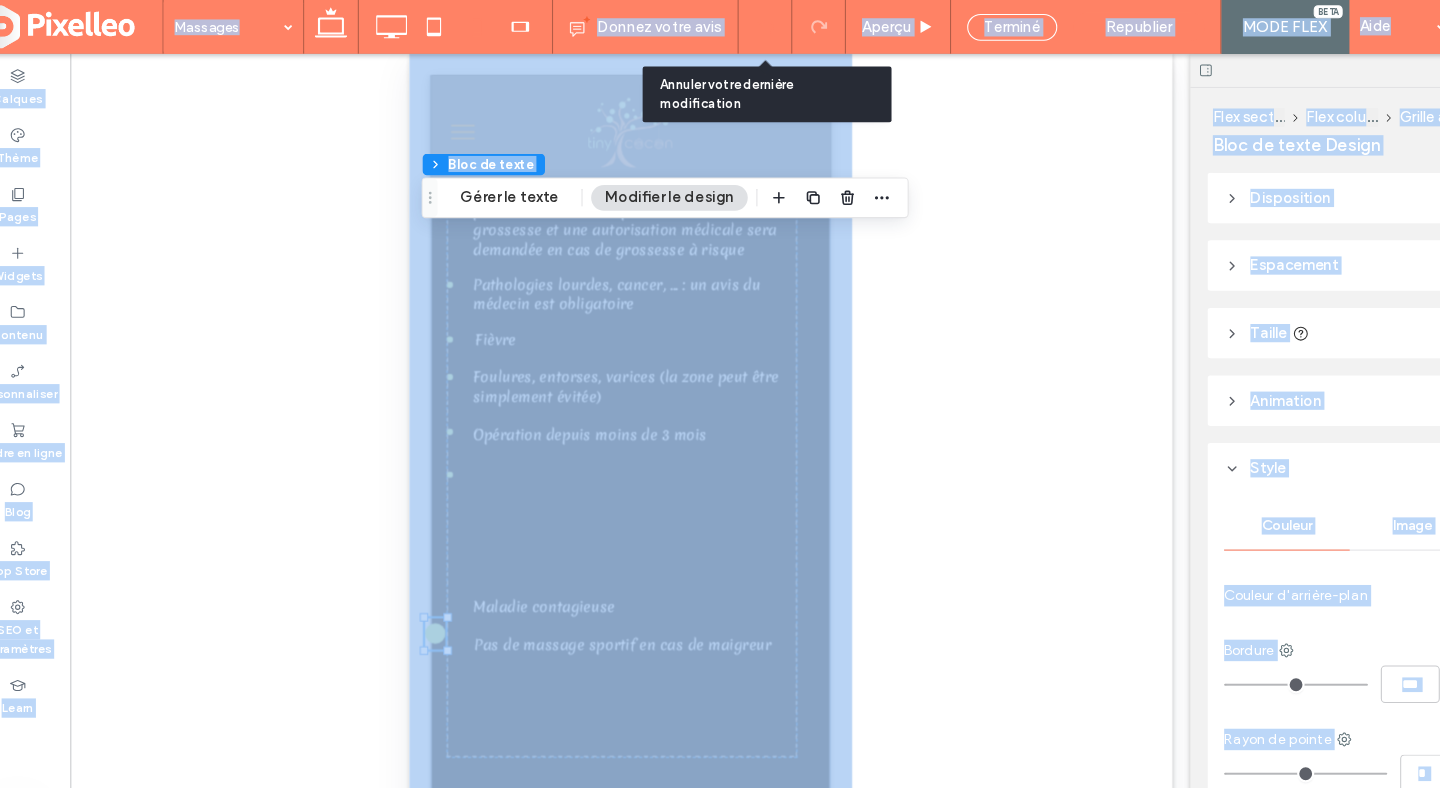 click at bounding box center (720, 394) 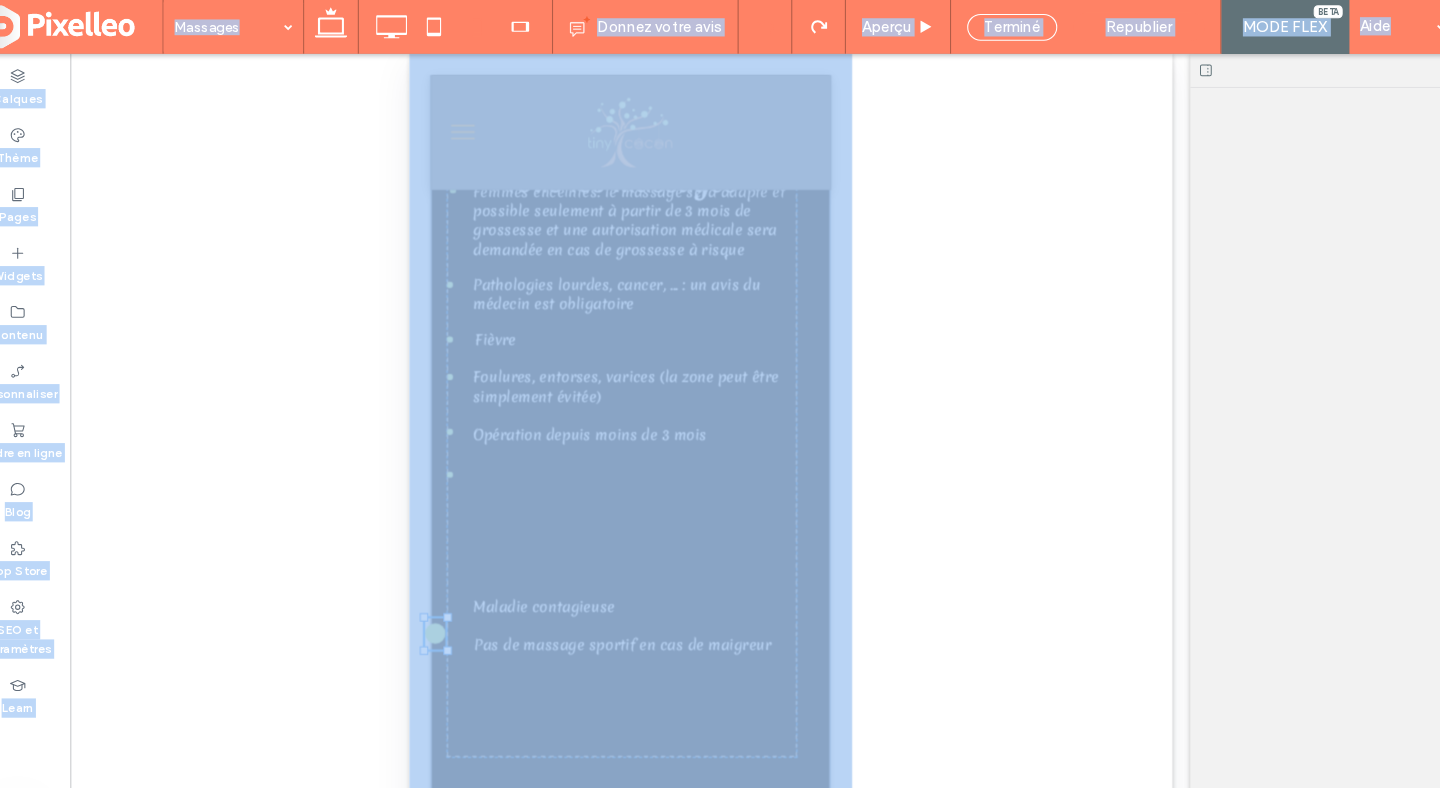click at bounding box center (720, 394) 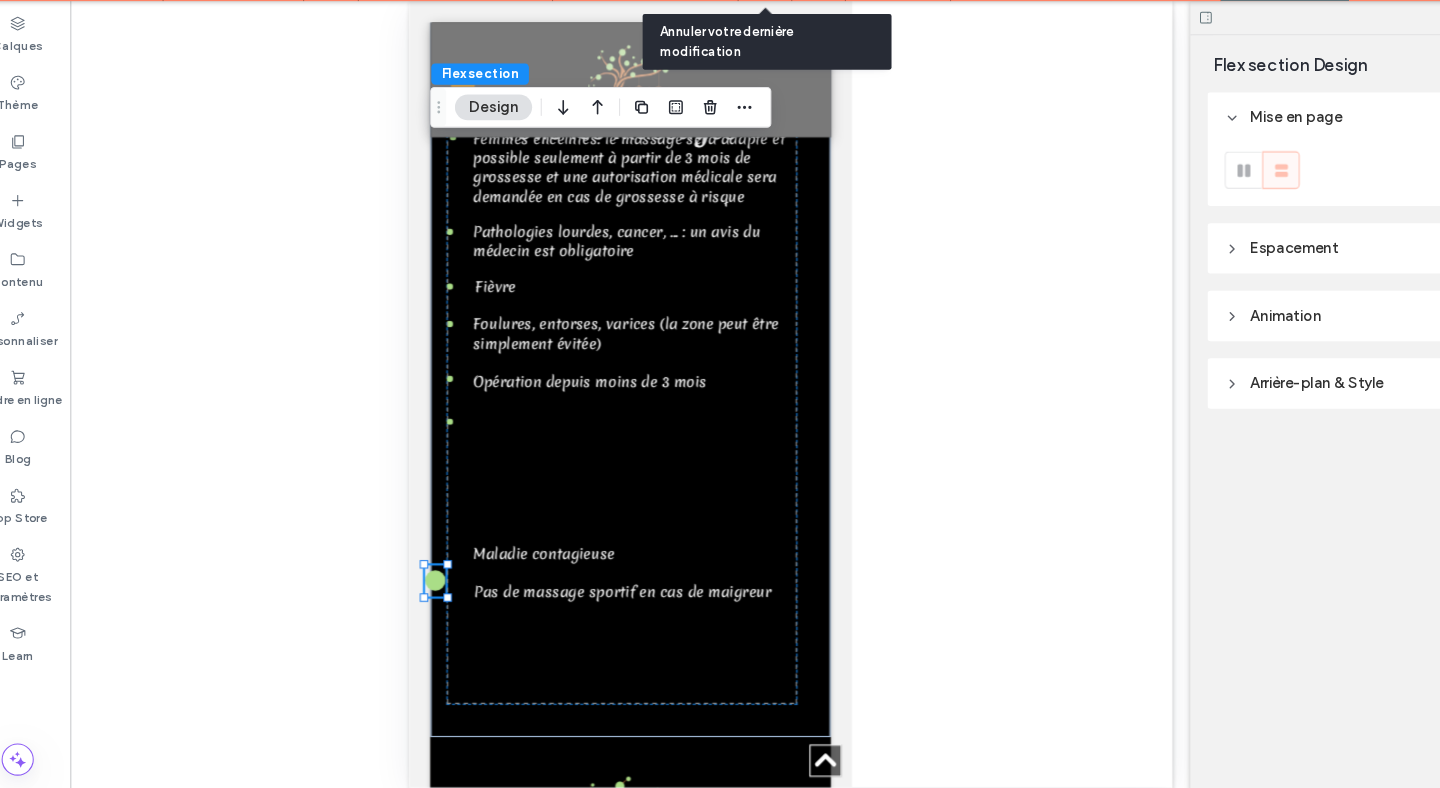 click at bounding box center (746, 62) 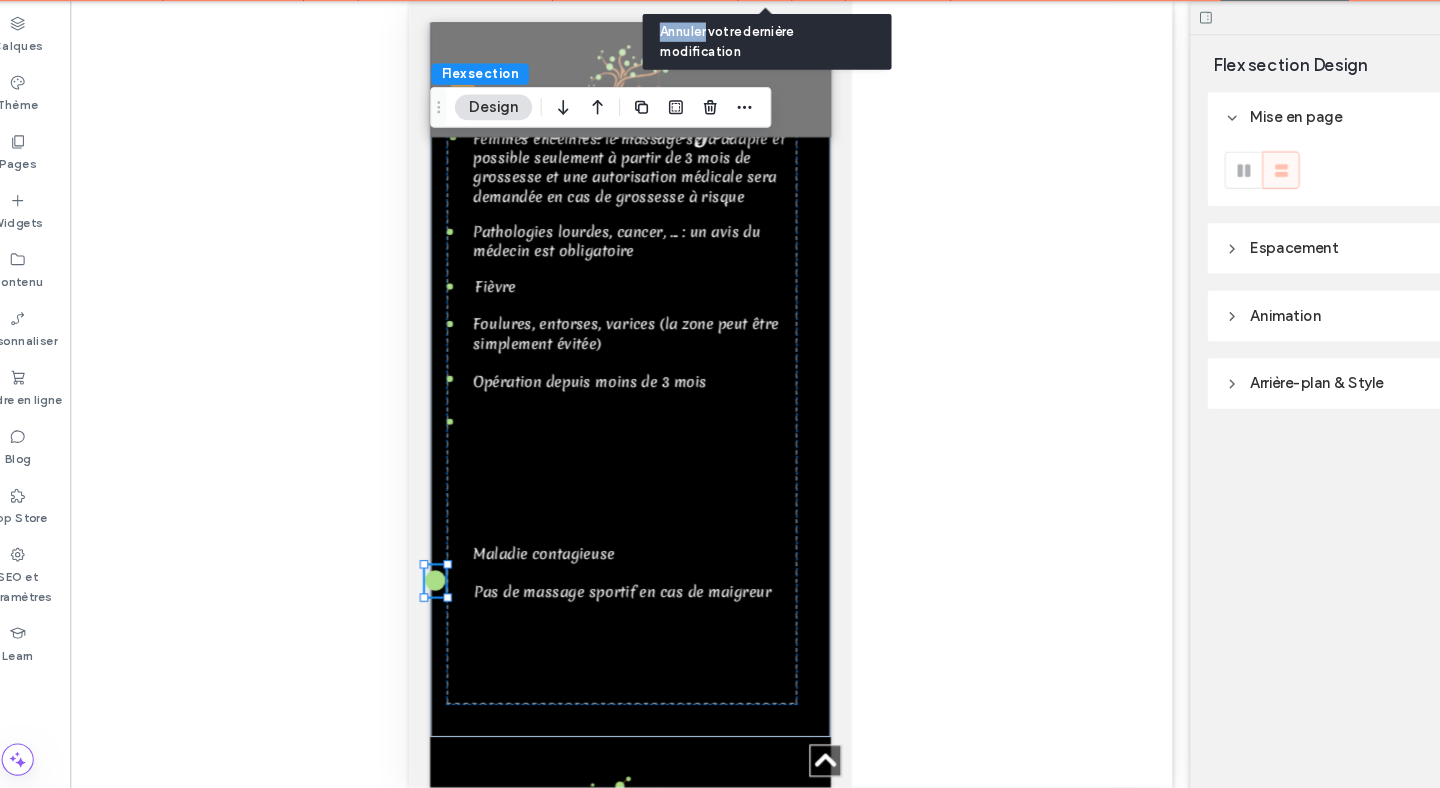 click at bounding box center [746, 62] 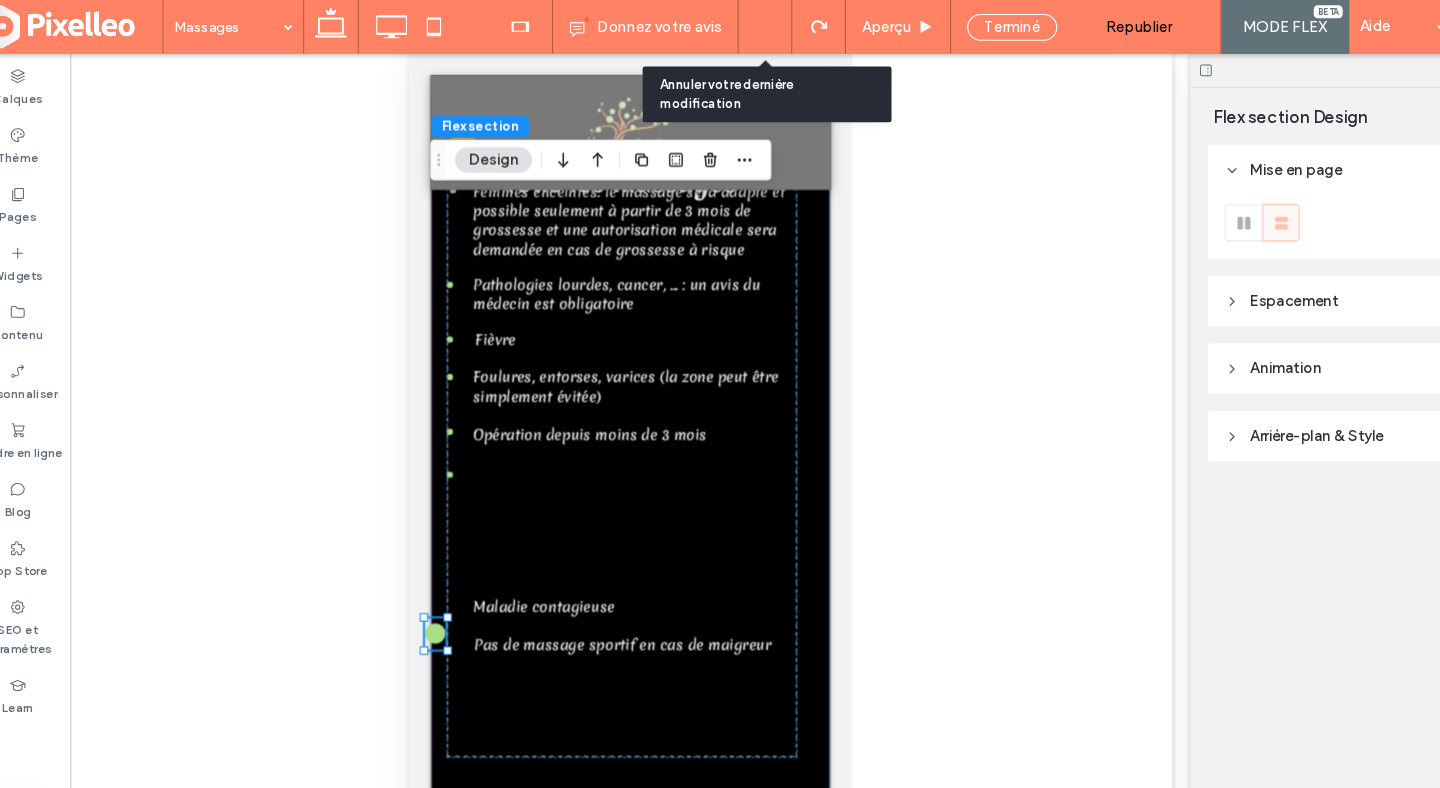 click 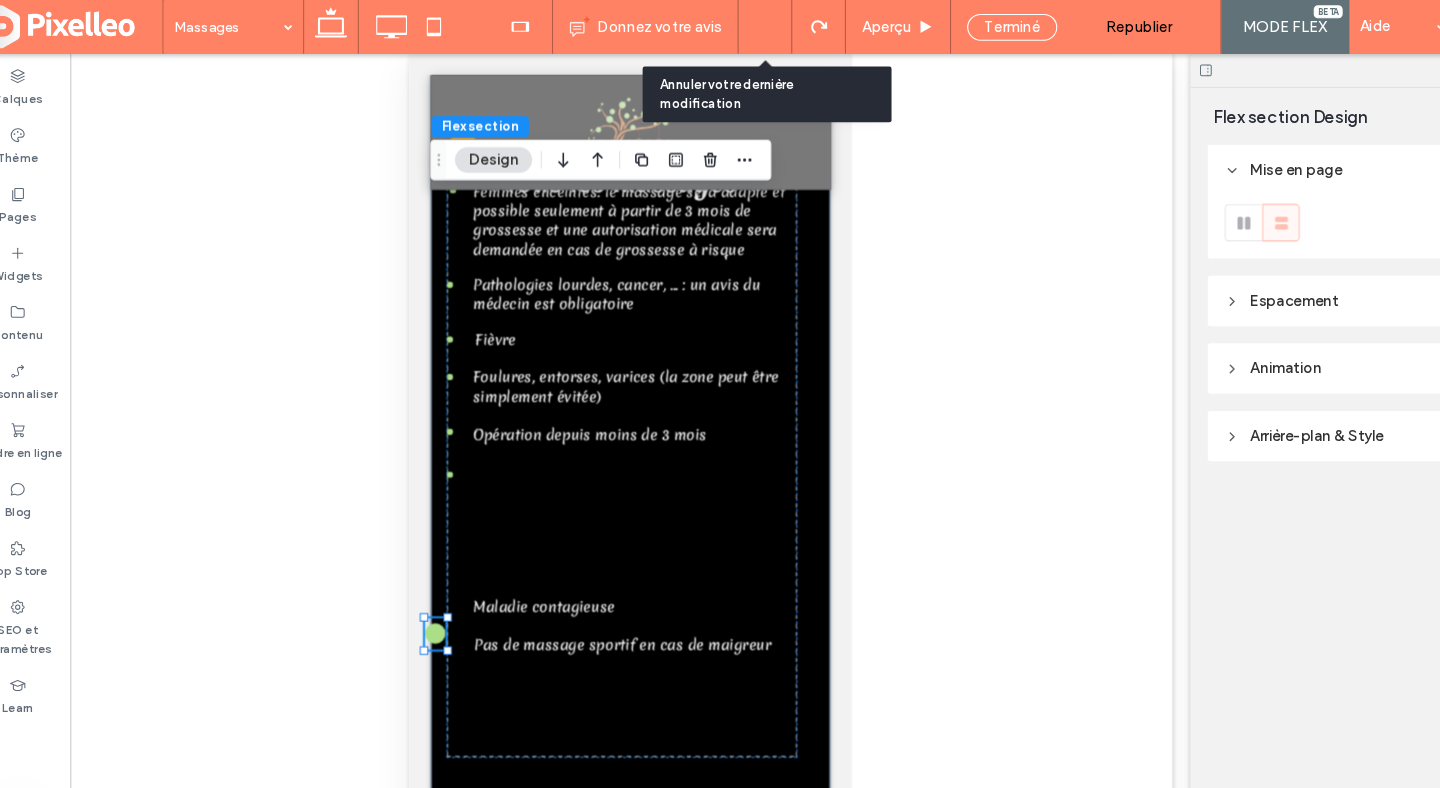 click 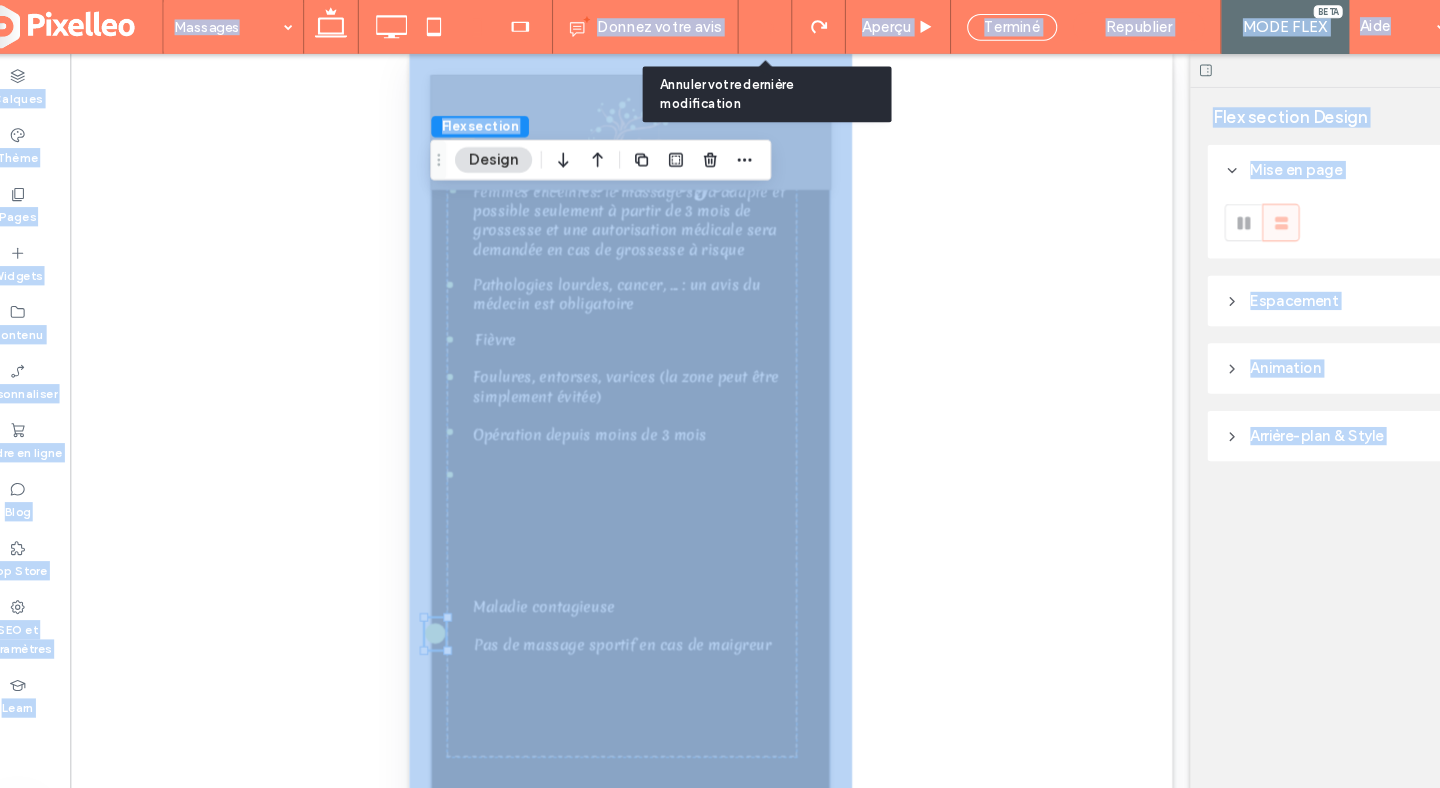 click at bounding box center [720, 394] 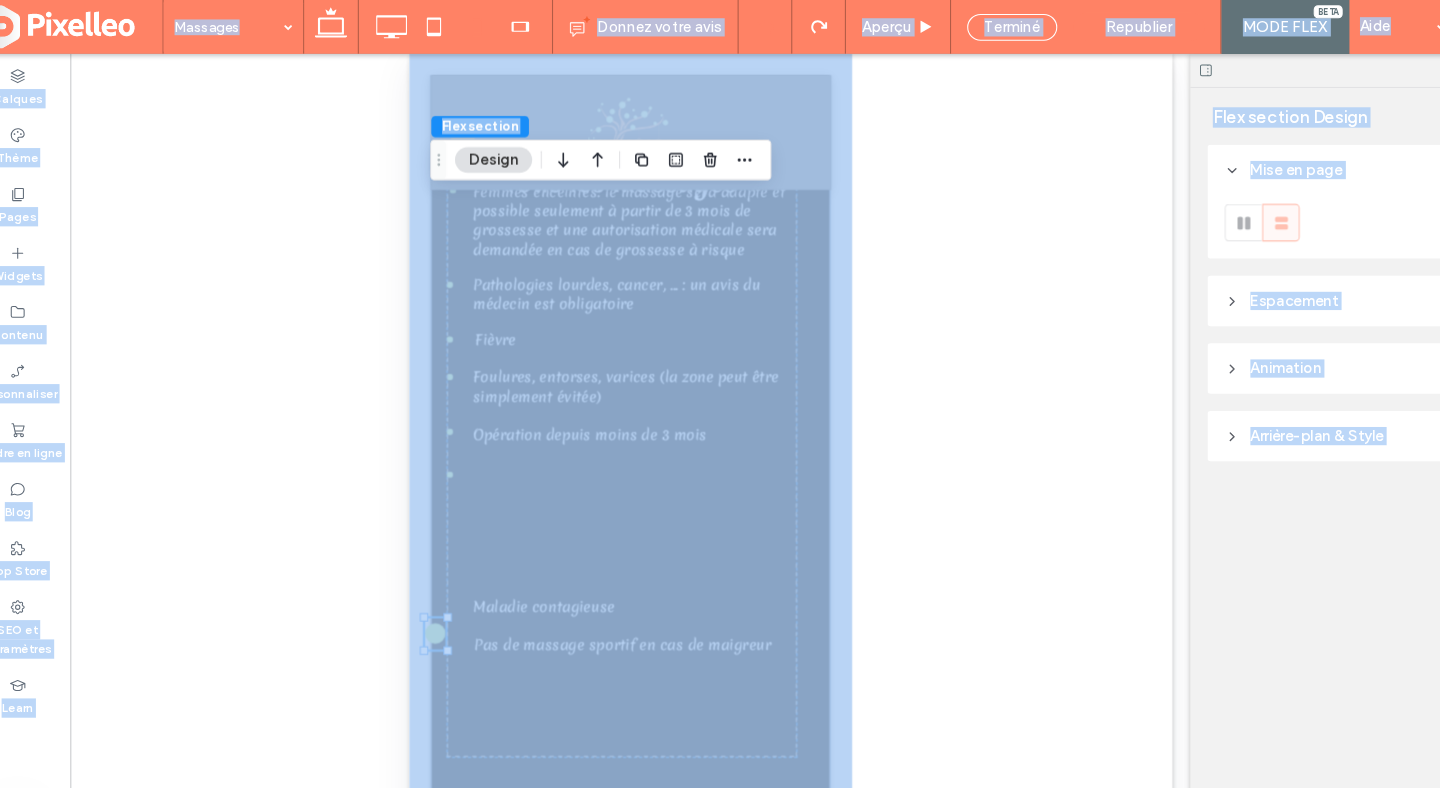 click at bounding box center [720, 394] 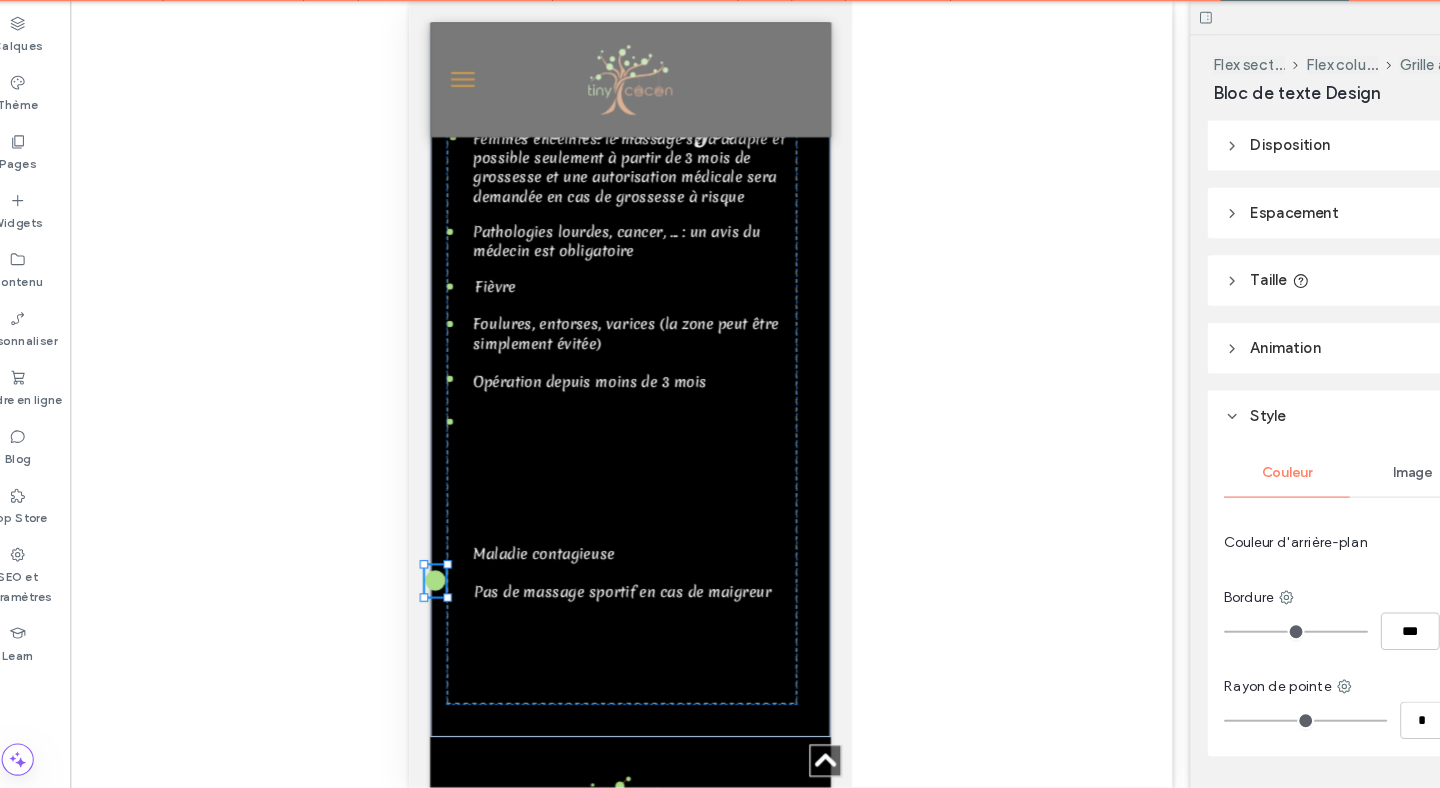 type on "********" 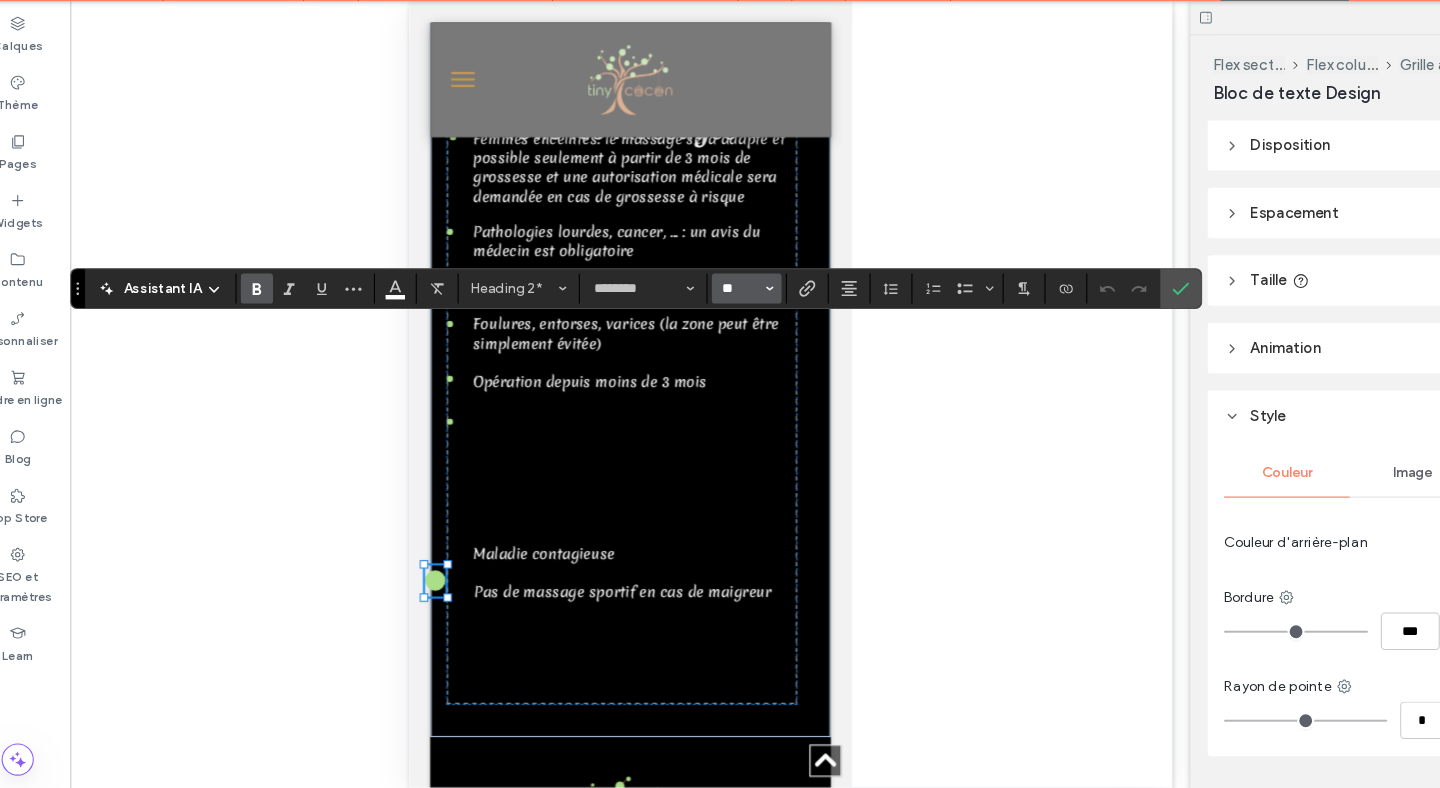 click on "**" at bounding box center [722, 318] 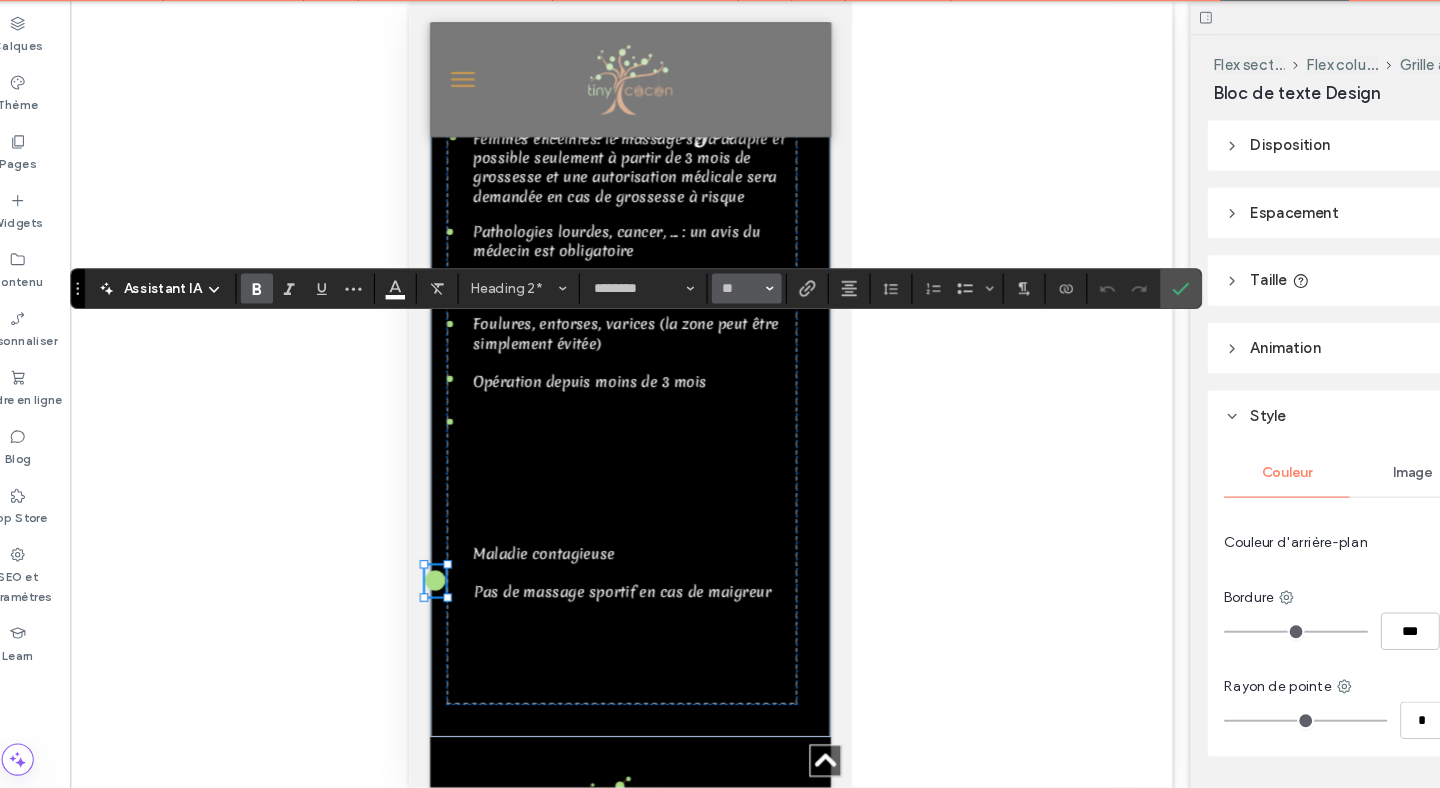 type on "**" 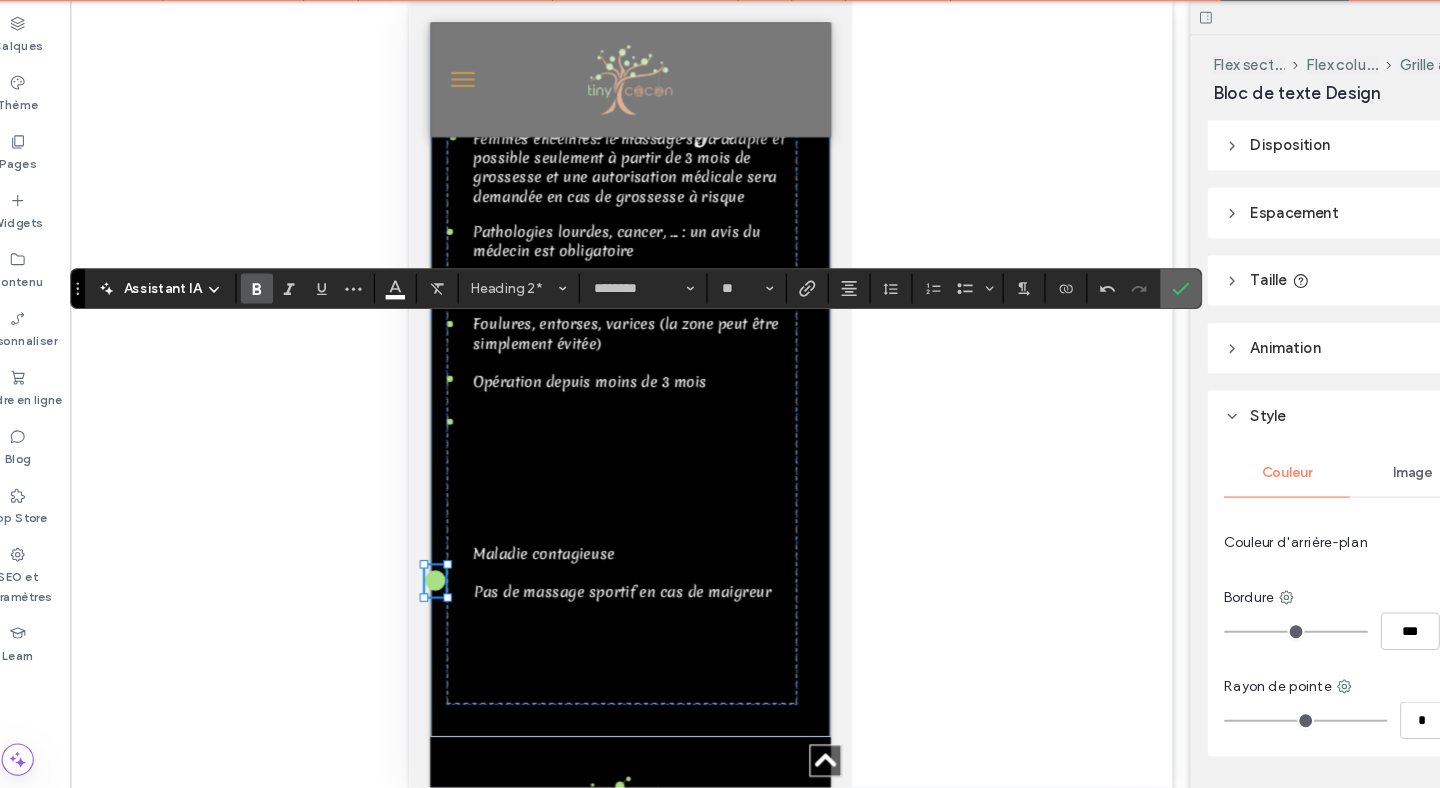 click 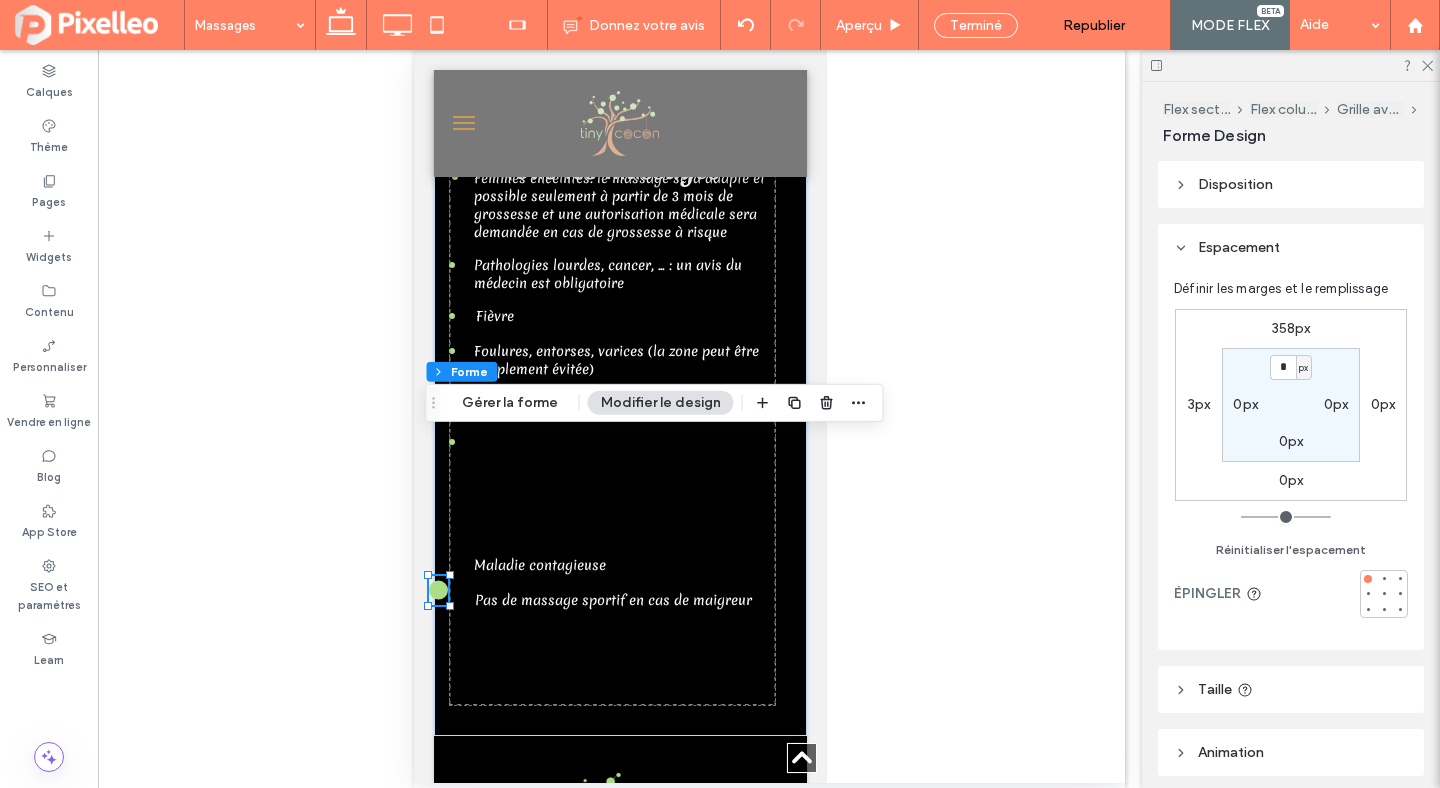 click on "3px" at bounding box center [1199, 404] 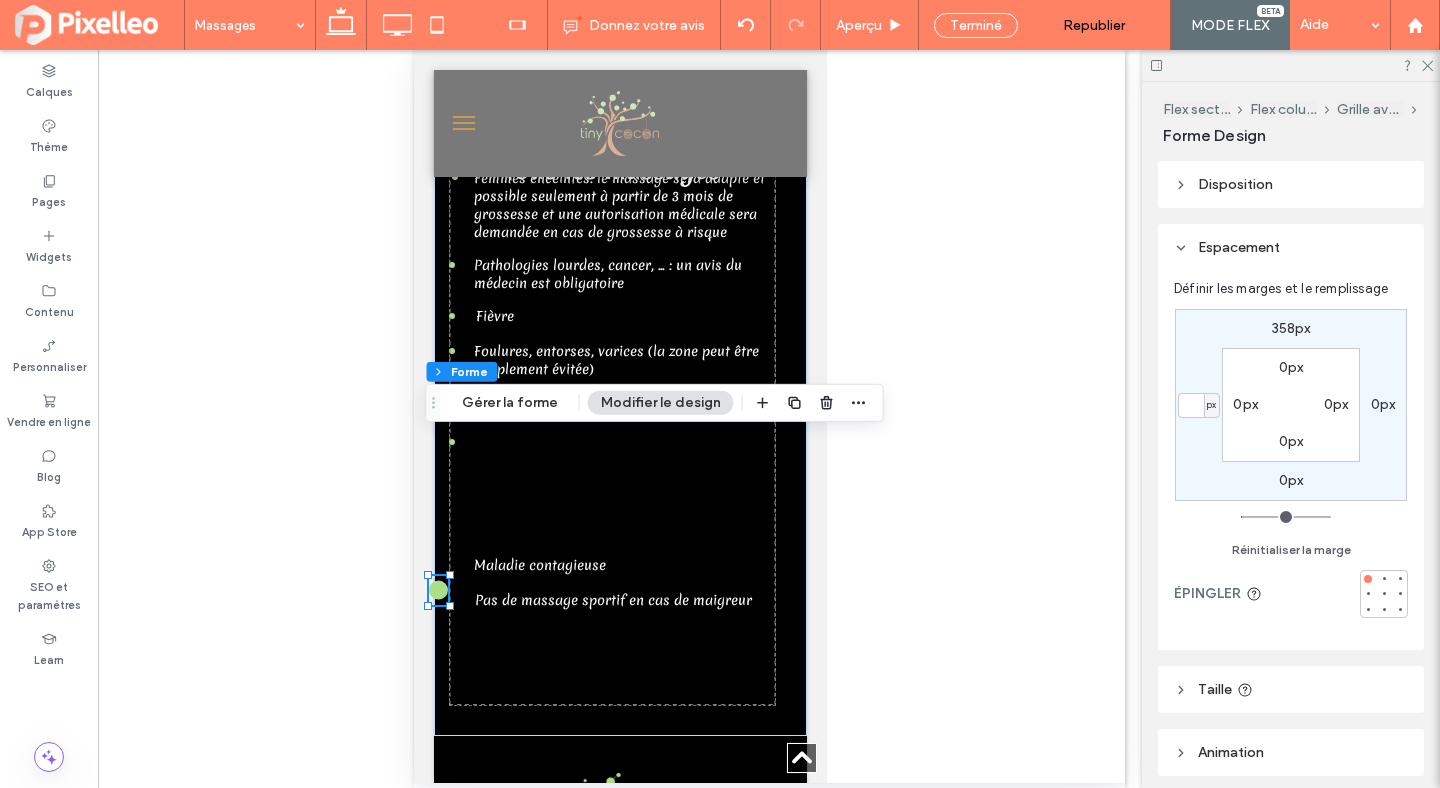 type 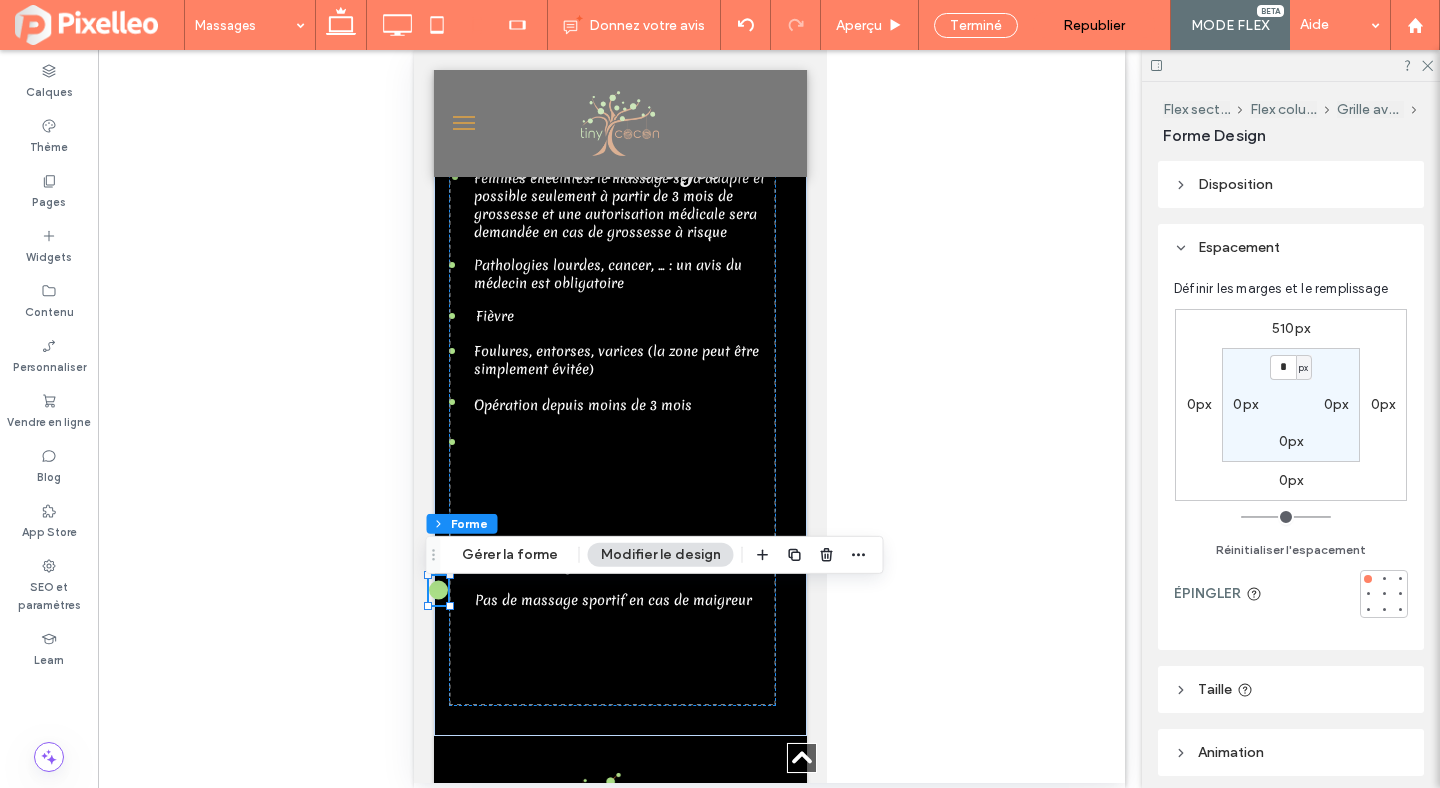 click on "510px" at bounding box center (1291, 328) 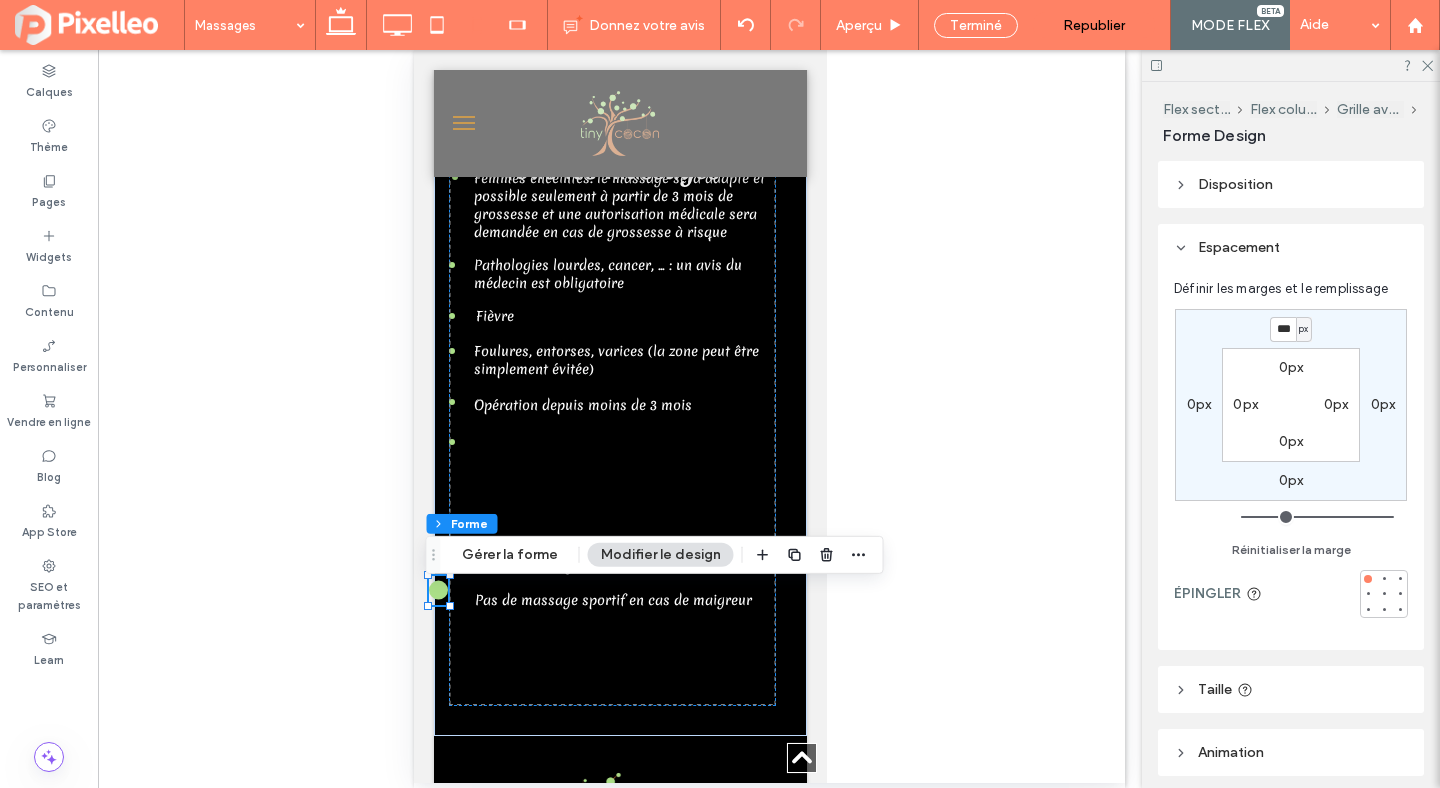 type on "***" 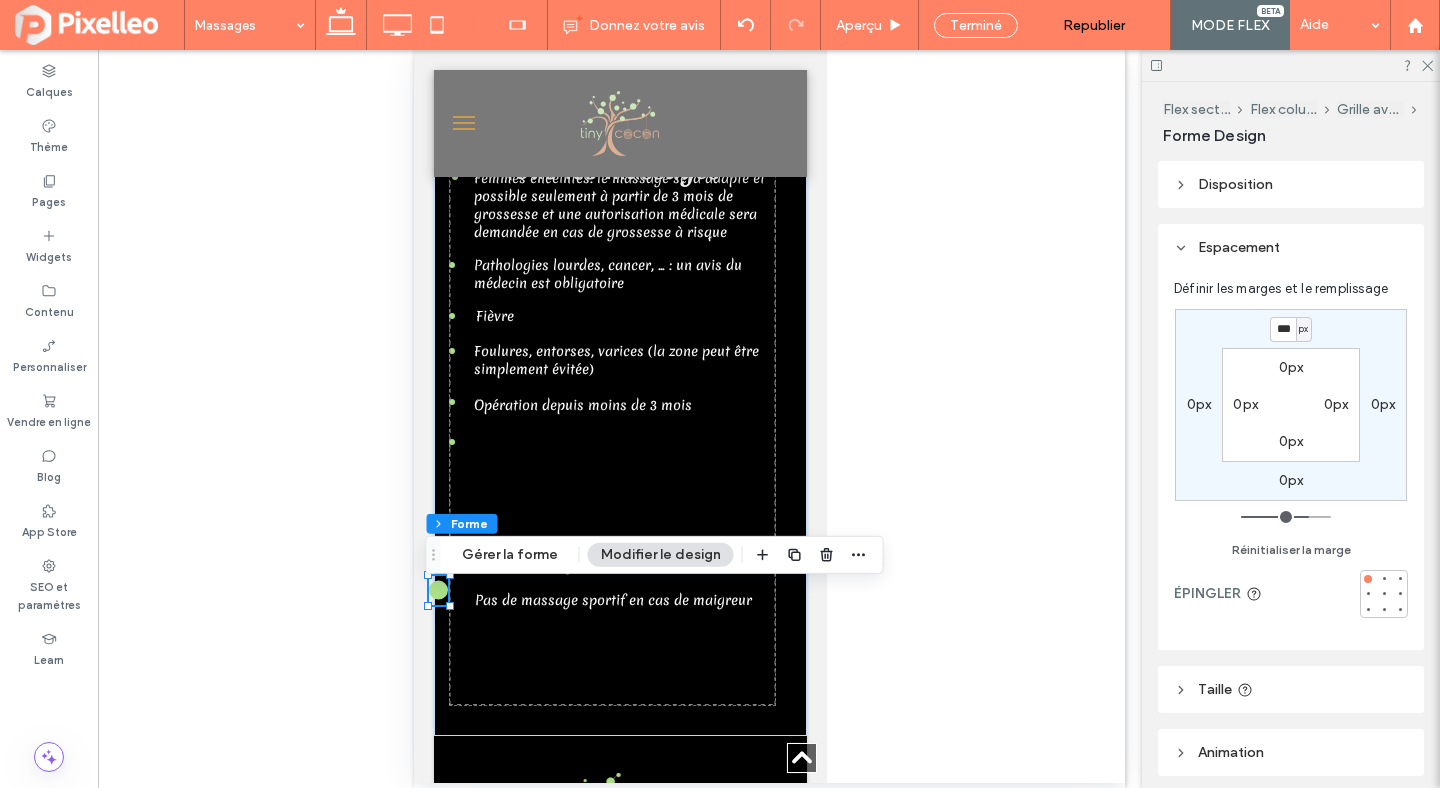 type on "***" 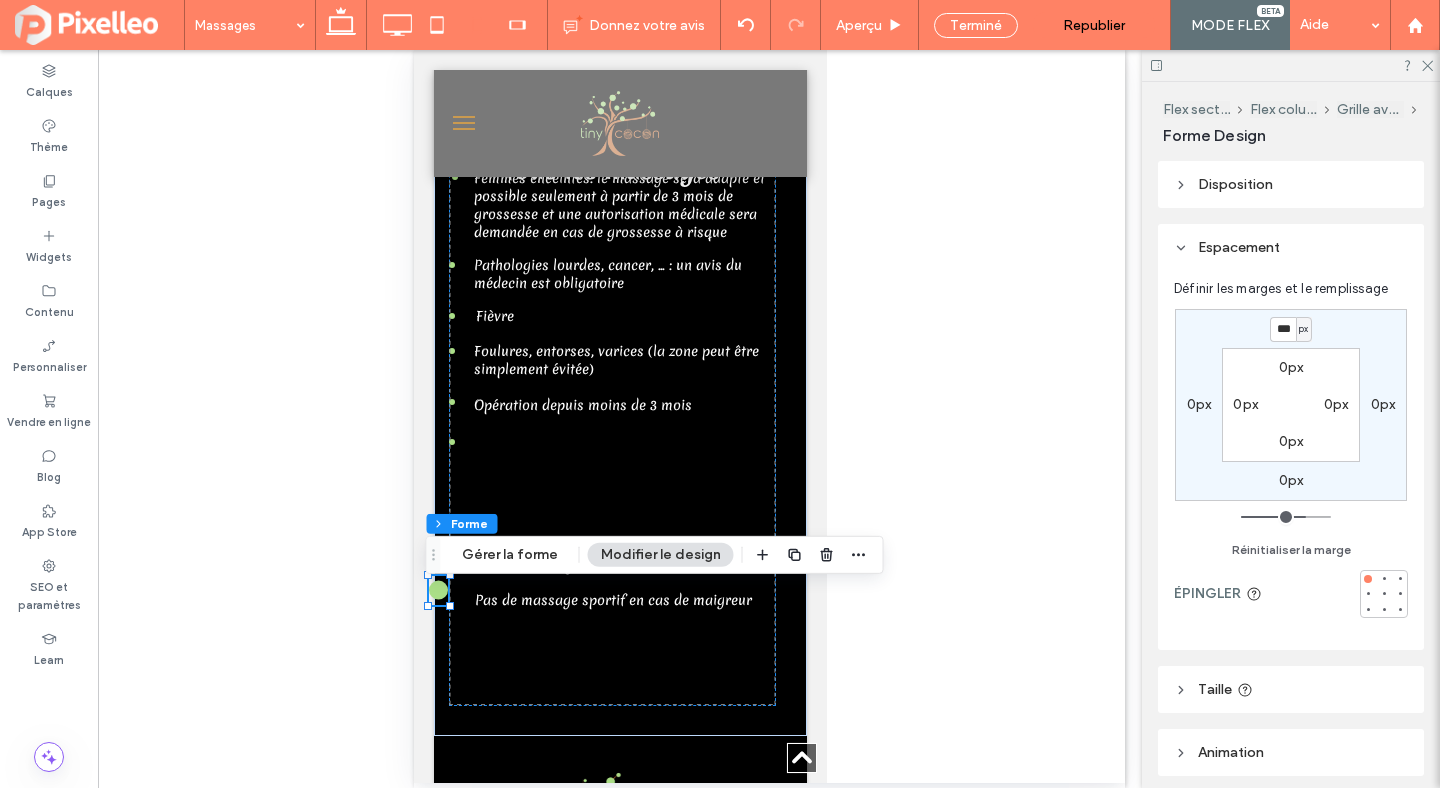 type on "***" 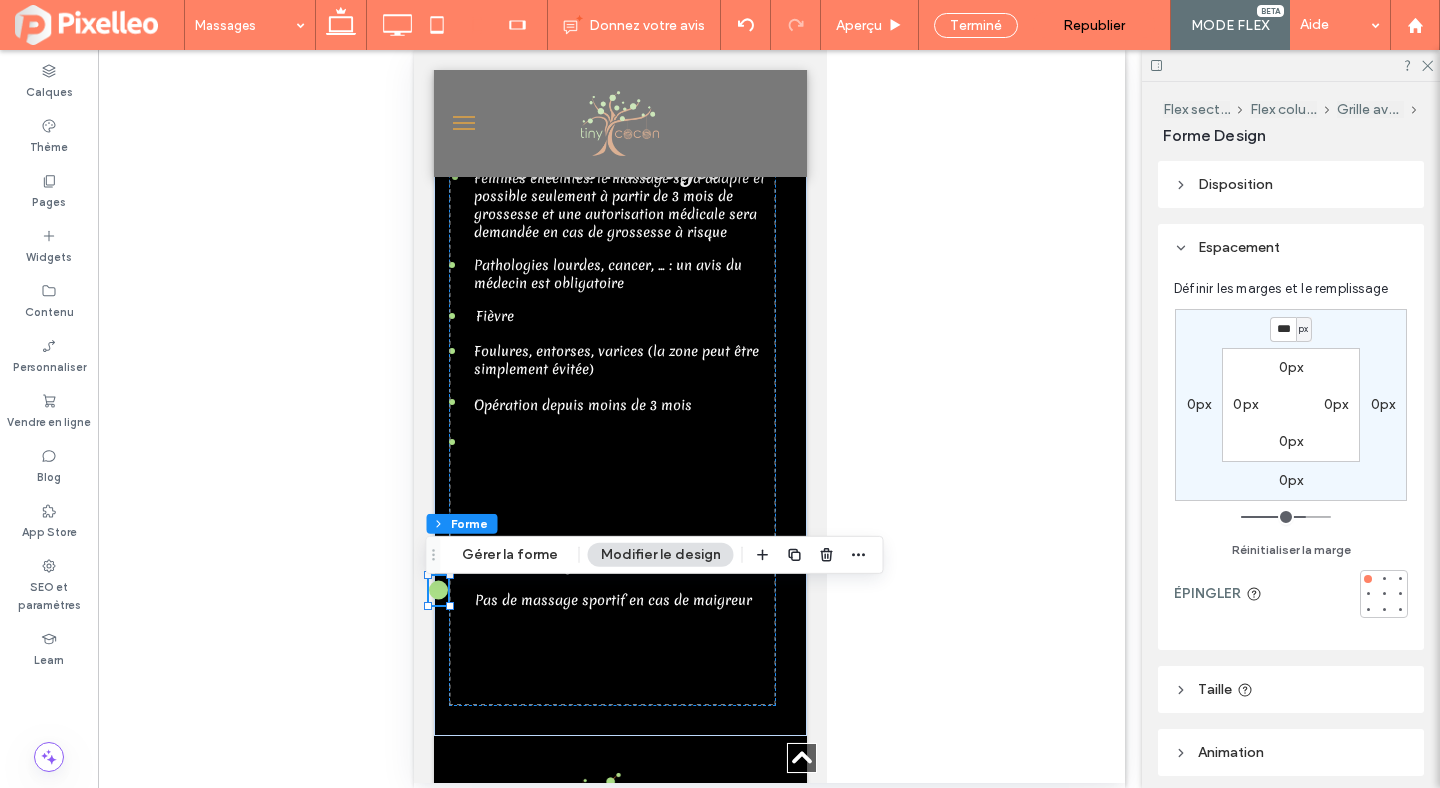 type on "***" 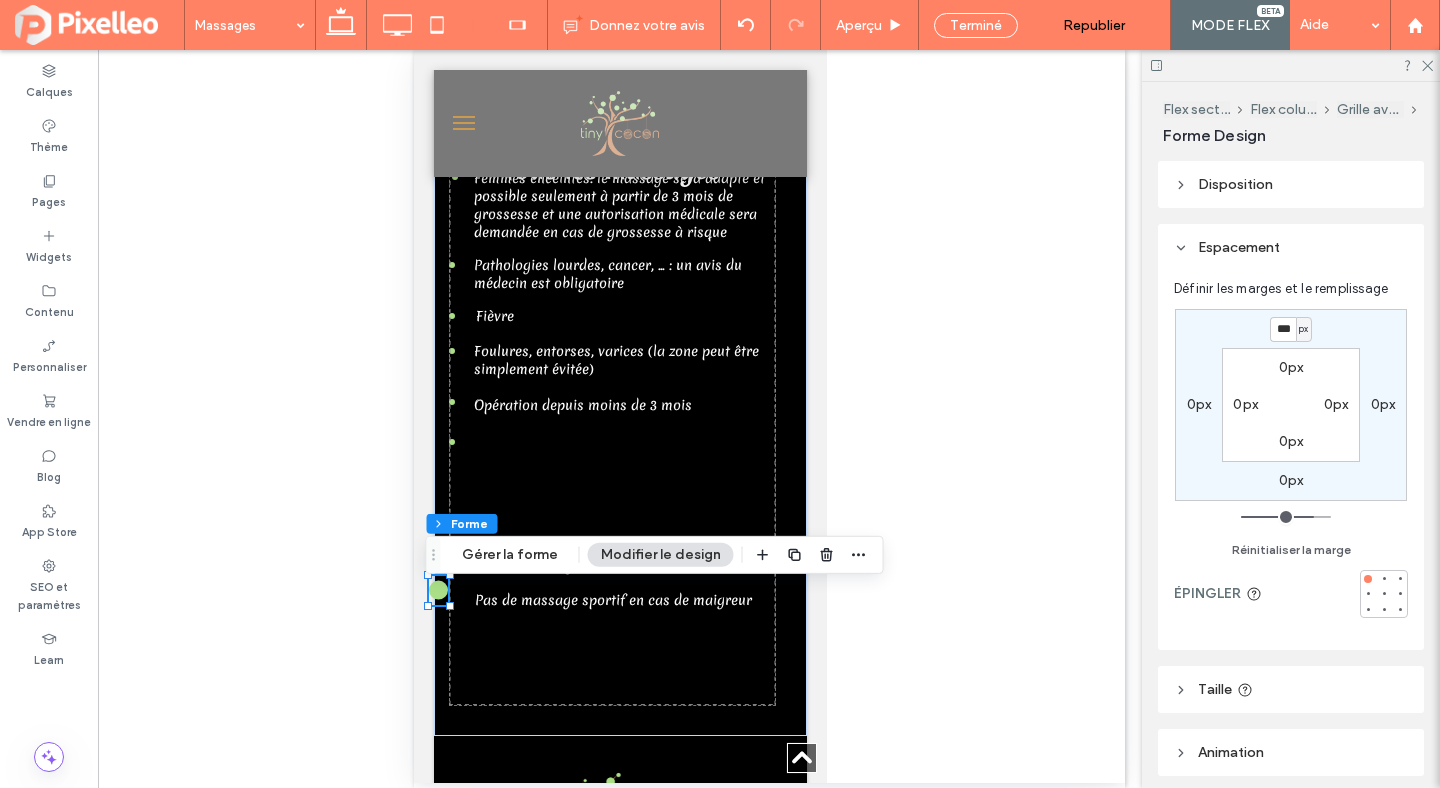 type on "***" 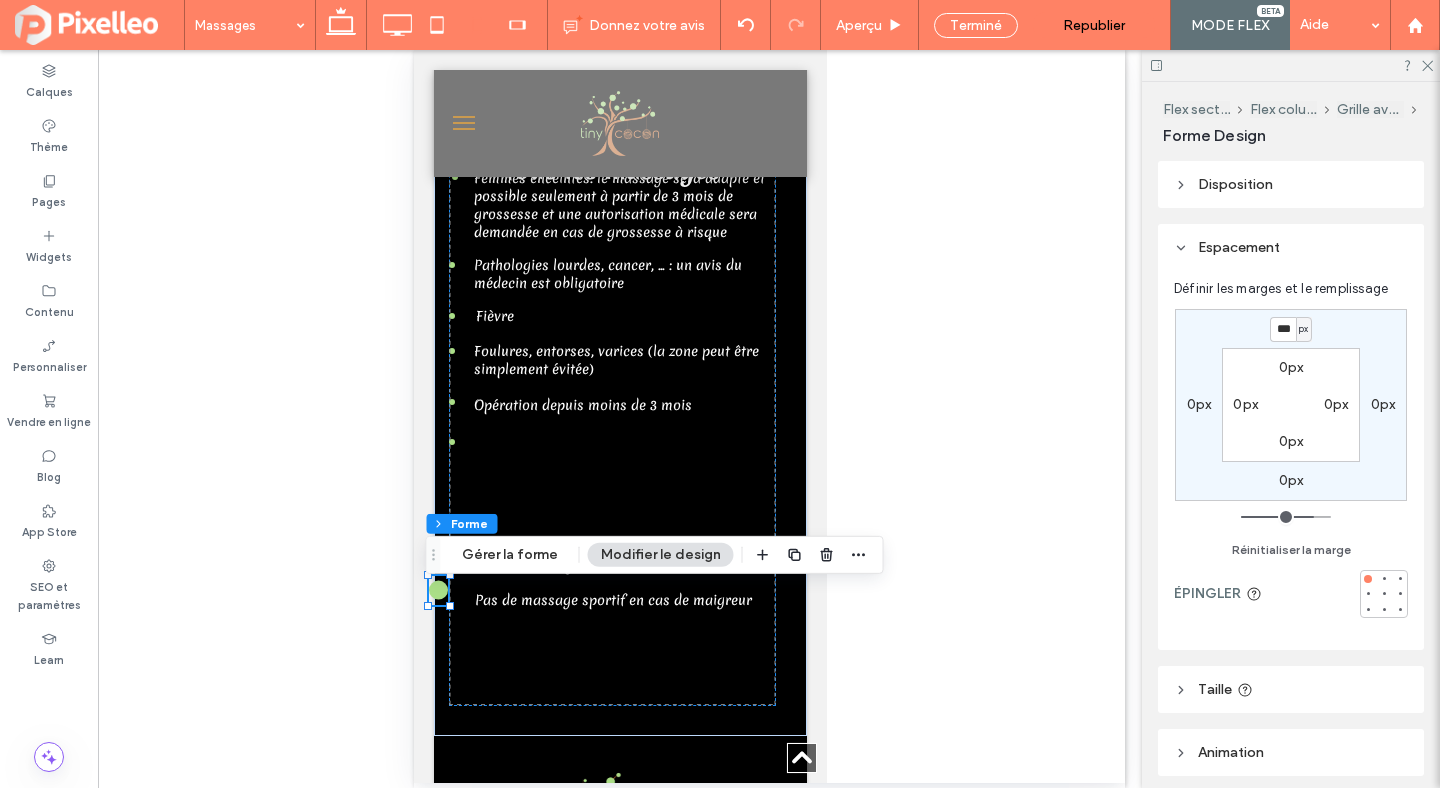type on "***" 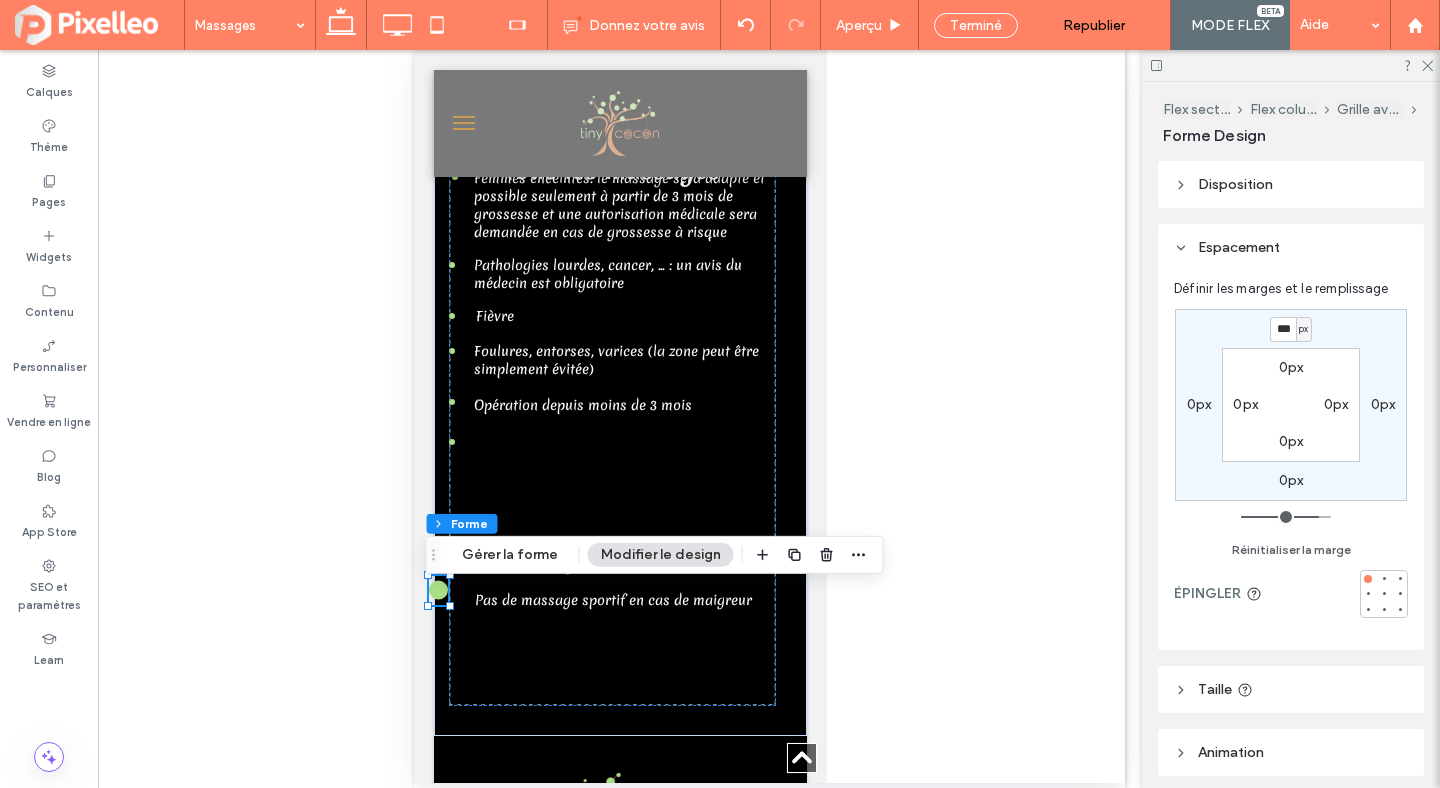 click at bounding box center (1286, 517) 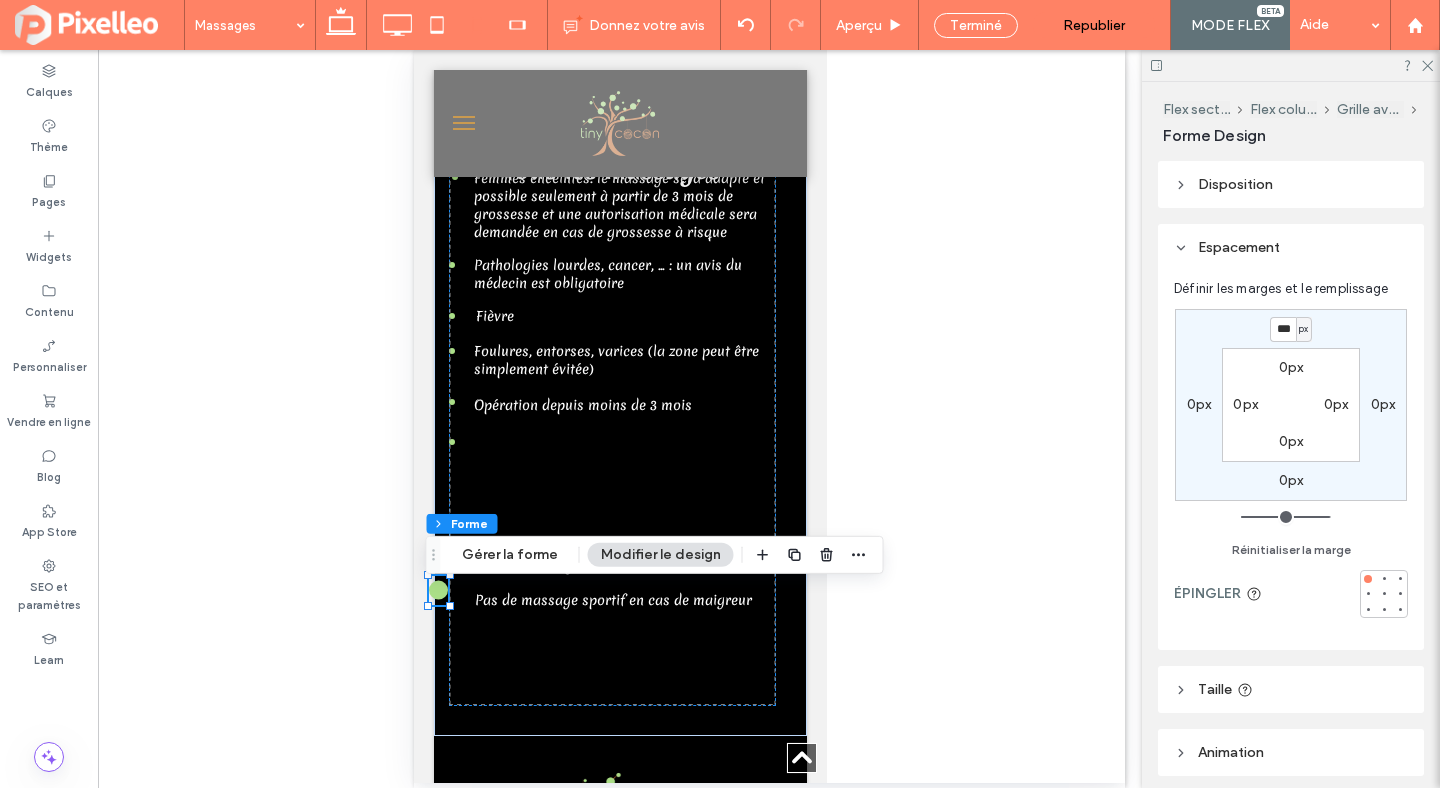 type on "***" 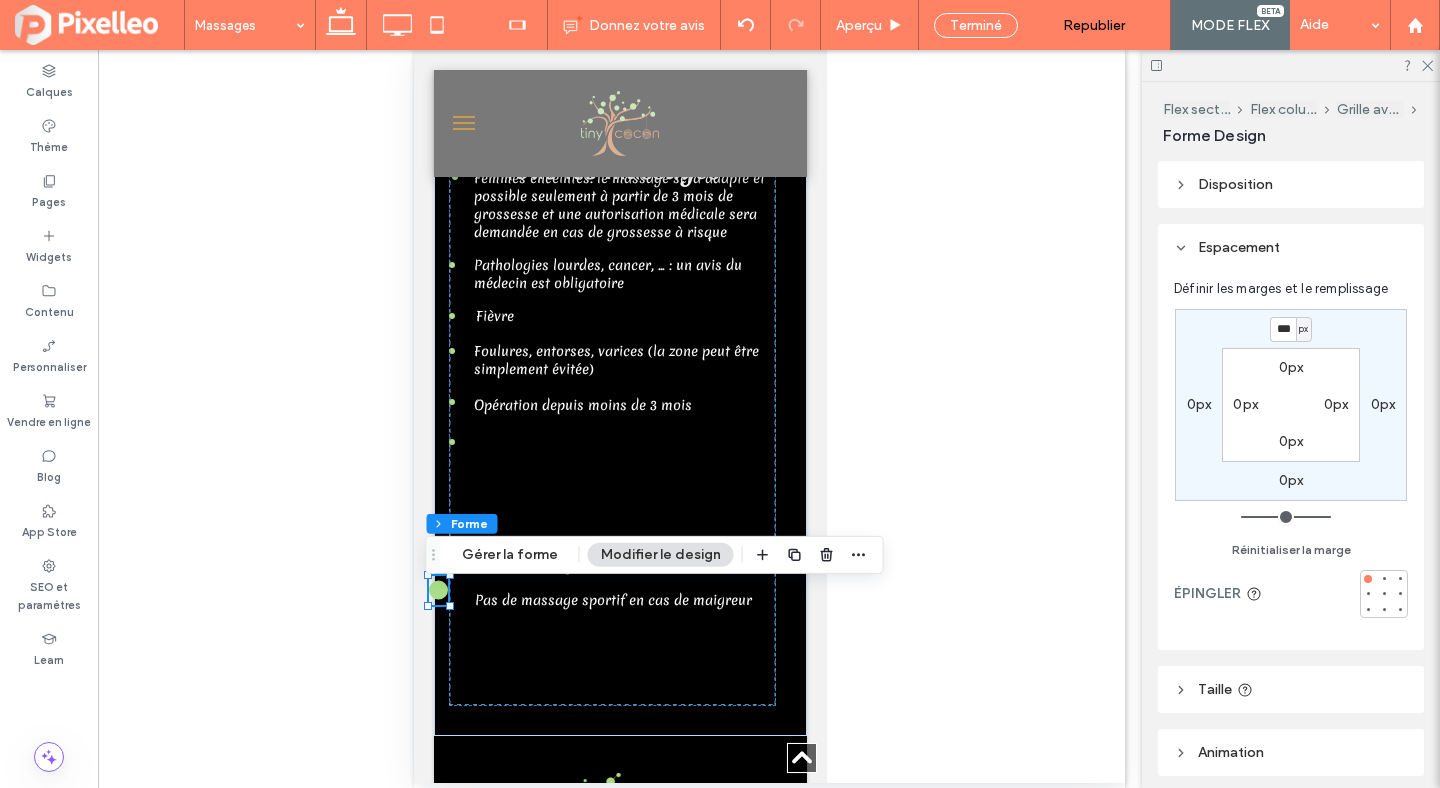 drag, startPoint x: 1337, startPoint y: 519, endPoint x: 1354, endPoint y: 518, distance: 17.029387 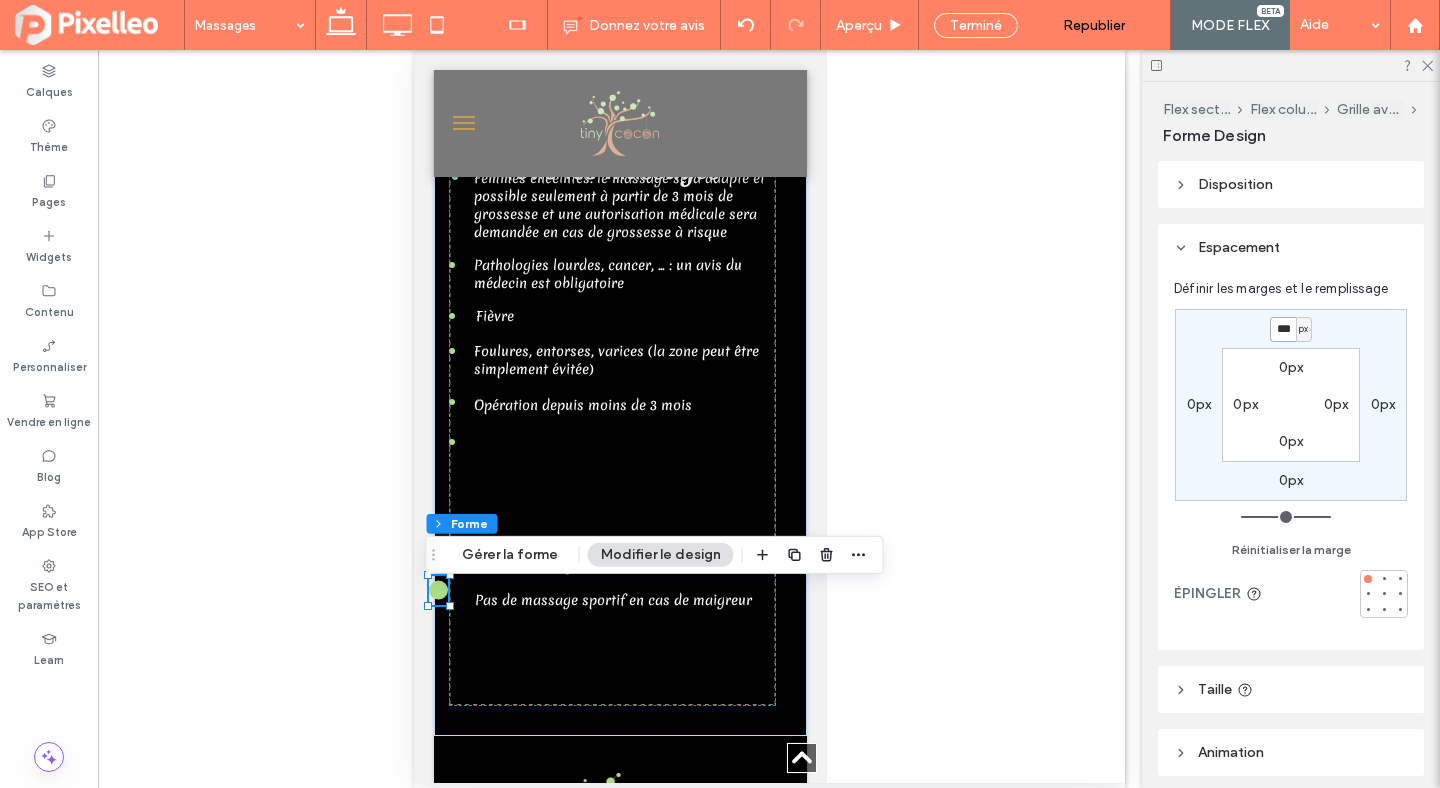 click on "***" at bounding box center [1283, 329] 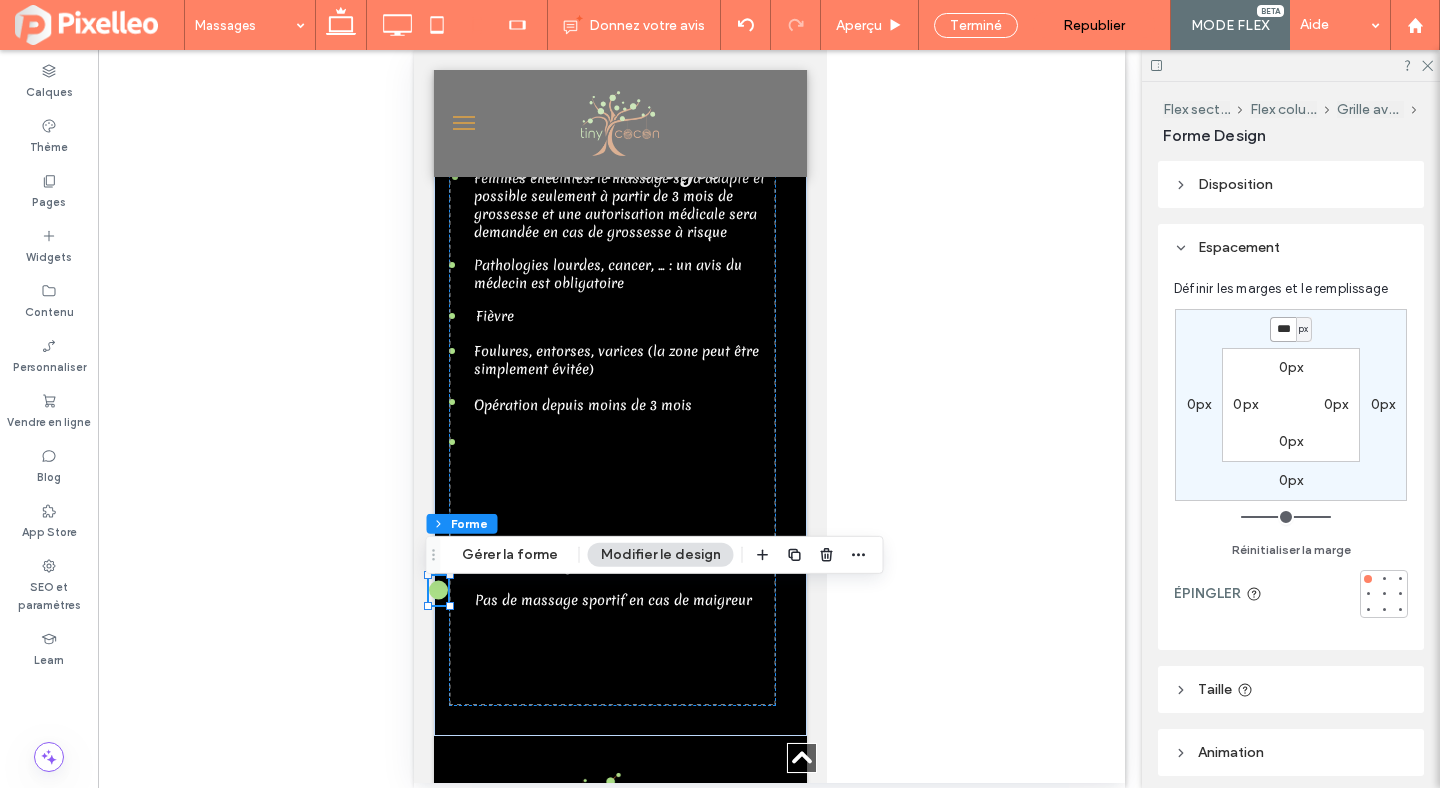 type on "***" 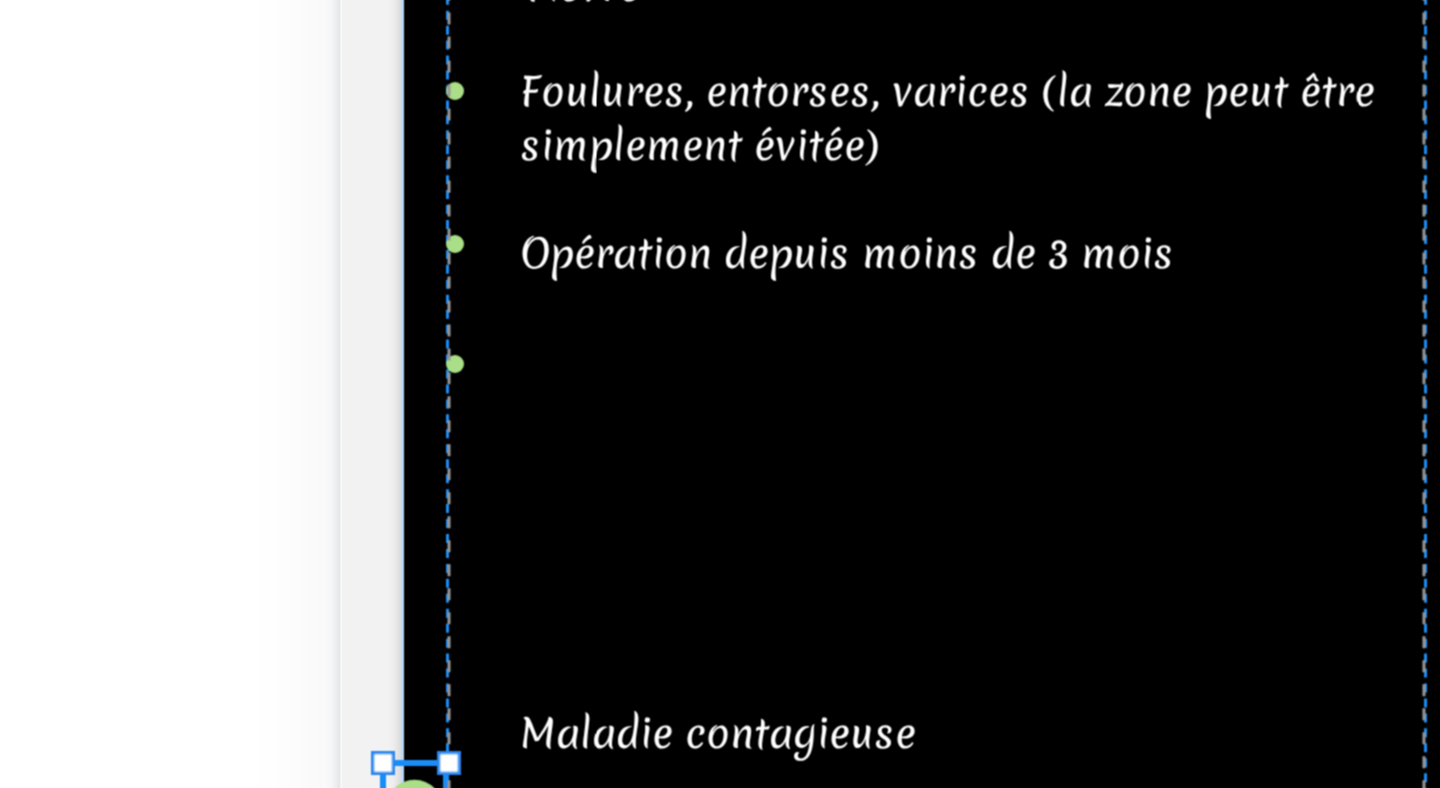 type on "***" 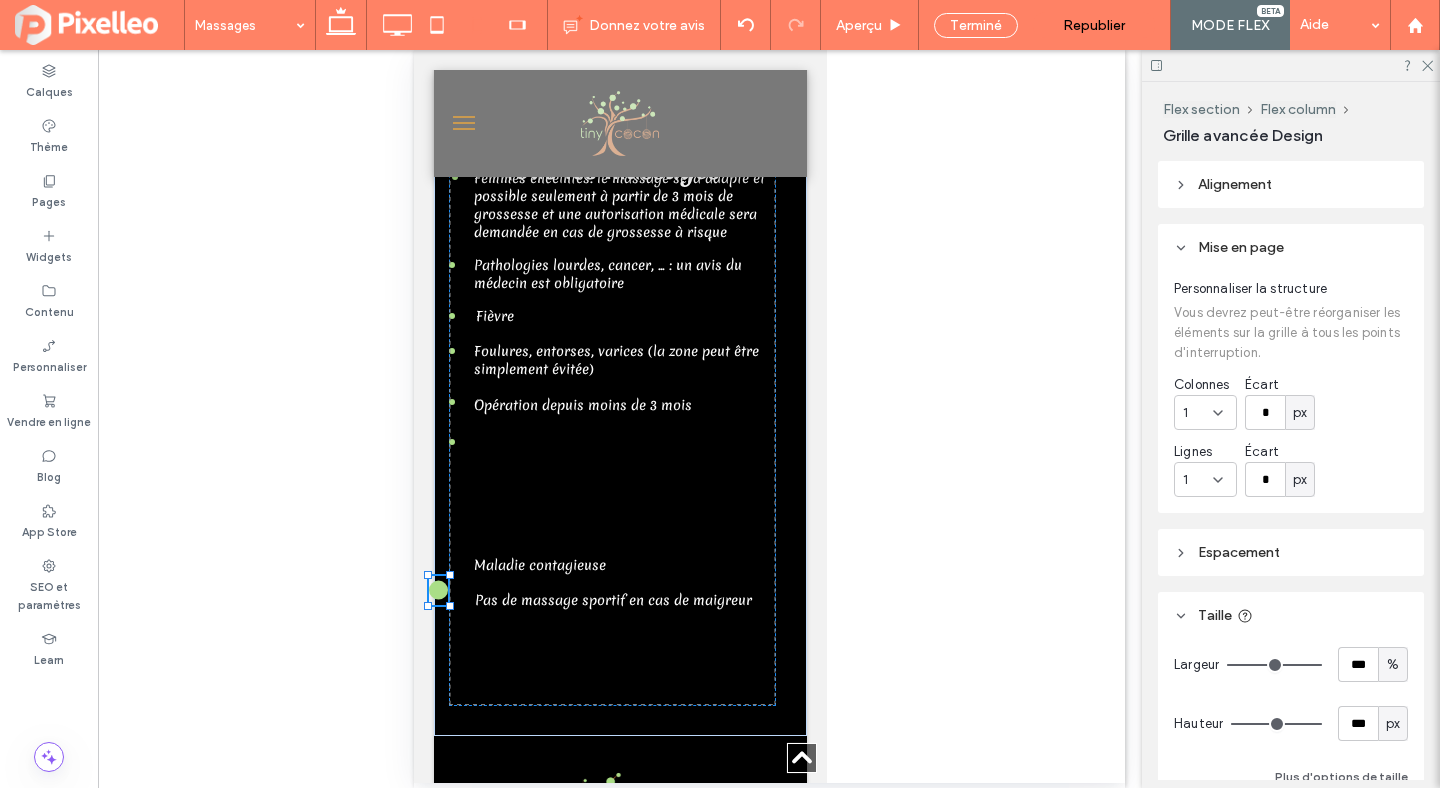 type on "***" 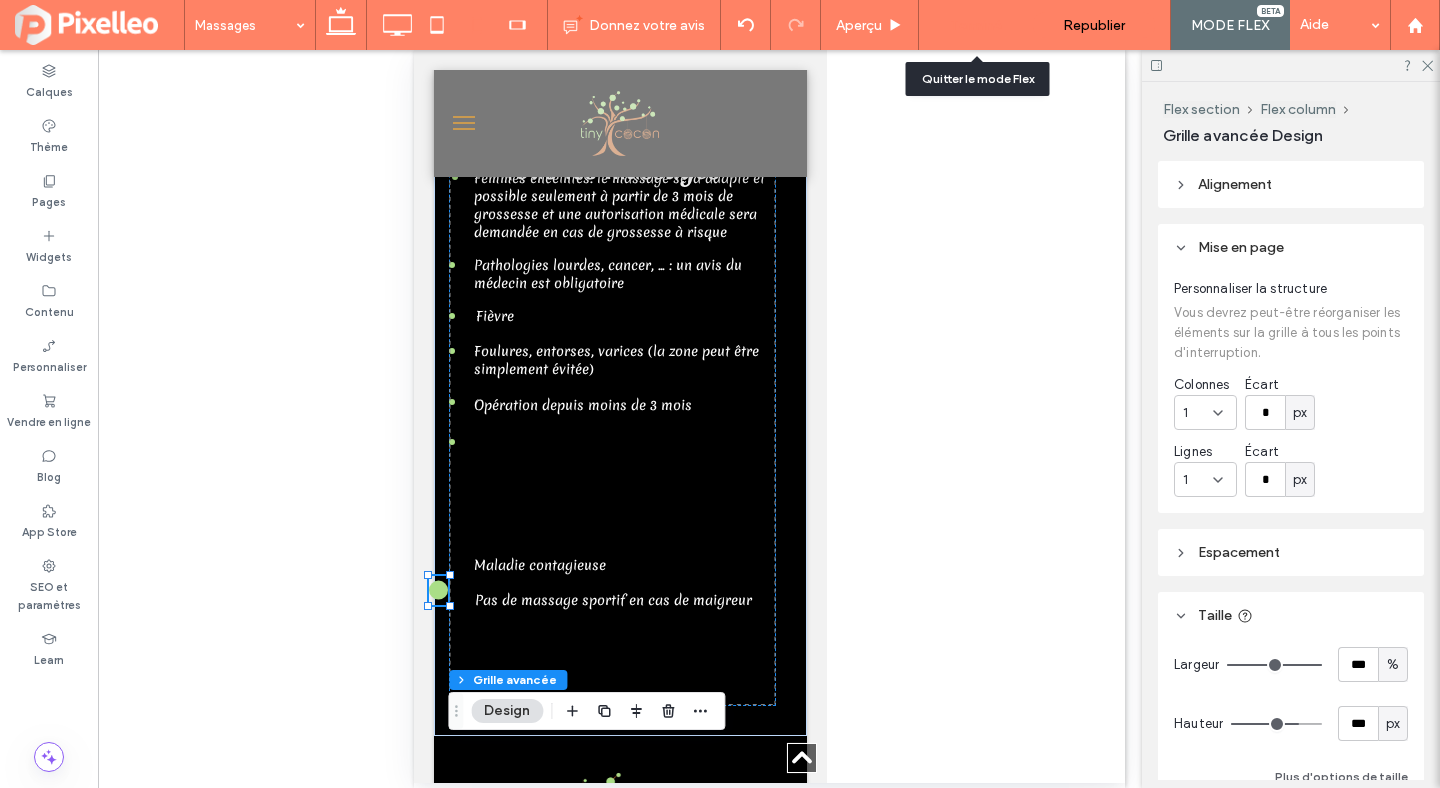 click on "Terminé" at bounding box center [976, 25] 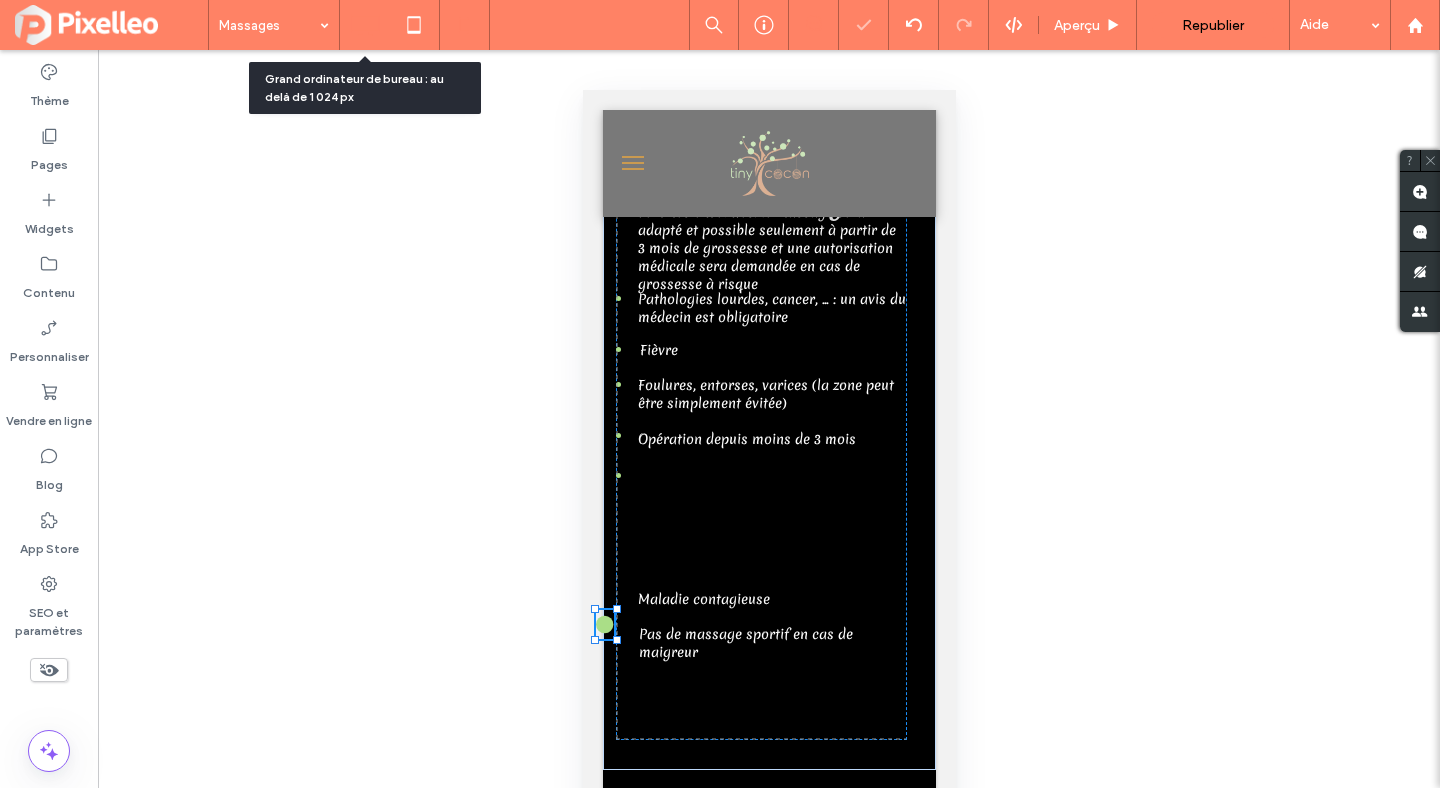 click 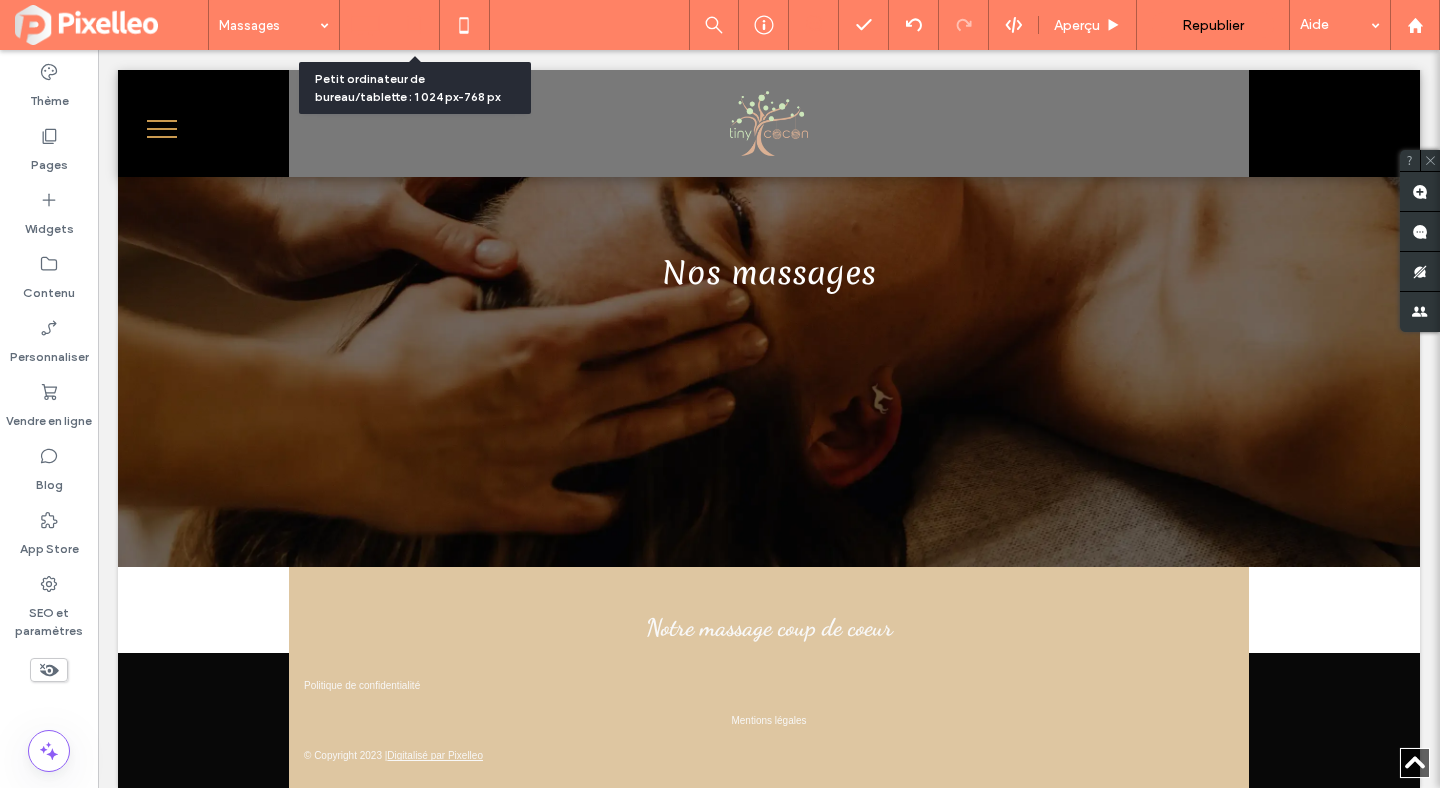 click 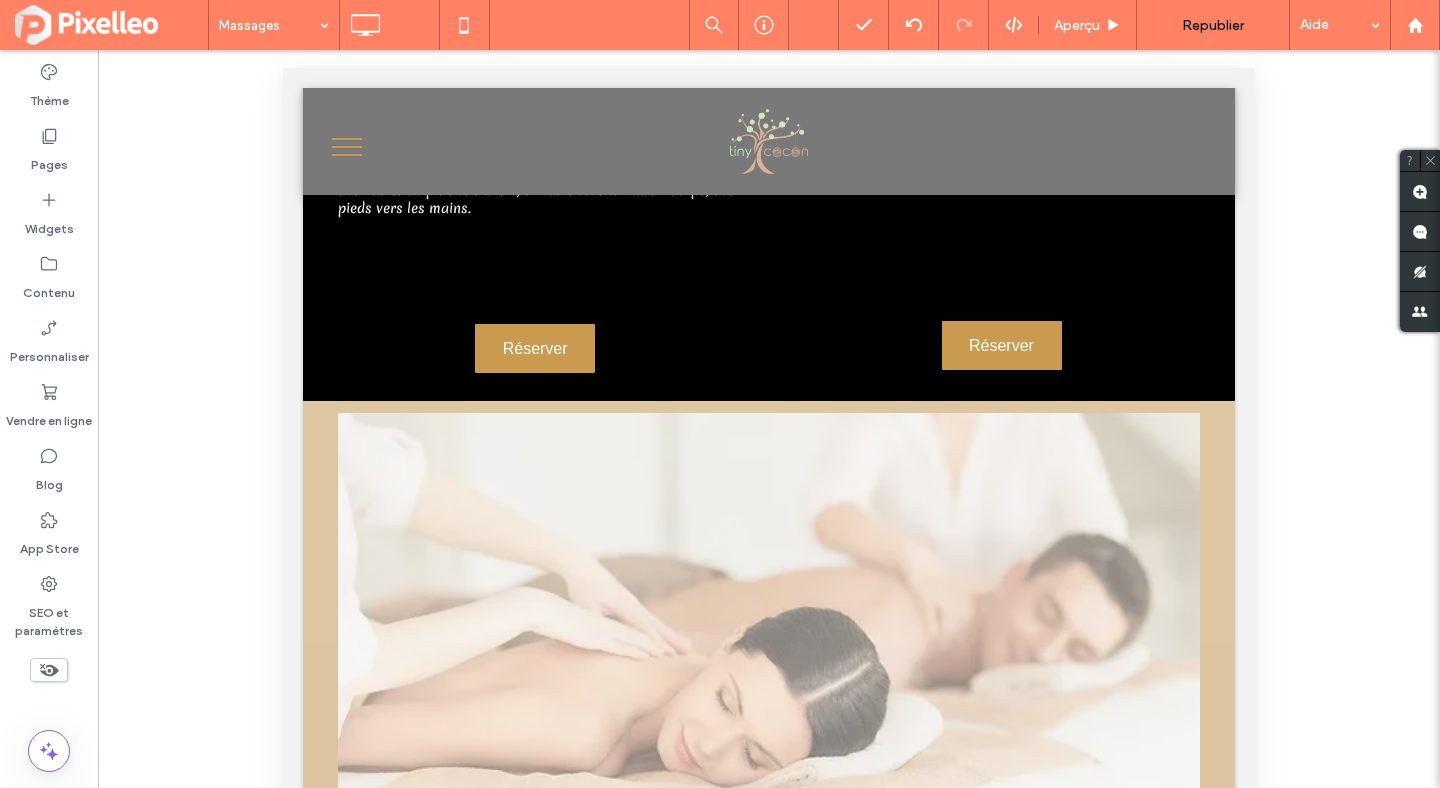scroll, scrollTop: 18, scrollLeft: 0, axis: vertical 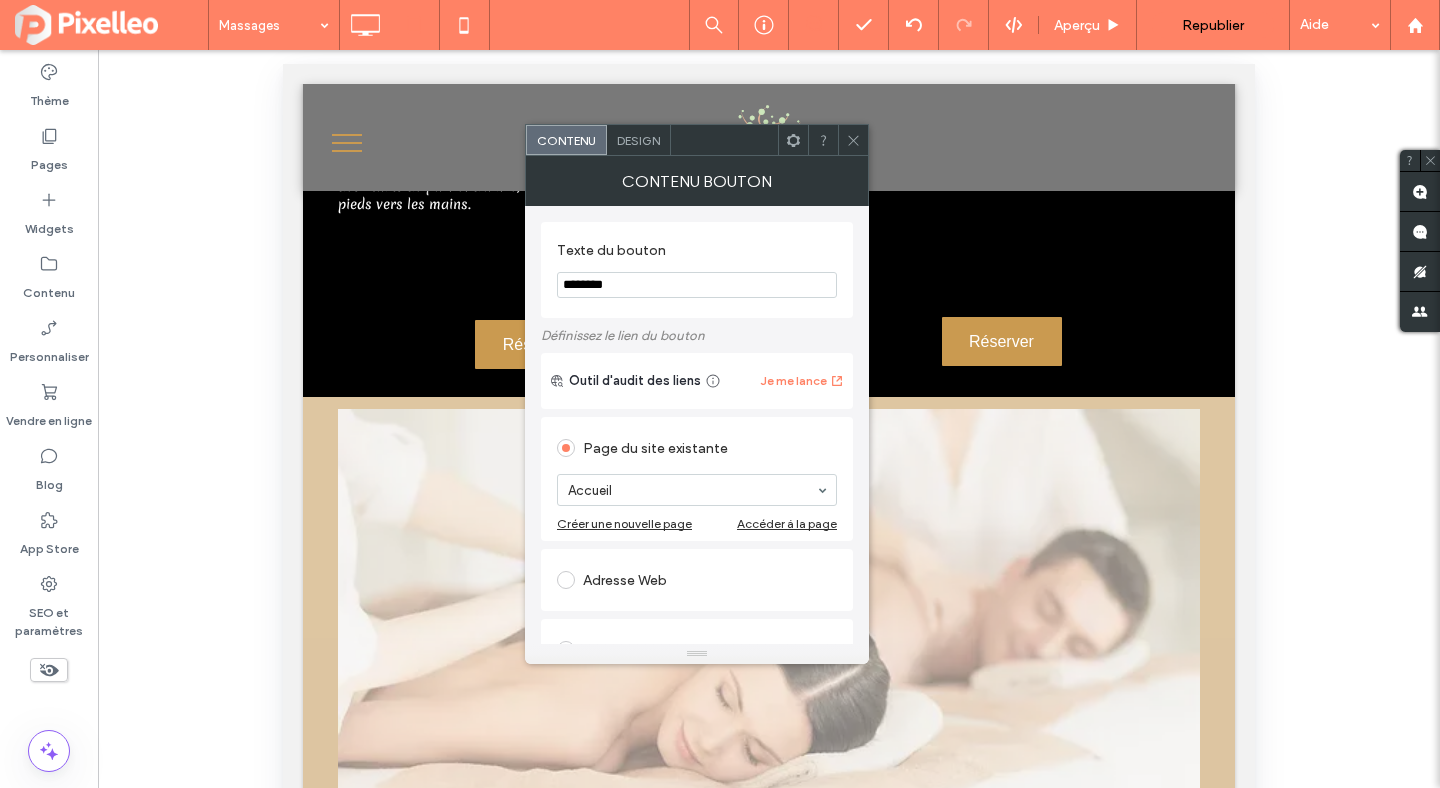 click 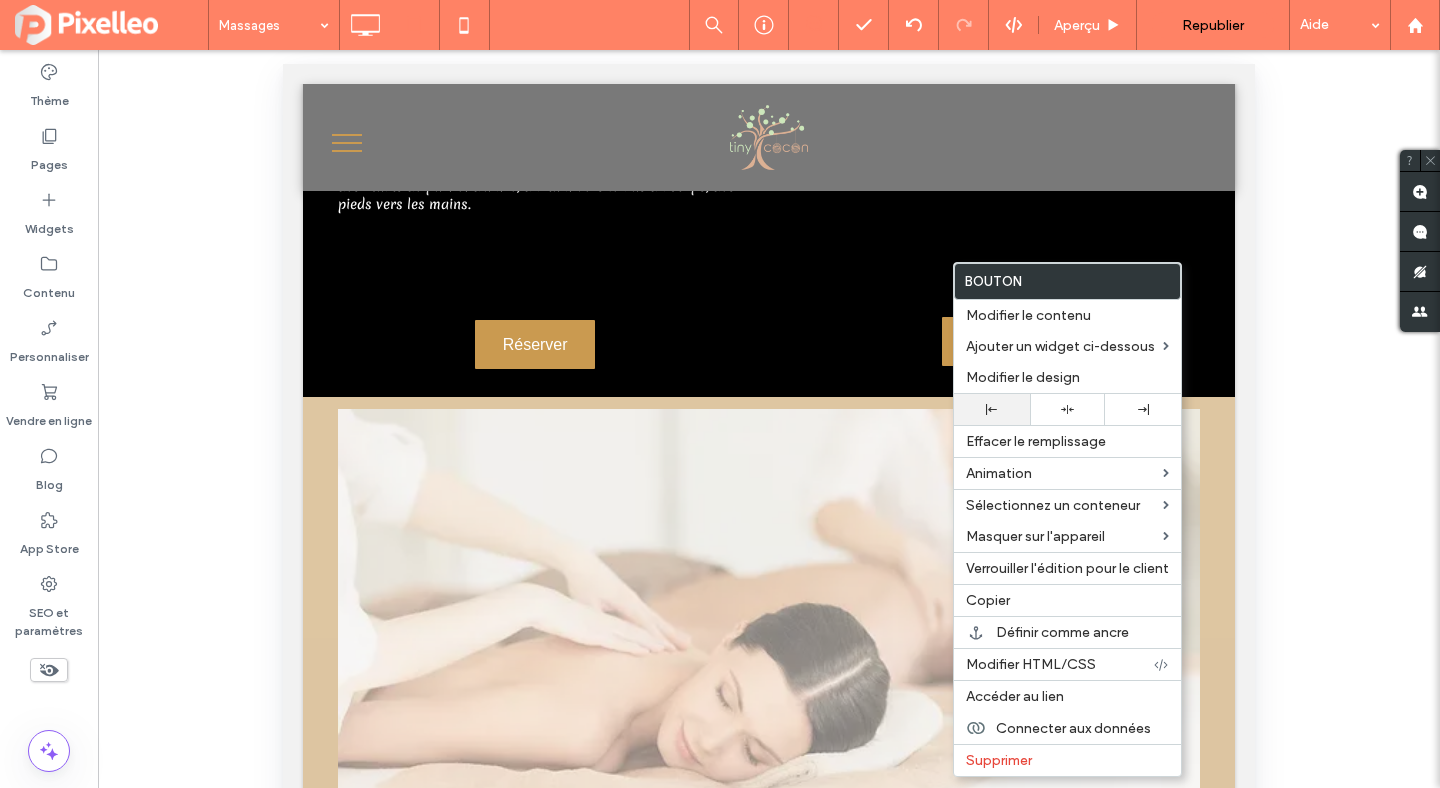 click 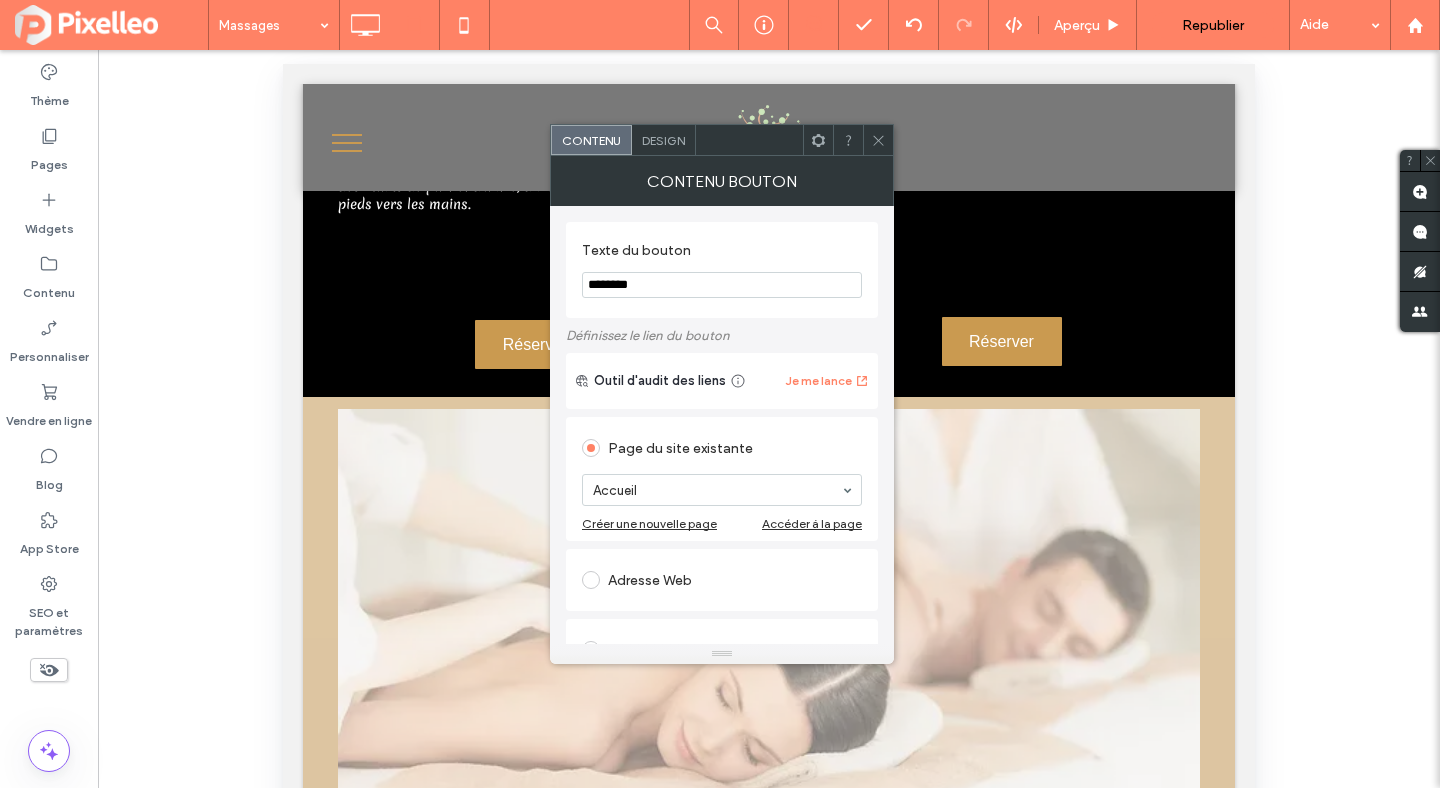 click on "Design" at bounding box center (663, 140) 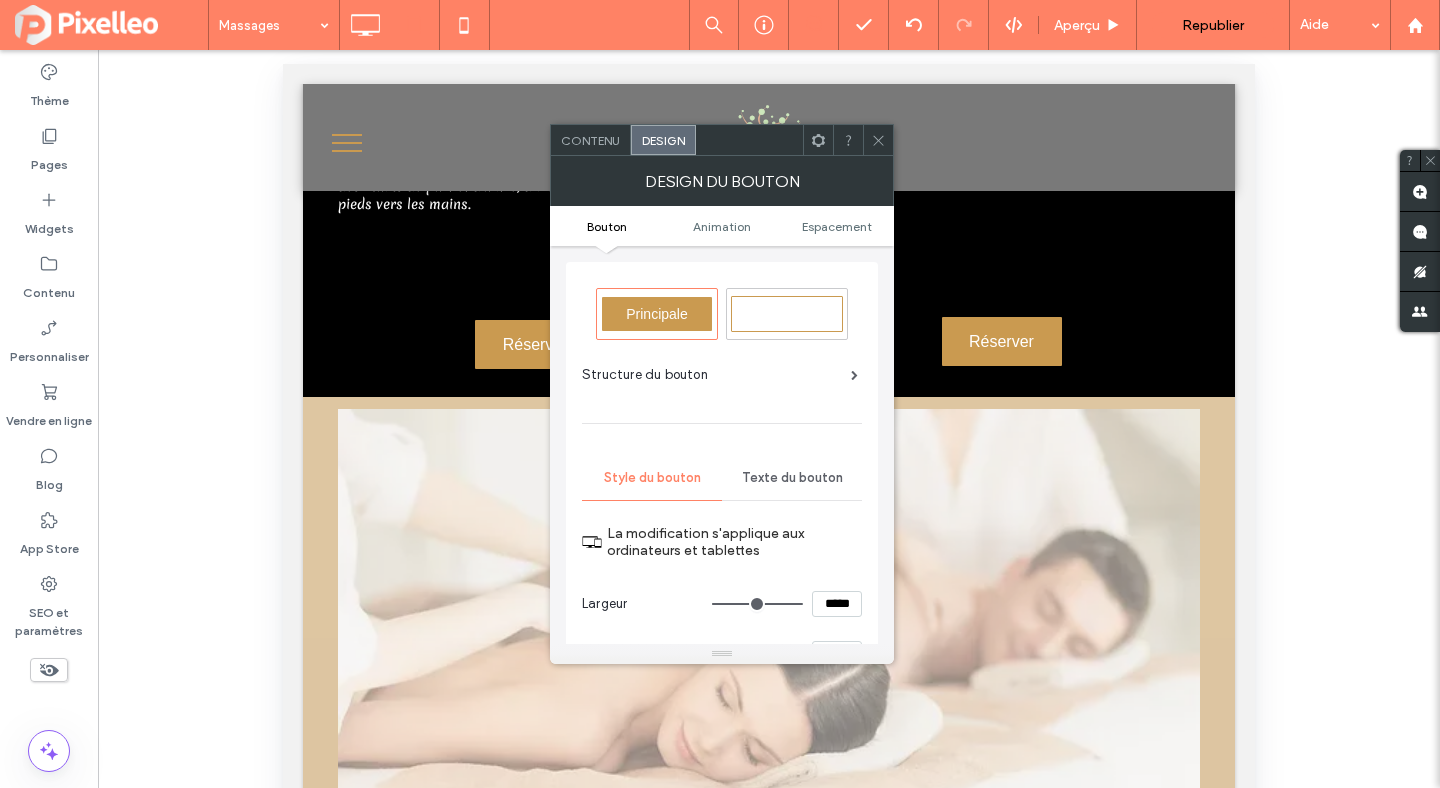 click 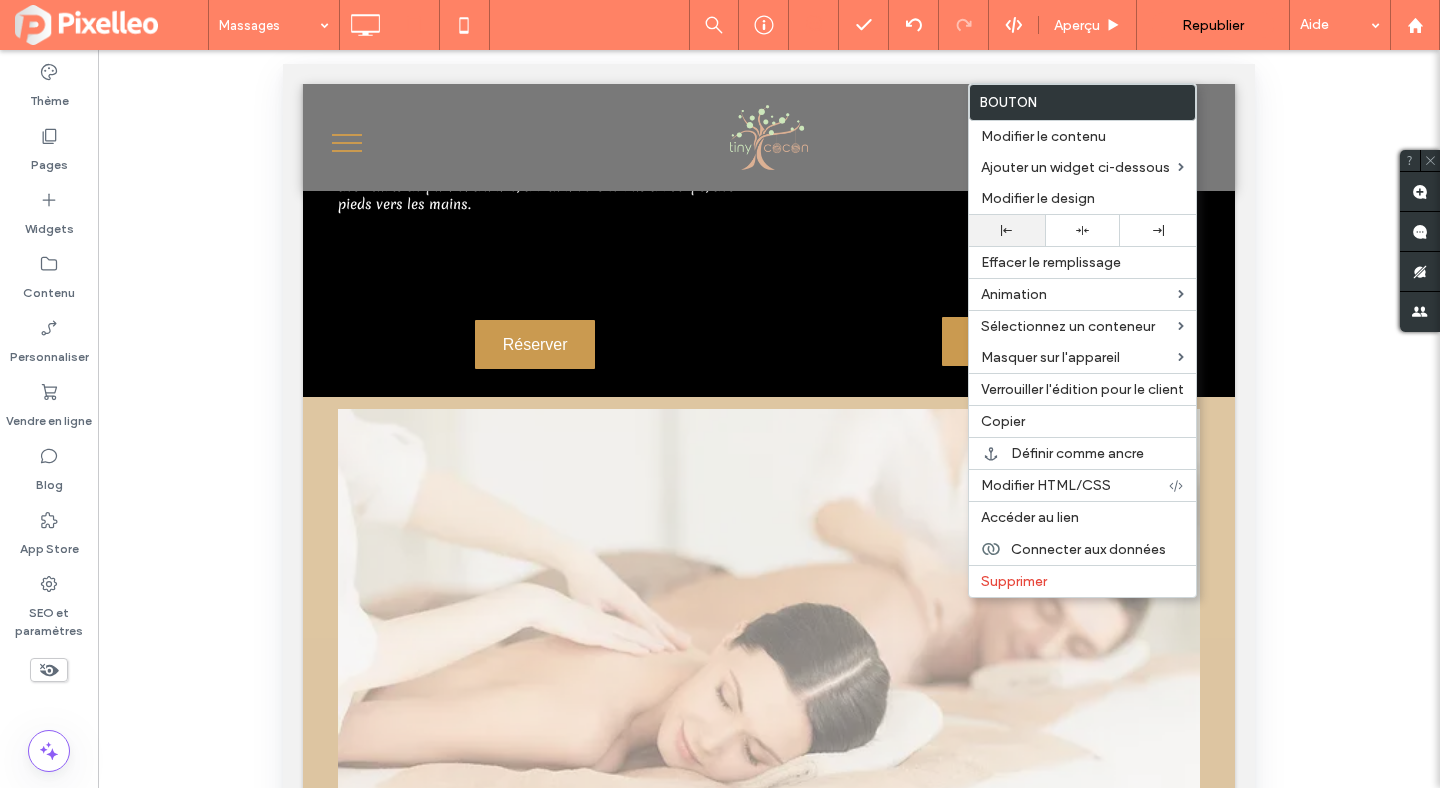 click 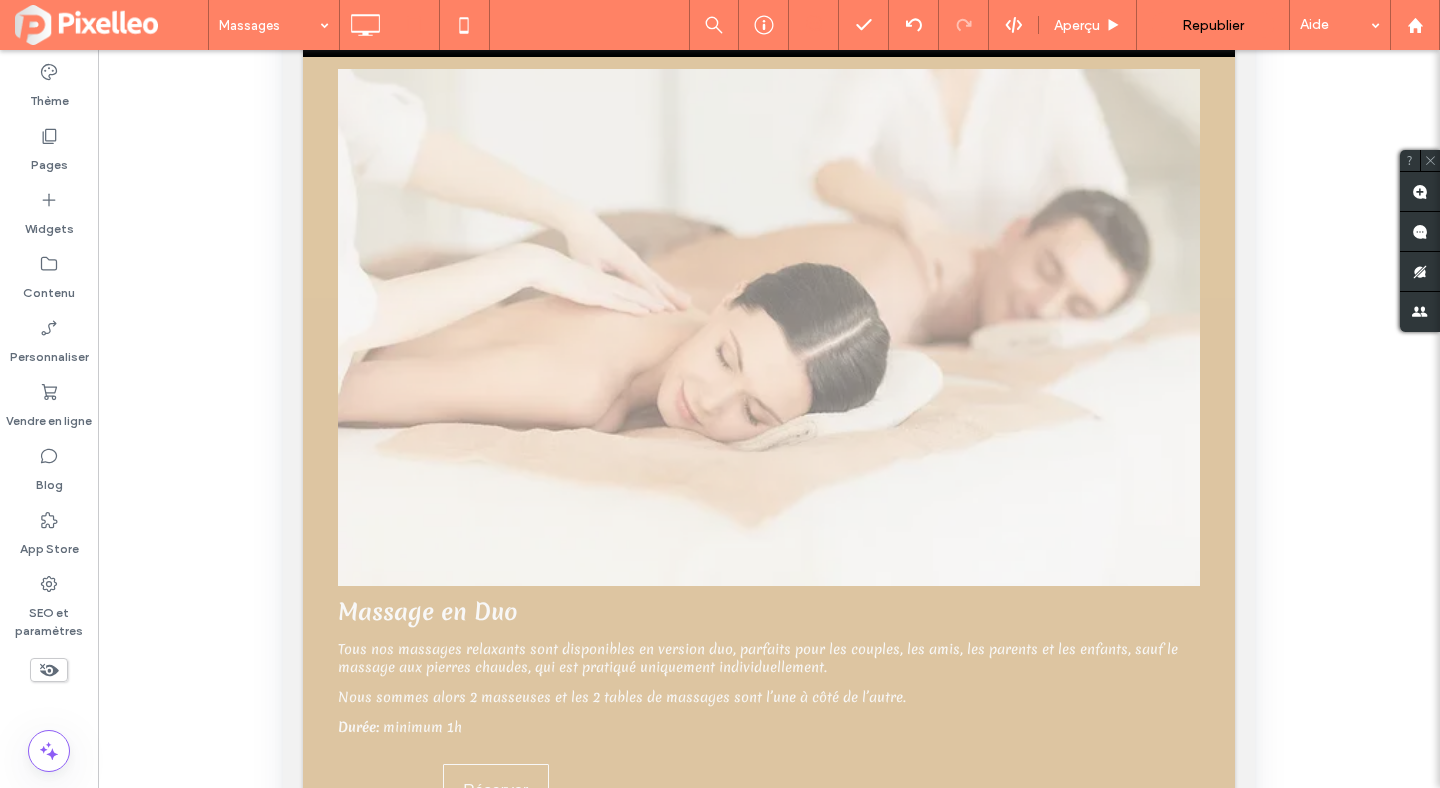 scroll, scrollTop: 0, scrollLeft: 0, axis: both 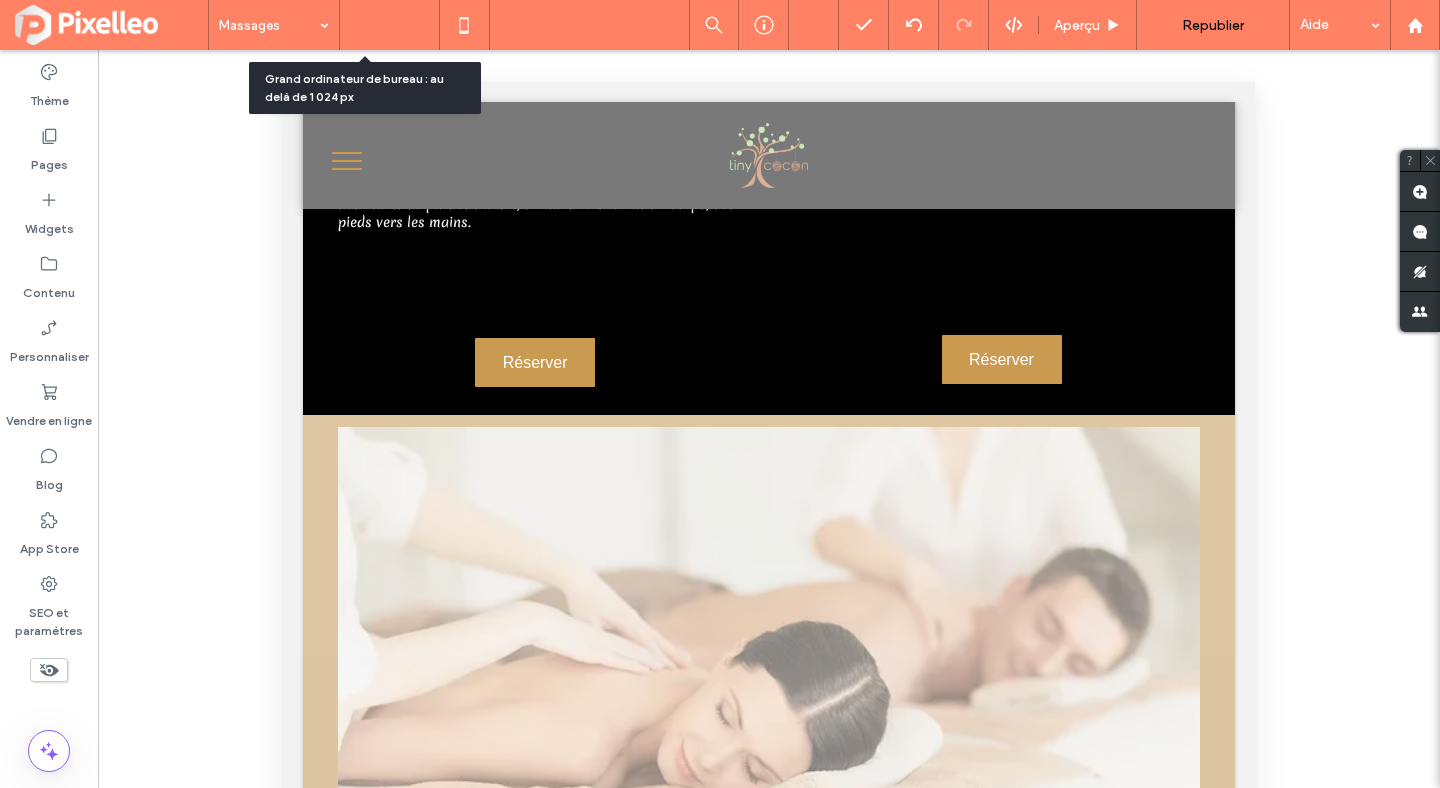 click 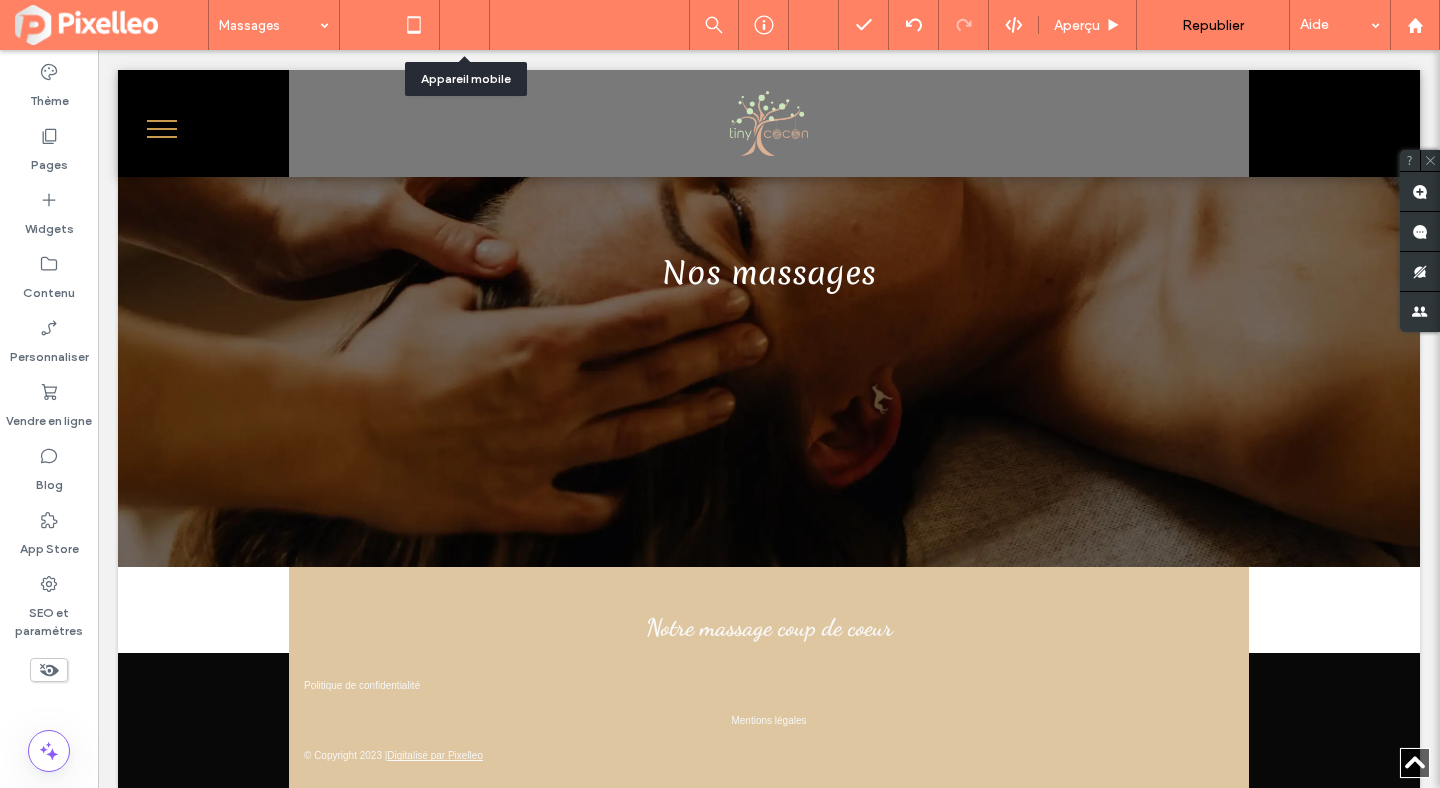 click 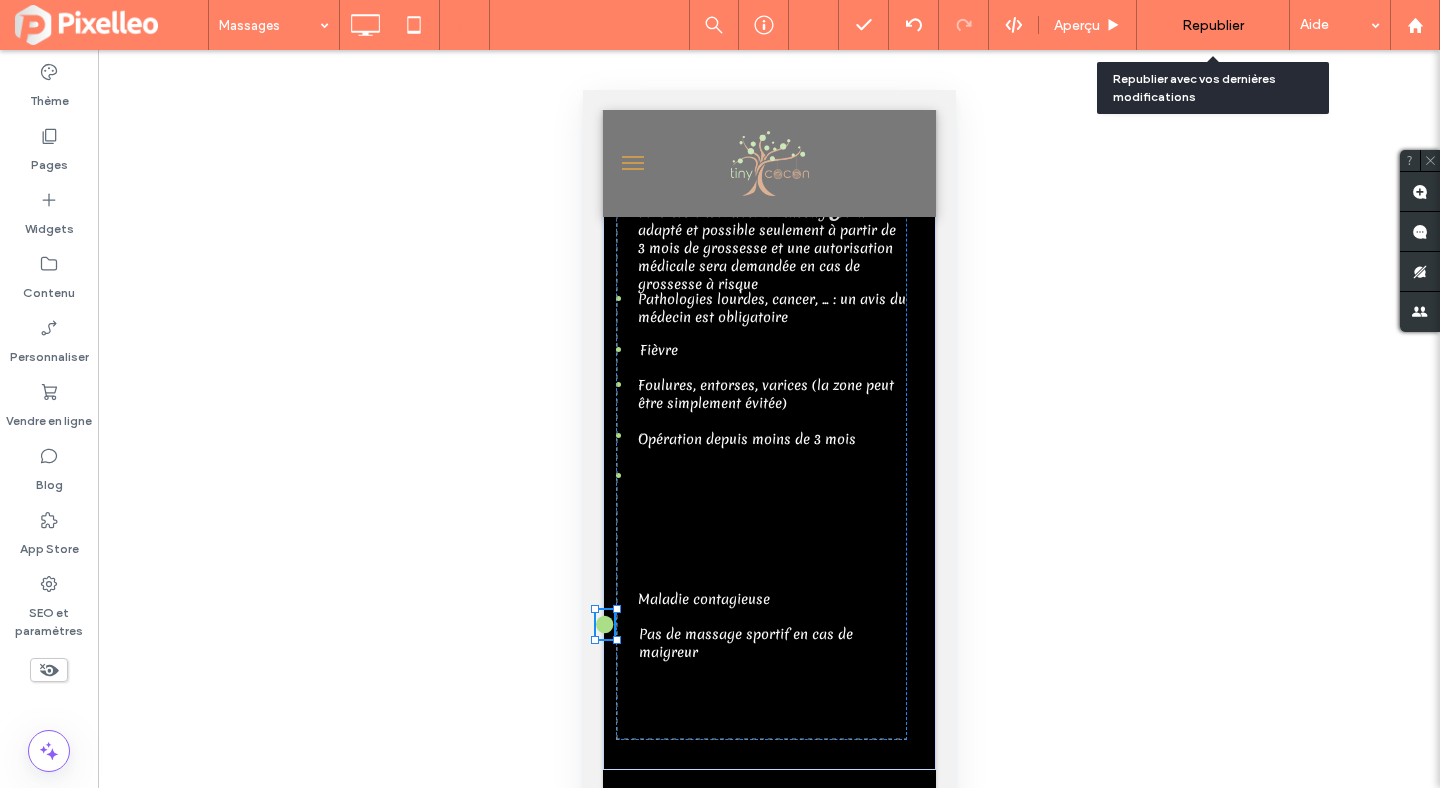 click on "Republier" at bounding box center [1213, 25] 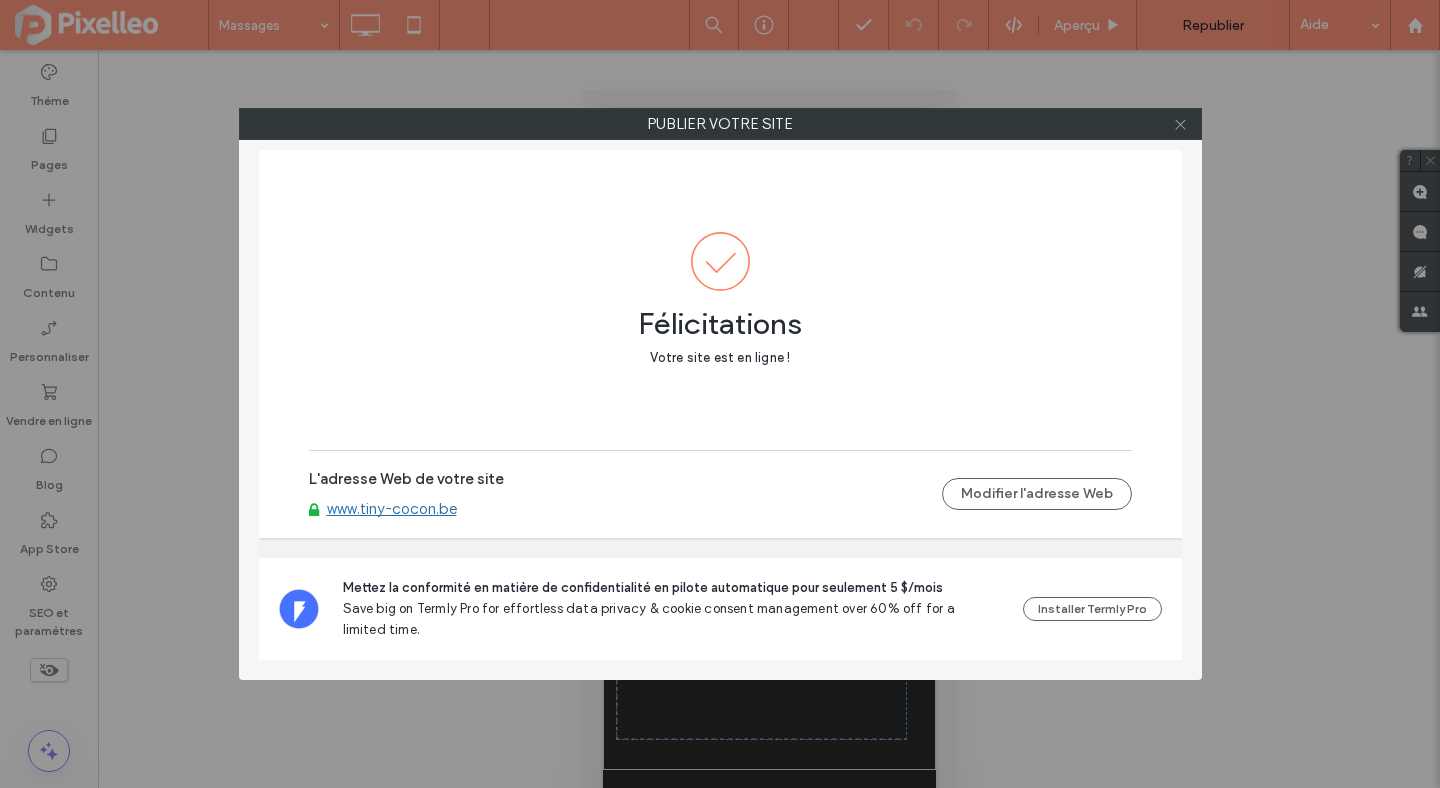 click 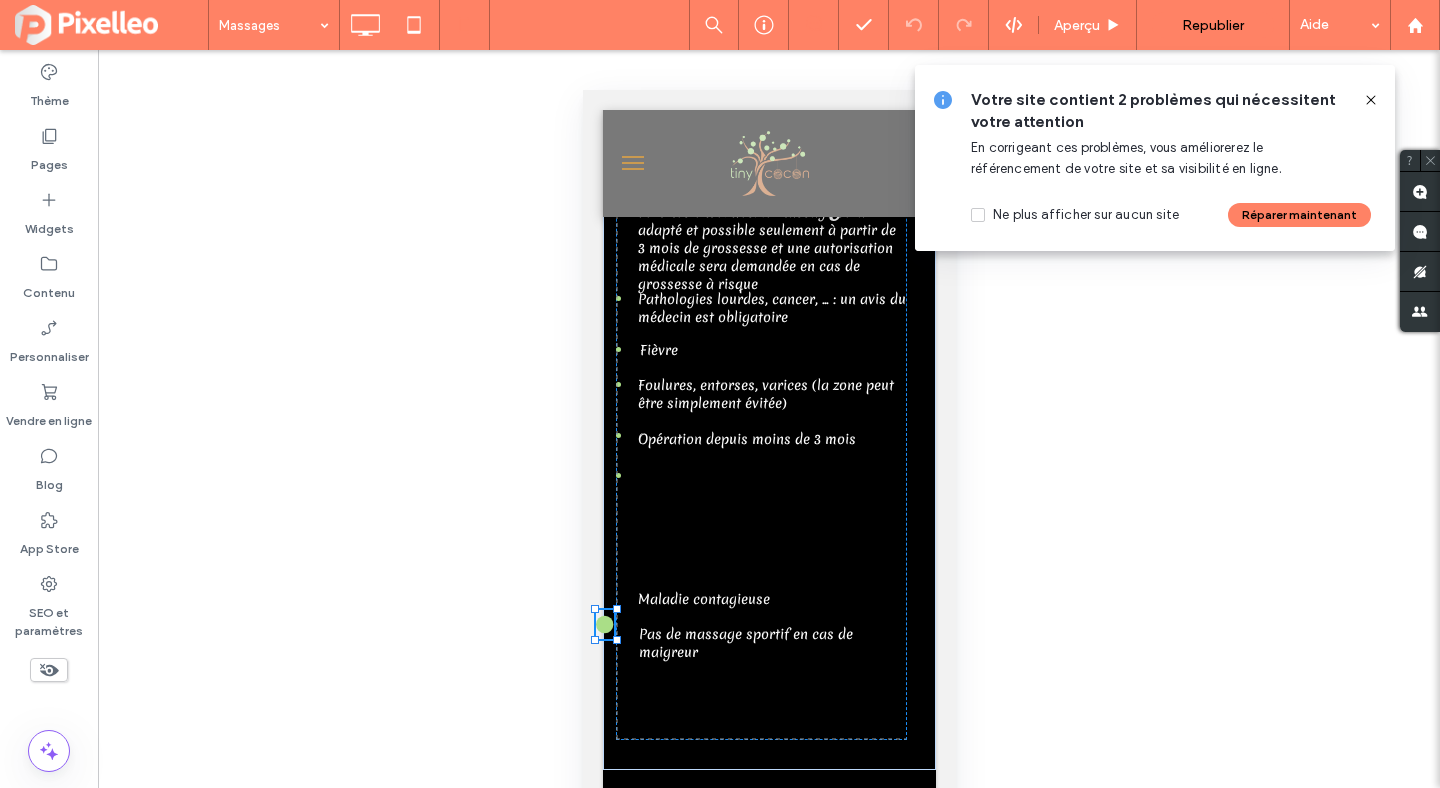 click 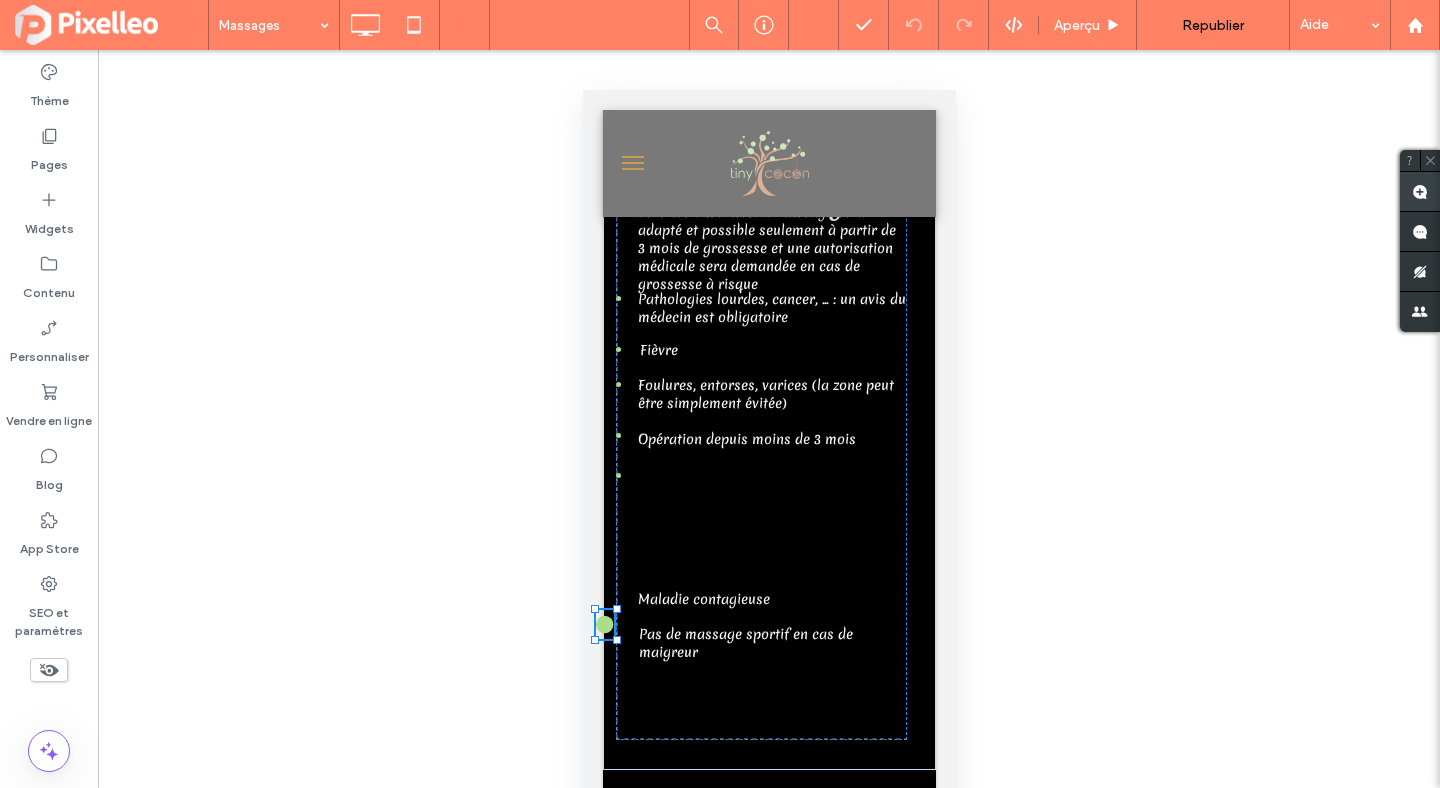 click 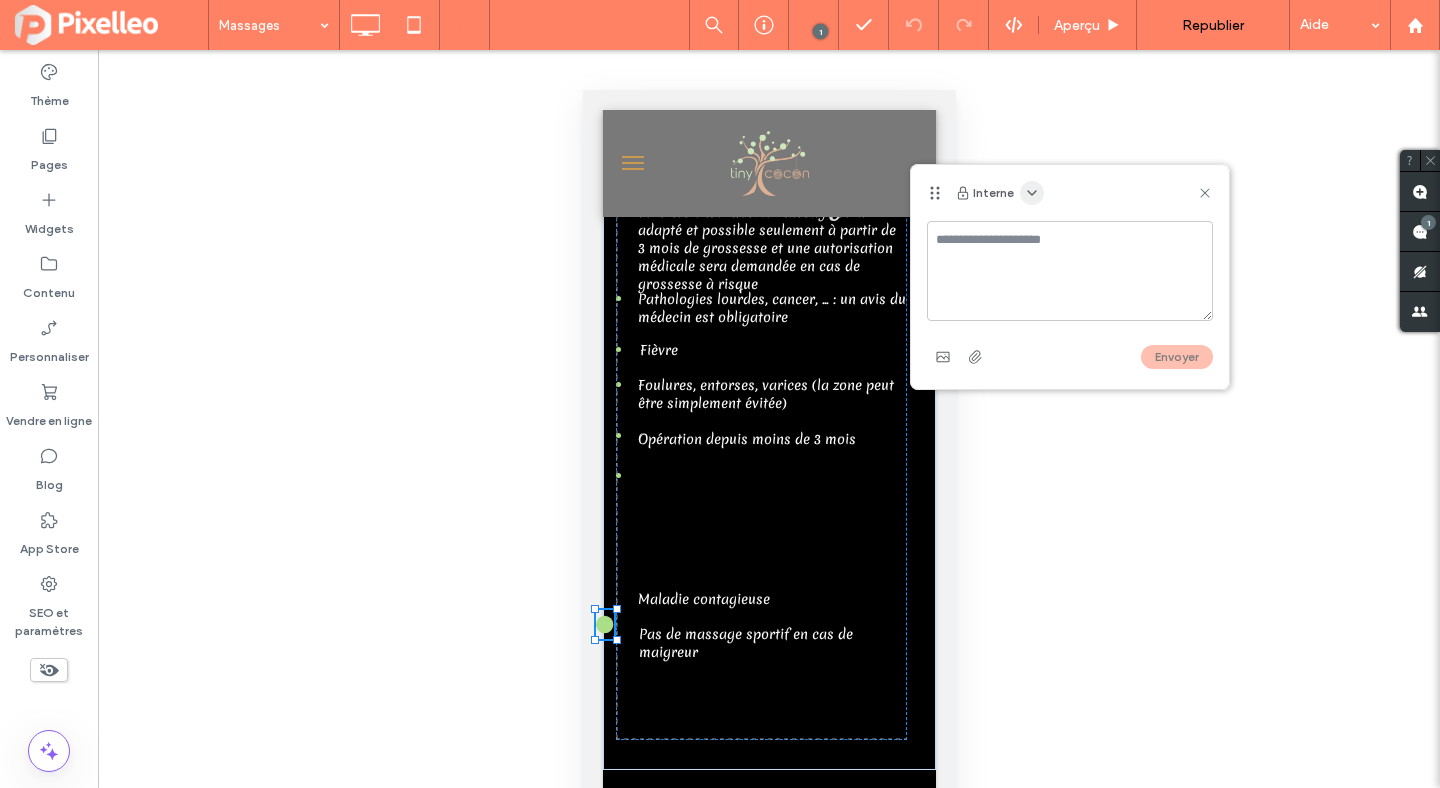 click at bounding box center (1032, 193) 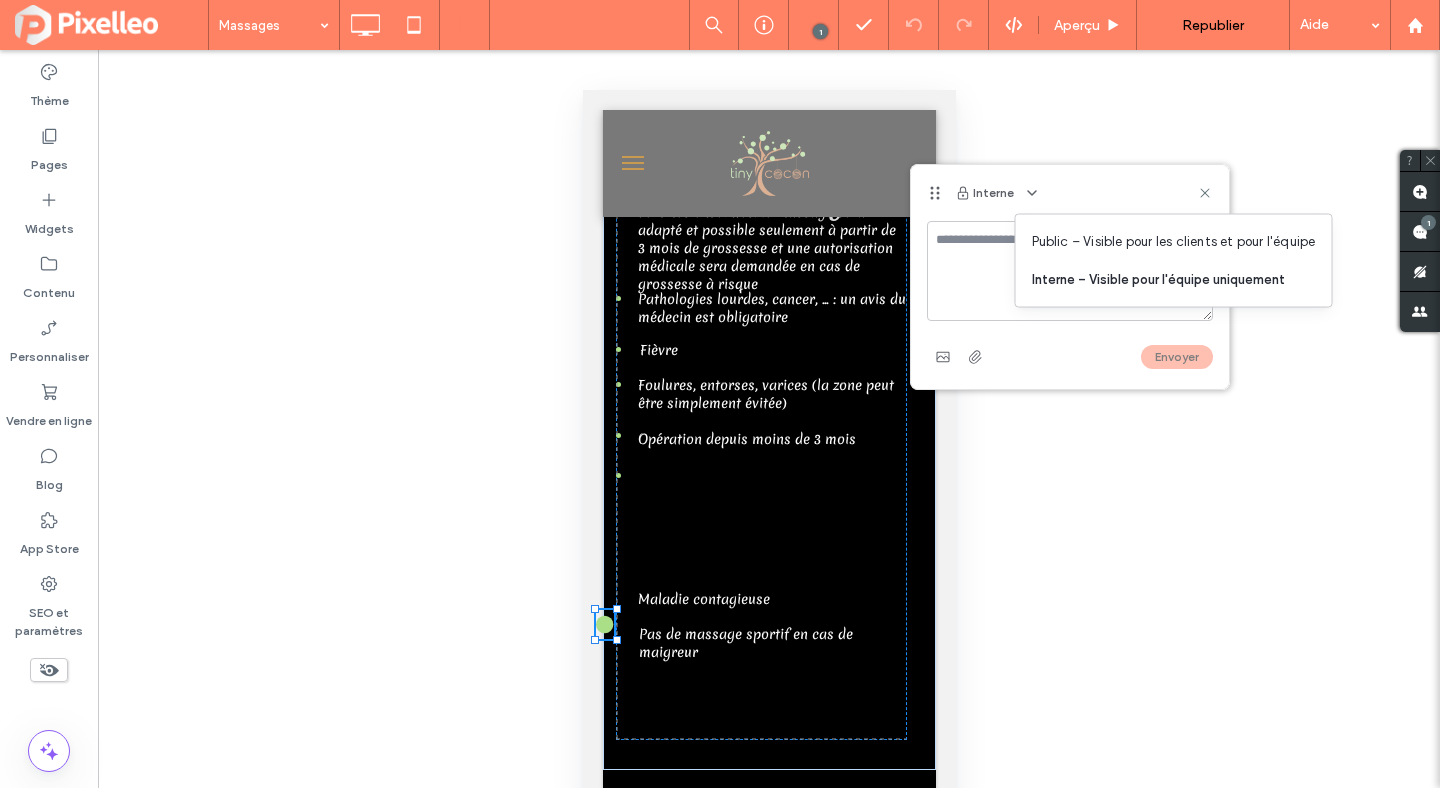 click on "Public – Visible pour les clients et pour l'équipe Interne – Visible pour l'équipe uniquement" at bounding box center [1174, 261] 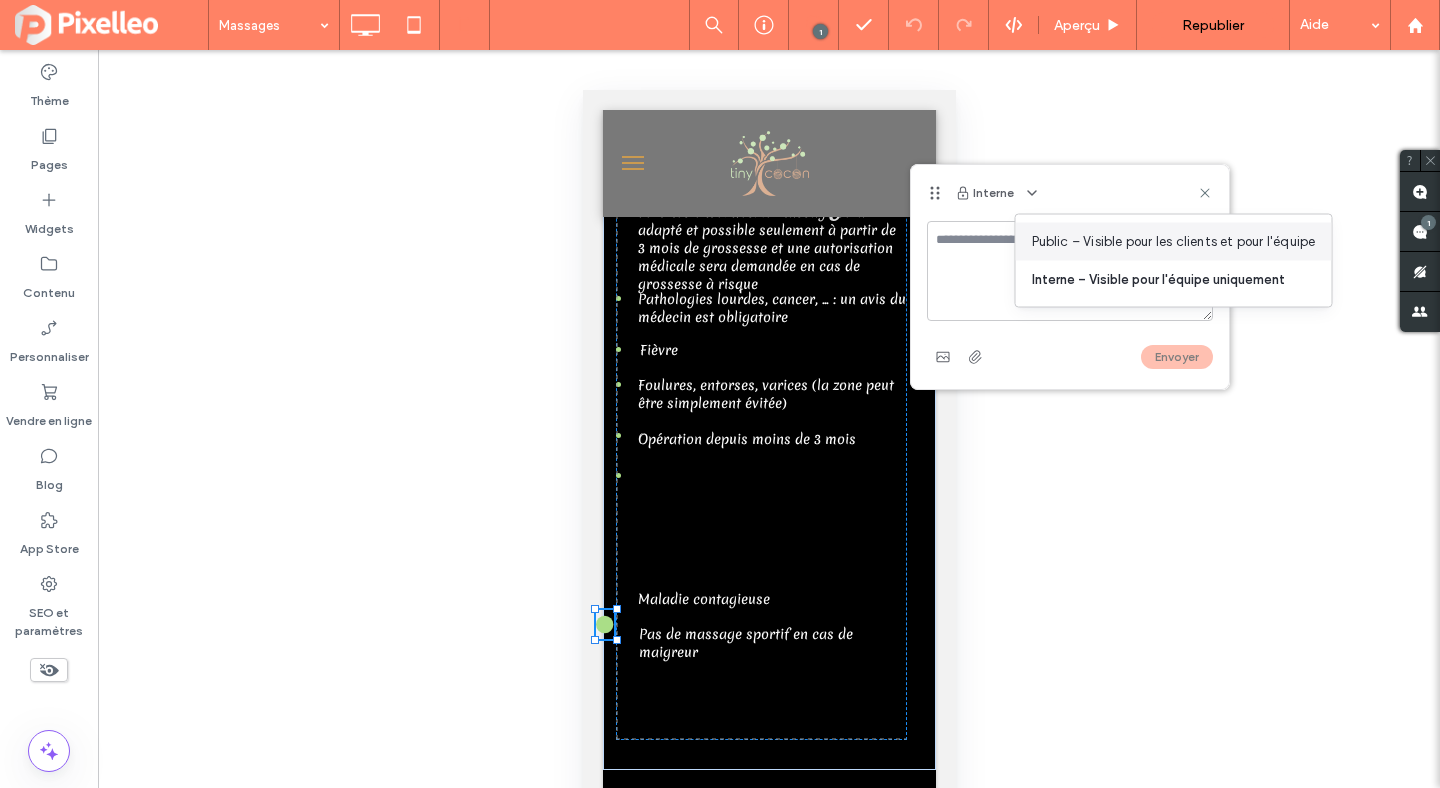 click on "Public – Visible pour les clients et pour l'équipe" at bounding box center [1174, 242] 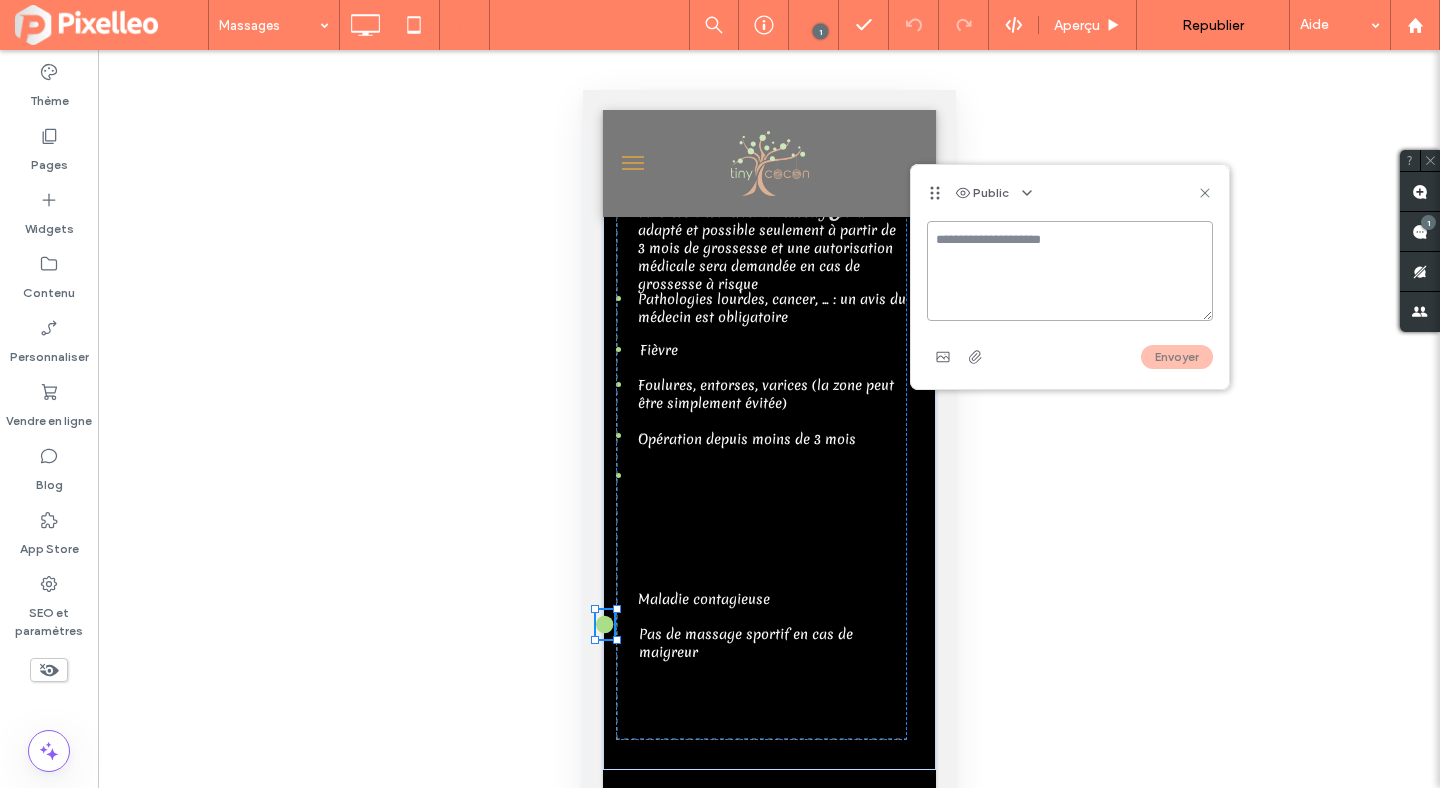 click at bounding box center (1070, 271) 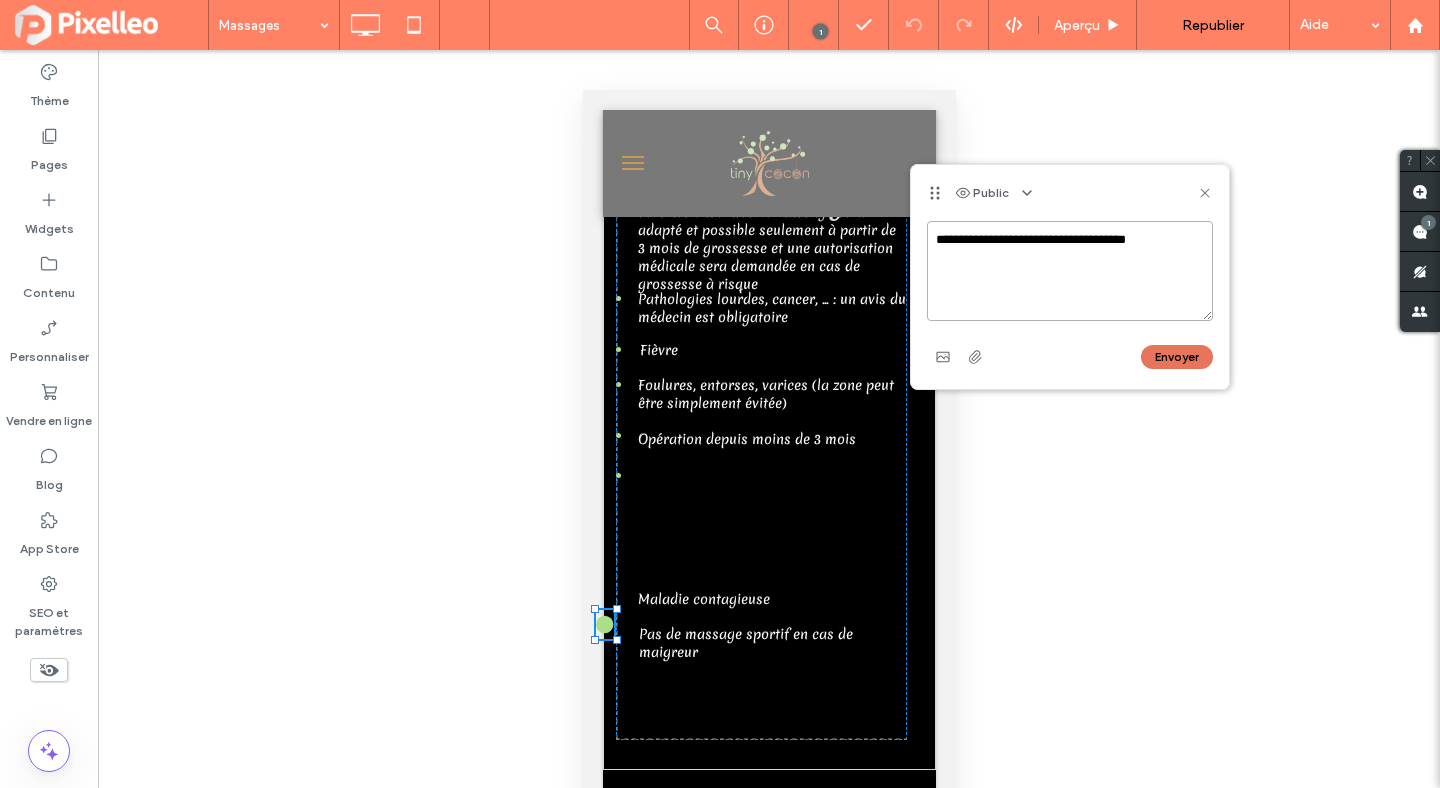 type on "**********" 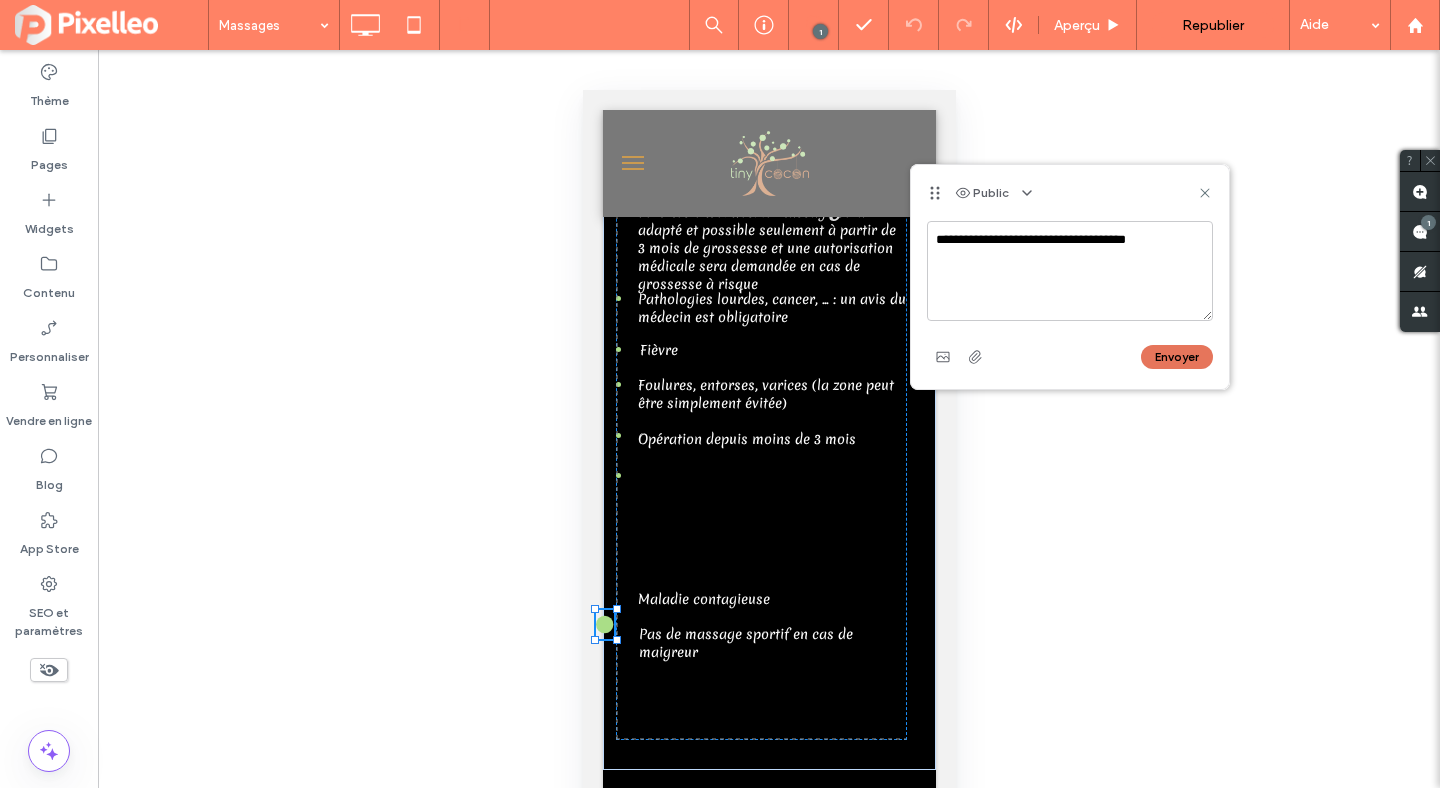 click on "Envoyer" at bounding box center [1177, 357] 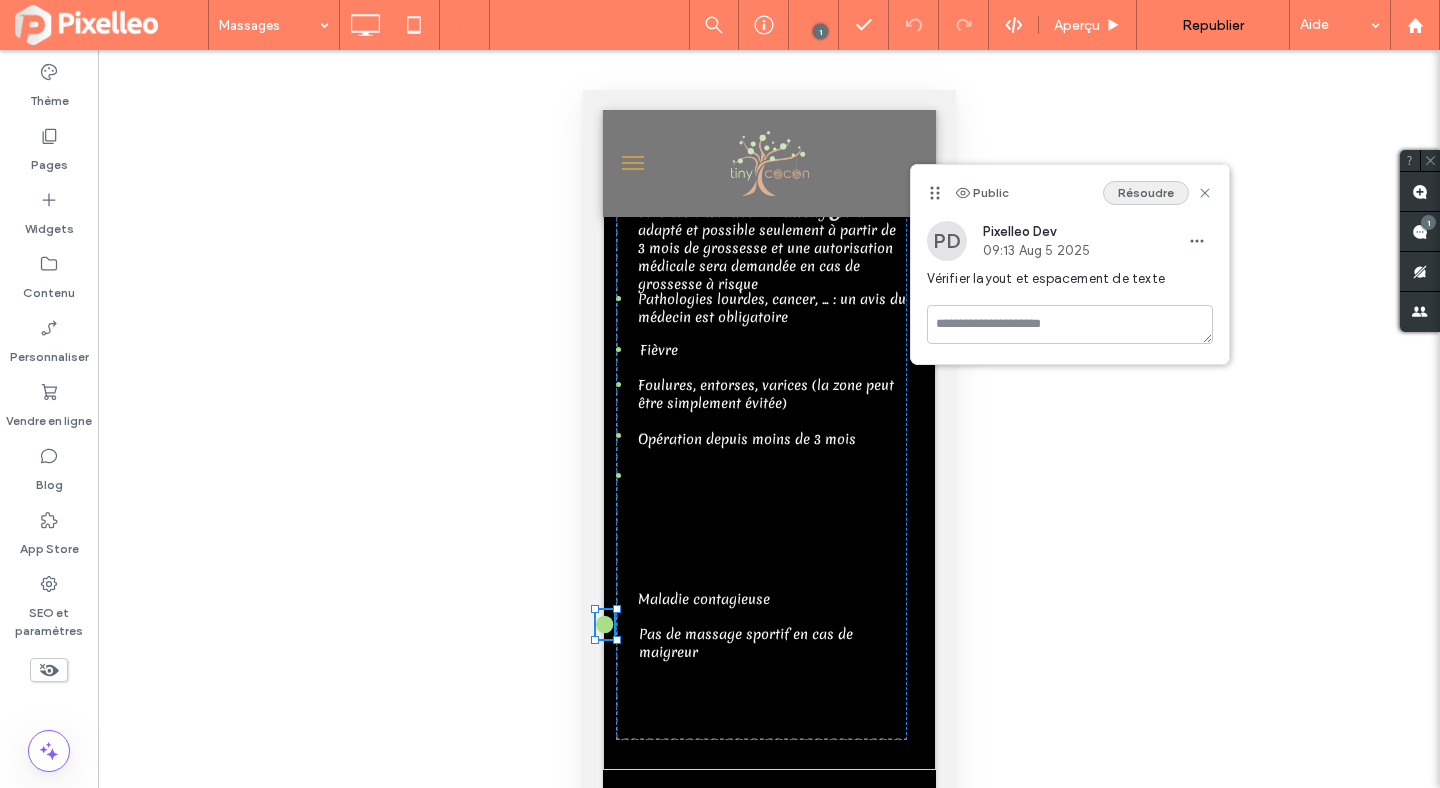 click on "Résoudre" at bounding box center [1146, 193] 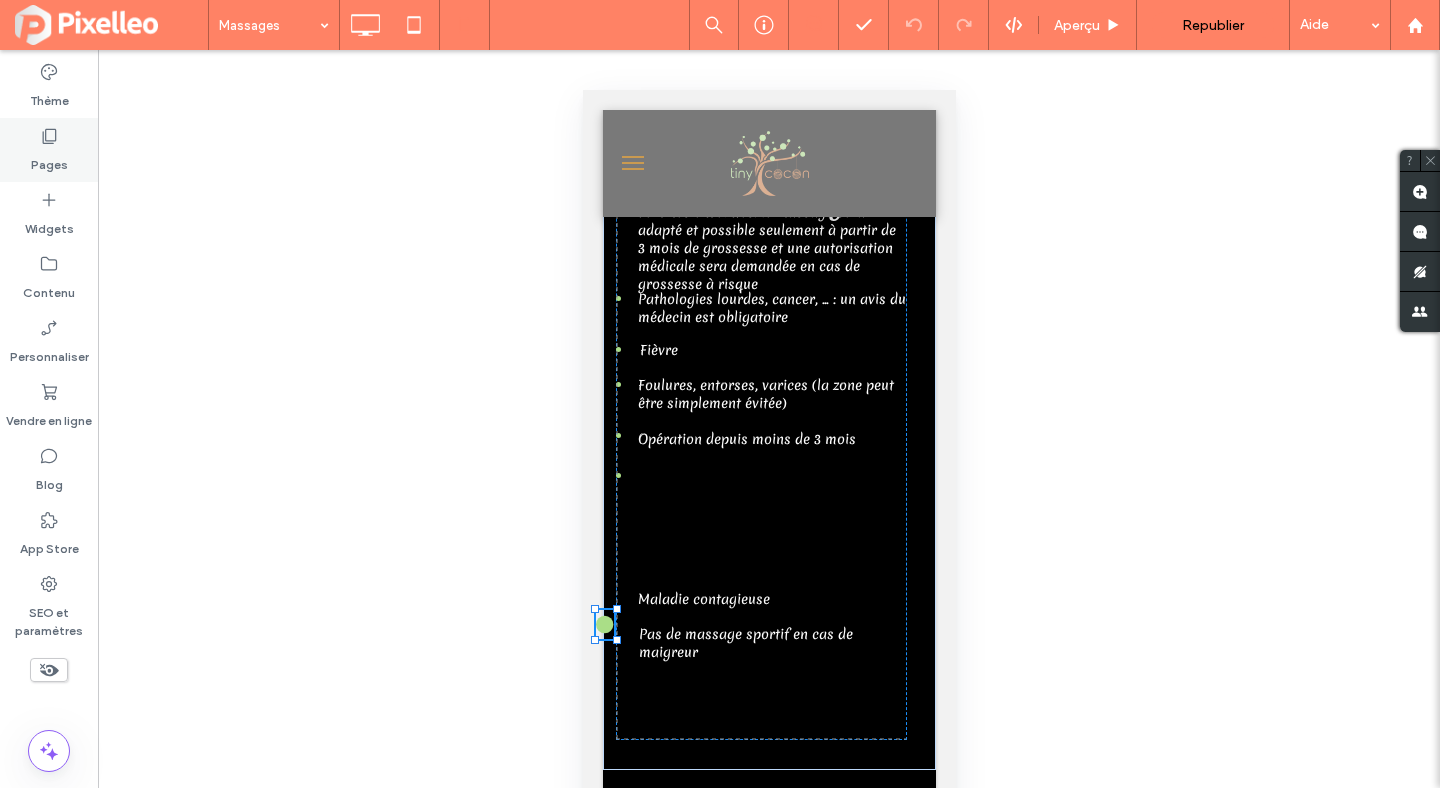 click 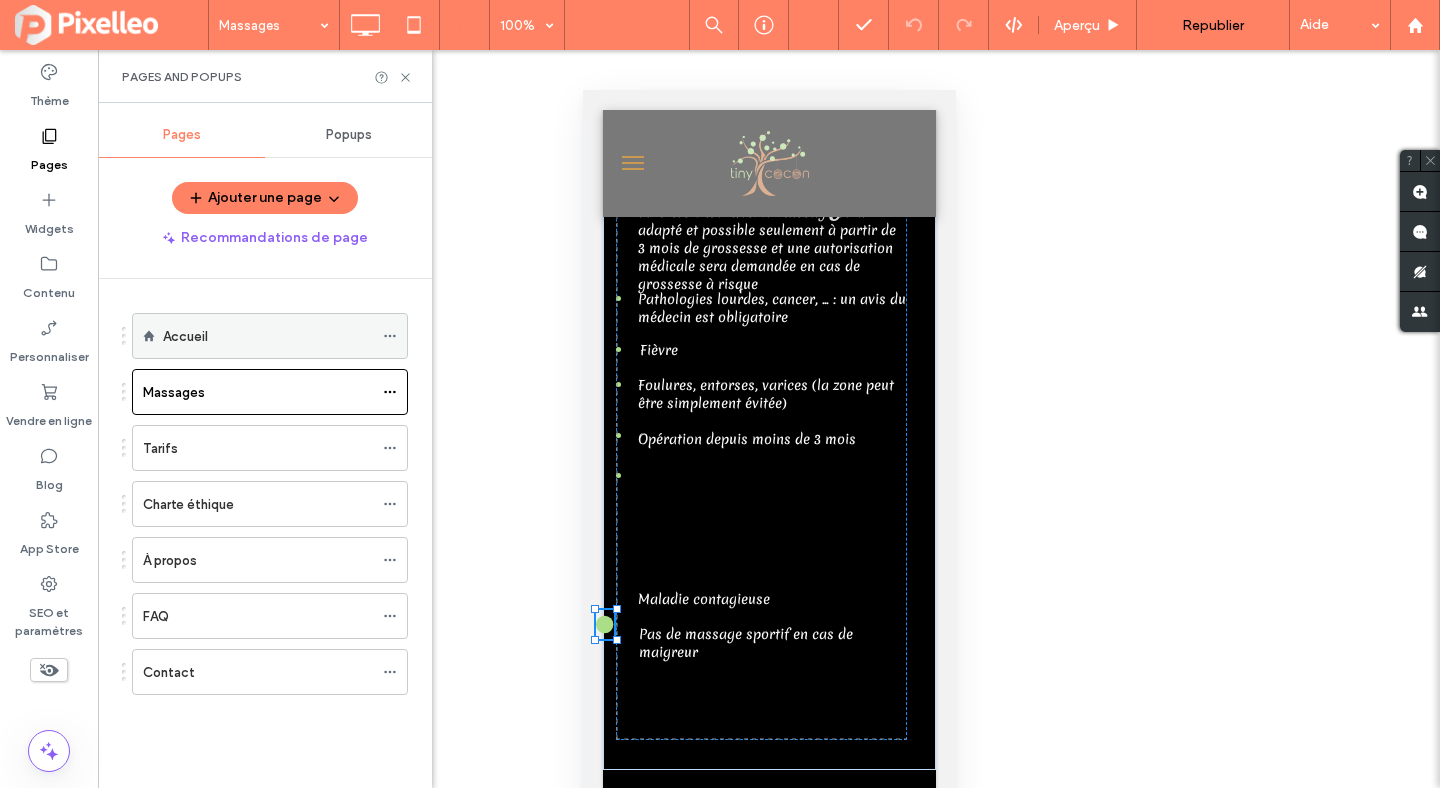click on "Accueil" at bounding box center (268, 336) 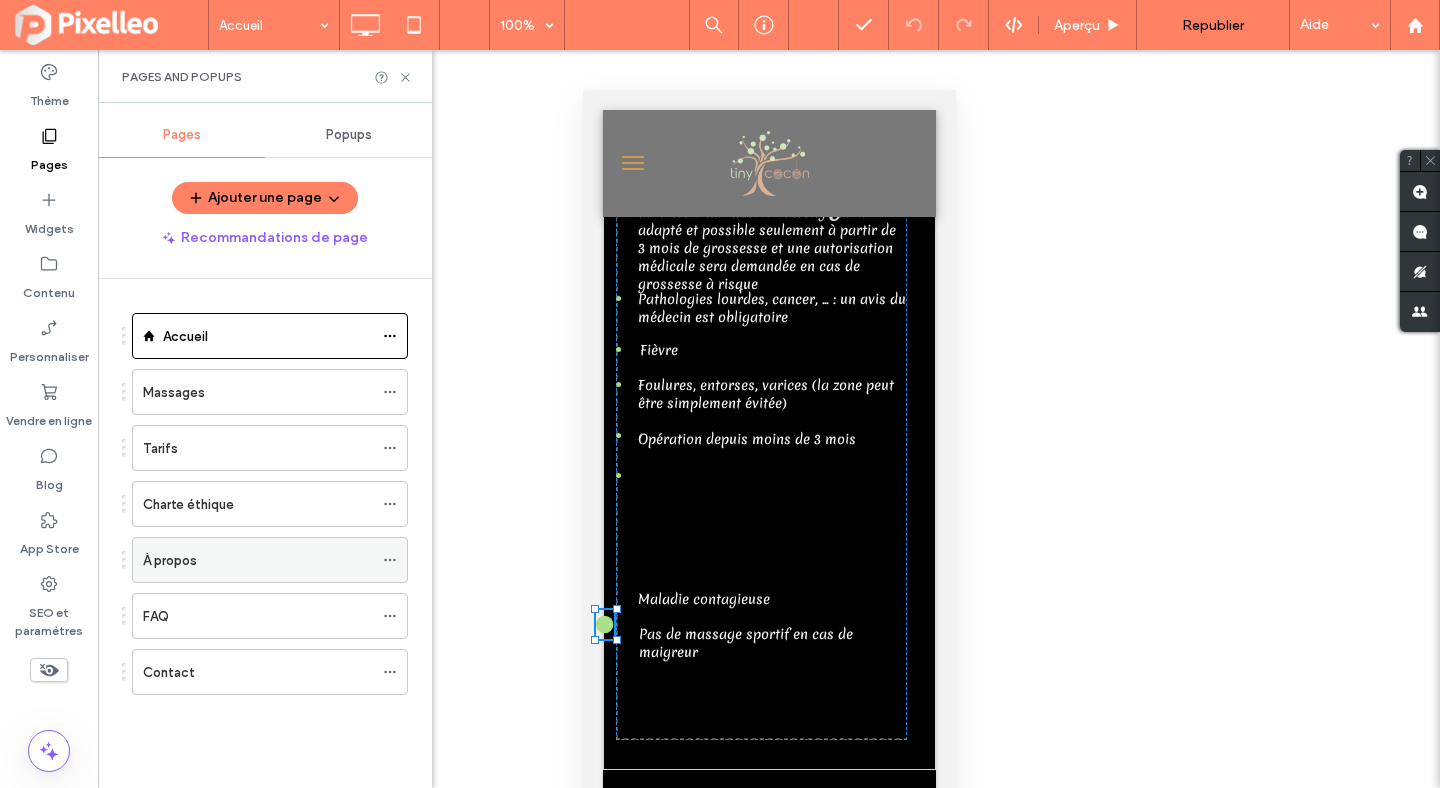 click on "À propos" at bounding box center (170, 560) 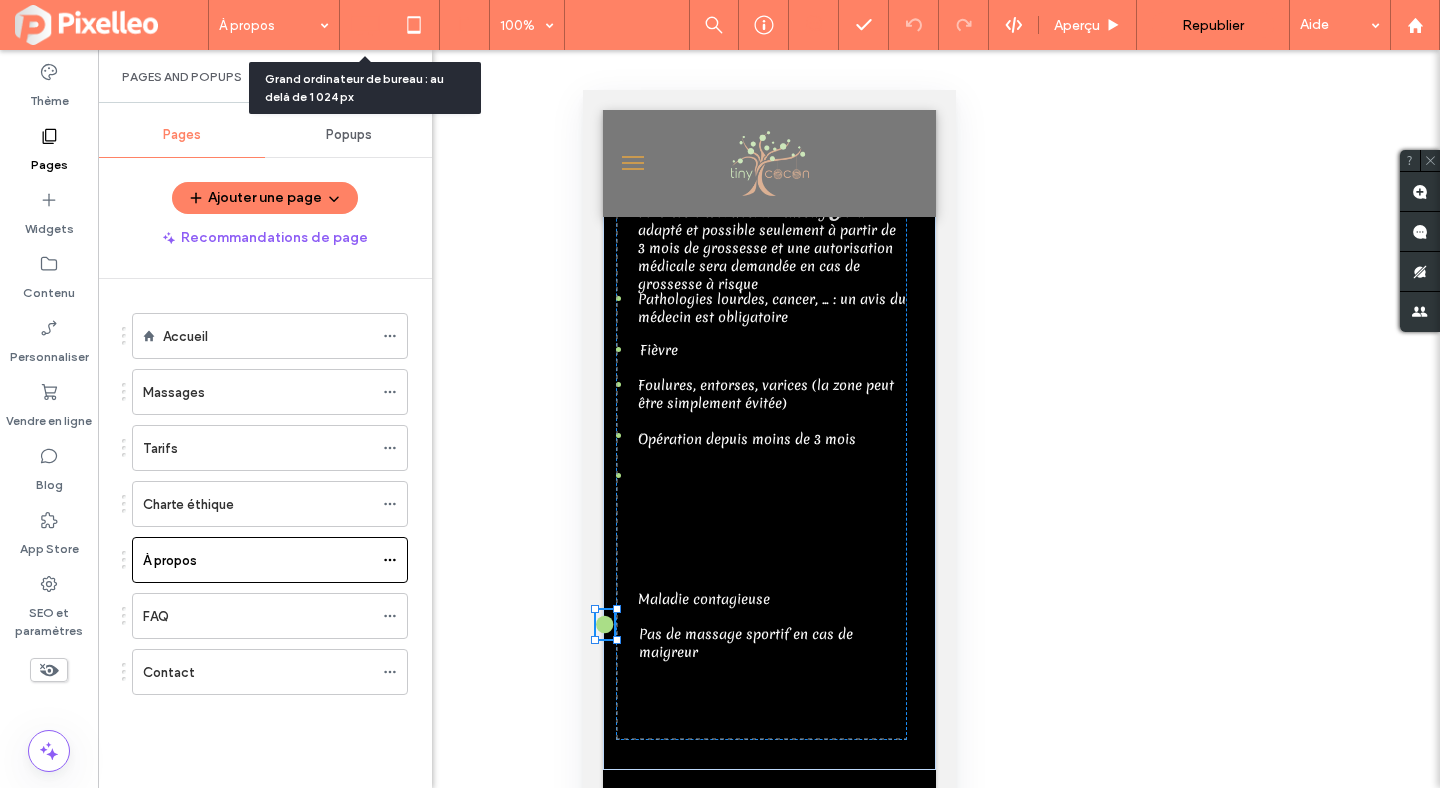 click at bounding box center (365, 25) 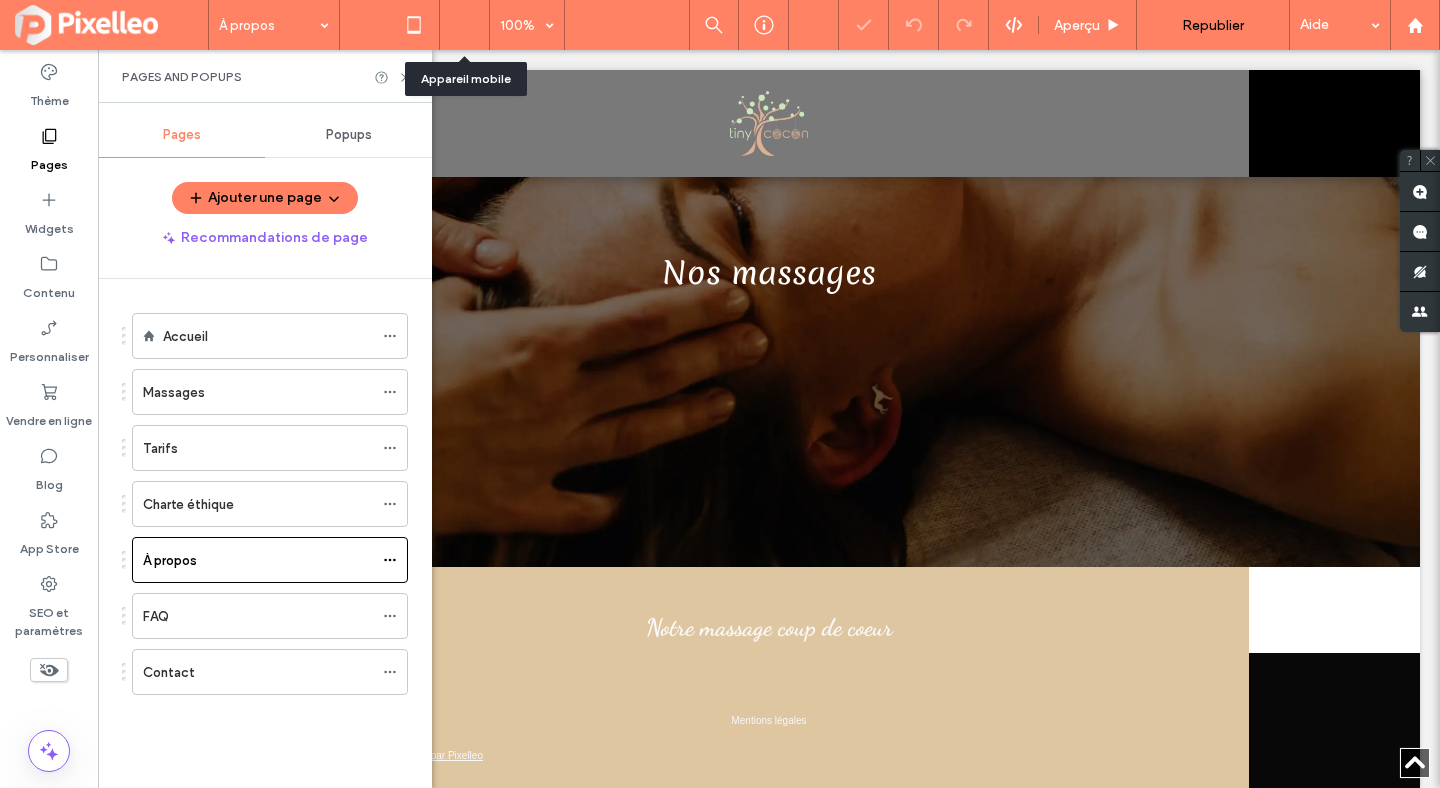 click 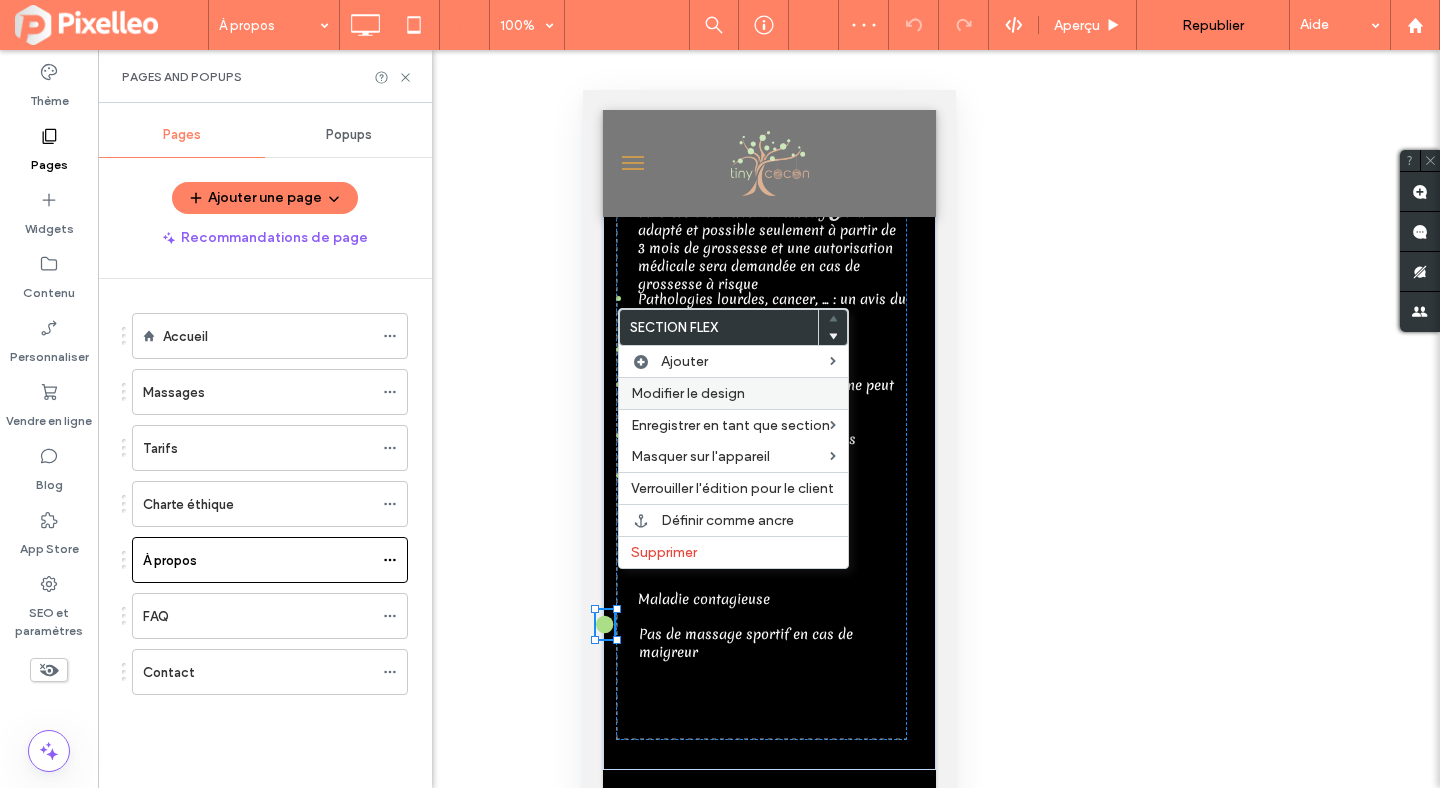 click on "Modifier le design" at bounding box center [733, 393] 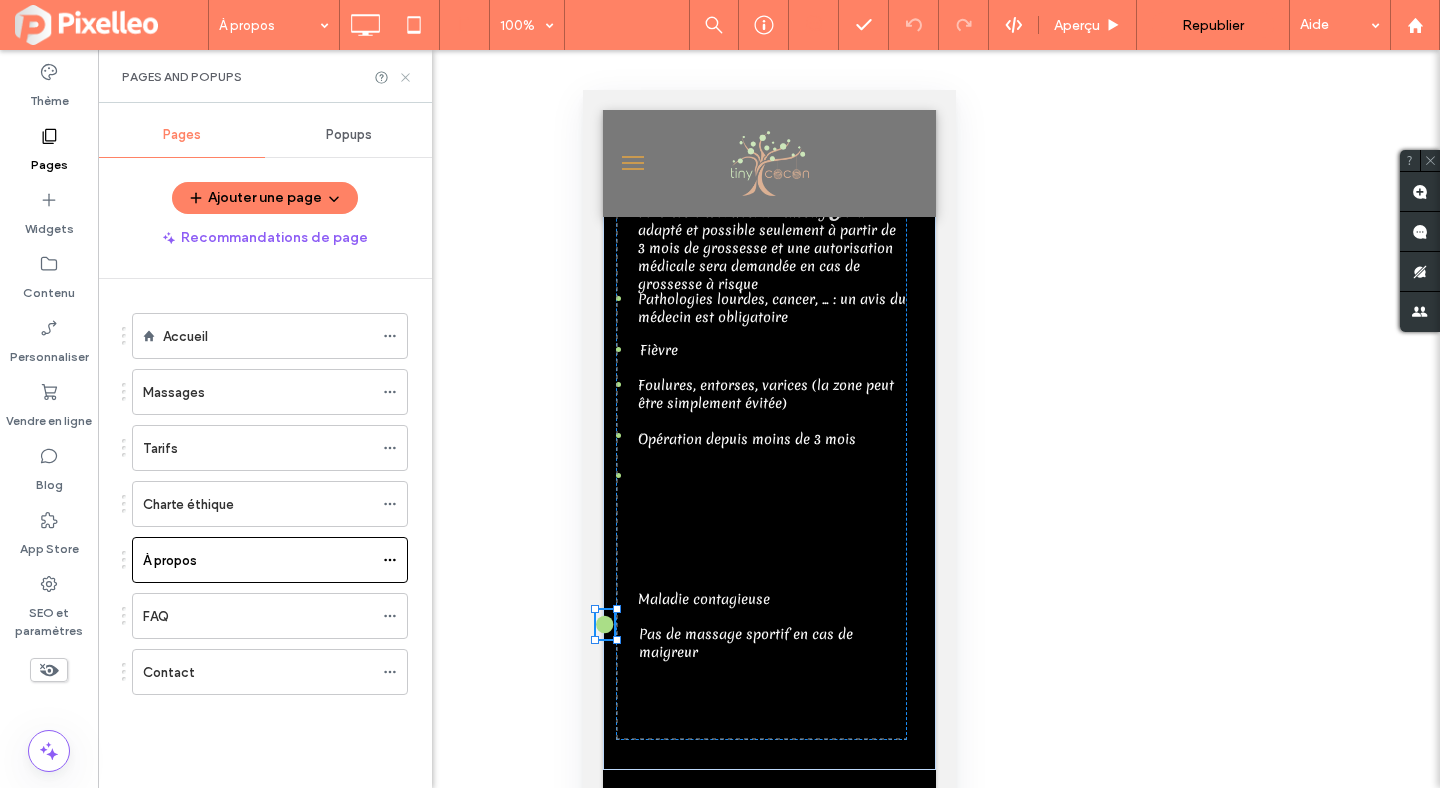 click 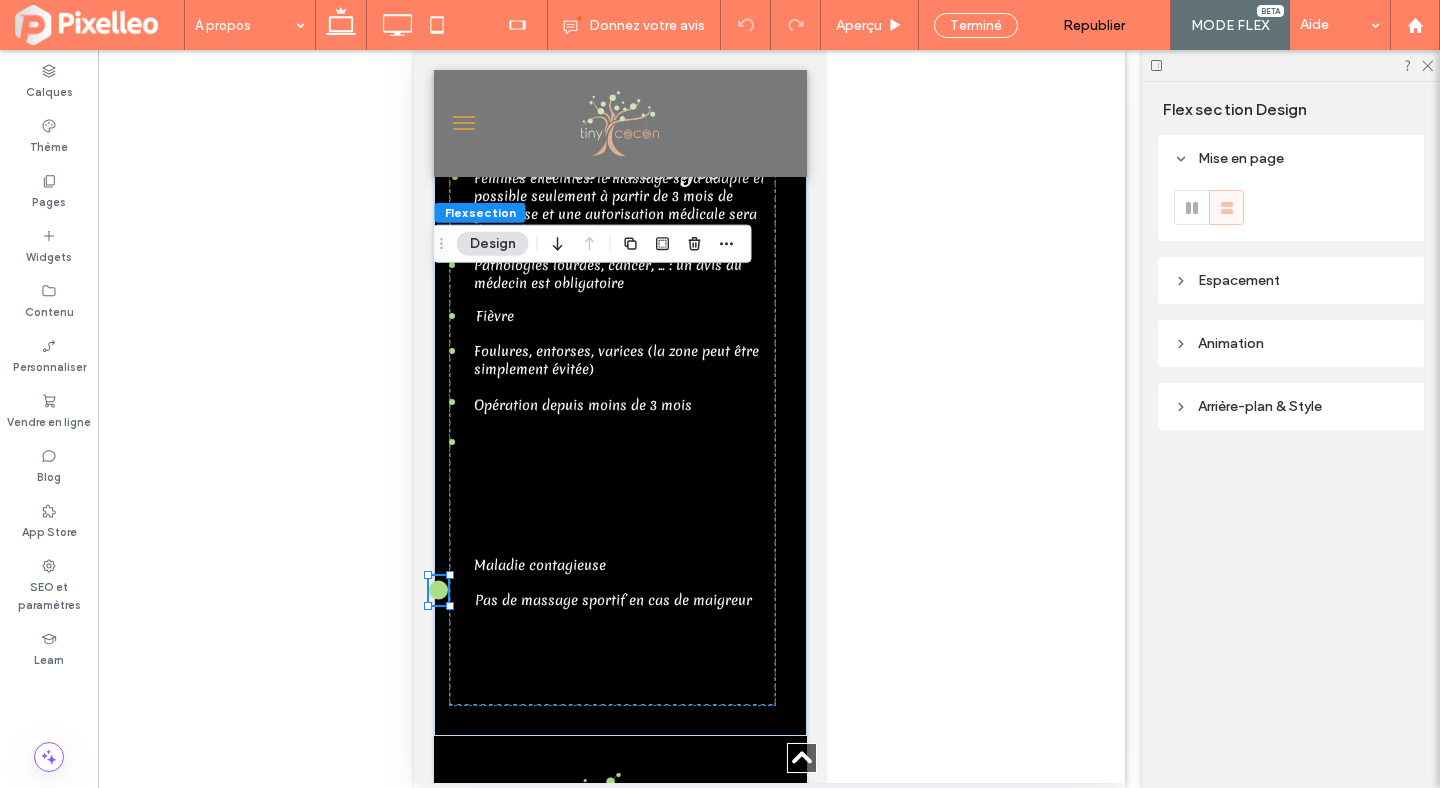 click on "Espacement" at bounding box center [1239, 280] 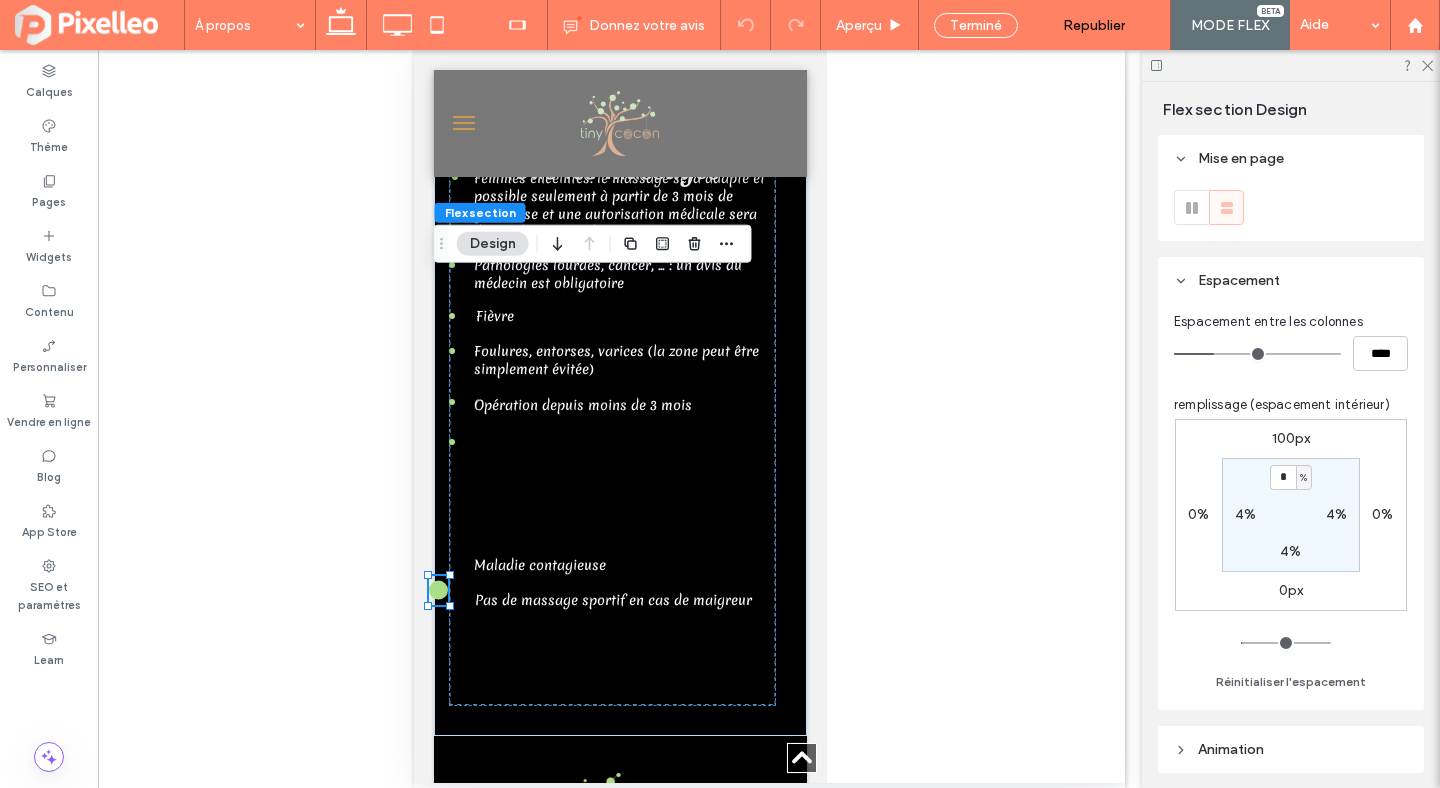 click on "100px" at bounding box center [1291, 438] 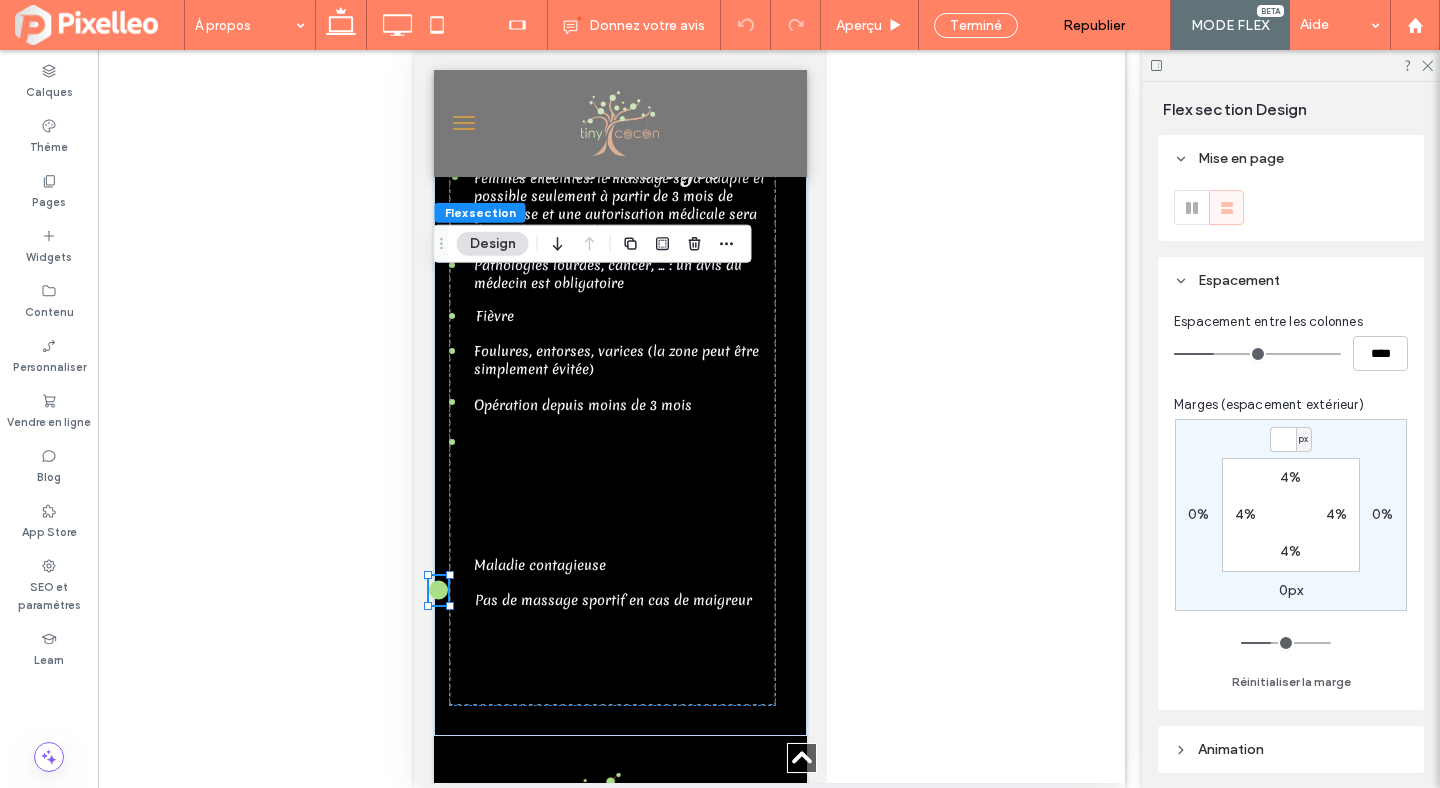 type 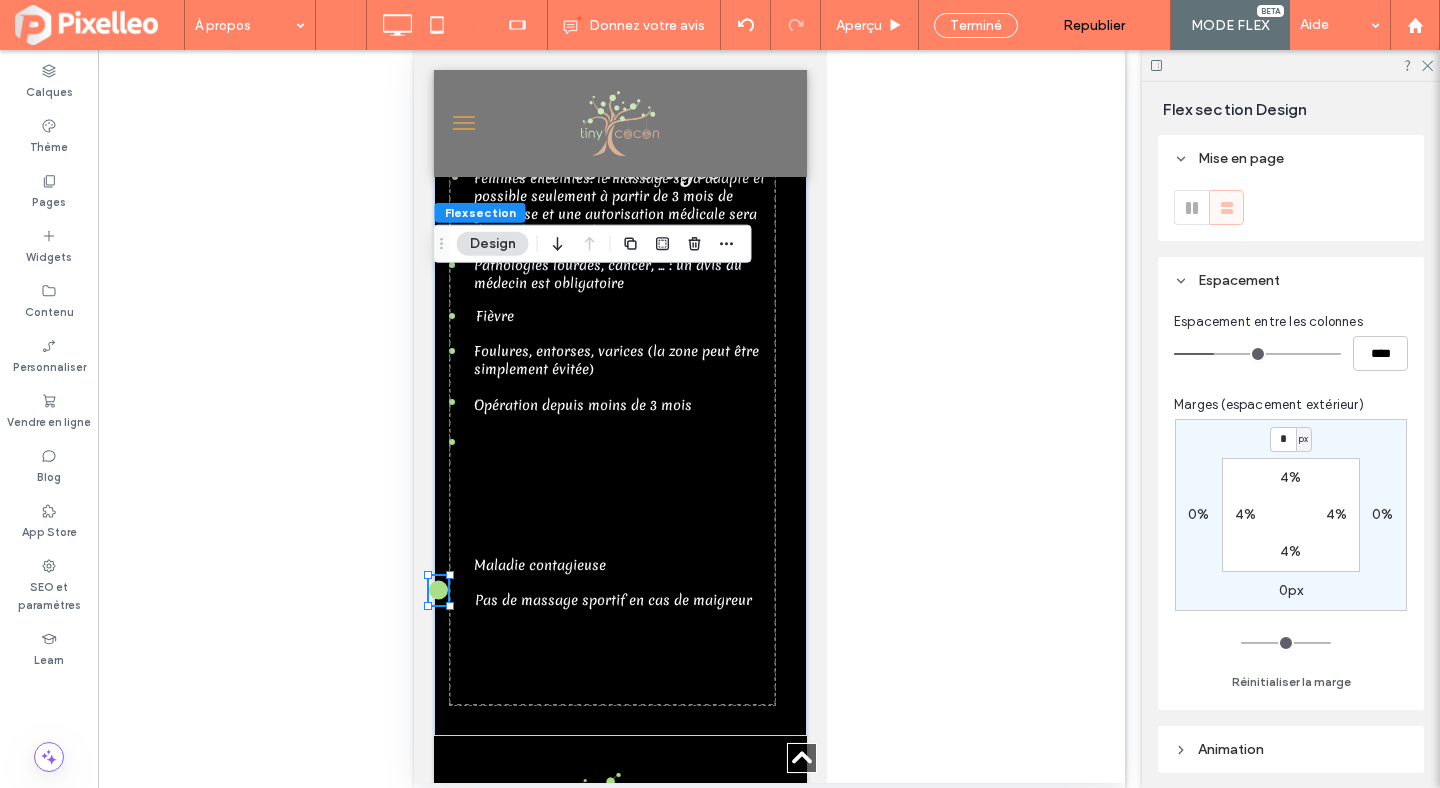 click 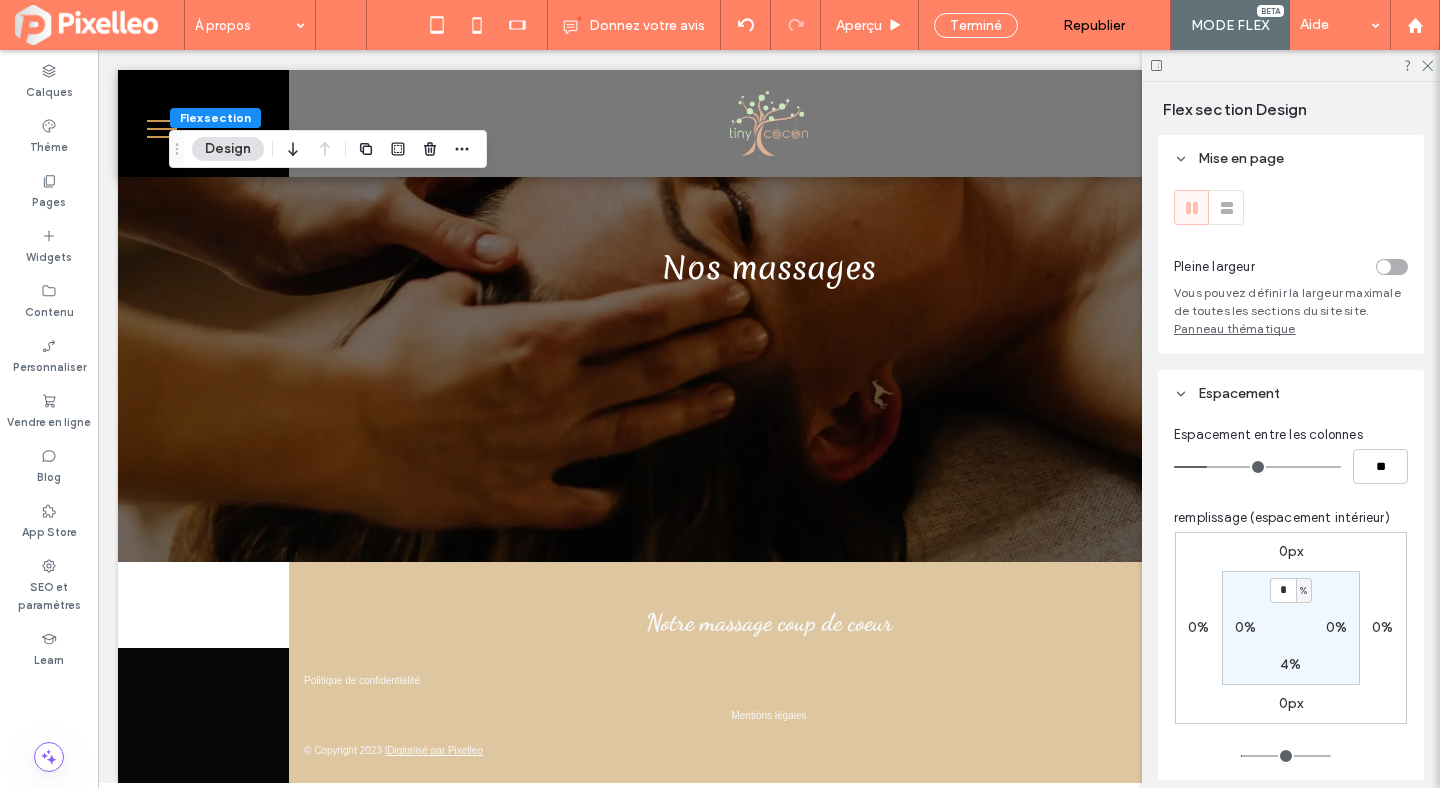 click 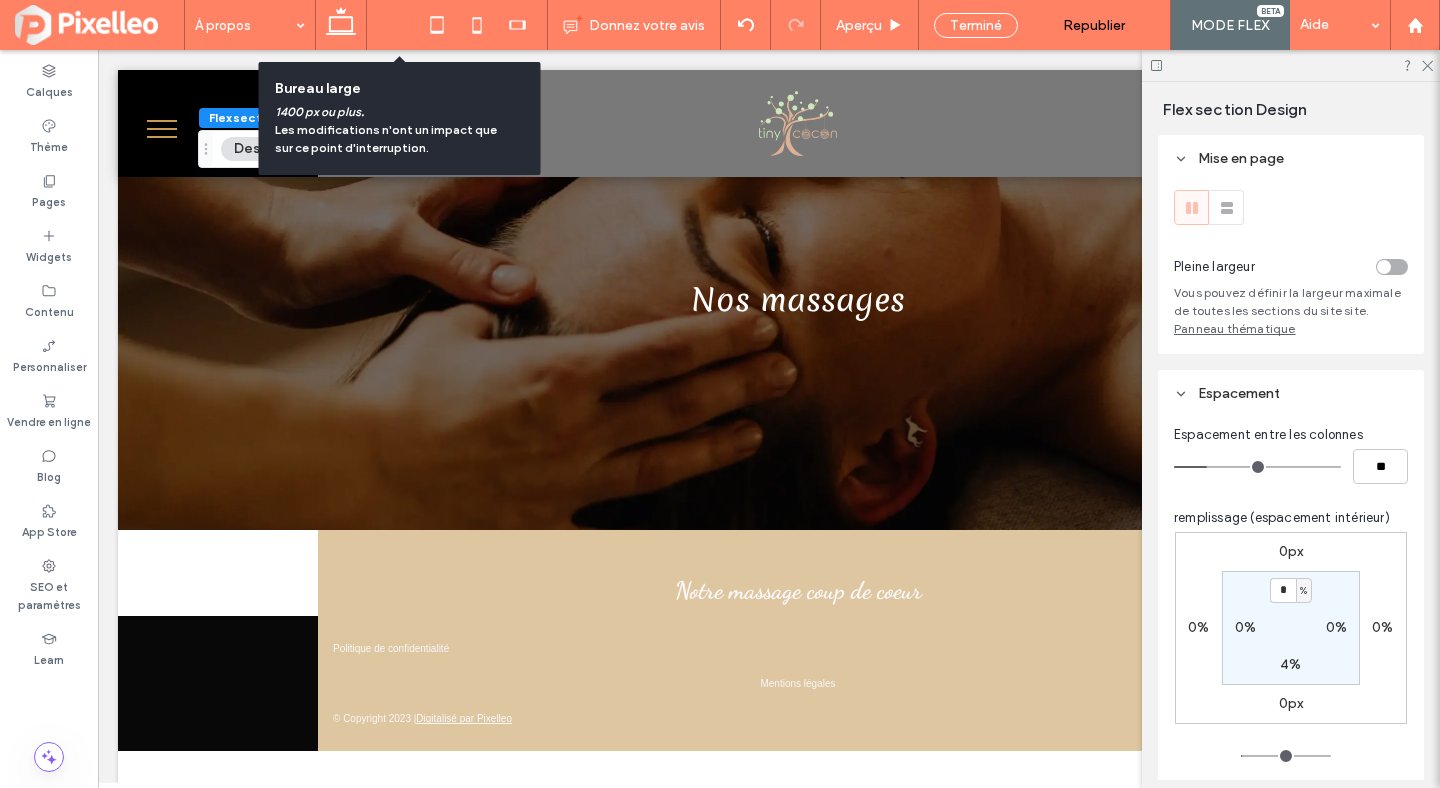 type on "***" 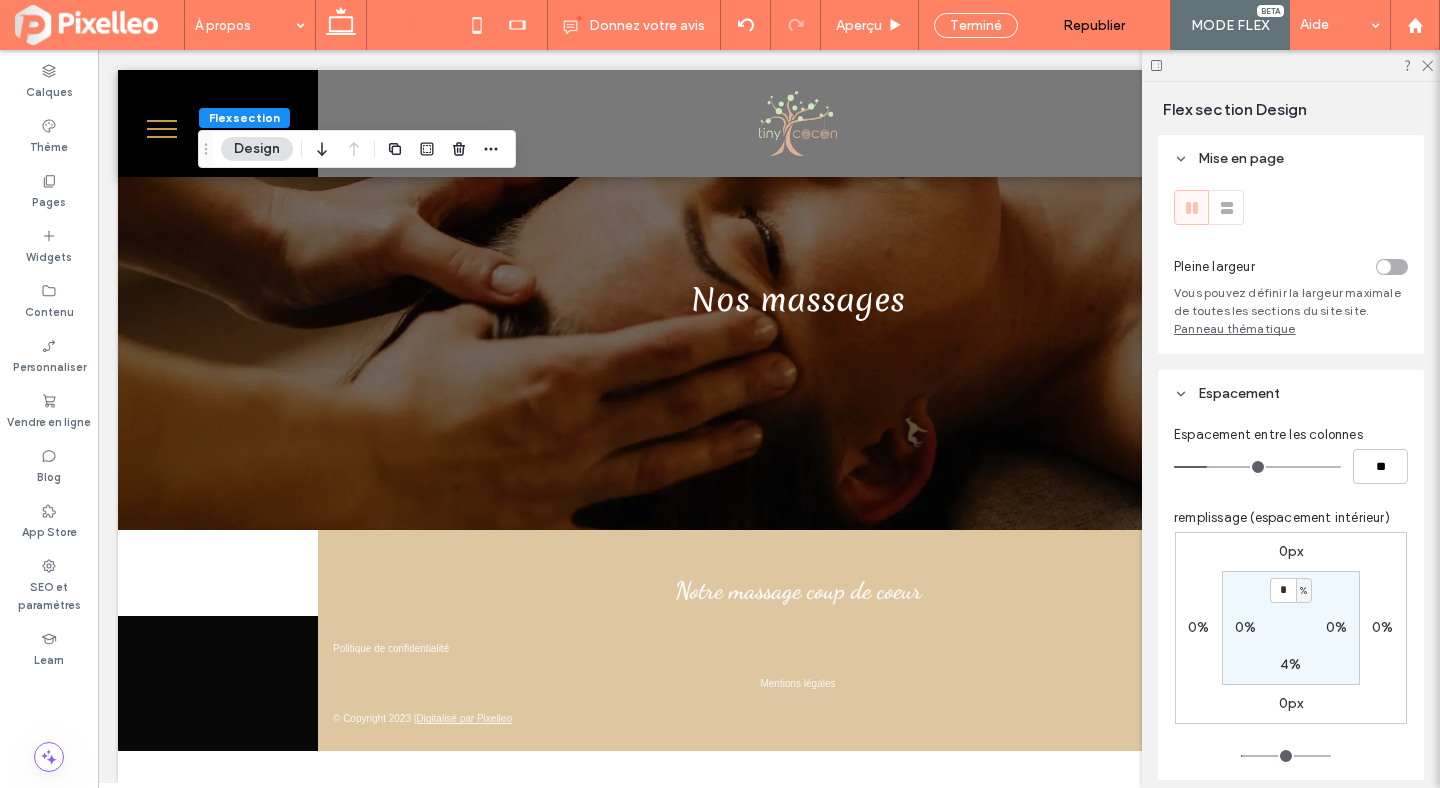click 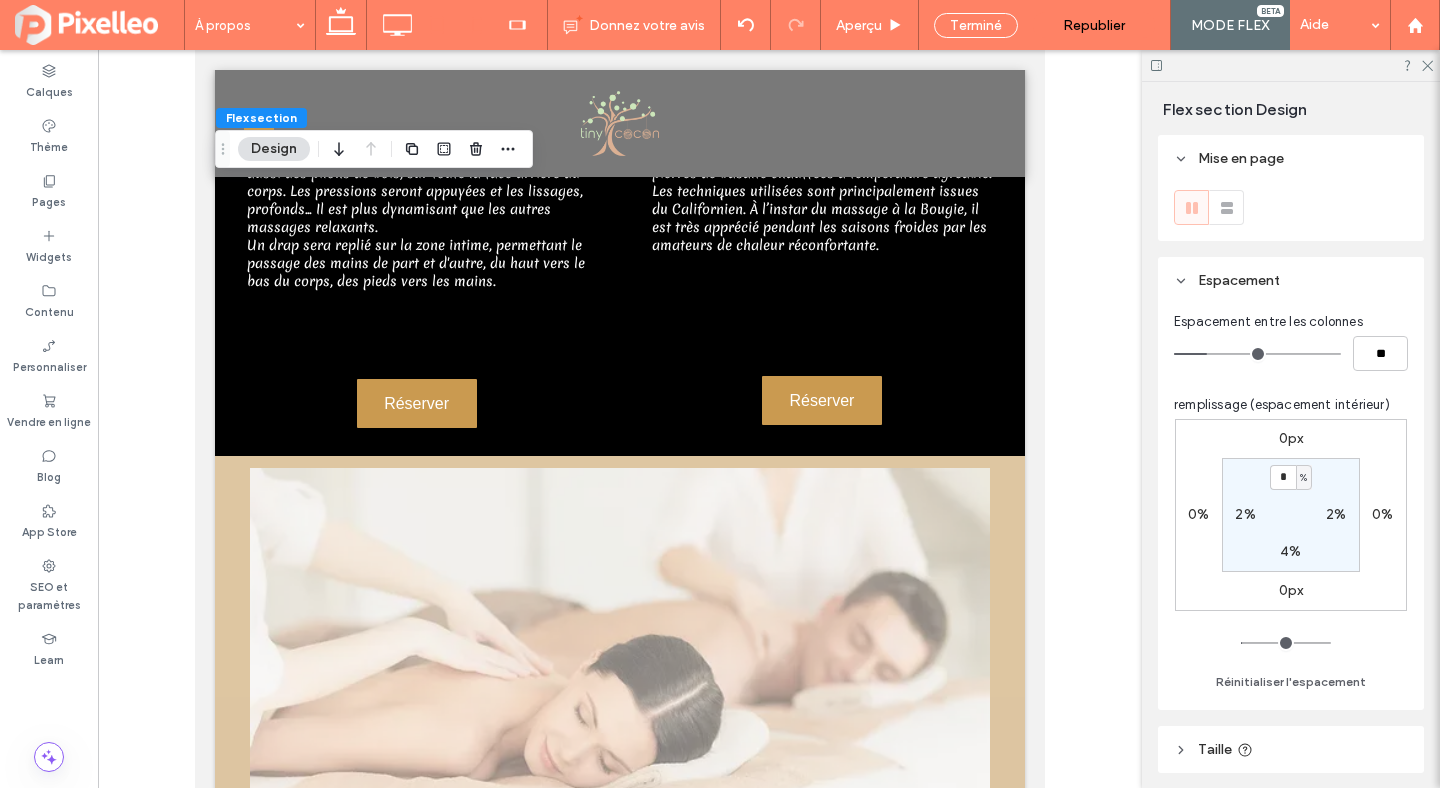 click 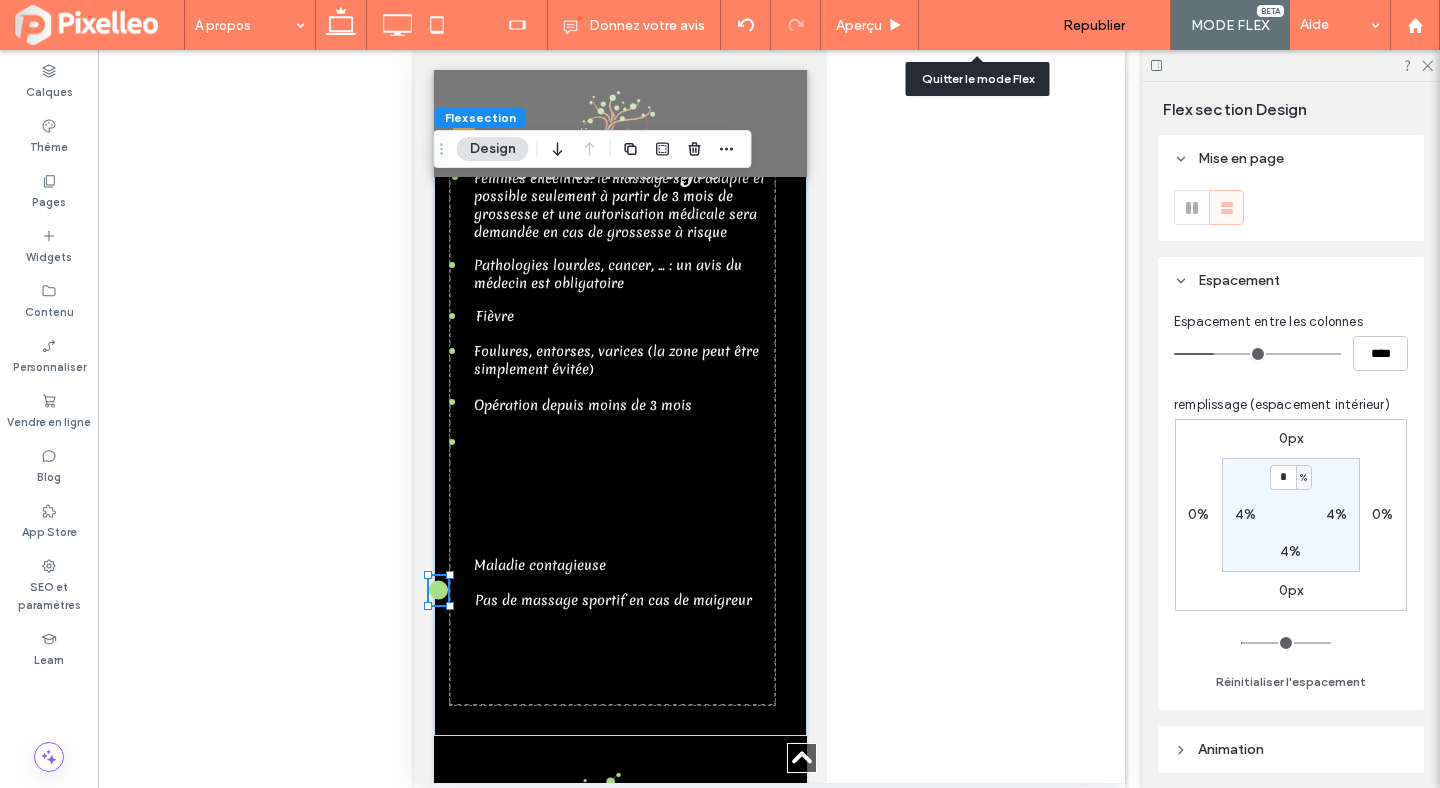 click on "Terminé" at bounding box center [976, 25] 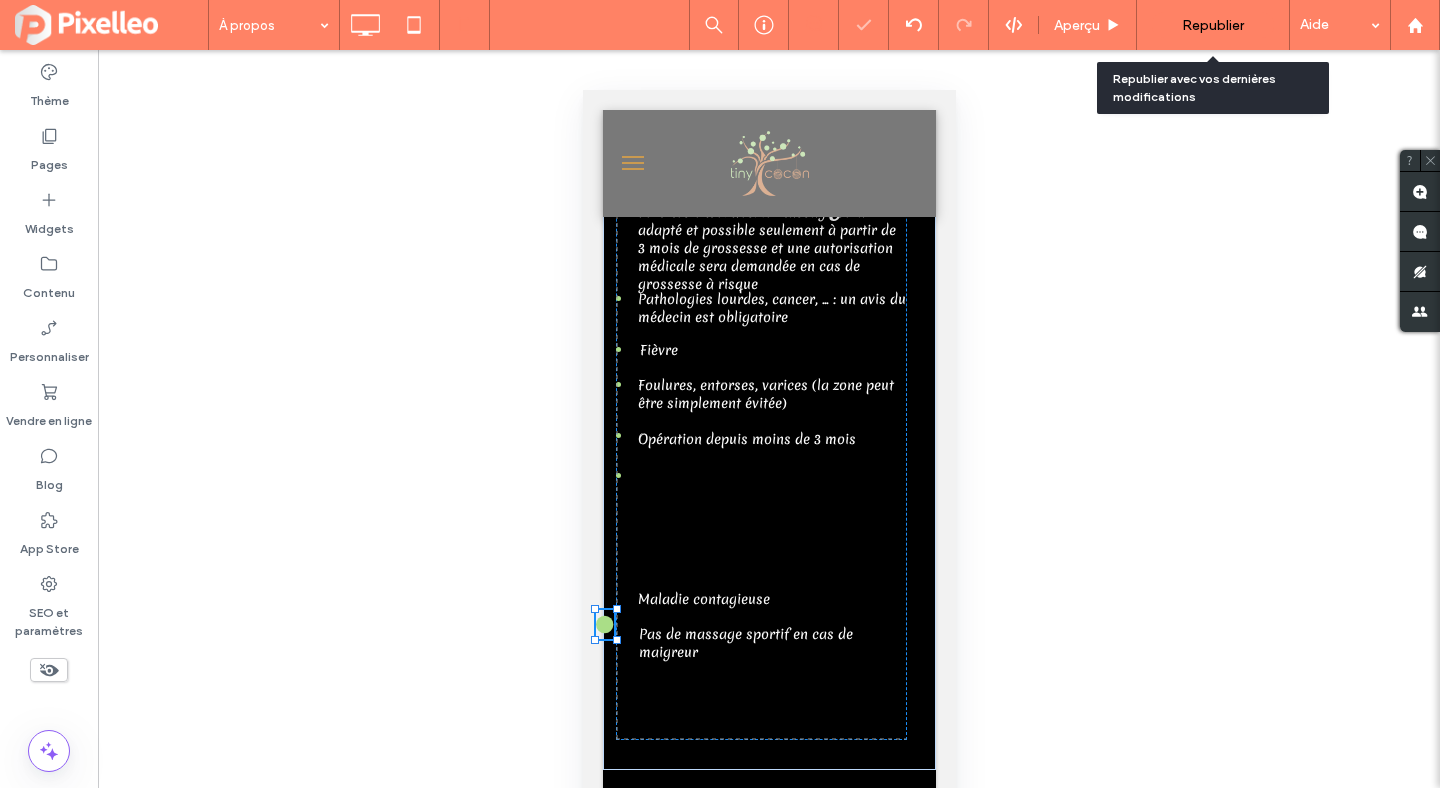 click on "Republier" at bounding box center [1213, 25] 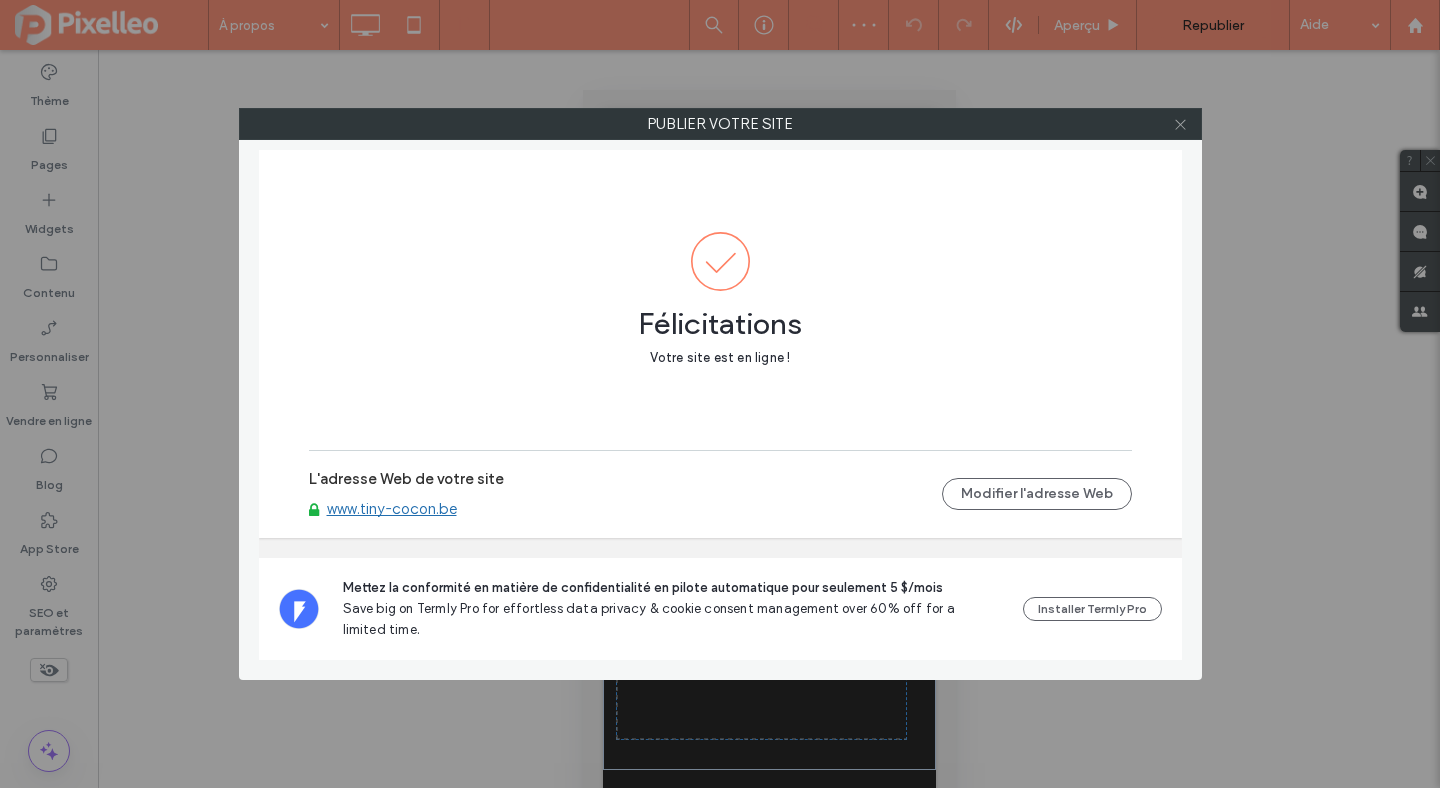click 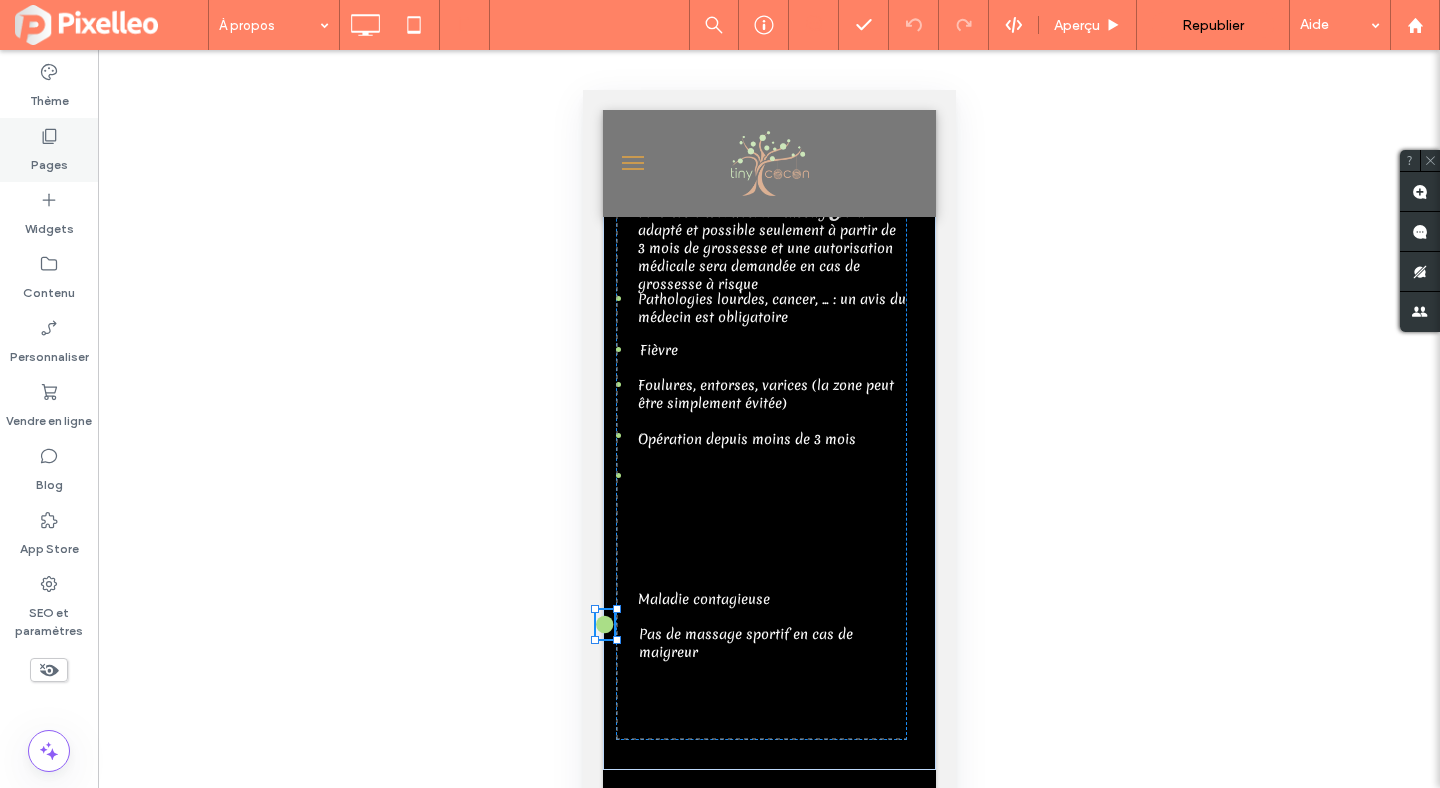 click on "Pages" at bounding box center (49, 150) 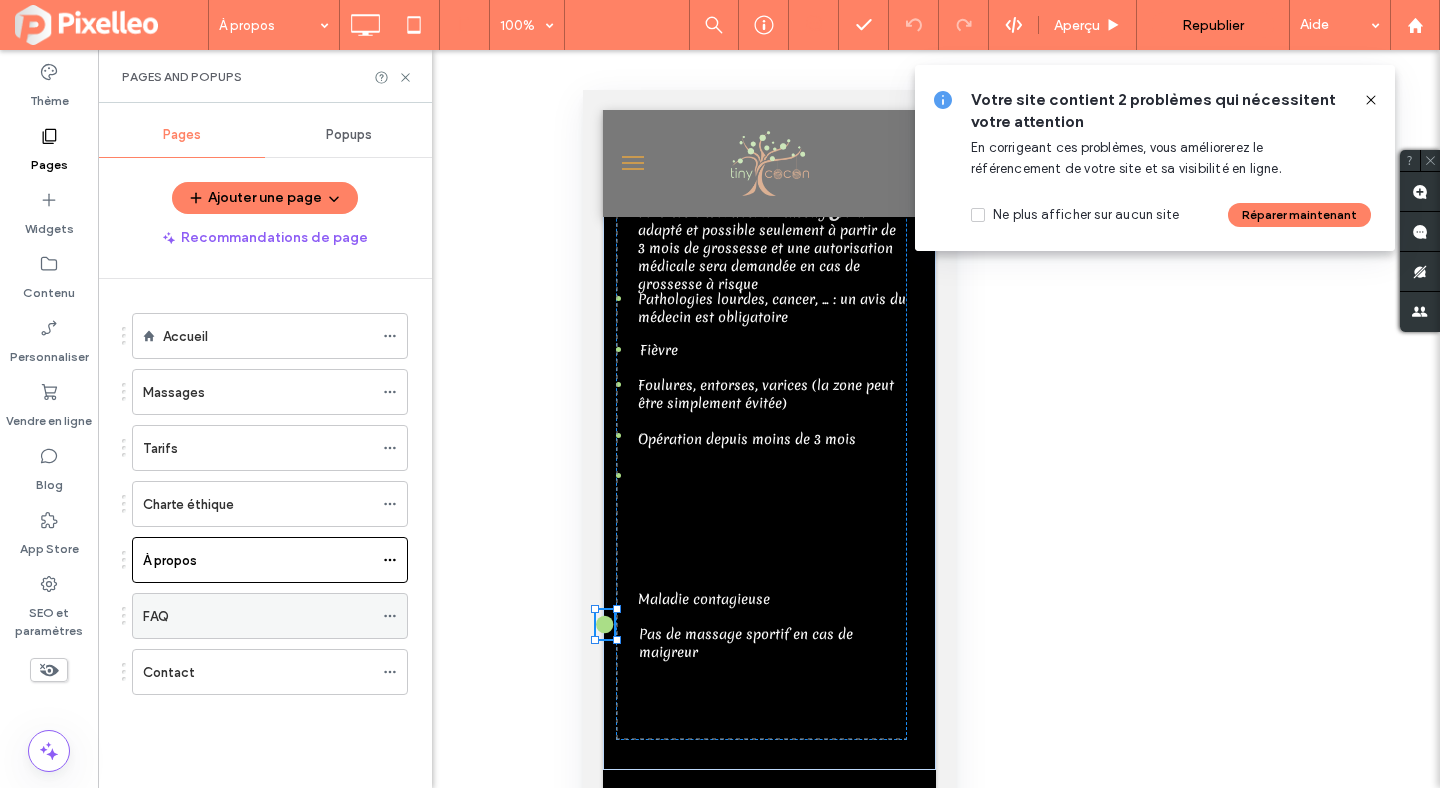 click on "FAQ" at bounding box center (258, 616) 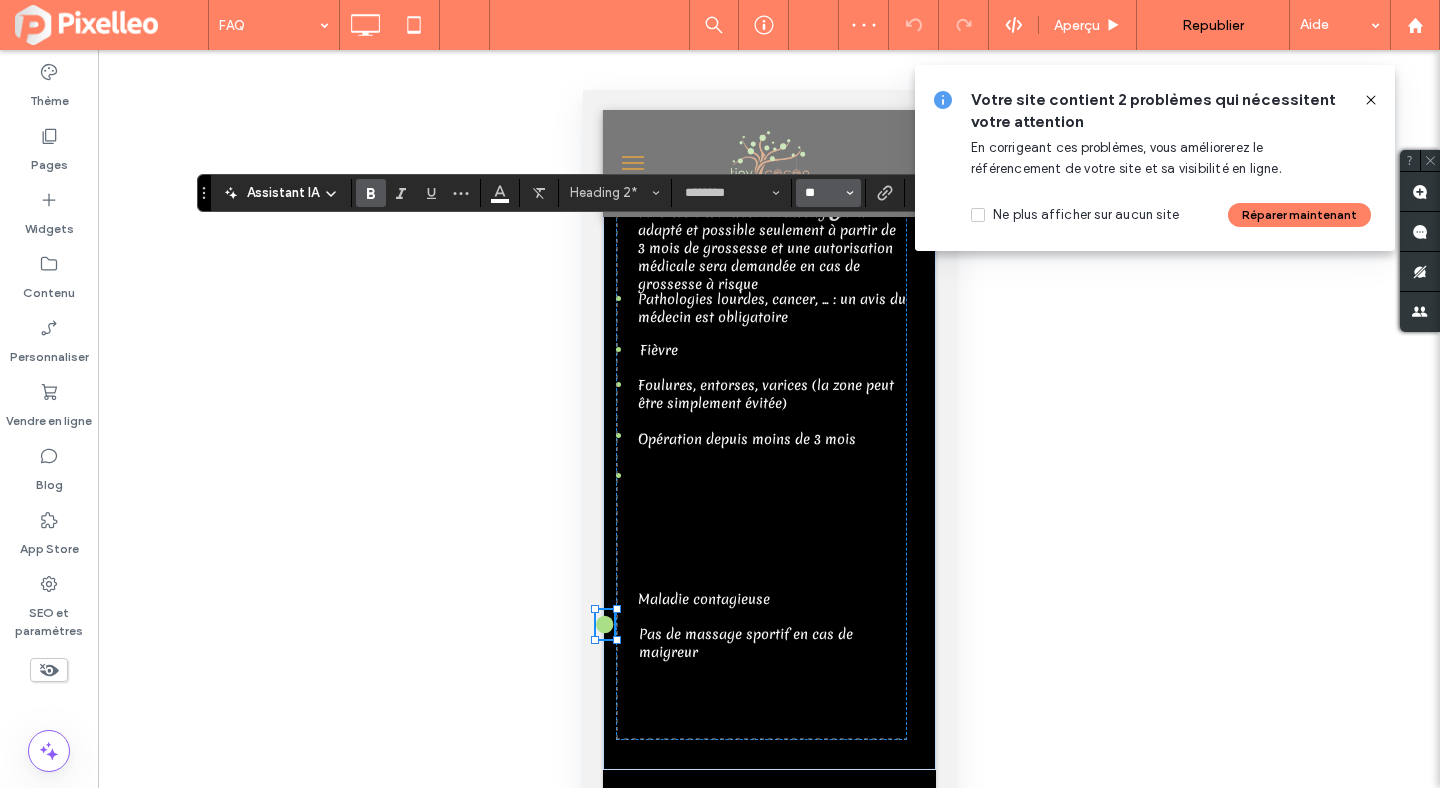 click on "**" at bounding box center (822, 193) 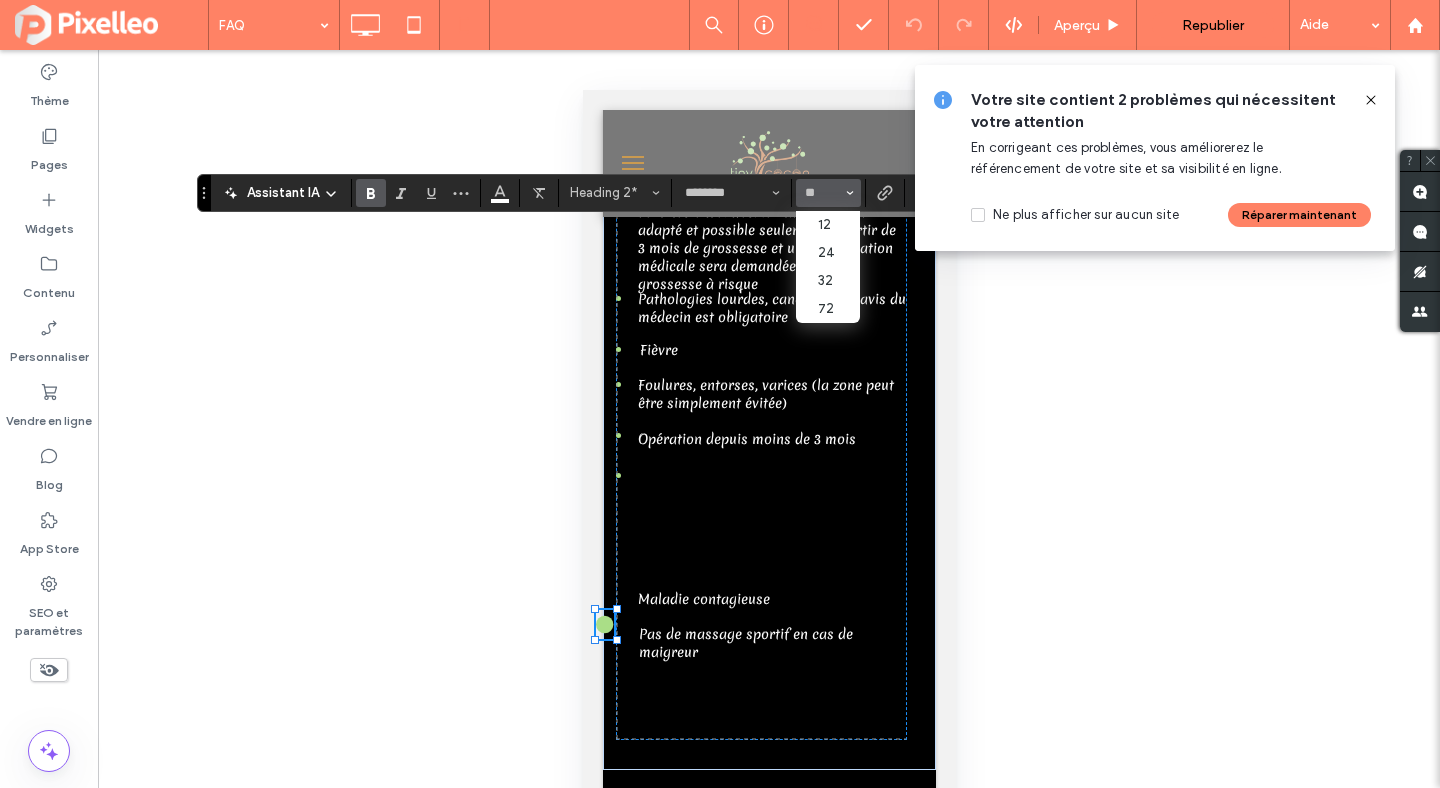 type on "**" 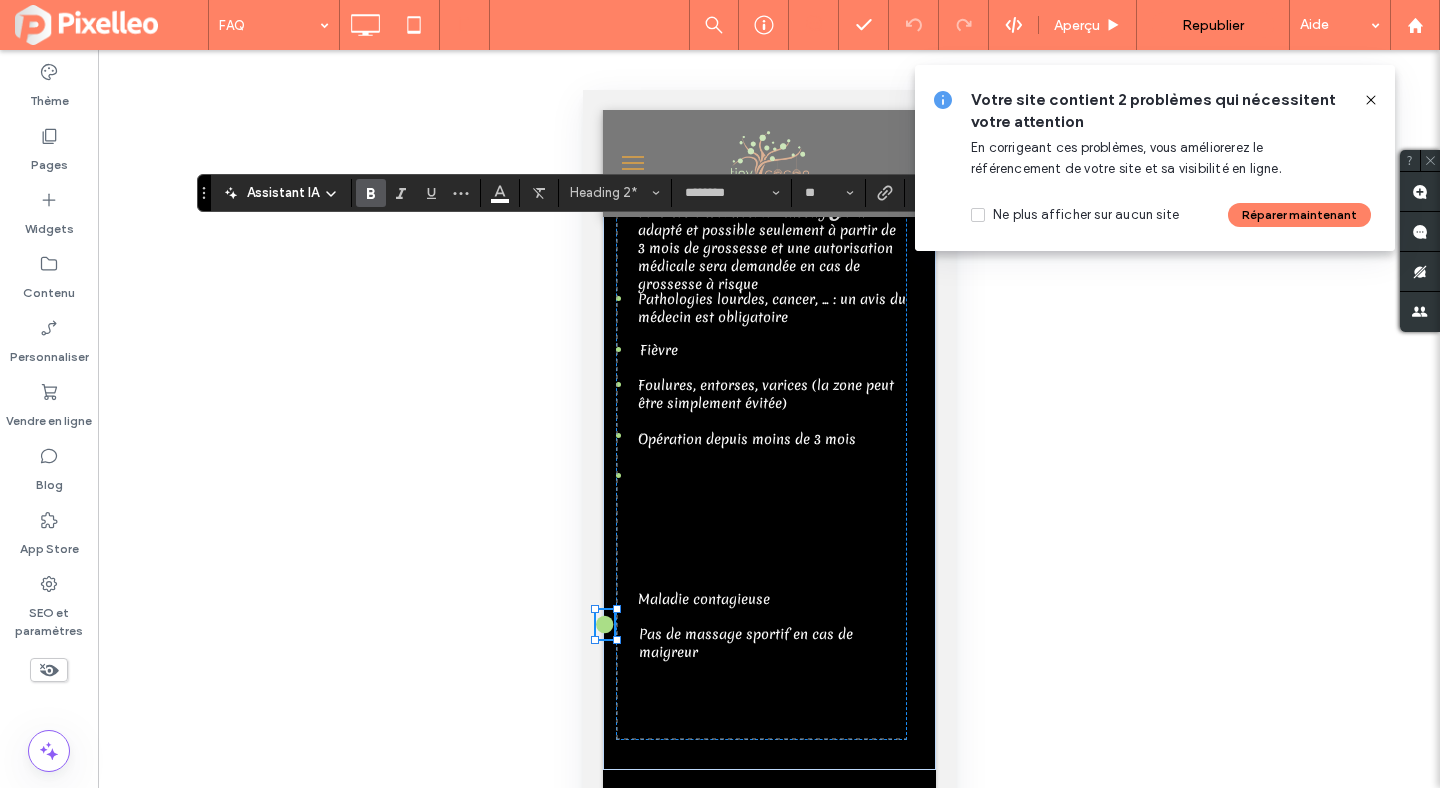 click 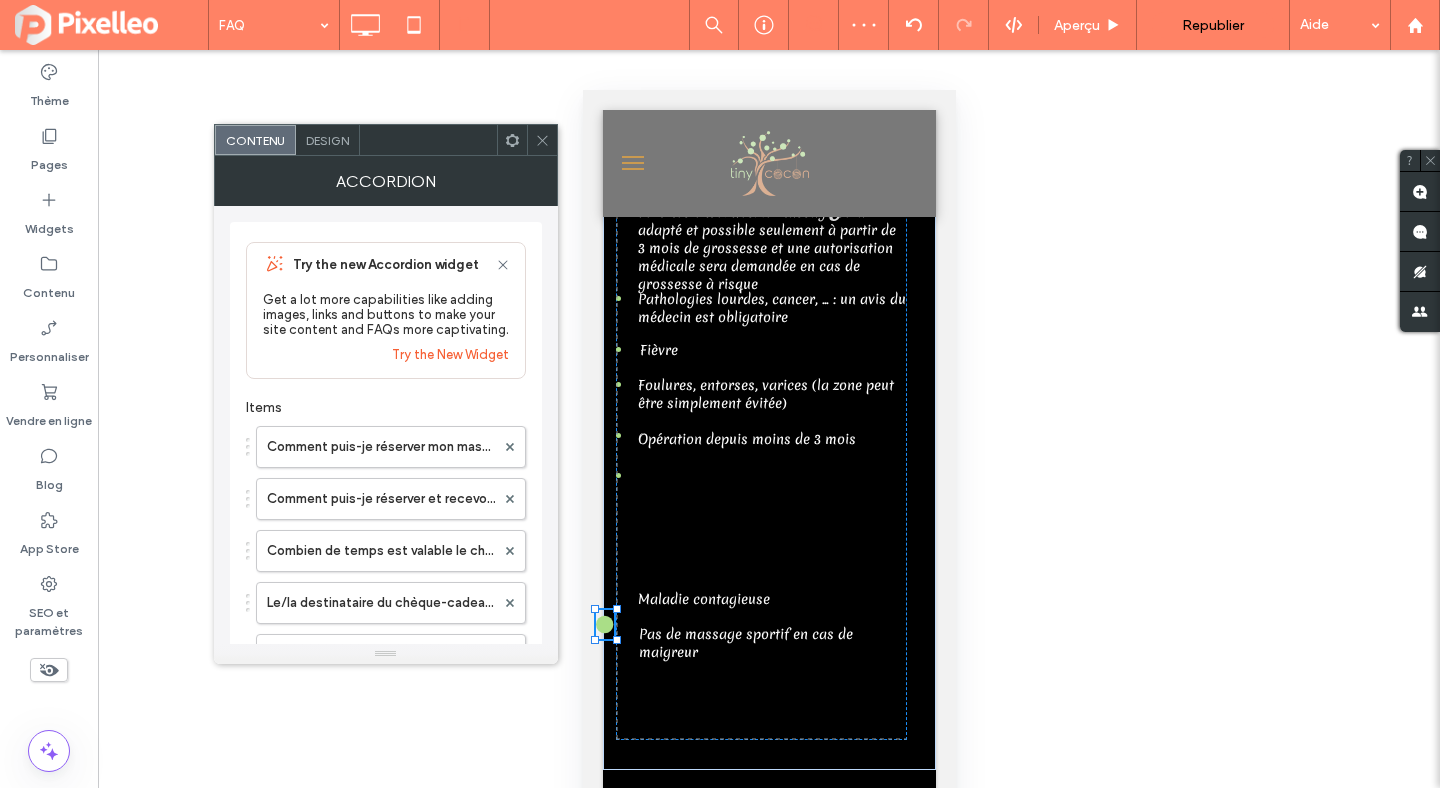 click on "Design" at bounding box center [328, 140] 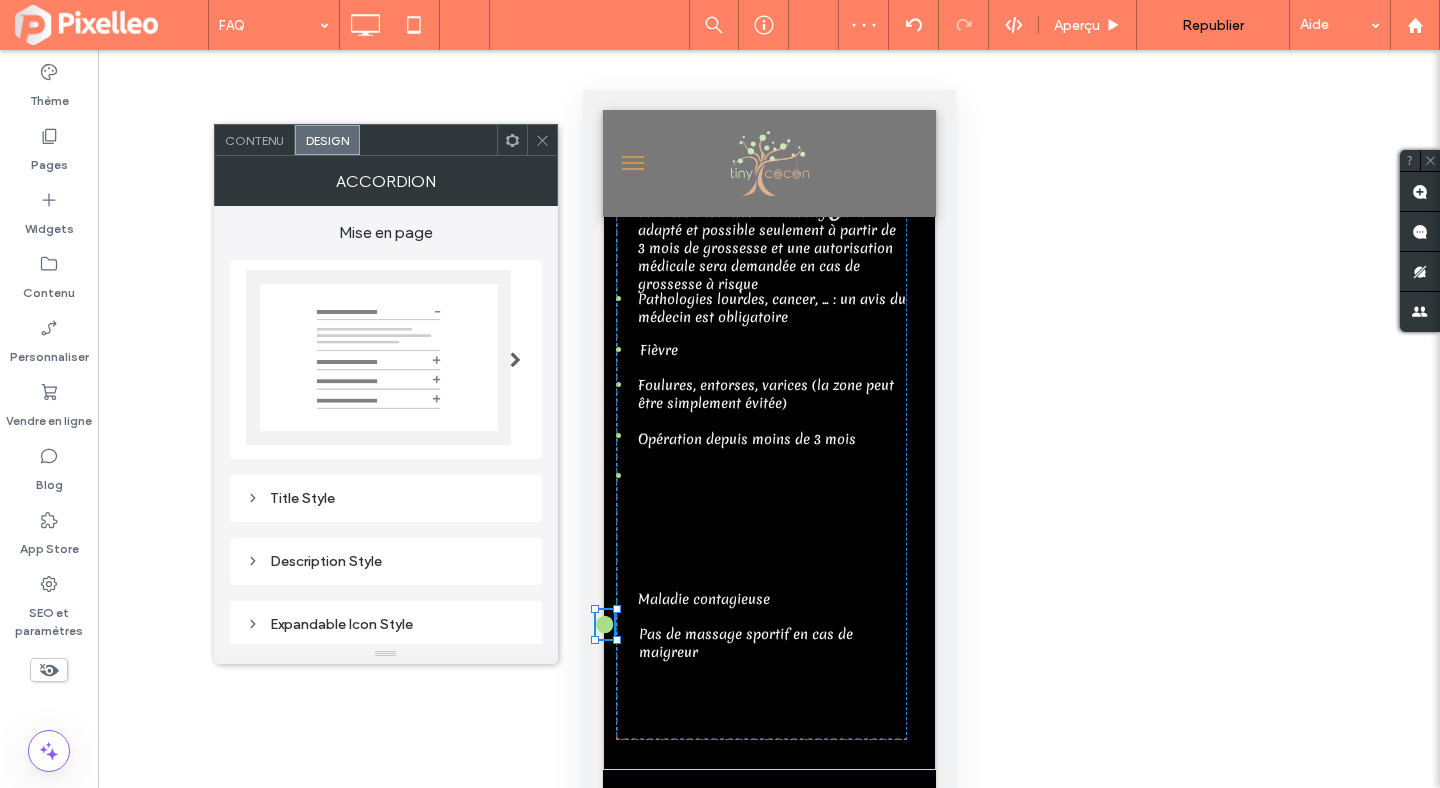 scroll, scrollTop: 58, scrollLeft: 0, axis: vertical 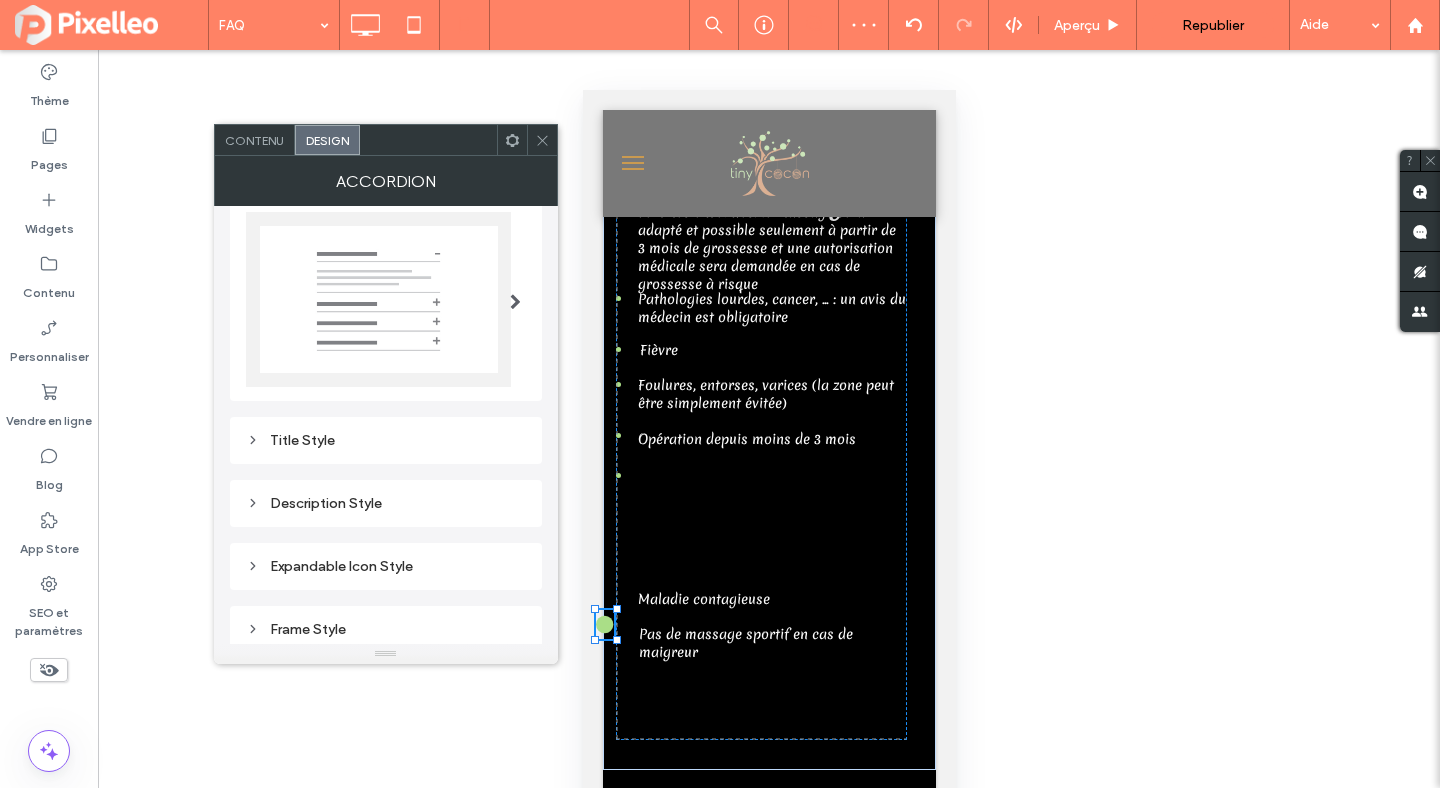 click on "Title Style" at bounding box center [386, 440] 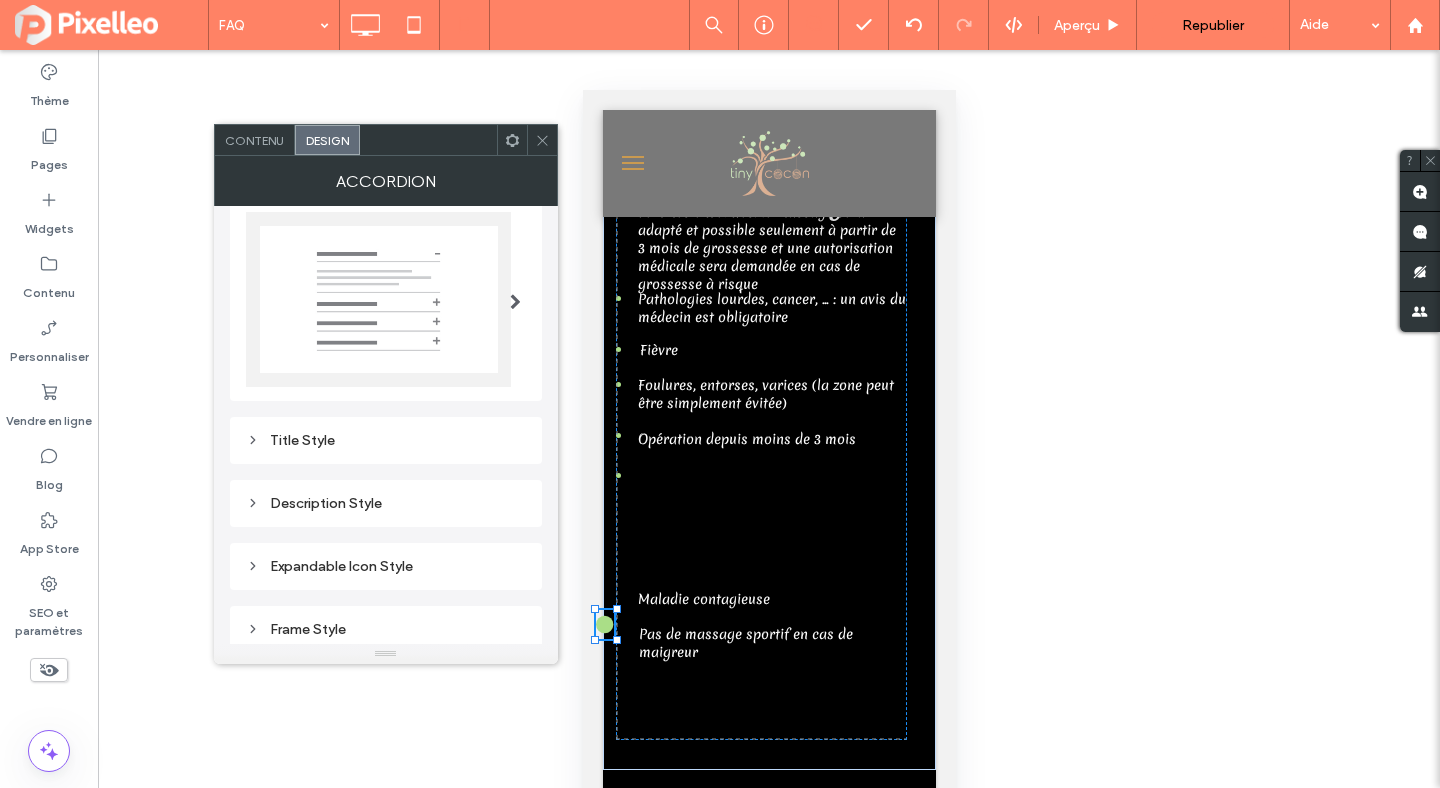 click on "Title Style" at bounding box center (386, 440) 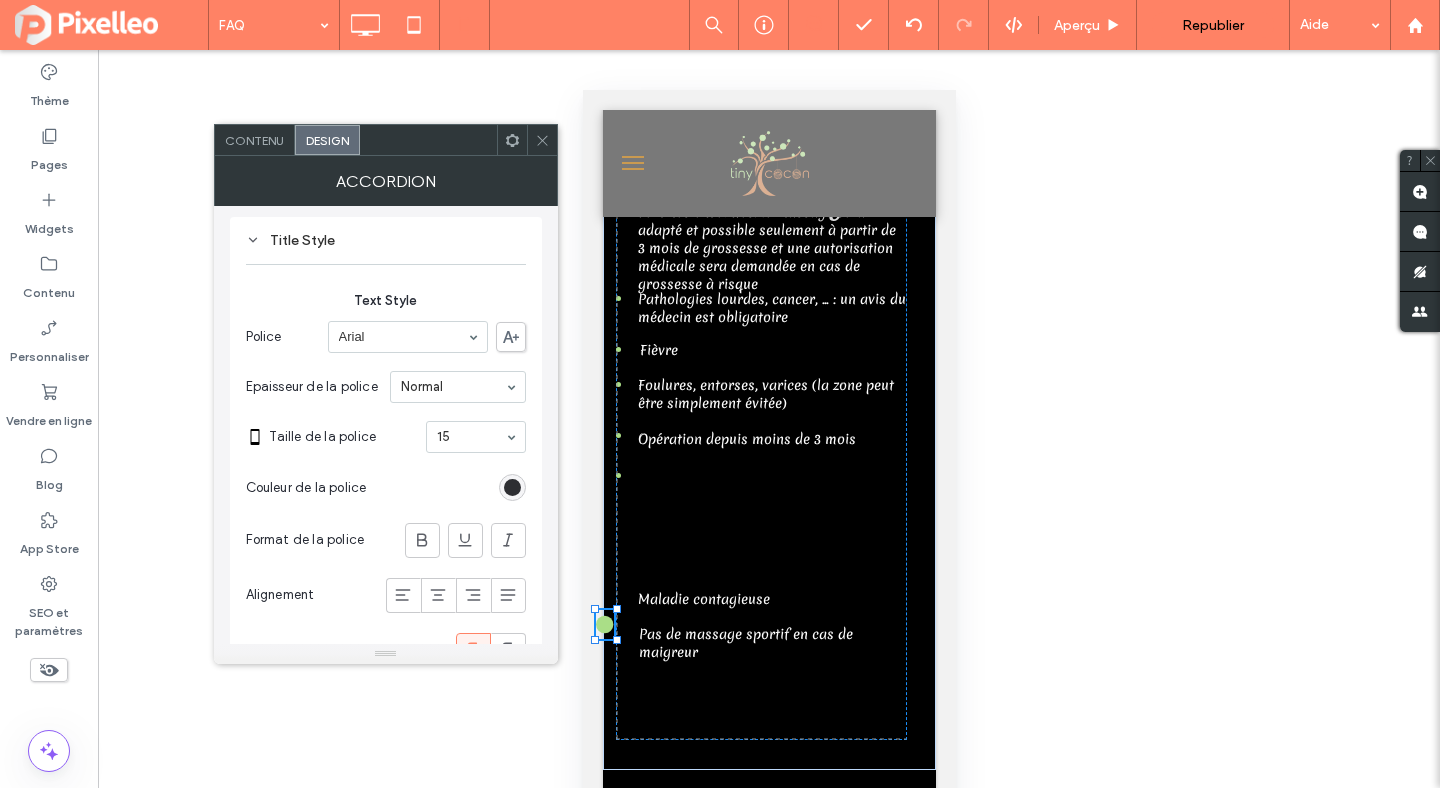 scroll, scrollTop: 286, scrollLeft: 0, axis: vertical 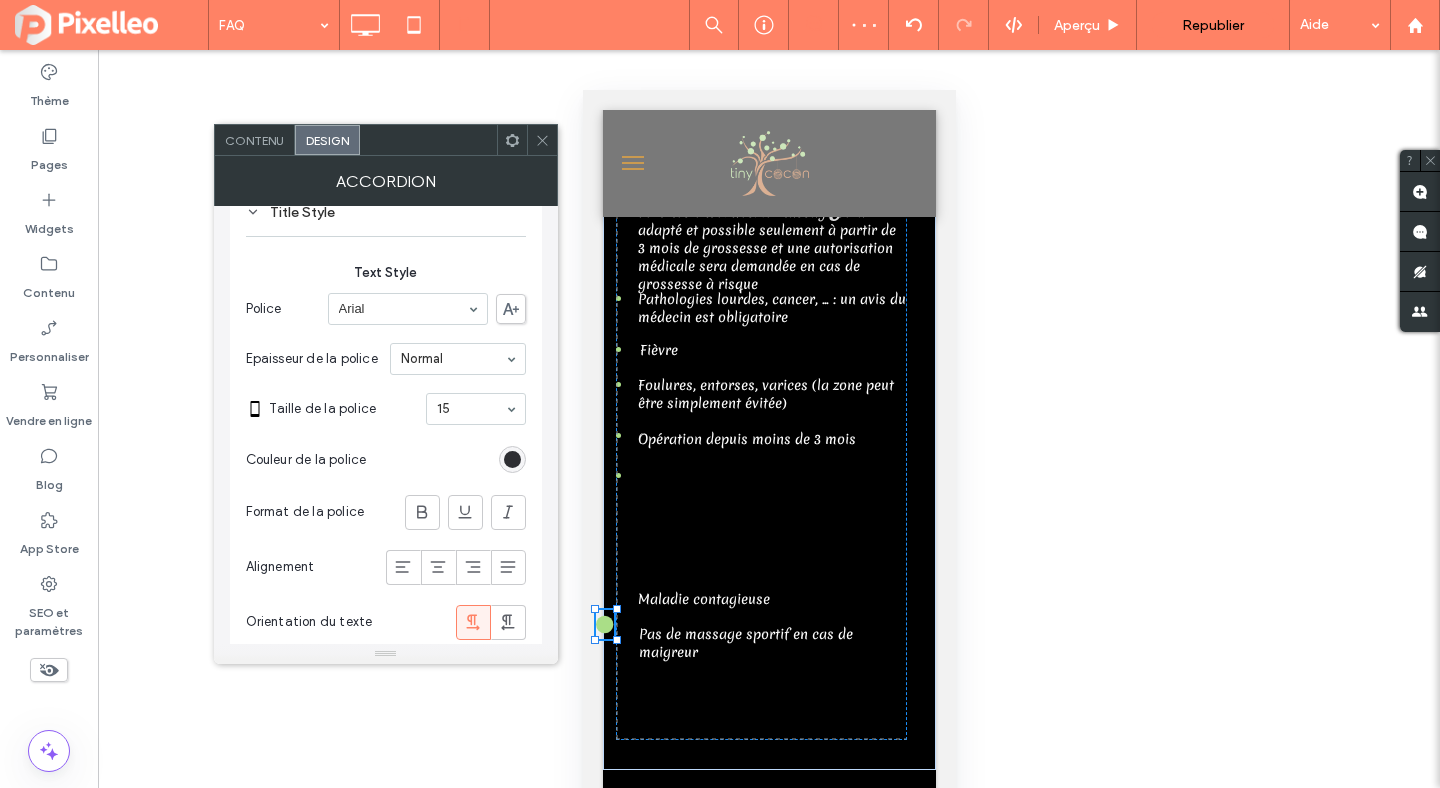 click 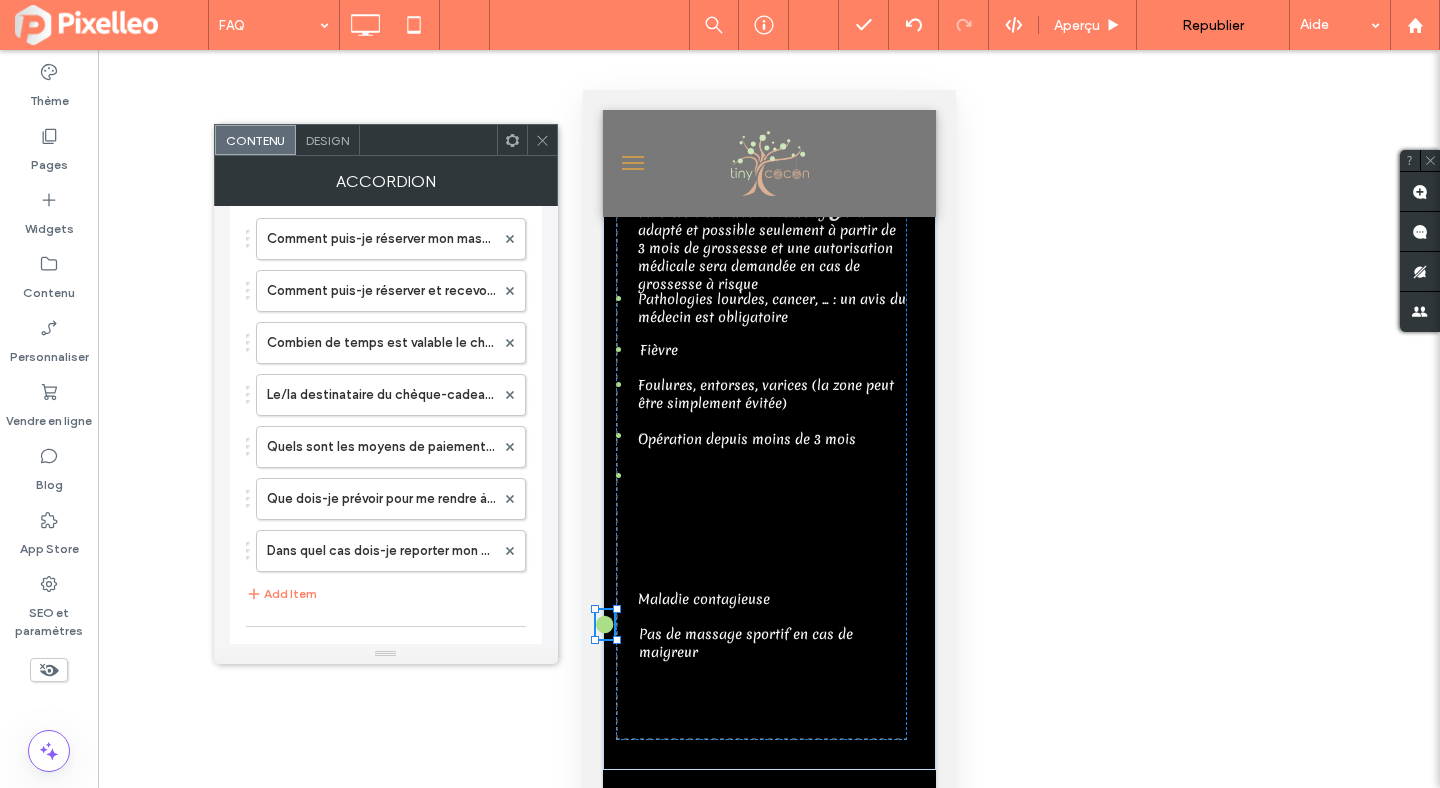 scroll, scrollTop: 226, scrollLeft: 0, axis: vertical 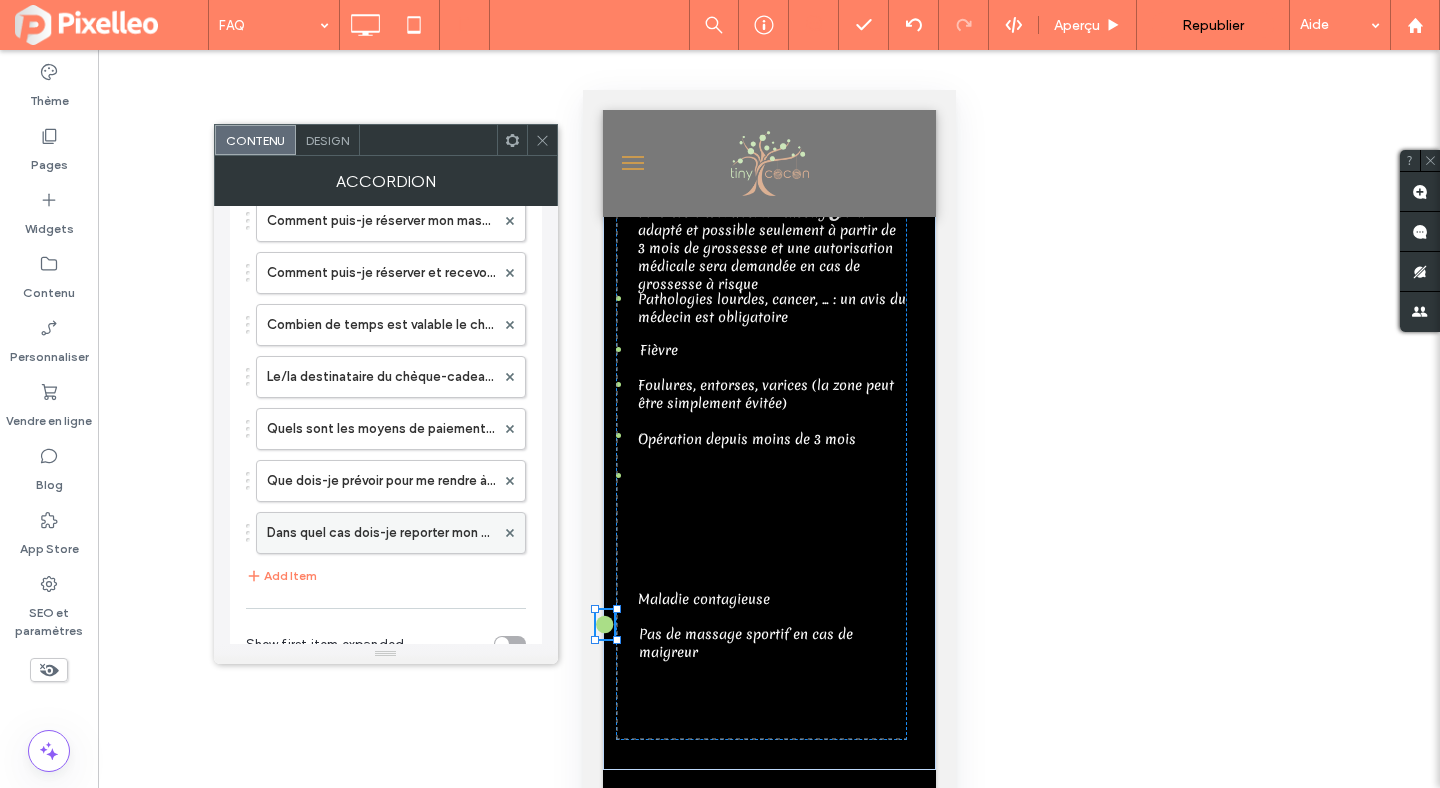 click on "Dans quel cas dois-je reporter mon massage ?" at bounding box center (381, 533) 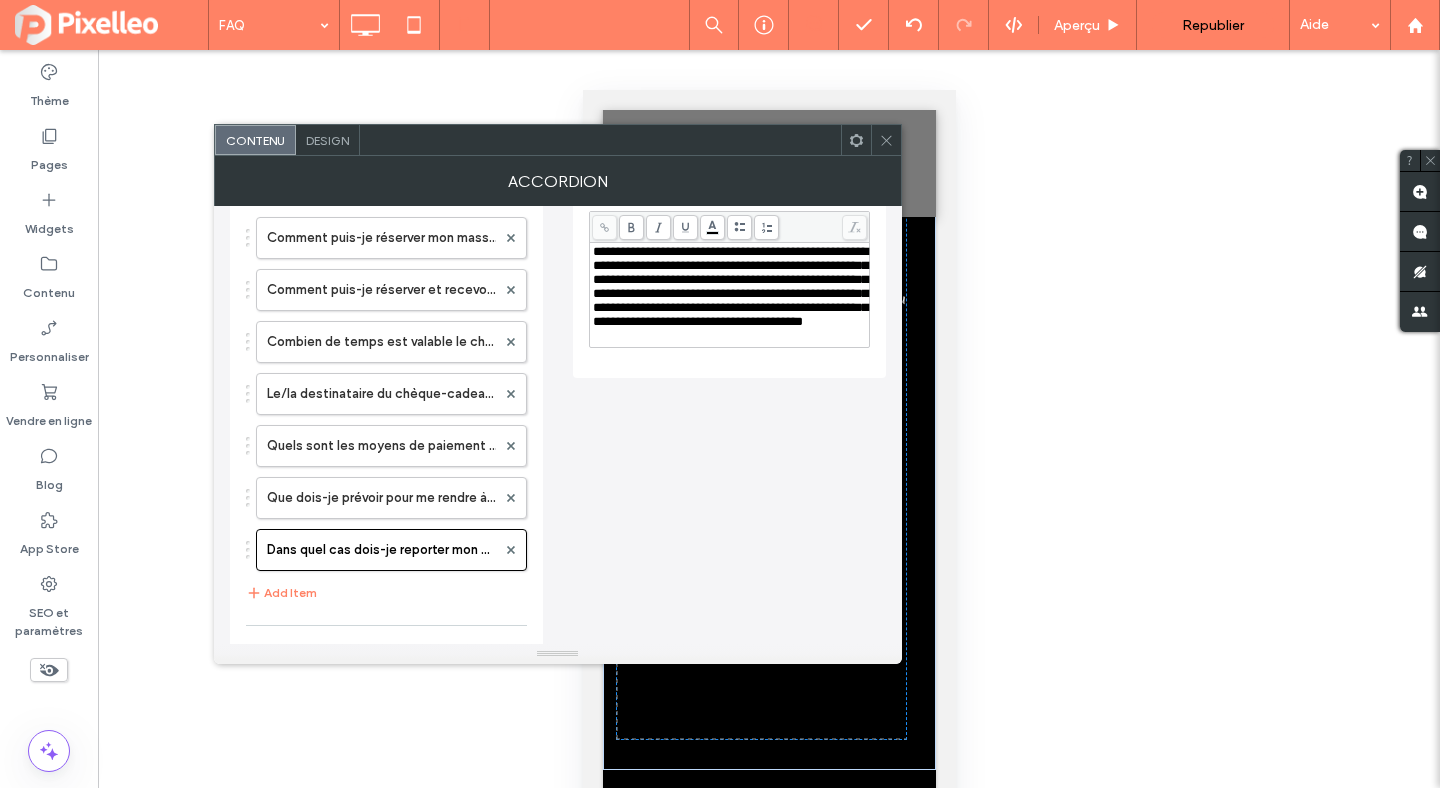 scroll, scrollTop: 212, scrollLeft: 0, axis: vertical 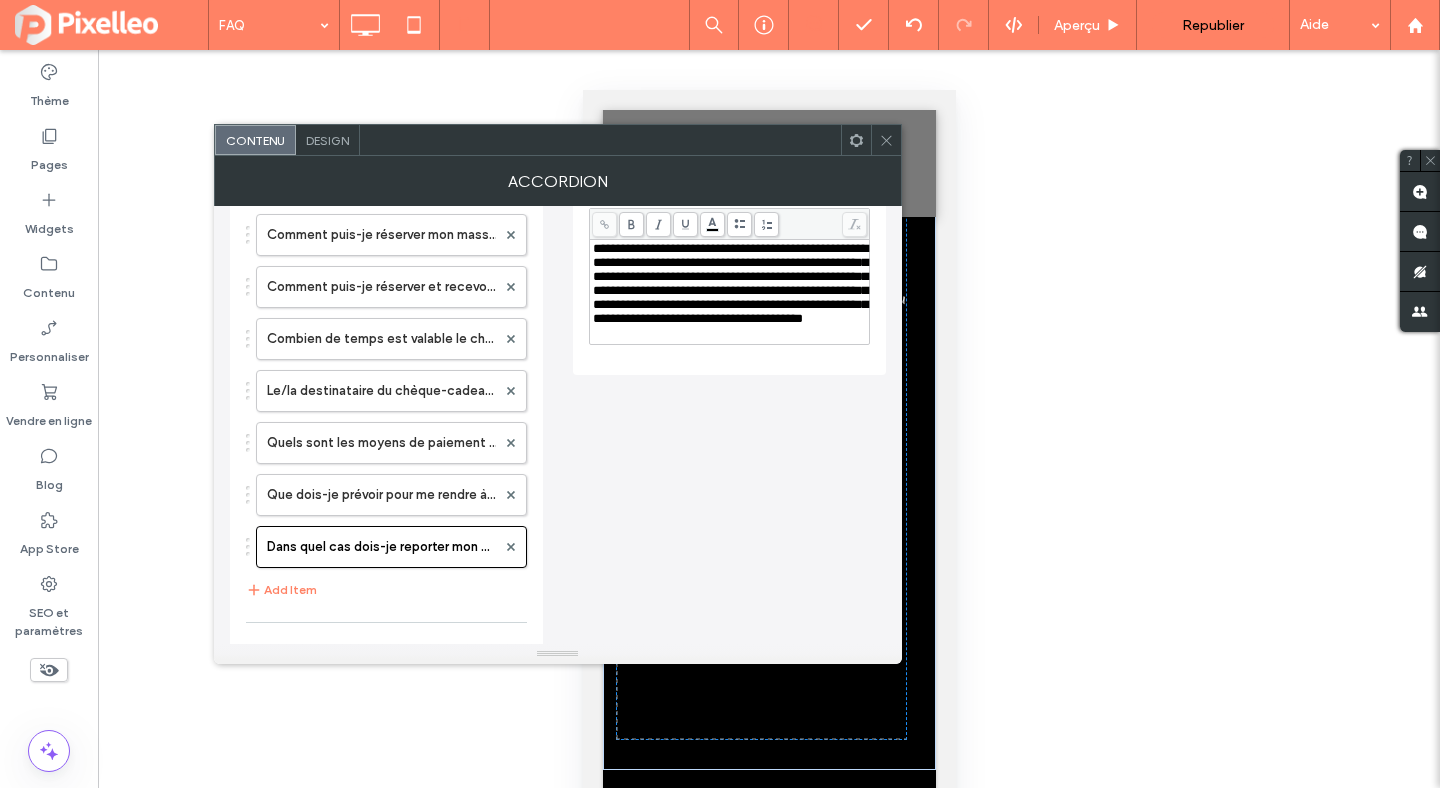click on "**********" at bounding box center (730, 283) 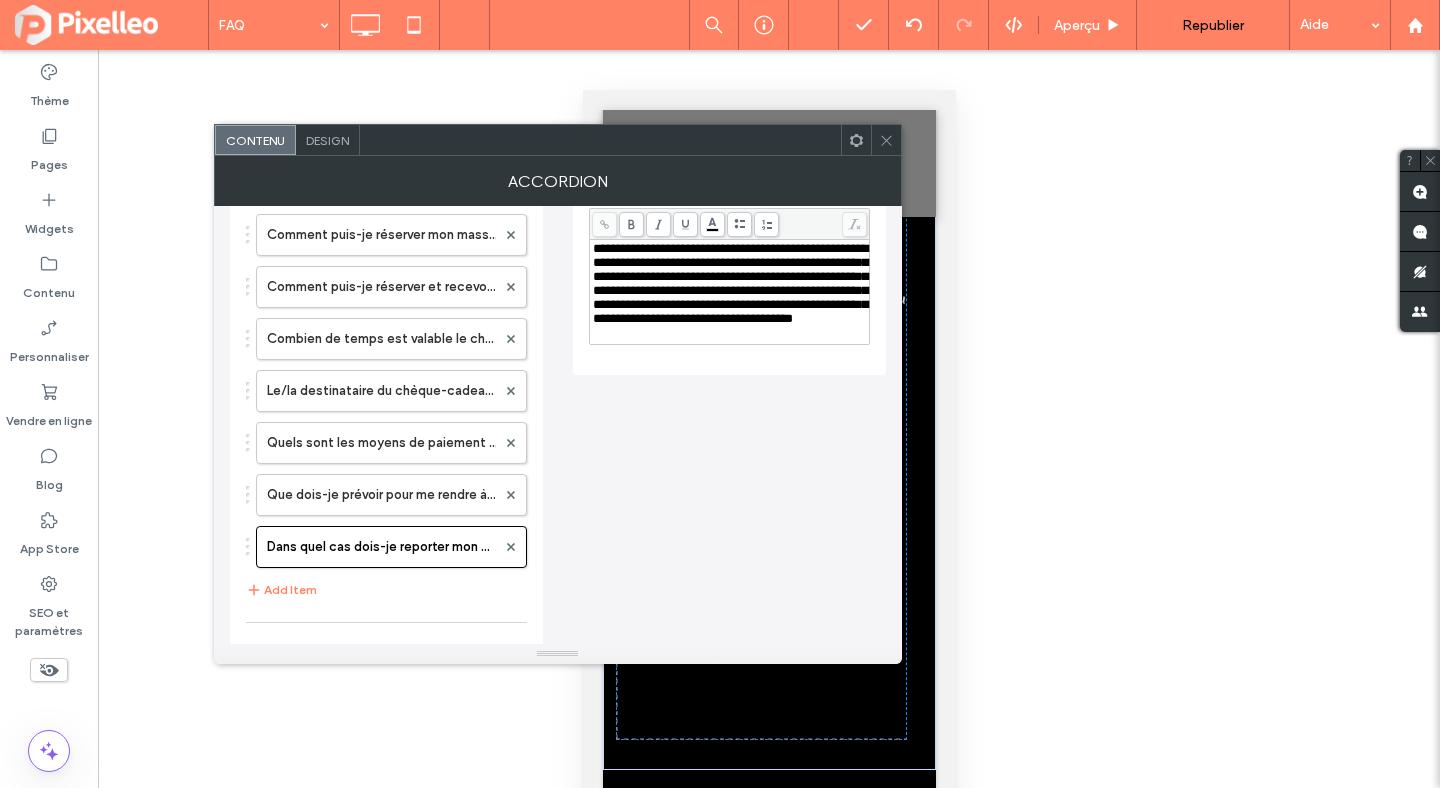 type 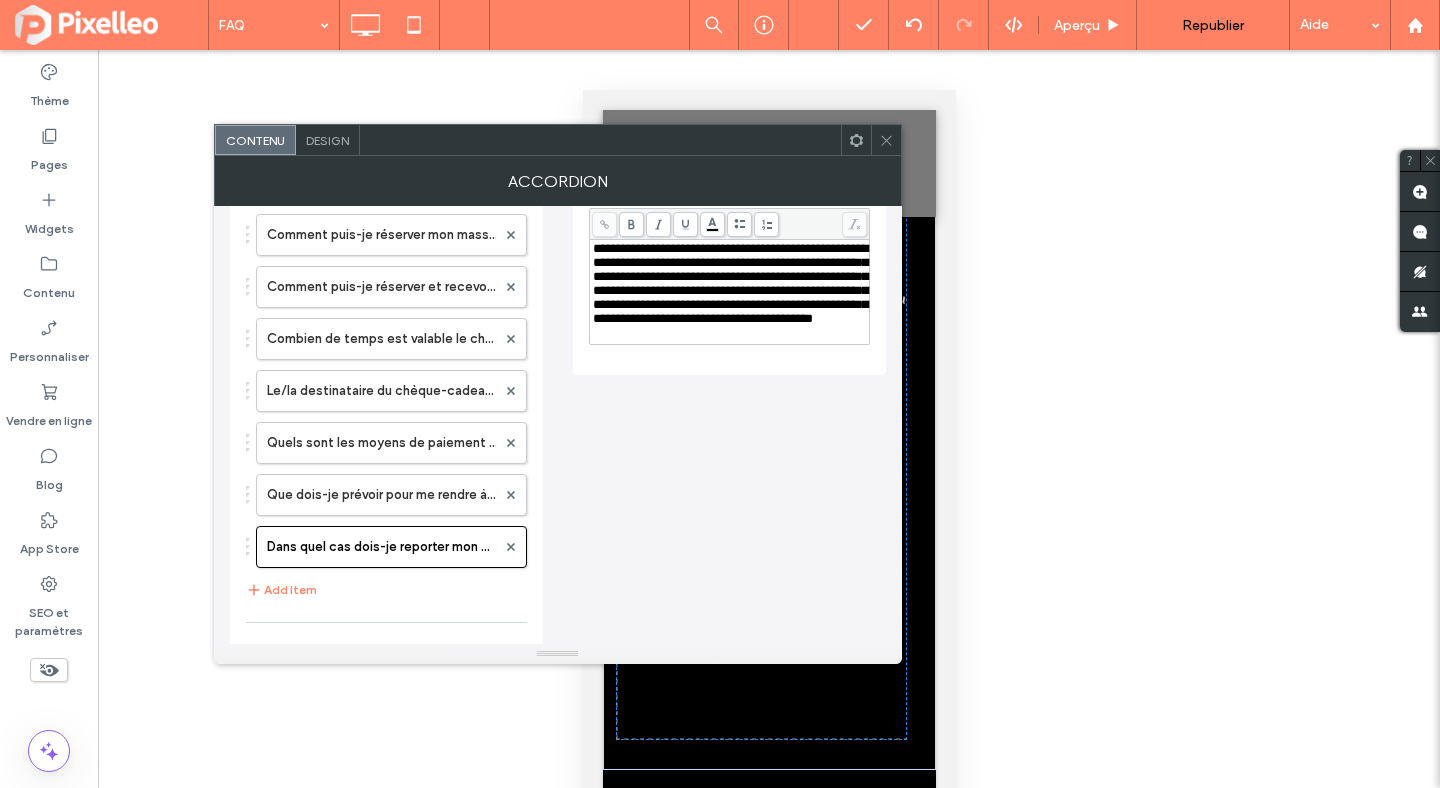 click on "**********" at bounding box center [730, 283] 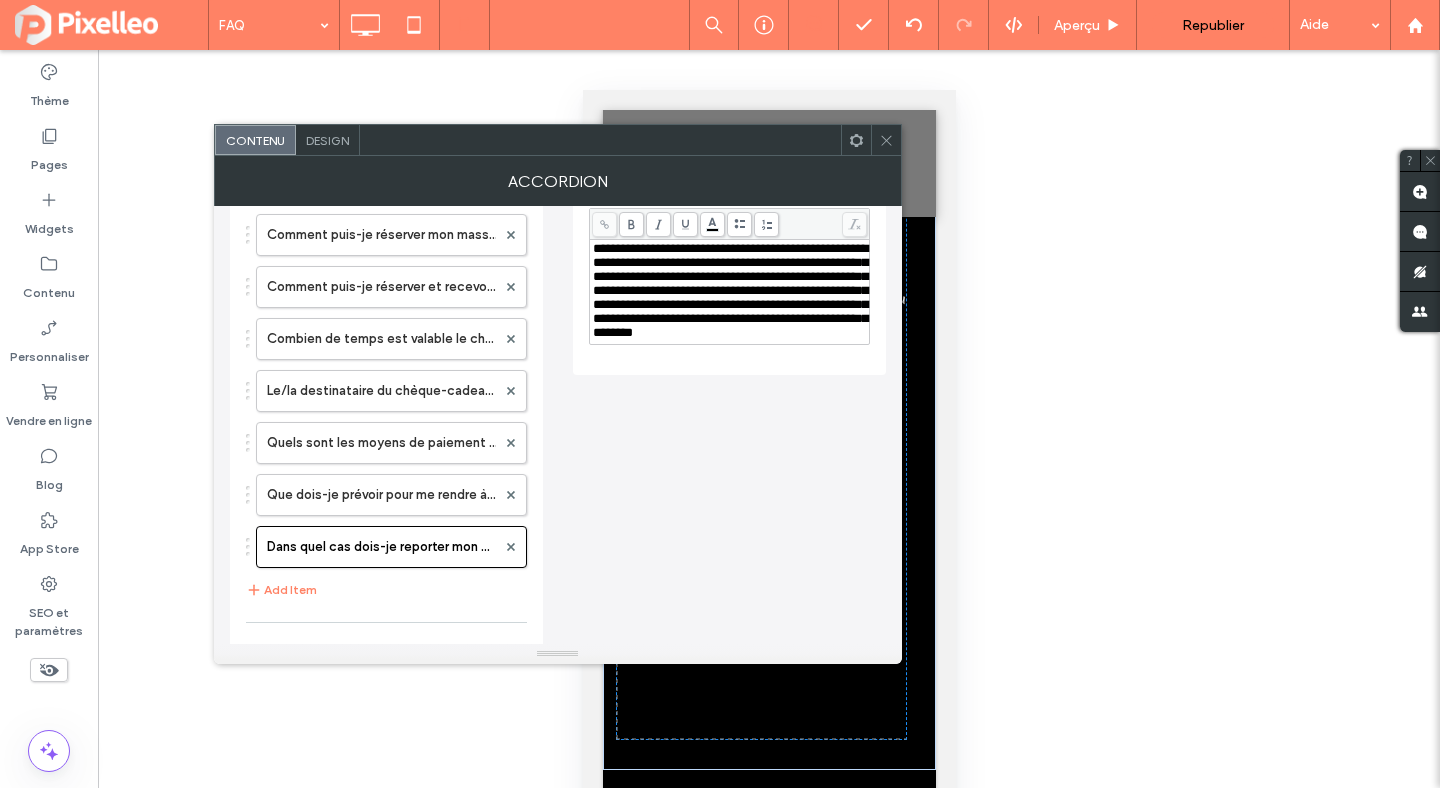 click on "**********" at bounding box center (730, 290) 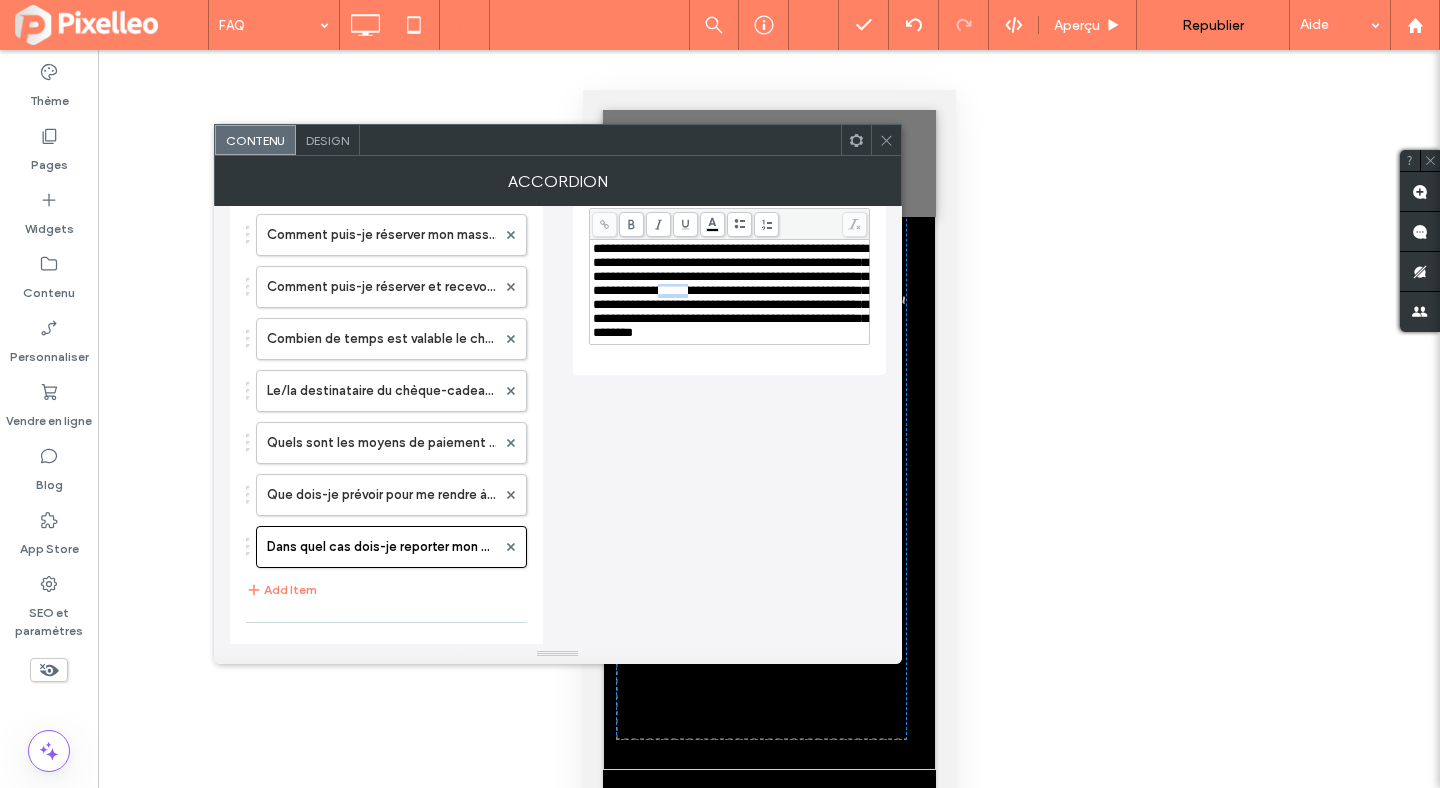 click on "**********" at bounding box center (730, 290) 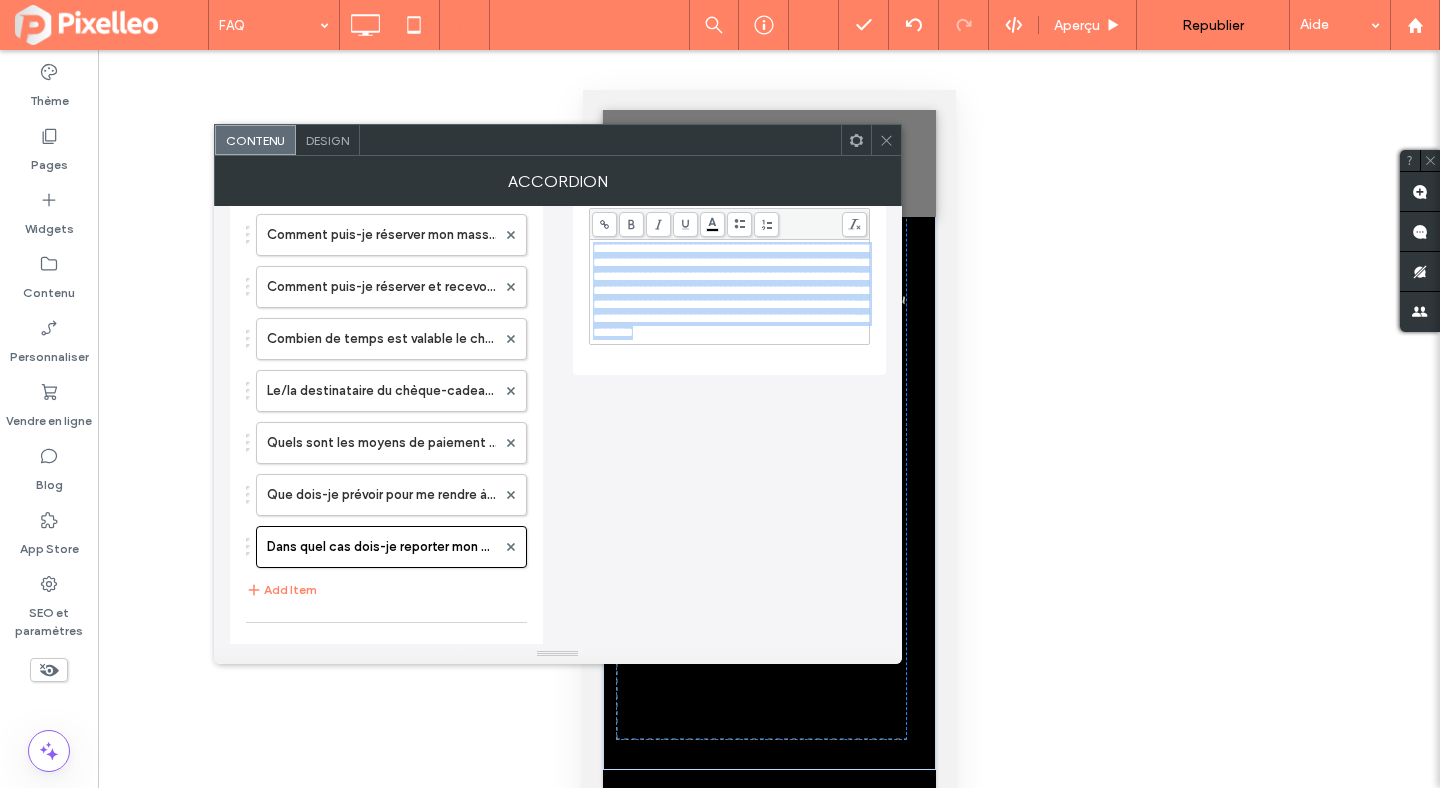 click on "**********" at bounding box center (730, 290) 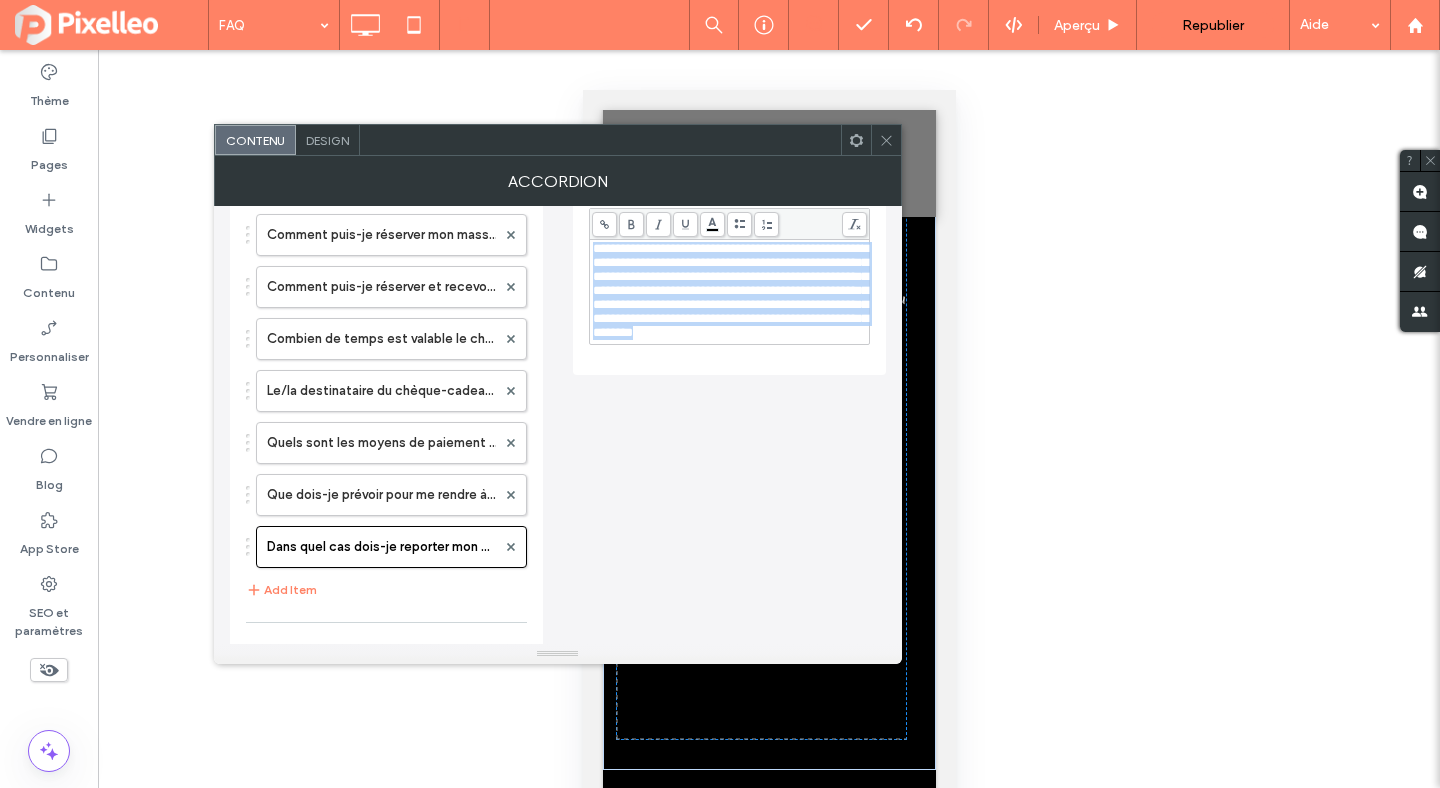 copy on "**********" 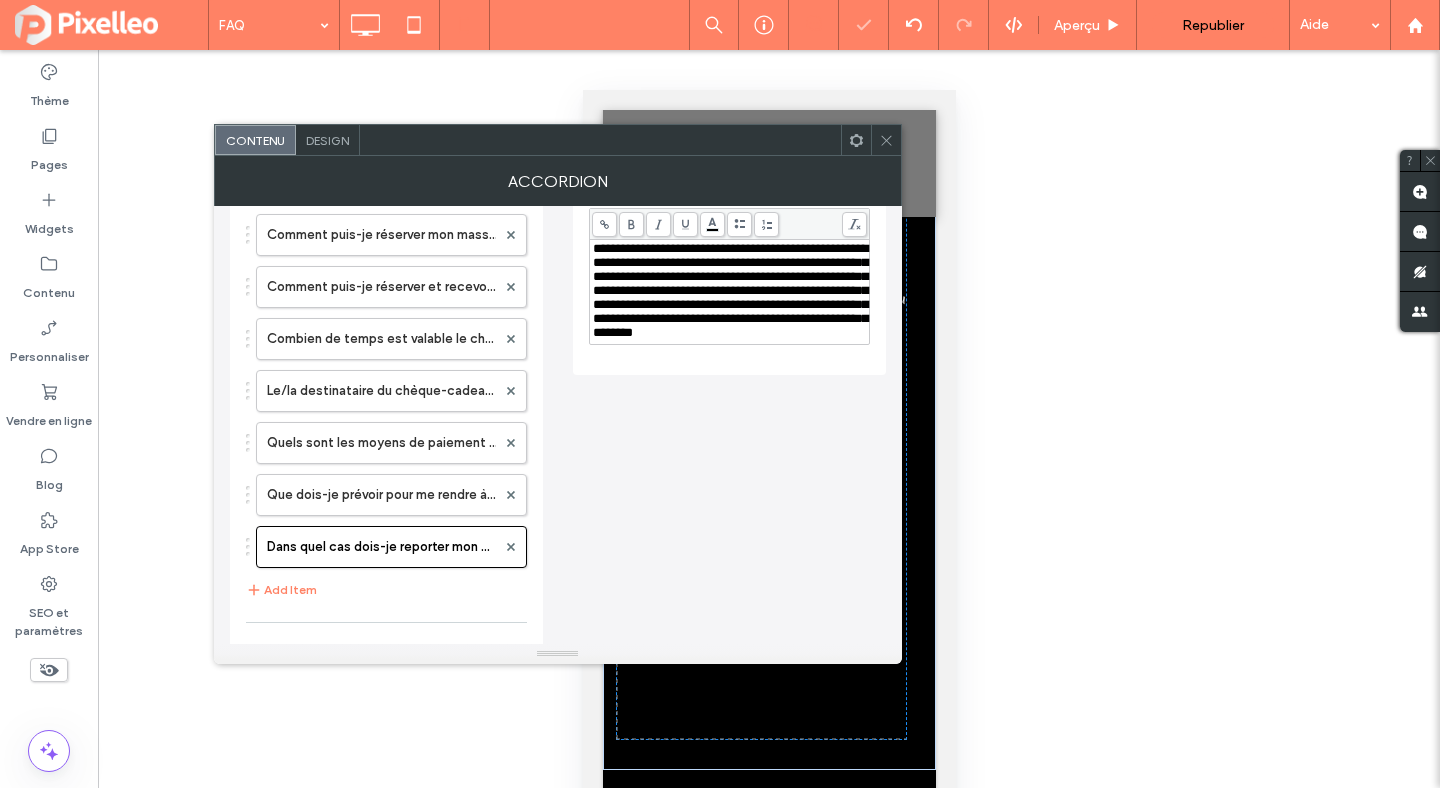 click 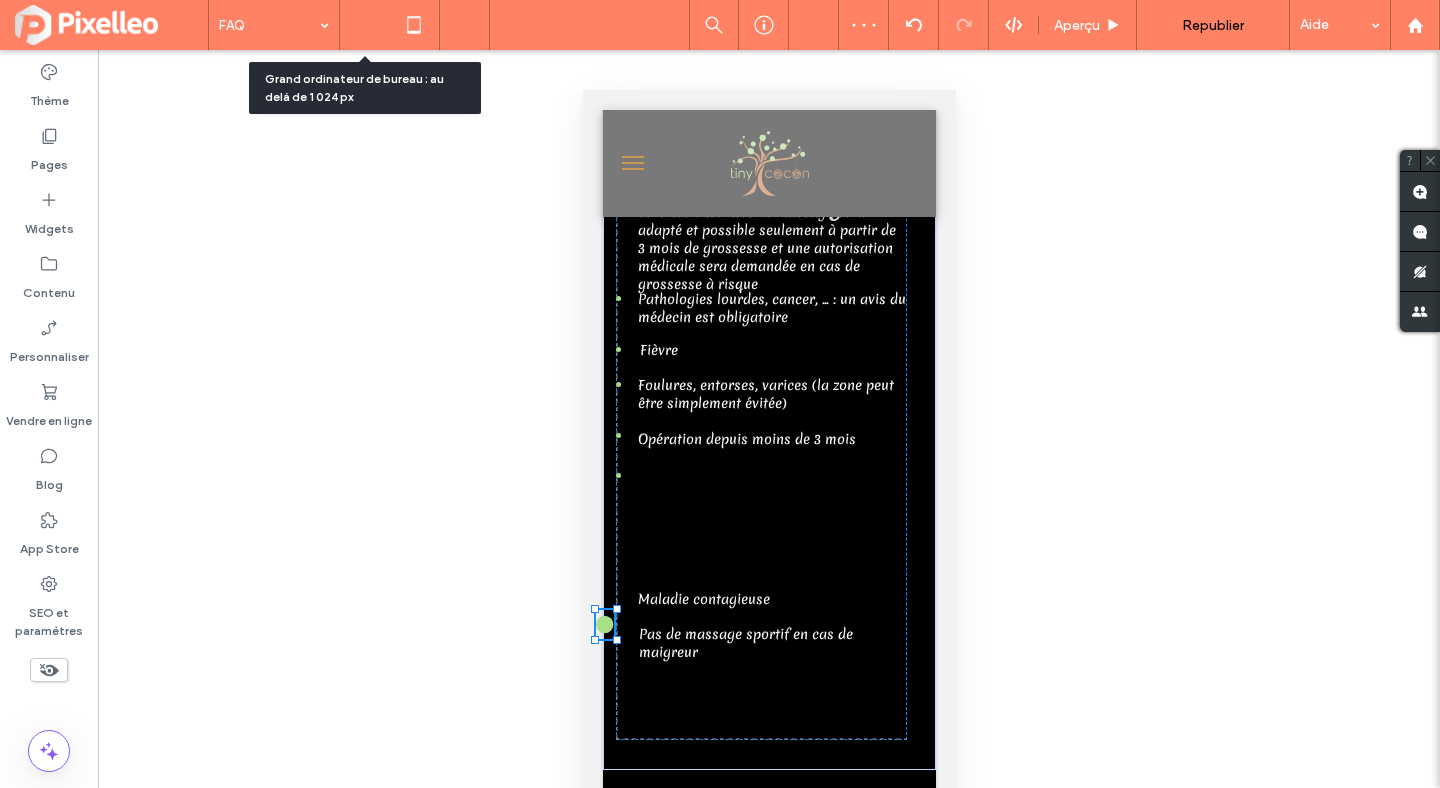 click 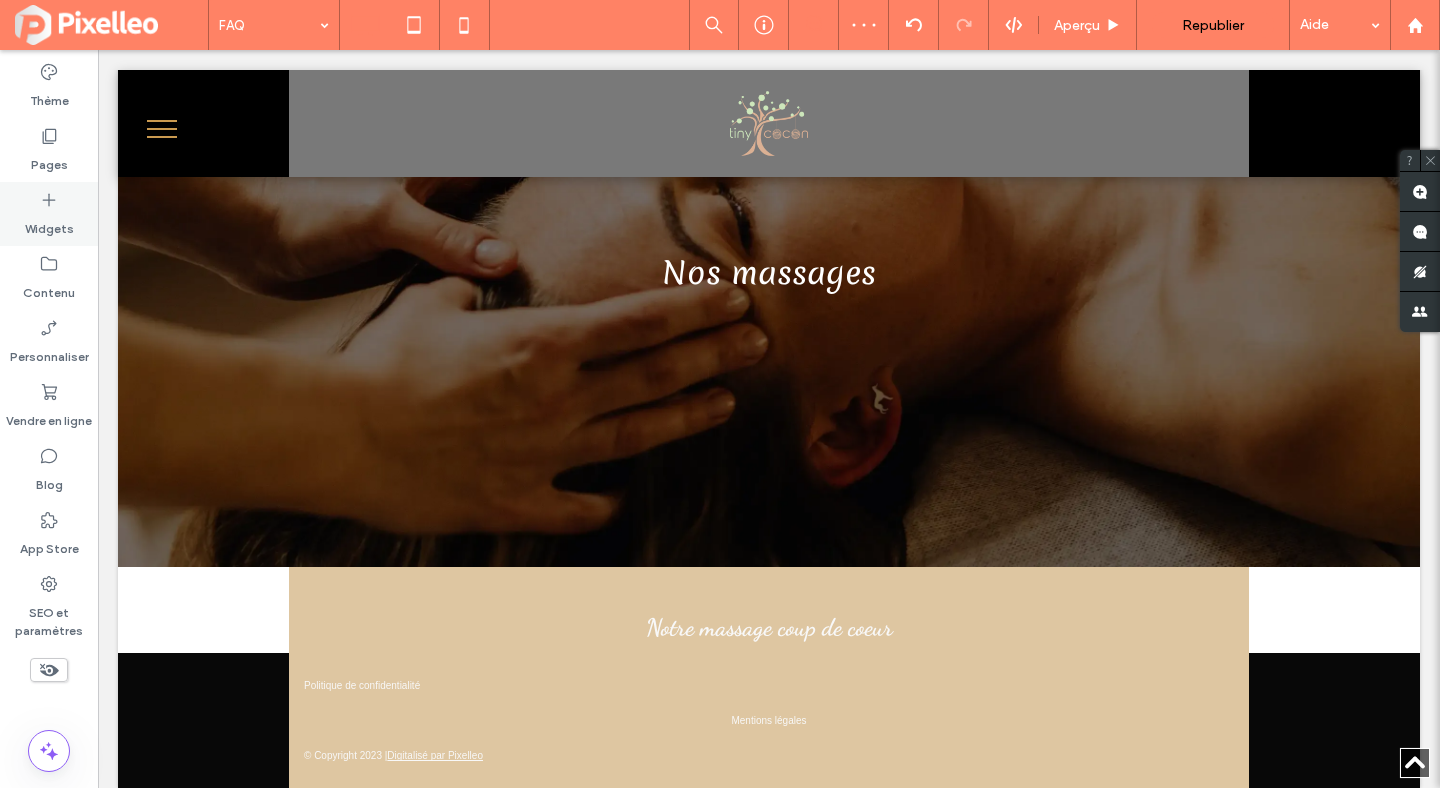 click on "Widgets" at bounding box center [49, 214] 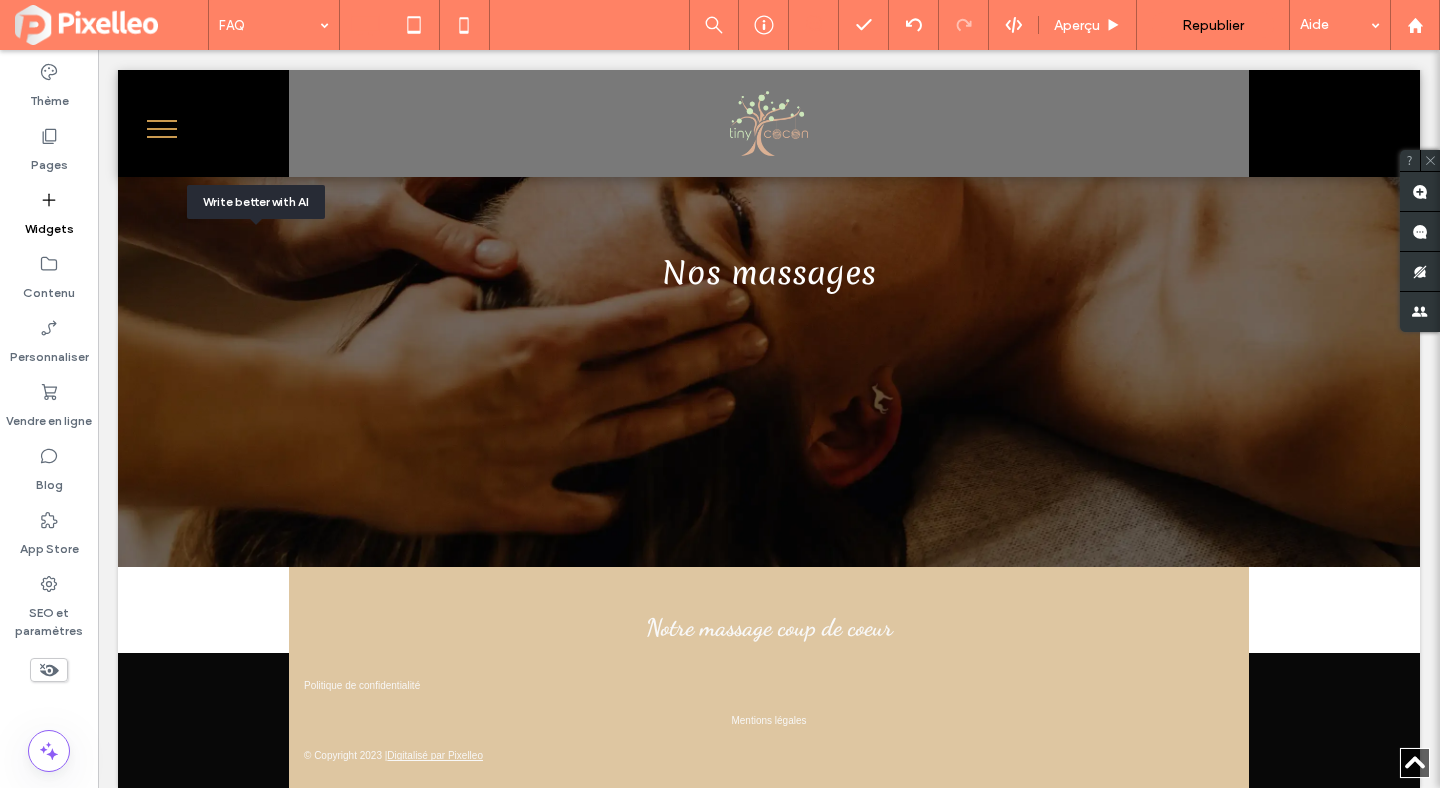 drag, startPoint x: 249, startPoint y: 280, endPoint x: 596, endPoint y: 490, distance: 405.59708 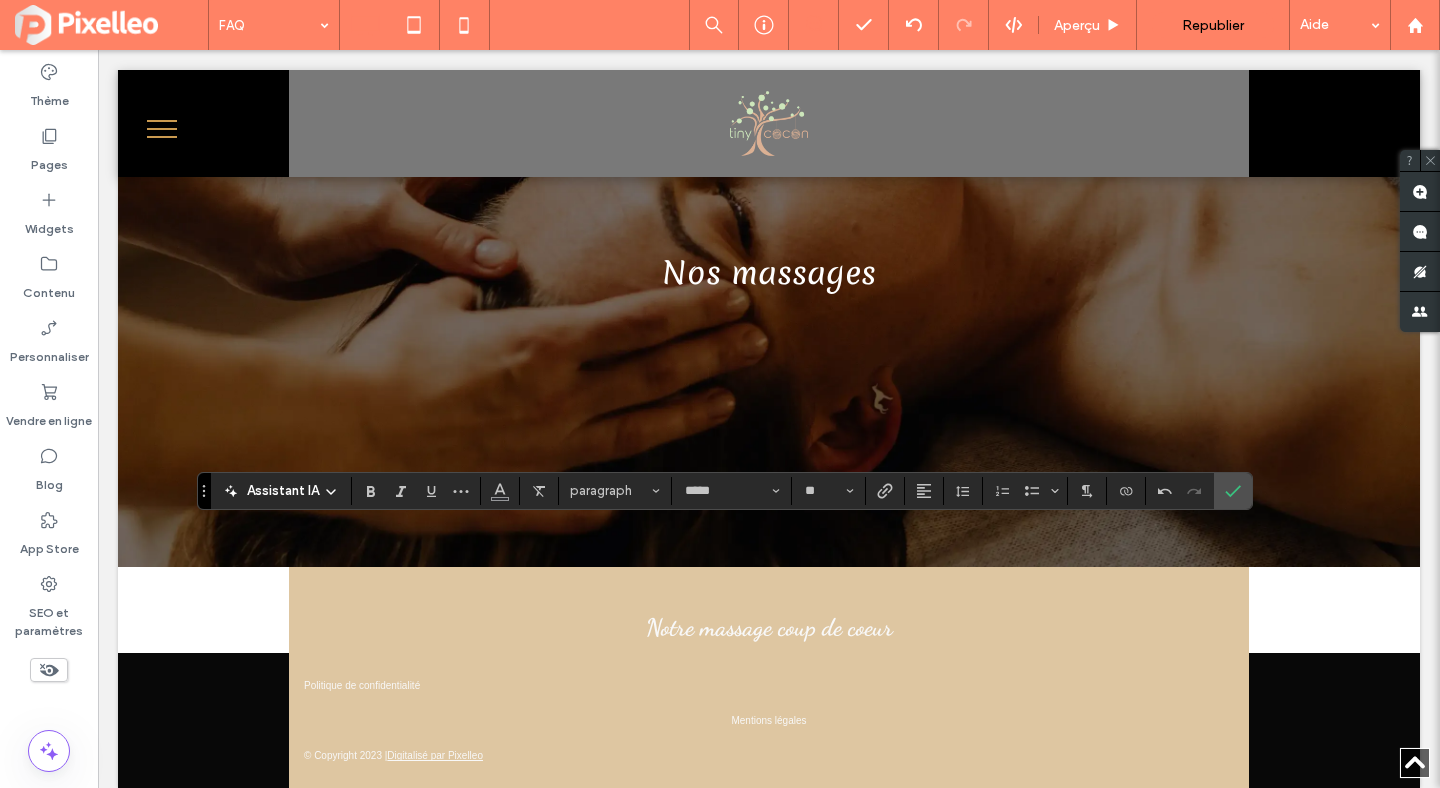 click on "Assistant IA" at bounding box center [281, 491] 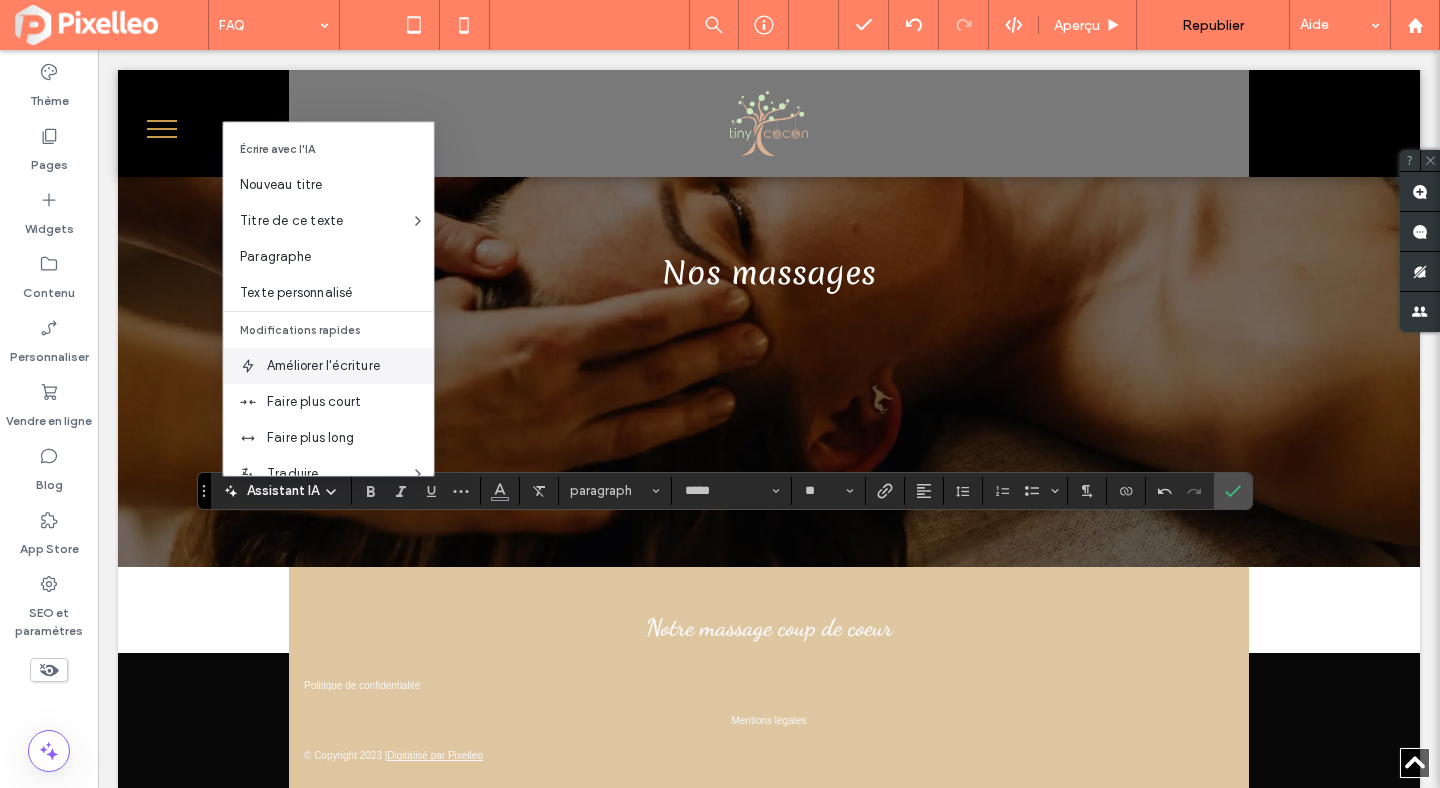 click on "Améliorer l'écriture" at bounding box center [350, 366] 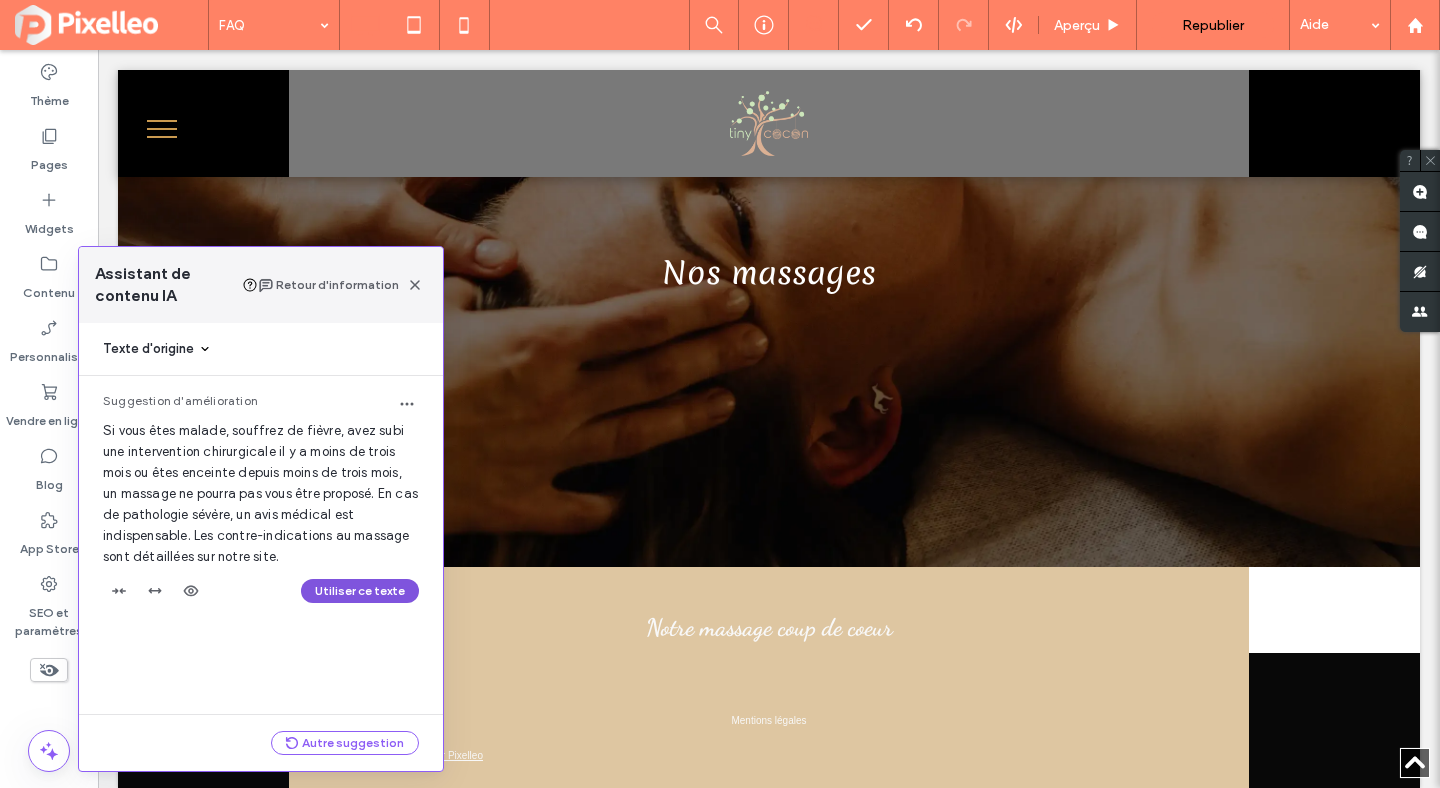 click on "Utiliser ce texte" at bounding box center [360, 591] 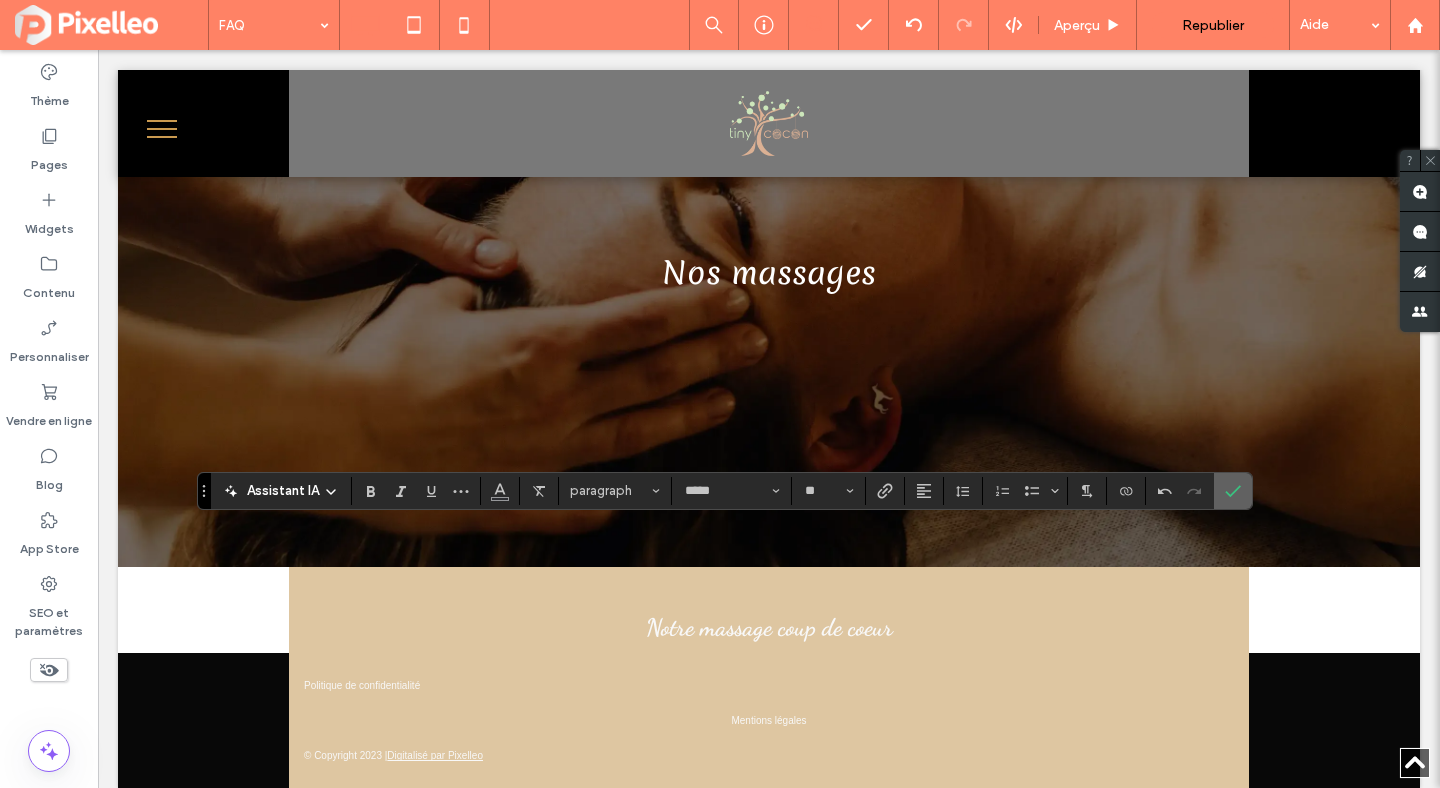 click 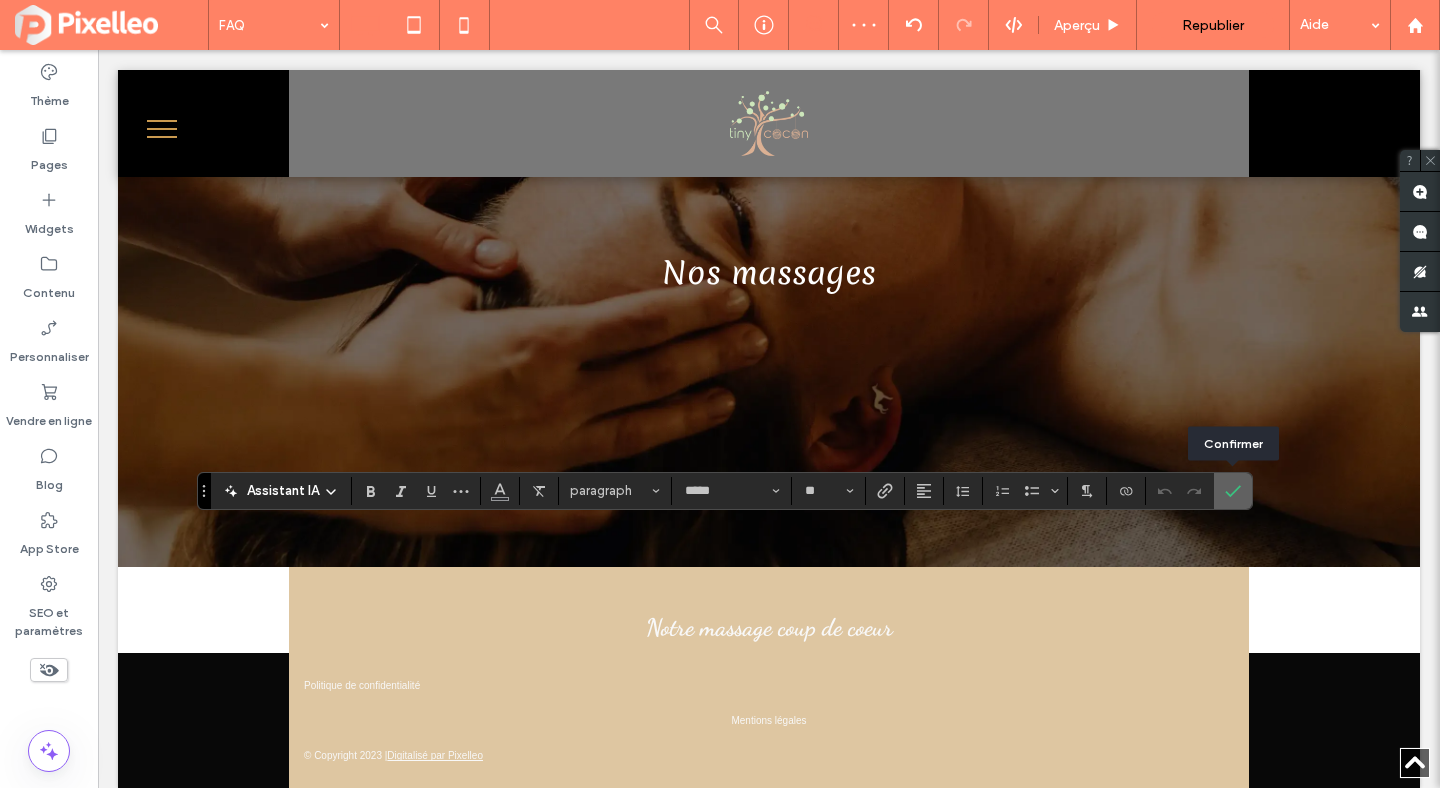 click at bounding box center [1233, 491] 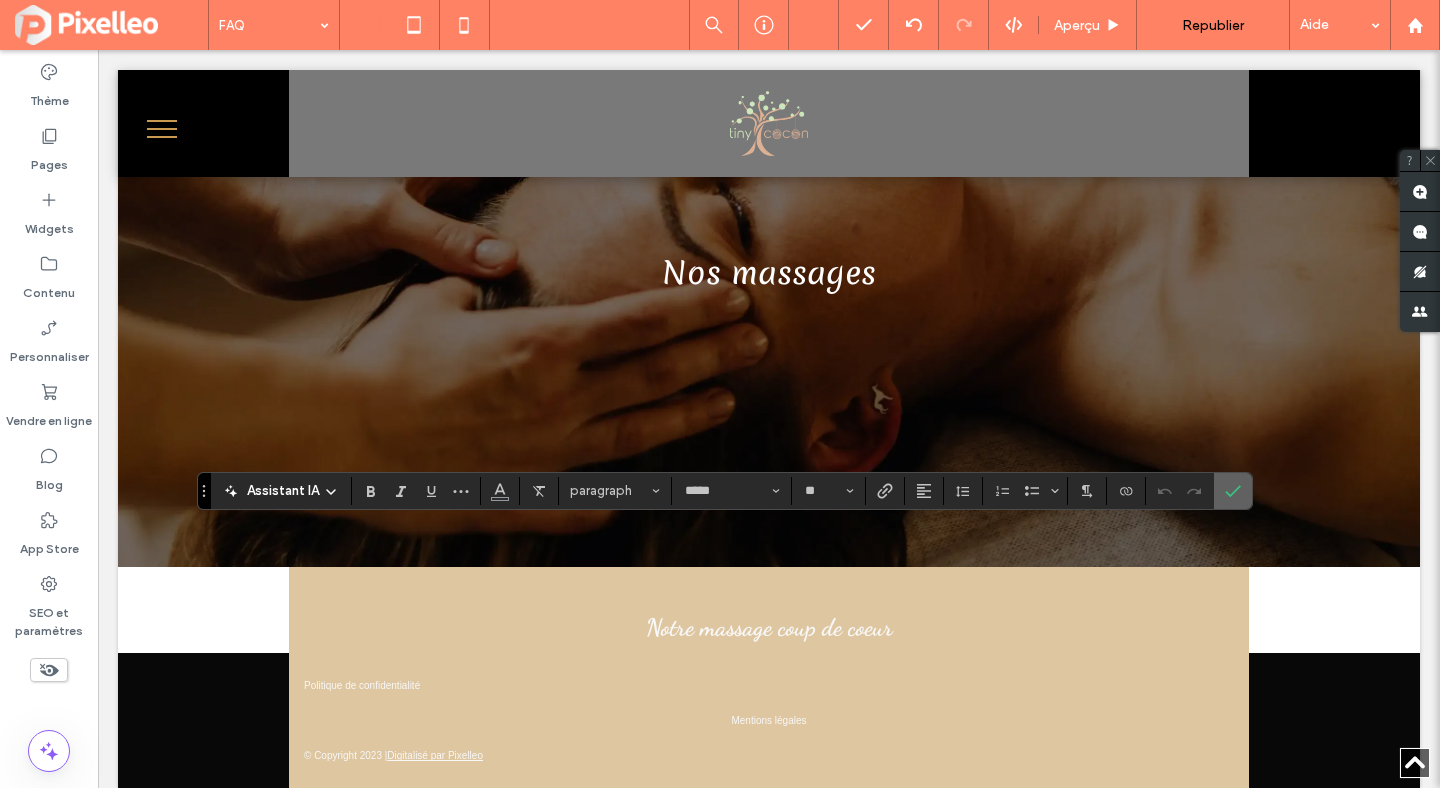 click 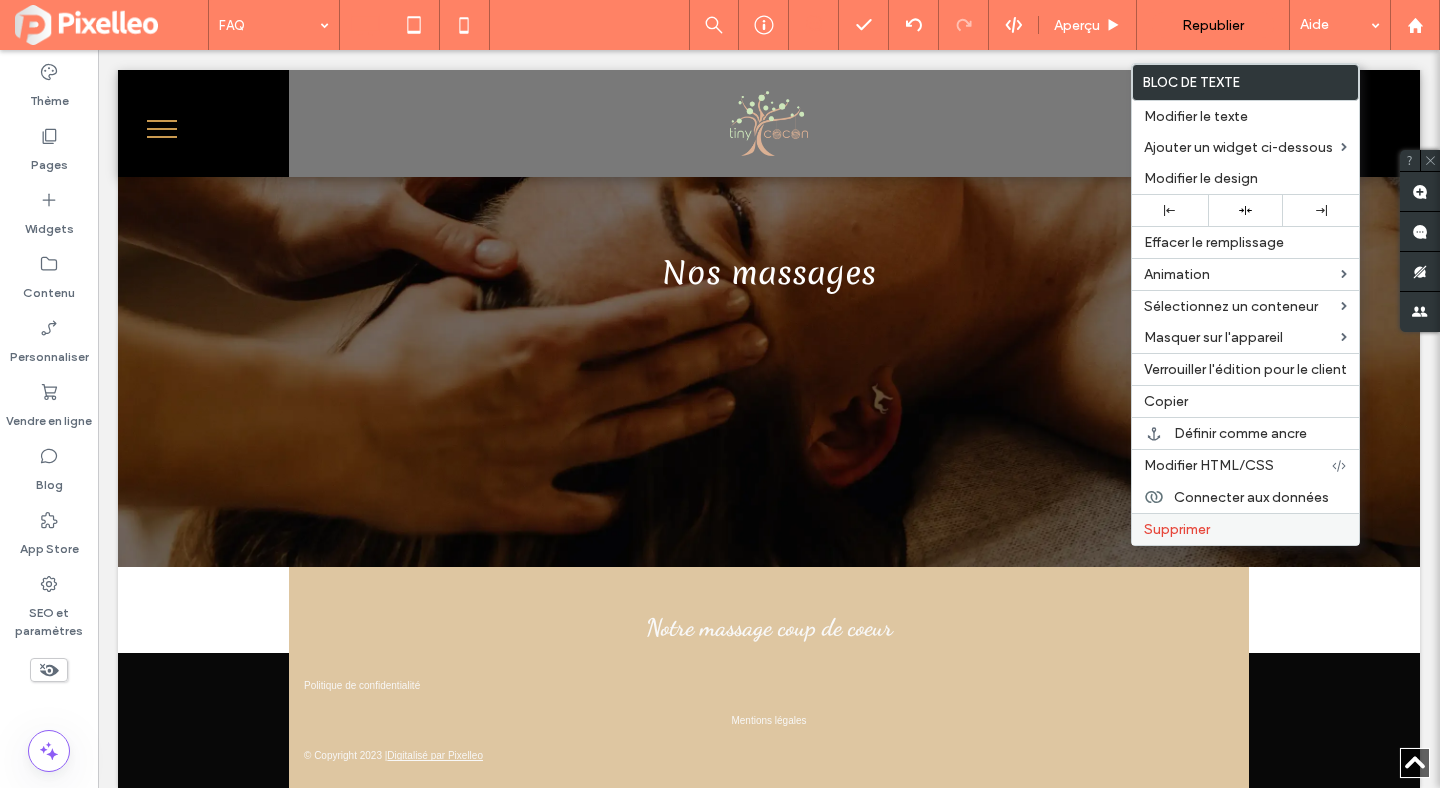 click on "Supprimer" at bounding box center [1177, 529] 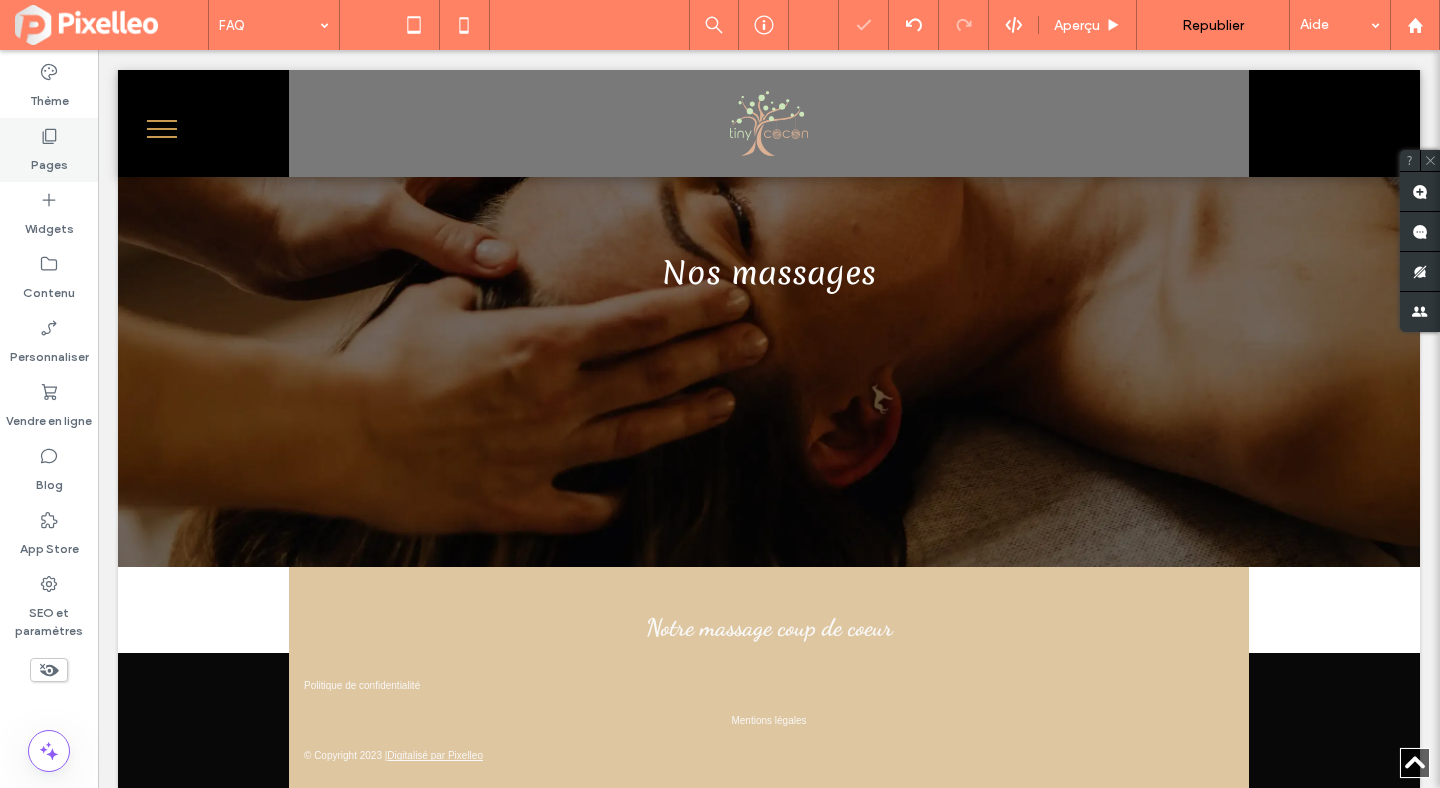 click on "Pages" at bounding box center [49, 150] 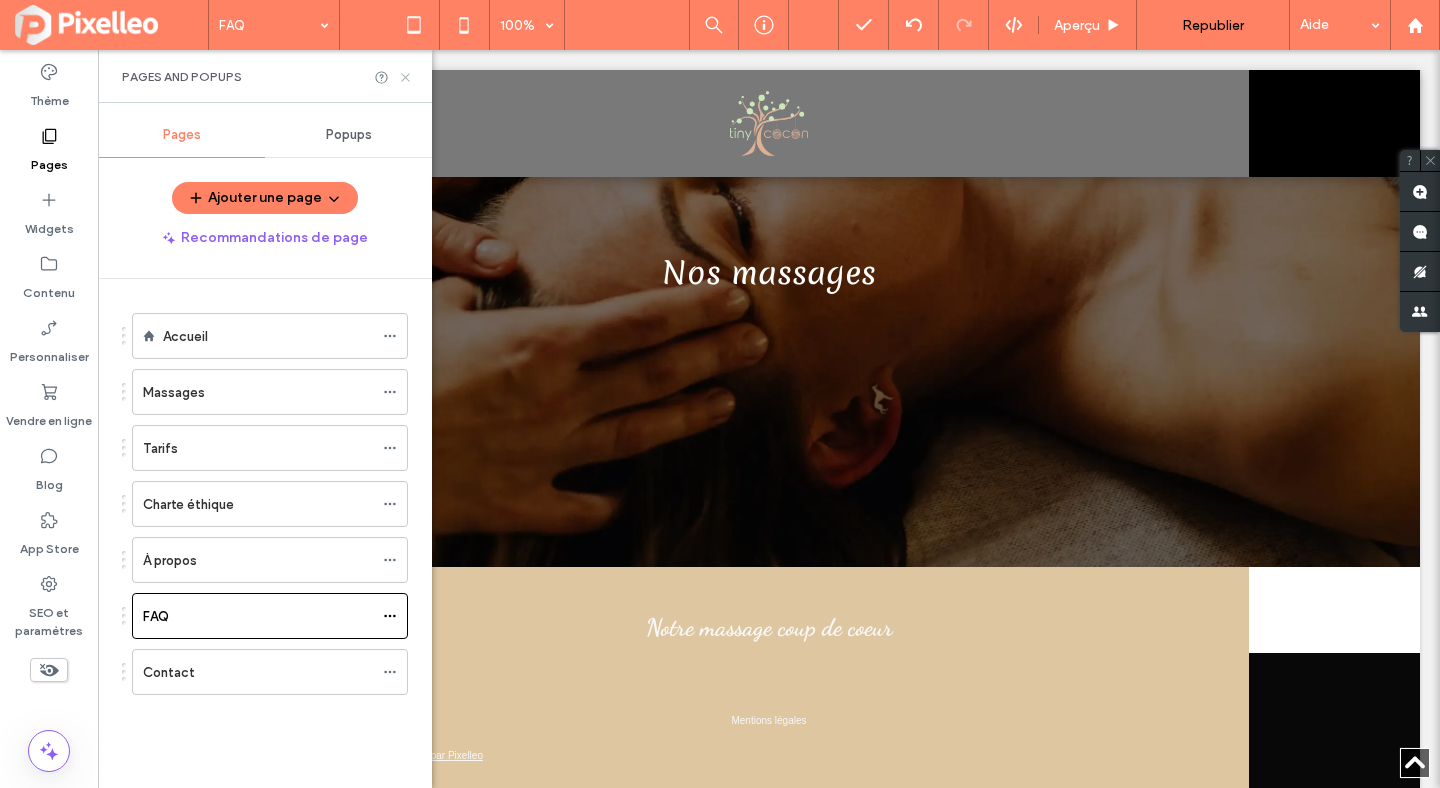 click 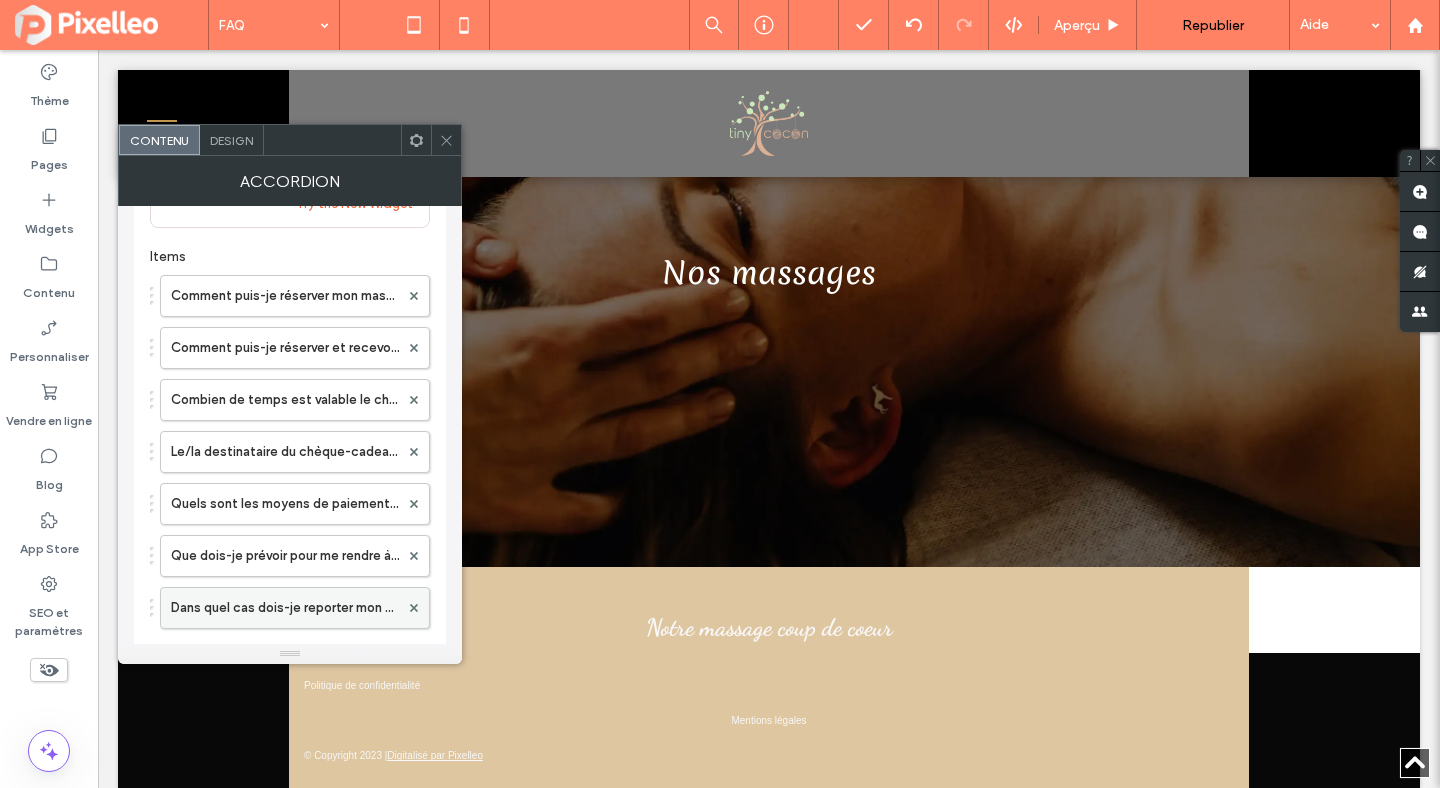 scroll, scrollTop: 285, scrollLeft: 0, axis: vertical 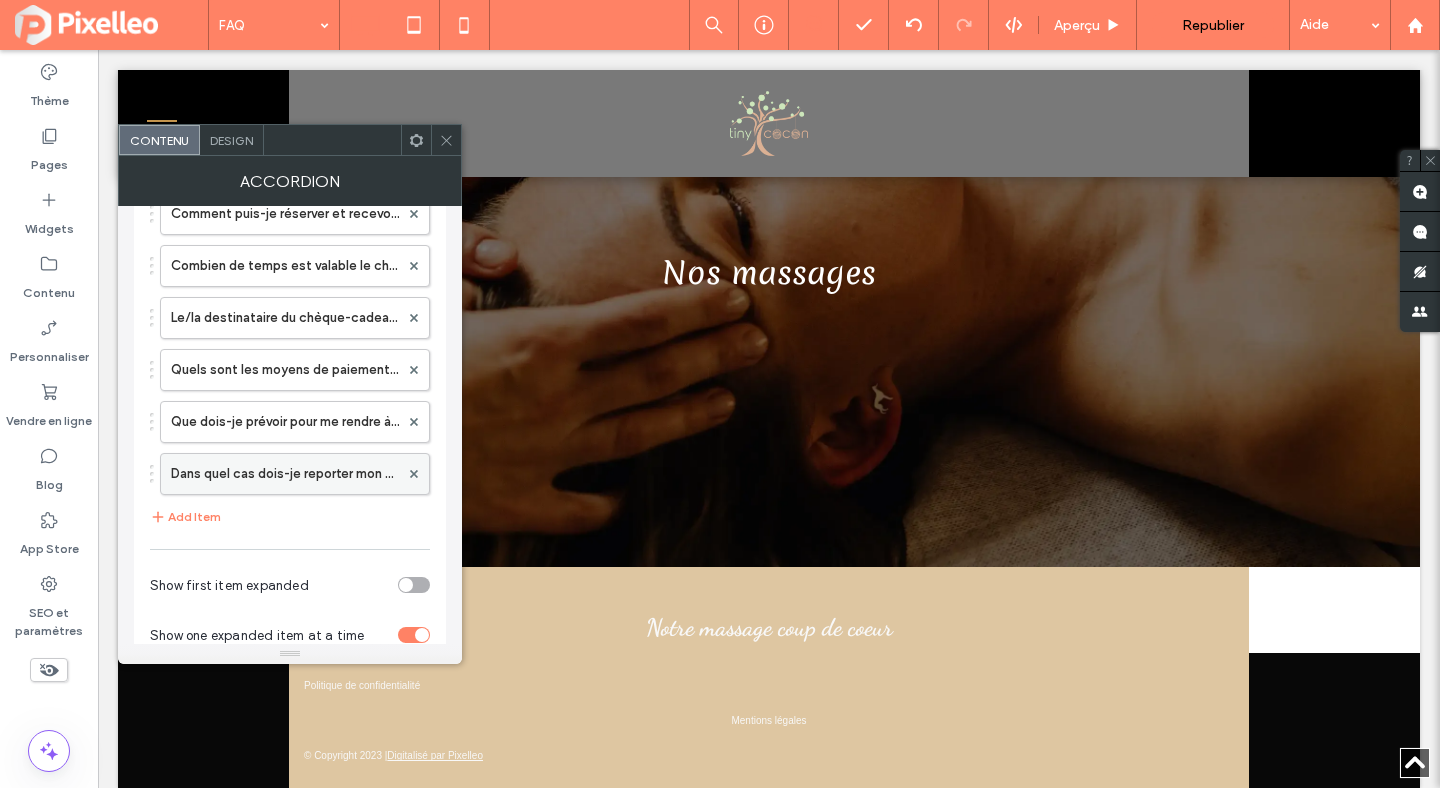 click on "Dans quel cas dois-je reporter mon massage ?" at bounding box center (285, 474) 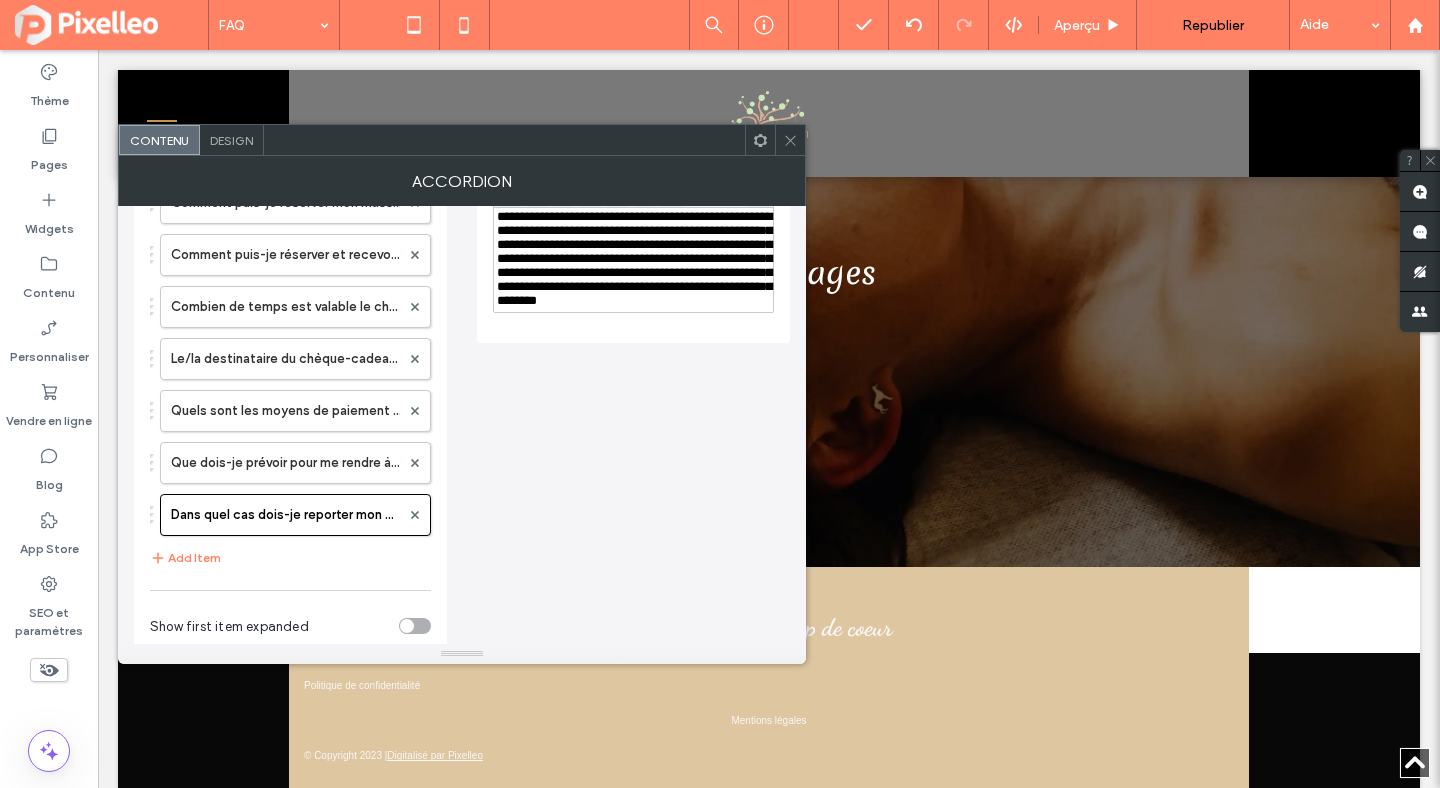 scroll, scrollTop: 218, scrollLeft: 0, axis: vertical 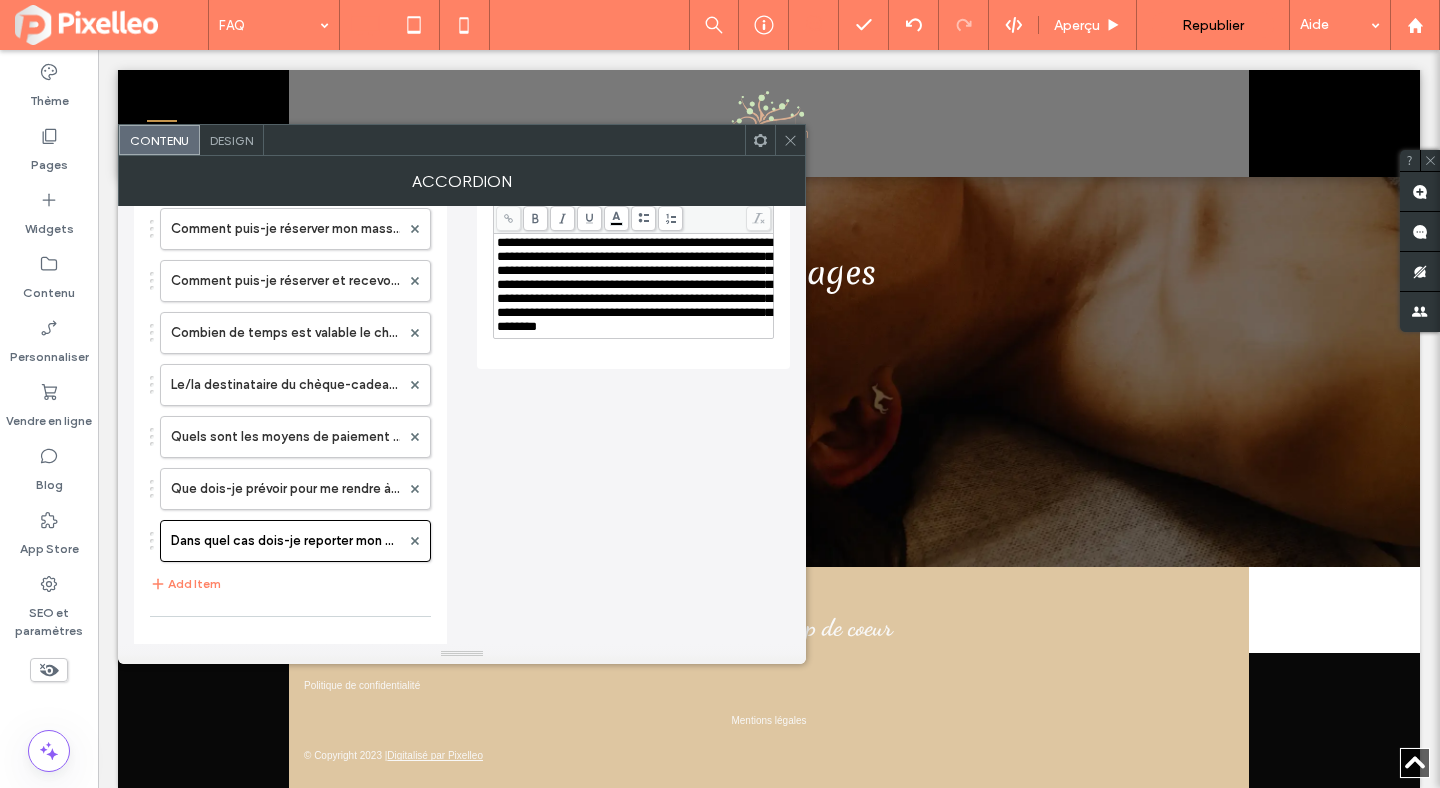 click on "**********" at bounding box center [634, 284] 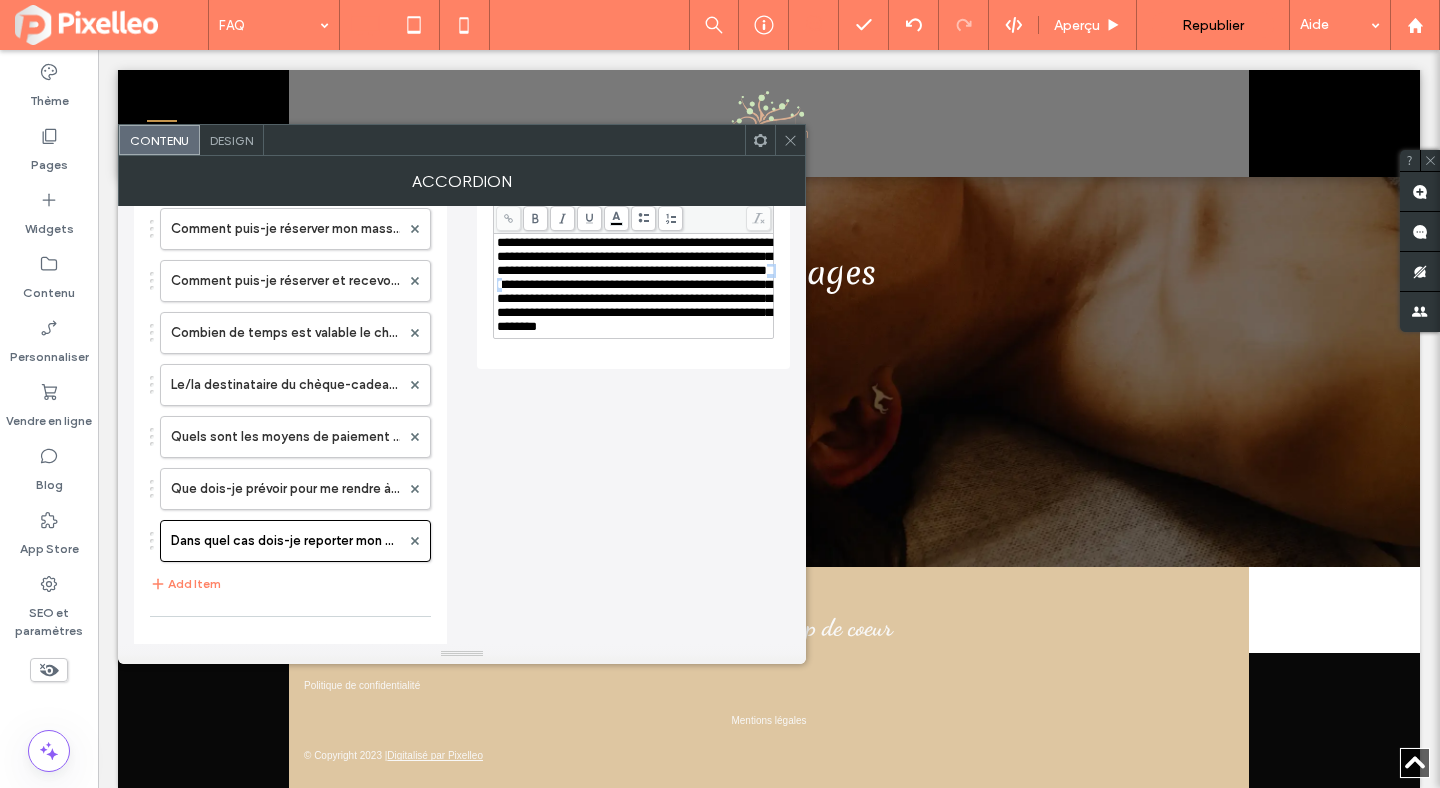 click on "**********" at bounding box center [634, 284] 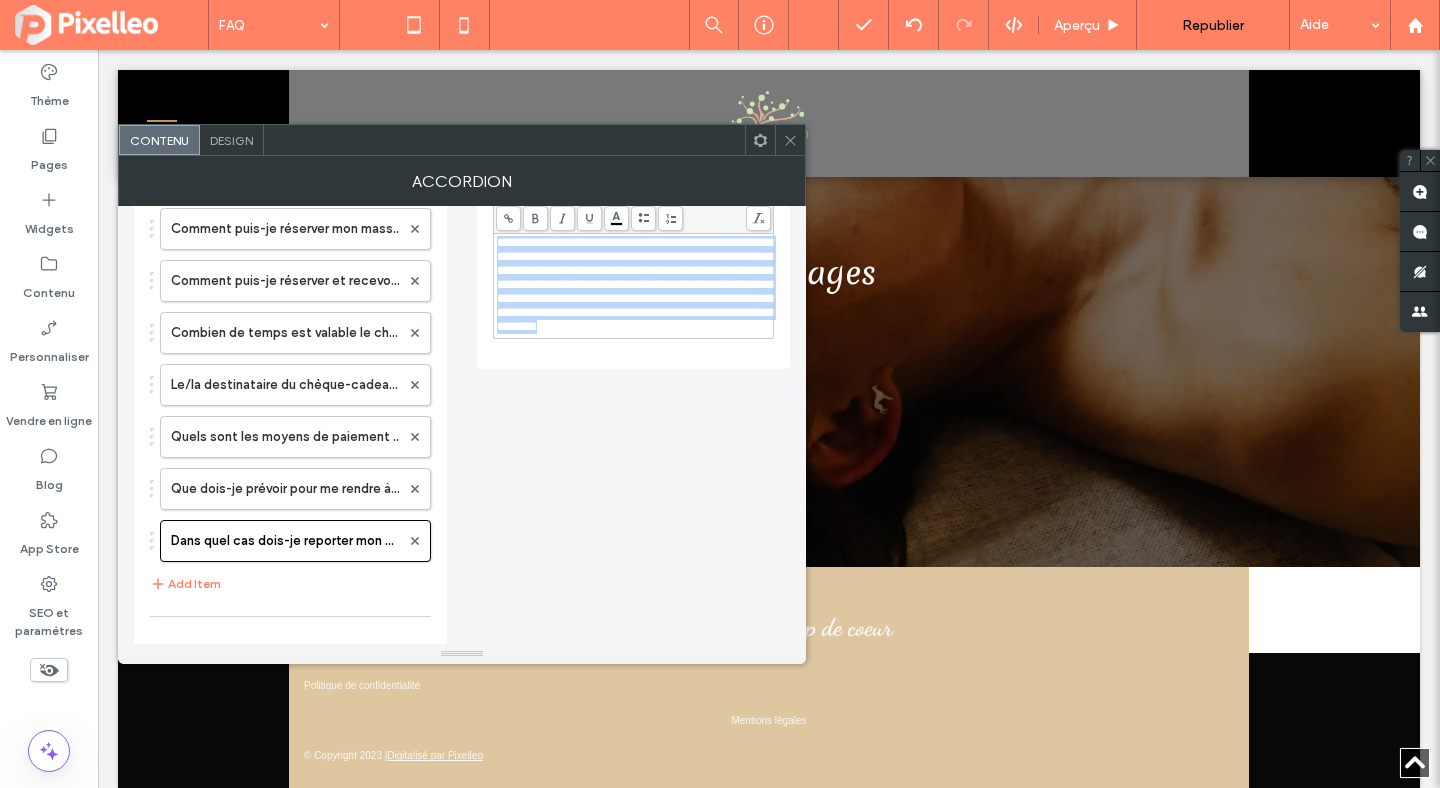 click on "**********" at bounding box center [634, 284] 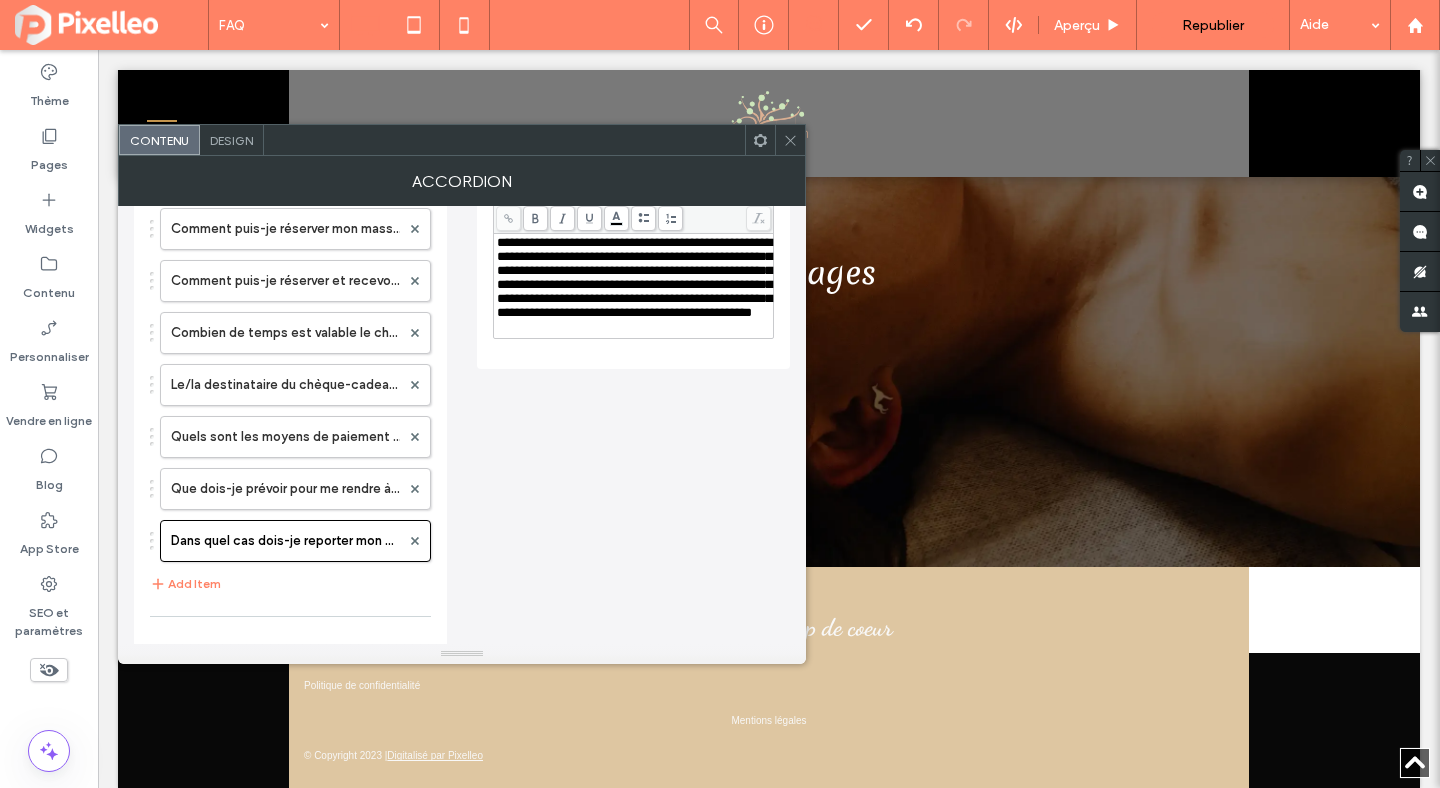 click on "**********" at bounding box center [634, 277] 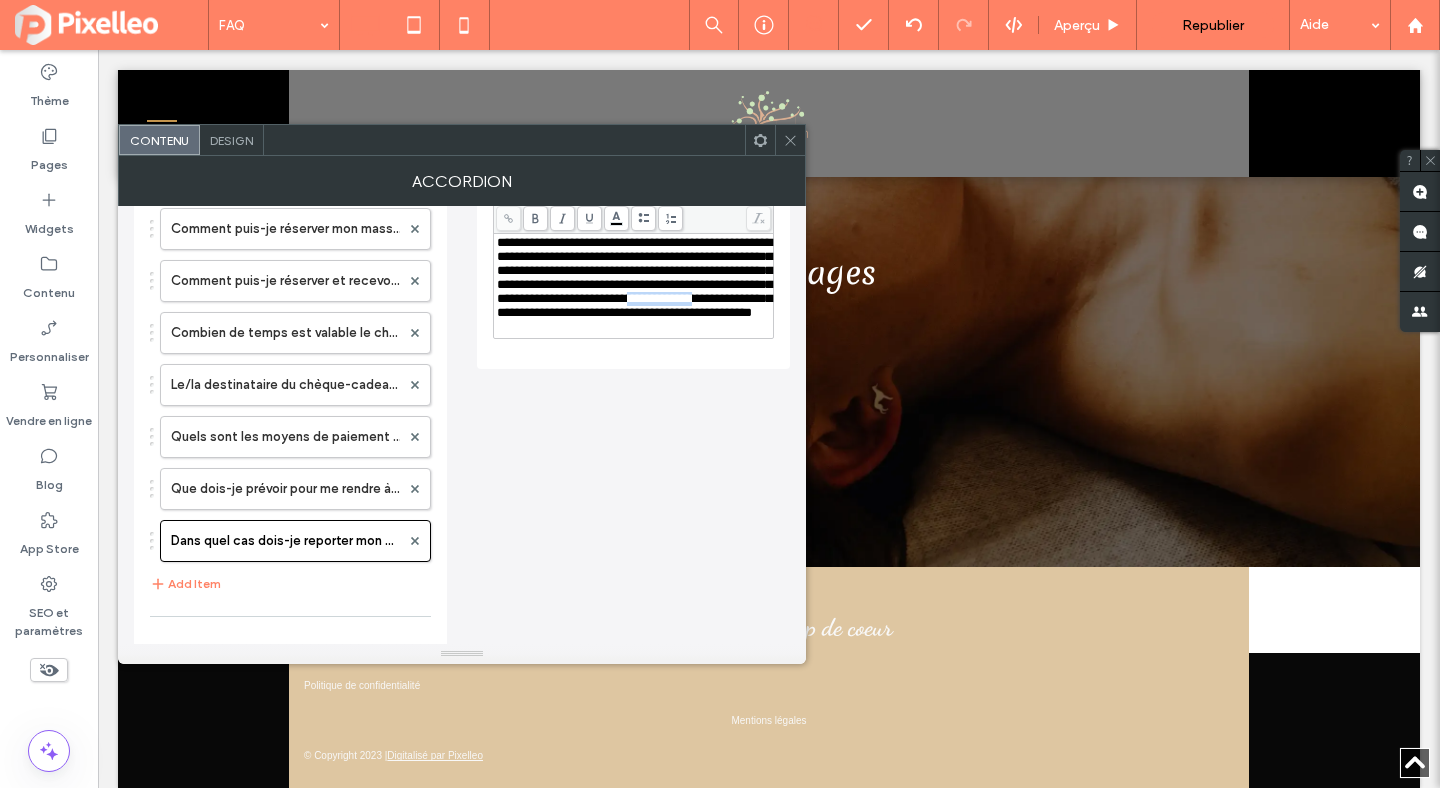 click on "**********" at bounding box center (634, 277) 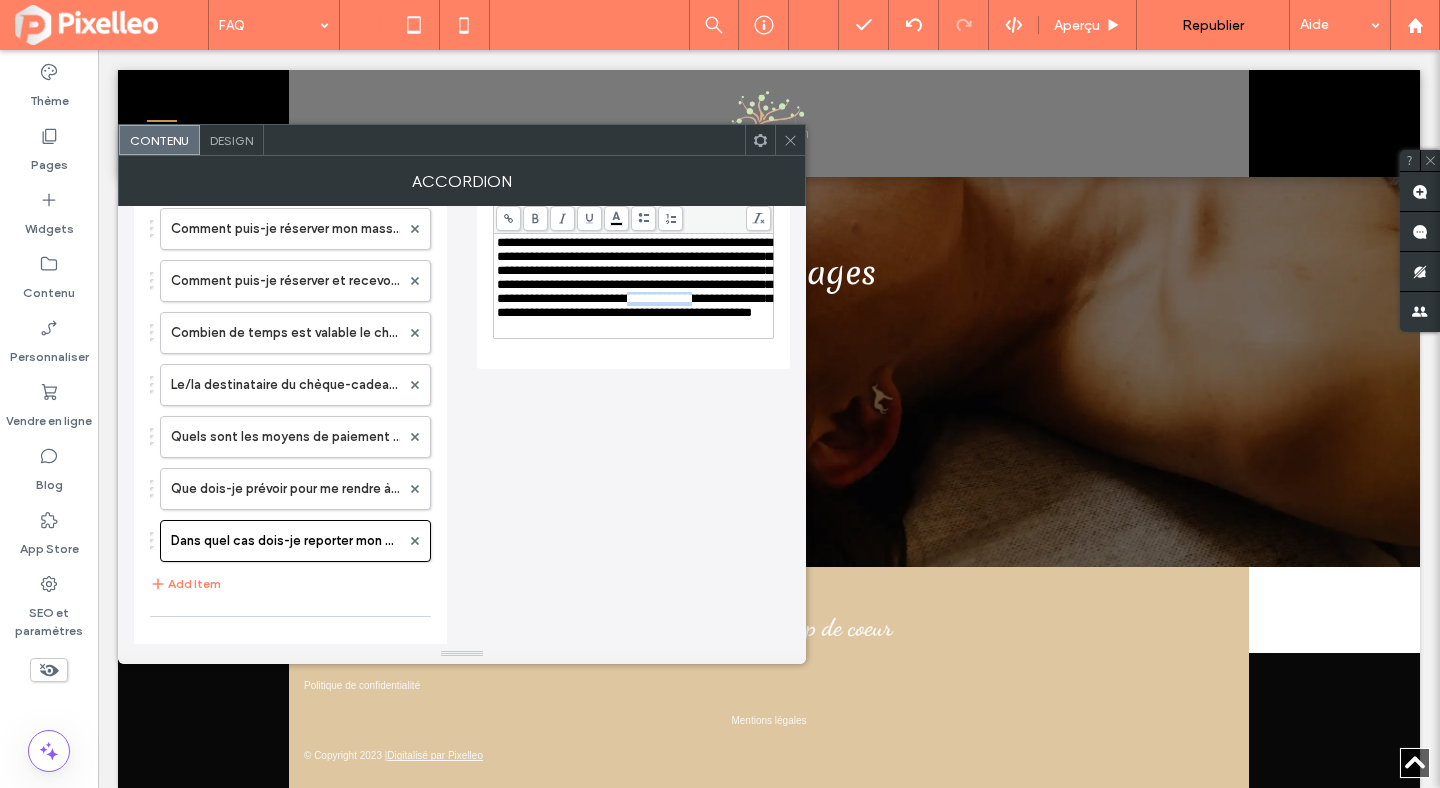 click on "**********" at bounding box center [634, 277] 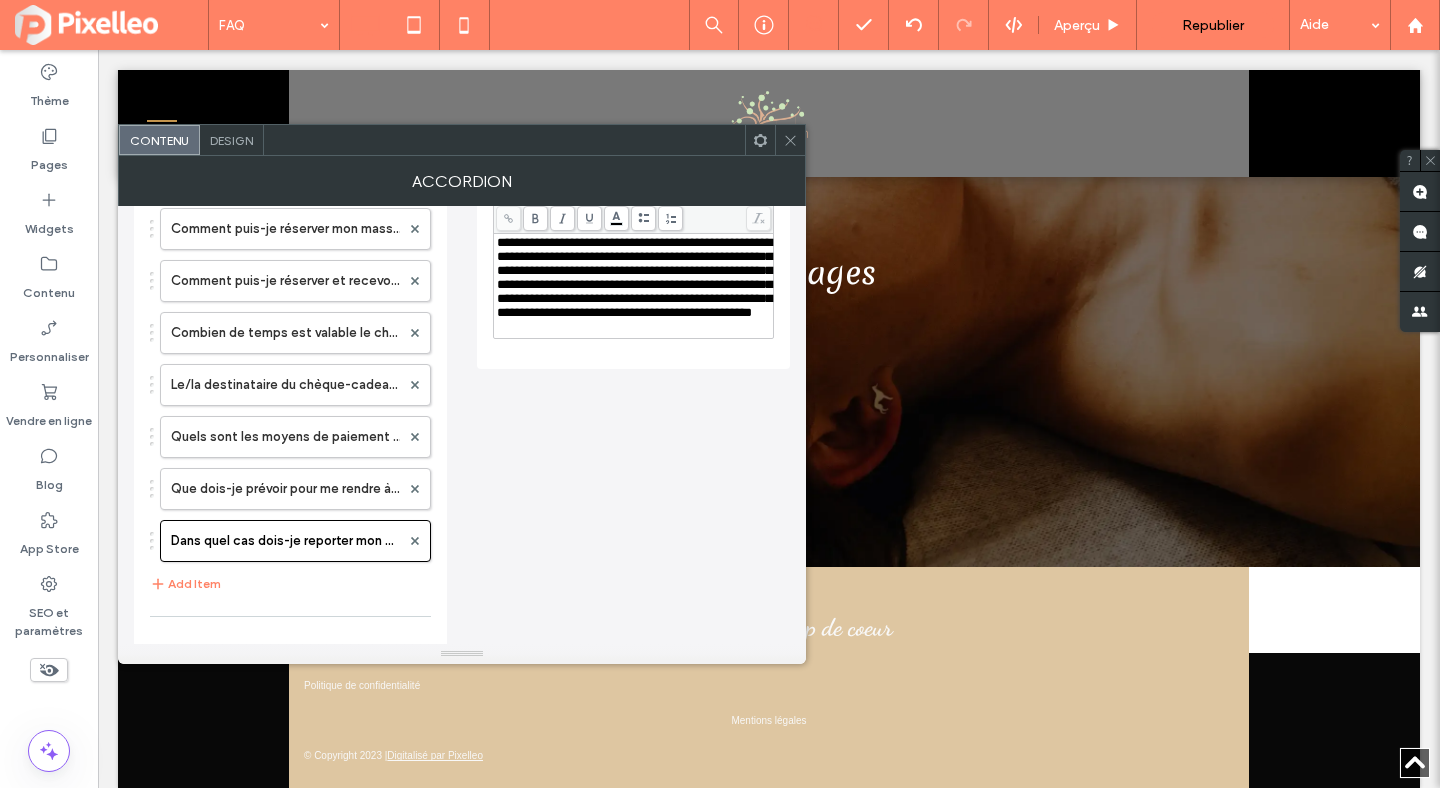 click on "**********" at bounding box center (634, 277) 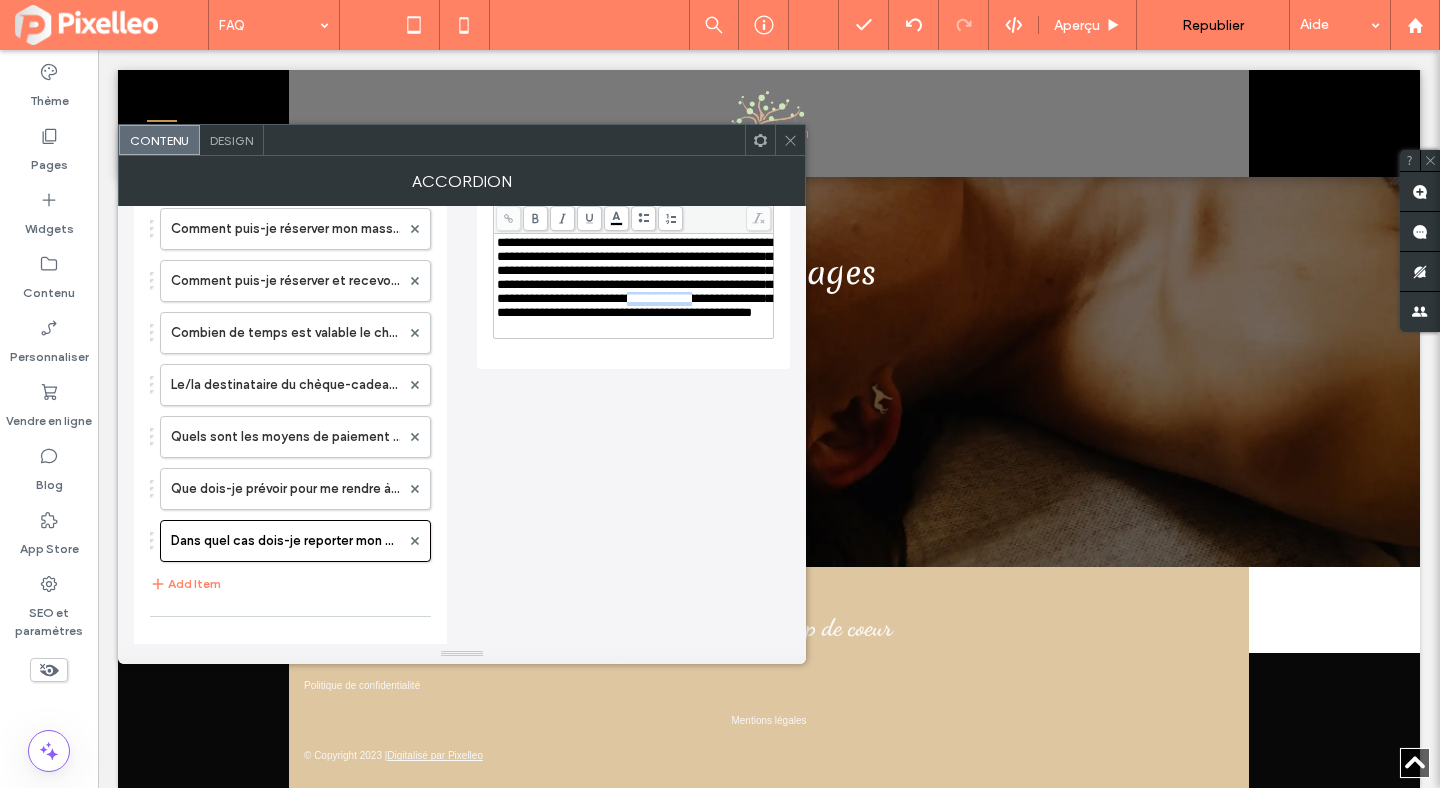 click on "**********" at bounding box center [634, 277] 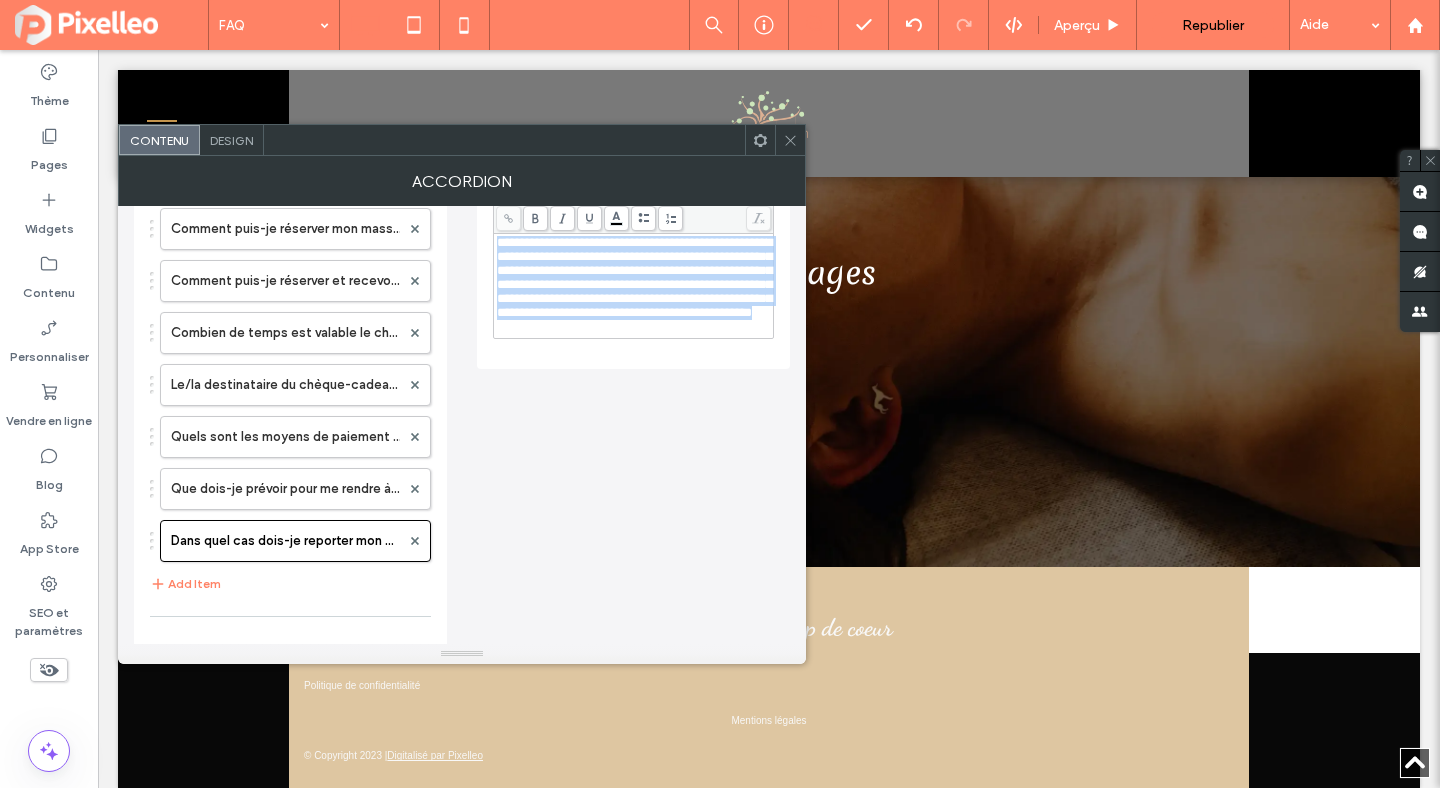 click on "**********" at bounding box center (634, 277) 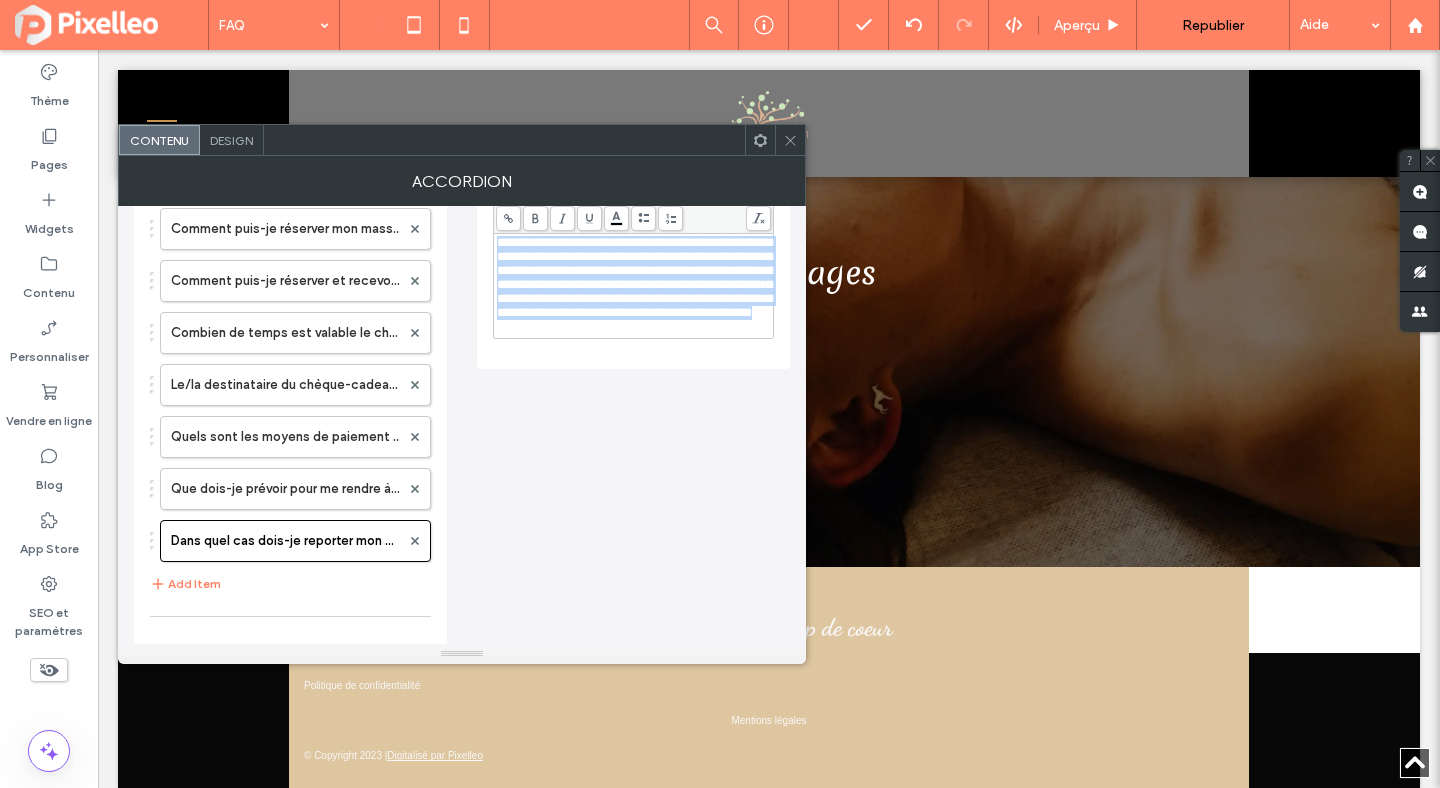 copy on "**********" 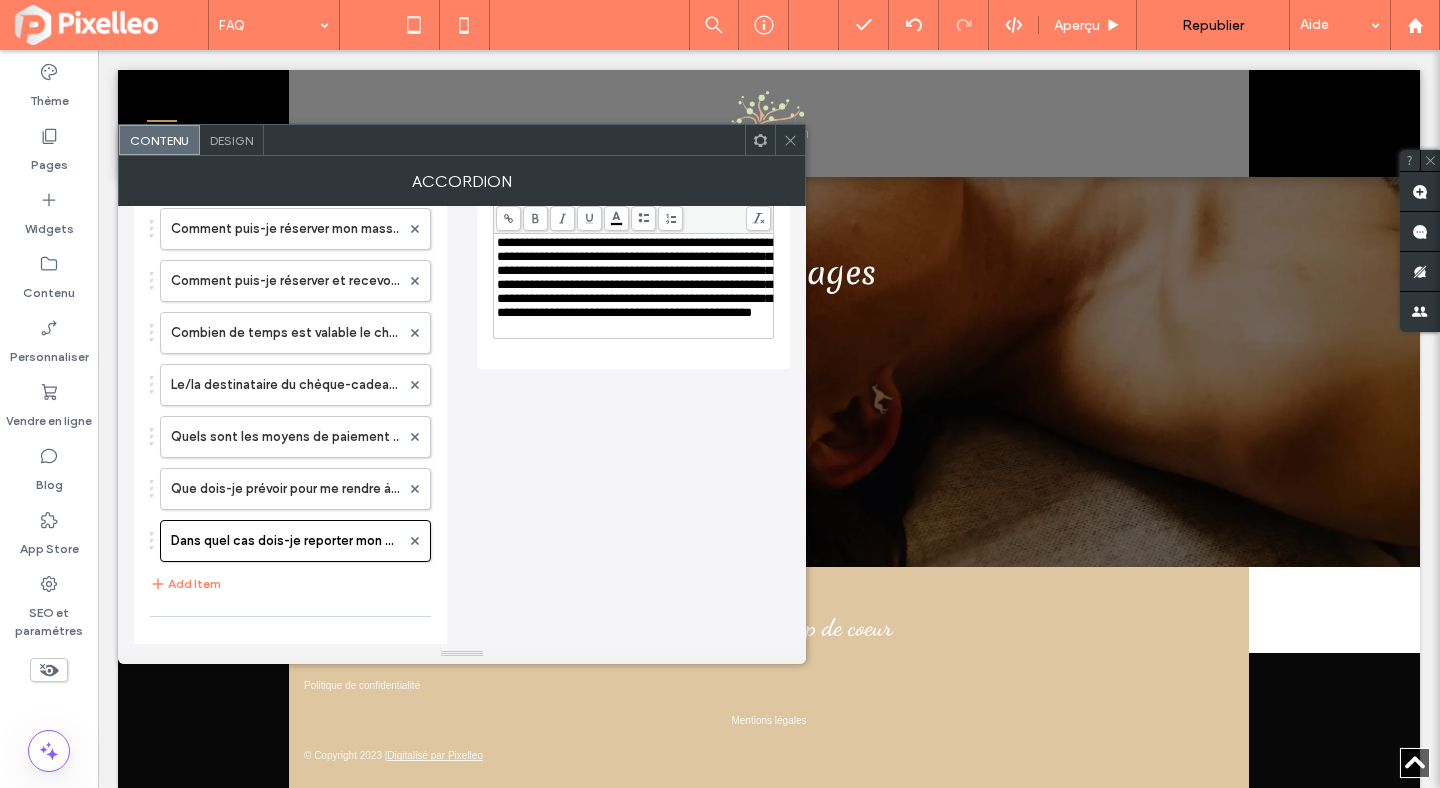 click 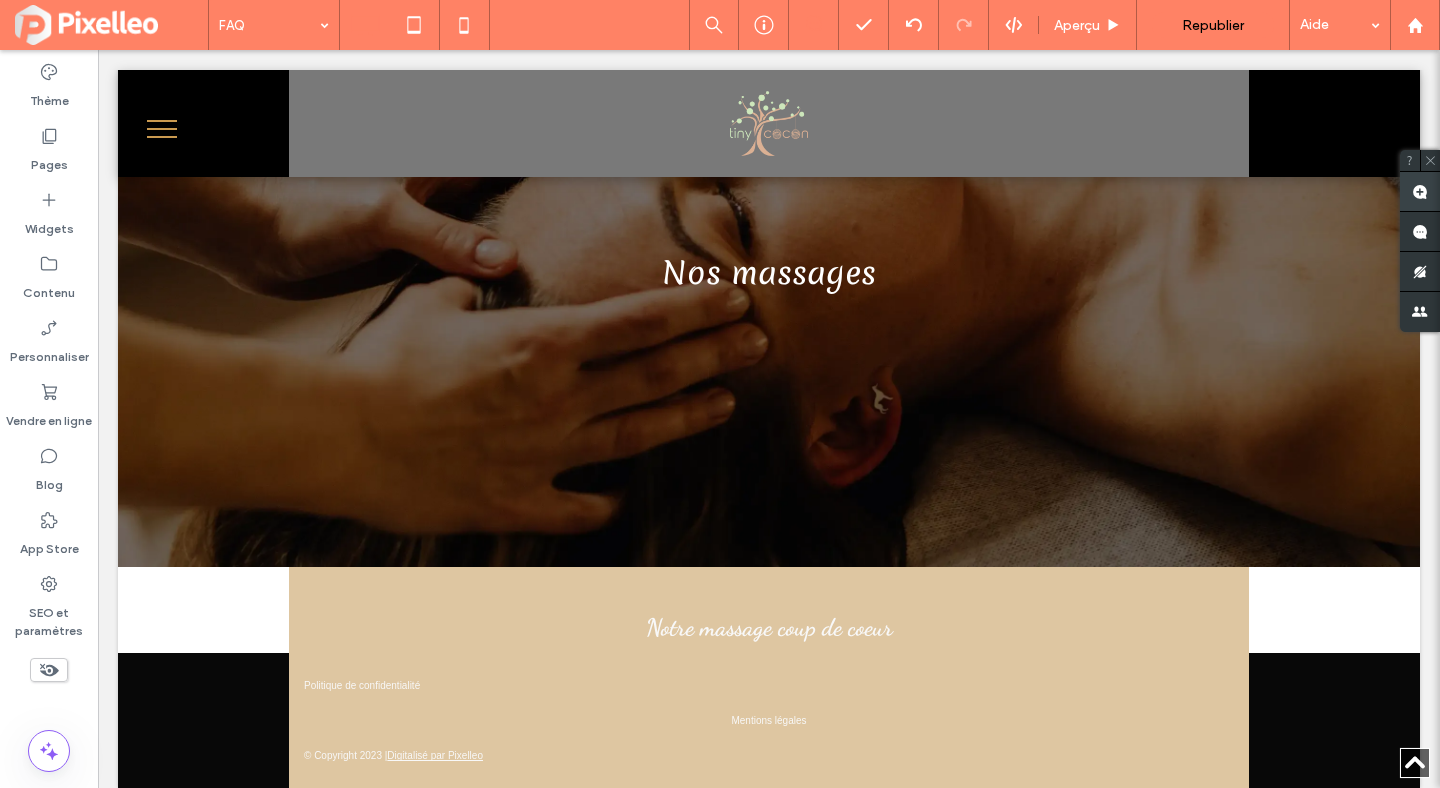 click at bounding box center (1420, 191) 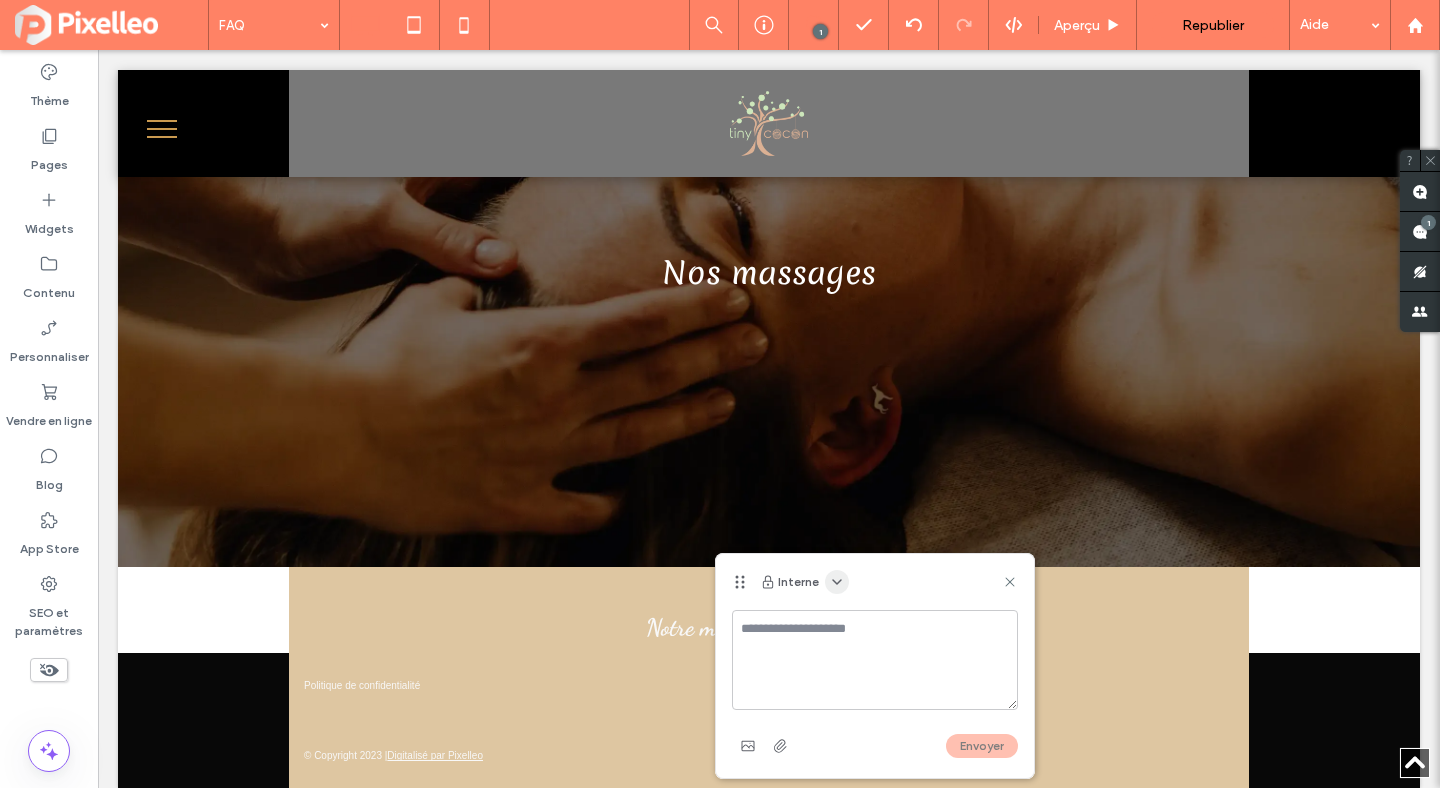 click at bounding box center [837, 582] 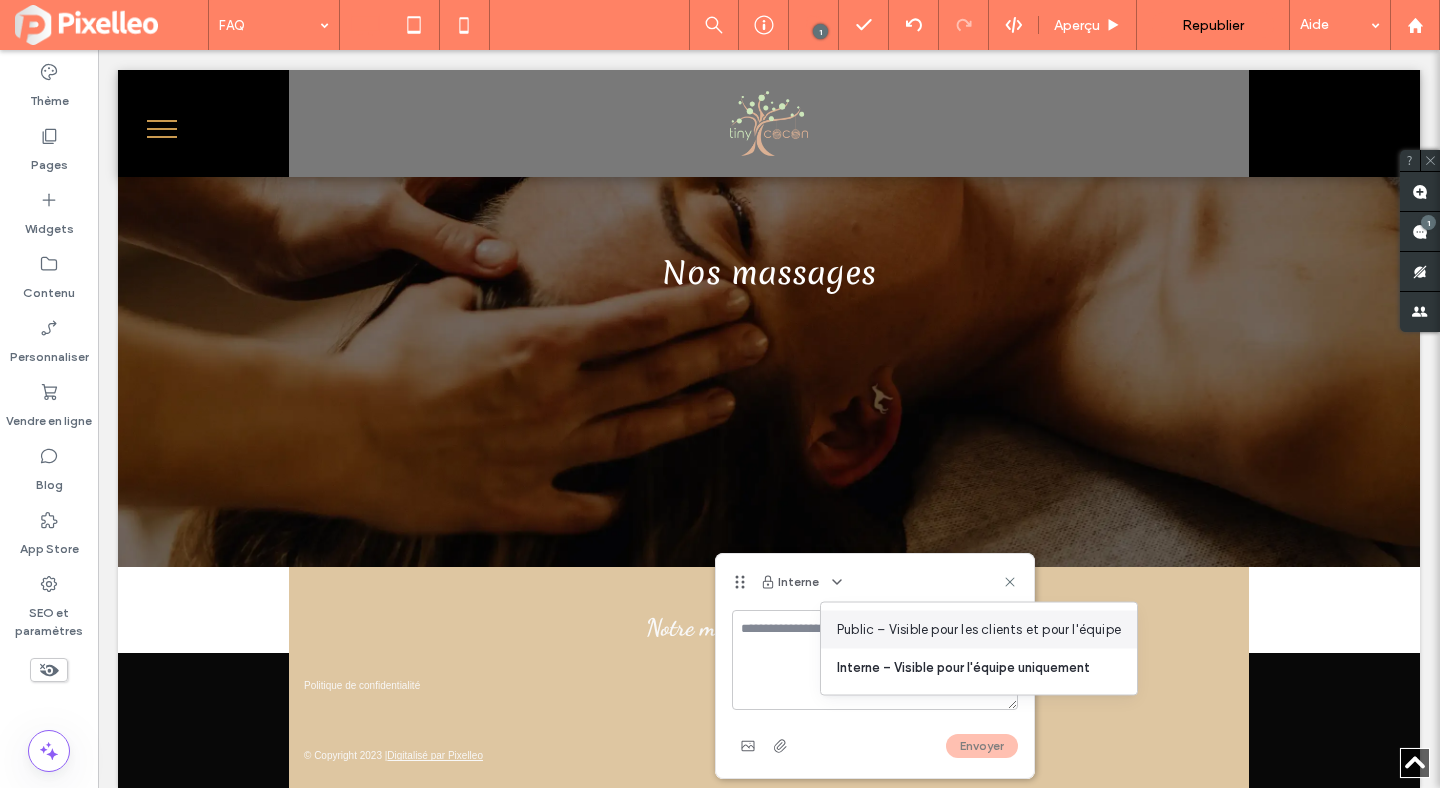 click on "Public – Visible pour les clients et pour l'équipe" at bounding box center (979, 630) 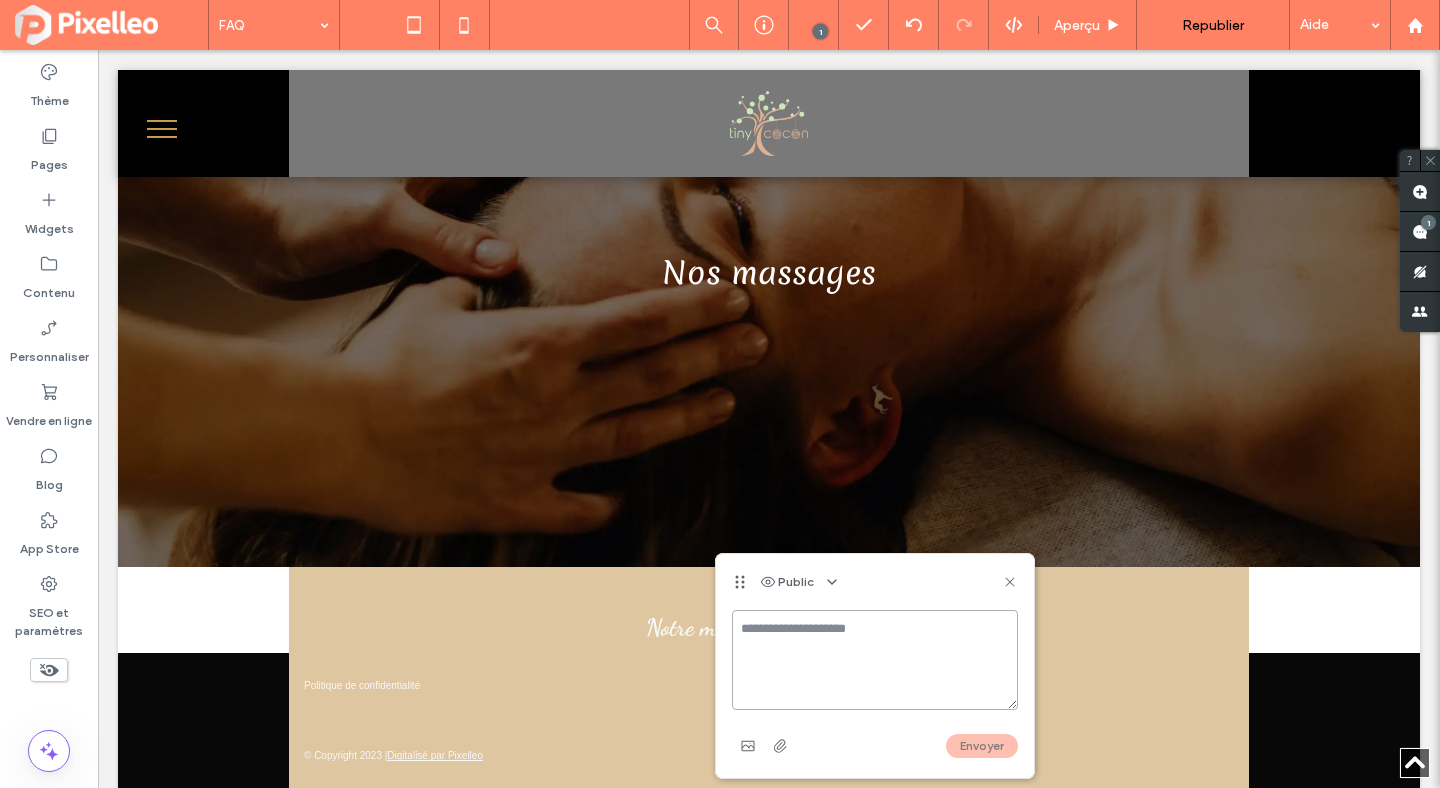 click at bounding box center [875, 660] 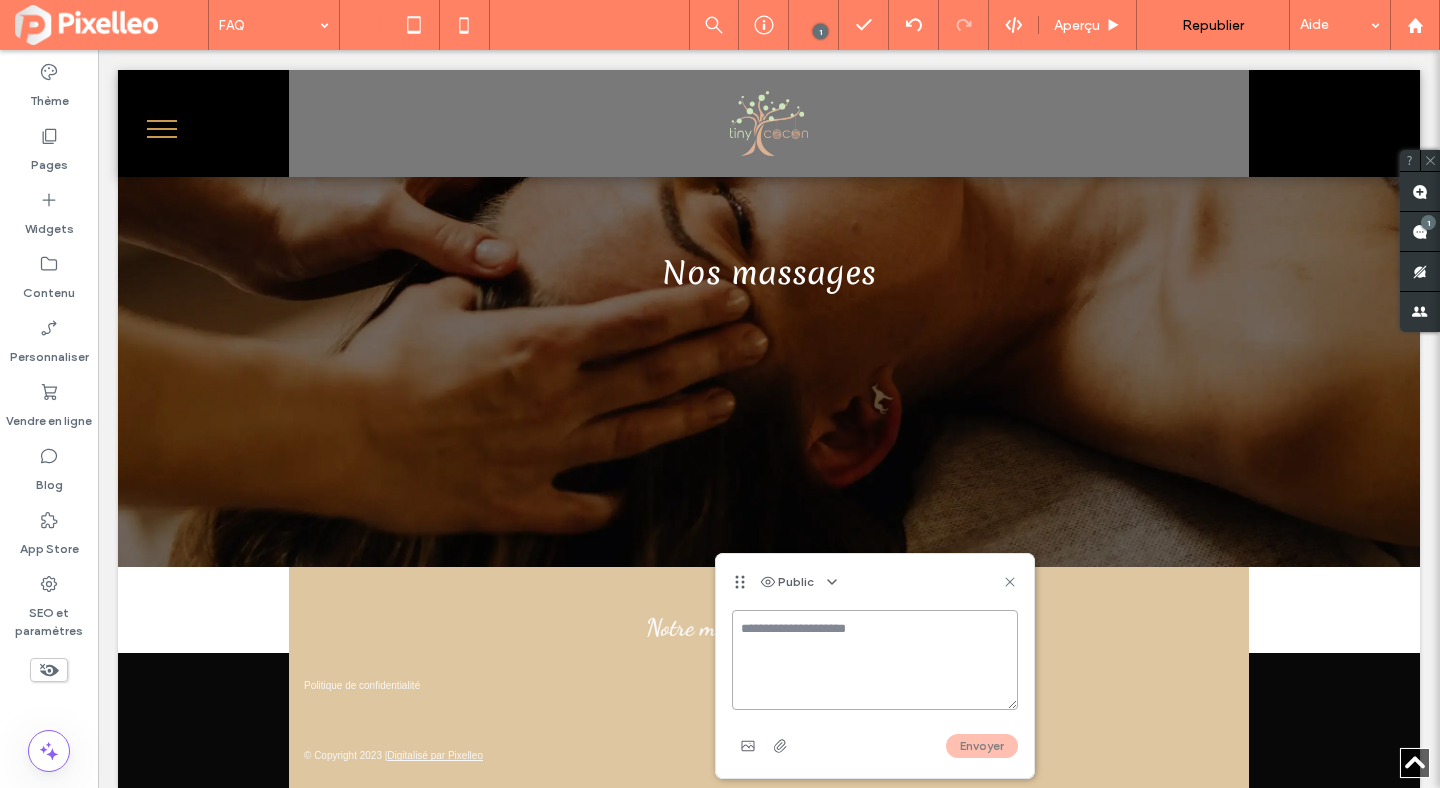 paste on "**********" 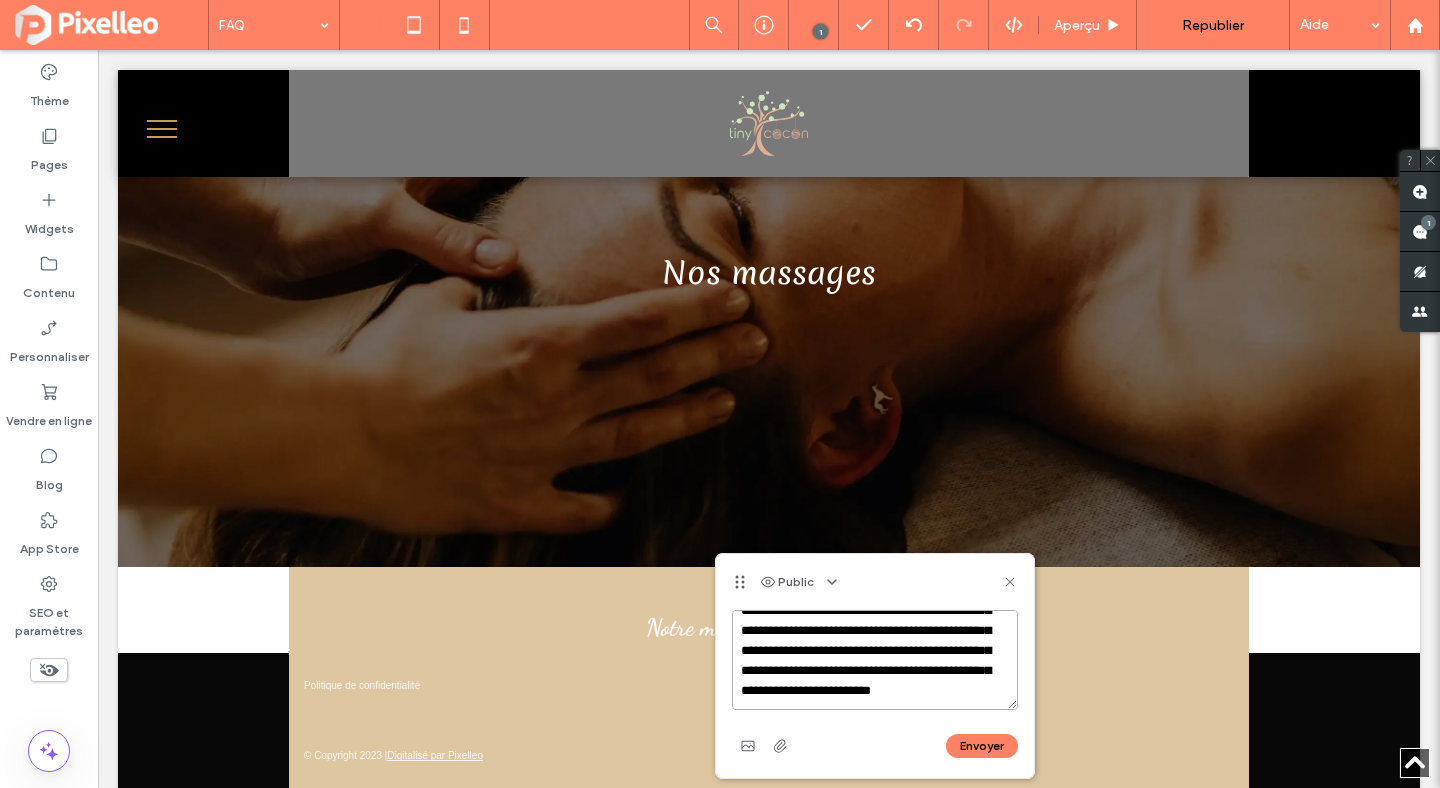 scroll, scrollTop: 76, scrollLeft: 0, axis: vertical 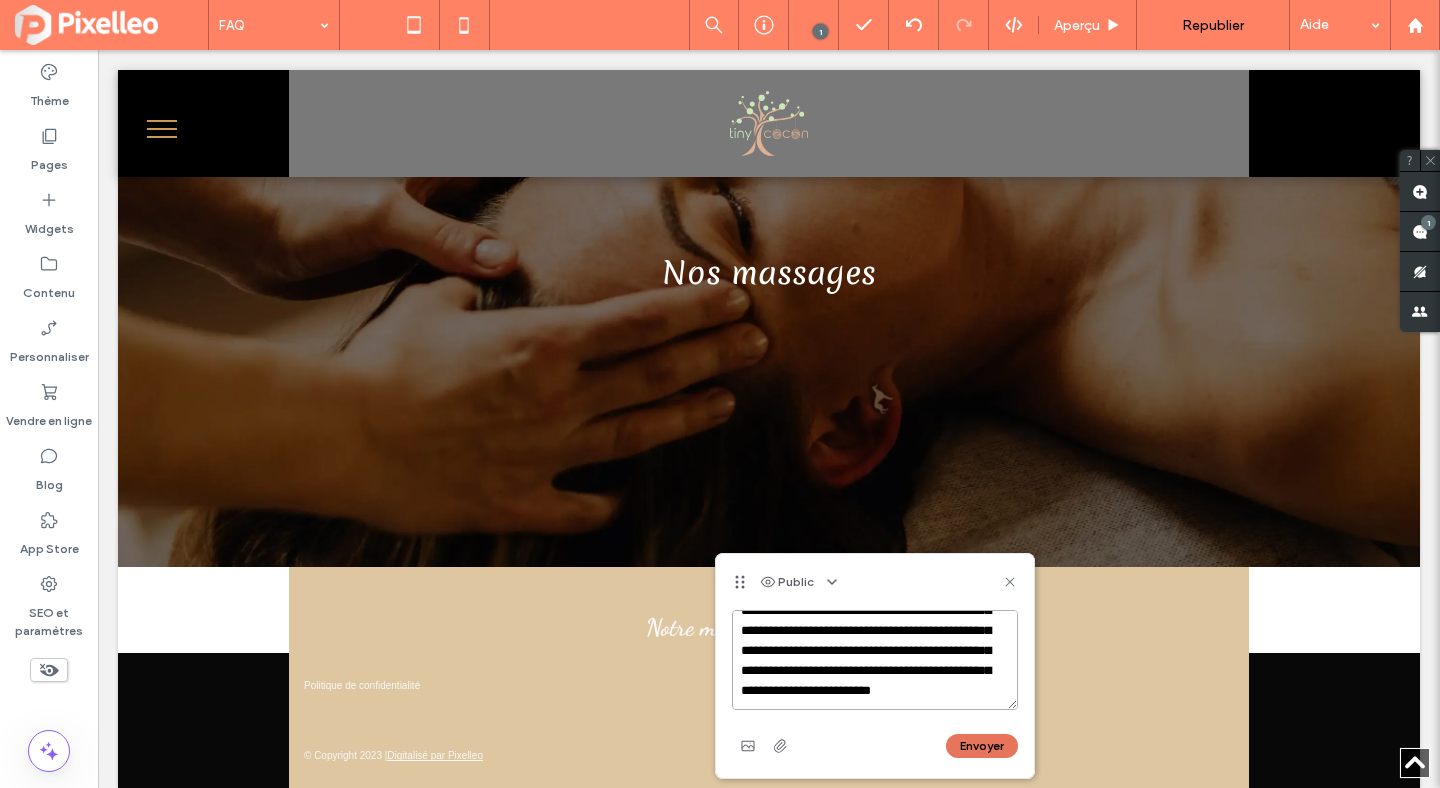 type on "**********" 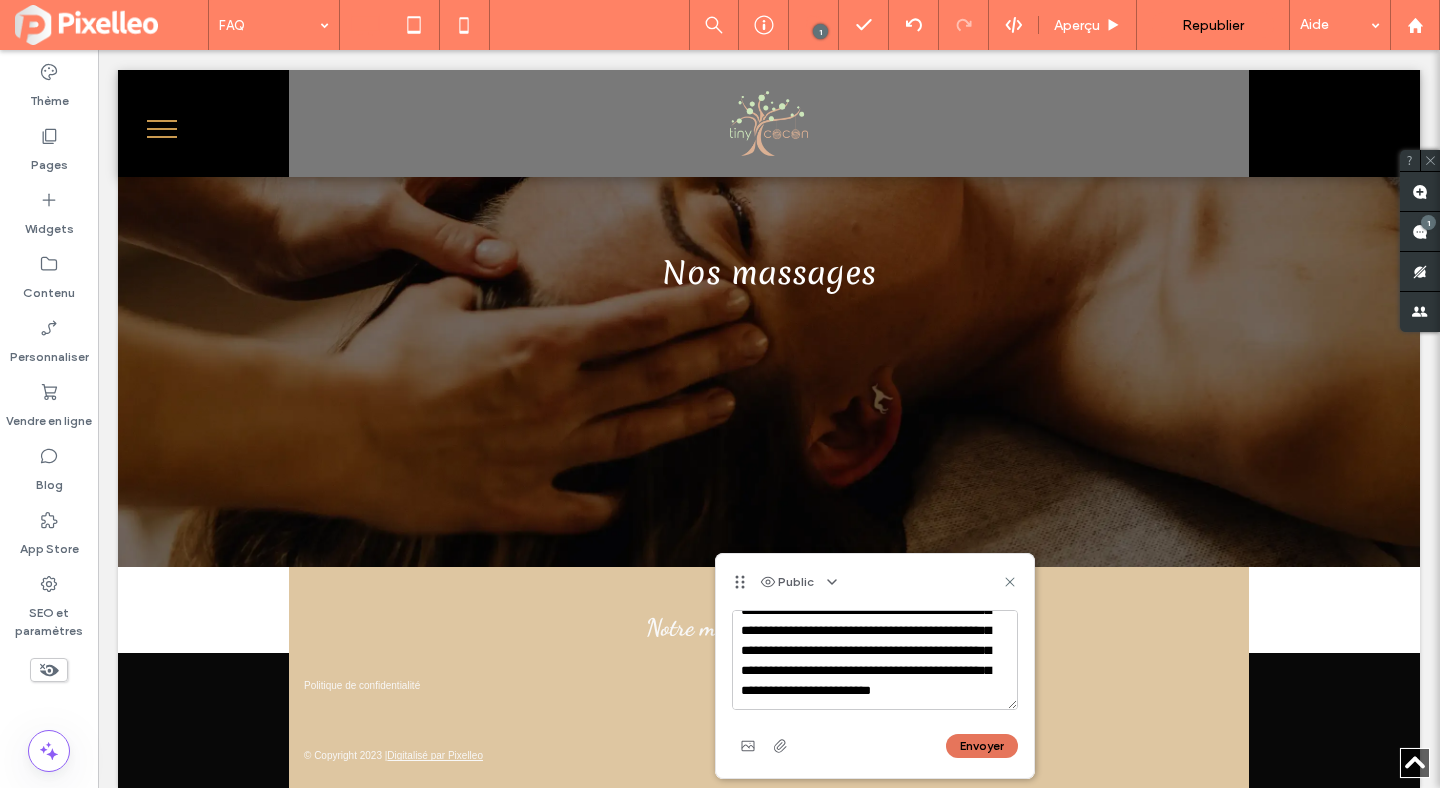 click on "Envoyer" at bounding box center [982, 746] 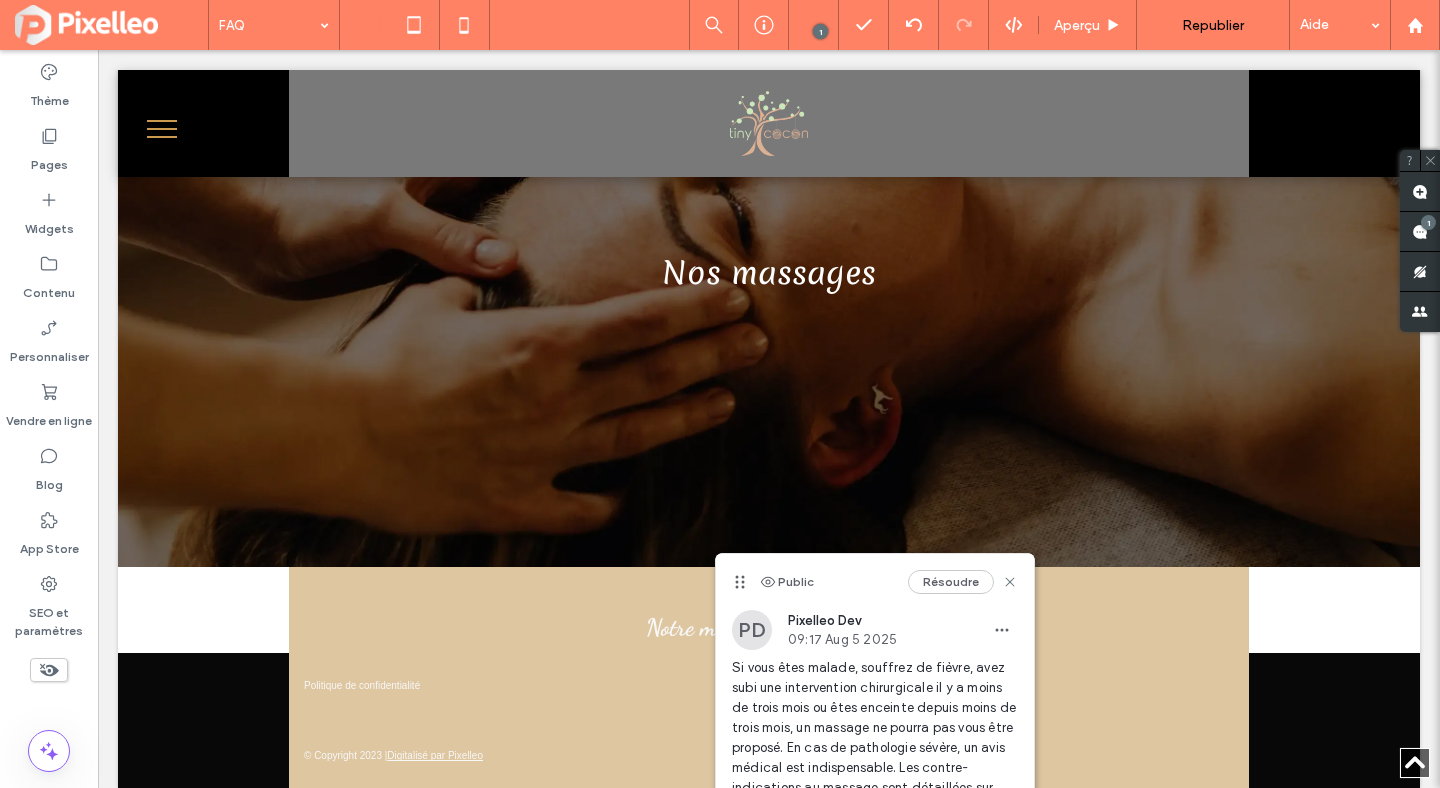 scroll, scrollTop: 0, scrollLeft: 0, axis: both 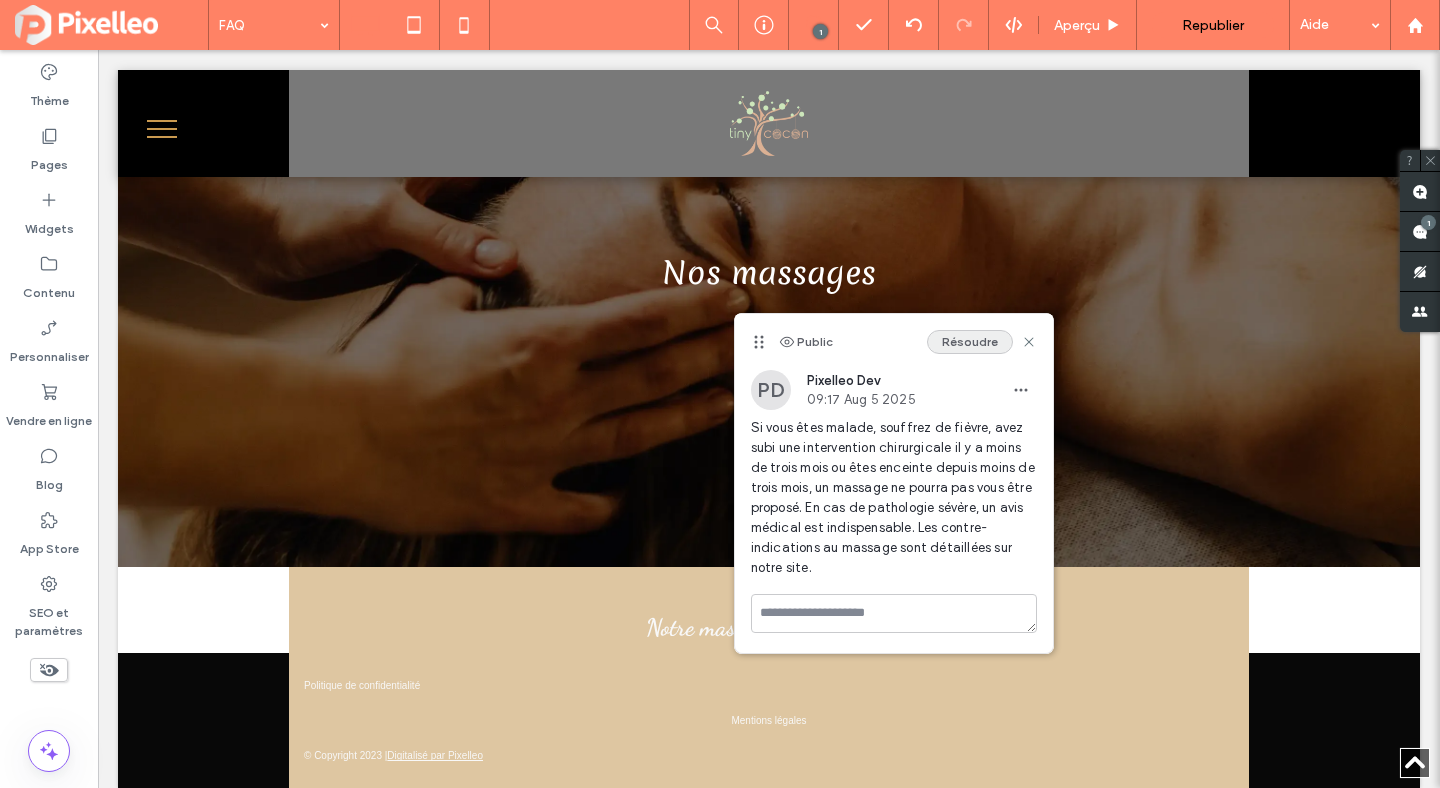 click on "Résoudre" at bounding box center [970, 342] 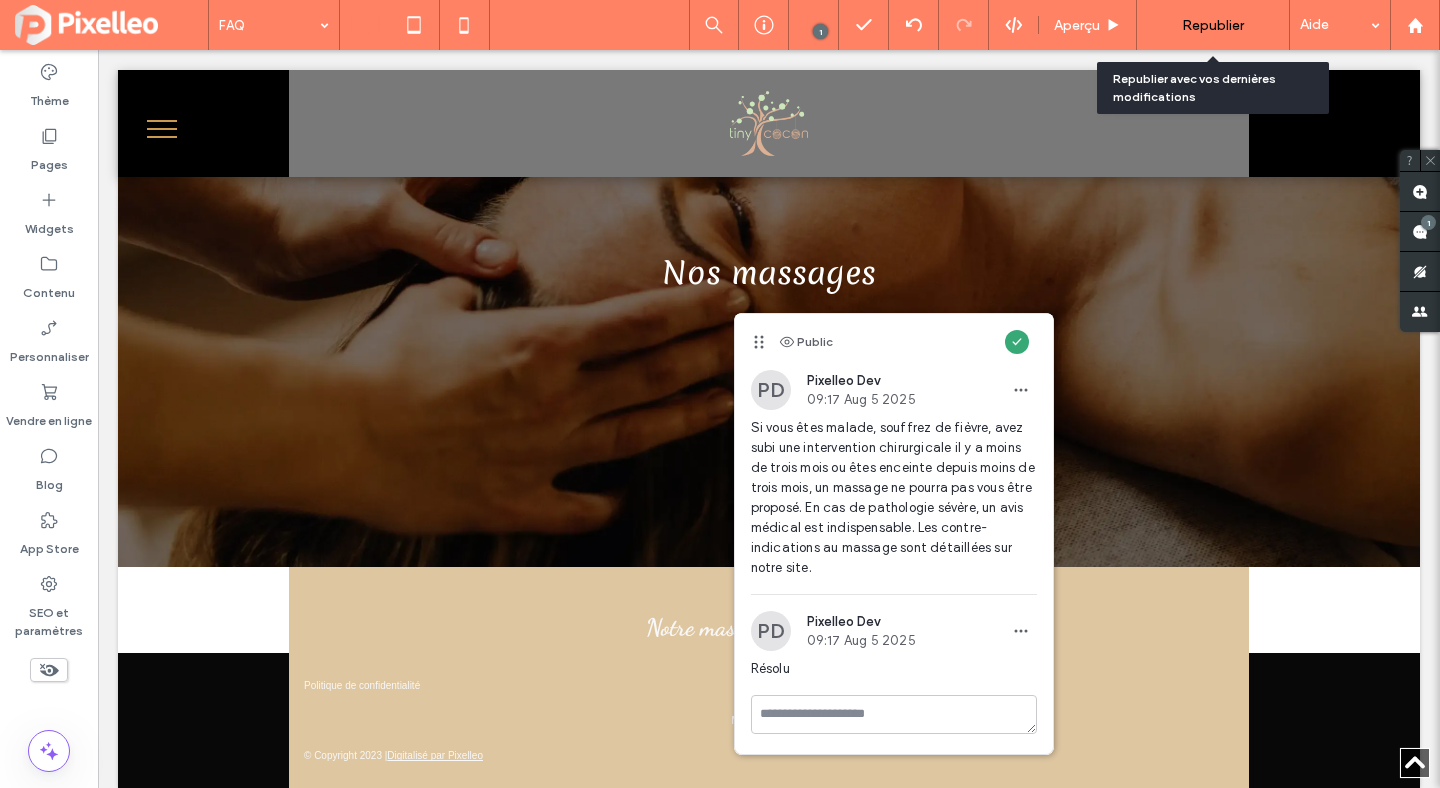 click on "Republier" at bounding box center [1213, 25] 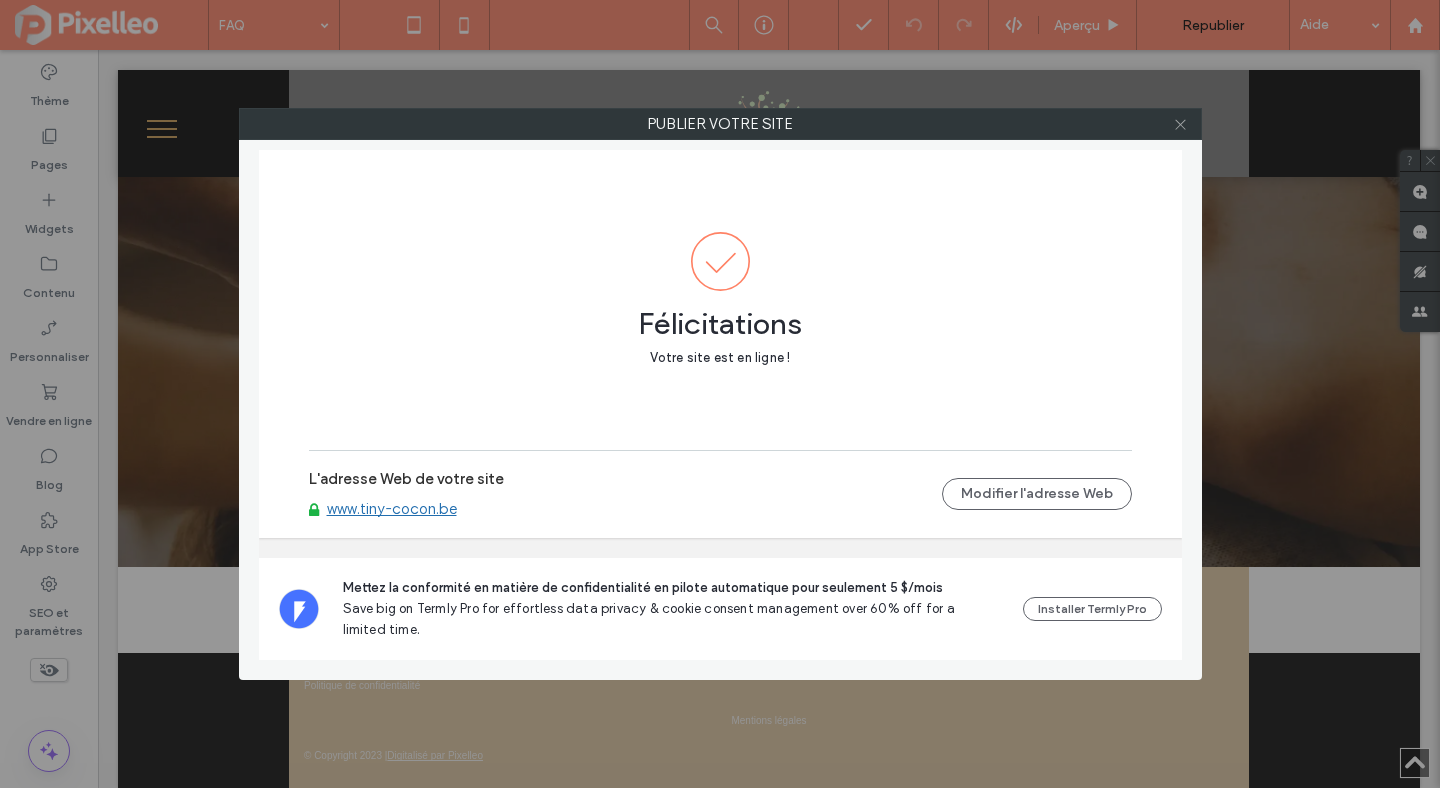click 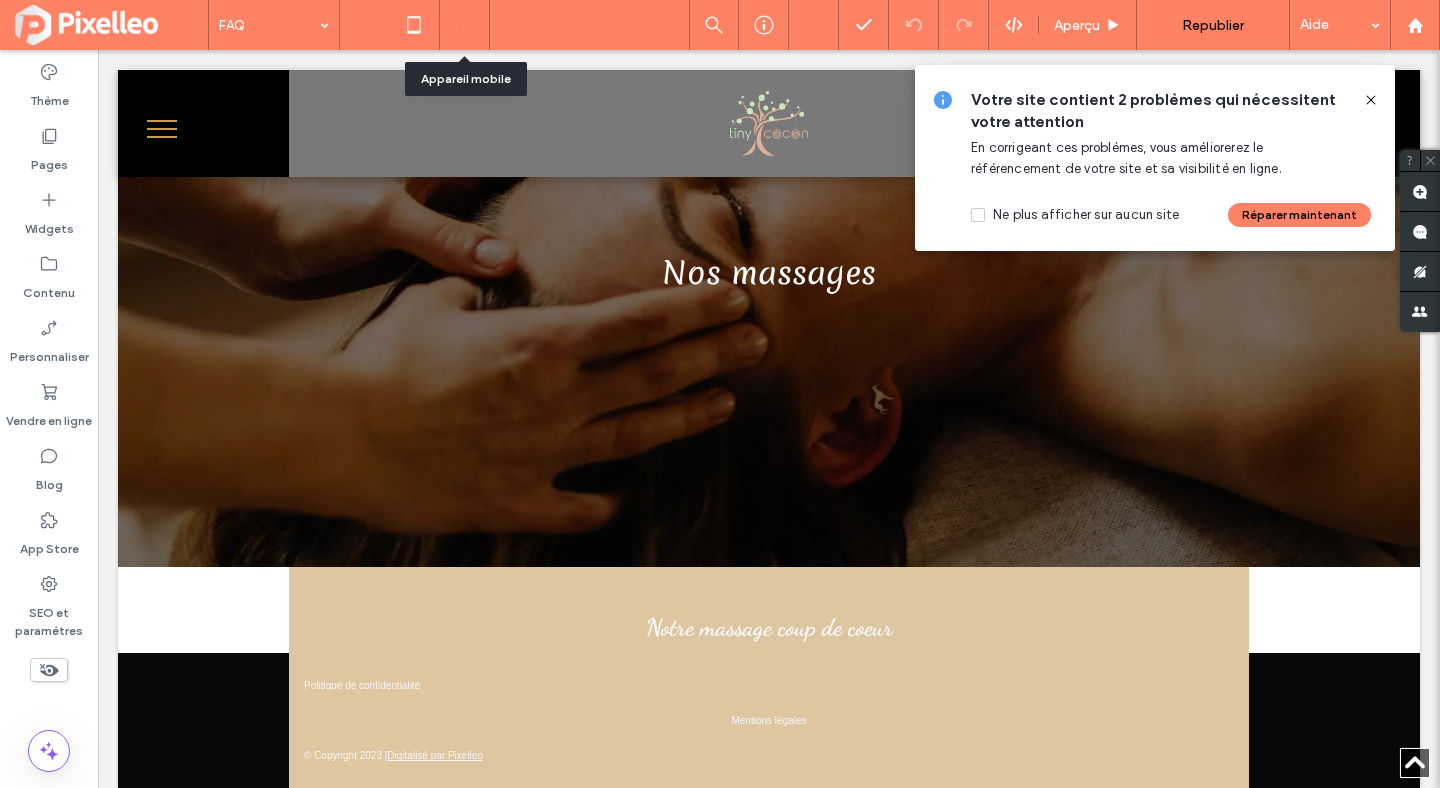 click 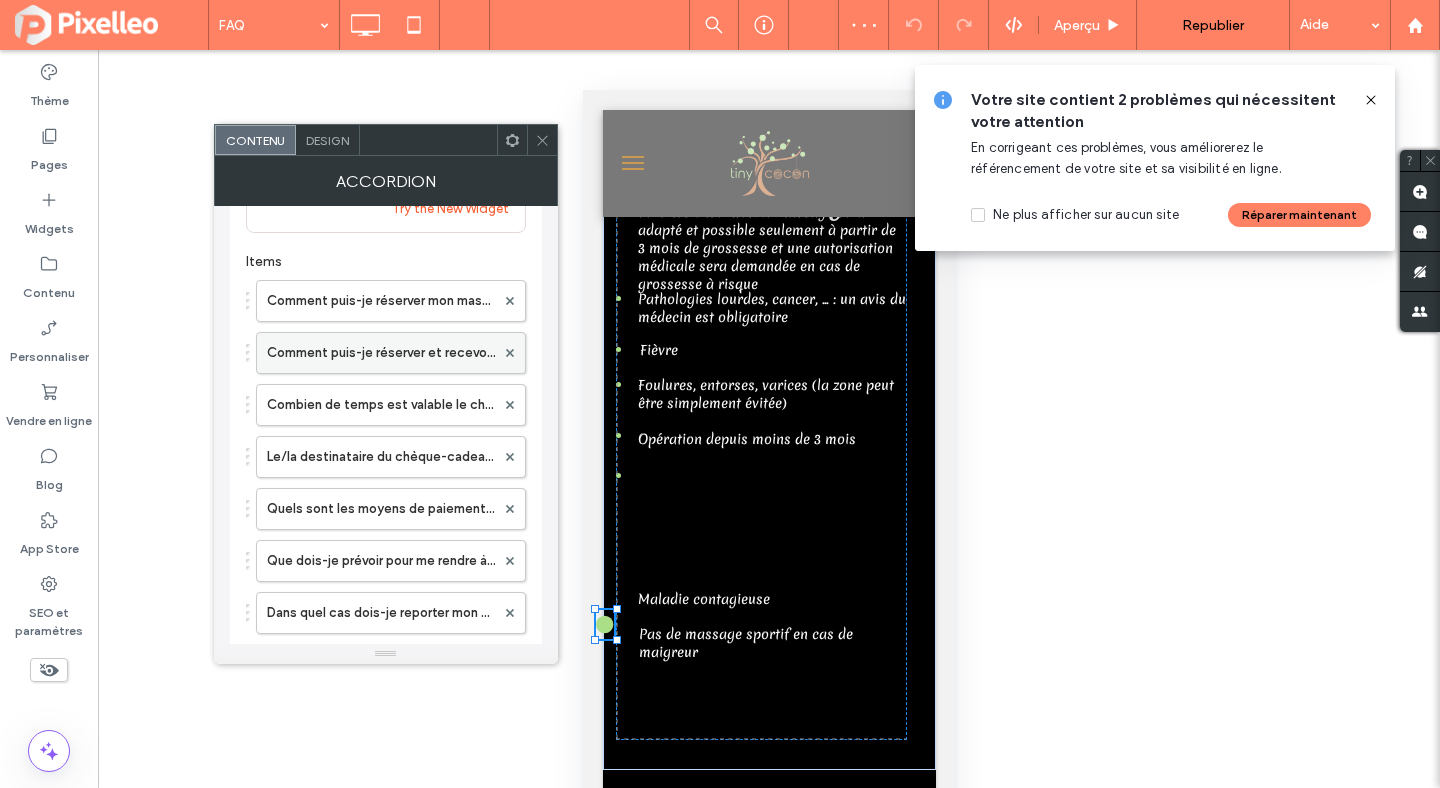 scroll, scrollTop: 305, scrollLeft: 0, axis: vertical 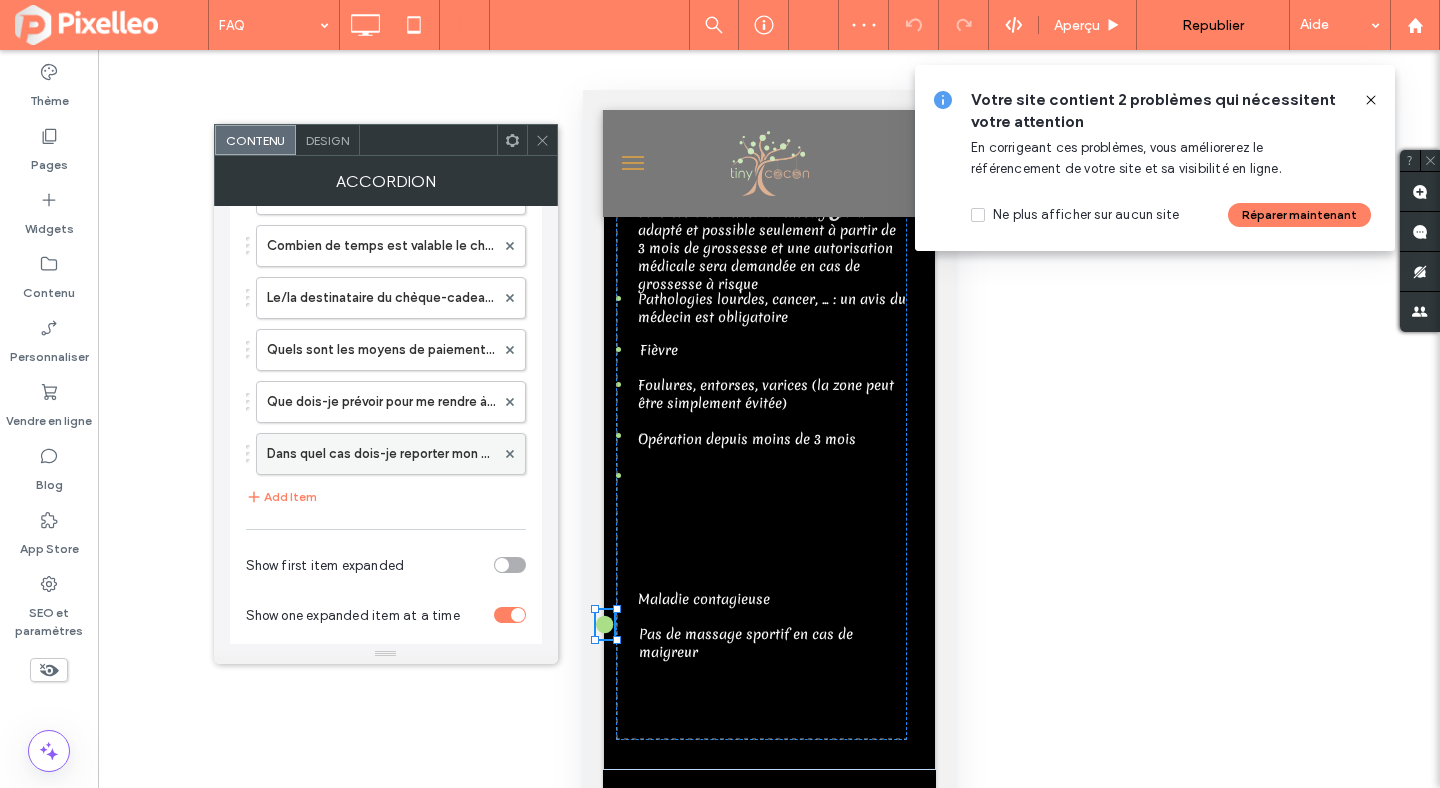 click on "Dans quel cas dois-je reporter mon massage ?" at bounding box center [381, 454] 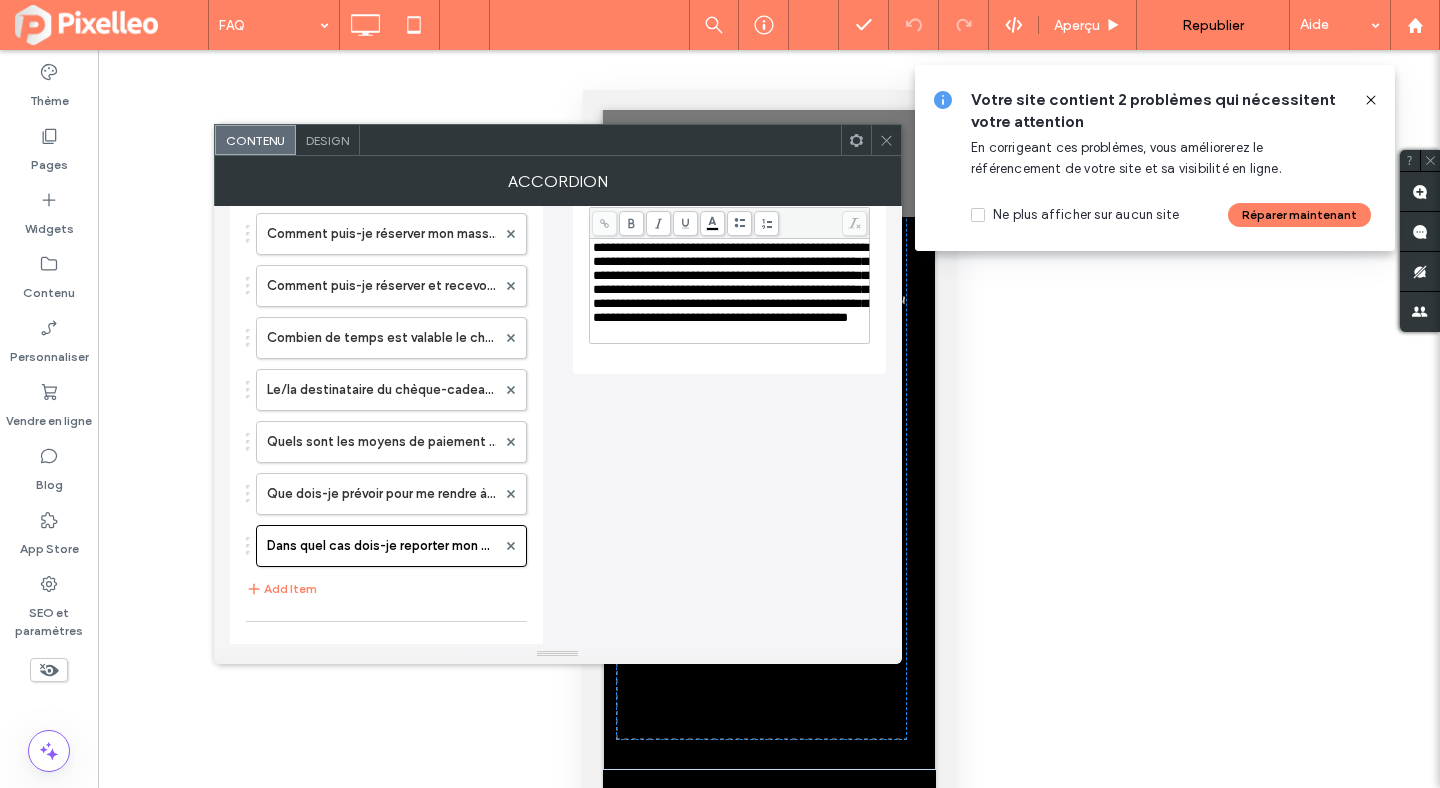 scroll, scrollTop: 211, scrollLeft: 0, axis: vertical 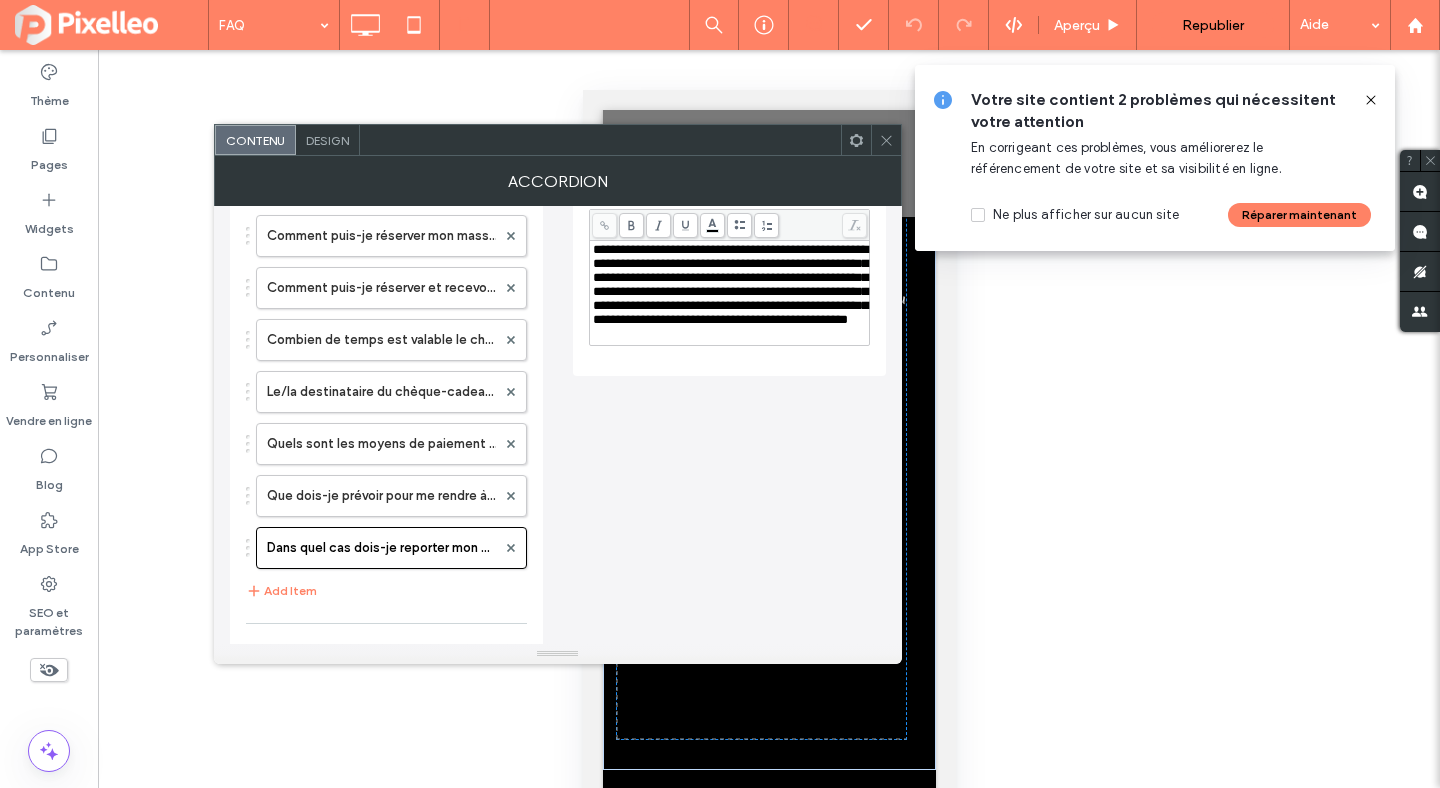 click on "**********" at bounding box center (730, 284) 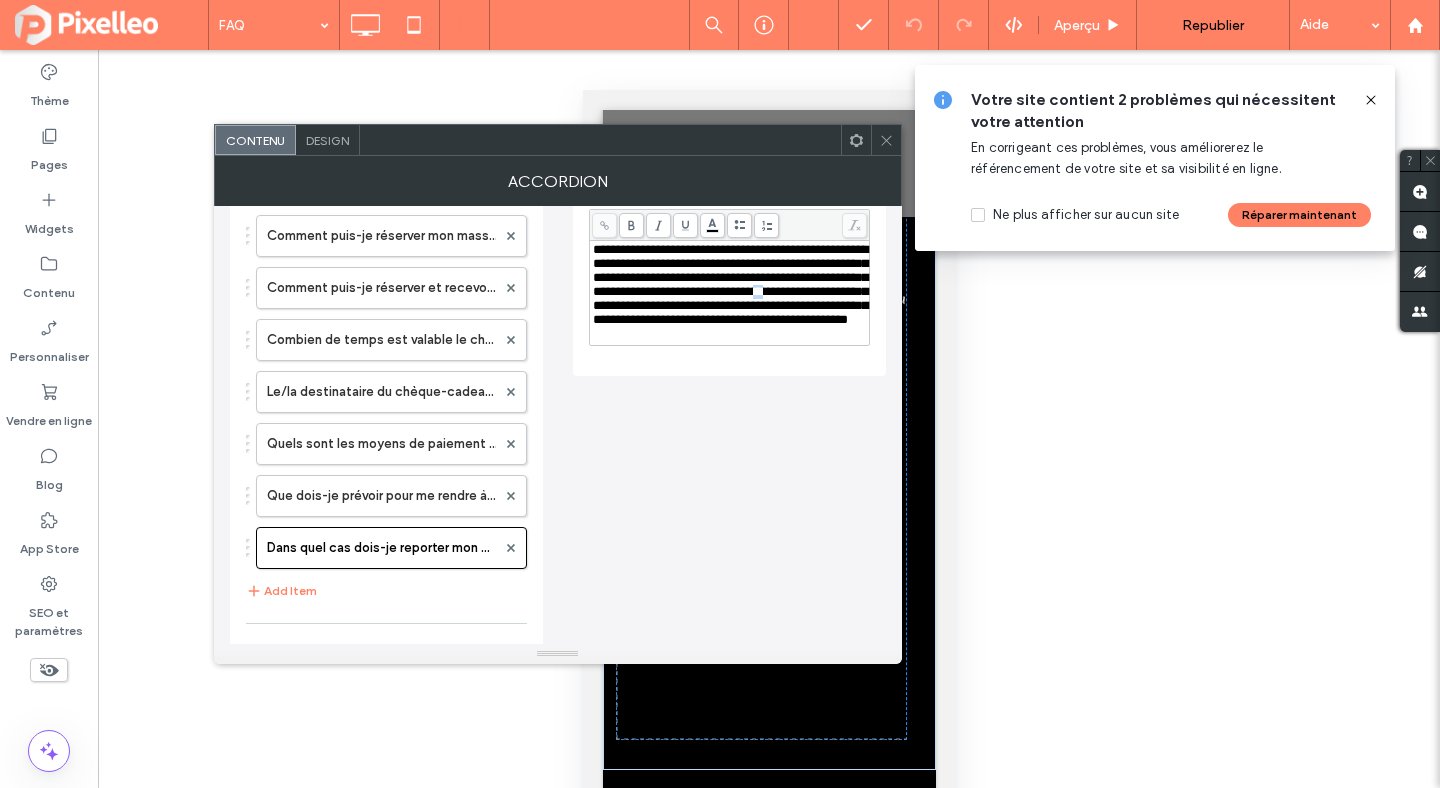 click on "**********" at bounding box center (730, 284) 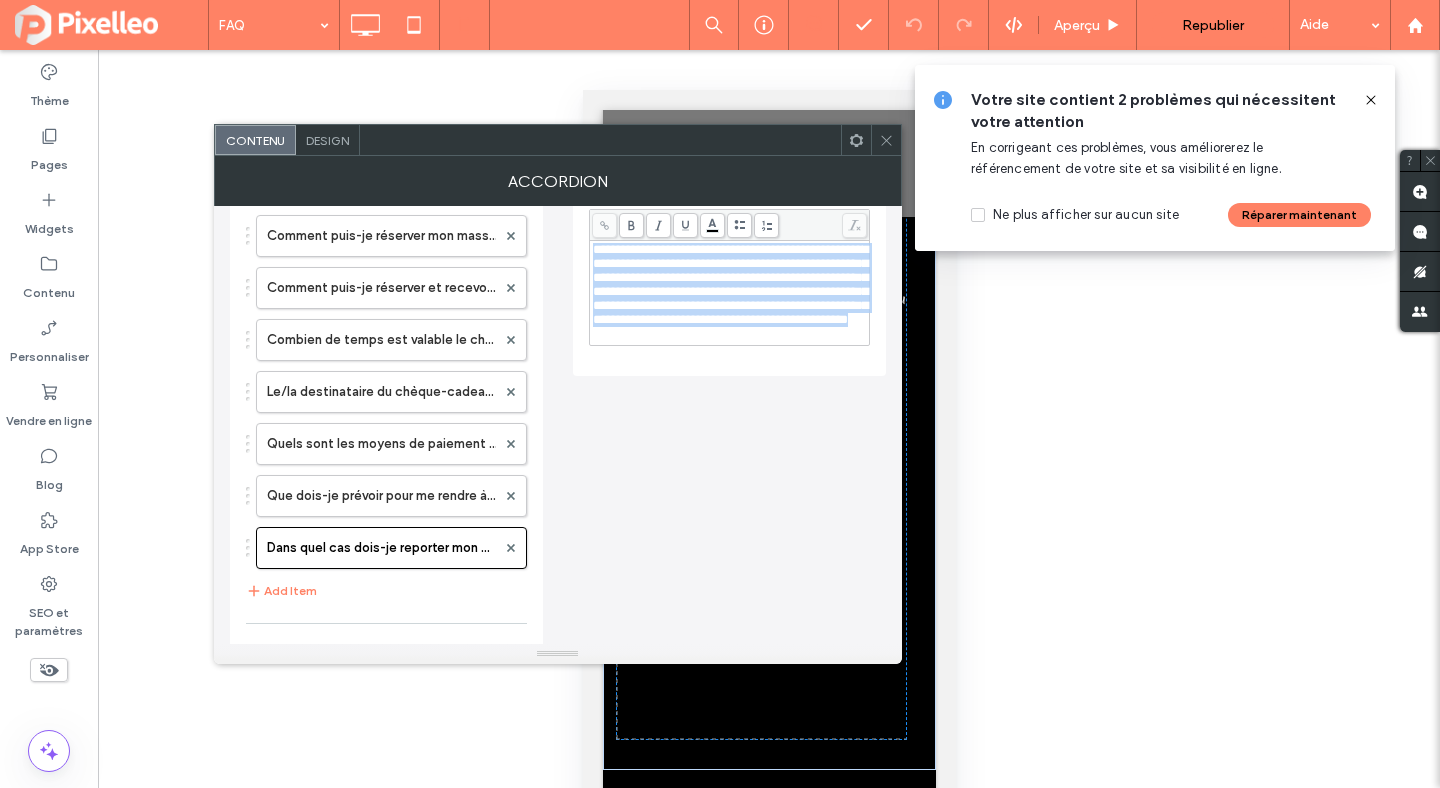 click on "**********" at bounding box center (730, 284) 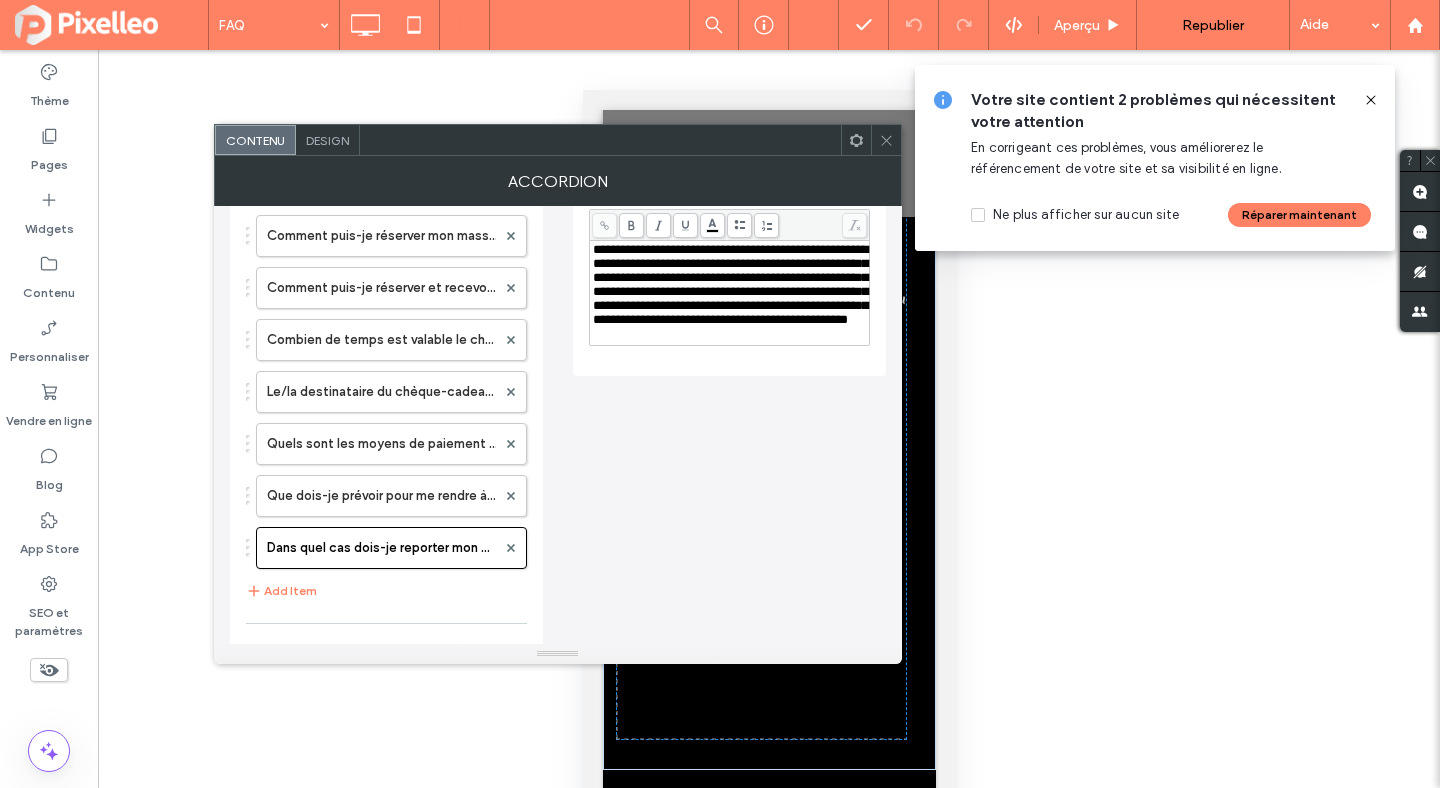 click on "**********" at bounding box center [729, 193] 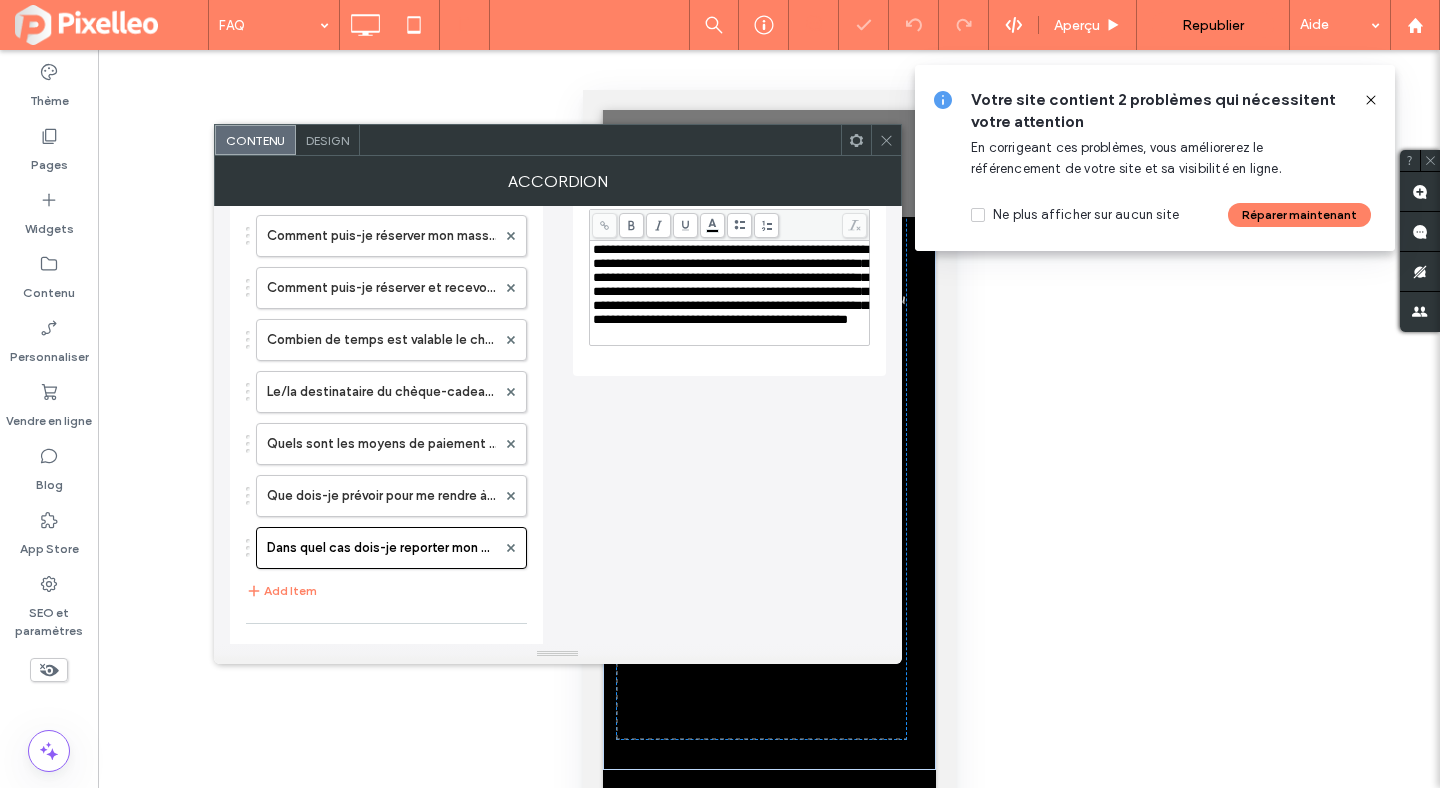 click 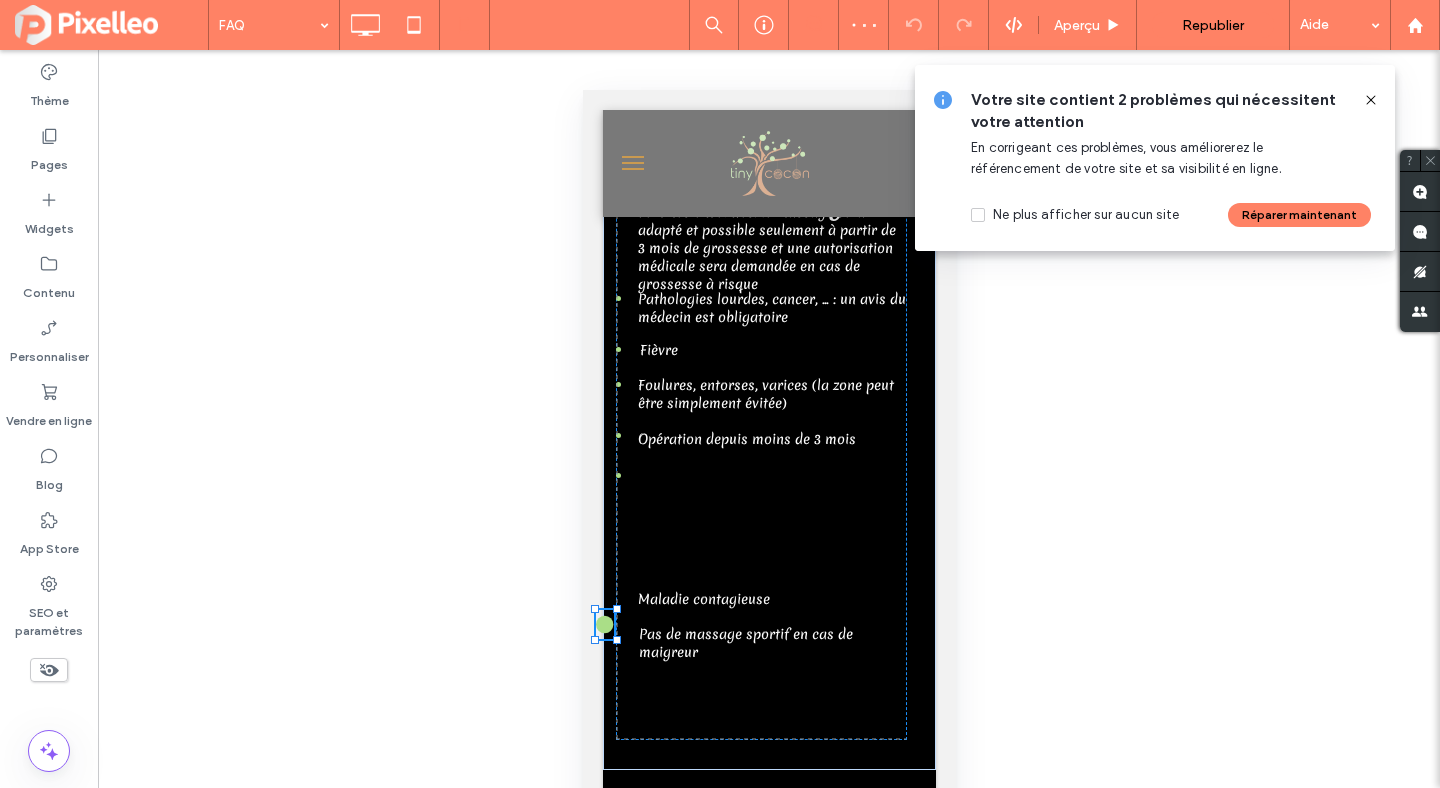 click 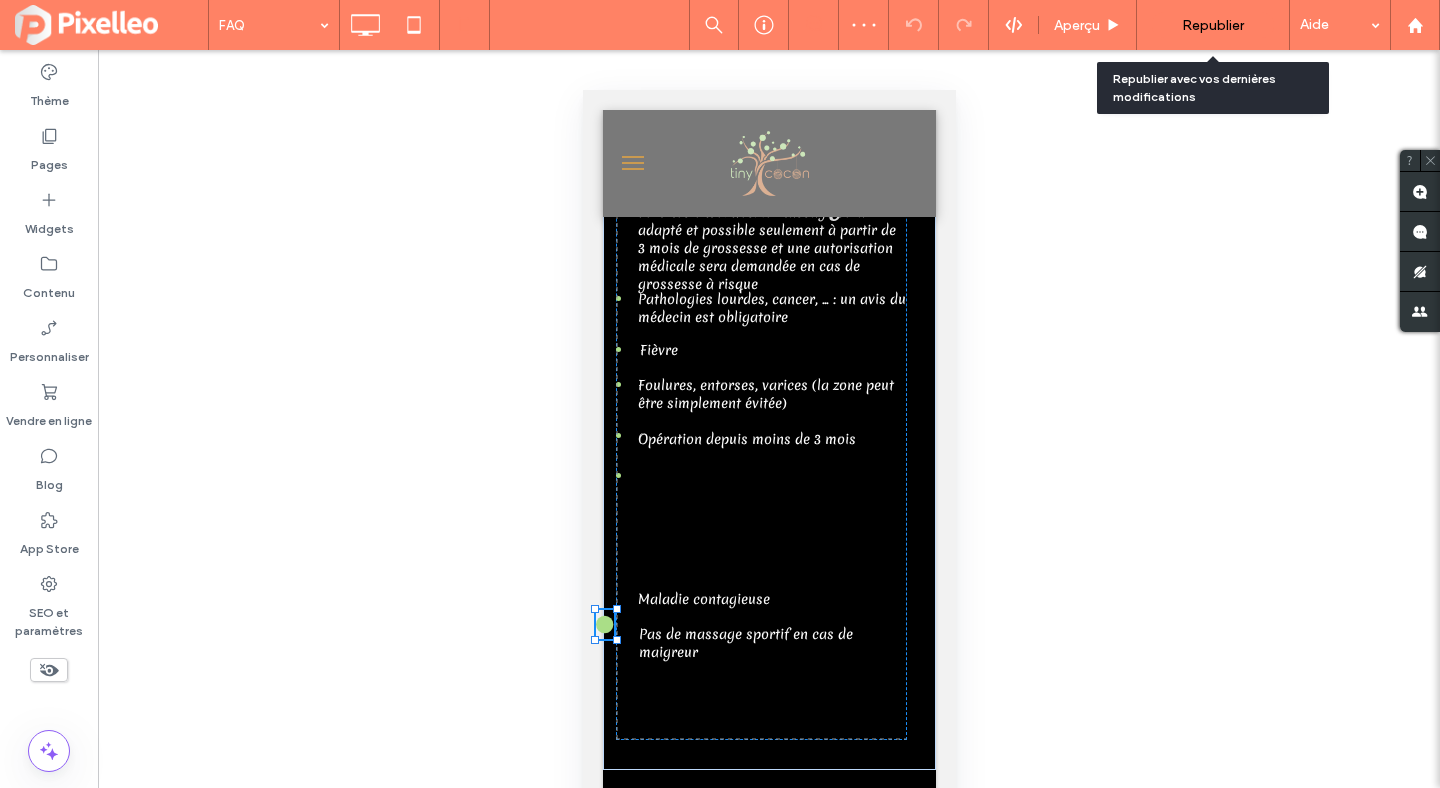click on "Republier" at bounding box center (1213, 25) 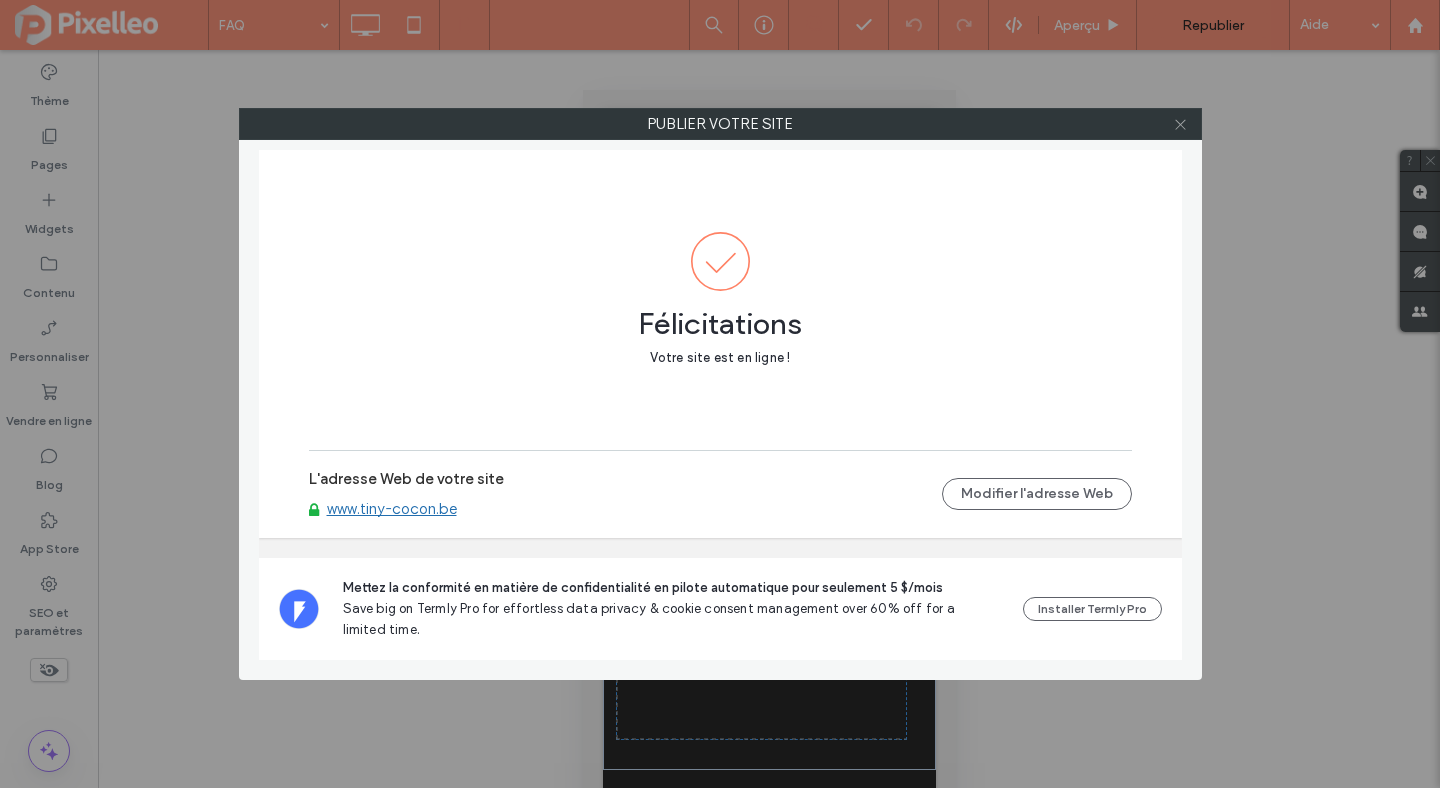 click 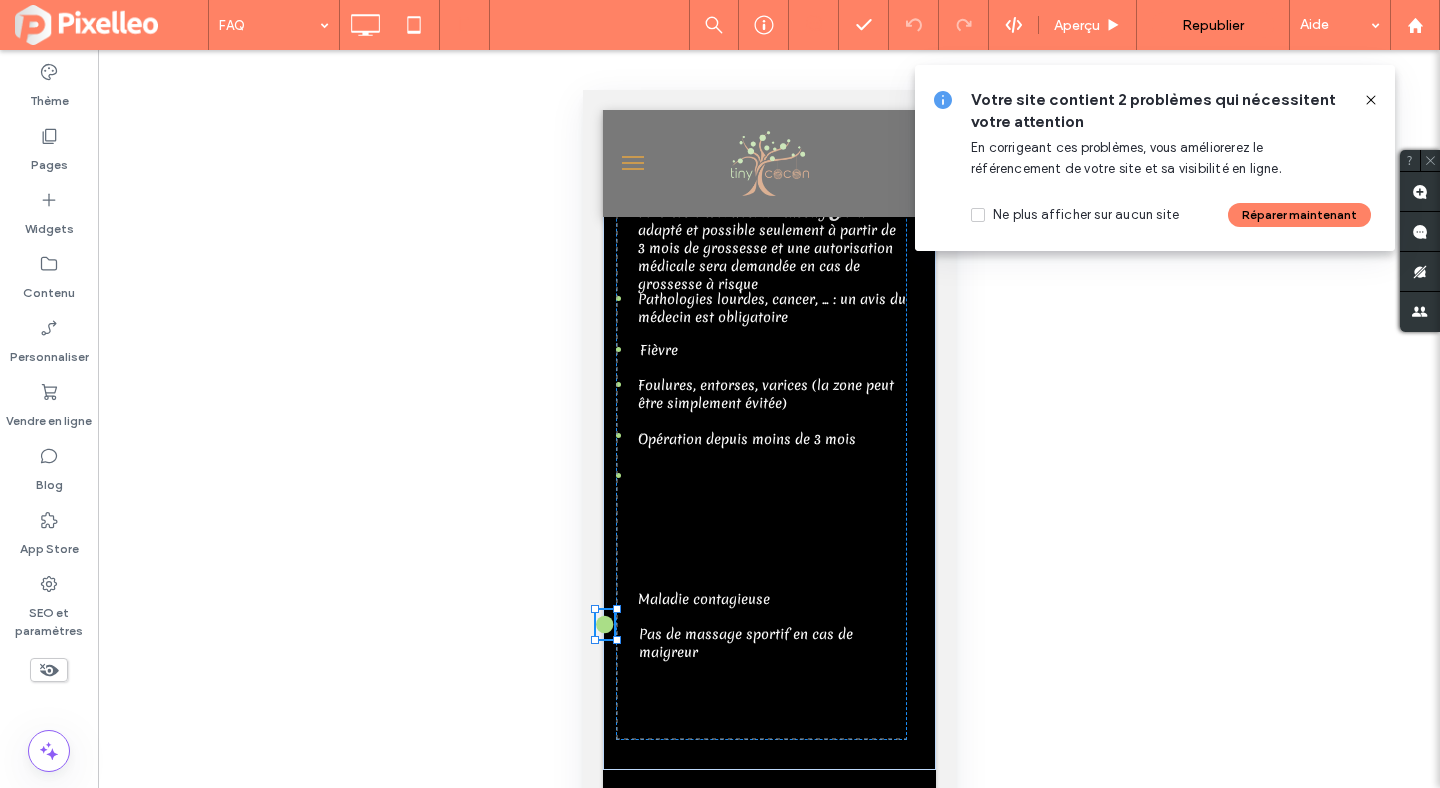 click 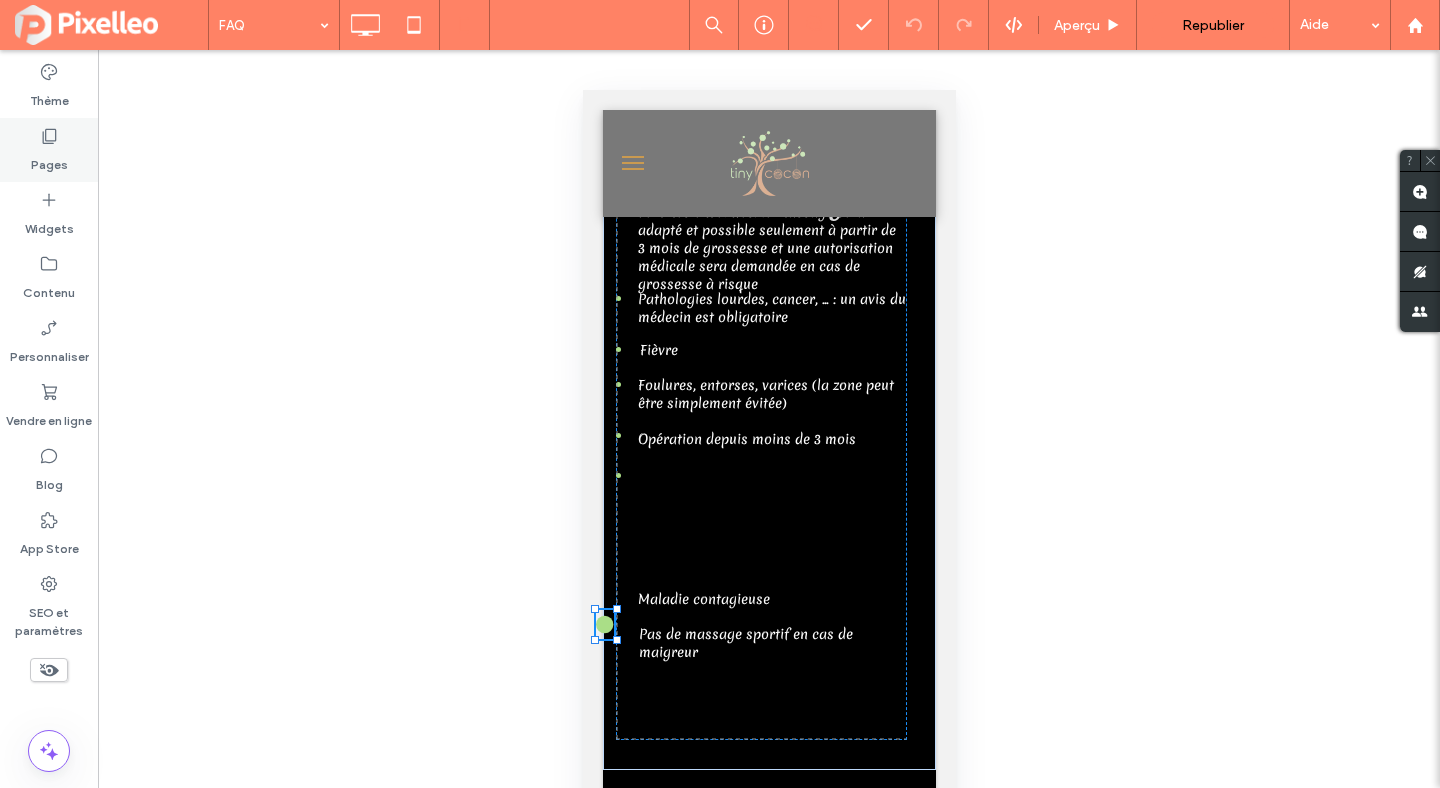 click on "Pages" at bounding box center [49, 160] 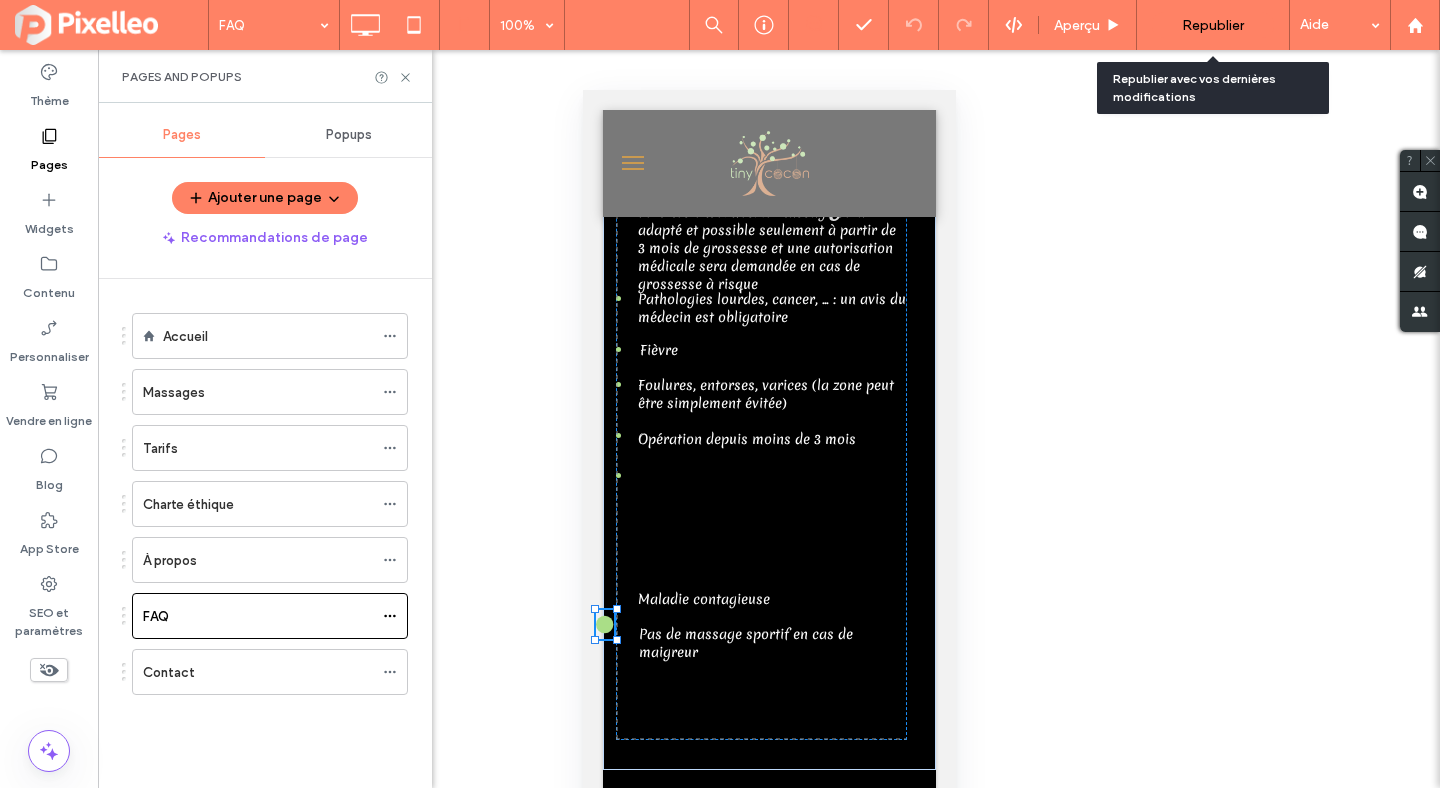 click on "Republier" at bounding box center (1213, 25) 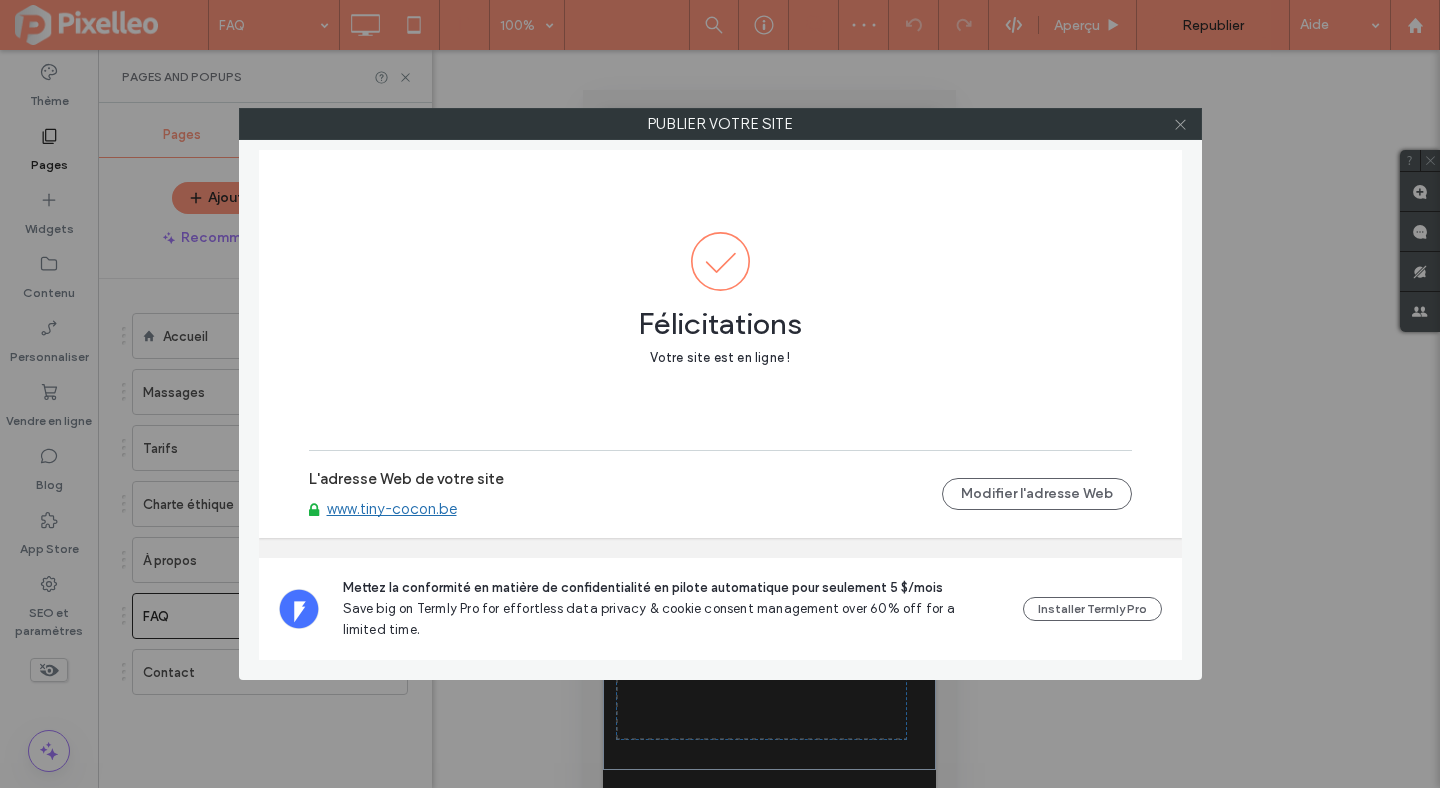 click 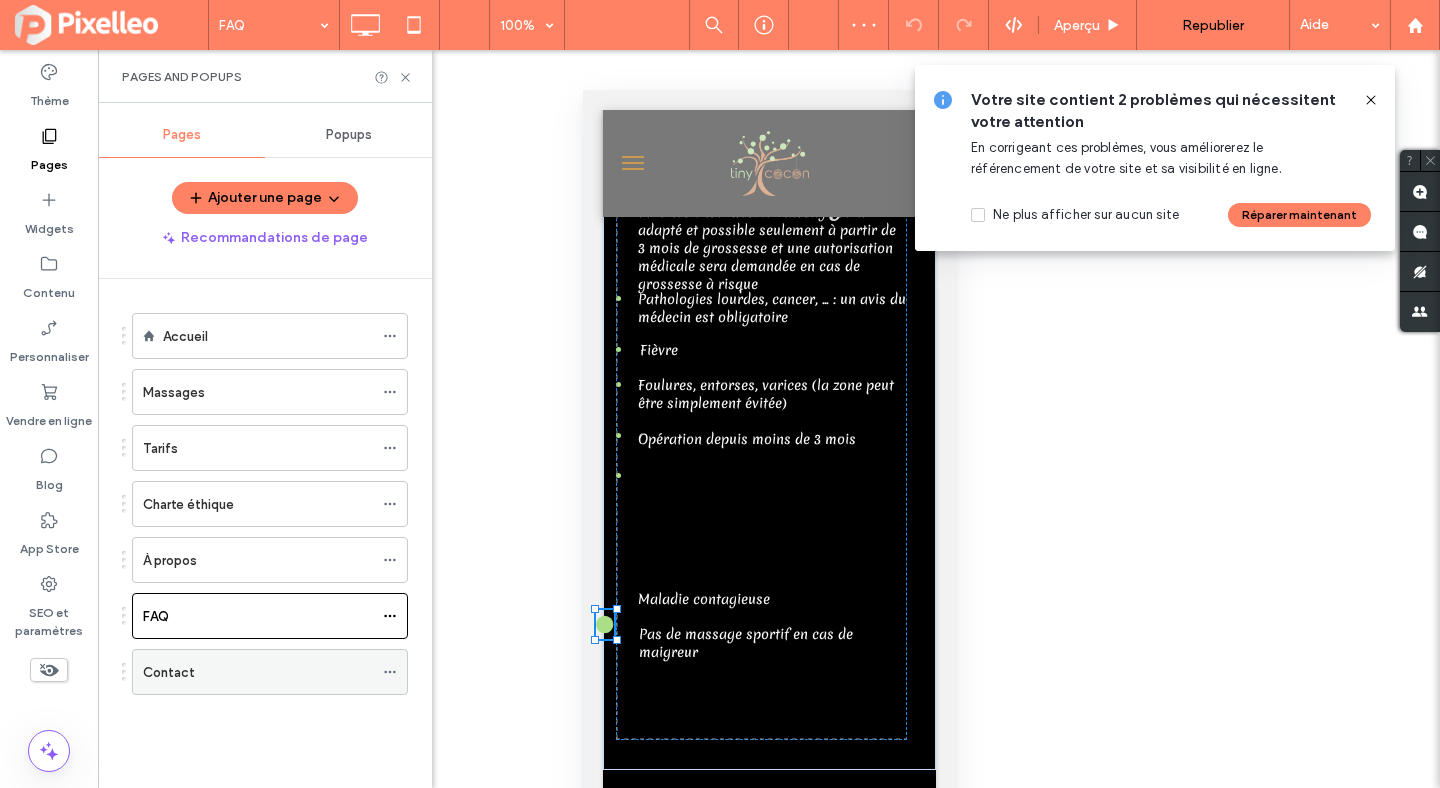 click on "Contact" at bounding box center (169, 672) 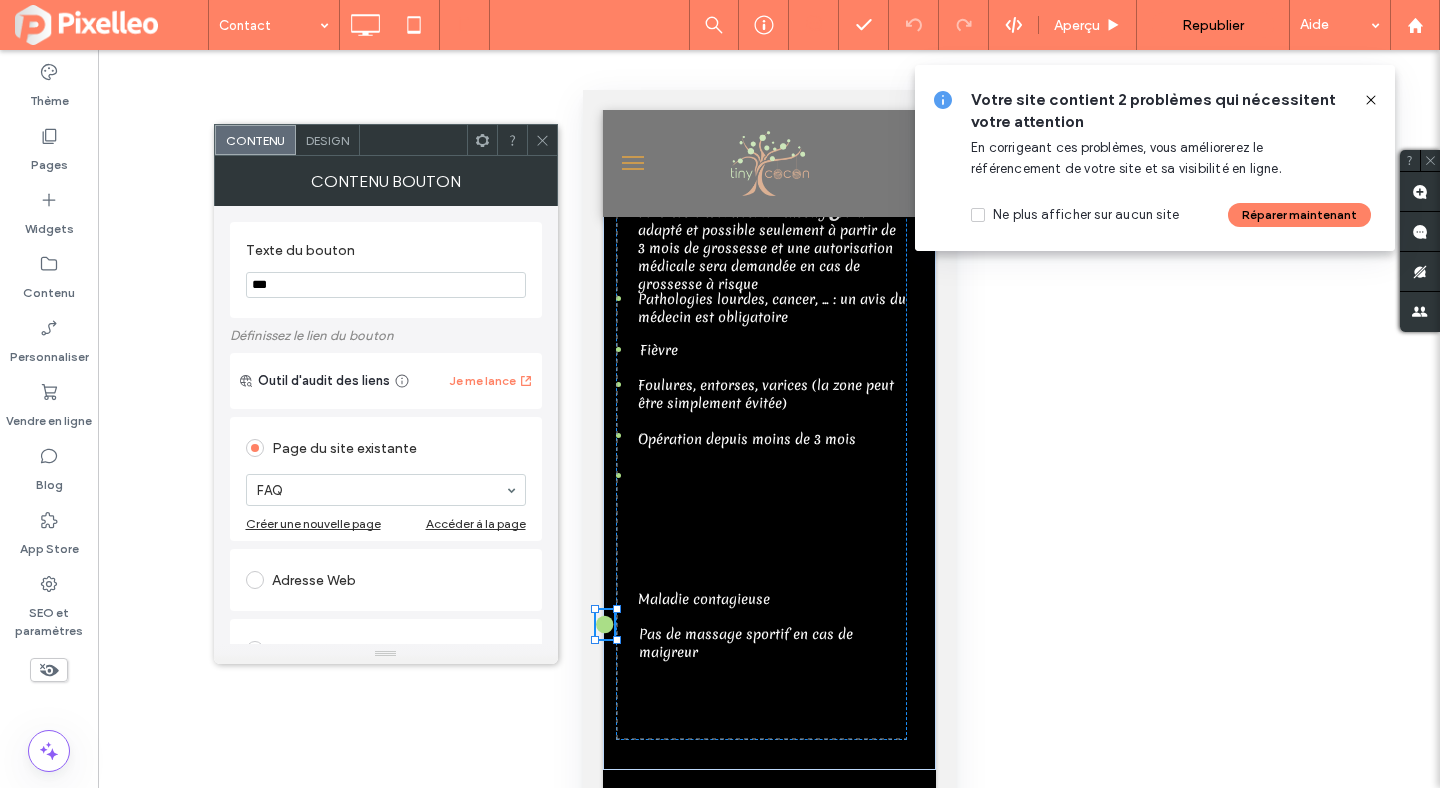 click on "Design" at bounding box center (327, 140) 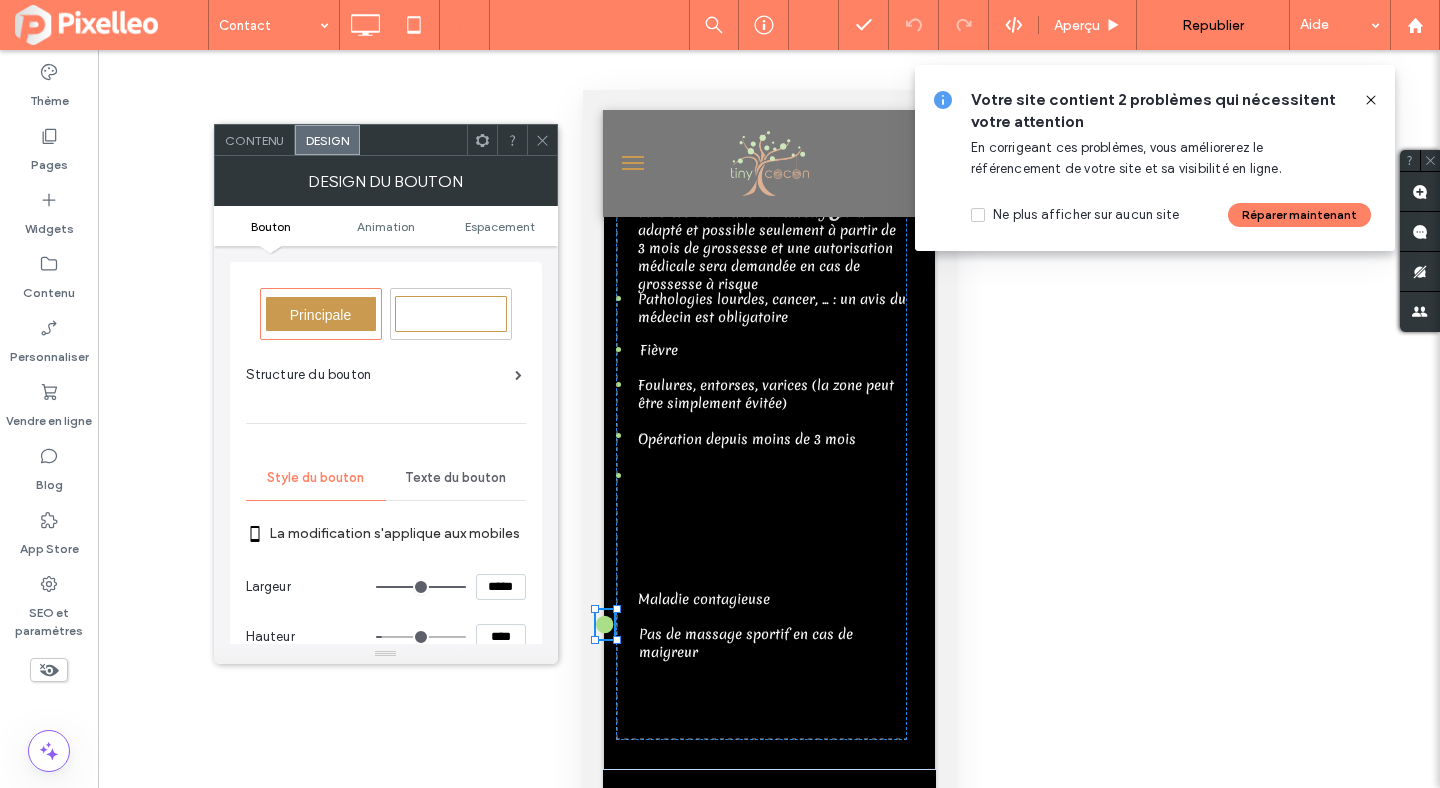 click 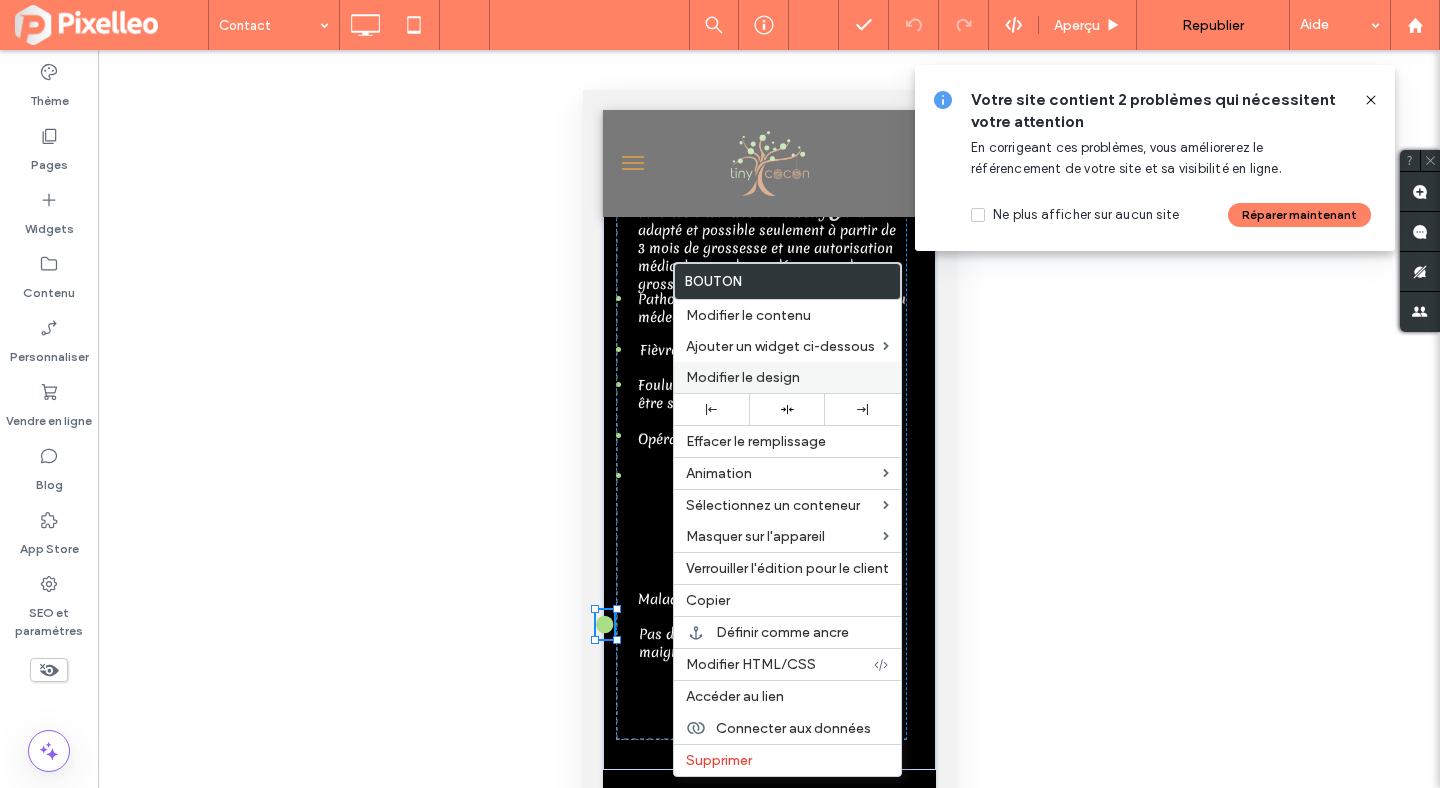 click on "Modifier le design" at bounding box center [743, 377] 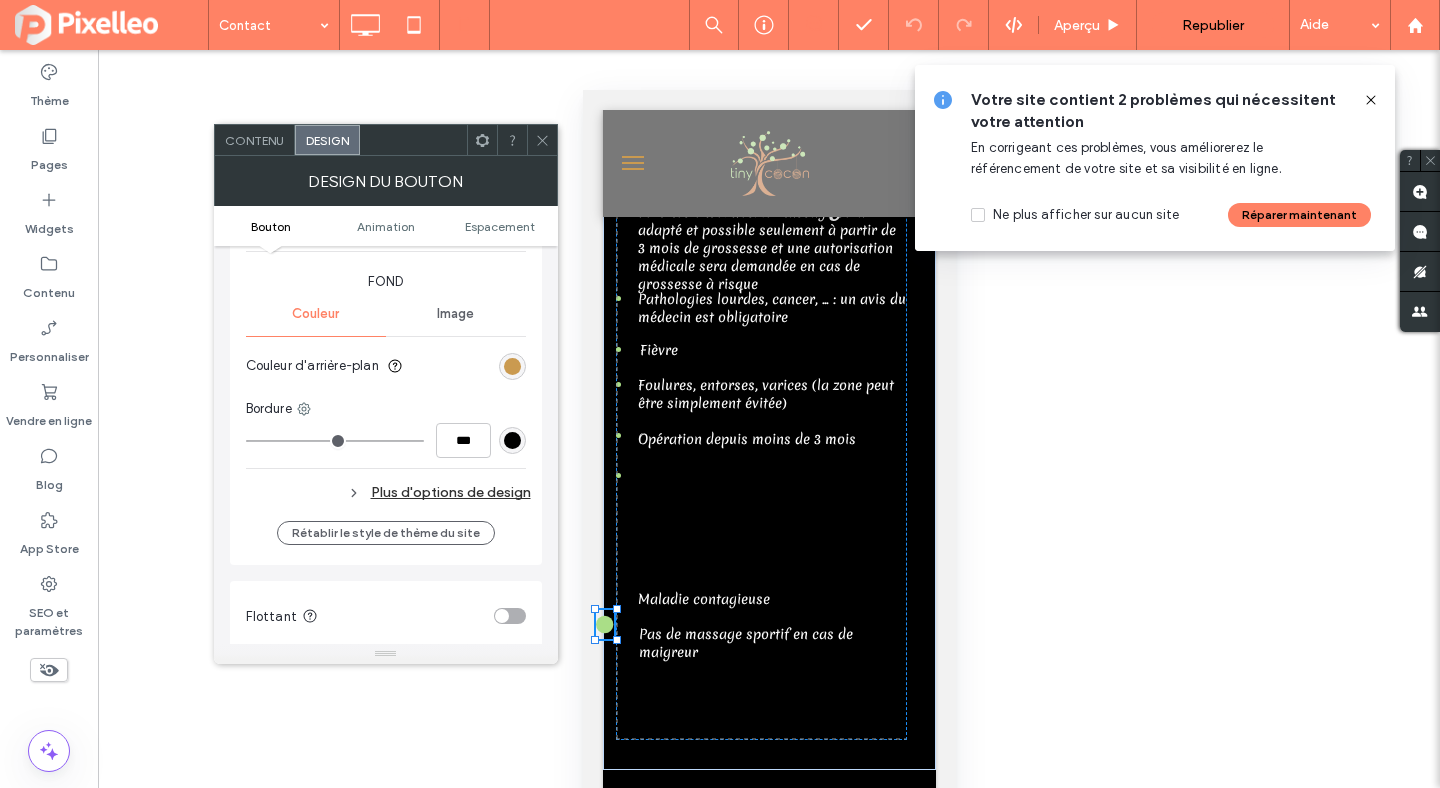 scroll, scrollTop: 541, scrollLeft: 0, axis: vertical 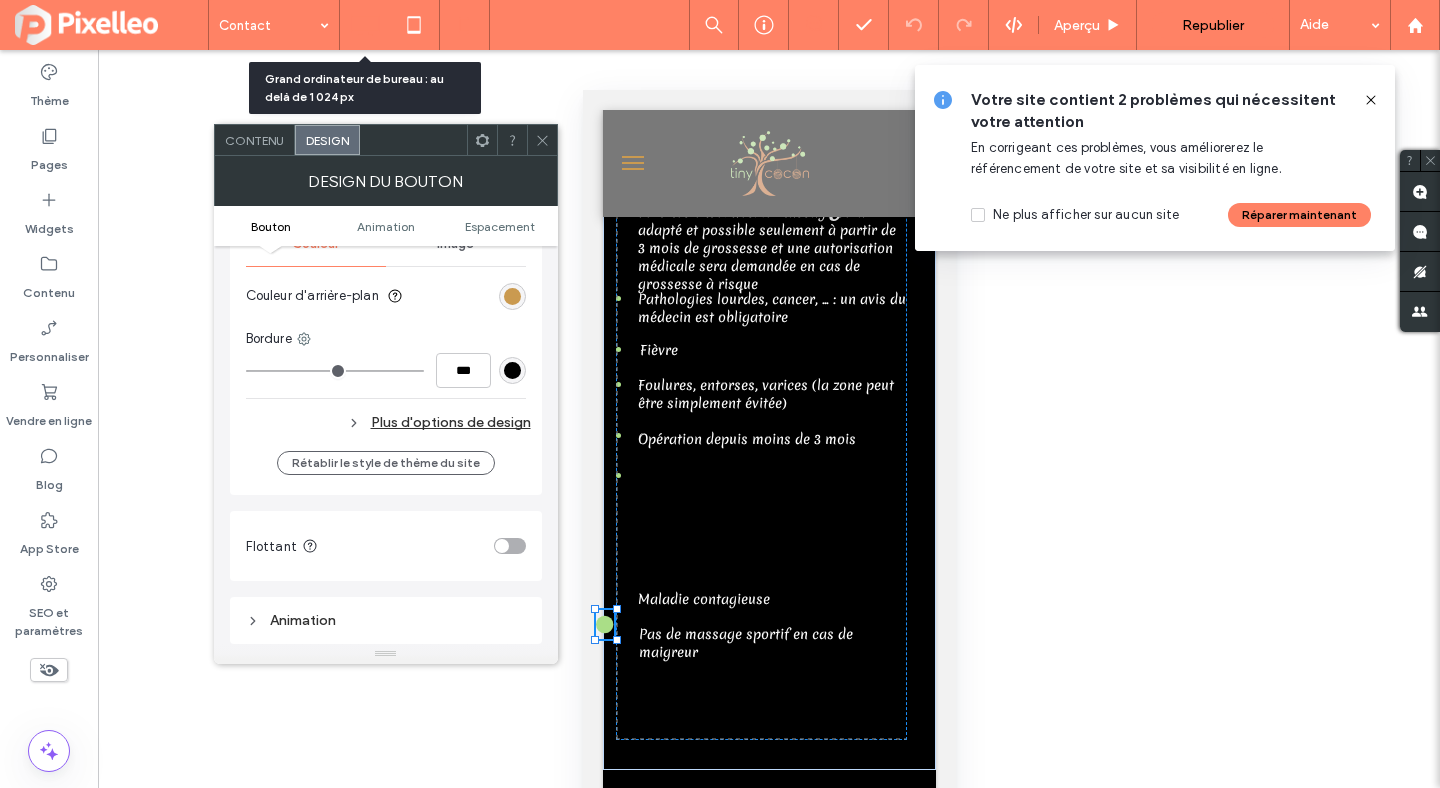 click 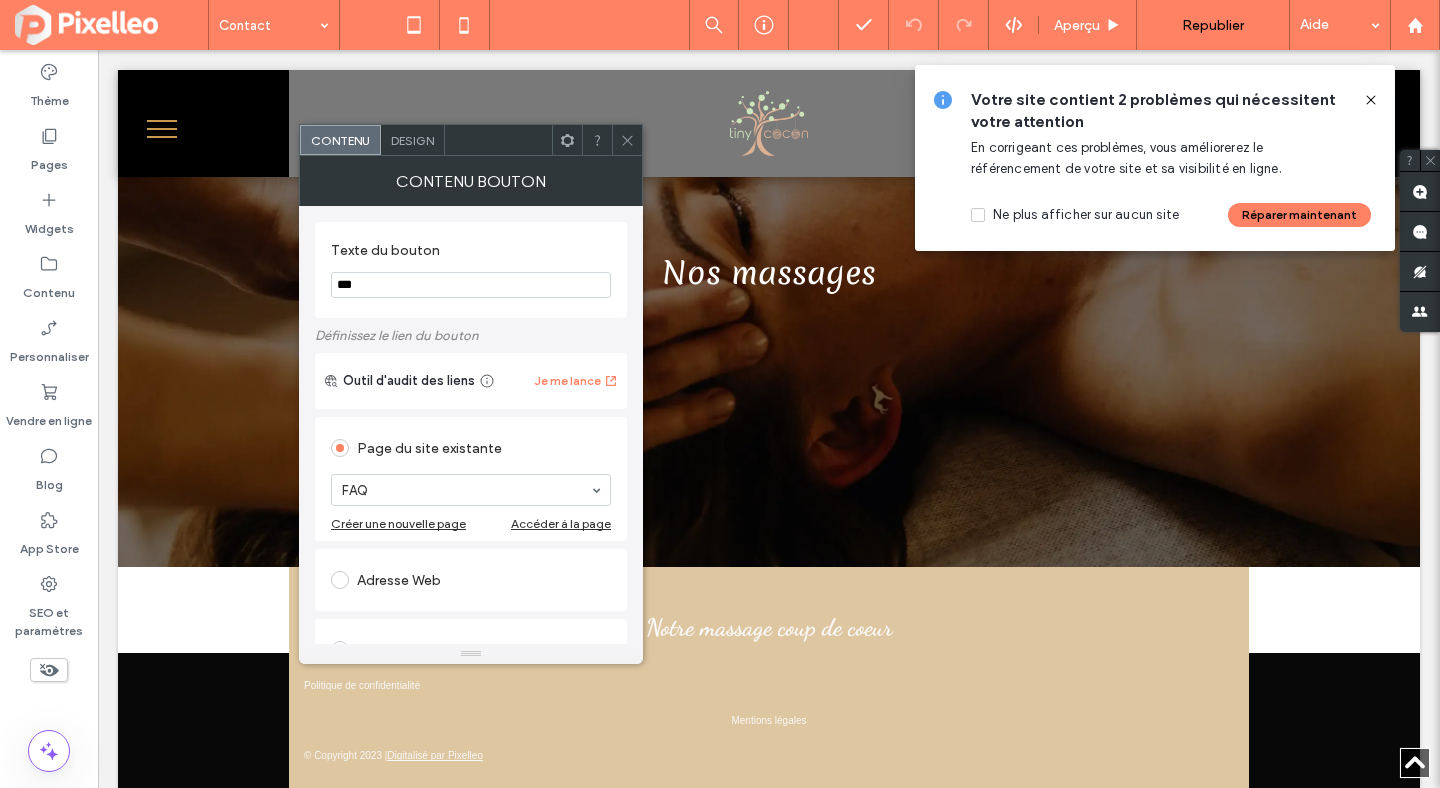 click 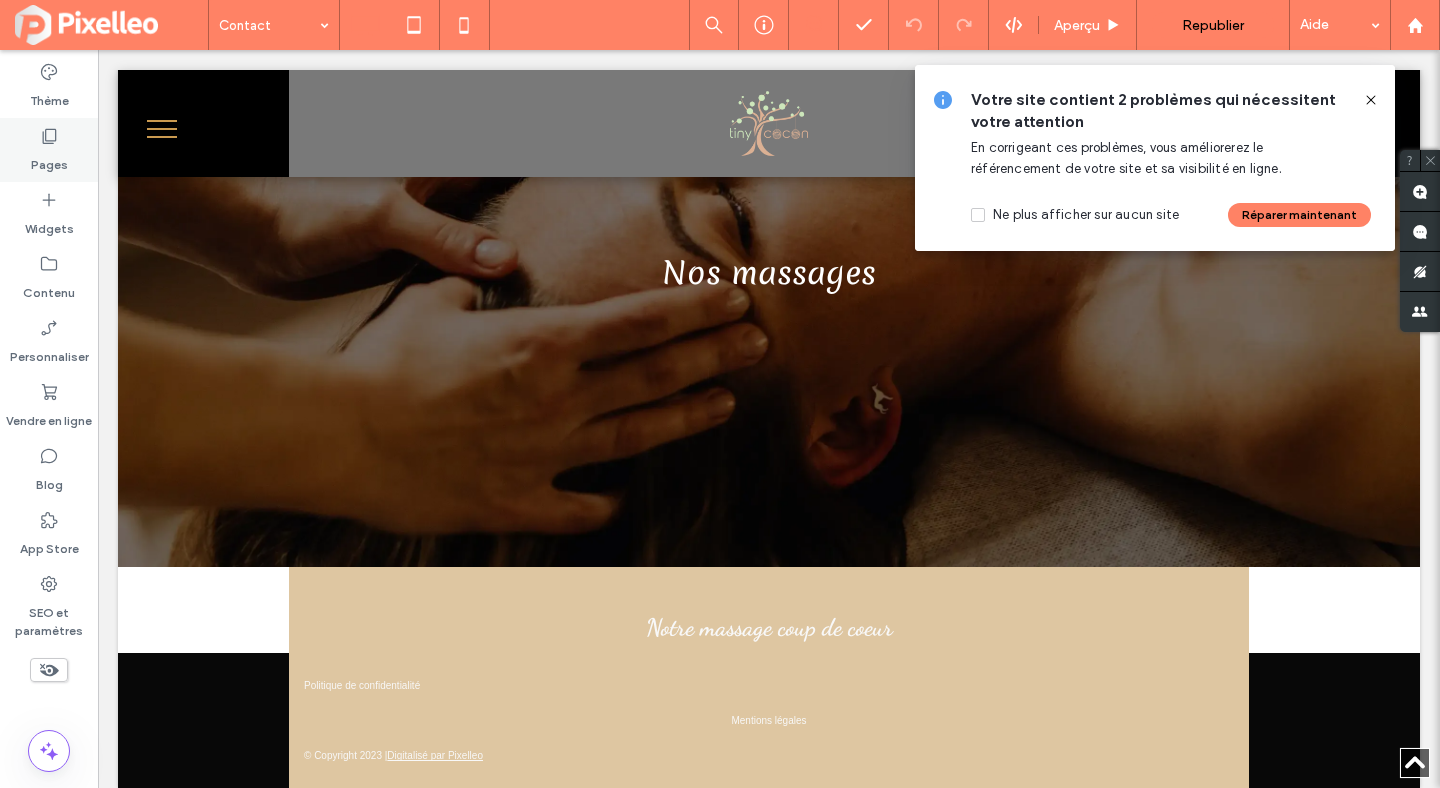 click on "Pages" at bounding box center (49, 160) 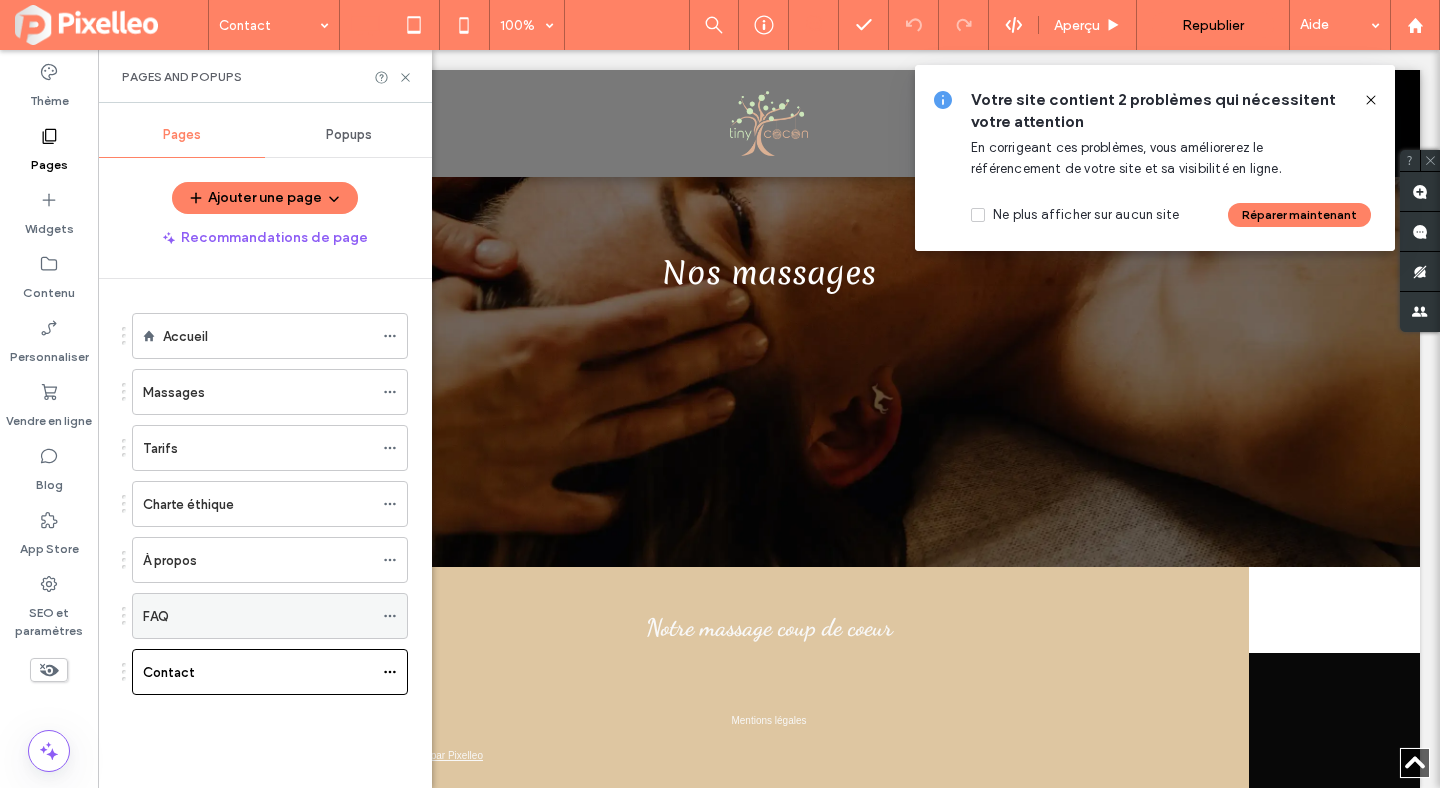 click on "FAQ" at bounding box center (258, 616) 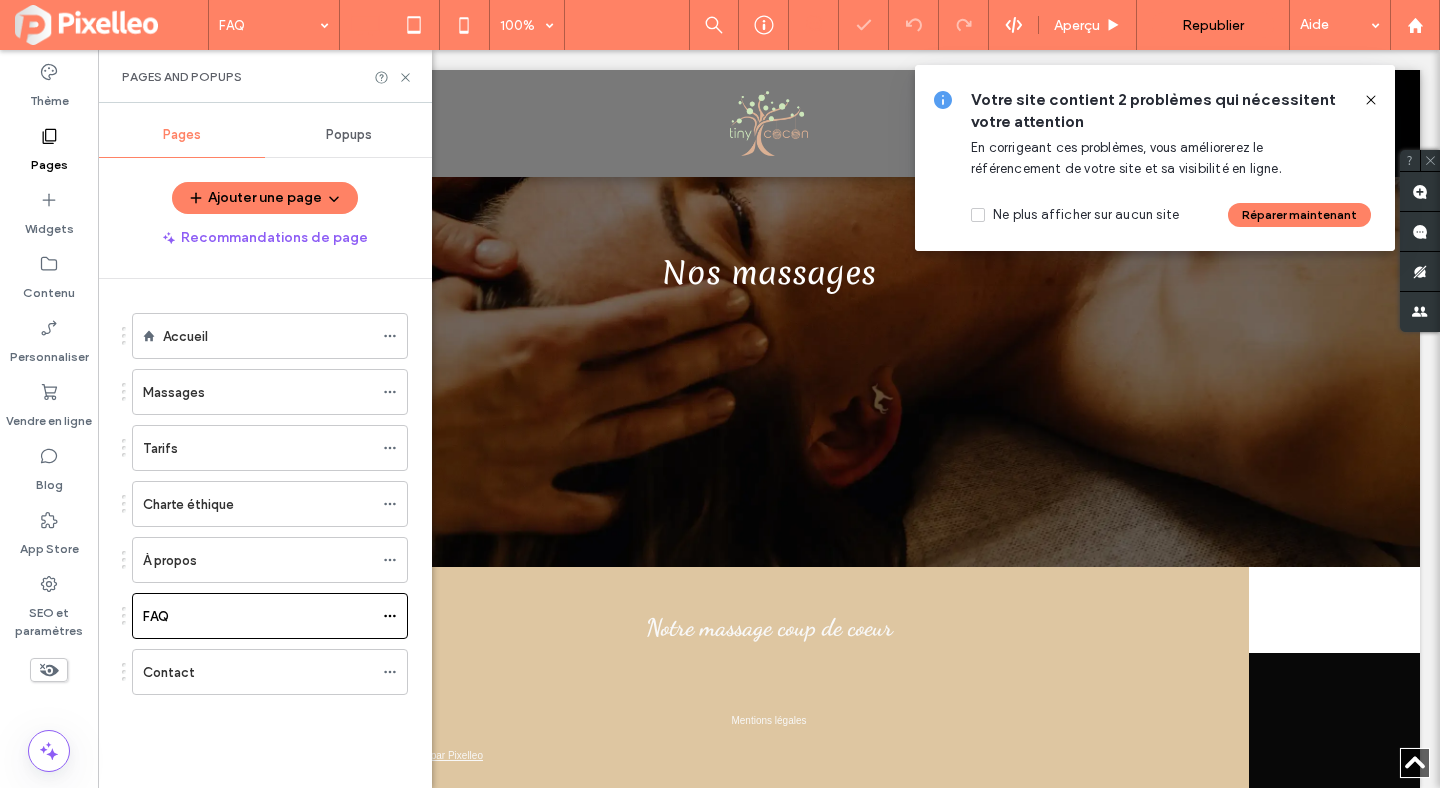 click on "À propos" at bounding box center (258, 560) 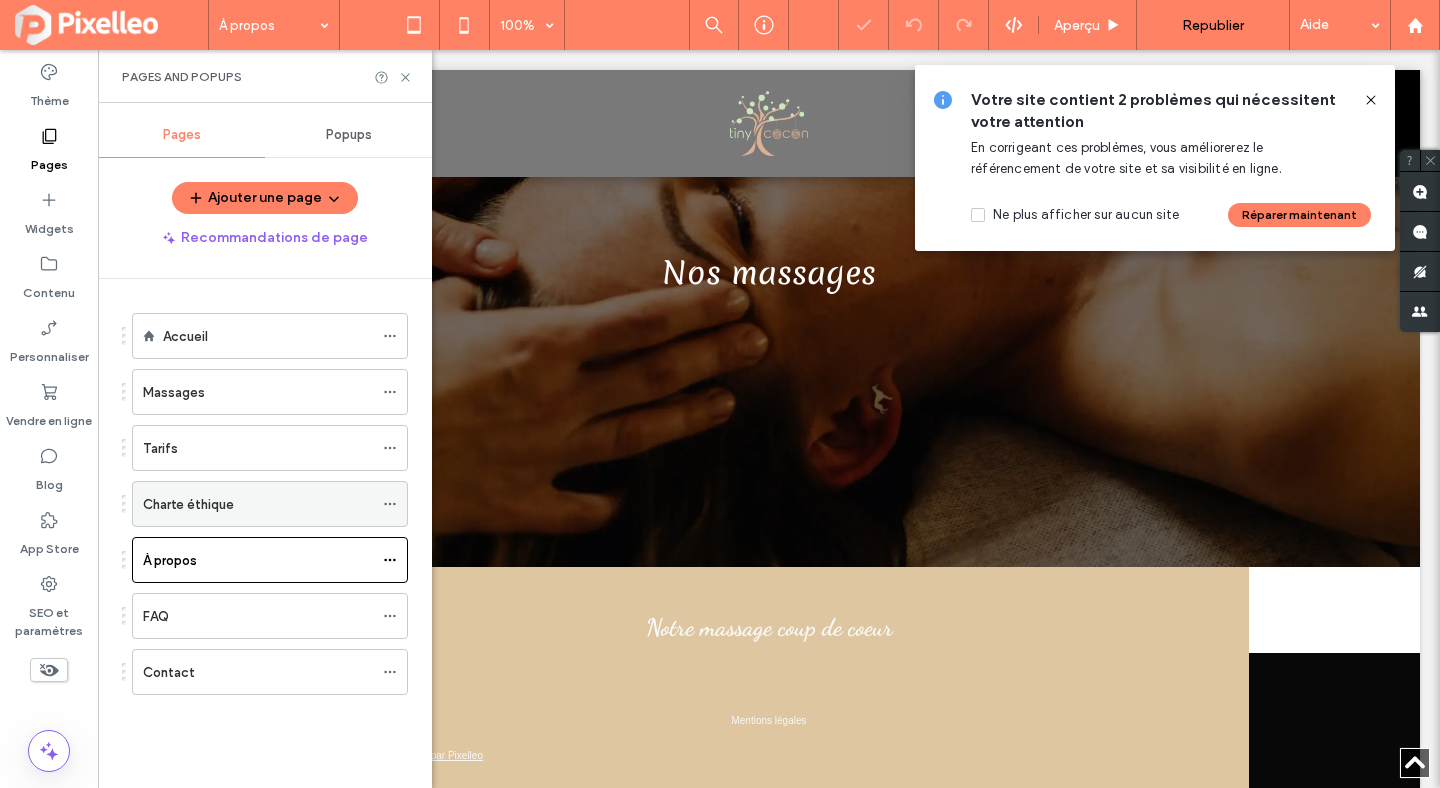 click on "Charte éthique" at bounding box center [258, 504] 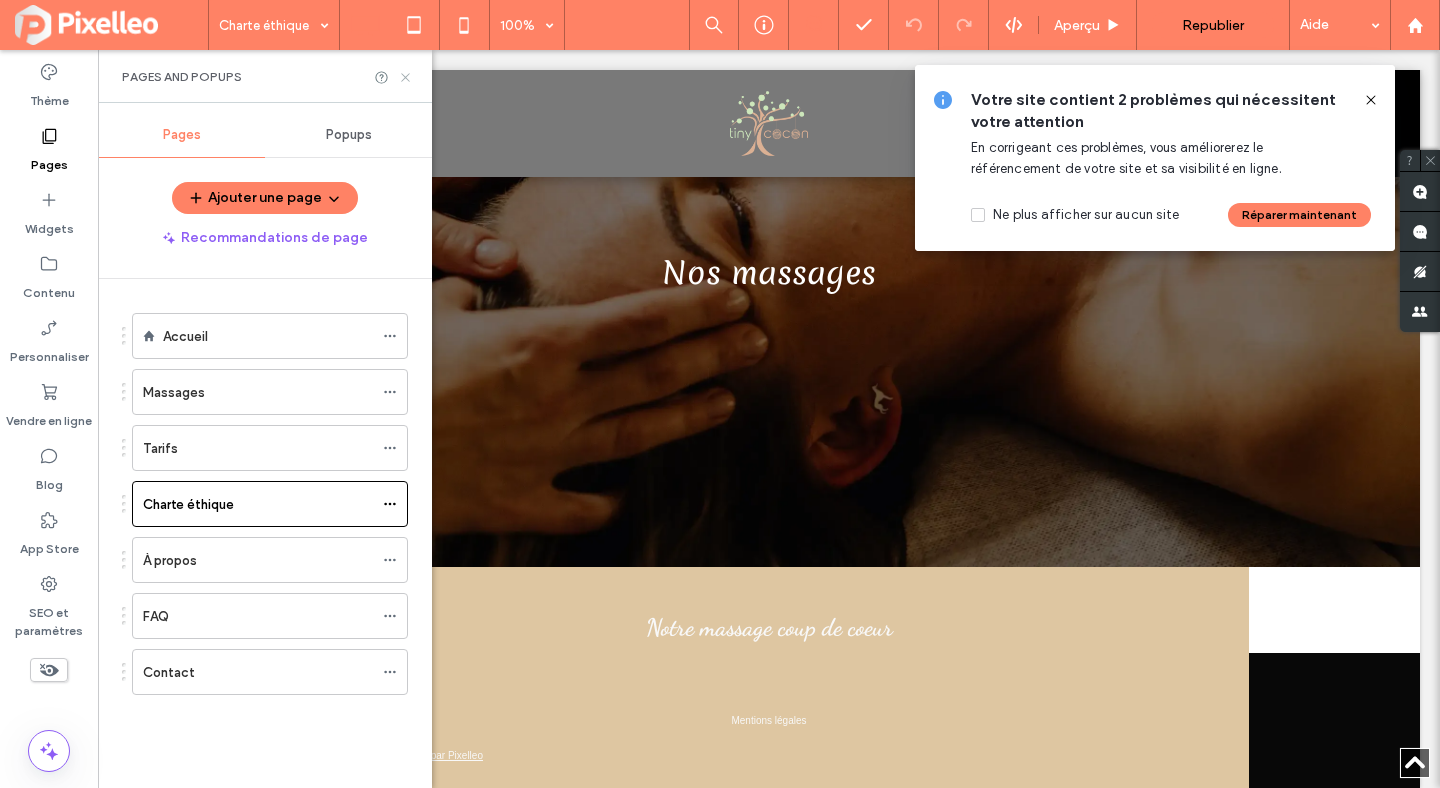 click 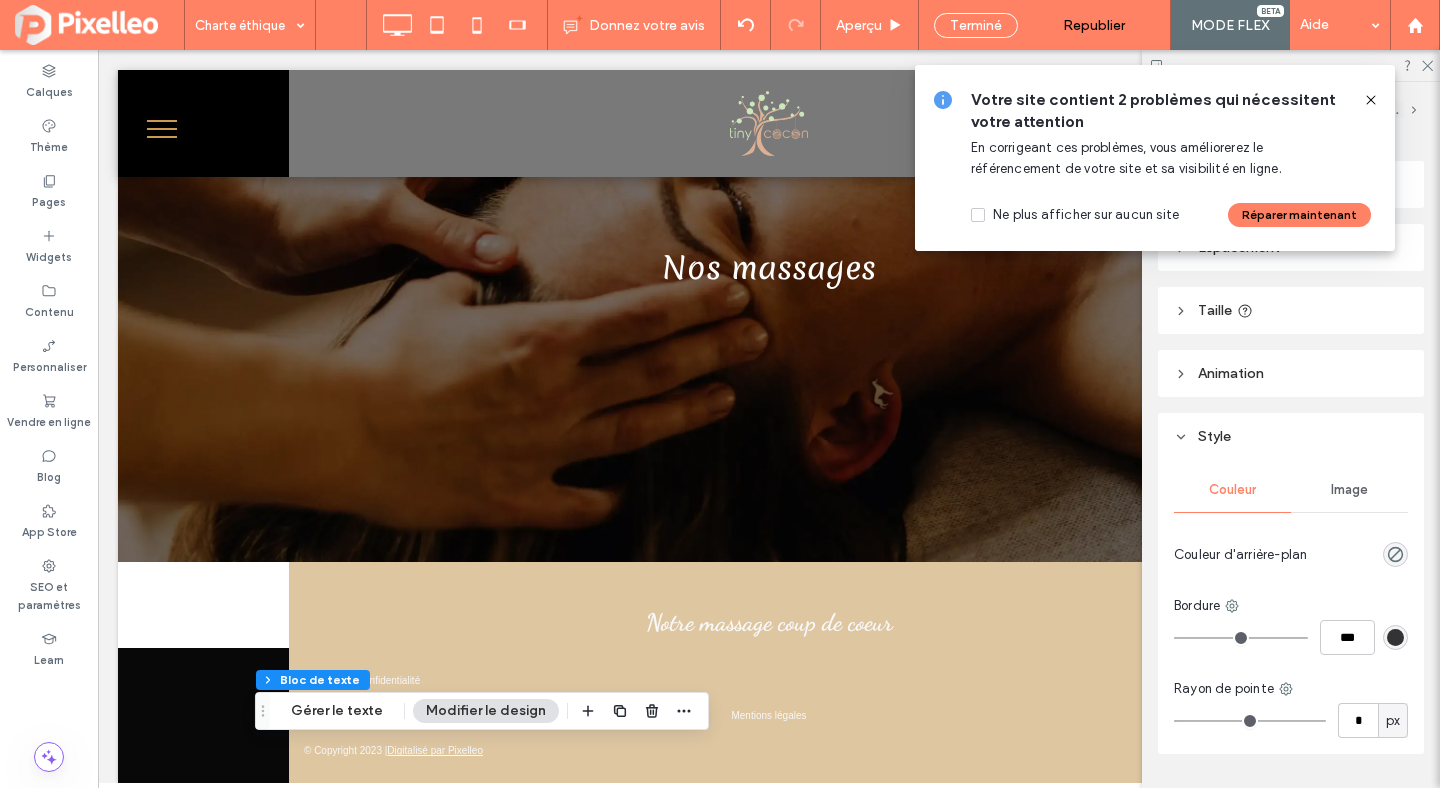 click 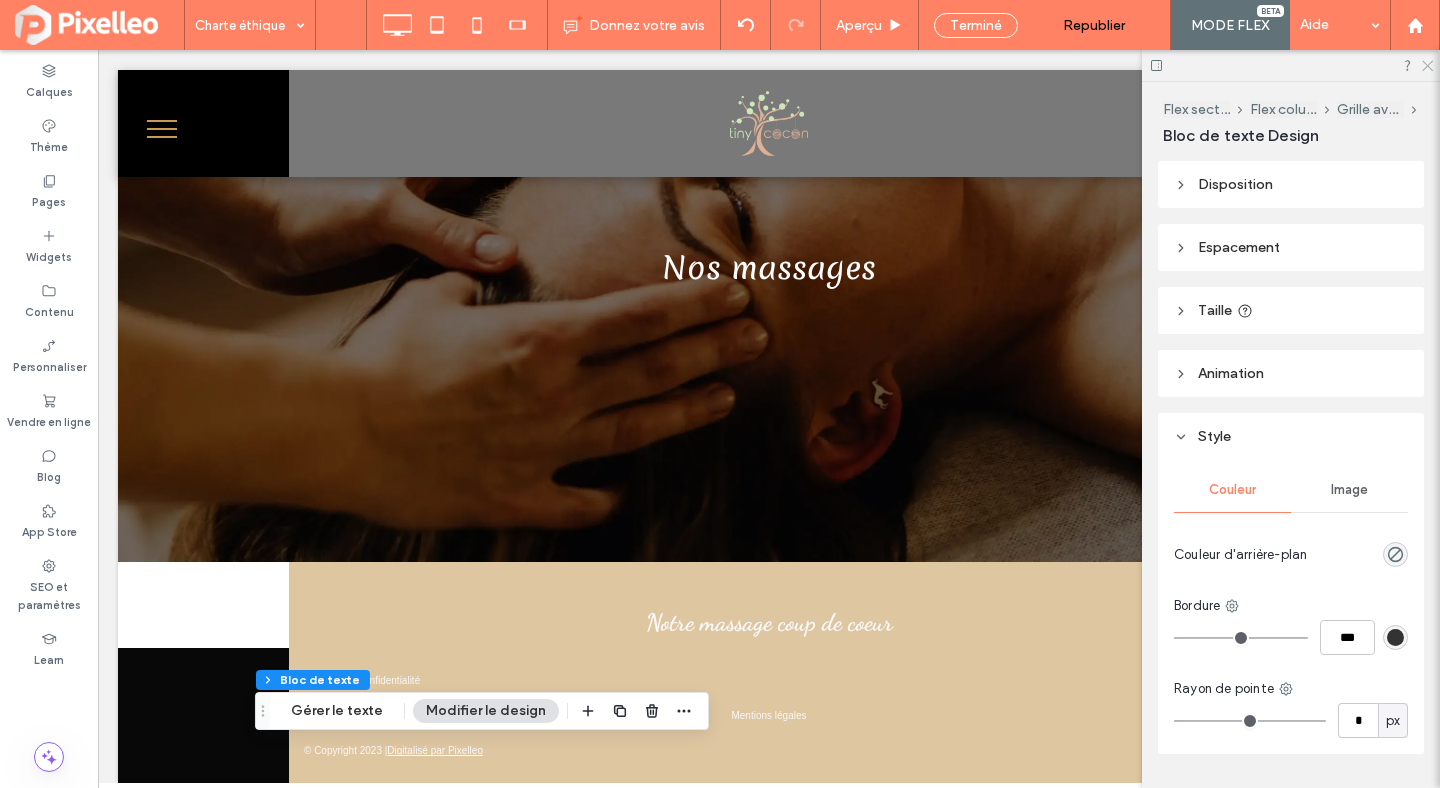 click 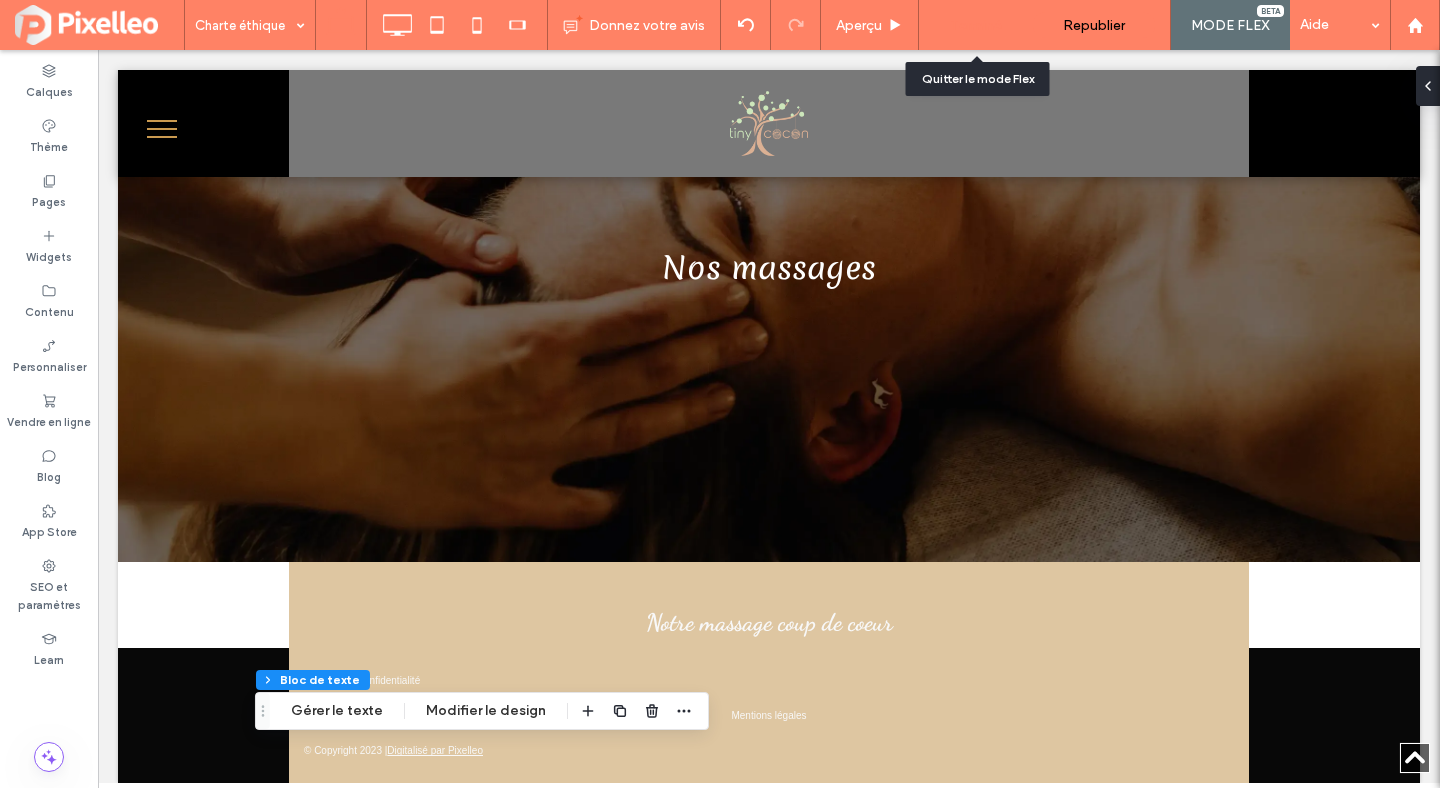 click on "Terminé" at bounding box center (976, 25) 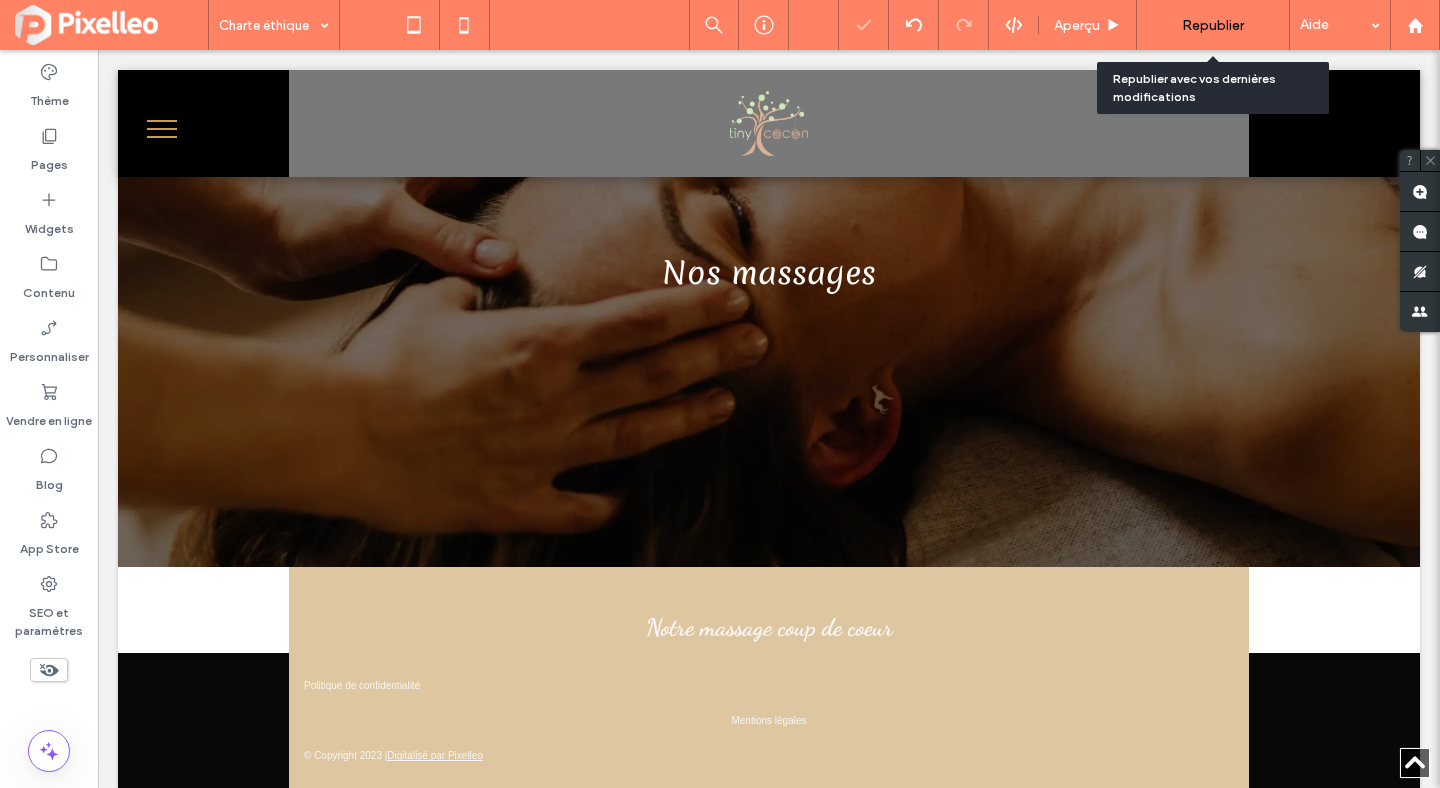 click on "Republier" at bounding box center (1213, 25) 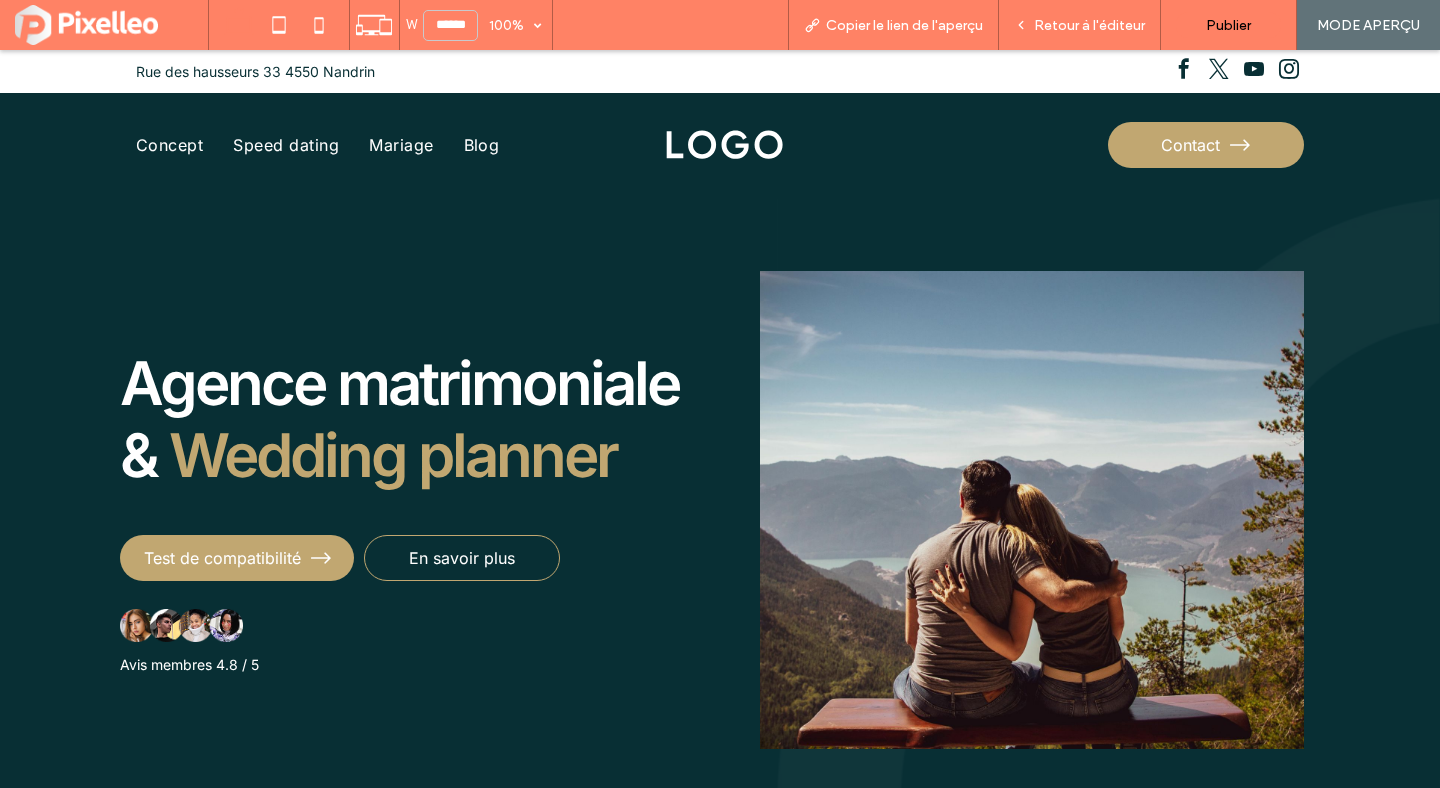 scroll, scrollTop: 161, scrollLeft: 0, axis: vertical 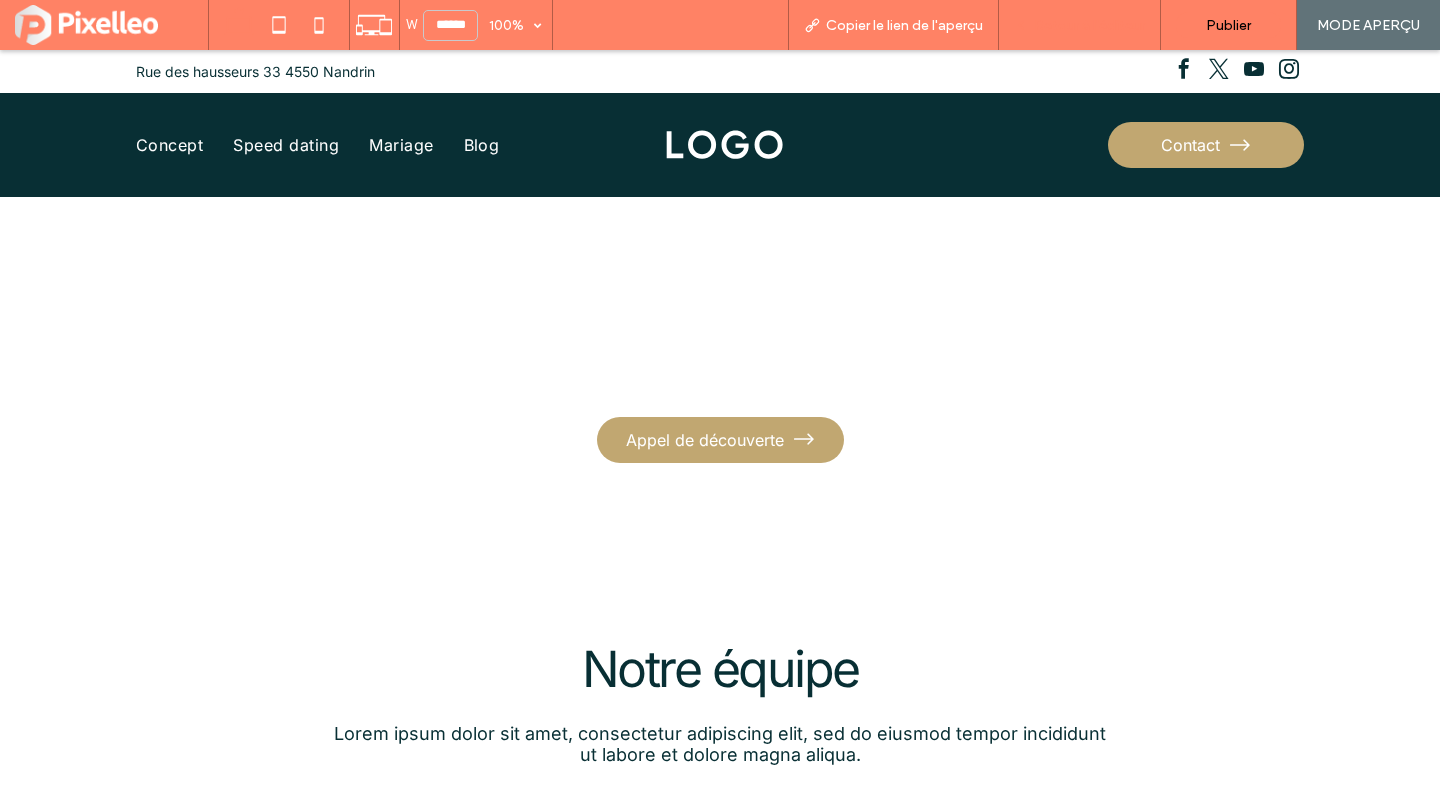 click on "Retour à l'éditeur" at bounding box center [1080, 25] 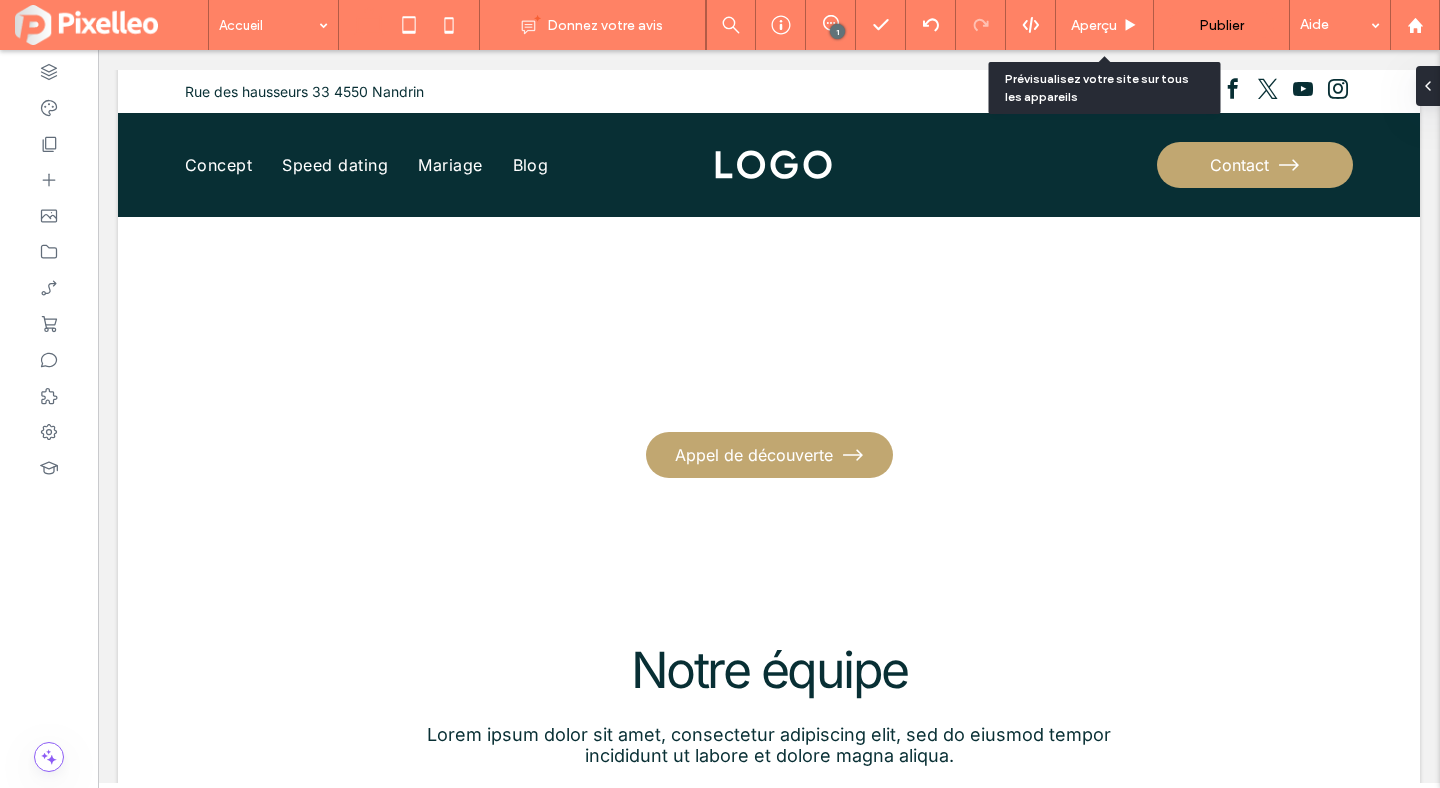 scroll, scrollTop: 2244, scrollLeft: 0, axis: vertical 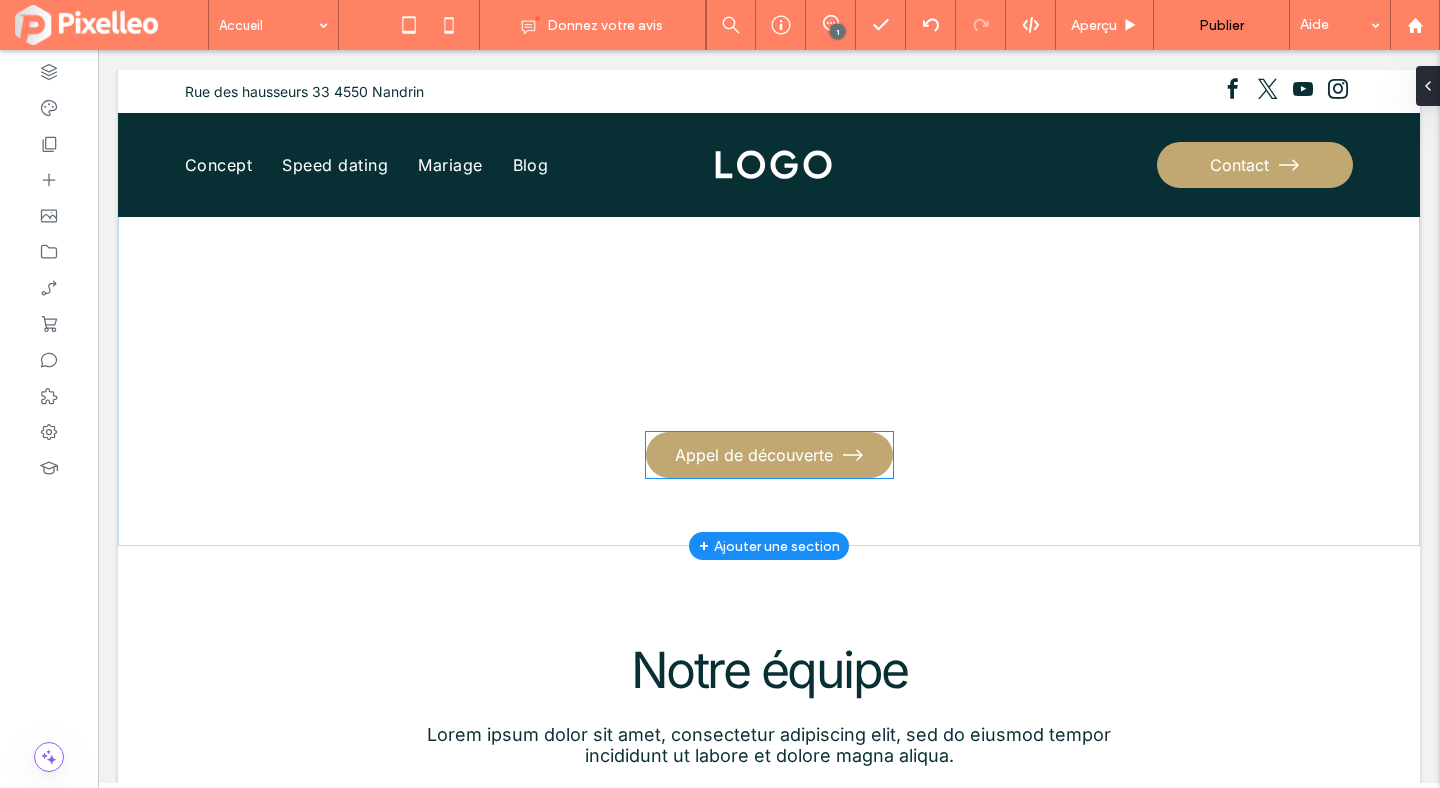 click on "Appel de découverte" at bounding box center (769, 455) 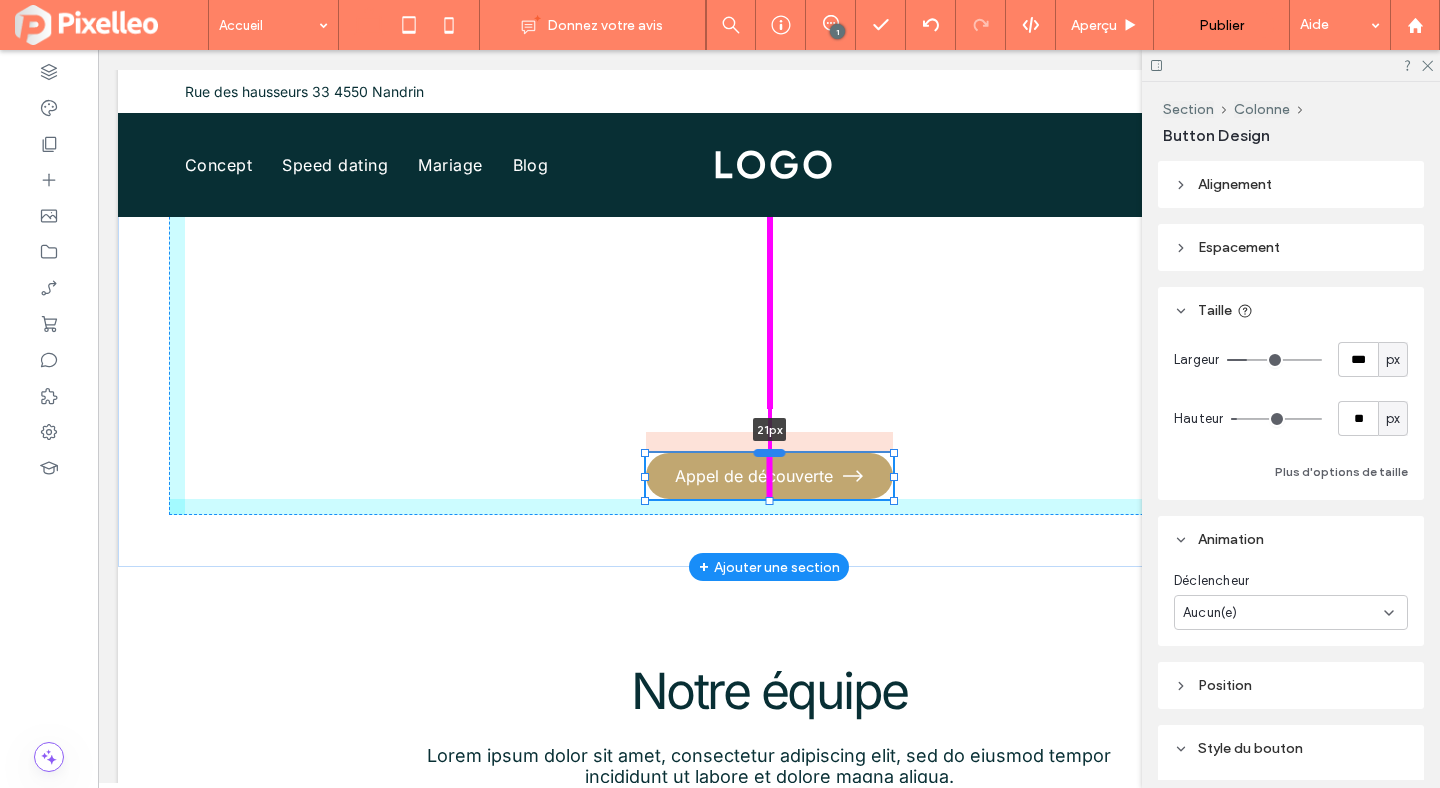 drag, startPoint x: 773, startPoint y: 434, endPoint x: 773, endPoint y: 455, distance: 21 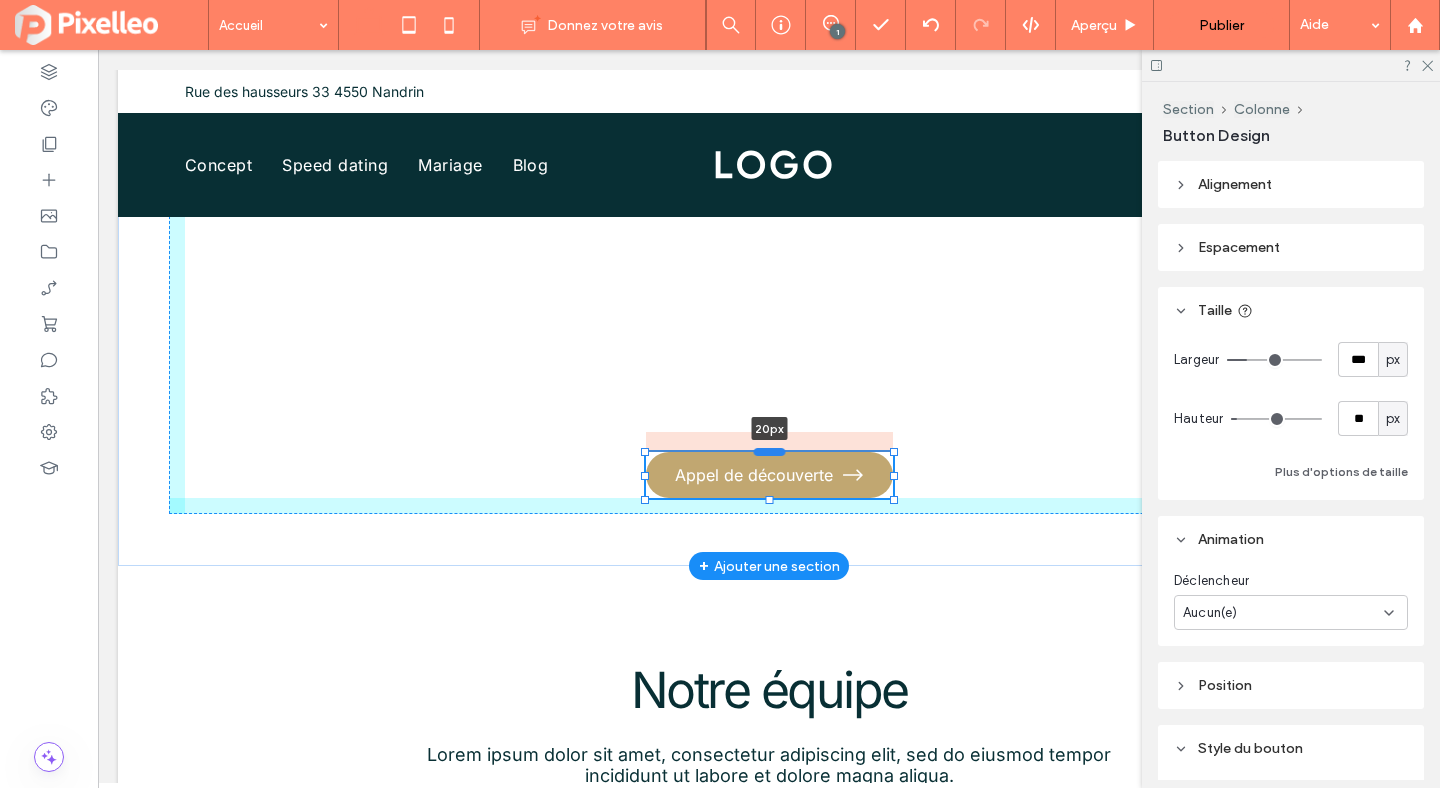 click at bounding box center [770, 452] 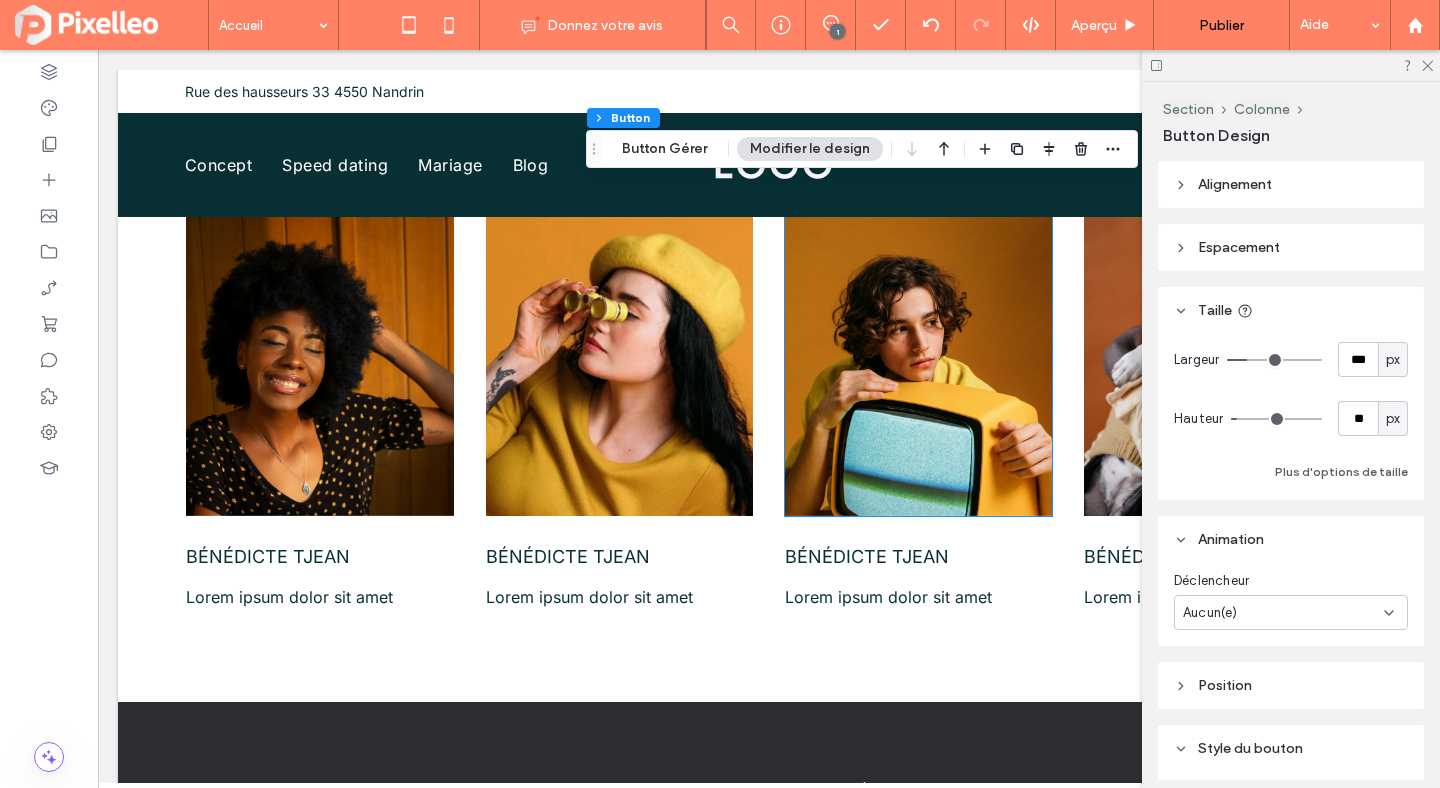 scroll, scrollTop: 2931, scrollLeft: 0, axis: vertical 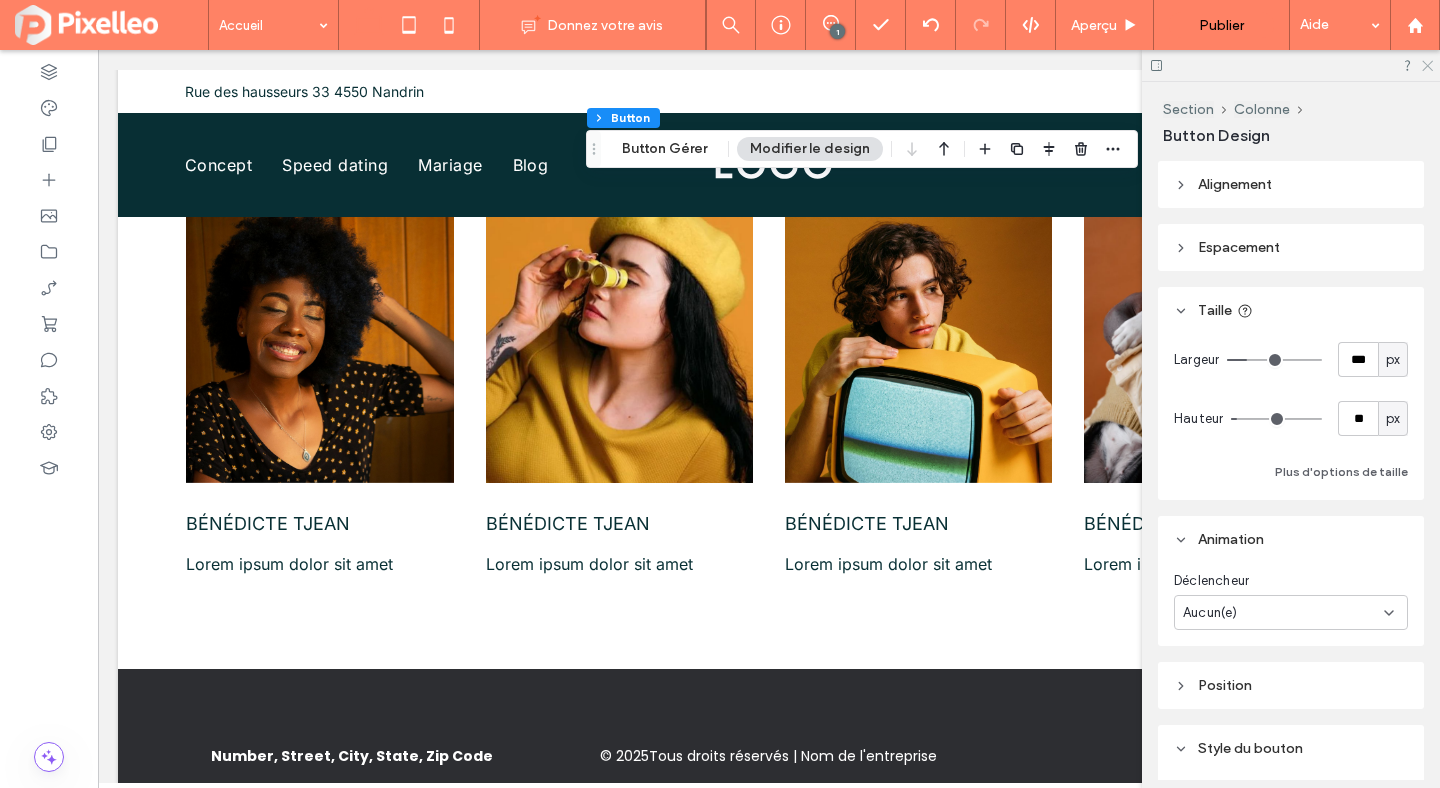 click 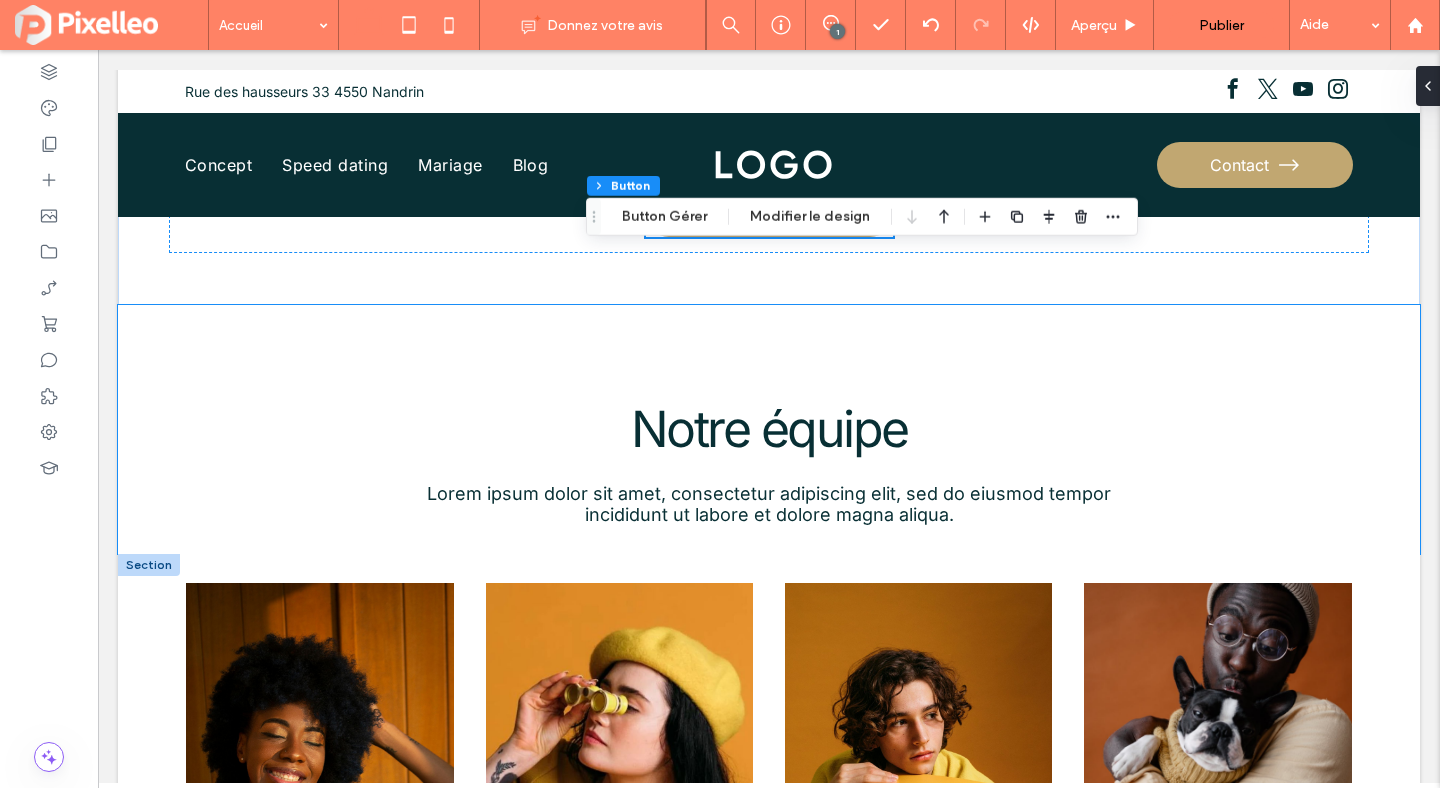 scroll, scrollTop: 2402, scrollLeft: 0, axis: vertical 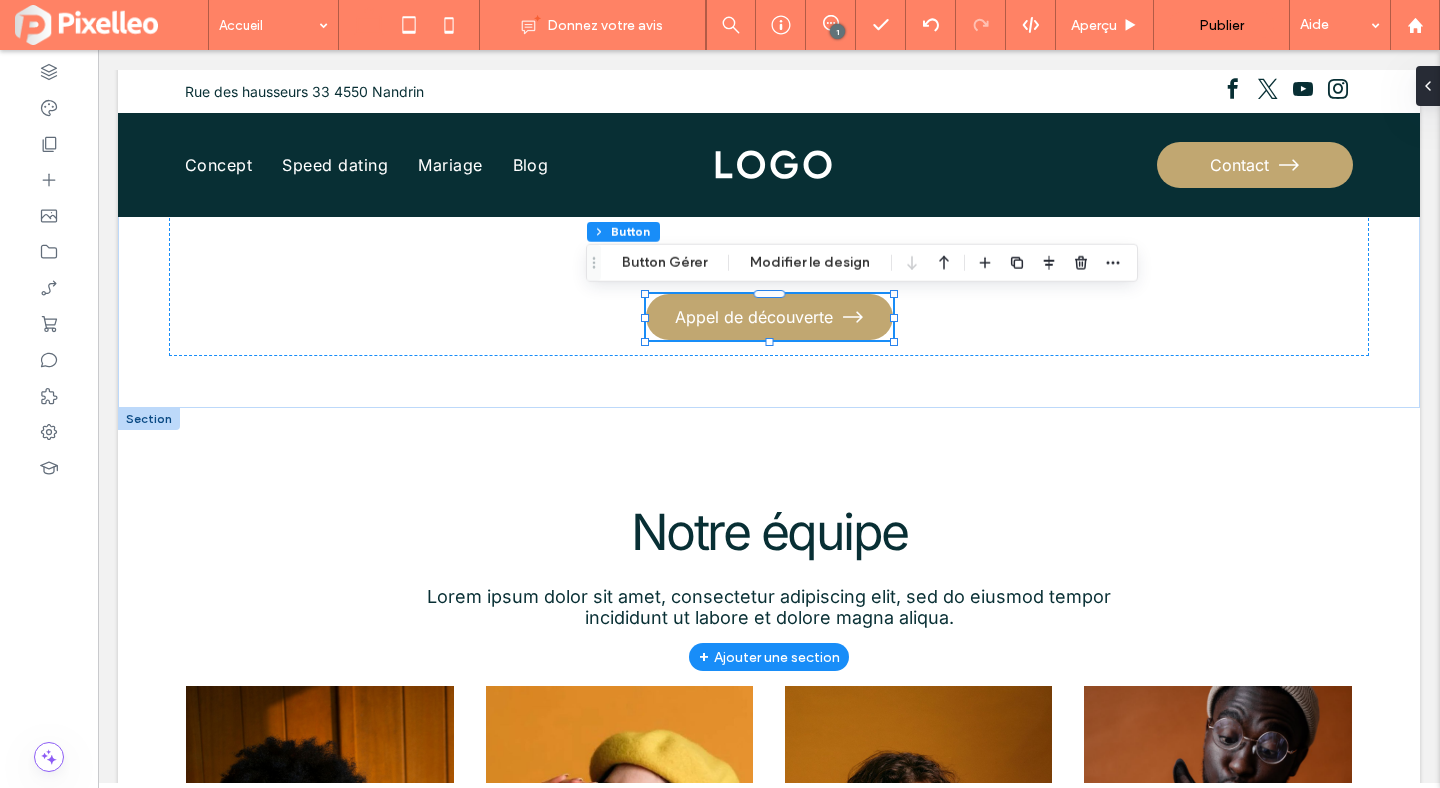 click at bounding box center [149, 419] 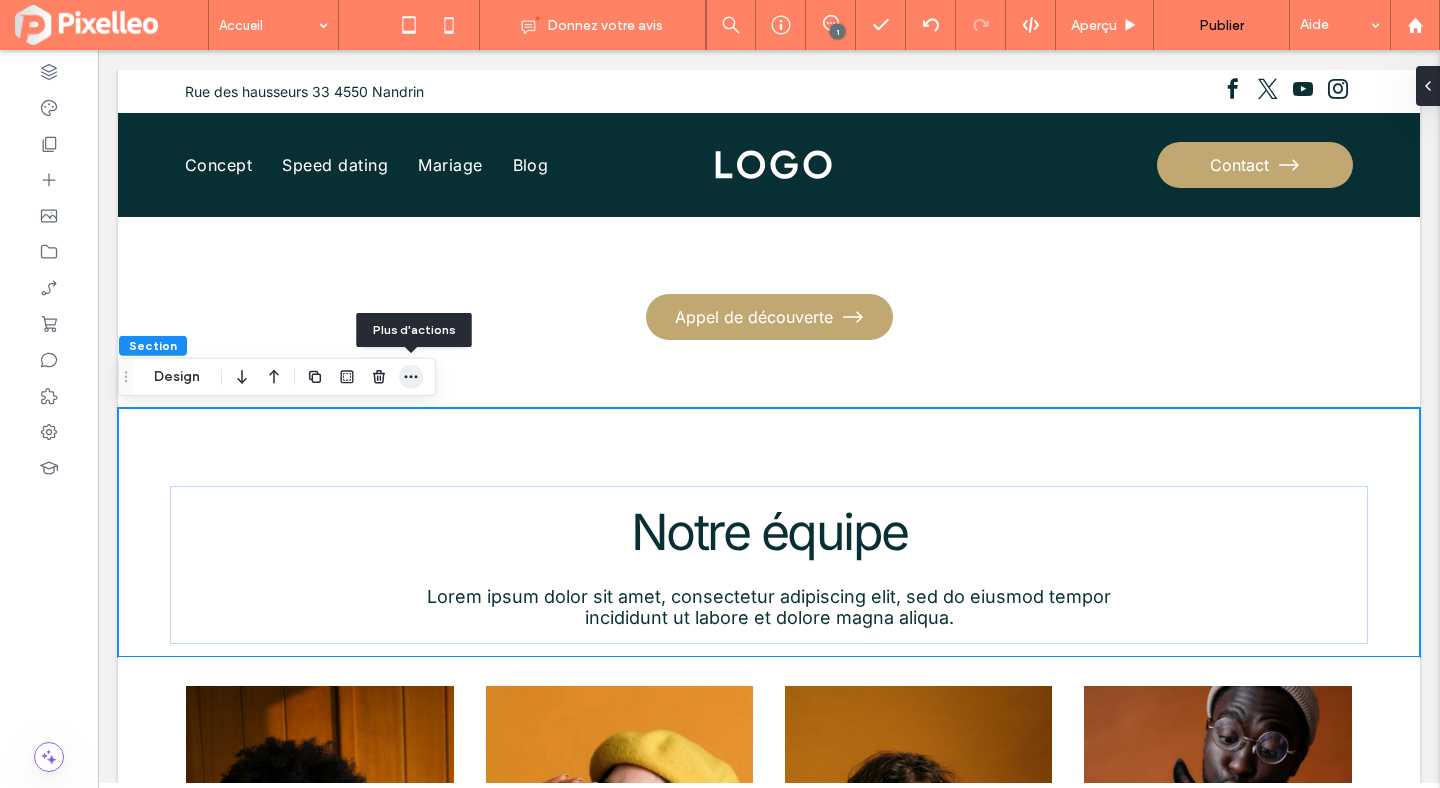 click 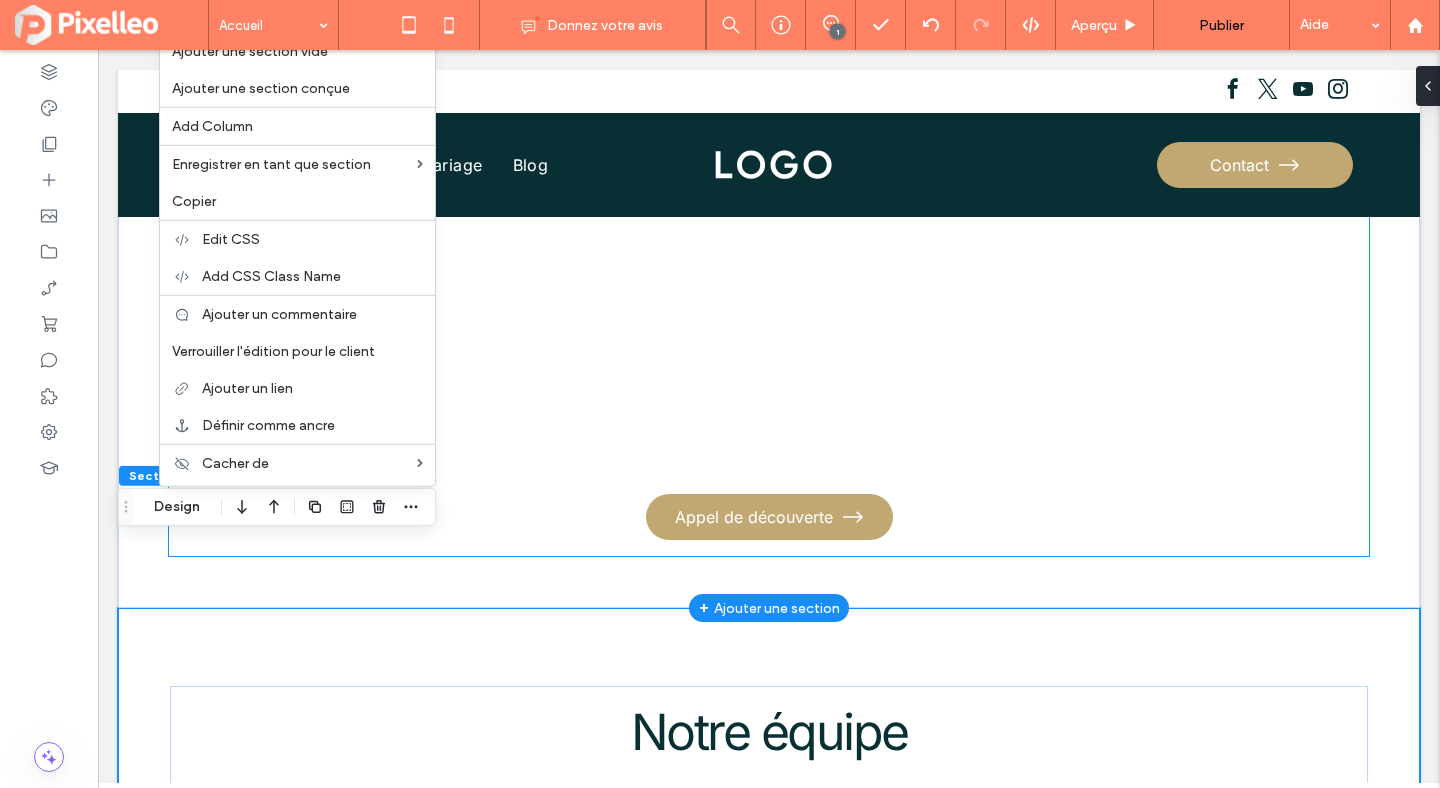 scroll, scrollTop: 2053, scrollLeft: 0, axis: vertical 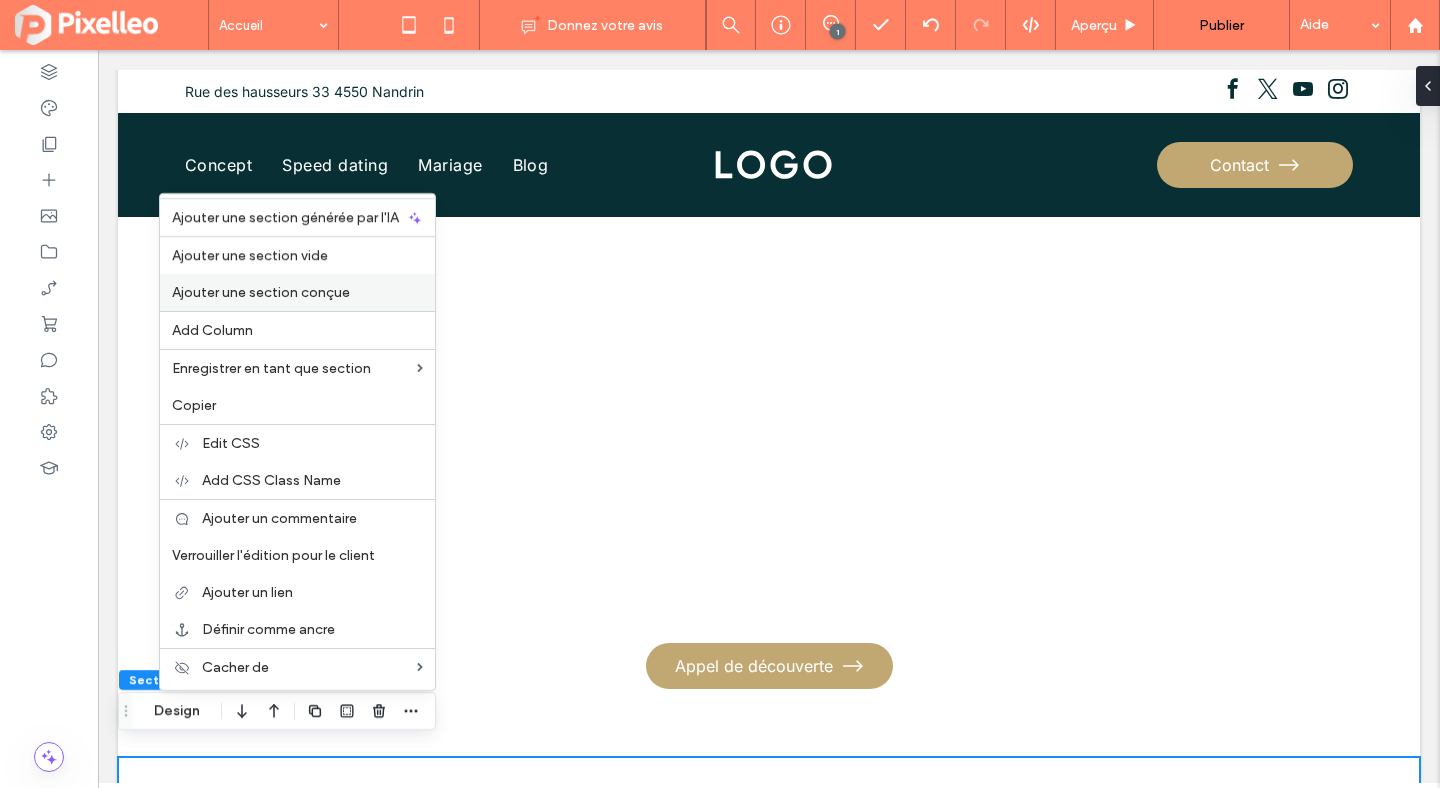 click on "Ajouter une section conçue" at bounding box center [261, 292] 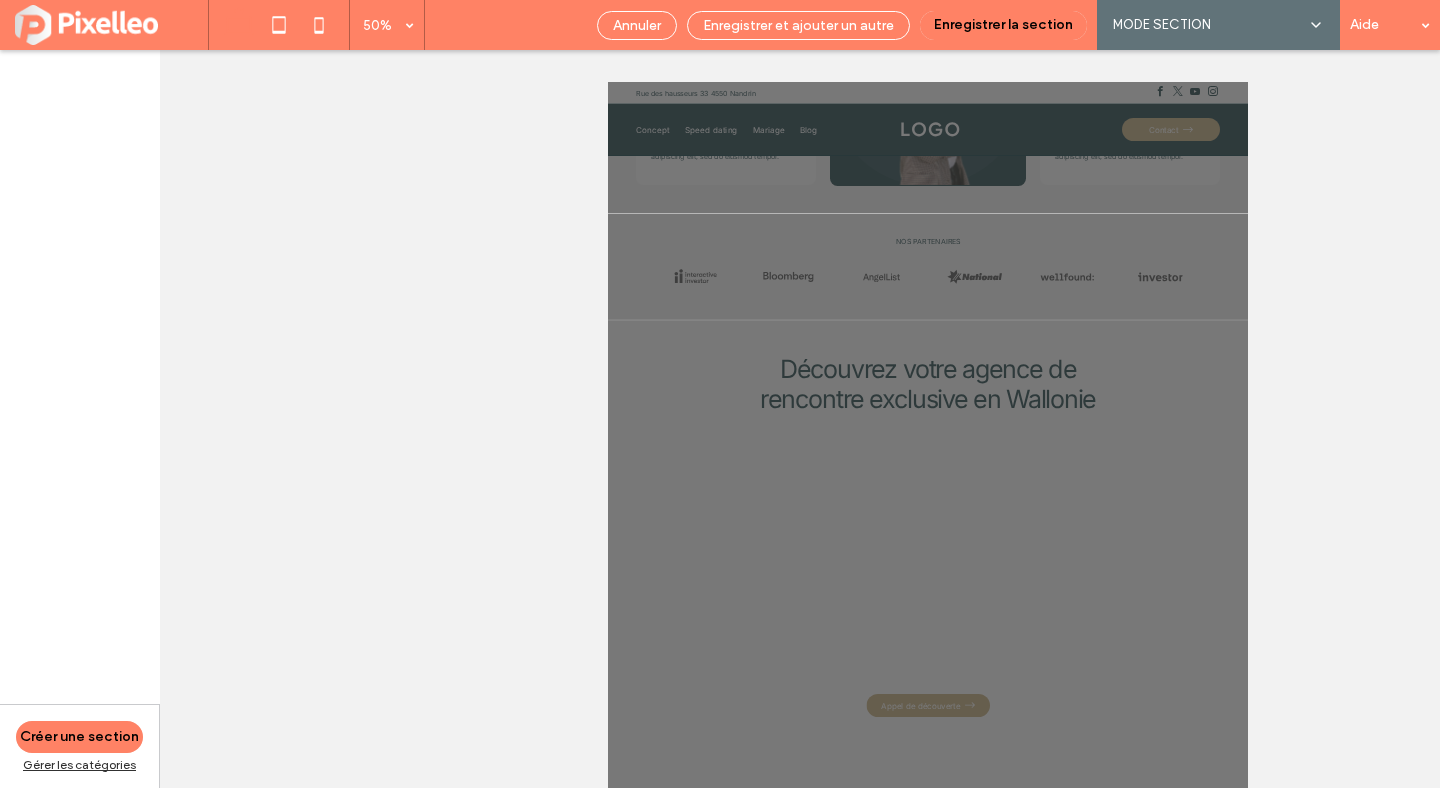 scroll, scrollTop: 1453, scrollLeft: 0, axis: vertical 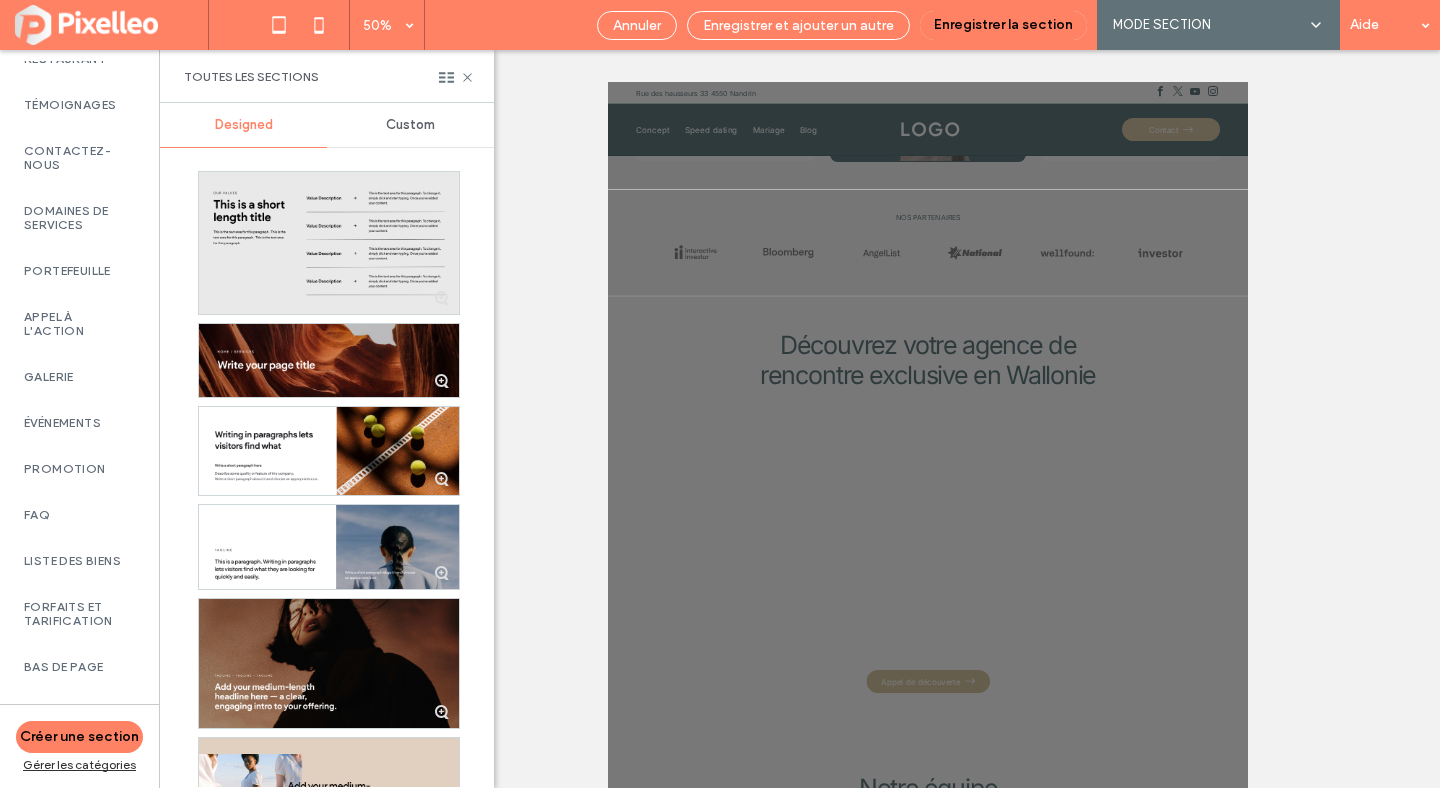 click on "Équipe" at bounding box center (79, -1) 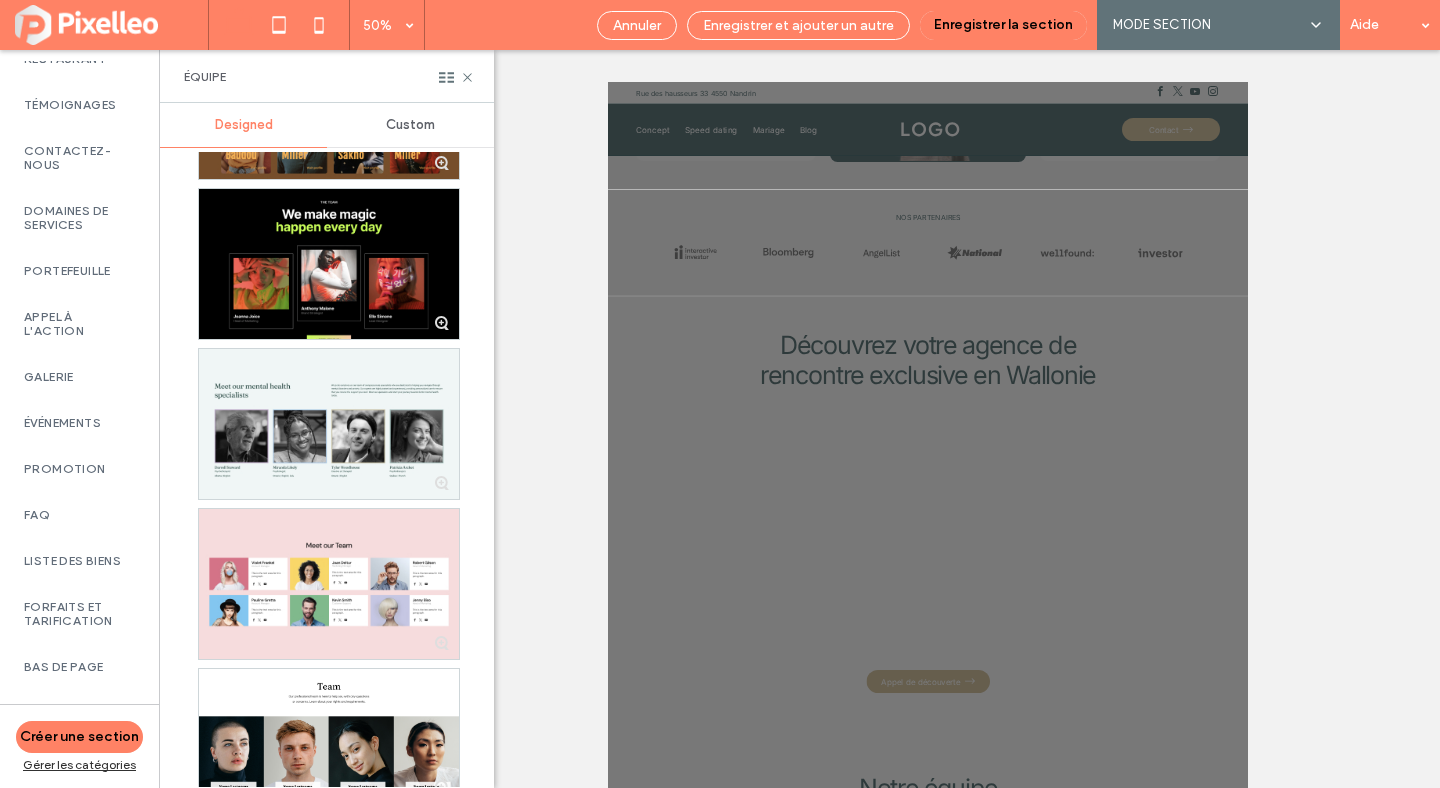 scroll, scrollTop: 4086, scrollLeft: 0, axis: vertical 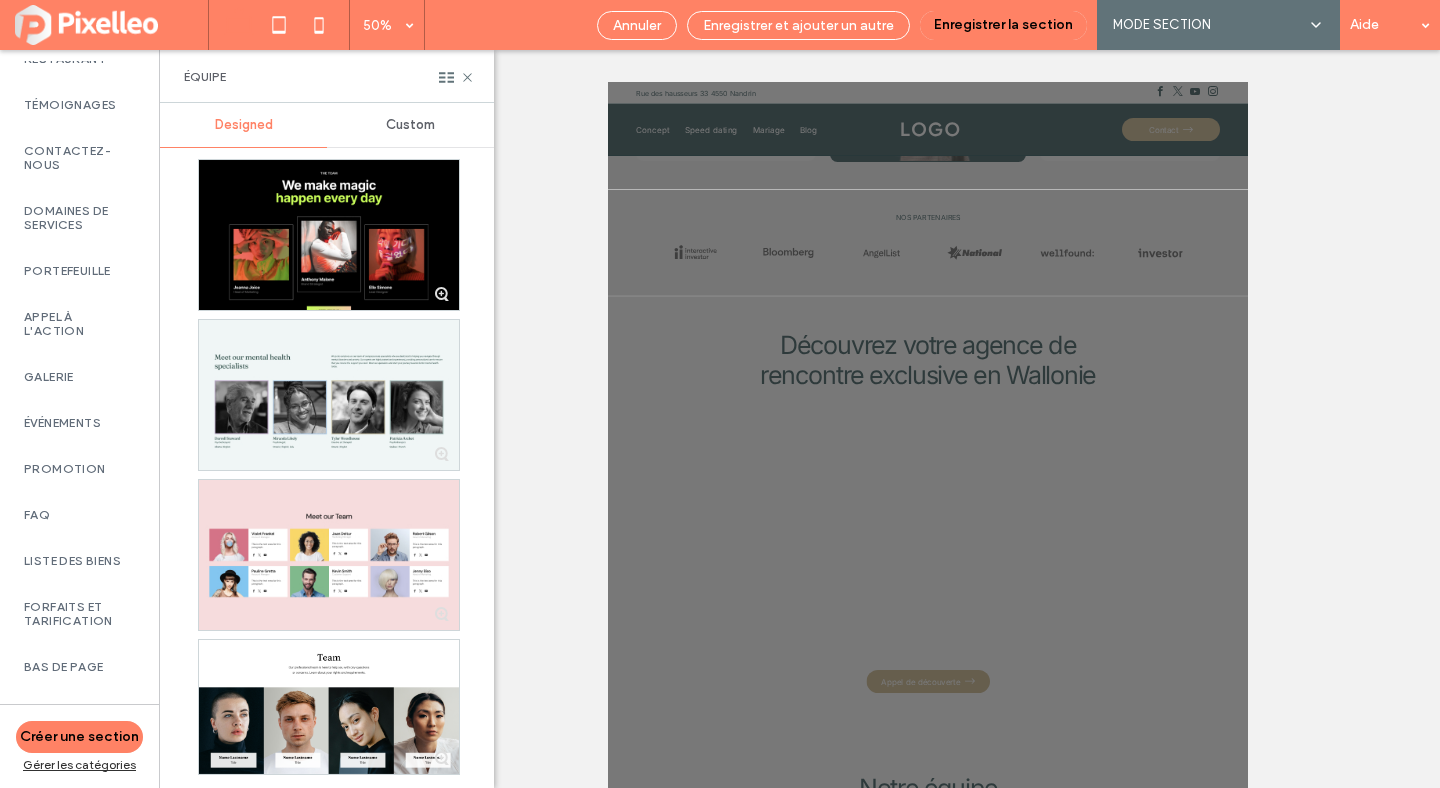 click at bounding box center [329, 395] 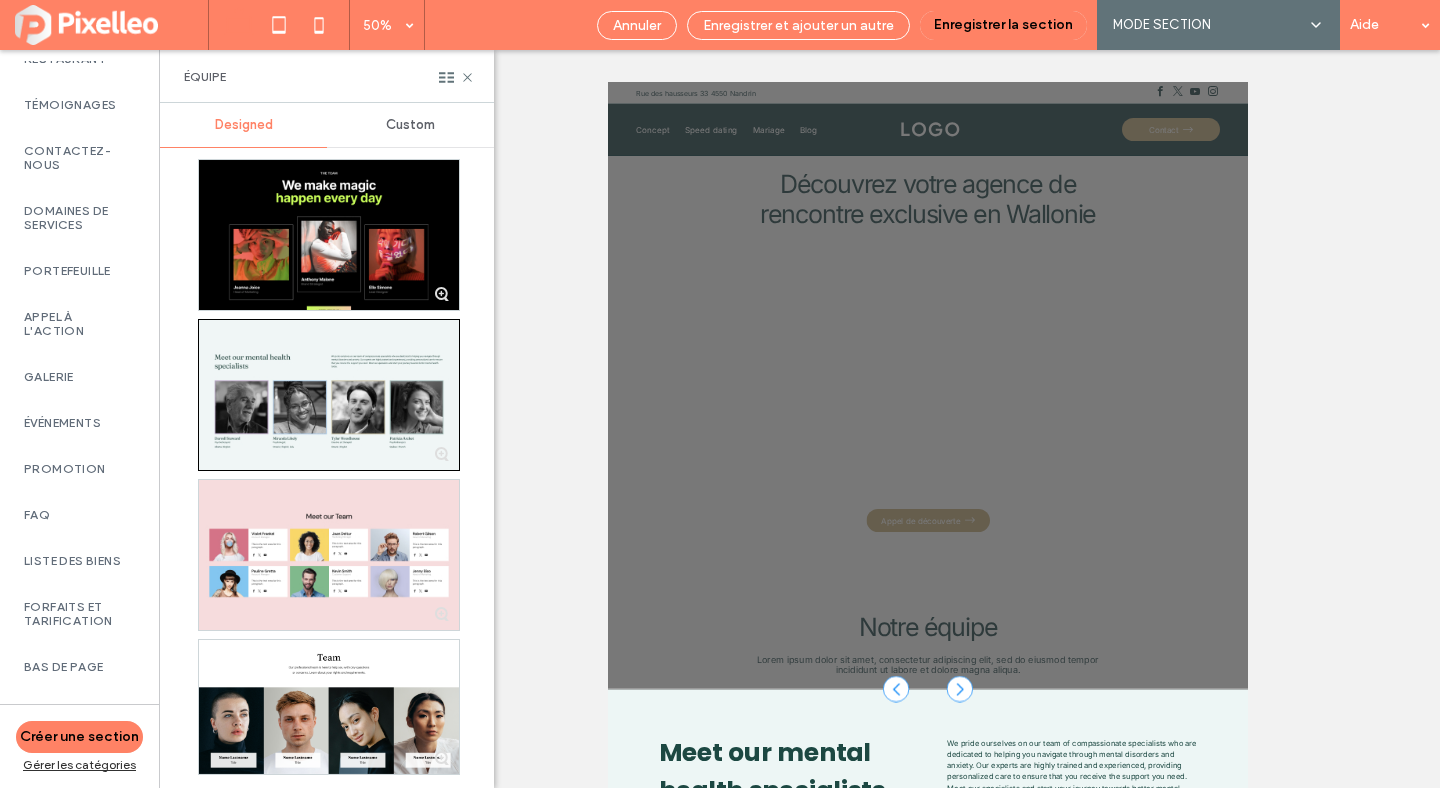 scroll, scrollTop: 1882, scrollLeft: 0, axis: vertical 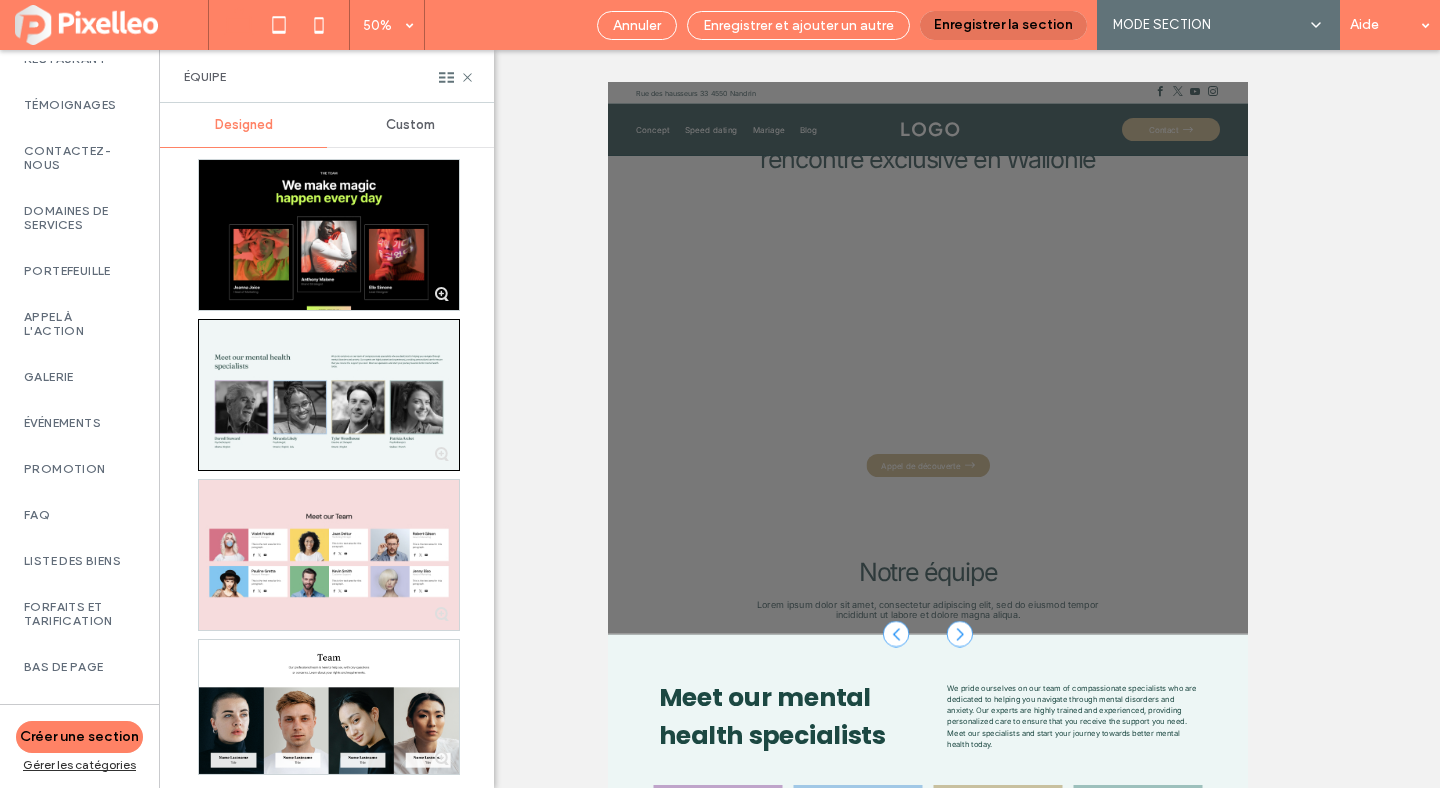 click on "Enregistrer la section" at bounding box center [1003, 25] 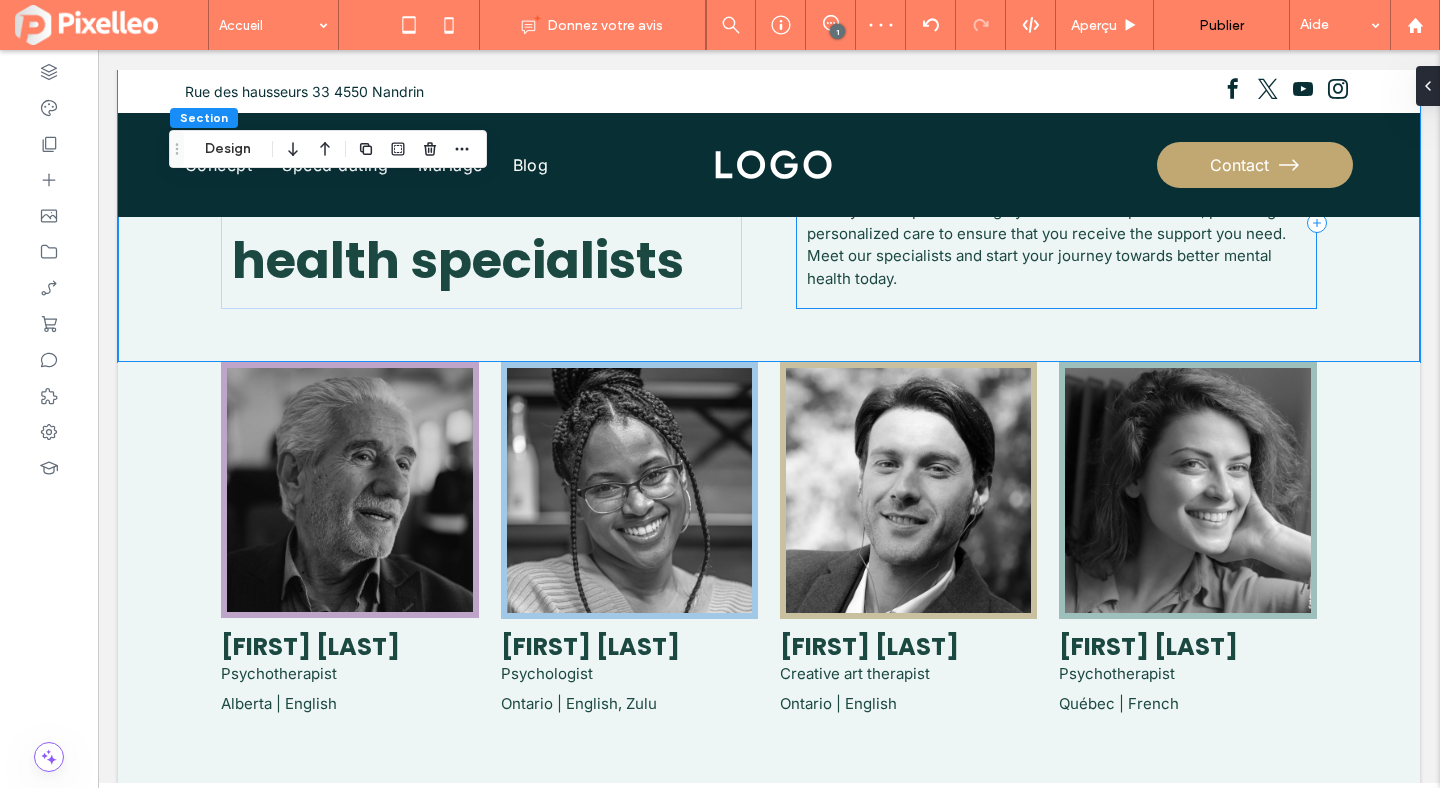 scroll, scrollTop: 3089, scrollLeft: 0, axis: vertical 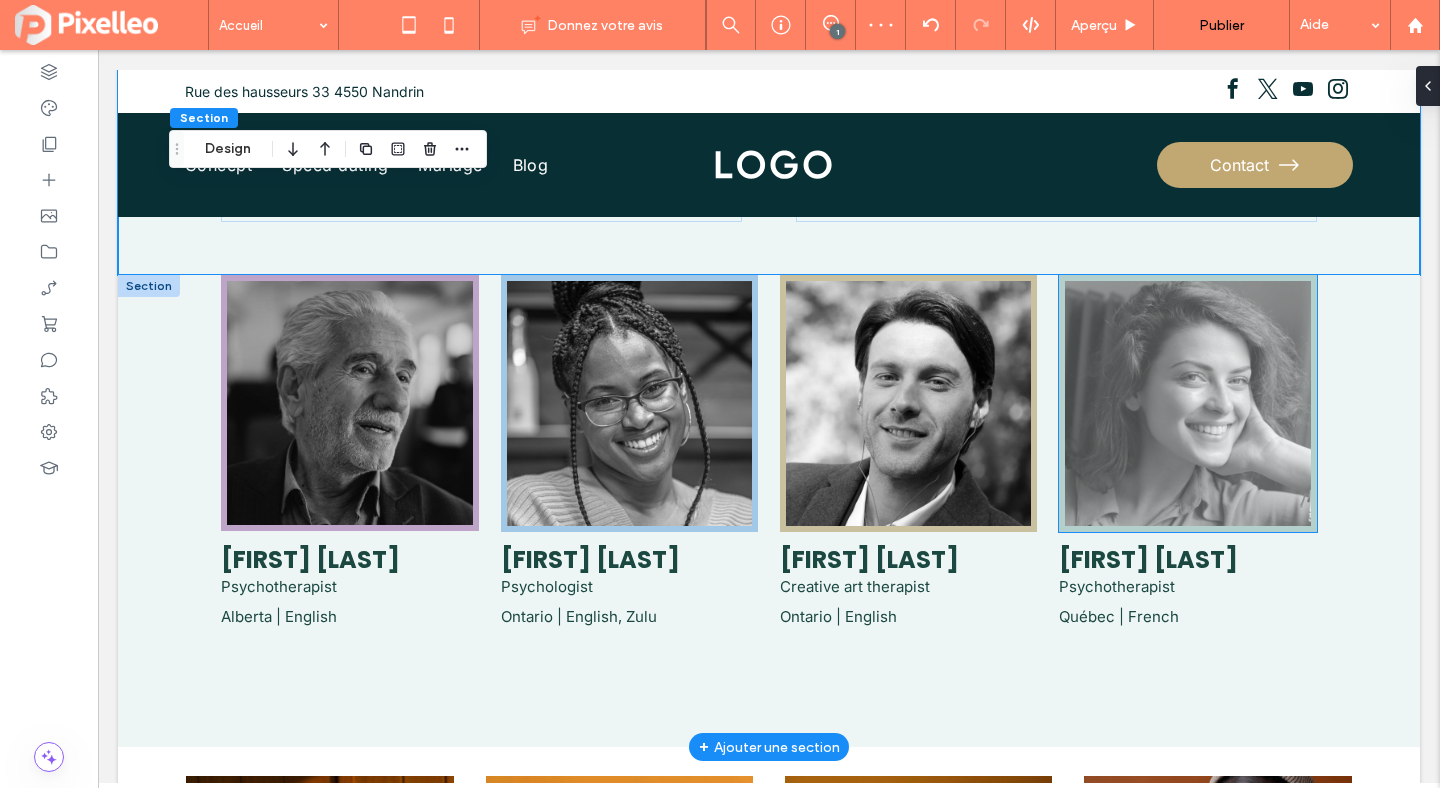 click at bounding box center [1188, 404] 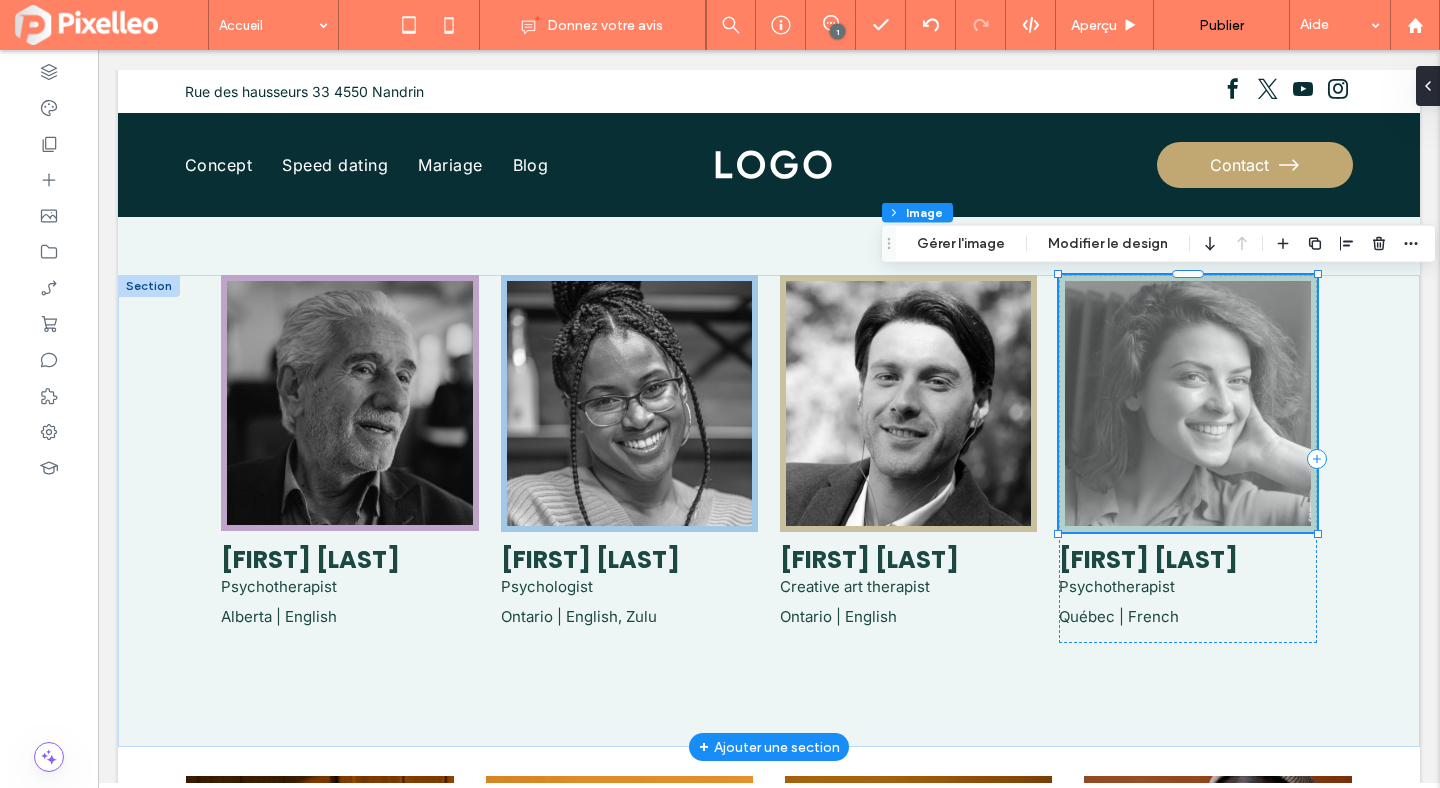 click at bounding box center [1188, 404] 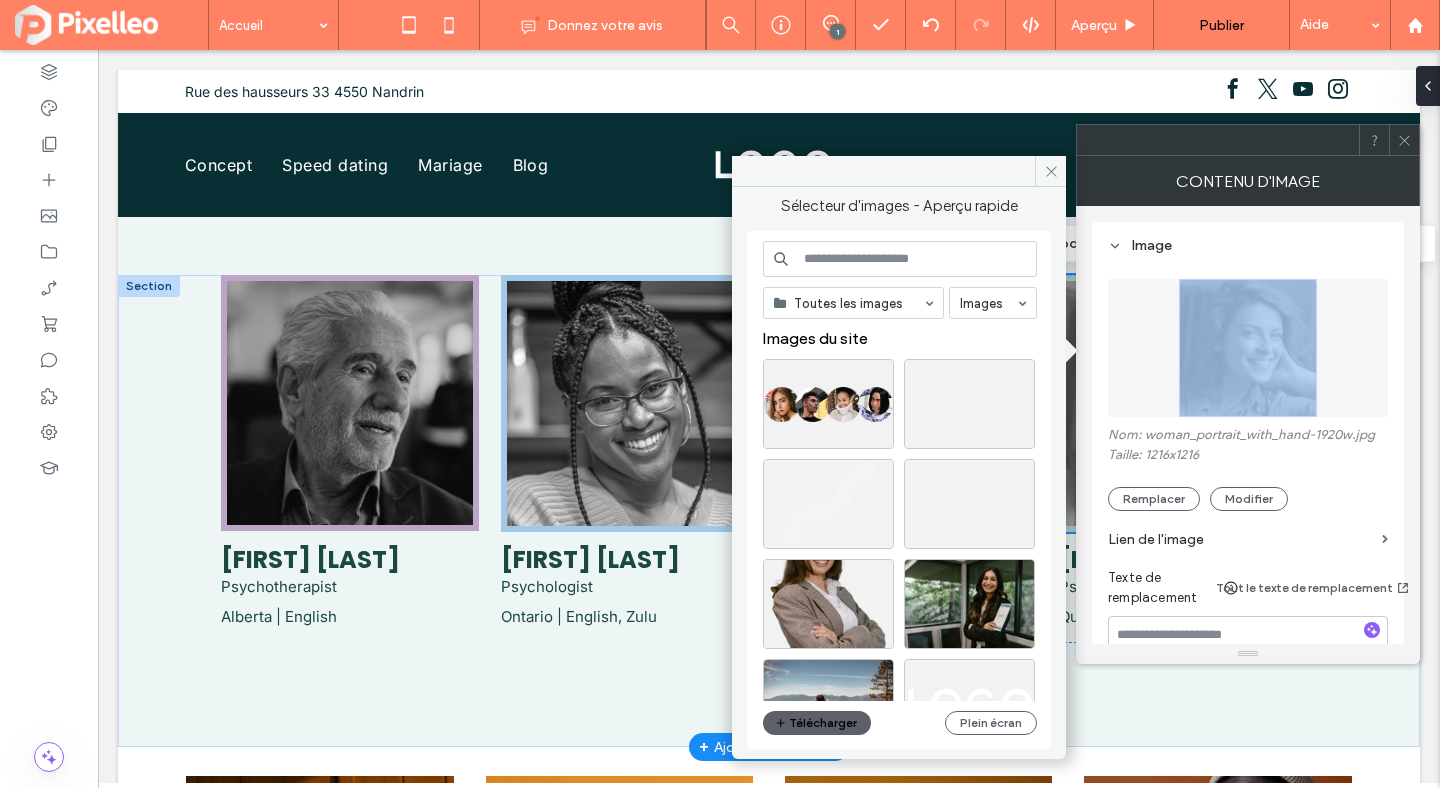 click at bounding box center (1248, 348) 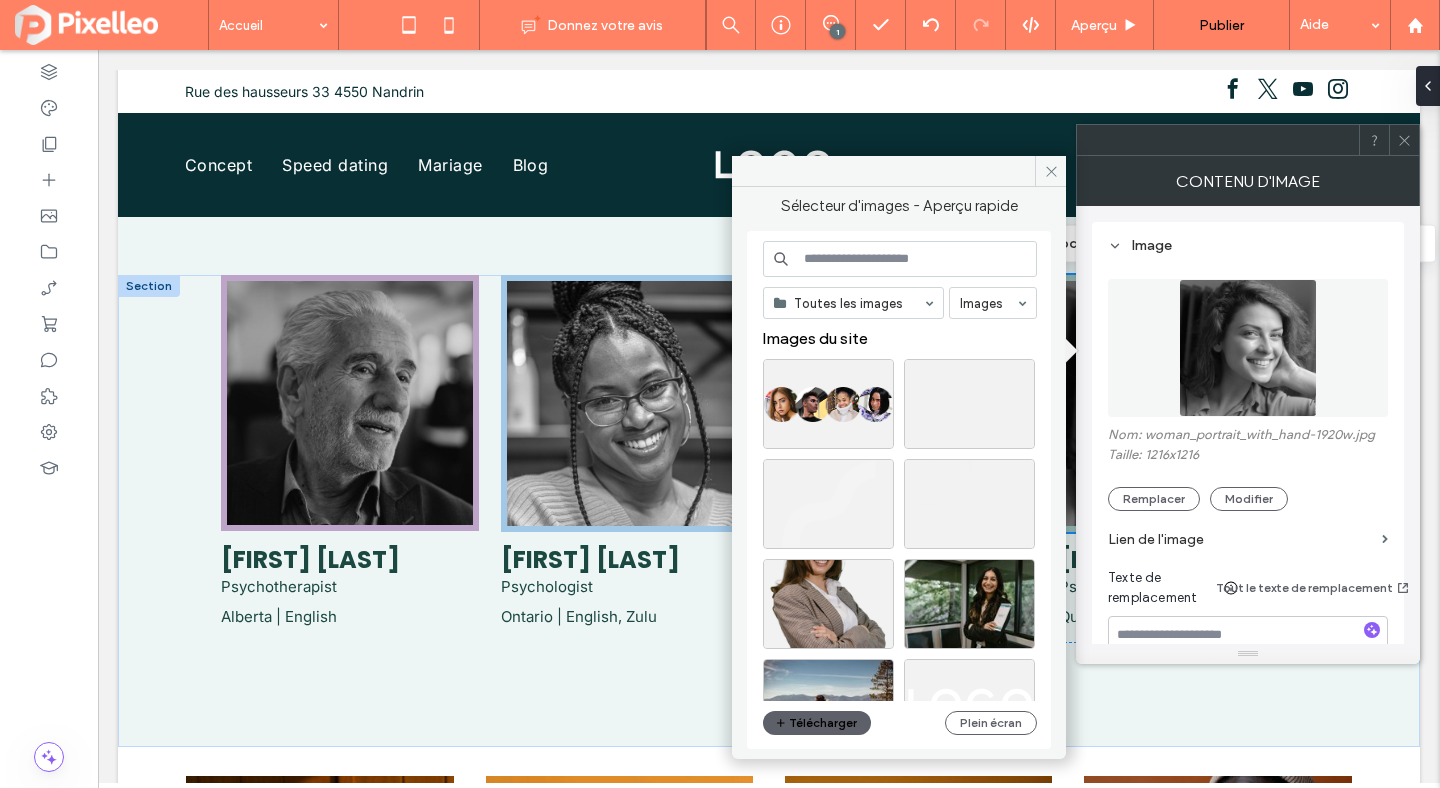click at bounding box center [899, 171] 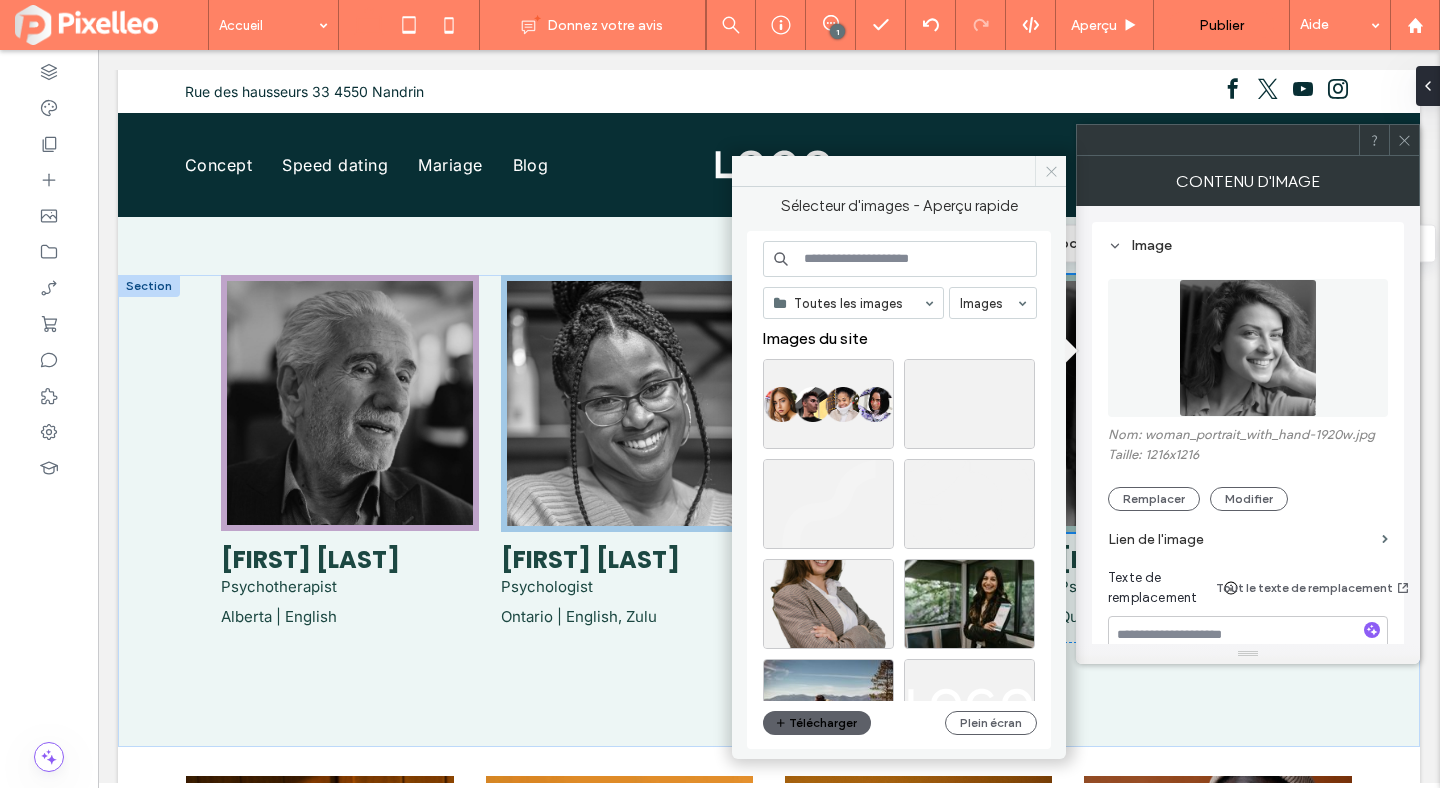 click 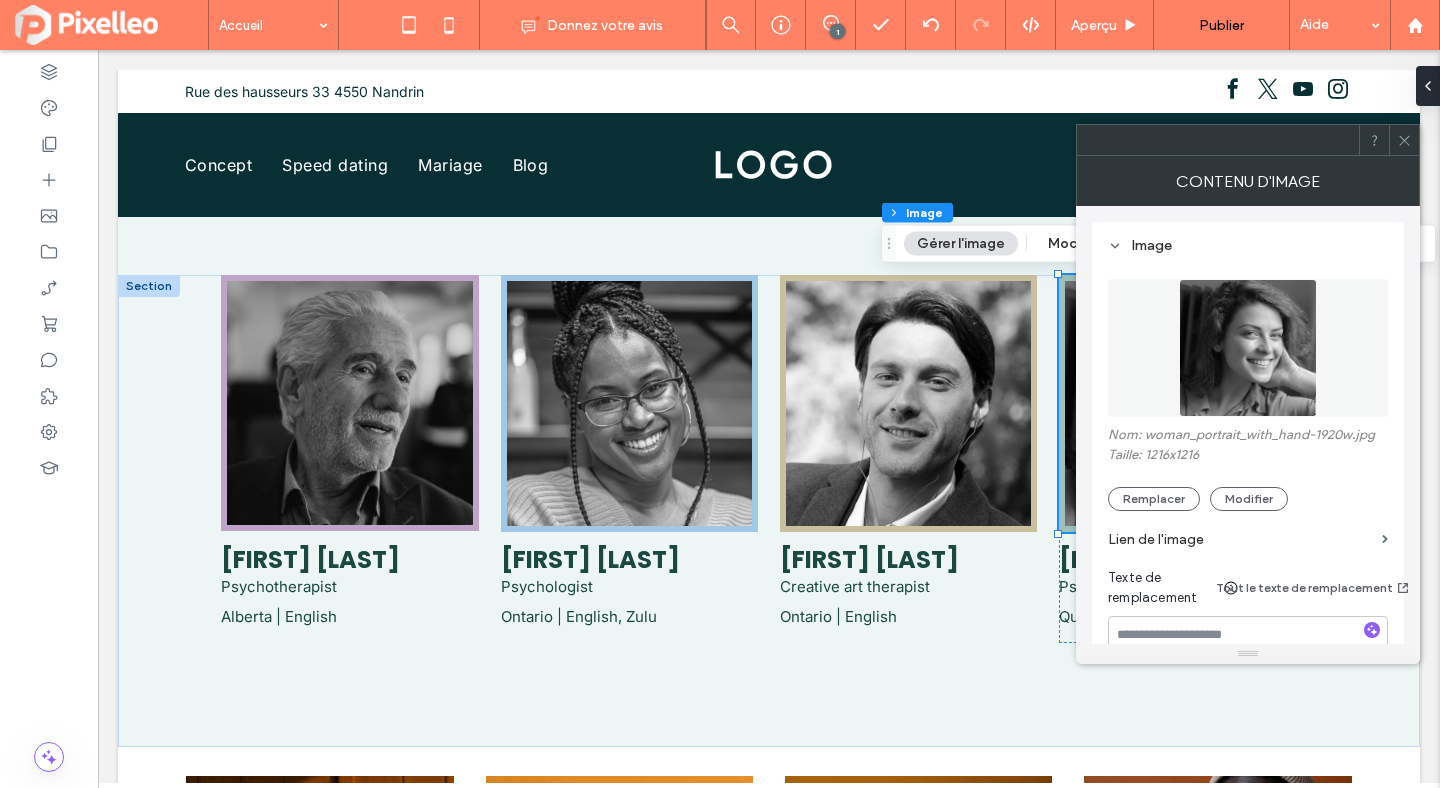 click 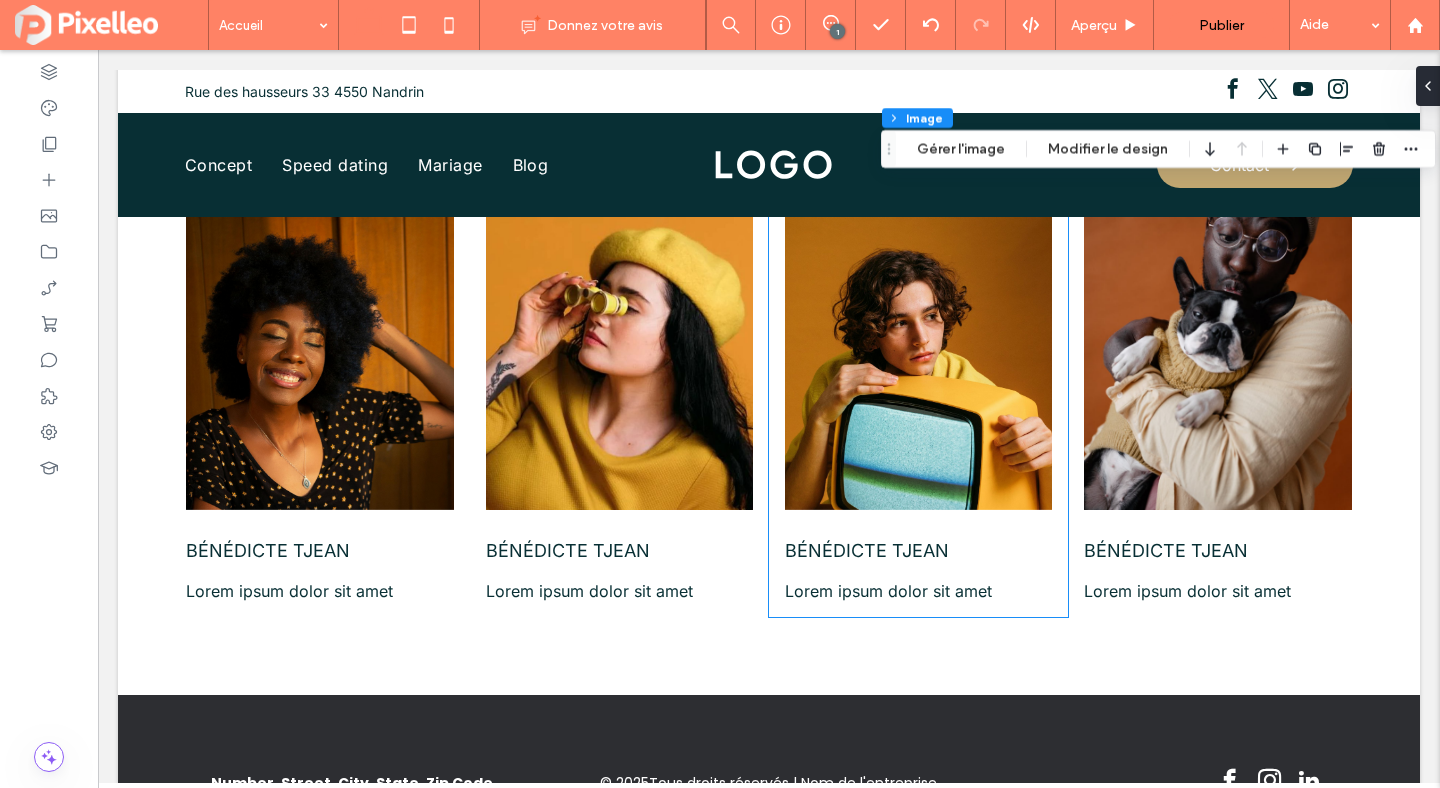scroll, scrollTop: 3632, scrollLeft: 0, axis: vertical 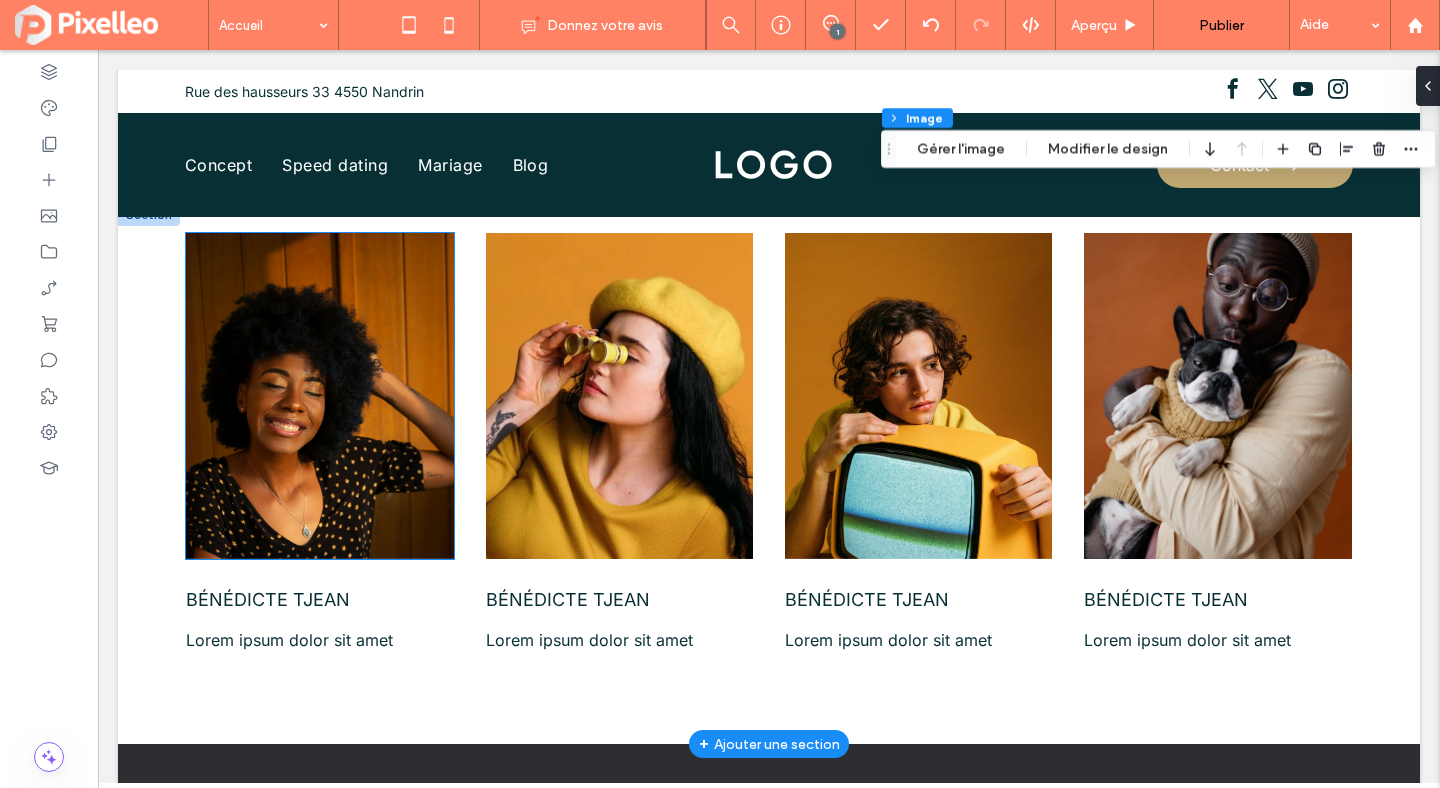 click at bounding box center [319, 396] 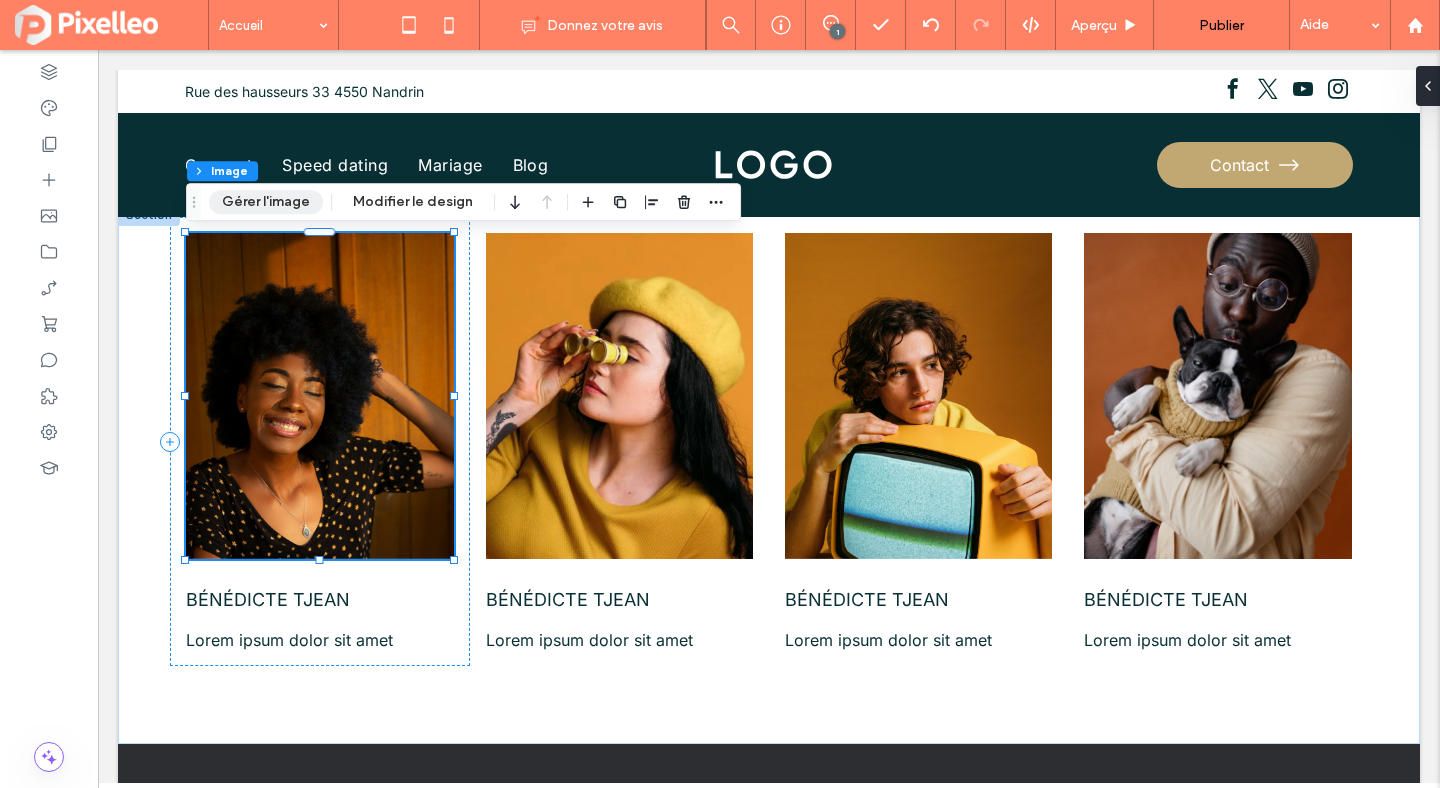 click on "Gérer l'image" at bounding box center [266, 202] 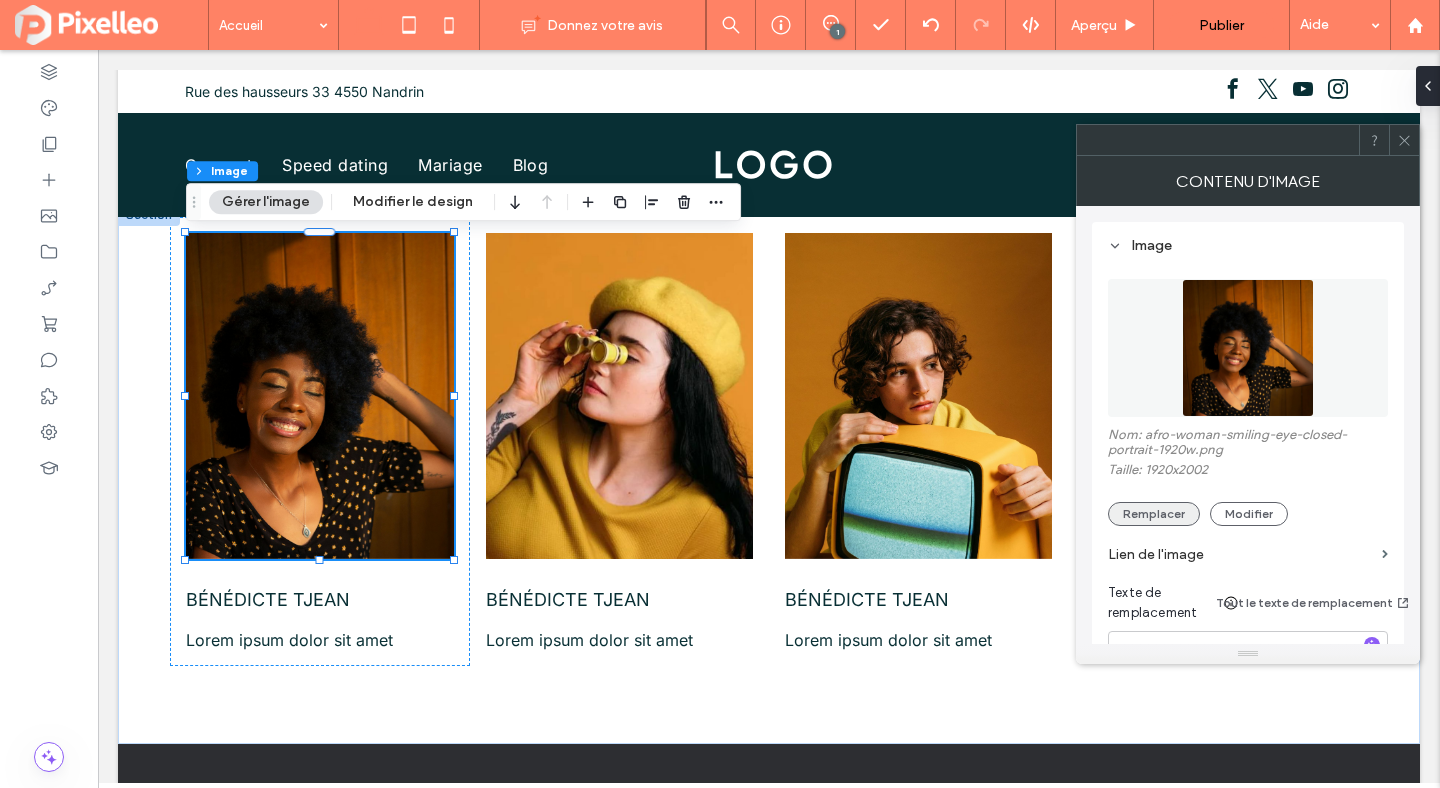 click on "Remplacer" at bounding box center [1154, 514] 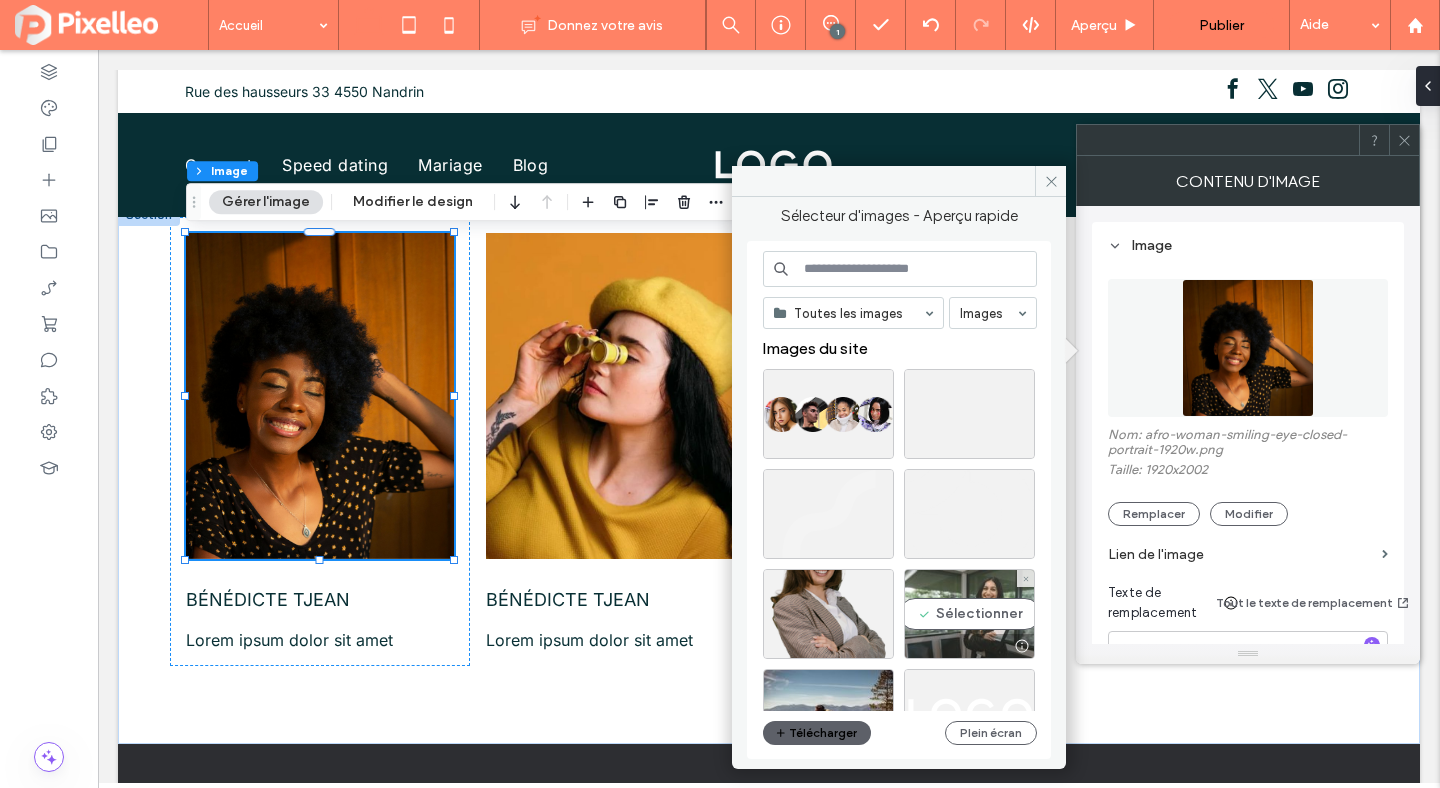 scroll, scrollTop: 9, scrollLeft: 0, axis: vertical 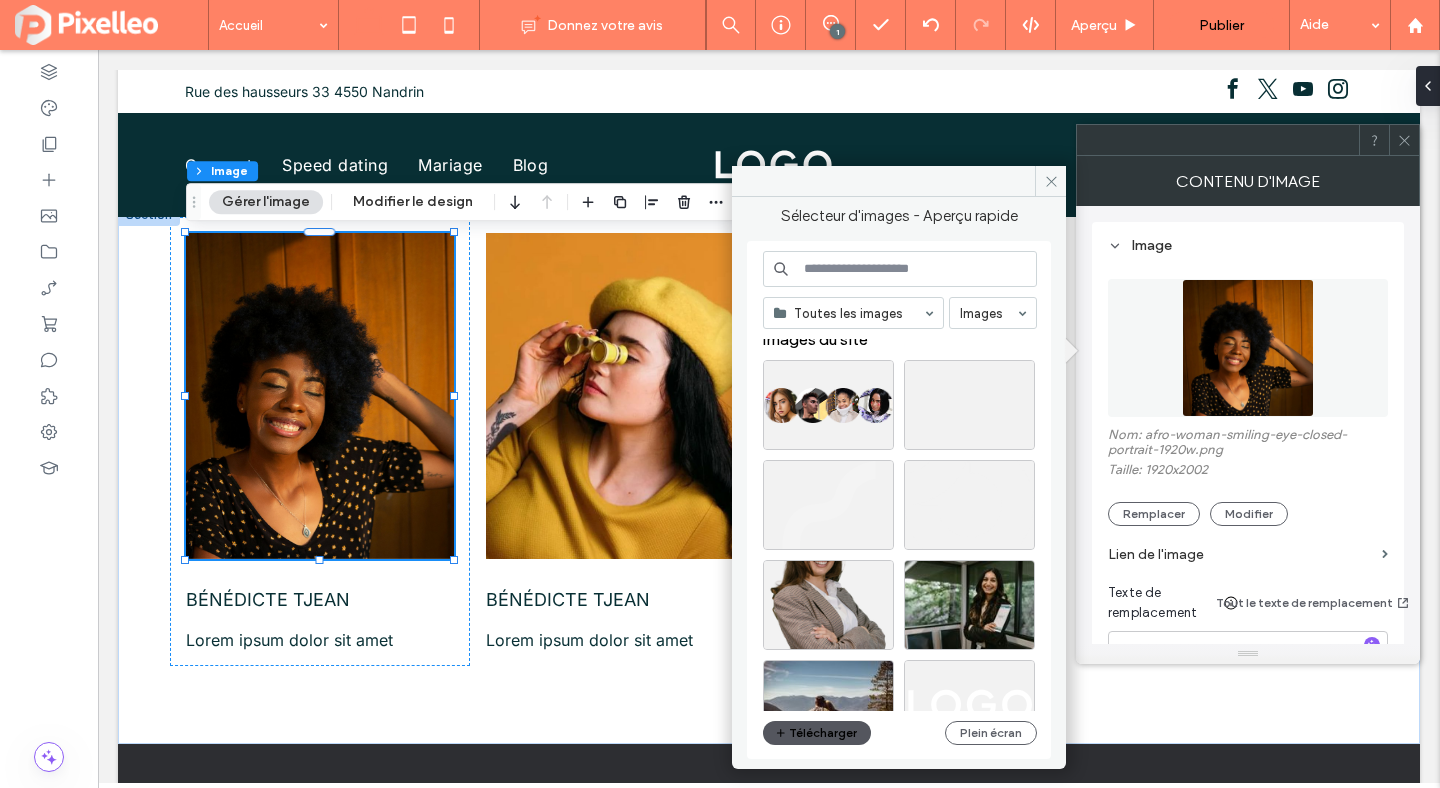 click on "Télécharger" at bounding box center [817, 733] 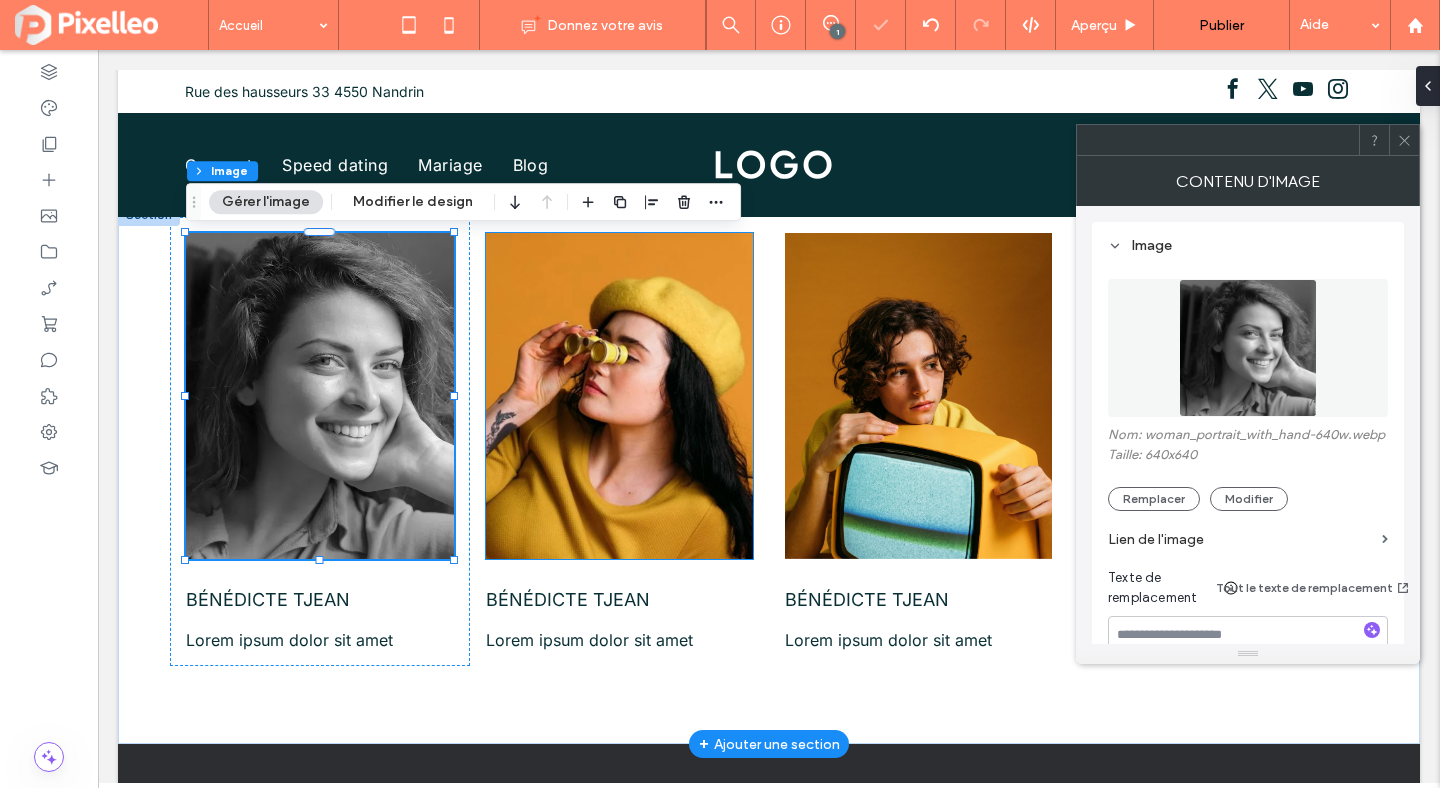 click at bounding box center [619, 396] 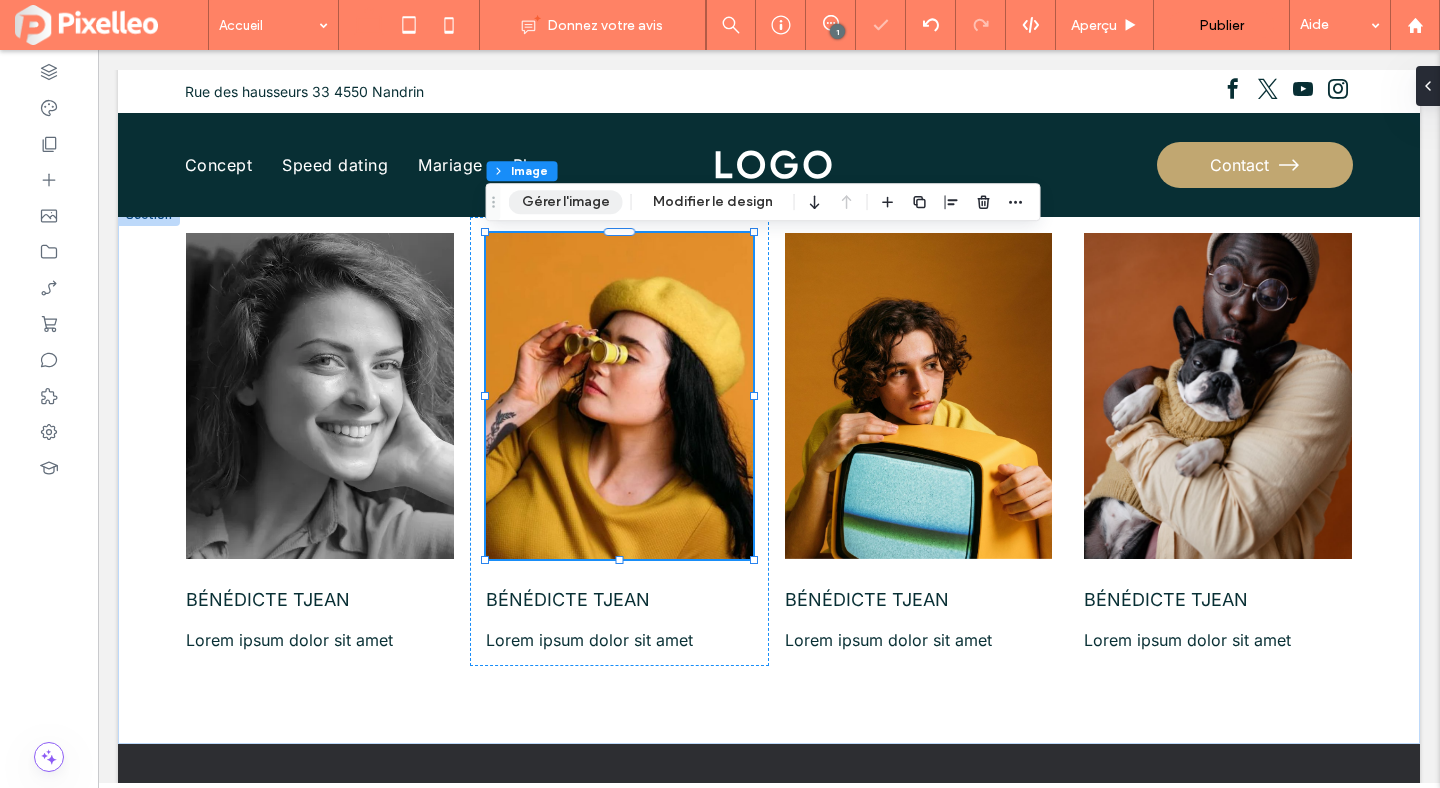 click on "Gérer l'image" at bounding box center (566, 202) 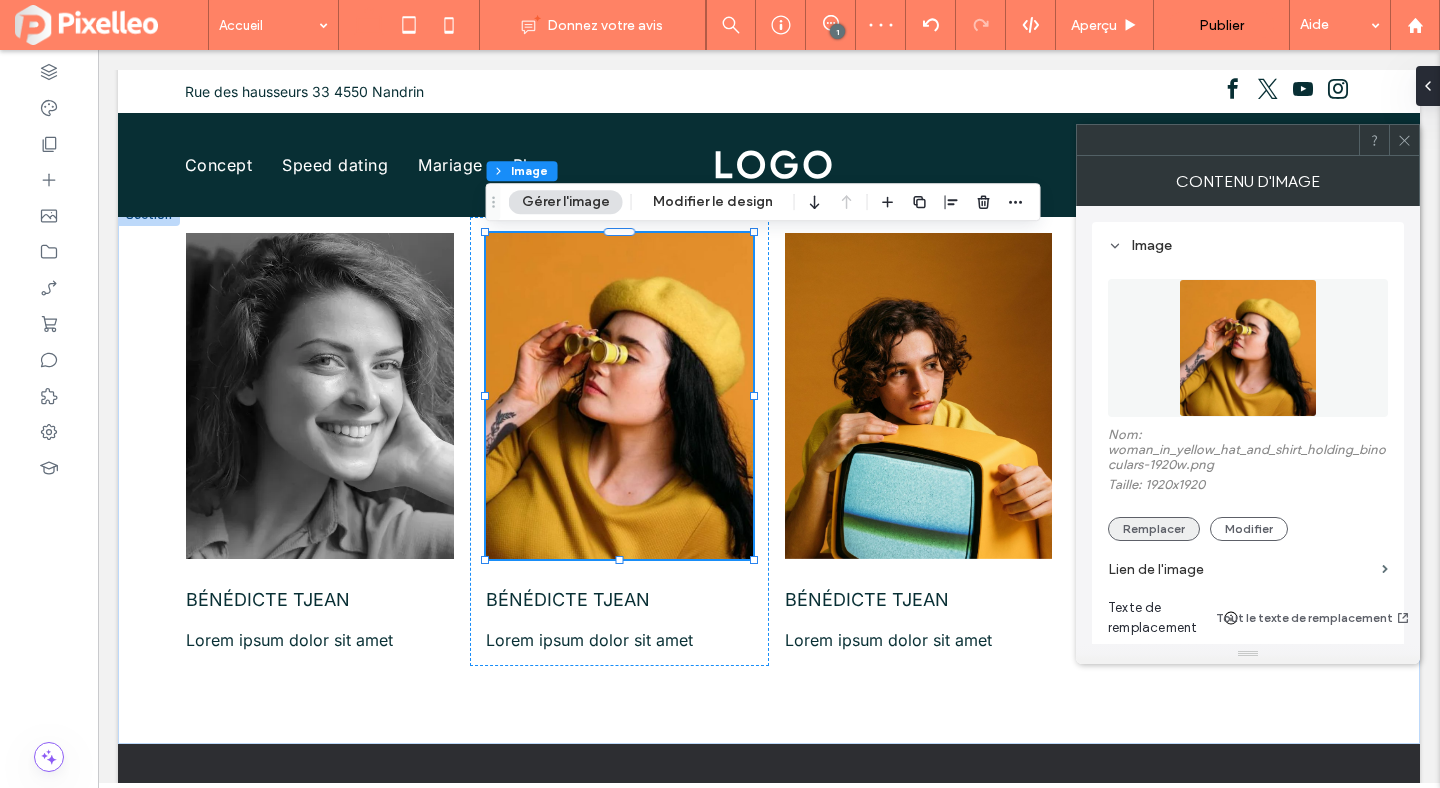 click on "Remplacer" at bounding box center (1154, 529) 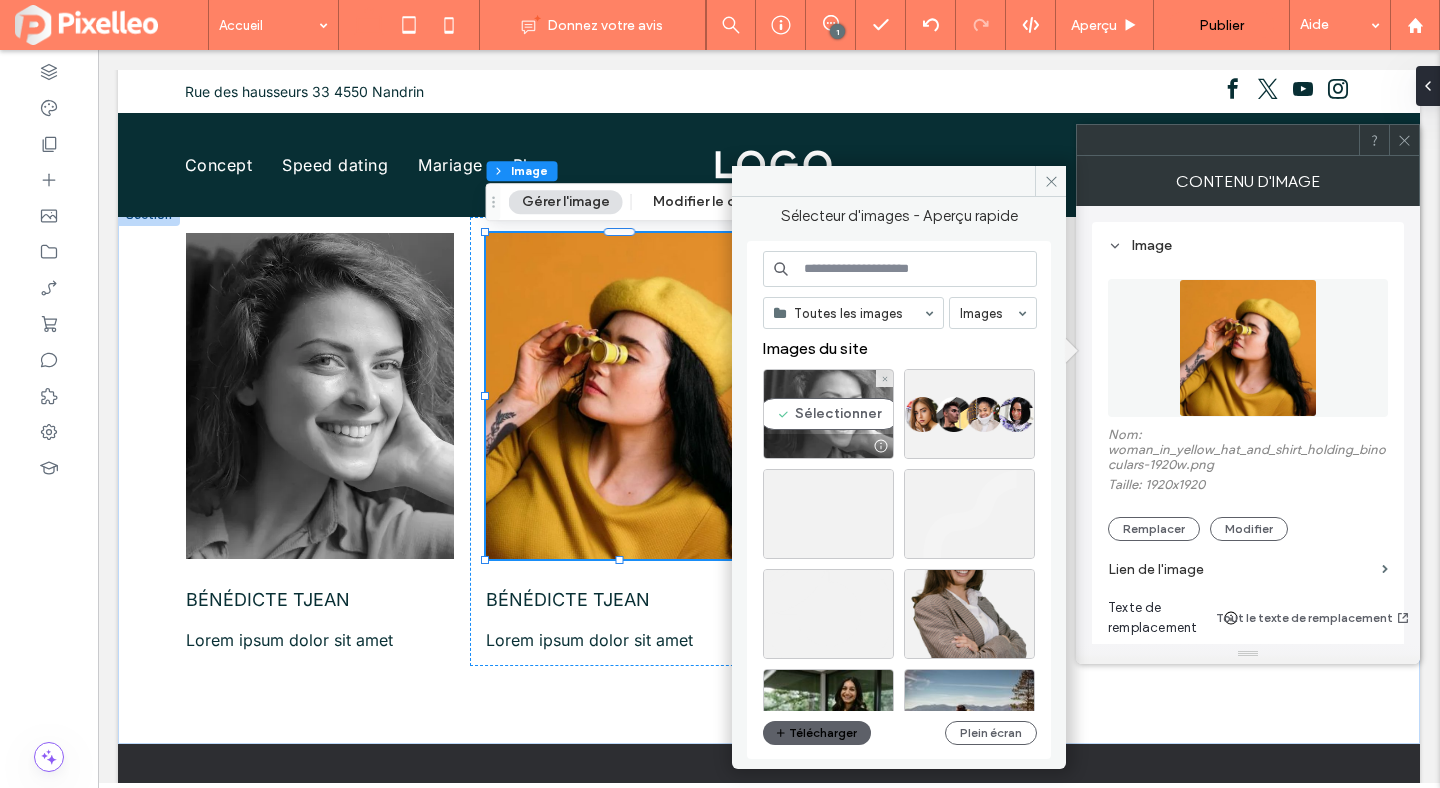click on "Sélectionner" at bounding box center (828, 414) 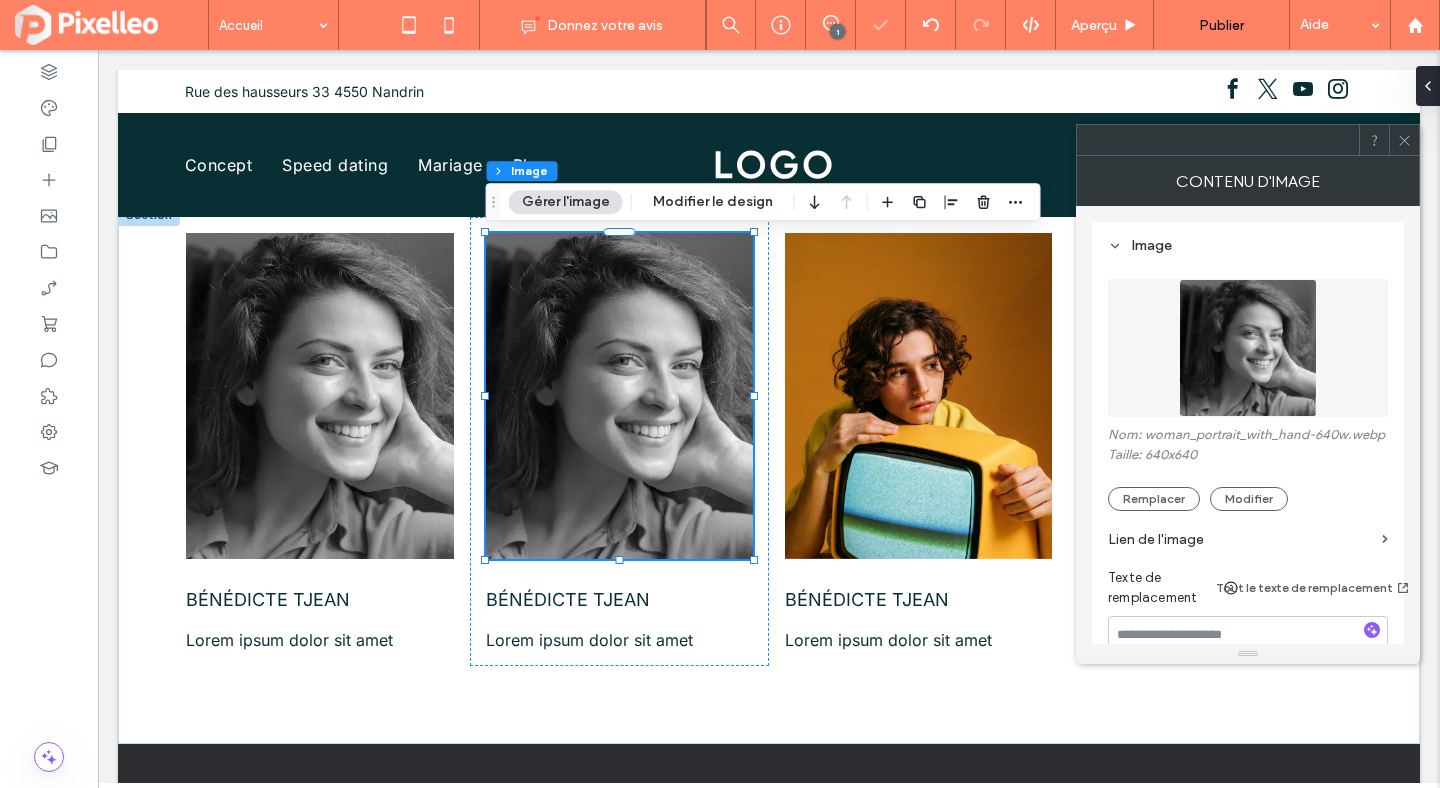 click at bounding box center (1404, 140) 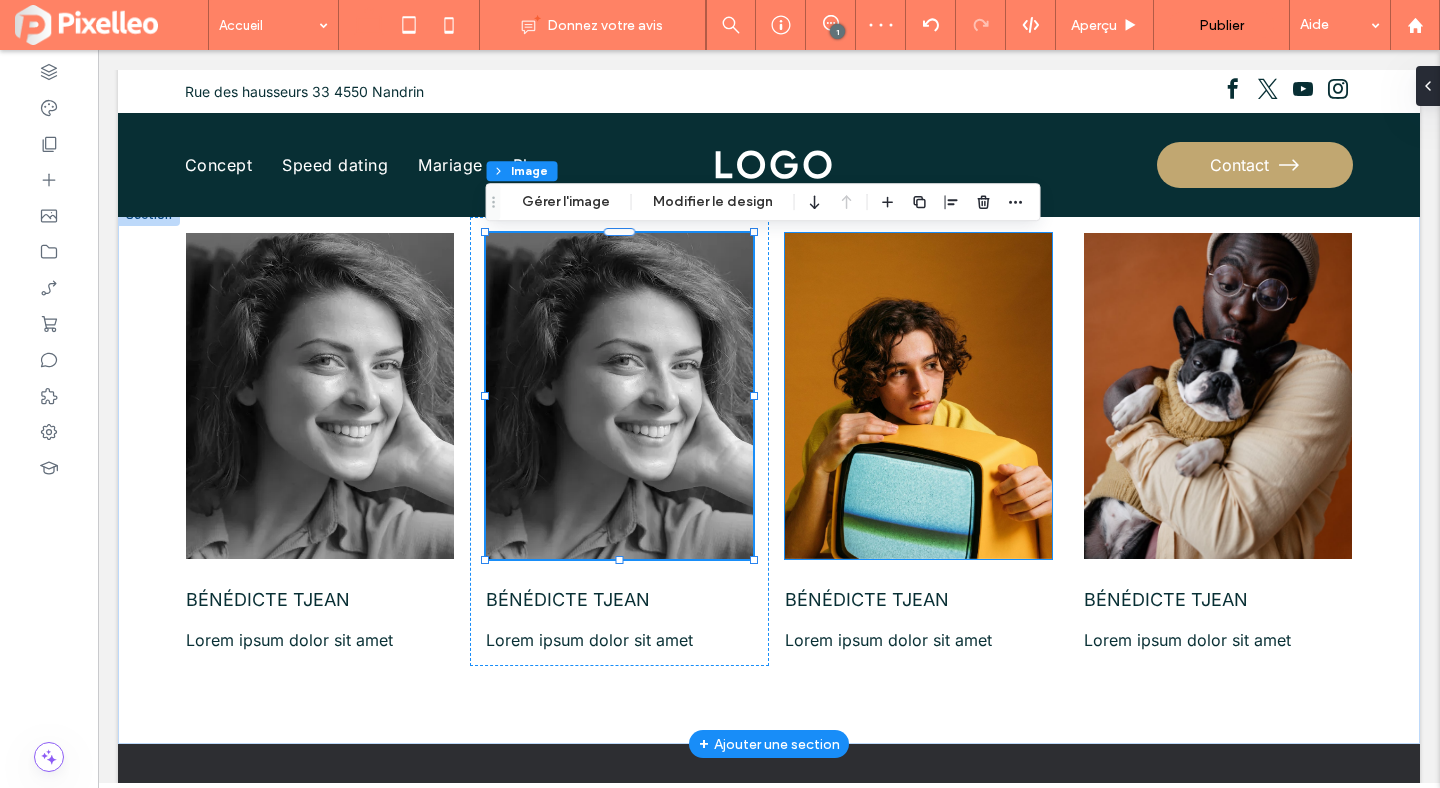 click at bounding box center [918, 396] 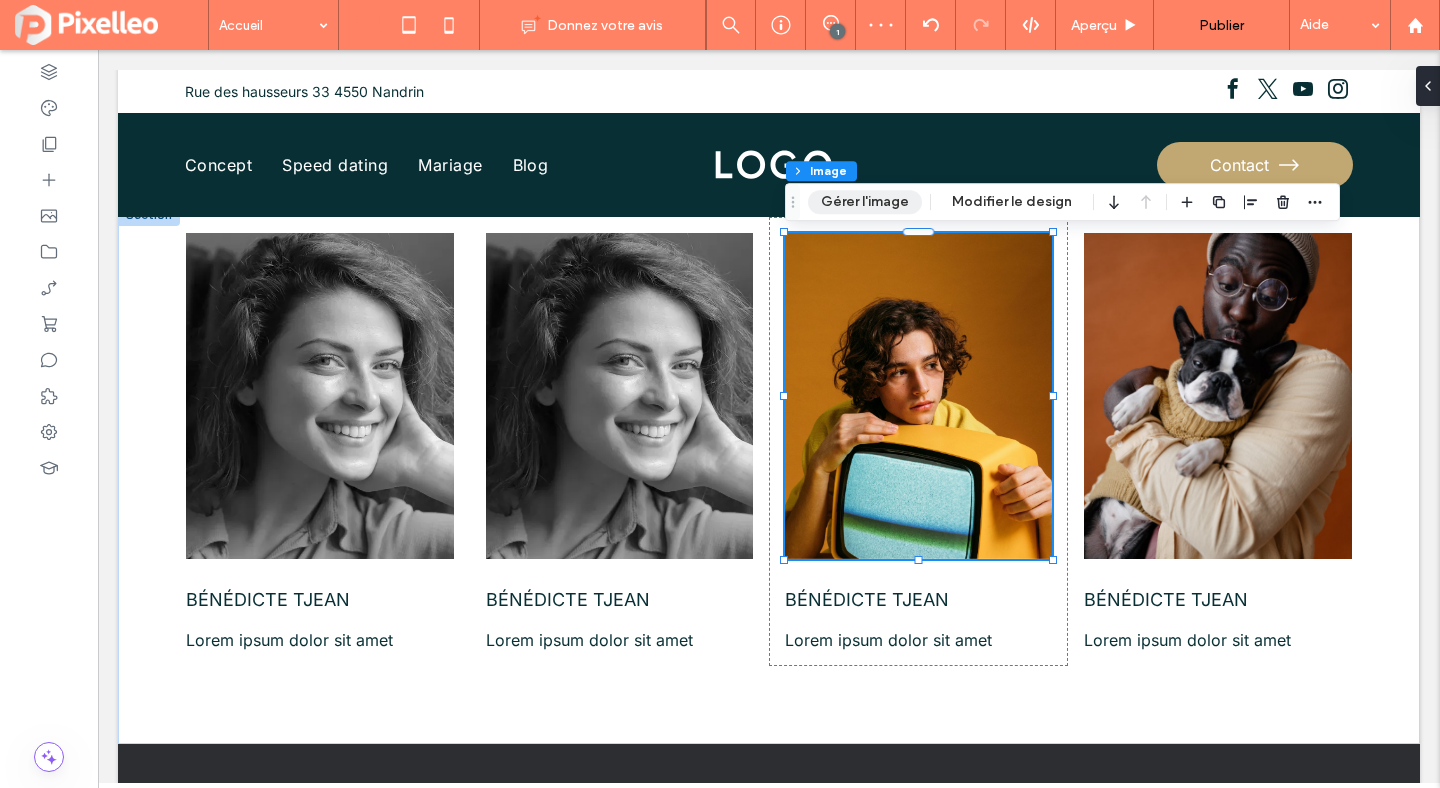 click on "Gérer l'image" at bounding box center [865, 202] 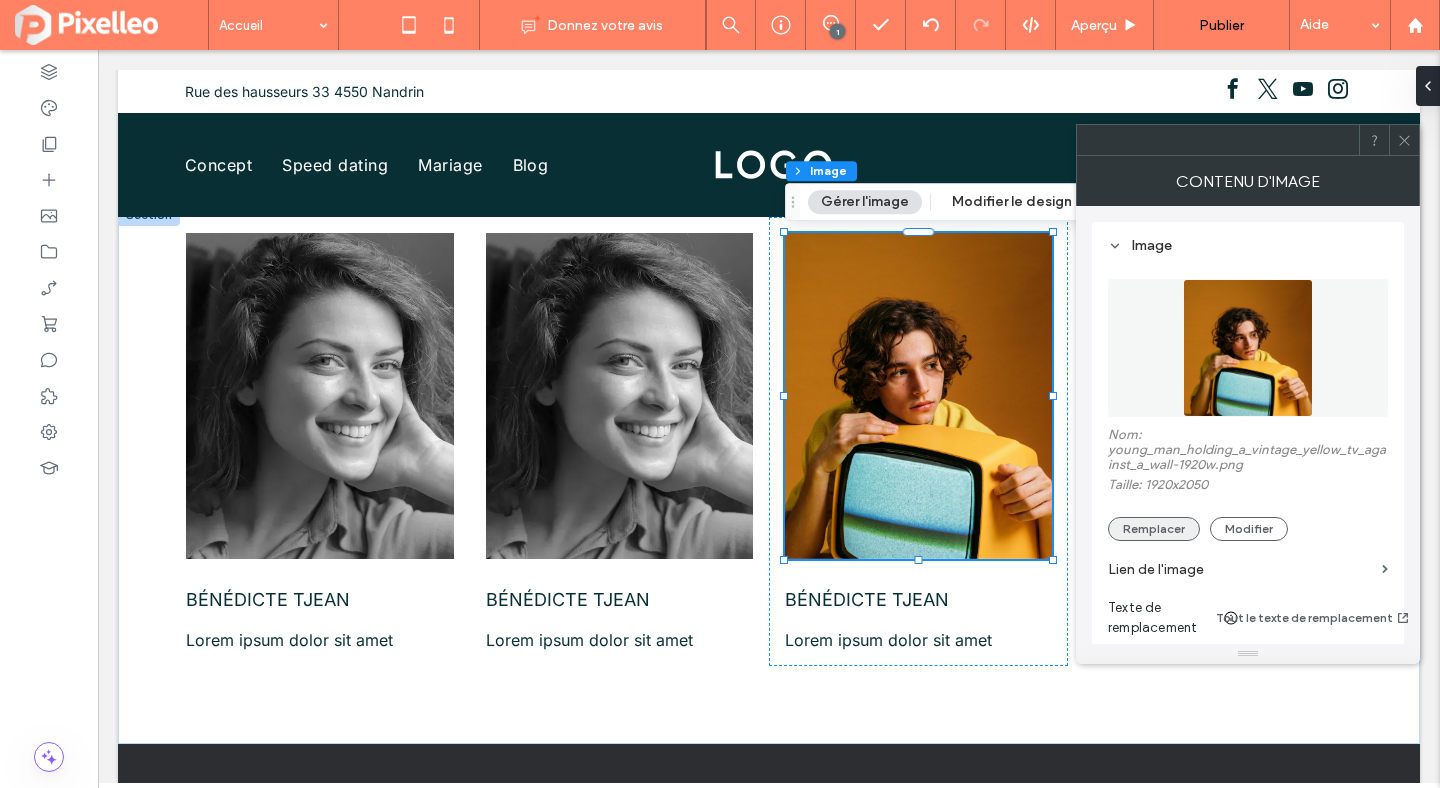 click on "Remplacer" at bounding box center (1154, 529) 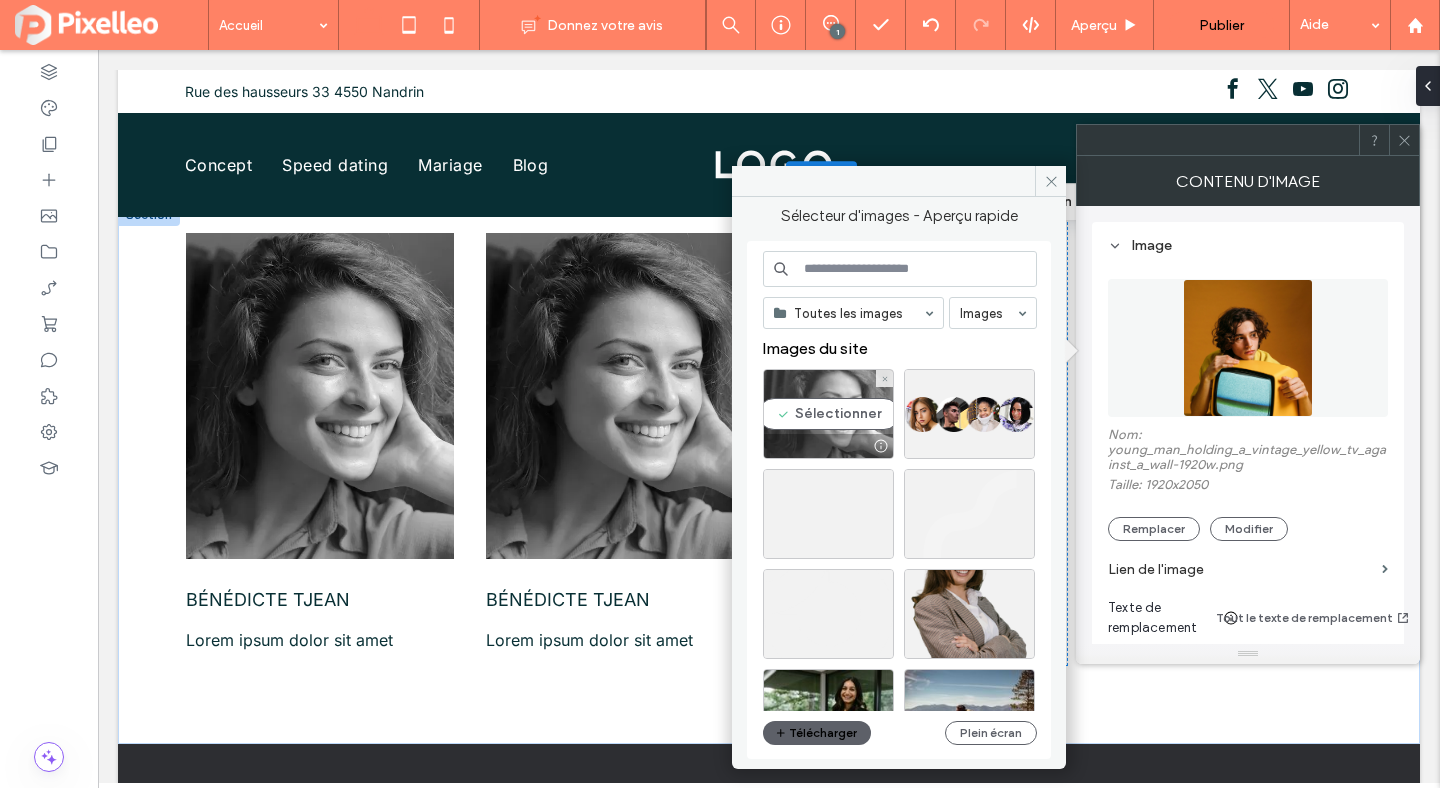 click on "Sélectionner" at bounding box center (828, 414) 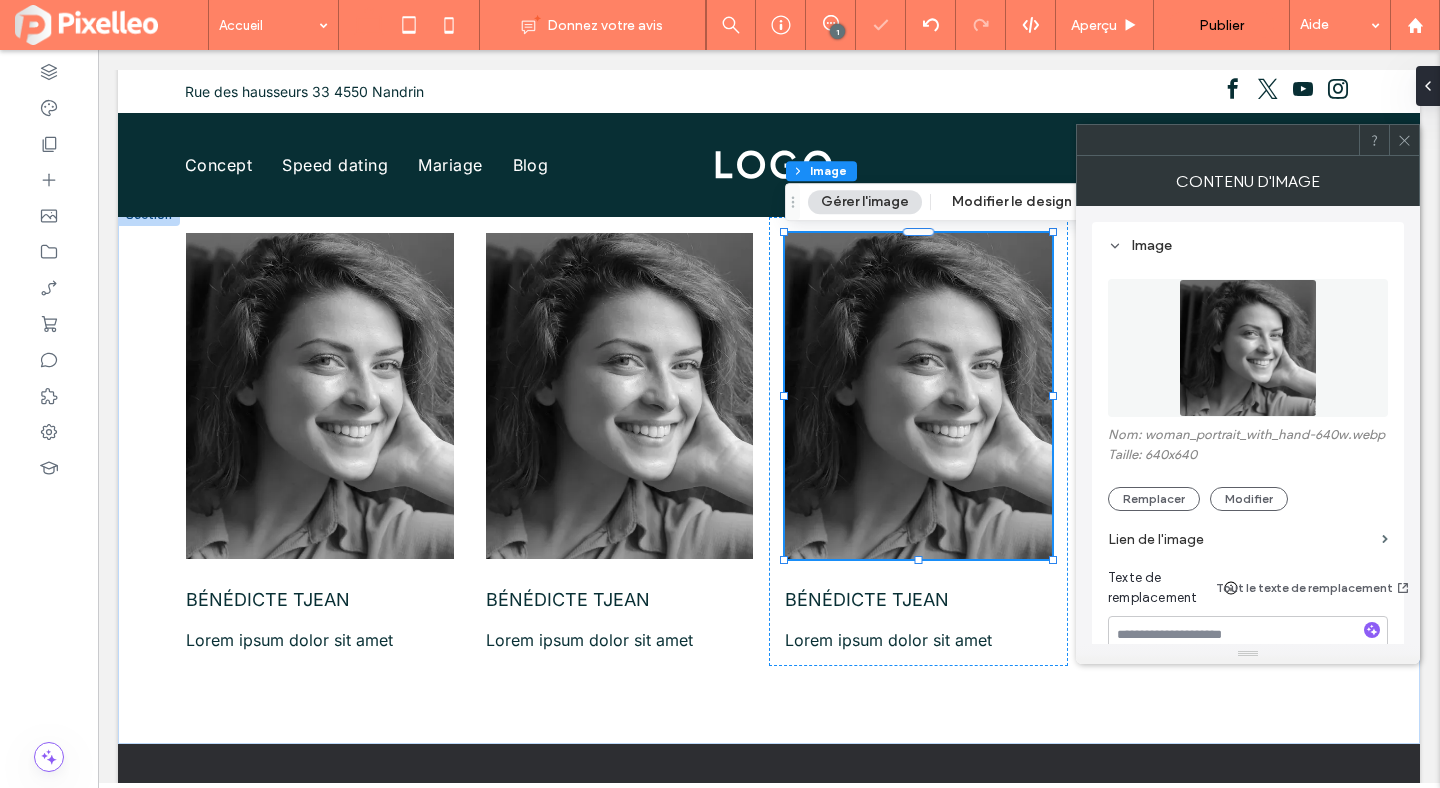 click at bounding box center (1404, 140) 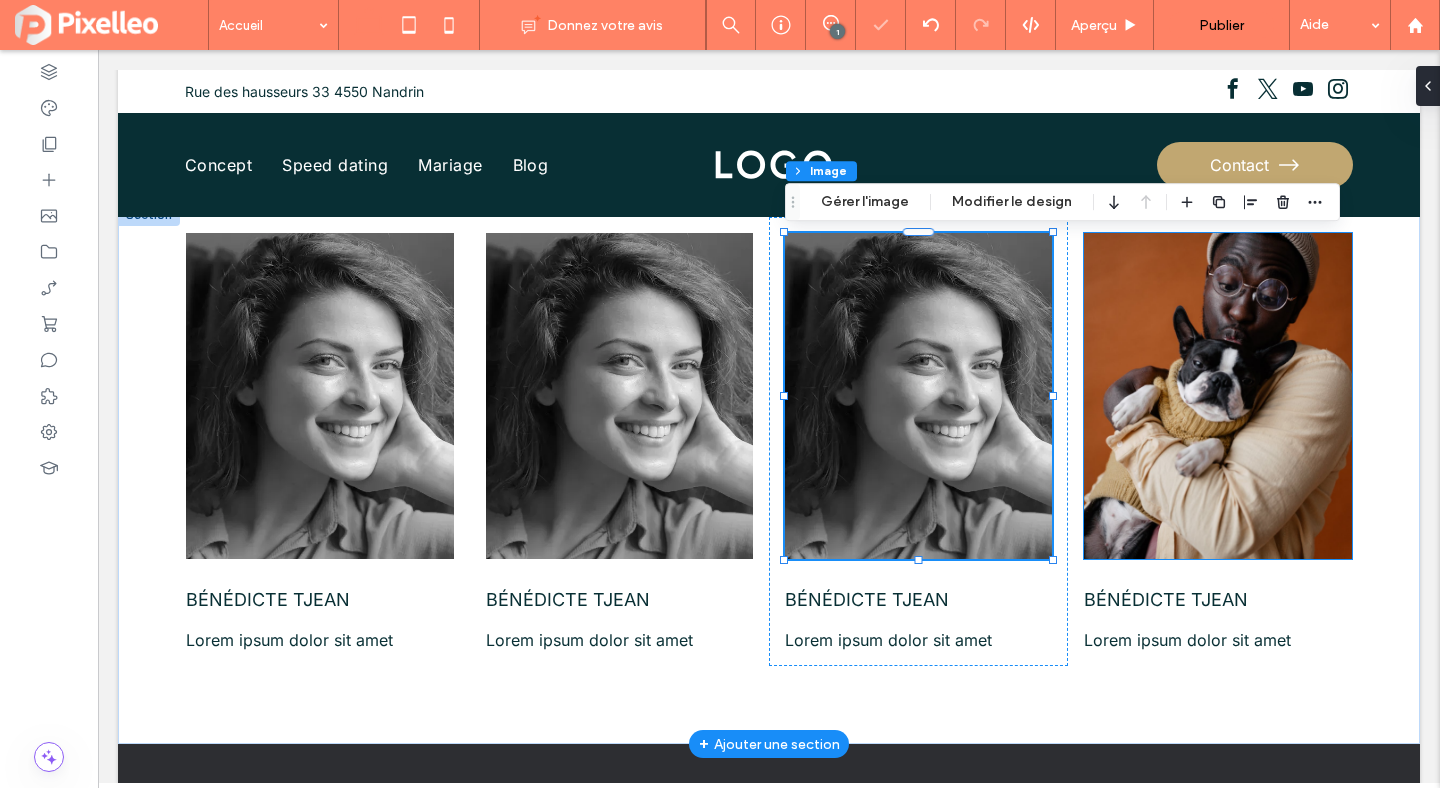 click at bounding box center [1217, 396] 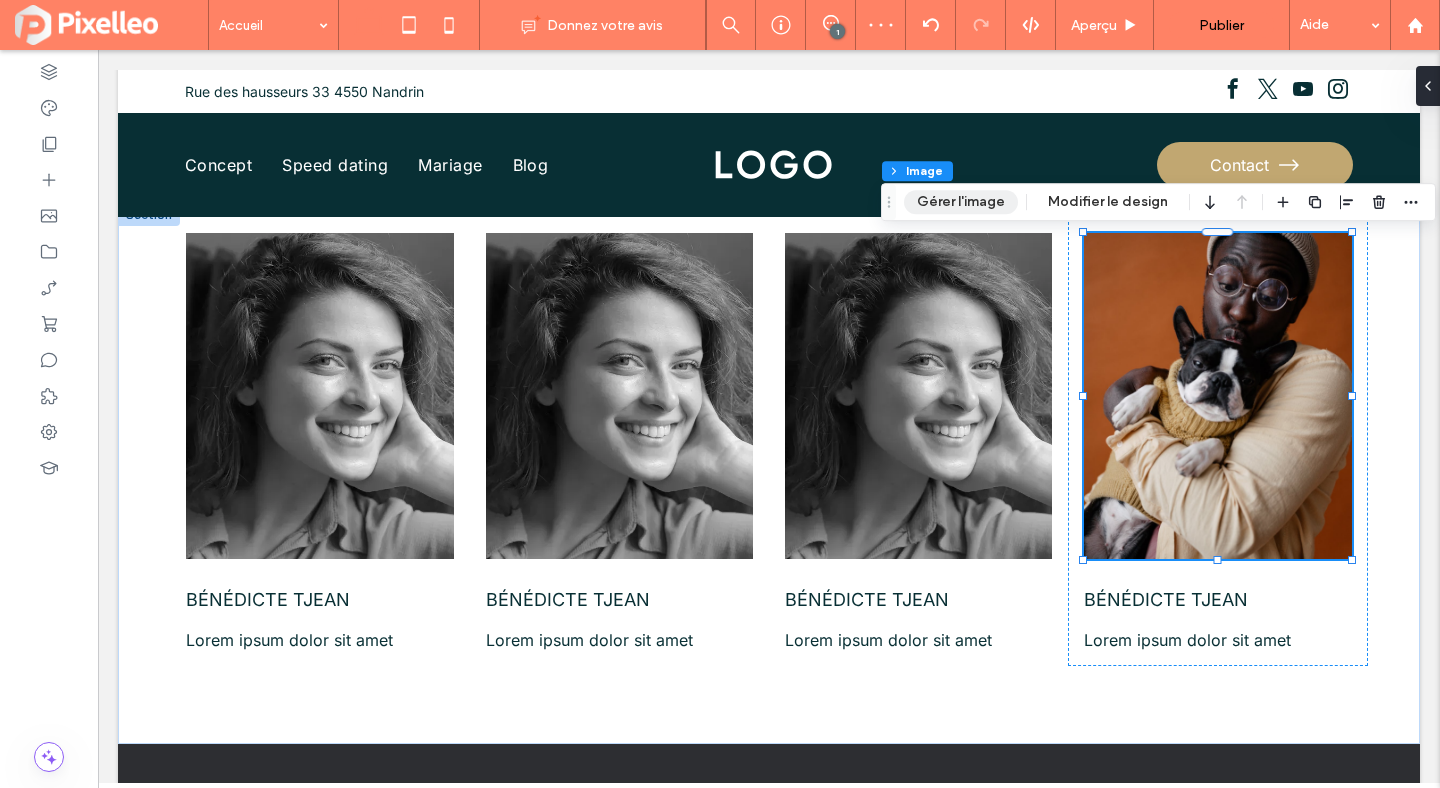 click on "Gérer l'image" at bounding box center (961, 202) 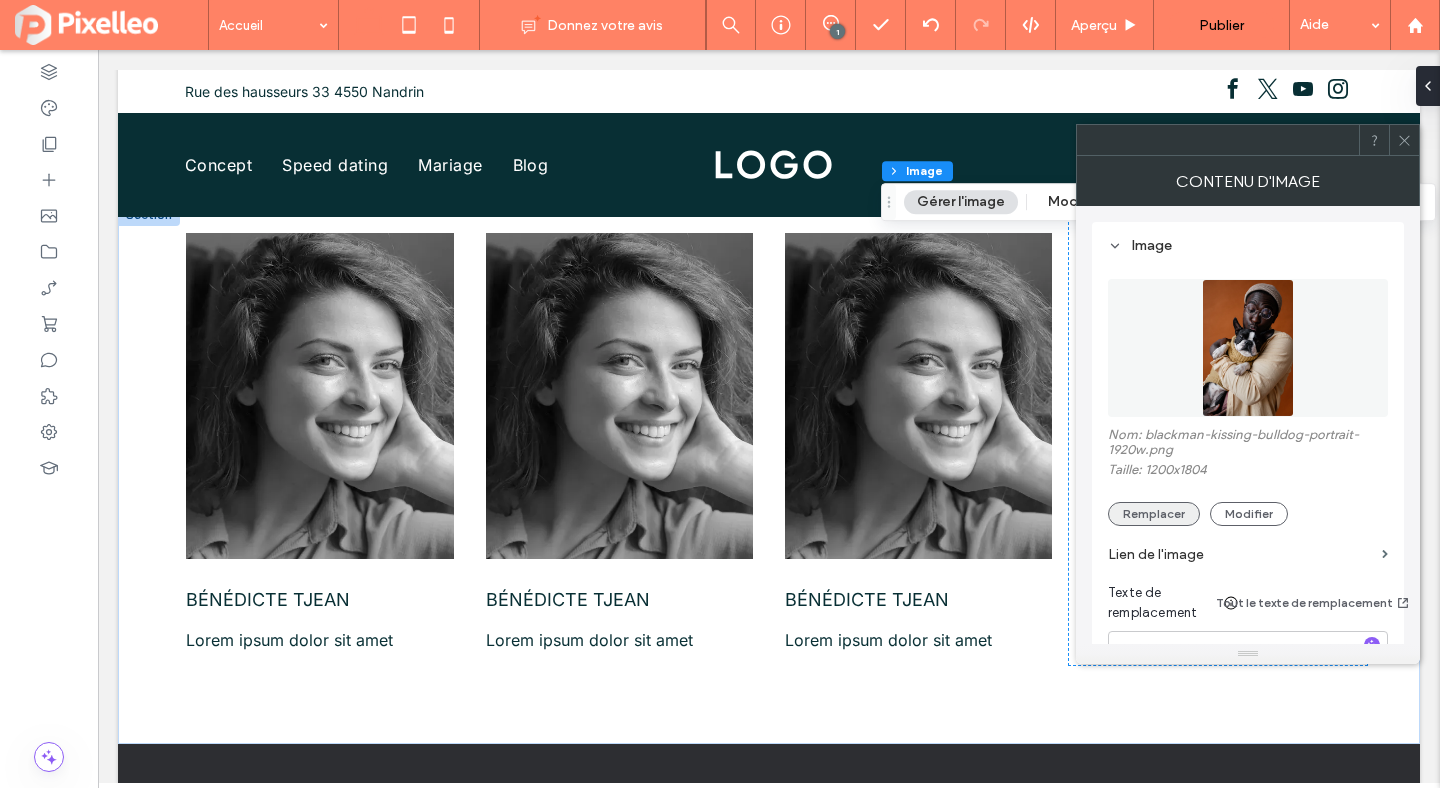 click on "Remplacer" at bounding box center (1154, 514) 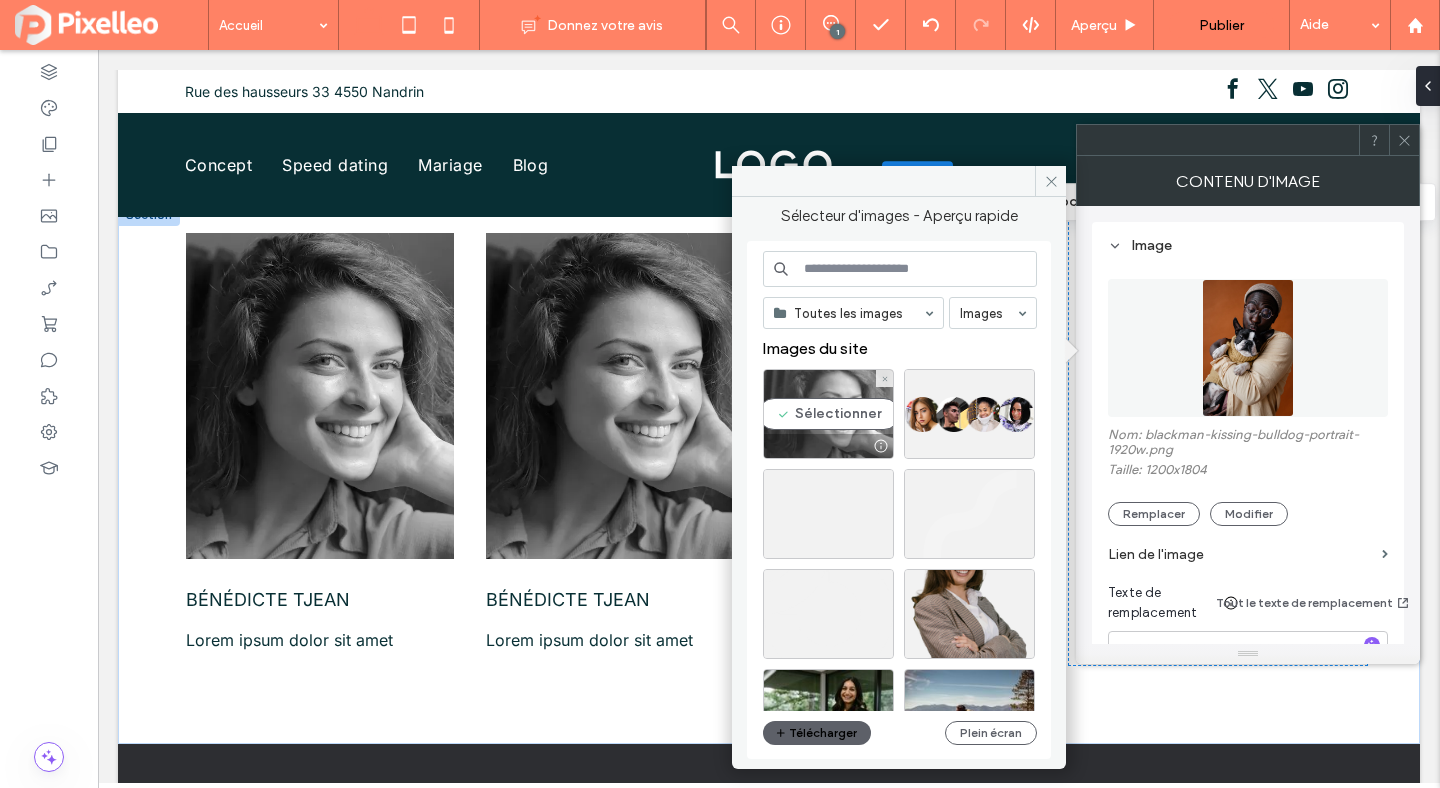 click on "Sélectionner" at bounding box center [828, 414] 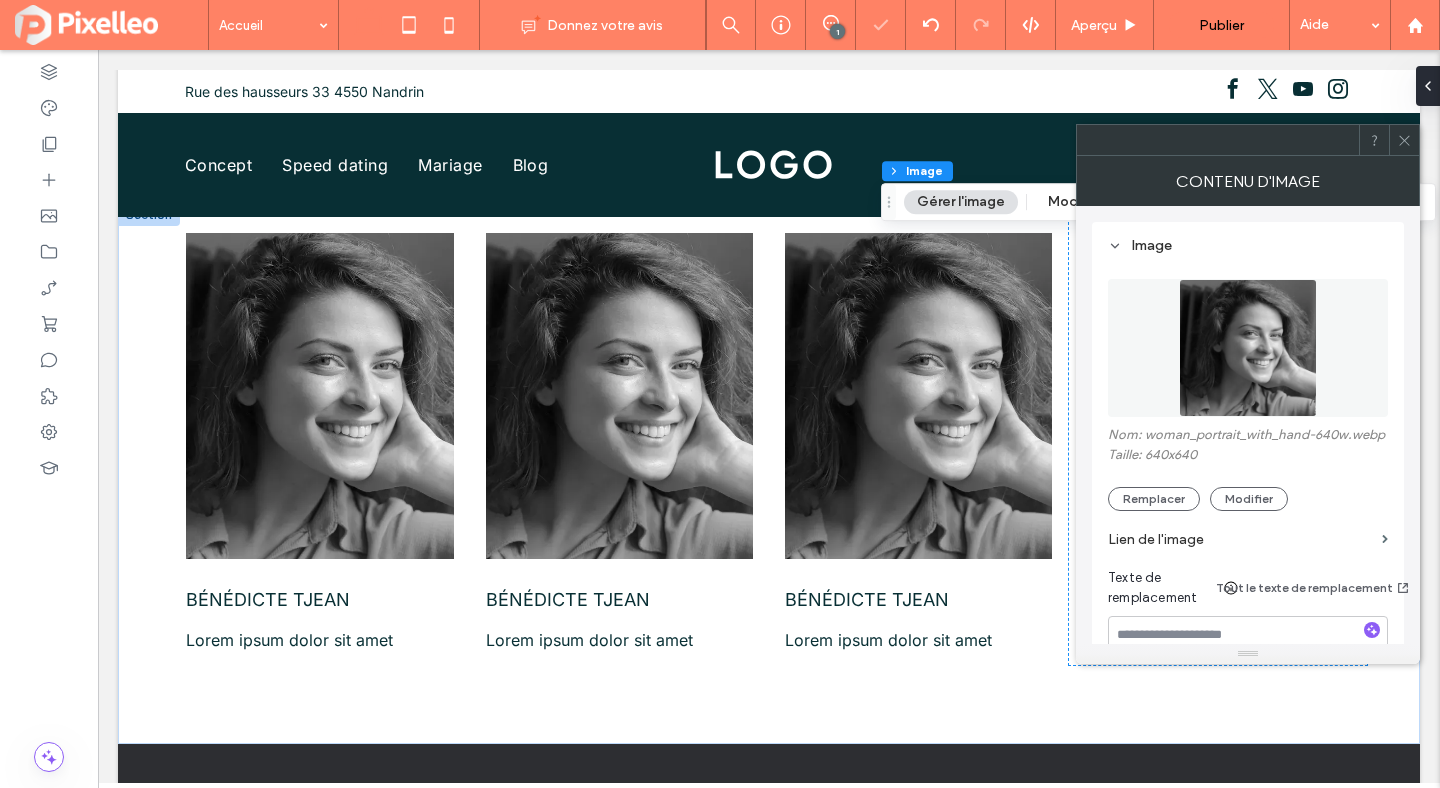 click 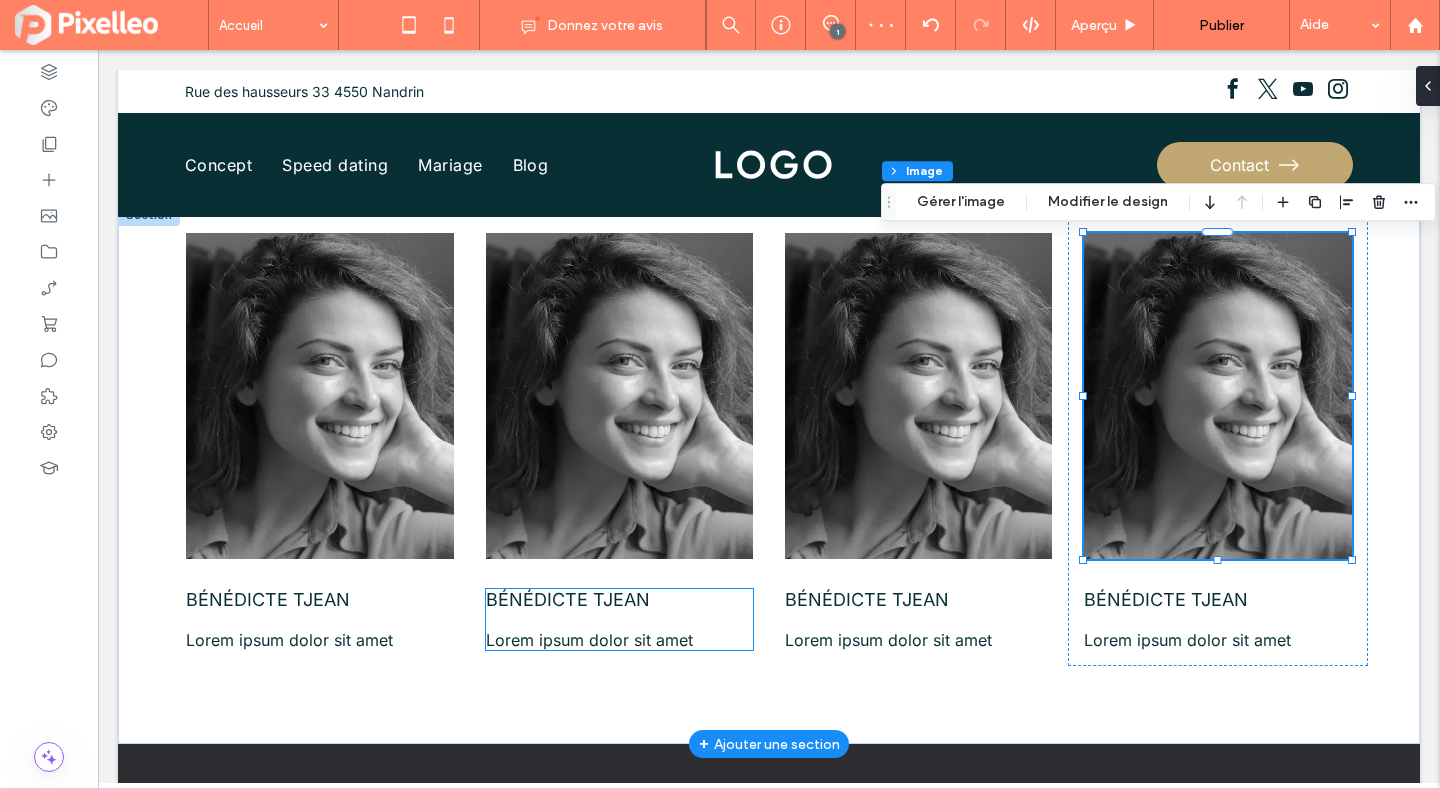 click on "Lorem ipsum dolor sit amet" at bounding box center (589, 640) 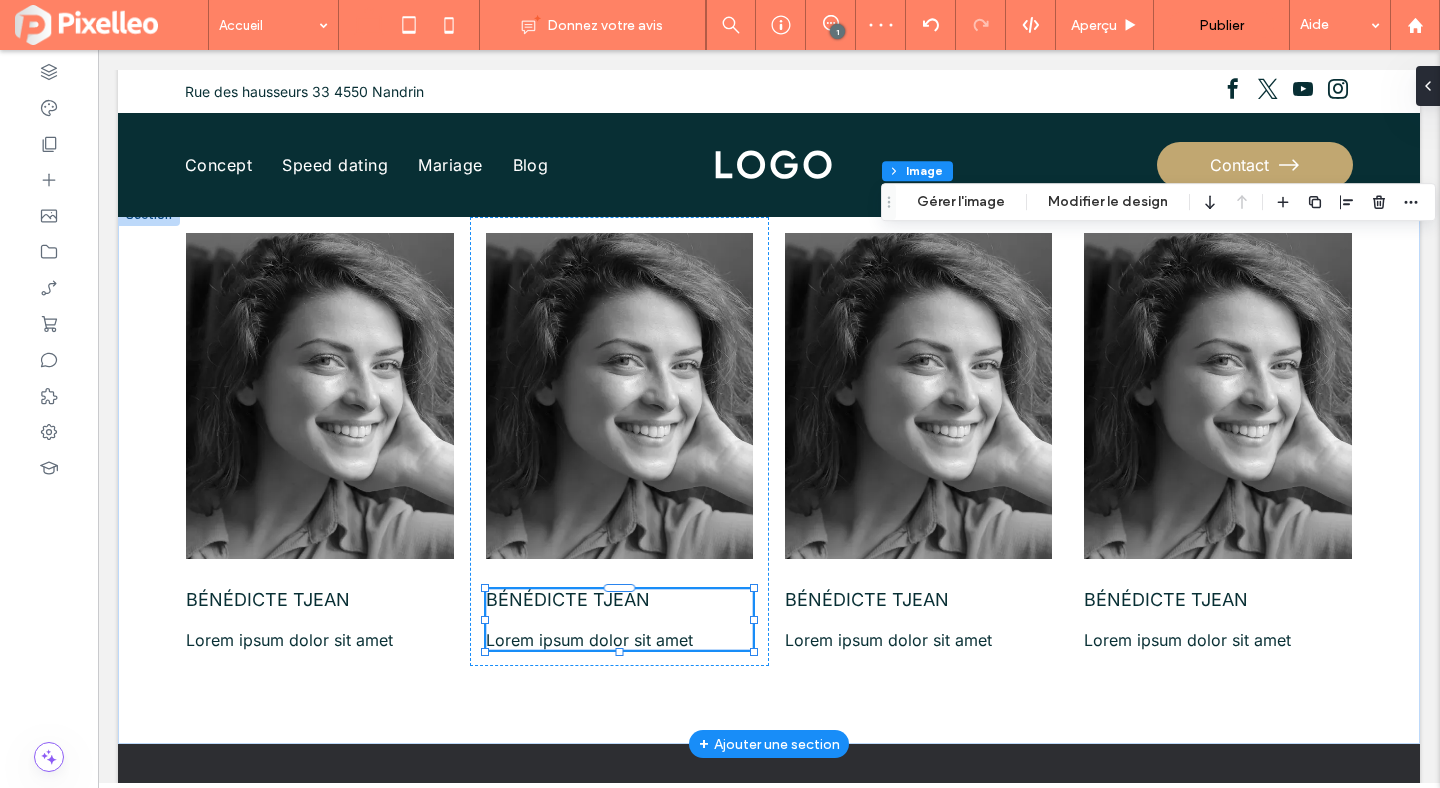 click on "Lorem ipsum dolor sit amet" at bounding box center [589, 640] 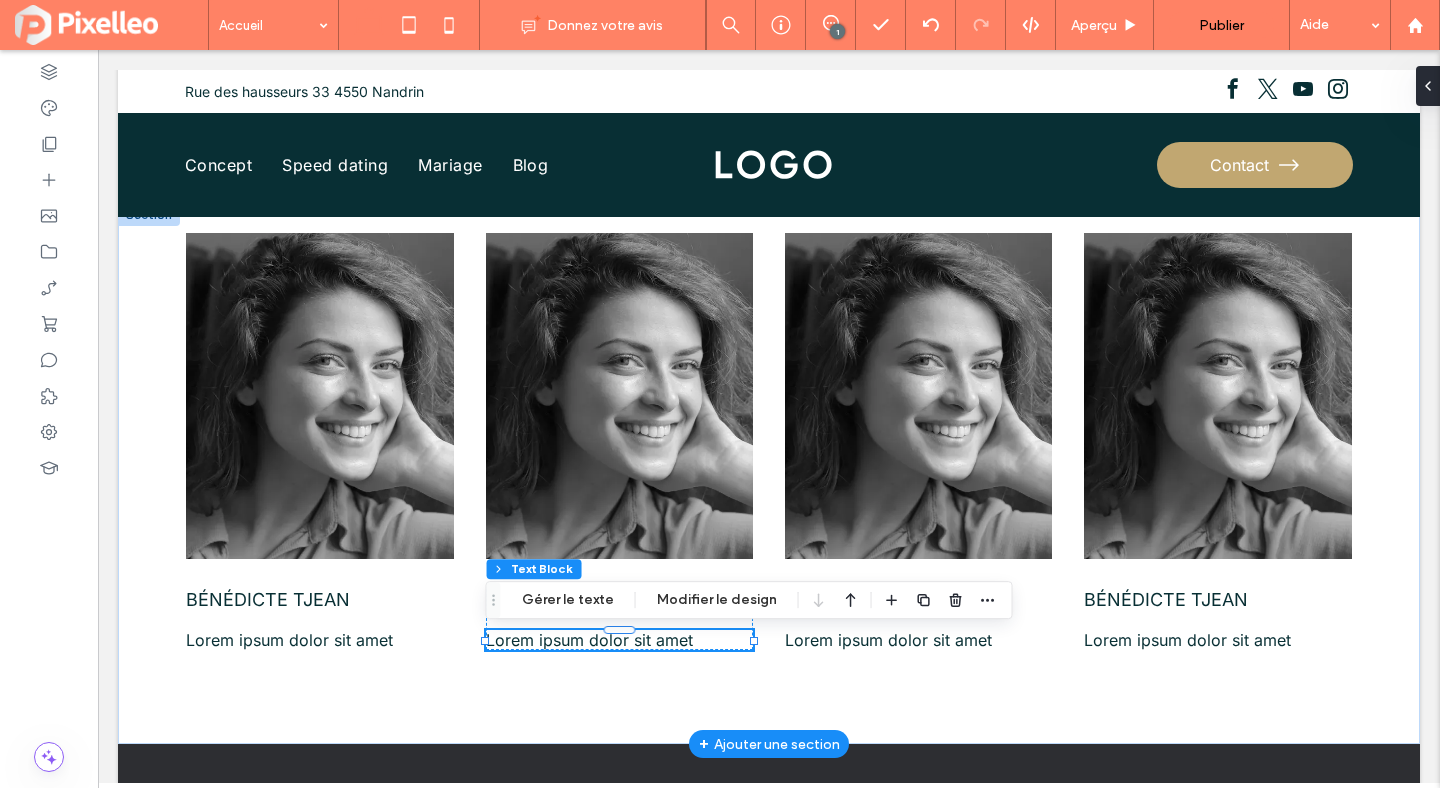 click on "Lorem ipsum dolor sit amet" at bounding box center [589, 640] 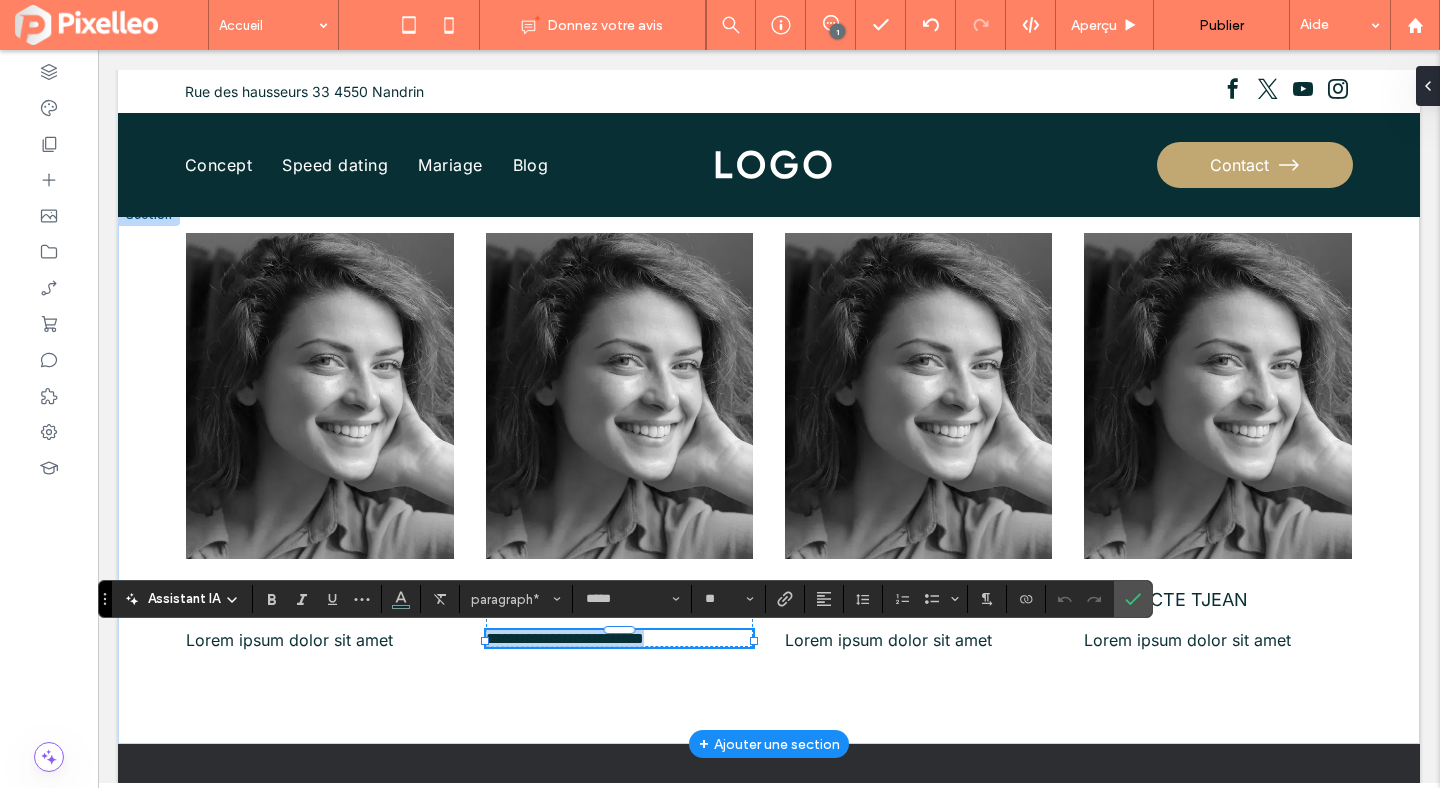copy on "**********" 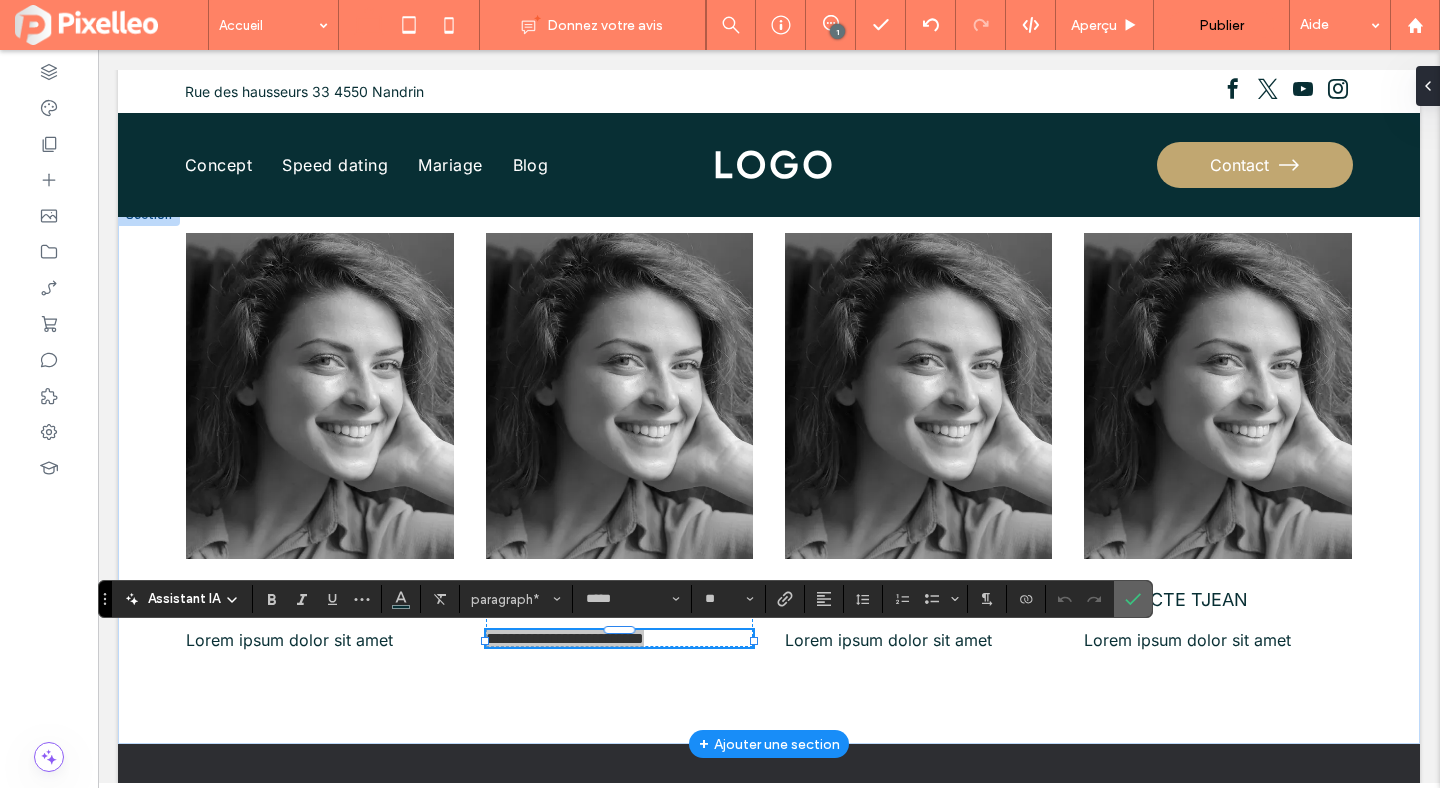 click 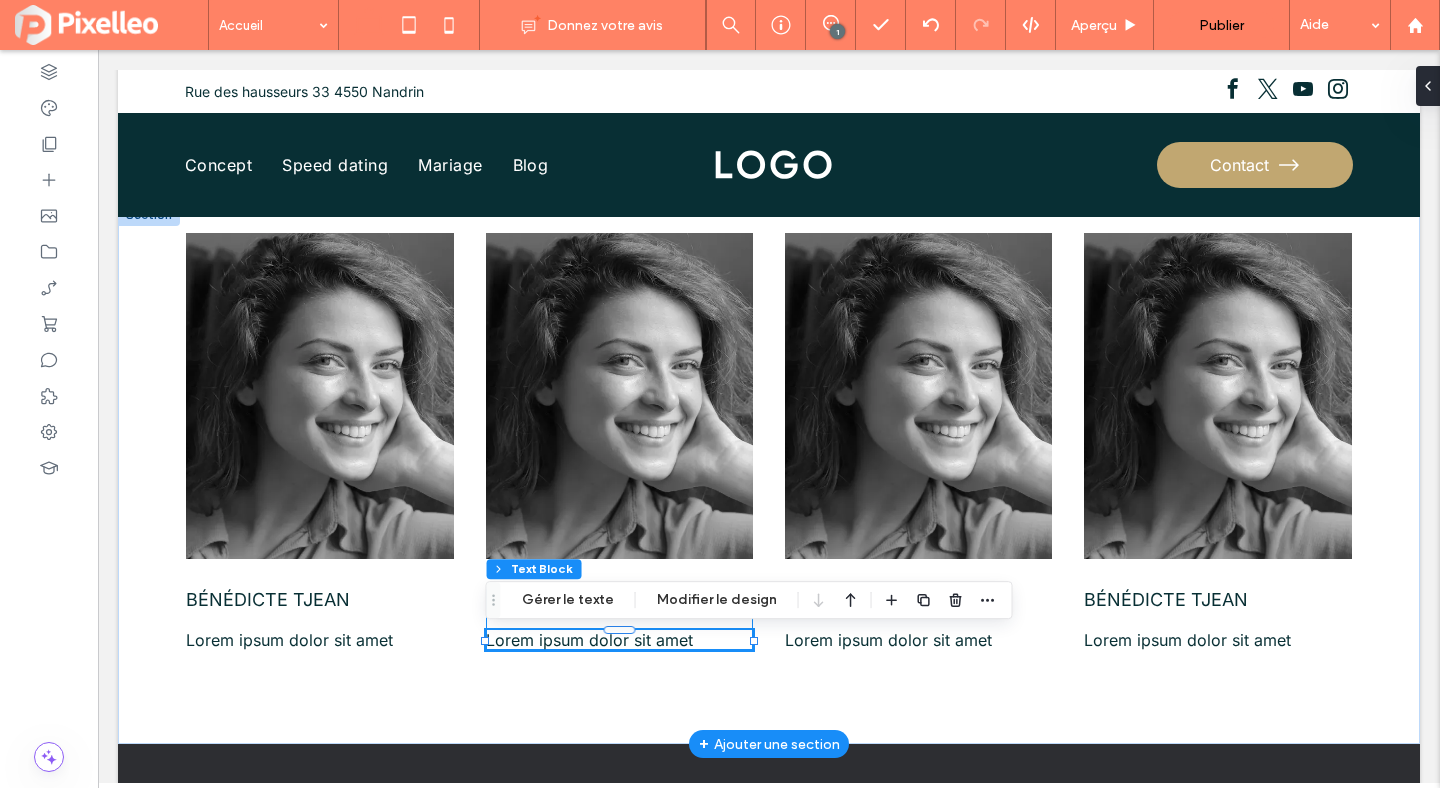 click on "[FIRST] [LAST]
Lorem ipsum dolor sit amet" at bounding box center [619, 619] 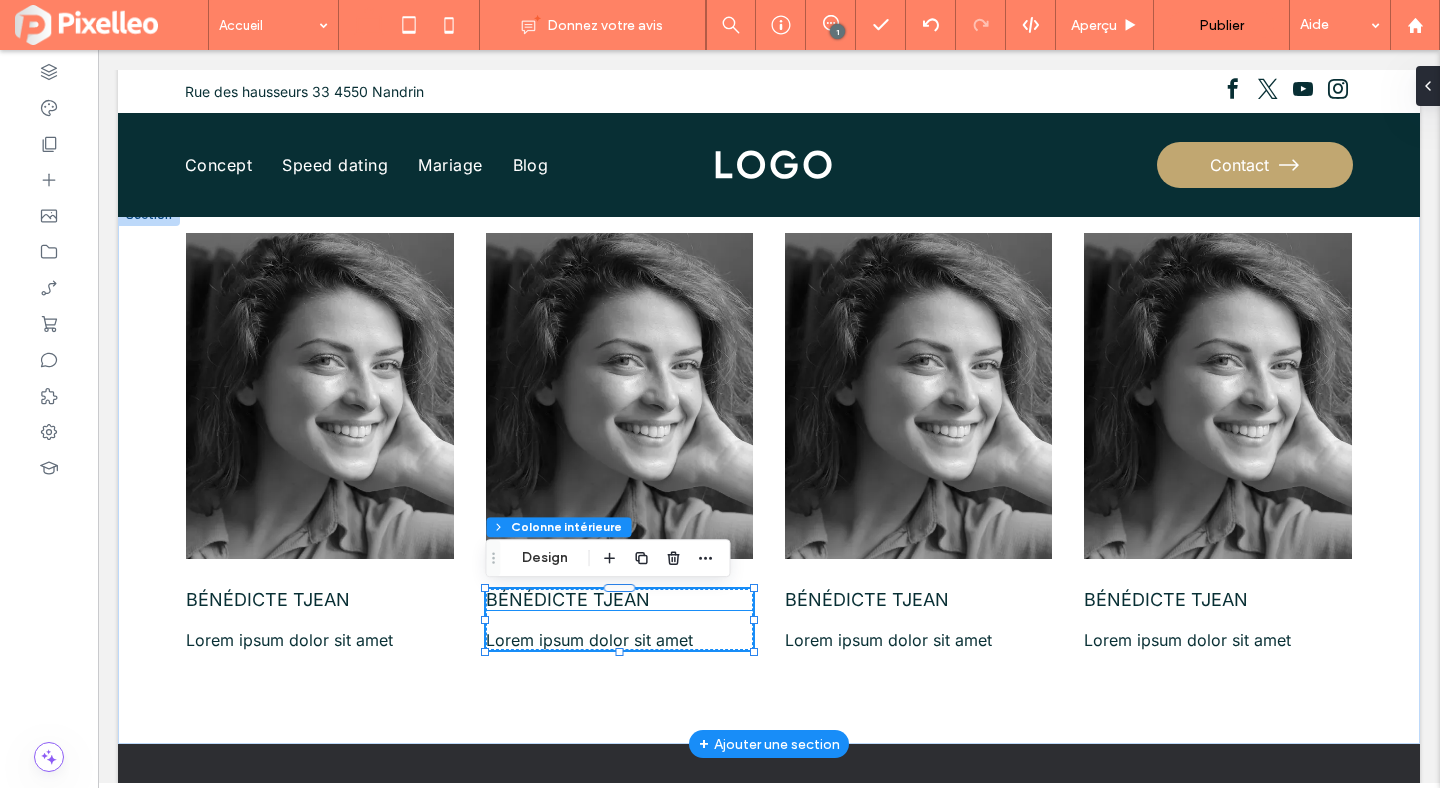 click on "Bénédicte TJEAN" at bounding box center (568, 599) 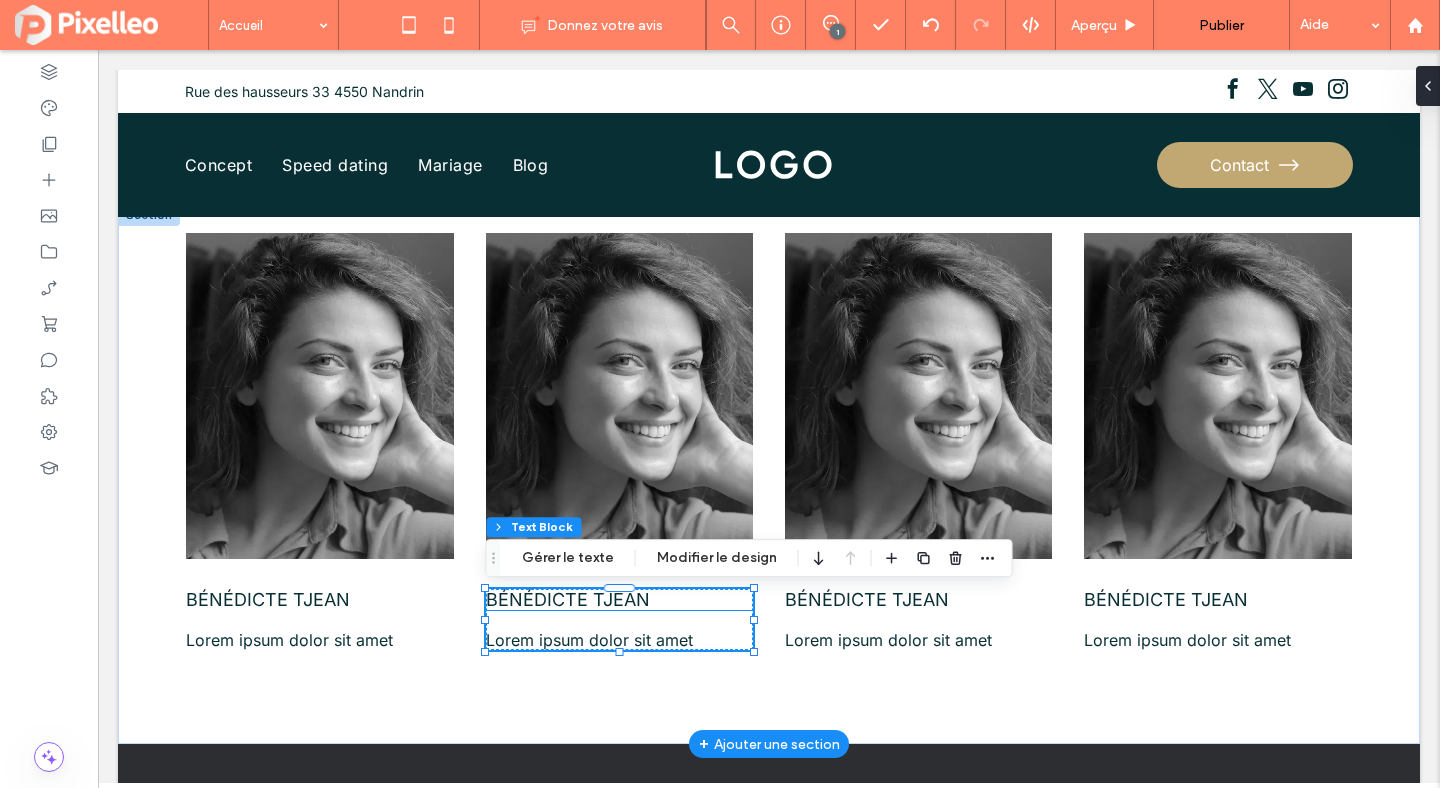 click on "Bénédicte TJEAN" at bounding box center [568, 599] 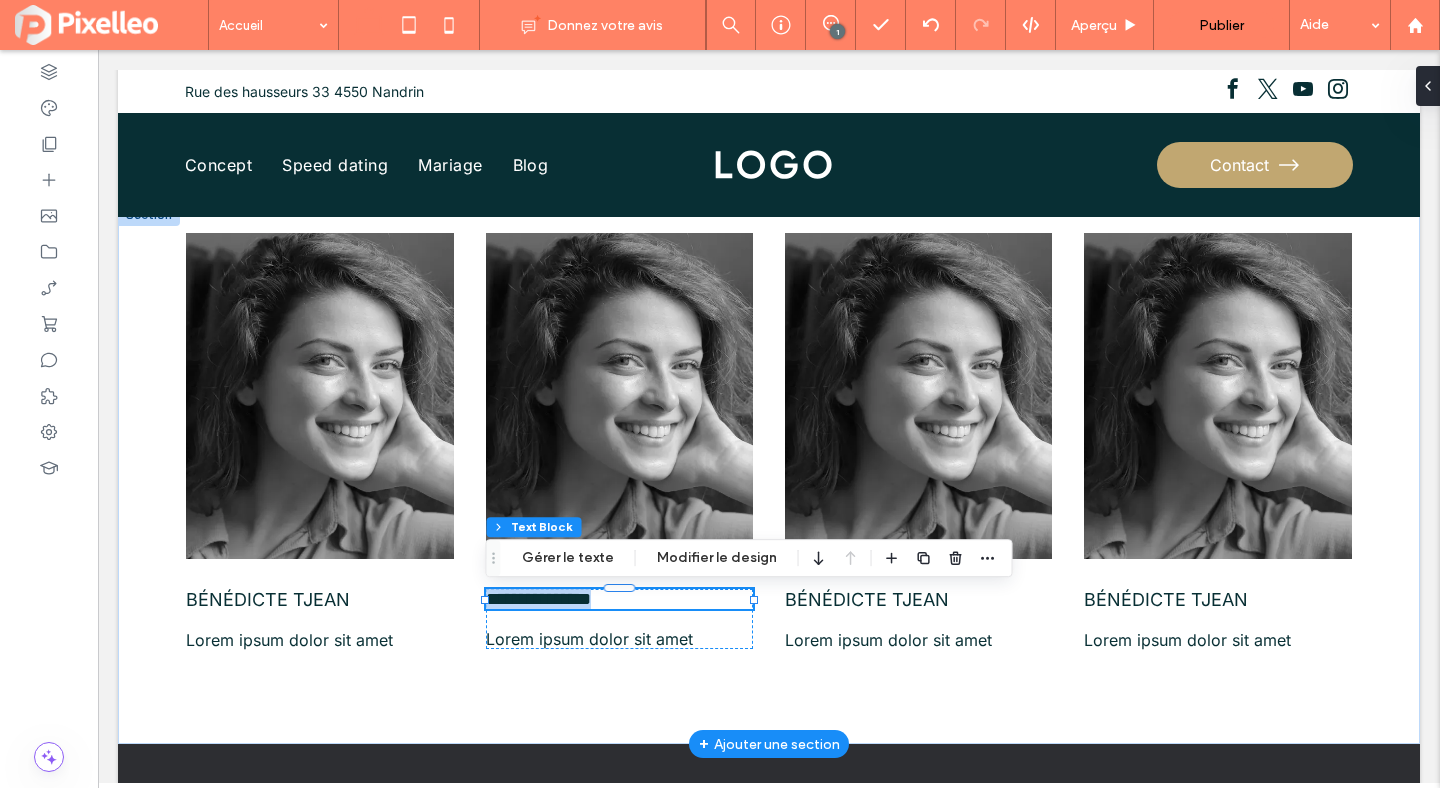 click on "**********" at bounding box center (538, 599) 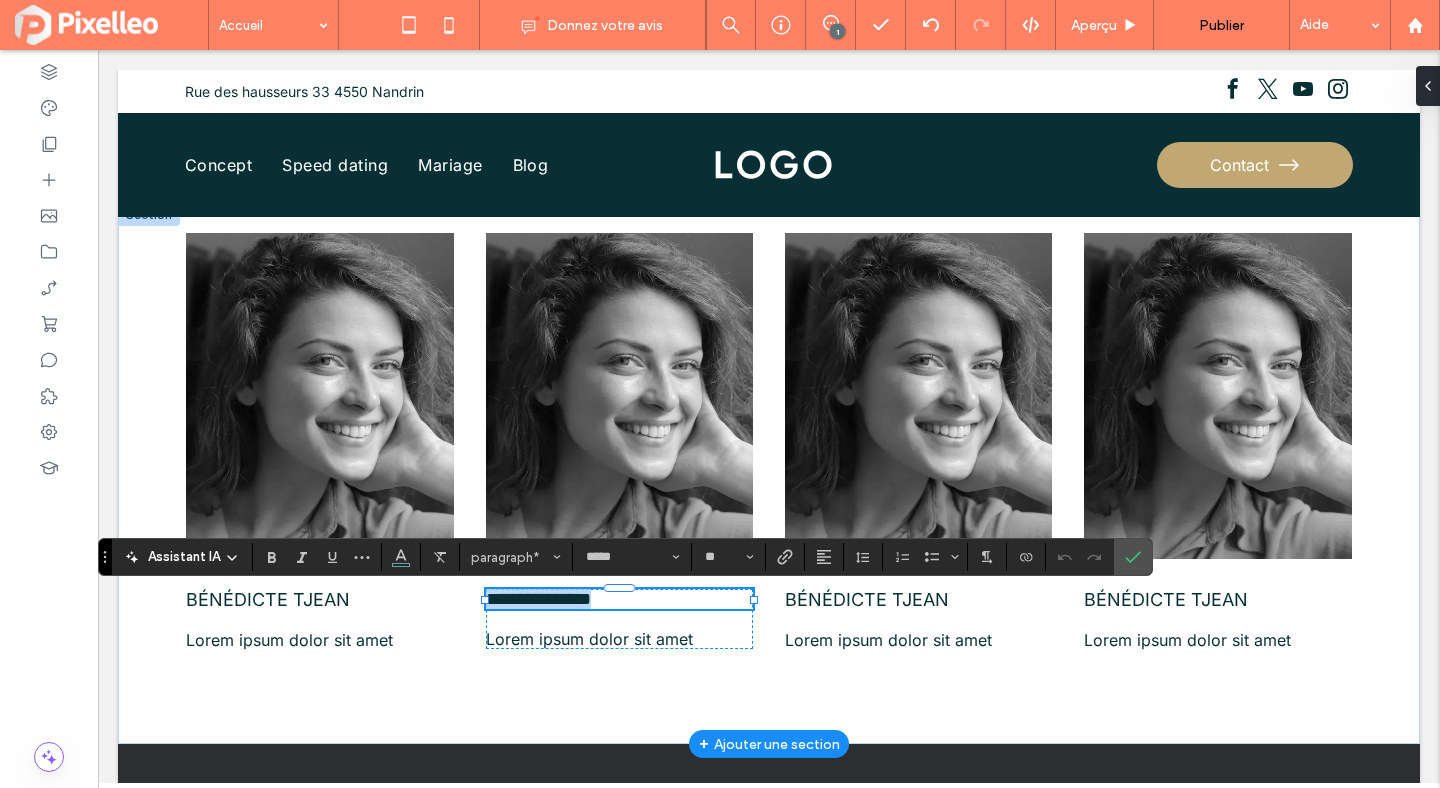 paste 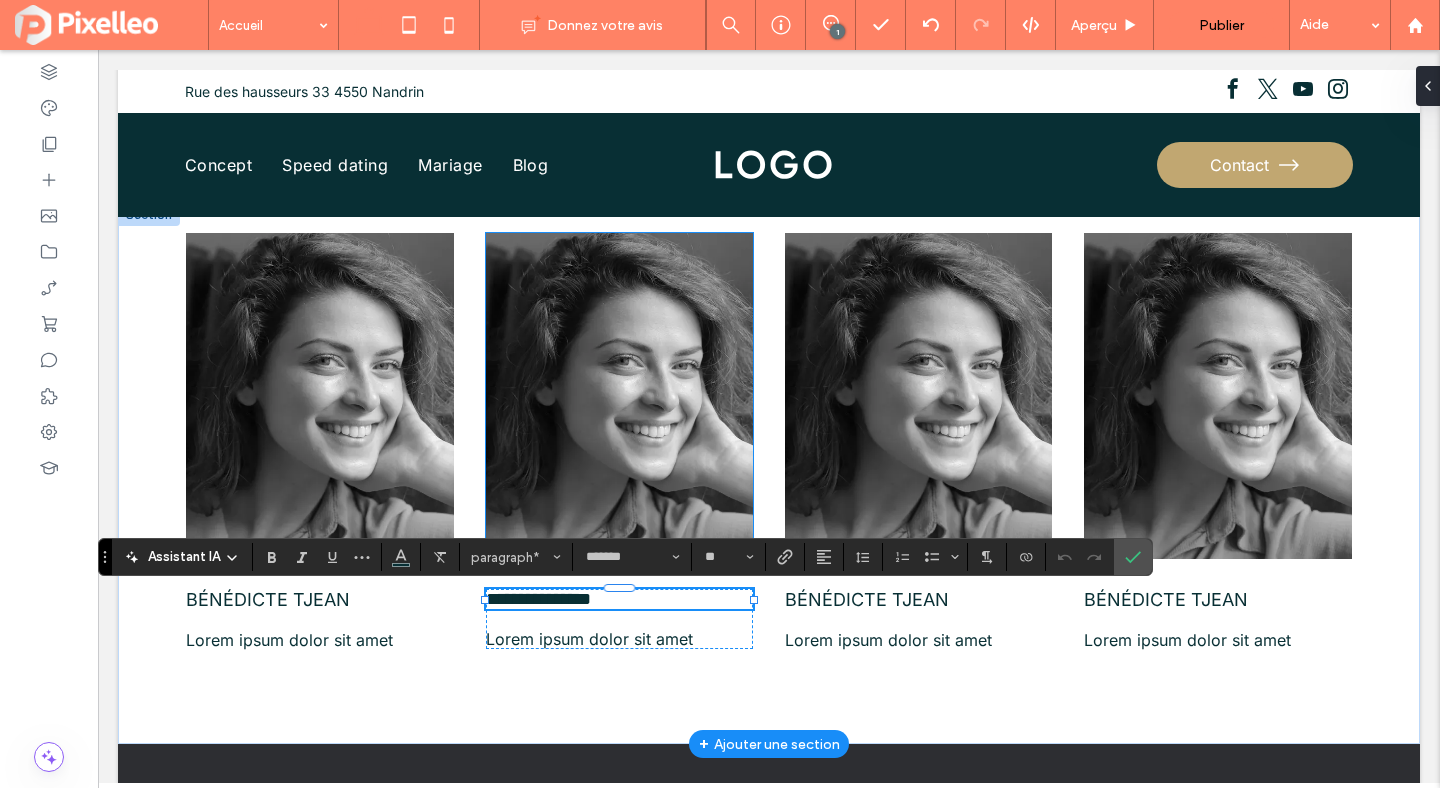 scroll, scrollTop: 0, scrollLeft: 0, axis: both 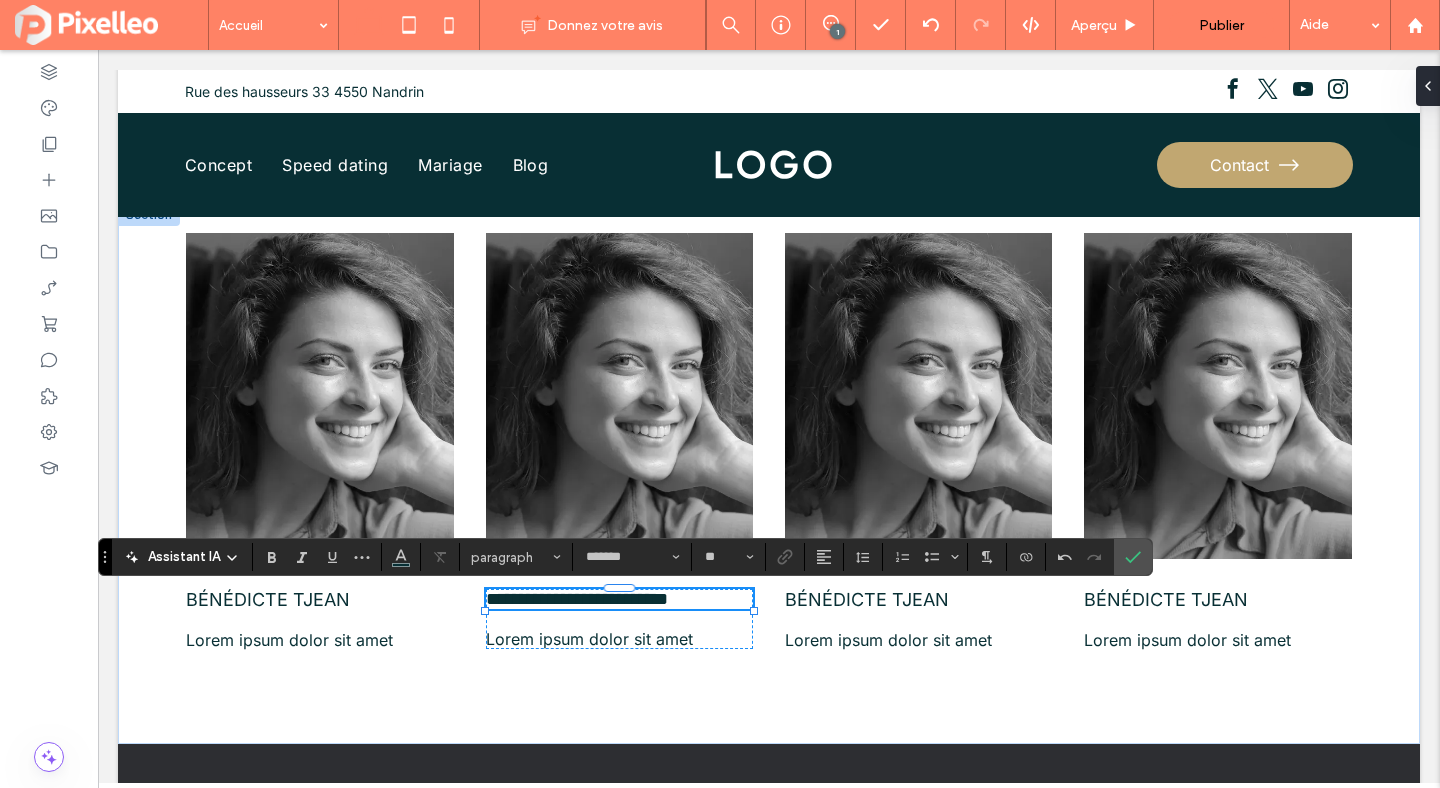 type on "*****" 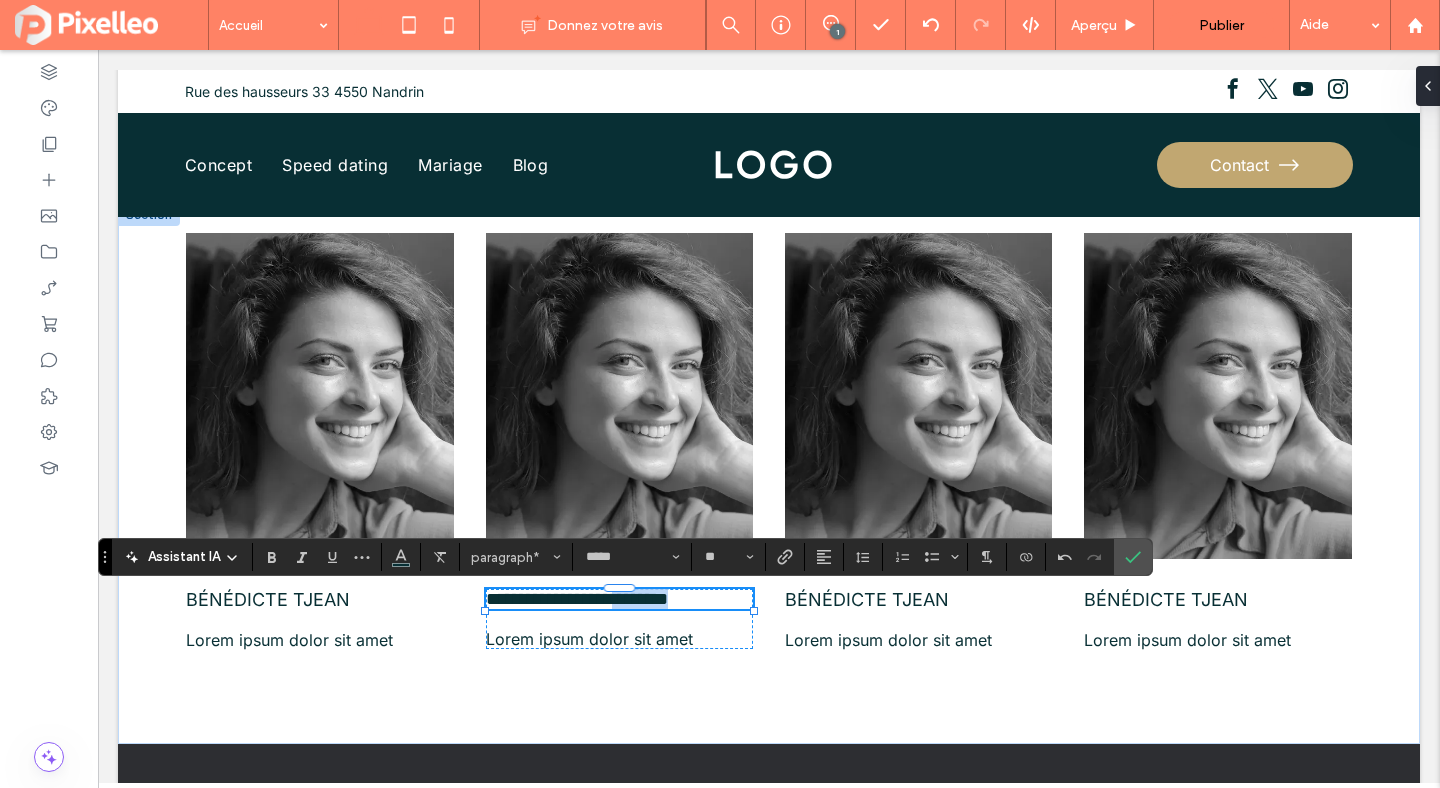 drag, startPoint x: 565, startPoint y: 618, endPoint x: 686, endPoint y: 598, distance: 122.641754 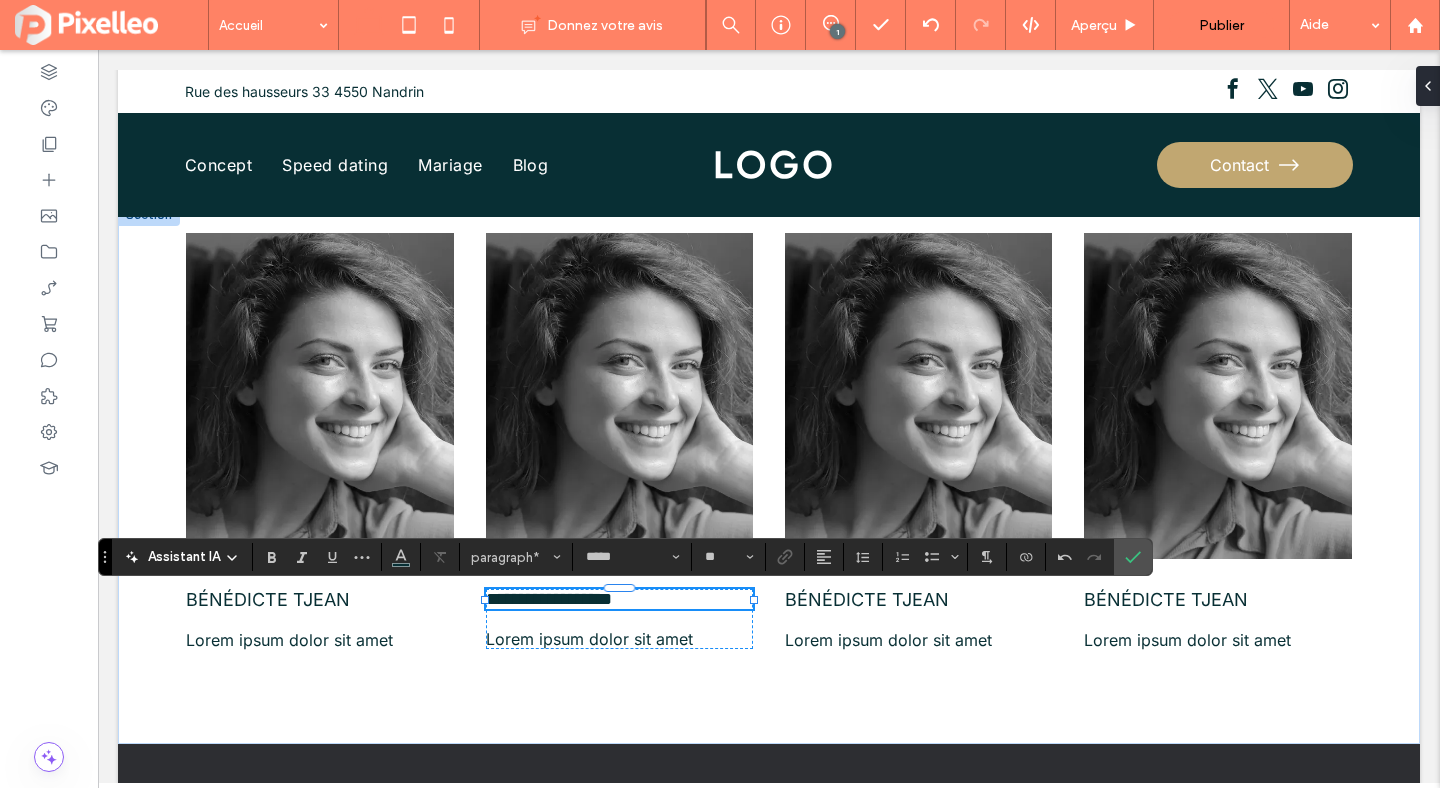 type 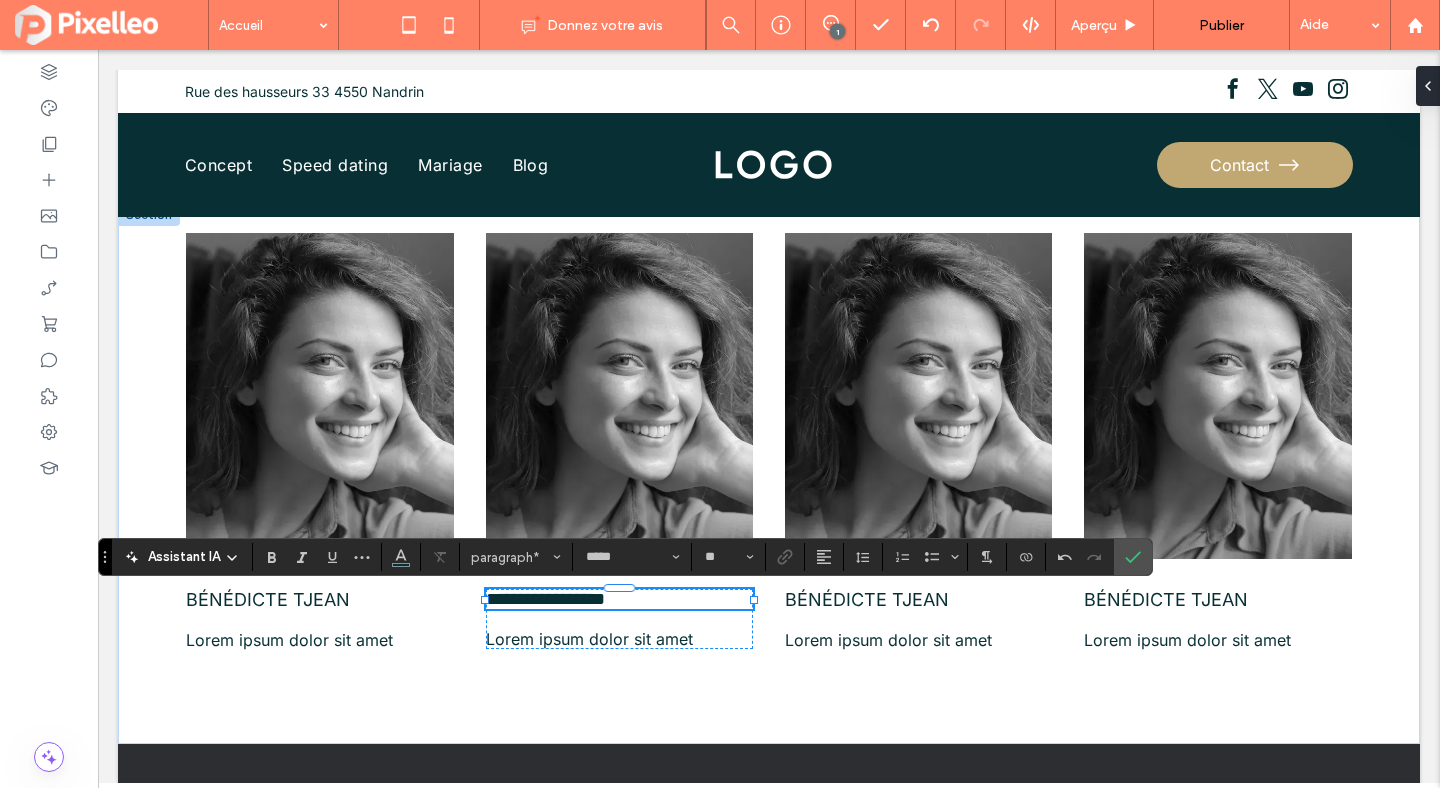 click on "**********" at bounding box center (545, 599) 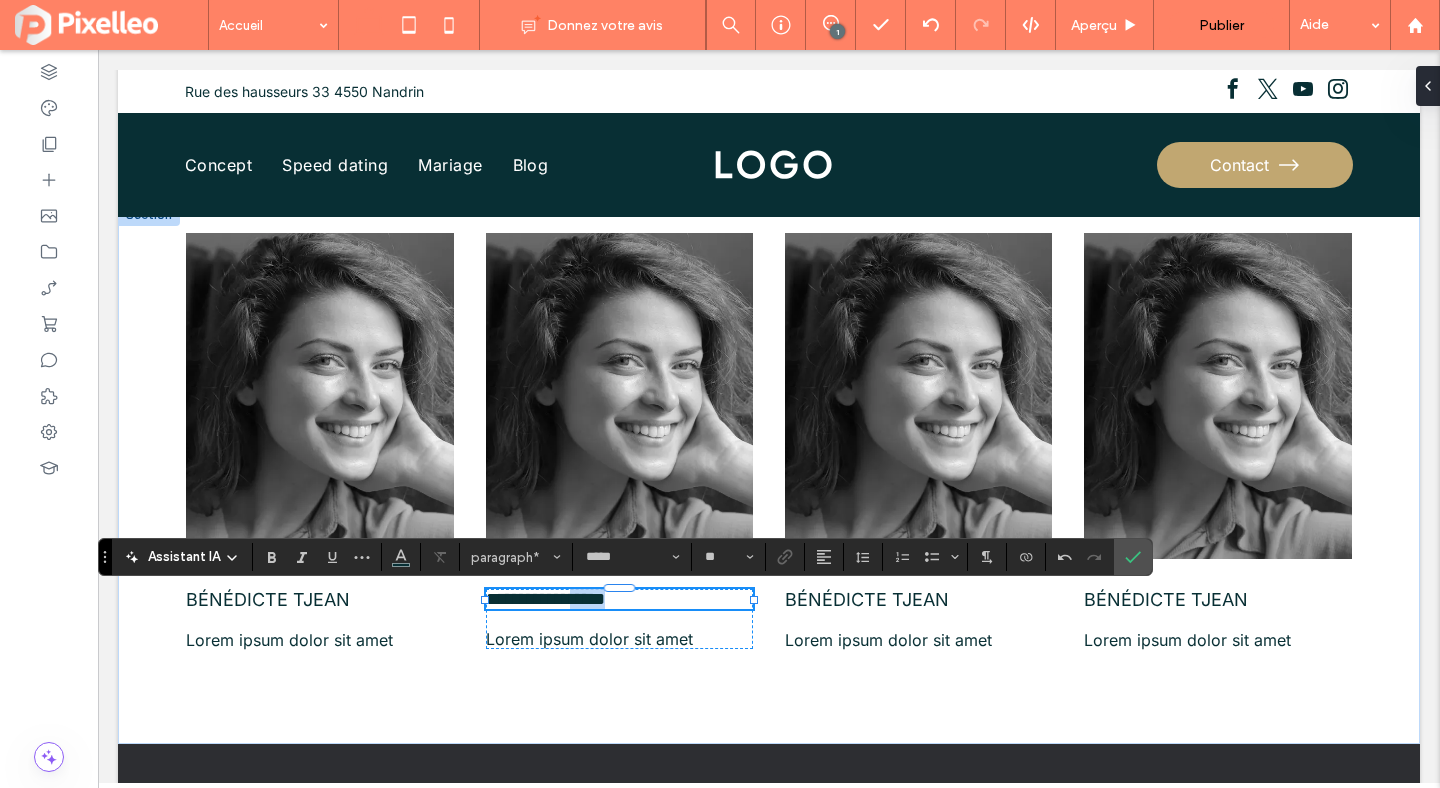 click on "**********" at bounding box center [545, 599] 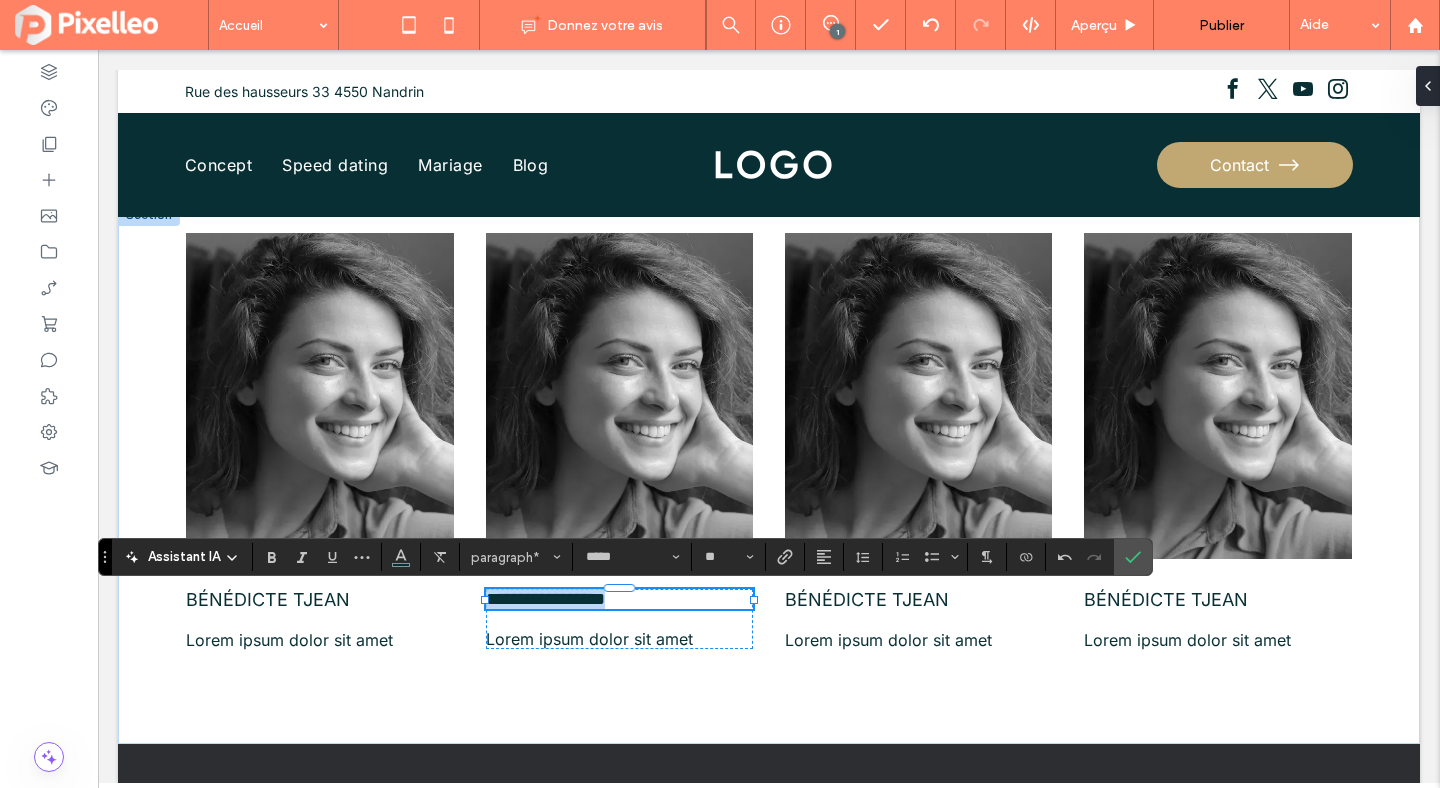 click on "**********" at bounding box center (545, 599) 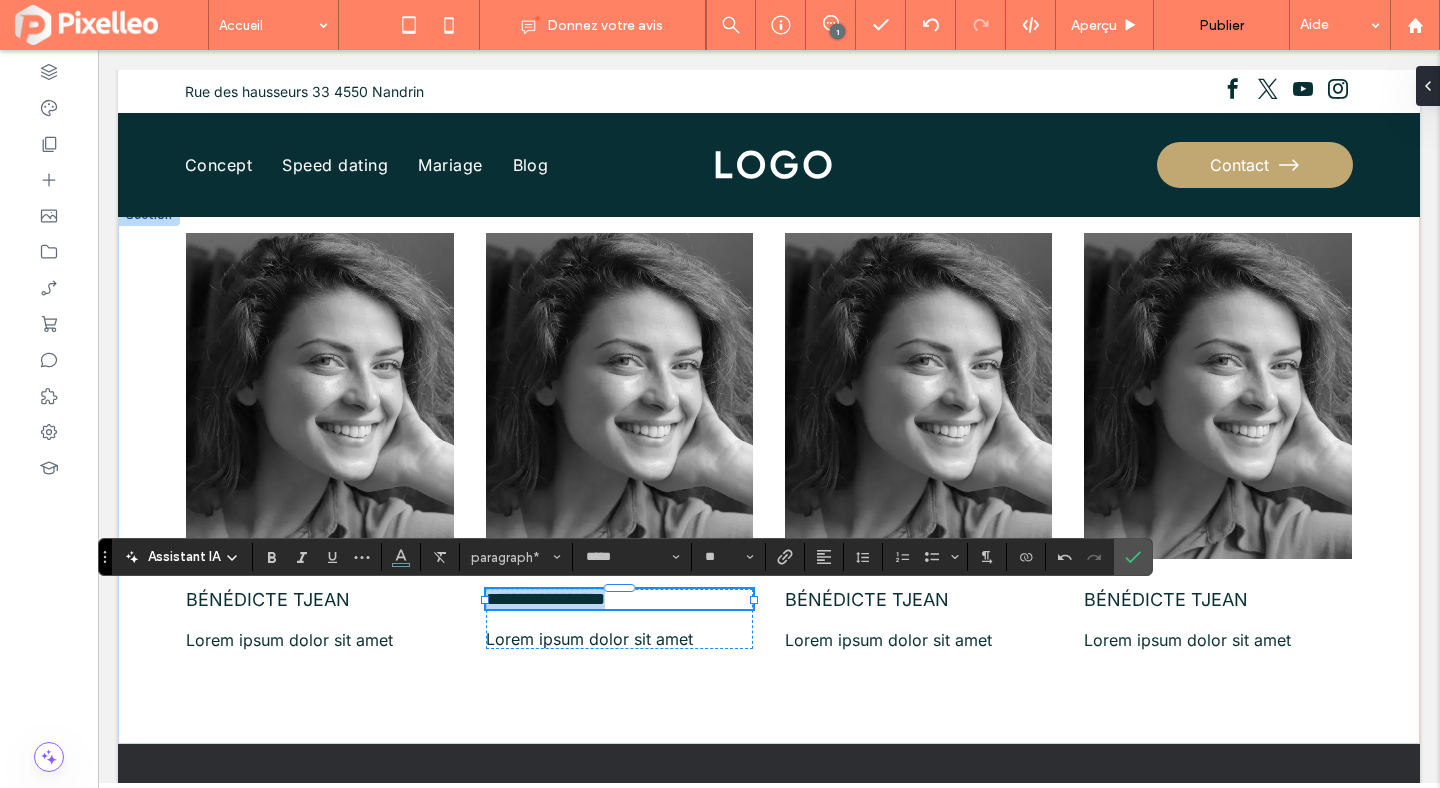 copy on "**********" 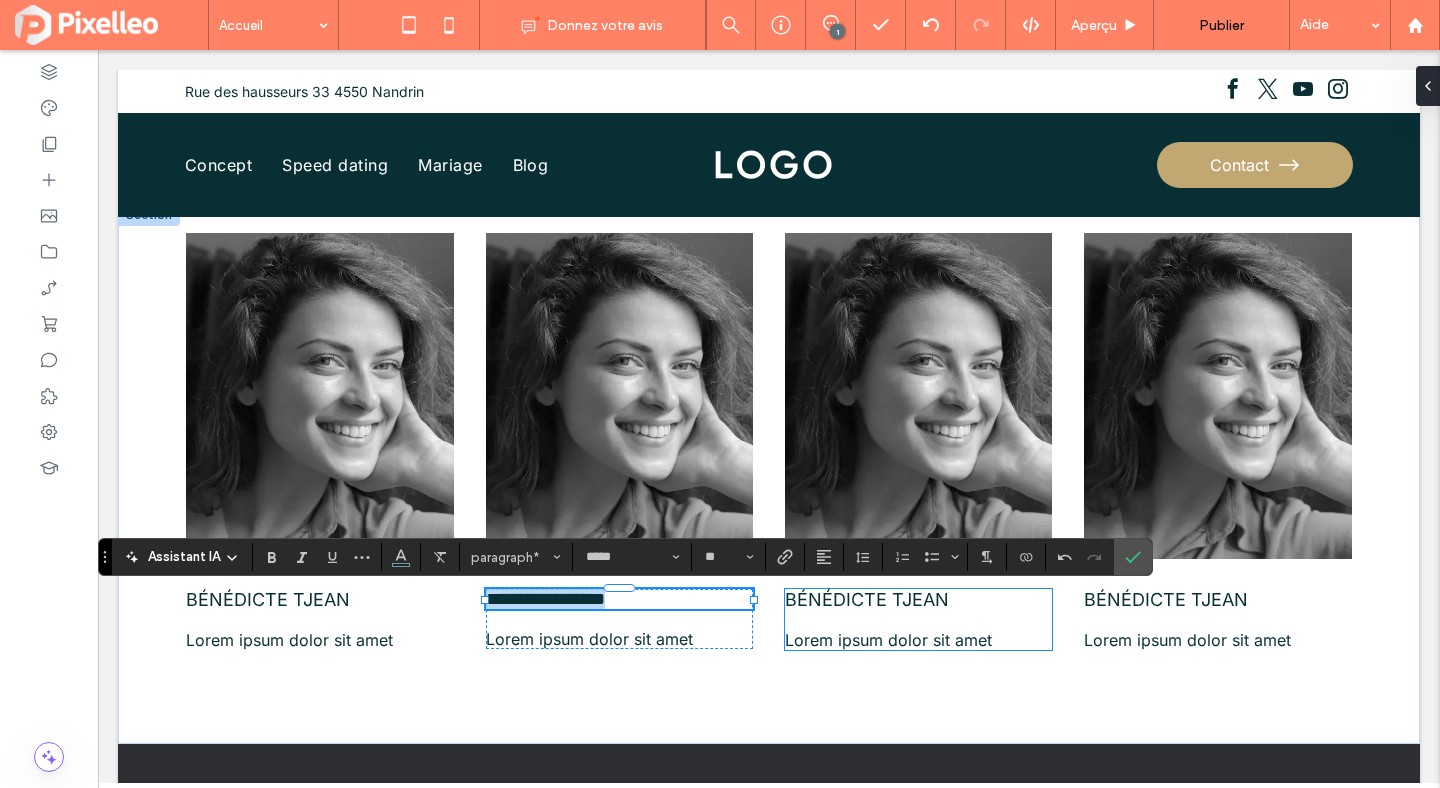 click on "Bénédicte TJEAN" at bounding box center (867, 599) 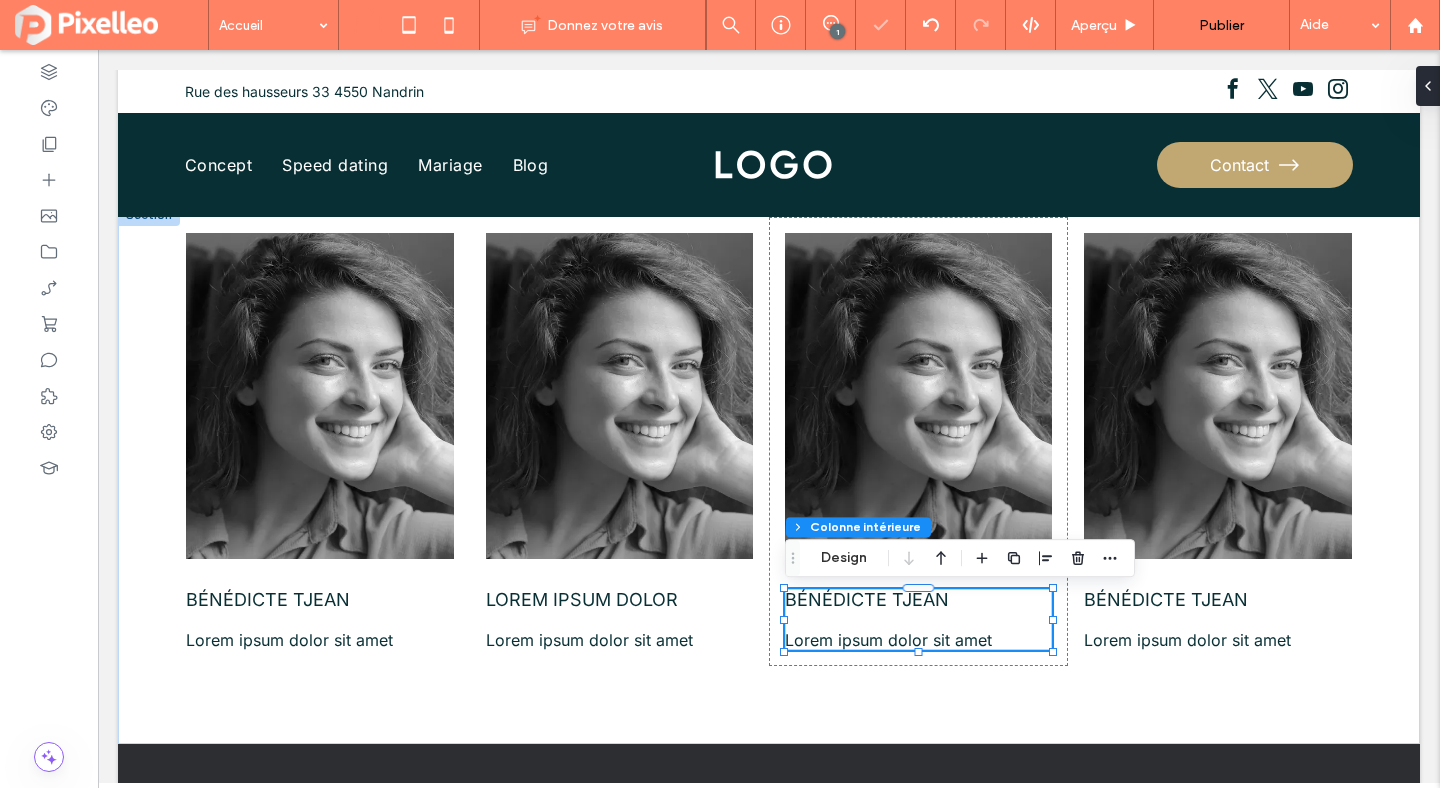 click at bounding box center [918, 589] 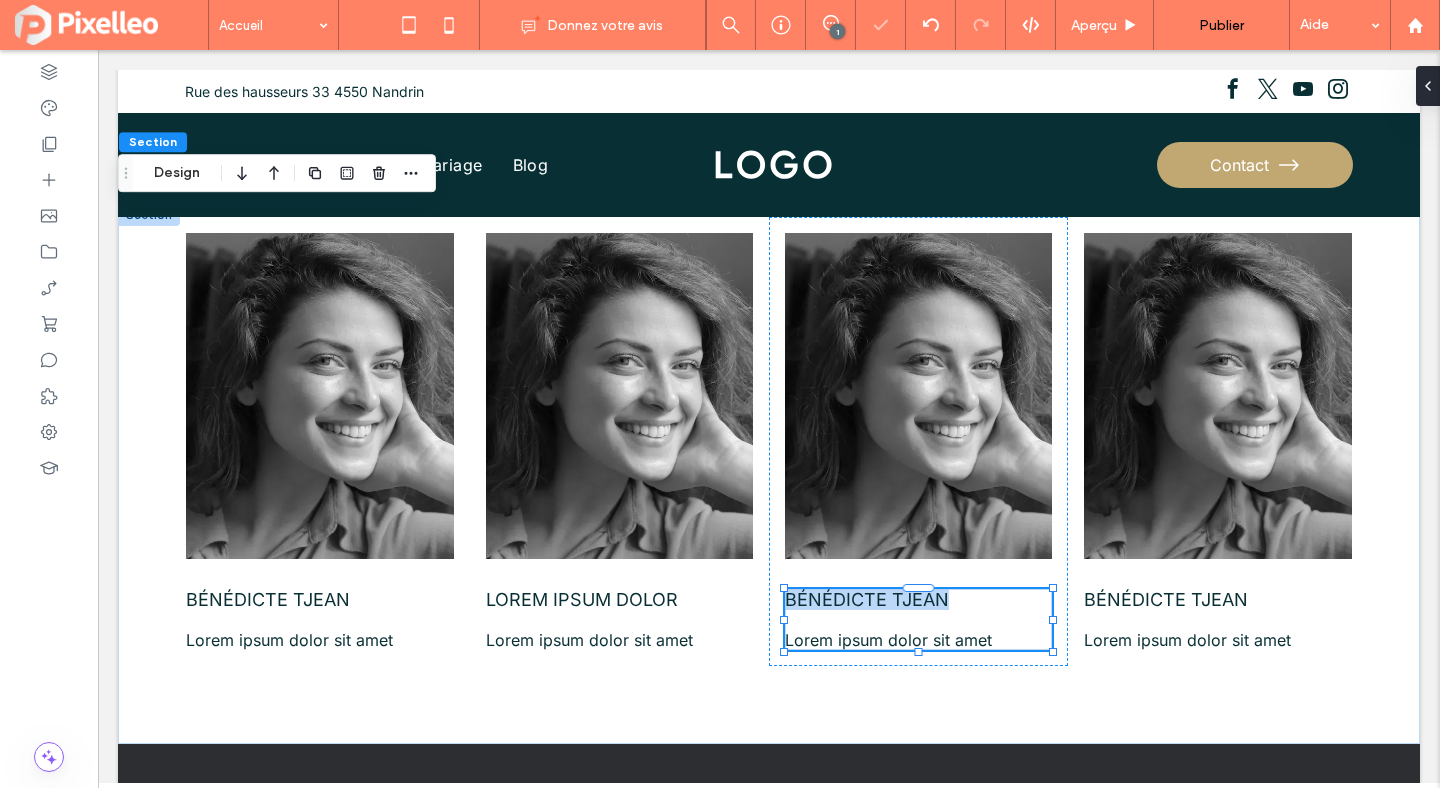 click on "Bénédicte TJEAN" at bounding box center [867, 599] 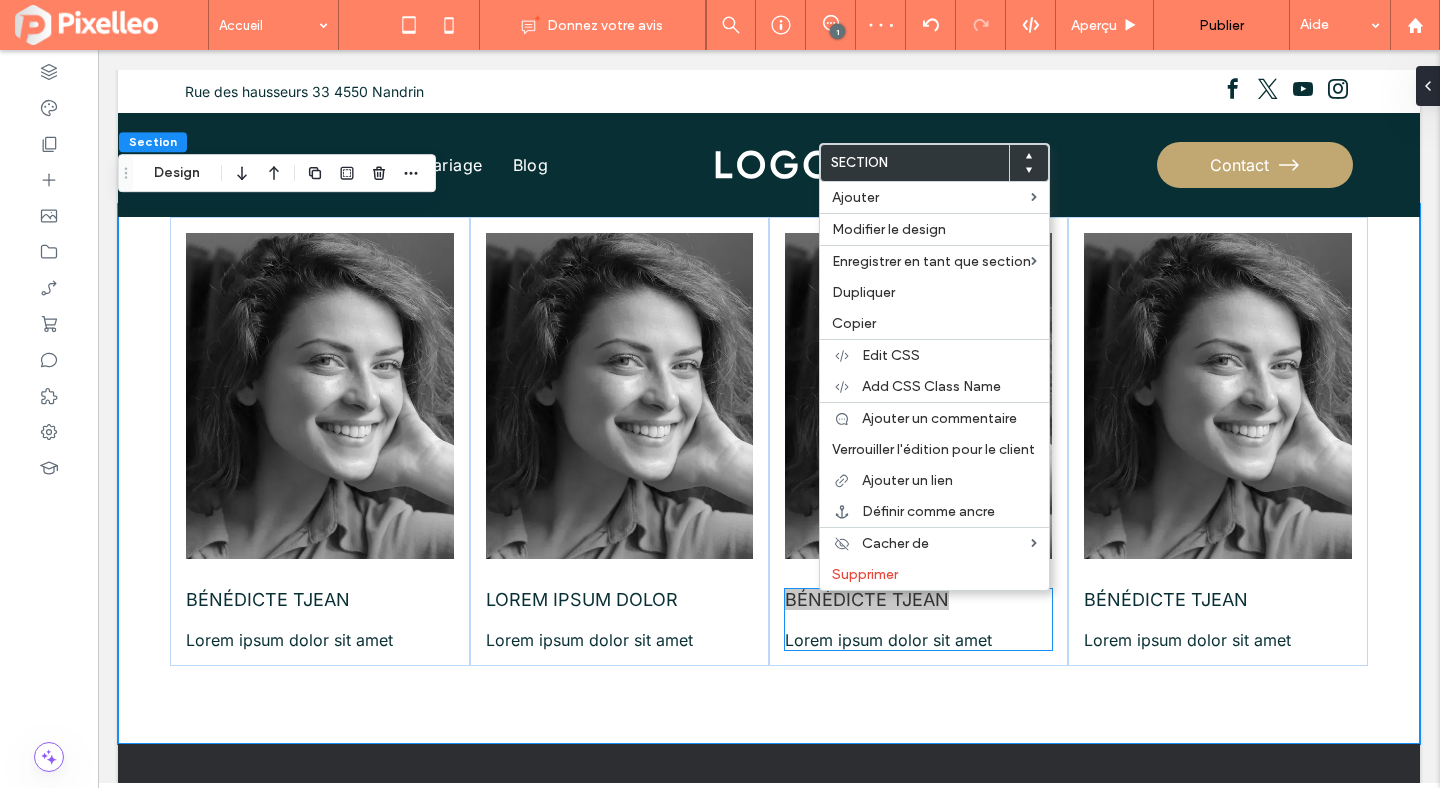 click on "Bénédicte TJEAN" at bounding box center (867, 599) 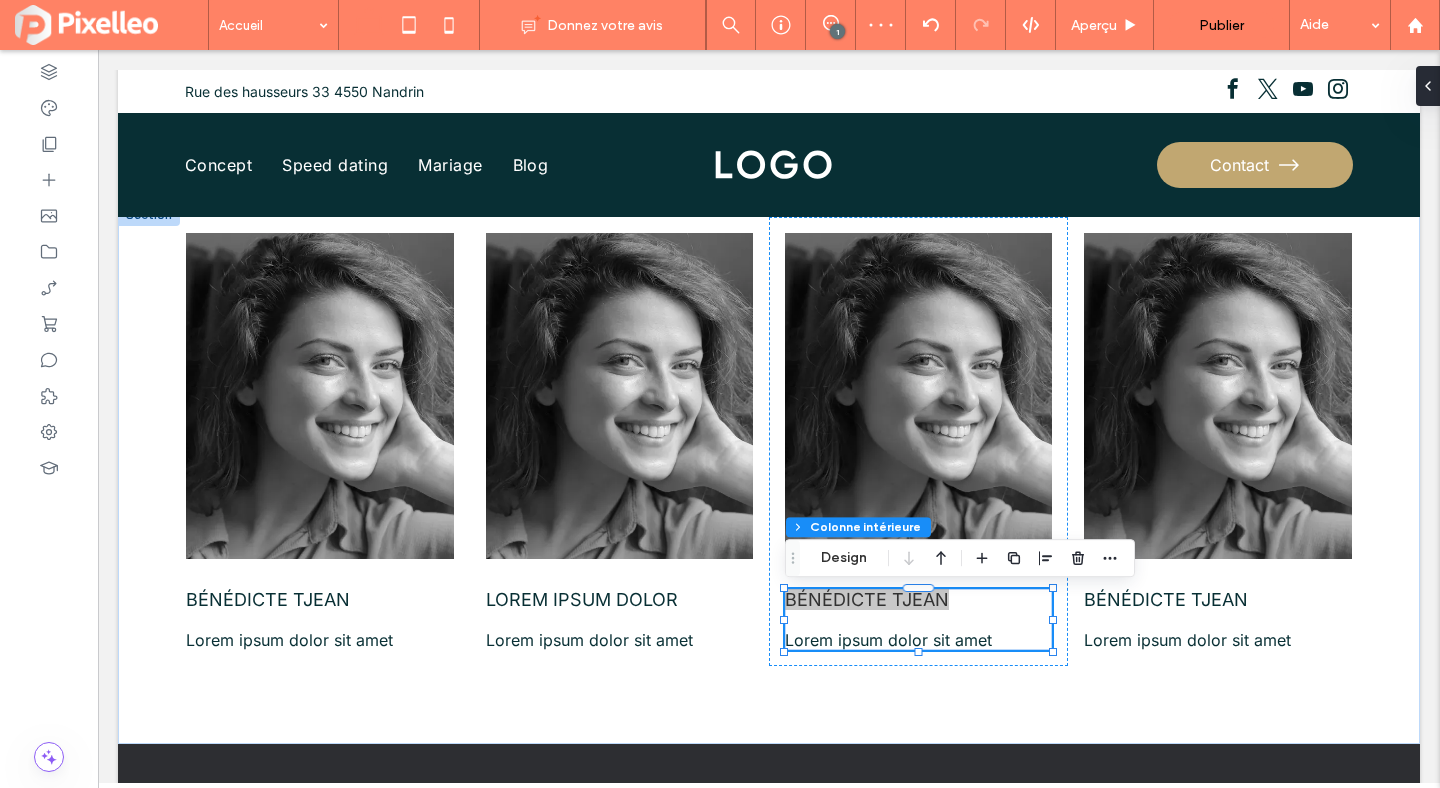click on "Bénédicte TJEAN" at bounding box center (867, 599) 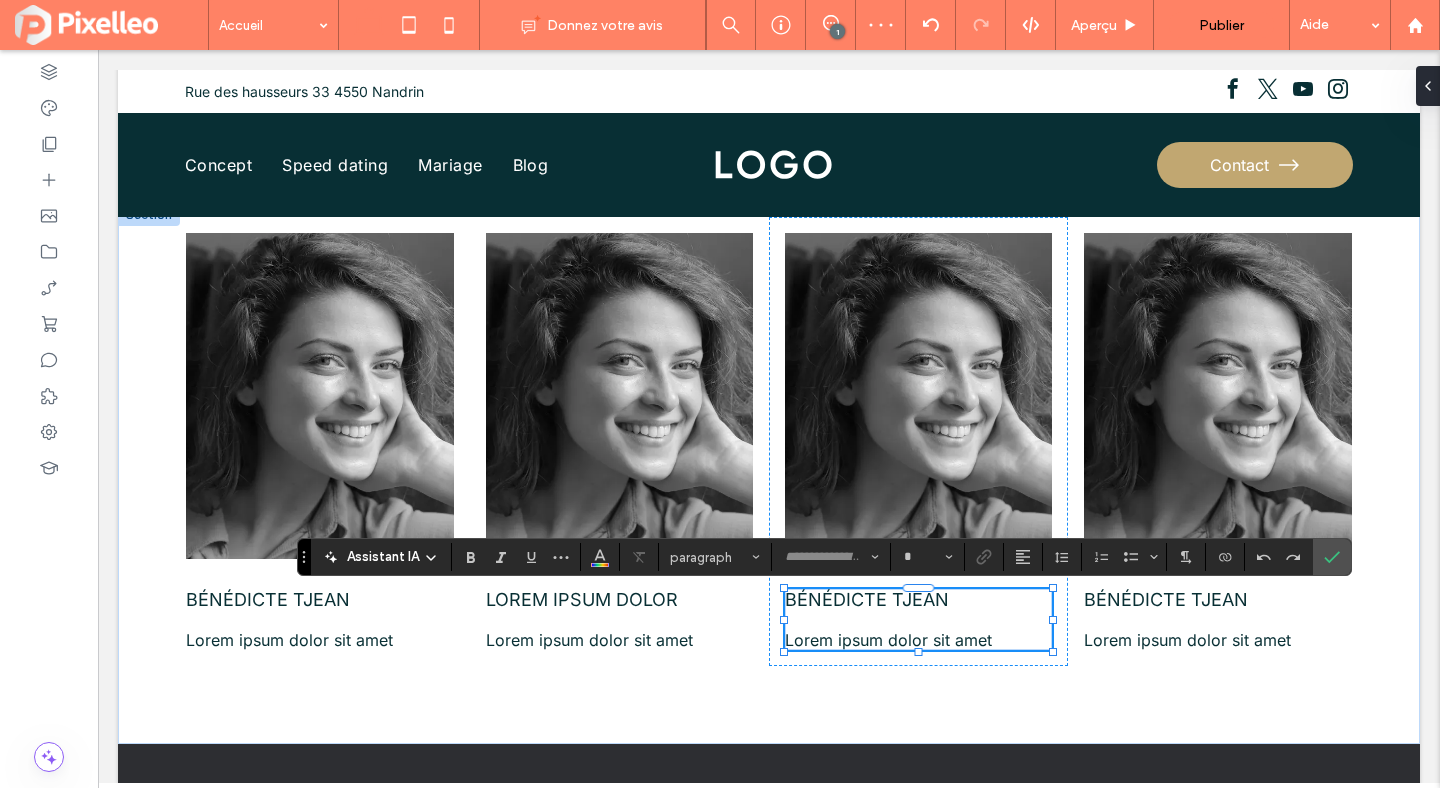 type on "*****" 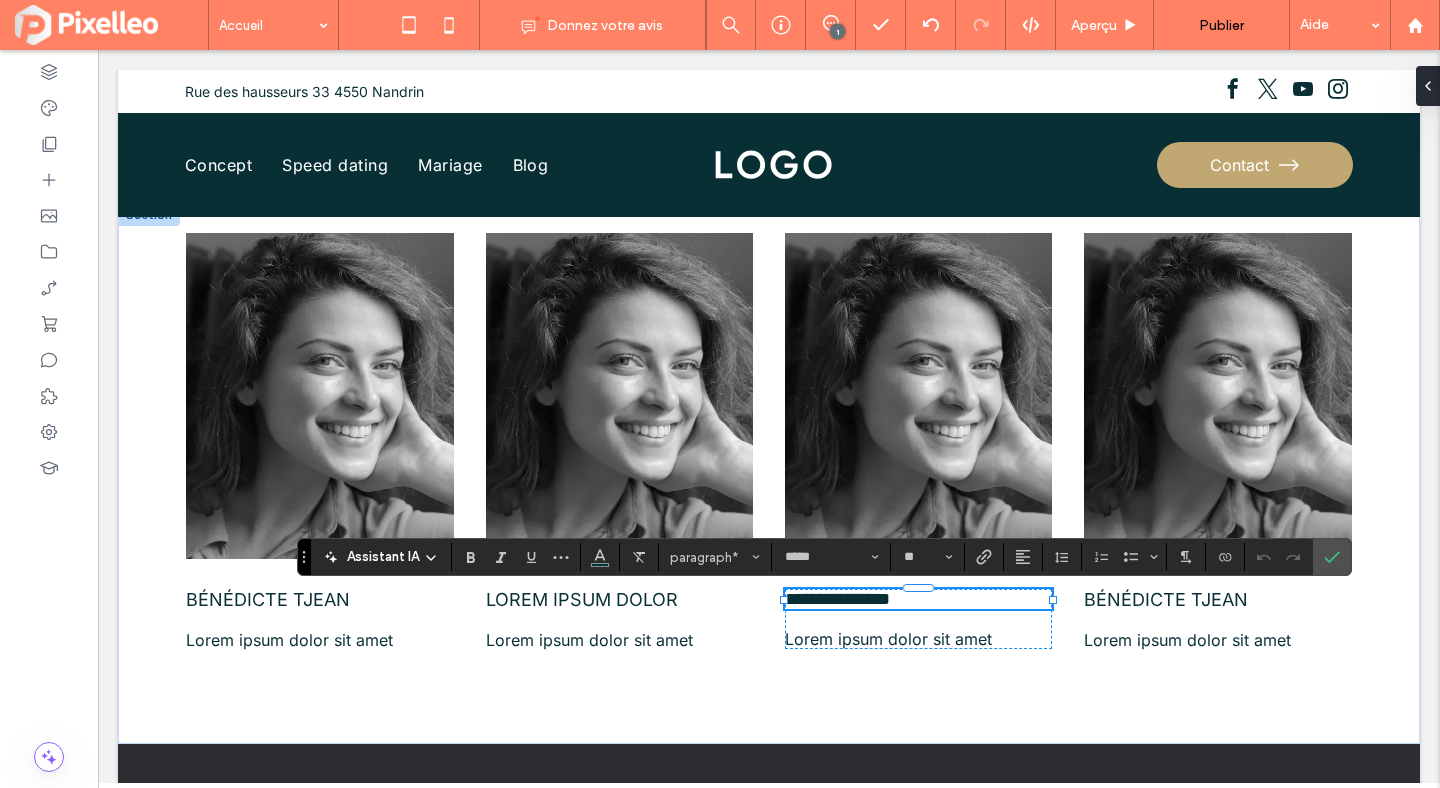 type on "*******" 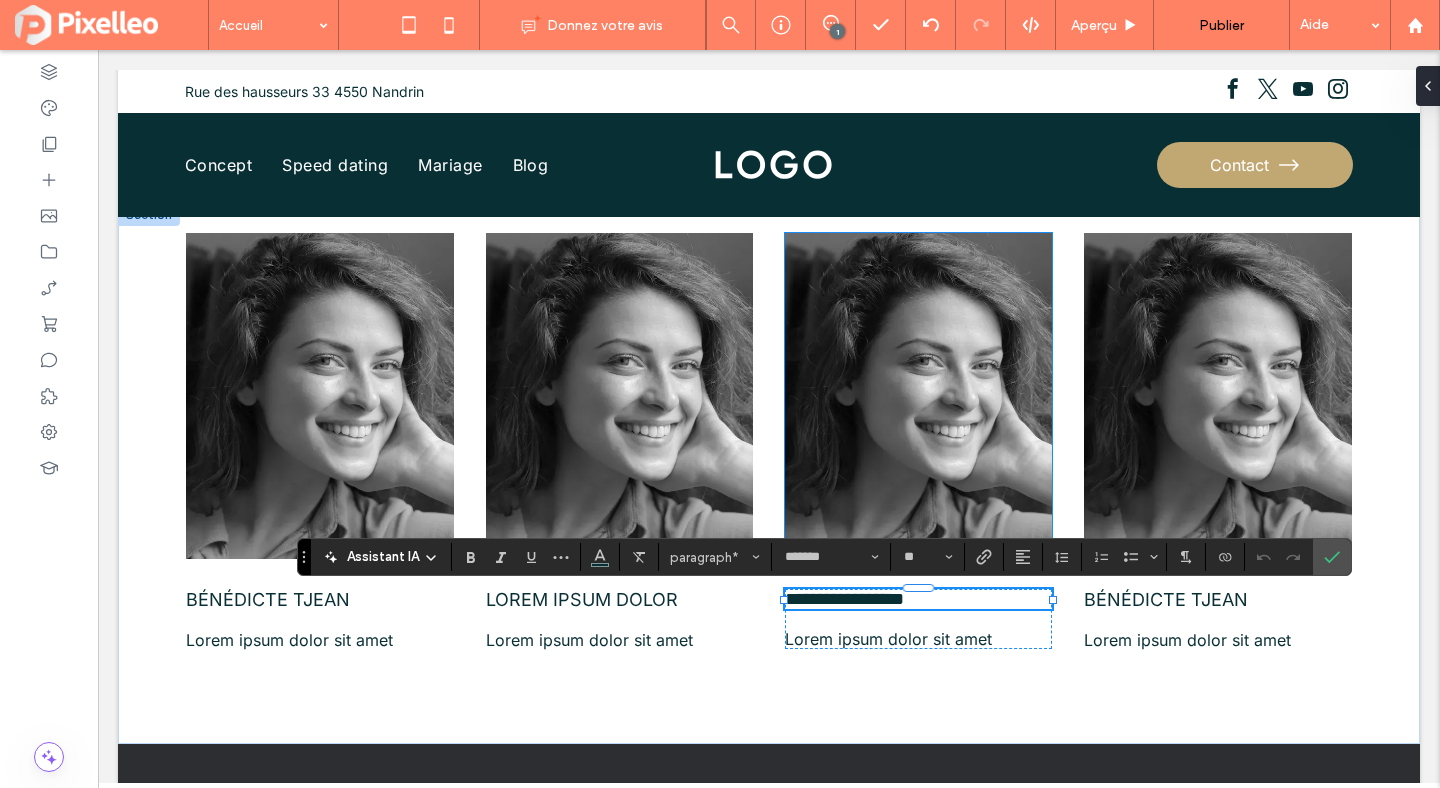 scroll, scrollTop: 0, scrollLeft: 0, axis: both 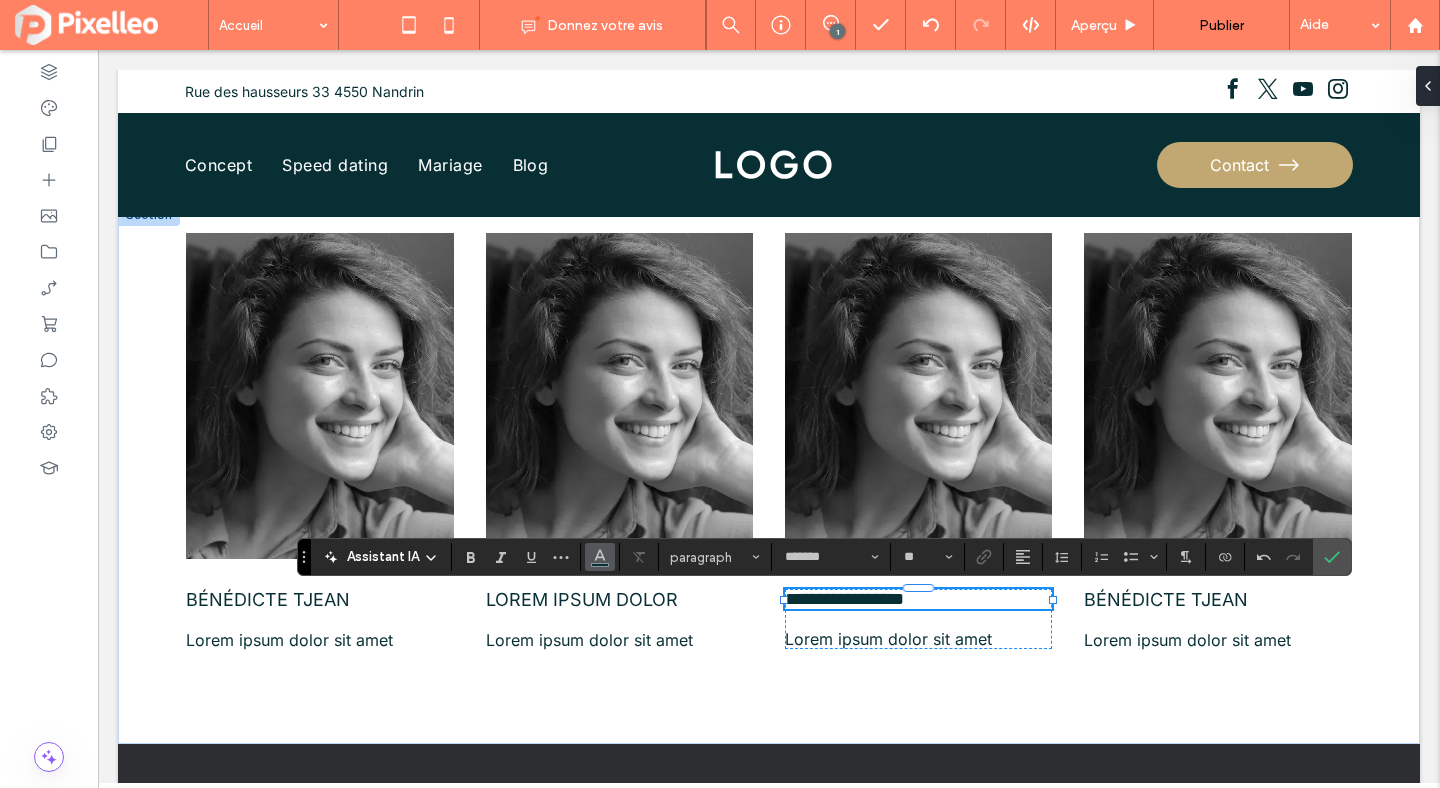 click at bounding box center [600, 555] 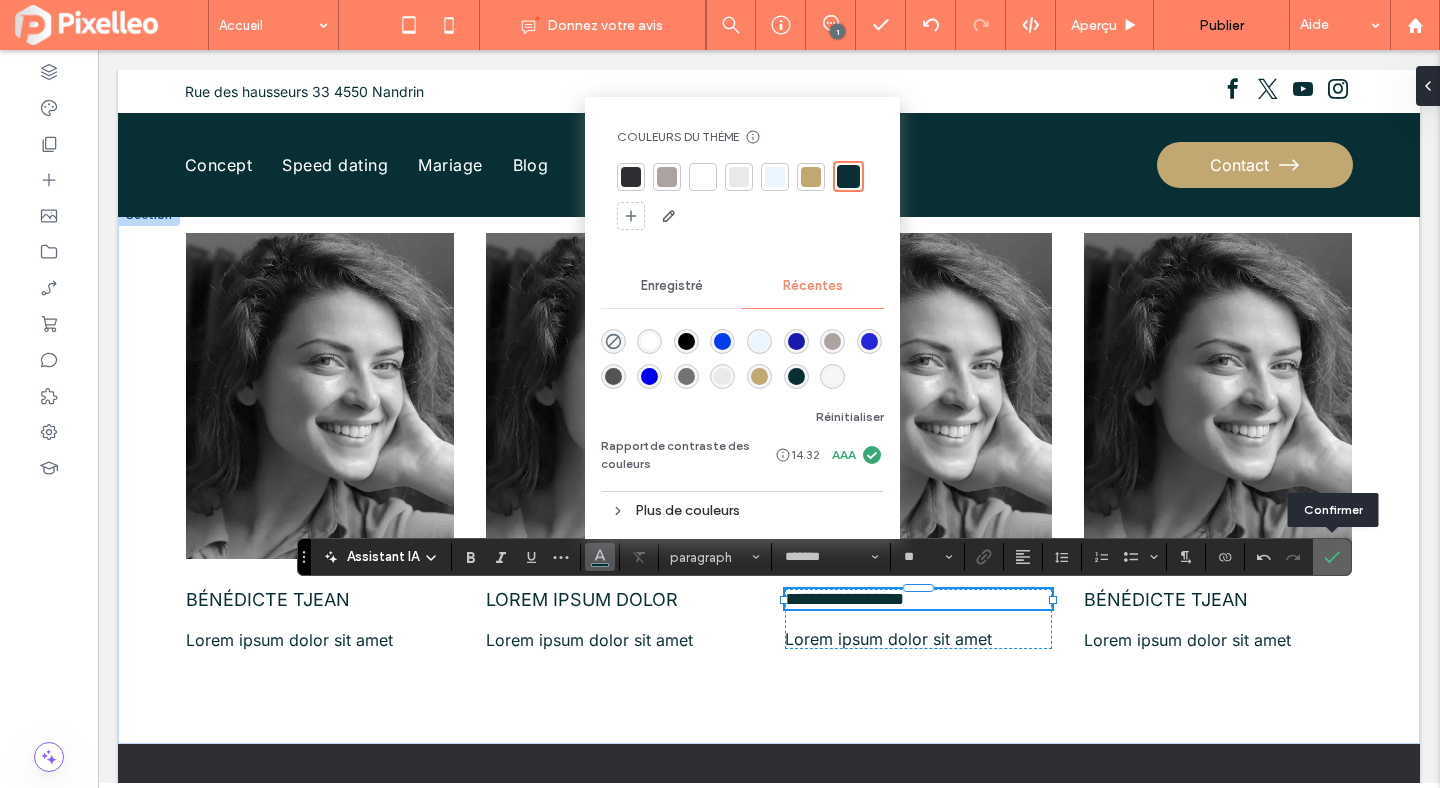 click 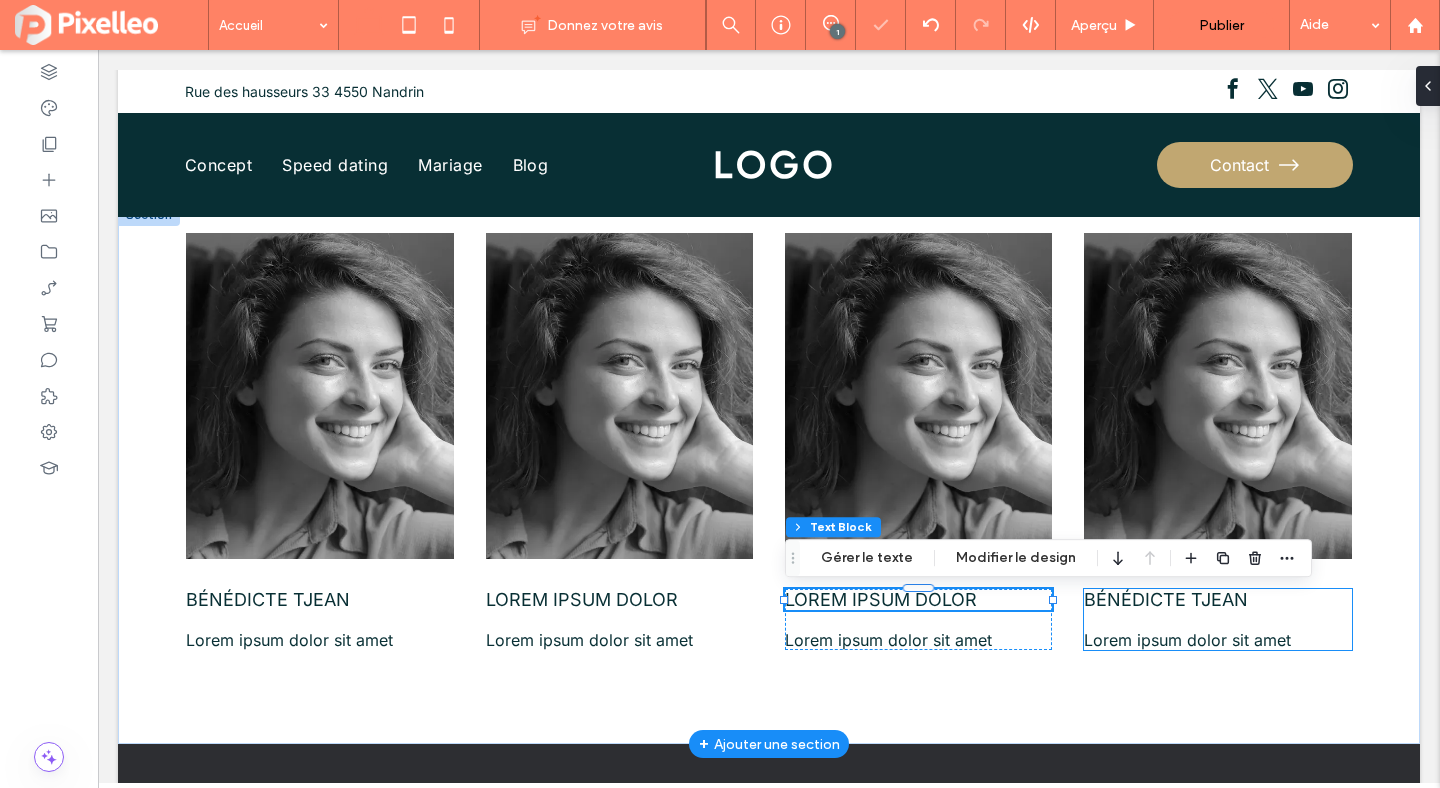 click on "Bénédicte TJEAN" at bounding box center [1166, 599] 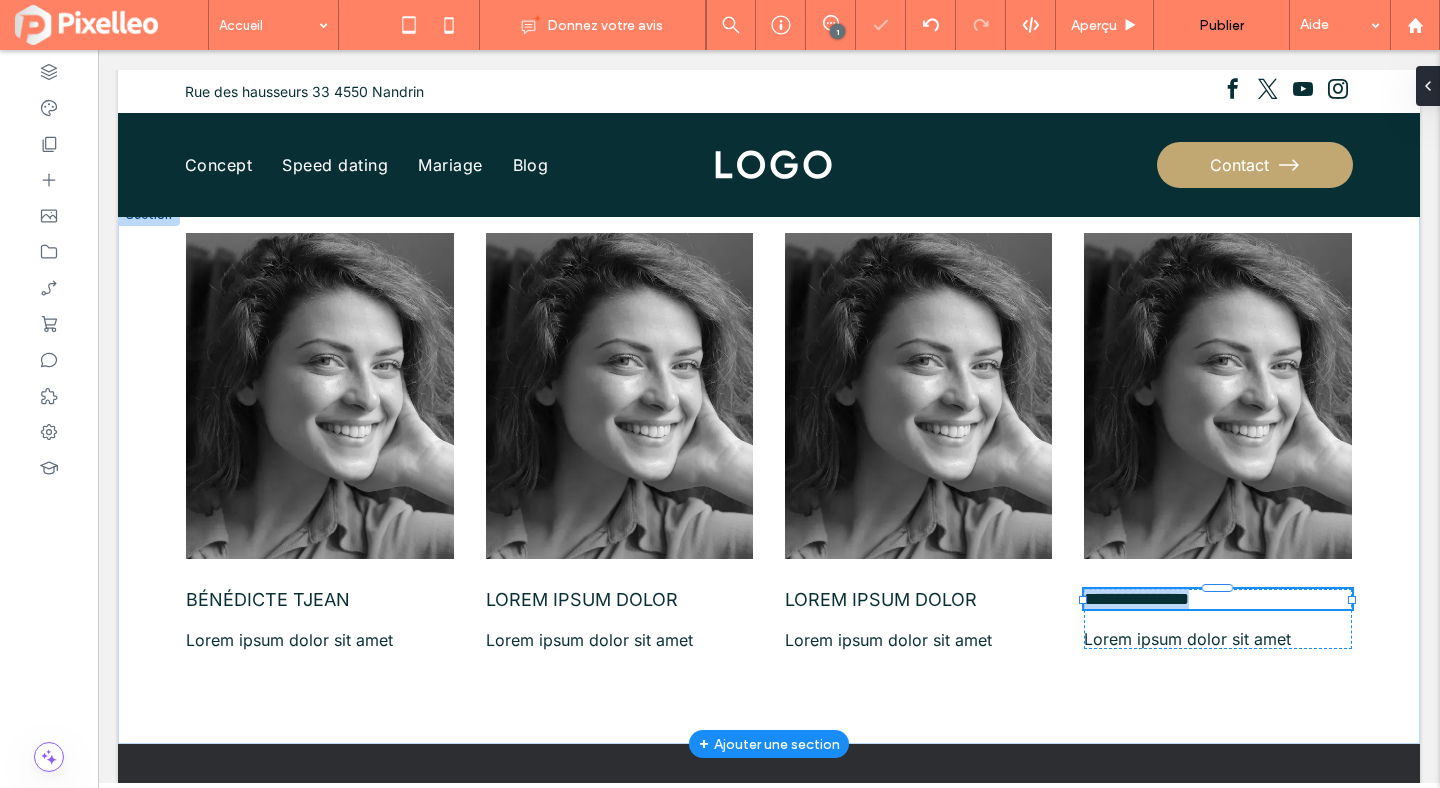 click on "**********" at bounding box center [1217, 599] 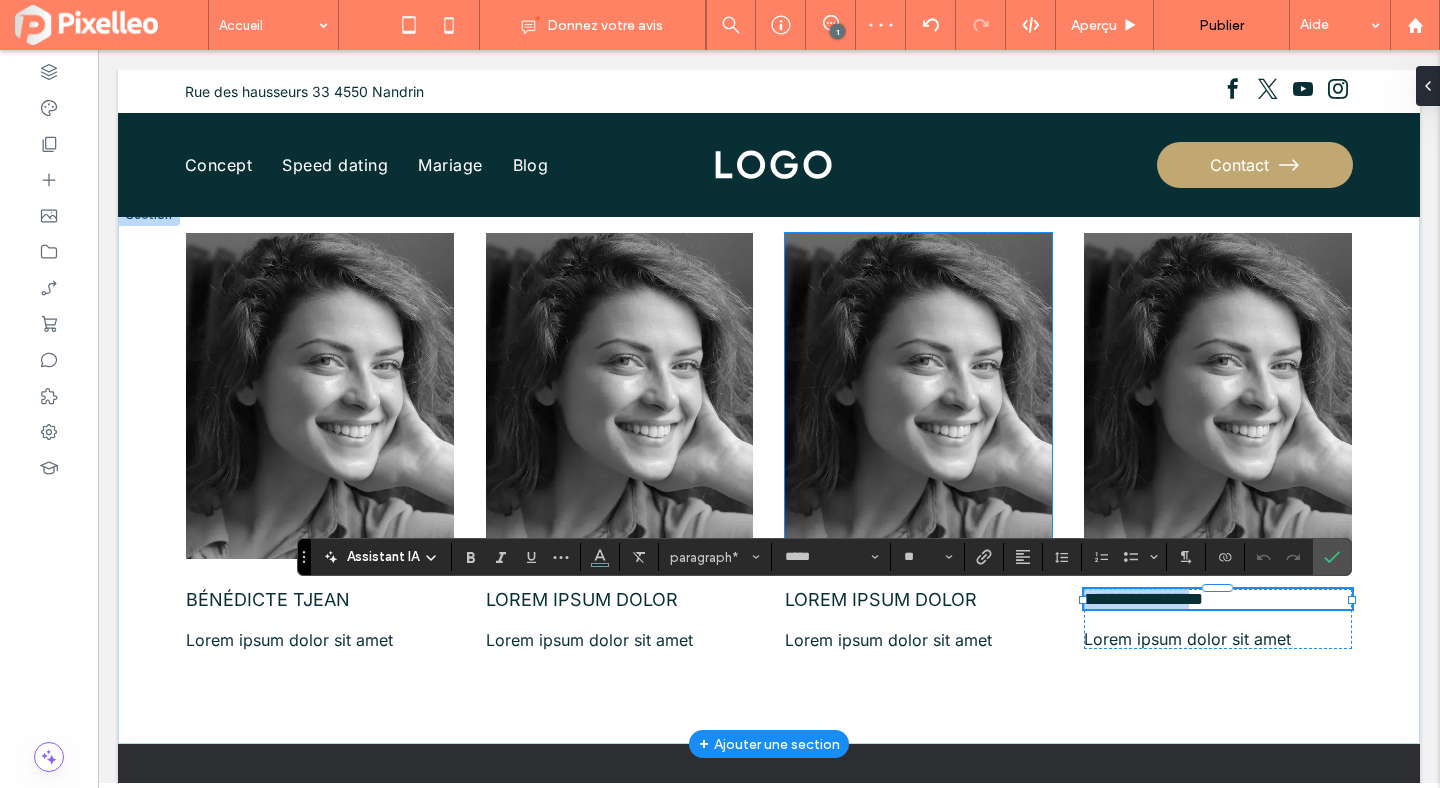 type on "*******" 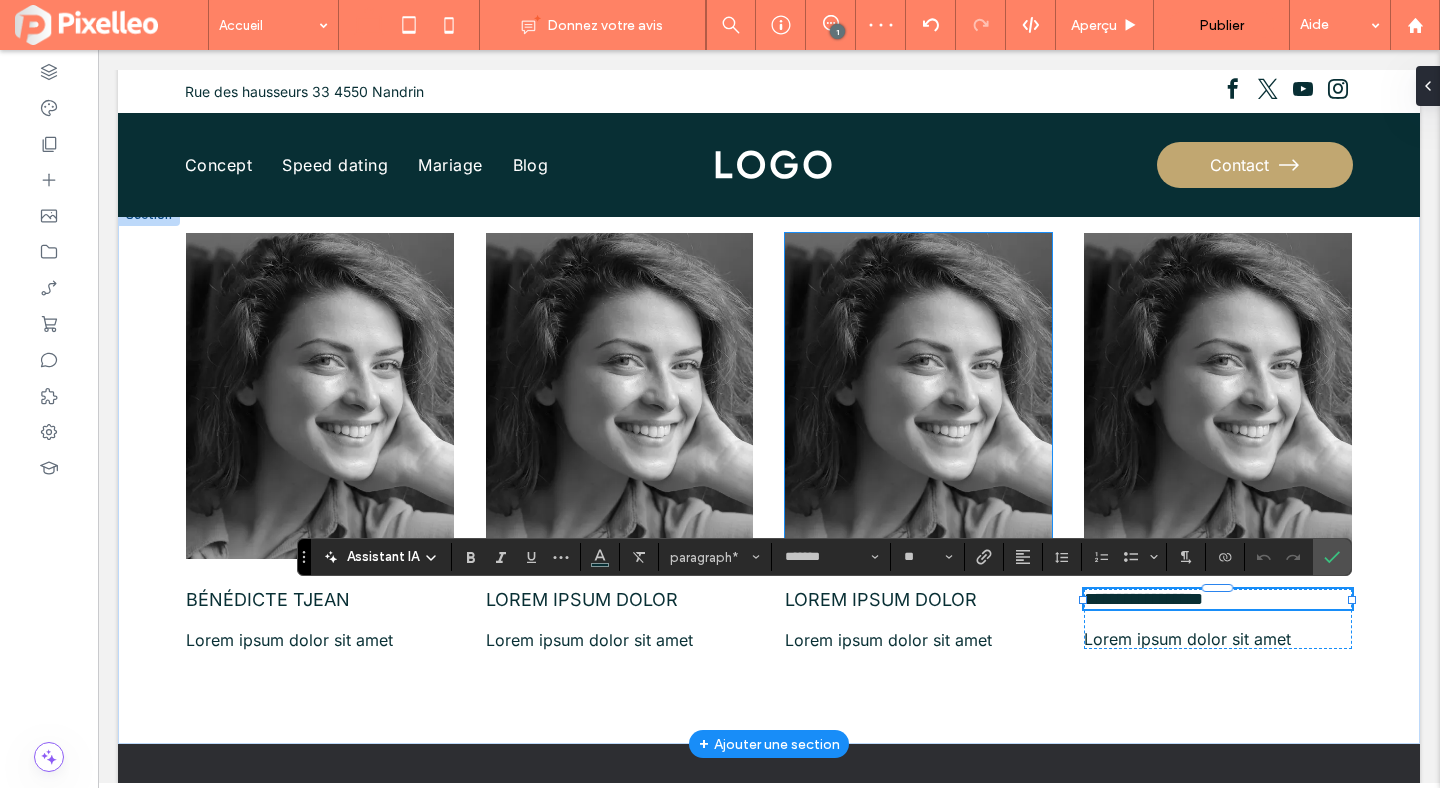 scroll, scrollTop: 0, scrollLeft: 0, axis: both 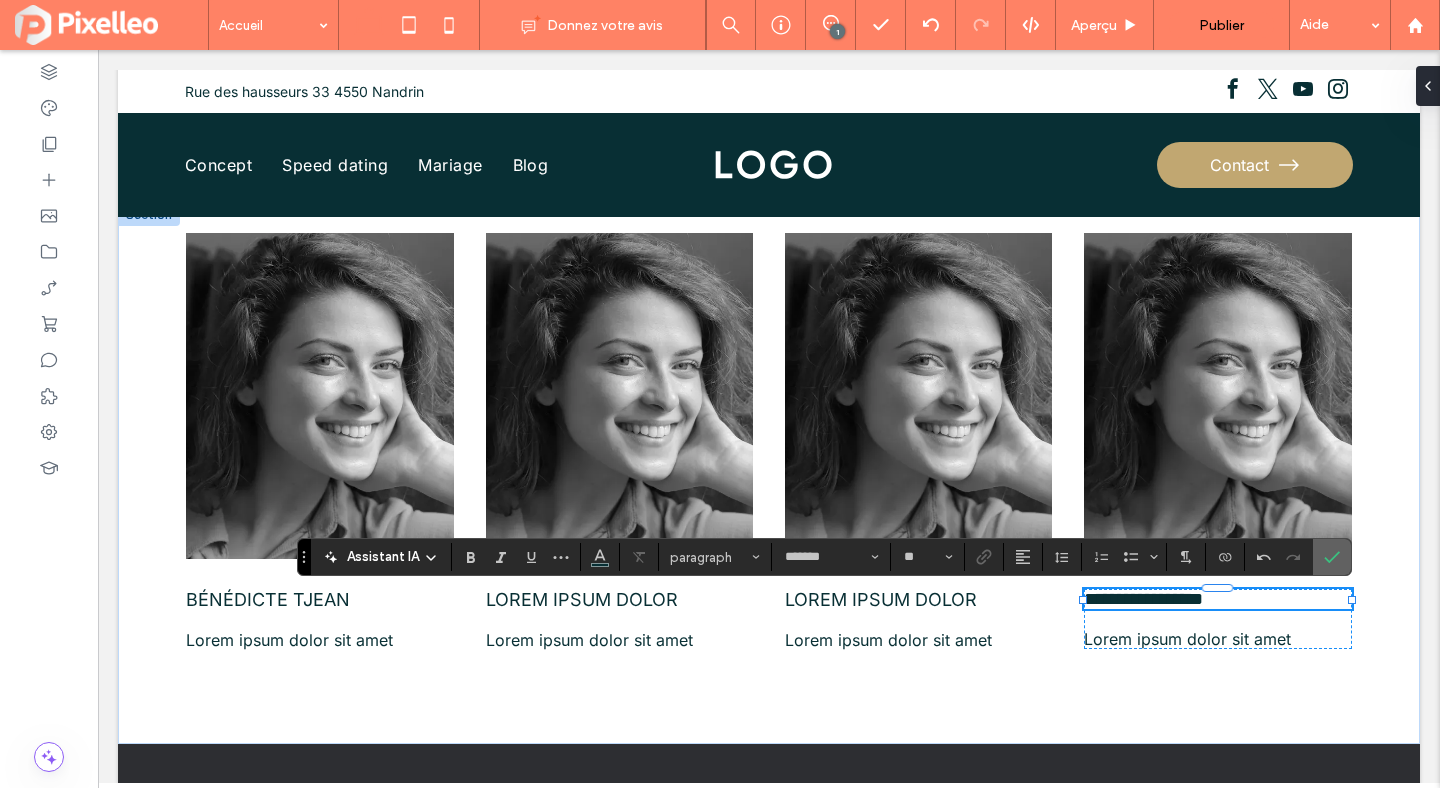 click at bounding box center (1332, 557) 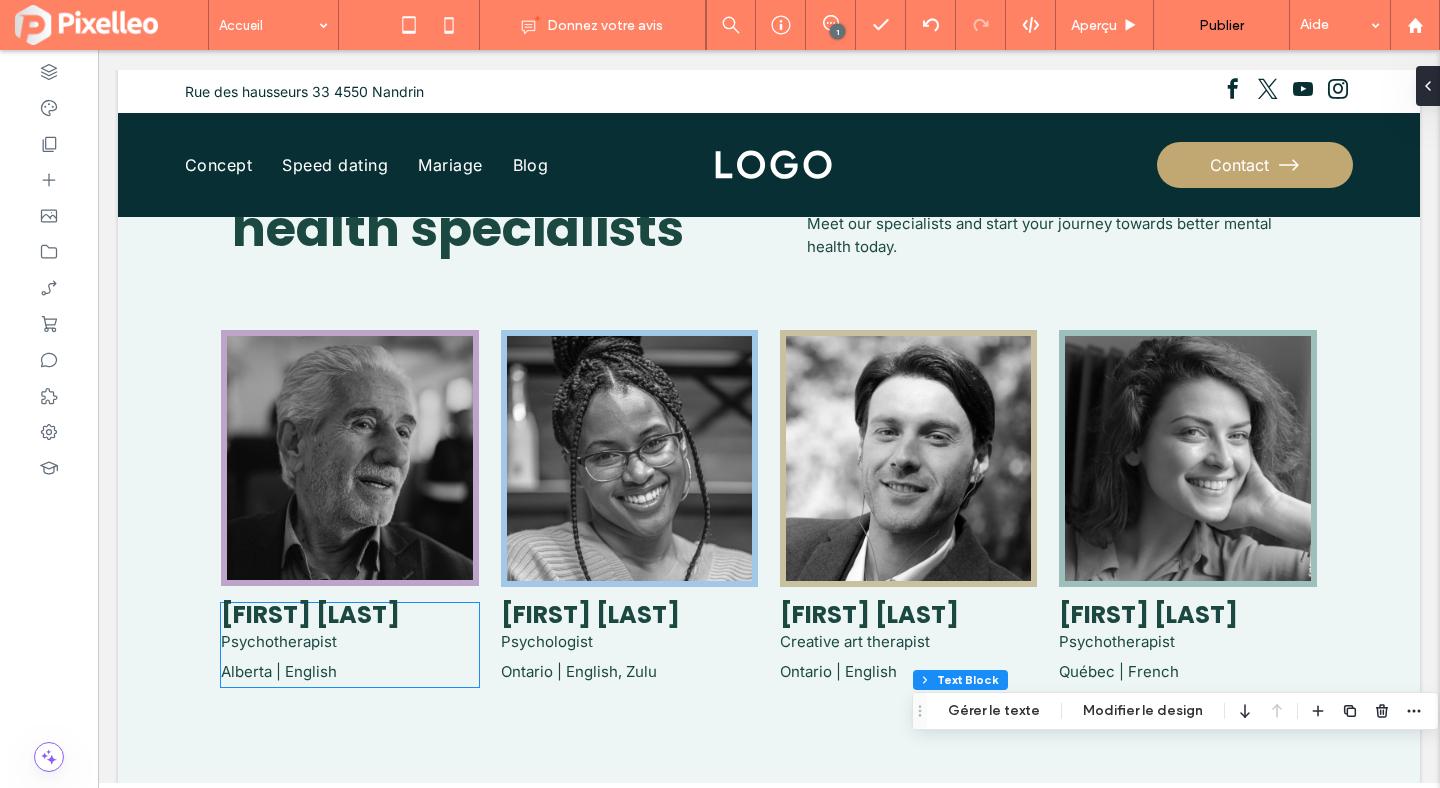 scroll, scrollTop: 2992, scrollLeft: 0, axis: vertical 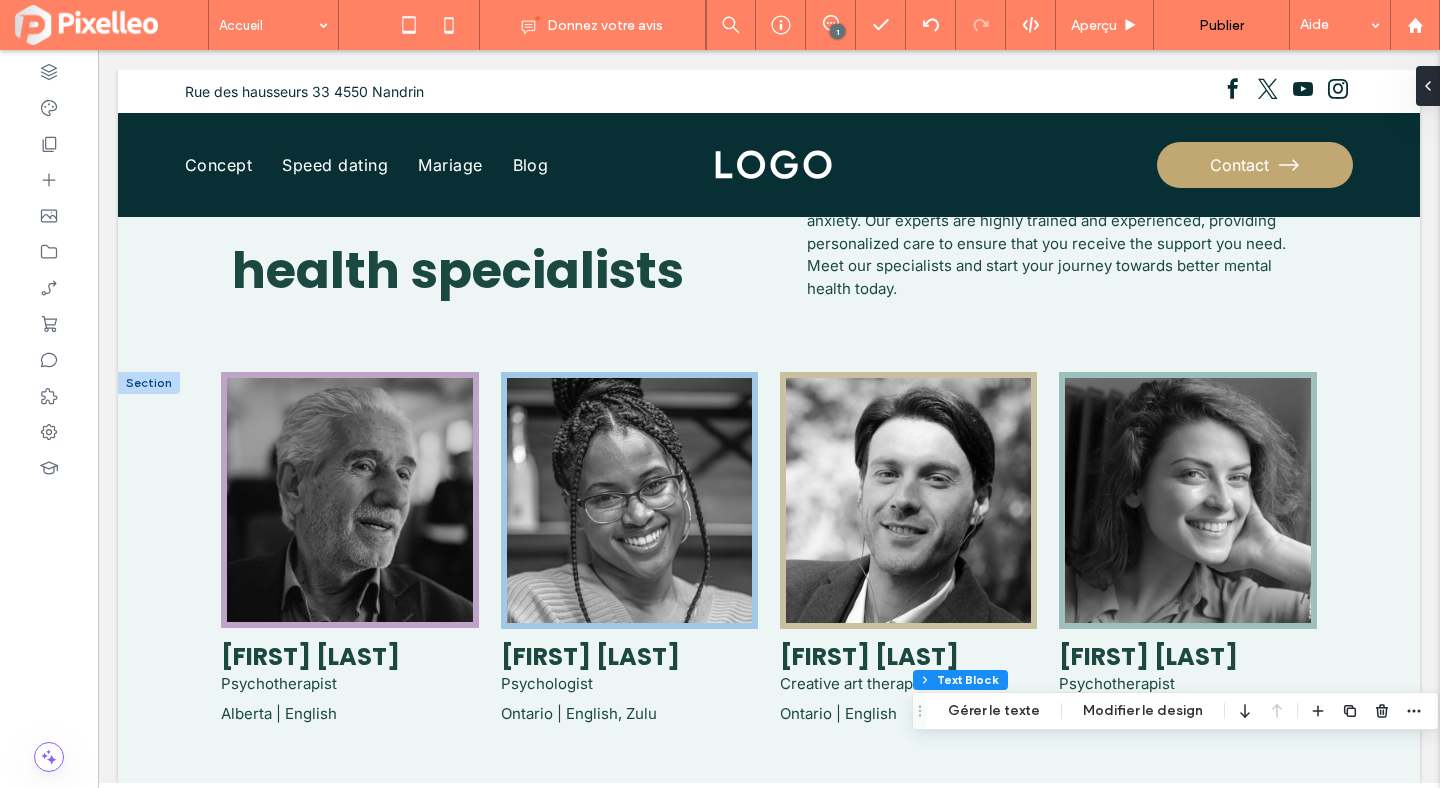 click at bounding box center [149, 383] 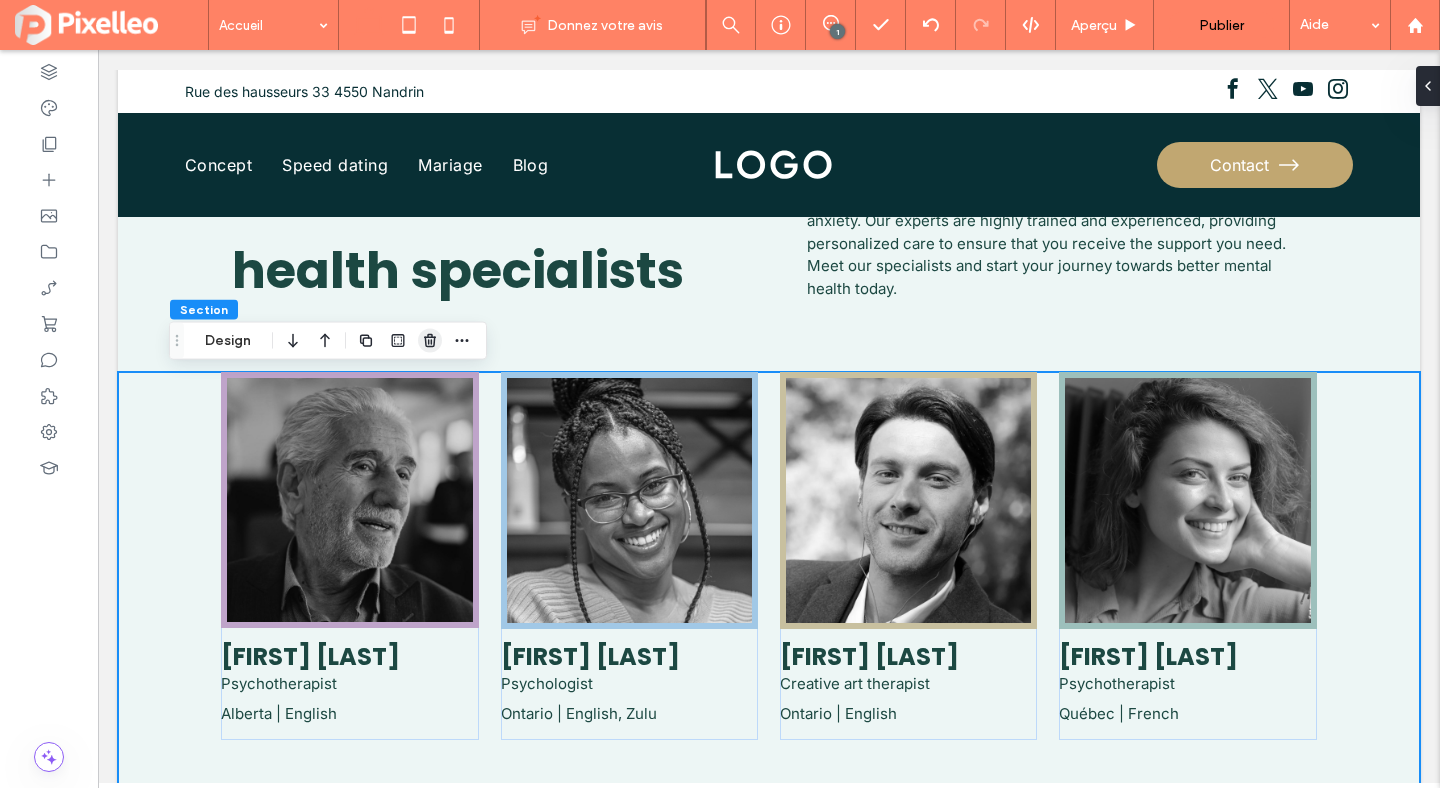 click 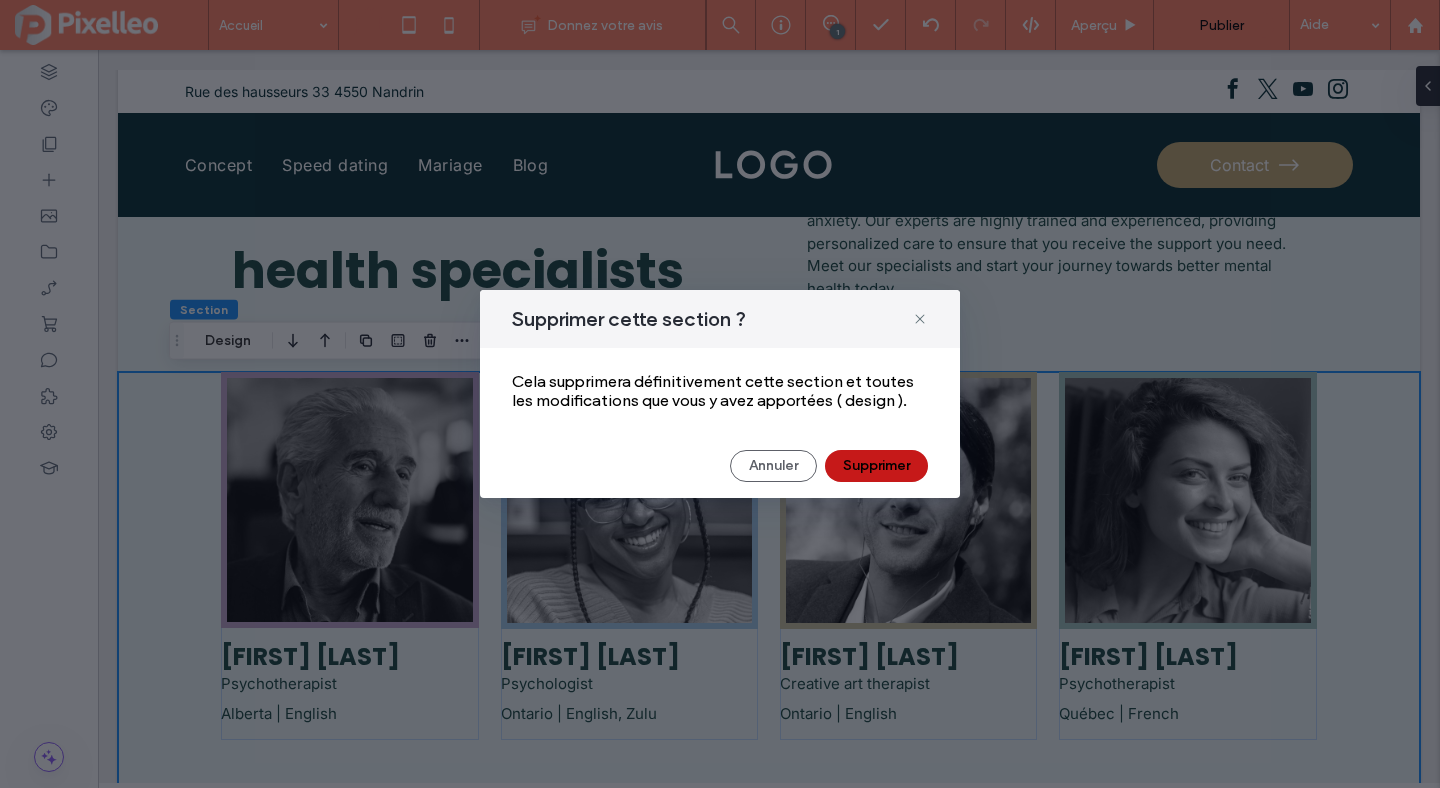 click on "Supprimer" at bounding box center [876, 466] 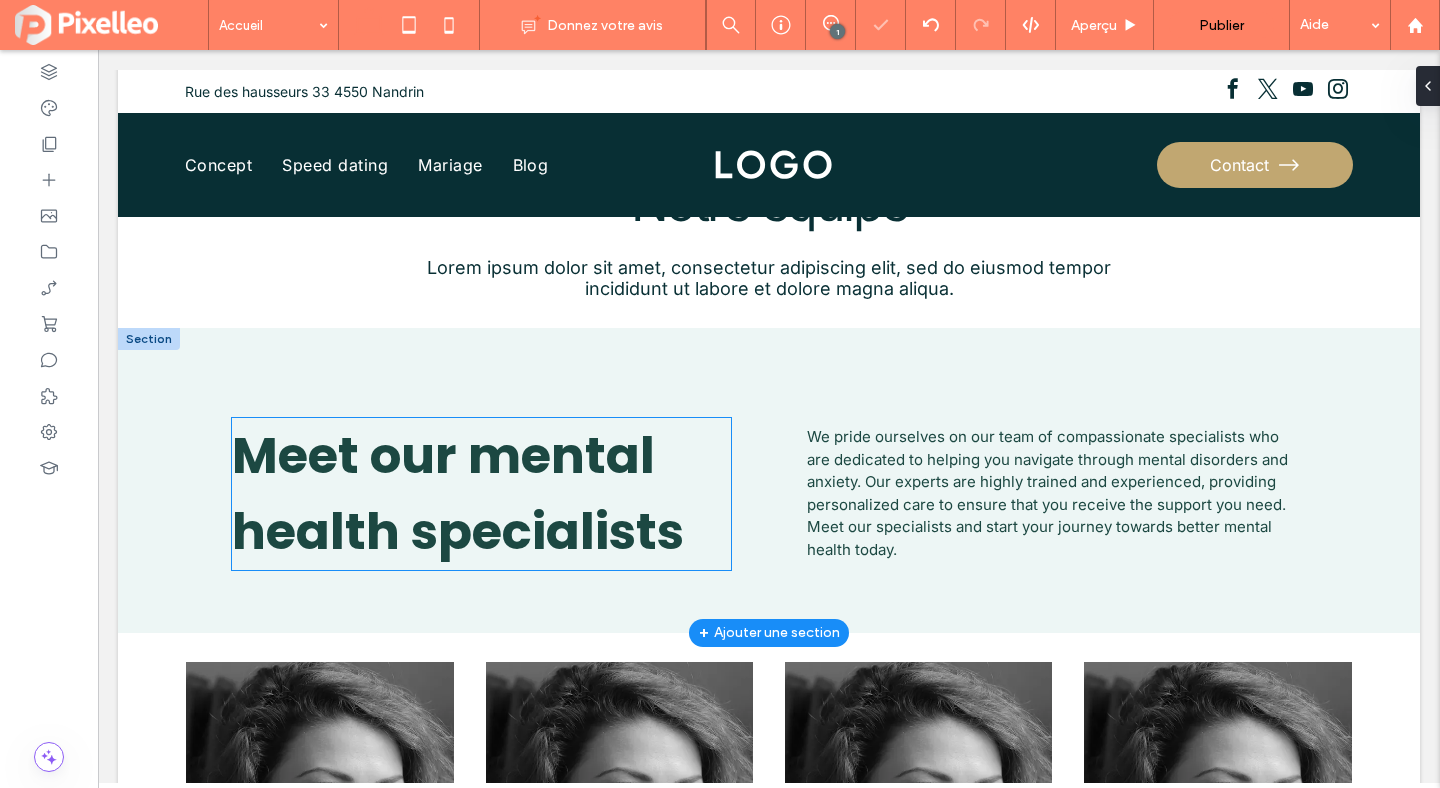 scroll, scrollTop: 2614, scrollLeft: 0, axis: vertical 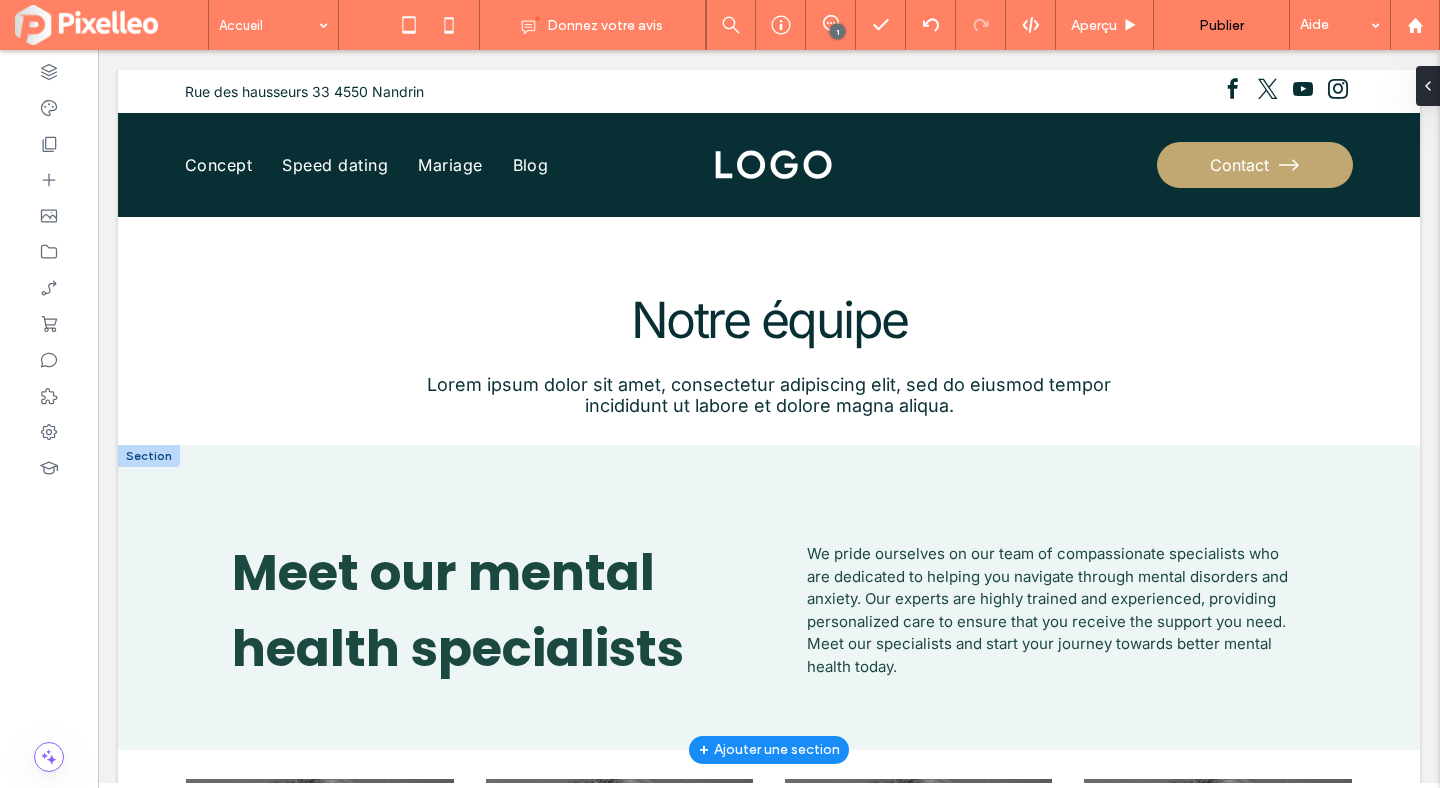 click at bounding box center [149, 456] 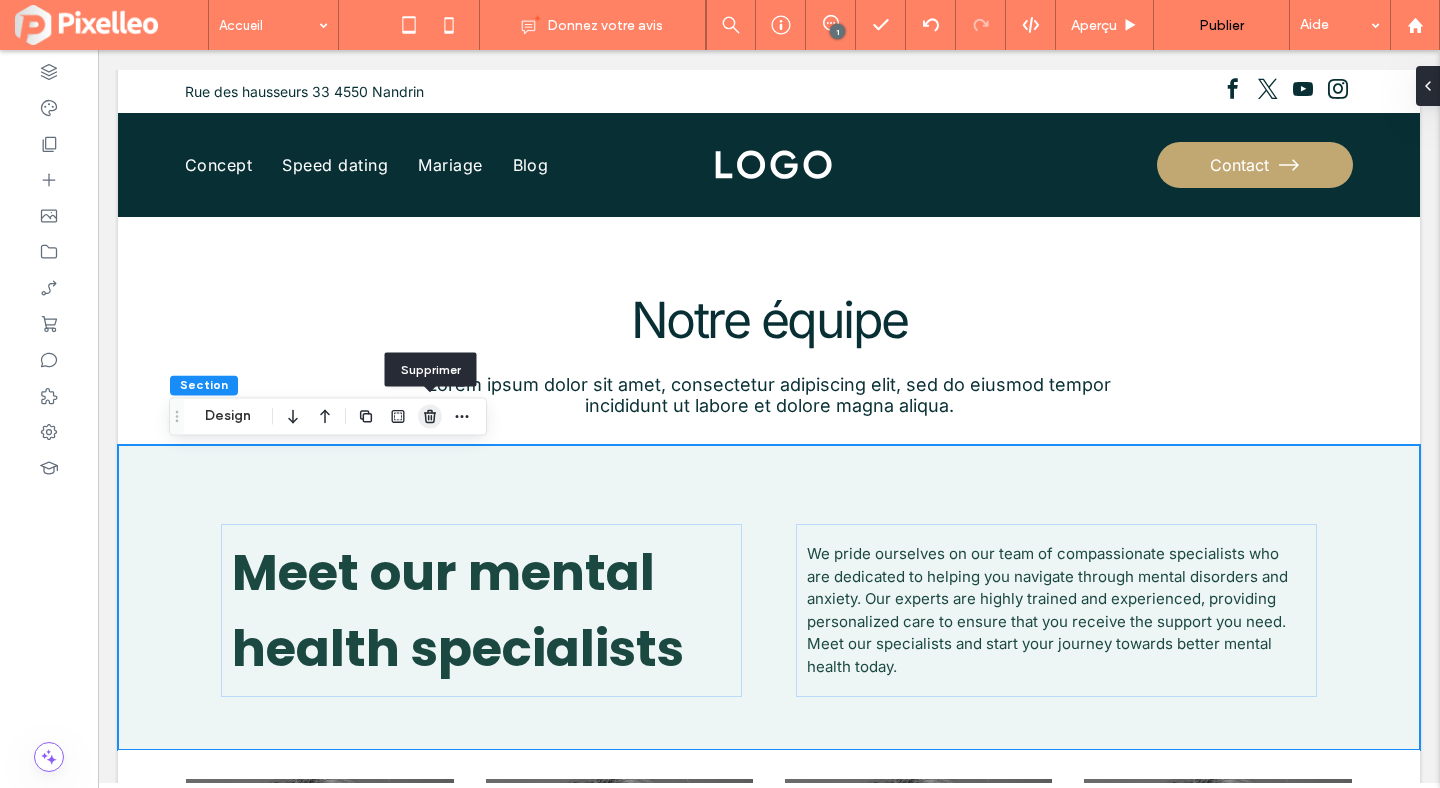 click 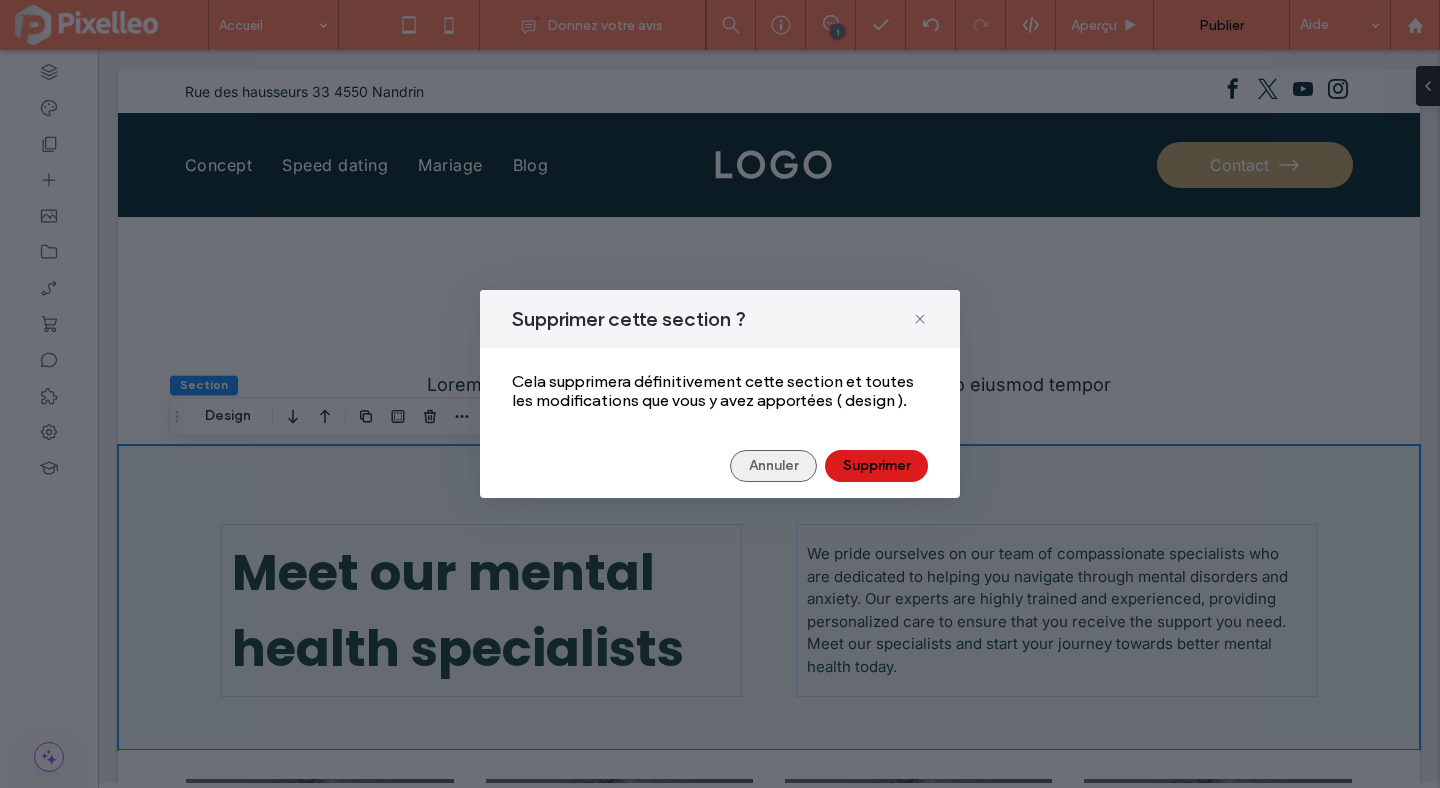 click on "Annuler" at bounding box center (773, 466) 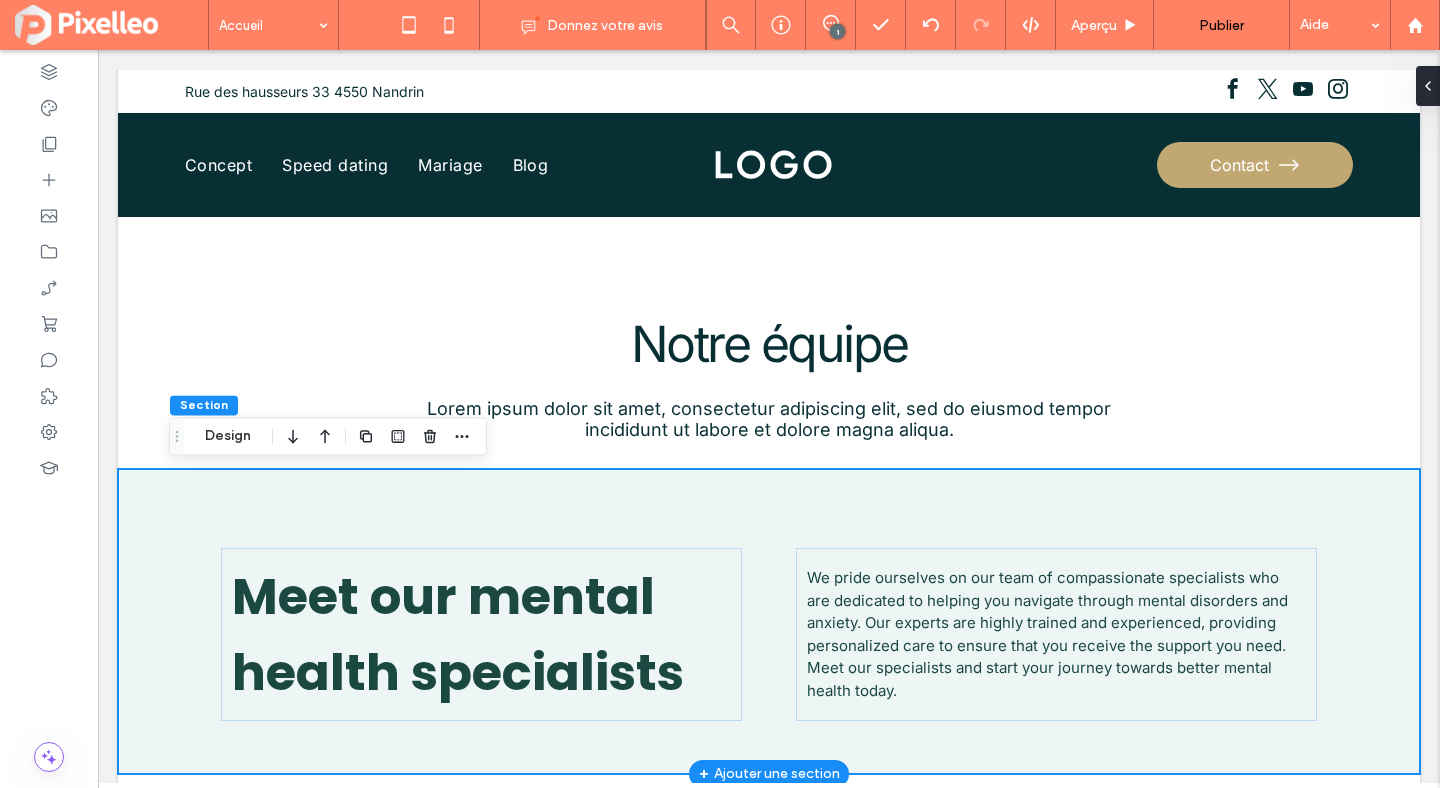 scroll, scrollTop: 2589, scrollLeft: 0, axis: vertical 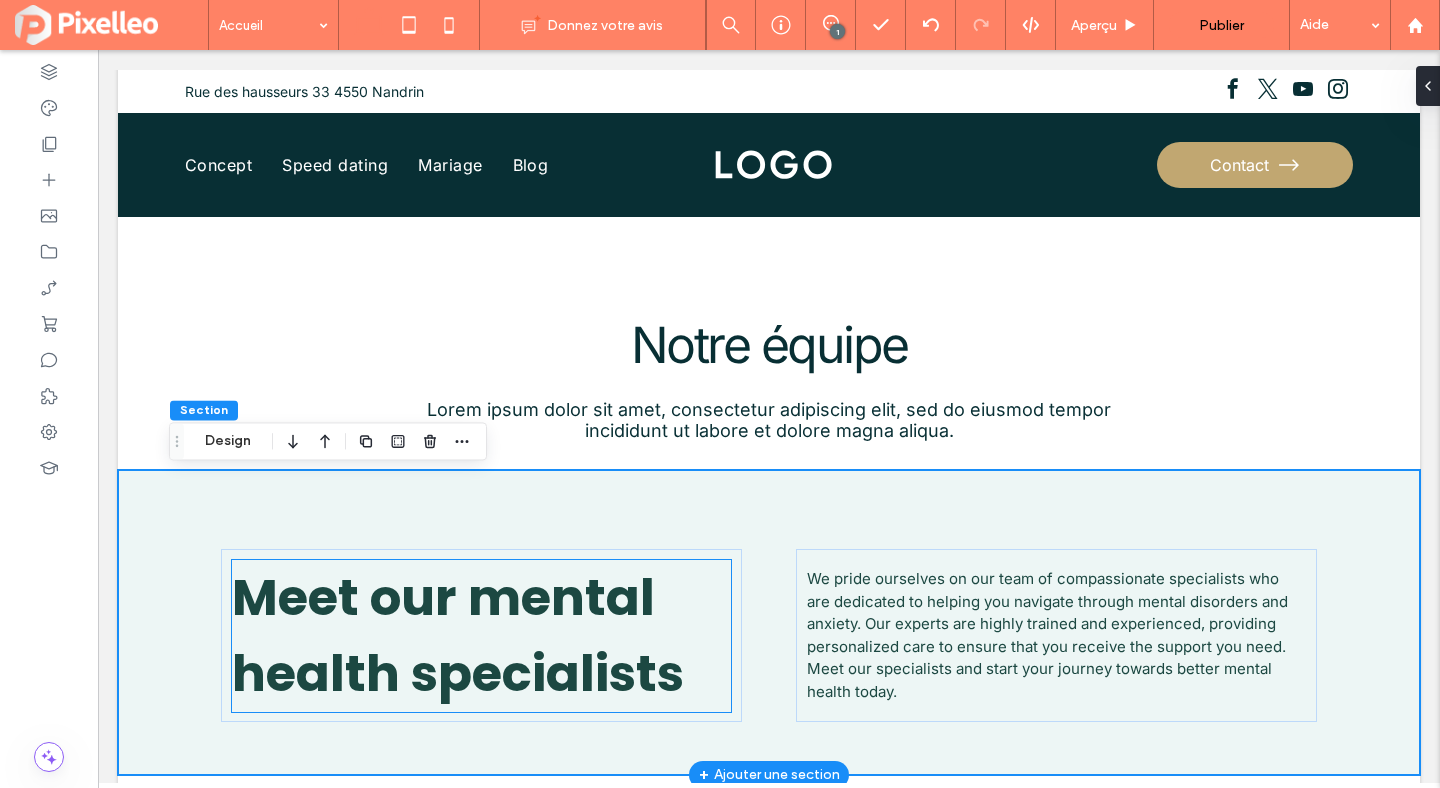 click on "Meet our mental health specialists" at bounding box center (458, 635) 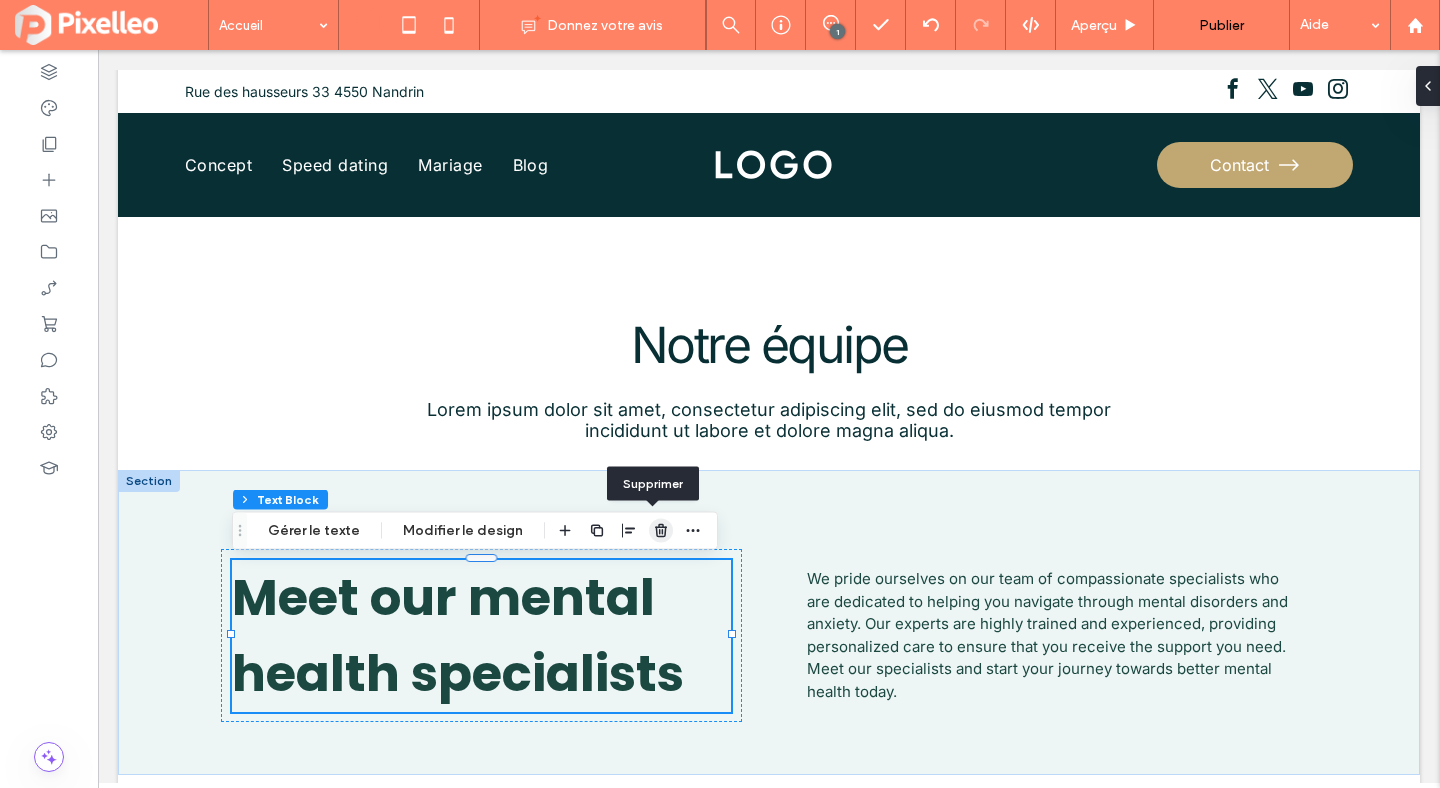click 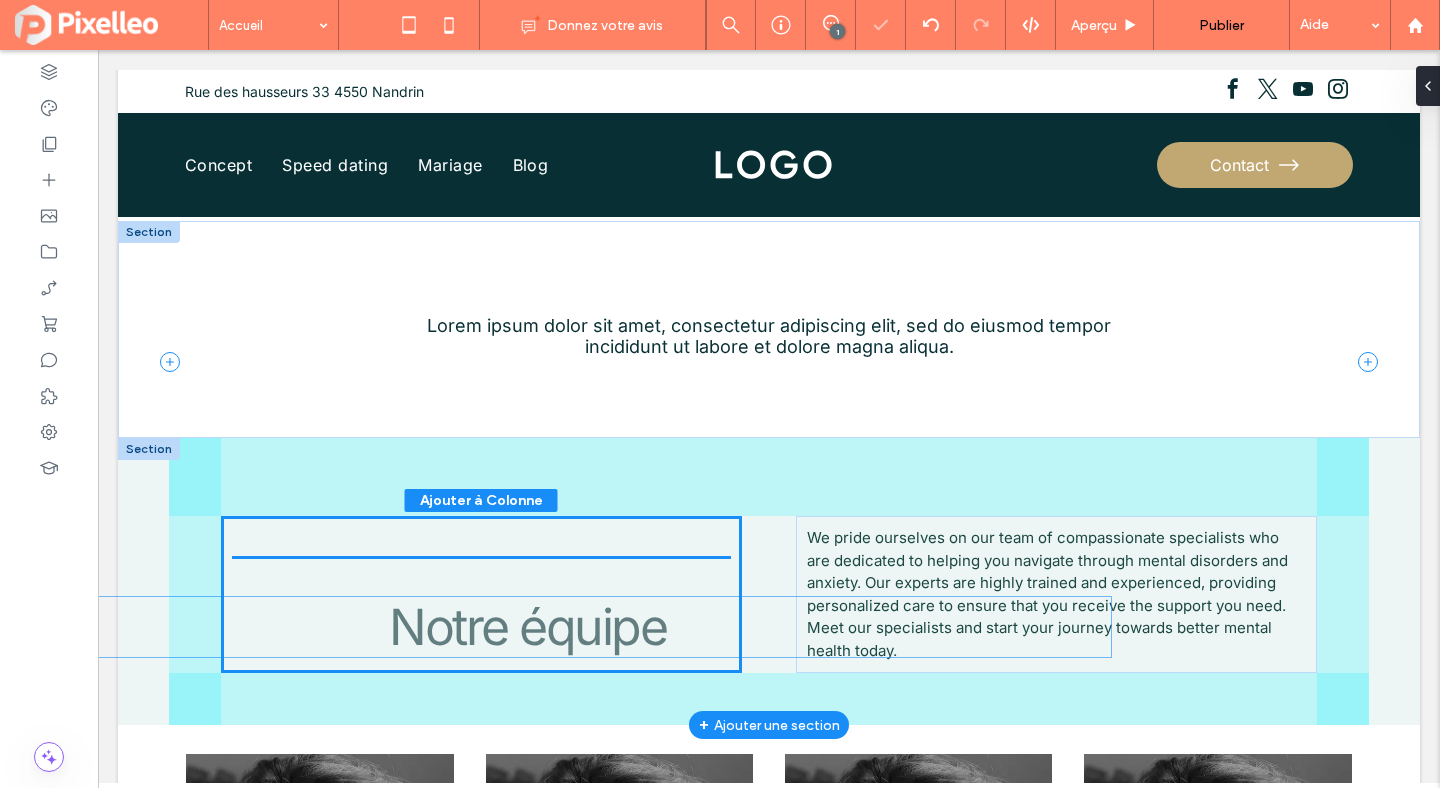 drag, startPoint x: 762, startPoint y: 337, endPoint x: 515, endPoint y: 609, distance: 367.41394 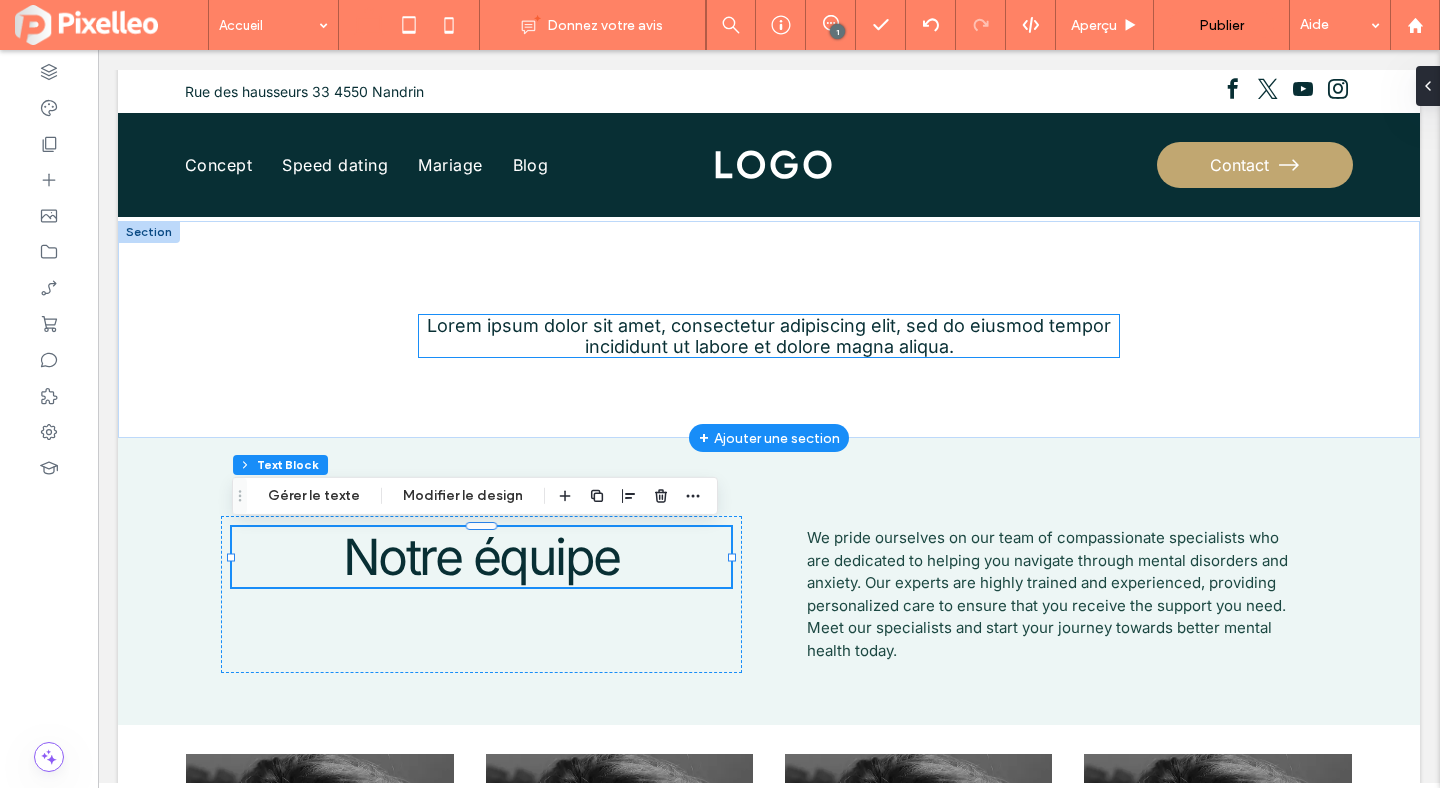 click on "Lorem ipsum dolor sit amet, consectetur adipiscing elit, sed do eiusmod tempor incididunt ut labore et dolore magna aliqua." at bounding box center [769, 336] 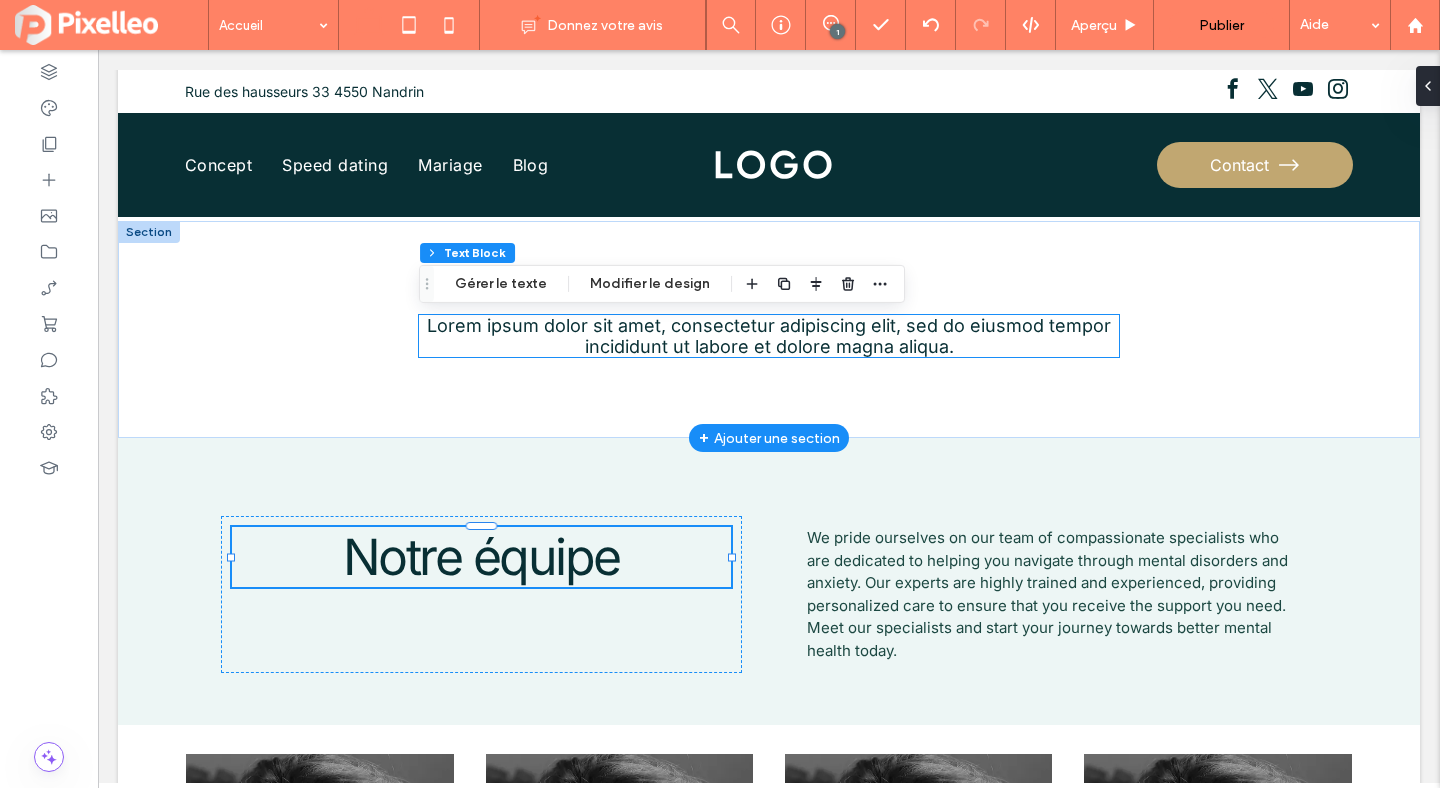 click on "Lorem ipsum dolor sit amet, consectetur adipiscing elit, sed do eiusmod tempor incididunt ut labore et dolore magna aliqua." at bounding box center (769, 336) 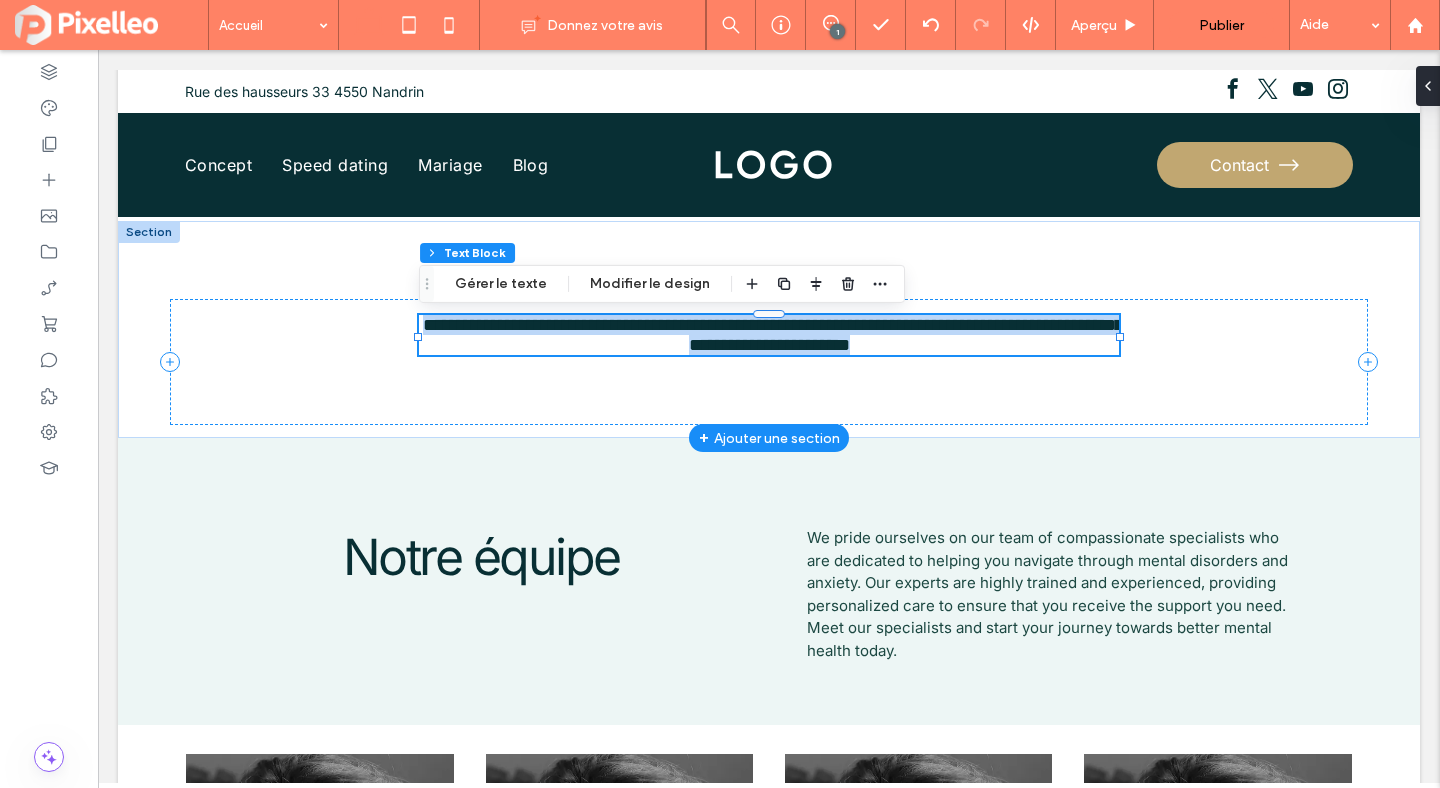 click on "**********" at bounding box center [773, 335] 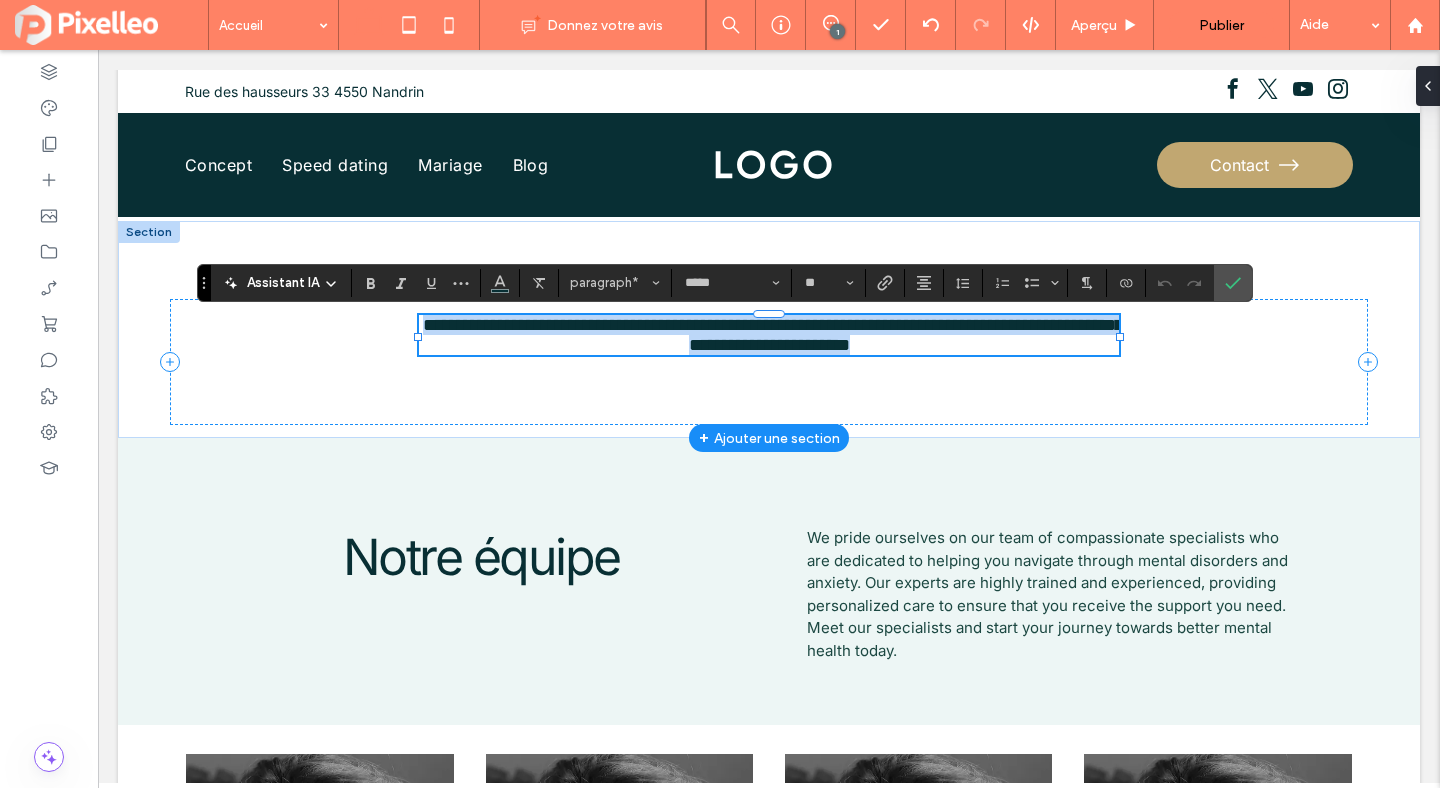 copy on "**********" 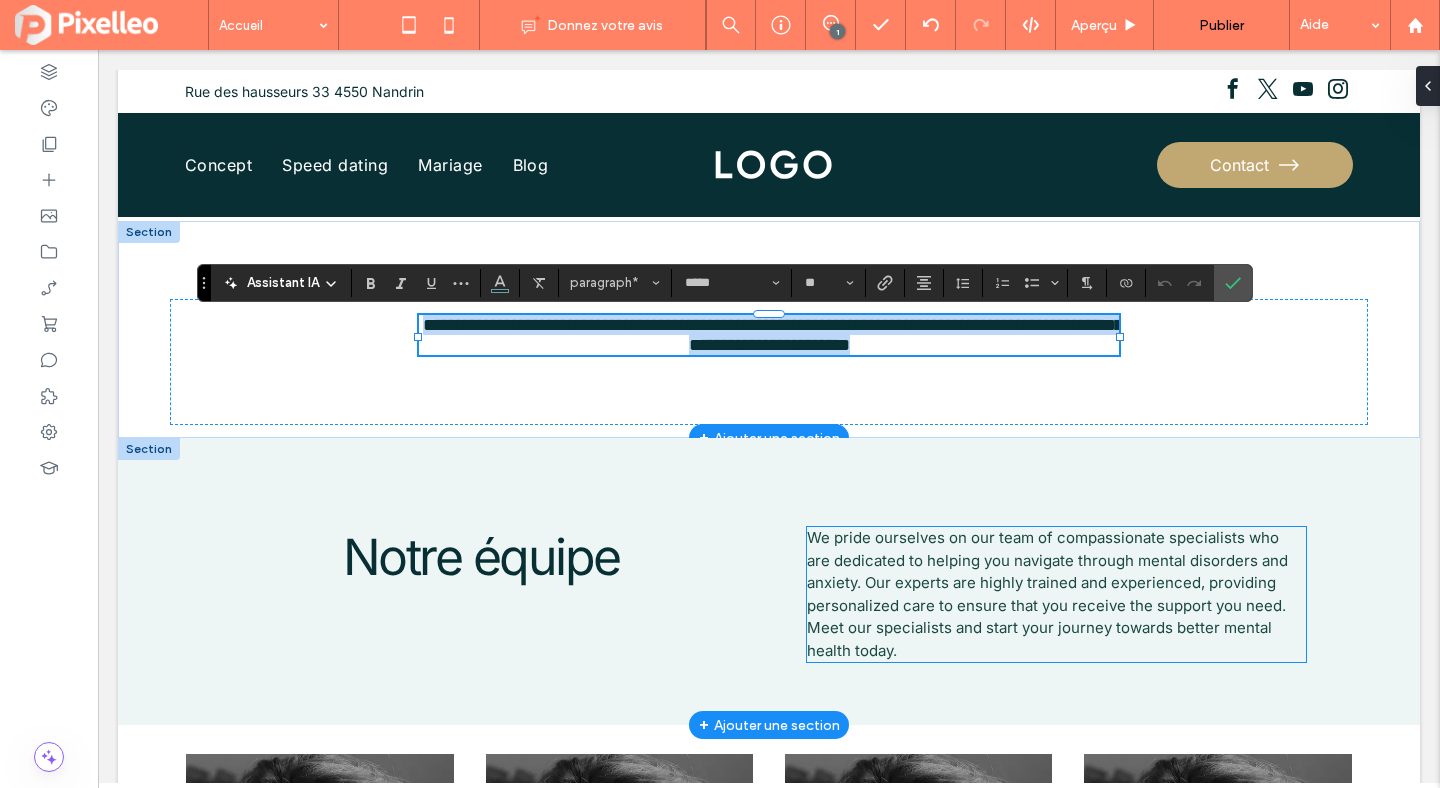 click on "We pride ourselves on our team of compassionate specialists who are dedicated to helping you navigate through mental disorders and anxiety. Our experts are highly trained and experienced, providing personalized care to ensure that you receive the support you need. Meet our specialists and start your journey towards better mental health today." at bounding box center [1047, 594] 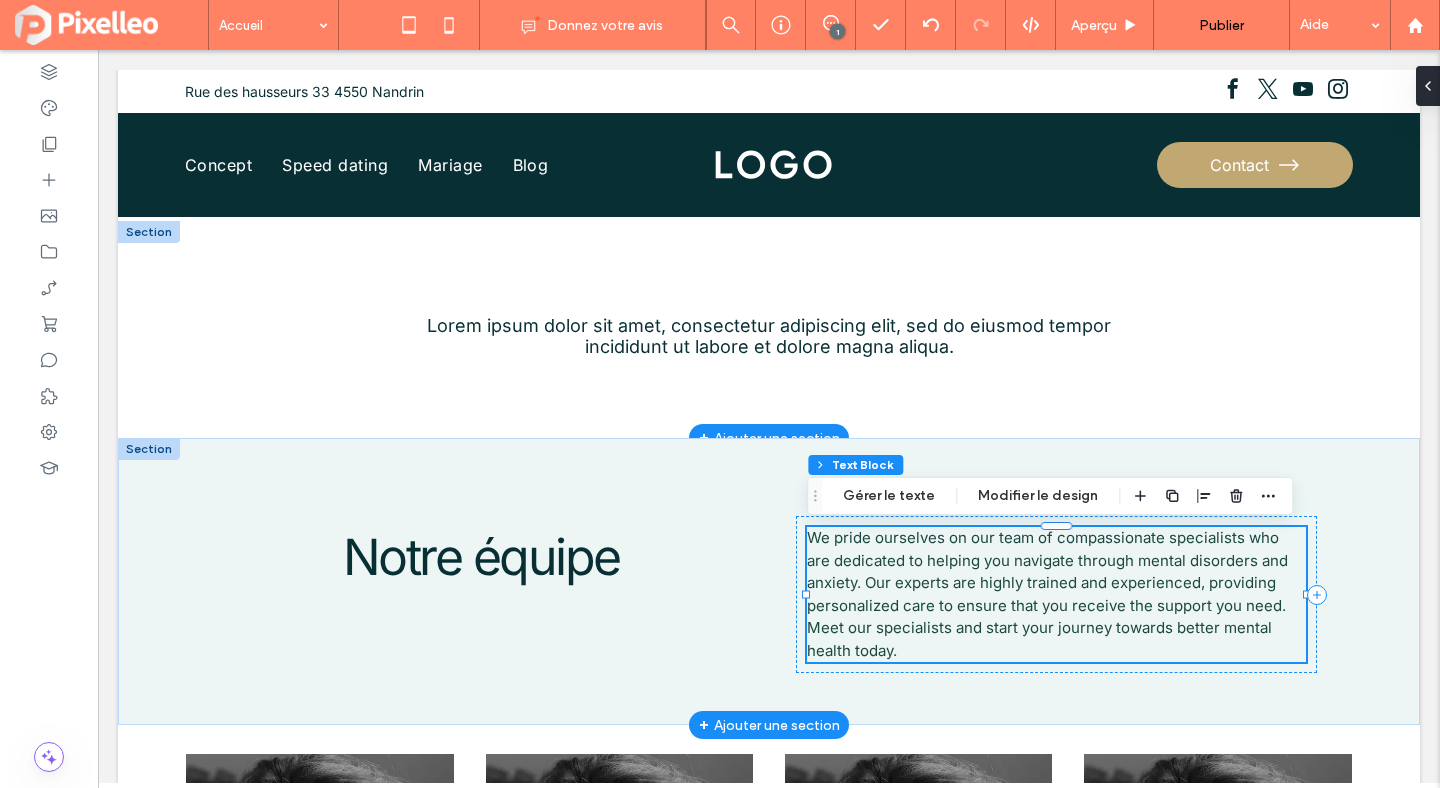 click on "We pride ourselves on our team of compassionate specialists who are dedicated to helping you navigate through mental disorders and anxiety. Our experts are highly trained and experienced, providing personalized care to ensure that you receive the support you need. Meet our specialists and start your journey towards better mental health today." at bounding box center (1047, 594) 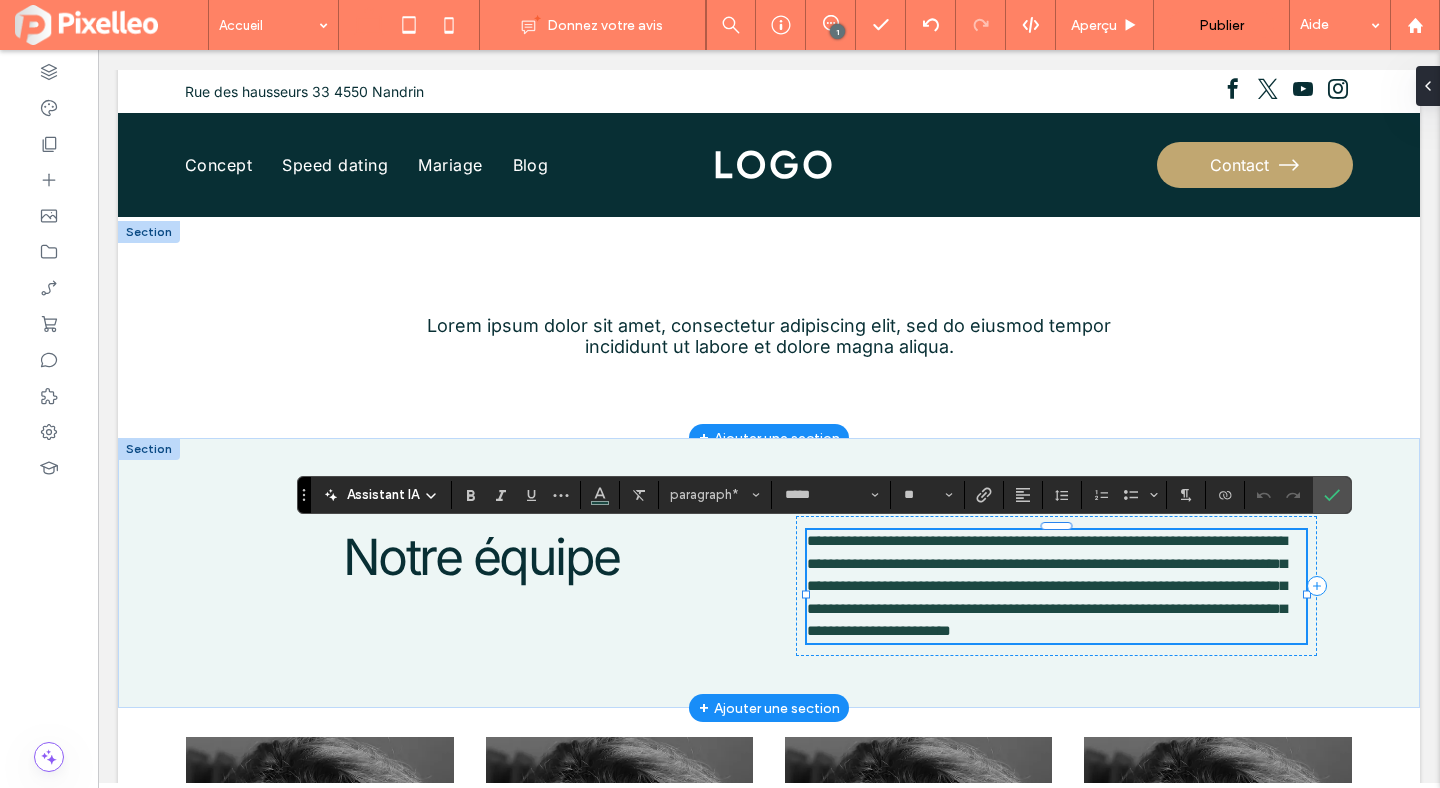 type on "*******" 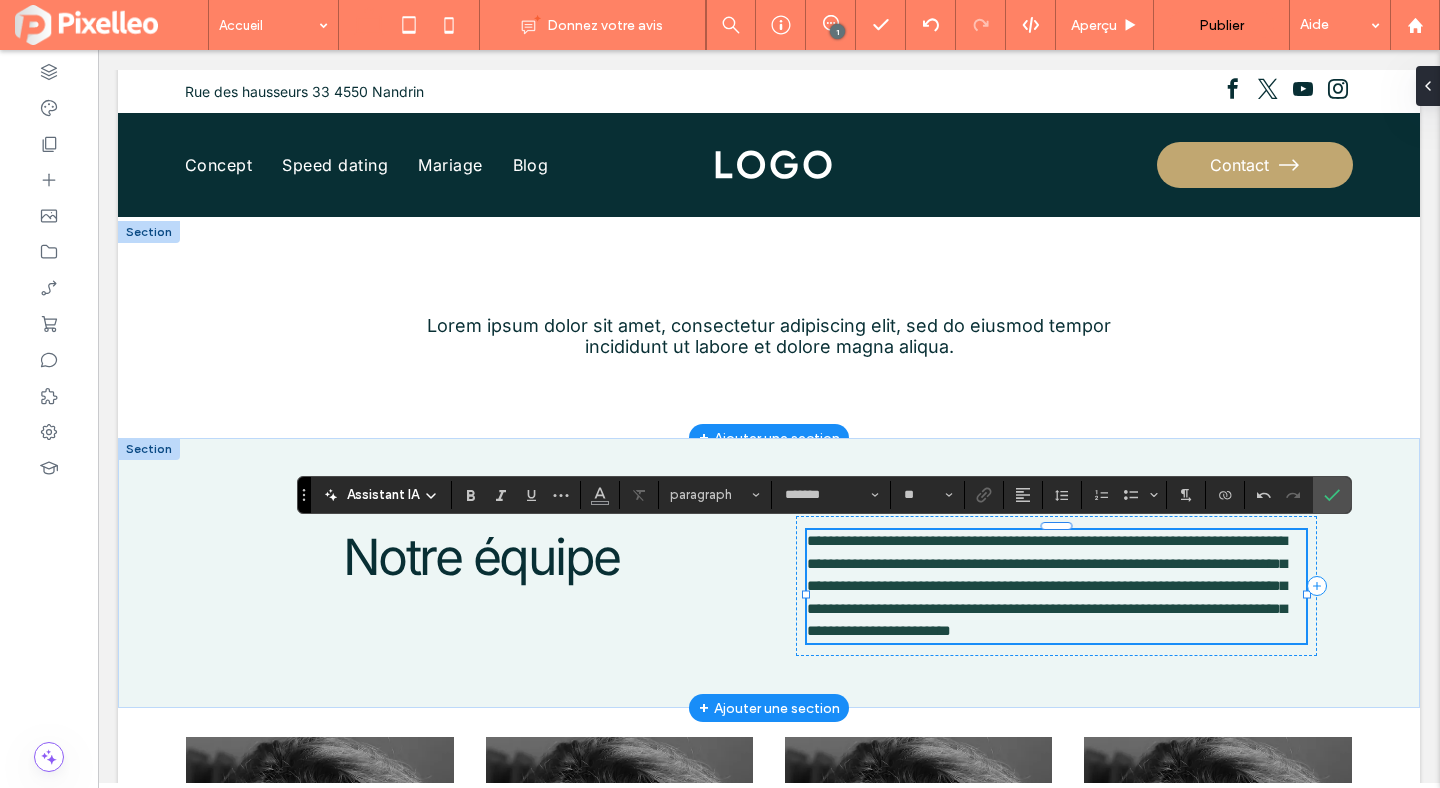 scroll, scrollTop: 0, scrollLeft: 0, axis: both 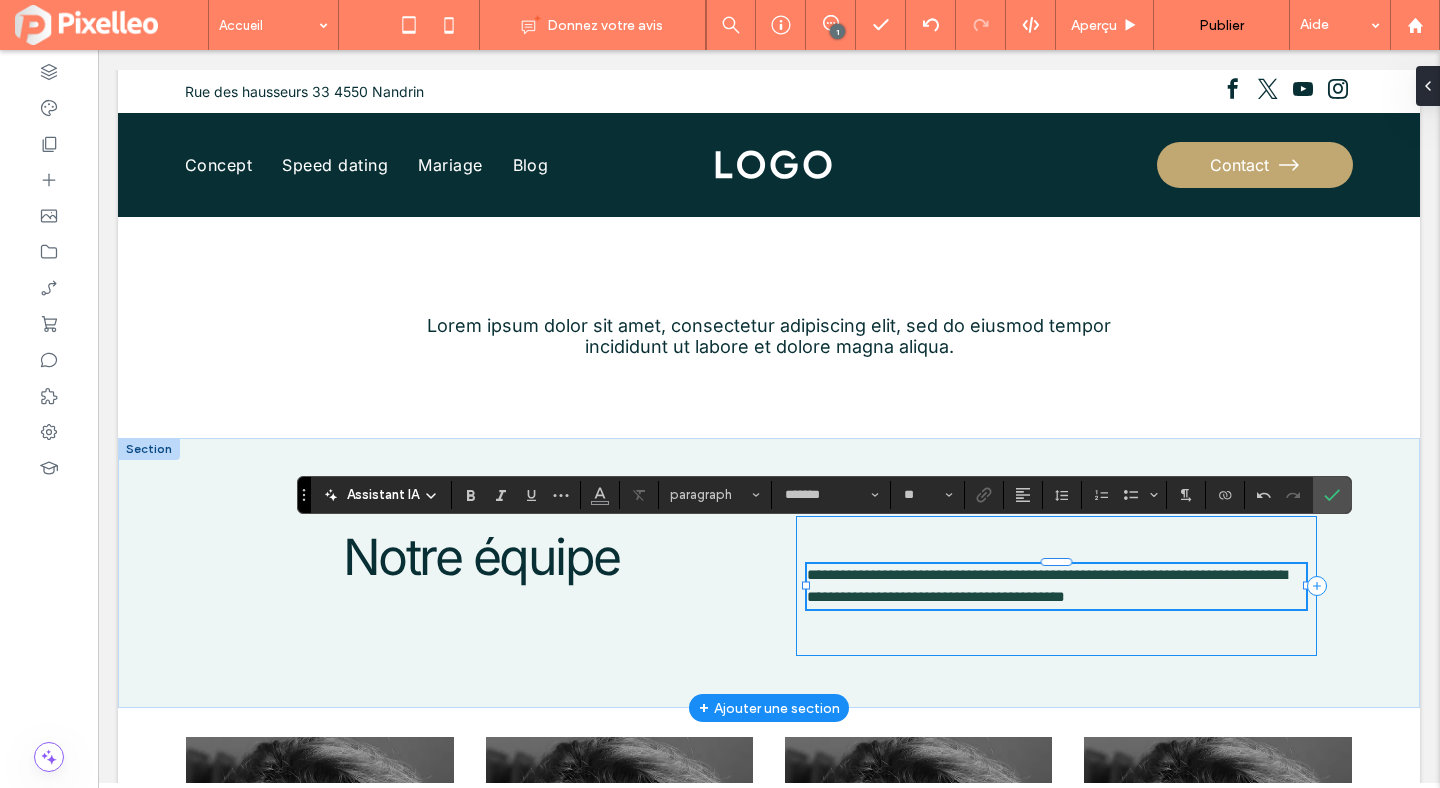click on "**********" at bounding box center [1056, 586] 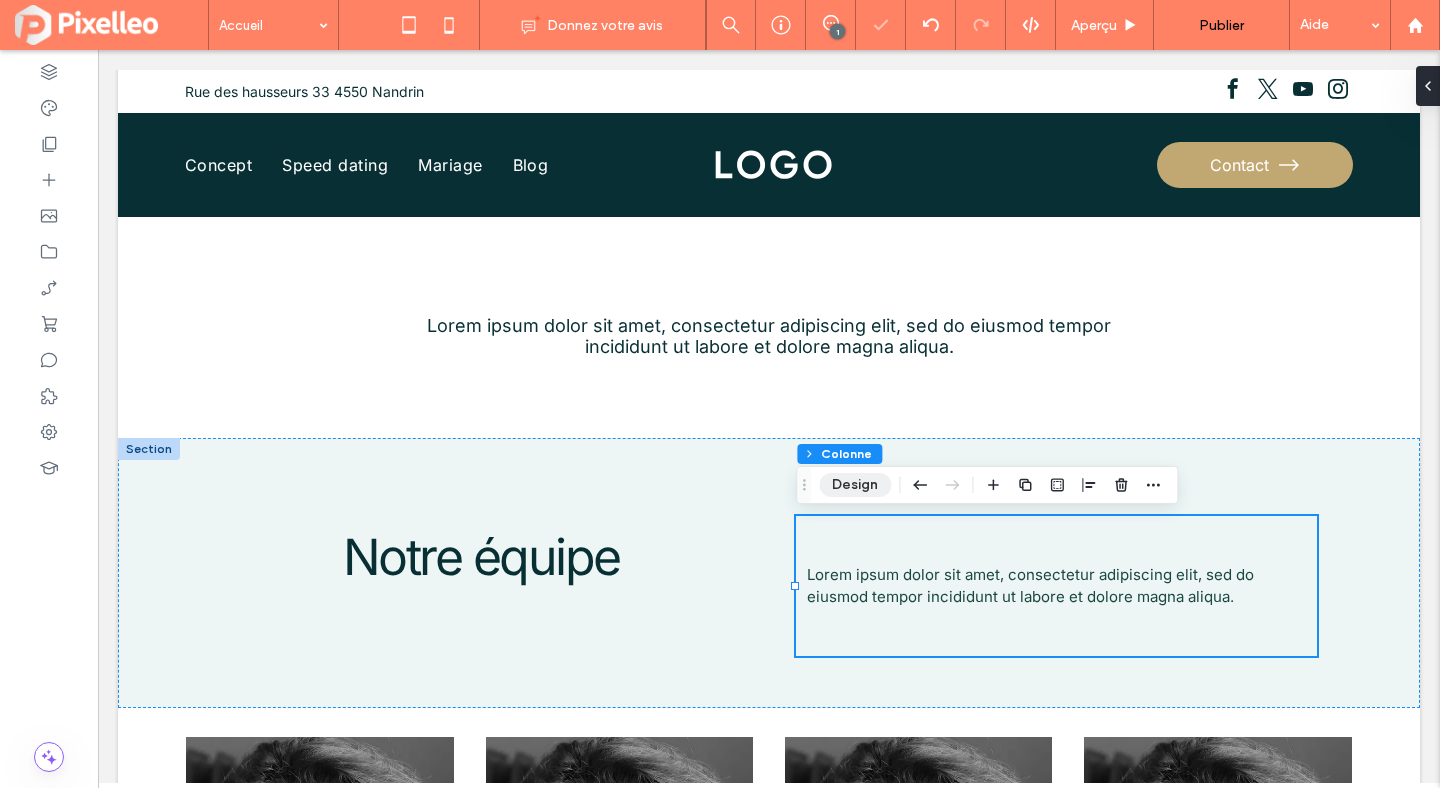 click on "Design" at bounding box center (855, 485) 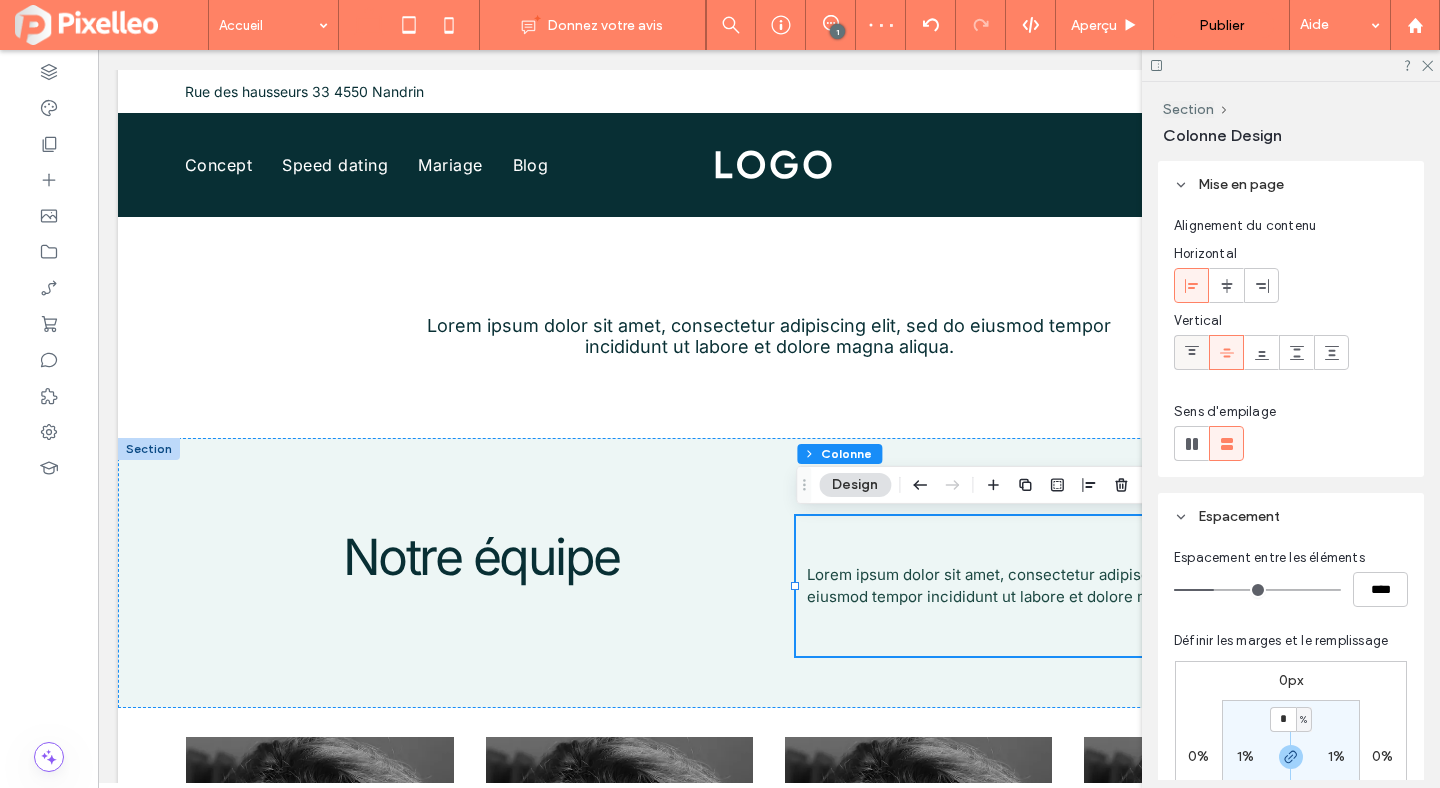 click 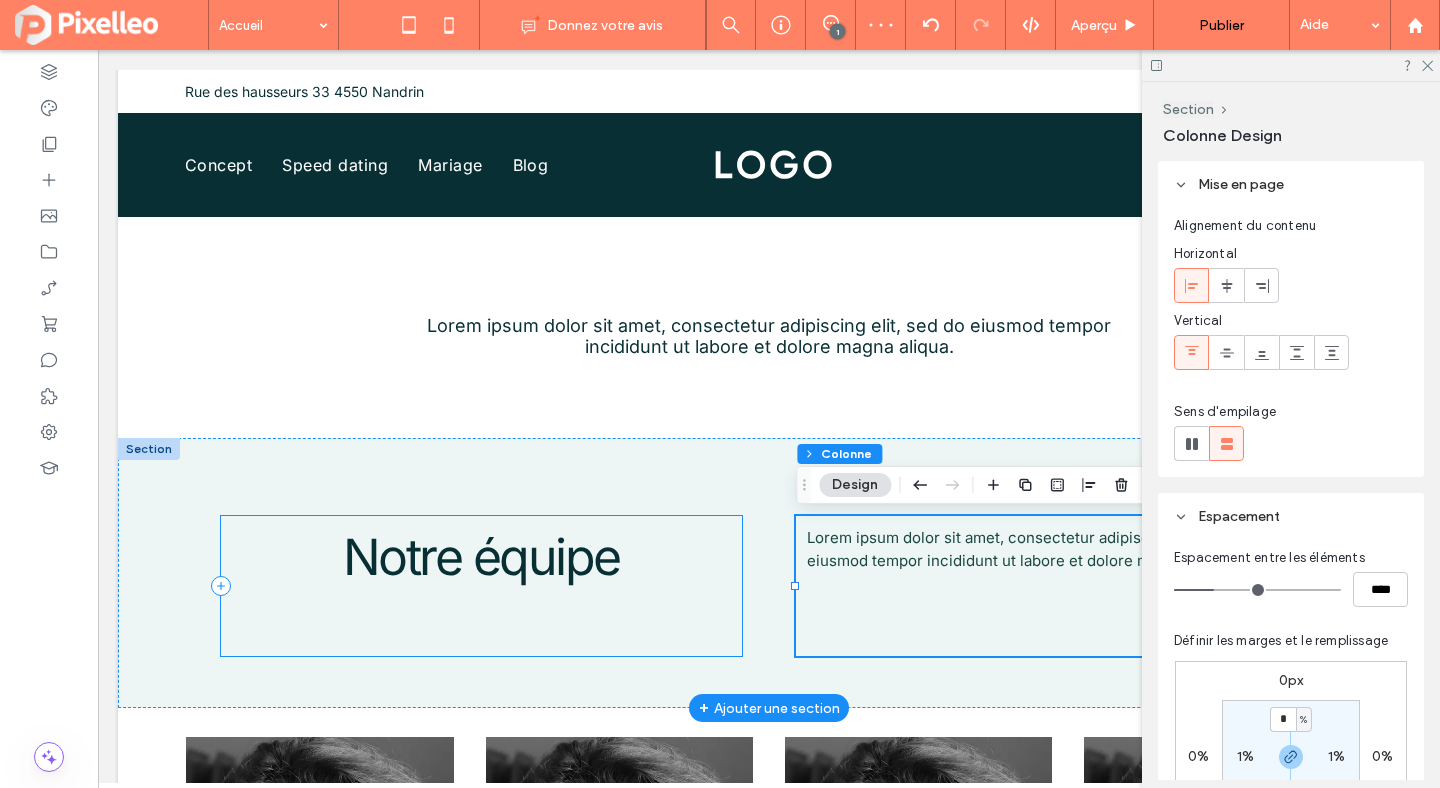 click on "Notre équipe" at bounding box center [481, 586] 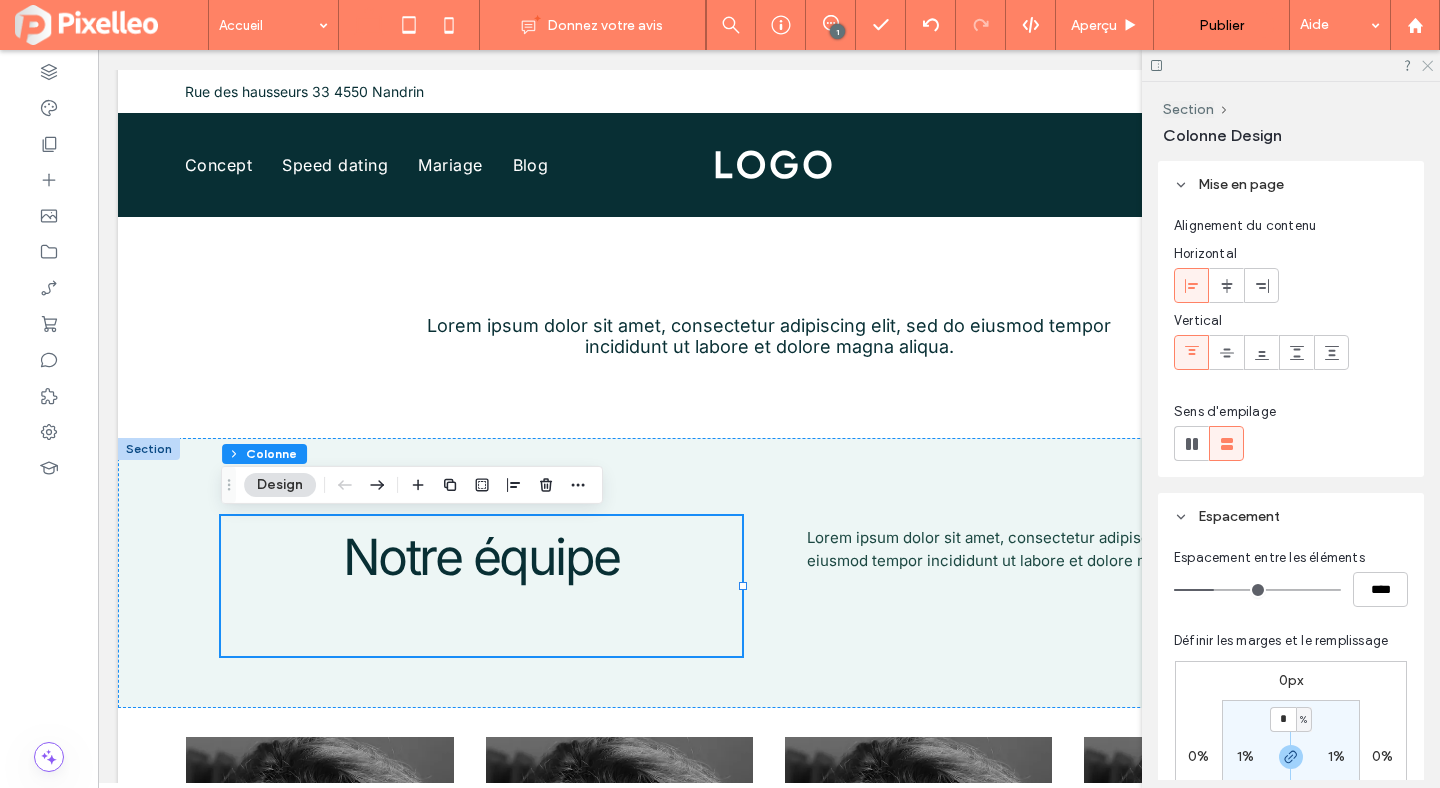 click 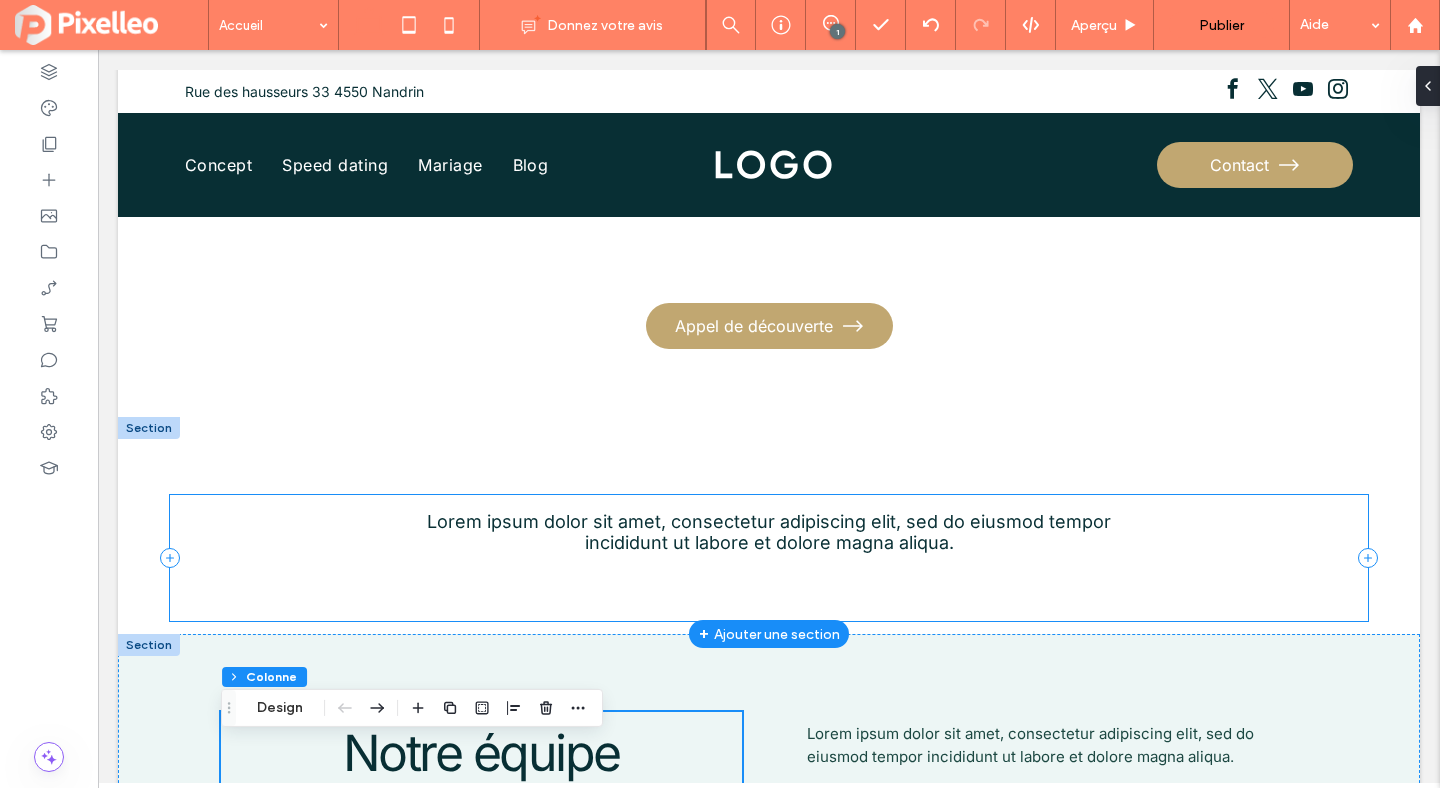scroll, scrollTop: 2276, scrollLeft: 0, axis: vertical 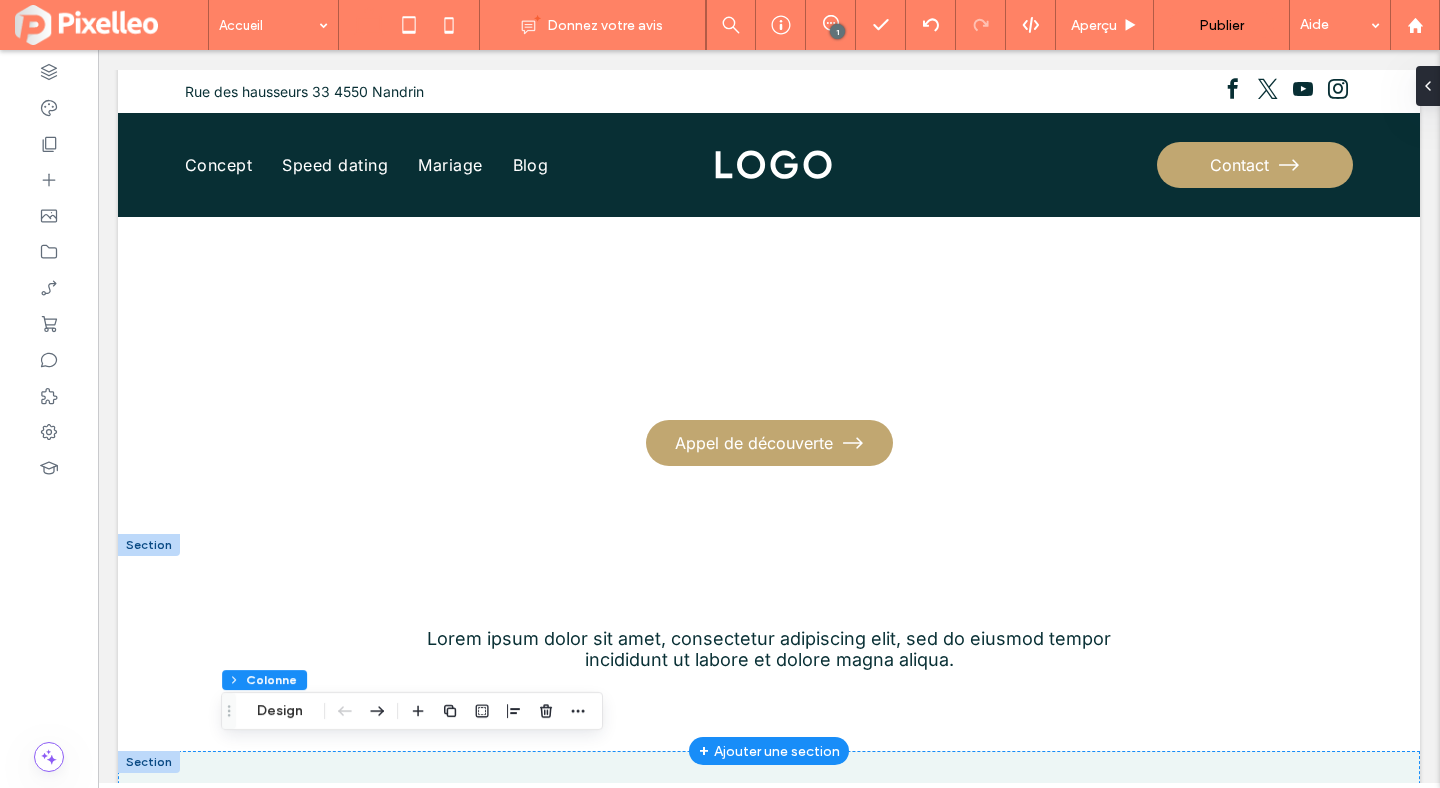 click at bounding box center (149, 545) 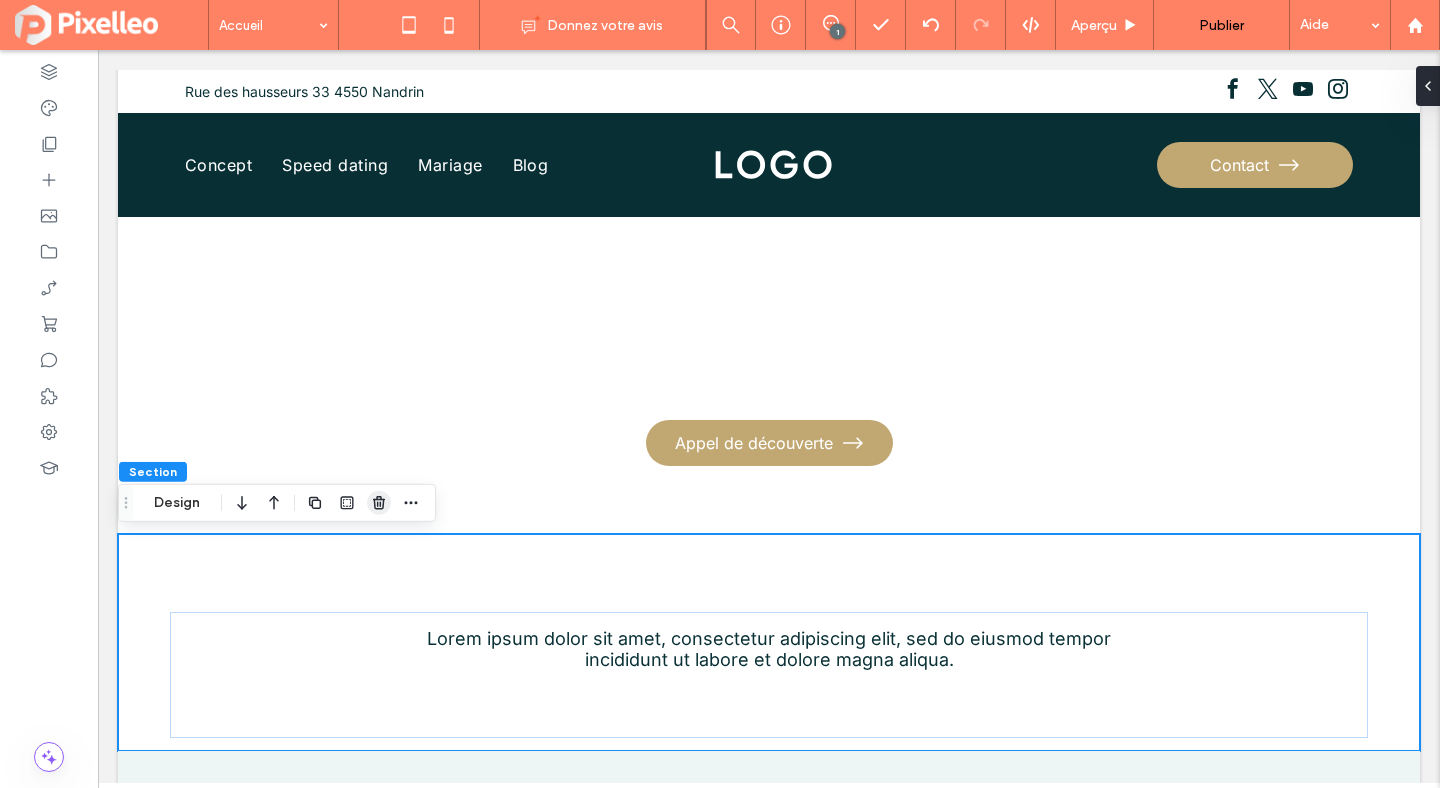 click 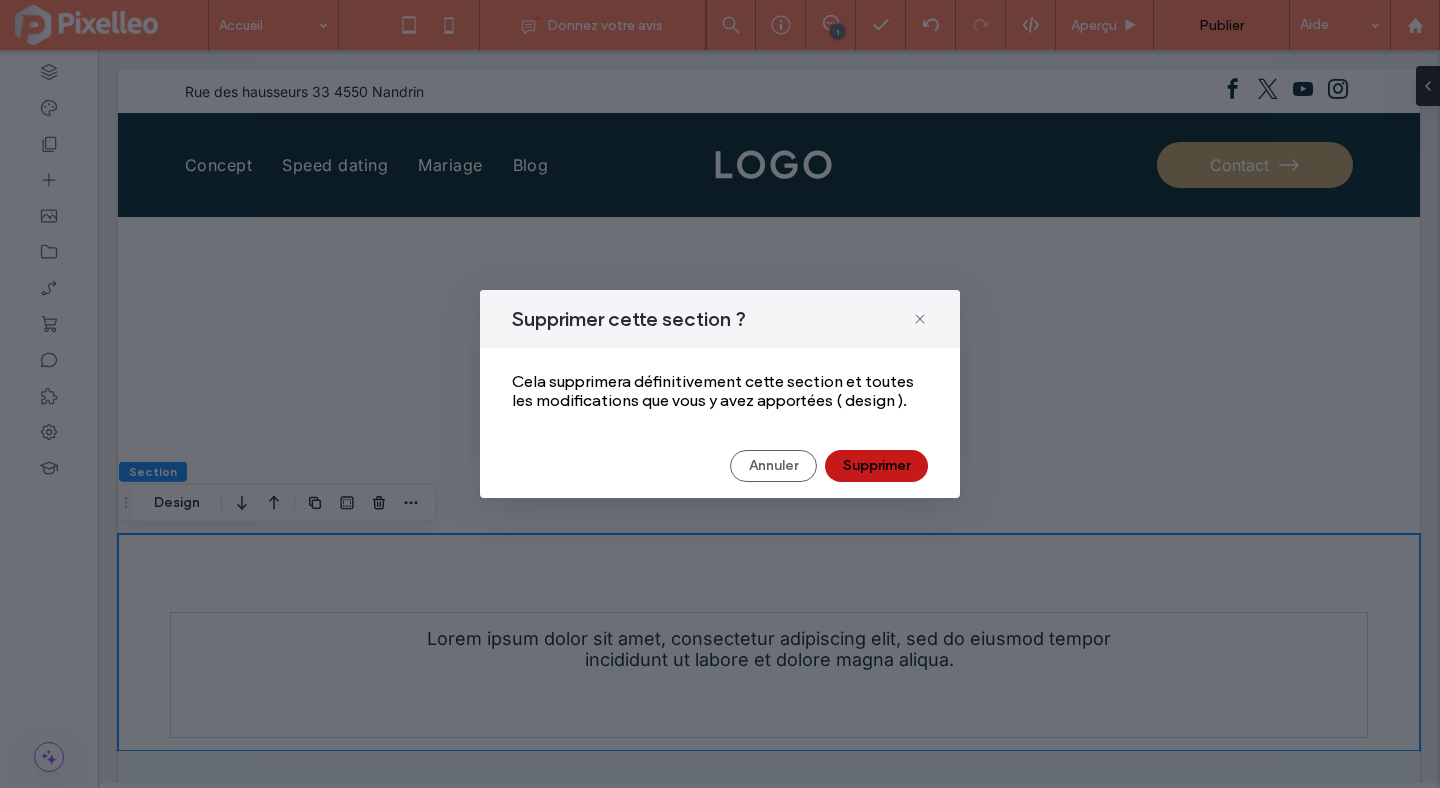 click on "Supprimer" at bounding box center (876, 466) 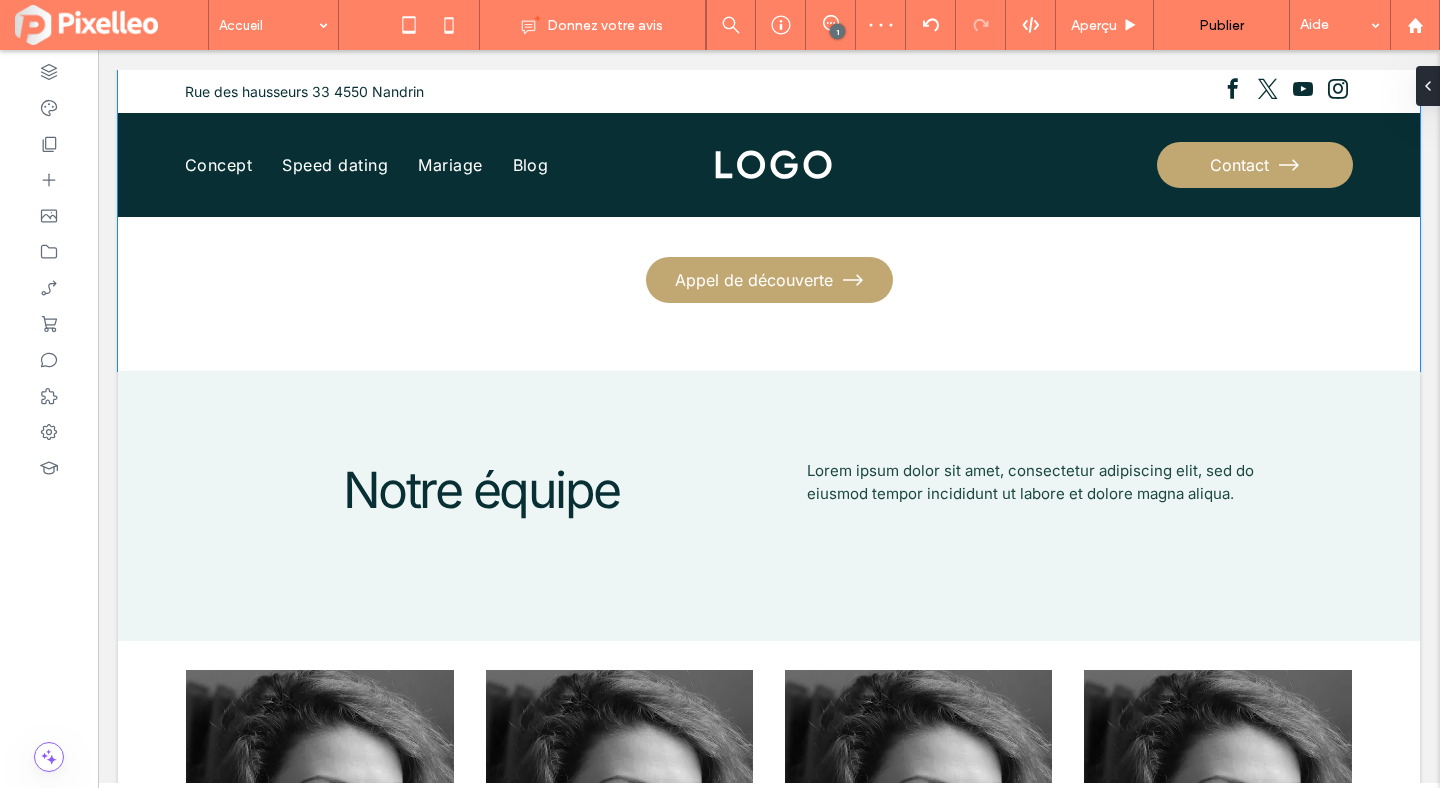 scroll, scrollTop: 2459, scrollLeft: 0, axis: vertical 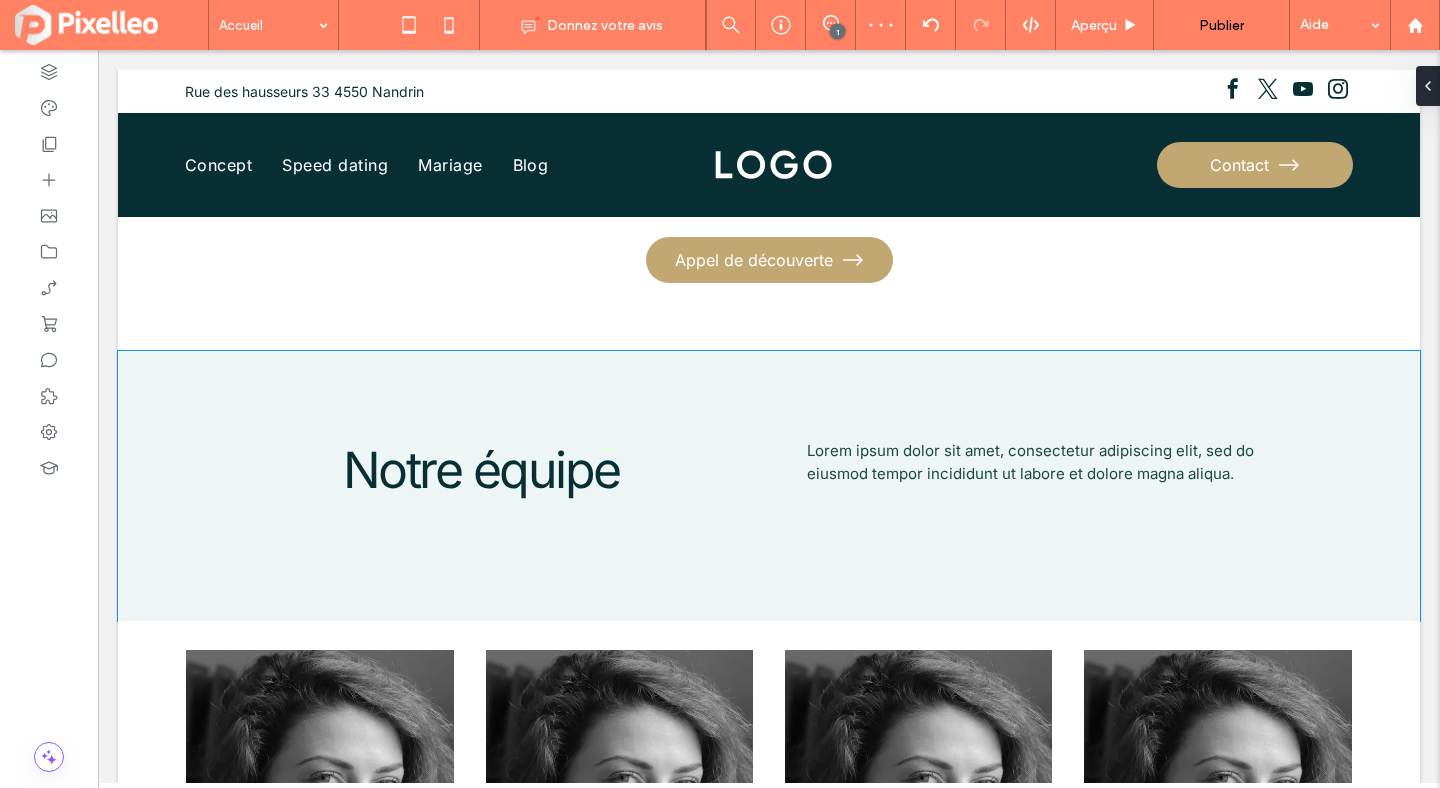 click on "Notre équipe
Lorem ipsum dolor sit amet, consectetur adipiscing elit, sed do eiusmod tempor incididunt ut labore et dolore magna aliqua." at bounding box center (769, 486) 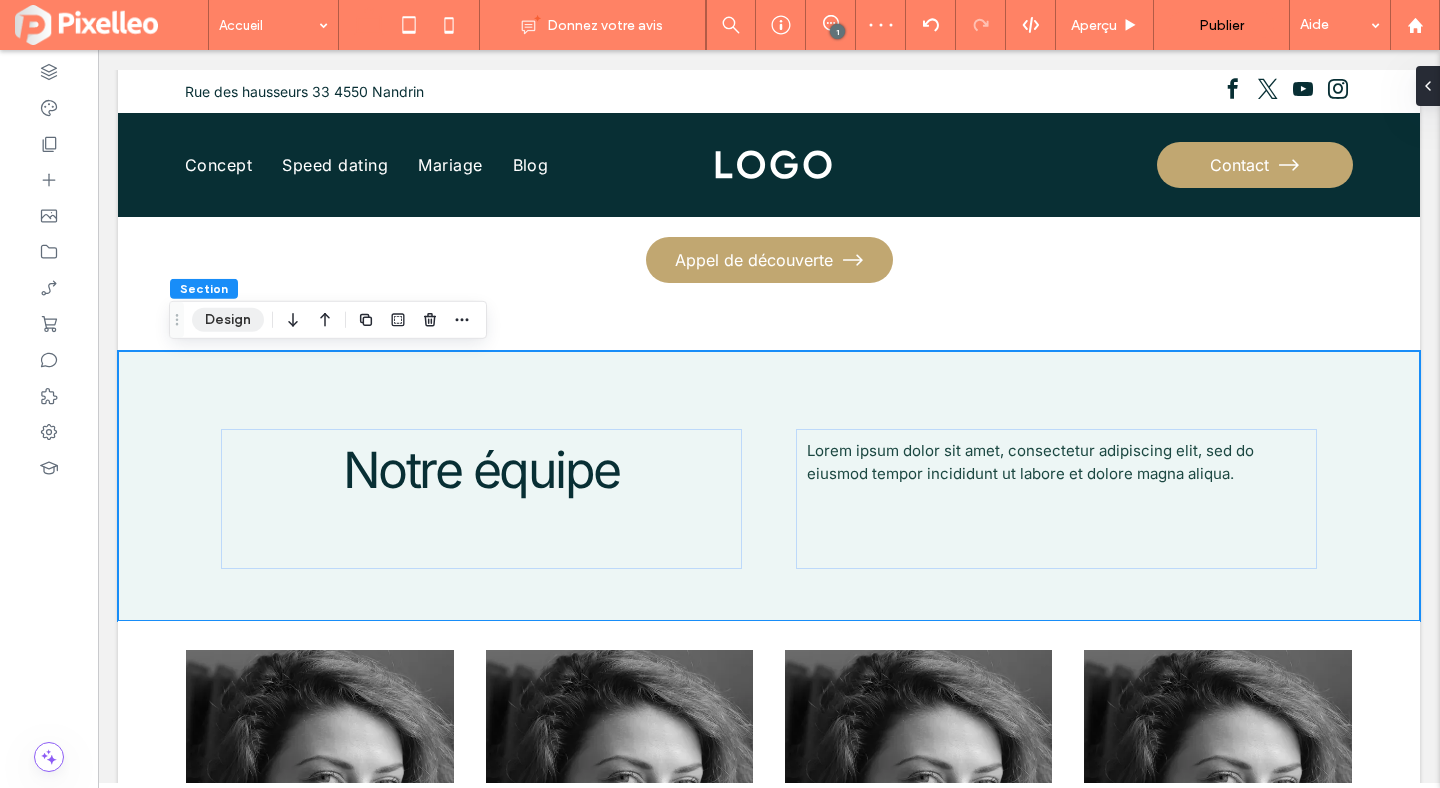 click on "Design" at bounding box center (228, 320) 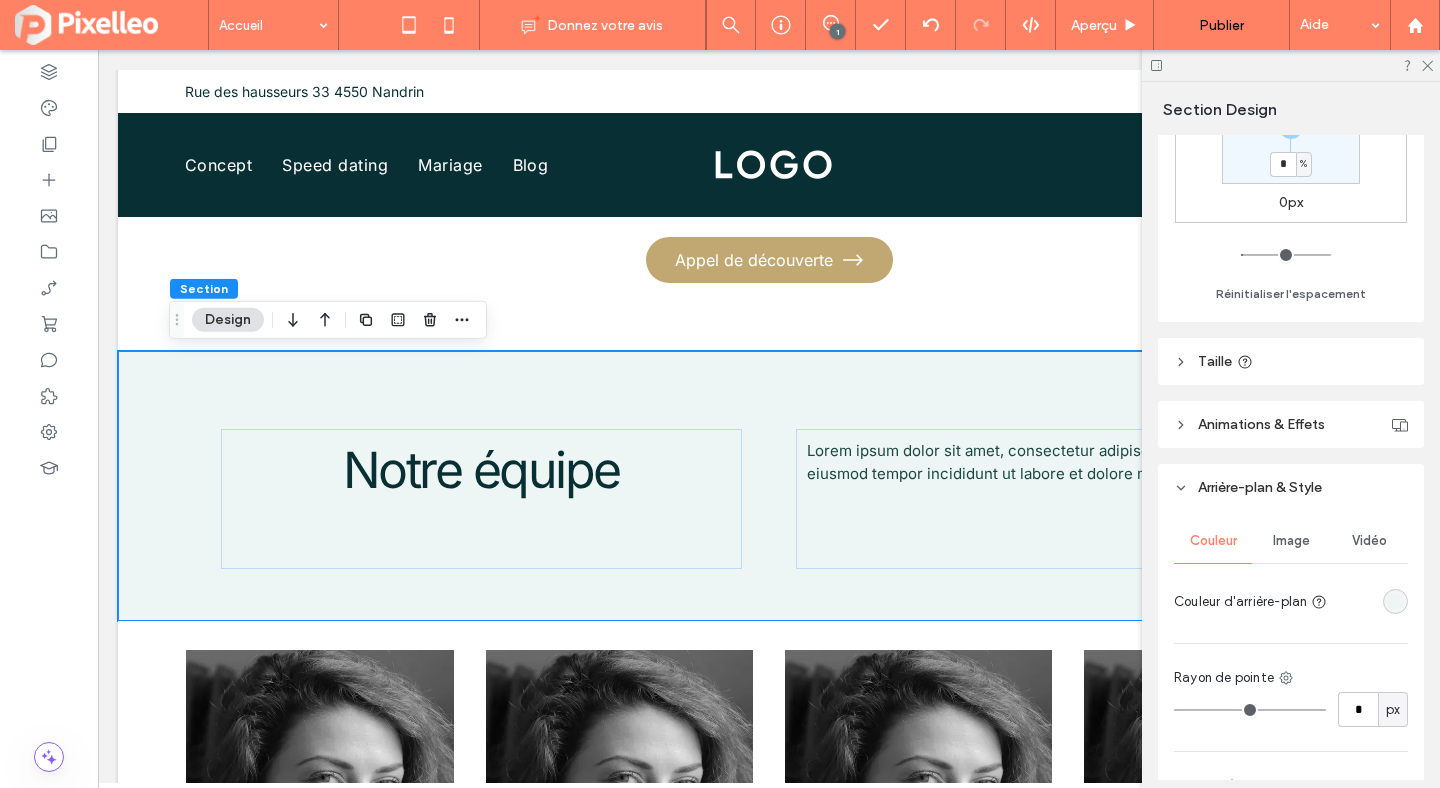 scroll, scrollTop: 560, scrollLeft: 0, axis: vertical 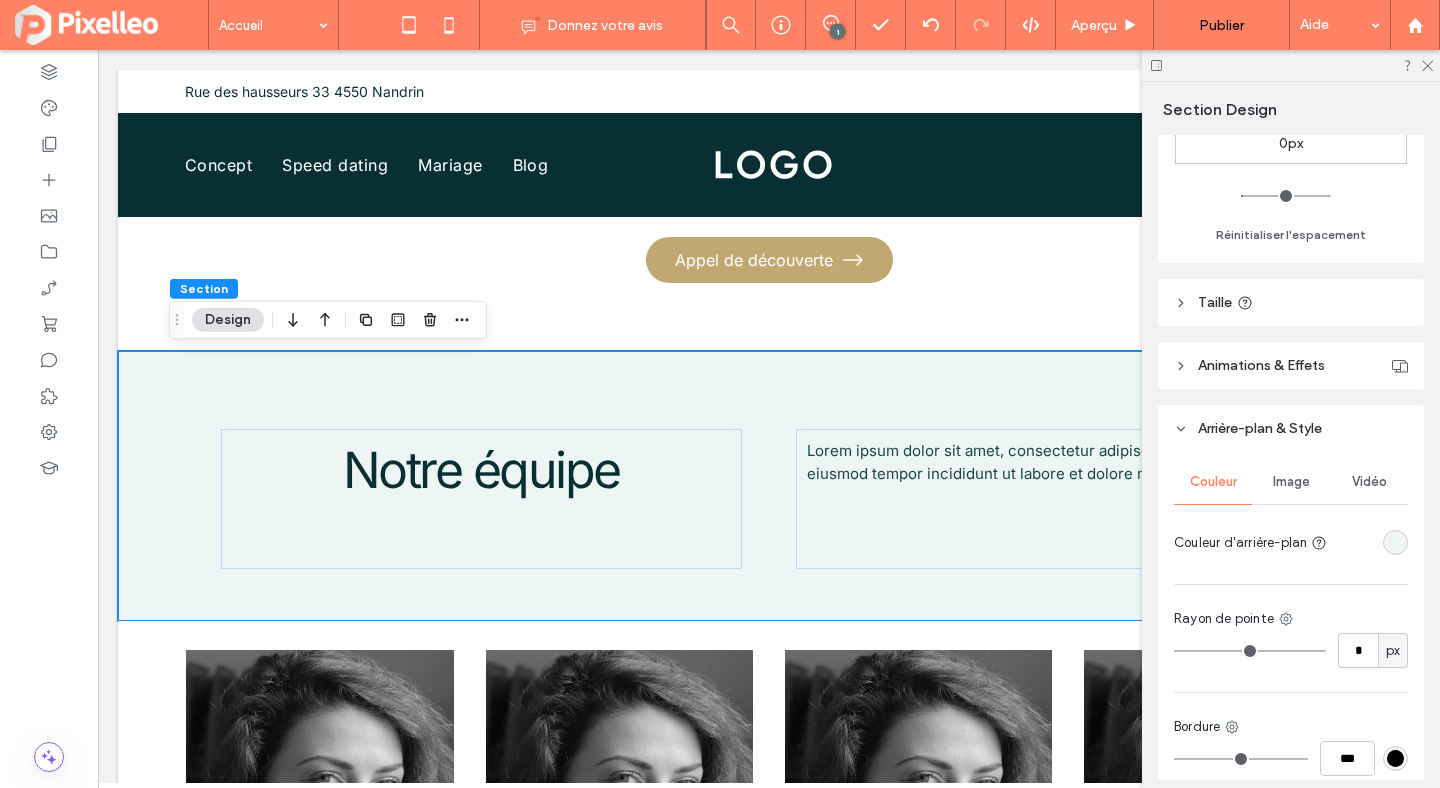 click at bounding box center [1395, 542] 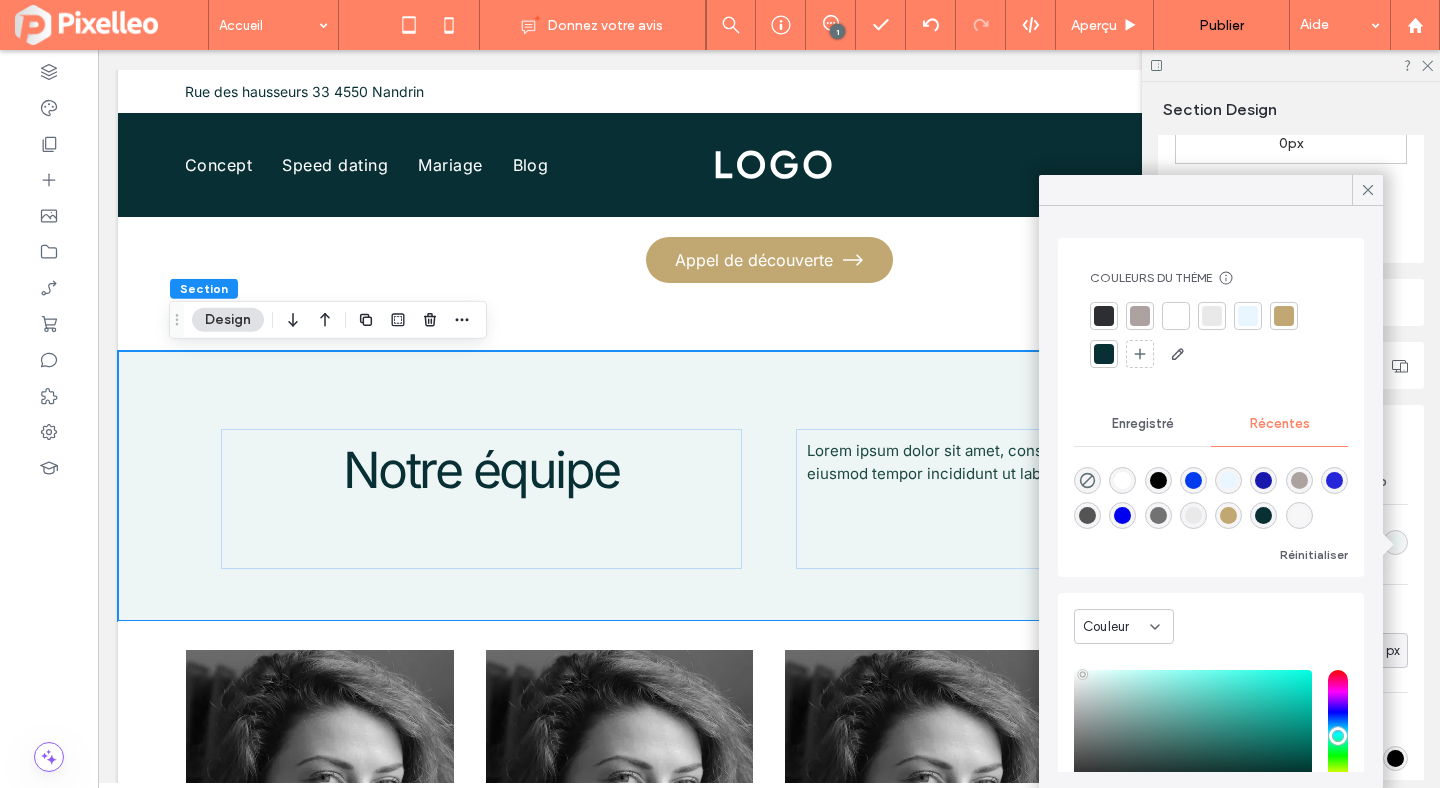 click at bounding box center (1122, 480) 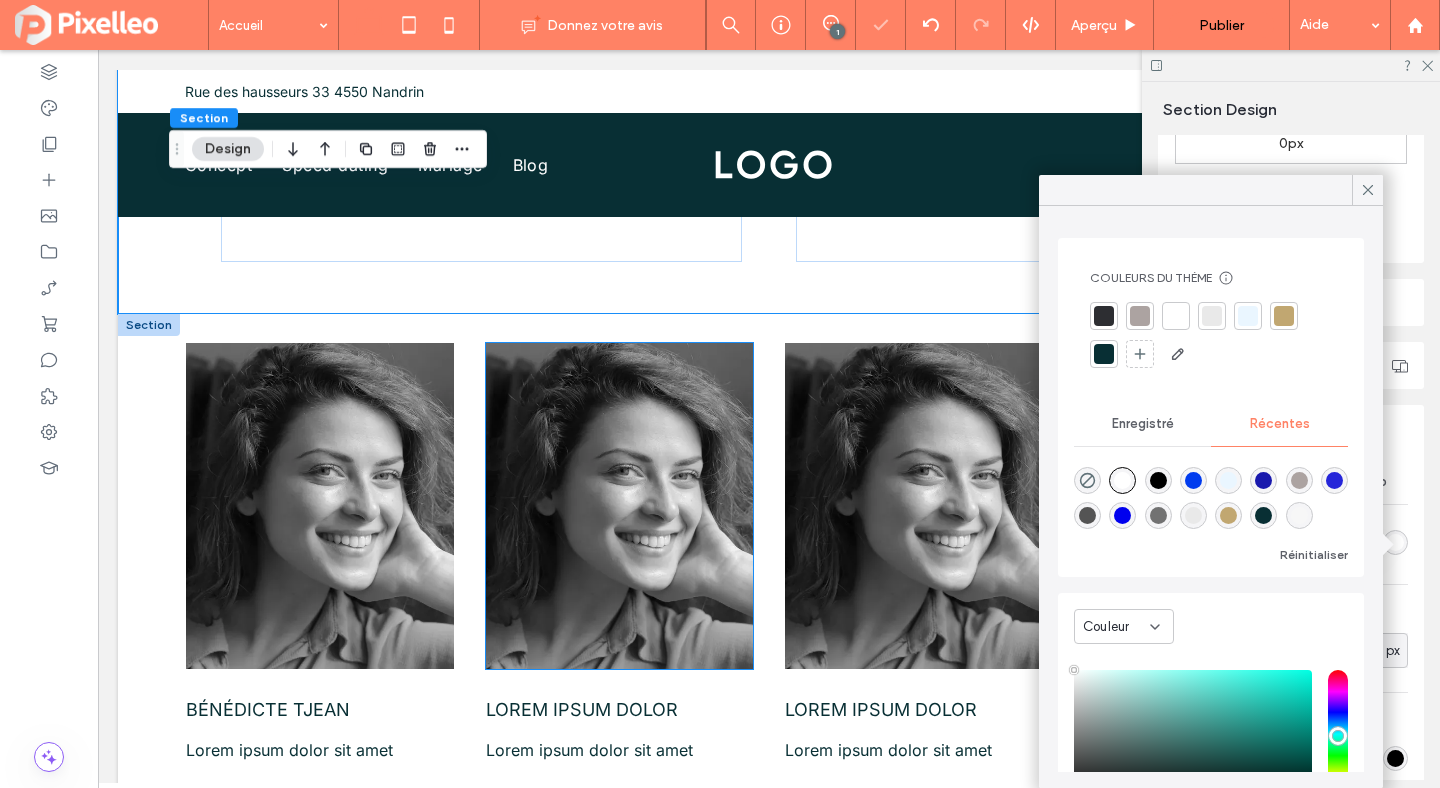 scroll, scrollTop: 2595, scrollLeft: 0, axis: vertical 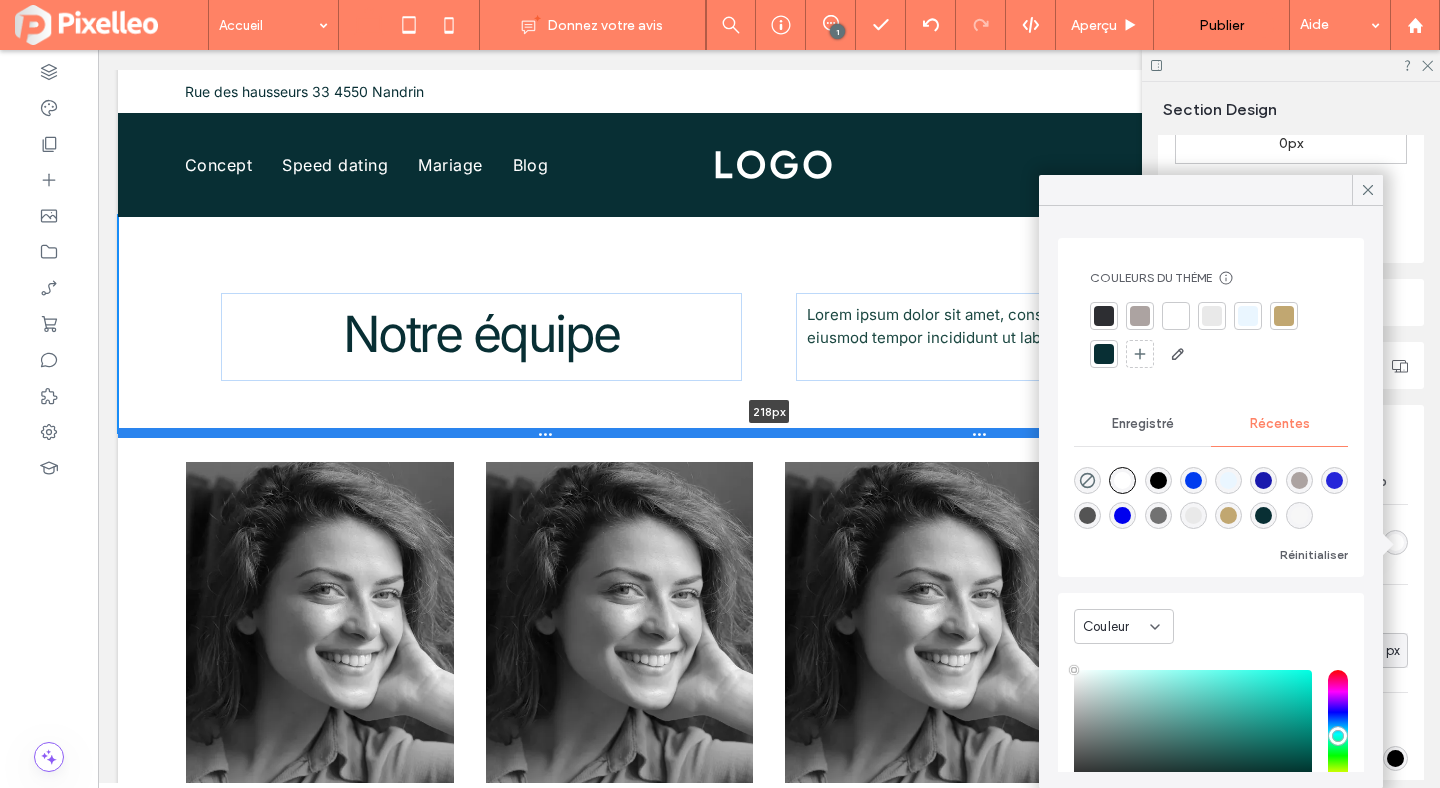 drag, startPoint x: 512, startPoint y: 484, endPoint x: 506, endPoint y: 432, distance: 52.34501 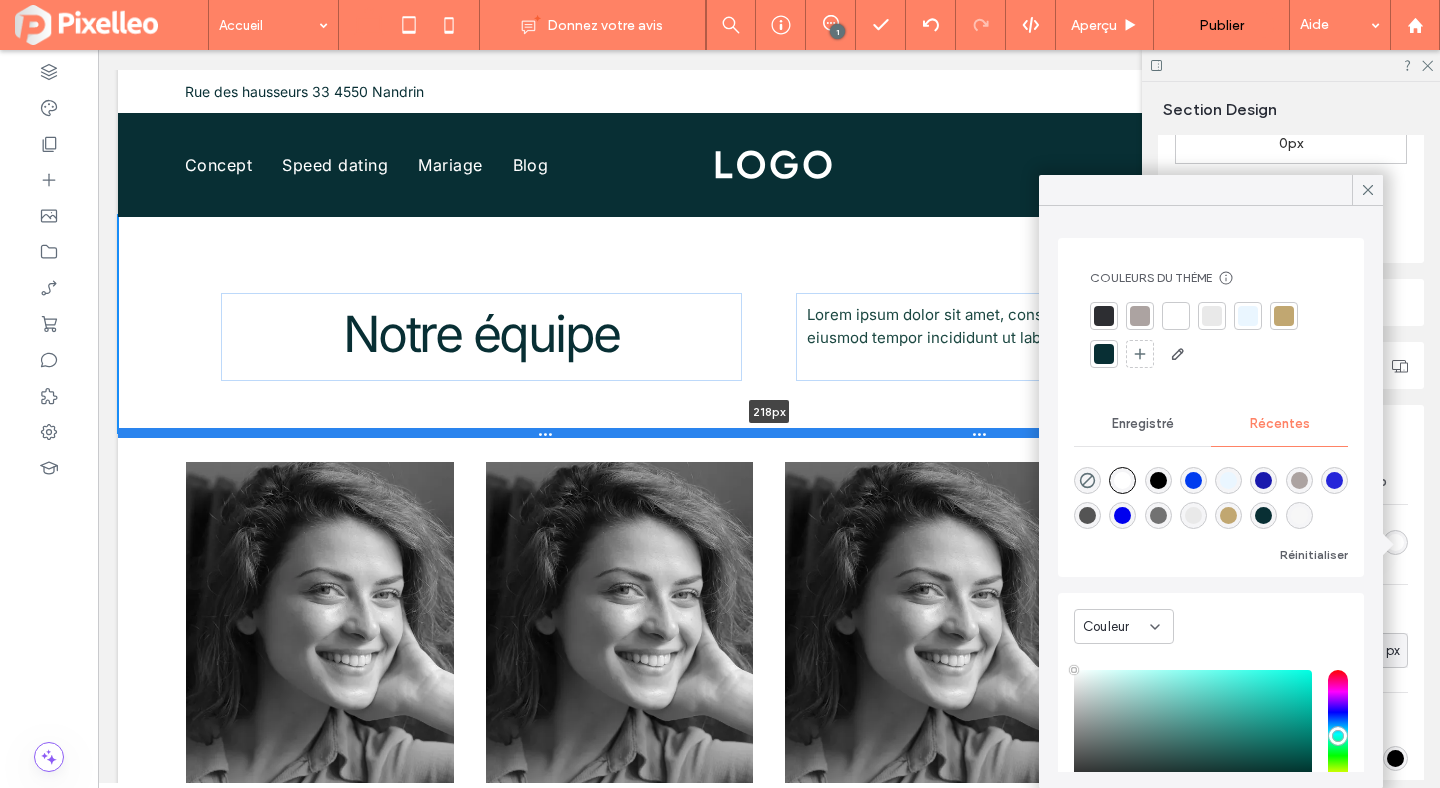 click at bounding box center [769, 433] 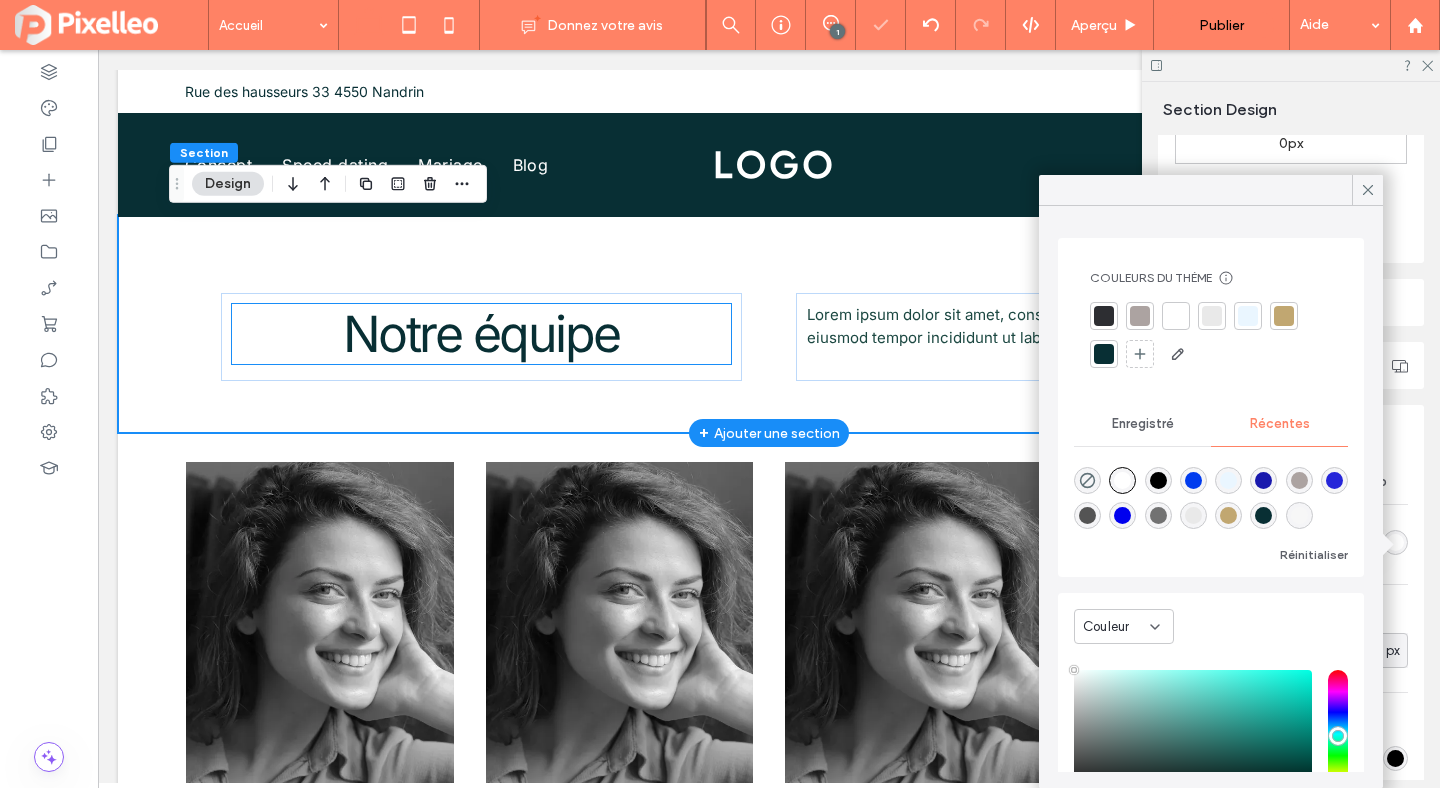 click on "Notre équipe" at bounding box center (481, 334) 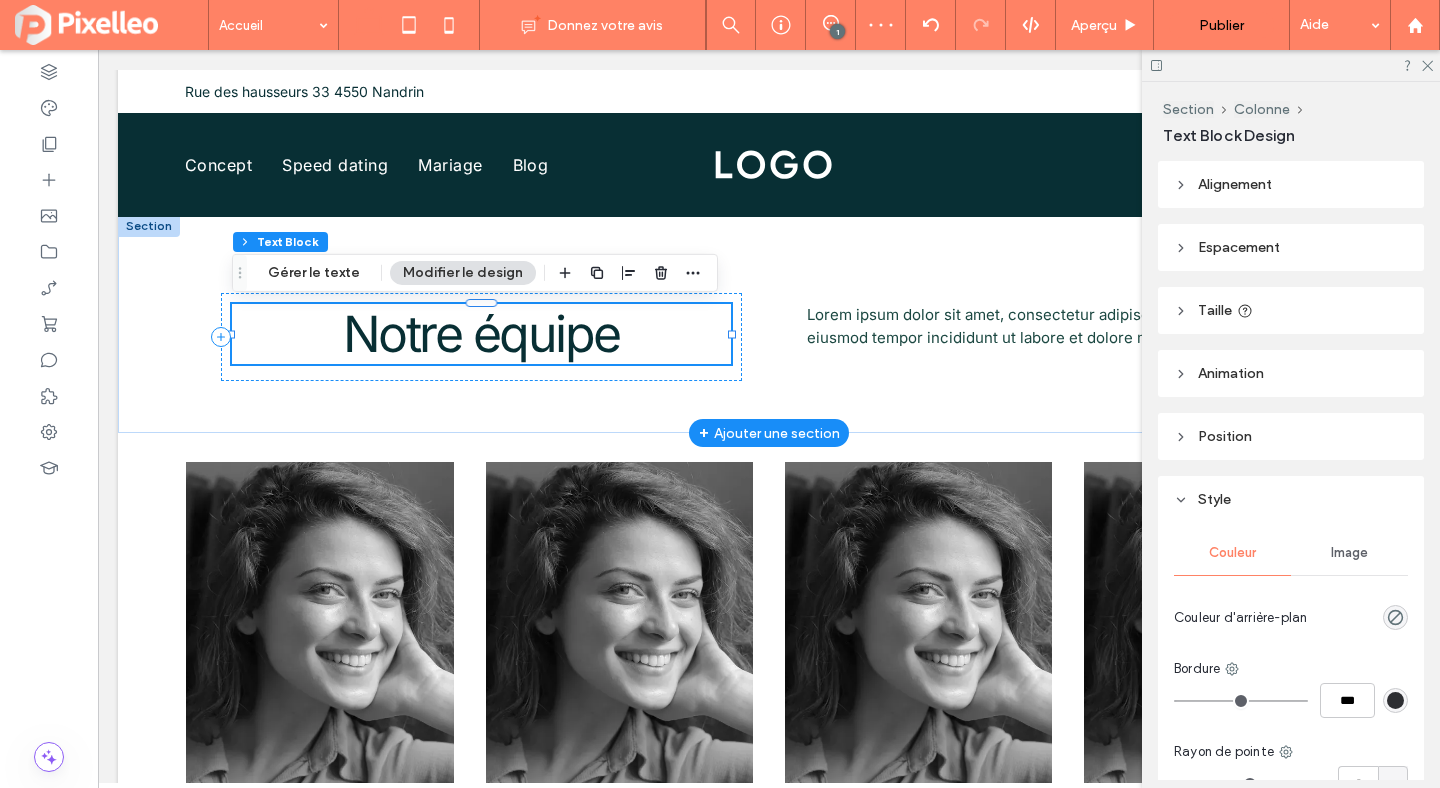 click on "Notre équipe" at bounding box center (481, 334) 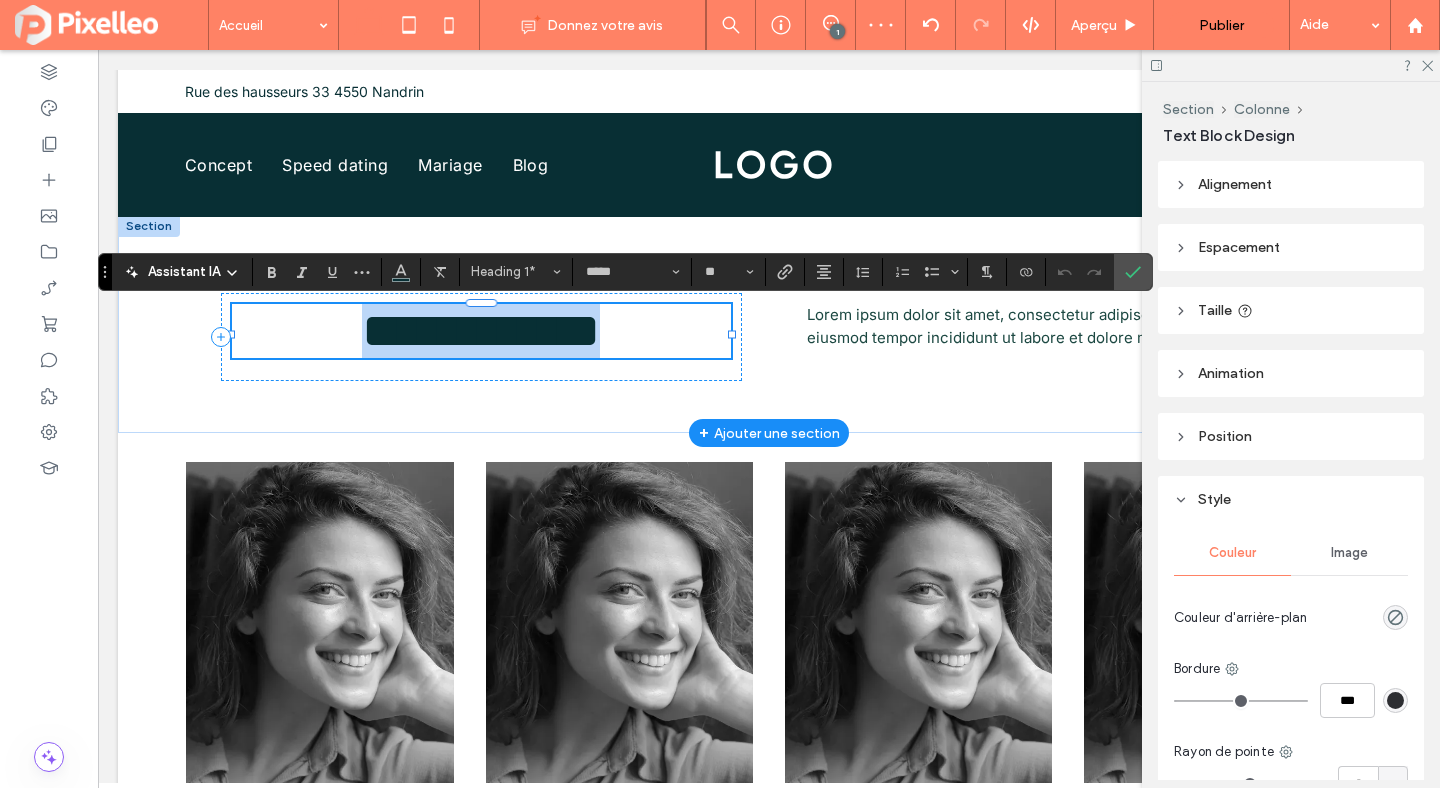 click on "**********" at bounding box center [481, 330] 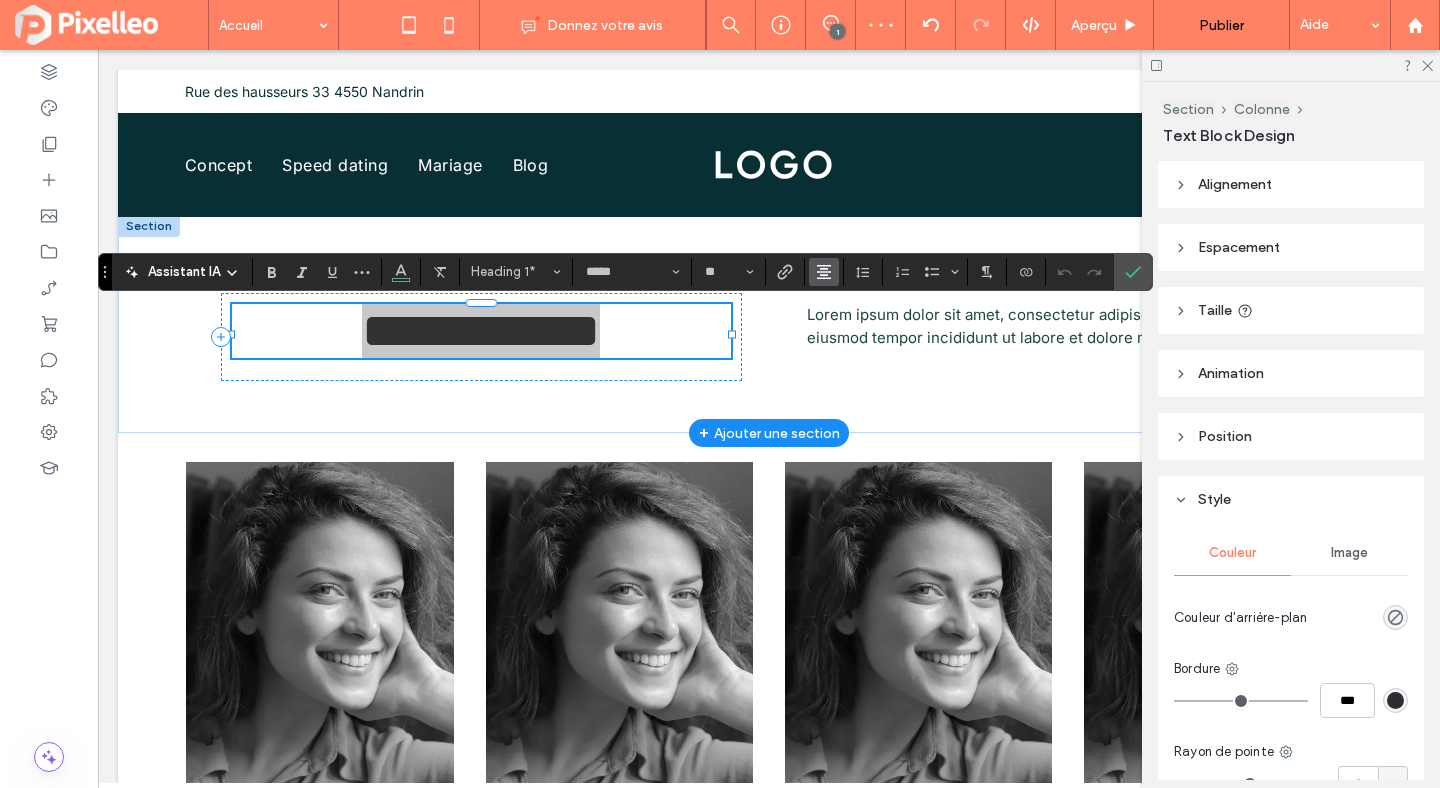 click 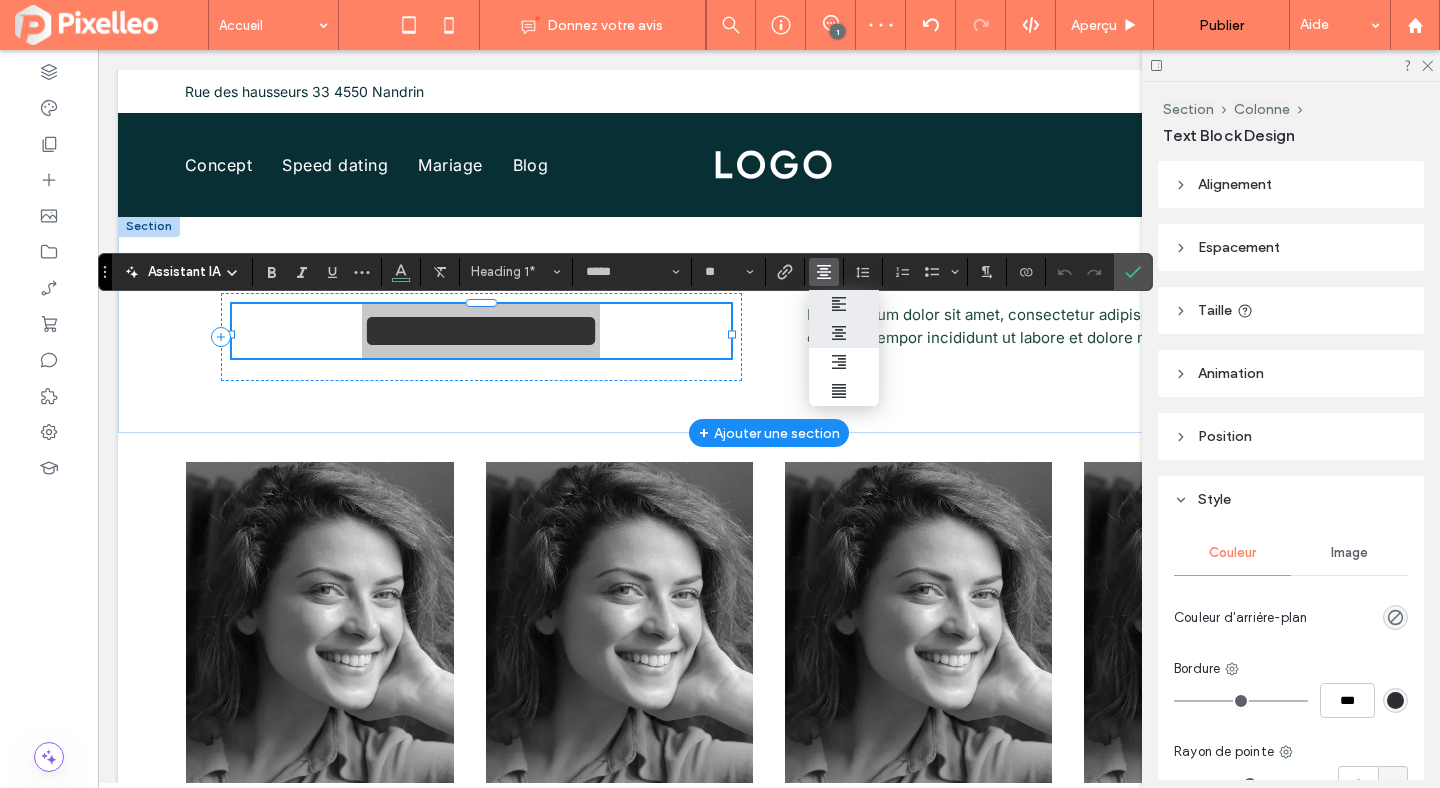 click at bounding box center [844, 304] 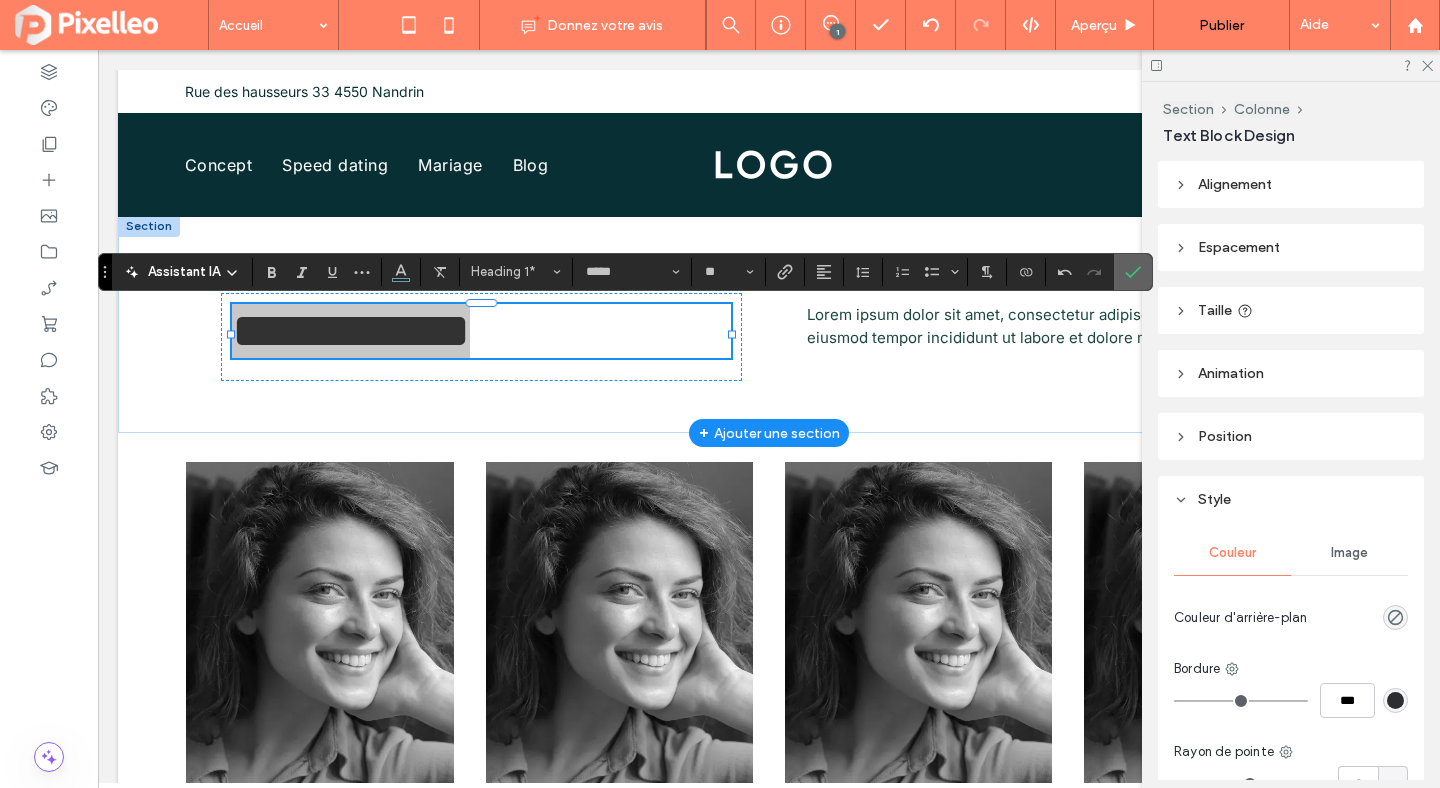 click 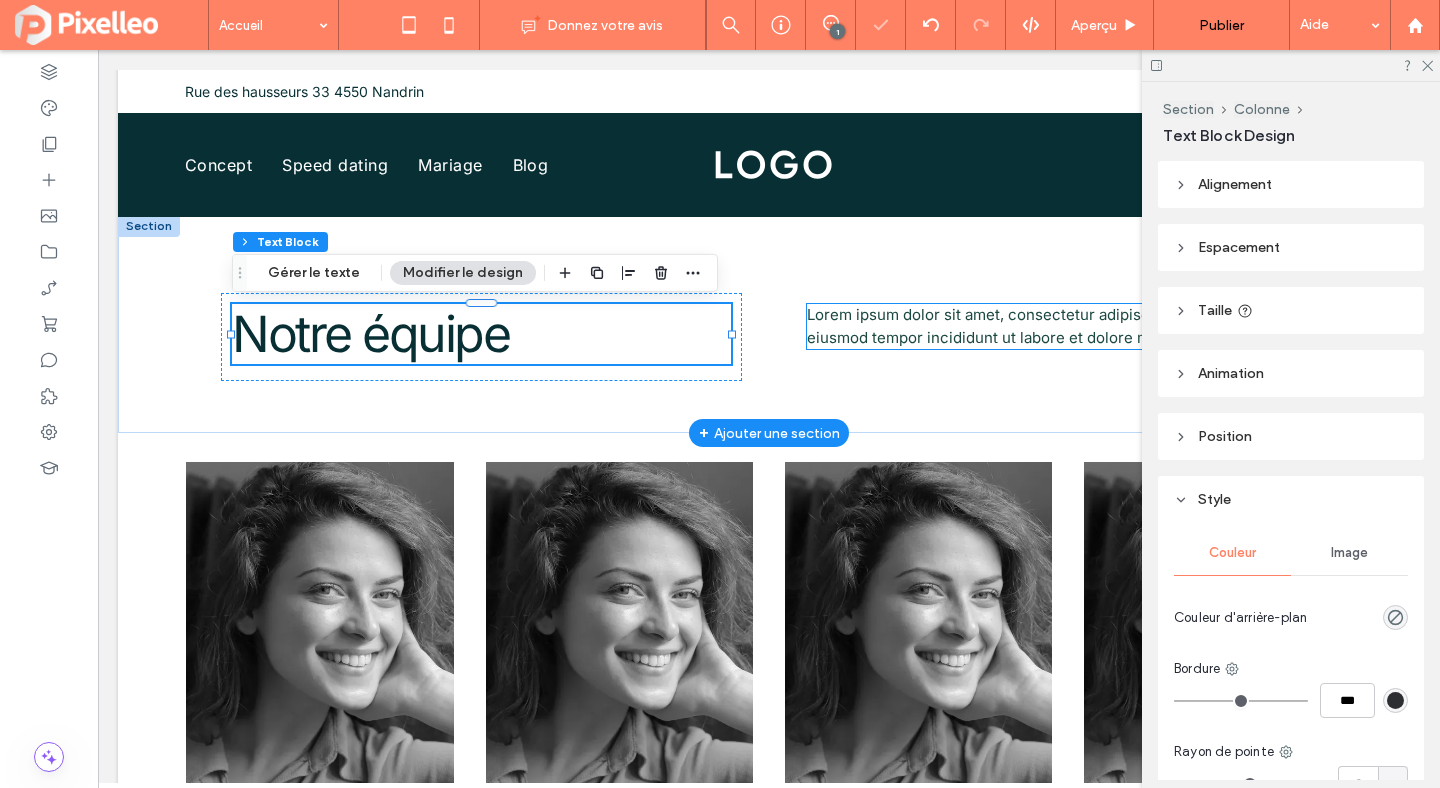 click on "Lorem ipsum dolor sit amet, consectetur adipiscing elit, sed do eiusmod tempor incididunt ut labore et dolore magna aliqua." at bounding box center (1030, 326) 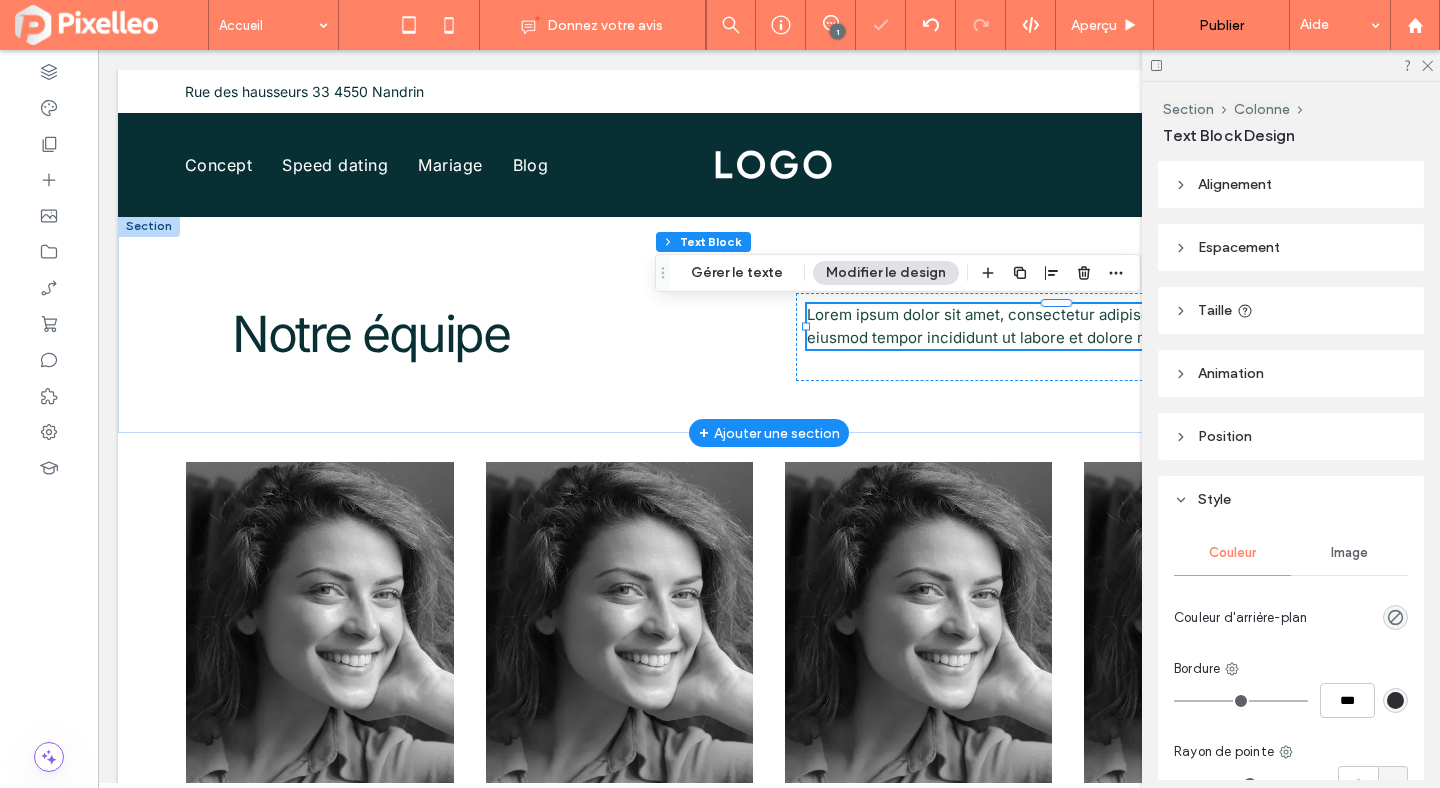 click on "Lorem ipsum dolor sit amet, consectetur adipiscing elit, sed do eiusmod tempor incididunt ut labore et dolore magna aliqua." at bounding box center [1030, 326] 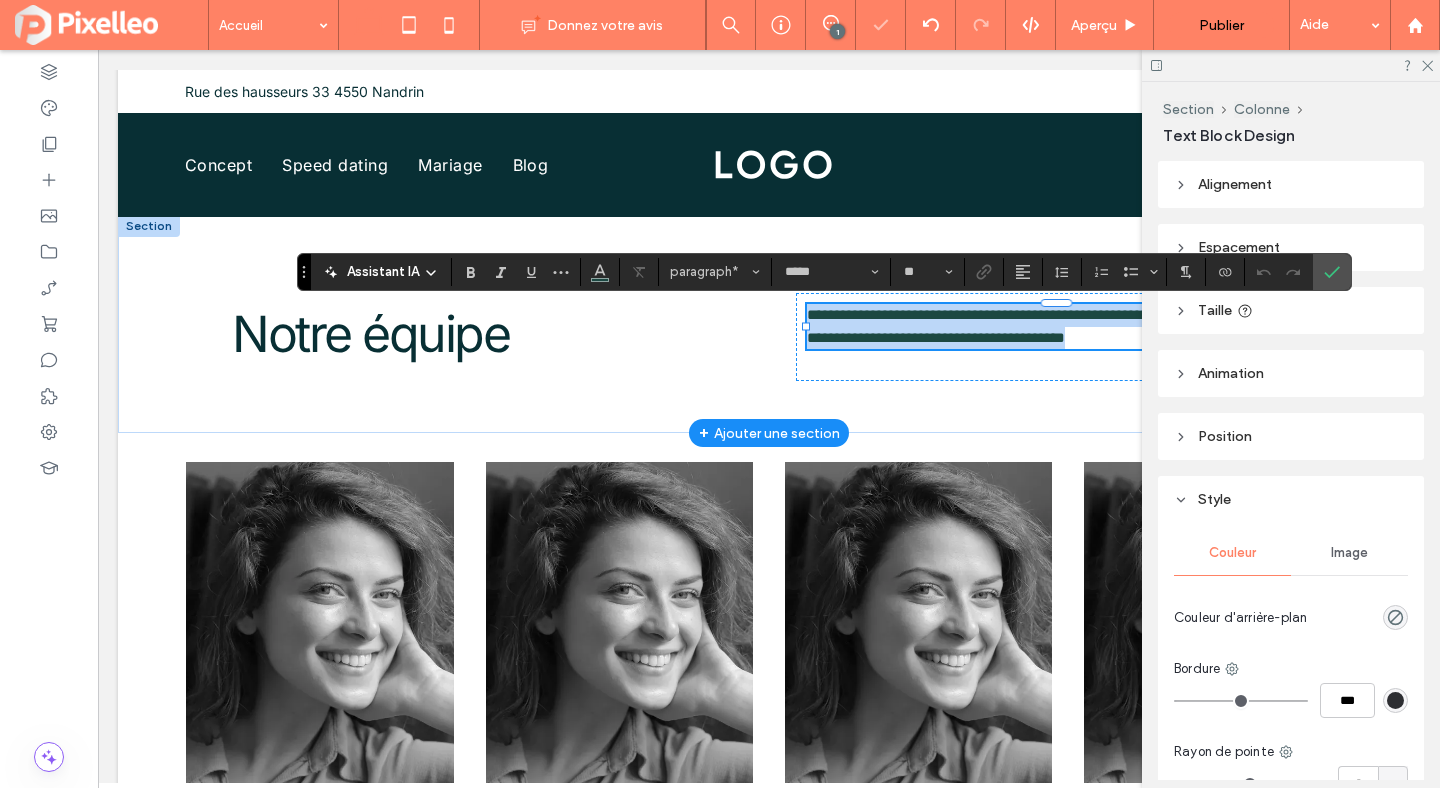 click on "**********" at bounding box center (1047, 326) 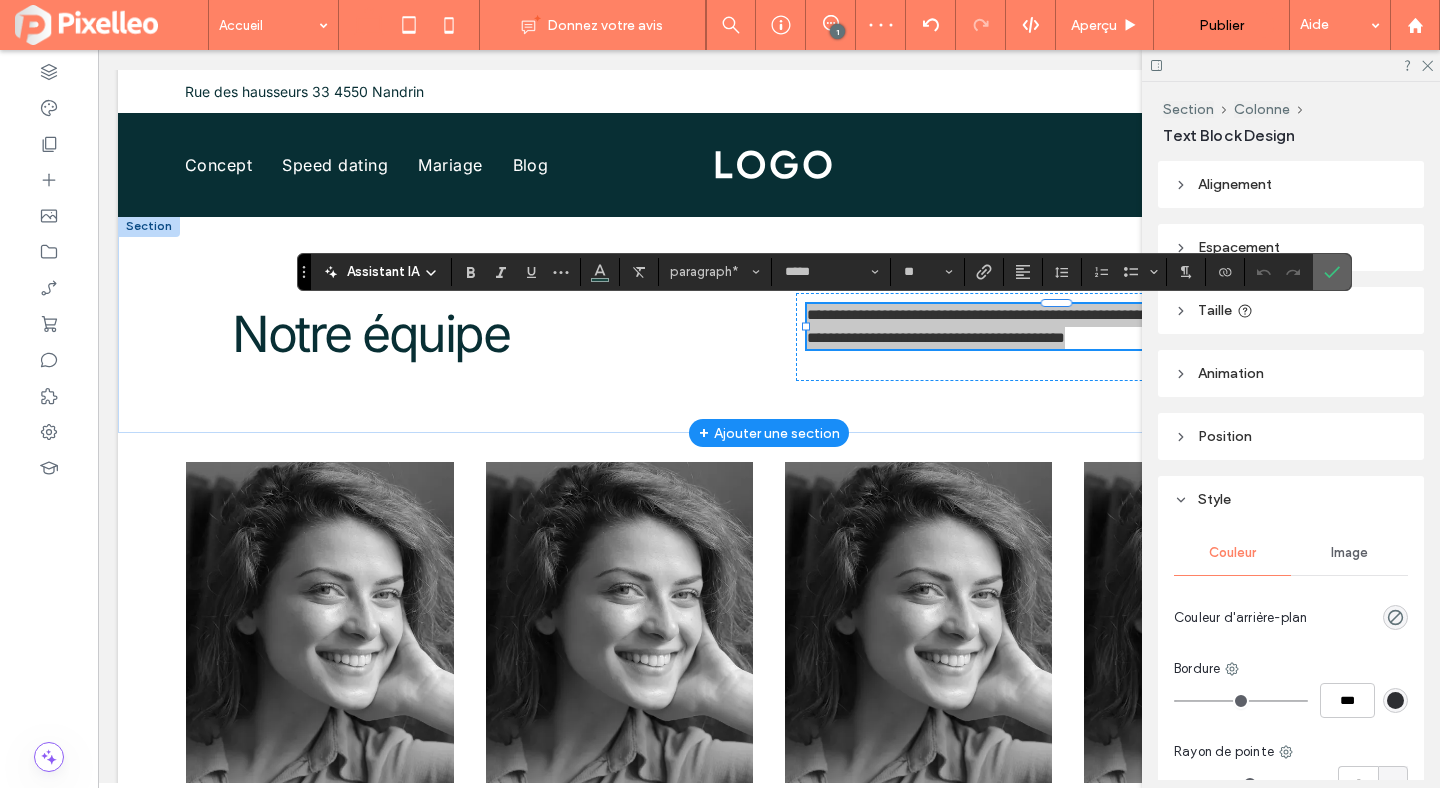 click 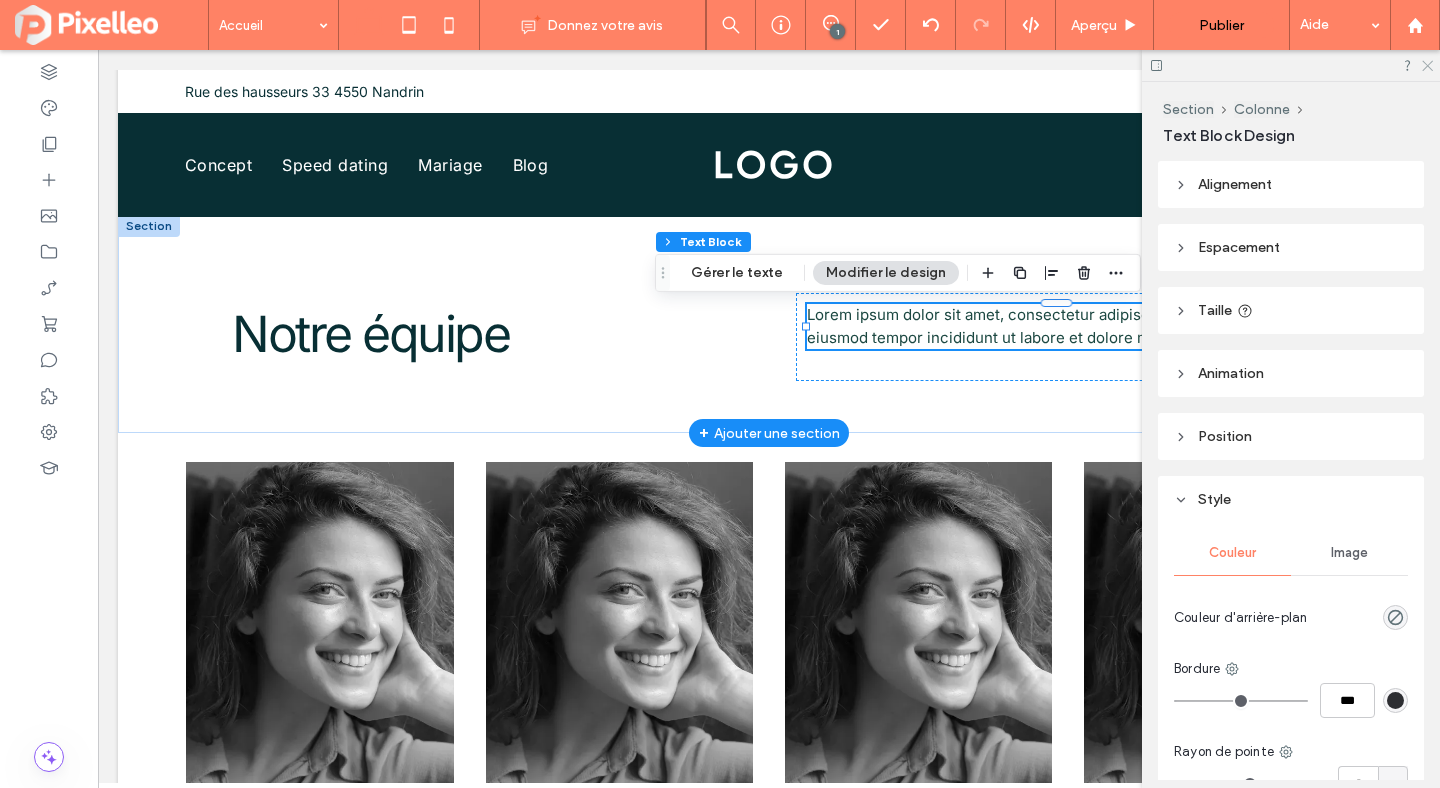 click 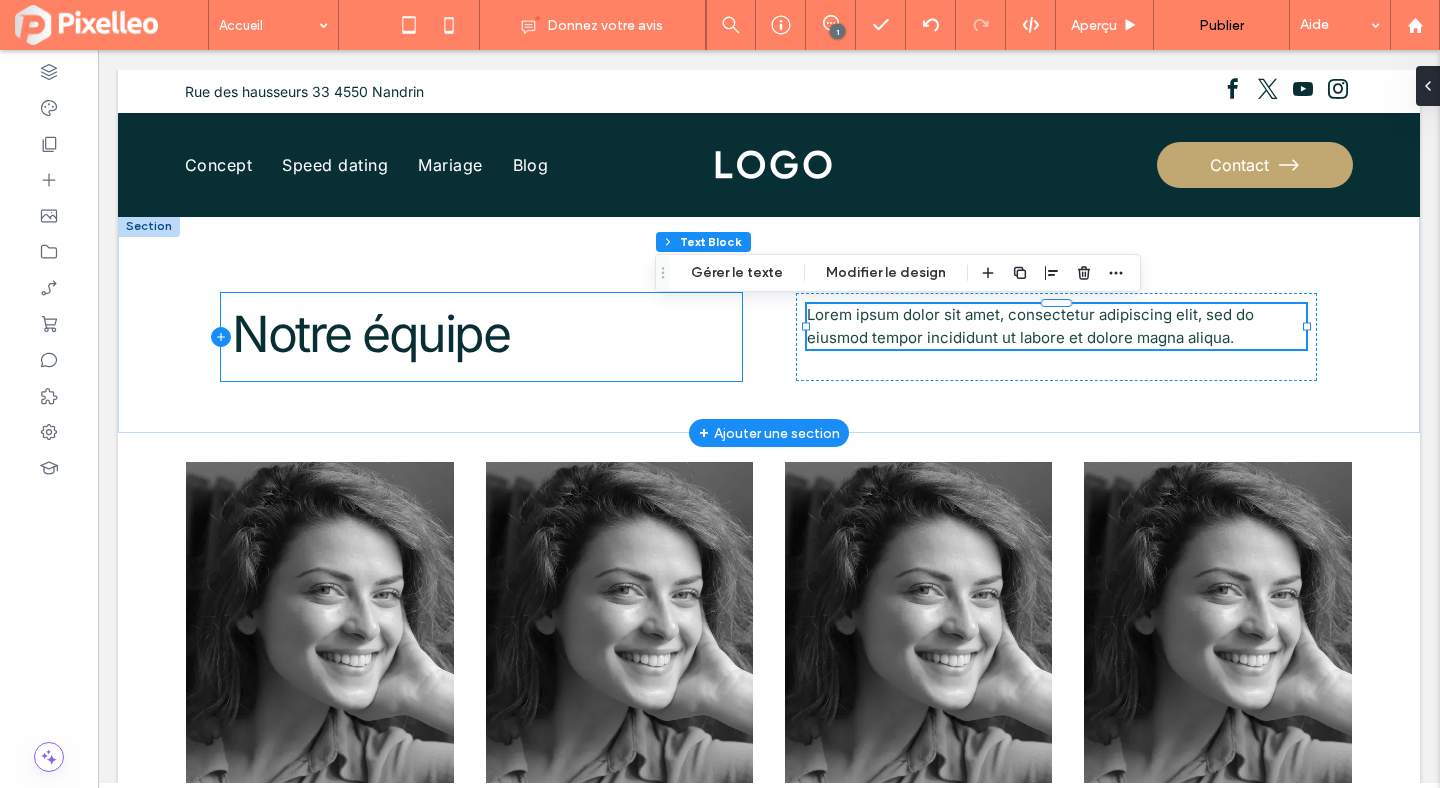 click 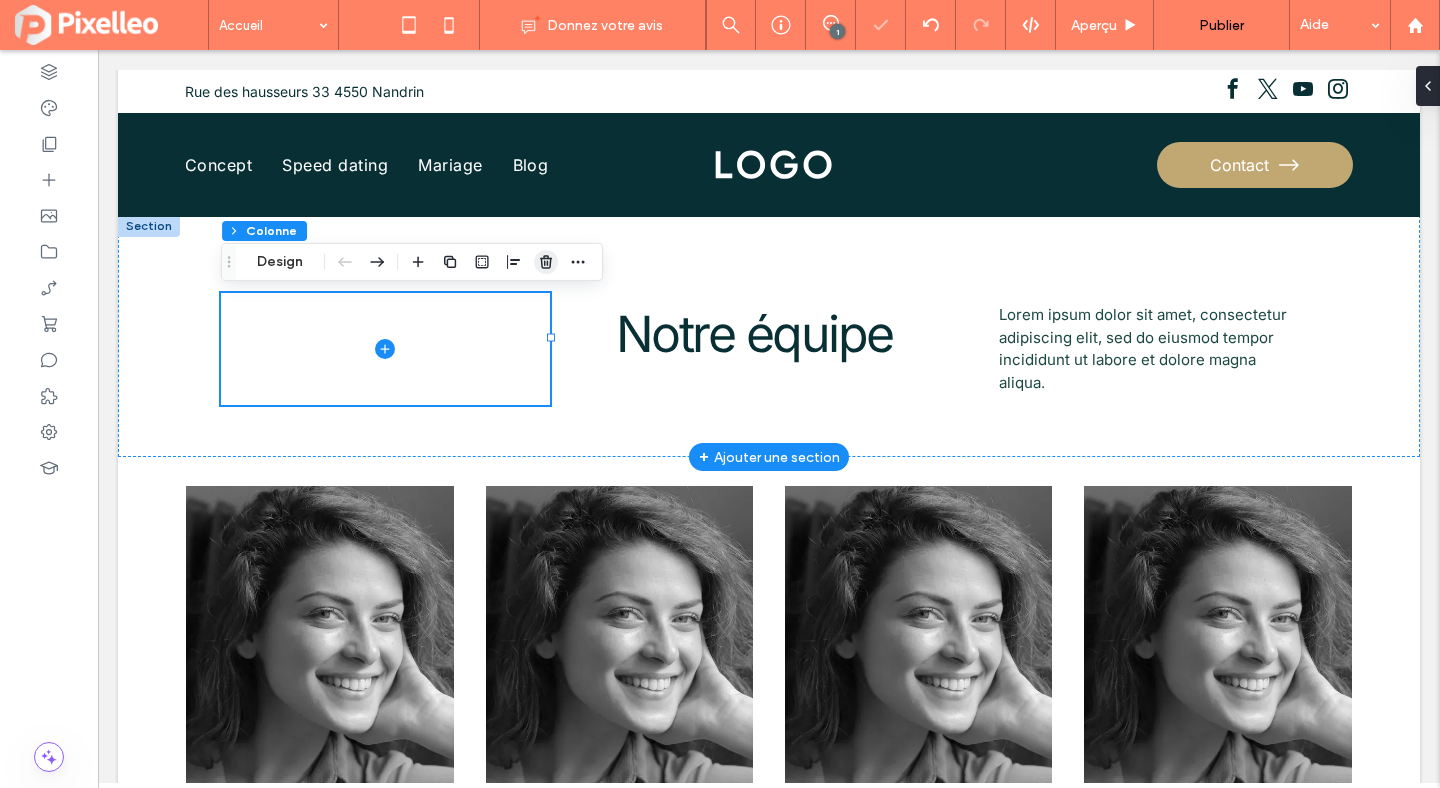 click at bounding box center (546, 262) 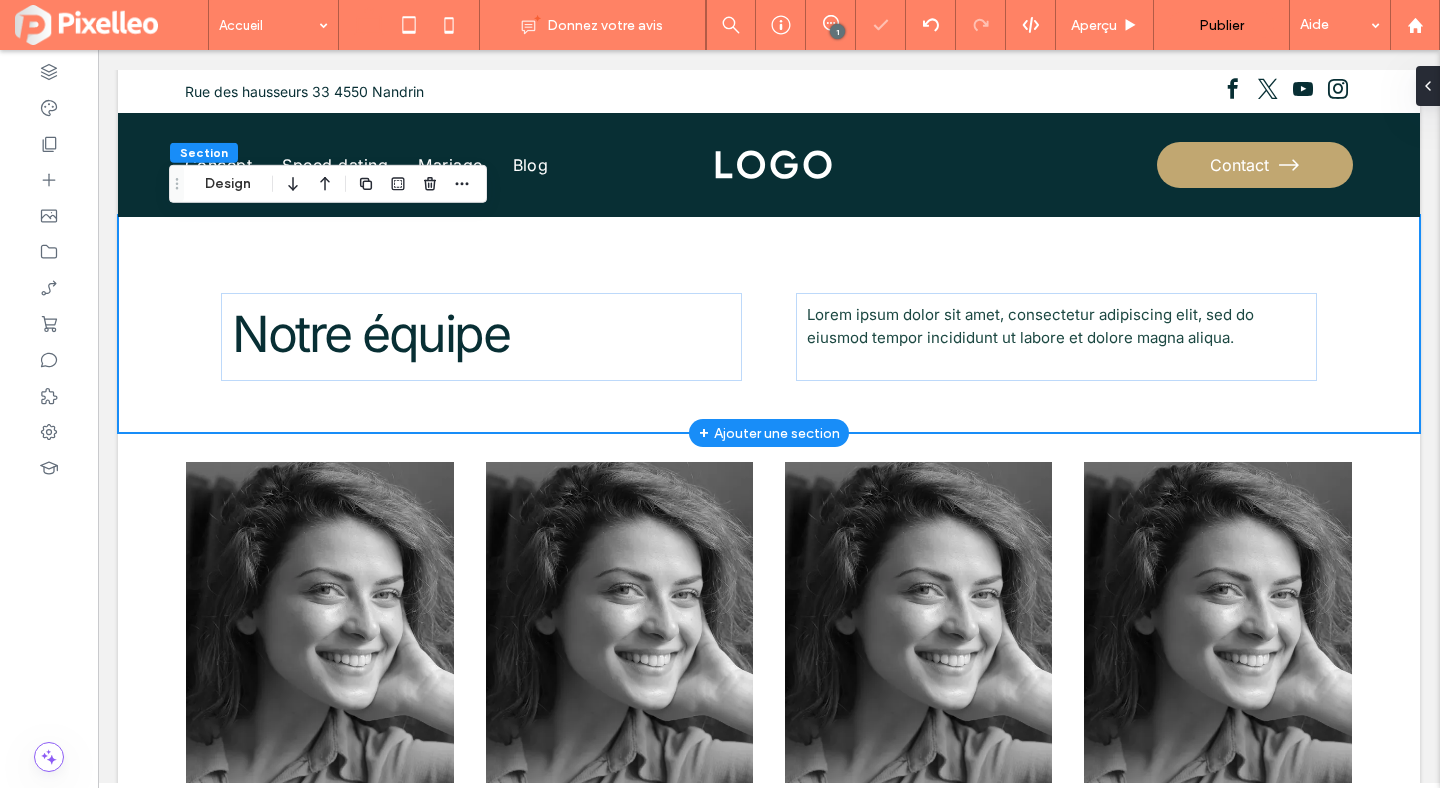 click on "Notre équipe
Lorem ipsum dolor sit amet, consectetur adipiscing elit, sed do eiusmod tempor incididunt ut labore et dolore magna aliqua." at bounding box center (769, 324) 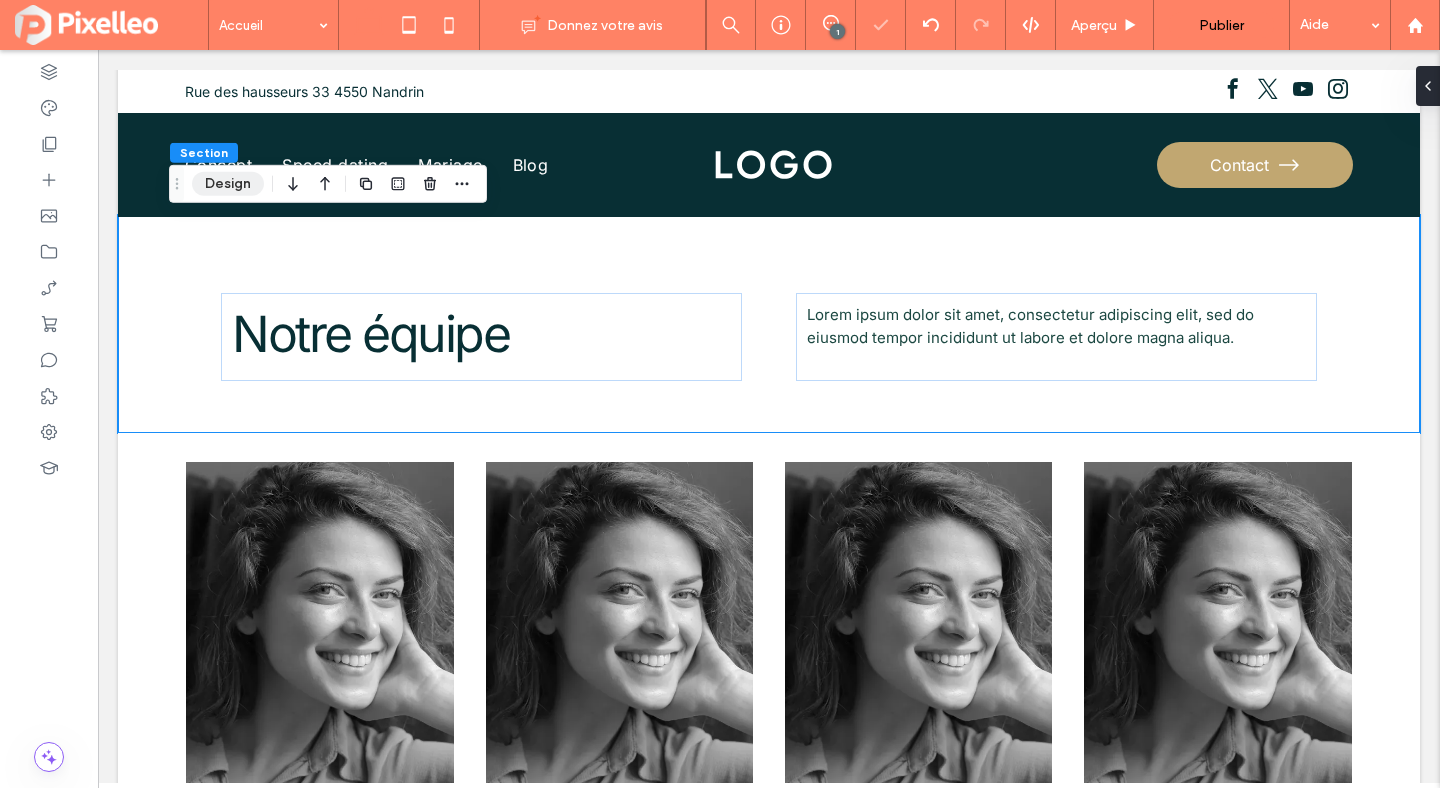 click on "Design" at bounding box center (228, 184) 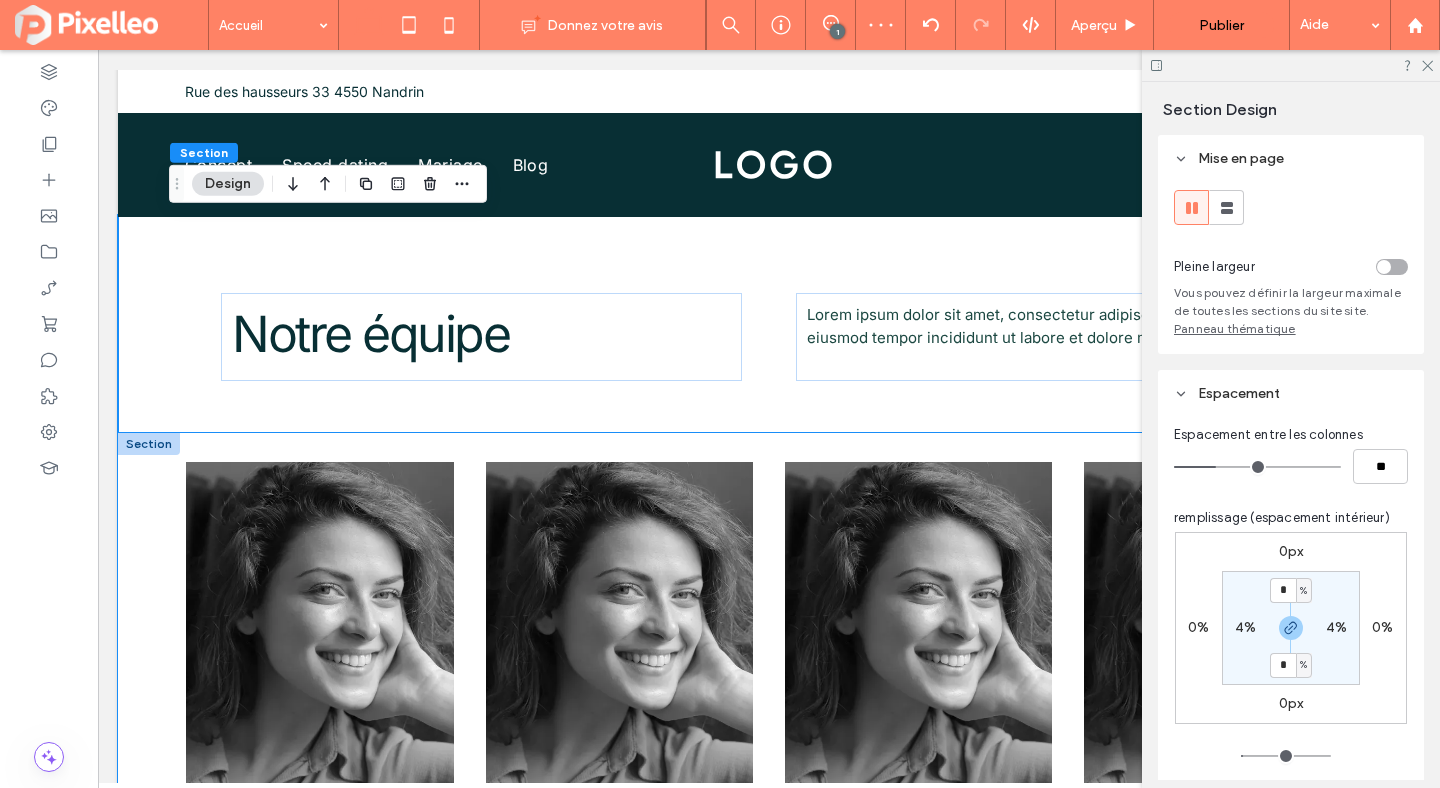 click on "Bénédicte TJEAN
Lorem ipsum dolor sit amet
Lorem ipsum dolor
Lorem ipsum dolor sit amet
Lorem ipsum dolor
Lorem ipsum dolor sit amet
Lorem ipsum dolor
Lorem ipsum dolor sit amet" at bounding box center (769, 703) 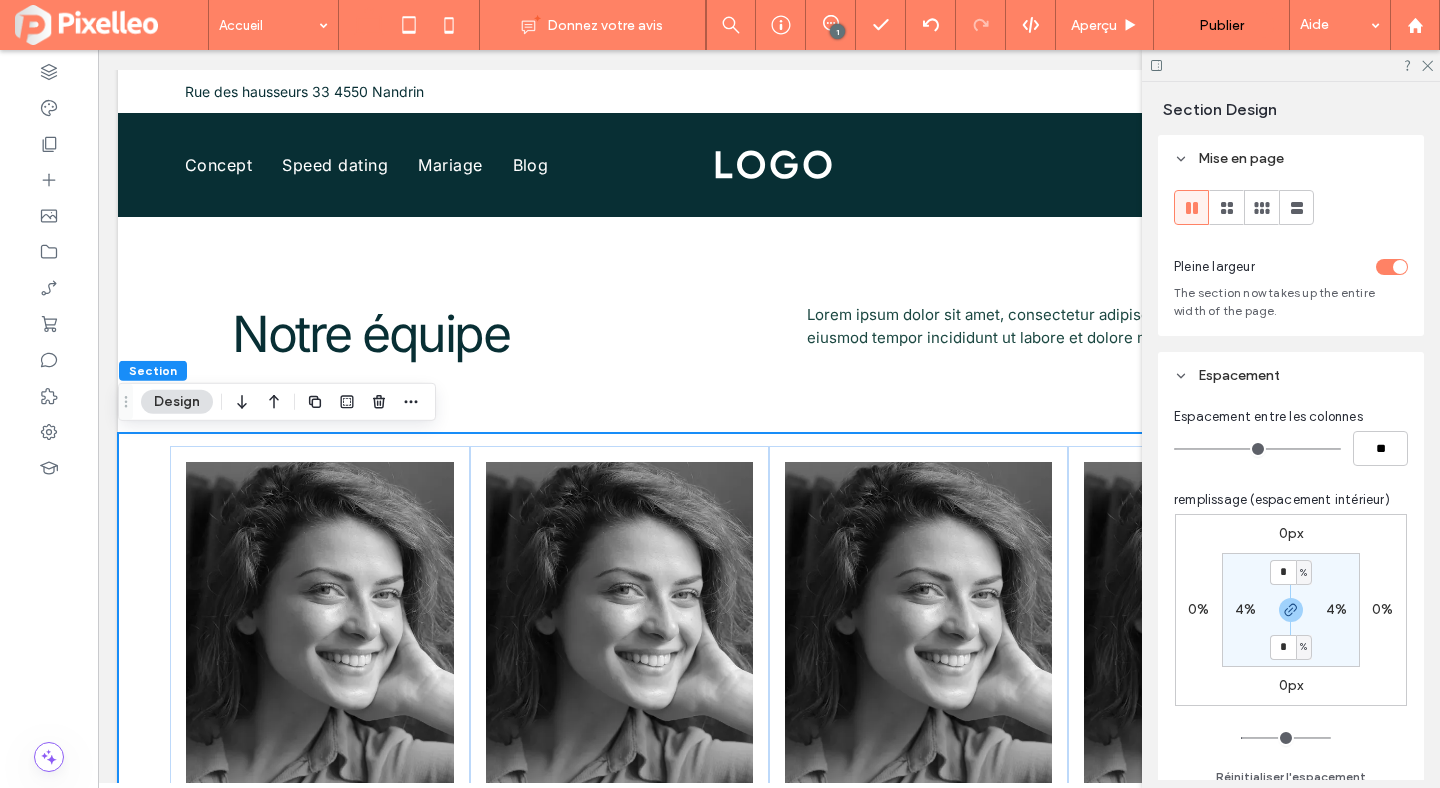 click at bounding box center [1392, 267] 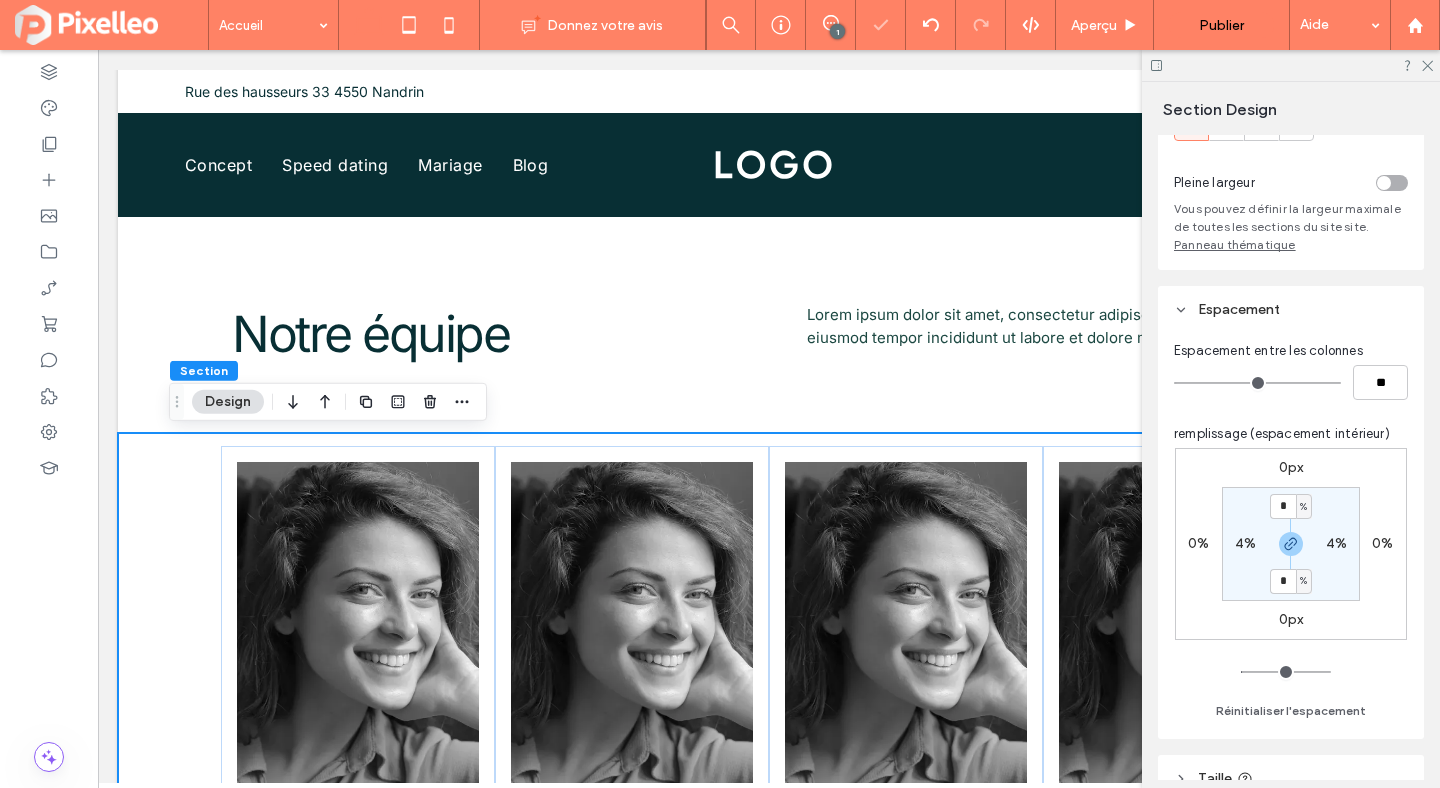 scroll, scrollTop: 88, scrollLeft: 0, axis: vertical 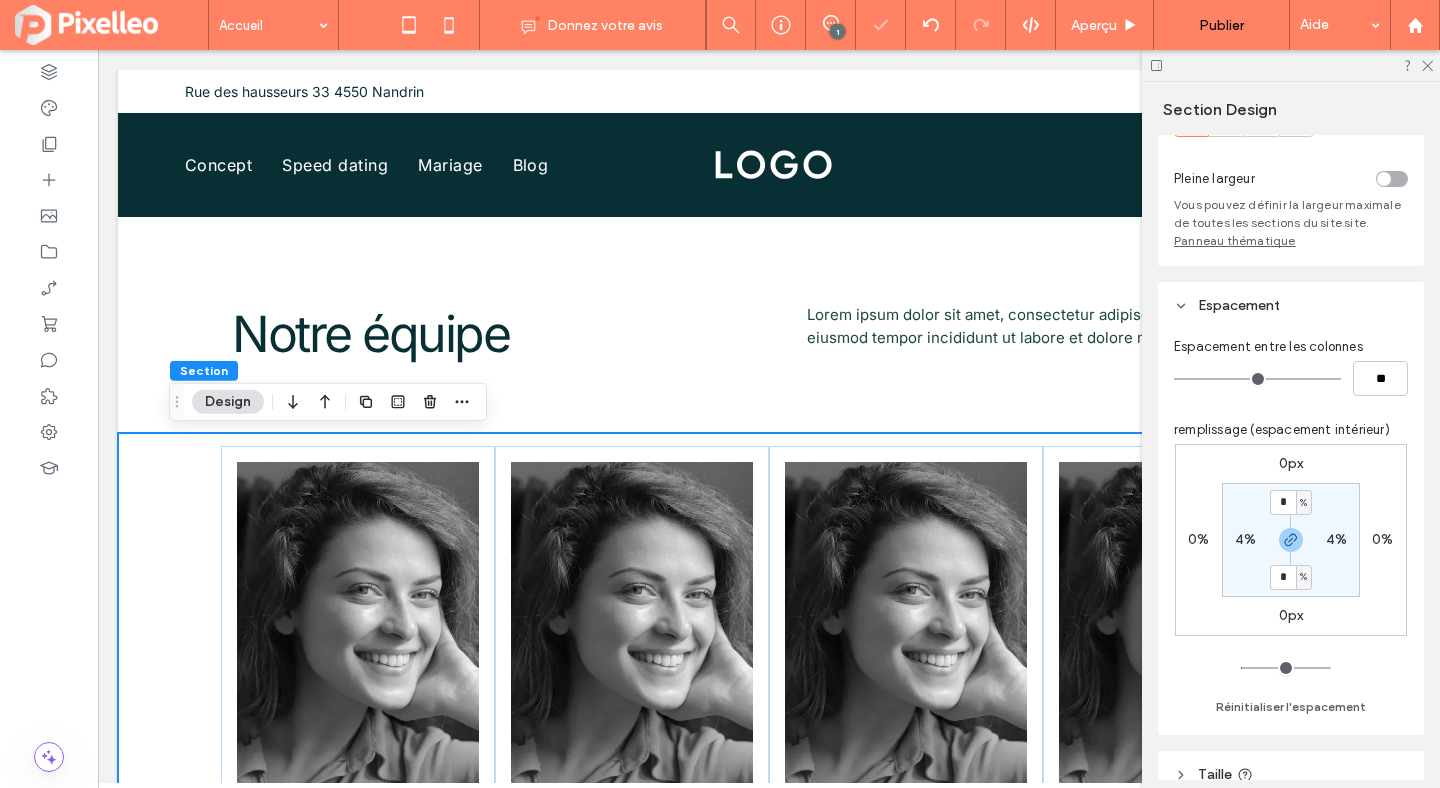 click on "4%" at bounding box center [1245, 539] 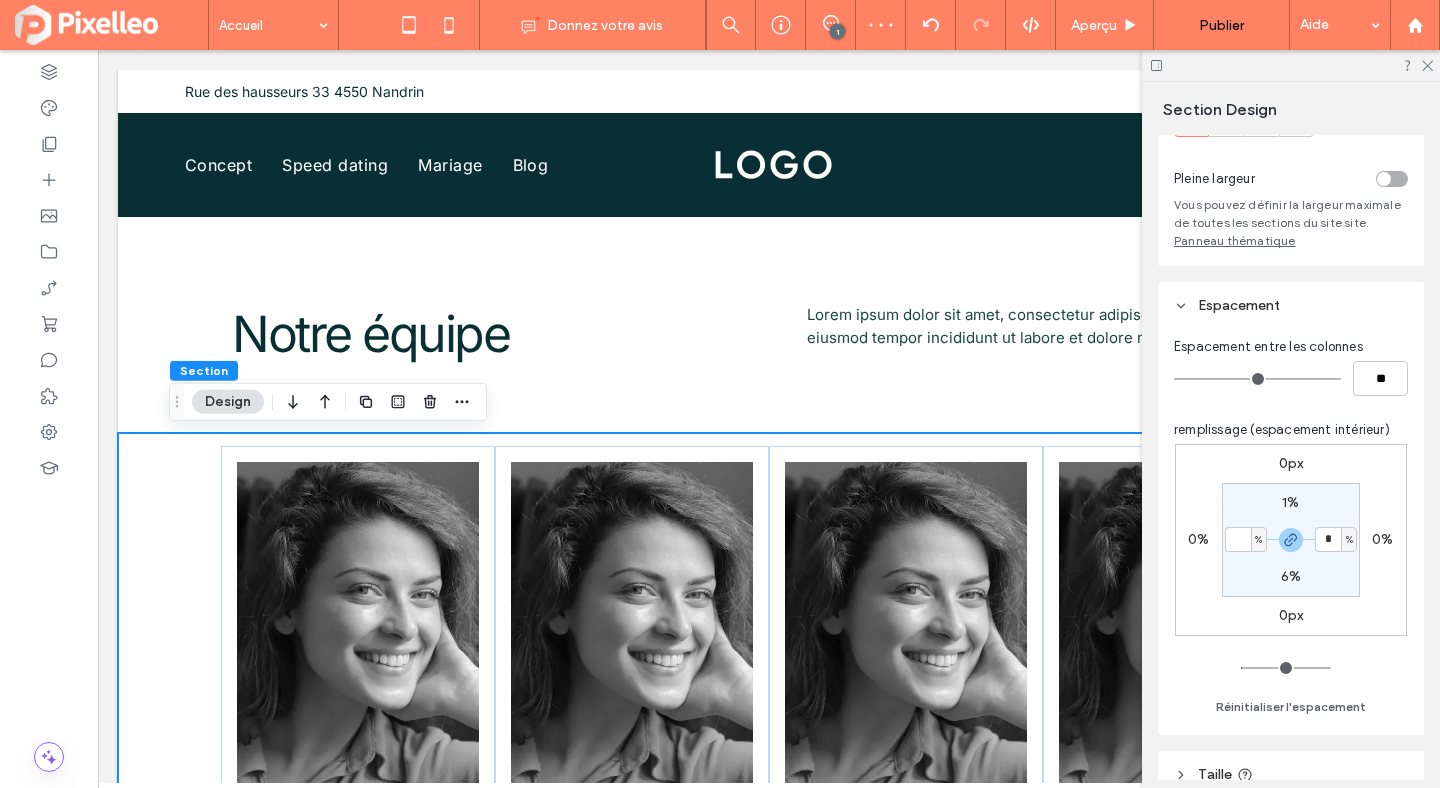 type 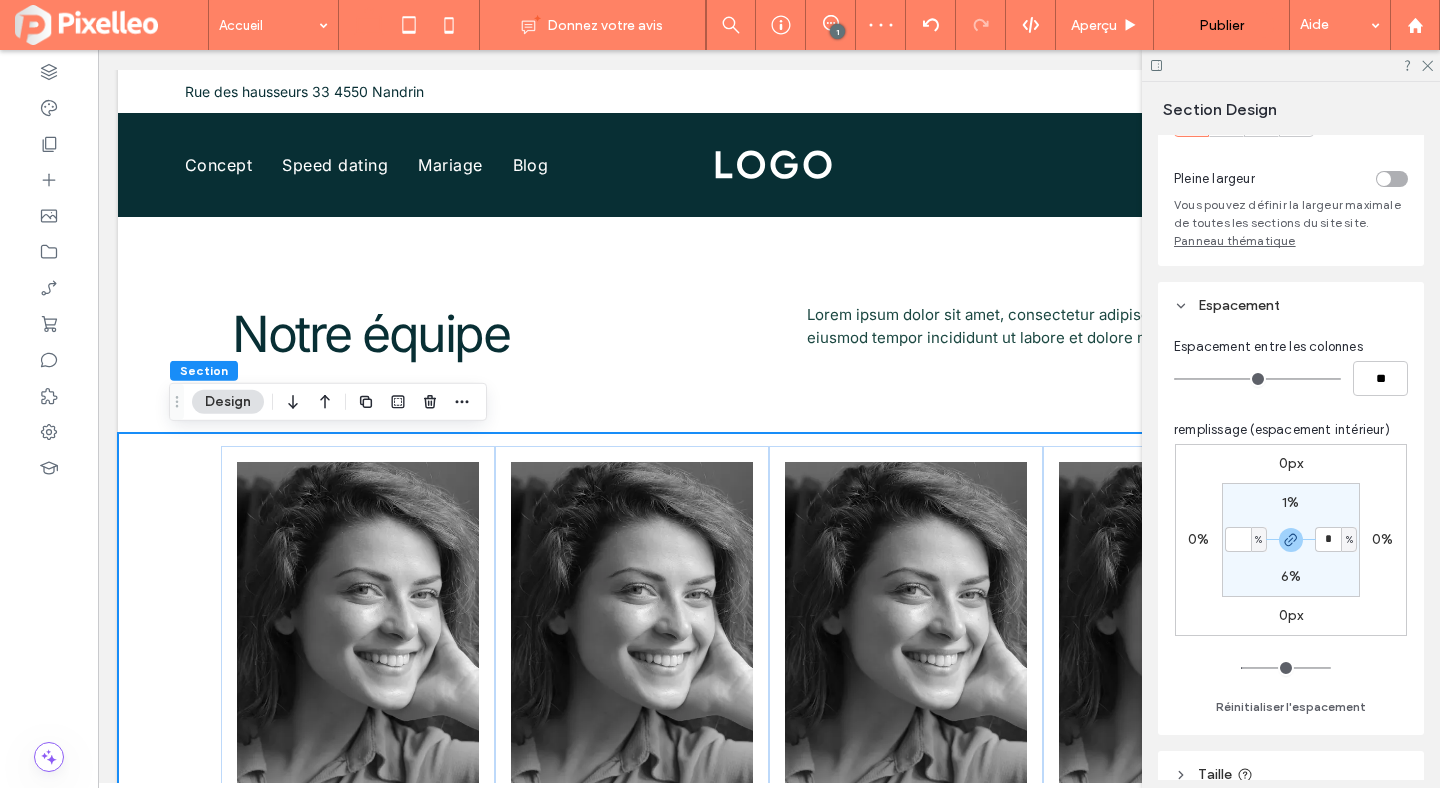 type on "*" 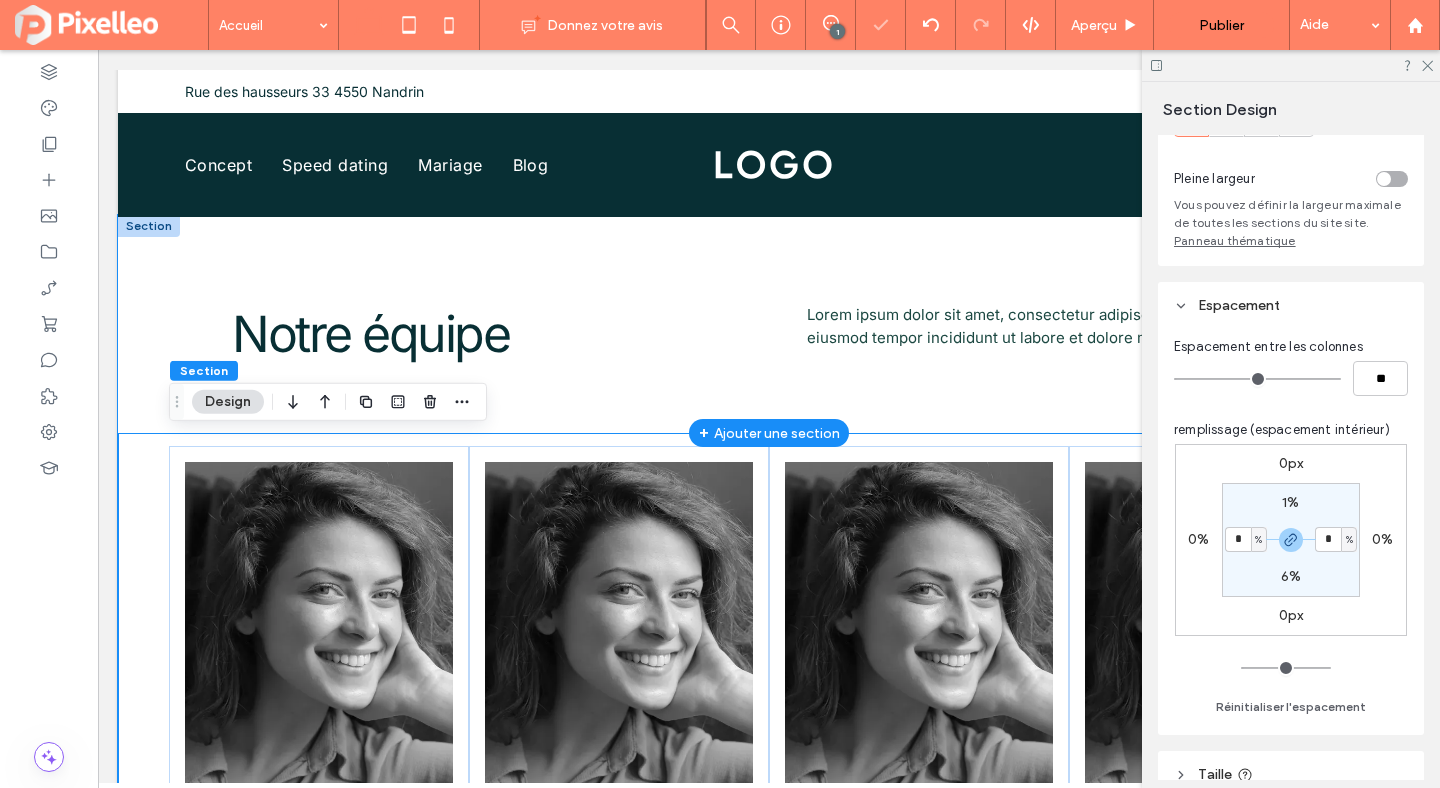 click on "Notre équipe
Lorem ipsum dolor sit amet, consectetur adipiscing elit, sed do eiusmod tempor incididunt ut labore et dolore magna aliqua." at bounding box center (769, 324) 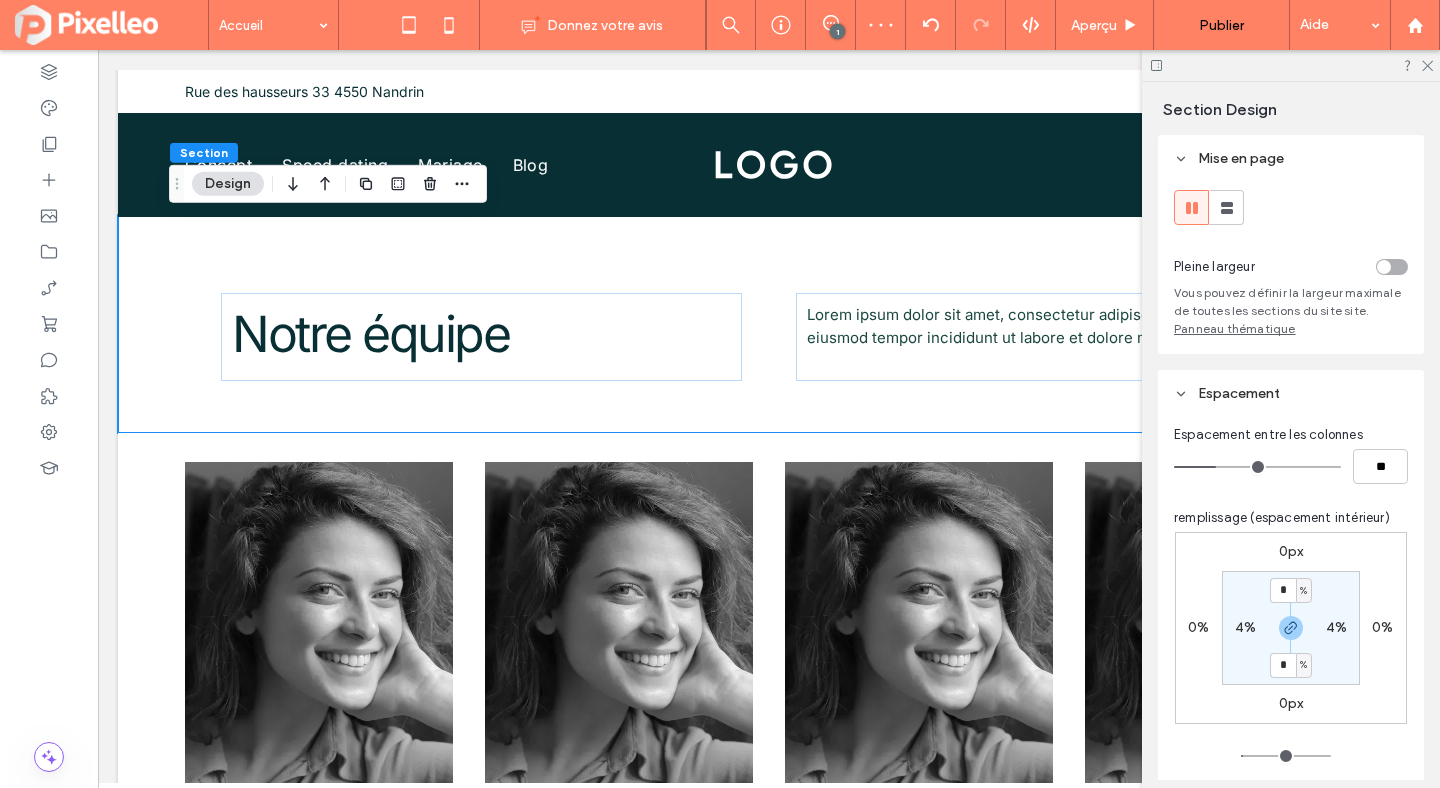 click on "4%" at bounding box center (1245, 627) 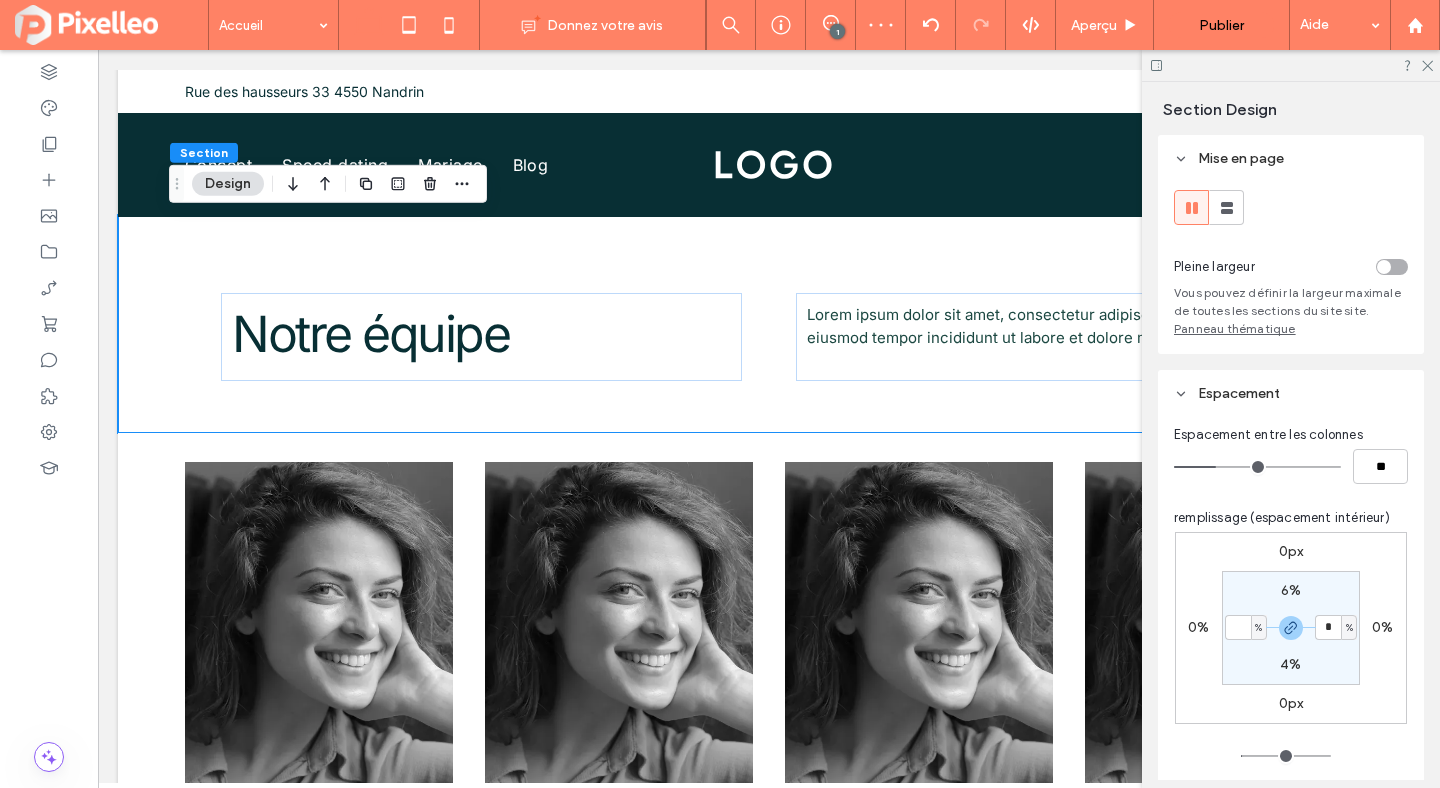 type 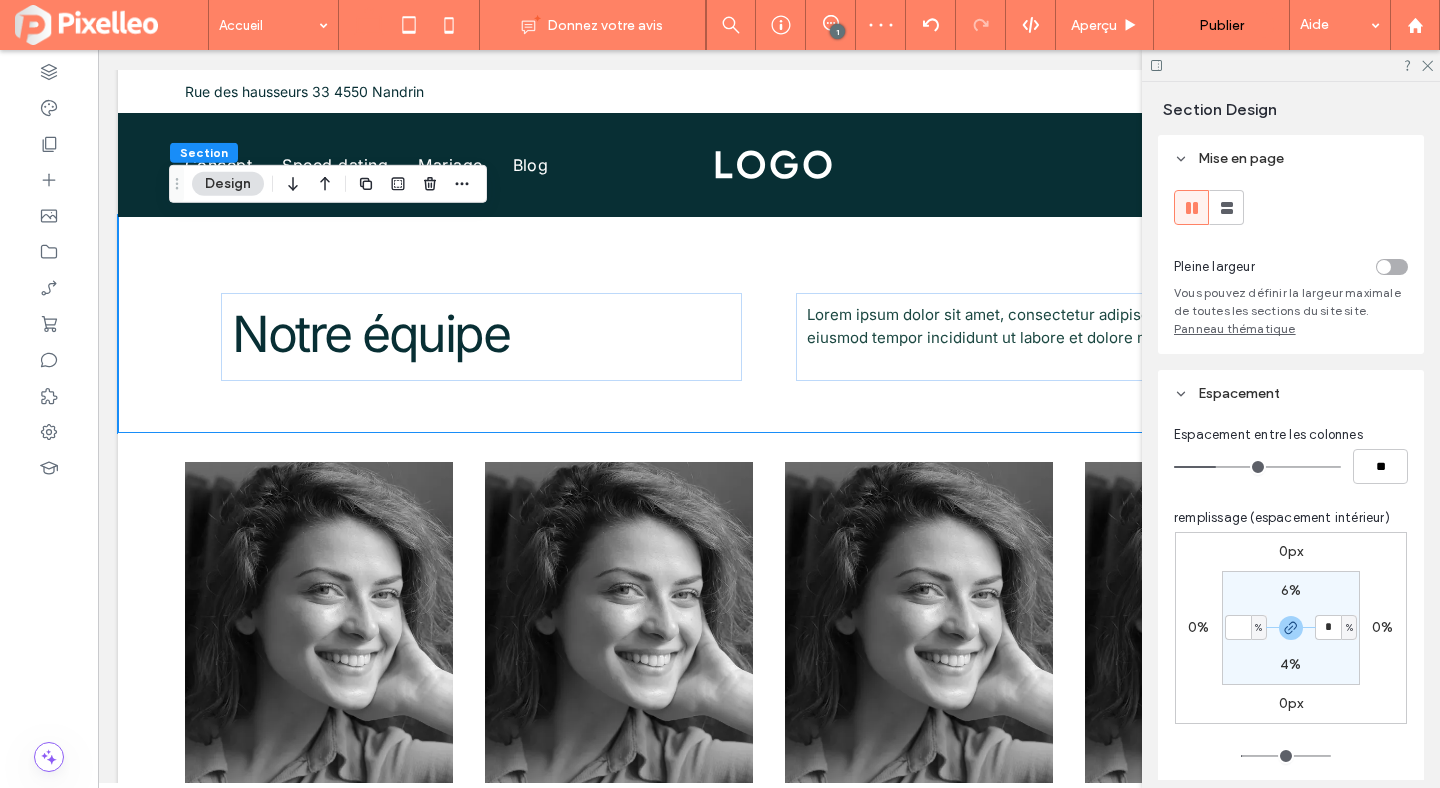 type on "*" 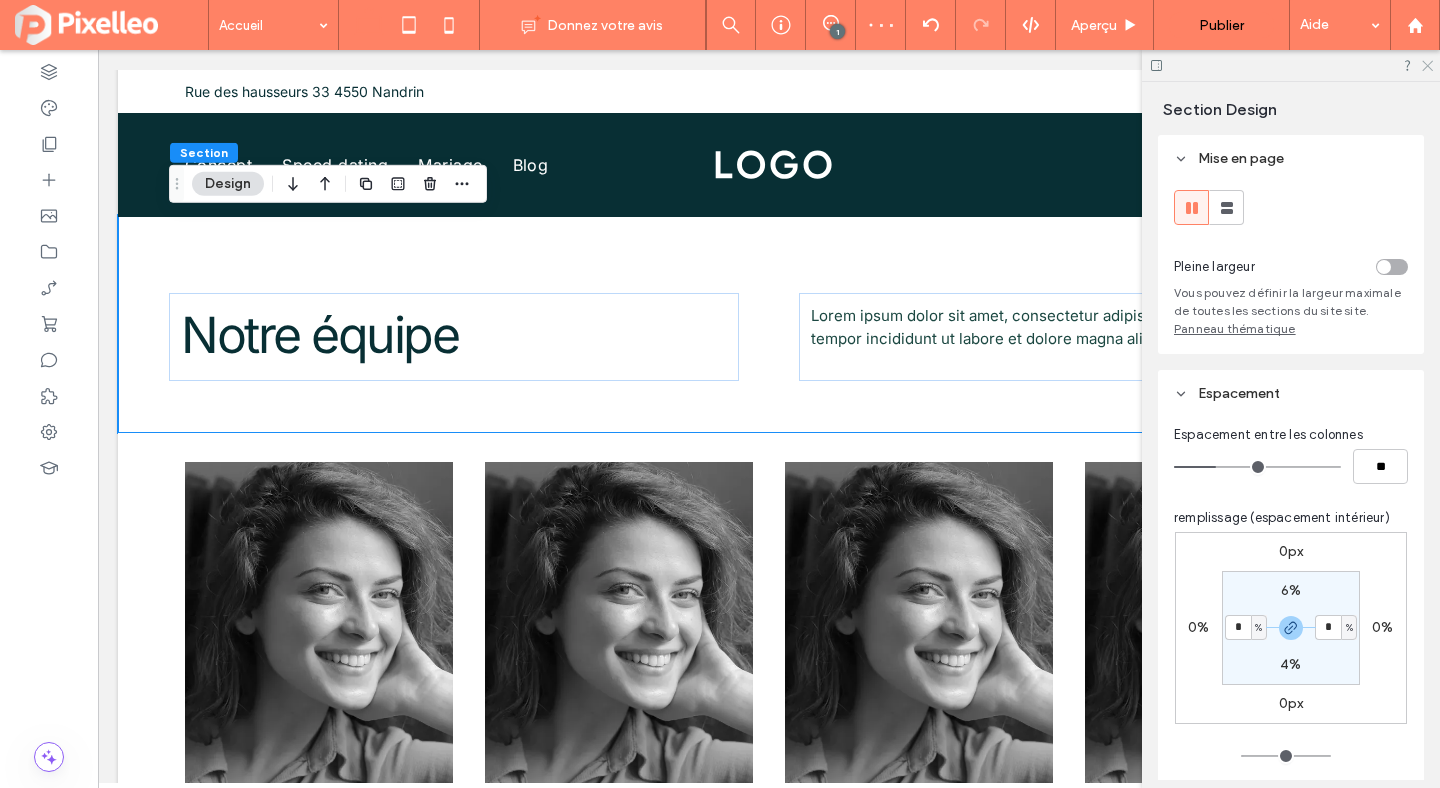 click 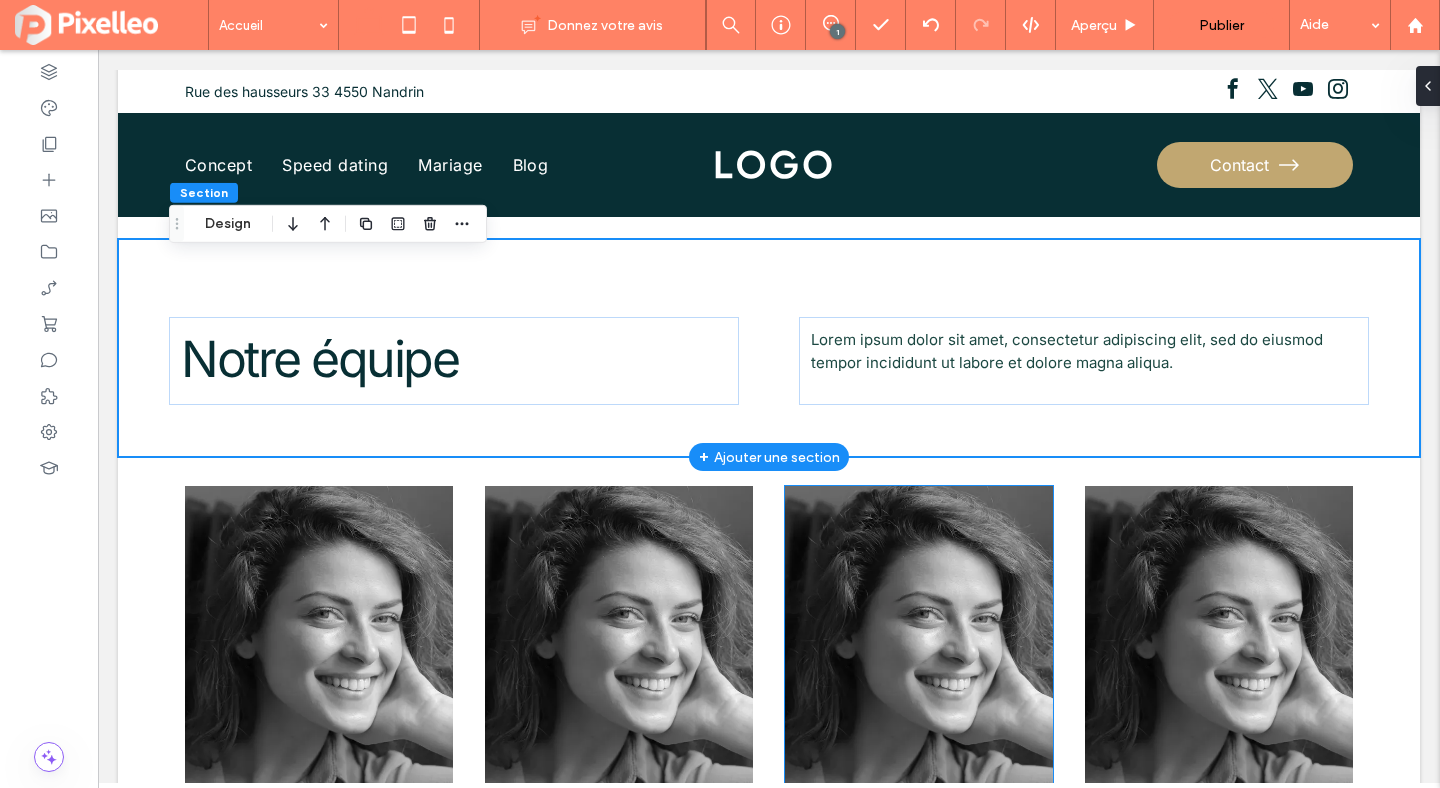 scroll, scrollTop: 2536, scrollLeft: 0, axis: vertical 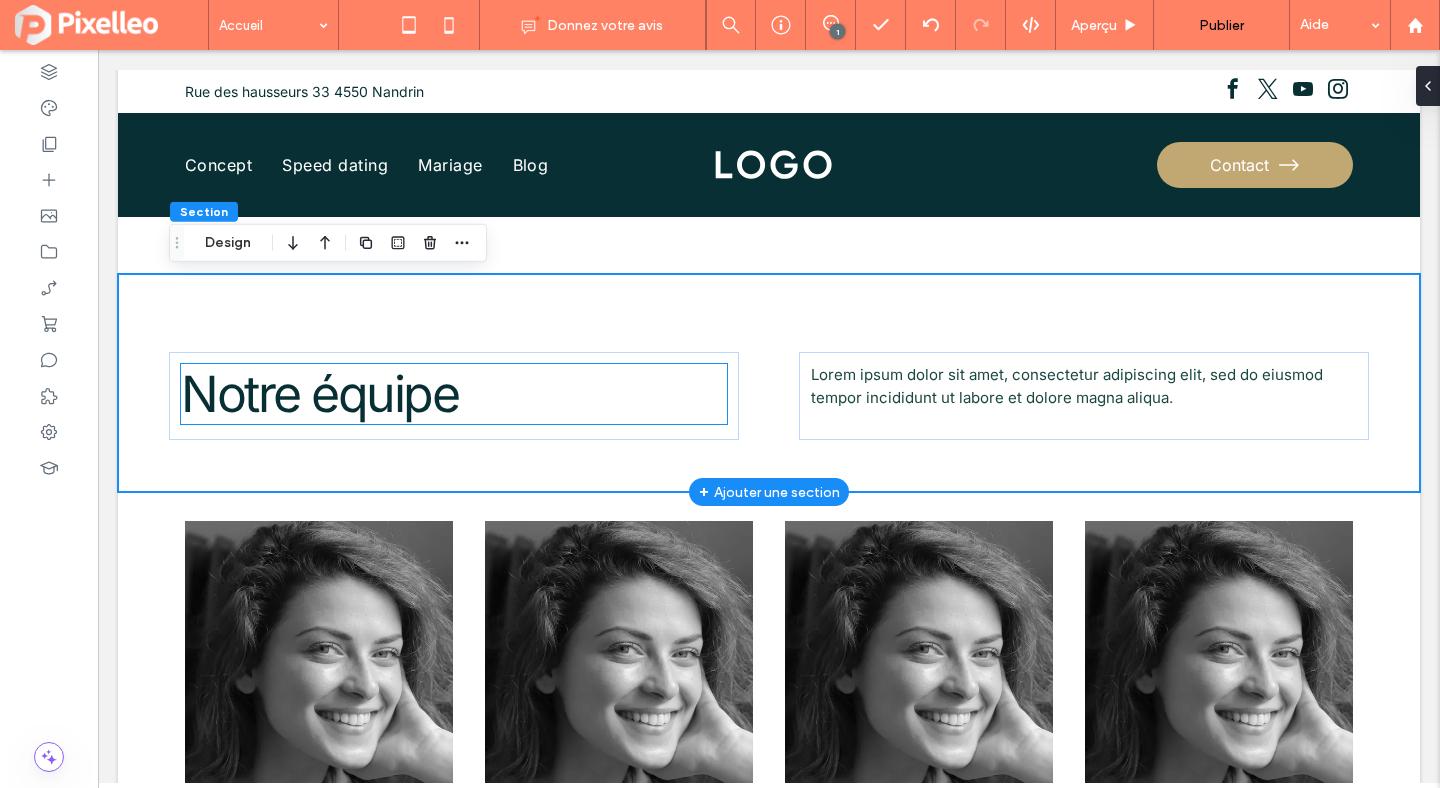 click on "Notre équipe" at bounding box center (319, 394) 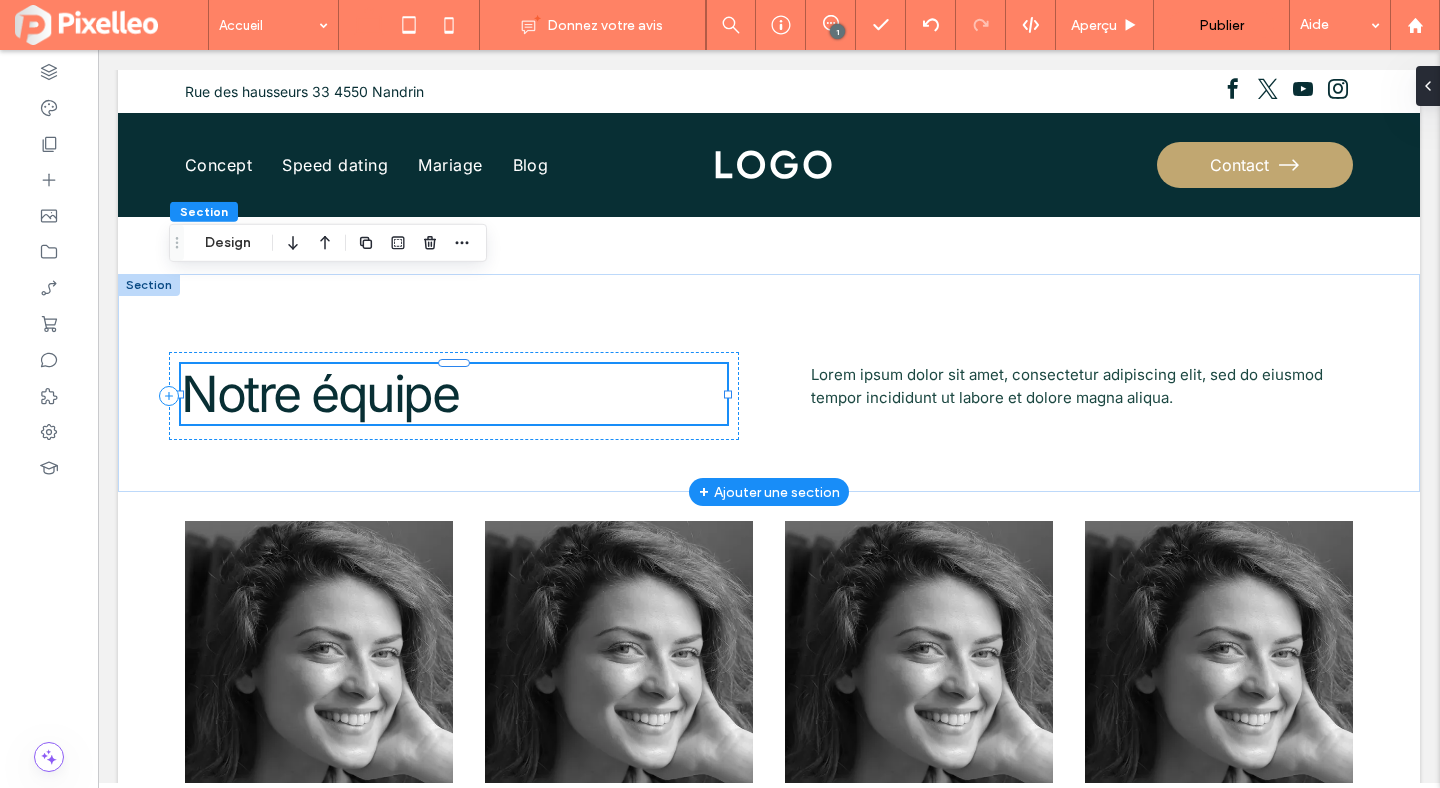 click on "Notre équipe" at bounding box center [319, 394] 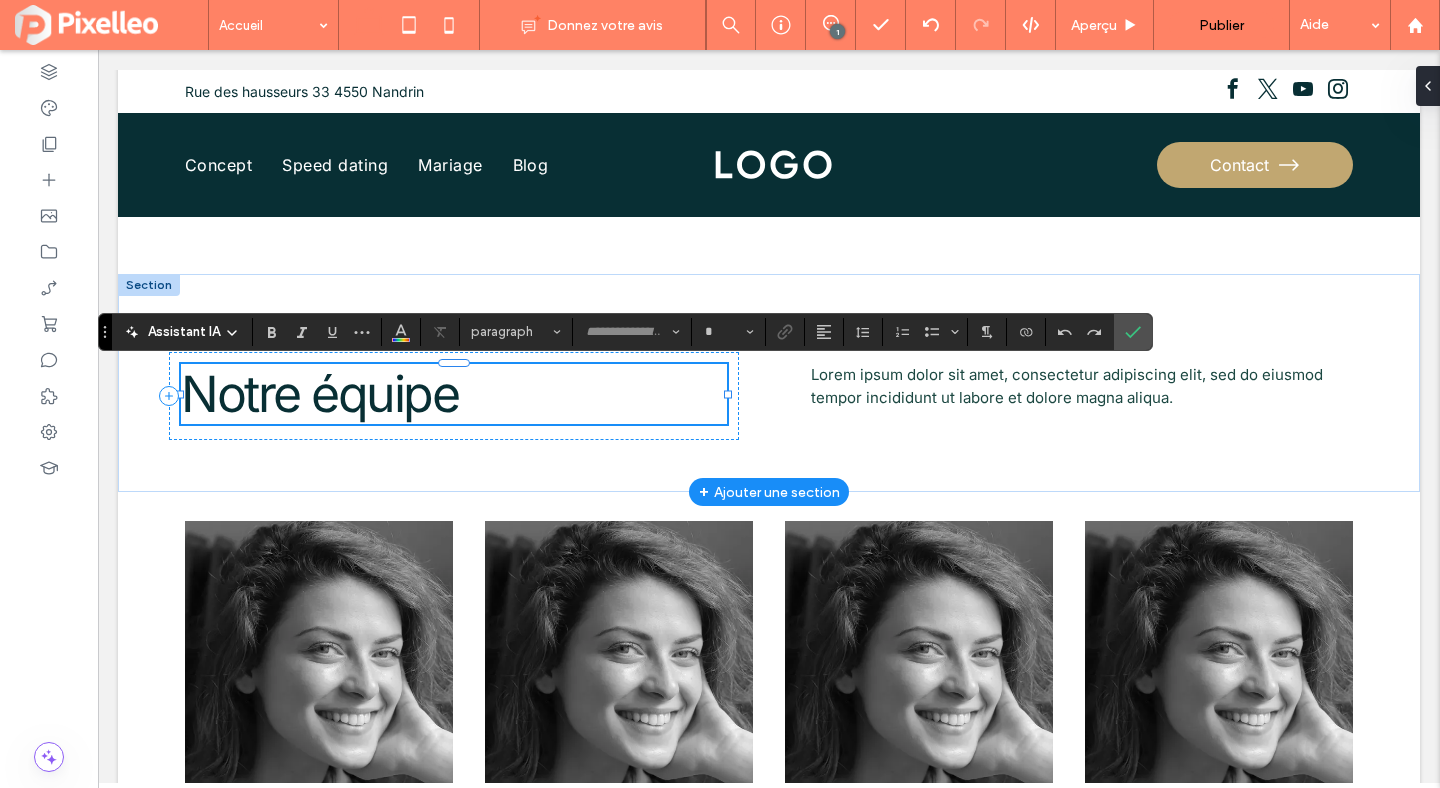 type on "*****" 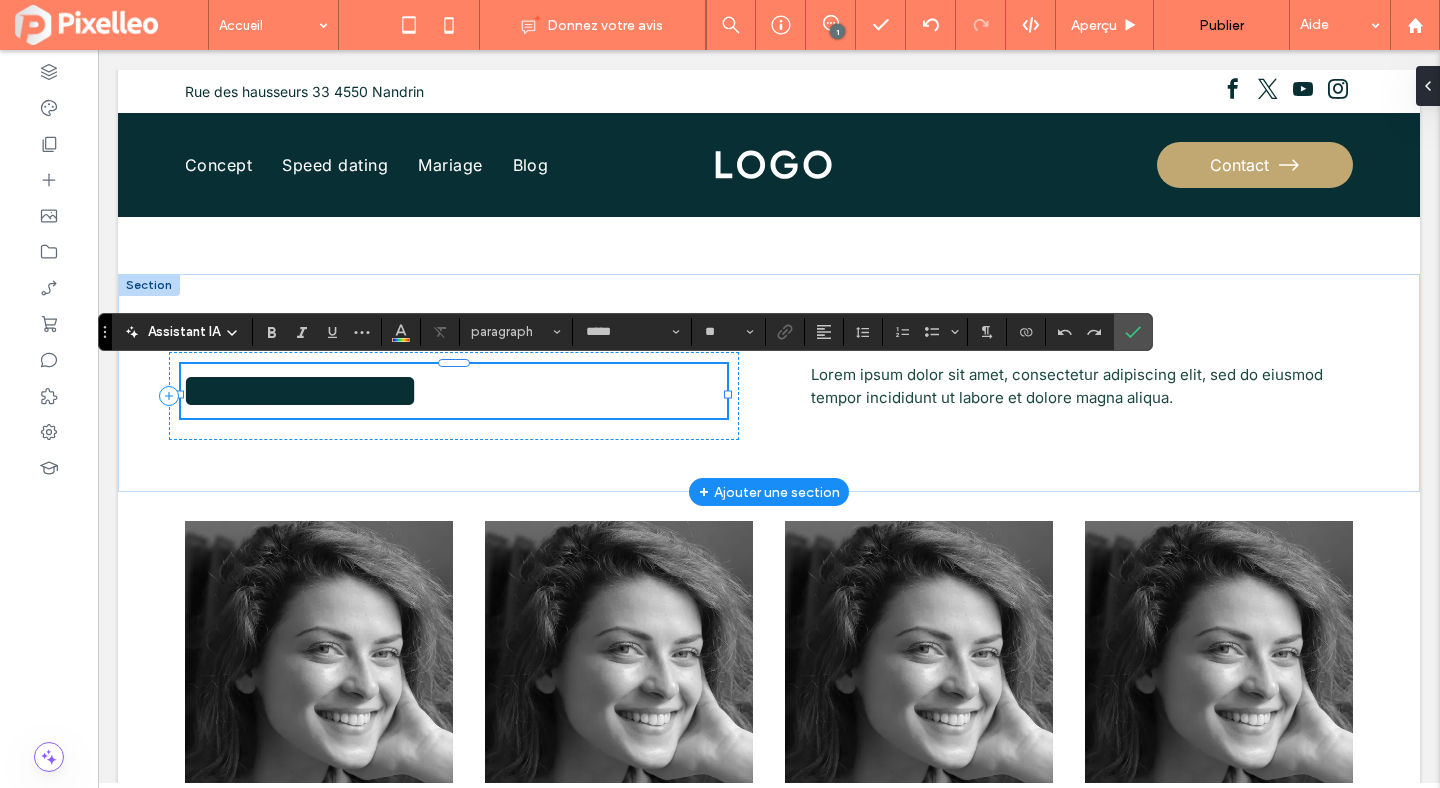 click on "**********" at bounding box center [300, 390] 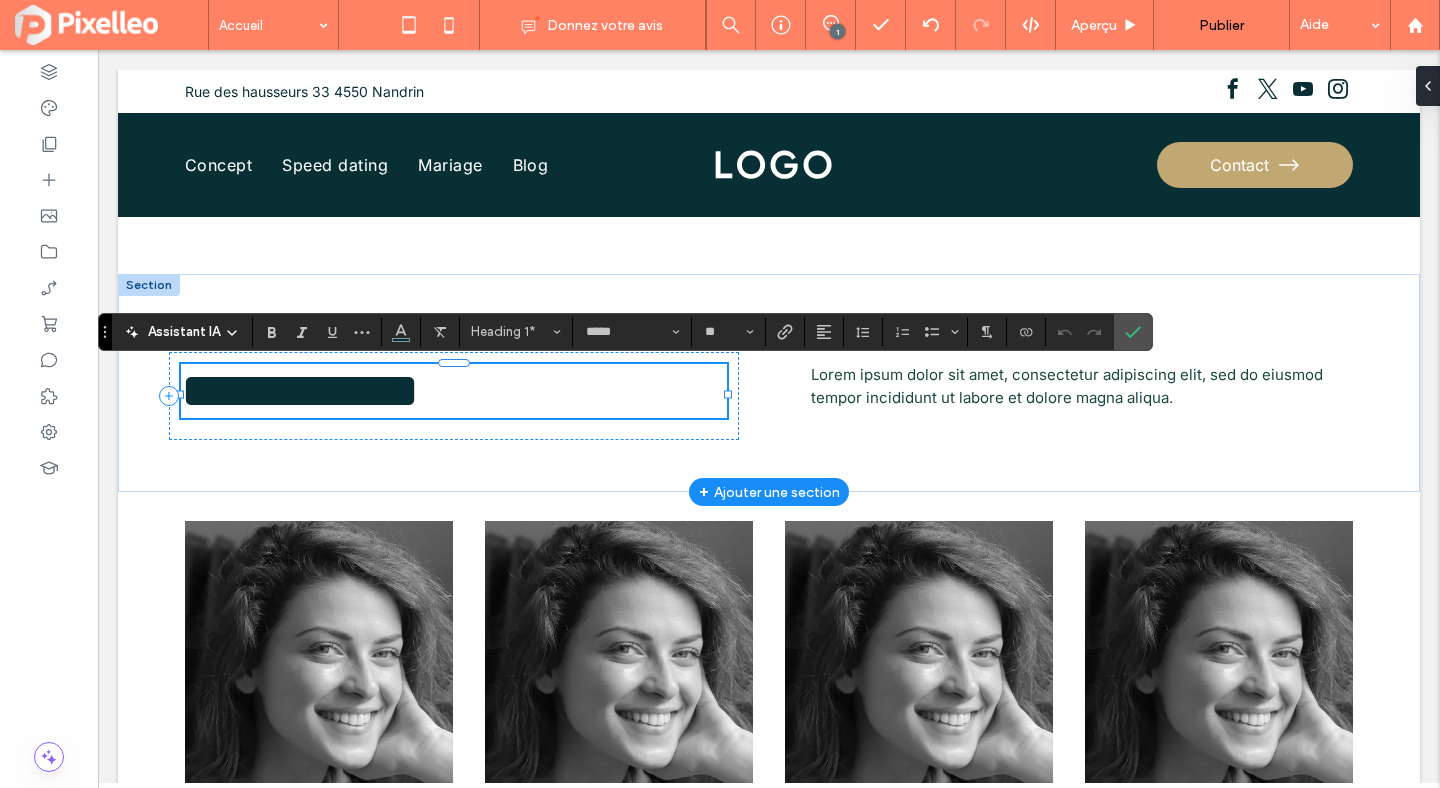 type 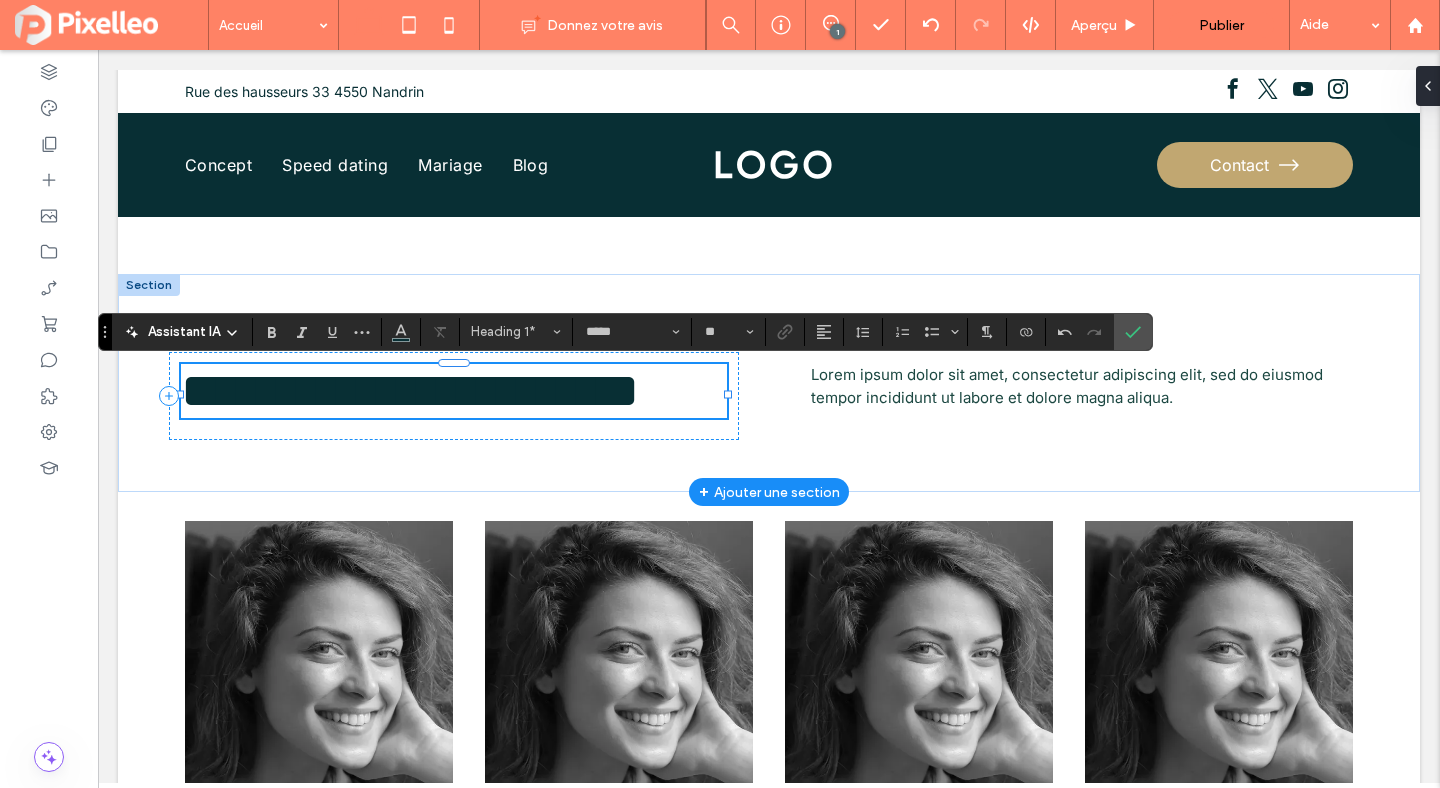 click on "**********" at bounding box center (410, 390) 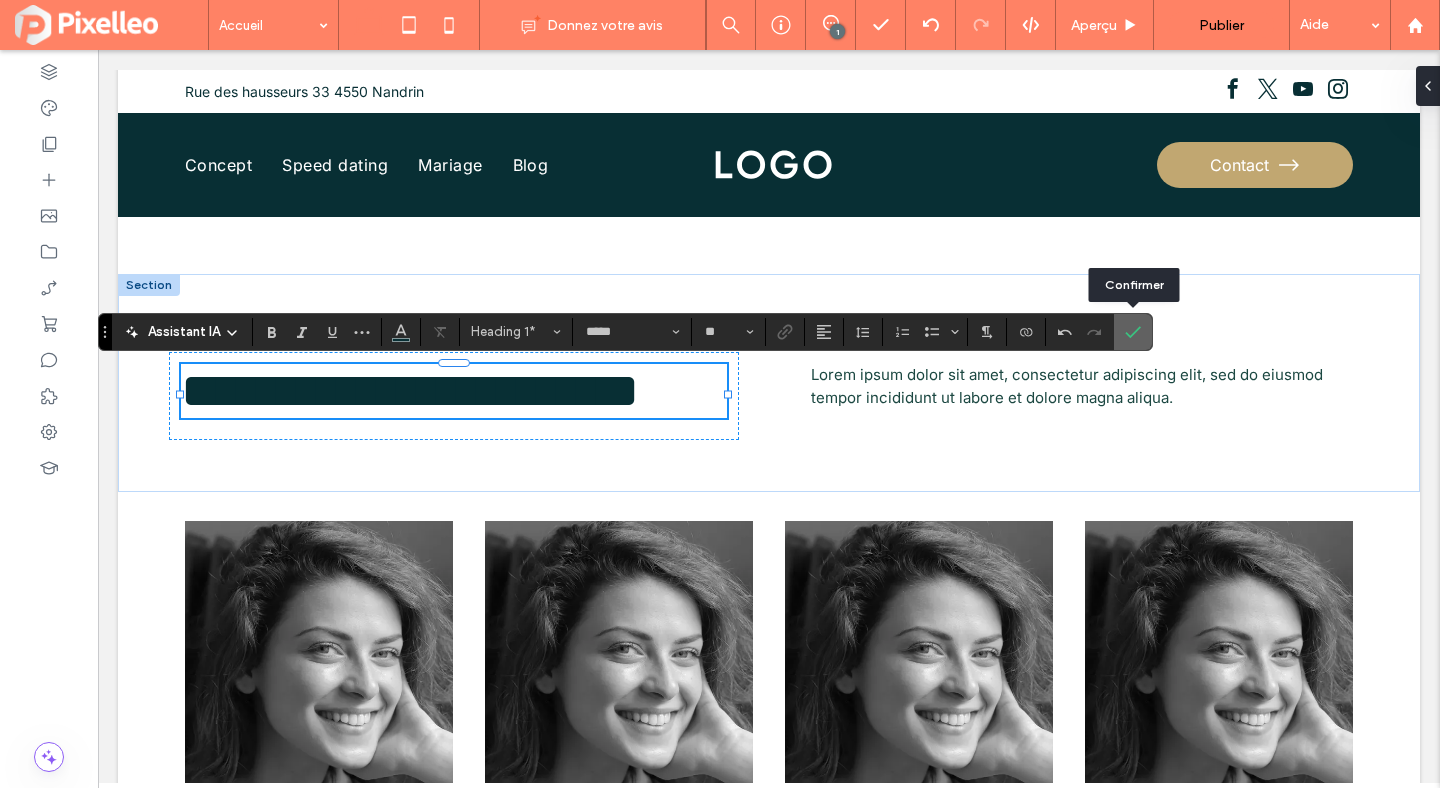 click at bounding box center [1133, 332] 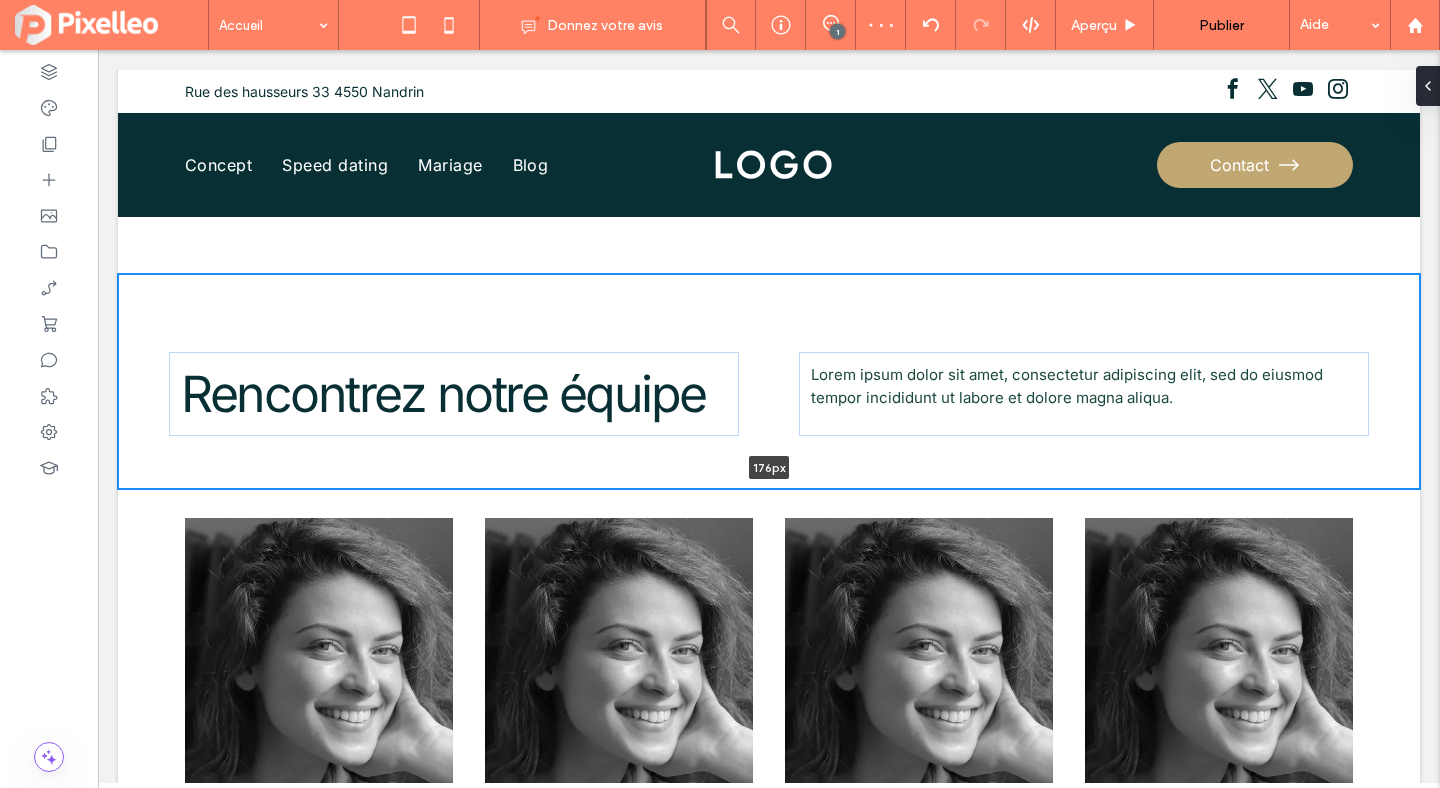 drag, startPoint x: 973, startPoint y: 493, endPoint x: 975, endPoint y: 451, distance: 42.047592 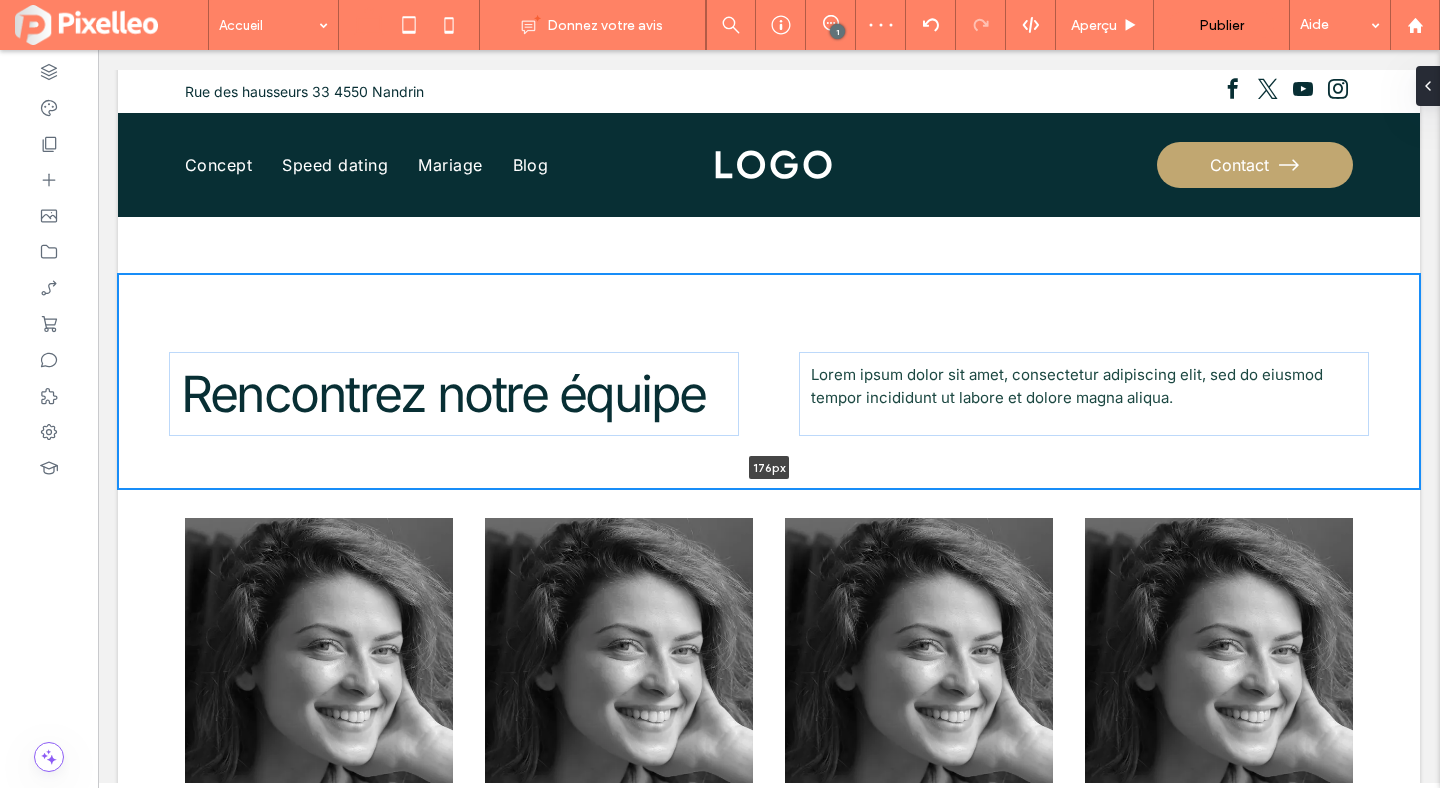 click on "Rencontrez notre équipe
Lorem ipsum dolor sit amet, consectetur adipiscing elit, sed do eiusmod tempor incididunt ut labore et dolore magna aliqua.
176px
Section + Ajouter une section" at bounding box center (769, 381) 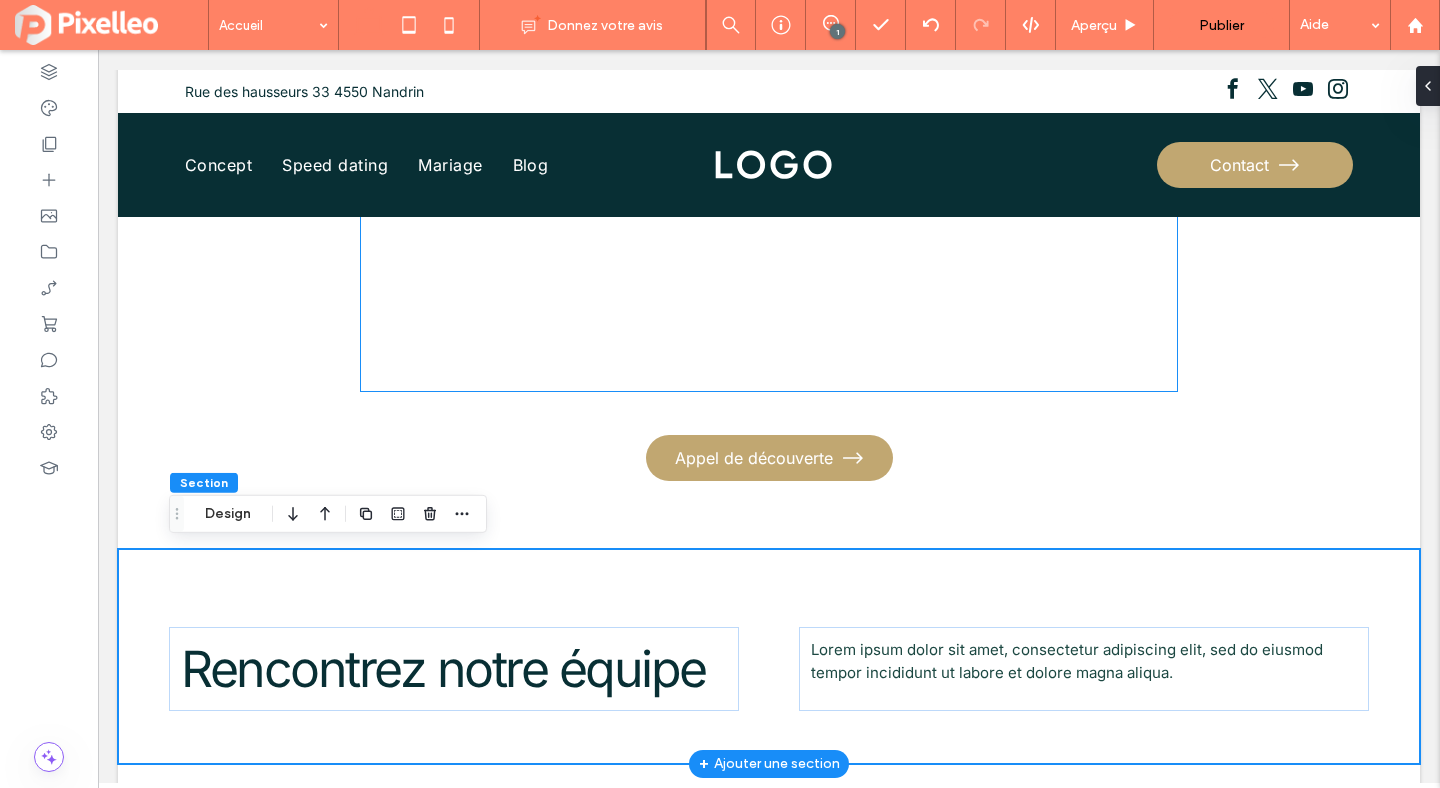 scroll, scrollTop: 2266, scrollLeft: 0, axis: vertical 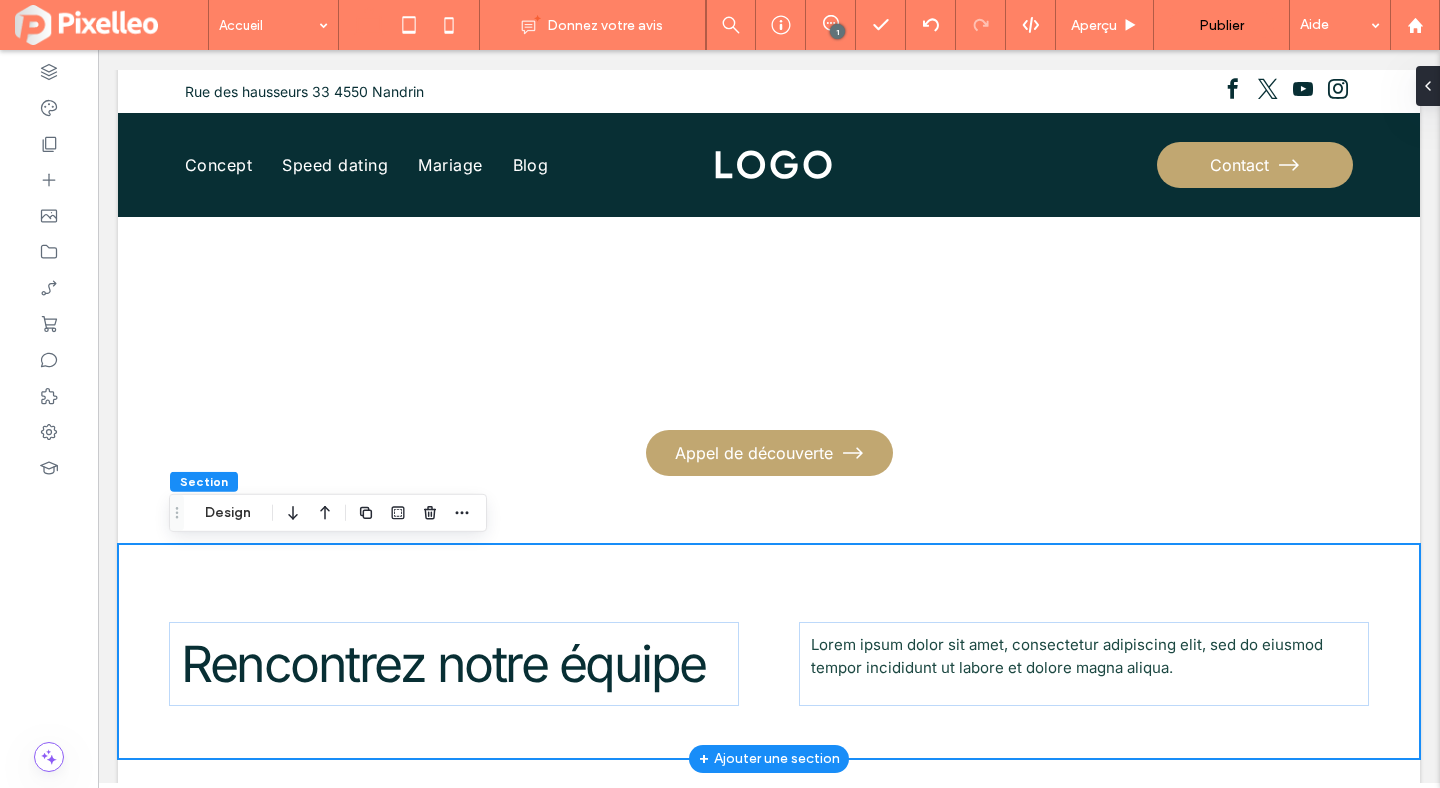 click on "Rencontrez notre équipe
Lorem ipsum dolor sit amet, consectetur adipiscing elit, sed do eiusmod tempor incididunt ut labore et dolore magna aliqua." at bounding box center (769, 651) 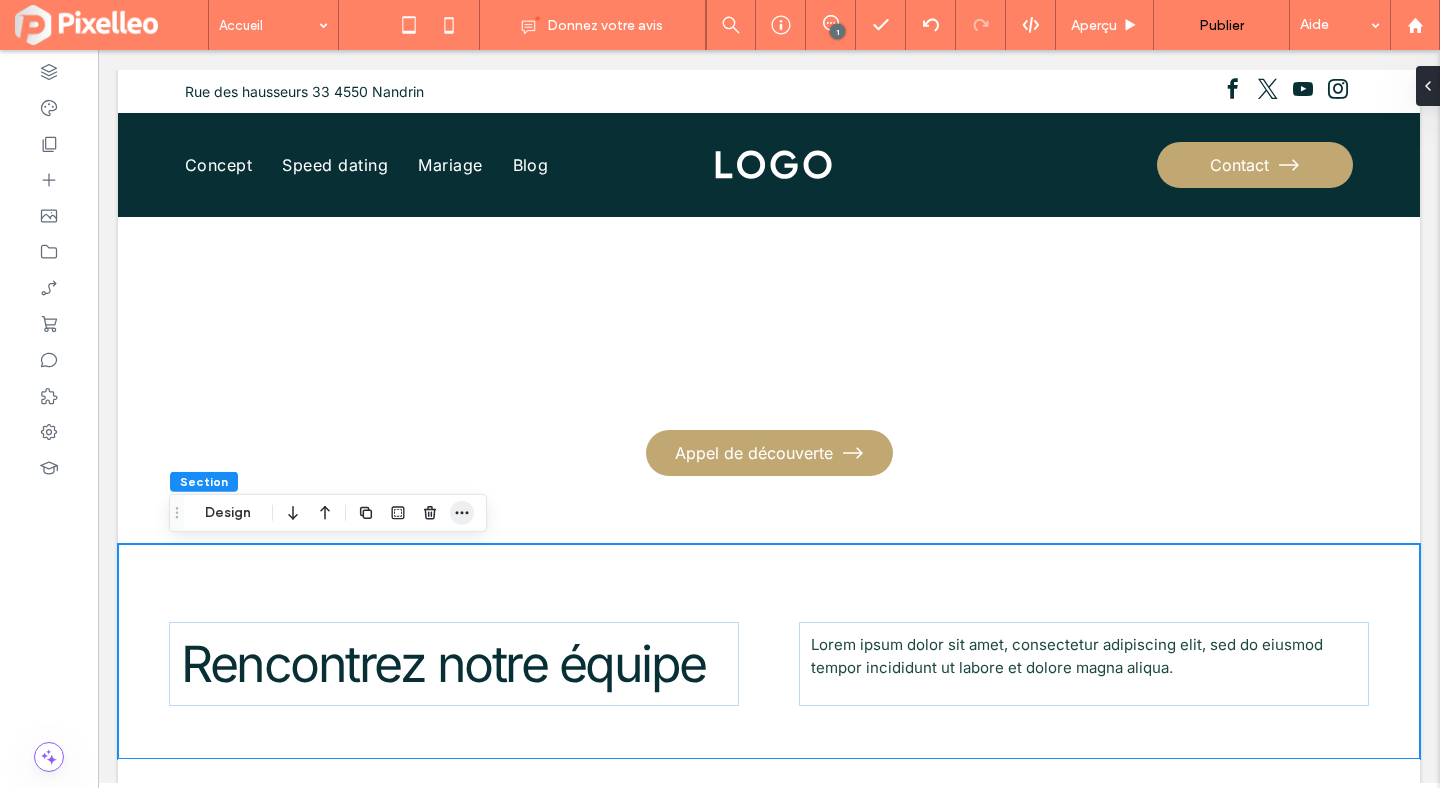 click 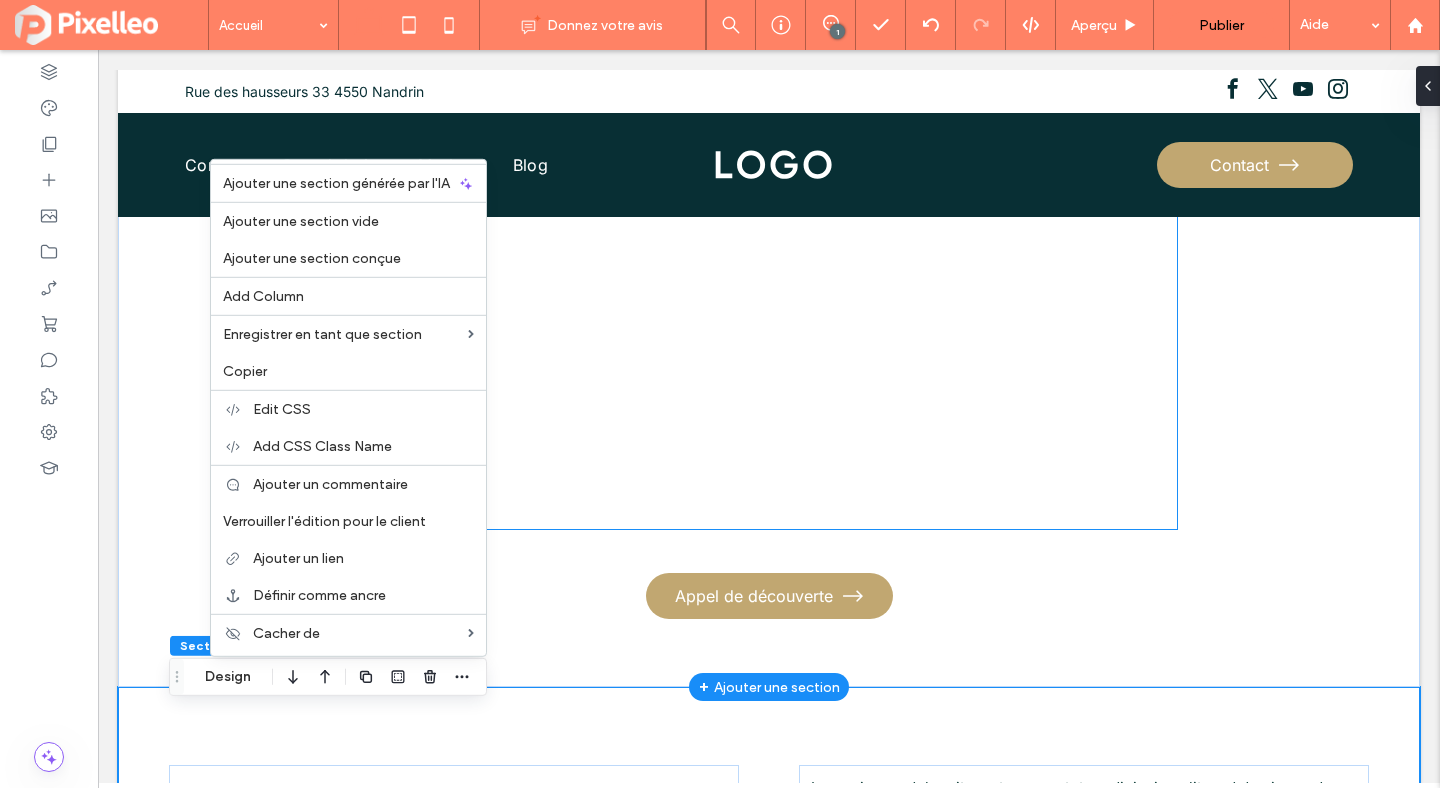 scroll, scrollTop: 2056, scrollLeft: 0, axis: vertical 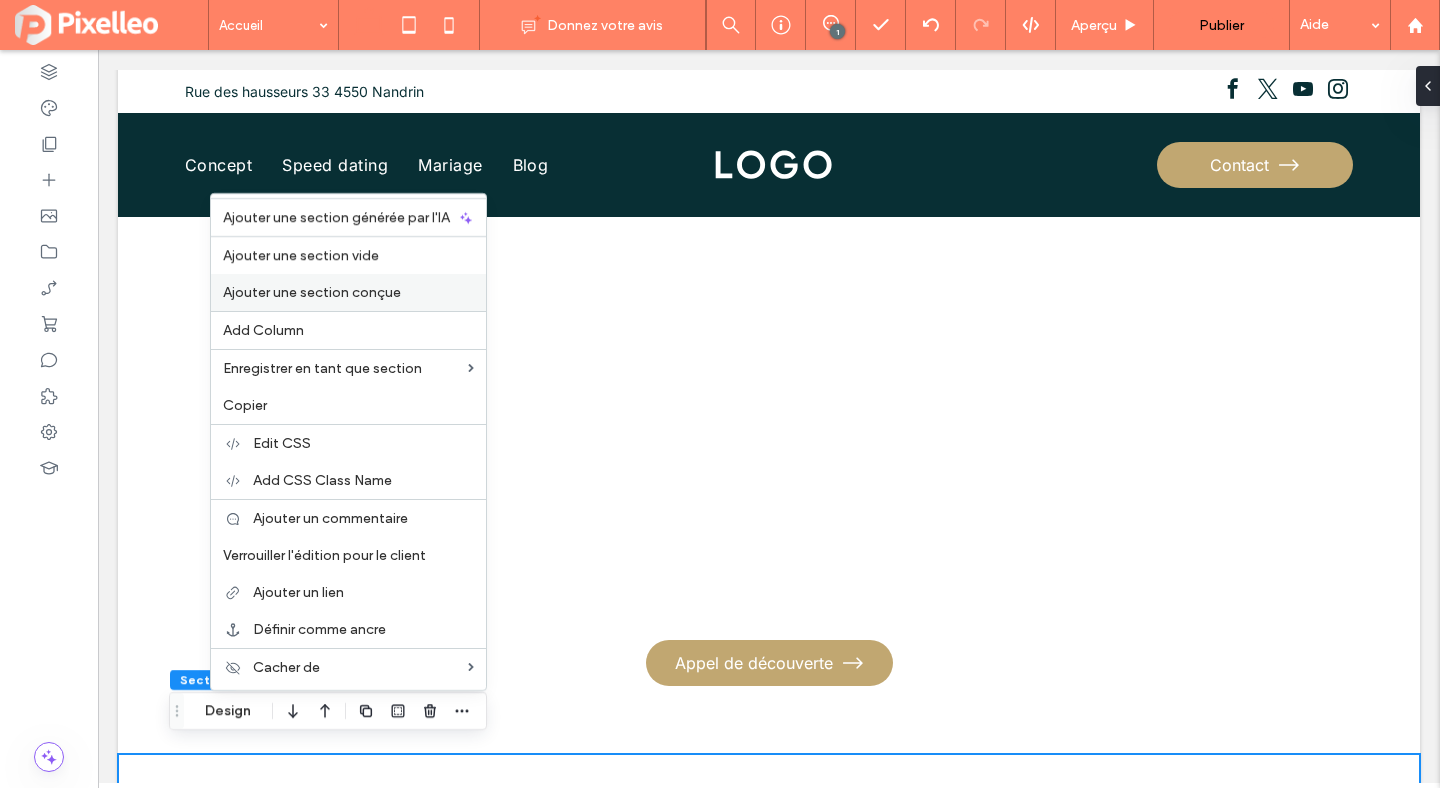 click on "Ajouter une section conçue" at bounding box center [312, 292] 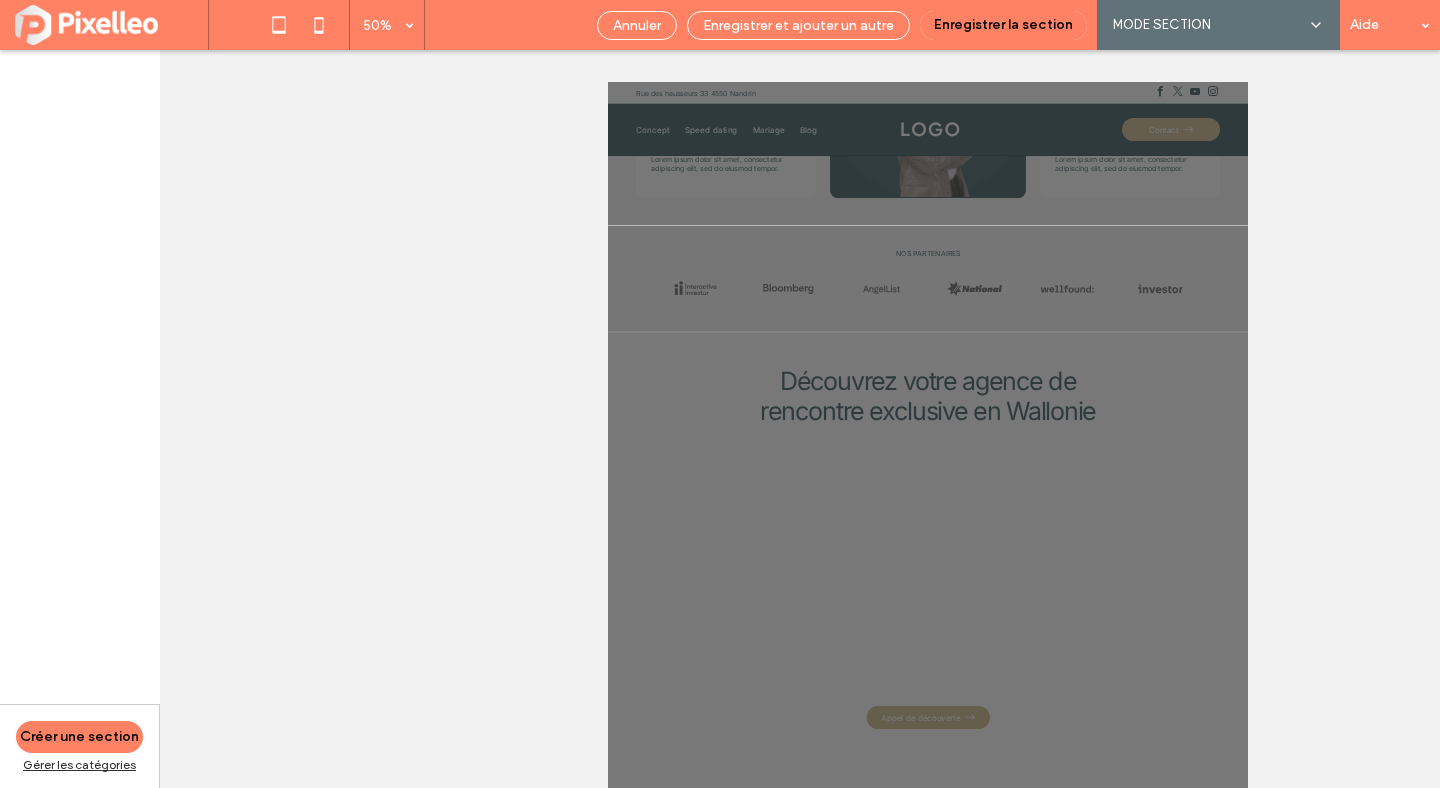 scroll, scrollTop: 1415, scrollLeft: 0, axis: vertical 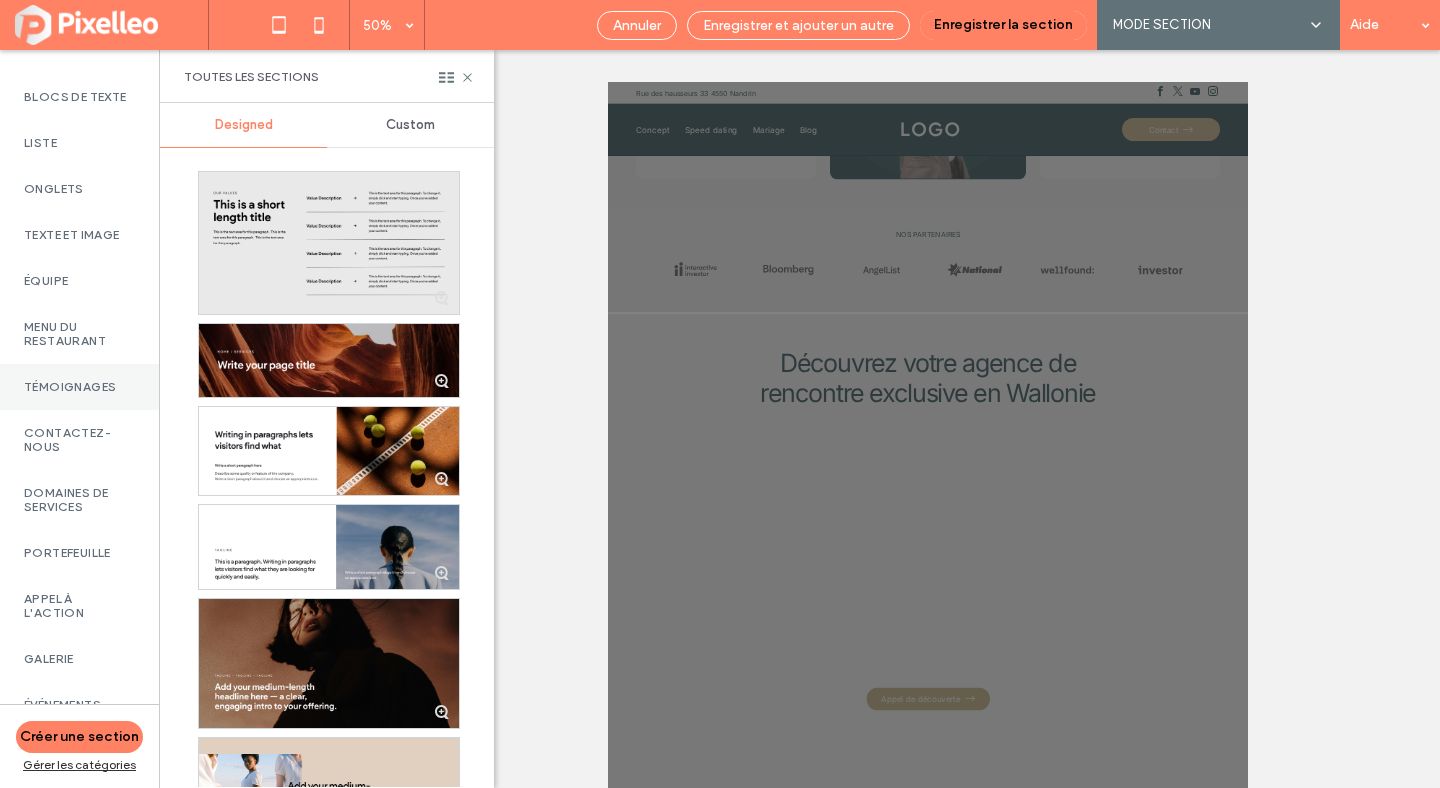 click on "TÉMOIGNAGES" at bounding box center (79, 387) 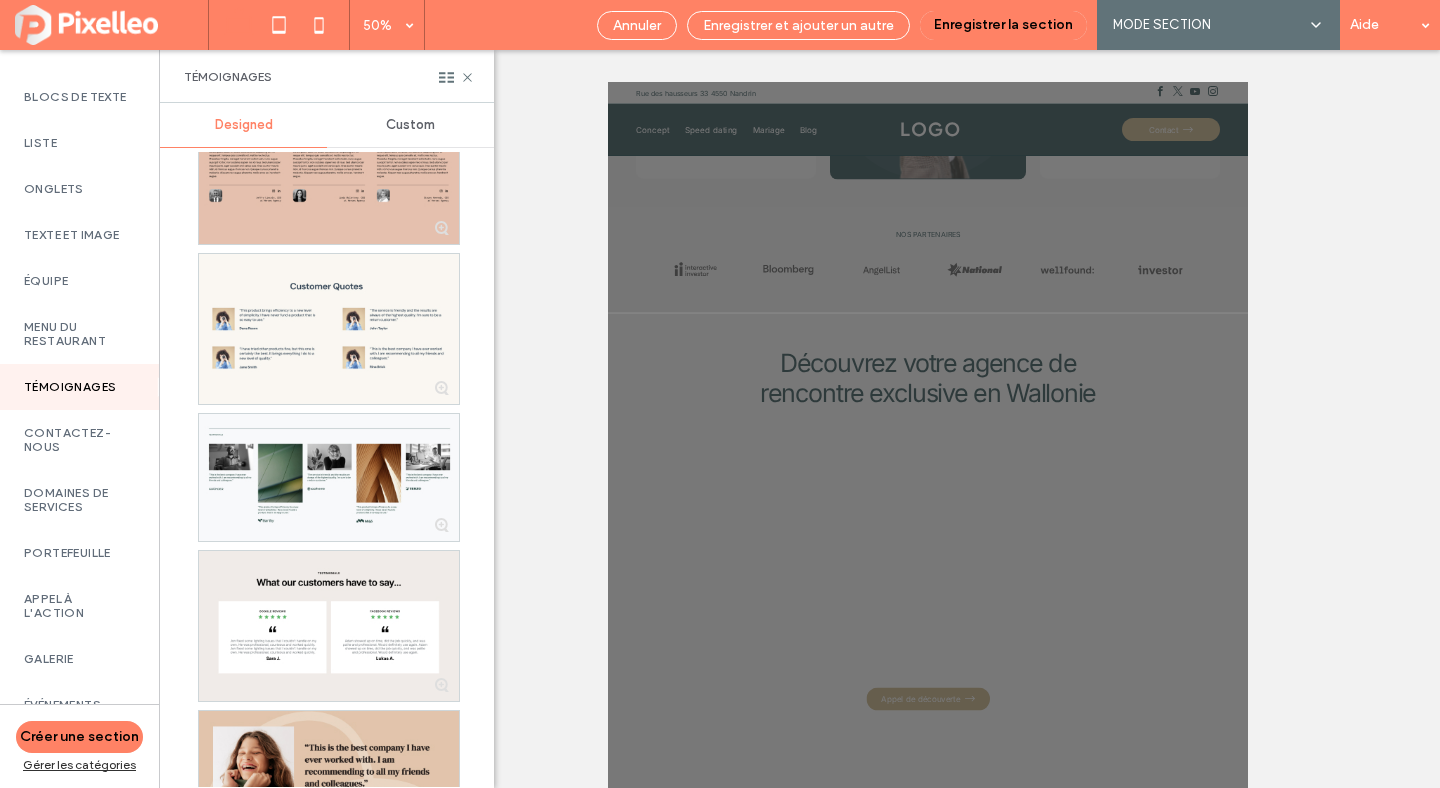 scroll, scrollTop: 4780, scrollLeft: 0, axis: vertical 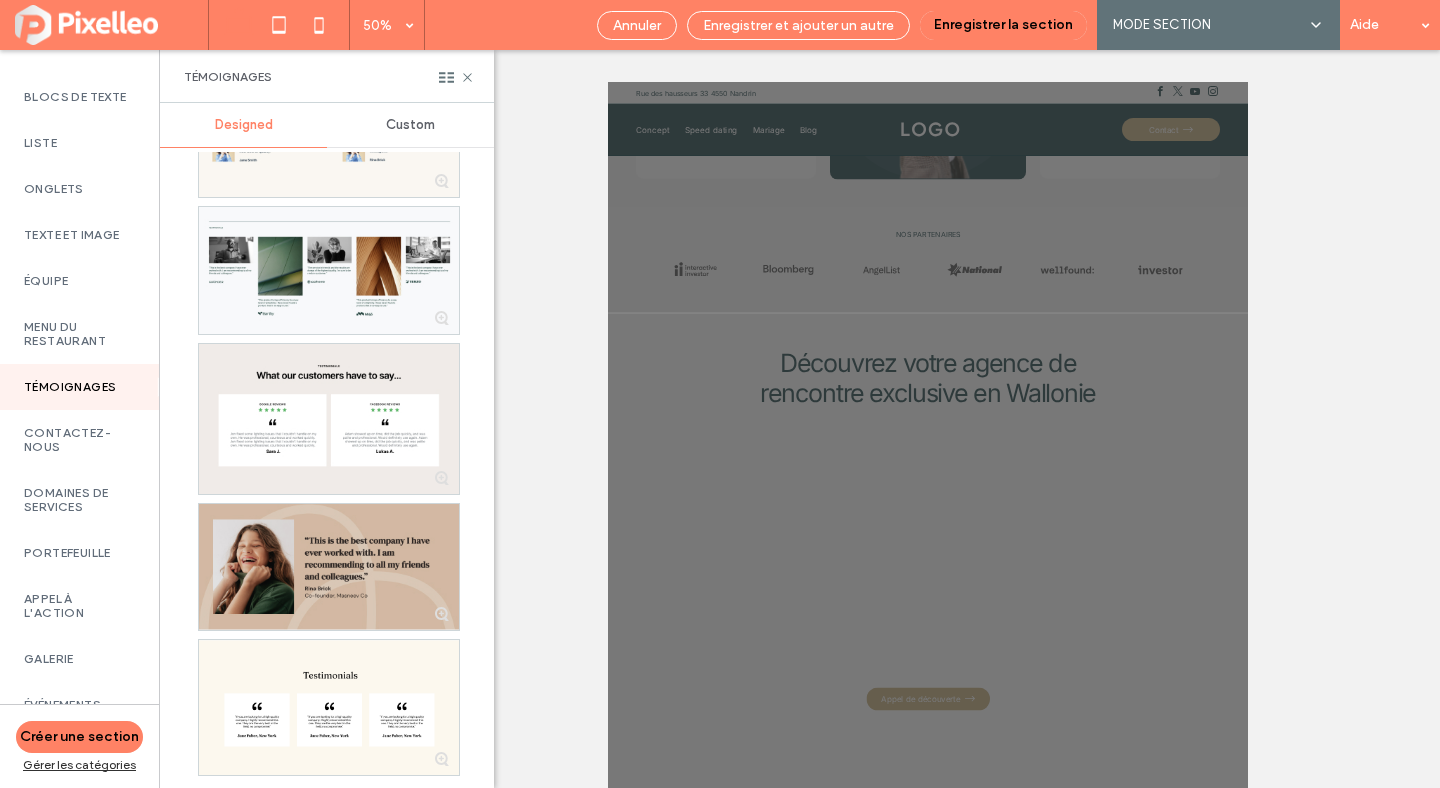 click at bounding box center (329, 567) 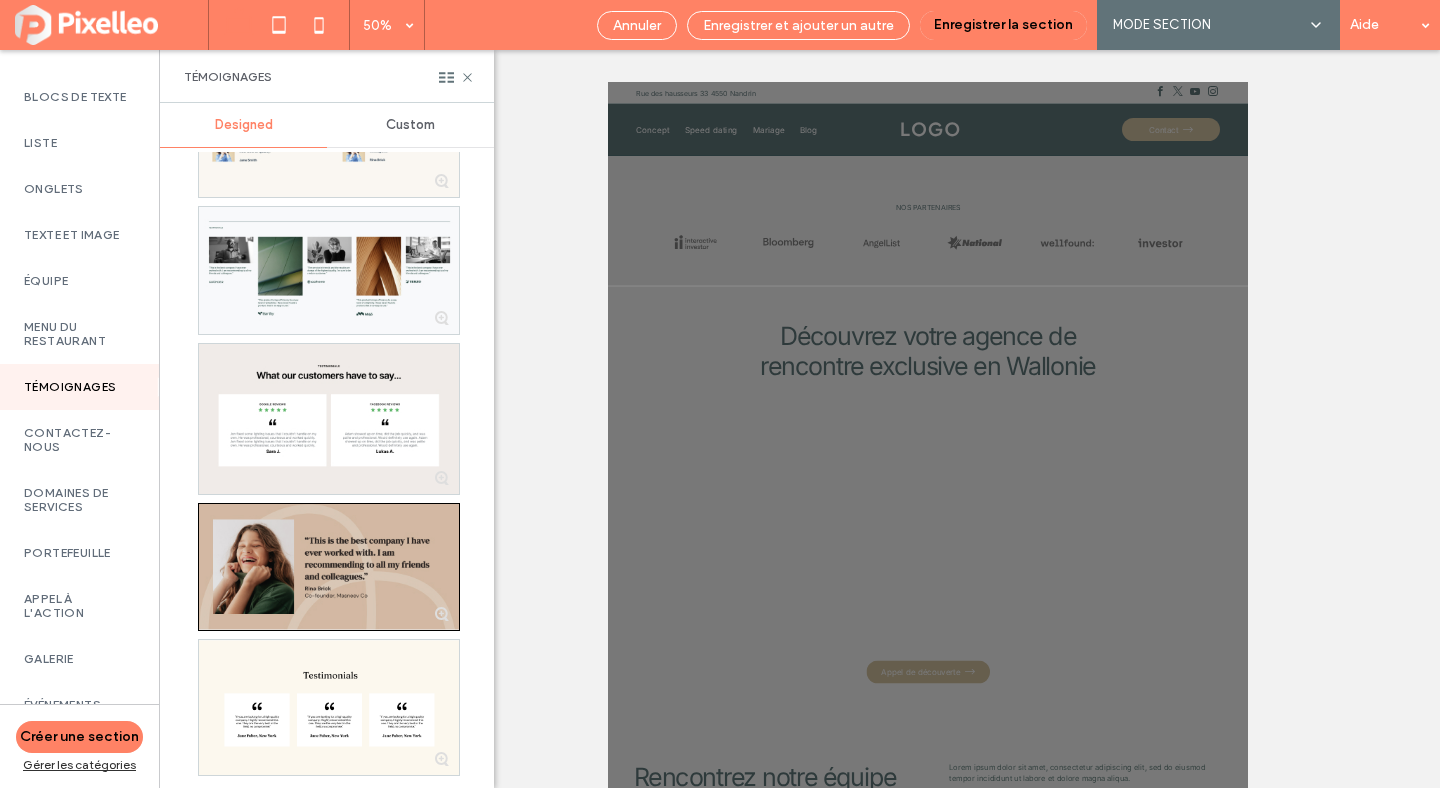 scroll, scrollTop: 1619, scrollLeft: 0, axis: vertical 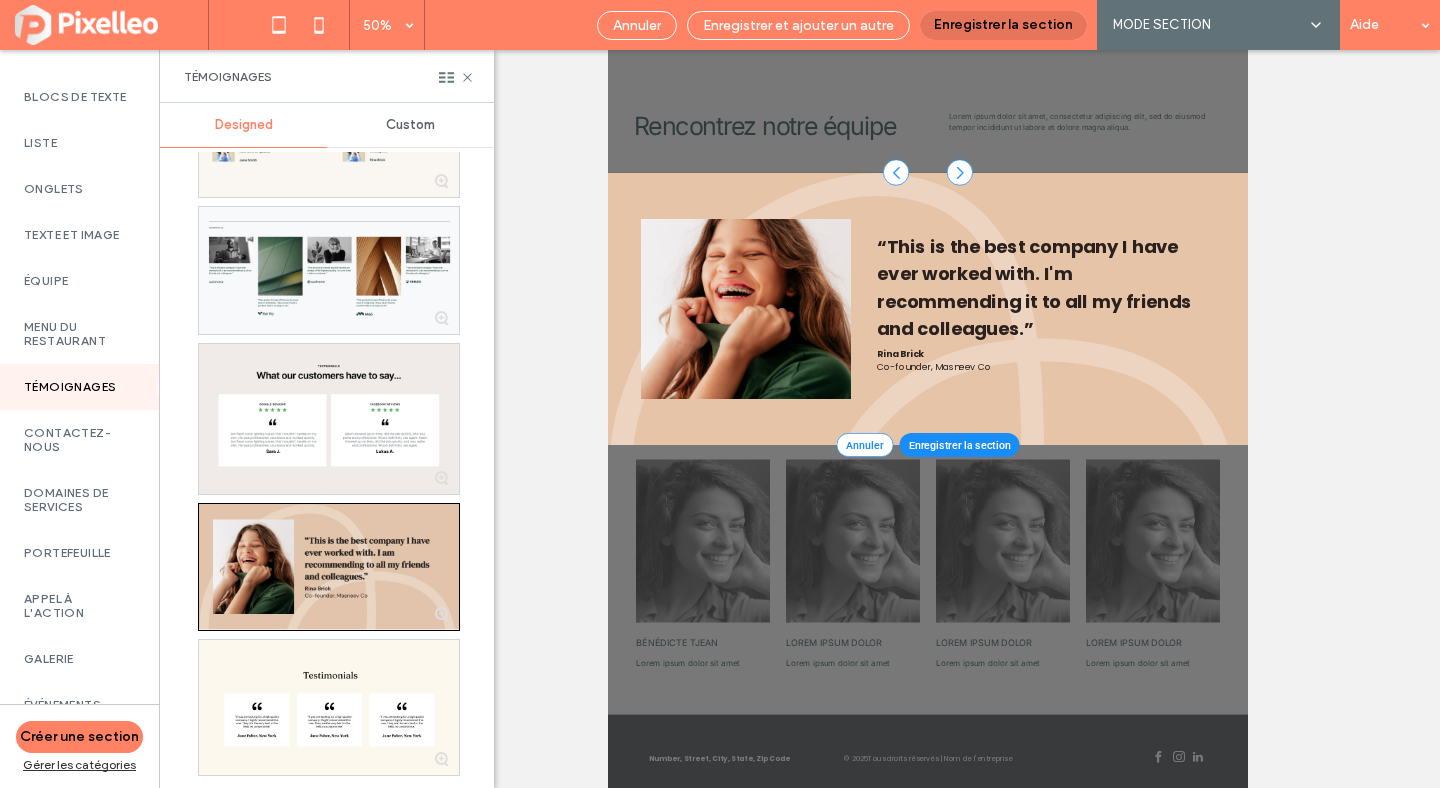 click on "Enregistrer la section" at bounding box center (1003, 25) 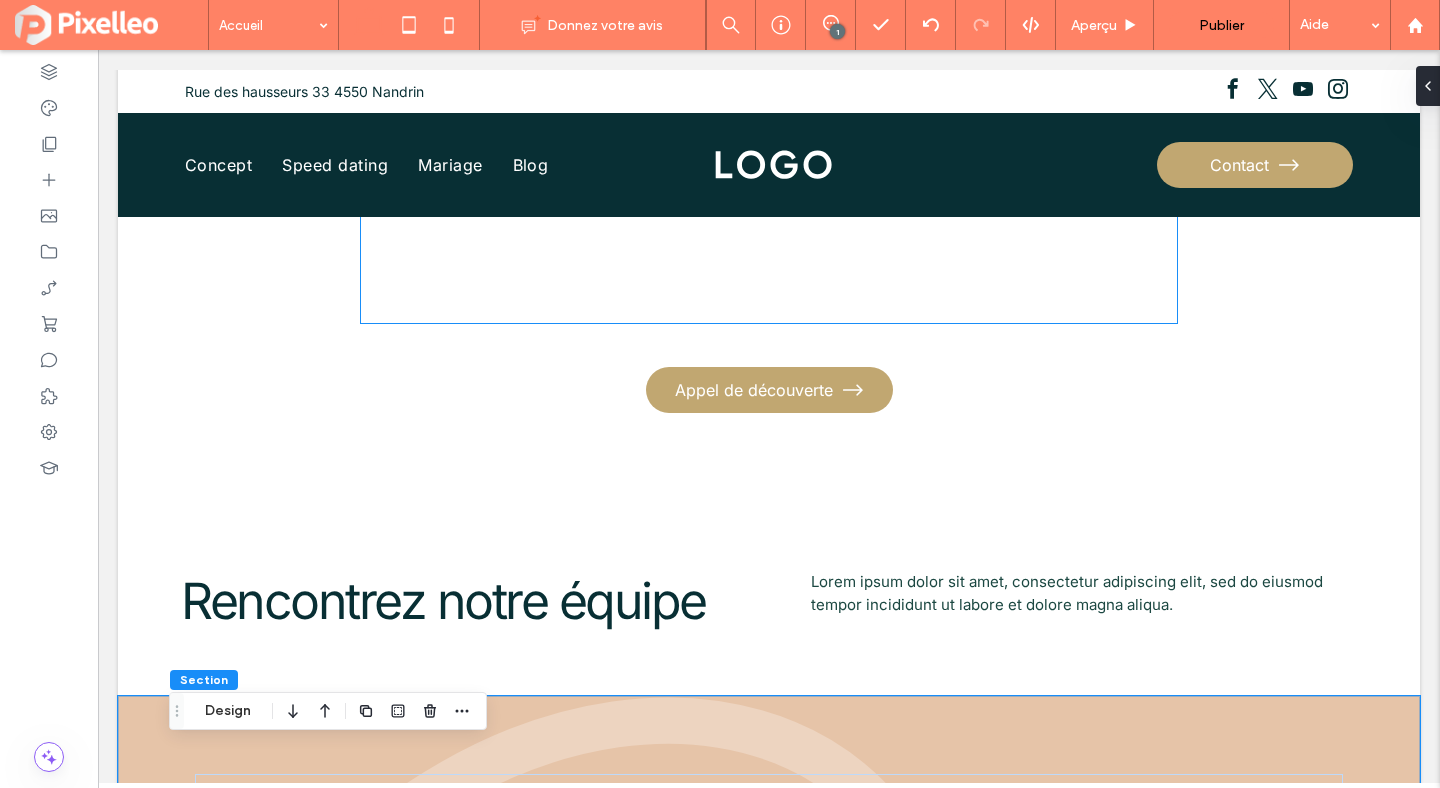 scroll, scrollTop: 2533, scrollLeft: 0, axis: vertical 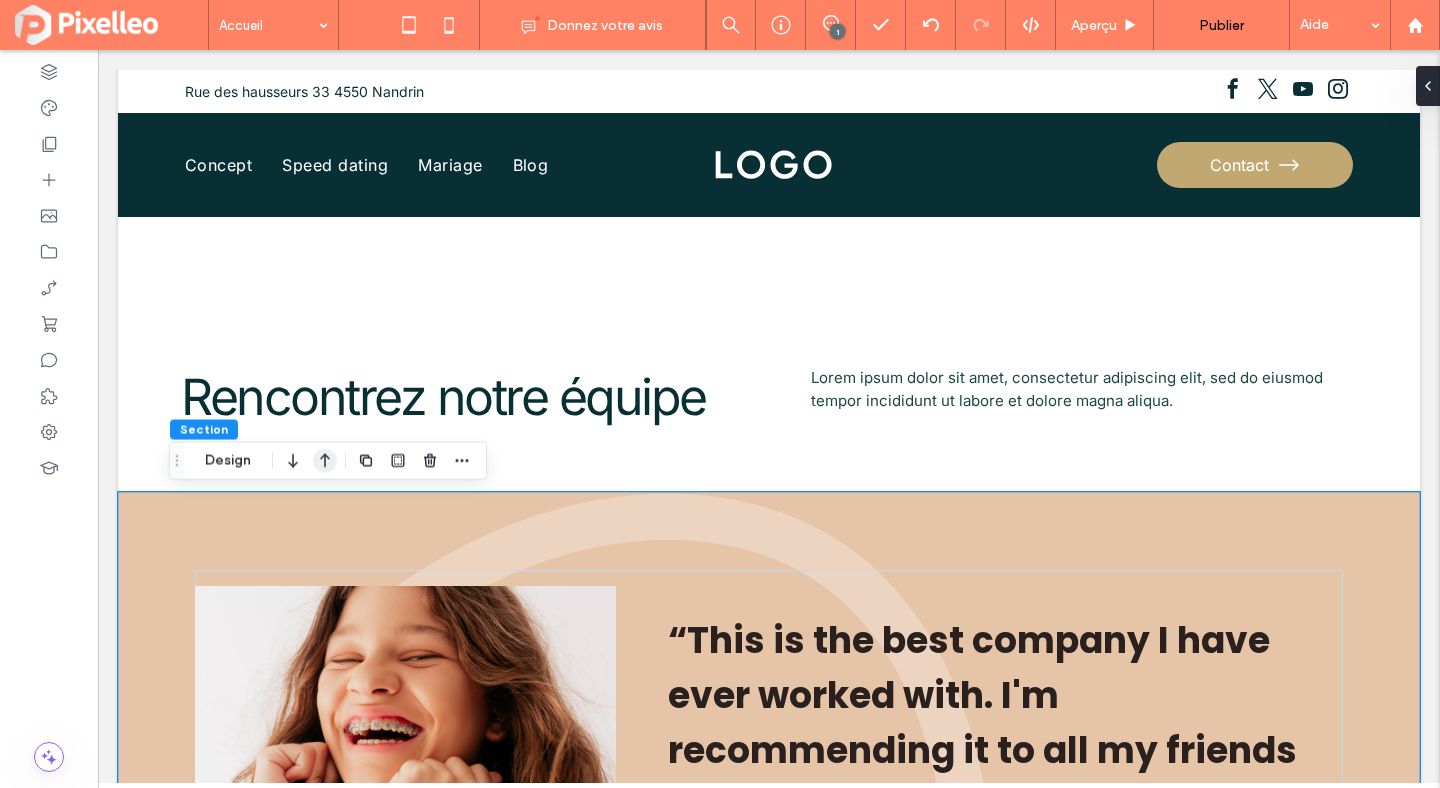 click 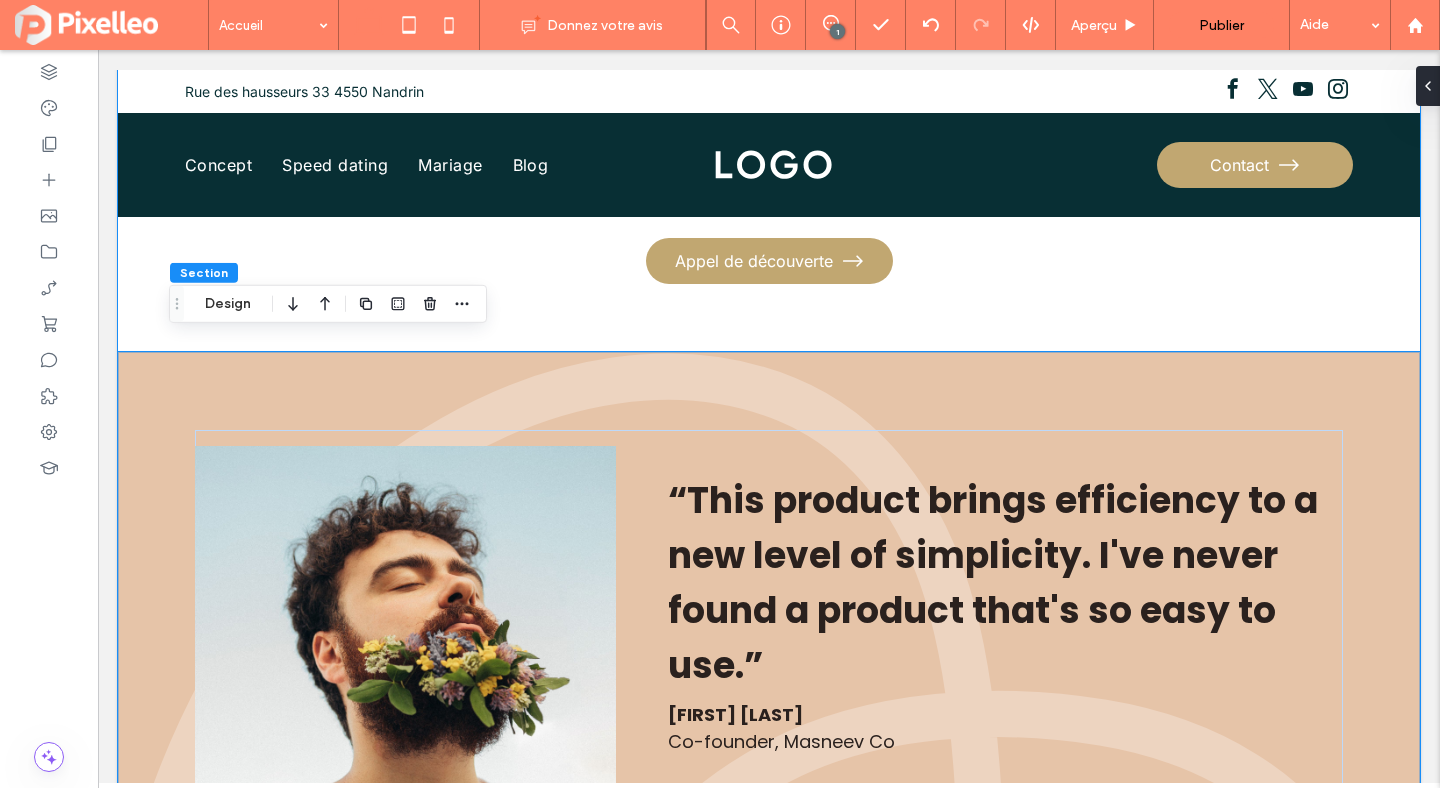 scroll, scrollTop: 2482, scrollLeft: 0, axis: vertical 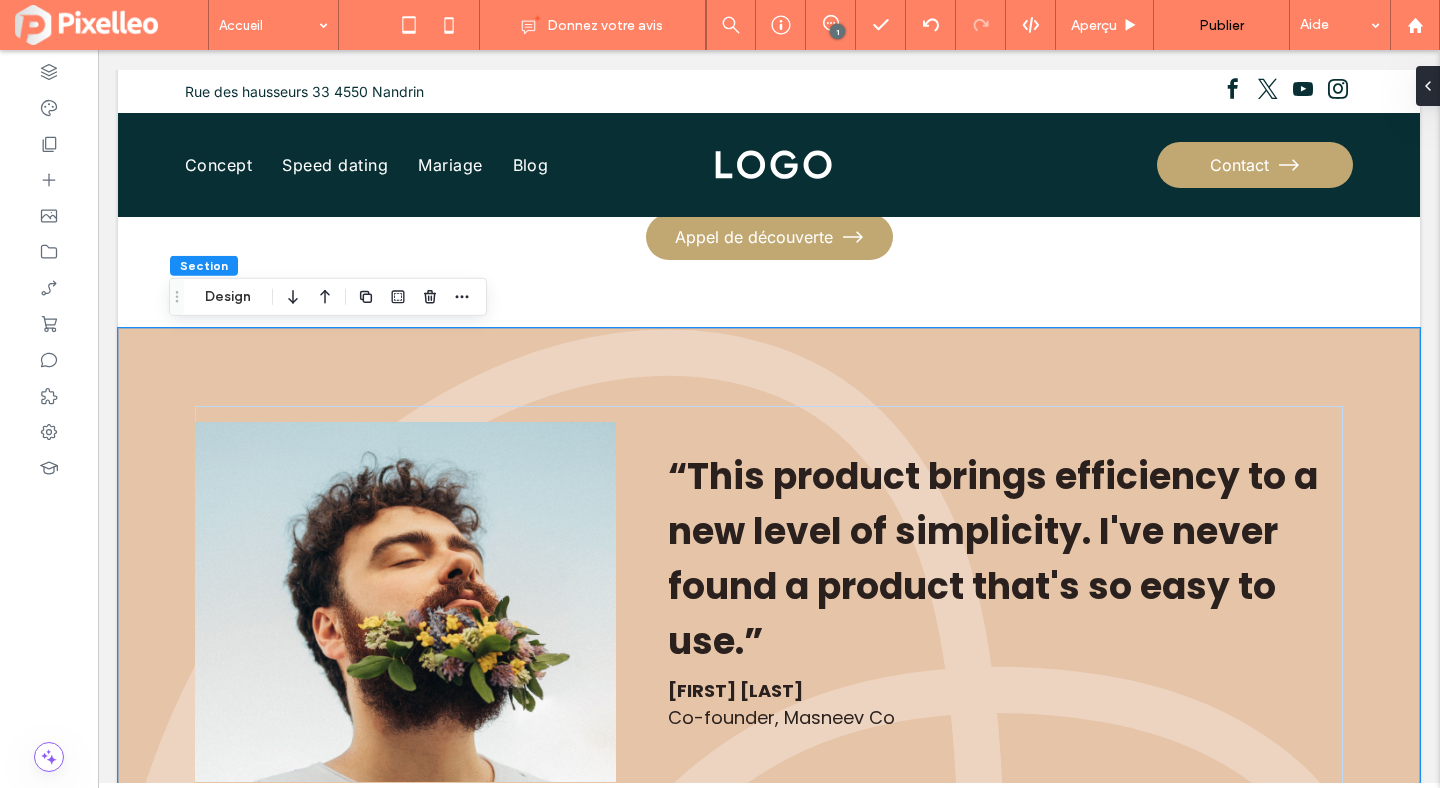 click on "“This is the best company I have ever worked with. I'm recommending it to all my friends and colleagues.”  Rina Brick Co-founder, Masneev Co “This product brings efficiency to a new level of simplicity. I've never found a product that's so easy to use.” Dana Rosen ﻿ Co-founder, Masneev Co “The service is friendly and the results are always of the highest quality. I’m sure to be a returning customer.” John Tyler Co-founder, Masneev Co a a a a" at bounding box center (769, 602) 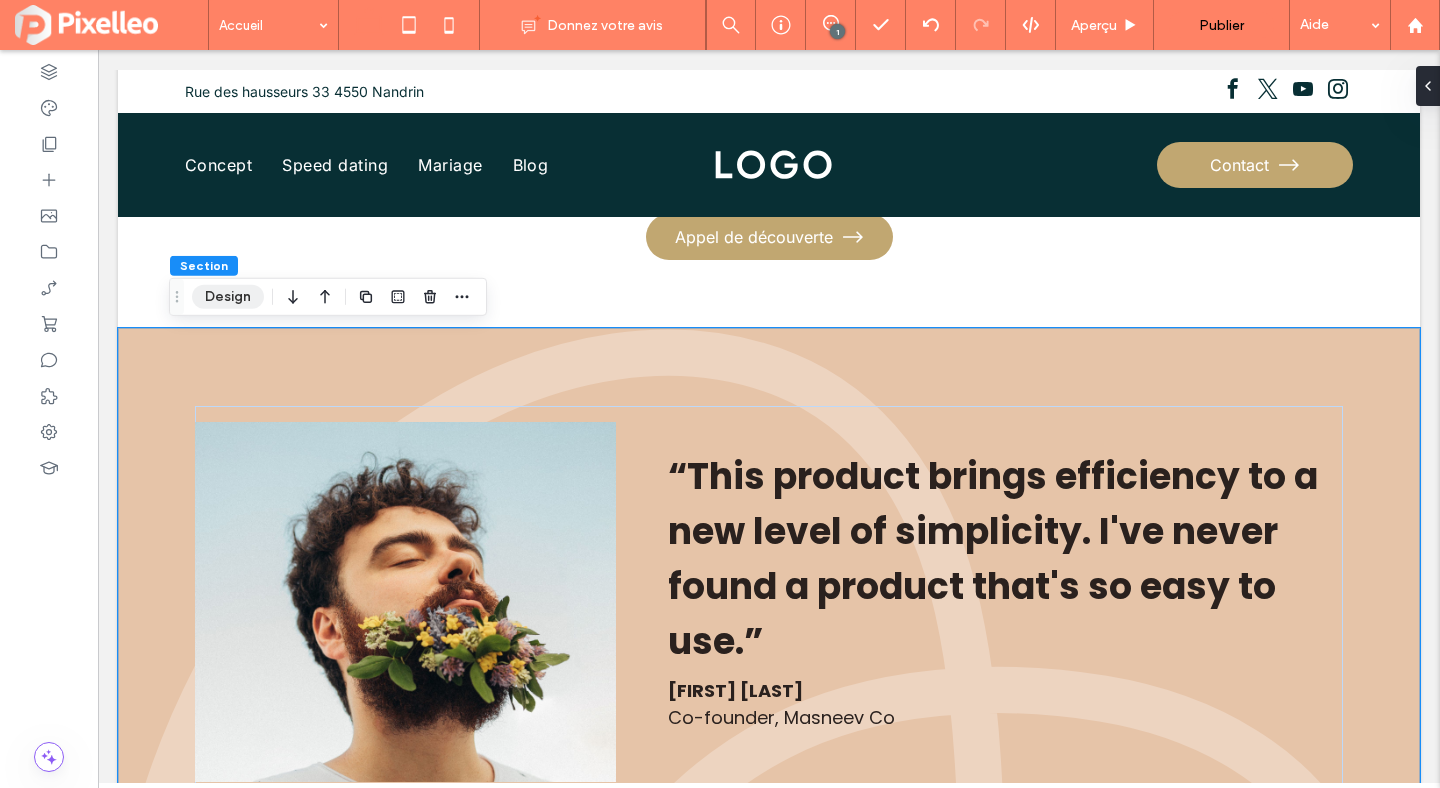 click on "Design" at bounding box center [228, 297] 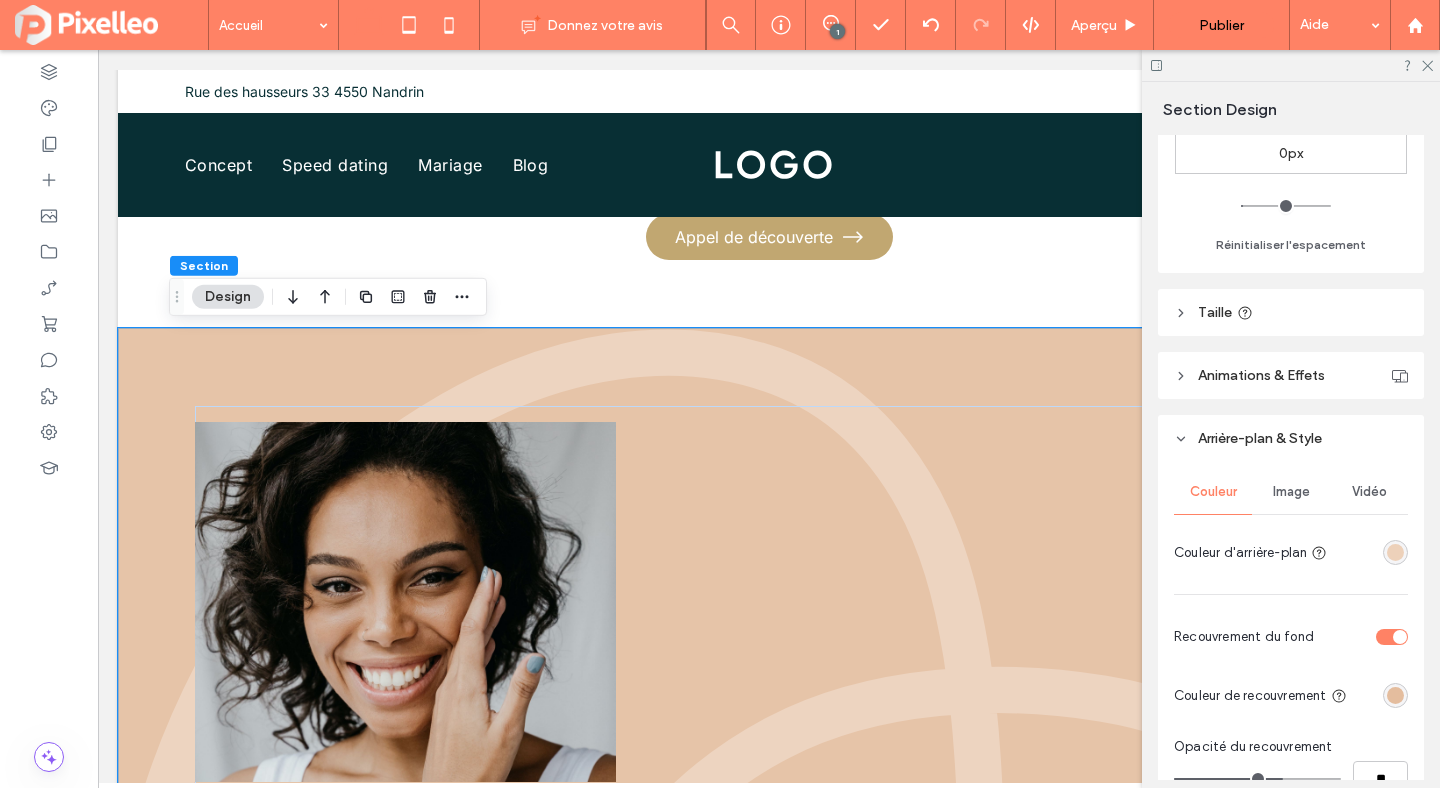 scroll, scrollTop: 603, scrollLeft: 0, axis: vertical 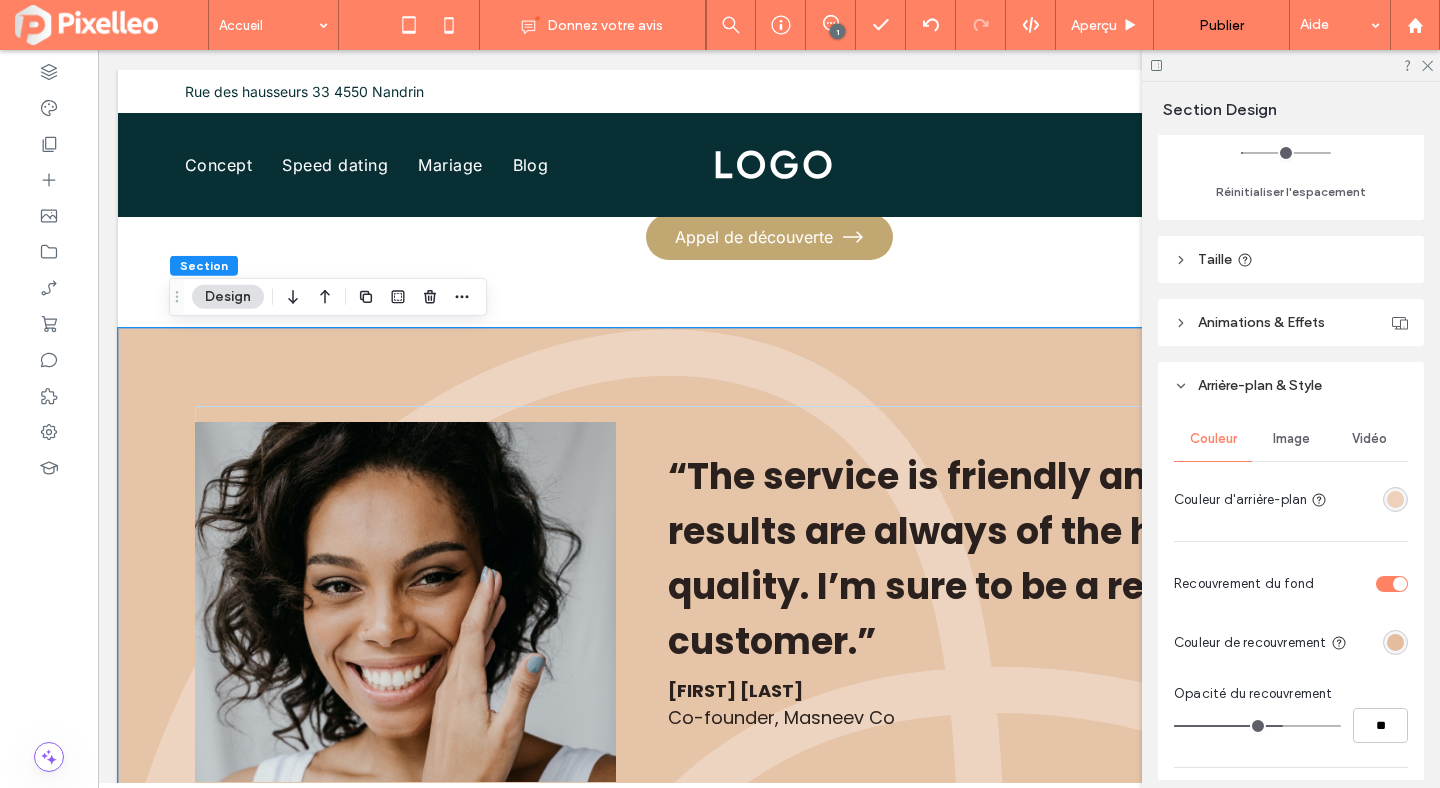 click at bounding box center (1395, 499) 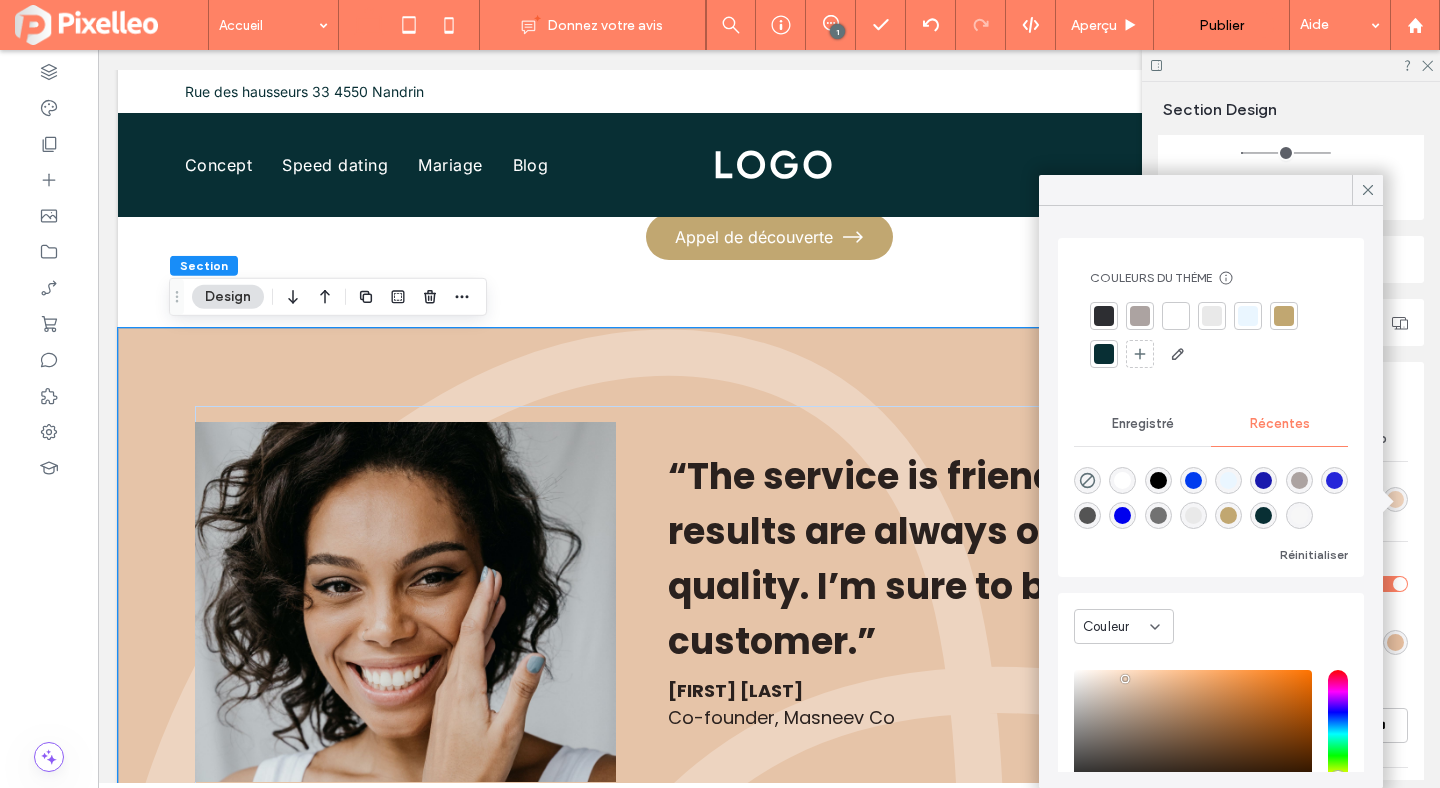 click at bounding box center (1122, 480) 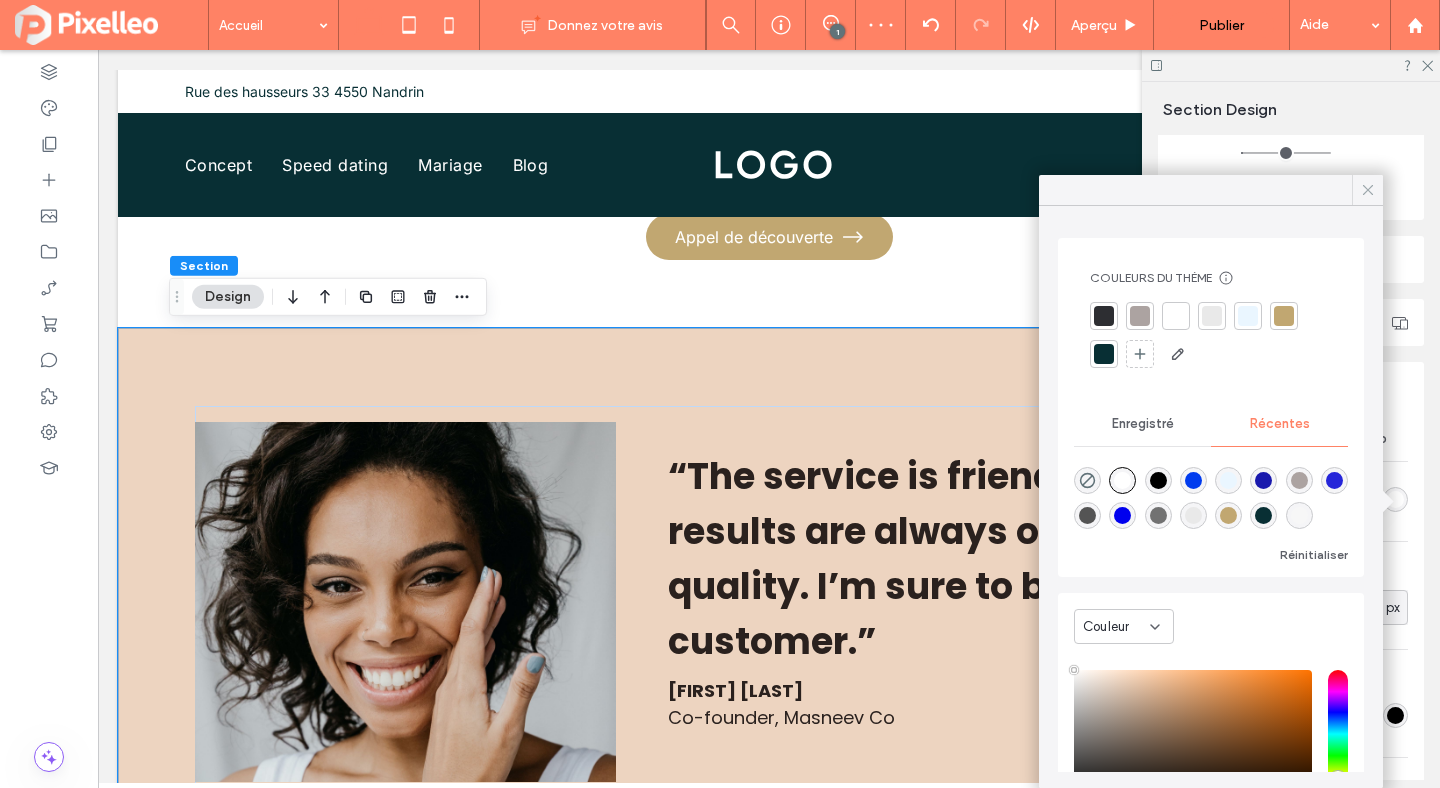 click 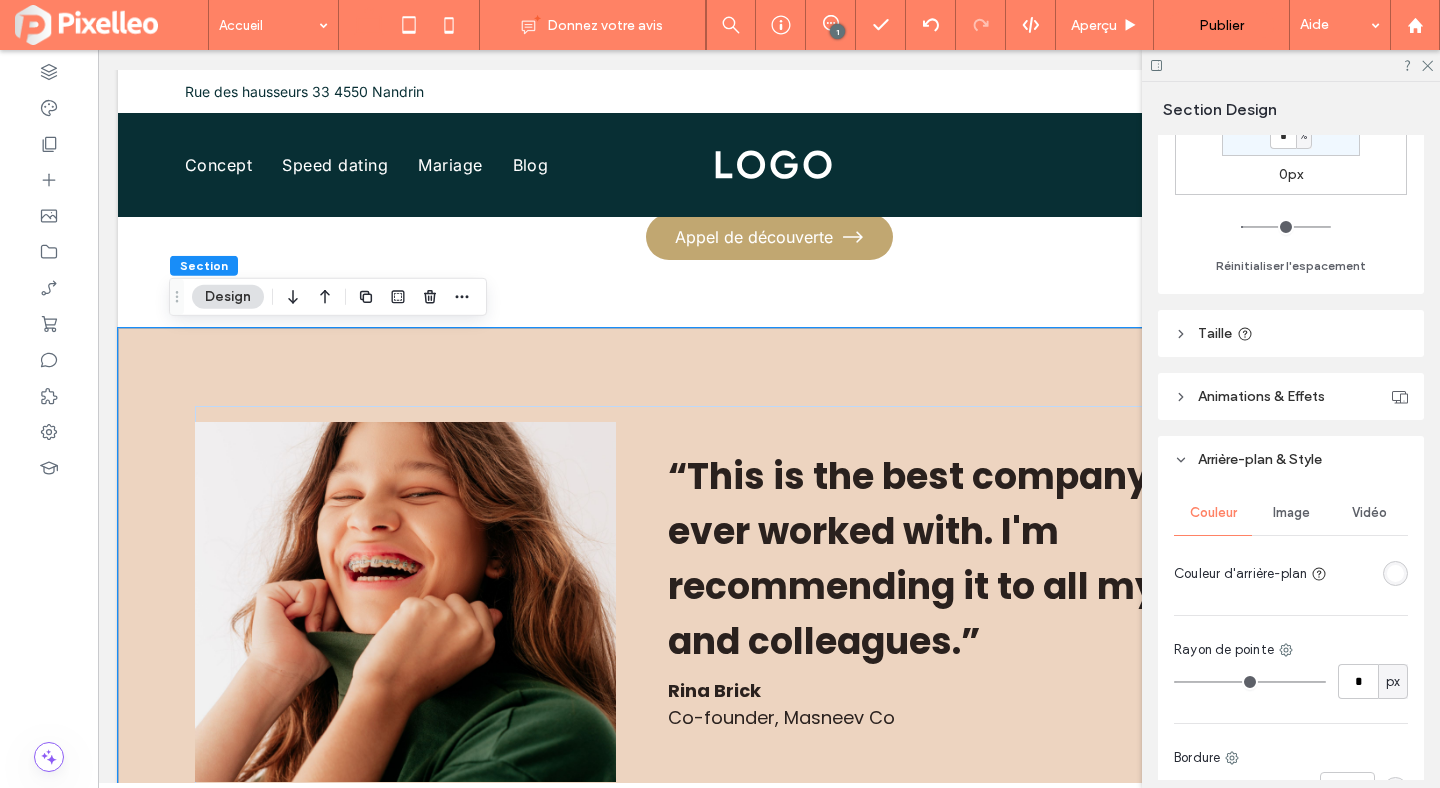 scroll, scrollTop: 738, scrollLeft: 0, axis: vertical 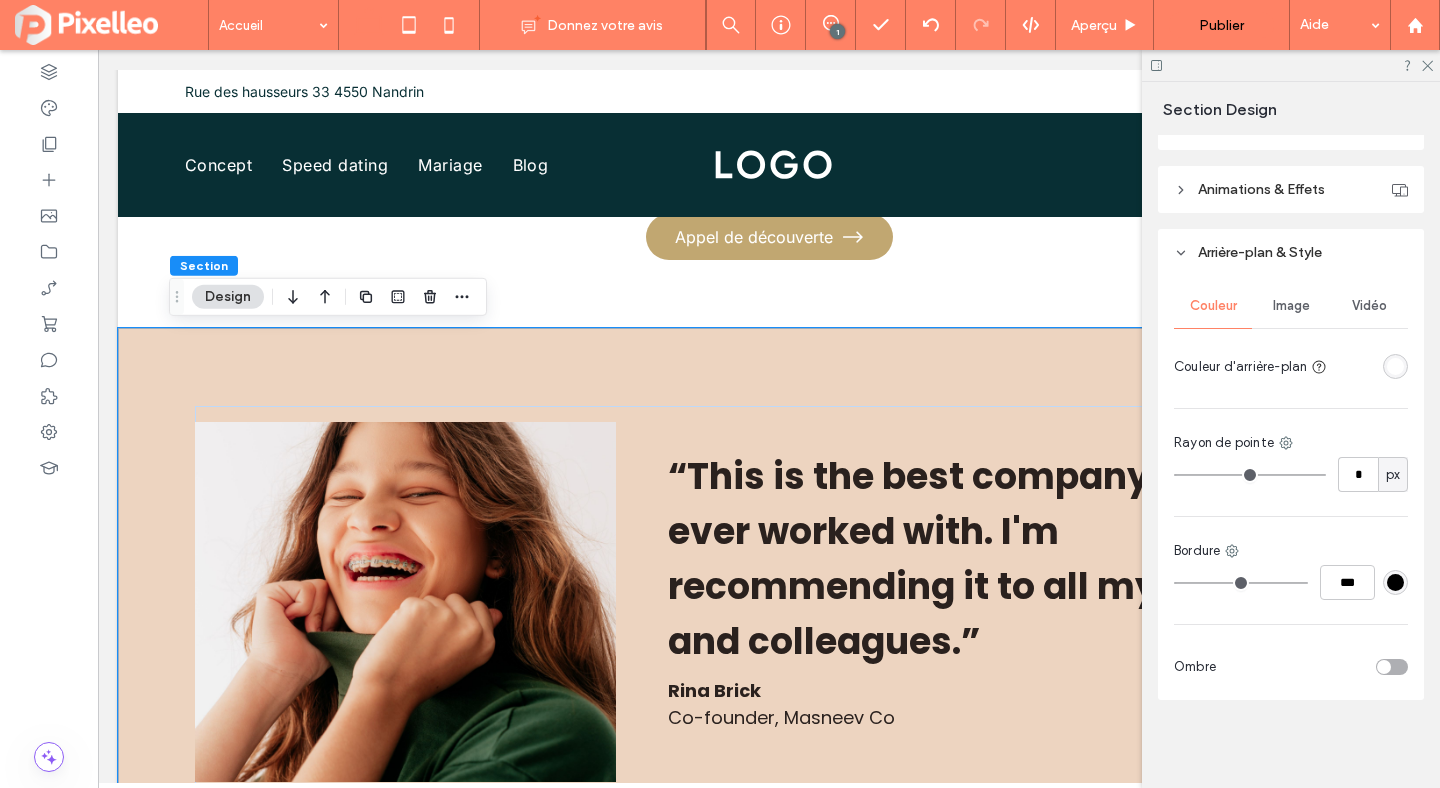 click on "“This is the best company I have ever worked with. I'm recommending it to all my friends and colleagues.”  Rina Brick Co-founder, Masneev Co “This product brings efficiency to a new level of simplicity. I've never found a product that's so easy to use.” Dana Rosen ﻿ Co-founder, Masneev Co “The service is friendly and the results are always of the highest quality. I’m sure to be a returning customer.” John Tyler Co-founder, Masneev Co a a a a" at bounding box center (769, 602) 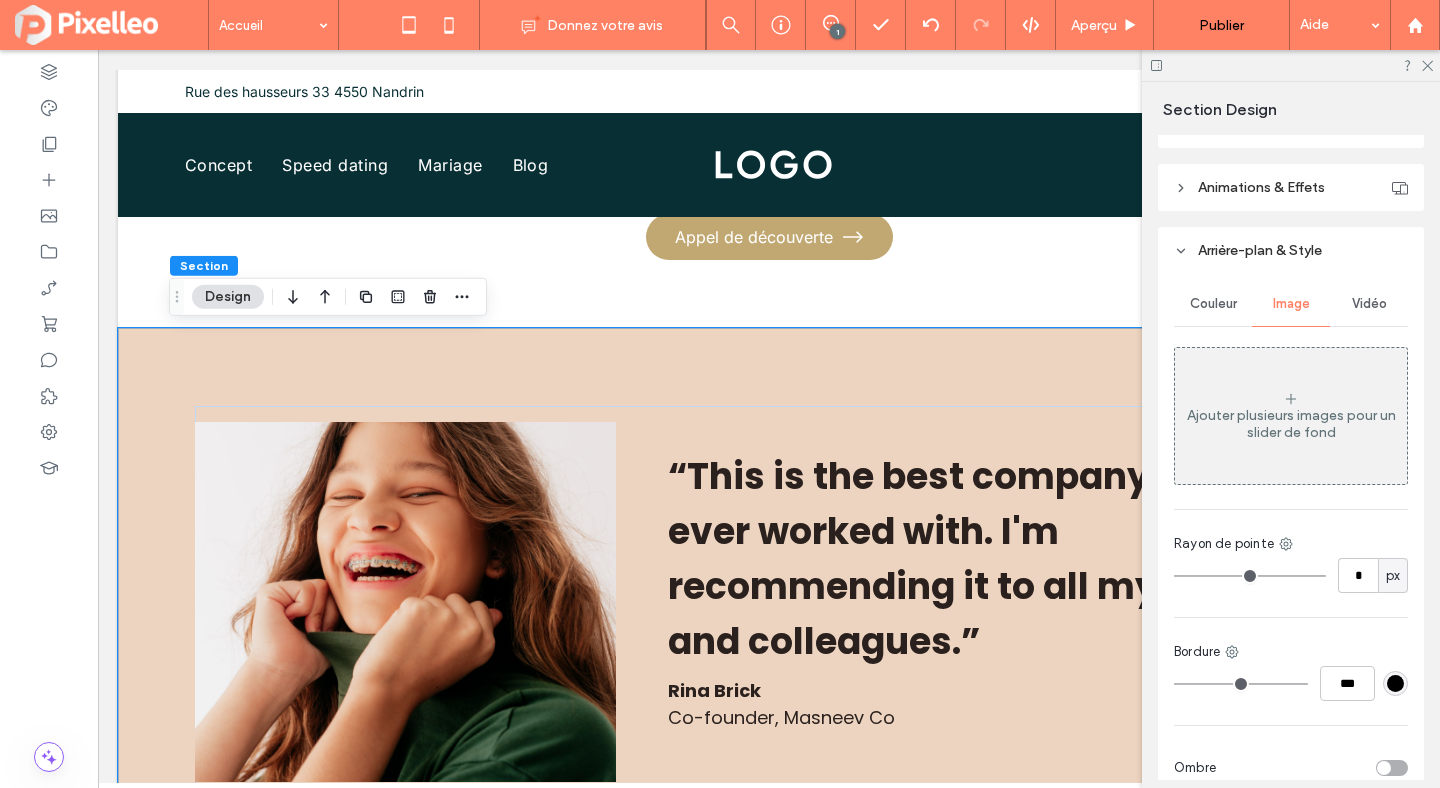 click on "Couleur" at bounding box center [1213, 304] 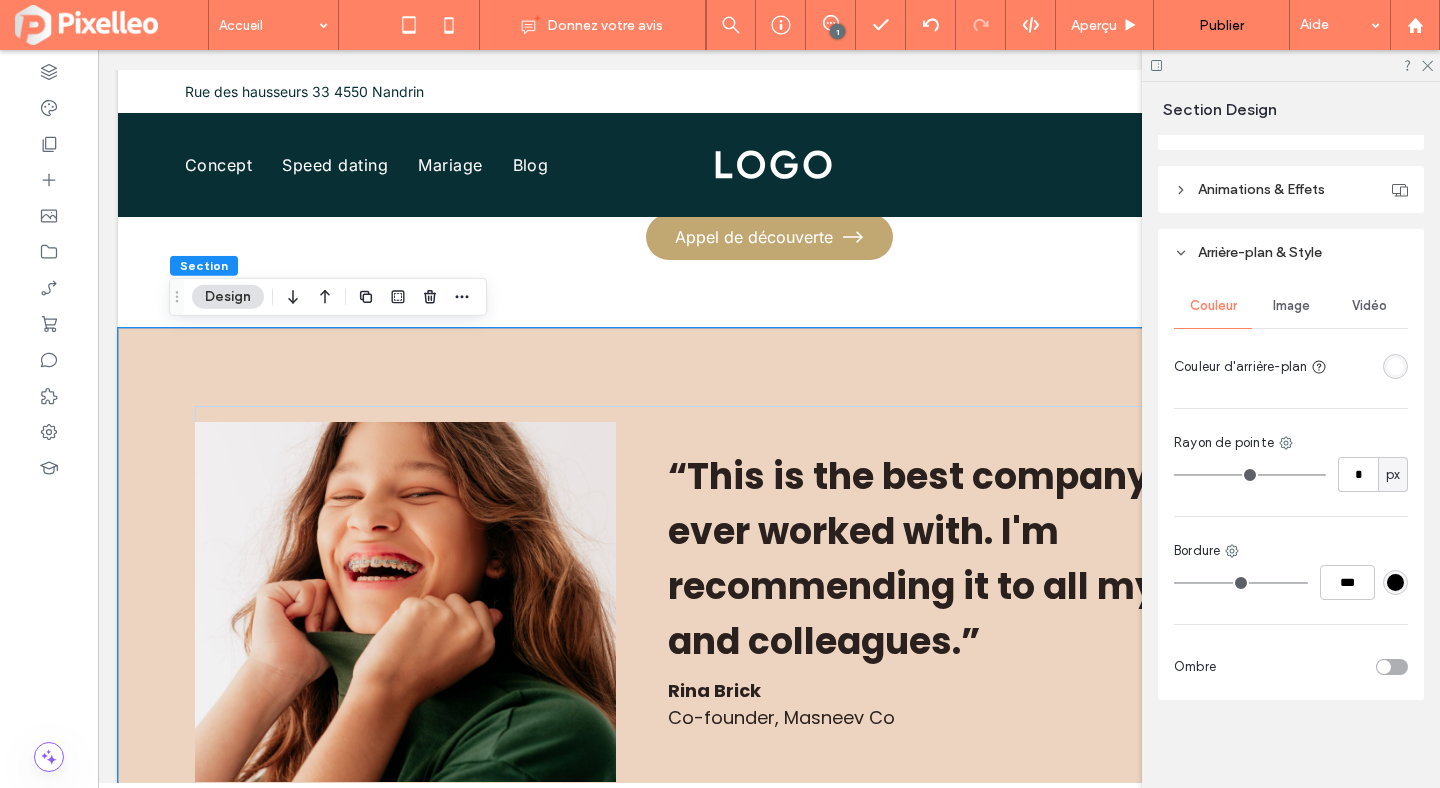 click at bounding box center (1395, 366) 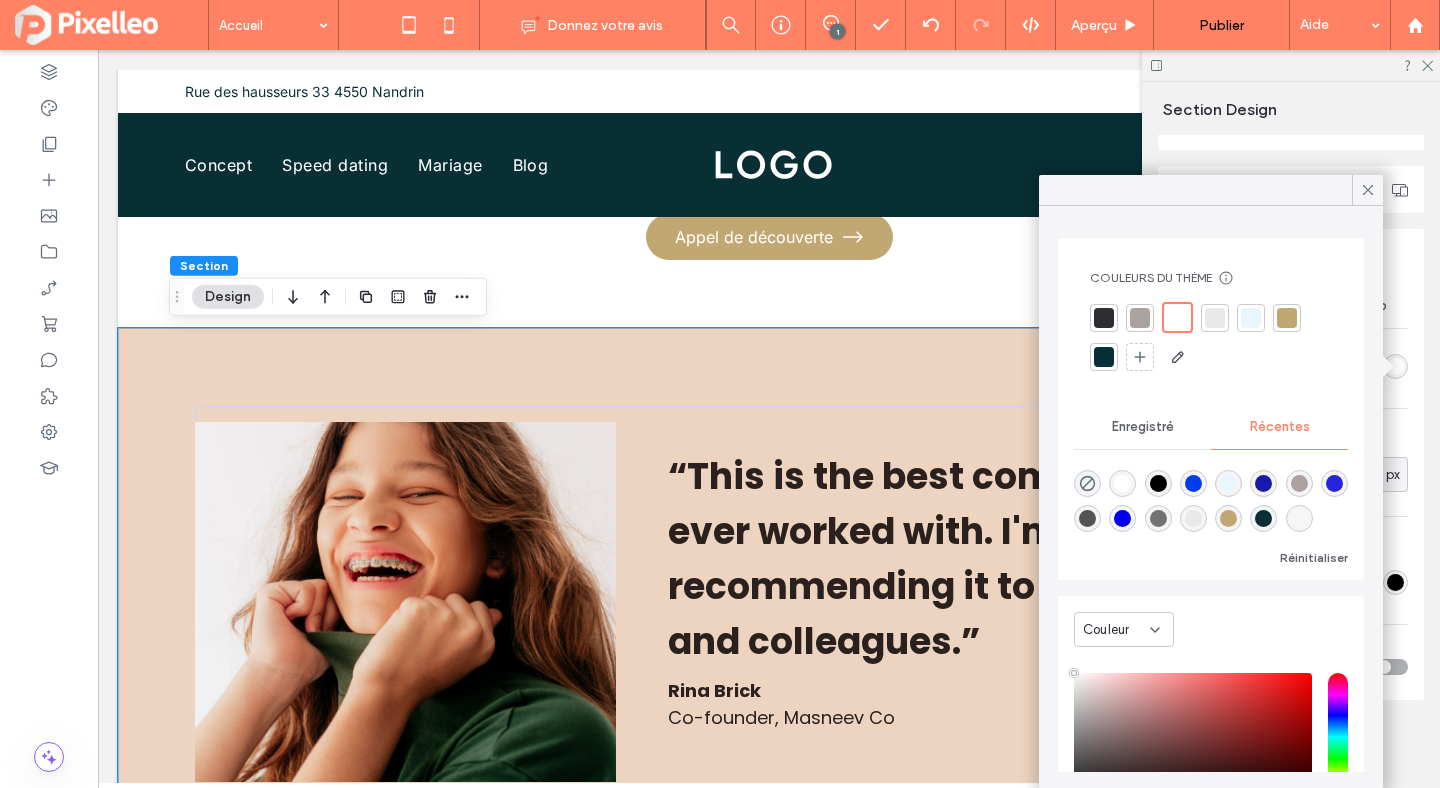 click at bounding box center [1122, 483] 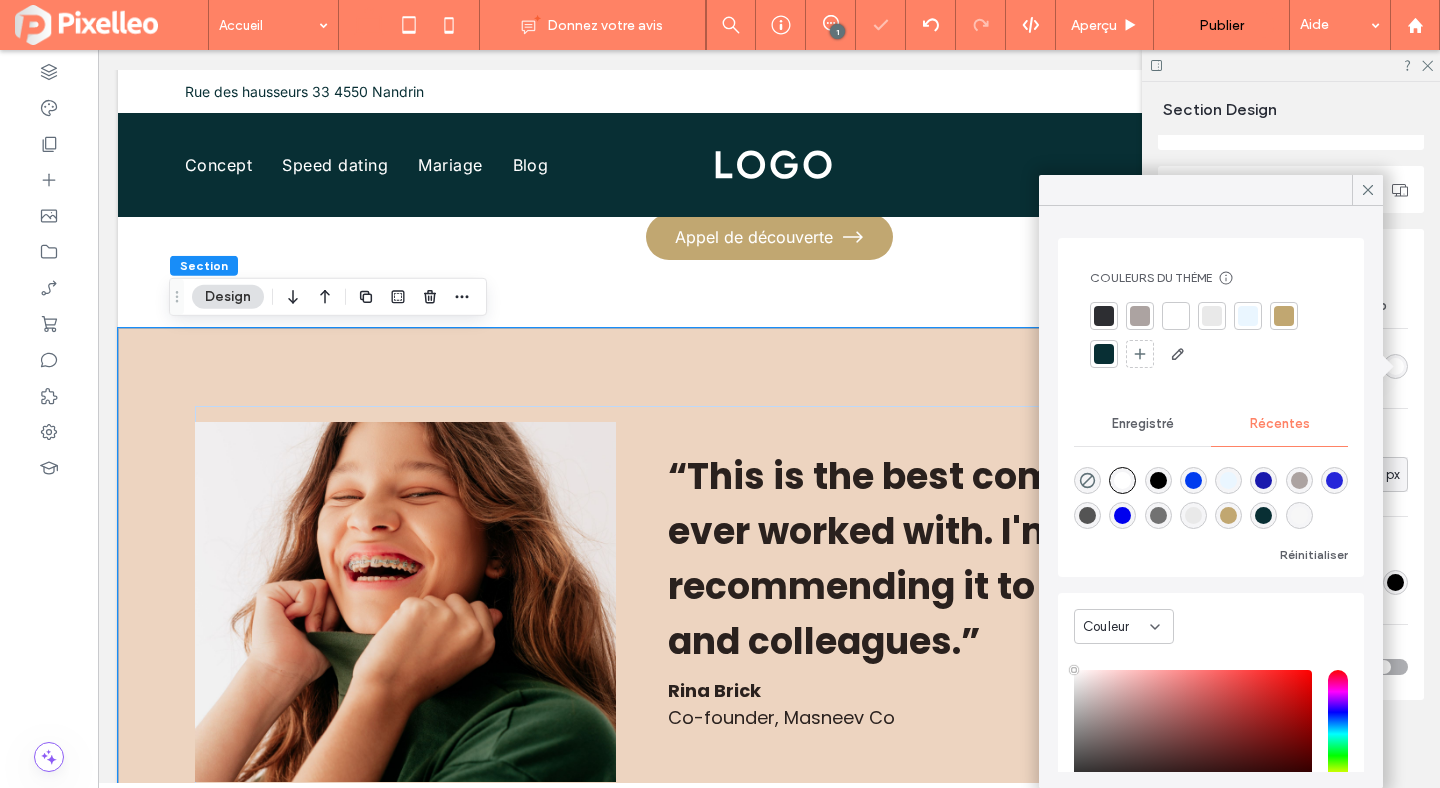 click at bounding box center (1122, 480) 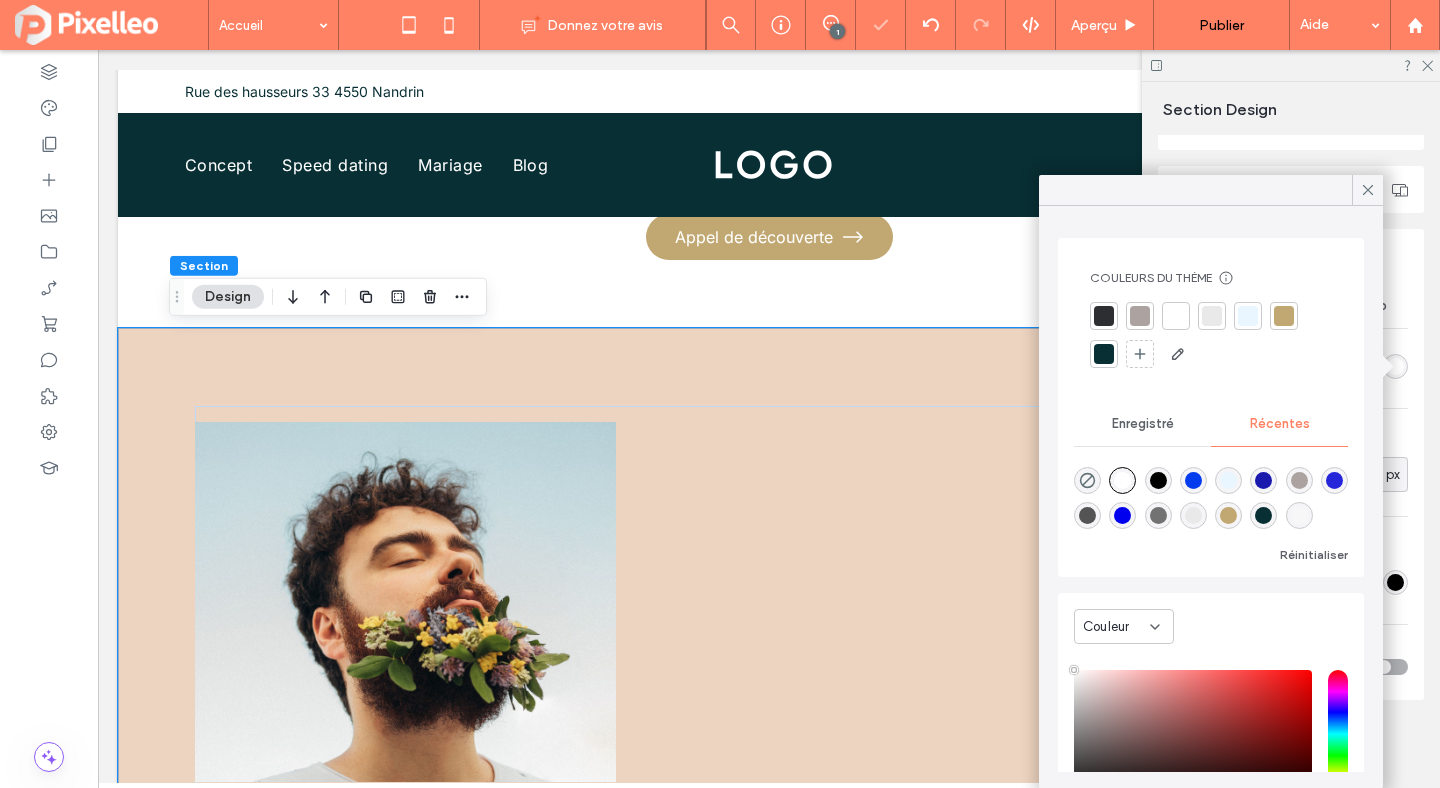 click at bounding box center [1104, 354] 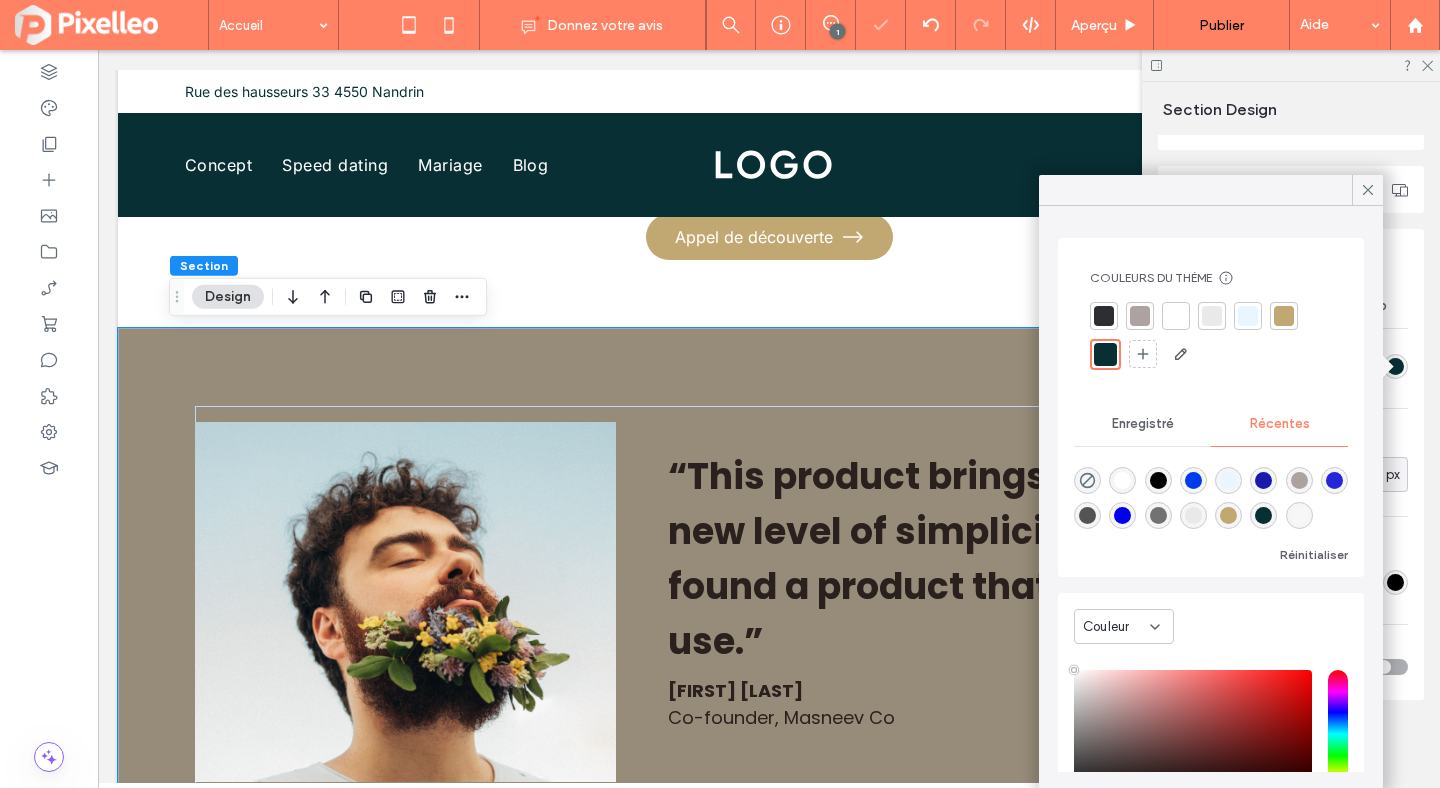 click at bounding box center (1122, 480) 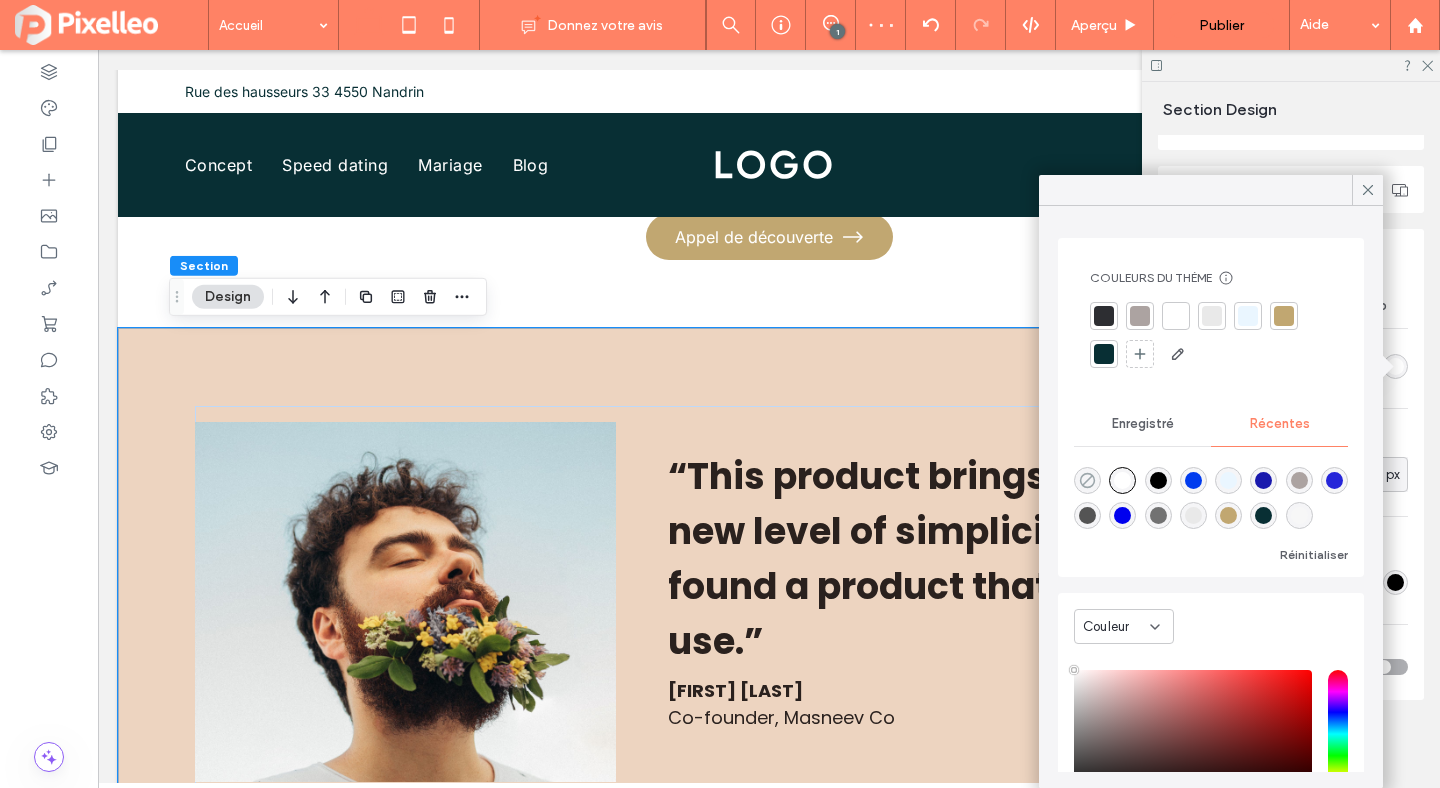 click 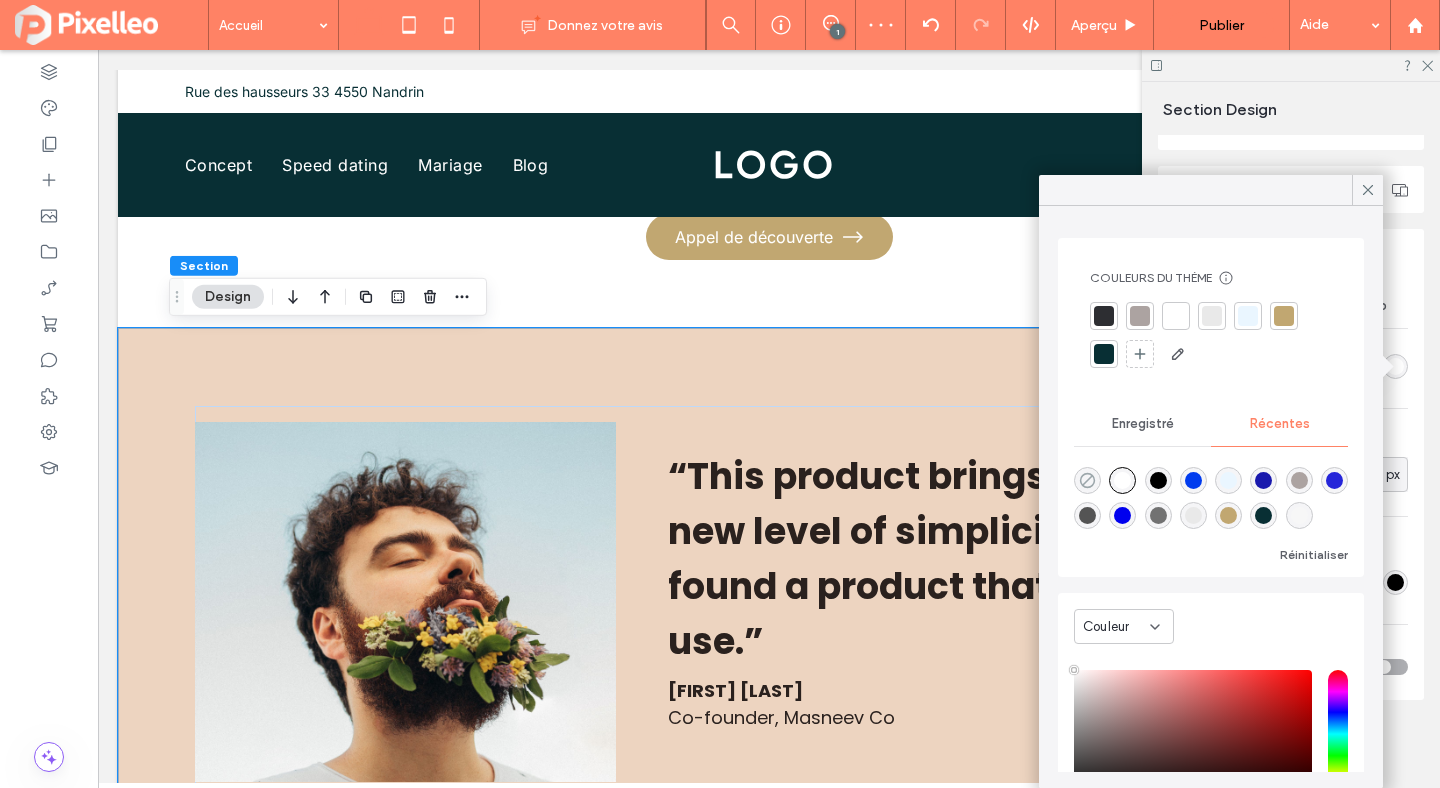 type on "*******" 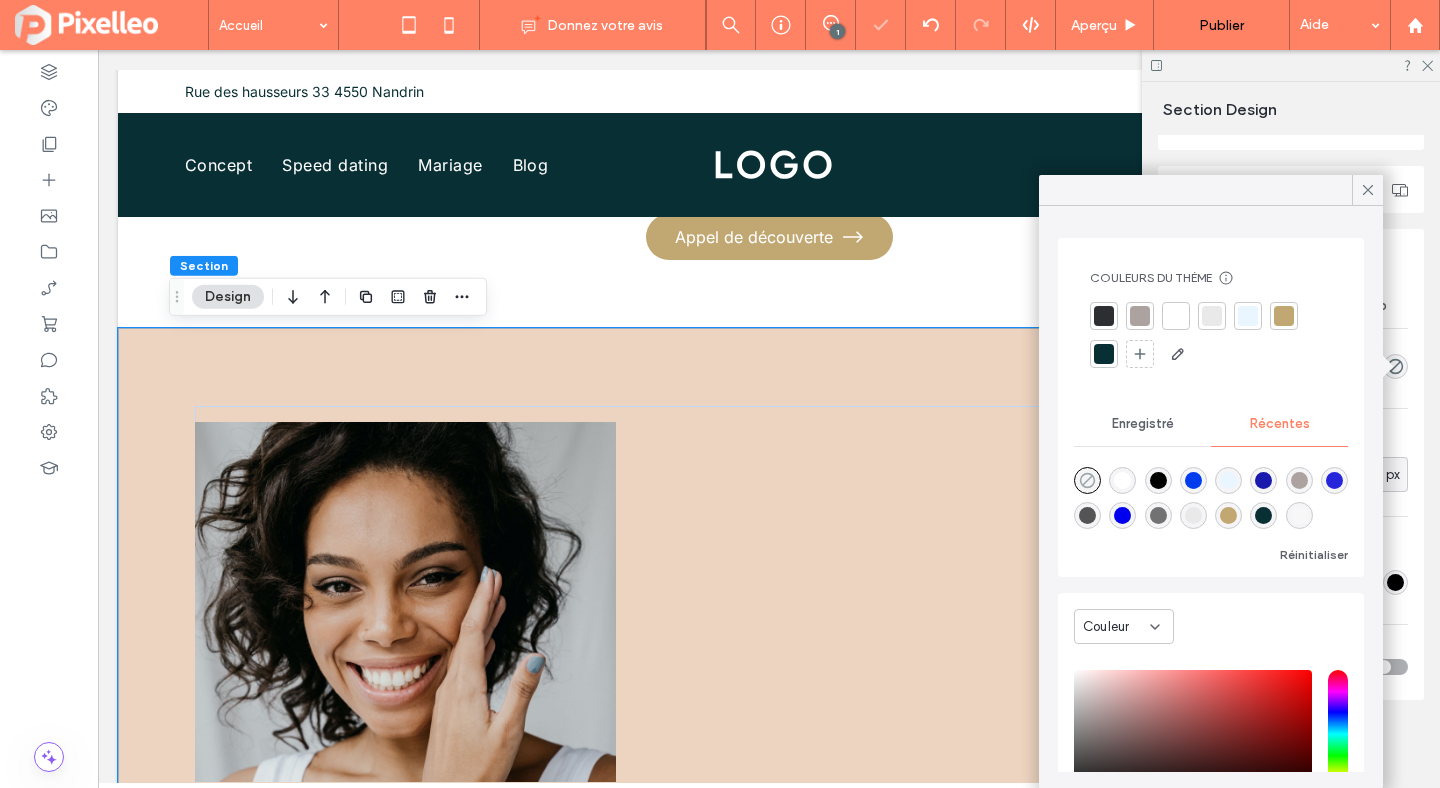 click 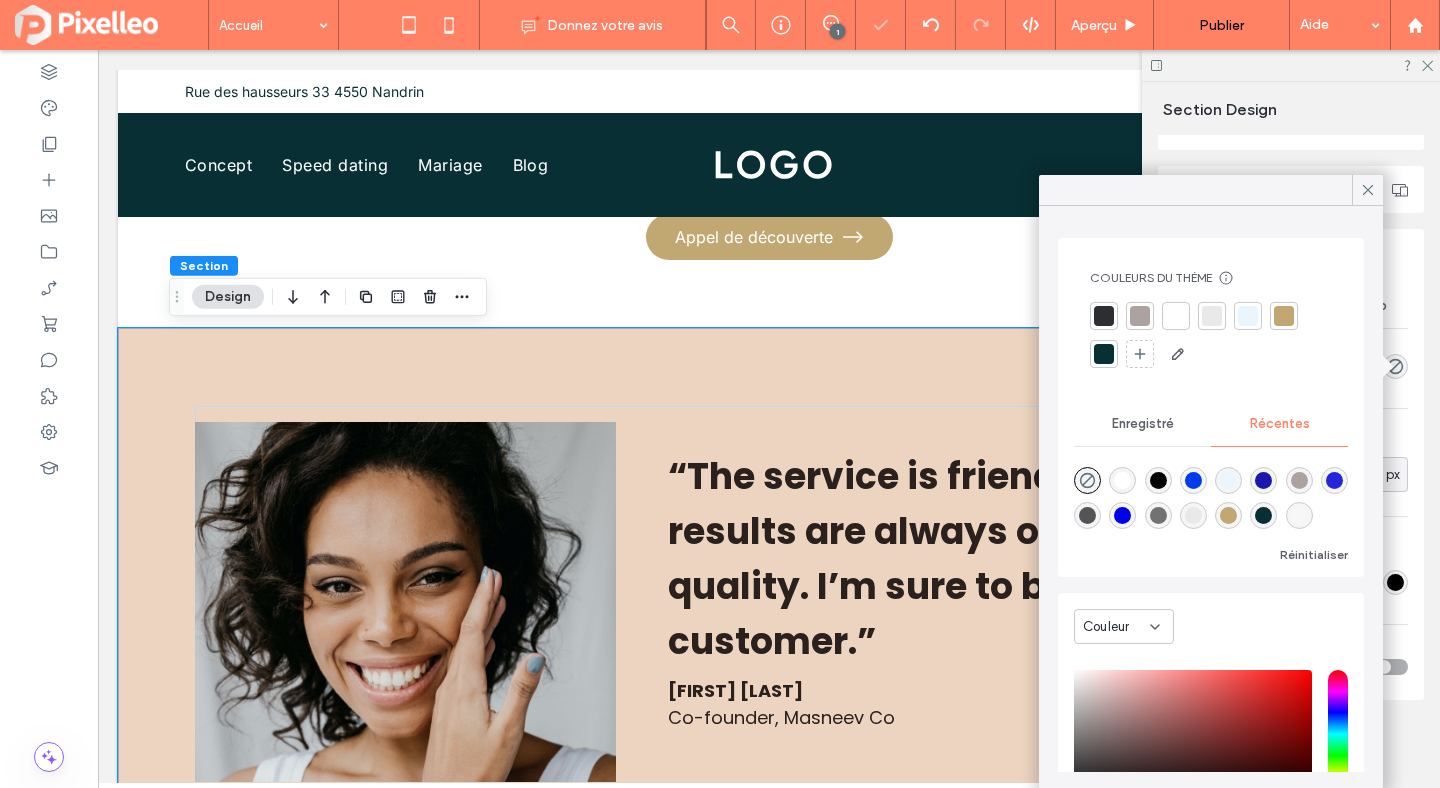 click at bounding box center [1158, 480] 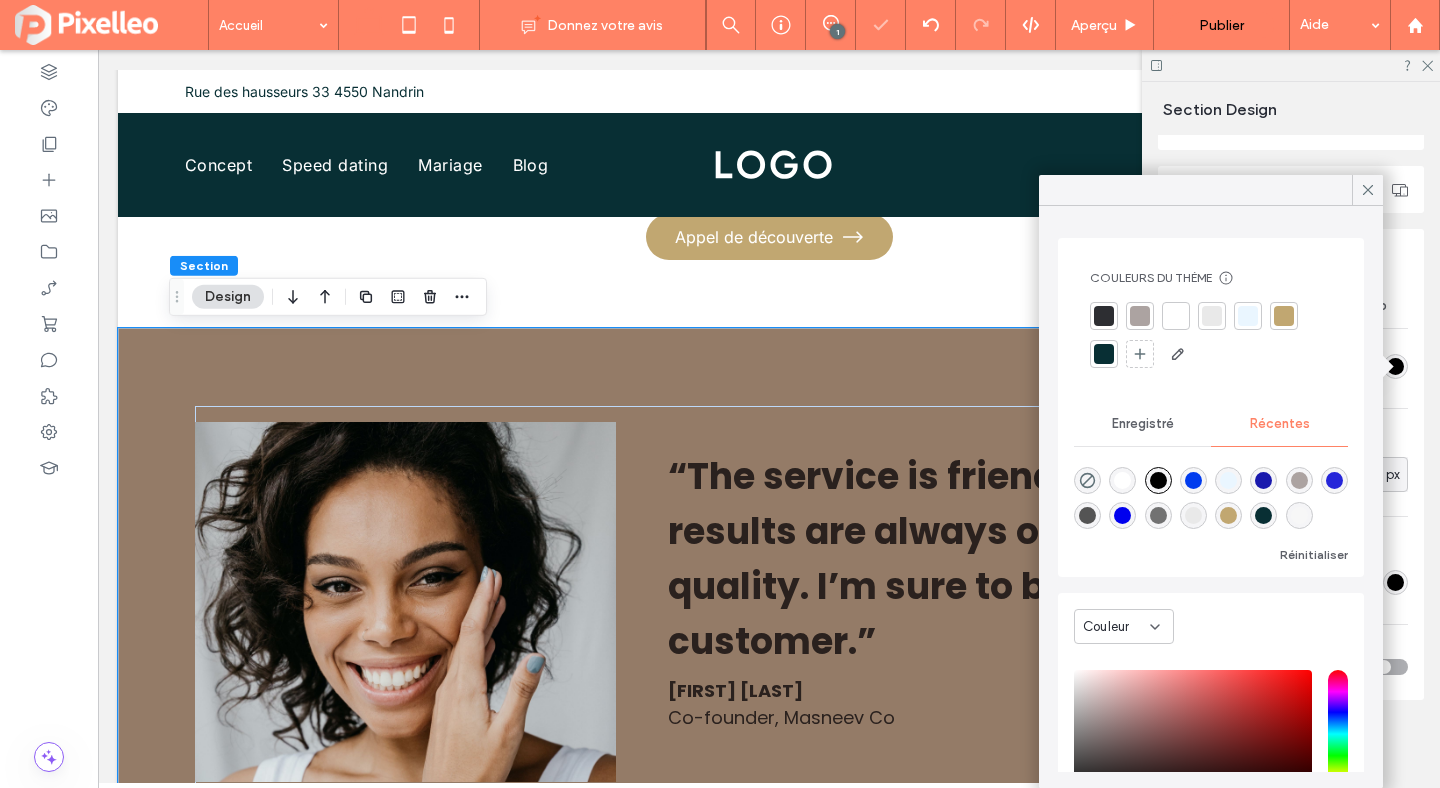 click at bounding box center (1122, 480) 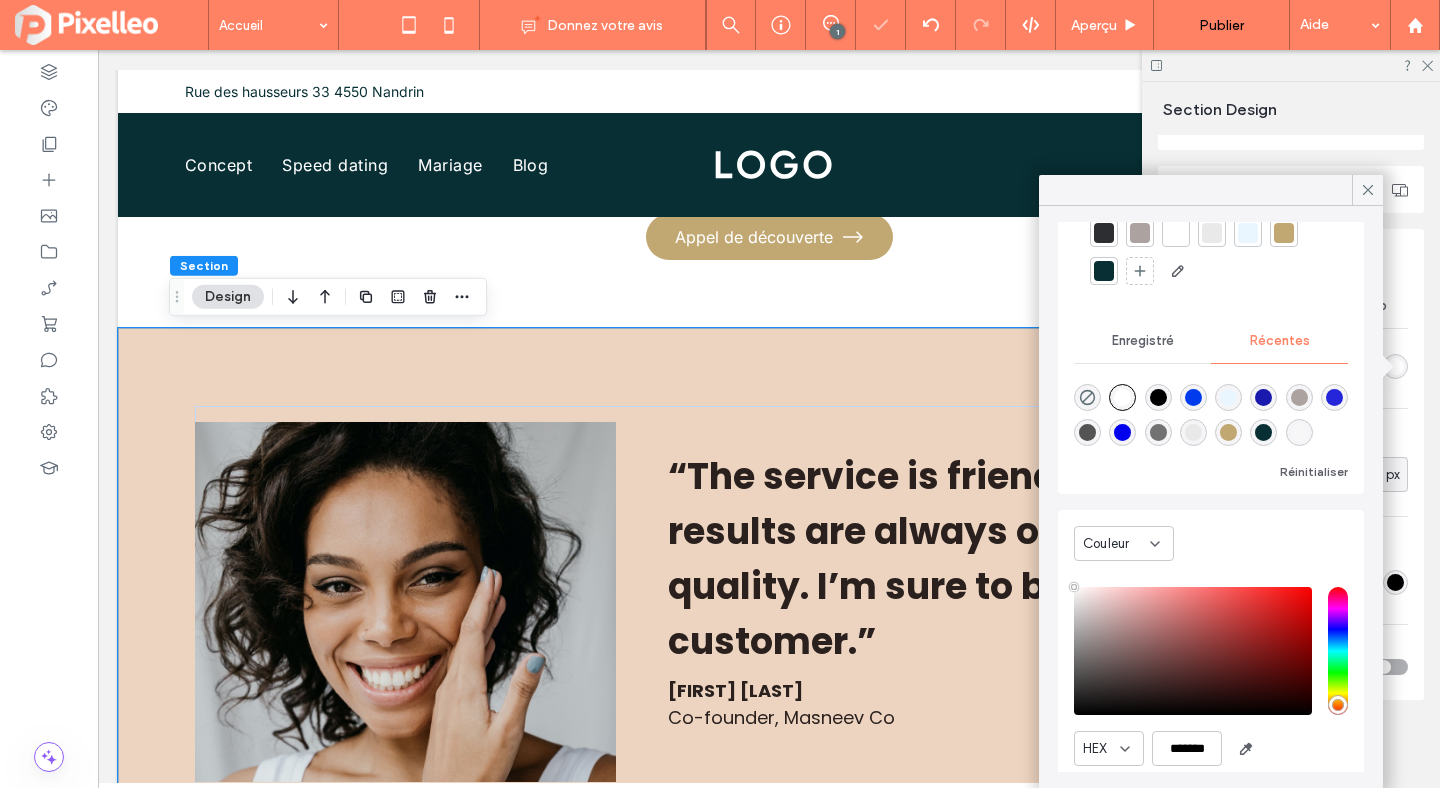 scroll, scrollTop: 153, scrollLeft: 0, axis: vertical 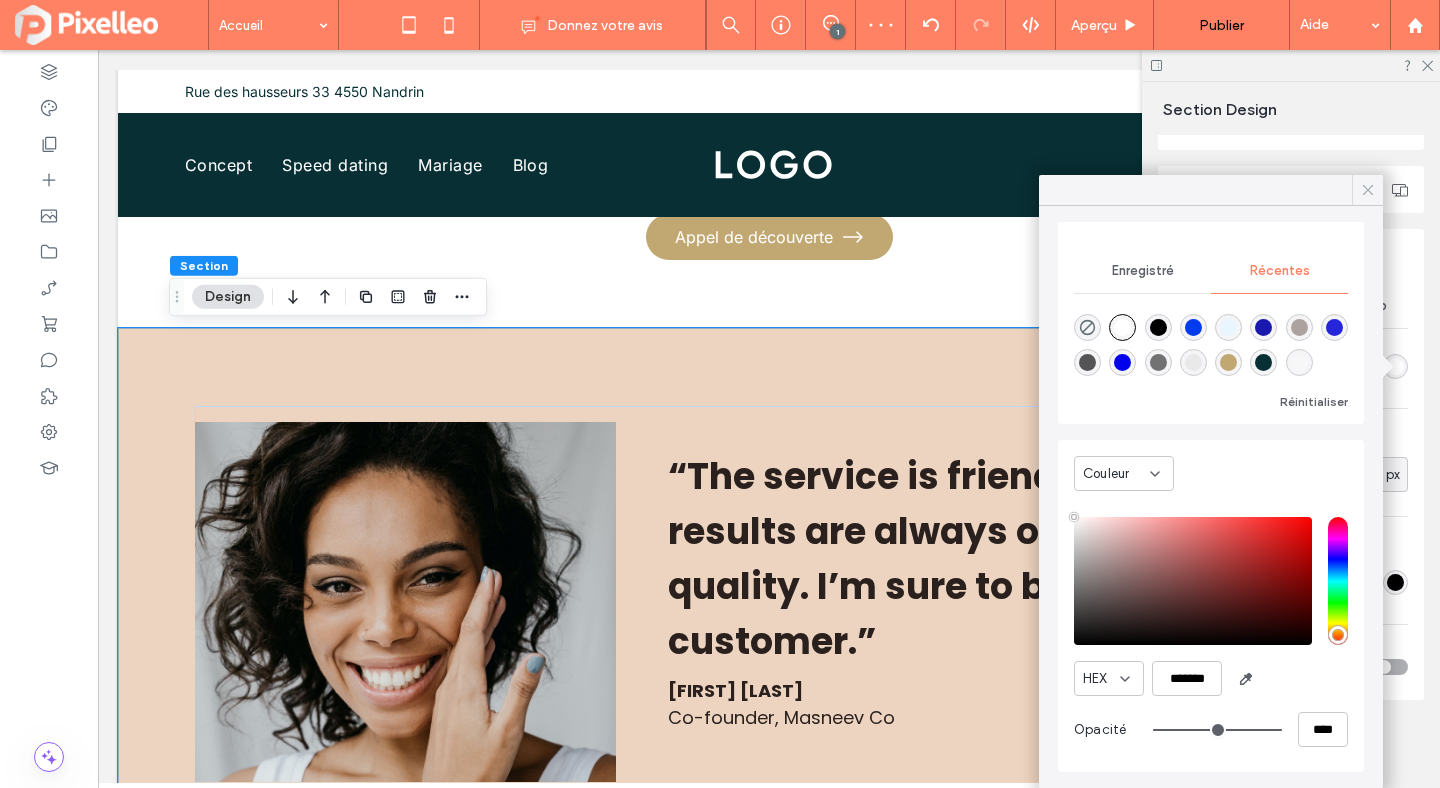 click 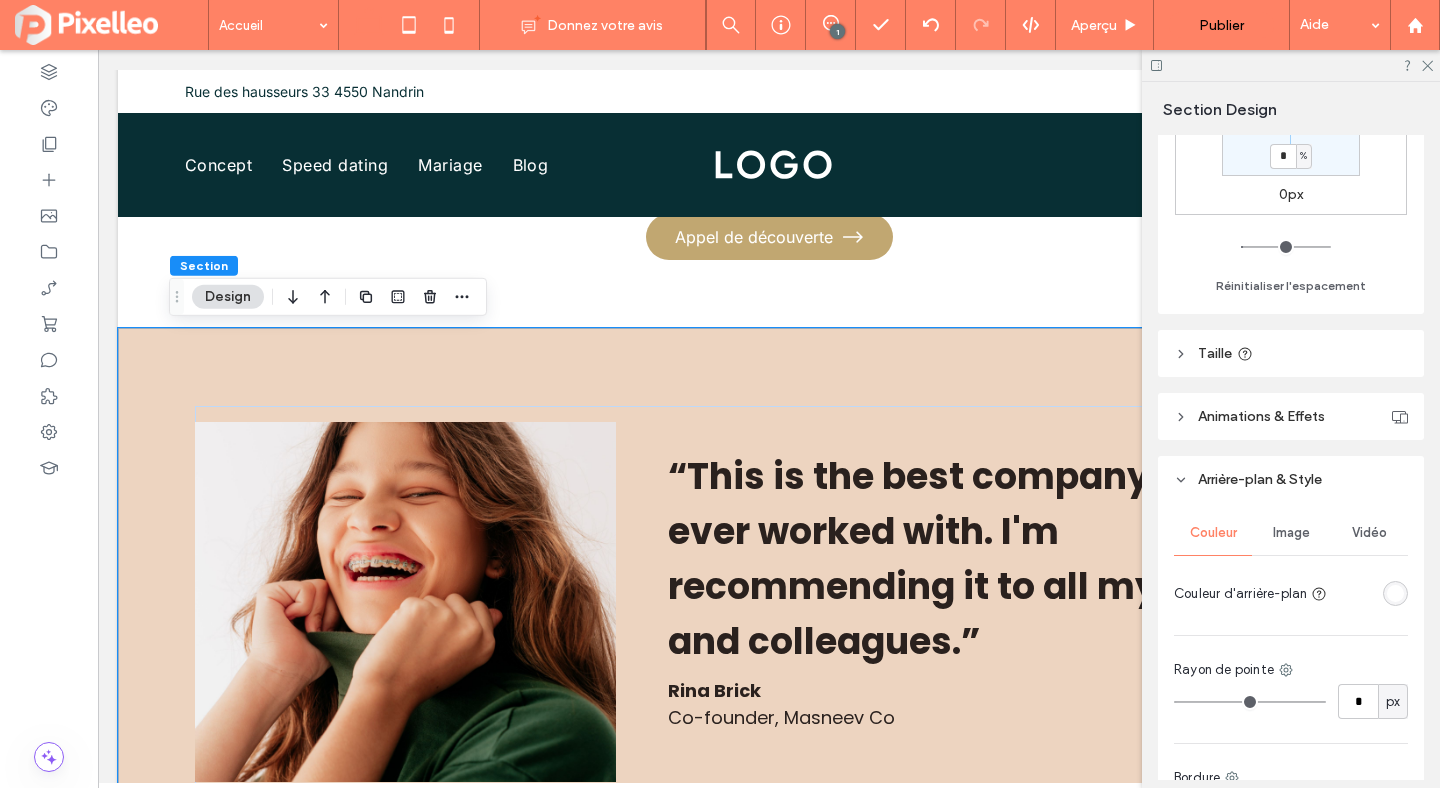 scroll, scrollTop: 461, scrollLeft: 0, axis: vertical 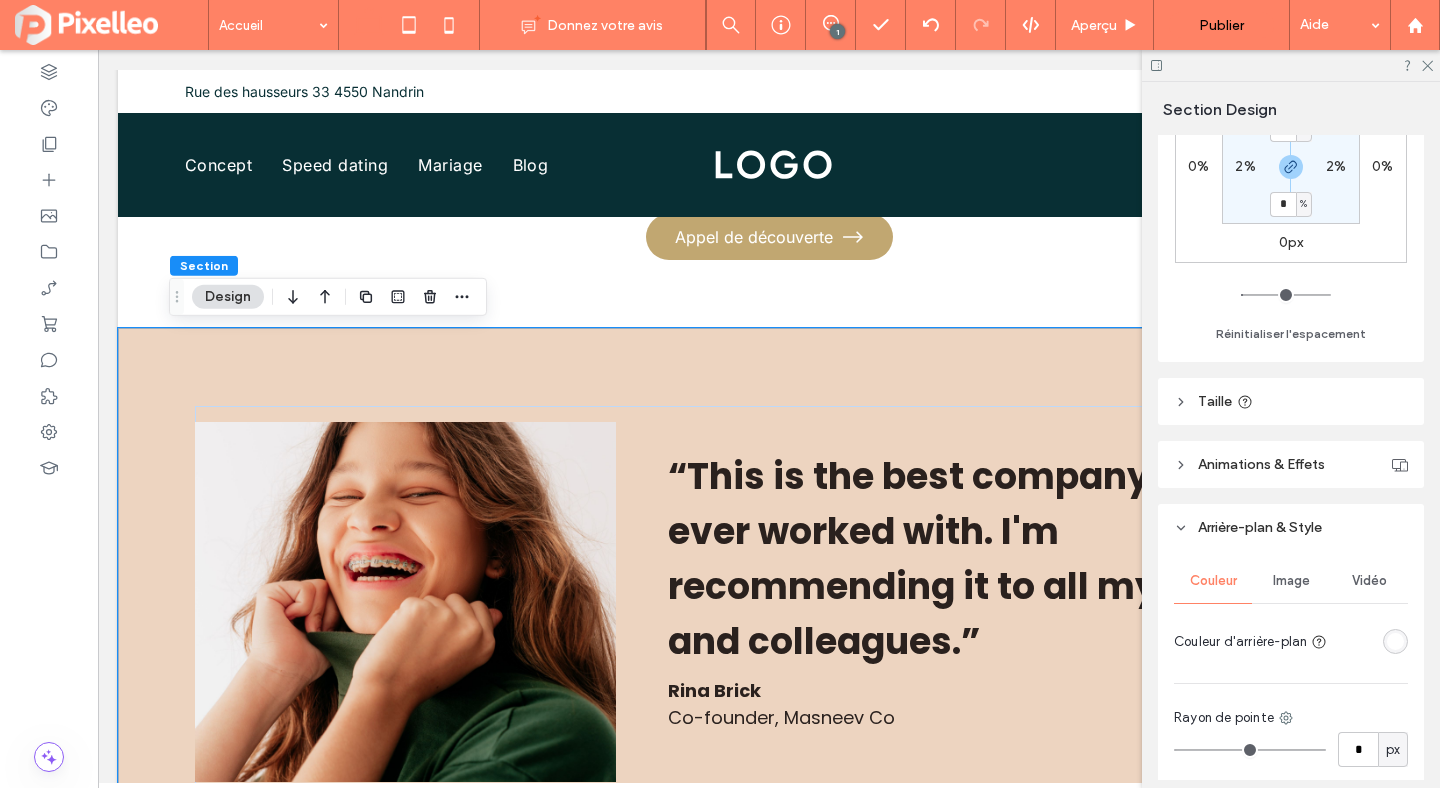 click on "Animations & Effets" at bounding box center (1261, 464) 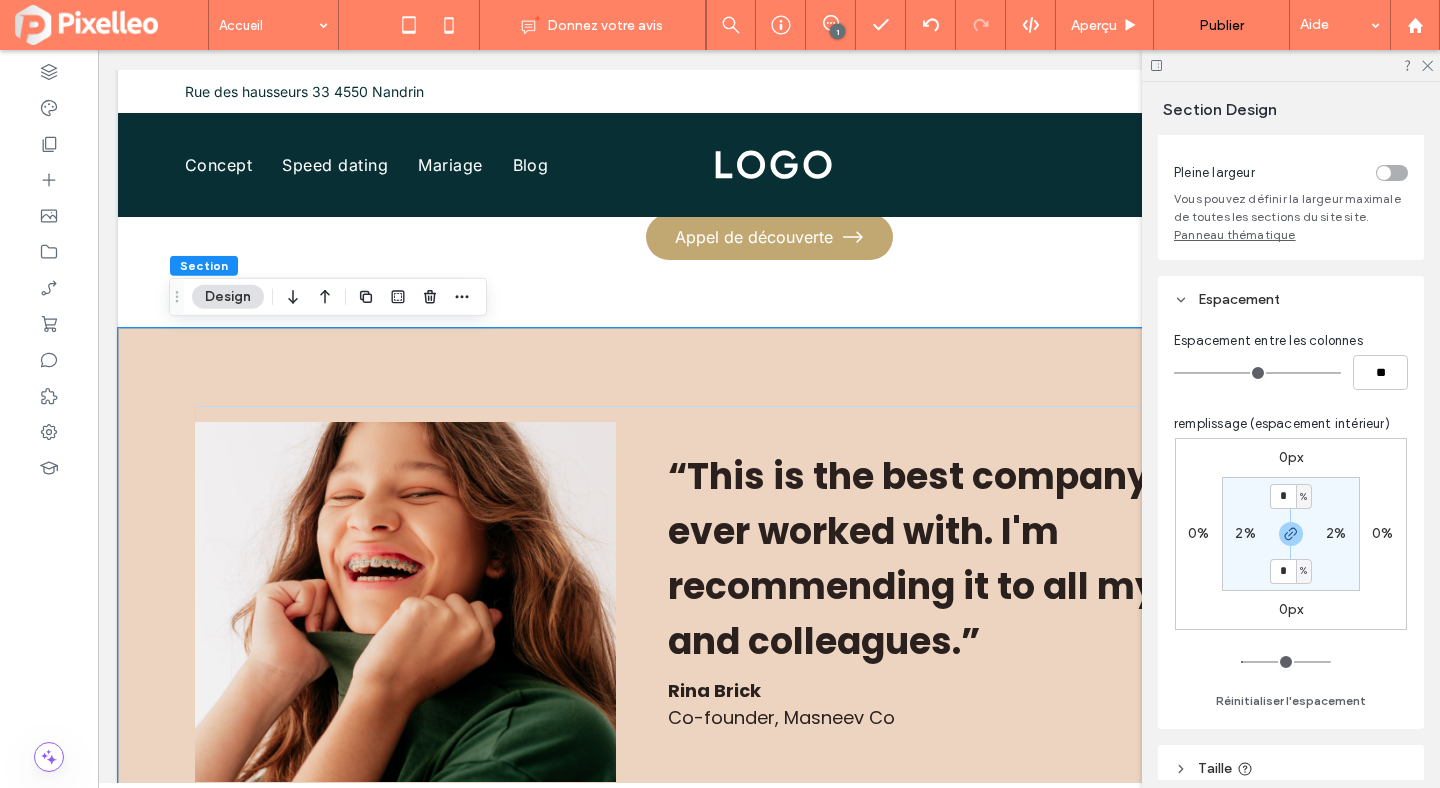 scroll, scrollTop: 0, scrollLeft: 0, axis: both 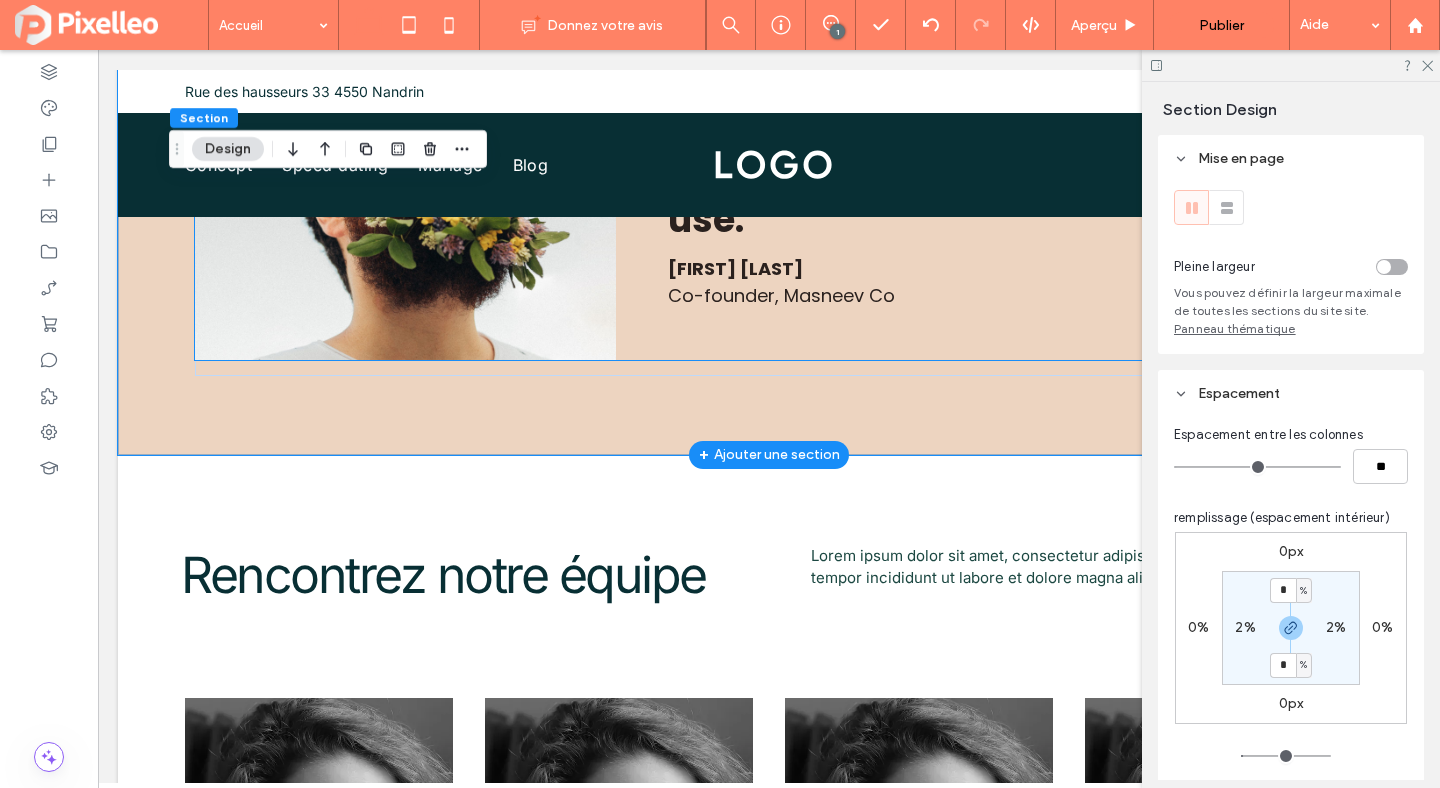 click on "“This product brings efficiency to a new level of simplicity. I've never found a product that's so easy to use.” Dana Rosen ﻿ Co-founder, Masneev Co" at bounding box center (994, 180) 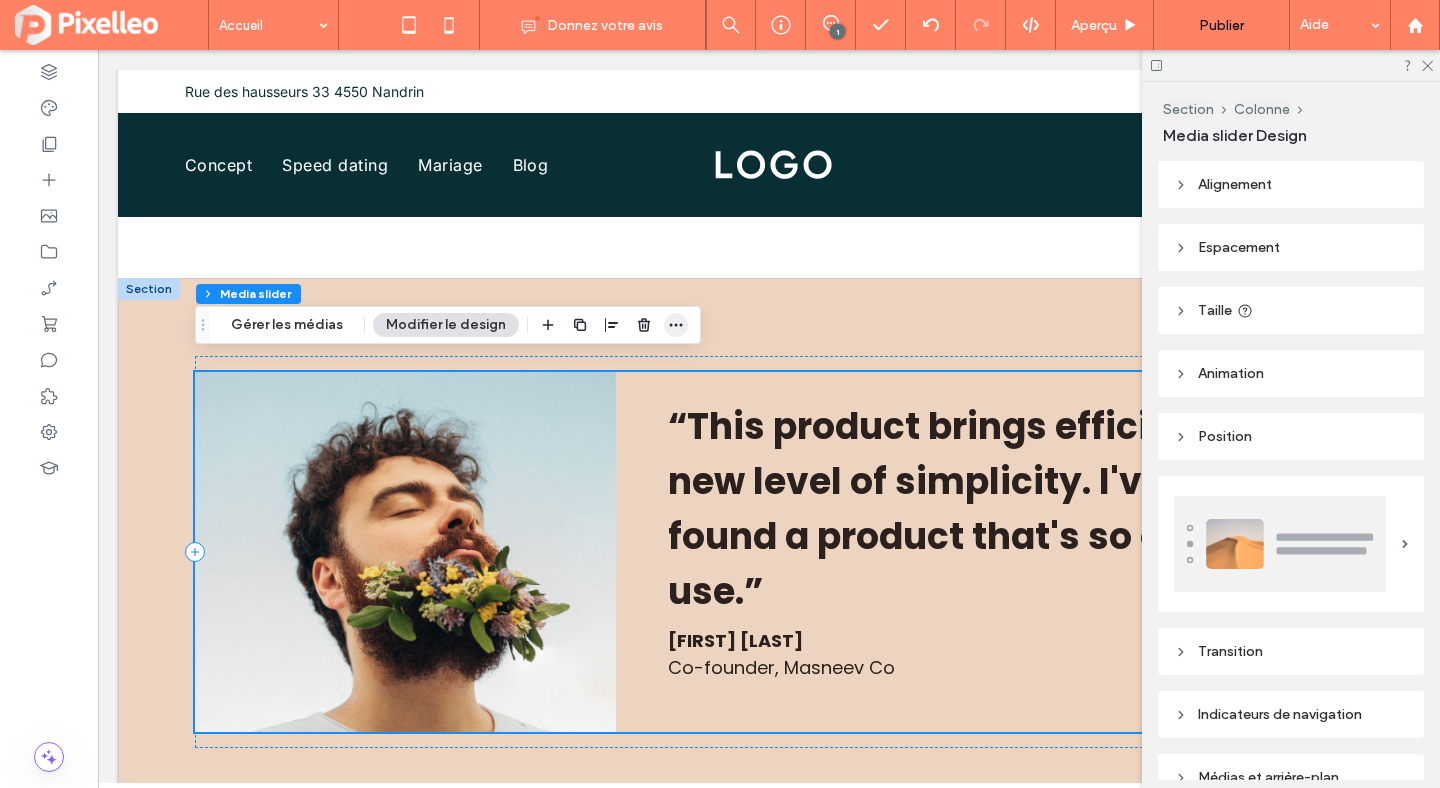 scroll, scrollTop: 2528, scrollLeft: 0, axis: vertical 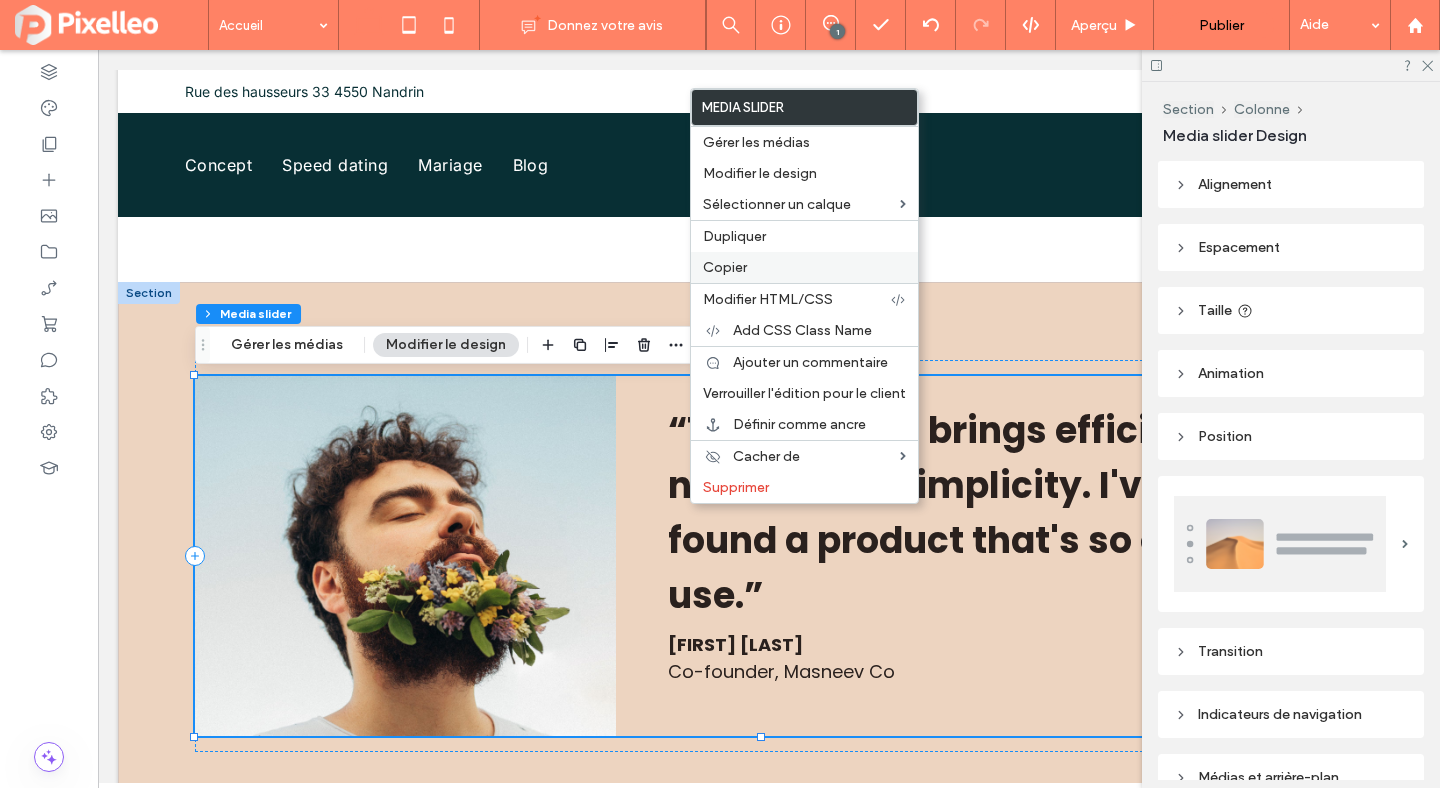 click on "Copier" at bounding box center [804, 267] 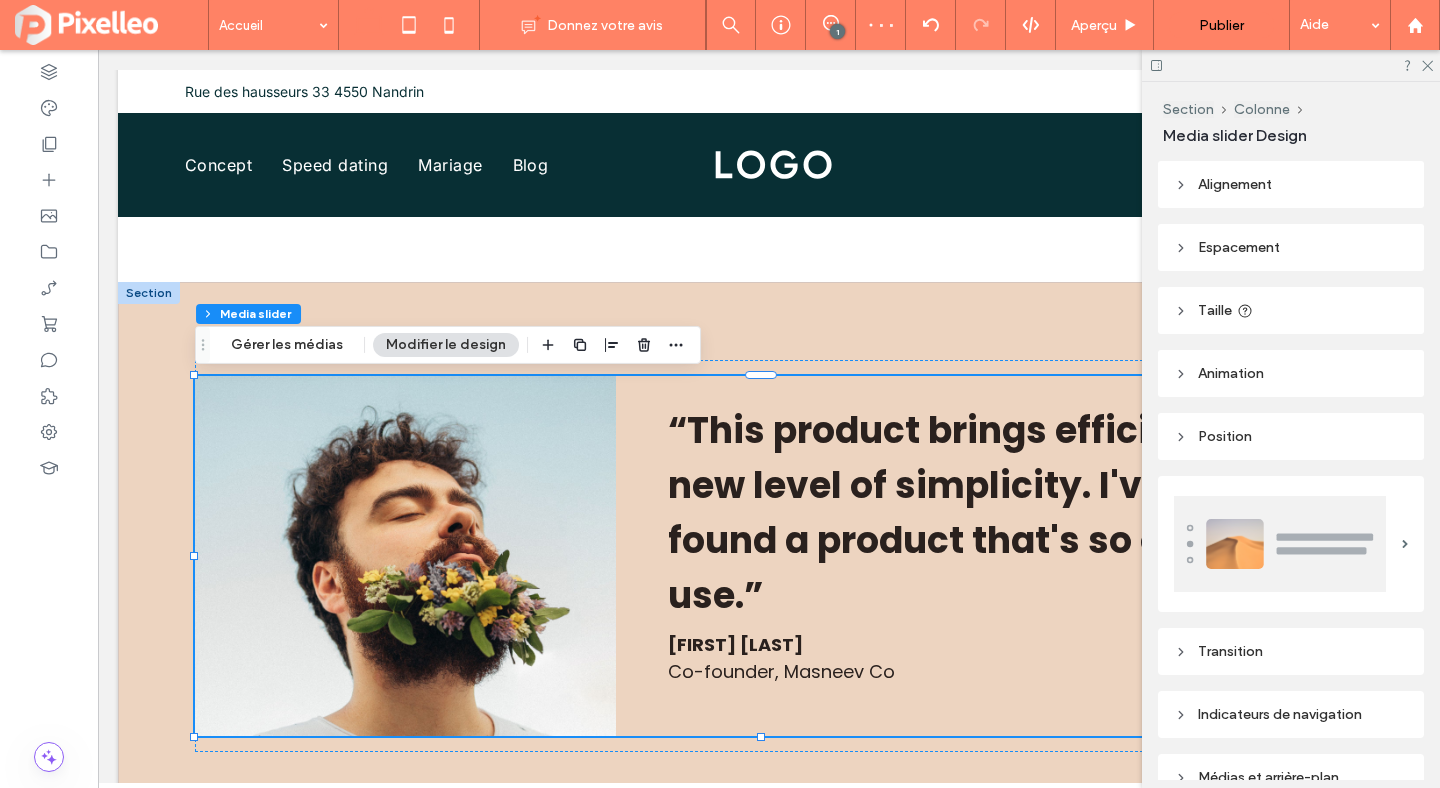 click at bounding box center (149, 293) 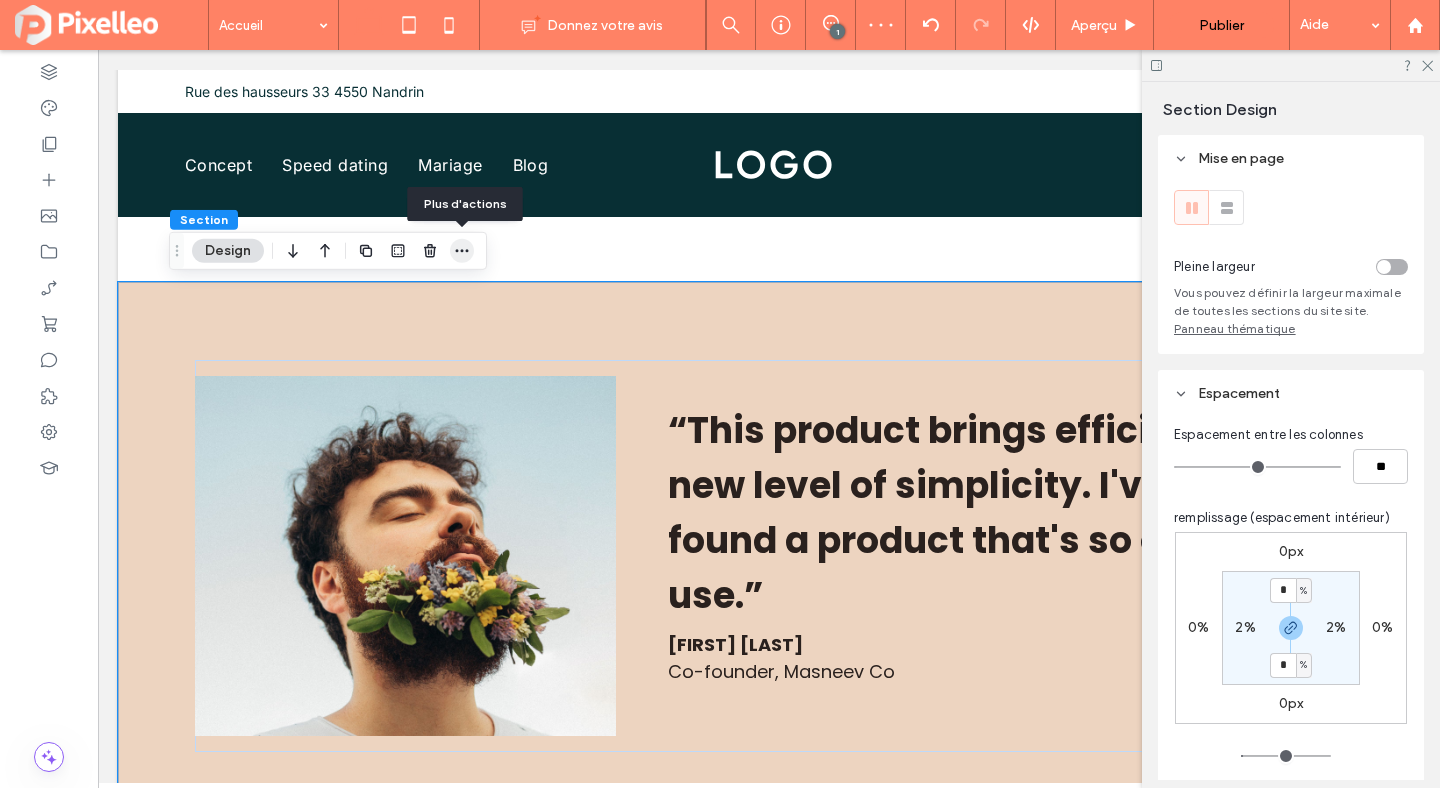 click at bounding box center (462, 251) 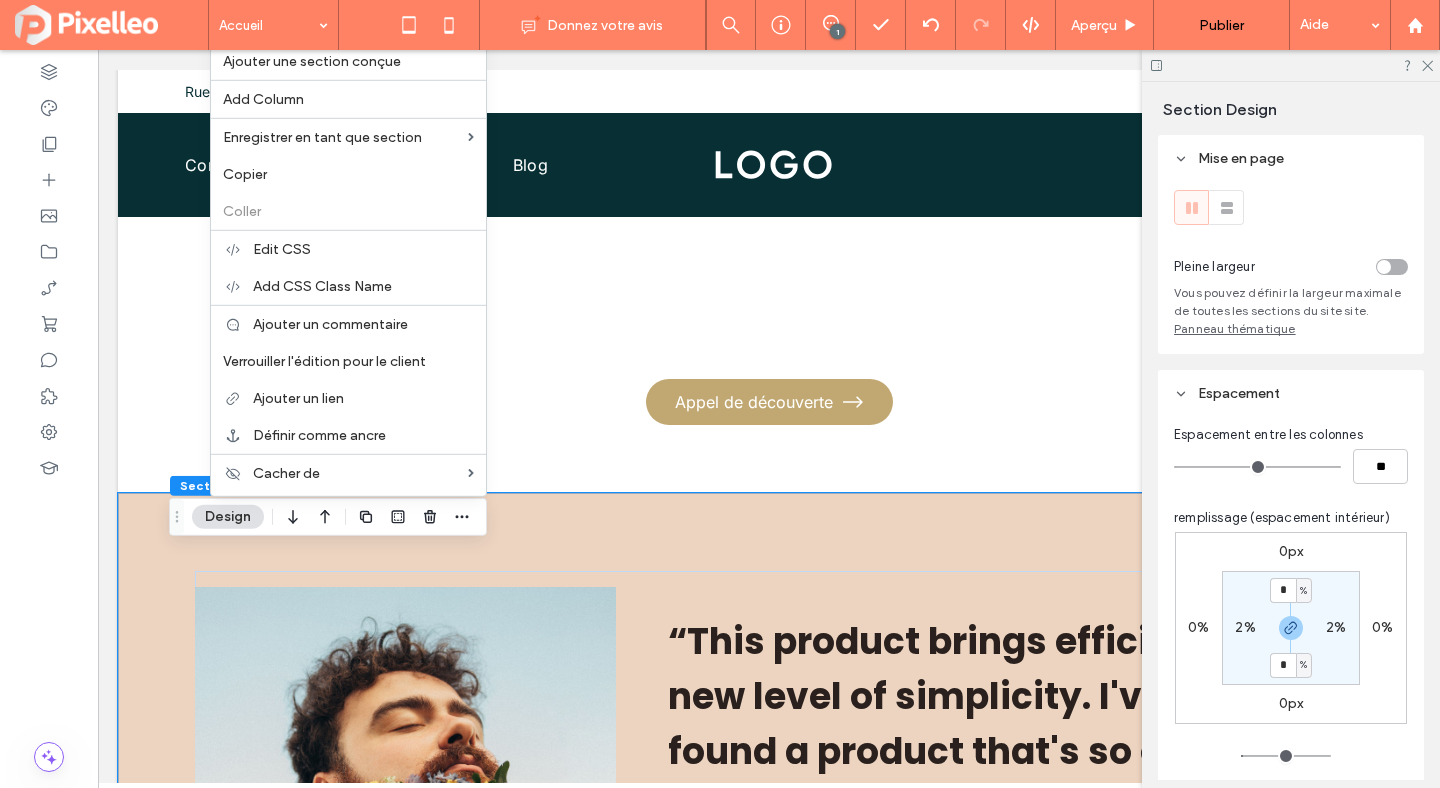 scroll, scrollTop: 2130, scrollLeft: 0, axis: vertical 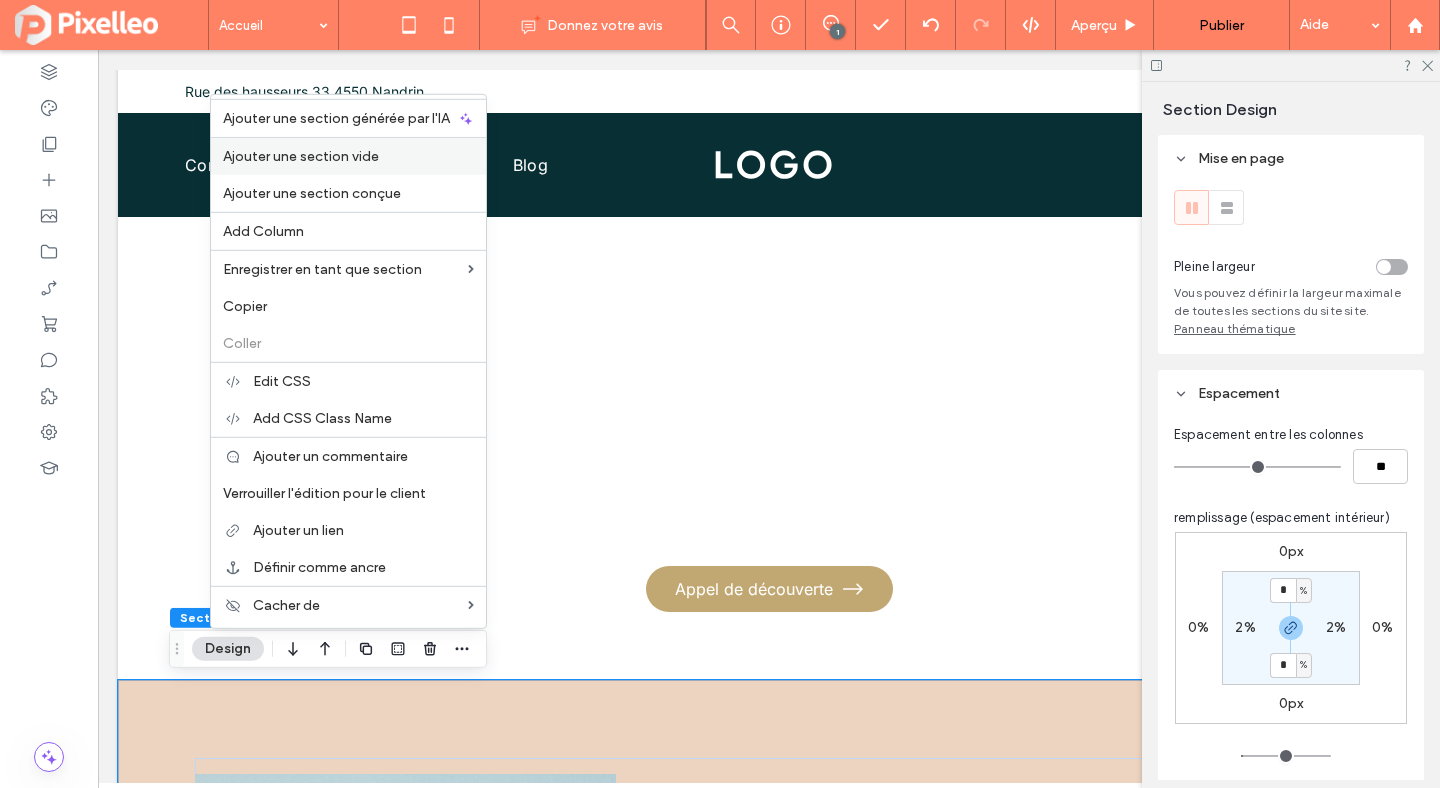 click on "Ajouter une section vide" at bounding box center [301, 156] 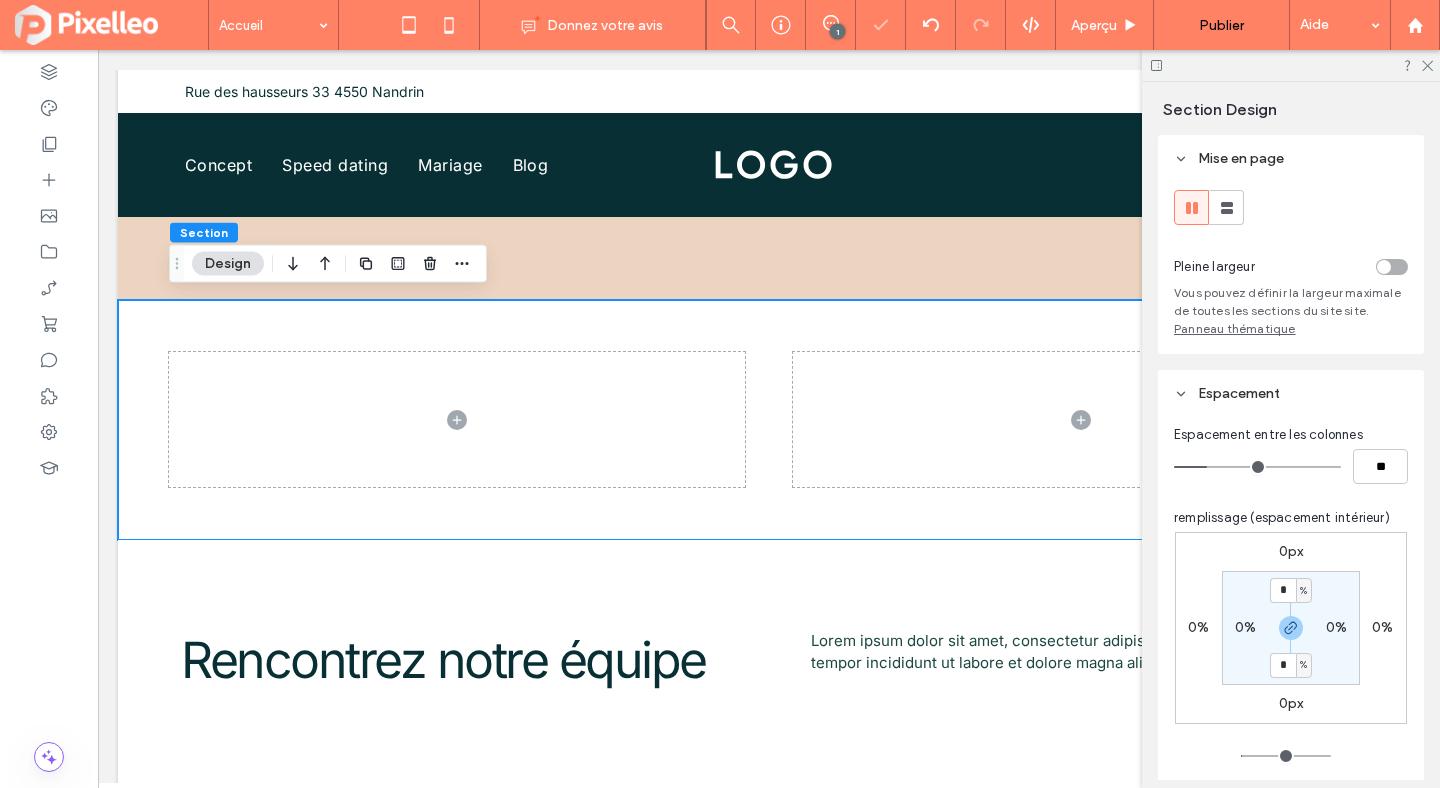 scroll, scrollTop: 3063, scrollLeft: 0, axis: vertical 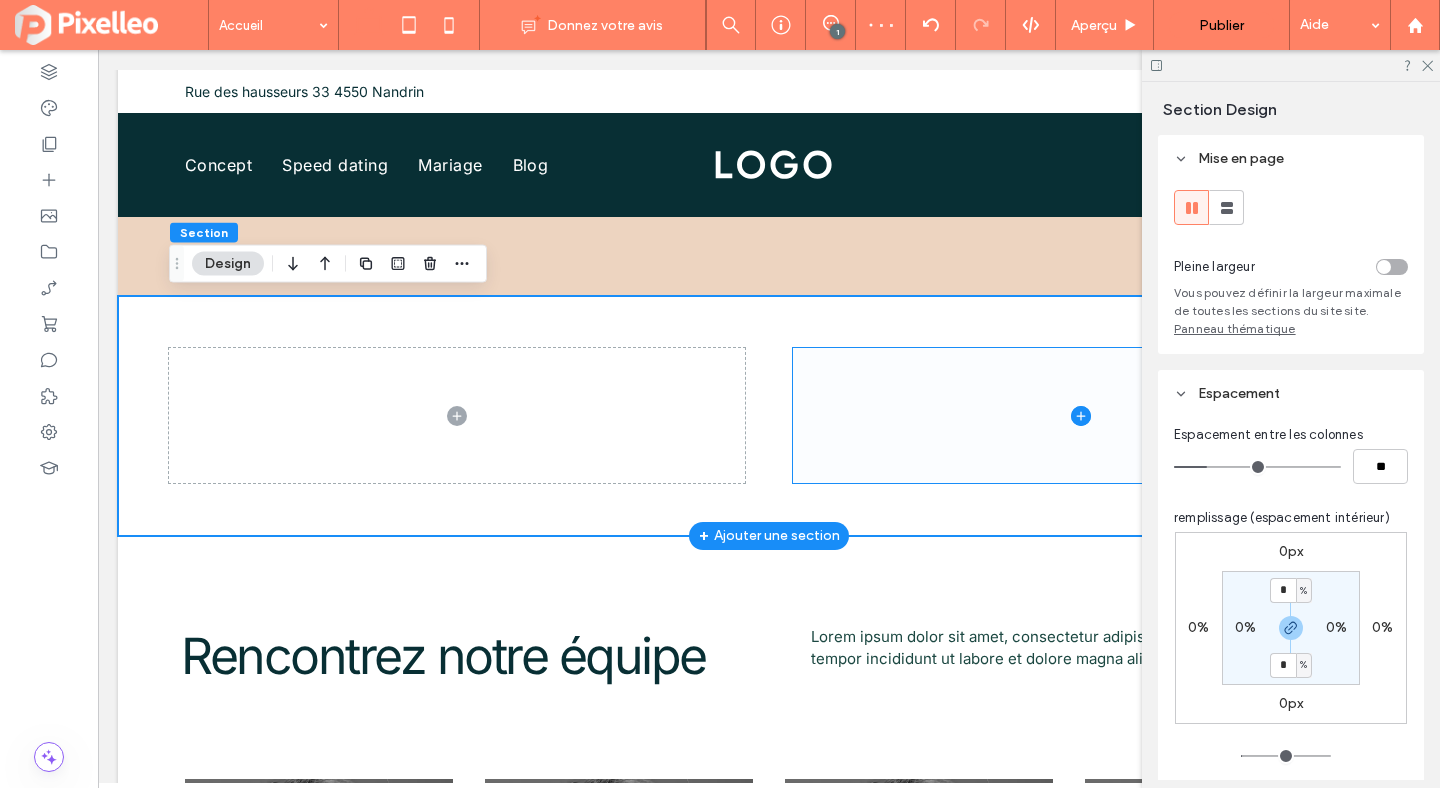 click at bounding box center [1081, 416] 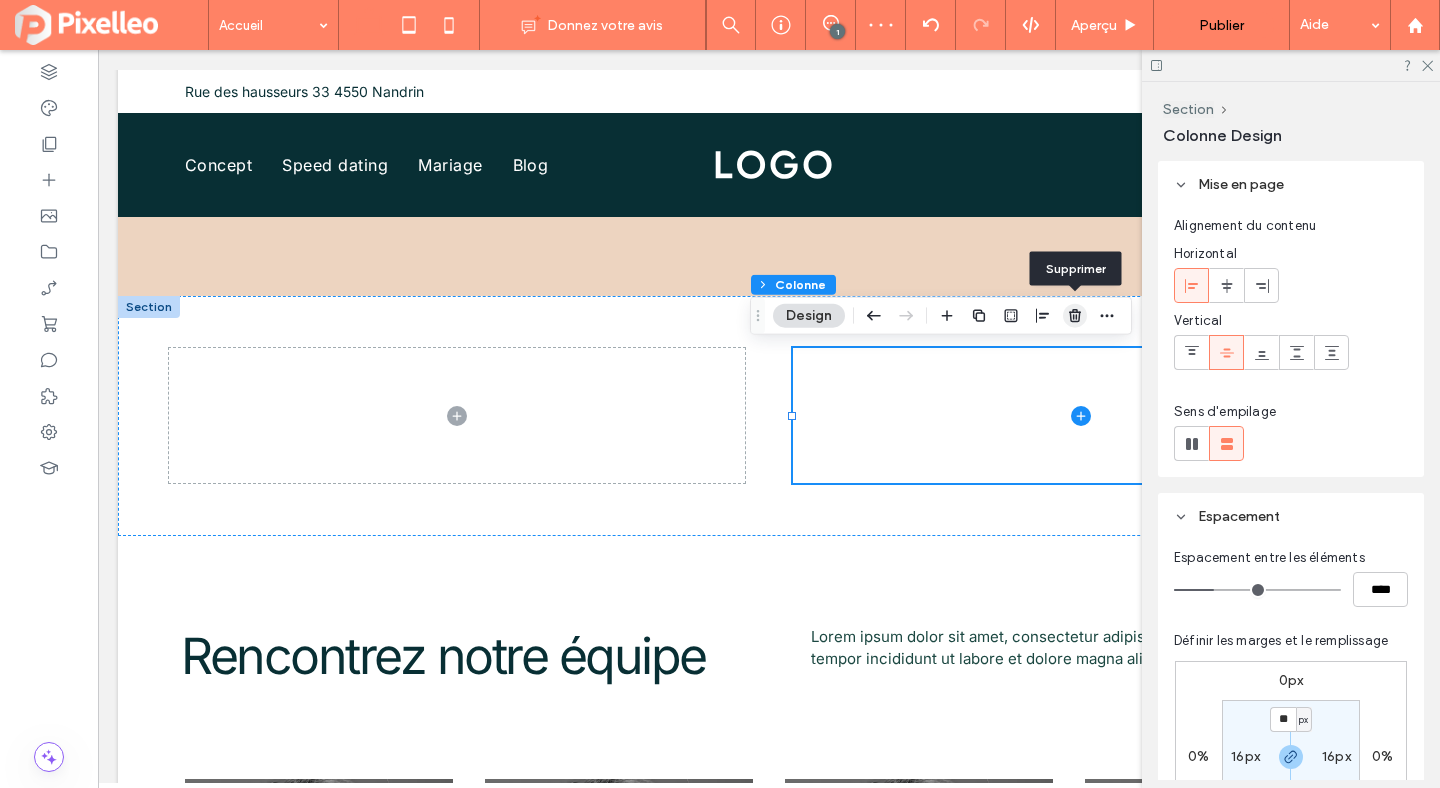 click 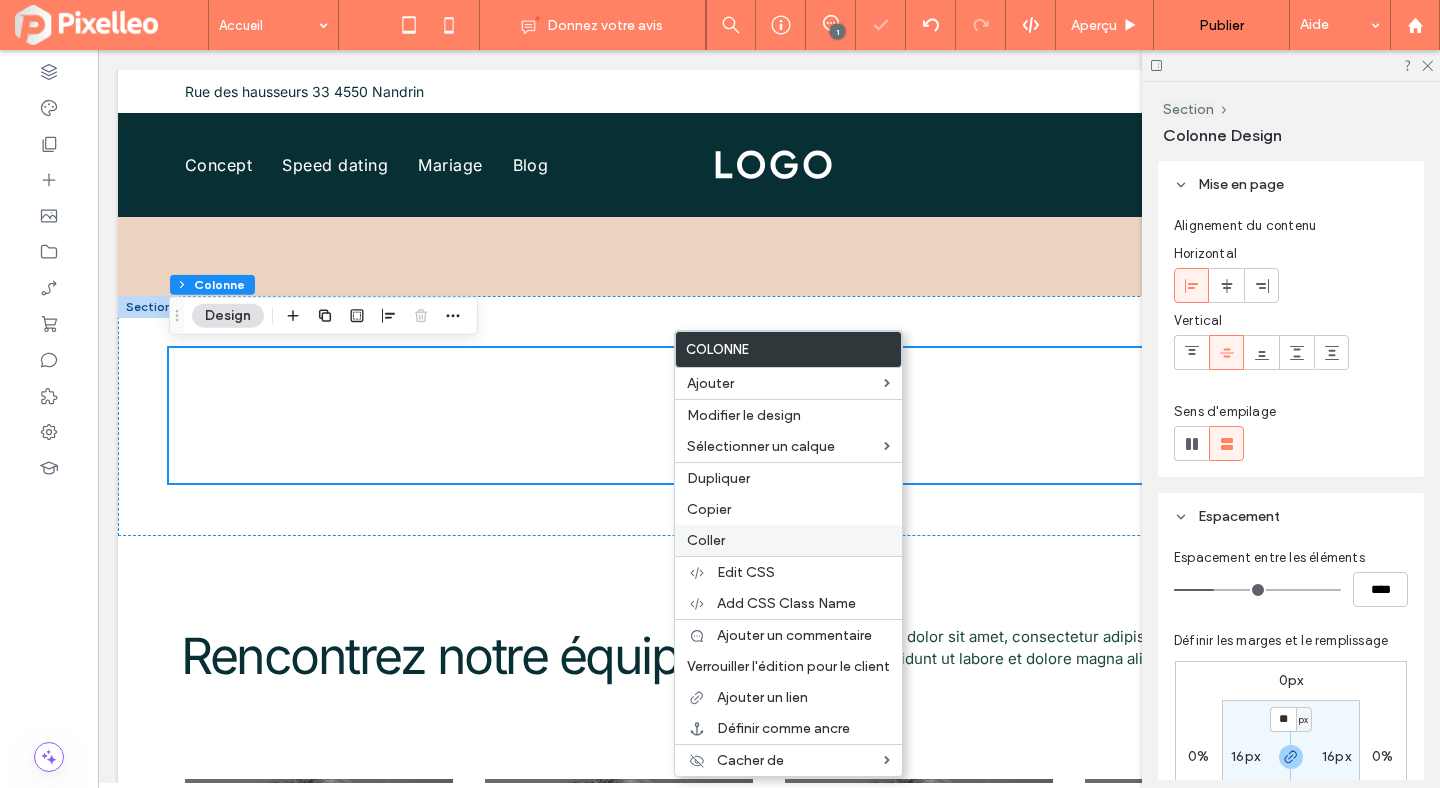 click on "Coller" at bounding box center (706, 540) 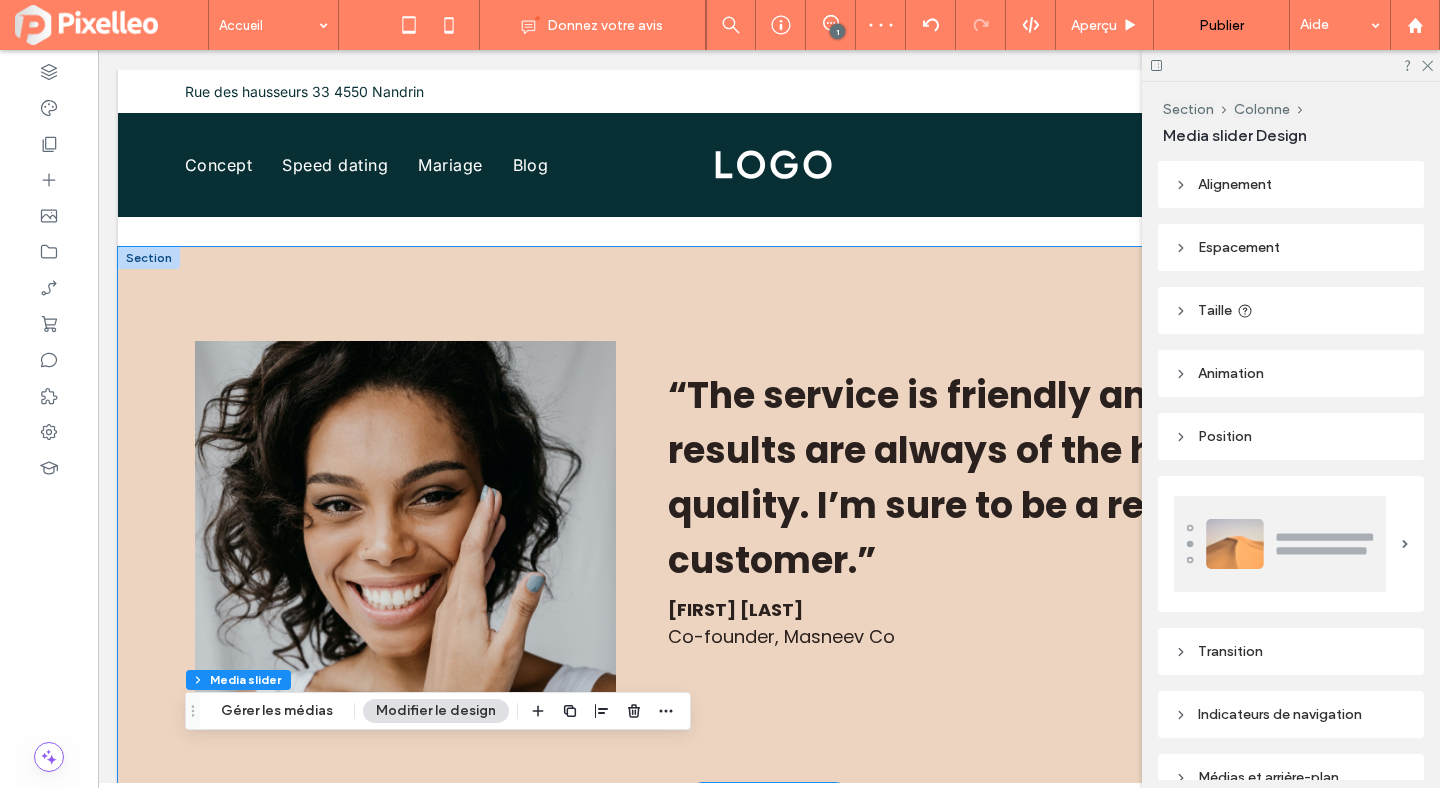 scroll, scrollTop: 2507, scrollLeft: 0, axis: vertical 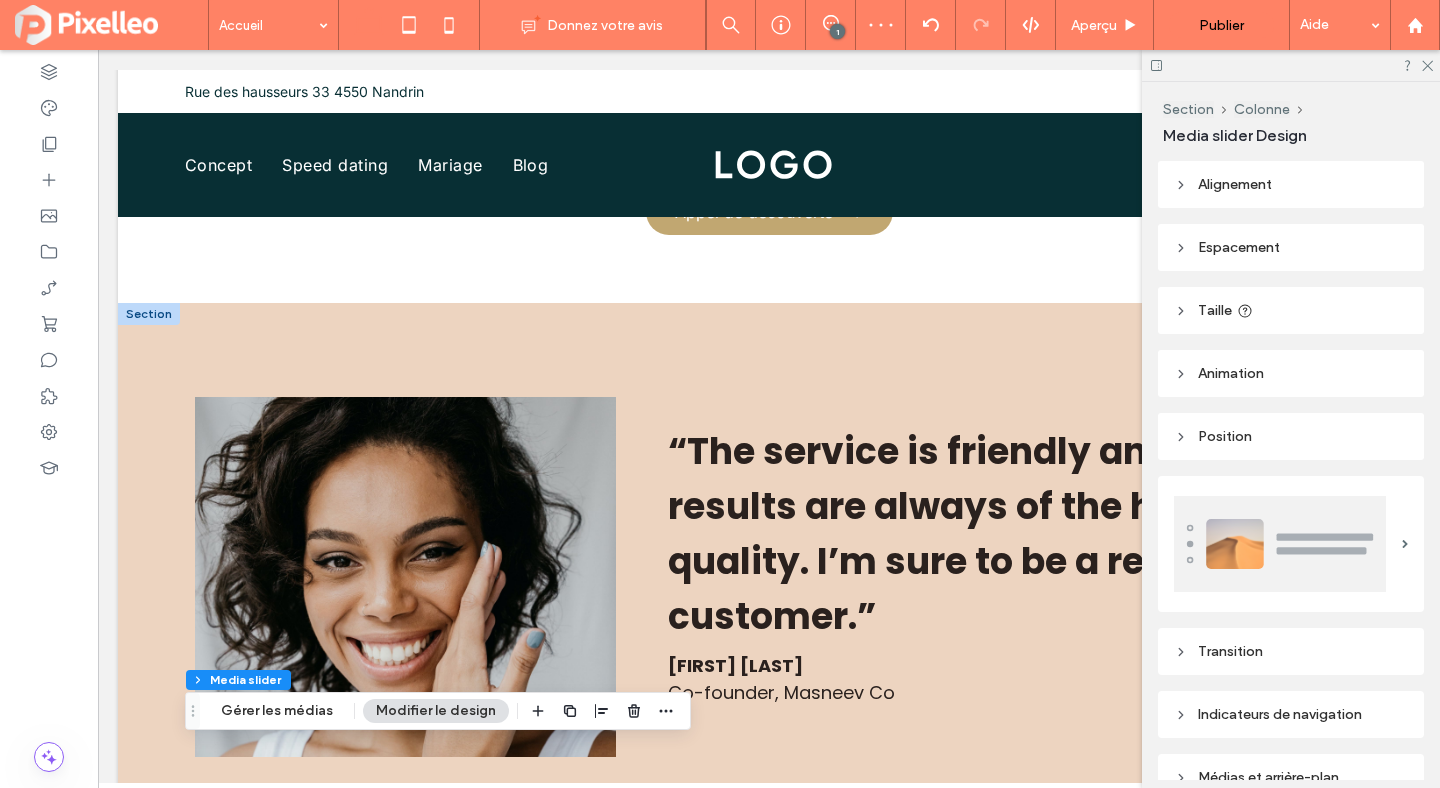 click at bounding box center (149, 314) 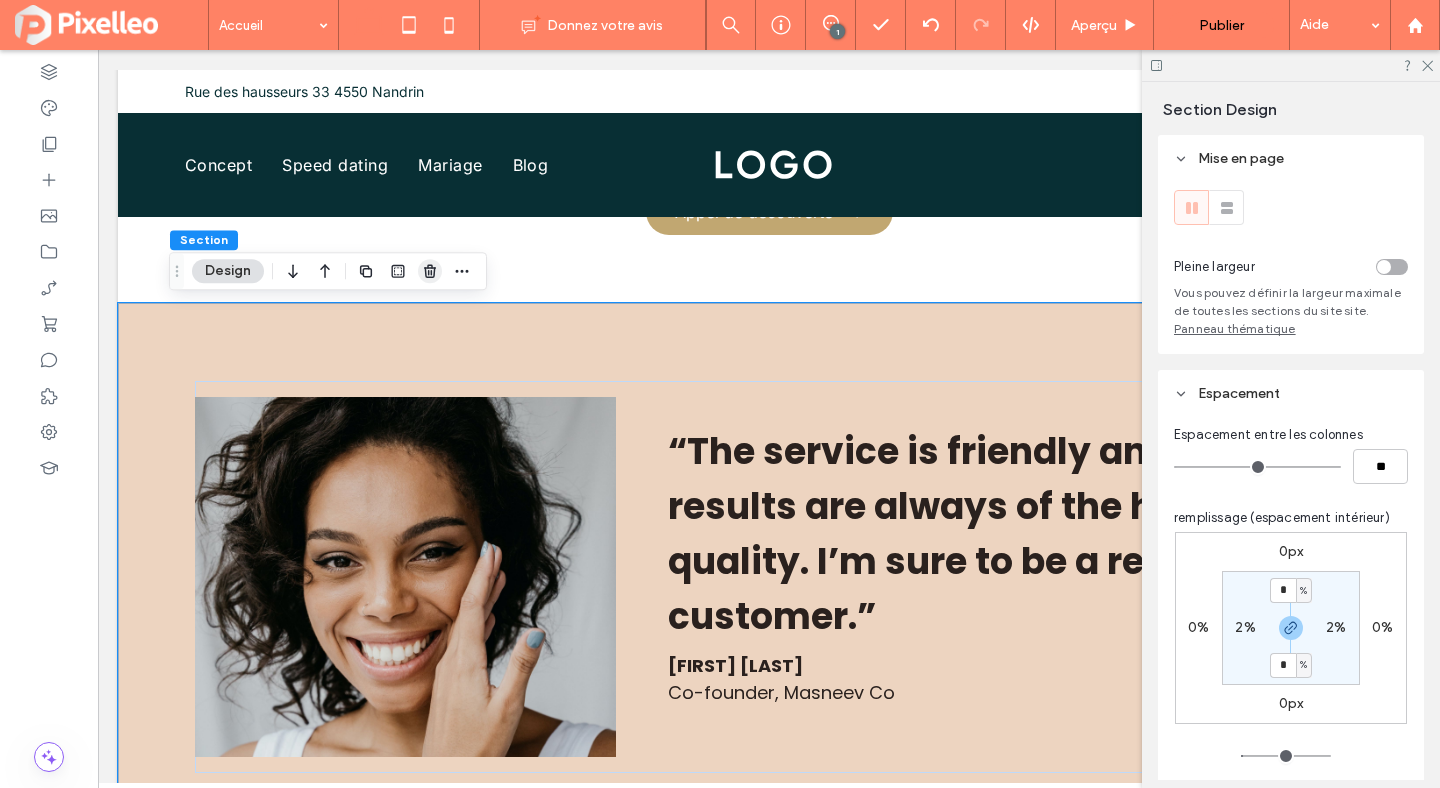 click 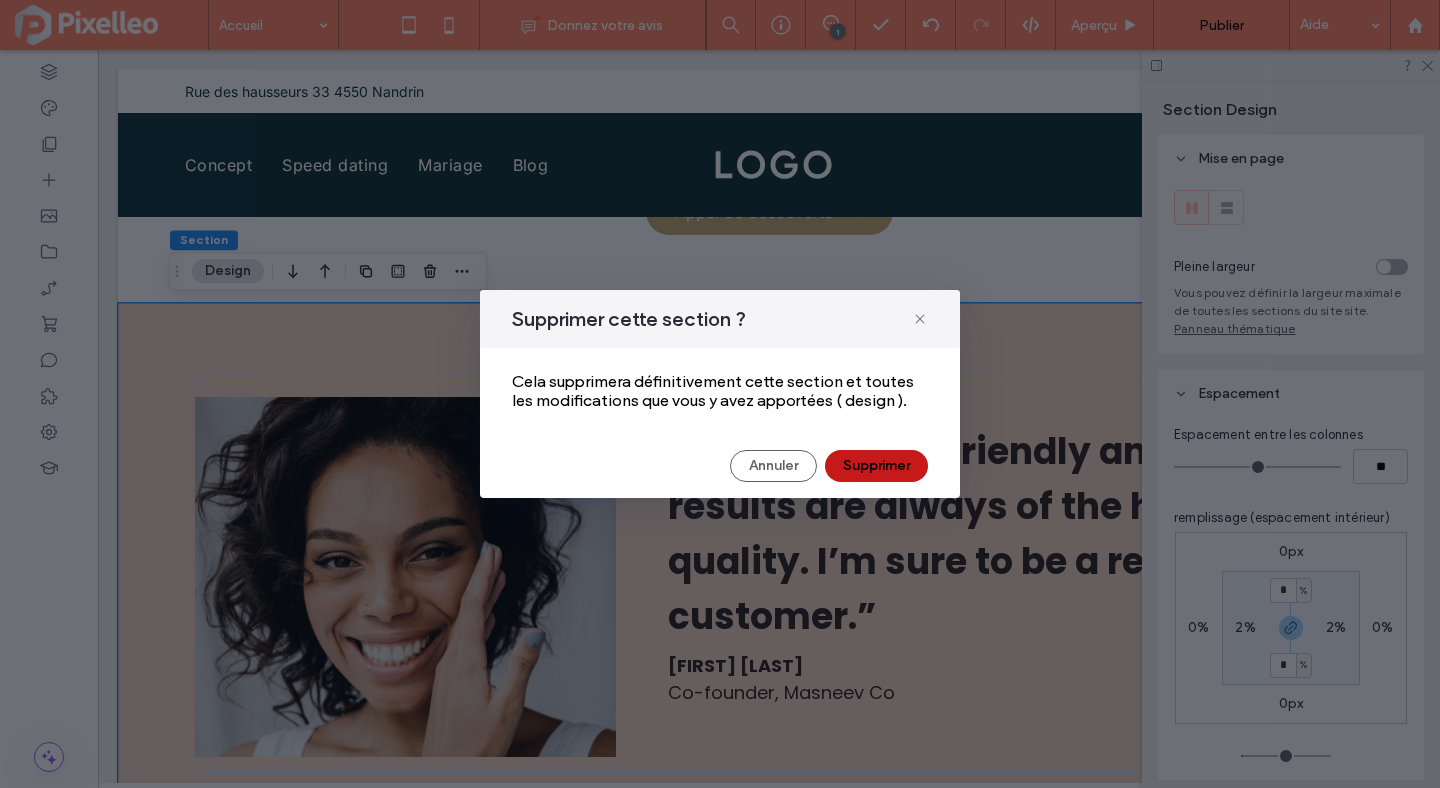 click on "Supprimer" at bounding box center (876, 466) 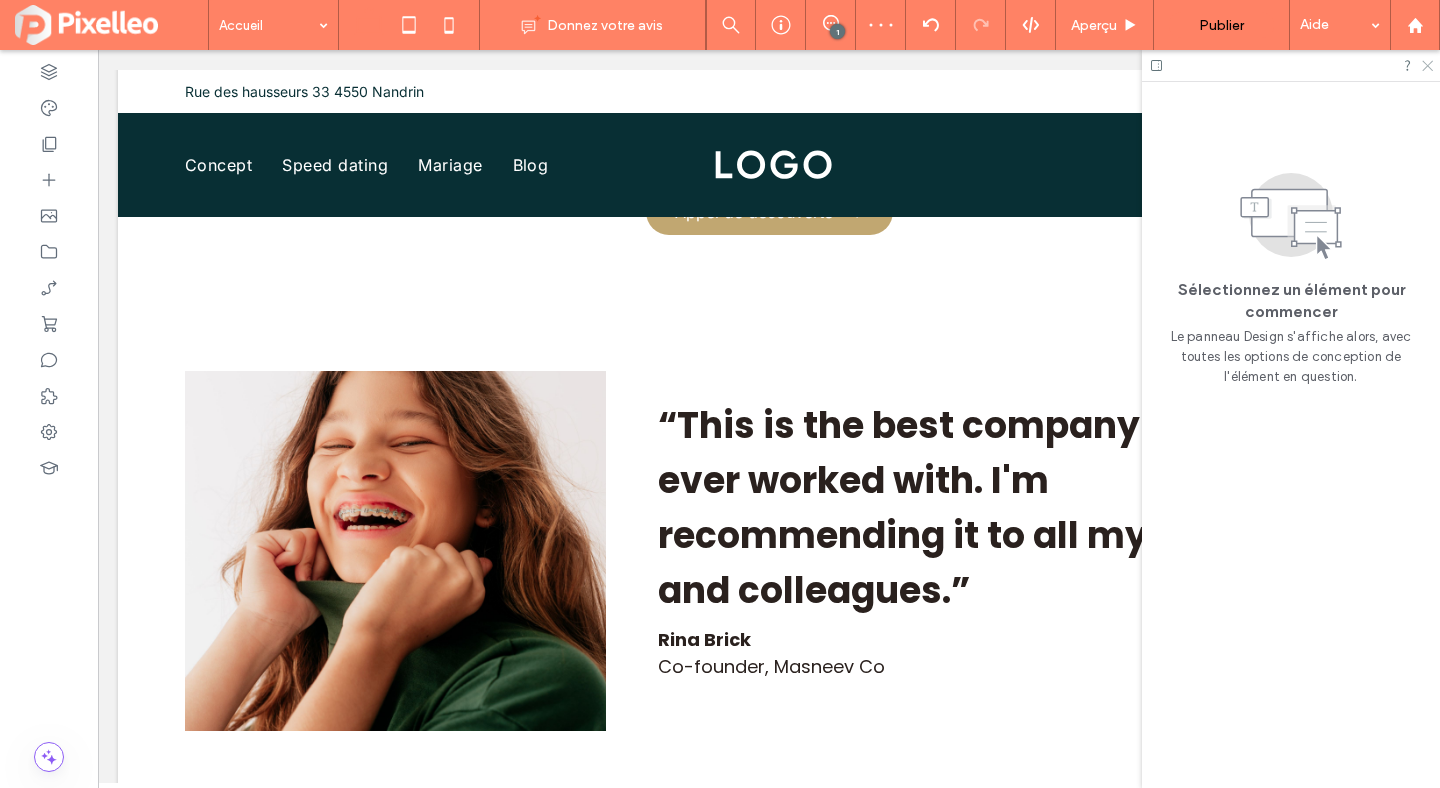 click 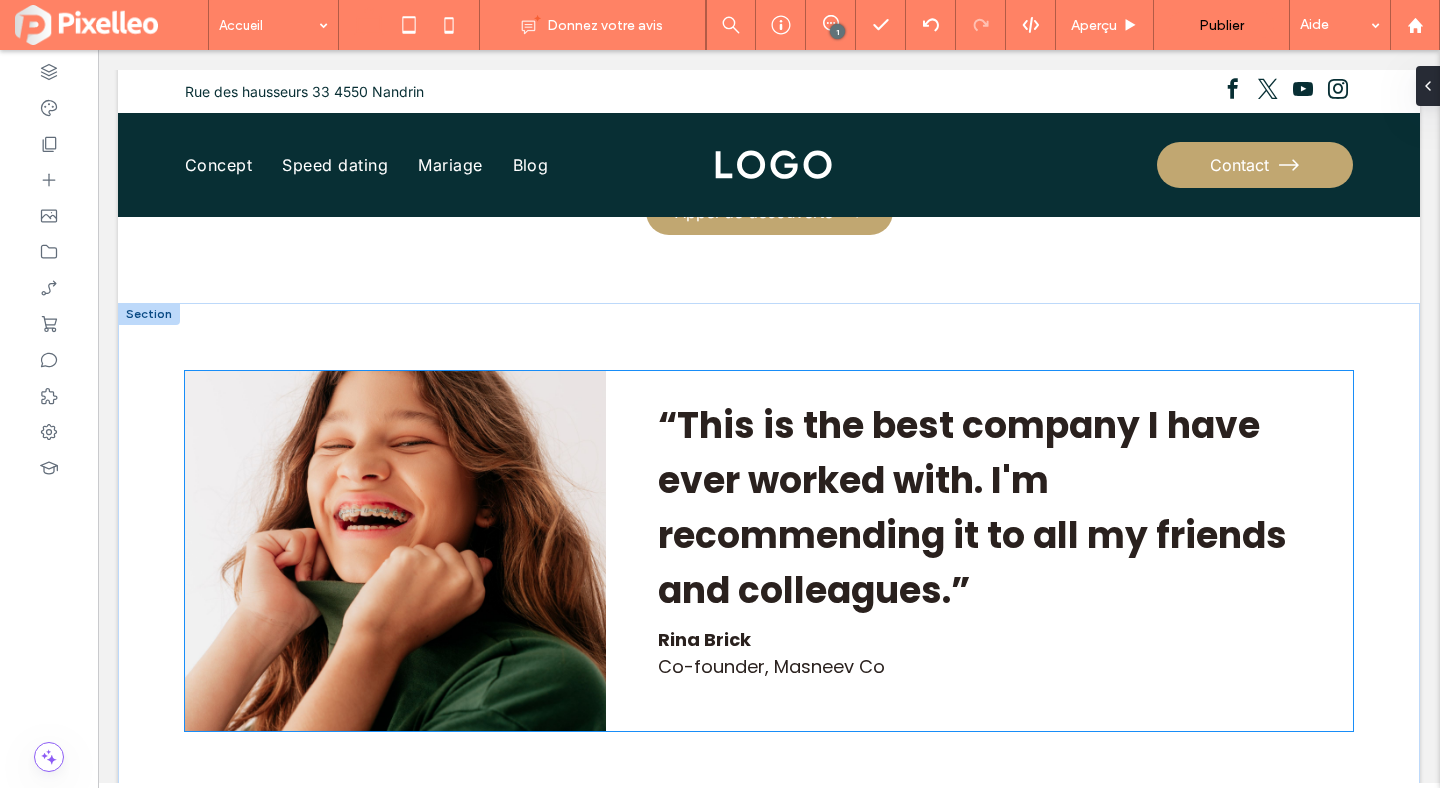 click at bounding box center (395, 551) 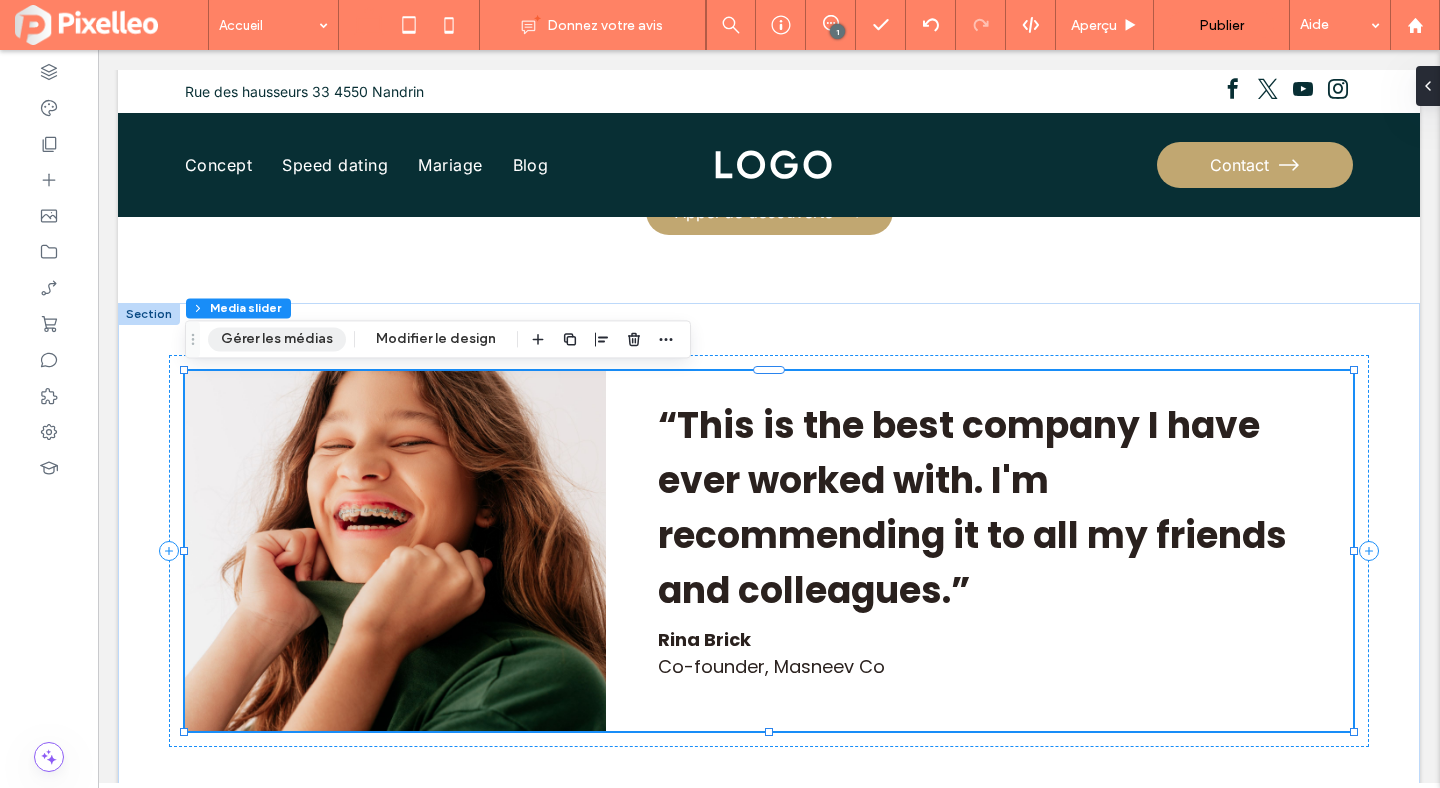 click on "Gérer les médias" at bounding box center [277, 339] 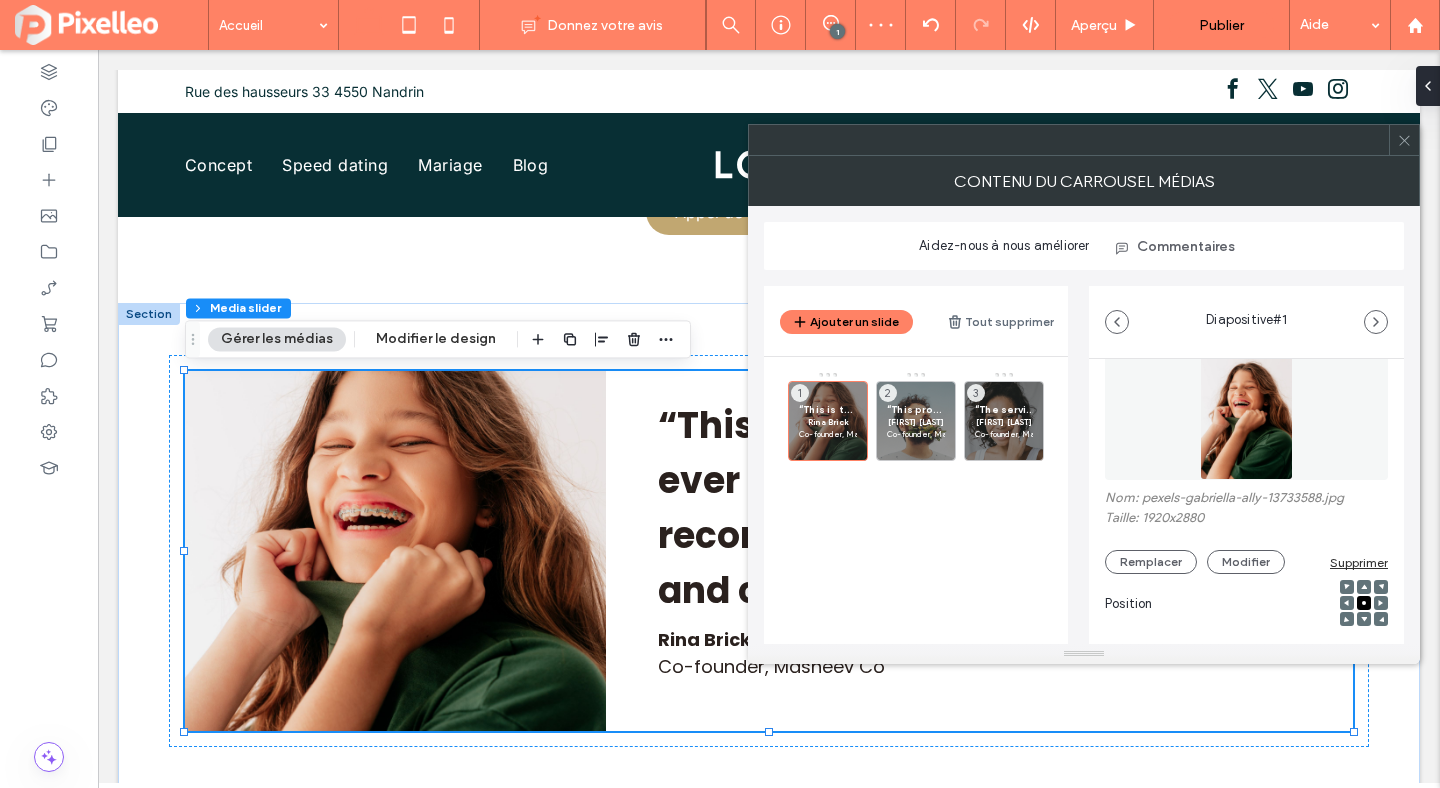 scroll, scrollTop: 117, scrollLeft: 0, axis: vertical 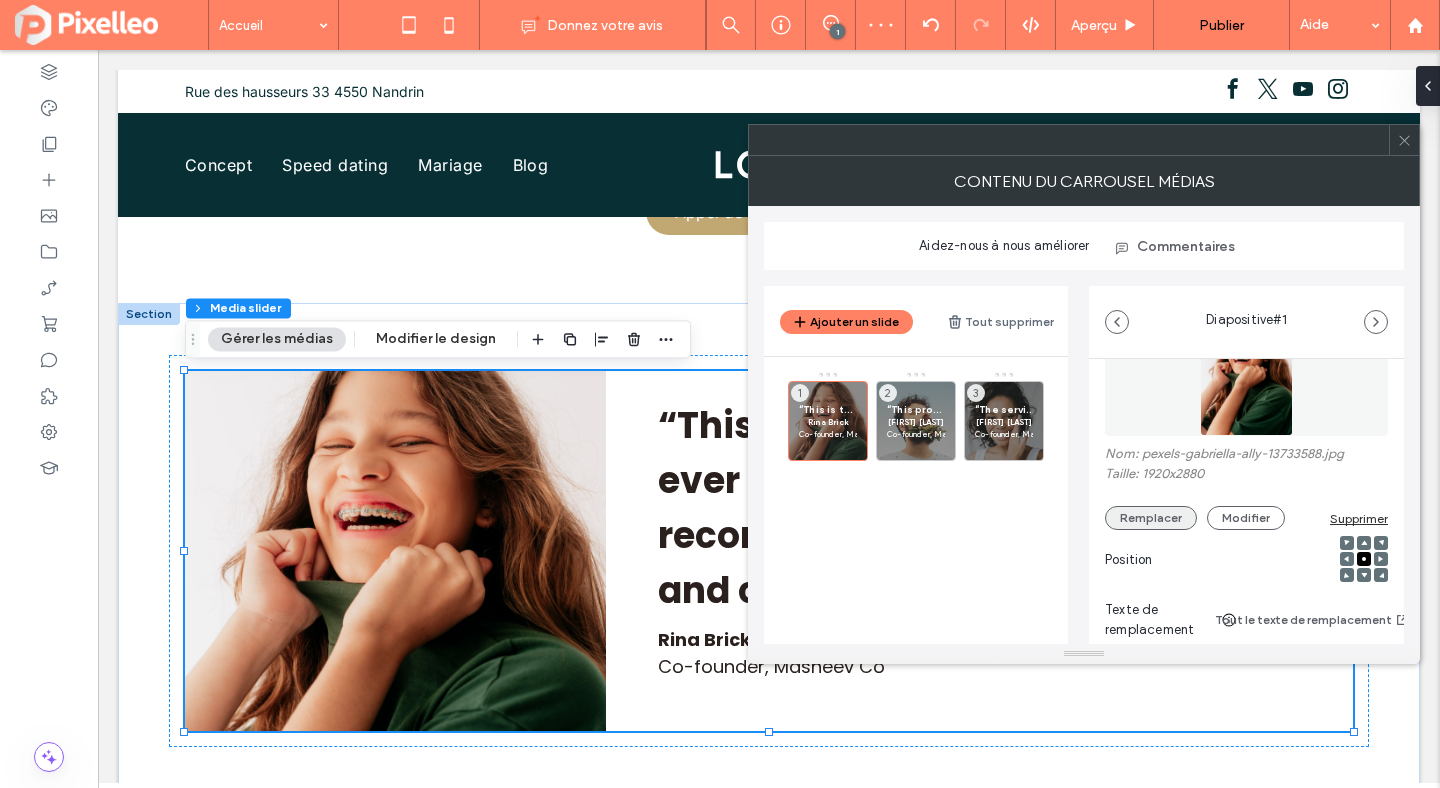 click on "Remplacer" at bounding box center (1151, 518) 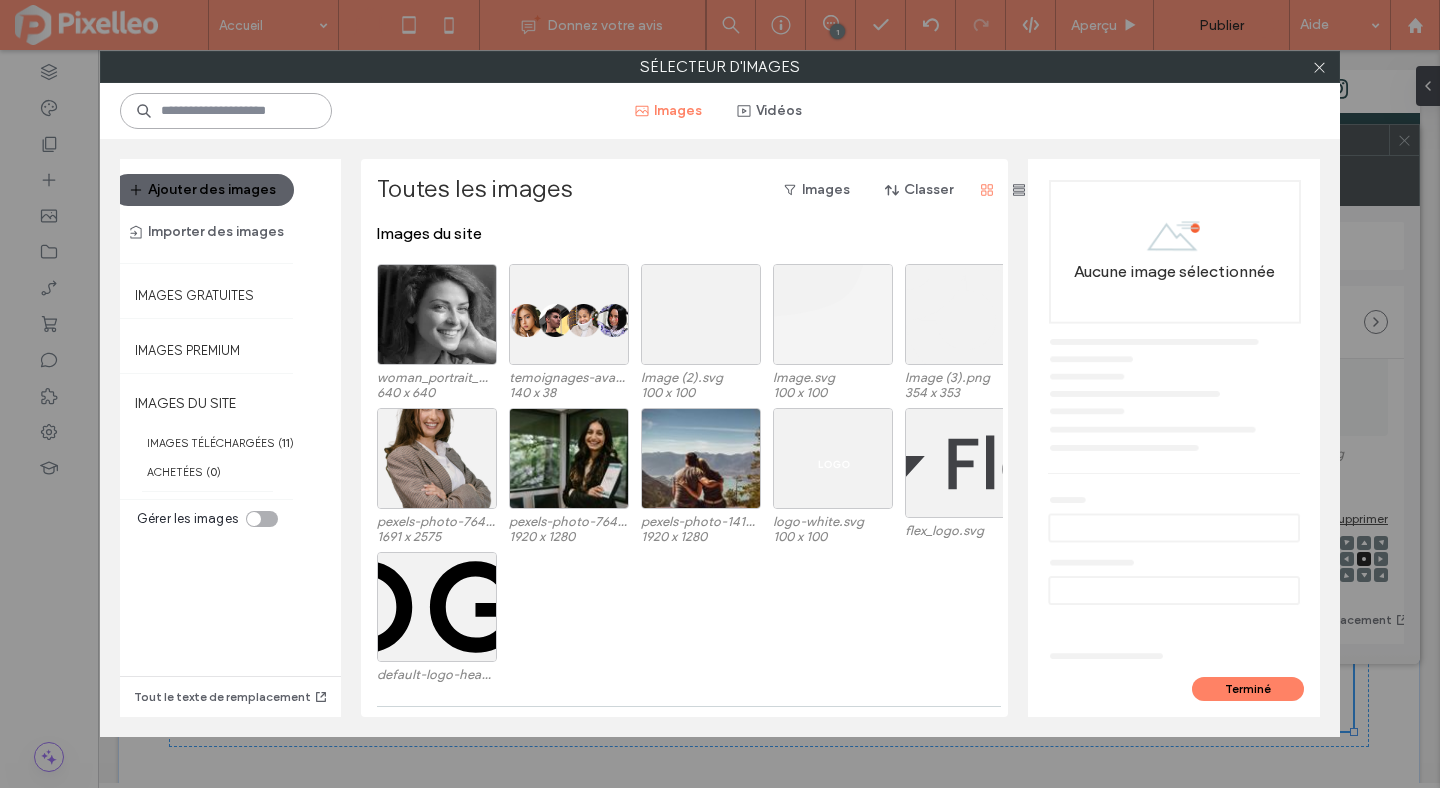 click at bounding box center (226, 111) 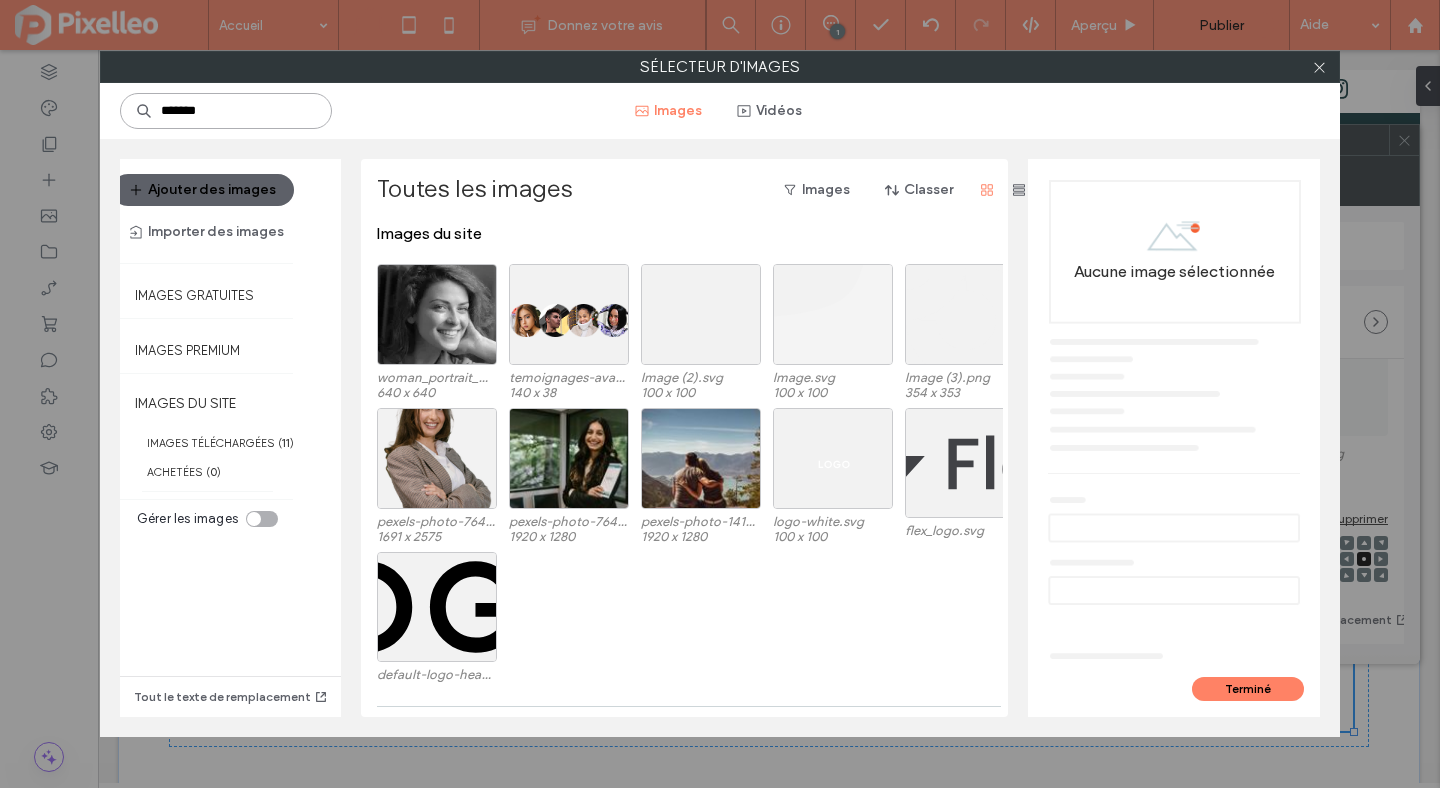 type on "*******" 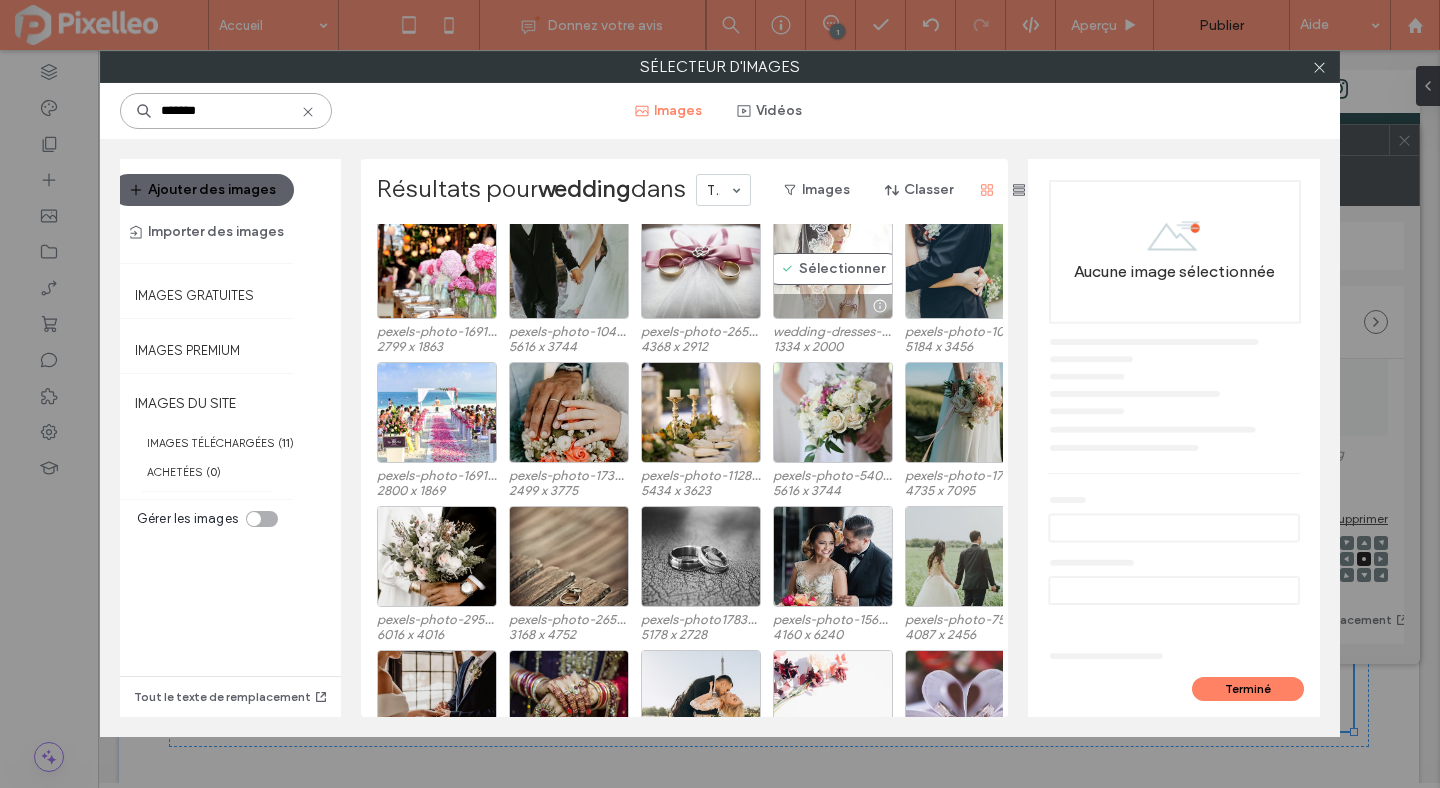 scroll, scrollTop: 664, scrollLeft: 0, axis: vertical 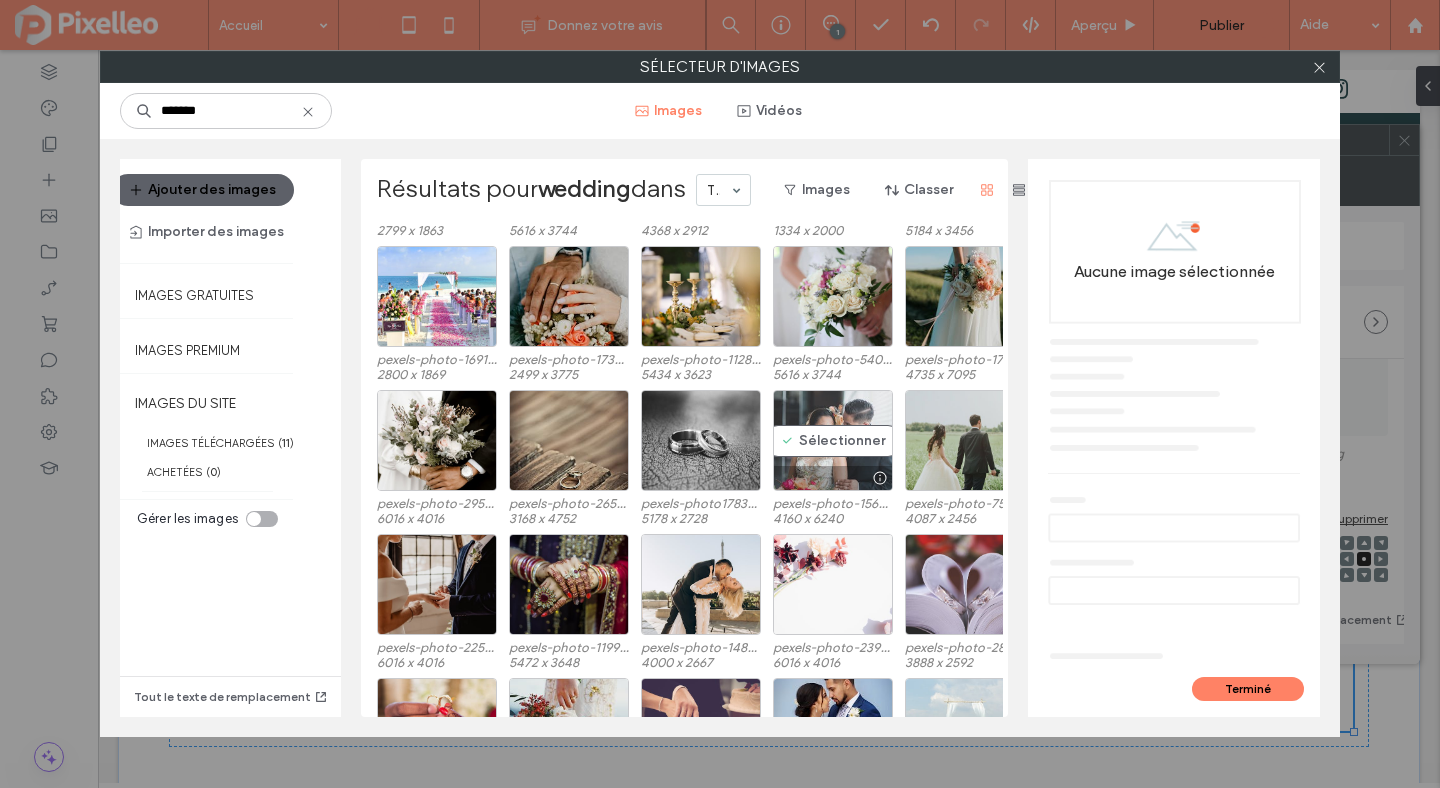 click on "Sélectionner" at bounding box center [833, 440] 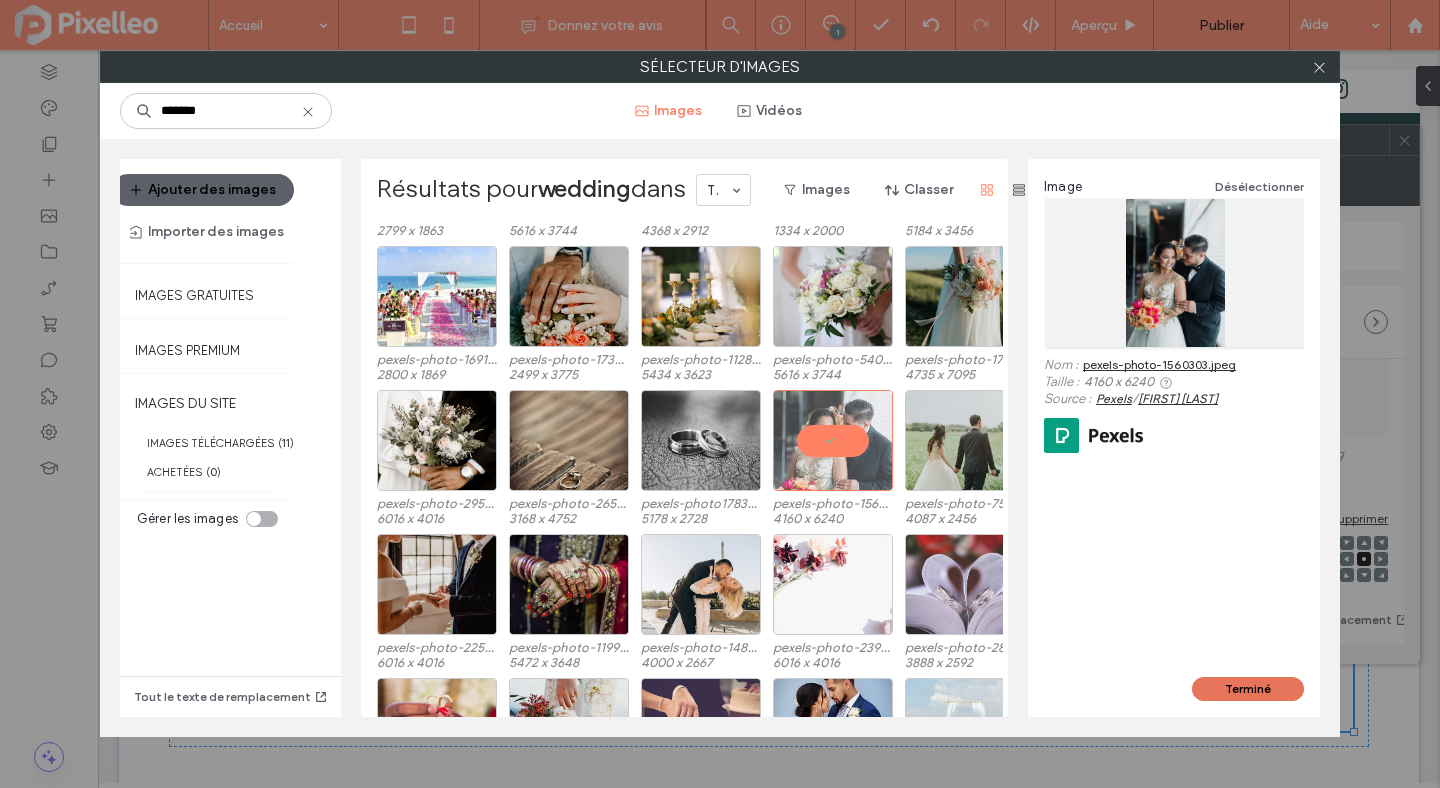 click on "Terminé" at bounding box center [1248, 689] 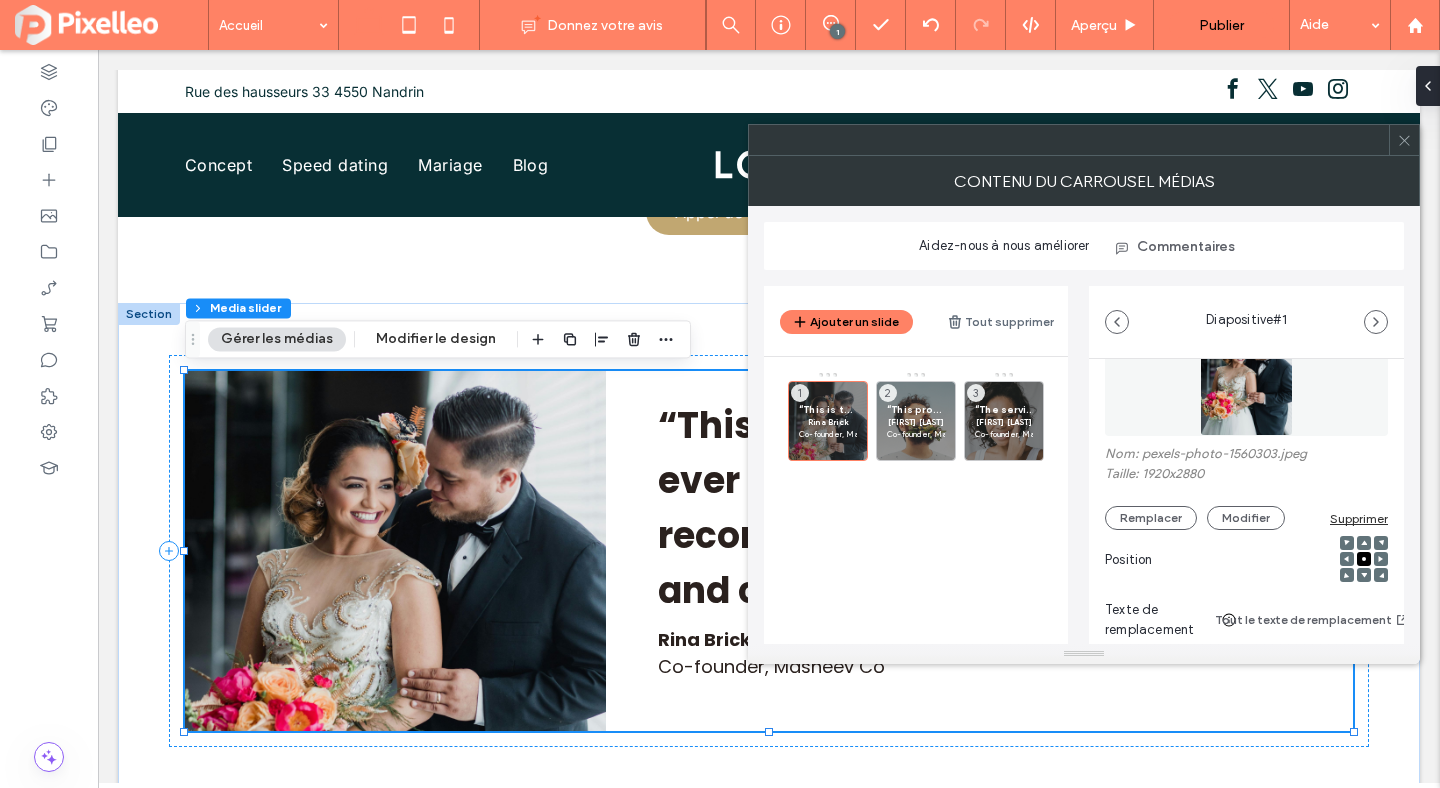 click 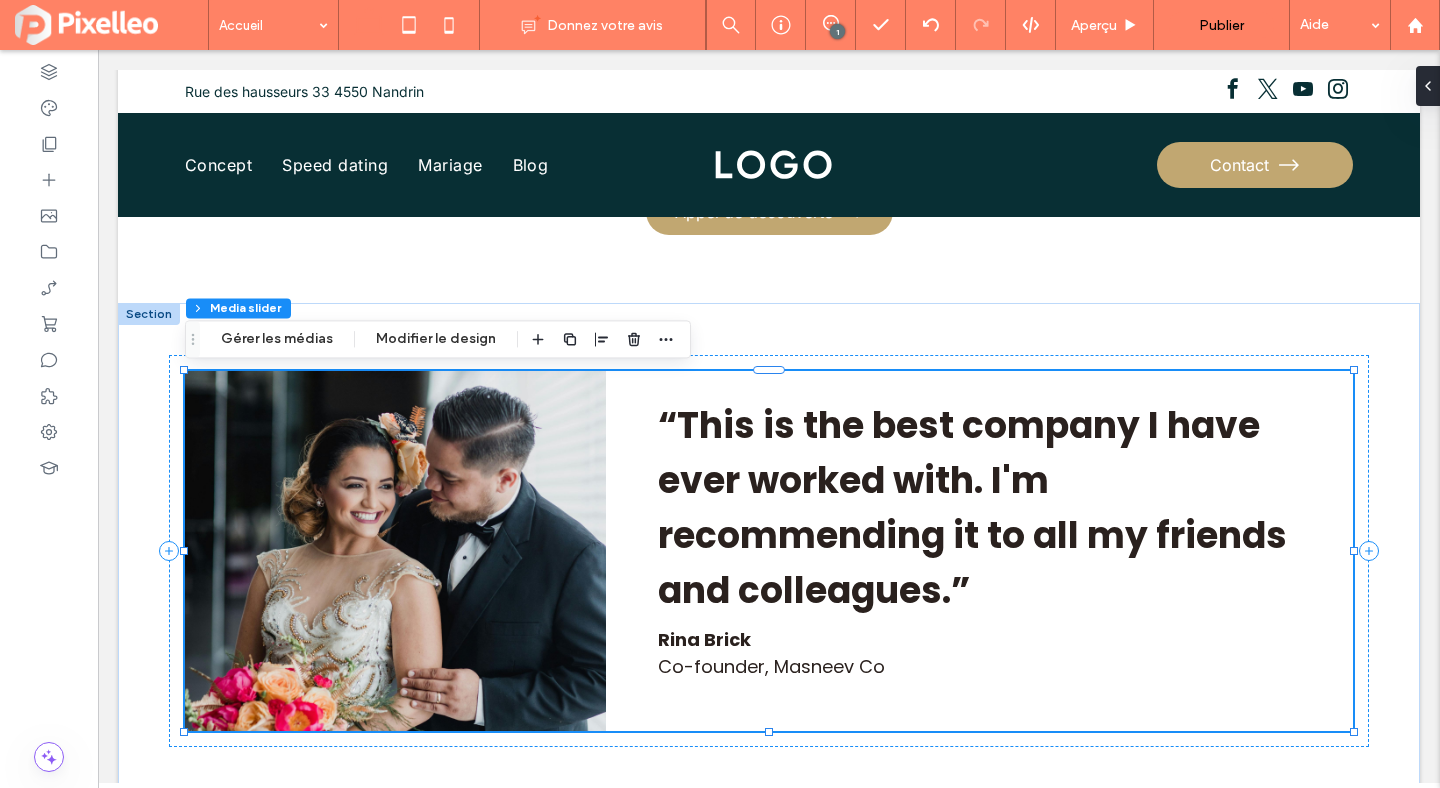click on "“This is the best company I have ever worked with. I'm recommending it to all my friends and colleagues.”" at bounding box center (994, 508) 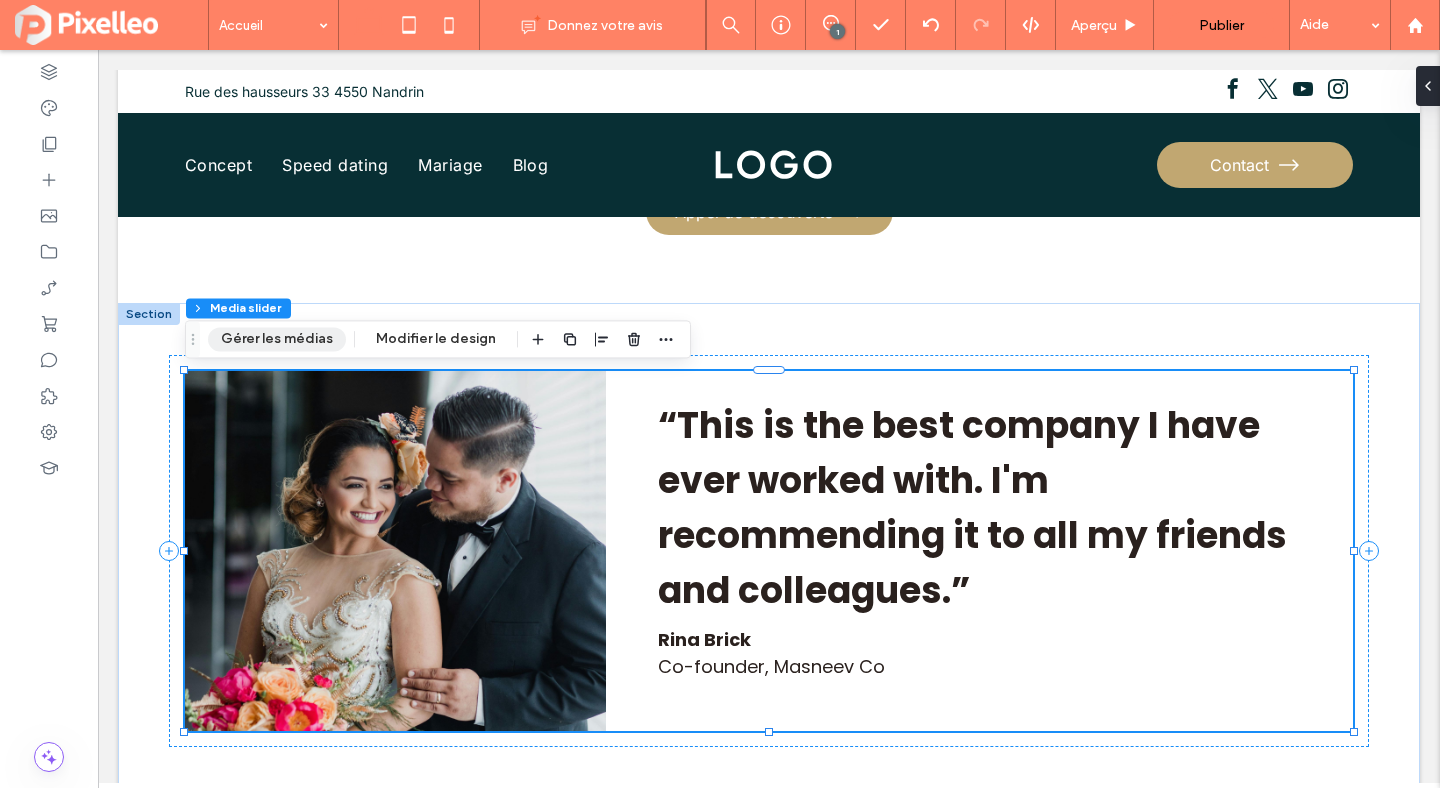 click on "Gérer les médias" at bounding box center (277, 339) 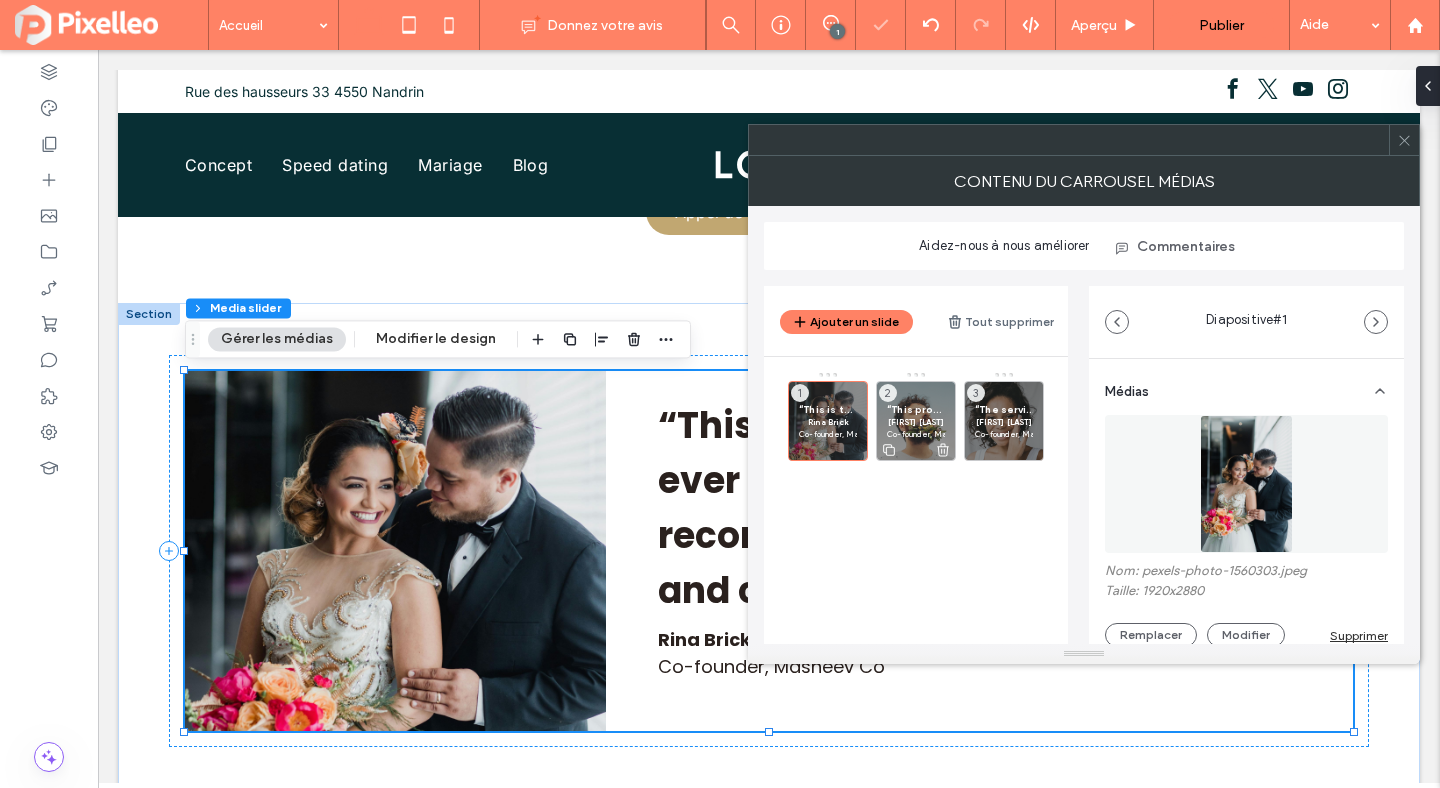 click on "“This product brings efficiency to a new level of simplicity. I've never found a product that's so easy to use.”" at bounding box center (916, 409) 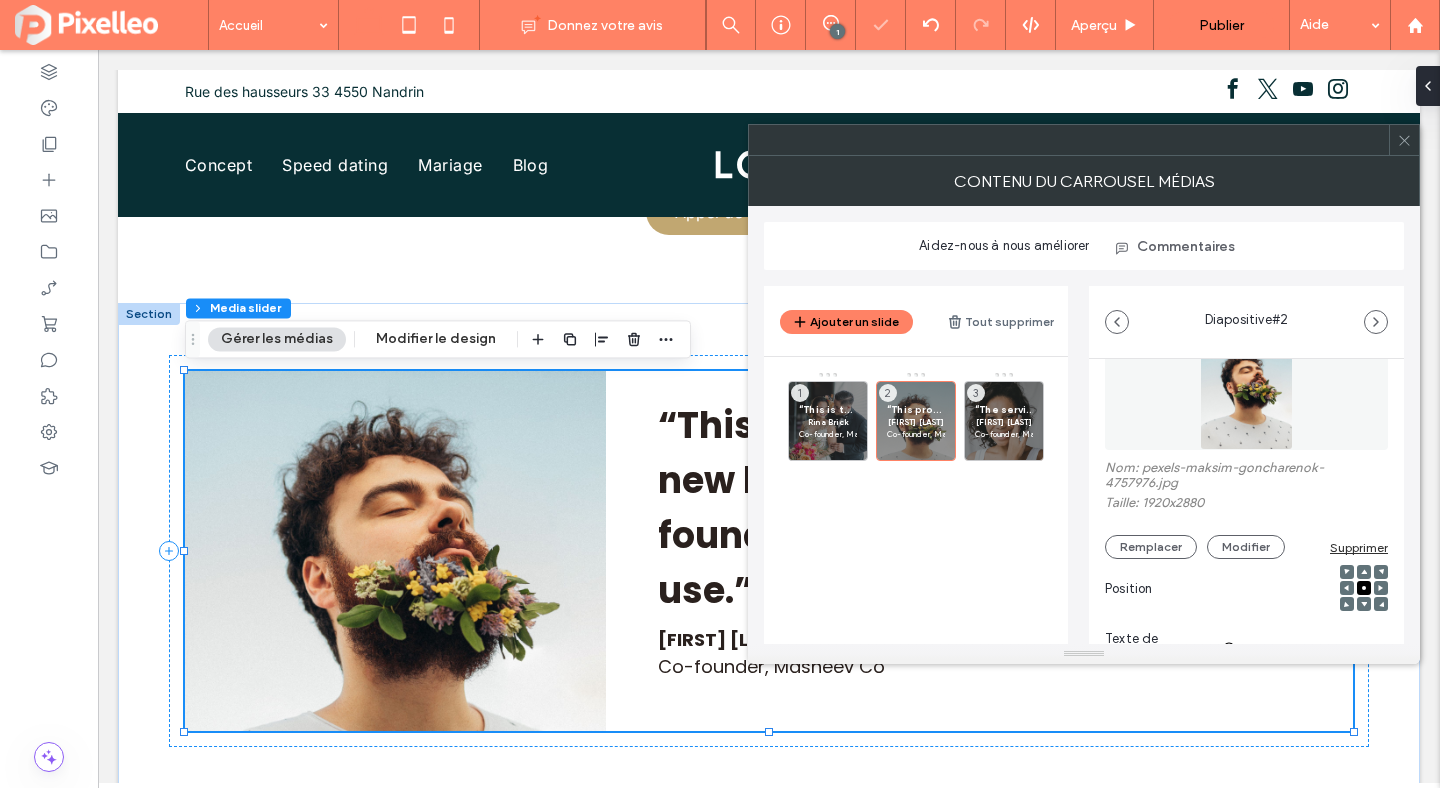 scroll, scrollTop: 112, scrollLeft: 0, axis: vertical 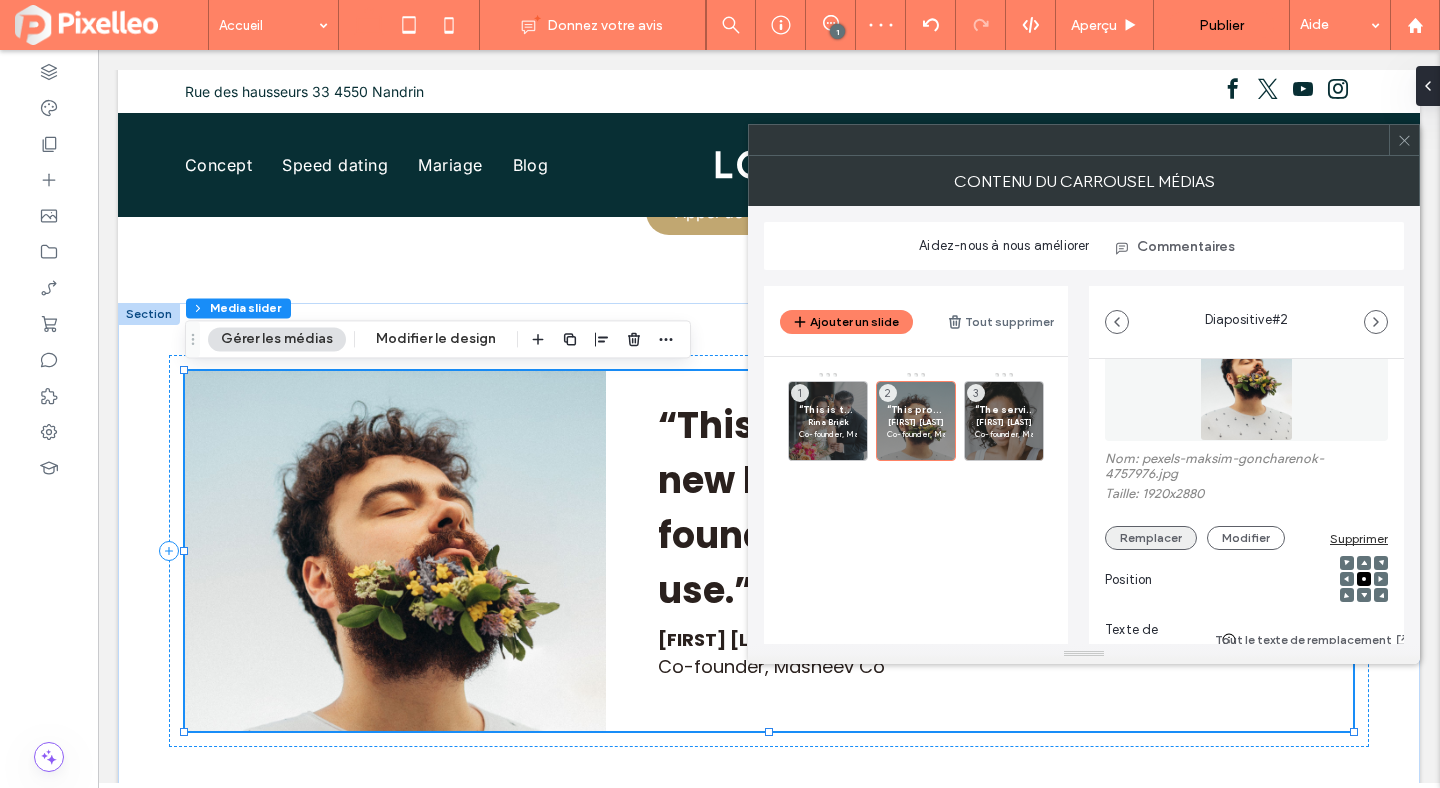 click on "Remplacer" at bounding box center (1151, 538) 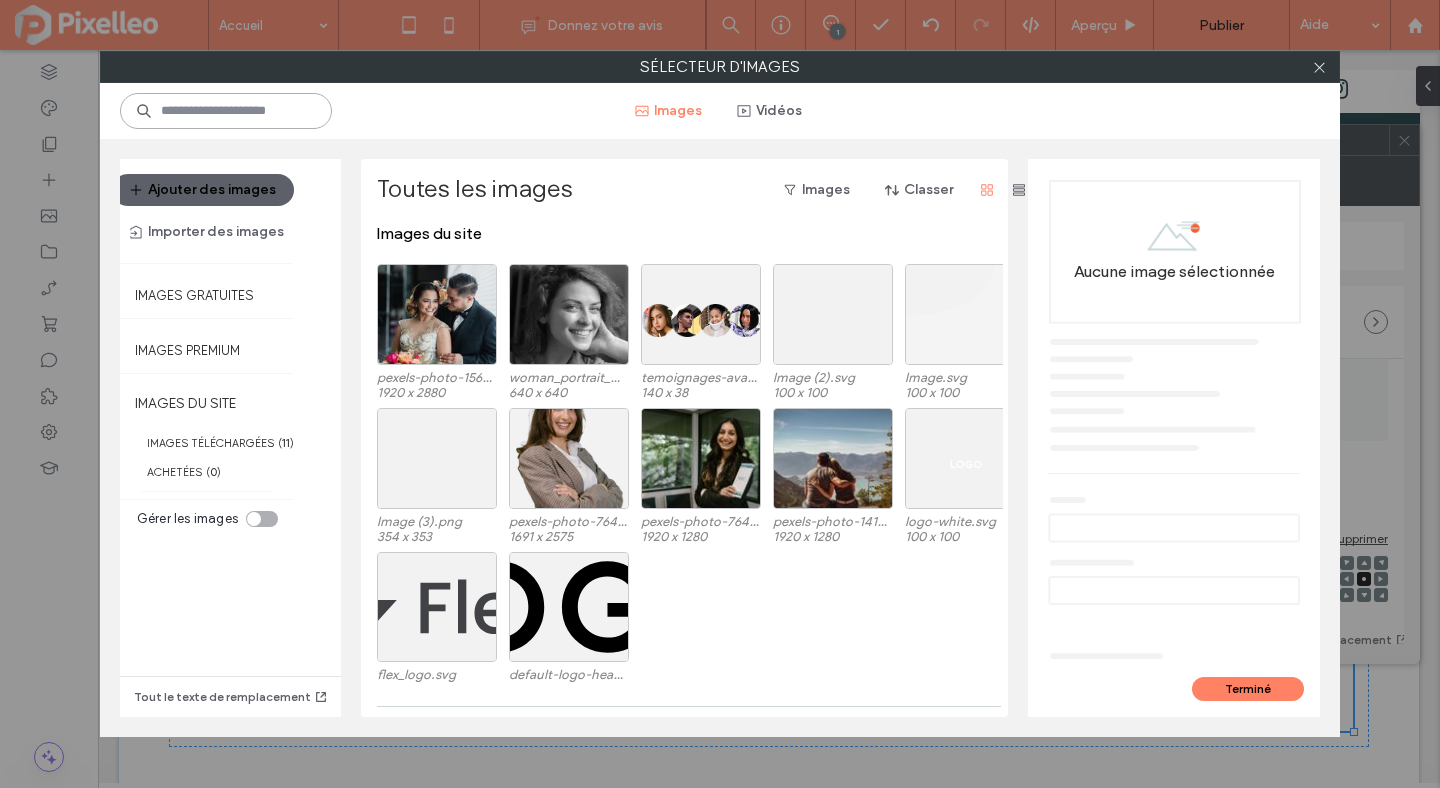 click at bounding box center [226, 111] 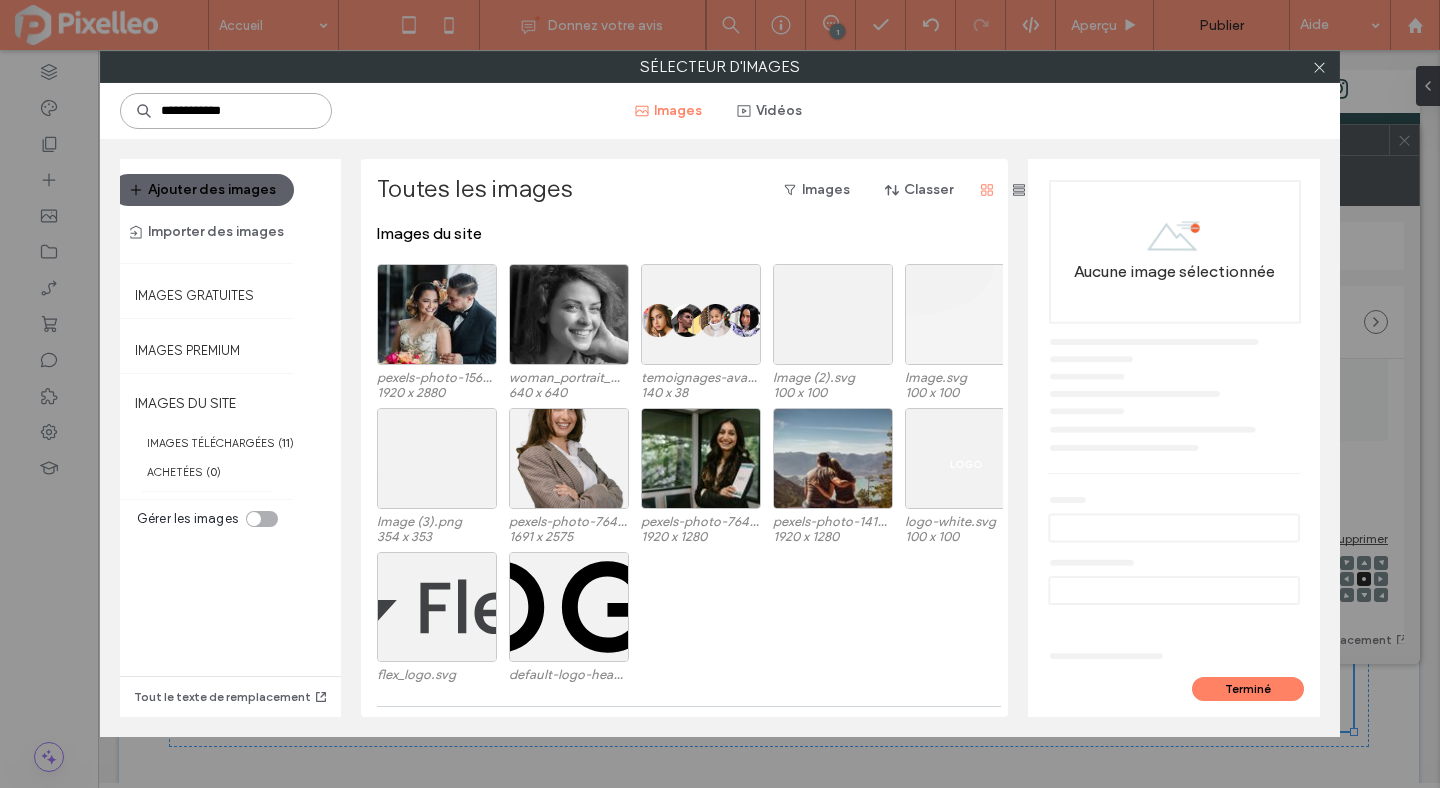 type on "**********" 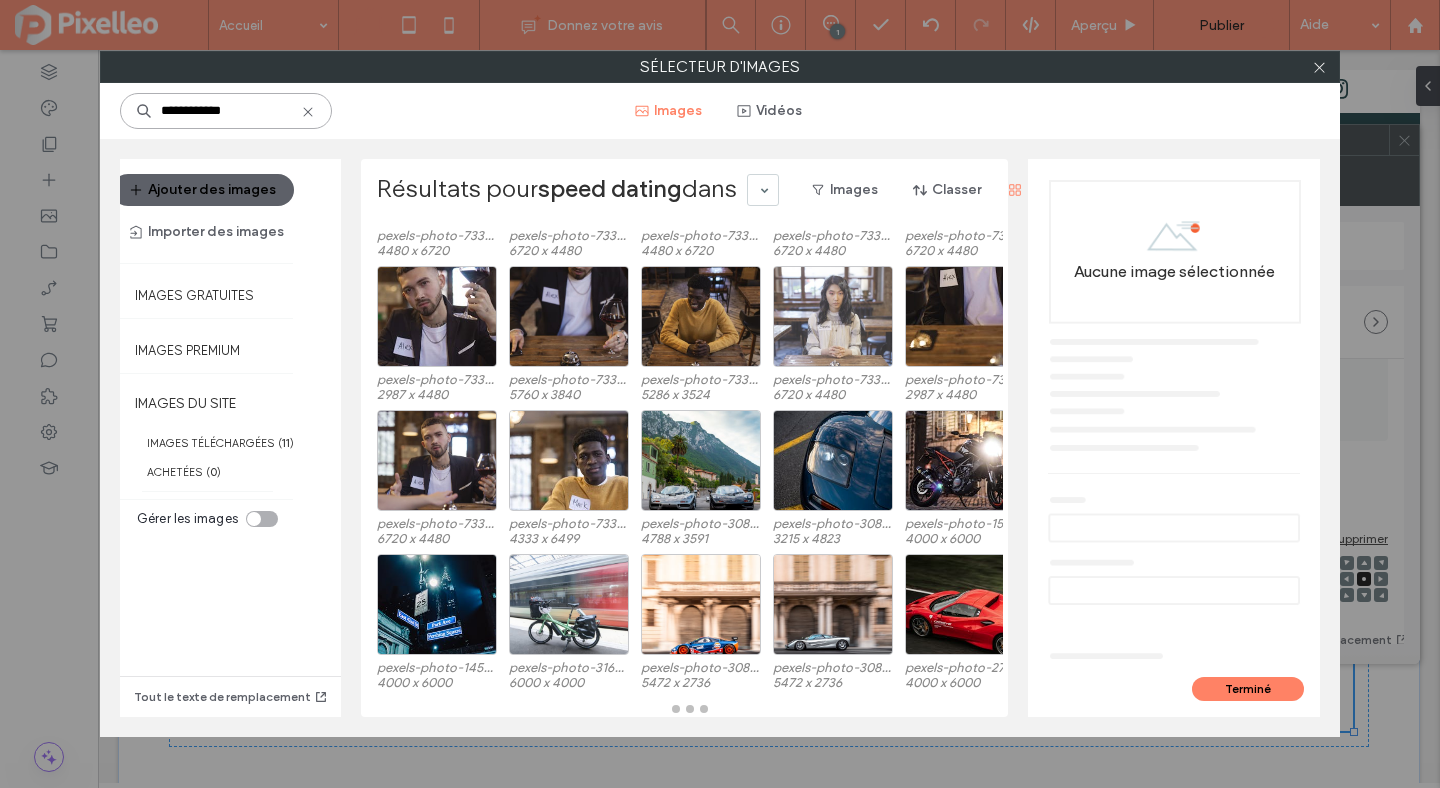 scroll, scrollTop: 142, scrollLeft: 0, axis: vertical 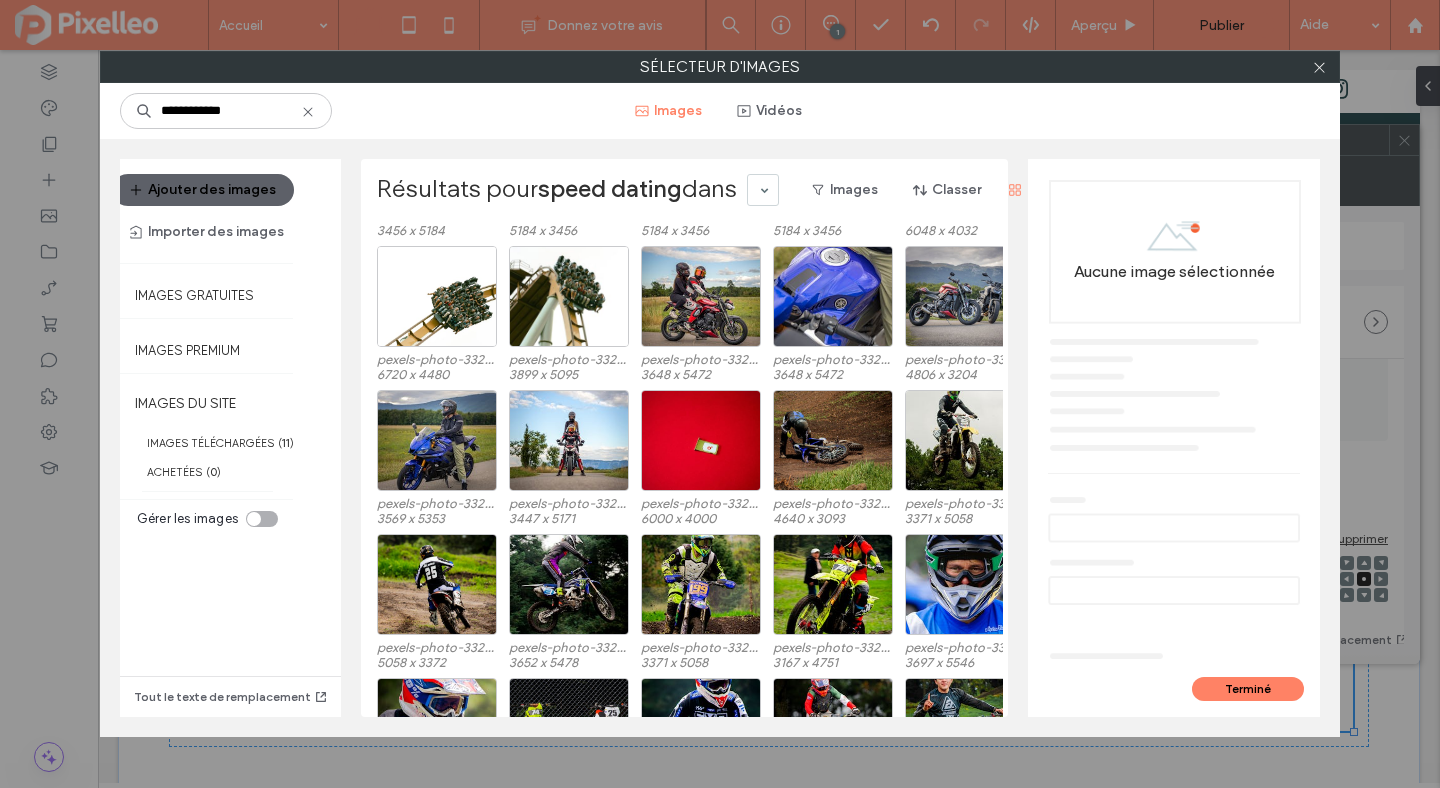 click on "**********" at bounding box center (226, 111) 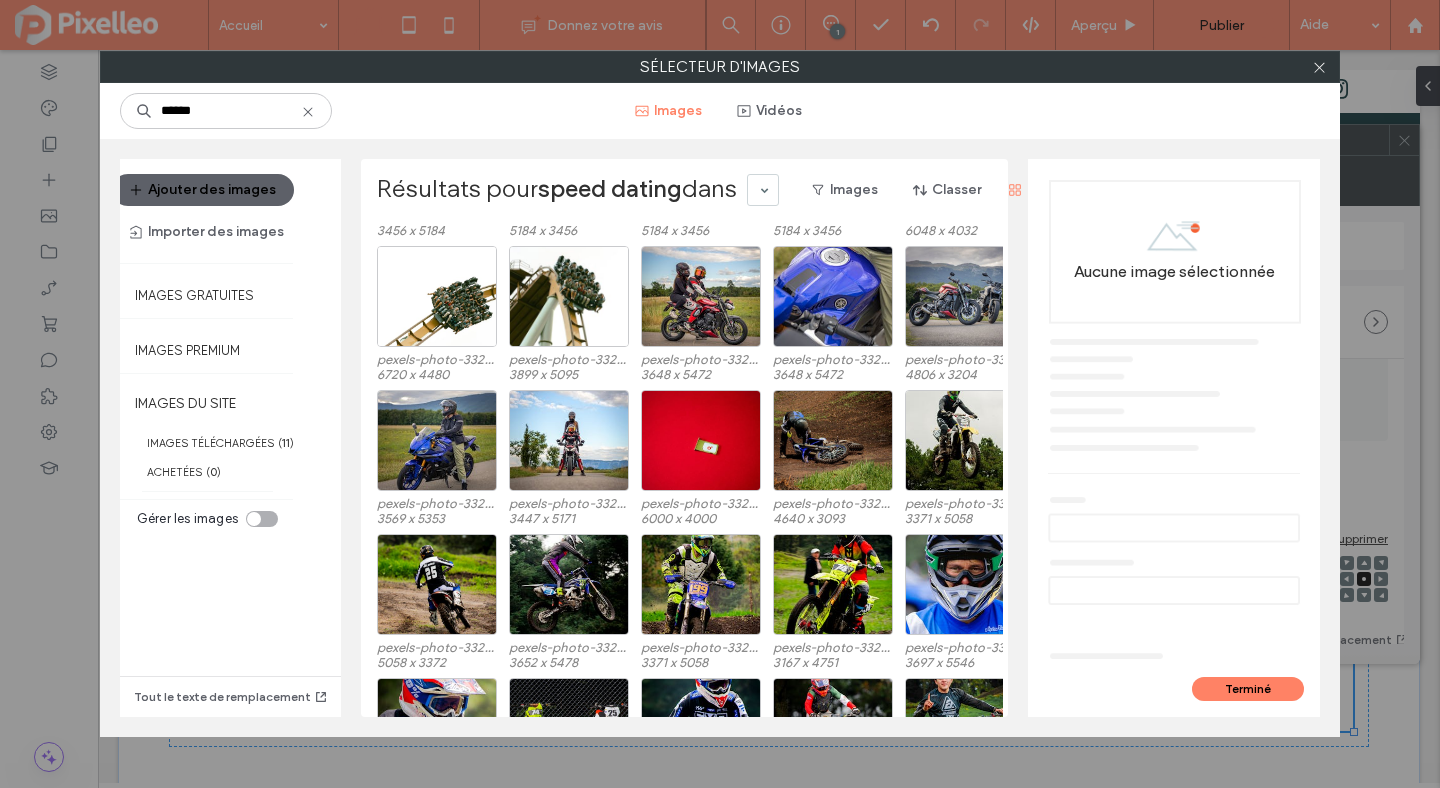 type on "******" 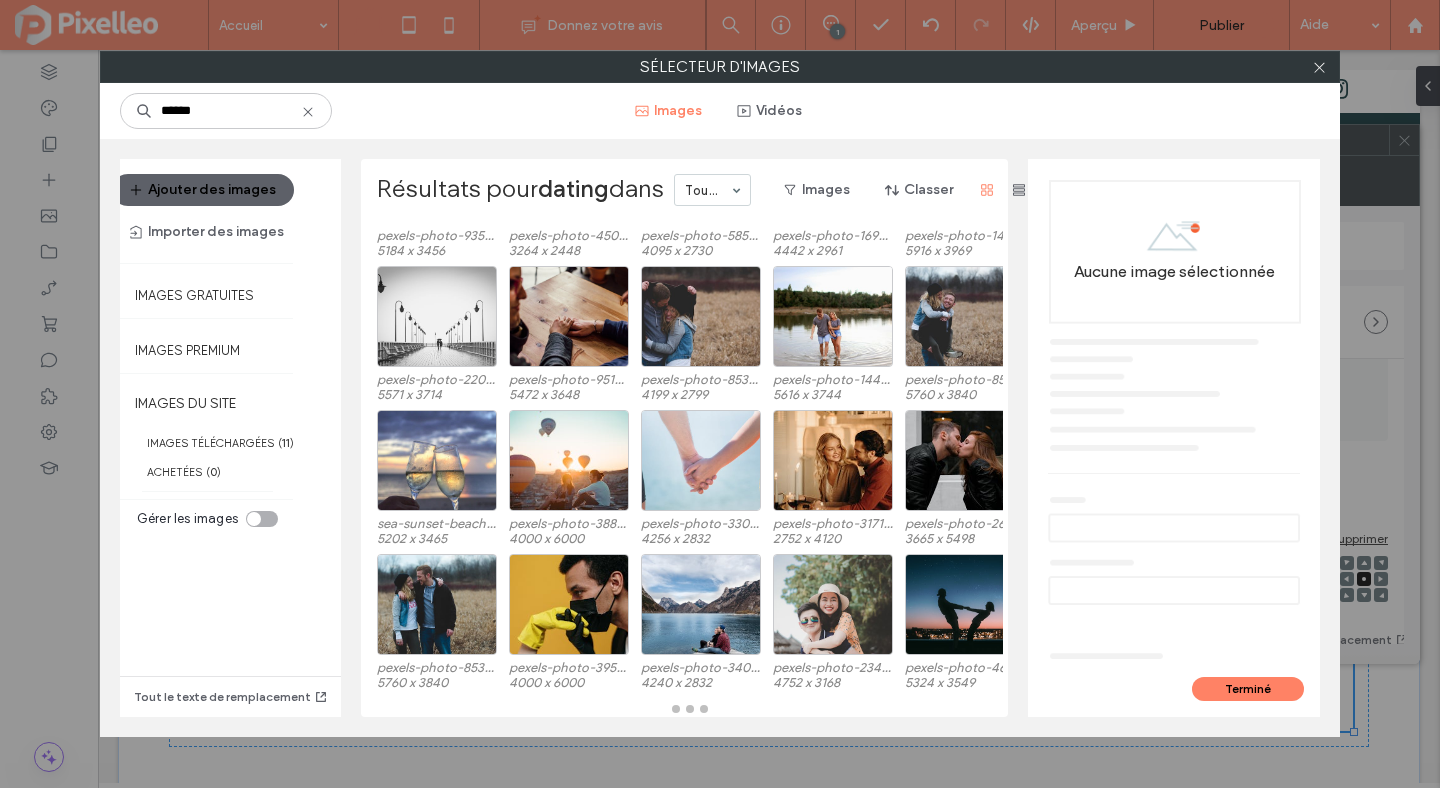 scroll, scrollTop: 142, scrollLeft: 0, axis: vertical 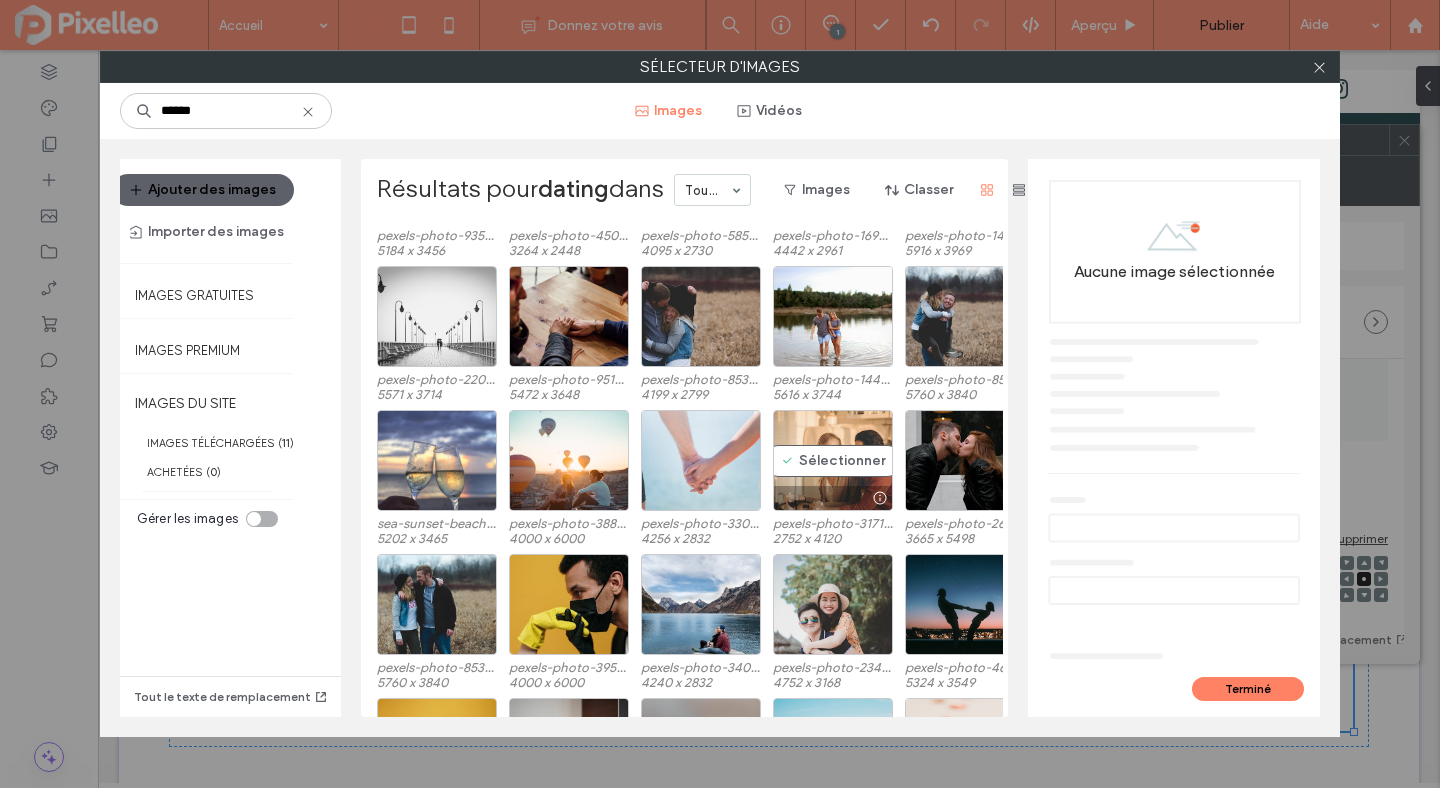 click on "Sélectionner" at bounding box center [833, 460] 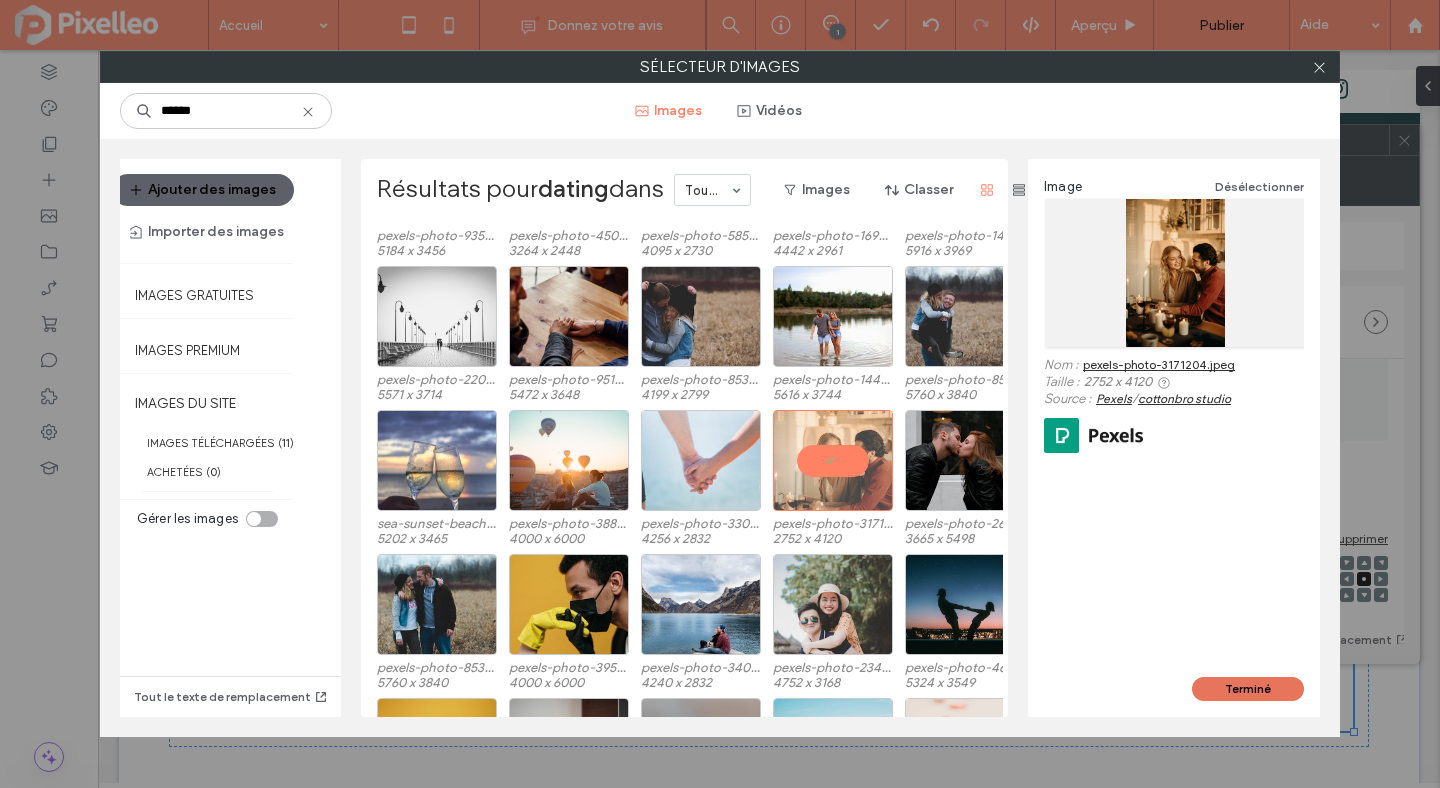 click on "Terminé" at bounding box center (1248, 689) 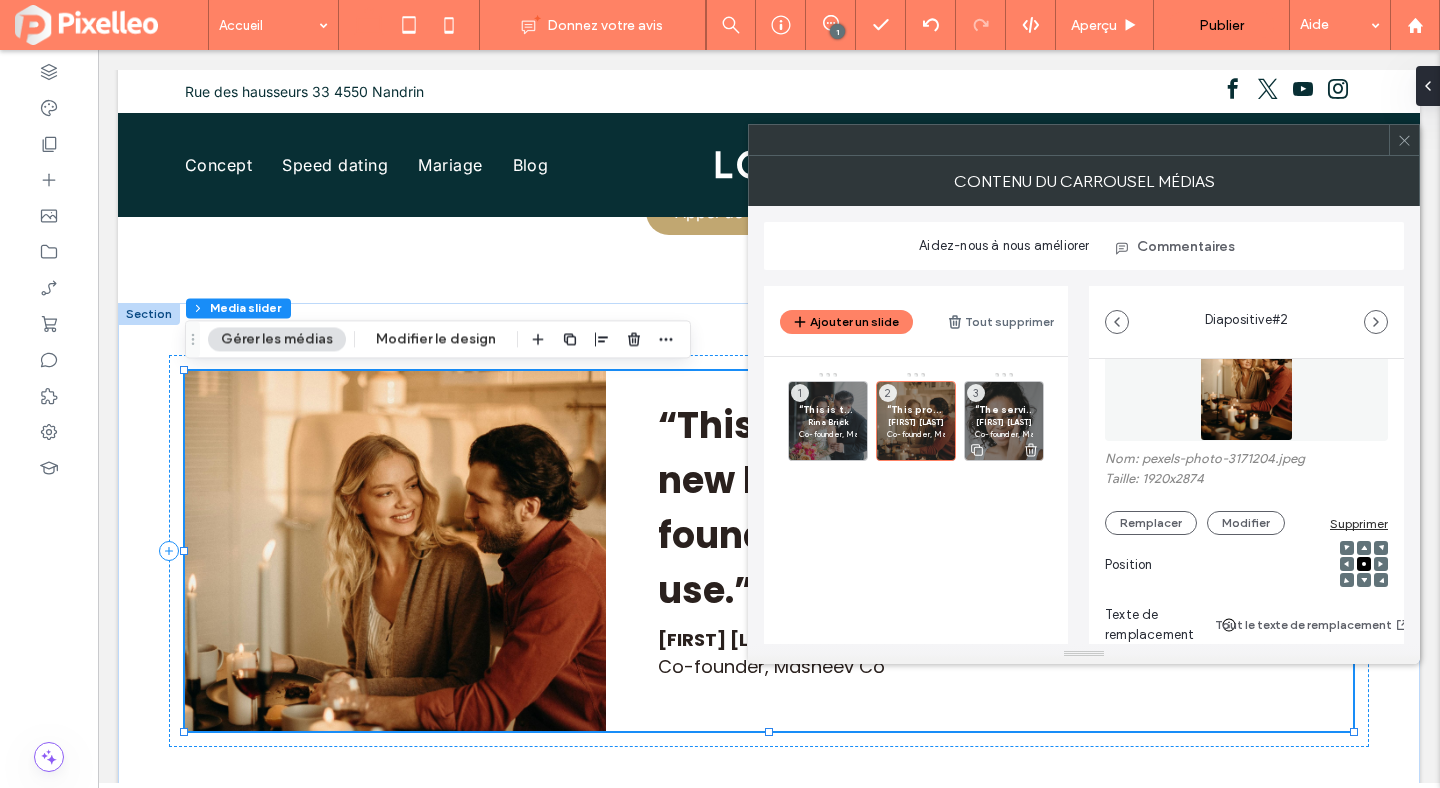 click on "“The service is friendly and the results are always of the highest quality. I’m sure to be a returning customer.”" at bounding box center [1004, 409] 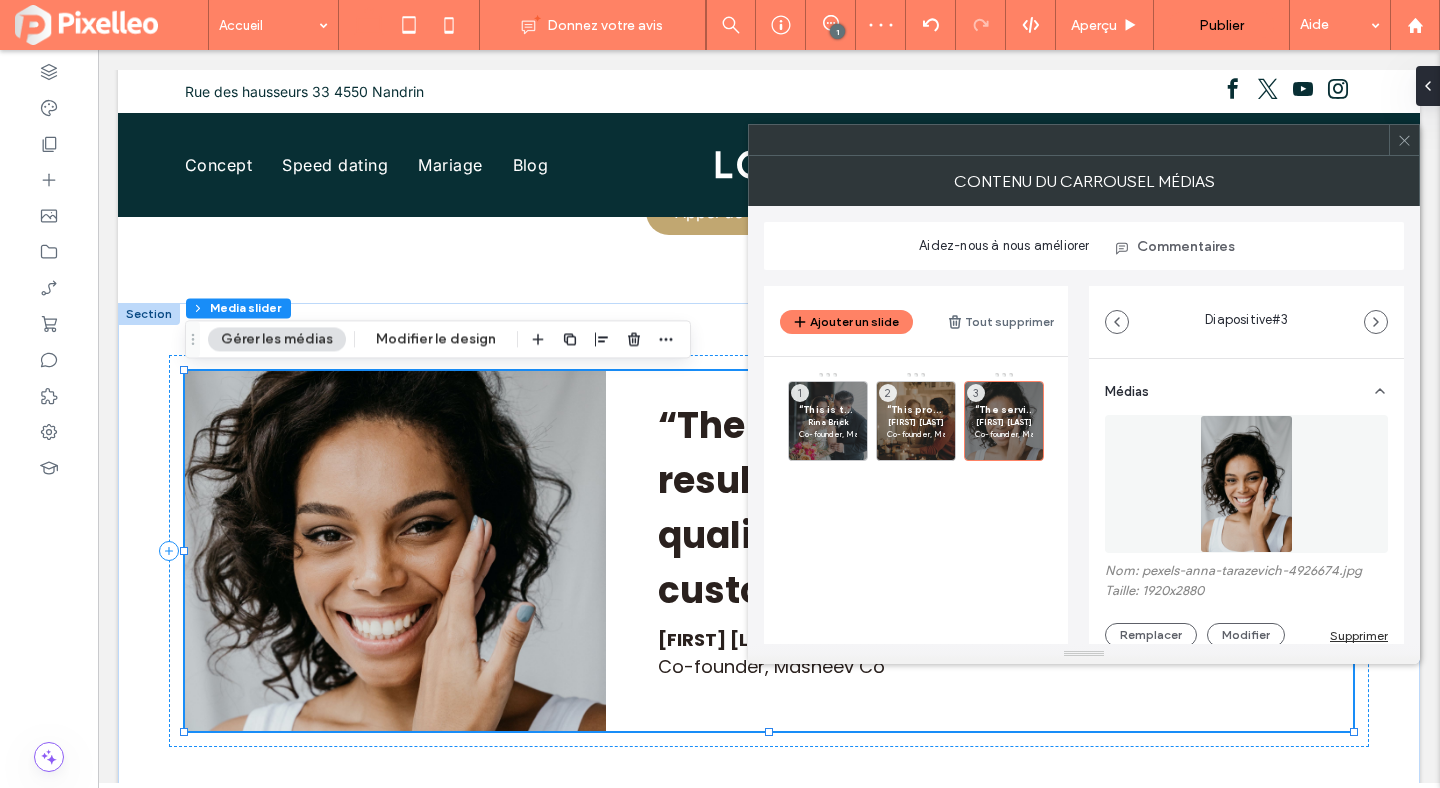 click 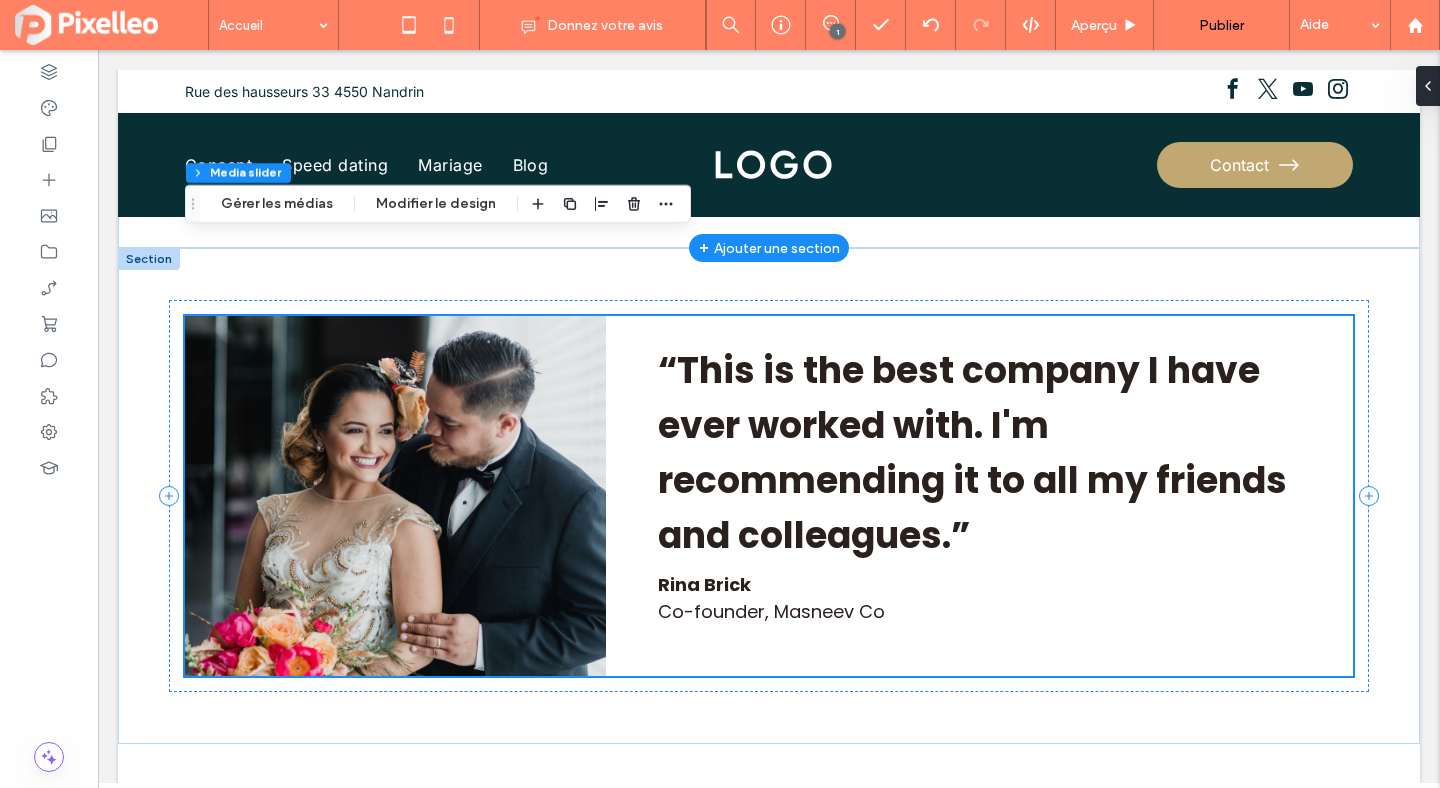 scroll, scrollTop: 2643, scrollLeft: 0, axis: vertical 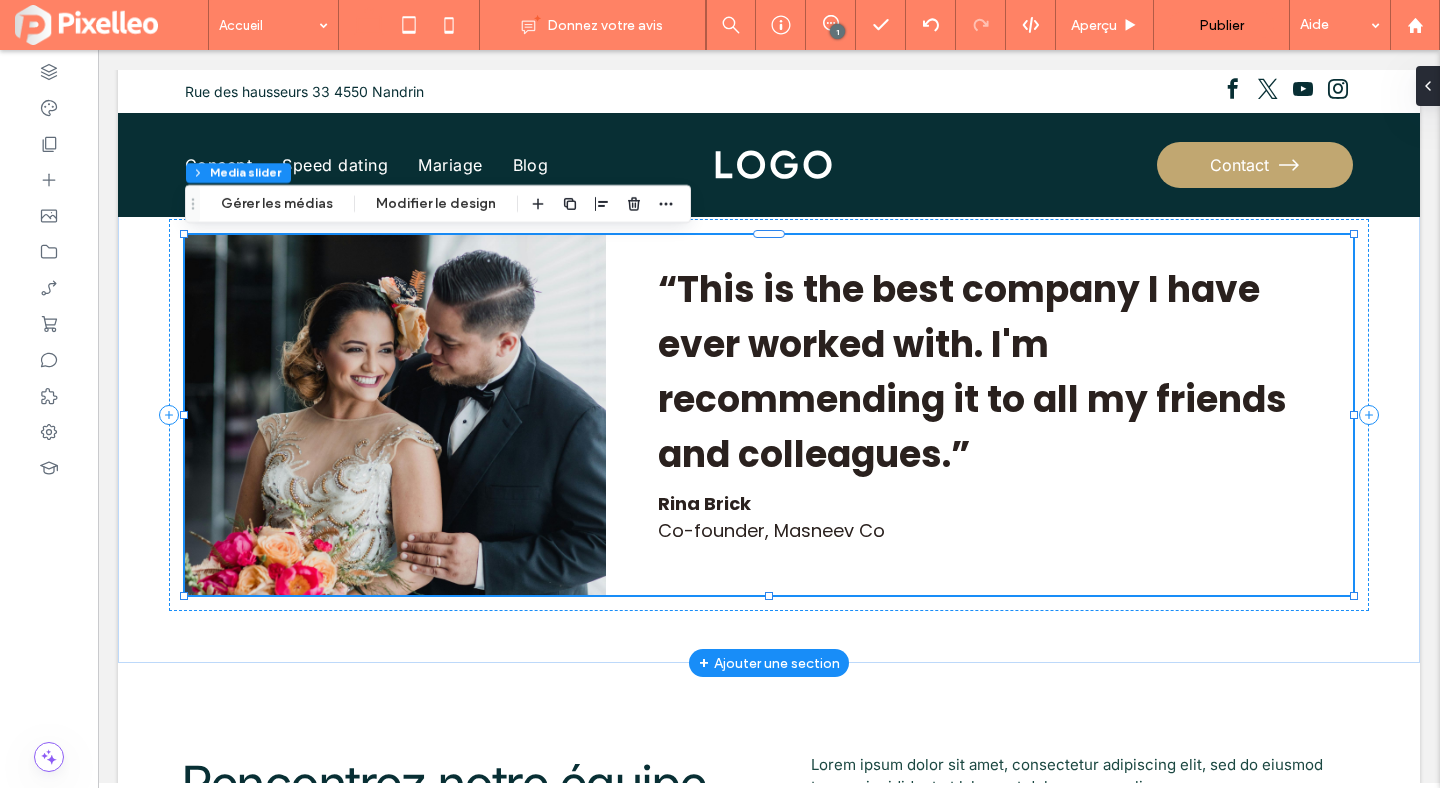 click on "“This is the best company I have ever worked with. I'm recommending it to all my friends and colleagues.”" at bounding box center [994, 372] 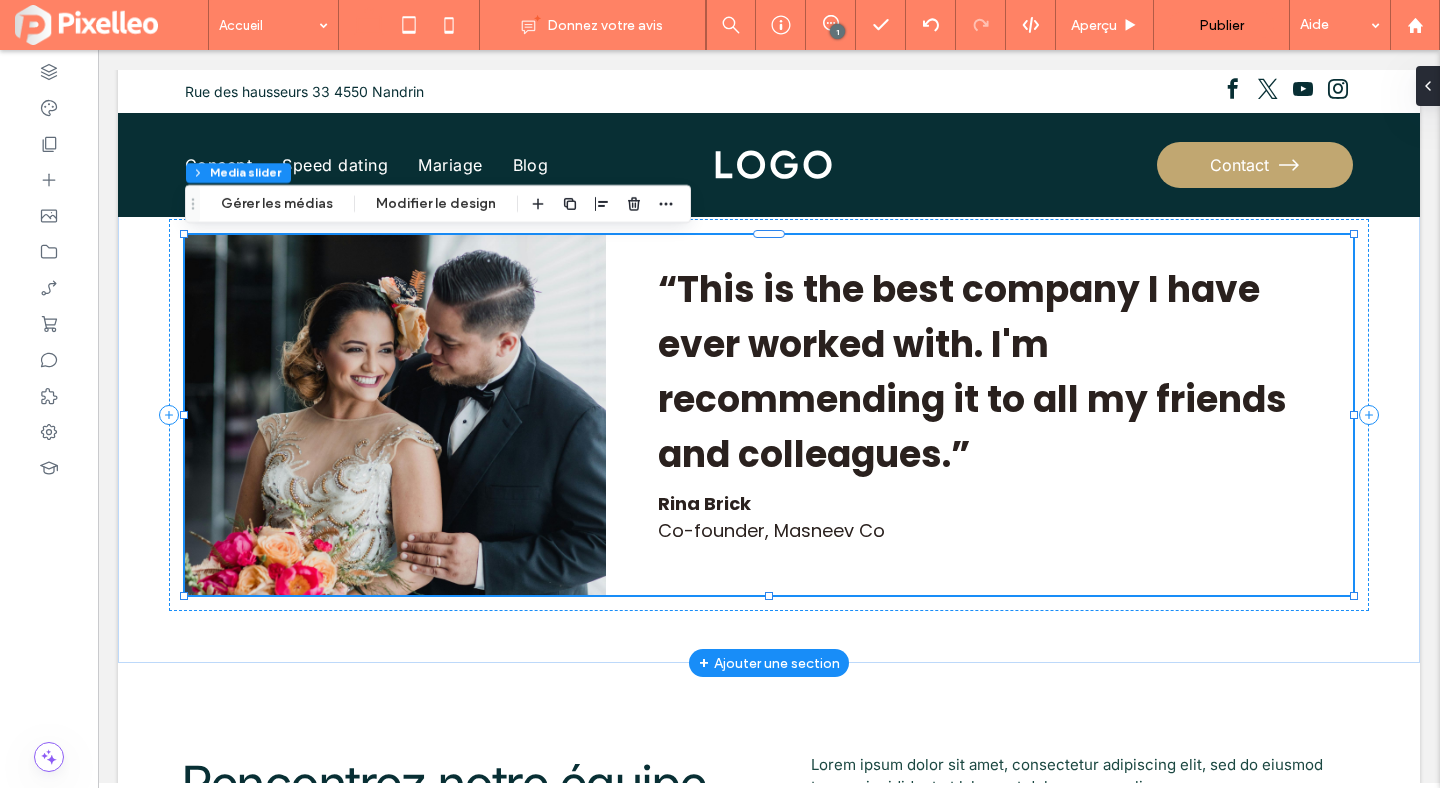 click on "“This is the best company I have ever worked with. I'm recommending it to all my friends and colleagues.”" at bounding box center (994, 372) 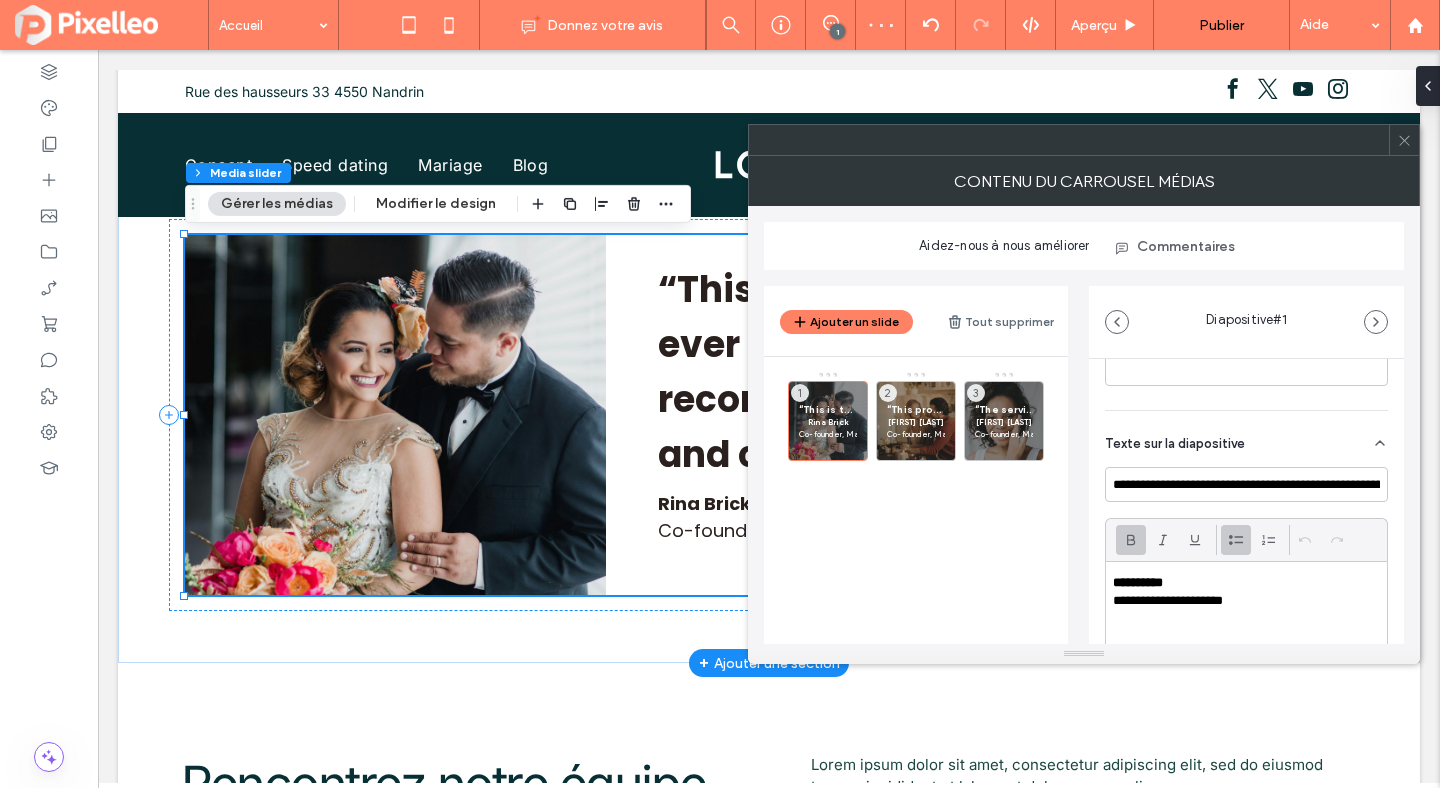 scroll, scrollTop: 477, scrollLeft: 0, axis: vertical 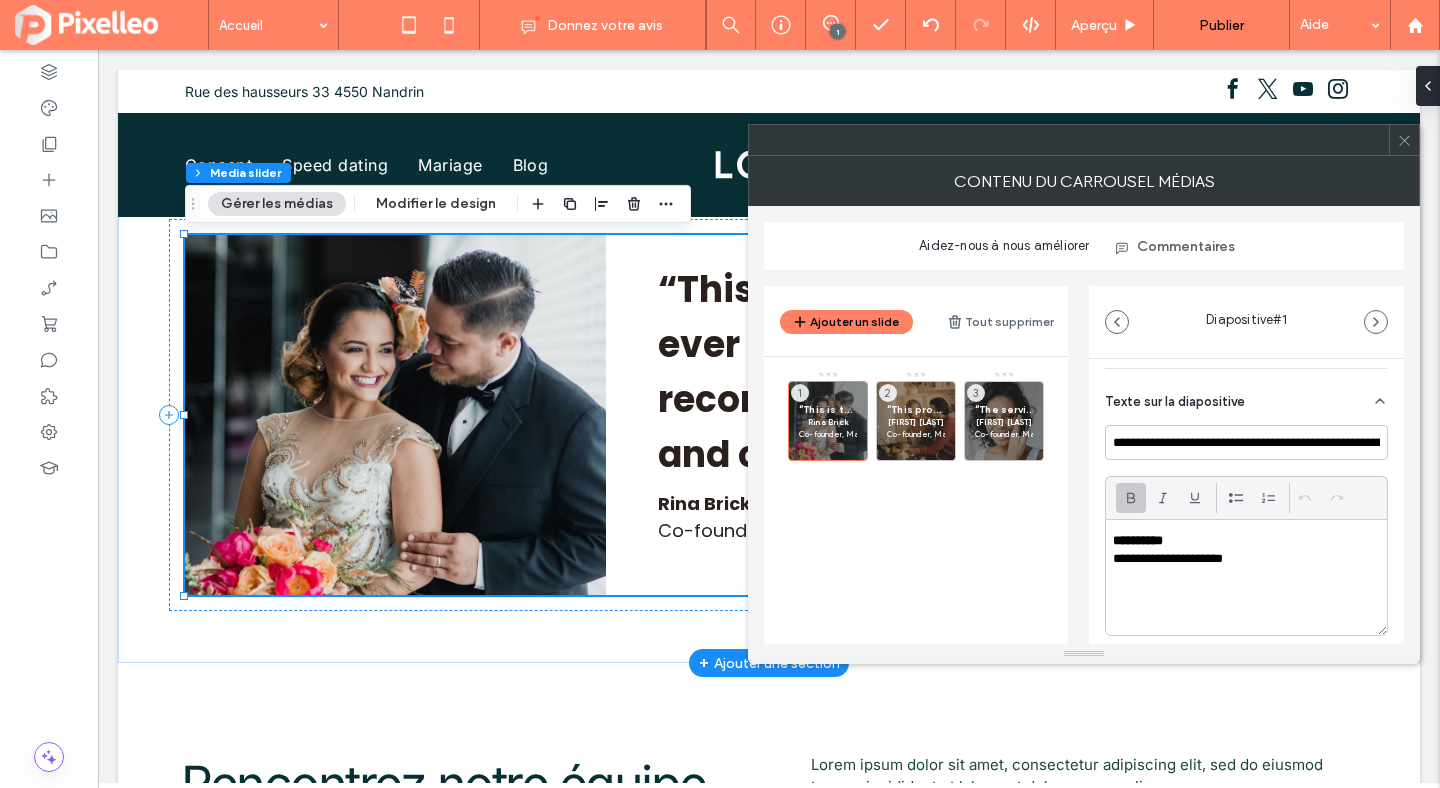 click 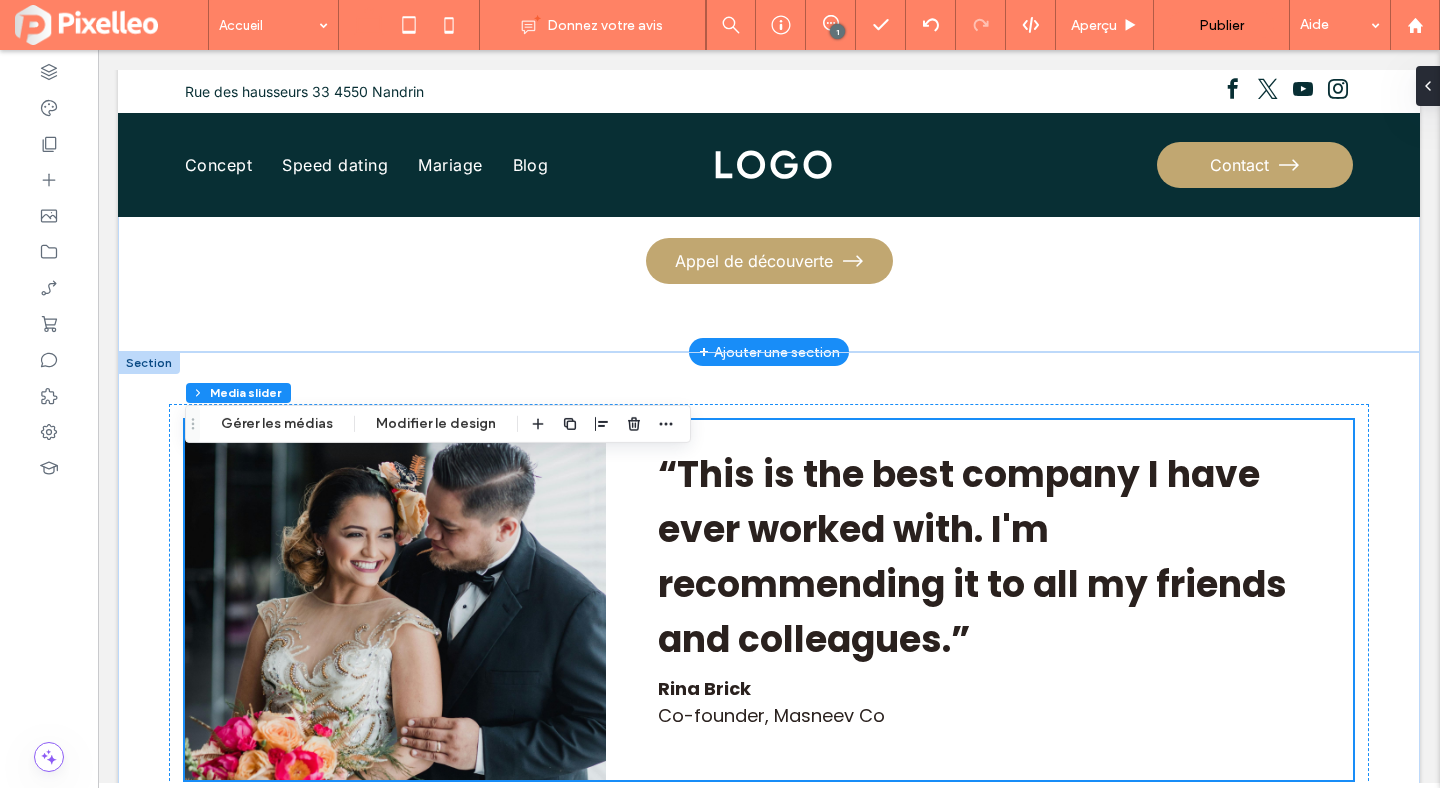 scroll, scrollTop: 2471, scrollLeft: 0, axis: vertical 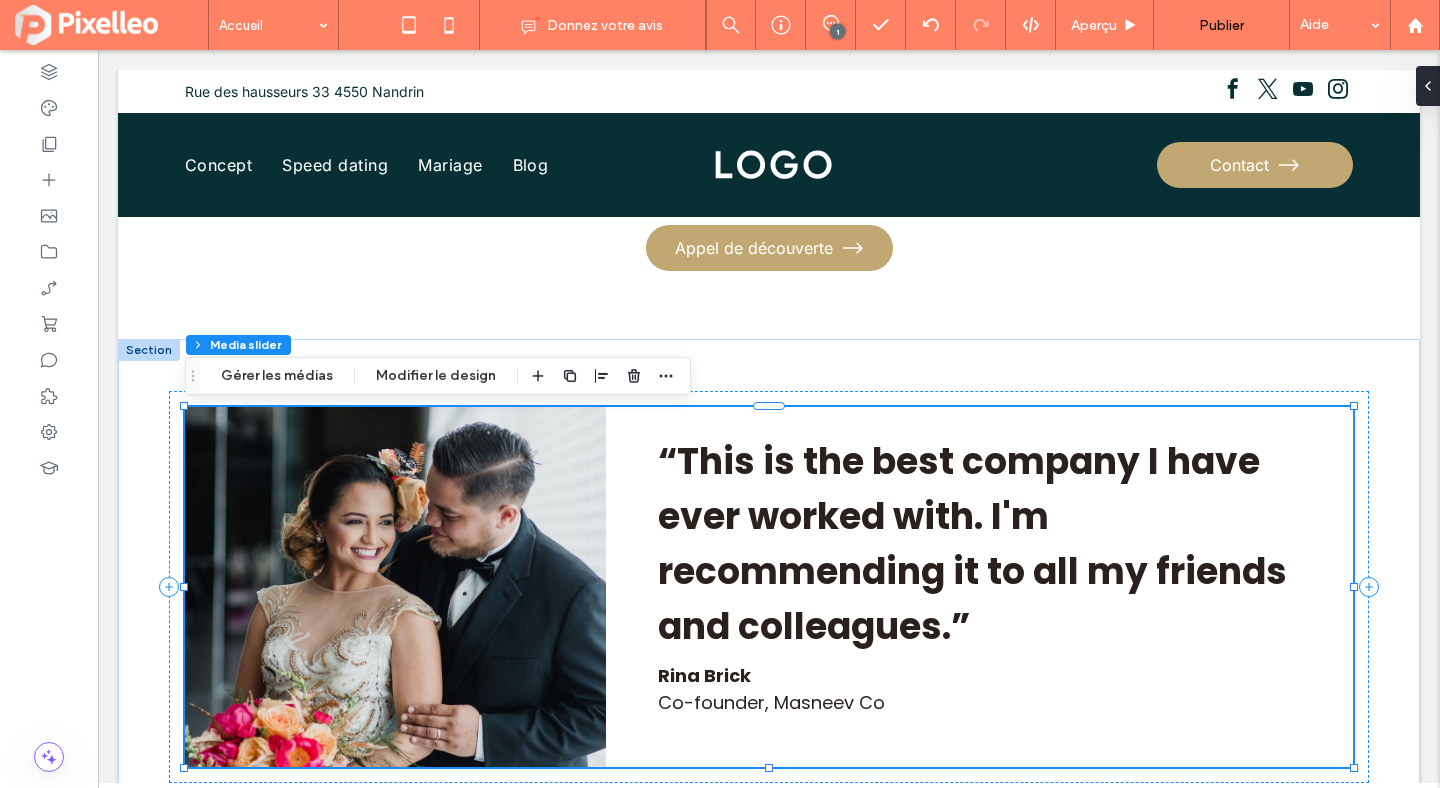 click on "“This is the best company I have ever worked with. I'm recommending it to all my friends and colleagues.”" at bounding box center [994, 544] 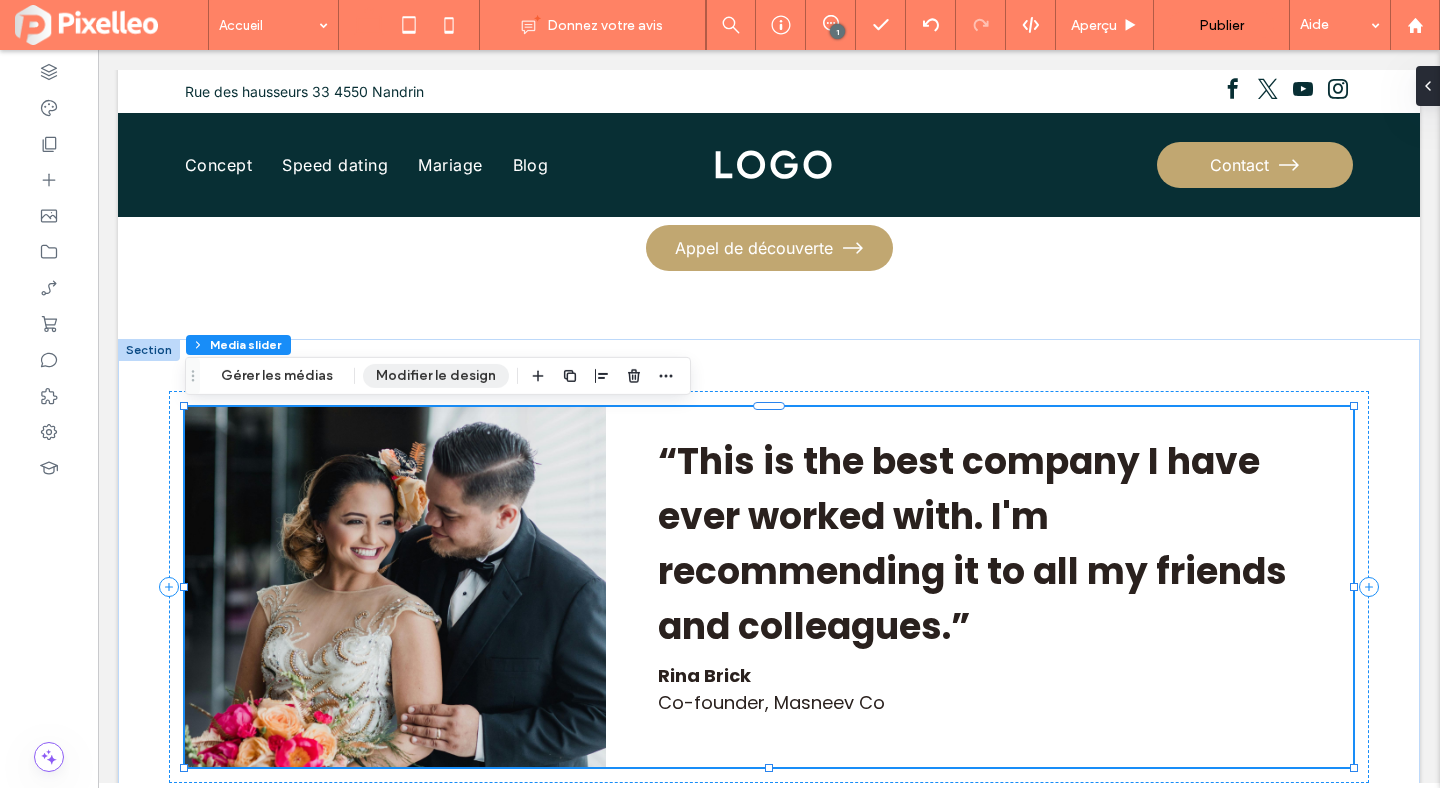 click on "Modifier le design" at bounding box center [436, 376] 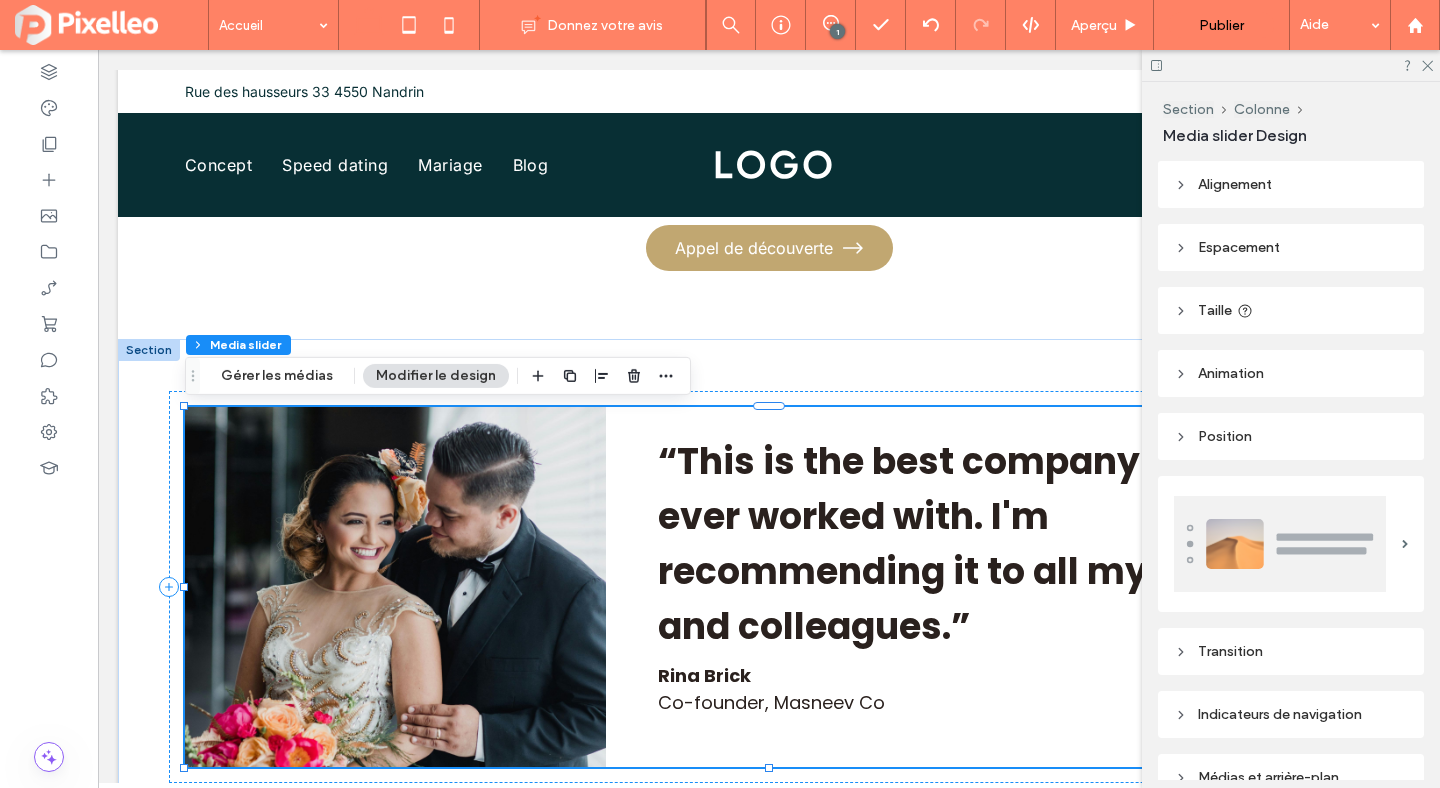 scroll, scrollTop: 273, scrollLeft: 0, axis: vertical 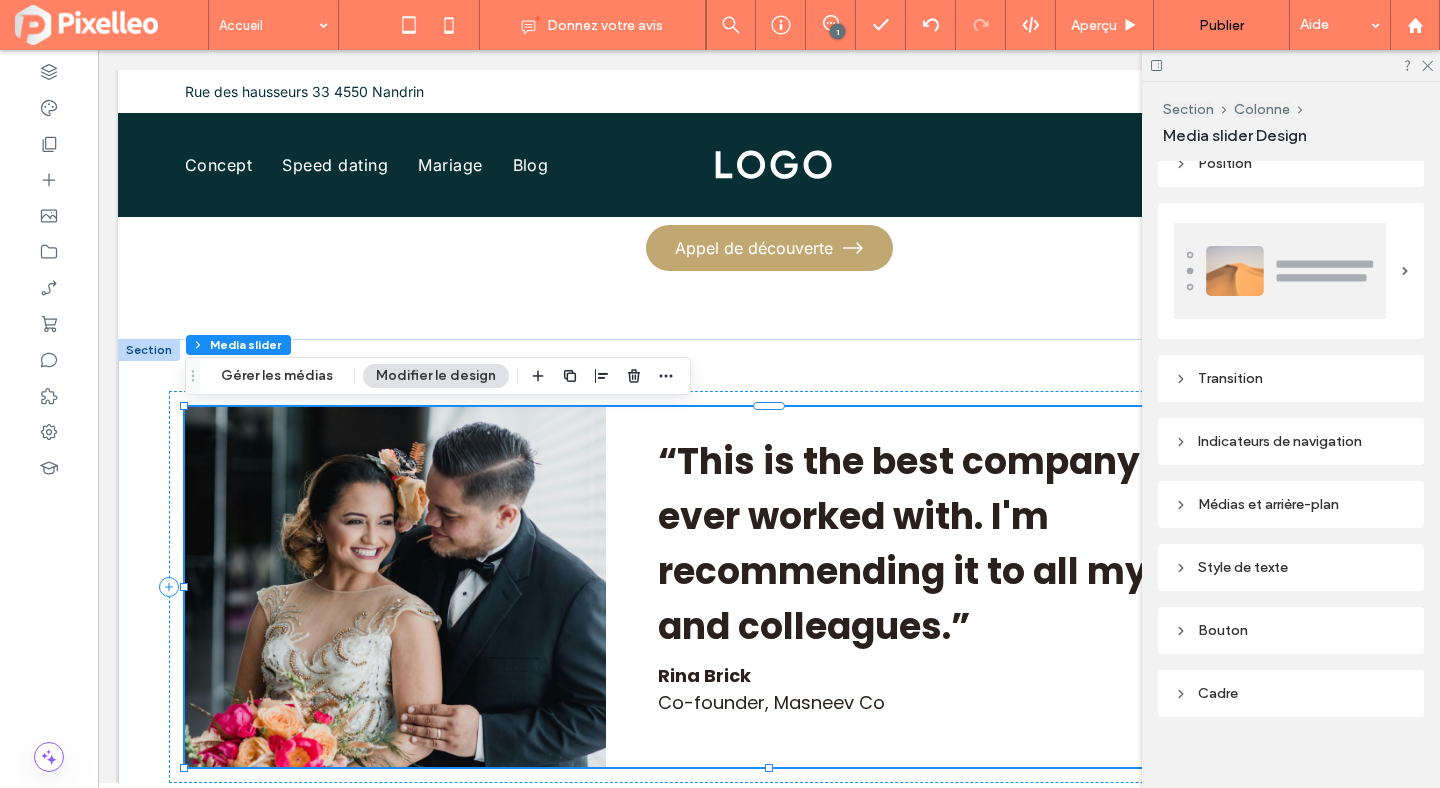 click on "Style de texte" at bounding box center (1291, 567) 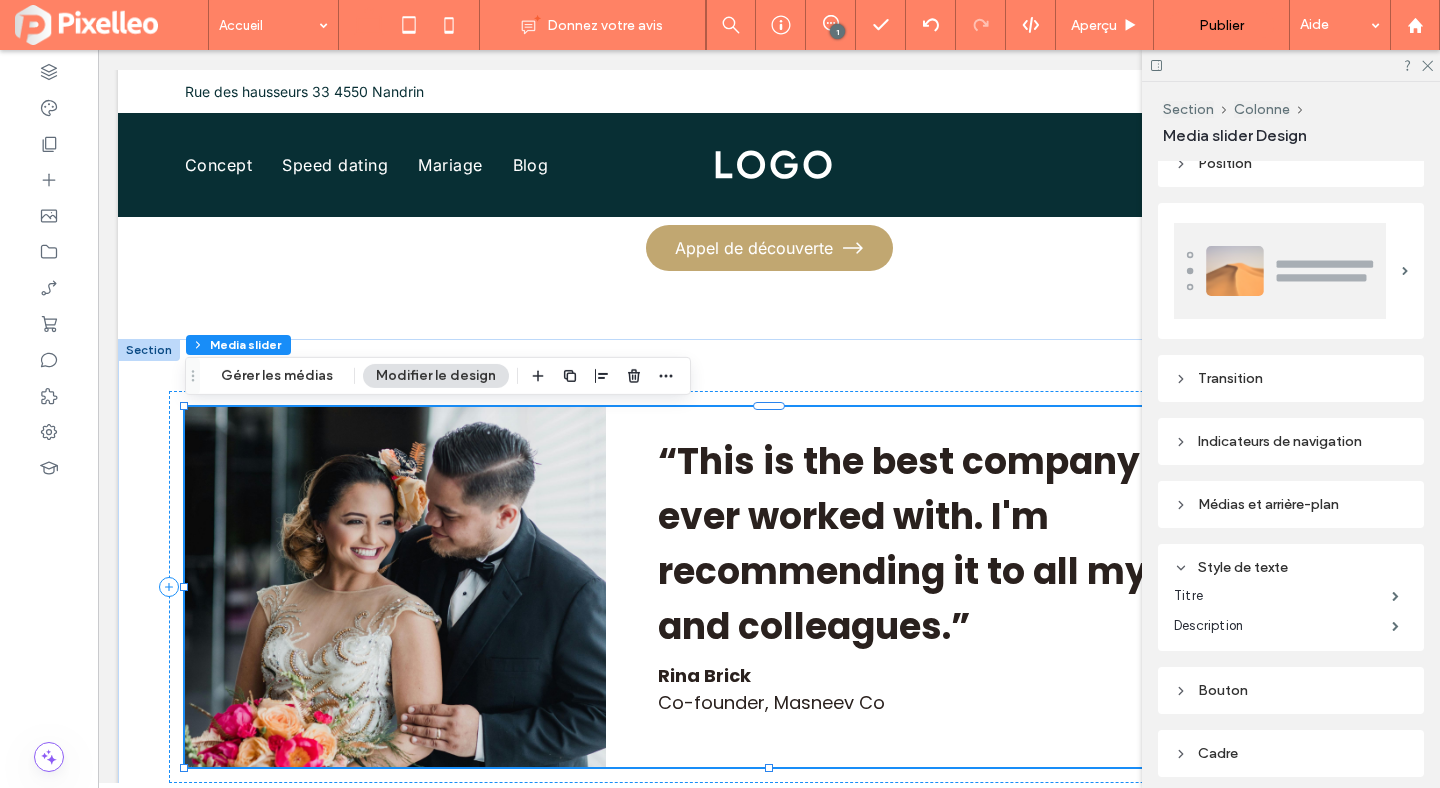 scroll, scrollTop: 350, scrollLeft: 0, axis: vertical 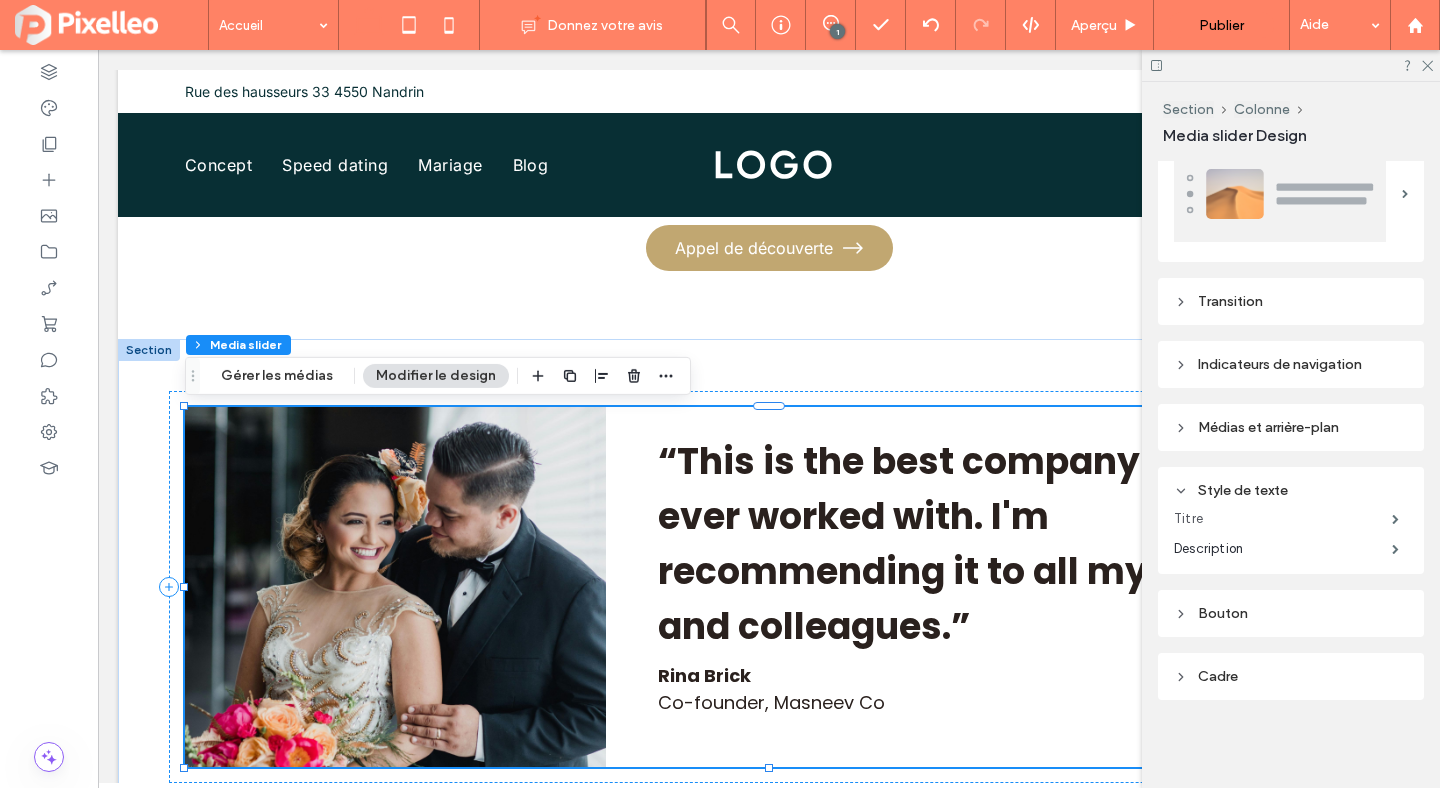 click on "Titre" at bounding box center [1283, 519] 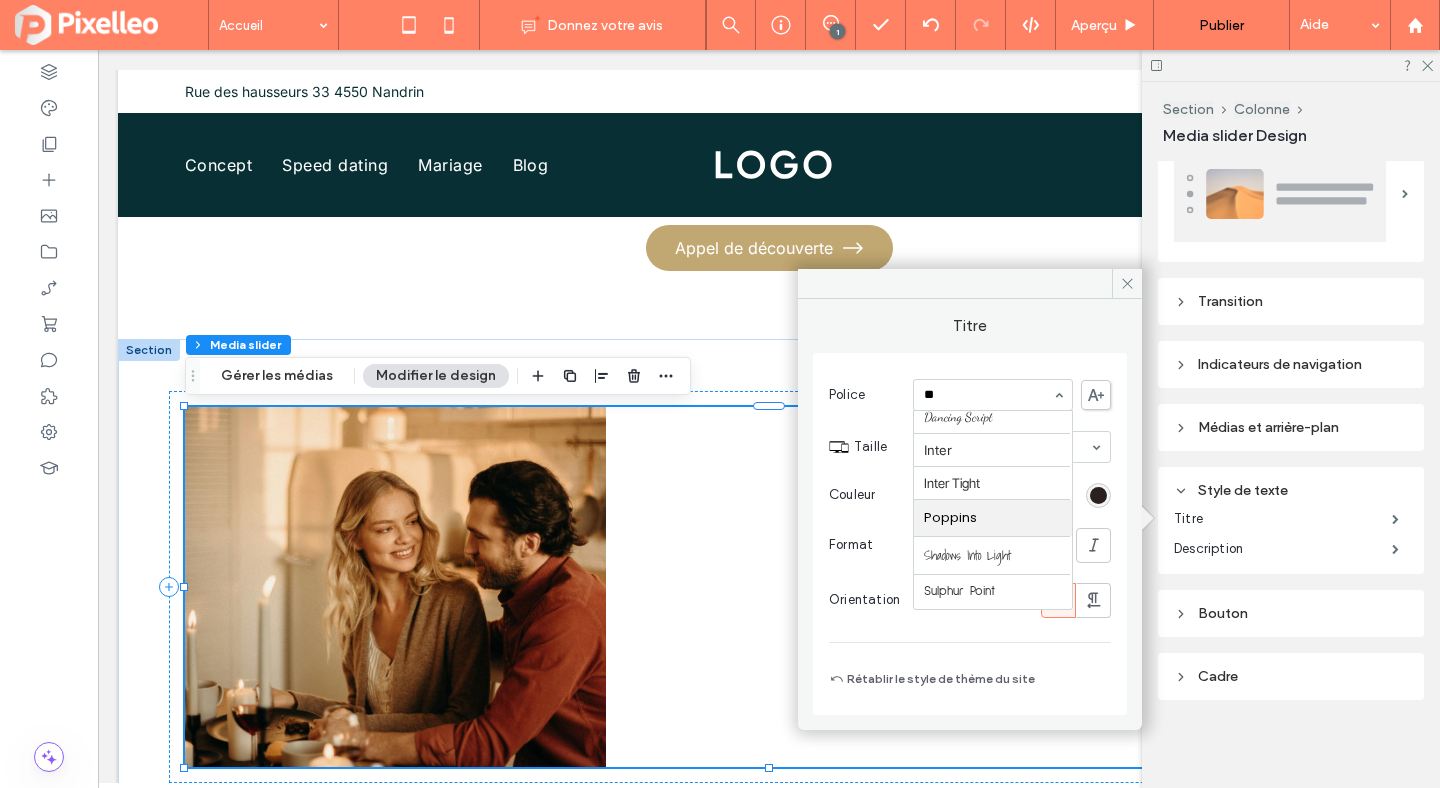 scroll, scrollTop: 3, scrollLeft: 0, axis: vertical 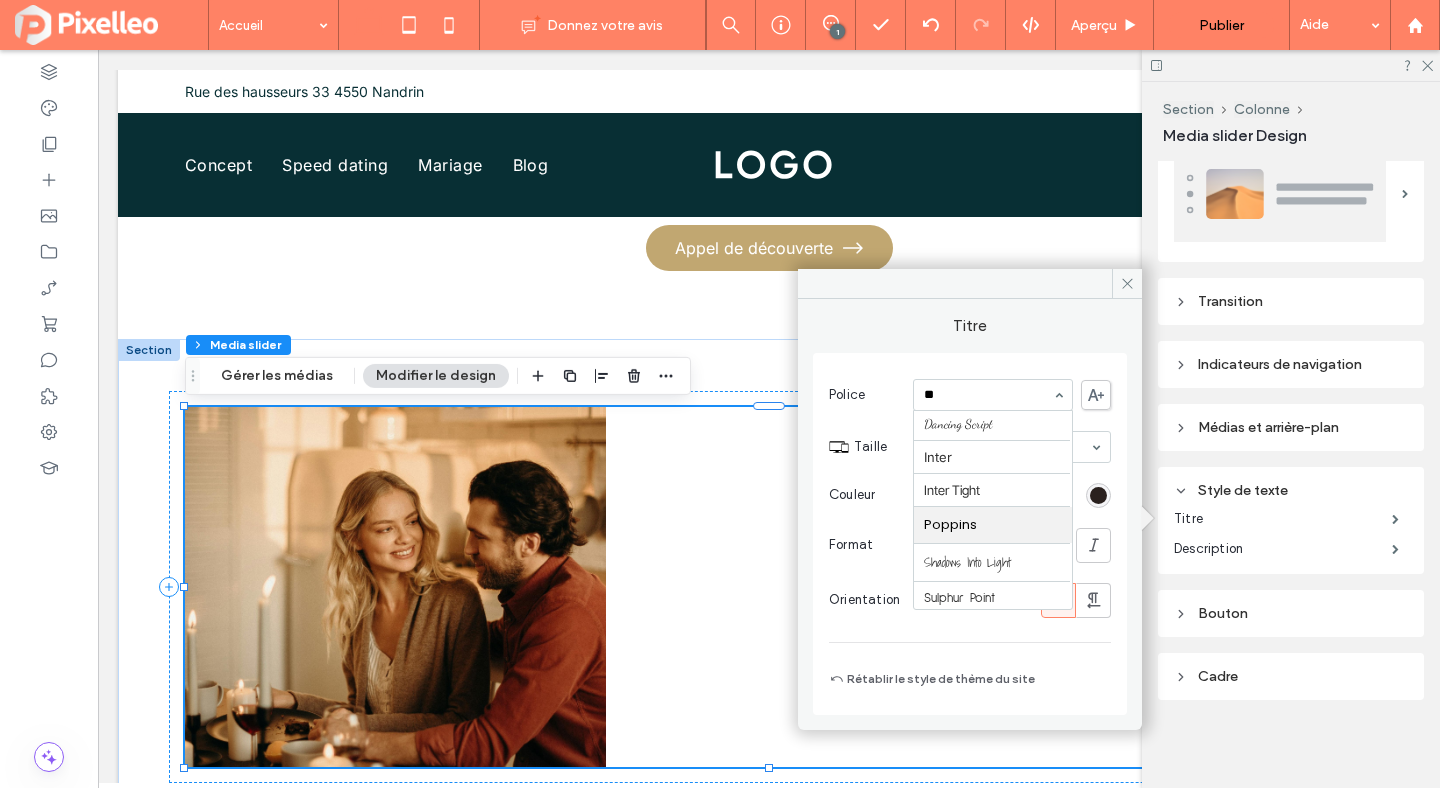 type on "***" 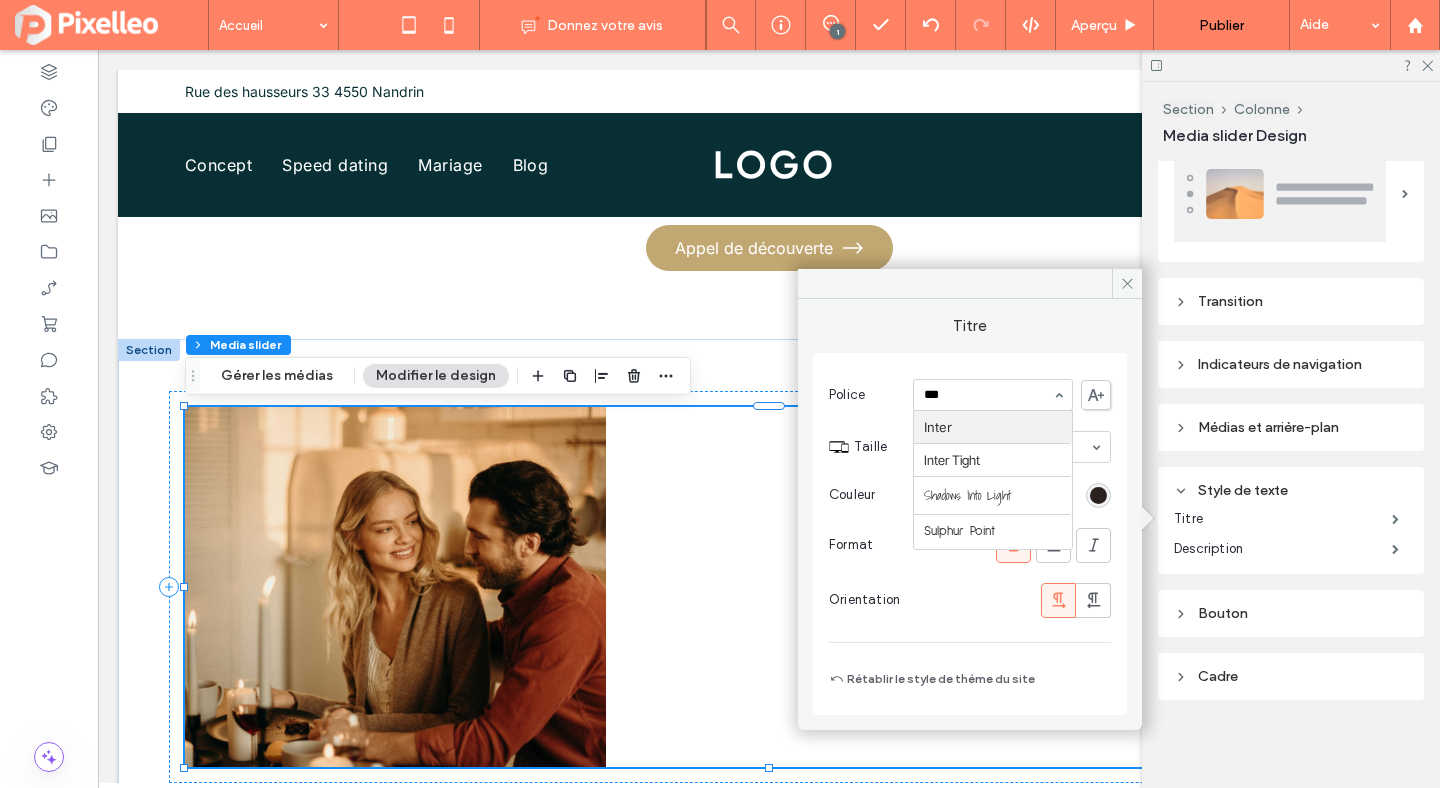 scroll, scrollTop: 0, scrollLeft: 0, axis: both 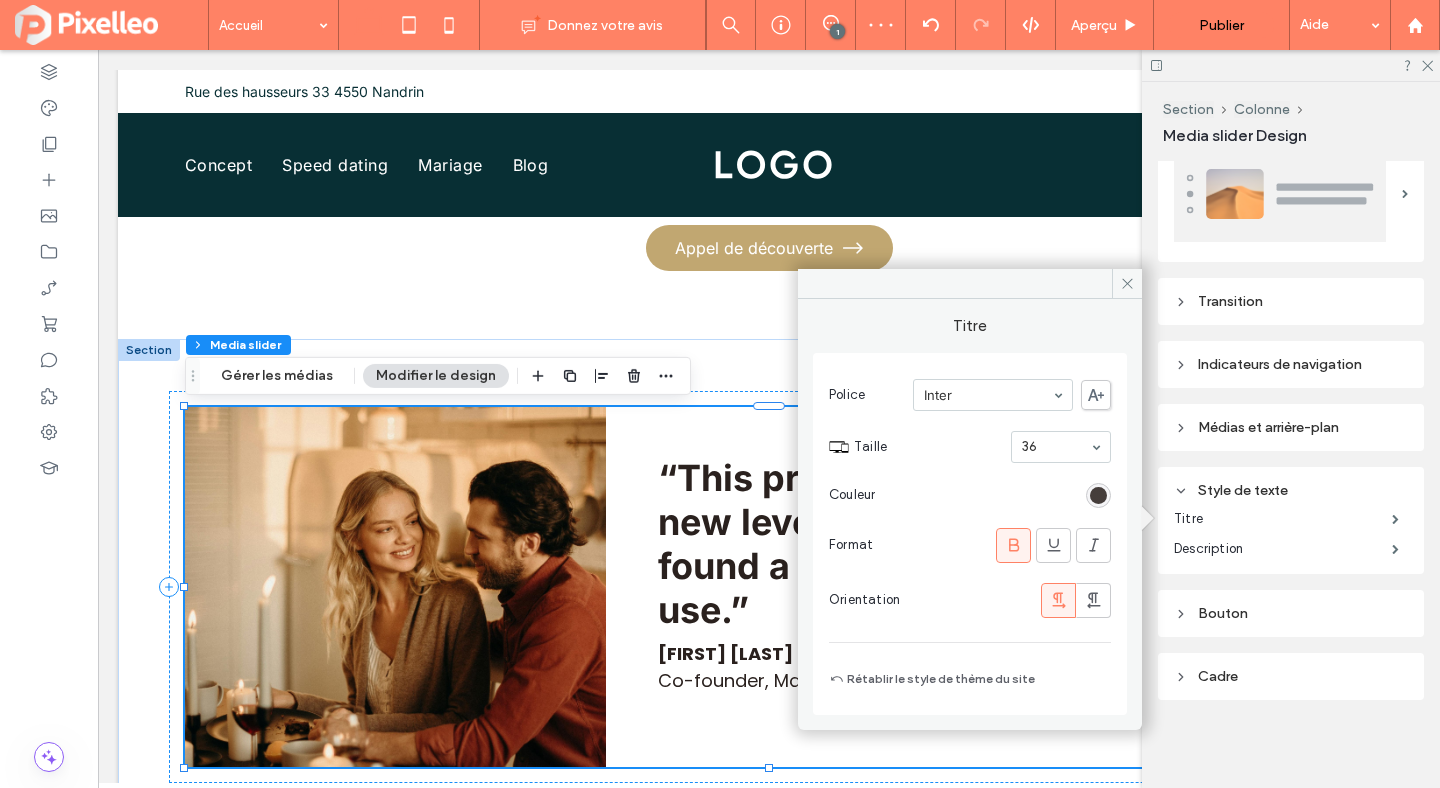 click at bounding box center (1098, 495) 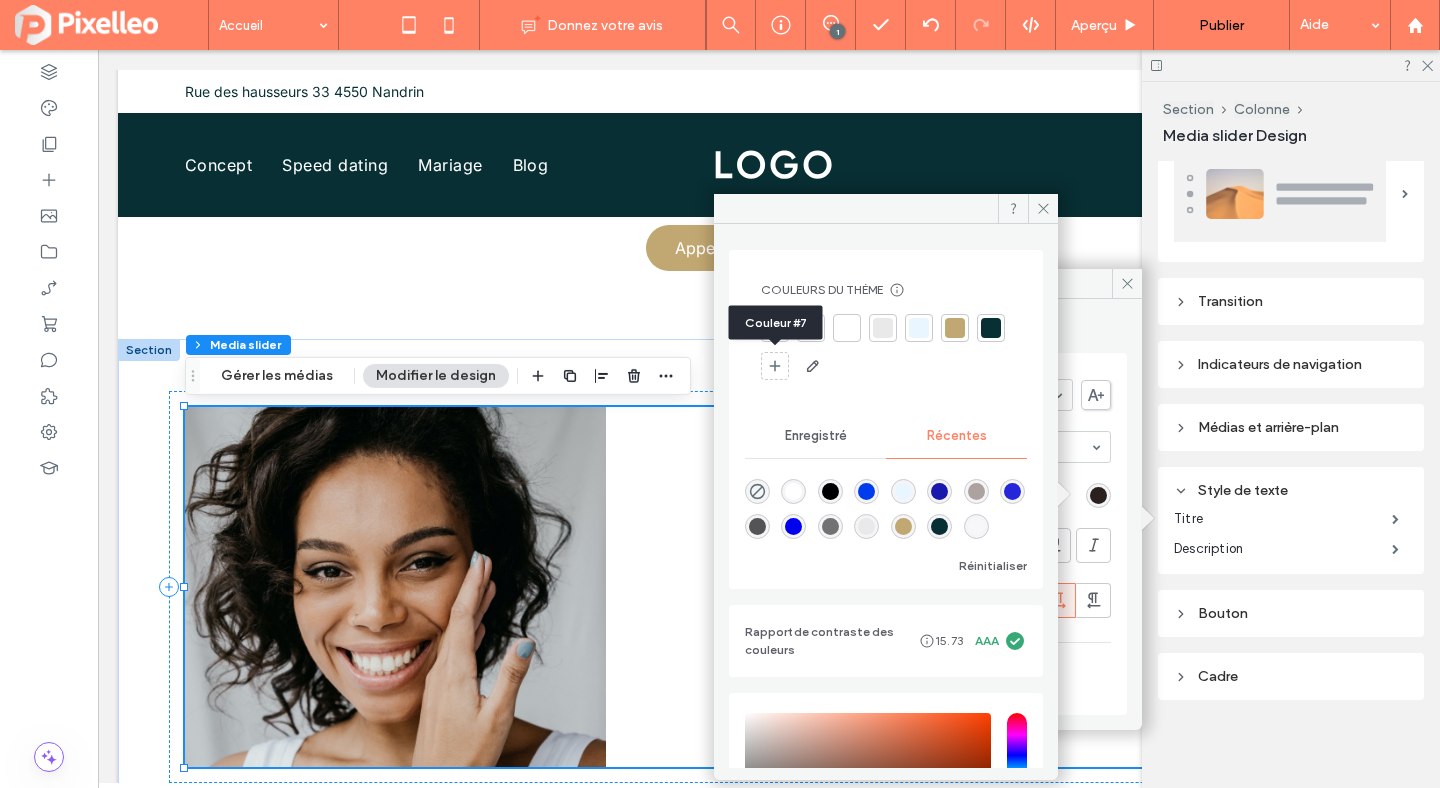 click at bounding box center [991, 328] 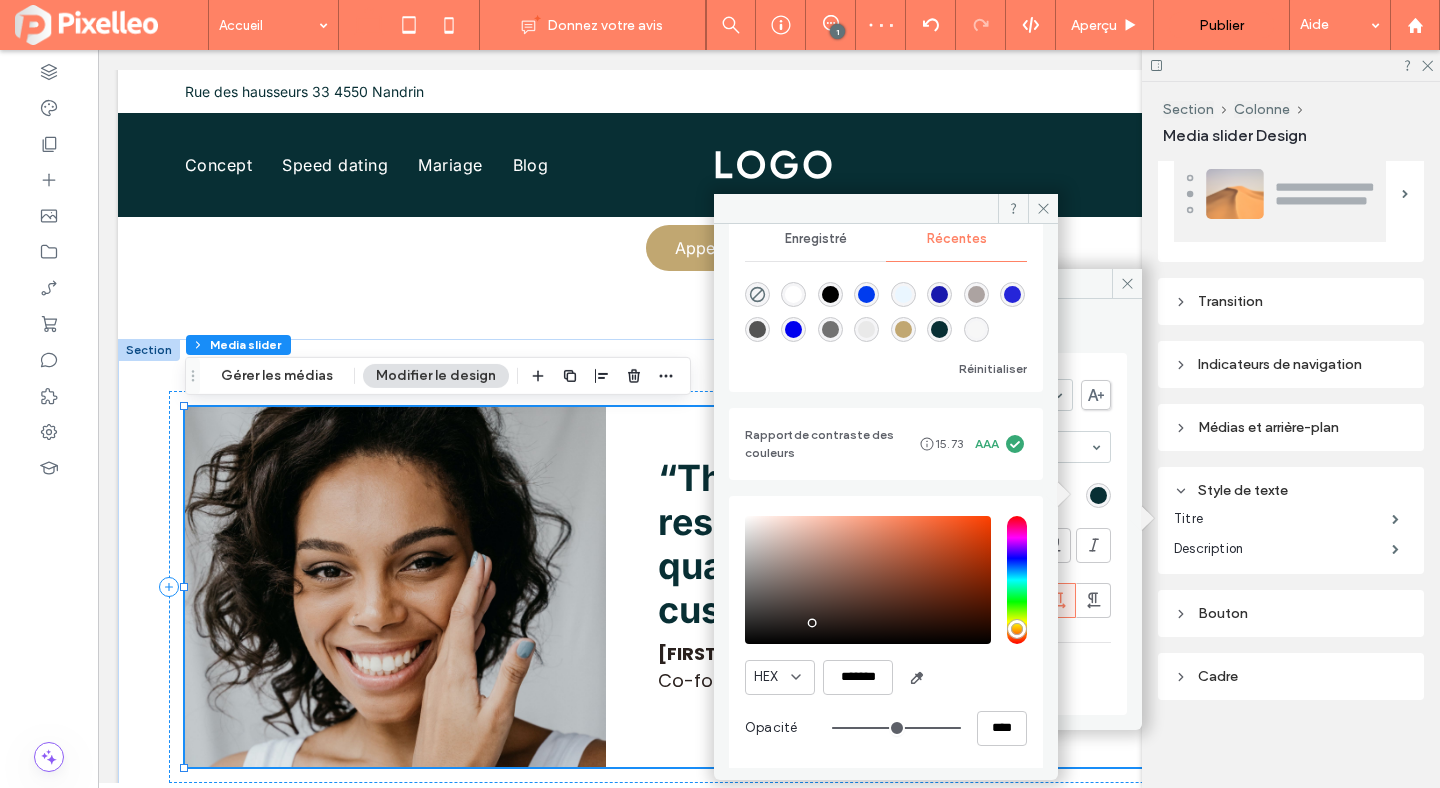 scroll, scrollTop: 0, scrollLeft: 0, axis: both 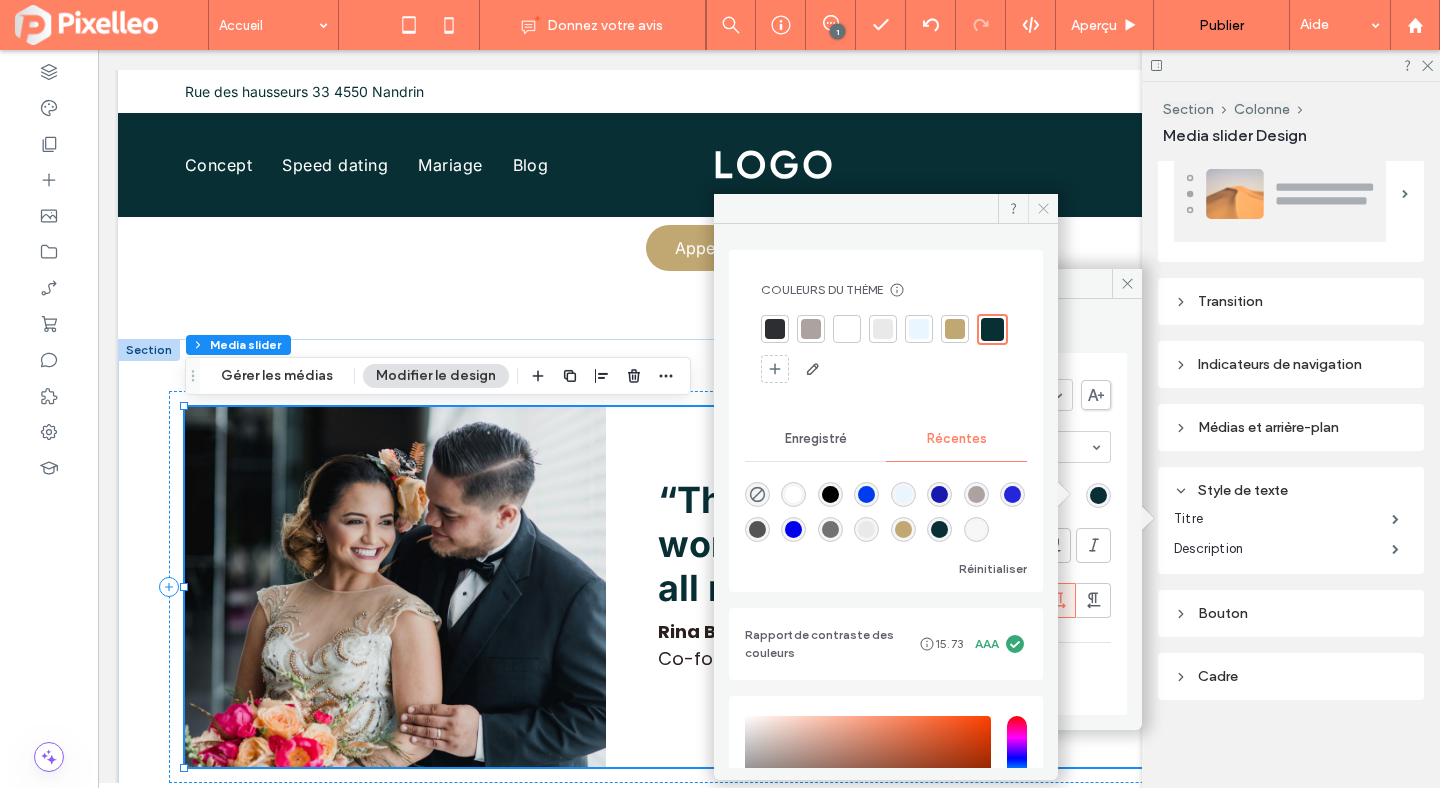 click at bounding box center [1043, 209] 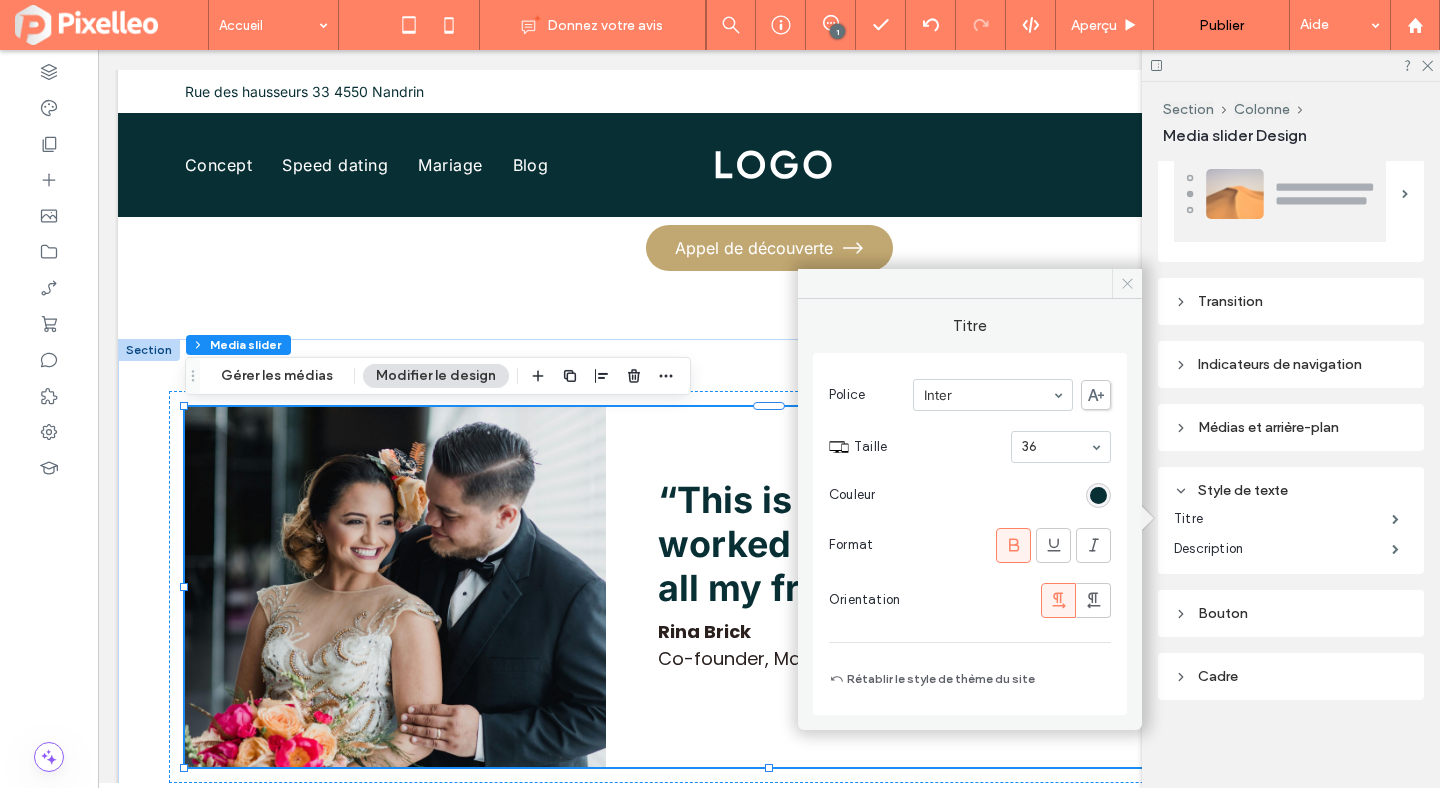 click 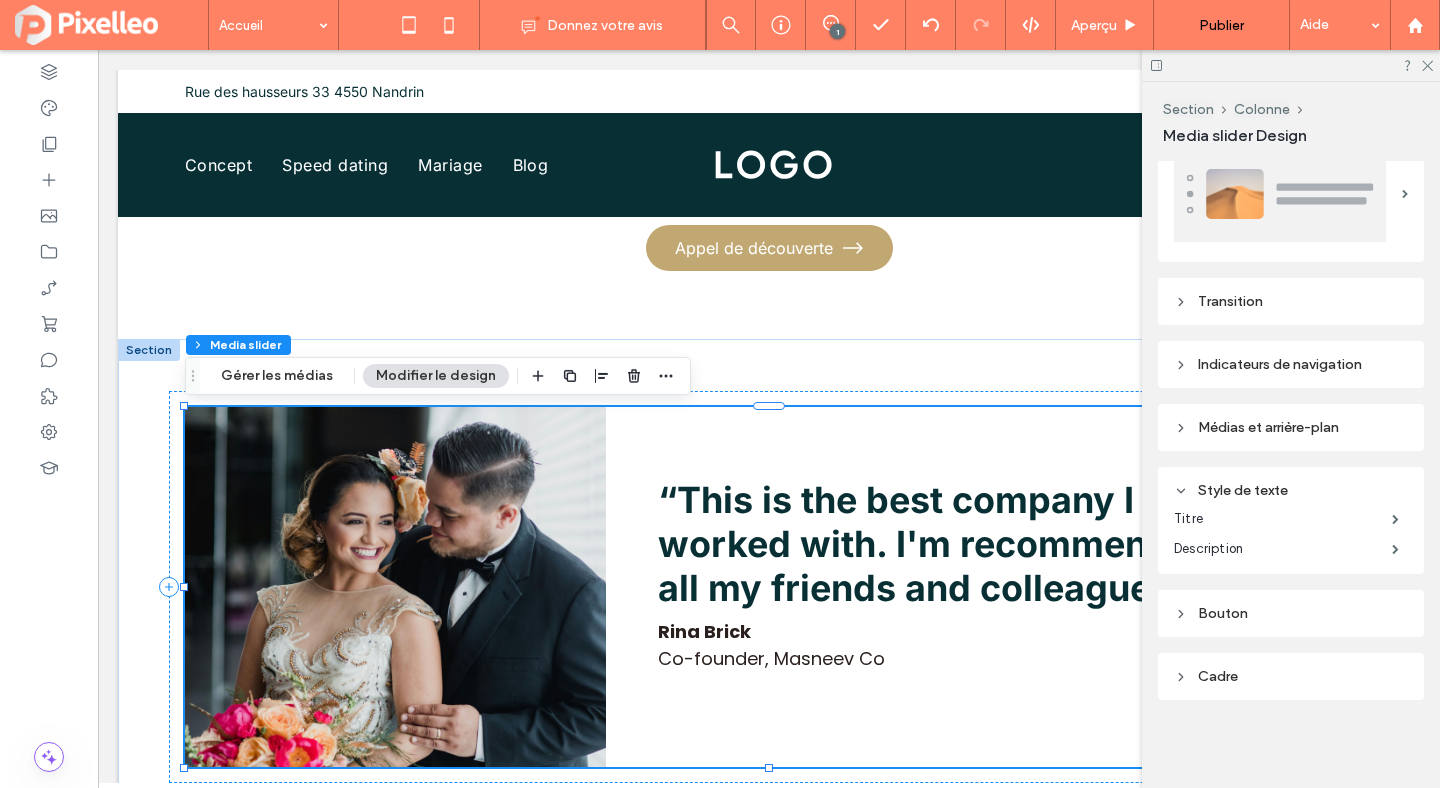 click on "“This is the best company I have ever worked with. I'm recommending it to all my friends and colleagues.”" at bounding box center [994, 544] 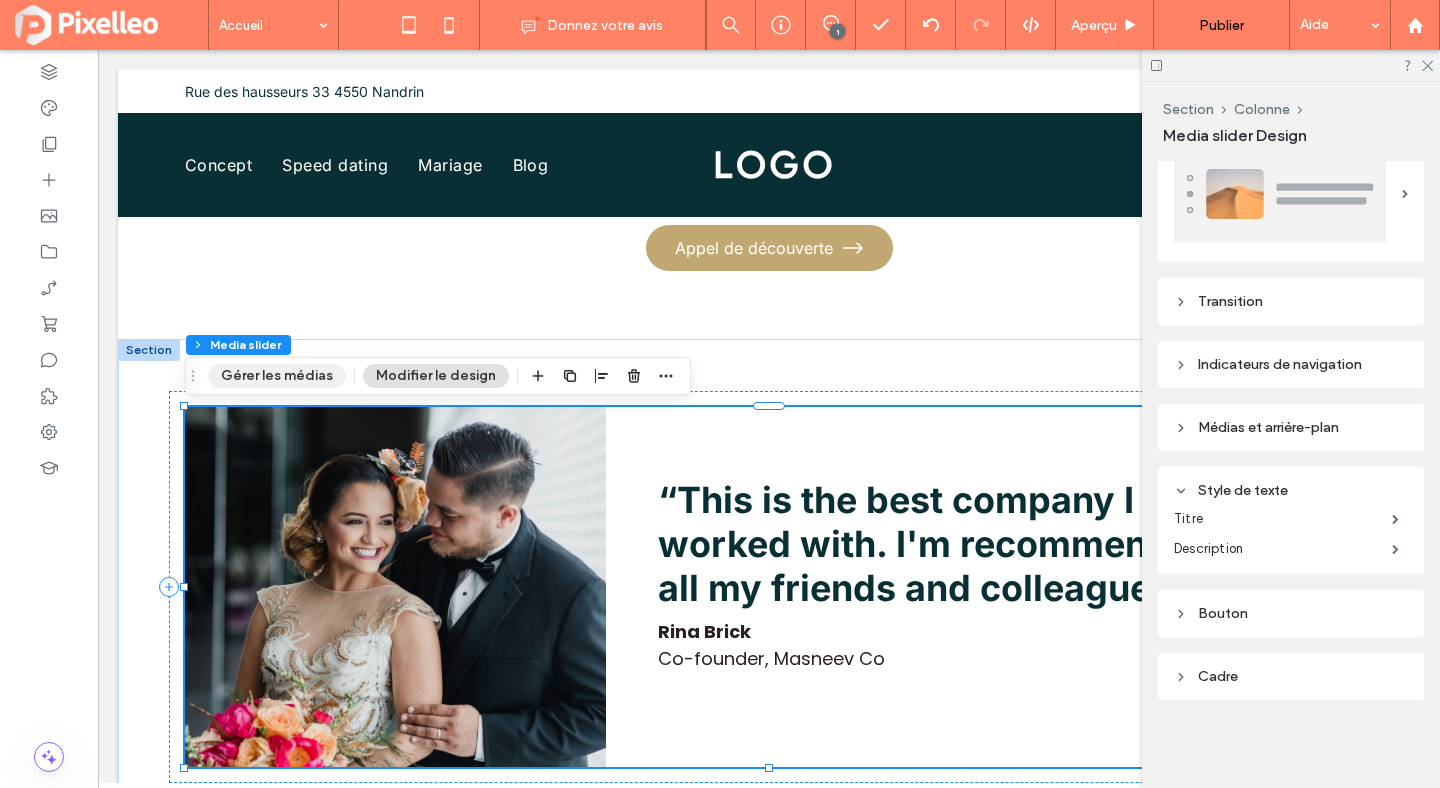 click on "Gérer les médias" at bounding box center (277, 376) 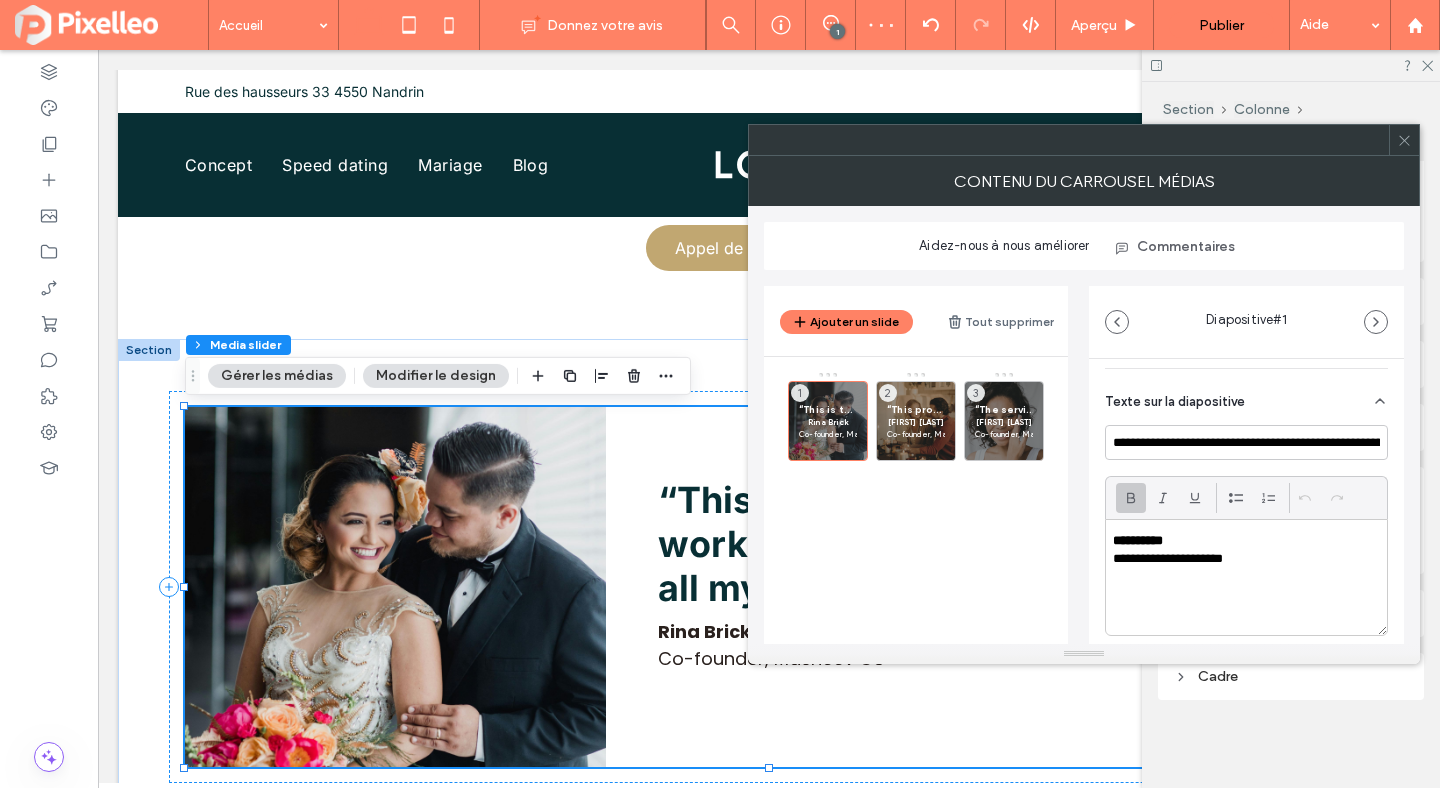 scroll, scrollTop: 481, scrollLeft: 0, axis: vertical 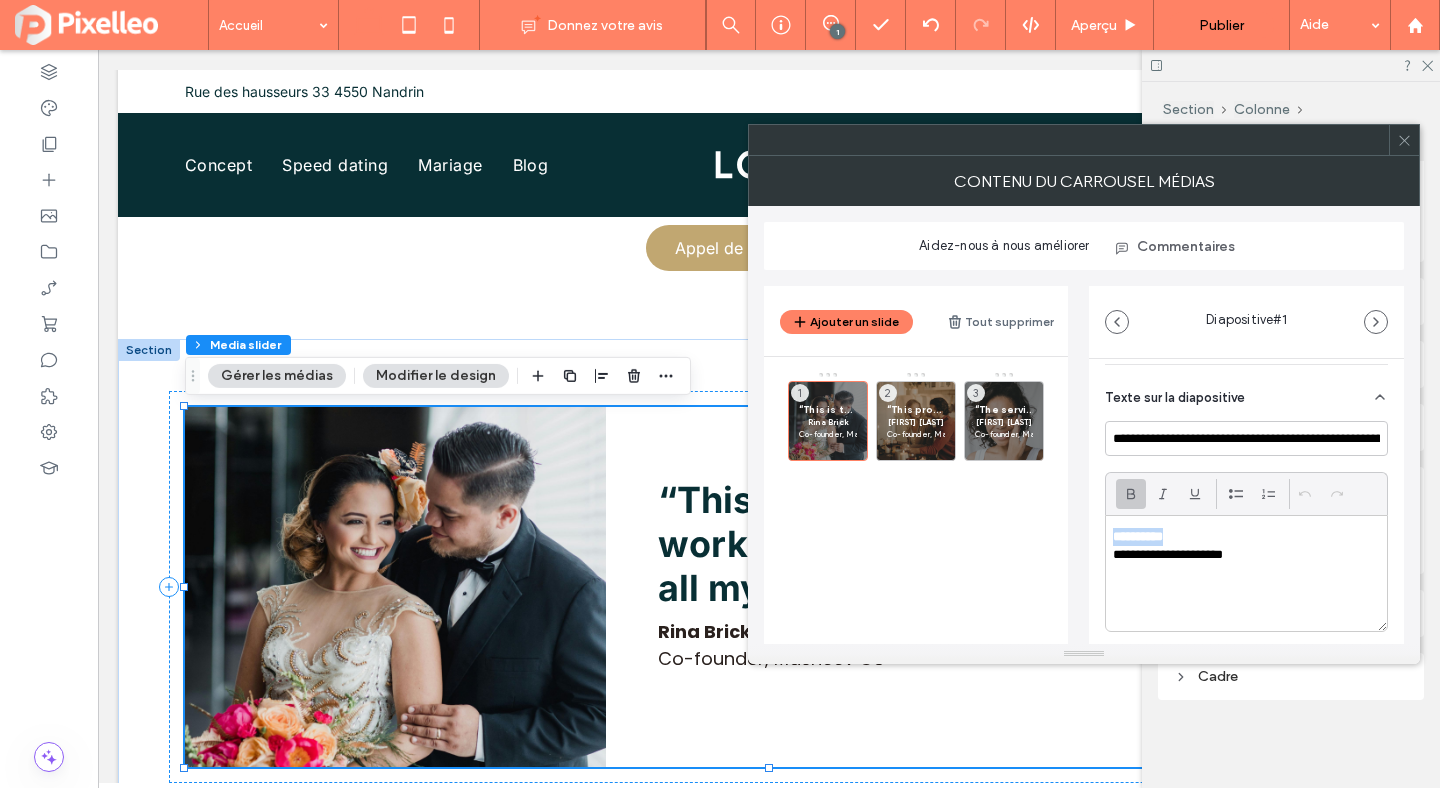 drag, startPoint x: 1178, startPoint y: 534, endPoint x: 1111, endPoint y: 534, distance: 67 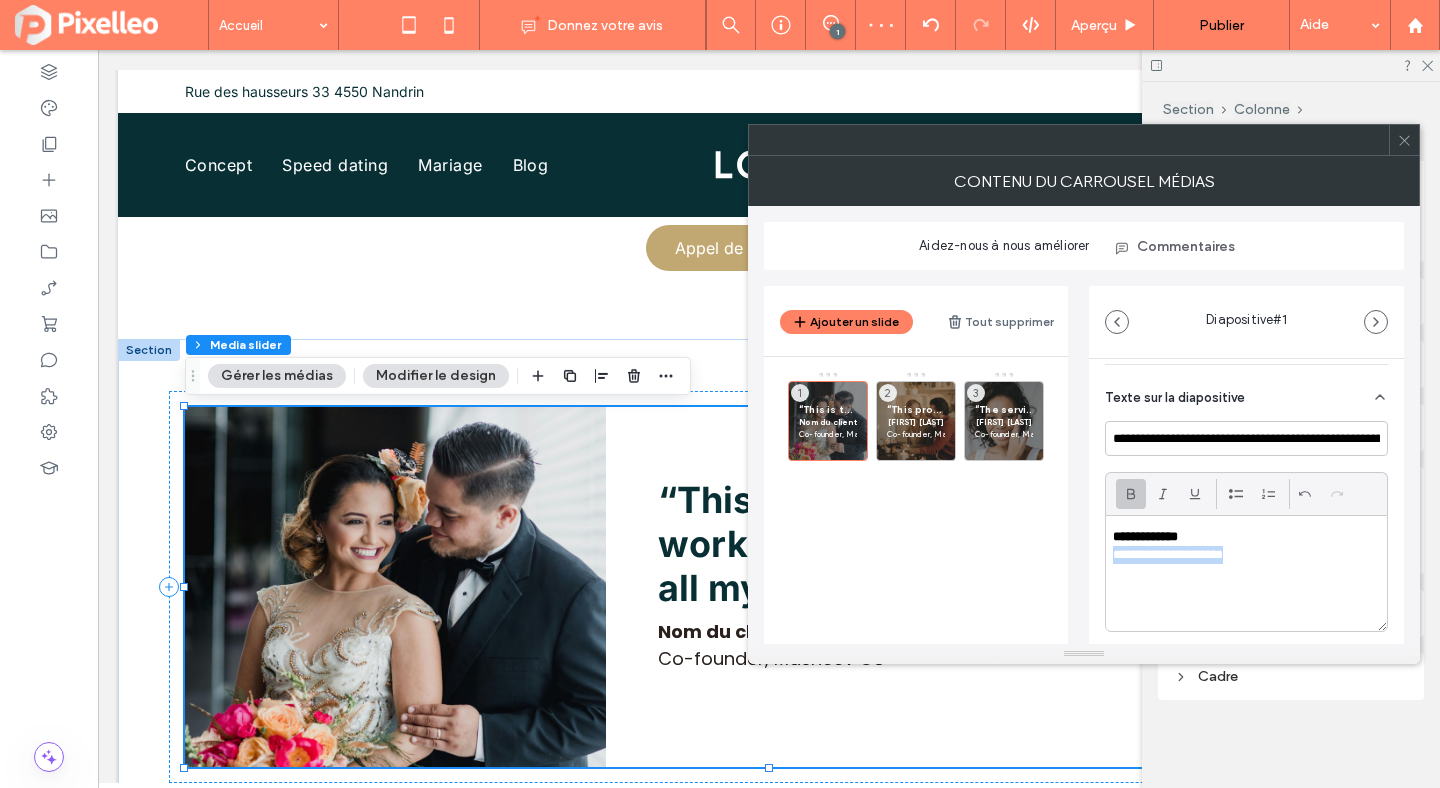 drag, startPoint x: 1272, startPoint y: 557, endPoint x: 1114, endPoint y: 556, distance: 158.00316 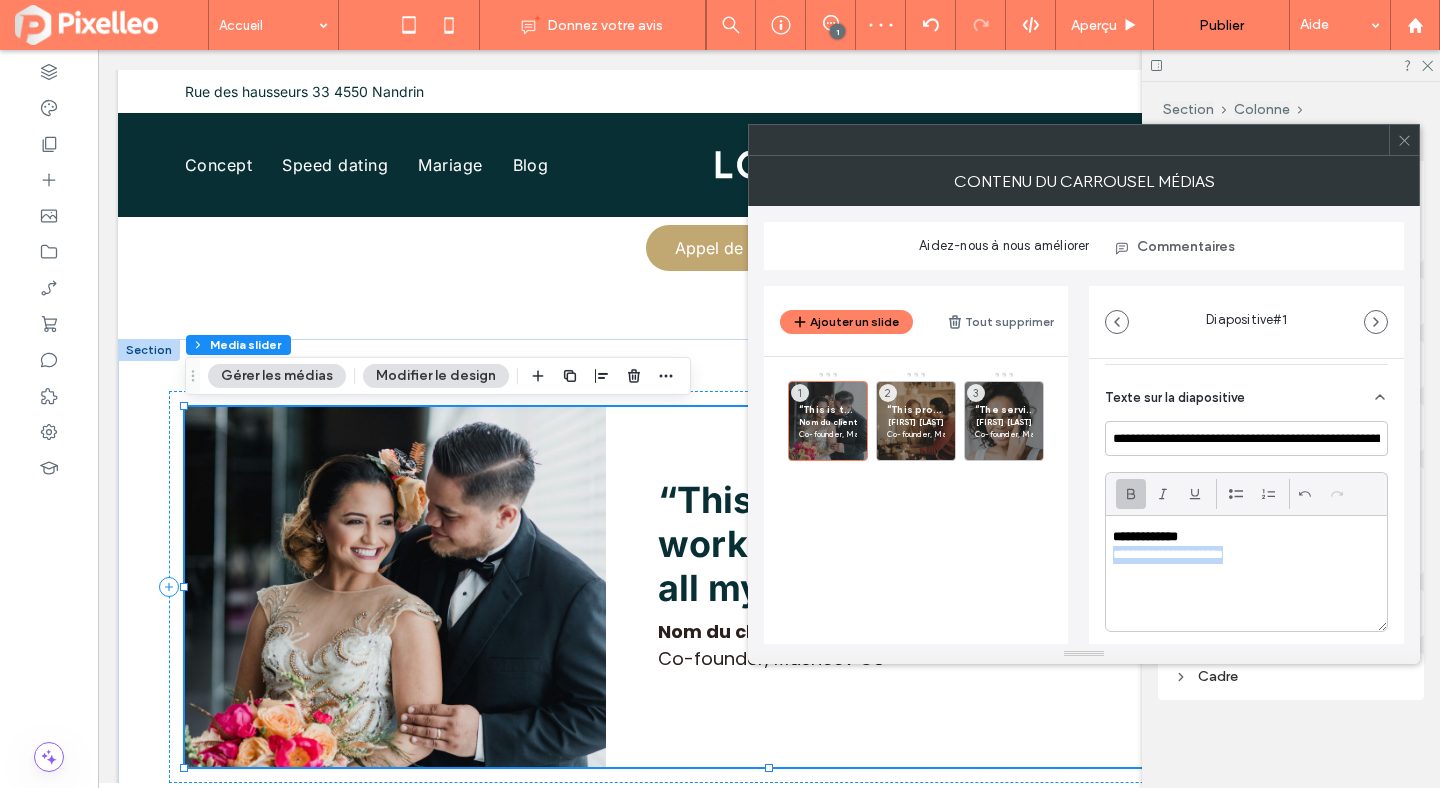 click on "**********" at bounding box center [1241, 555] 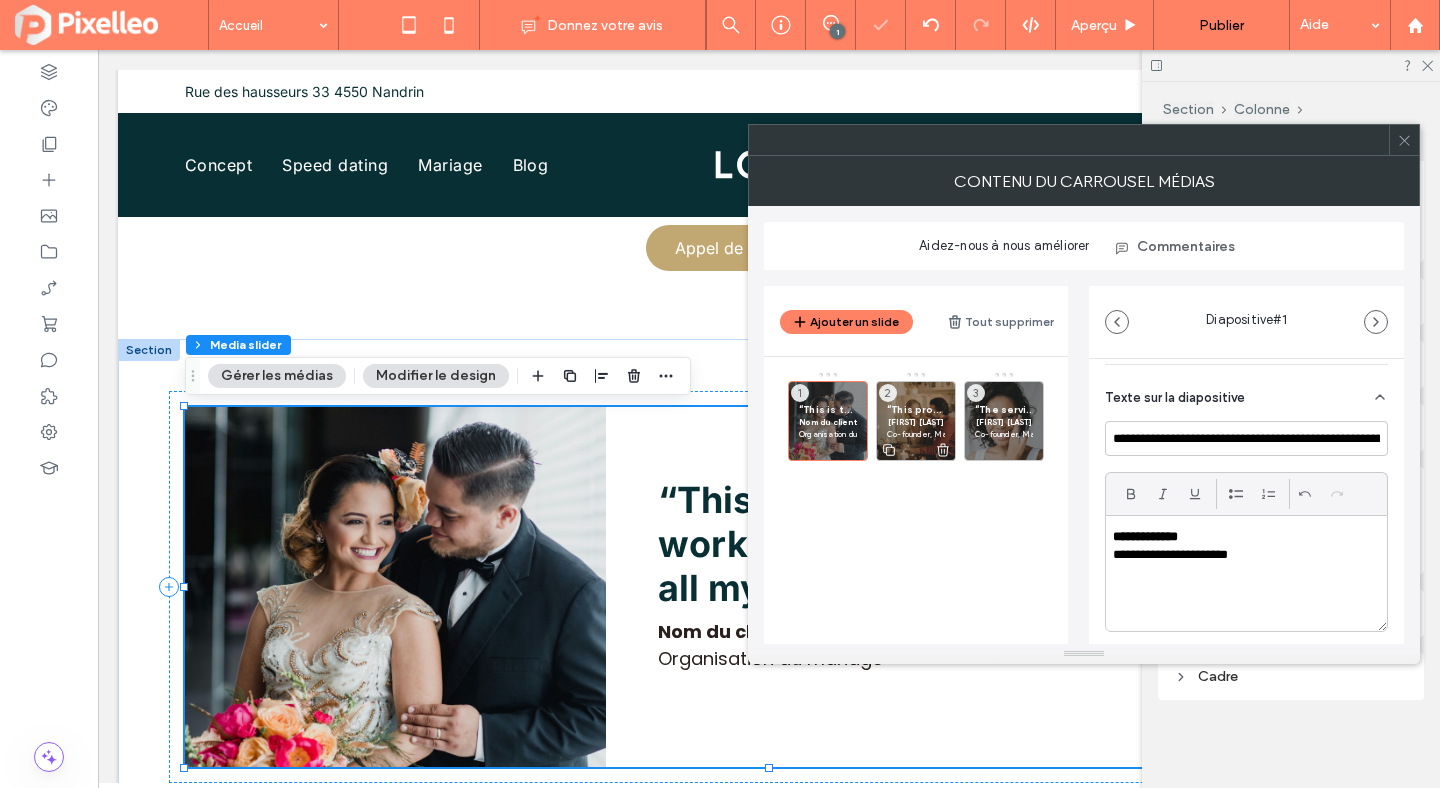 click on "“This product brings efficiency to a new level of simplicity. I've never found a product that's so easy to use.” [FIRST] [LAST] Co-founder, Masneev Co 2" at bounding box center [916, 421] 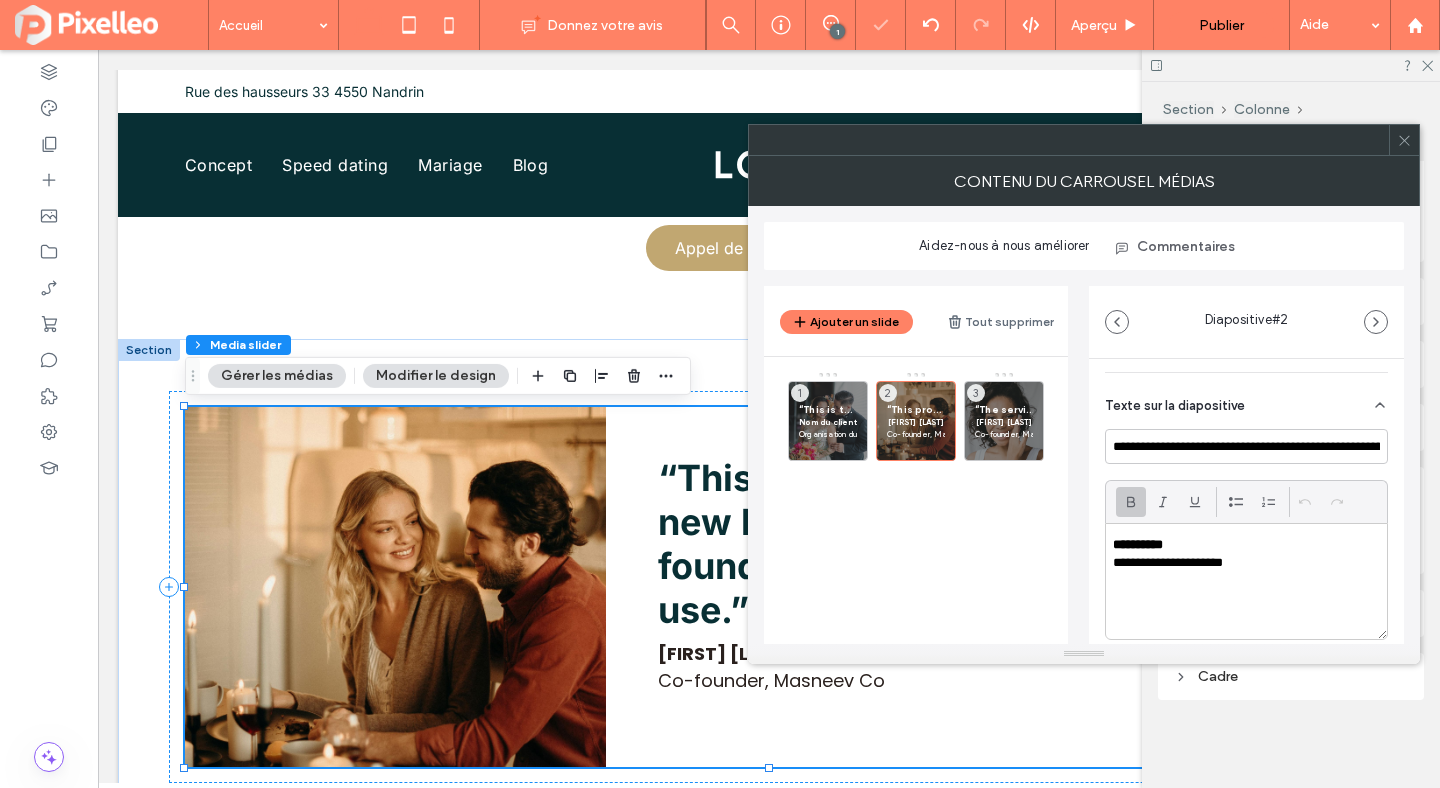 scroll, scrollTop: 529, scrollLeft: 0, axis: vertical 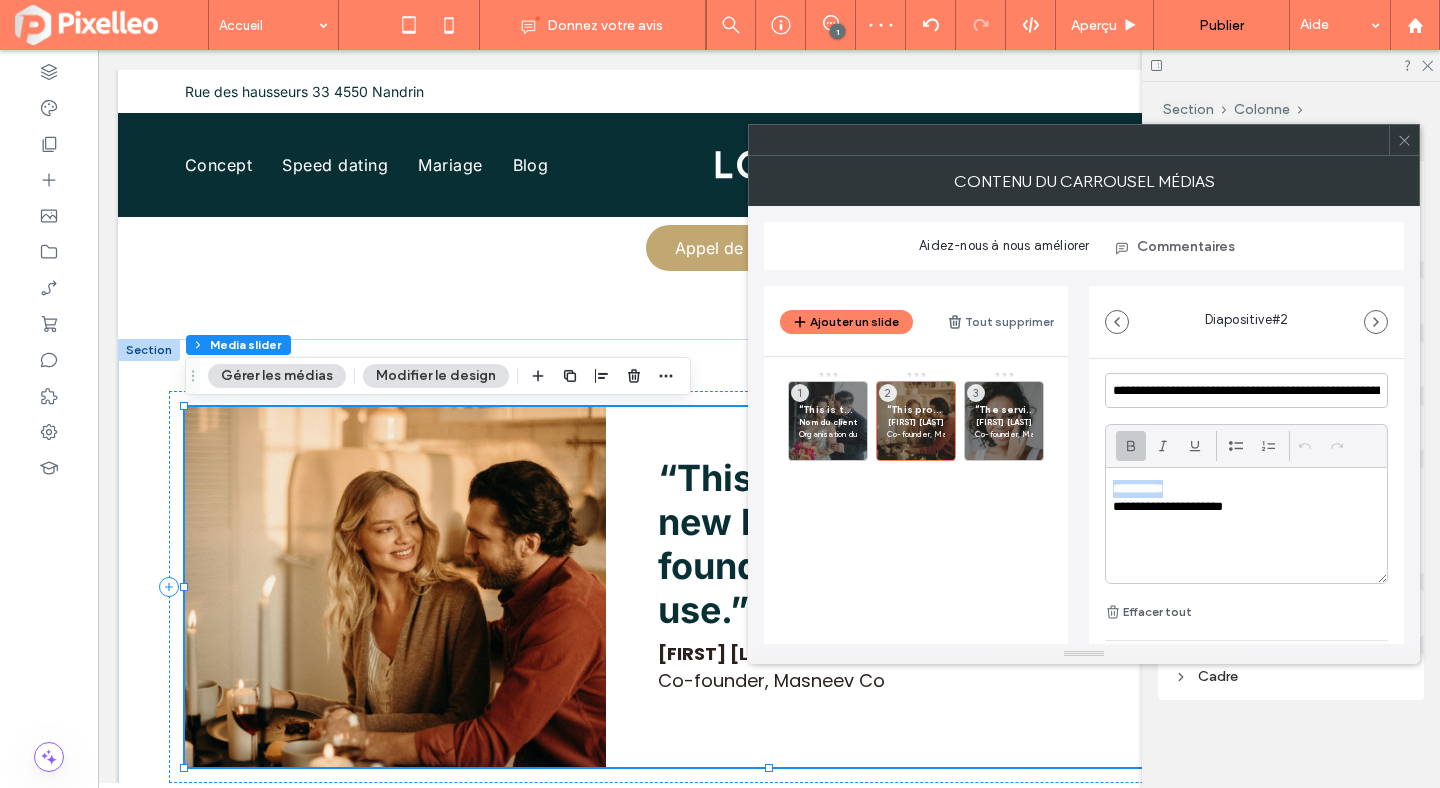 drag, startPoint x: 1188, startPoint y: 488, endPoint x: 1093, endPoint y: 488, distance: 95 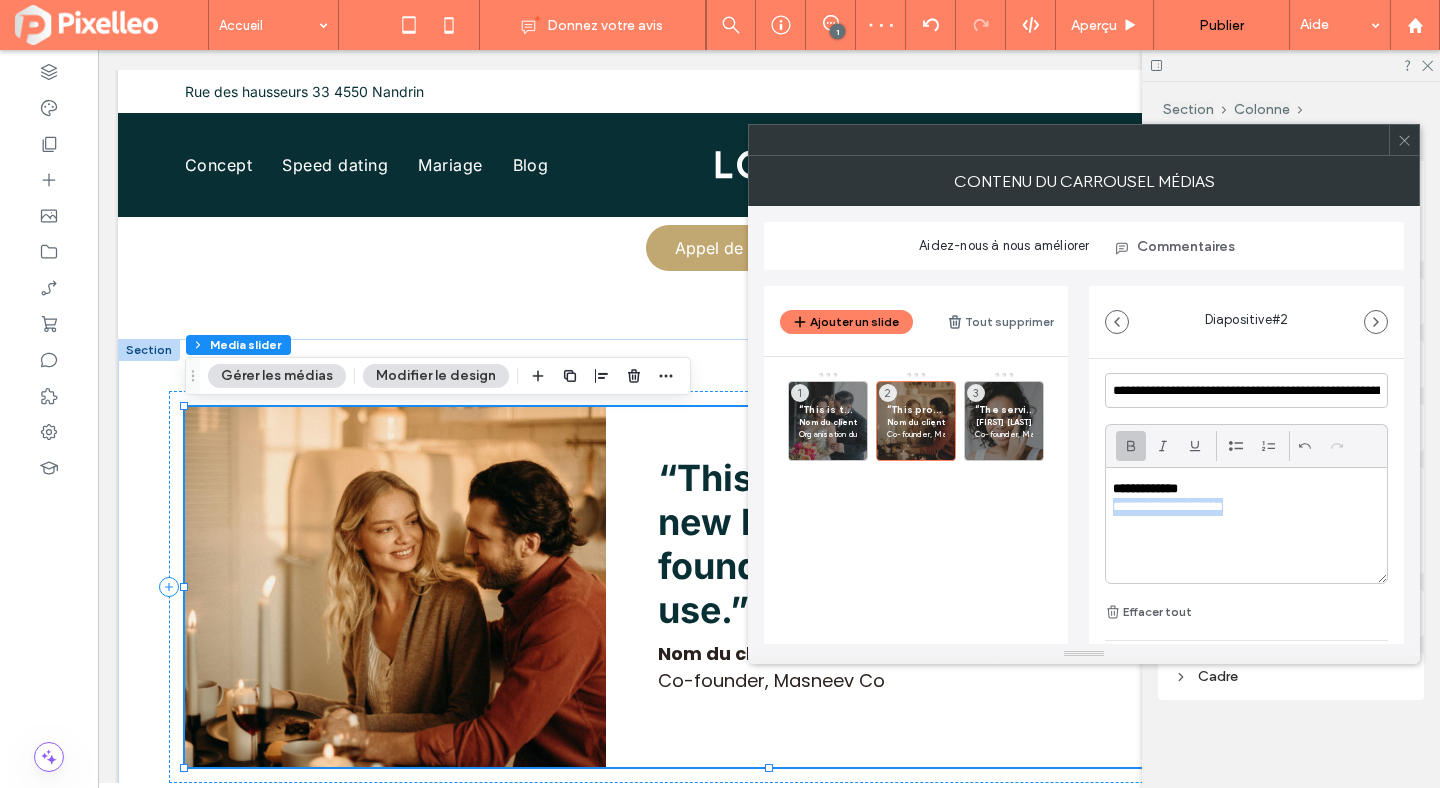 drag, startPoint x: 1264, startPoint y: 508, endPoint x: 1111, endPoint y: 506, distance: 153.01308 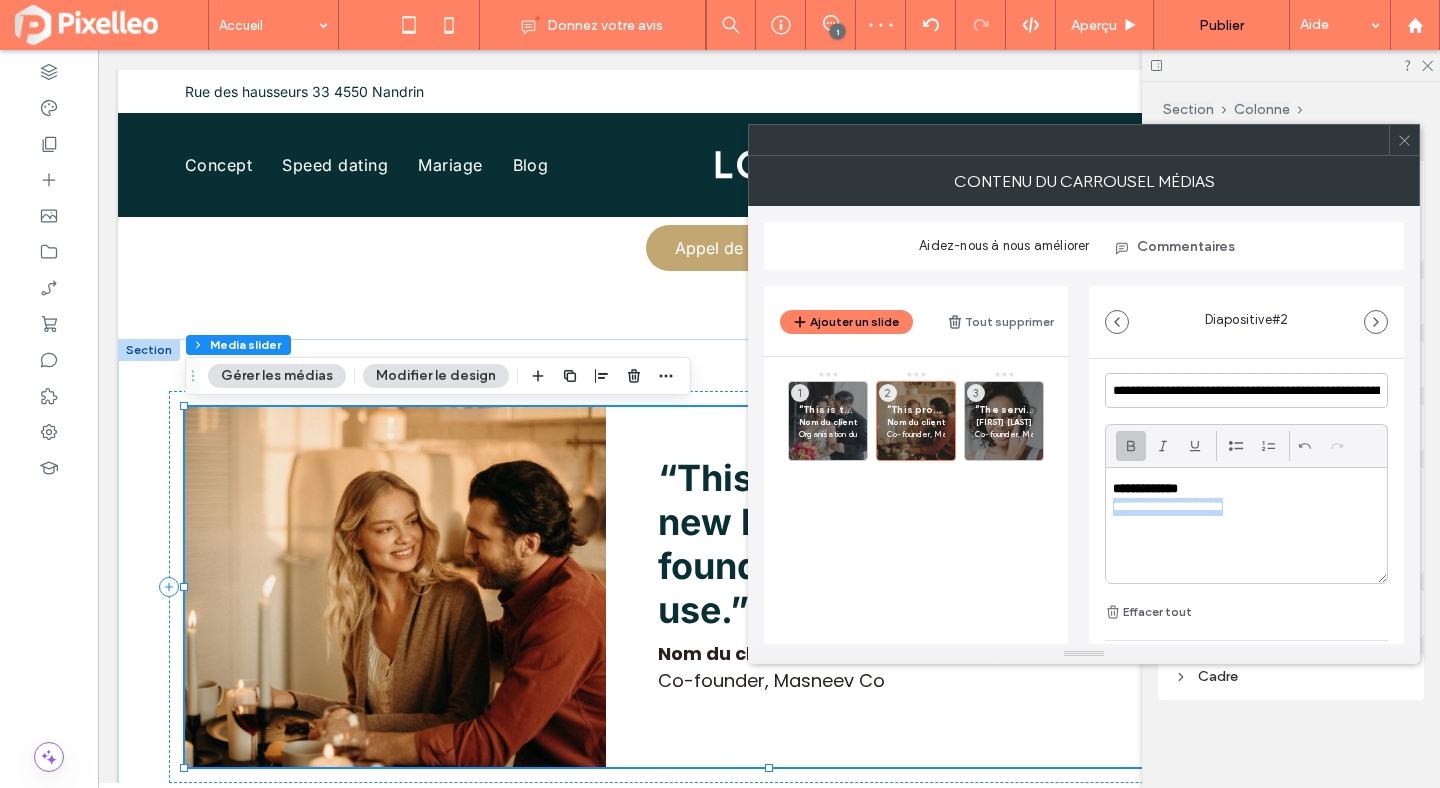 click on "**********" at bounding box center (1246, 525) 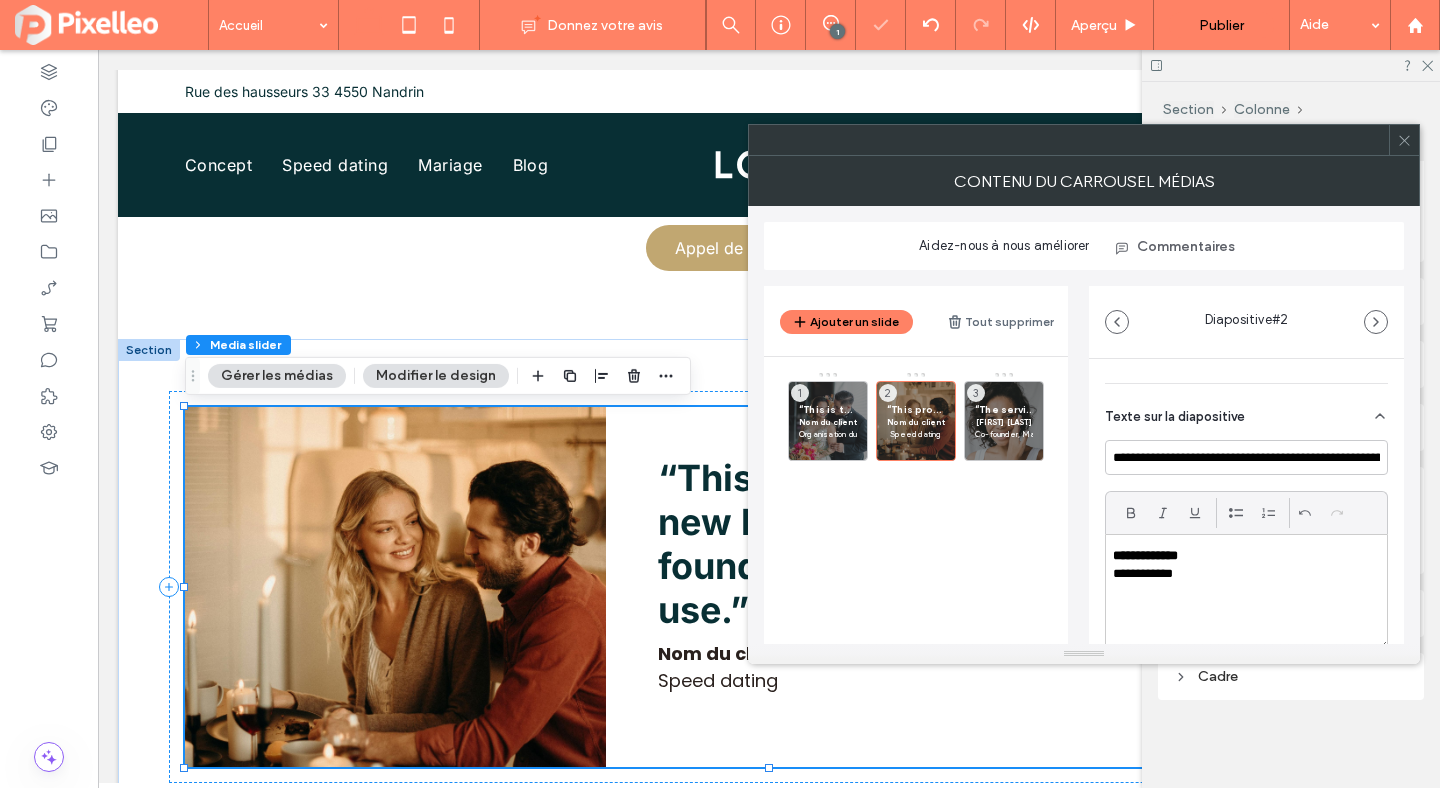 scroll, scrollTop: 460, scrollLeft: 0, axis: vertical 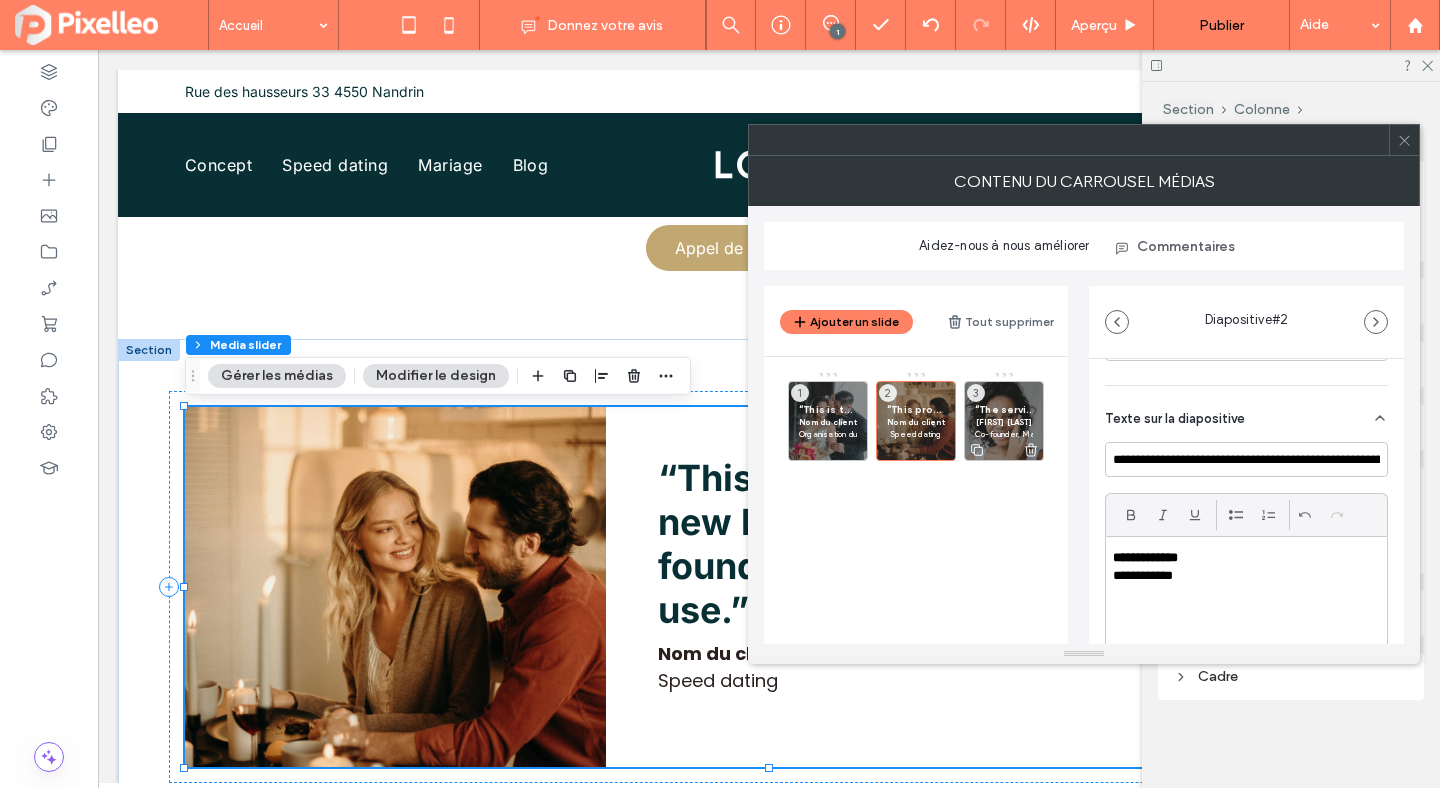 click on "“The service is friendly and the results are always of the highest quality. I’m sure to be a returning customer.” [FIRST] [LAST] Co-founder, Masneev Co 3" at bounding box center (1004, 421) 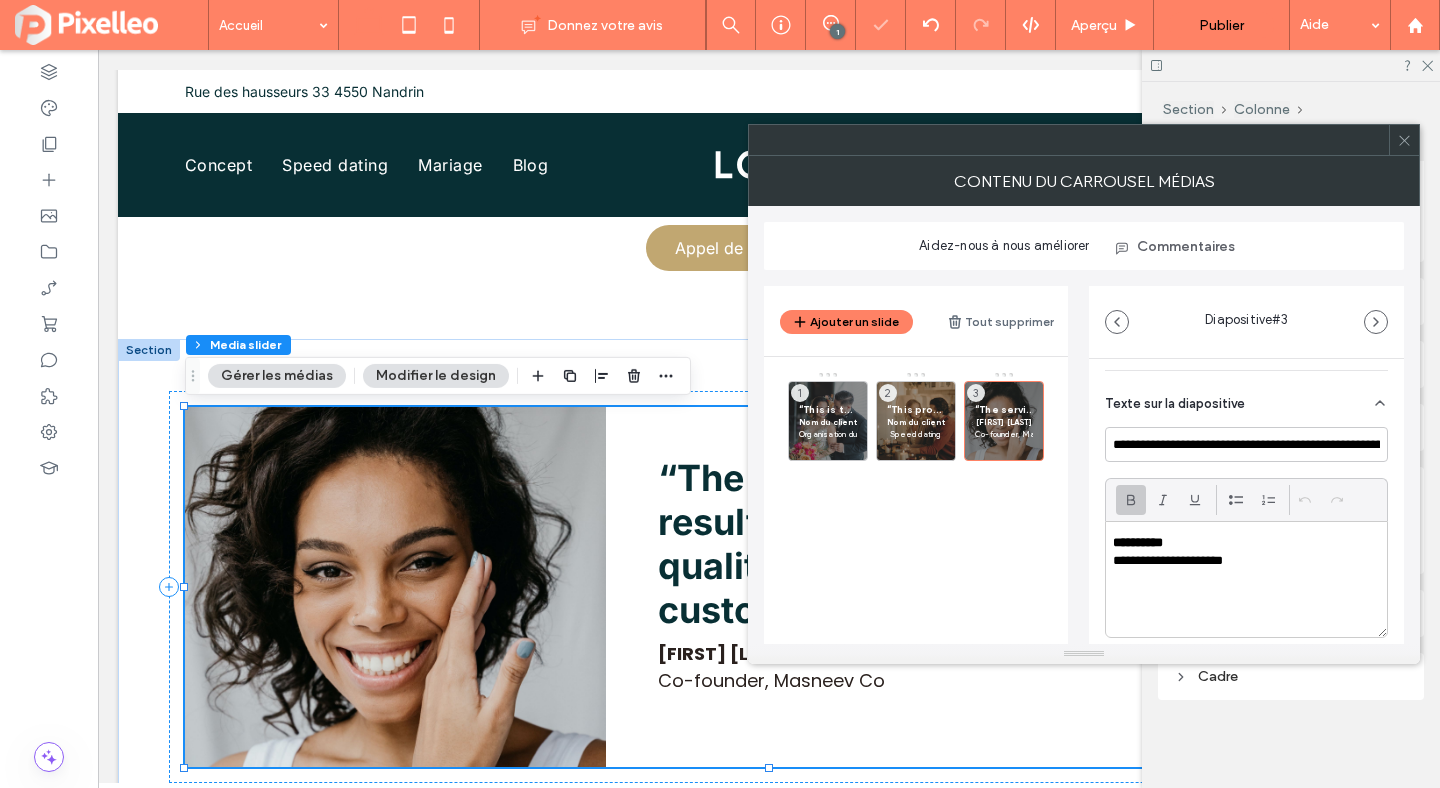 scroll, scrollTop: 530, scrollLeft: 0, axis: vertical 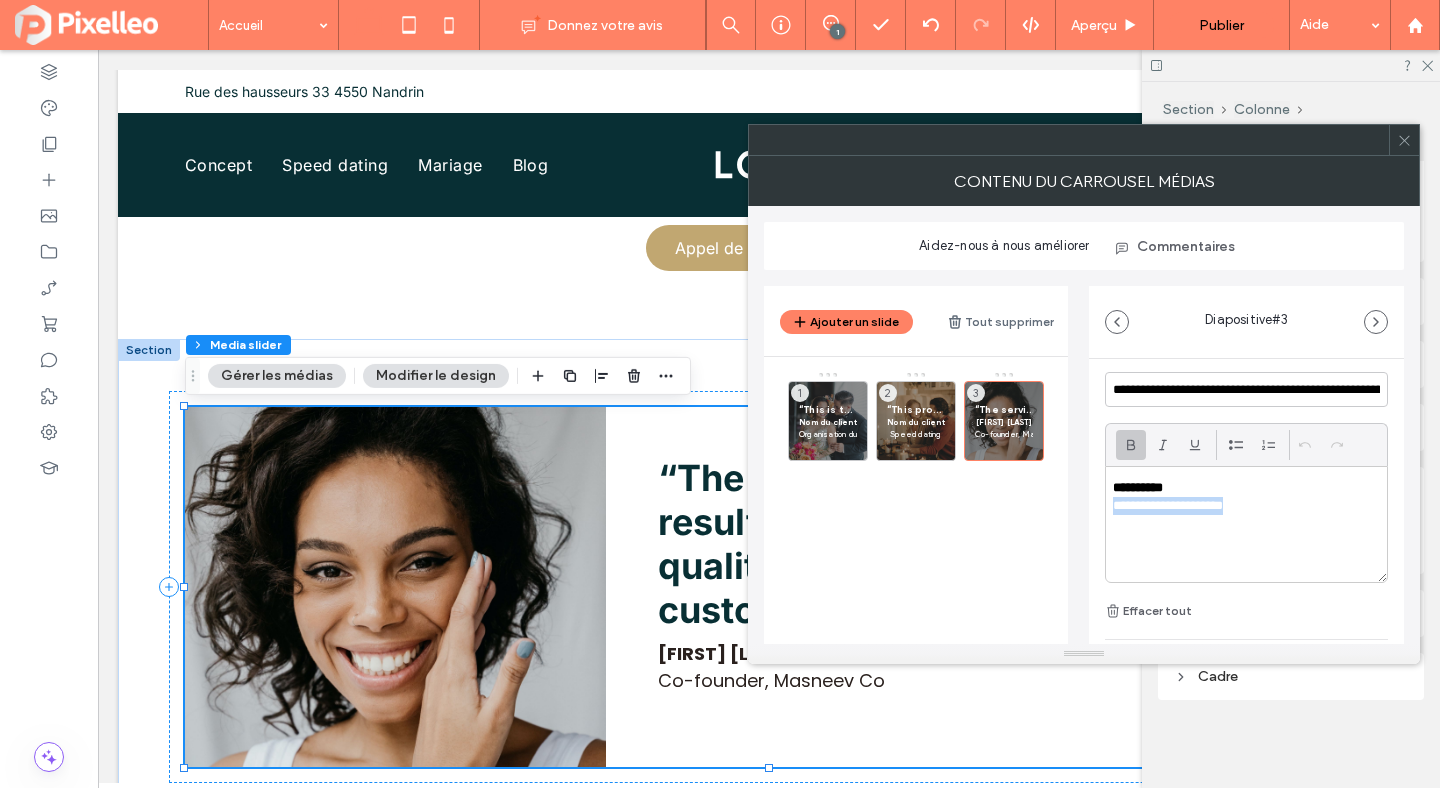 drag, startPoint x: 1258, startPoint y: 509, endPoint x: 1117, endPoint y: 505, distance: 141.05673 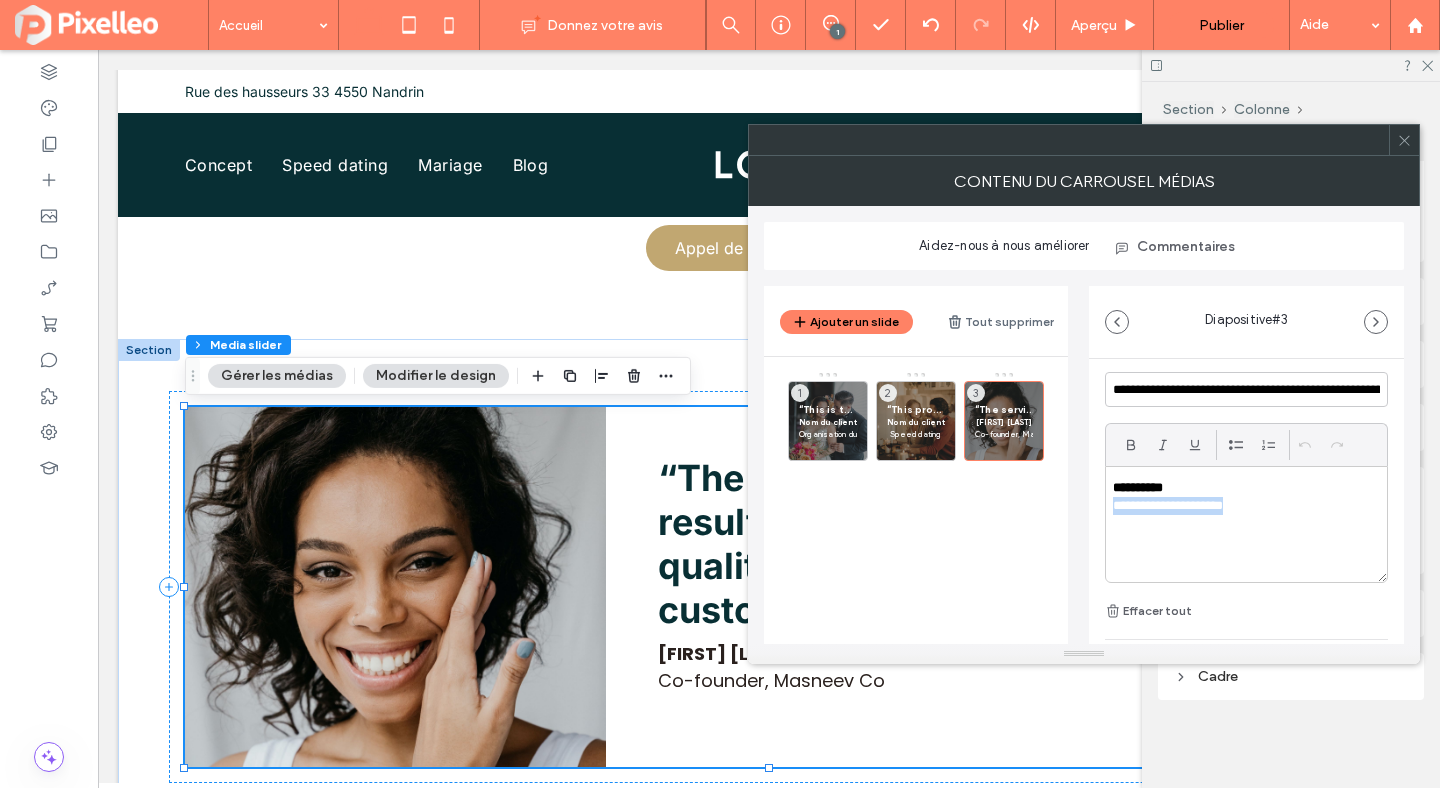 type 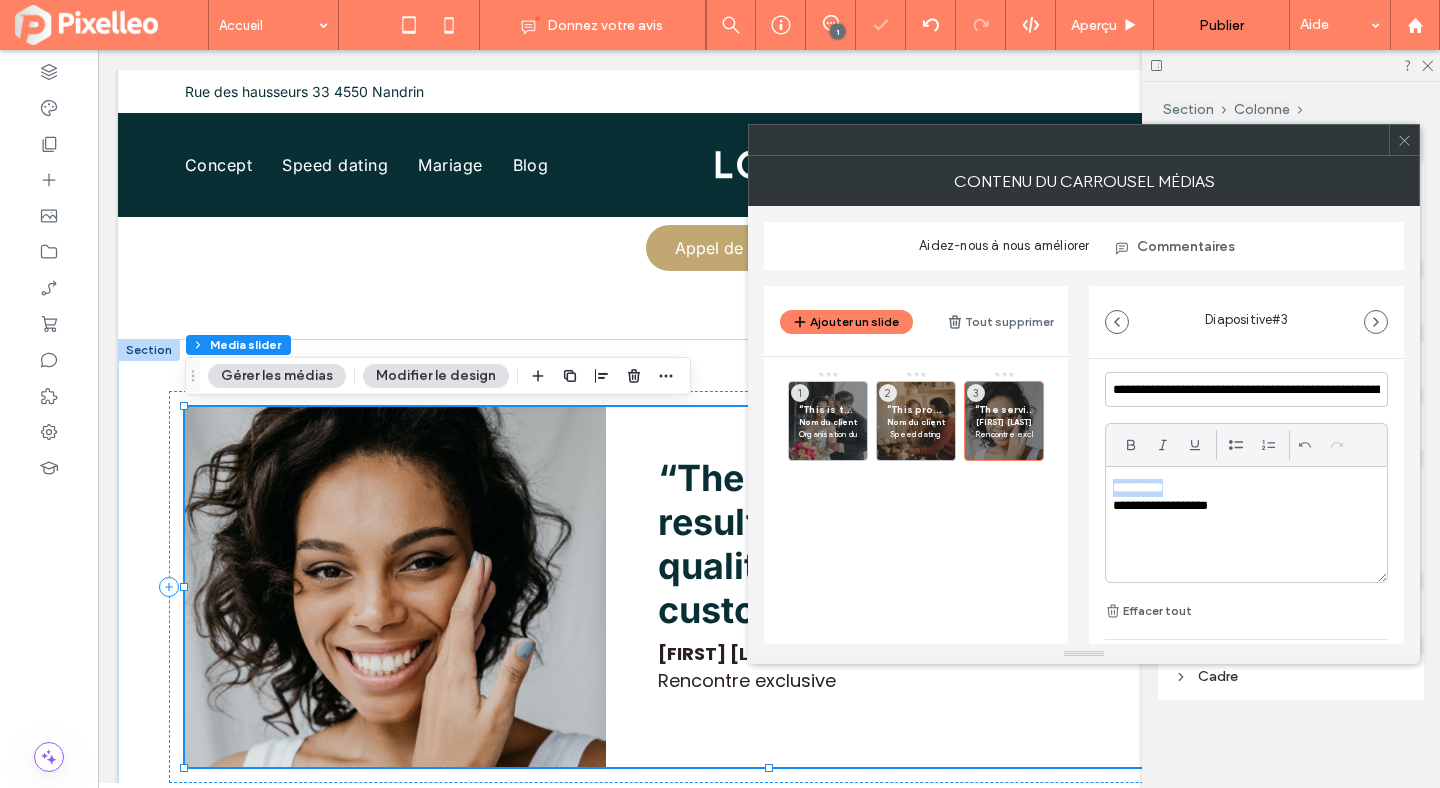 drag, startPoint x: 1179, startPoint y: 485, endPoint x: 1113, endPoint y: 482, distance: 66.068146 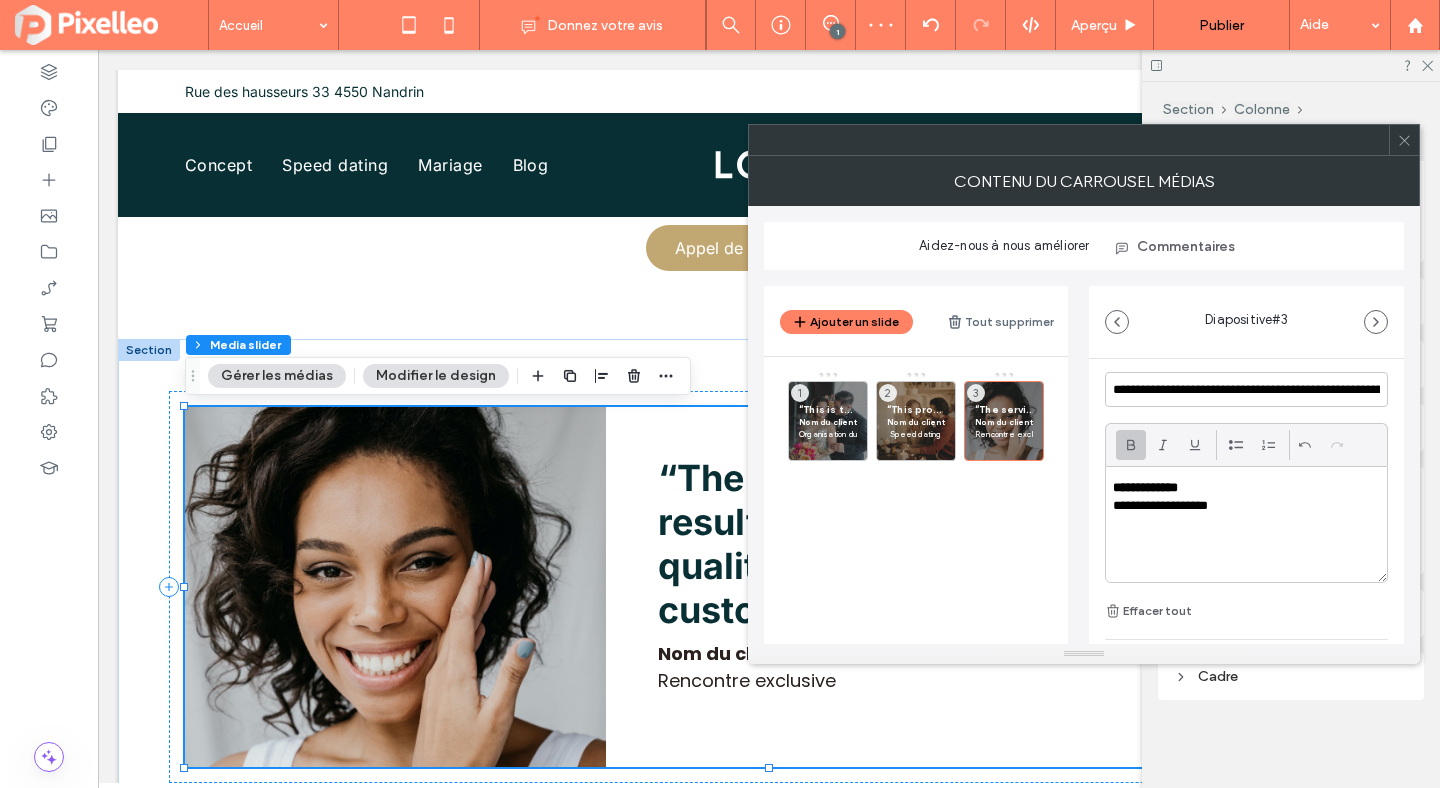 click on "“This is the best company I have ever worked with. I'm recommending it to all my friends and colleagues.”  Nom du client Organisation du mariage 1 “This product brings efficiency to a new level of simplicity. I've never found a product that's so easy to use.” Nom du client Speed dating 2 “The service is friendly and the results are always of the highest quality. I’m sure to be a returning customer.” Nom du client Rencontre exclusive 3" at bounding box center (928, 481) 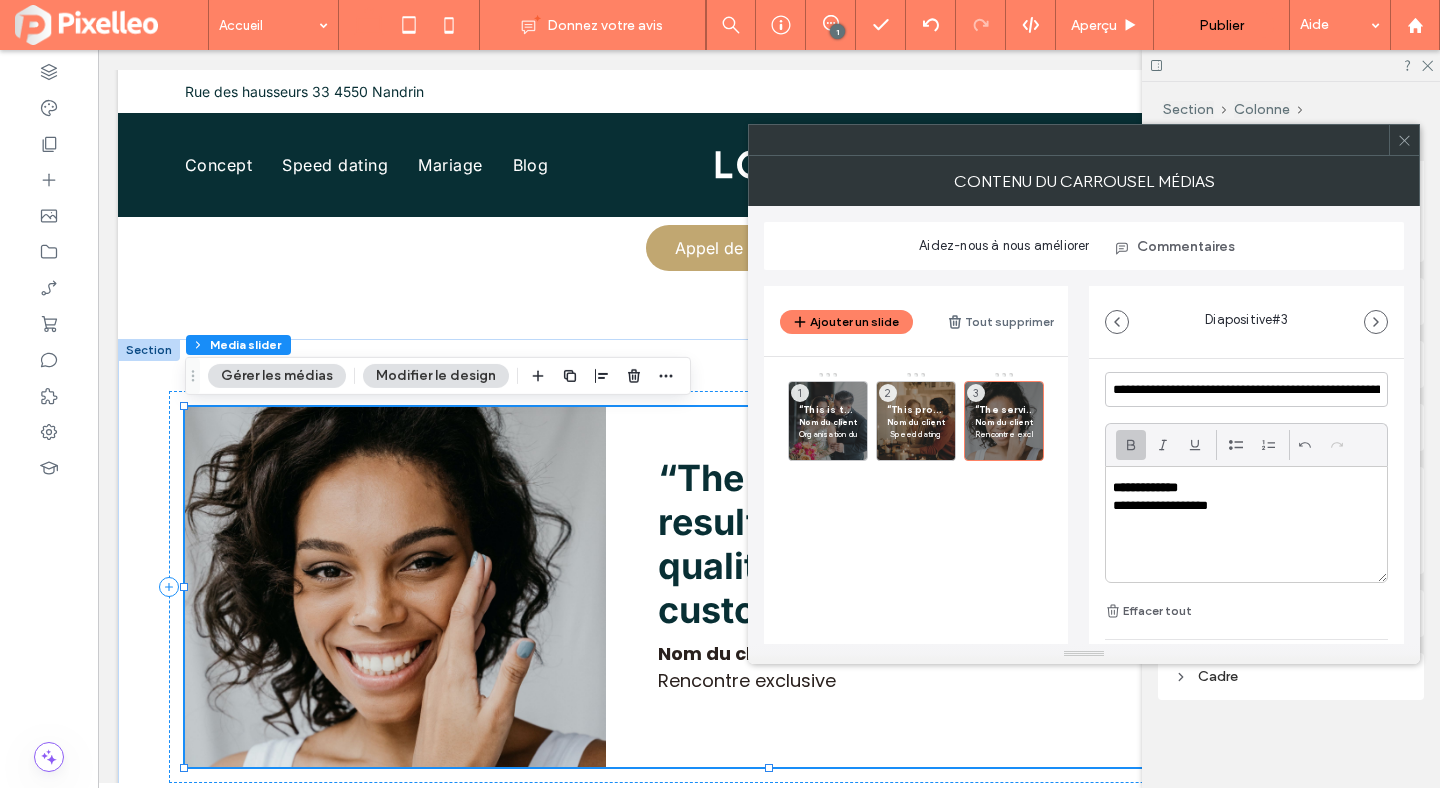 click 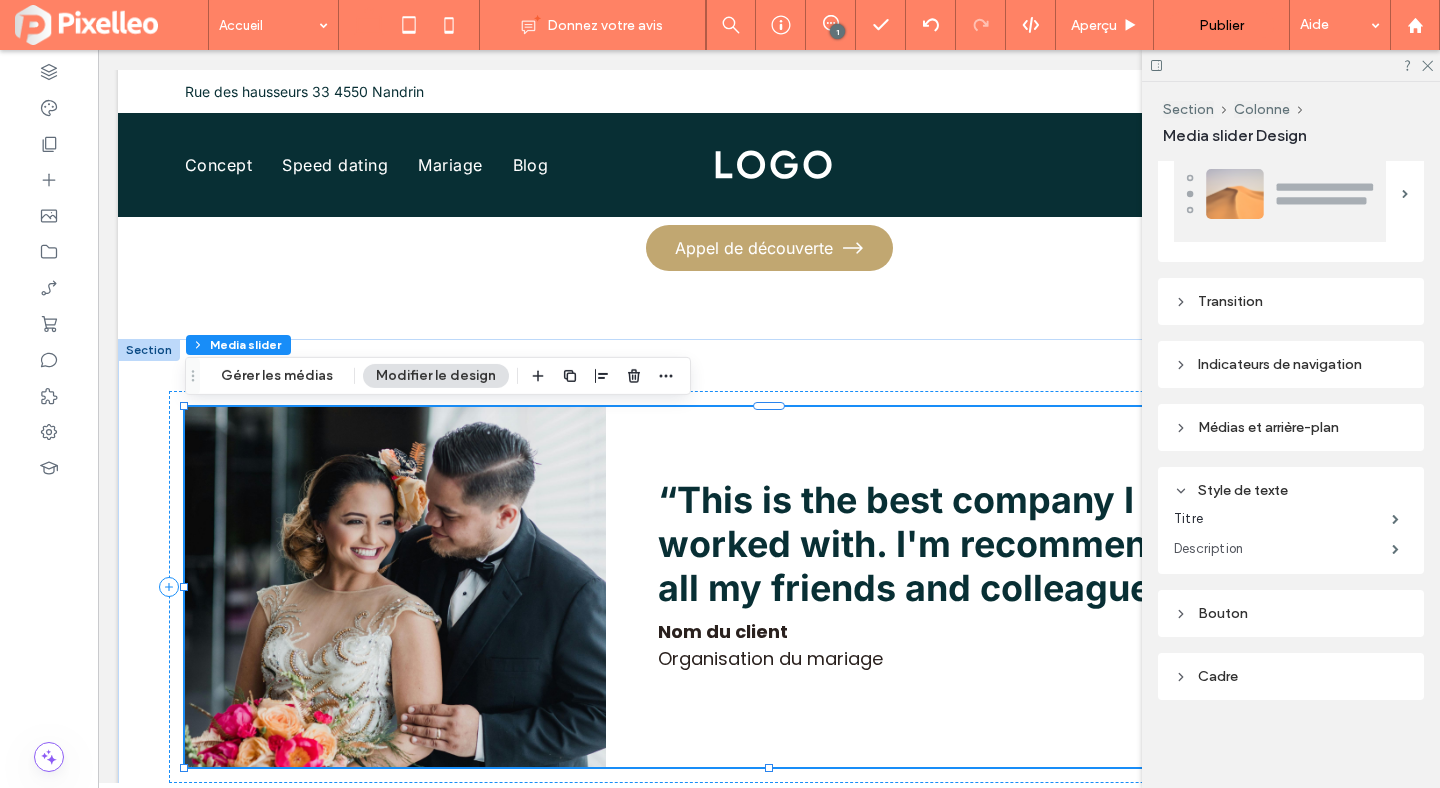 click on "Description" at bounding box center (1283, 549) 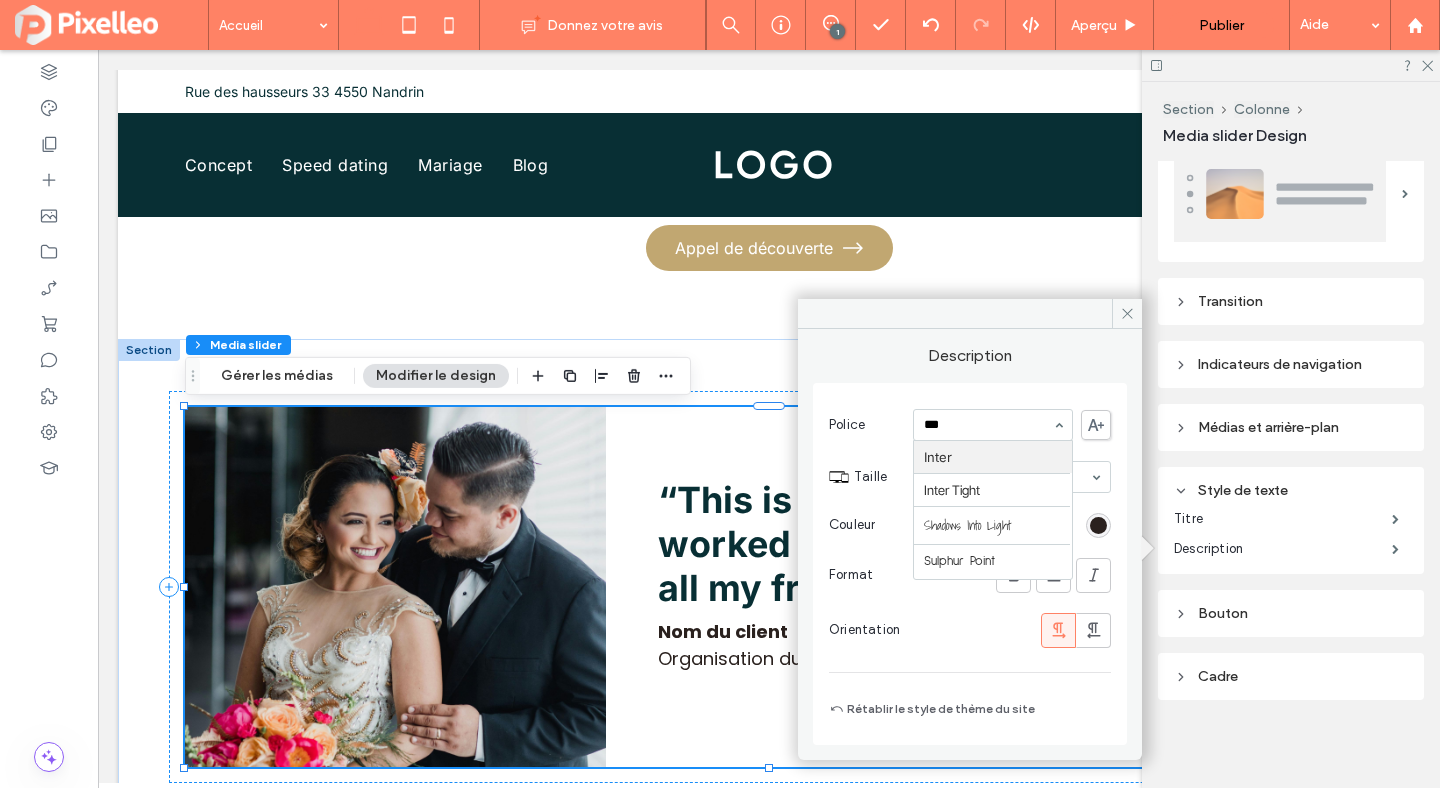 scroll, scrollTop: 0, scrollLeft: 0, axis: both 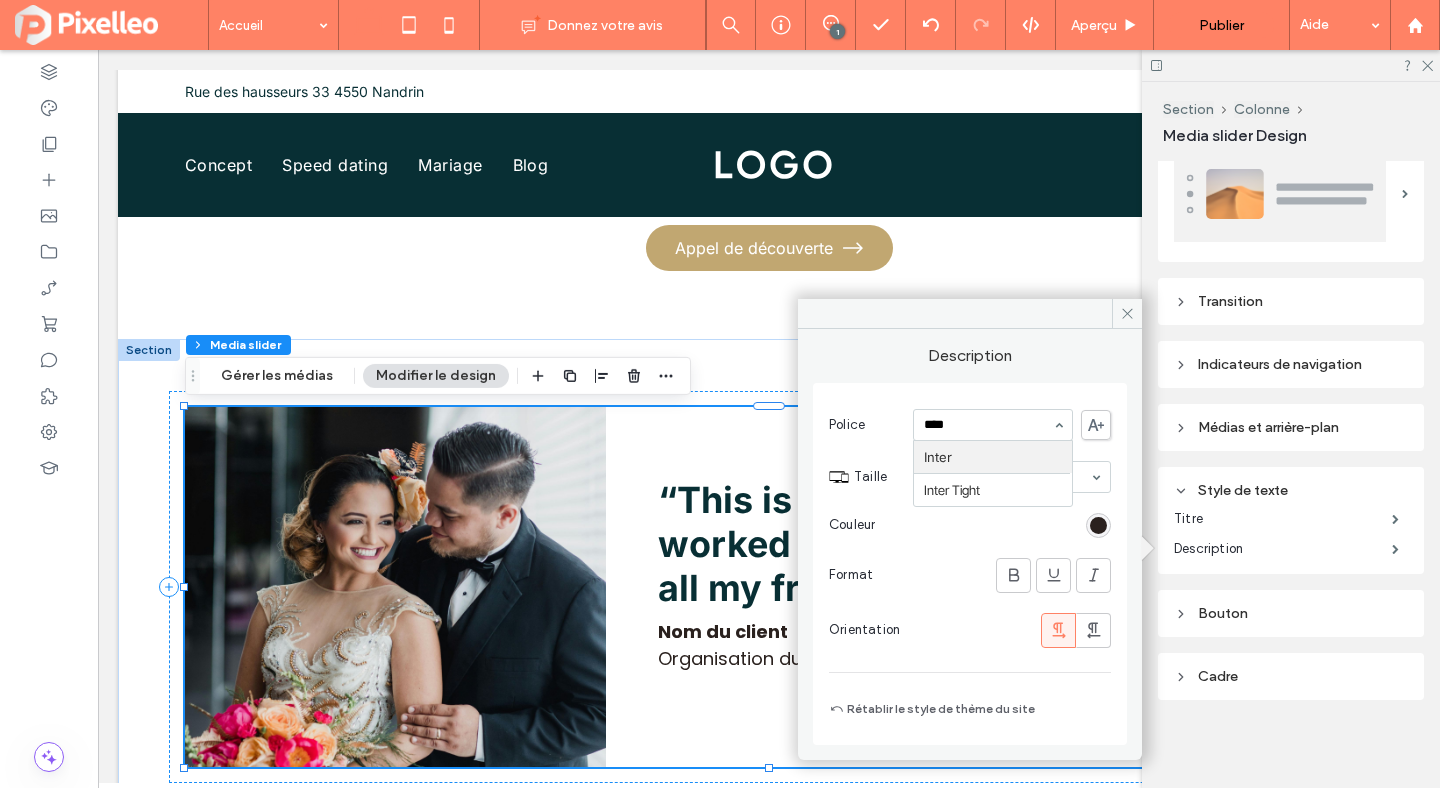 type on "*****" 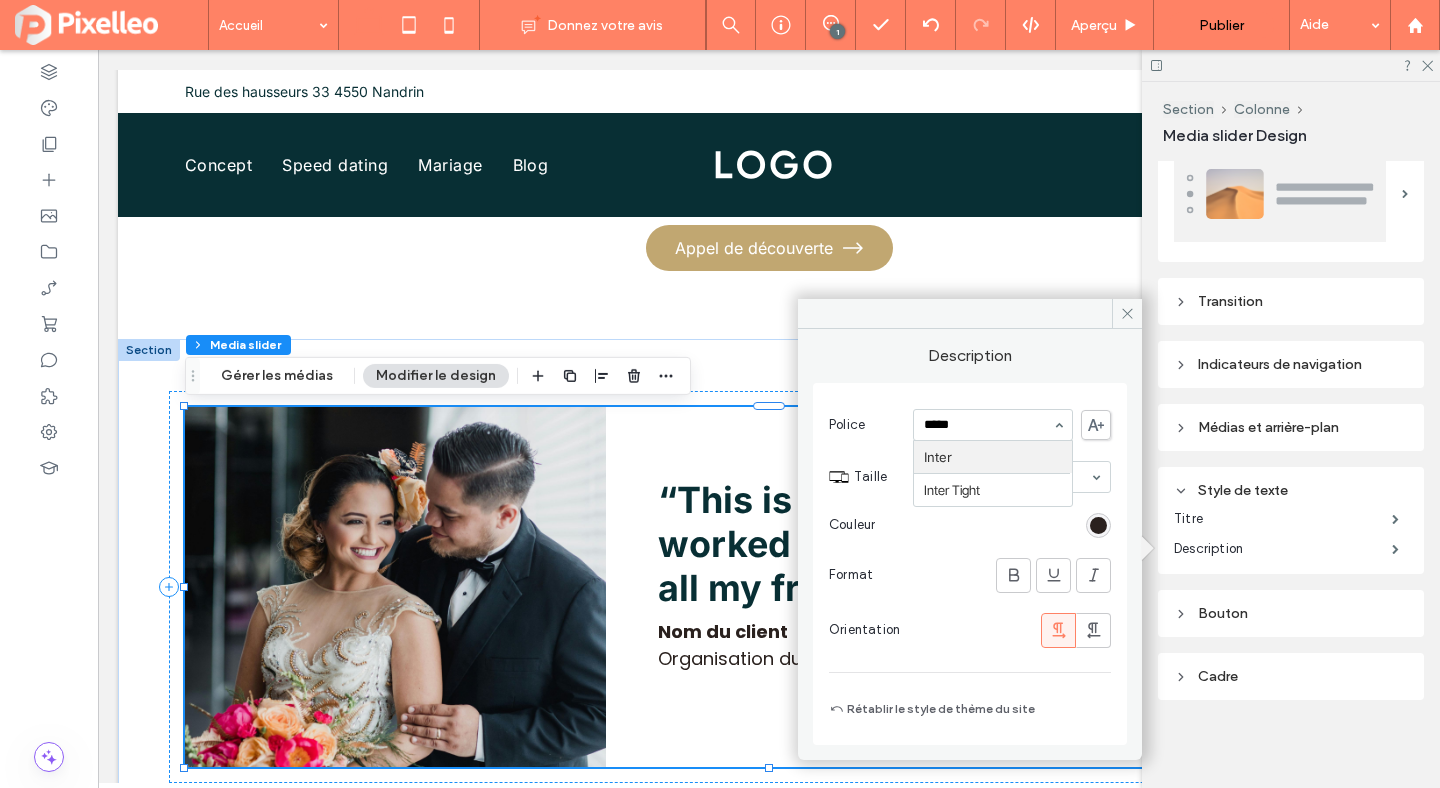 type 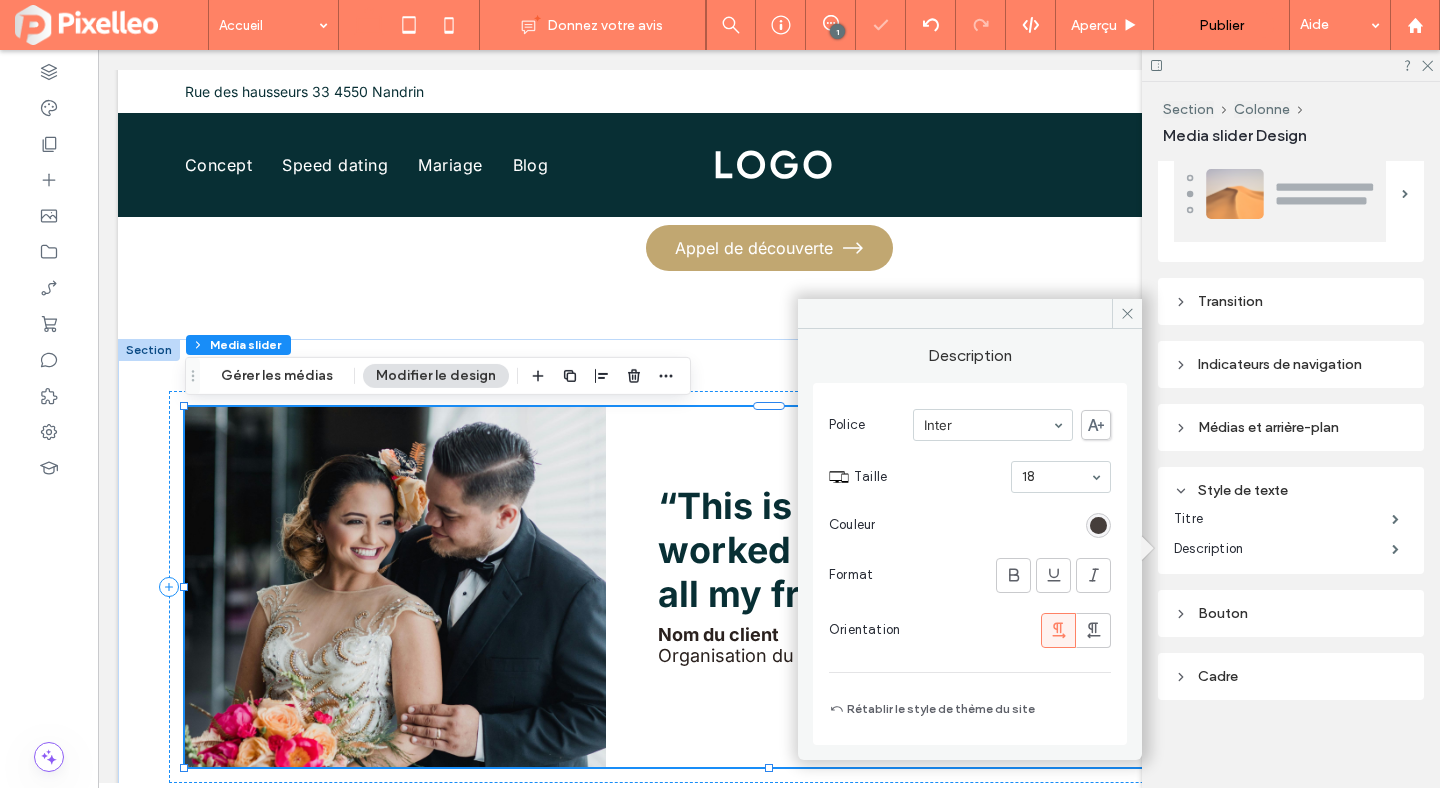 click at bounding box center [1098, 525] 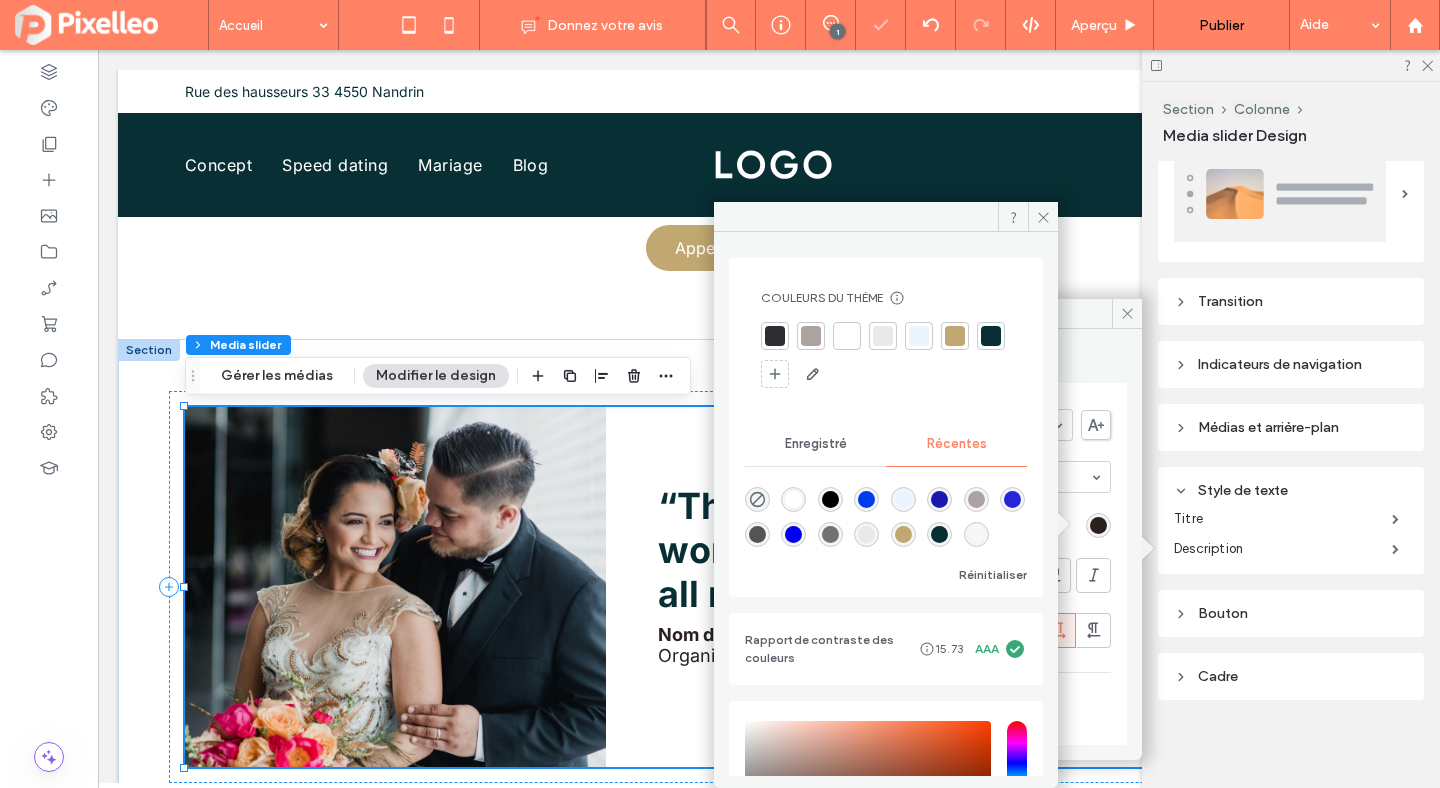 click at bounding box center (991, 336) 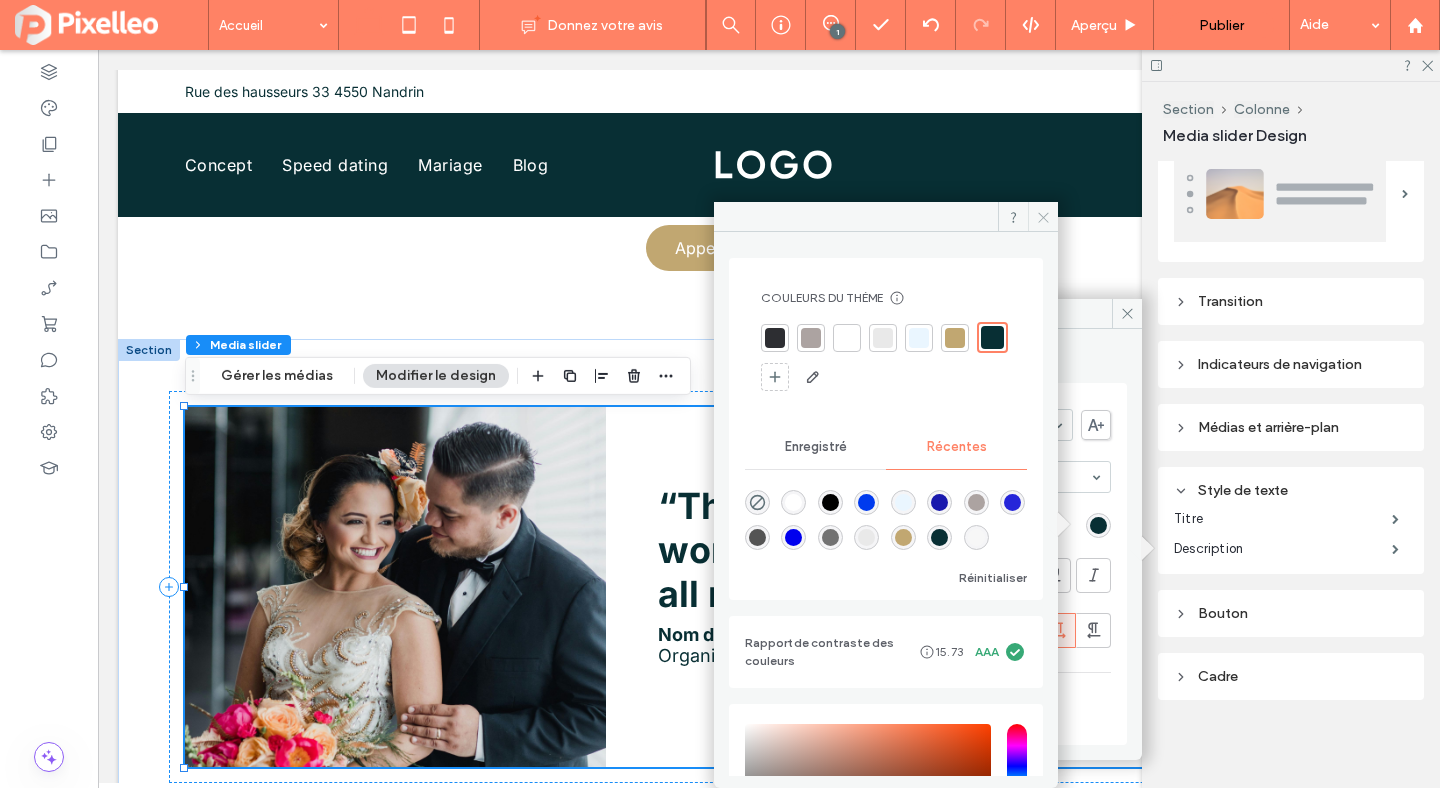 click 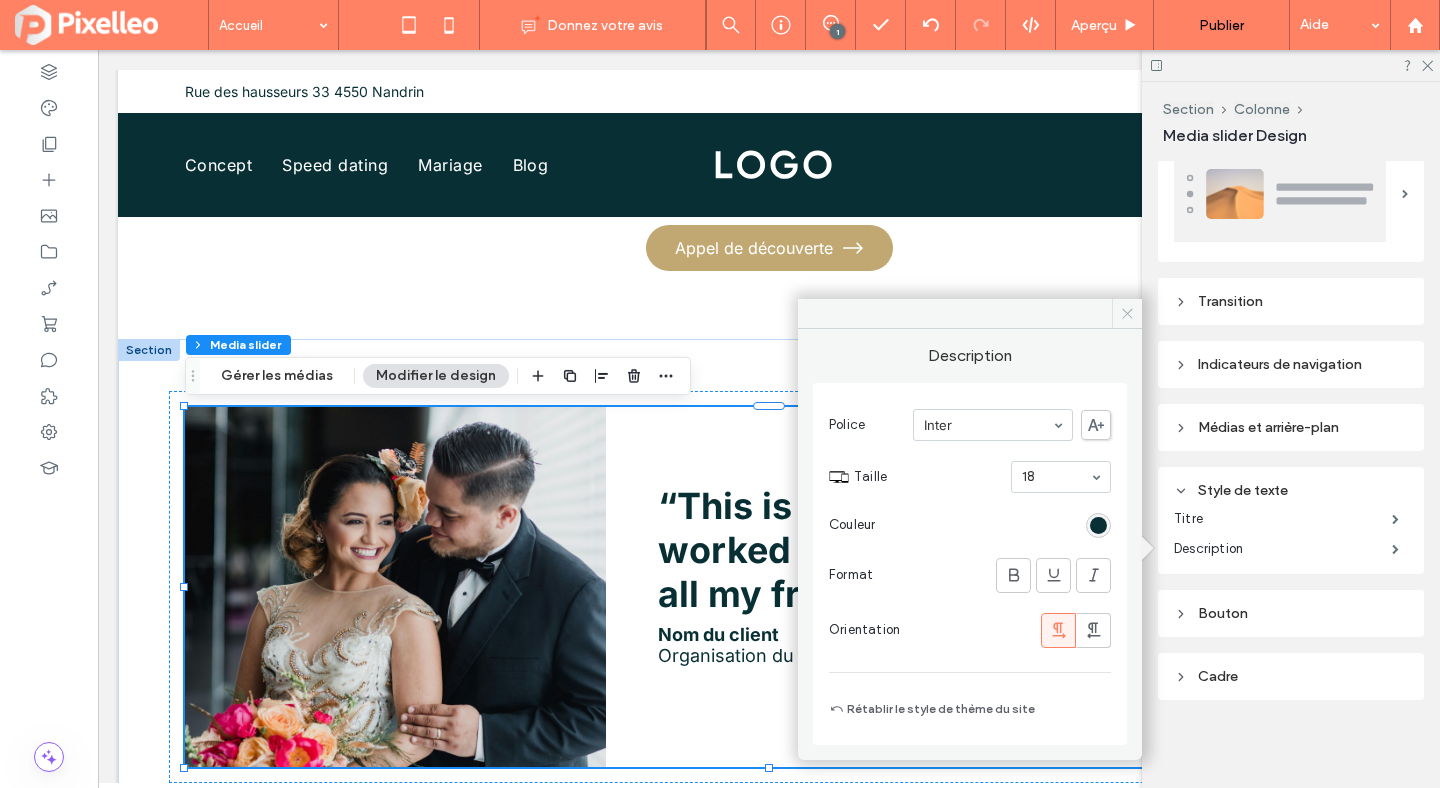 click 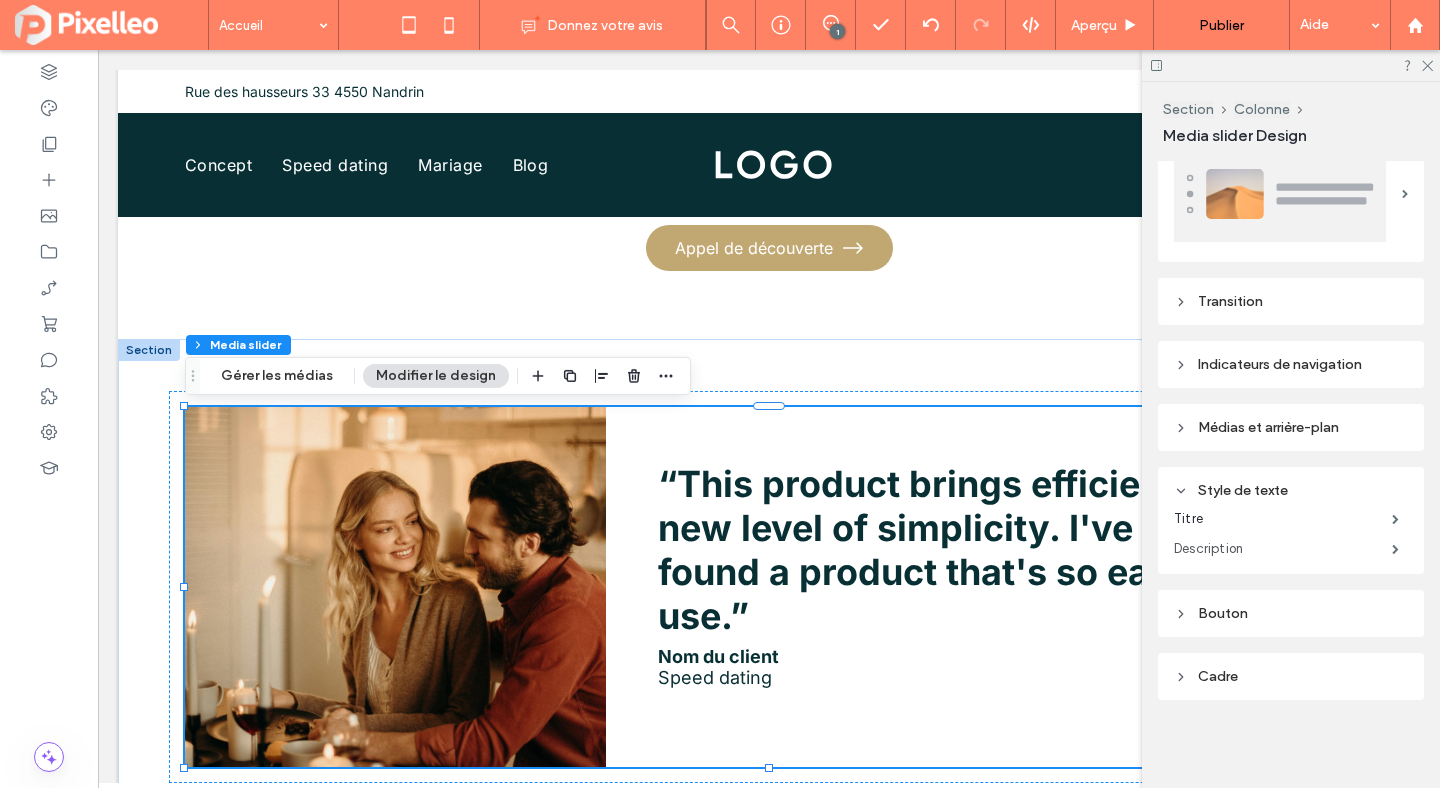 click on "Description" at bounding box center [1283, 549] 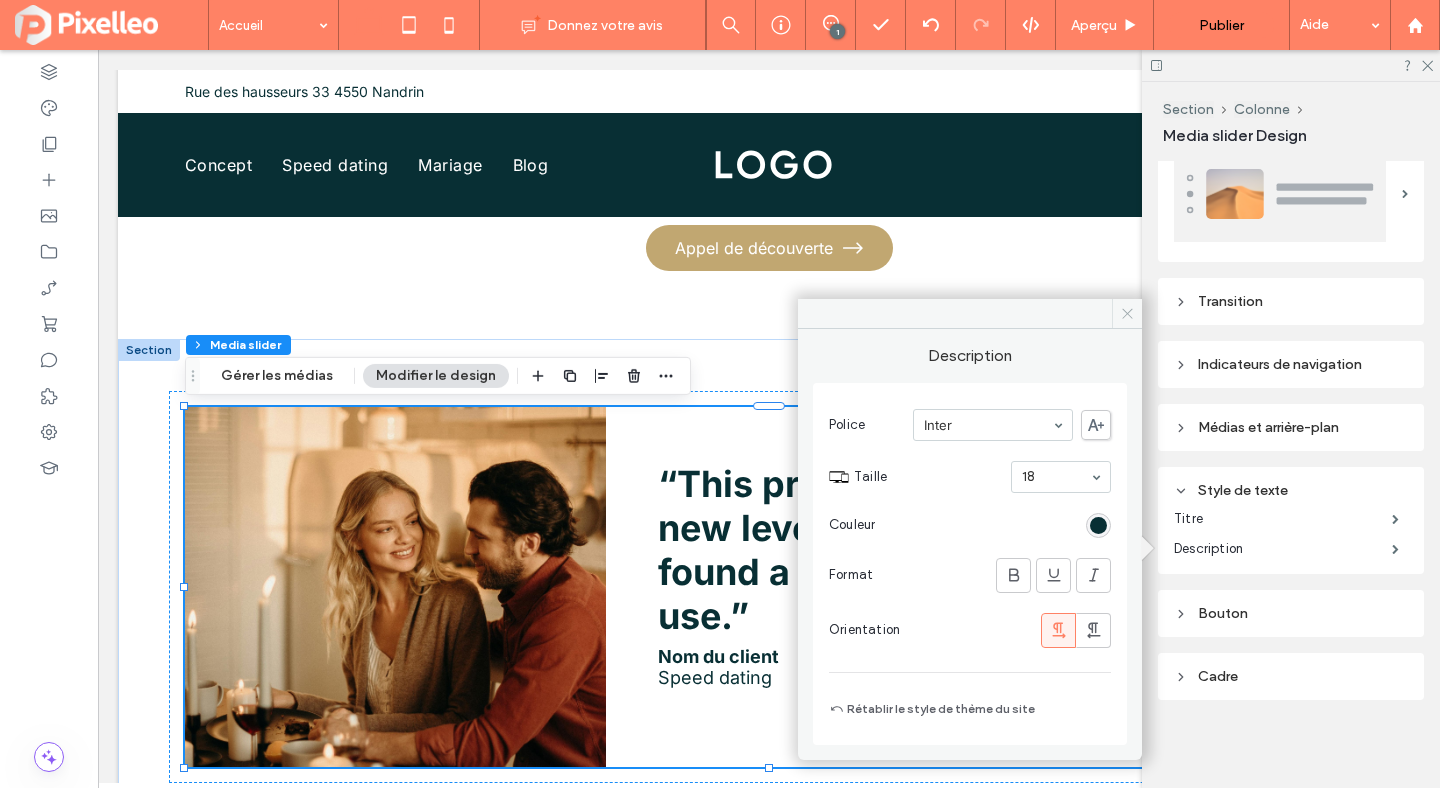click at bounding box center (1127, 314) 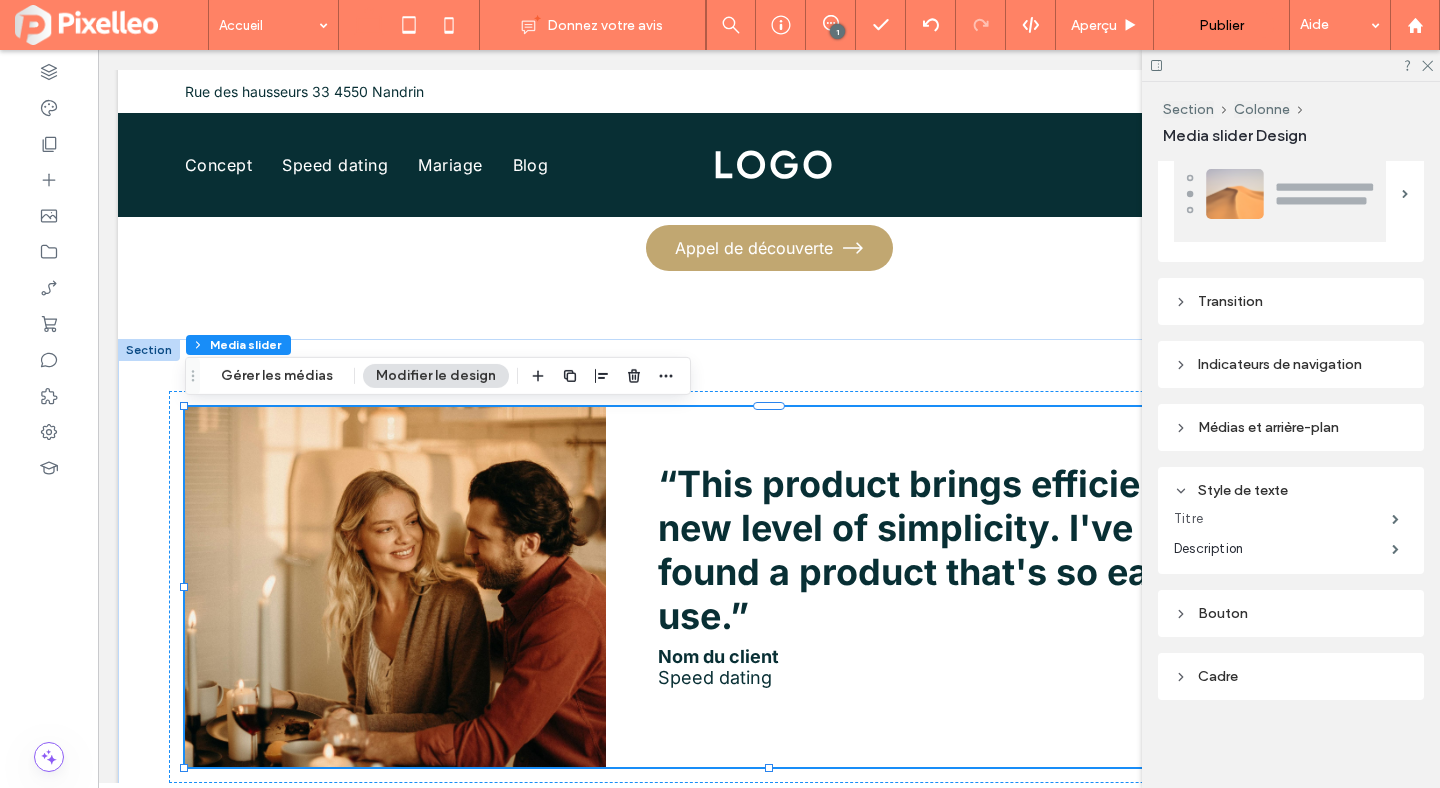 click on "Titre" at bounding box center [1283, 519] 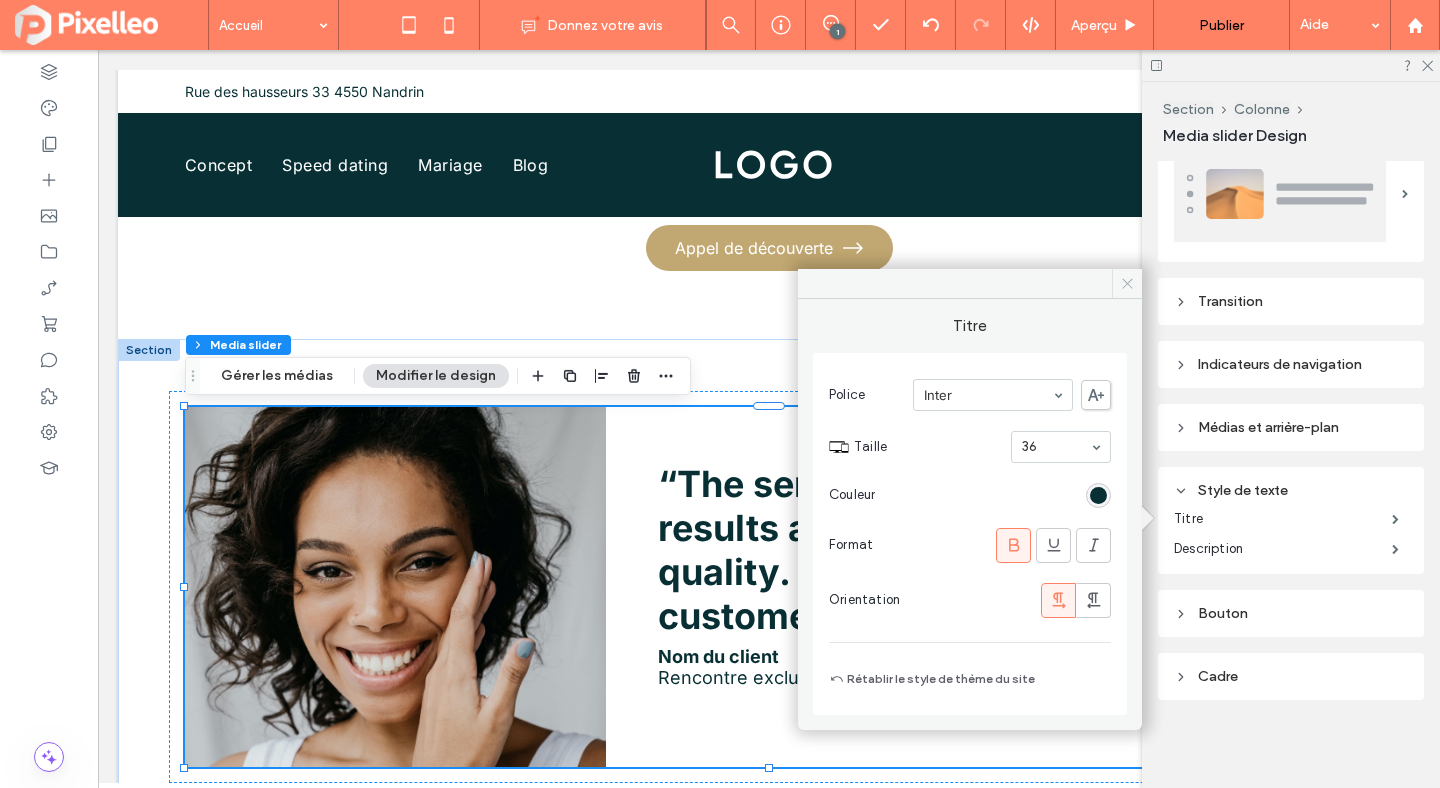 click 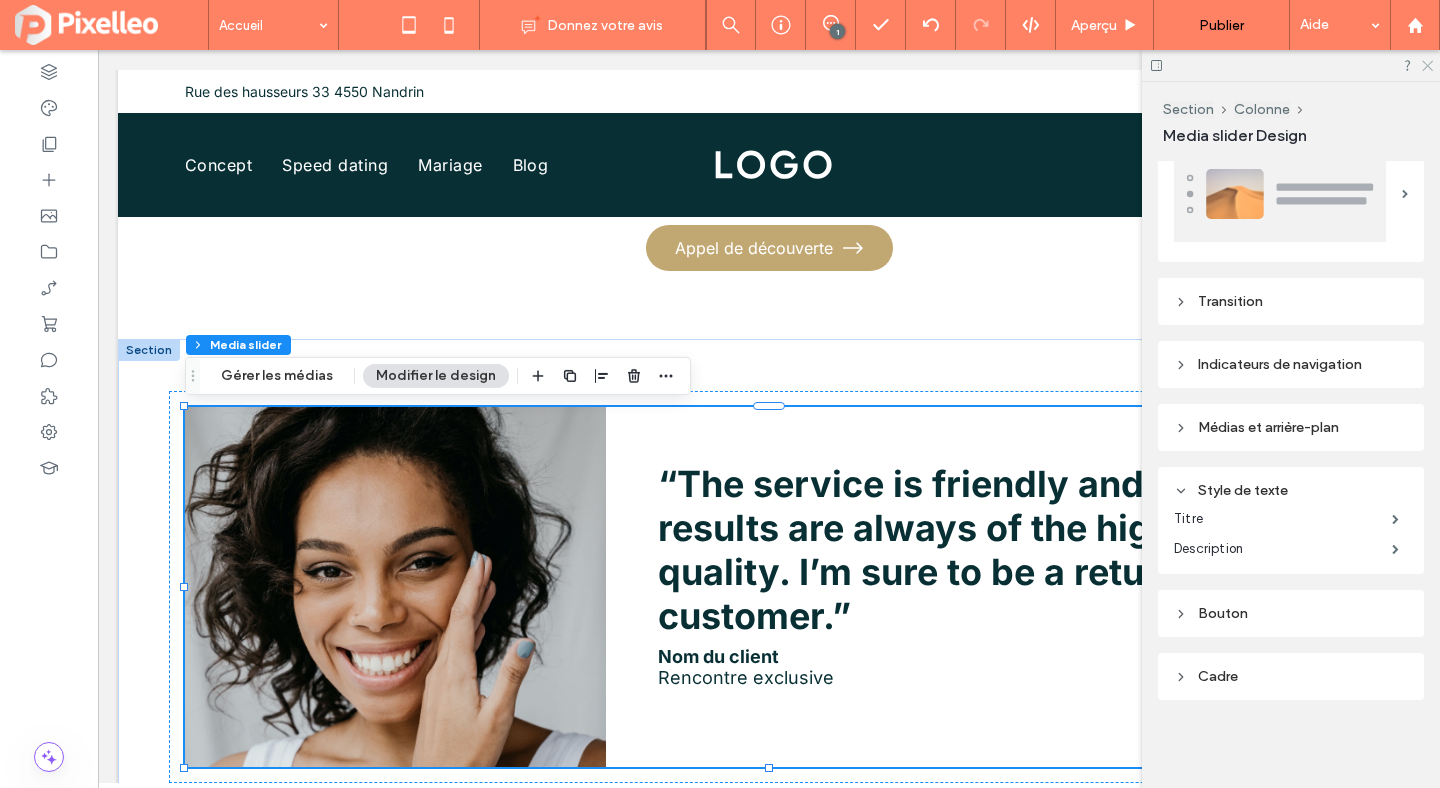 click 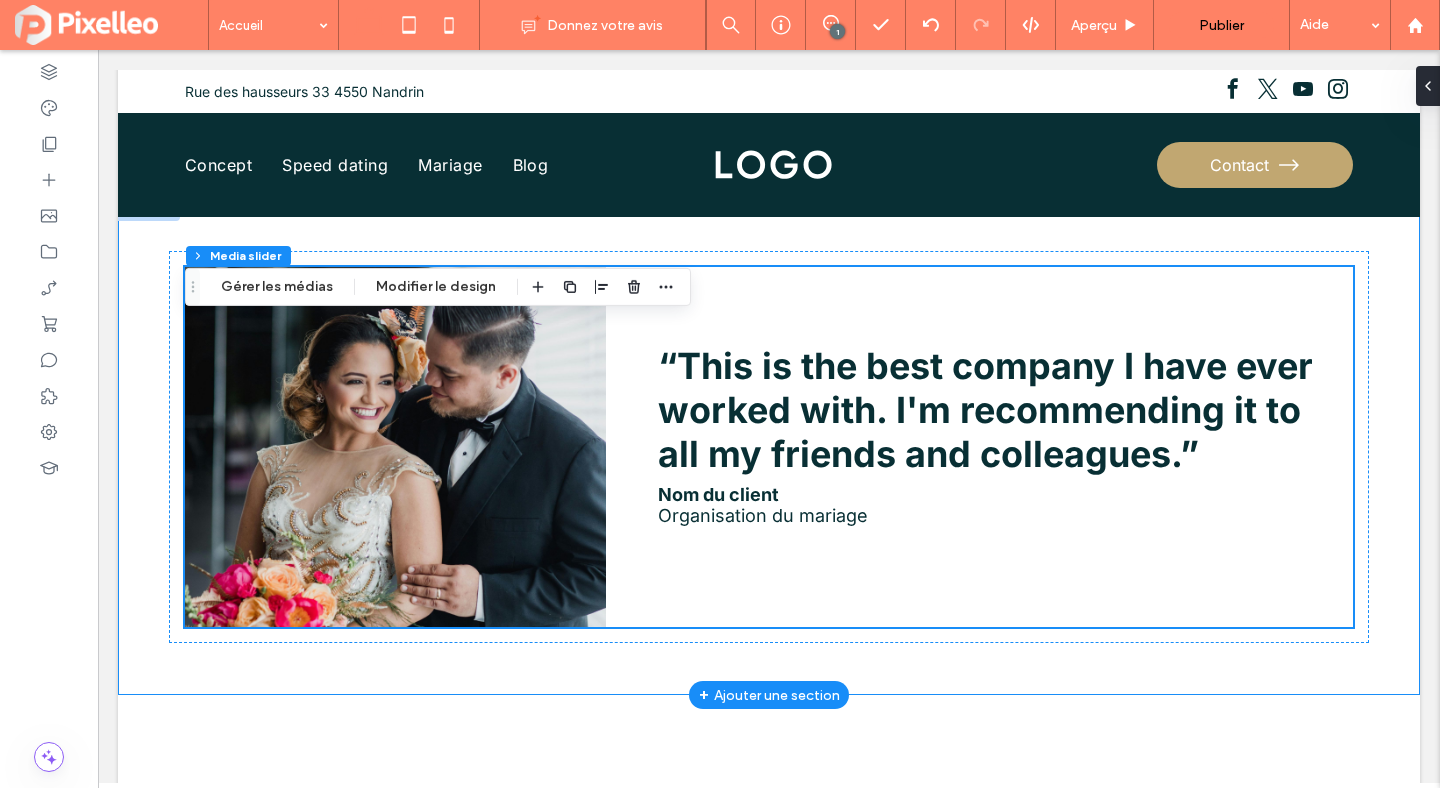 scroll, scrollTop: 2690, scrollLeft: 0, axis: vertical 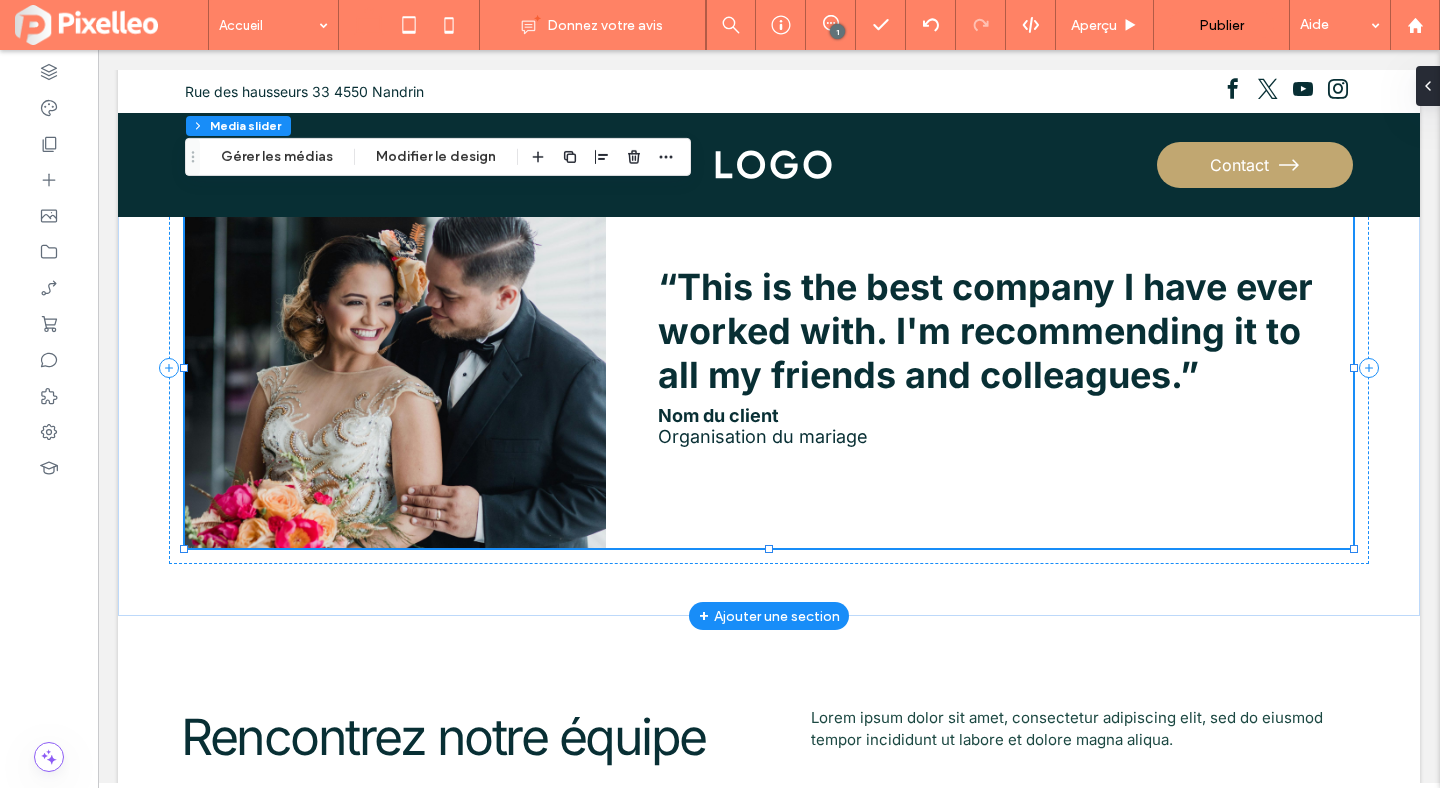 click on "“This is the best company I have ever worked with. I'm recommending it to all my friends and colleagues.”" at bounding box center (994, 331) 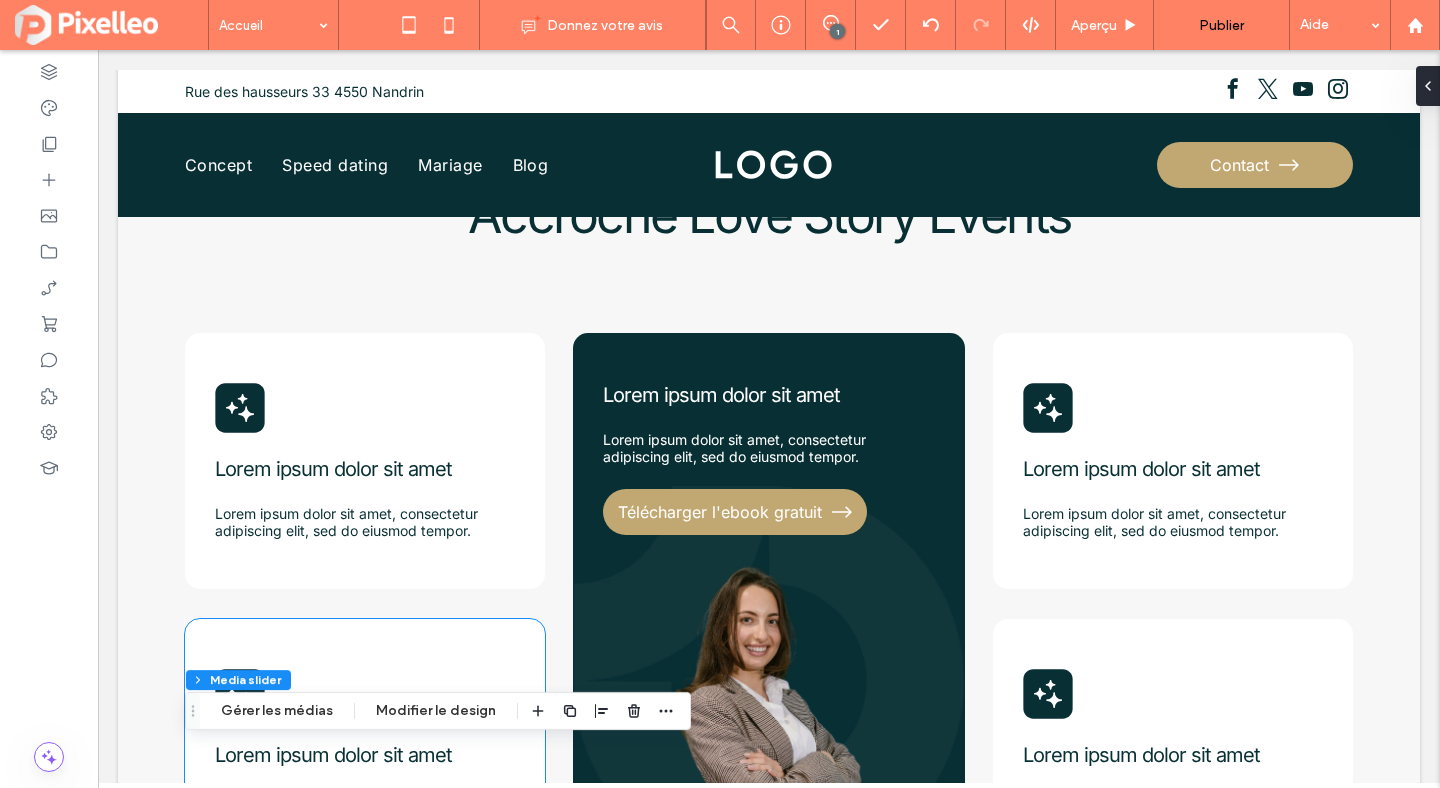scroll, scrollTop: 737, scrollLeft: 0, axis: vertical 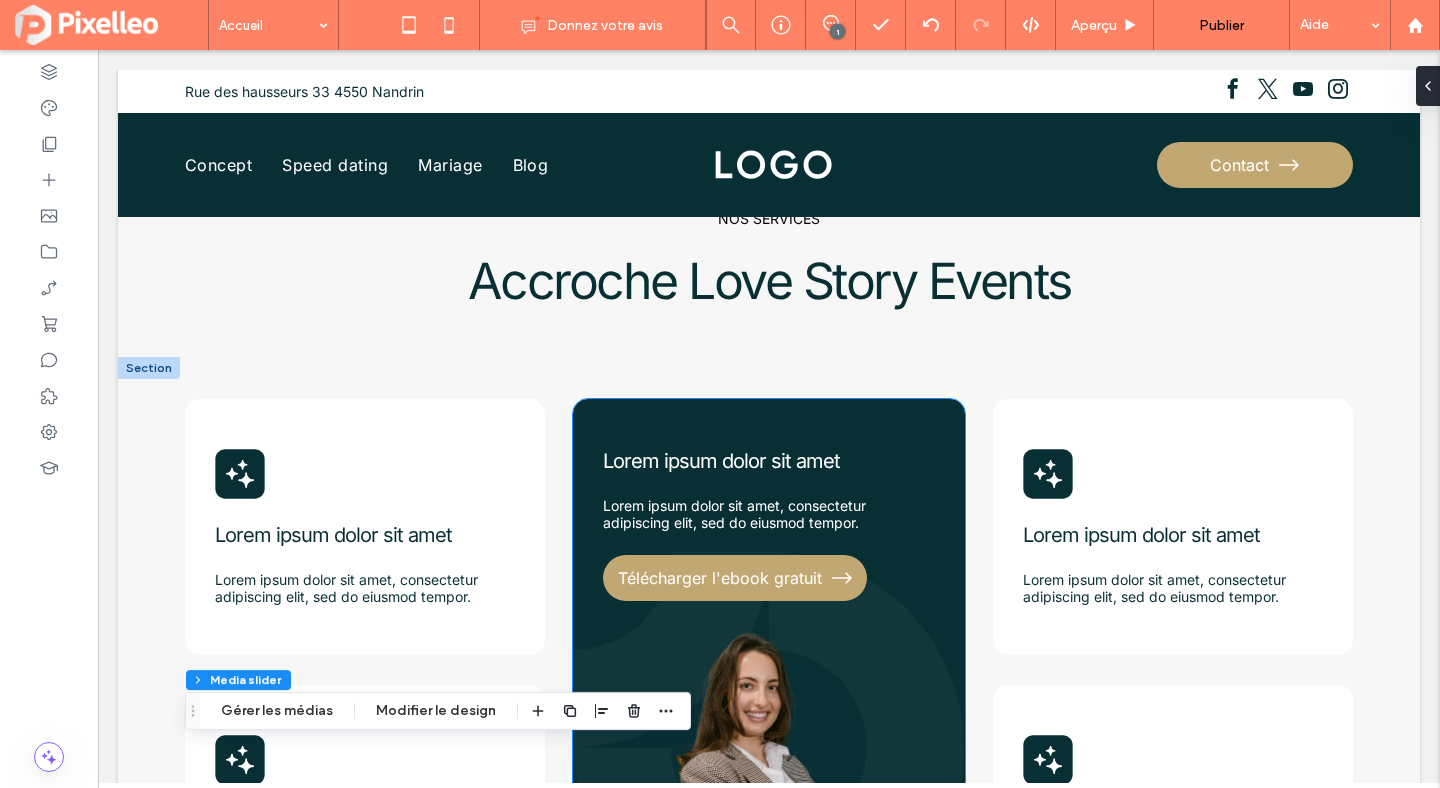 click on "Lorem ipsum dolor sit amet, consectetur adipiscing elit, sed do eiusmod tempor." at bounding box center [734, 514] 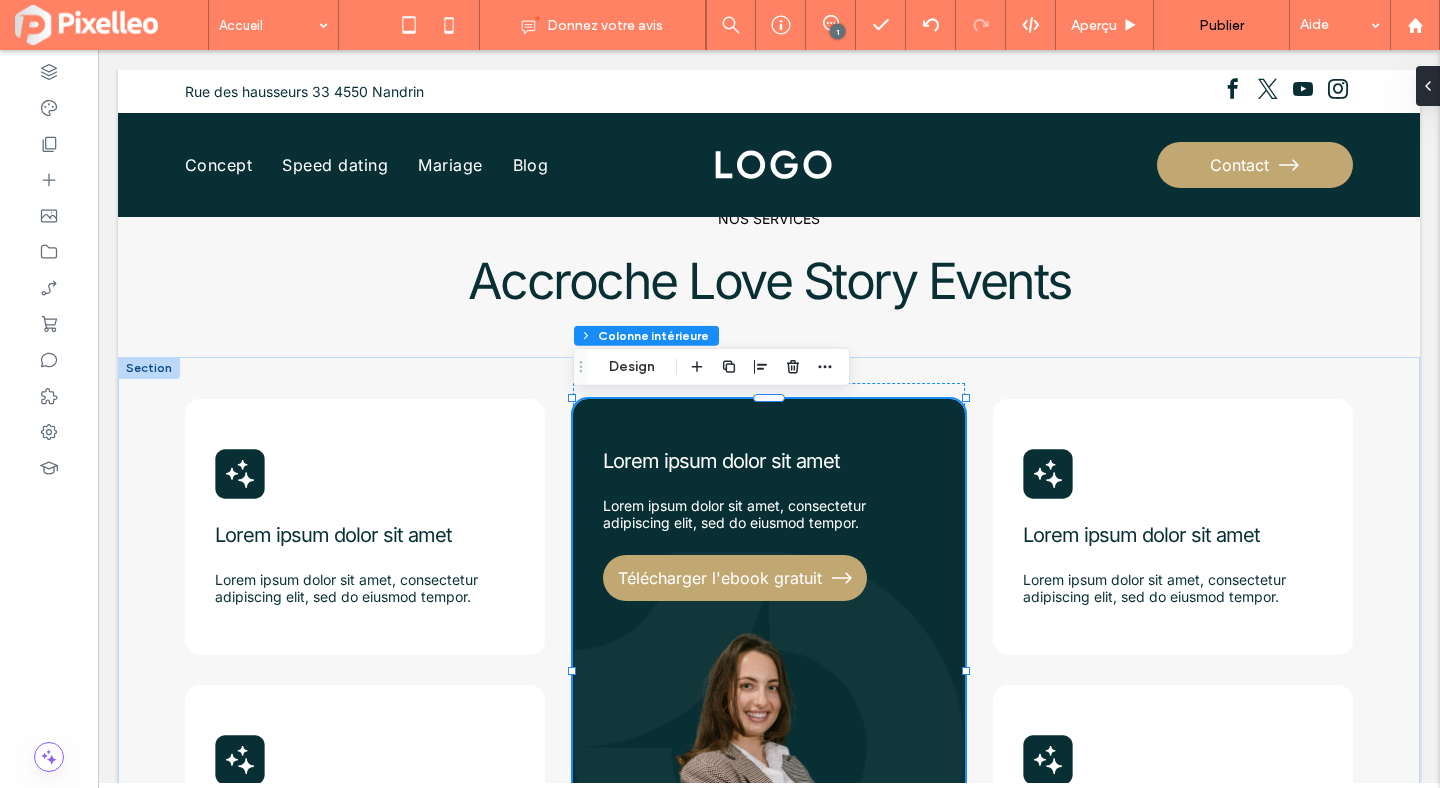 click on "Lorem ipsum dolor sit amet, consectetur adipiscing elit, sed do eiusmod tempor." at bounding box center [734, 514] 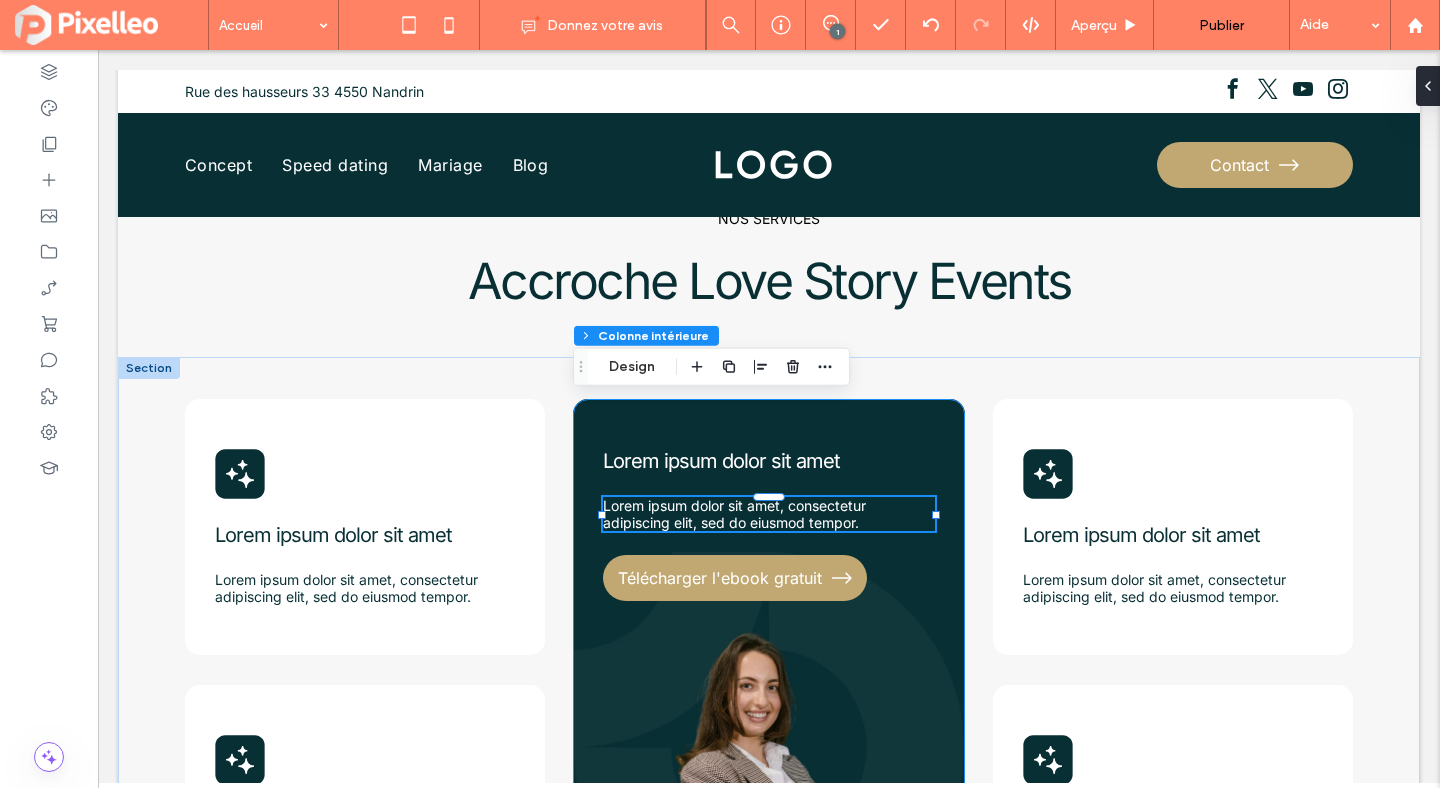 click on "Lorem ipsum dolor sit amet, consectetur adipiscing elit, sed do eiusmod tempor." at bounding box center (734, 514) 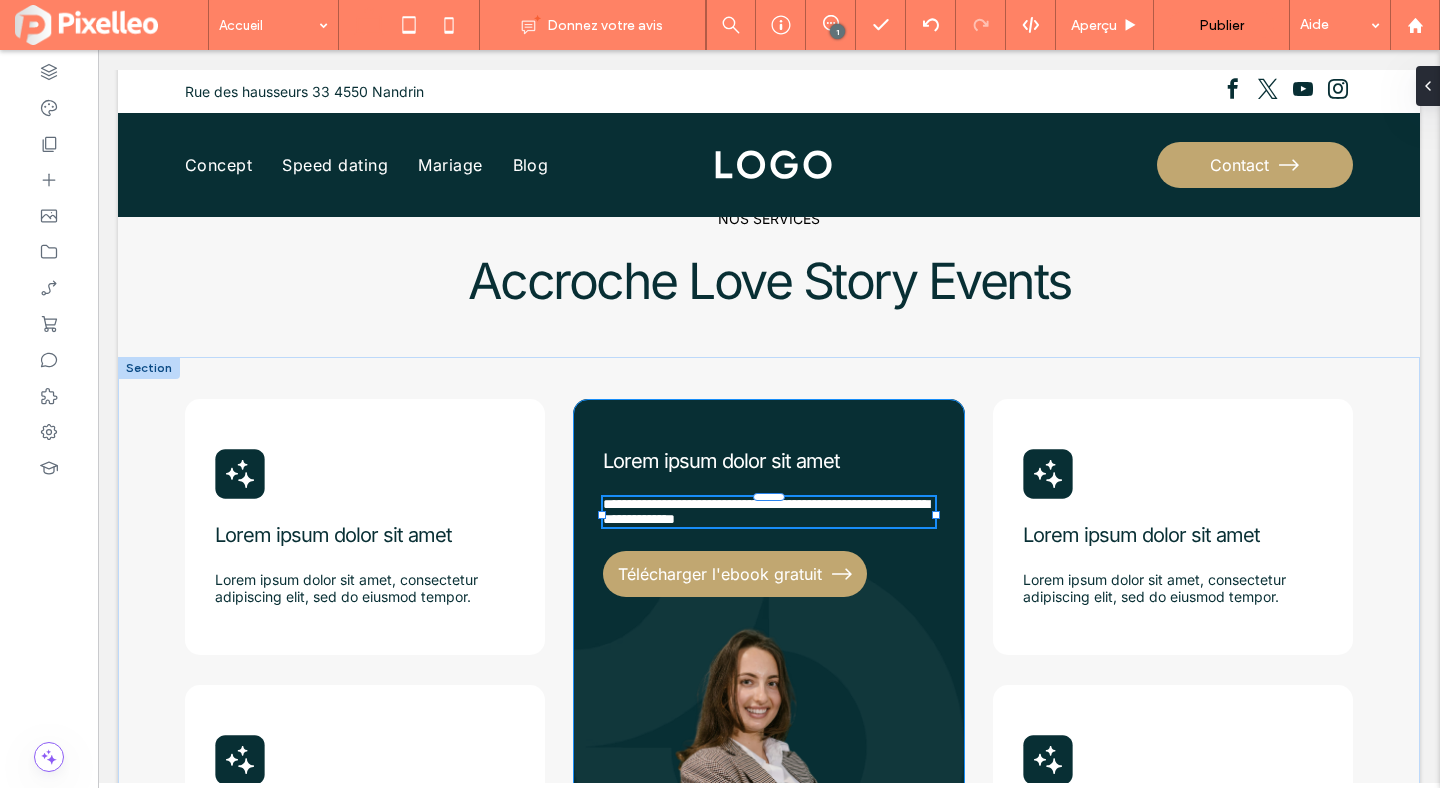type on "*****" 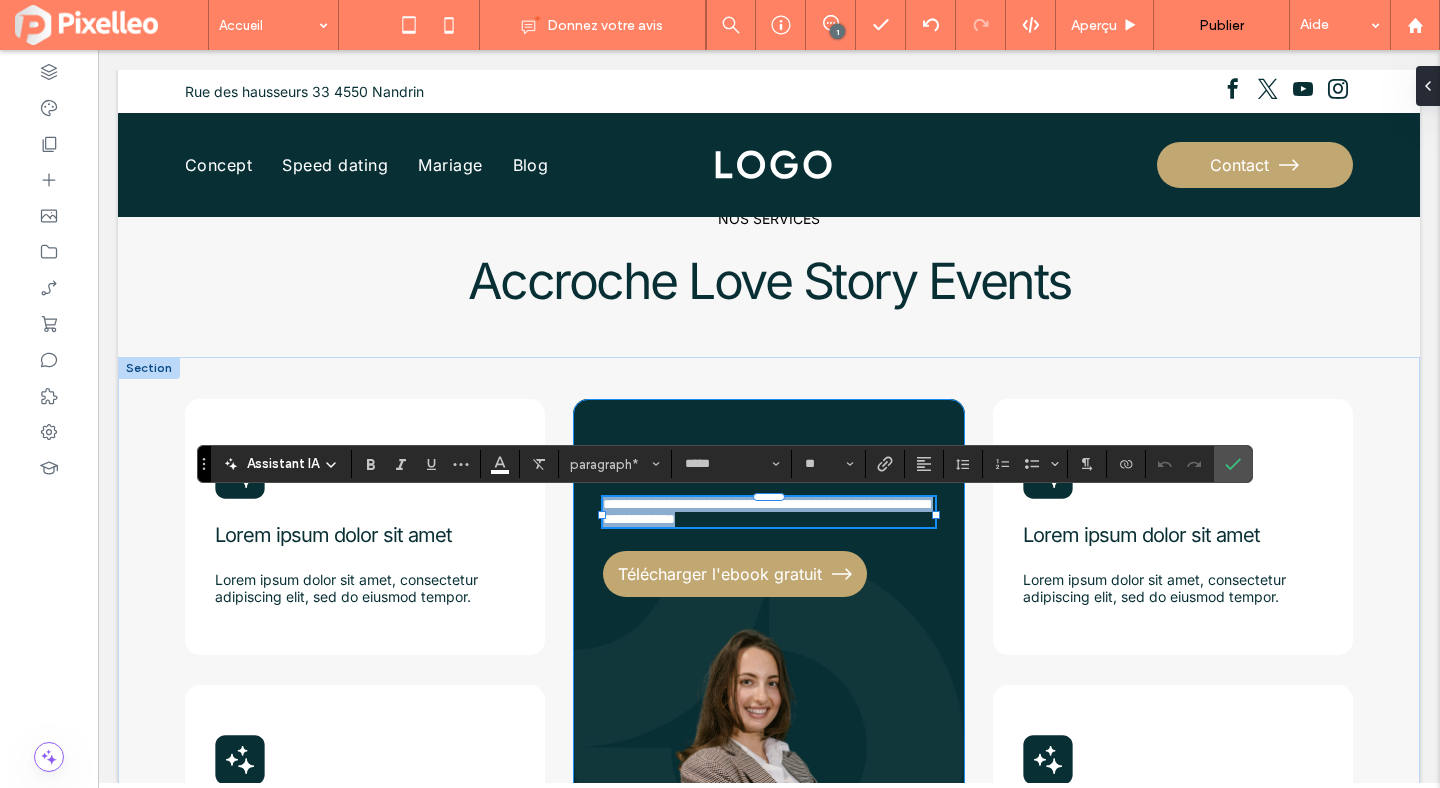 copy on "**********" 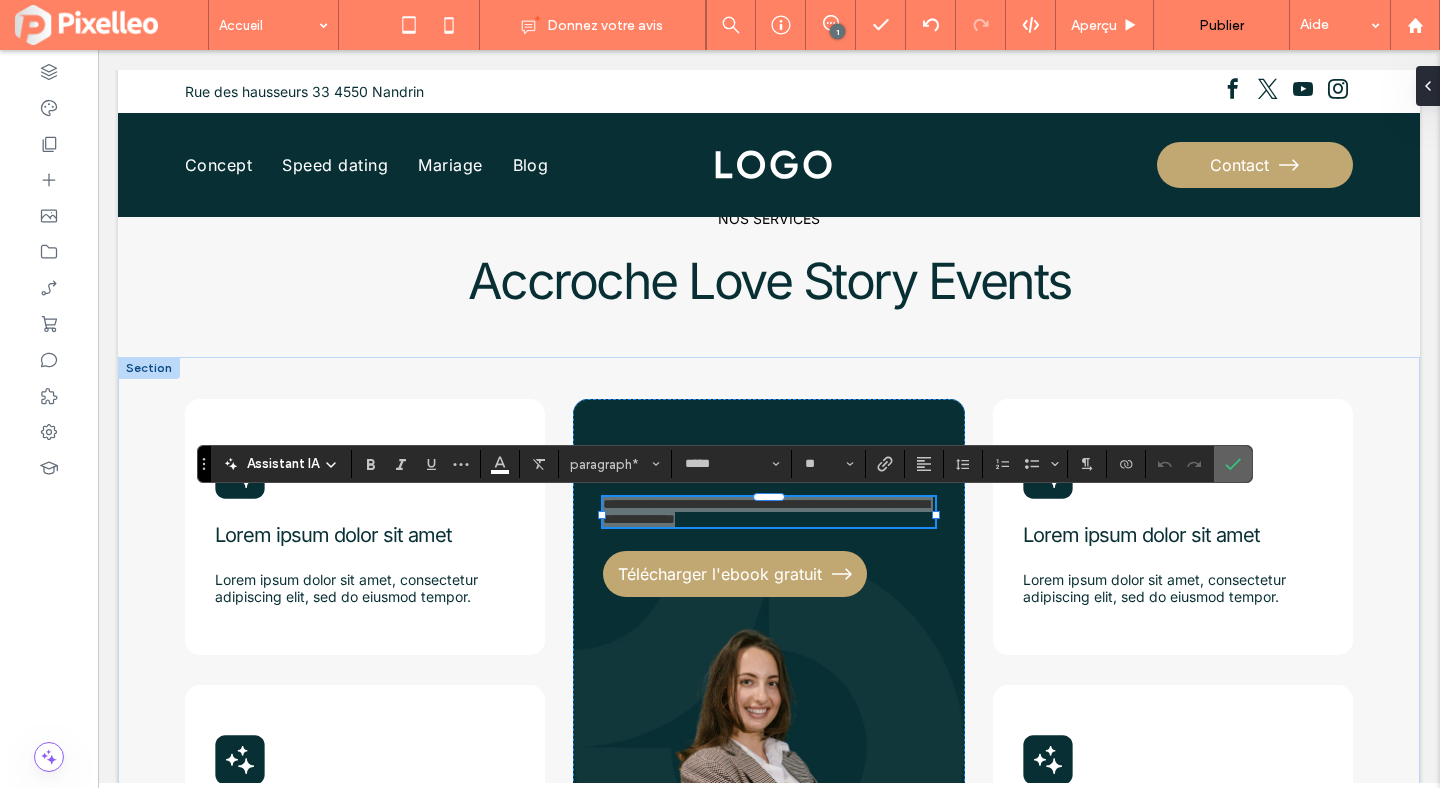 click 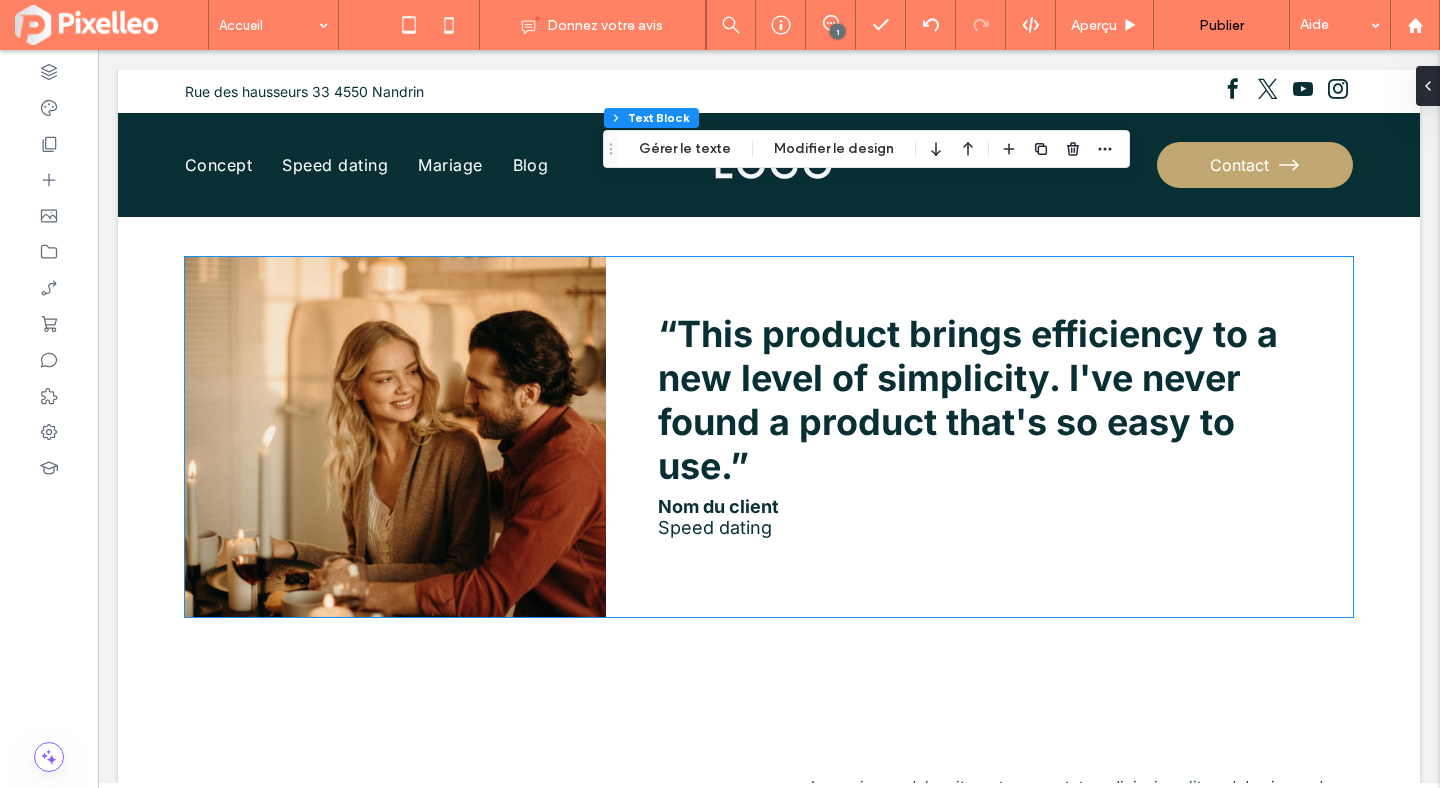 scroll, scrollTop: 2627, scrollLeft: 0, axis: vertical 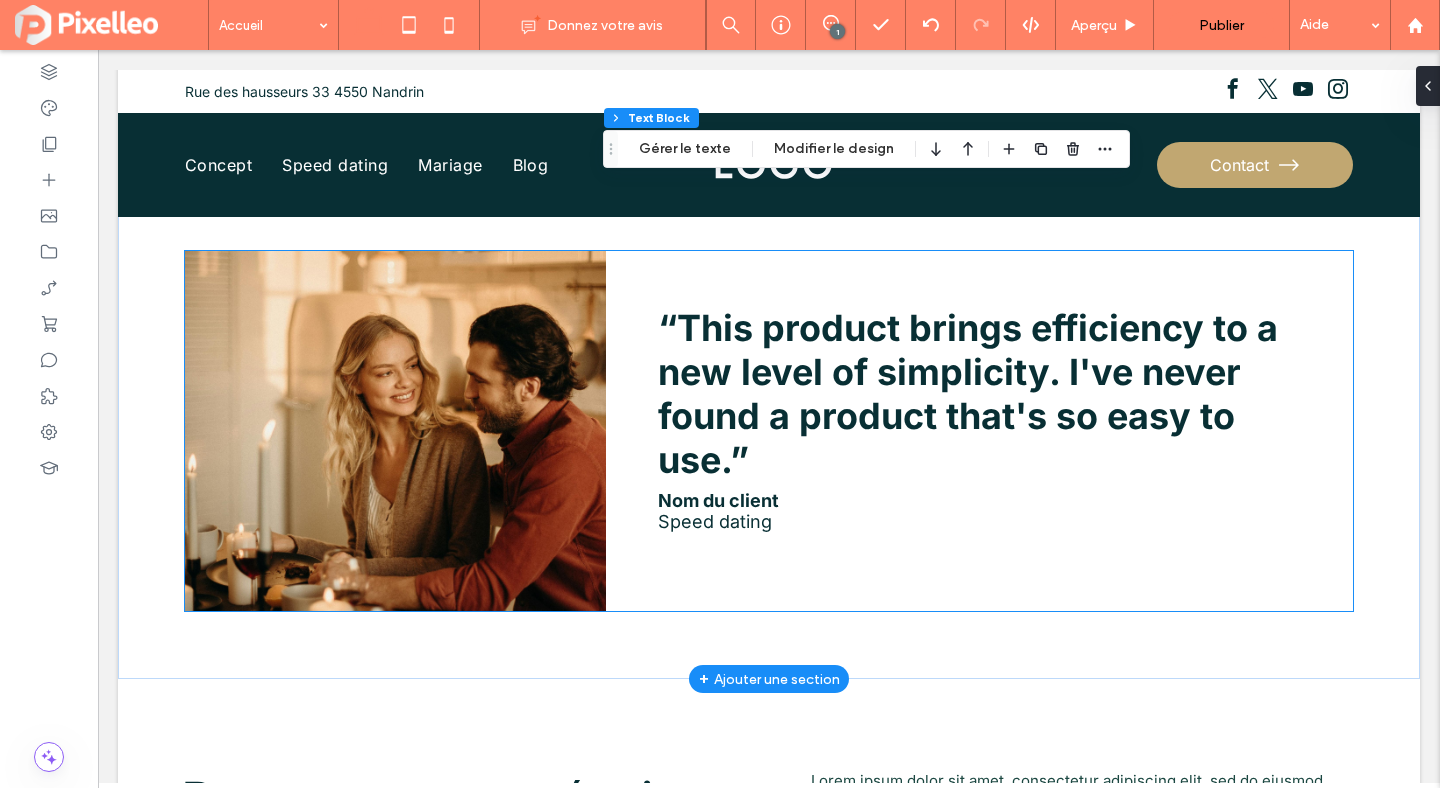 click on "“This product brings efficiency to a new level of simplicity. I've never found a product that's so easy to use.”" at bounding box center [994, 394] 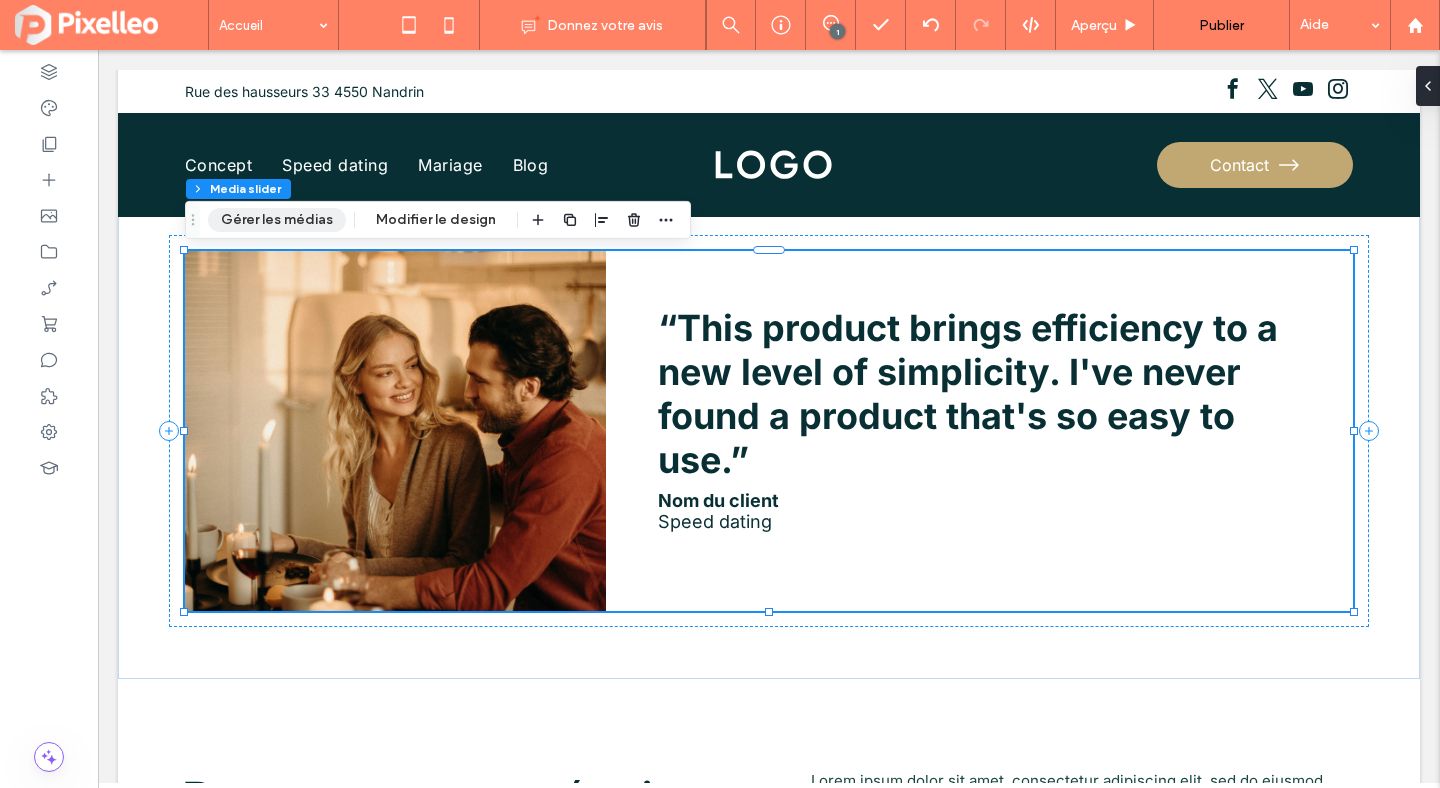 click on "Gérer les médias" at bounding box center [277, 220] 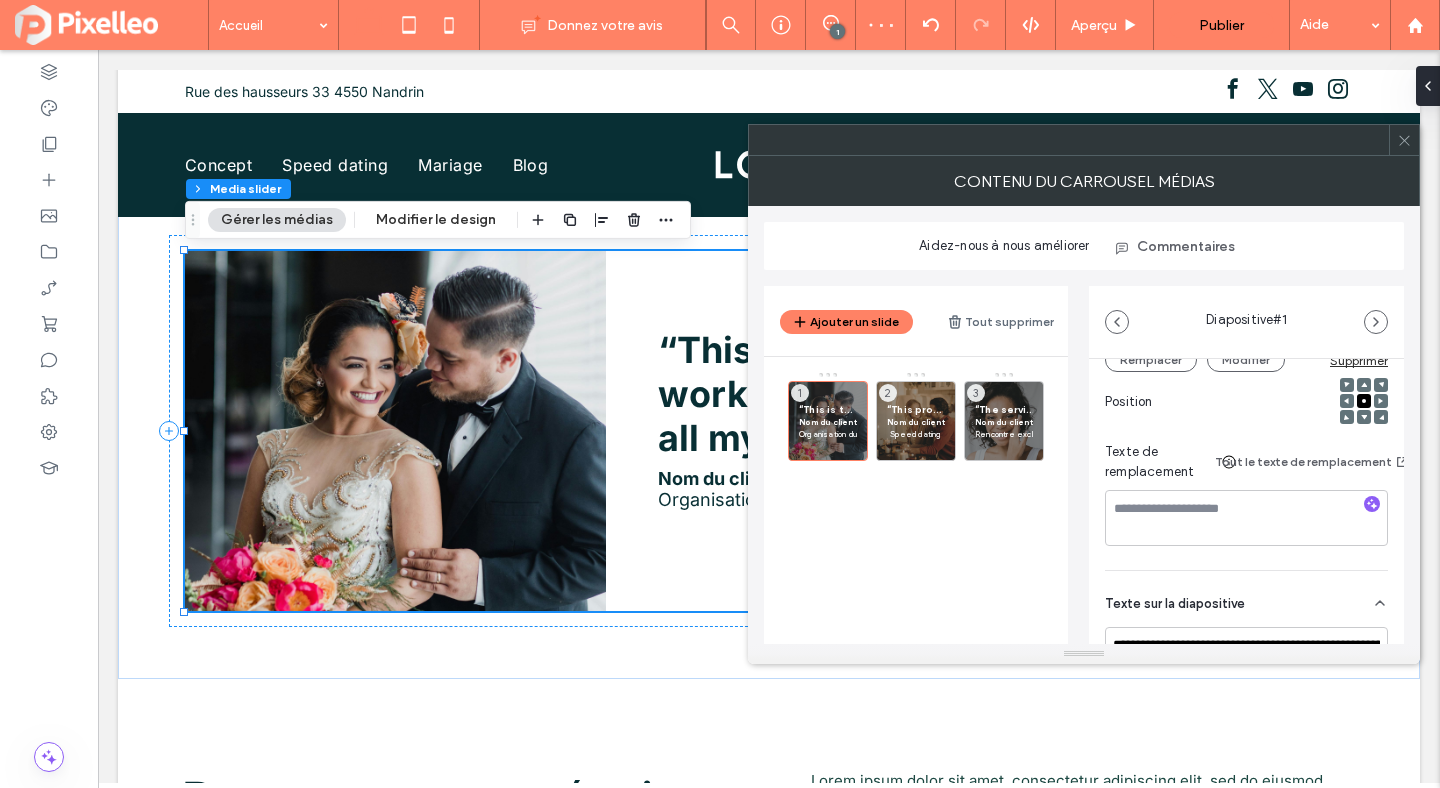 scroll, scrollTop: 491, scrollLeft: 0, axis: vertical 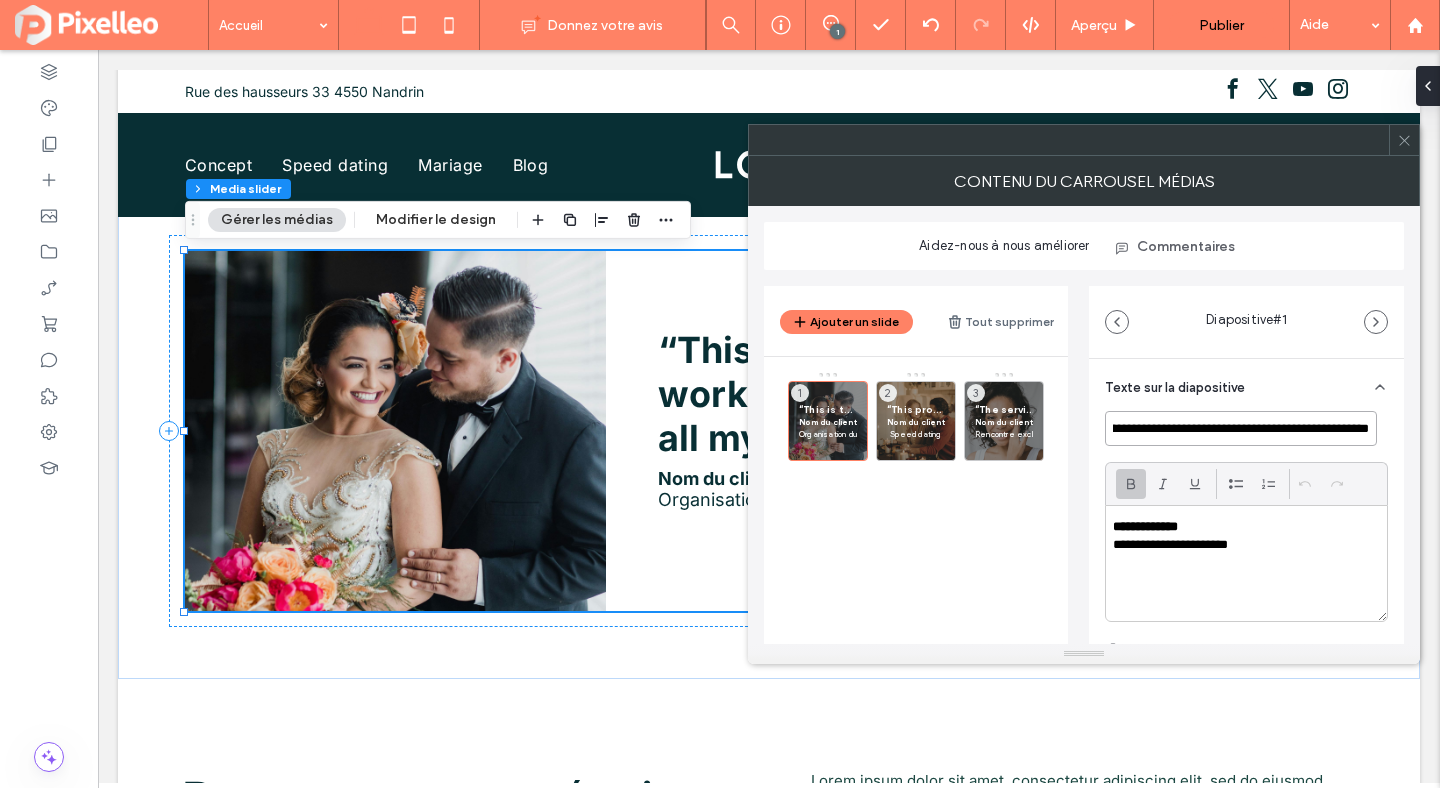 drag, startPoint x: 1119, startPoint y: 429, endPoint x: 1360, endPoint y: 432, distance: 241.01868 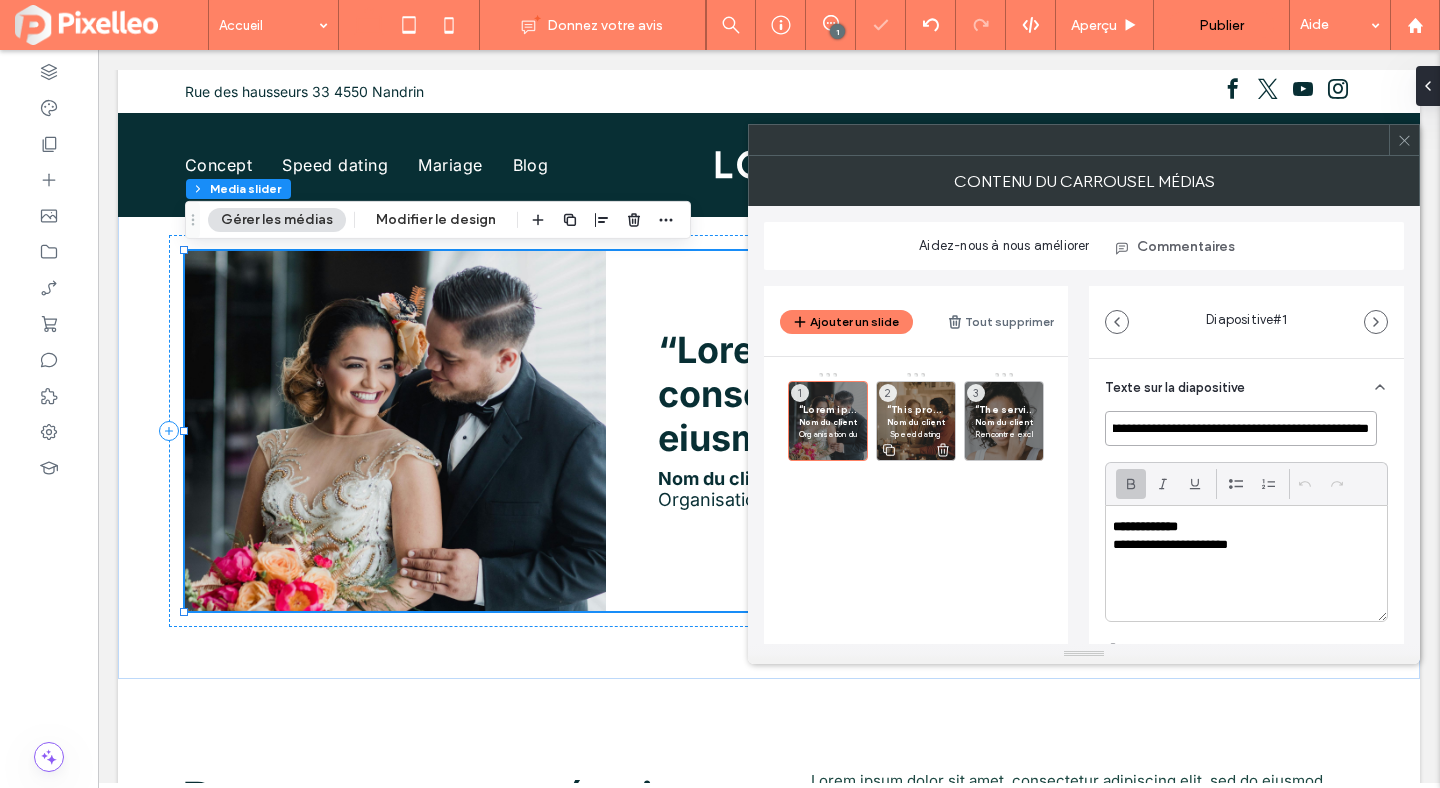 type on "**********" 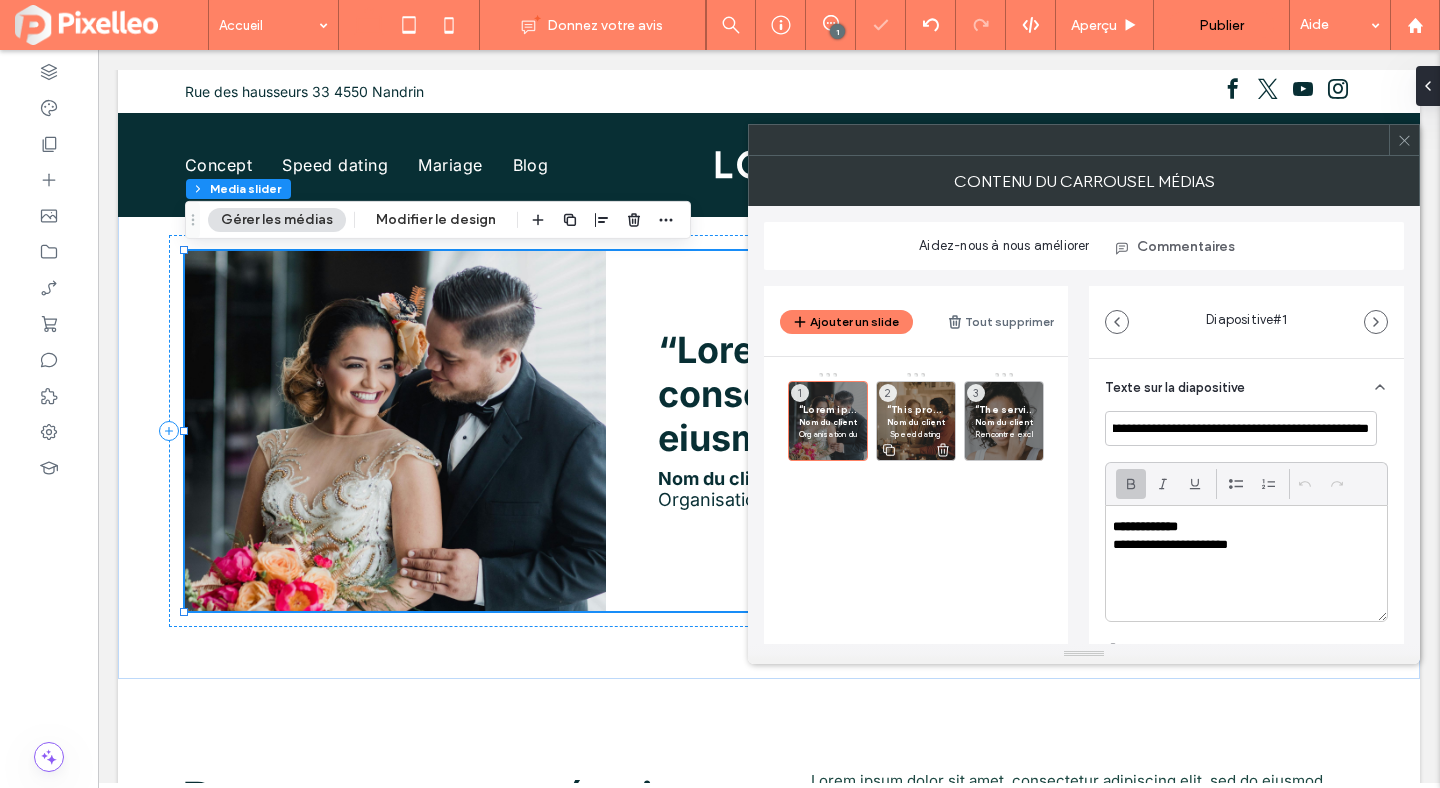 click on "“This product brings efficiency to a new level of simplicity. I've never found a product that's so easy to use.” Nom du client Speed dating 2" at bounding box center (916, 421) 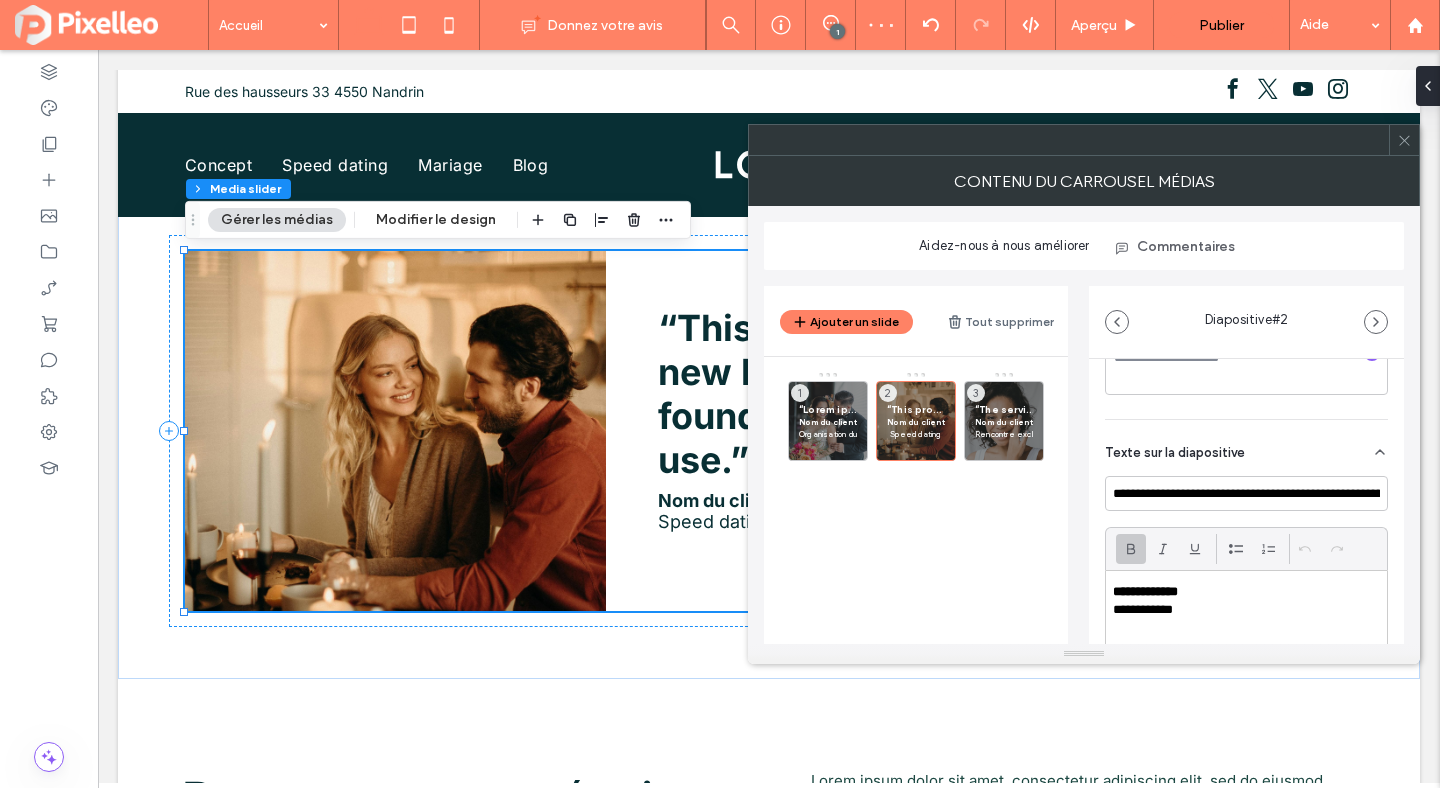 scroll, scrollTop: 491, scrollLeft: 0, axis: vertical 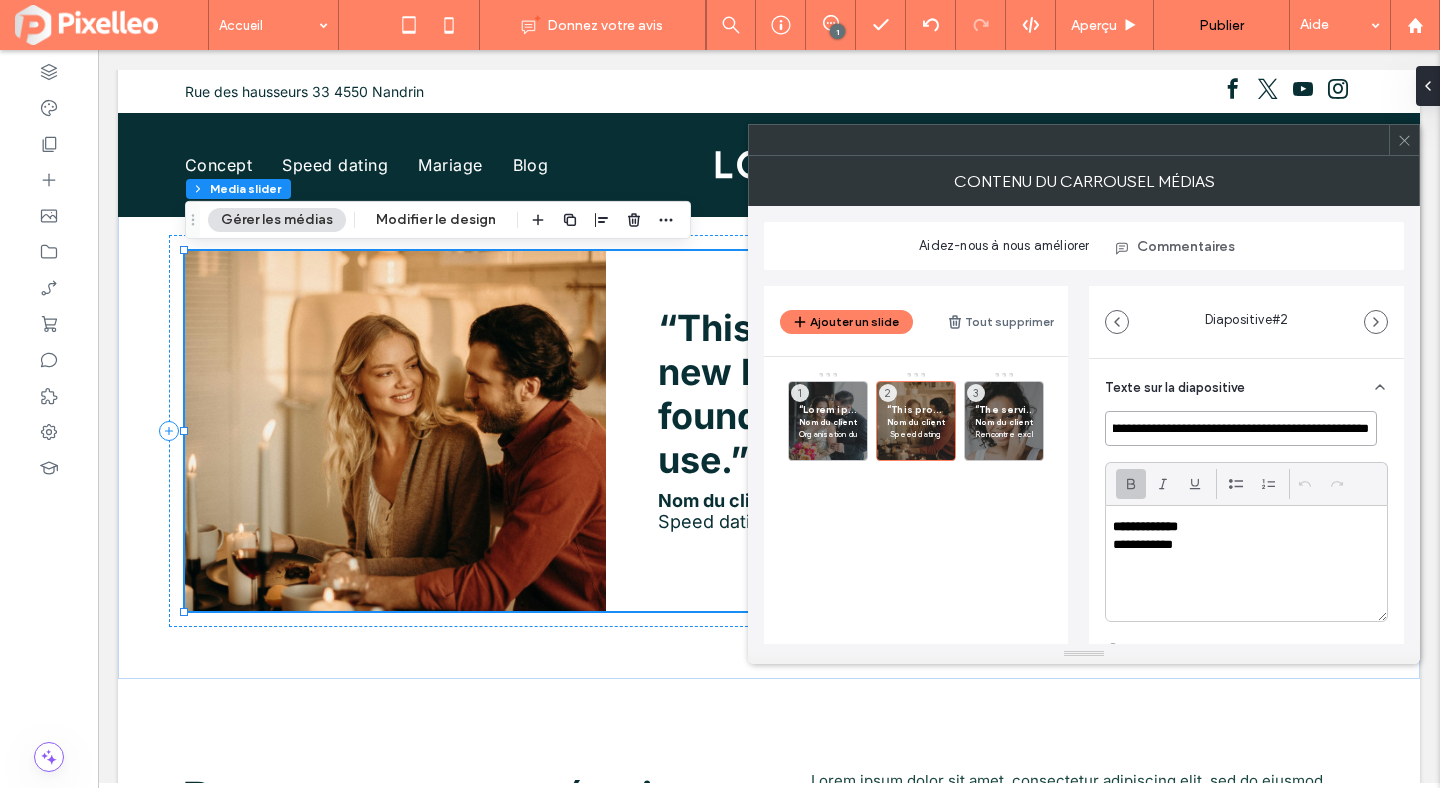 drag, startPoint x: 1119, startPoint y: 426, endPoint x: 1362, endPoint y: 434, distance: 243.13165 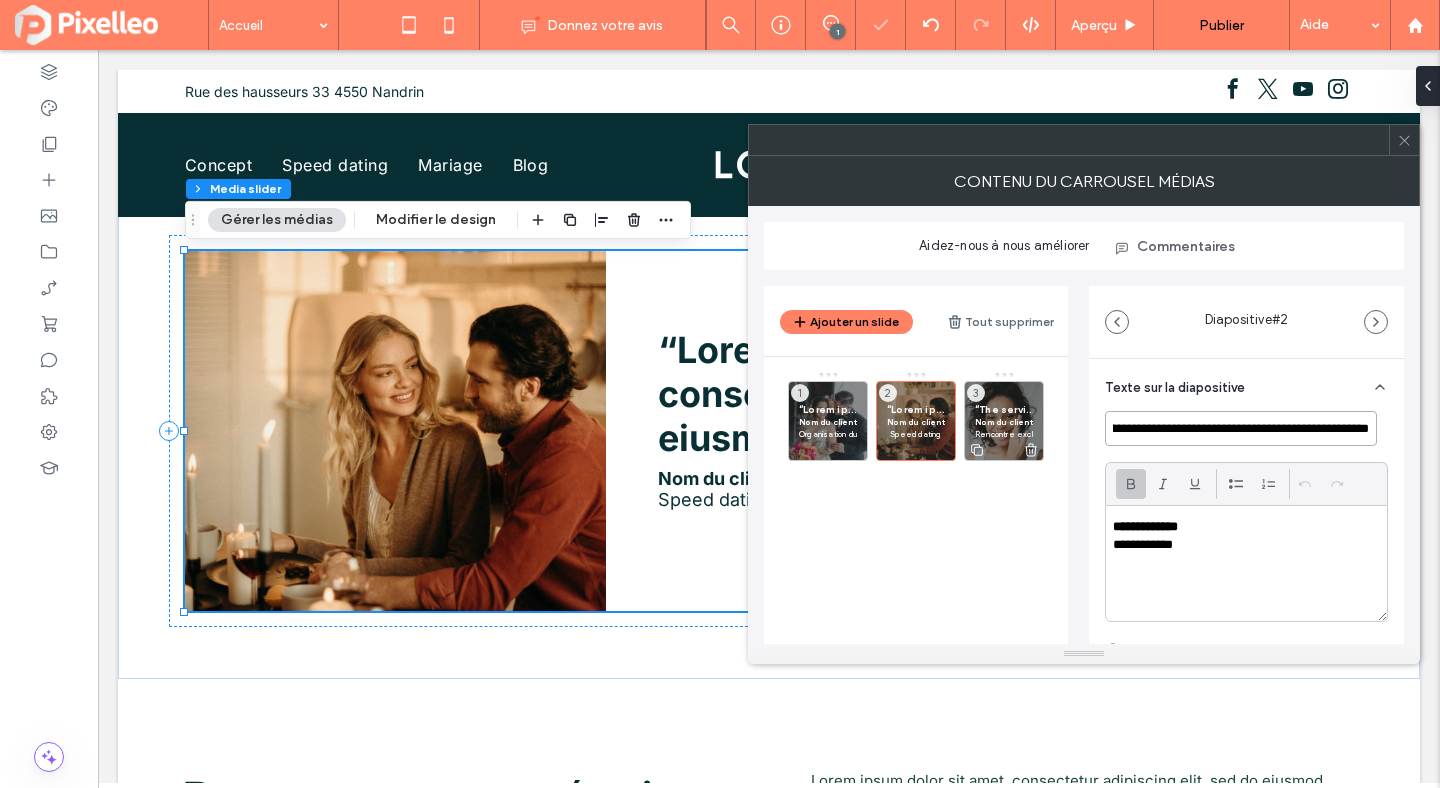 type on "**********" 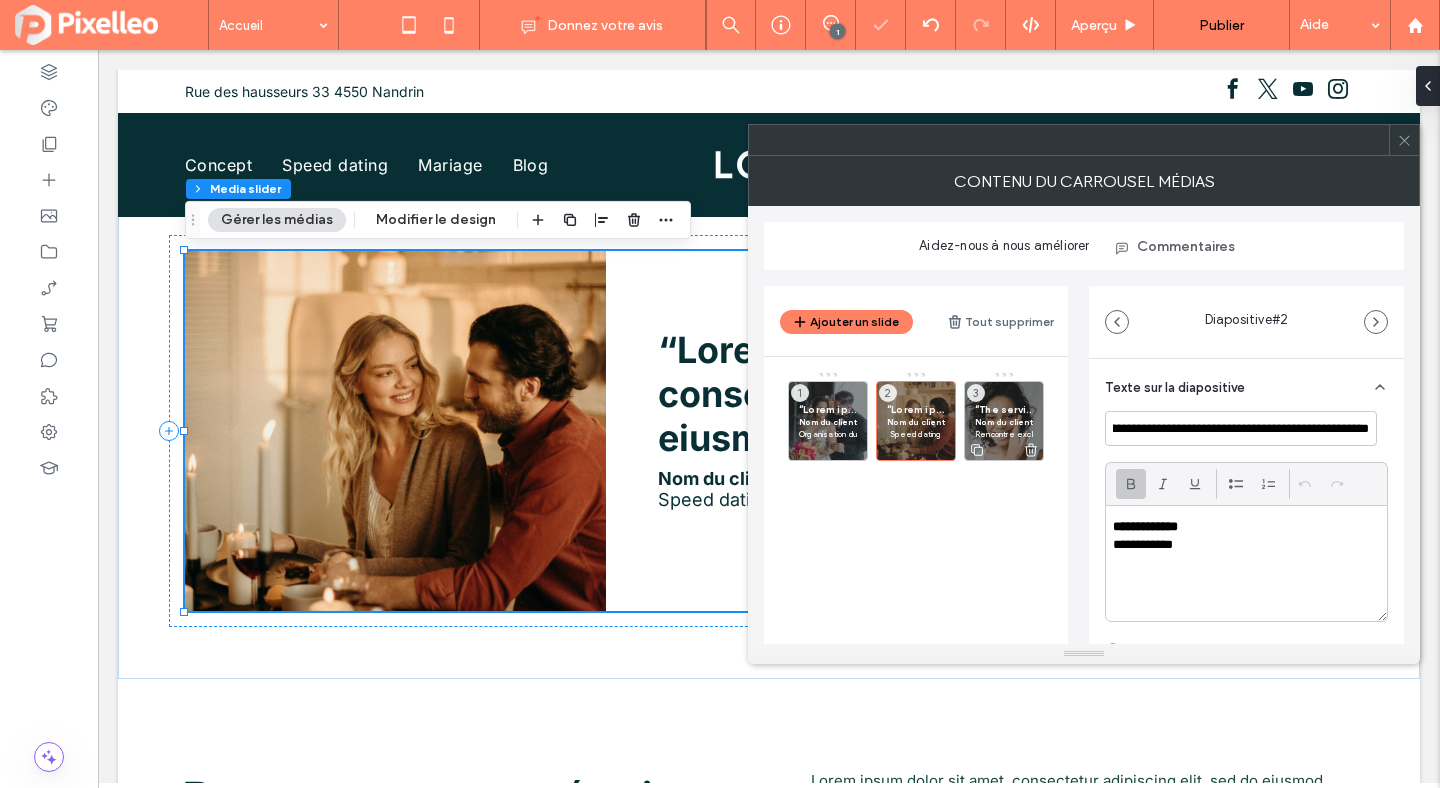click on "“The service is friendly and the results are always of the highest quality. I’m sure to be a returning customer.” Nom du client Rencontre exclusive 3" at bounding box center (1004, 421) 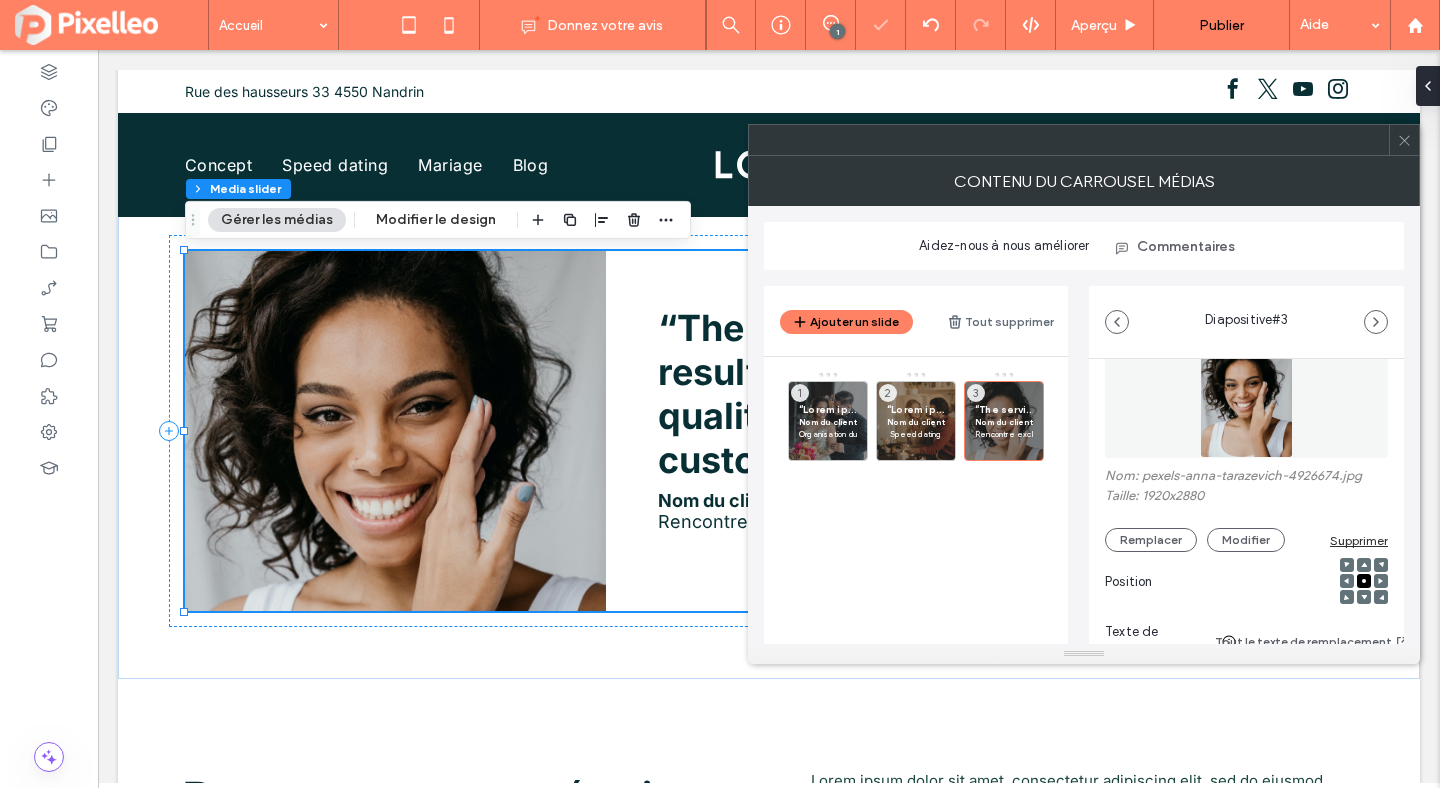 scroll, scrollTop: 343, scrollLeft: 0, axis: vertical 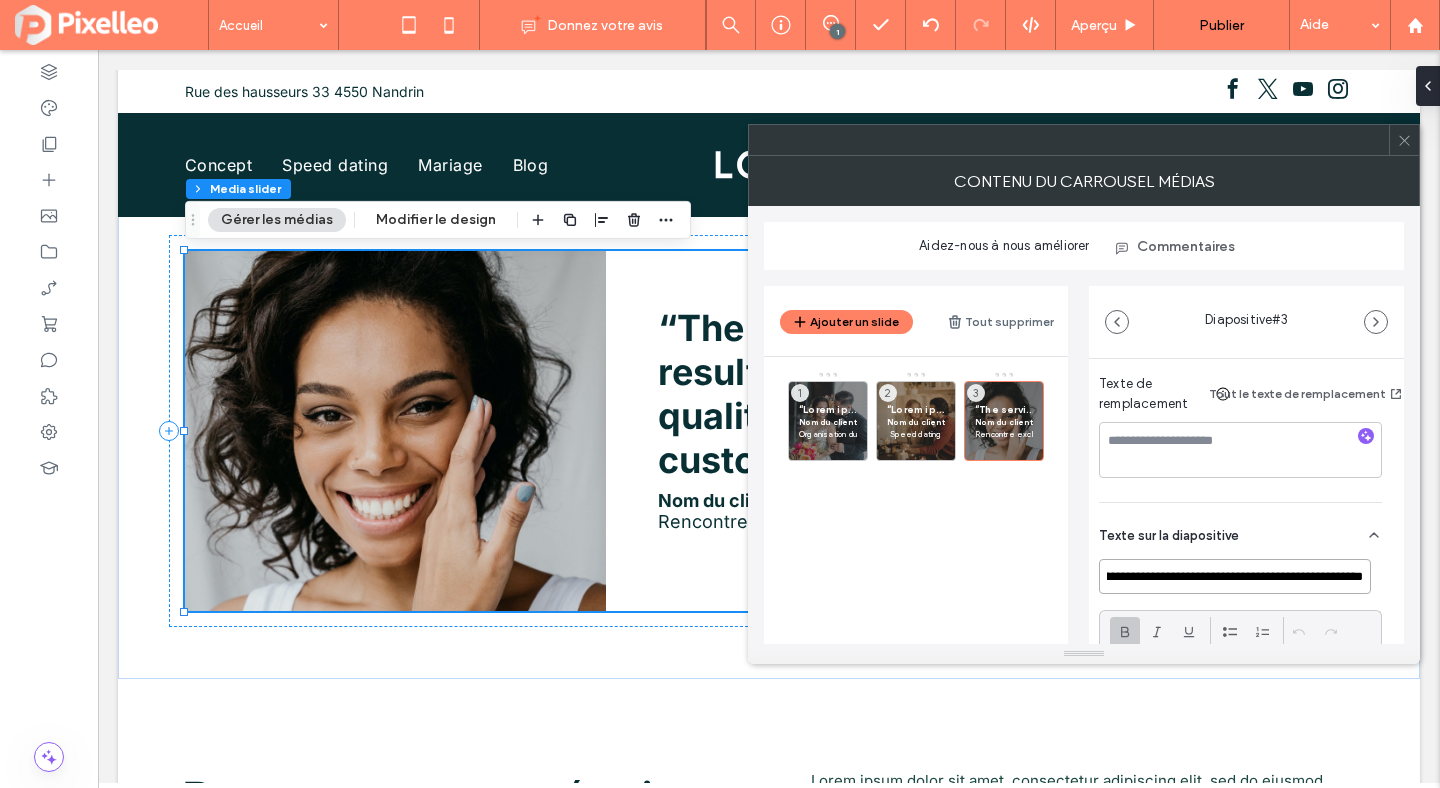 drag, startPoint x: 1121, startPoint y: 573, endPoint x: 1357, endPoint y: 582, distance: 236.17155 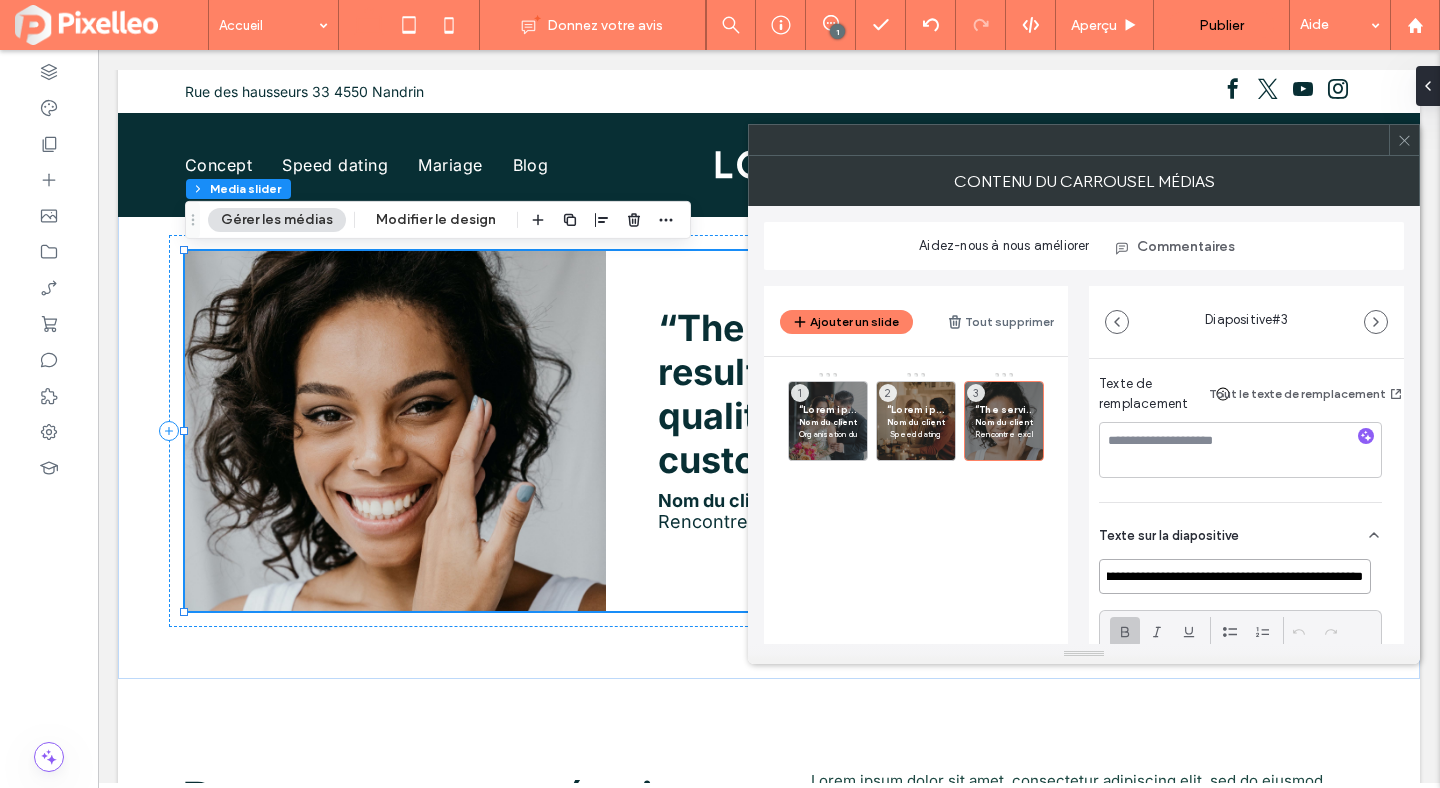 paste 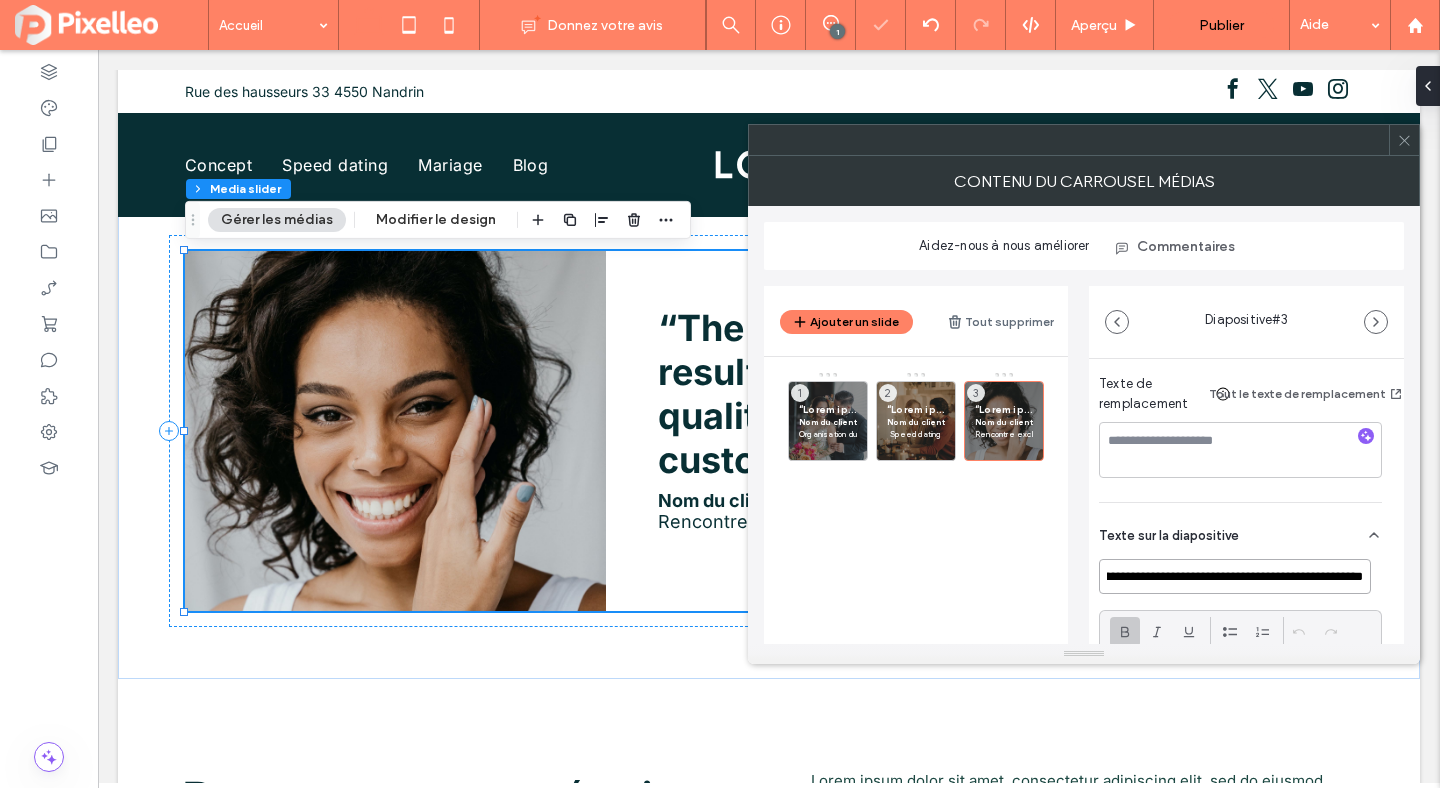 scroll, scrollTop: 0, scrollLeft: 233, axis: horizontal 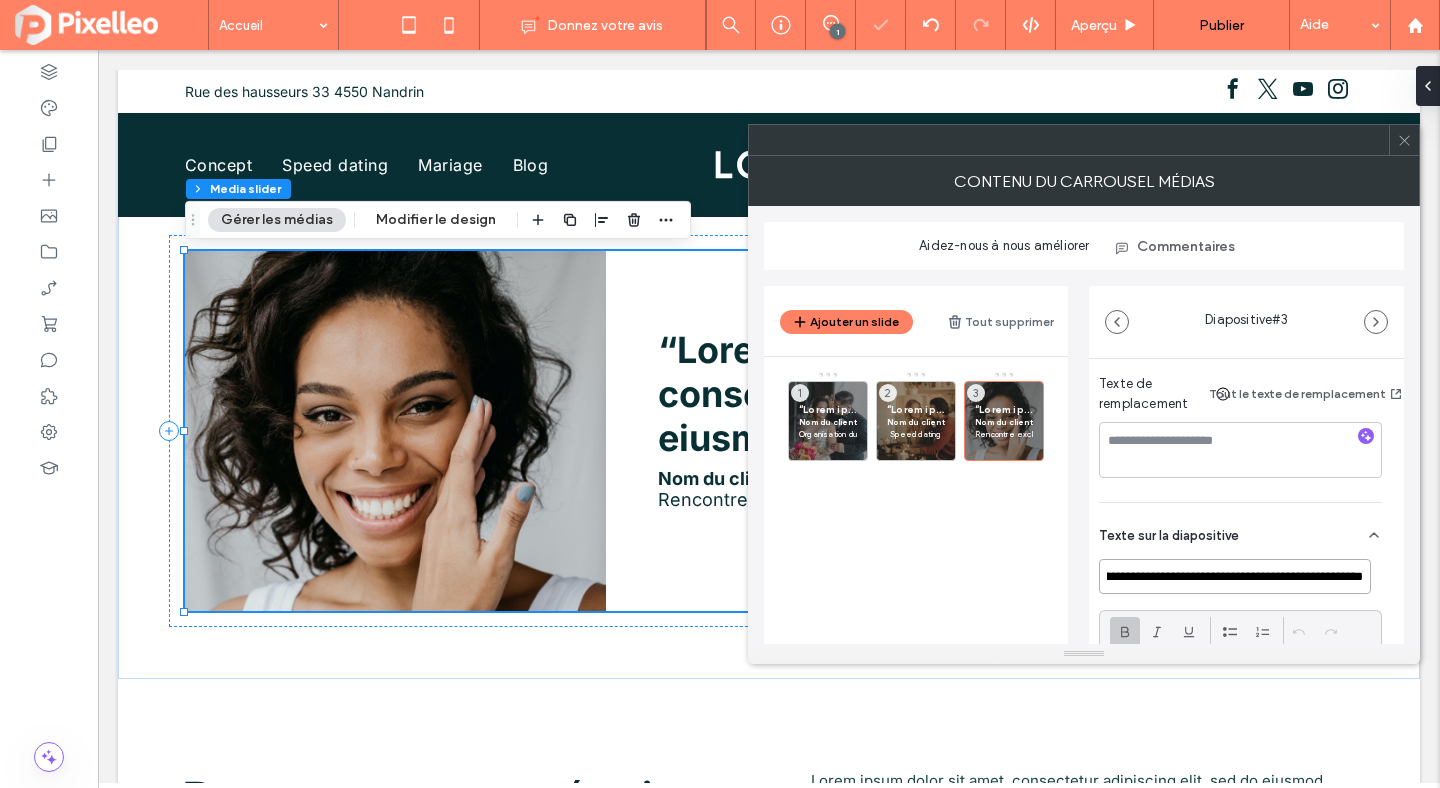 type on "**********" 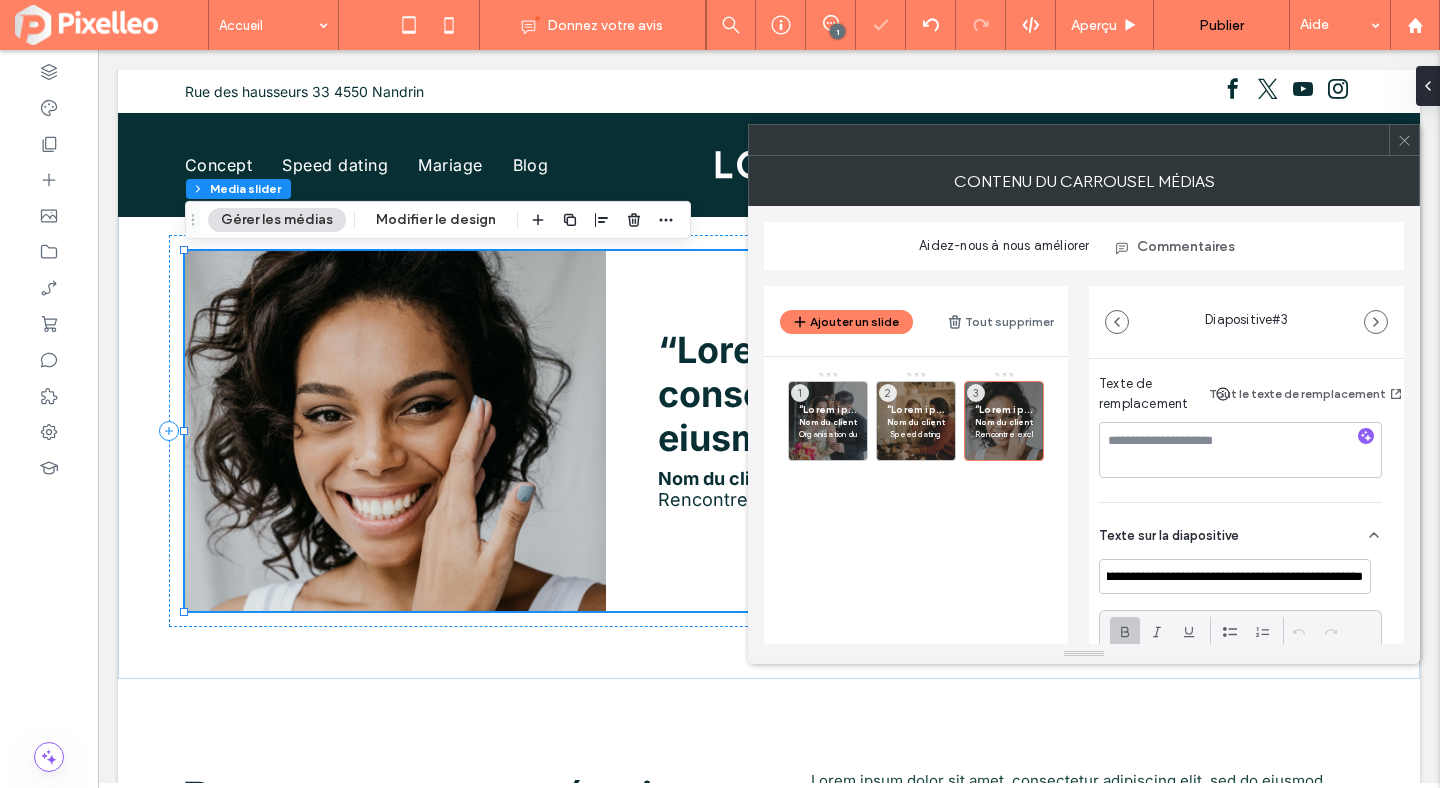 click on "Nom: pexels-anna-tarazevich-4926674.jpg Taille: 1920x2880 Remplacer Modifier Supprimer Position Texte de remplacement Tout le texte de remplacement" at bounding box center [1240, 287] 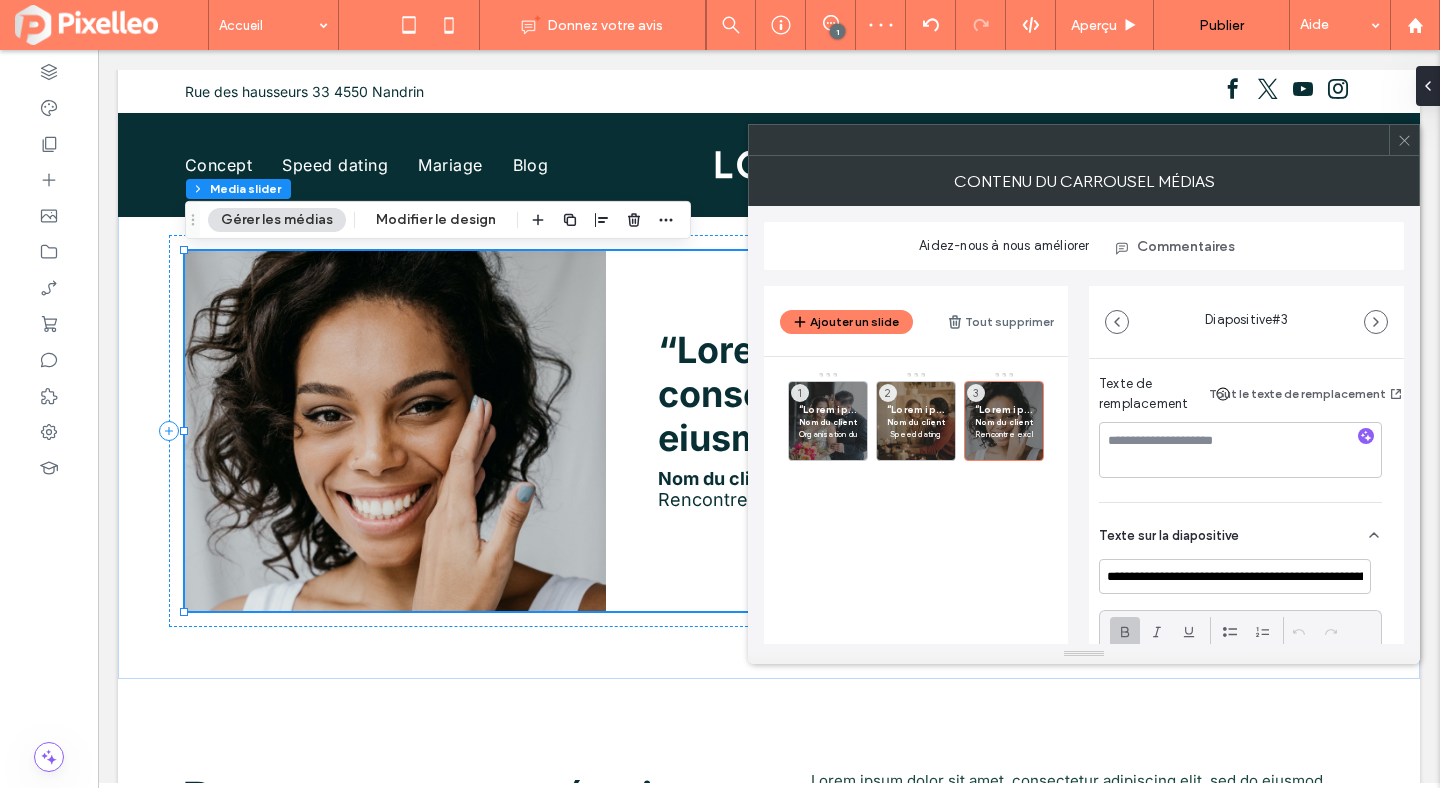 click 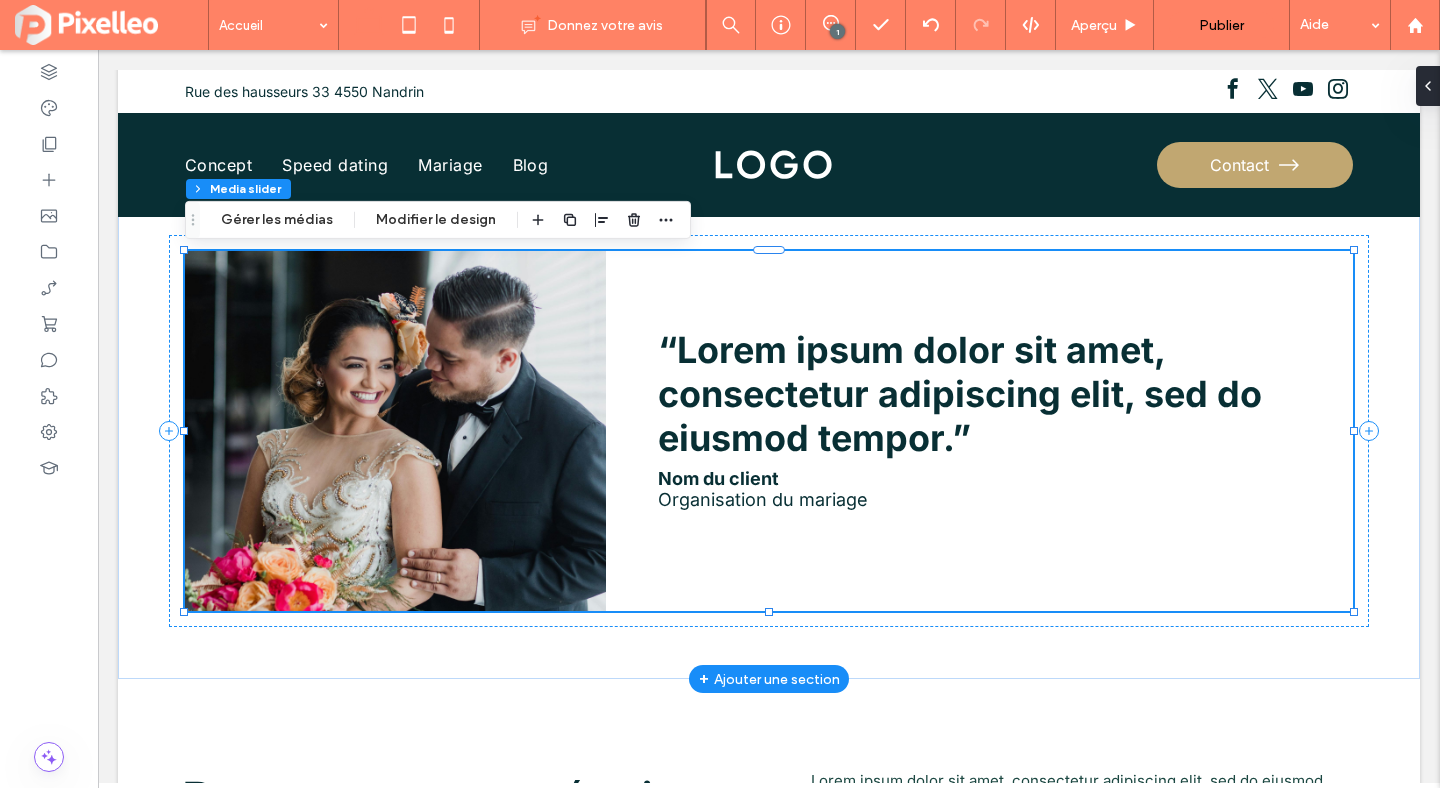 click on "“Lorem ipsum dolor sit amet, consectetur adipiscing elit, sed do eiusmod tempor.”" at bounding box center (994, 394) 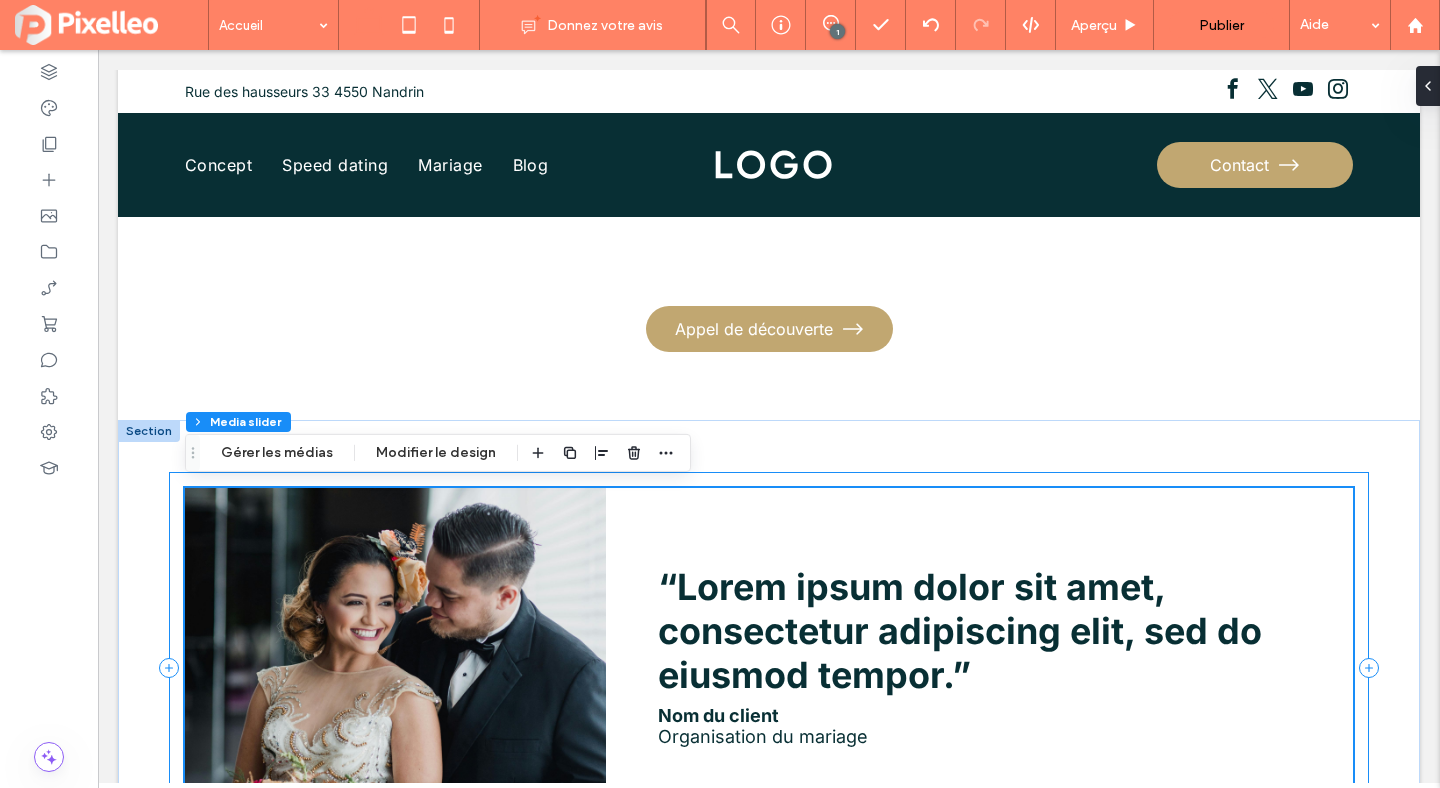 scroll, scrollTop: 2386, scrollLeft: 0, axis: vertical 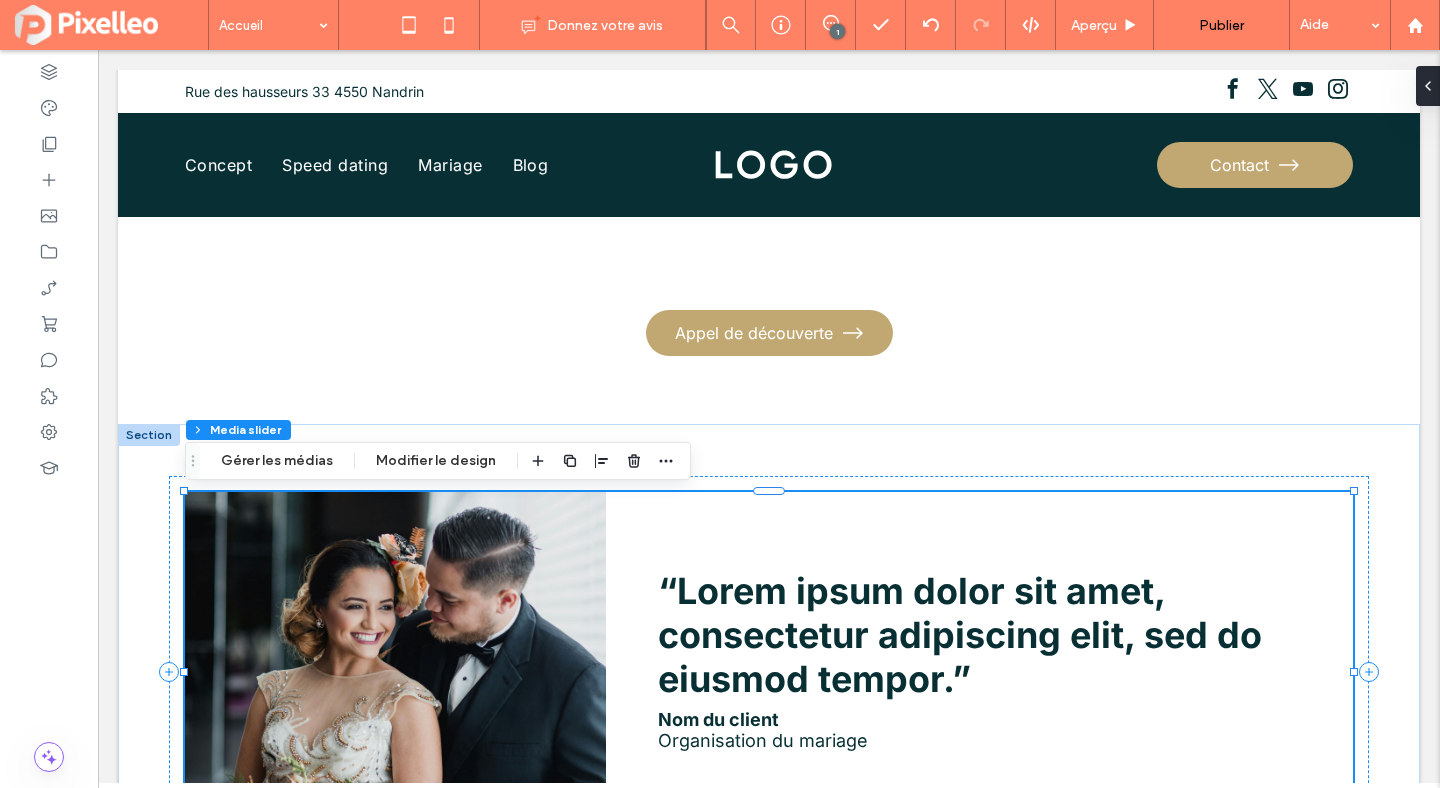 click on "“Lorem ipsum dolor sit amet, consectetur adipiscing elit, sed do eiusmod tempor.”  Nom du client Organisation du mariage" at bounding box center [984, 672] 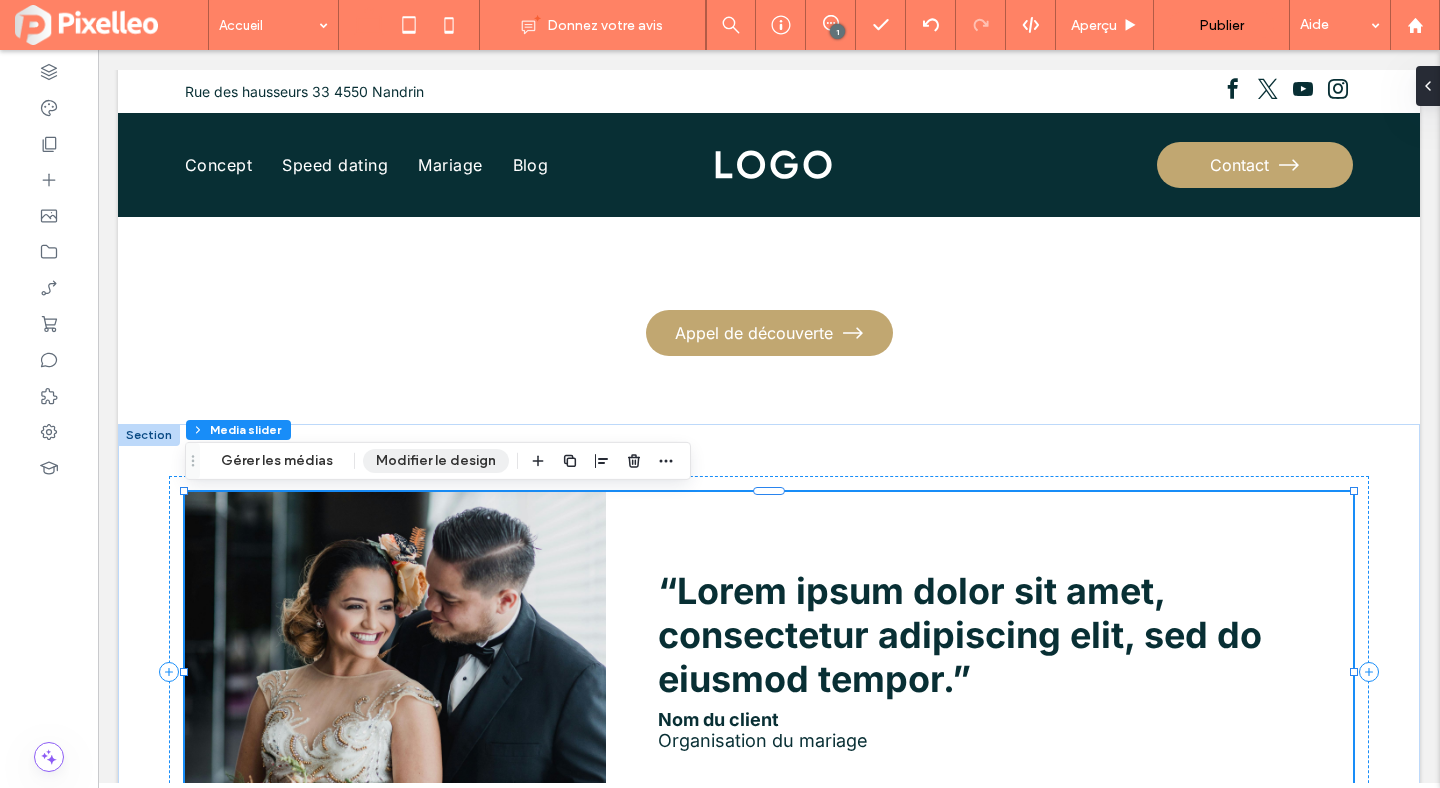 click on "Modifier le design" at bounding box center (436, 461) 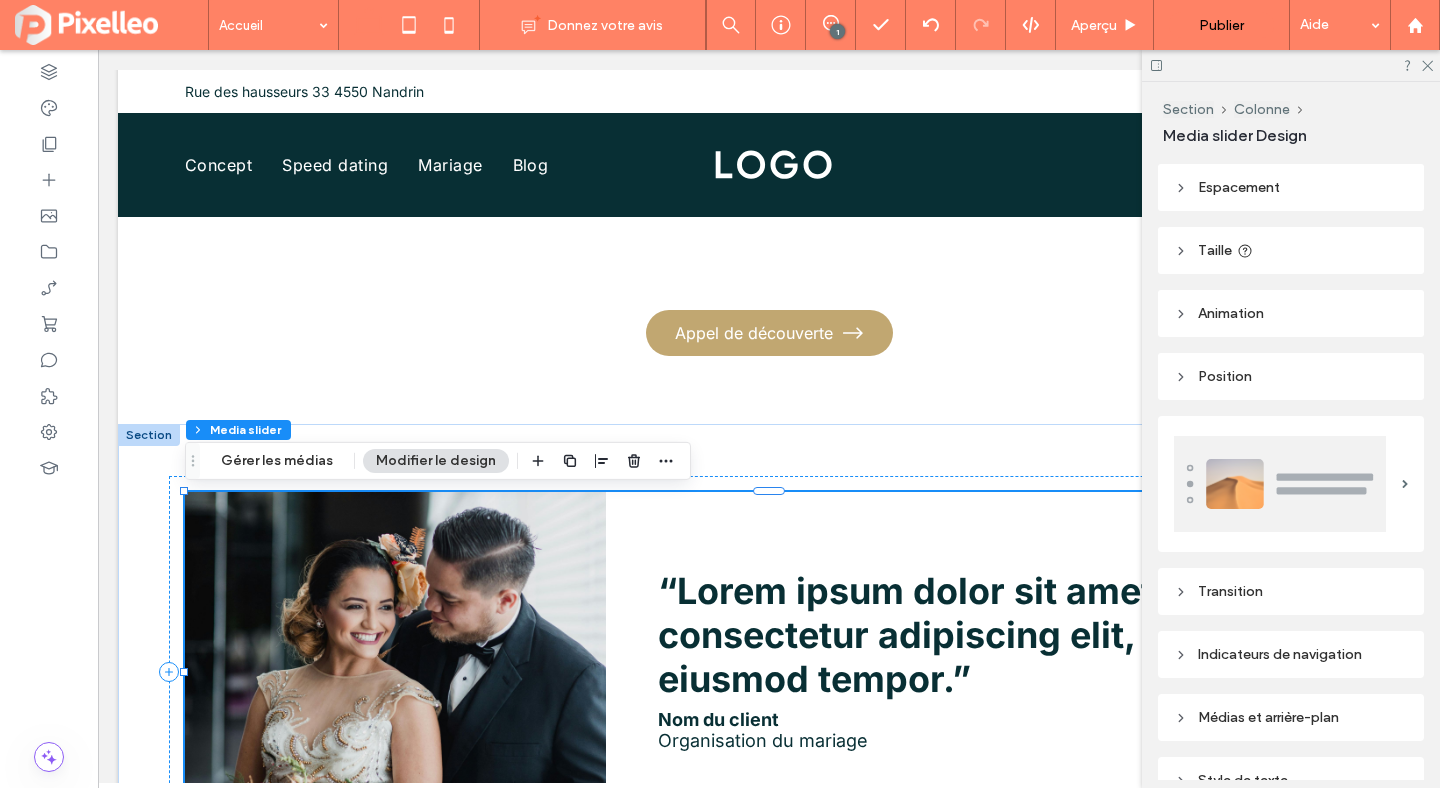 scroll, scrollTop: 238, scrollLeft: 0, axis: vertical 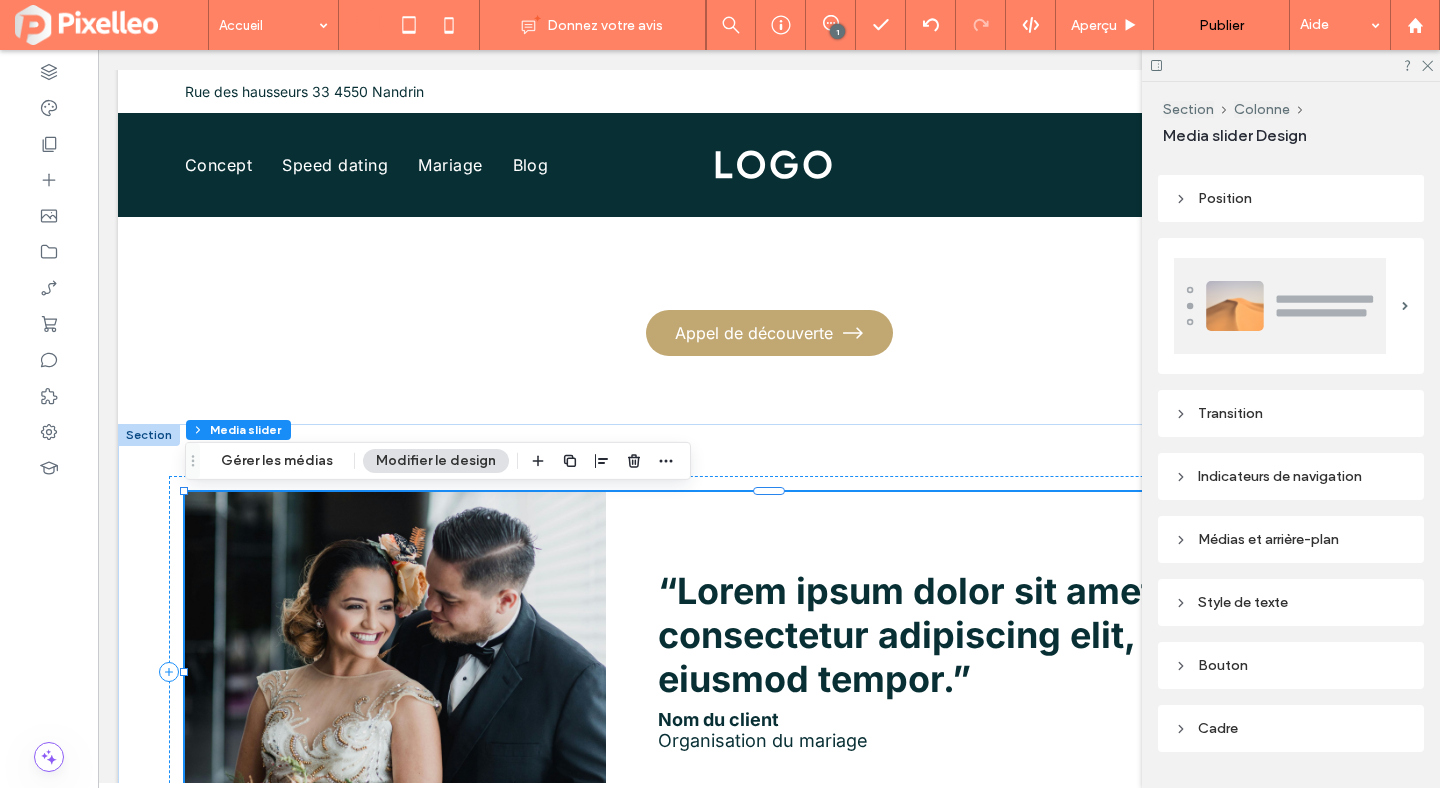 click on "Style de texte" at bounding box center [1291, 602] 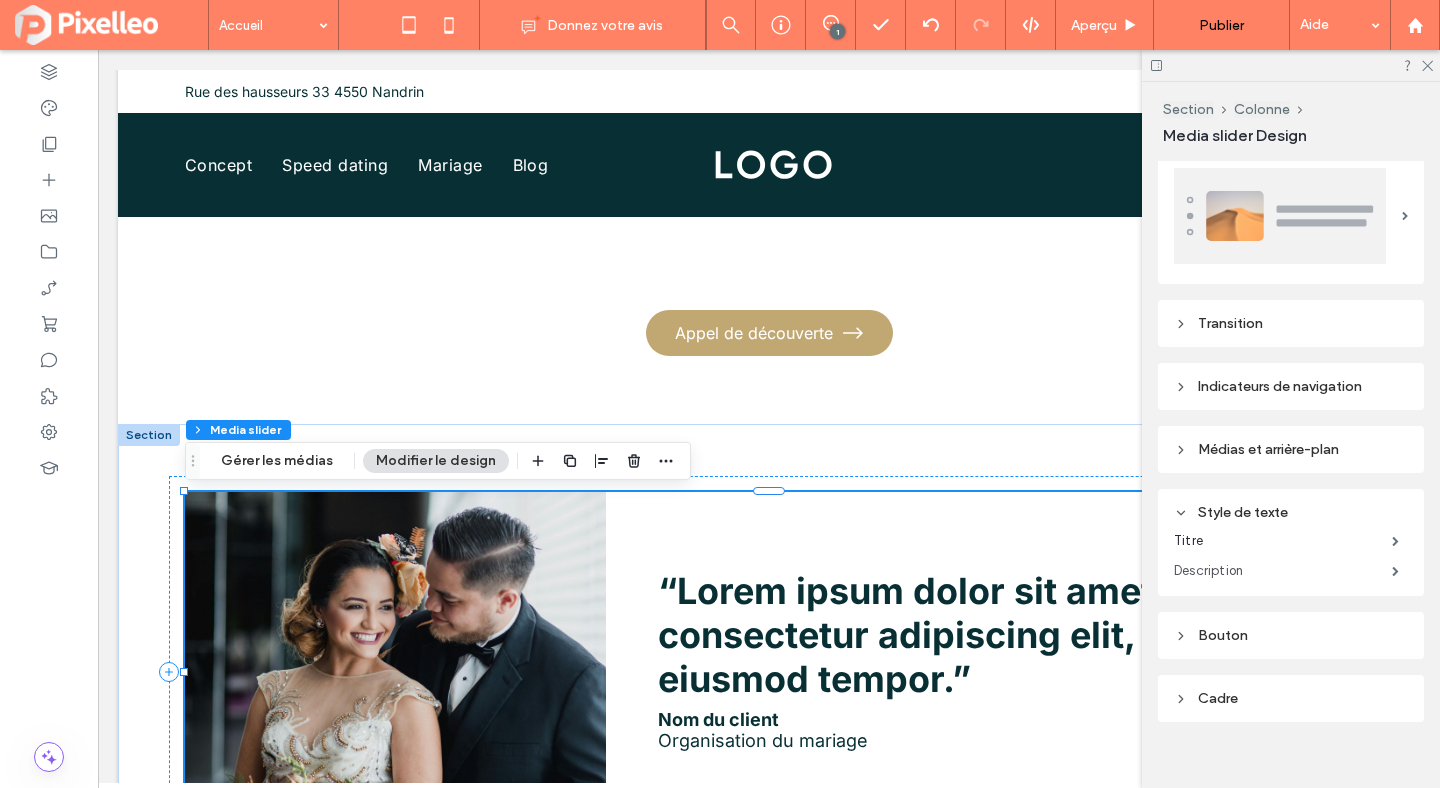 scroll, scrollTop: 327, scrollLeft: 0, axis: vertical 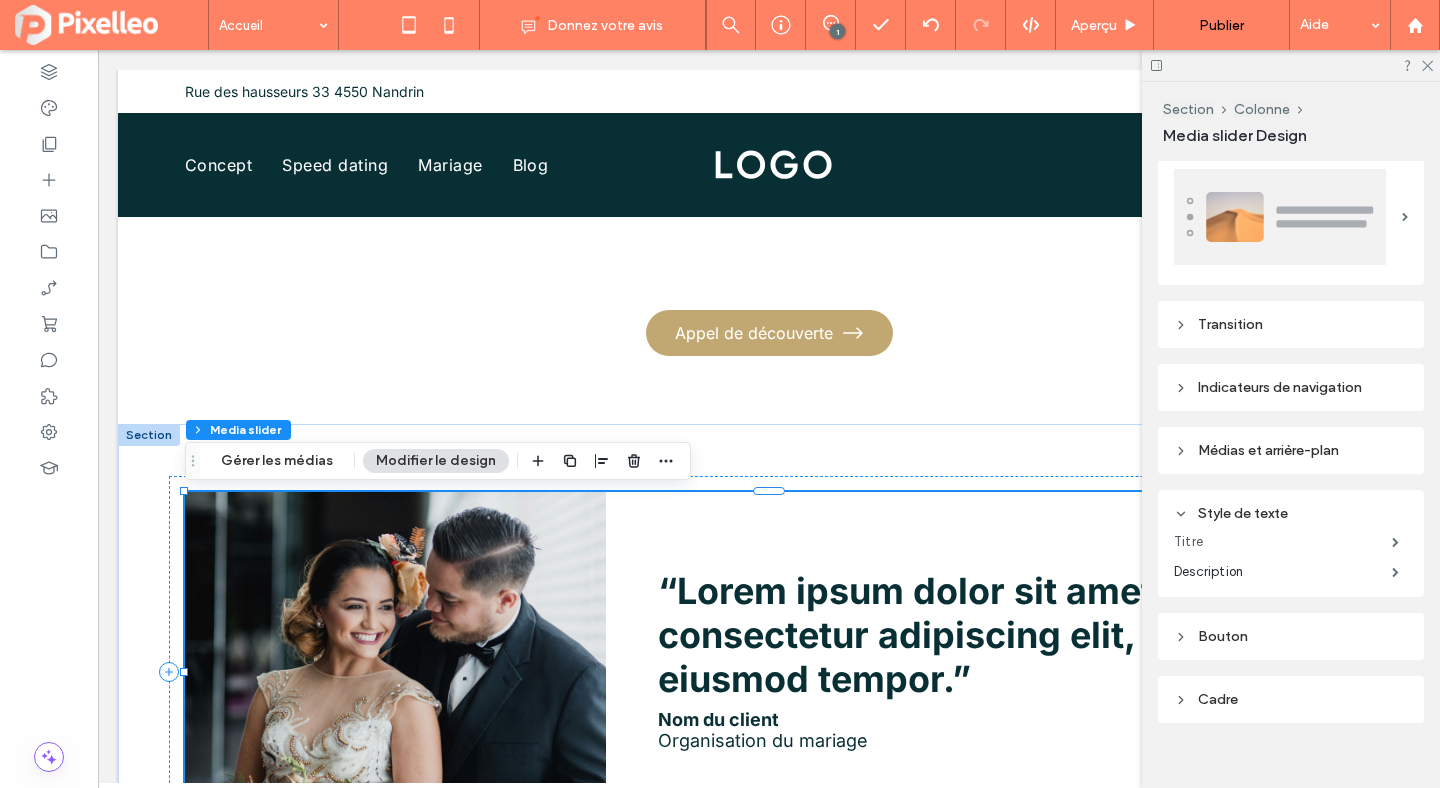 click on "Titre" at bounding box center (1283, 542) 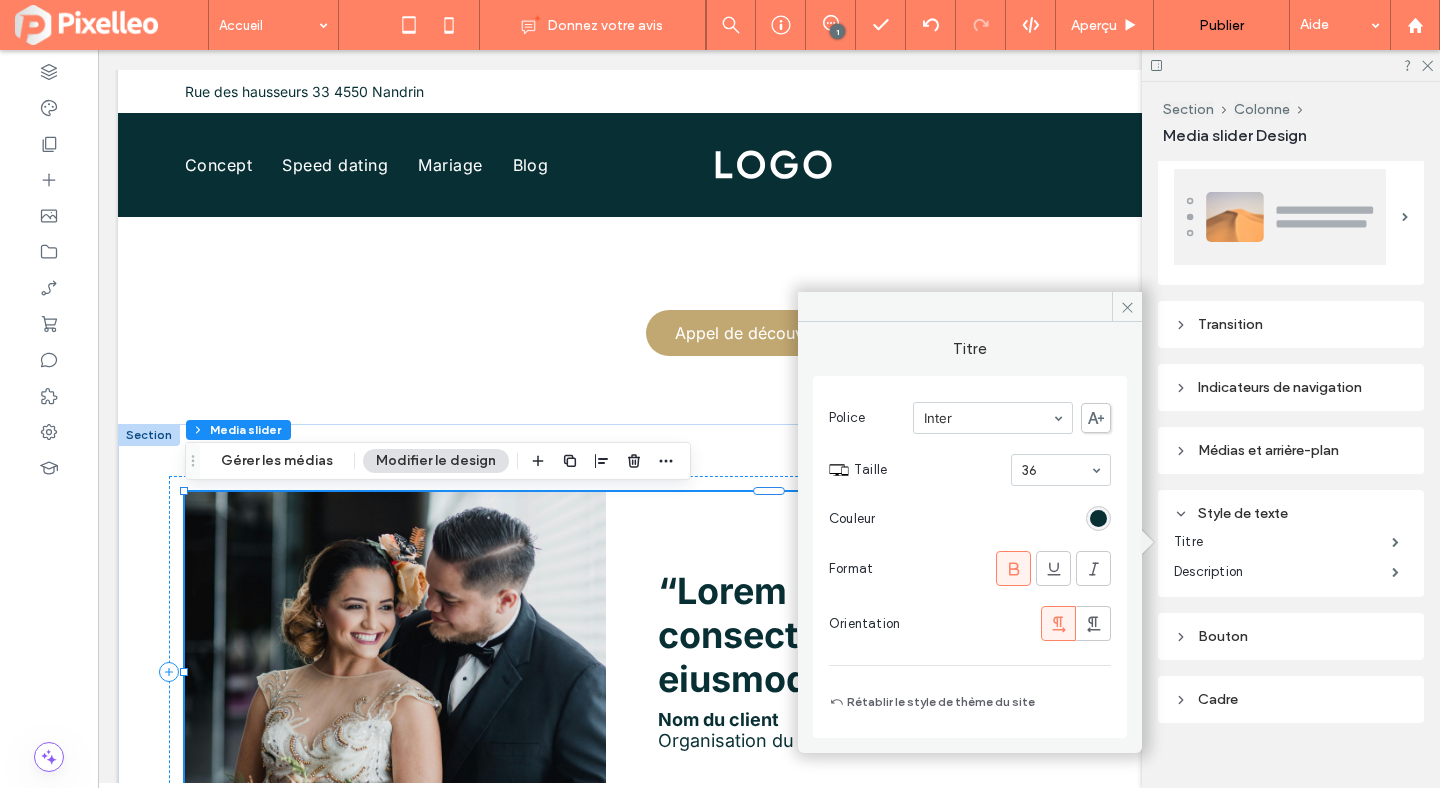 click 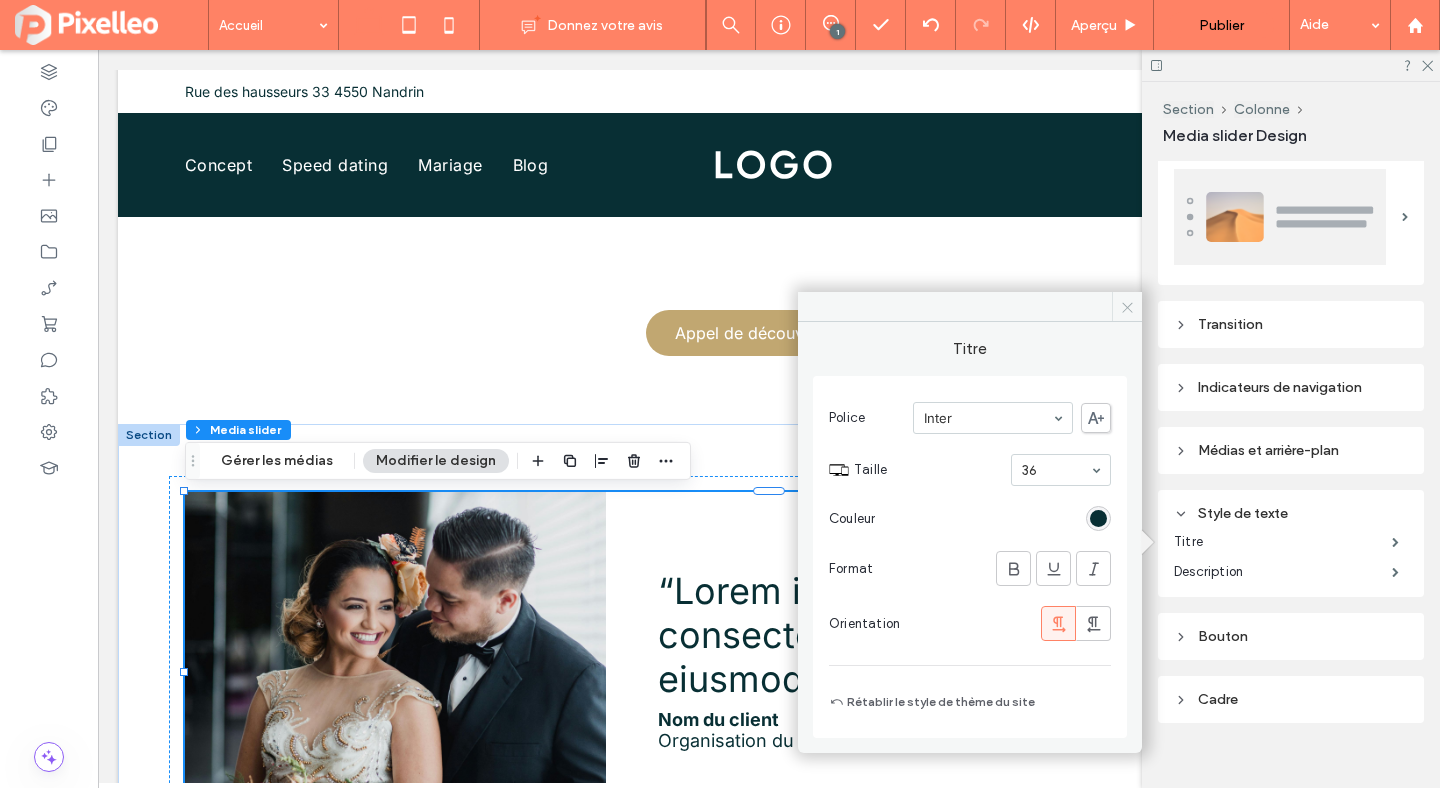 click 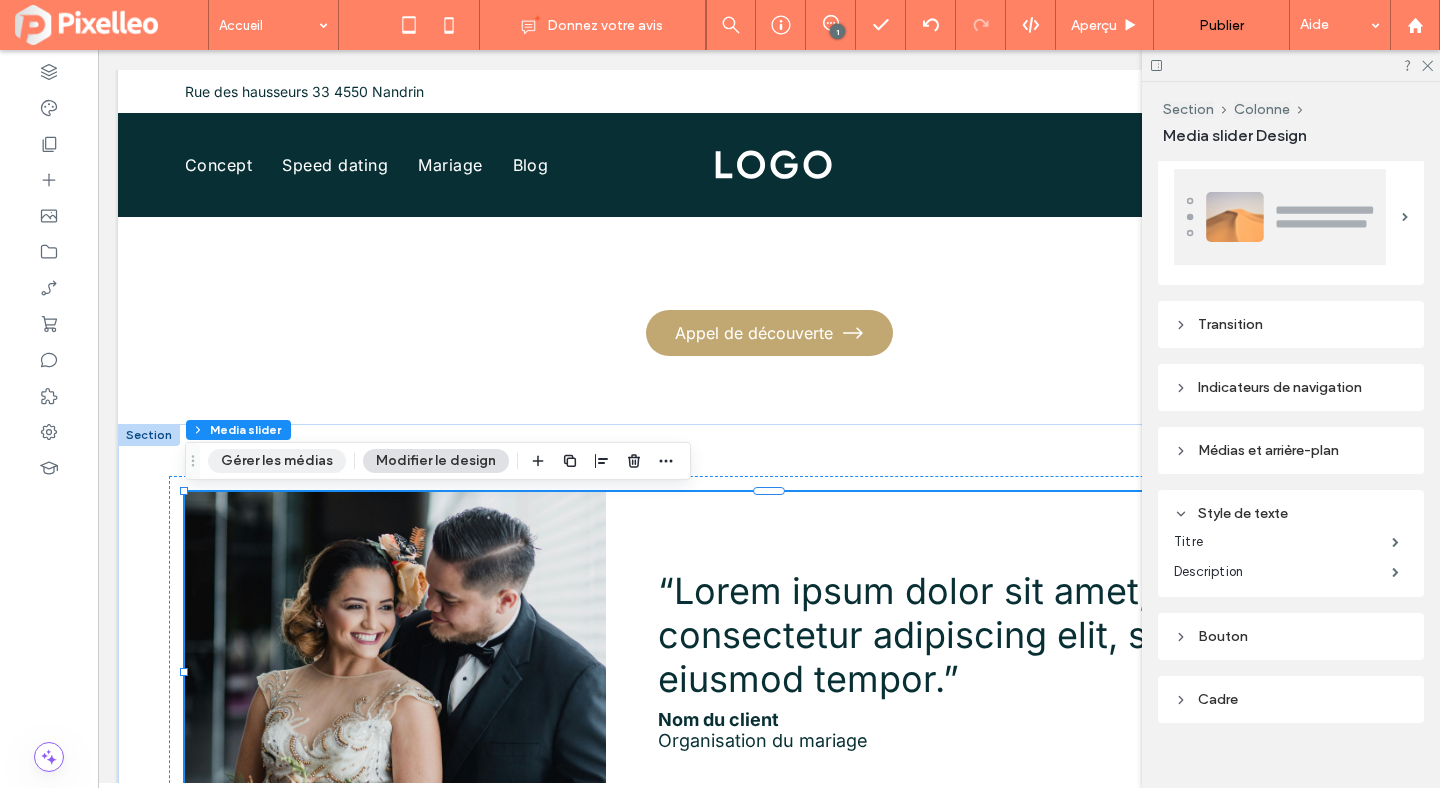 click on "Gérer les médias" at bounding box center (277, 461) 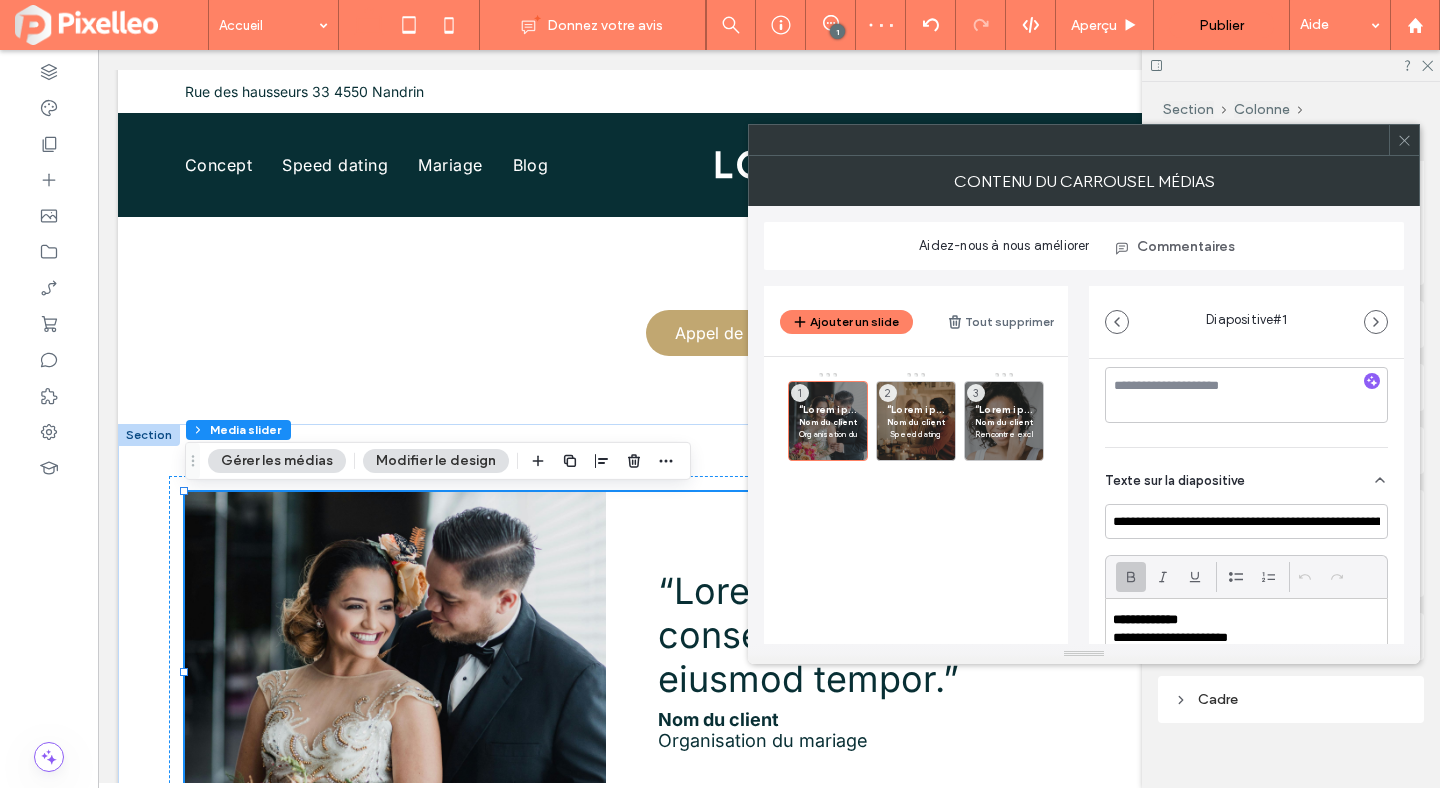 scroll, scrollTop: 422, scrollLeft: 0, axis: vertical 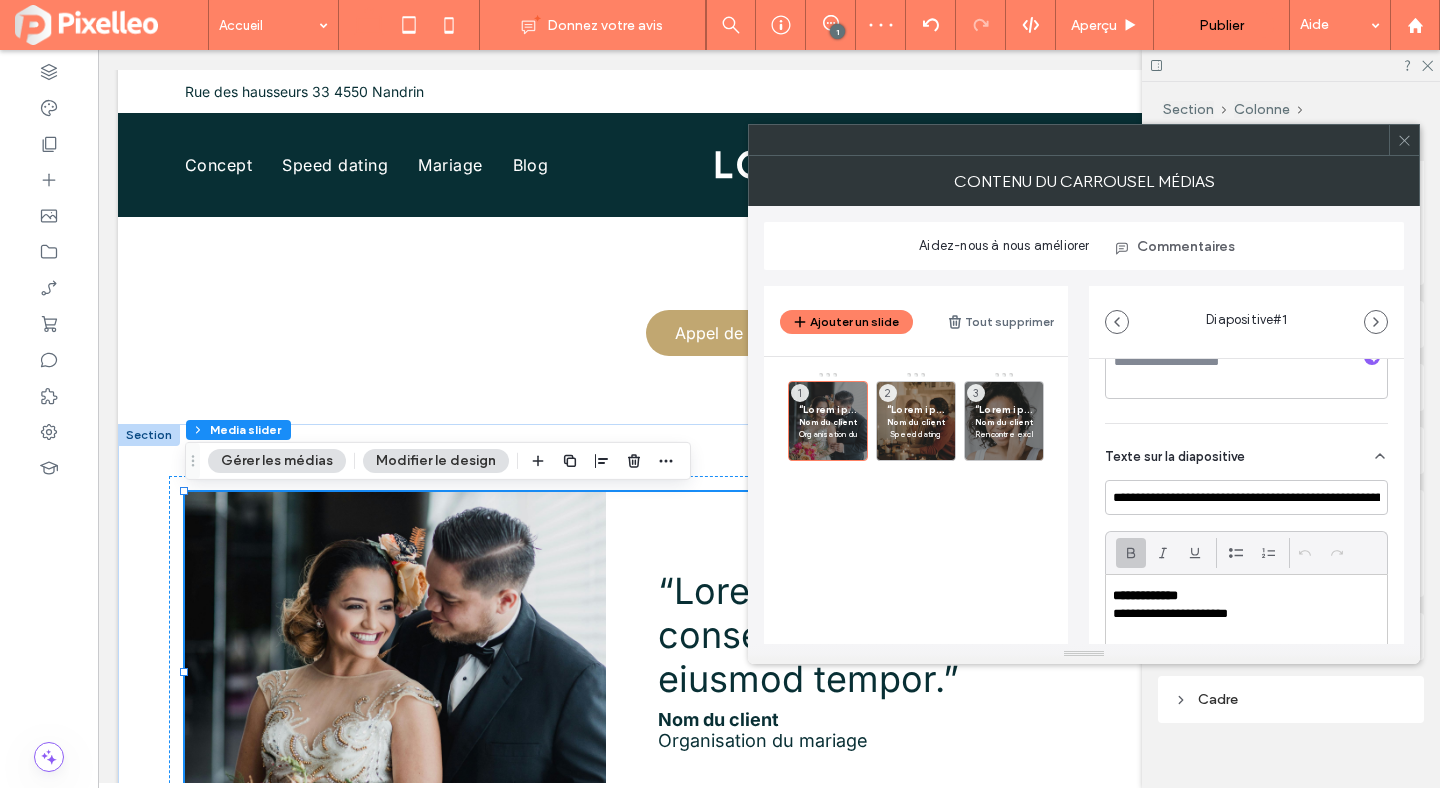 click on "**********" at bounding box center (1145, 595) 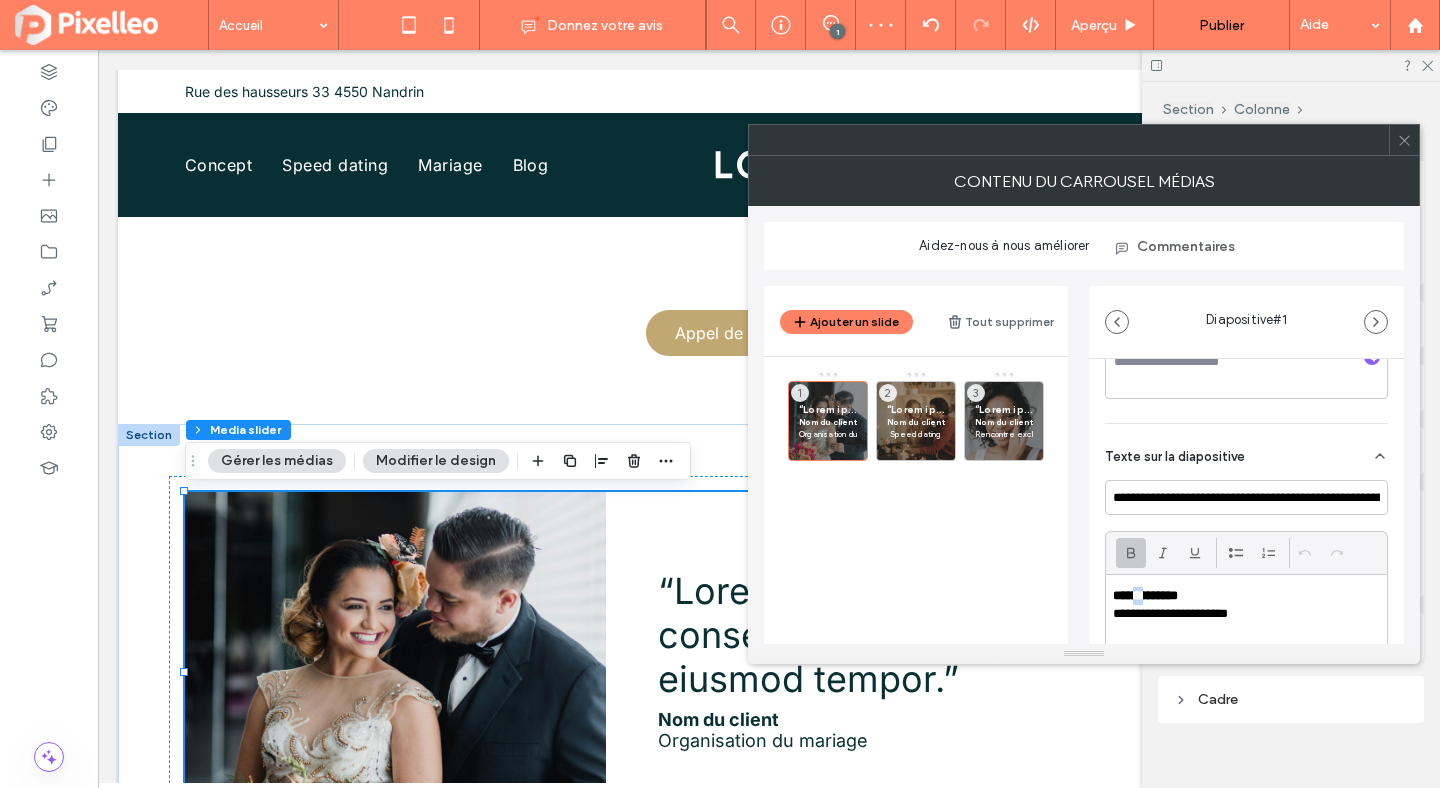 click on "**********" at bounding box center (1145, 595) 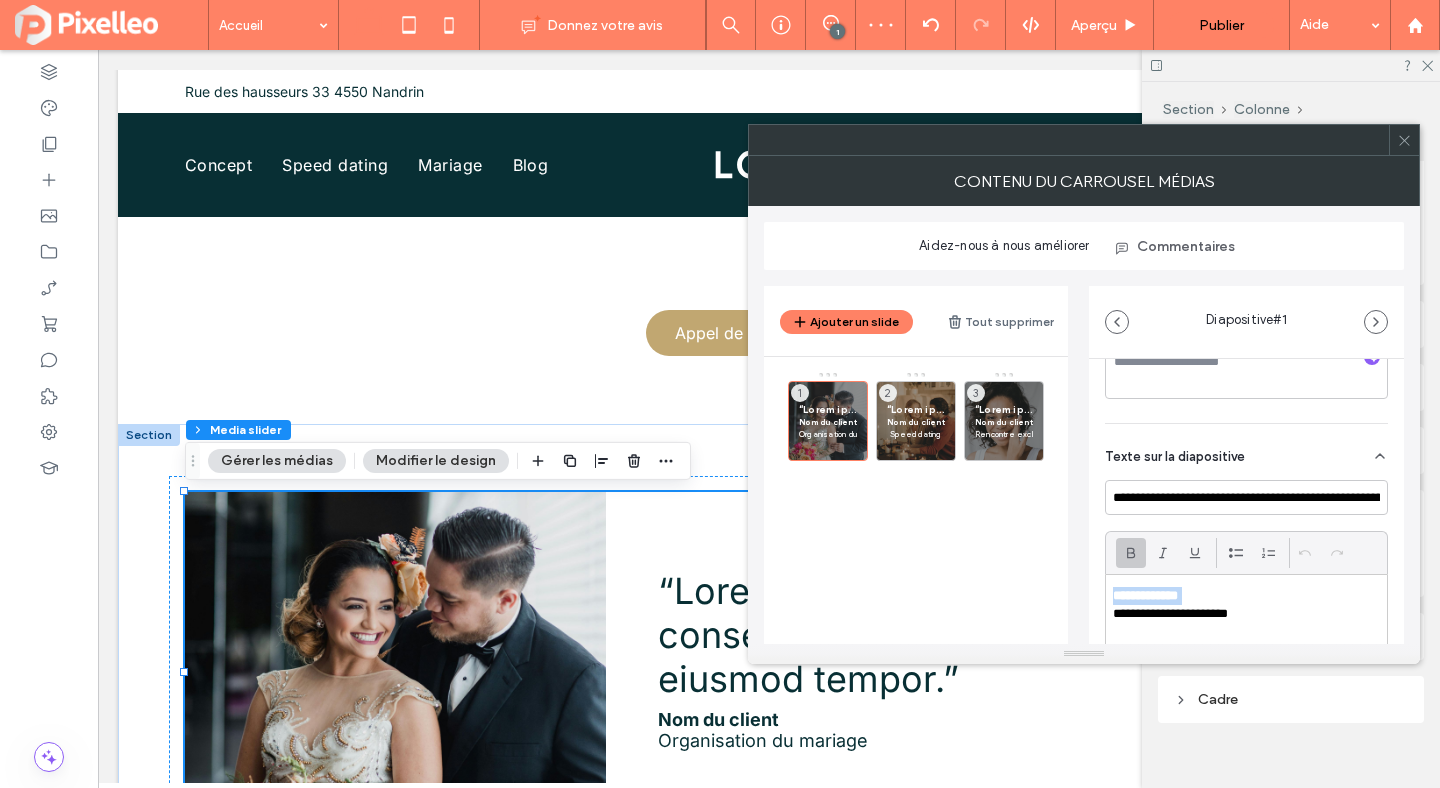 click on "**********" at bounding box center (1145, 595) 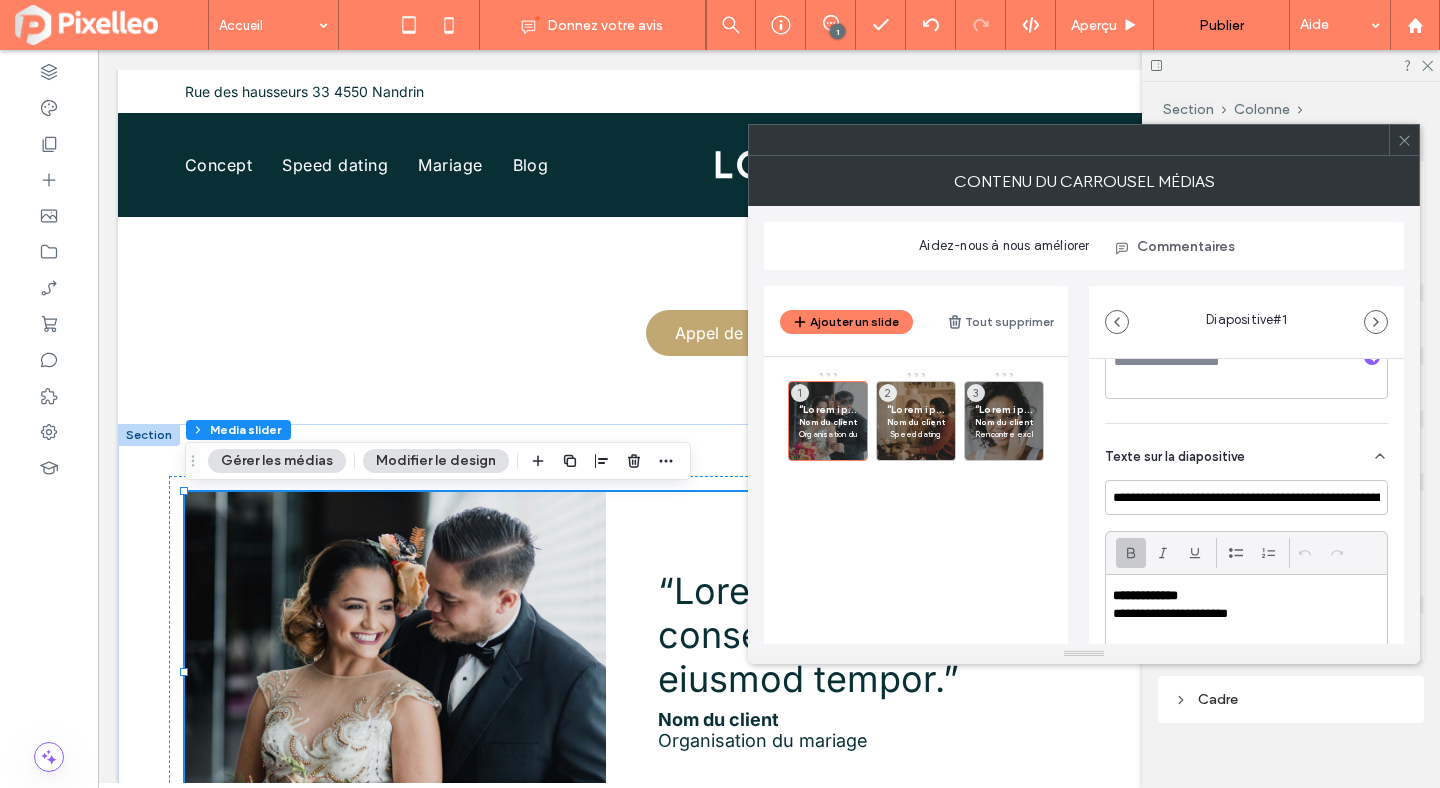 click 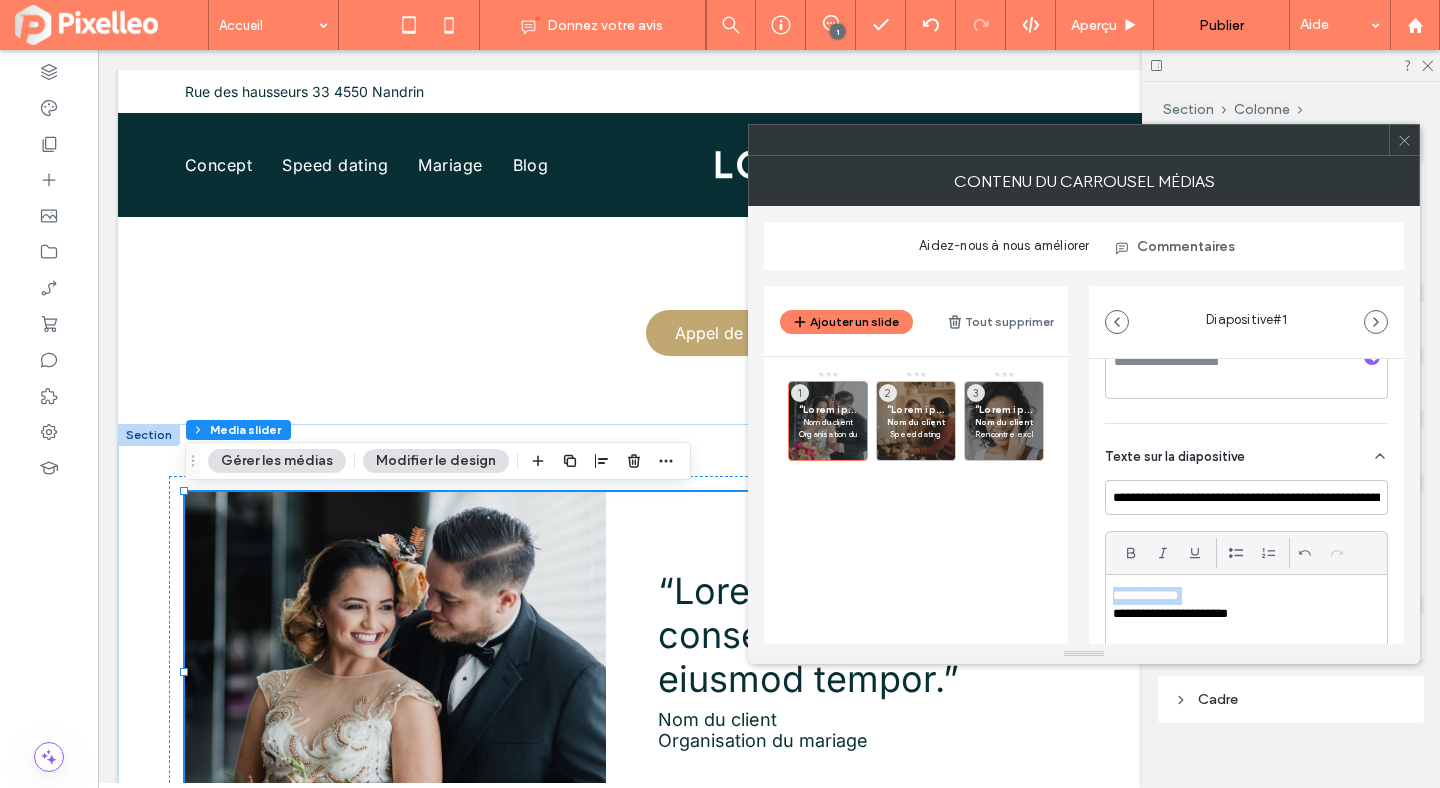 click on "**********" at bounding box center [1241, 596] 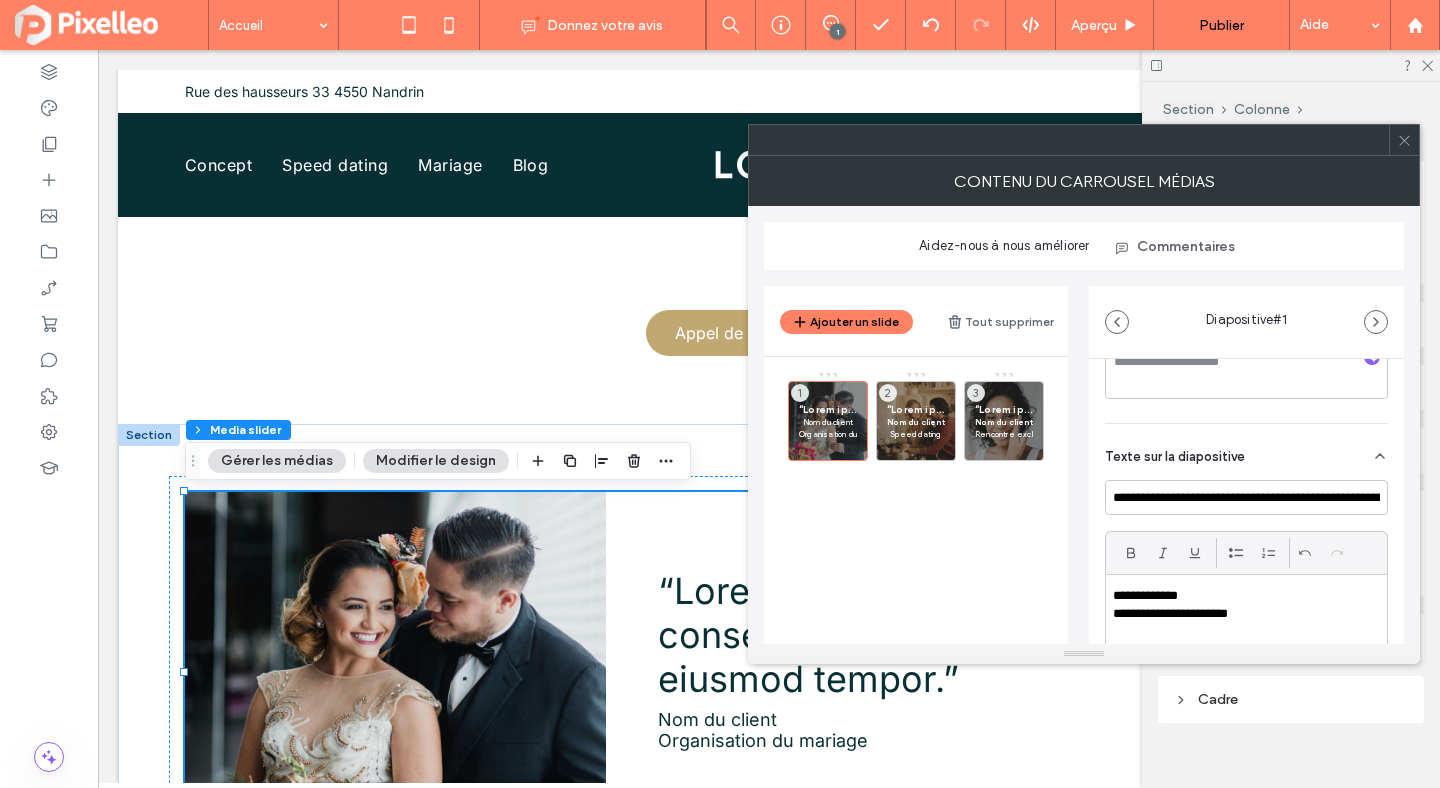 click on "**********" at bounding box center [1241, 596] 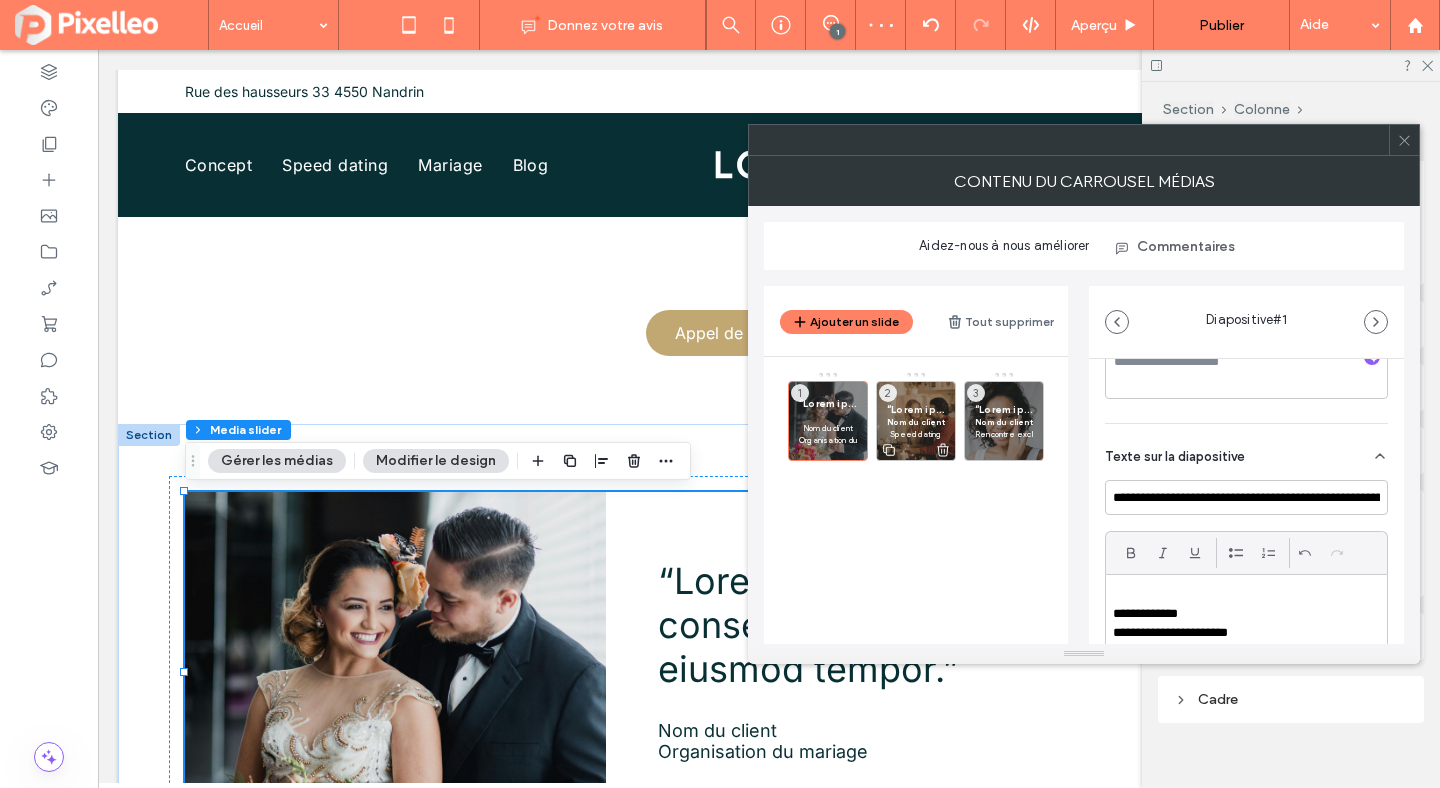 click on "“Lorem ipsum dolor sit amet, consectetur adipiscing elit, sed do eiusmod tempor.” Nom du client Speed dating 2" at bounding box center (916, 421) 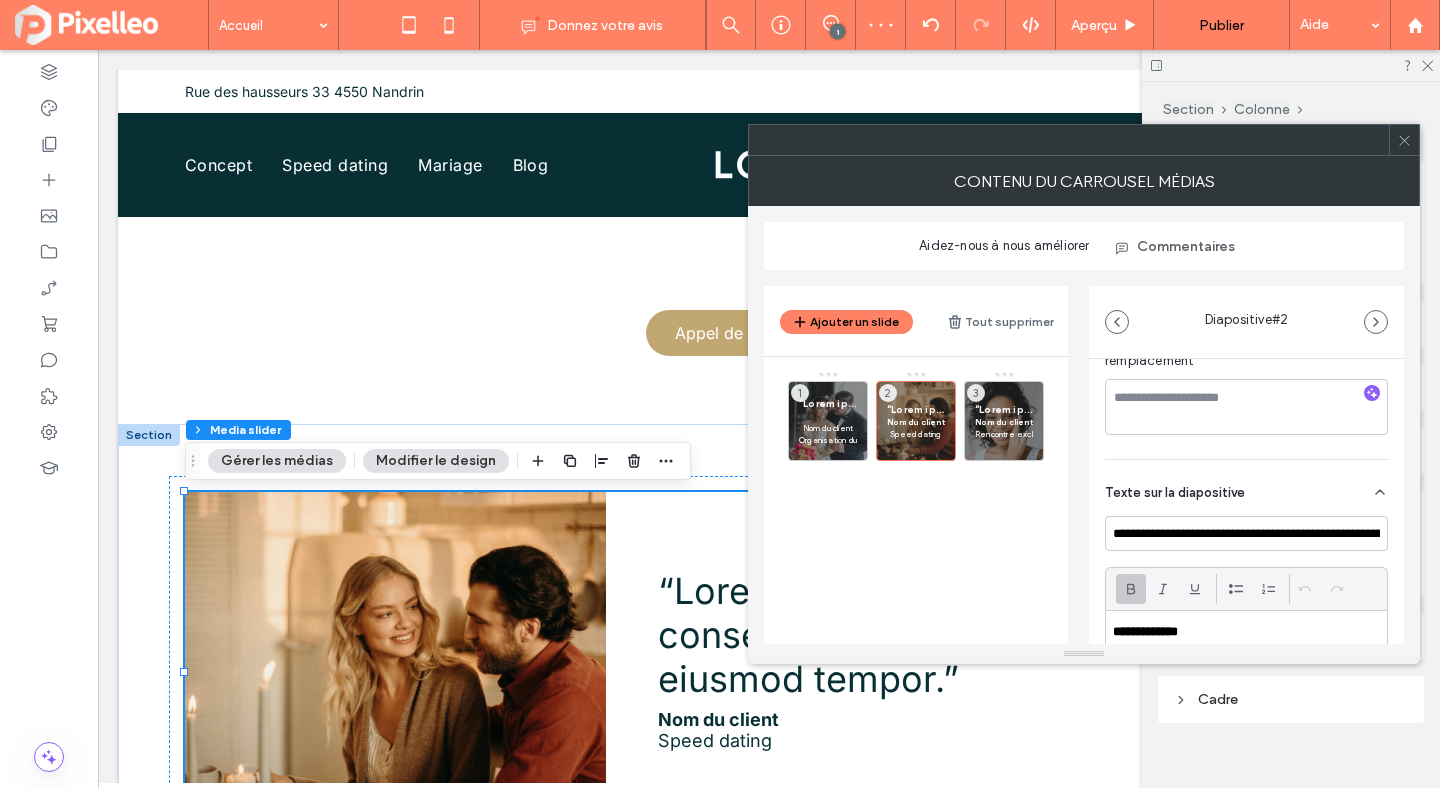 scroll, scrollTop: 503, scrollLeft: 0, axis: vertical 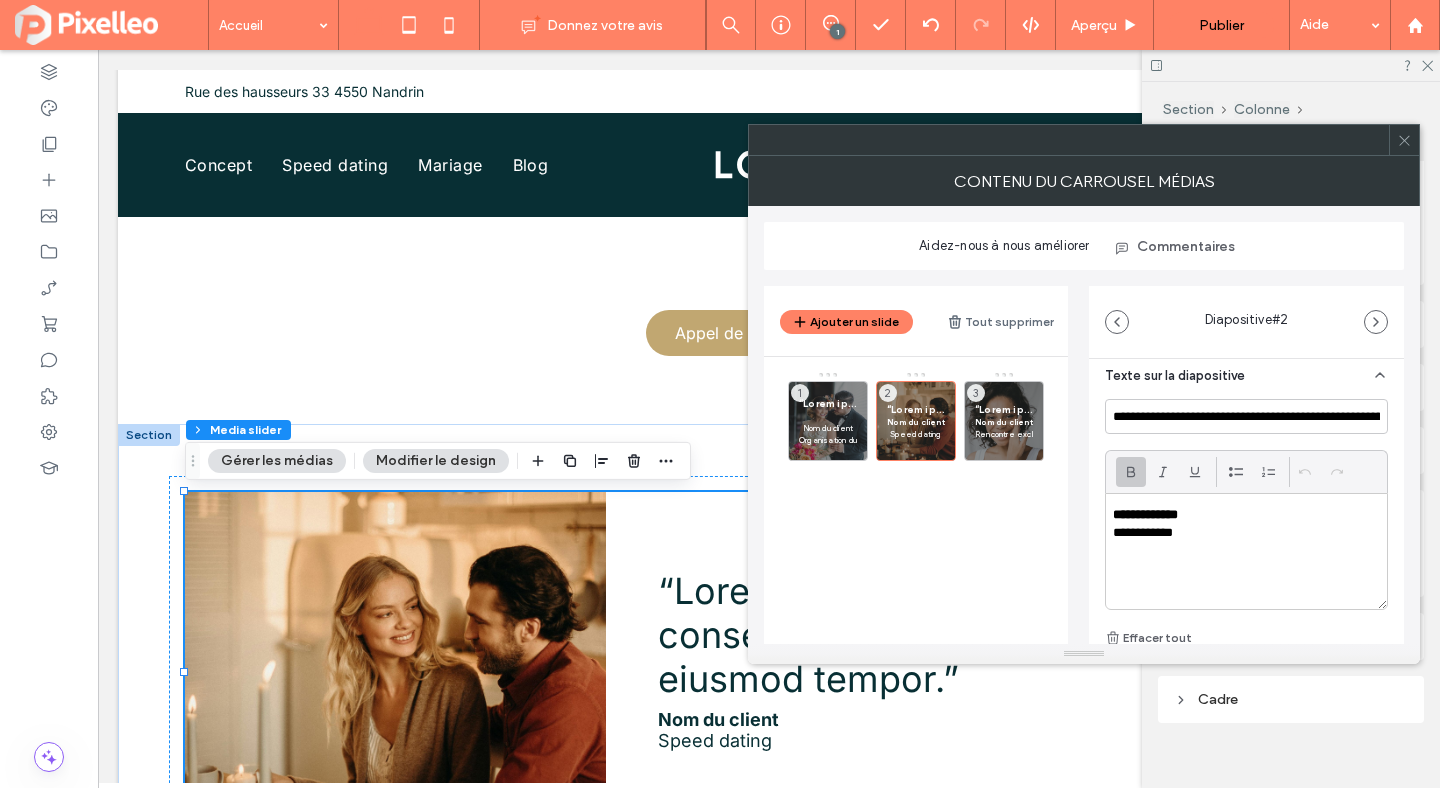 click on "**********" at bounding box center [1145, 514] 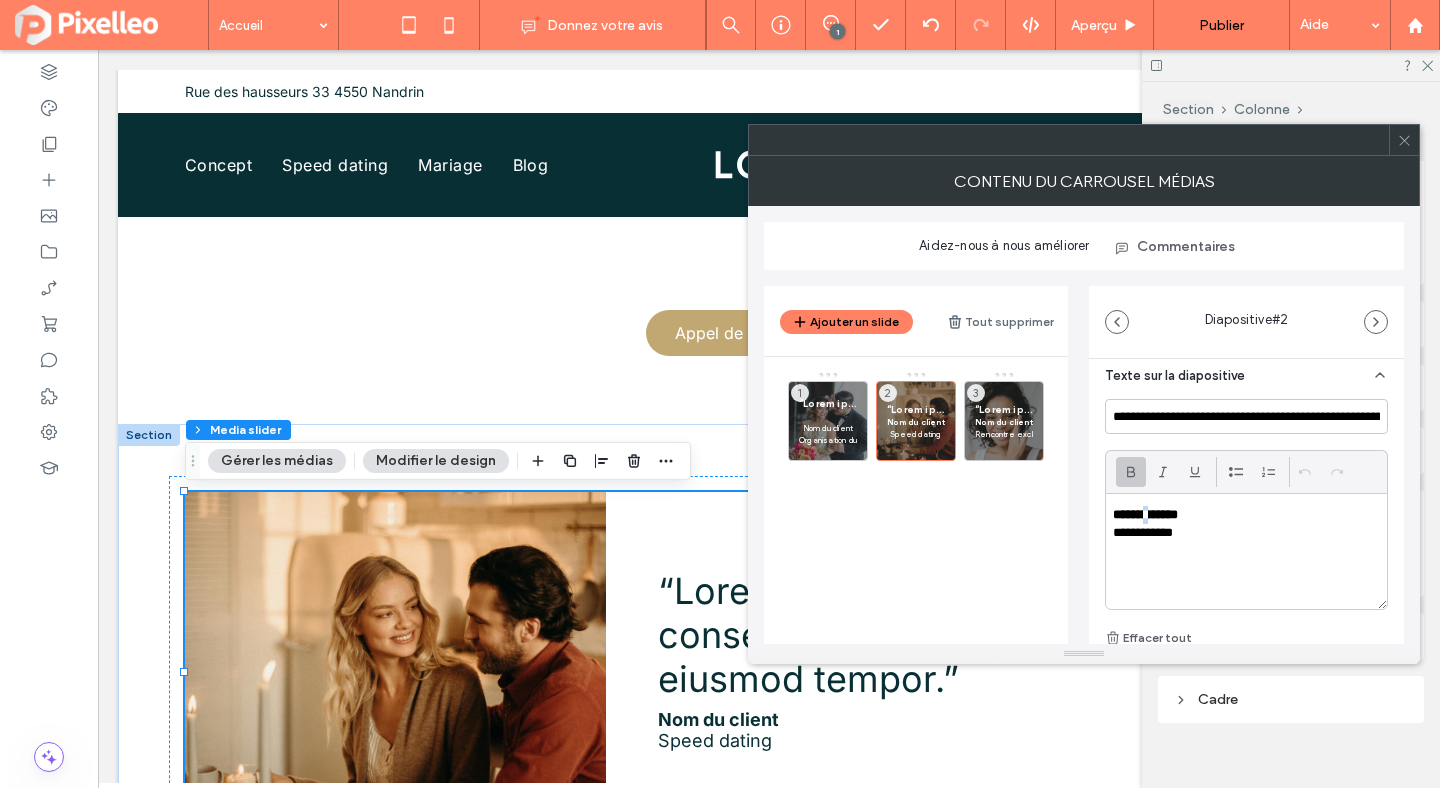 click on "**********" at bounding box center (1145, 514) 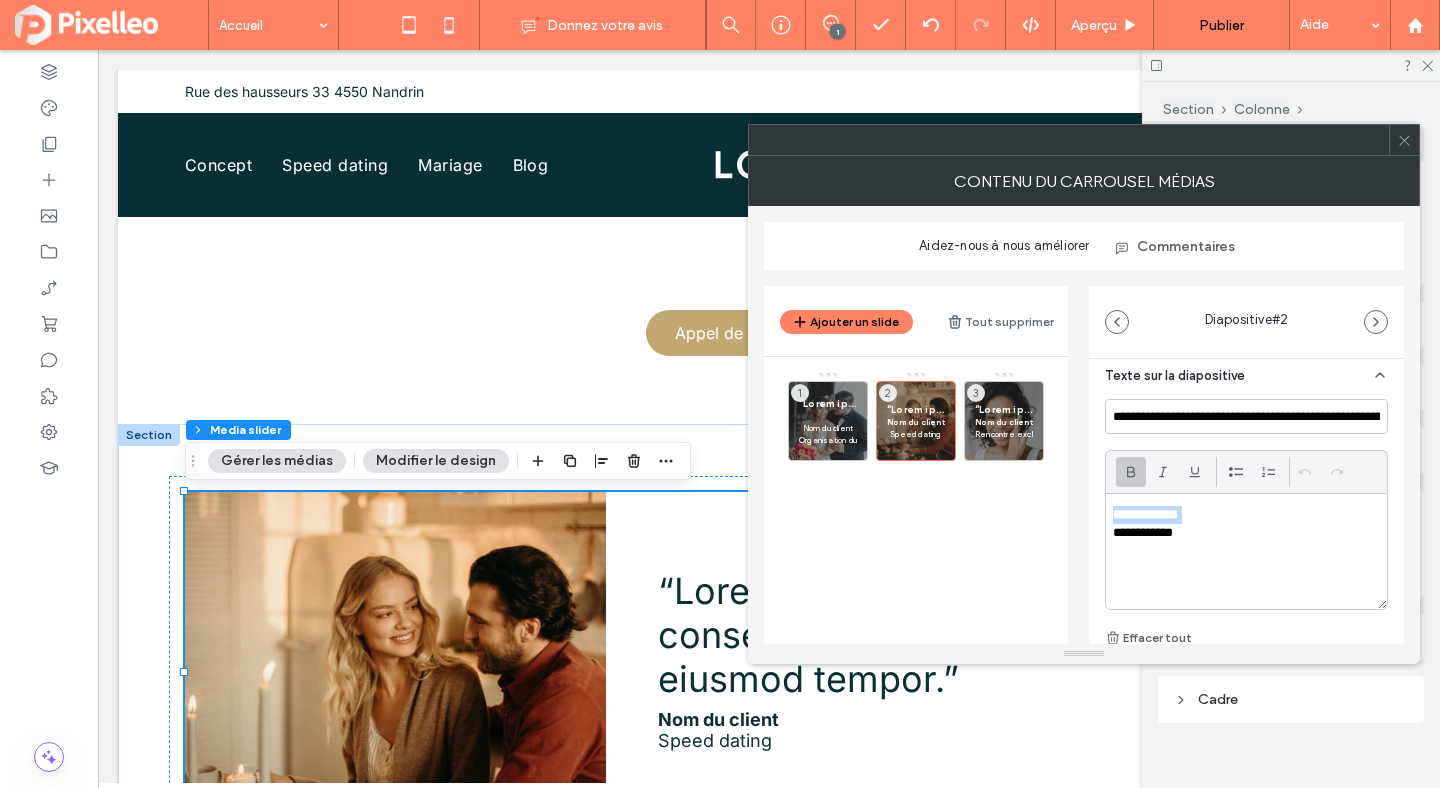 click on "**********" at bounding box center (1145, 514) 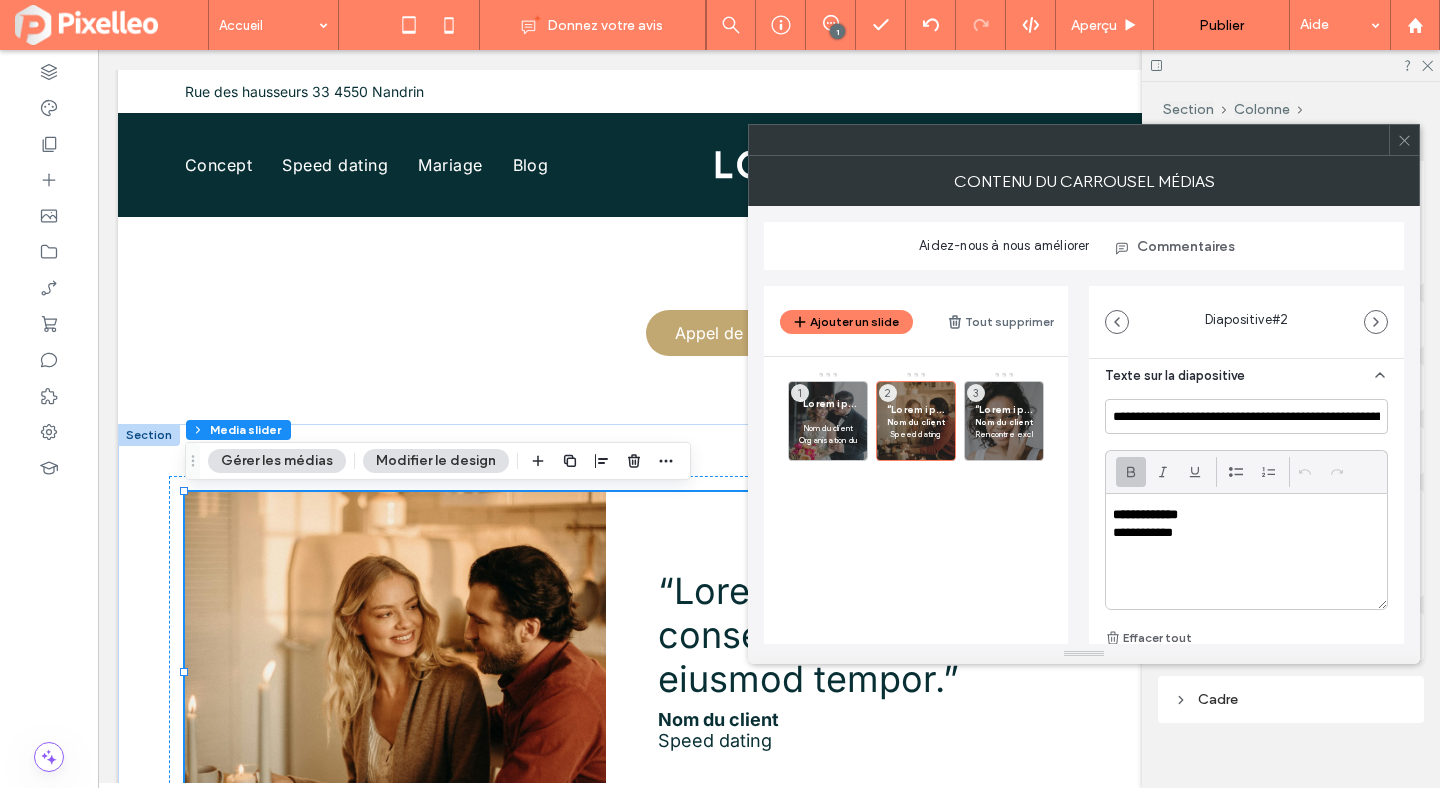 click 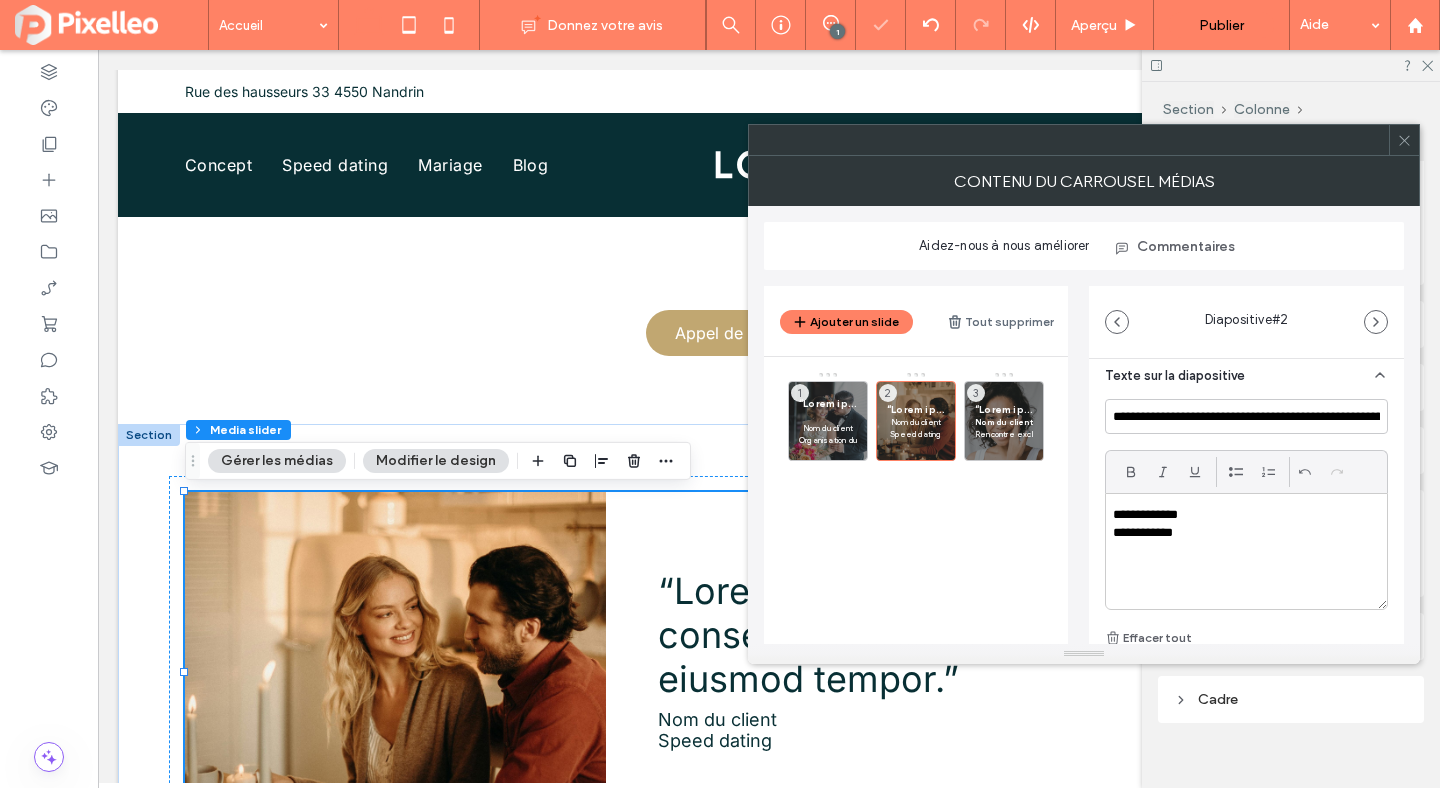 click on "**********" at bounding box center [1241, 515] 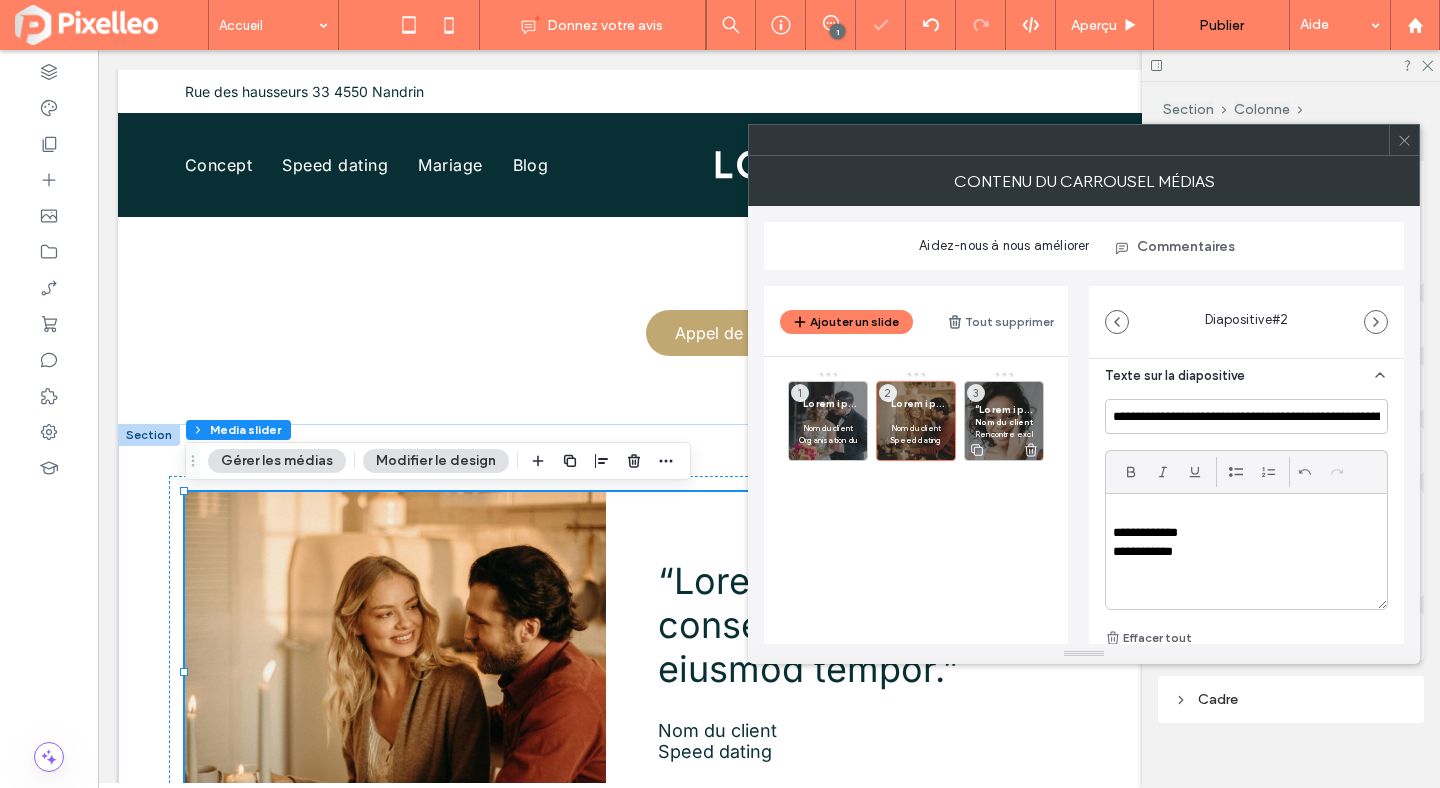 click on "“Lorem ipsum dolor sit amet, consectetur adipiscing elit, sed do eiusmod tempor.” Nom du client Rencontre exclusive 3" at bounding box center [1004, 421] 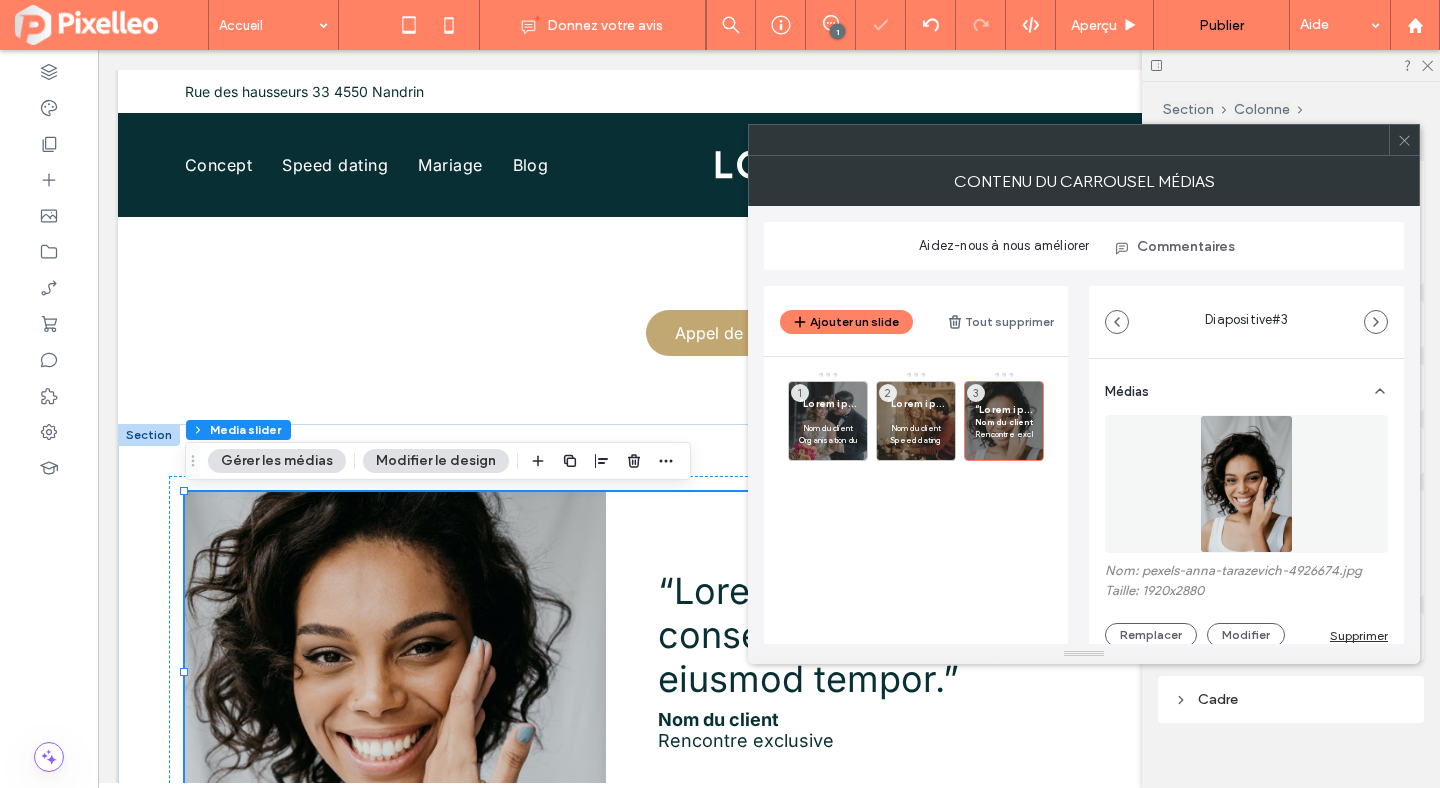 scroll, scrollTop: 573, scrollLeft: 0, axis: vertical 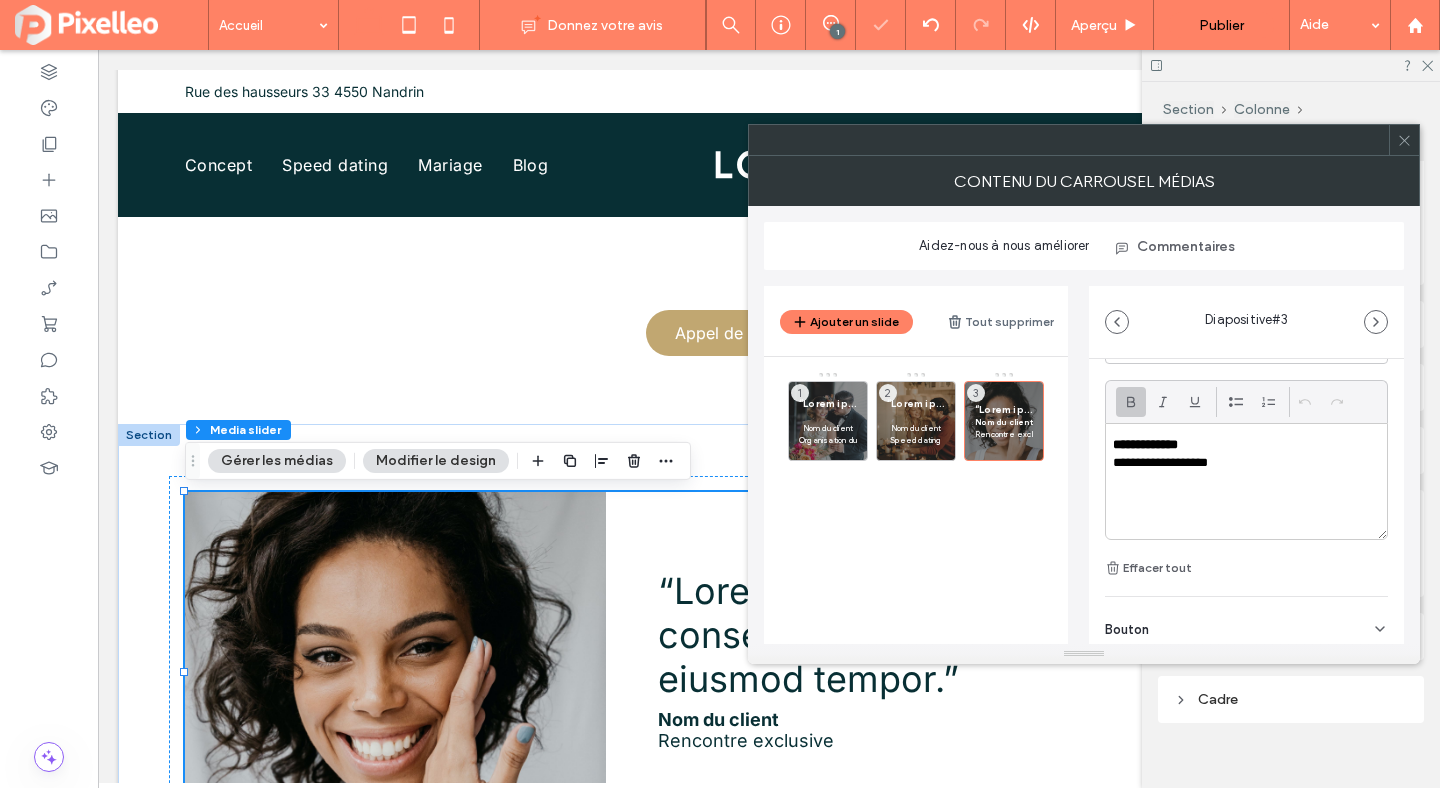 click on "**********" at bounding box center (1145, 444) 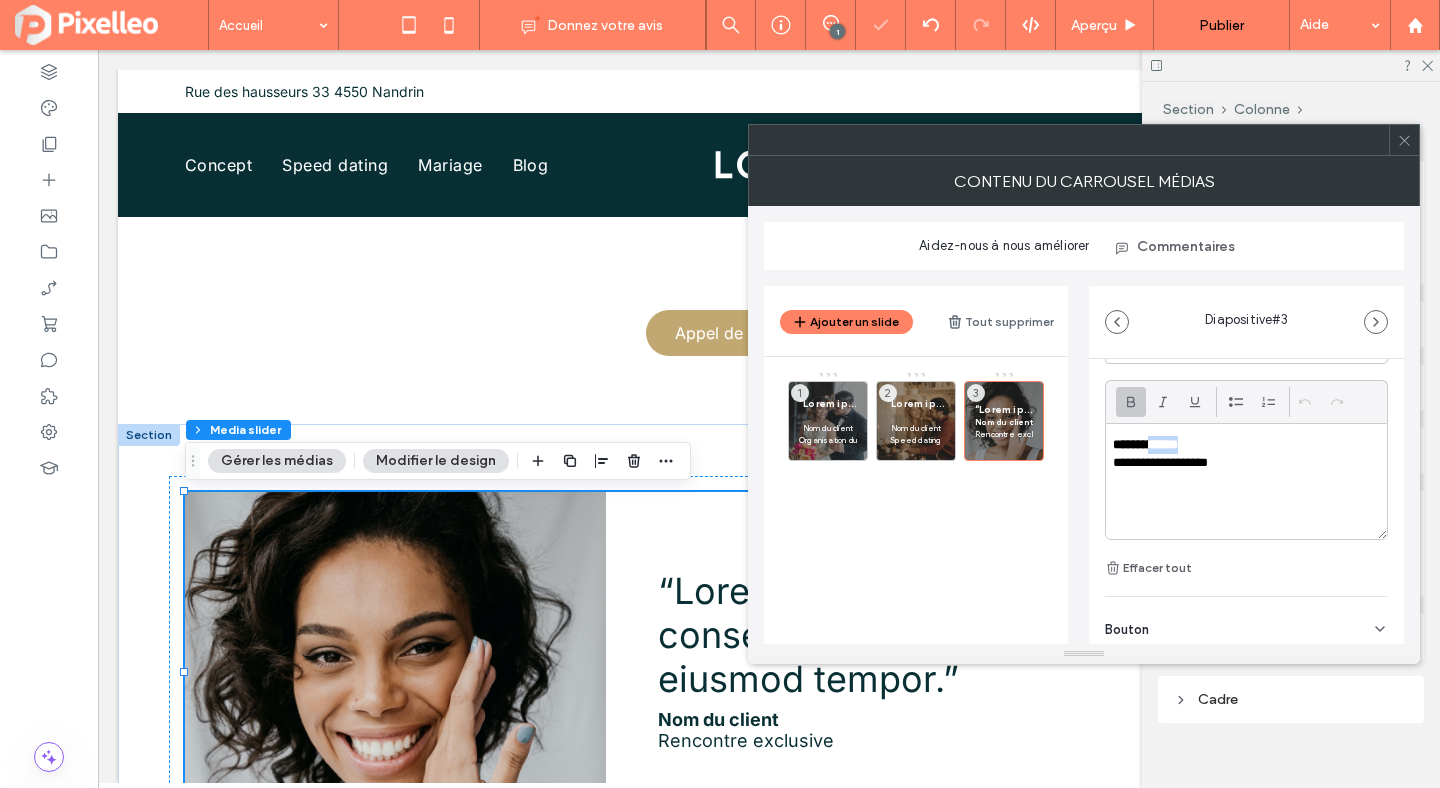 click on "**********" at bounding box center [1145, 444] 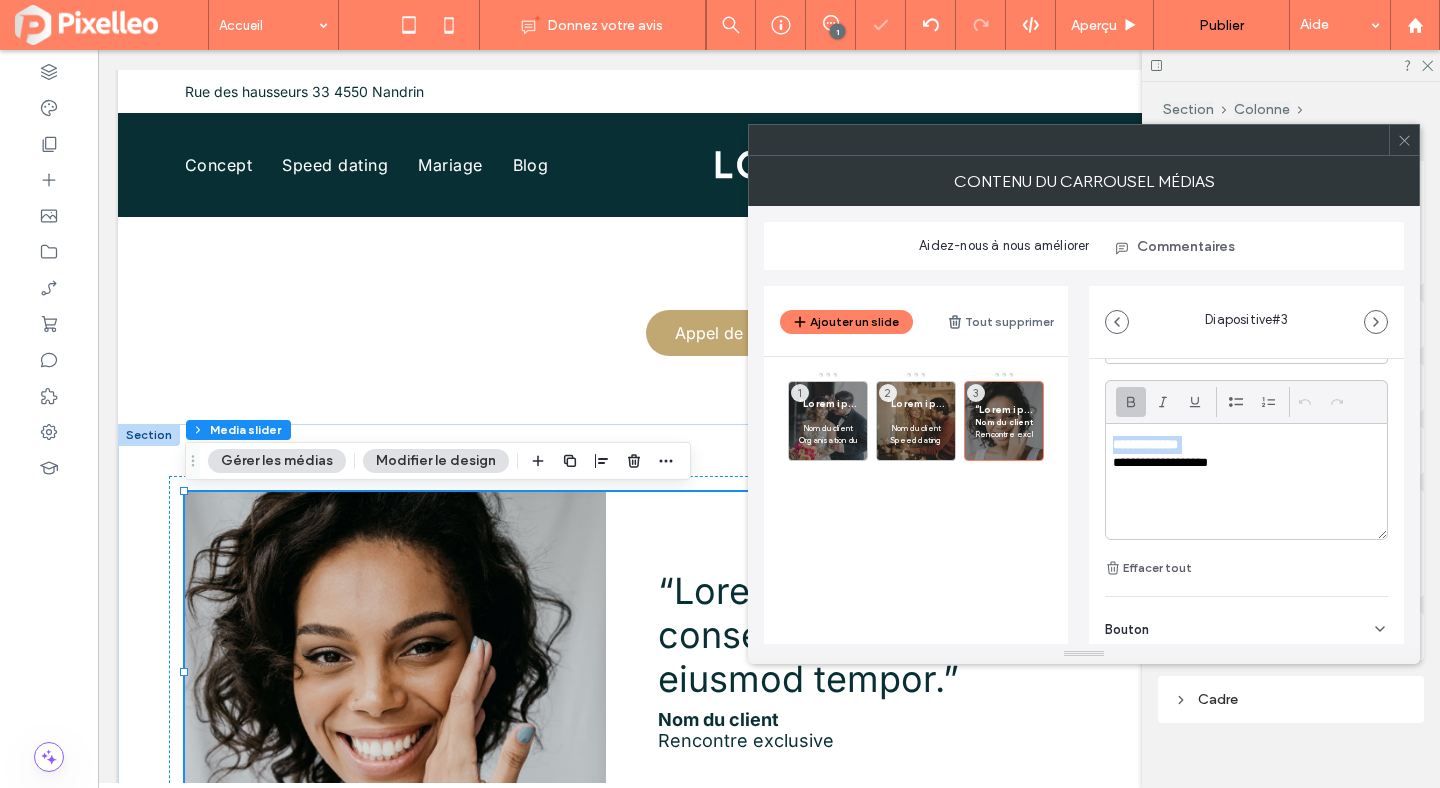 click on "**********" at bounding box center (1145, 444) 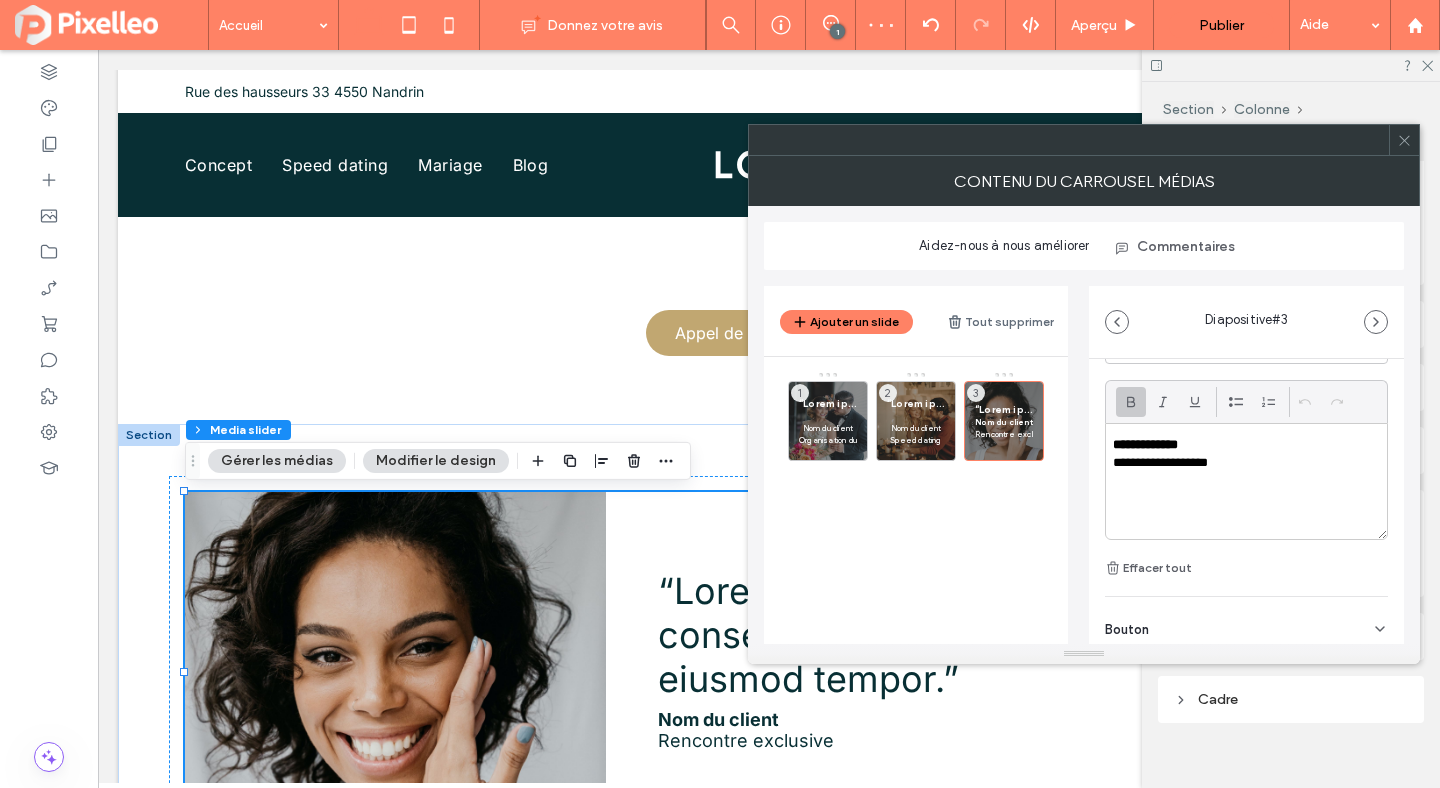 click at bounding box center (1131, 402) 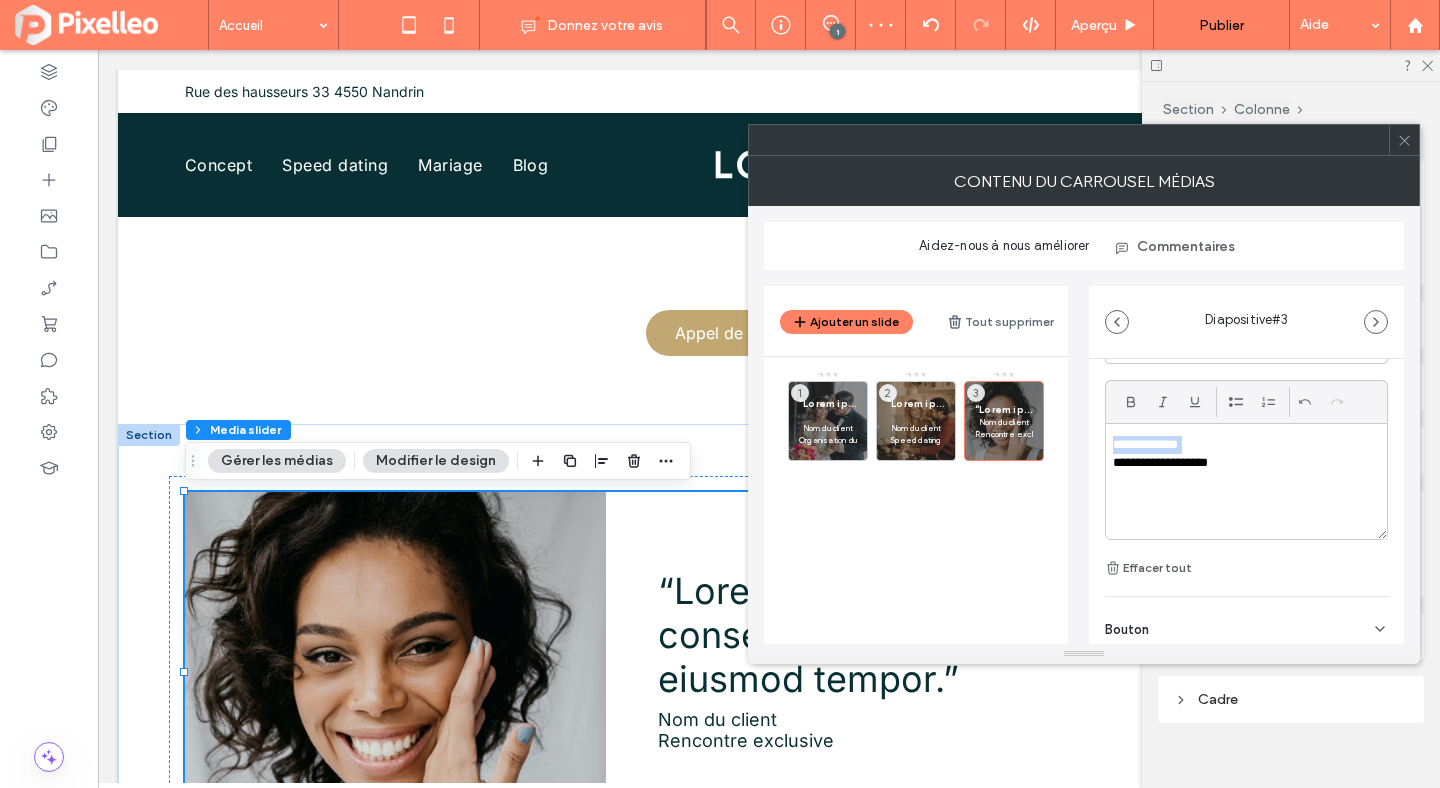 click on "**********" at bounding box center [1241, 445] 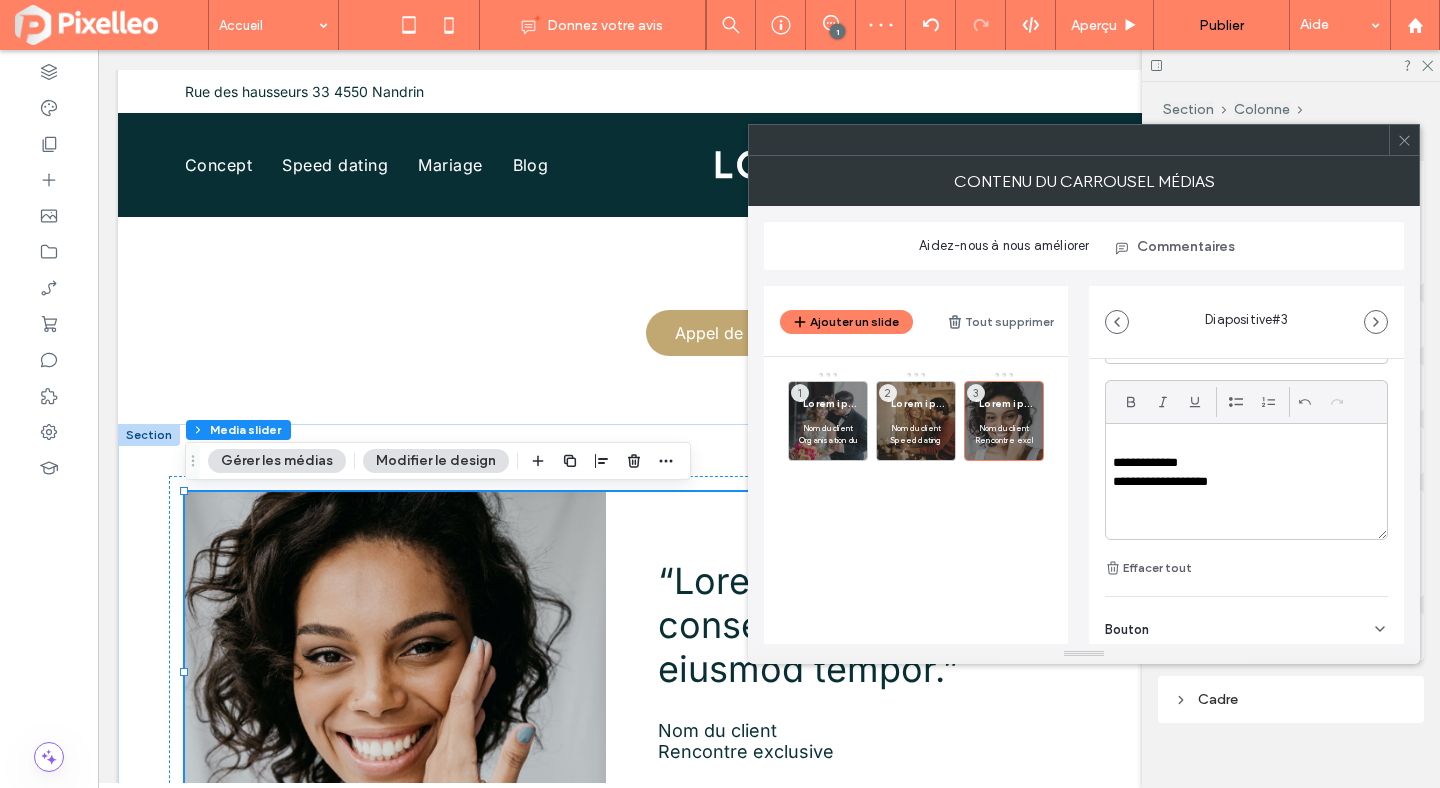 scroll, scrollTop: 648, scrollLeft: 0, axis: vertical 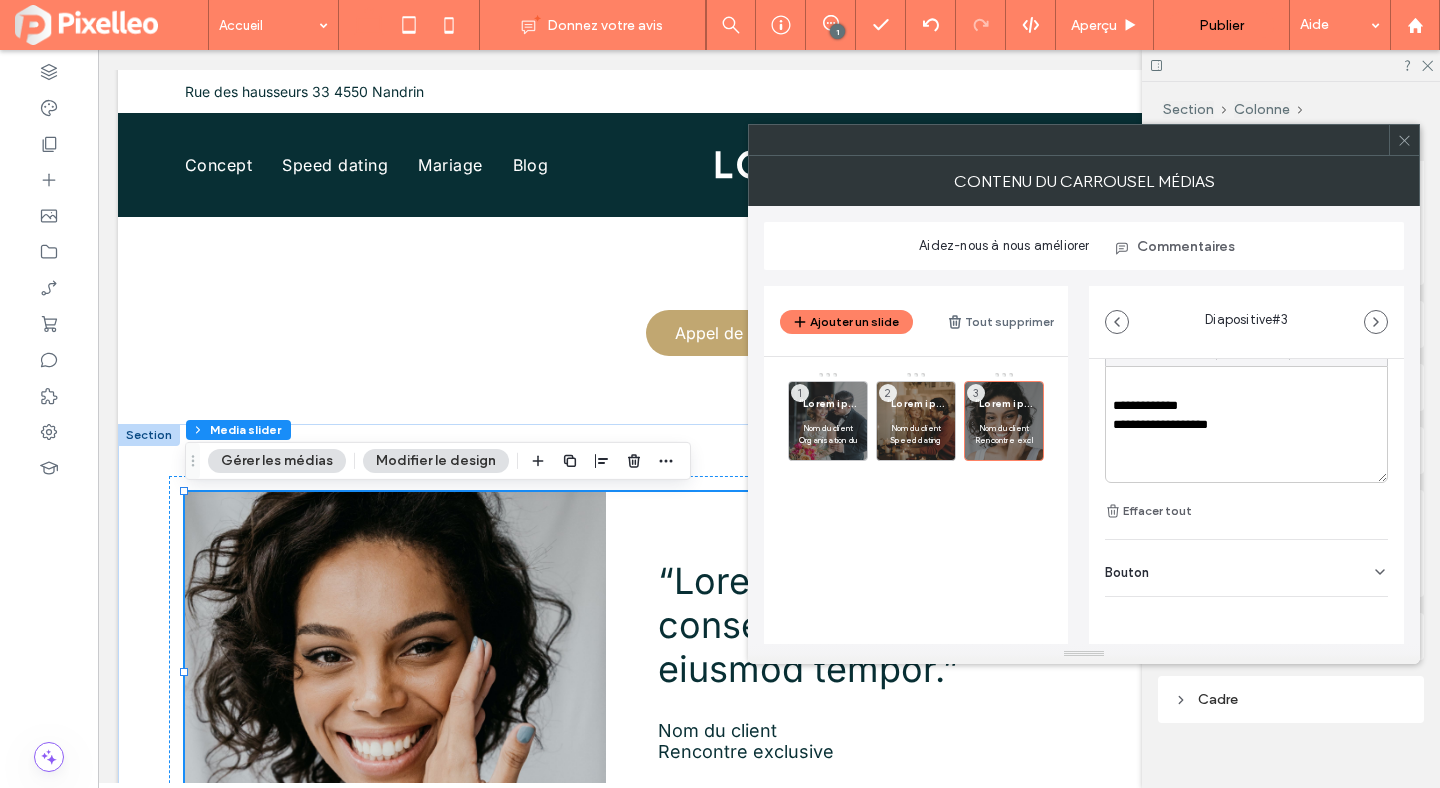 click 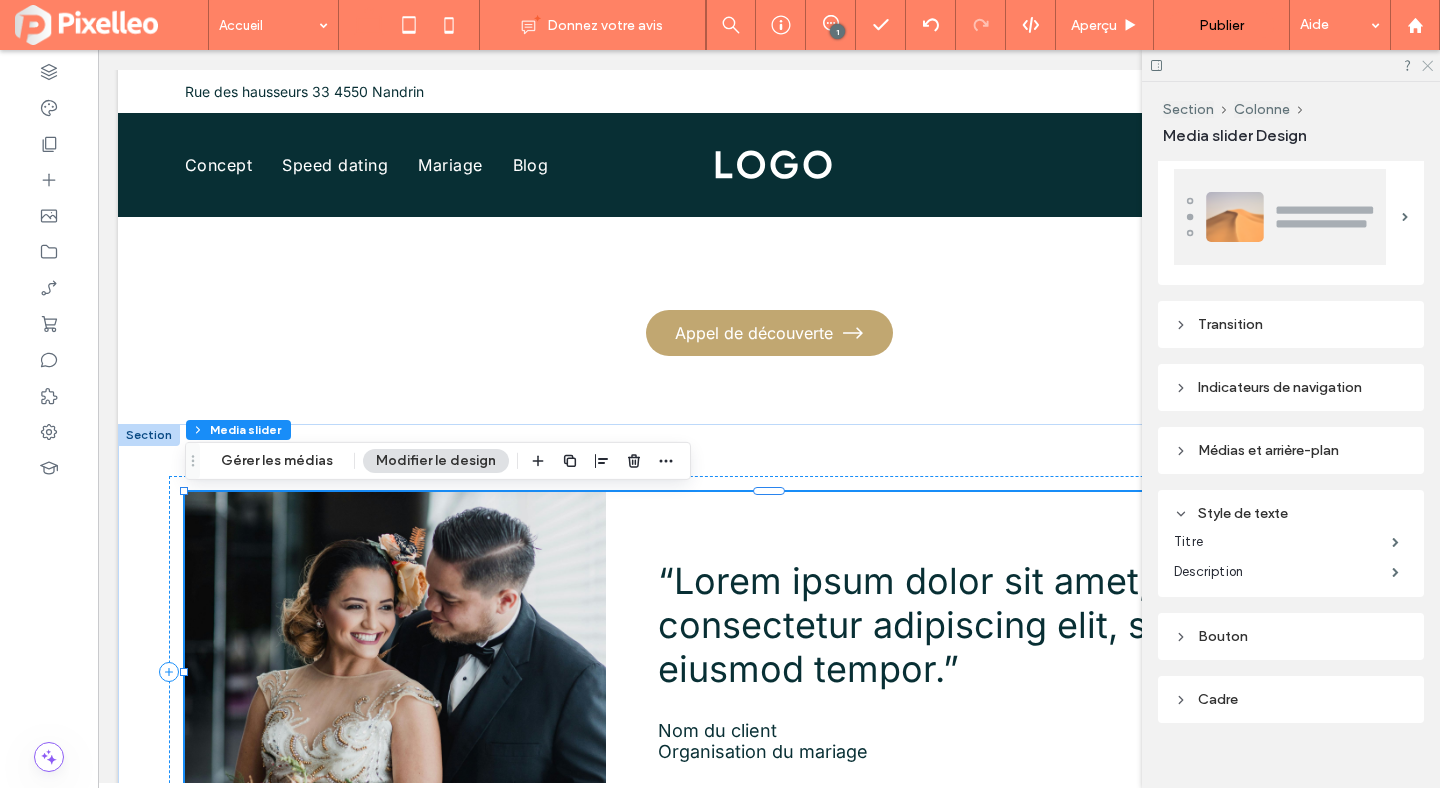 click 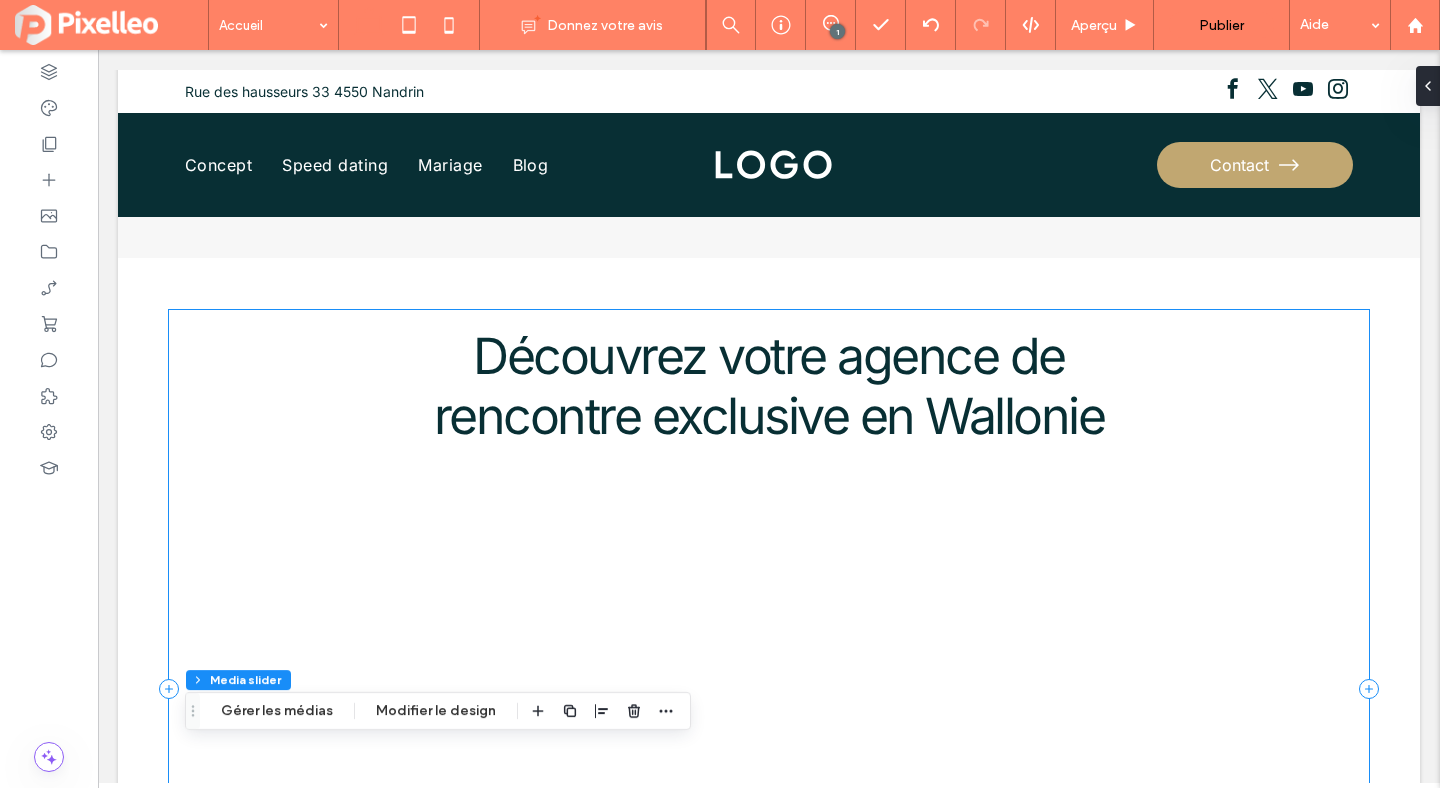 scroll, scrollTop: 1671, scrollLeft: 0, axis: vertical 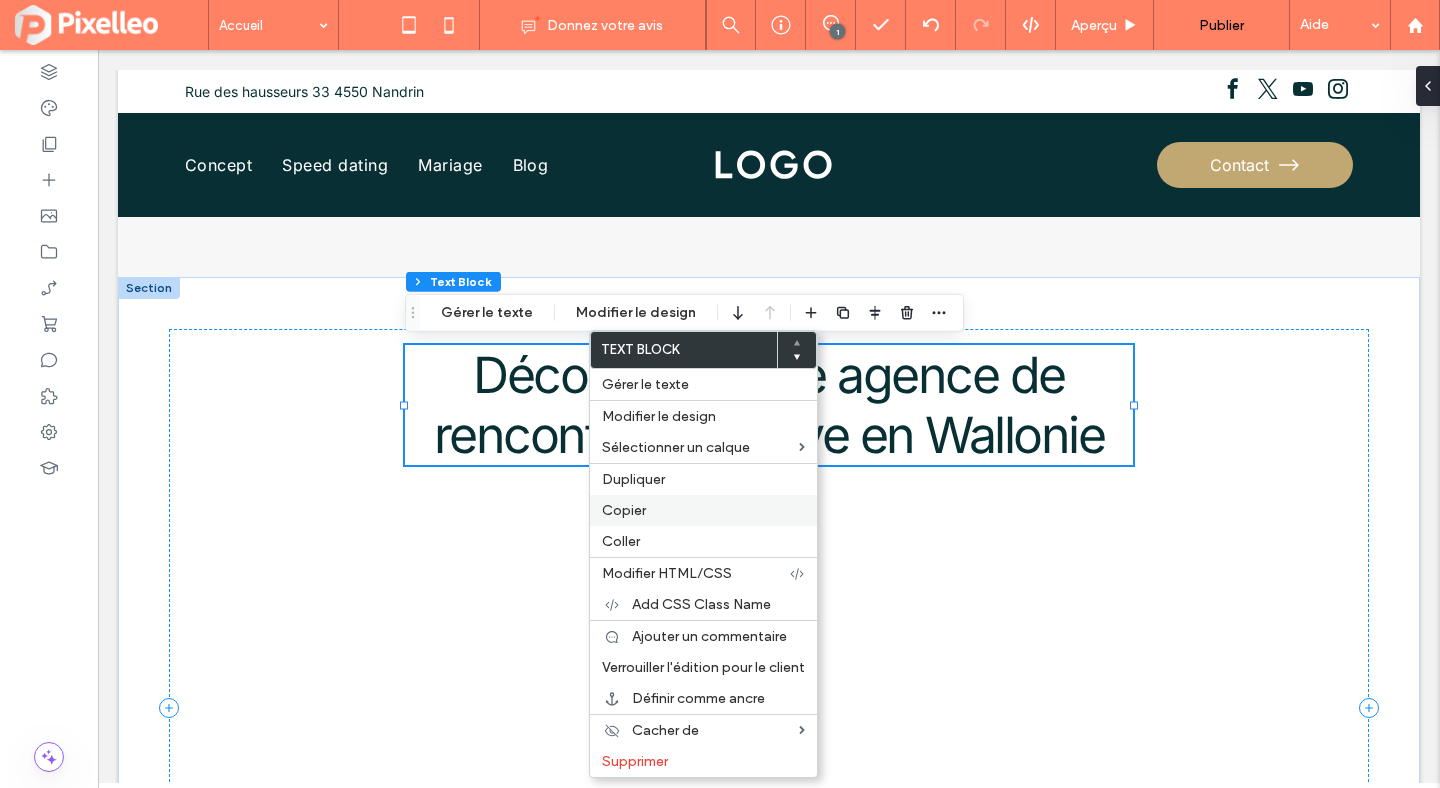 click on "Copier" at bounding box center [703, 510] 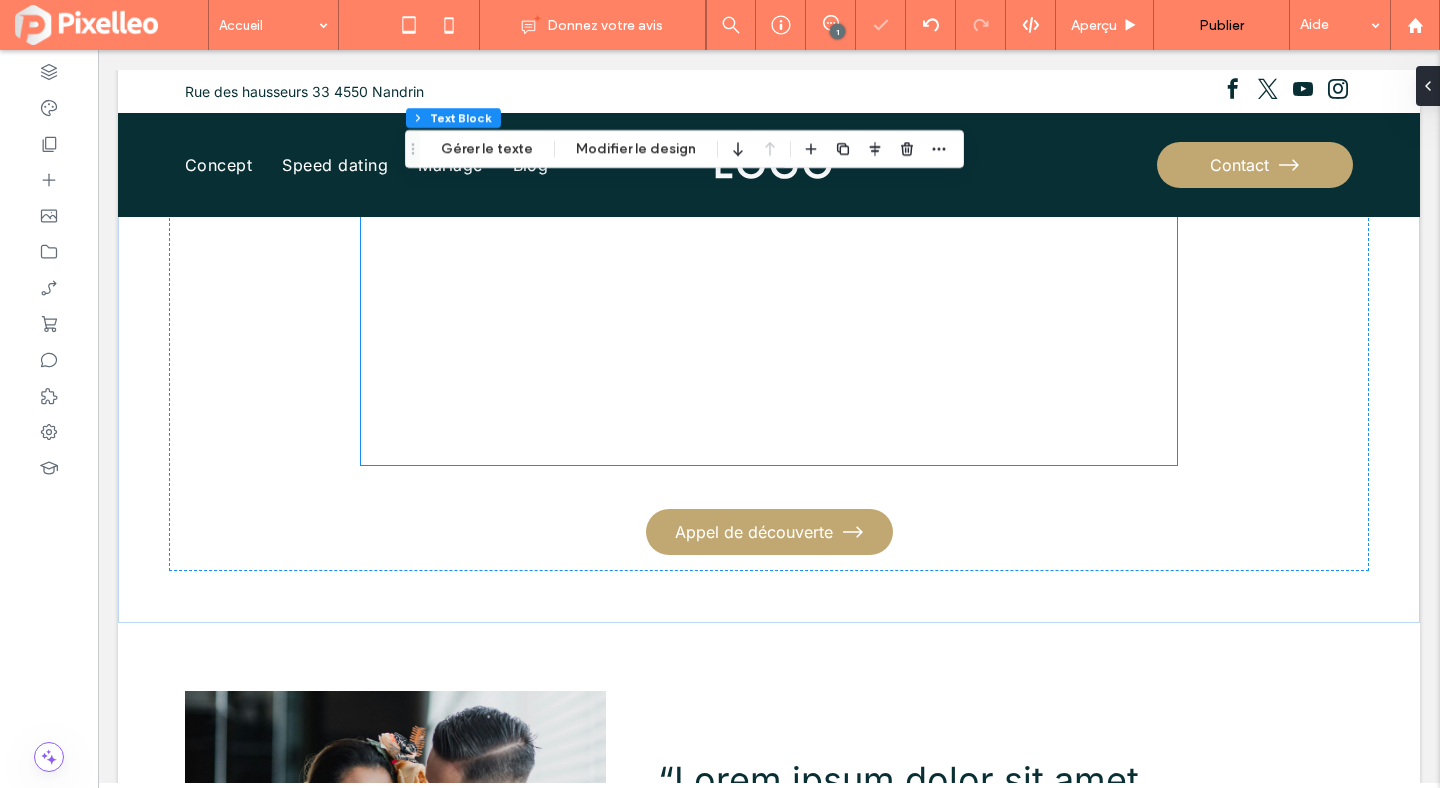 scroll, scrollTop: 2200, scrollLeft: 0, axis: vertical 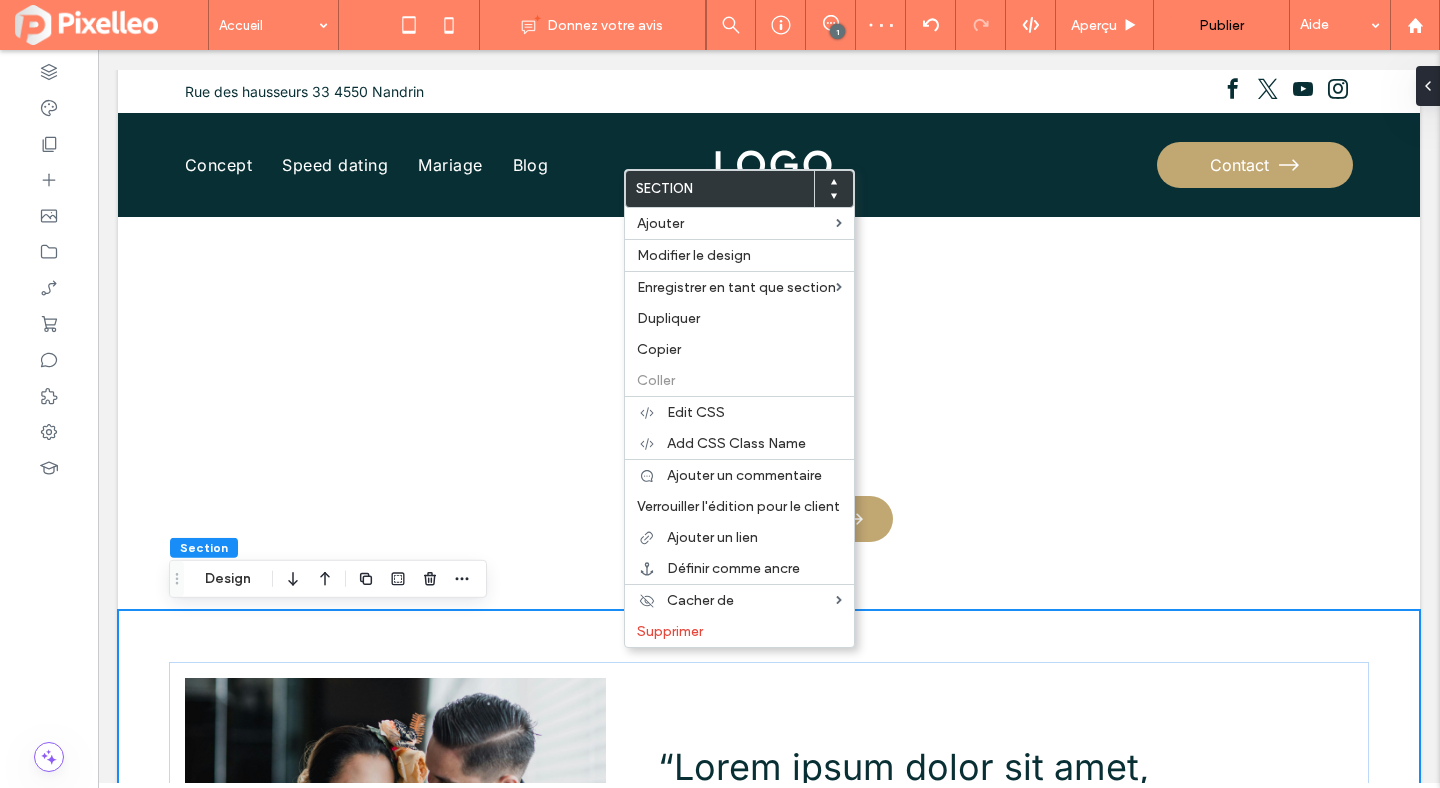 click on "“Lorem ipsum dolor sit amet, consectetur adipiscing elit, sed do eiusmod tempor.”  Nom du client Organisation du mariage “Lorem ipsum dolor sit amet, consectetur adipiscing elit, sed do eiusmod tempor.” Nom du client Speed dating “Lorem ipsum dolor sit amet, consectetur adipiscing elit, sed do eiusmod tempor.” Nom du client Rencontre exclusive a a a a" at bounding box center (769, 858) 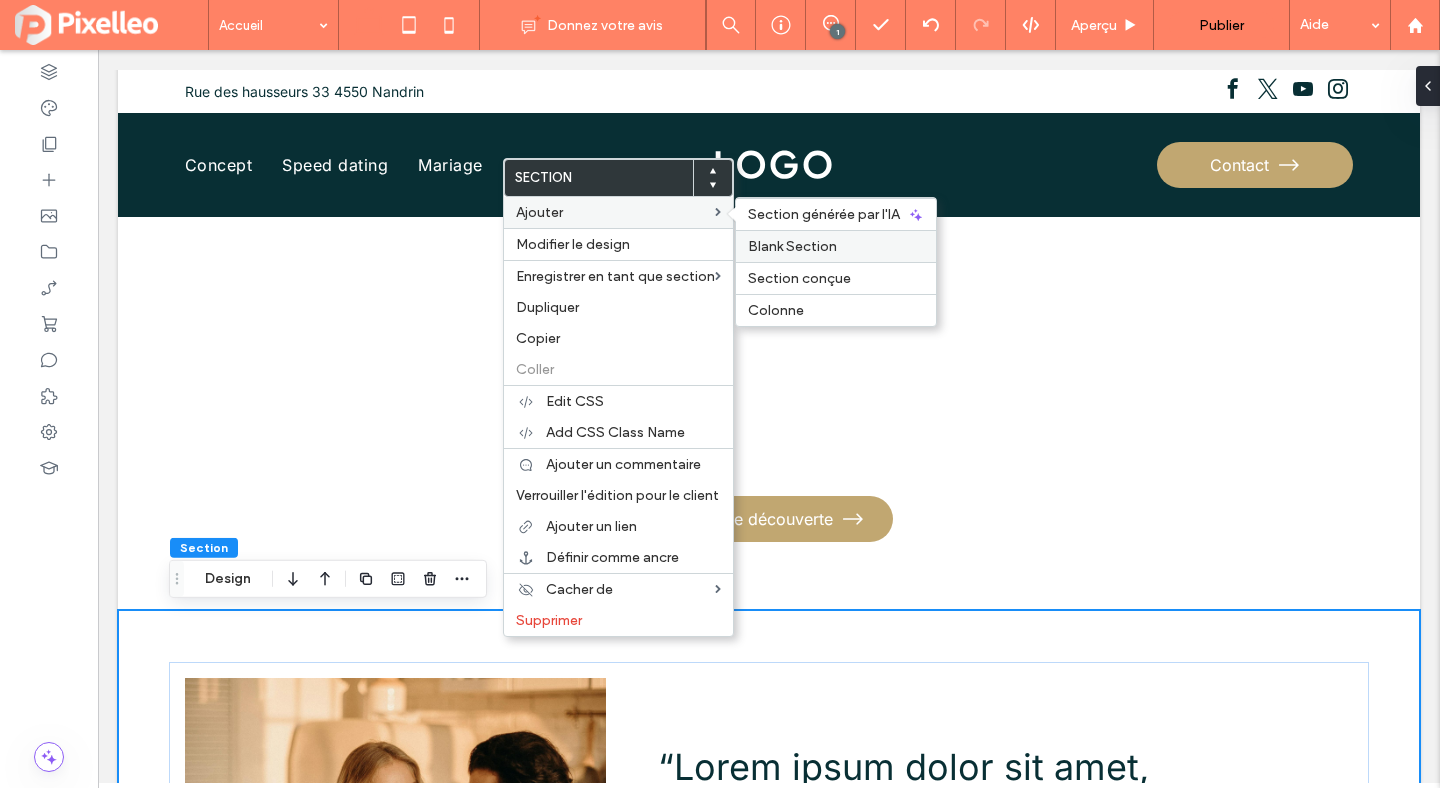 click on "Blank Section" at bounding box center [792, 246] 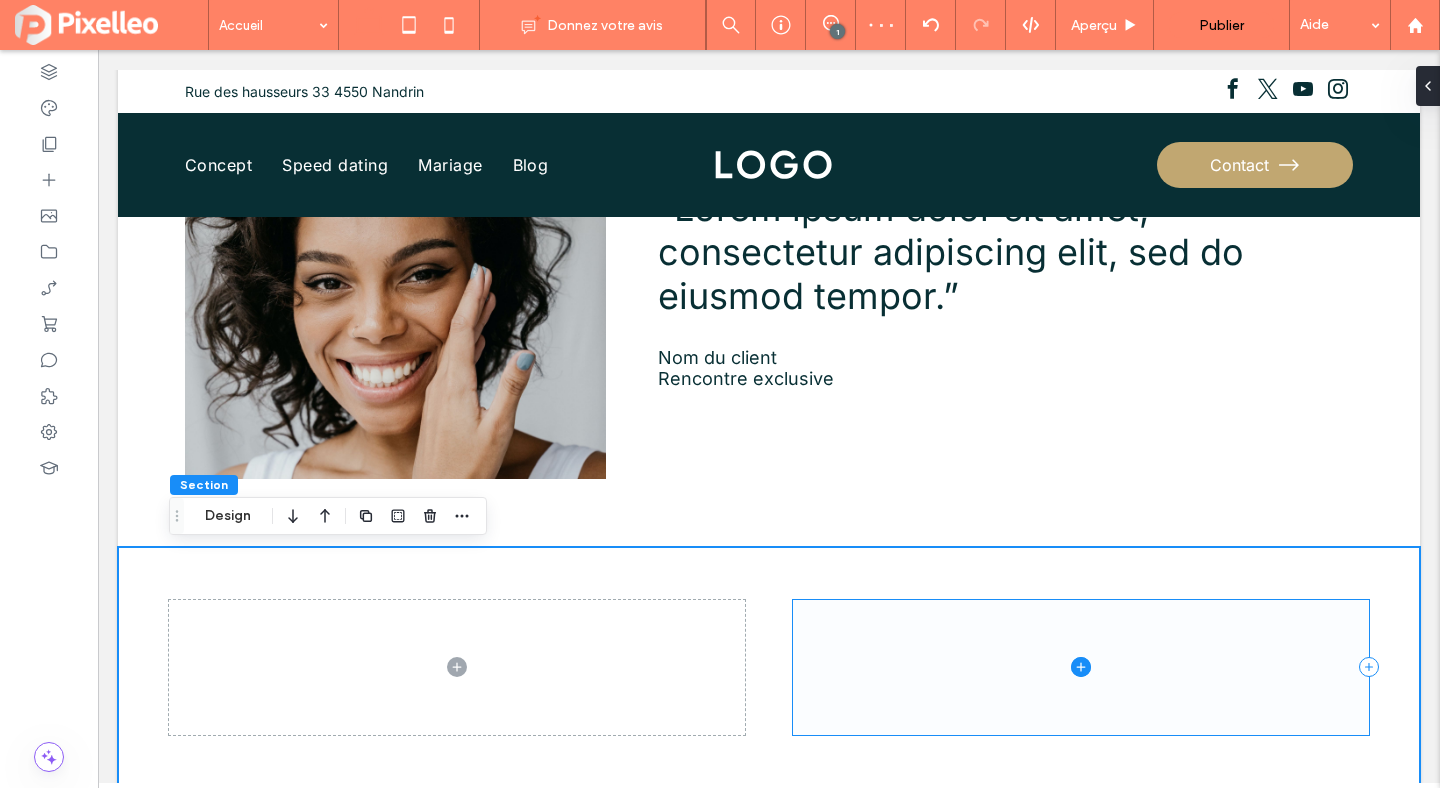scroll, scrollTop: 2762, scrollLeft: 0, axis: vertical 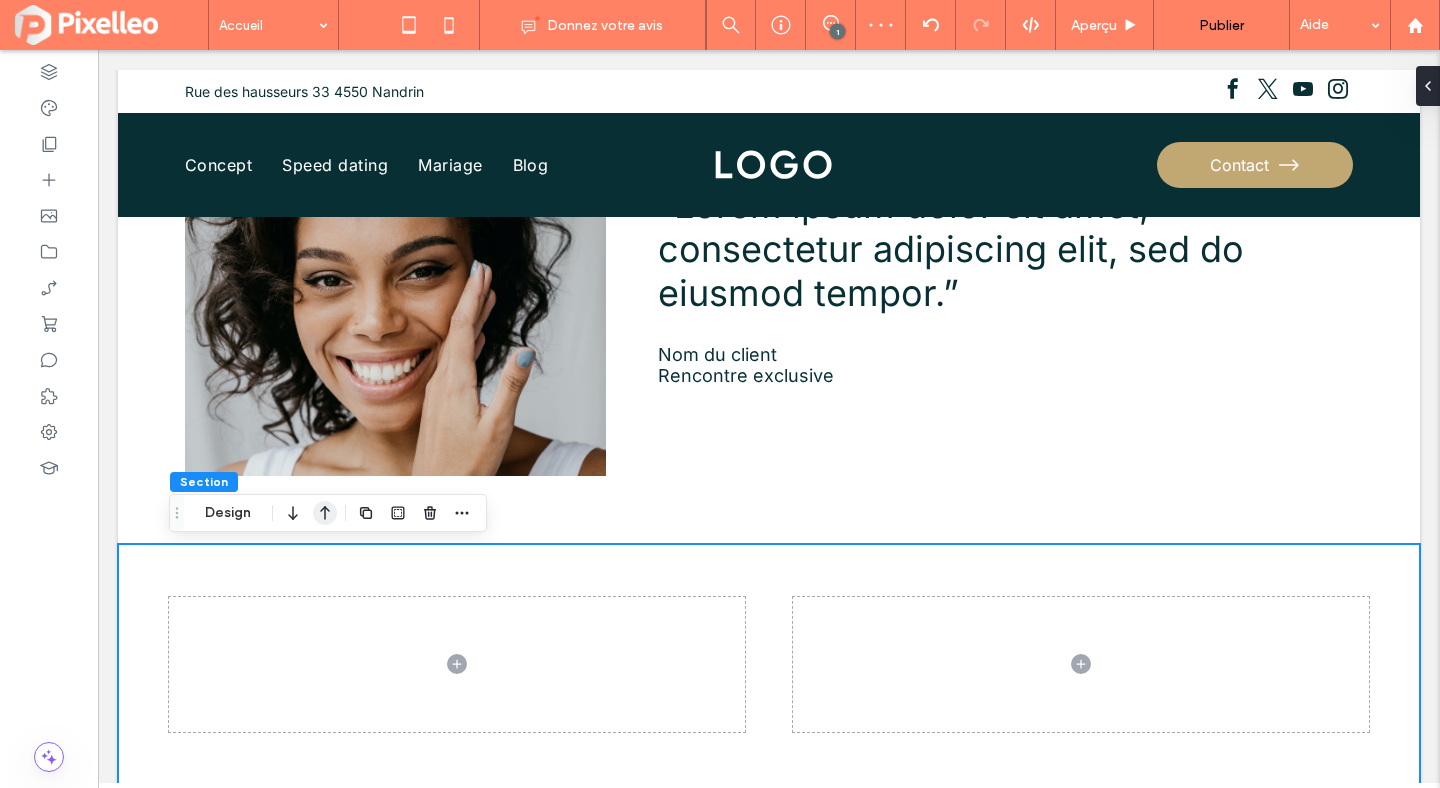 click 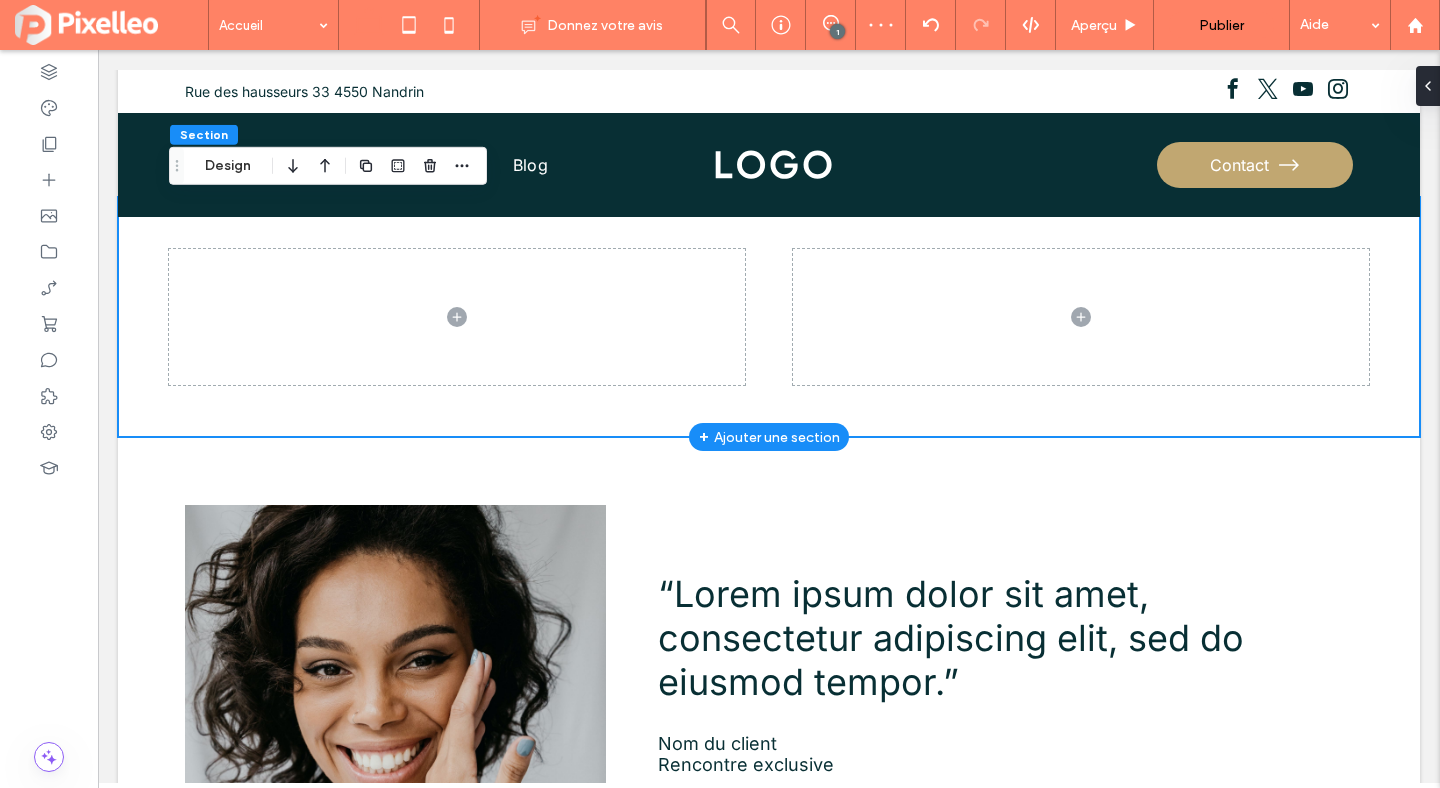 scroll, scrollTop: 2517, scrollLeft: 0, axis: vertical 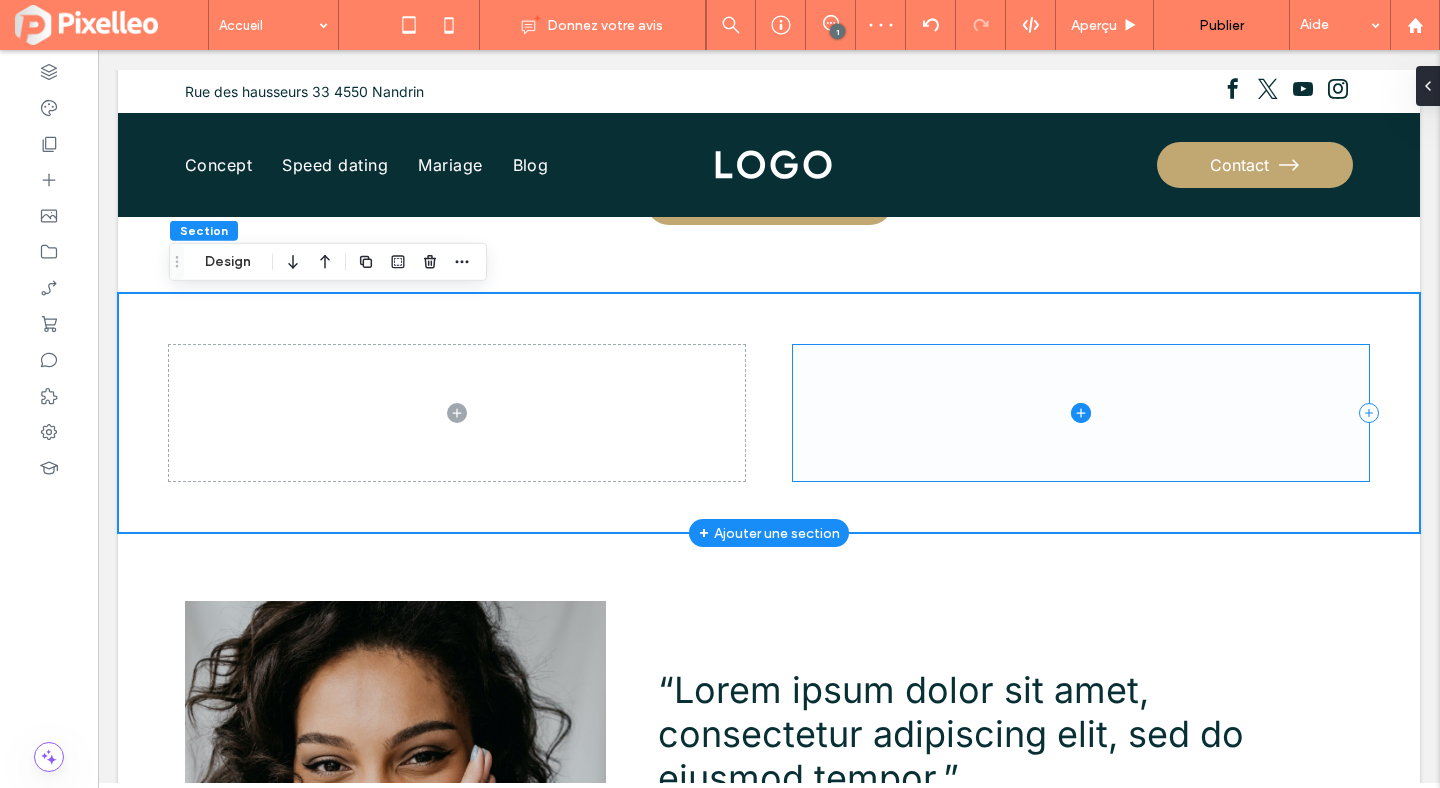 click at bounding box center [1081, 413] 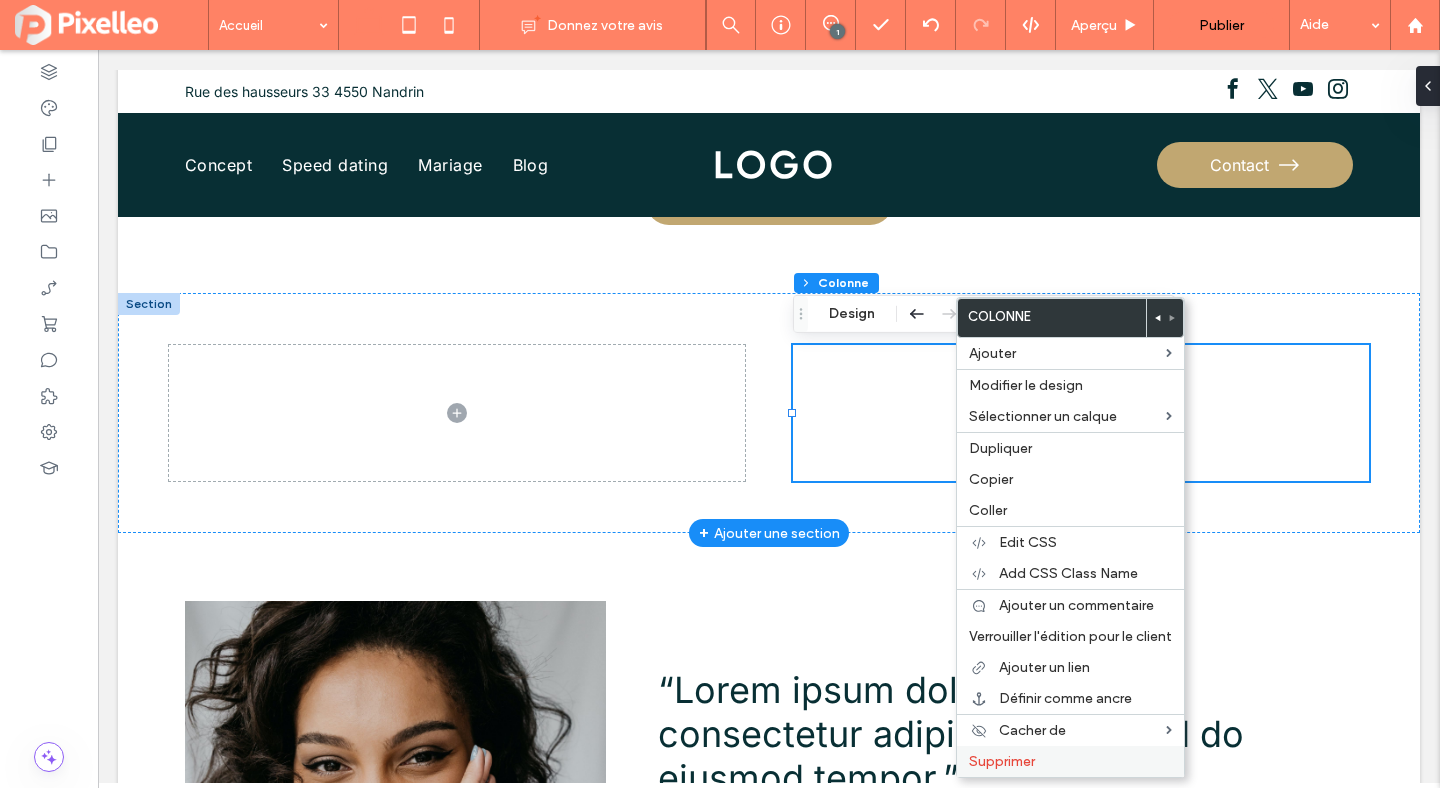 click on "Supprimer" at bounding box center (1002, 761) 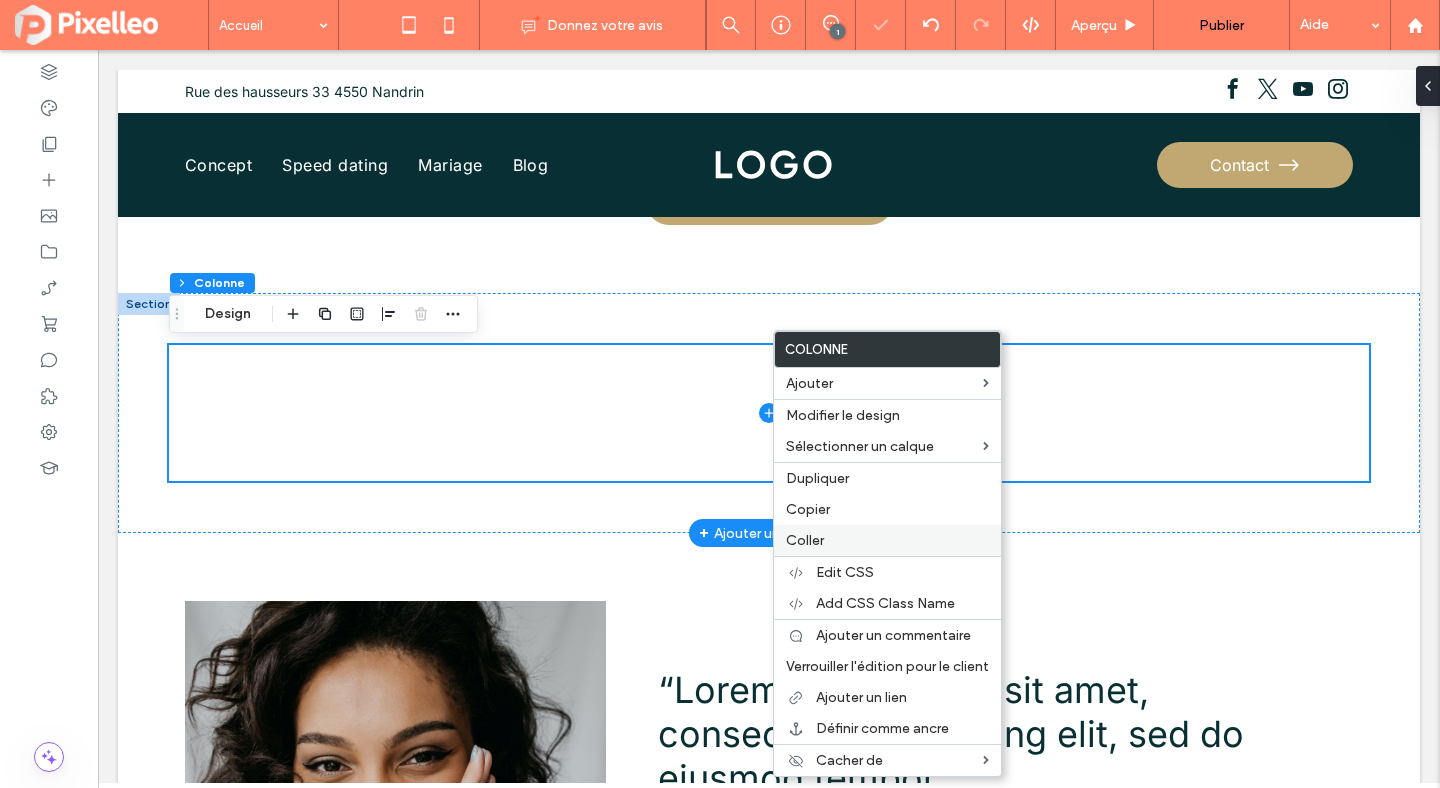 click on "Coller" at bounding box center [887, 540] 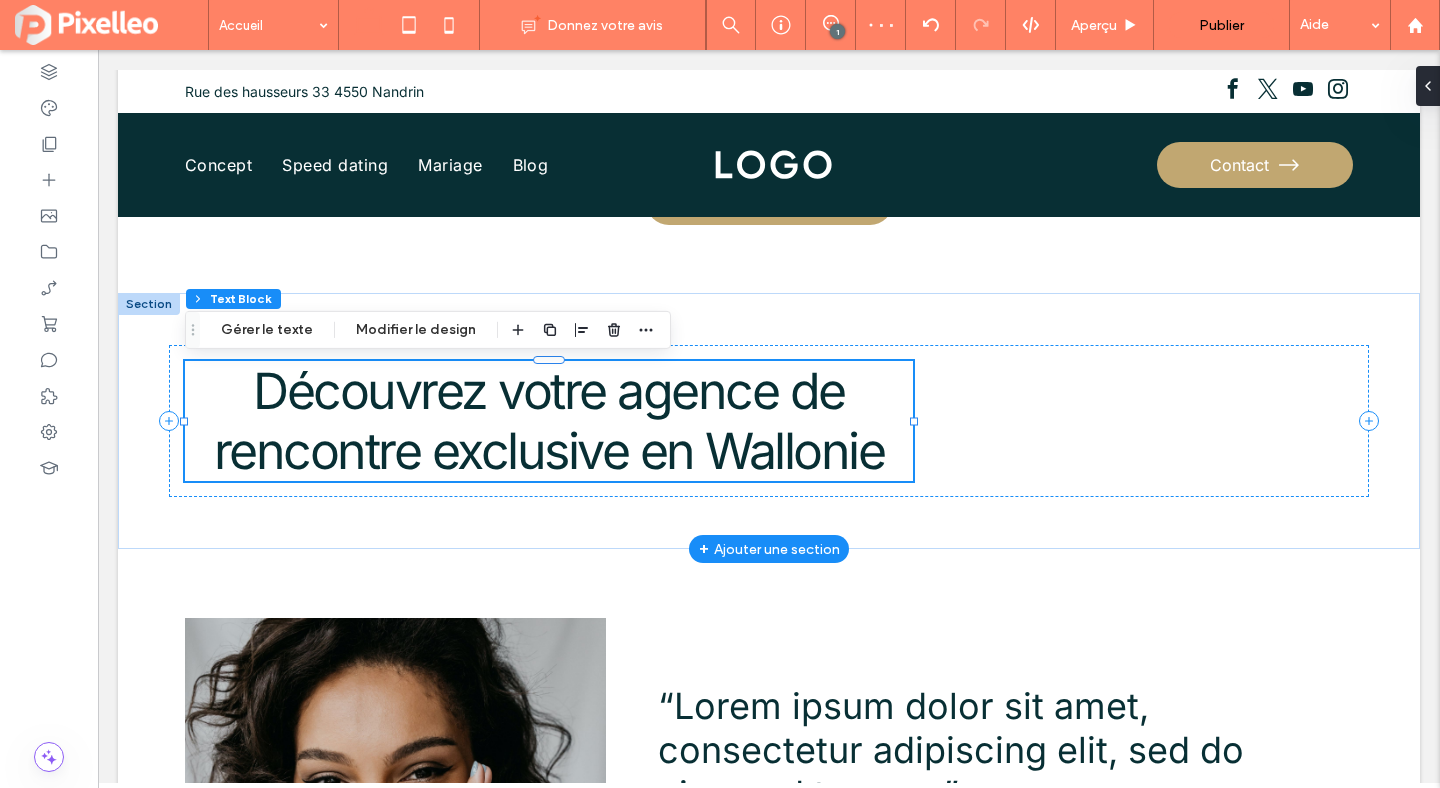 click on "Découvrez votre agence de rencontre exclusive en Wallonie" at bounding box center (549, 421) 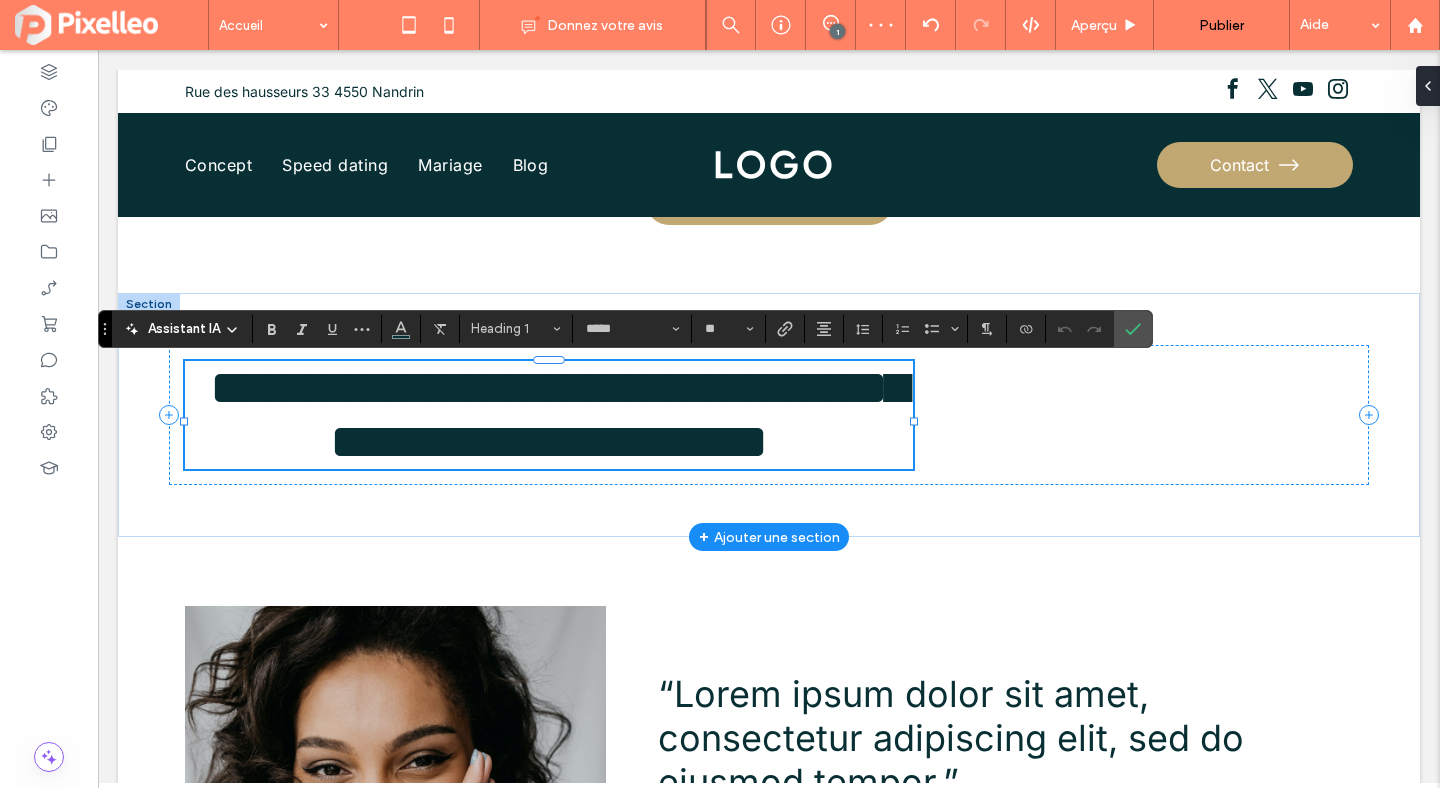 click on "**********" at bounding box center (559, 414) 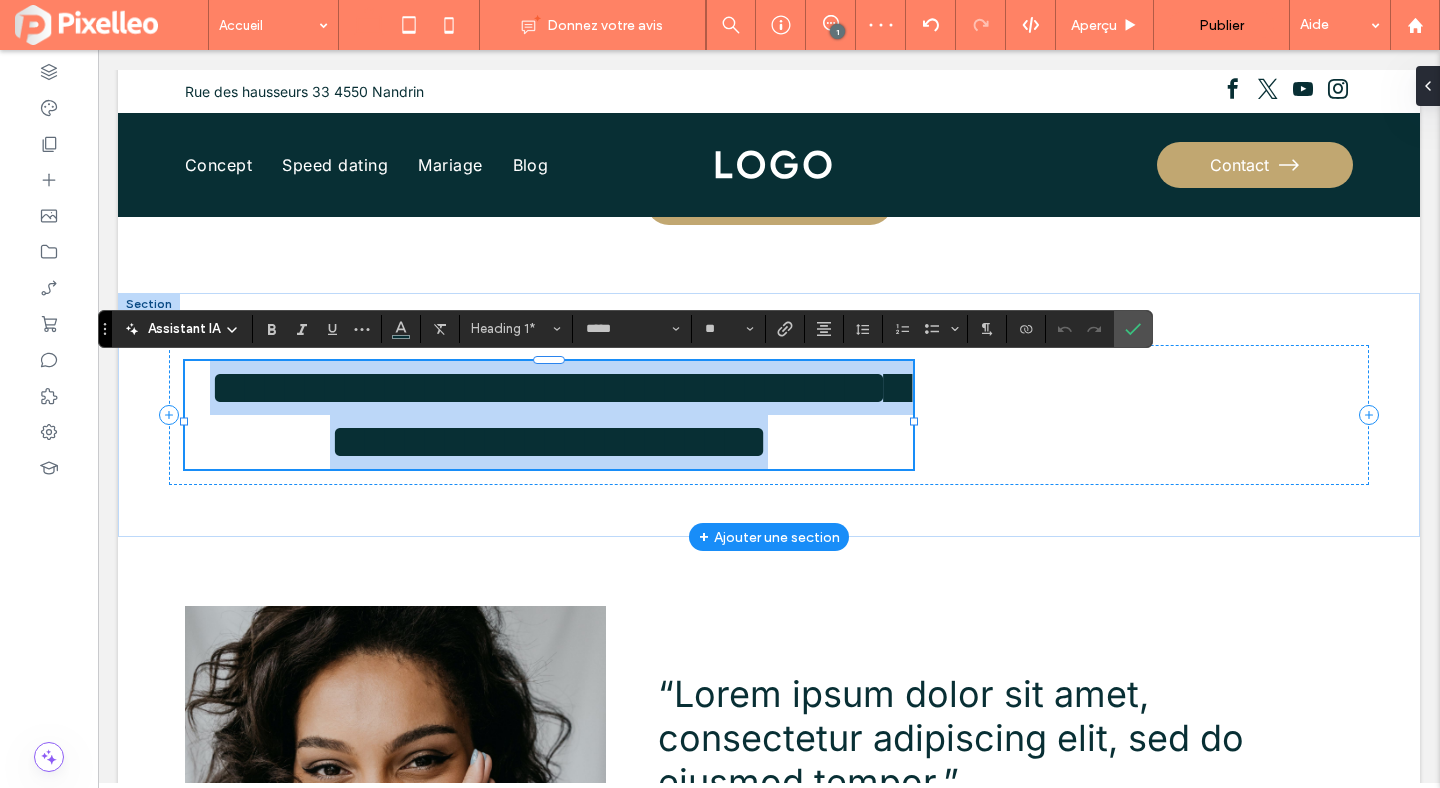 click on "**********" at bounding box center [559, 414] 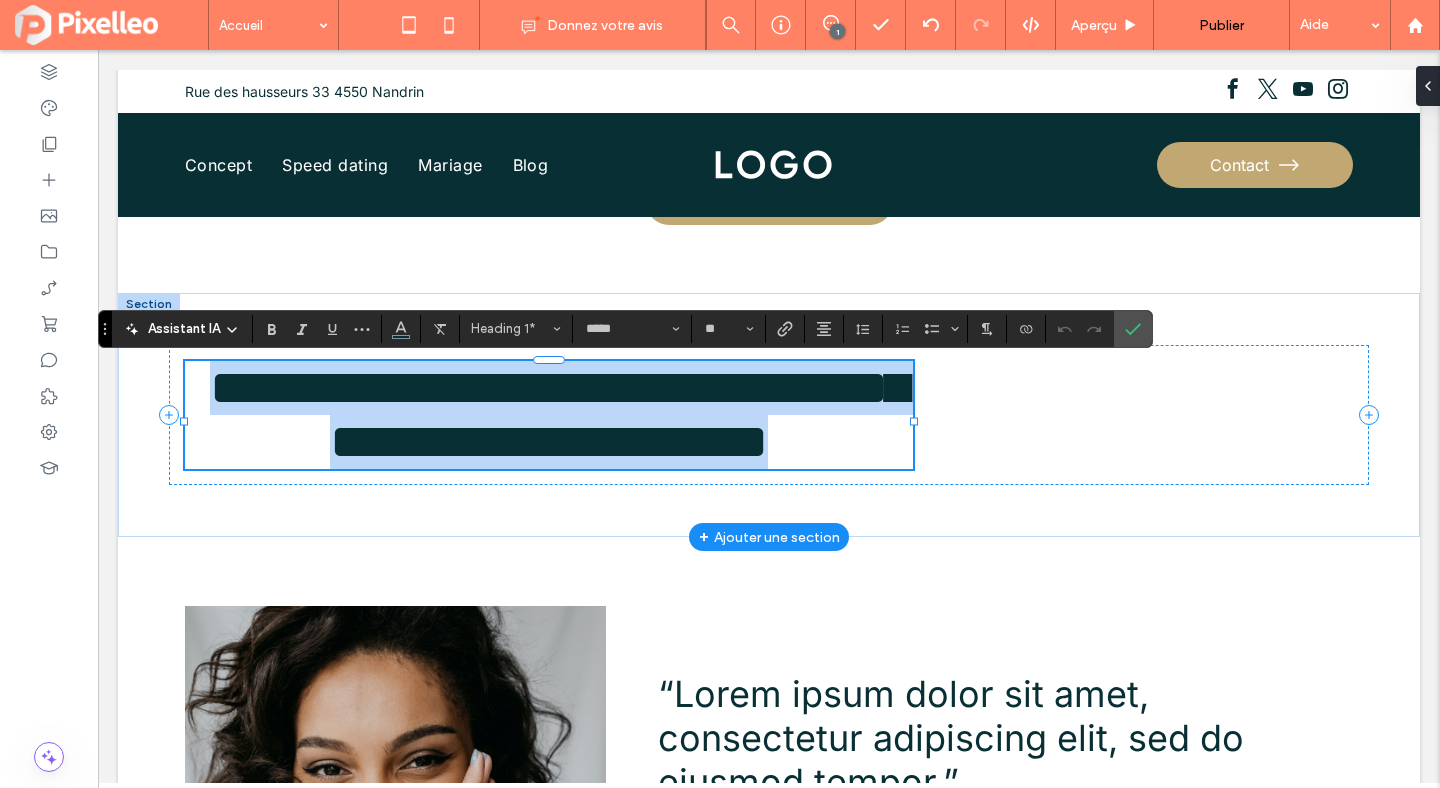type 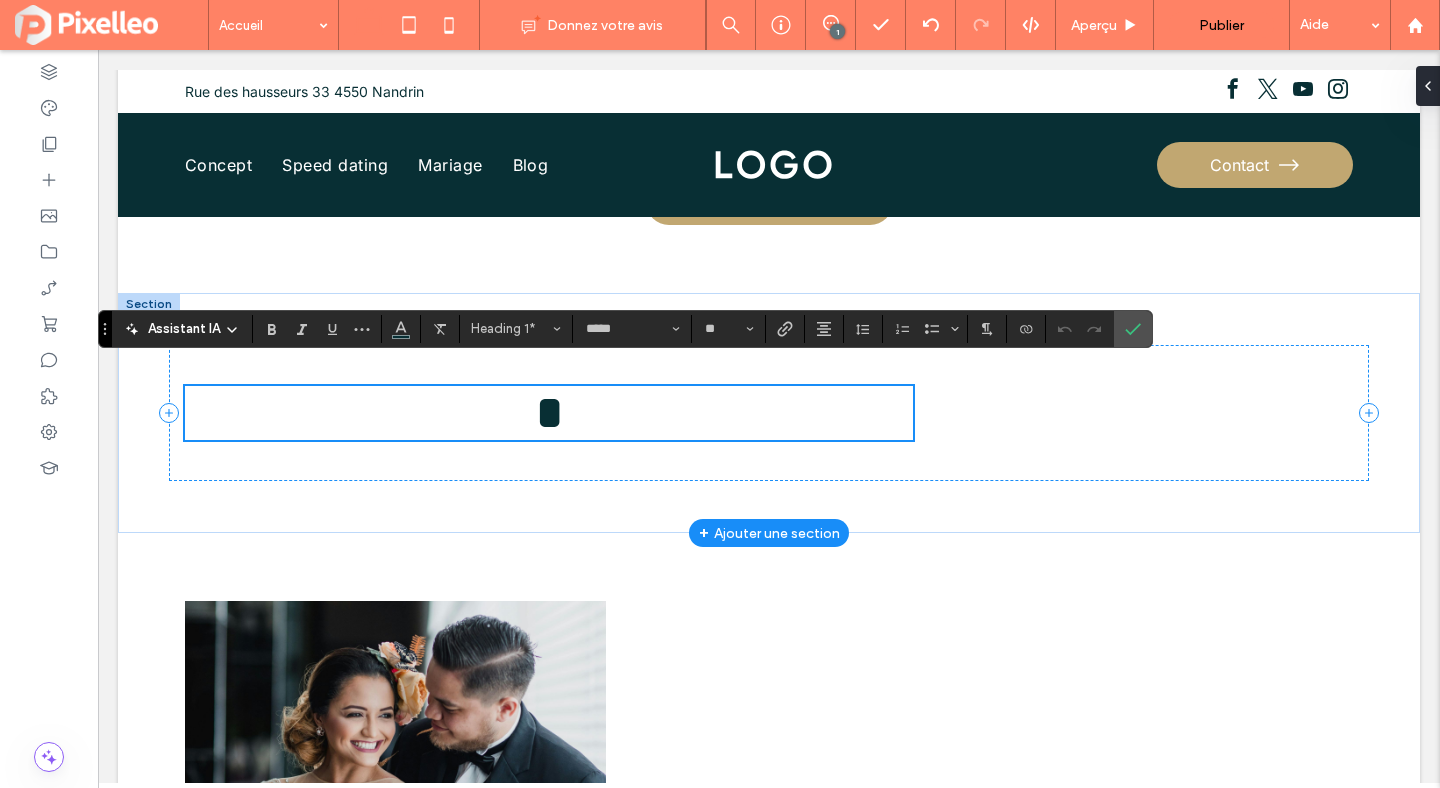 scroll, scrollTop: 2538, scrollLeft: 0, axis: vertical 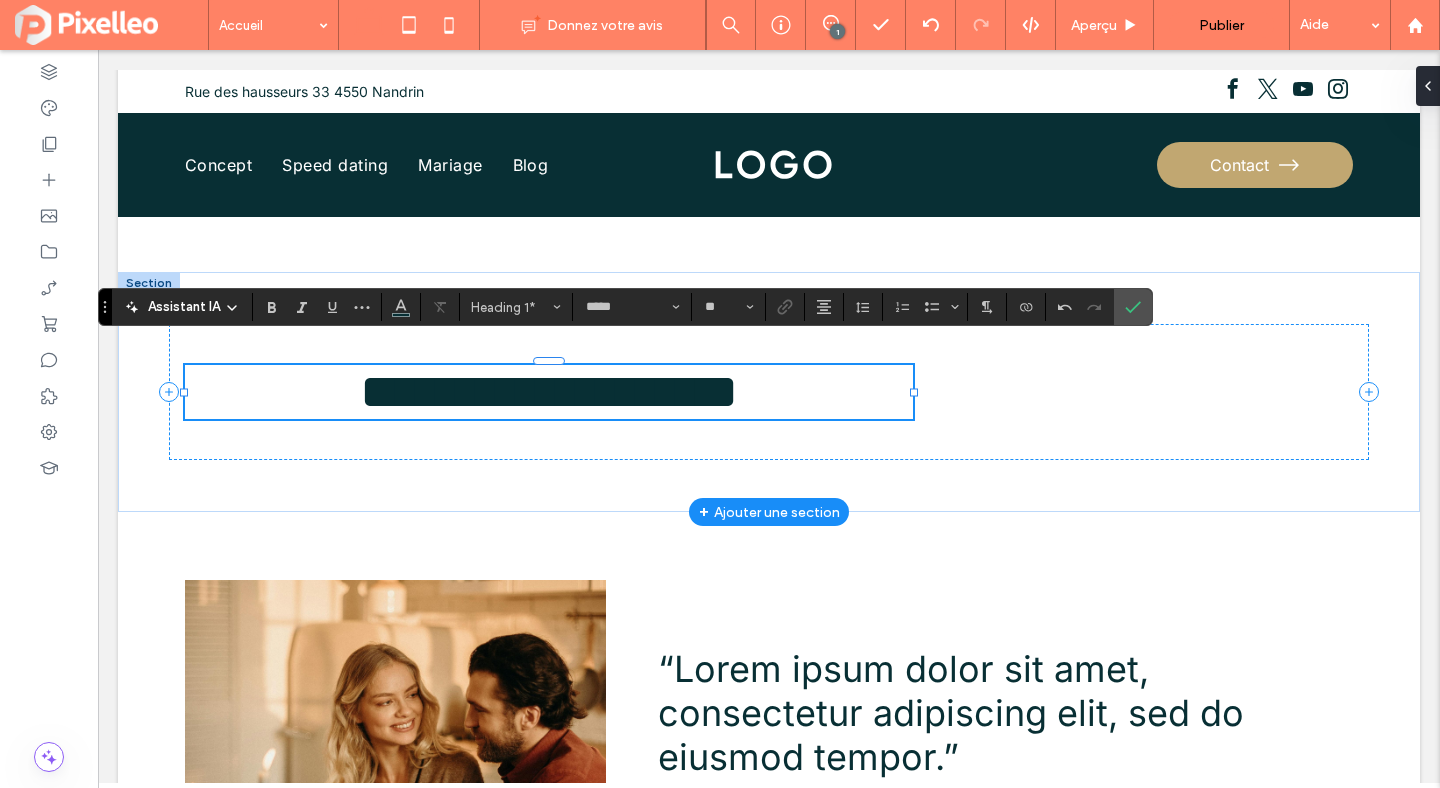 click on "**********" at bounding box center [549, 391] 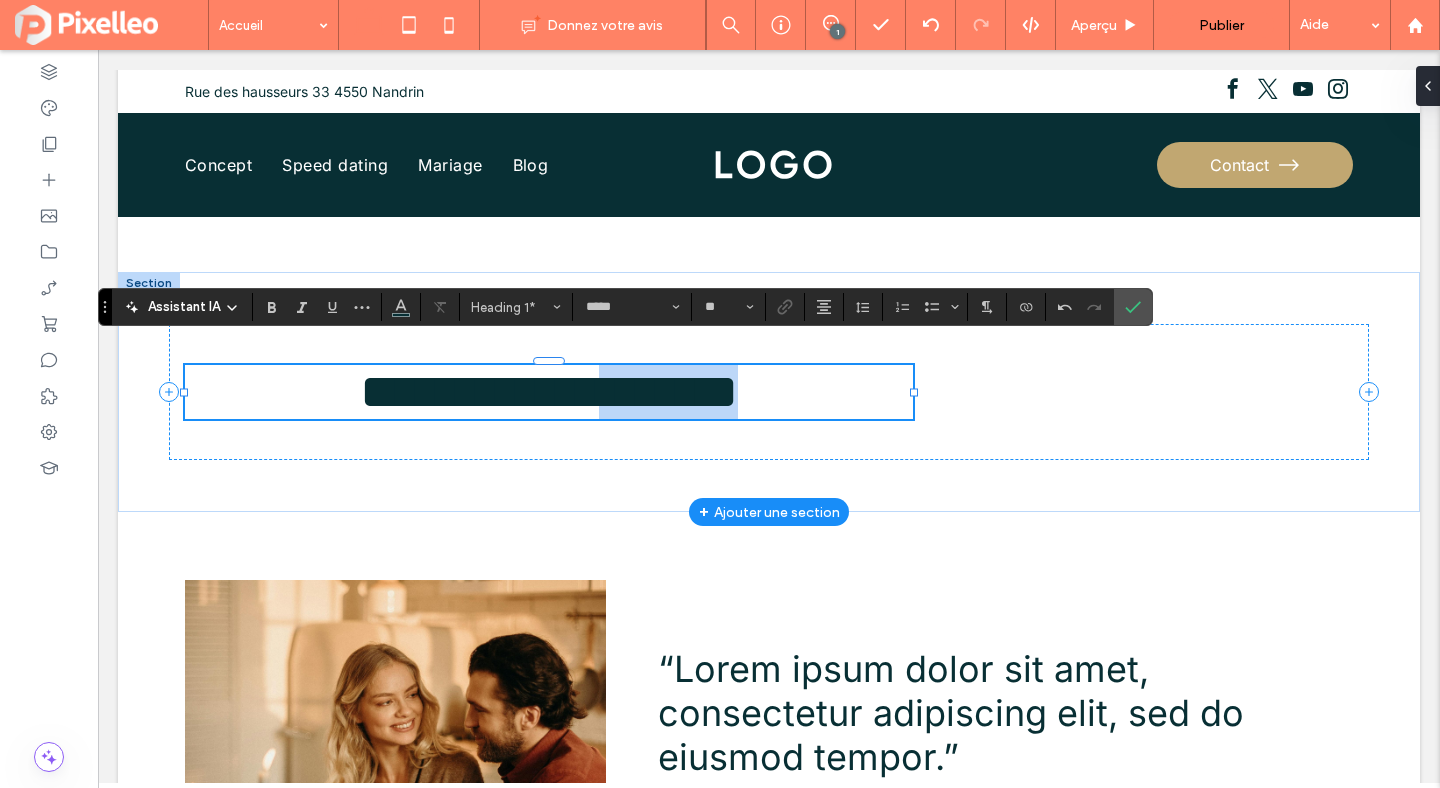 click on "**********" at bounding box center (549, 391) 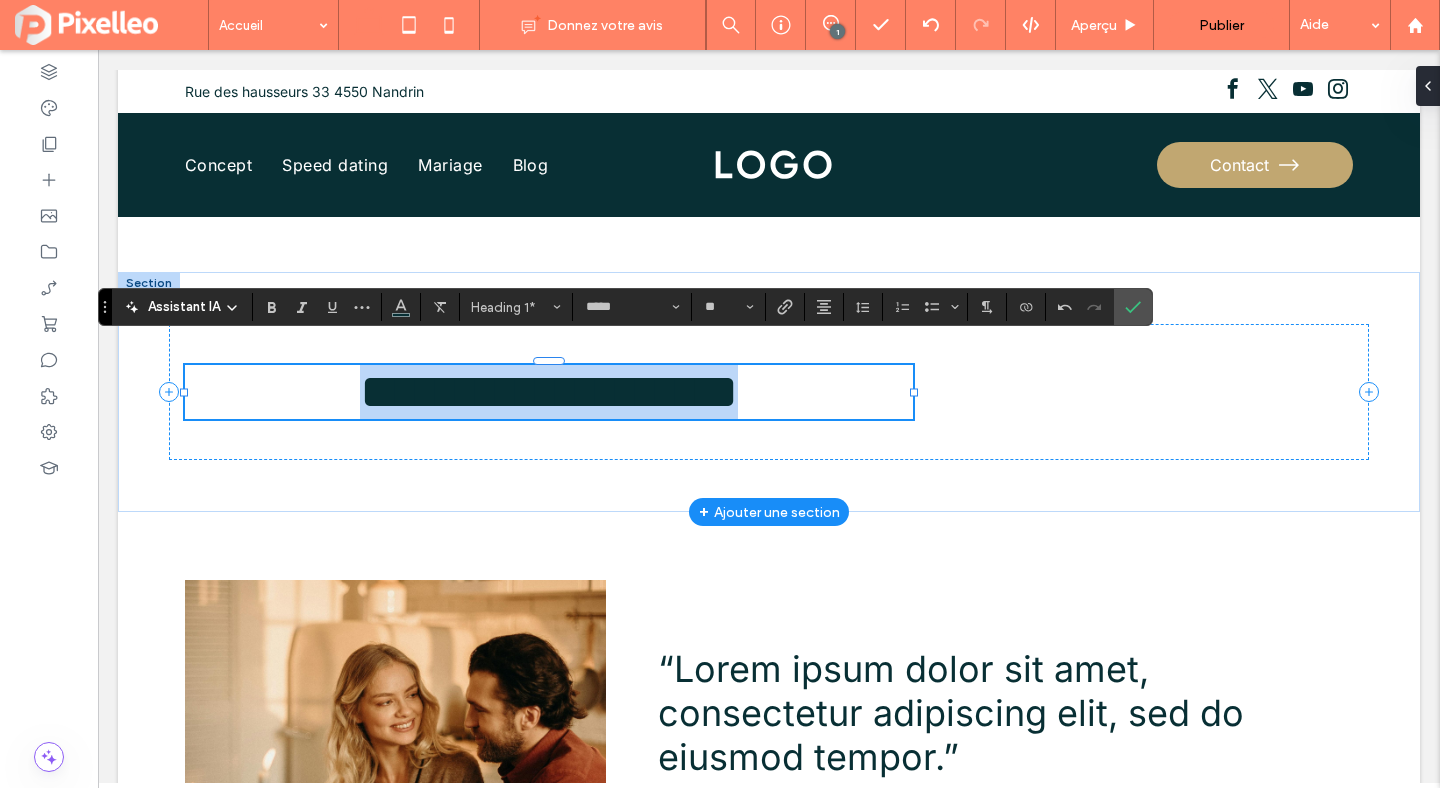 click on "**********" at bounding box center [549, 391] 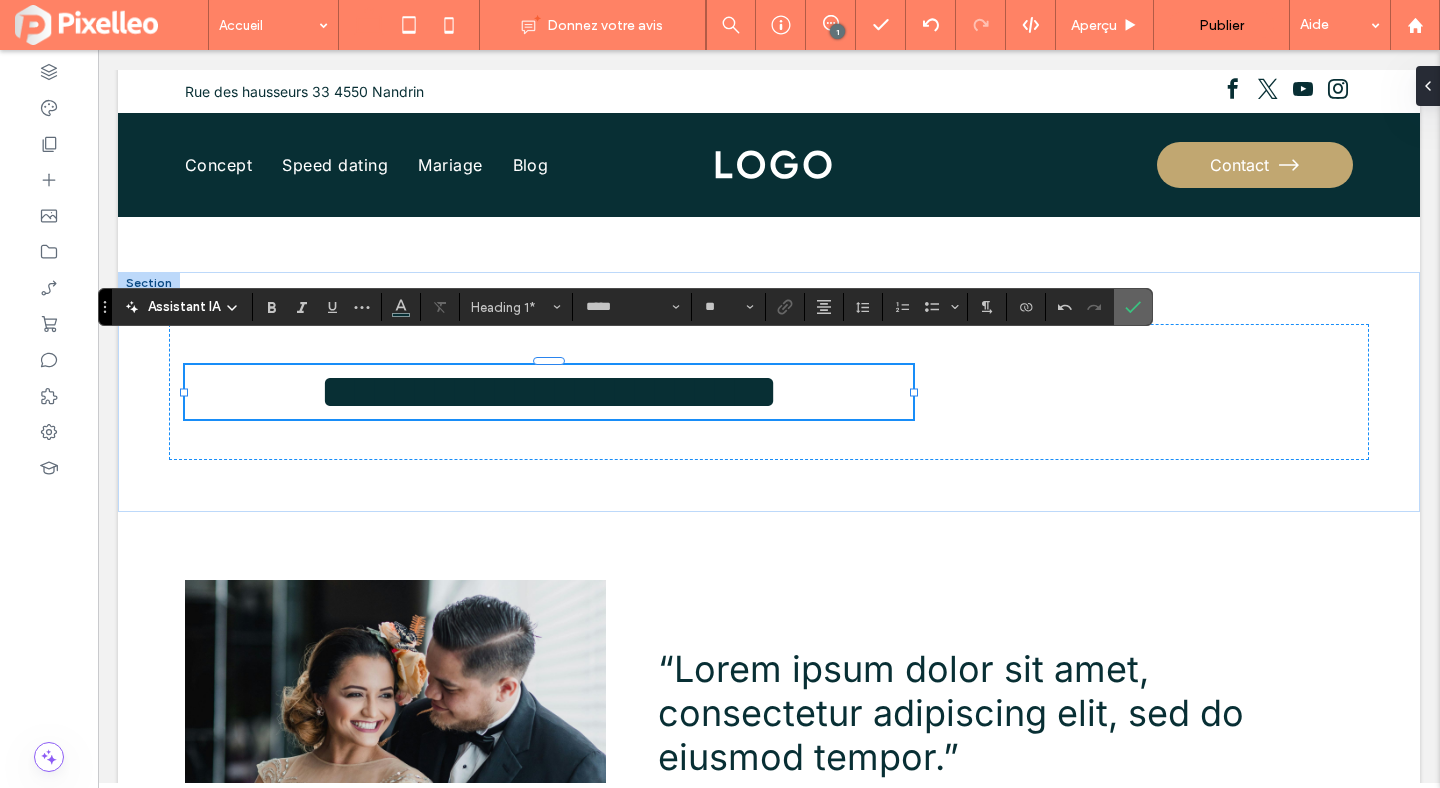 click 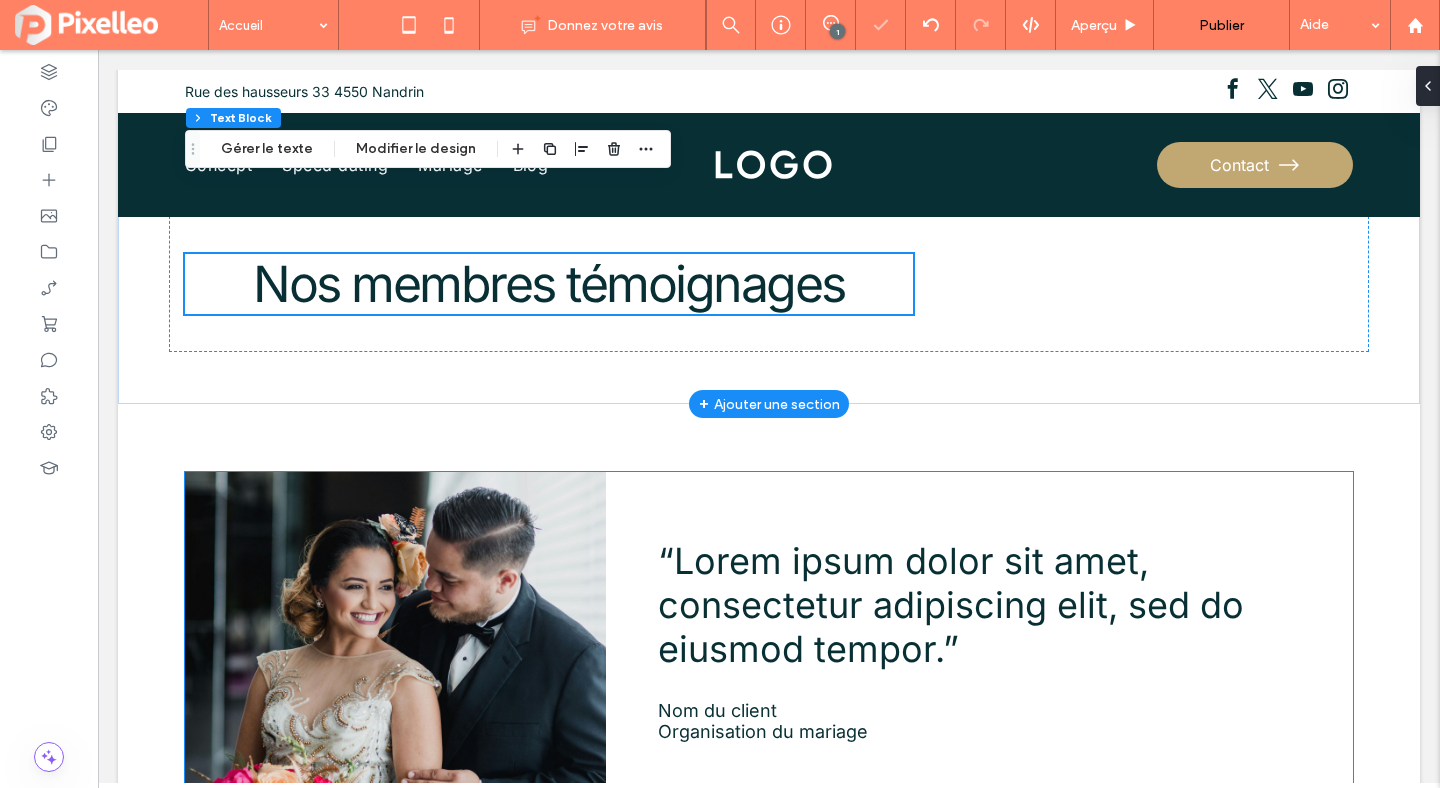 scroll, scrollTop: 2630, scrollLeft: 0, axis: vertical 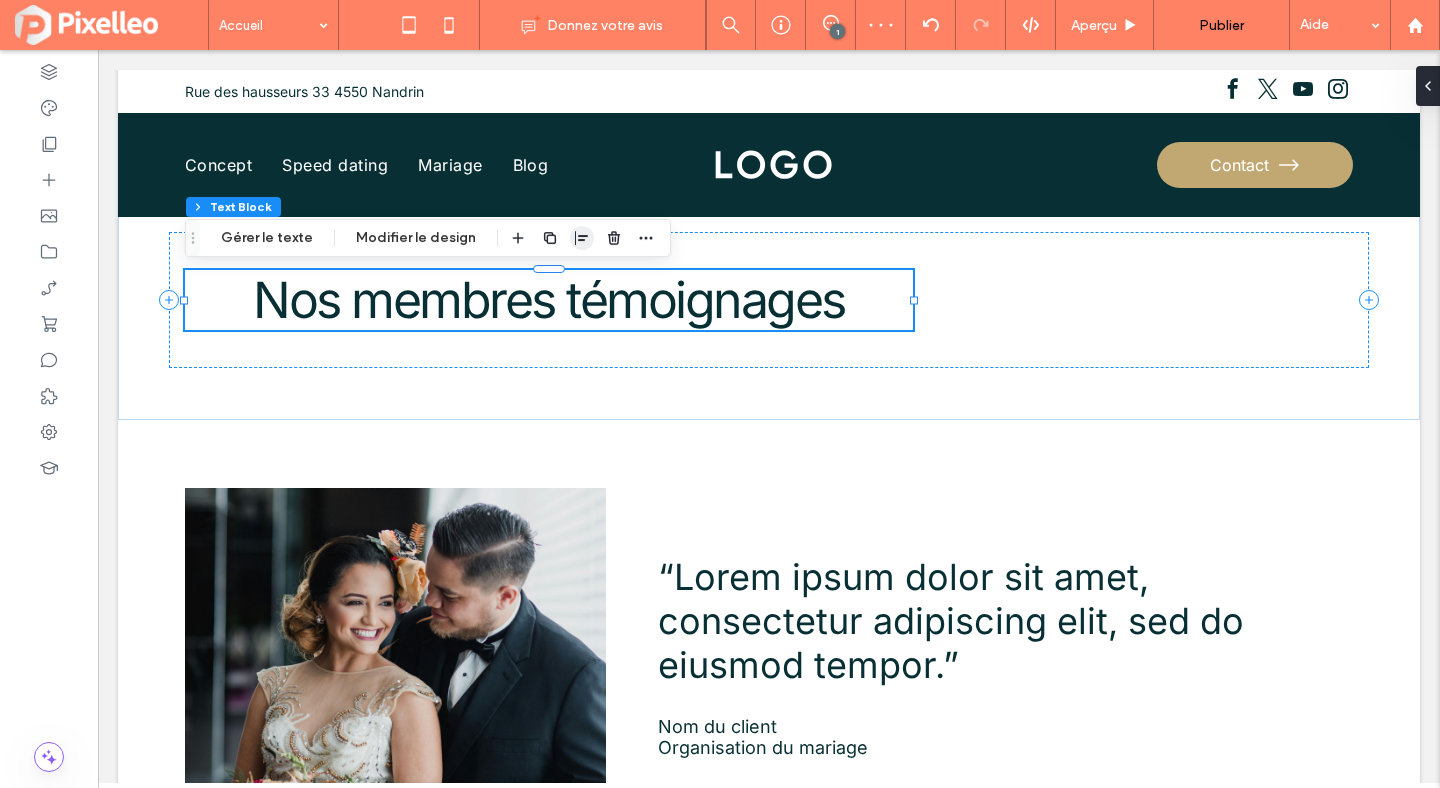 click 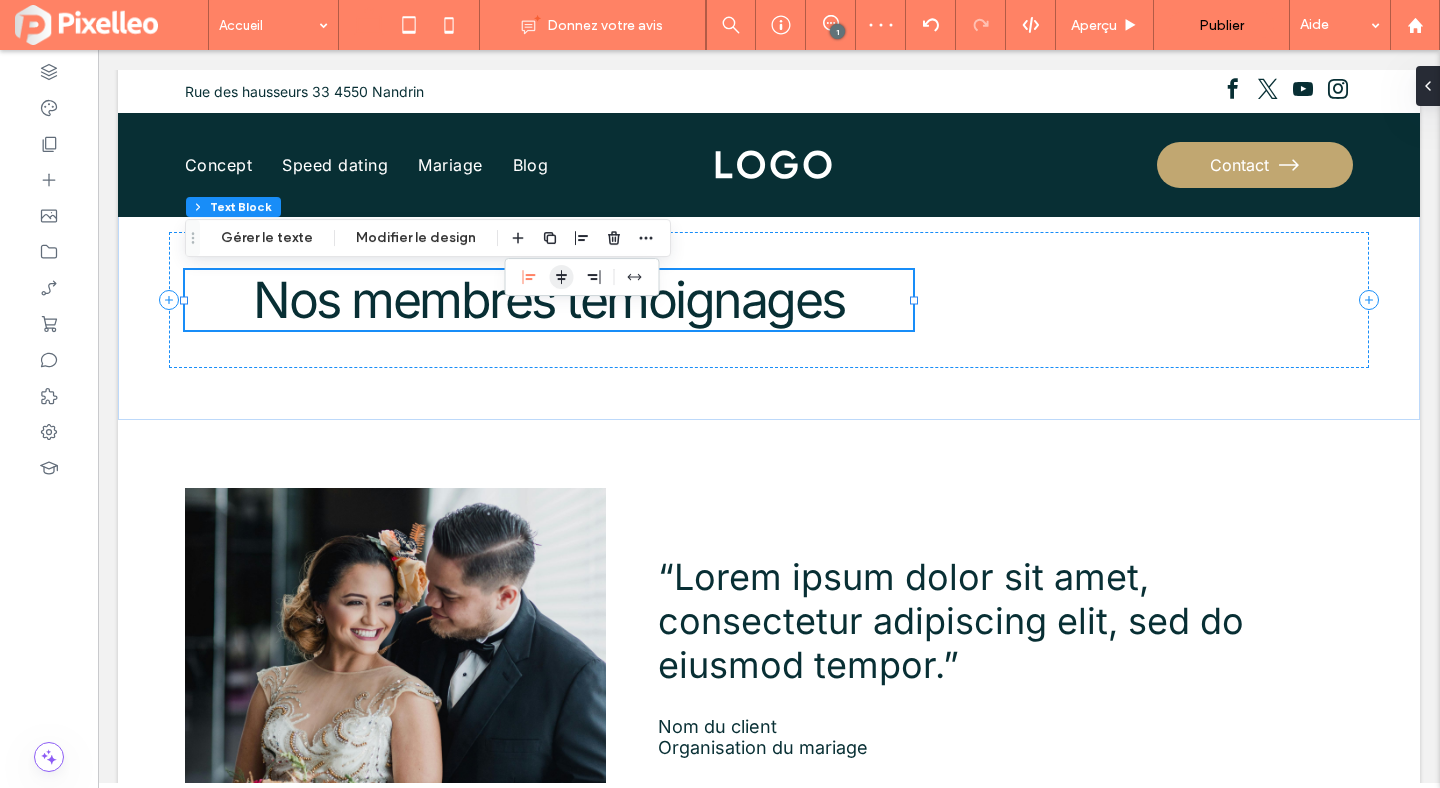 click 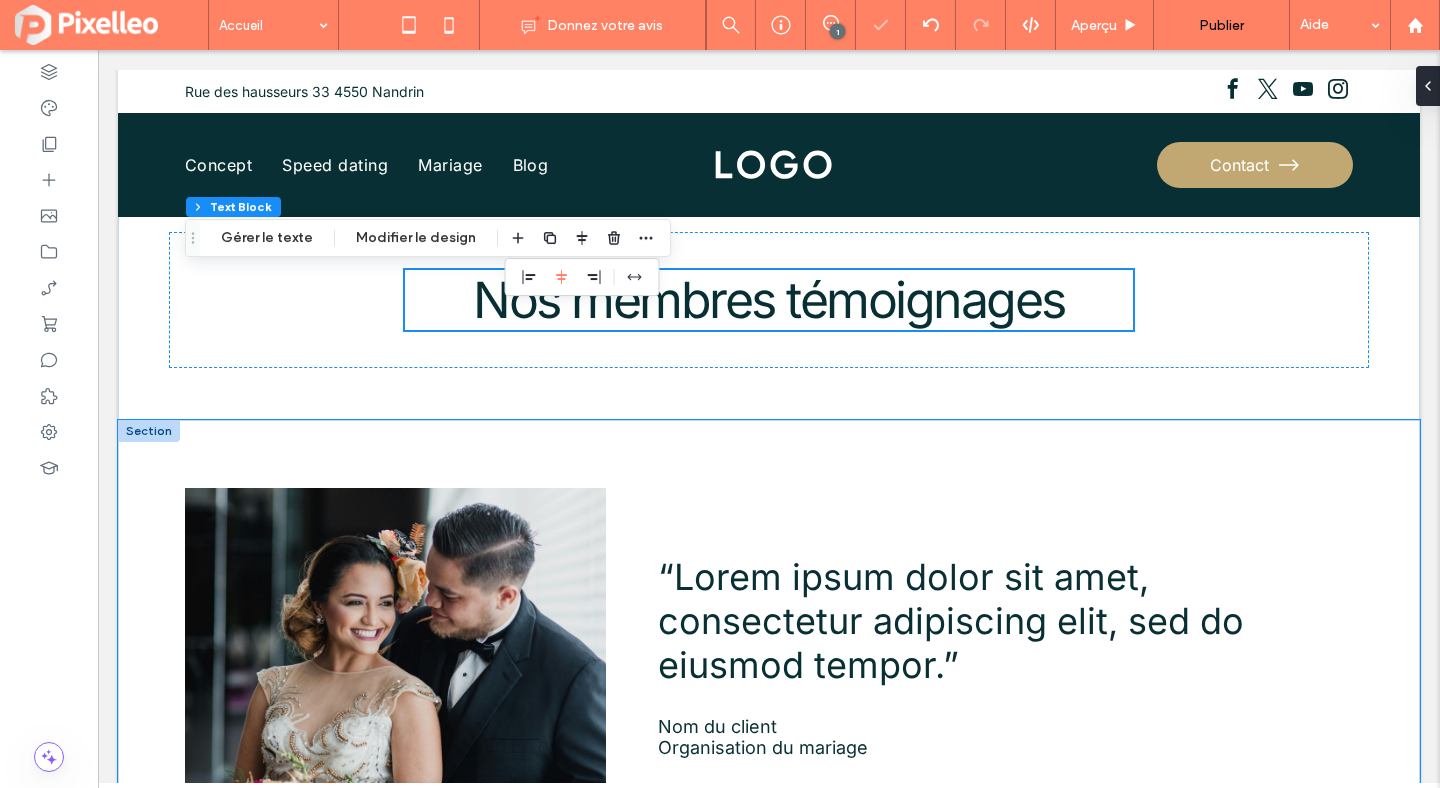 scroll, scrollTop: 2596, scrollLeft: 0, axis: vertical 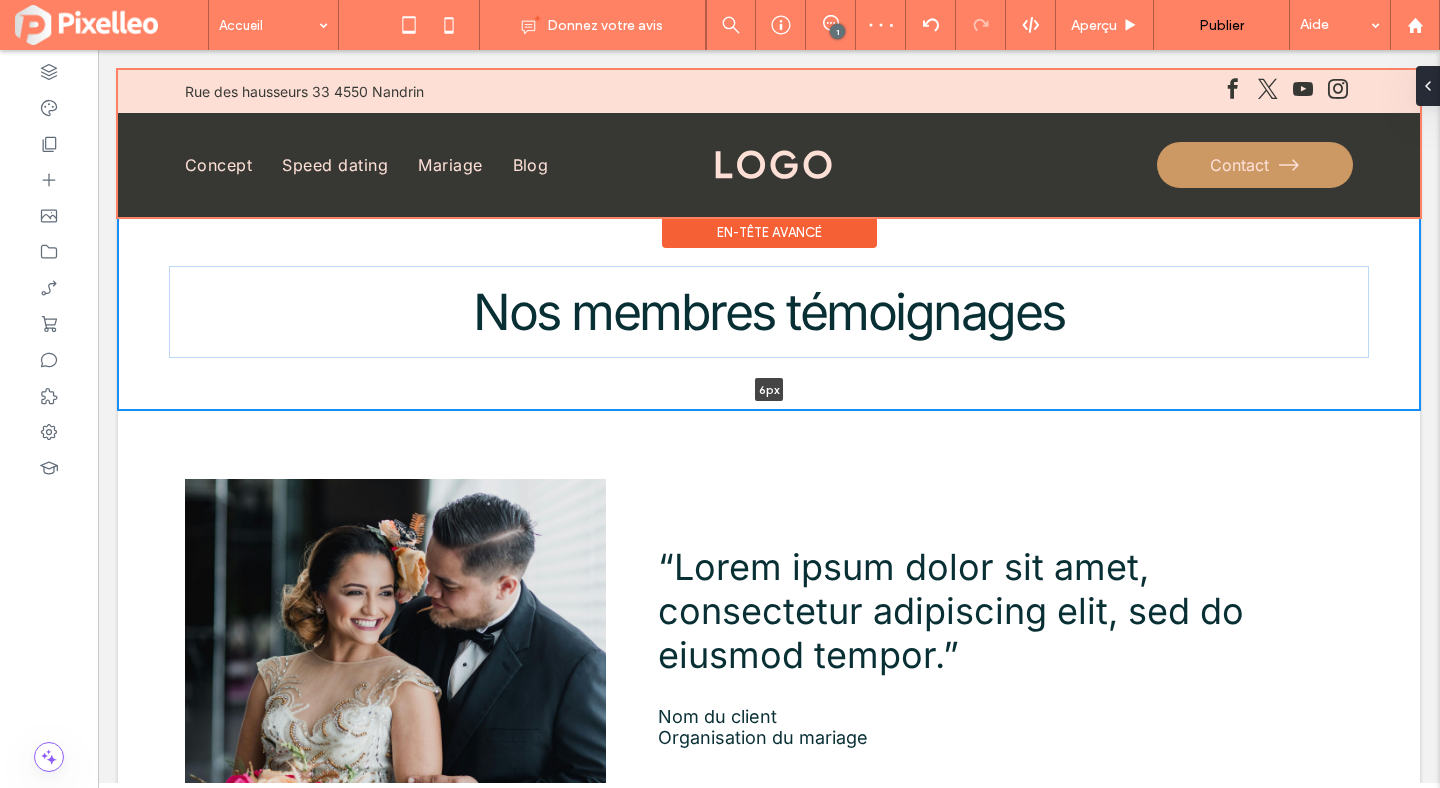 drag, startPoint x: 877, startPoint y: 451, endPoint x: 846, endPoint y: 203, distance: 249.93 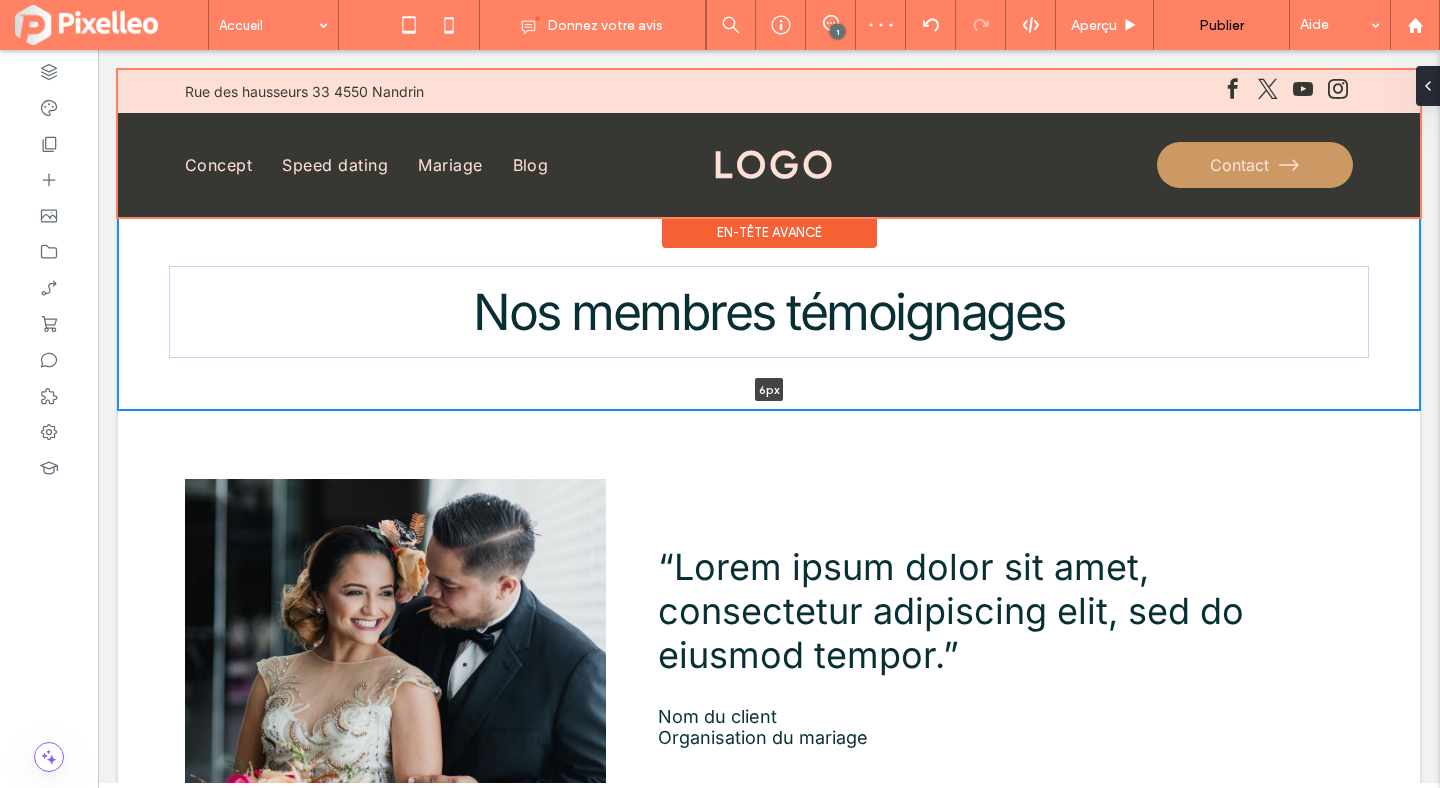 click on "[STREET] [POSTAL_CODE] [CITY]
Section
Concept
Speed dating
Mariage
Blog
Contact
Section
En-tête avancé
Section
Accueil
Services
À propos
contact
Section
NOUS CONTACTER
[PHONE]
[EMAIL]
Section
Menu
Agence matrimoniale
&
Wedding planner
Test de compatibilité
En savoir plus
Avis membres 4.8 / 5" at bounding box center (769, -345) 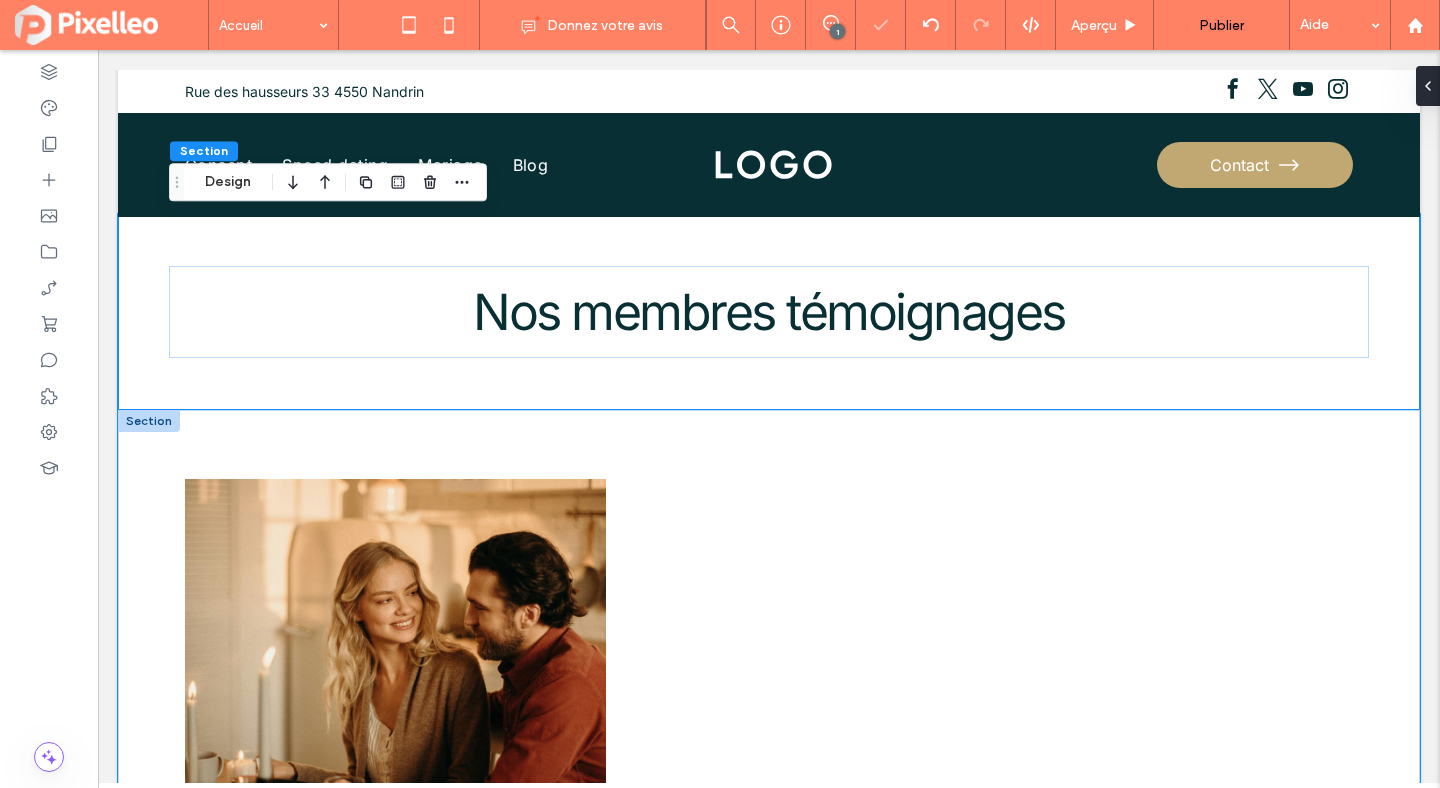click on "“Lorem ipsum dolor sit amet, consectetur adipiscing elit, sed do eiusmod tempor.”  Nom du client Organisation du mariage “Lorem ipsum dolor sit amet, consectetur adipiscing elit, sed do eiusmod tempor.” Nom du client Speed dating “Lorem ipsum dolor sit amet, consectetur adipiscing elit, sed do eiusmod tempor.” Nom du client Rencontre exclusive a a a a" at bounding box center (769, 658) 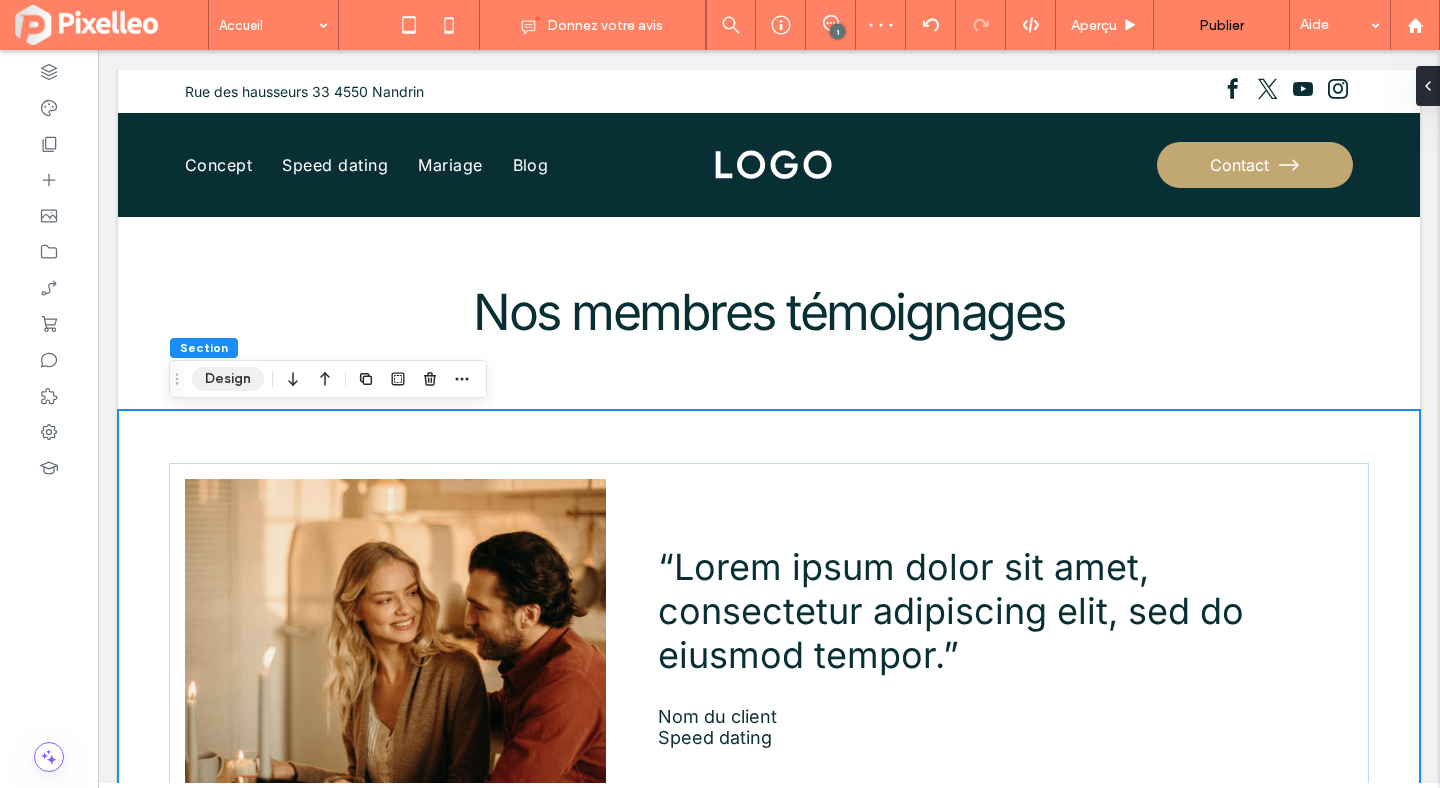 click on "Design" at bounding box center (228, 379) 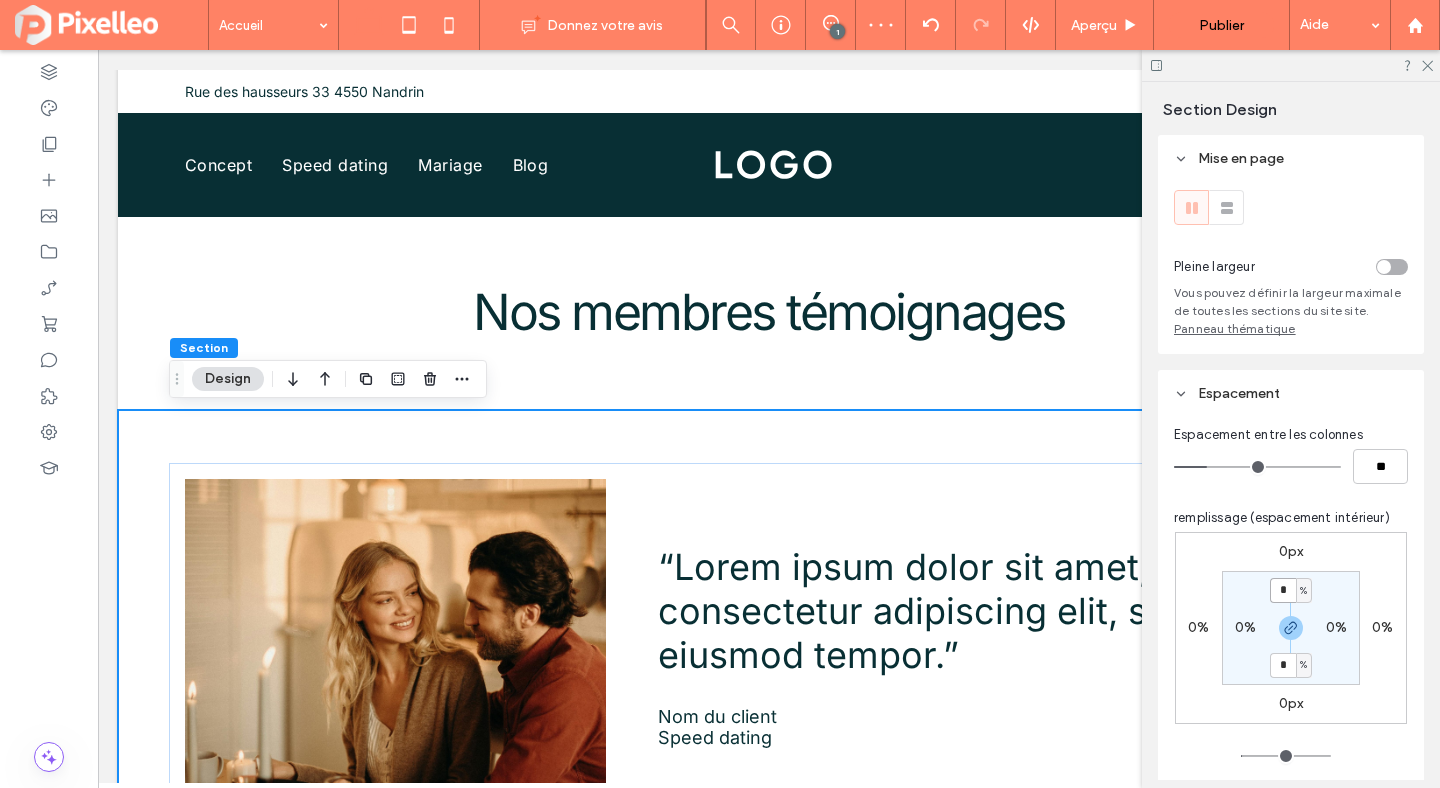 click on "*" at bounding box center [1283, 590] 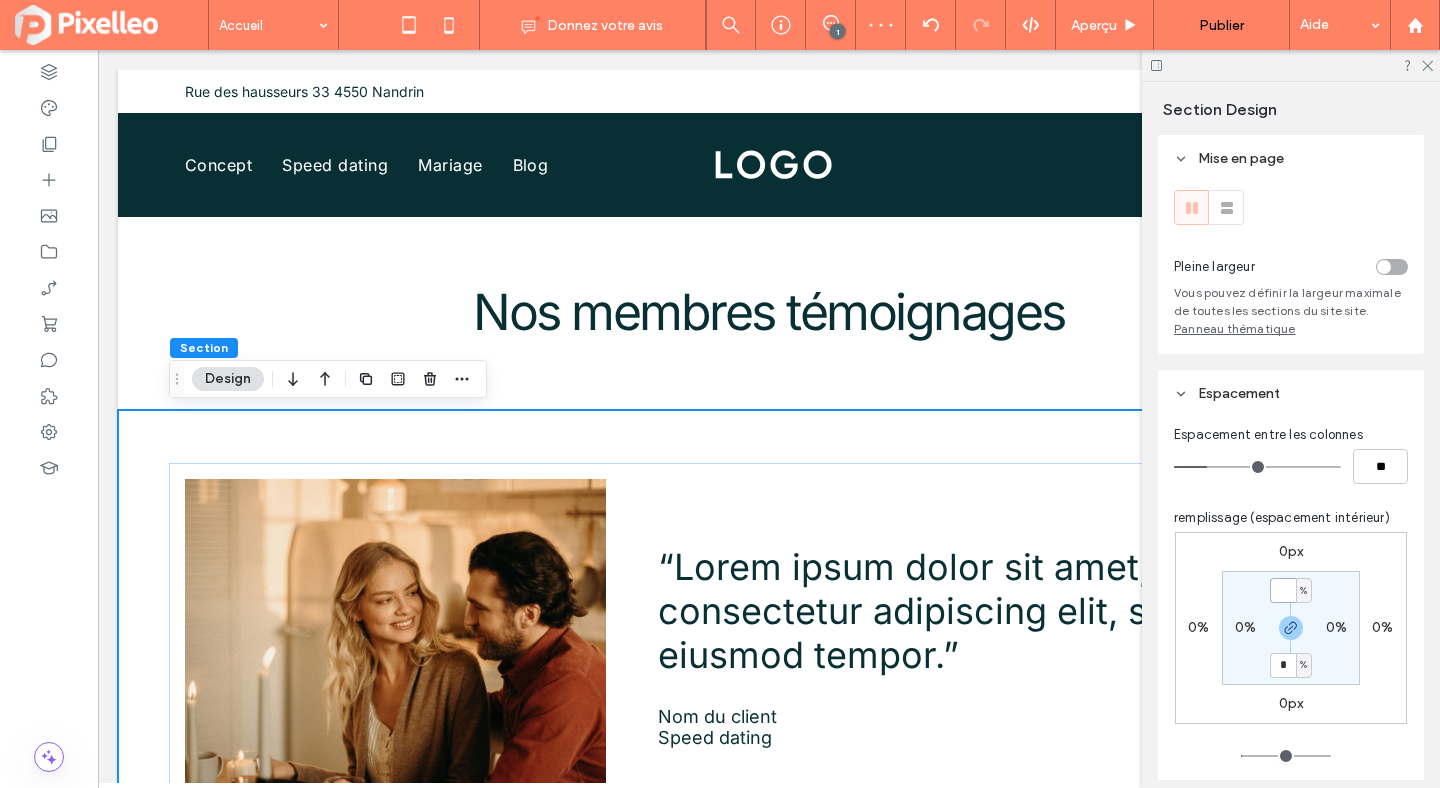 type on "*" 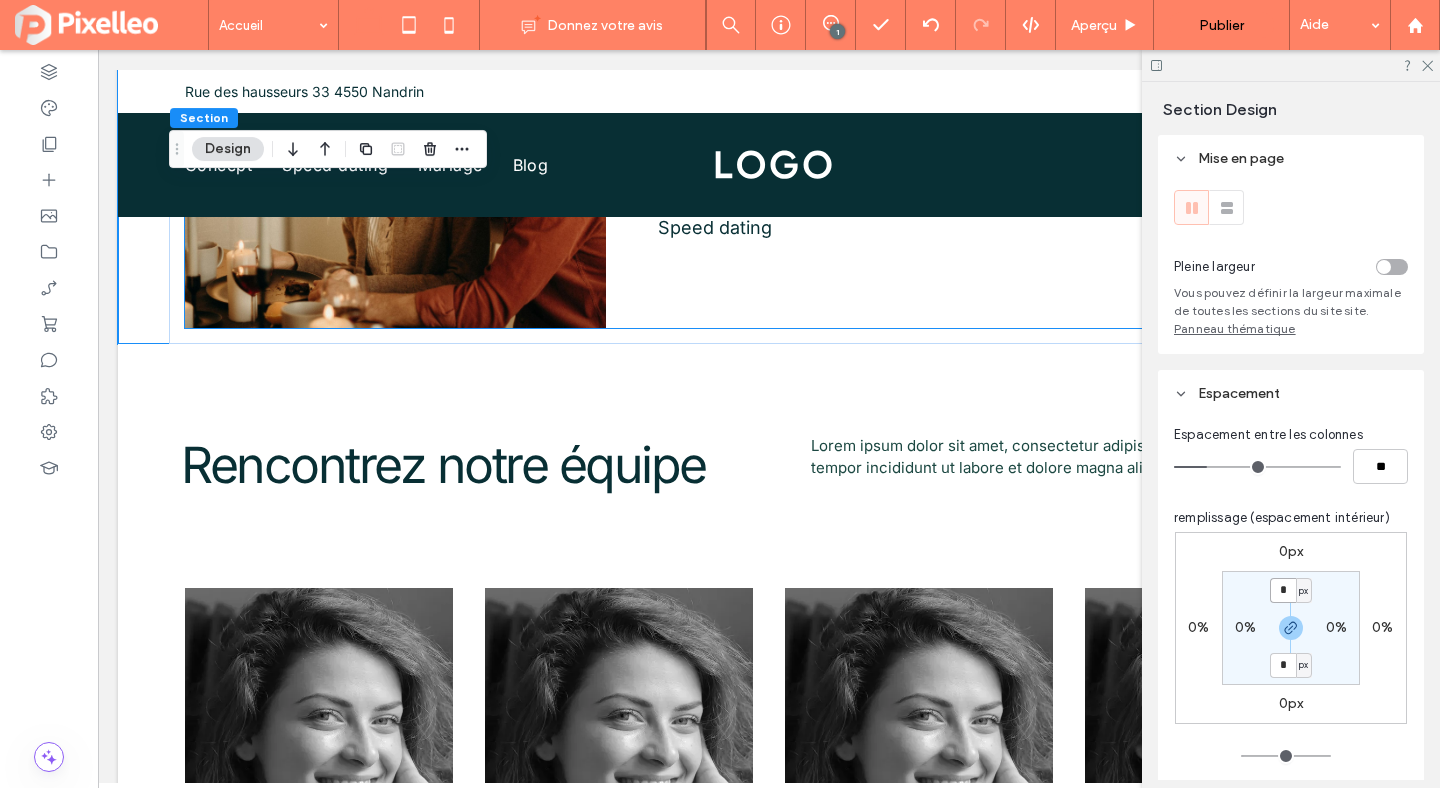 scroll, scrollTop: 3085, scrollLeft: 0, axis: vertical 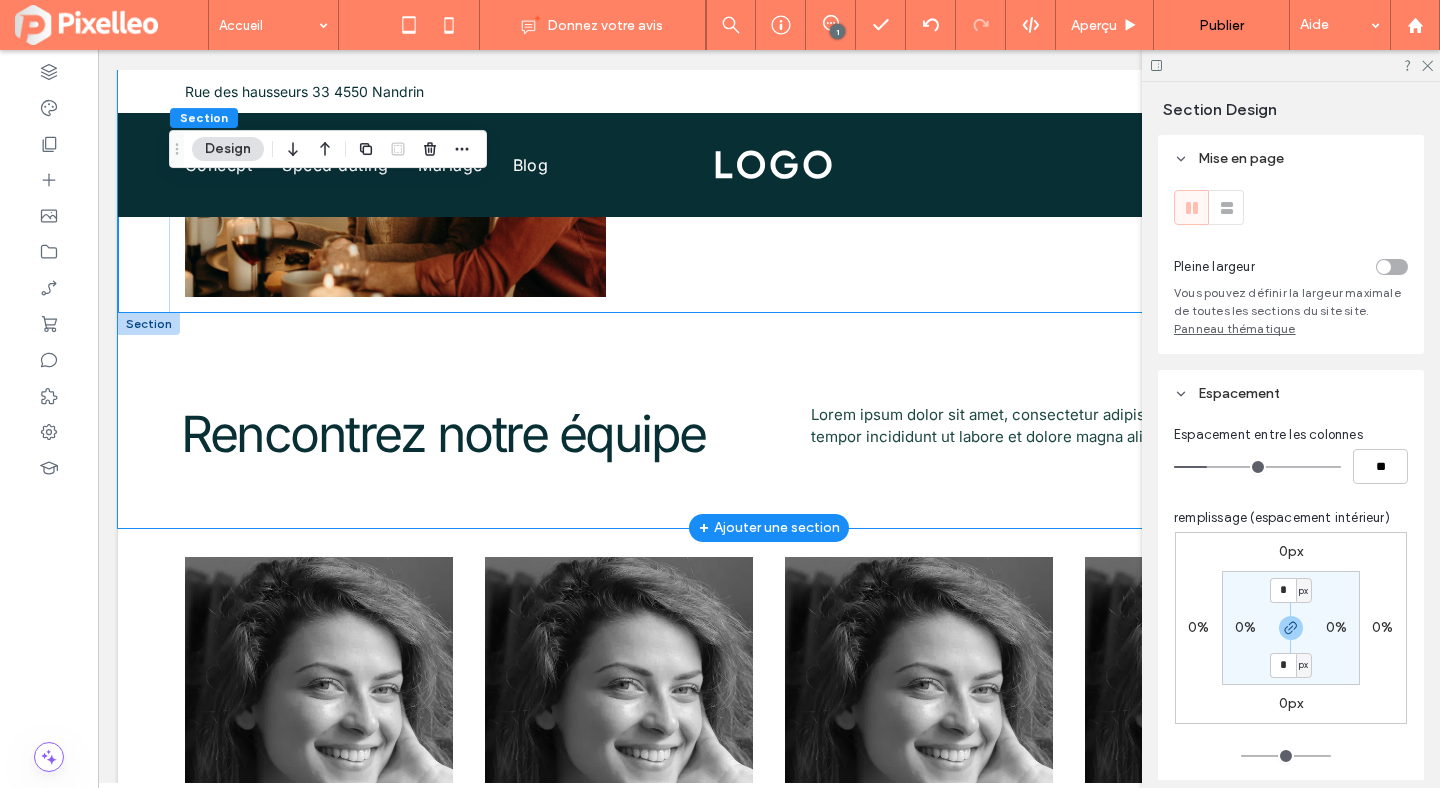 click on "Rencontrez notre équipe
Lorem ipsum dolor sit amet, consectetur adipiscing elit, sed do eiusmod tempor incididunt ut labore et dolore magna aliqua." at bounding box center [769, 420] 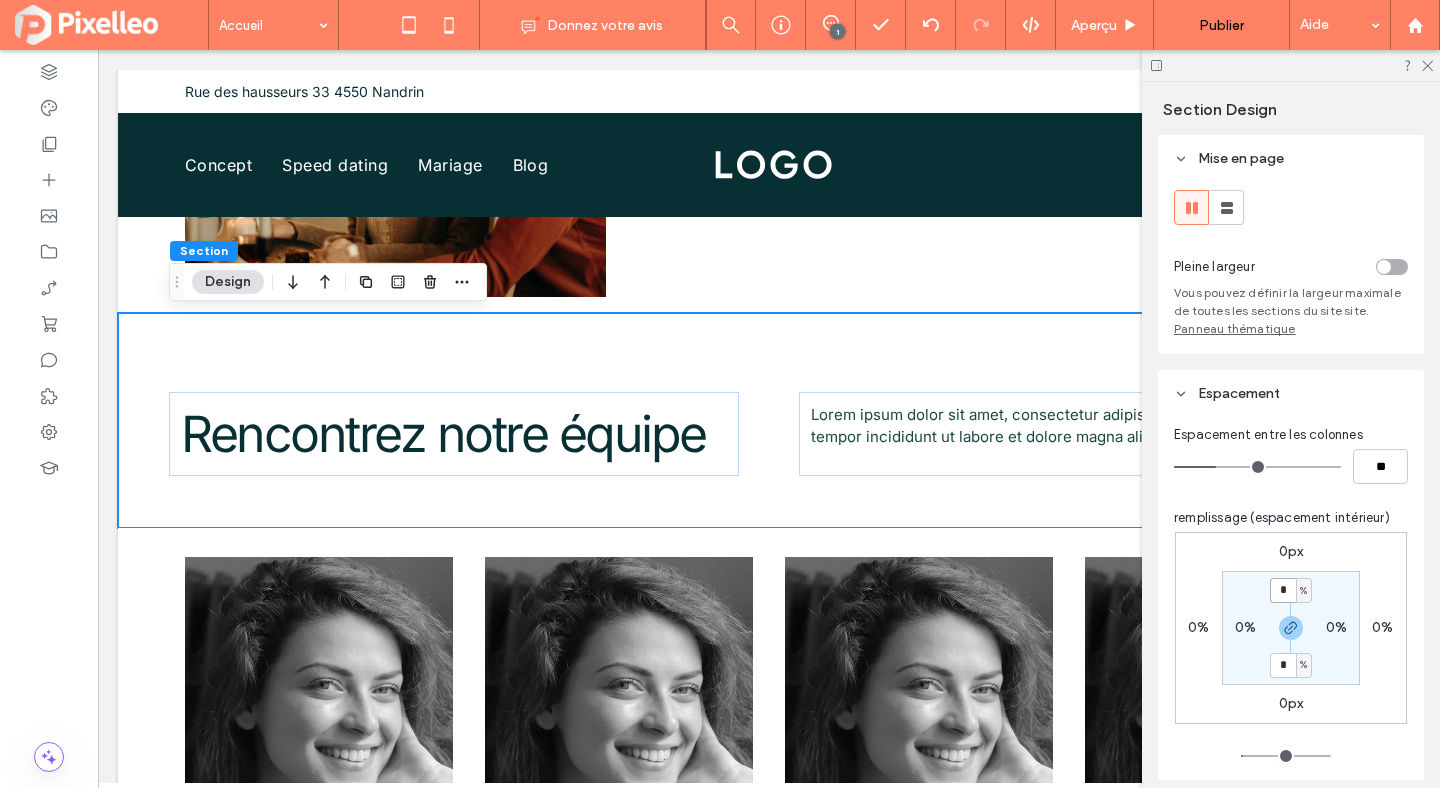 click on "*" at bounding box center (1283, 590) 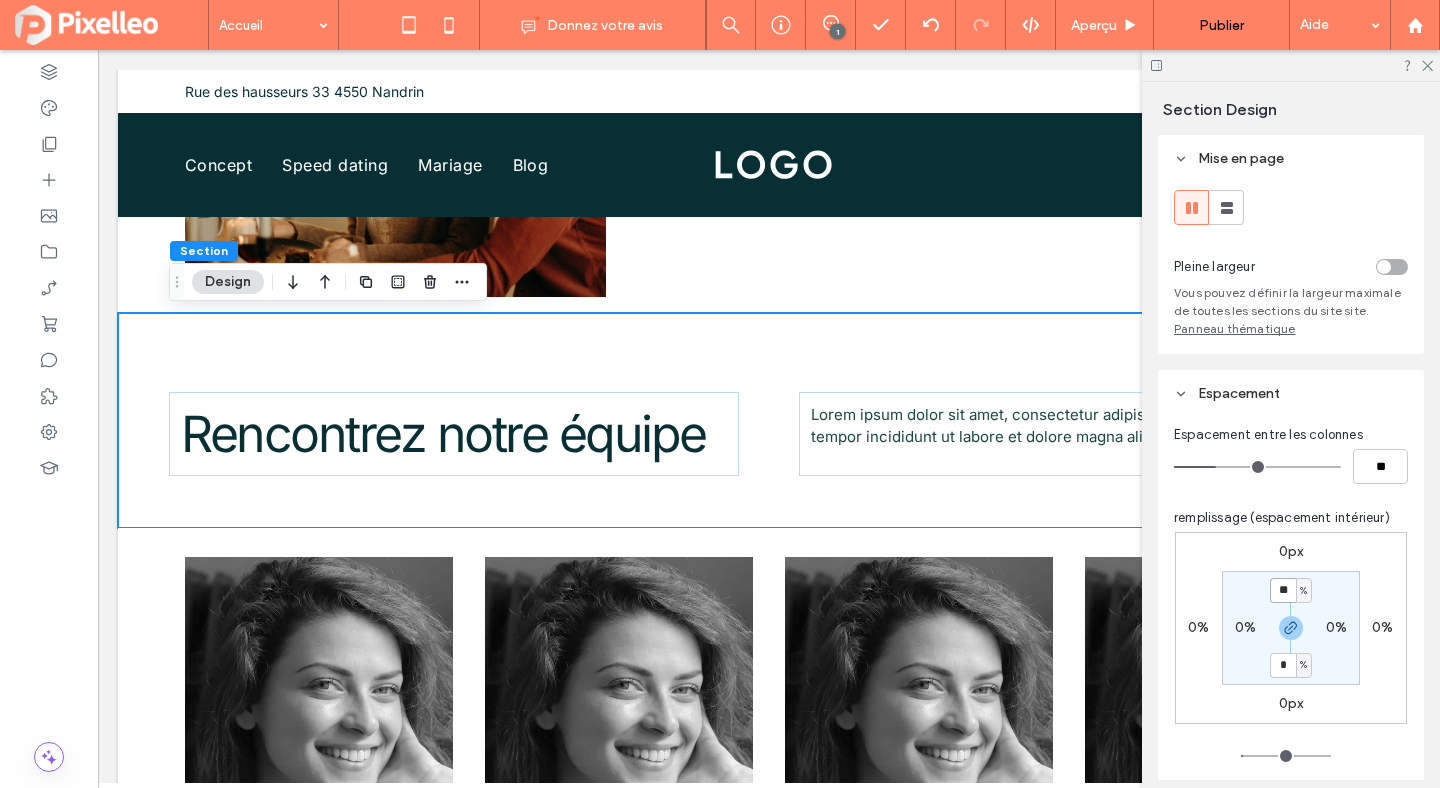 type on "**" 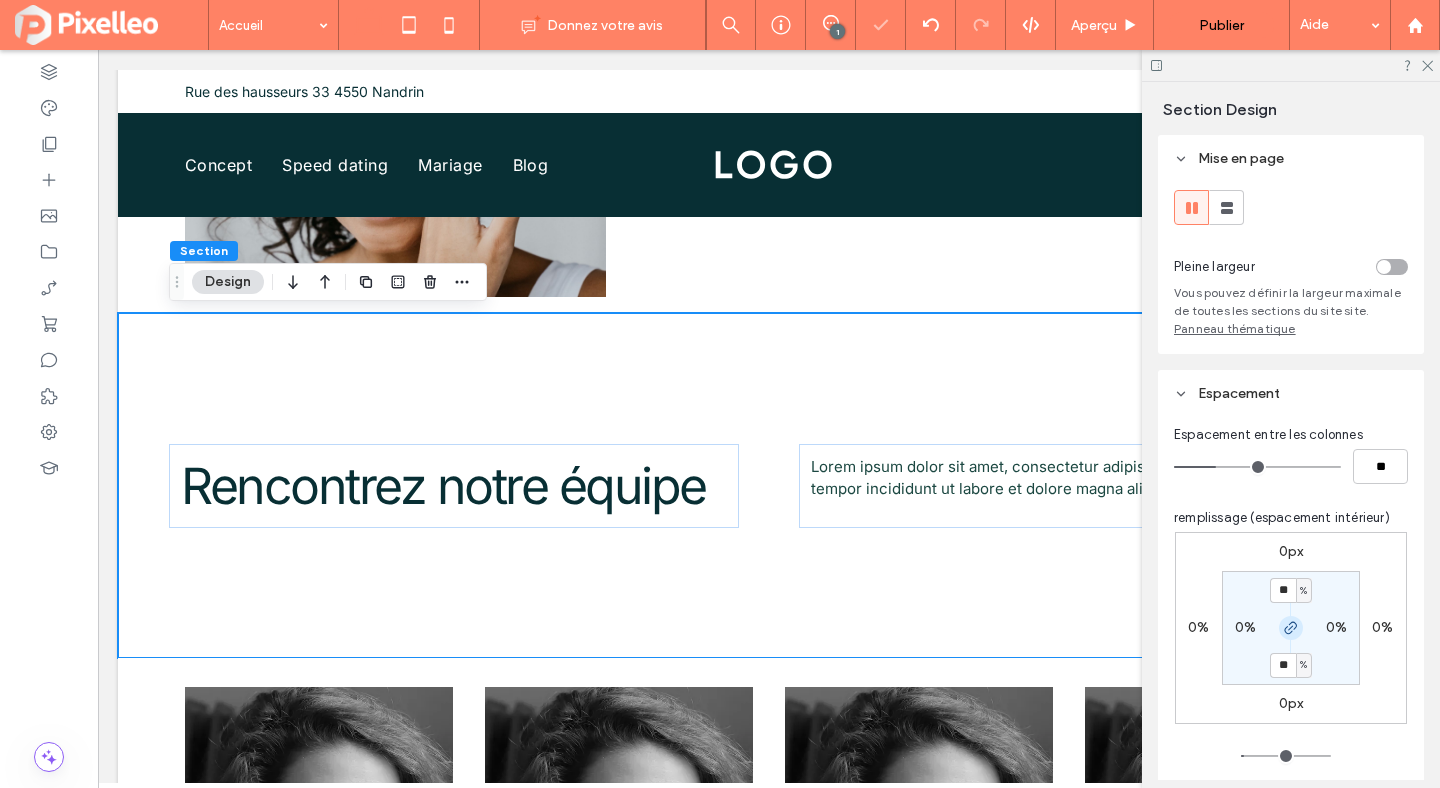 click 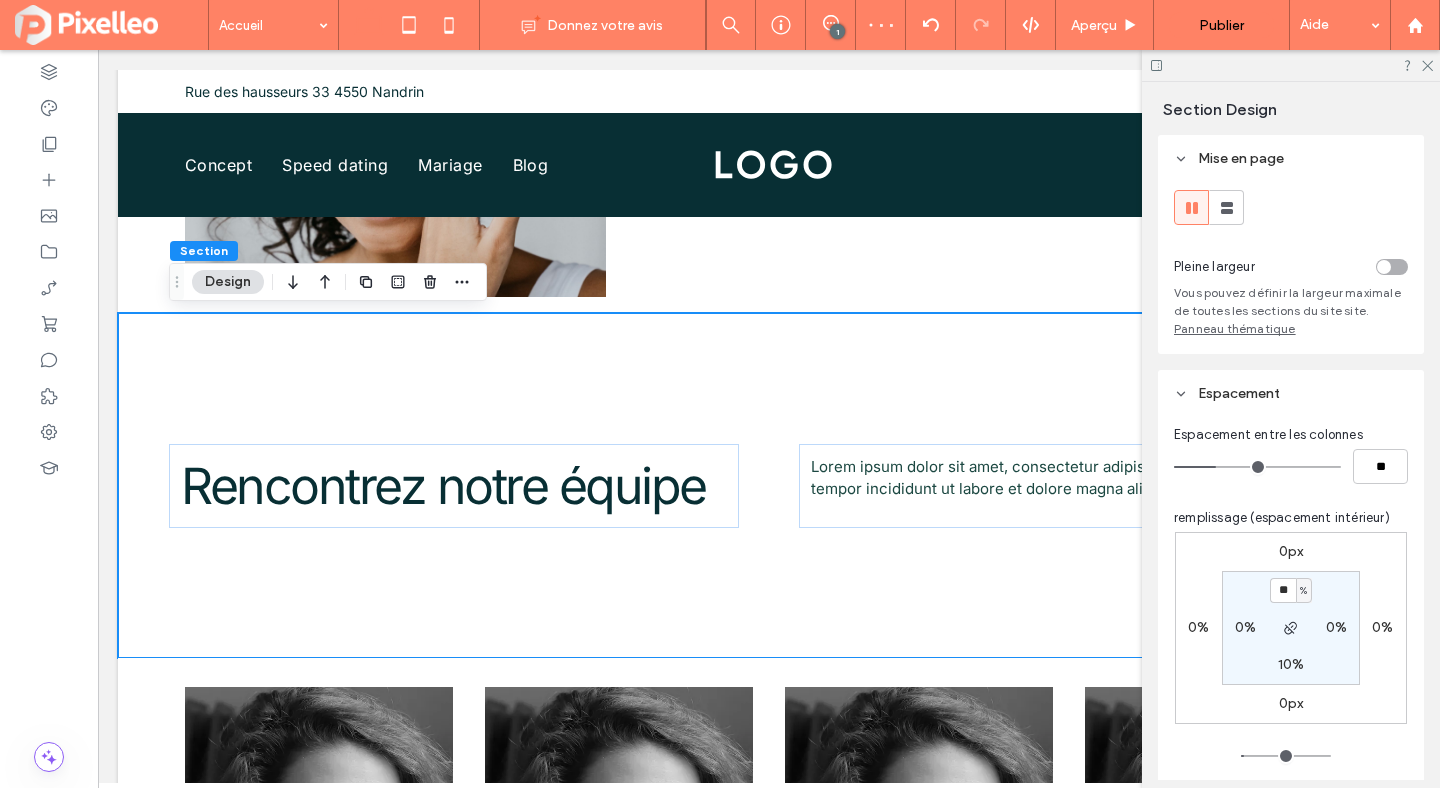 click on "10%" at bounding box center (1291, 664) 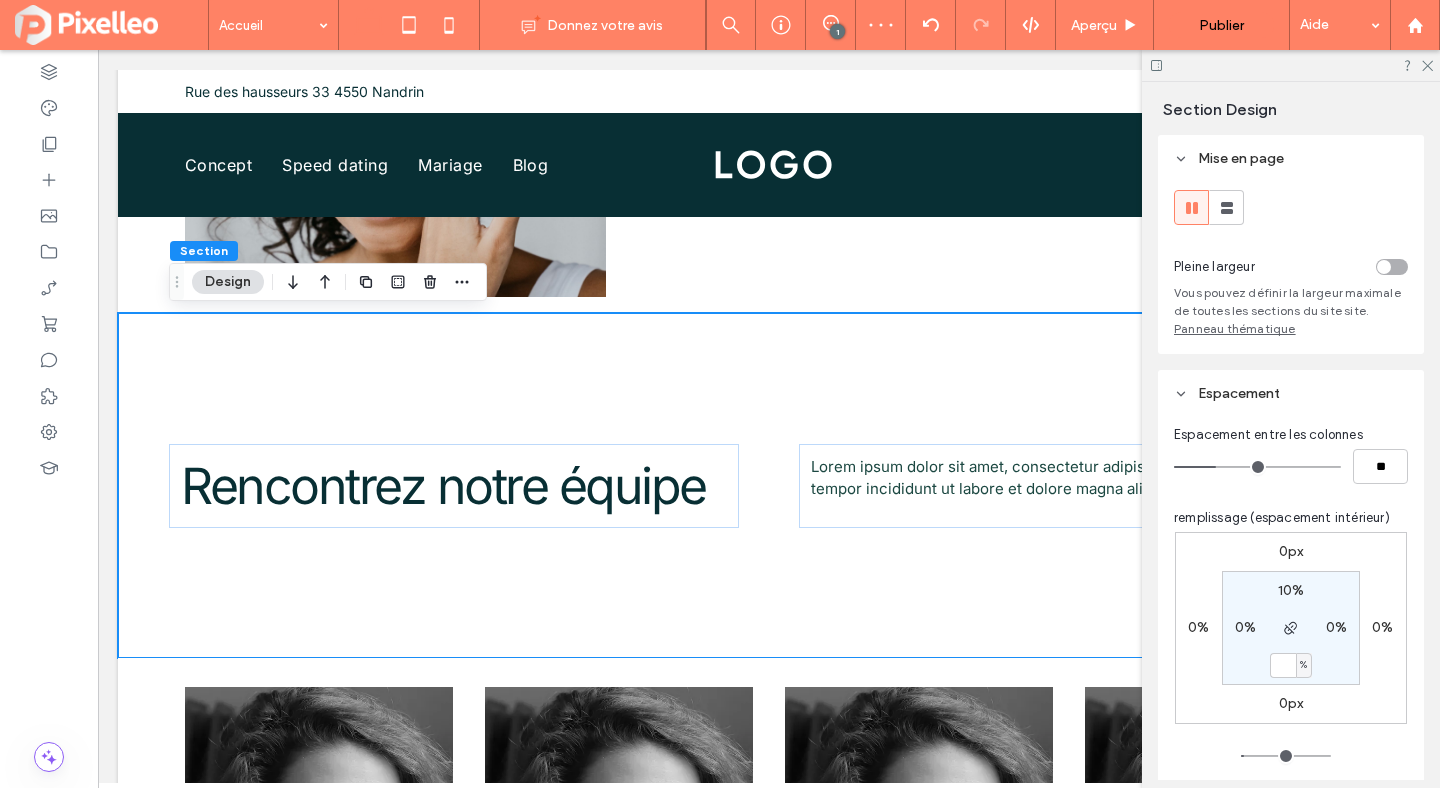 type 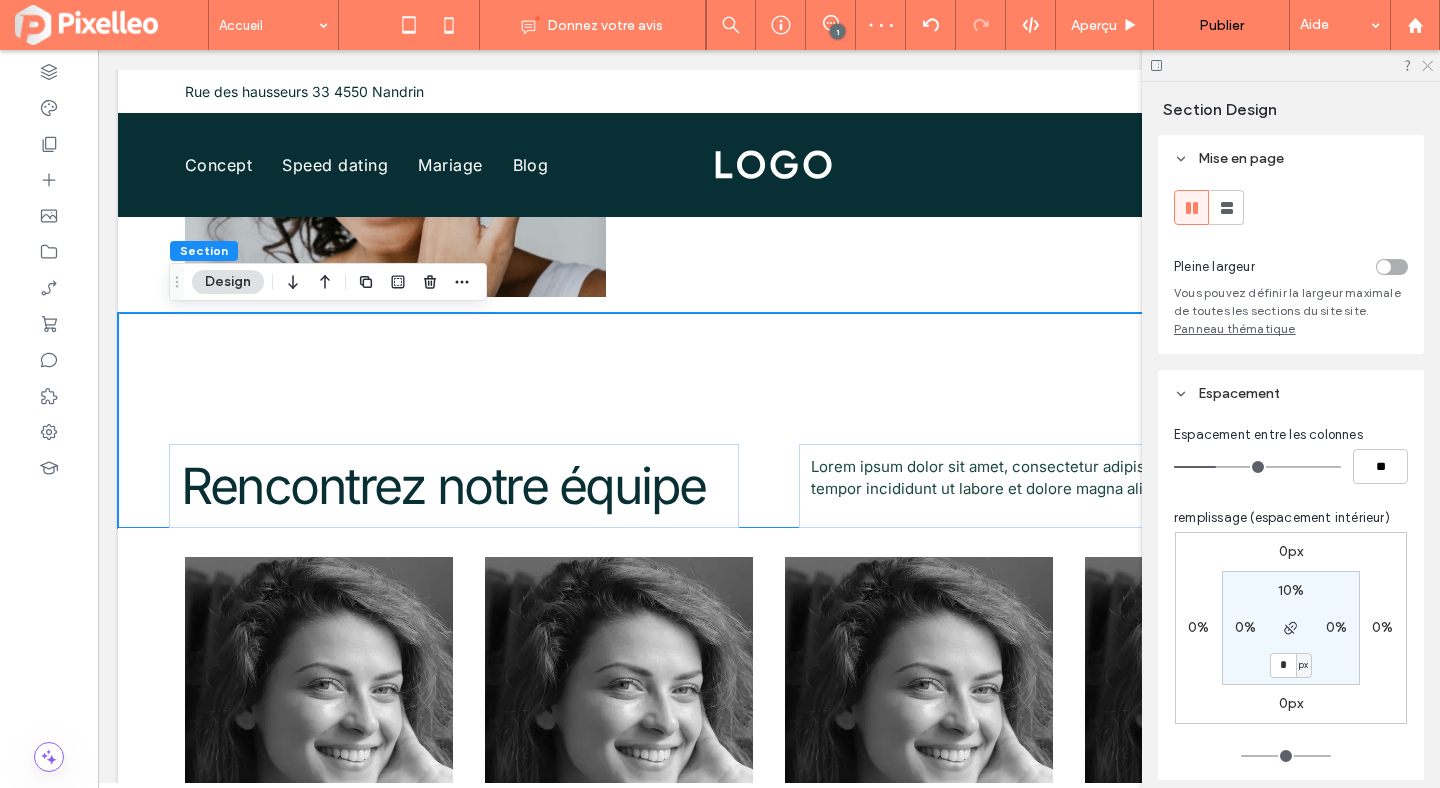 click 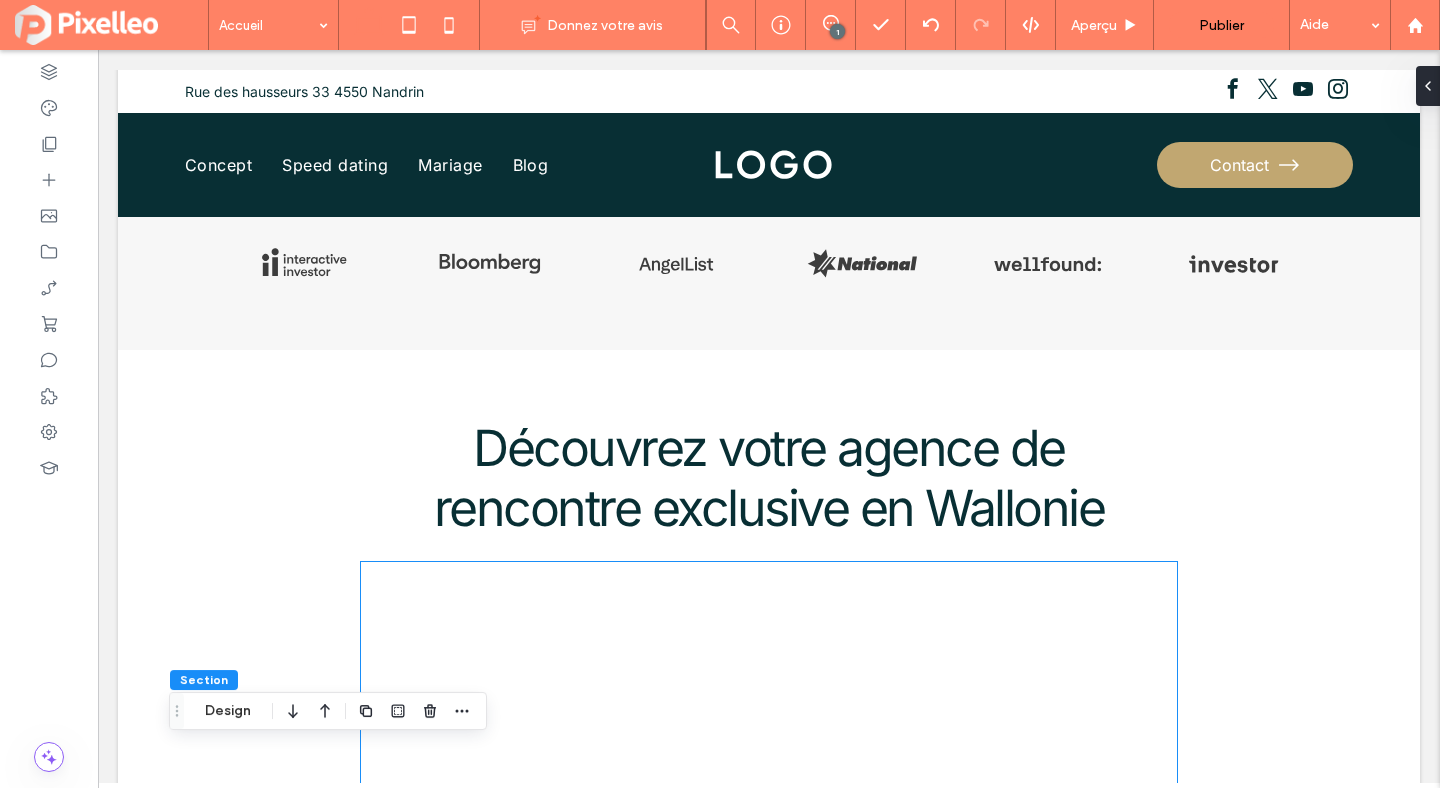 scroll, scrollTop: 1597, scrollLeft: 0, axis: vertical 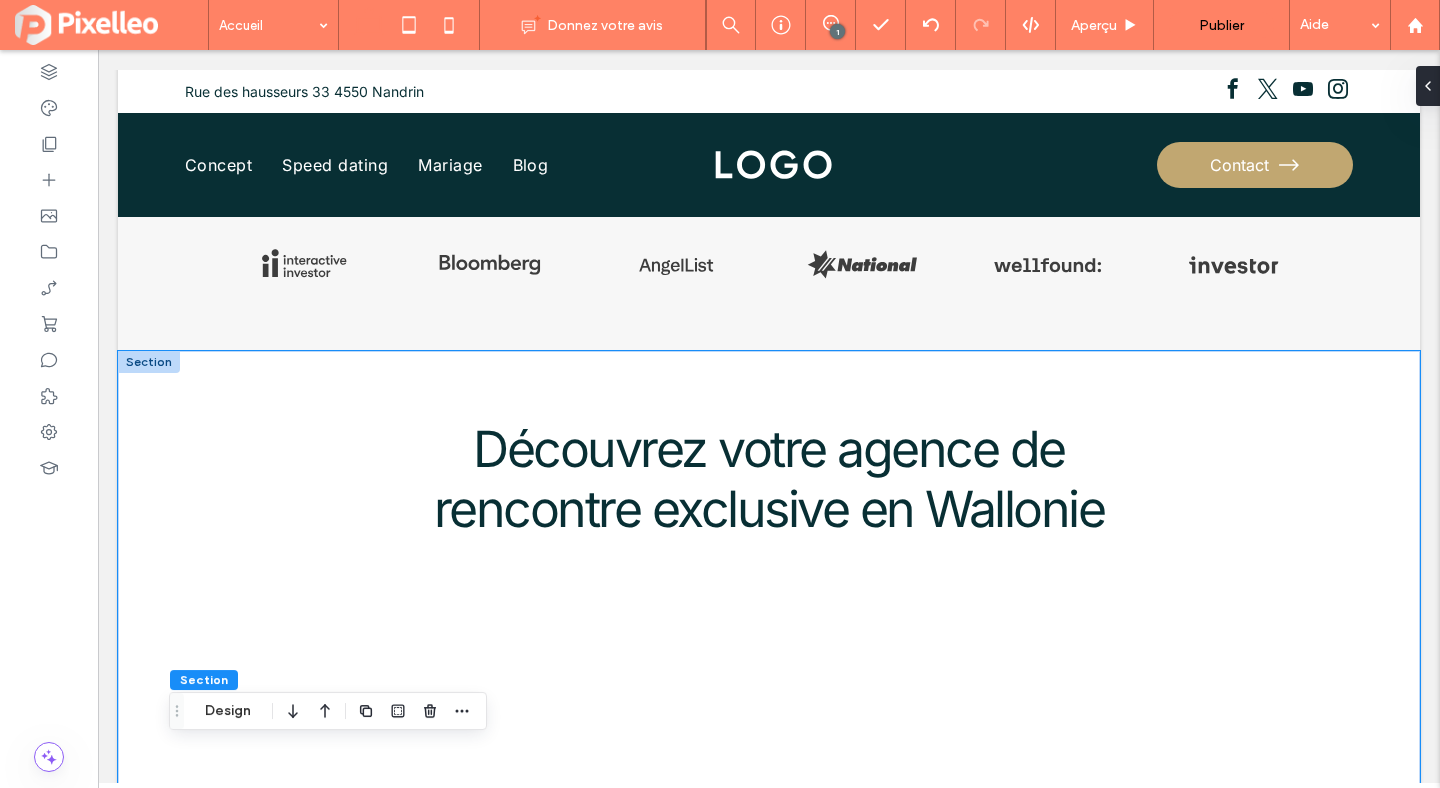 click on "Découvrez votre agence de rencontre exclusive en Wallonie
Appel de découverte" at bounding box center (769, 782) 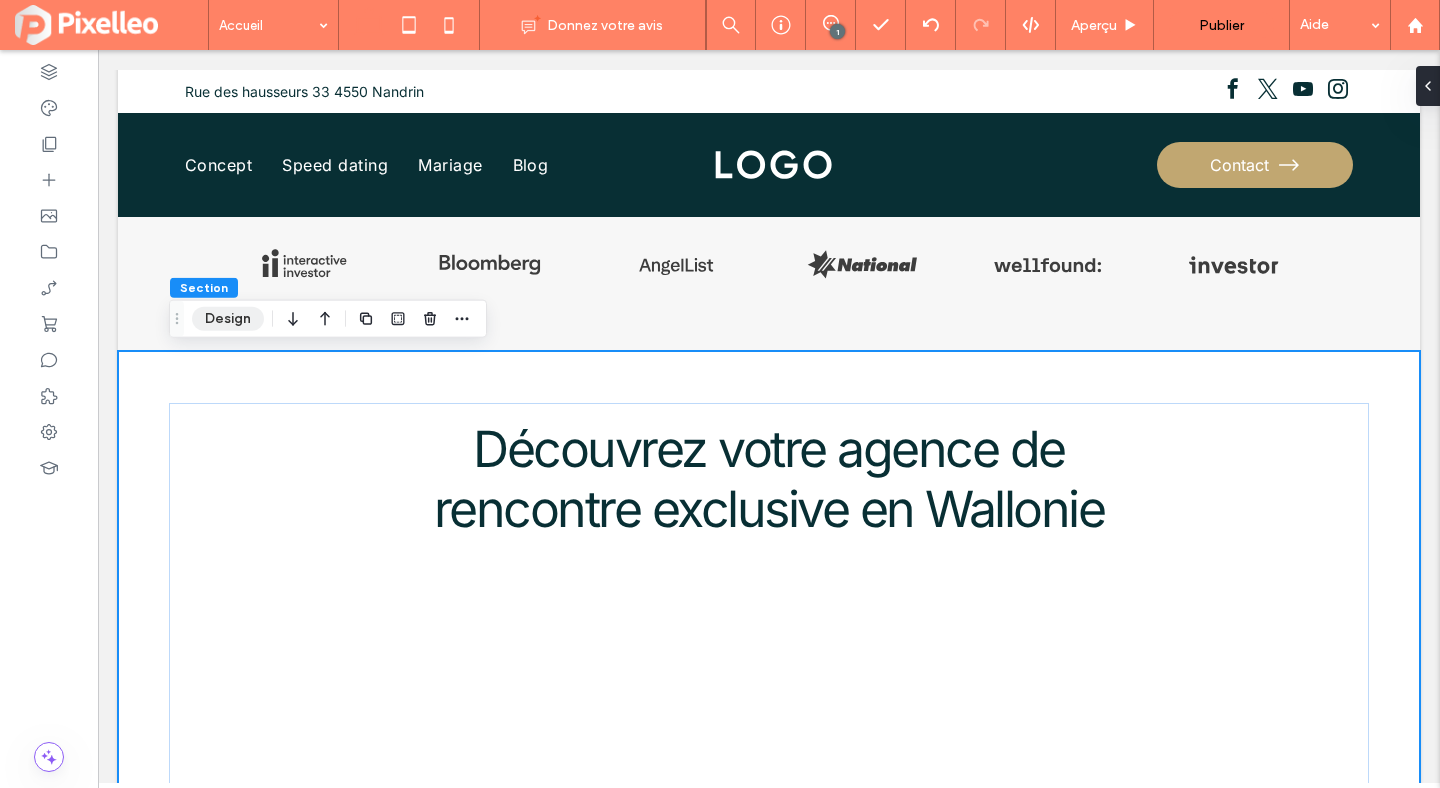 click on "Design" at bounding box center [228, 319] 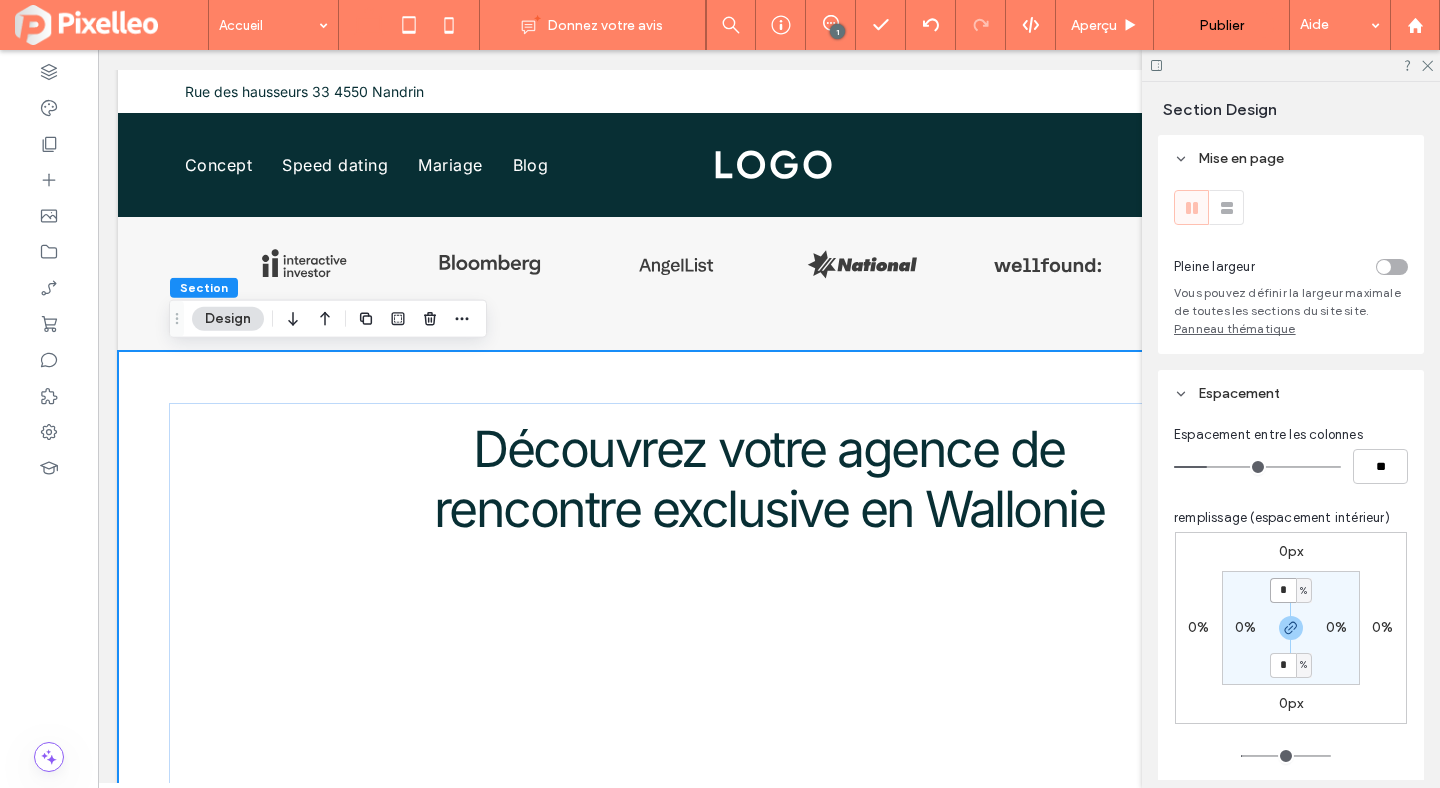 click on "*" at bounding box center (1283, 590) 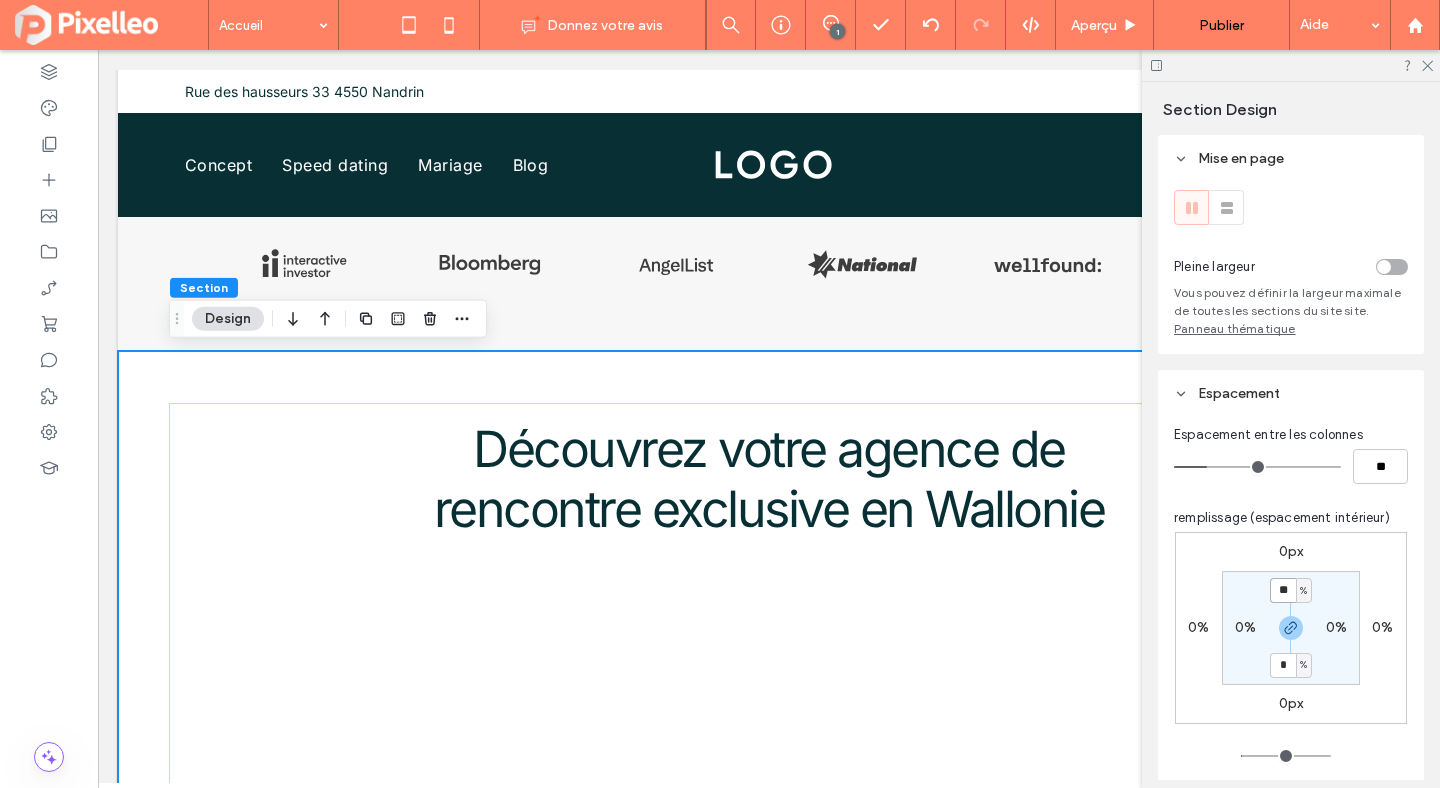 type on "**" 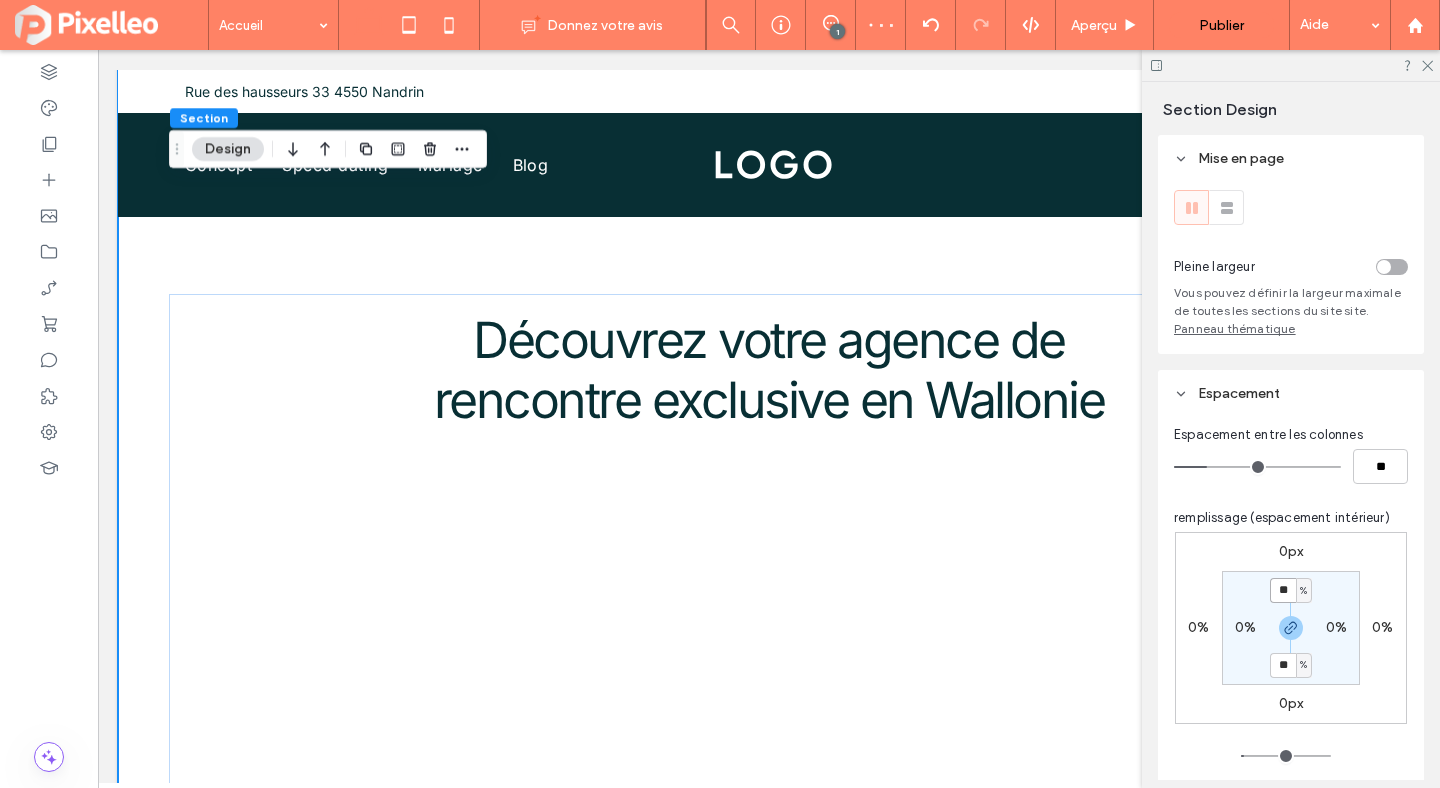 scroll, scrollTop: 1786, scrollLeft: 0, axis: vertical 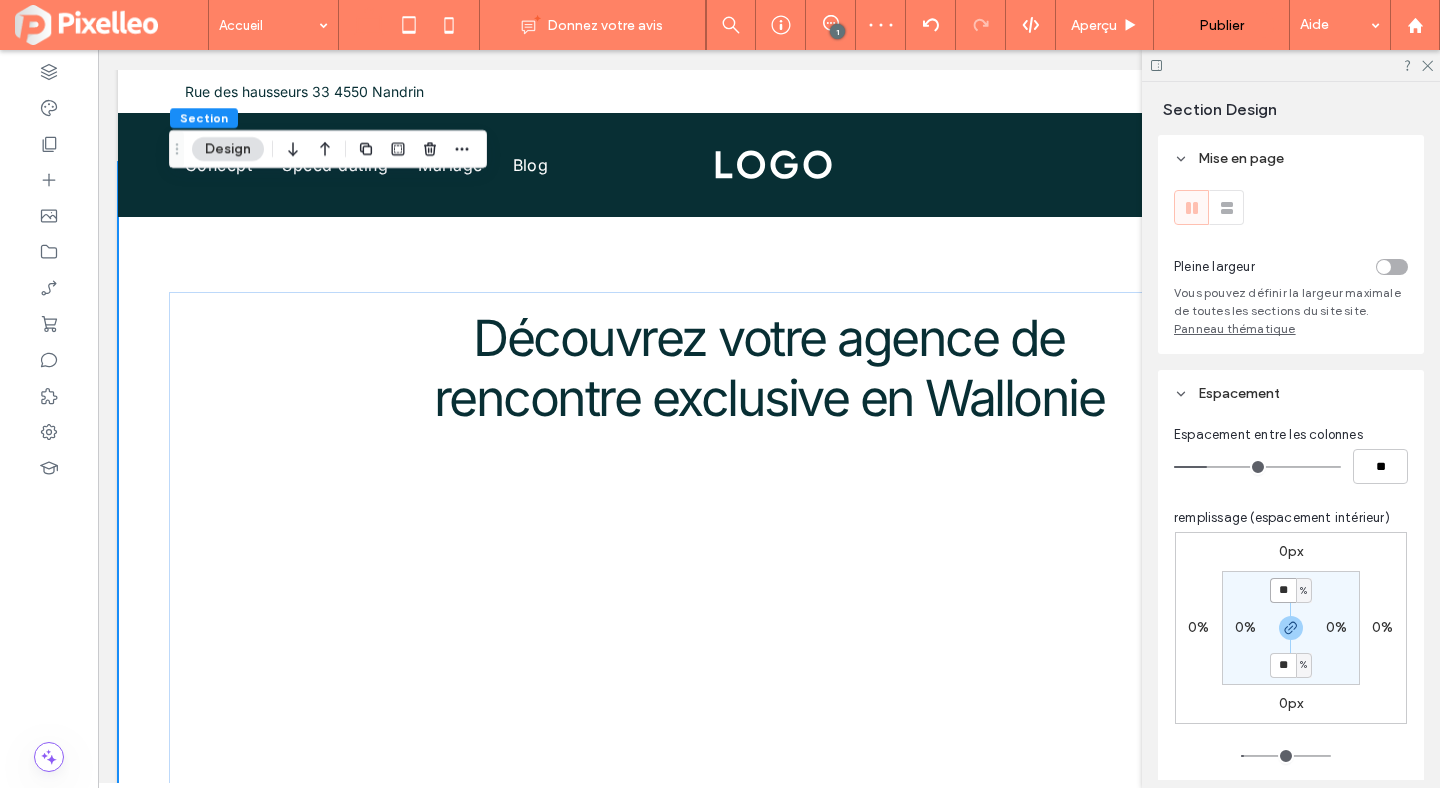 click on "**" at bounding box center (1283, 590) 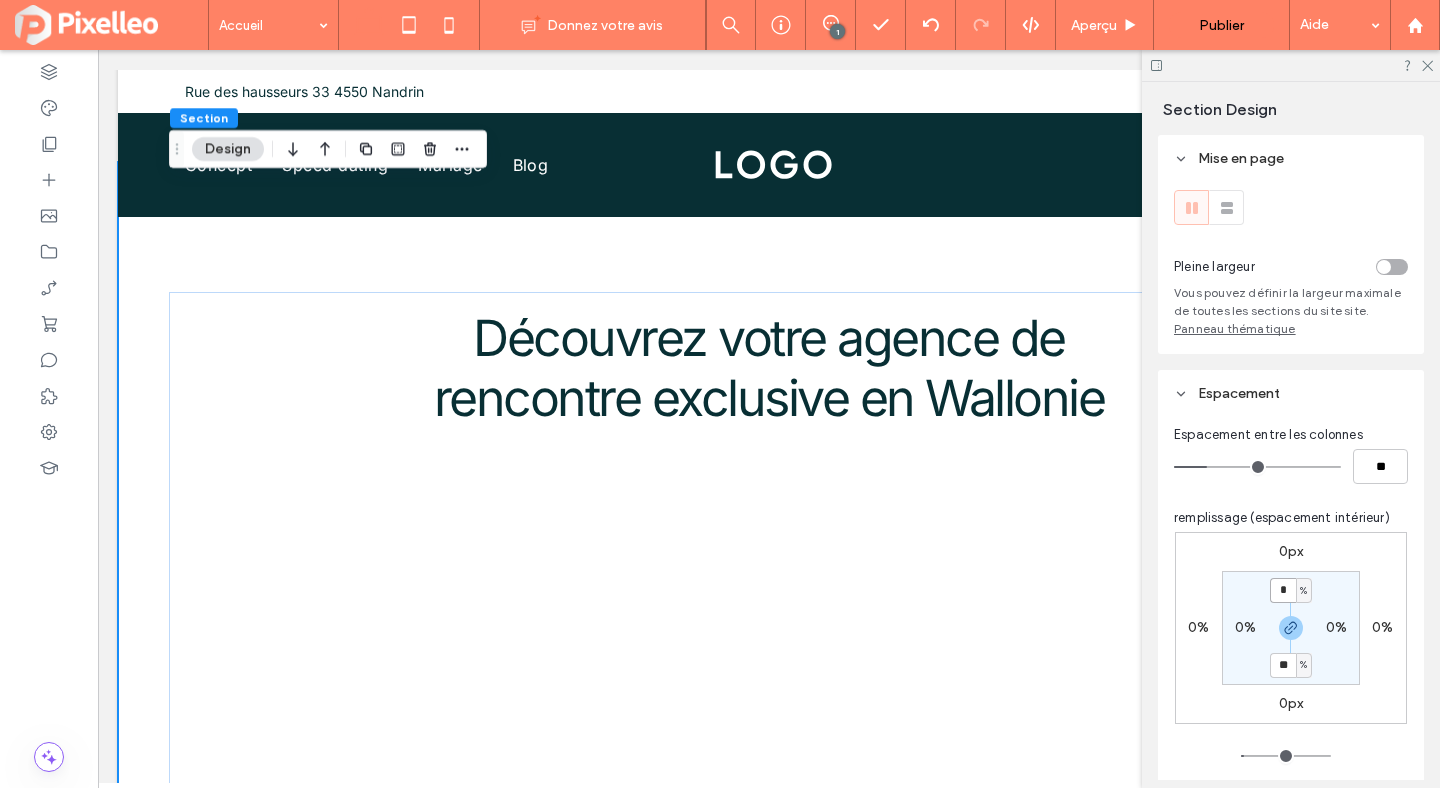type on "*" 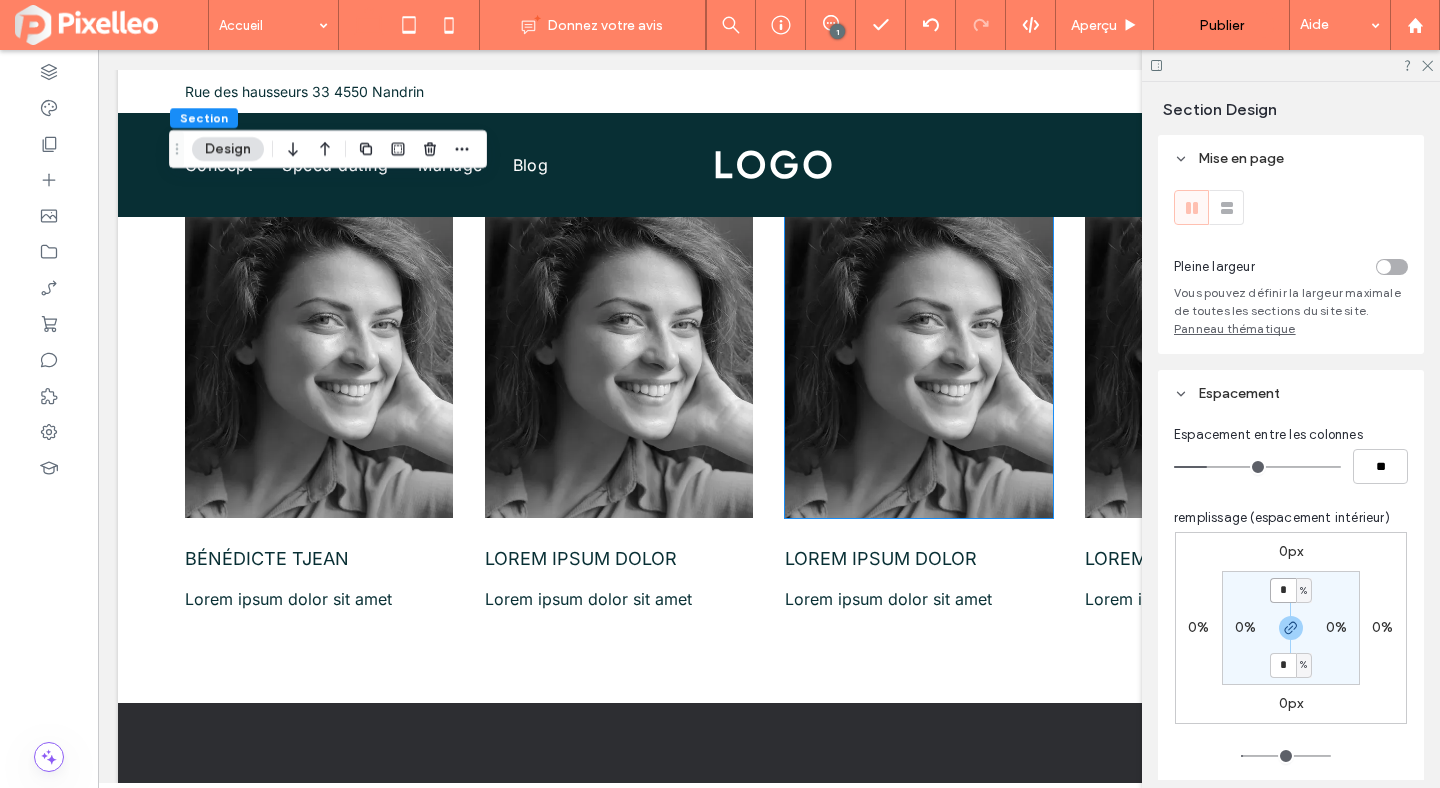 scroll, scrollTop: 3580, scrollLeft: 0, axis: vertical 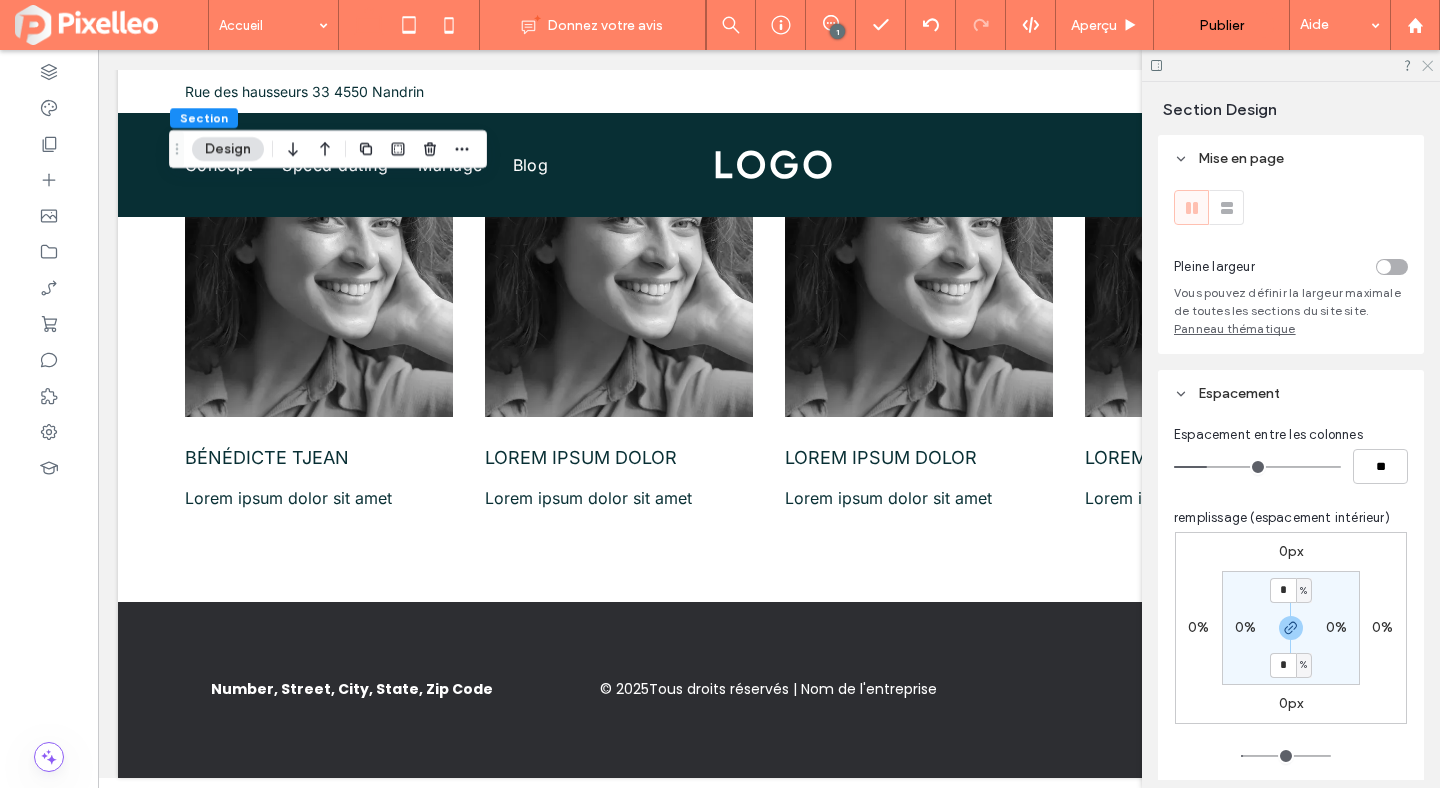 click 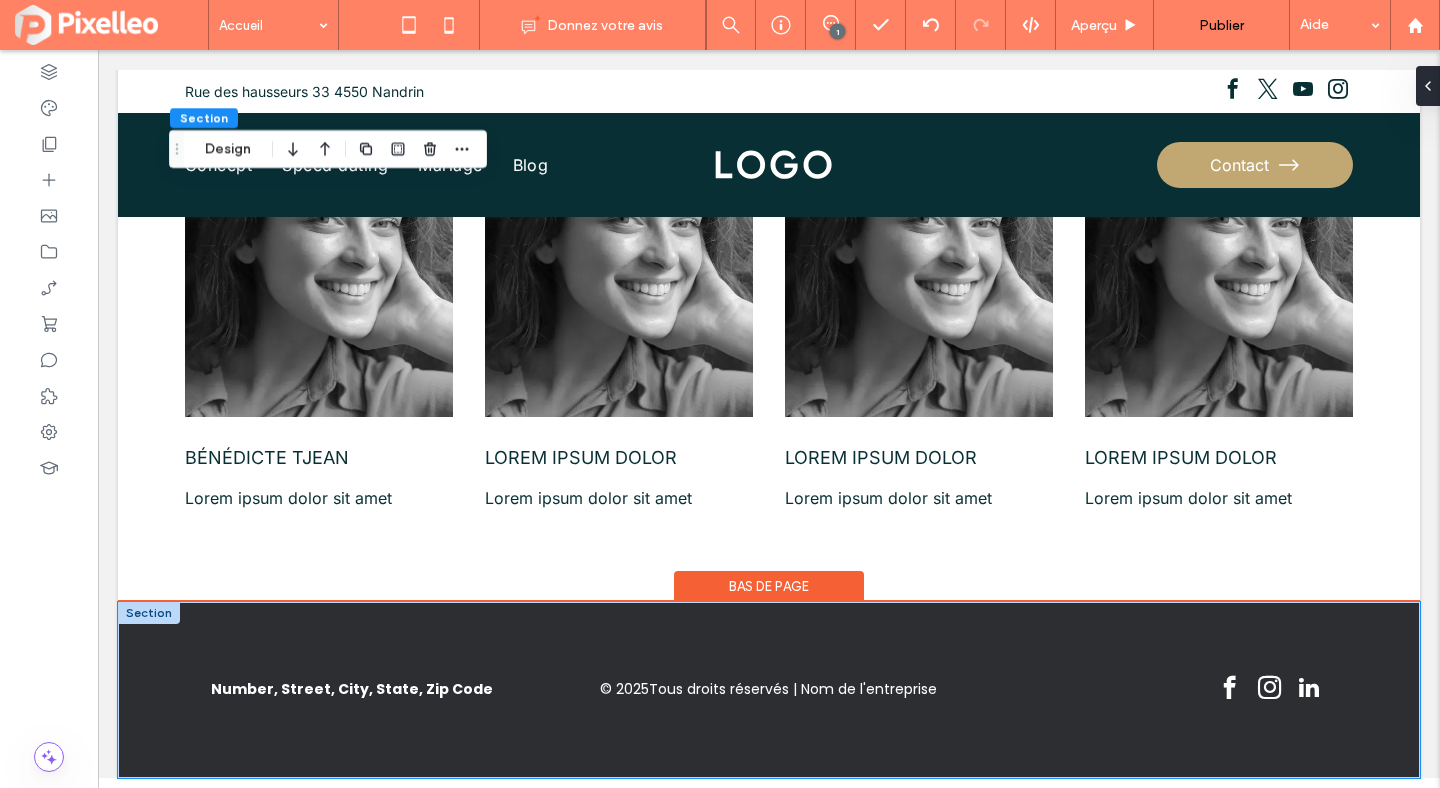 click on "Number, Street, City, State, Zip Code
© 2025
Tous droits réservés | Nom de l'entreprise" at bounding box center [769, 690] 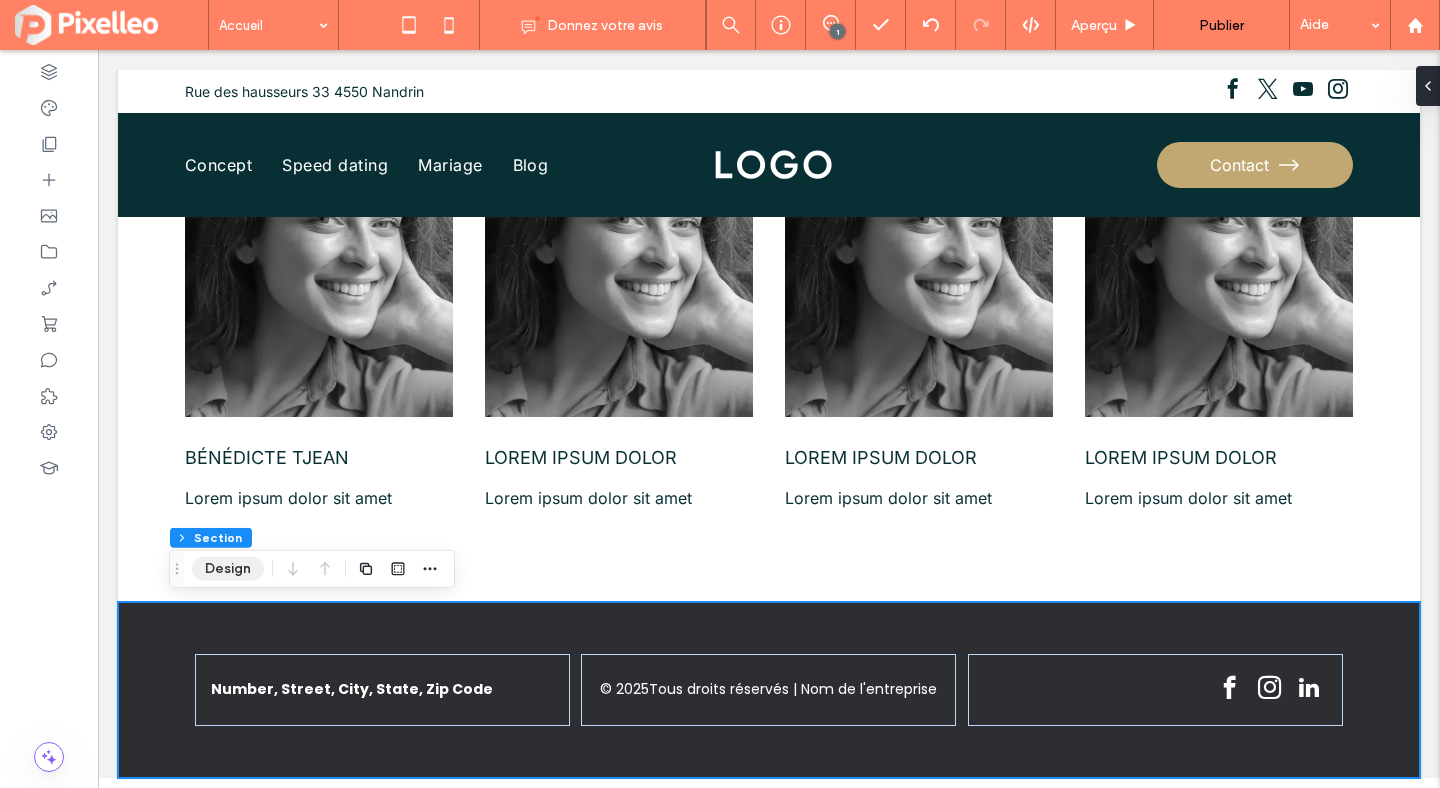 click on "Design" at bounding box center [228, 569] 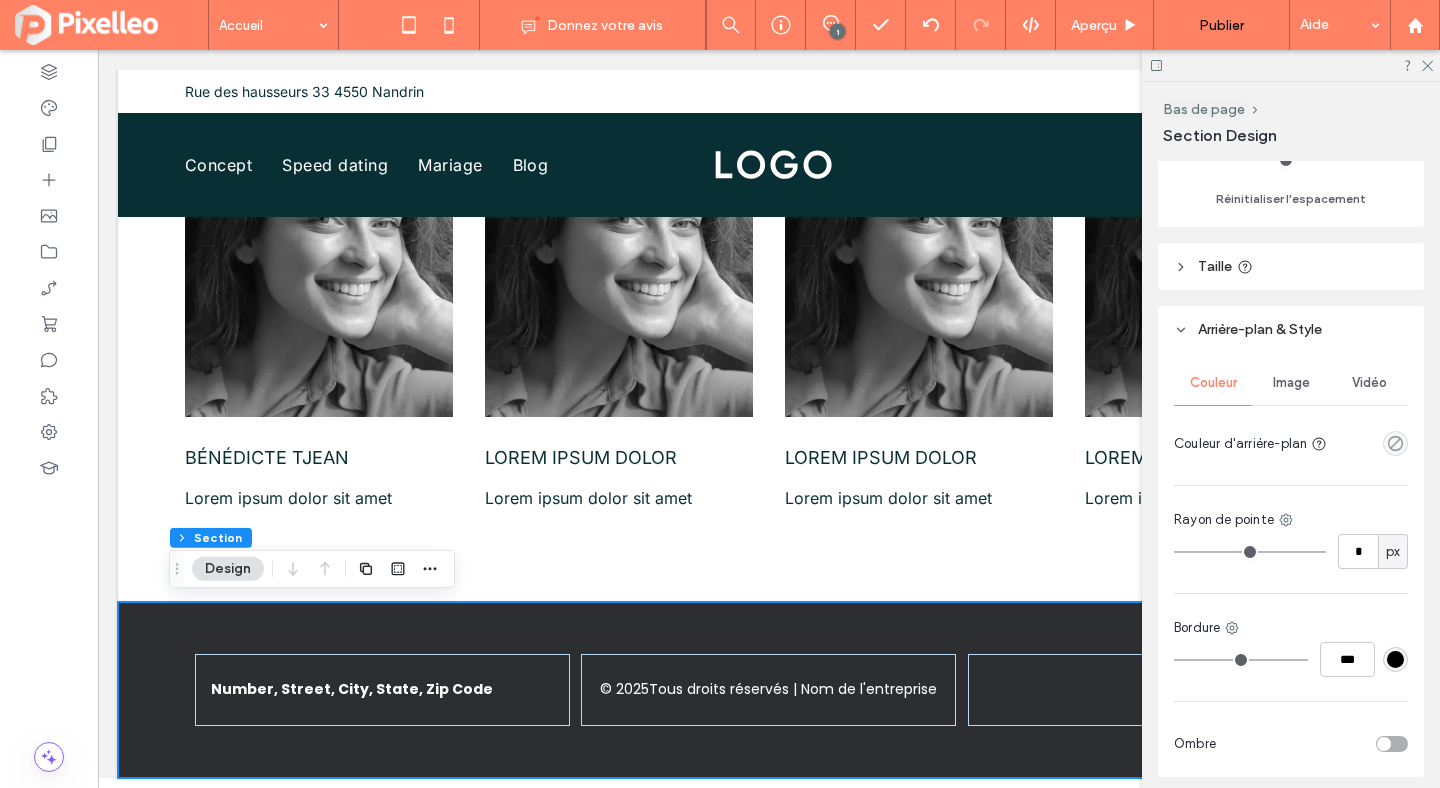 scroll, scrollTop: 623, scrollLeft: 0, axis: vertical 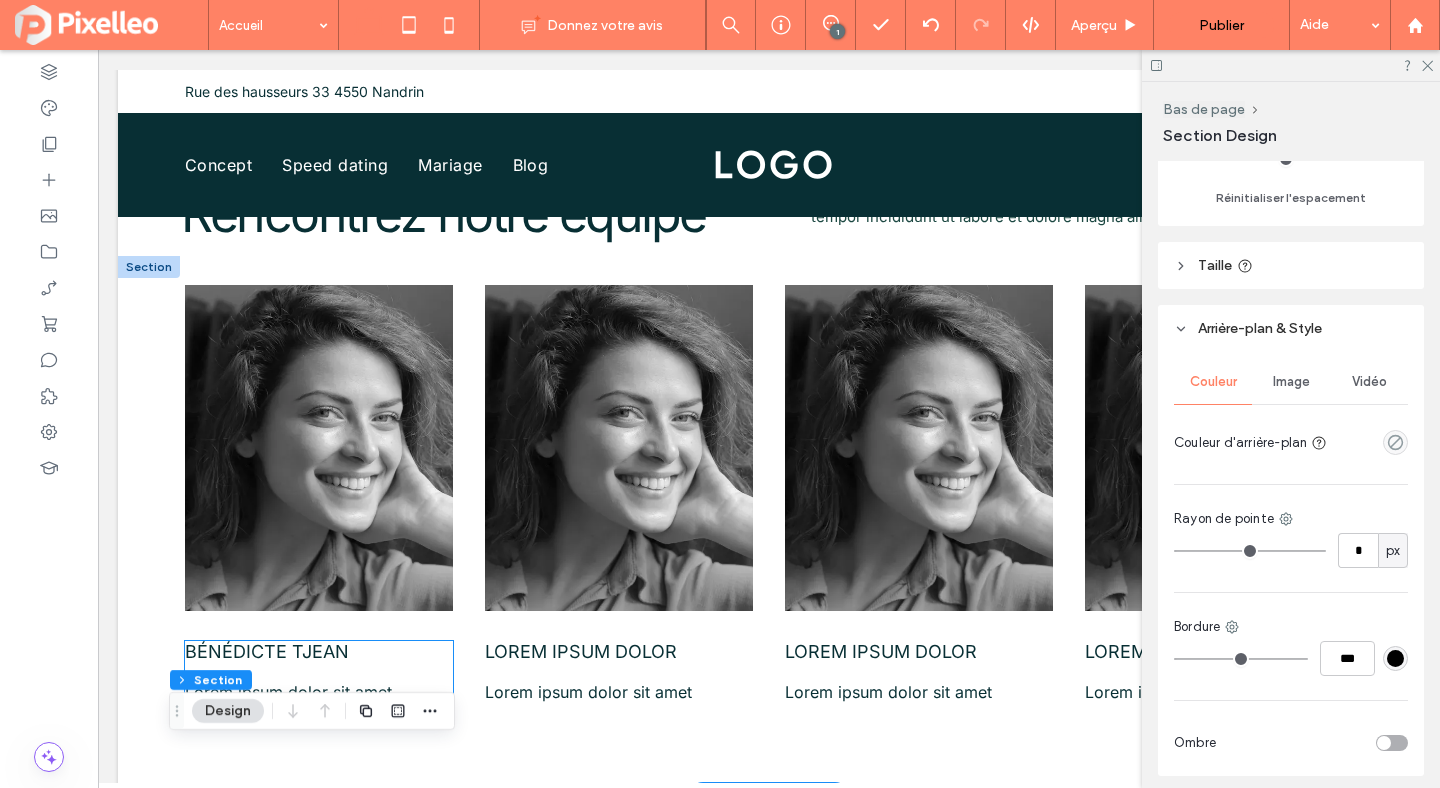 click on "Bénédicte TJEAN" at bounding box center [267, 651] 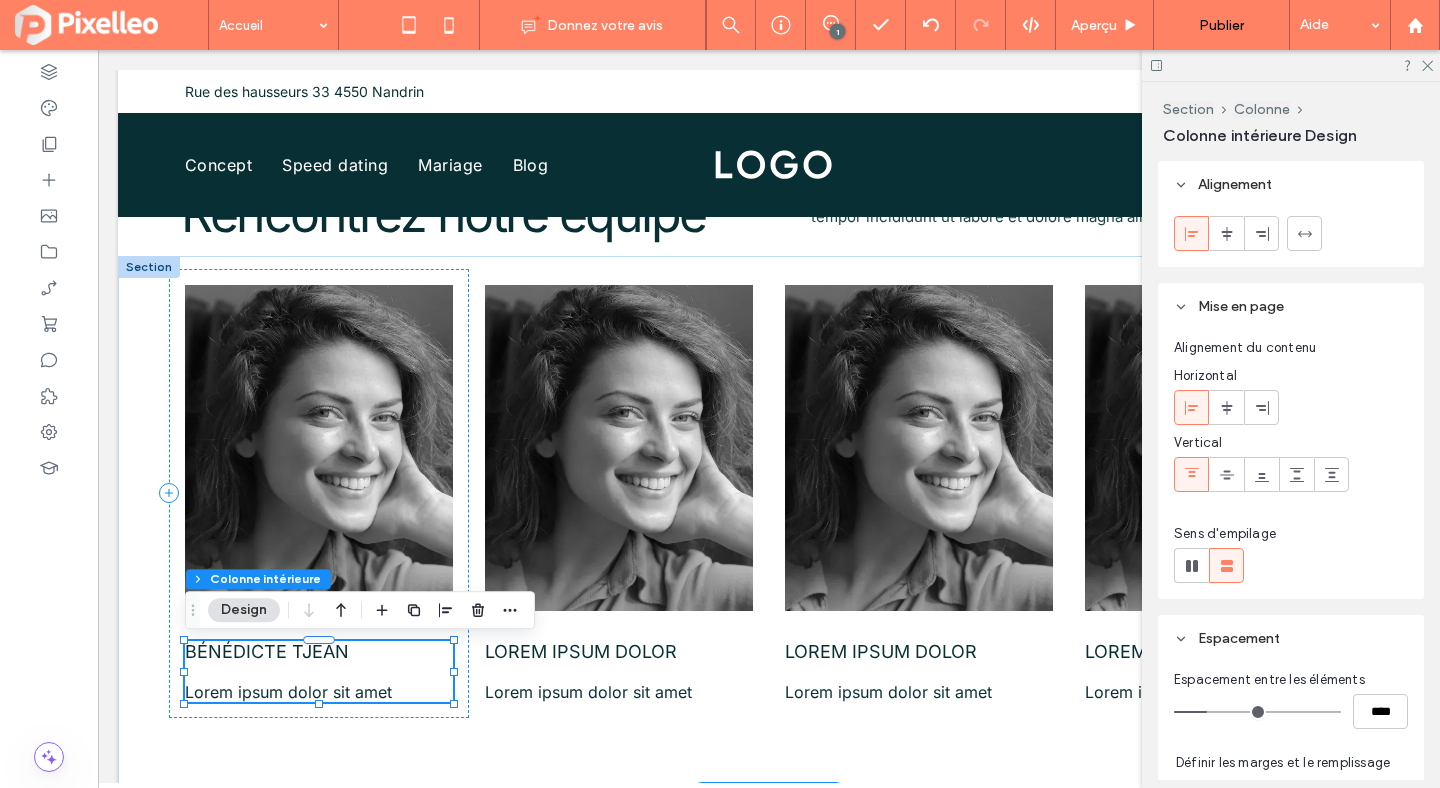 click on "Bénédicte TJEAN" at bounding box center [267, 651] 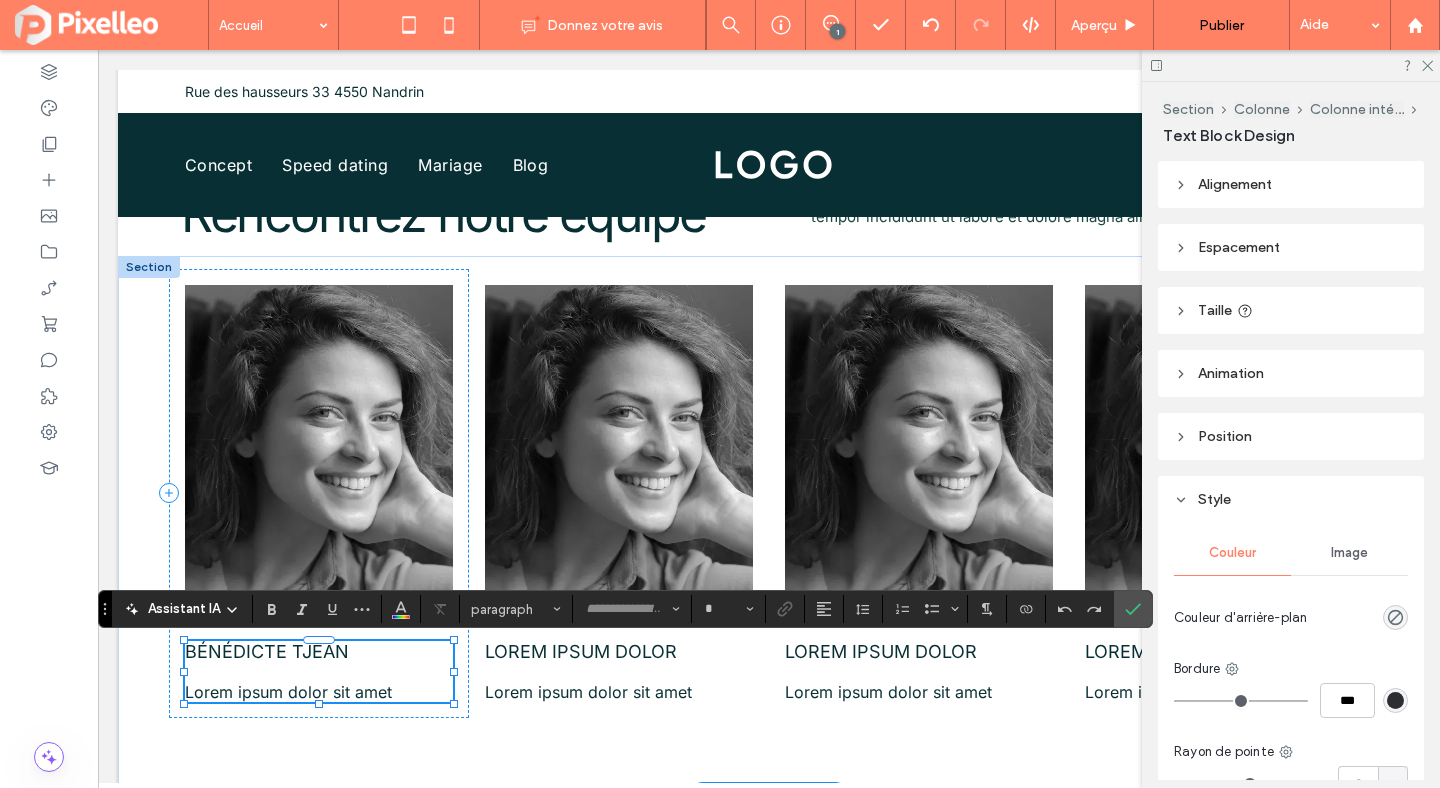 type on "*****" 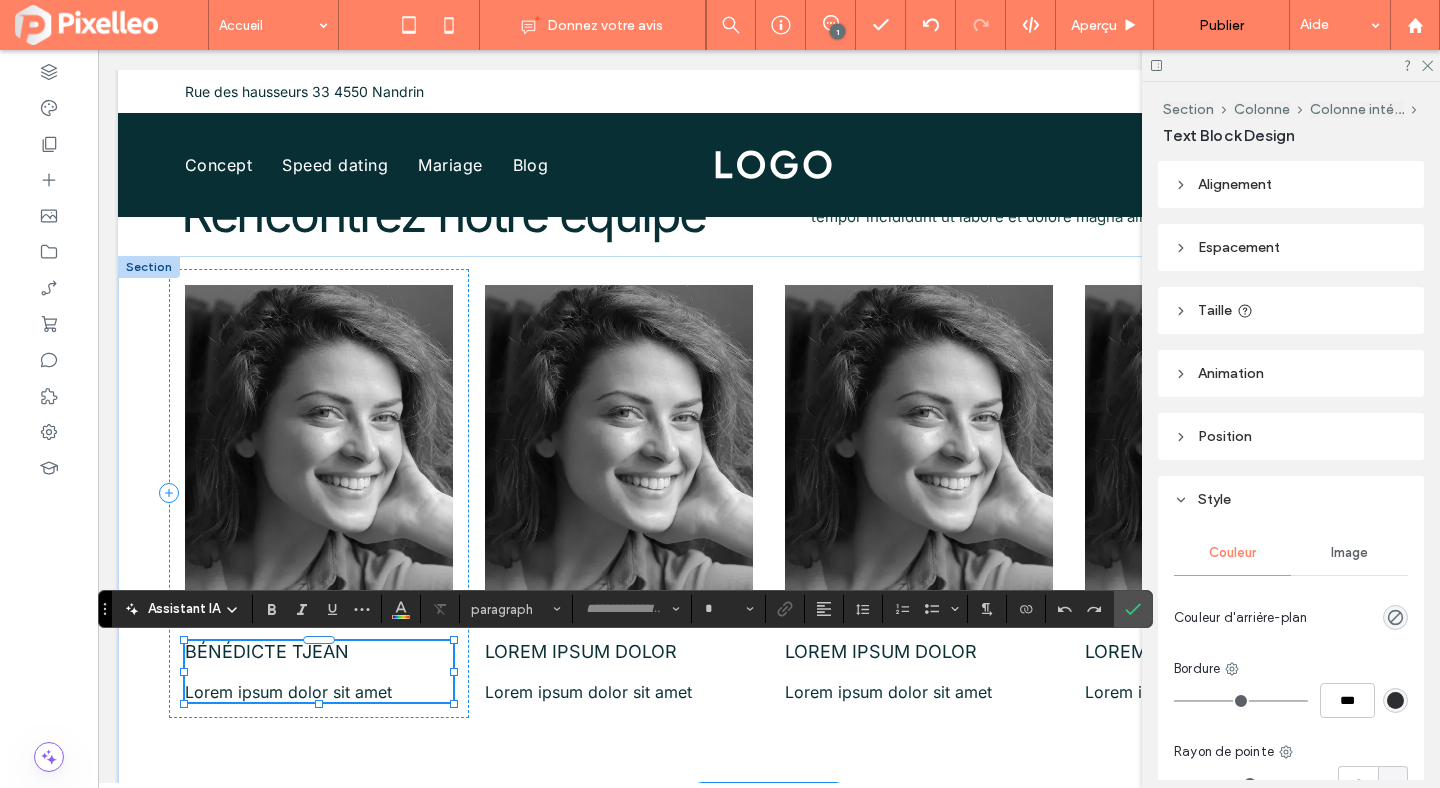 type on "**" 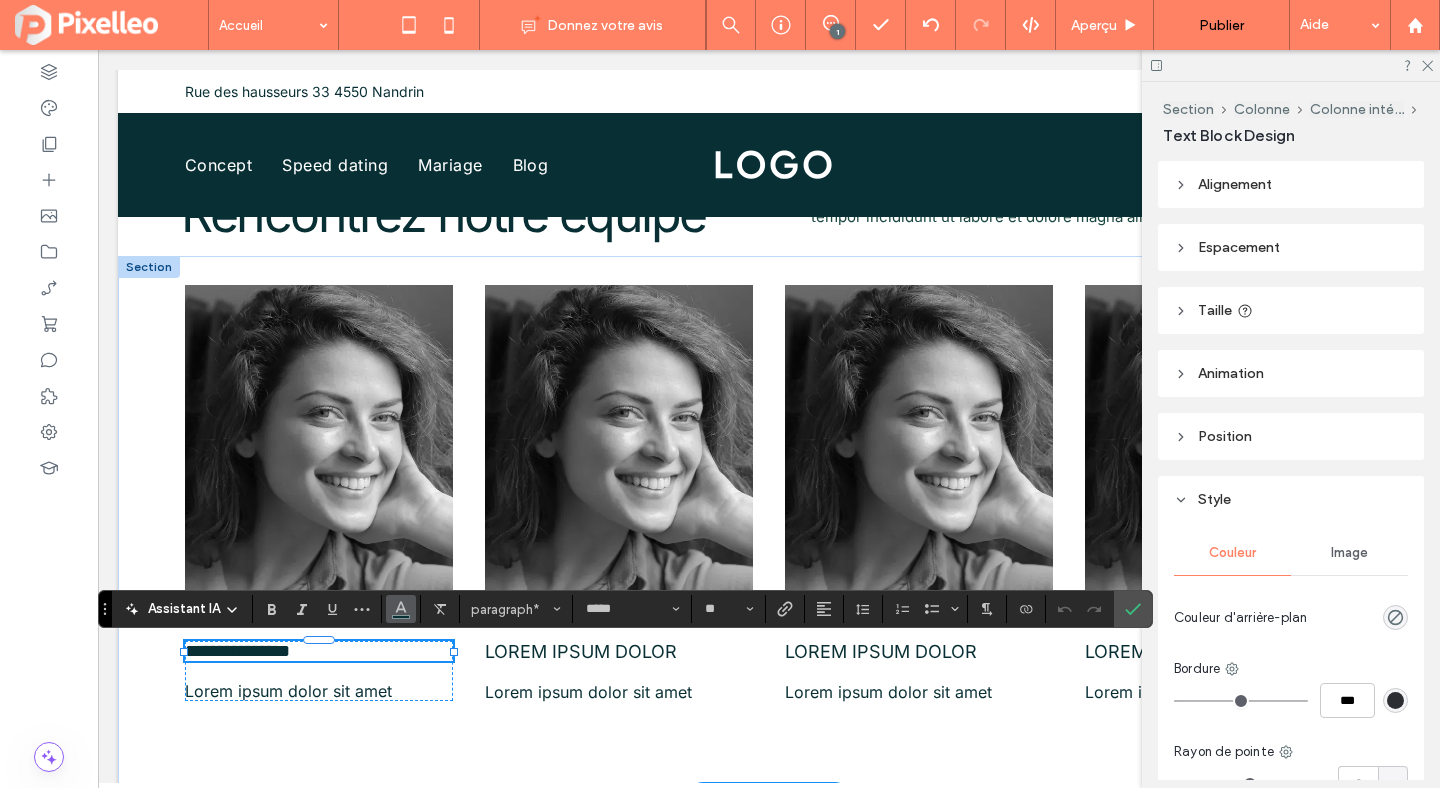 click 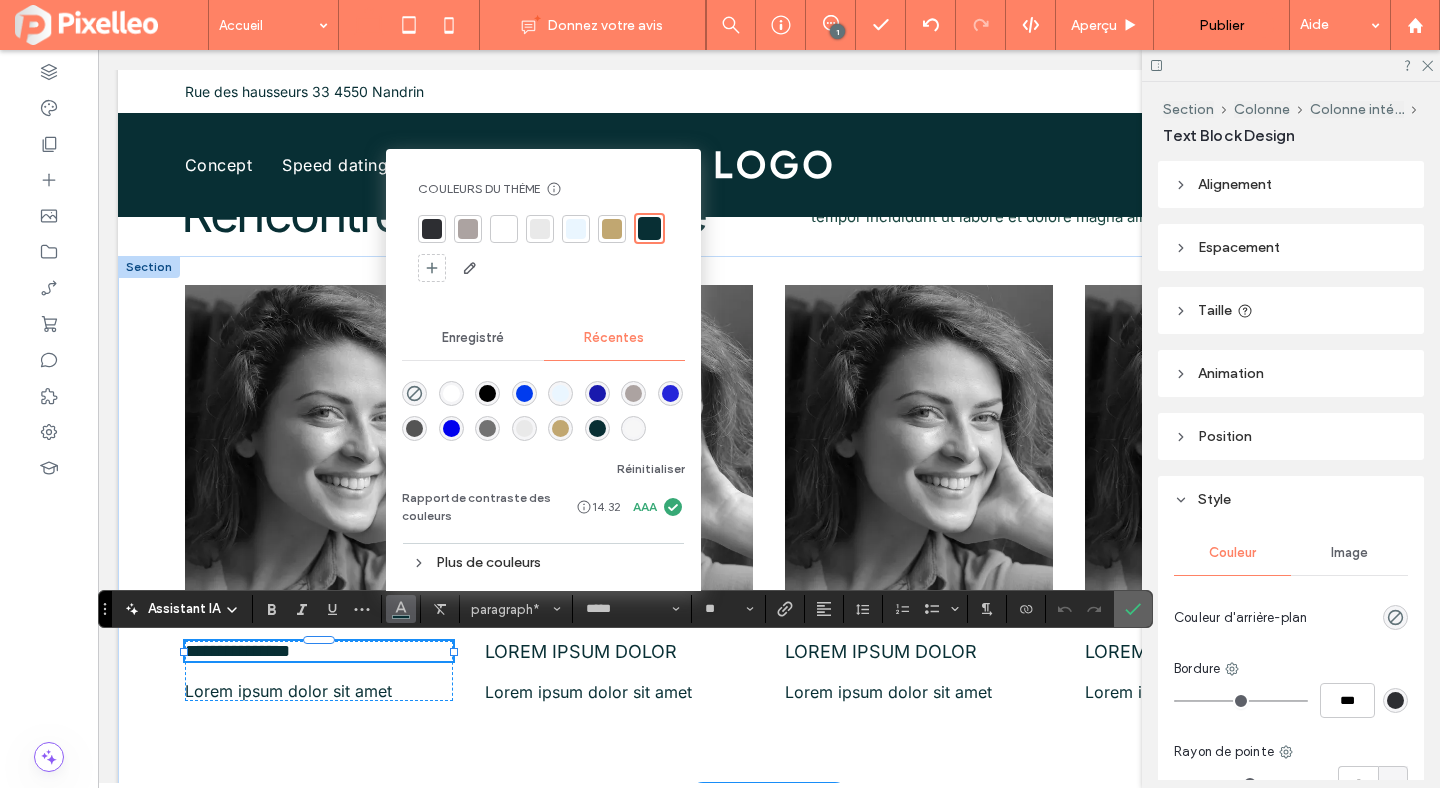 click 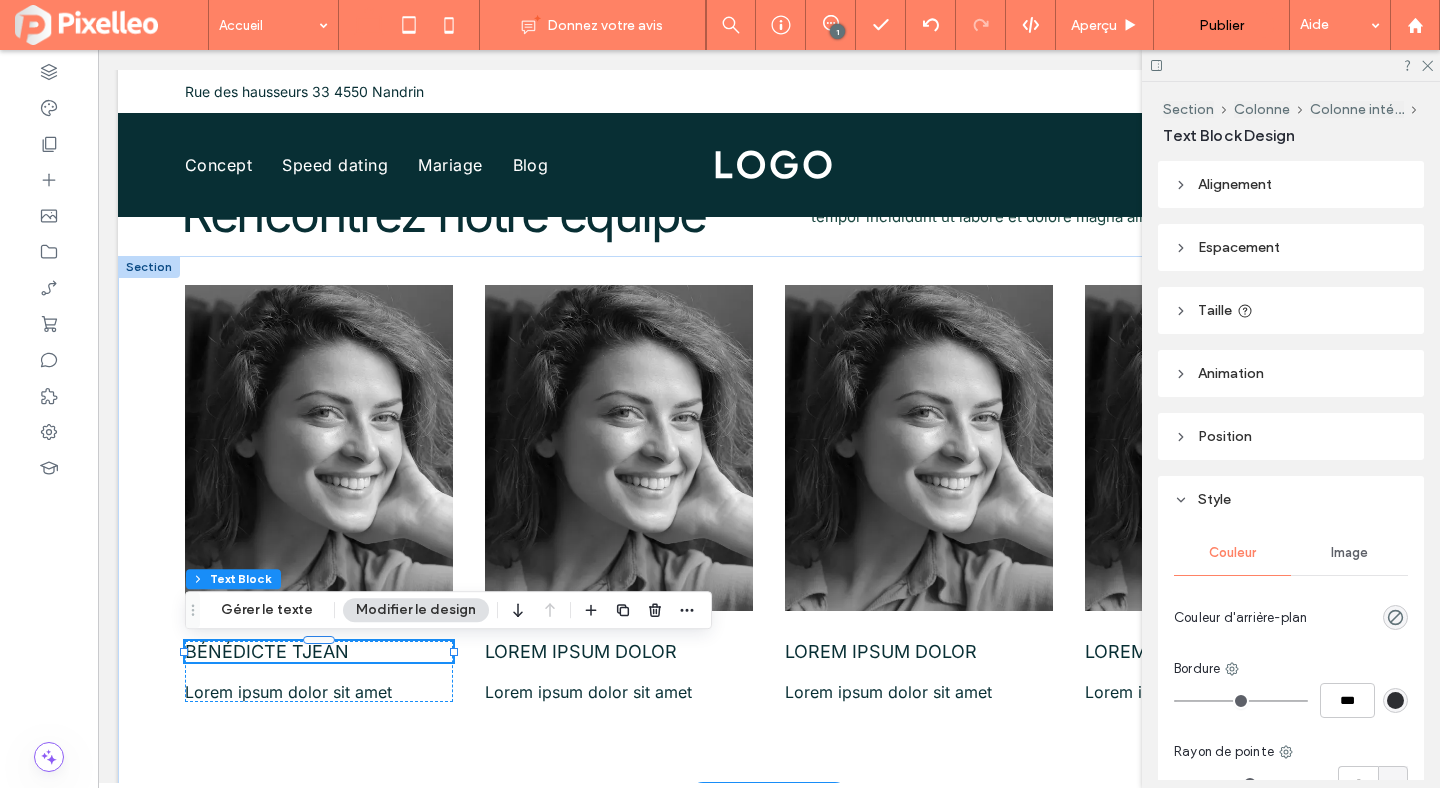click at bounding box center [1291, 65] 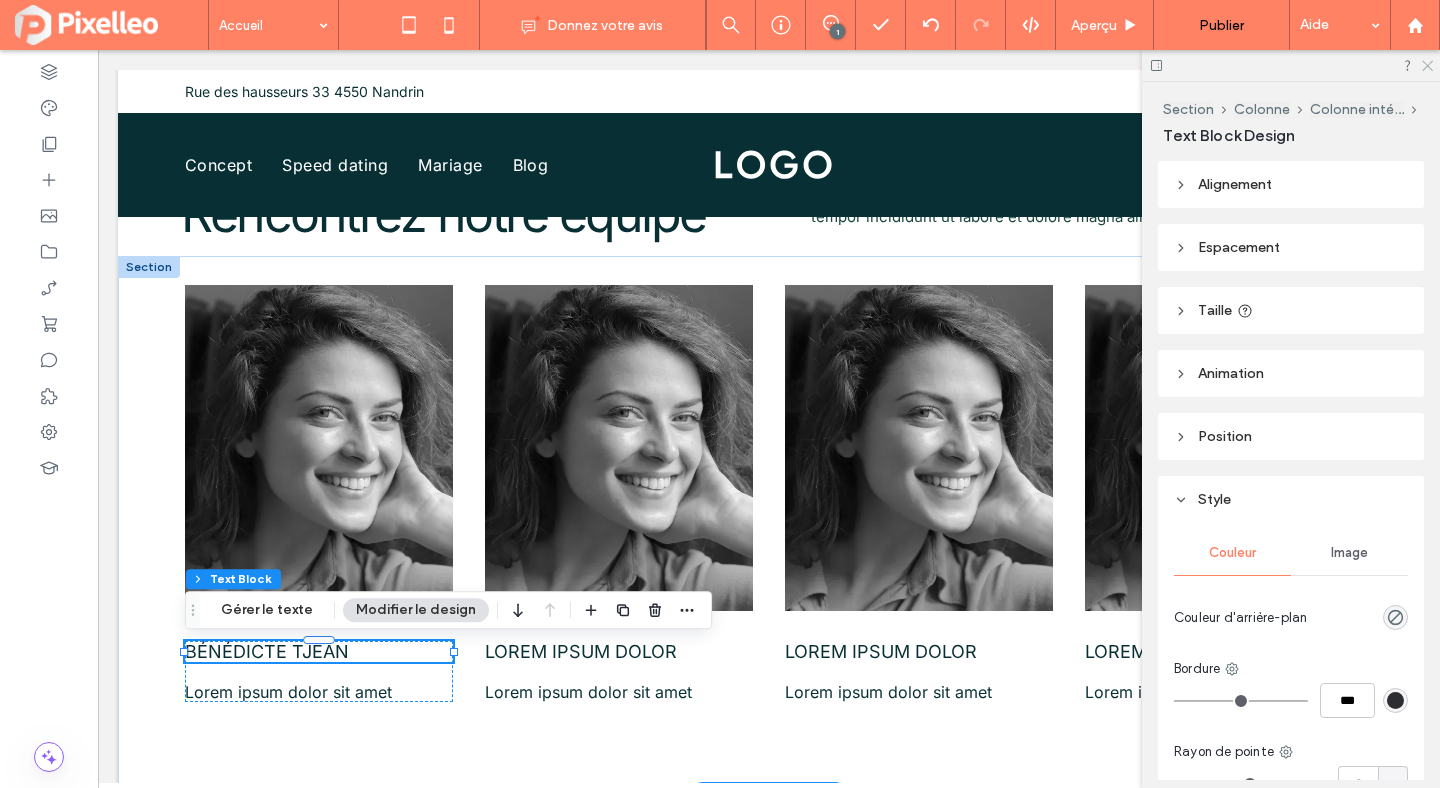 click 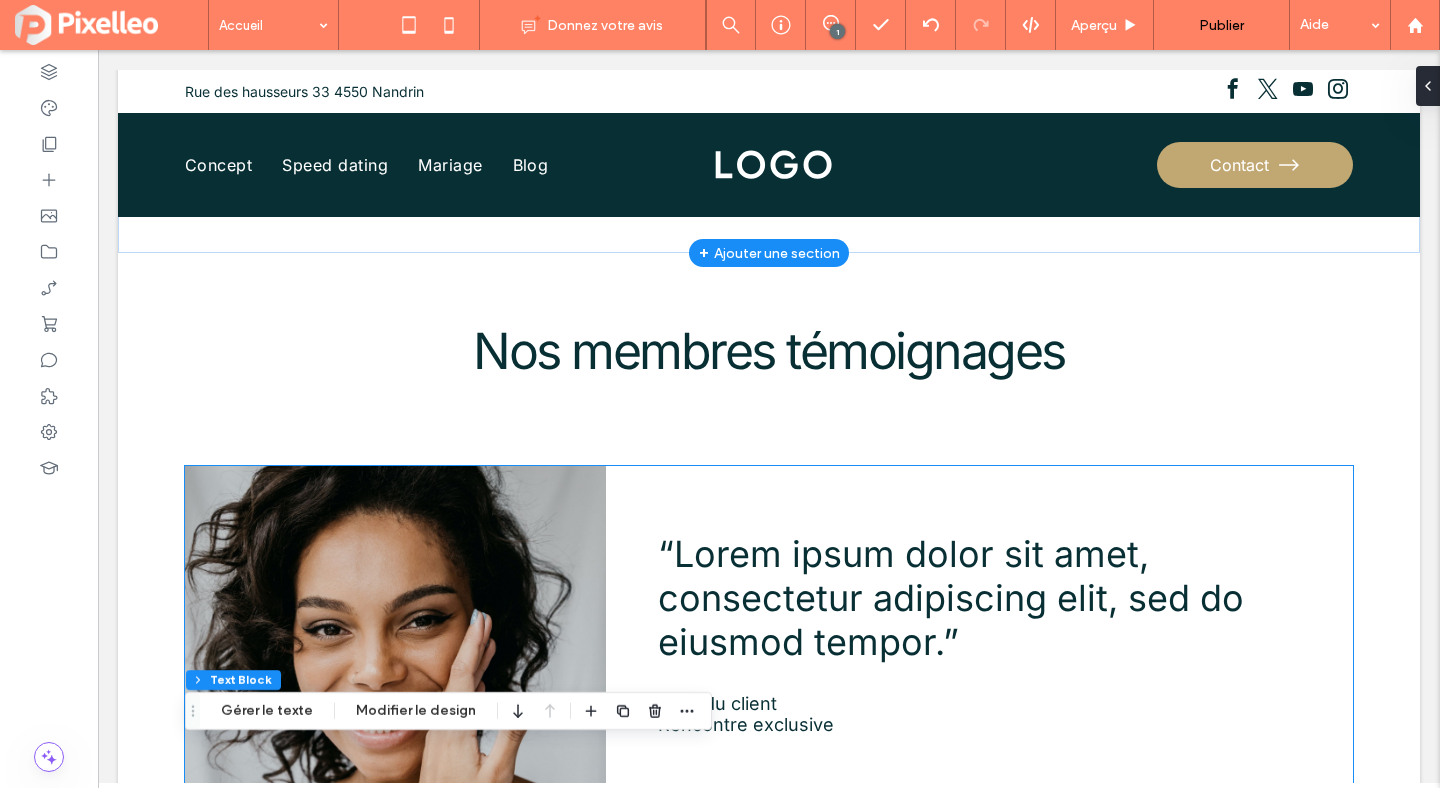 scroll, scrollTop: 2588, scrollLeft: 0, axis: vertical 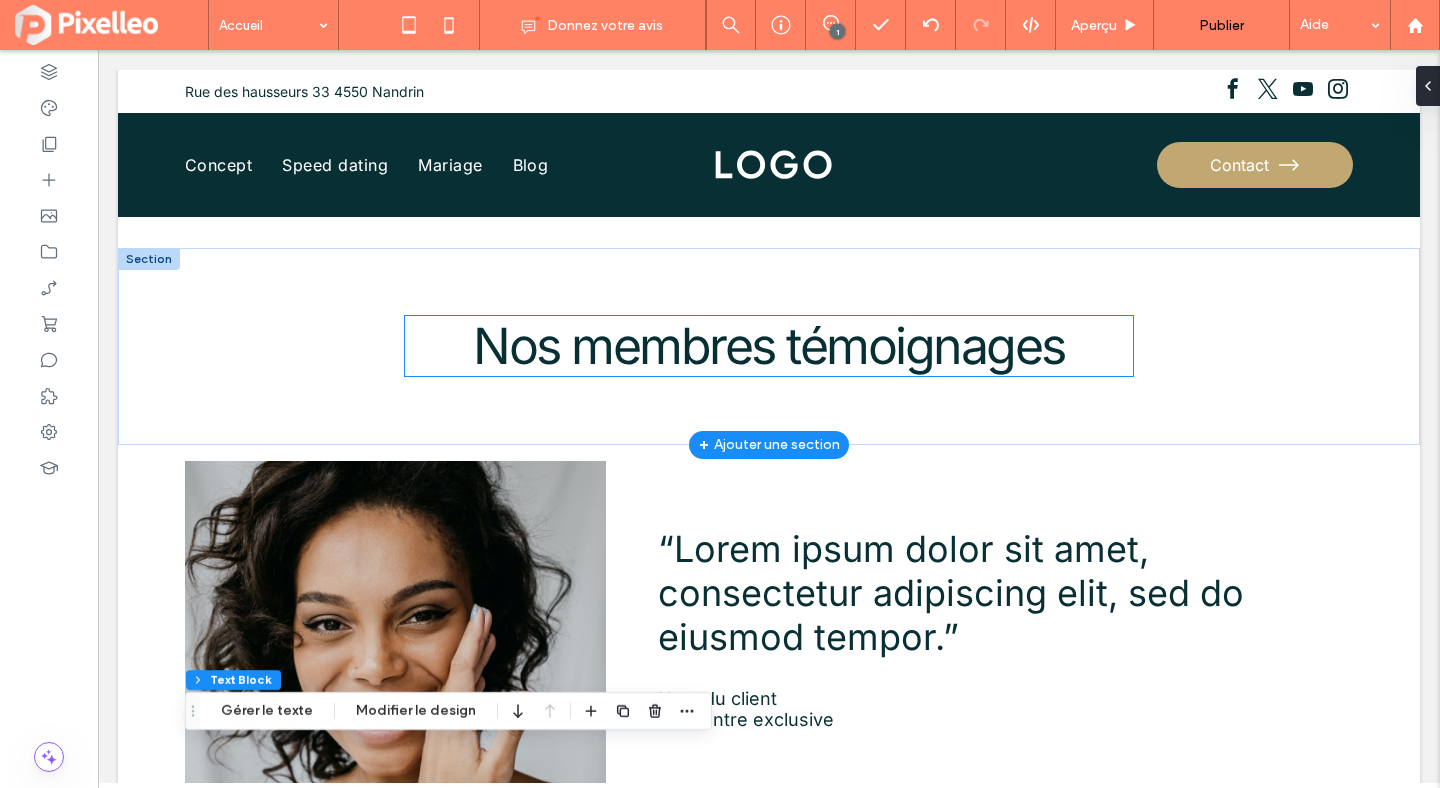 click on "Nos membres témoignages" at bounding box center (769, 346) 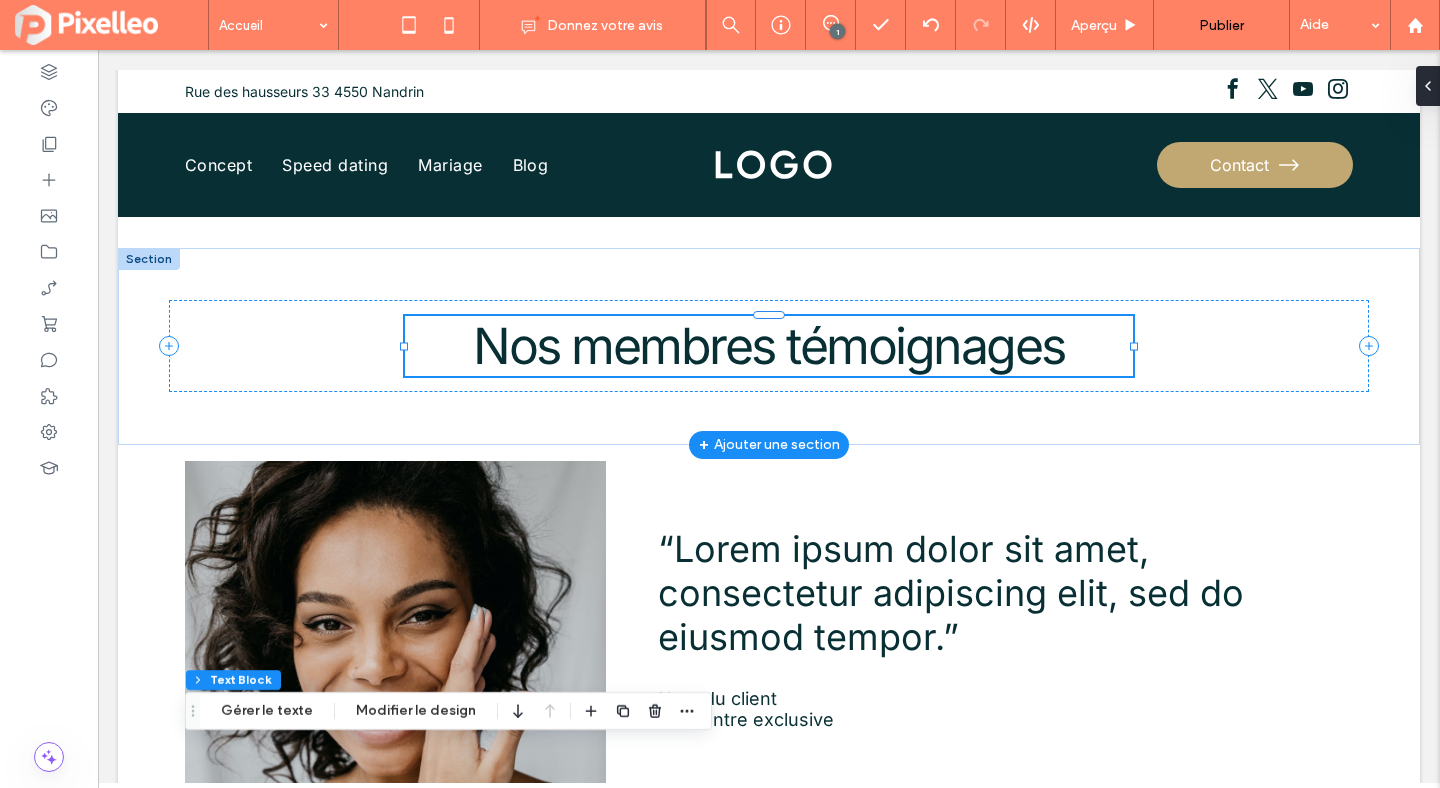 click on "Nos membres témoignages" at bounding box center (769, 346) 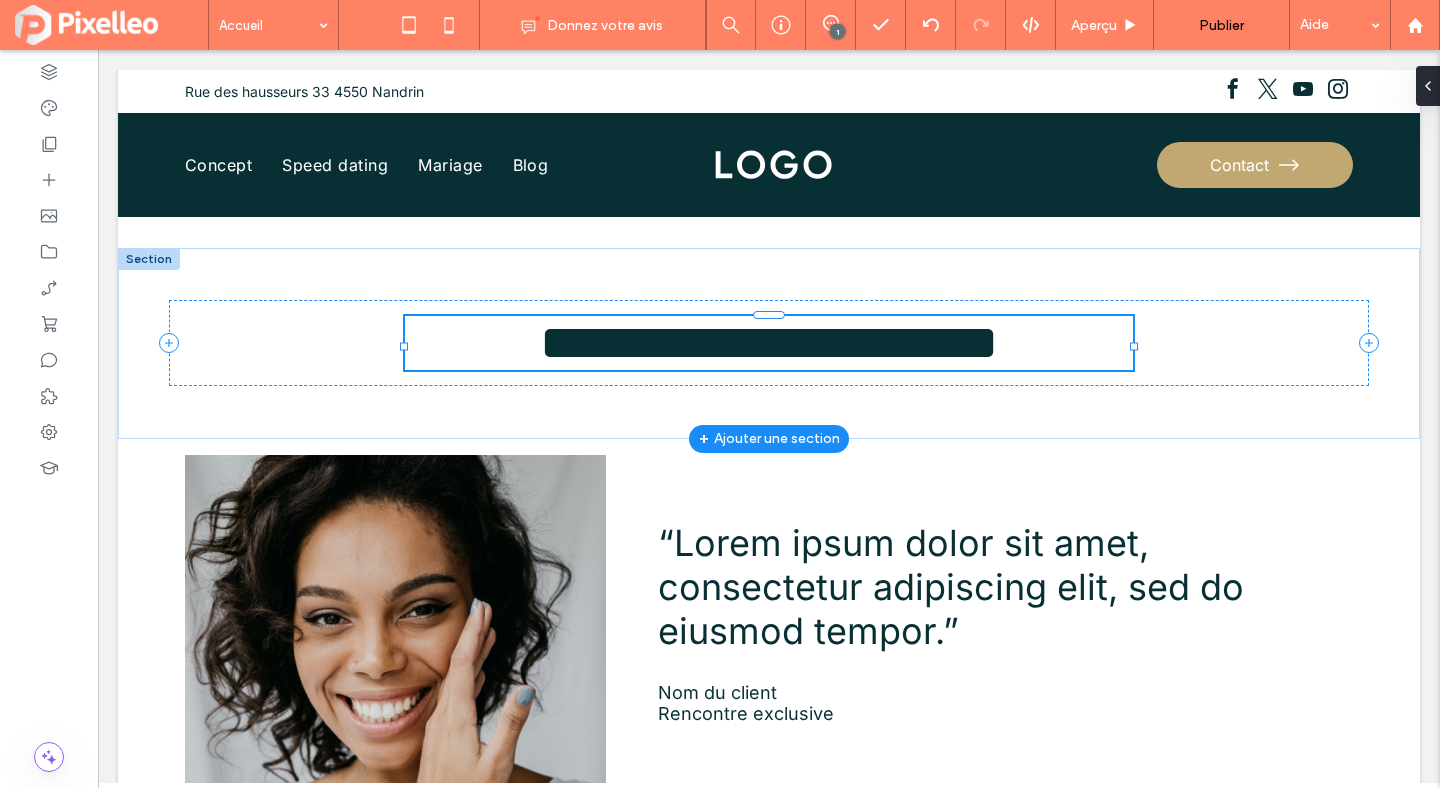type on "*****" 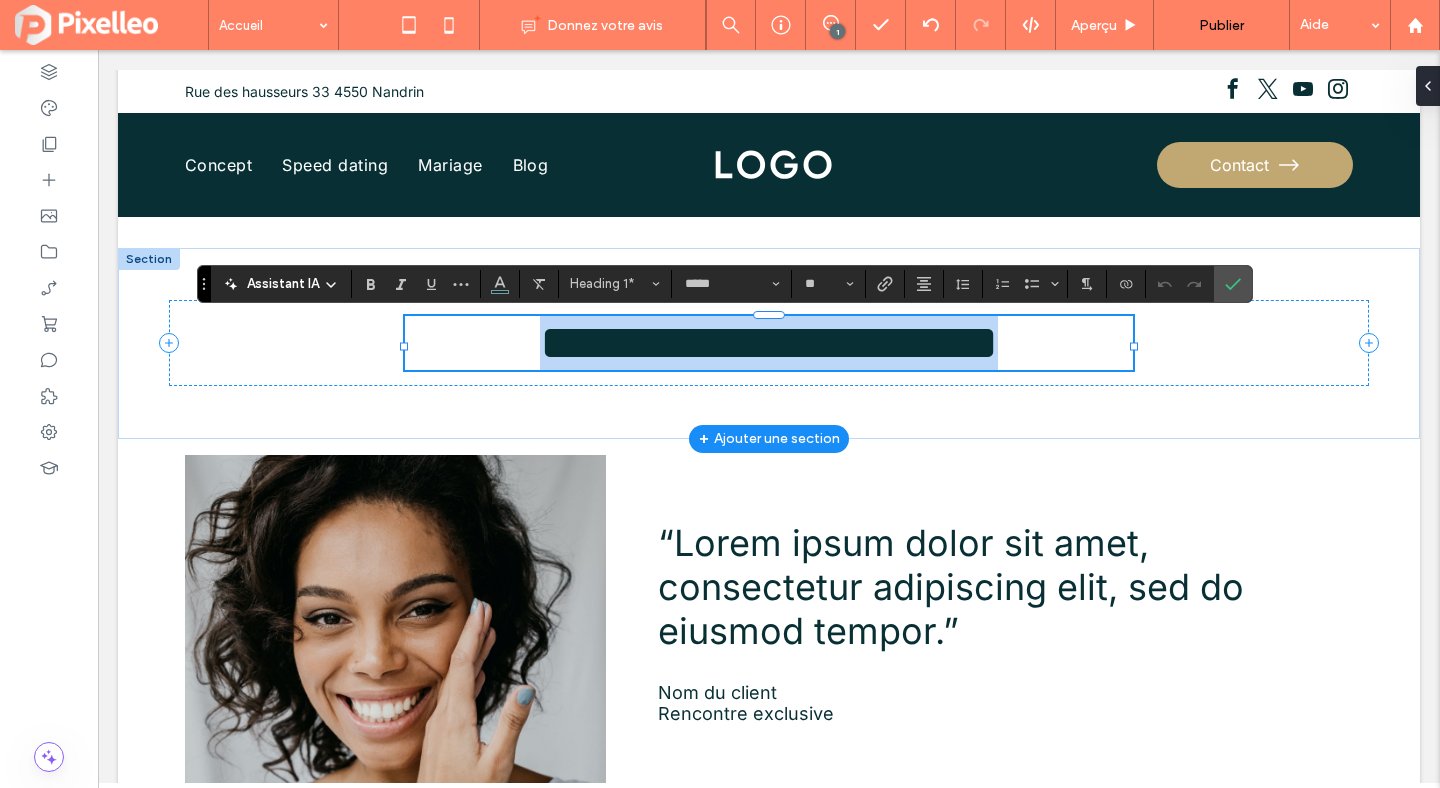 click on "**********" at bounding box center (769, 342) 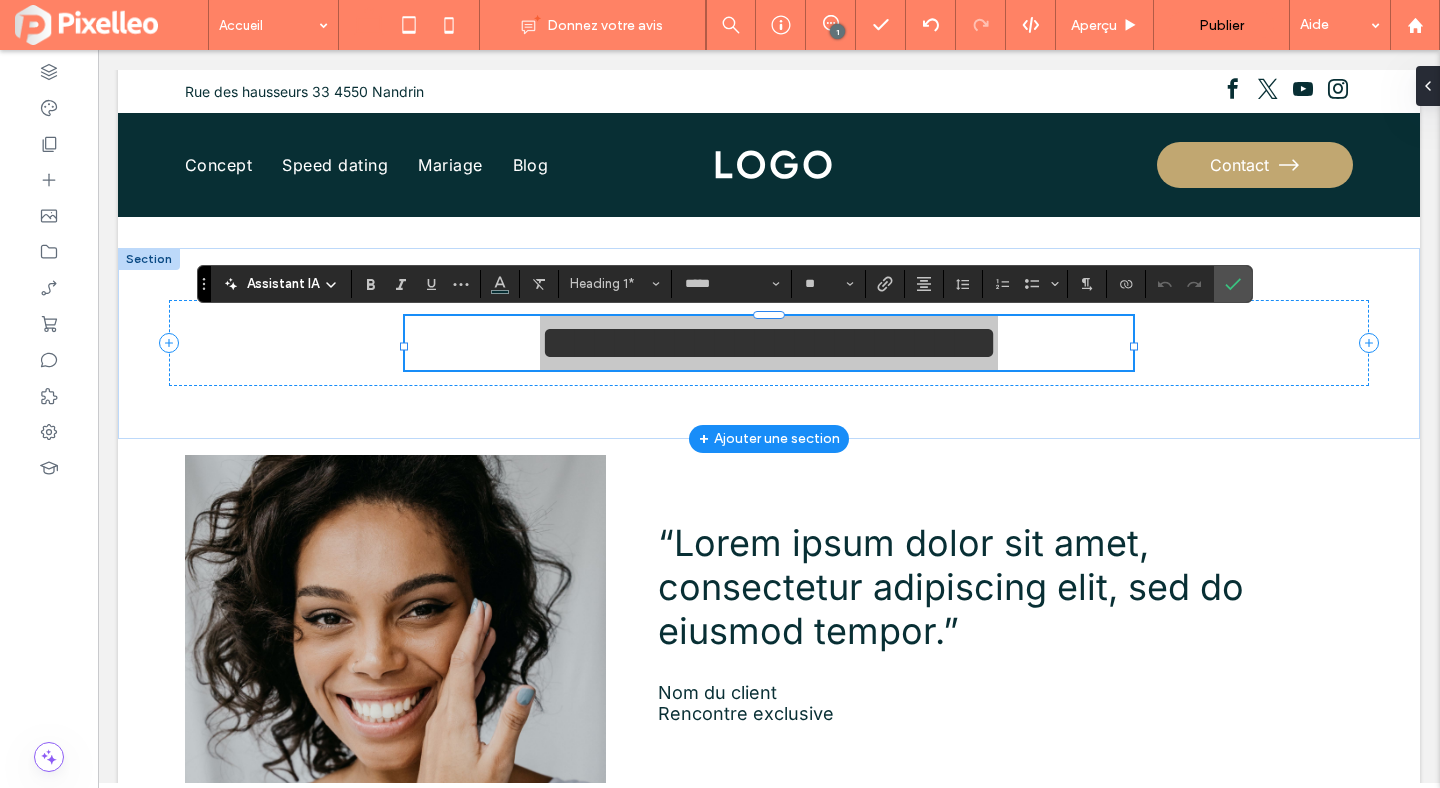 click on "Assistant IA" at bounding box center [281, 283] 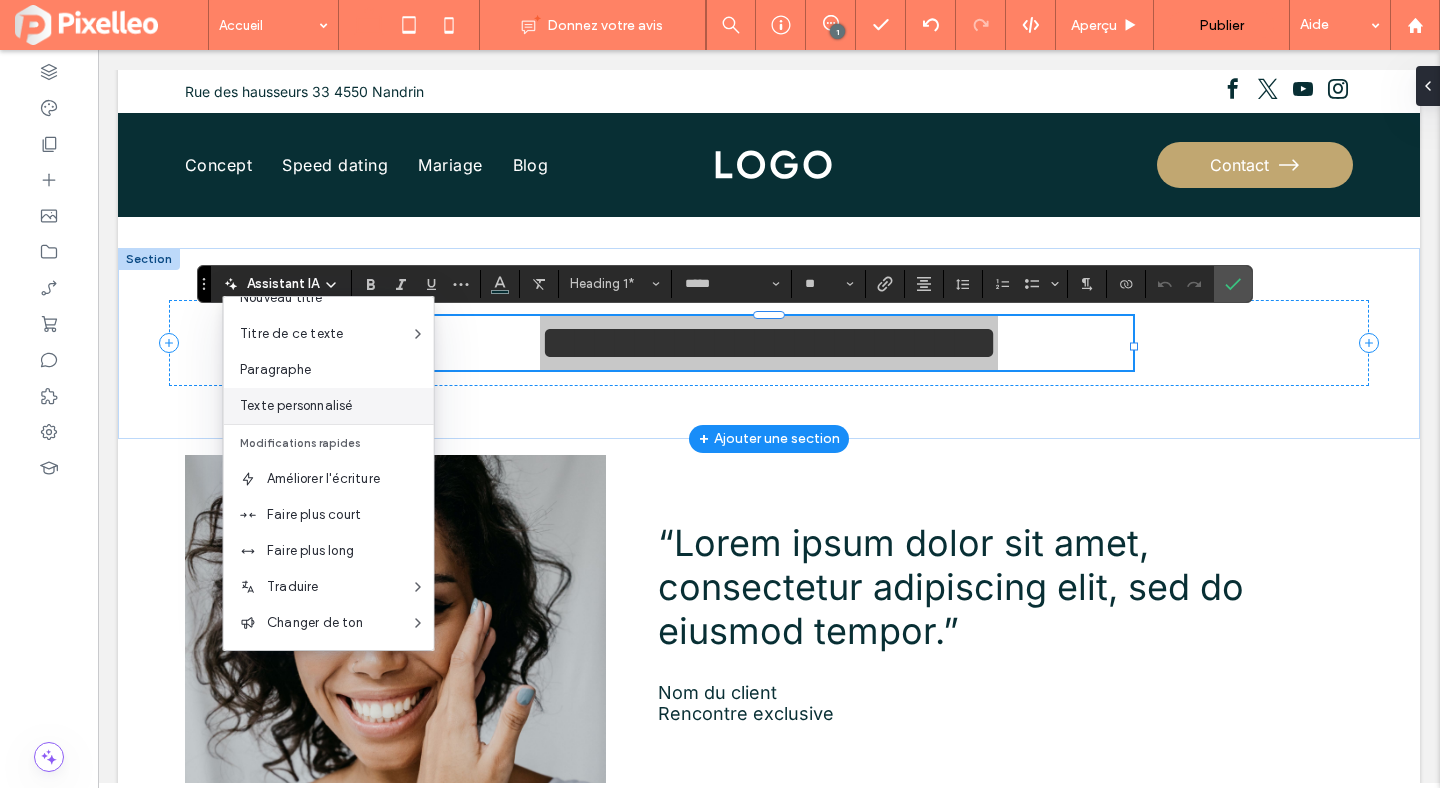 scroll, scrollTop: 172, scrollLeft: 0, axis: vertical 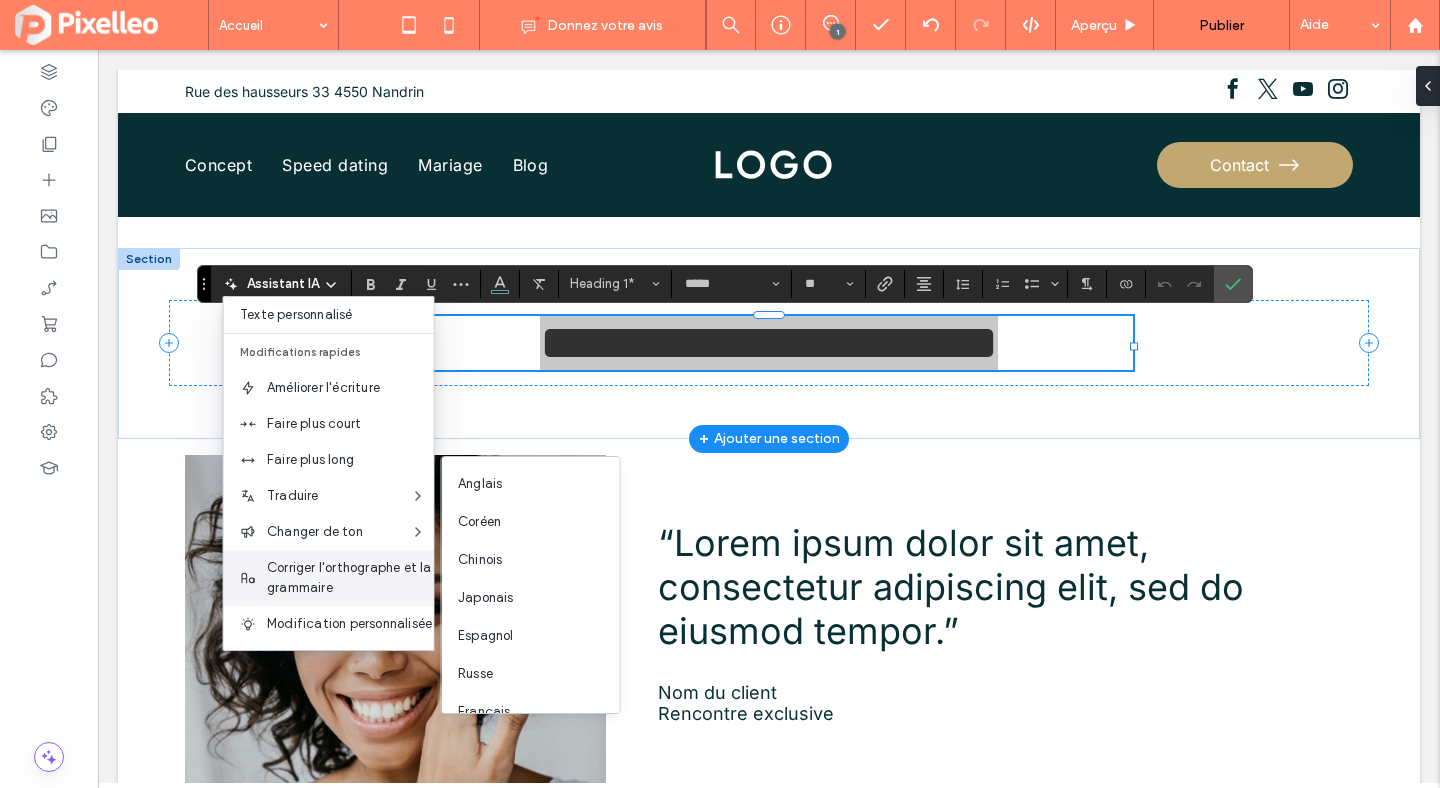 click on "Corriger l'orthographe et la grammaire" at bounding box center (350, 578) 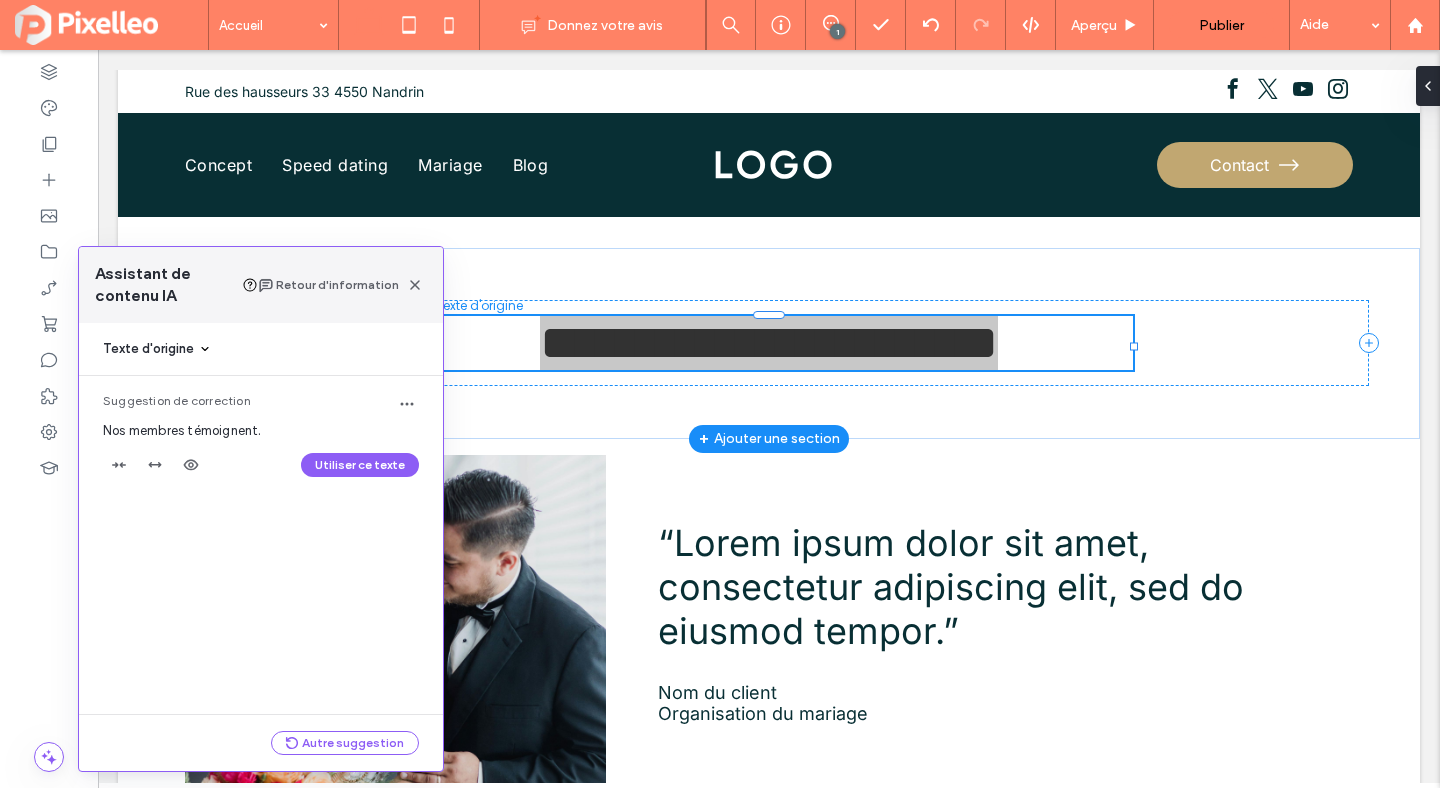 click on "Utiliser ce texte" at bounding box center [360, 465] 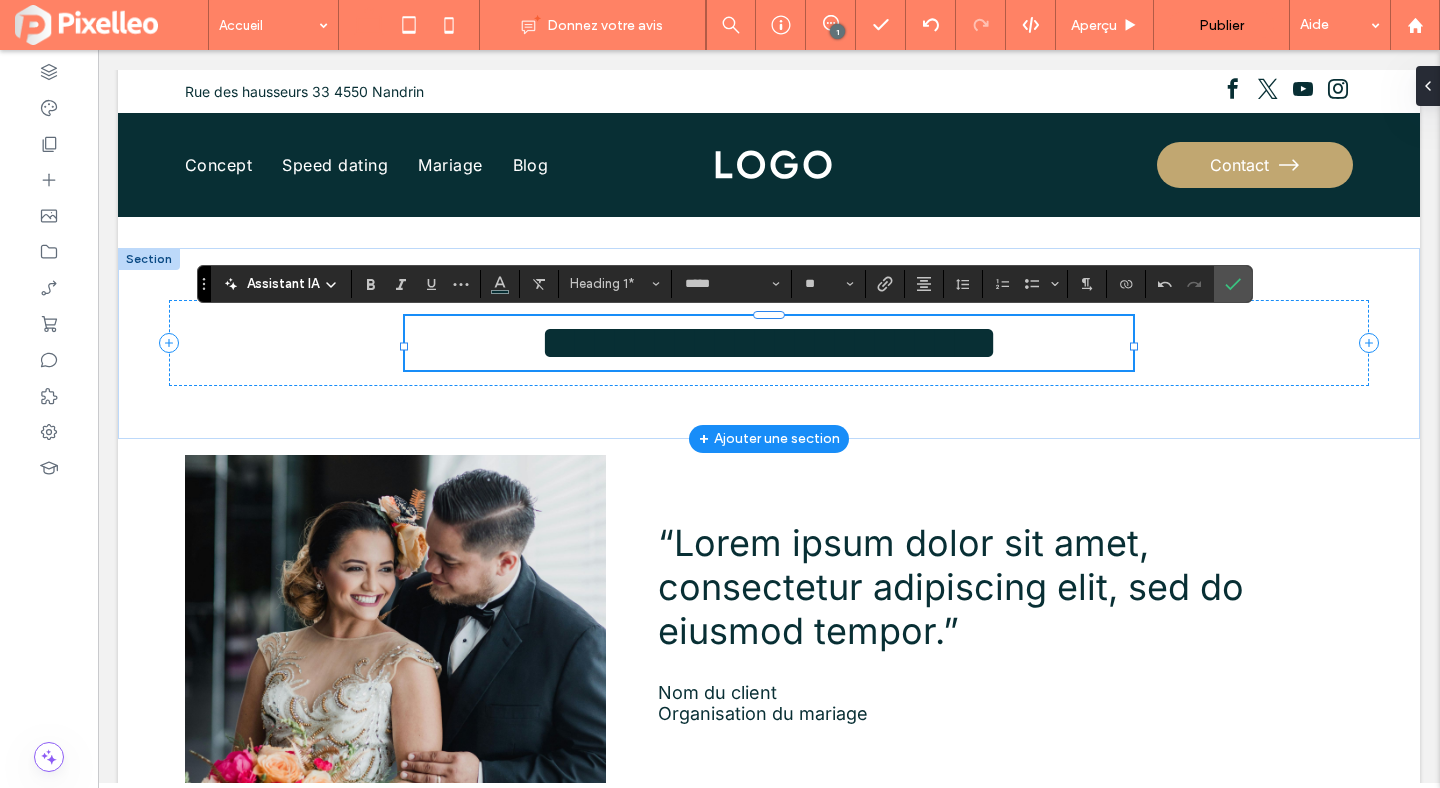 click on "**********" at bounding box center [769, 343] 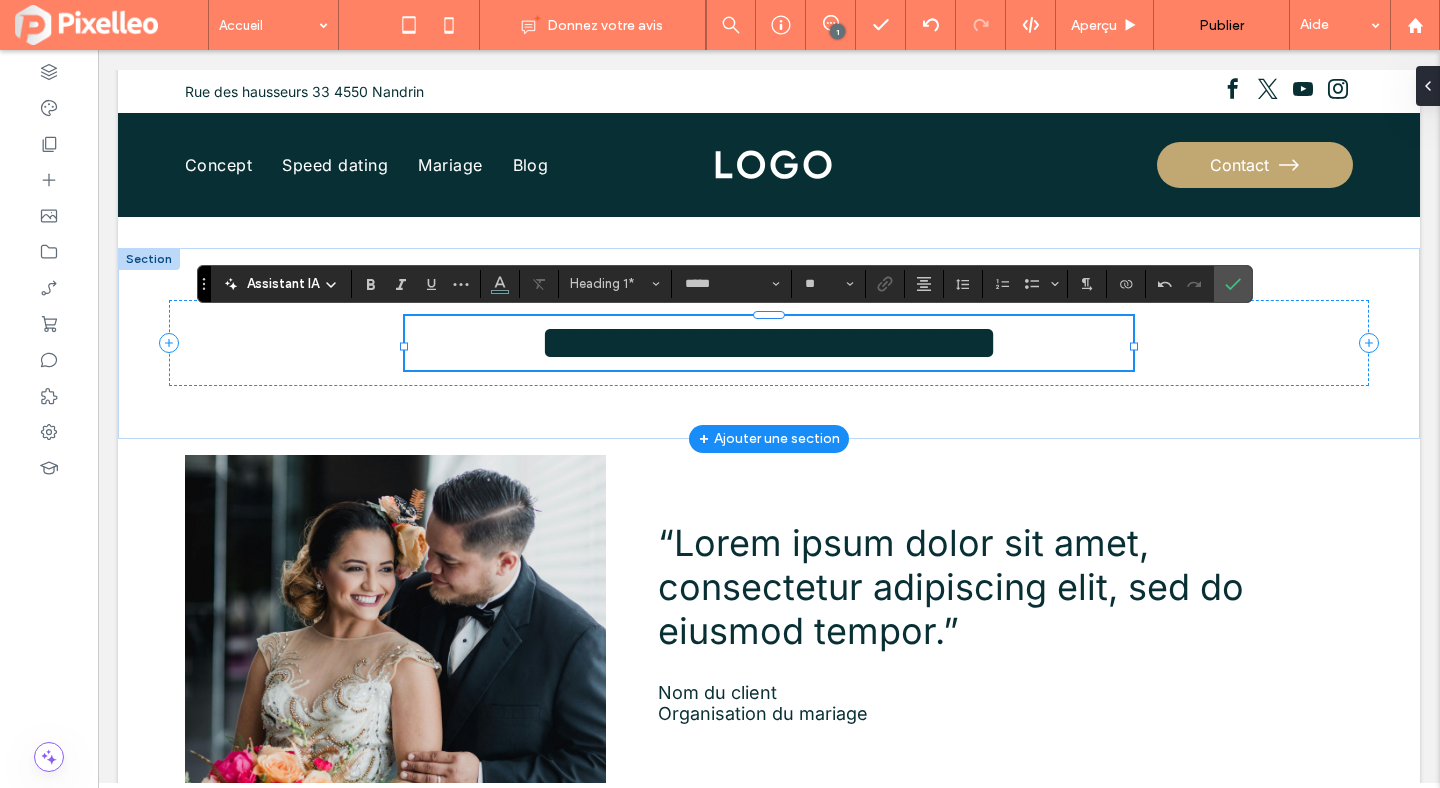 type 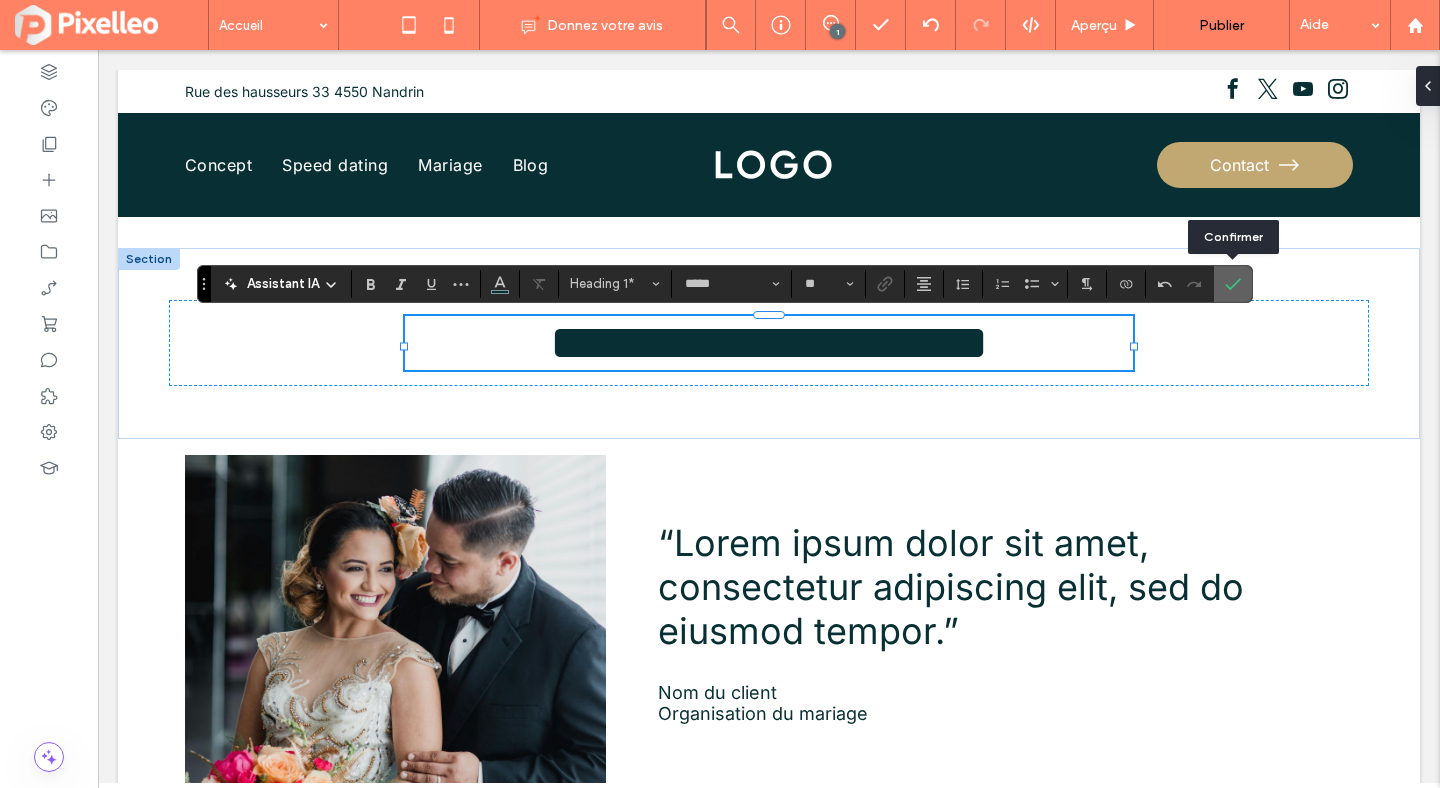 click 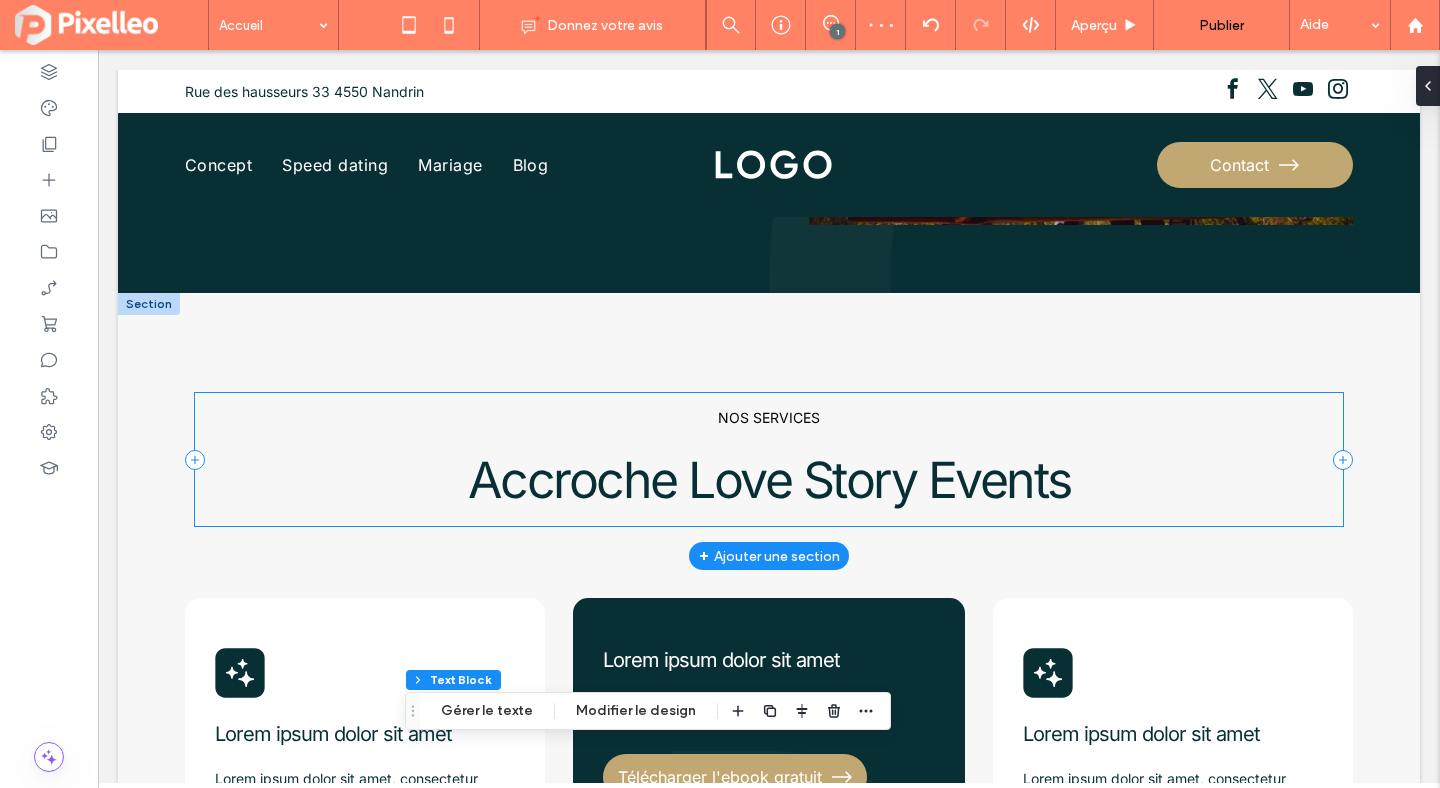 scroll, scrollTop: 531, scrollLeft: 0, axis: vertical 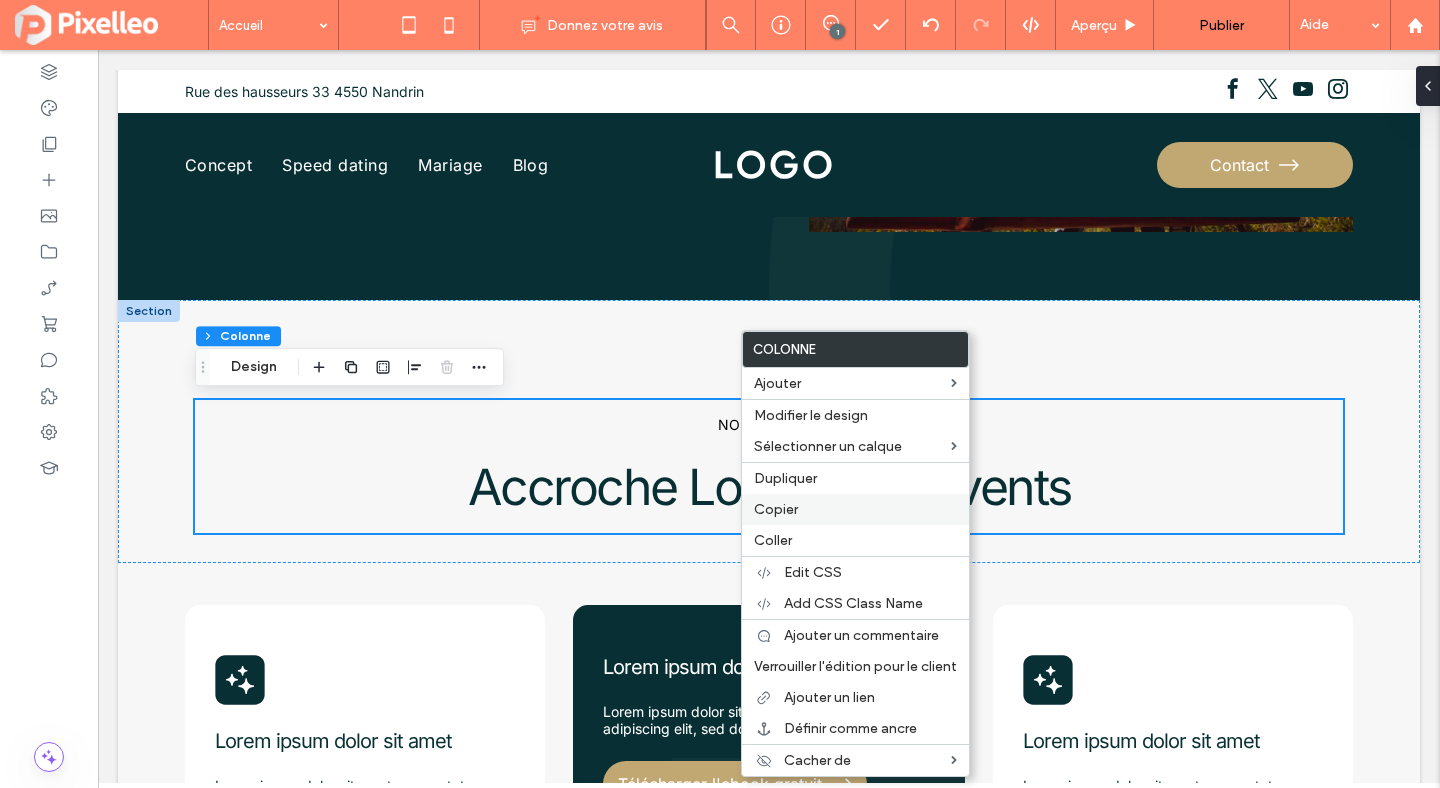 click on "Copier" at bounding box center (855, 509) 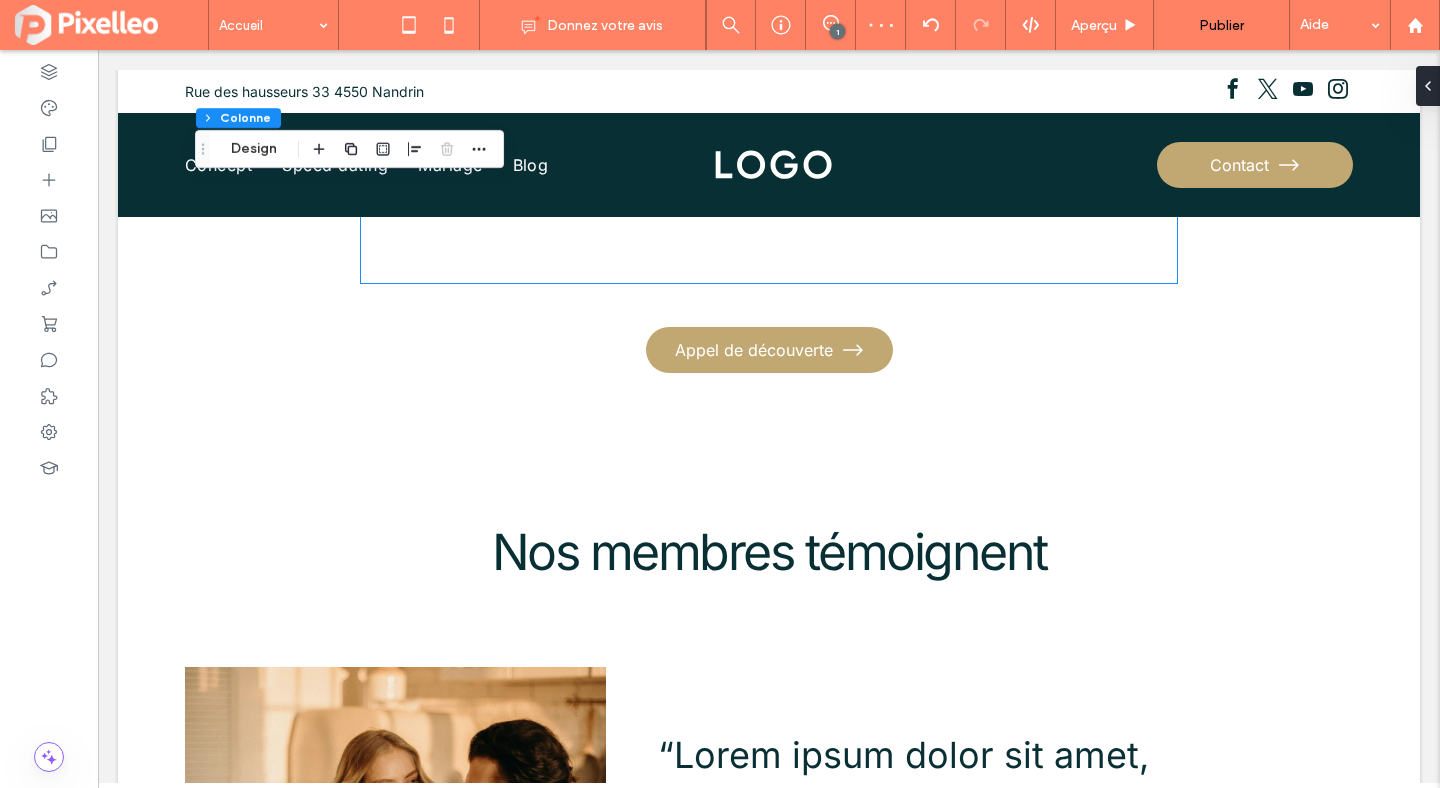 scroll, scrollTop: 2607, scrollLeft: 0, axis: vertical 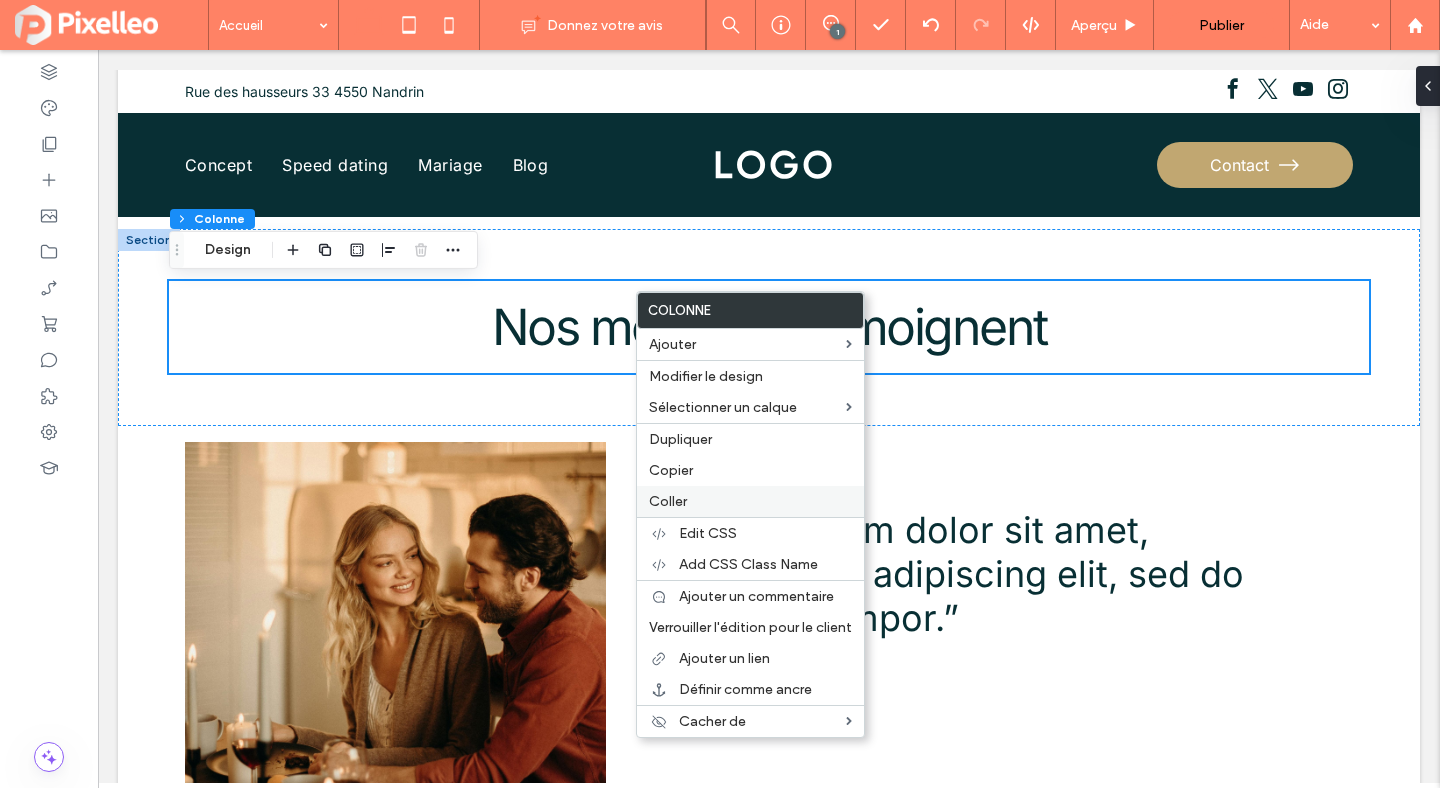 click on "Coller" at bounding box center (668, 501) 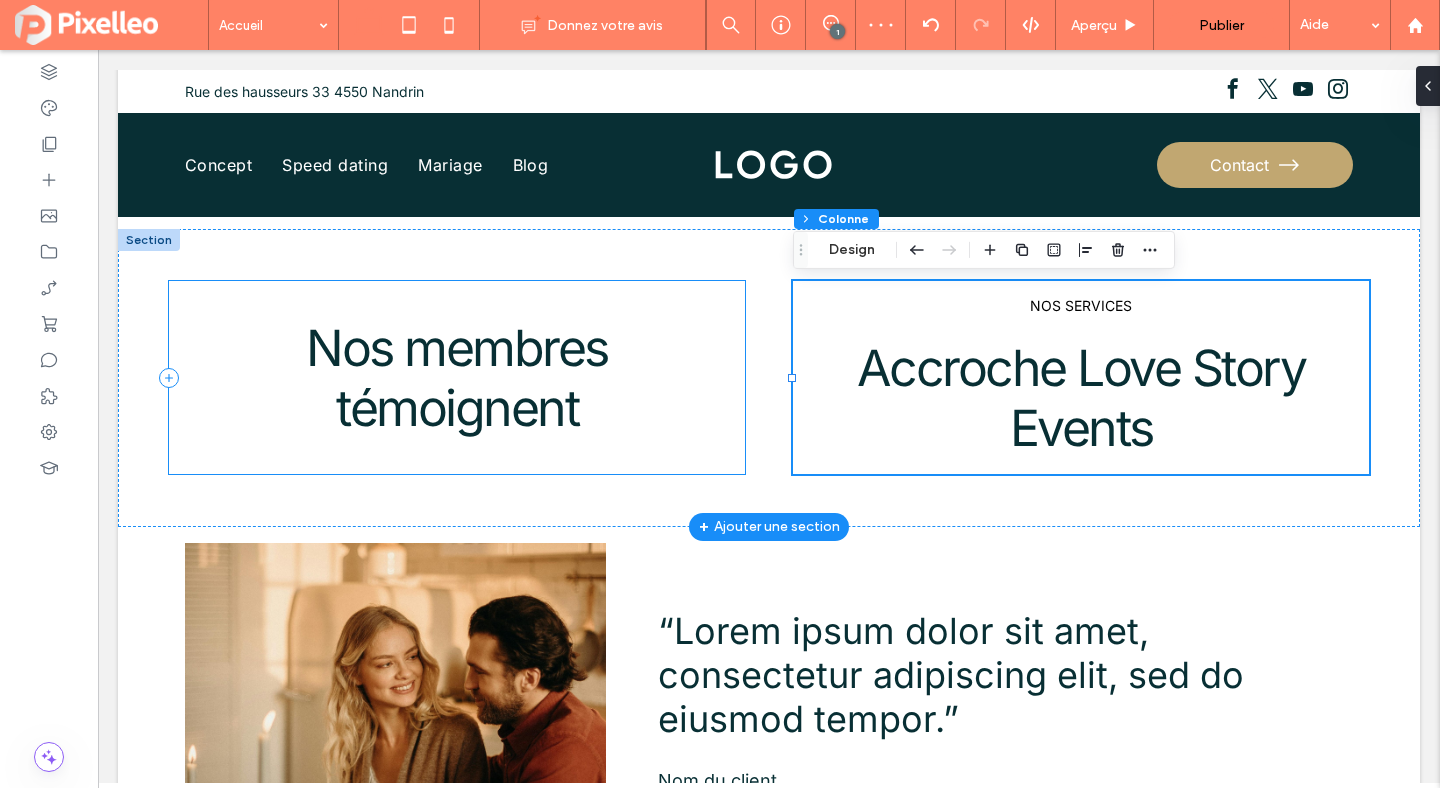 click on "Nos membres témoignent" at bounding box center [457, 377] 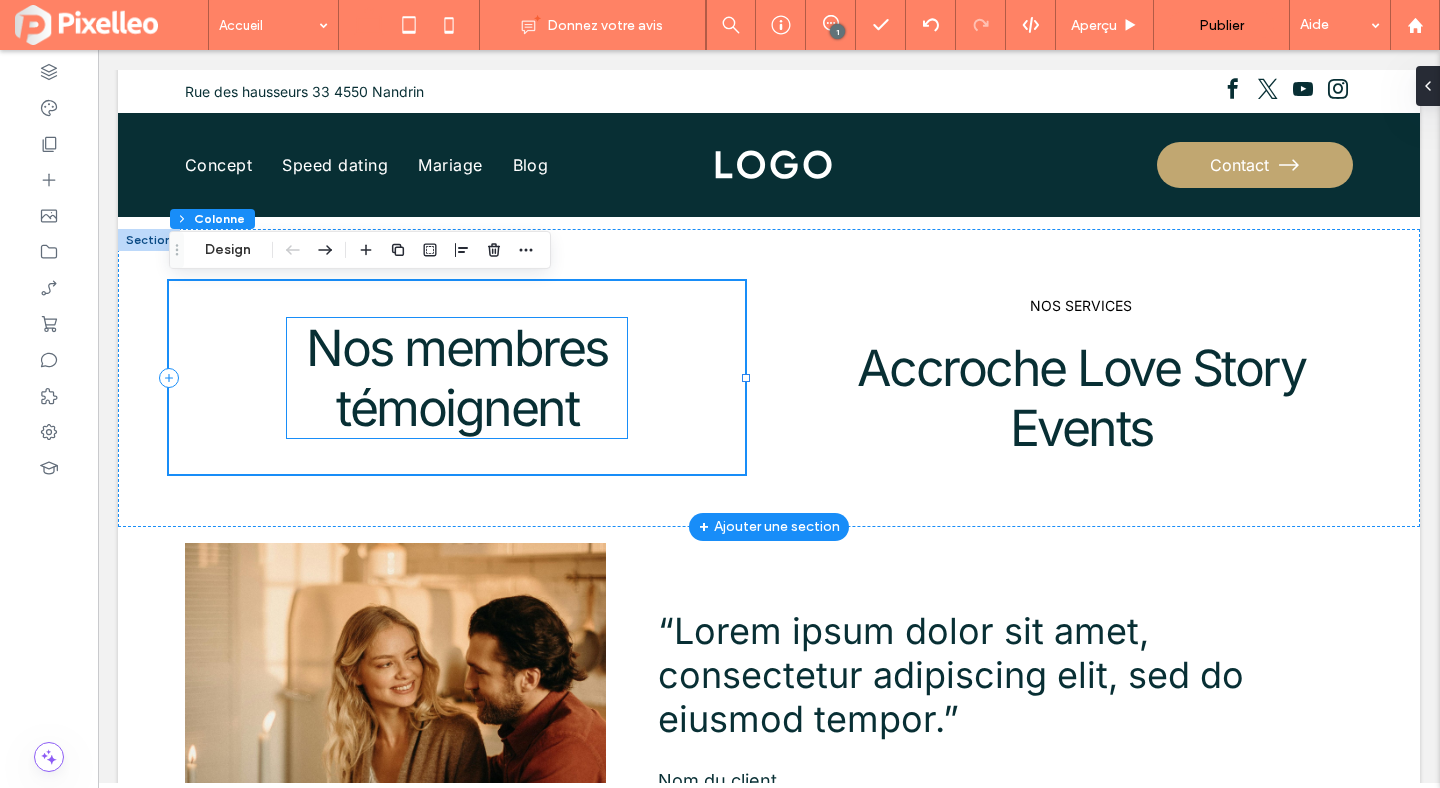 click on "Nos membres témoignent" at bounding box center [457, 378] 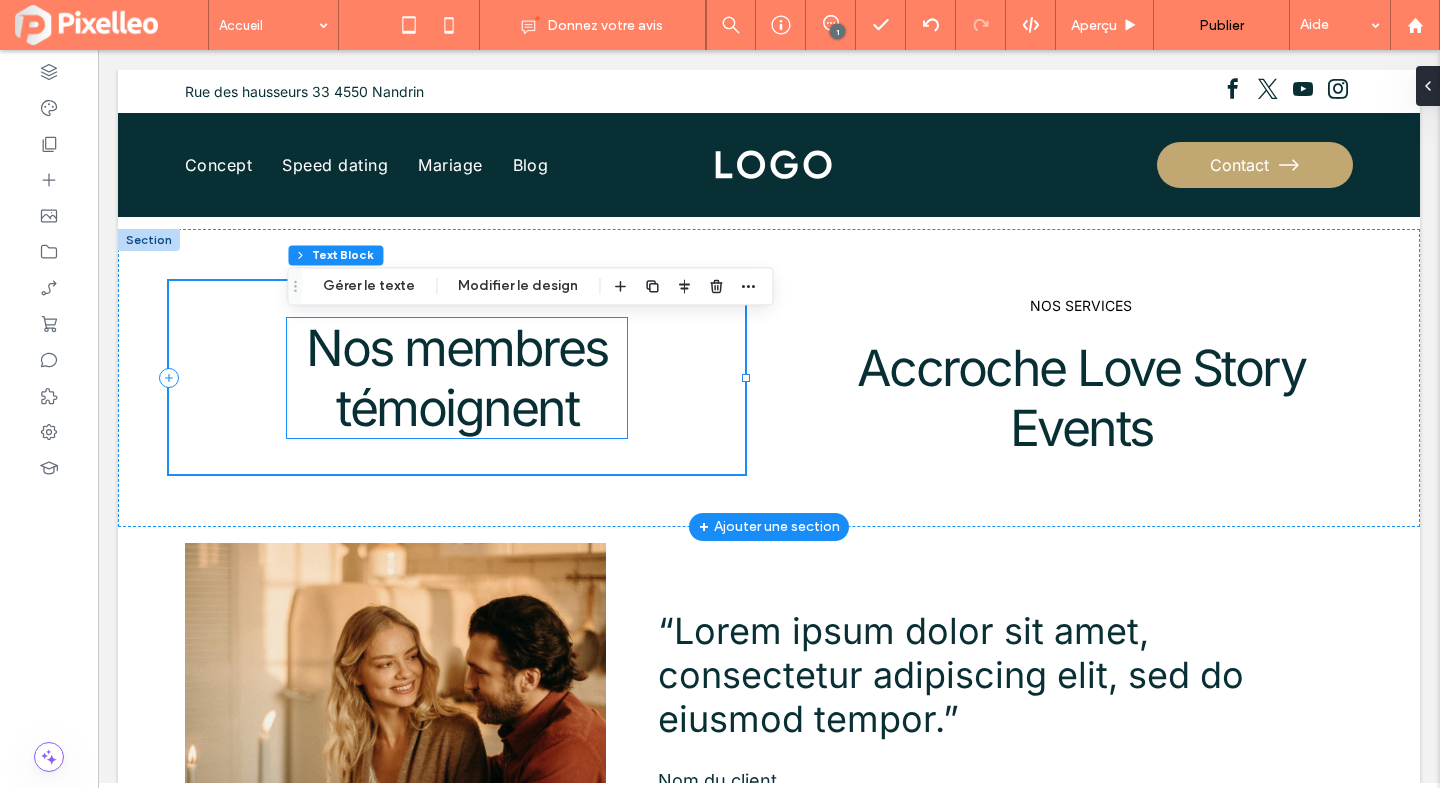 click on "Nos membres témoignent" at bounding box center [457, 378] 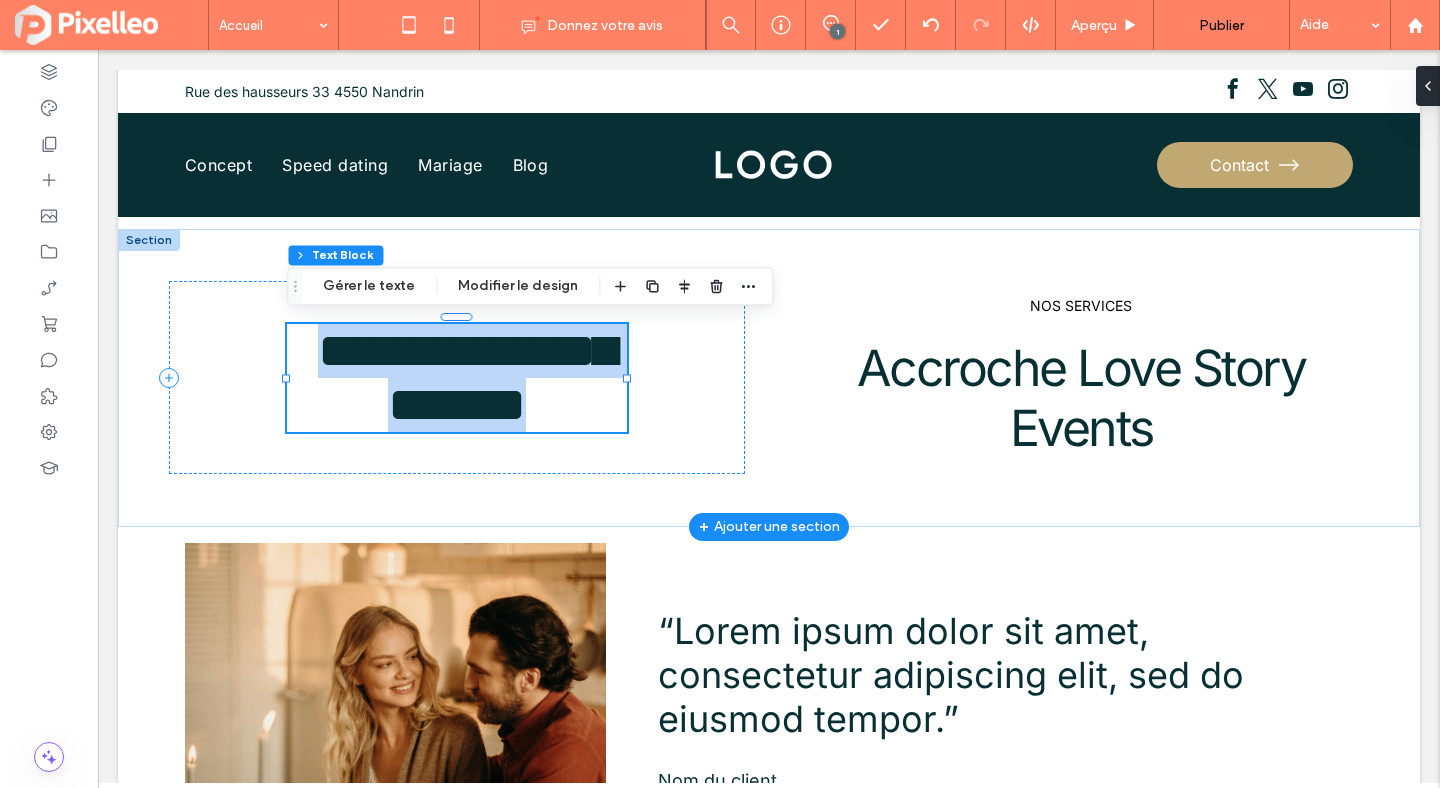 click on "**********" at bounding box center [467, 377] 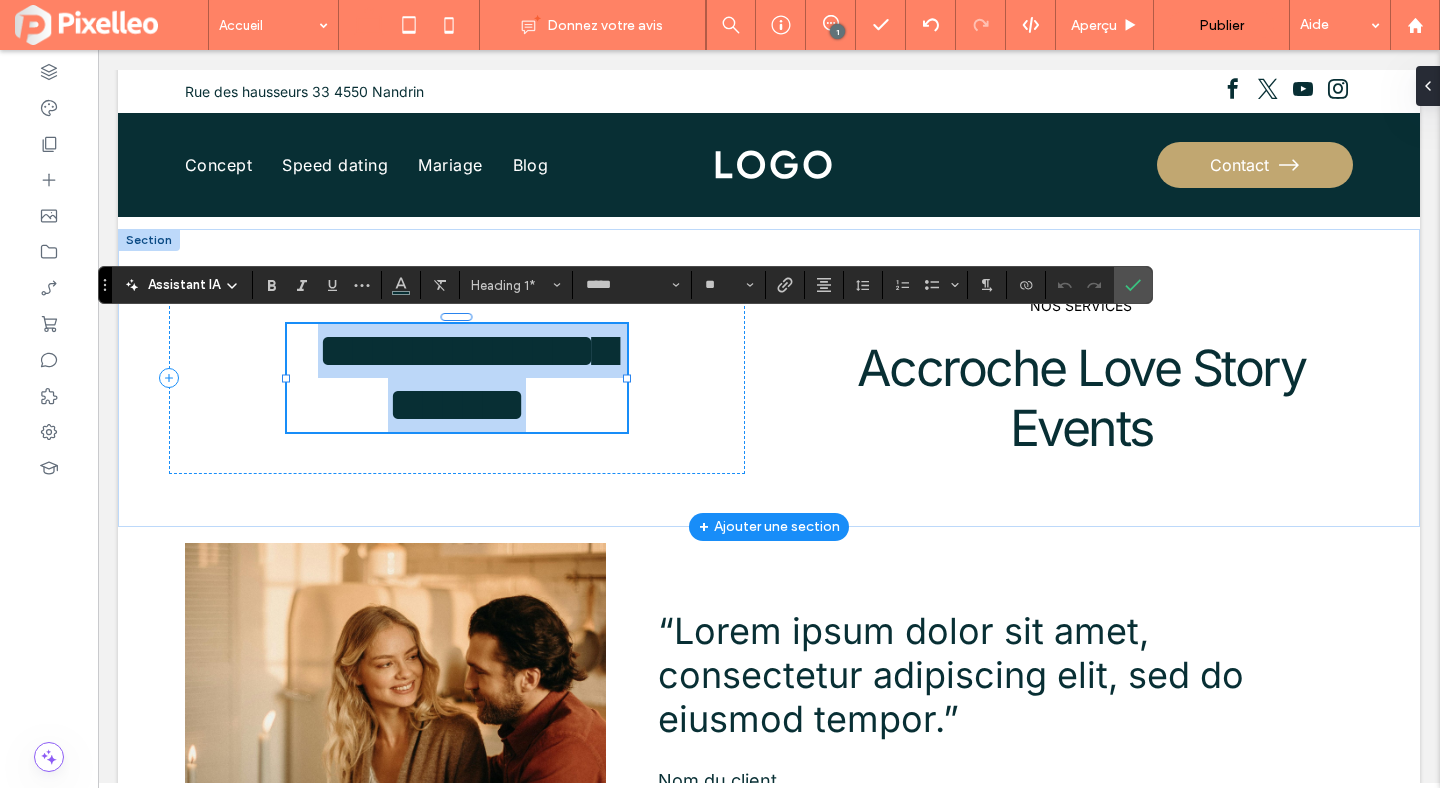 type 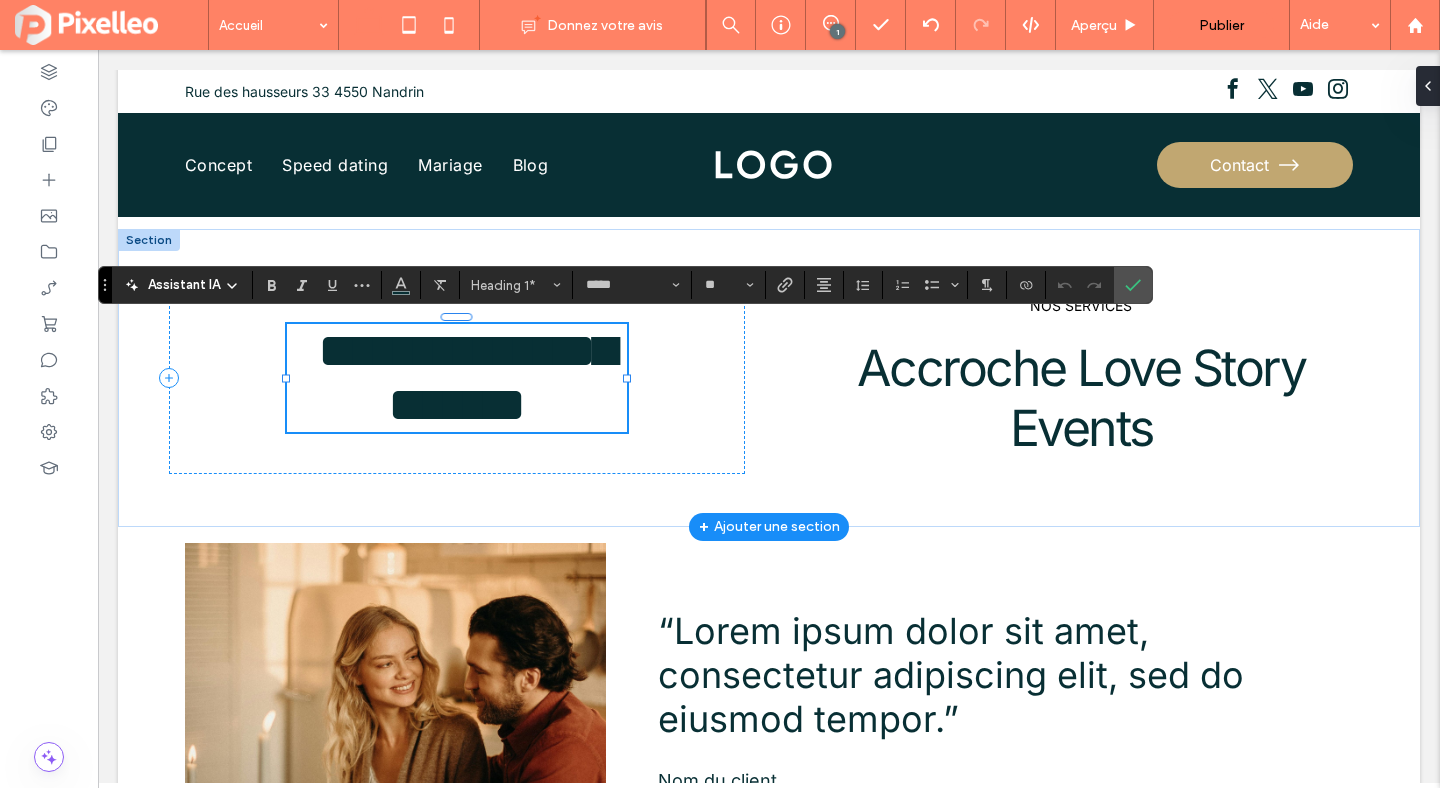 scroll, scrollTop: 2637, scrollLeft: 0, axis: vertical 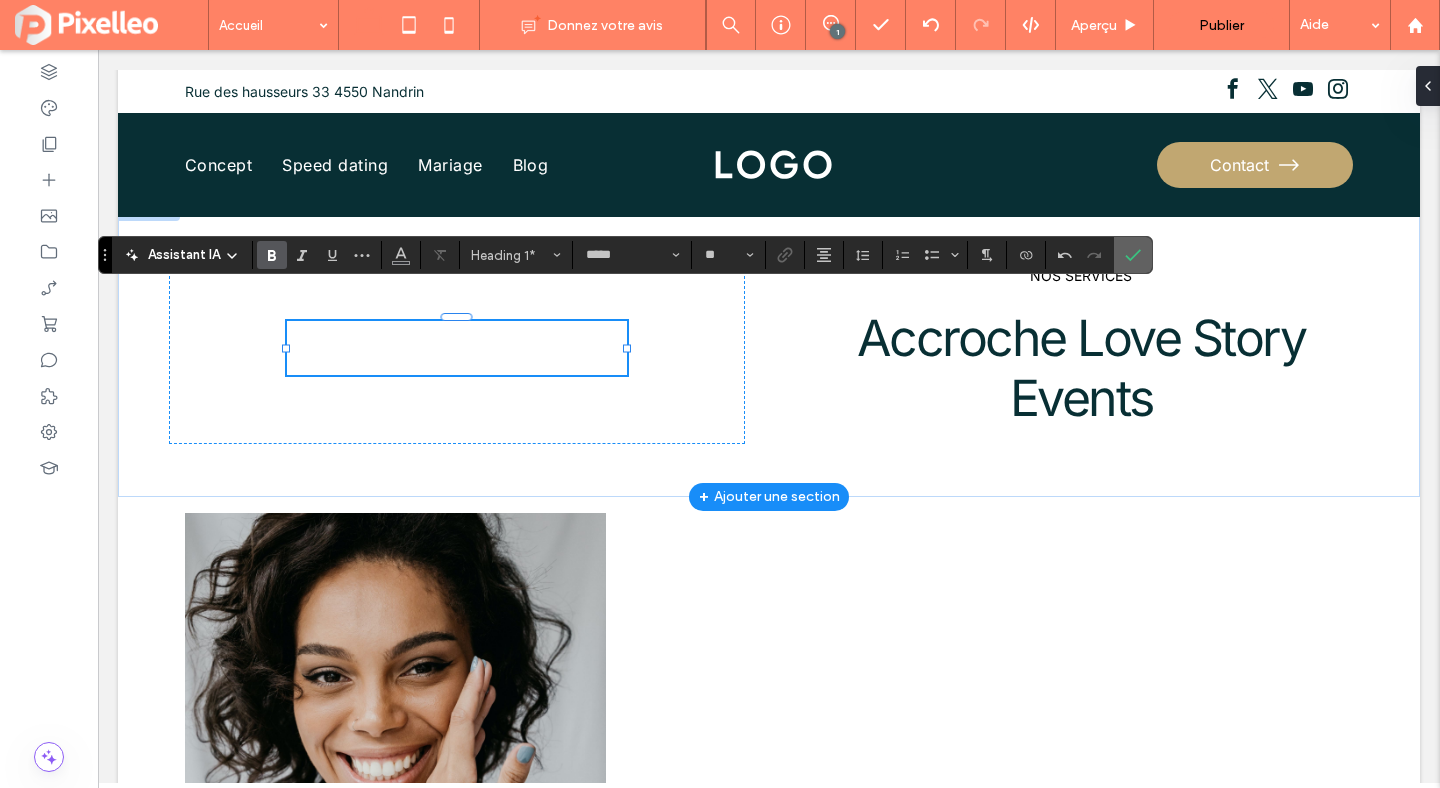click 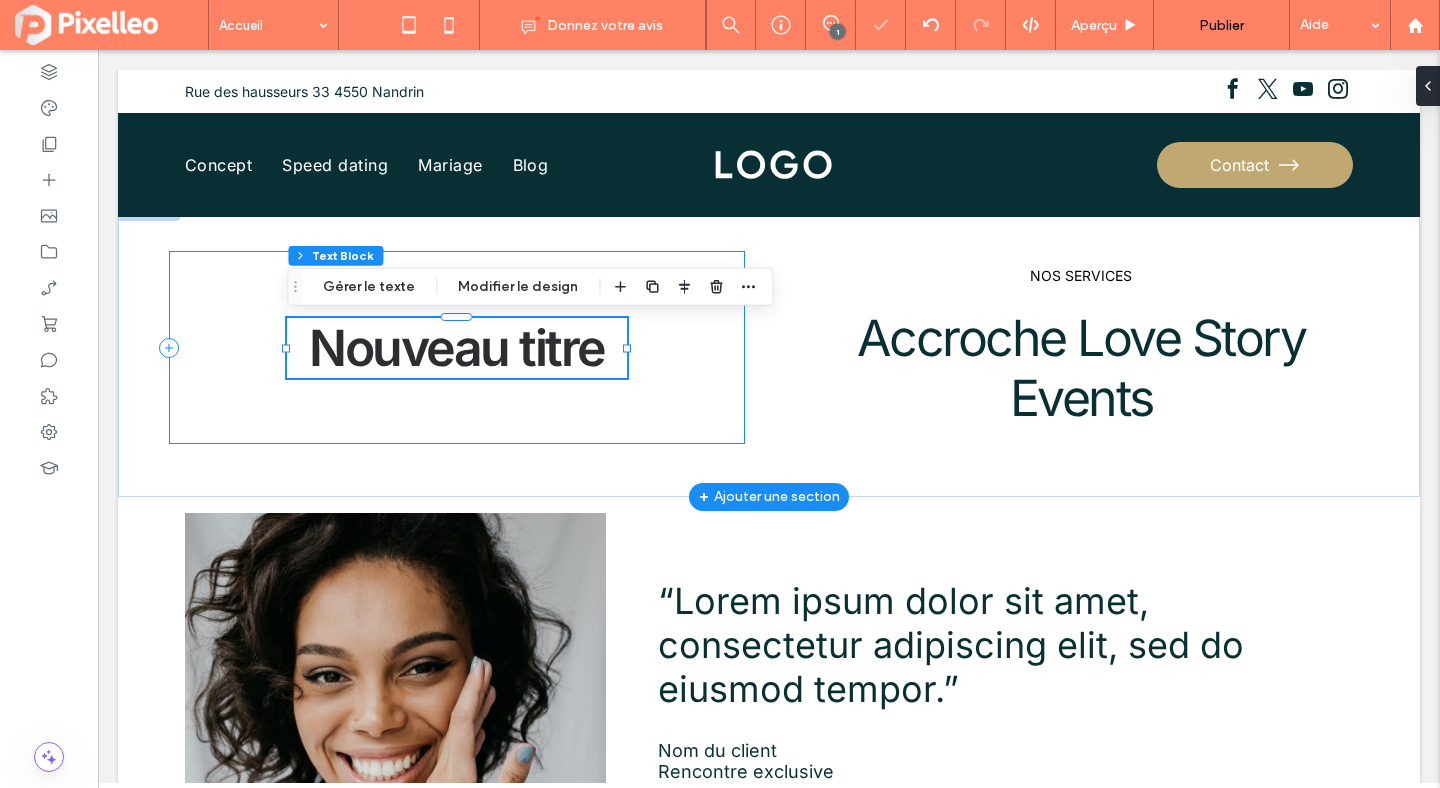 click on "Nouveau titre" at bounding box center (457, 347) 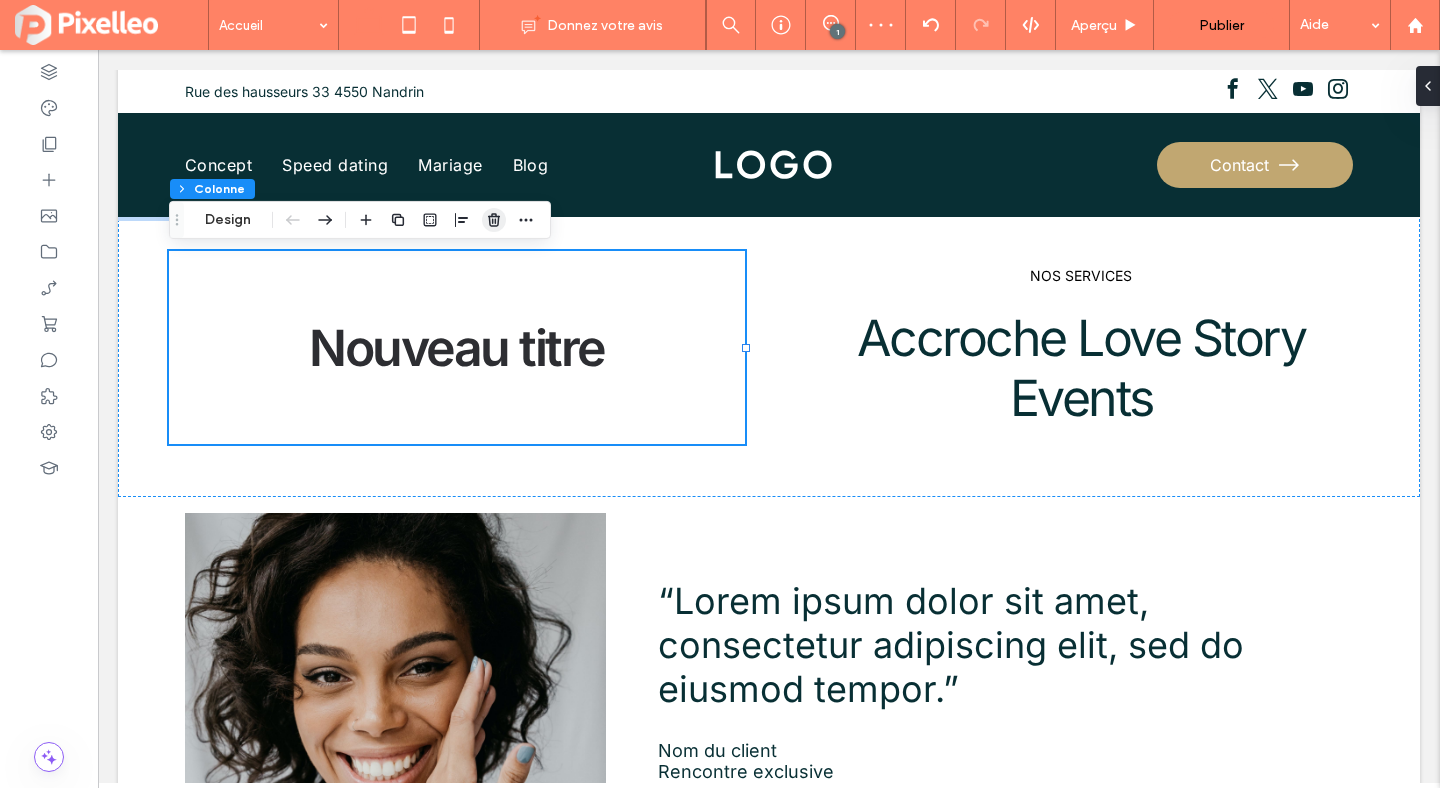 click 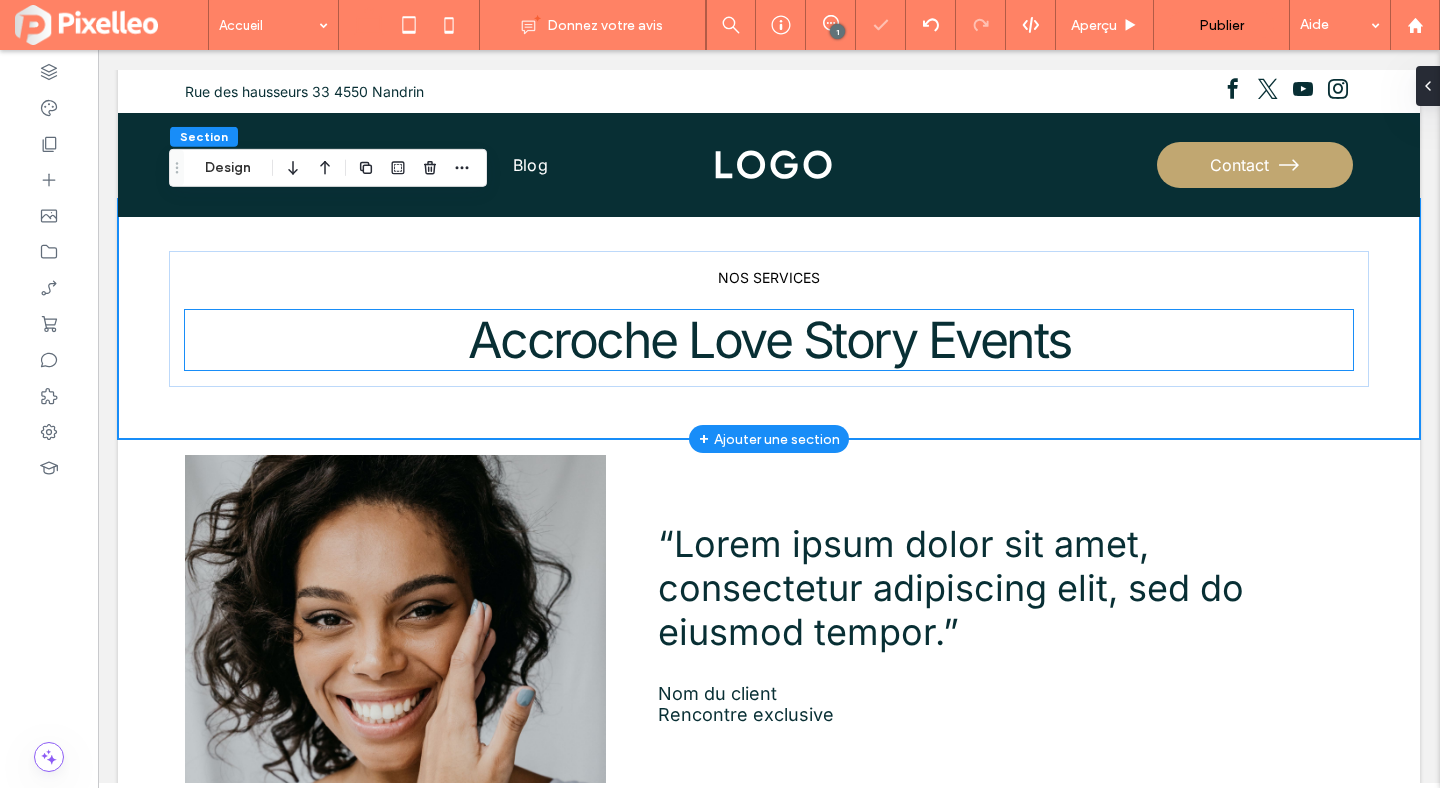click on "Accroche Love Story Events" at bounding box center (769, 340) 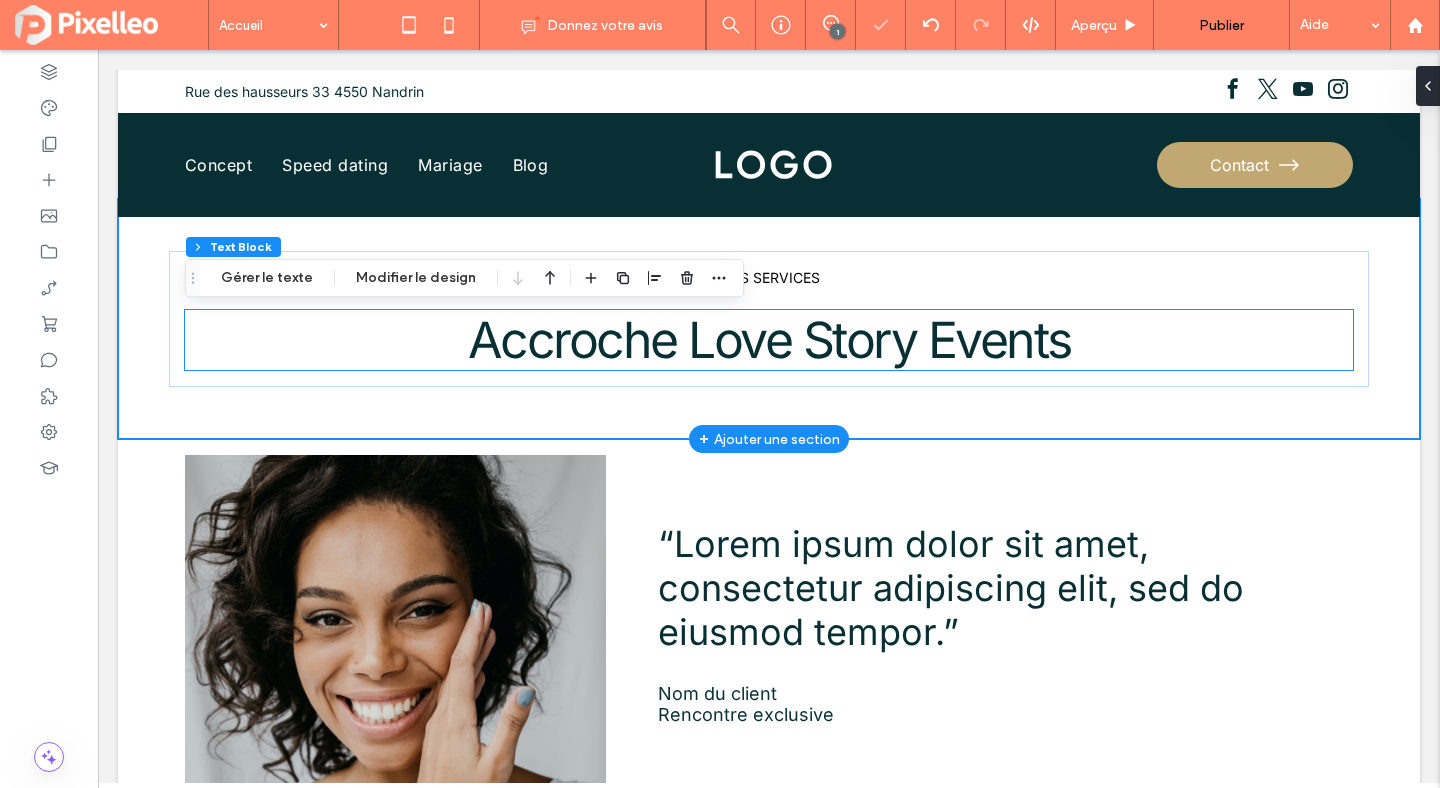 click on "Accroche Love Story Events" at bounding box center [769, 340] 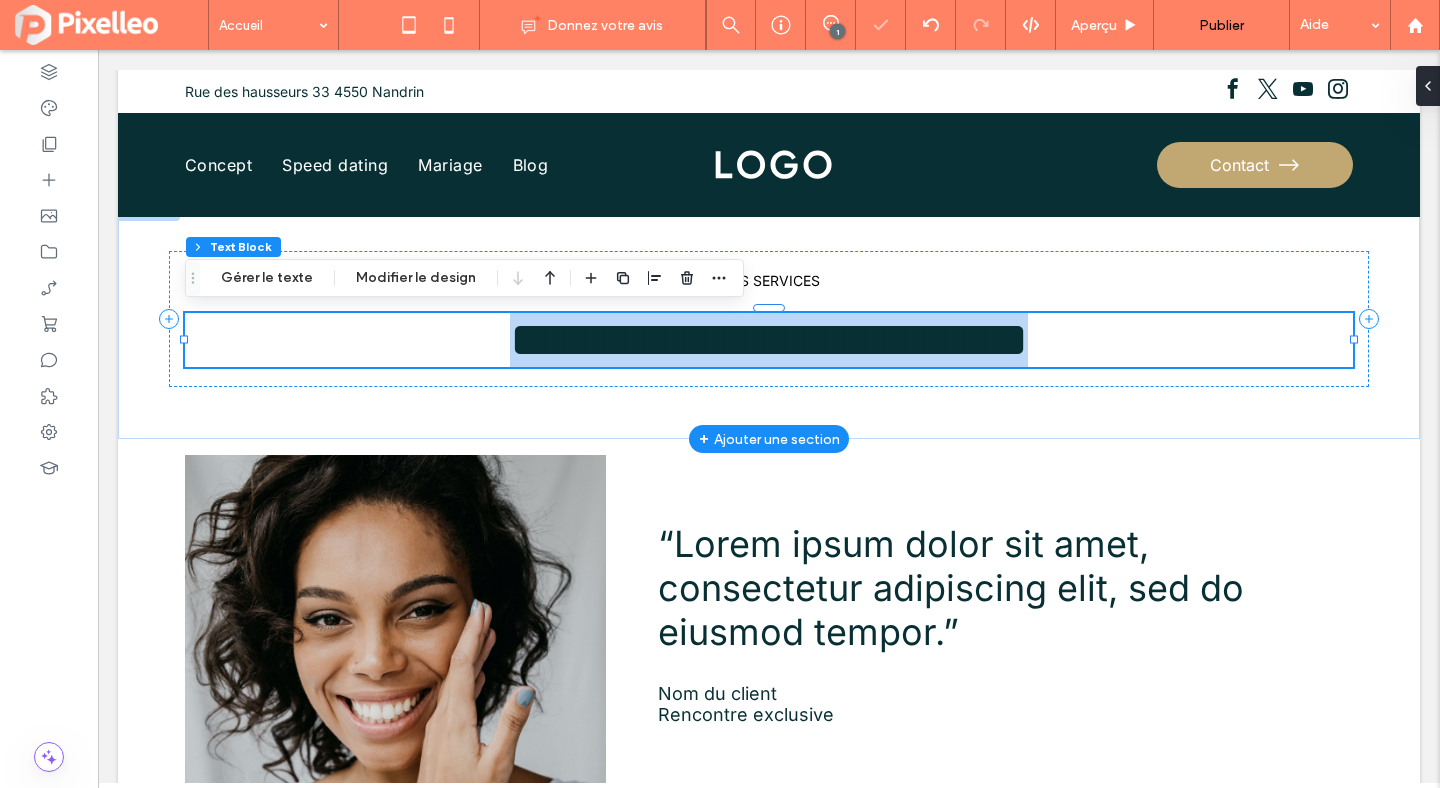 click on "**********" at bounding box center [769, 339] 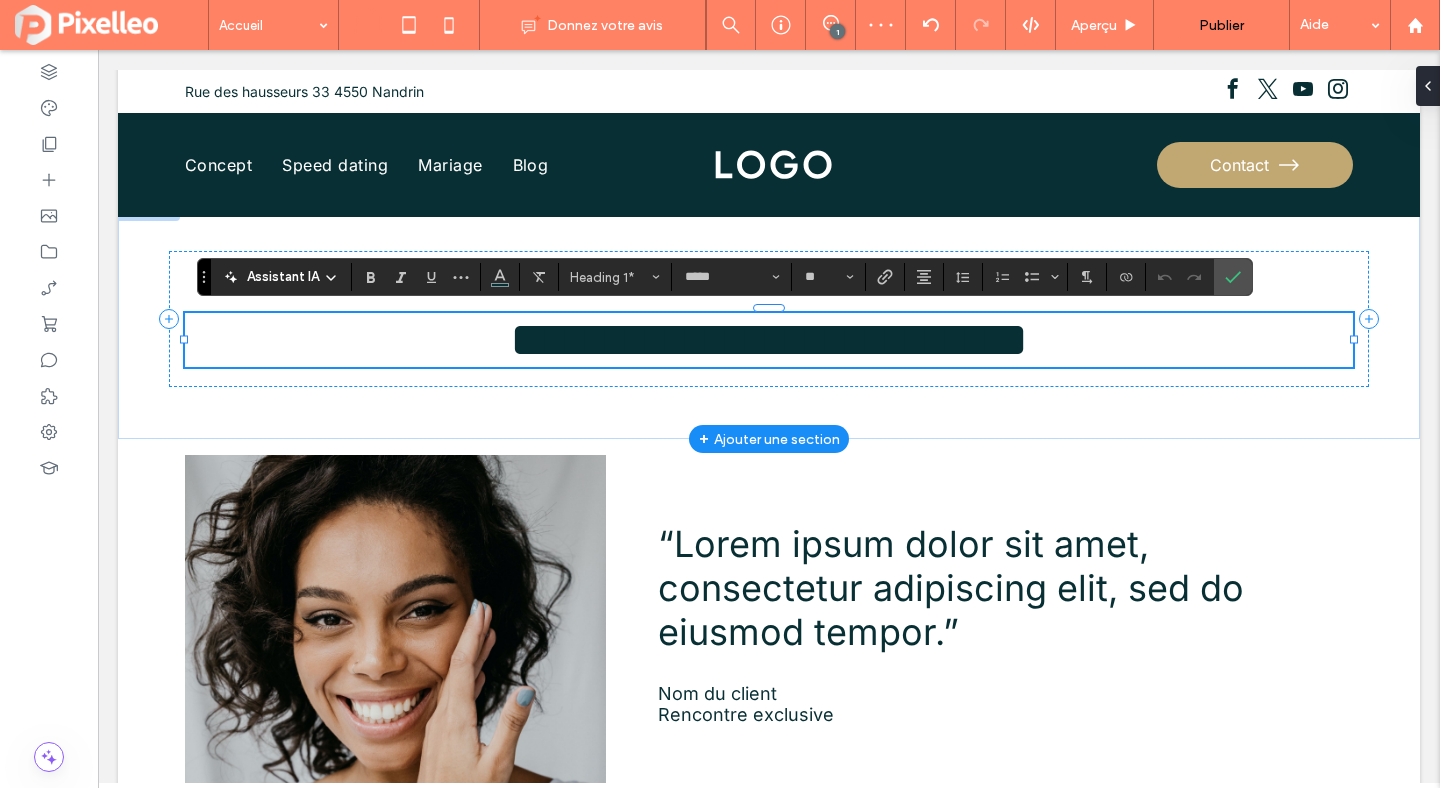 type on "*******" 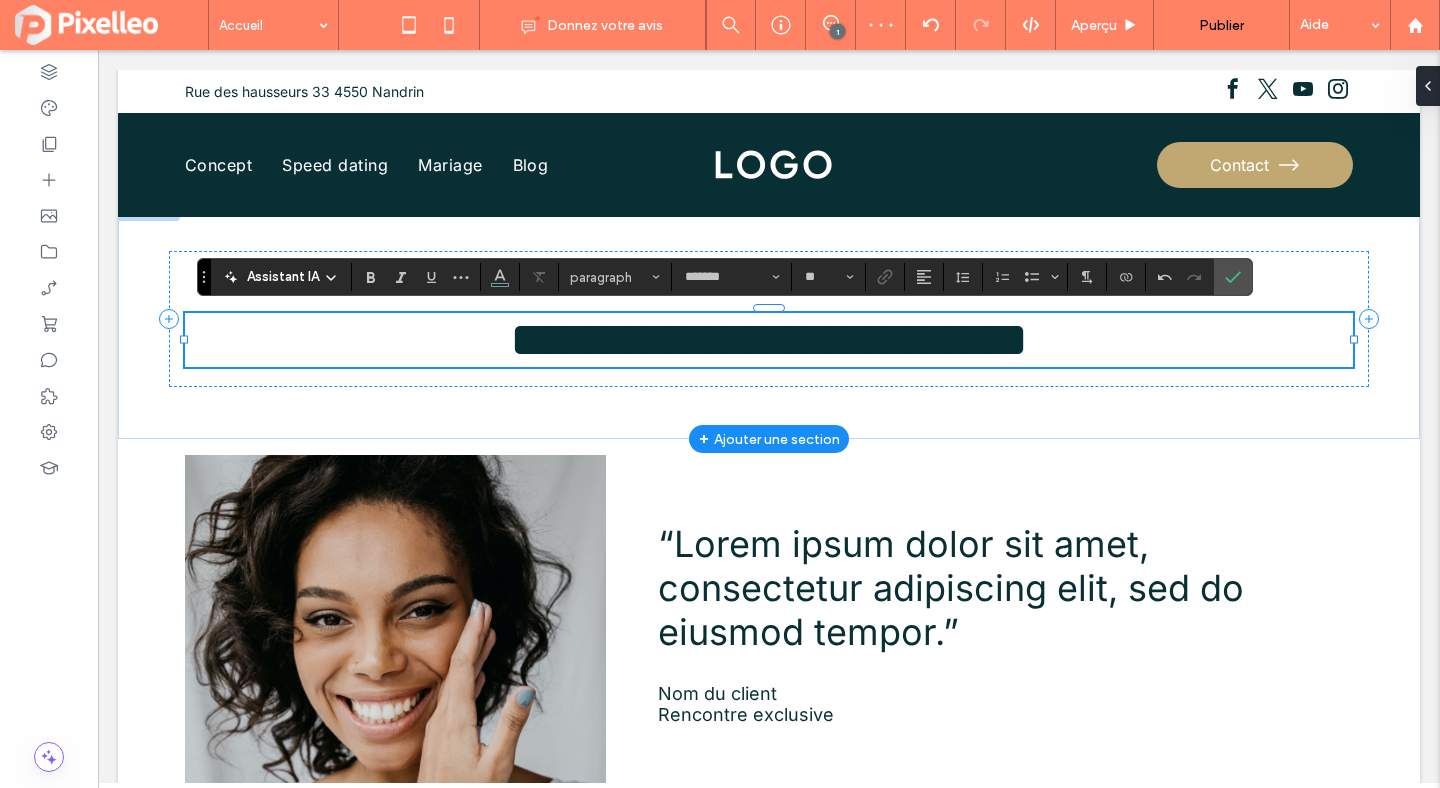 scroll, scrollTop: 0, scrollLeft: 0, axis: both 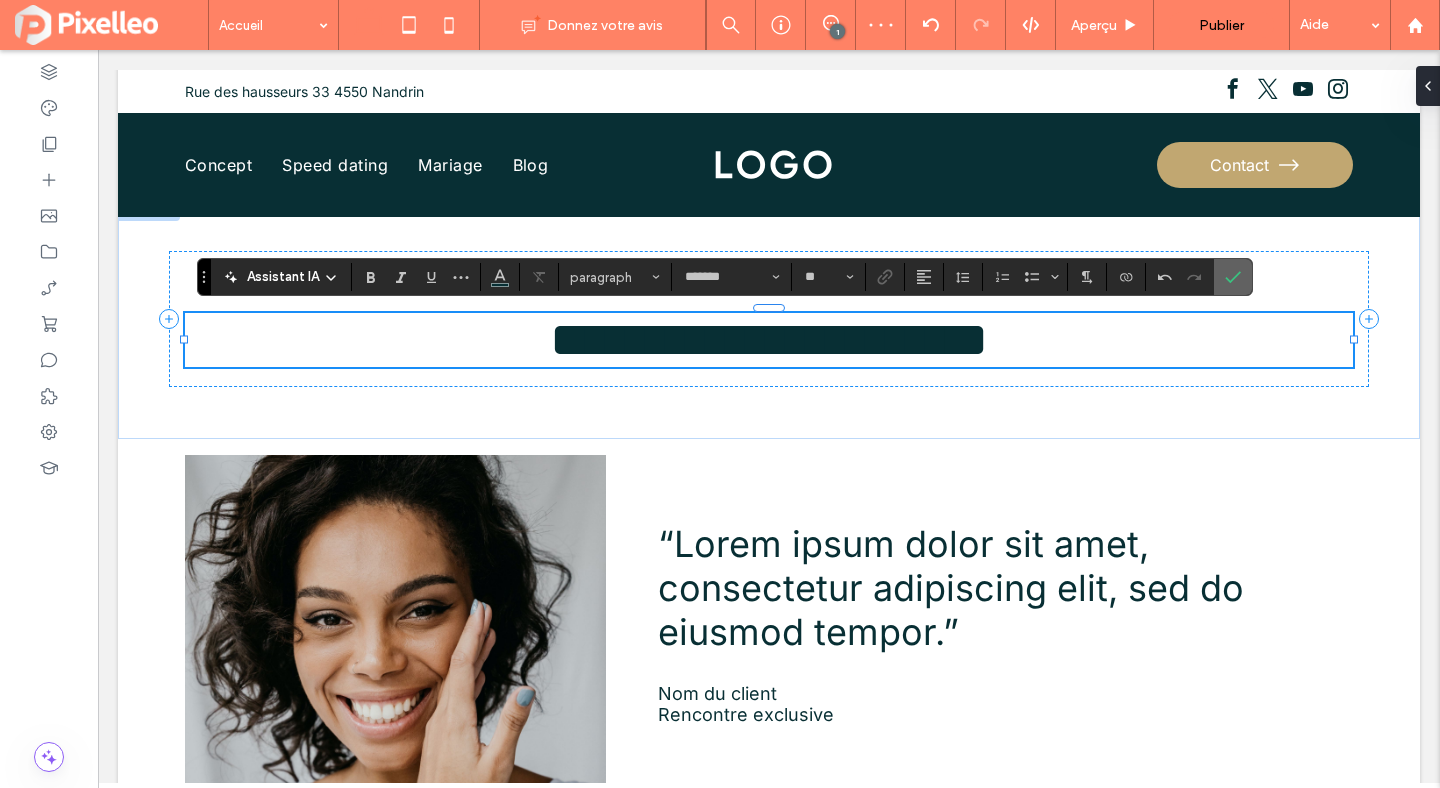 click 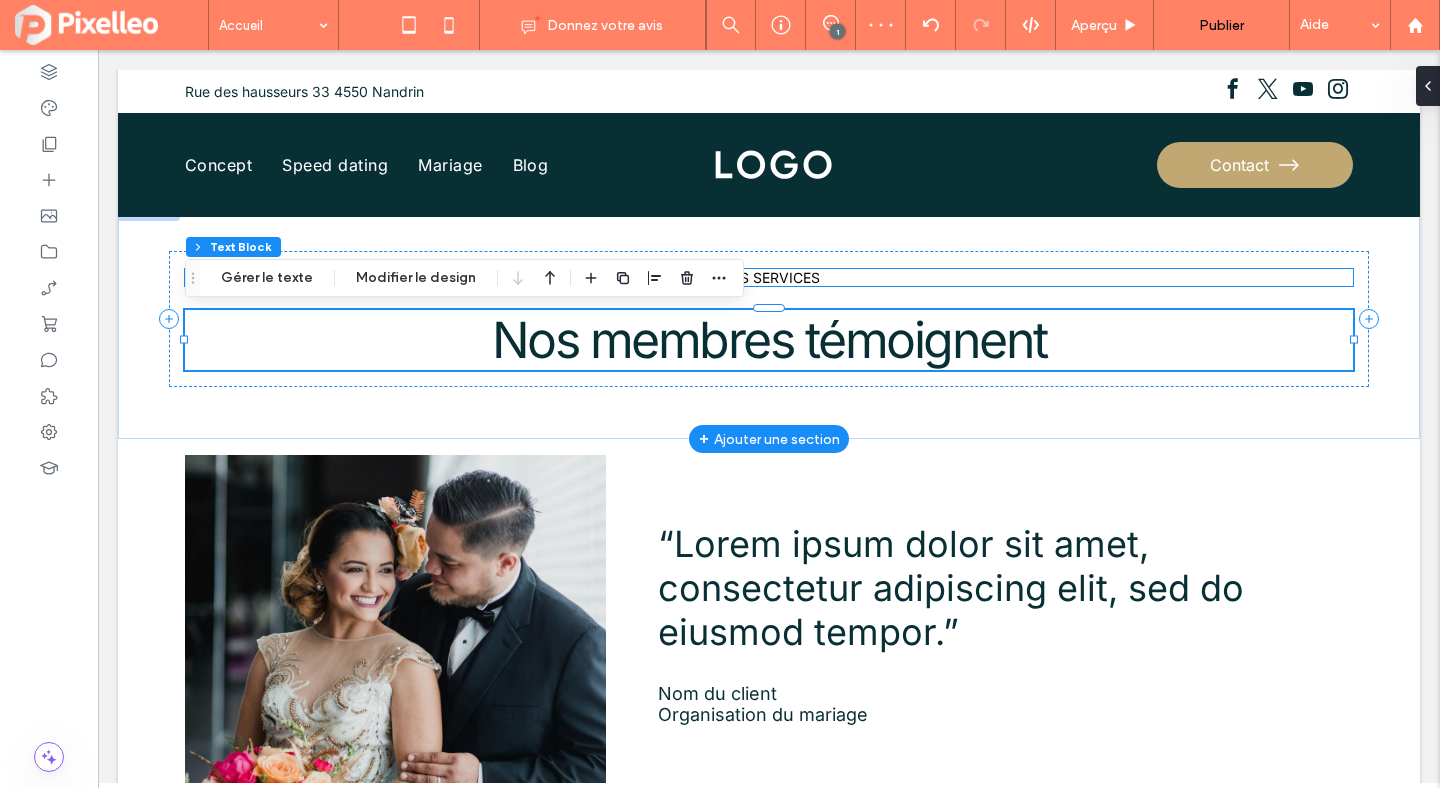 click on "NOS SERVICES" at bounding box center [769, 277] 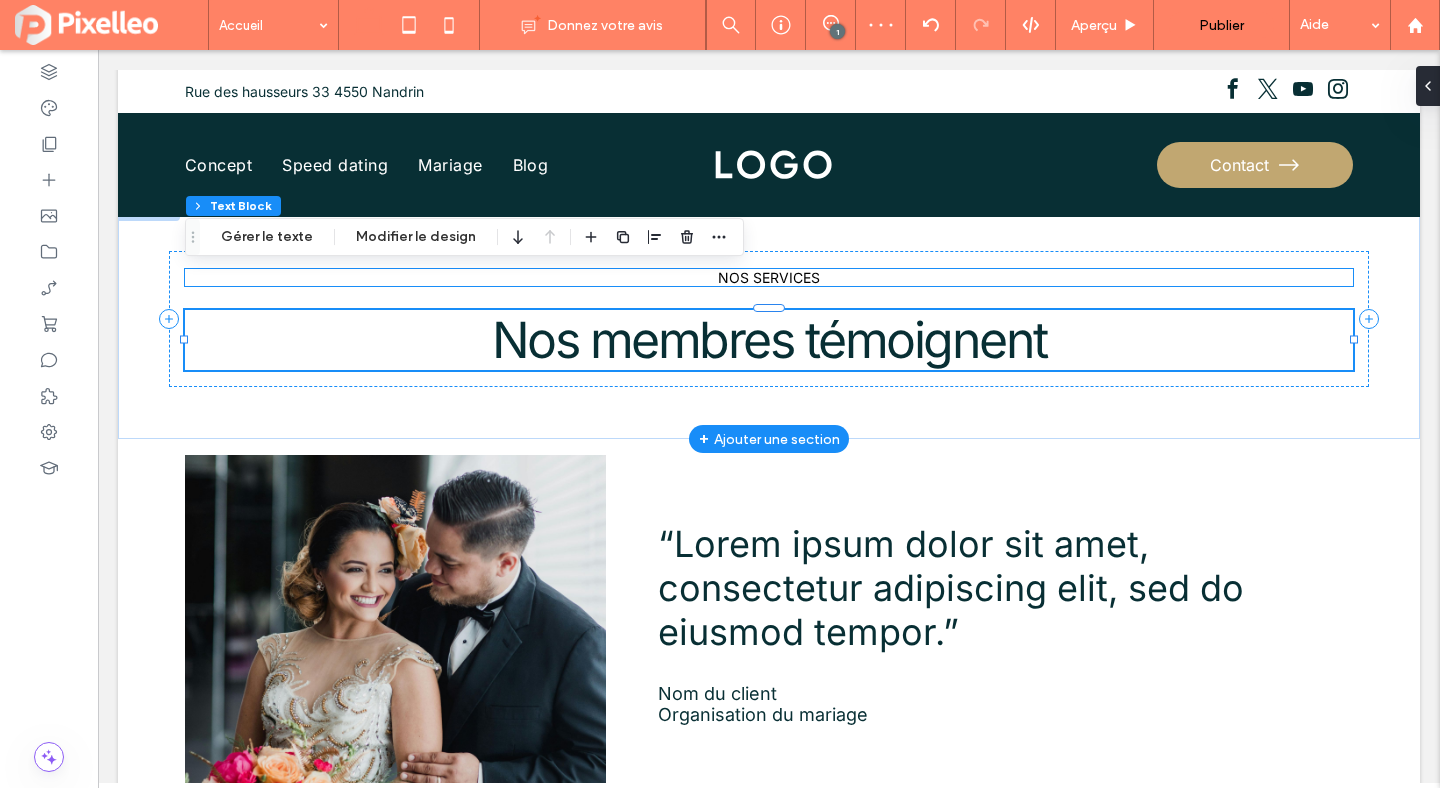 click on "NOS SERVICES" at bounding box center [769, 277] 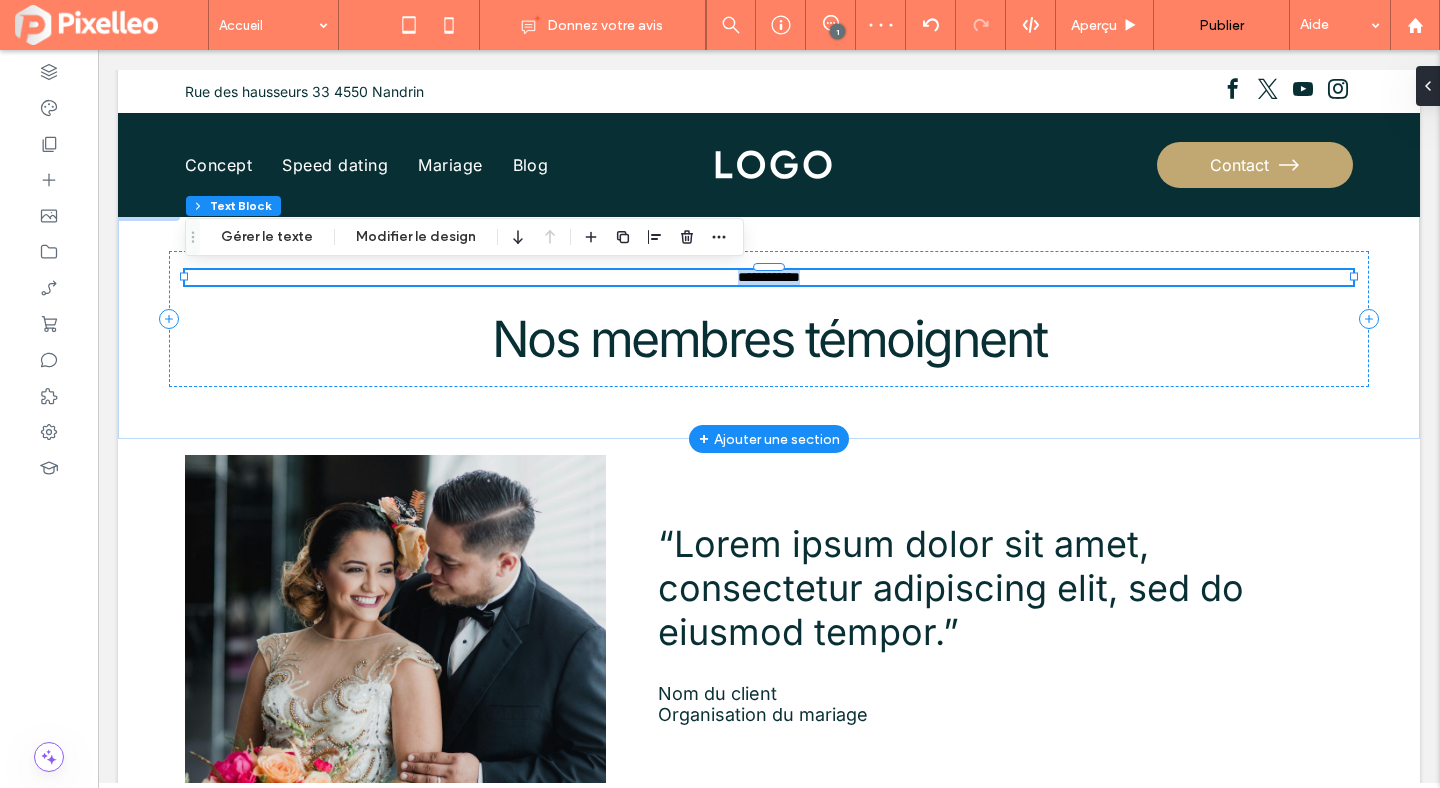 click on "**********" at bounding box center [769, 277] 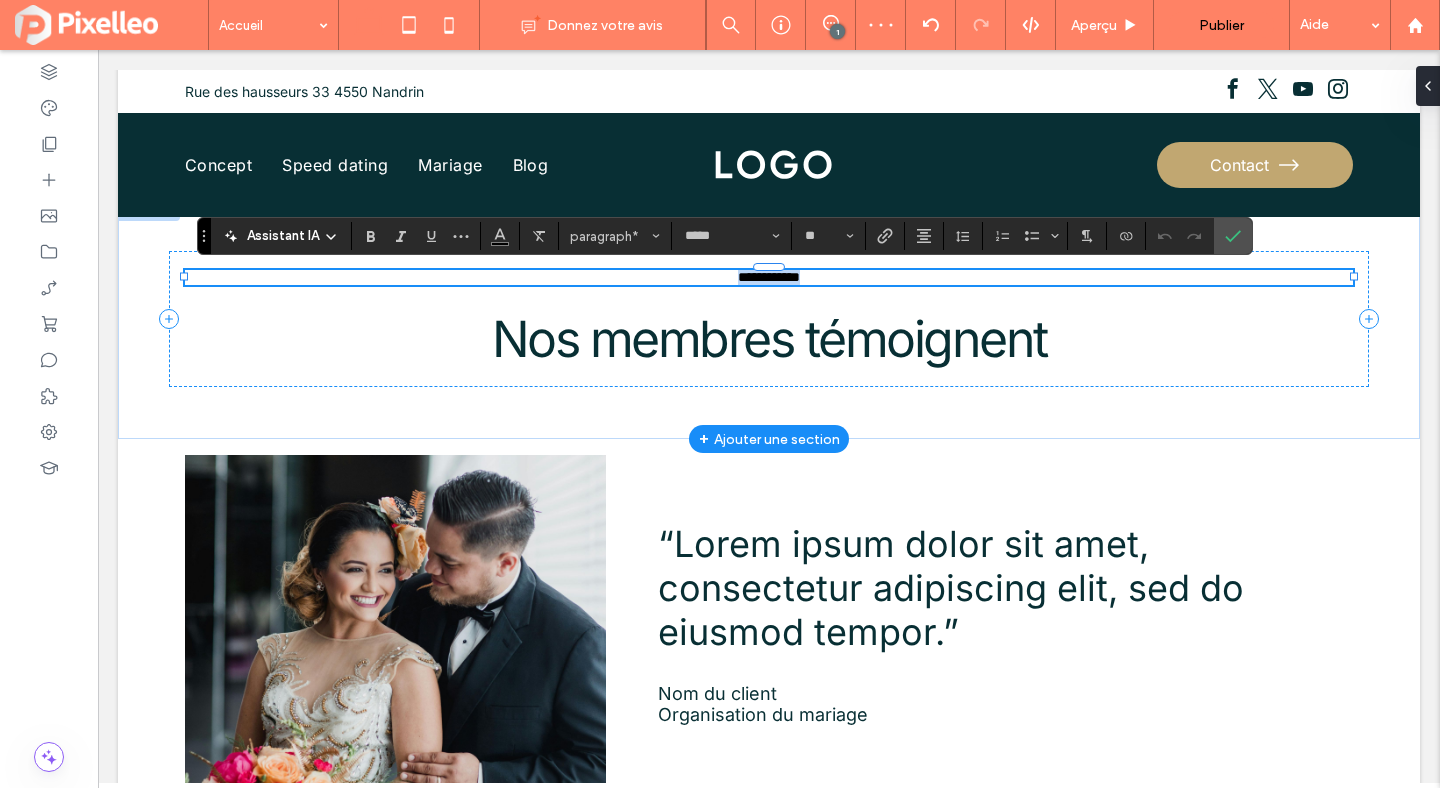 type 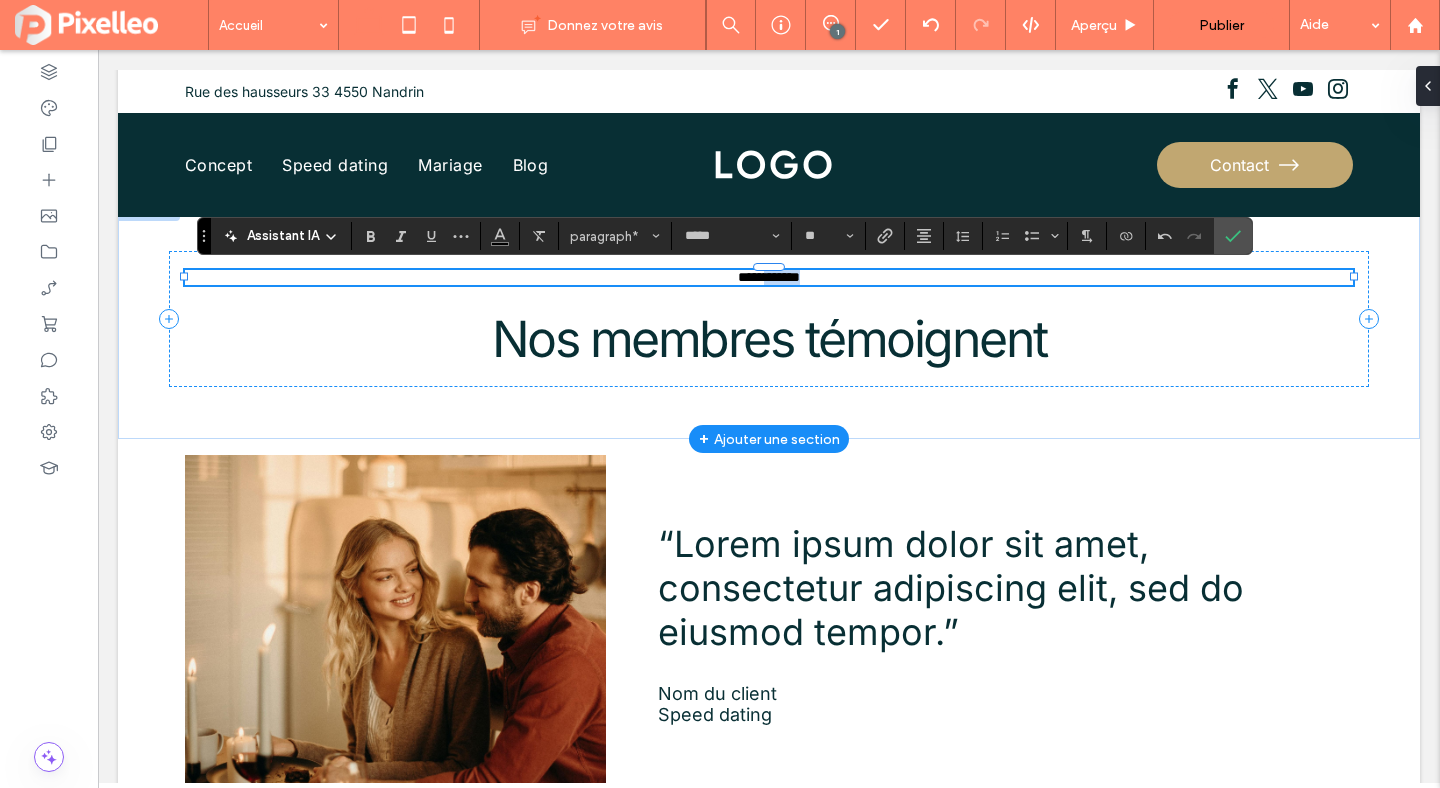drag, startPoint x: 822, startPoint y: 279, endPoint x: 760, endPoint y: 279, distance: 62 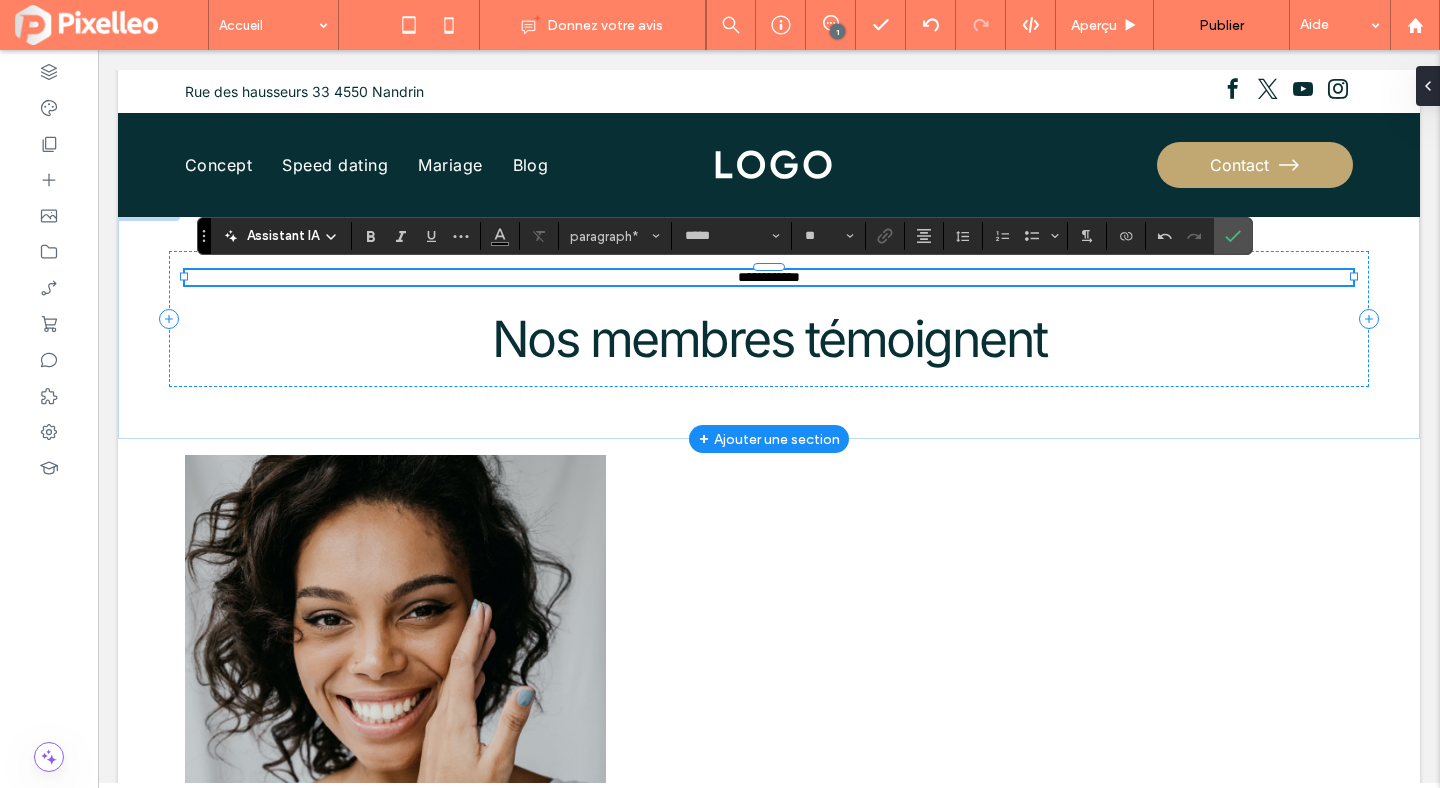 click on "**********" at bounding box center [769, 277] 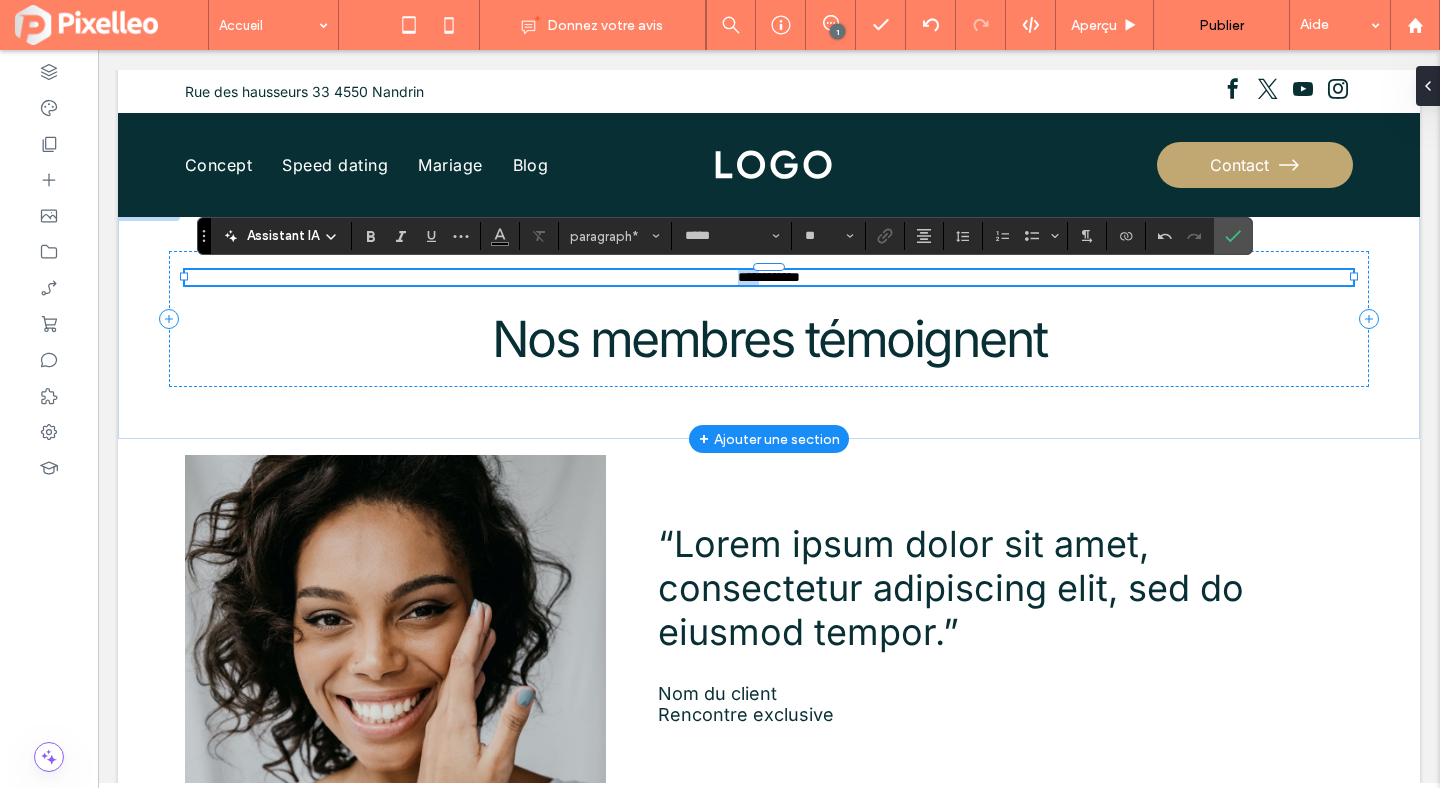 click on "**********" at bounding box center (769, 277) 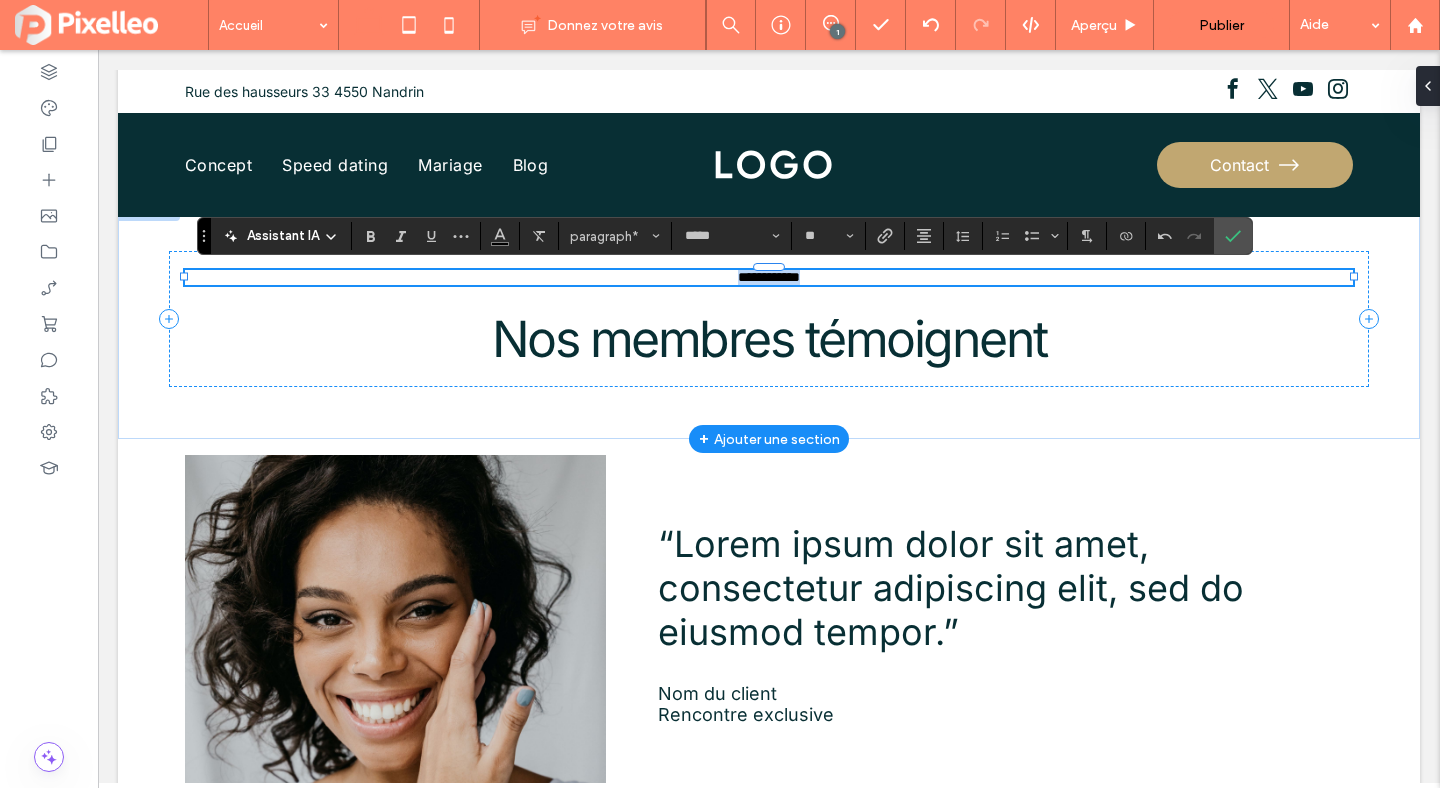 click on "**********" at bounding box center (769, 277) 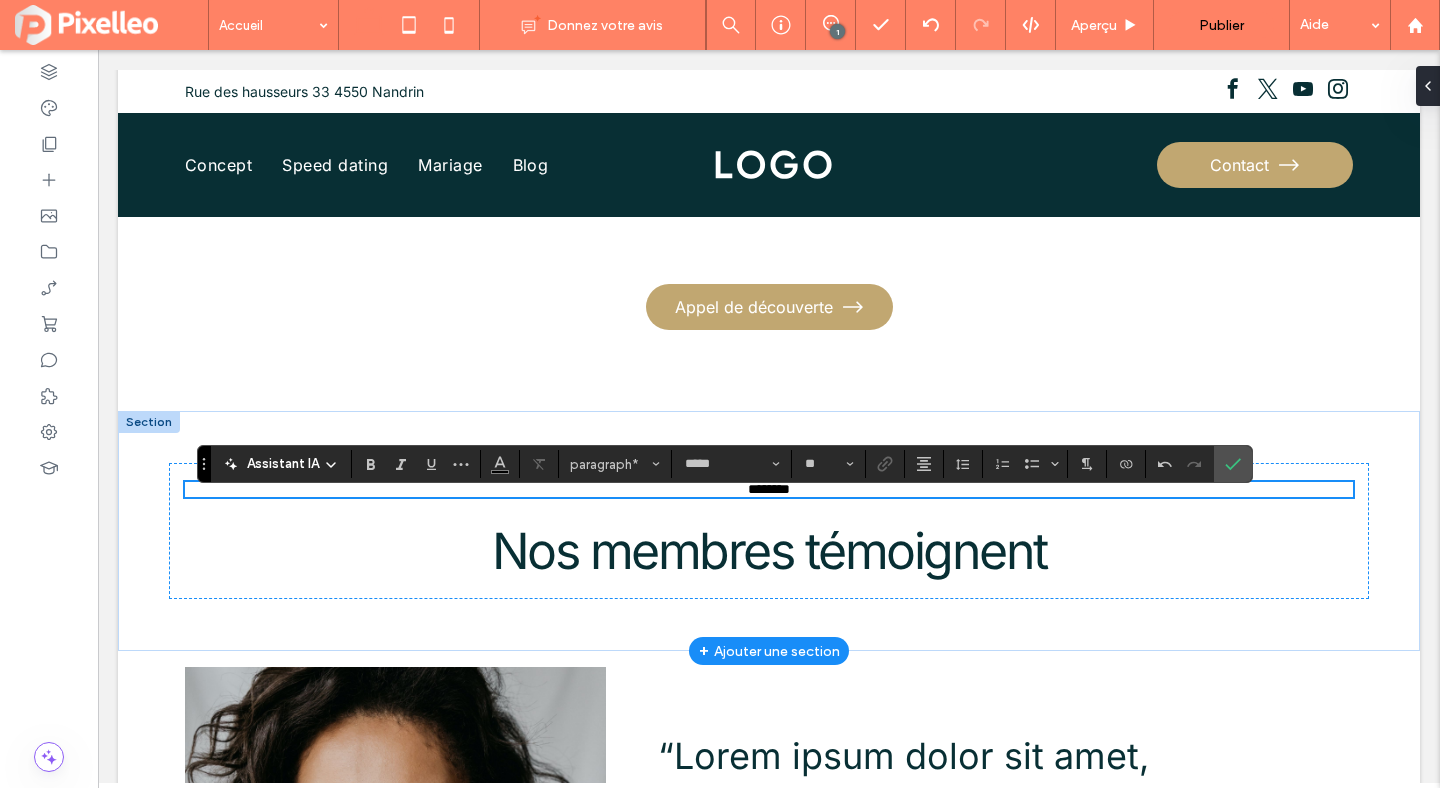 scroll, scrollTop: 2428, scrollLeft: 0, axis: vertical 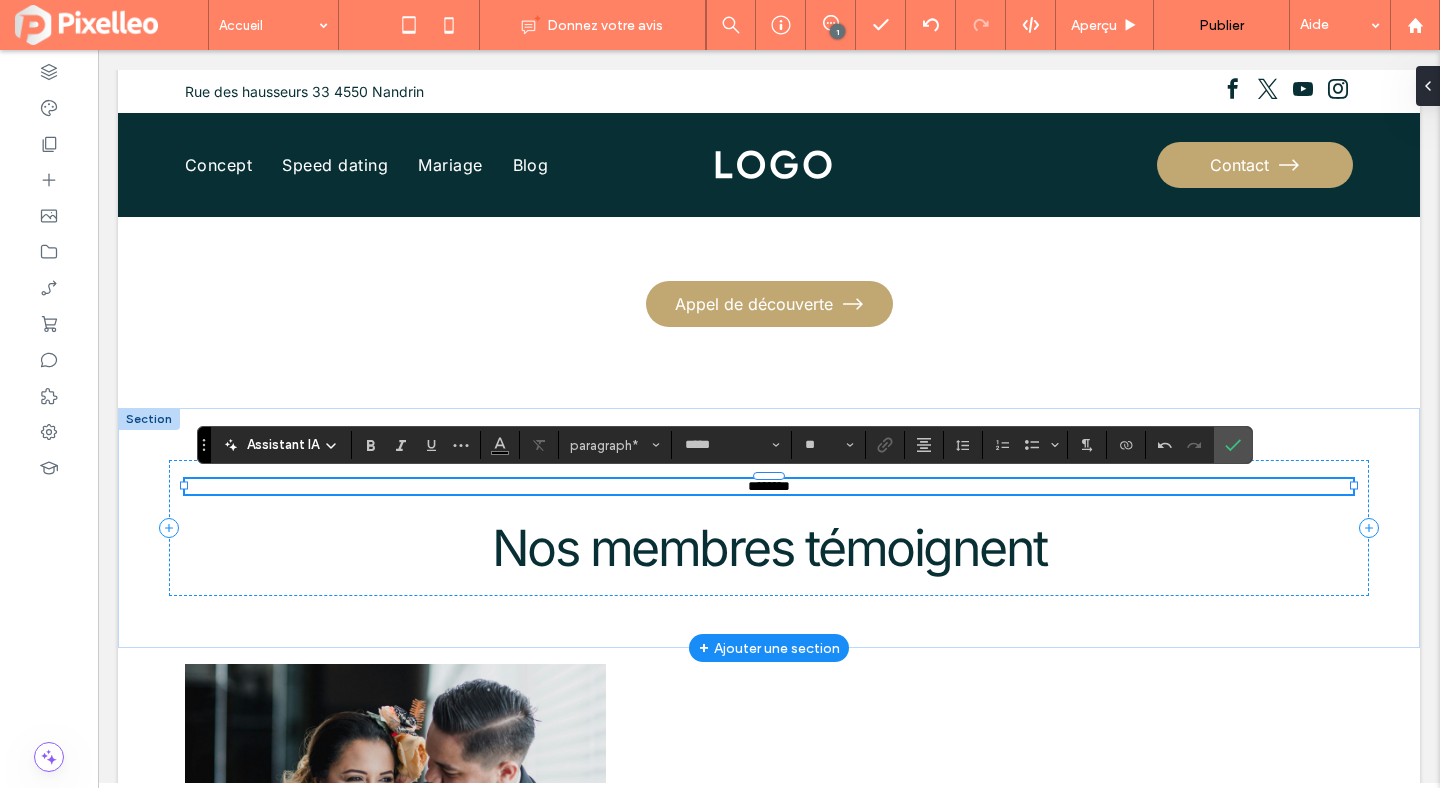 click on "********" at bounding box center (769, 486) 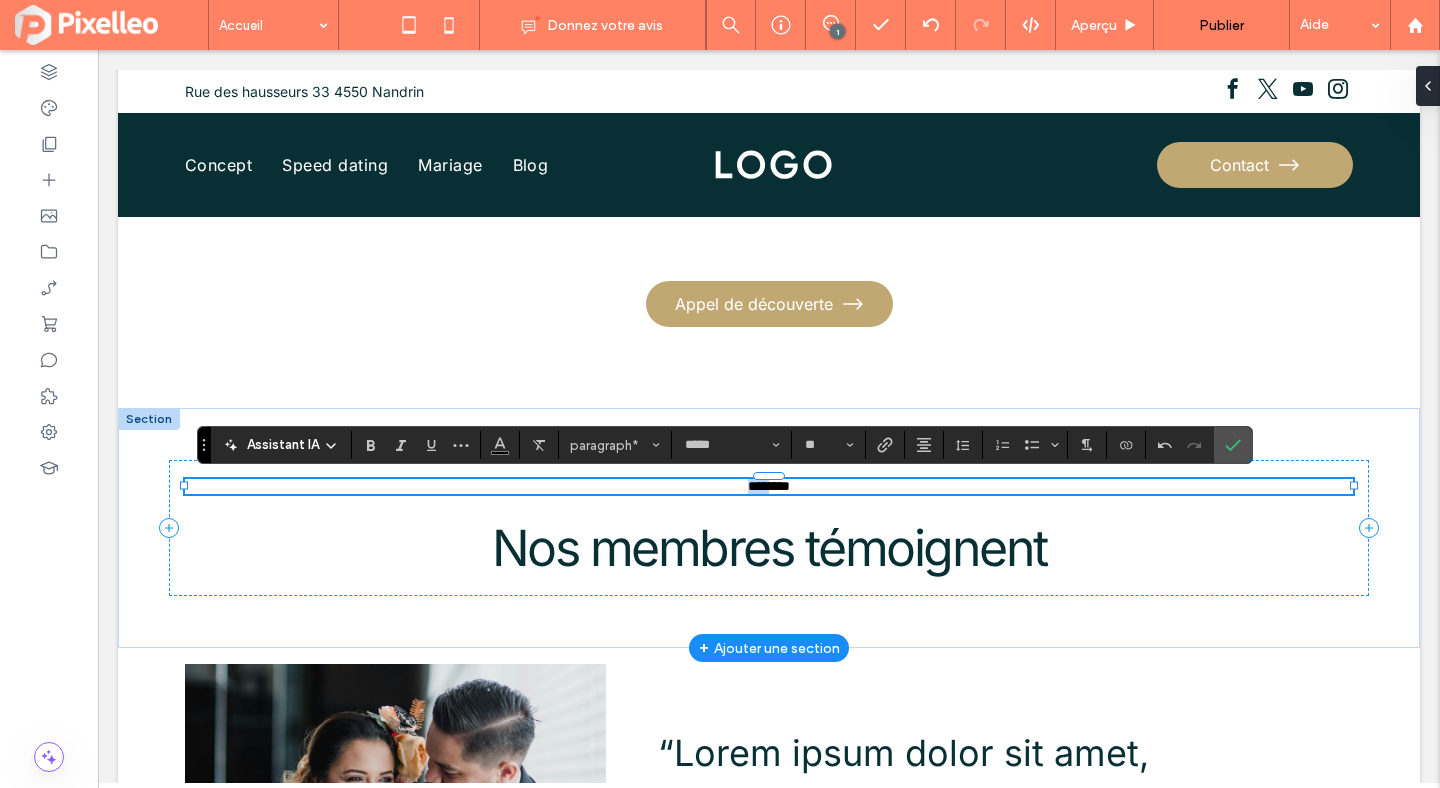drag, startPoint x: 771, startPoint y: 489, endPoint x: 739, endPoint y: 487, distance: 32.06244 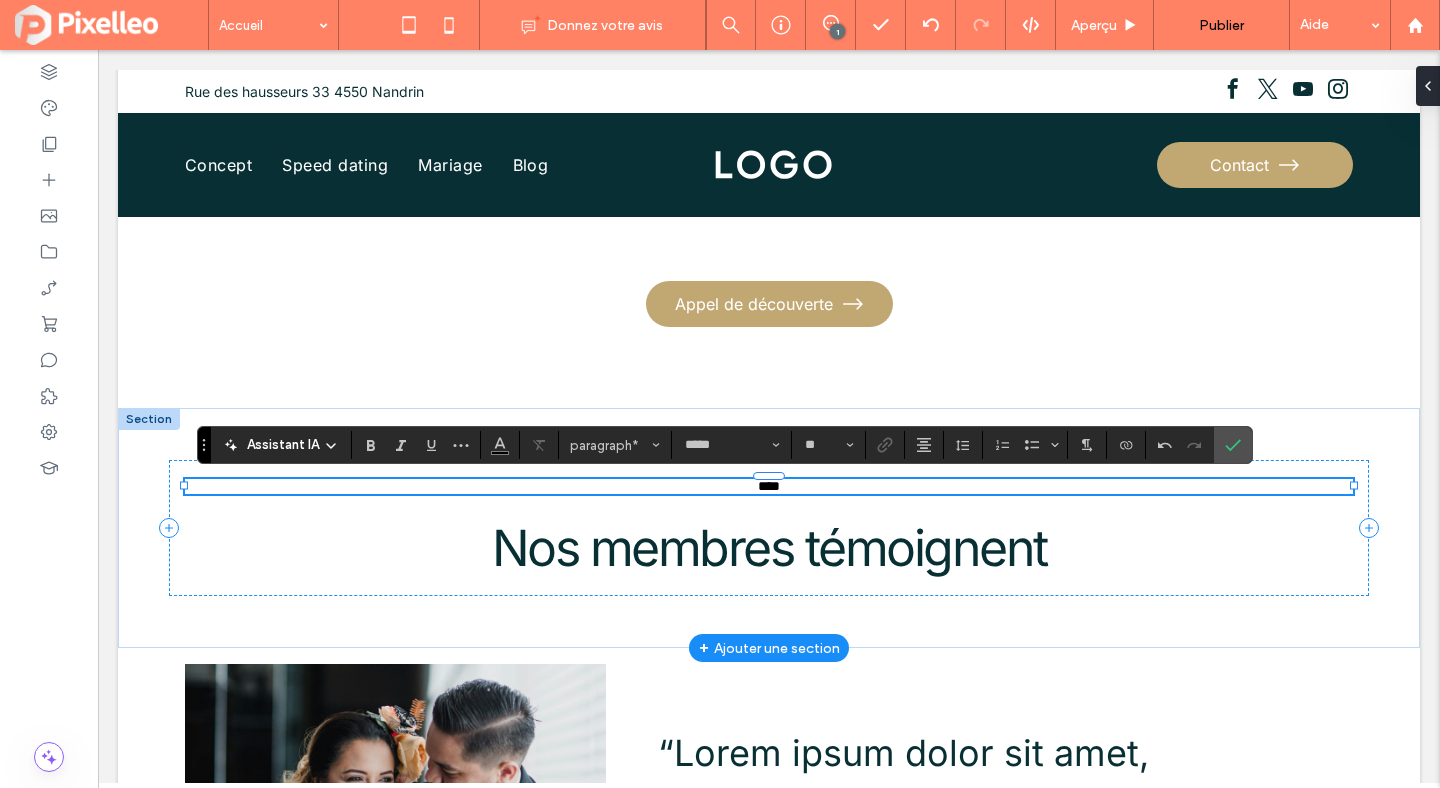 click on "****" at bounding box center (769, 486) 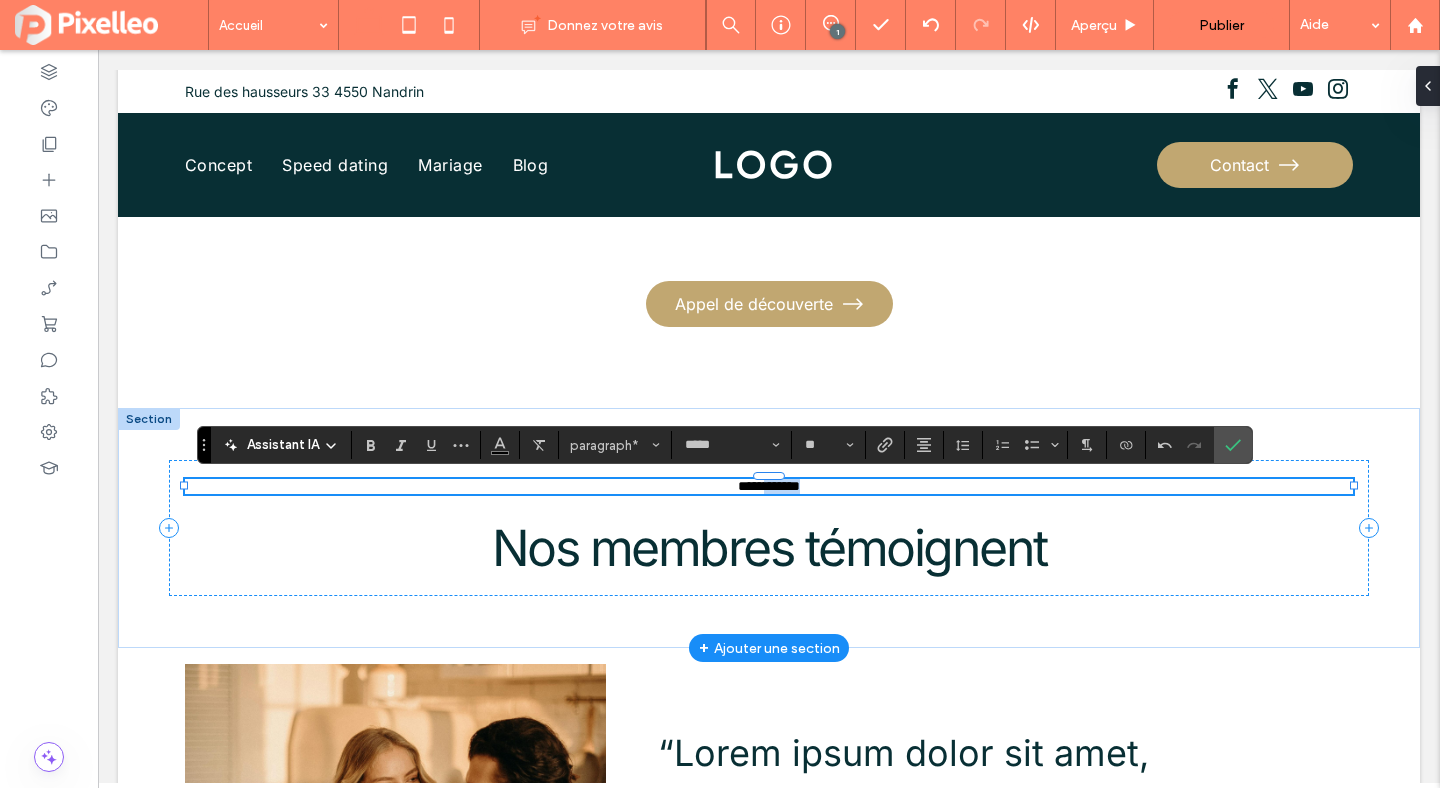 drag, startPoint x: 829, startPoint y: 489, endPoint x: 752, endPoint y: 485, distance: 77.10383 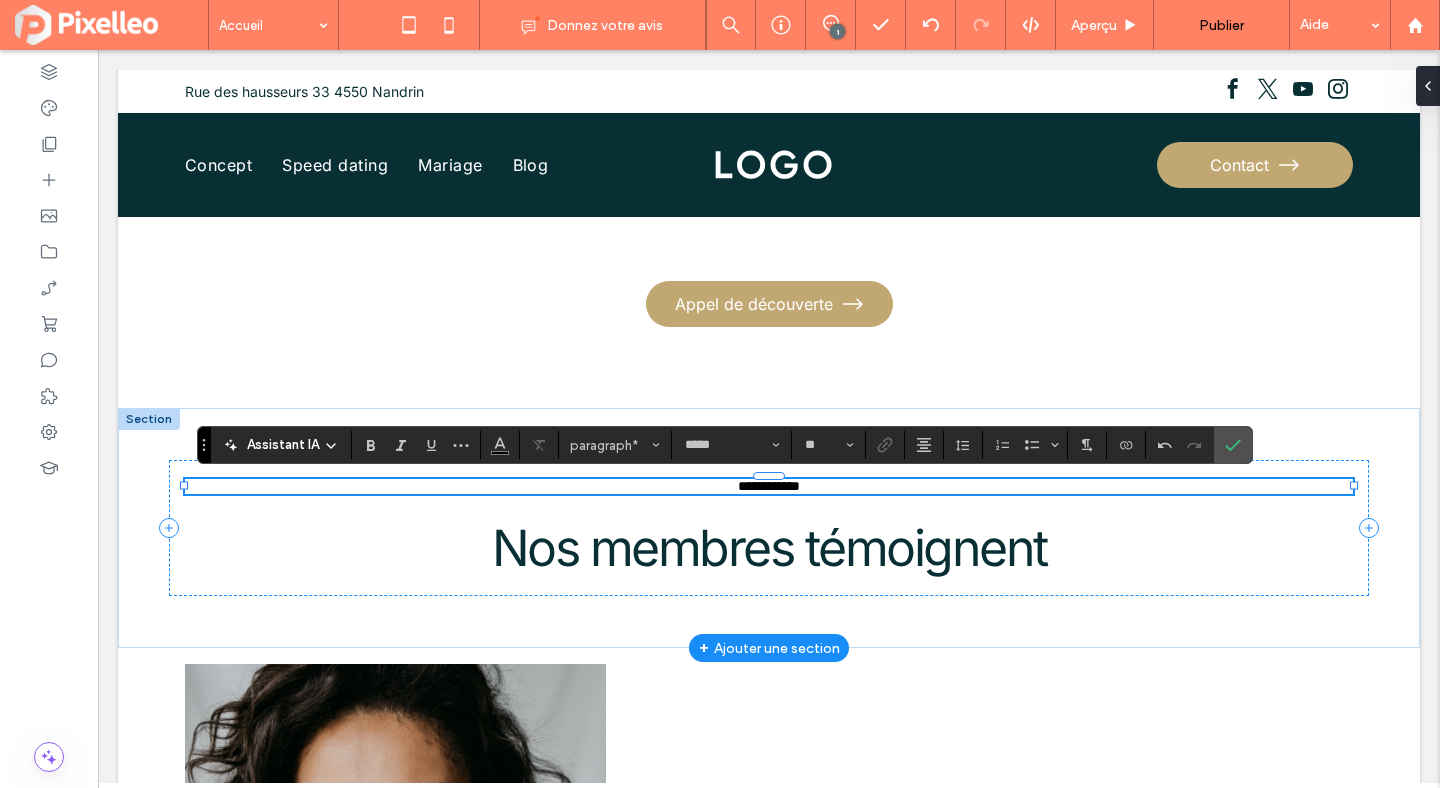 click on "**********" at bounding box center [769, 486] 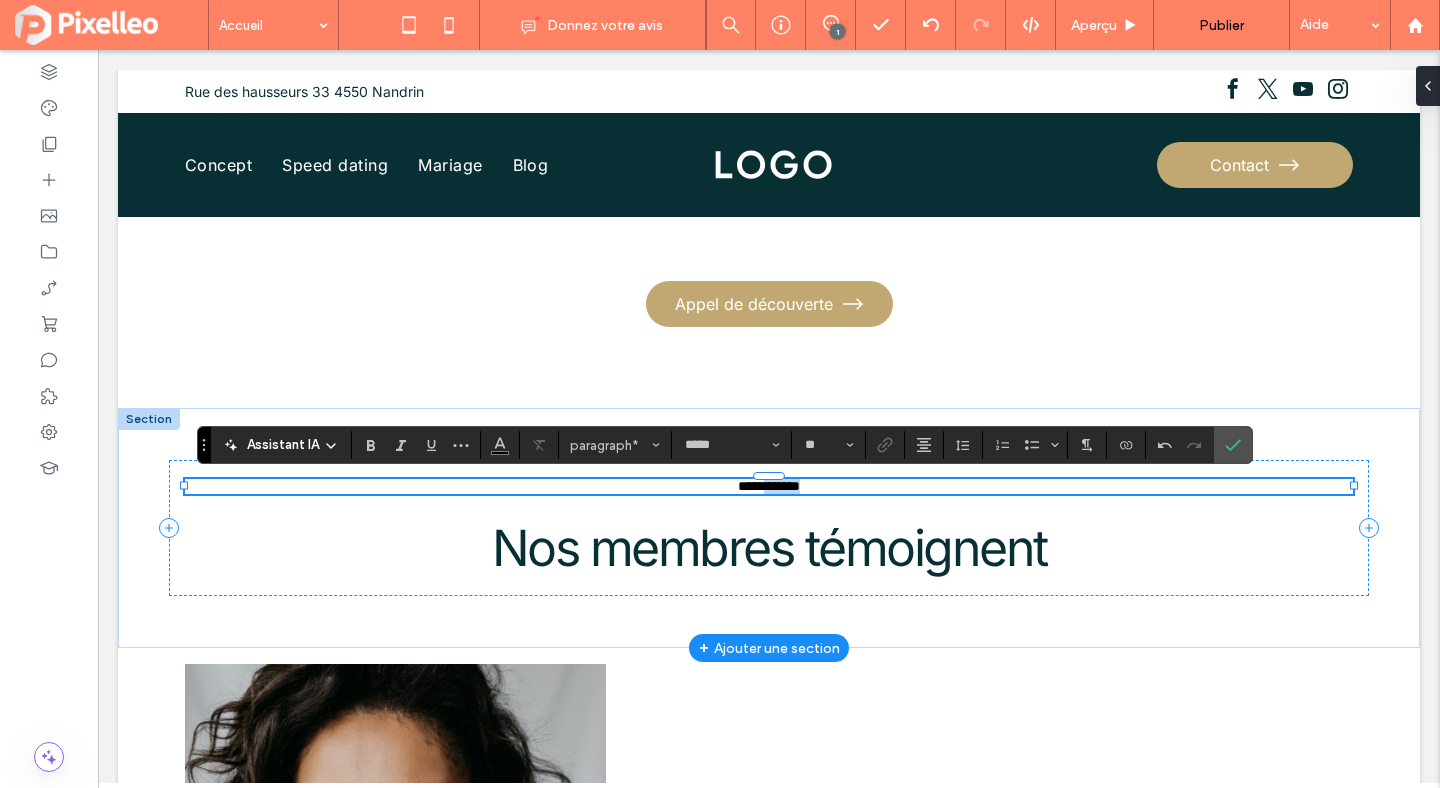 click on "**********" at bounding box center (769, 486) 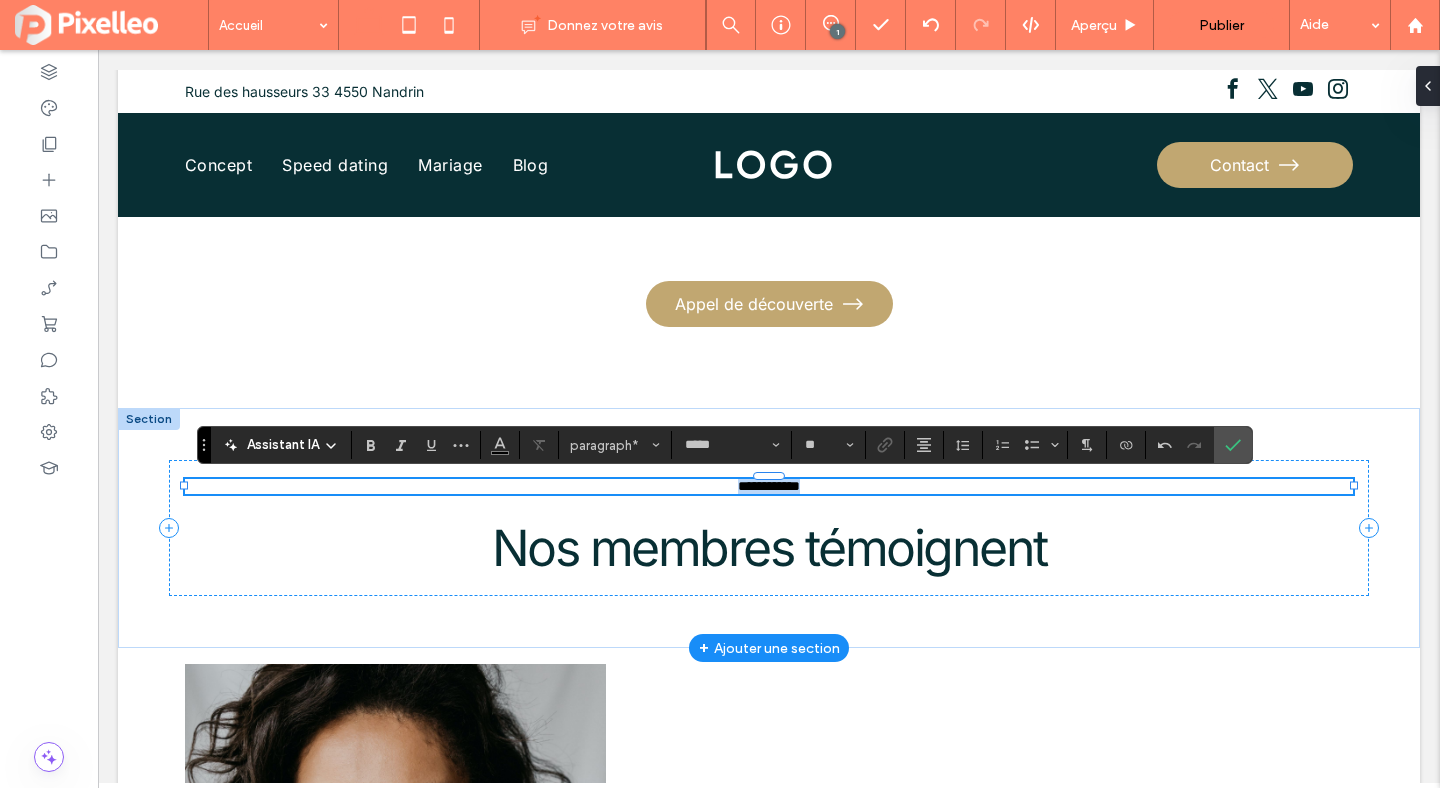 click on "**********" at bounding box center [769, 486] 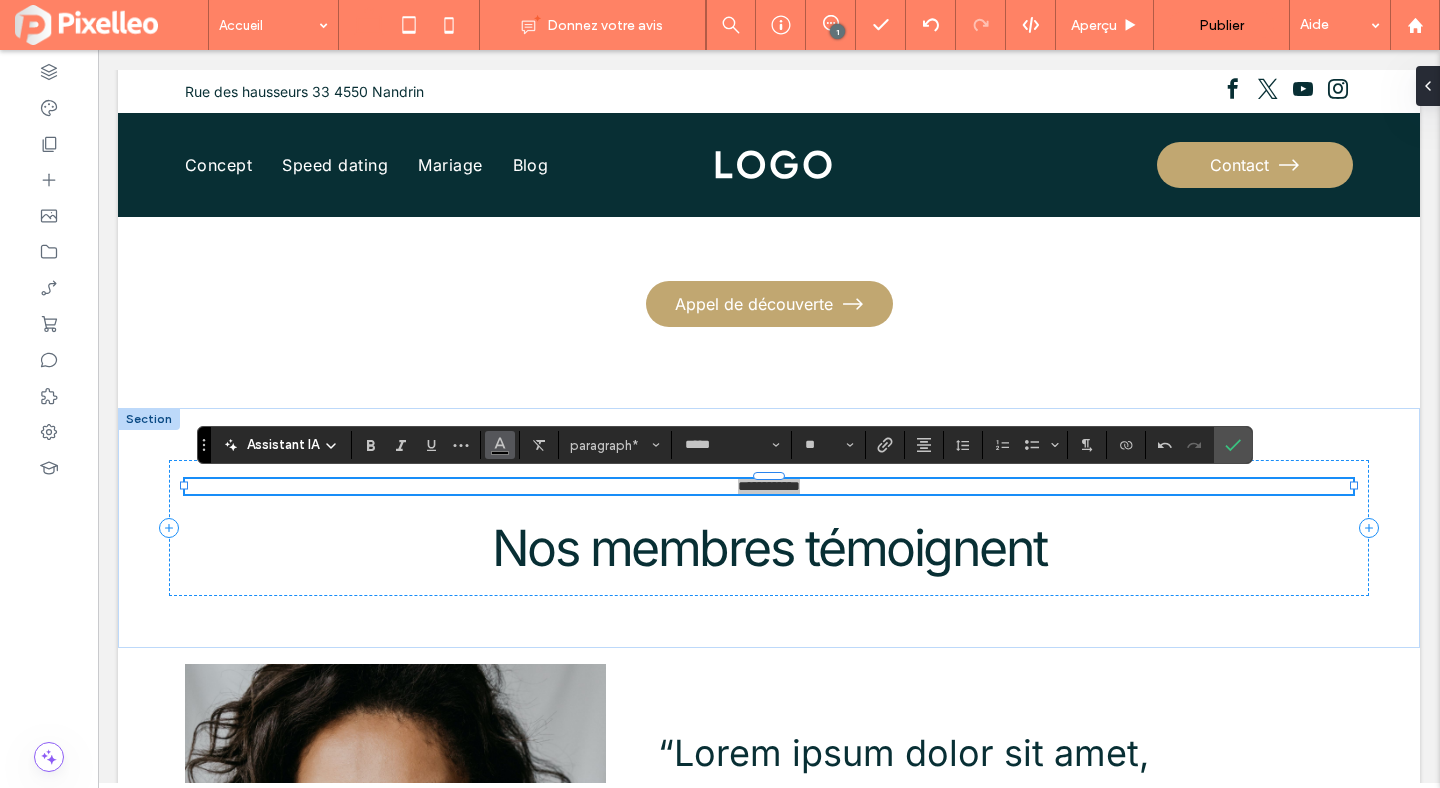 click 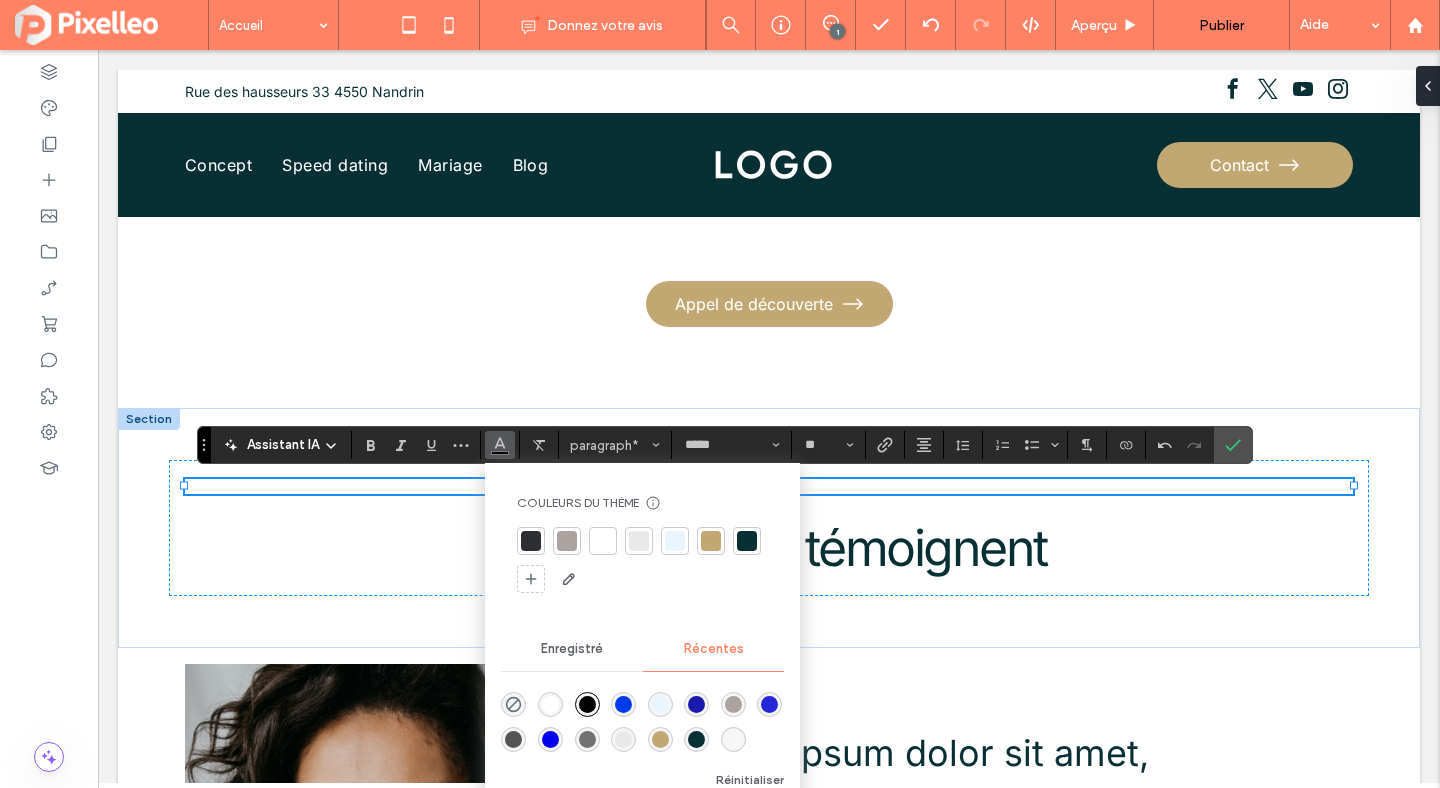 click at bounding box center [747, 541] 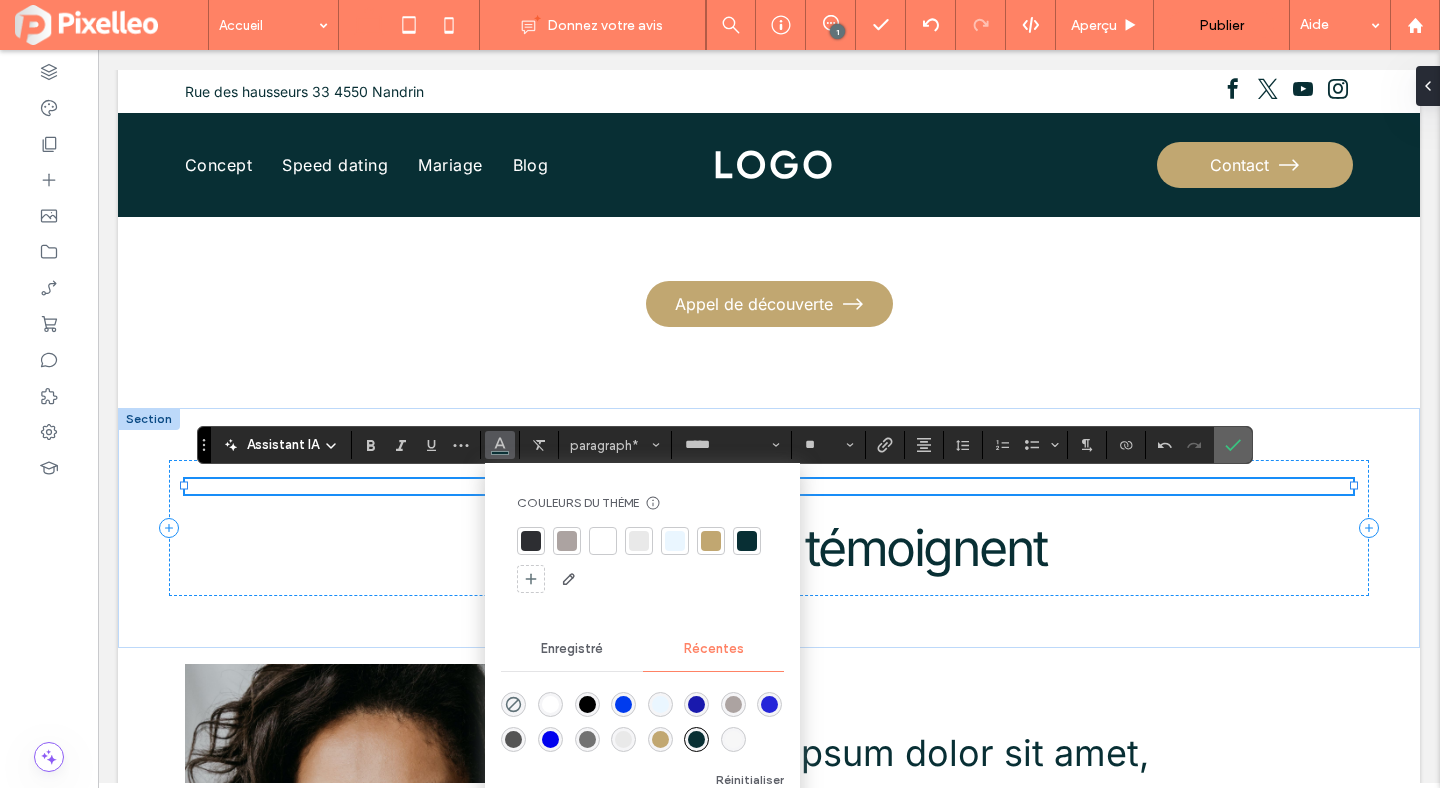 click 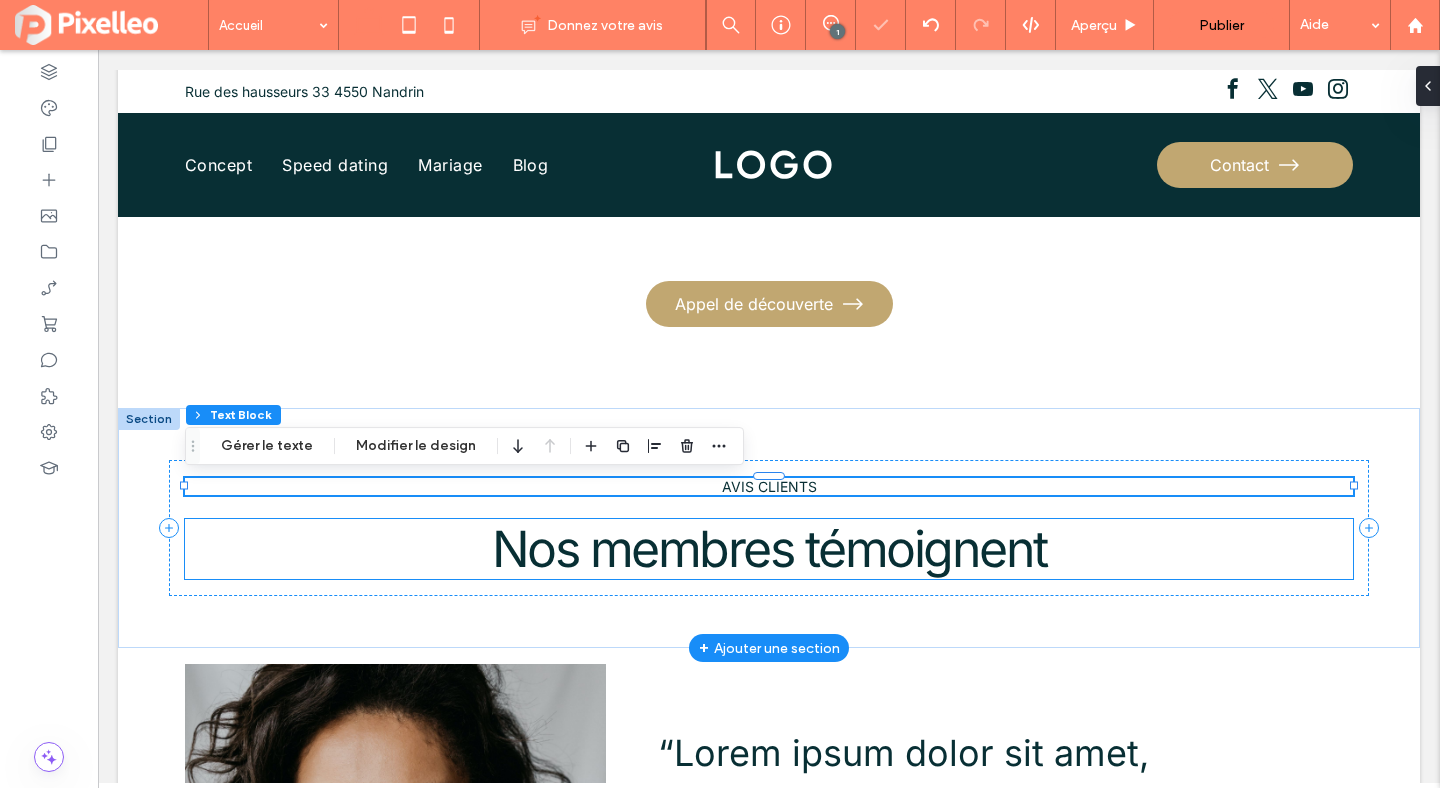 click on "Nos membres témoignent" at bounding box center [769, 549] 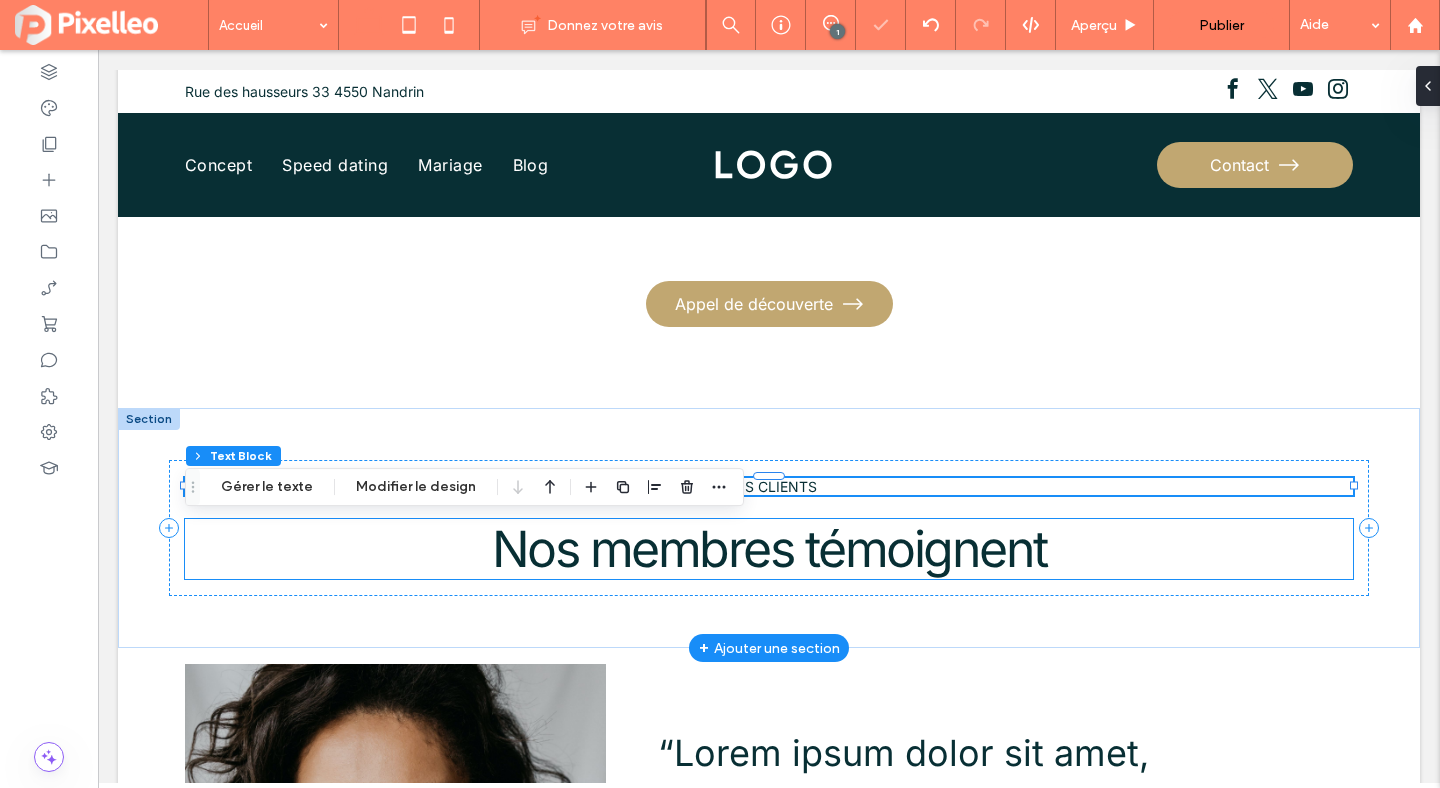 click on "Nos membres témoignent" at bounding box center (769, 549) 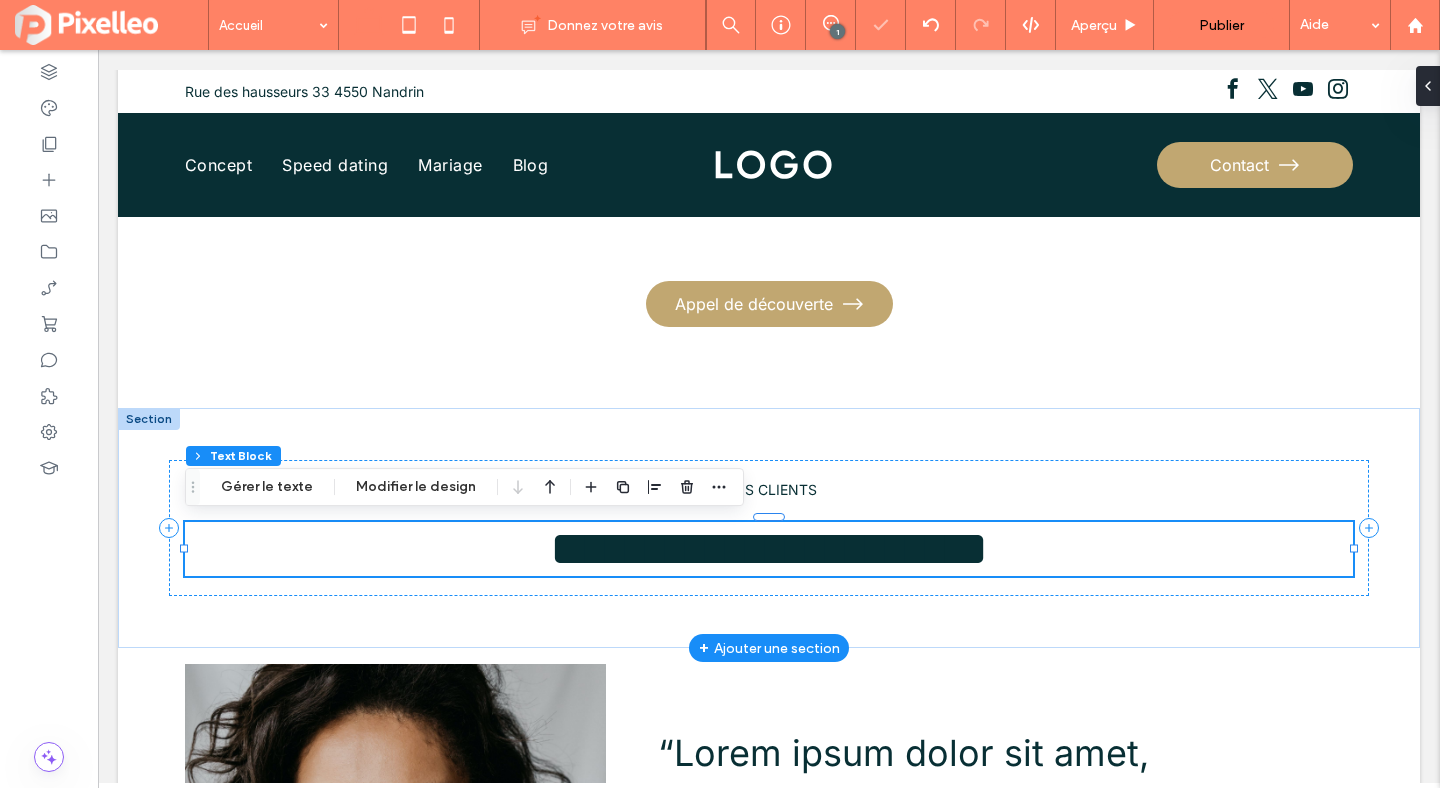 click on "**********" at bounding box center (769, 548) 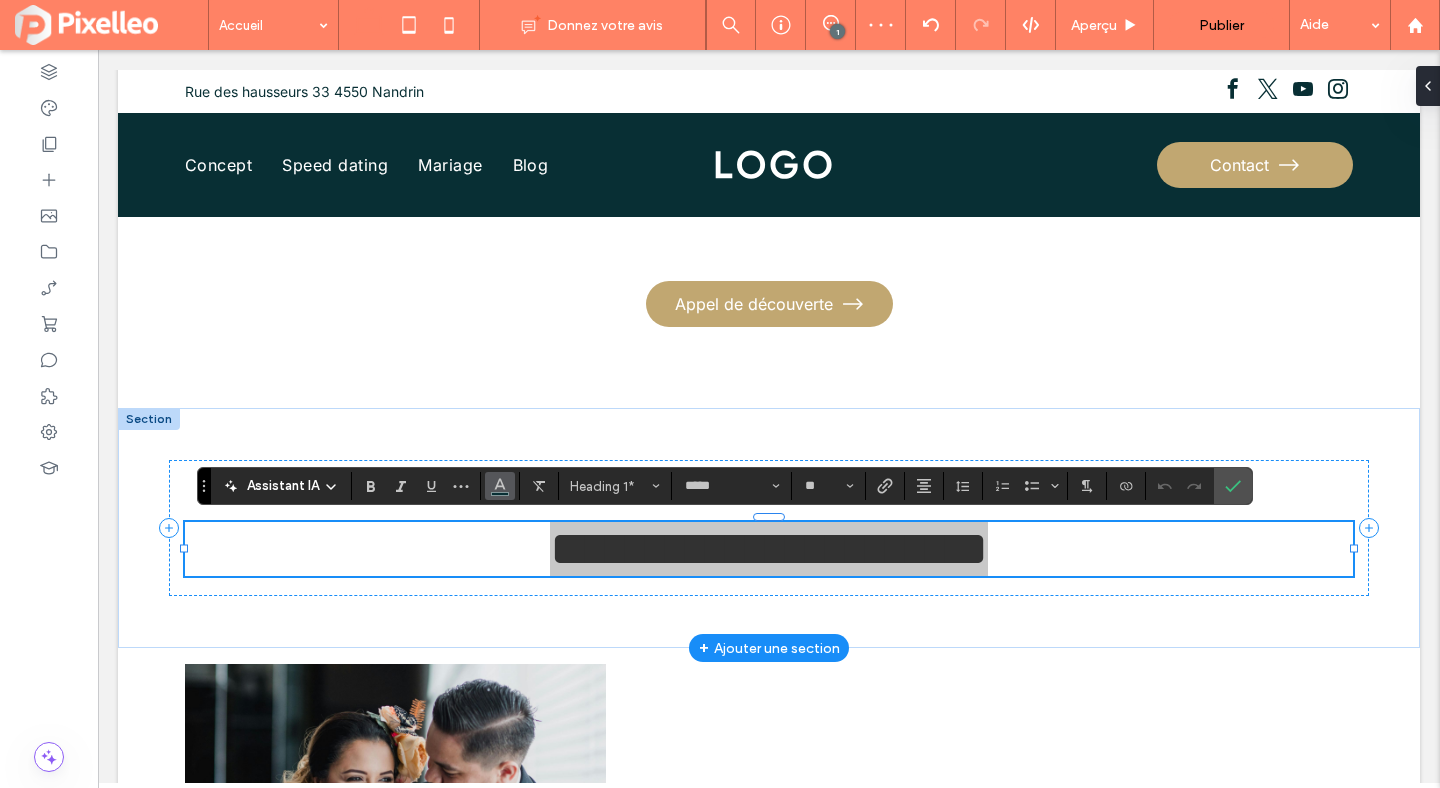 click 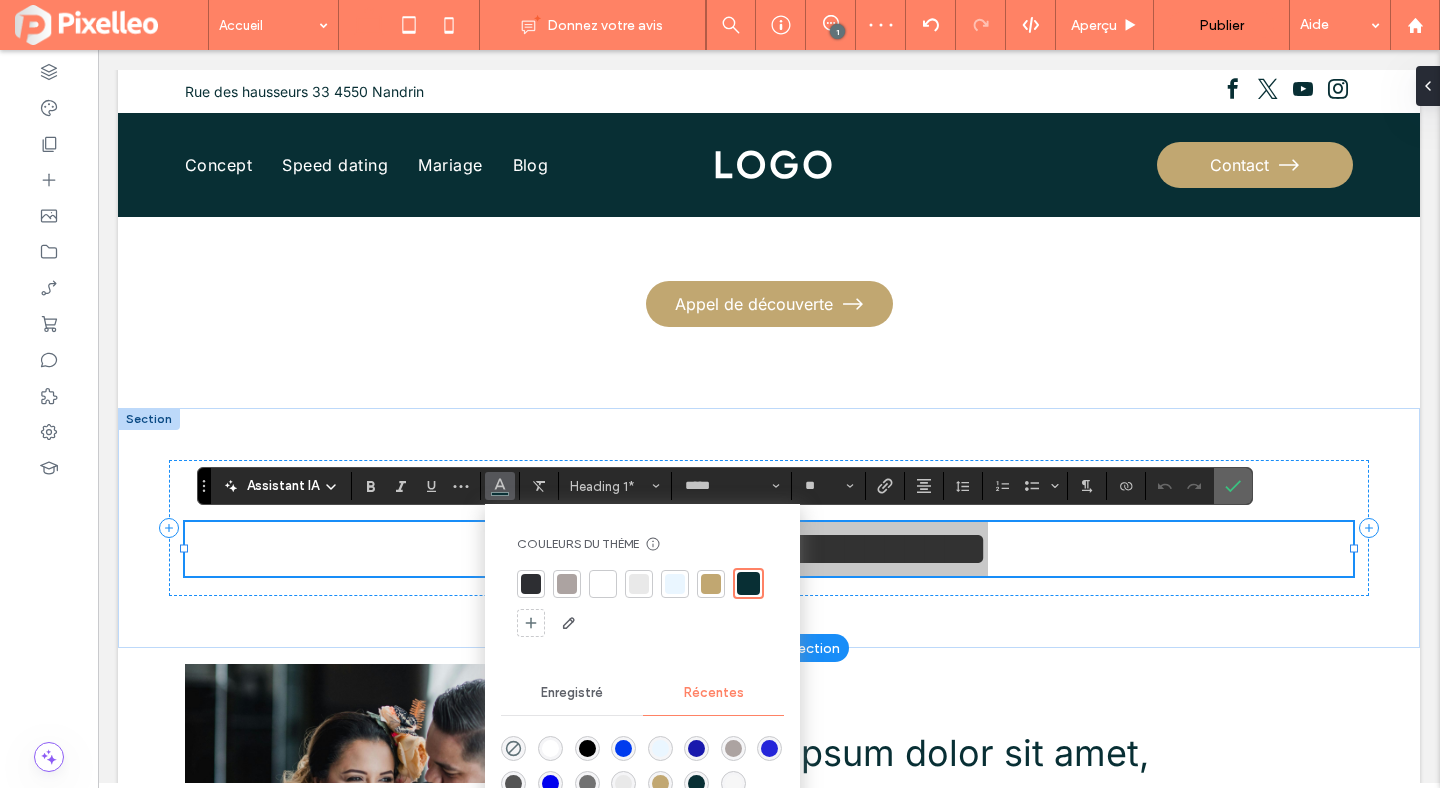 click at bounding box center (1233, 486) 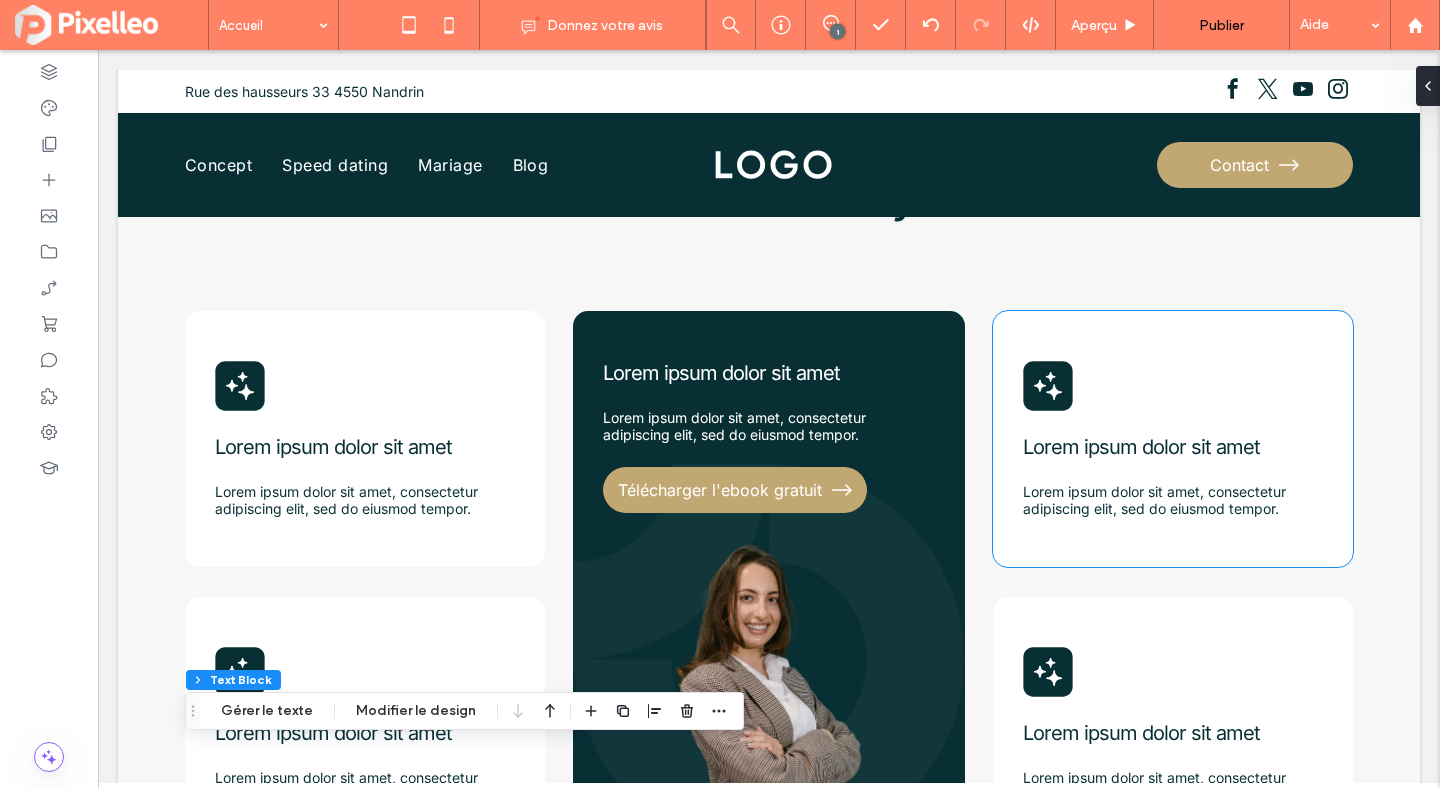 scroll, scrollTop: 579, scrollLeft: 0, axis: vertical 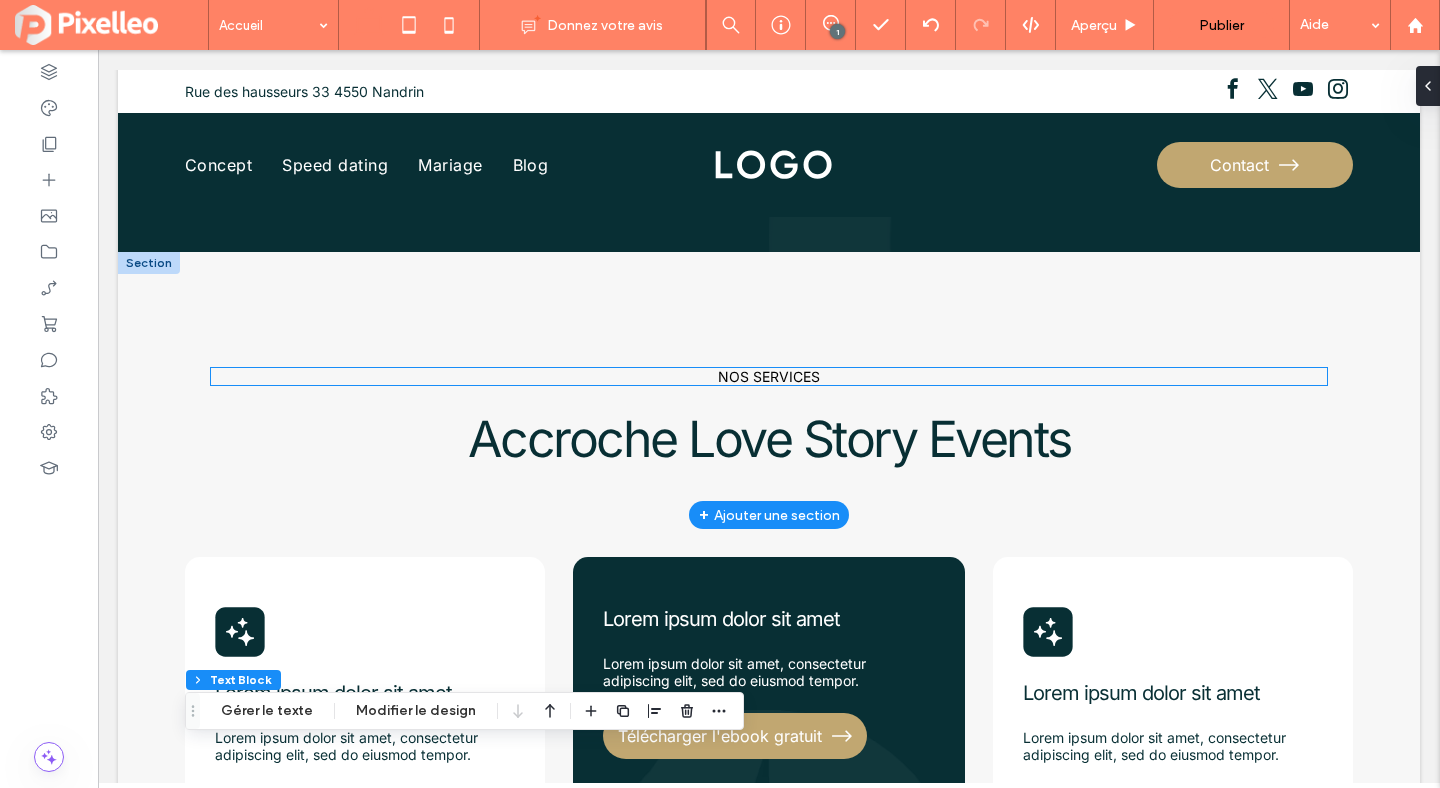 click on "NOS SERVICES" at bounding box center (769, 376) 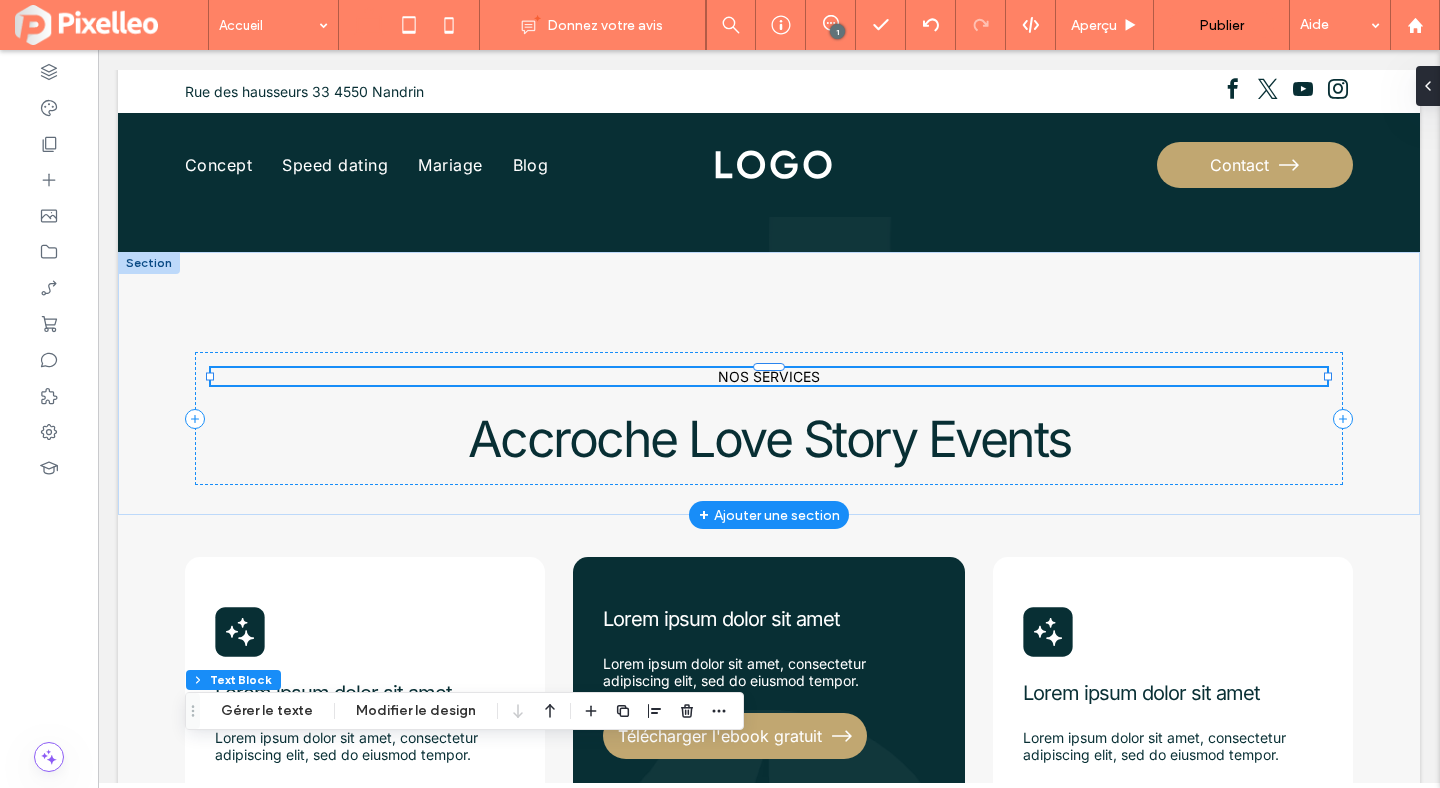 click on "NOS SERVICES" at bounding box center [769, 376] 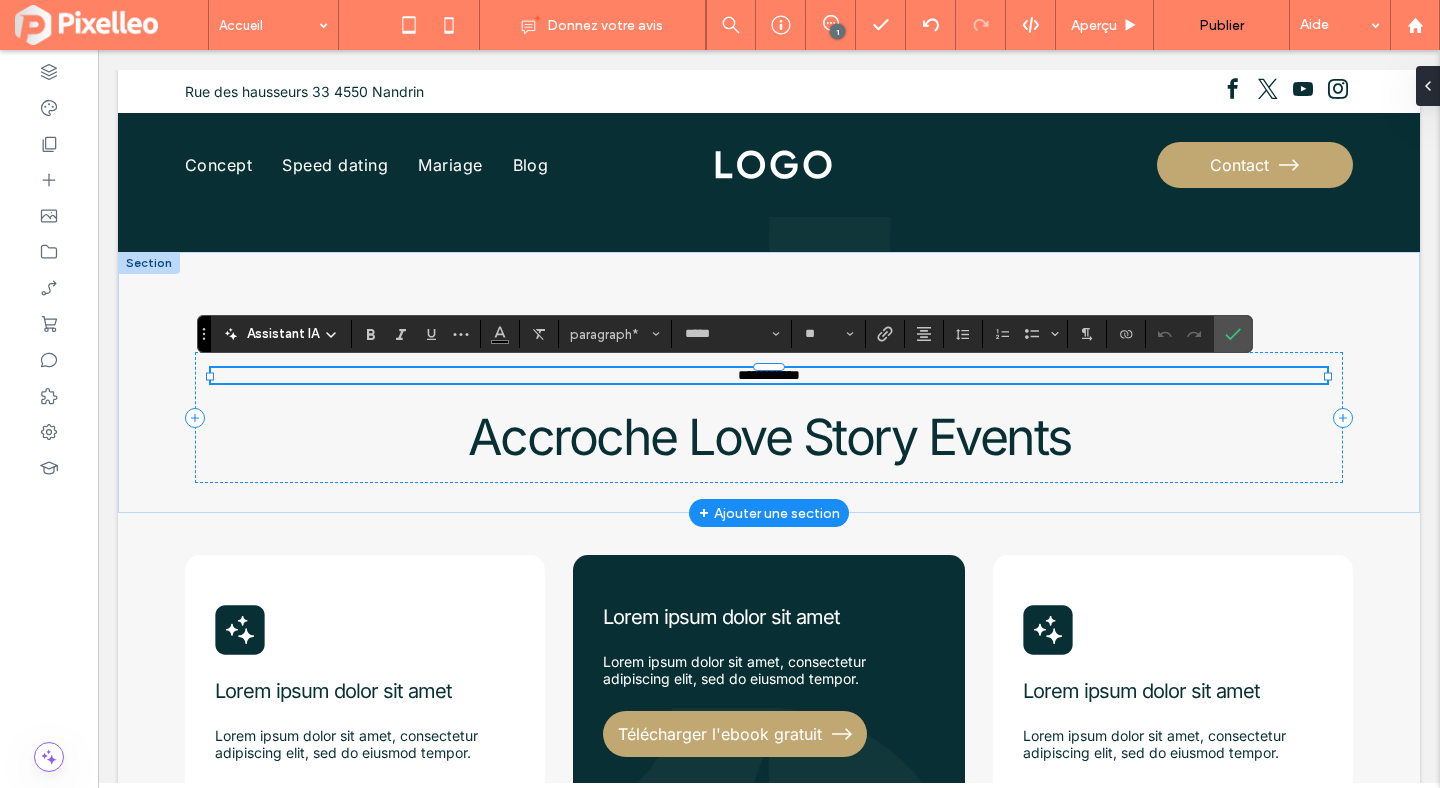 click at bounding box center [500, 334] 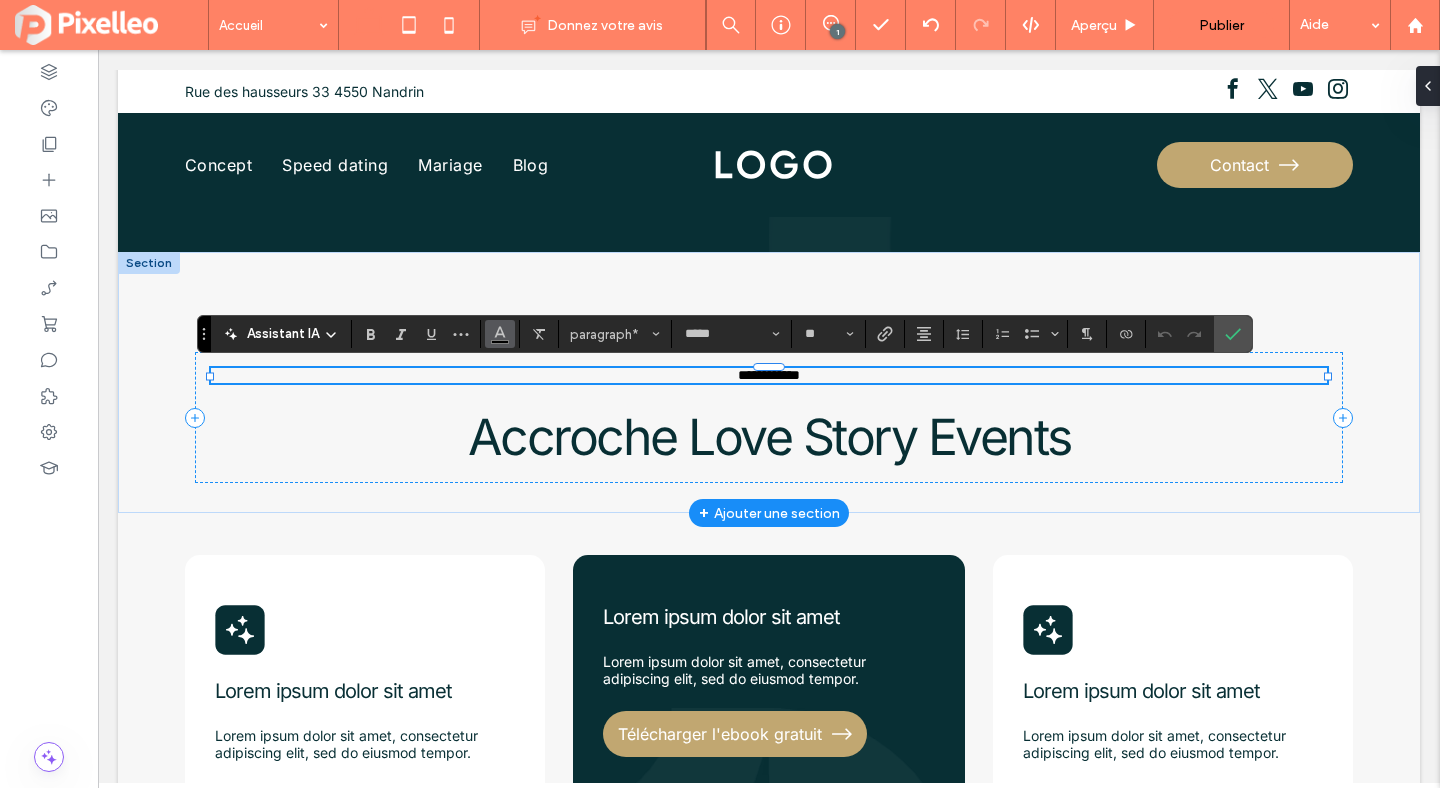click 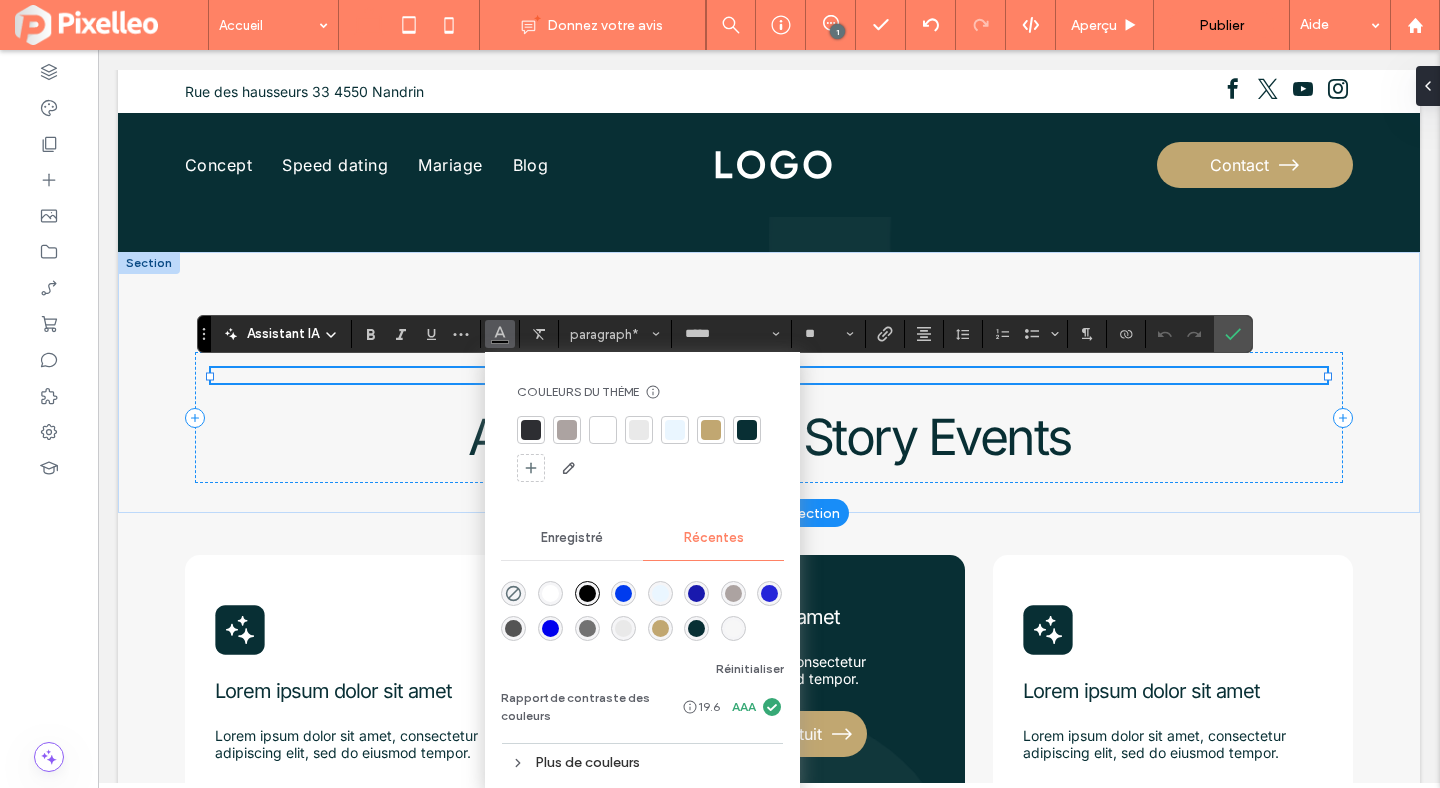click at bounding box center (747, 430) 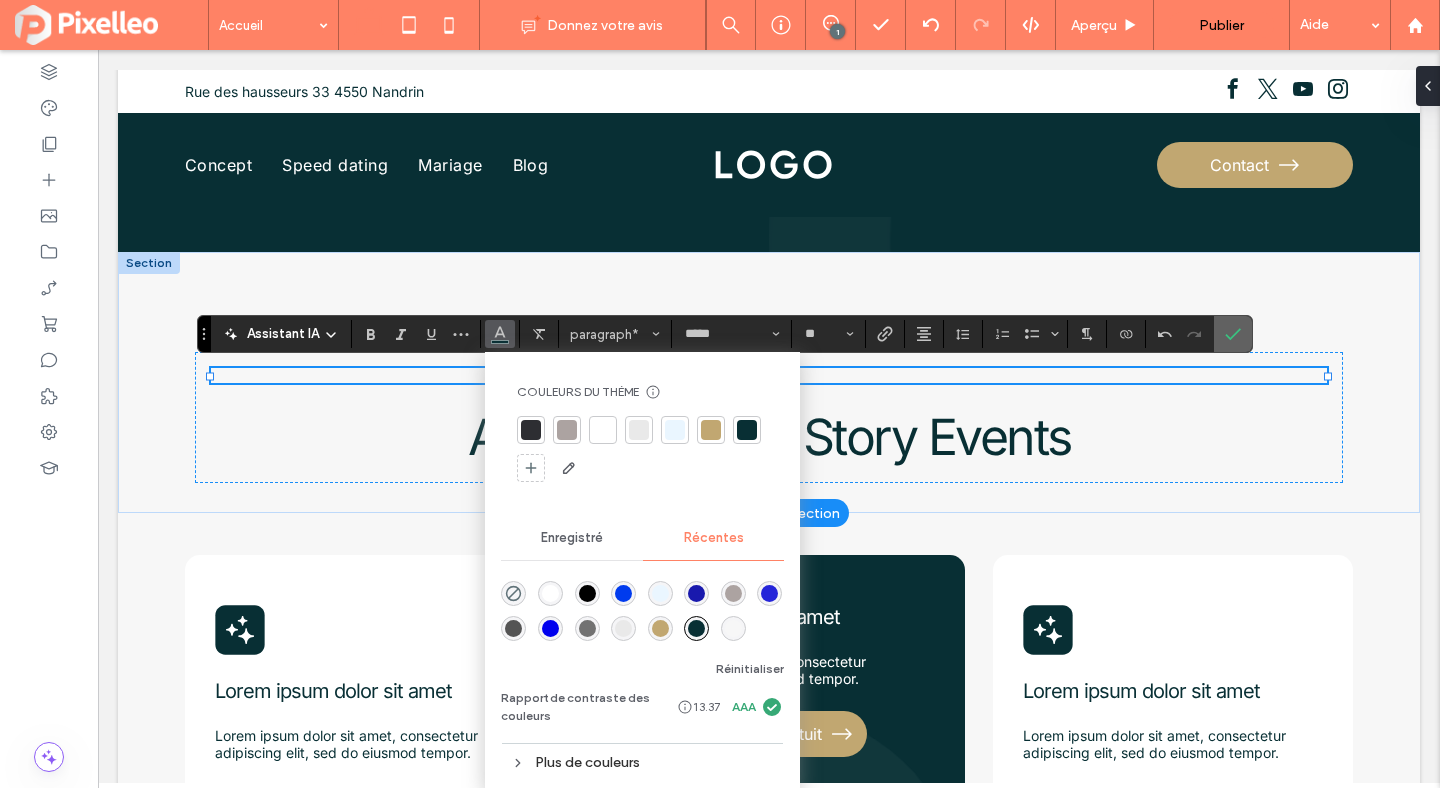 click at bounding box center [1233, 334] 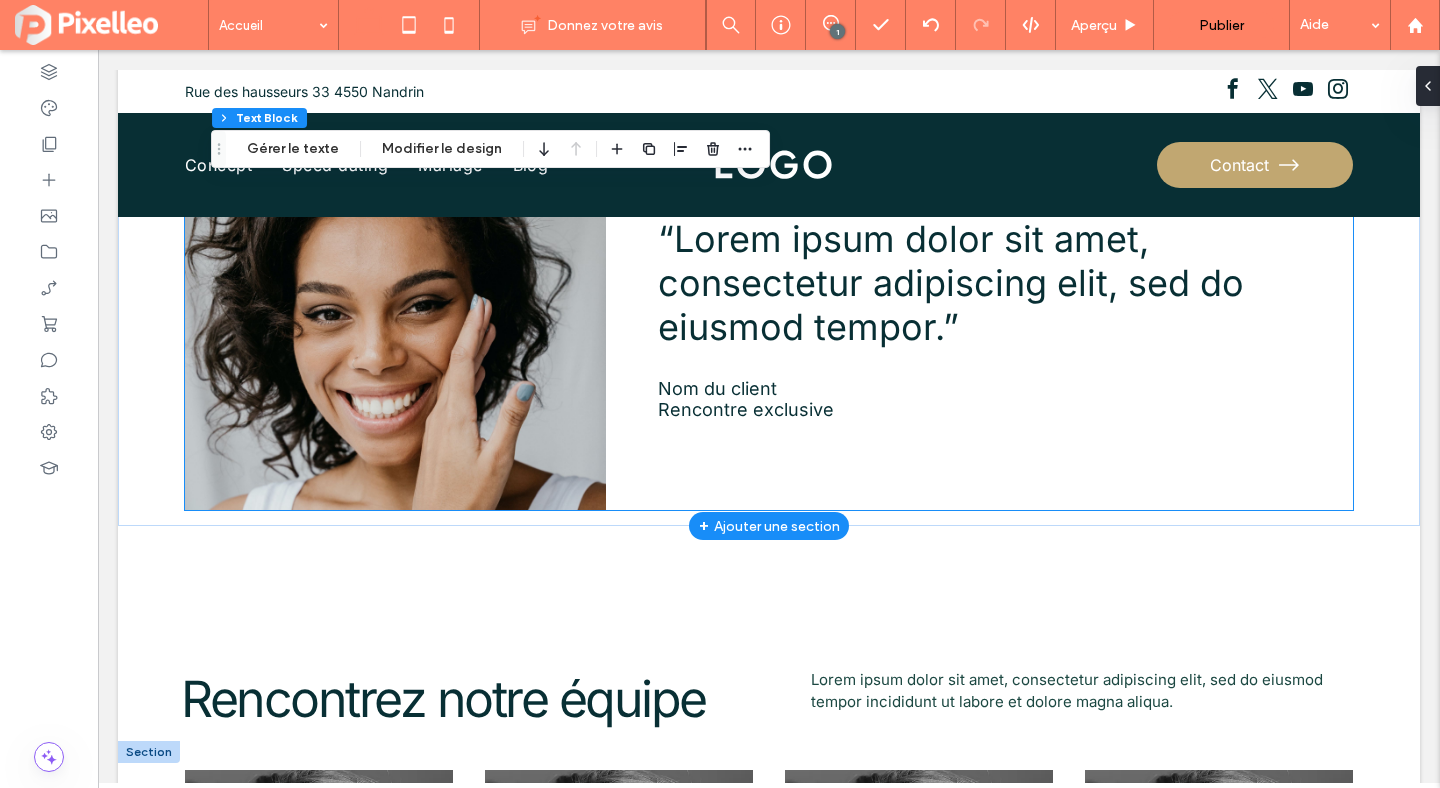 scroll, scrollTop: 2945, scrollLeft: 0, axis: vertical 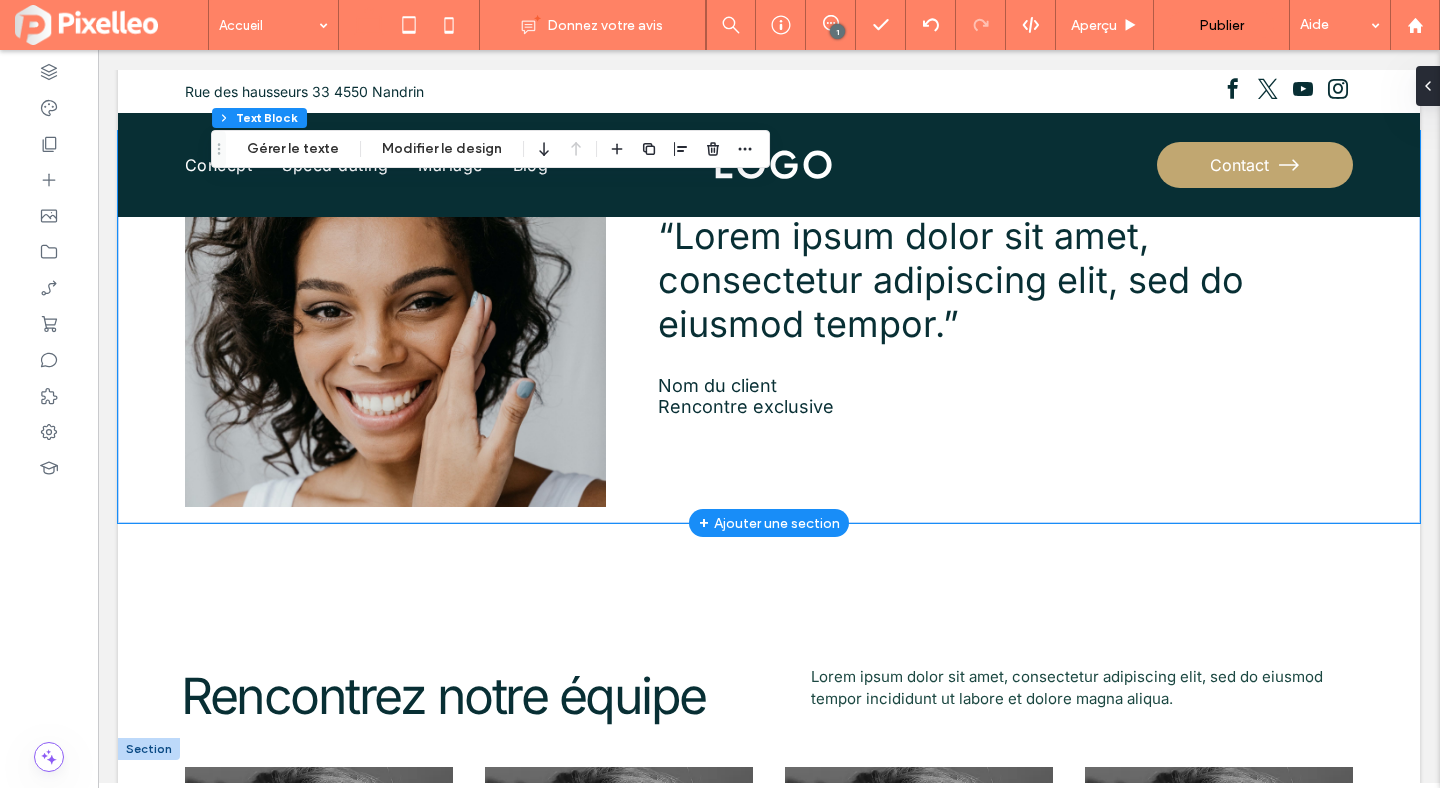 click on "“Lorem ipsum dolor sit amet, consectetur adipiscing elit, sed do eiusmod tempor.”  Nom du client Organisation du mariage “Lorem ipsum dolor sit amet, consectetur adipiscing elit, sed do eiusmod tempor.” Nom du client Speed dating “Lorem ipsum dolor sit amet, consectetur adipiscing elit, sed do eiusmod tempor.” Nom du client Rencontre exclusive a a a a" at bounding box center [769, 327] 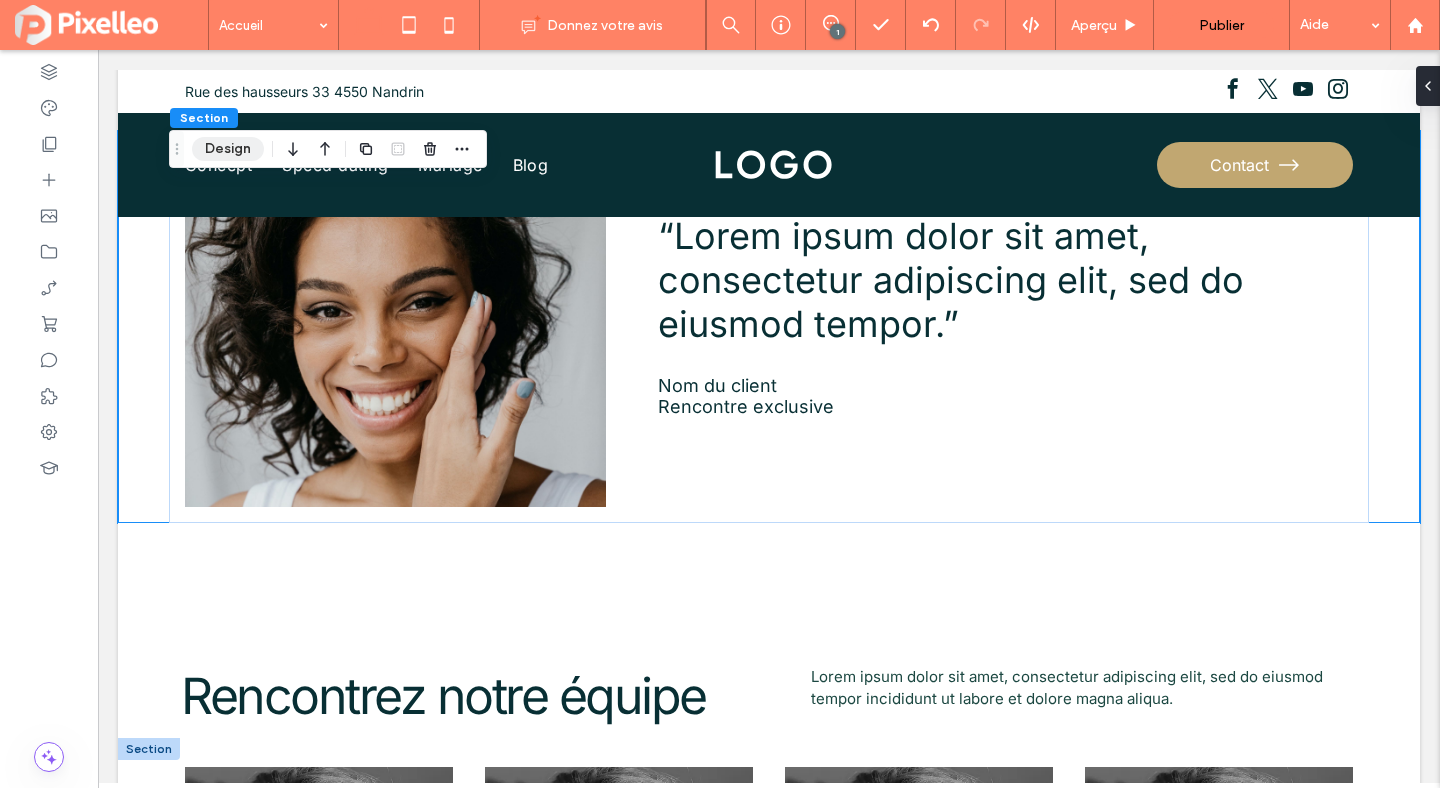 click on "Design" at bounding box center [228, 149] 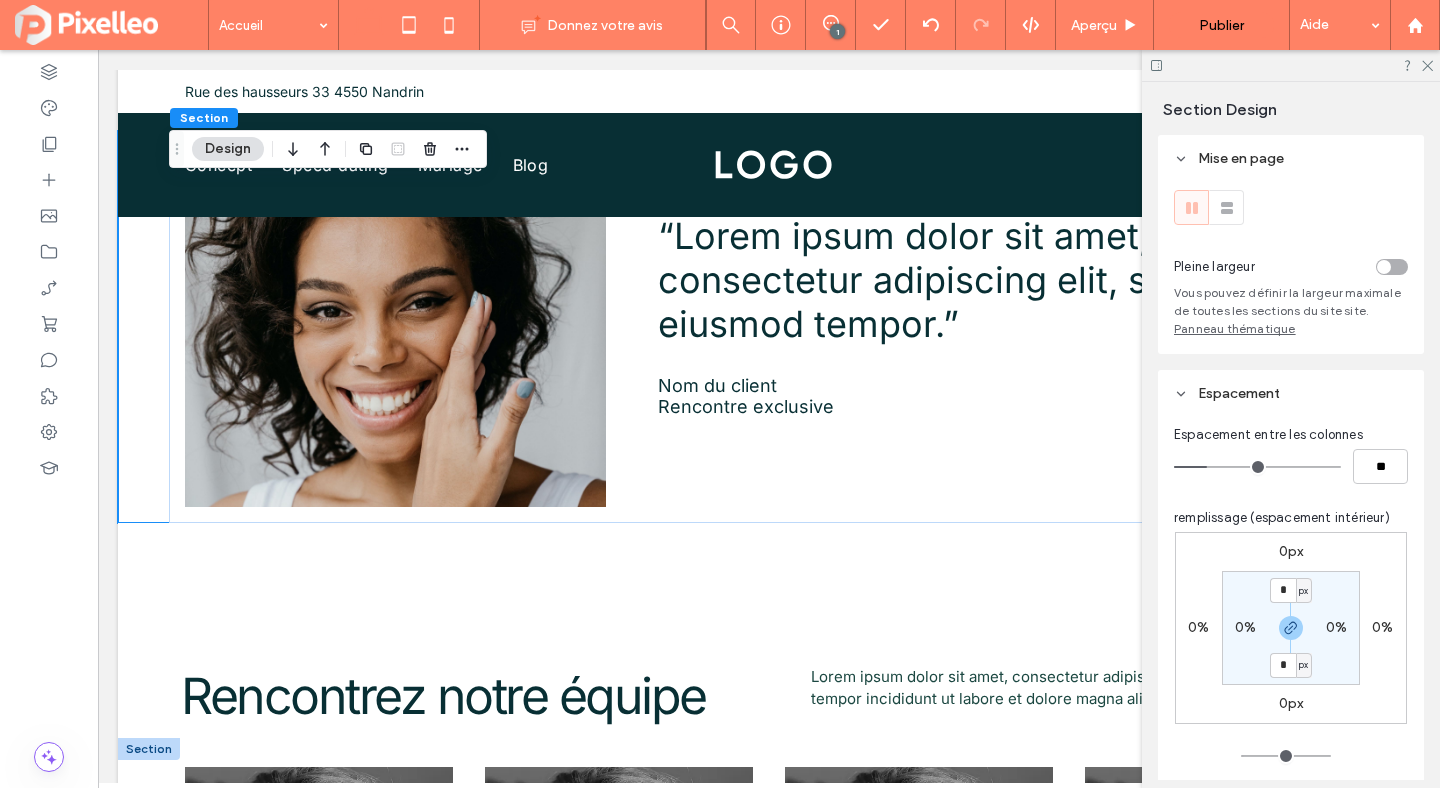click on "px" at bounding box center [1303, 591] 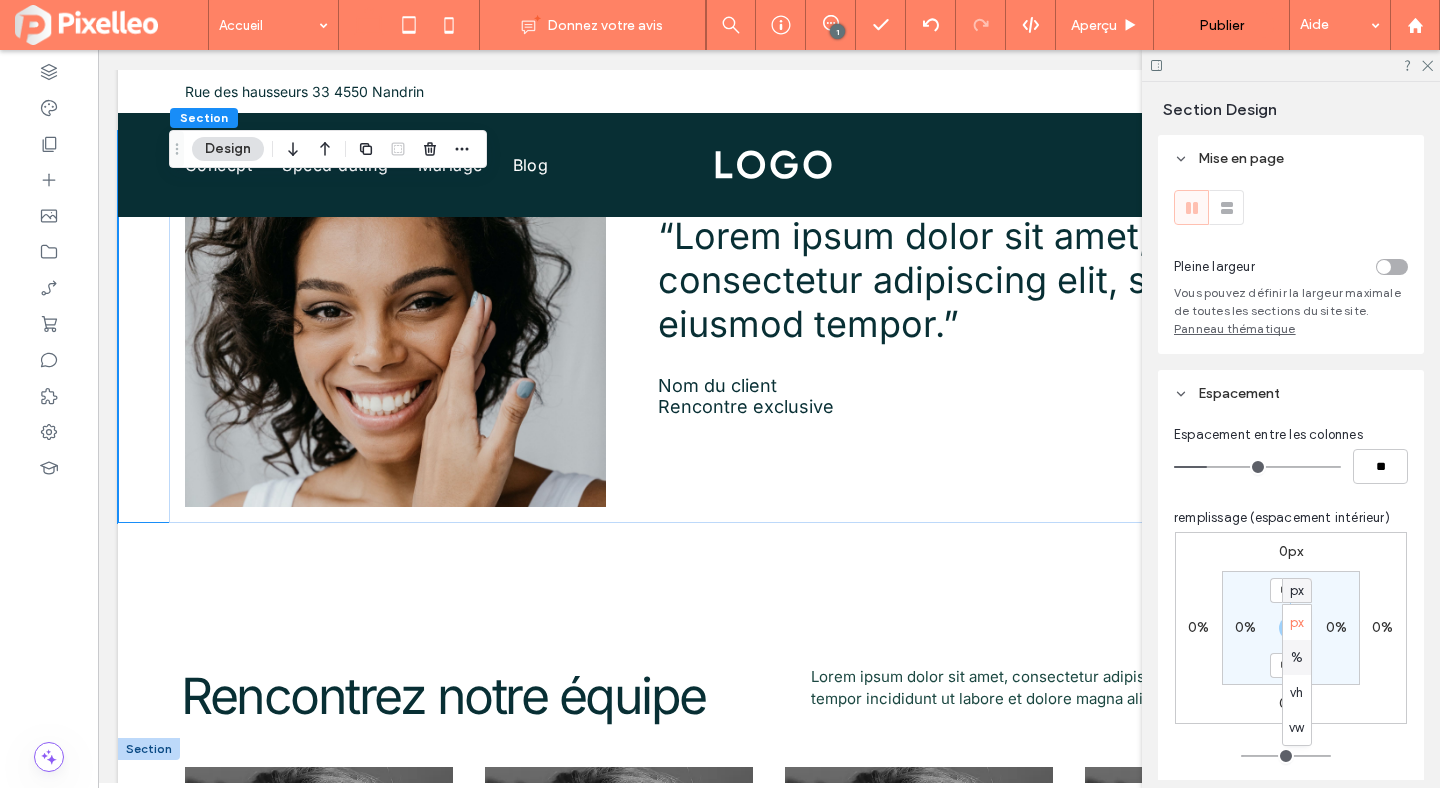 click on "%" at bounding box center (1297, 658) 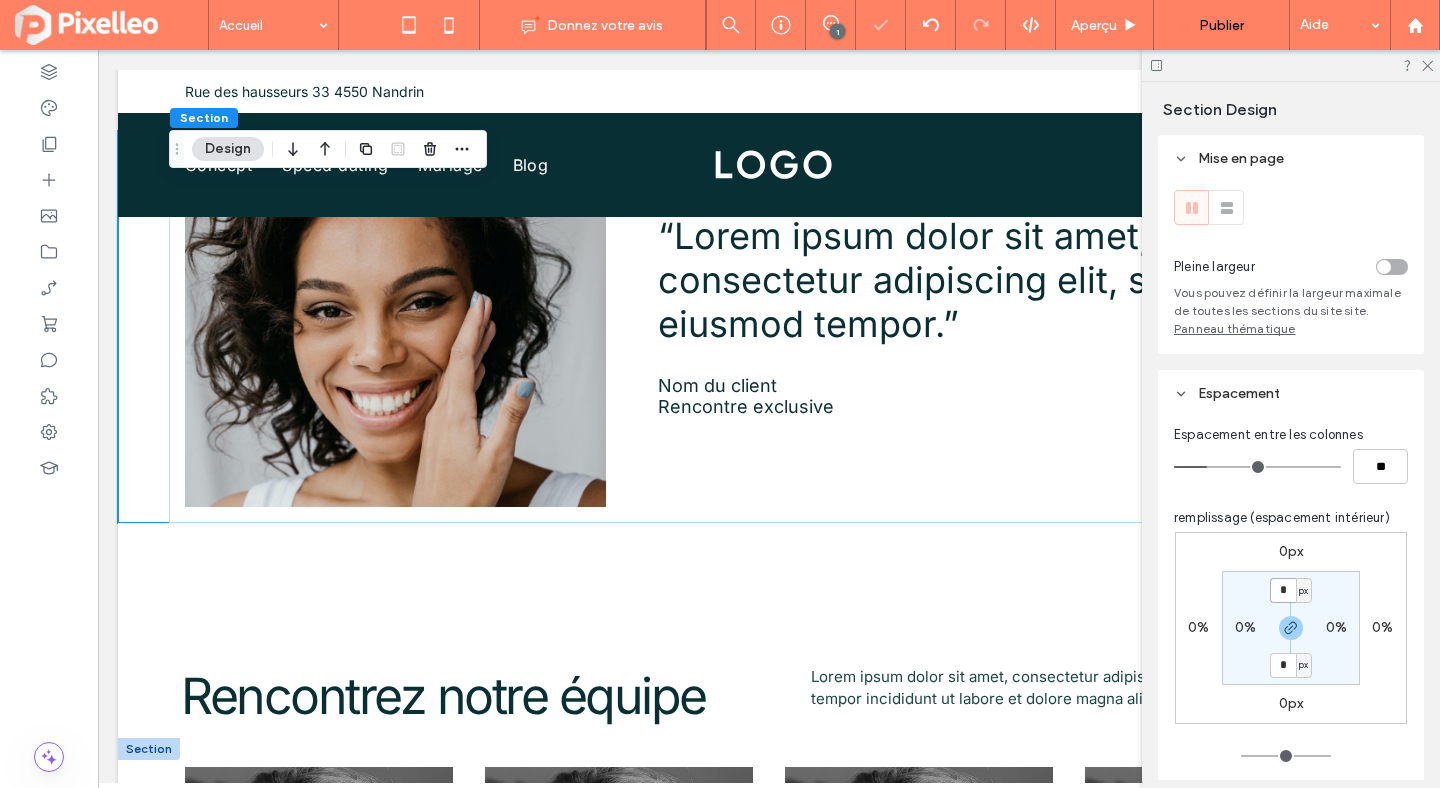 click on "*" at bounding box center (1283, 590) 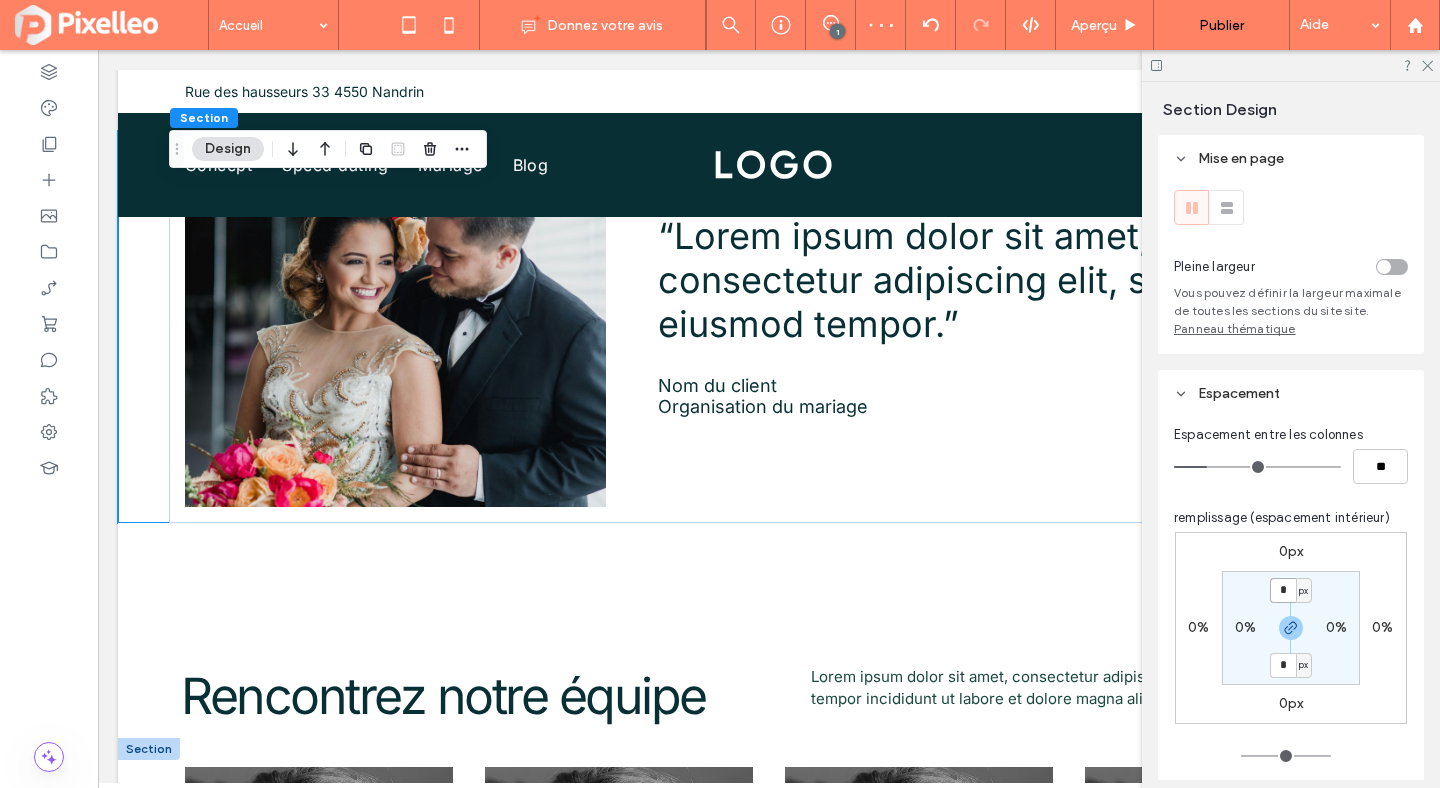 type on "*" 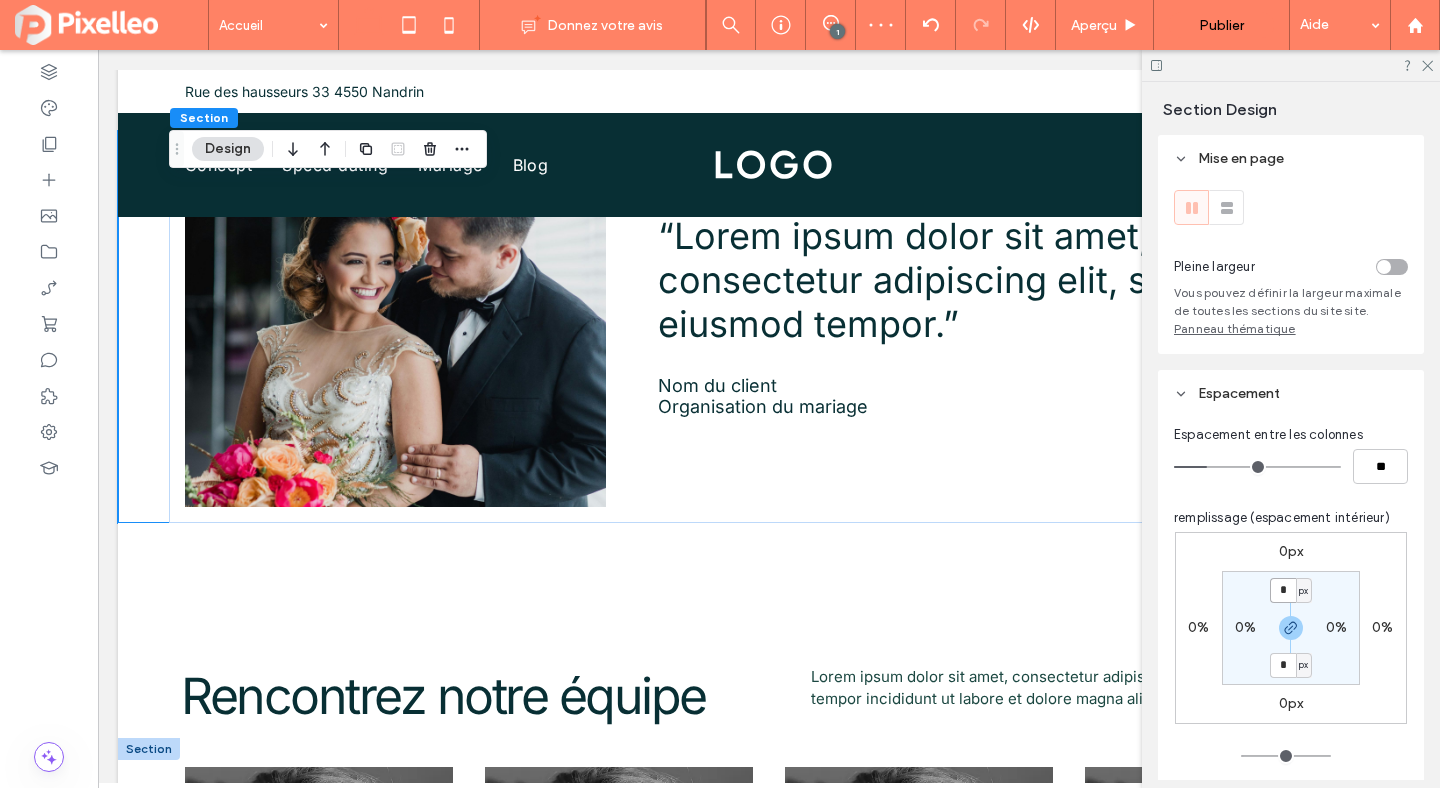 type on "*" 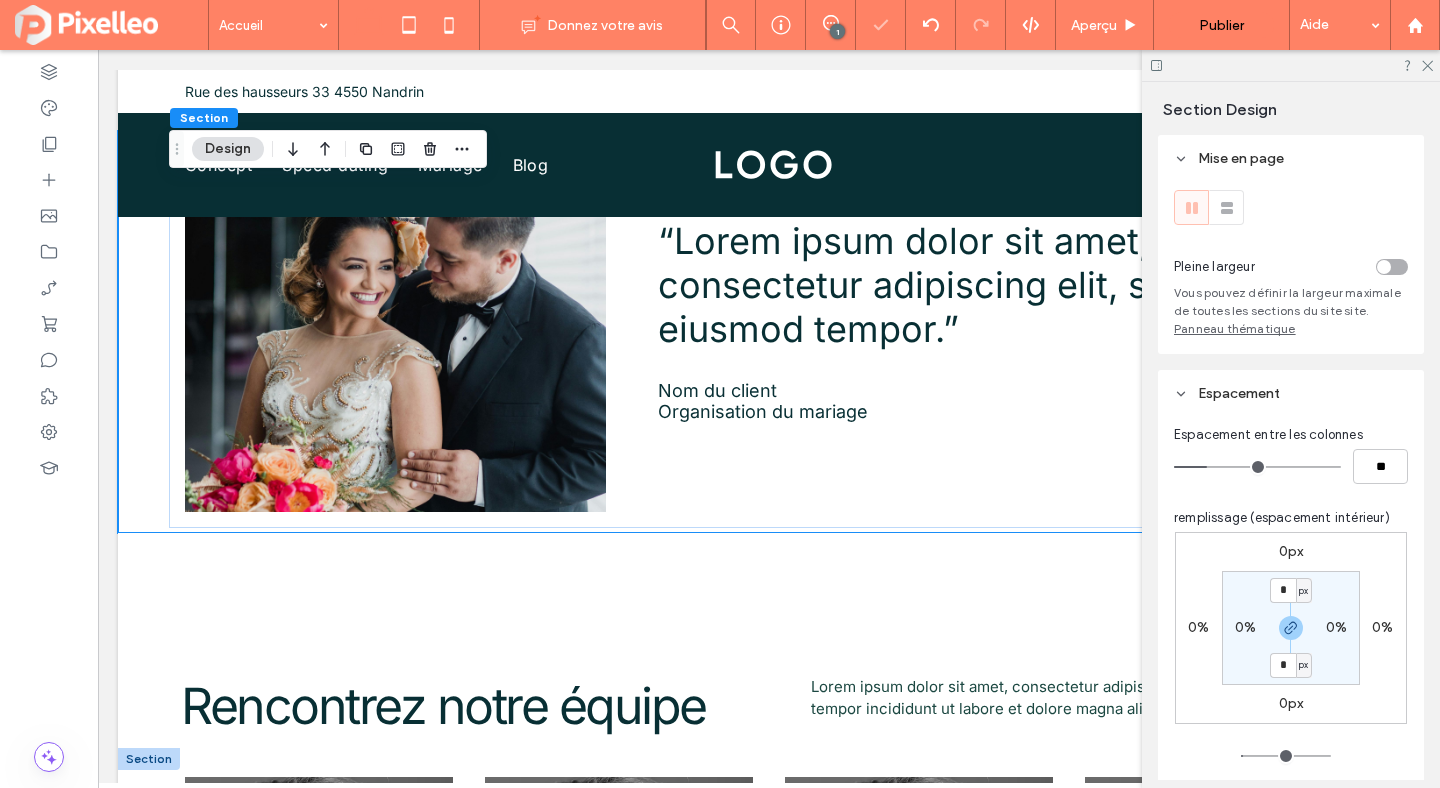 click on "px" at bounding box center (1303, 591) 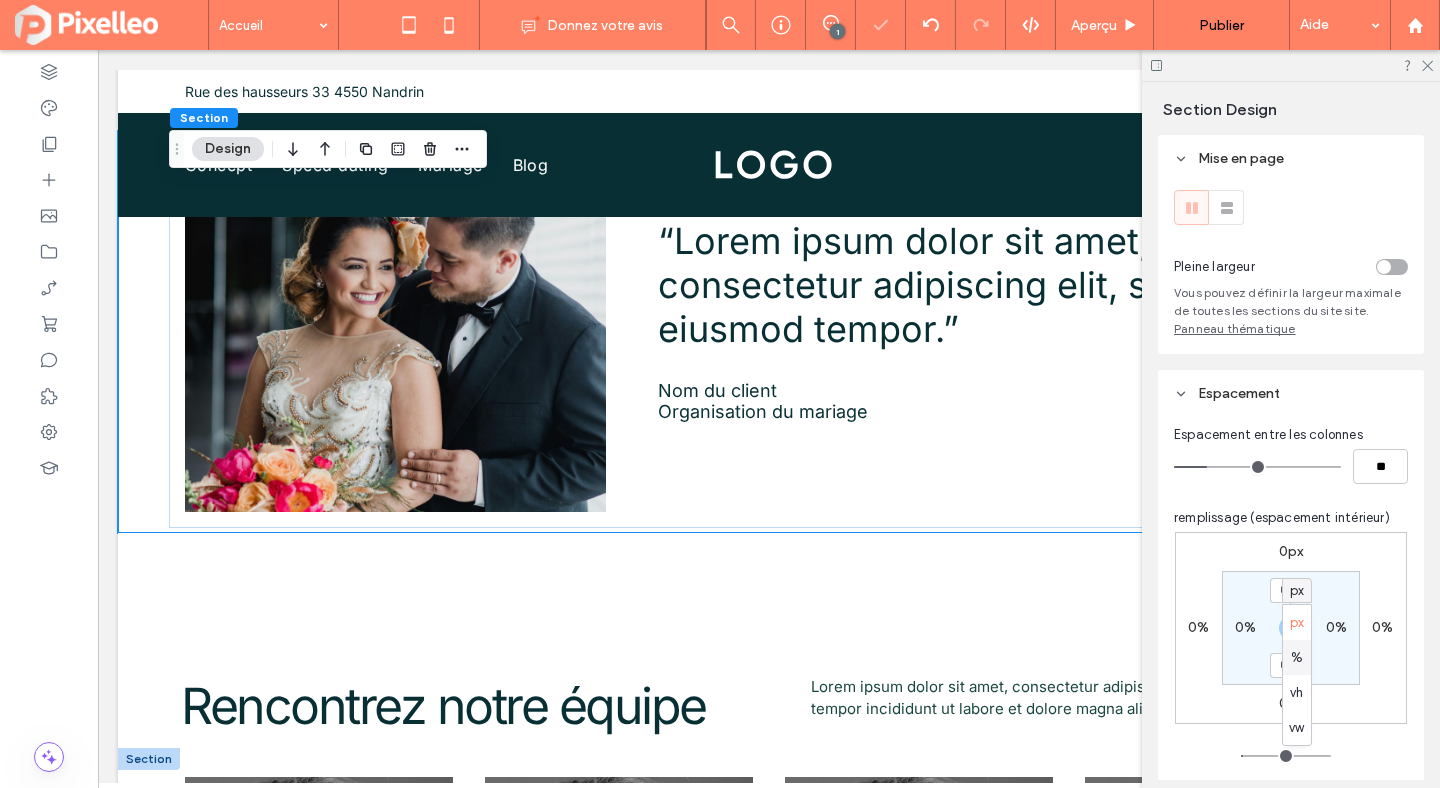 click on "%" at bounding box center [1297, 658] 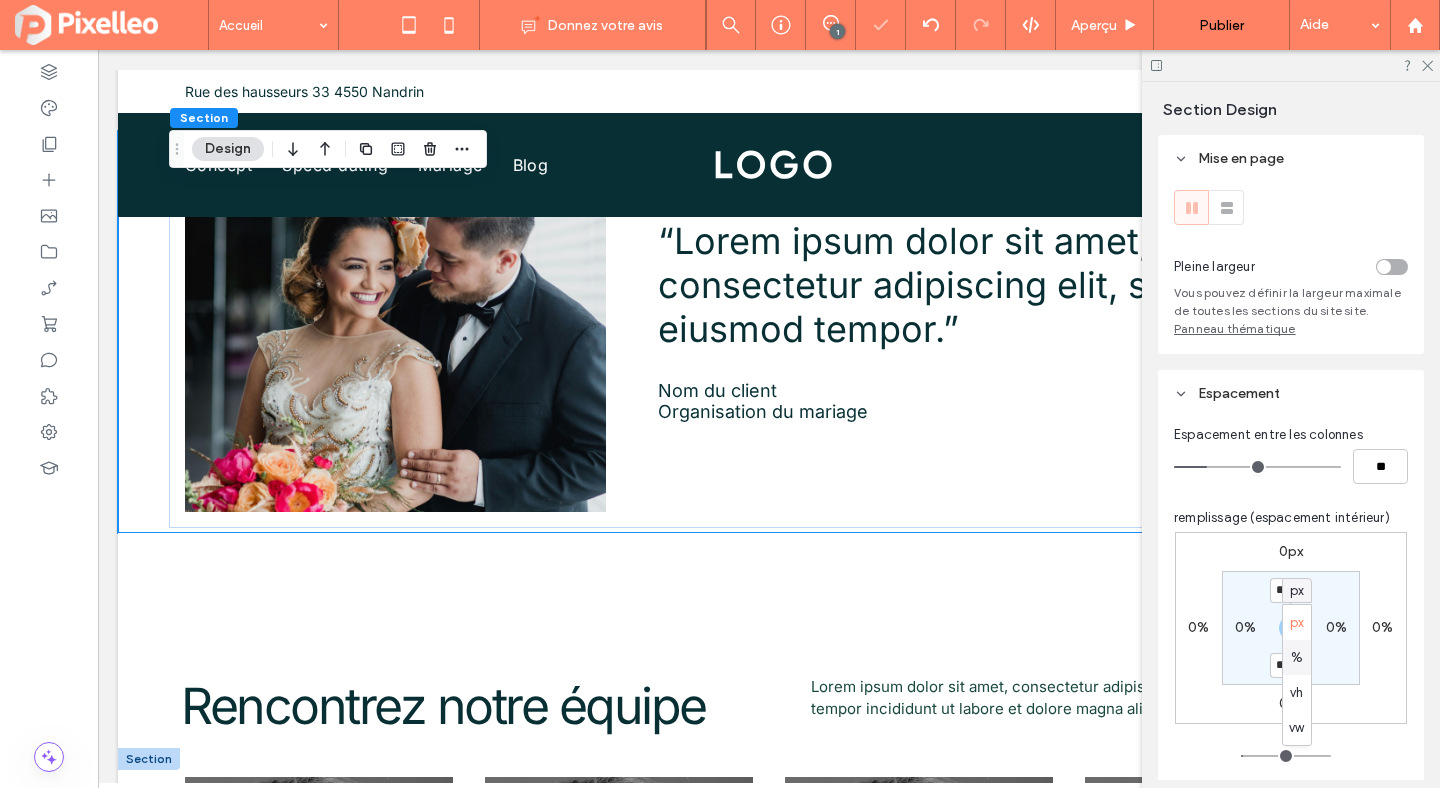 type on "*" 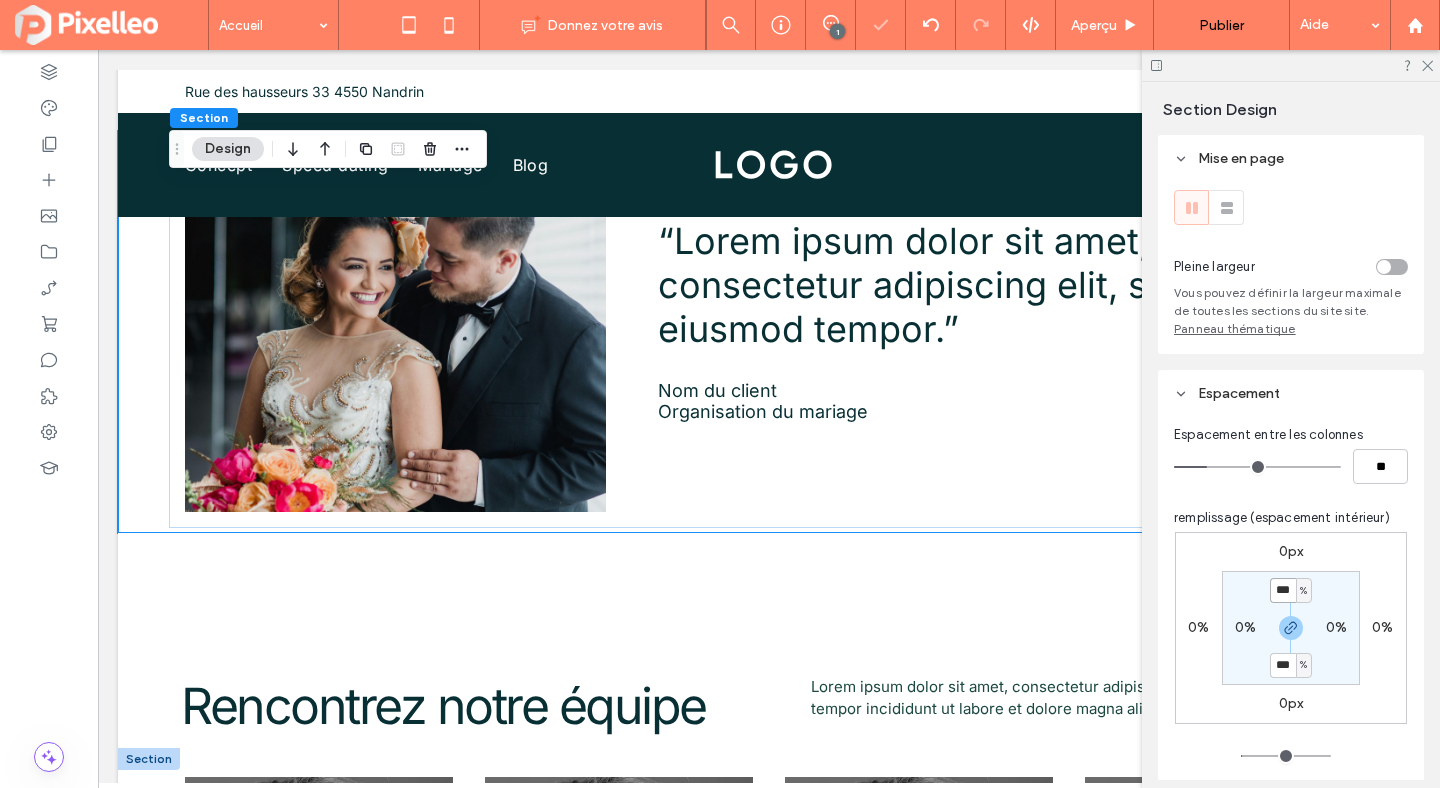click on "***" at bounding box center (1283, 590) 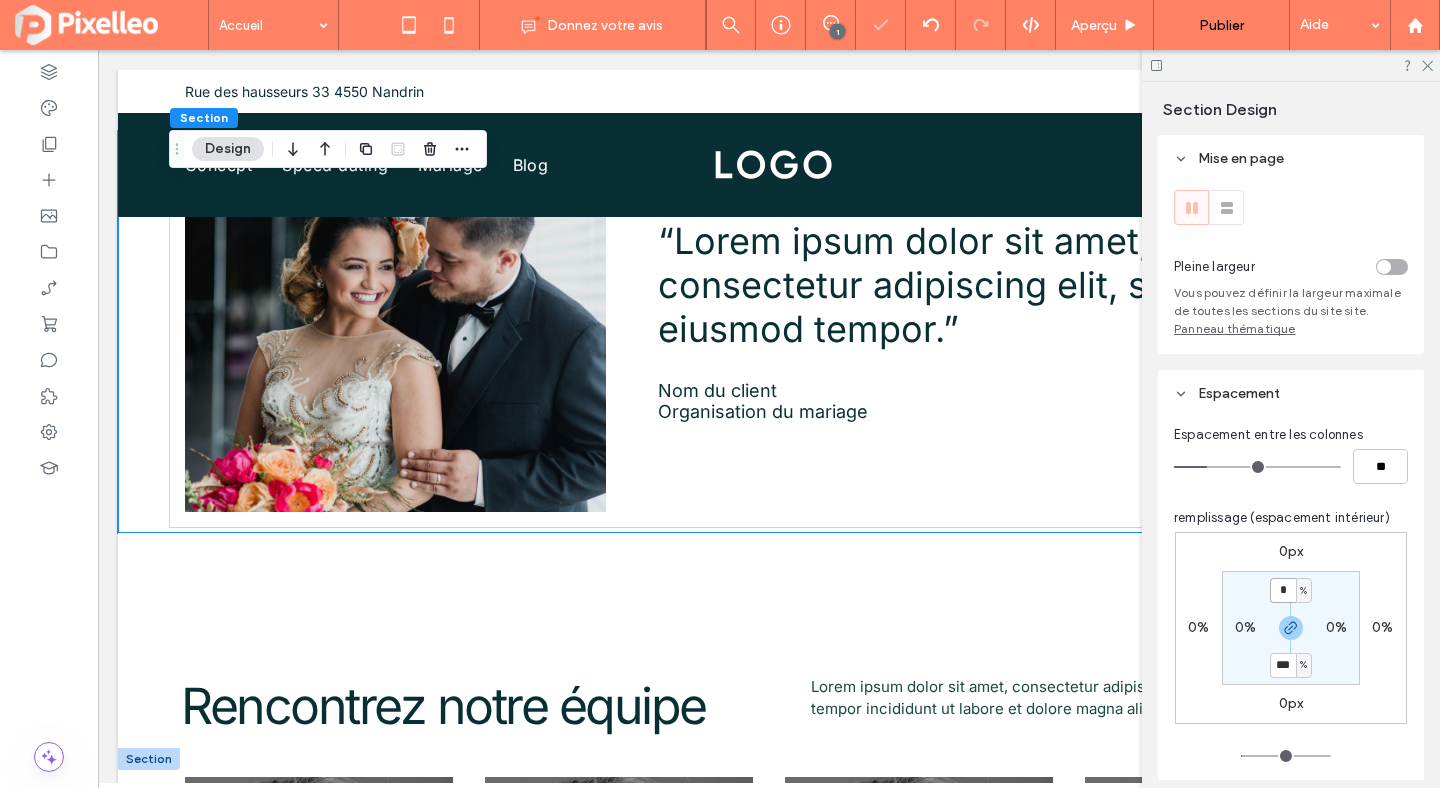 type on "*" 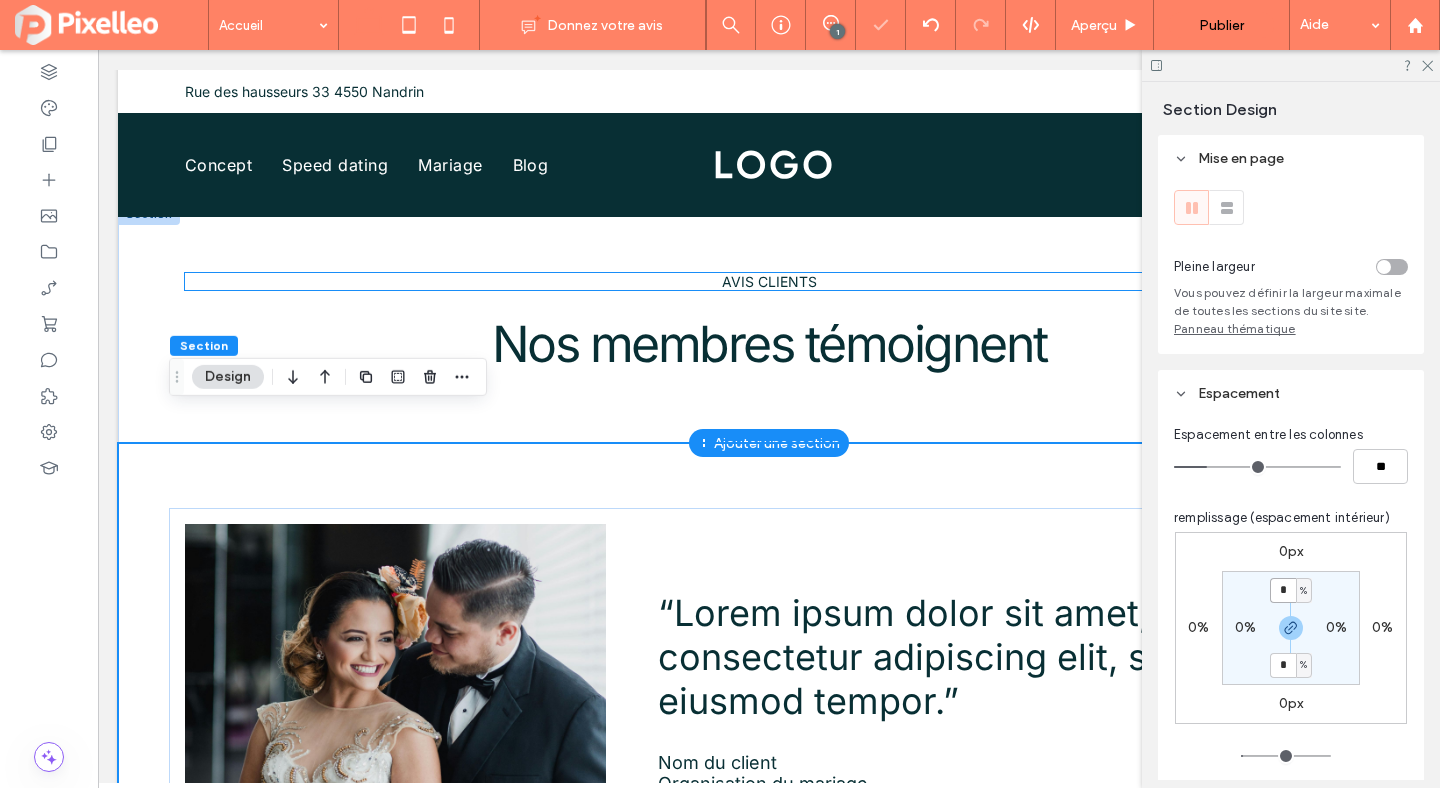 scroll, scrollTop: 2668, scrollLeft: 0, axis: vertical 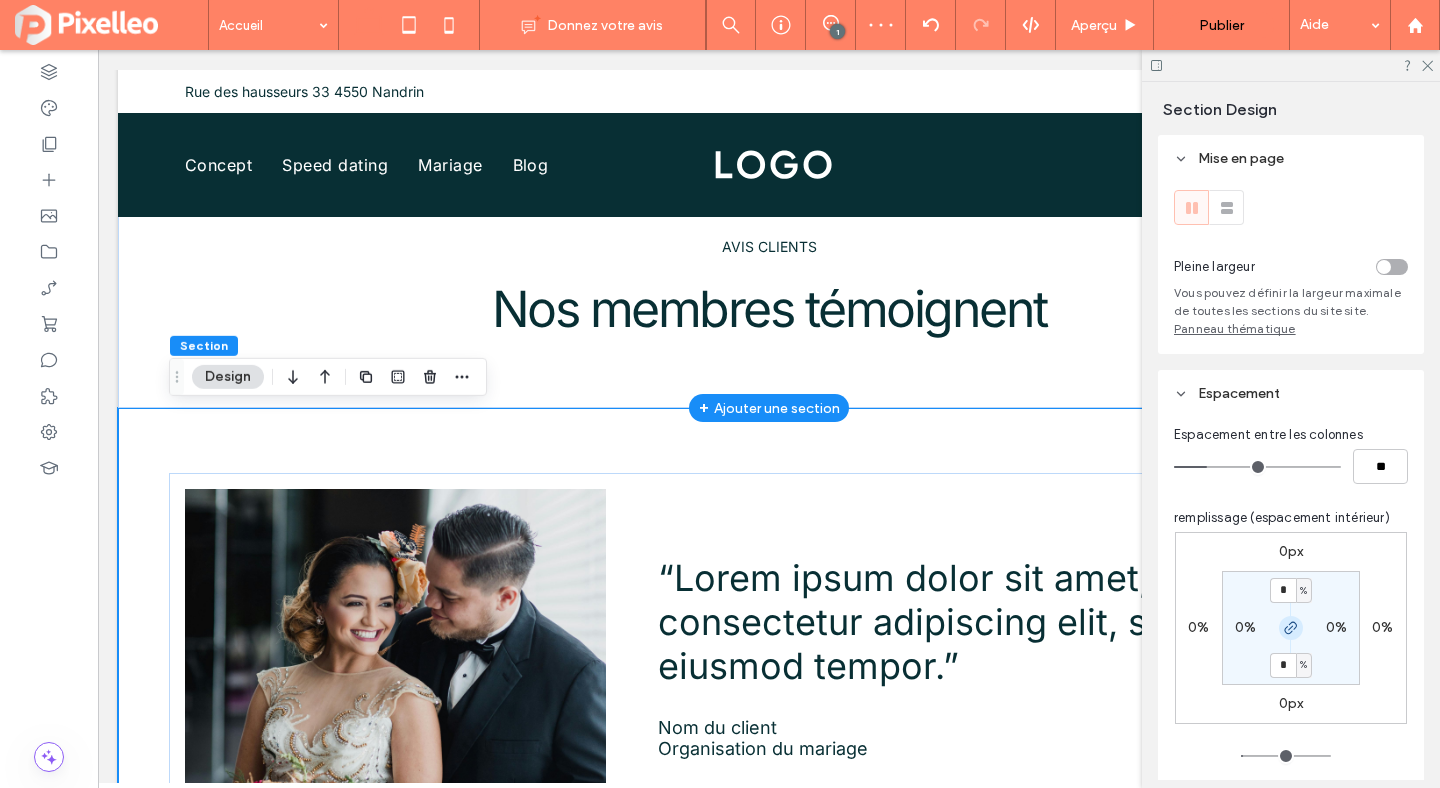 click 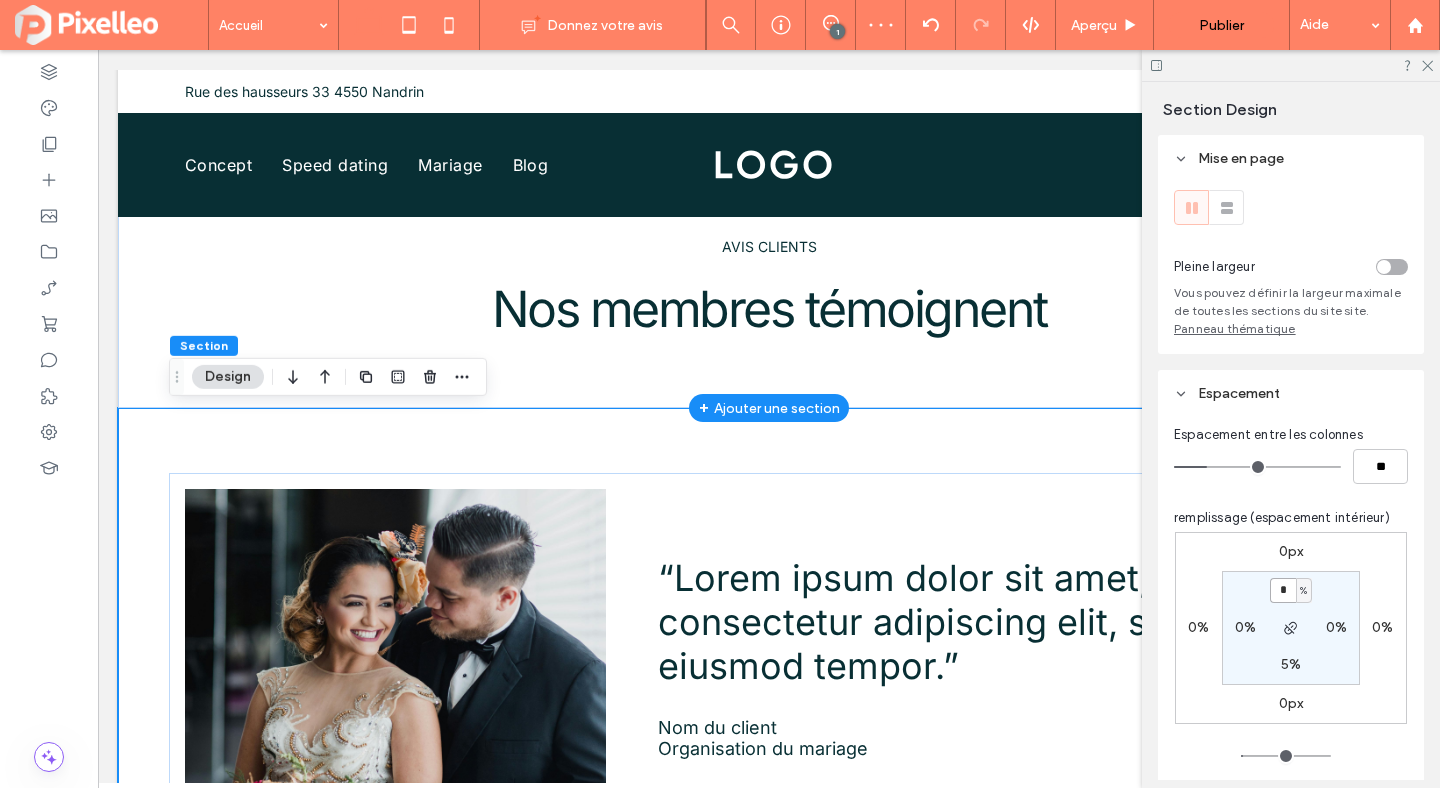 click on "*" at bounding box center (1283, 590) 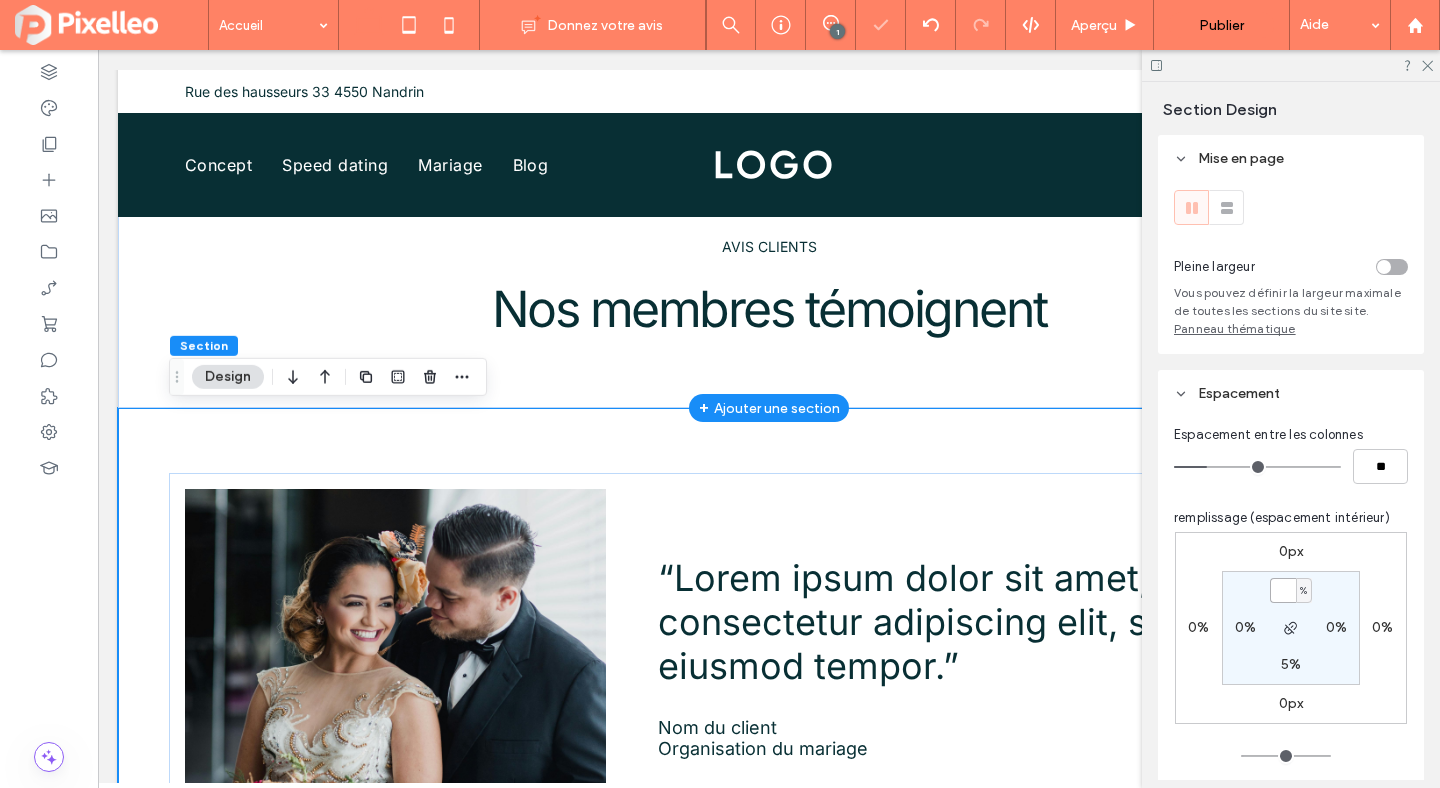 type on "*" 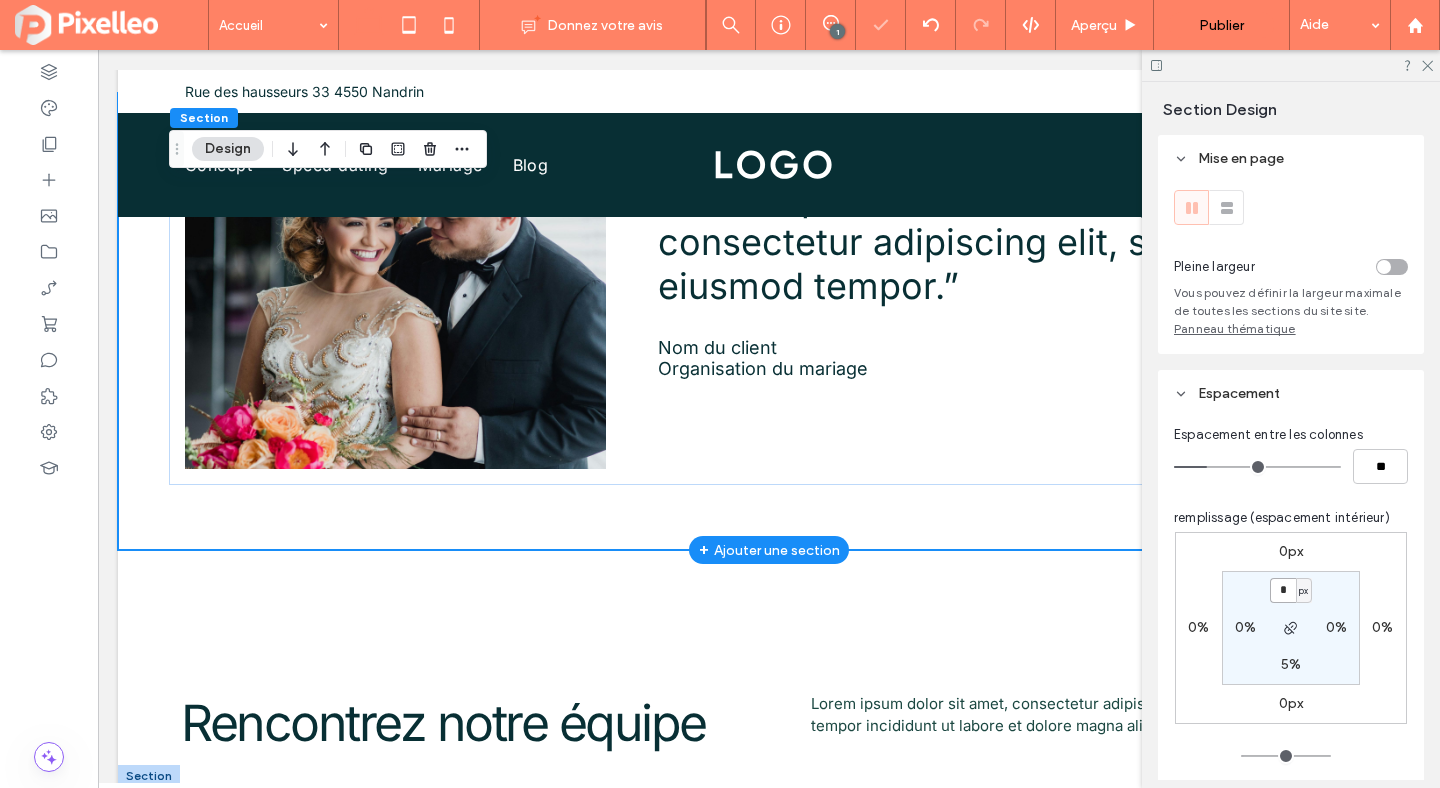 scroll, scrollTop: 3021, scrollLeft: 0, axis: vertical 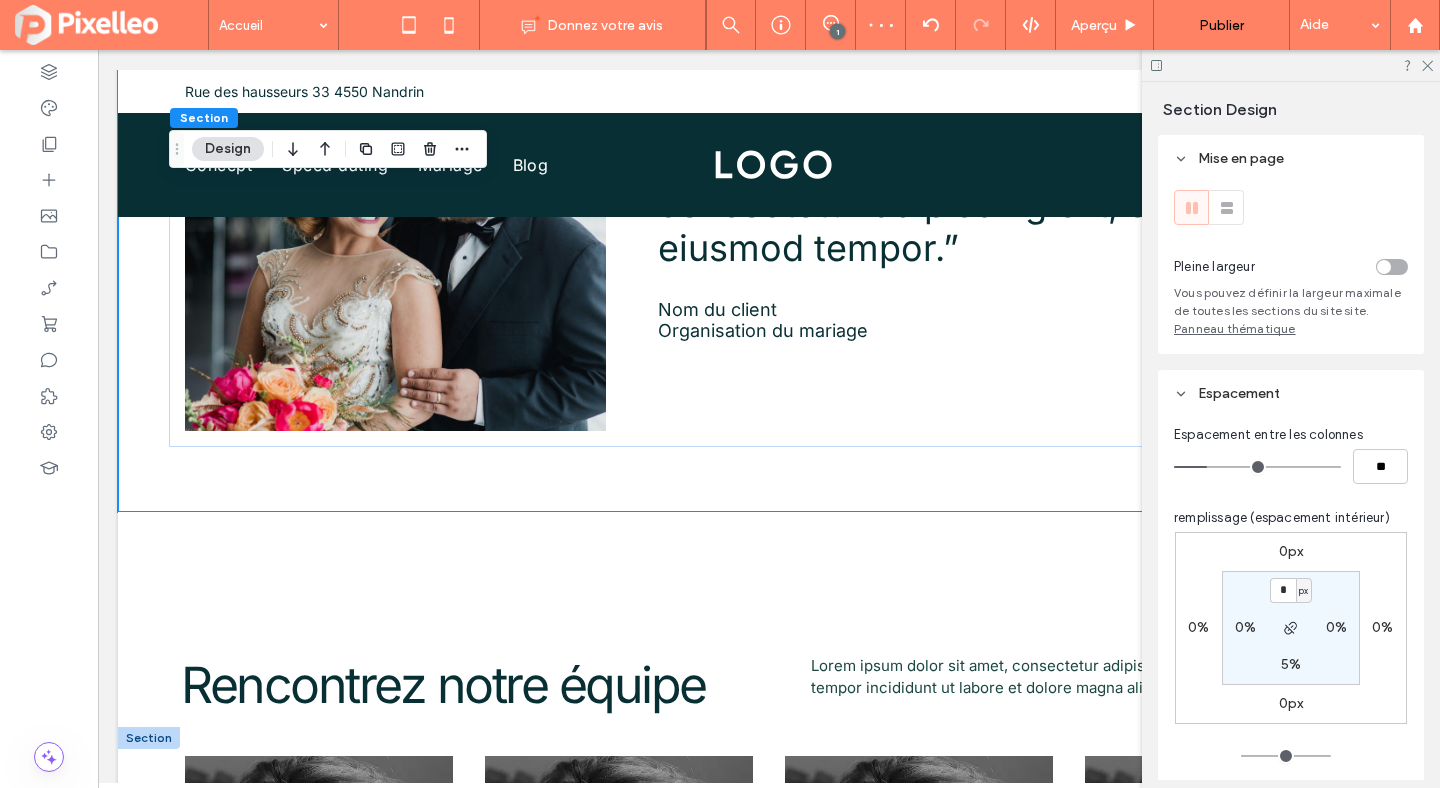 click on "5%" at bounding box center (1291, 664) 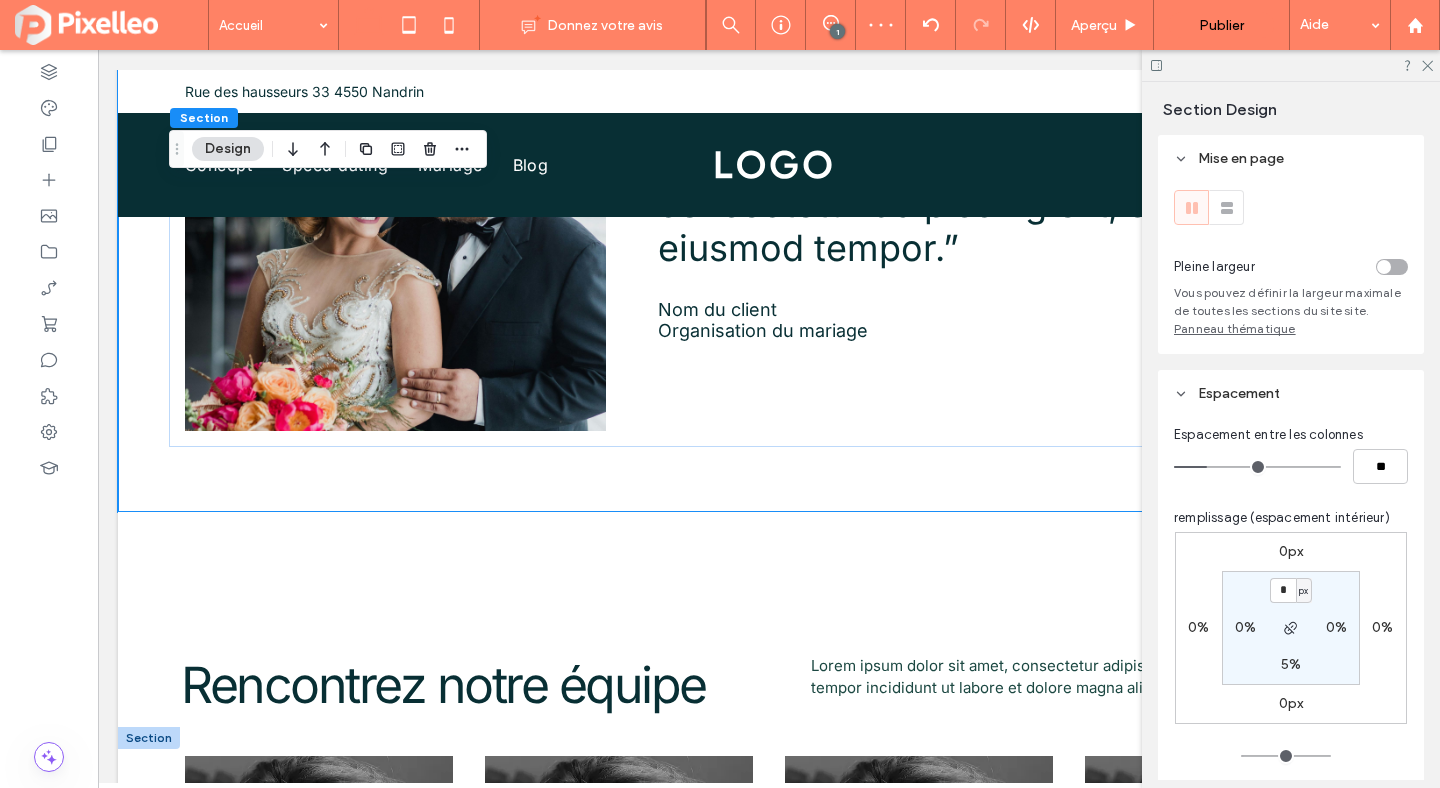 type on "*" 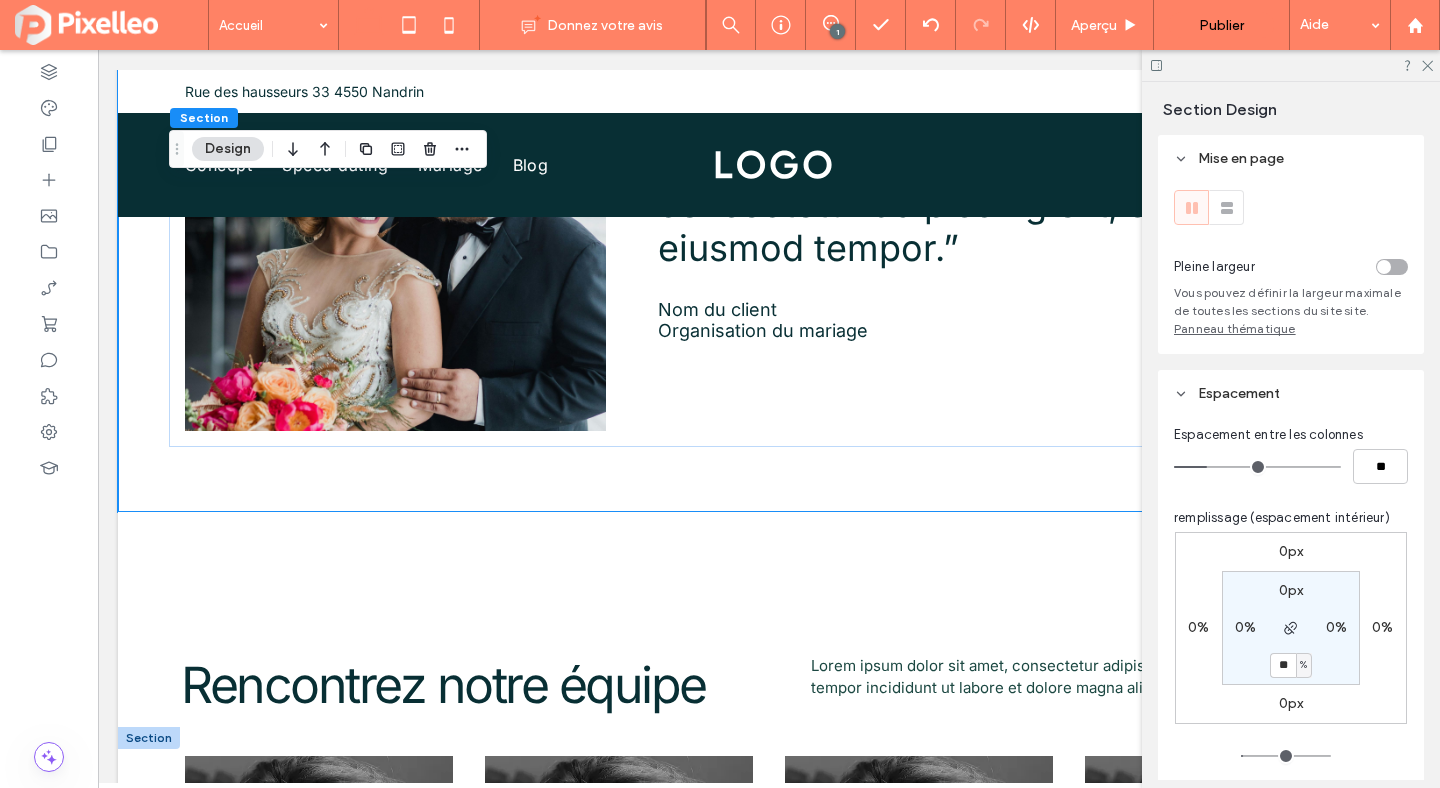 type on "**" 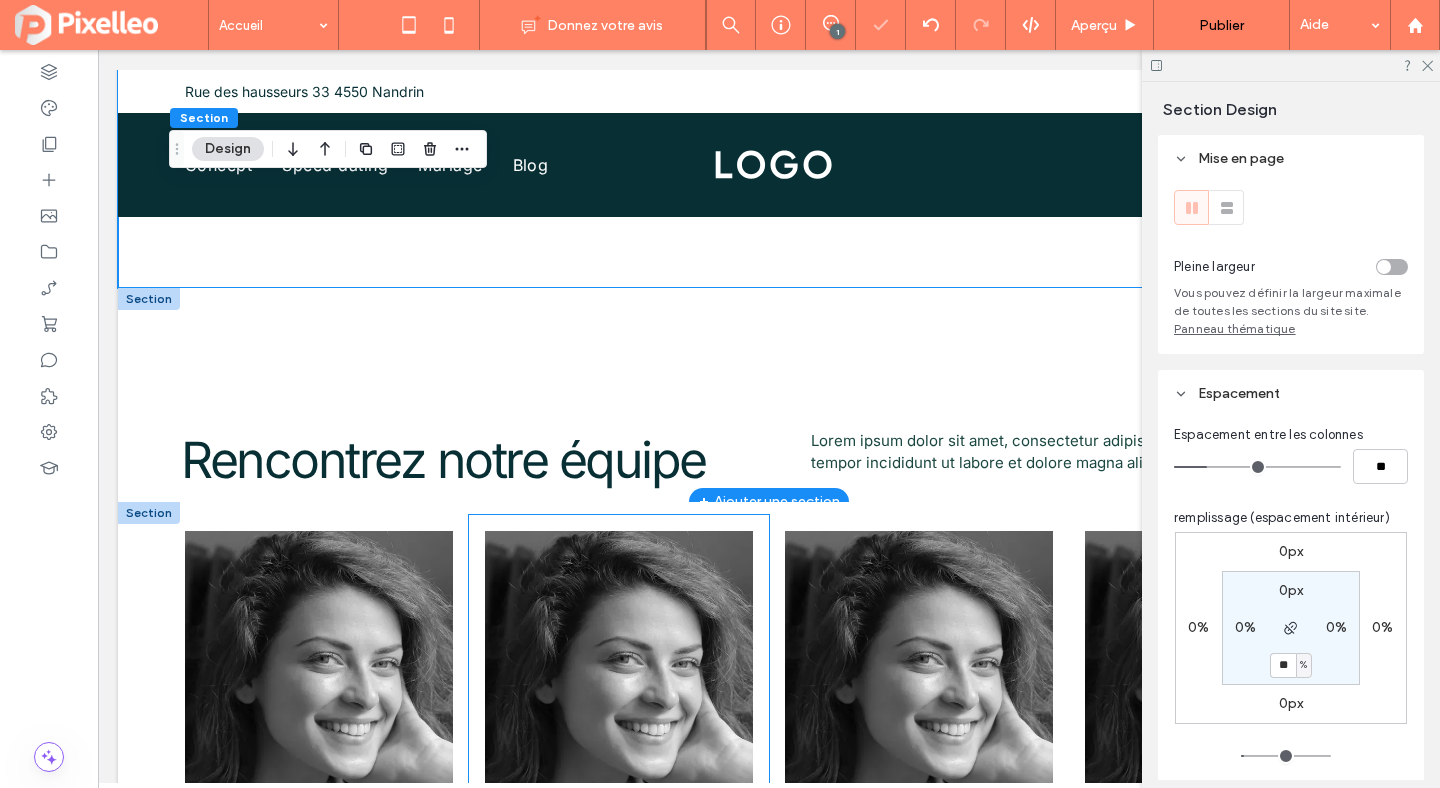 scroll, scrollTop: 3336, scrollLeft: 0, axis: vertical 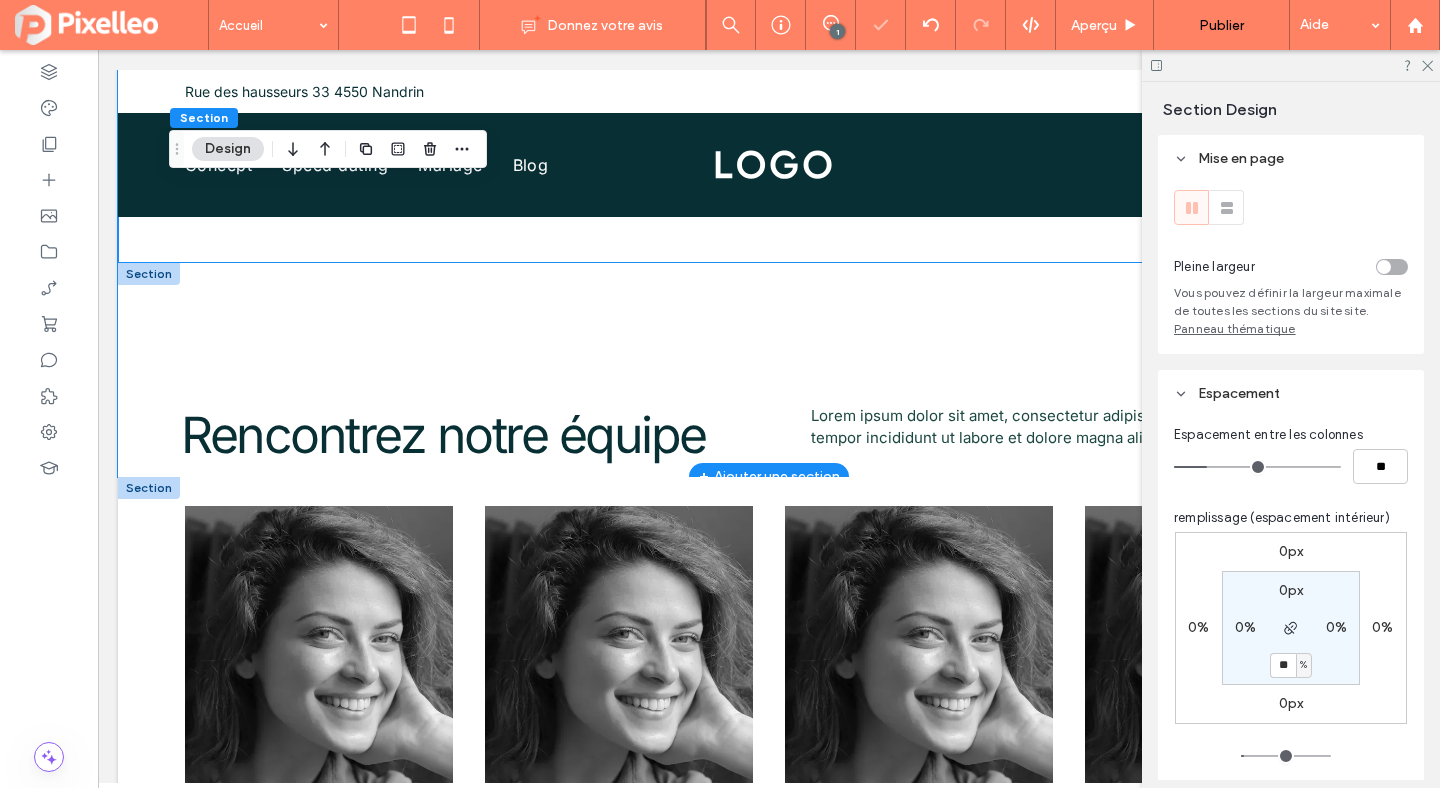click on "Rencontrez notre équipe
Lorem ipsum dolor sit amet, consectetur adipiscing elit, sed do eiusmod tempor incididunt ut labore et dolore magna aliqua." at bounding box center [769, 370] 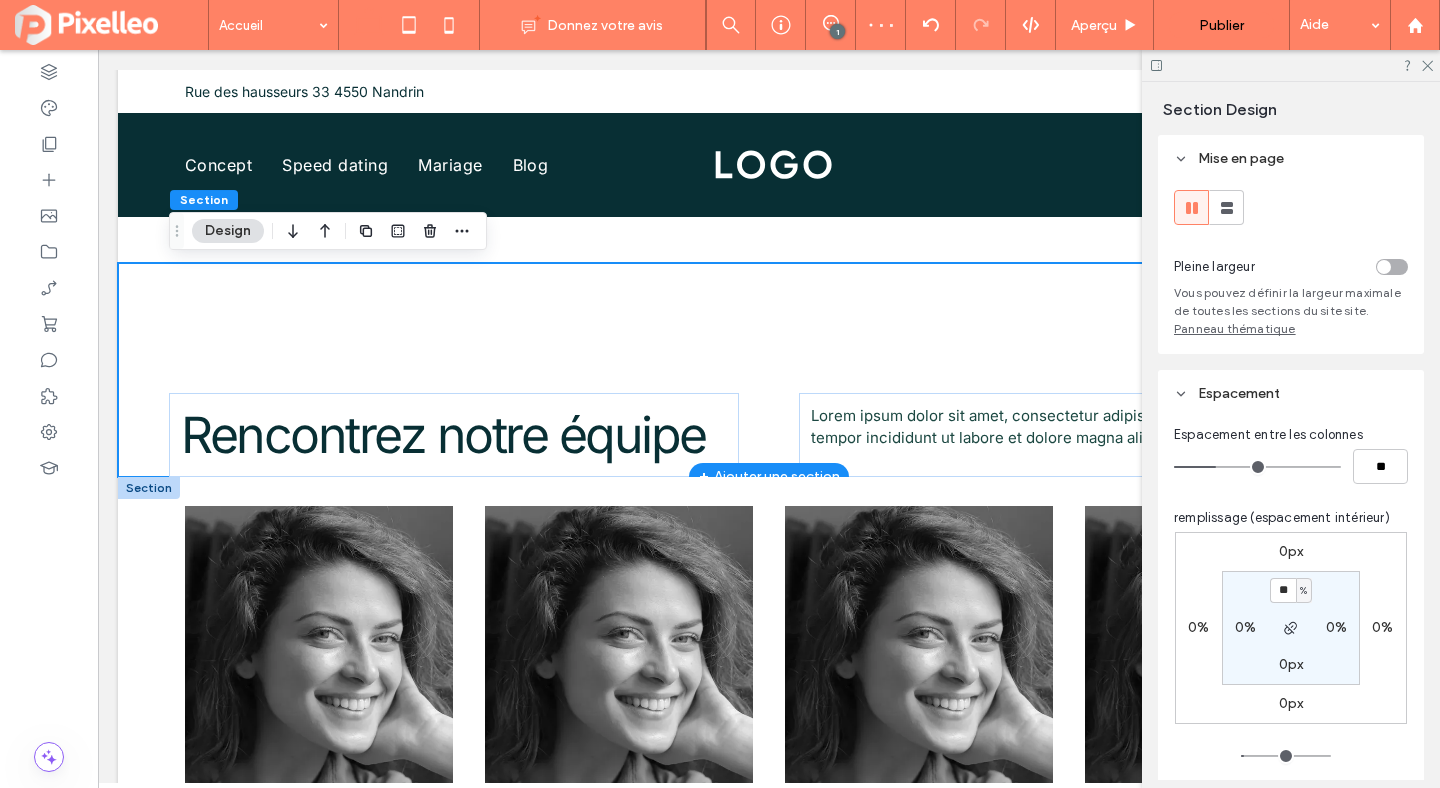 click on "Rencontrez notre équipe
Lorem ipsum dolor sit amet, consectetur adipiscing elit, sed do eiusmod tempor incididunt ut labore et dolore magna aliqua." at bounding box center [769, 370] 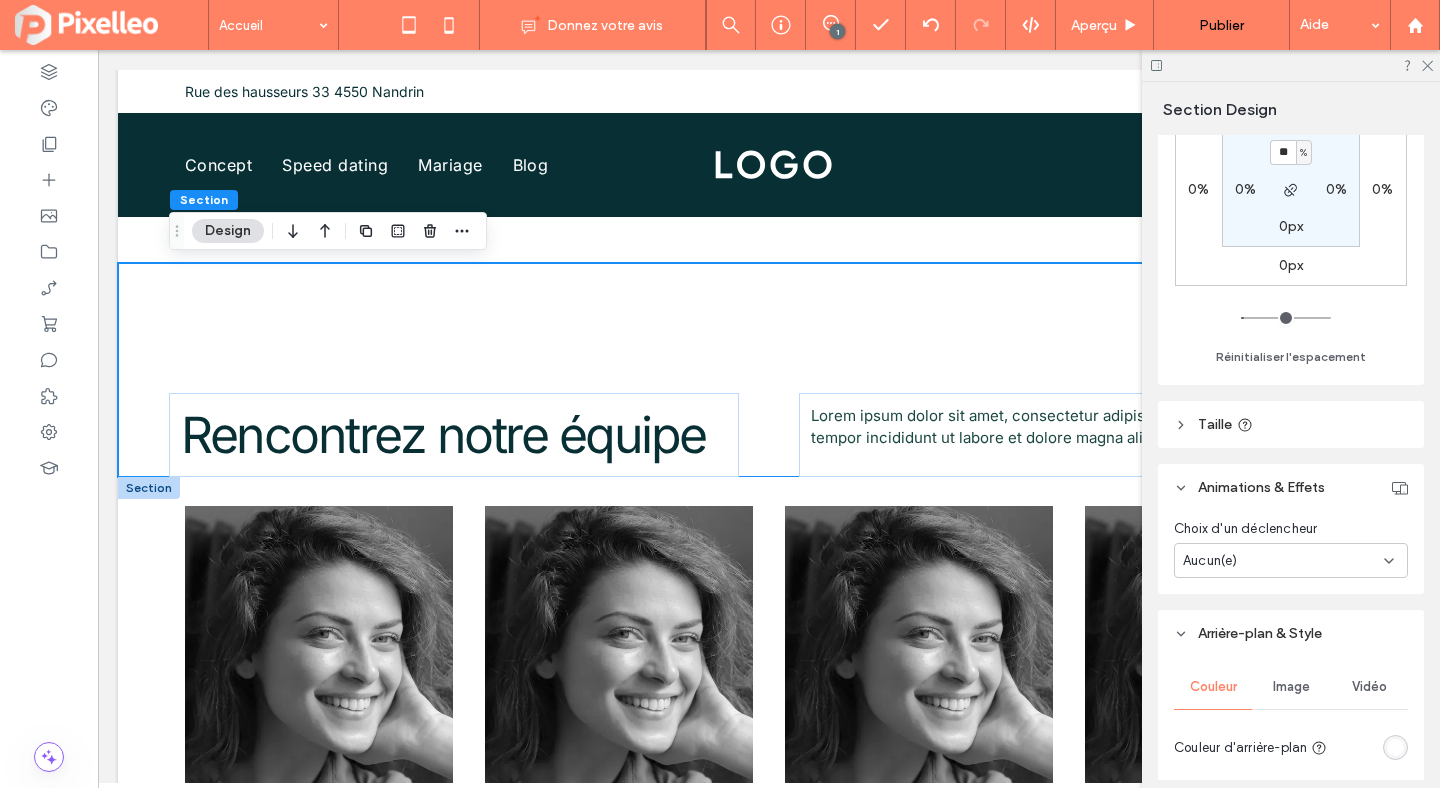 scroll, scrollTop: 589, scrollLeft: 0, axis: vertical 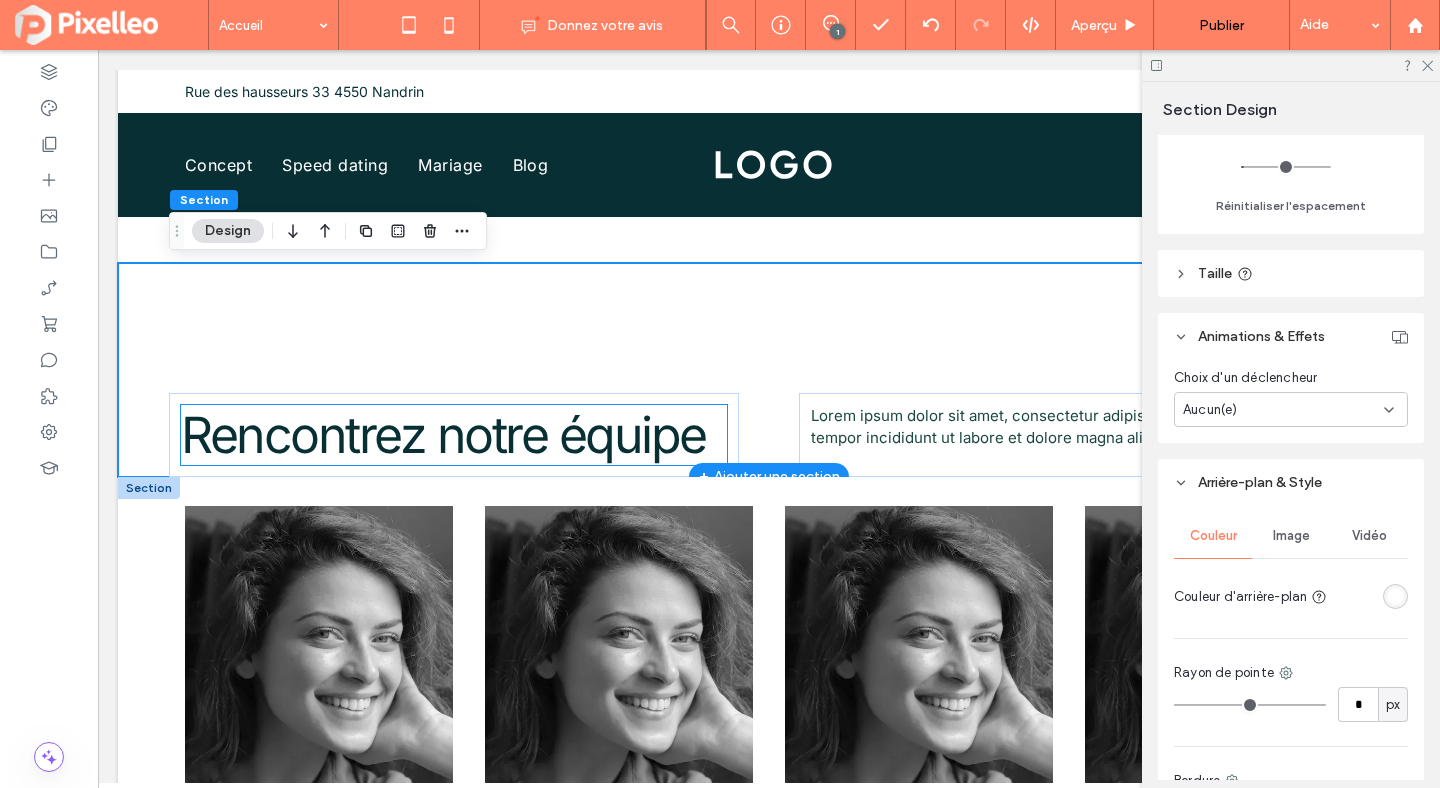 click on "Rencontrez notre équipe" at bounding box center [443, 435] 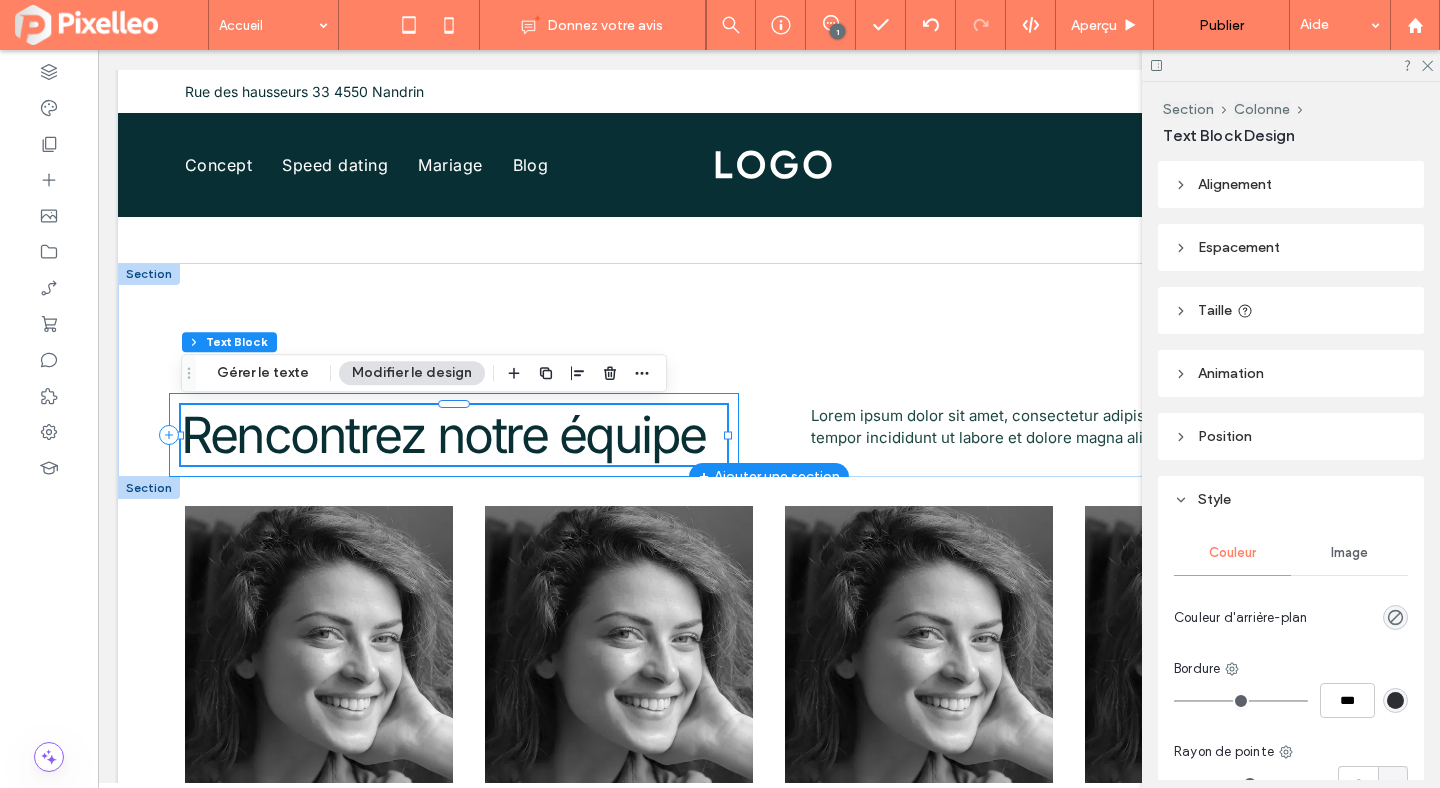 click on "Rencontrez notre équipe" at bounding box center [454, 435] 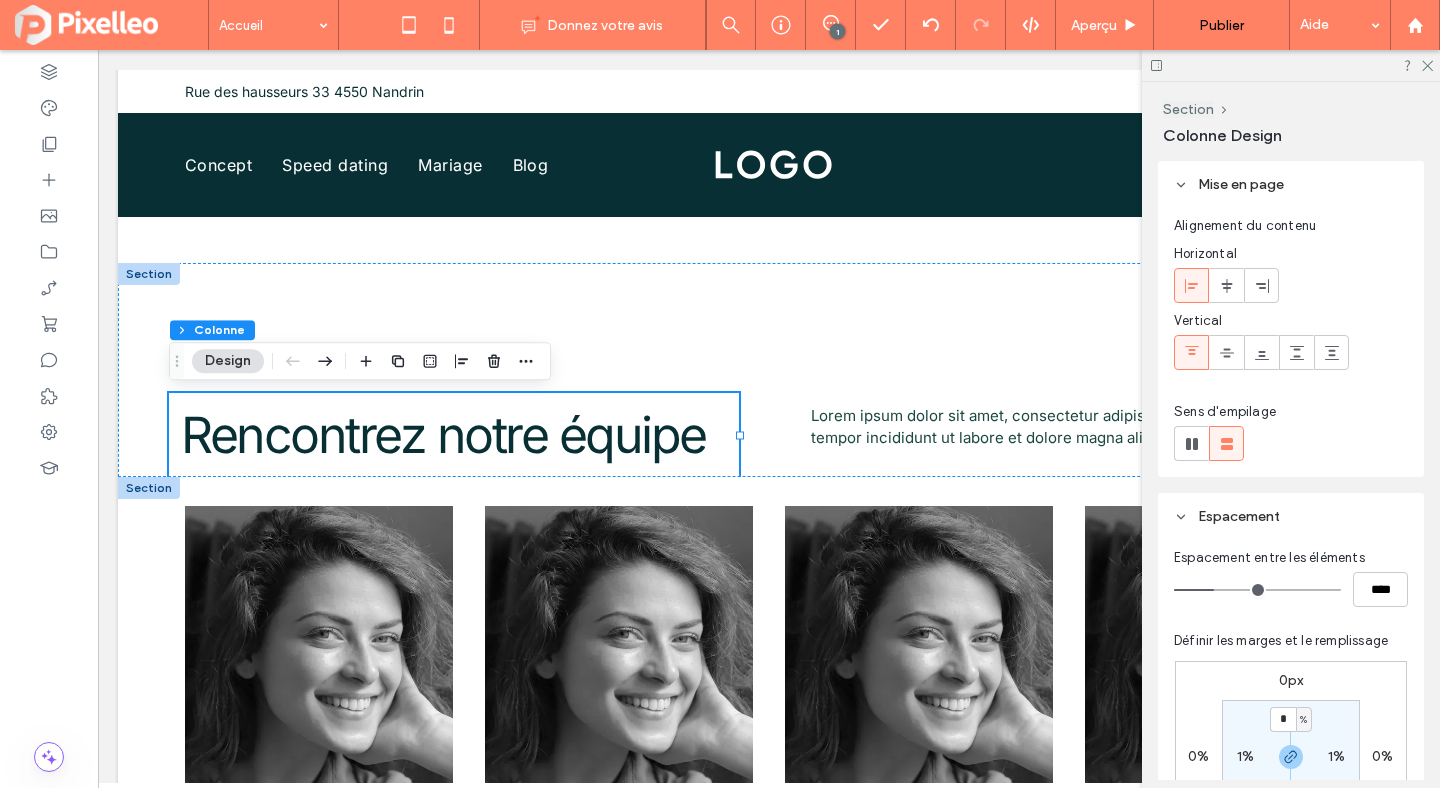 click 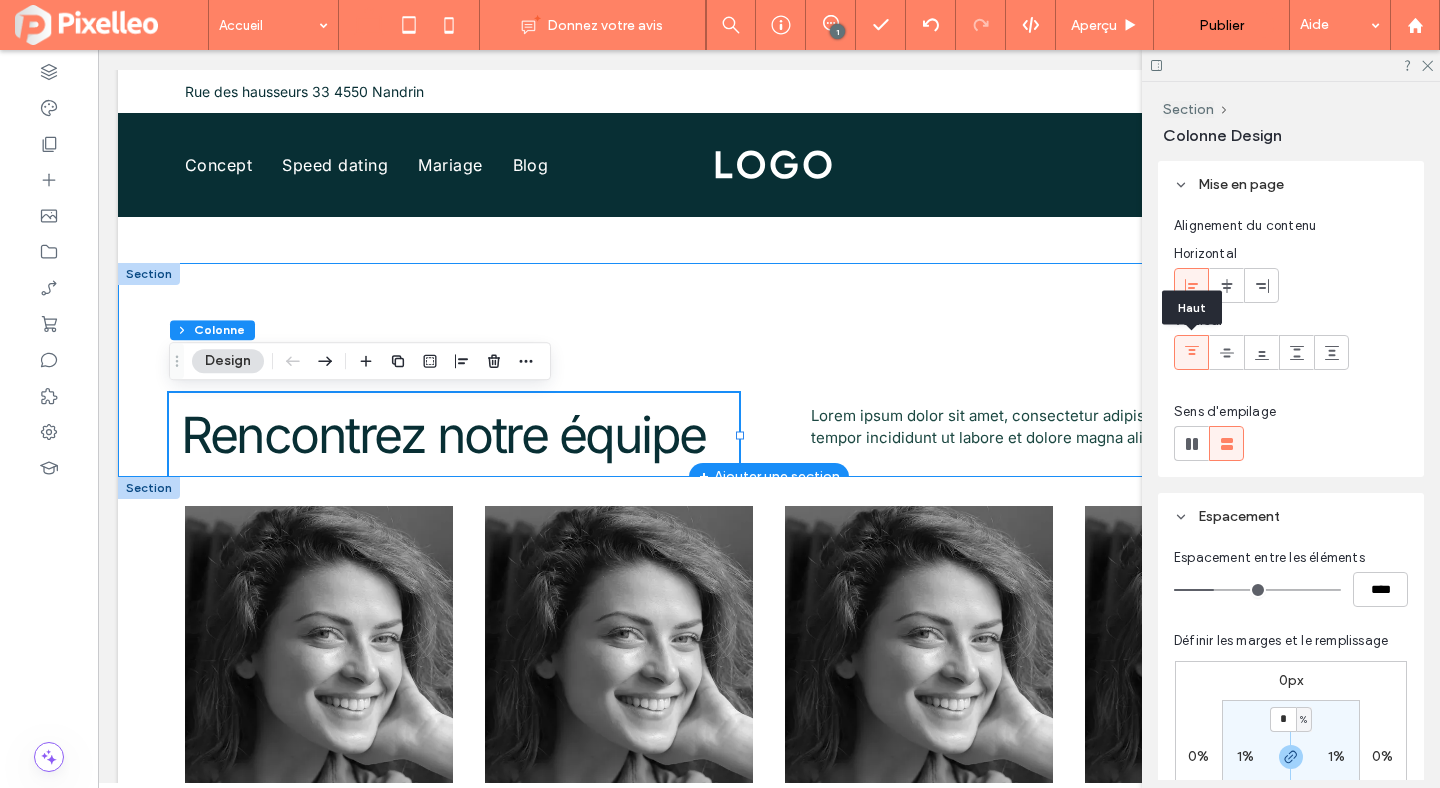 click on "Rencontrez notre équipe
Lorem ipsum dolor sit amet, consectetur adipiscing elit, sed do eiusmod tempor incididunt ut labore et dolore magna aliqua." at bounding box center [769, 370] 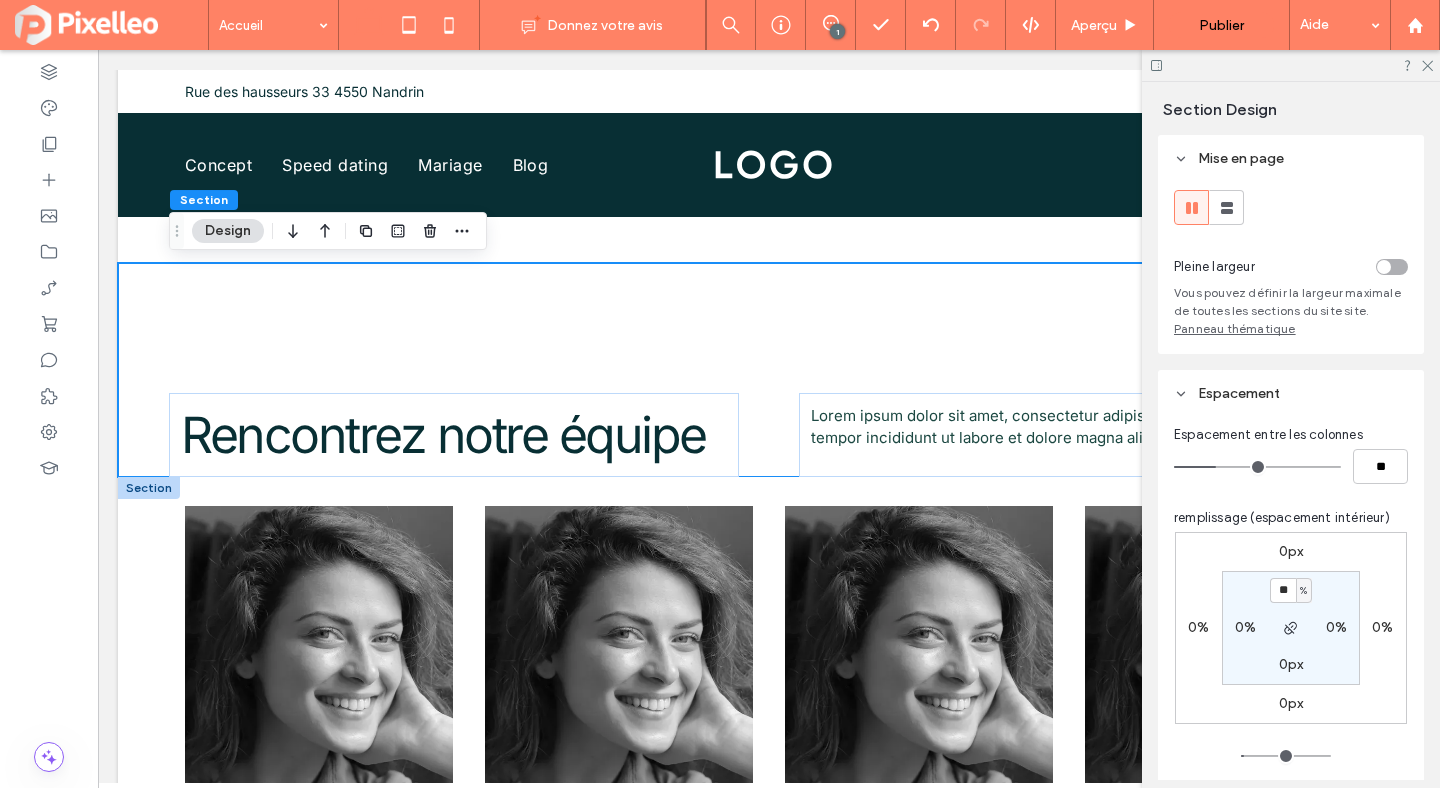 click on "**" at bounding box center (1283, 590) 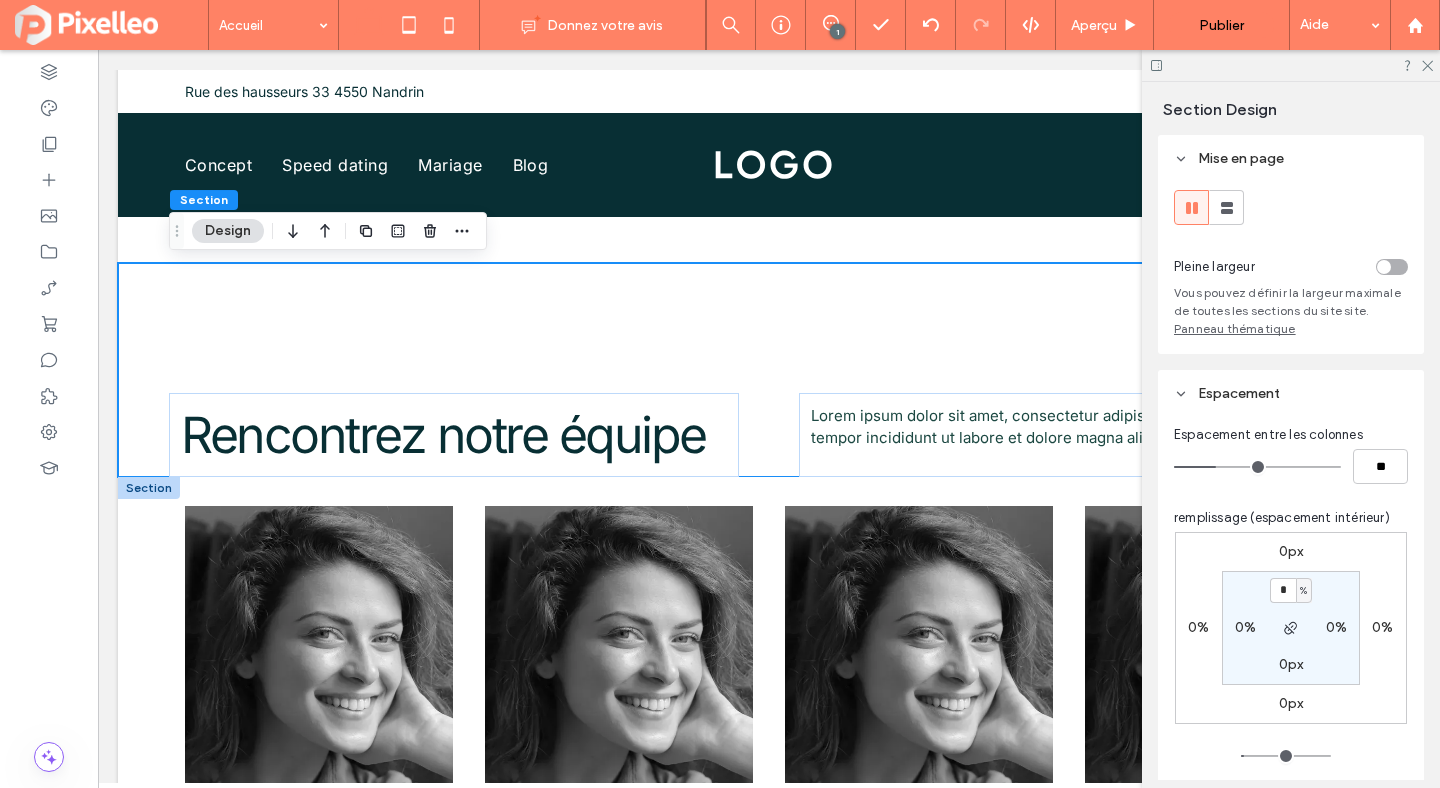 type on "*" 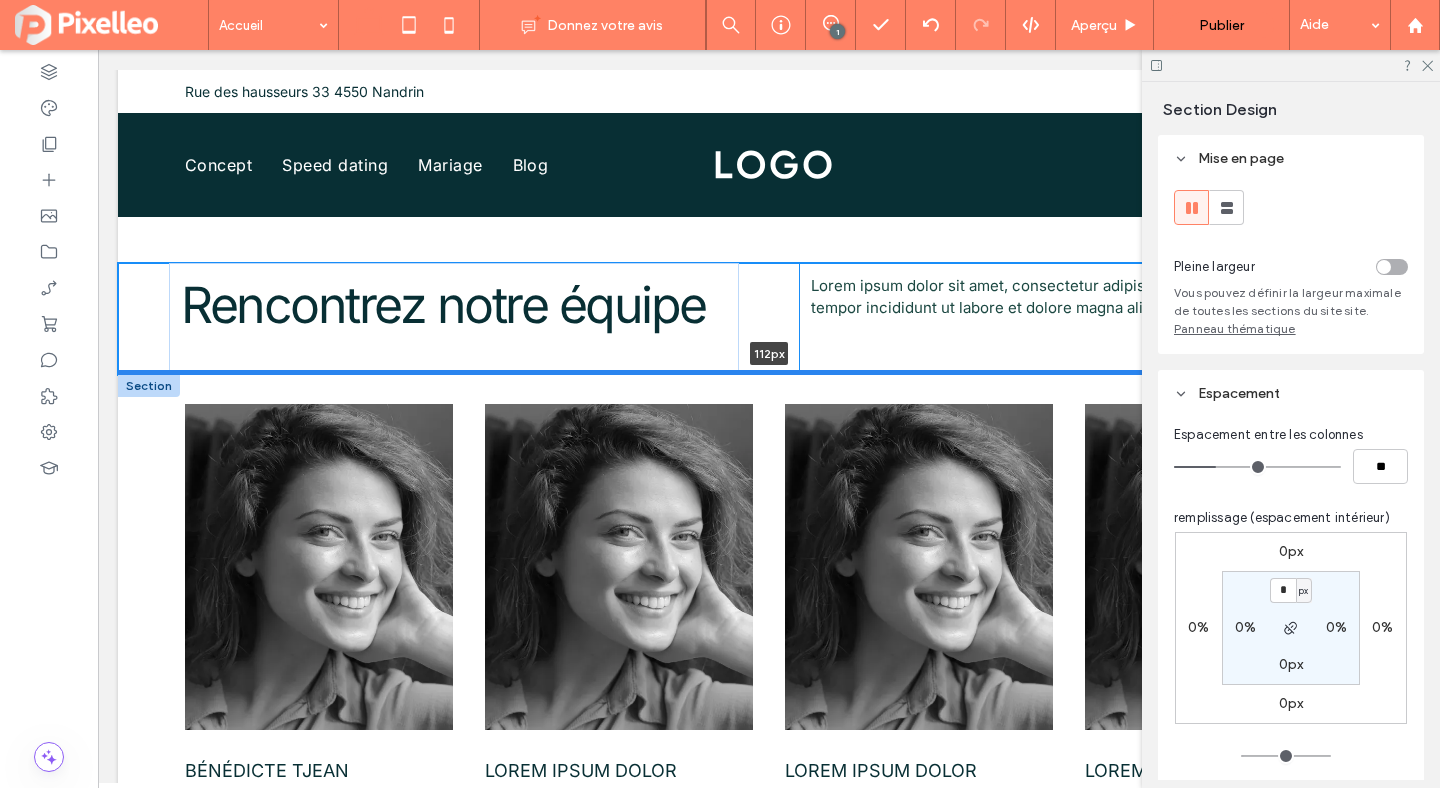 drag, startPoint x: 869, startPoint y: 438, endPoint x: 855, endPoint y: 374, distance: 65.51336 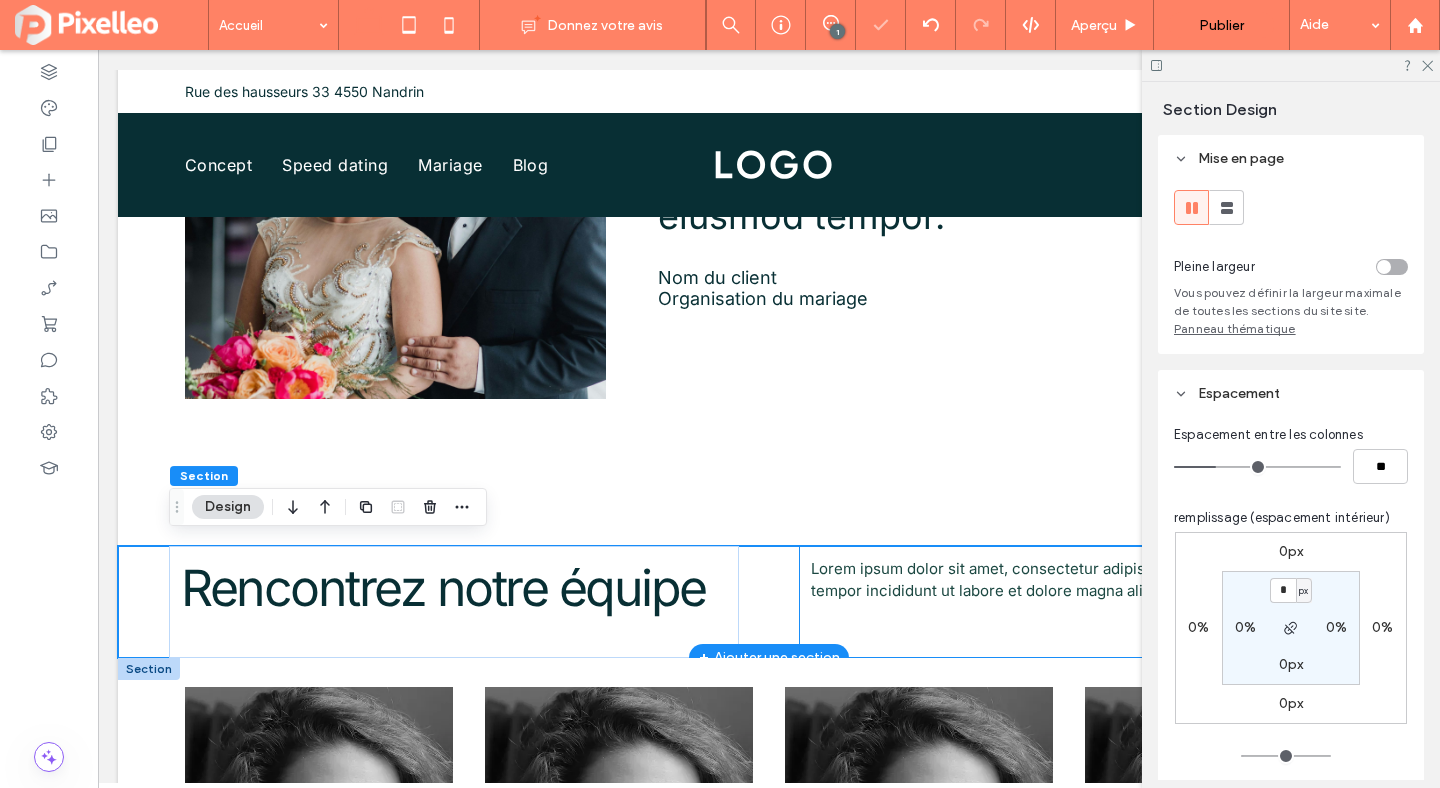 scroll, scrollTop: 3052, scrollLeft: 0, axis: vertical 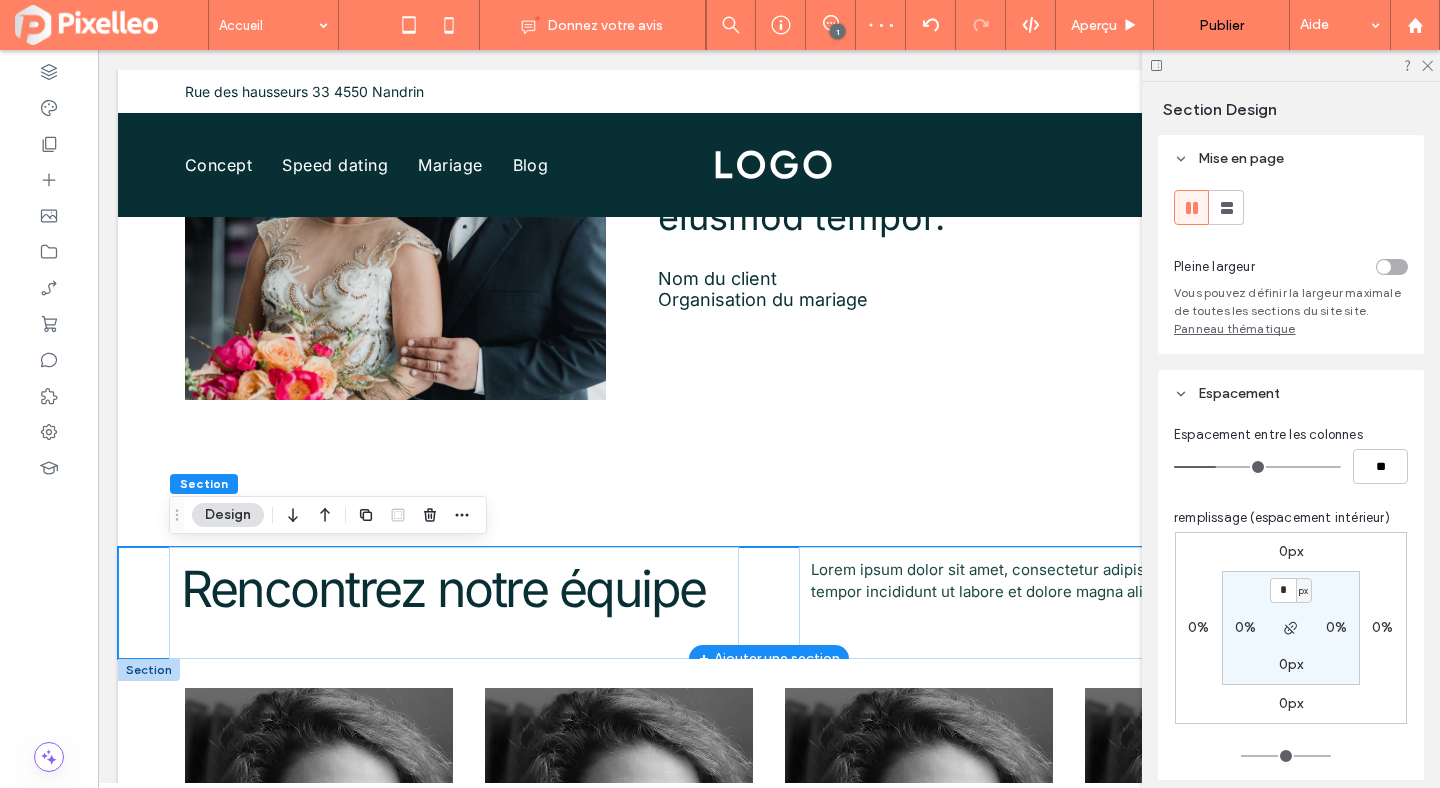 click on "px" at bounding box center [1303, 591] 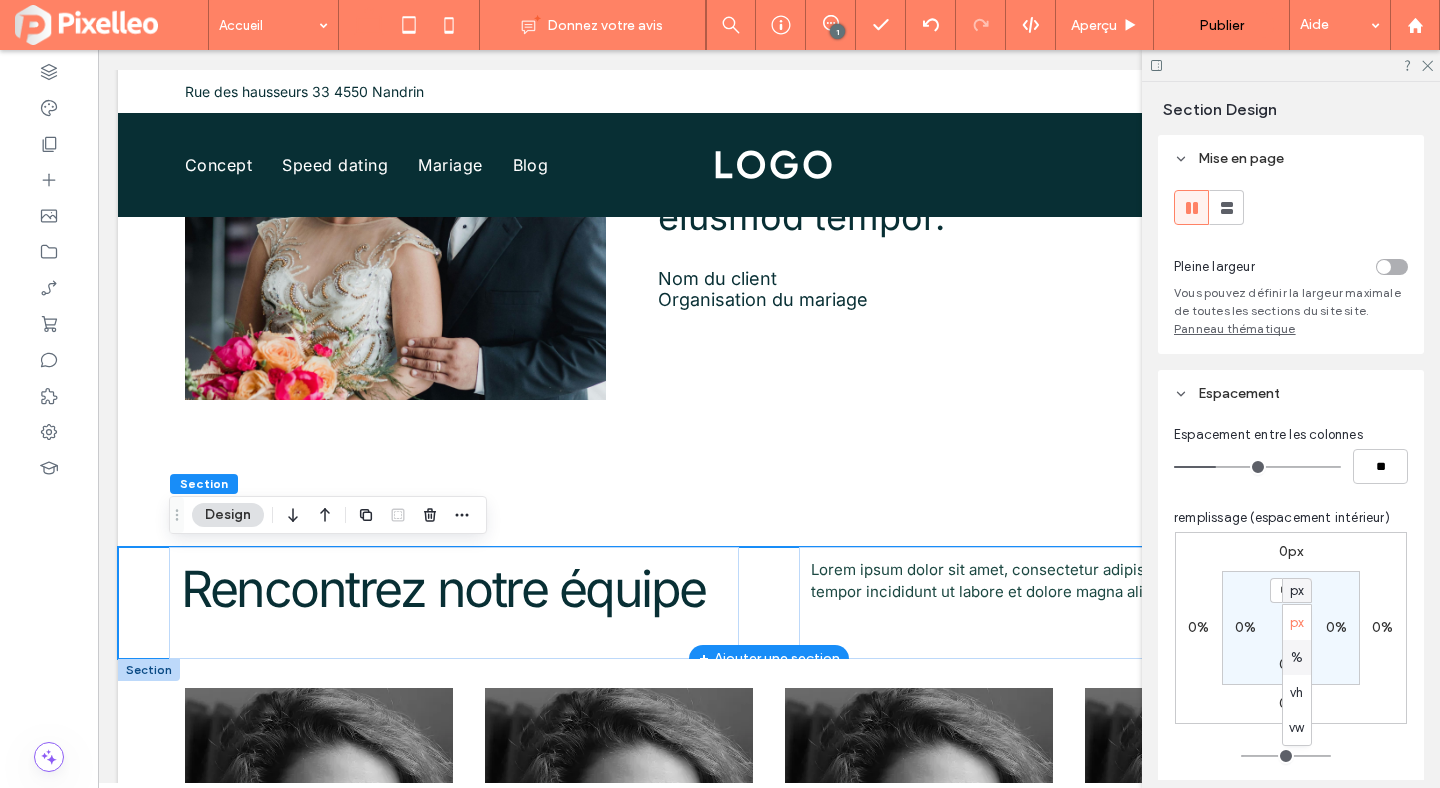 click on "%" at bounding box center (1297, 658) 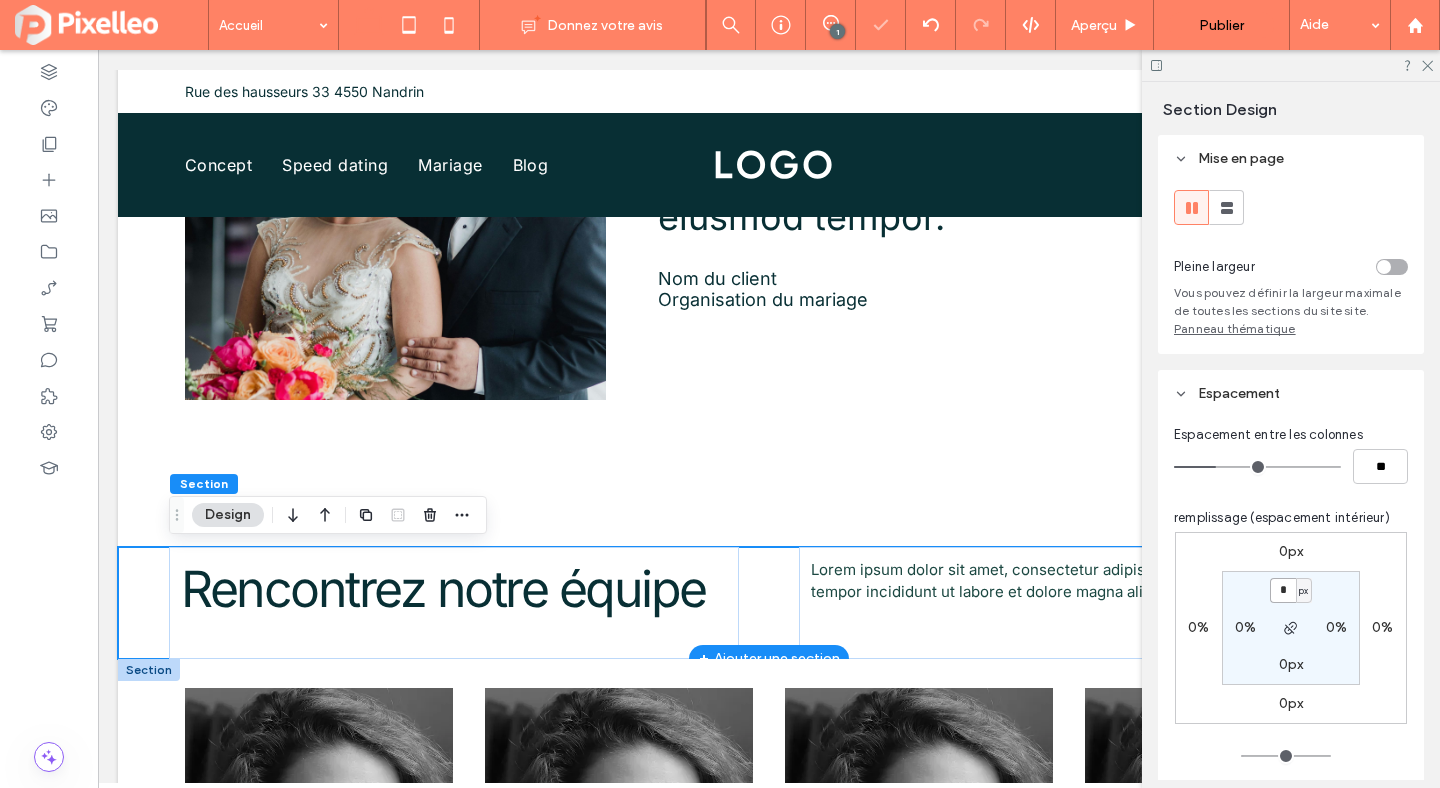 click on "*" at bounding box center [1283, 590] 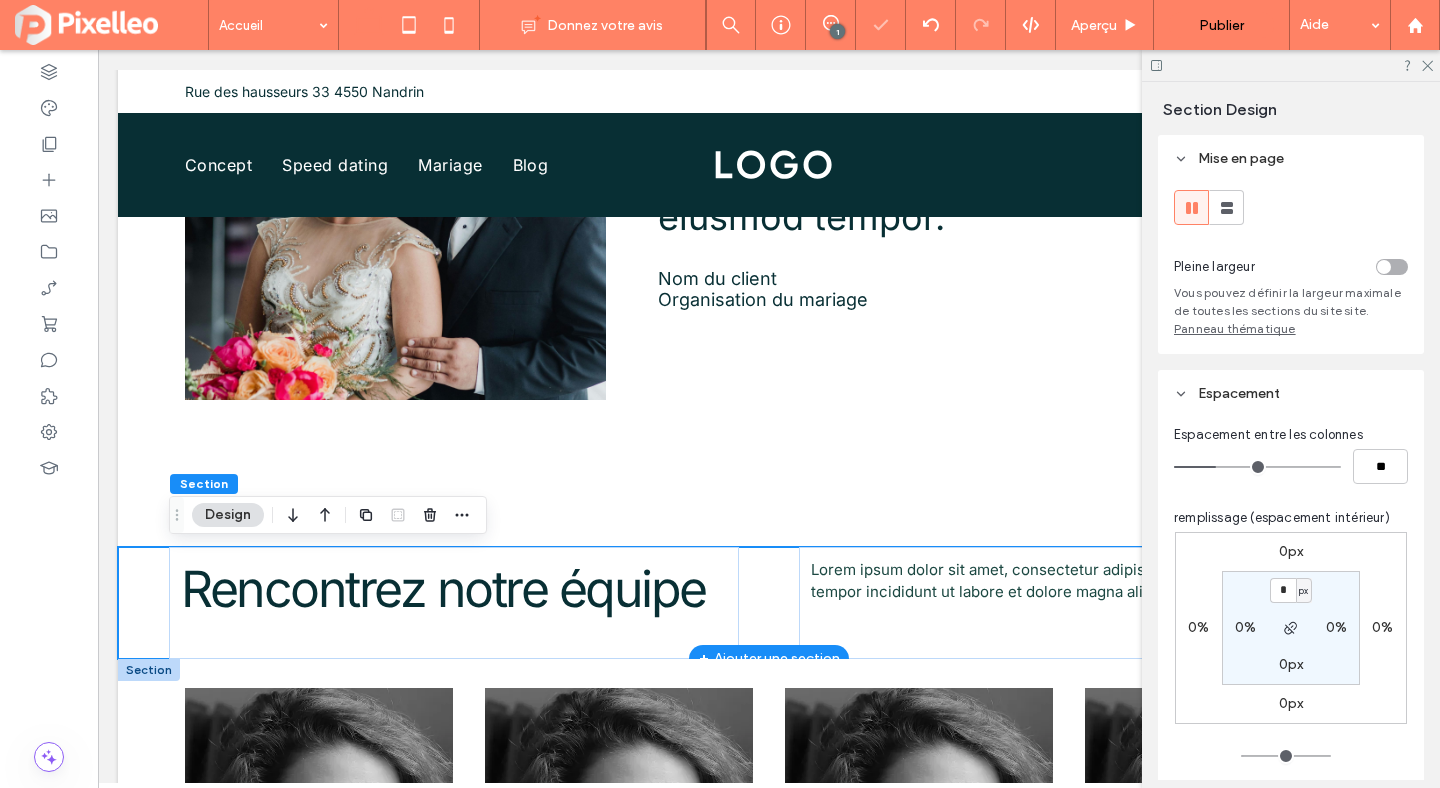 click on "* px" at bounding box center [1290, 590] 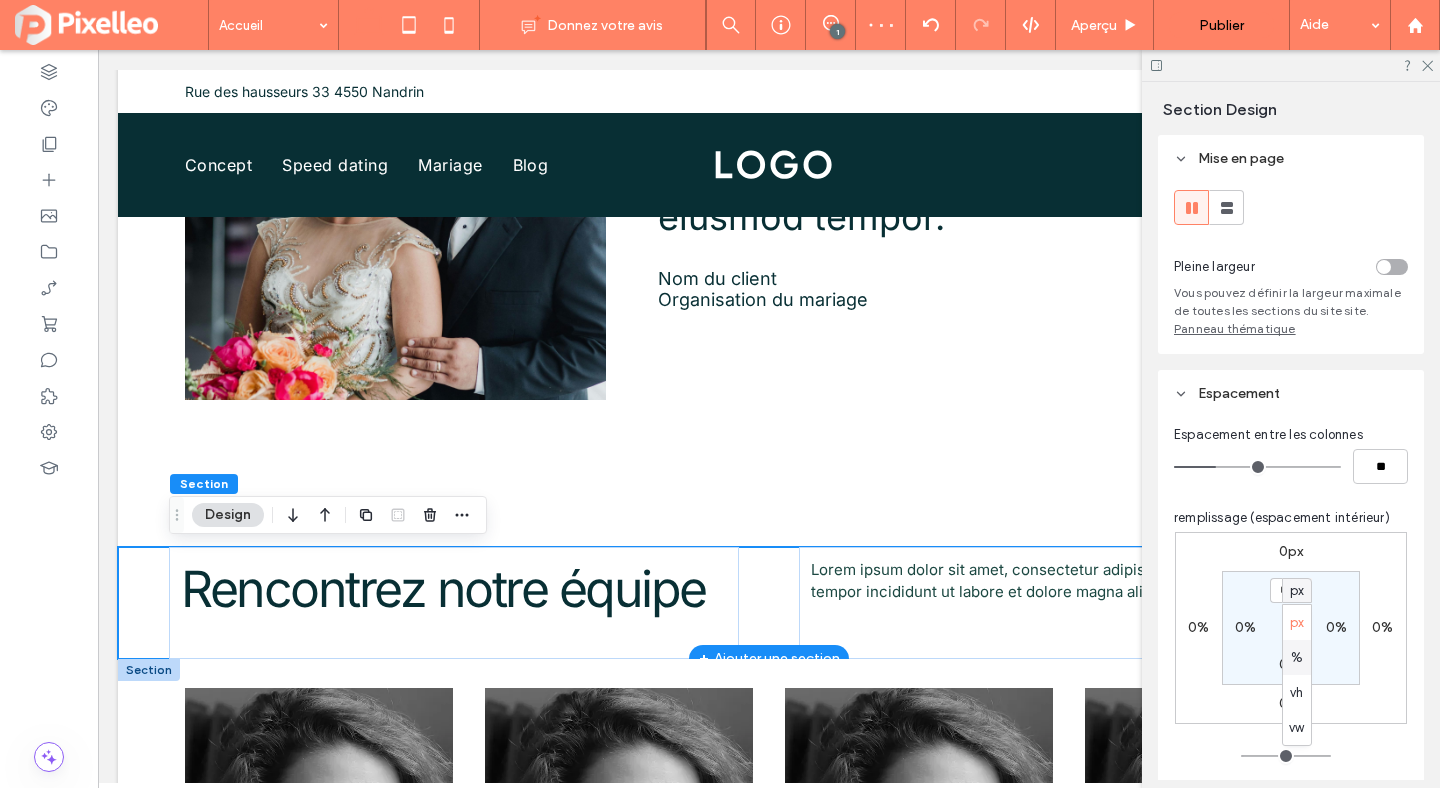 click on "%" at bounding box center [1297, 658] 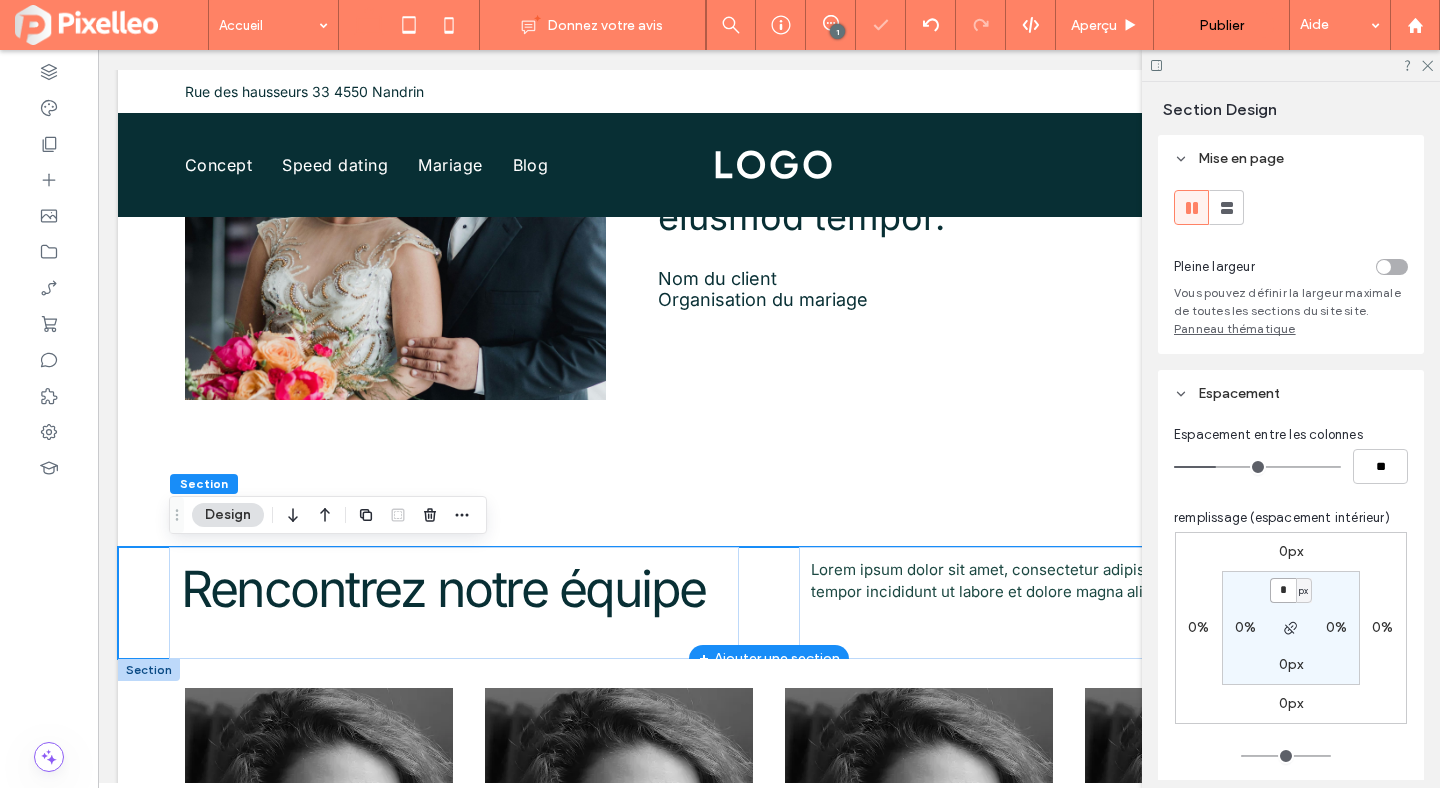 click on "*" at bounding box center (1283, 590) 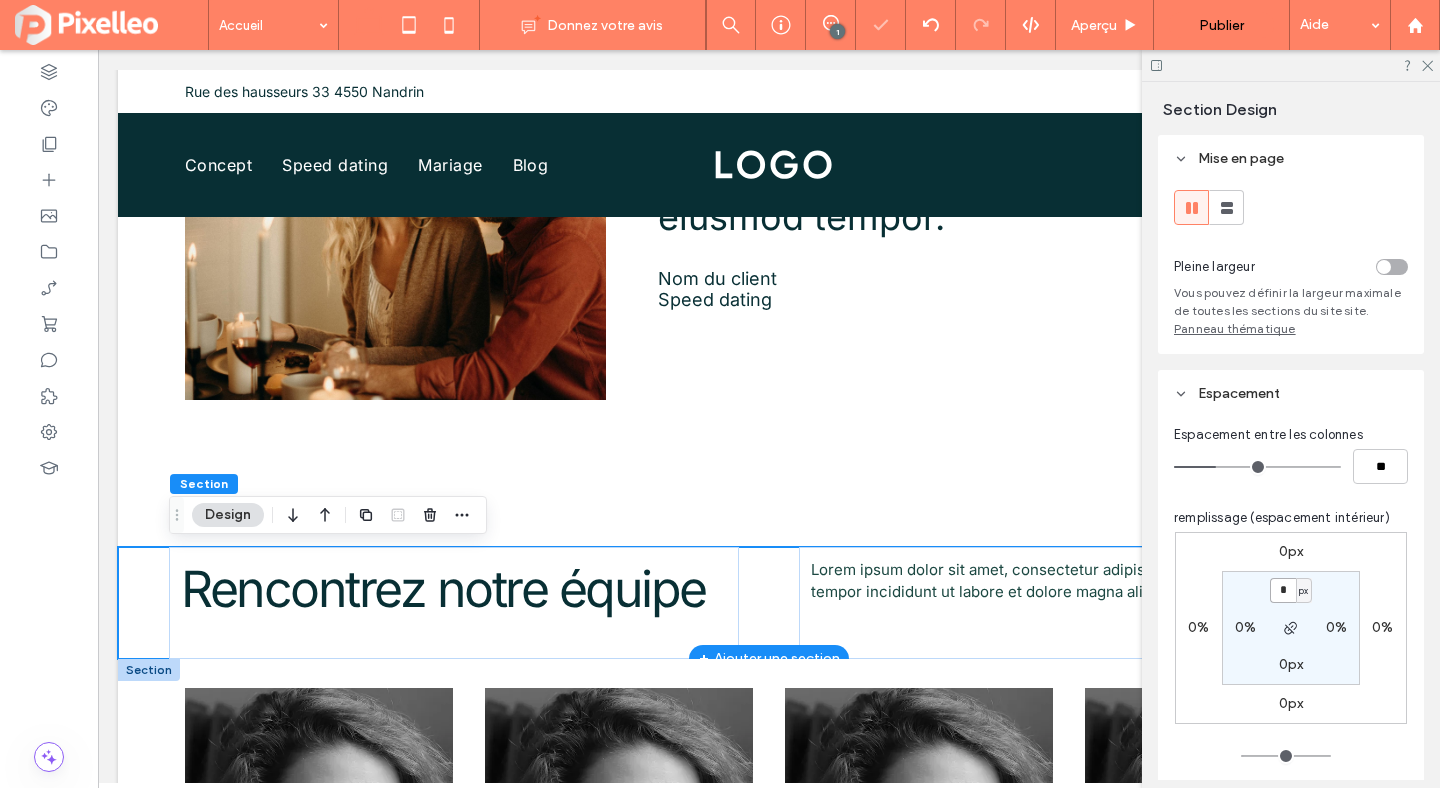 type on "*" 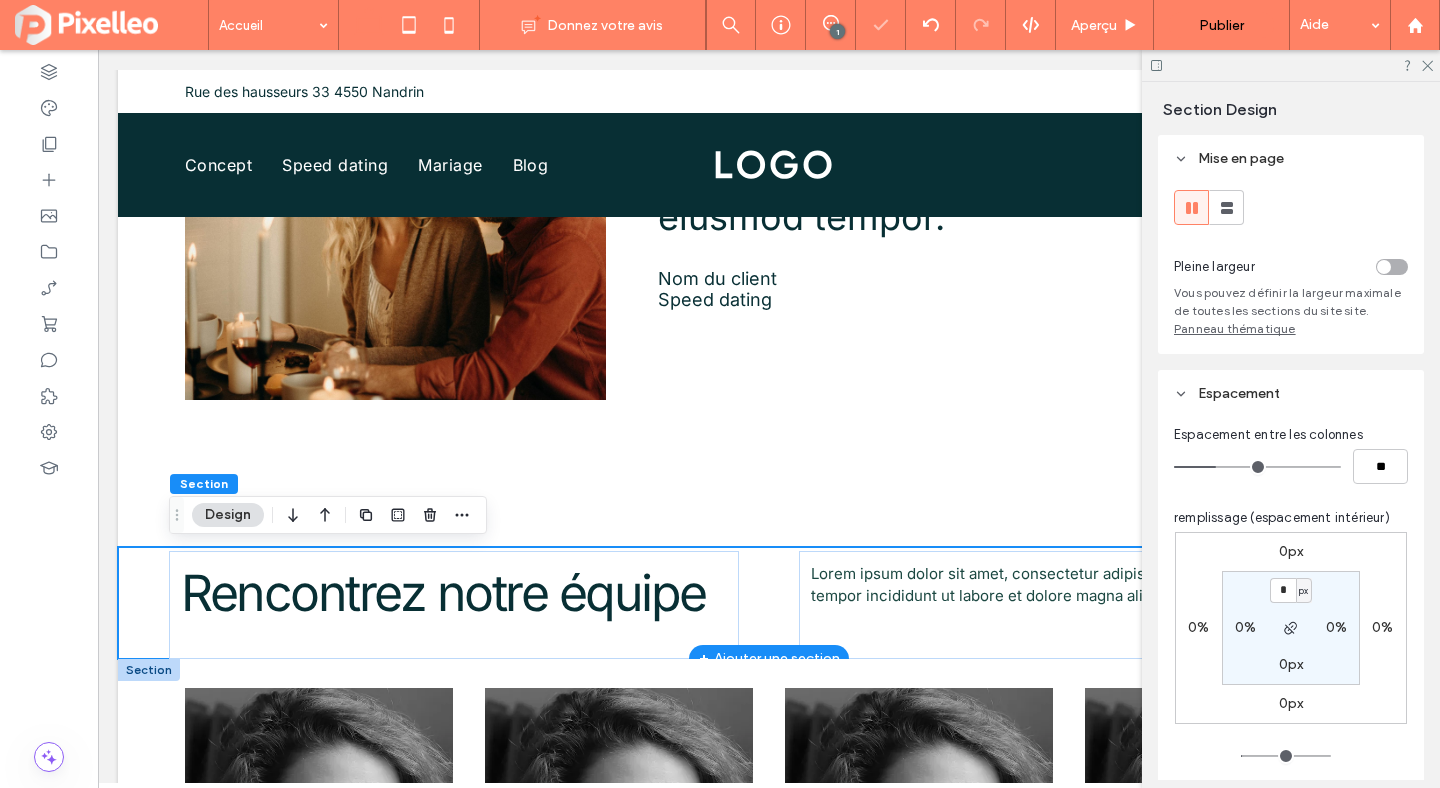 click on "px" at bounding box center (1303, 591) 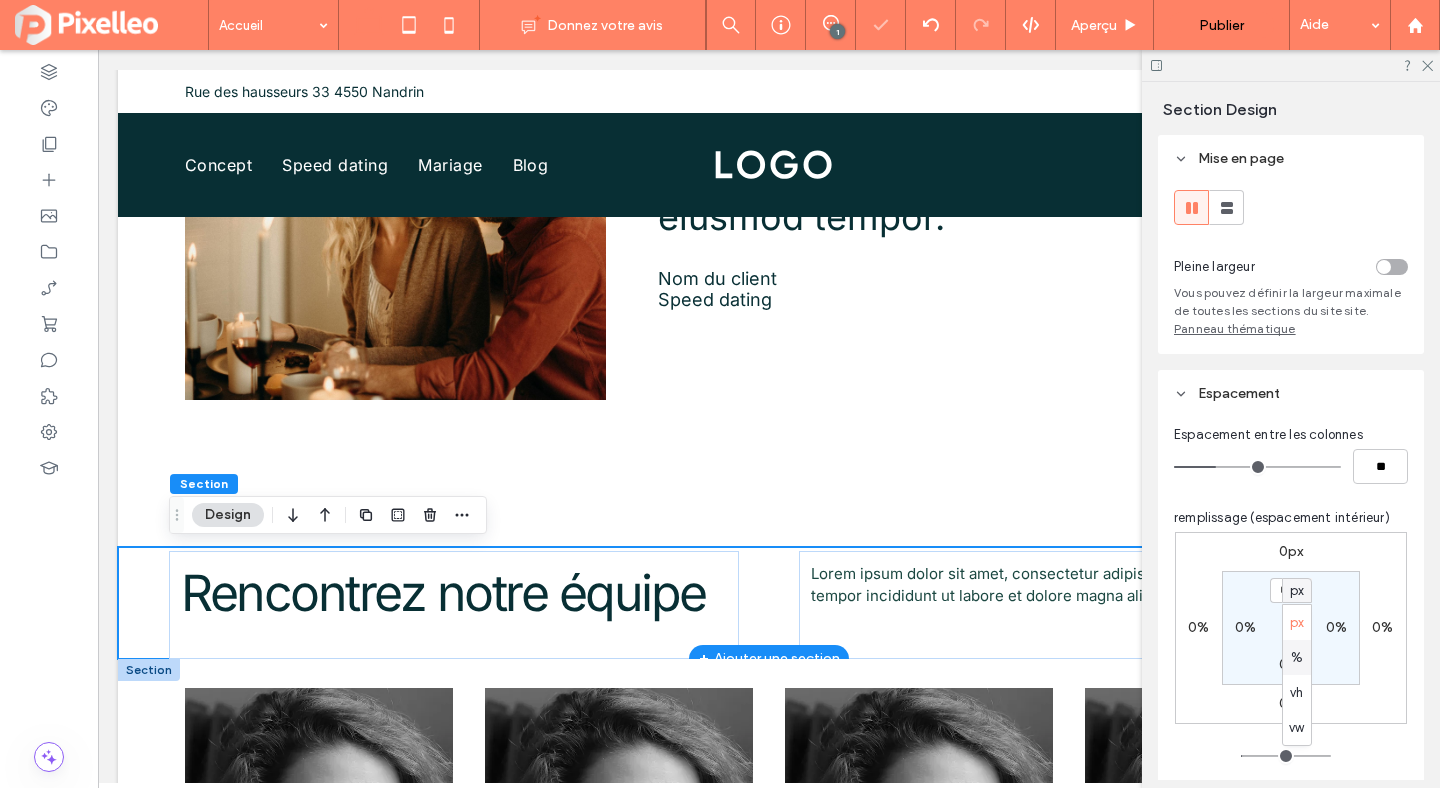 click on "%" at bounding box center [1297, 658] 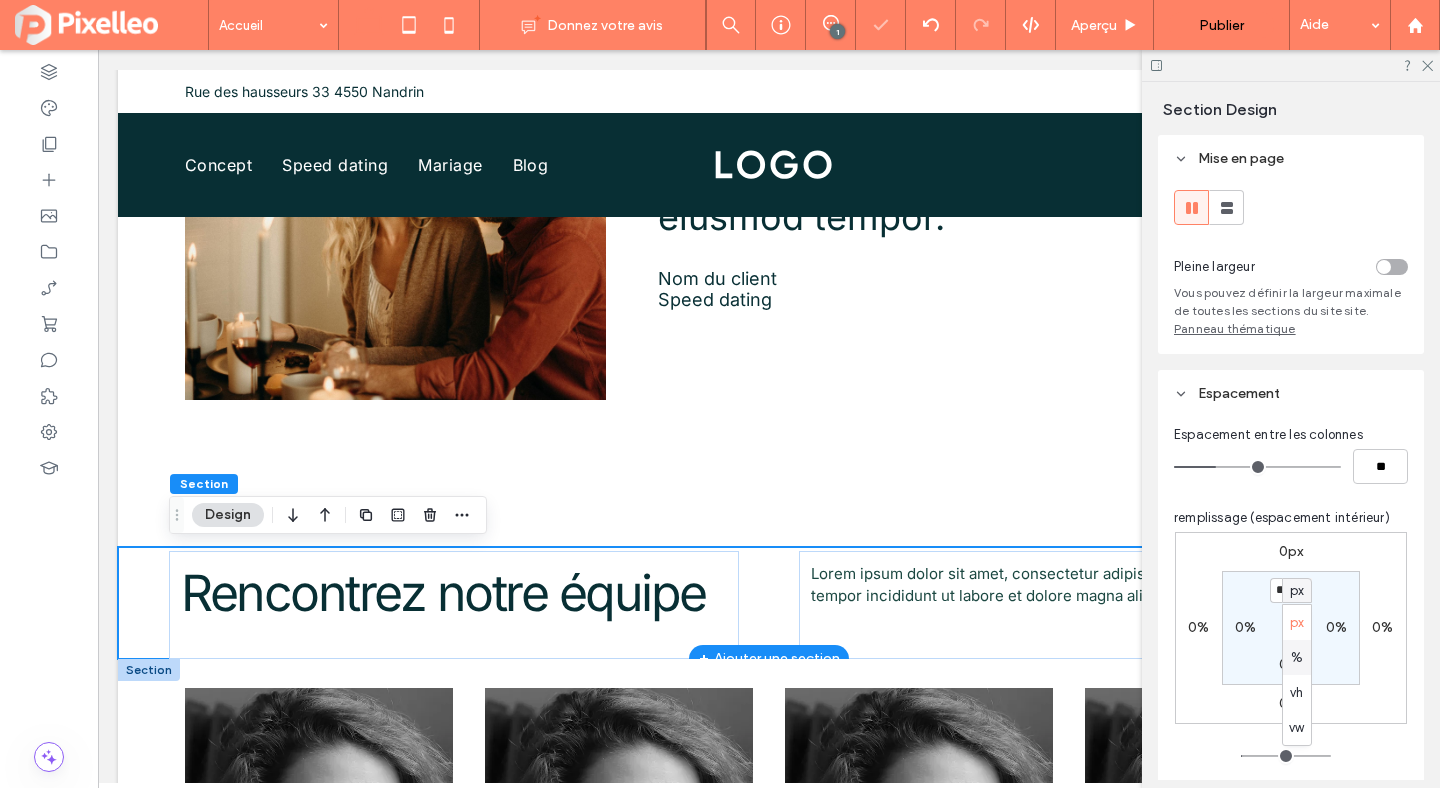 type on "*" 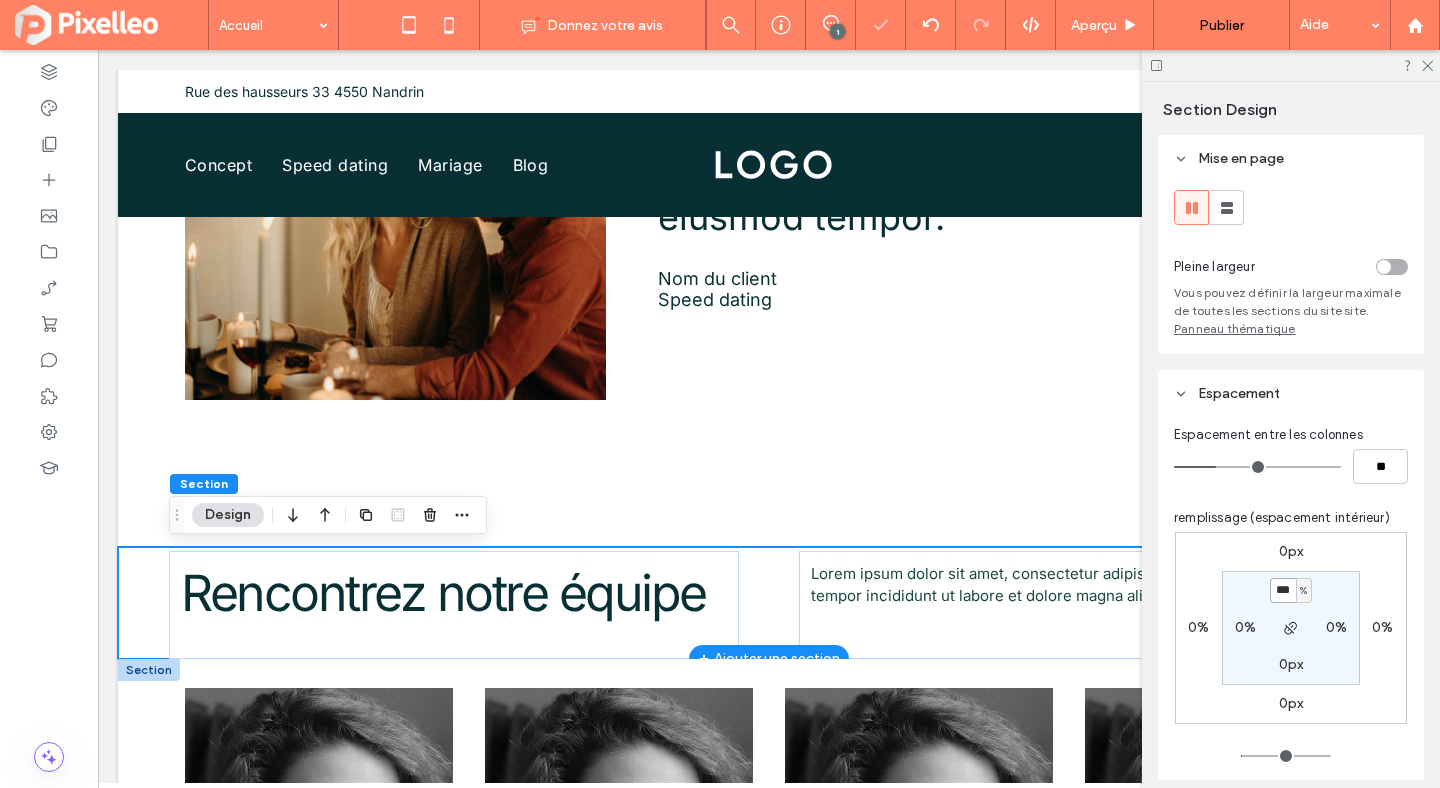 click on "***" at bounding box center [1283, 590] 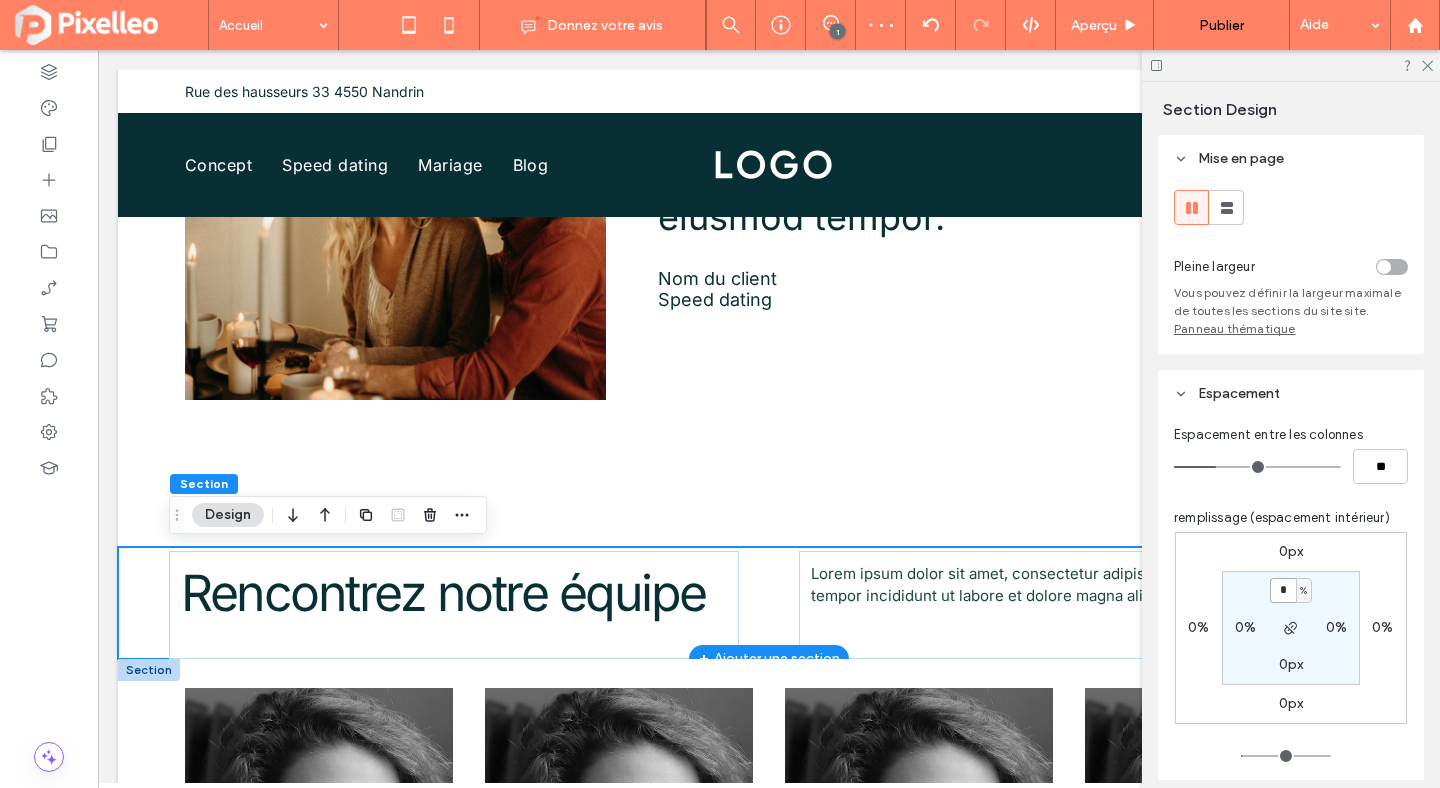 type on "*" 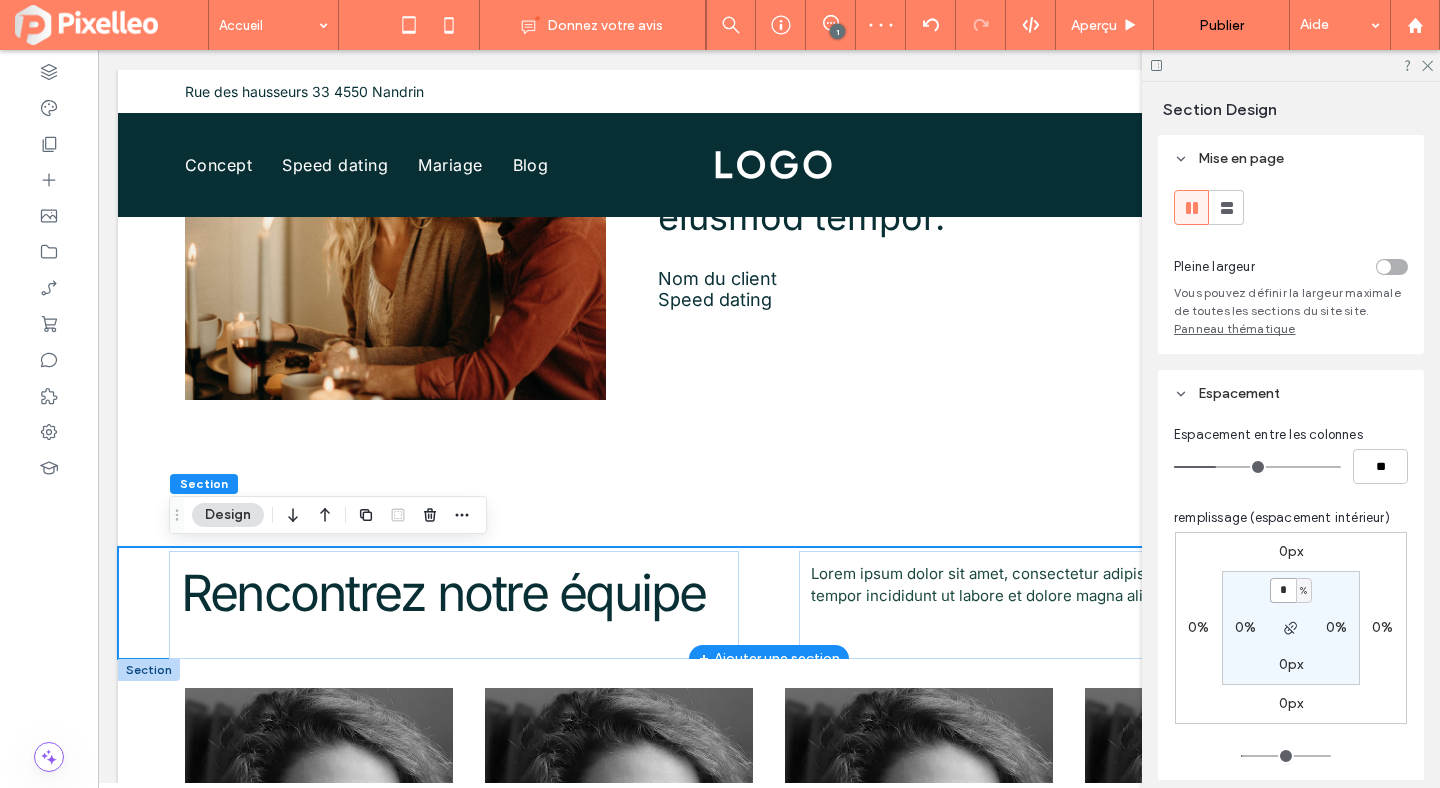 type on "*" 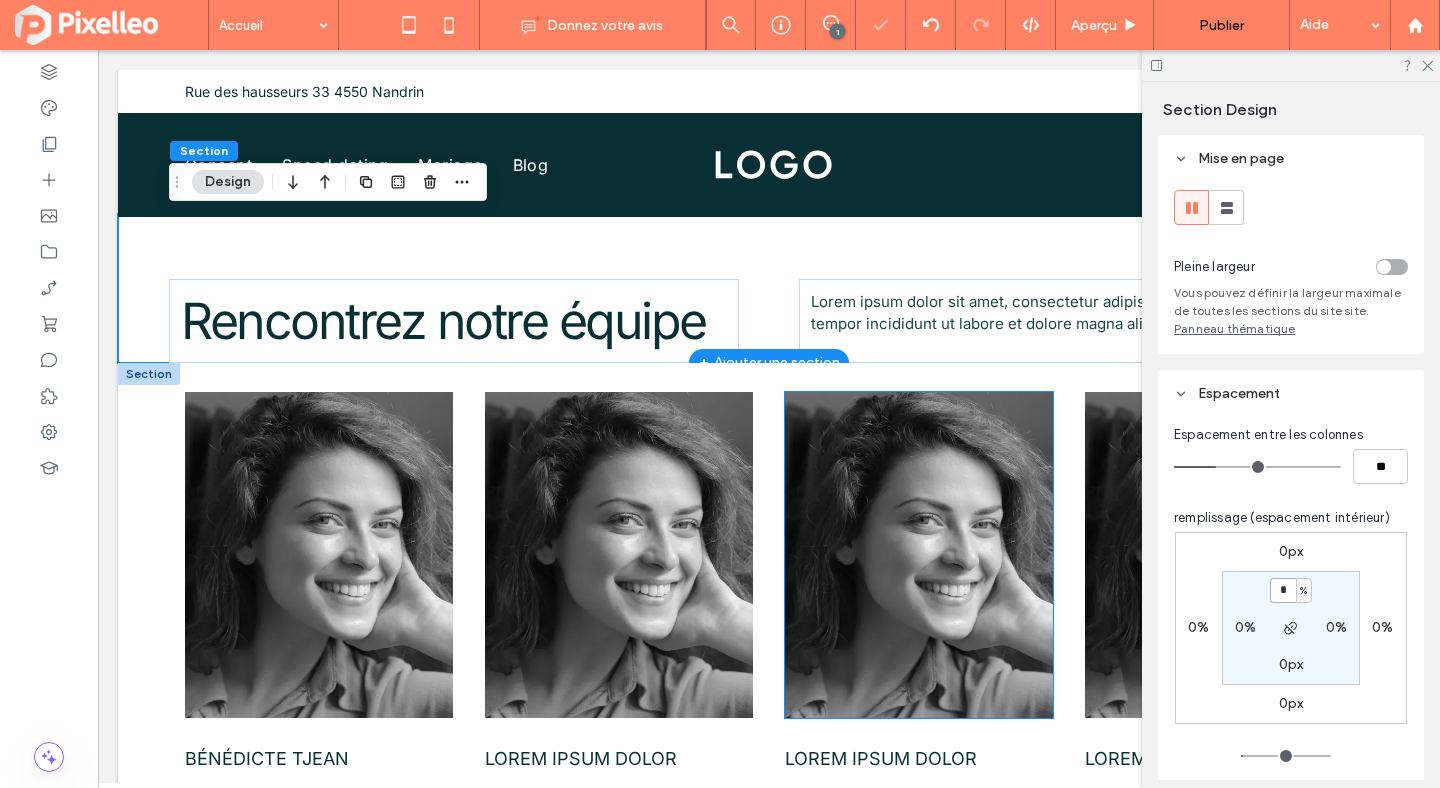 scroll, scrollTop: 3205, scrollLeft: 0, axis: vertical 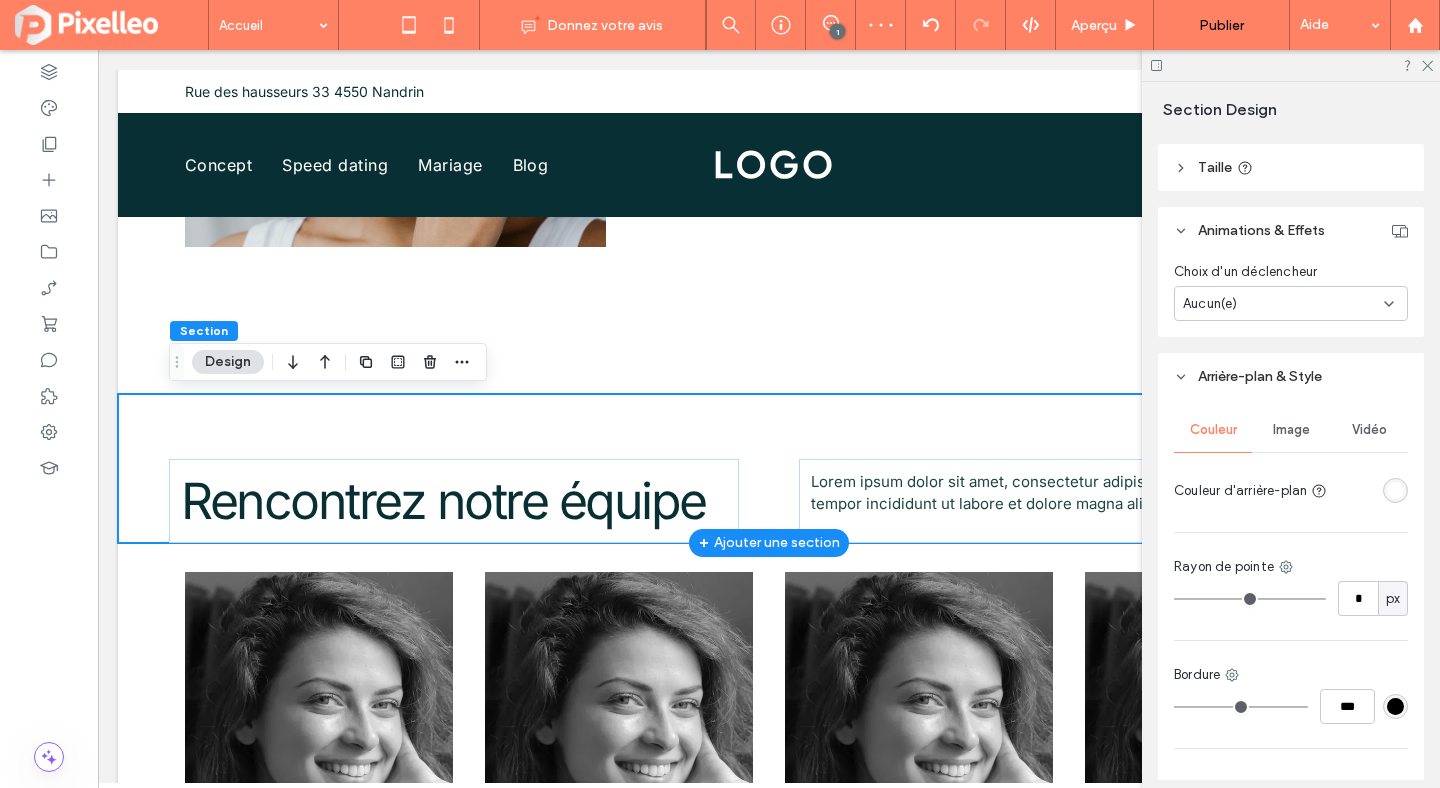 click at bounding box center [1395, 490] 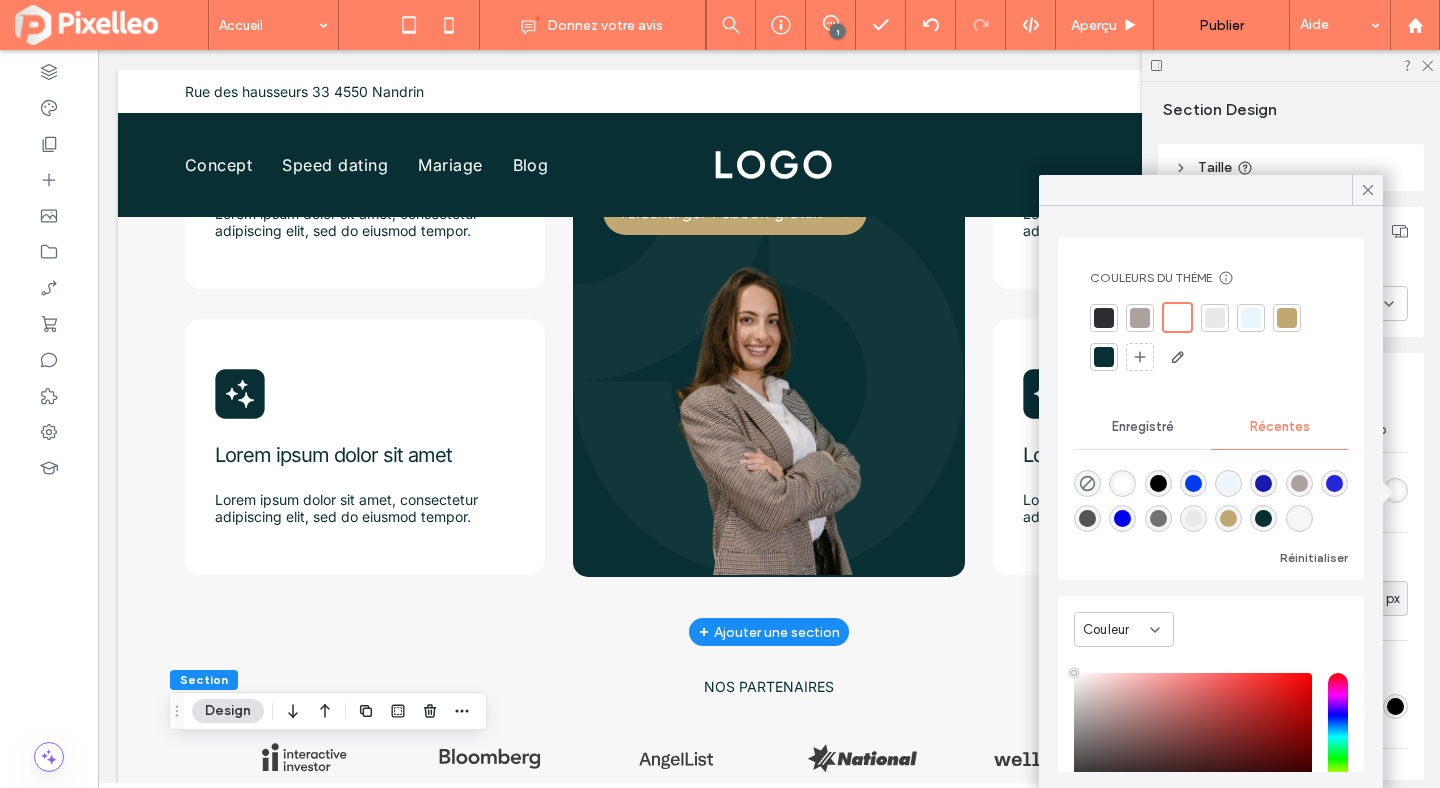 scroll, scrollTop: 1101, scrollLeft: 0, axis: vertical 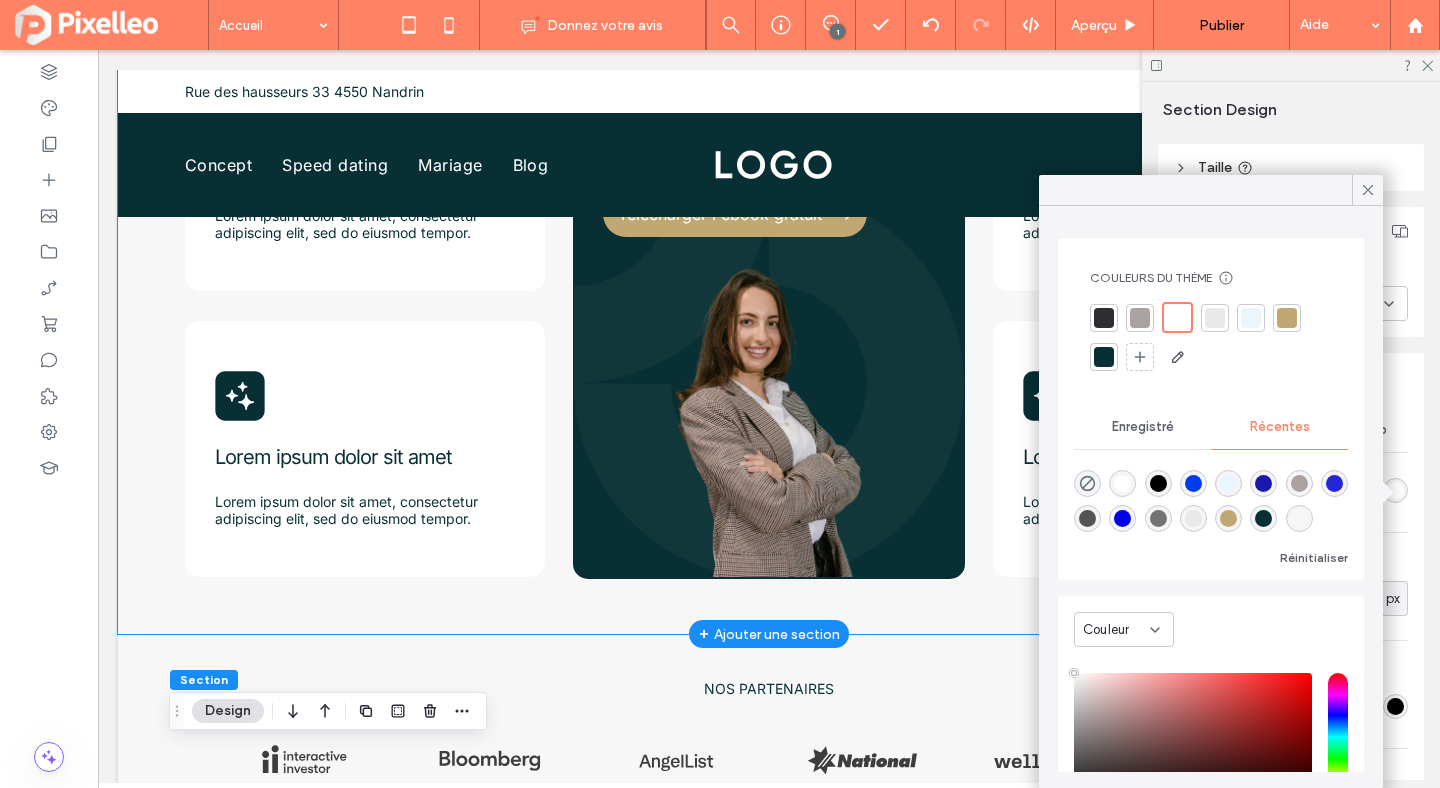 click on "Lorem ipsum dolor sit amet
Lorem ipsum dolor sit amet, consectetur adipiscing elit, sed do eiusmod tempor.
Lorem ipsum dolor sit amet
Lorem ipsum dolor sit amet, consectetur adipiscing elit, sed do eiusmod tempor.
Lorem ipsum dolor sit amet
Lorem ipsum dolor sit amet, consectetur adipiscing elit, sed do eiusmod tempor.
Télécharger l'ebook gratuit
Lorem ipsum dolor sit amet
Lorem ipsum dolor sit amet, consectetur adipiscing elit, sed do eiusmod tempor.
Lorem ipsum dolor sit amet
Lorem ipsum dolor sit amet, consectetur adipiscing elit, sed do eiusmod tempor." at bounding box center (769, 313) 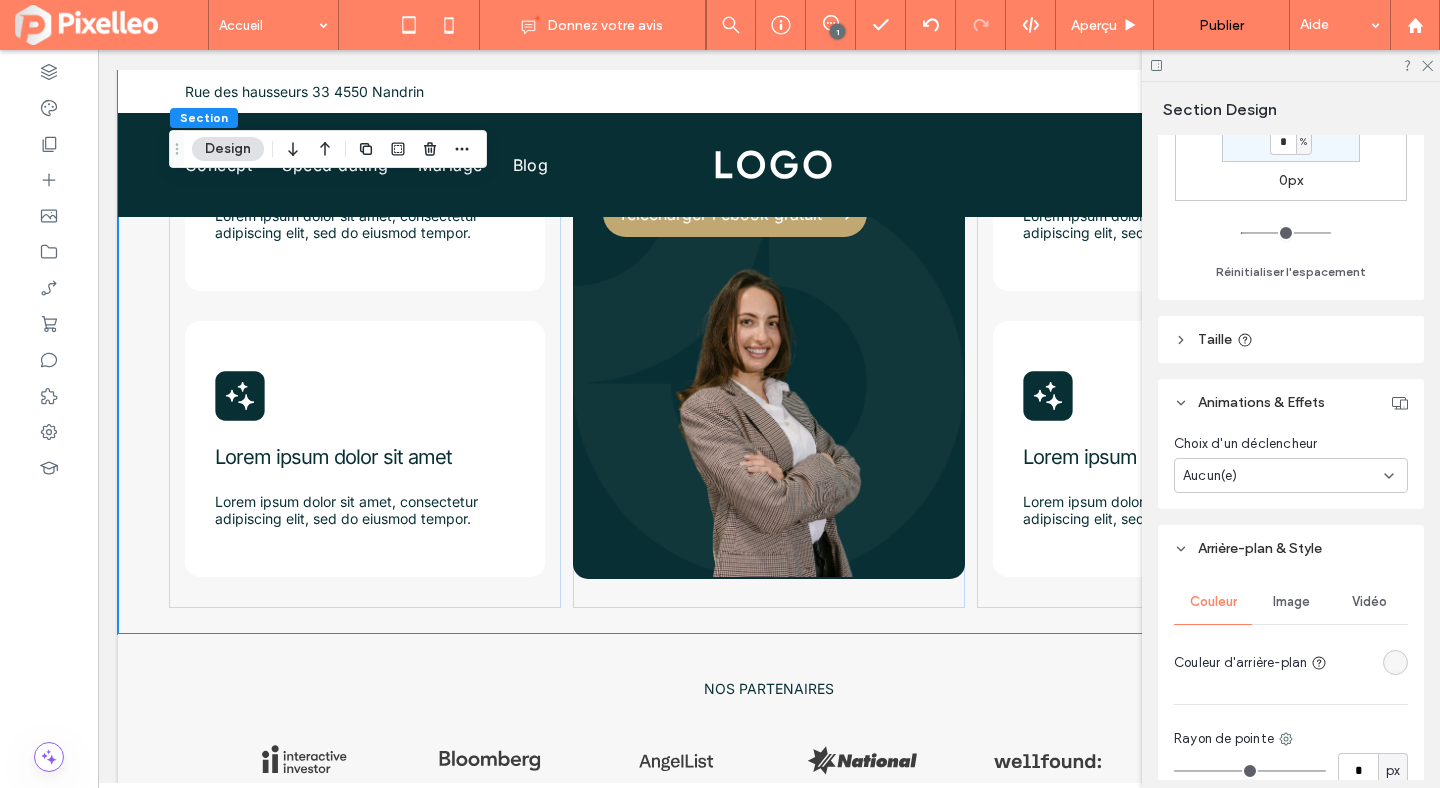 scroll, scrollTop: 668, scrollLeft: 0, axis: vertical 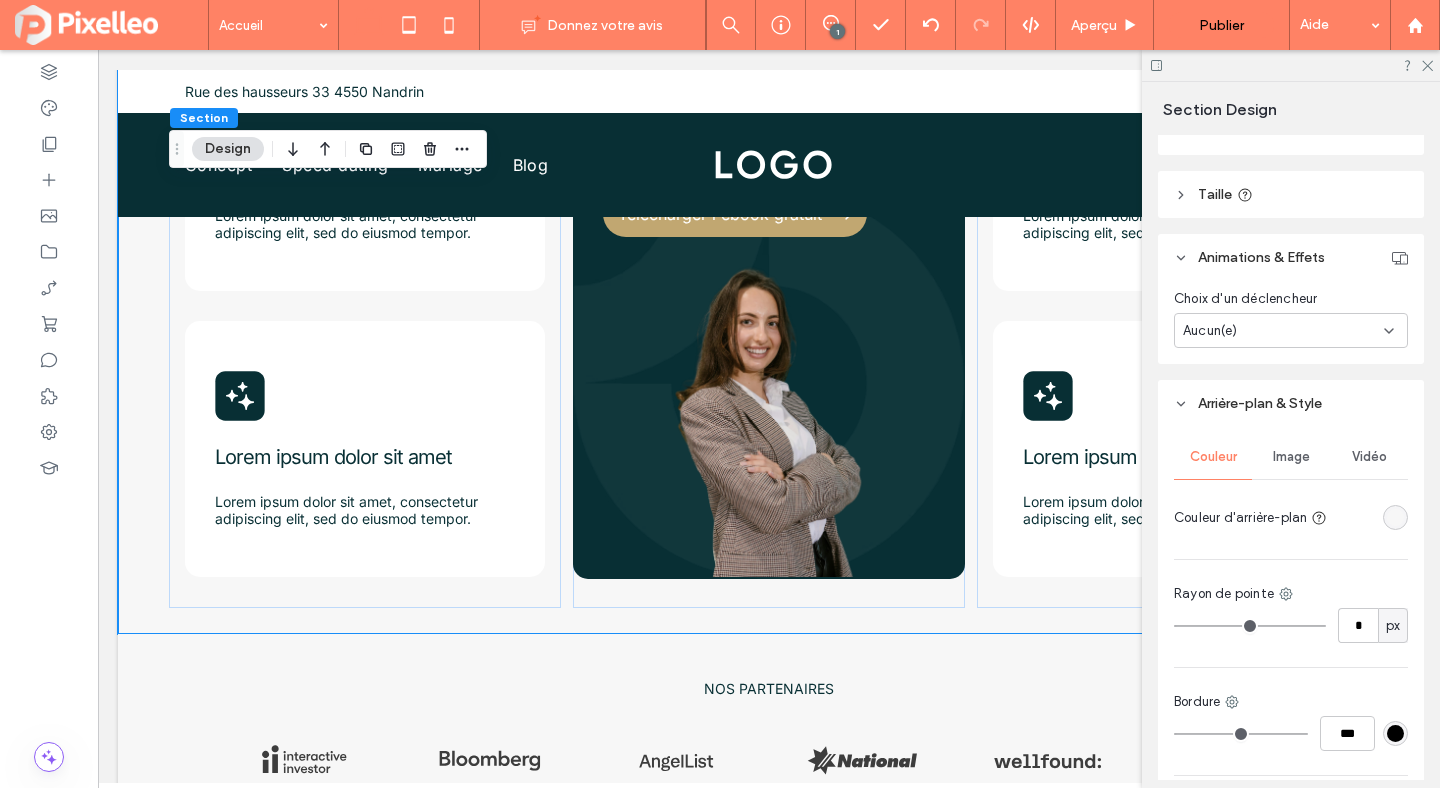 click at bounding box center (1395, 517) 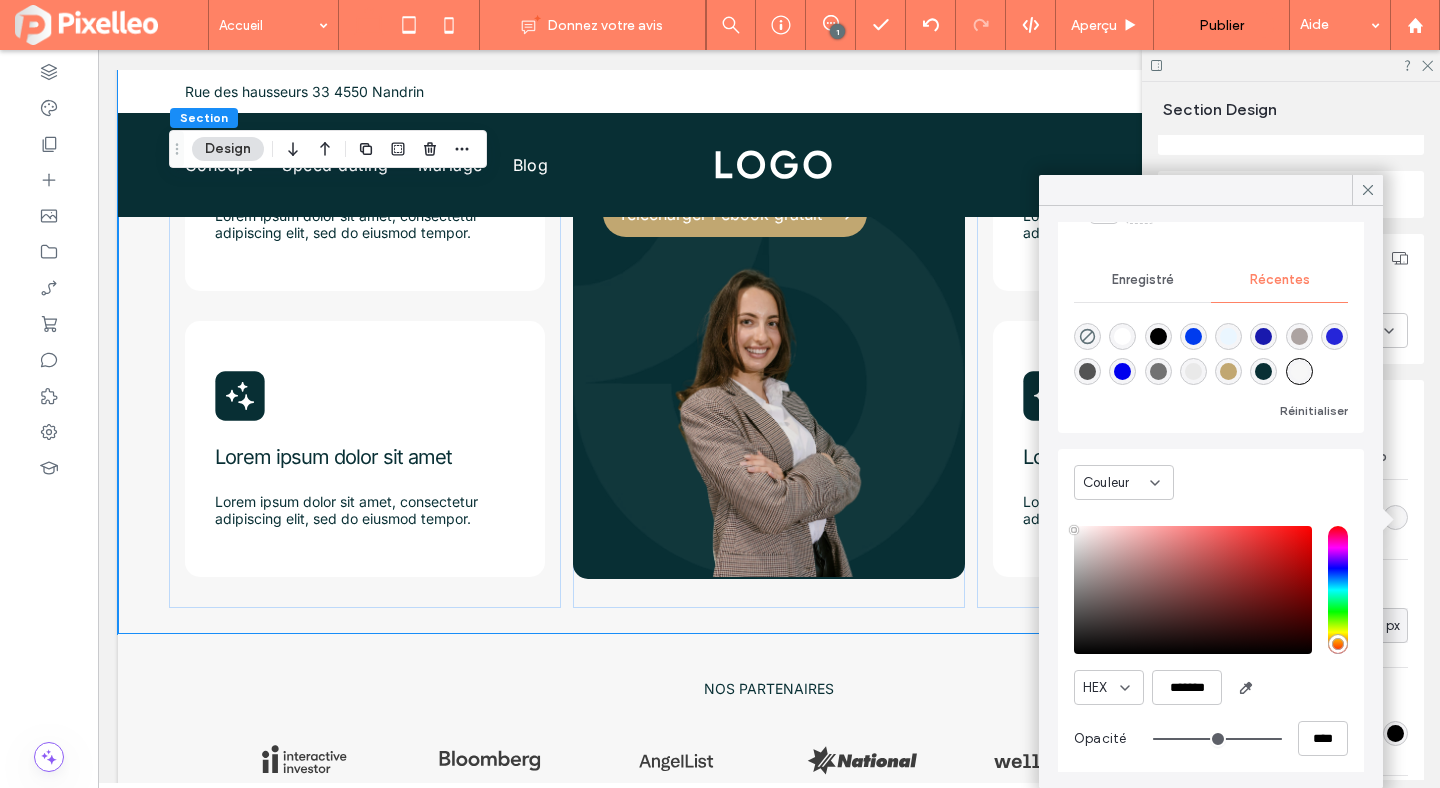 scroll, scrollTop: 153, scrollLeft: 0, axis: vertical 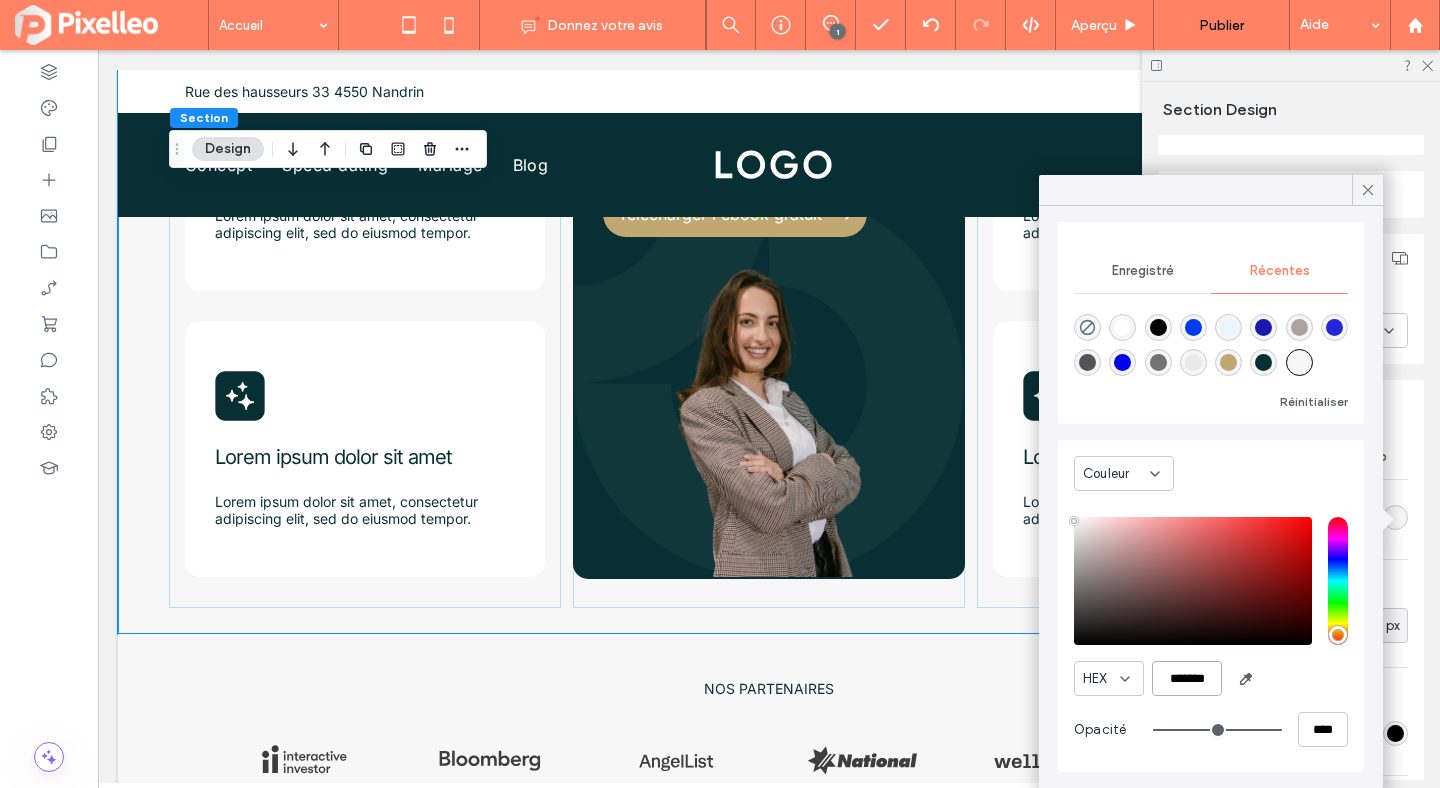click on "*******" at bounding box center [1187, 678] 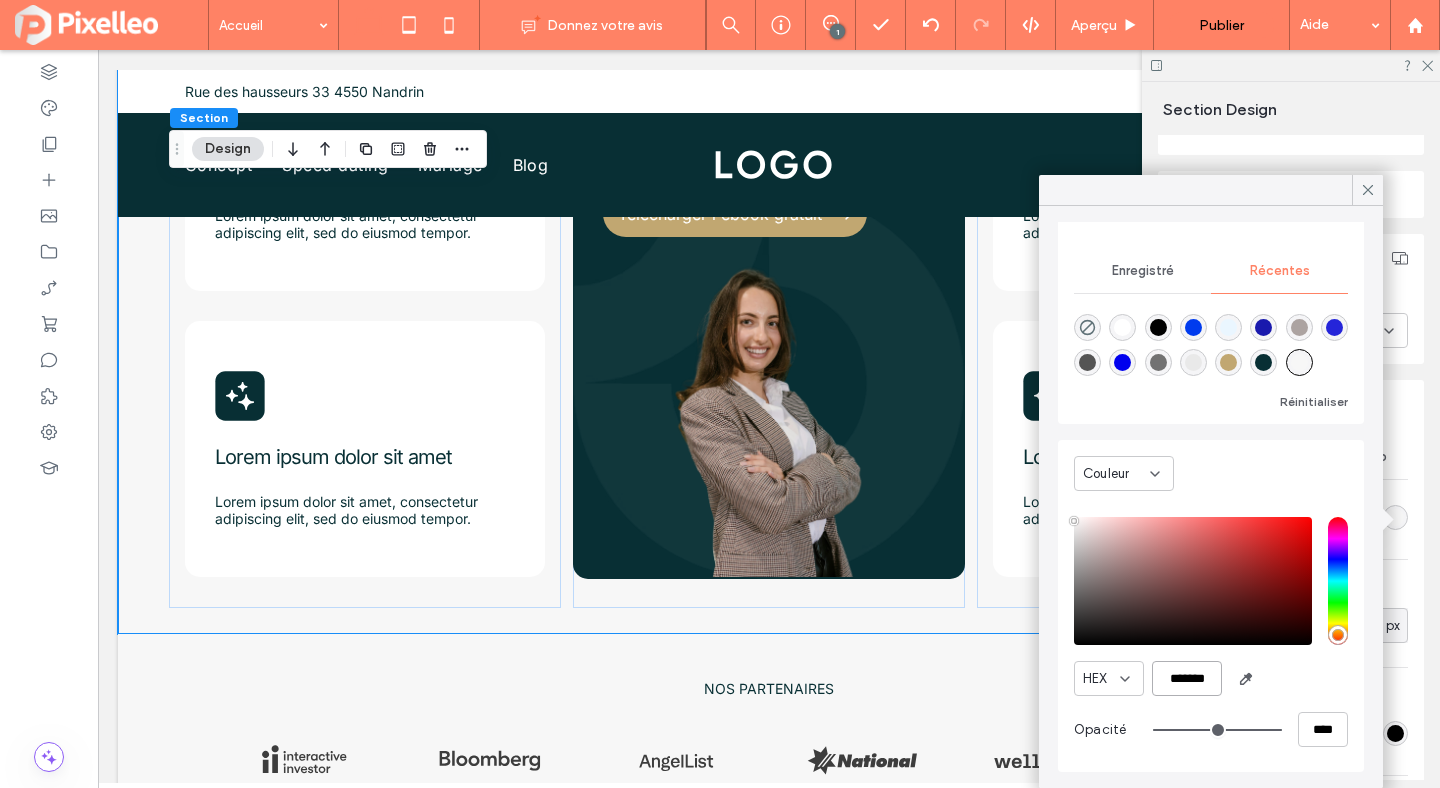 scroll, scrollTop: 0, scrollLeft: 0, axis: both 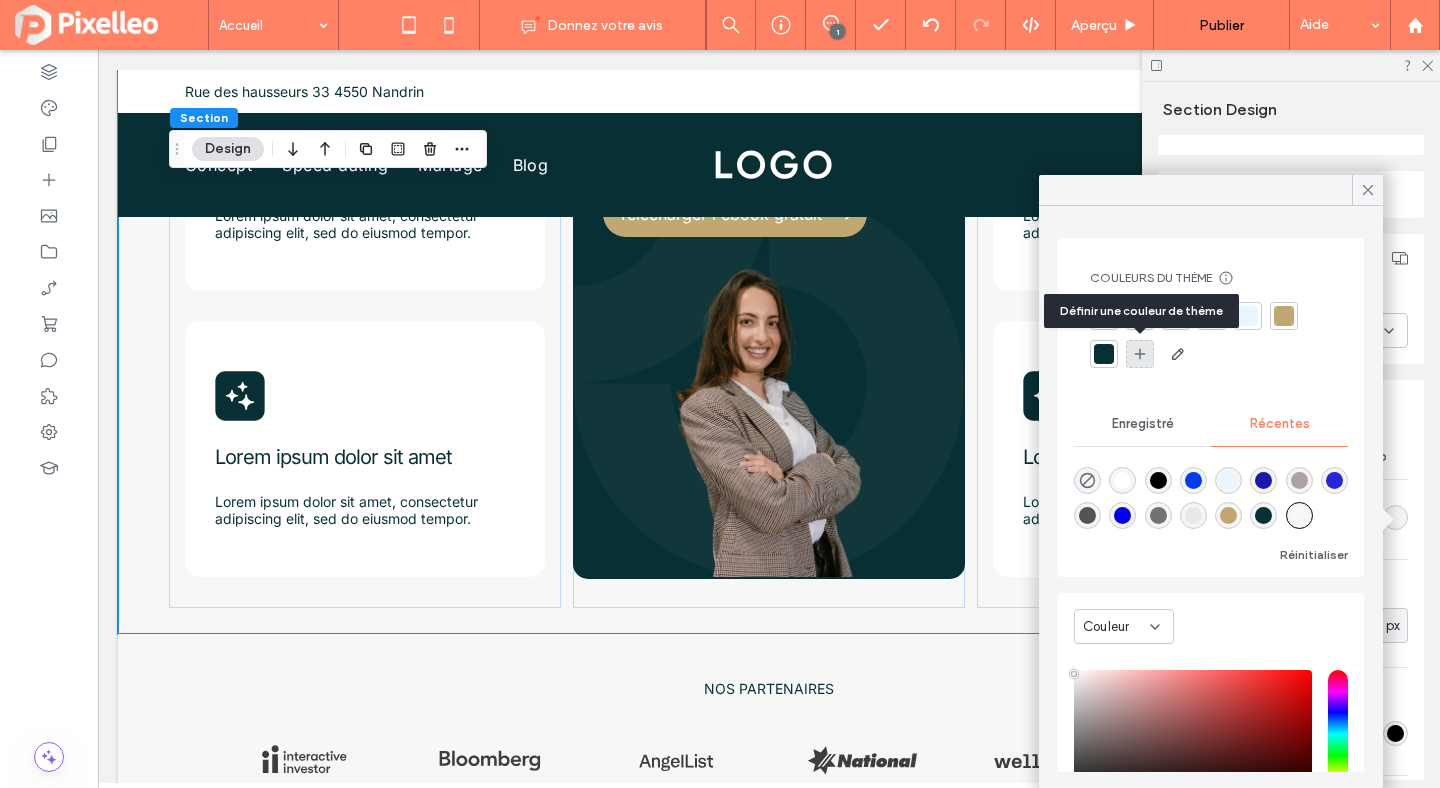 click 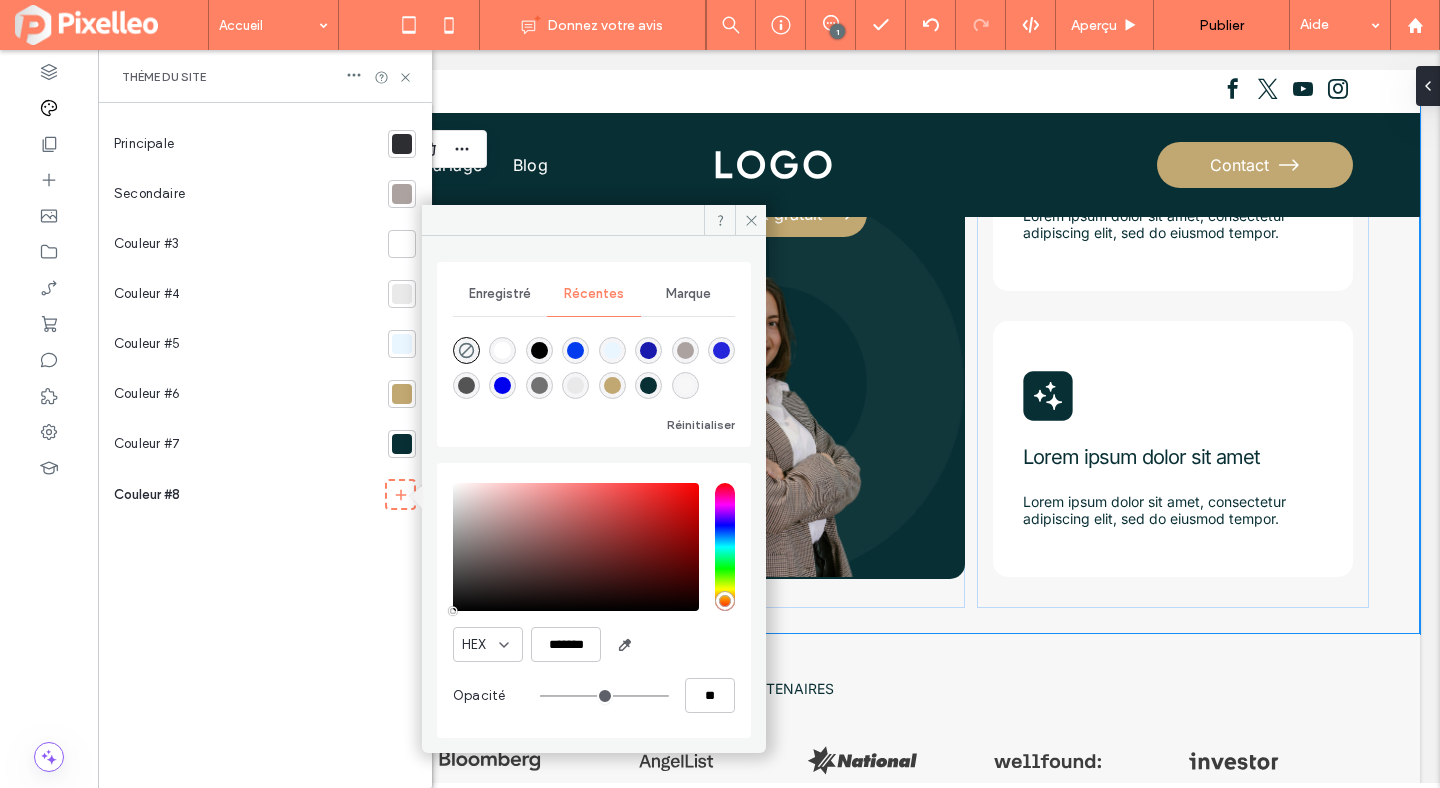 click at bounding box center (685, 385) 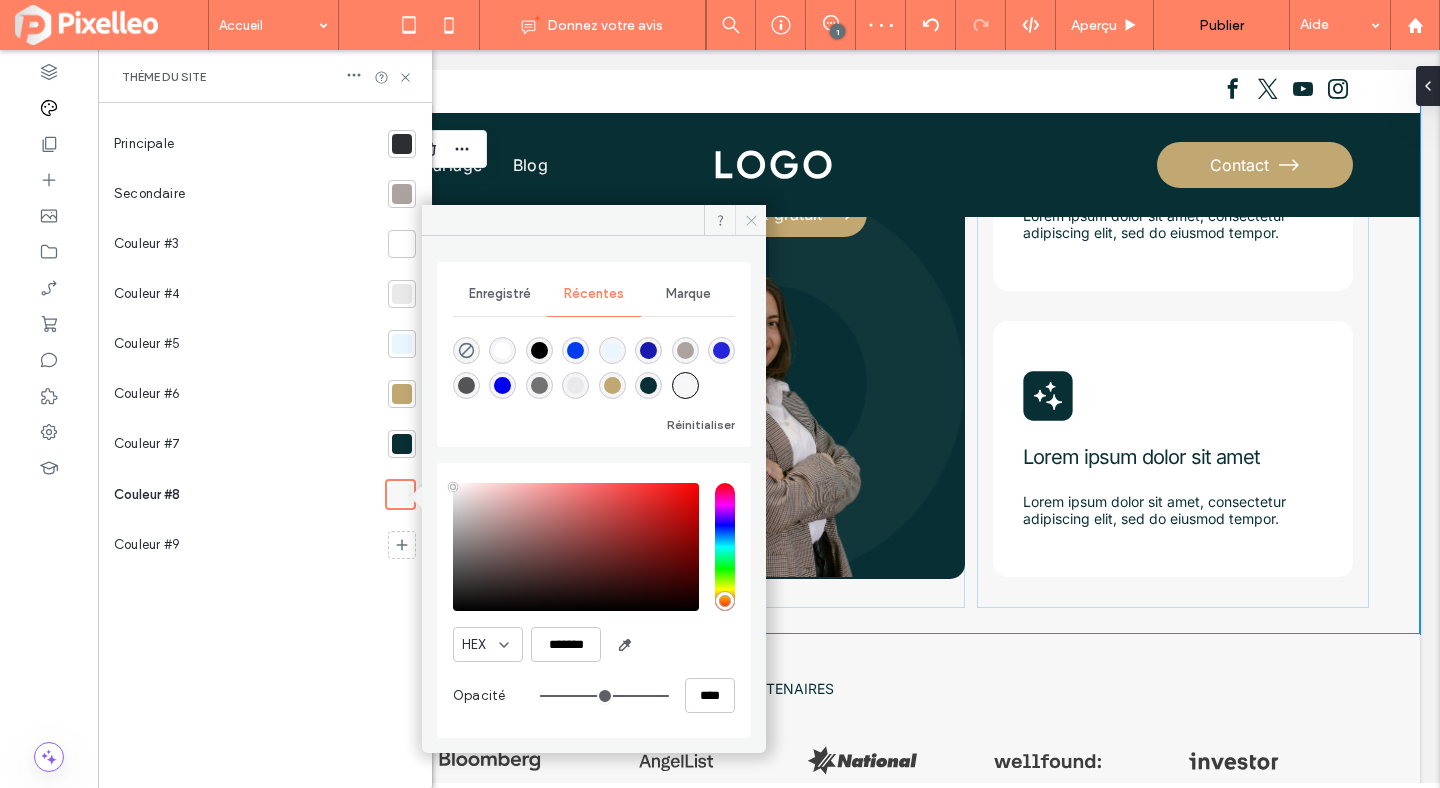 click 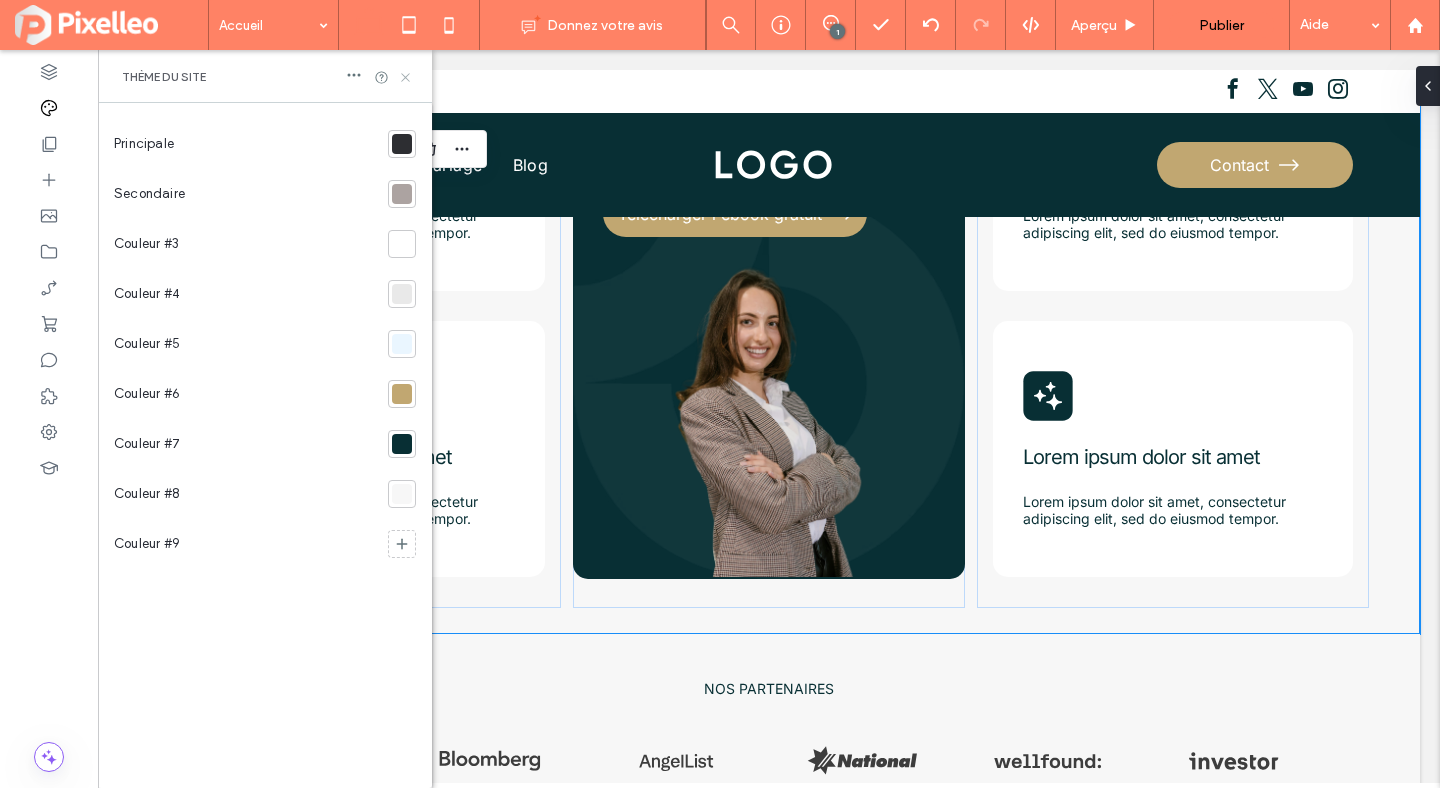 click 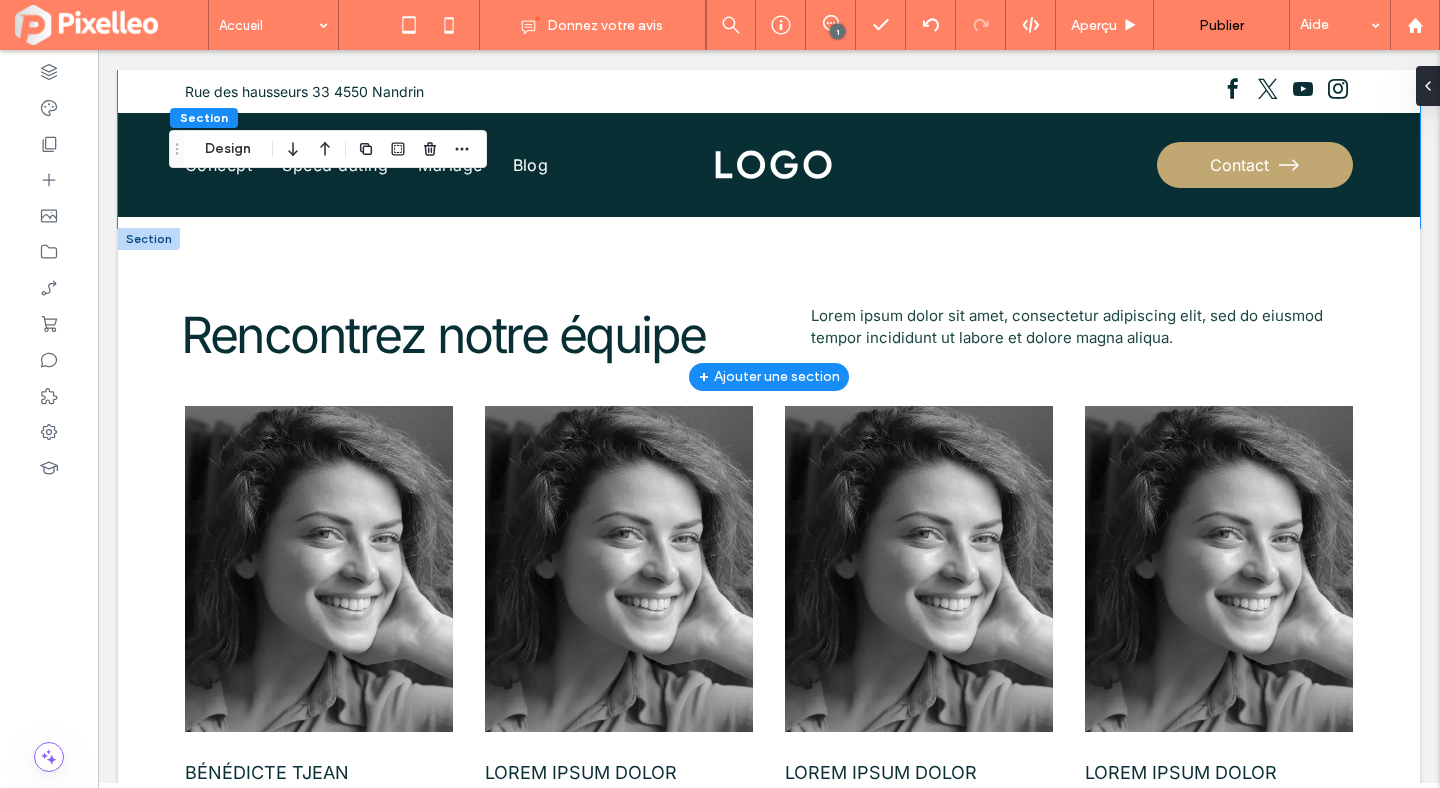scroll, scrollTop: 3382, scrollLeft: 0, axis: vertical 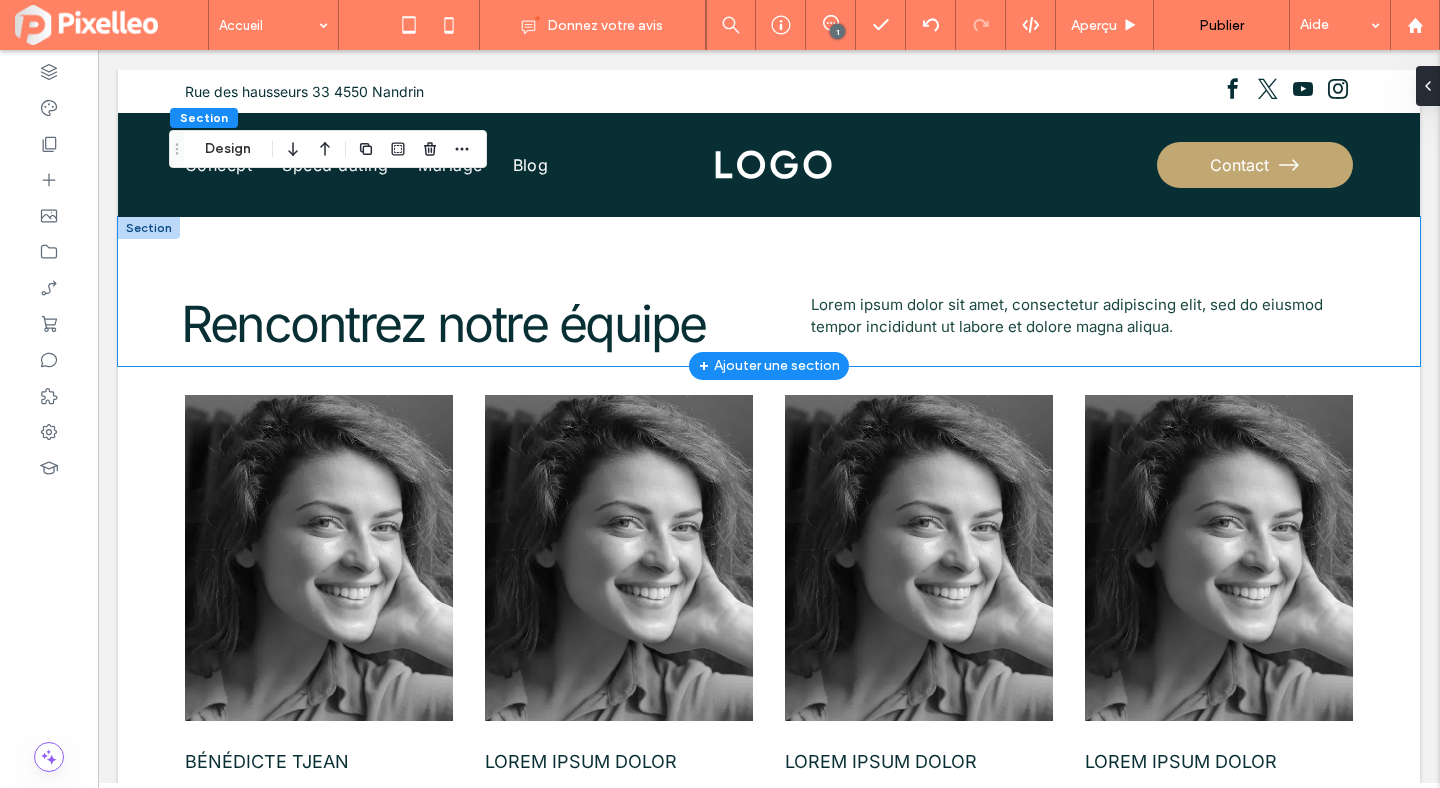 click on "Rencontrez notre équipe
Lorem ipsum dolor sit amet, consectetur adipiscing elit, sed do eiusmod tempor incididunt ut labore et dolore magna aliqua." at bounding box center [769, 291] 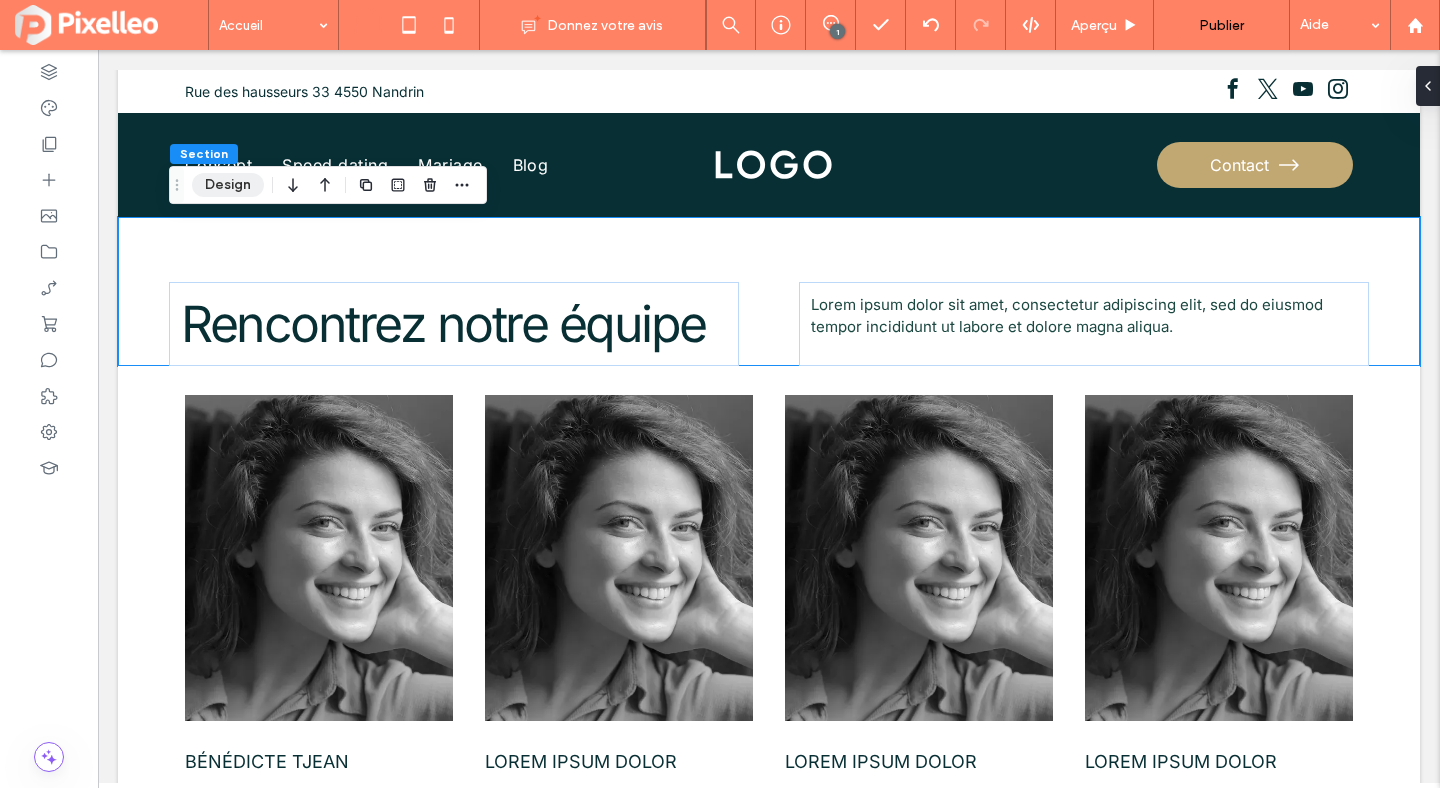 click on "Design" at bounding box center [228, 185] 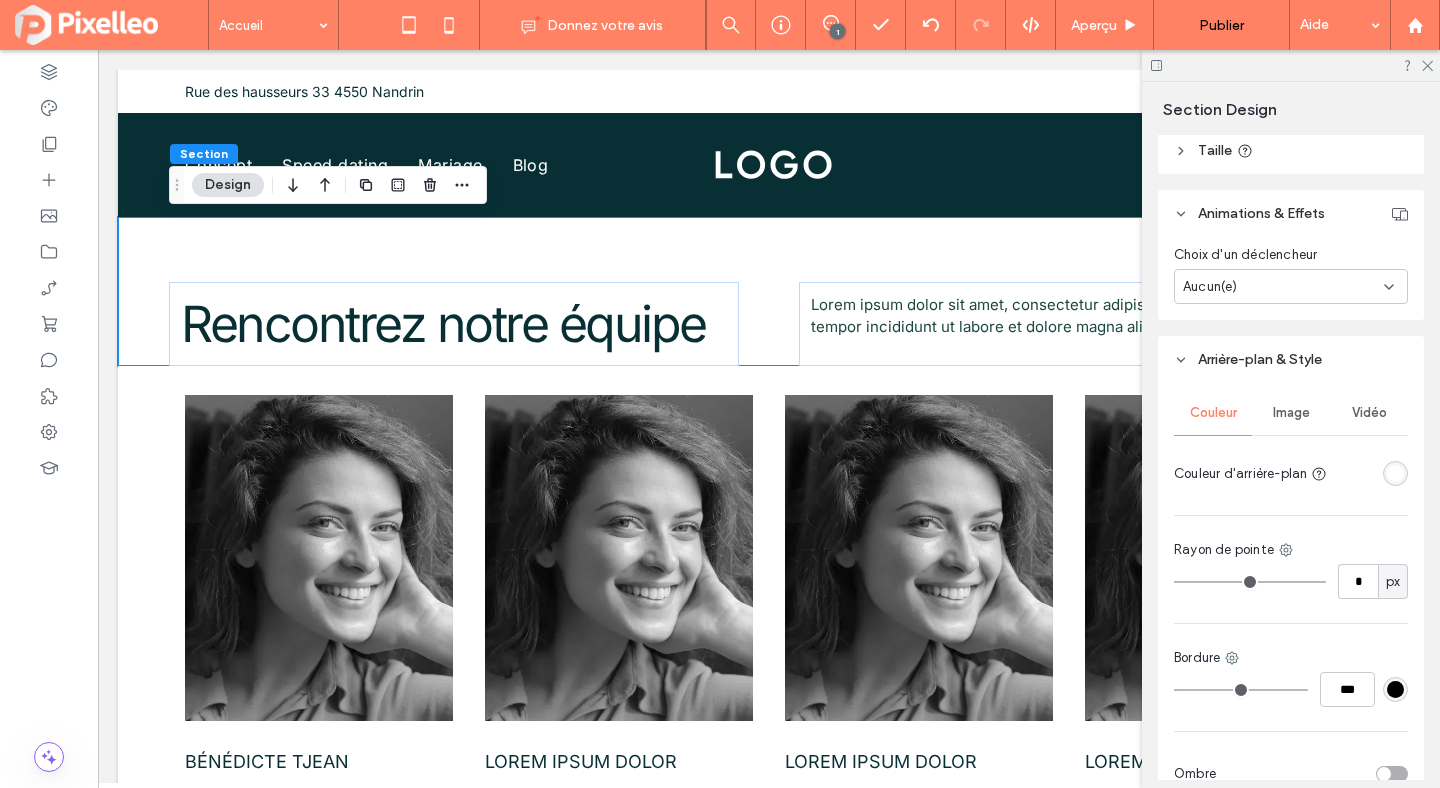 scroll, scrollTop: 779, scrollLeft: 0, axis: vertical 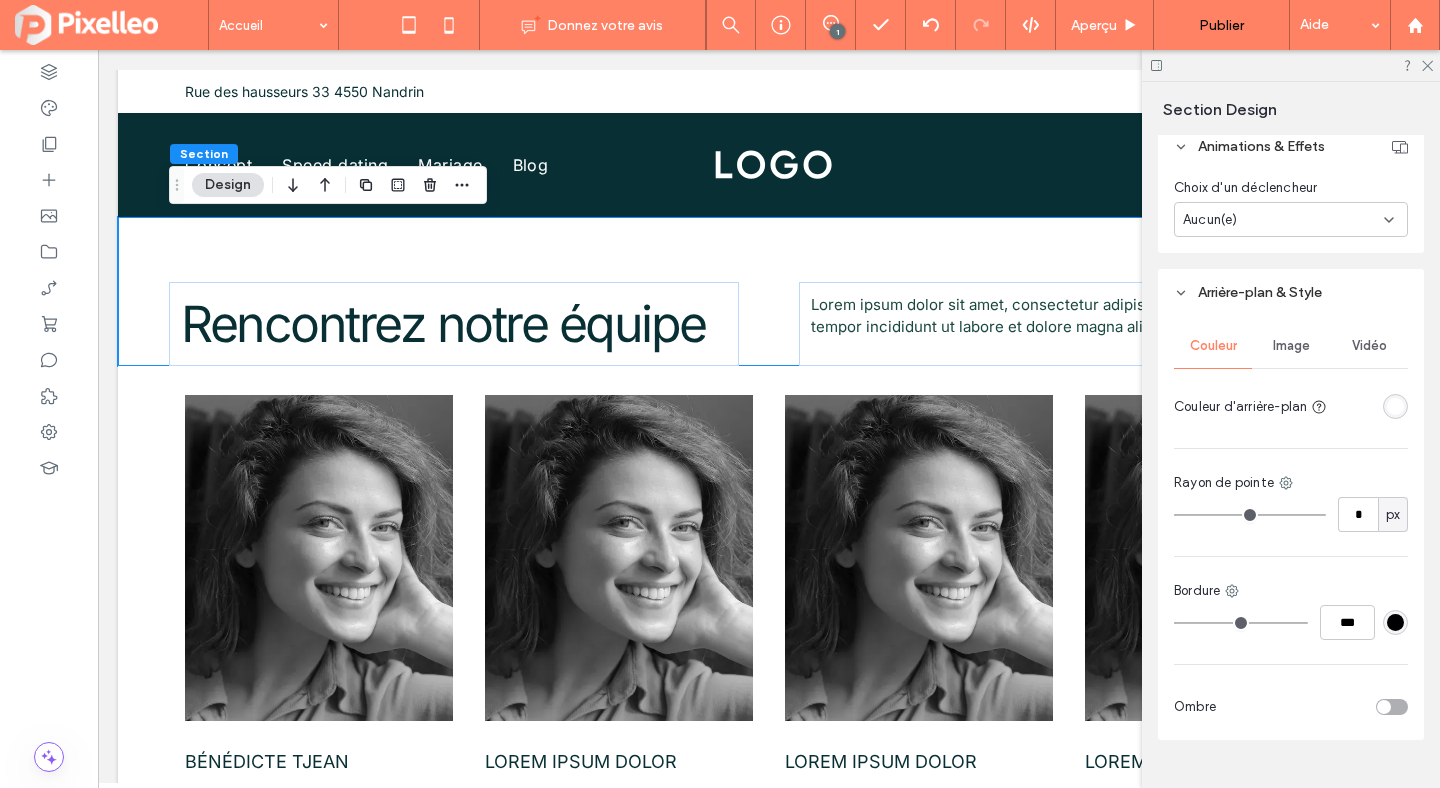 click at bounding box center [1395, 406] 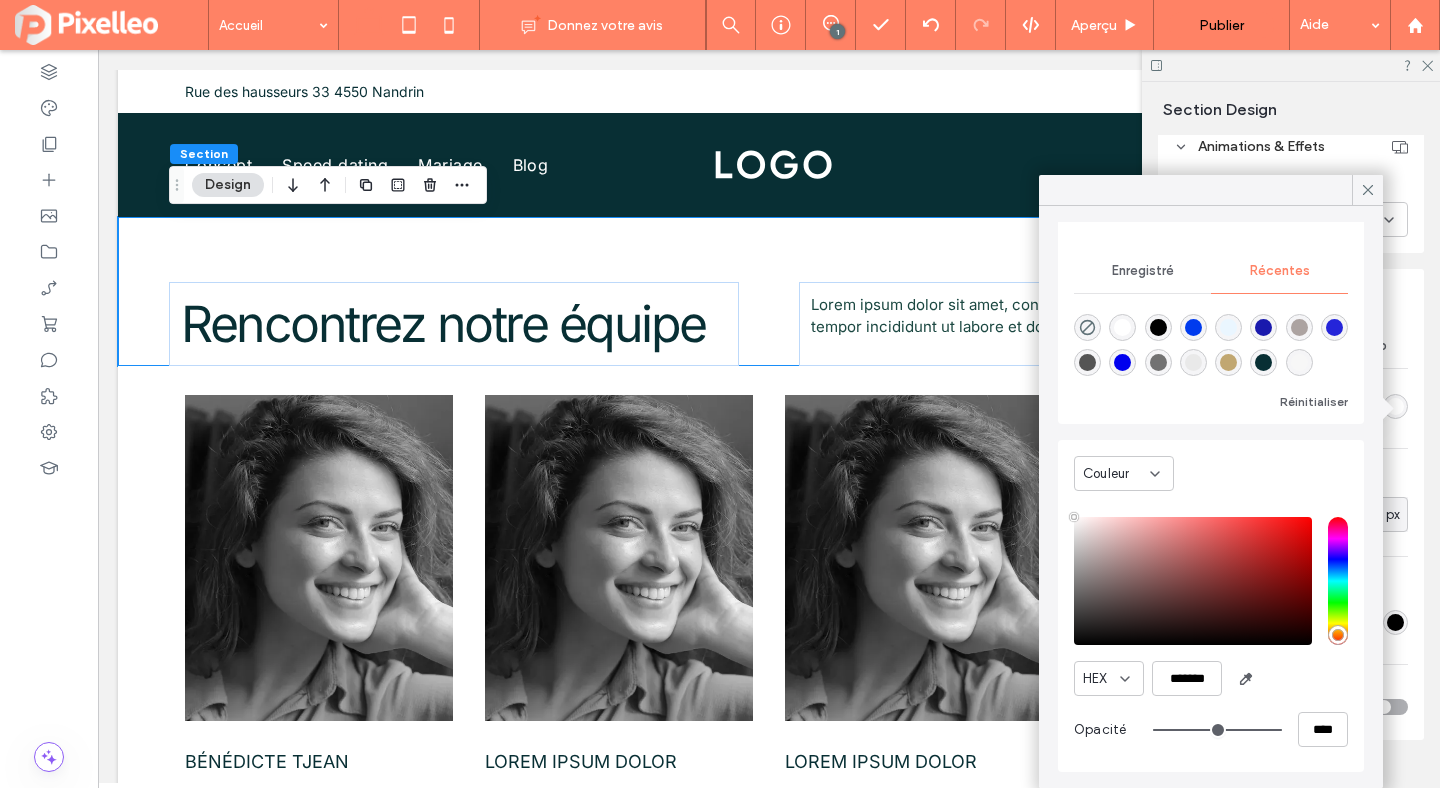 scroll, scrollTop: 0, scrollLeft: 0, axis: both 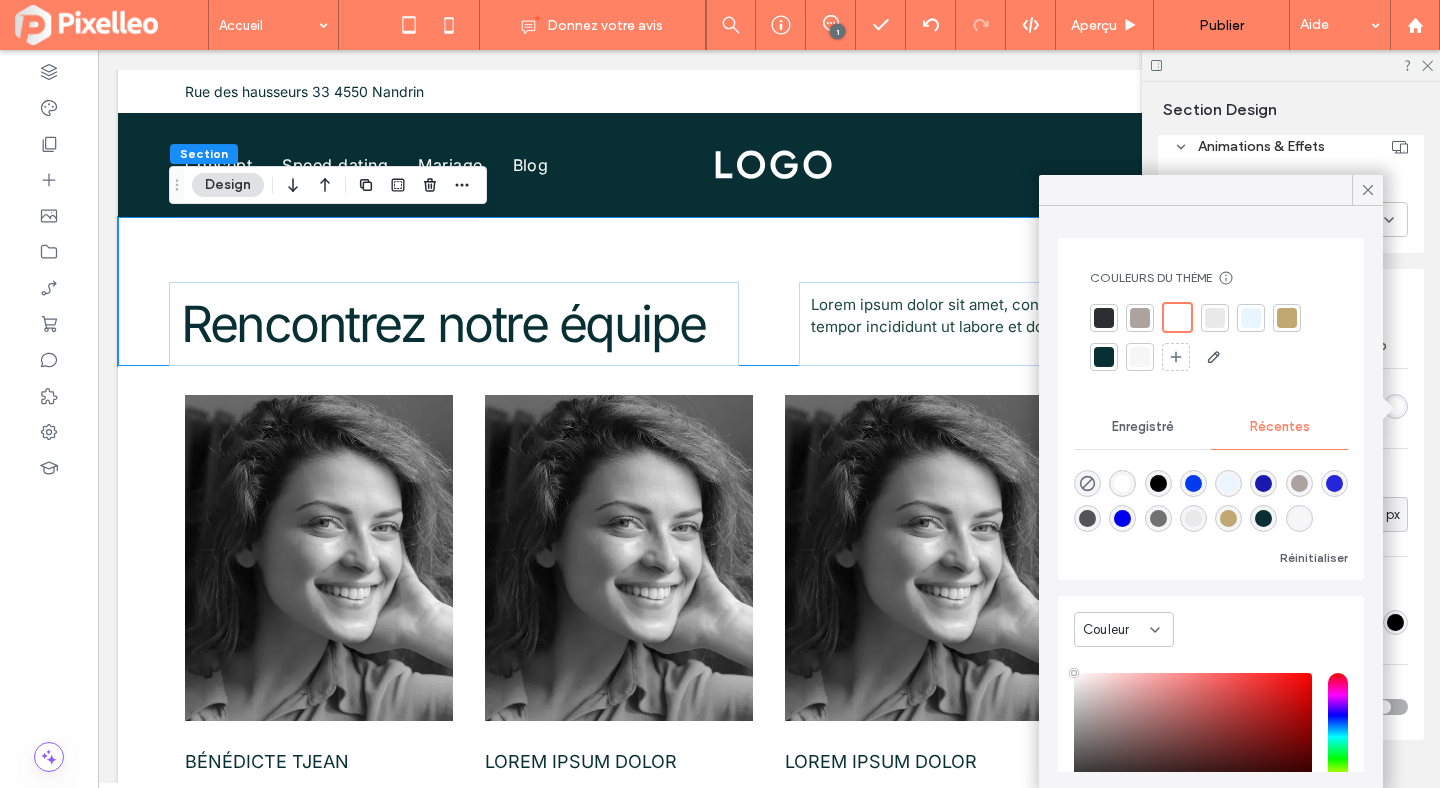 click at bounding box center [1140, 357] 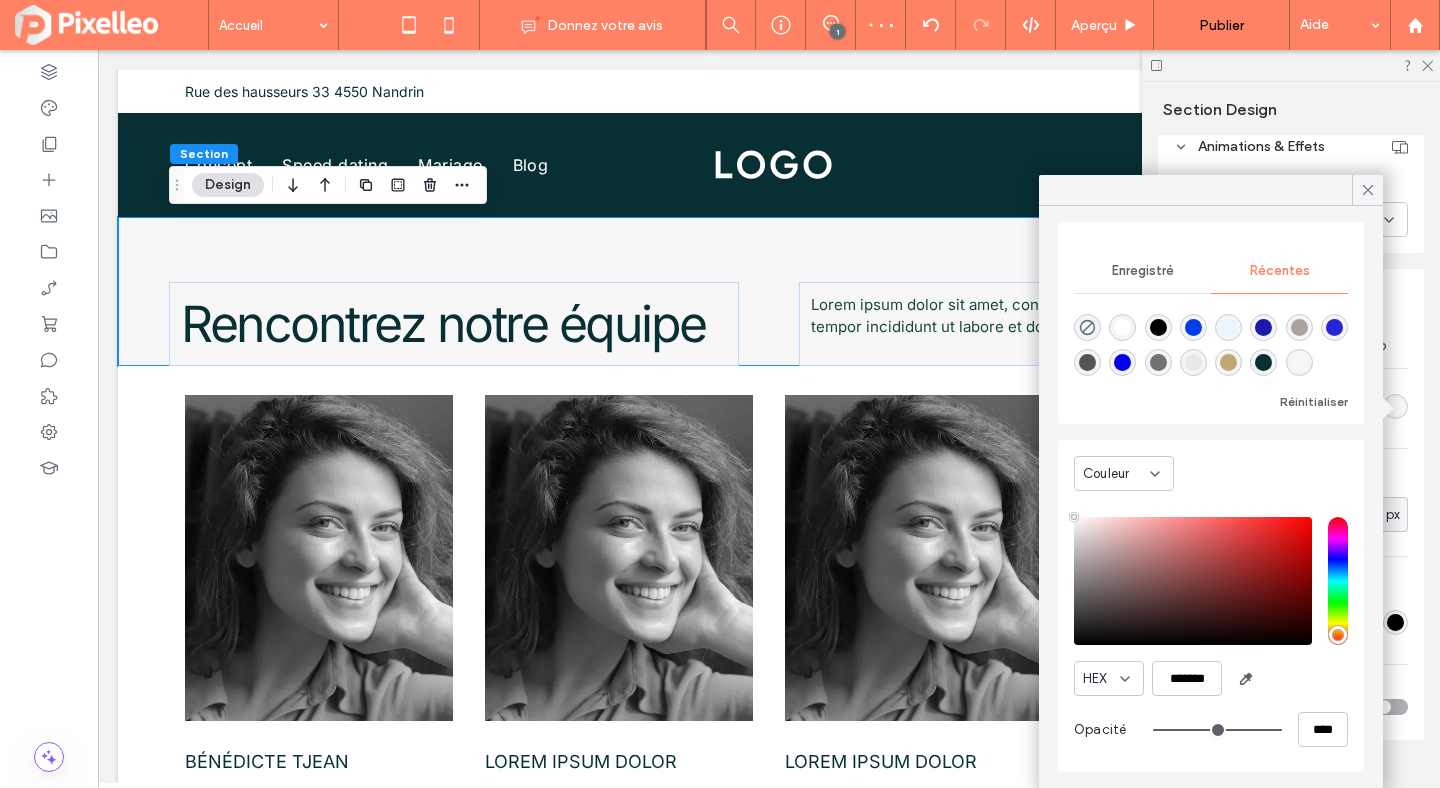 scroll, scrollTop: 0, scrollLeft: 0, axis: both 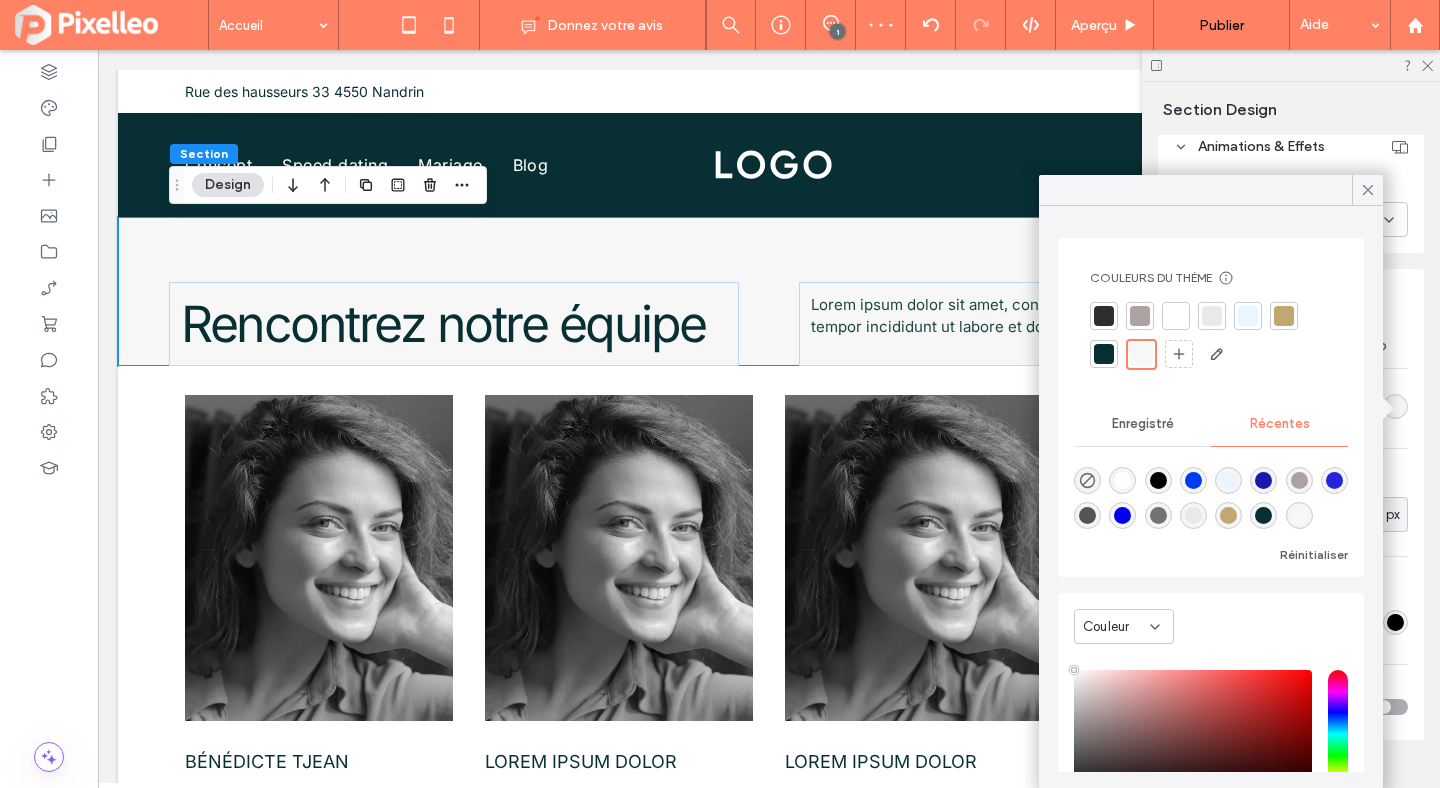 click at bounding box center (1141, 354) 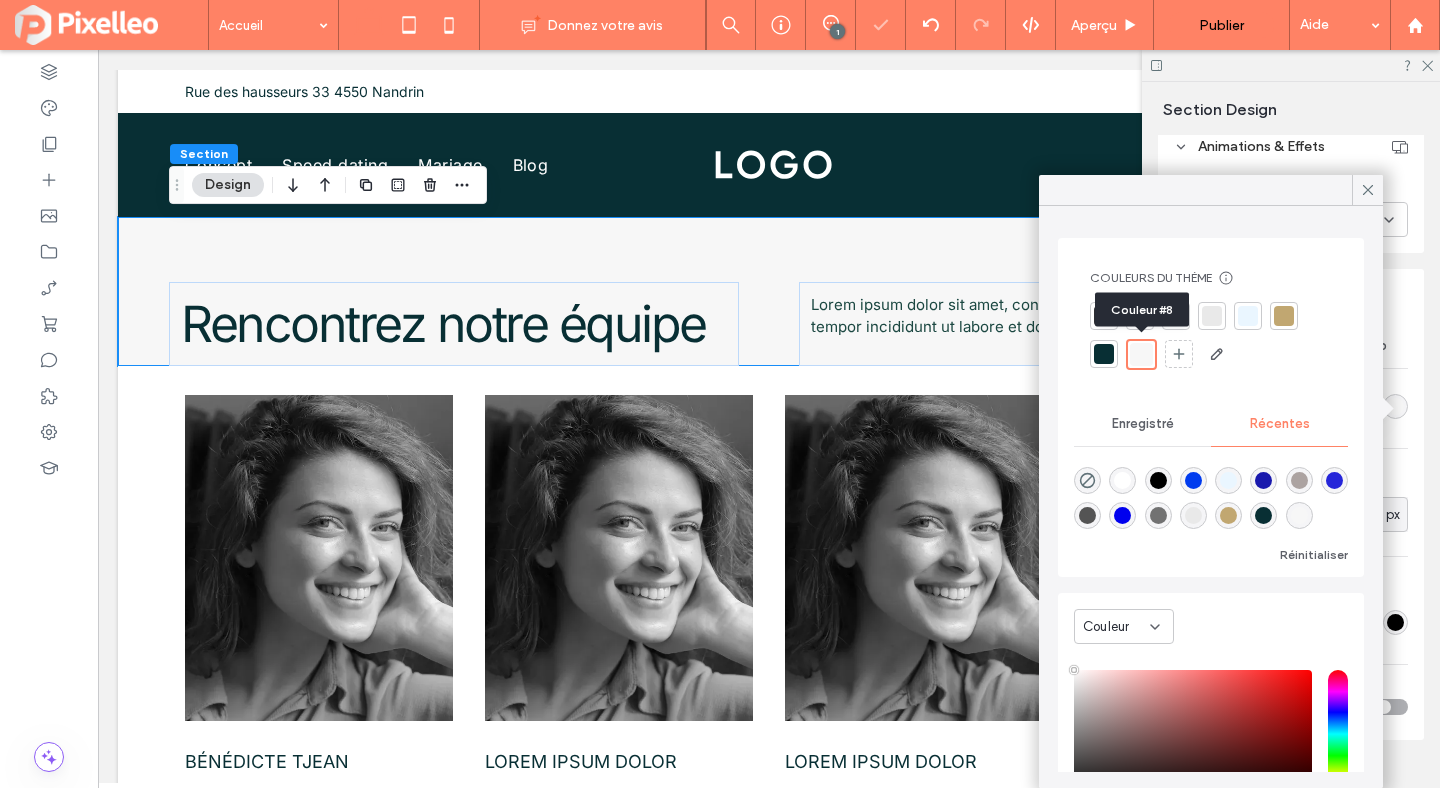 click at bounding box center (1141, 354) 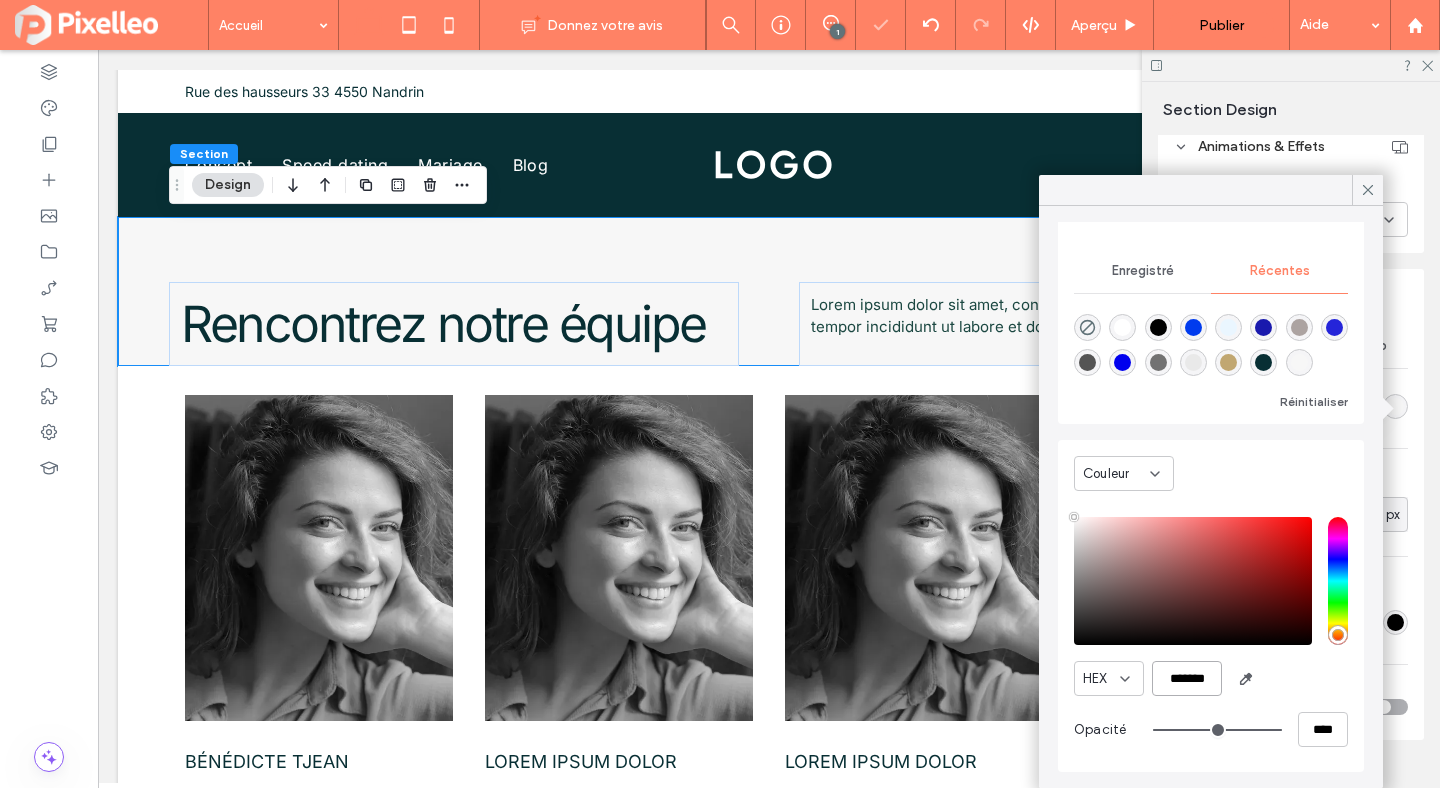 click on "*******" at bounding box center (1187, 678) 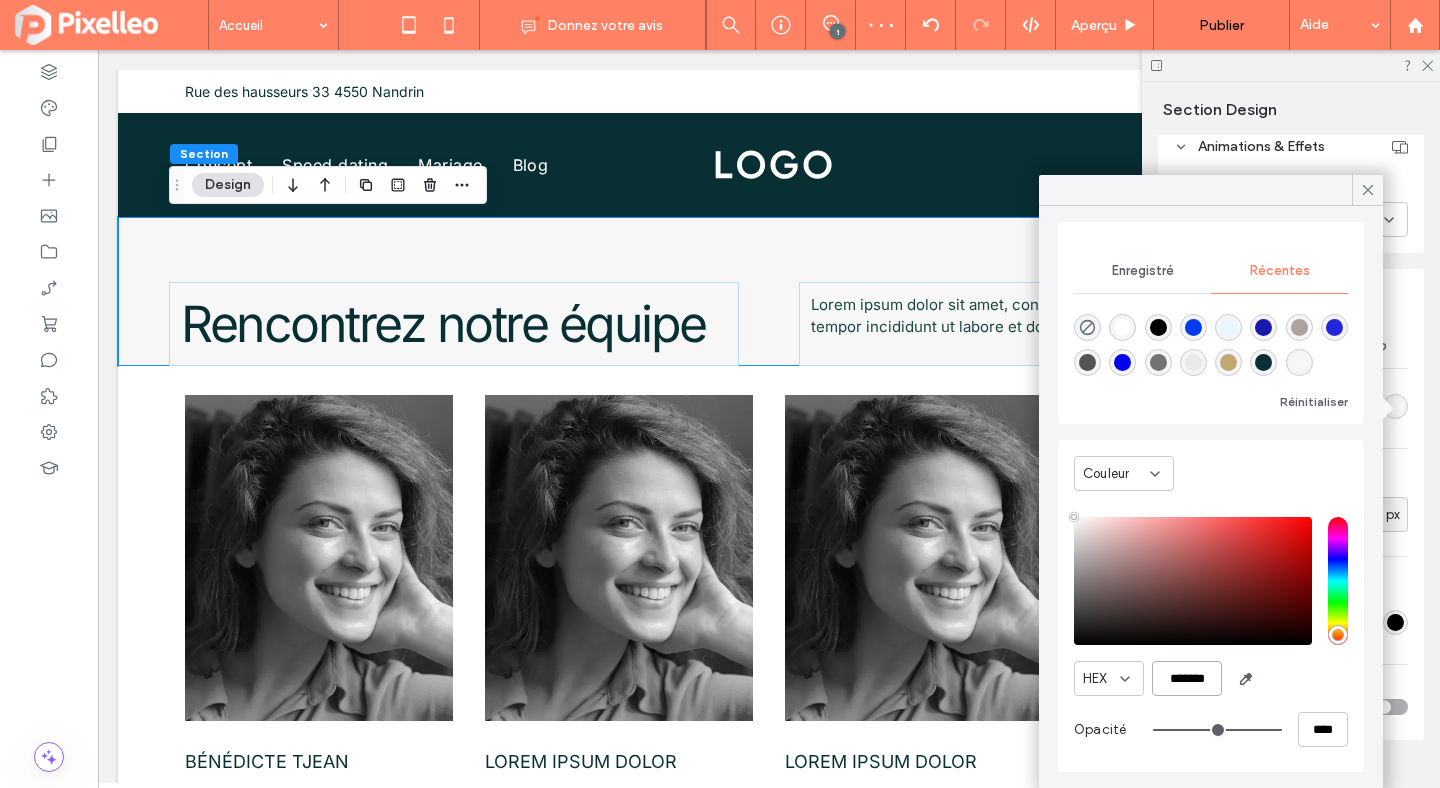 paste 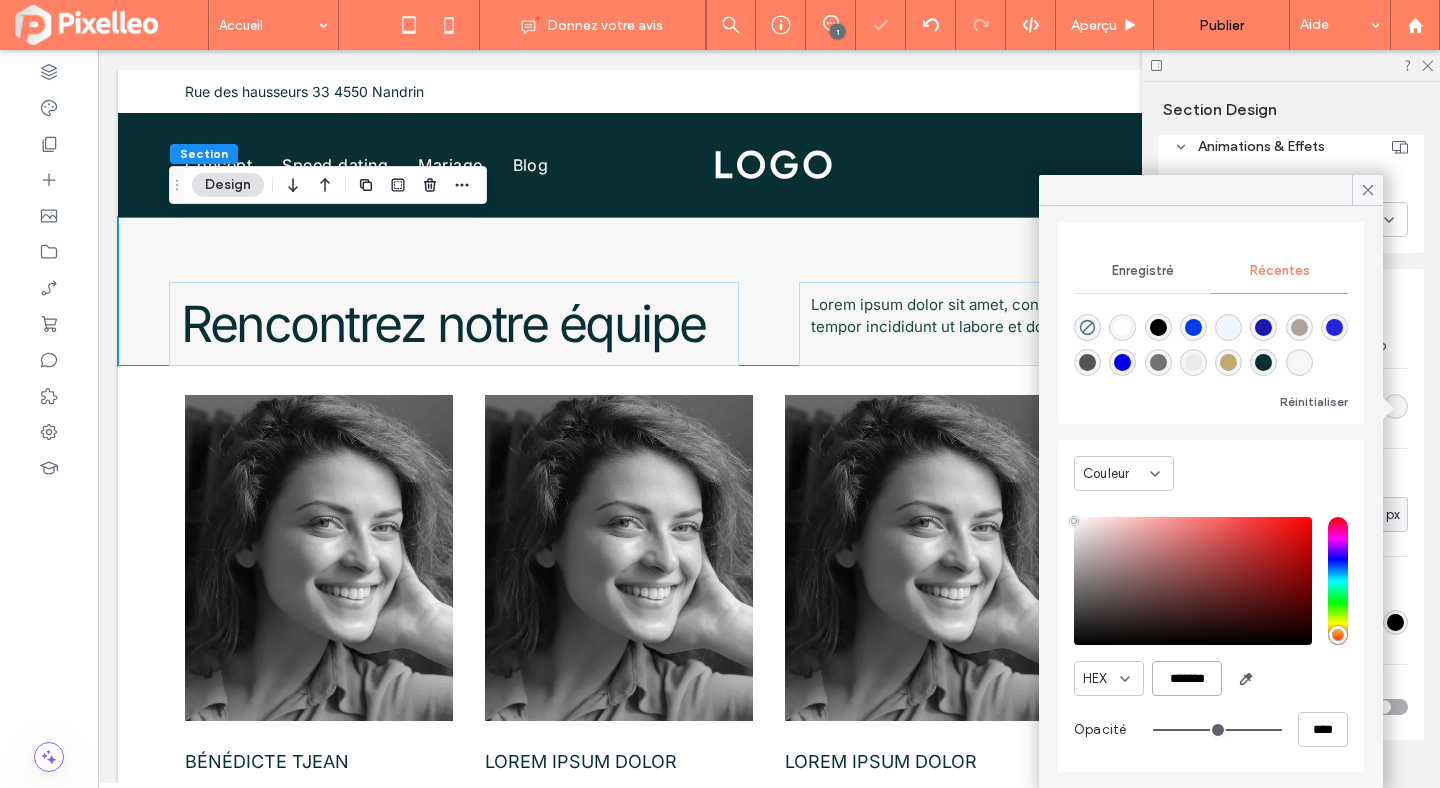 type on "*******" 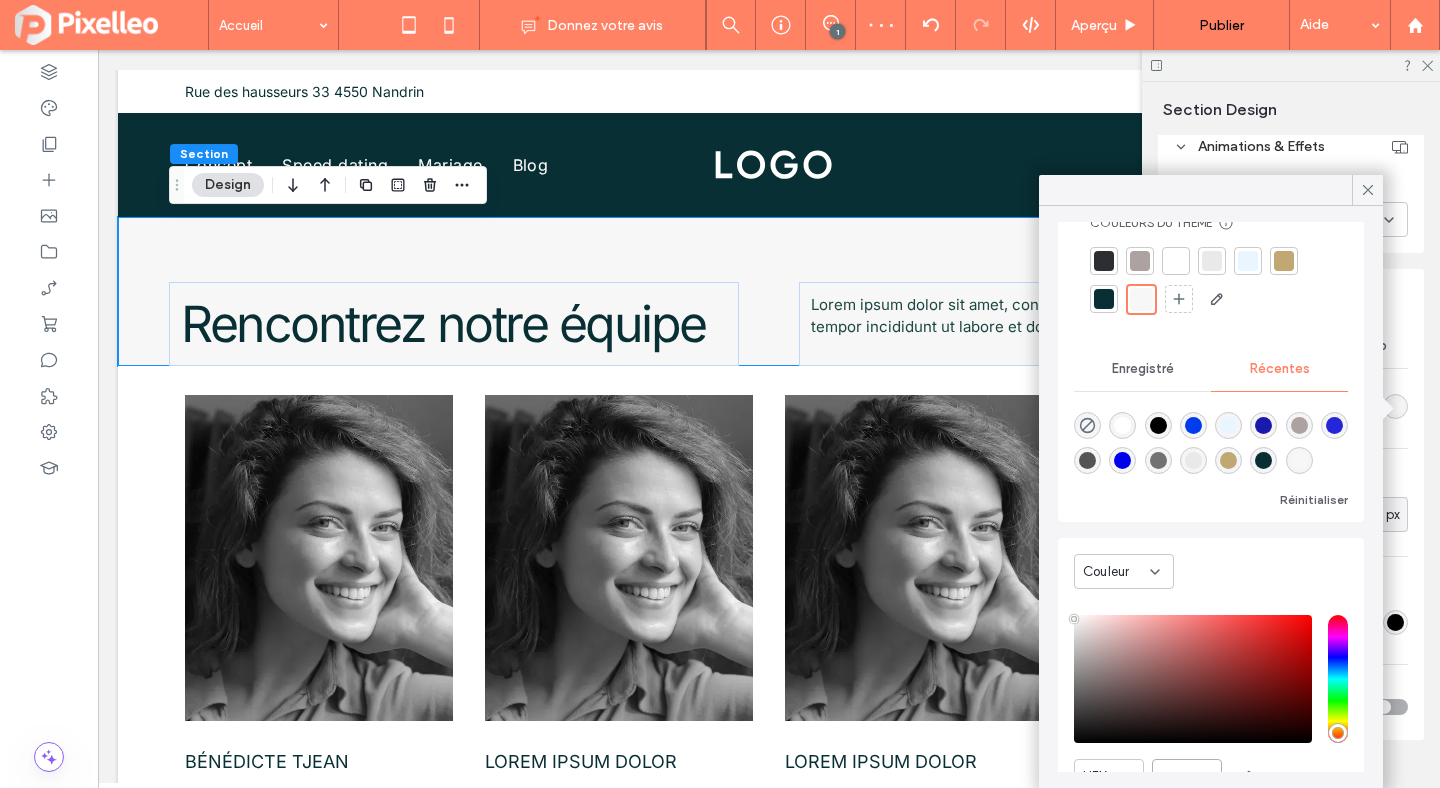 scroll, scrollTop: 0, scrollLeft: 0, axis: both 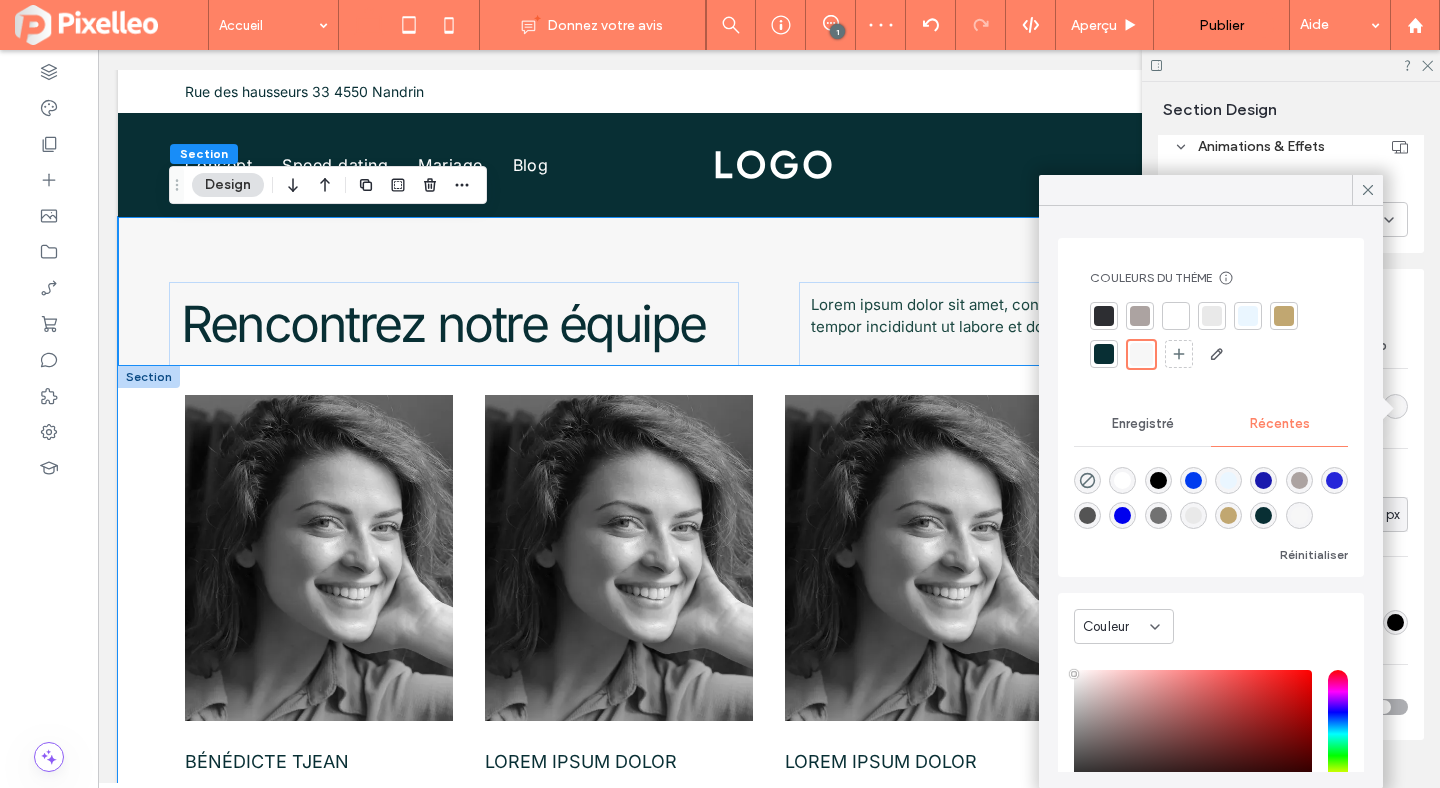 click on "[FIRST] [LAST]
Lorem ipsum dolor sit amet
Lorem ipsum dolor
Lorem ipsum dolor sit amet
Lorem ipsum dolor
Lorem ipsum dolor sit amet
Lorem ipsum dolor
Lorem ipsum dolor sit amet" at bounding box center (769, 636) 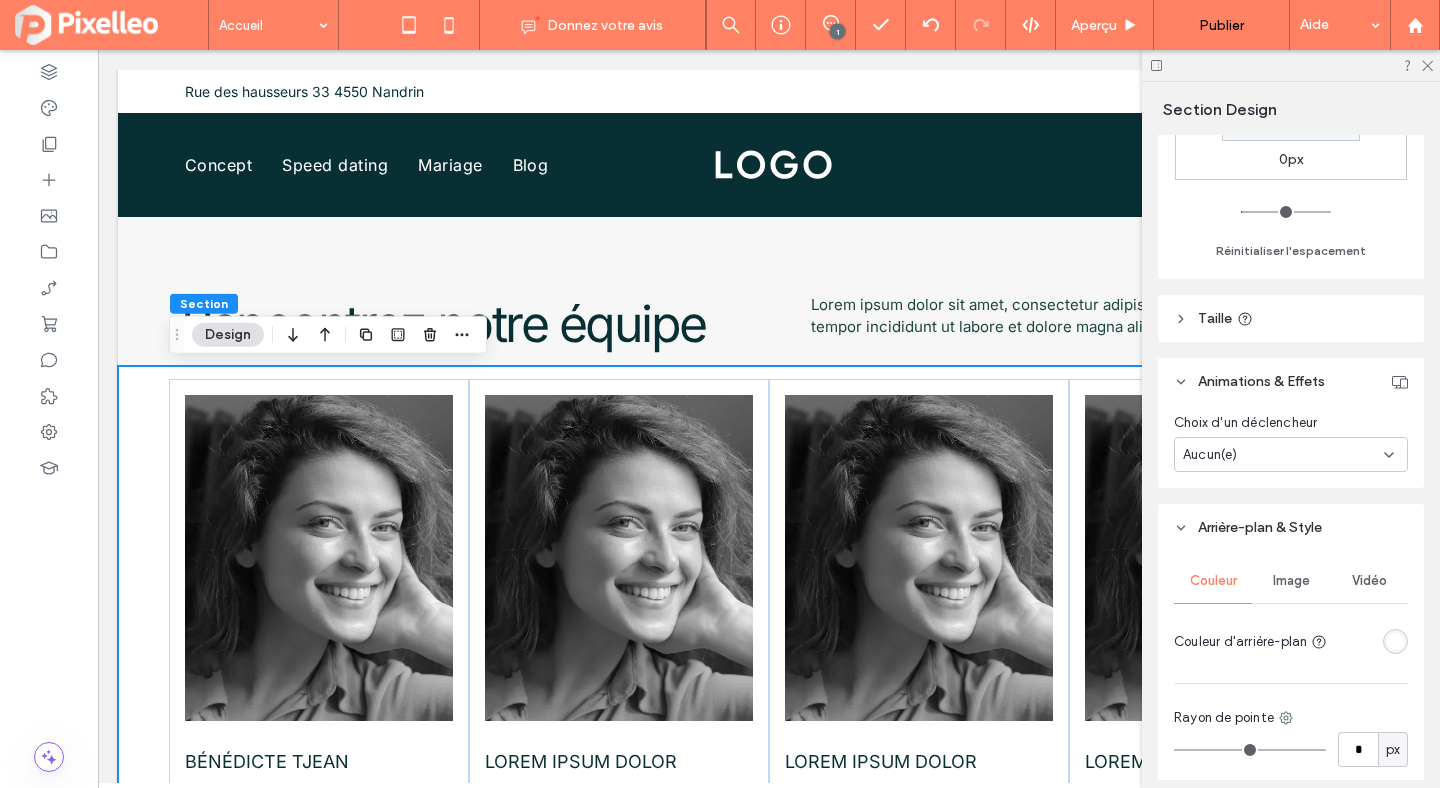 scroll, scrollTop: 593, scrollLeft: 0, axis: vertical 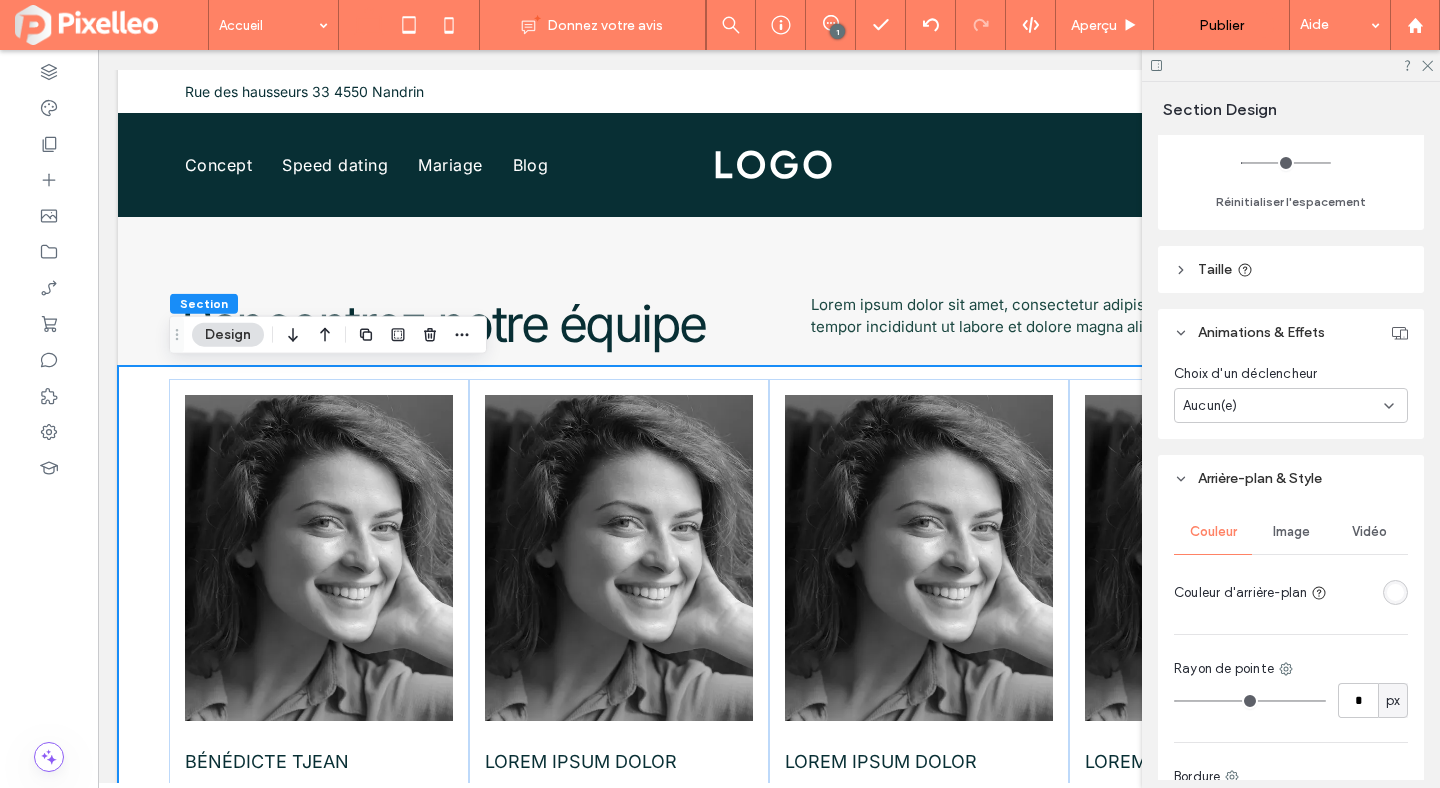 click at bounding box center [1395, 592] 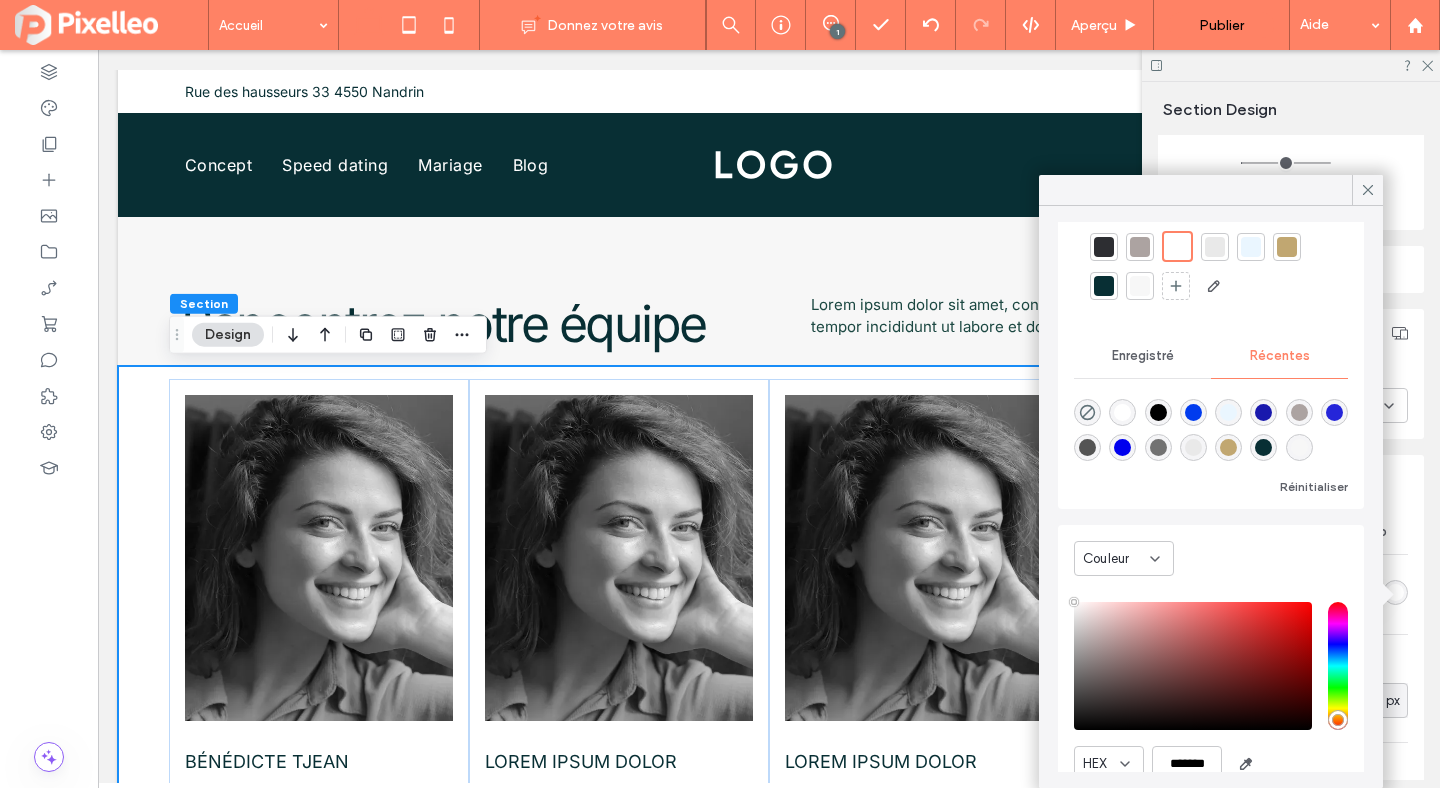 scroll, scrollTop: 156, scrollLeft: 0, axis: vertical 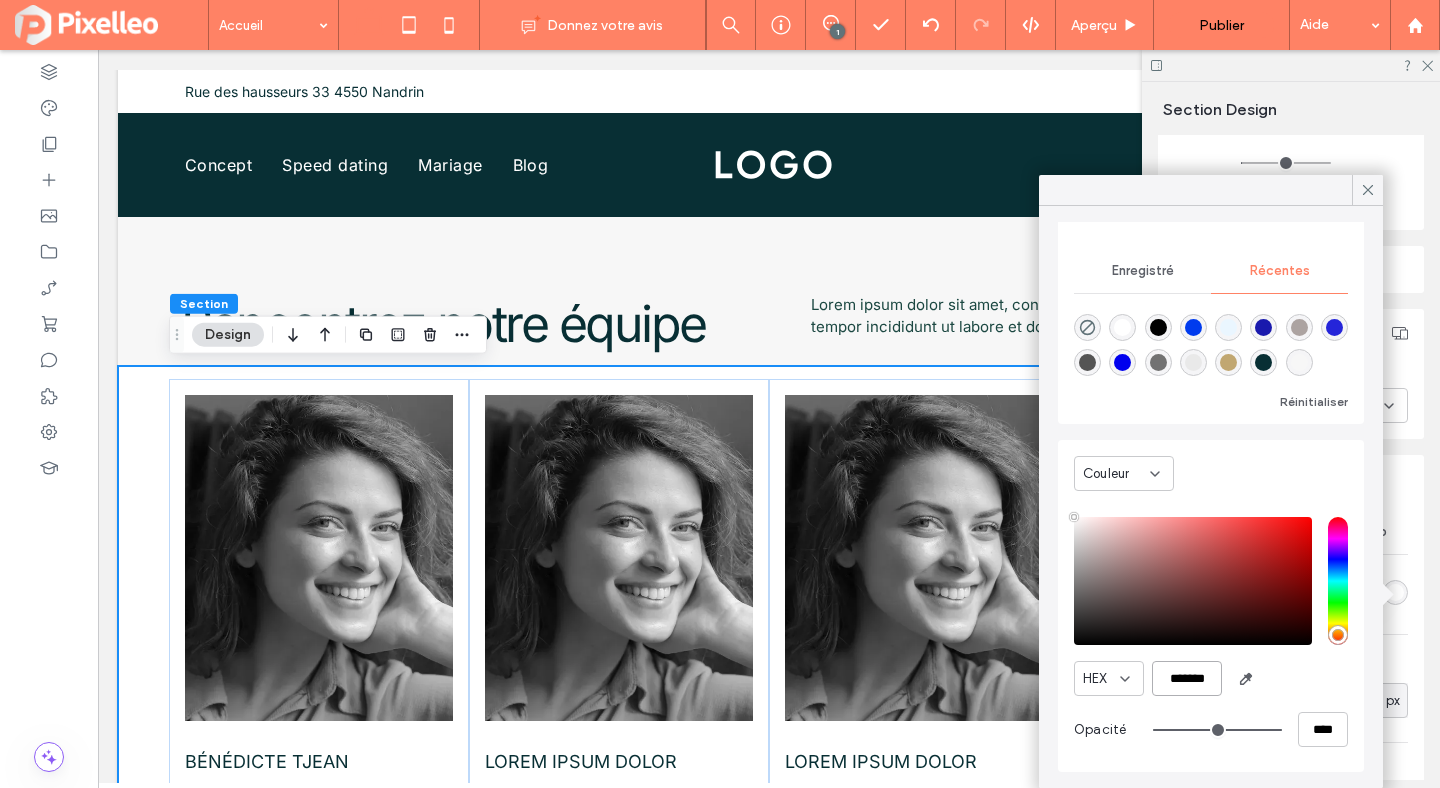 click on "*******" at bounding box center (1187, 678) 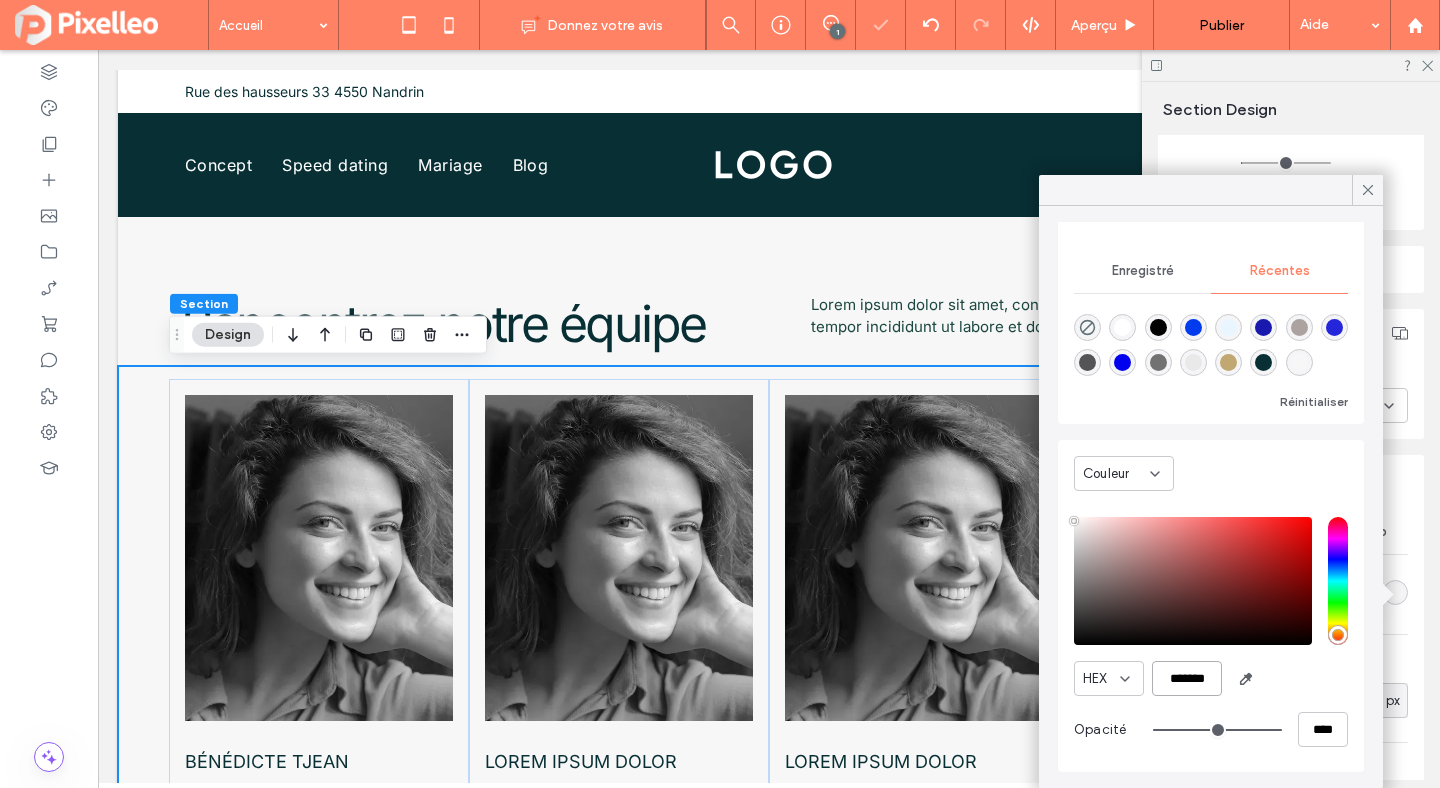 type on "*******" 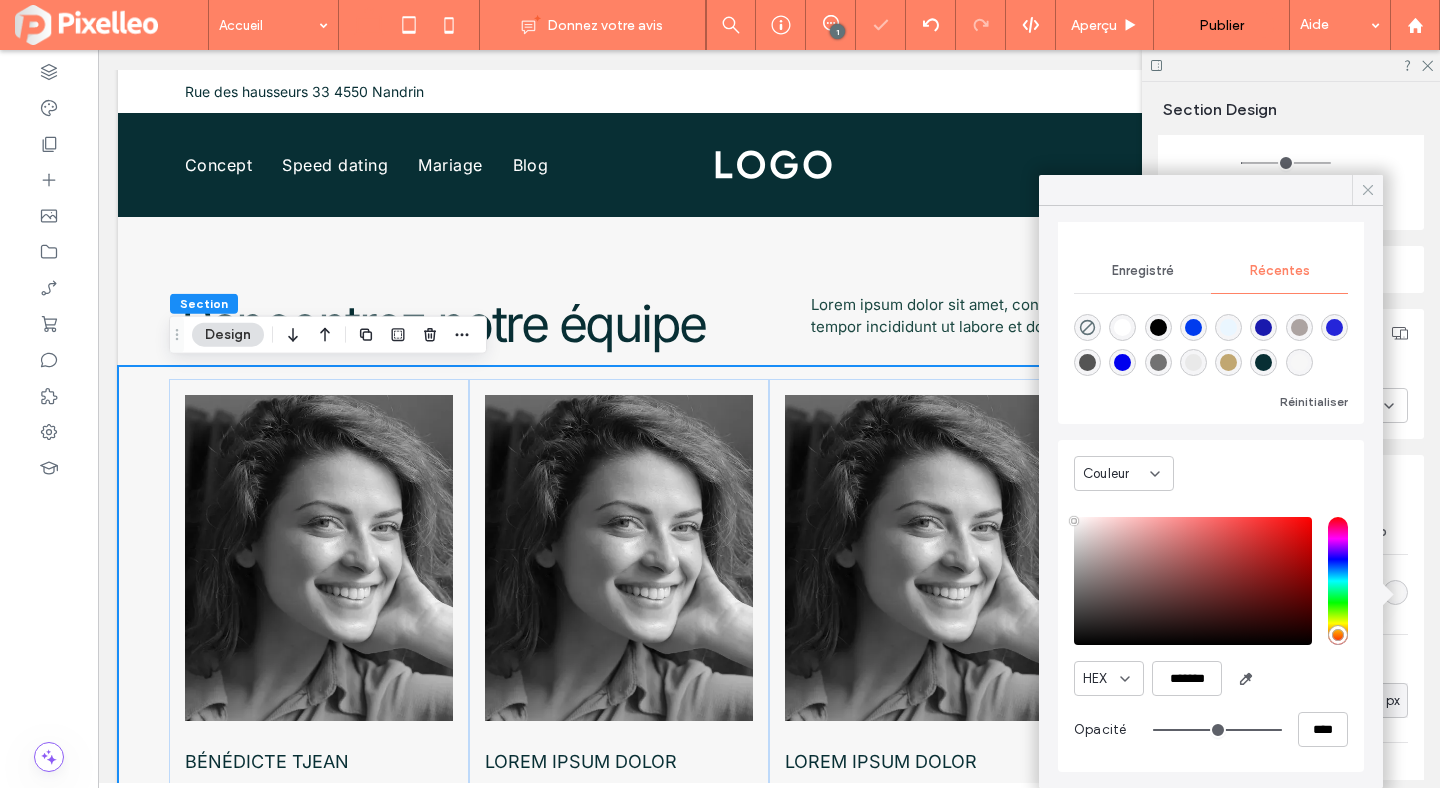 click 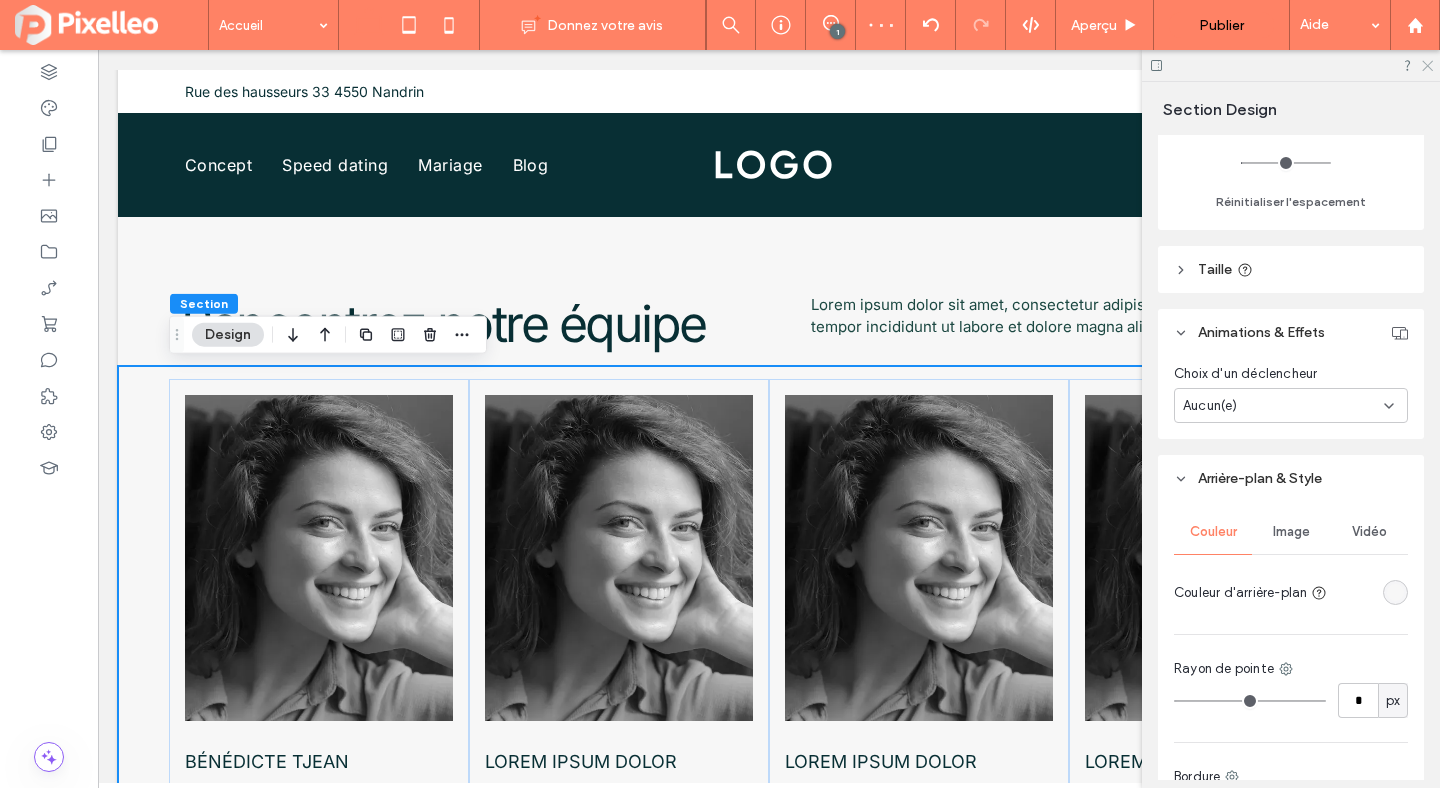 click 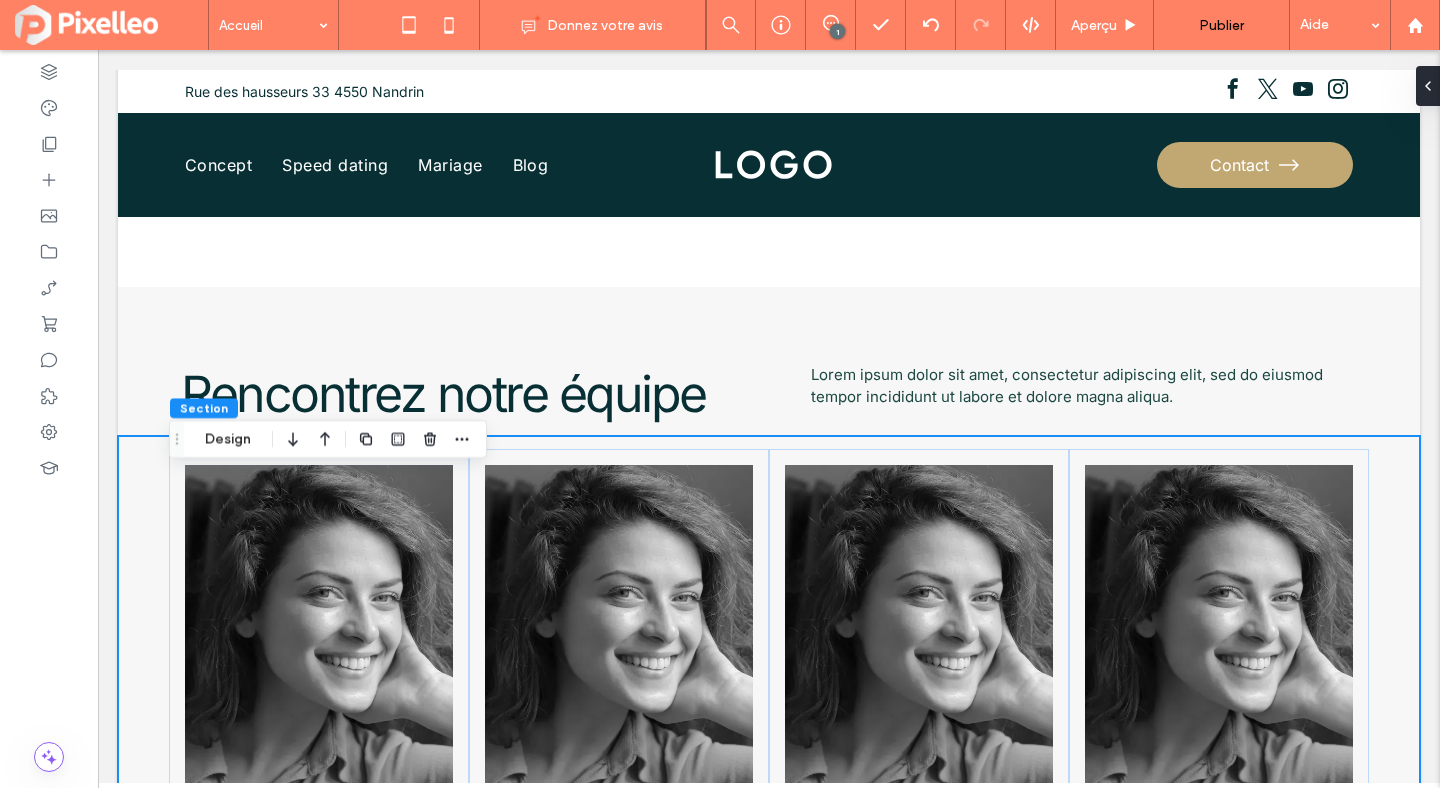 scroll, scrollTop: 3277, scrollLeft: 0, axis: vertical 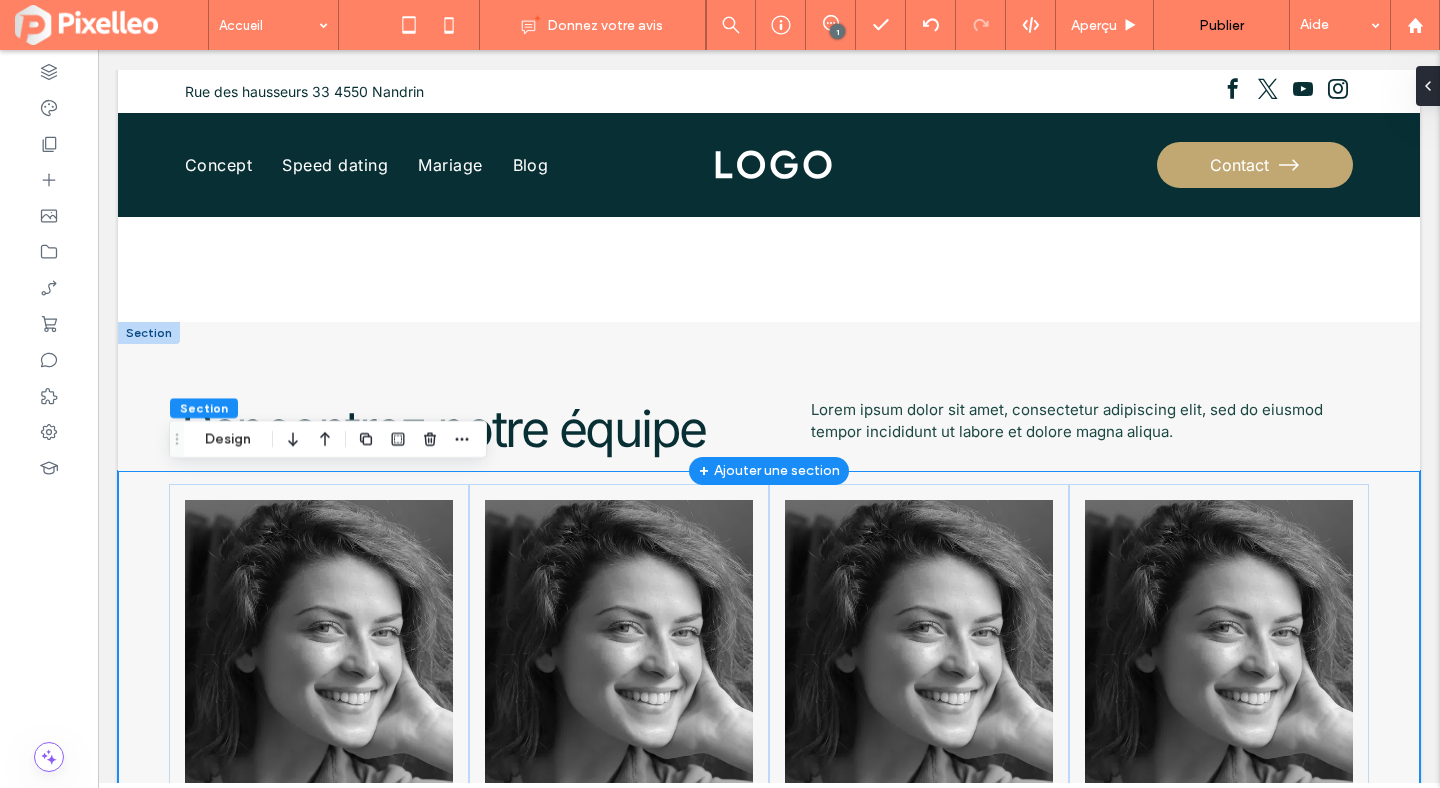 click at bounding box center [149, 333] 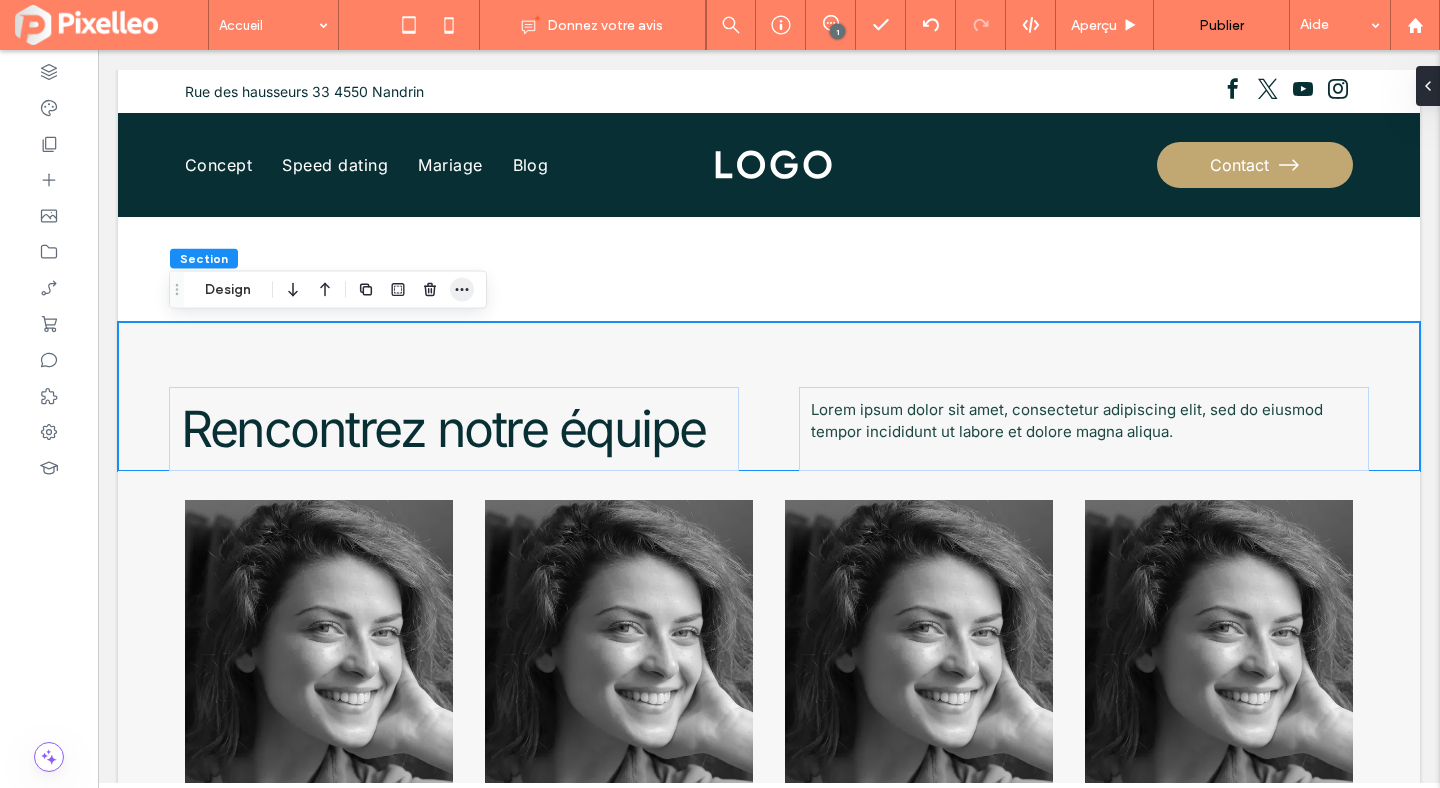 click 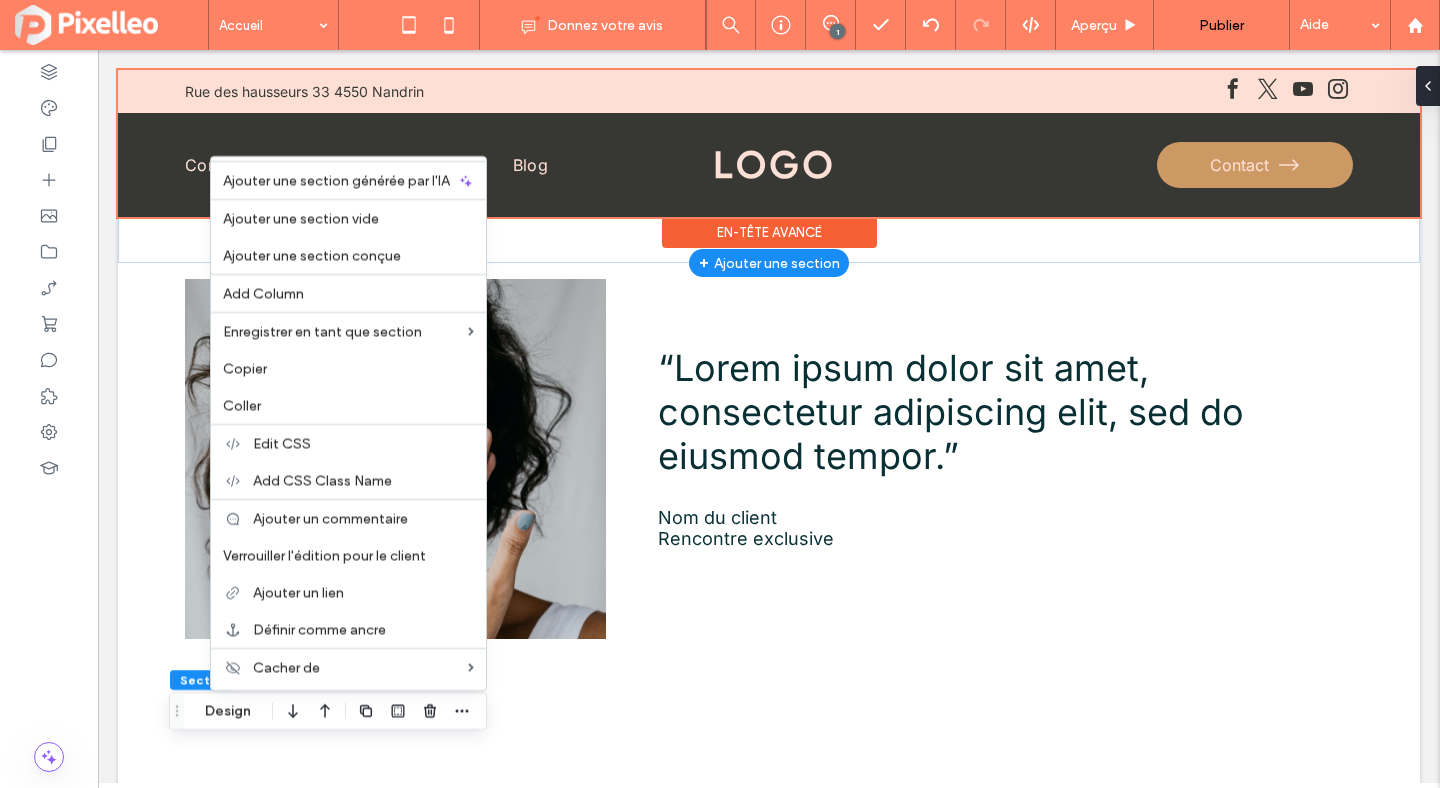 scroll, scrollTop: 2800, scrollLeft: 0, axis: vertical 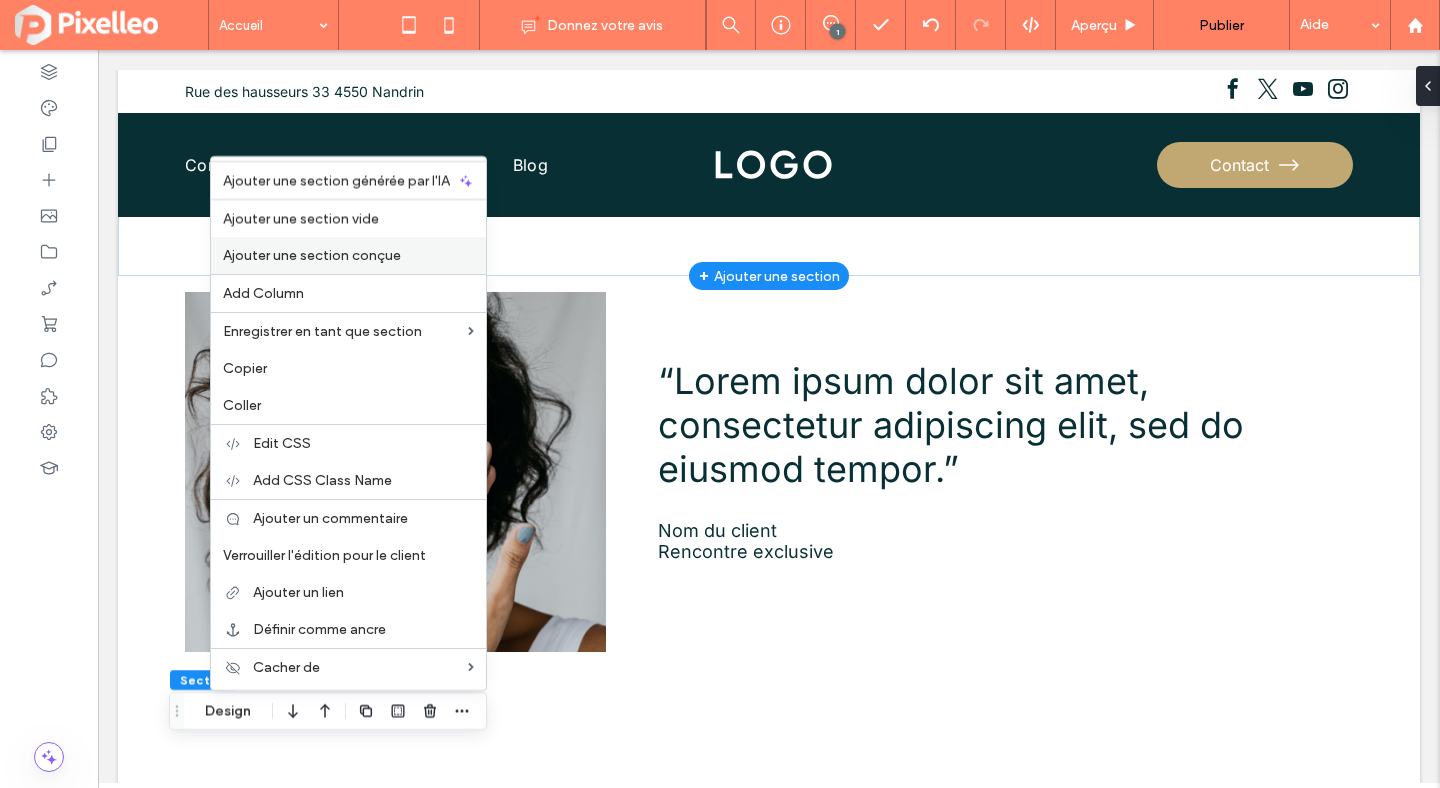 click on "Ajouter une section conçue" at bounding box center [312, 255] 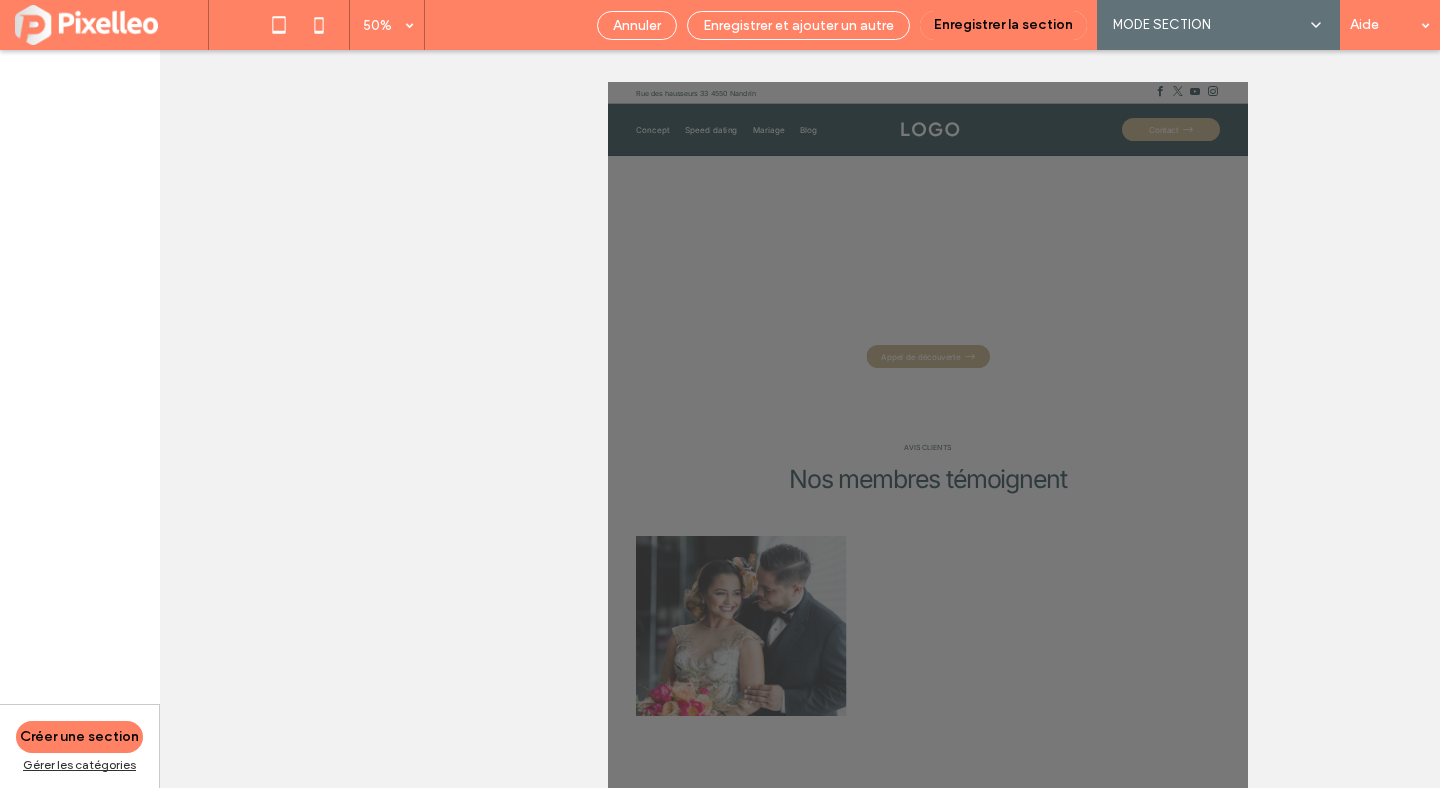 scroll, scrollTop: 2137, scrollLeft: 0, axis: vertical 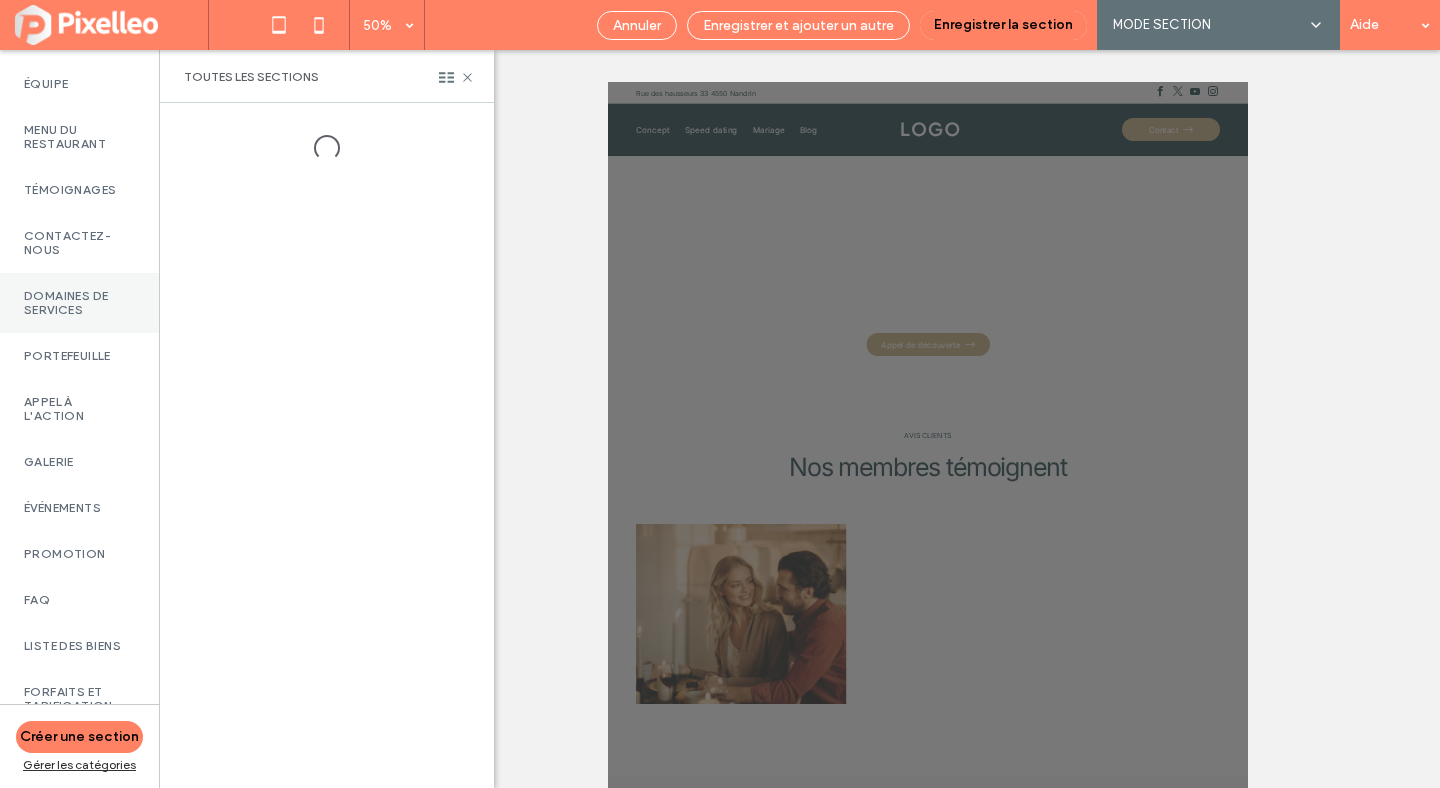 click on "Appel à l'action" at bounding box center [79, 409] 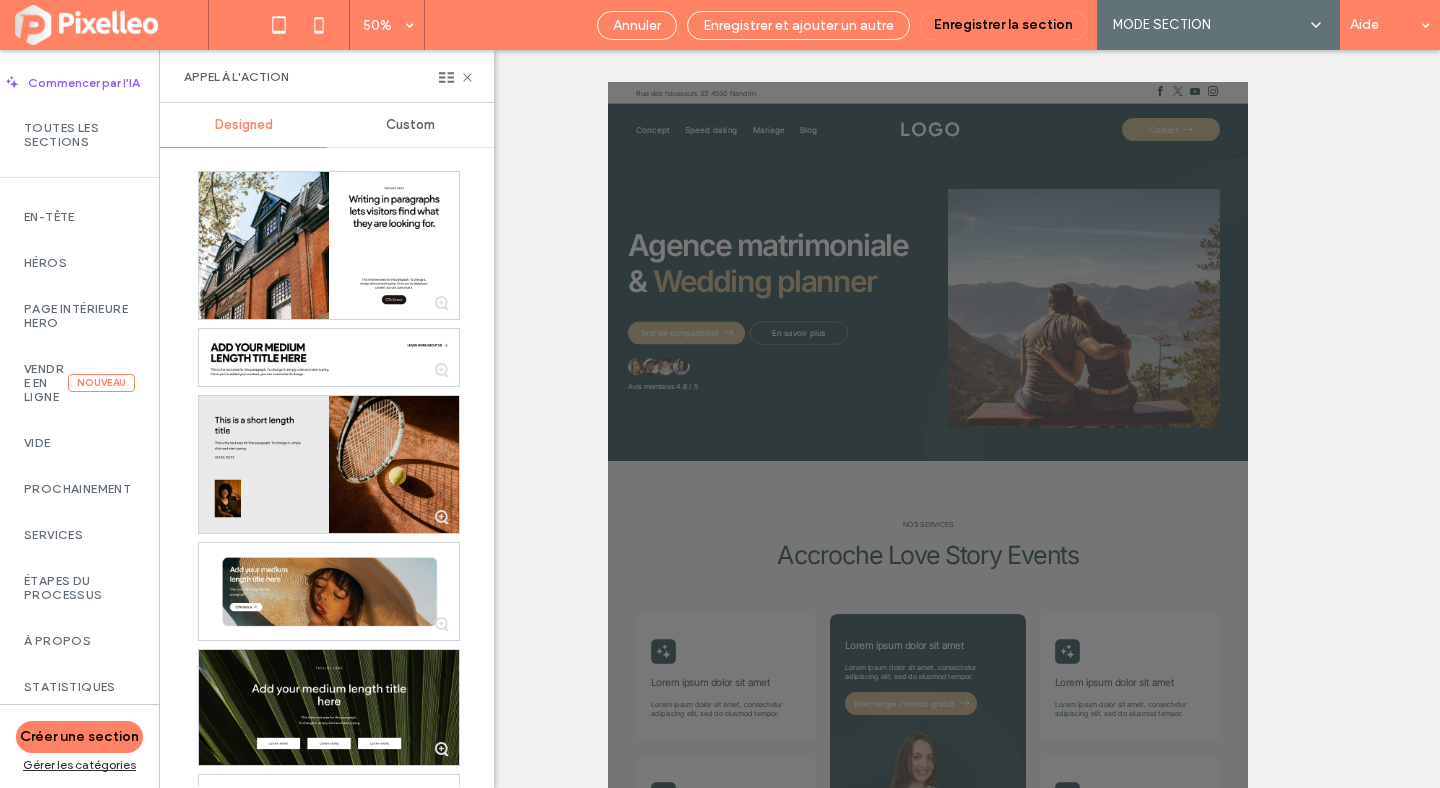 scroll, scrollTop: 2137, scrollLeft: 0, axis: vertical 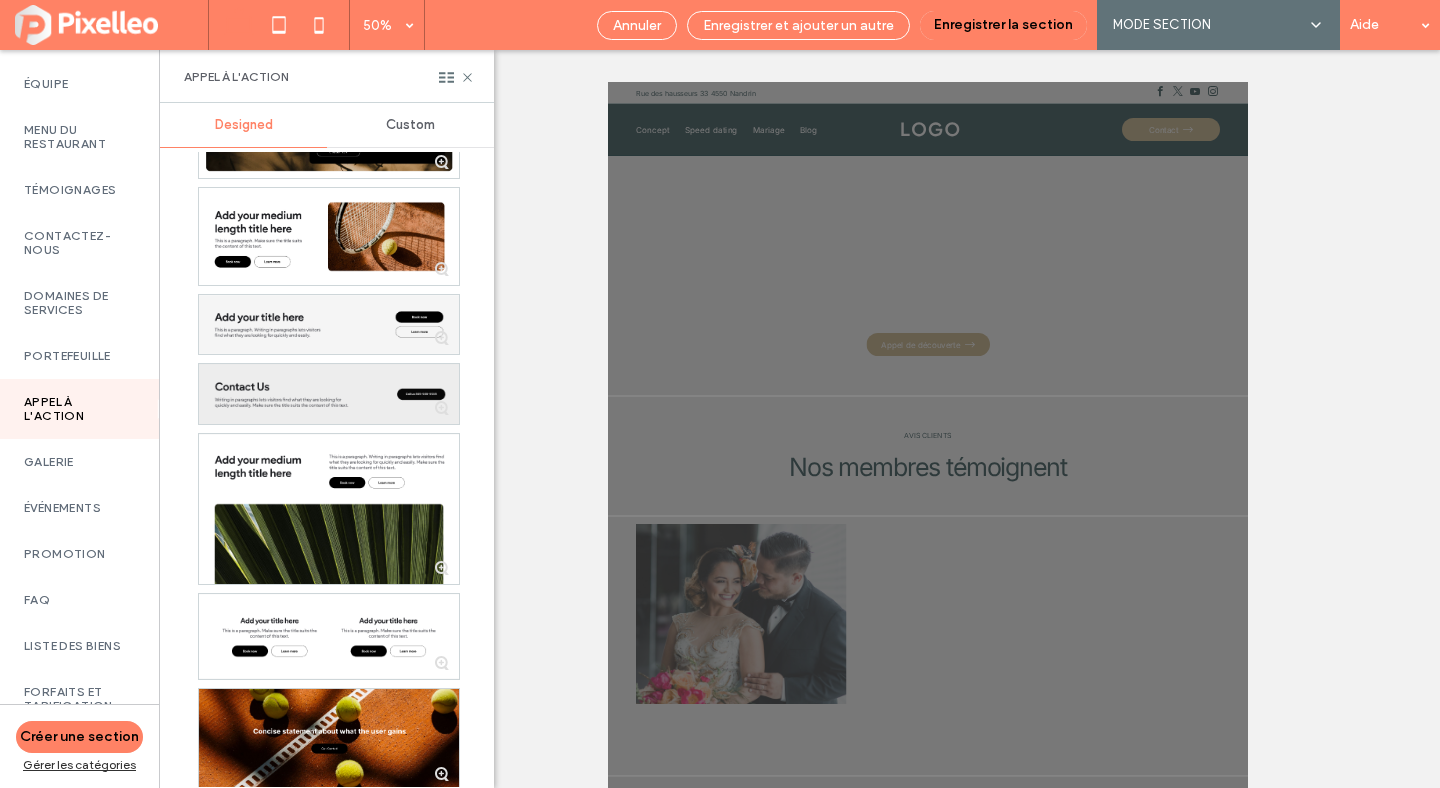 click at bounding box center [329, 394] 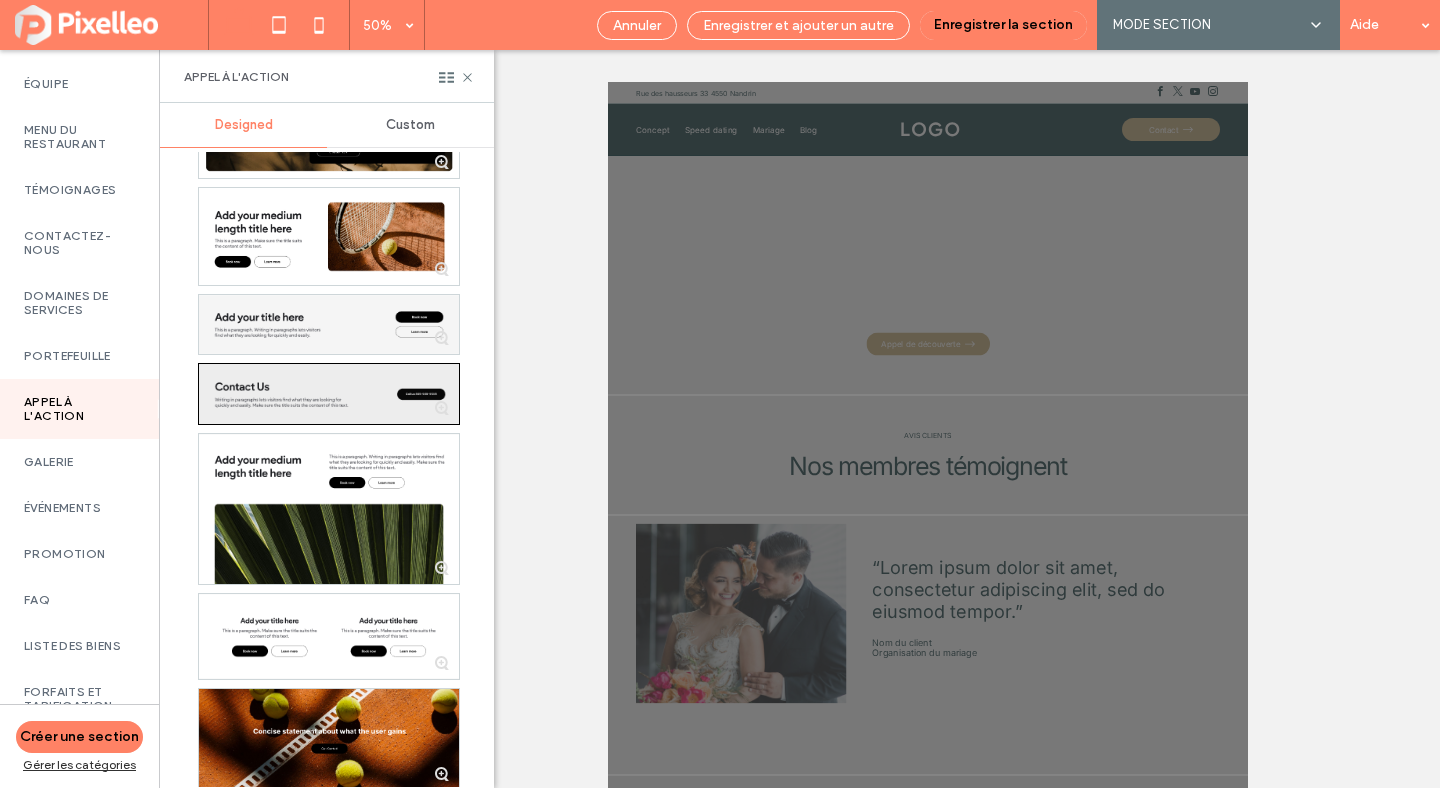 scroll, scrollTop: 2139, scrollLeft: 0, axis: vertical 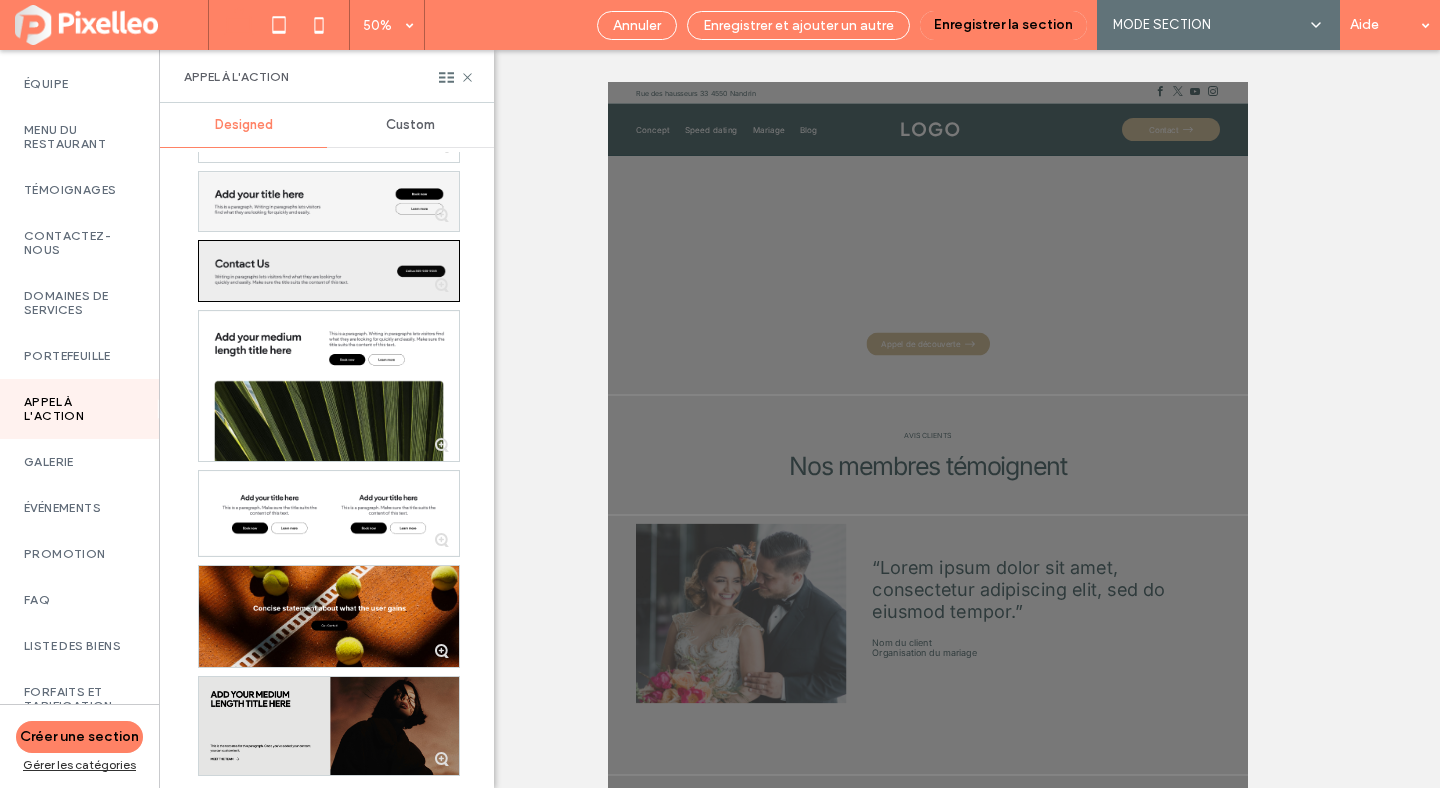 click at bounding box center [329, 271] 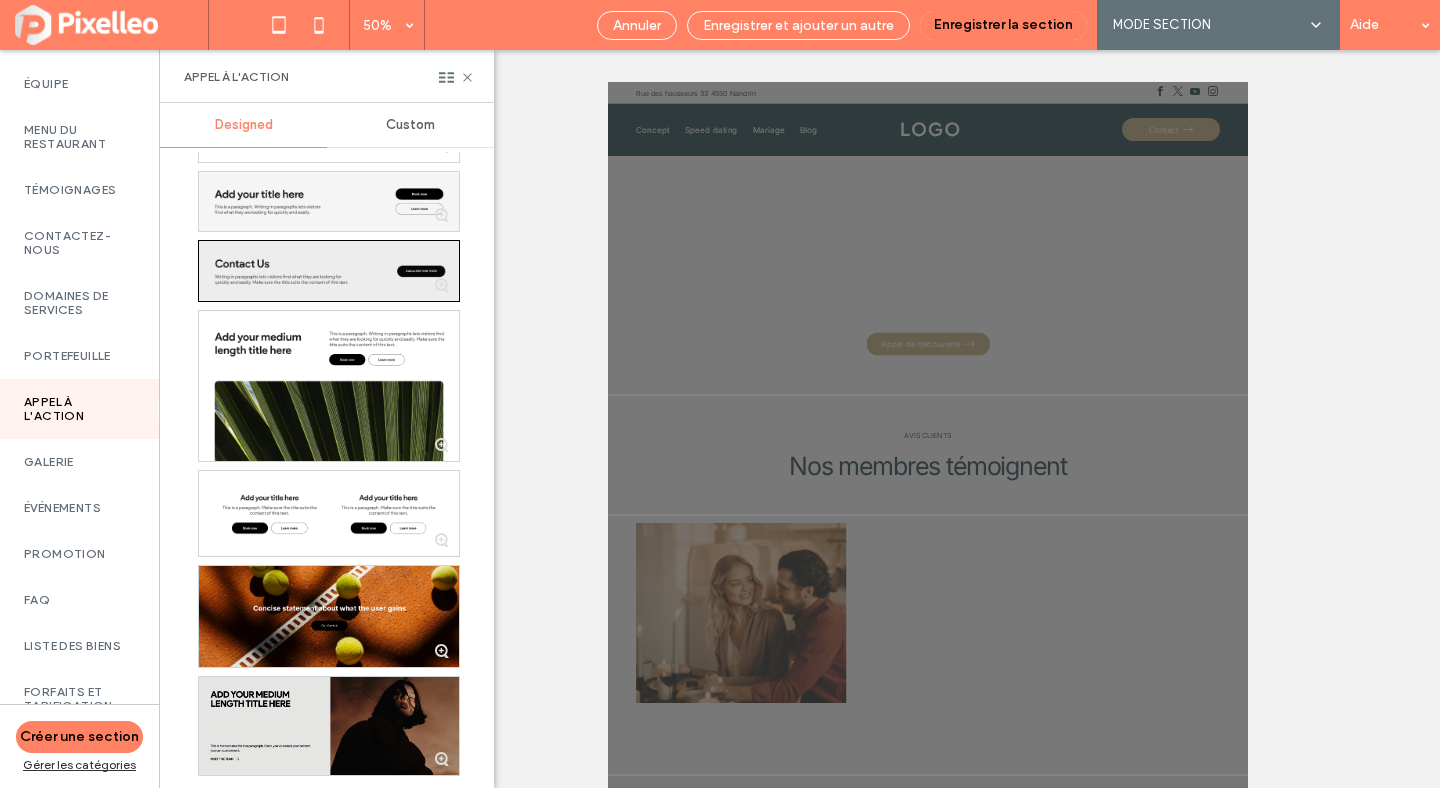 click at bounding box center (329, 271) 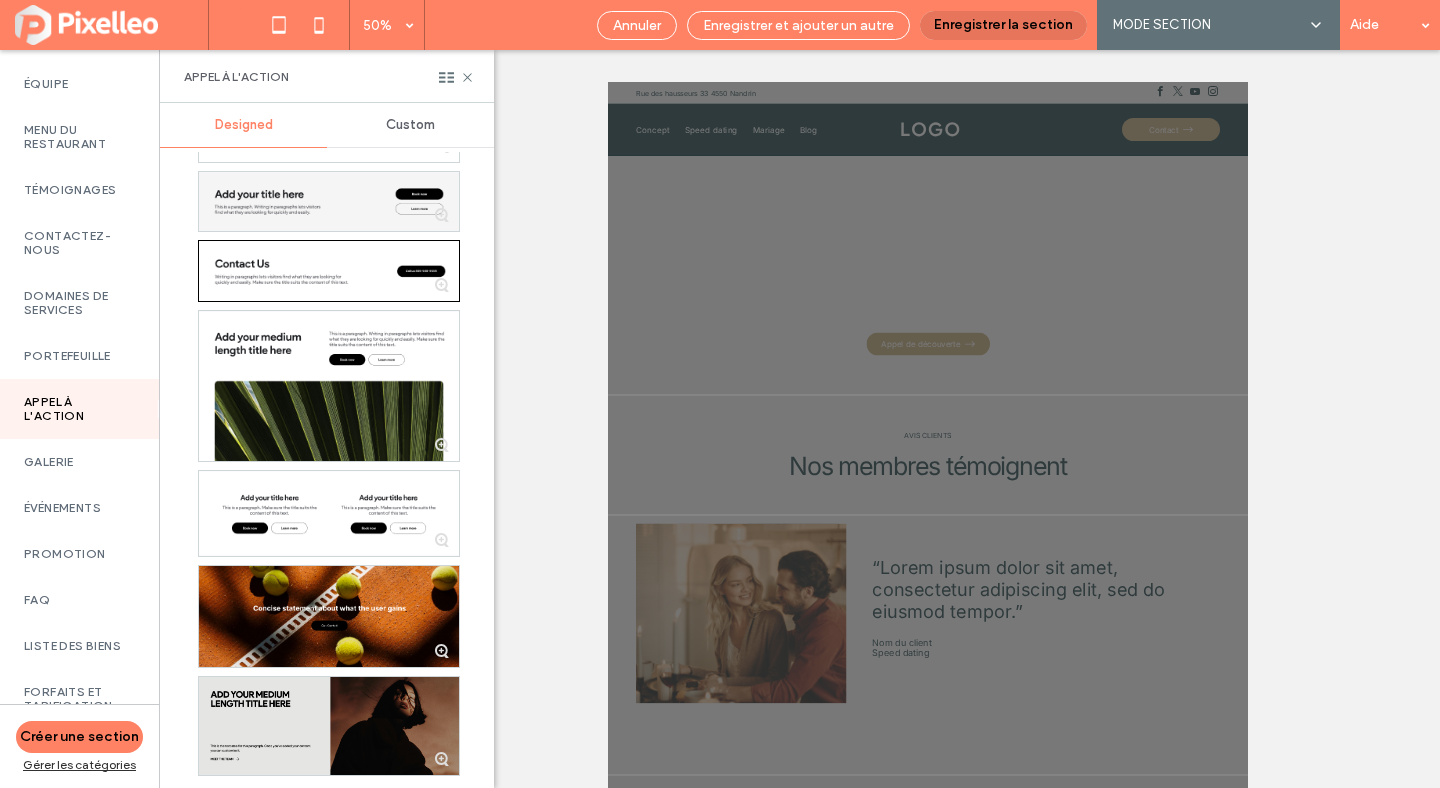 click on "Enregistrer la section" at bounding box center [1003, 25] 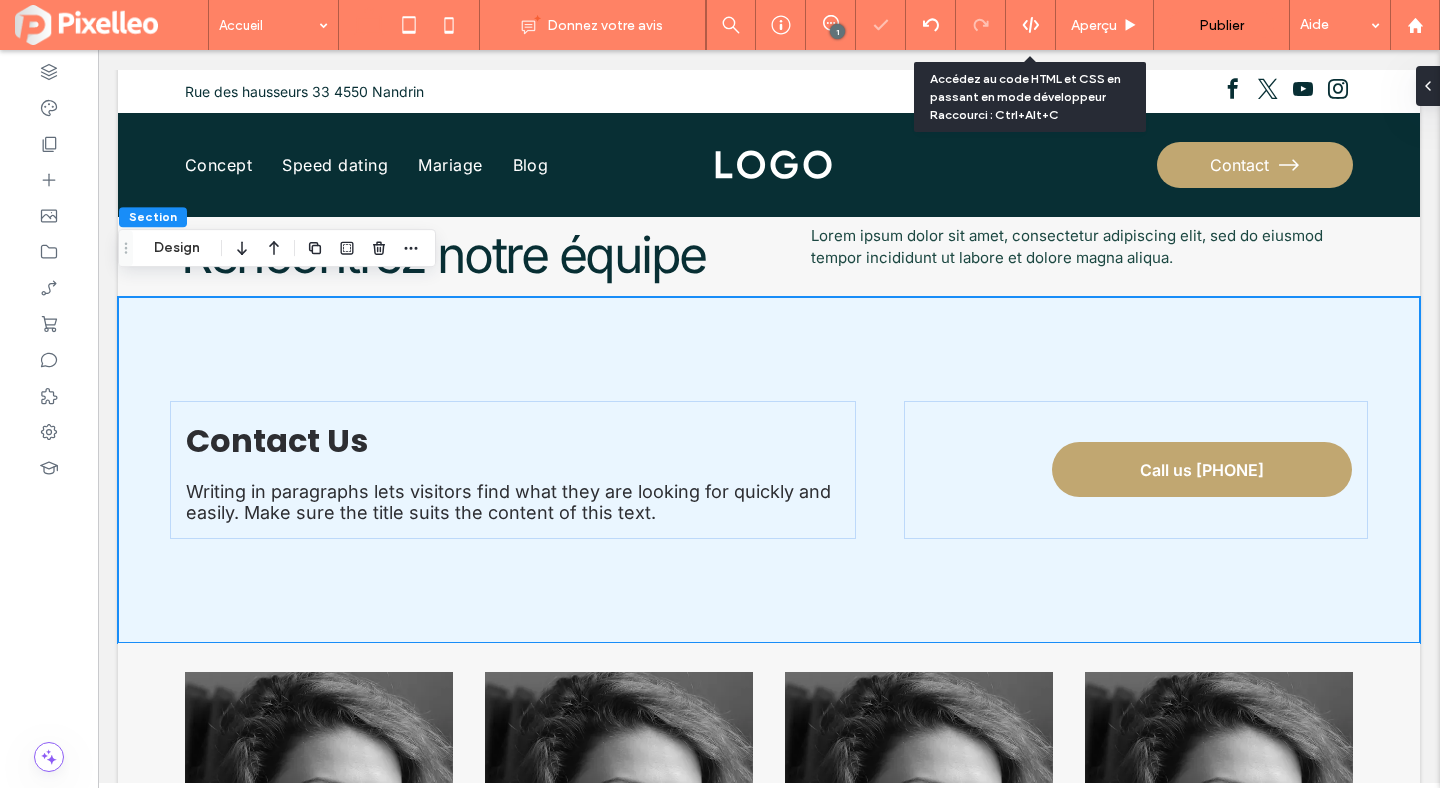 scroll, scrollTop: 3507, scrollLeft: 0, axis: vertical 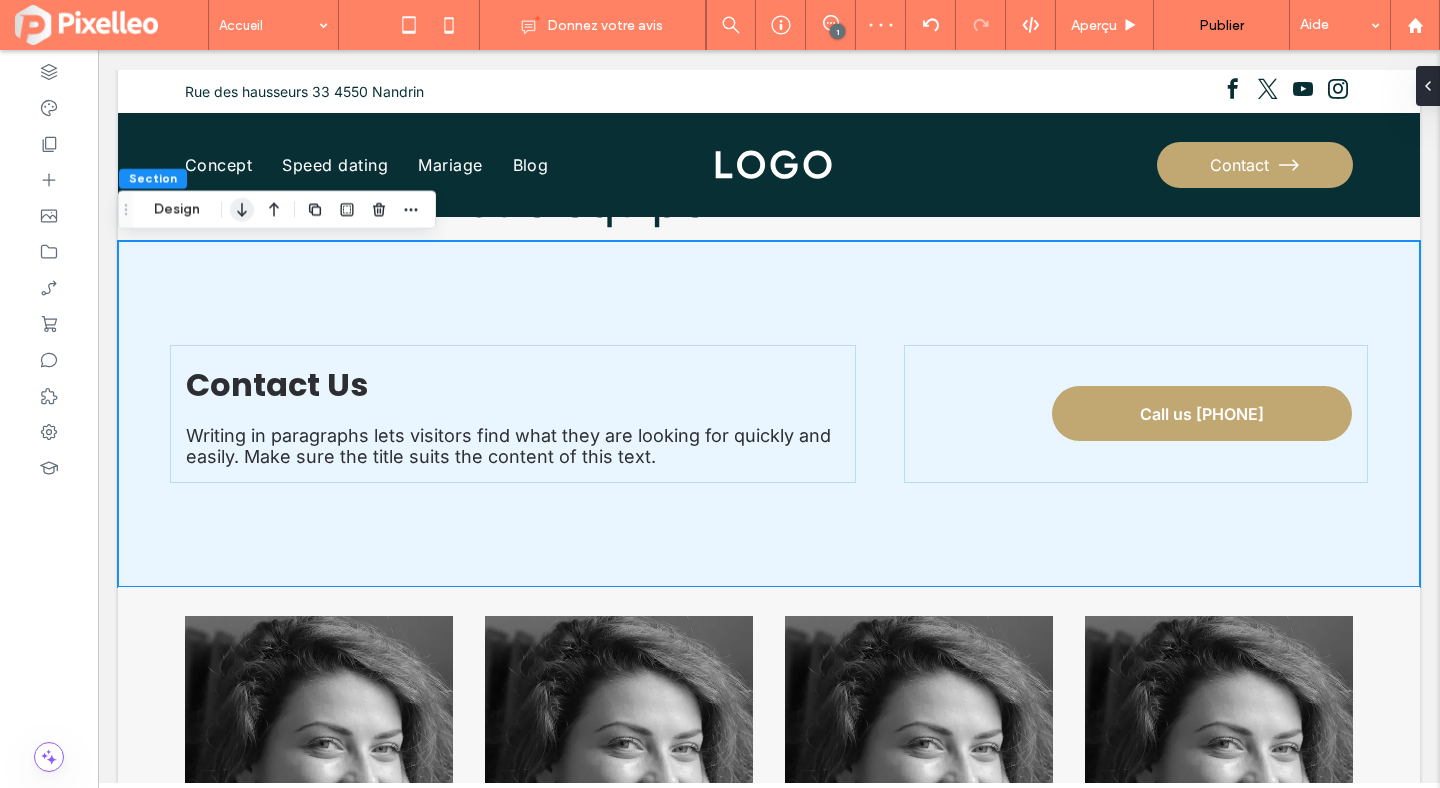 click 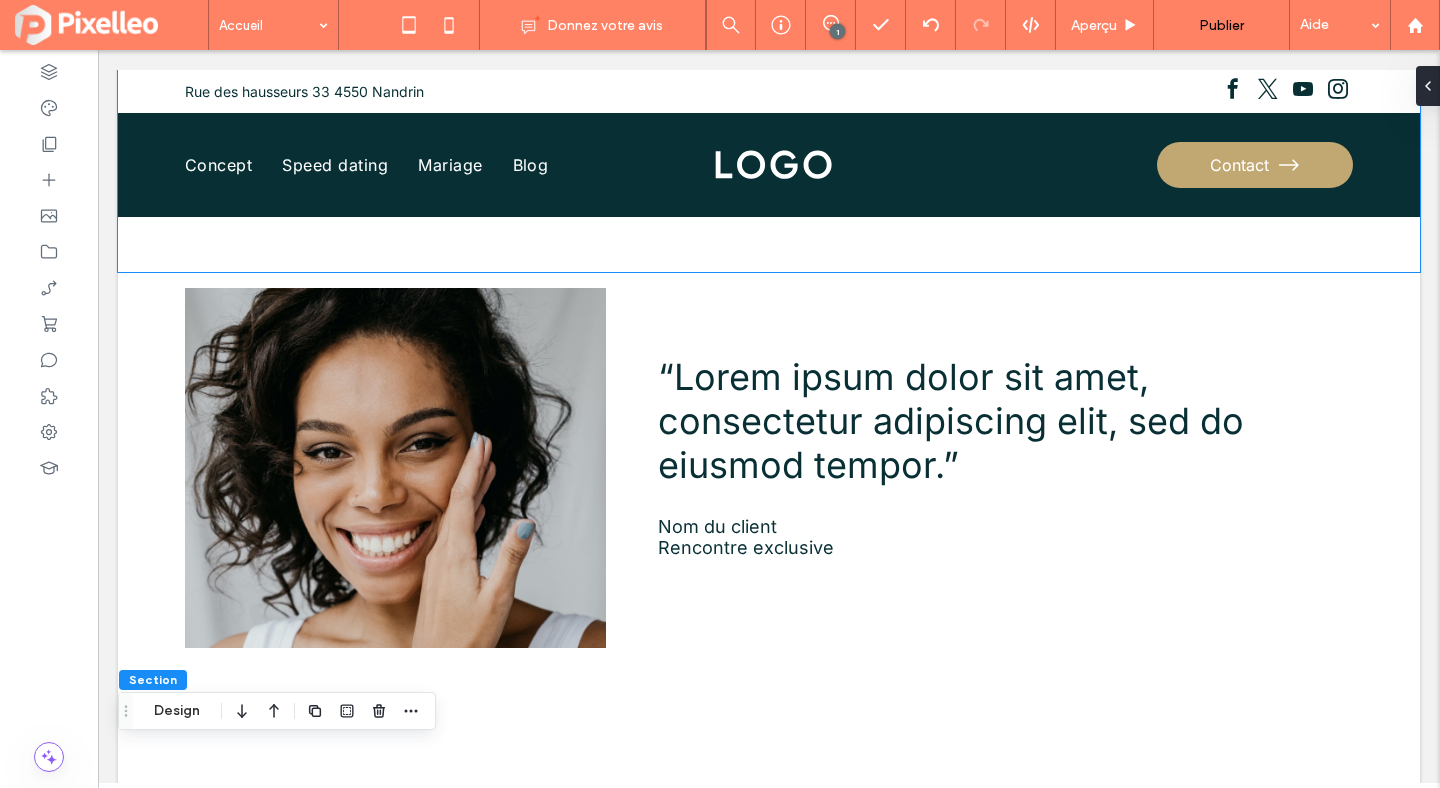 scroll, scrollTop: 2725, scrollLeft: 0, axis: vertical 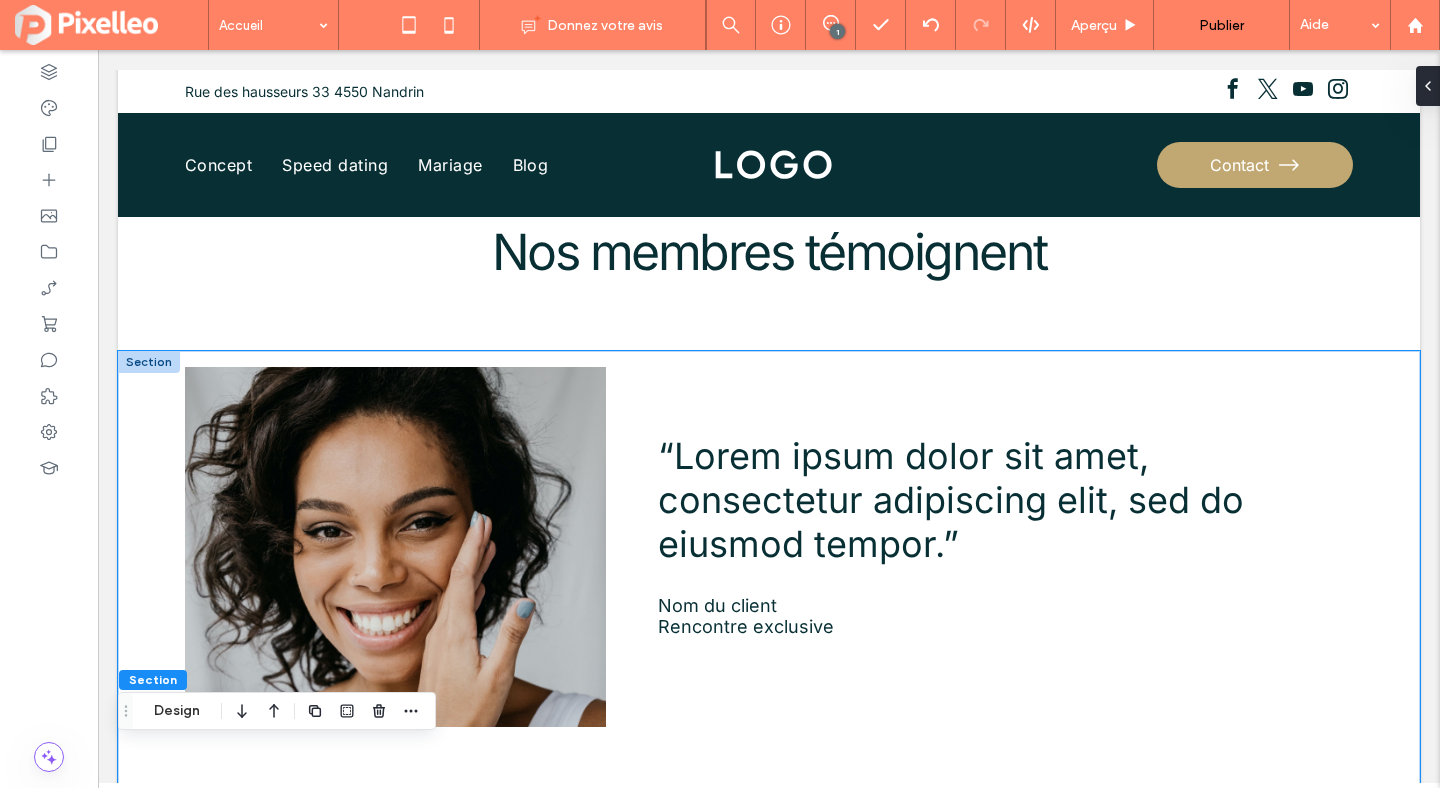 click on "“Lorem ipsum dolor sit amet, consectetur adipiscing elit, sed do eiusmod tempor.”  Nom du client Organisation du mariage “Lorem ipsum dolor sit amet, consectetur adipiscing elit, sed do eiusmod tempor.” Nom du client Speed dating “Lorem ipsum dolor sit amet, consectetur adipiscing elit, sed do eiusmod tempor.” Nom du client Rencontre exclusive a a a a" at bounding box center [769, 612] 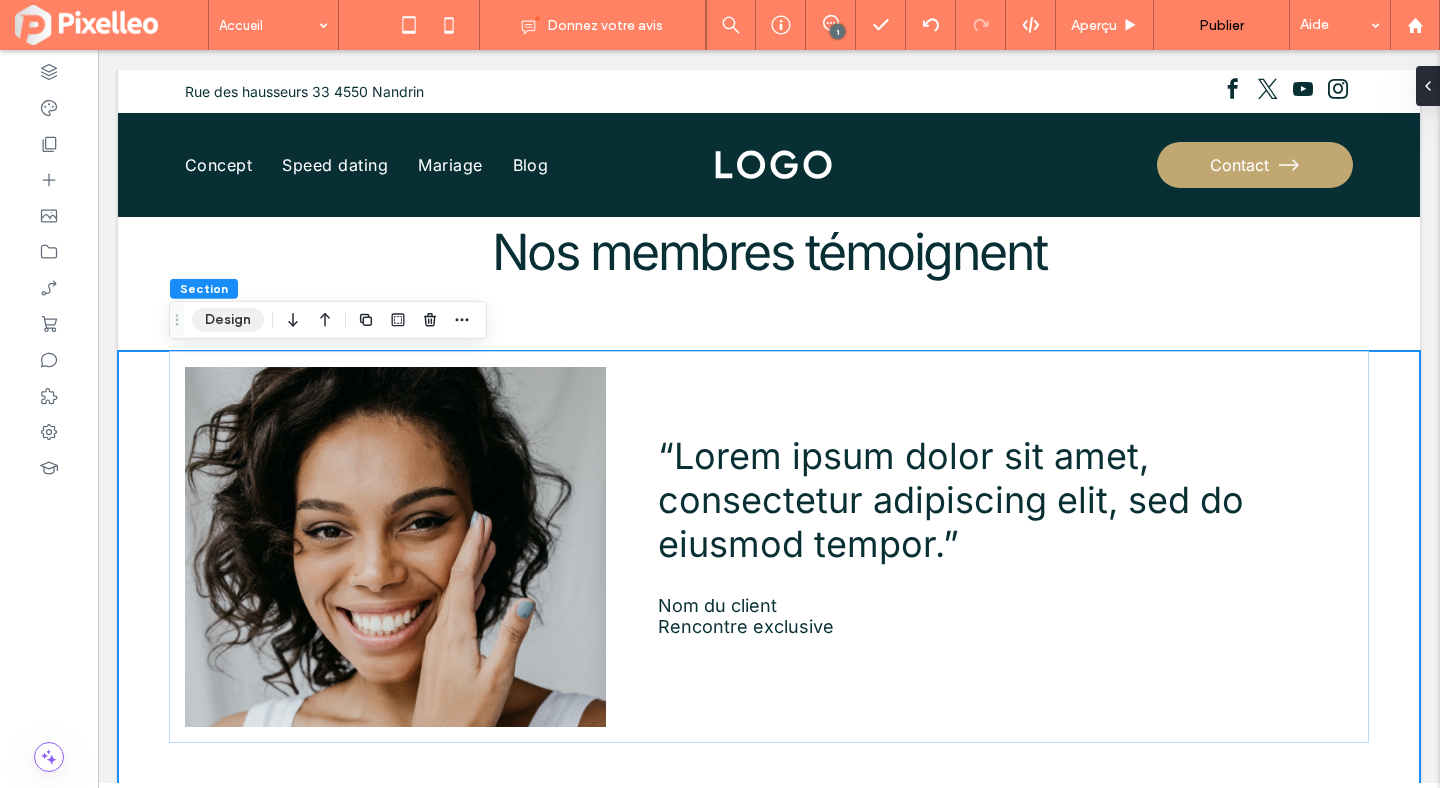 click on "Design" at bounding box center (228, 320) 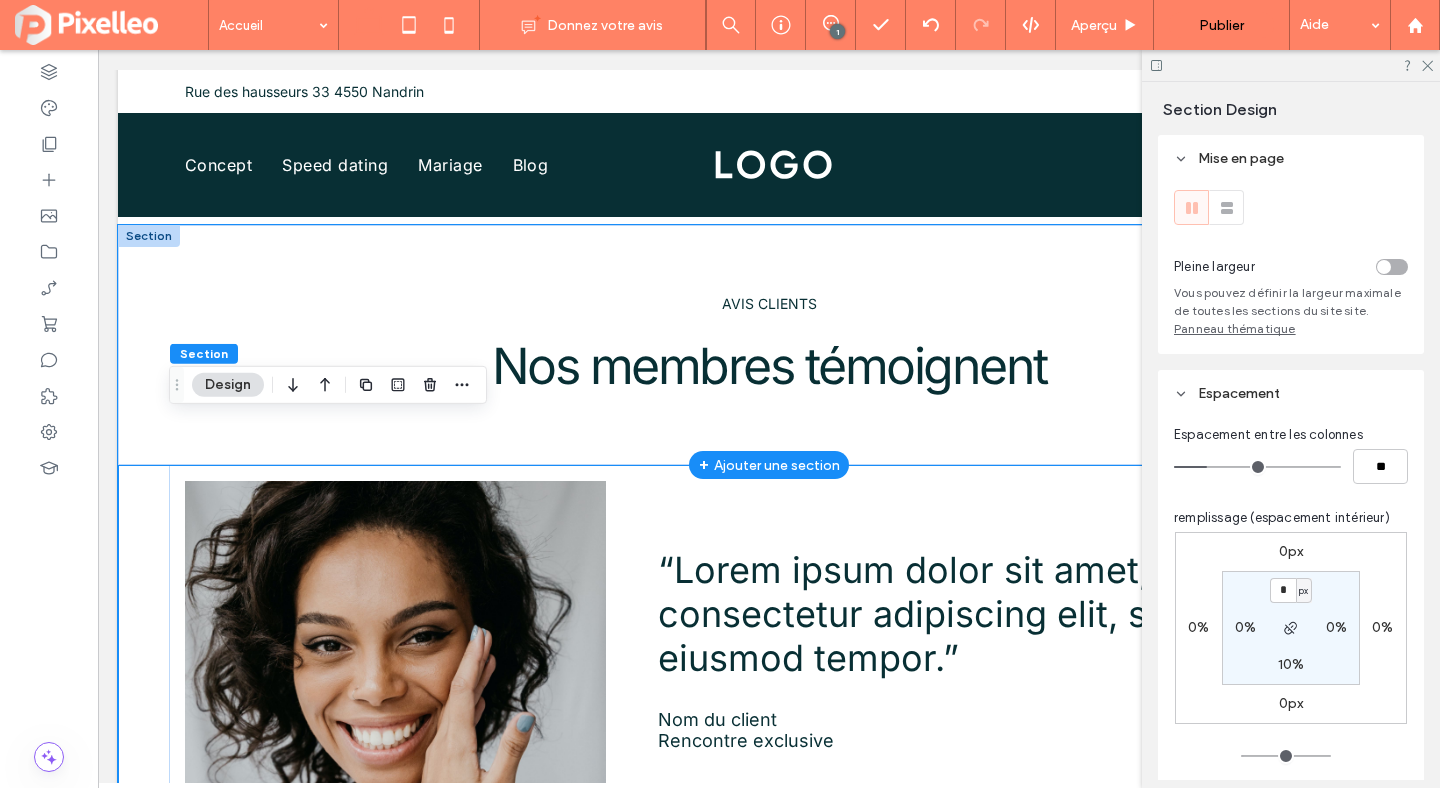 scroll, scrollTop: 2586, scrollLeft: 0, axis: vertical 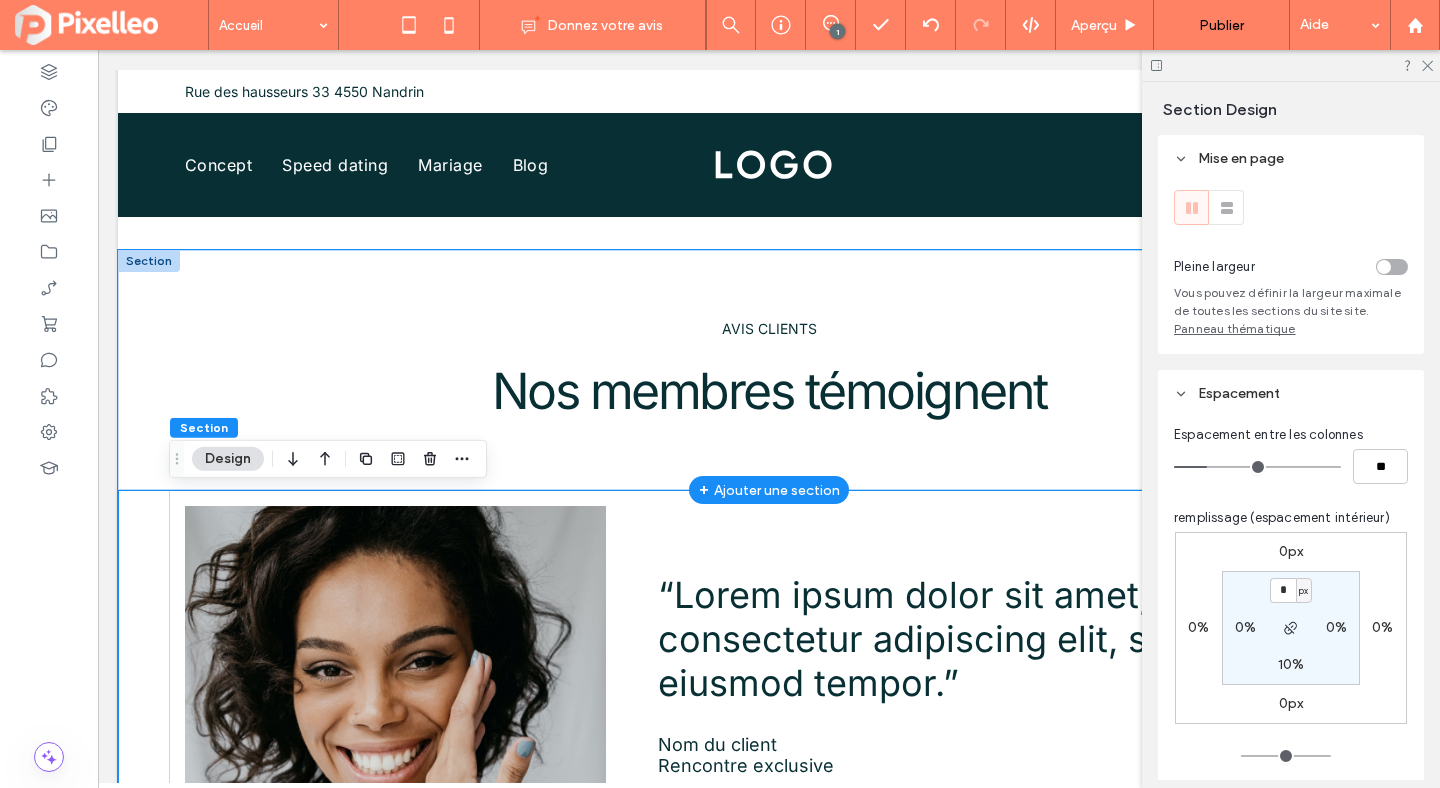 click on "AVIS CLIENTS Nos membres témoignent" at bounding box center [769, 370] 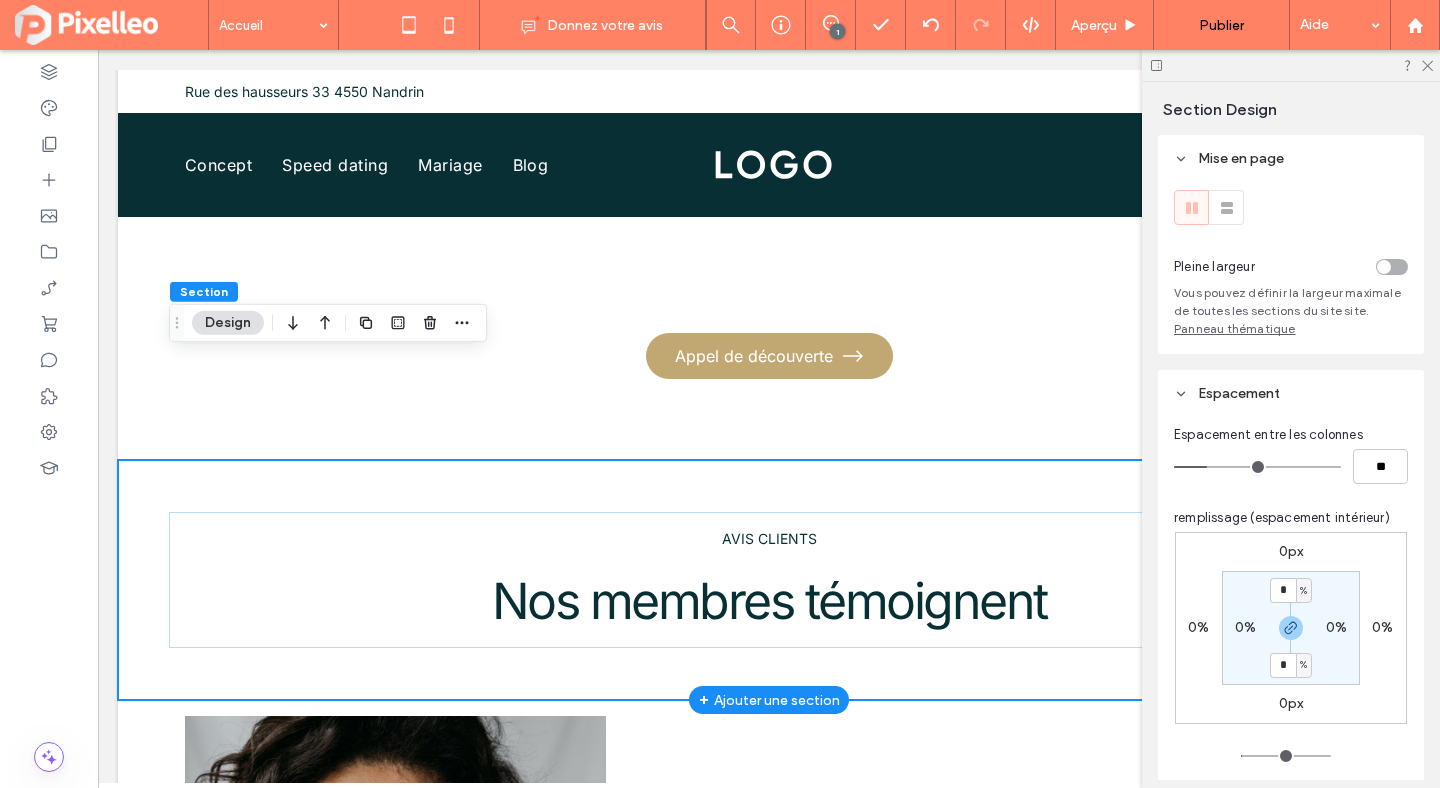 scroll, scrollTop: 2354, scrollLeft: 0, axis: vertical 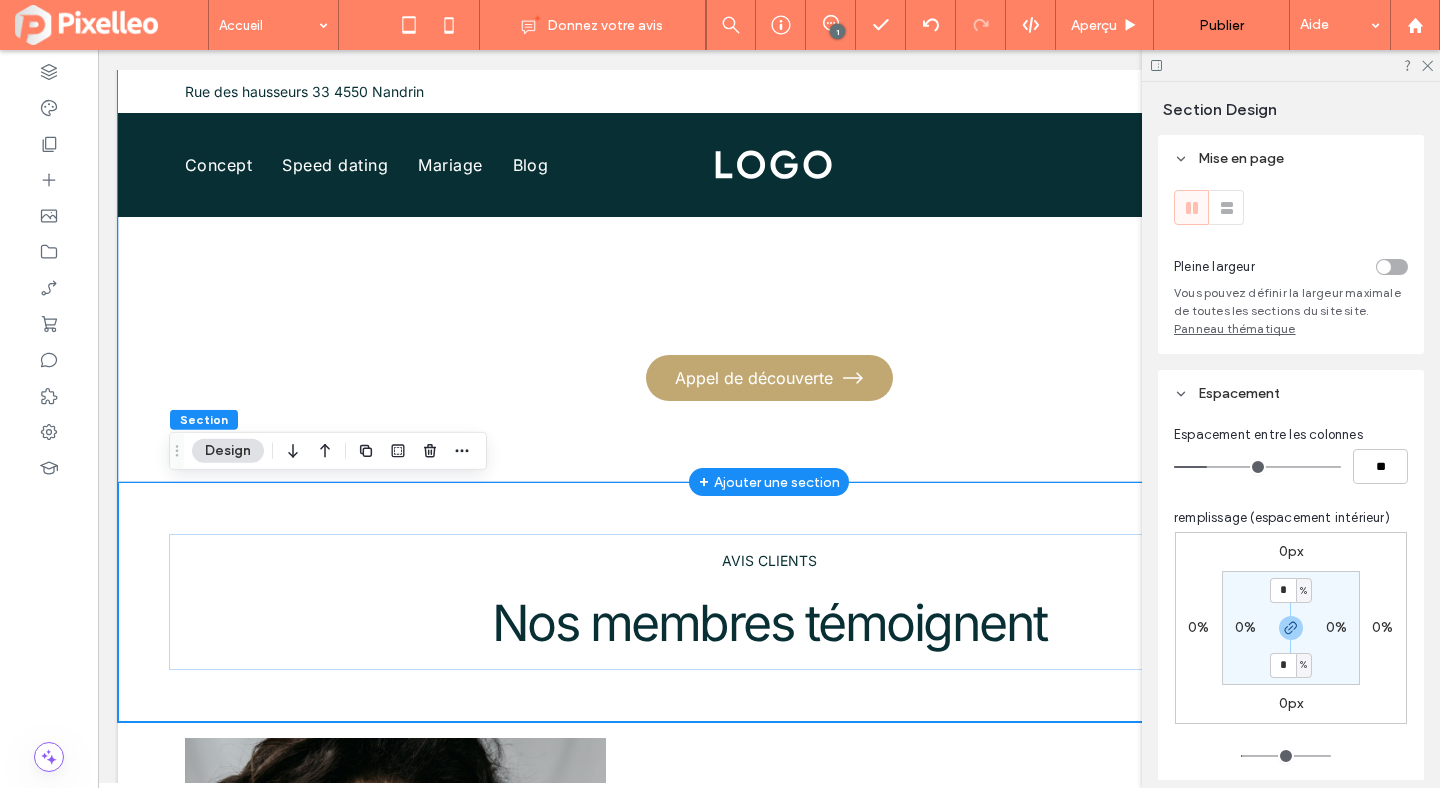 click on "Découvrez votre agence de rencontre exclusive en Wallonie
Appel de découverte" at bounding box center (769, 38) 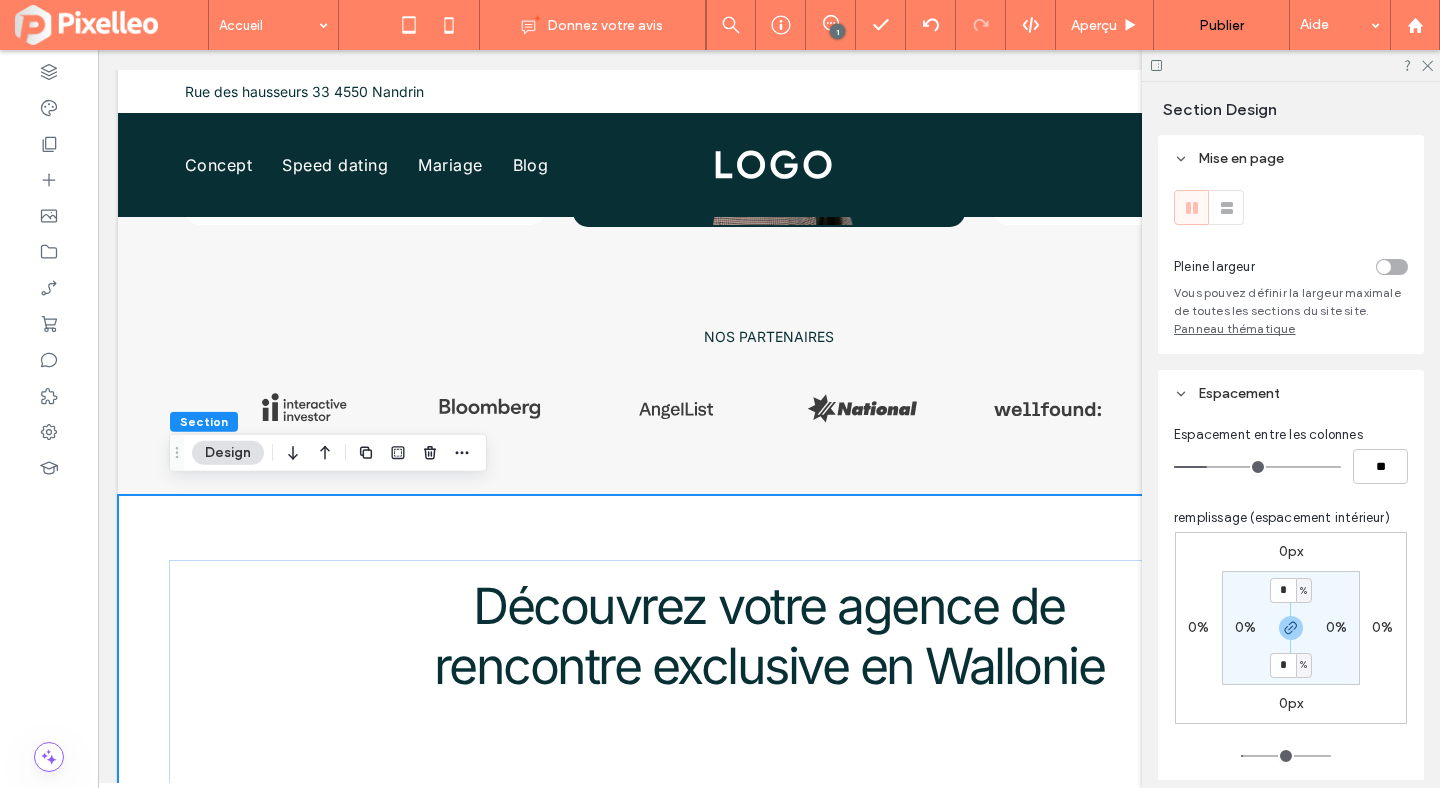 click on "NOS PARTENAIRES
Button
Button
Button
Button
Button
Button
Afficher davantage" at bounding box center (769, 388) 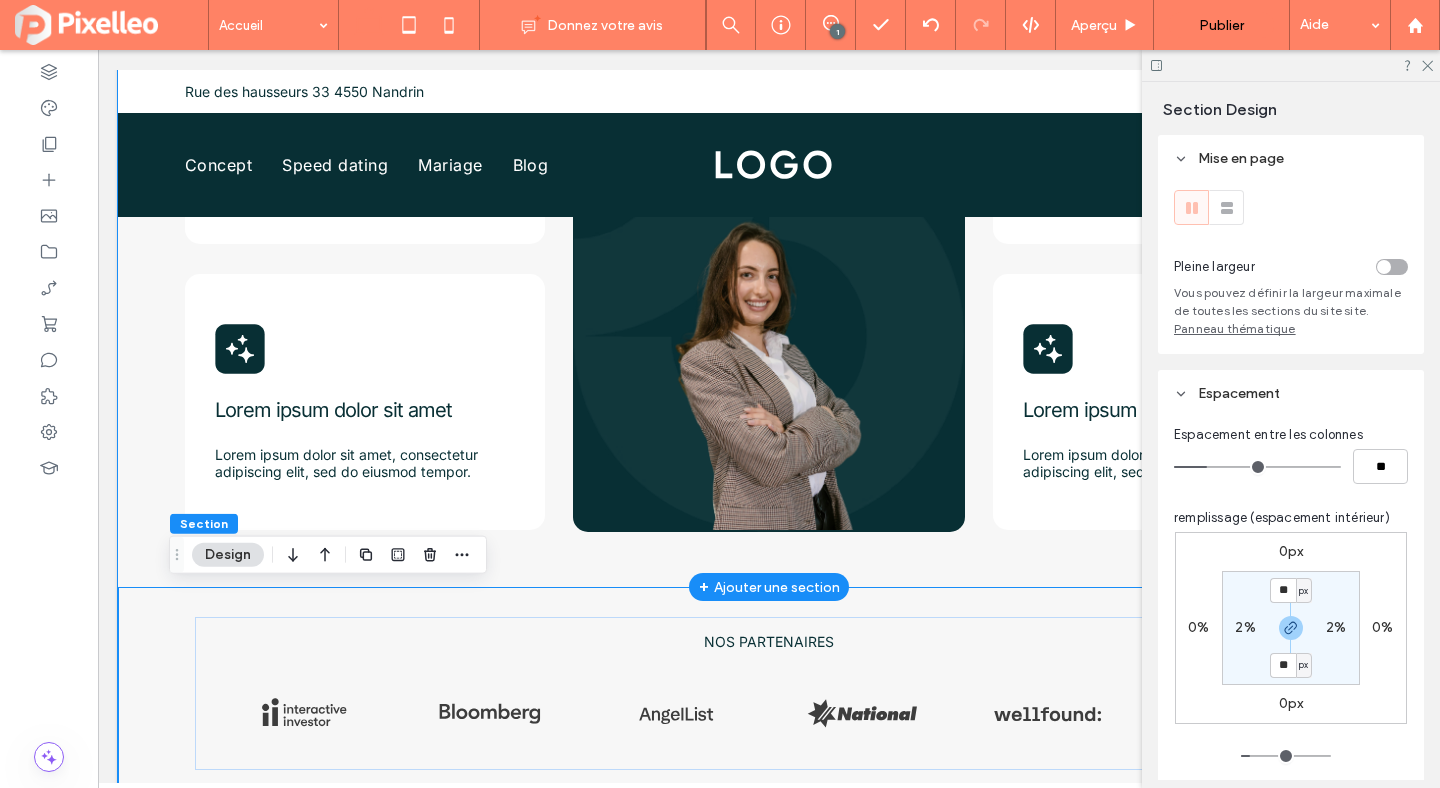 click on "Lorem ipsum dolor sit amet
Lorem ipsum dolor sit amet, consectetur adipiscing elit, sed do eiusmod tempor.
Lorem ipsum dolor sit amet
Lorem ipsum dolor sit amet, consectetur adipiscing elit, sed do eiusmod tempor.
Lorem ipsum dolor sit amet
Lorem ipsum dolor sit amet, consectetur adipiscing elit, sed do eiusmod tempor.
Télécharger l'ebook gratuit
Lorem ipsum dolor sit amet
Lorem ipsum dolor sit amet, consectetur adipiscing elit, sed do eiusmod tempor.
Lorem ipsum dolor sit amet
Lorem ipsum dolor sit amet, consectetur adipiscing elit, sed do eiusmod tempor." at bounding box center [769, 266] 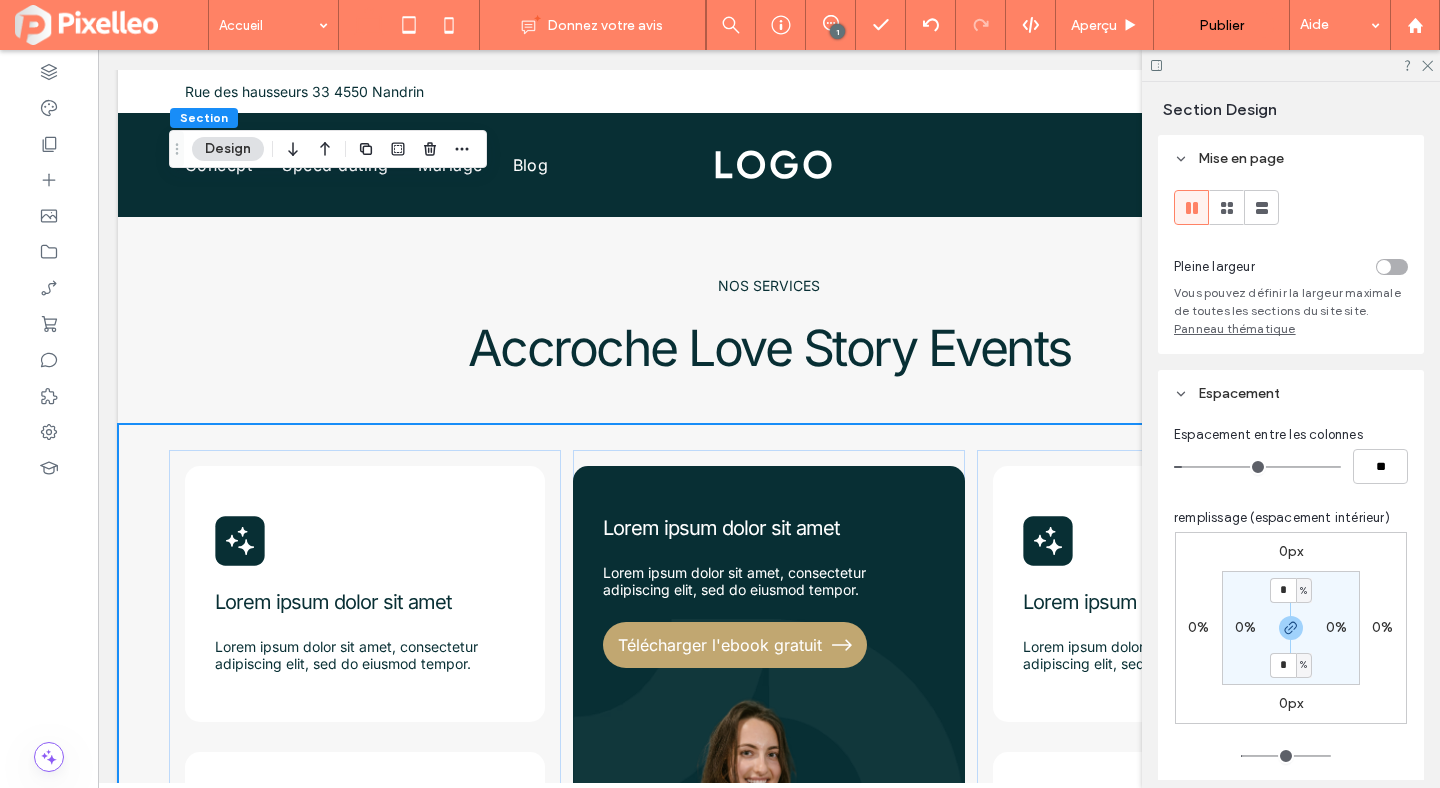 scroll, scrollTop: 355, scrollLeft: 0, axis: vertical 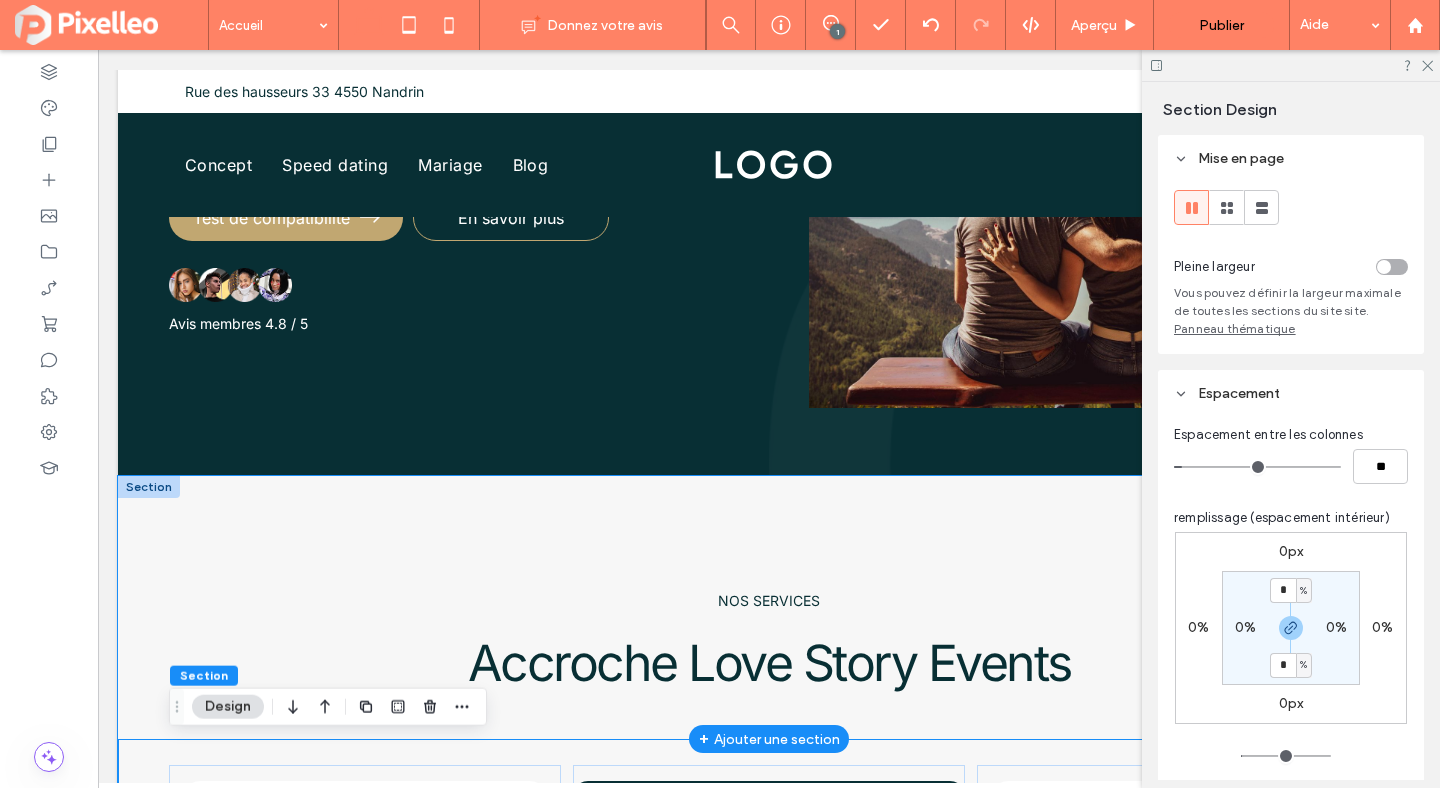 click on "NOS SERVICES
Accroche Love Story Events" at bounding box center (769, 607) 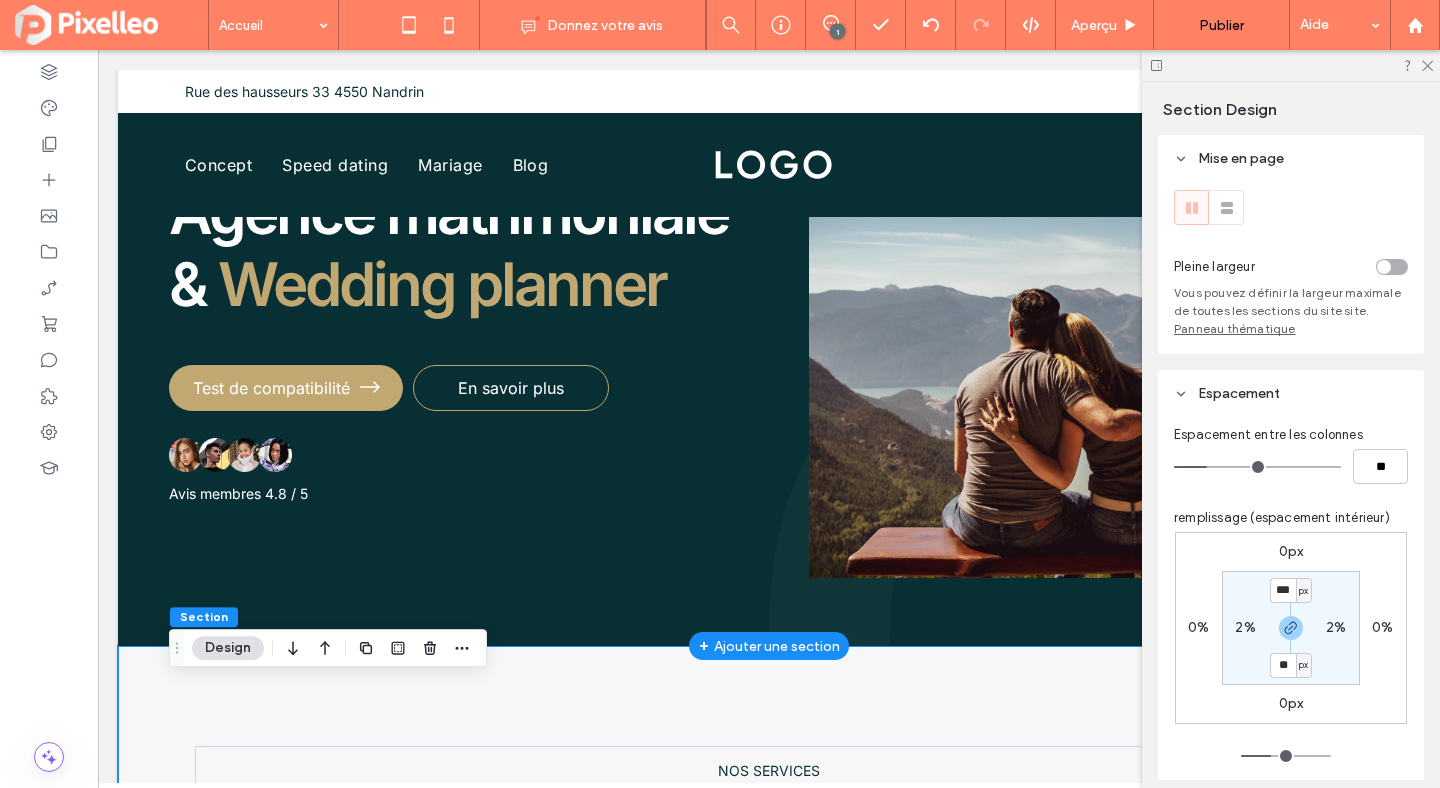 scroll, scrollTop: 150, scrollLeft: 0, axis: vertical 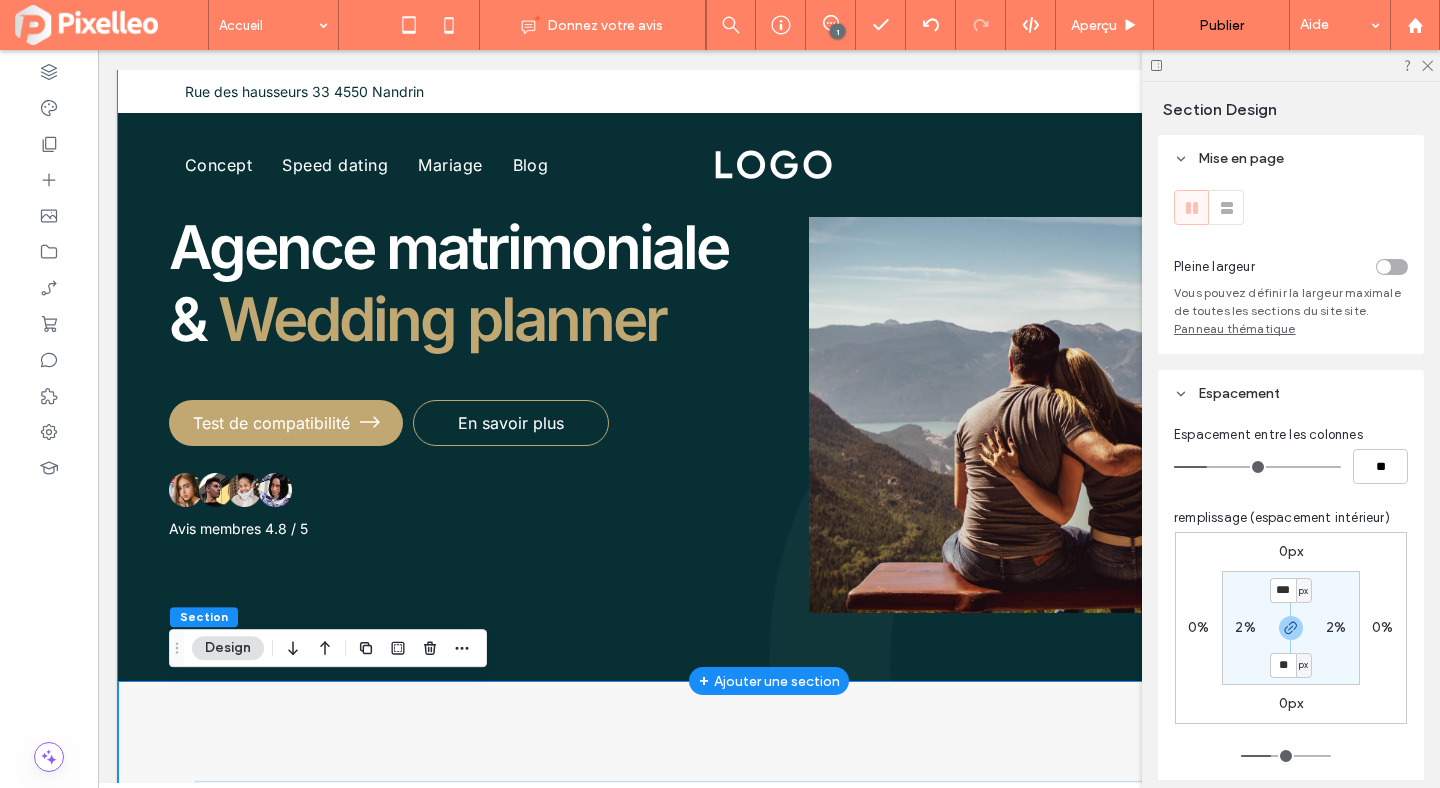 click on "Agence matrimoniale
&
Wedding planner
Test de compatibilité
En savoir plus
Avis membres 4.8 / 5" at bounding box center [769, 374] 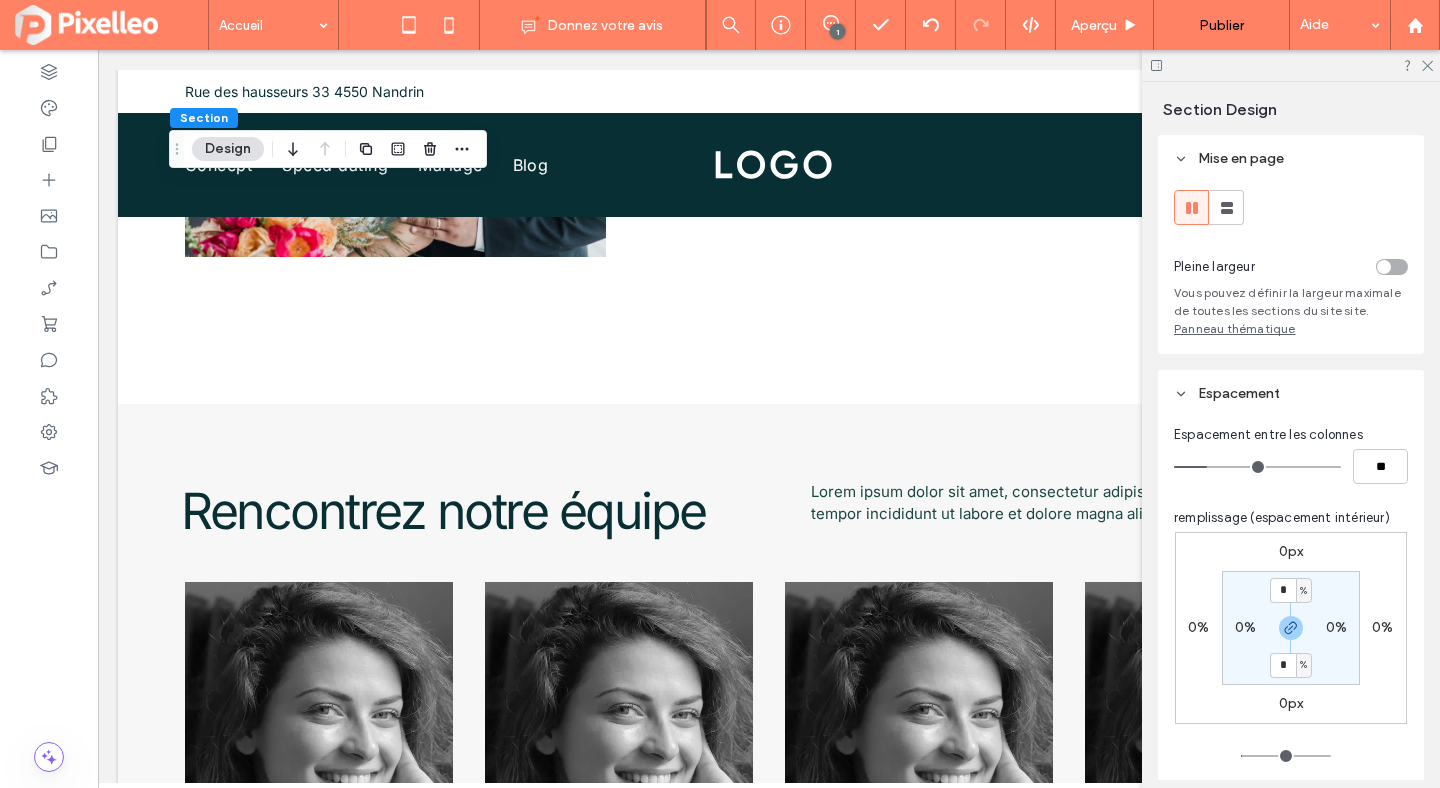 scroll, scrollTop: 3235, scrollLeft: 0, axis: vertical 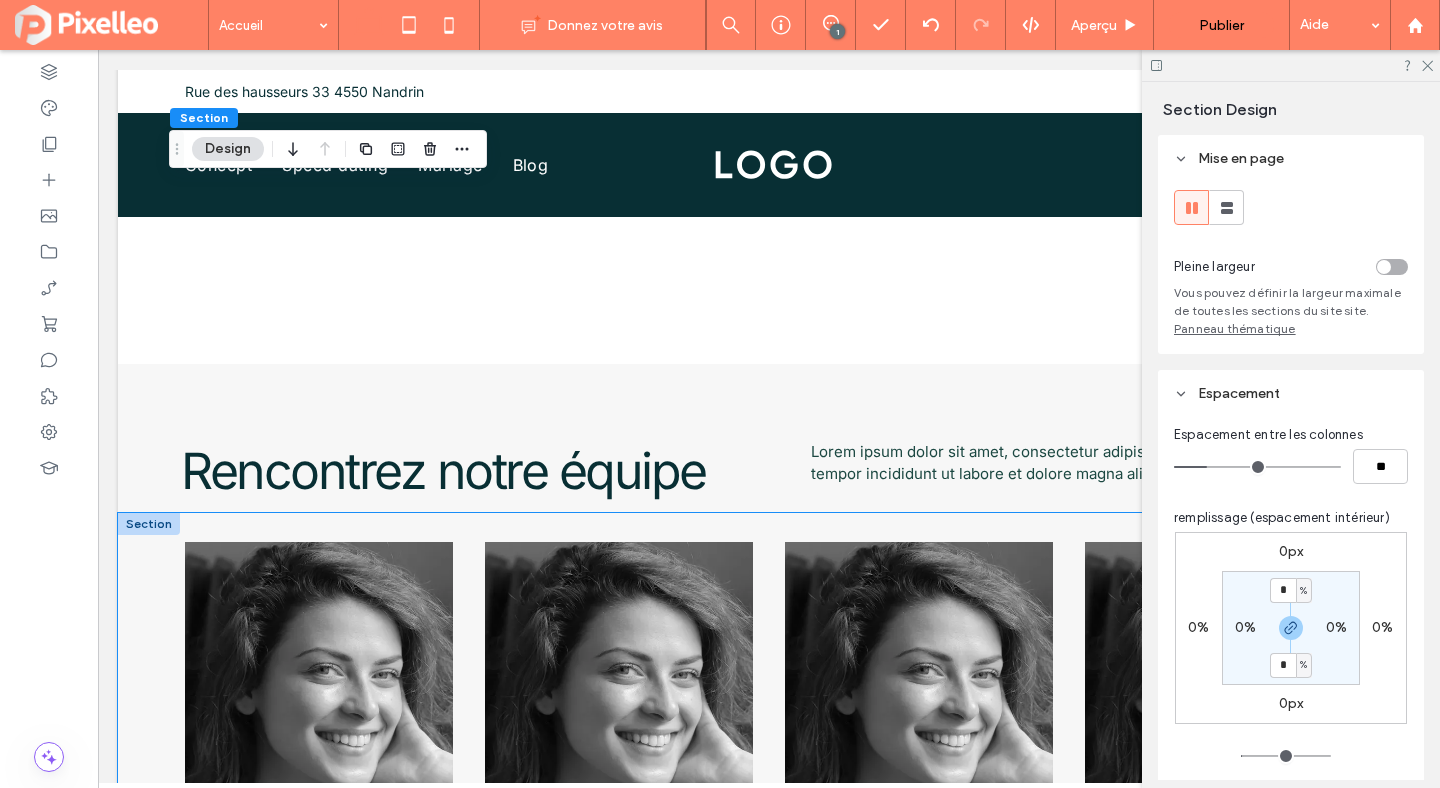 click on "[FIRST] [LAST]
Lorem ipsum dolor sit amet
Lorem ipsum dolor
Lorem ipsum dolor sit amet
Lorem ipsum dolor
Lorem ipsum dolor sit amet
Lorem ipsum dolor
Lorem ipsum dolor sit amet" at bounding box center [769, 783] 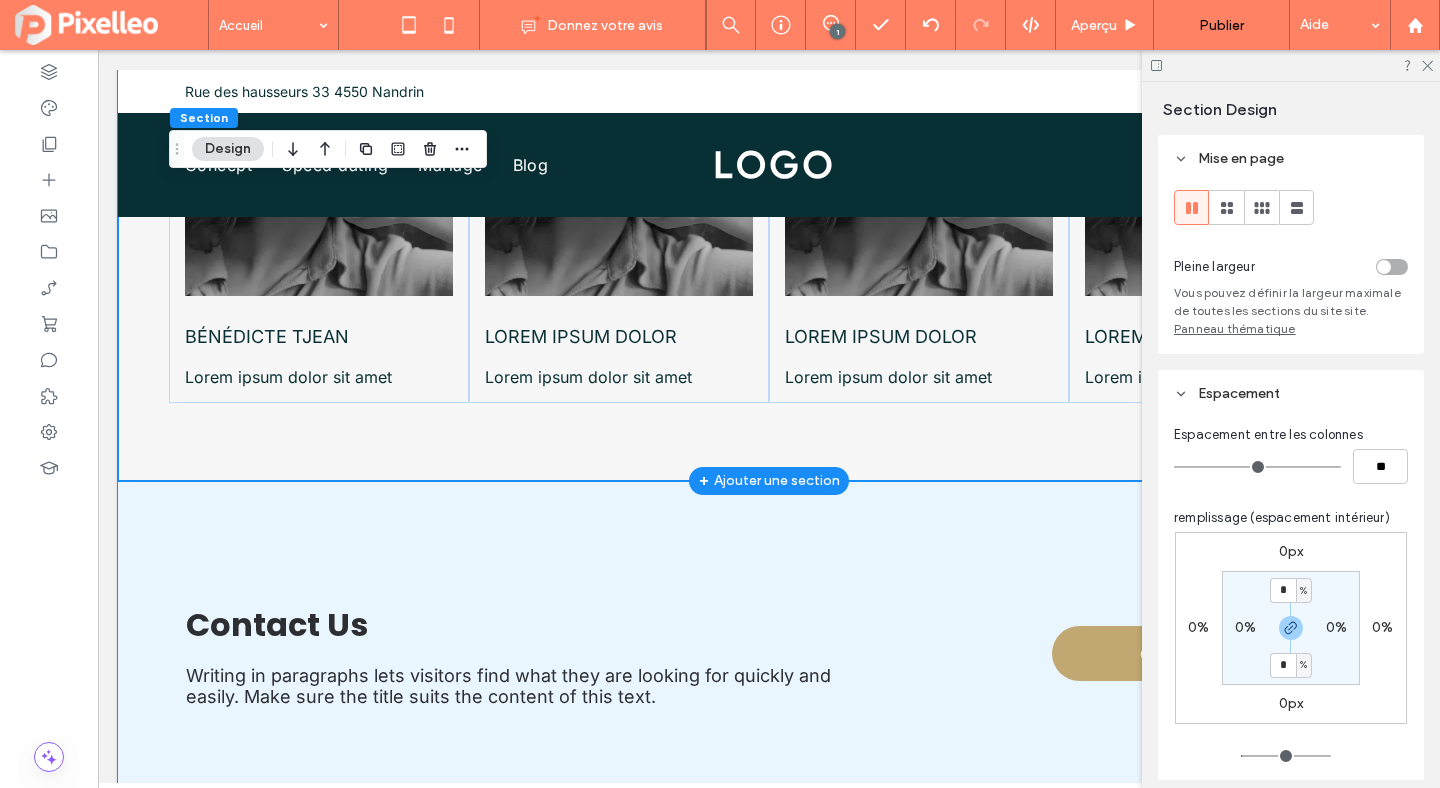 scroll, scrollTop: 3818, scrollLeft: 0, axis: vertical 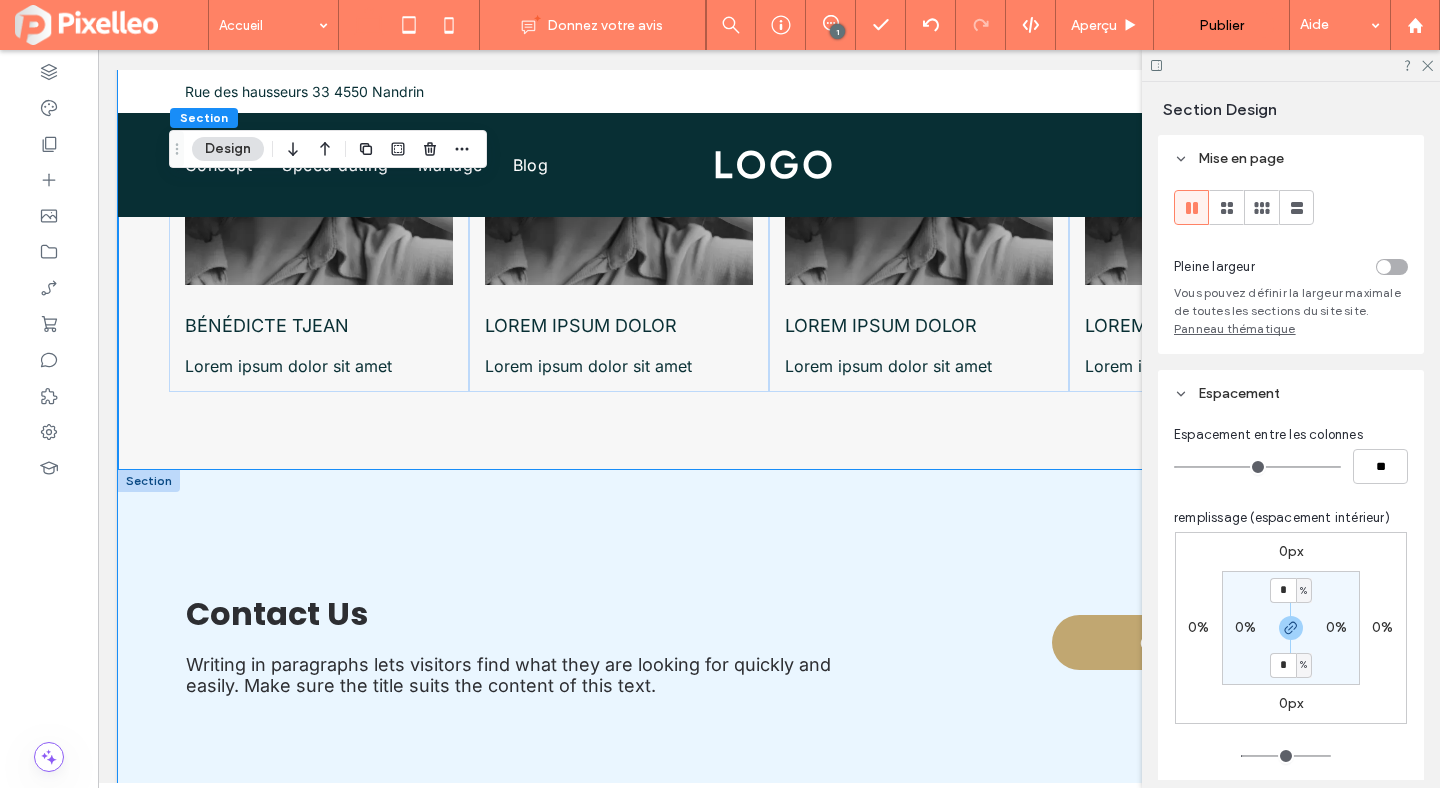 click on "Call us [PHONE]" at bounding box center [769, 643] 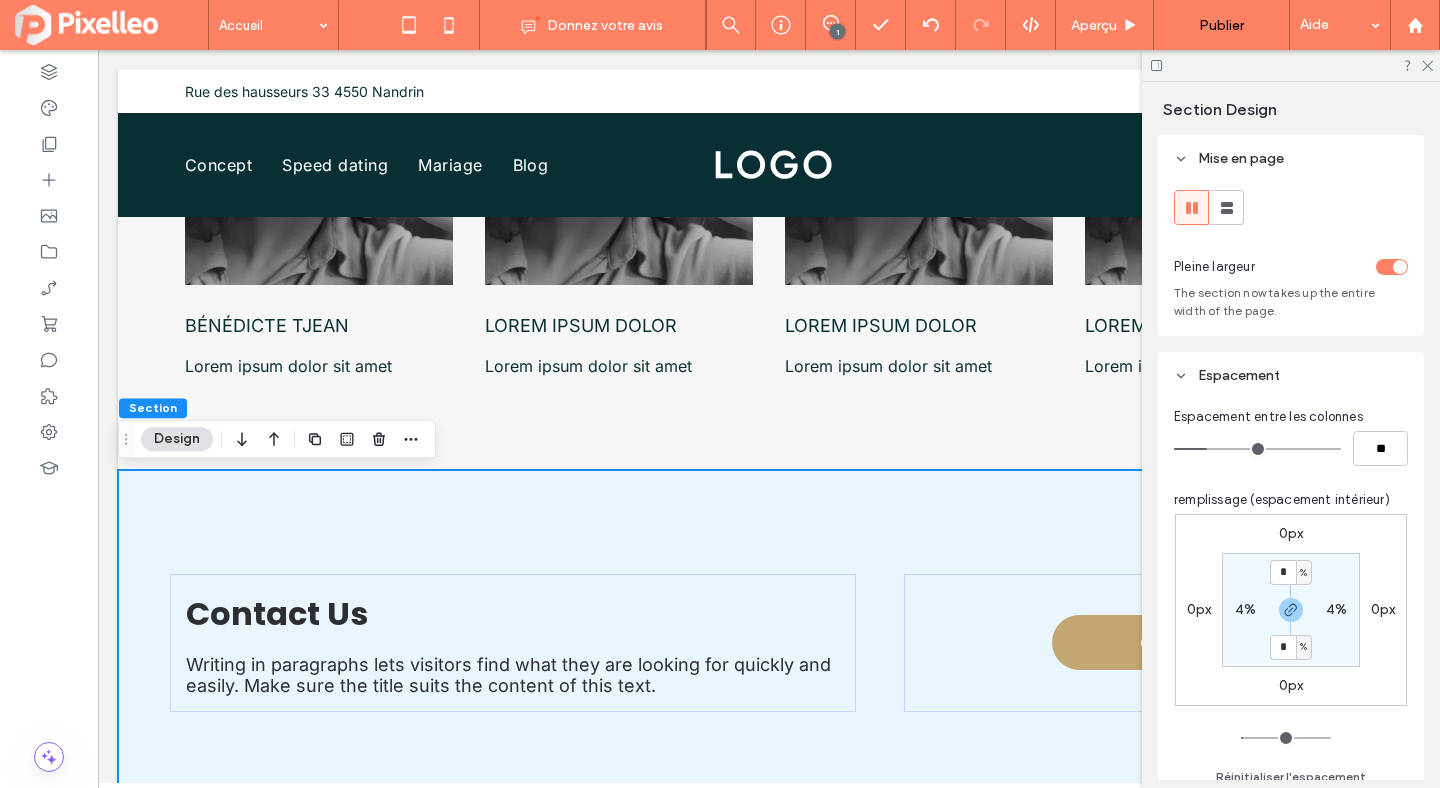 click at bounding box center (1335, 266) 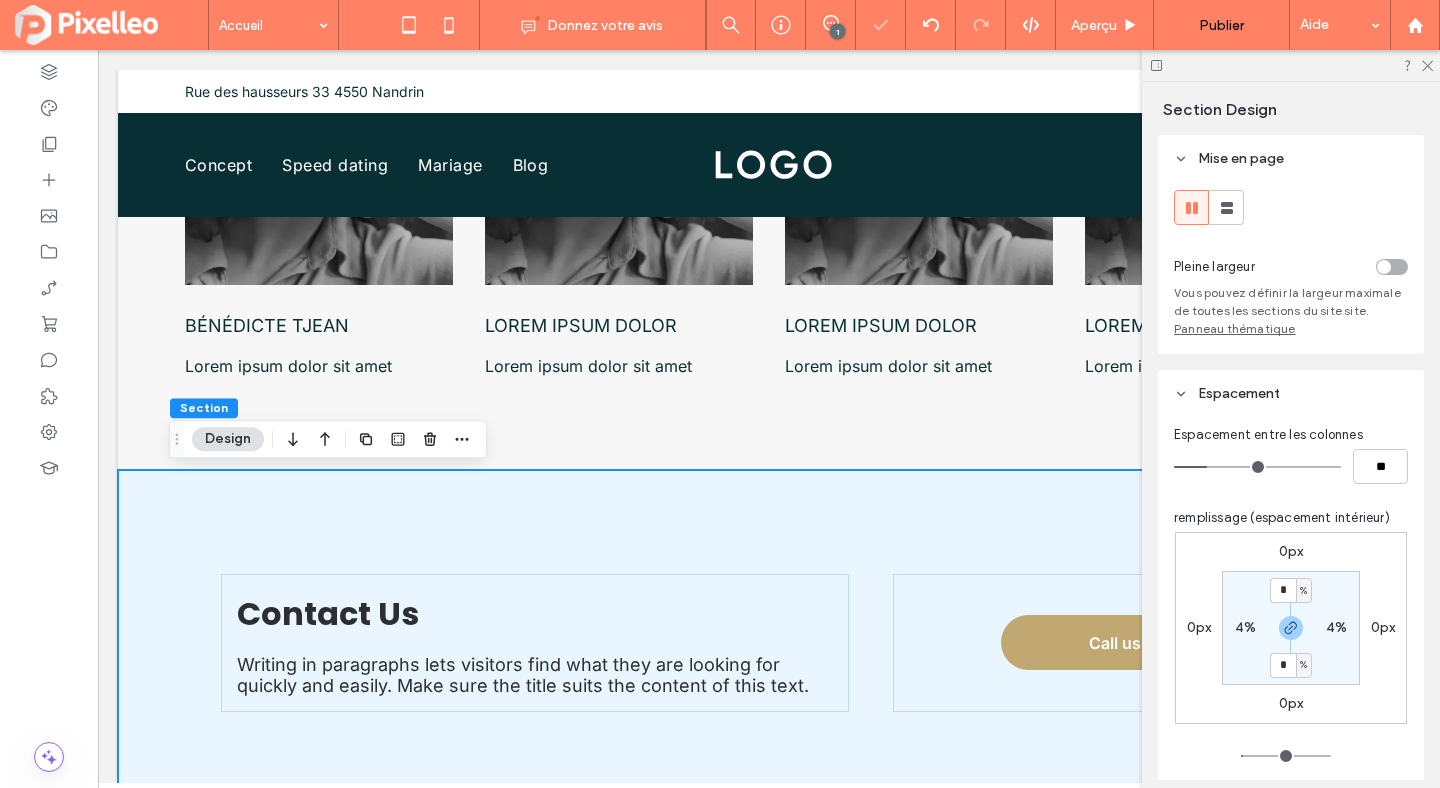 click on "* % 4% * % 4%" at bounding box center (1291, 628) 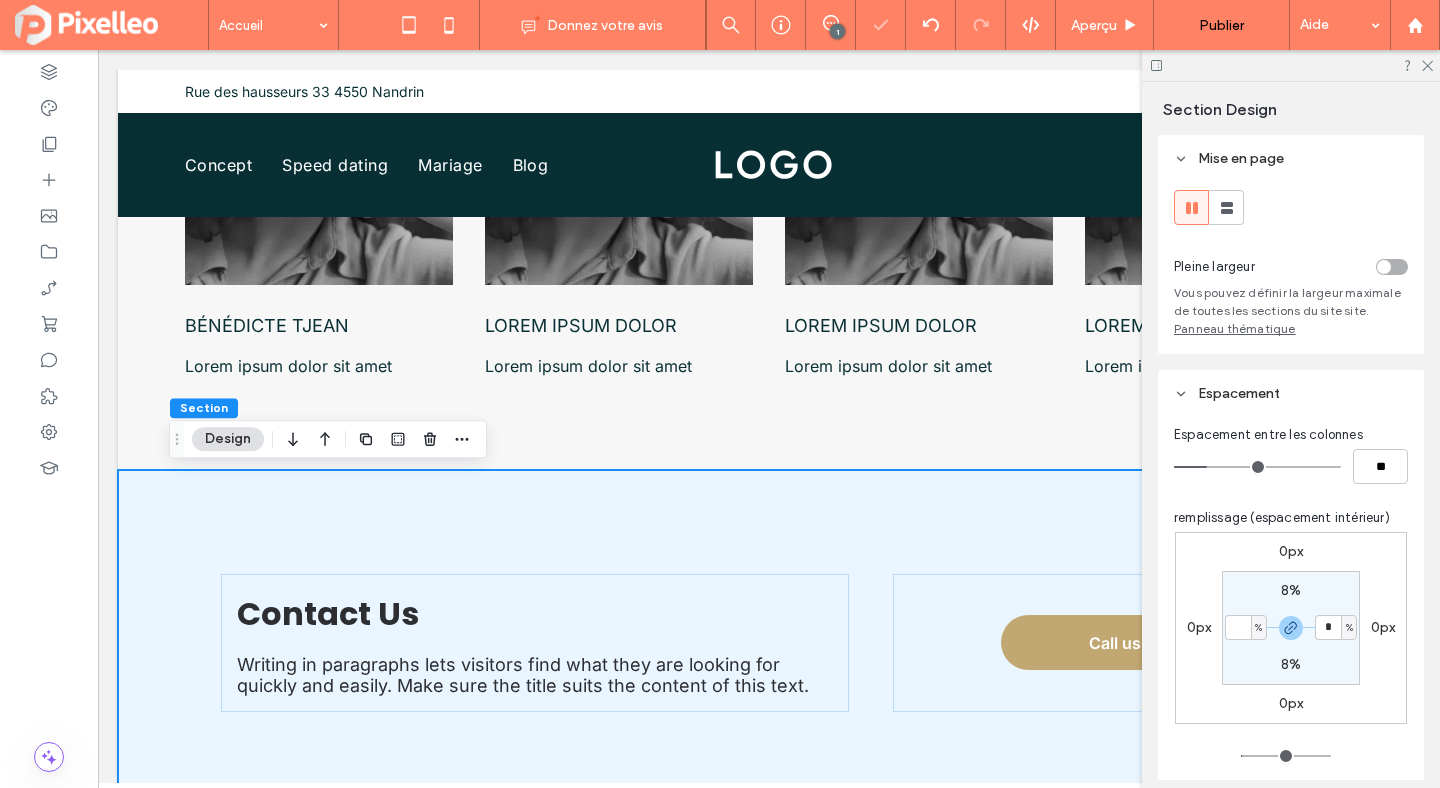 type 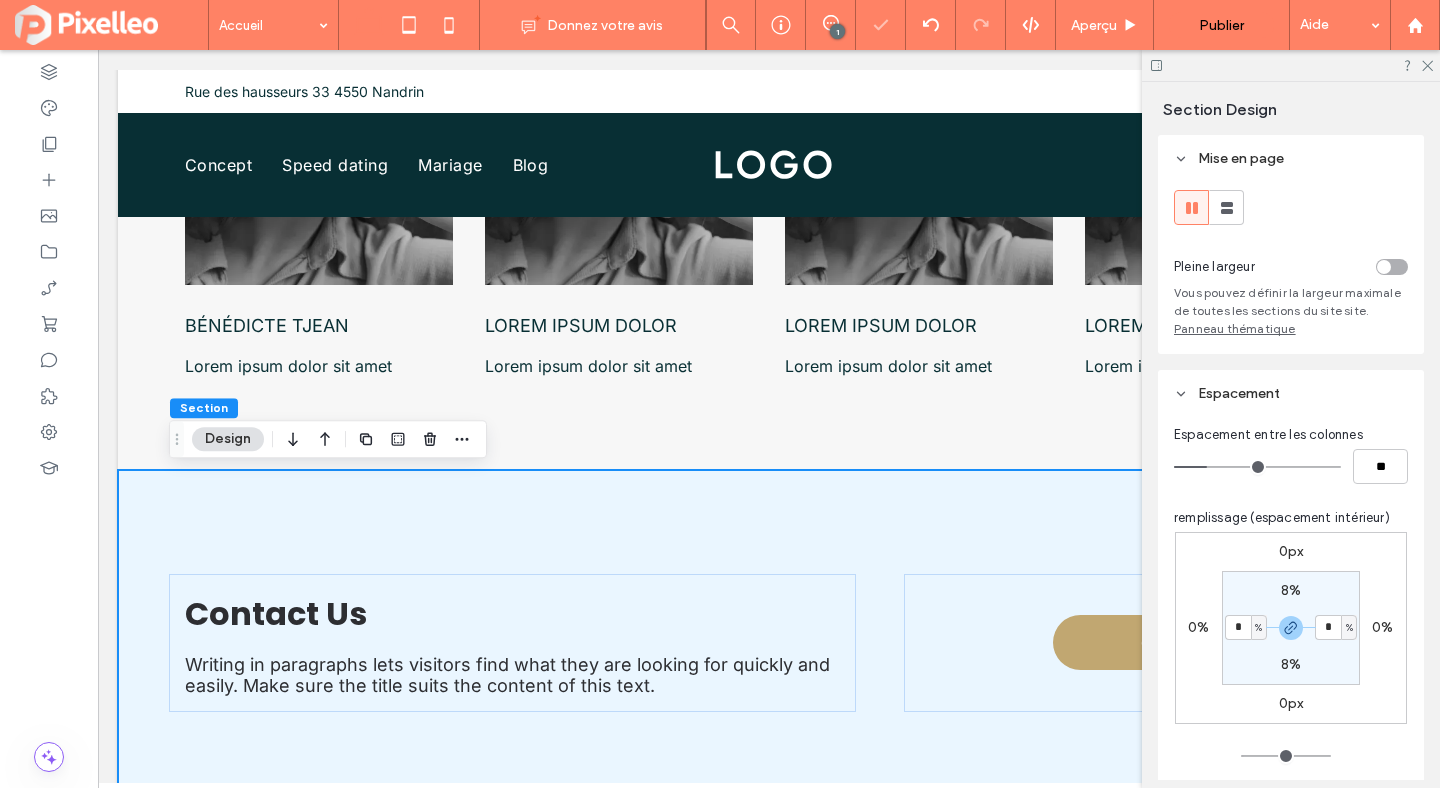 scroll, scrollTop: 4036, scrollLeft: 0, axis: vertical 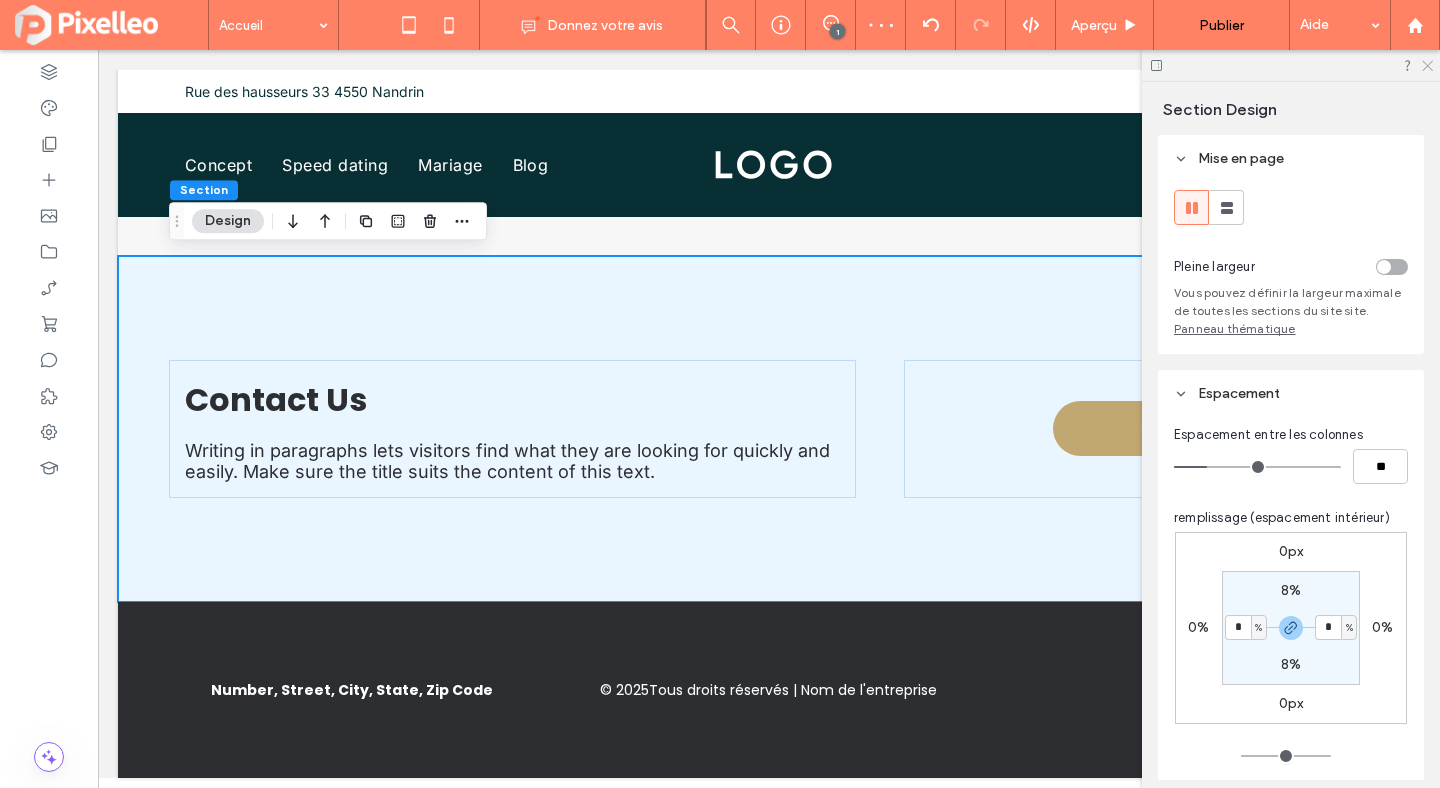 click 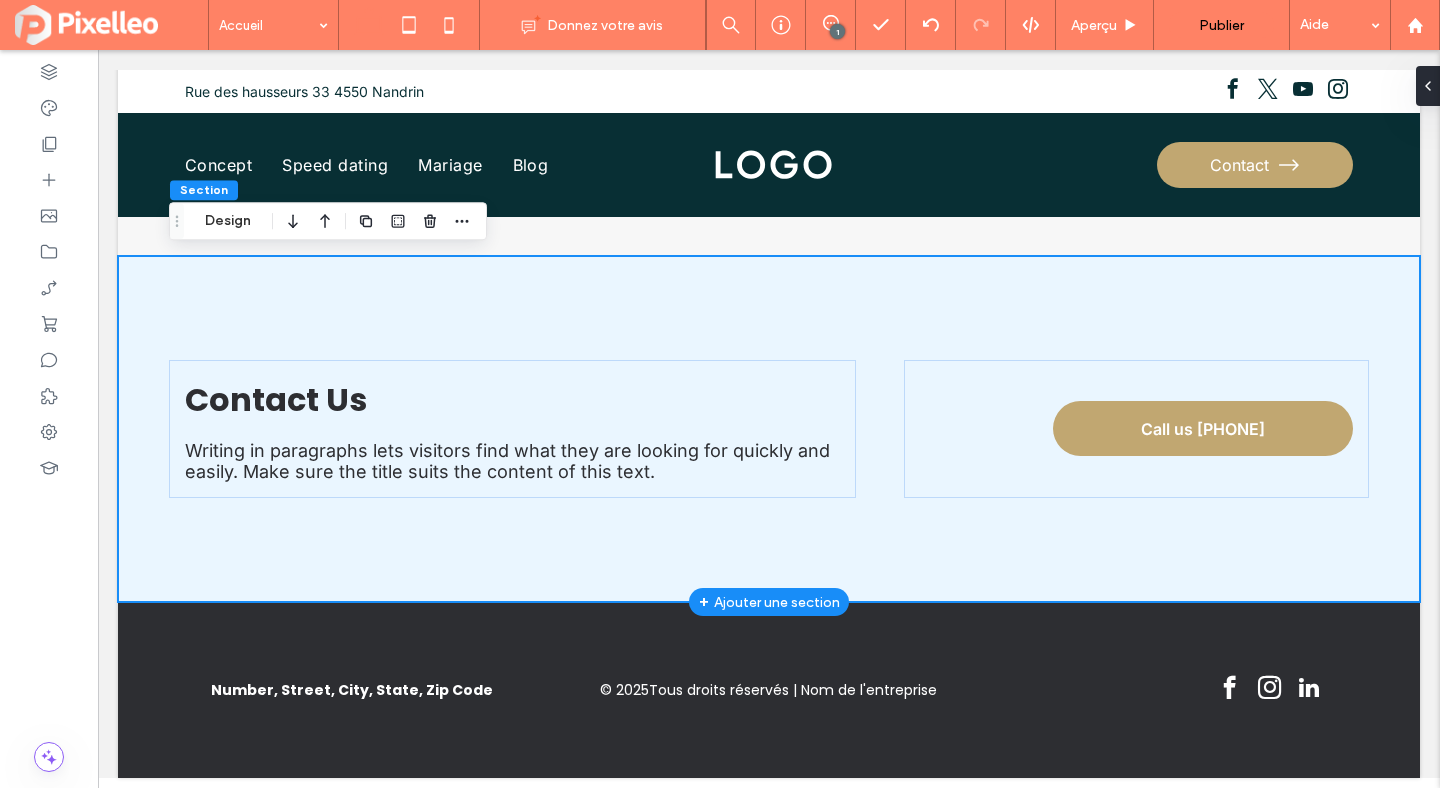 click on "Call us [PHONE]" at bounding box center (769, 429) 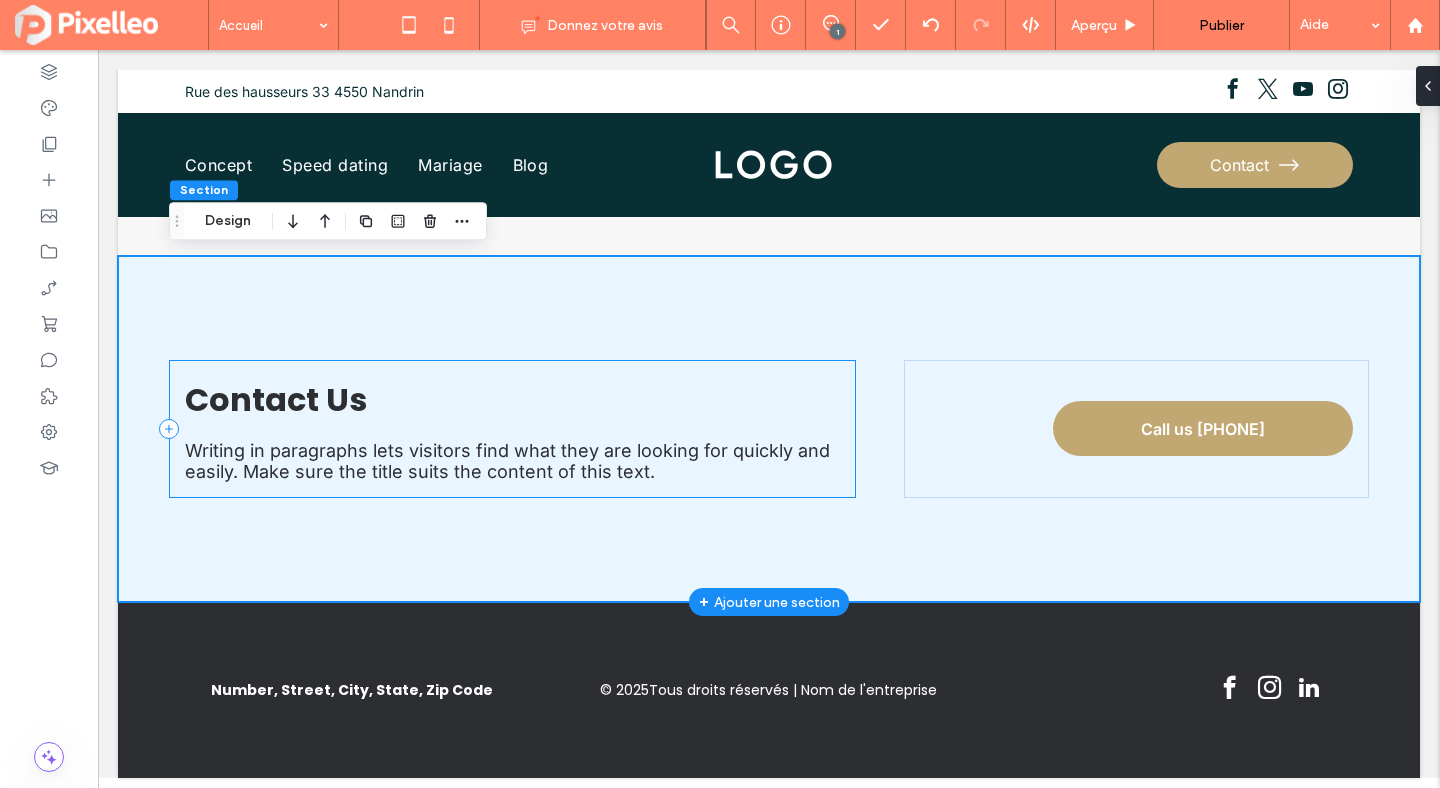 click on "Contact Us
Writing in paragraphs lets visitors find what they are looking for quickly and easily. Make sure the title suits the content of this text." at bounding box center [512, 429] 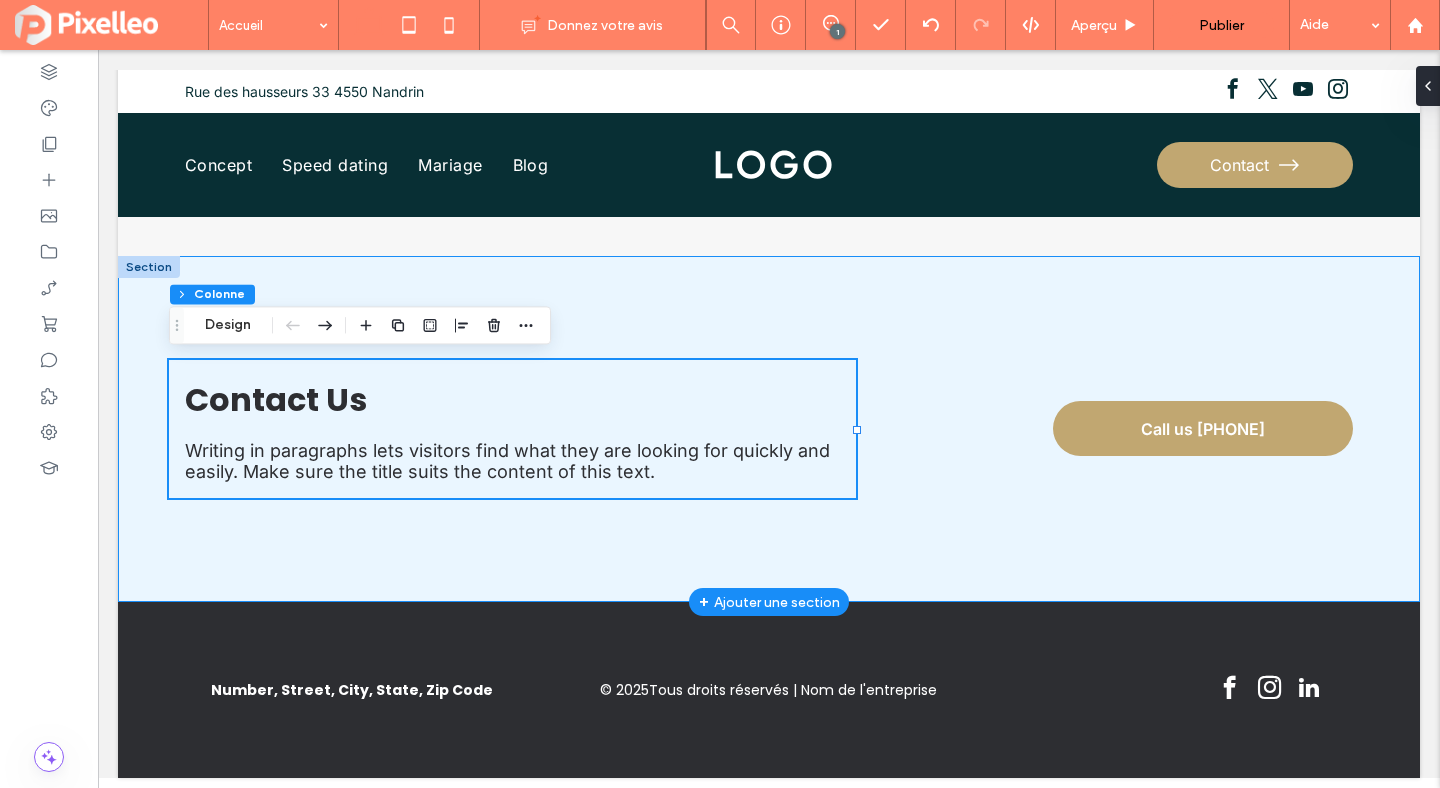 click on "Call us [PHONE]" at bounding box center [769, 429] 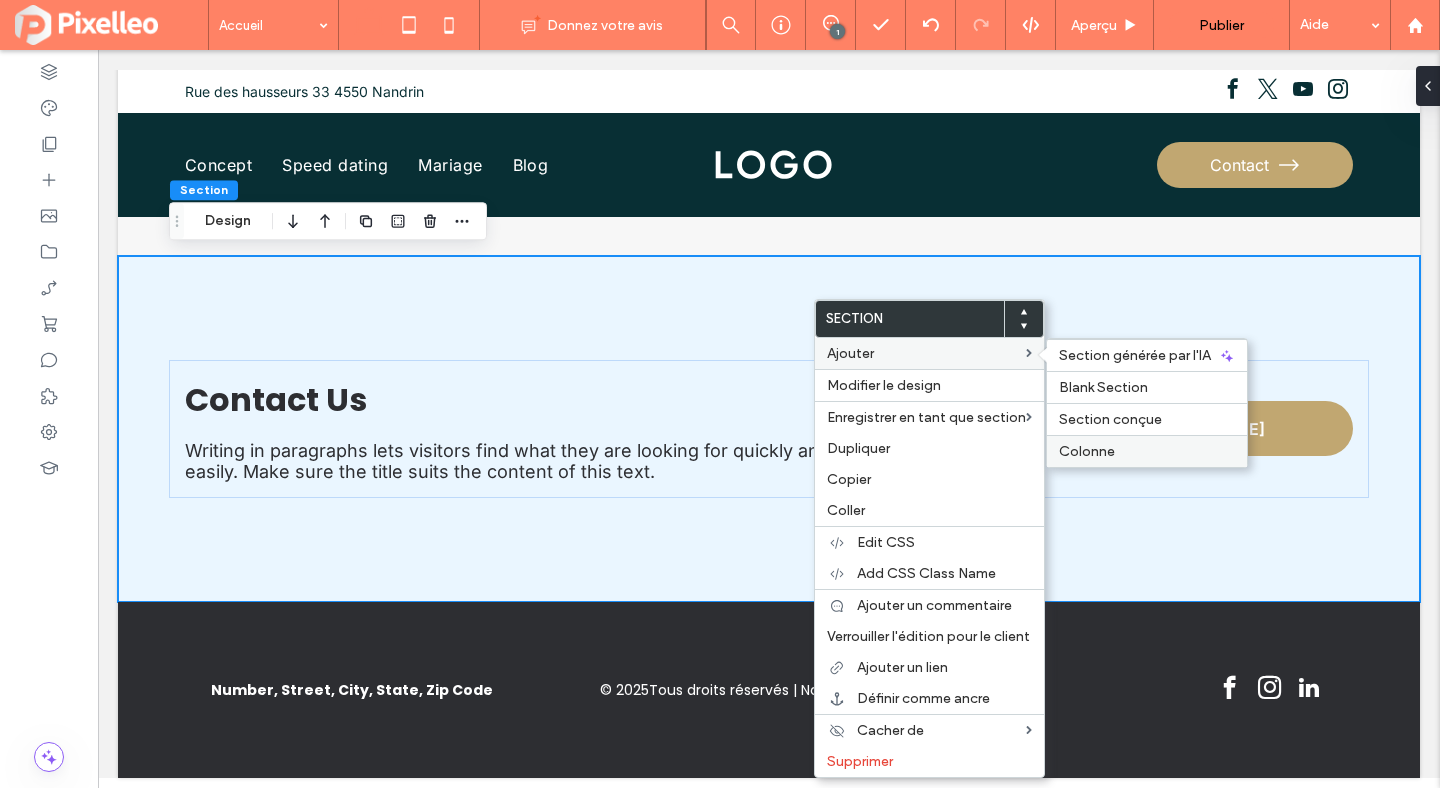 click on "Colonne" at bounding box center [1087, 451] 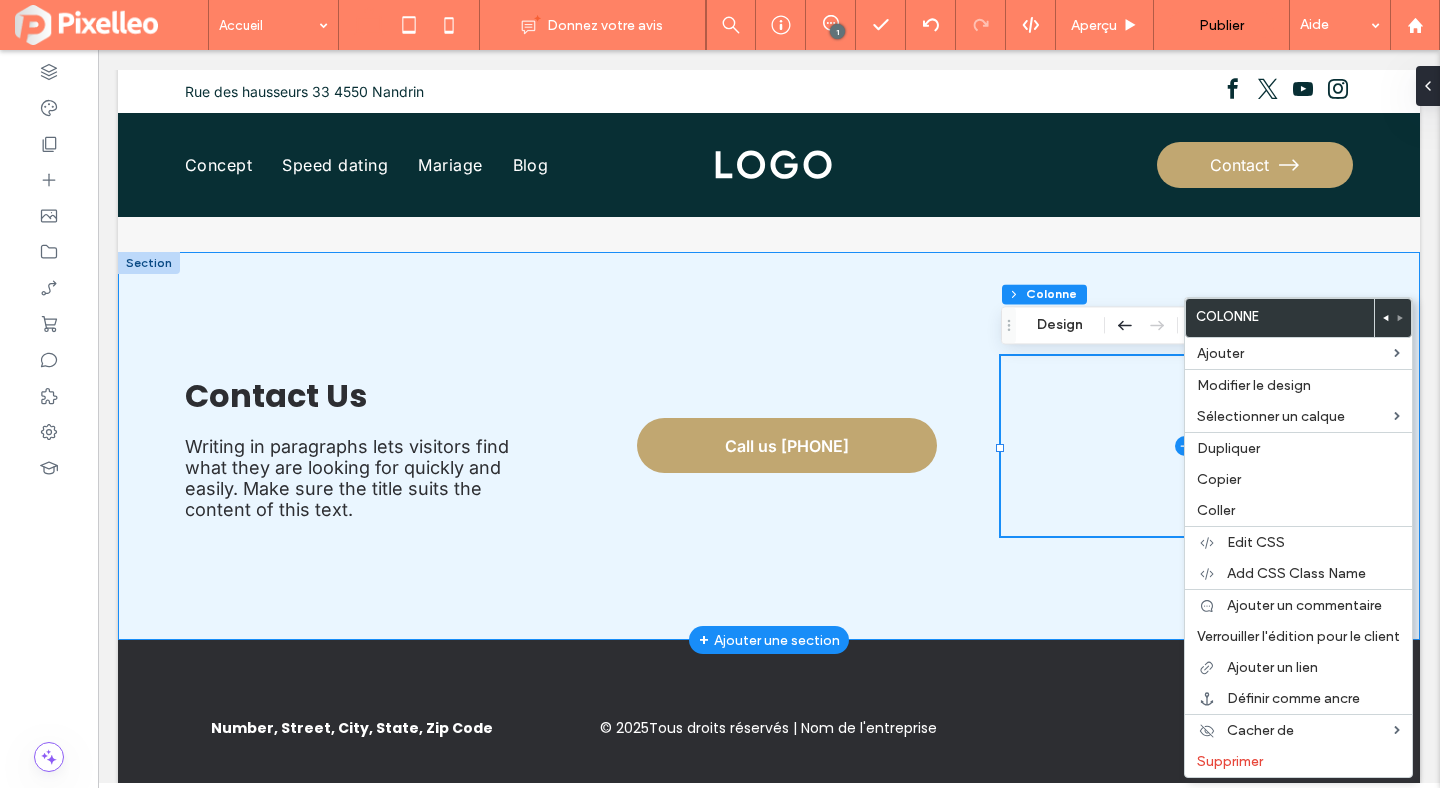 click on "Call us [PHONE]" at bounding box center [769, 446] 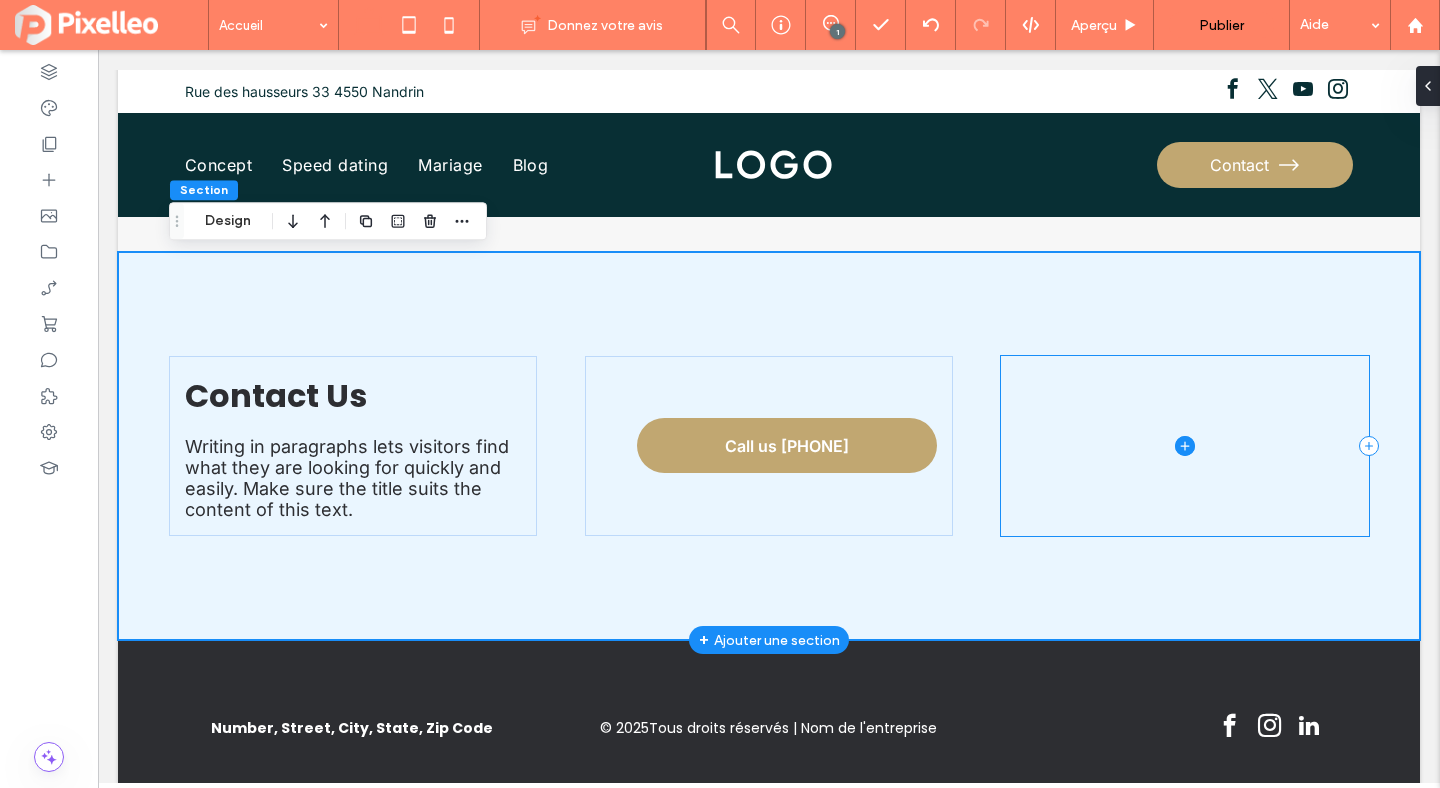 click at bounding box center [1185, 446] 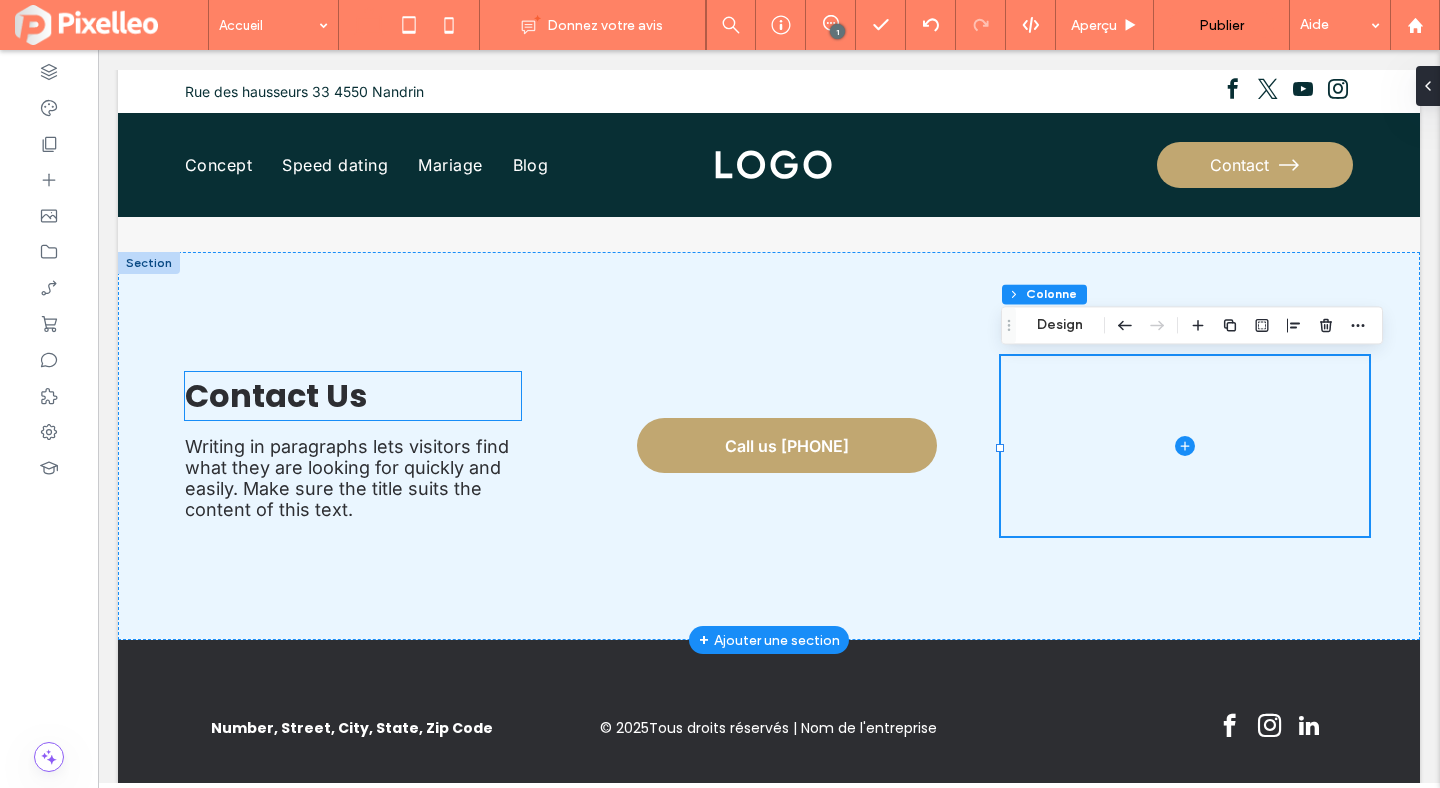 click on "Contact Us" at bounding box center [353, 396] 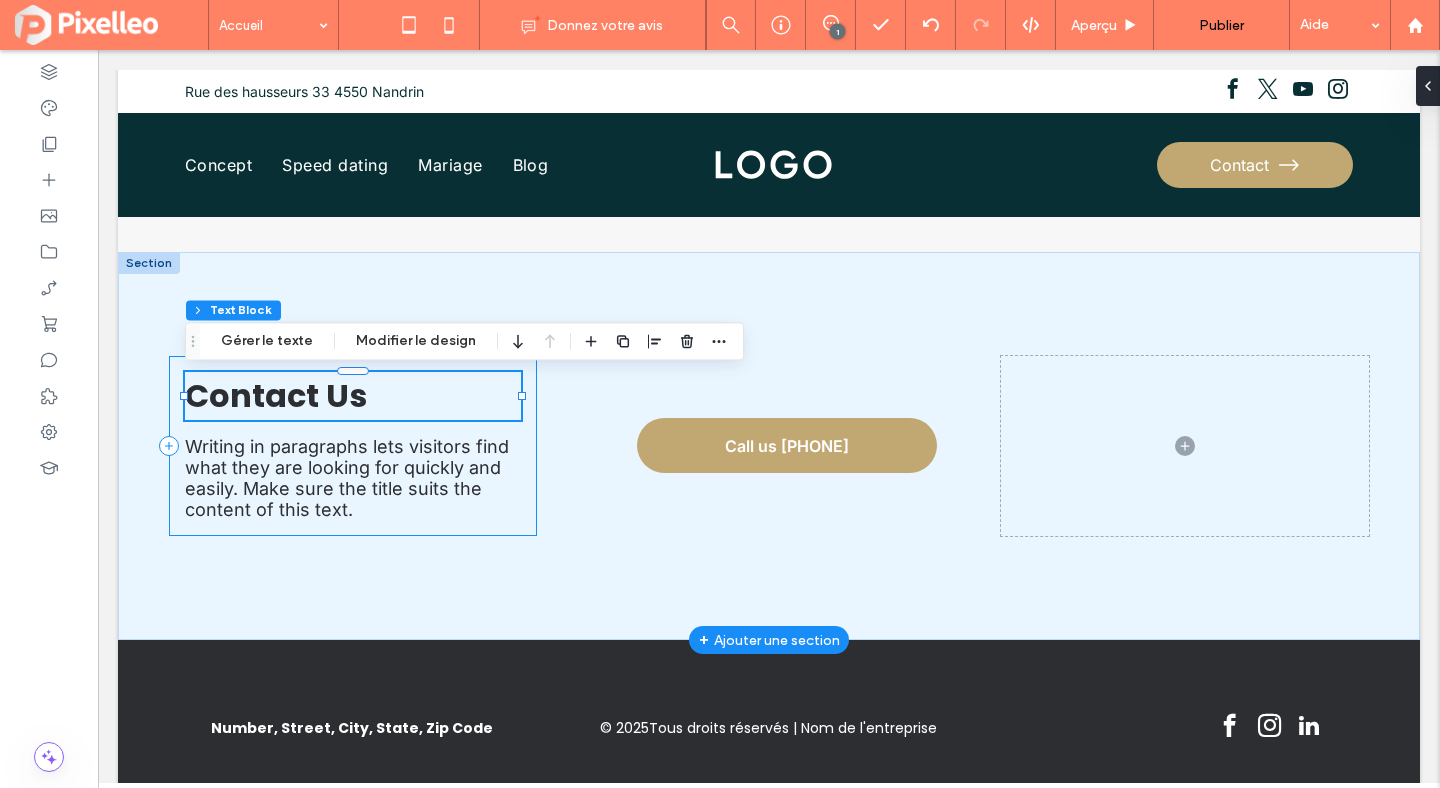 click on "Contact Us
Writing in paragraphs lets visitors find what they are looking for quickly and easily. Make sure the title suits the content of this text." at bounding box center (353, 446) 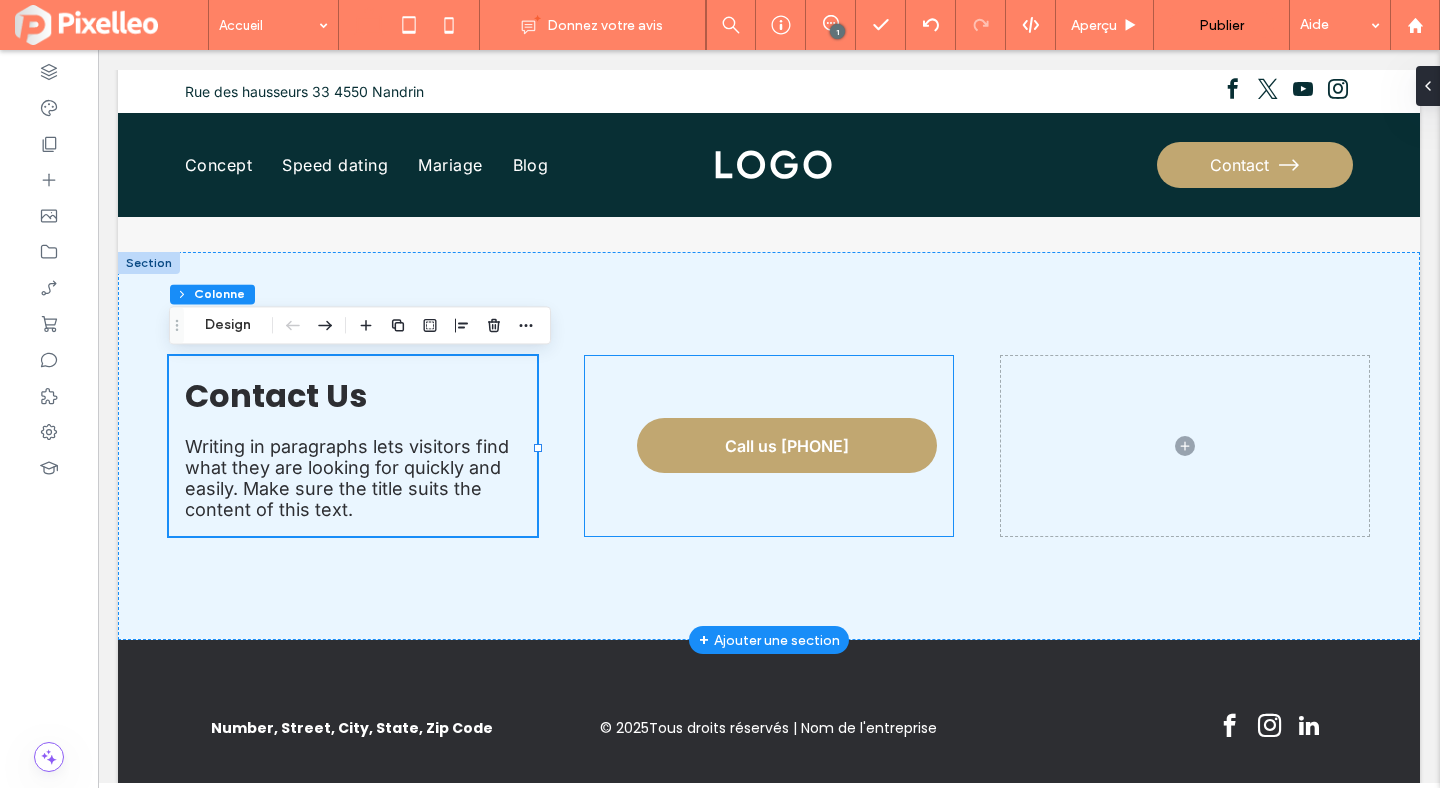 click on "Call us [PHONE]" at bounding box center (769, 446) 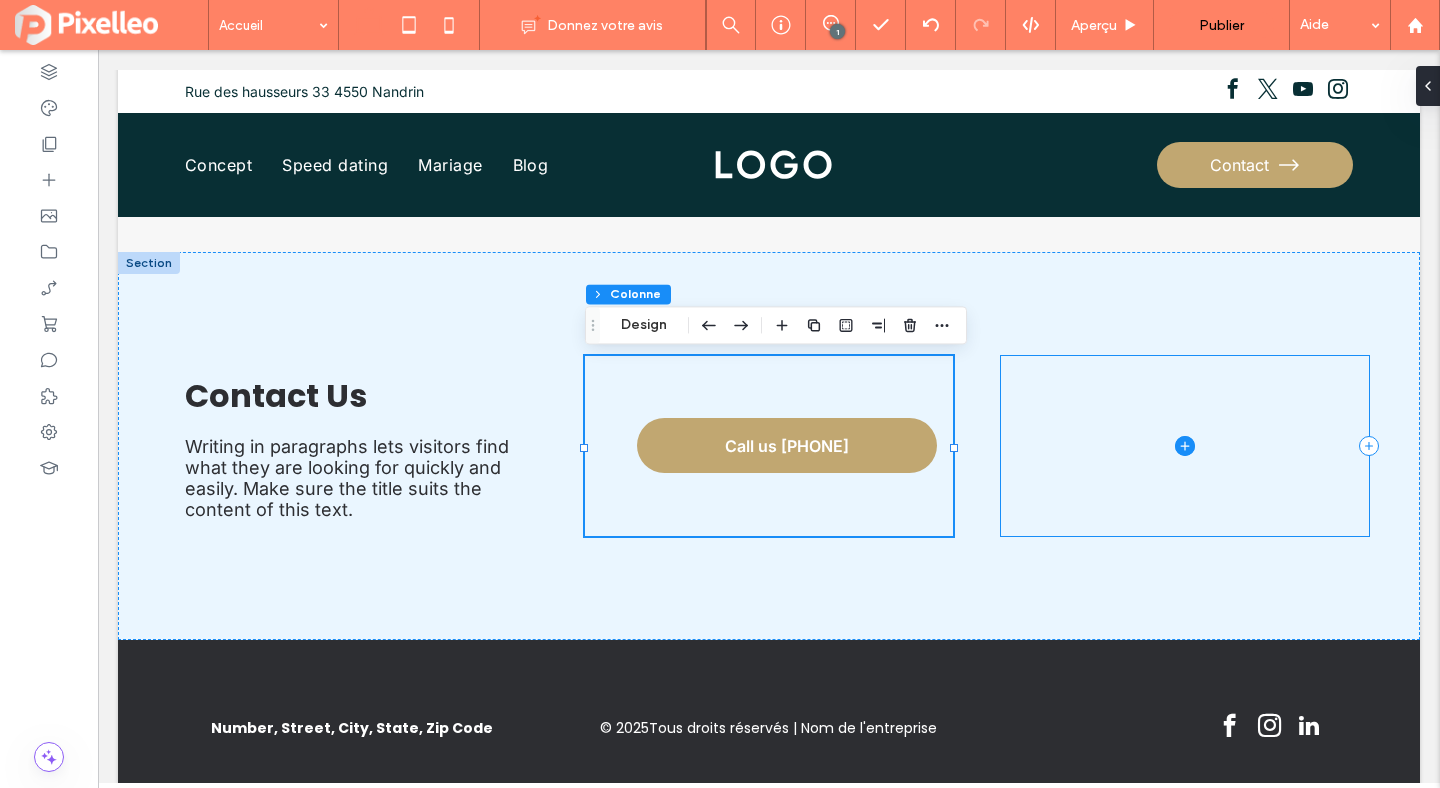 click at bounding box center (1185, 446) 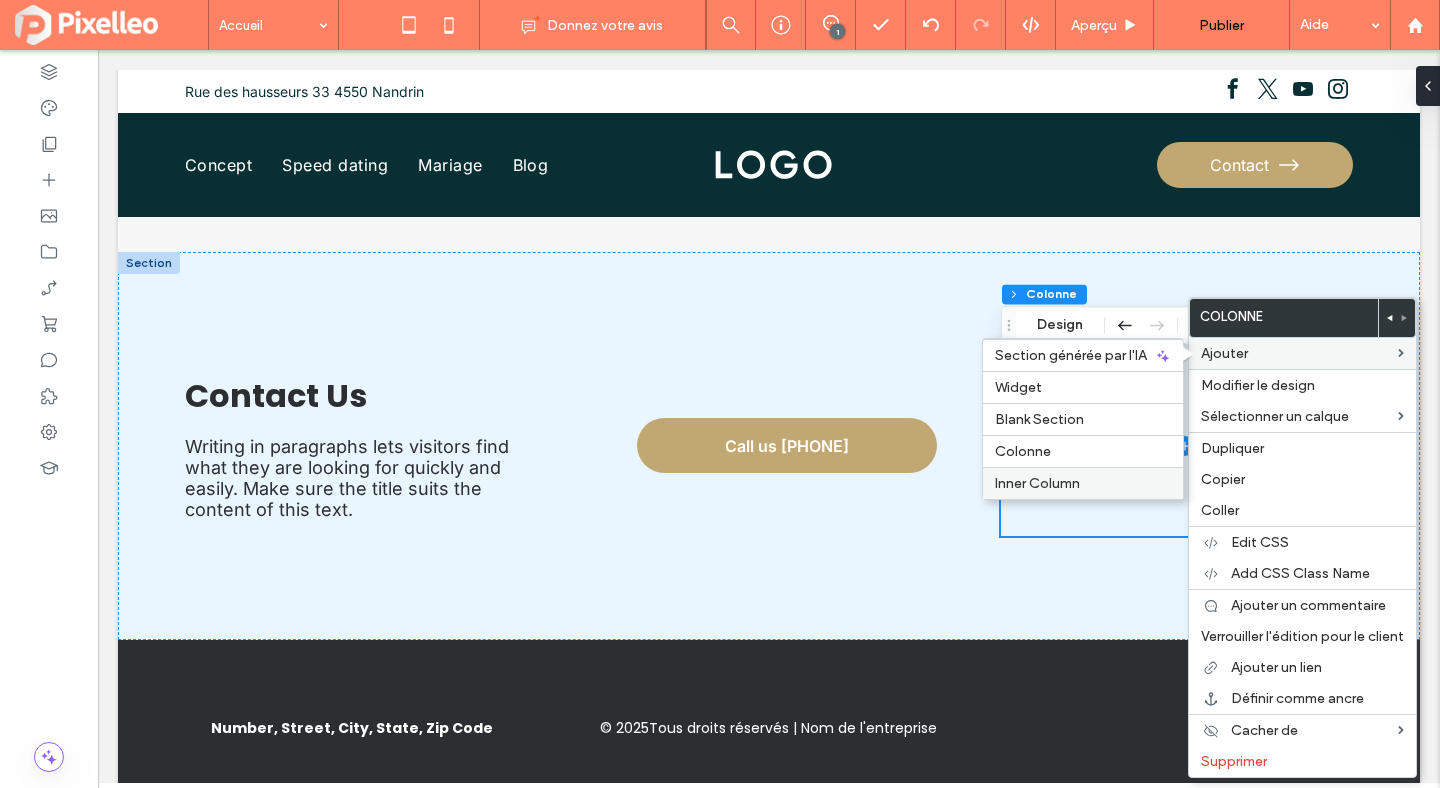 click on "Inner Column" at bounding box center (1037, 483) 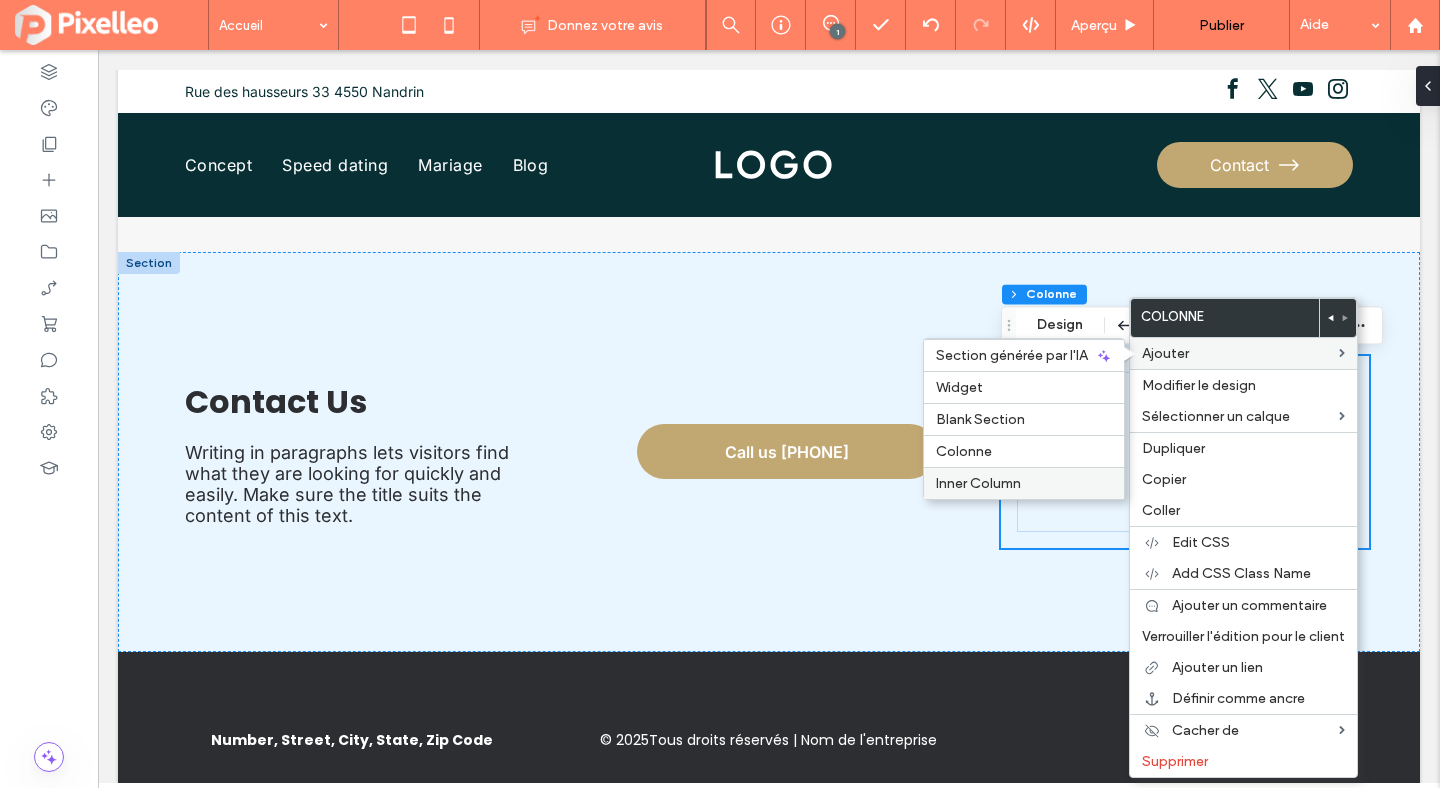 click on "Inner Column" at bounding box center [978, 483] 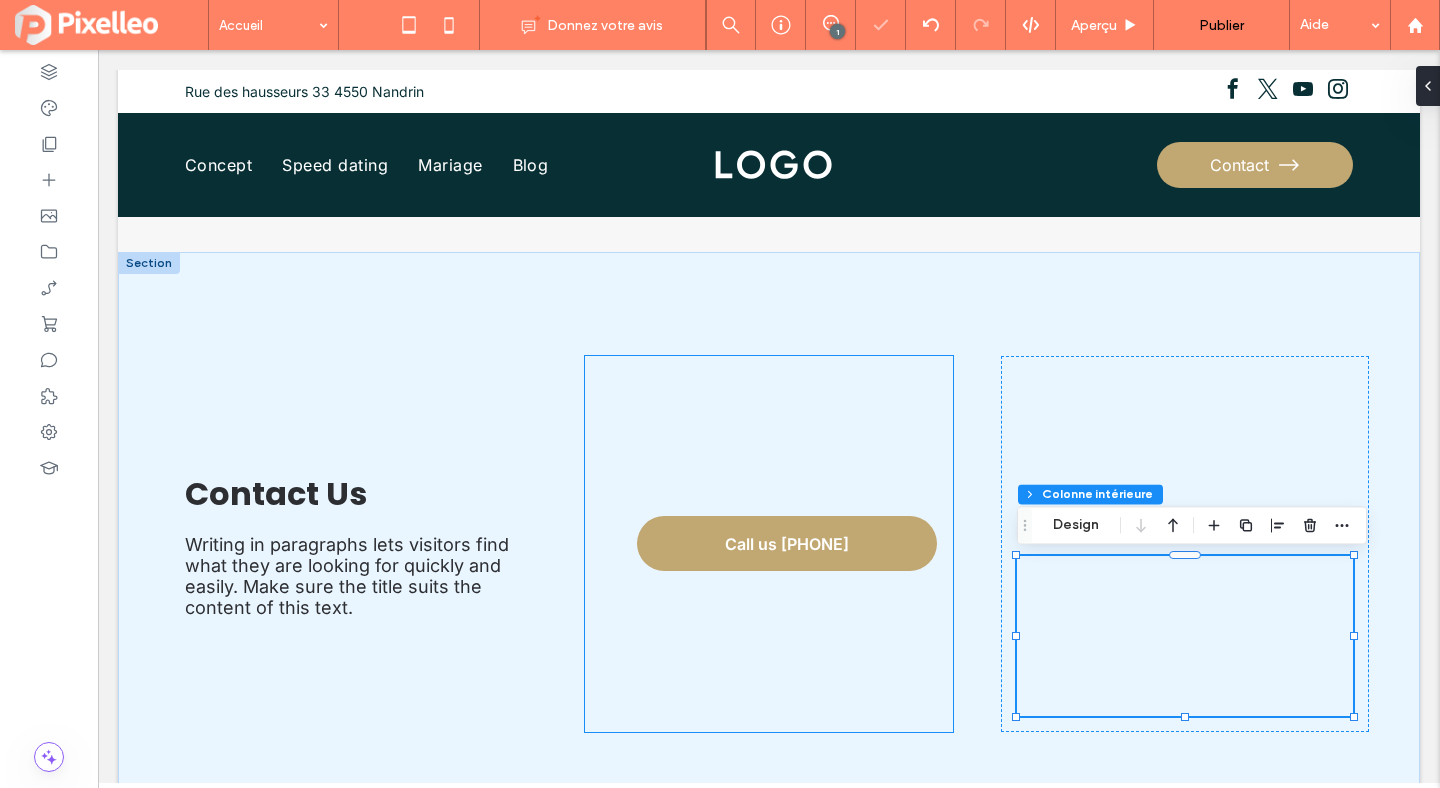 click on "Call us [PHONE]" at bounding box center [769, 544] 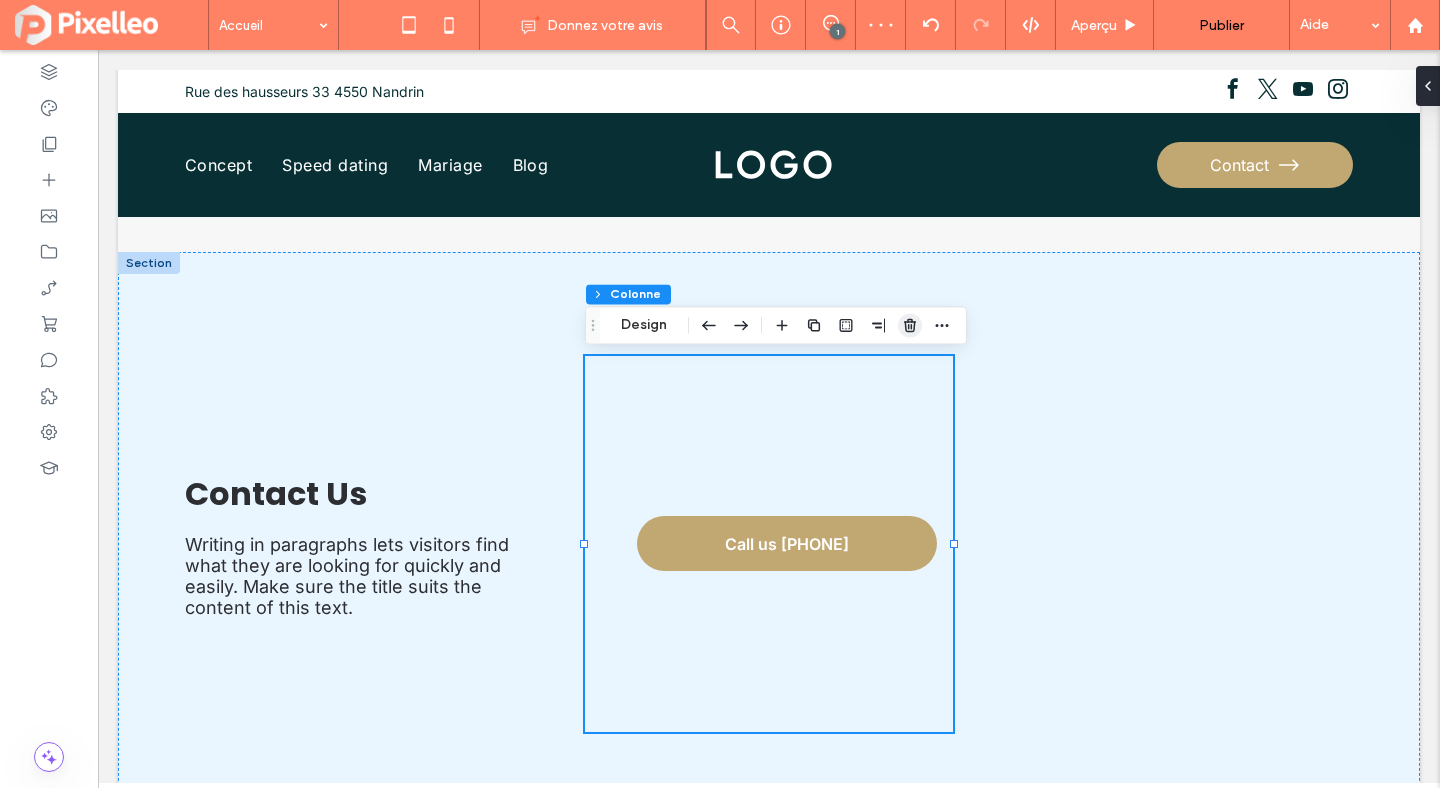 click 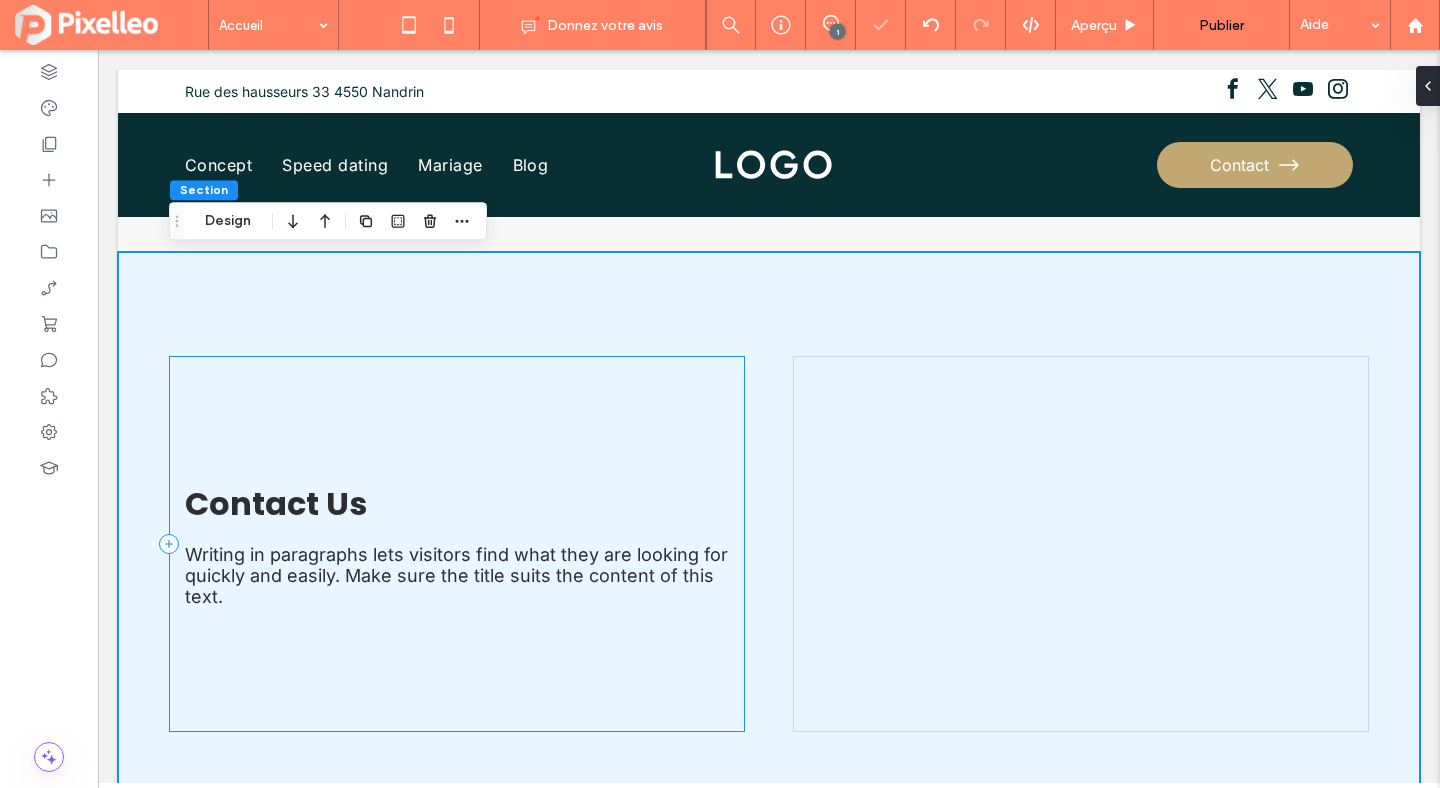 click on "Contact Us
Writing in paragraphs lets visitors find what they are looking for quickly and easily. Make sure the title suits the content of this text." at bounding box center (457, 544) 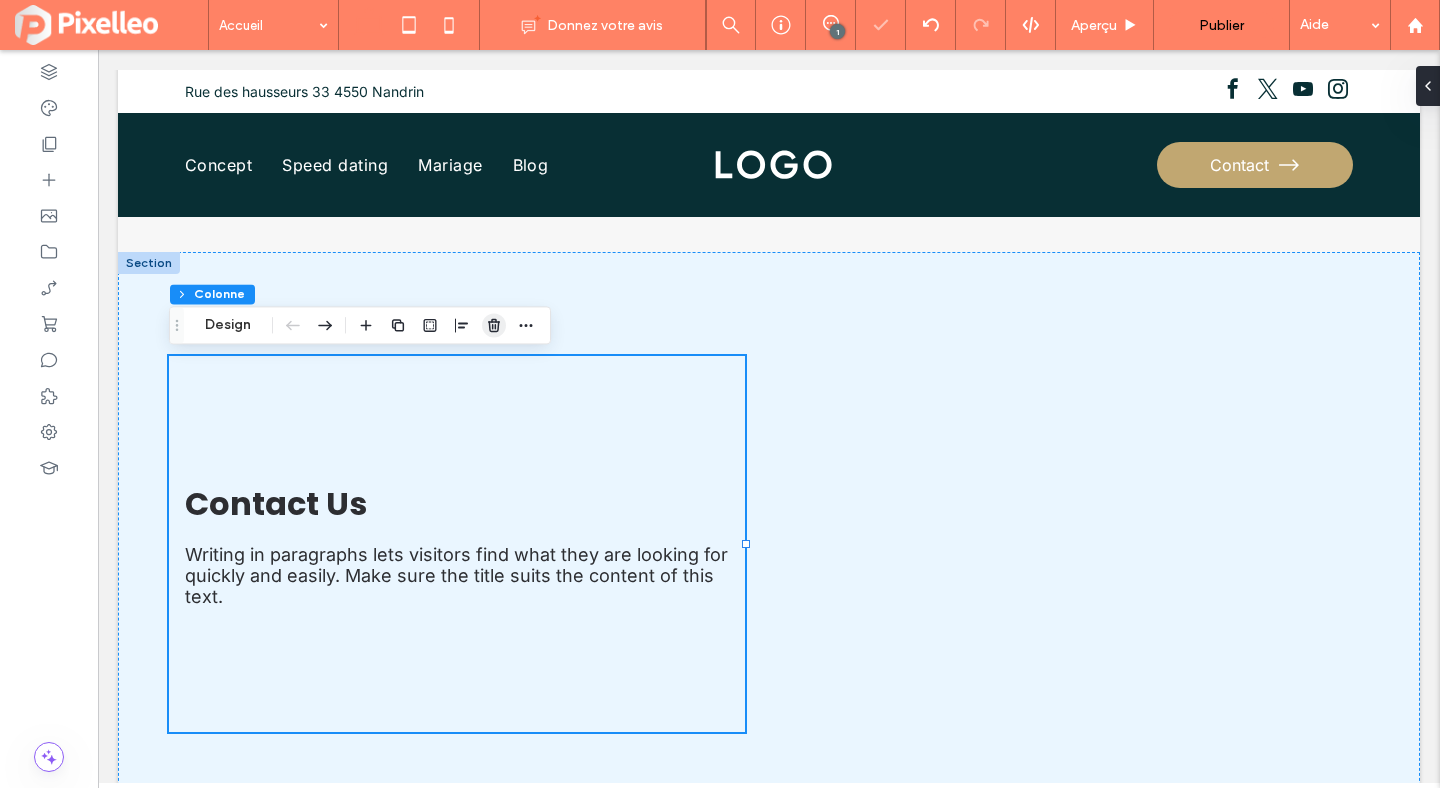 click 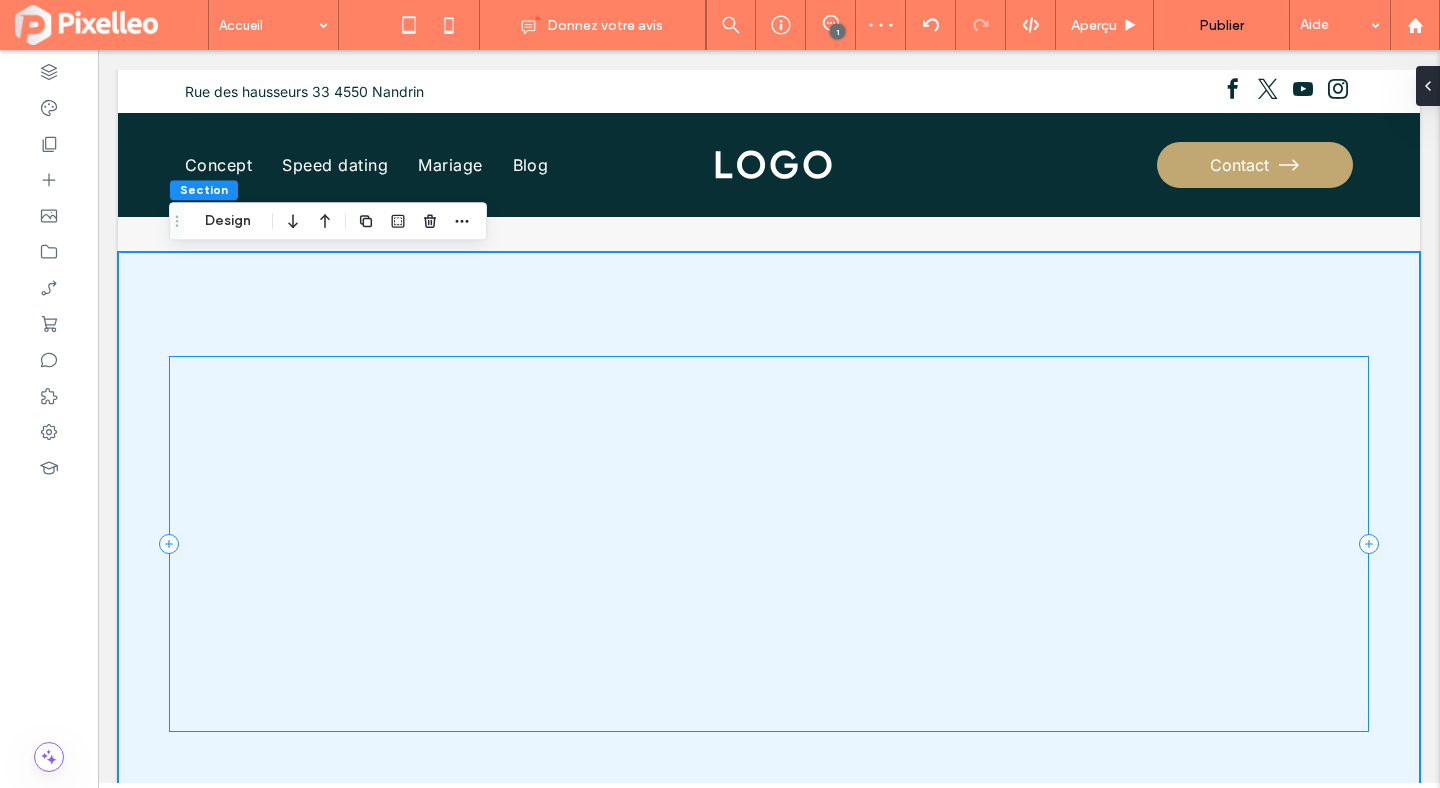 click at bounding box center (769, 544) 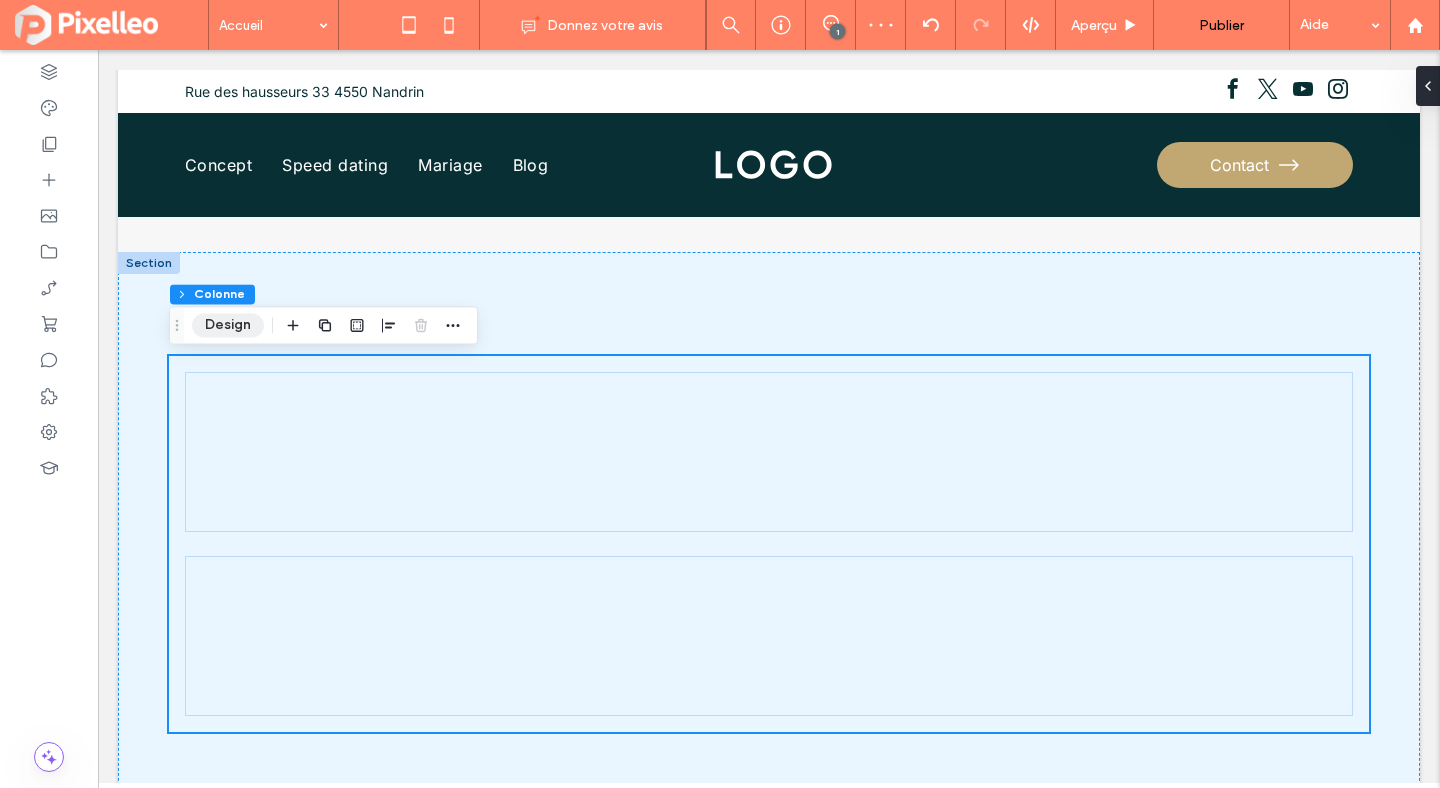 click on "Design" at bounding box center [228, 325] 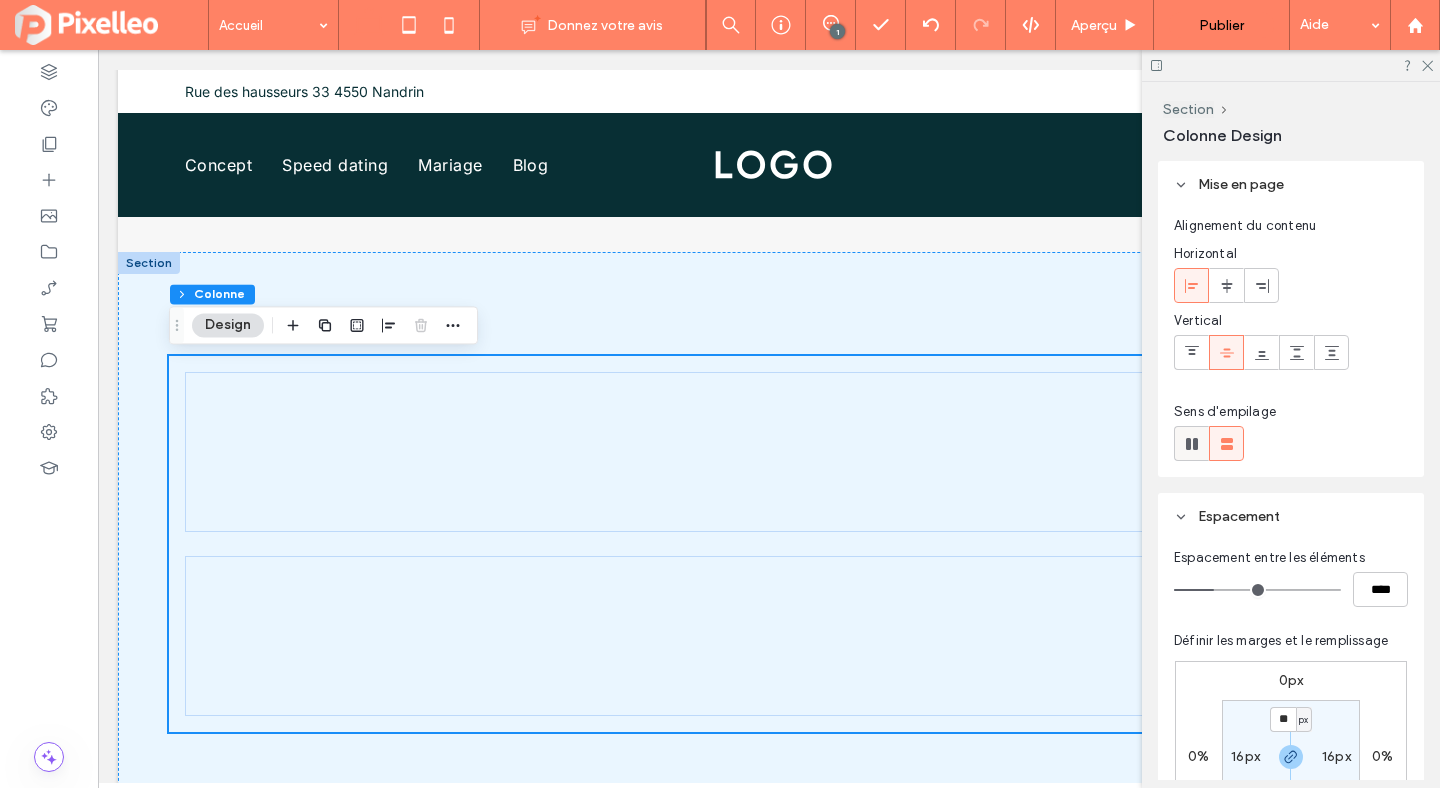 click 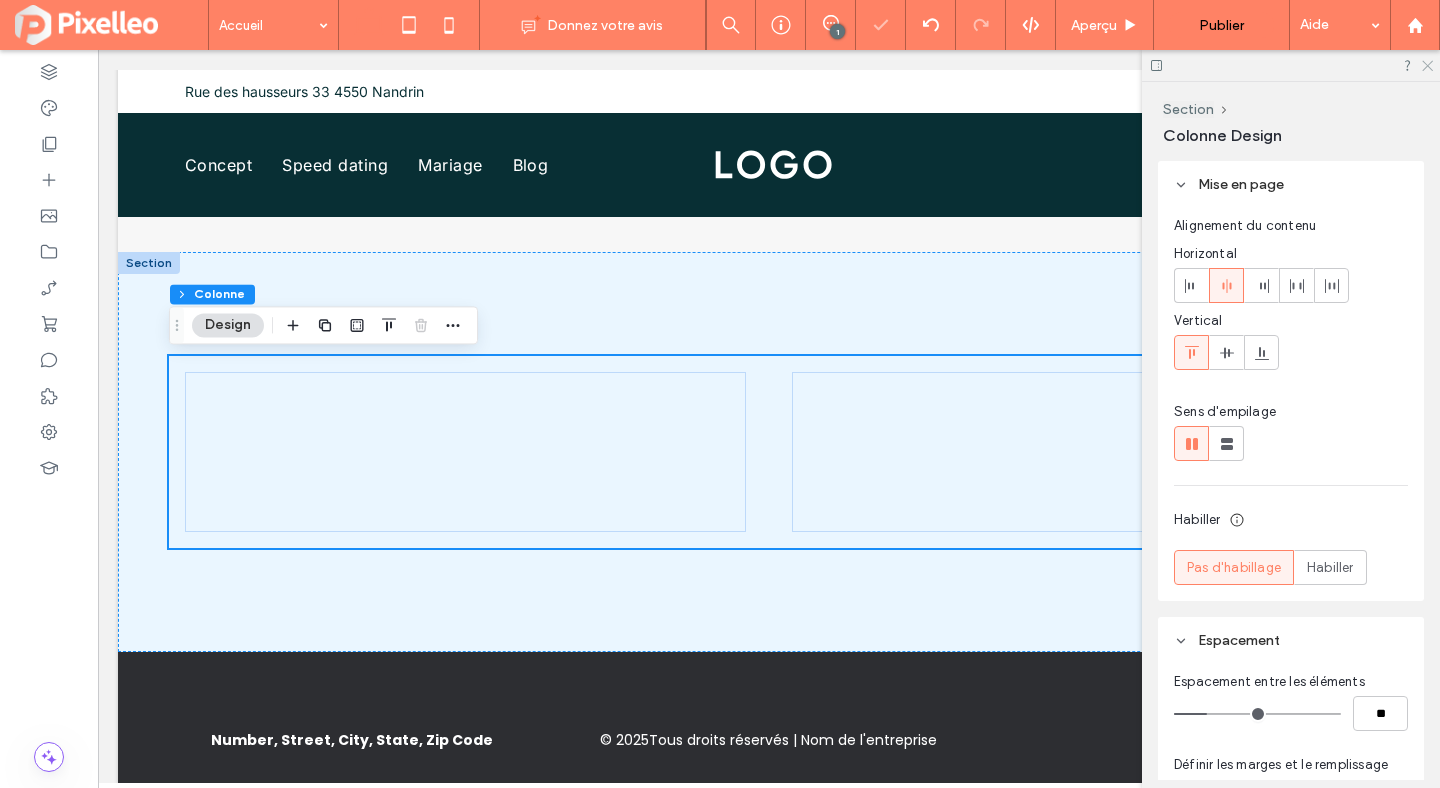 click 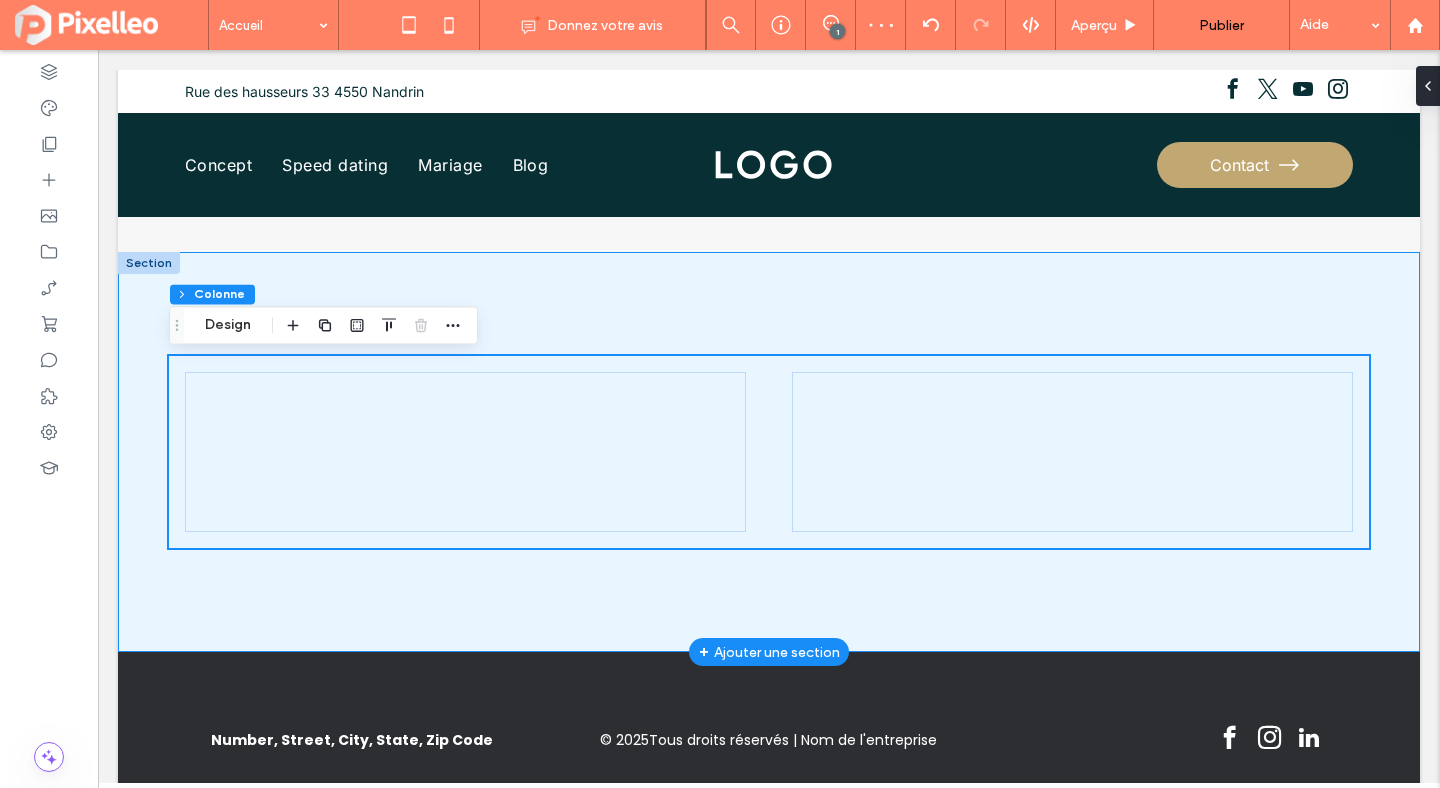 click at bounding box center (769, 452) 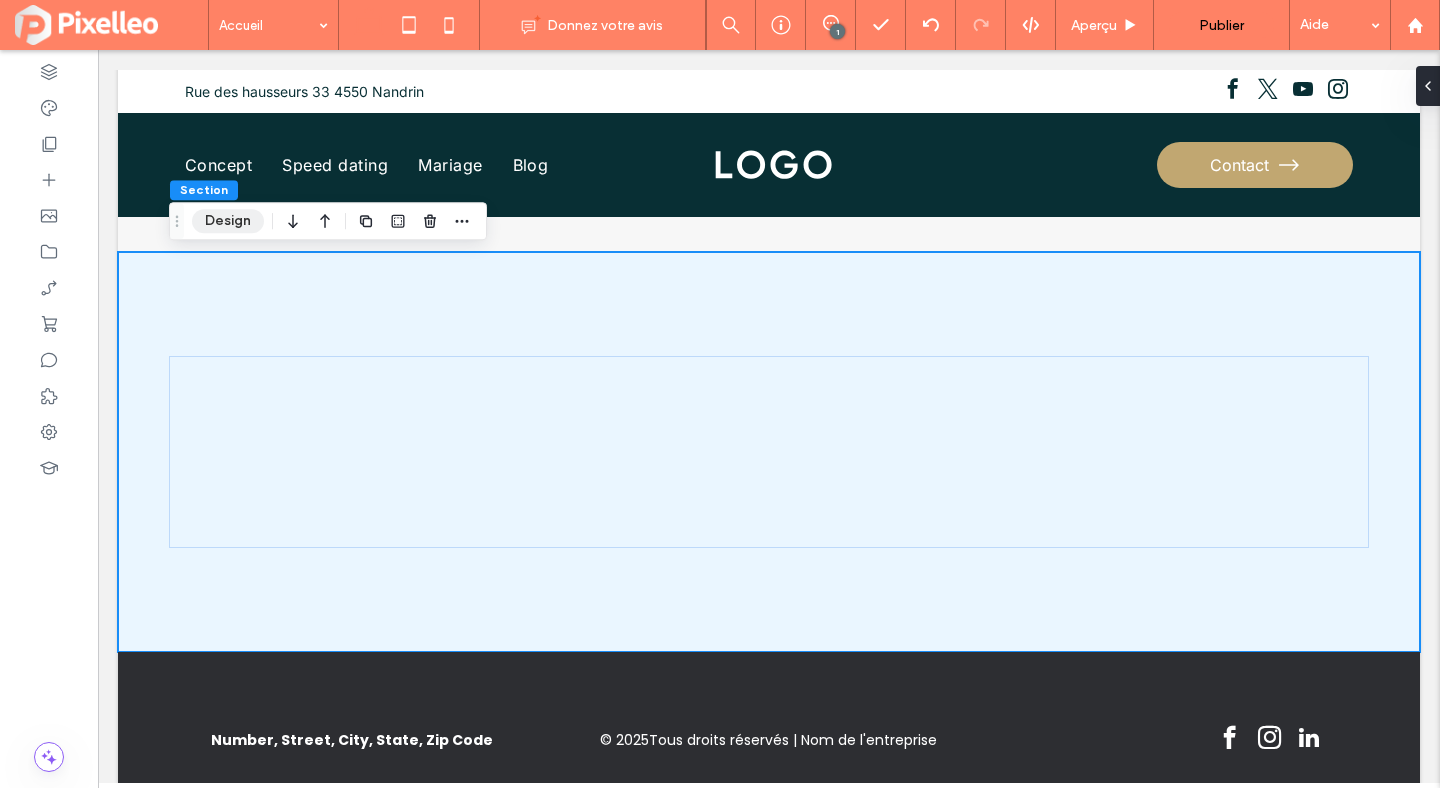 click on "Design" at bounding box center (228, 221) 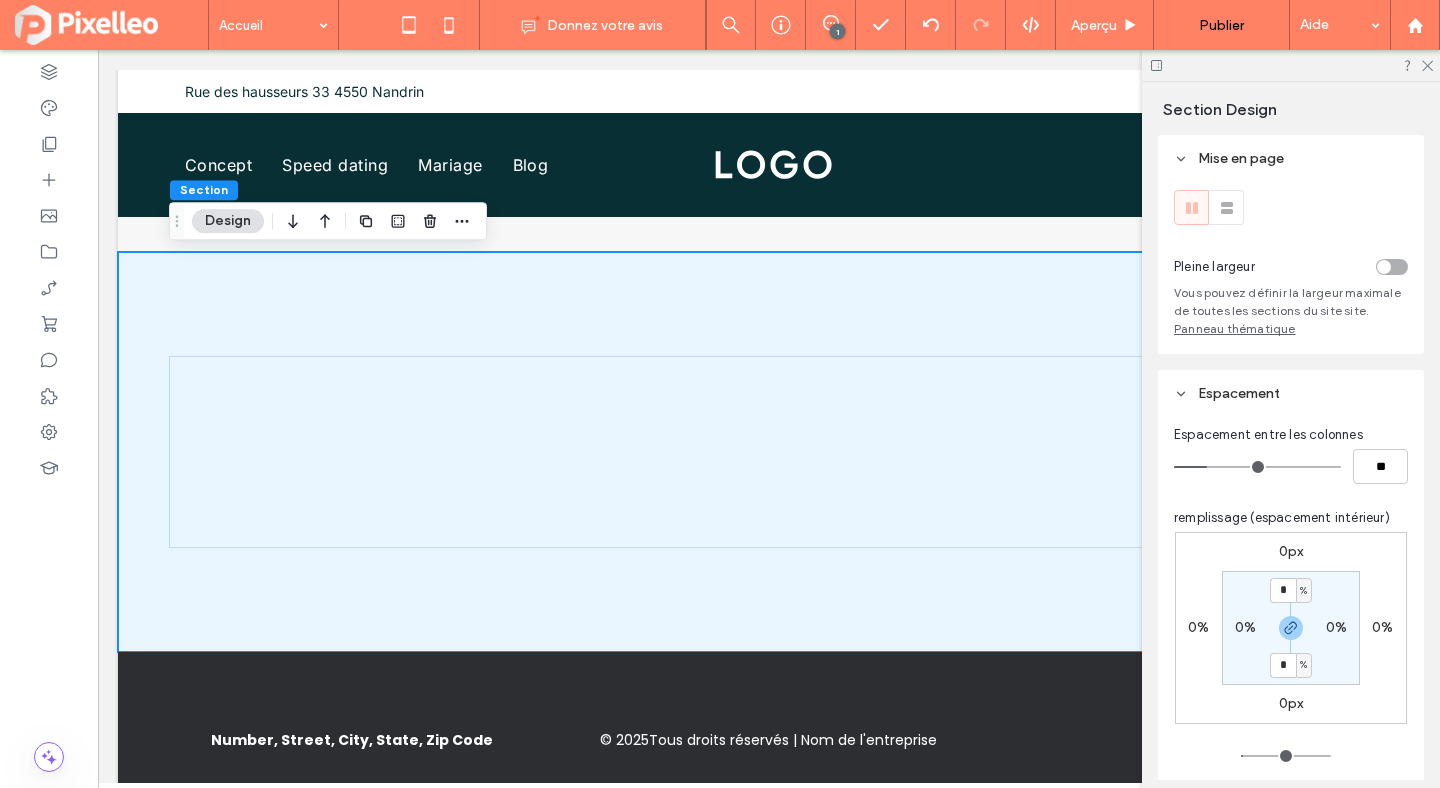 scroll, scrollTop: 666, scrollLeft: 0, axis: vertical 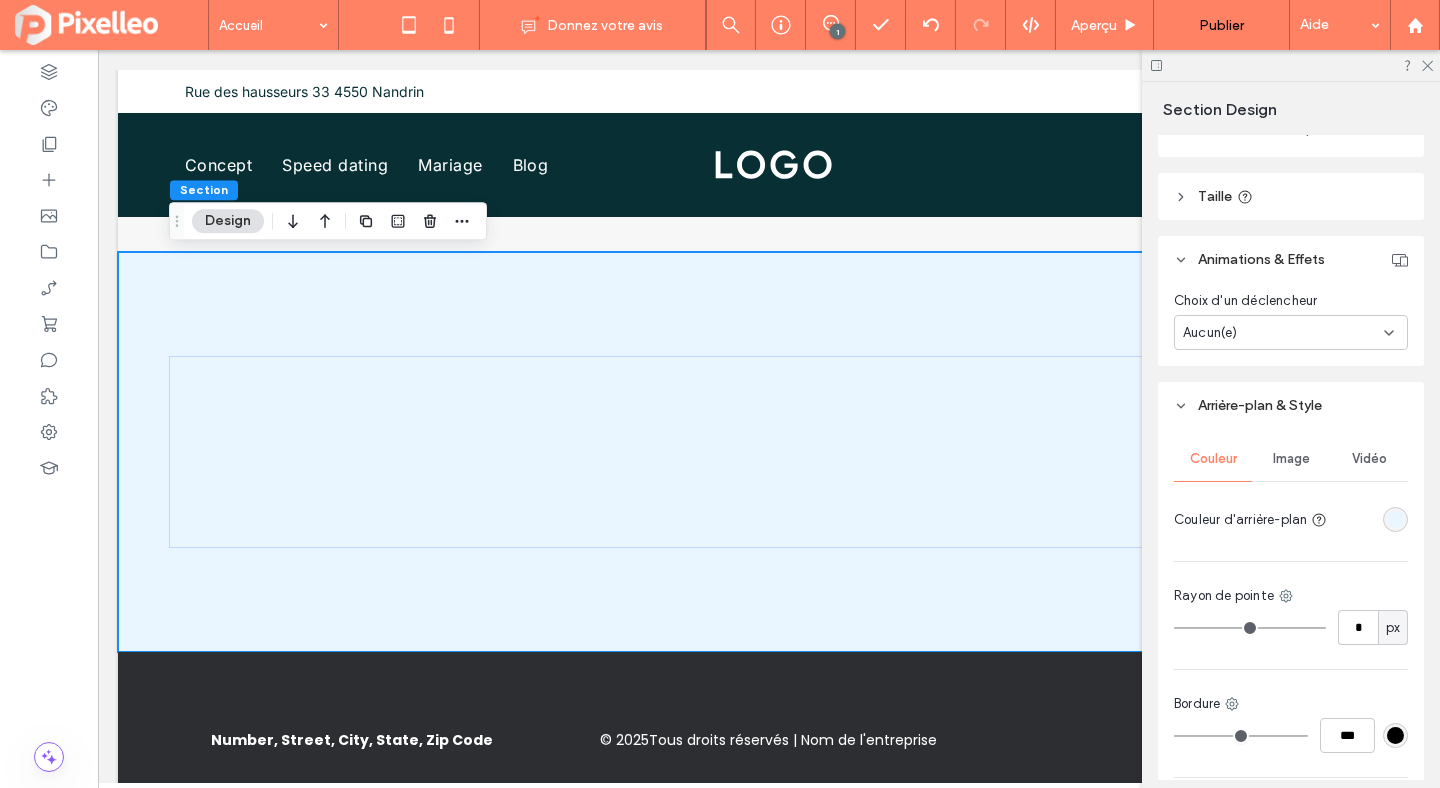 click at bounding box center (1395, 519) 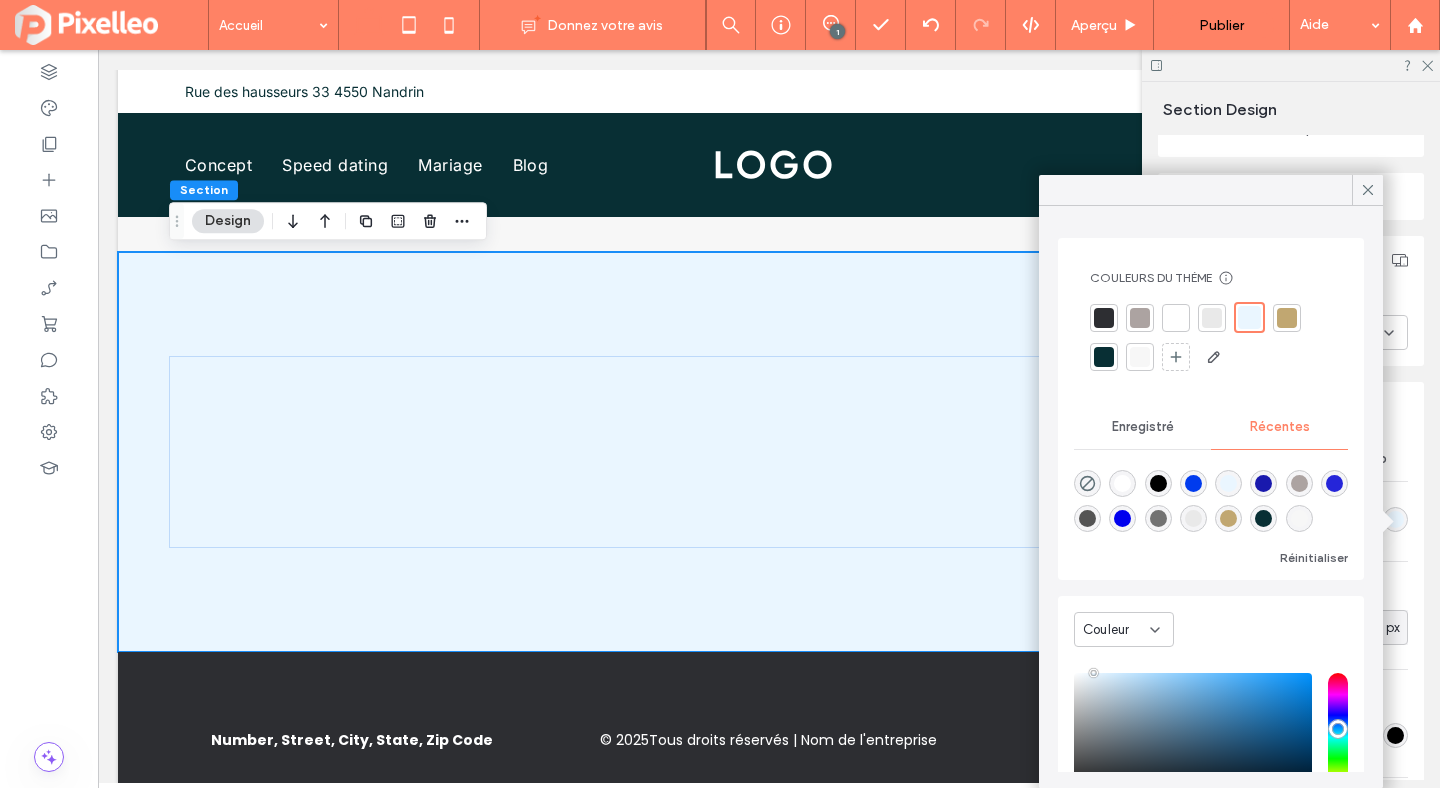 click at bounding box center [1122, 483] 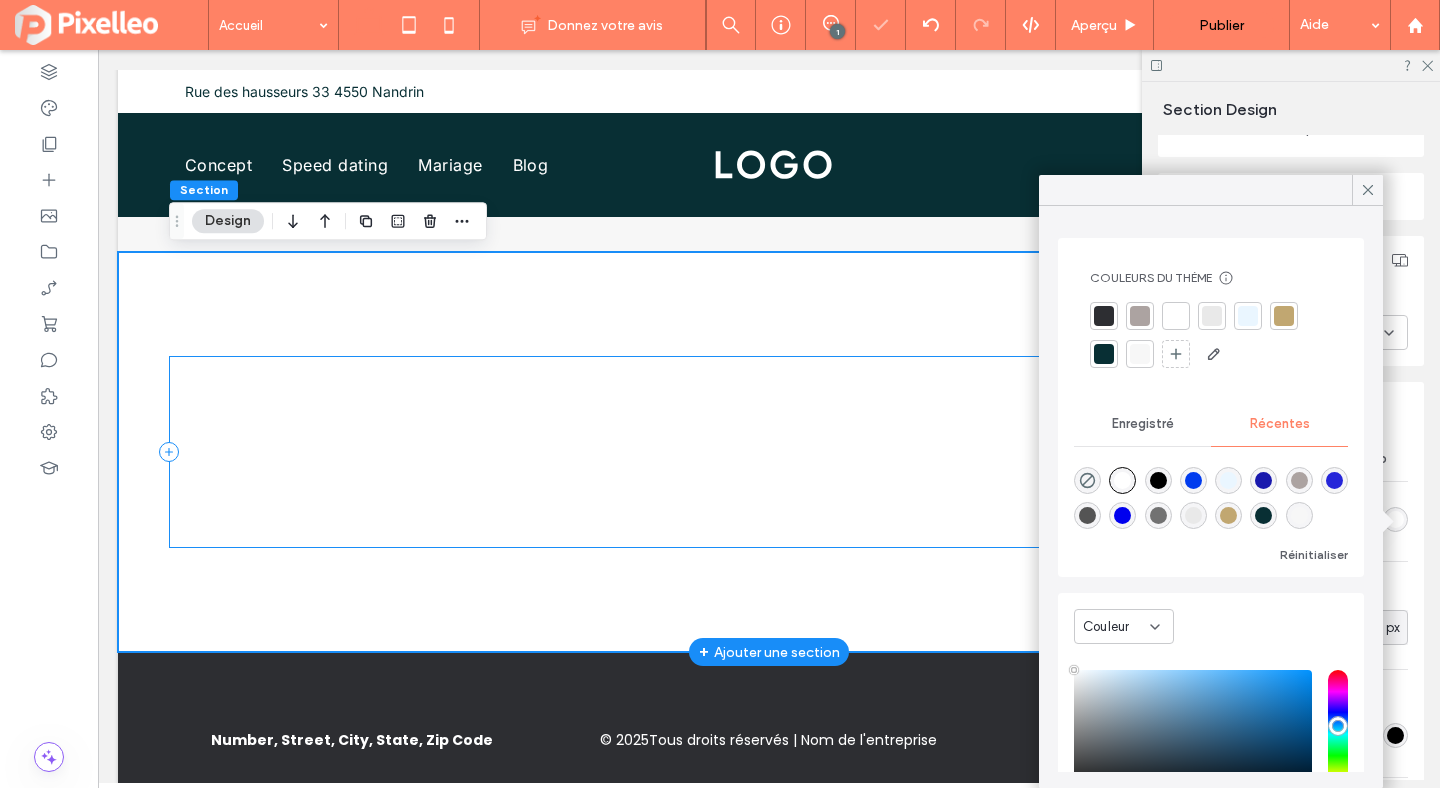 click at bounding box center [769, 452] 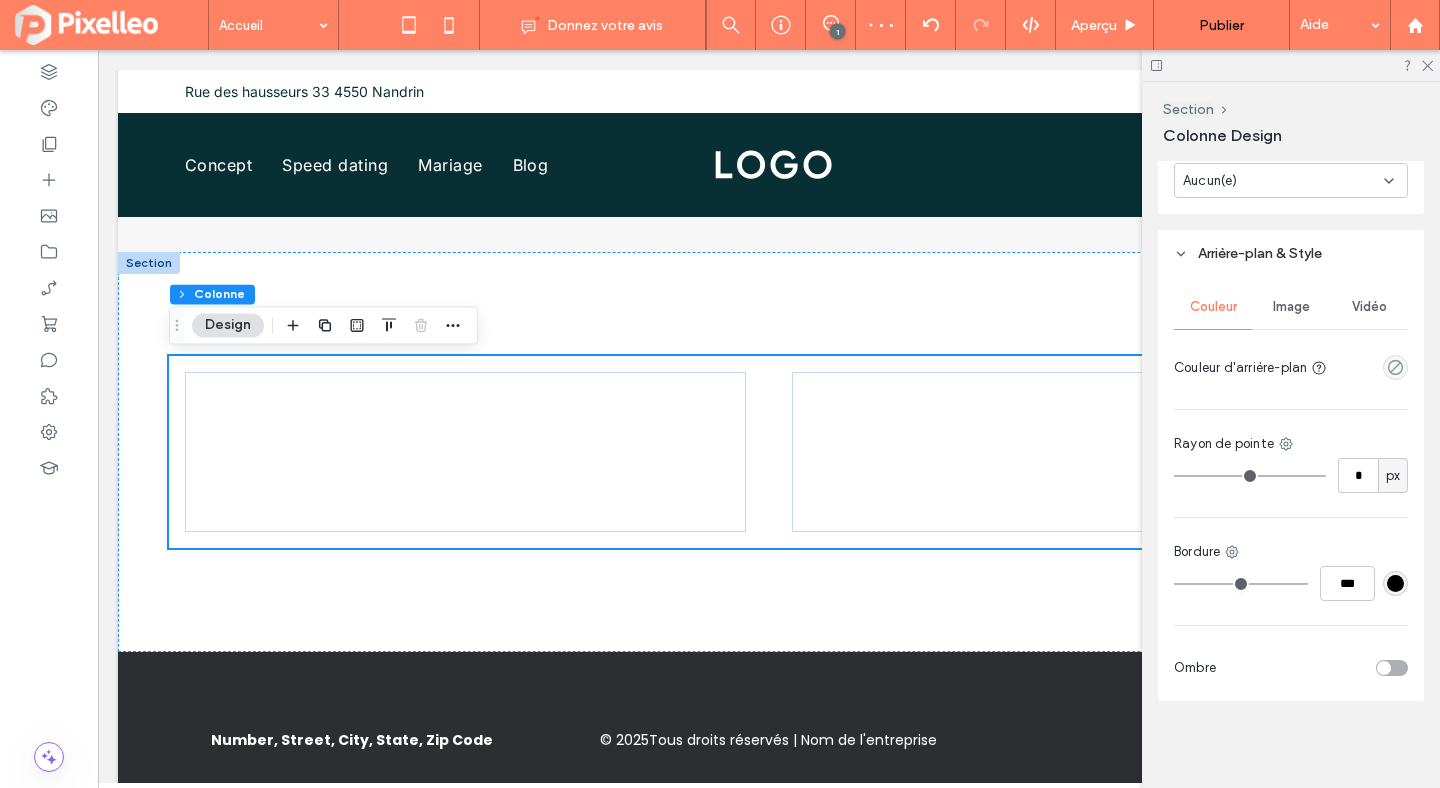 scroll, scrollTop: 1050, scrollLeft: 0, axis: vertical 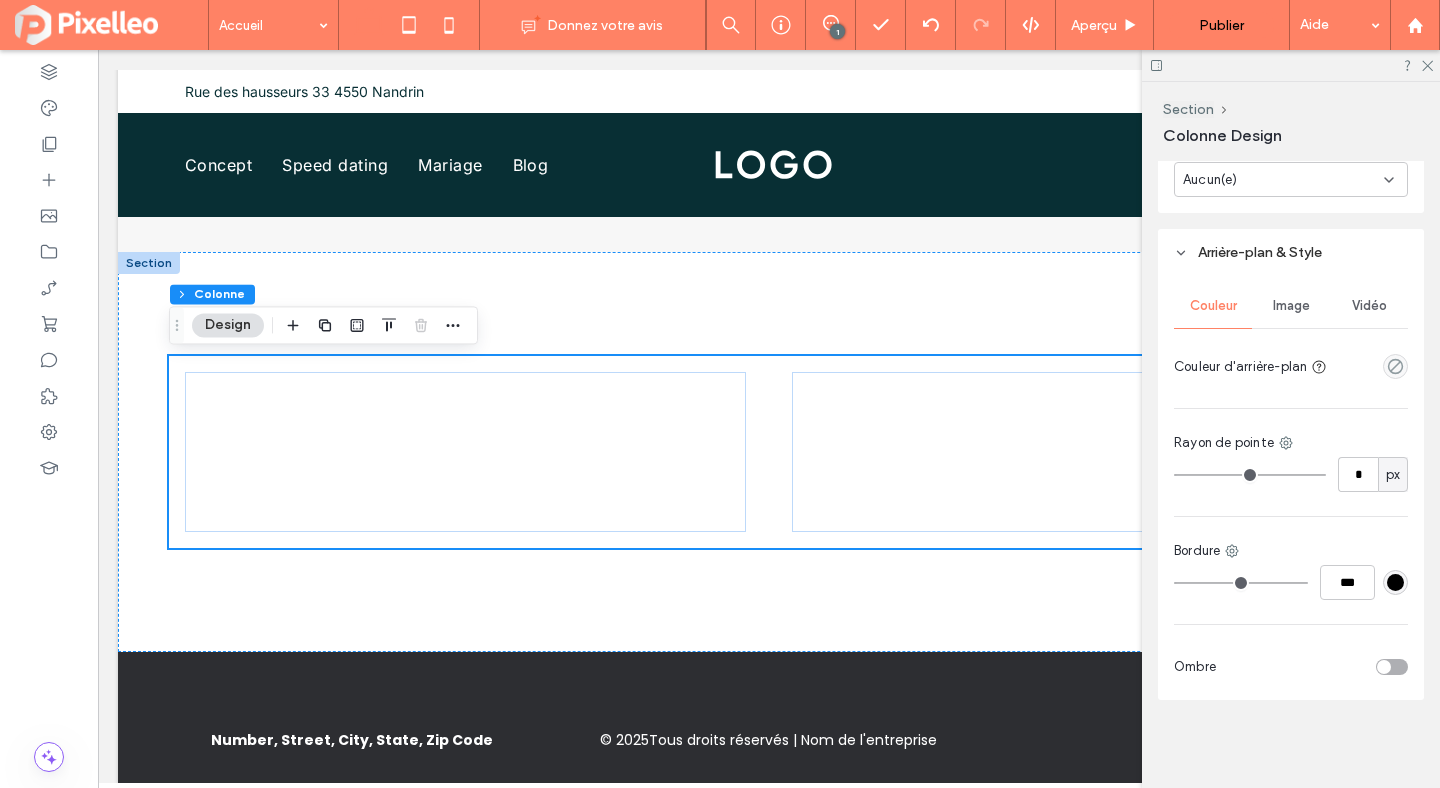 type on "*" 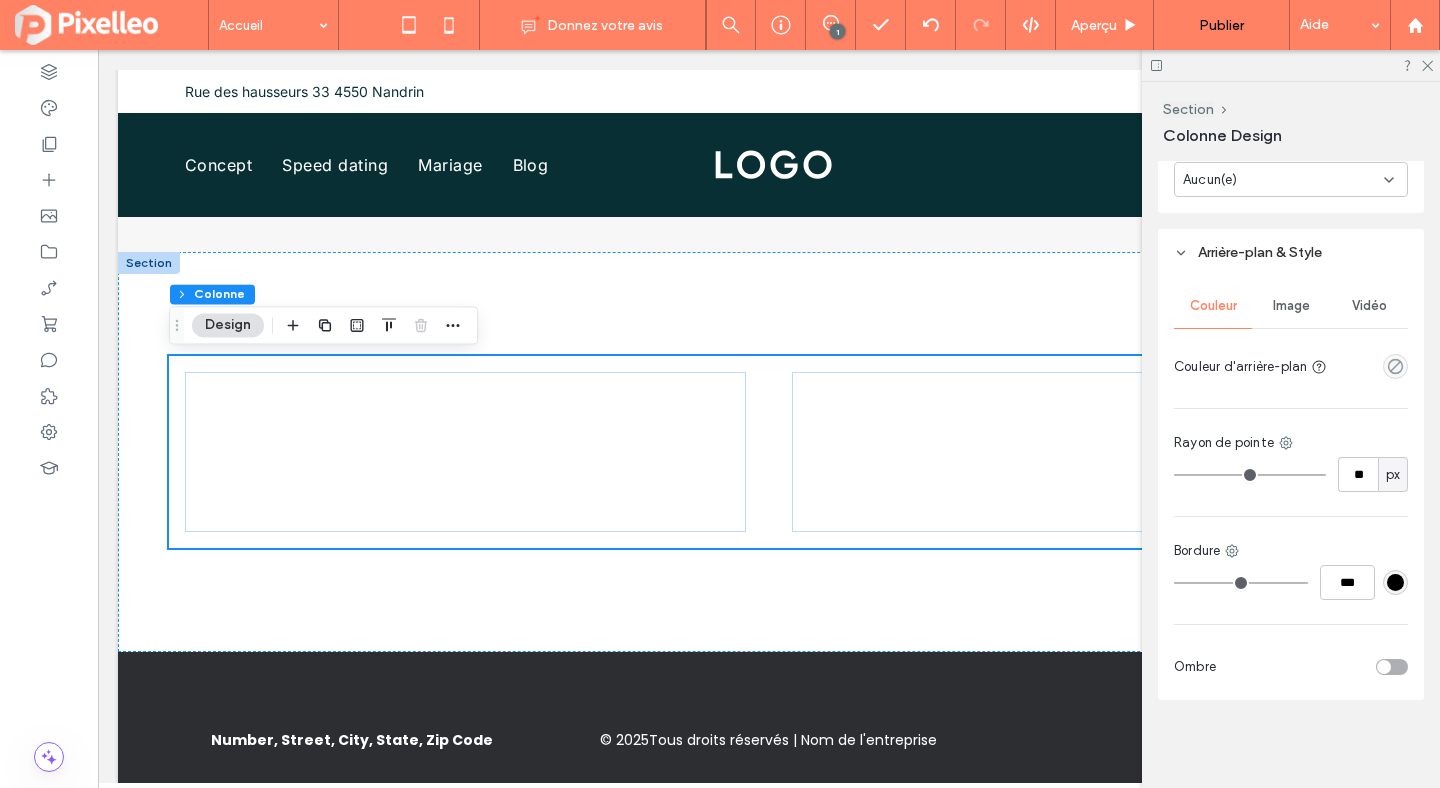 click at bounding box center (1250, 475) 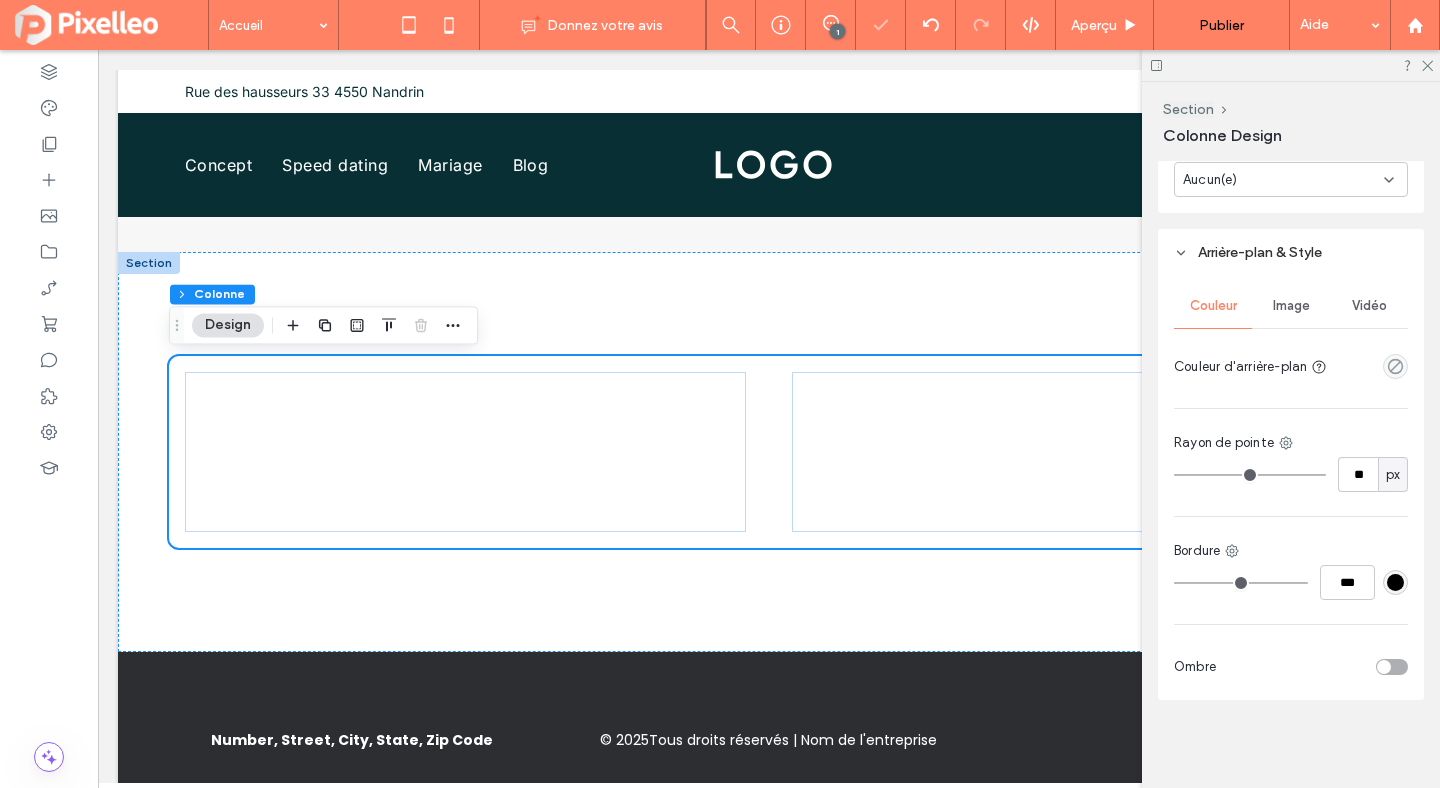 type on "**" 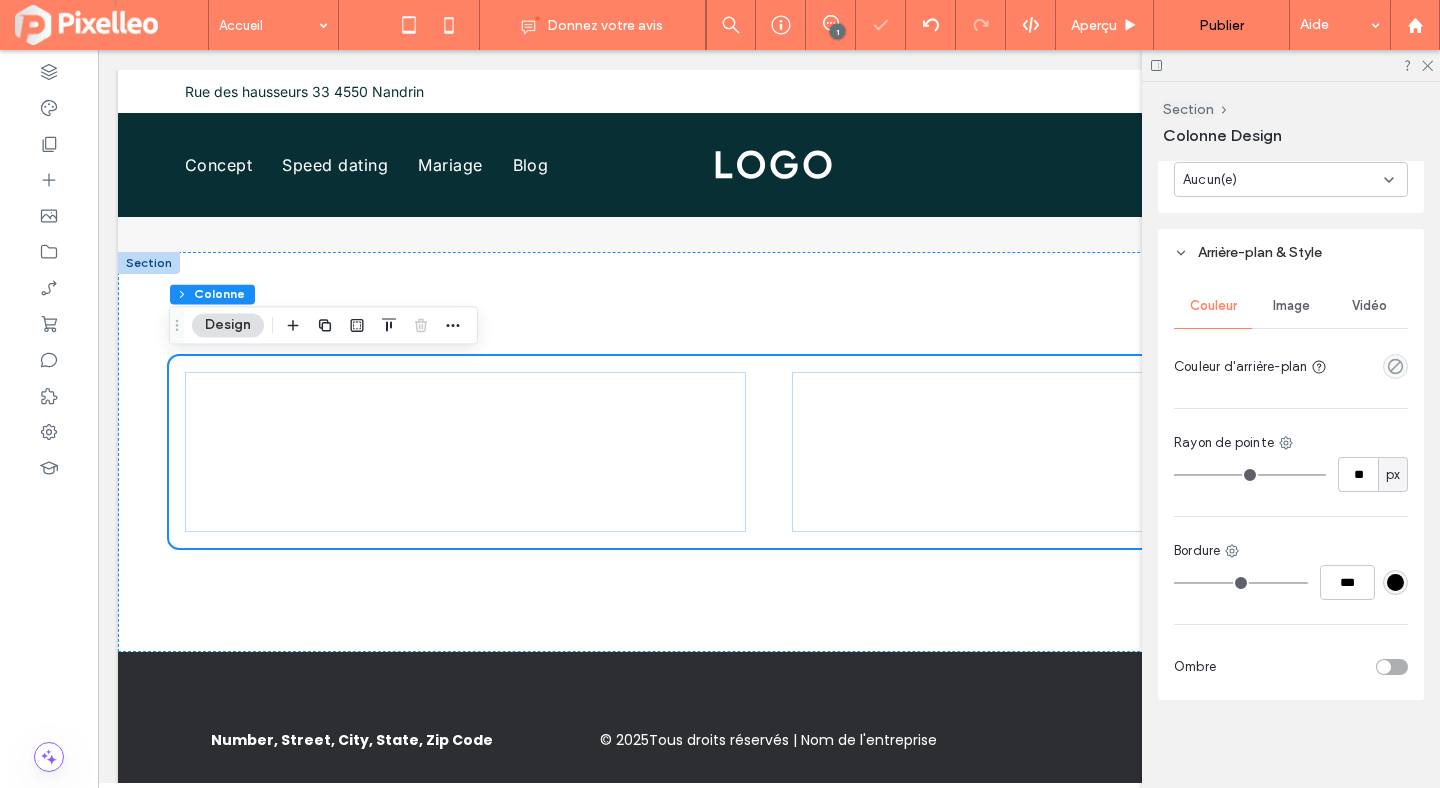 type on "**" 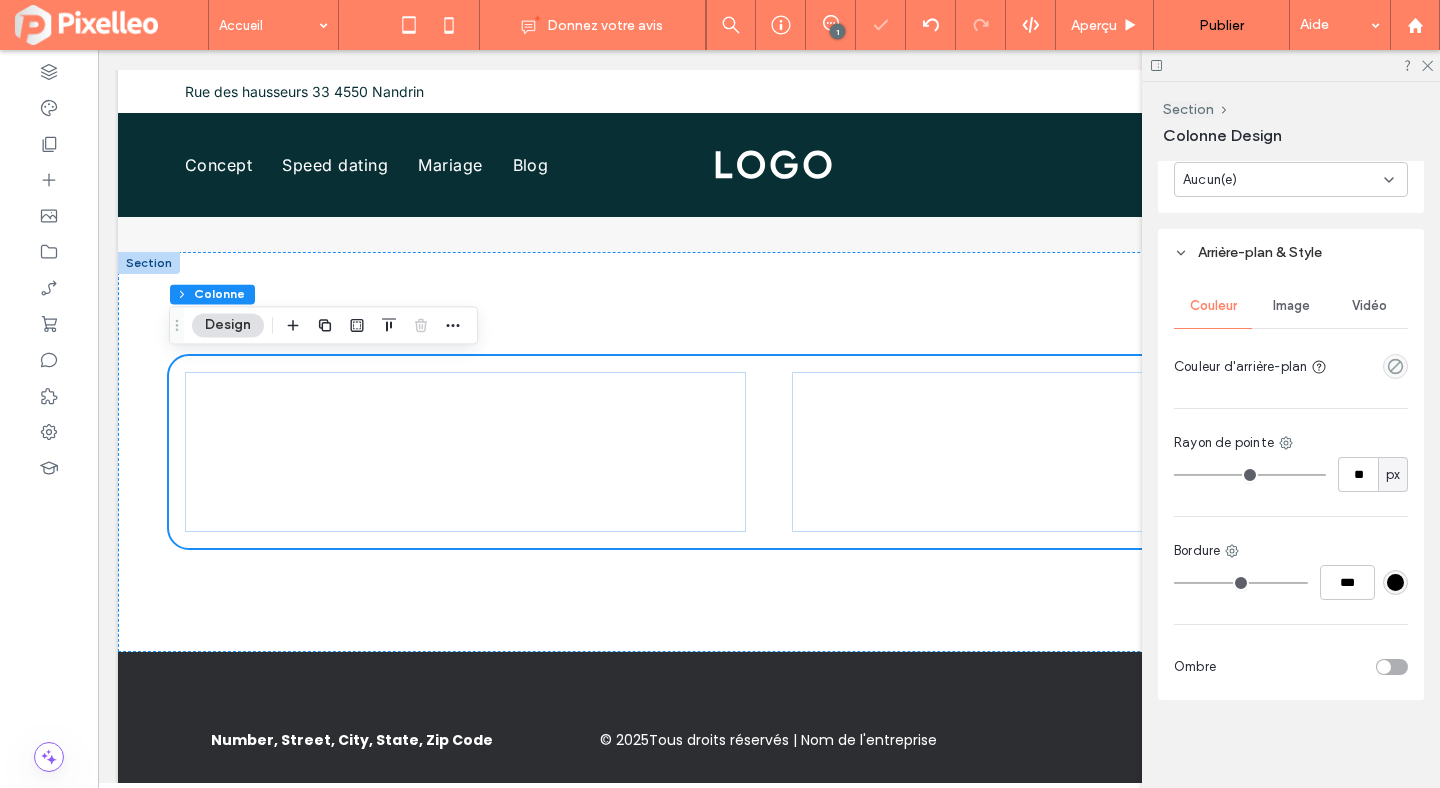 type on "**" 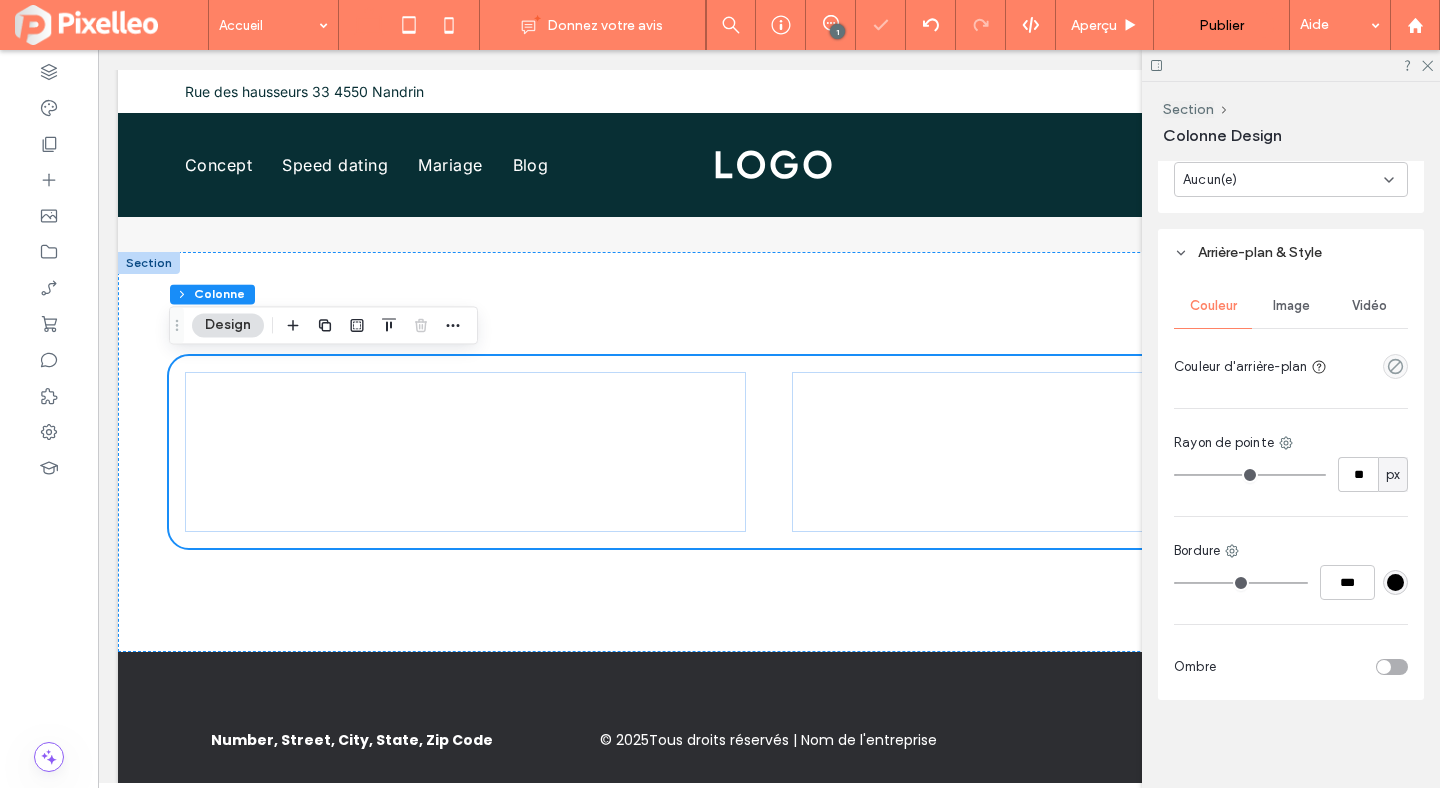 type on "**" 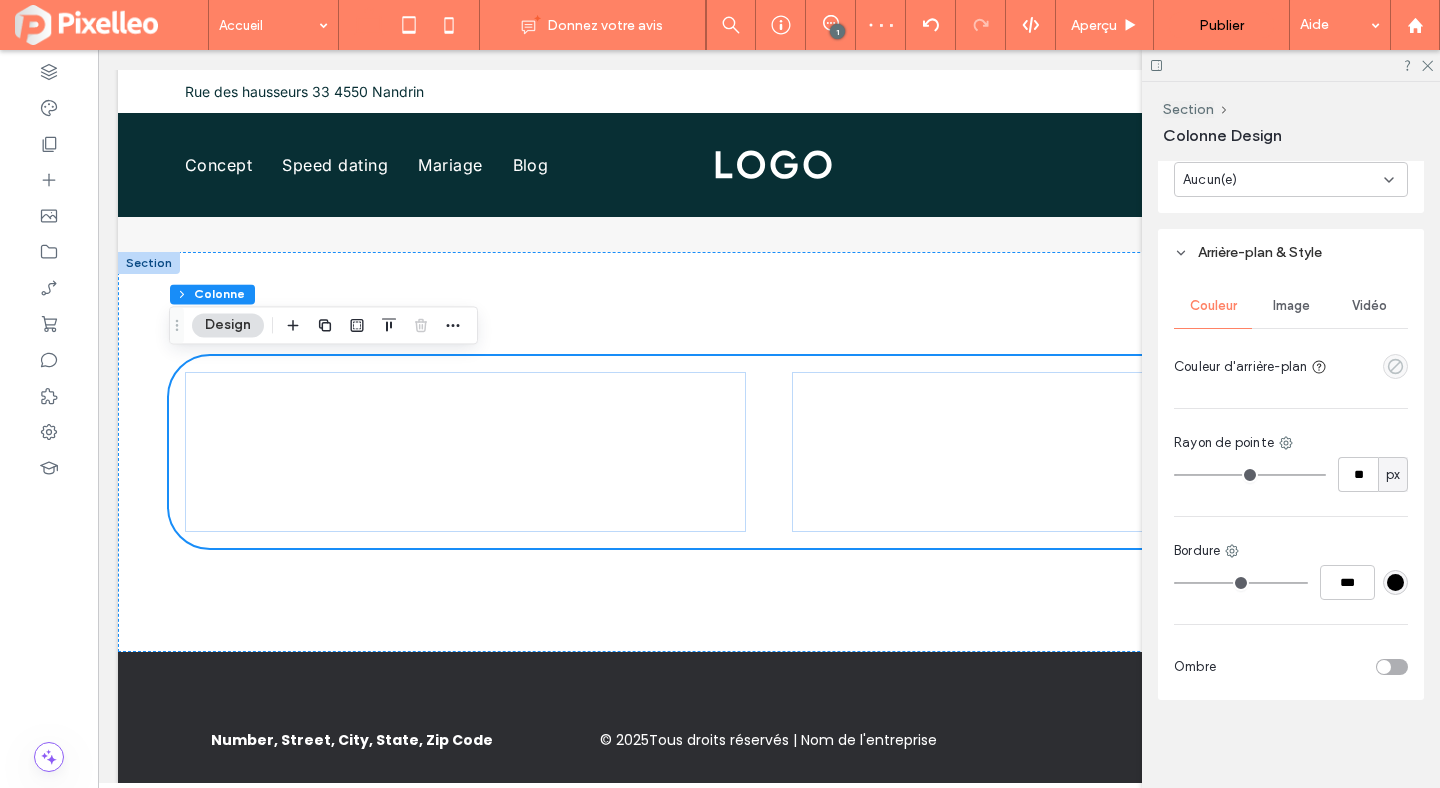 click 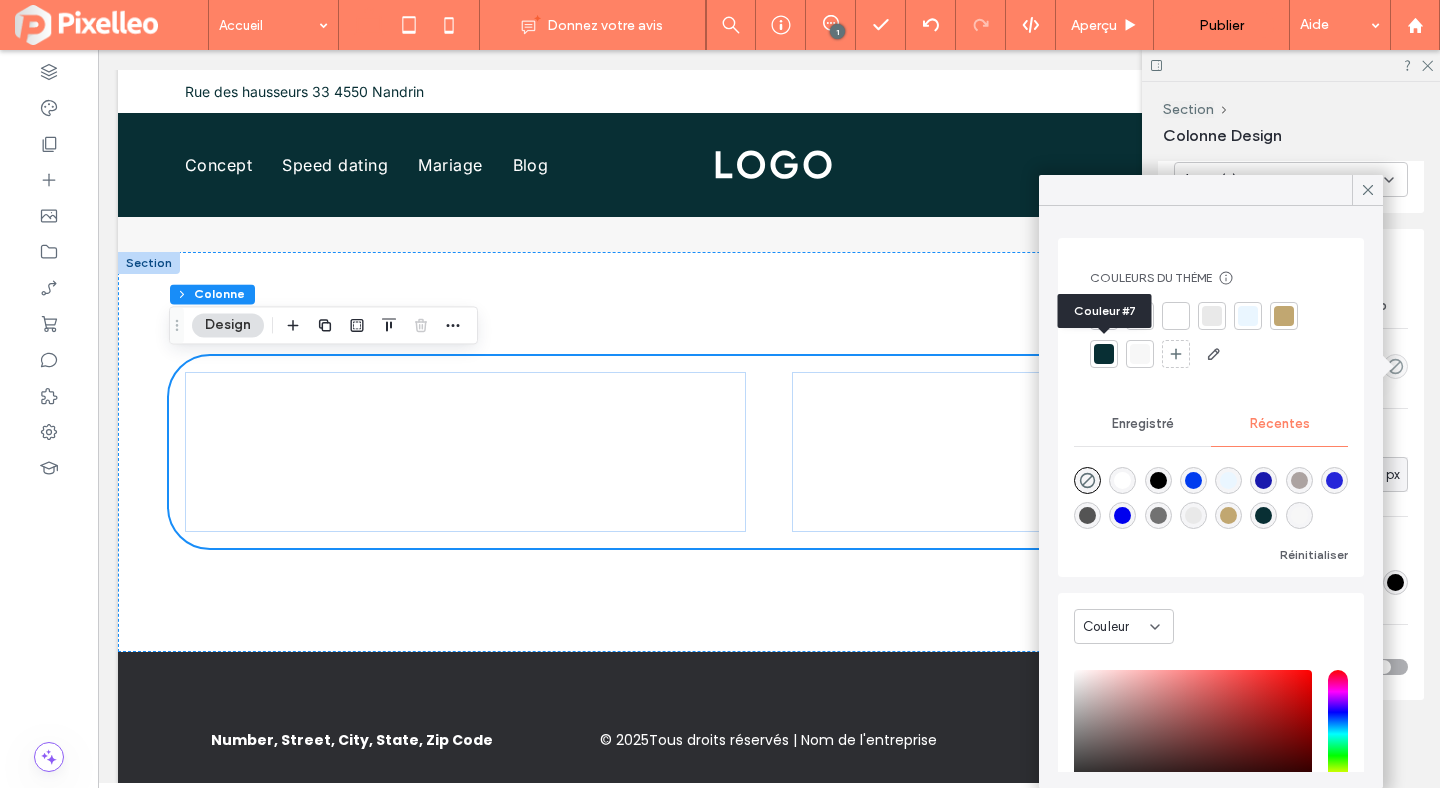 click at bounding box center [1104, 354] 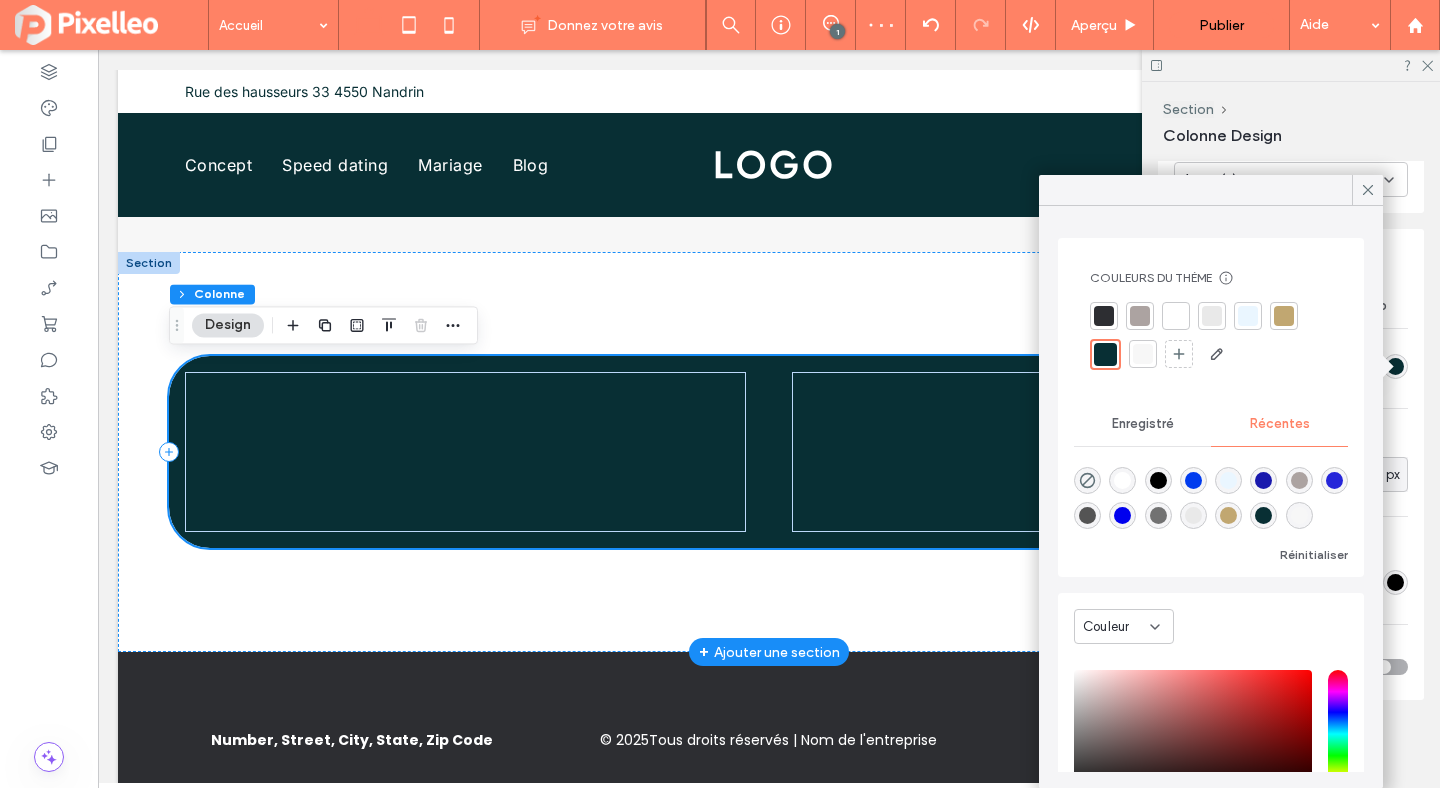 click at bounding box center (769, 452) 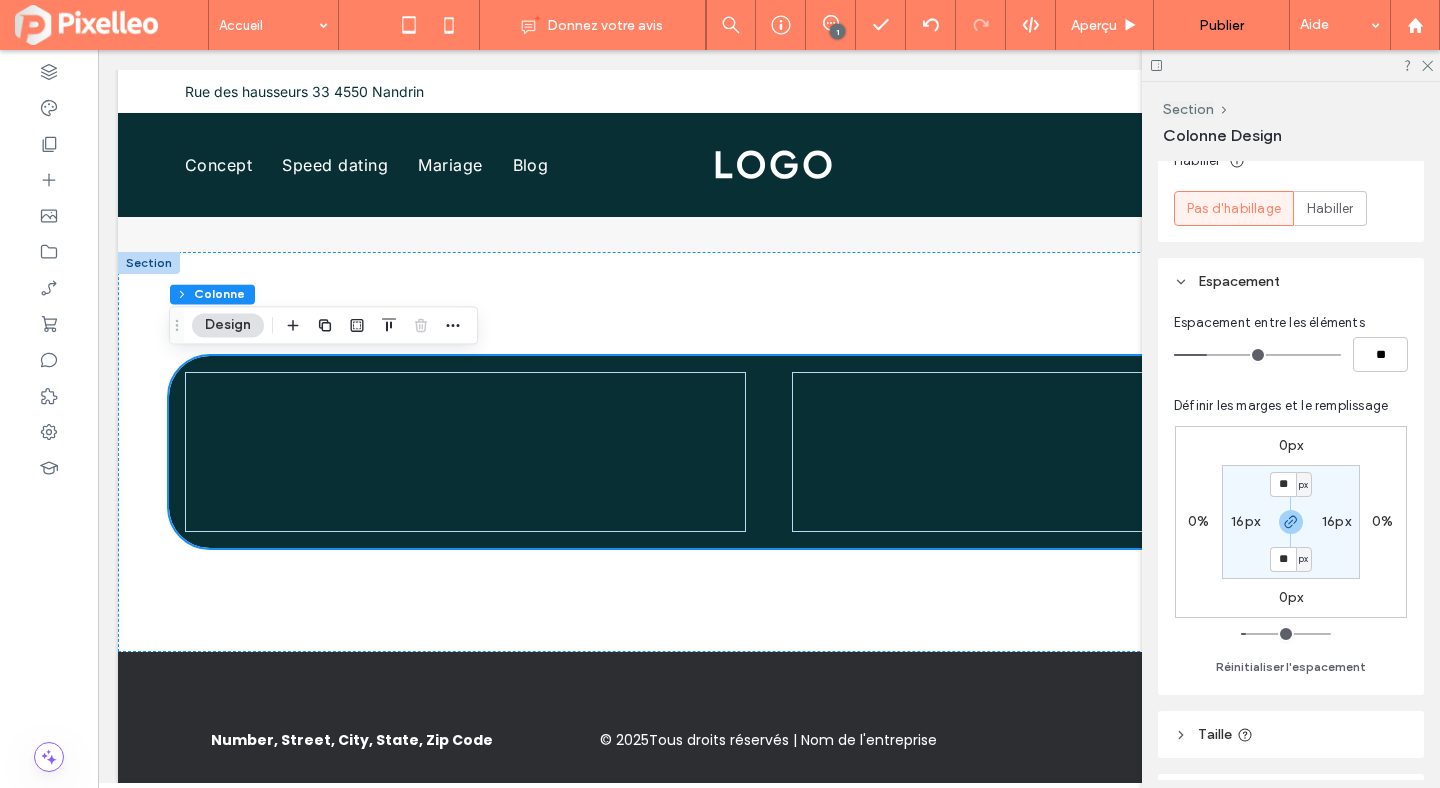 scroll, scrollTop: 127, scrollLeft: 0, axis: vertical 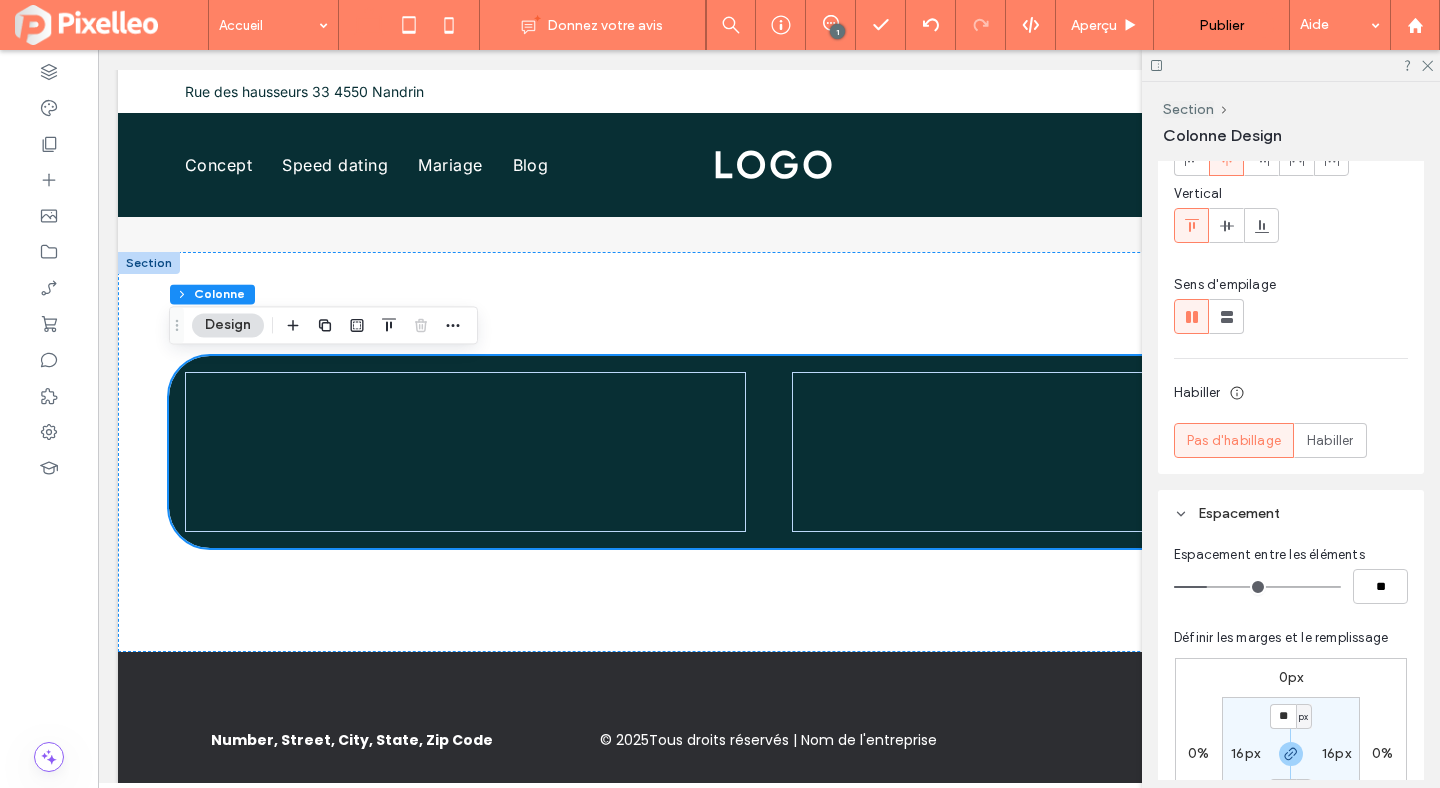 type on "*" 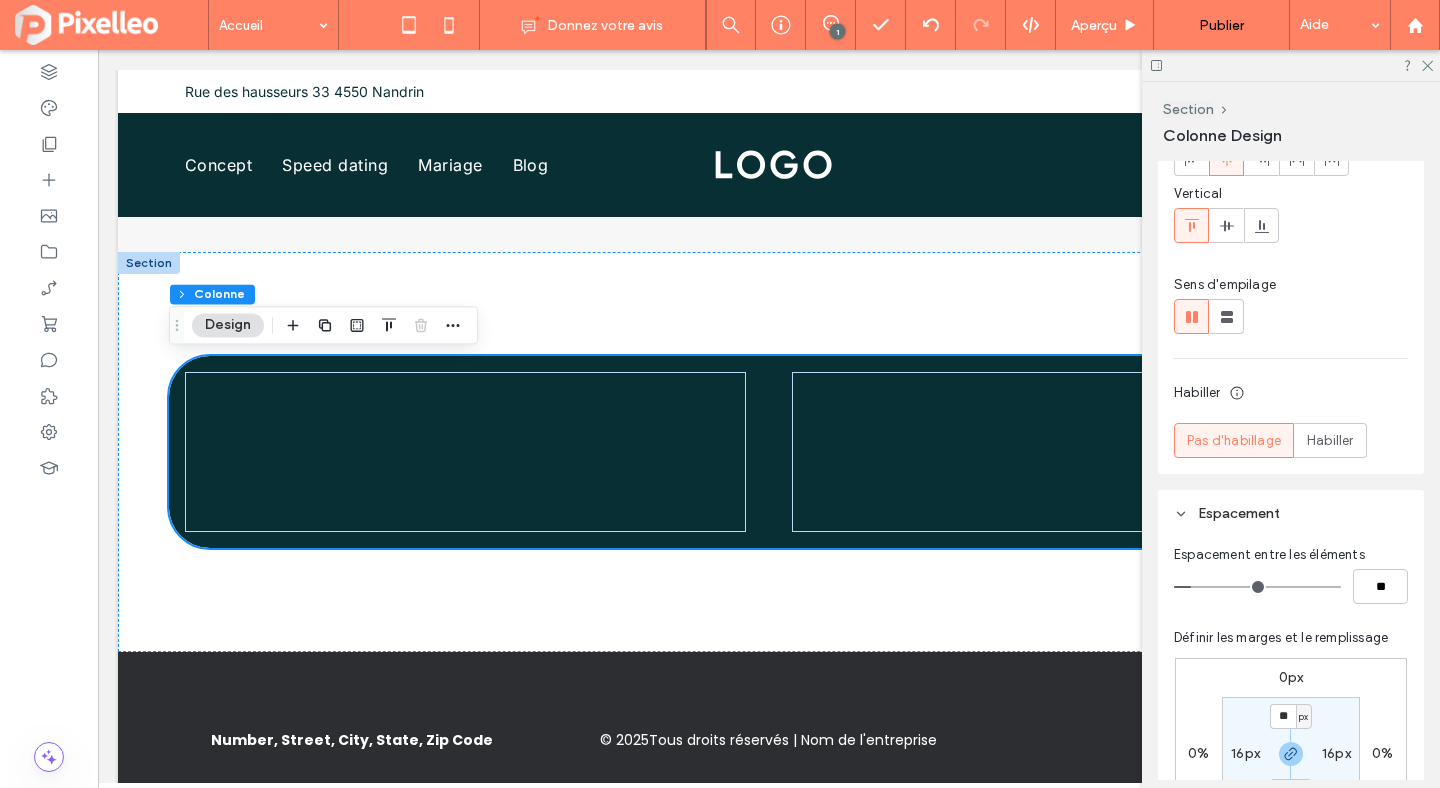 drag, startPoint x: 1210, startPoint y: 585, endPoint x: 1198, endPoint y: 585, distance: 12 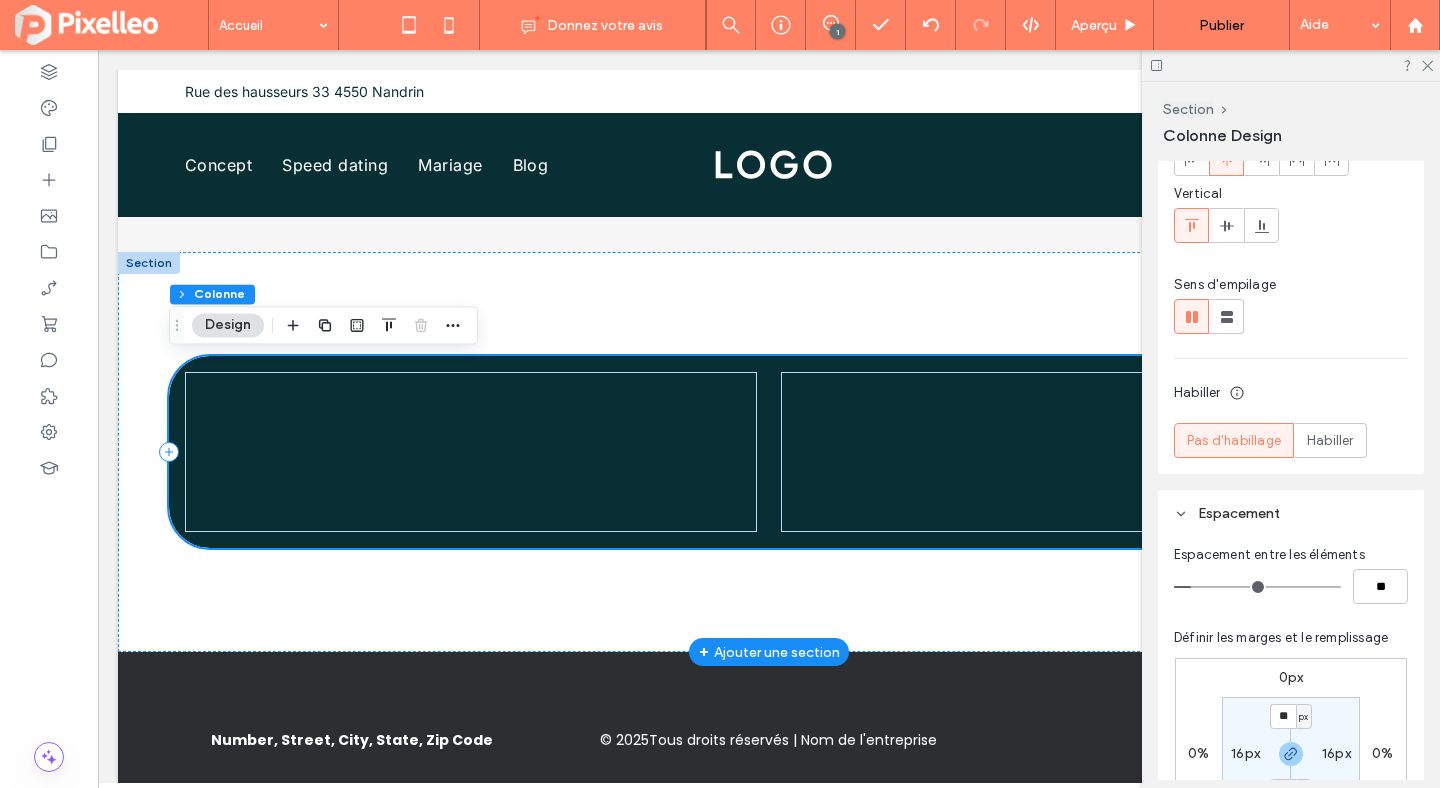 click at bounding box center (769, 452) 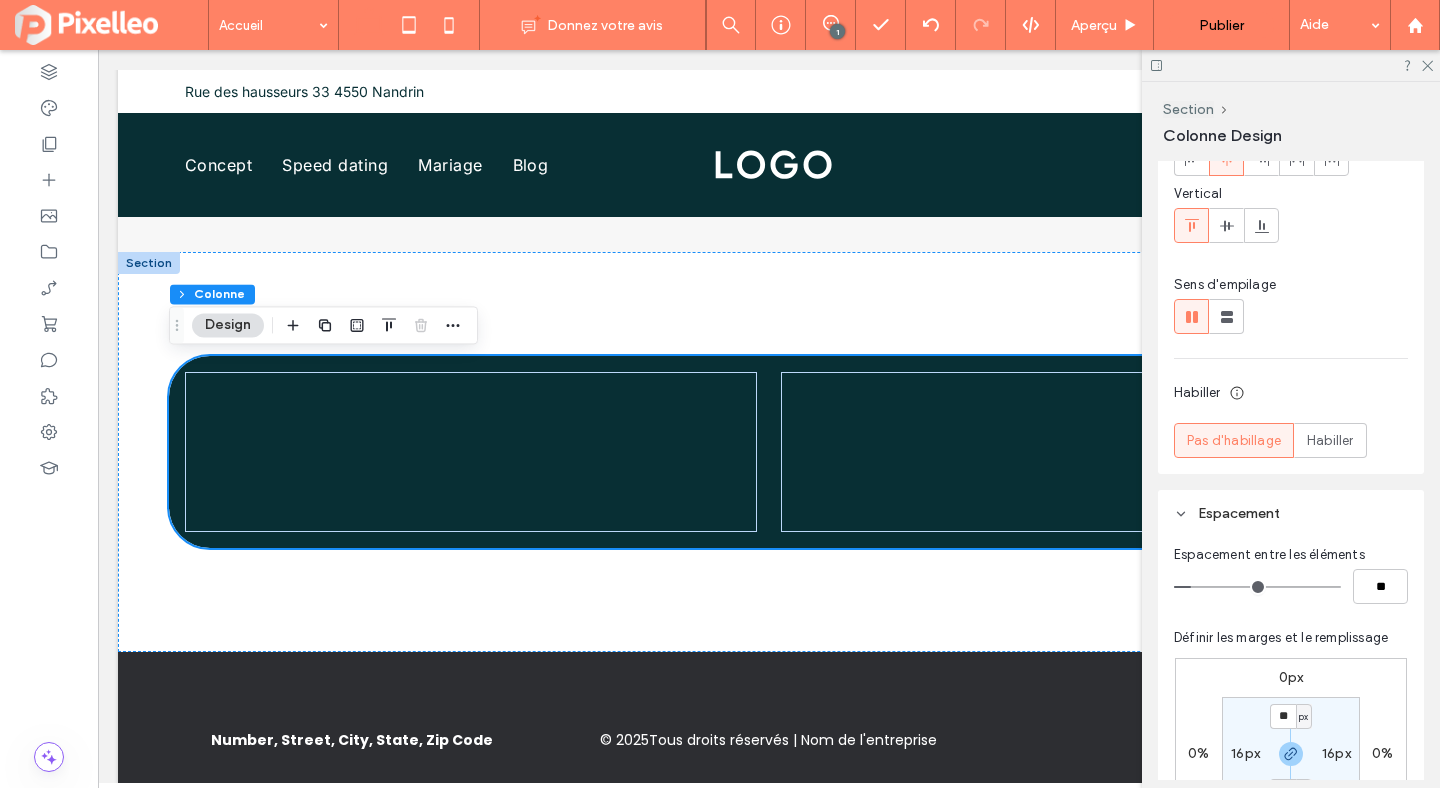 click on "Design" at bounding box center [228, 325] 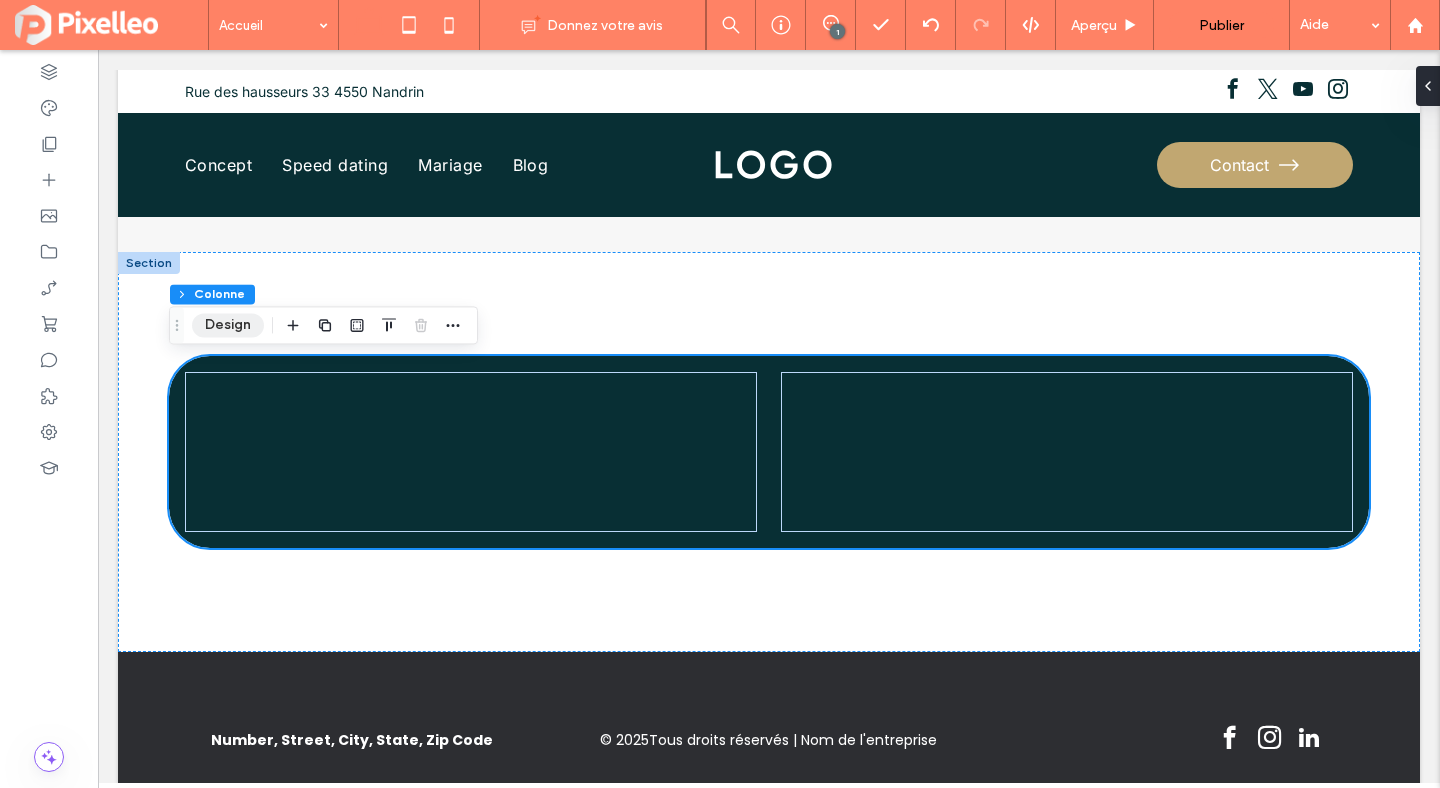 click on "Design" at bounding box center (228, 325) 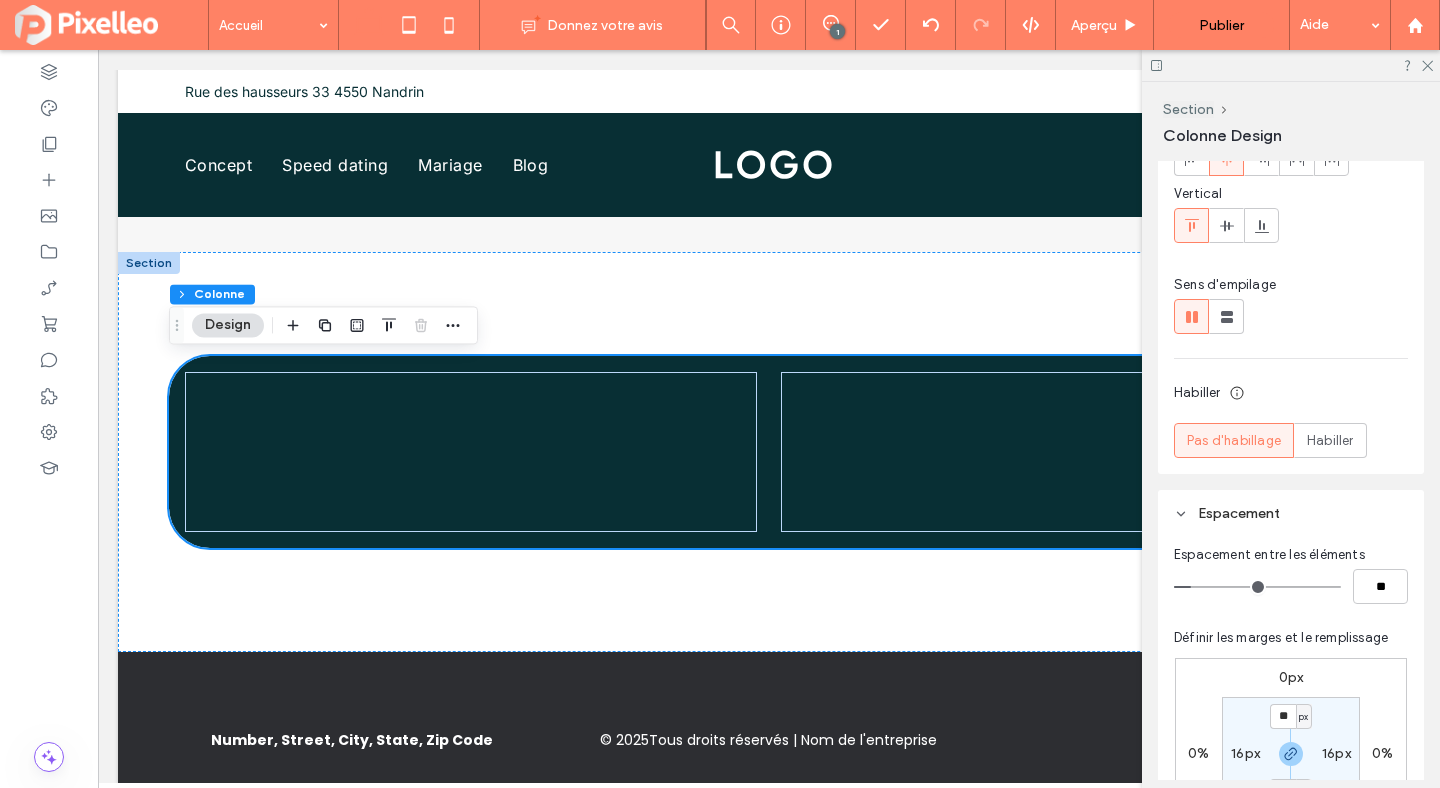 scroll, scrollTop: 1050, scrollLeft: 0, axis: vertical 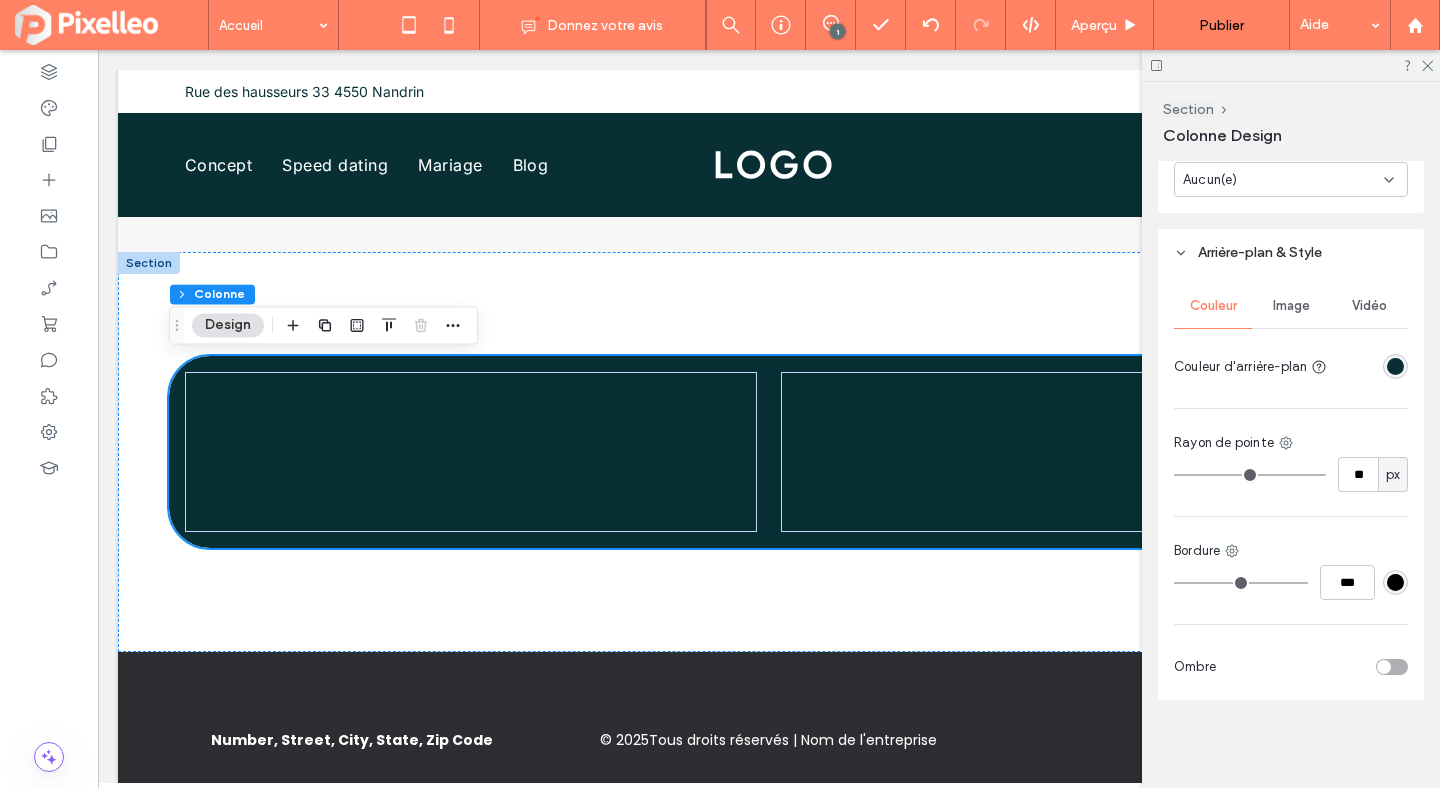 click on "Image" at bounding box center (1291, 306) 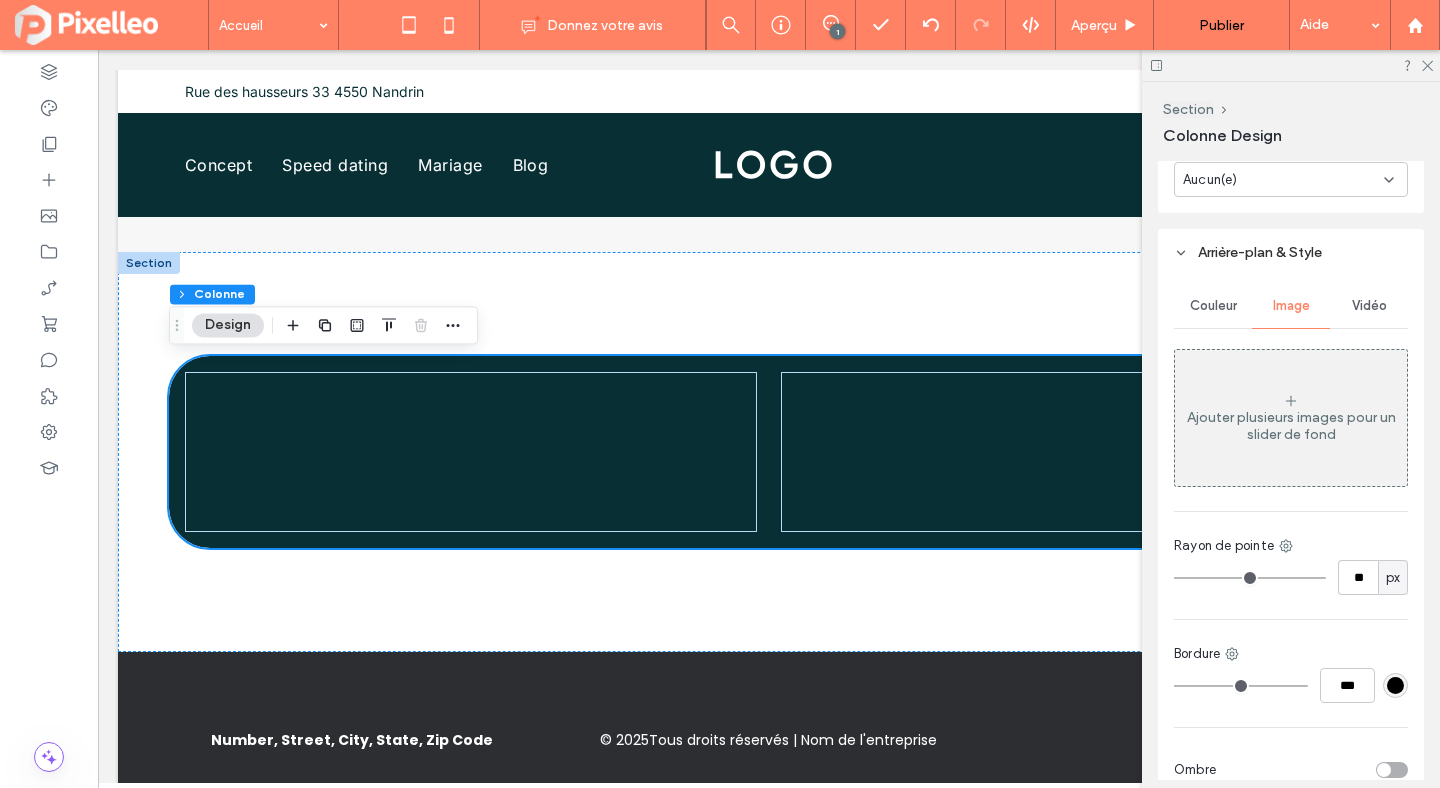 click on "Ajouter plusieurs images pour un slider de fond" at bounding box center (1291, 418) 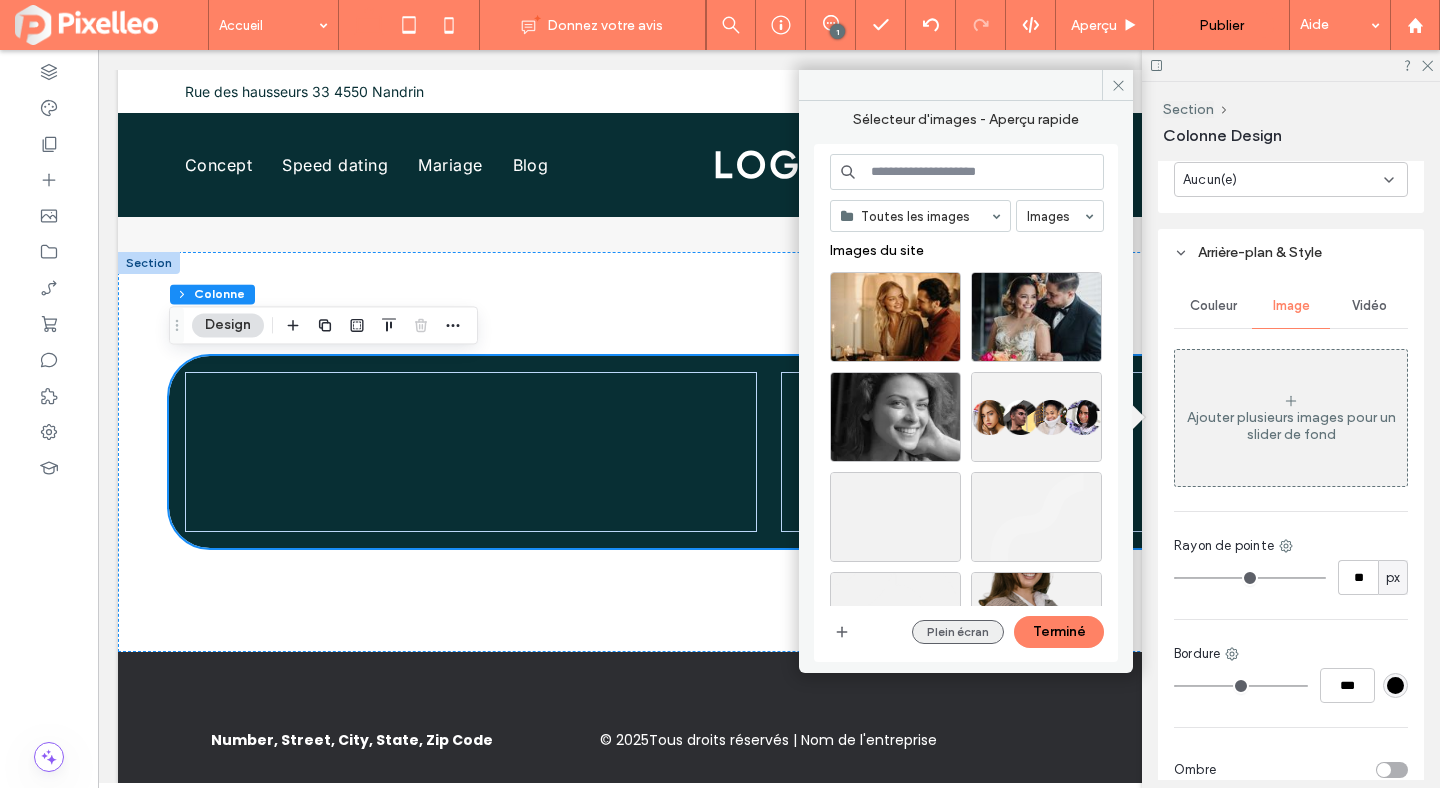 click on "Plein écran" at bounding box center [958, 632] 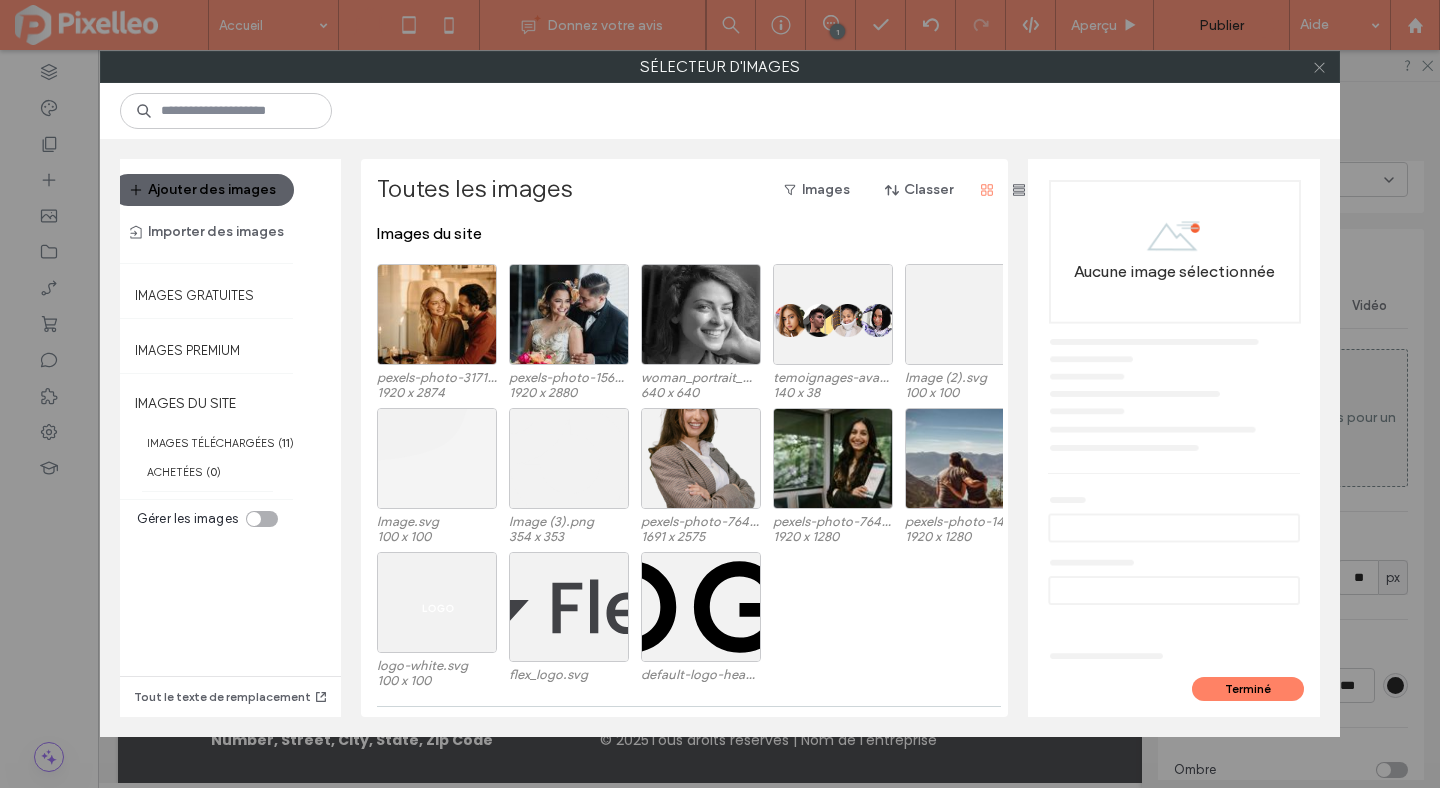 click 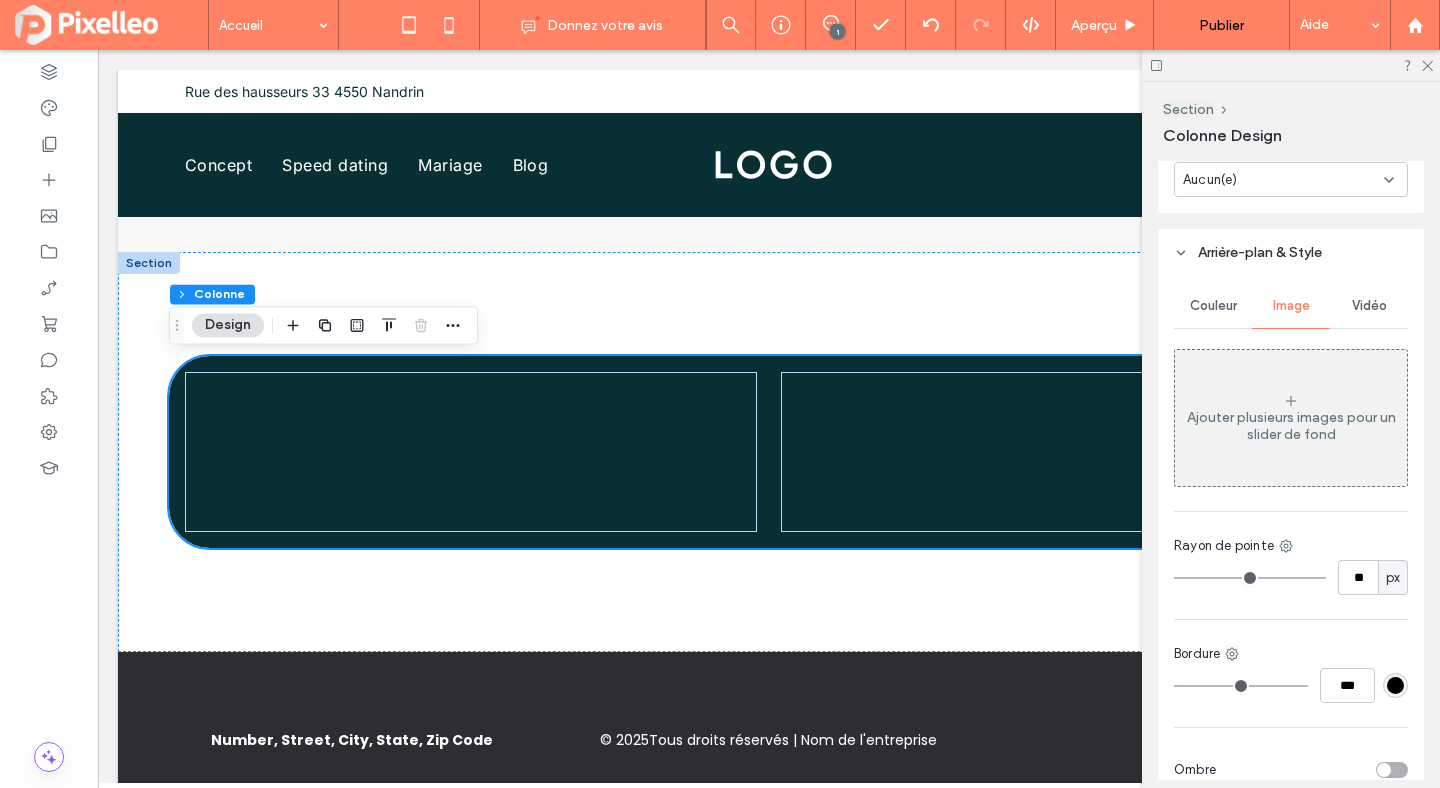 click on "Ajouter plusieurs images pour un slider de fond" at bounding box center [1291, 418] 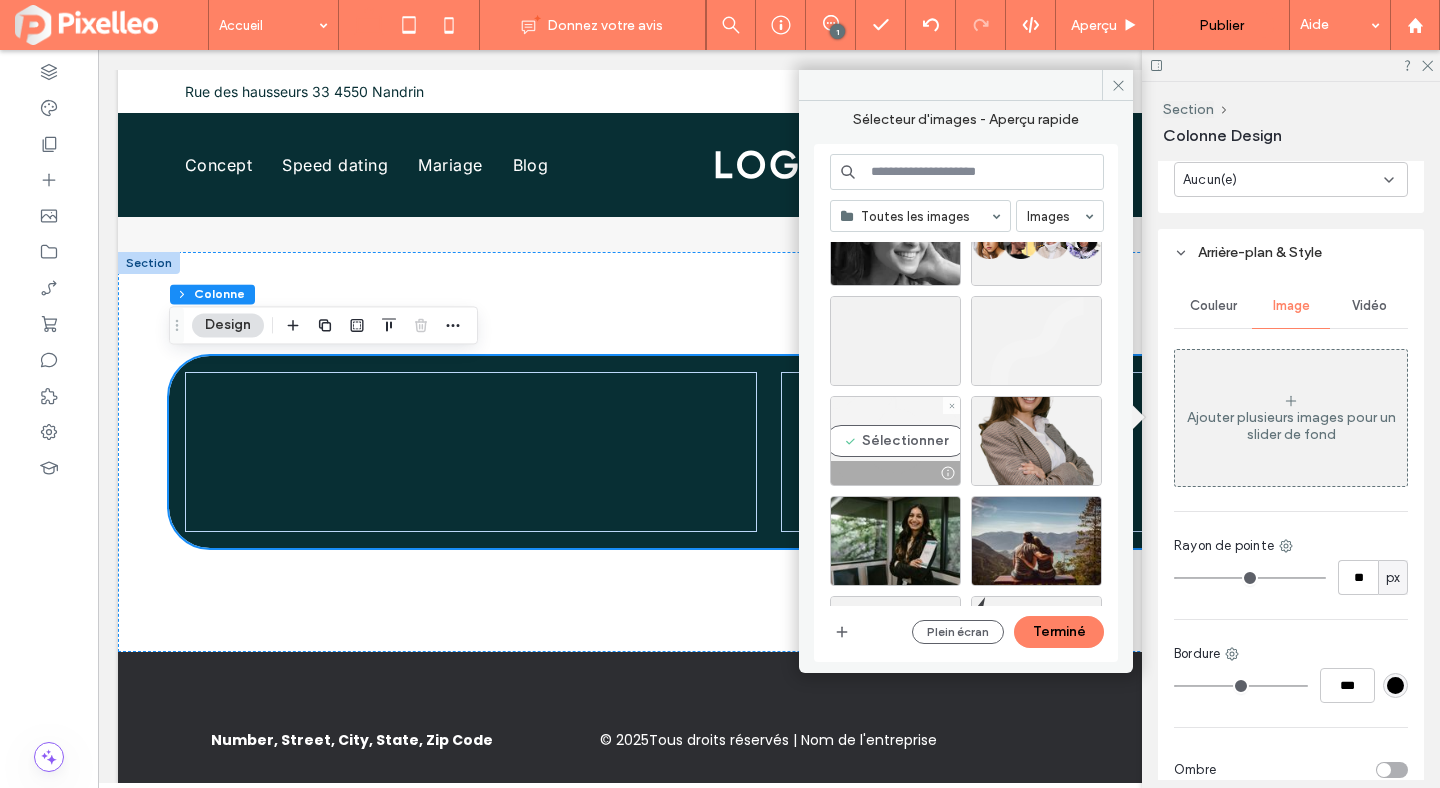 scroll, scrollTop: 174, scrollLeft: 0, axis: vertical 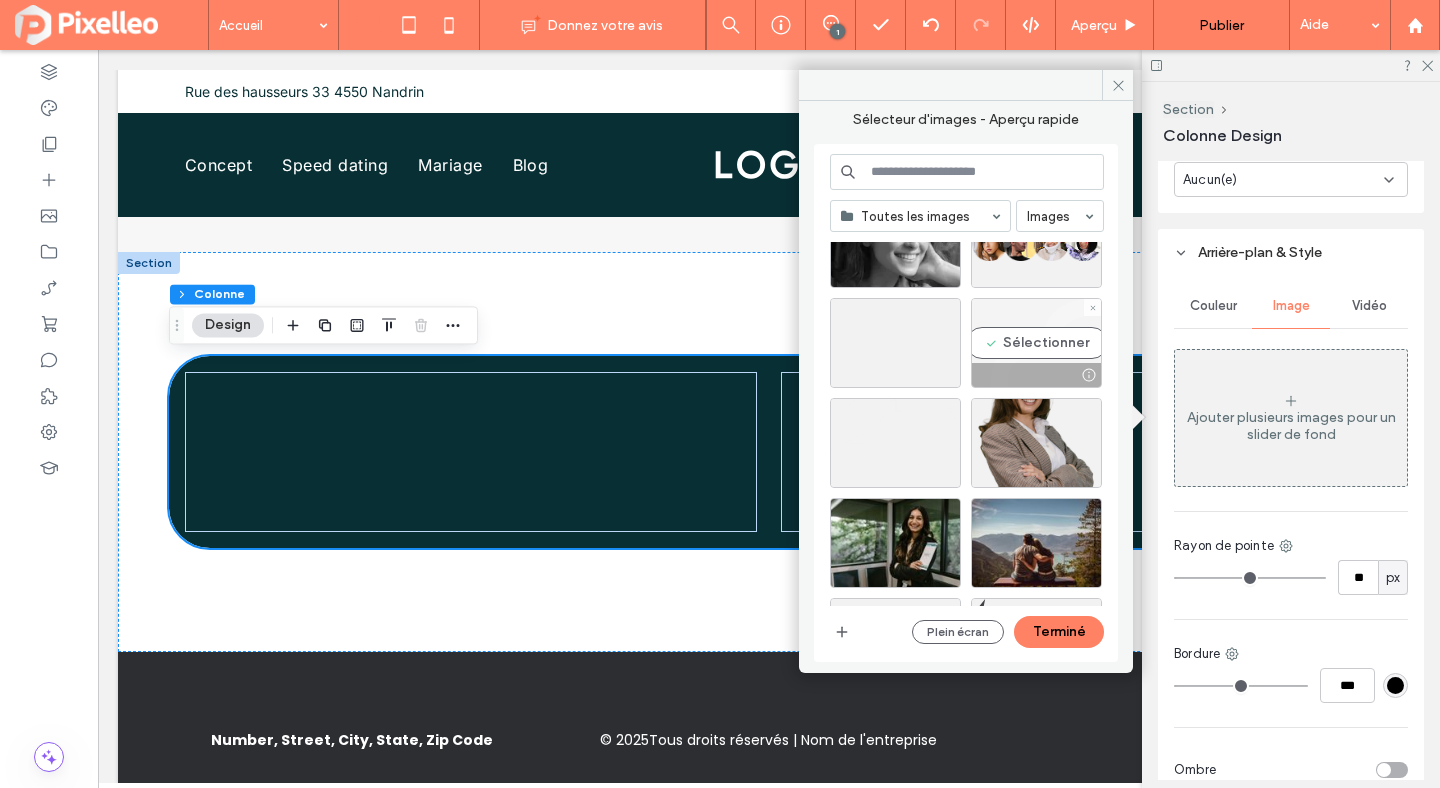 click on "Sélectionner" at bounding box center (1036, 343) 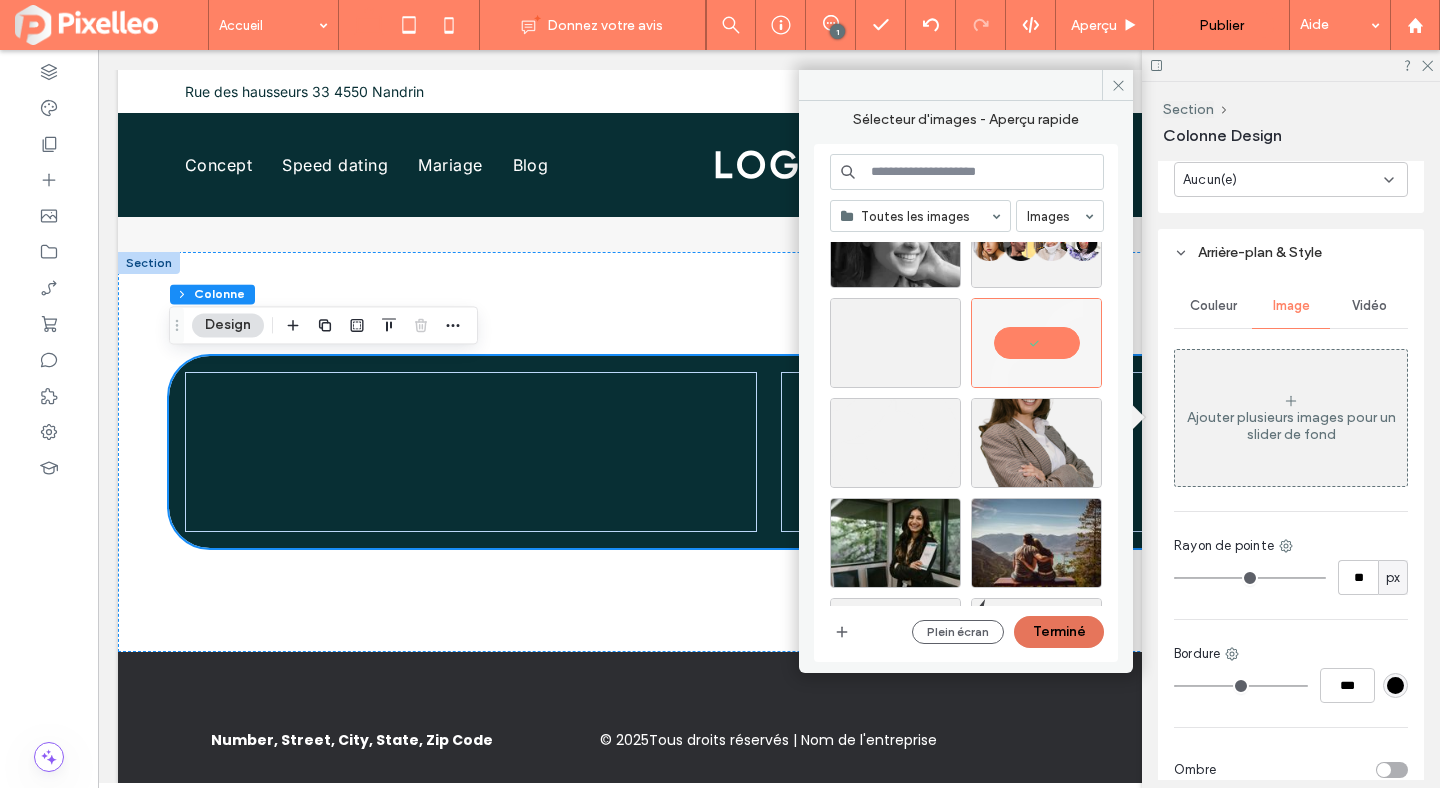 click on "Terminé" at bounding box center [1059, 632] 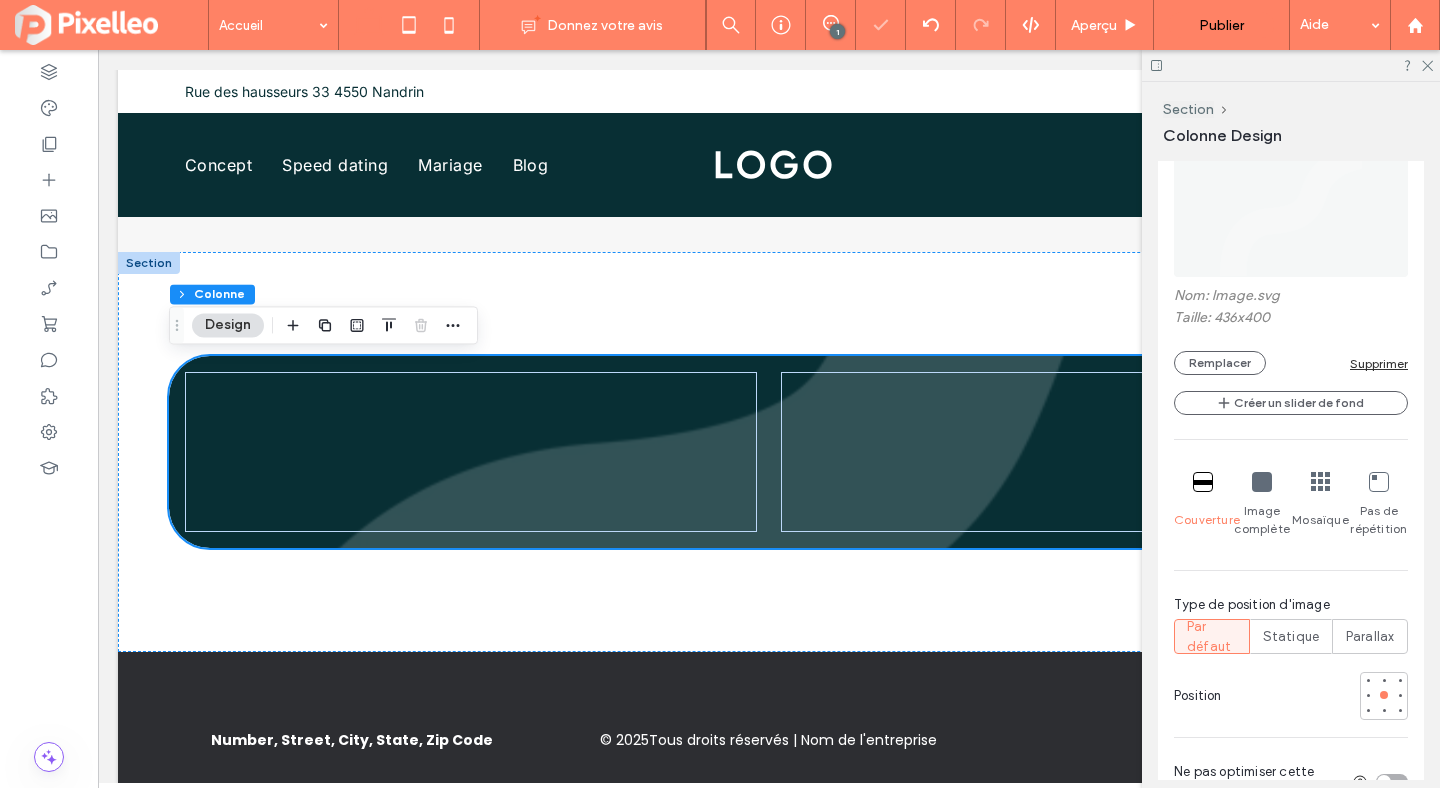 scroll, scrollTop: 1467, scrollLeft: 0, axis: vertical 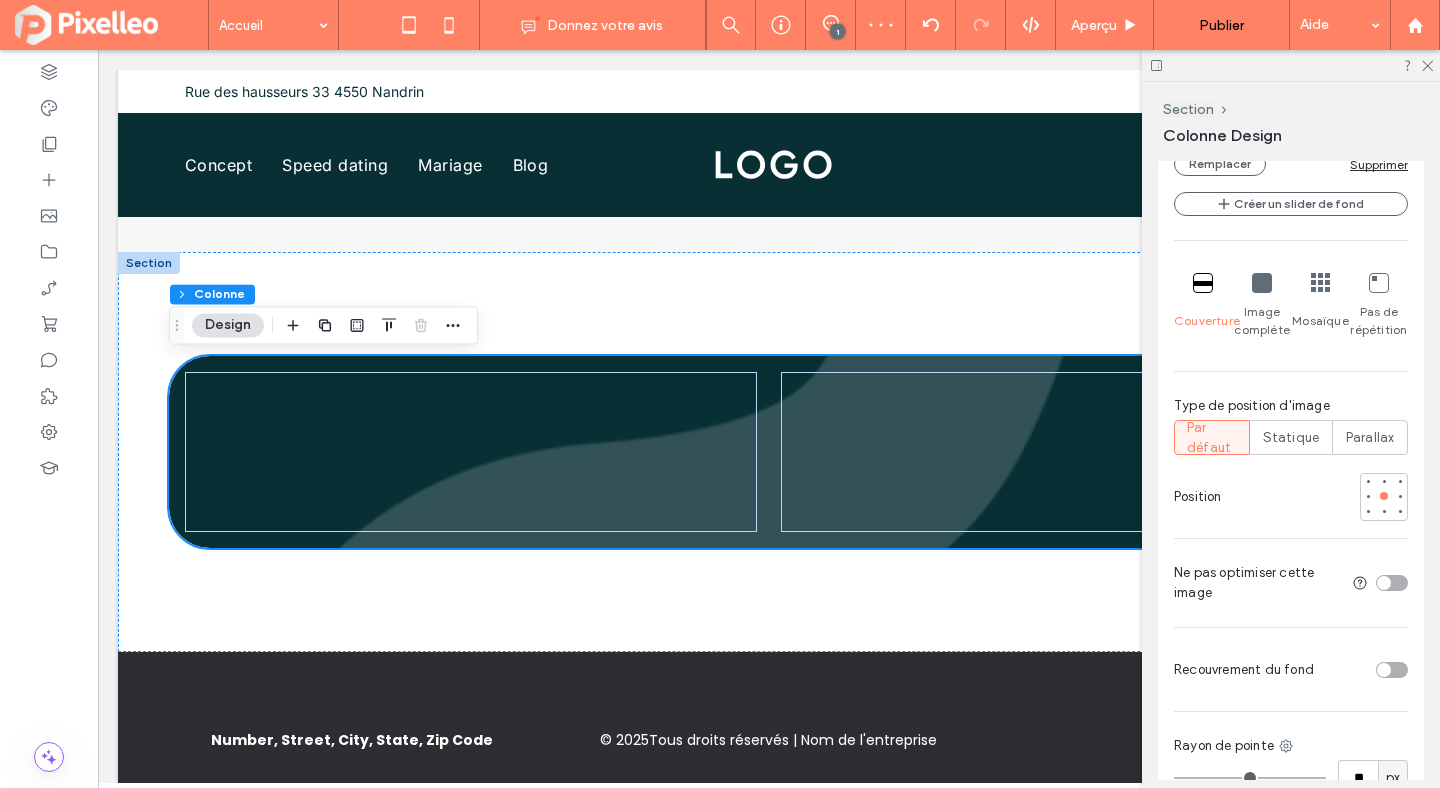 click at bounding box center [1262, 283] 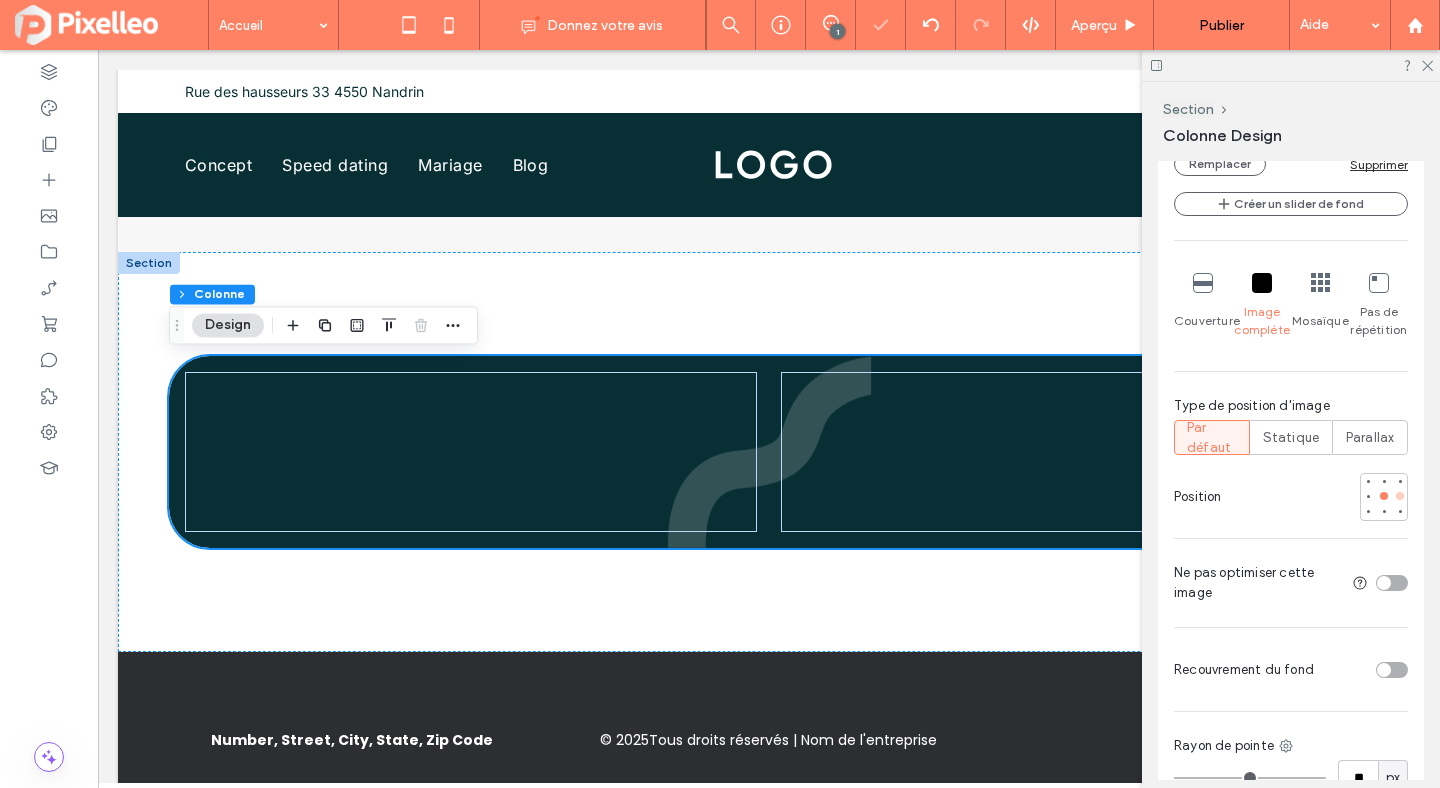 click at bounding box center [1400, 496] 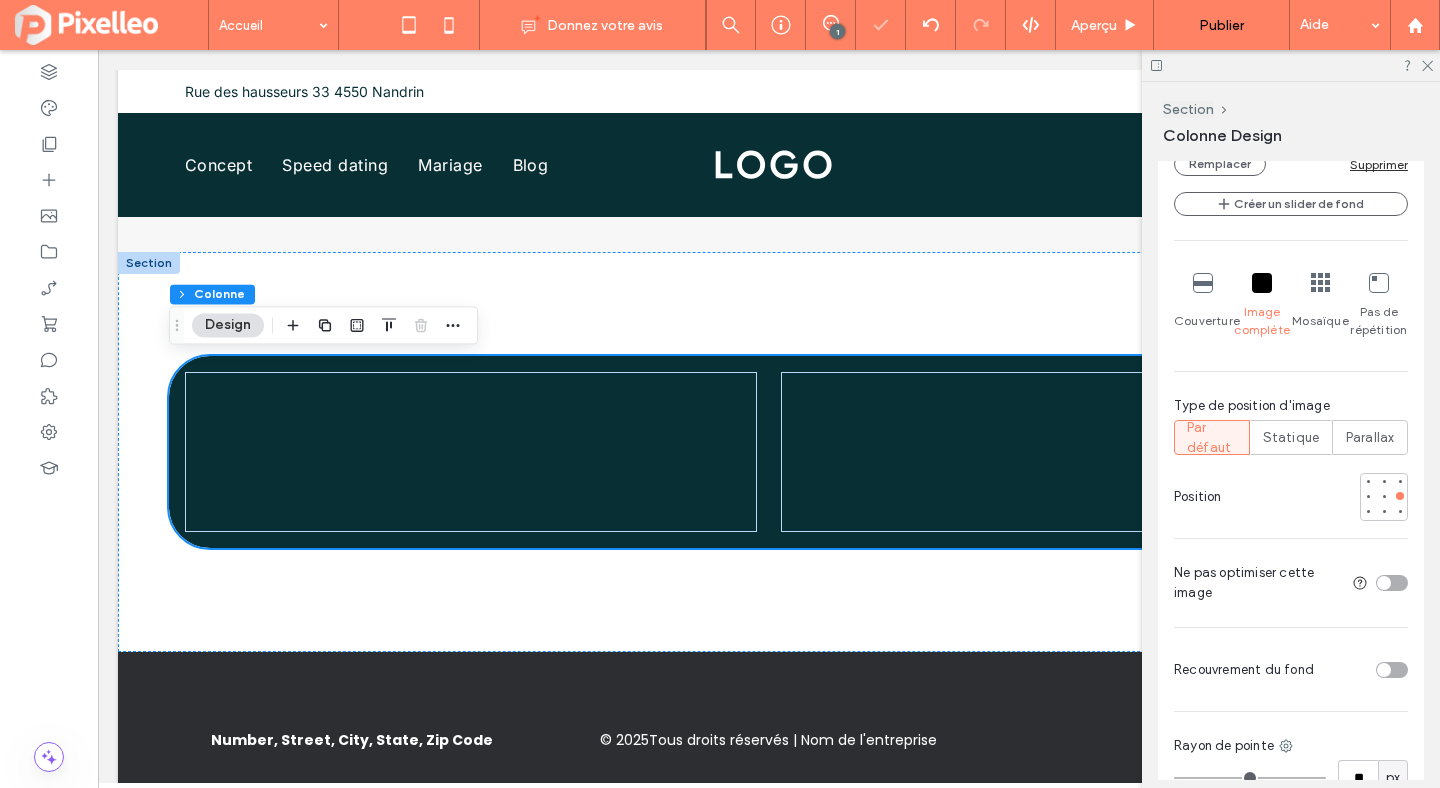 click at bounding box center [1203, 283] 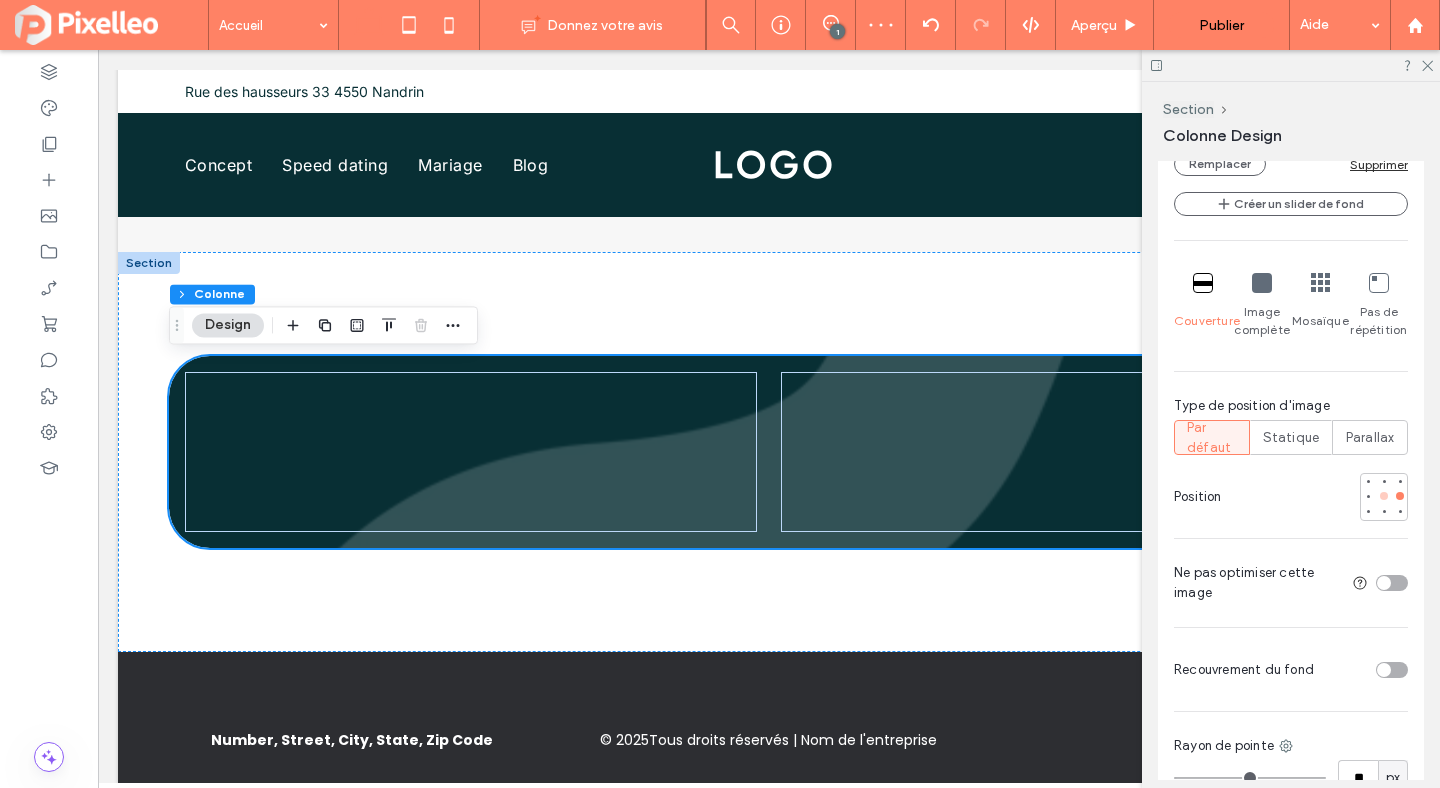 click at bounding box center [1384, 496] 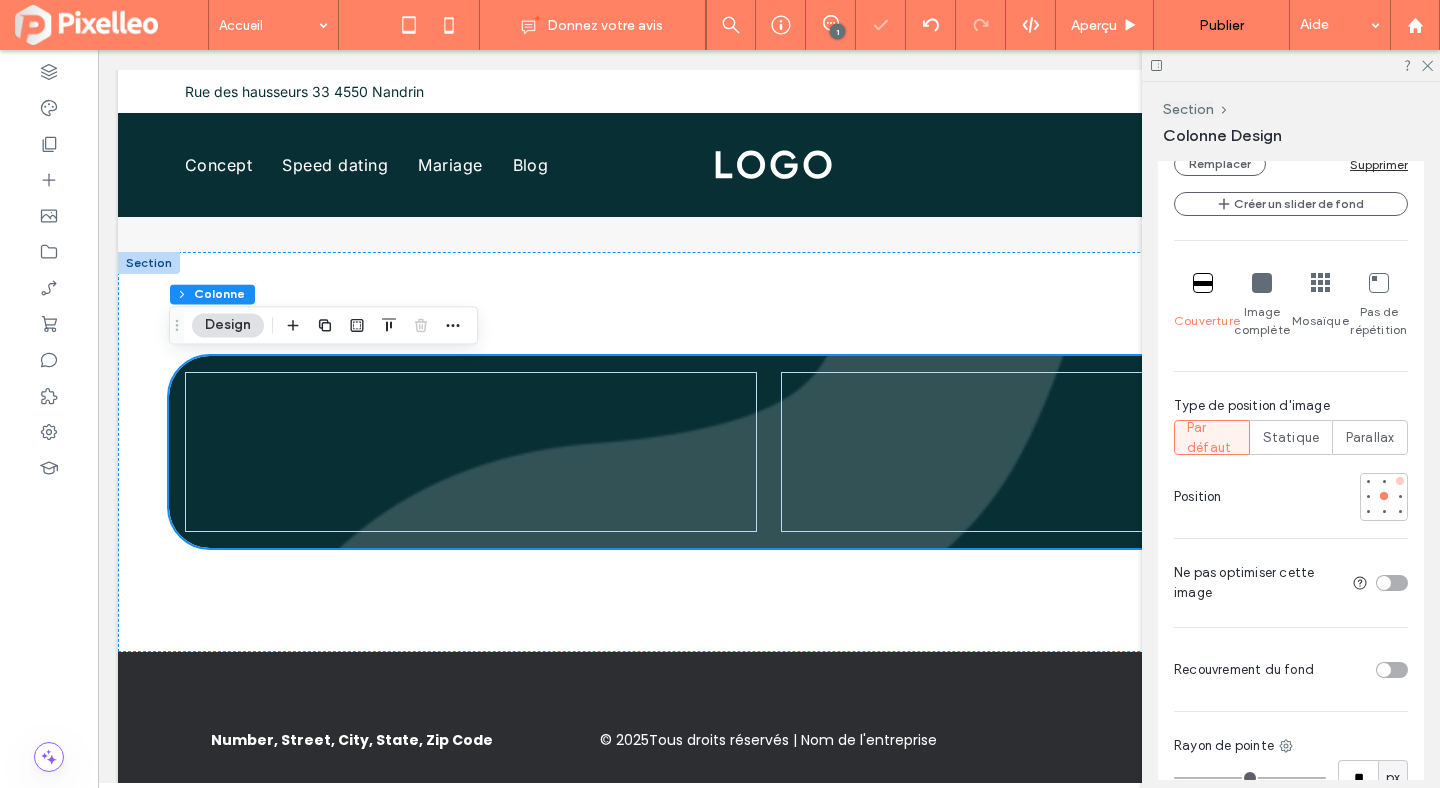 click at bounding box center [1400, 481] 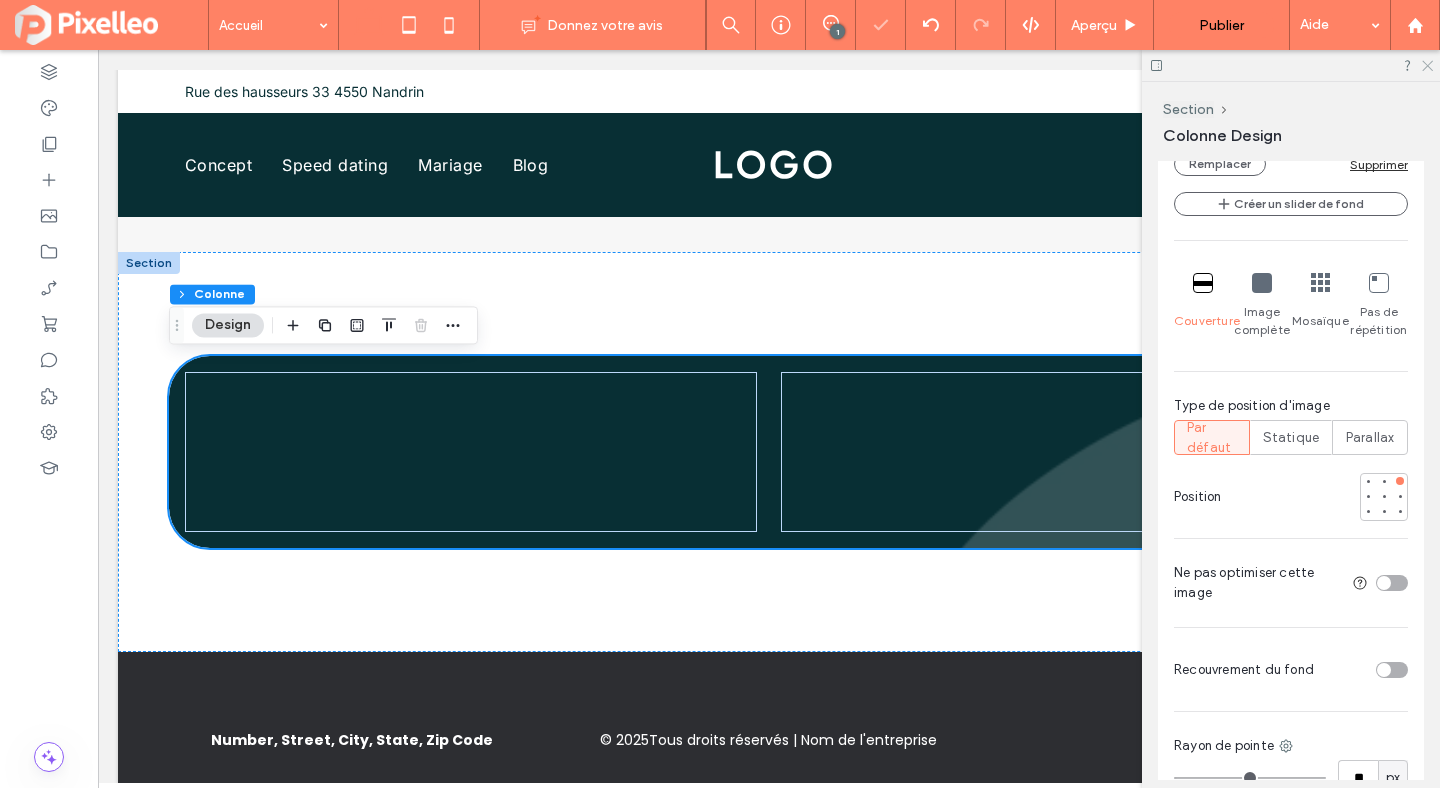 click 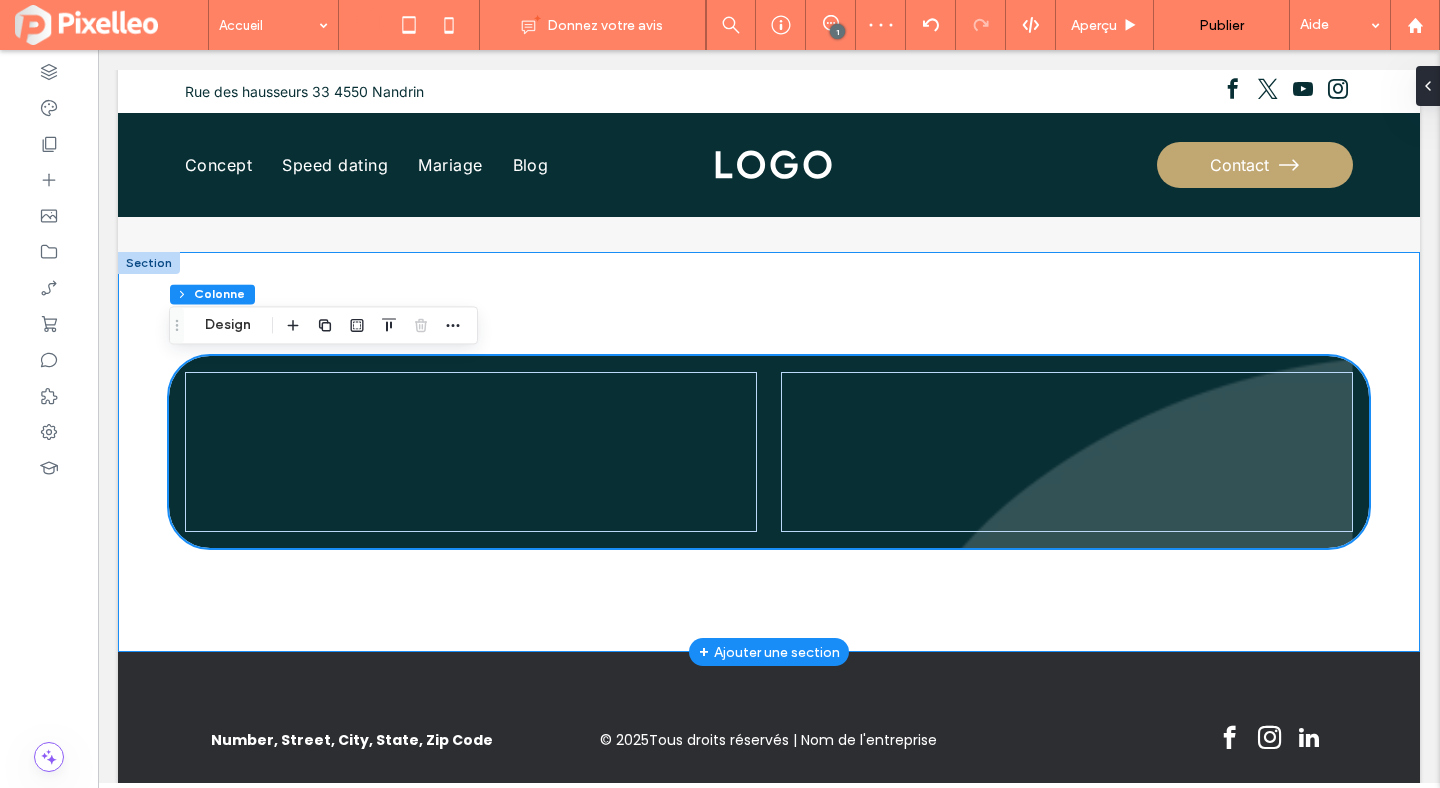 click at bounding box center (769, 452) 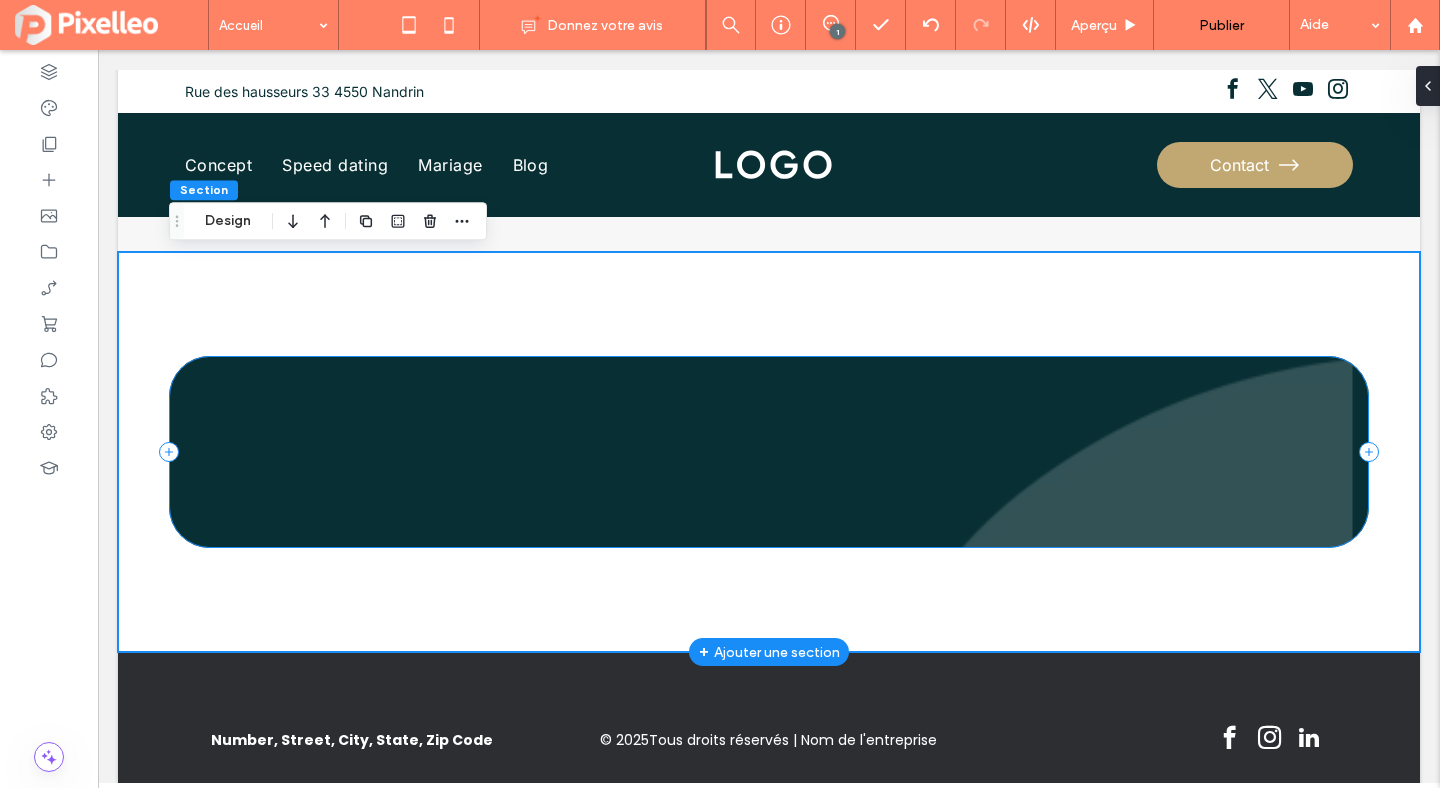 click at bounding box center (769, 452) 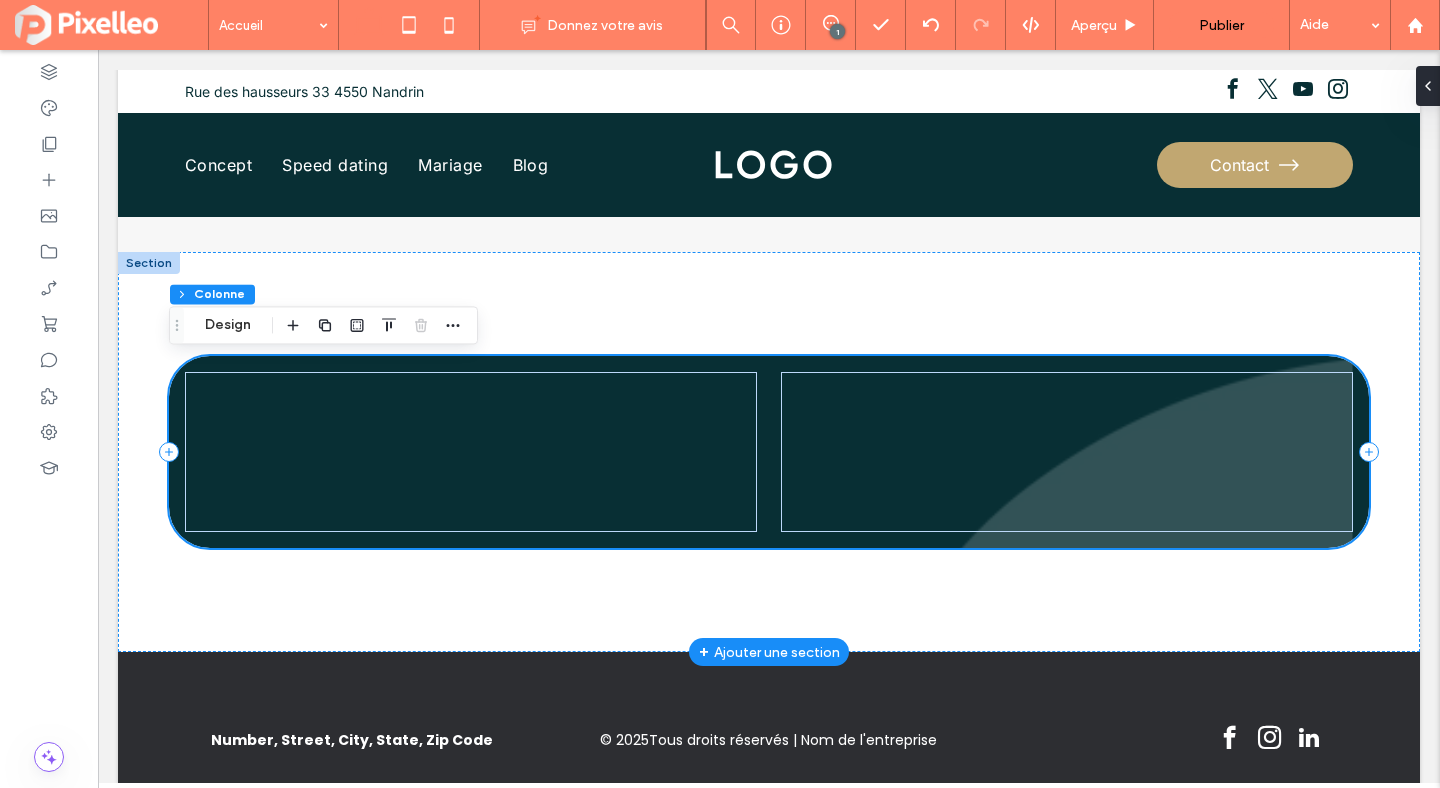 click at bounding box center [769, 452] 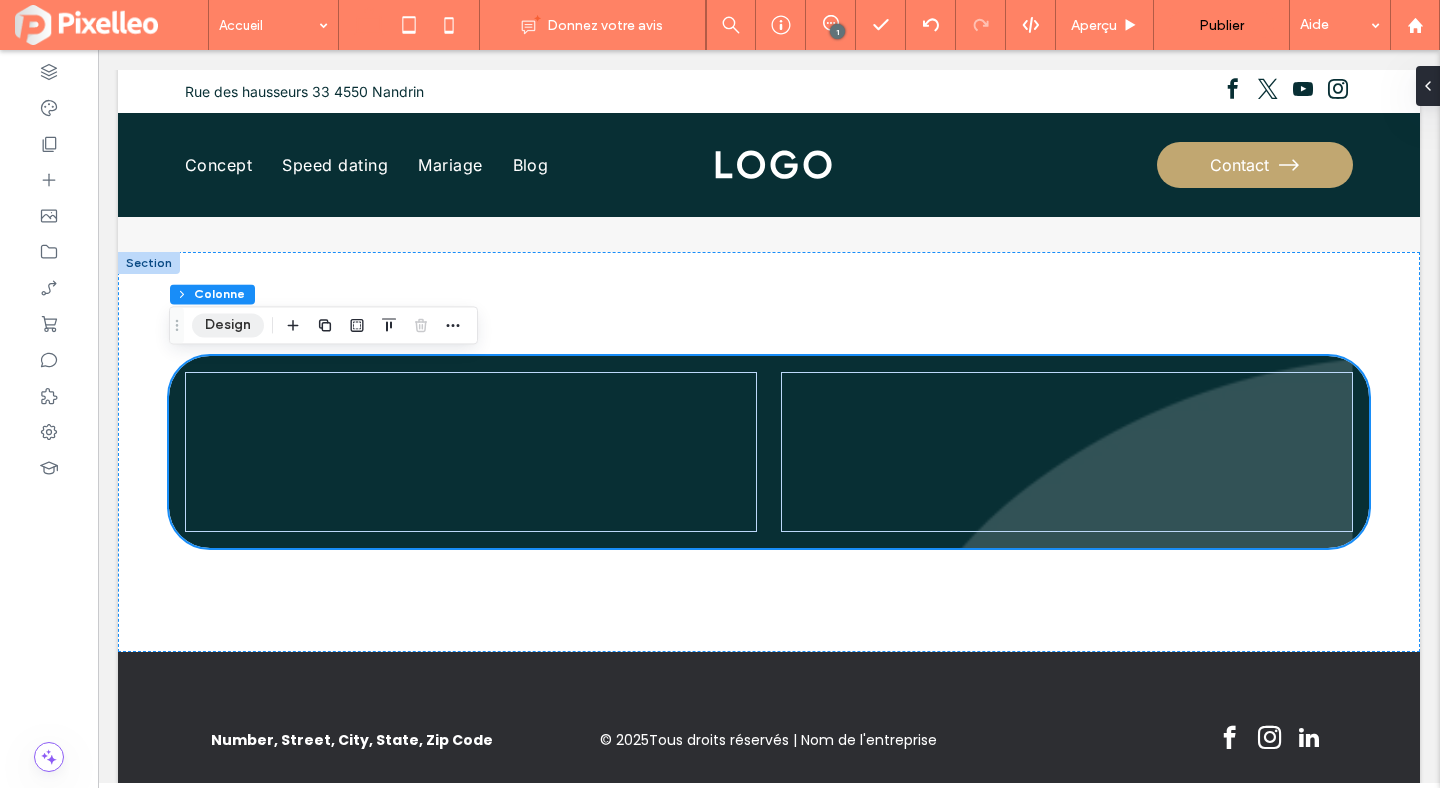 click on "Design" at bounding box center [228, 325] 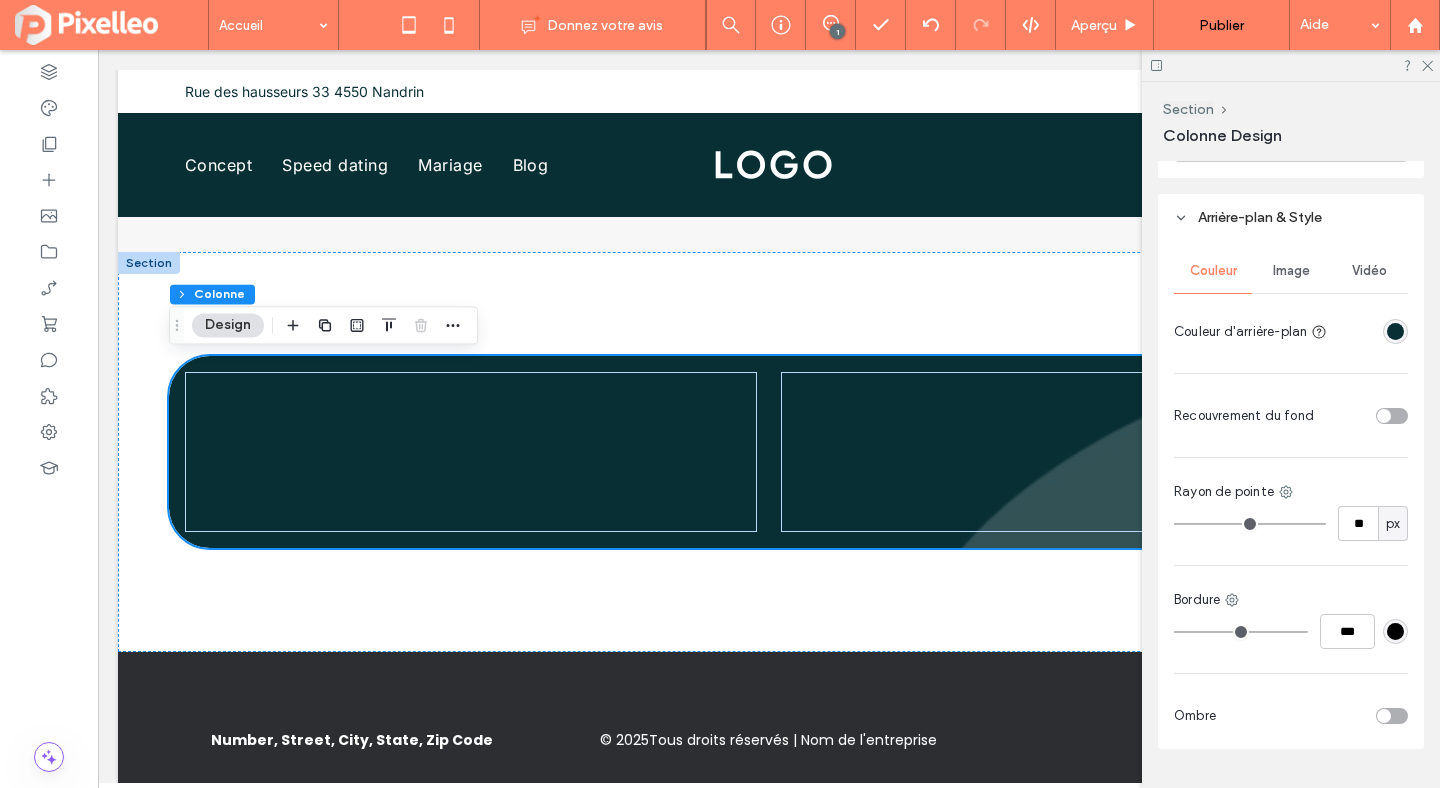 scroll, scrollTop: 1124, scrollLeft: 0, axis: vertical 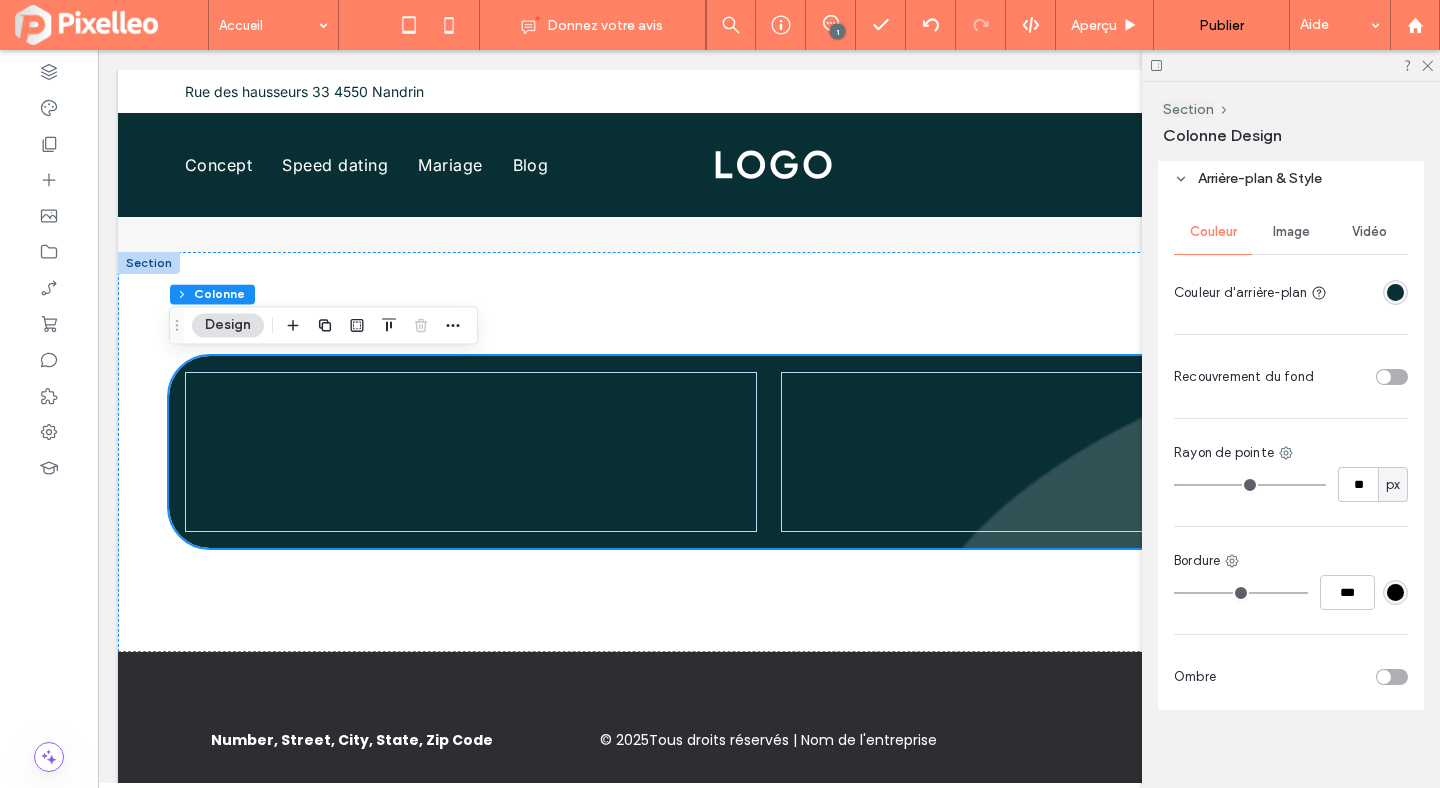 click on "Image" at bounding box center [1291, 232] 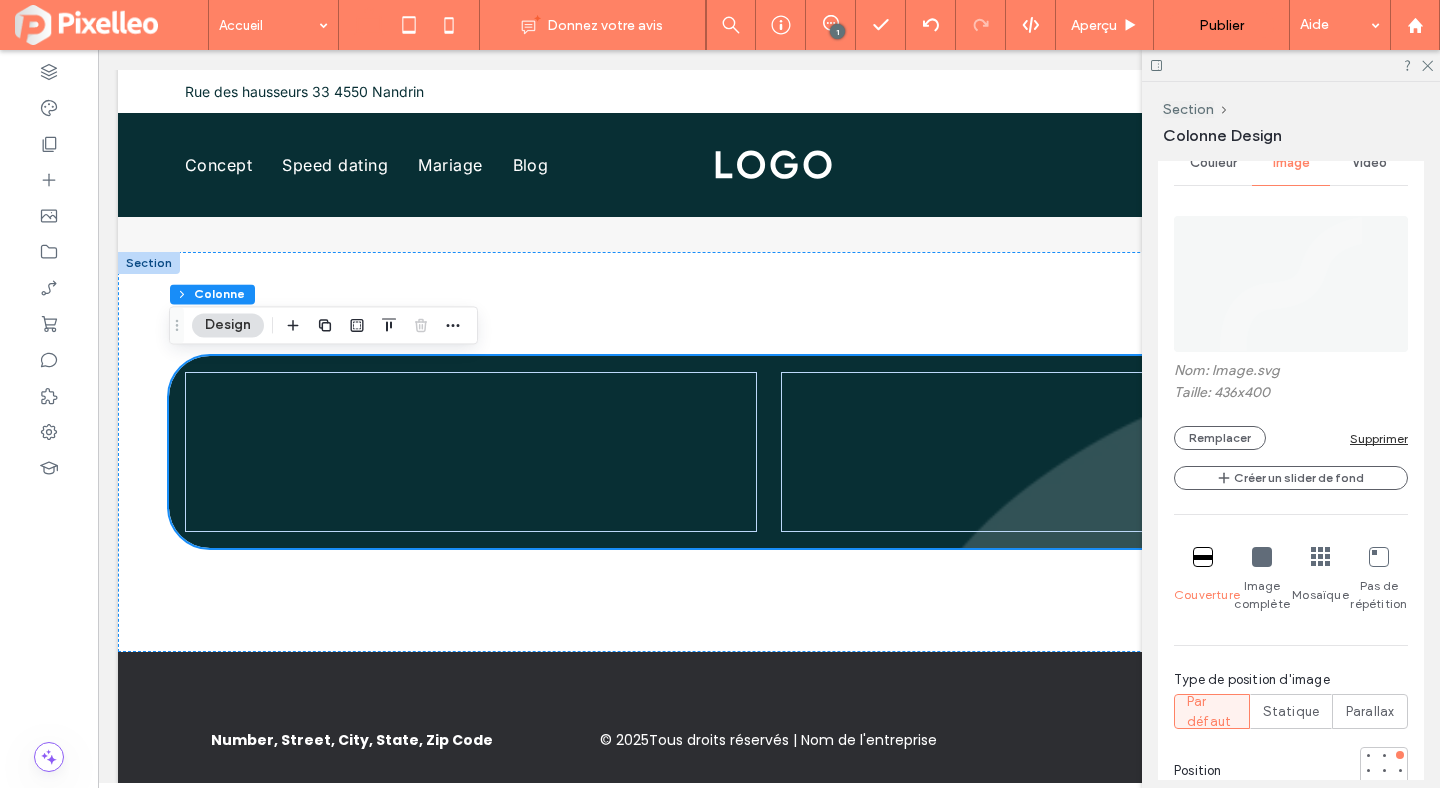scroll, scrollTop: 1420, scrollLeft: 0, axis: vertical 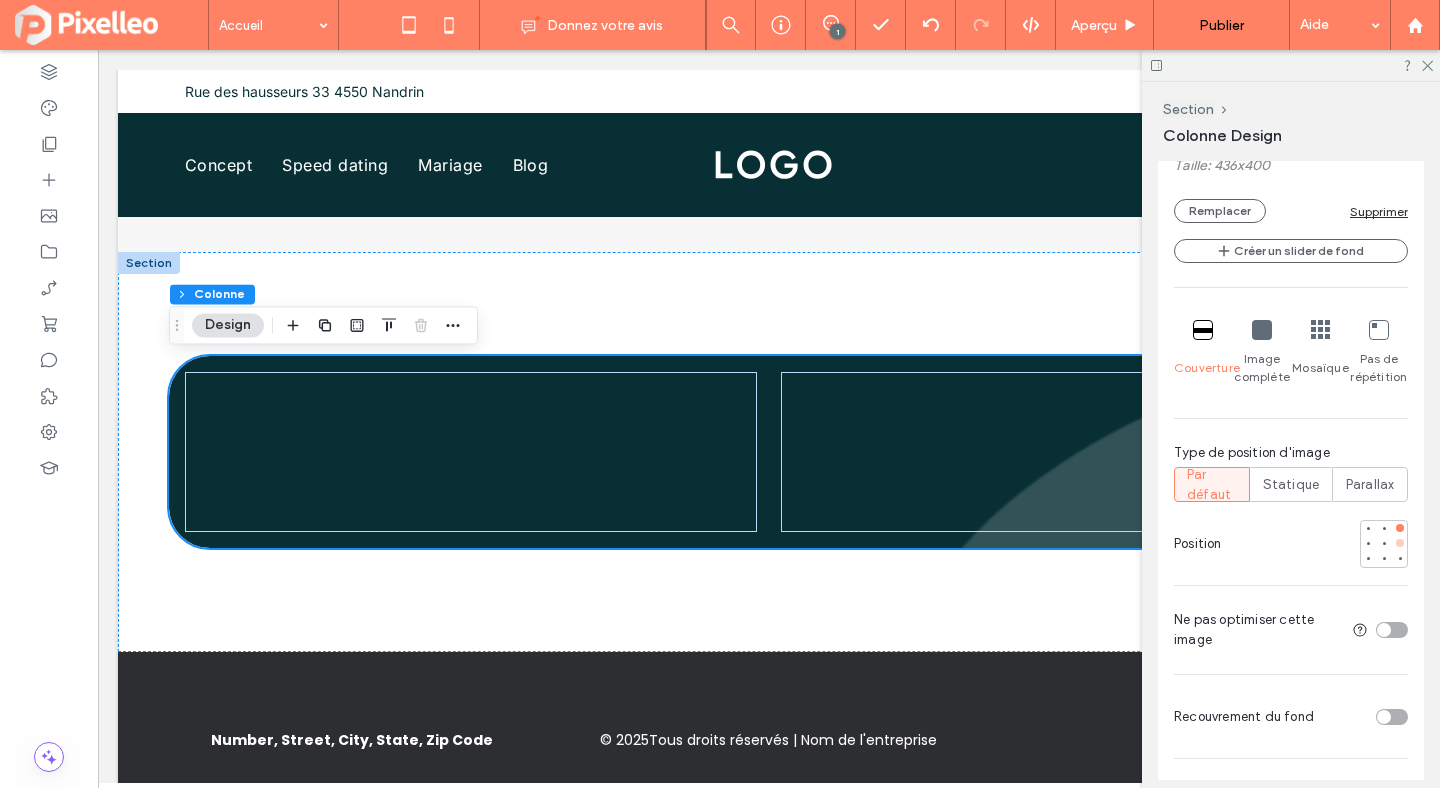 click at bounding box center (1400, 543) 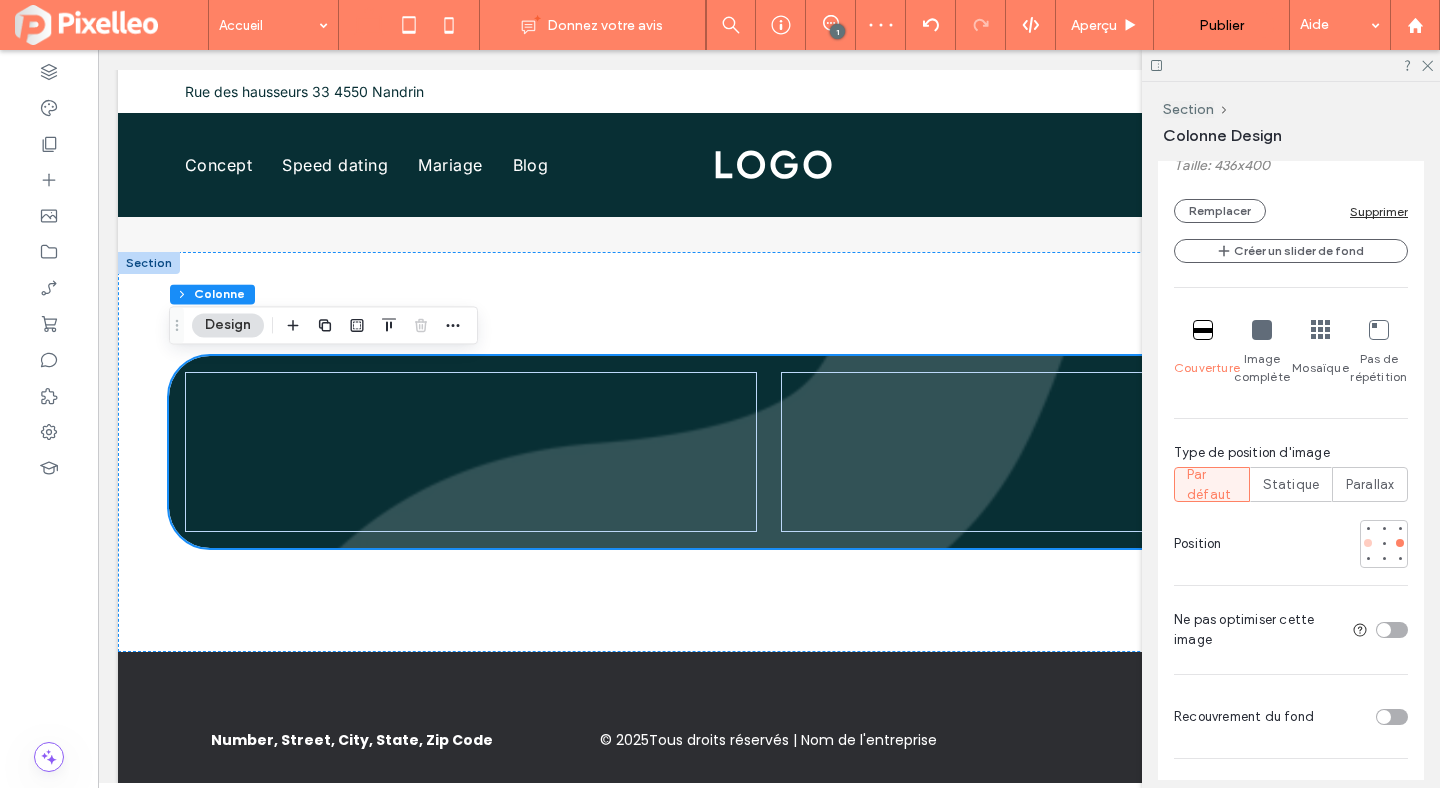 click at bounding box center [1368, 543] 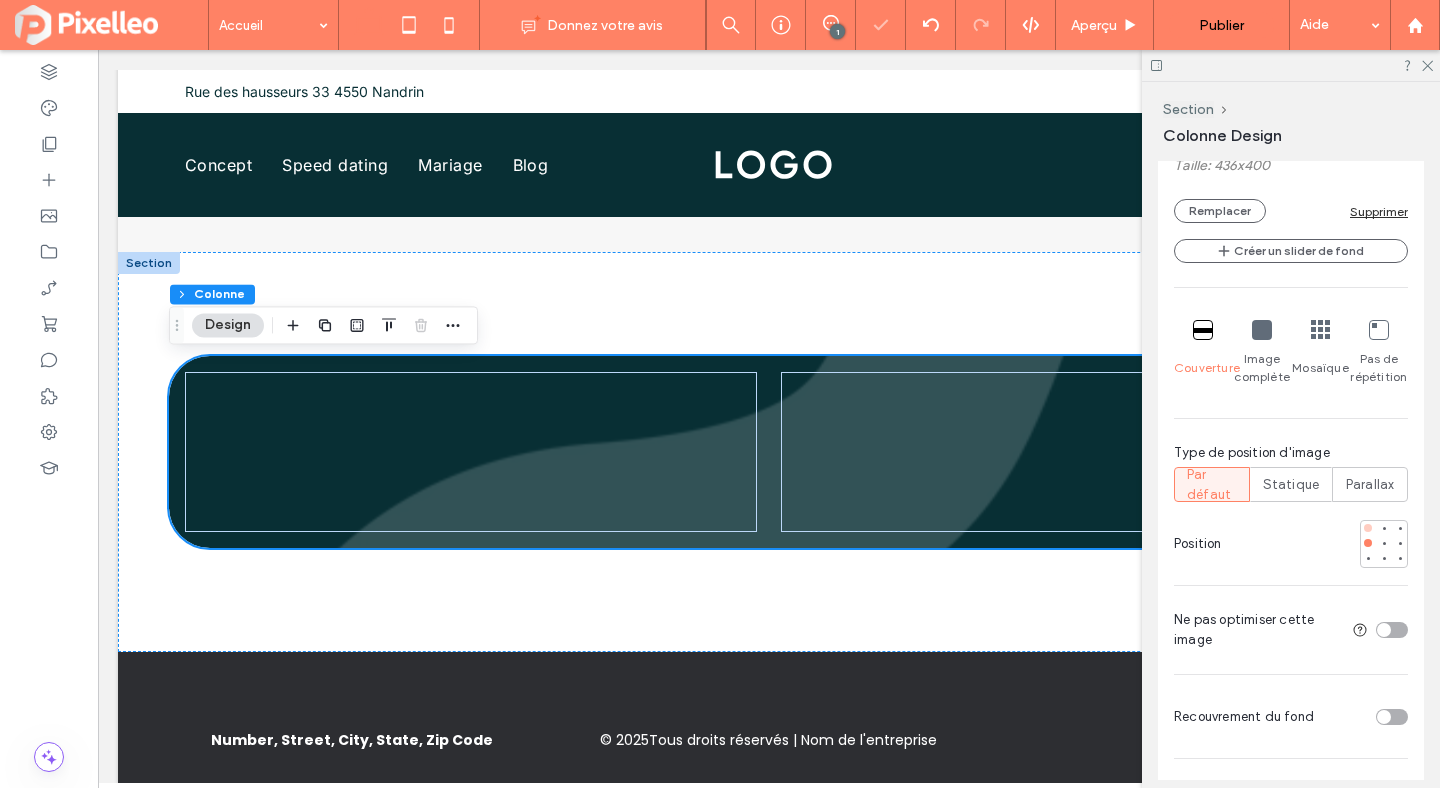 click at bounding box center (1368, 528) 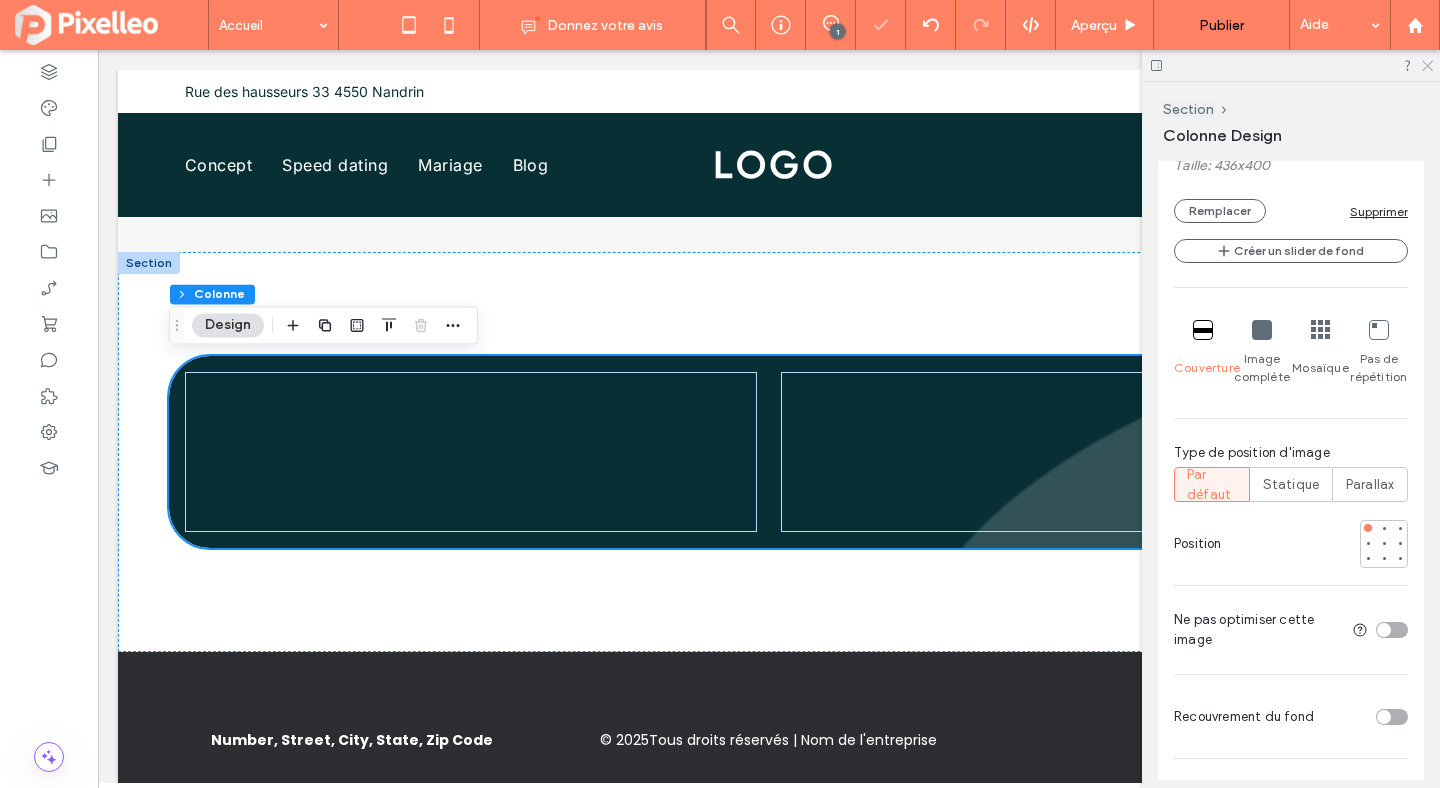 click 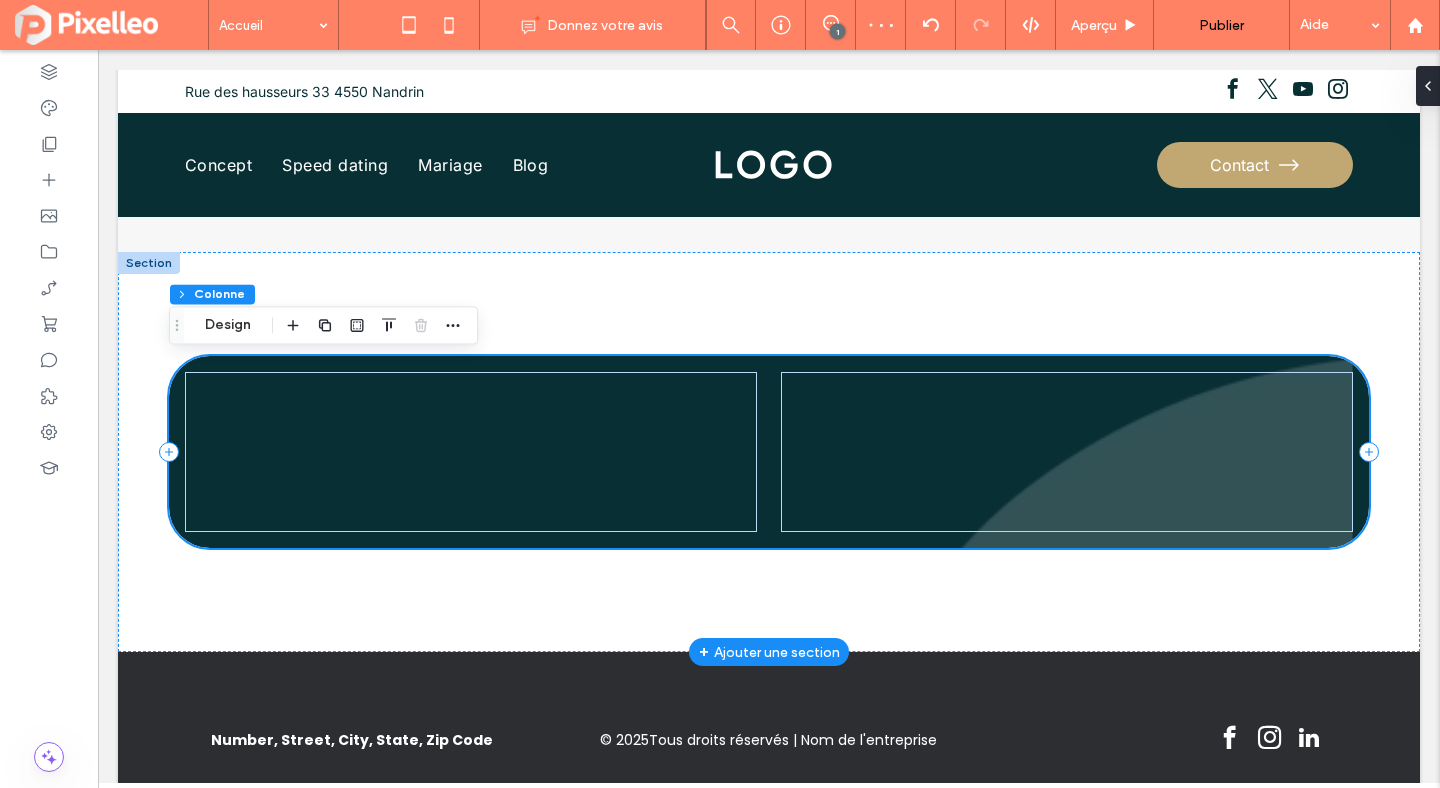 click at bounding box center (769, 452) 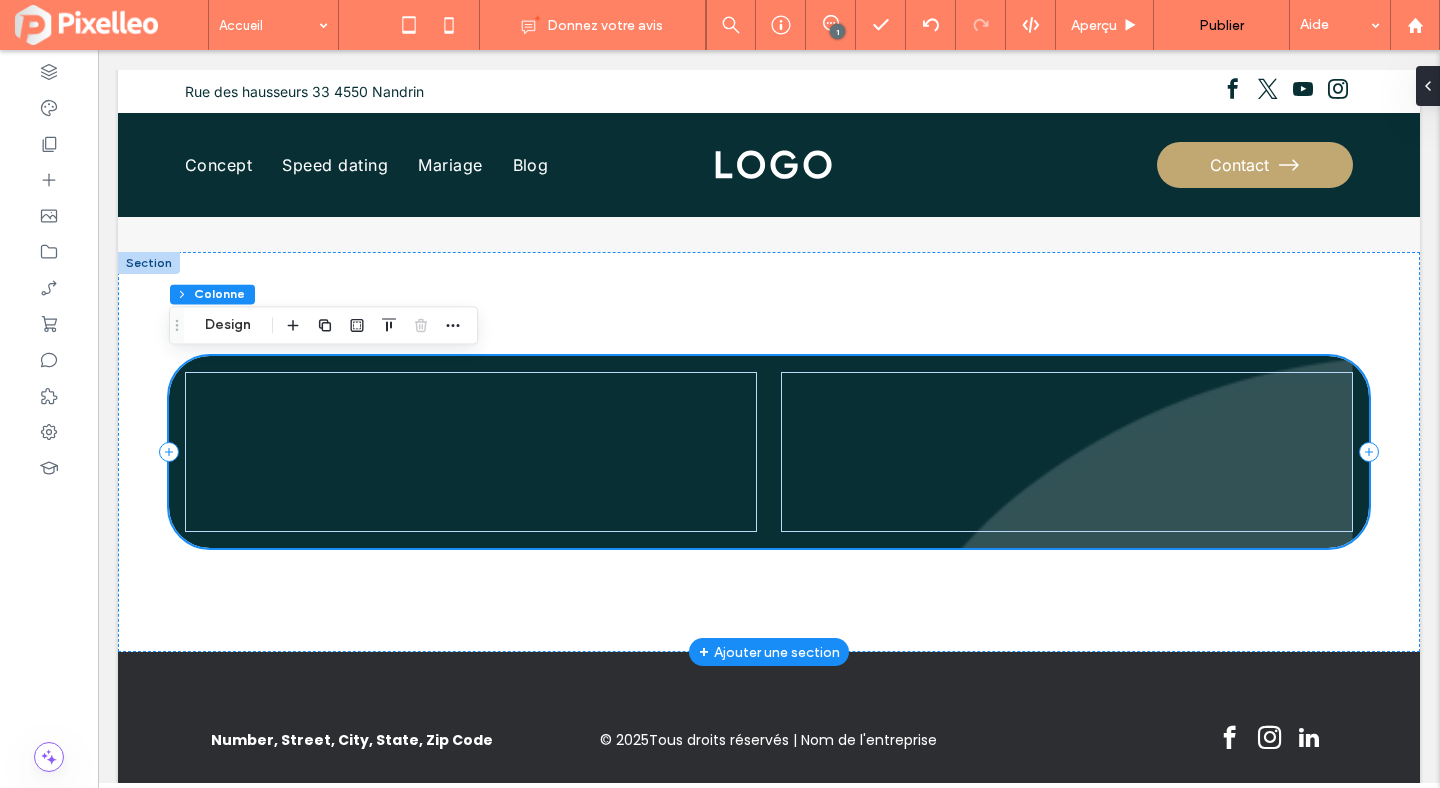 click at bounding box center [769, 452] 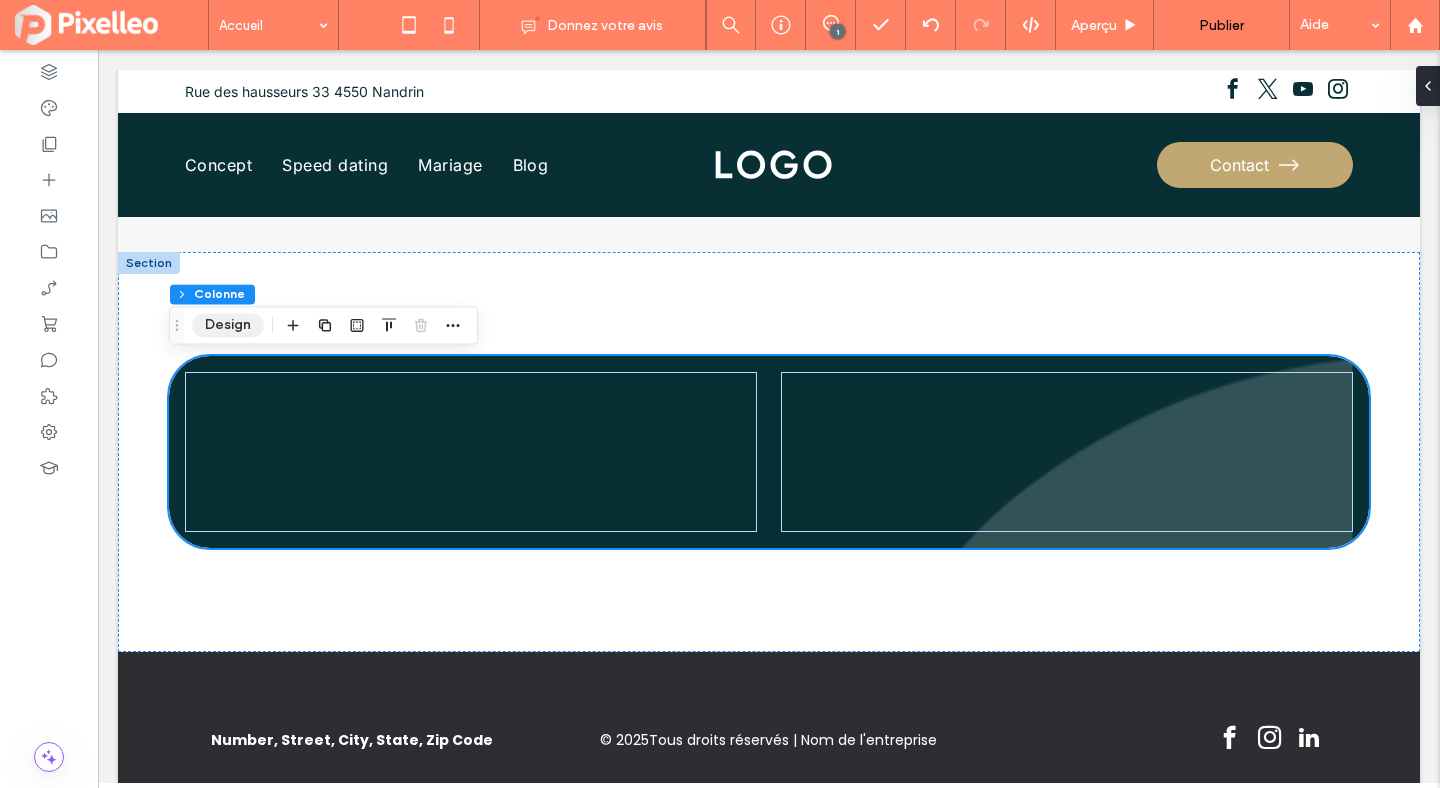 click on "Design" at bounding box center [228, 325] 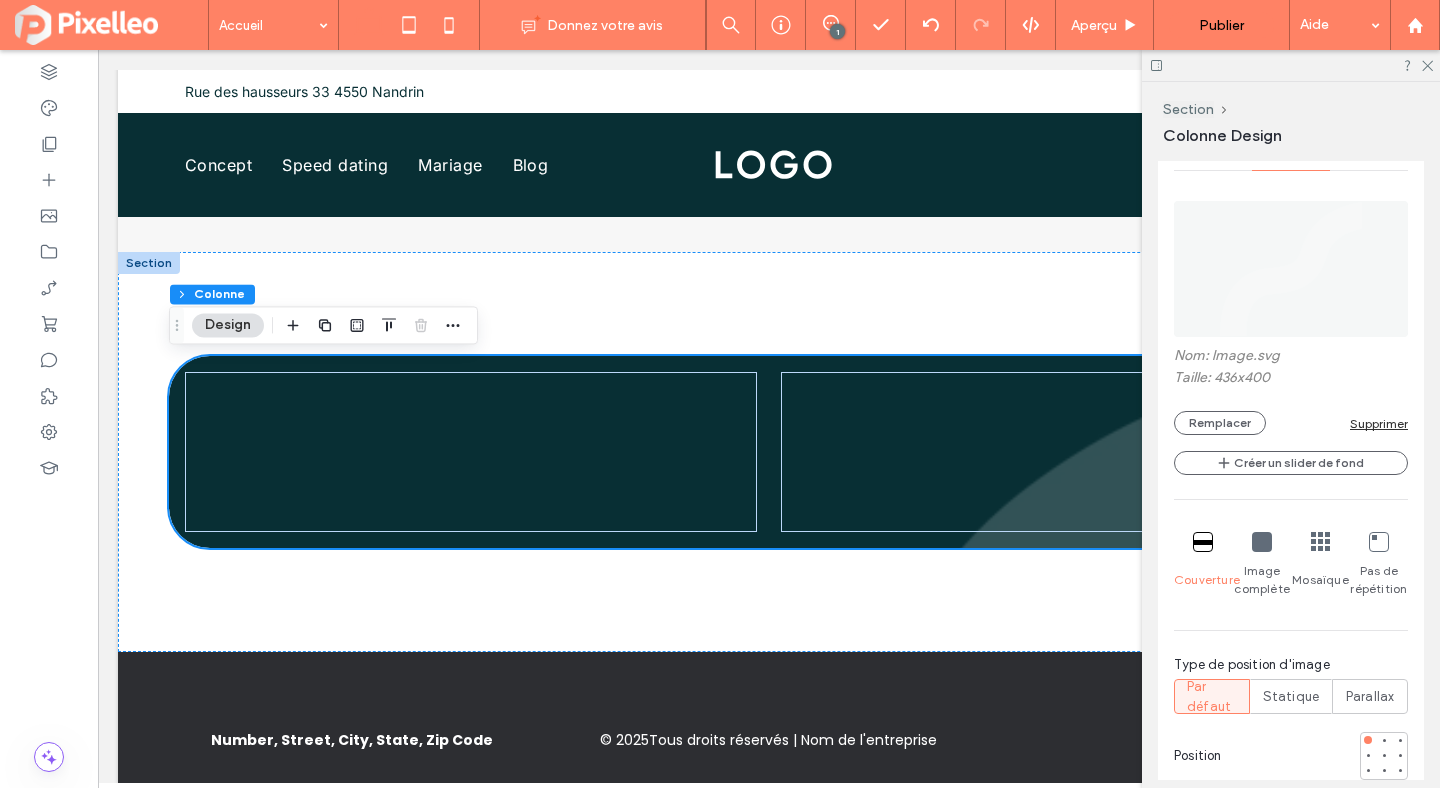 scroll, scrollTop: 1159, scrollLeft: 0, axis: vertical 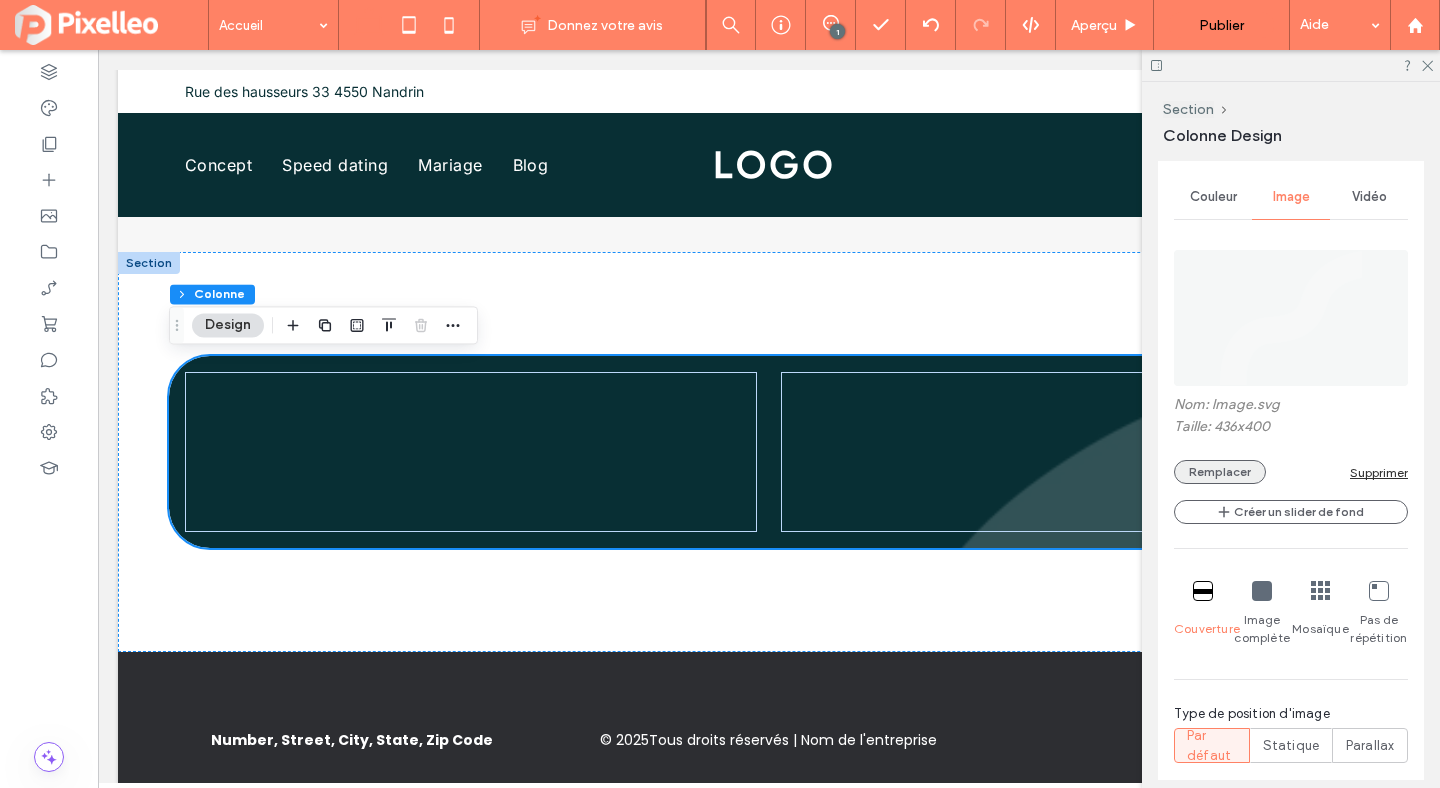 click on "Remplacer" at bounding box center (1220, 472) 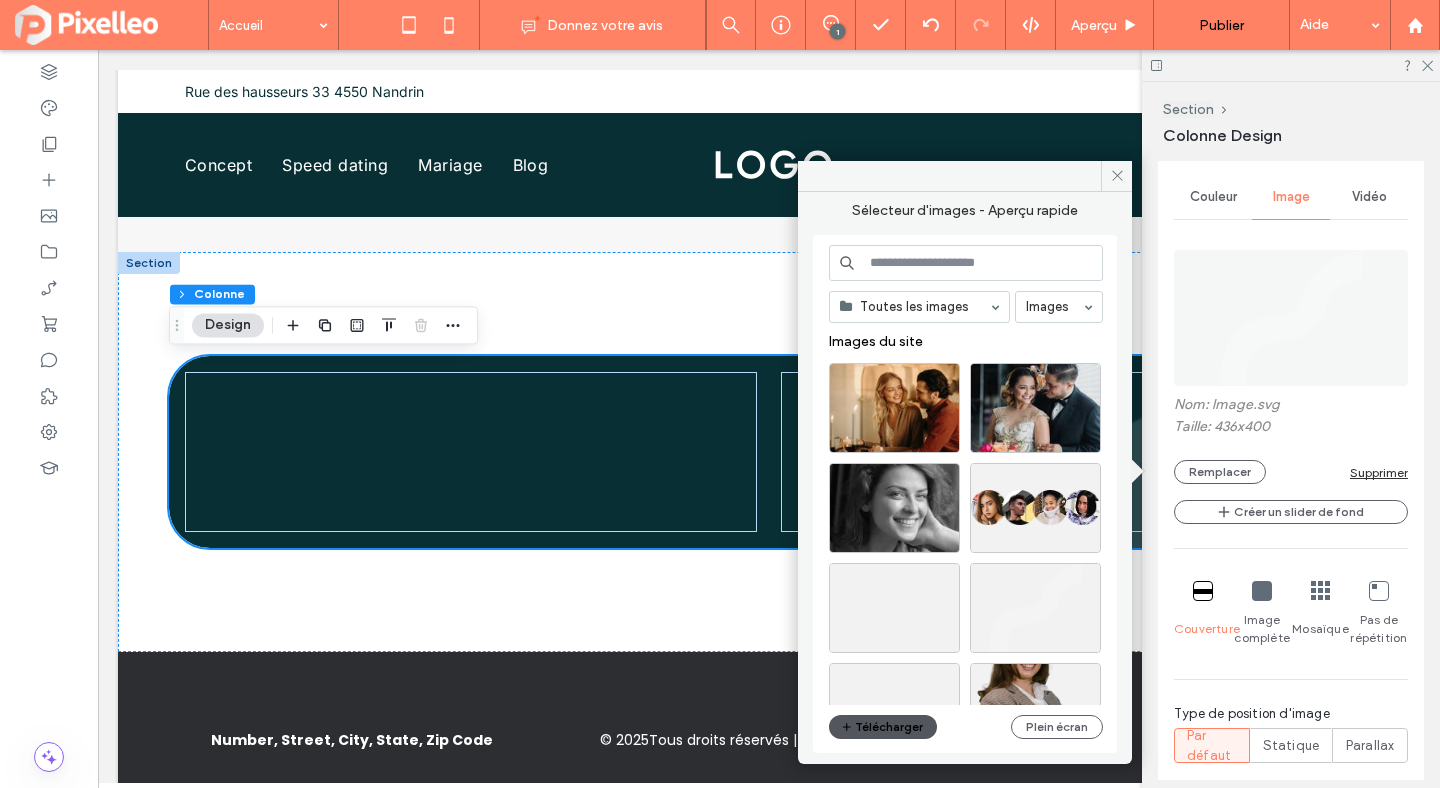 click on "Télécharger" at bounding box center (883, 727) 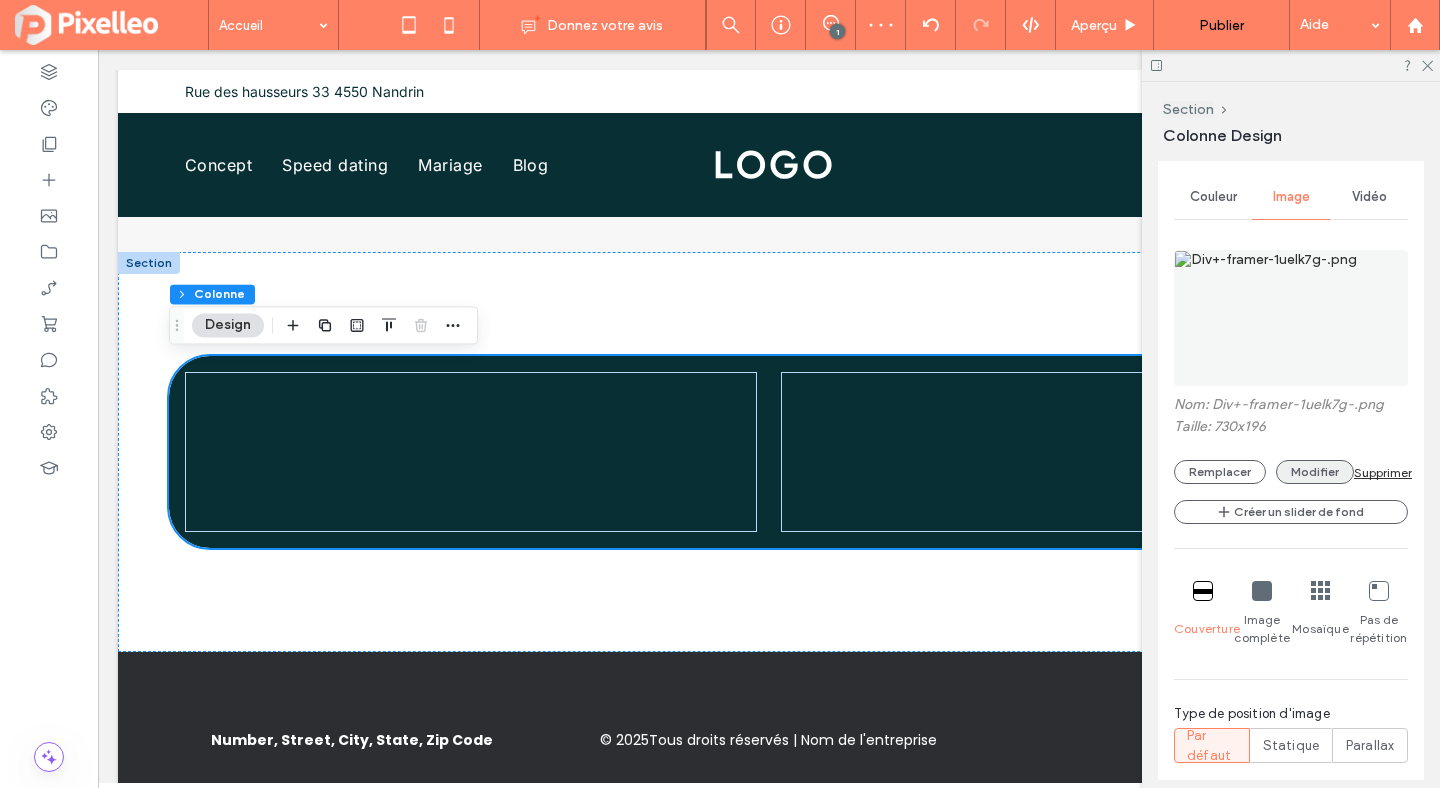 click on "Modifier" at bounding box center [1315, 472] 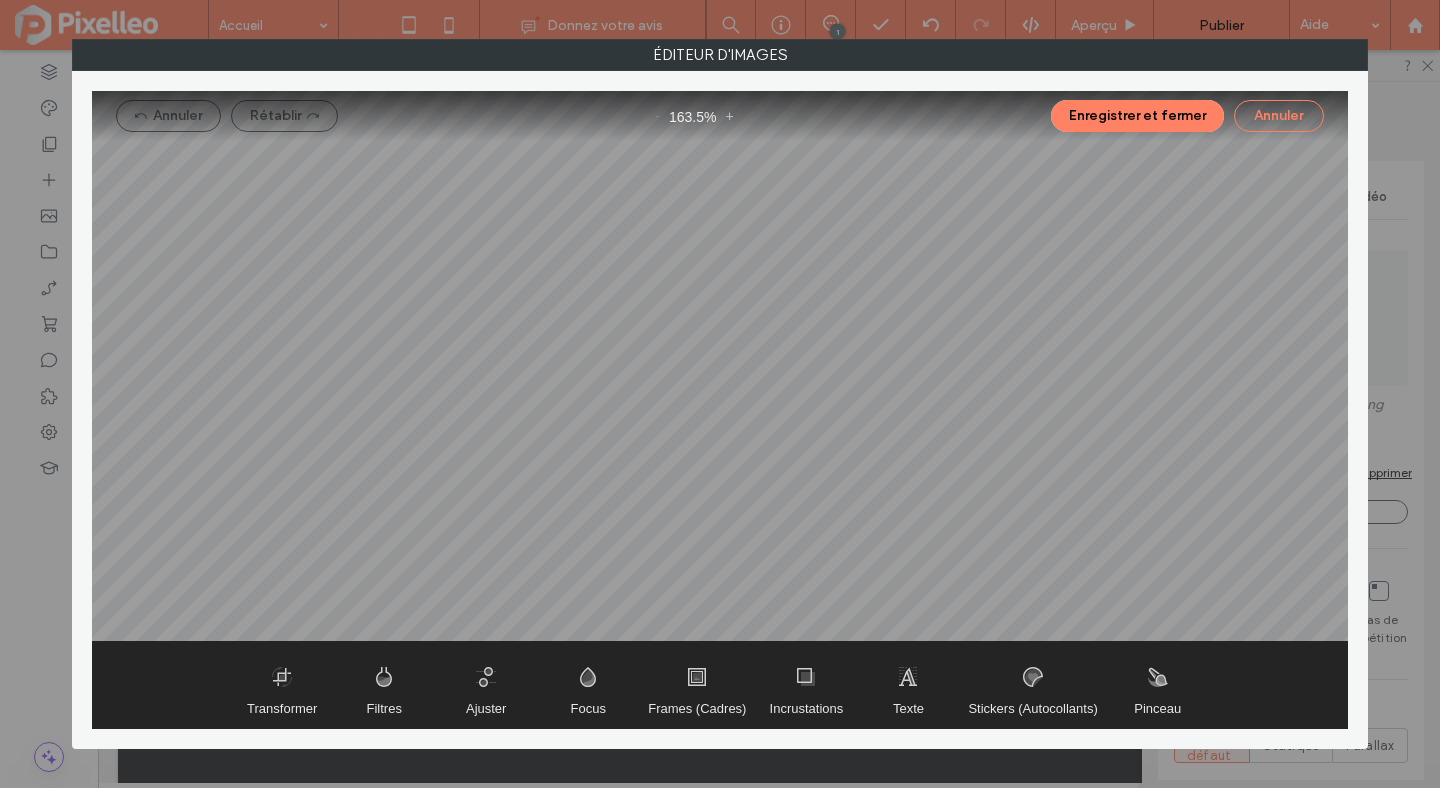 click on "Annuler" at bounding box center [1279, 116] 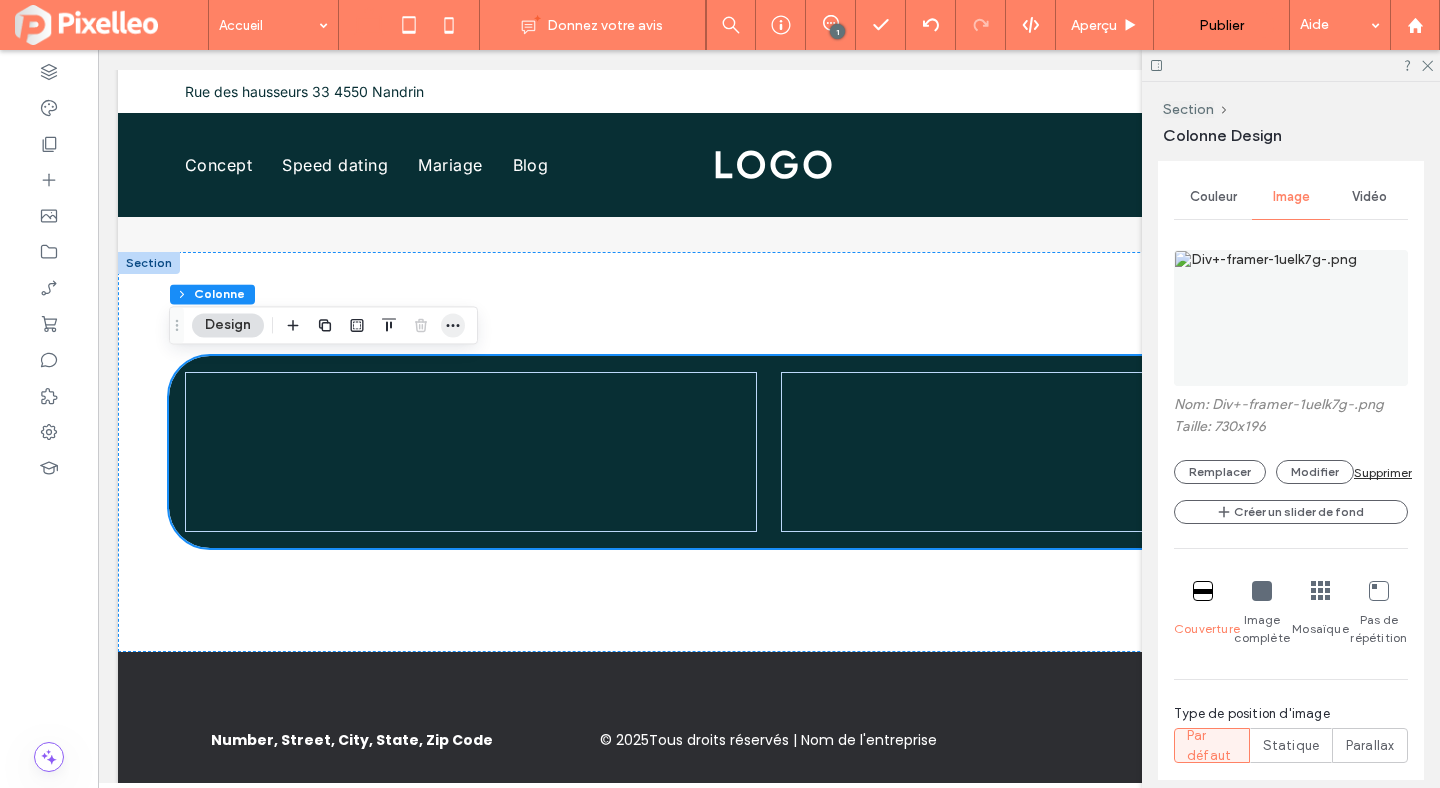 click 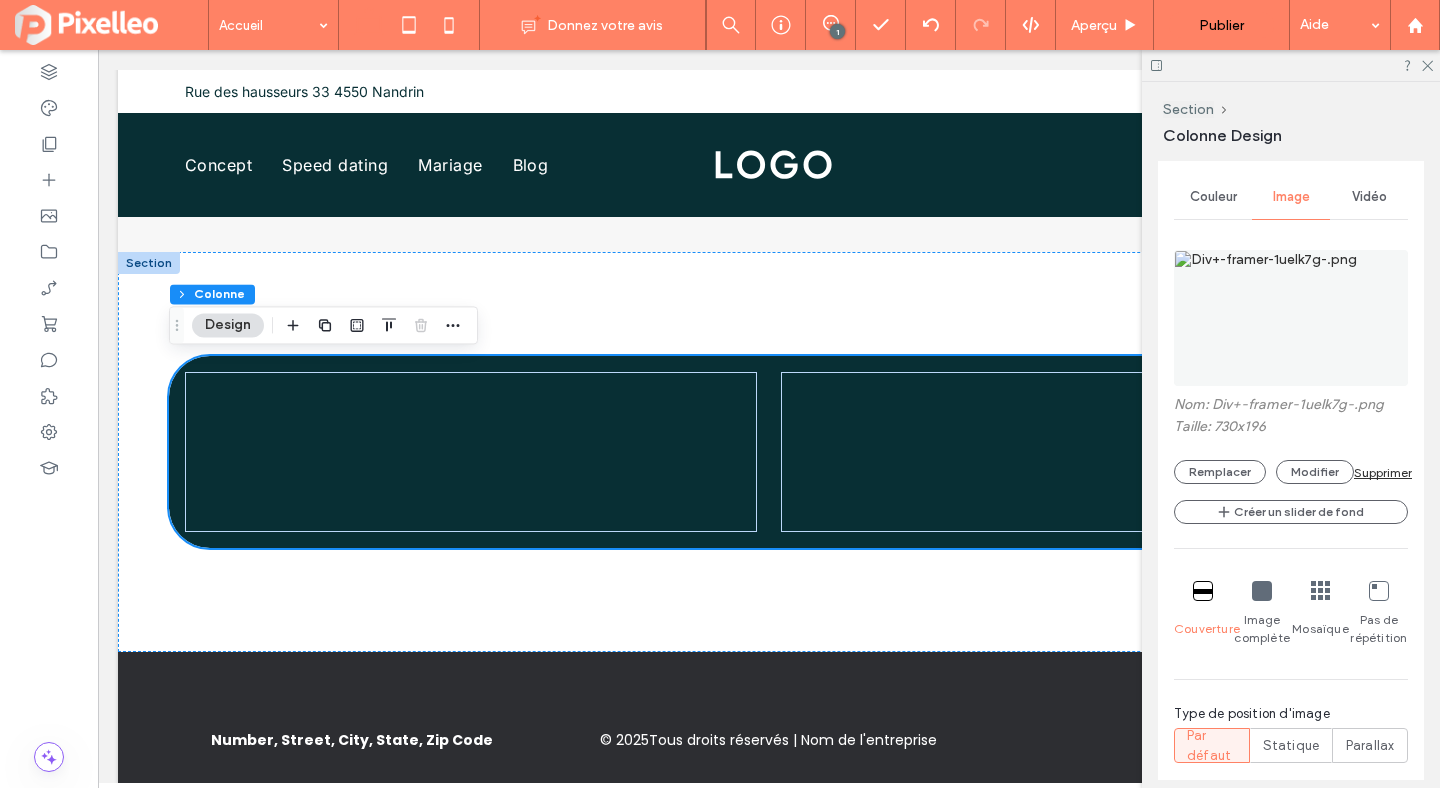 click on "Taille: 730x196" at bounding box center (1291, 429) 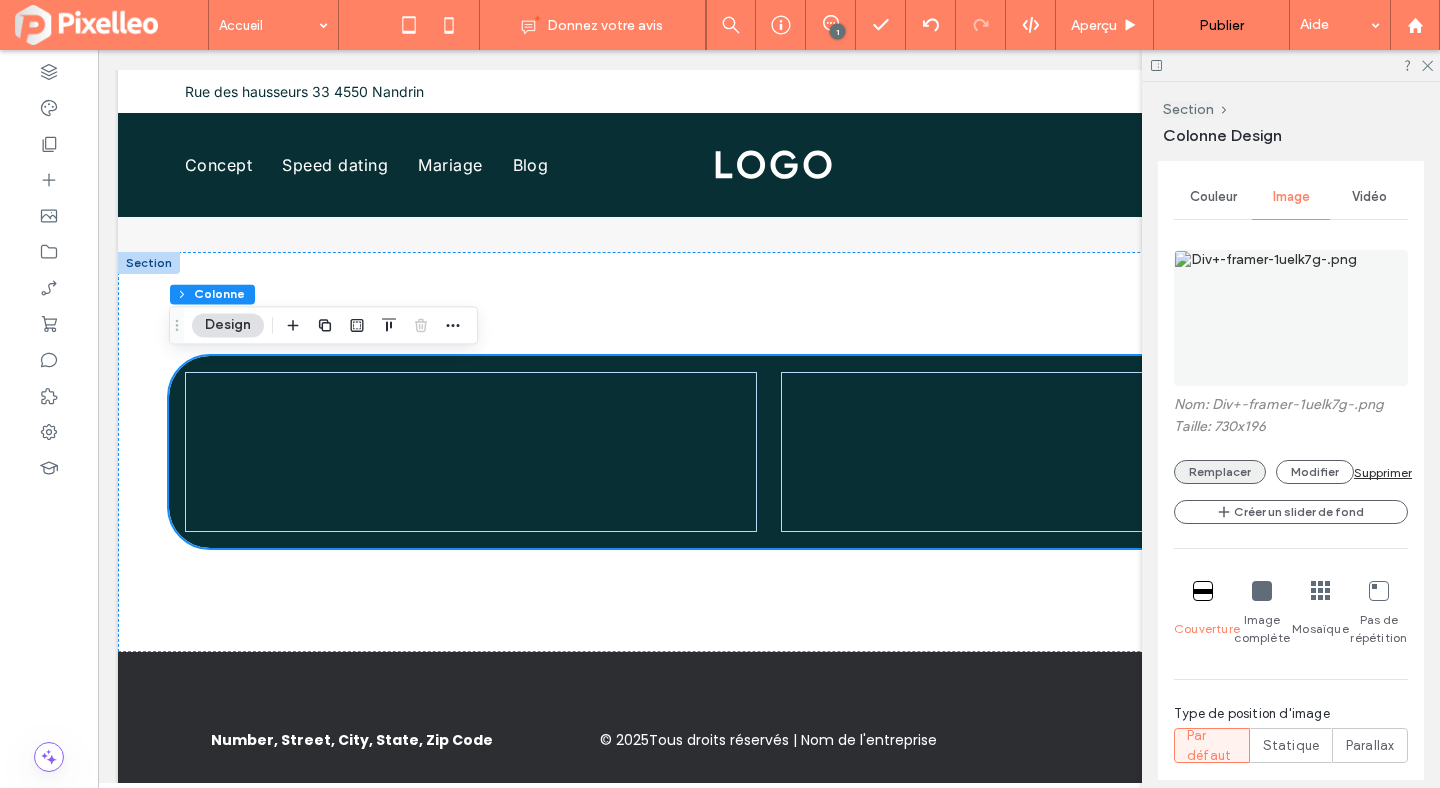 click on "Remplacer" at bounding box center [1220, 472] 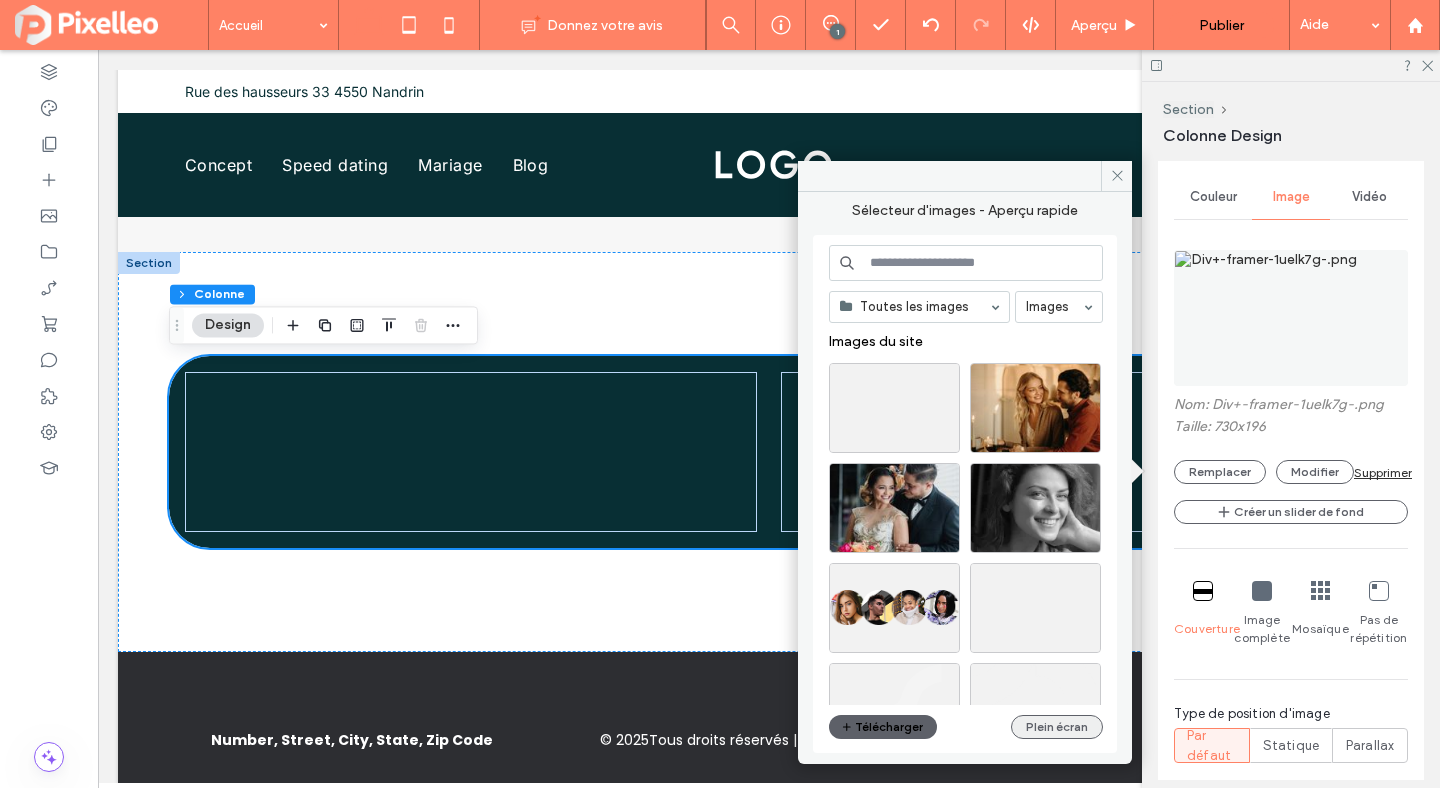 click on "Plein écran" at bounding box center (1057, 727) 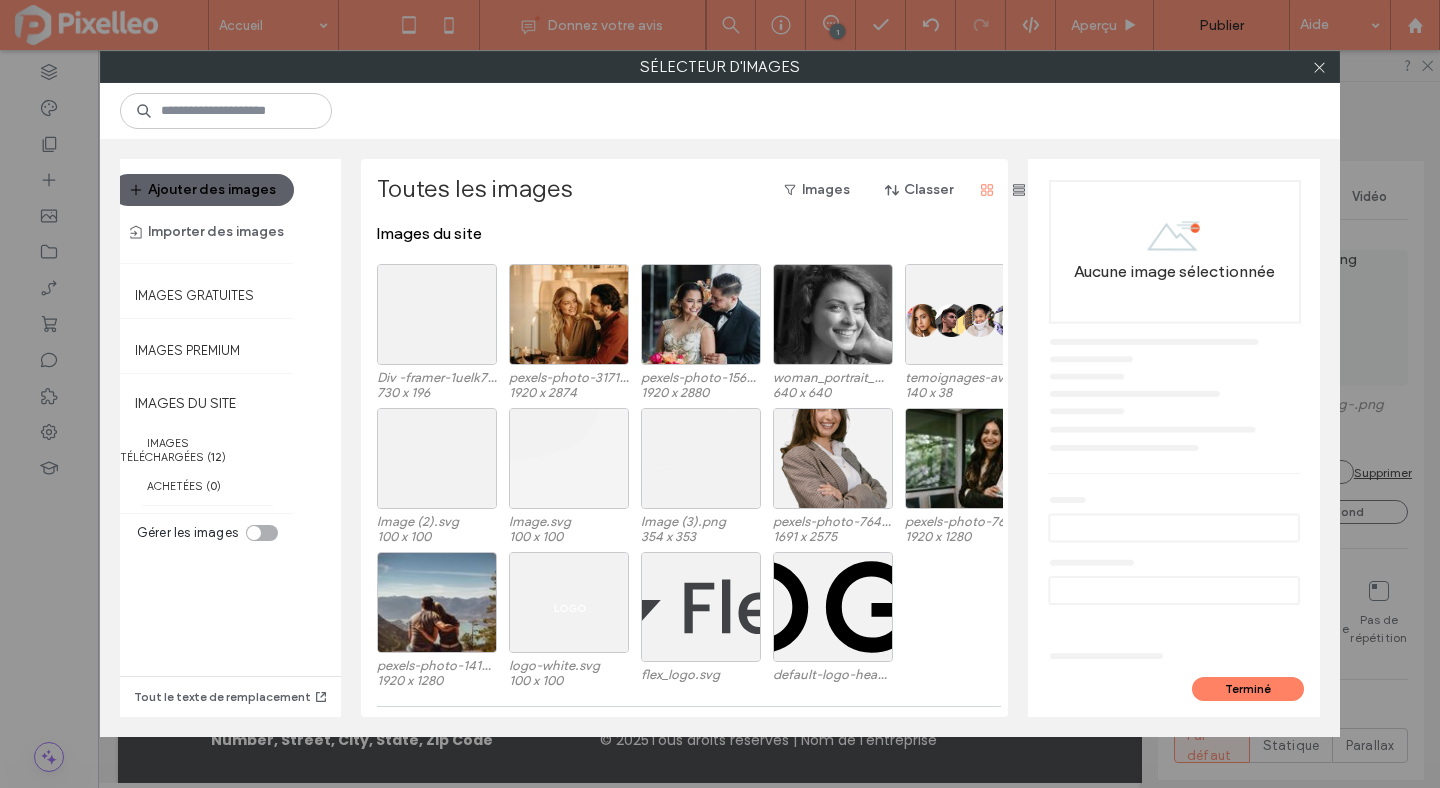 click at bounding box center (254, 533) 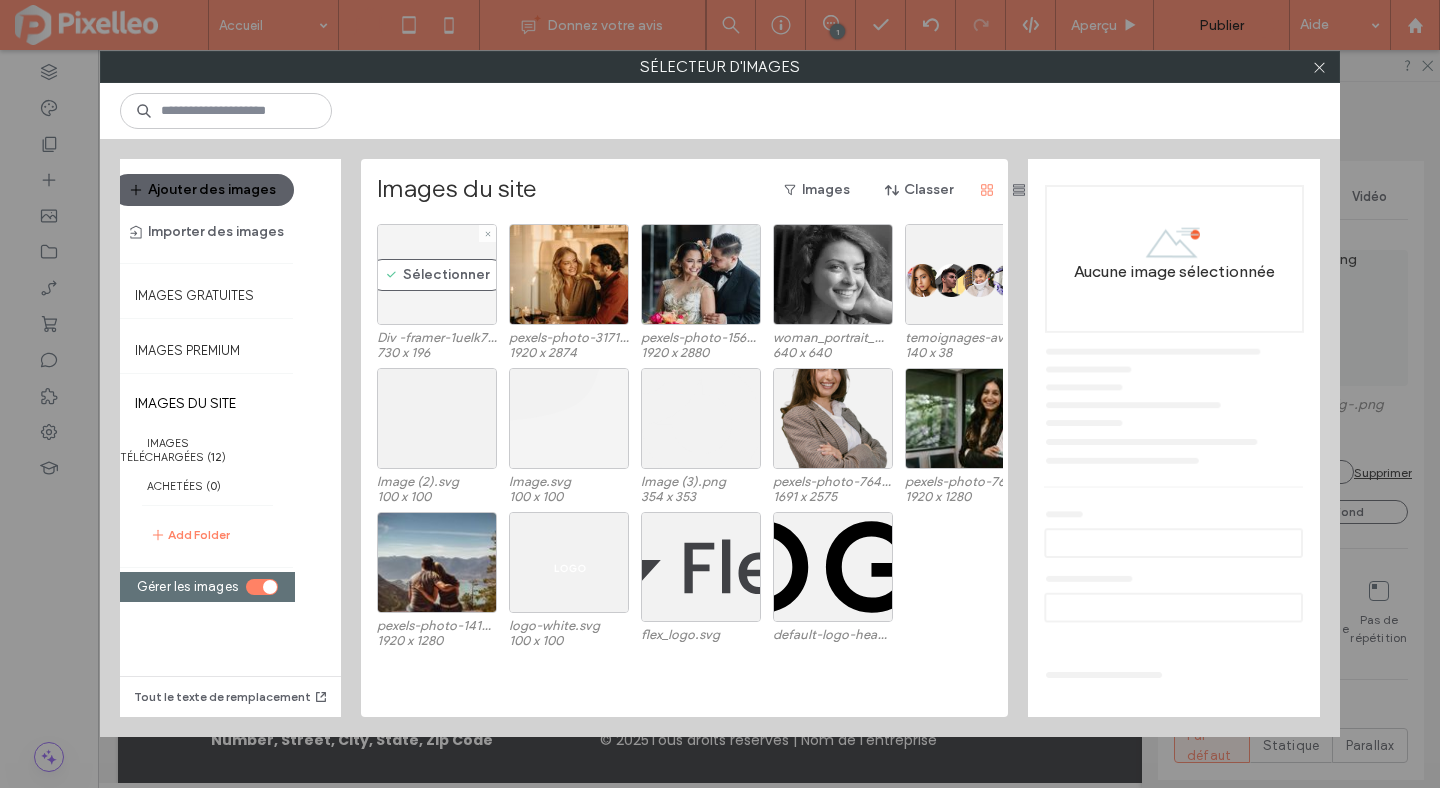 click on "Sélectionner" at bounding box center [437, 274] 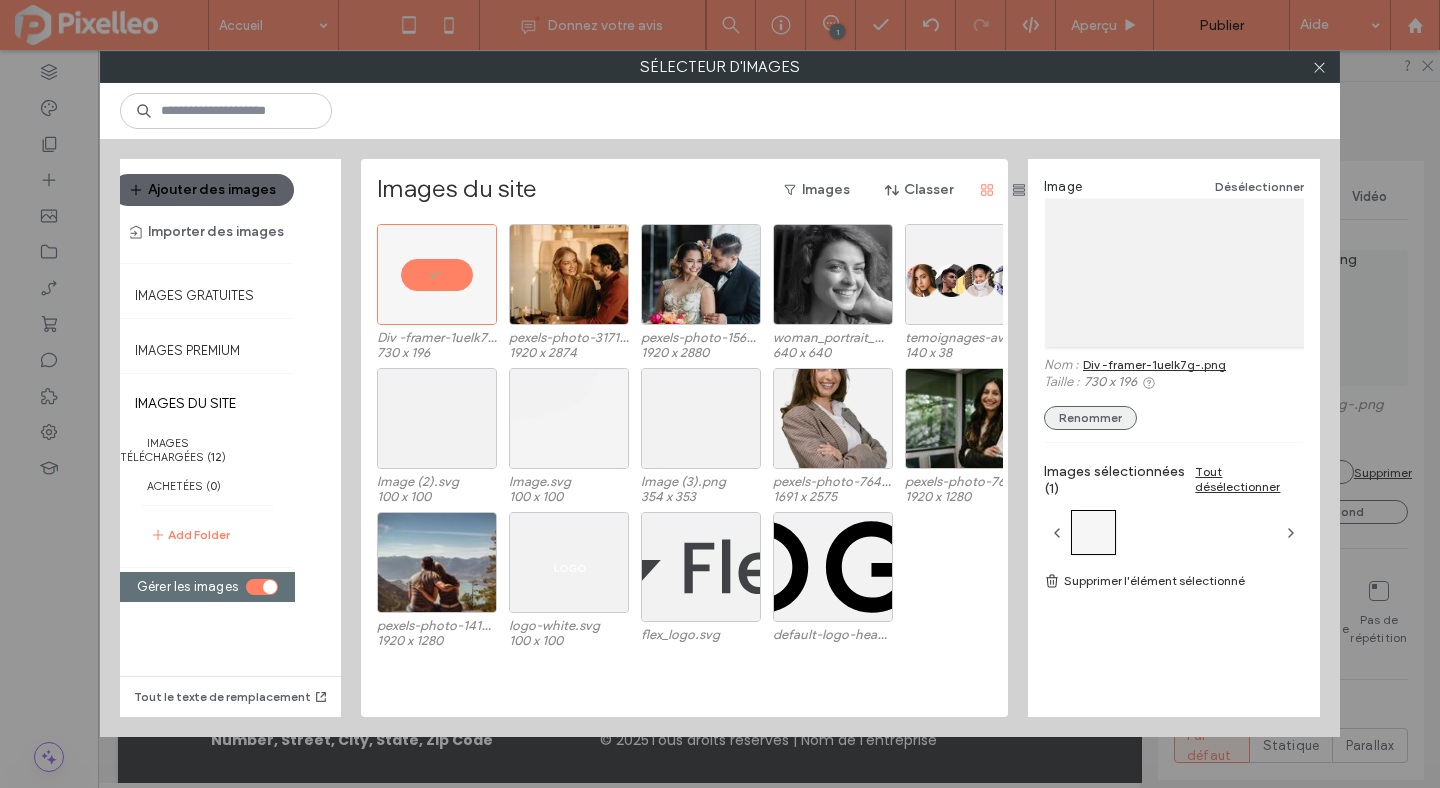 click on "Renommer" at bounding box center (1090, 418) 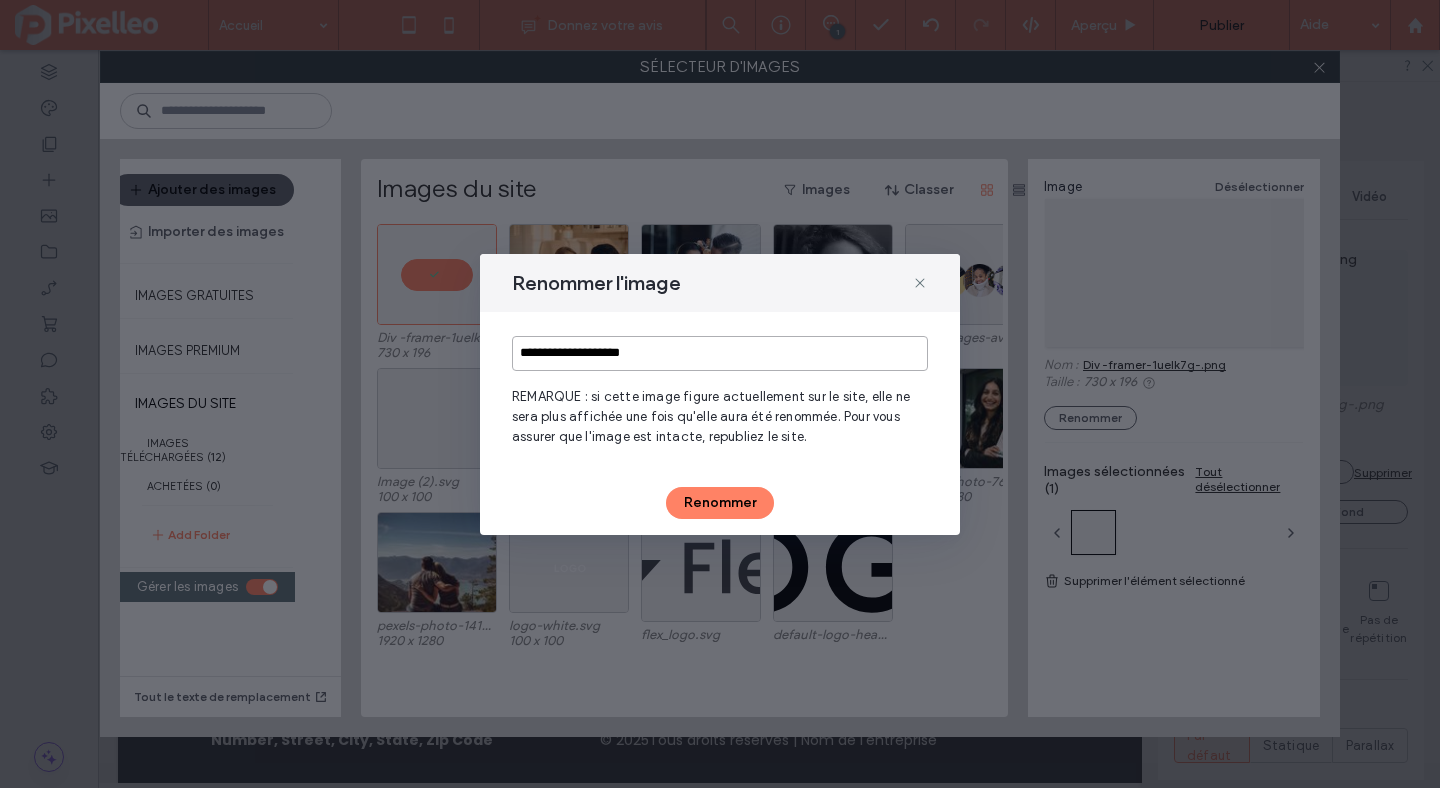 click on "**********" at bounding box center [720, 353] 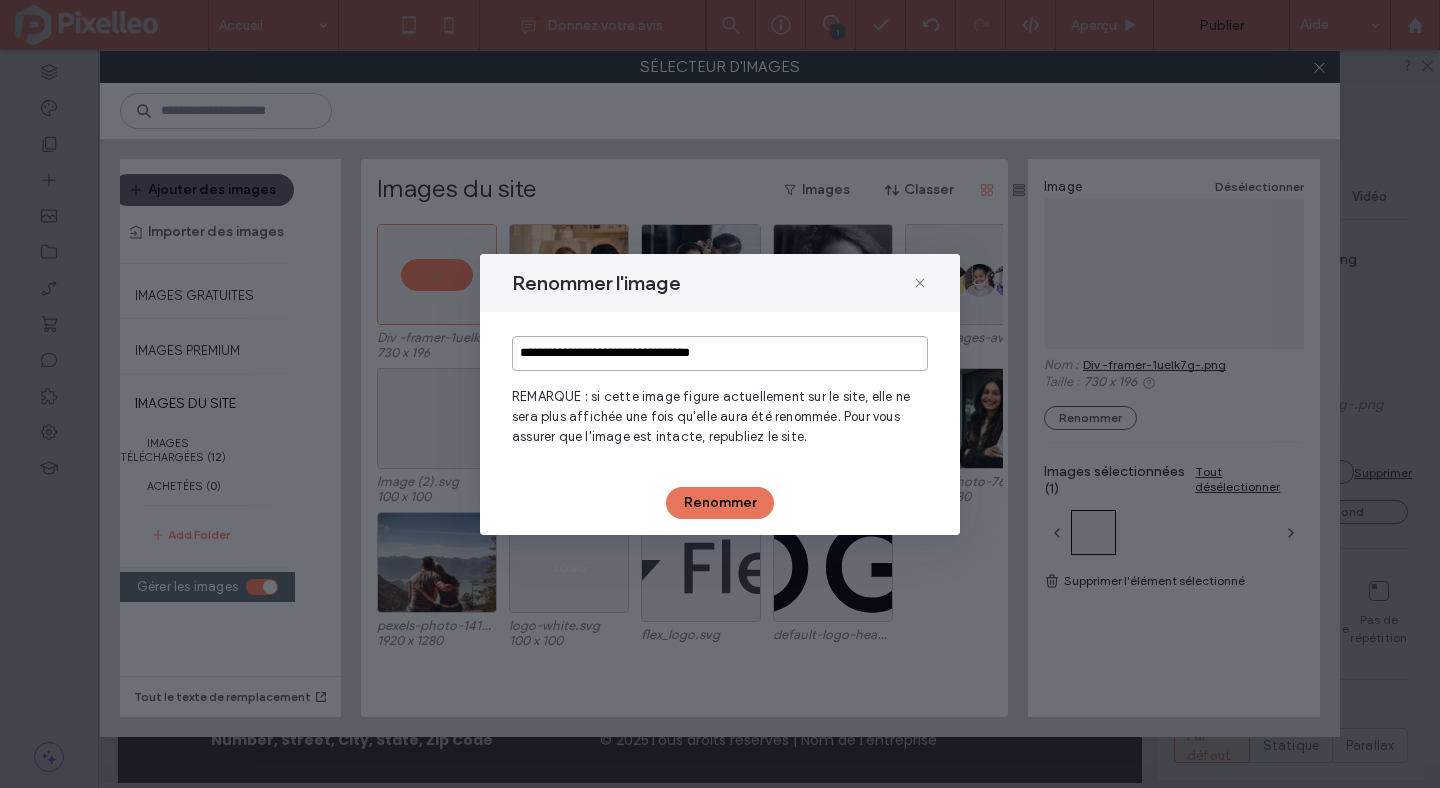 type on "**********" 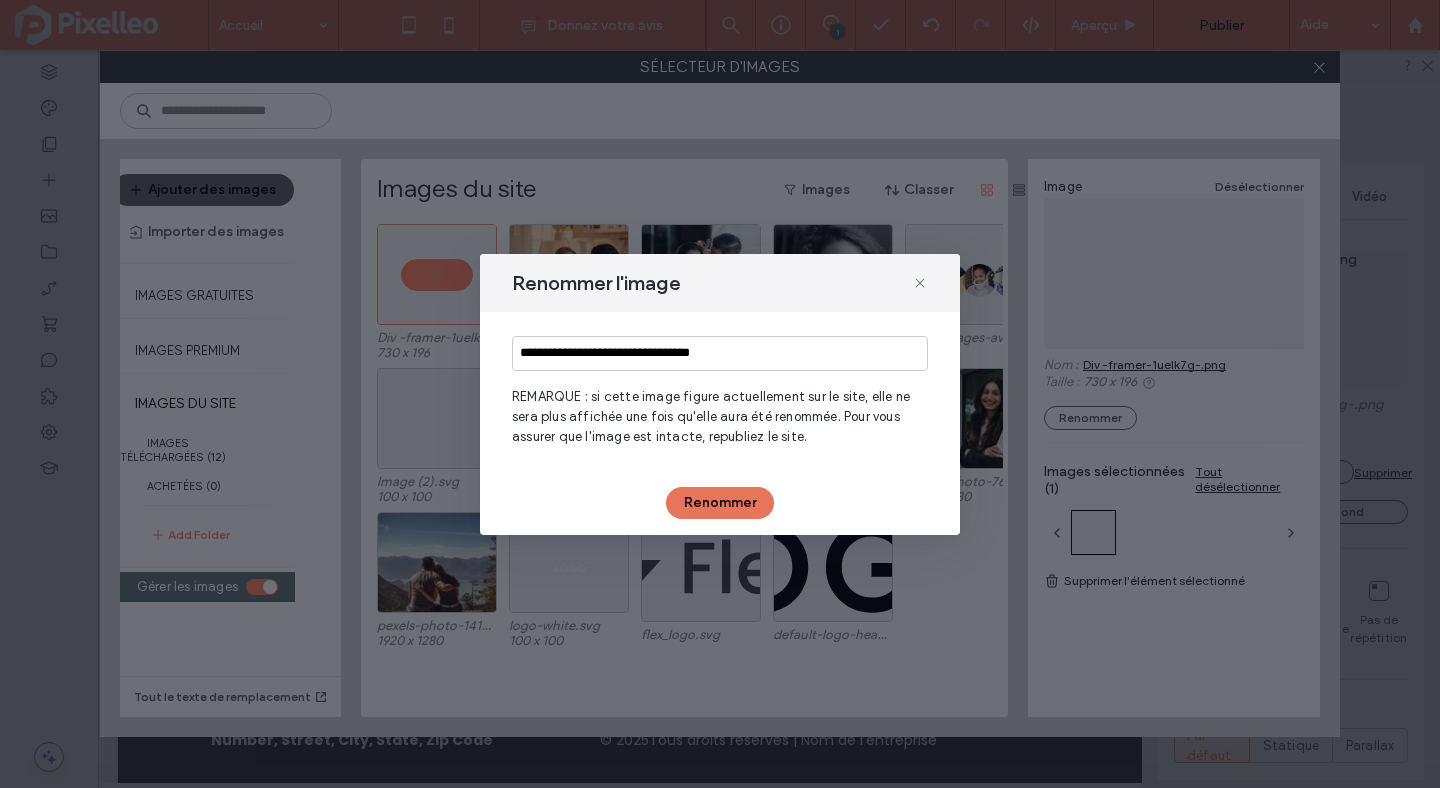 click on "Renommer" at bounding box center [720, 503] 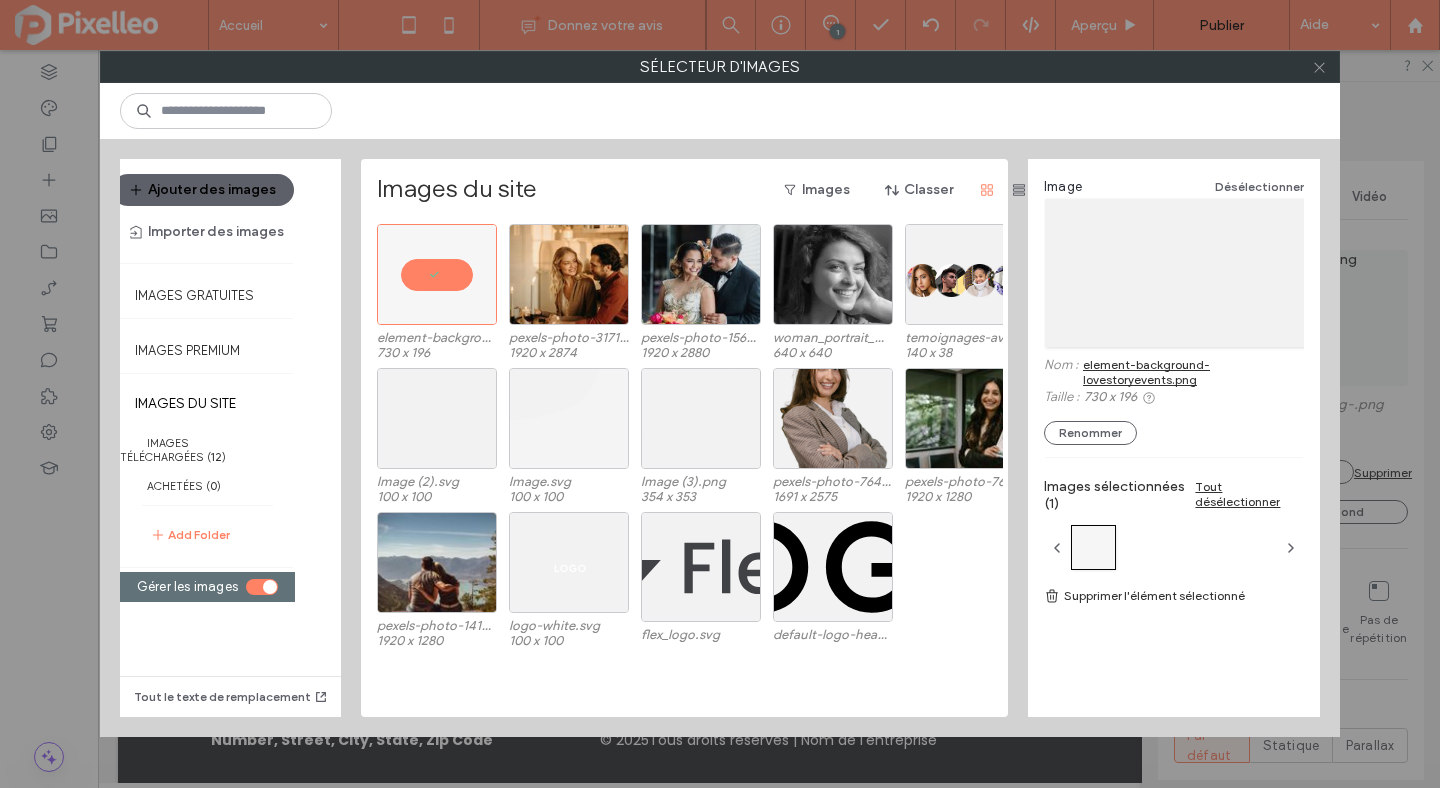 click 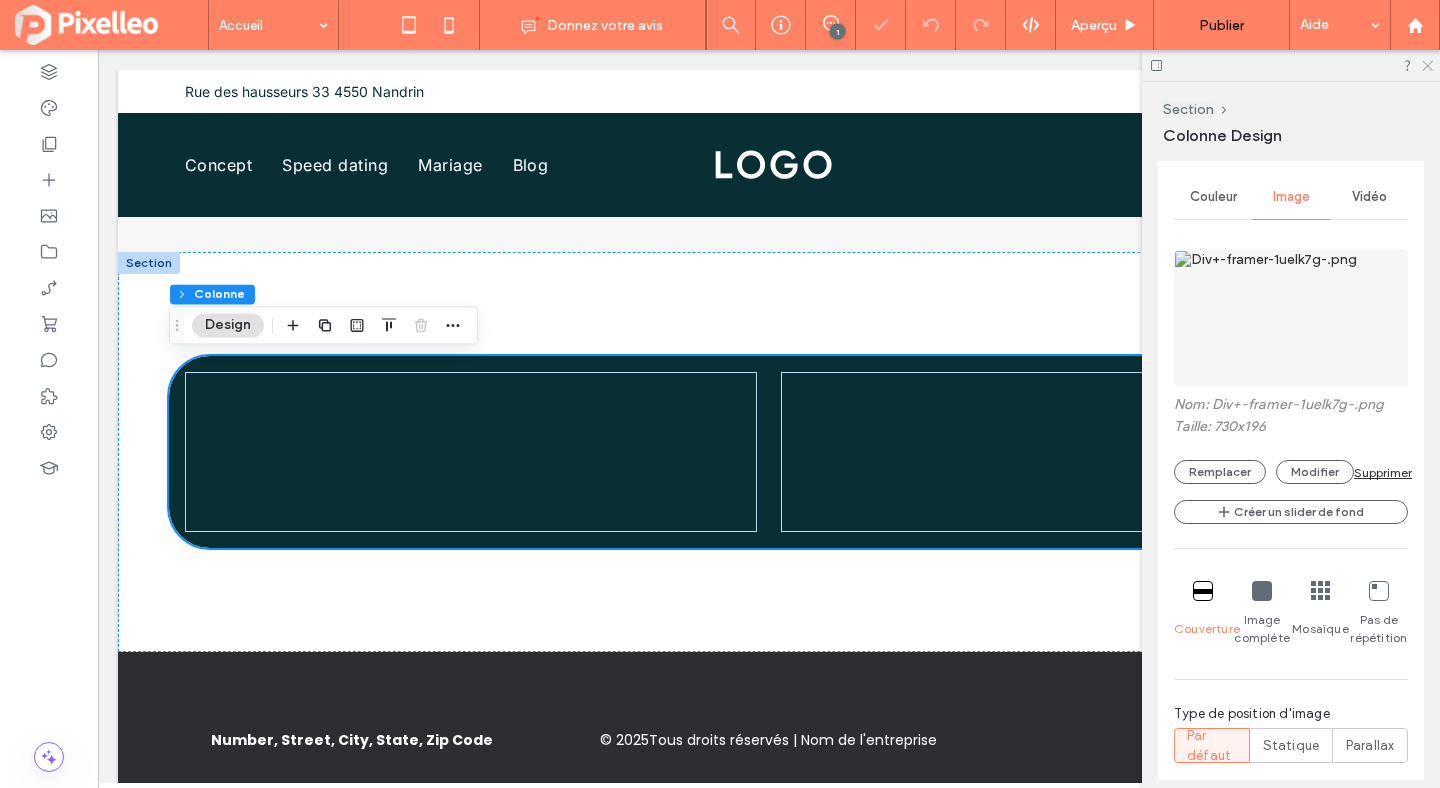 click 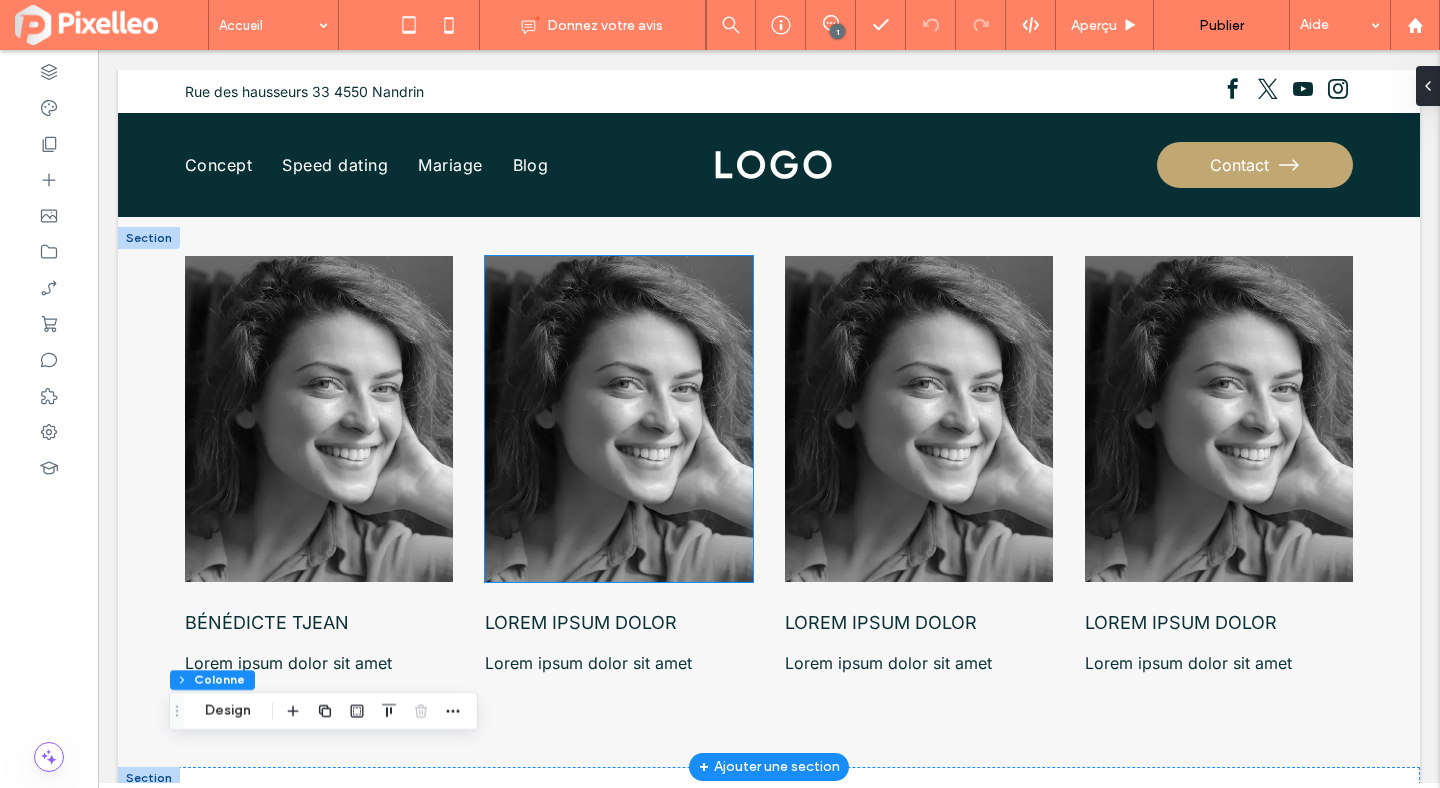 scroll, scrollTop: 3523, scrollLeft: 0, axis: vertical 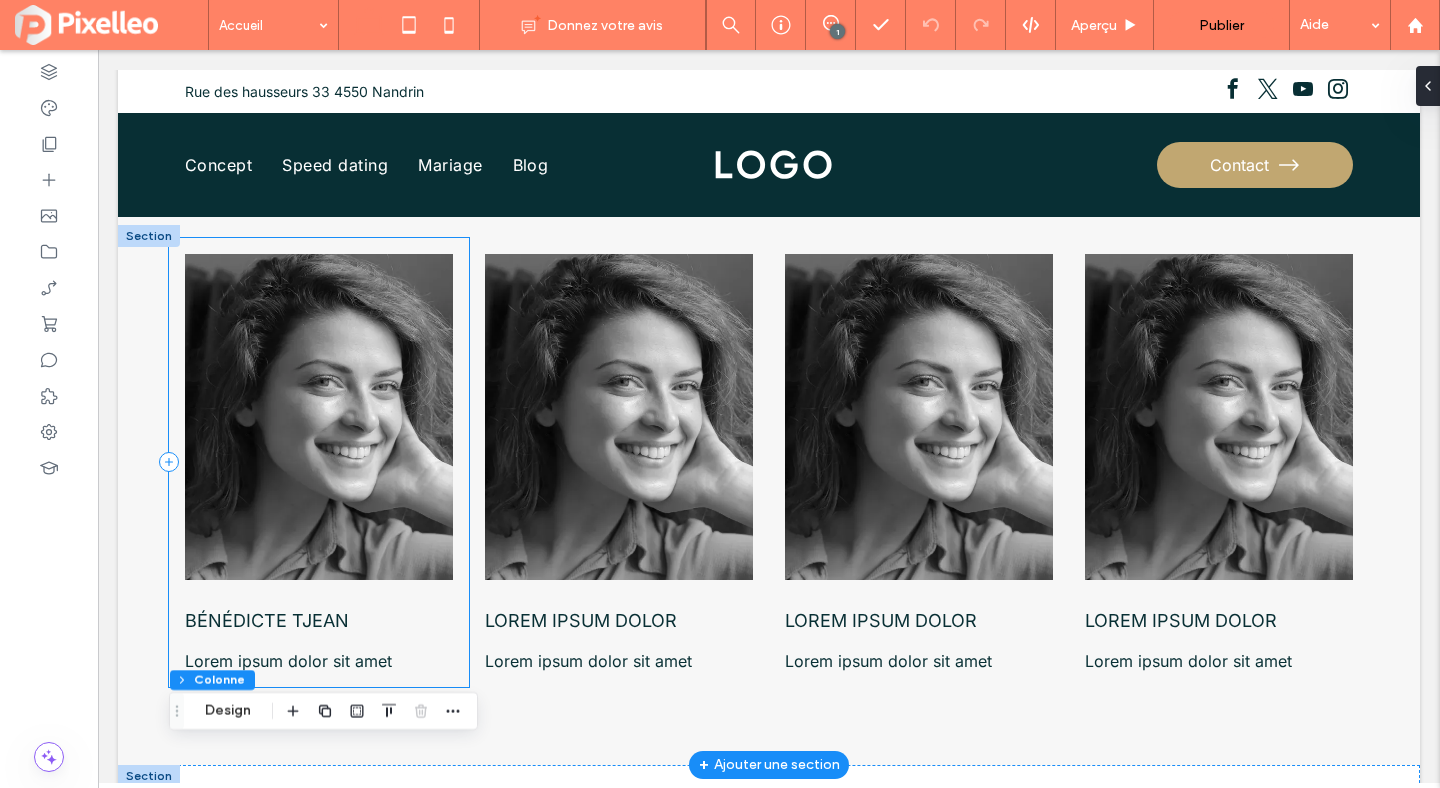 click on "Bénédicte TJEAN
Lorem ipsum dolor sit amet" at bounding box center [319, 462] 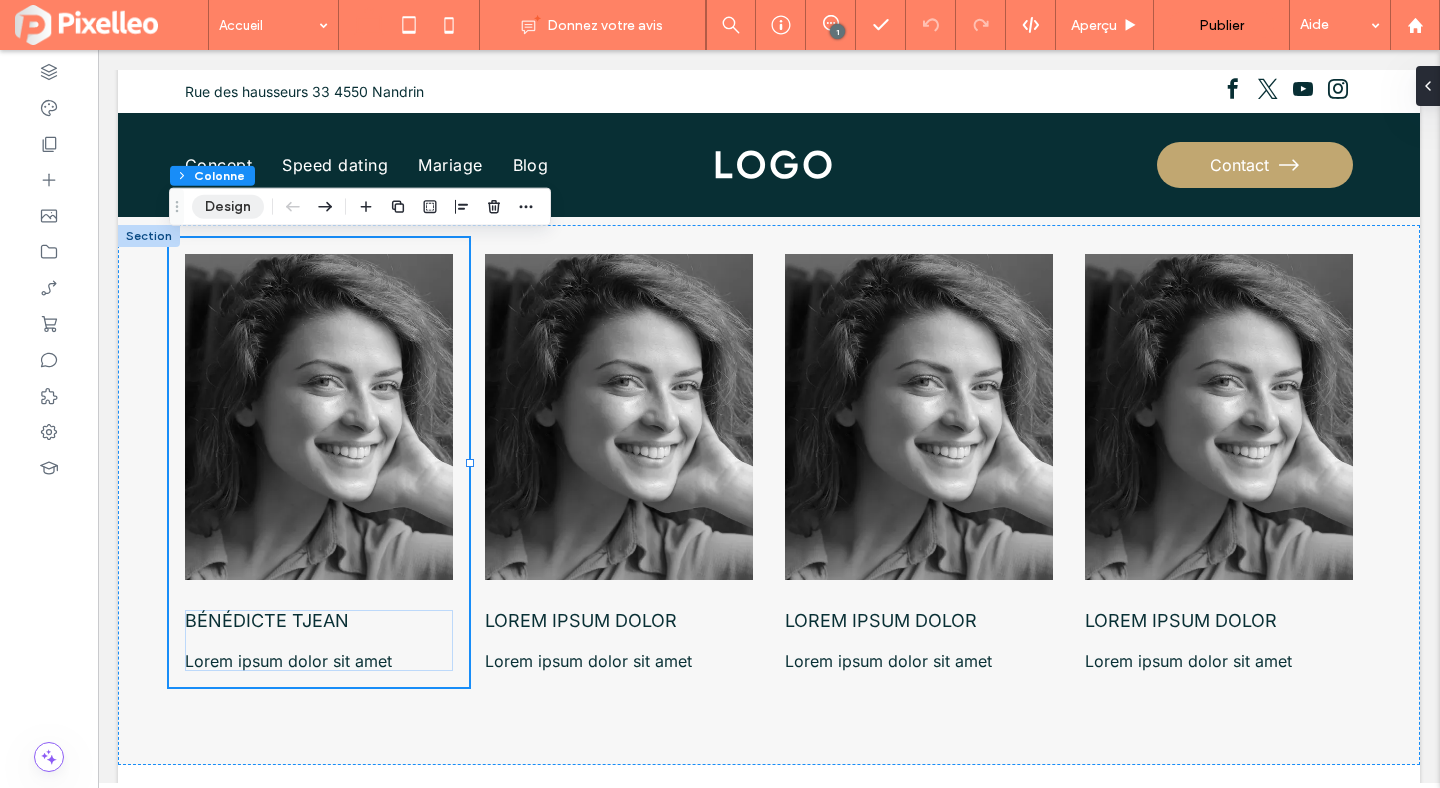 click on "Design" at bounding box center (228, 207) 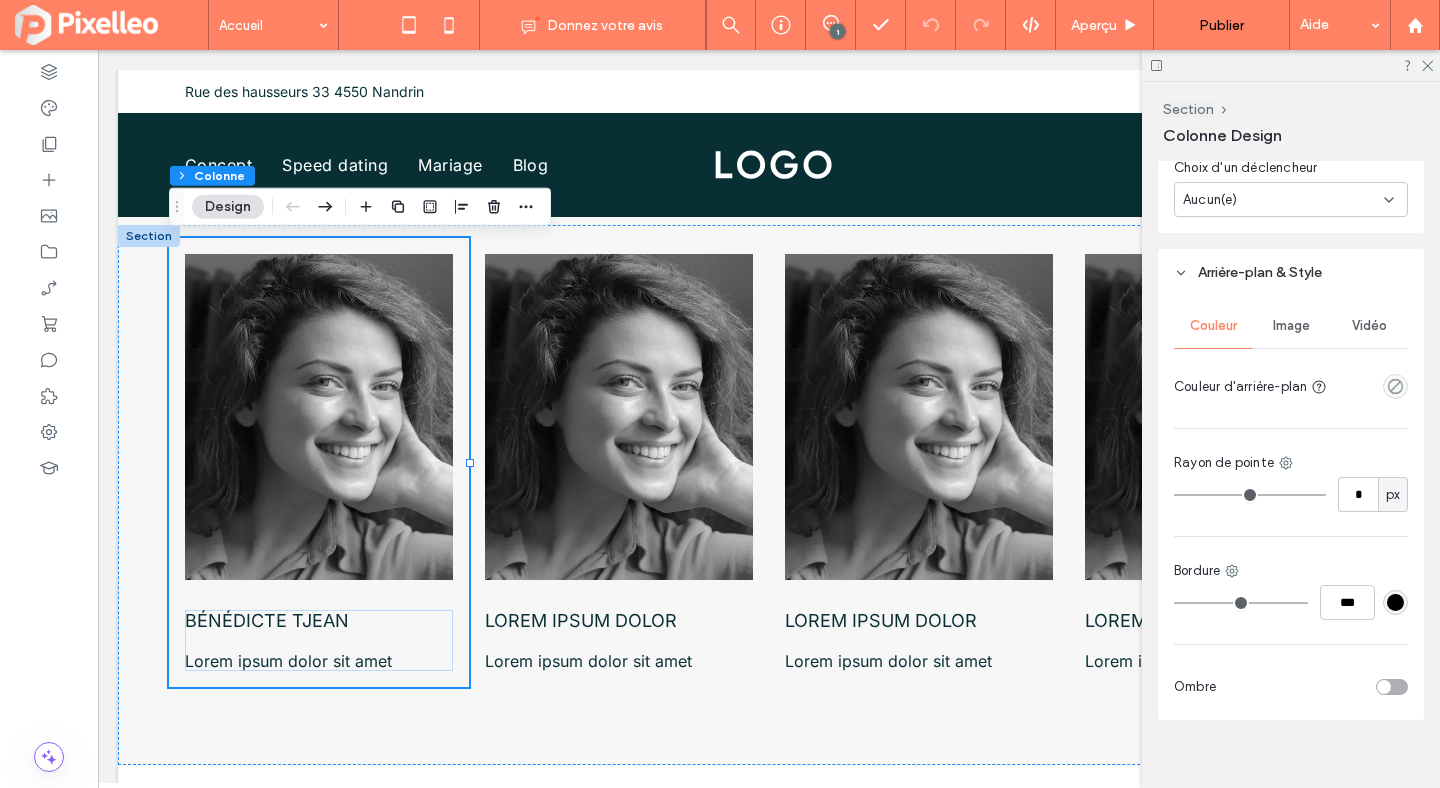 scroll, scrollTop: 926, scrollLeft: 0, axis: vertical 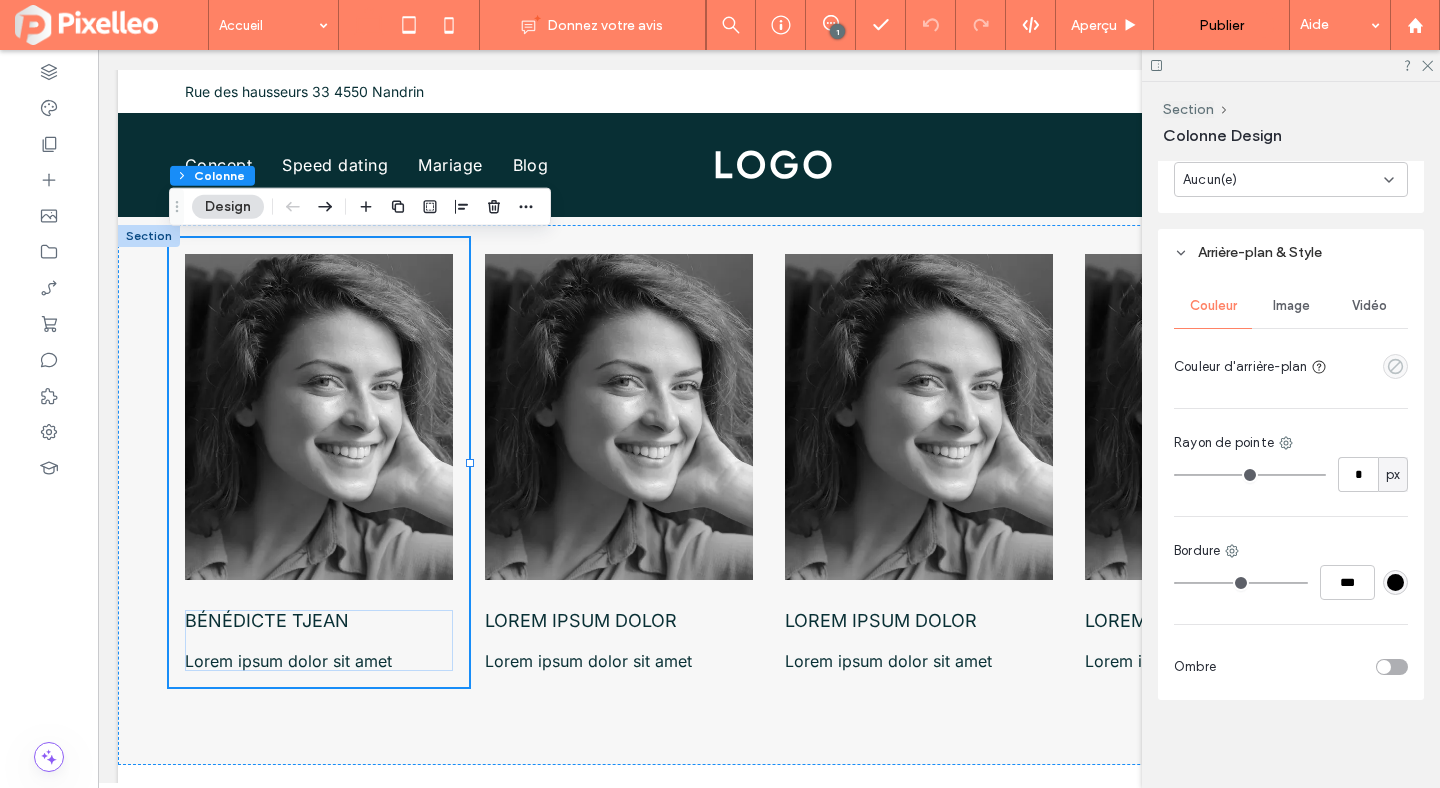 click 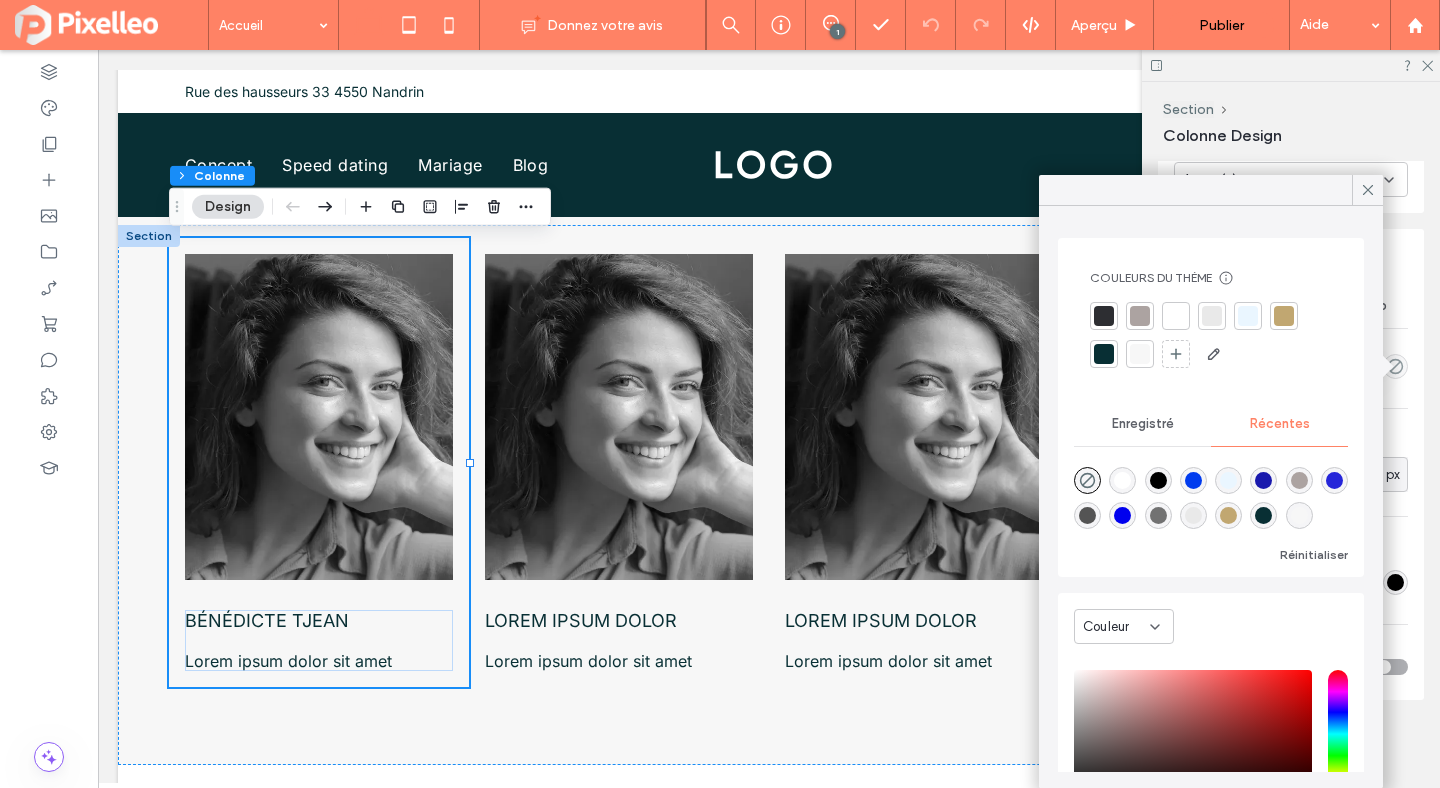click at bounding box center (1122, 480) 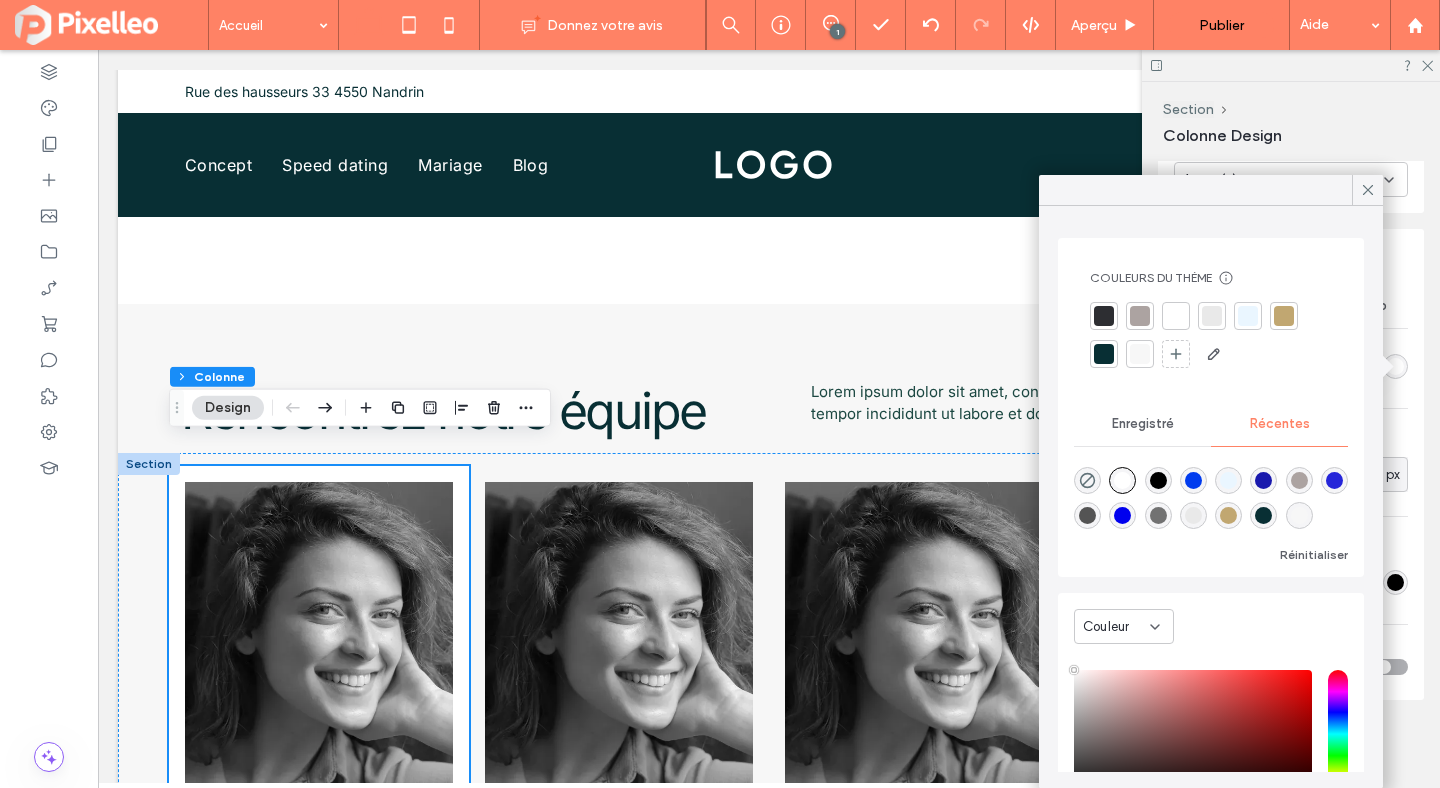 scroll, scrollTop: 3373, scrollLeft: 0, axis: vertical 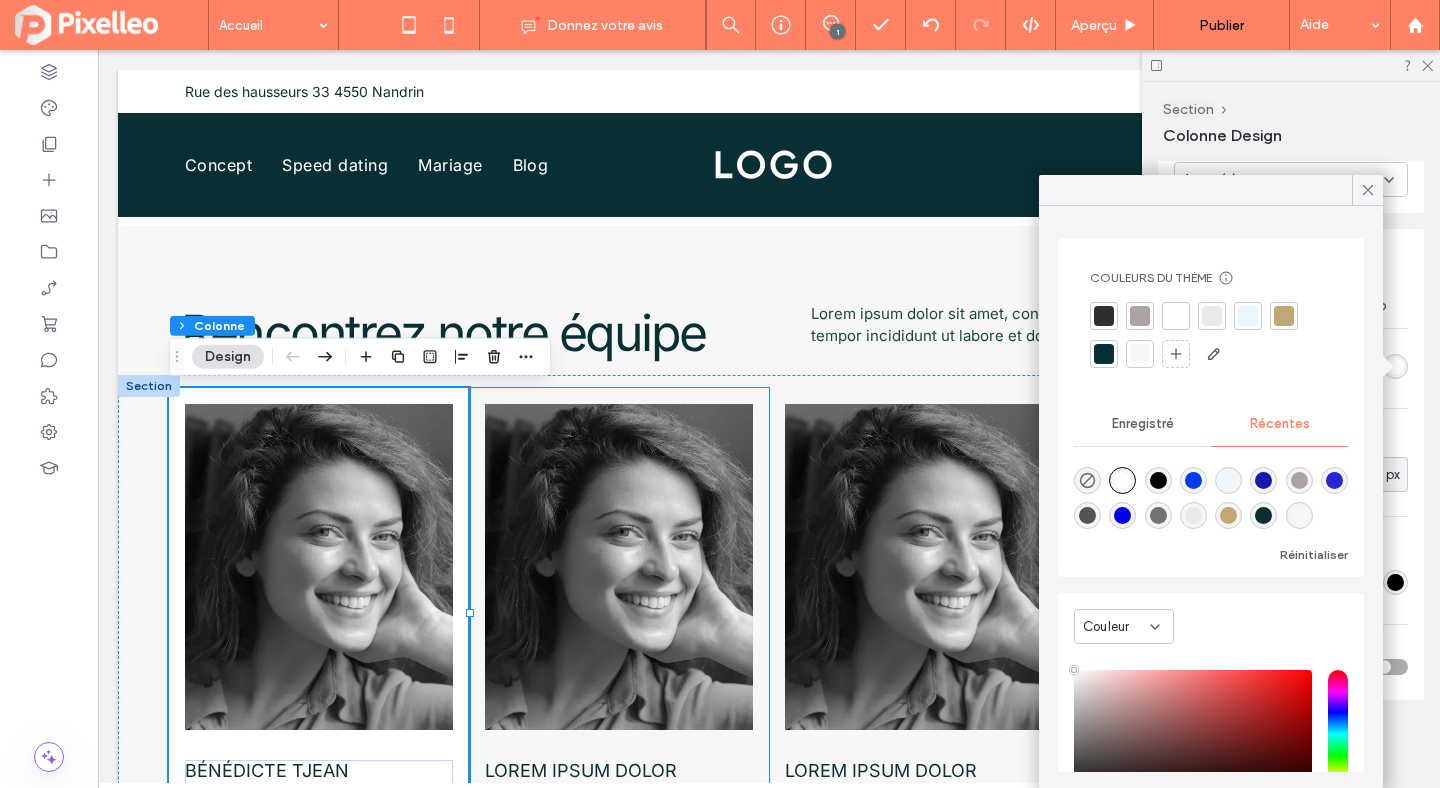 click on "Lorem ipsum dolor
Lorem ipsum dolor sit amet" at bounding box center [619, 612] 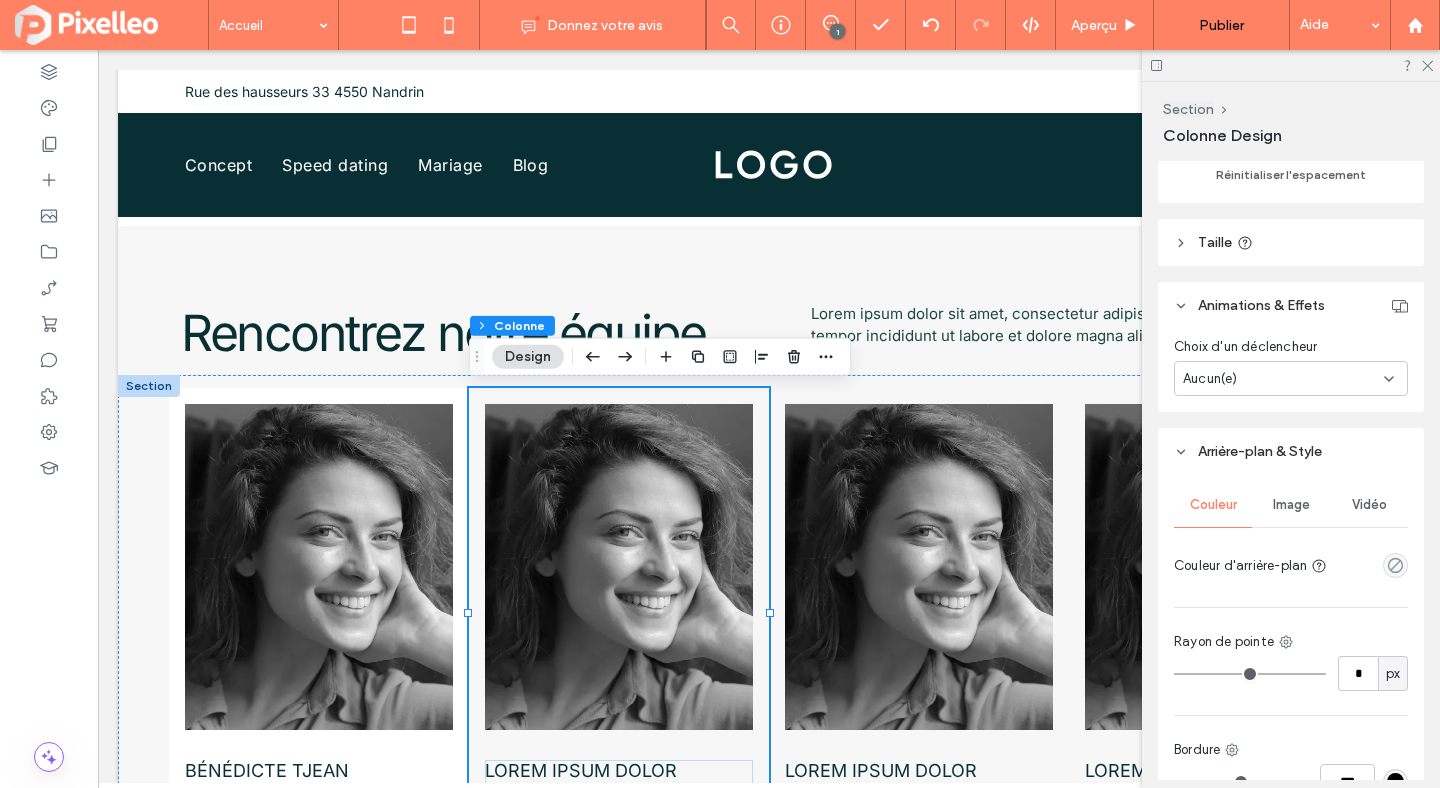 scroll, scrollTop: 858, scrollLeft: 0, axis: vertical 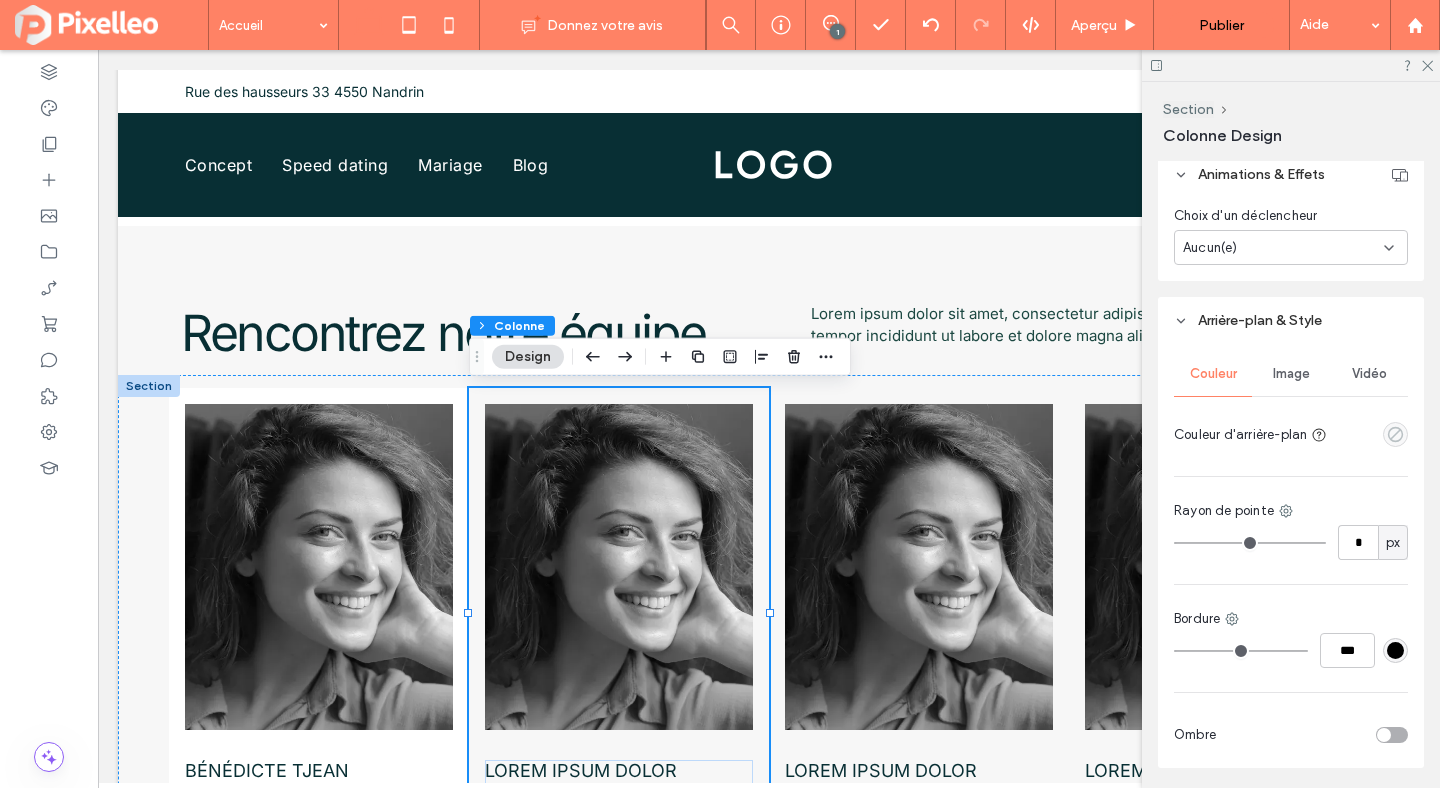 click 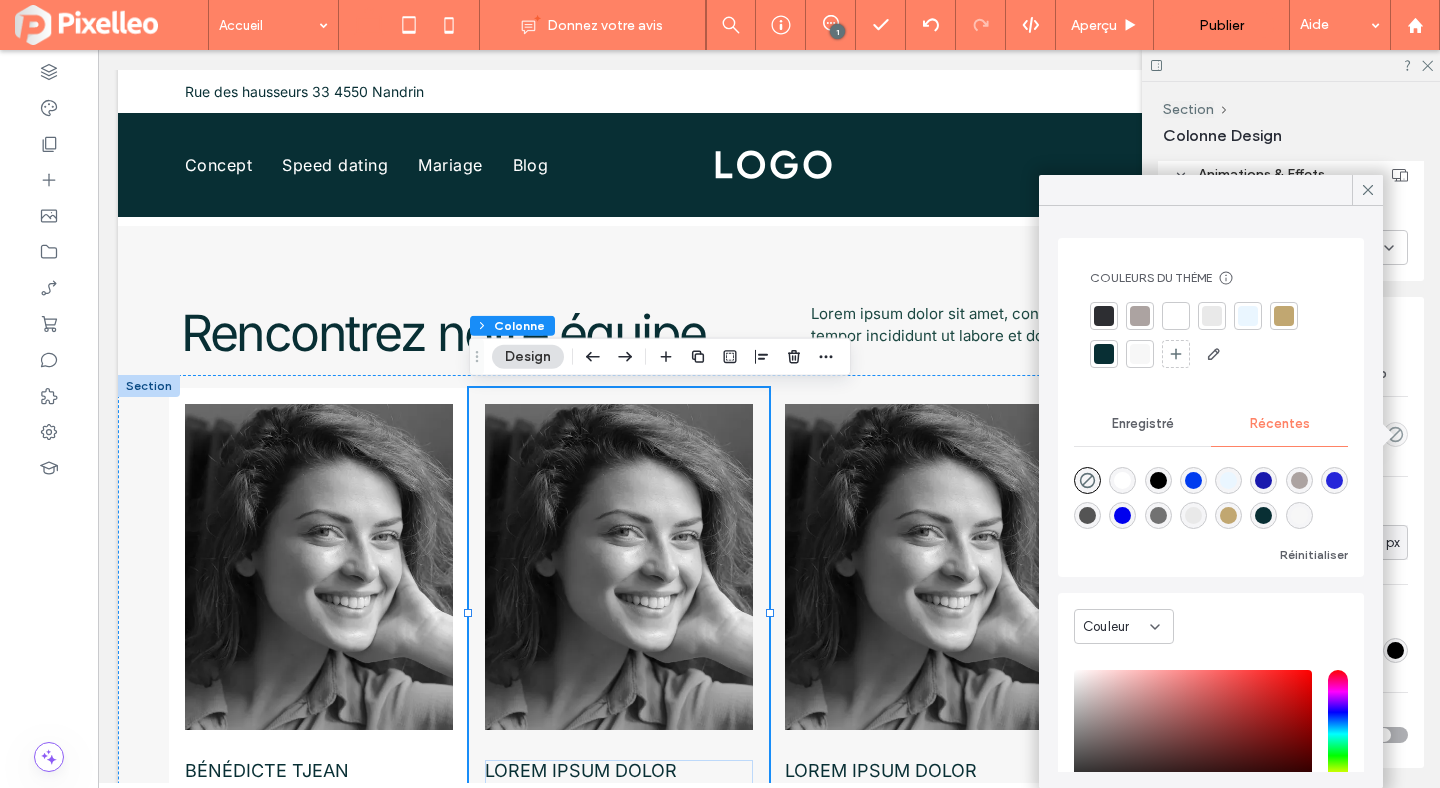 click at bounding box center [1122, 480] 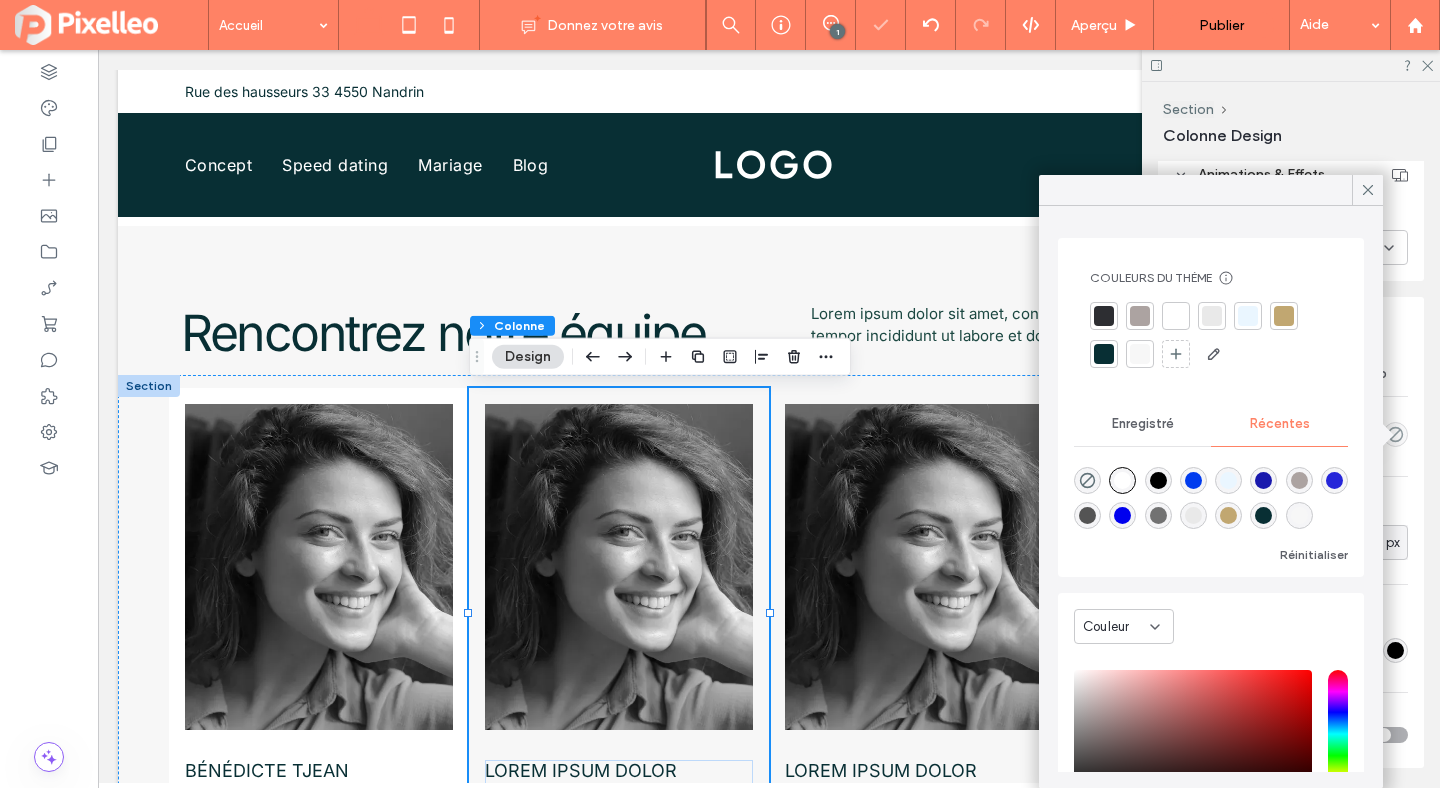 type on "*******" 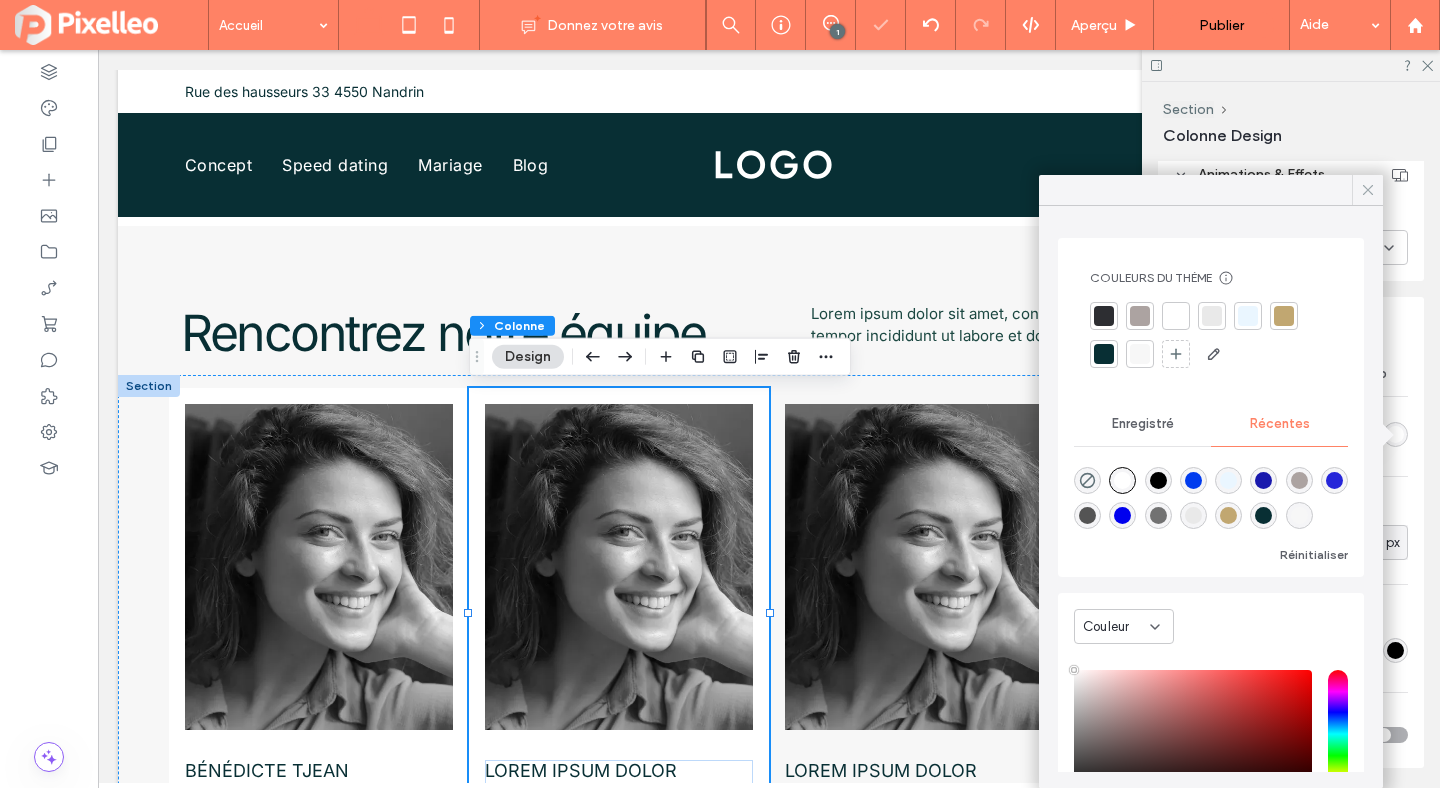 click 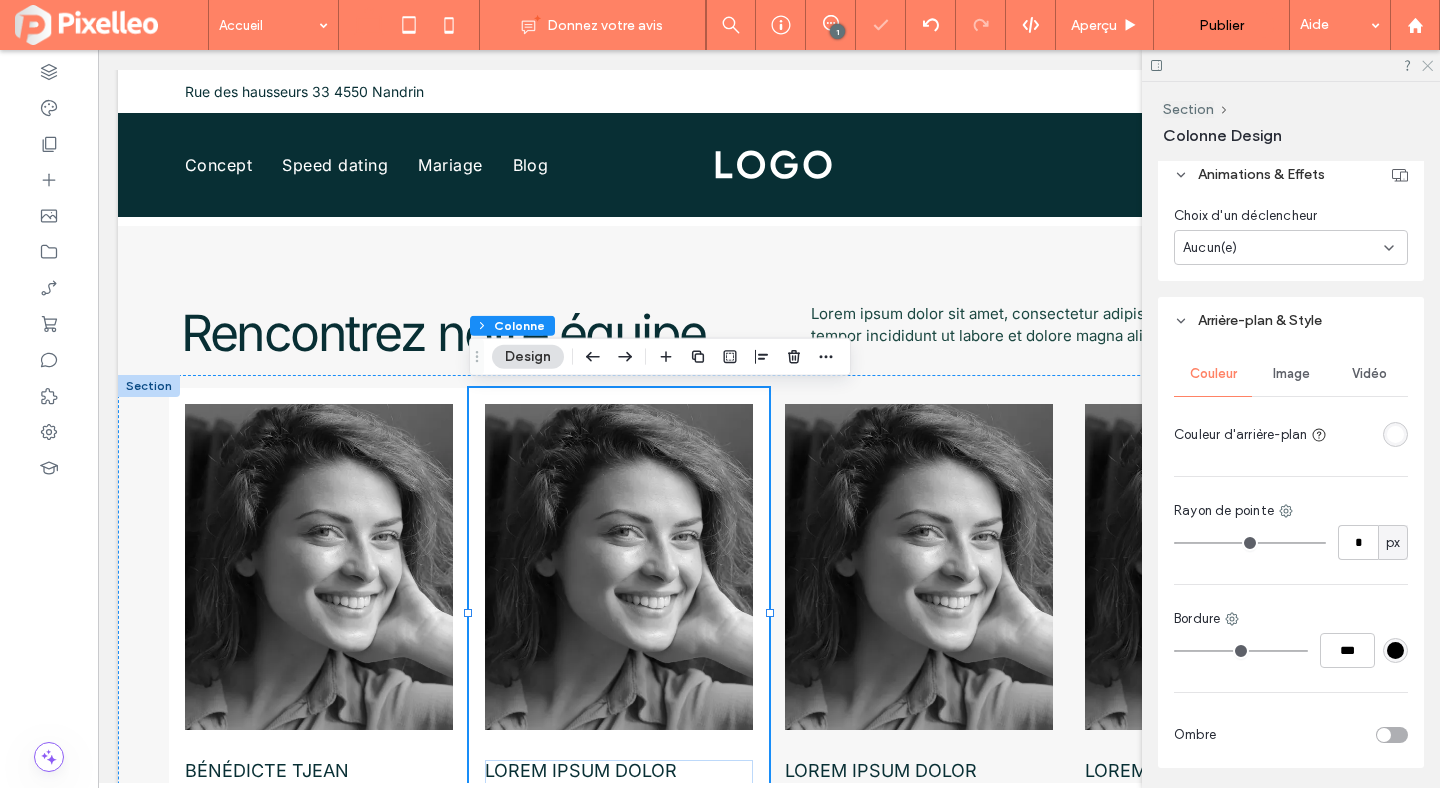 click 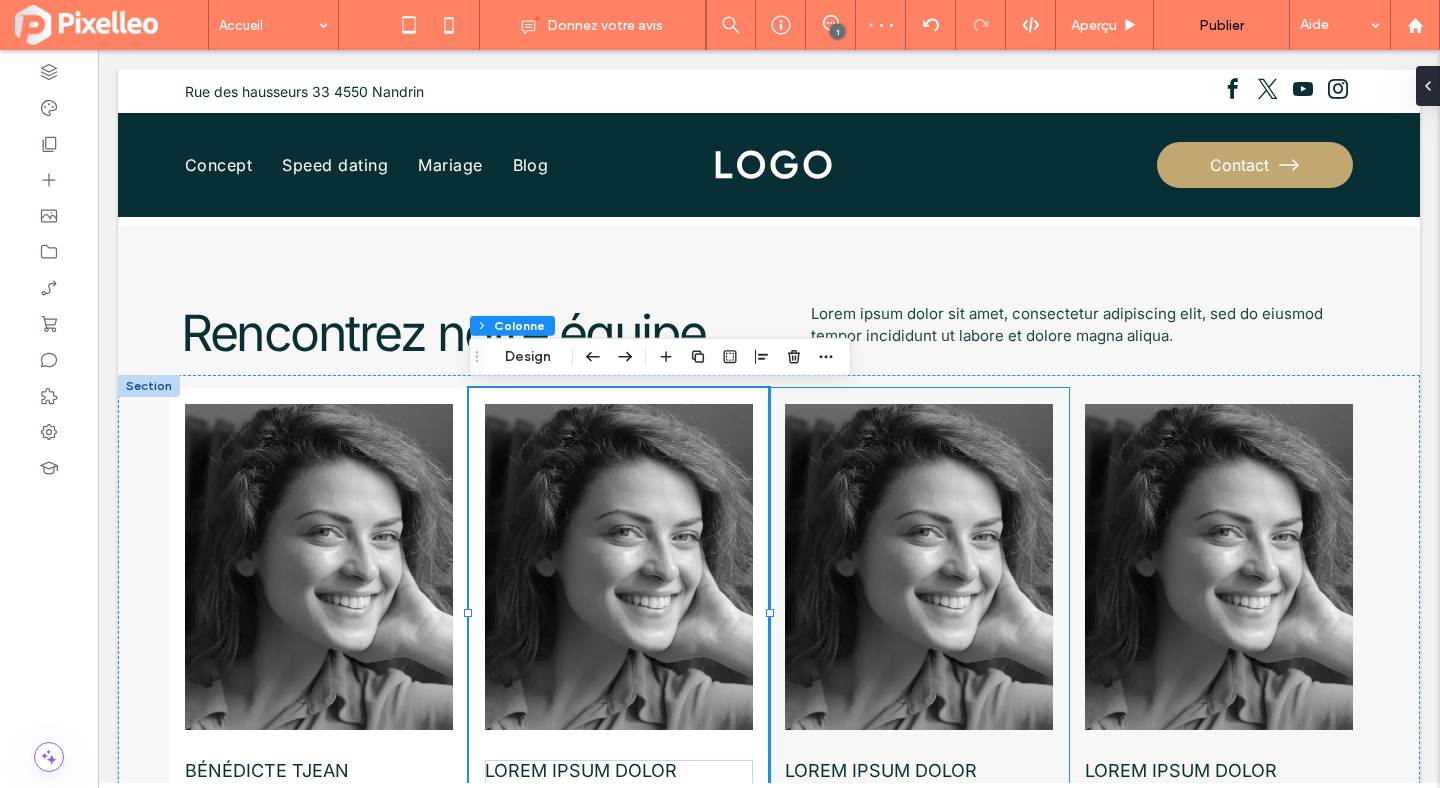 click on "Lorem ipsum dolor
Lorem ipsum dolor sit amet" at bounding box center [919, 612] 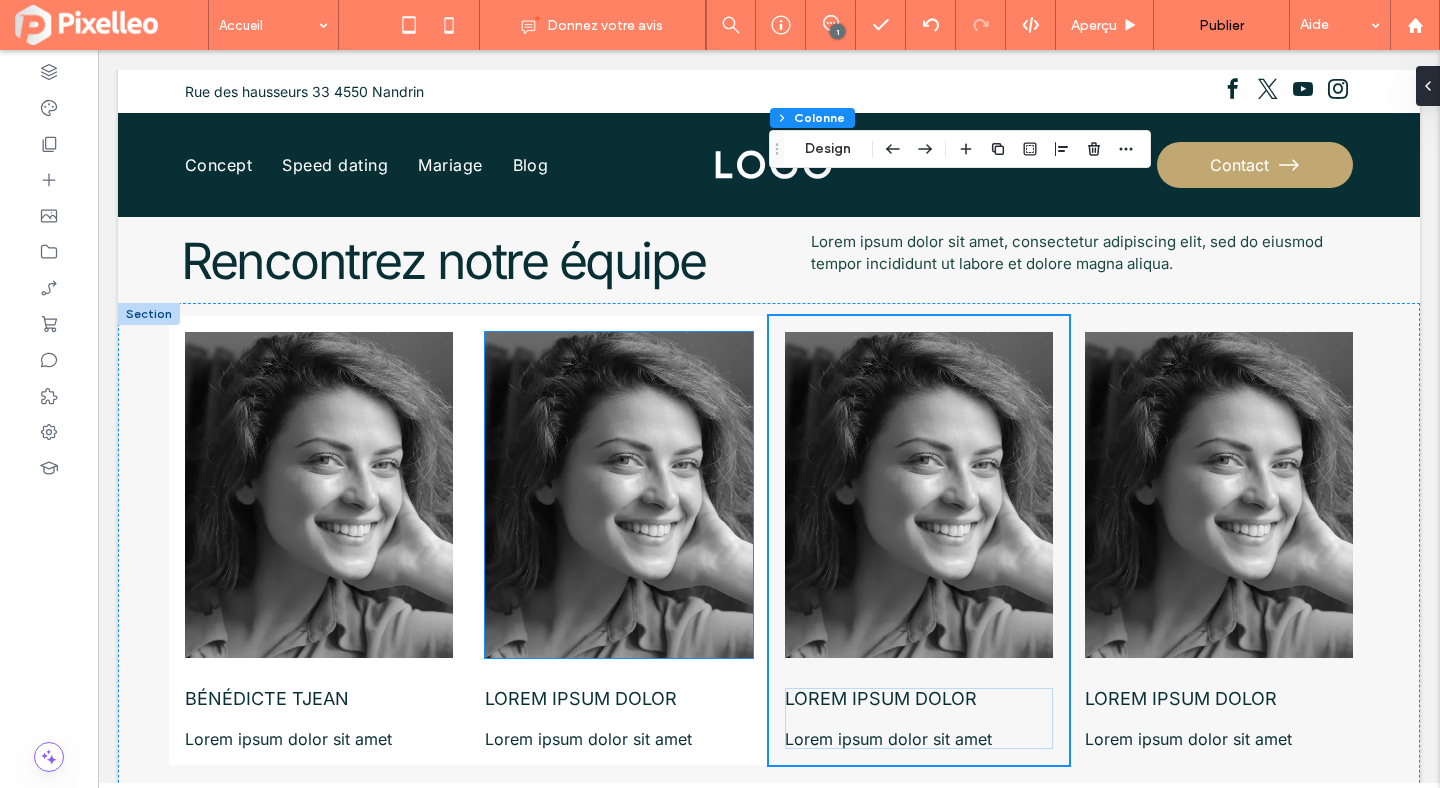 scroll, scrollTop: 3633, scrollLeft: 0, axis: vertical 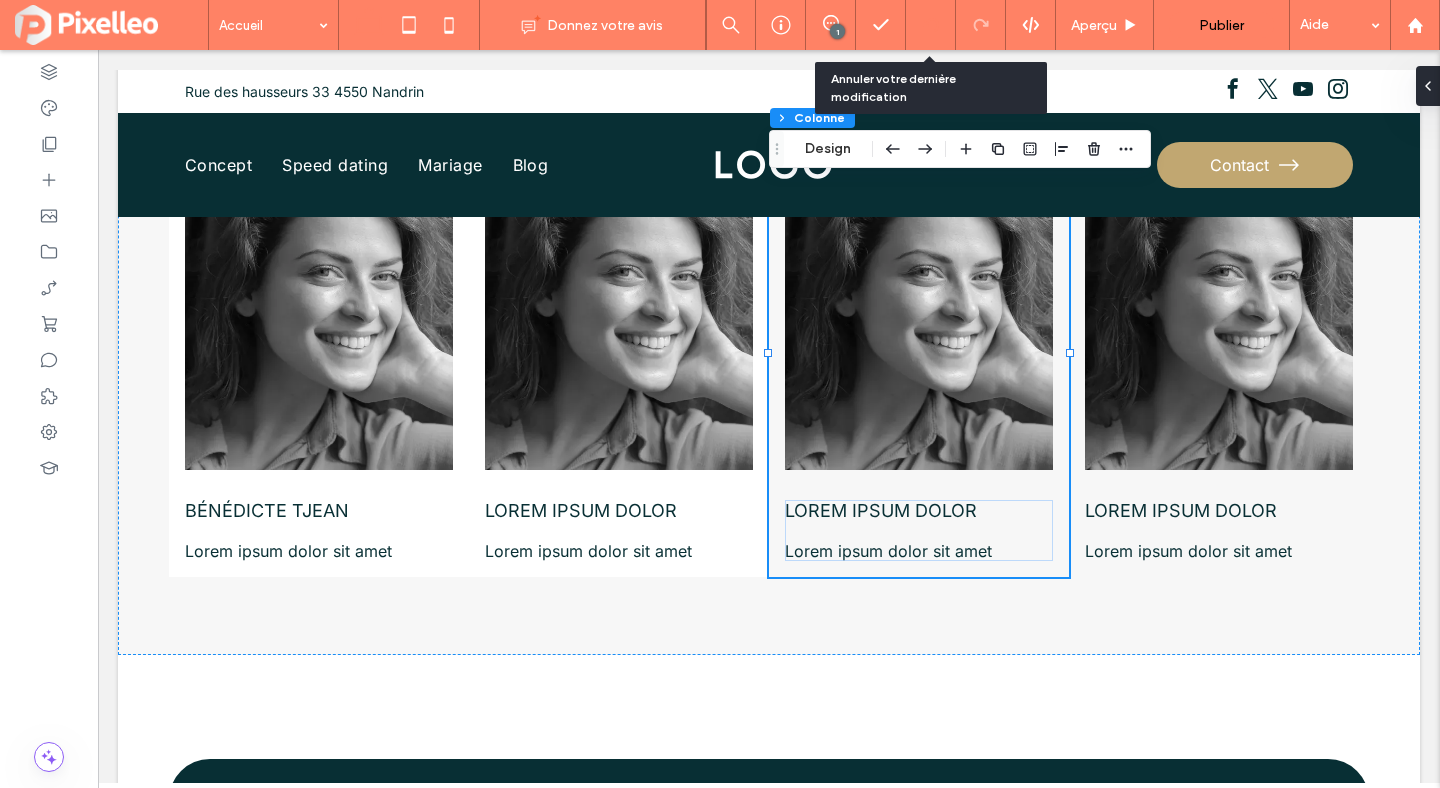 click 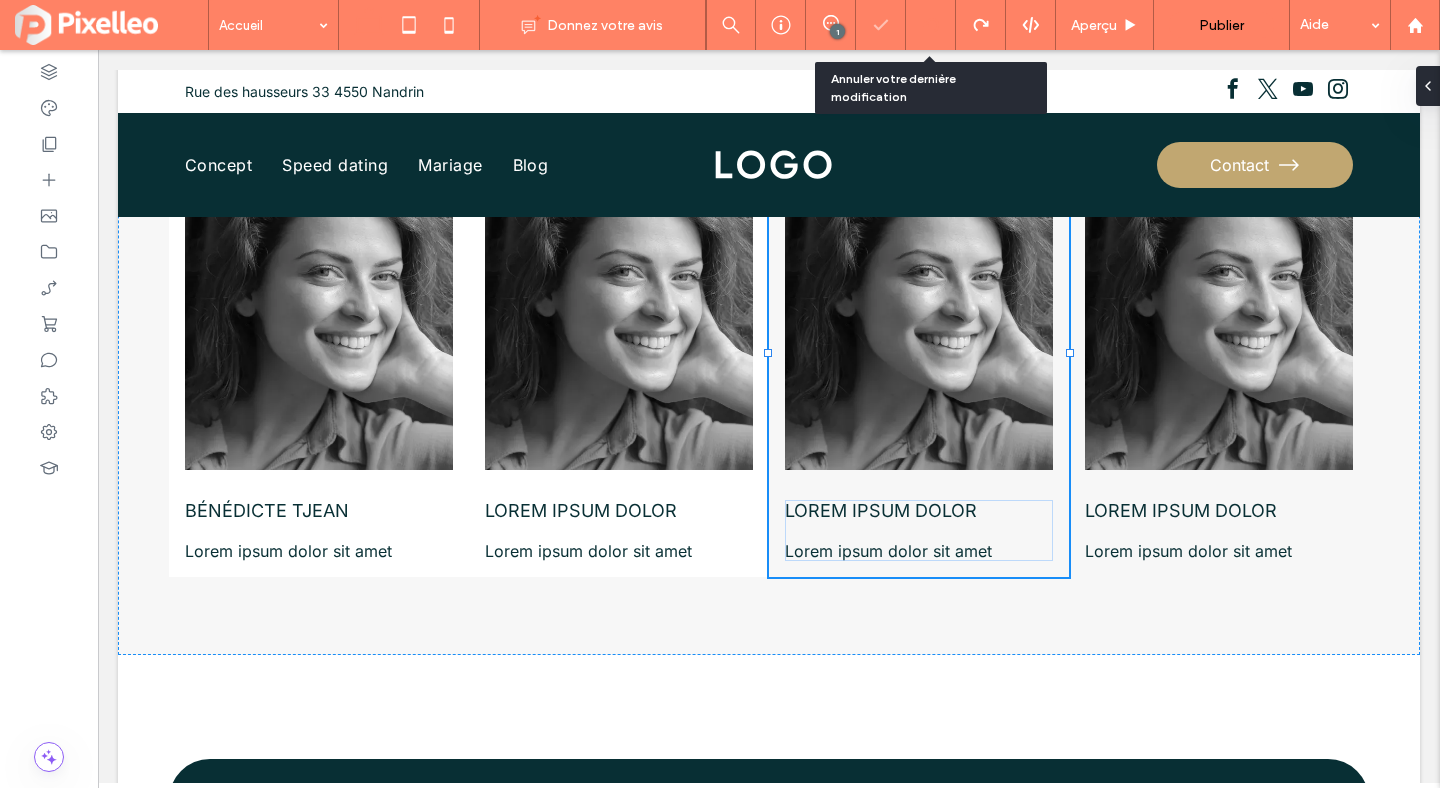 click 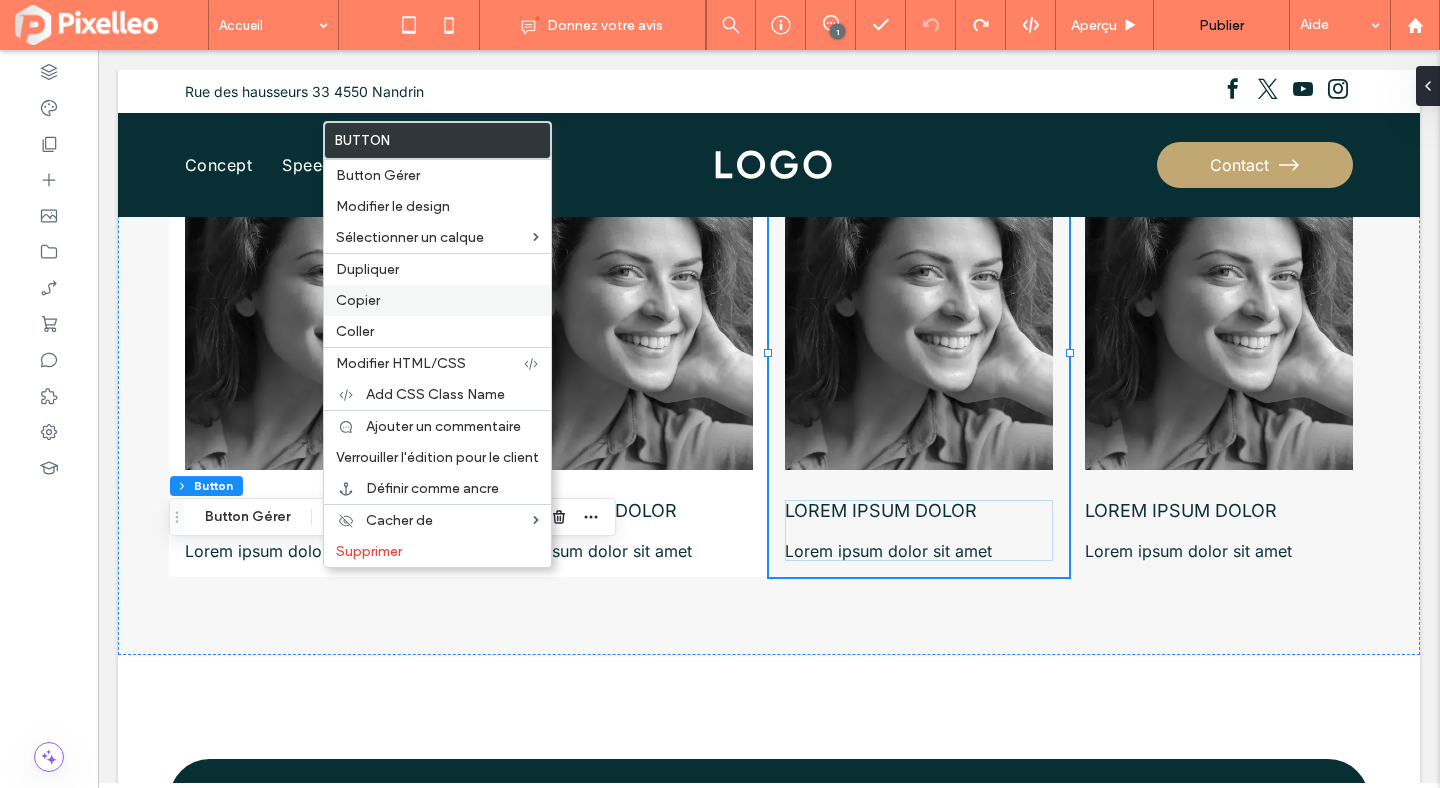 click on "Copier" at bounding box center (437, 300) 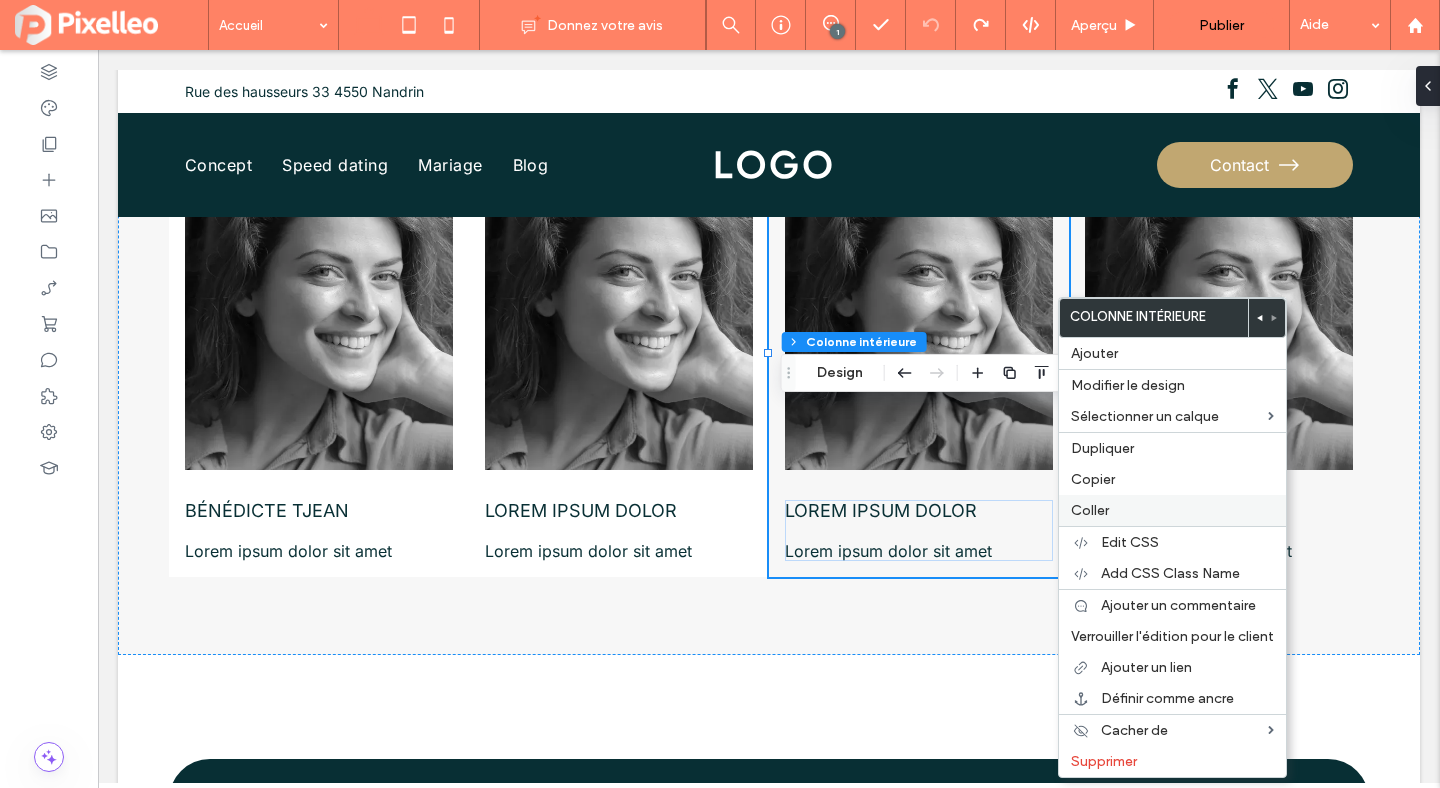 click on "Coller" at bounding box center (1090, 510) 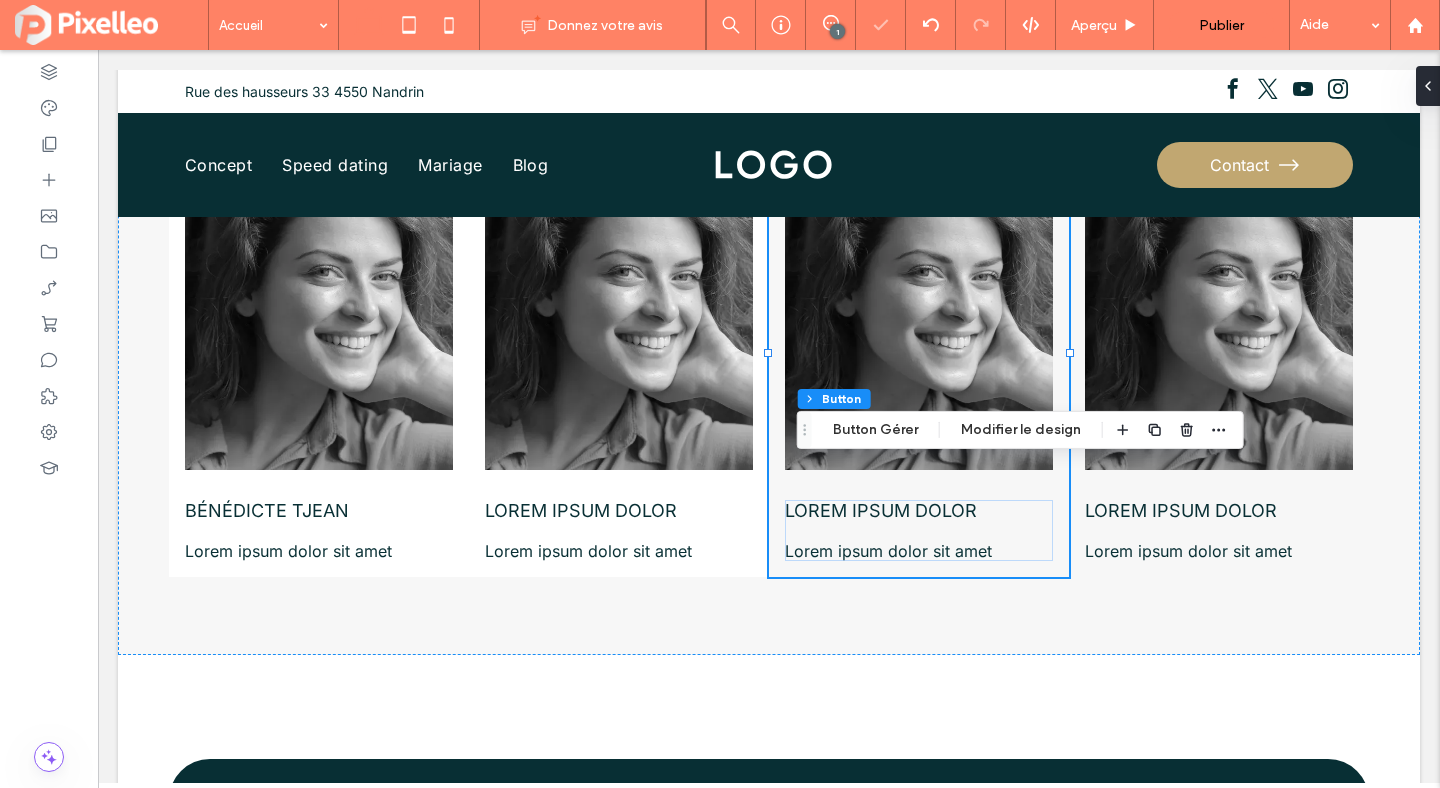 type on "**" 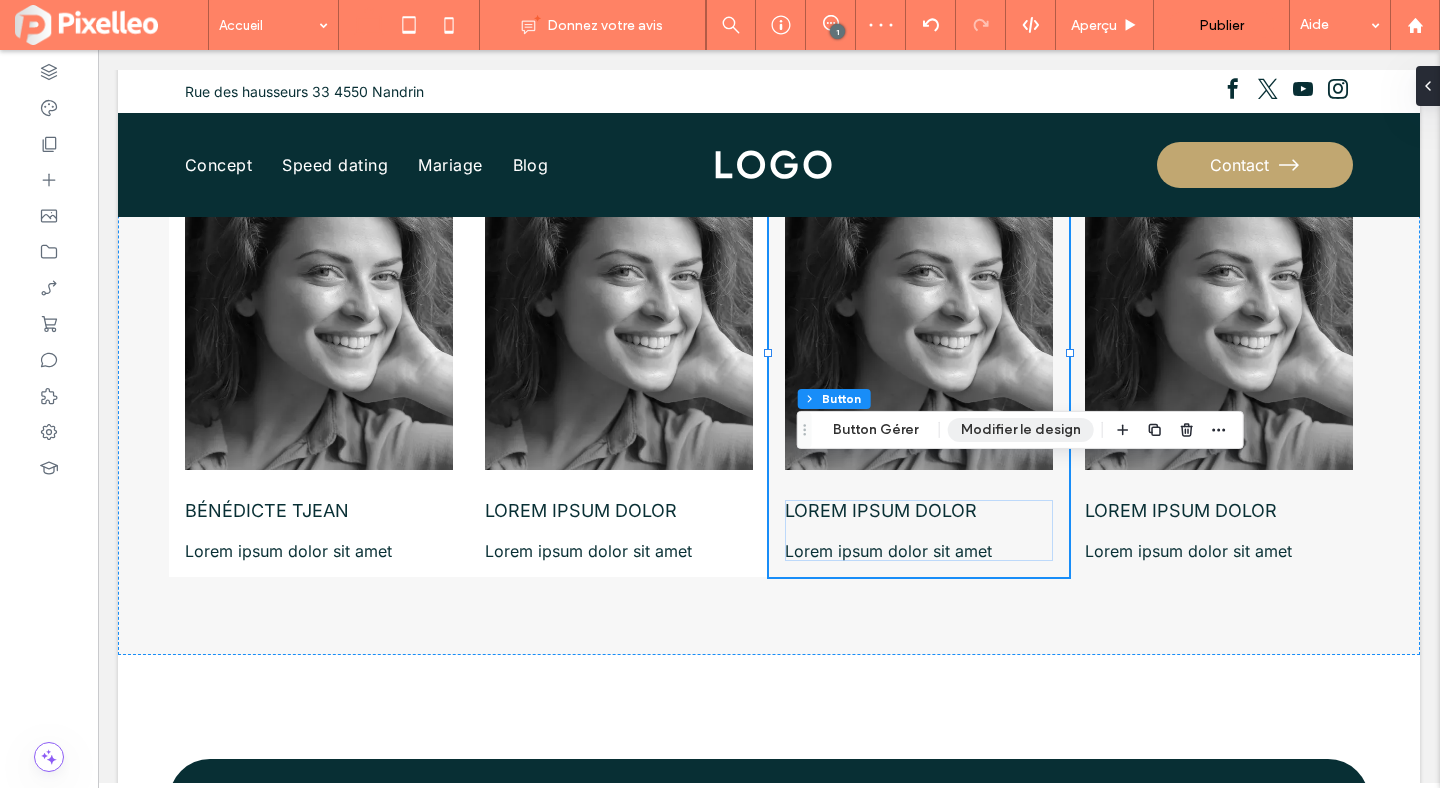 click on "Modifier le design" at bounding box center [1021, 430] 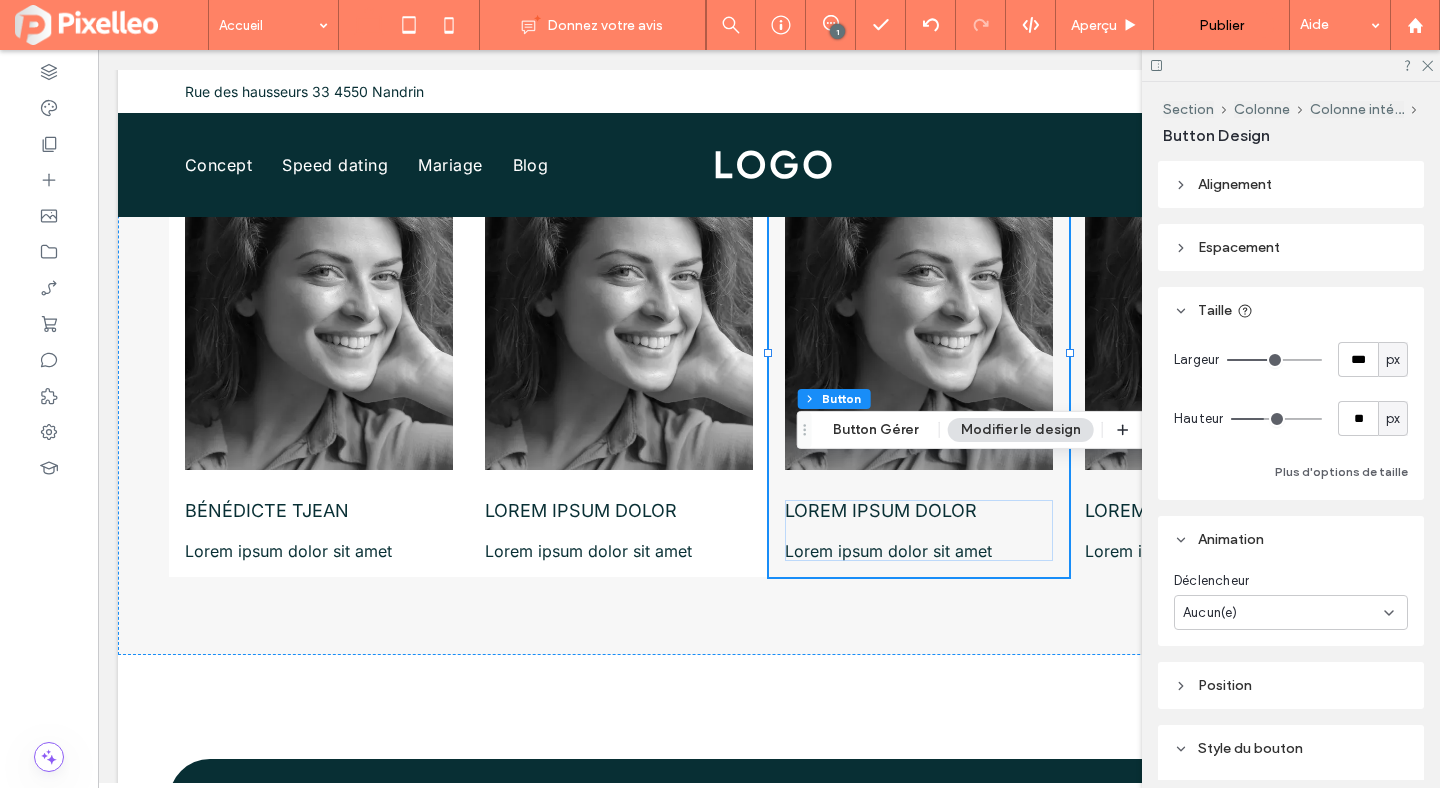click on "Alignement" at bounding box center (1235, 184) 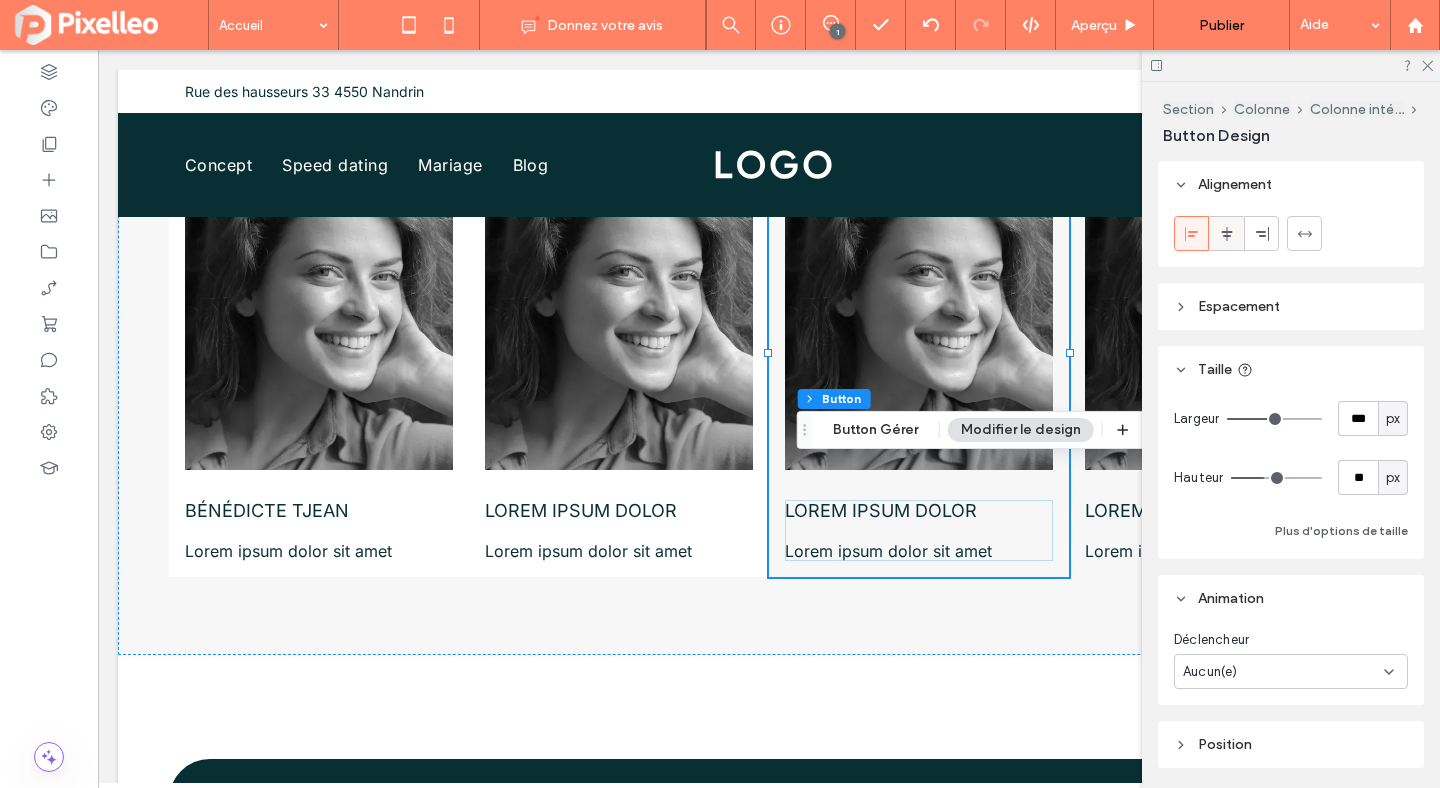 click at bounding box center [1226, 233] 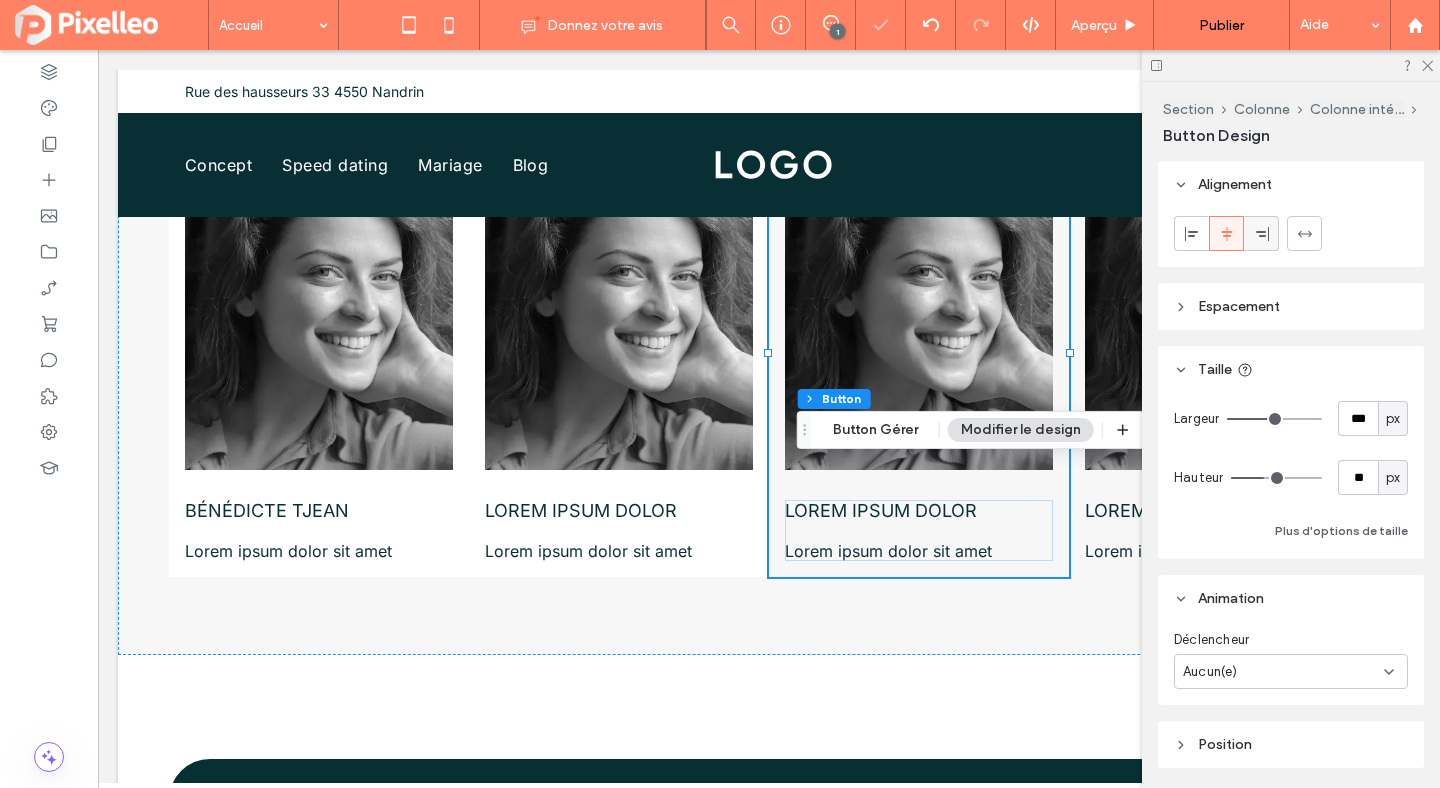 click 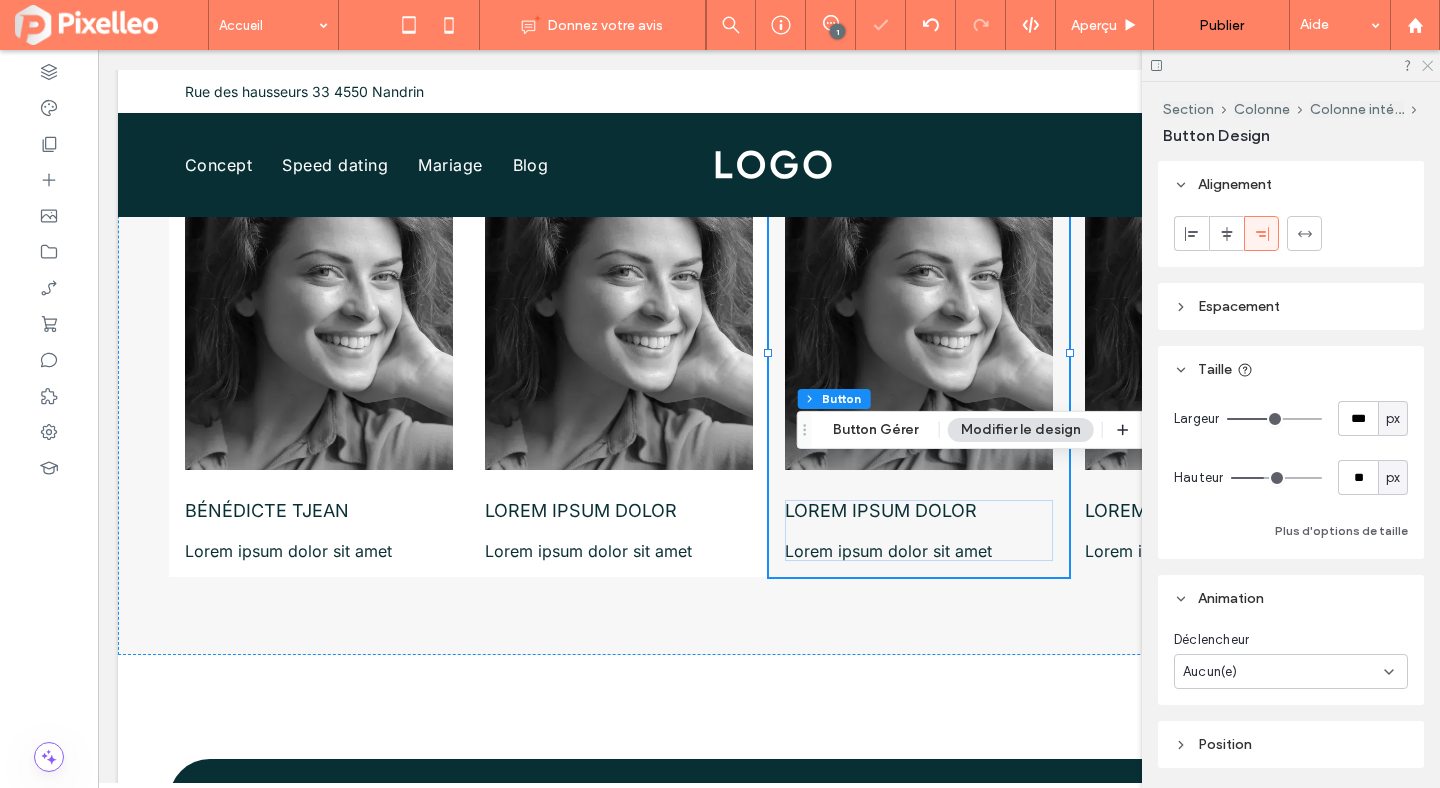 click 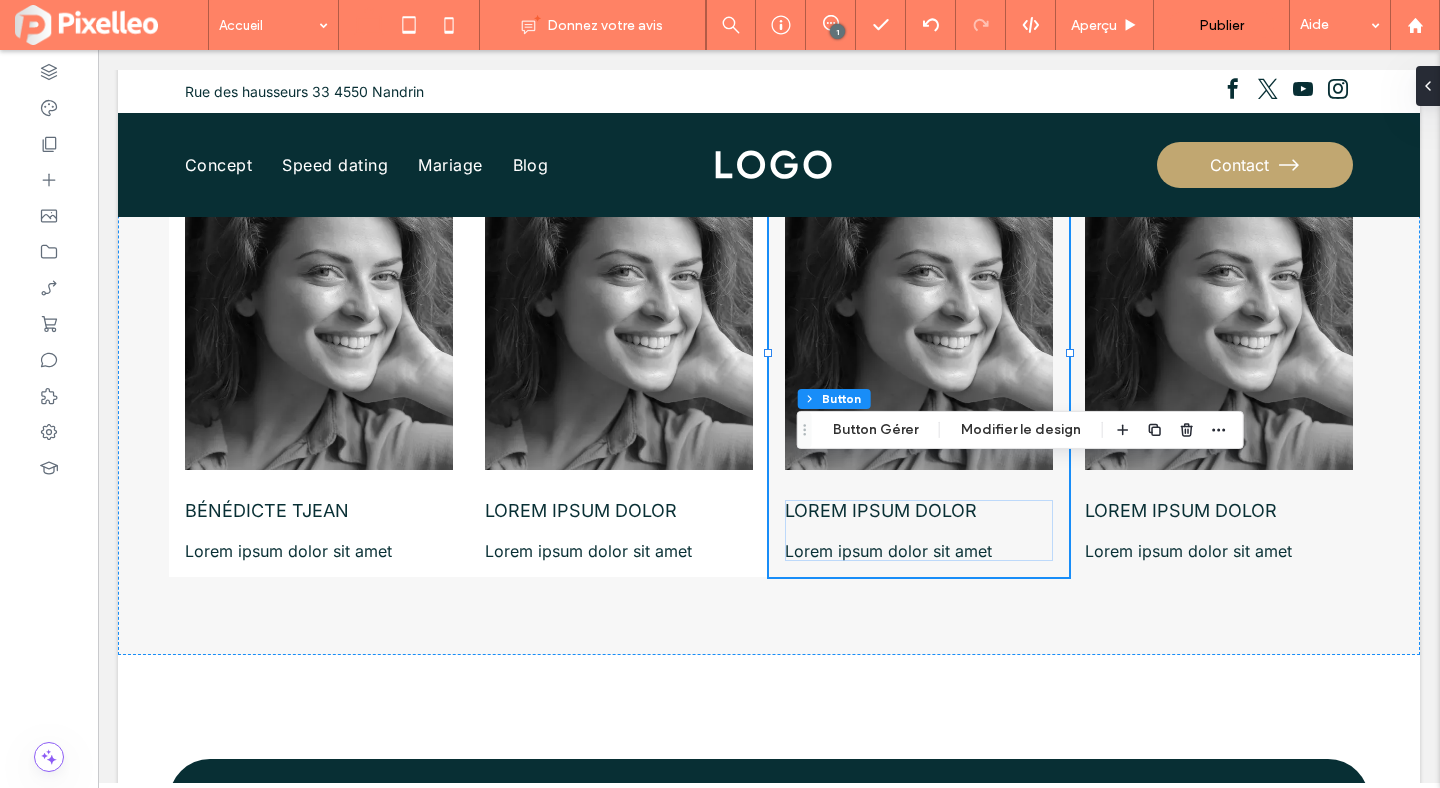 click on "Section Colonne Colonne intérieure Button Button Gérer Modifier le design" at bounding box center (1020, 430) 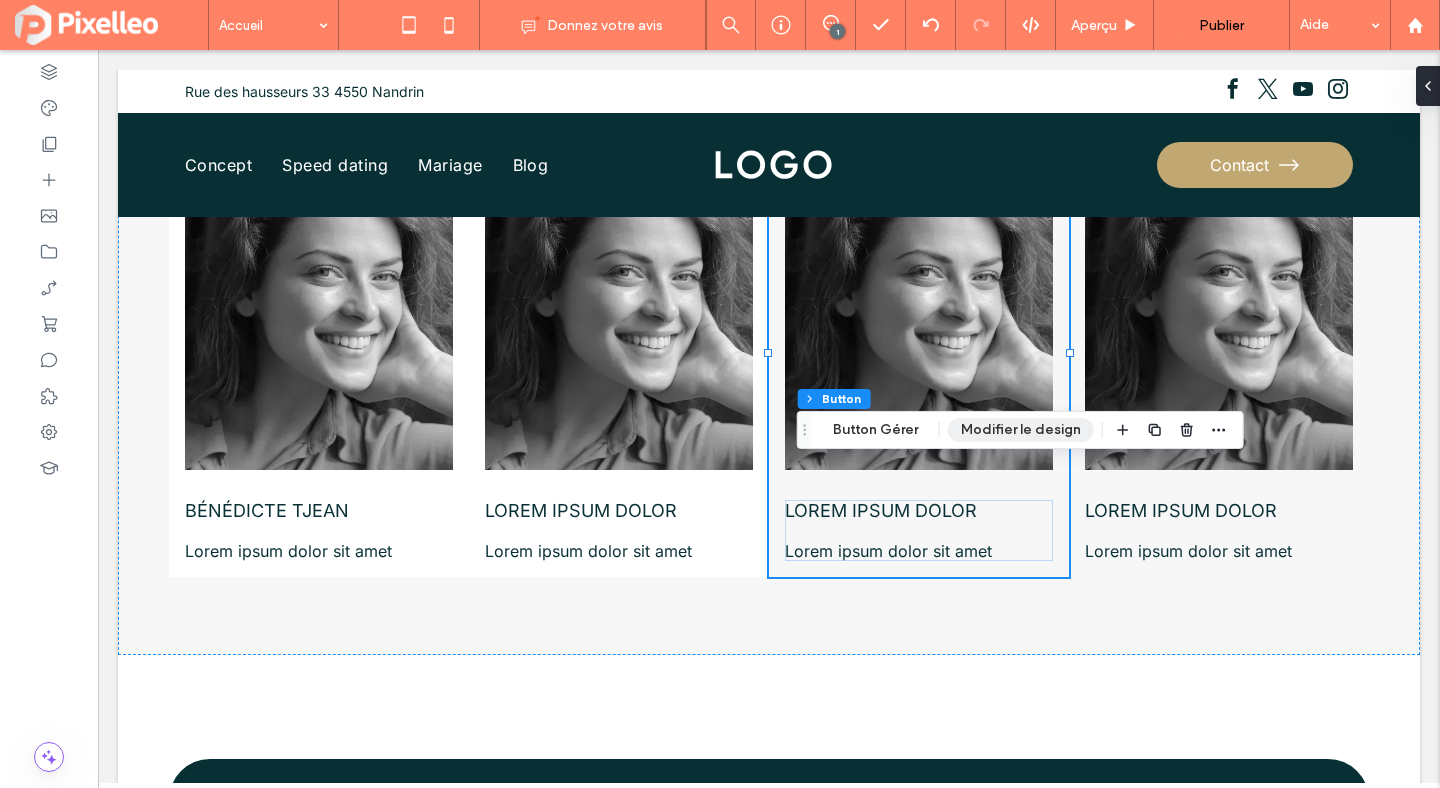 click on "Modifier le design" at bounding box center (1021, 430) 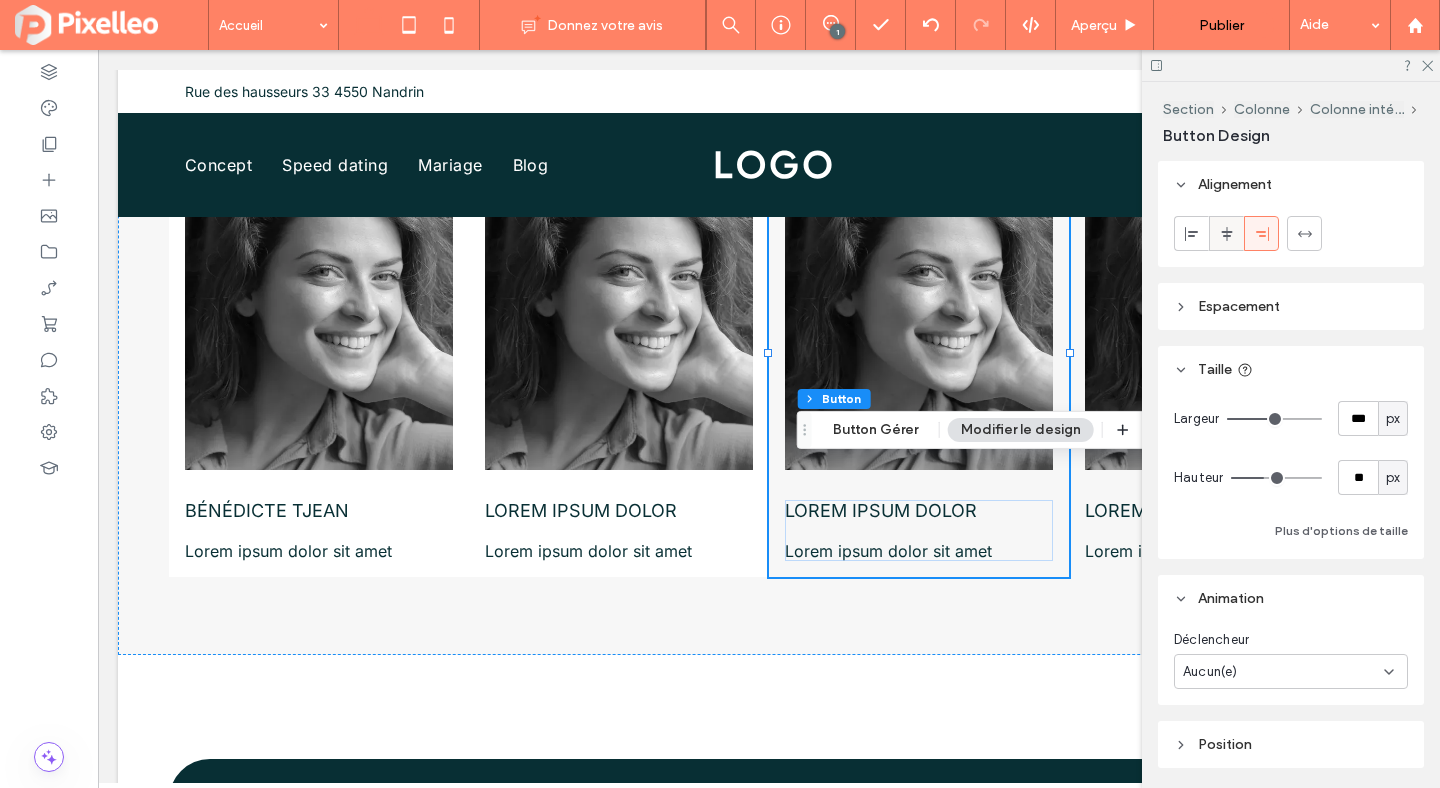 click 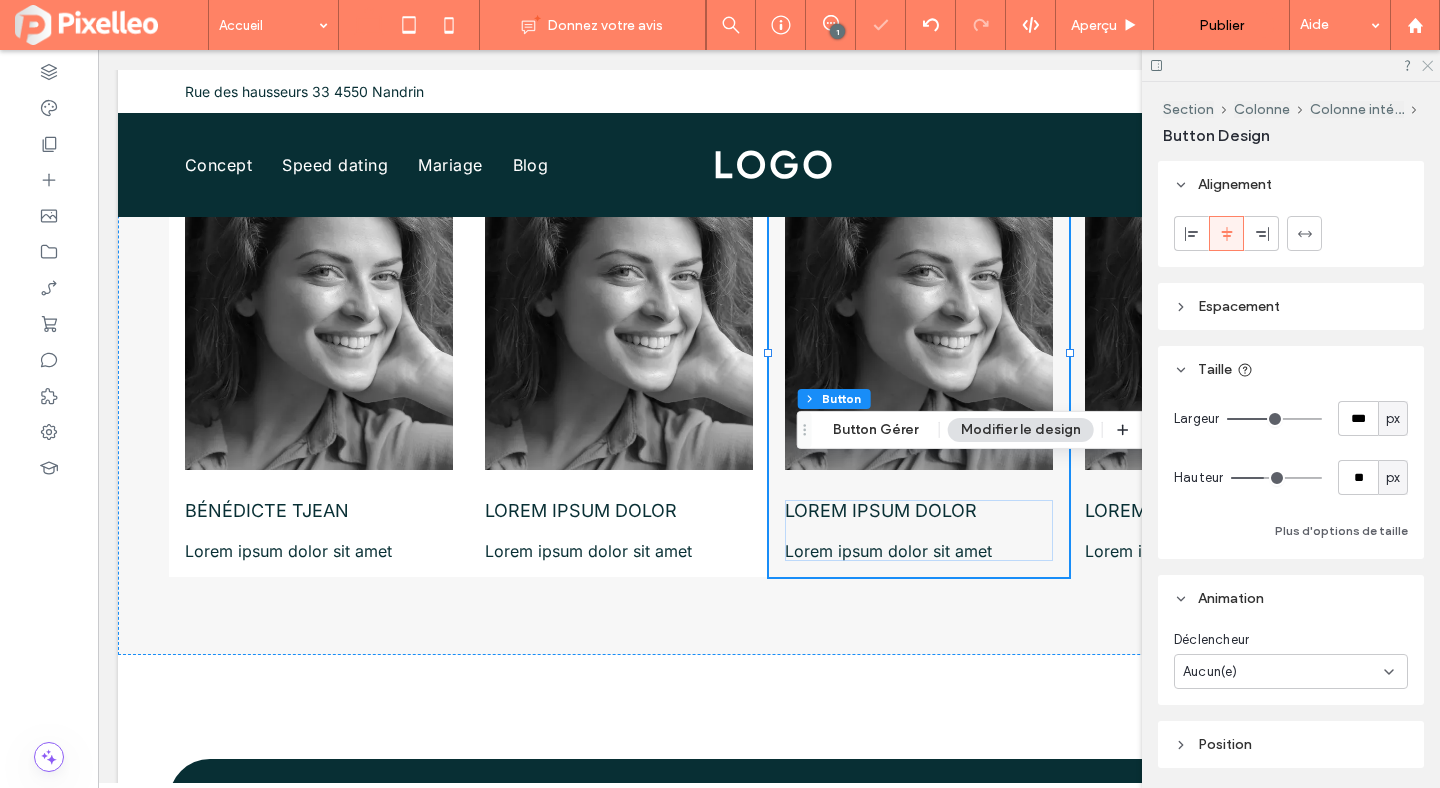 click 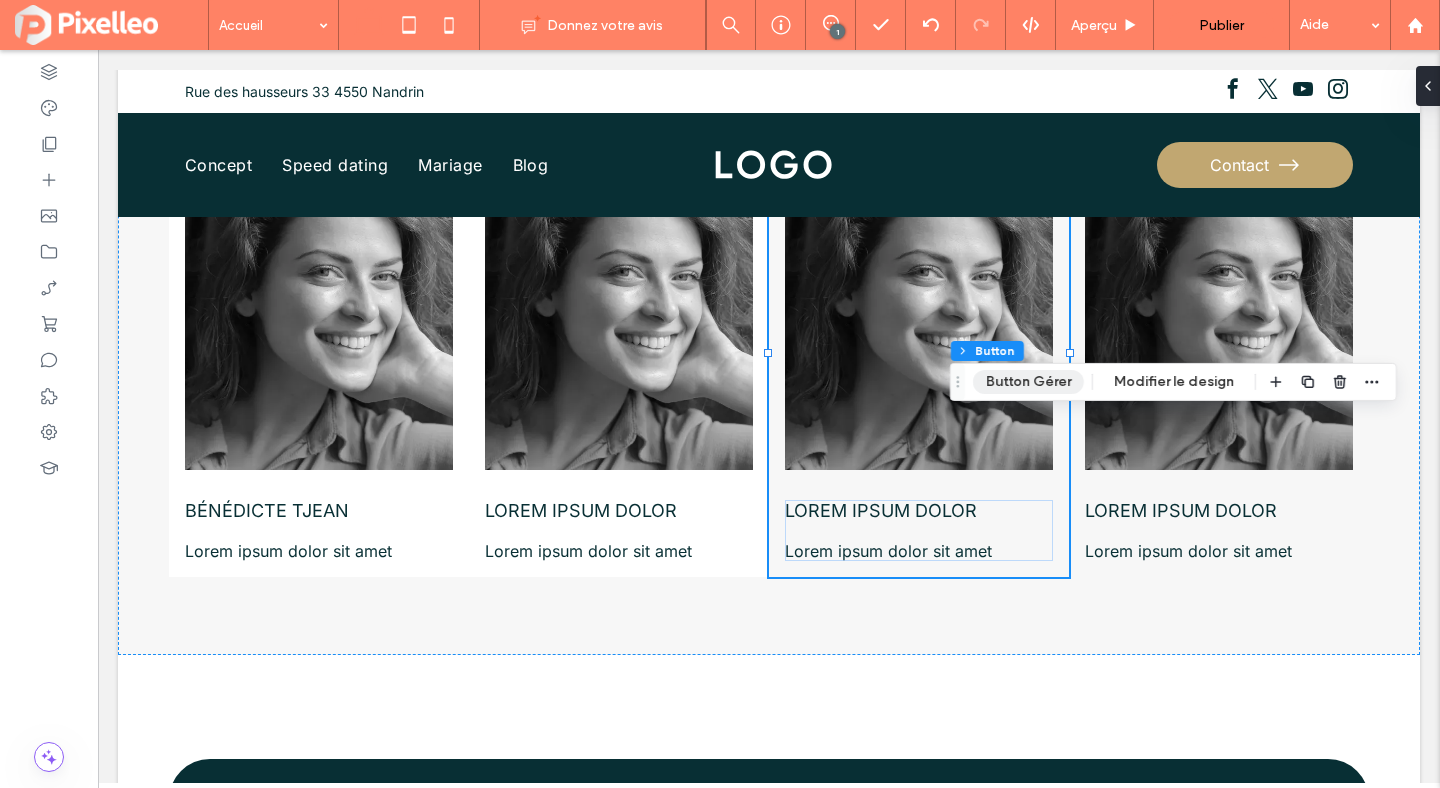 click on "Button Gérer" at bounding box center [1028, 382] 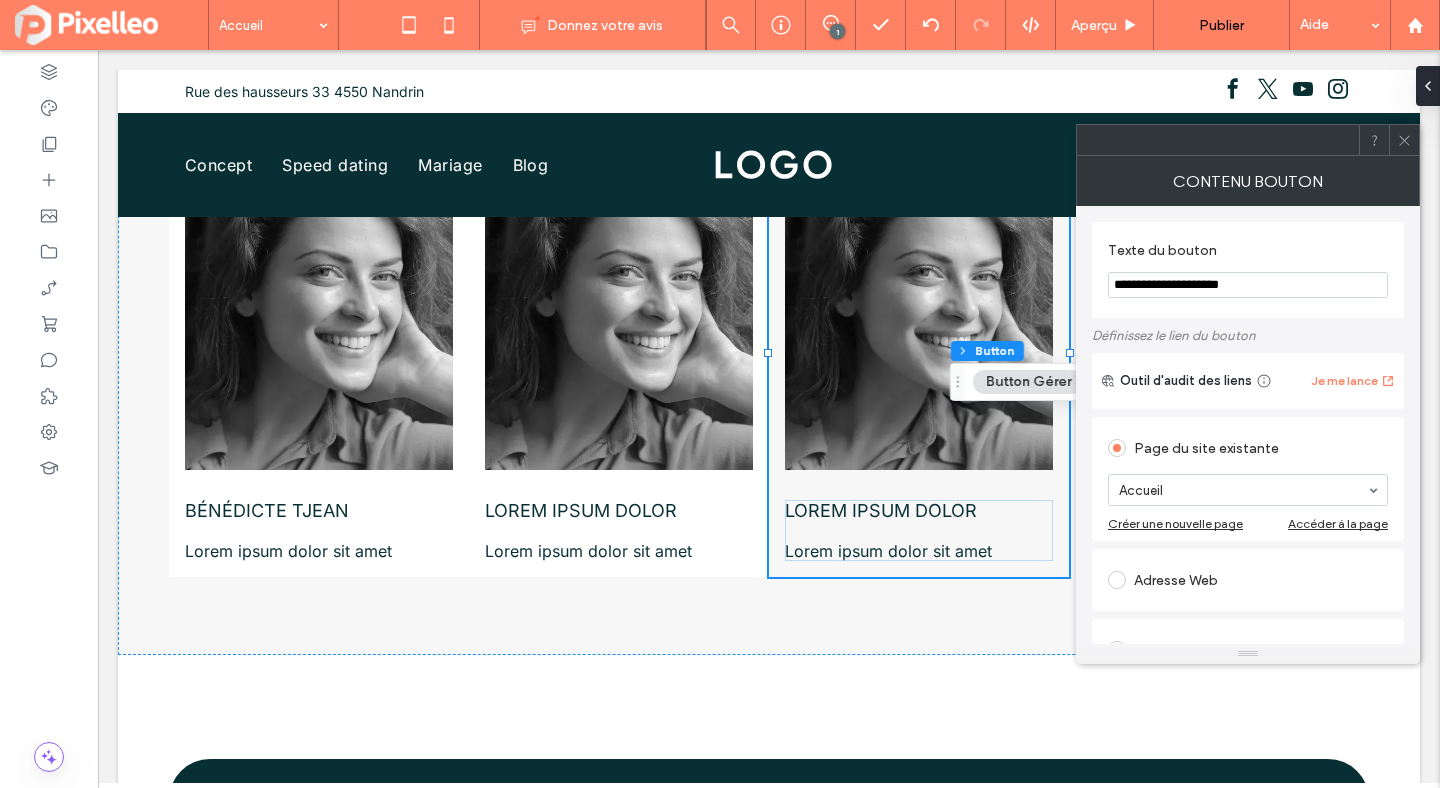 drag, startPoint x: 1260, startPoint y: 283, endPoint x: 1116, endPoint y: 289, distance: 144.12494 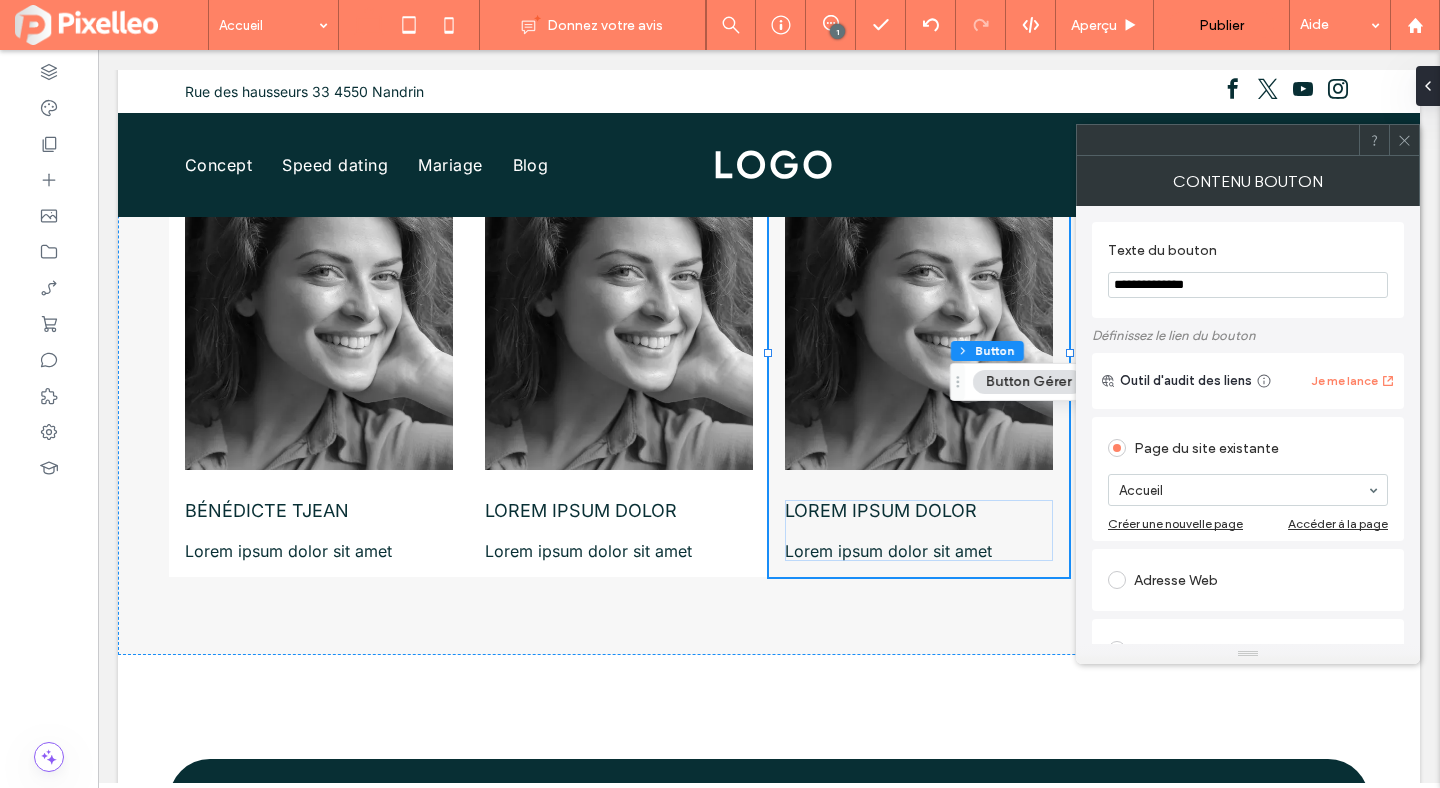 type on "**********" 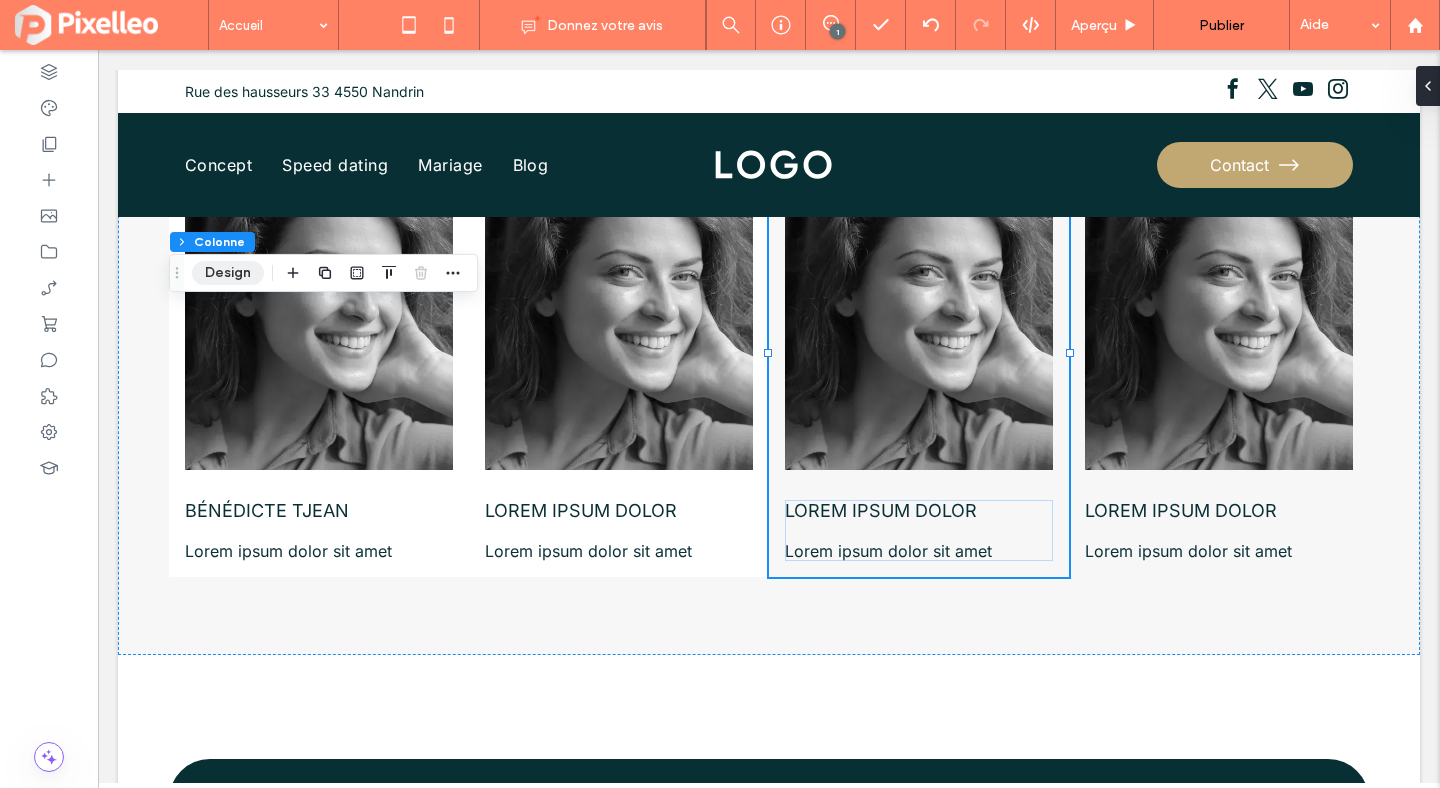 click on "Design" at bounding box center [228, 273] 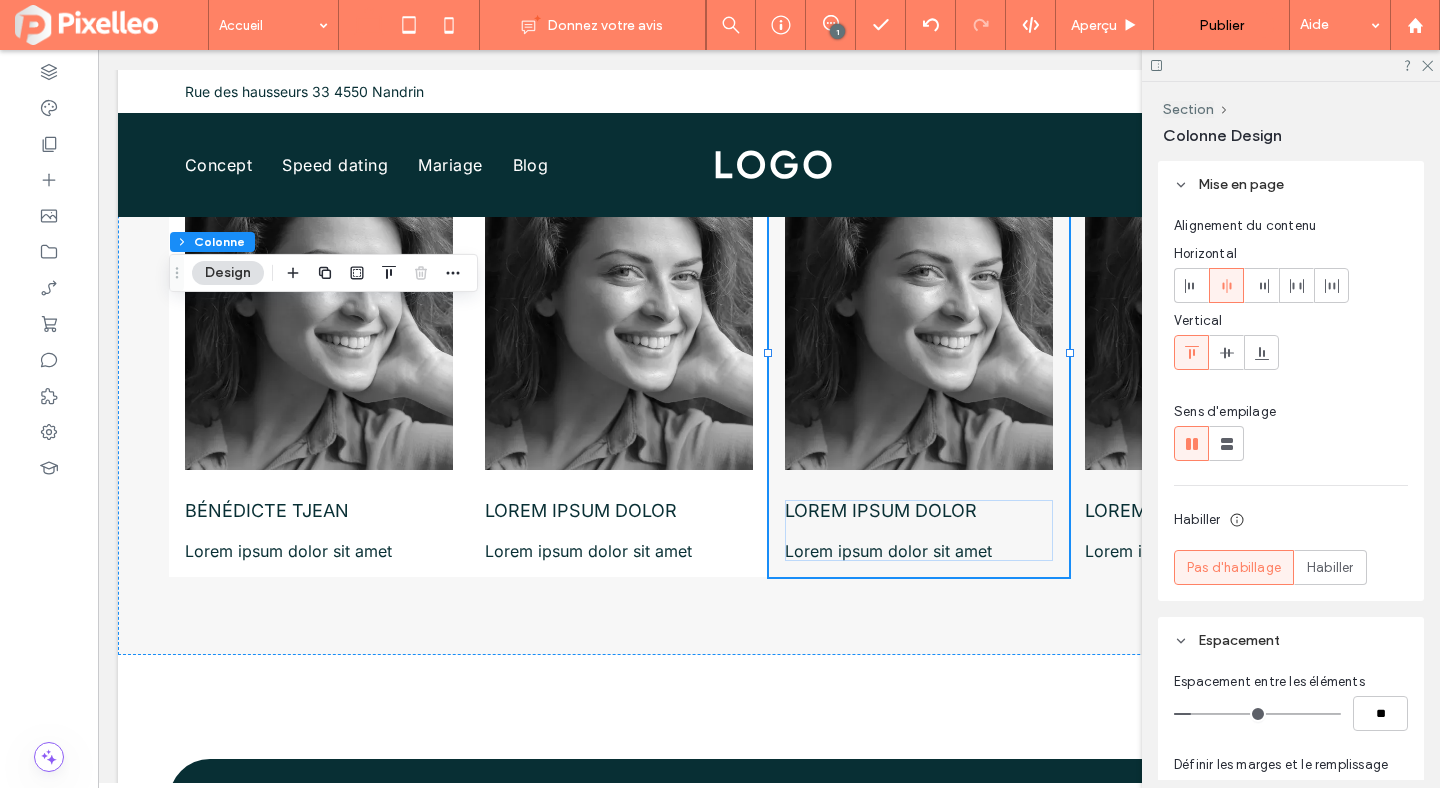 scroll, scrollTop: 462, scrollLeft: 0, axis: vertical 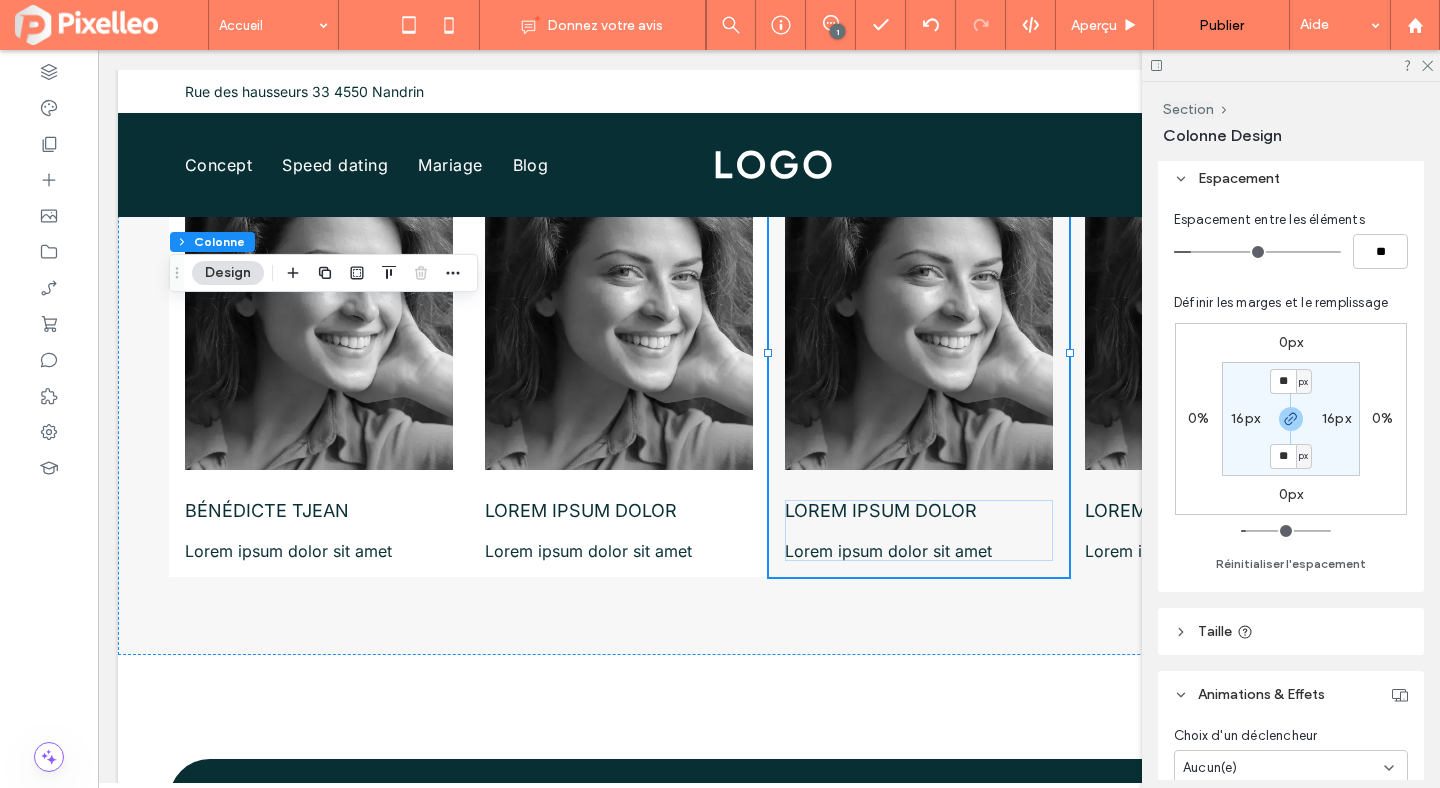 click on "16px" at bounding box center [1245, 418] 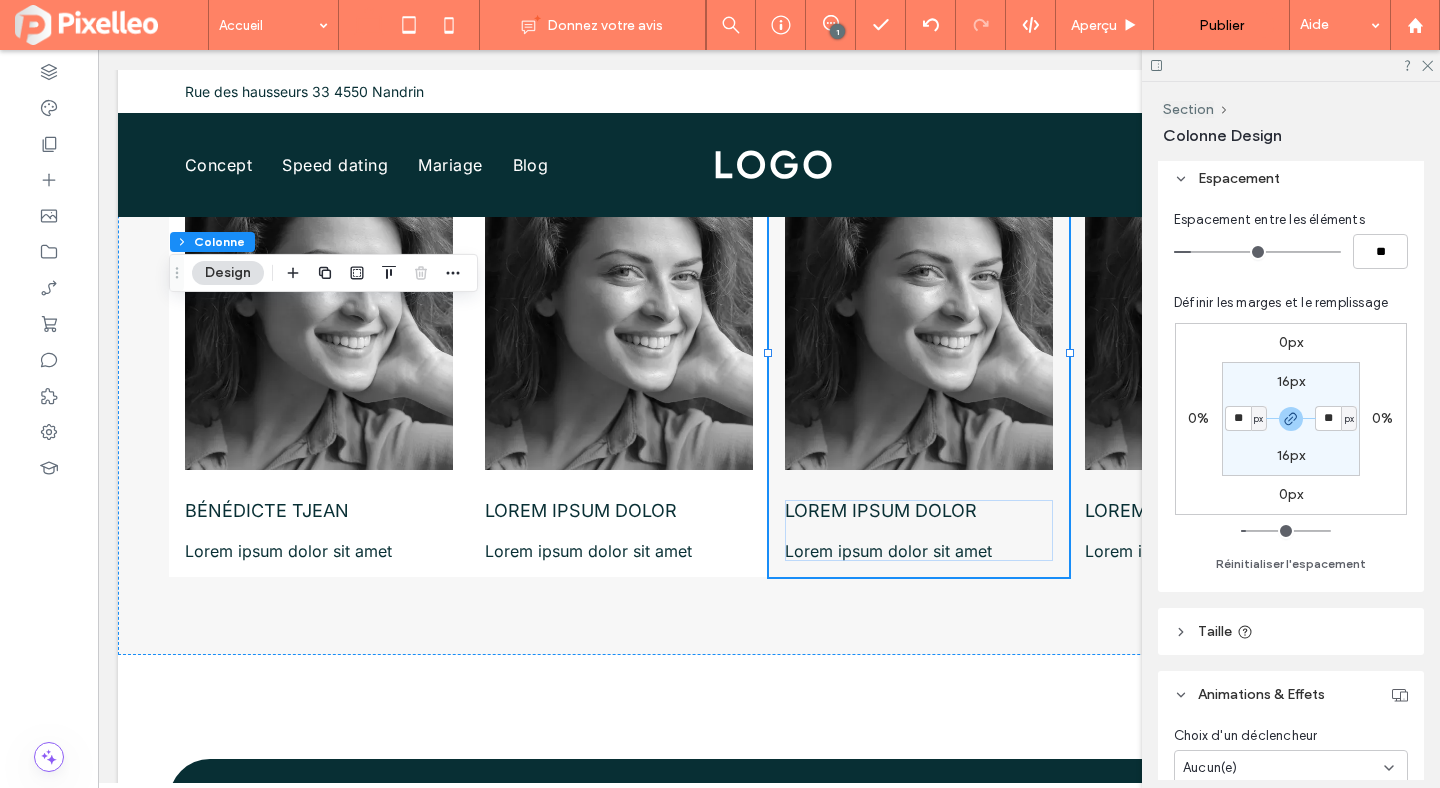 type on "**" 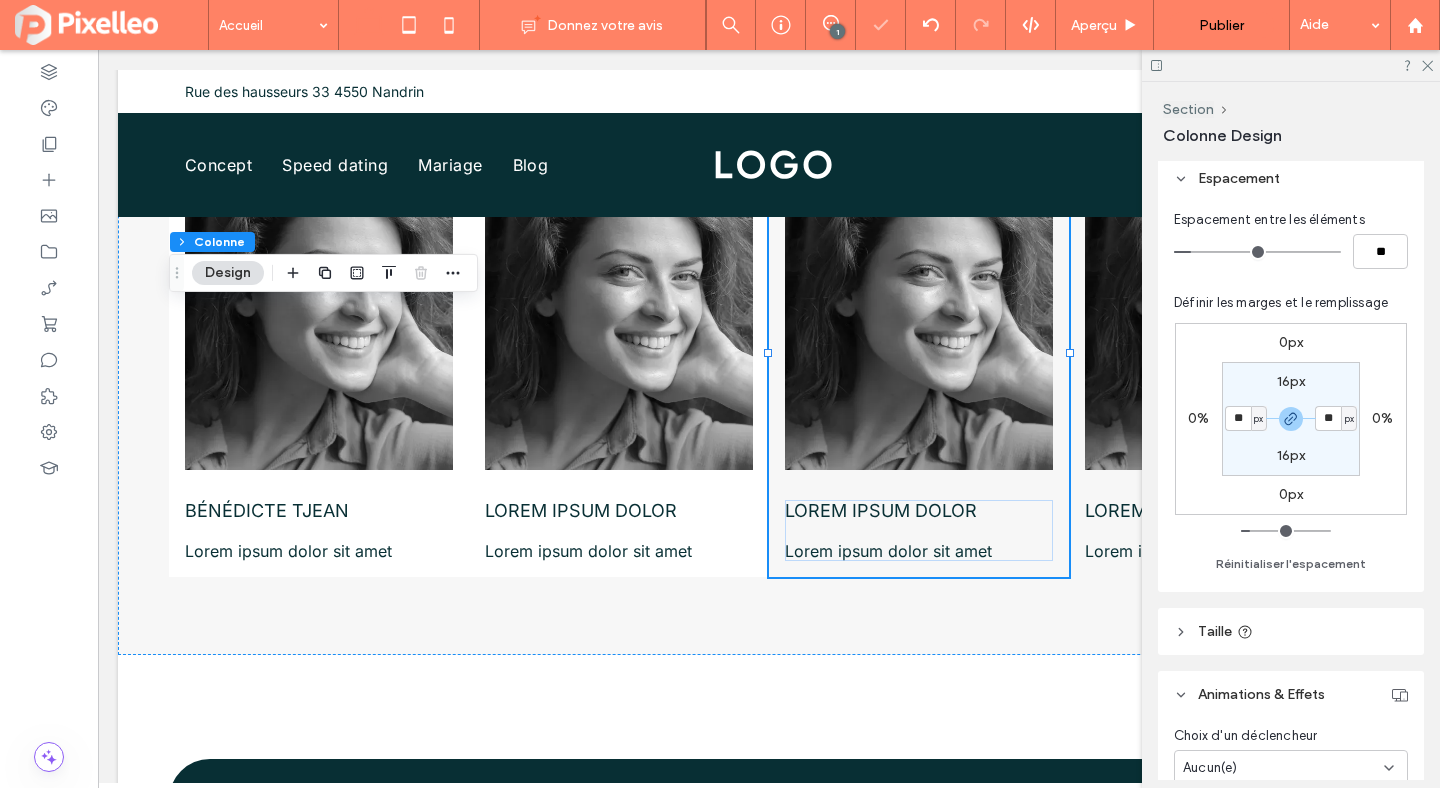type on "**" 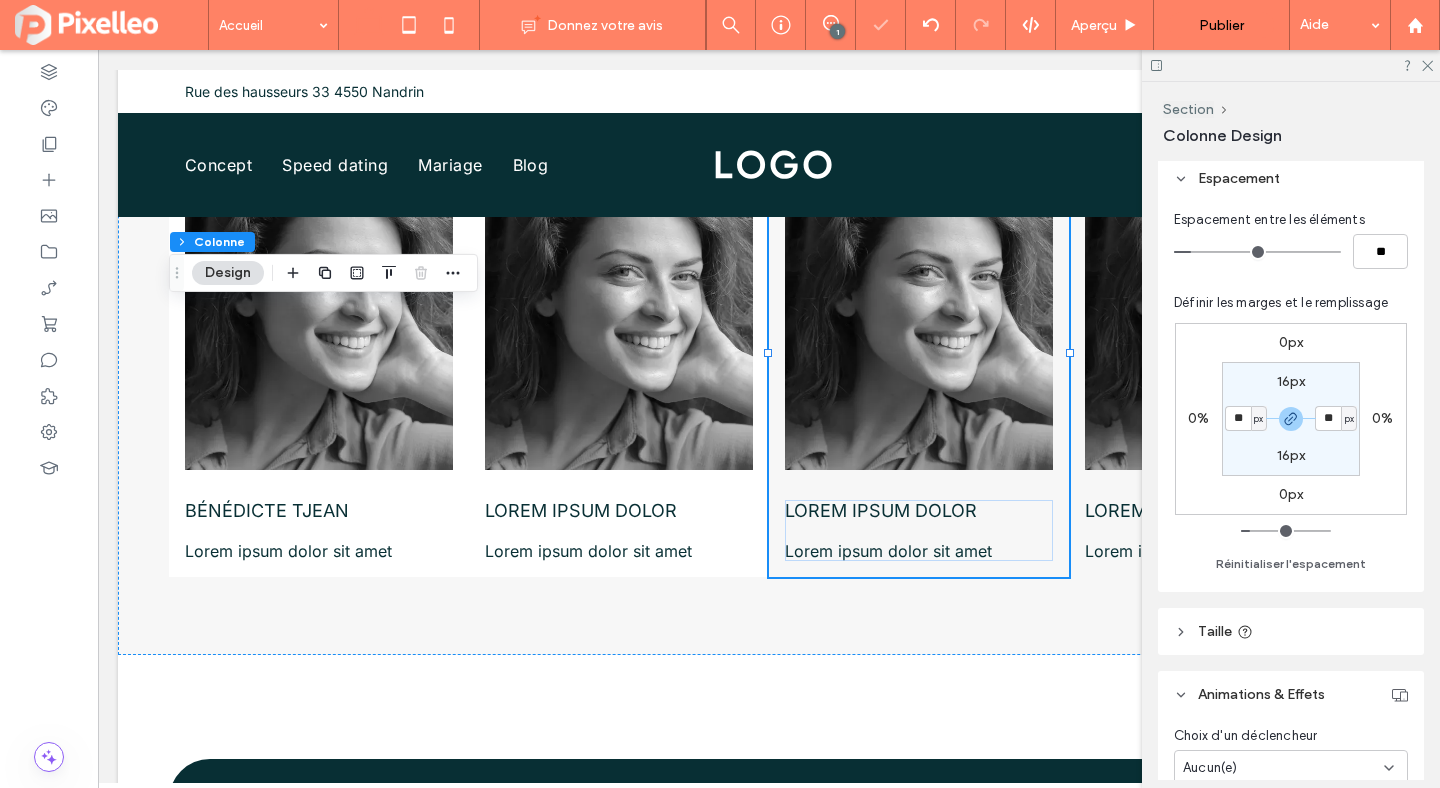 type on "**" 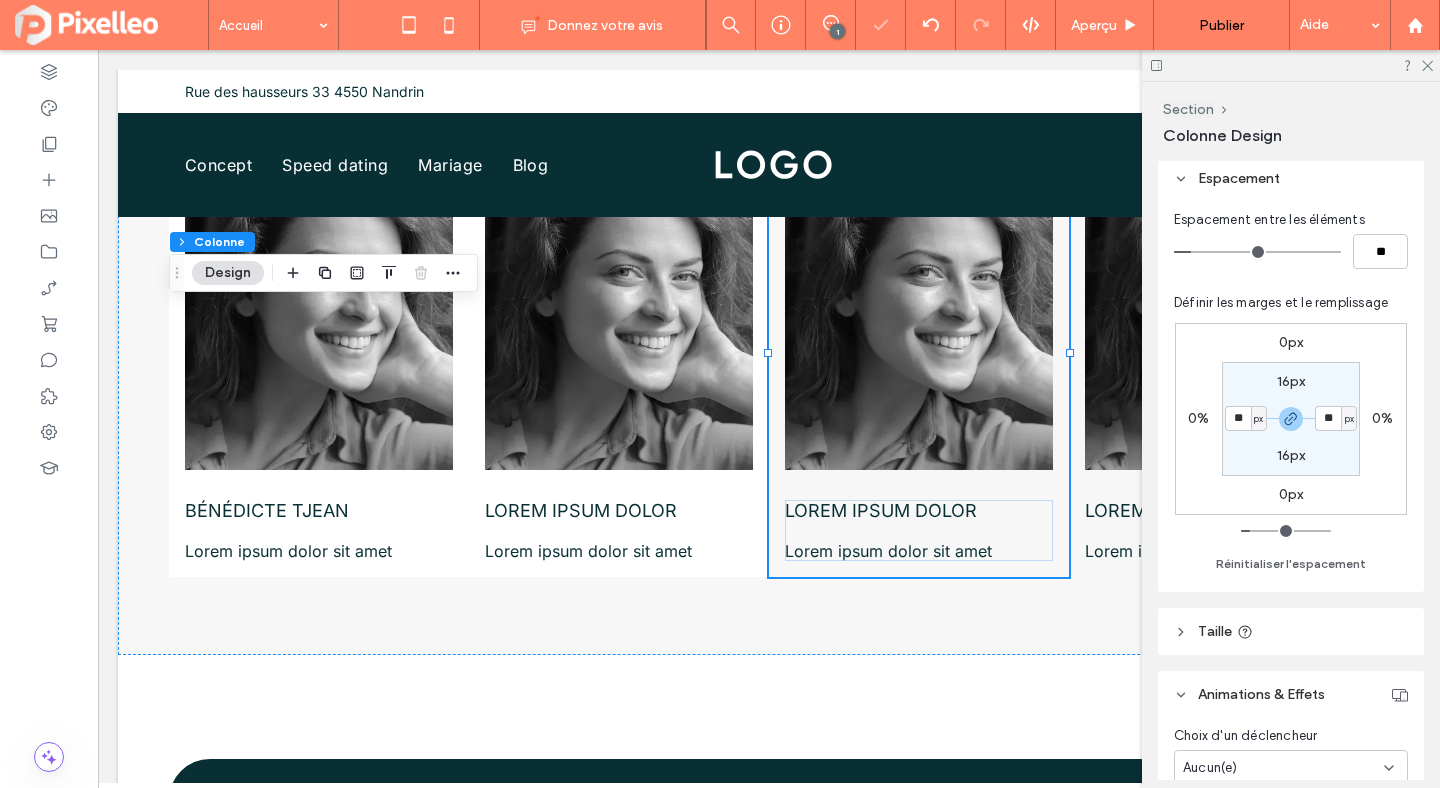 click on "**" at bounding box center [1238, 418] 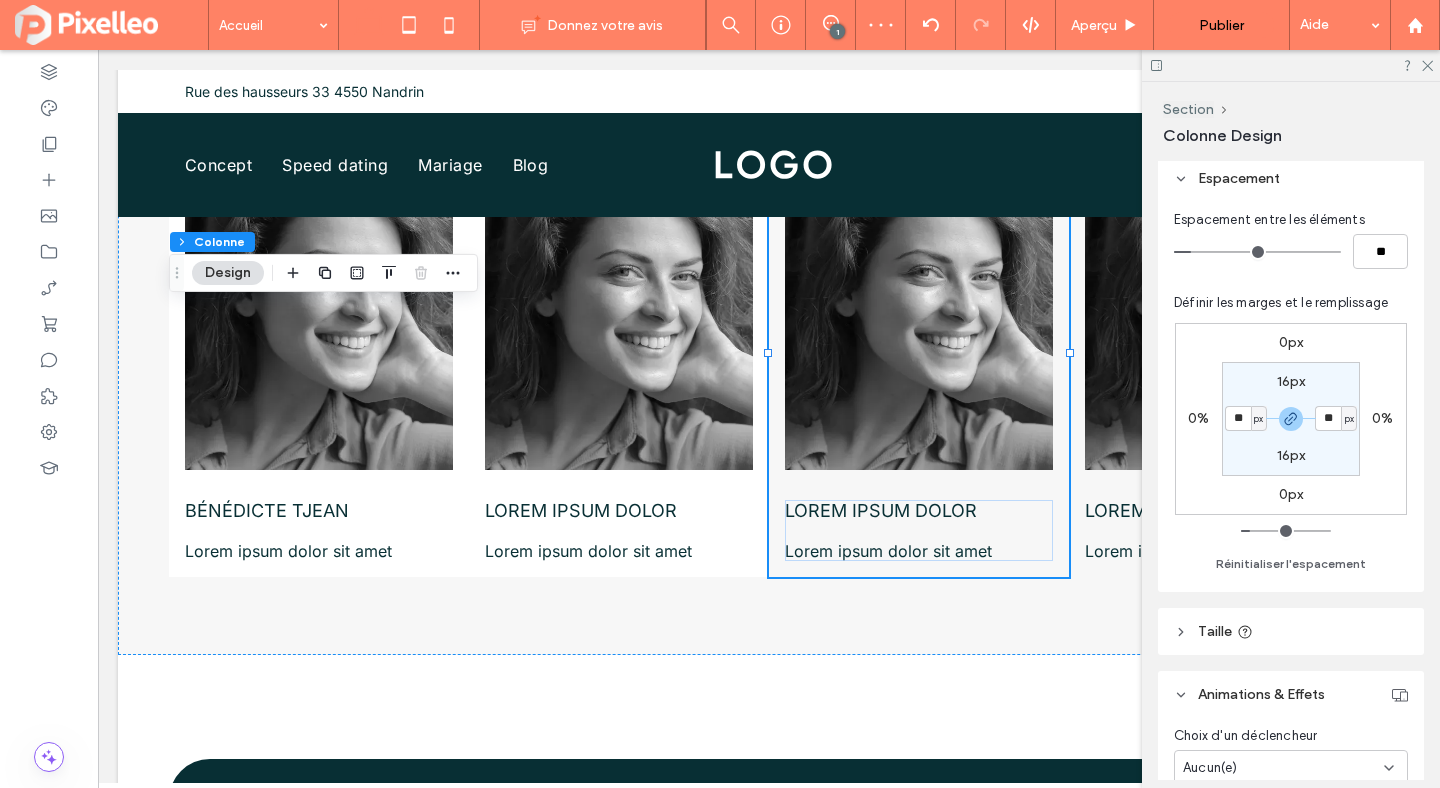click on "**" at bounding box center [1238, 418] 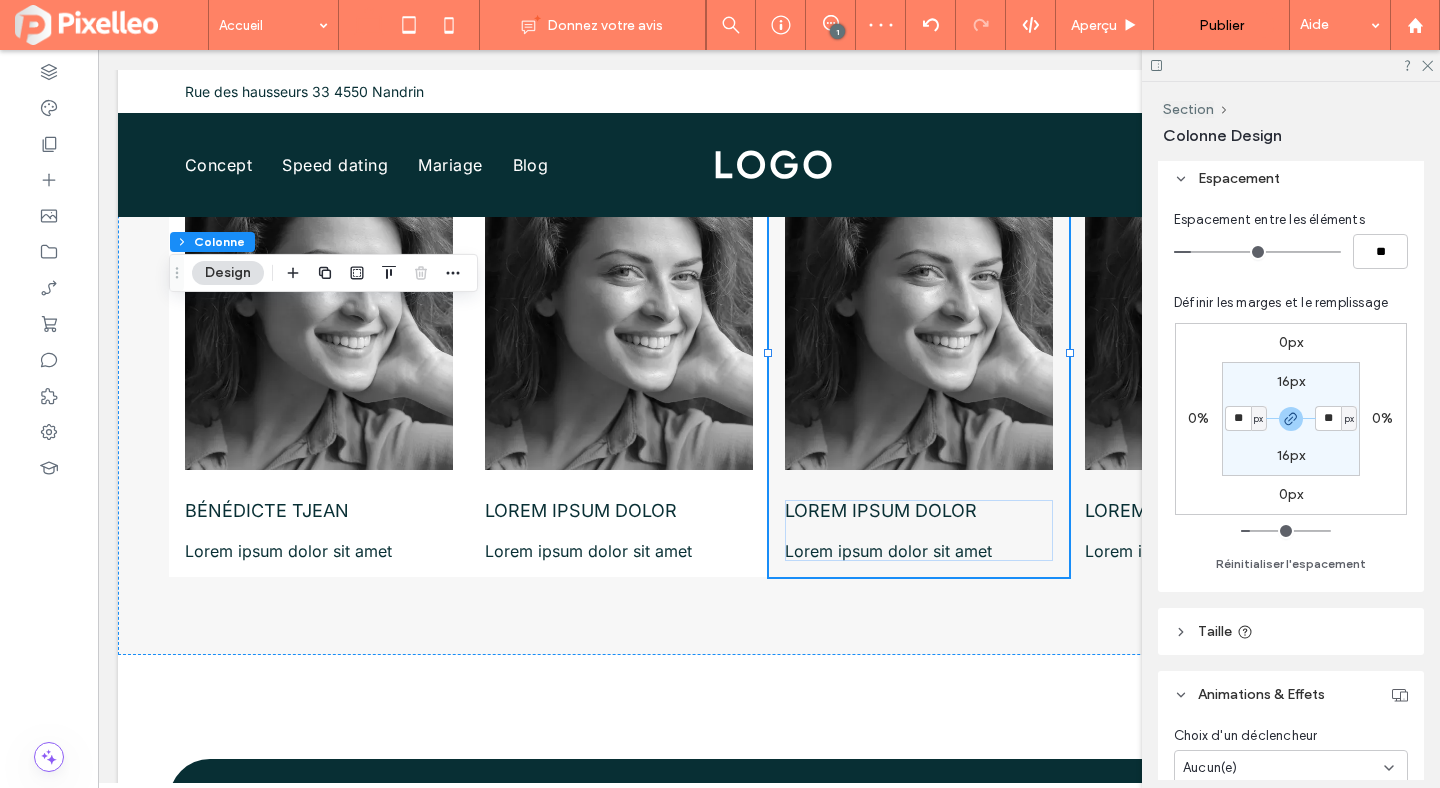 type on "**" 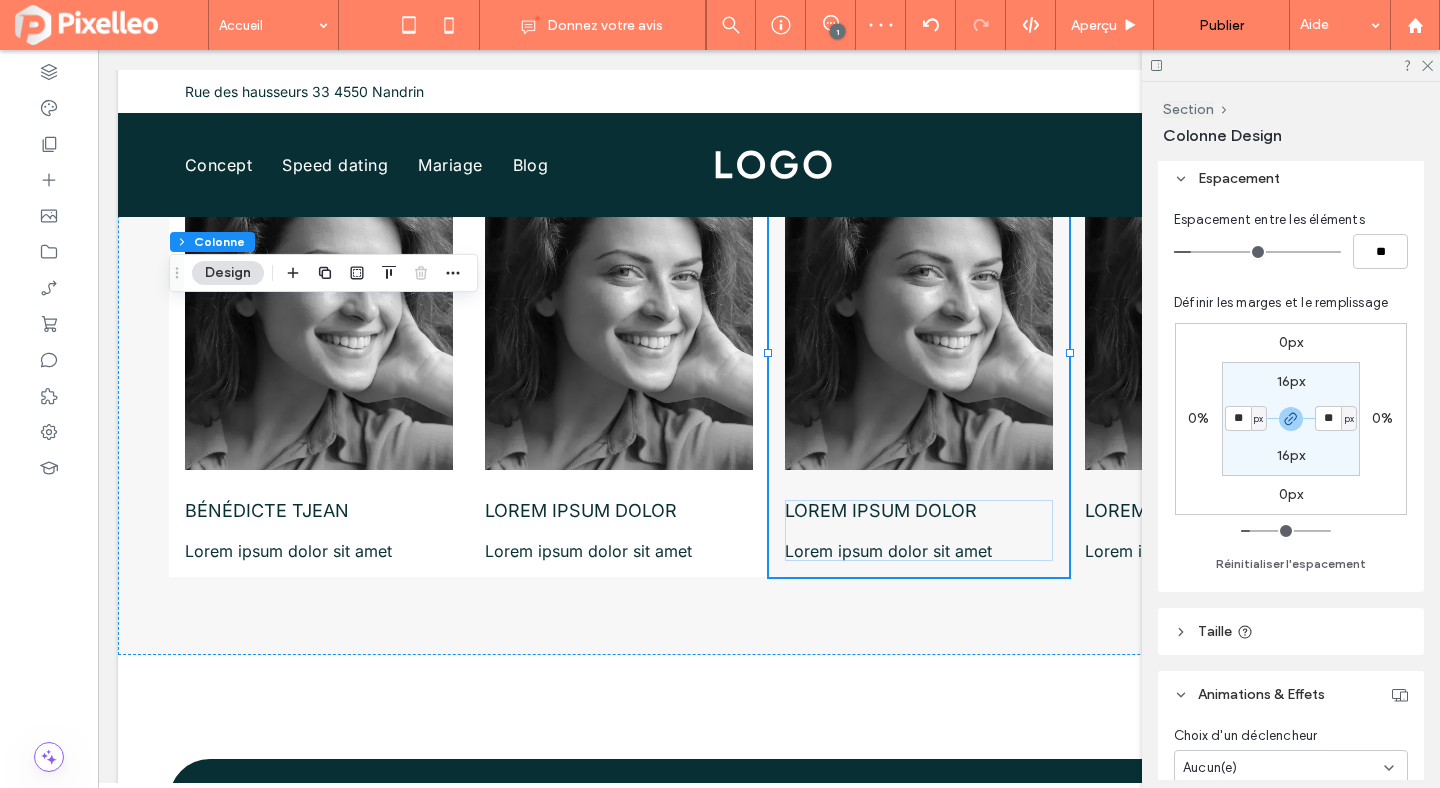 type on "**" 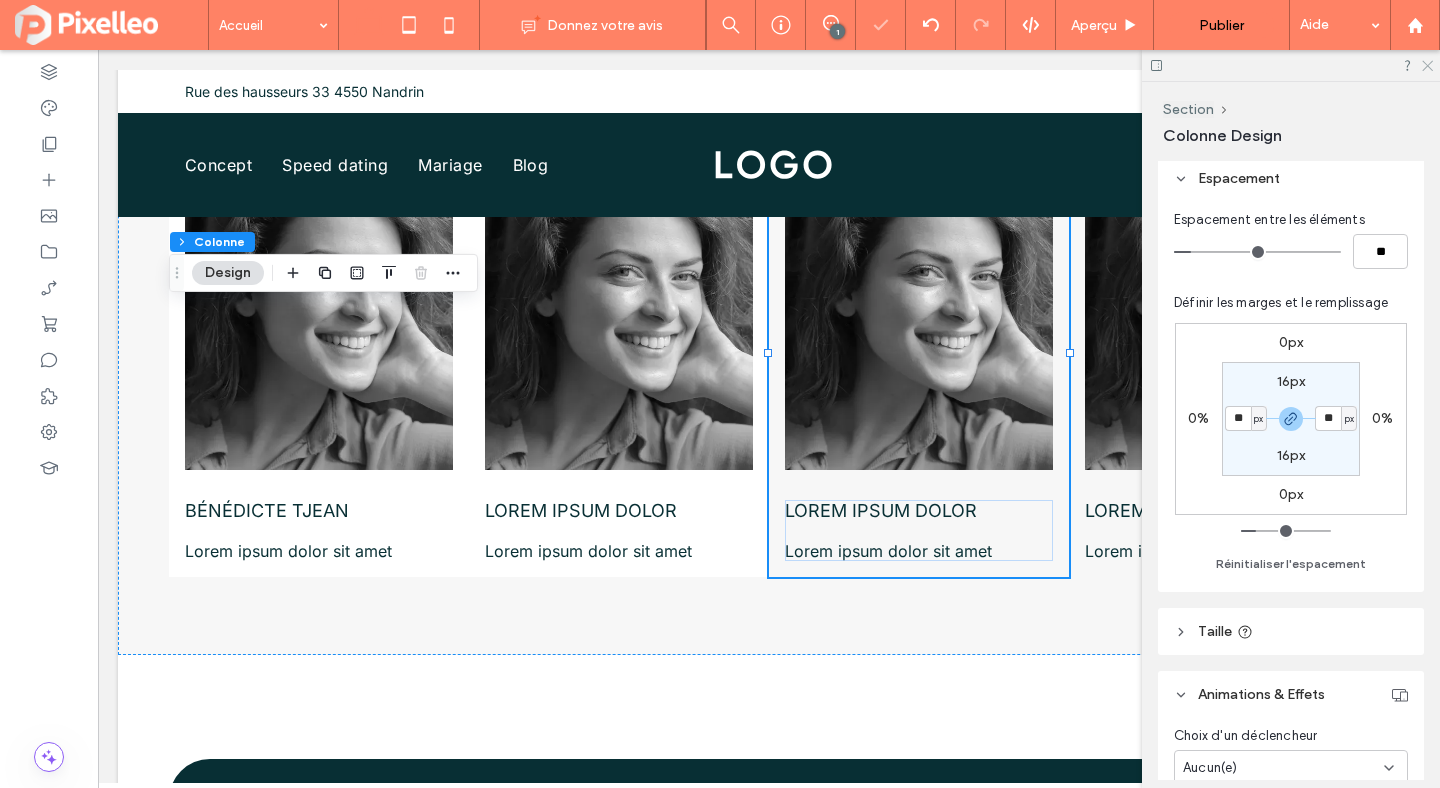 click 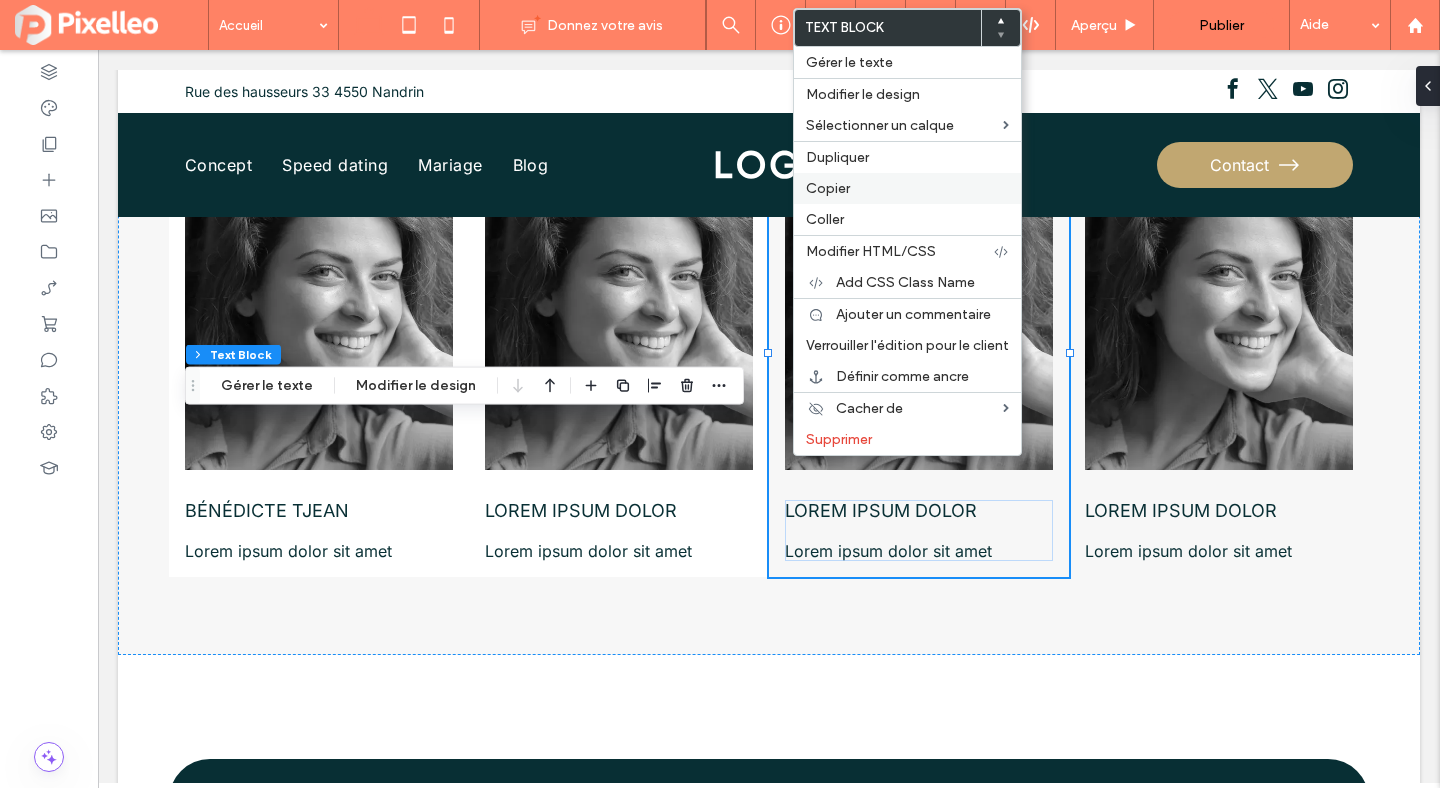 click on "Copier" at bounding box center [907, 188] 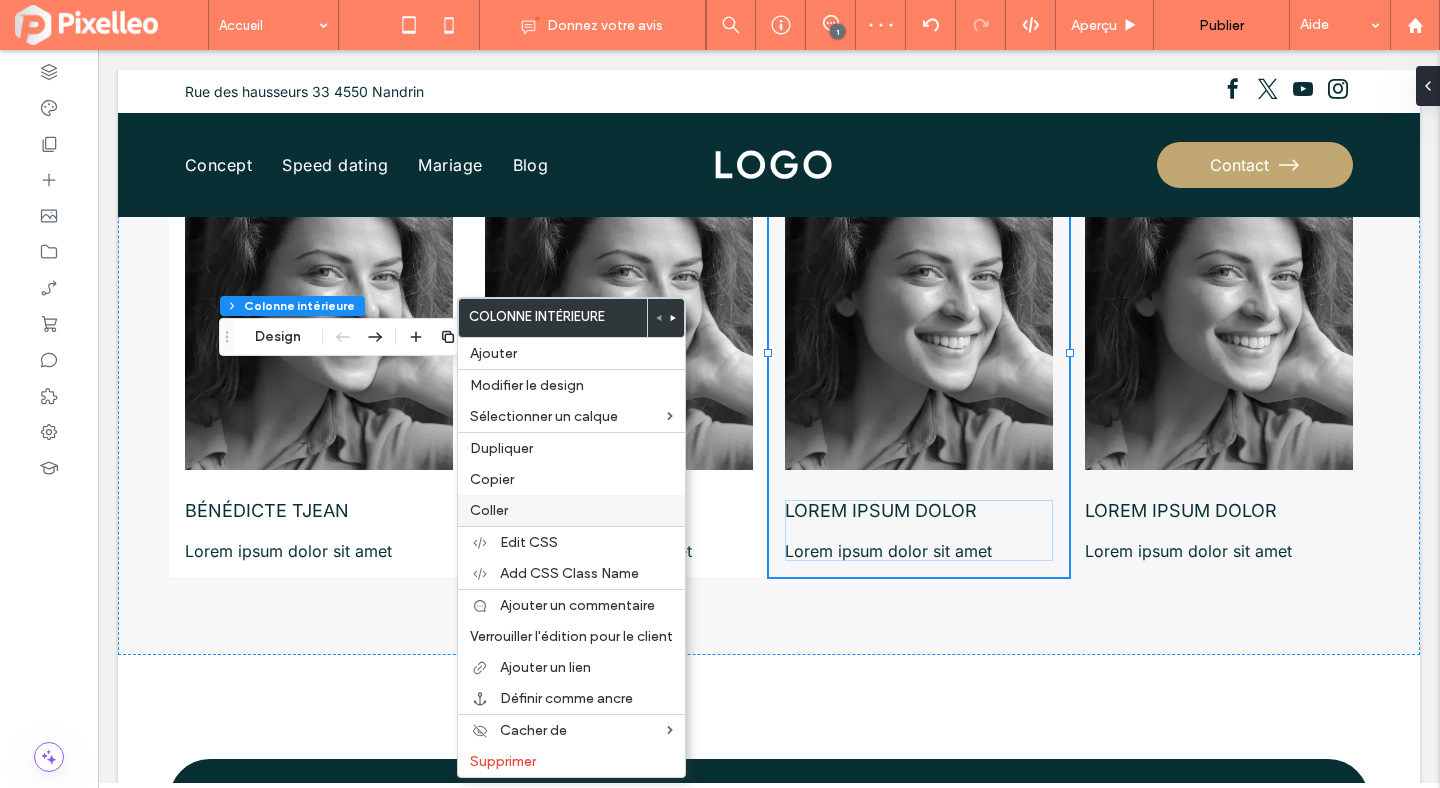 click on "Coller" at bounding box center (571, 510) 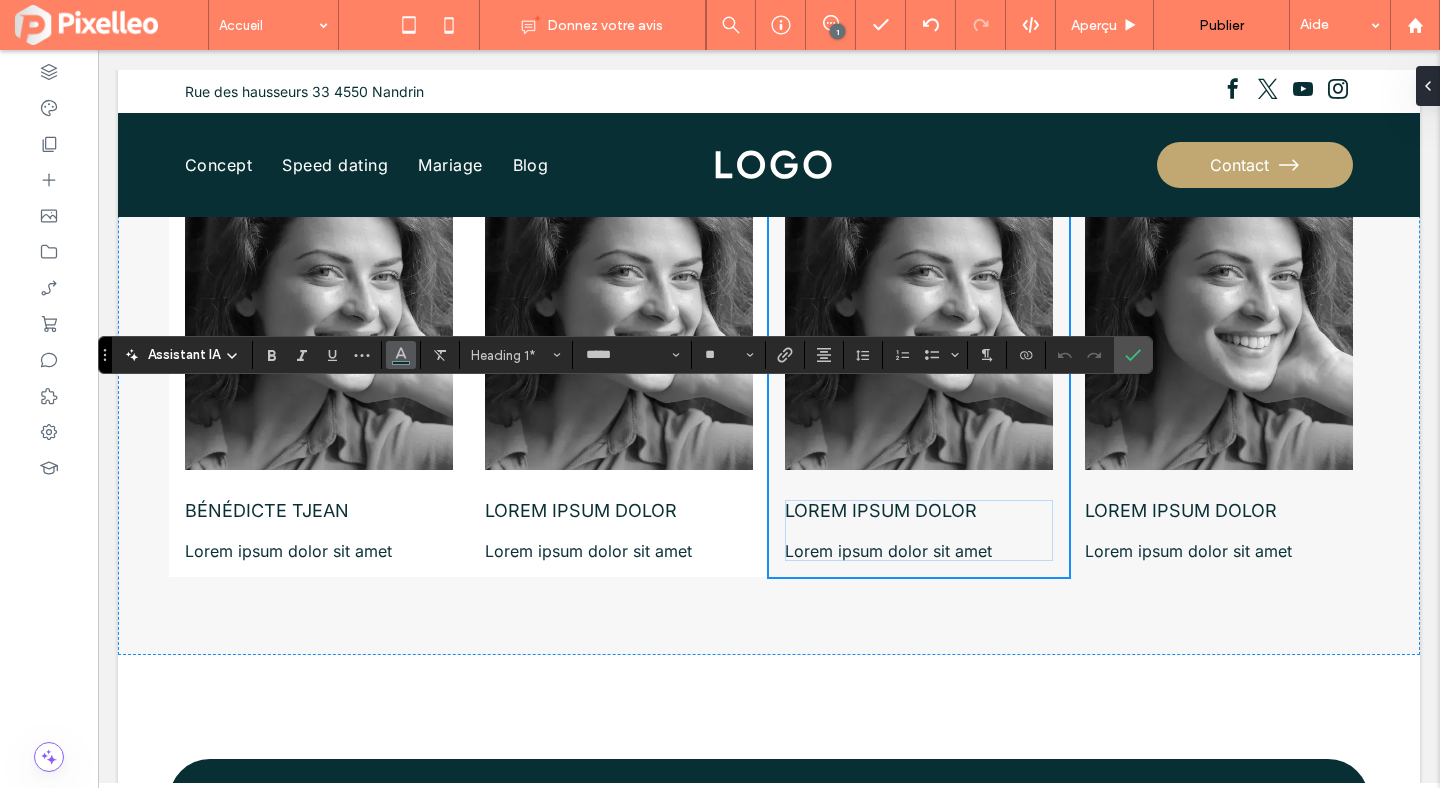 click 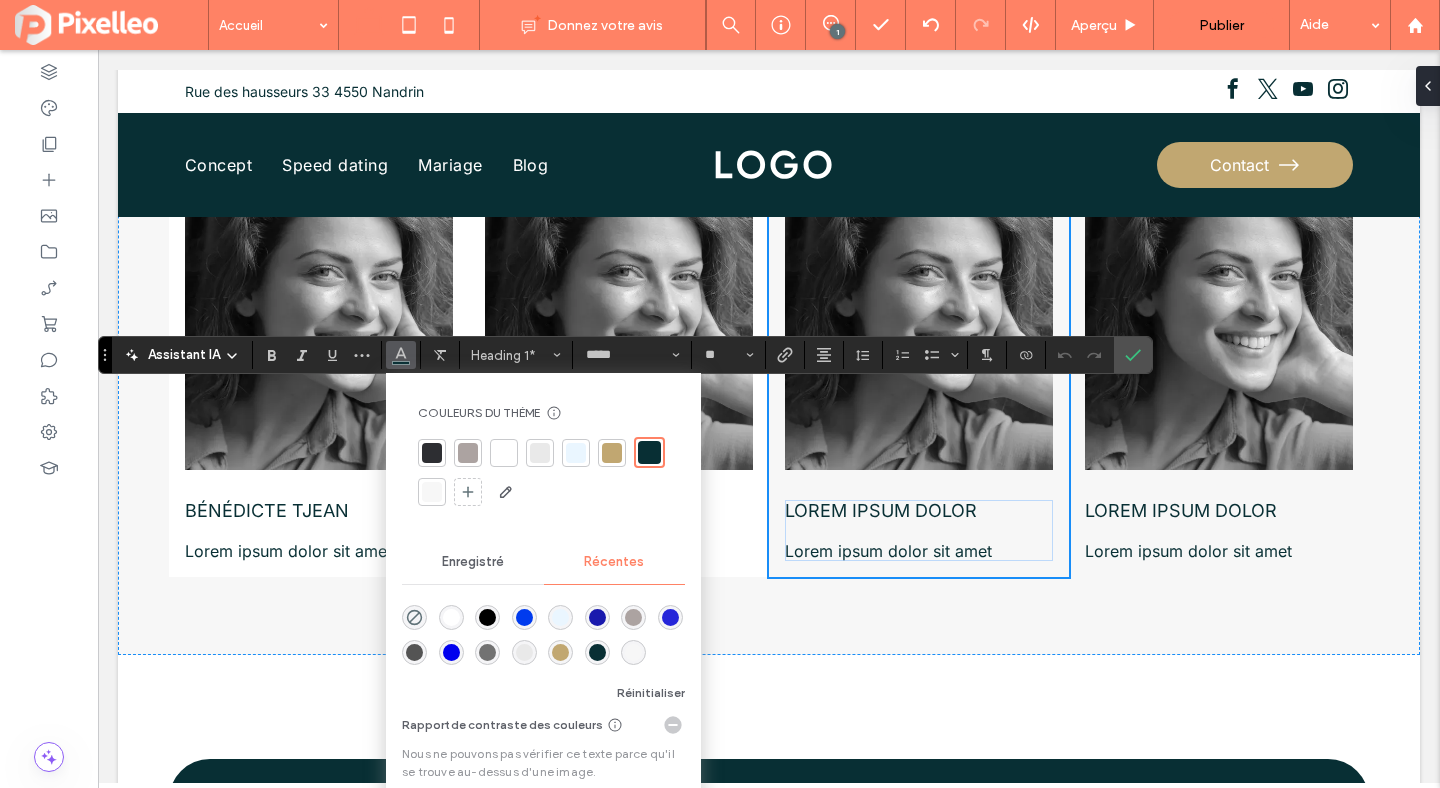 click at bounding box center [451, 617] 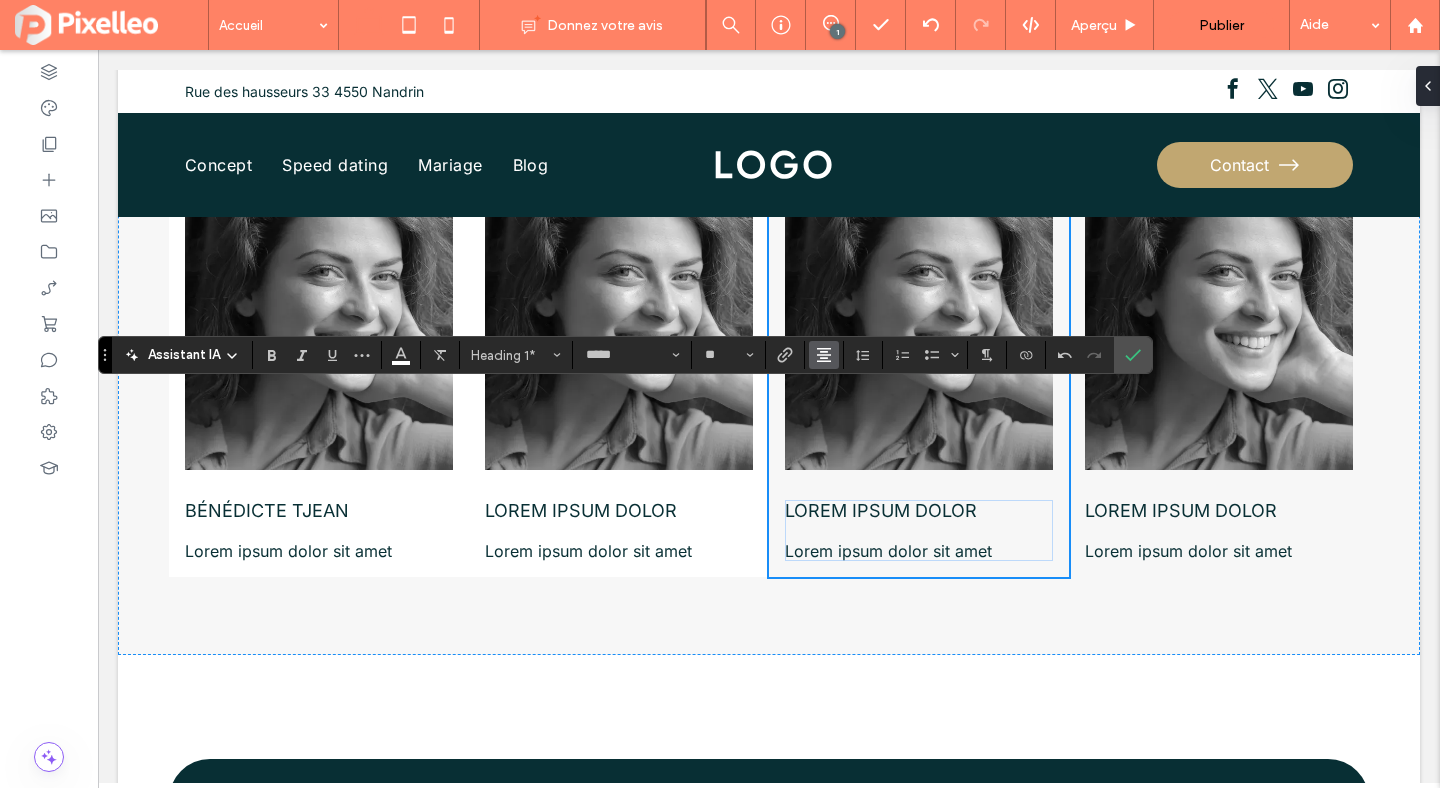 click 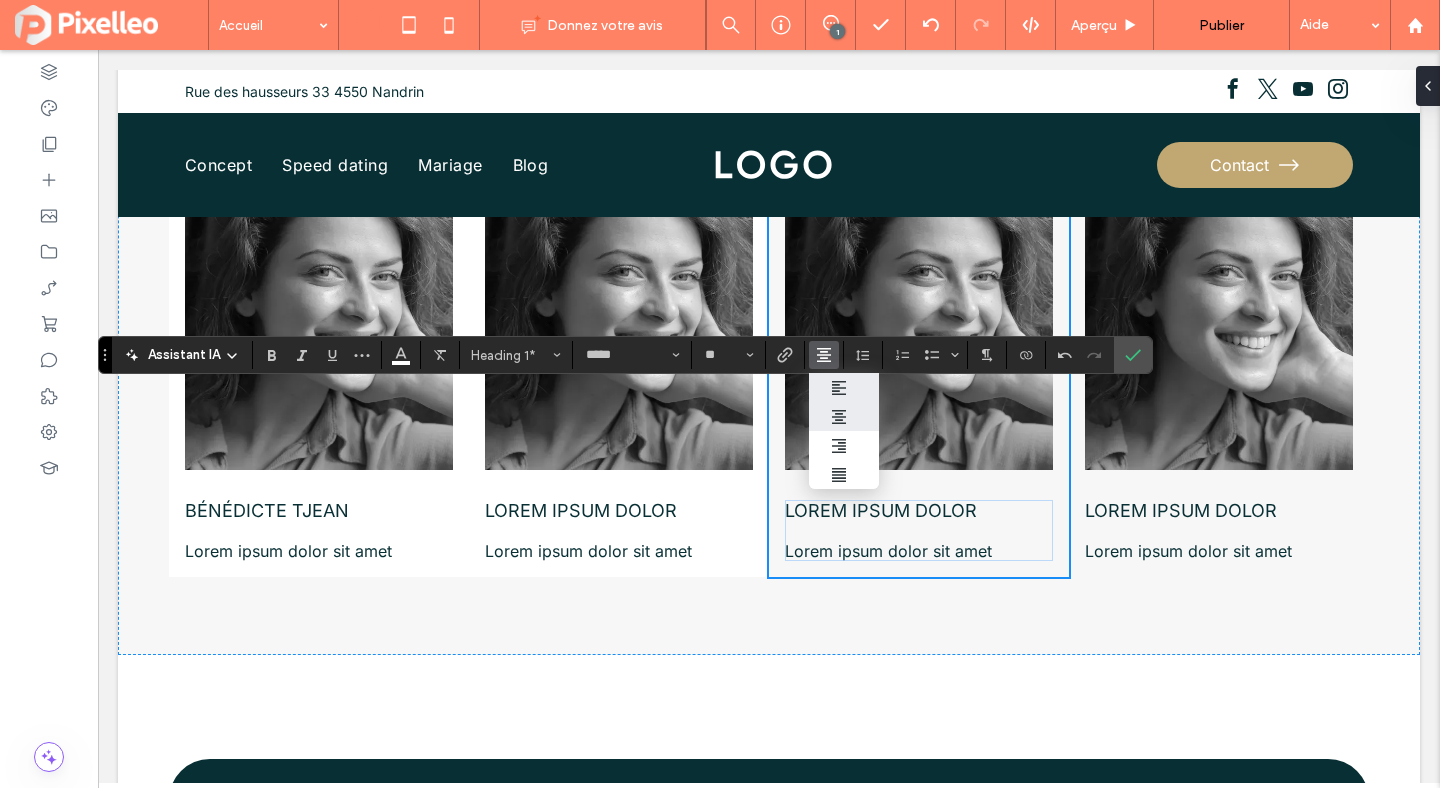 click 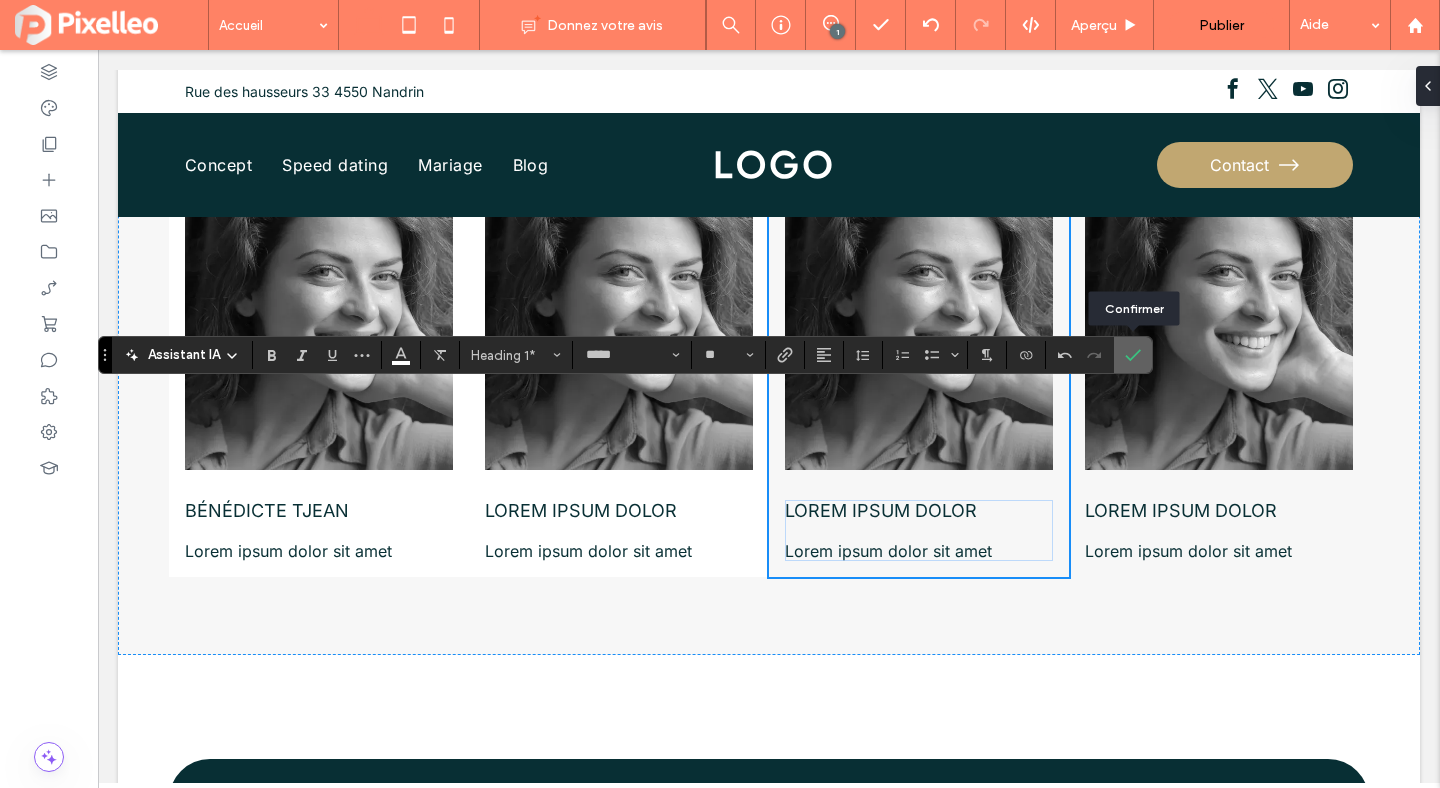 click 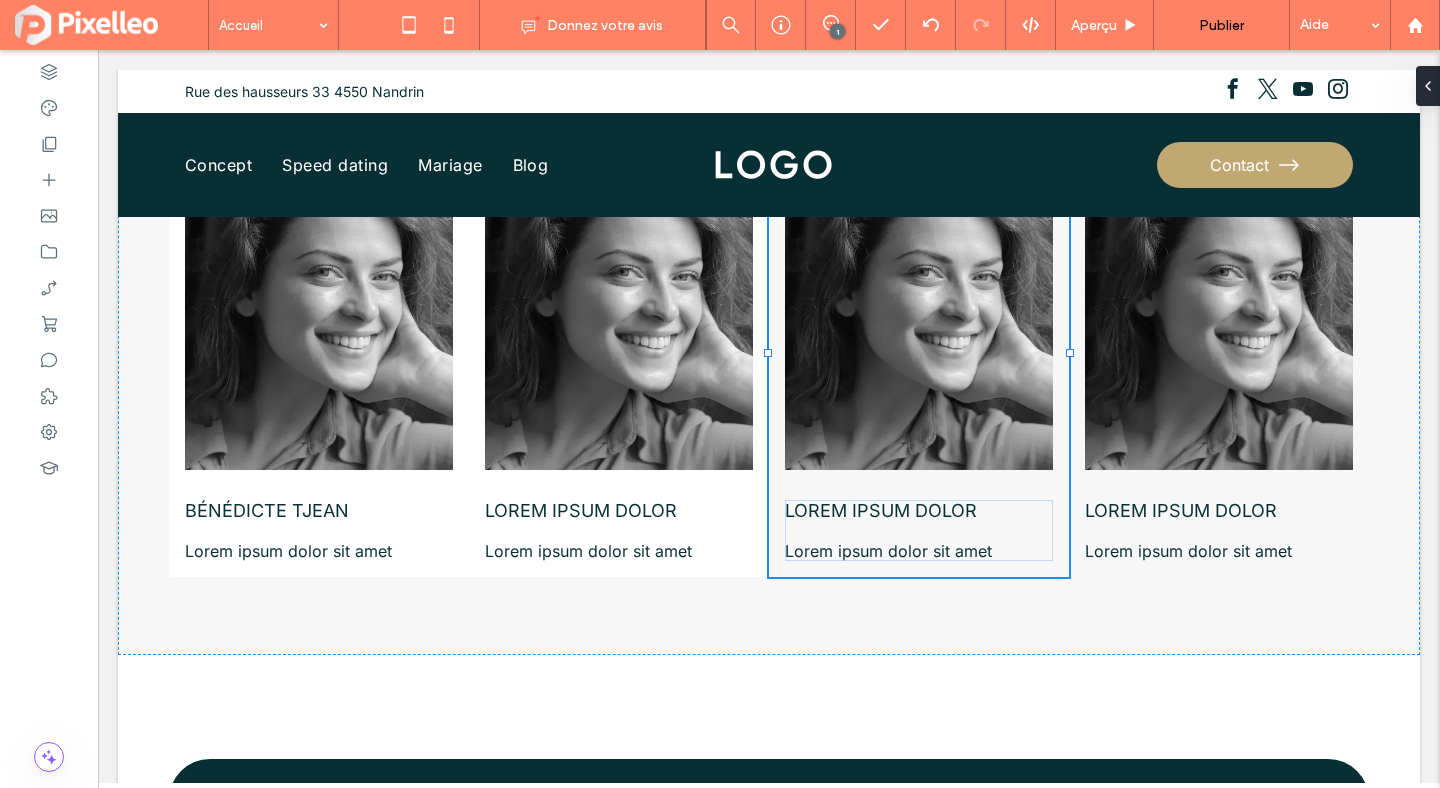 type on "**" 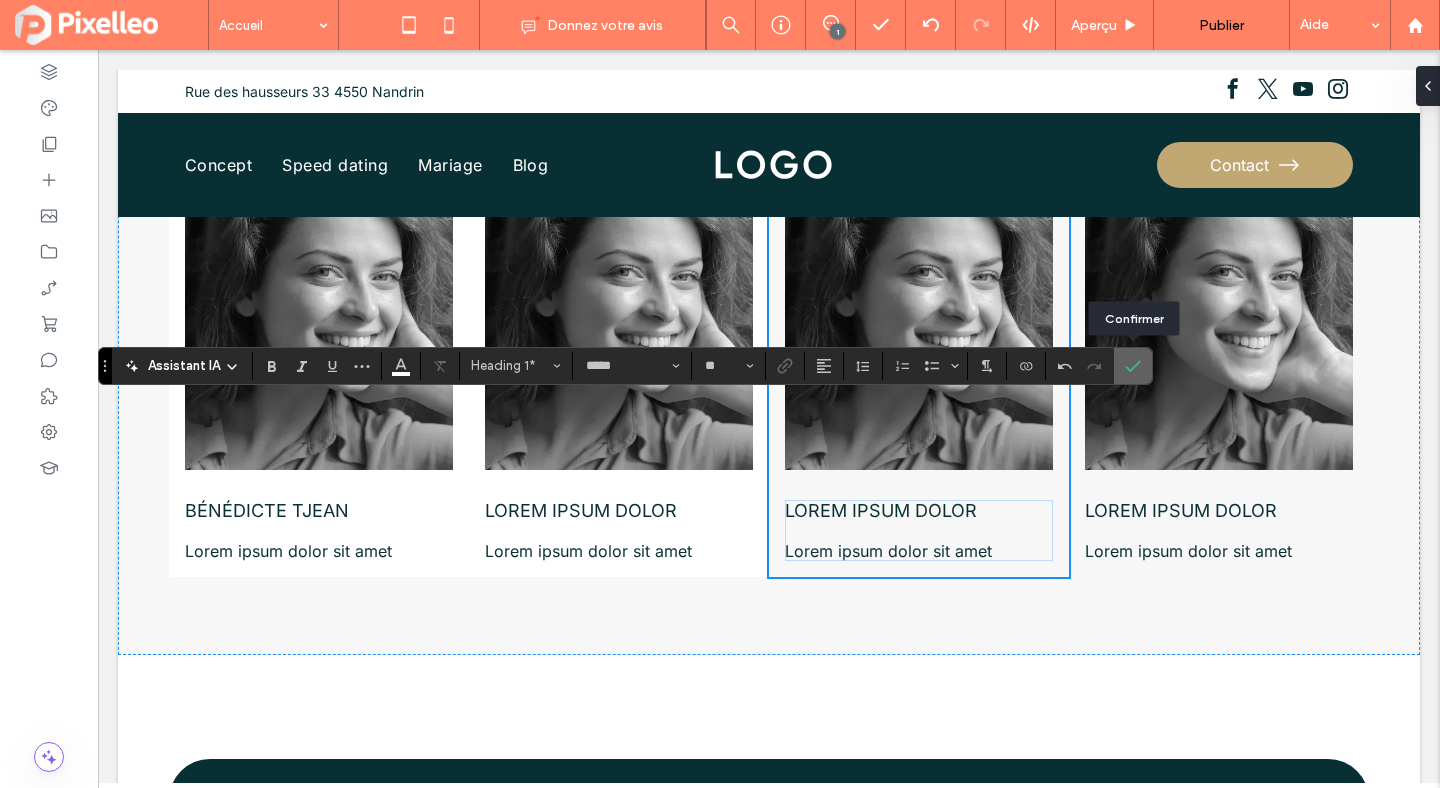 click 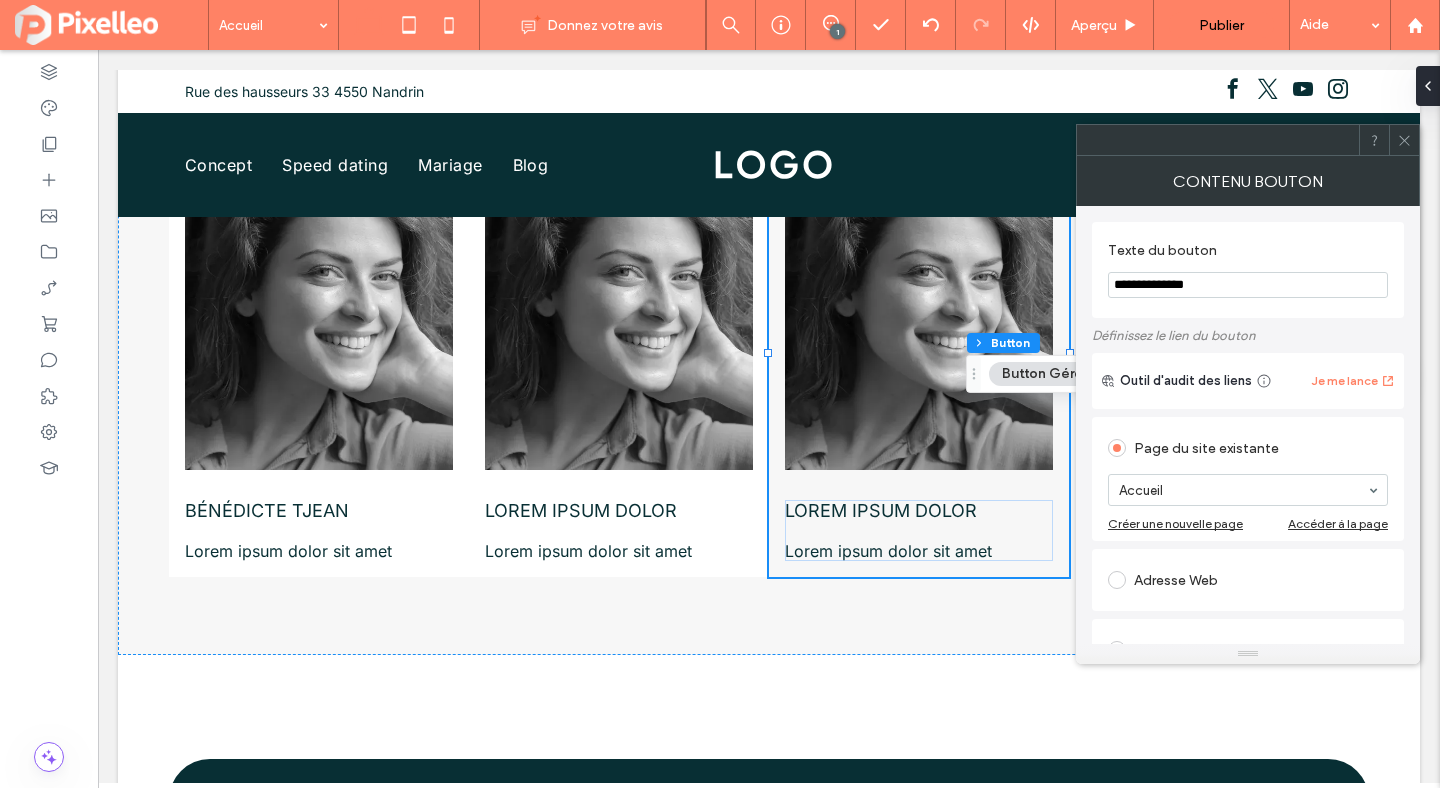 drag, startPoint x: 1205, startPoint y: 279, endPoint x: 1112, endPoint y: 277, distance: 93.0215 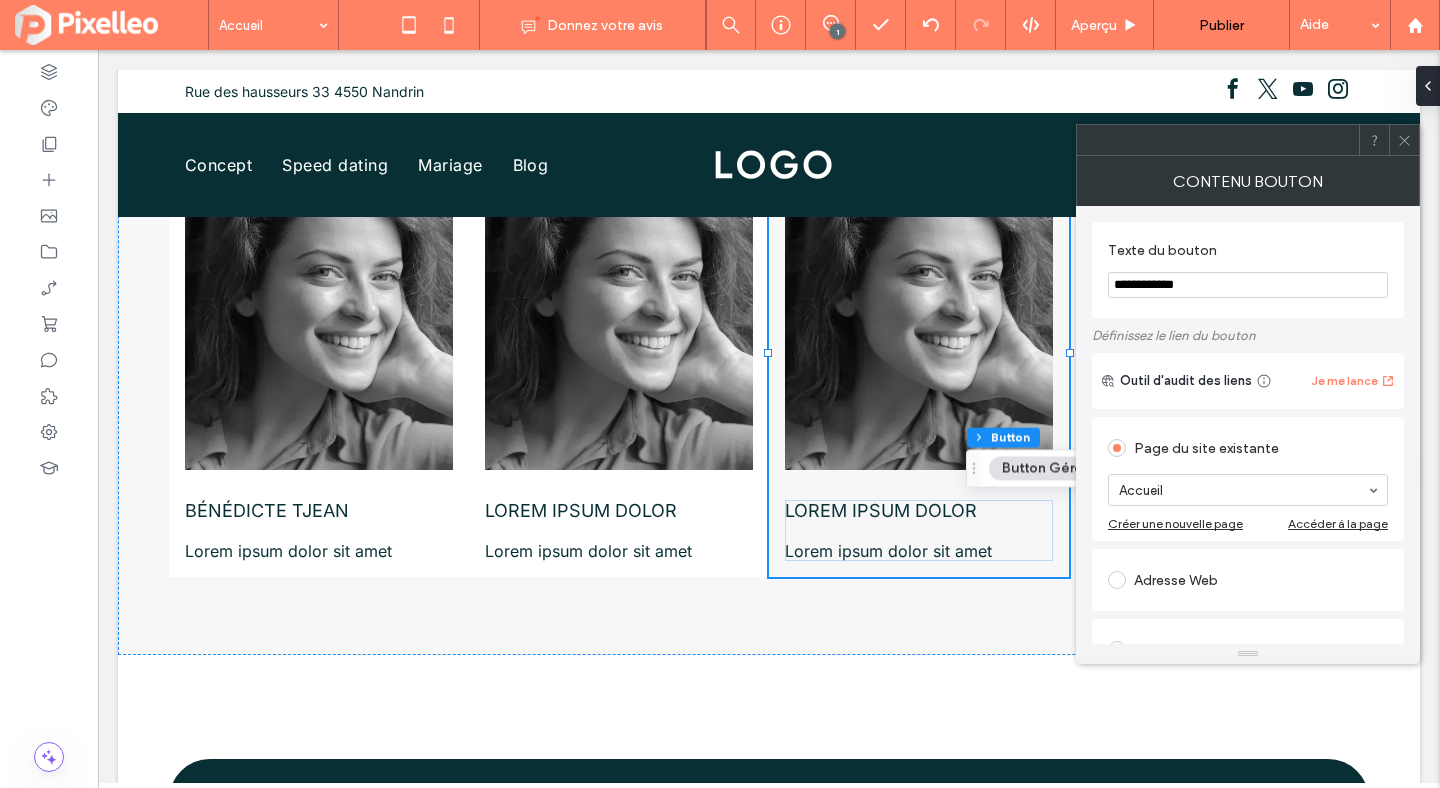 type on "**********" 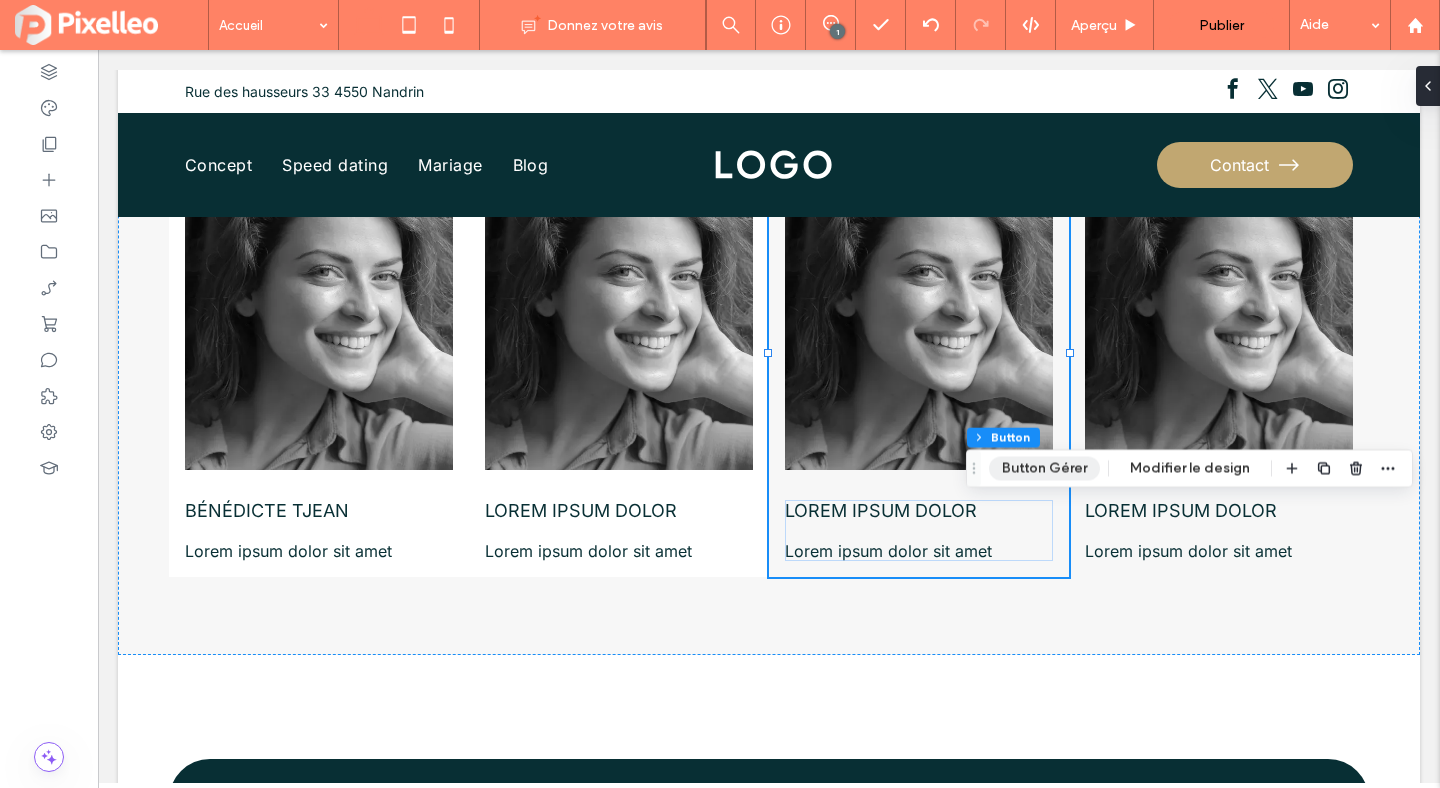 click on "Button Gérer" at bounding box center (1044, 468) 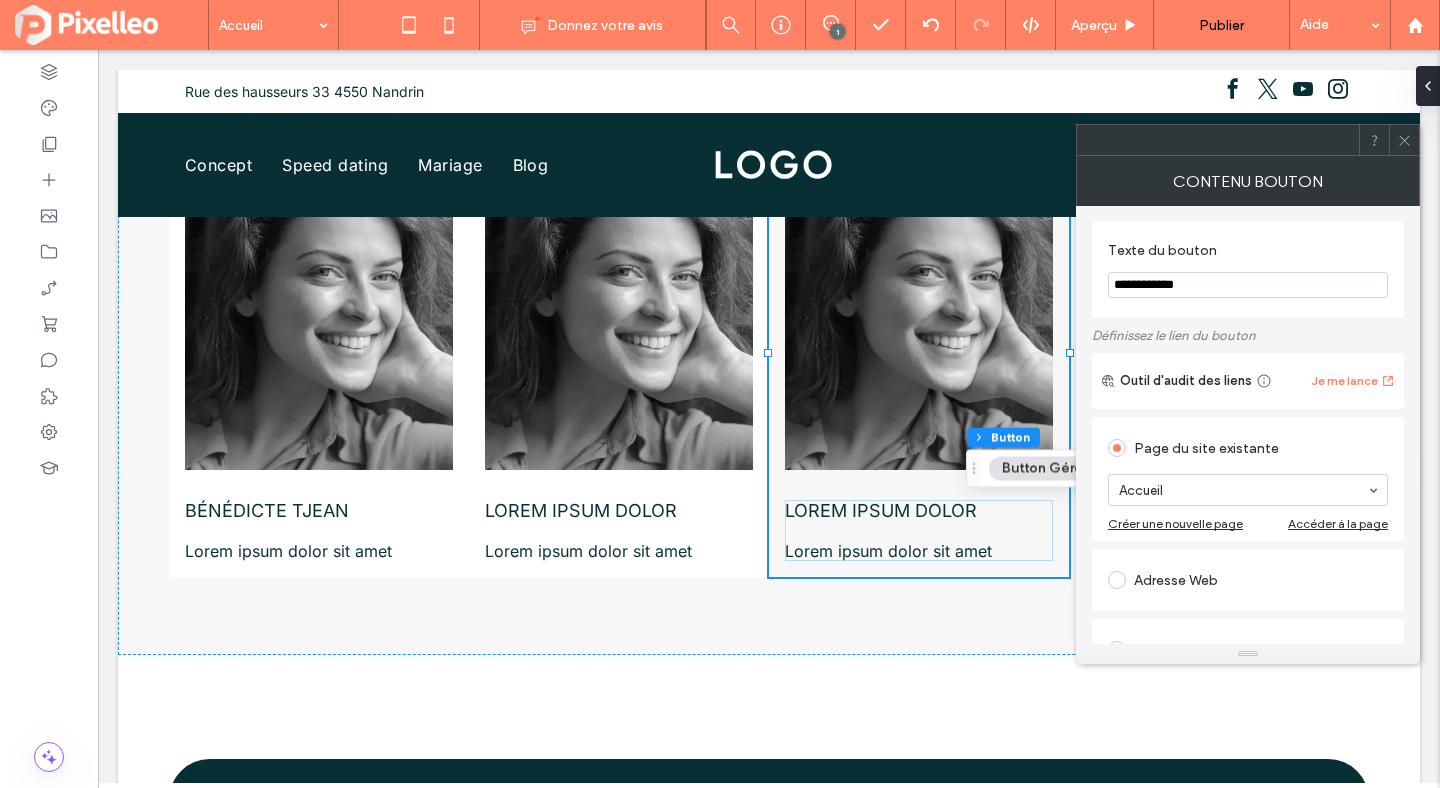 click on "**********" at bounding box center [1248, 285] 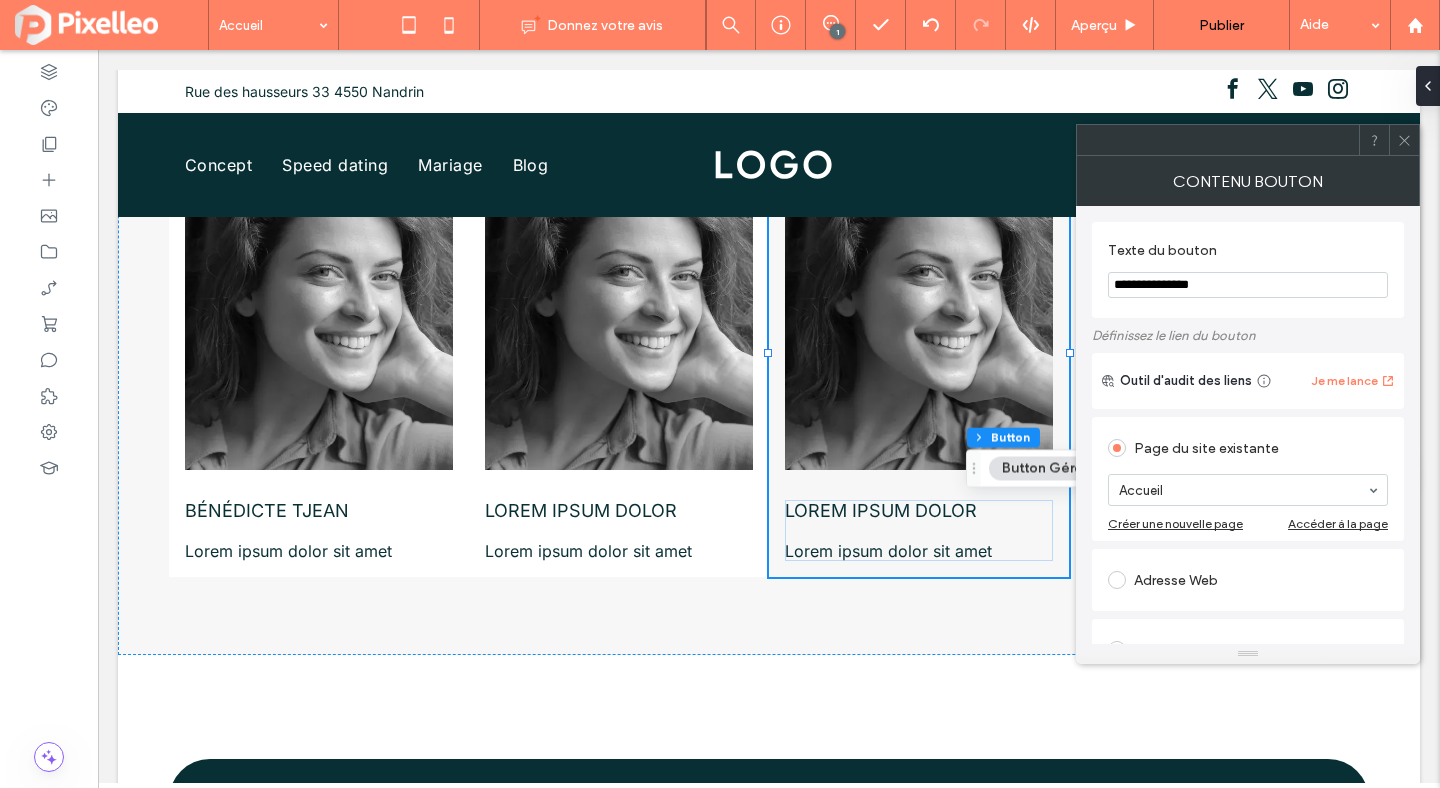 type on "**********" 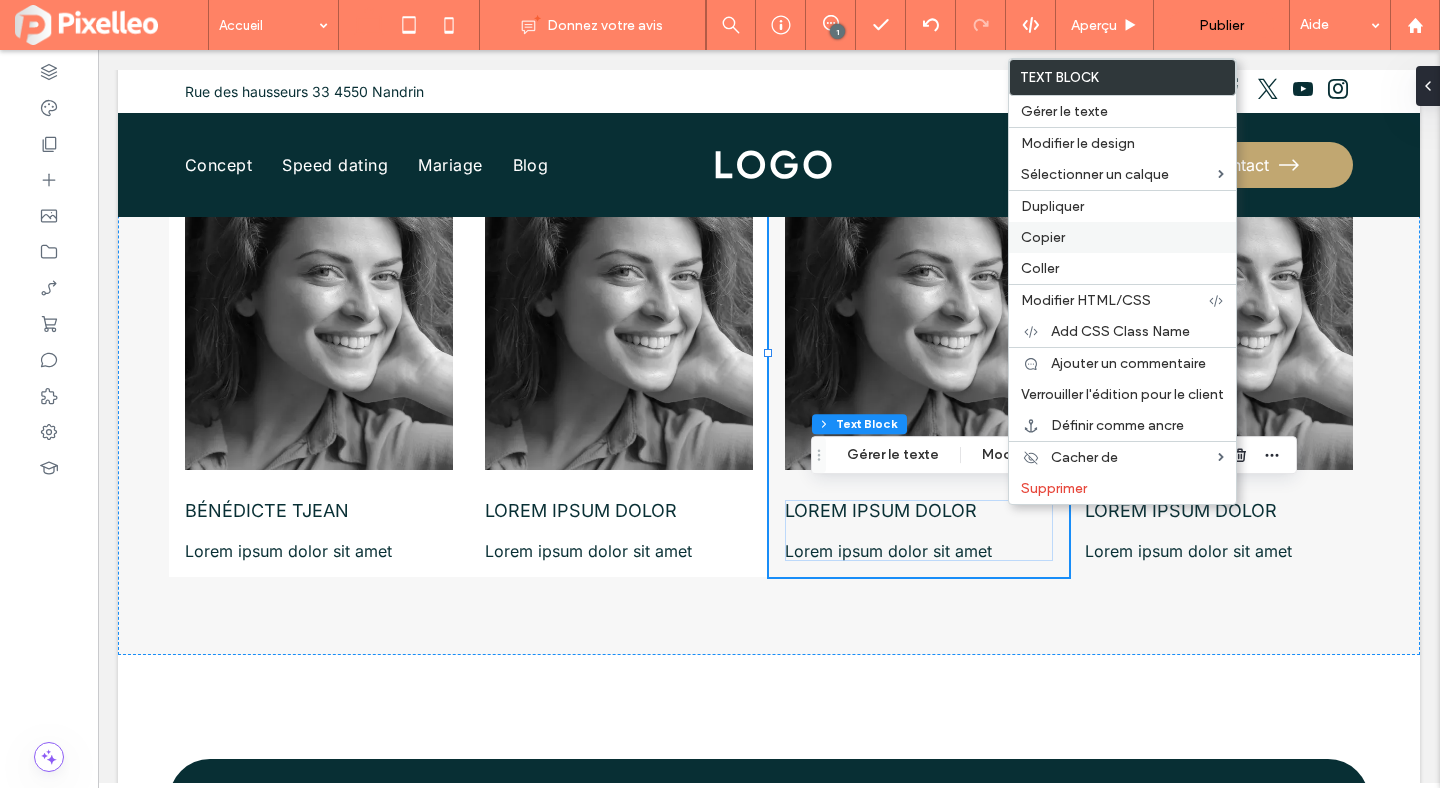 click on "Copier" at bounding box center [1043, 237] 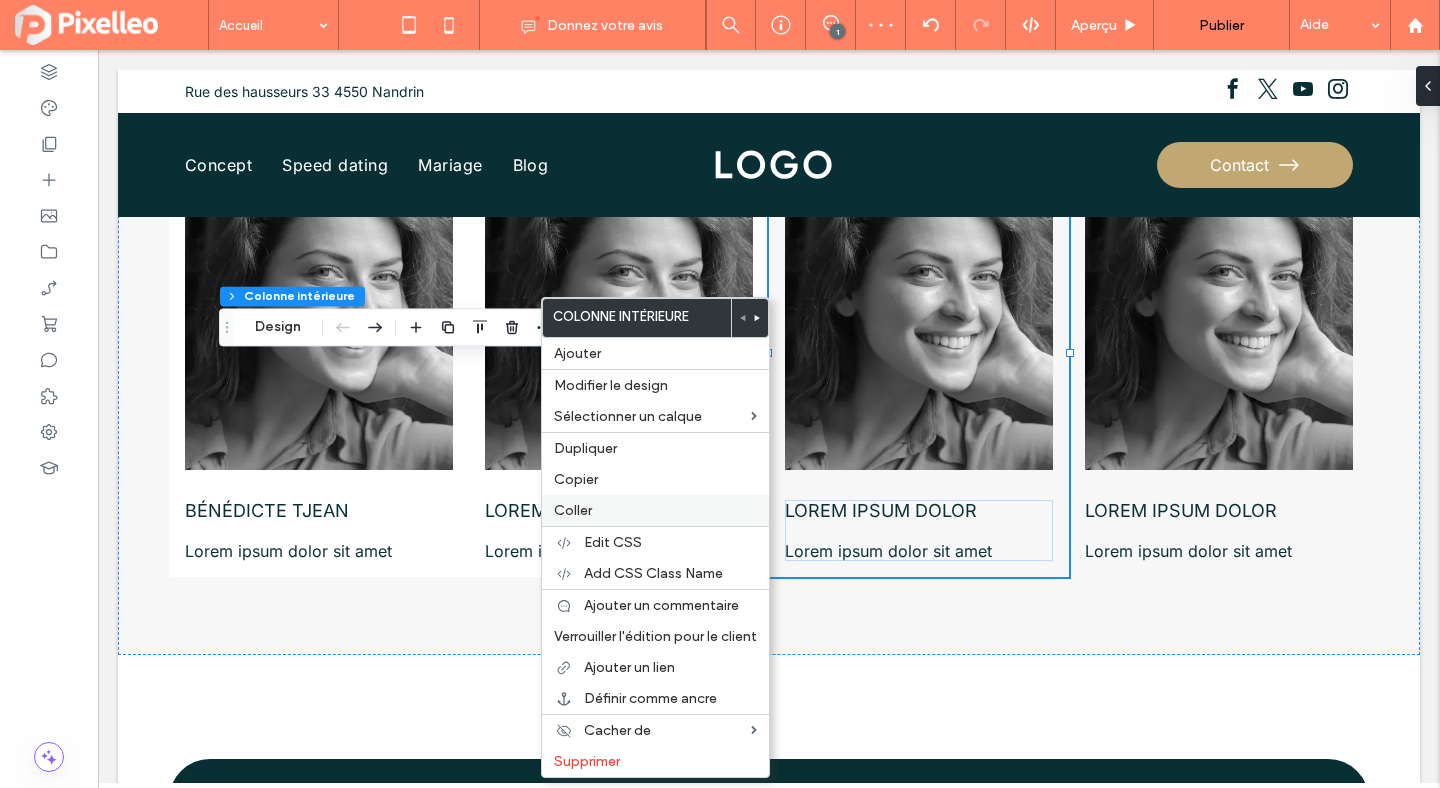 click on "Coller" at bounding box center (573, 510) 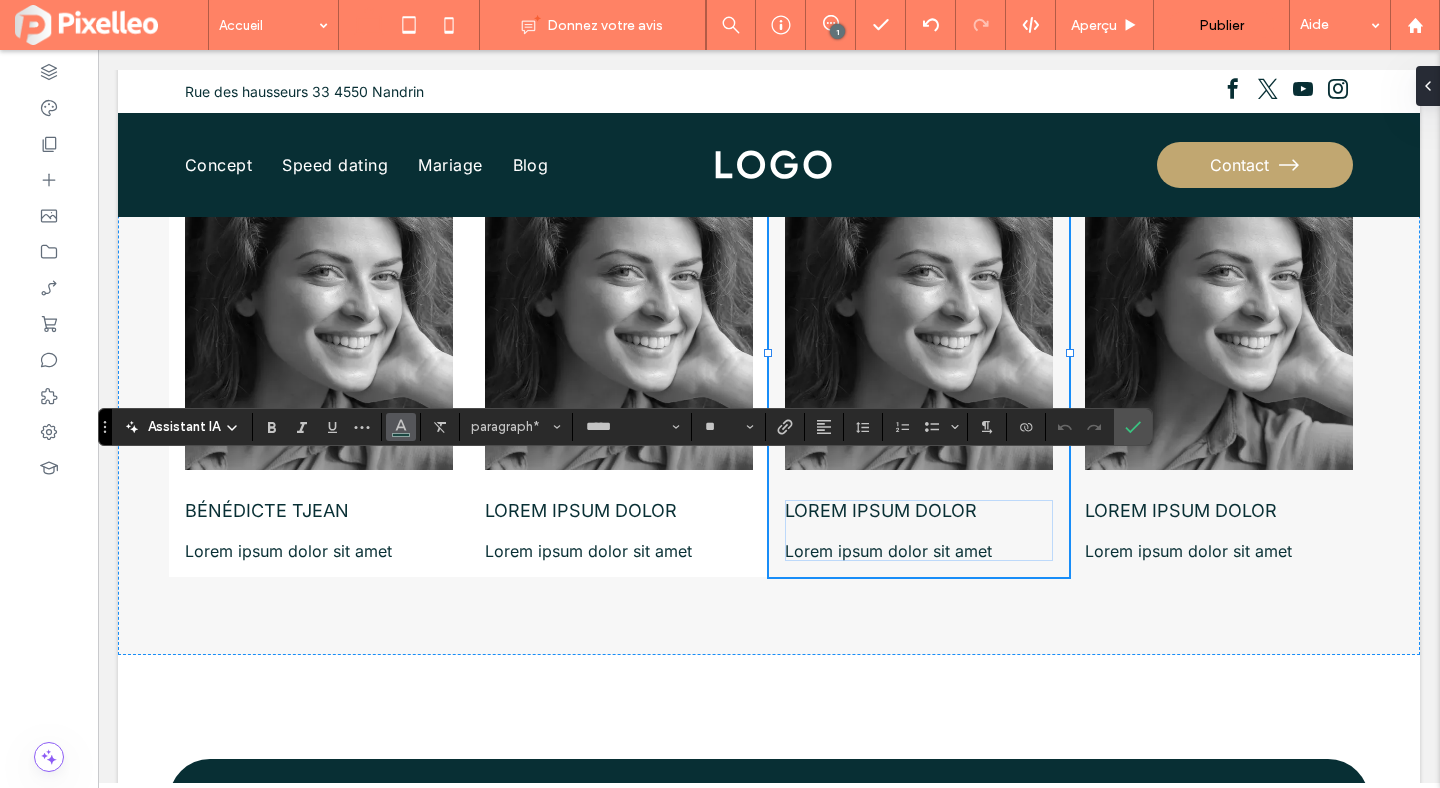click at bounding box center [401, 425] 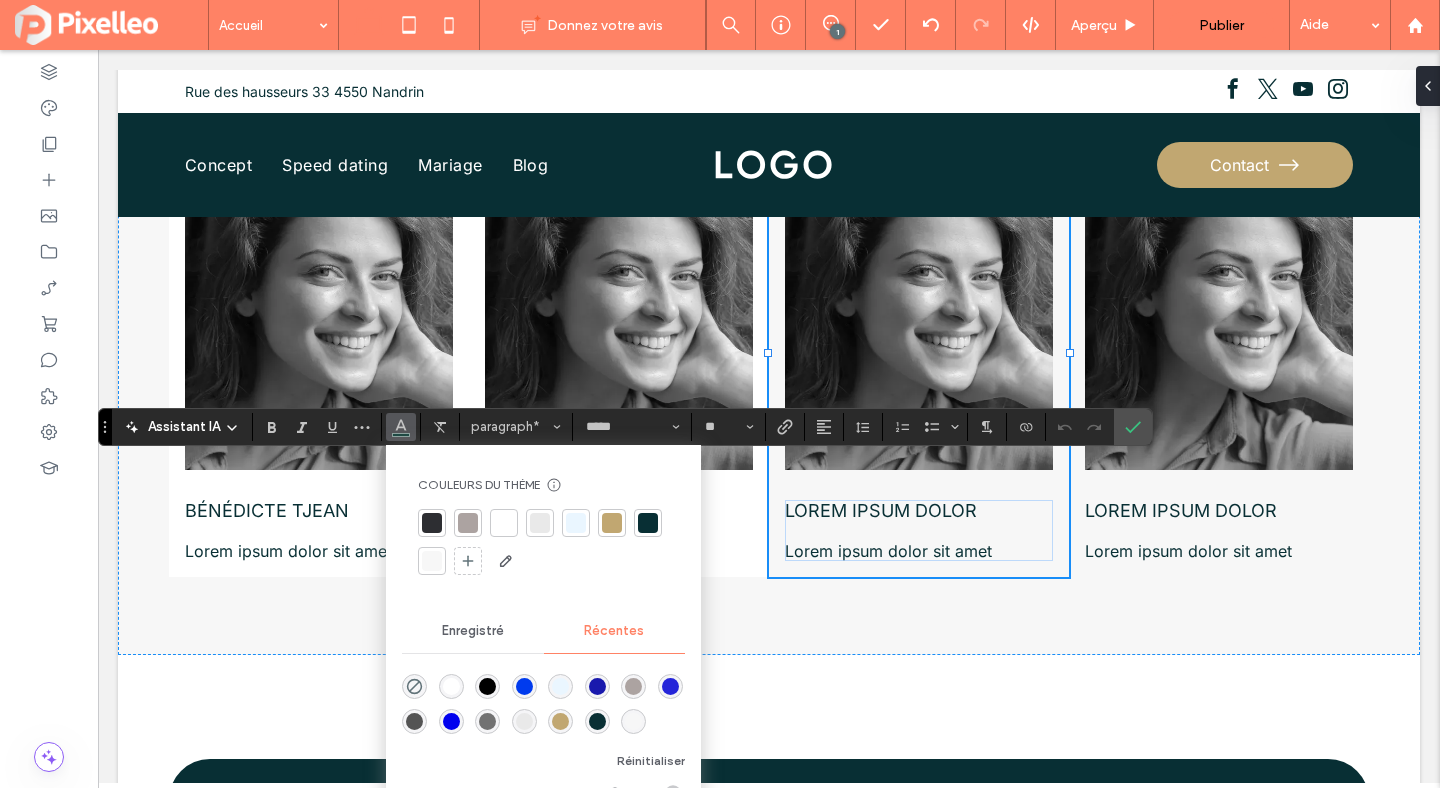 click at bounding box center [451, 686] 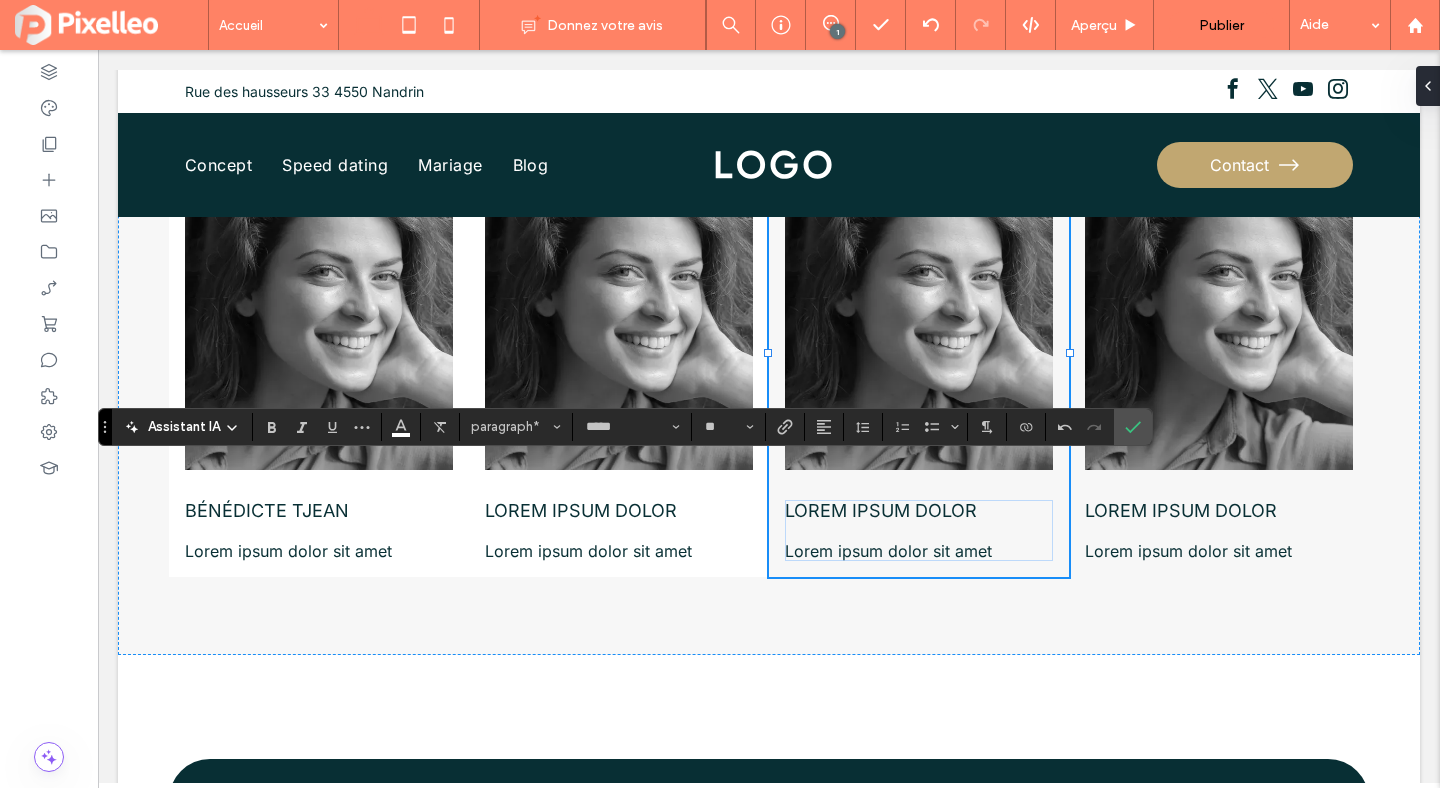 type on "**" 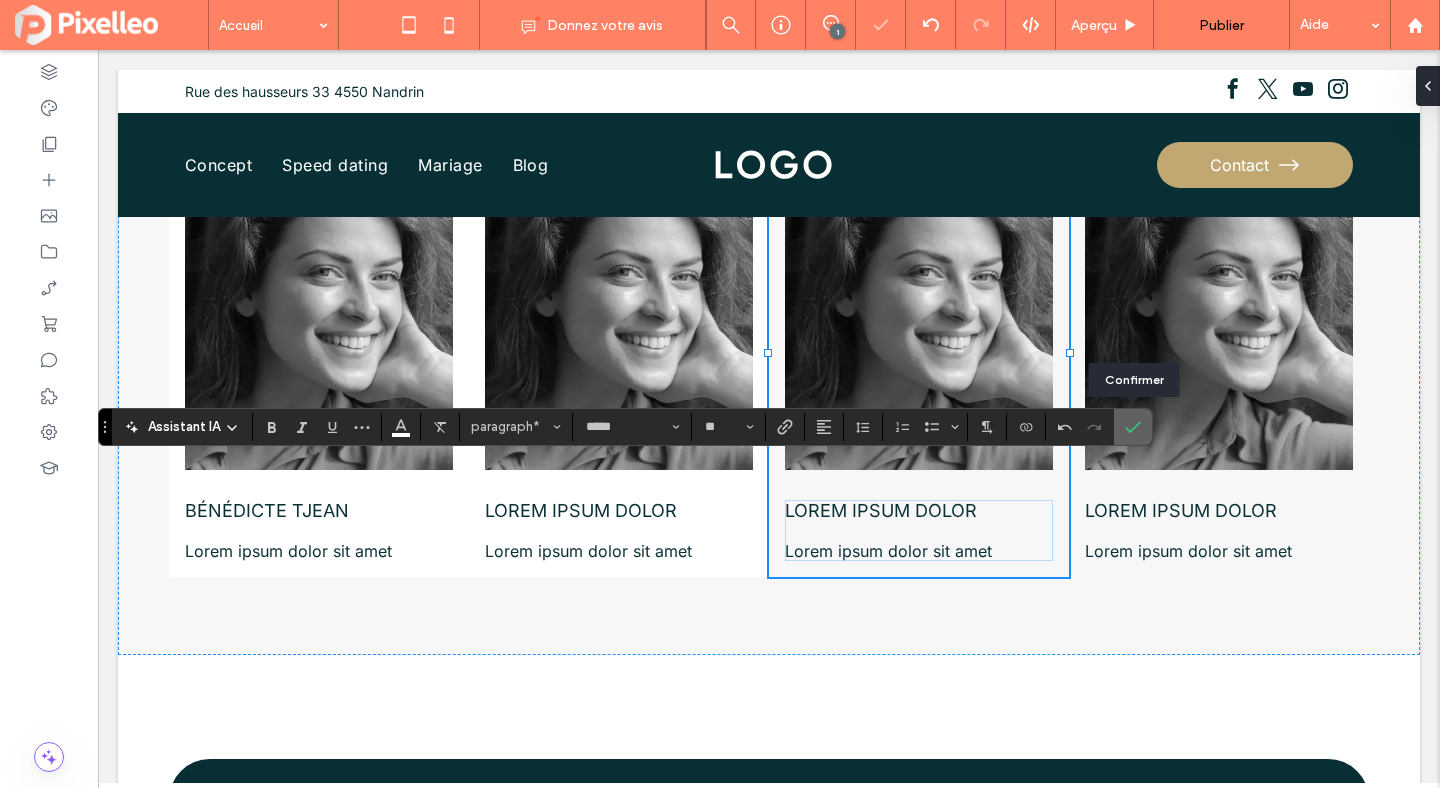 click at bounding box center [1129, 427] 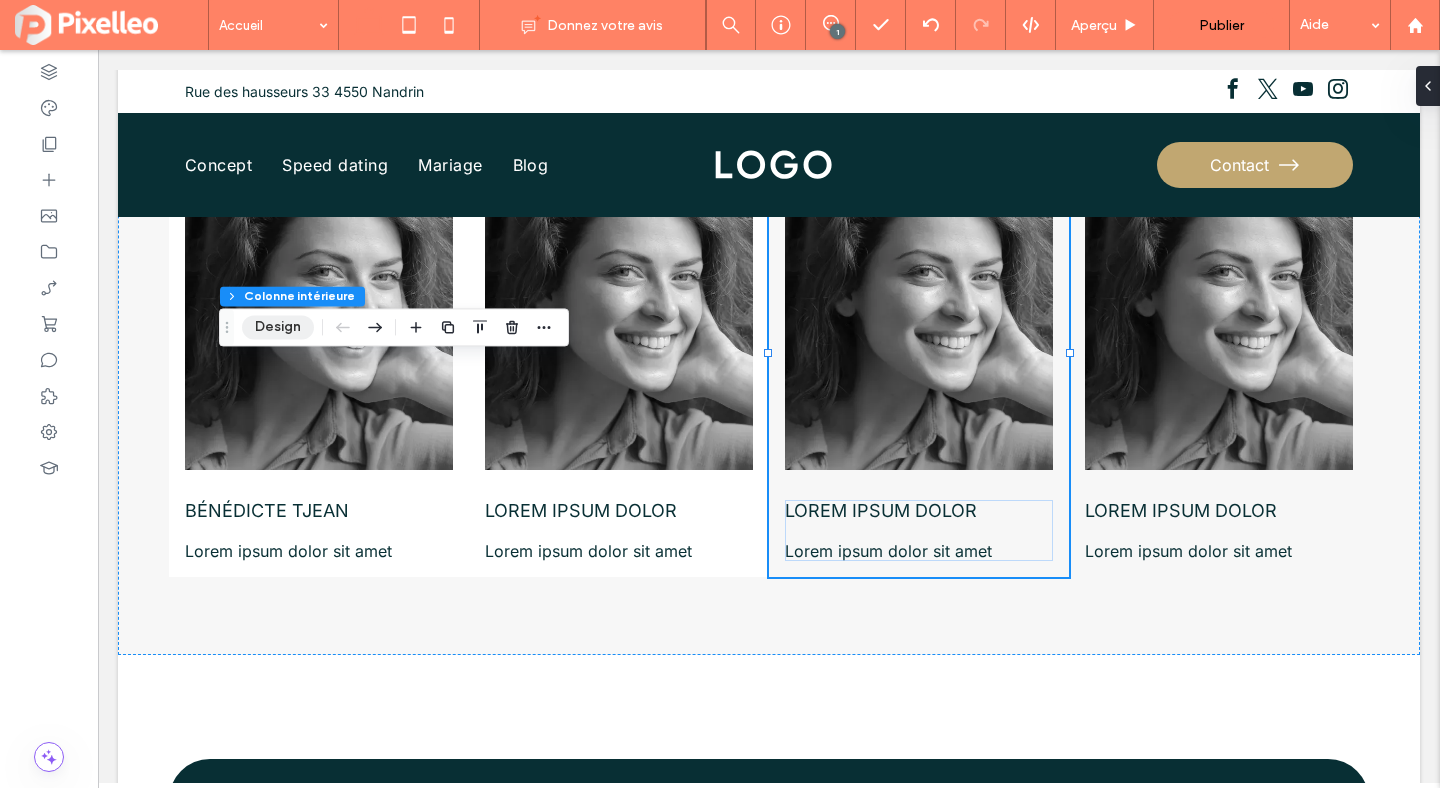 click on "Design" at bounding box center (278, 327) 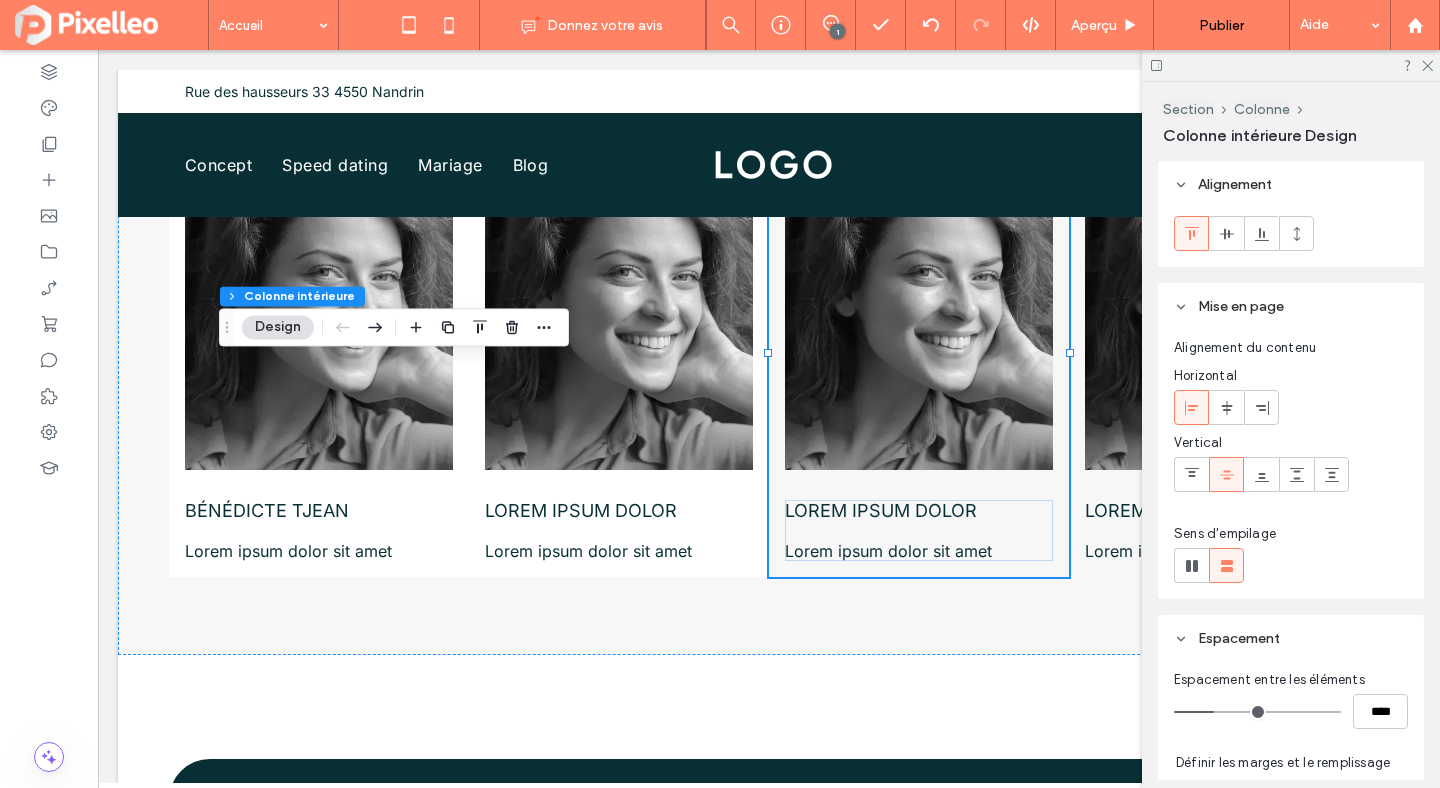scroll, scrollTop: 168, scrollLeft: 0, axis: vertical 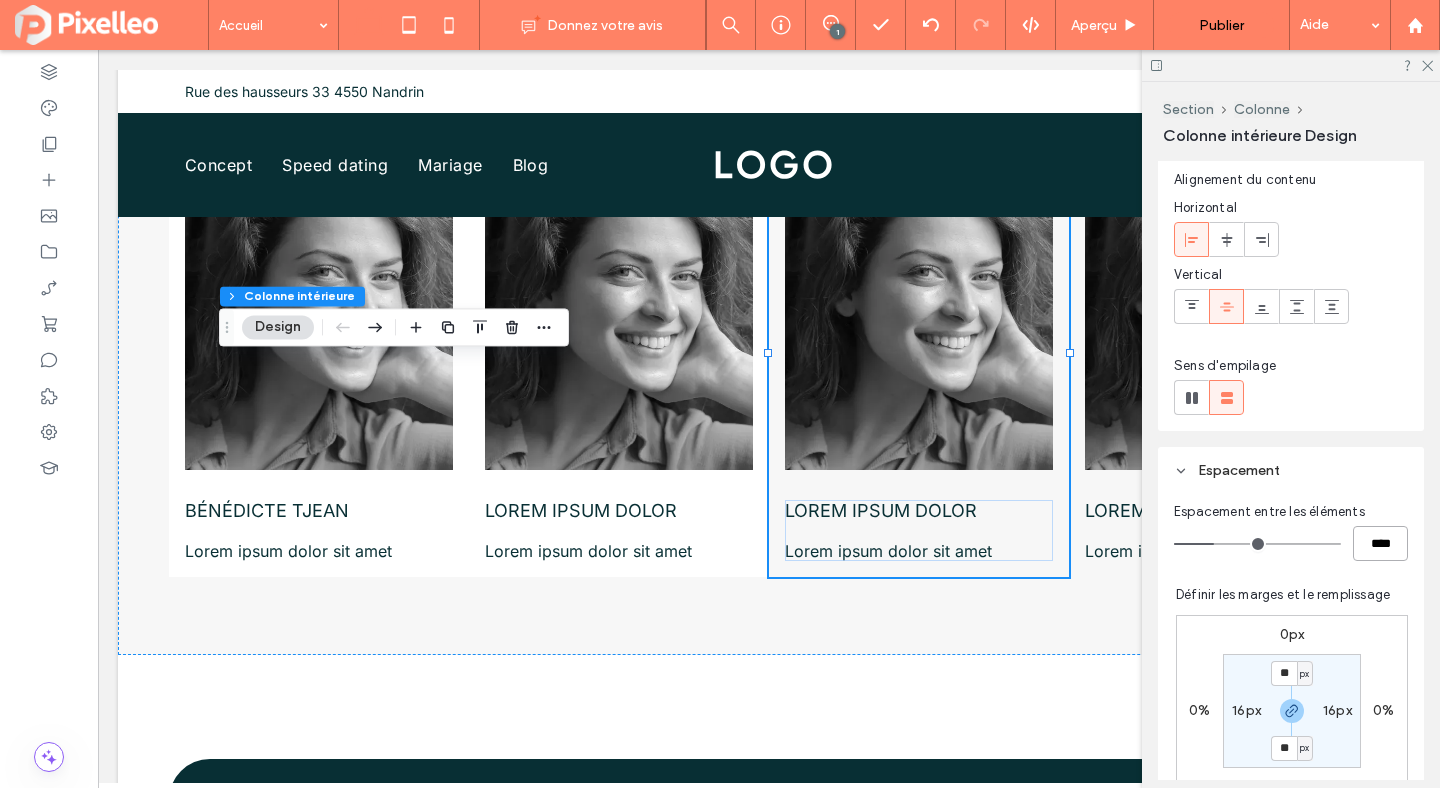 click on "****" at bounding box center (1380, 543) 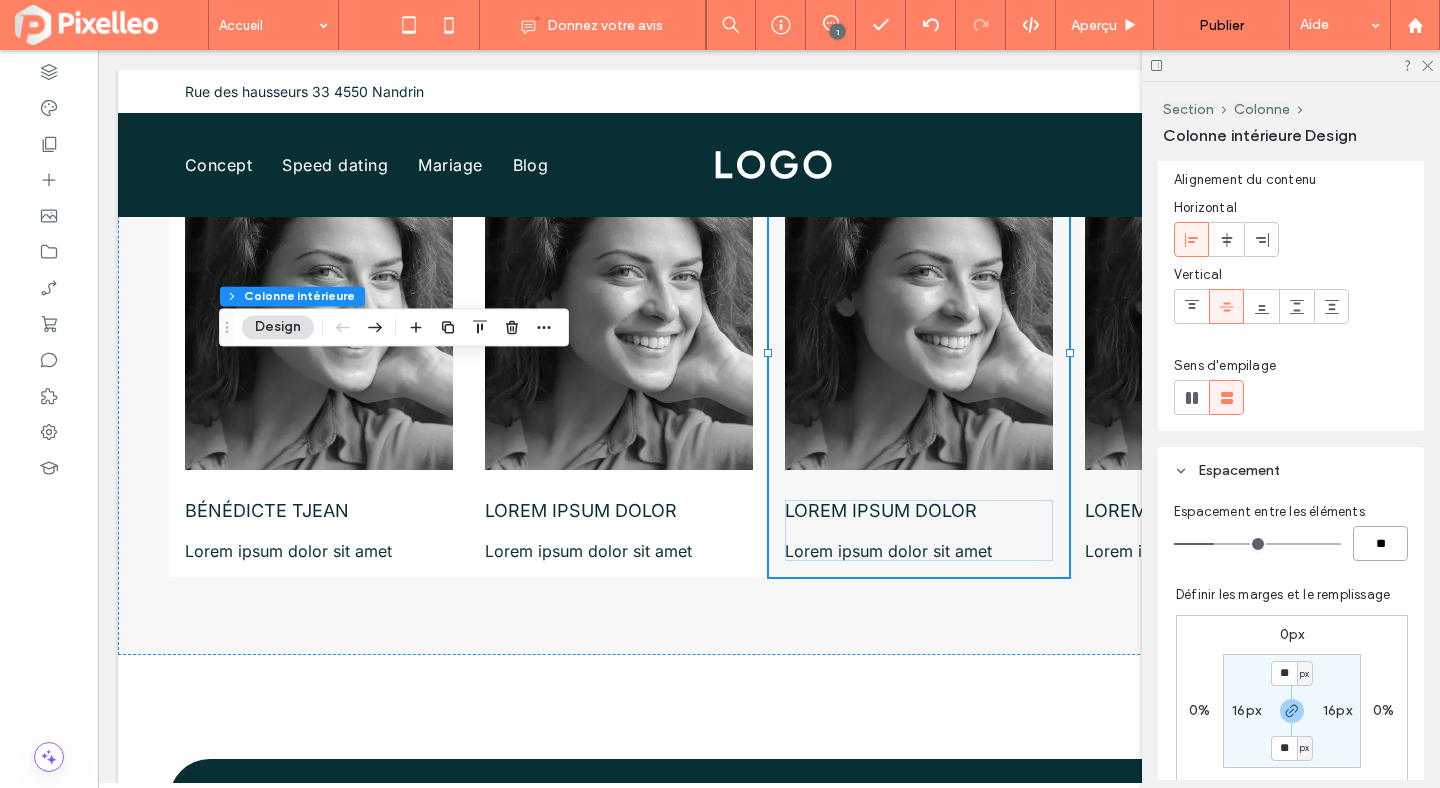 type on "**" 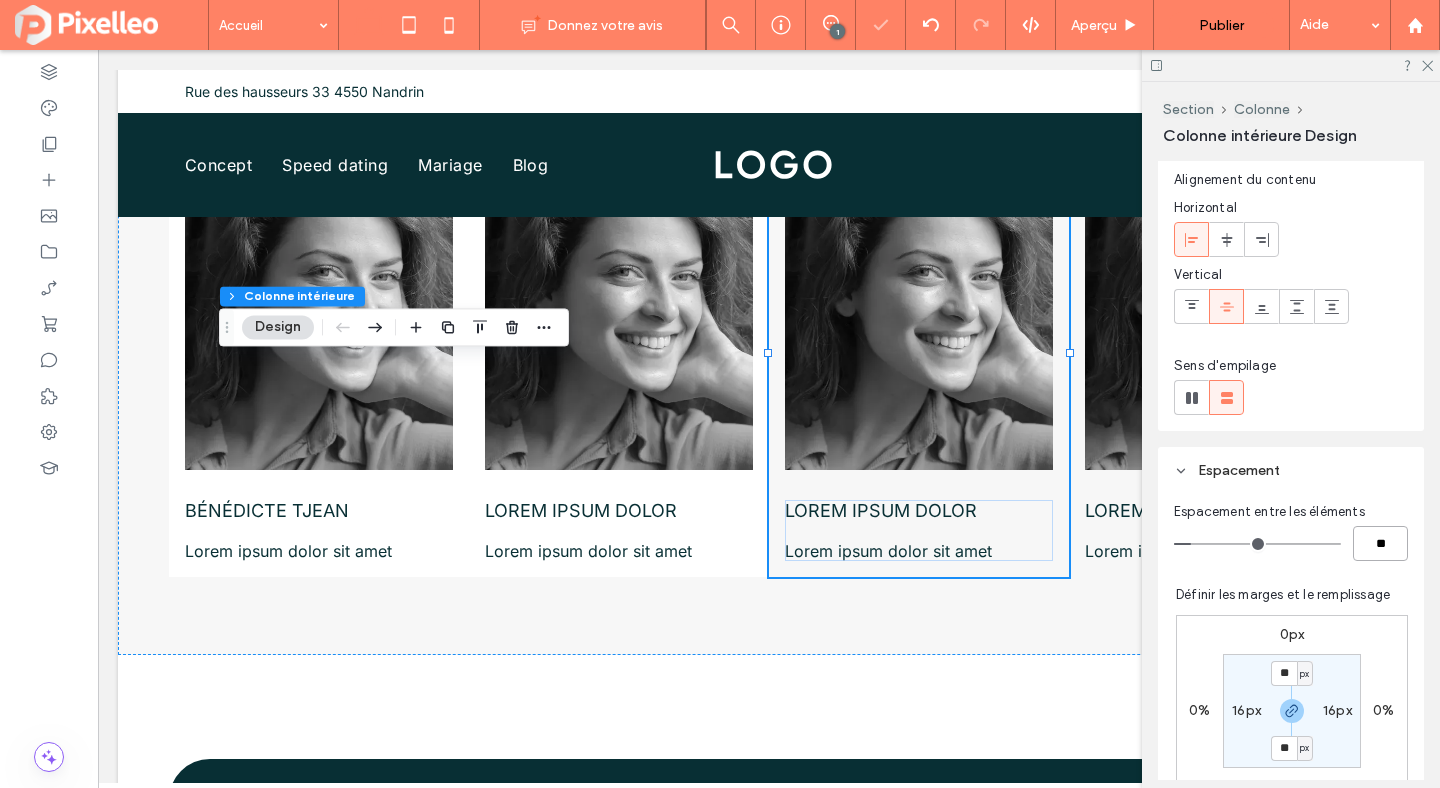 type on "**" 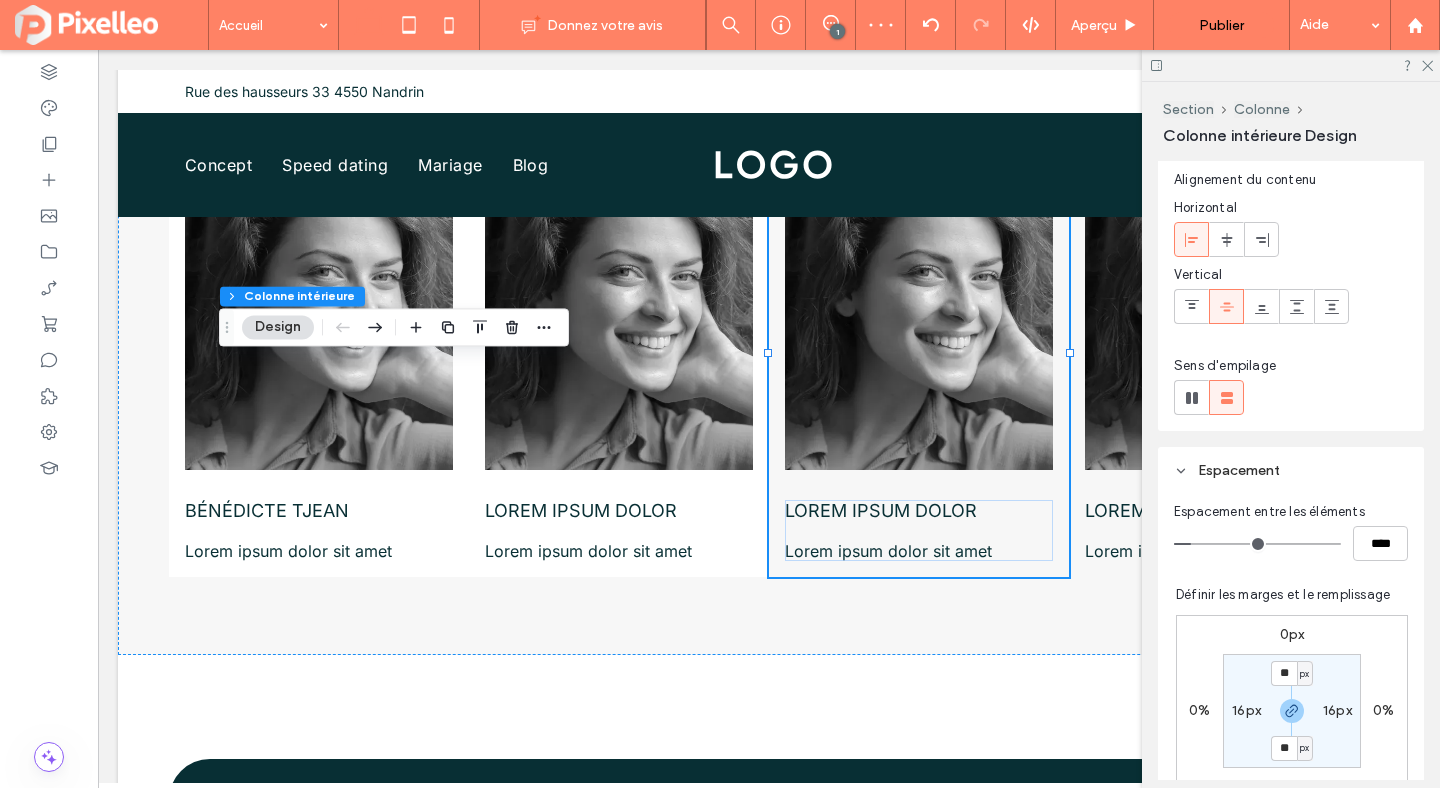 click 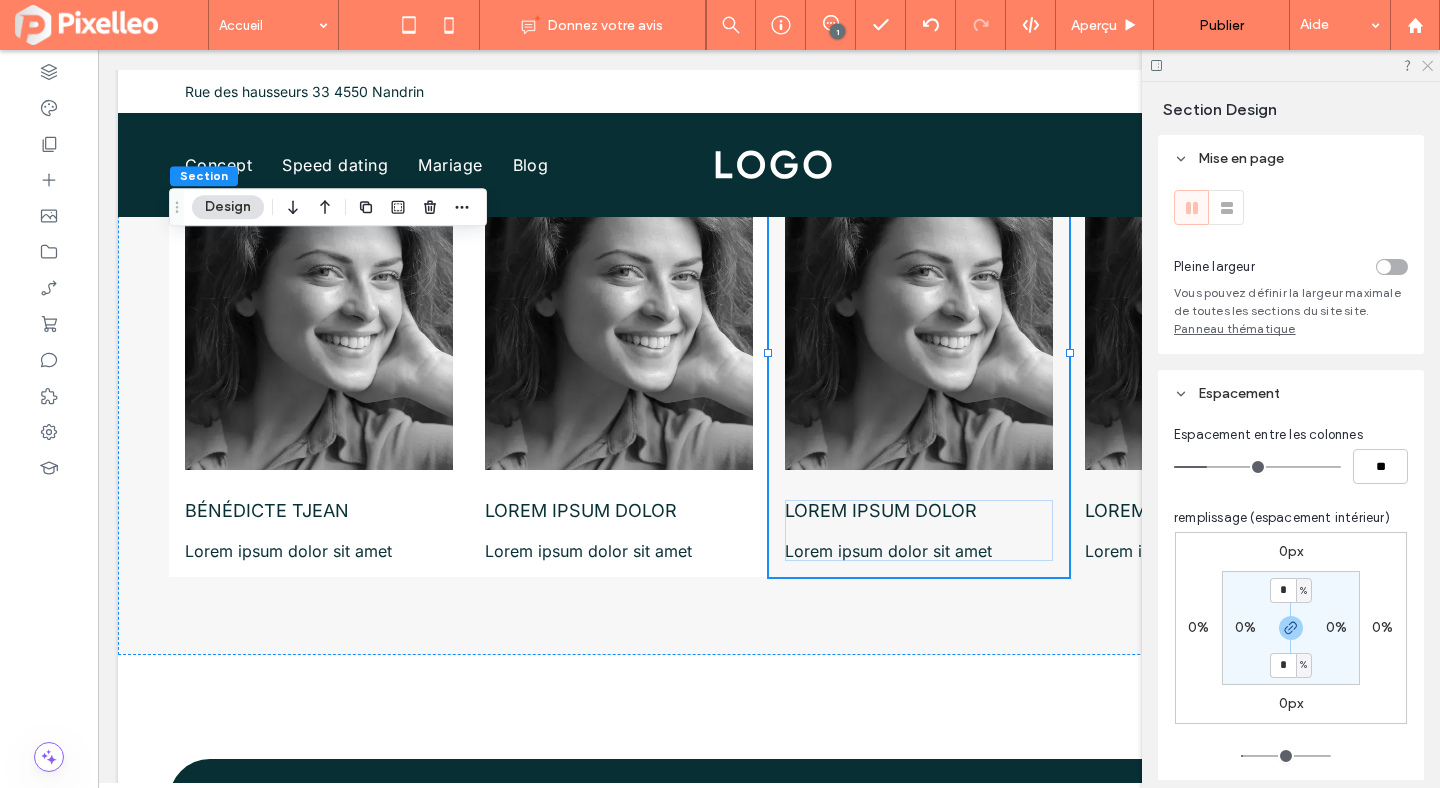 click 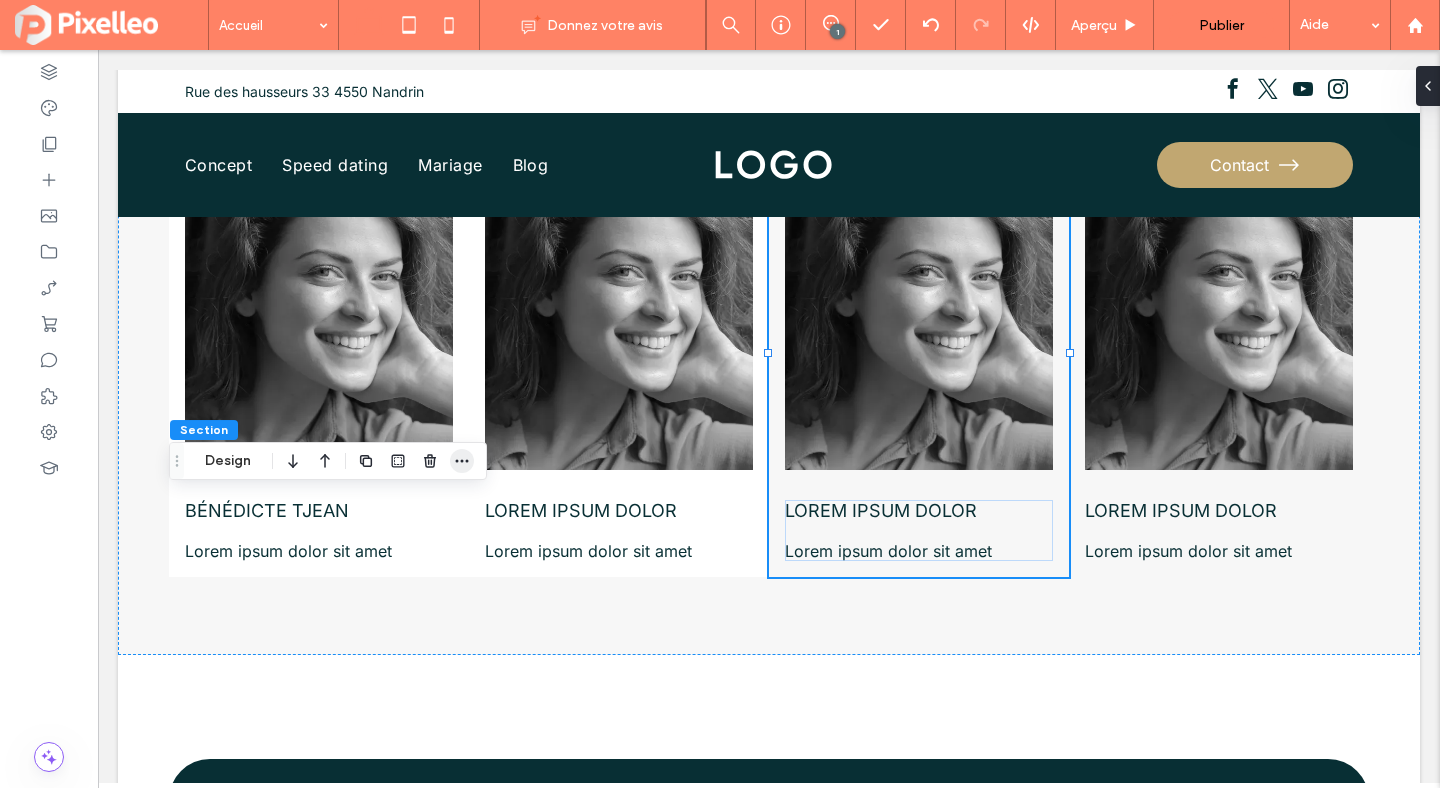 click 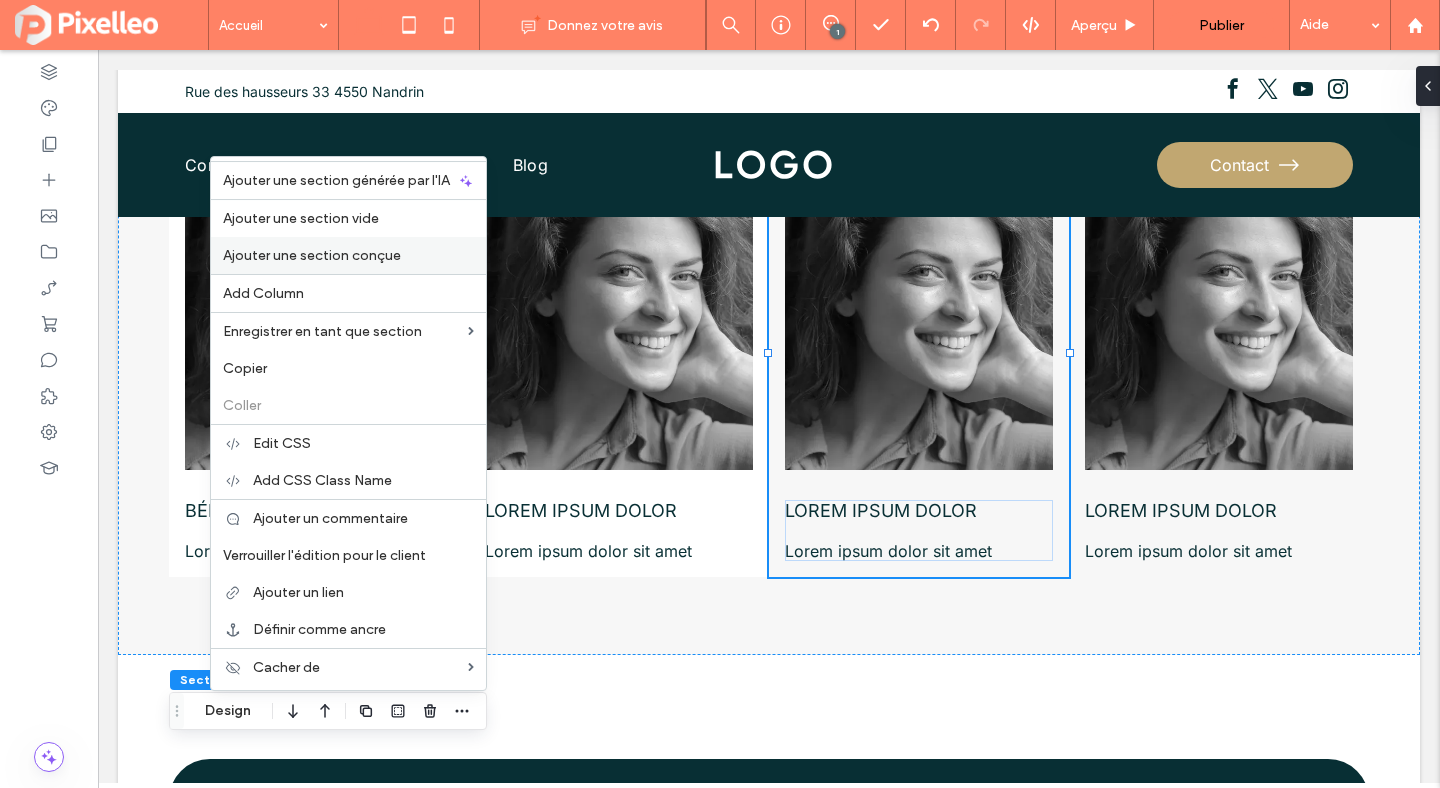 click on "Ajouter une section conçue" at bounding box center [312, 255] 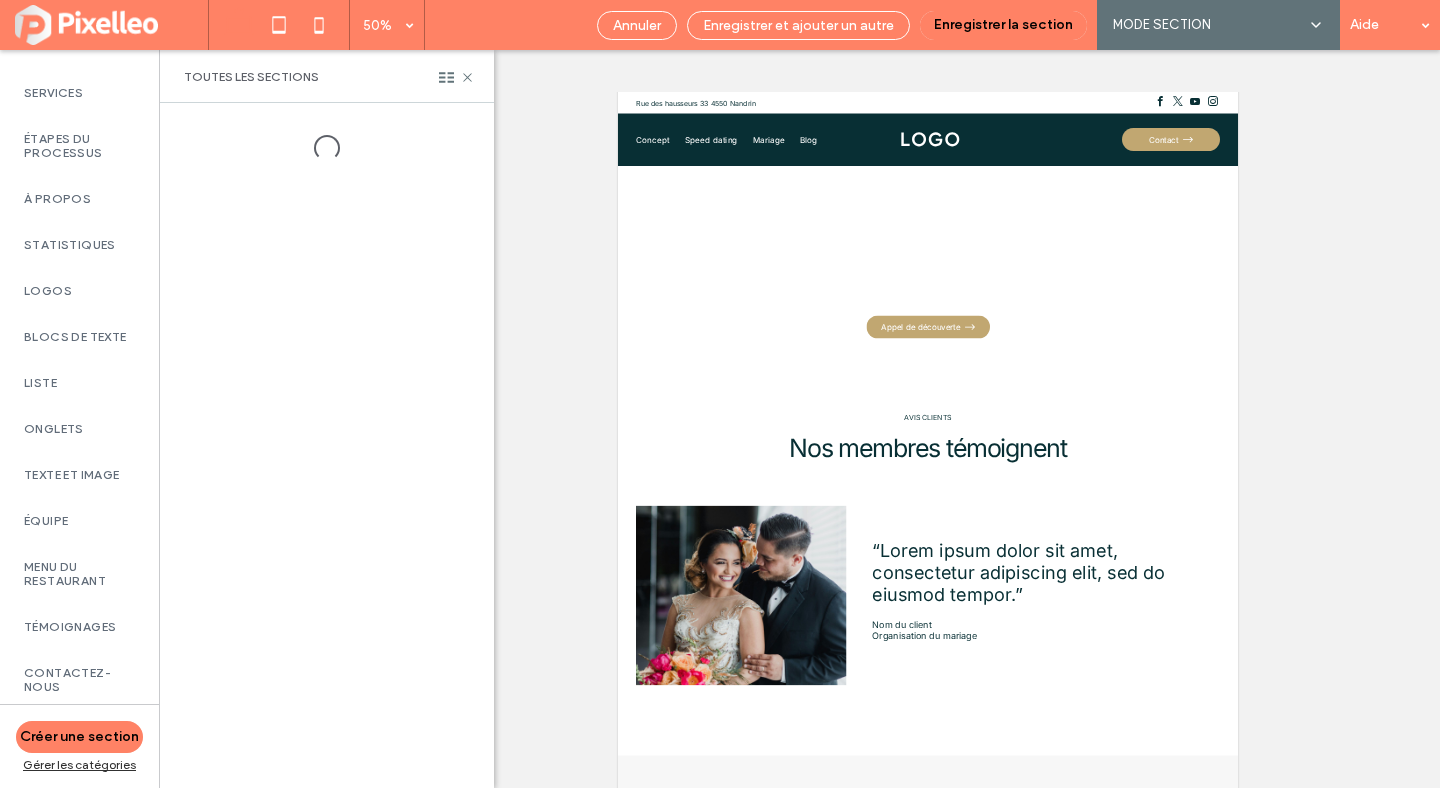 scroll, scrollTop: 420, scrollLeft: 0, axis: vertical 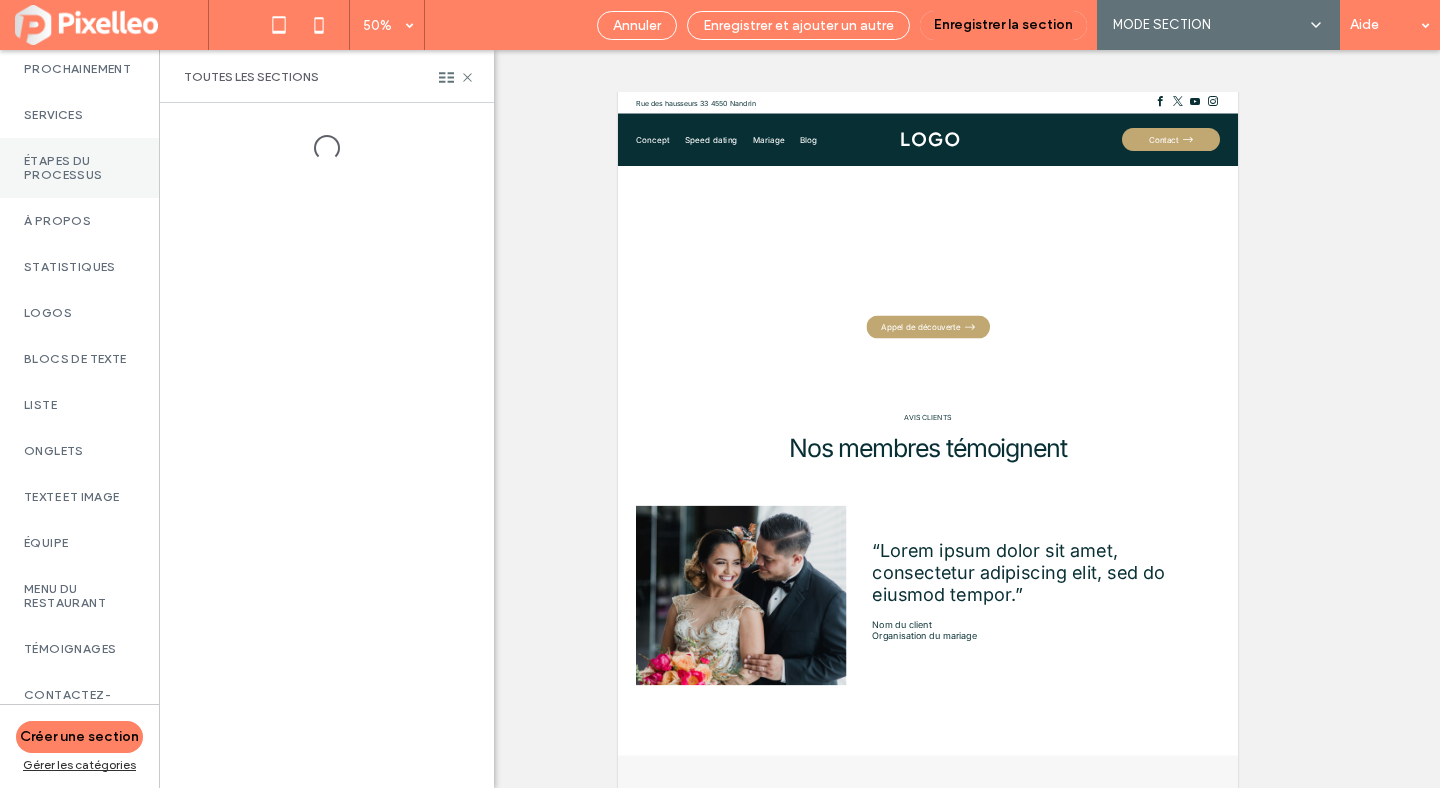 click on "Étapes du processus" at bounding box center (79, 168) 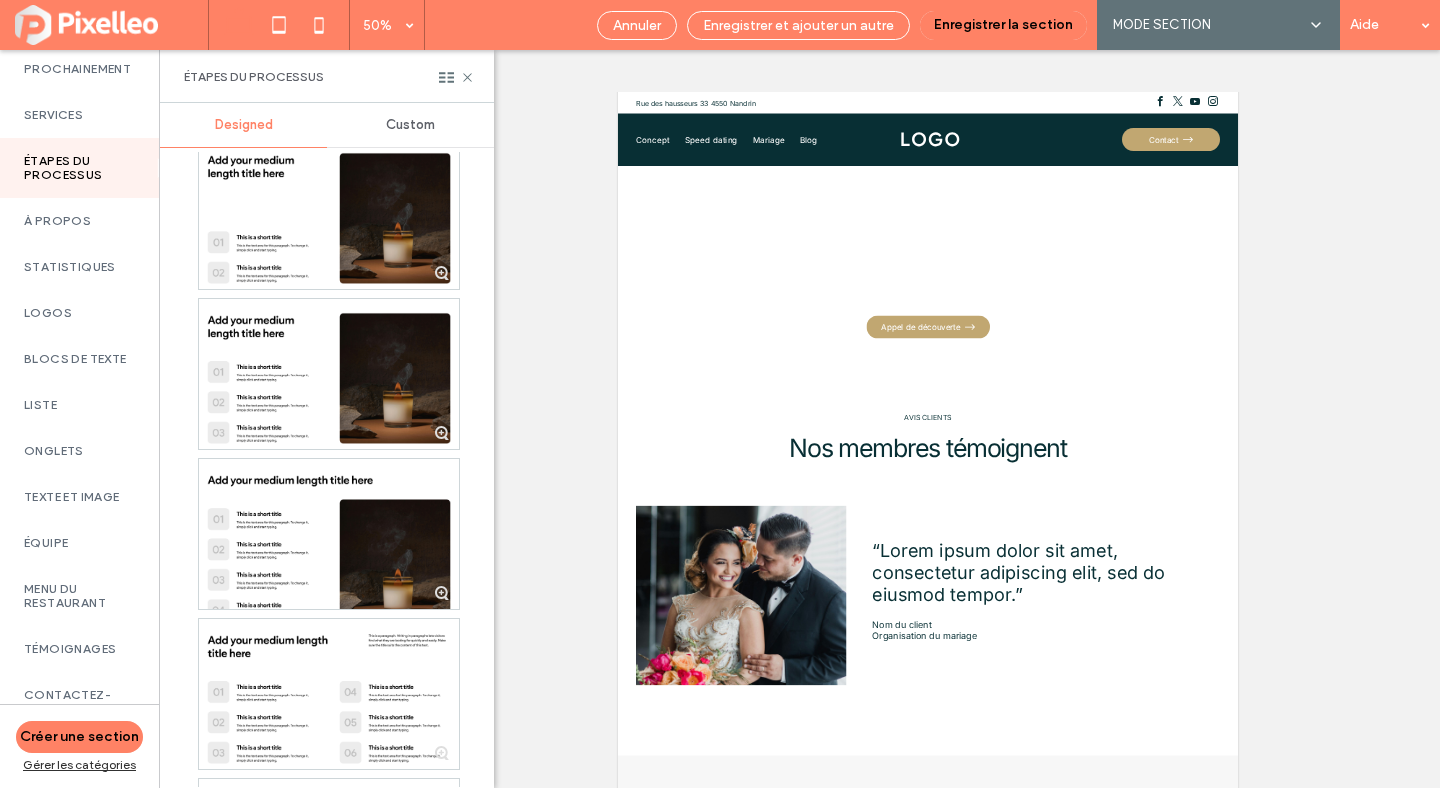 scroll, scrollTop: 0, scrollLeft: 0, axis: both 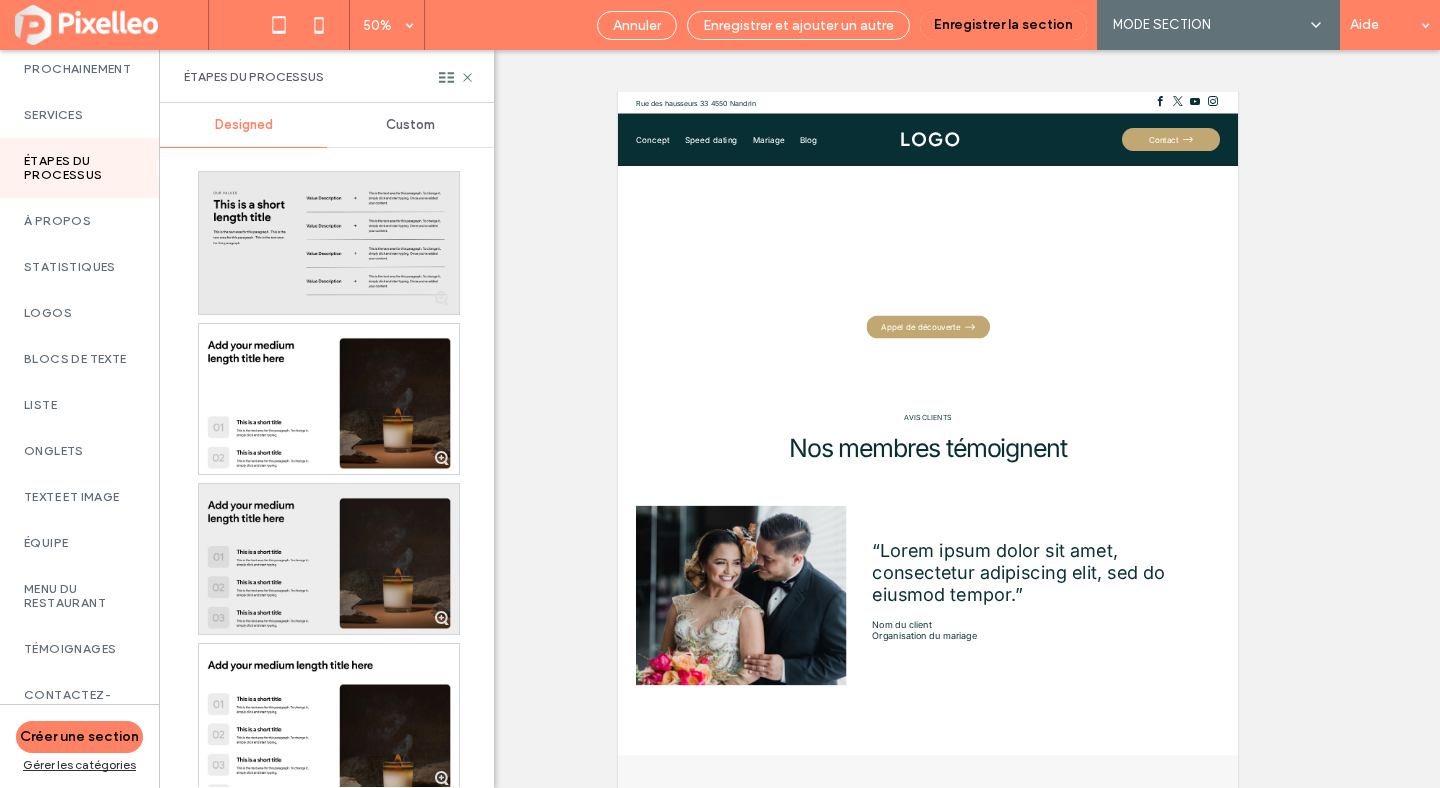 click at bounding box center [329, 559] 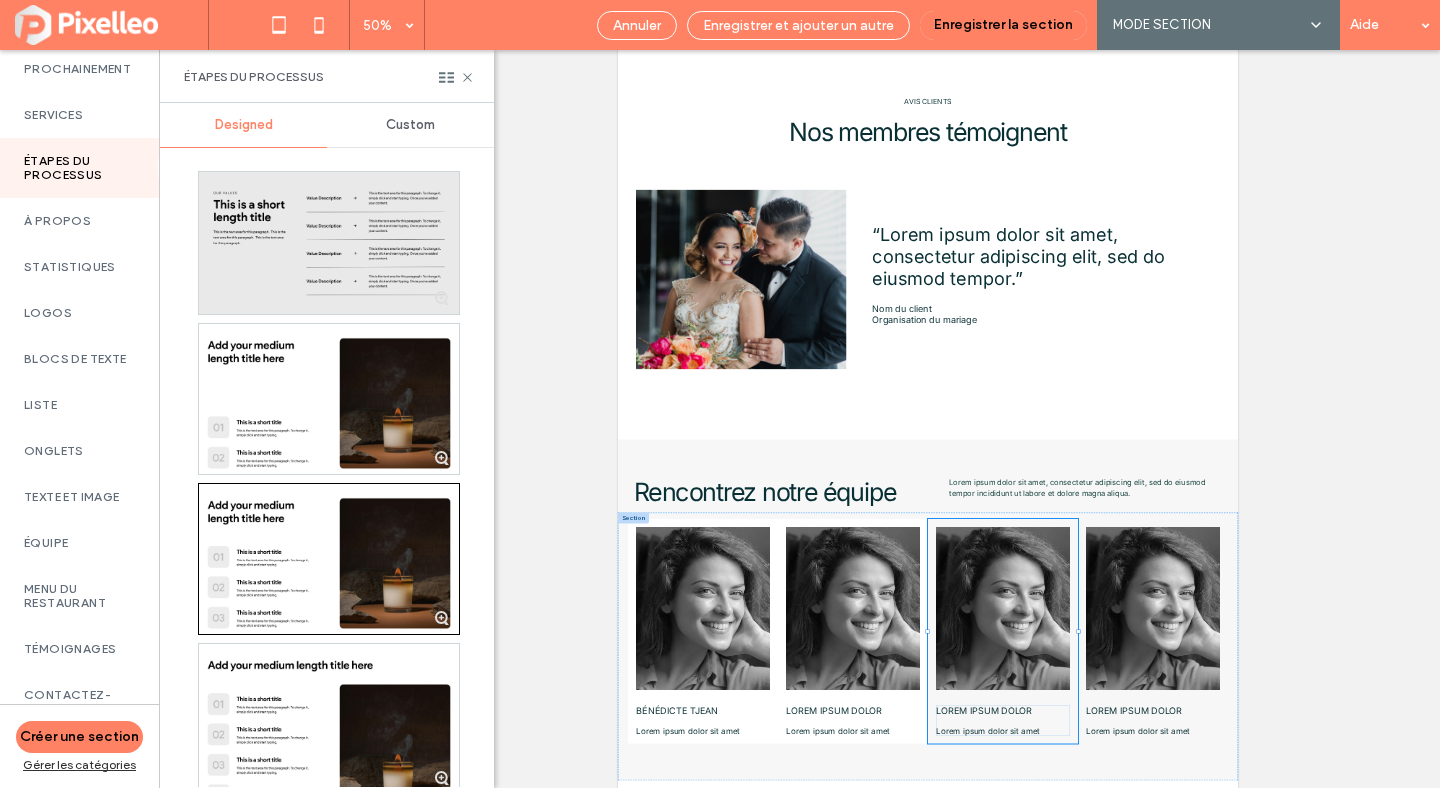 scroll, scrollTop: 325, scrollLeft: 0, axis: vertical 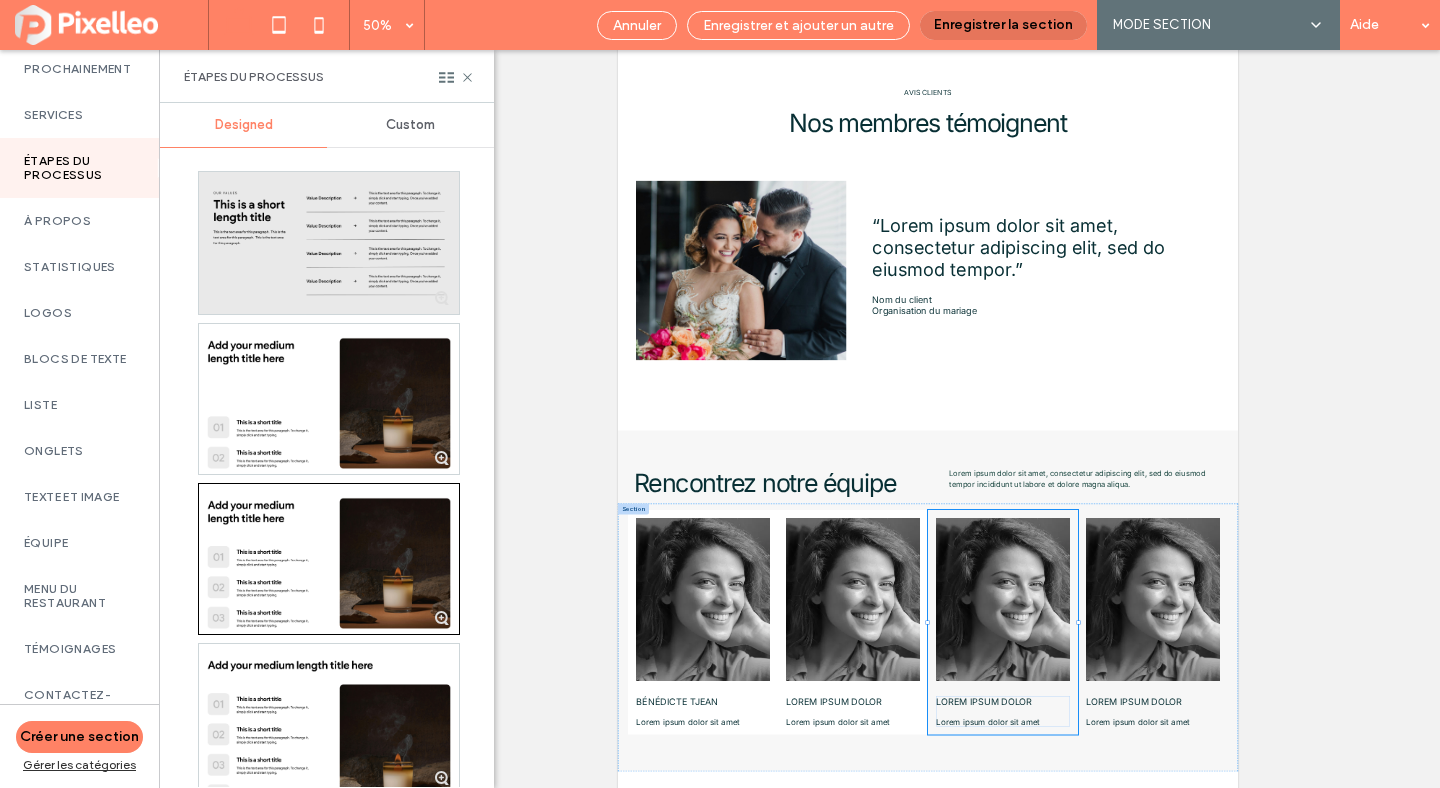 click on "Enregistrer la section" at bounding box center [1003, 25] 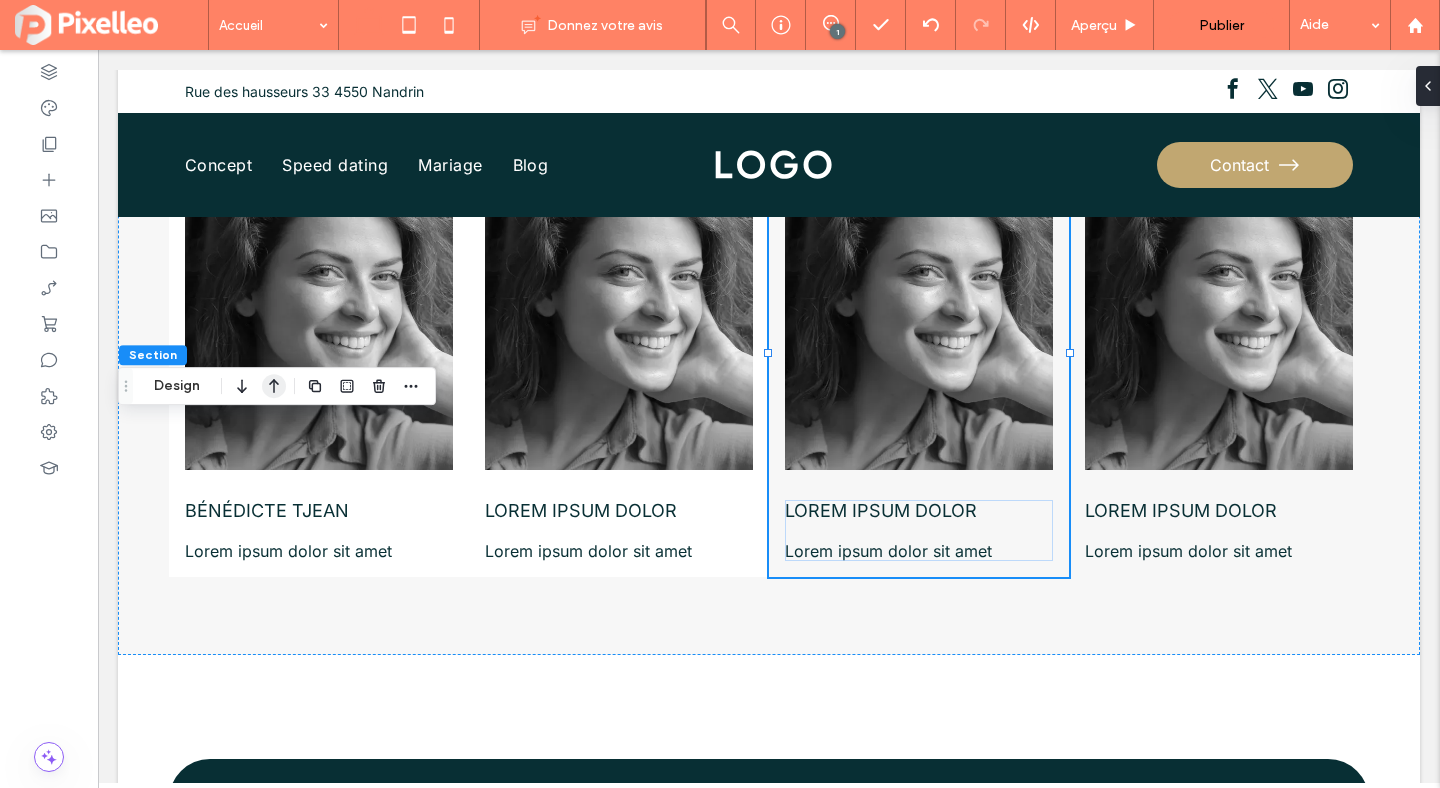 click 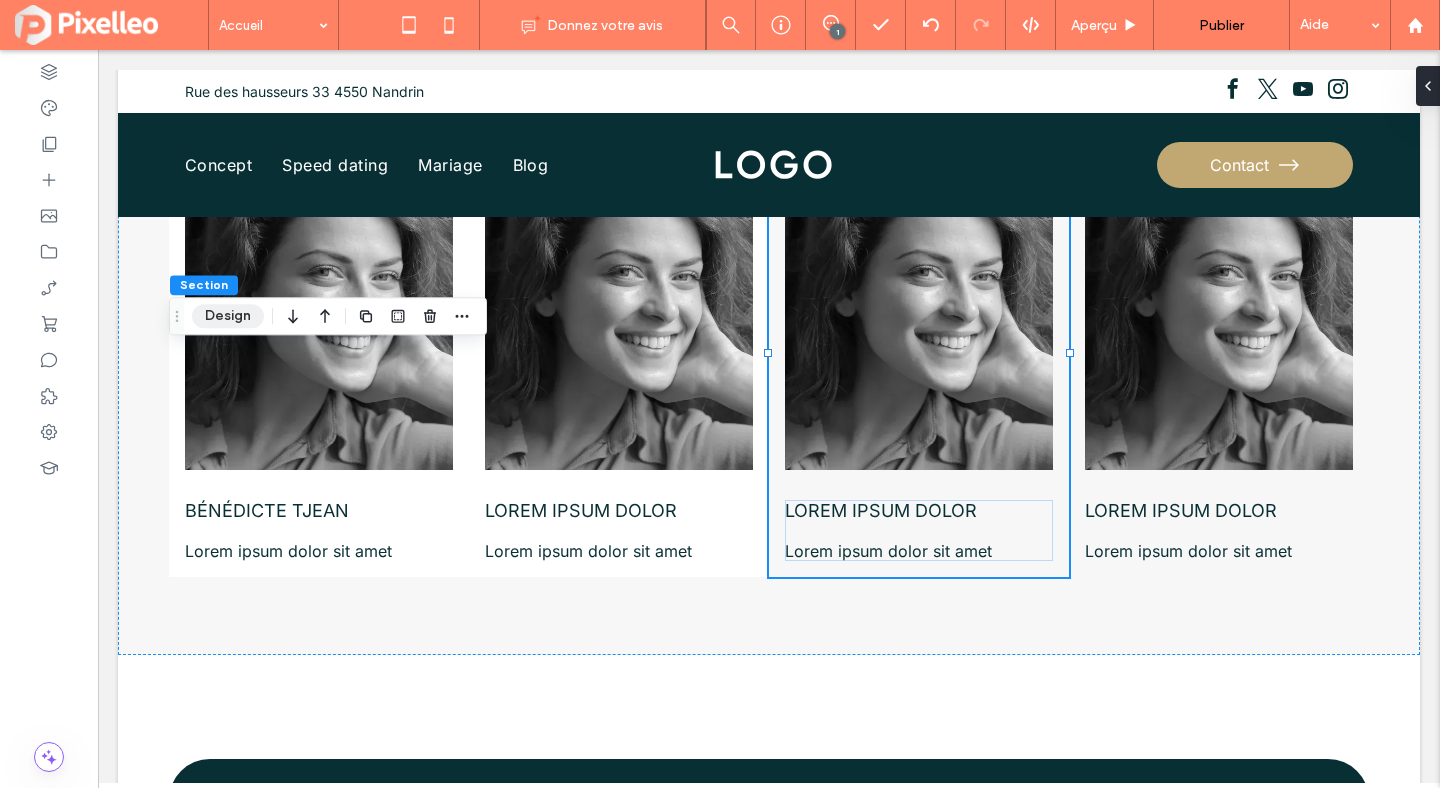 click on "Design" at bounding box center (228, 316) 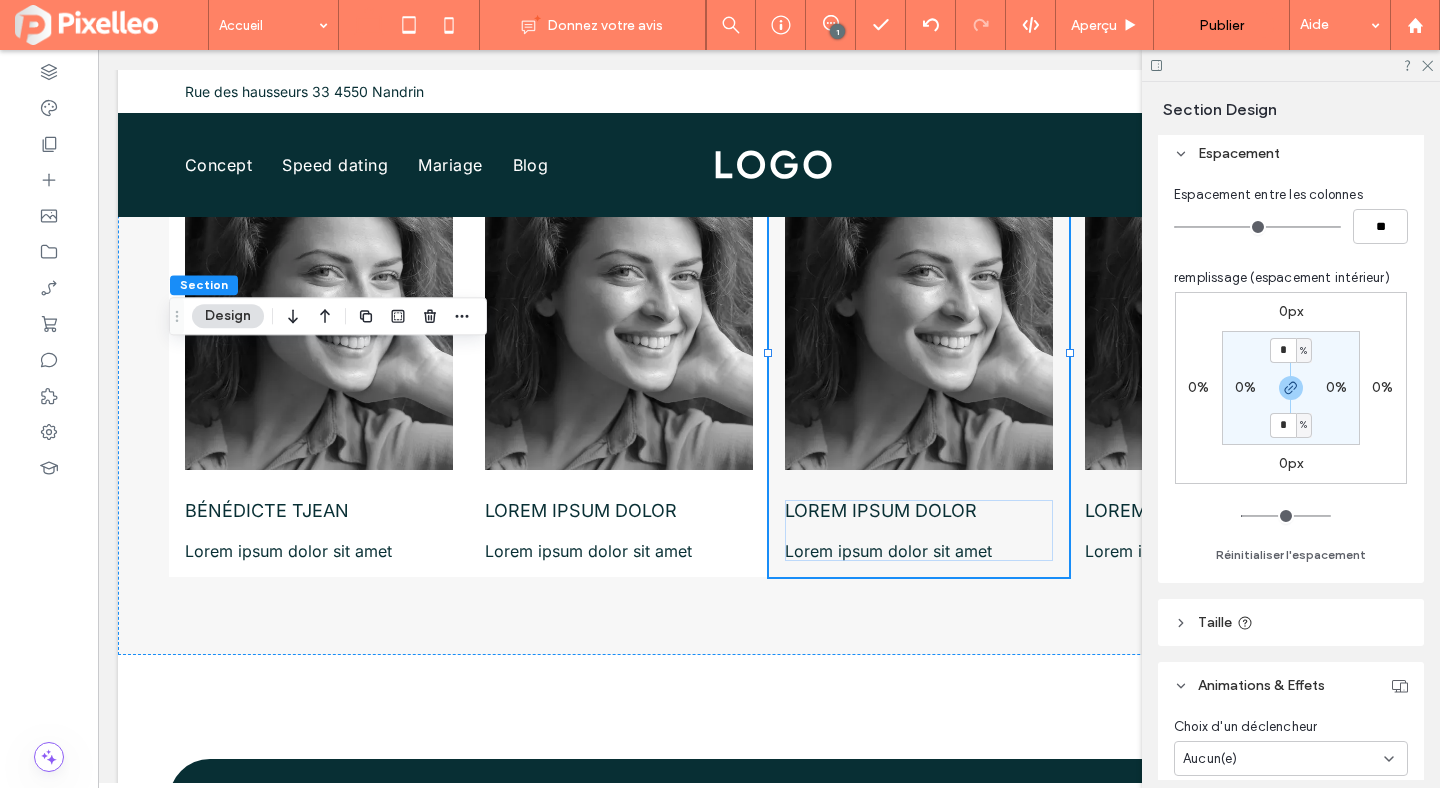 scroll, scrollTop: 609, scrollLeft: 0, axis: vertical 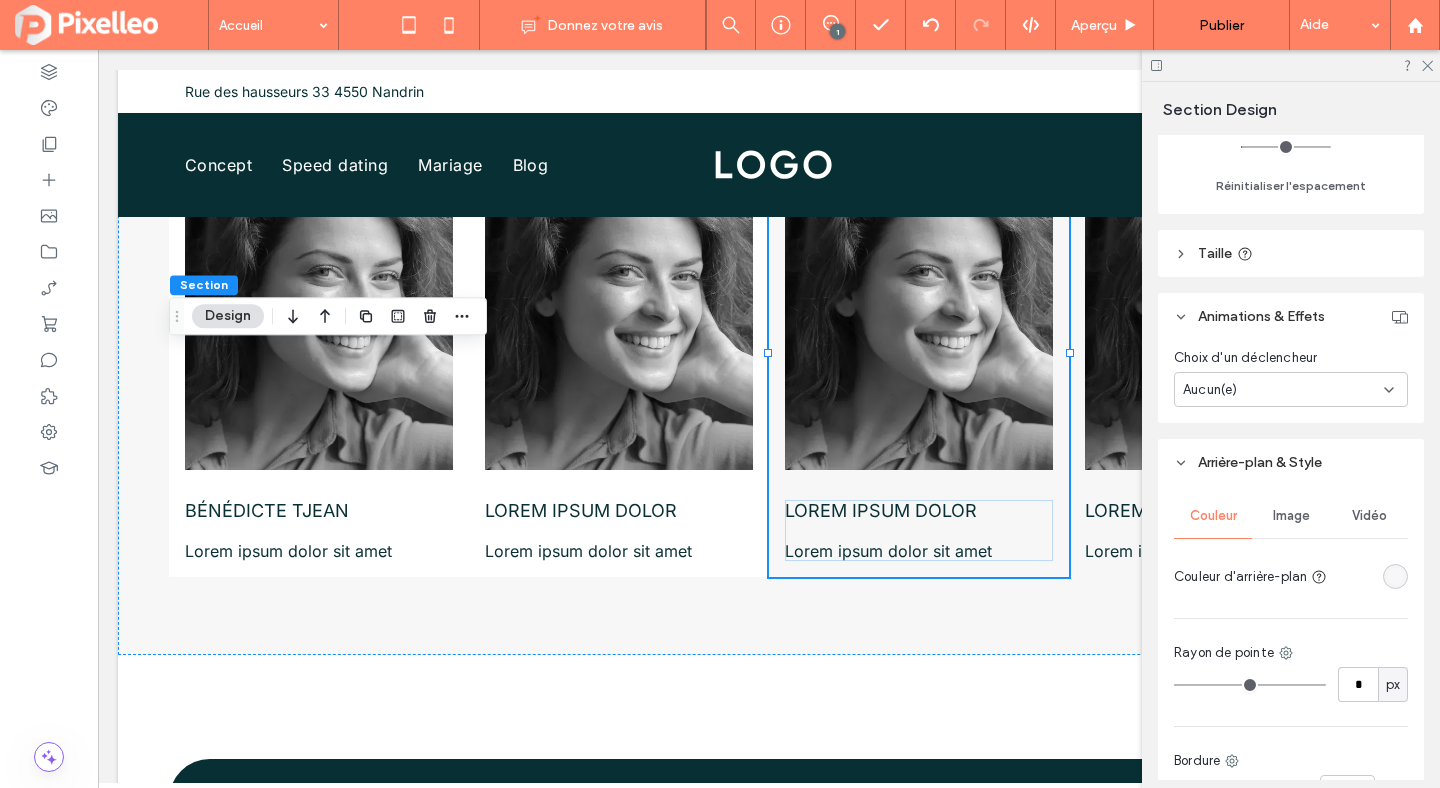 click at bounding box center (1395, 576) 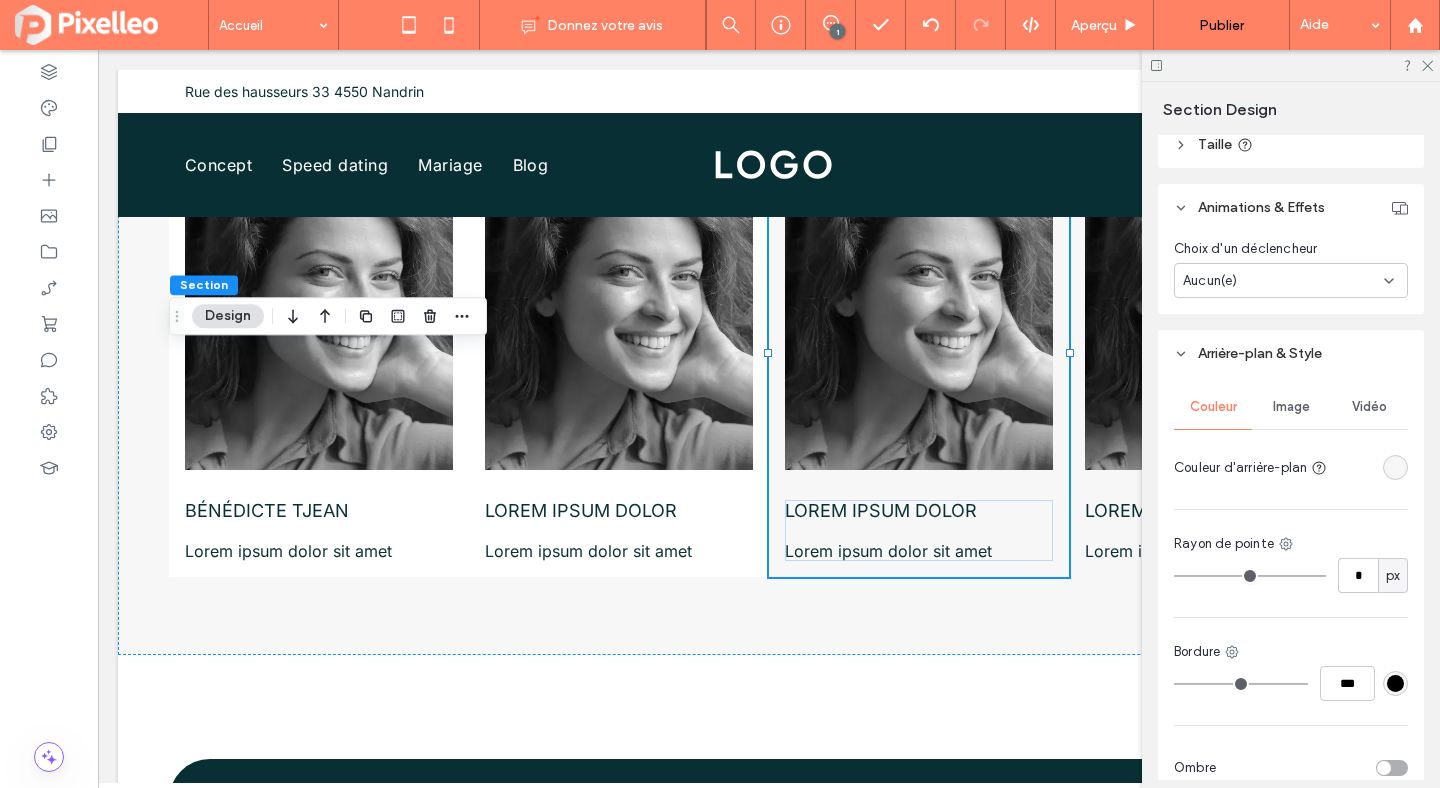 scroll, scrollTop: 794, scrollLeft: 0, axis: vertical 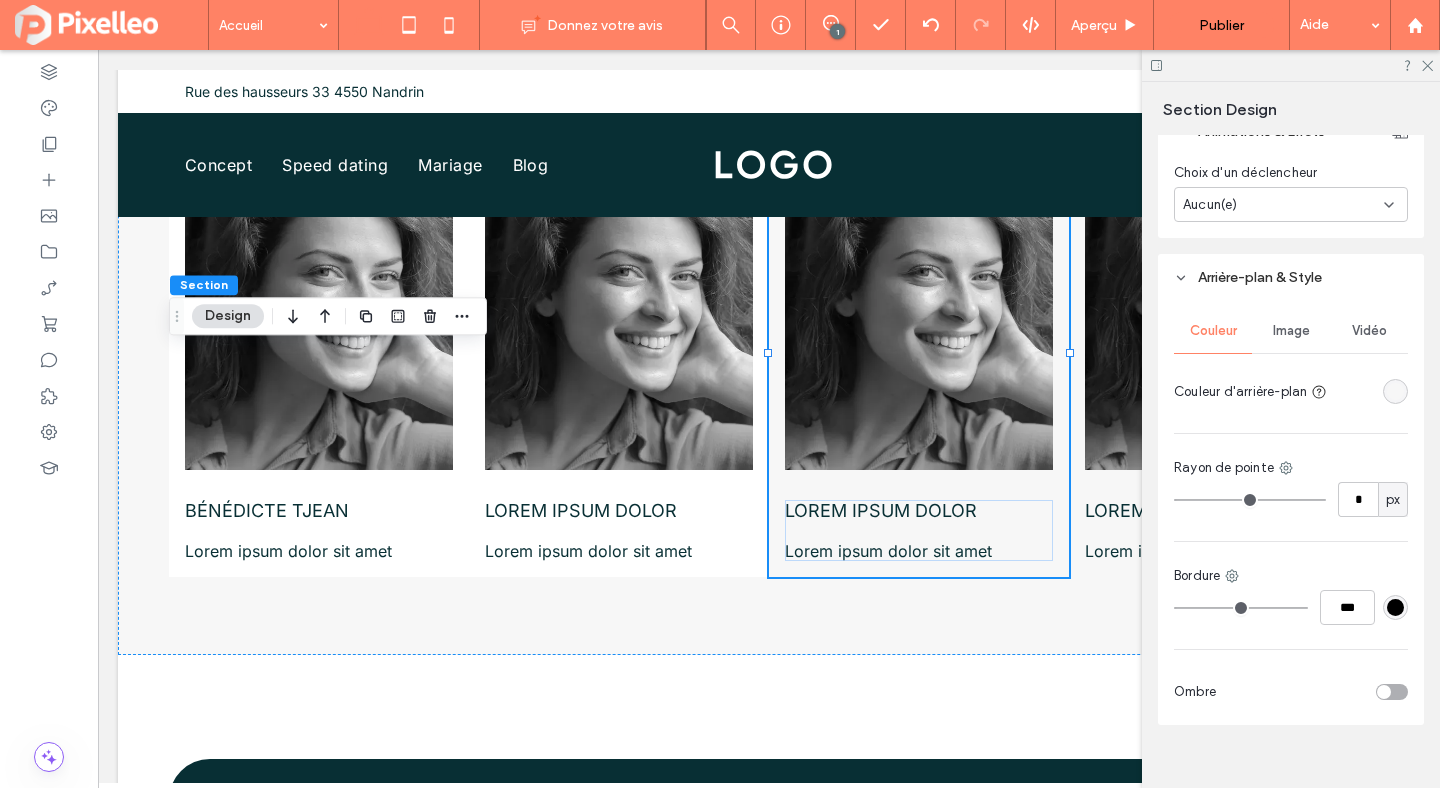 click at bounding box center (1395, 391) 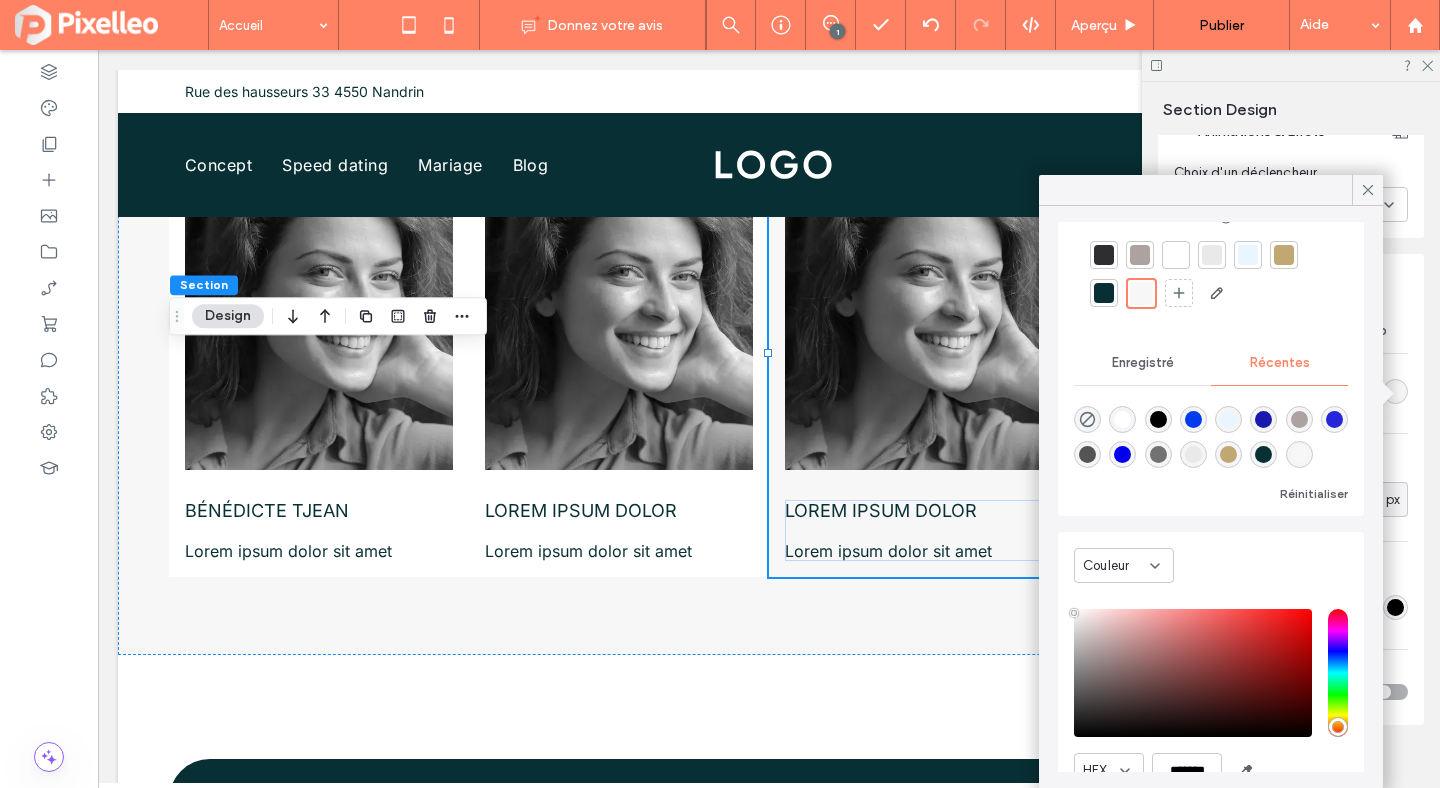 scroll, scrollTop: 153, scrollLeft: 0, axis: vertical 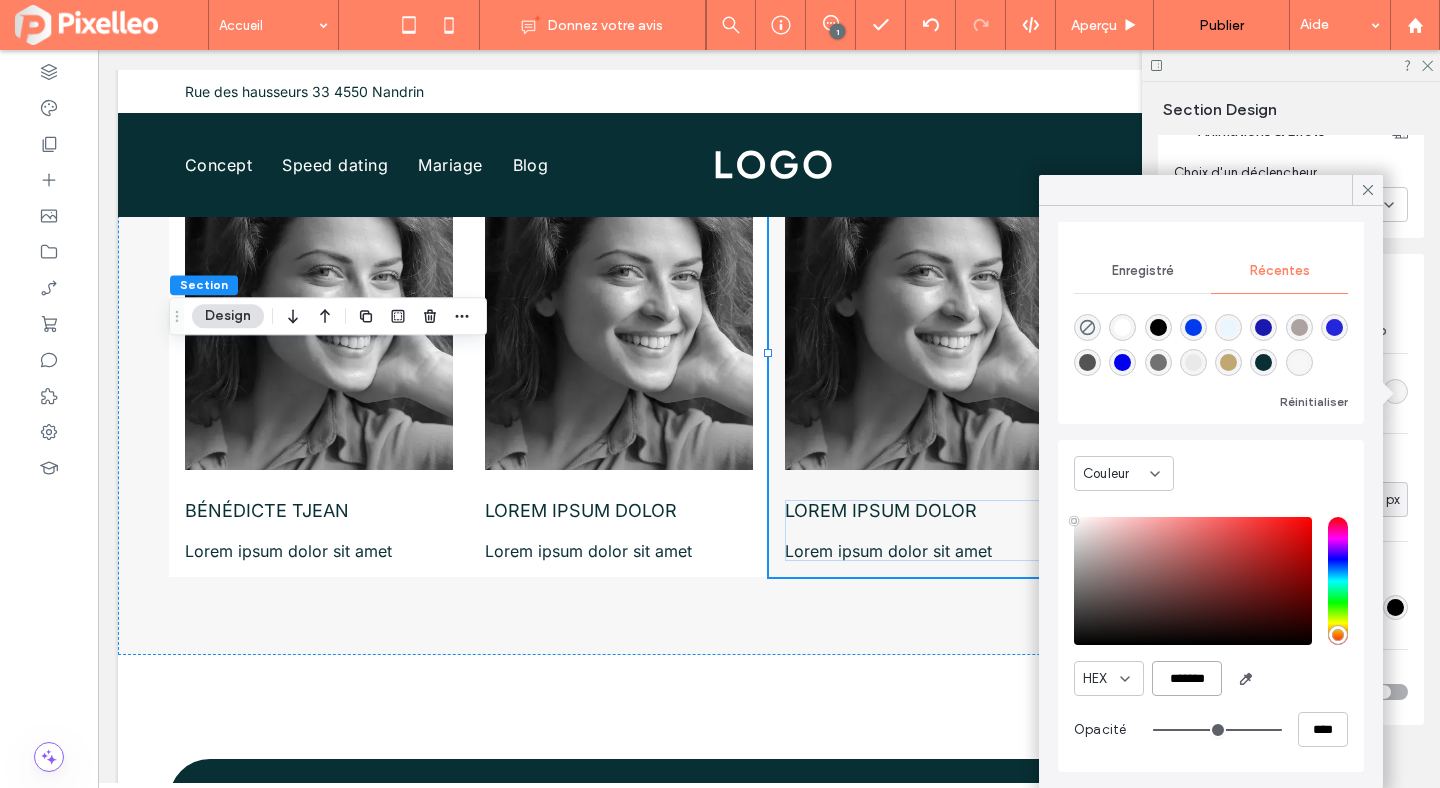 click on "*******" at bounding box center [1187, 678] 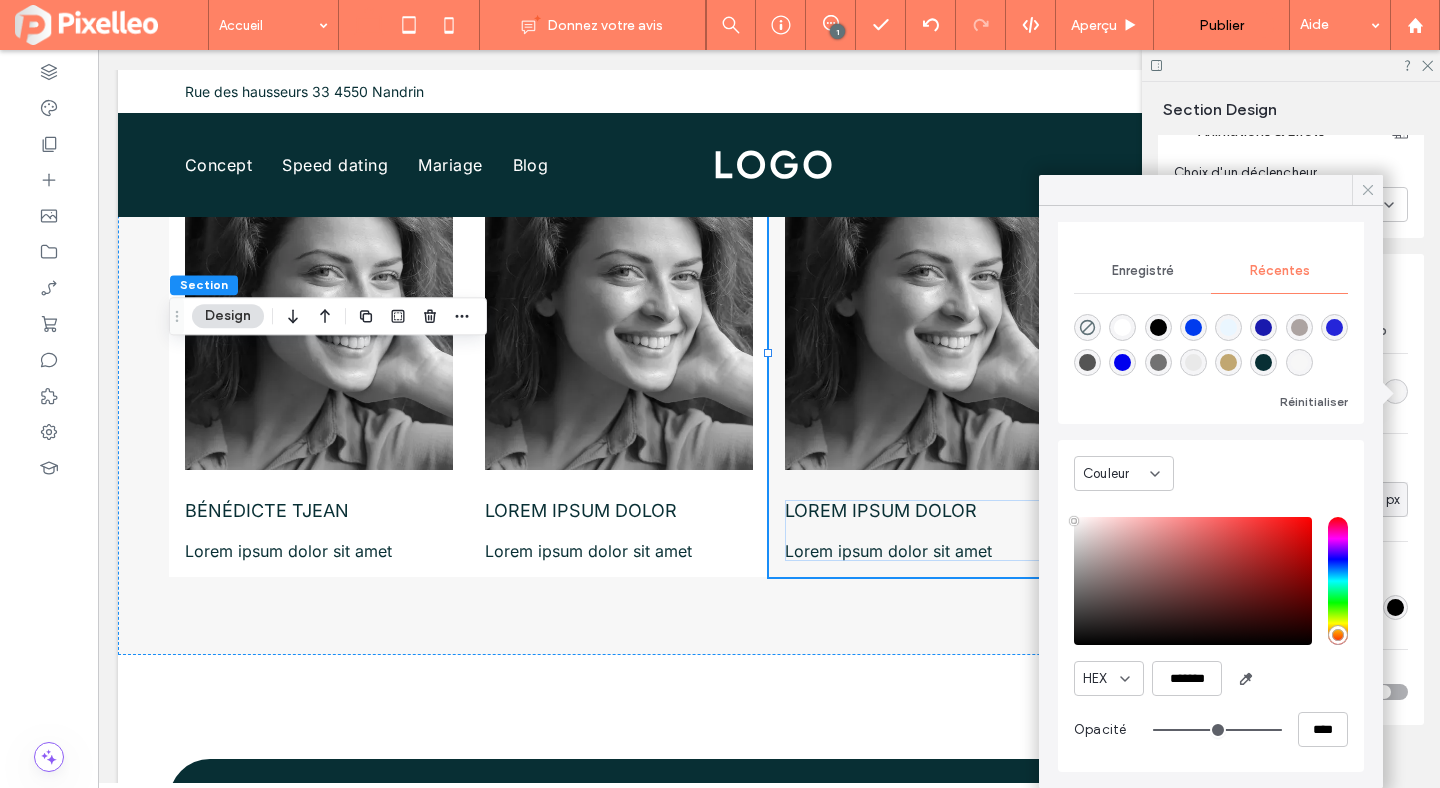 click 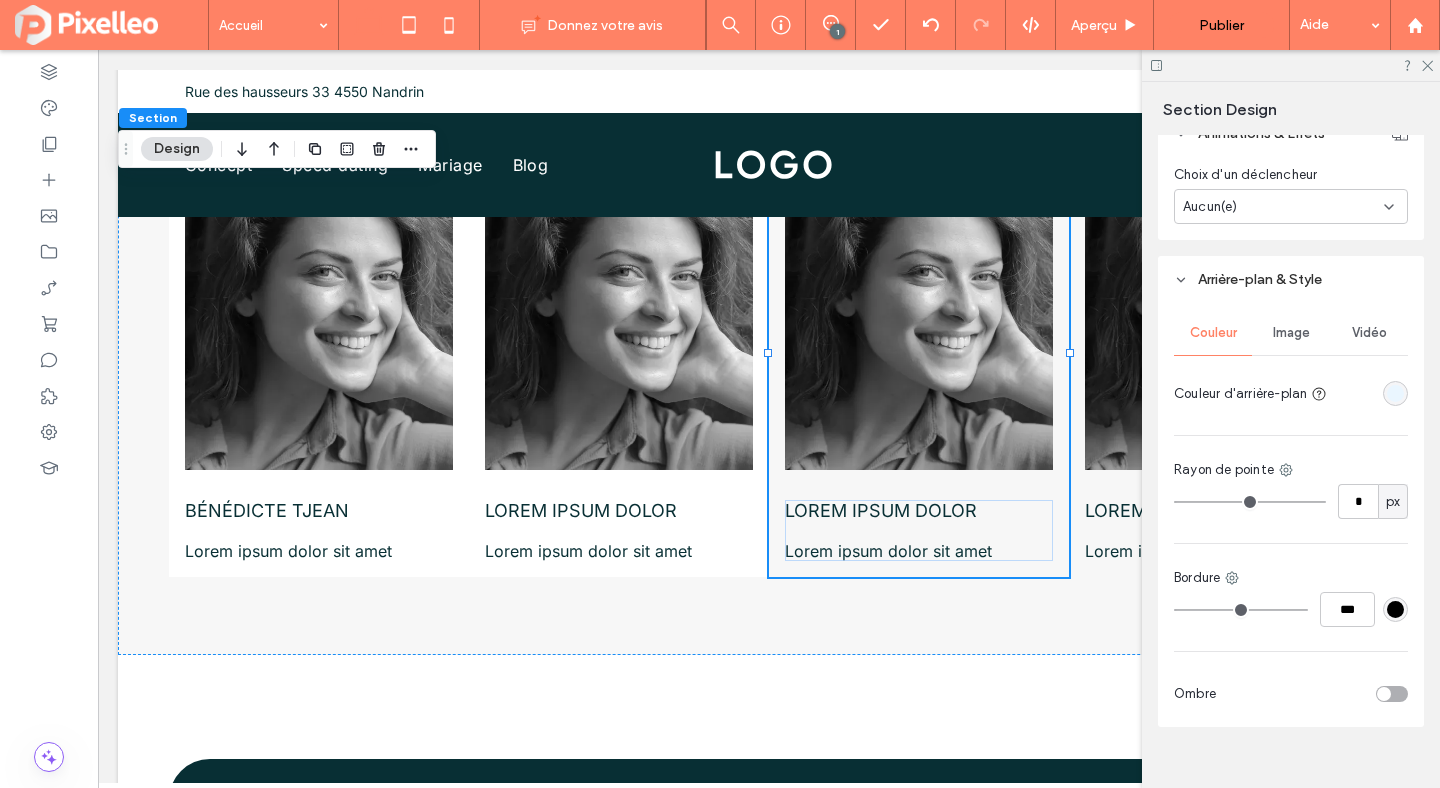 scroll, scrollTop: 802, scrollLeft: 0, axis: vertical 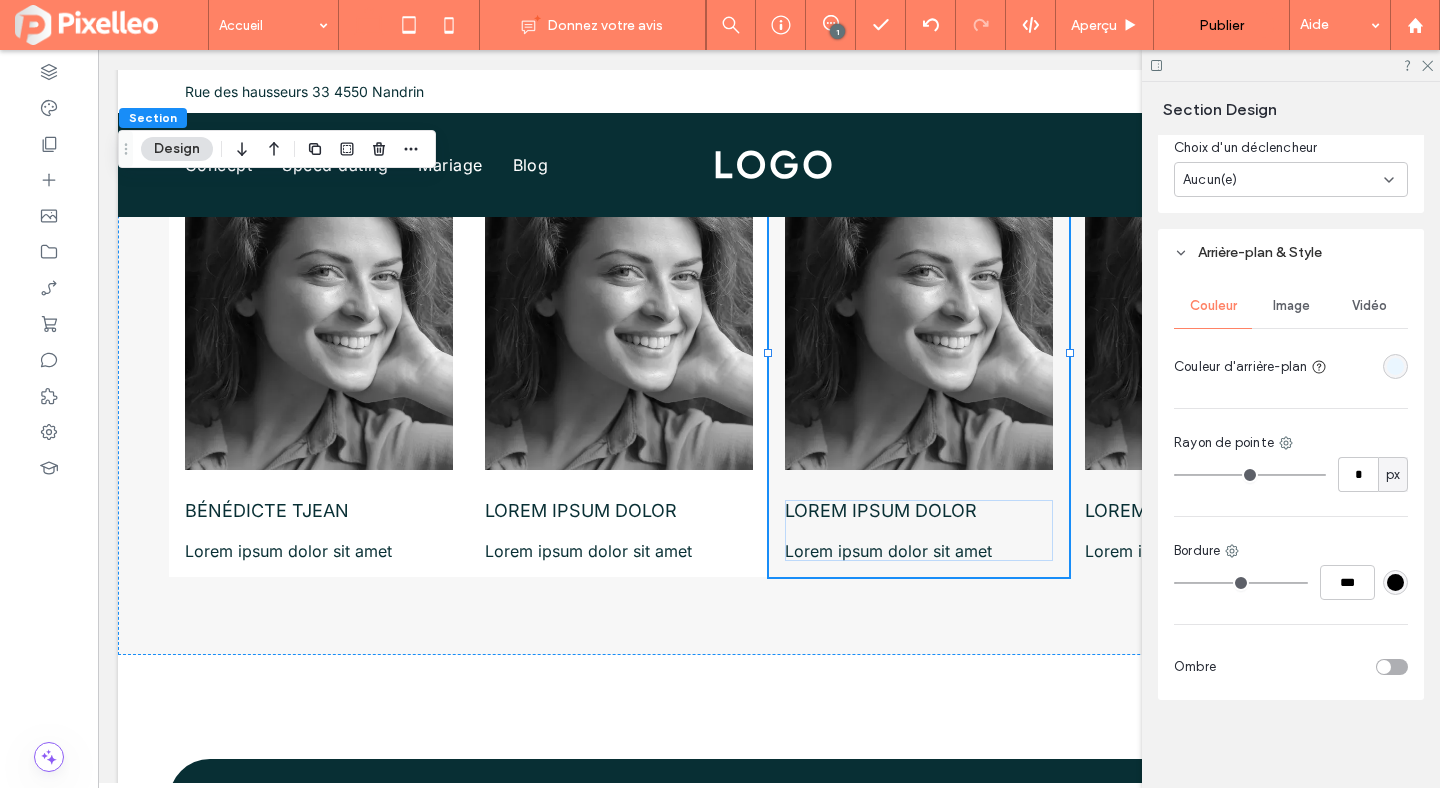 click at bounding box center (1395, 366) 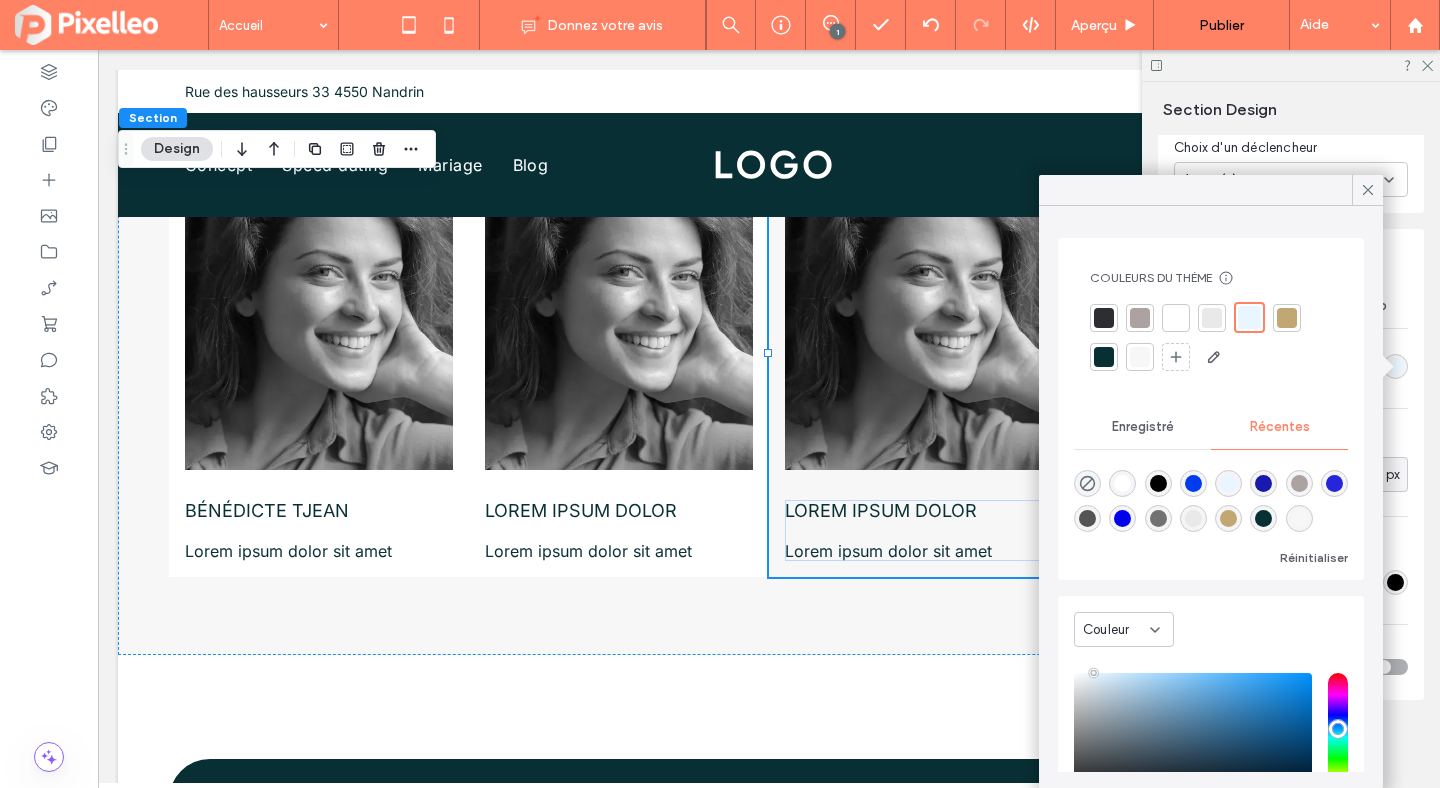 scroll, scrollTop: 156, scrollLeft: 0, axis: vertical 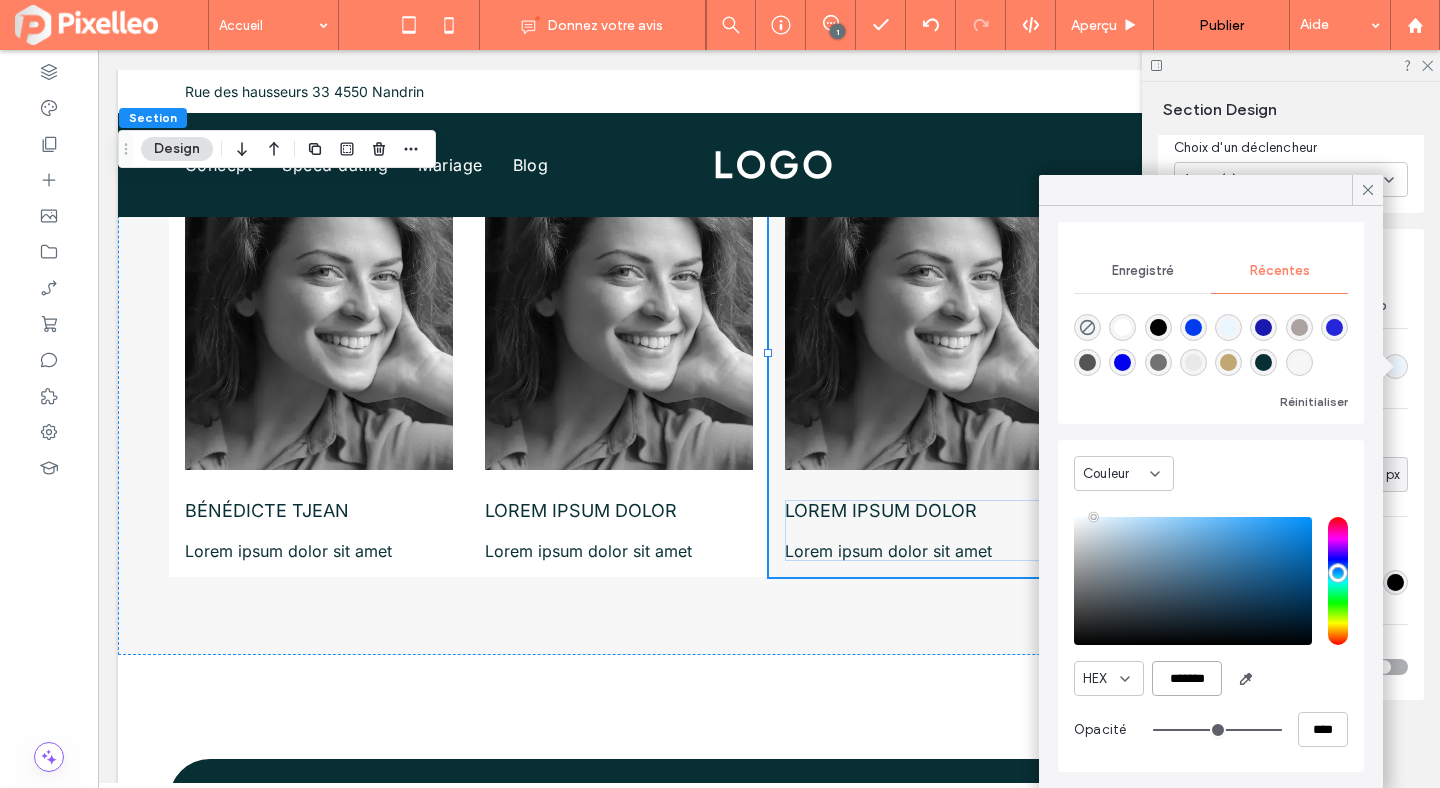 click on "*******" at bounding box center [1187, 678] 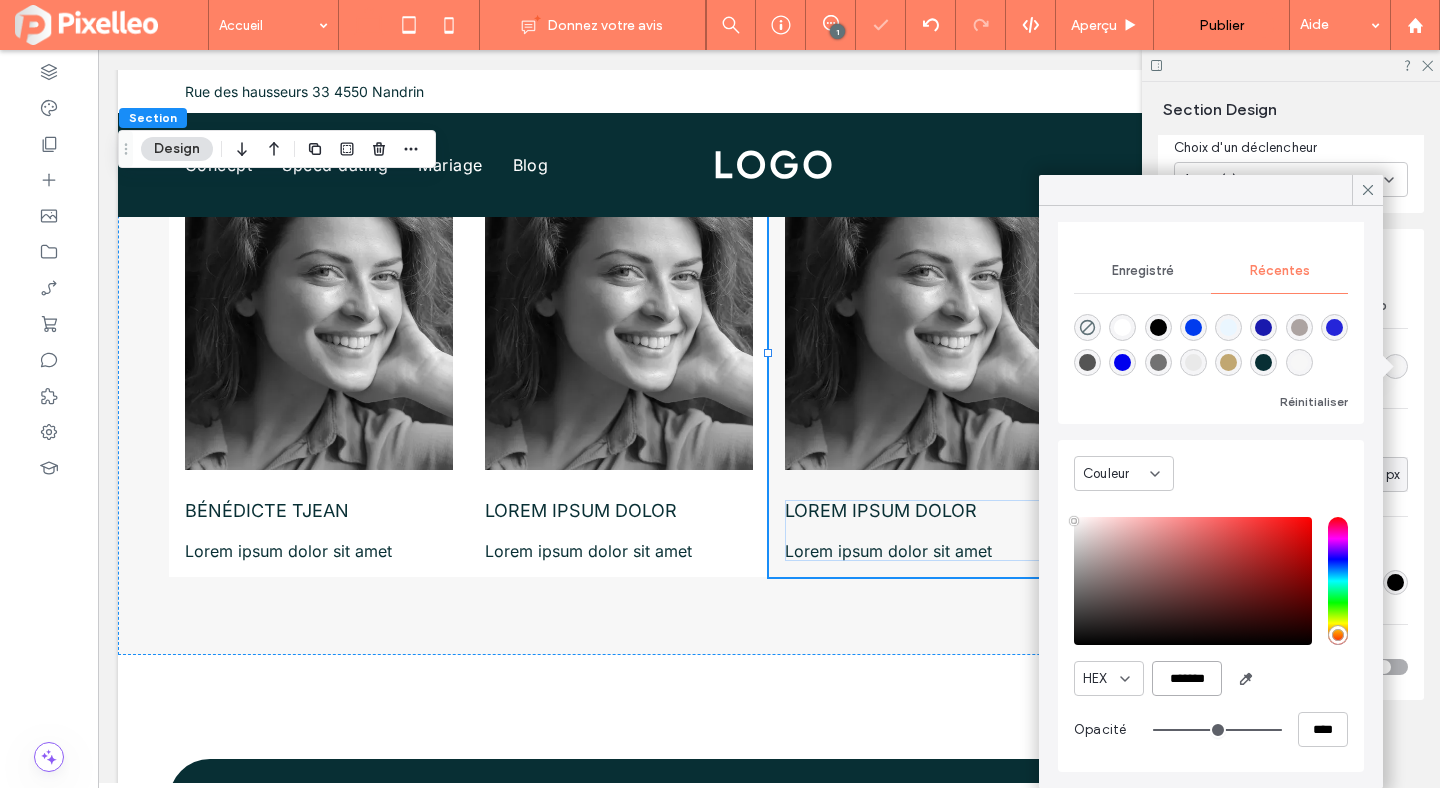 type on "*******" 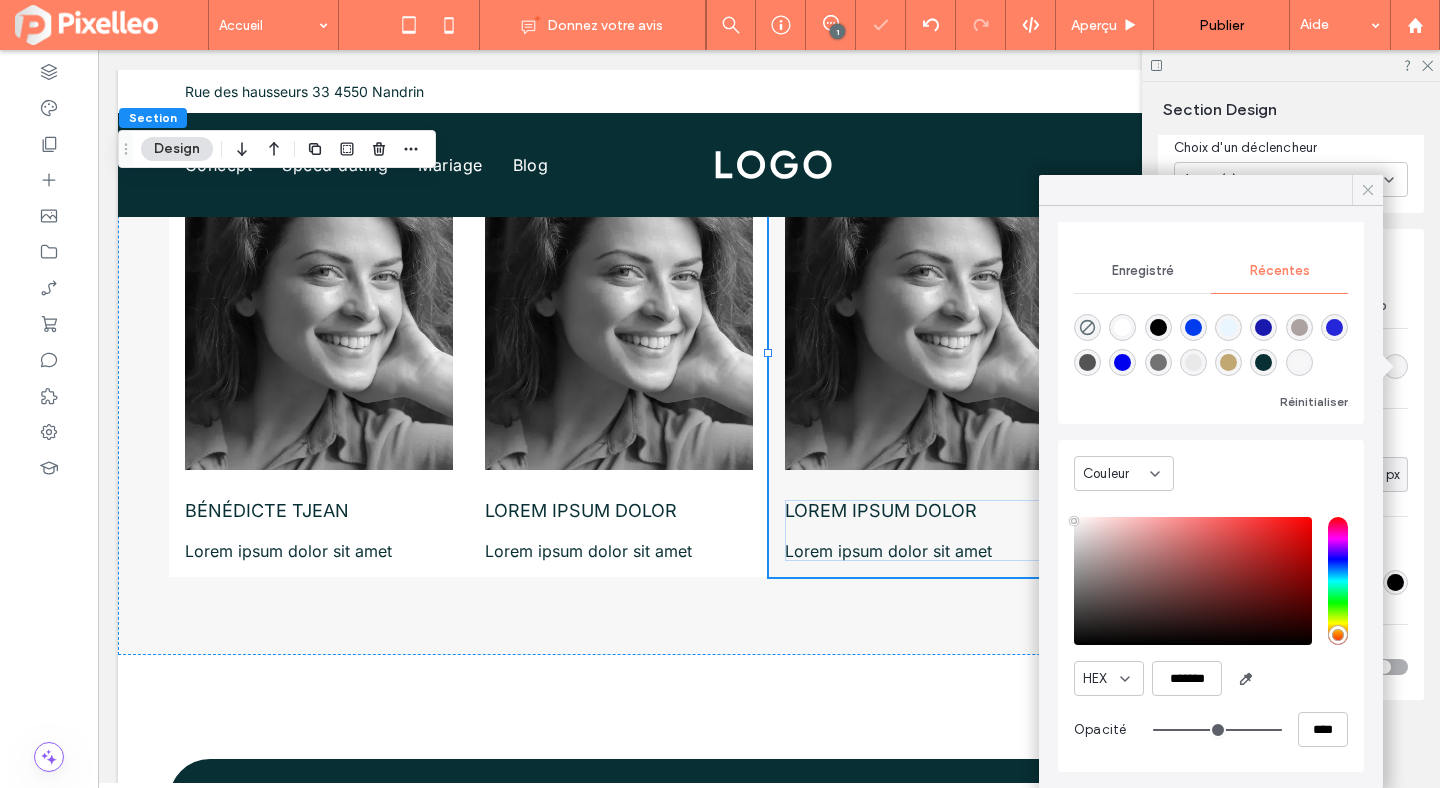 click 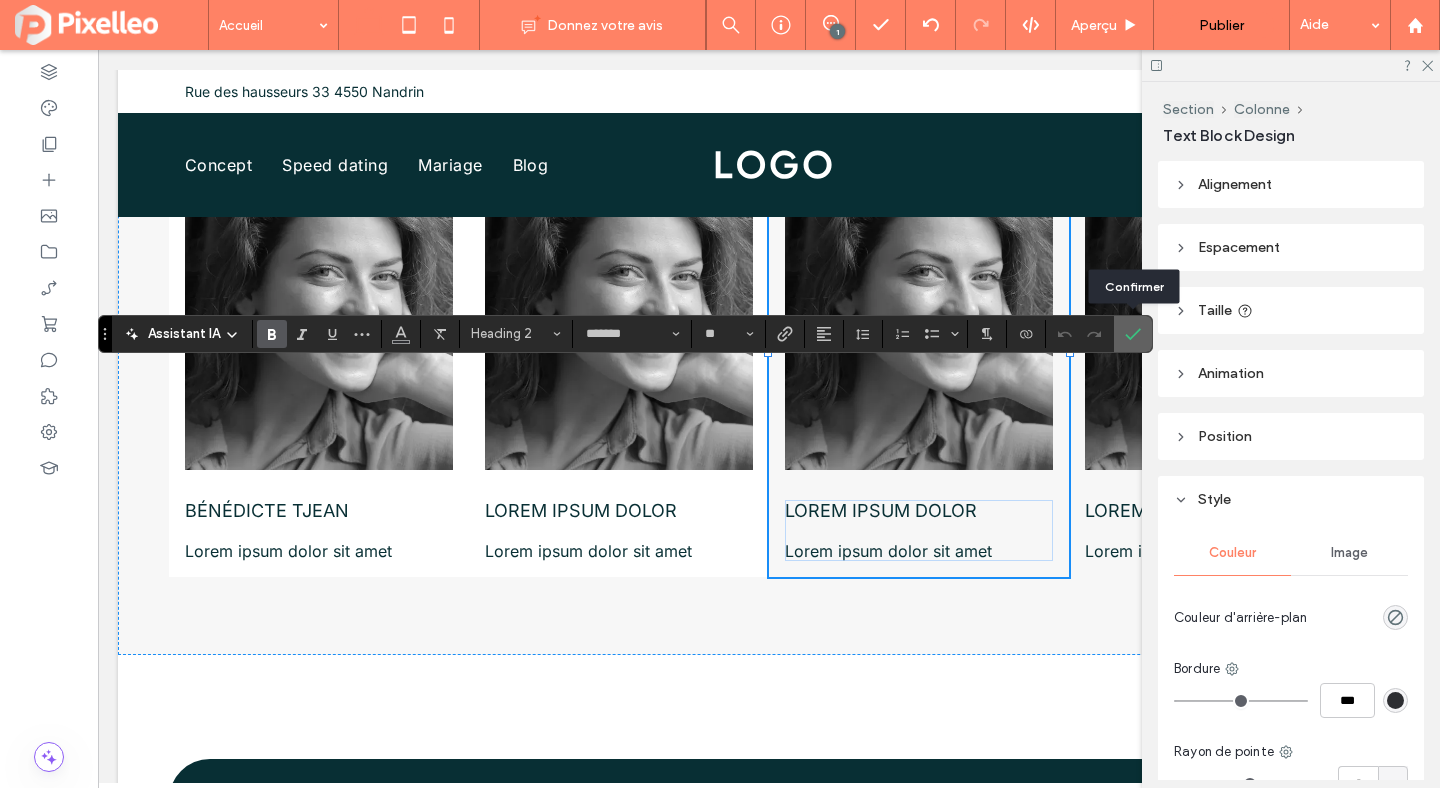 click 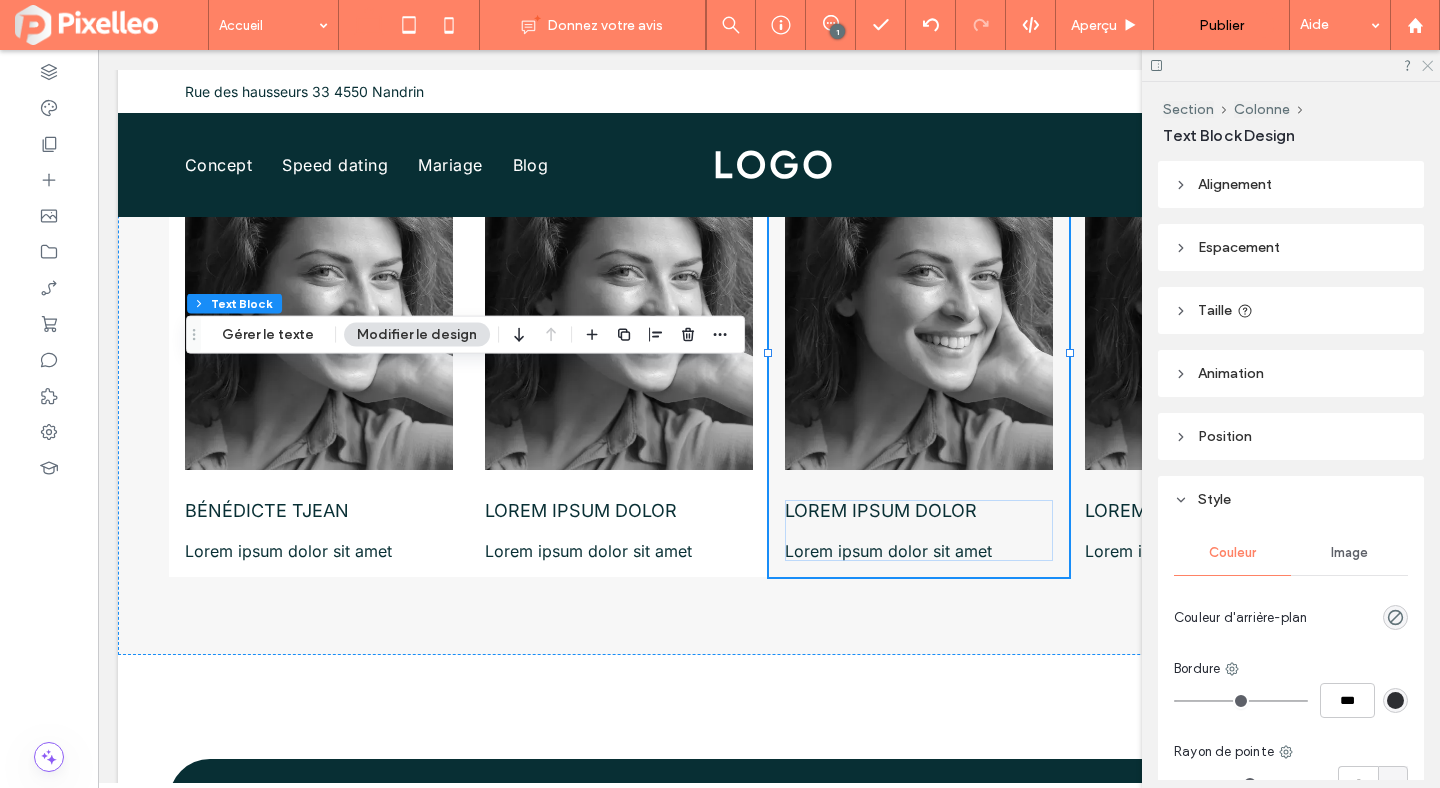 click 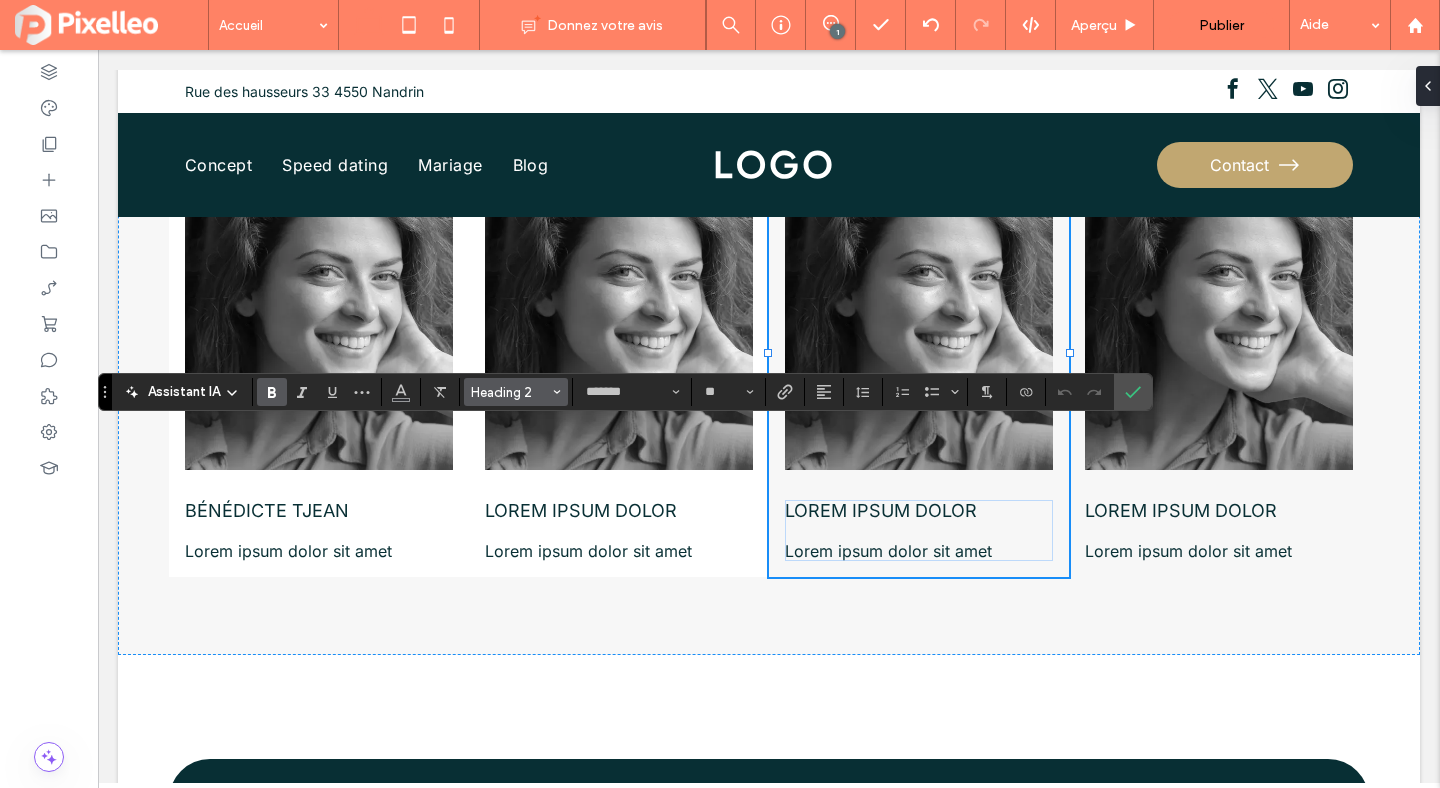 click on "Heading 2" at bounding box center [510, 392] 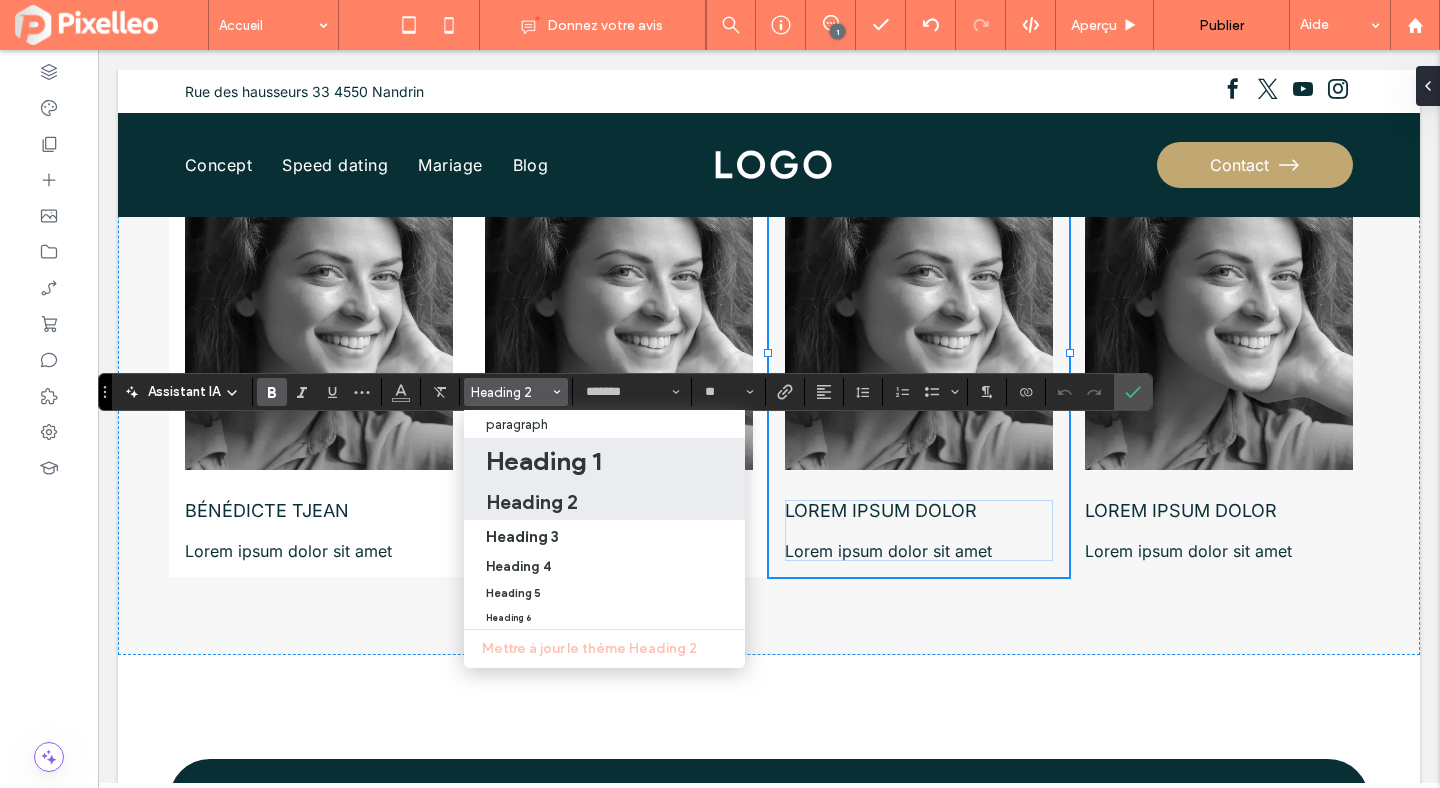 click on "Heading 1" at bounding box center [543, 461] 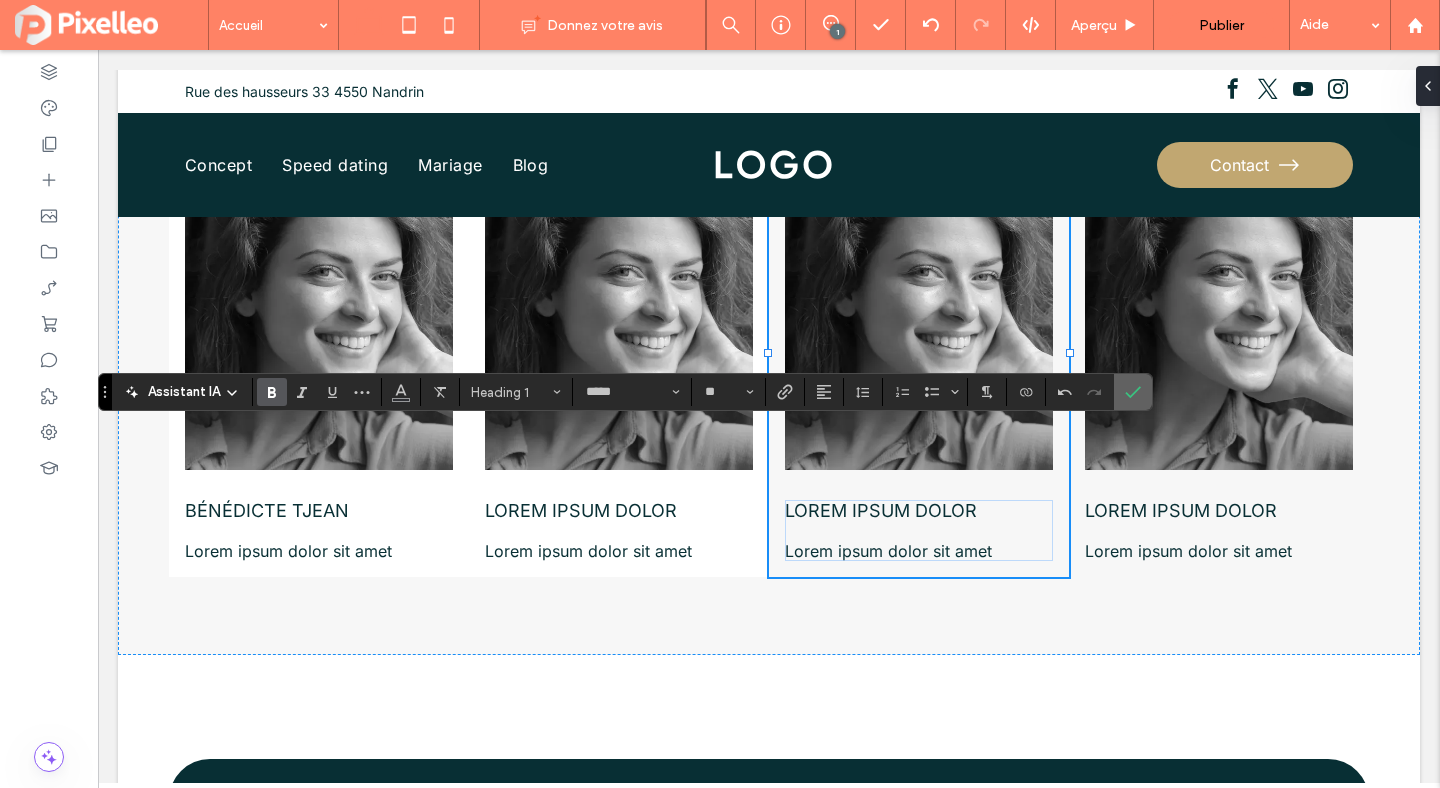 click 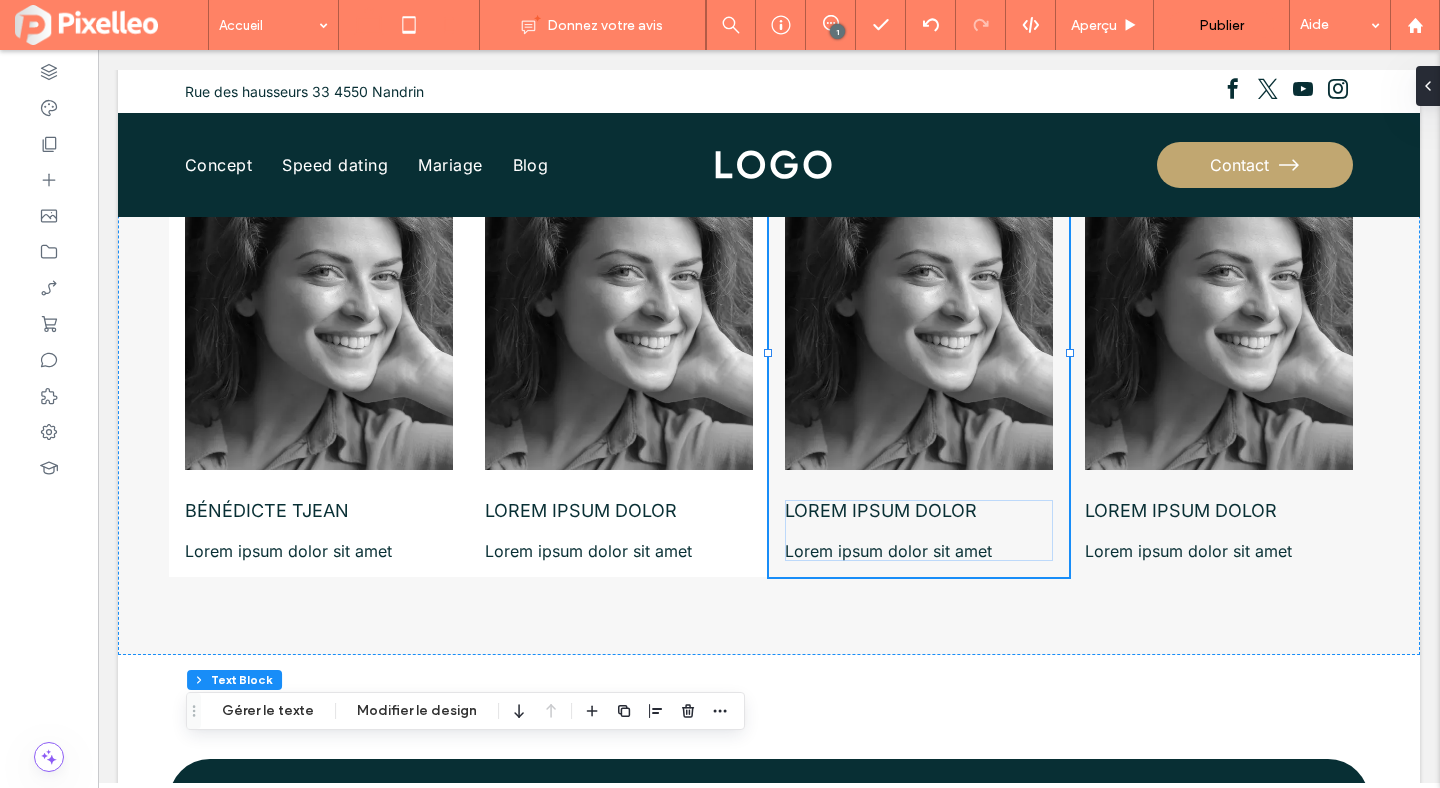 click 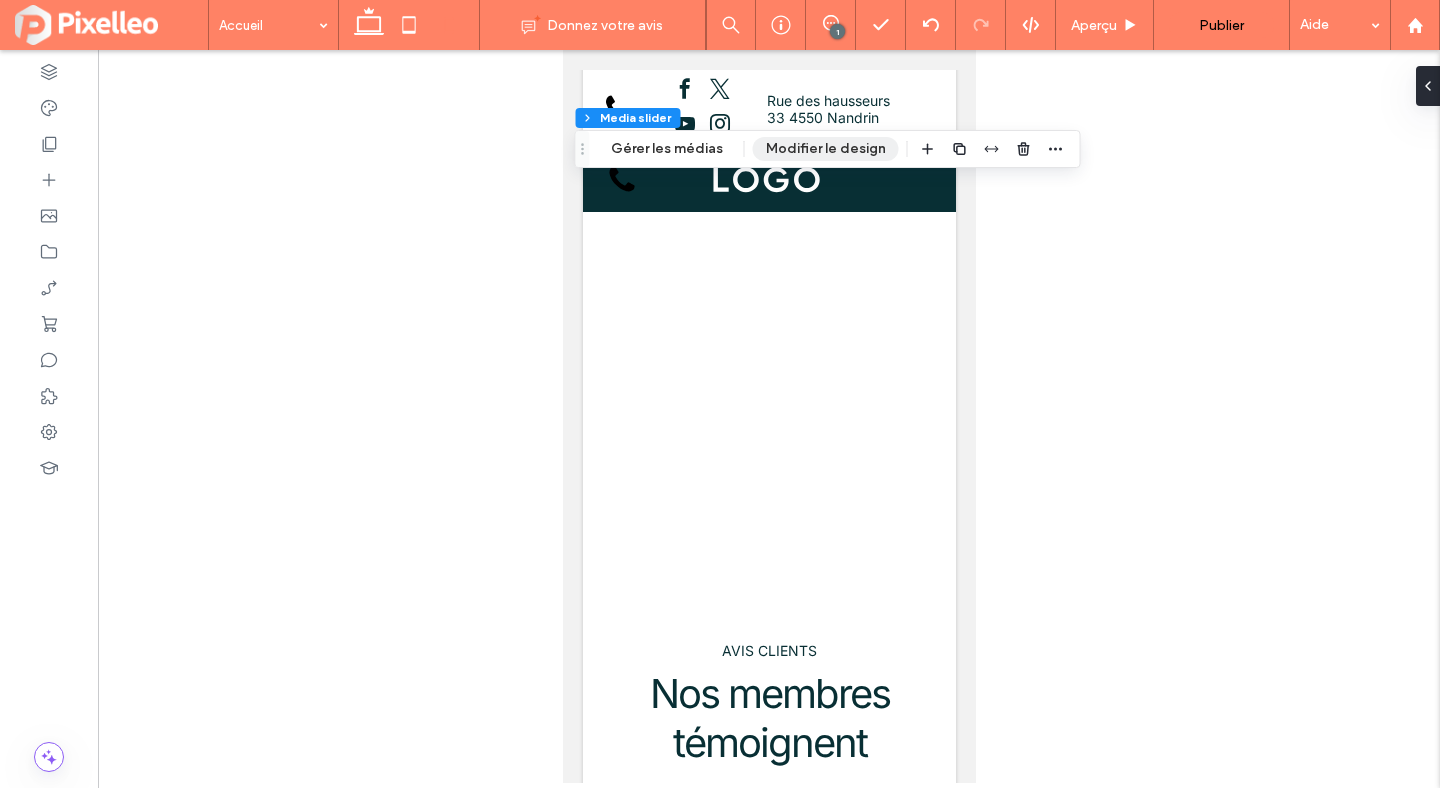 click on "Modifier le design" at bounding box center [826, 149] 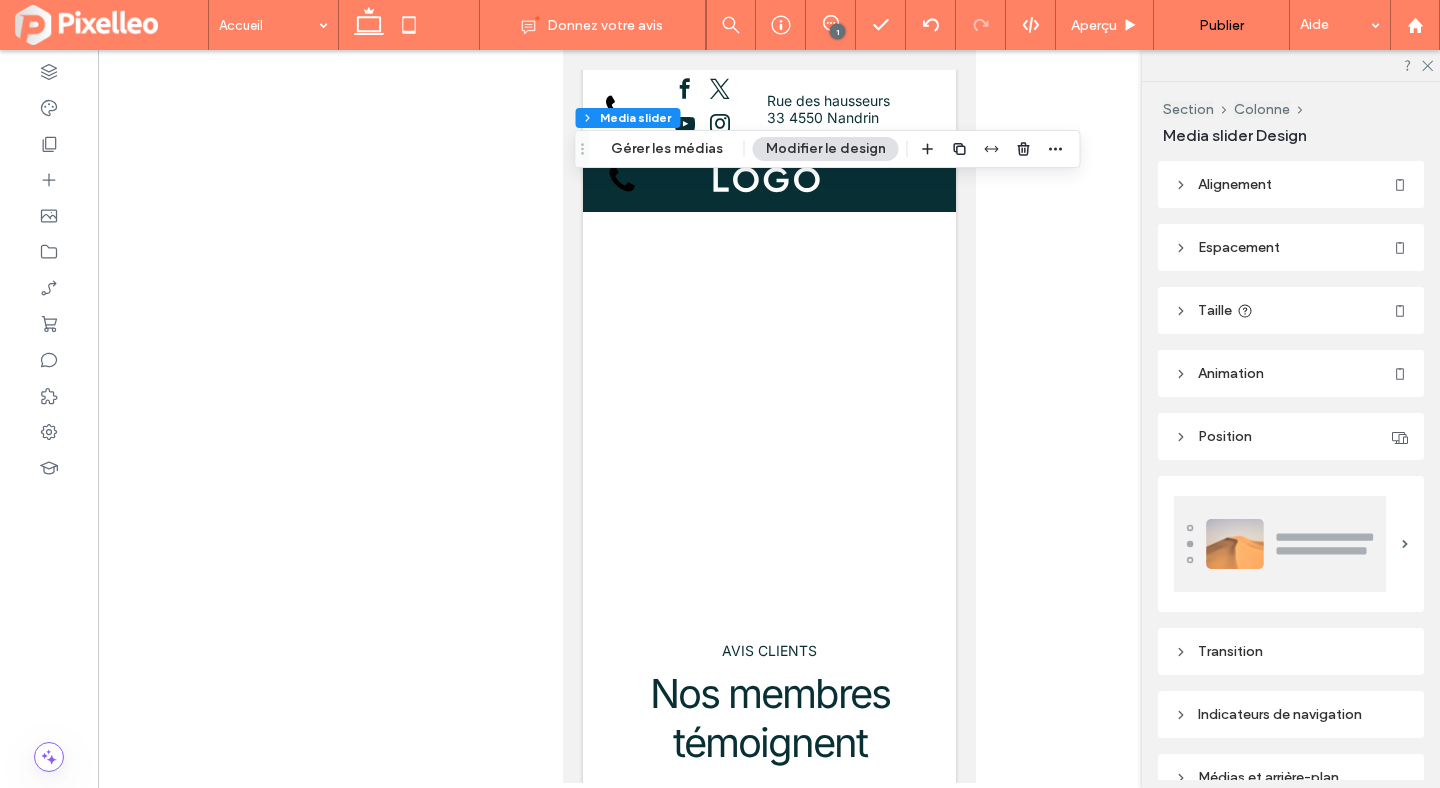 scroll, scrollTop: 207, scrollLeft: 0, axis: vertical 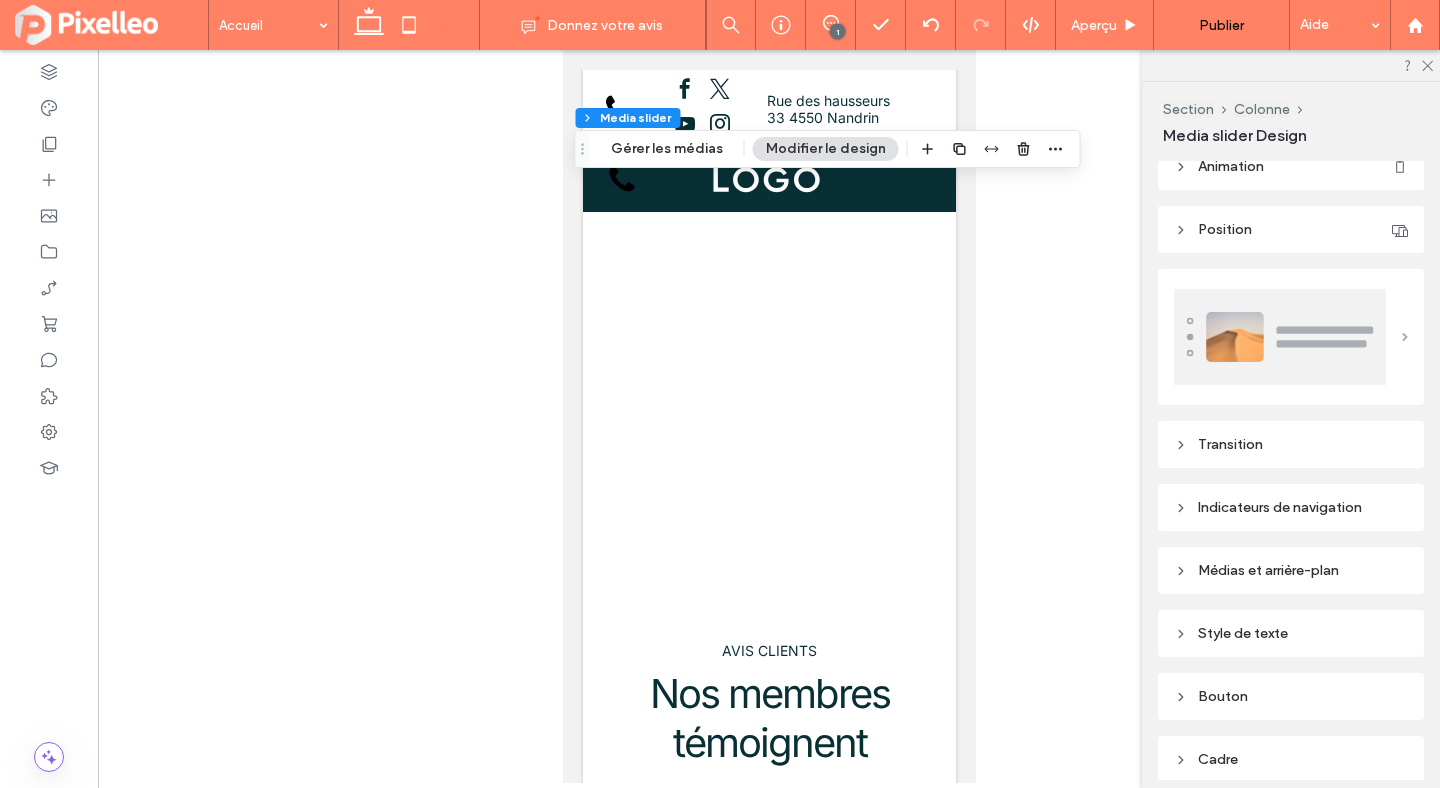 click at bounding box center (1405, 337) 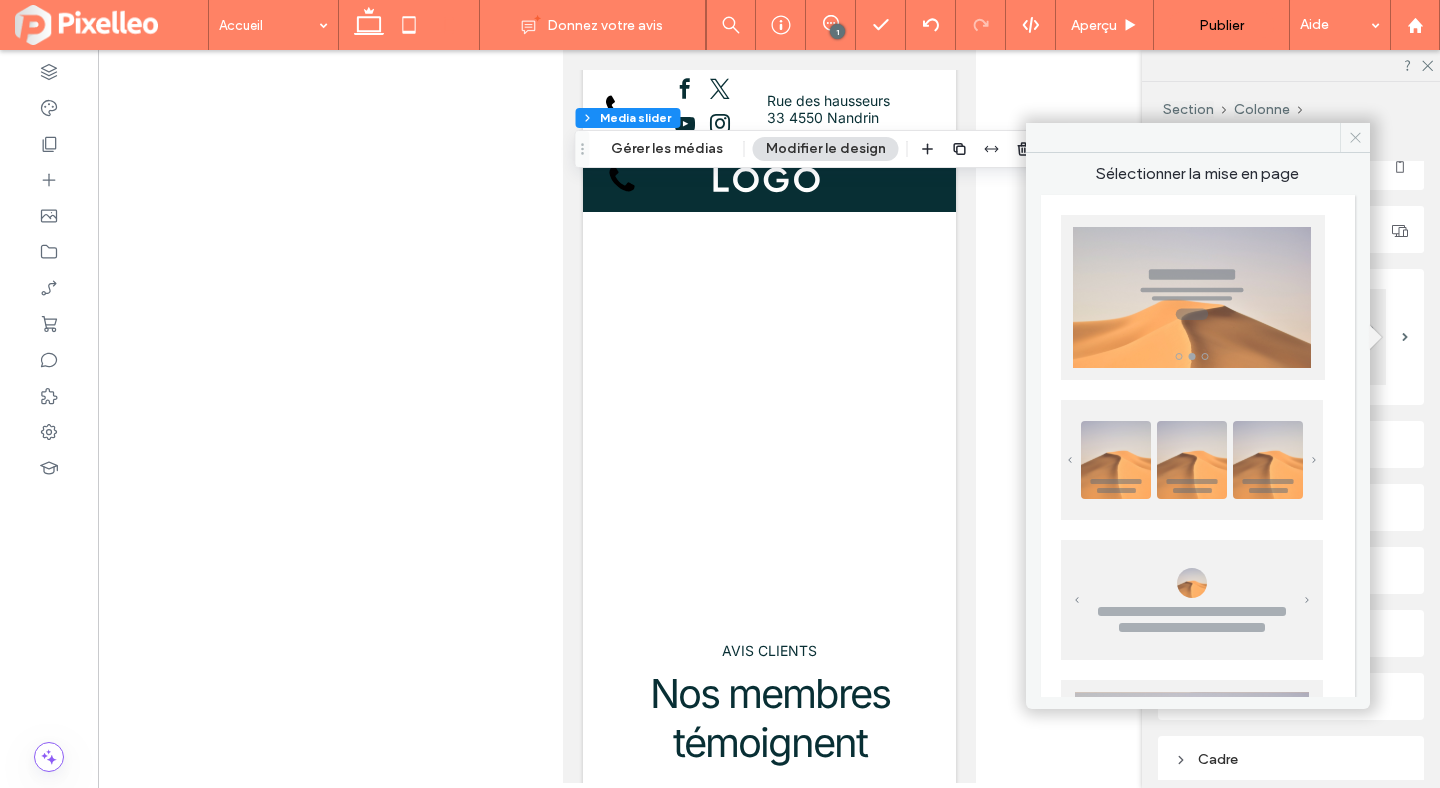 click 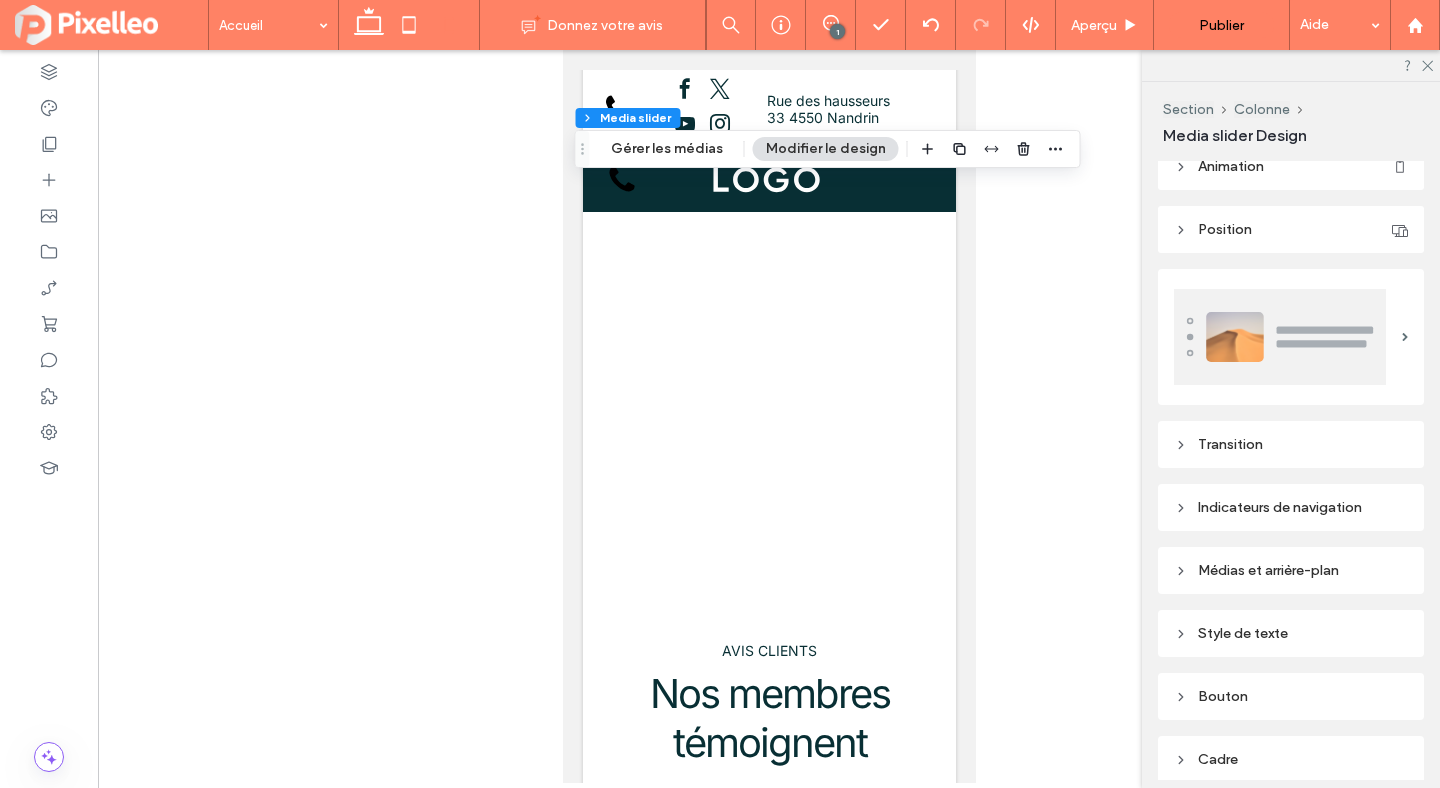 click on "Transition" at bounding box center [1291, 444] 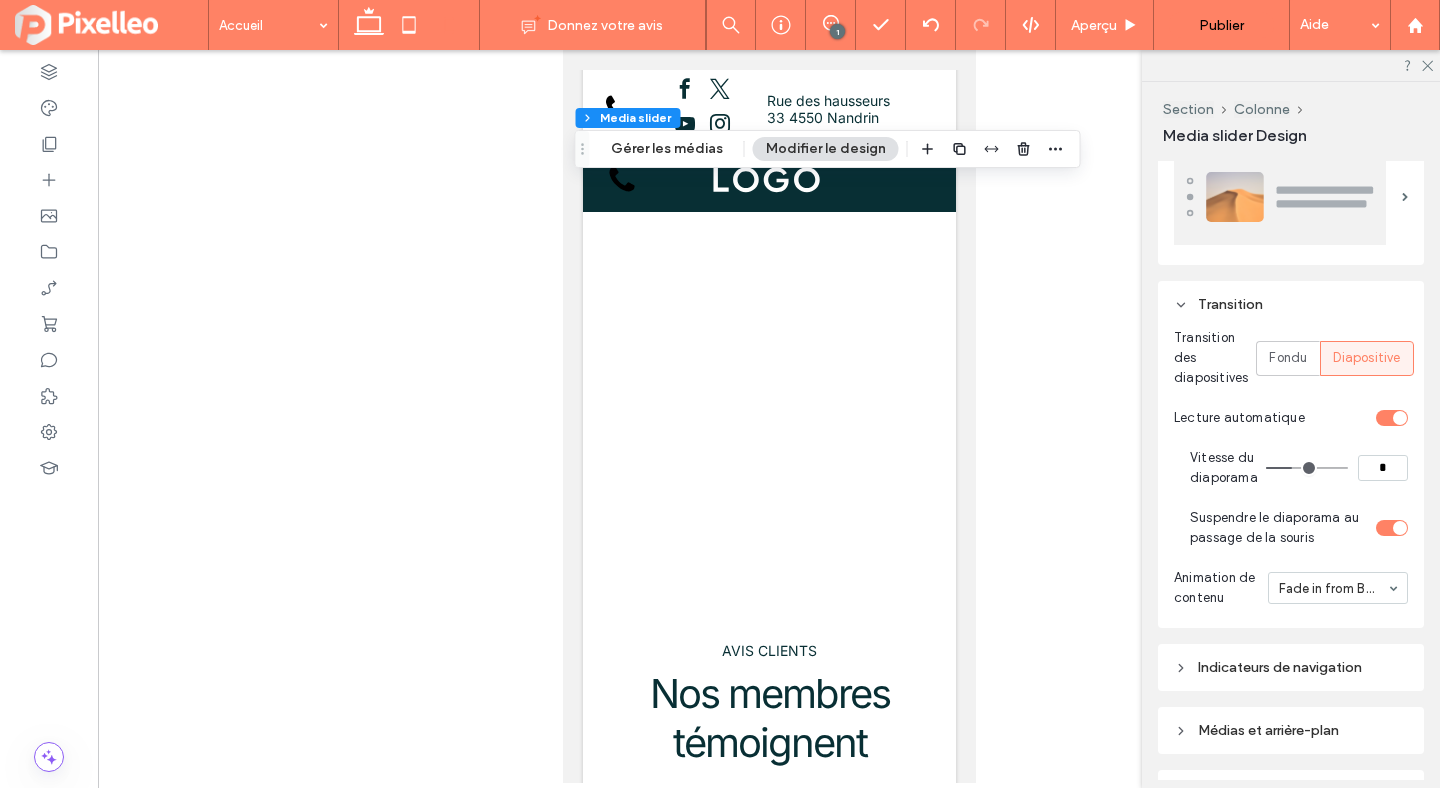 scroll, scrollTop: 353, scrollLeft: 0, axis: vertical 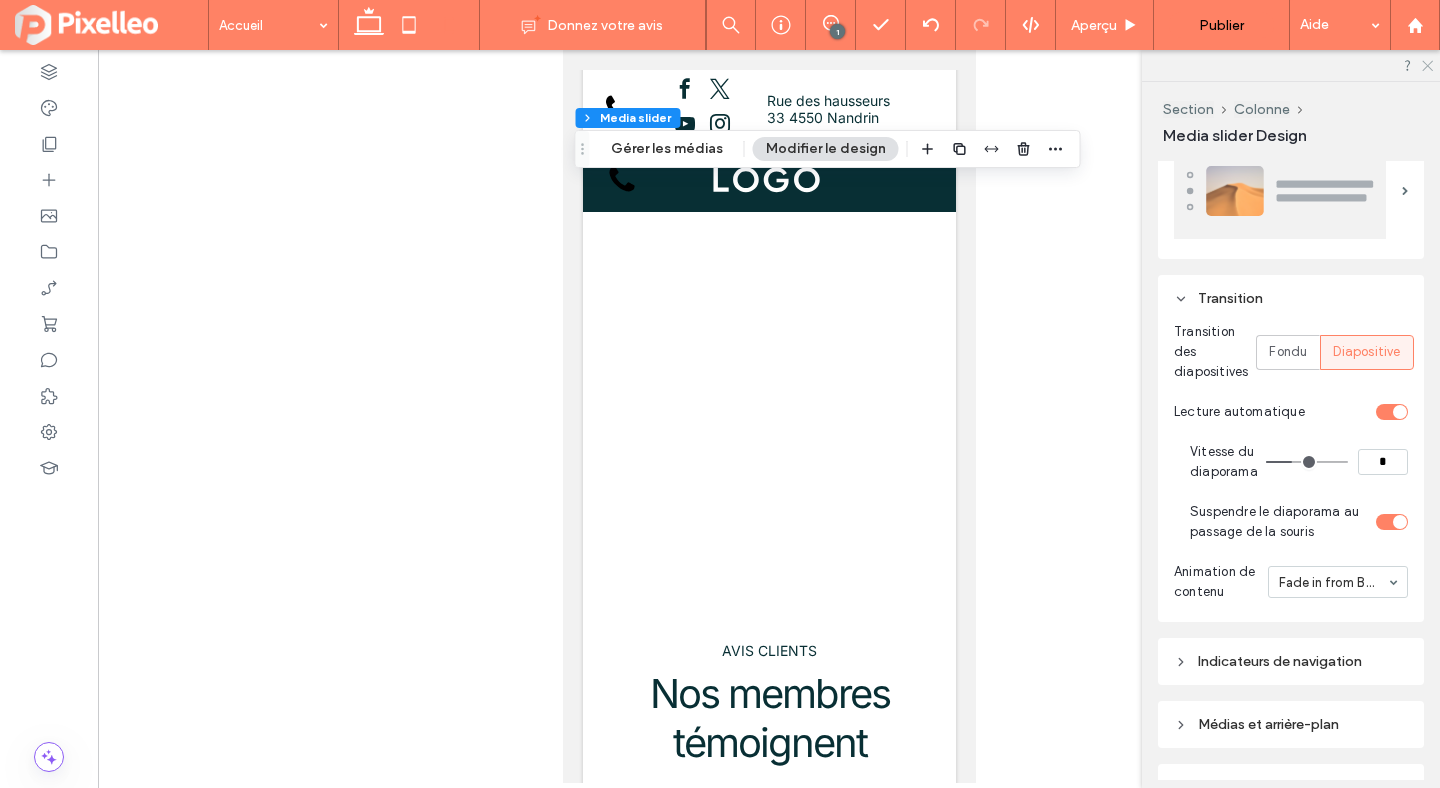 click 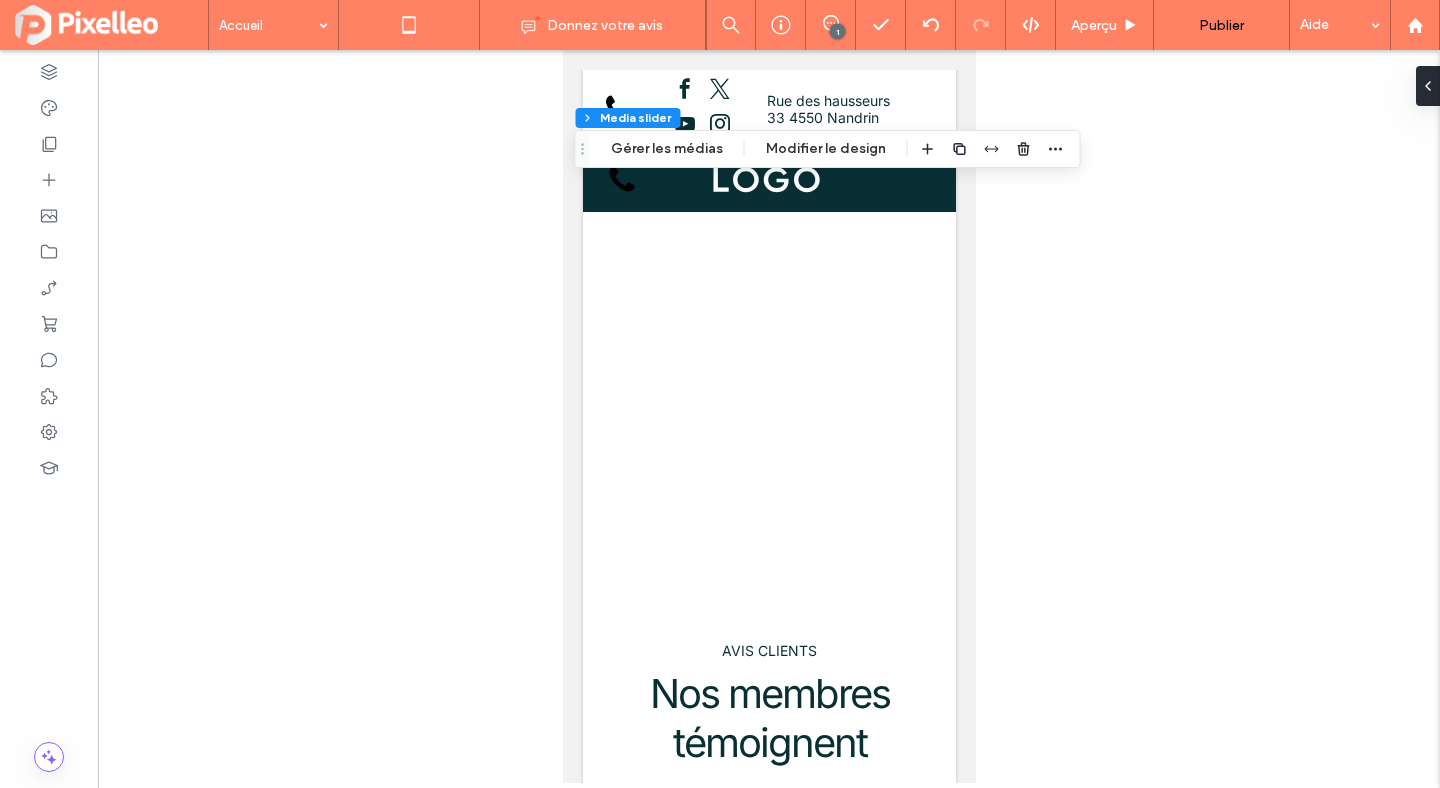 click 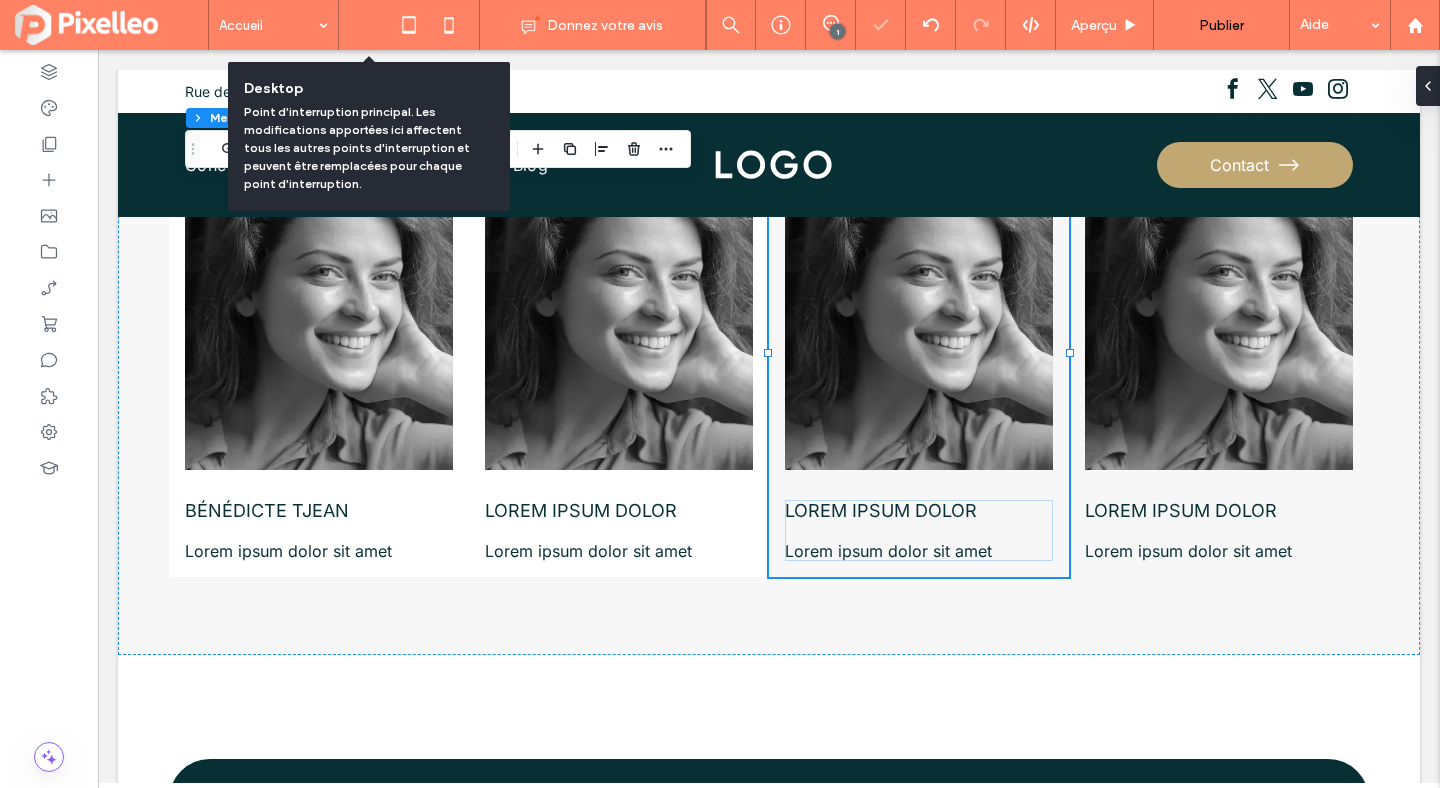 scroll, scrollTop: 290, scrollLeft: 0, axis: vertical 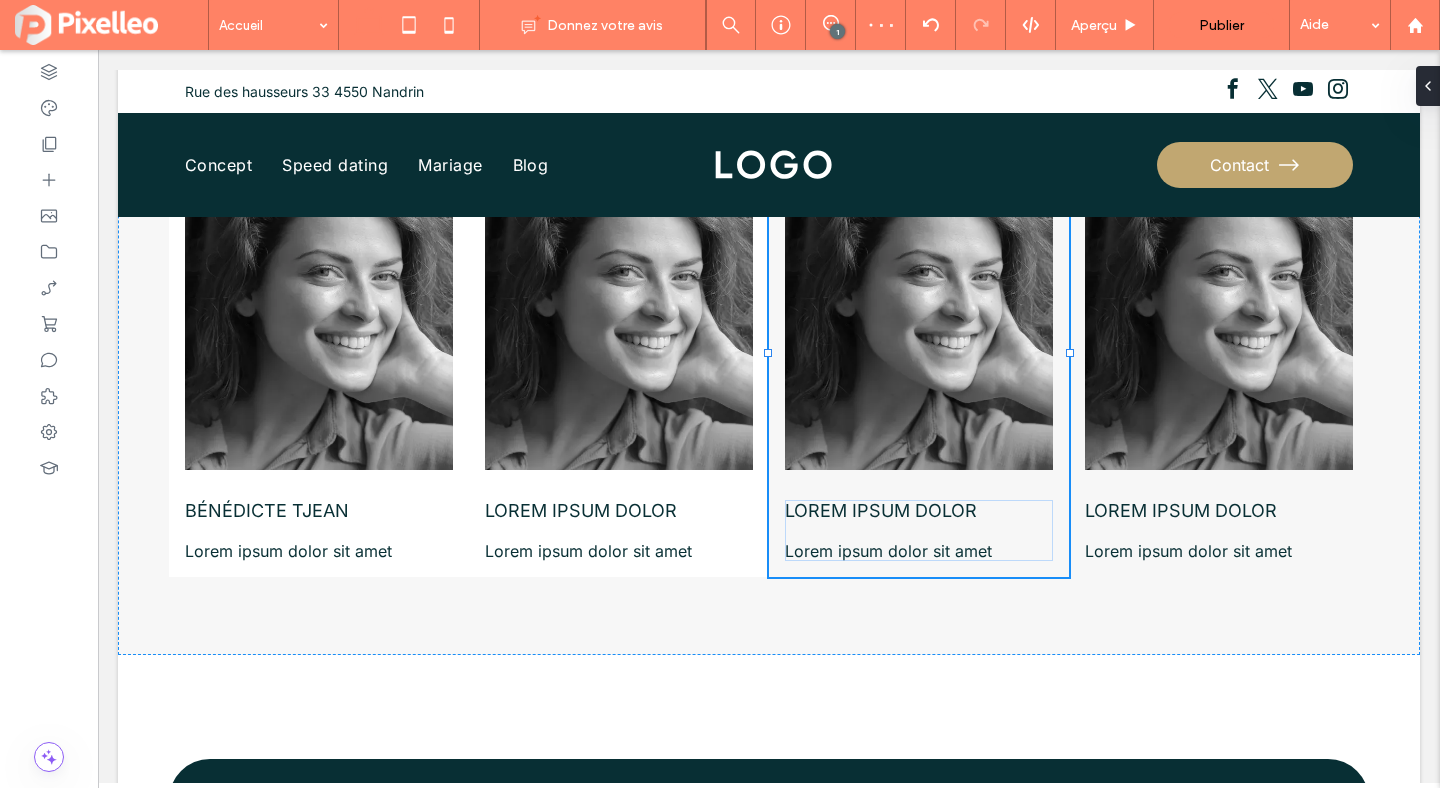 type on "*****" 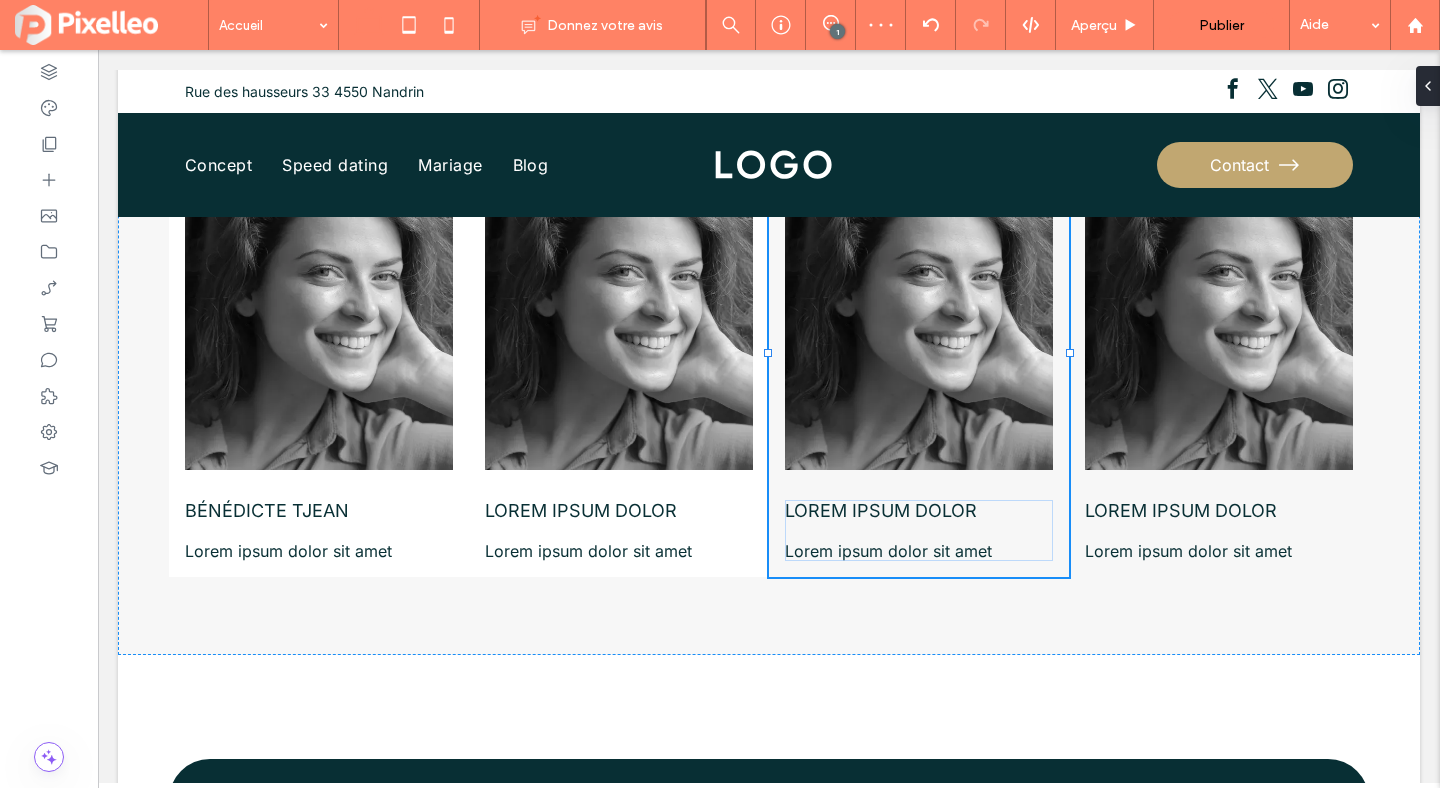 type on "**" 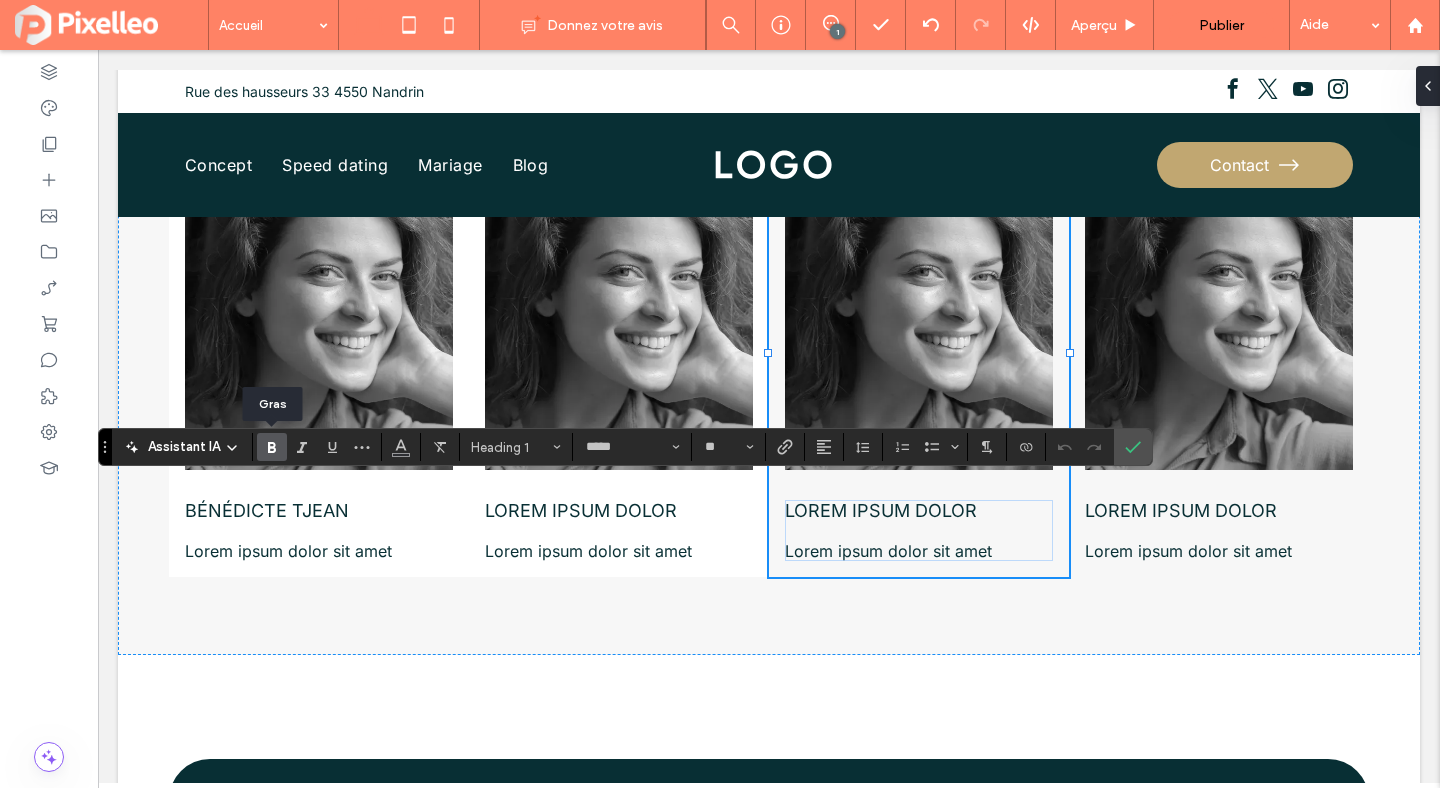 click 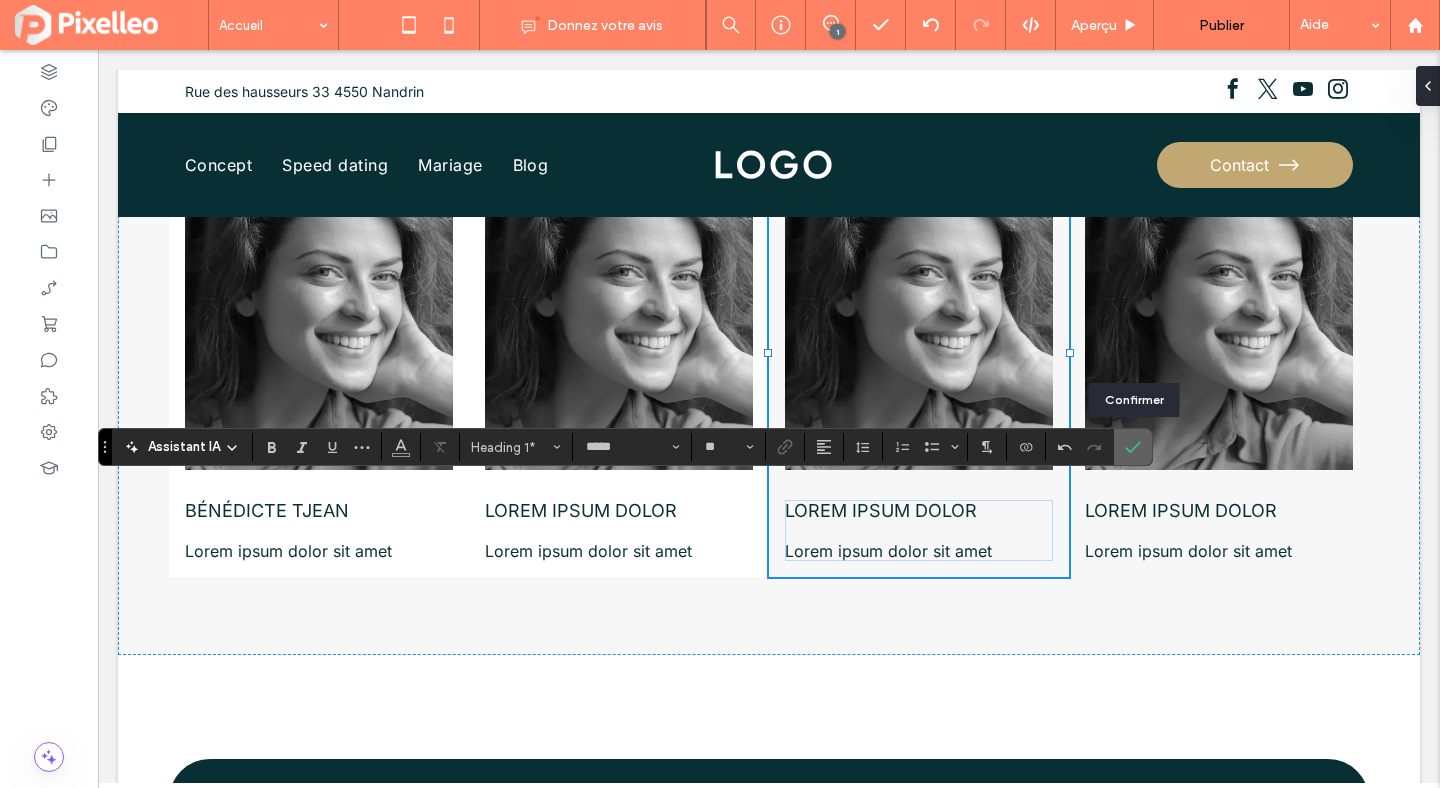 click 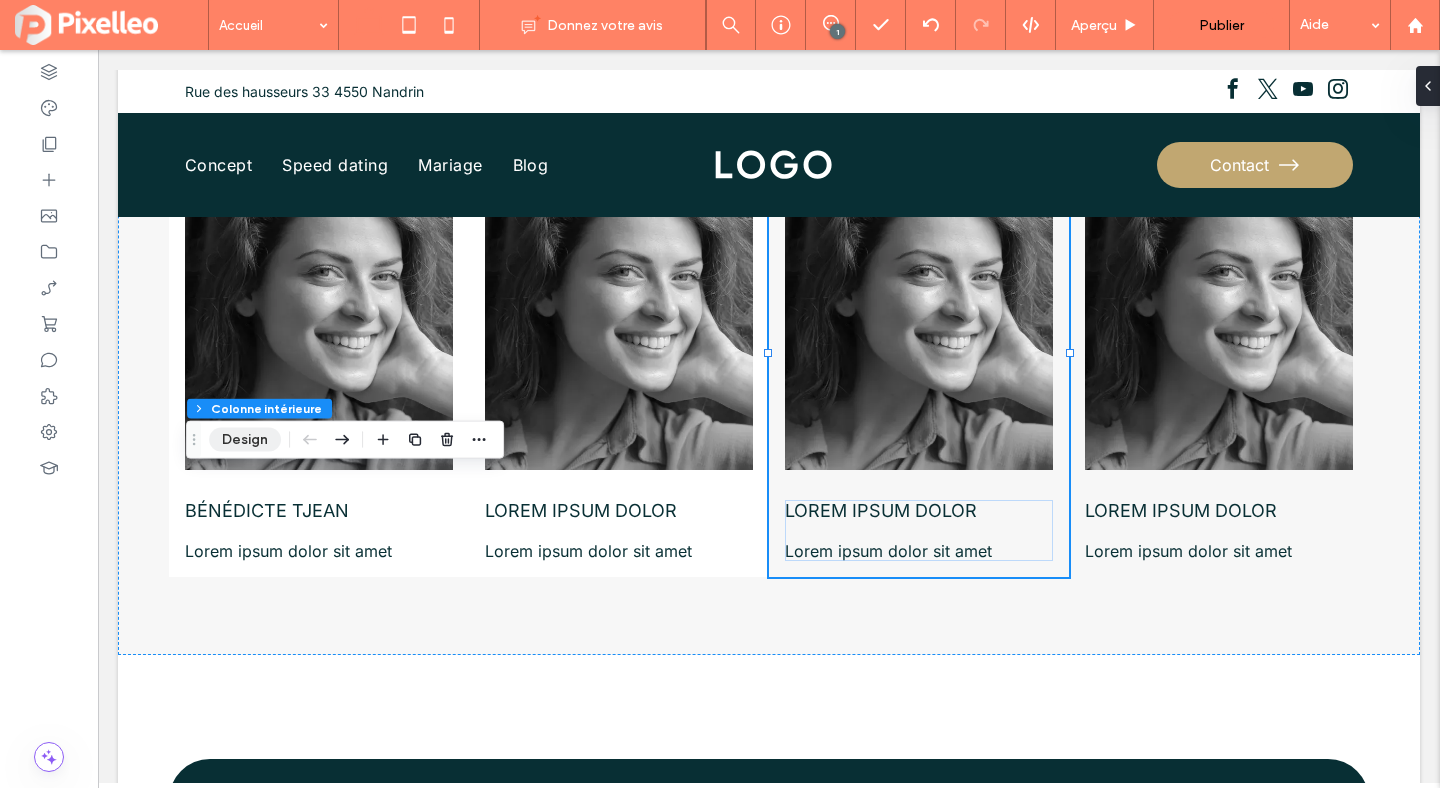 click on "Design" at bounding box center (245, 440) 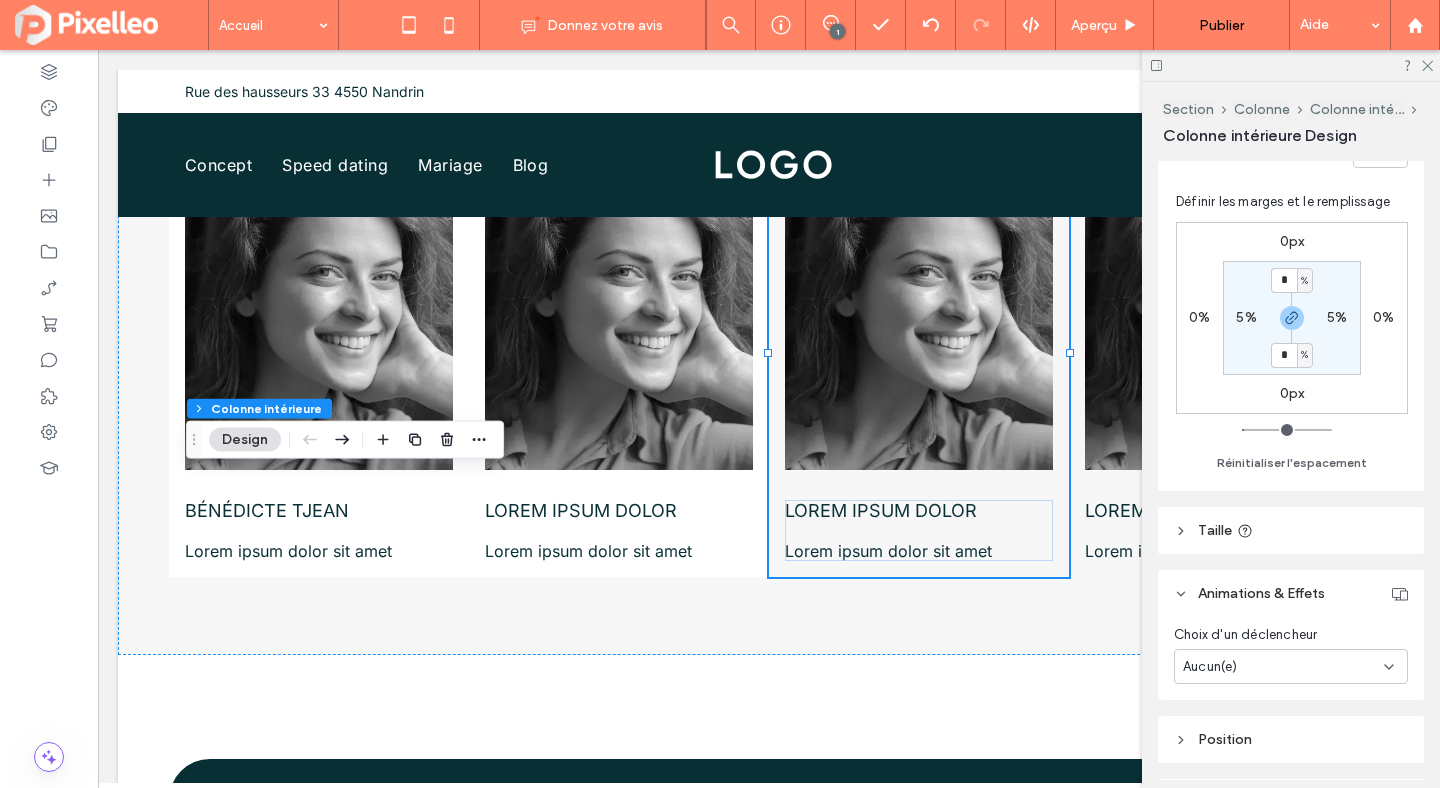 scroll, scrollTop: 867, scrollLeft: 0, axis: vertical 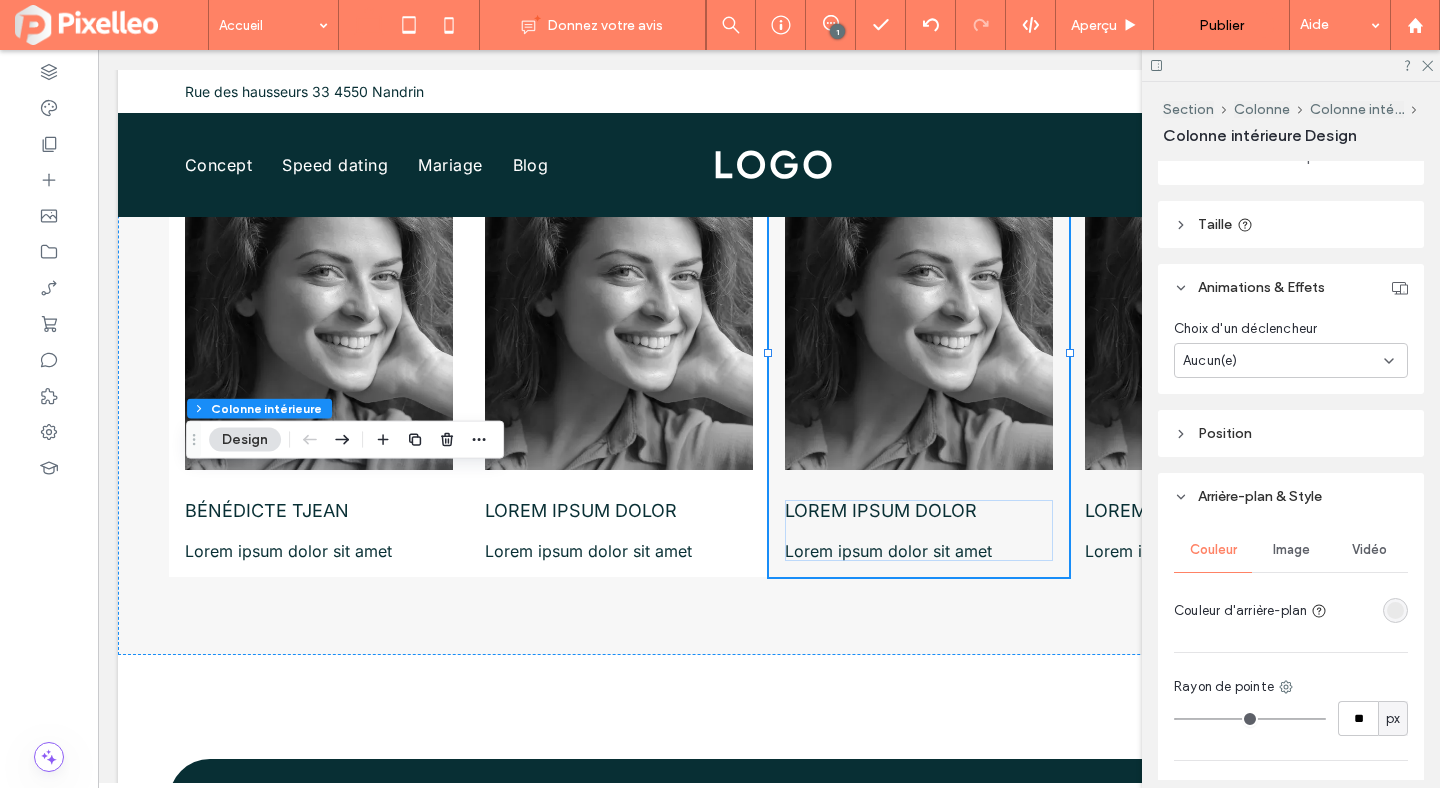 click at bounding box center (1395, 610) 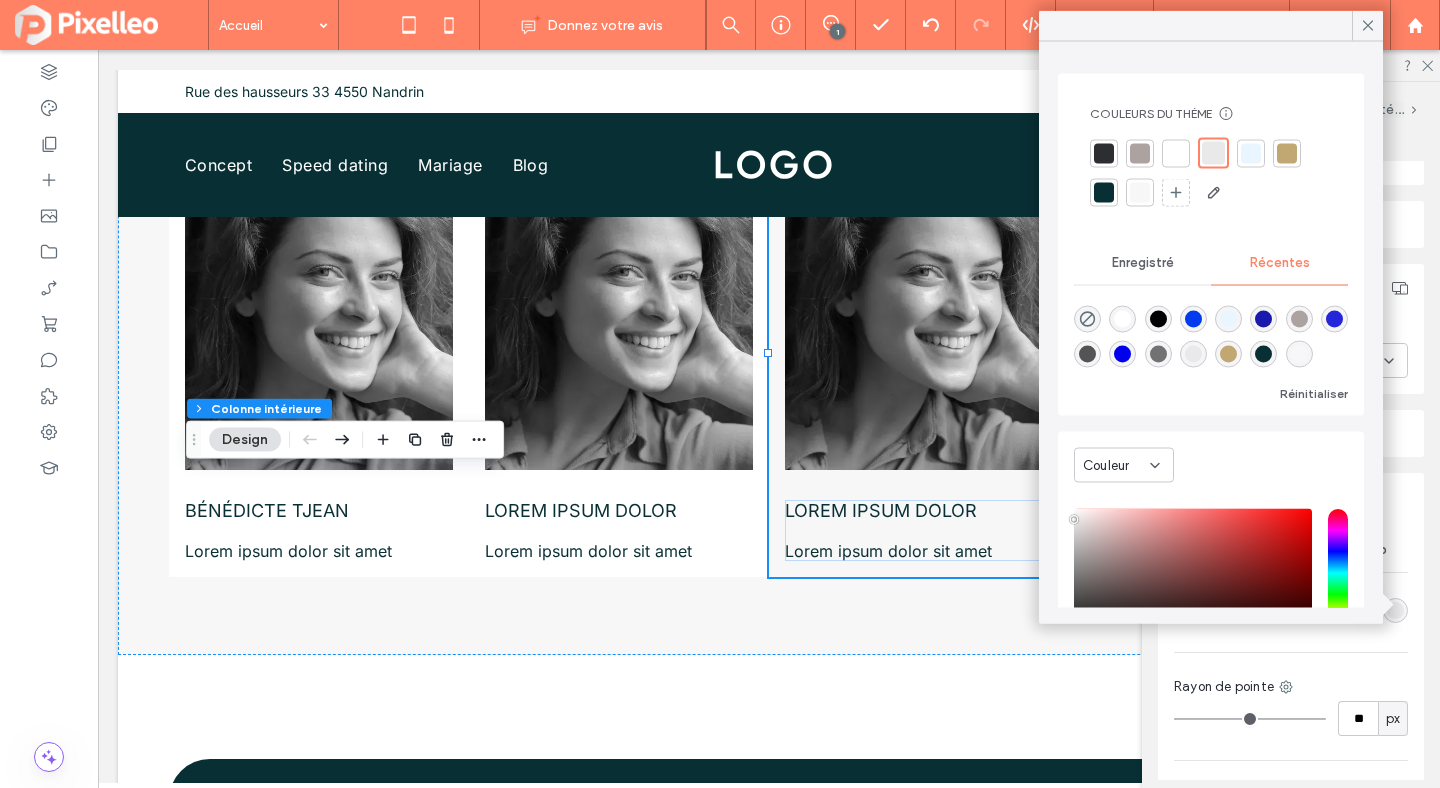 click at bounding box center [1122, 319] 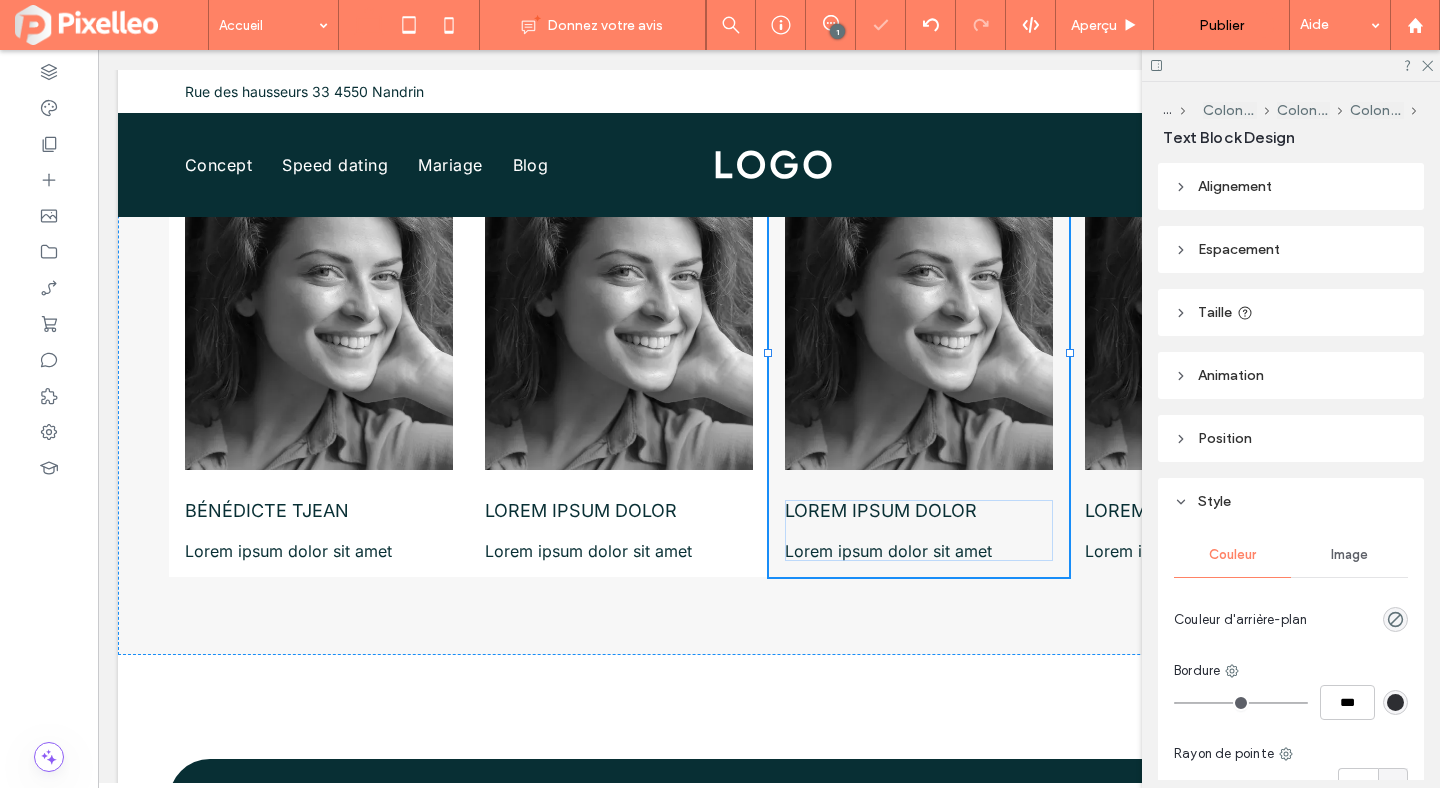 type on "*****" 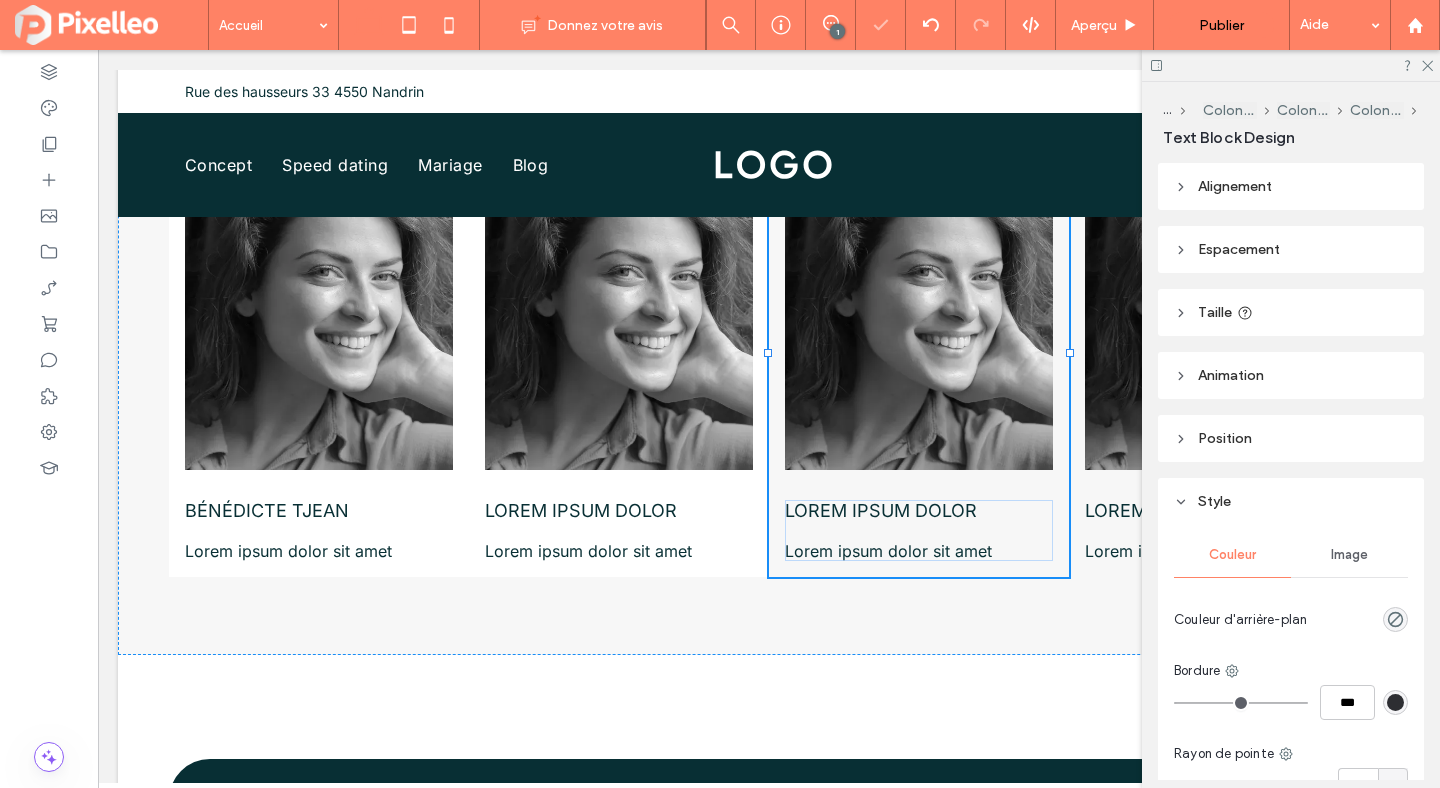 type on "**" 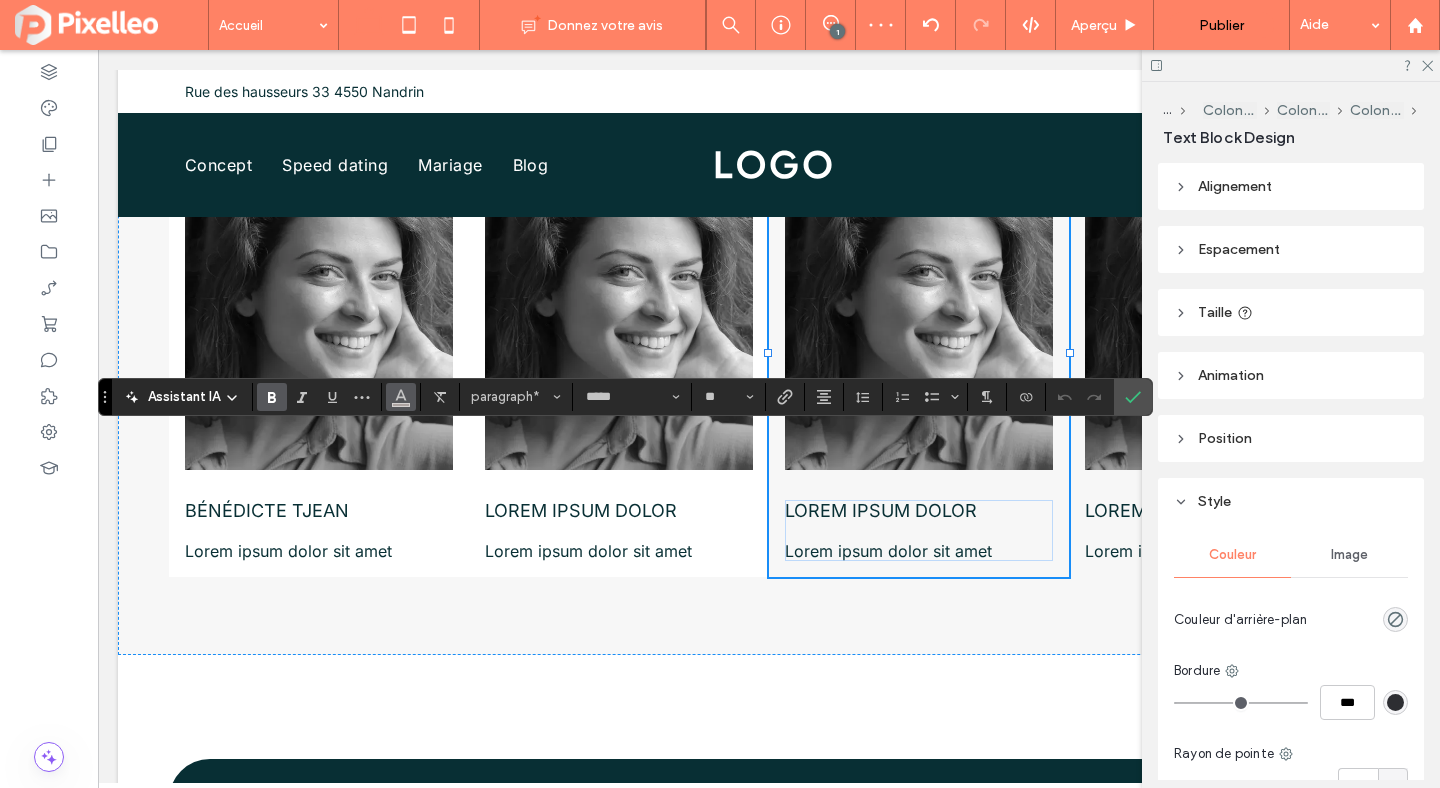 click at bounding box center (401, 397) 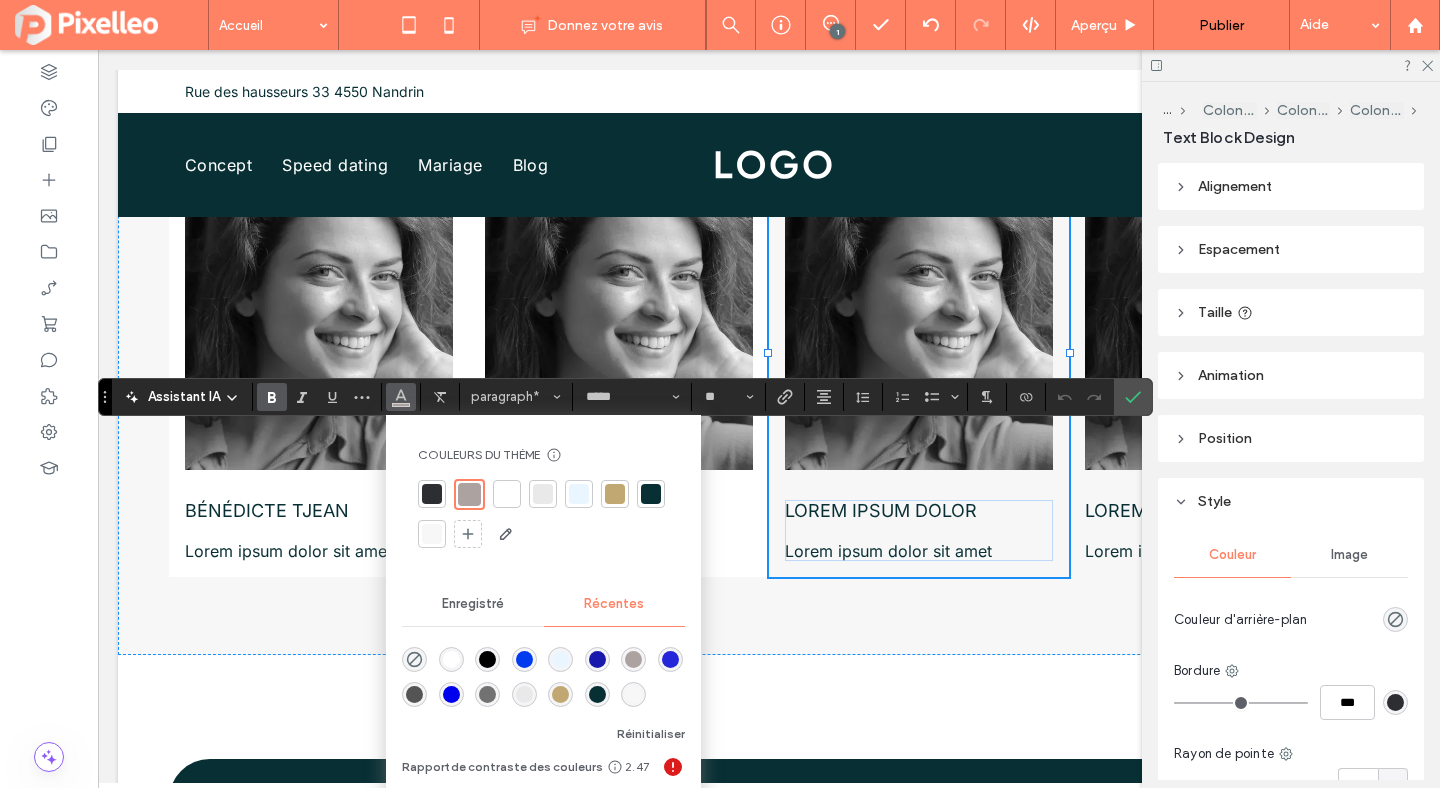 click at bounding box center (651, 494) 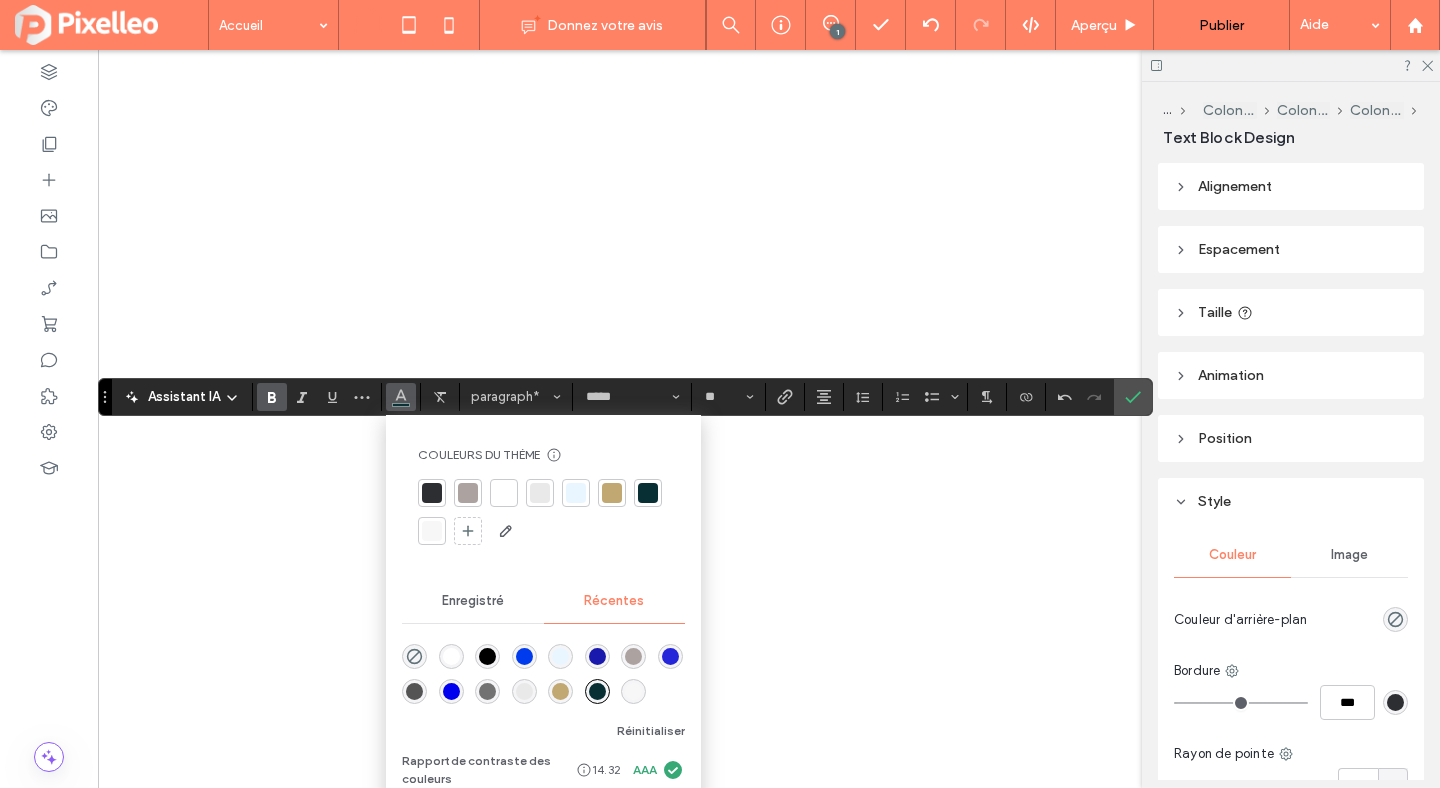 click at bounding box center [1133, 397] 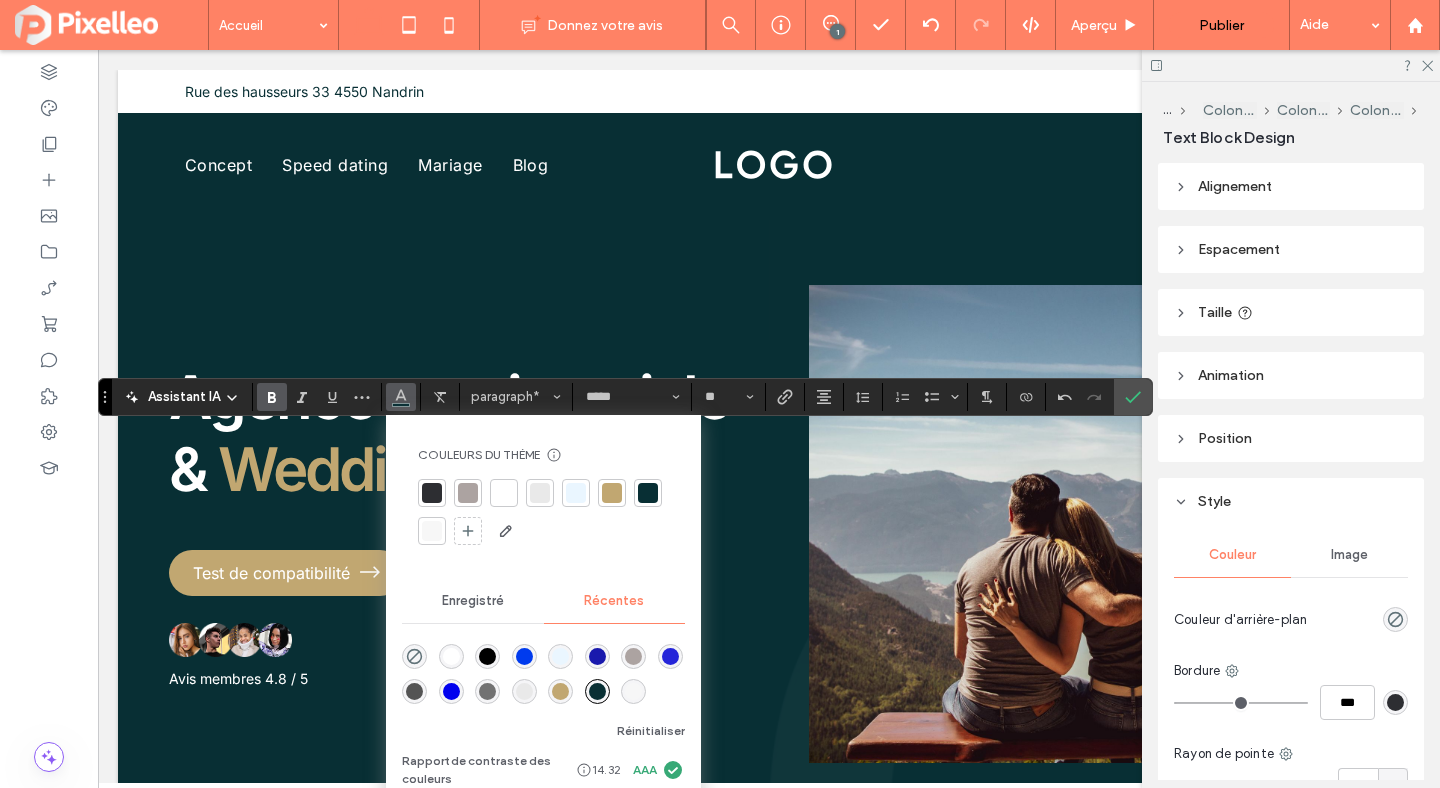 scroll, scrollTop: 3486, scrollLeft: 0, axis: vertical 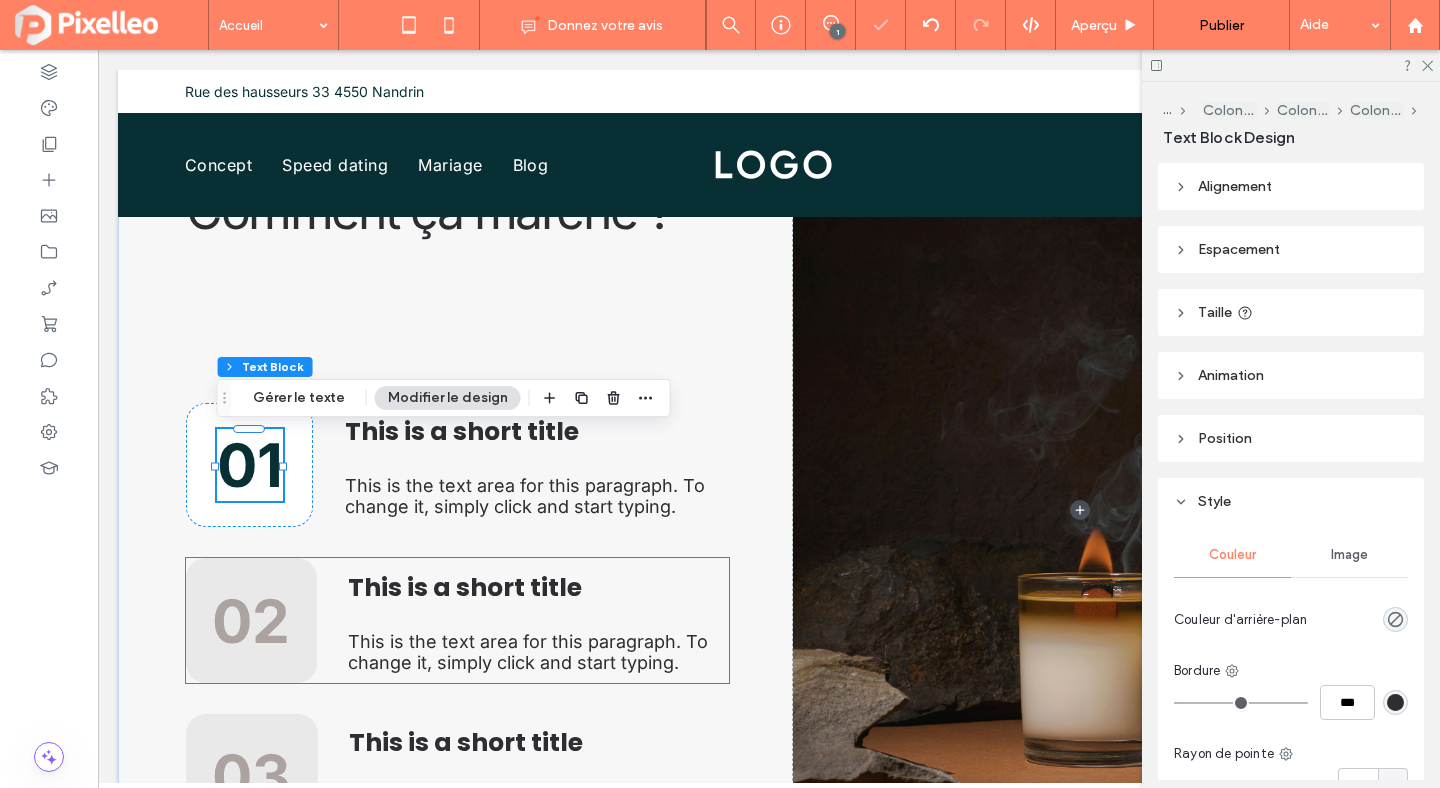 click on "02" at bounding box center (251, 621) 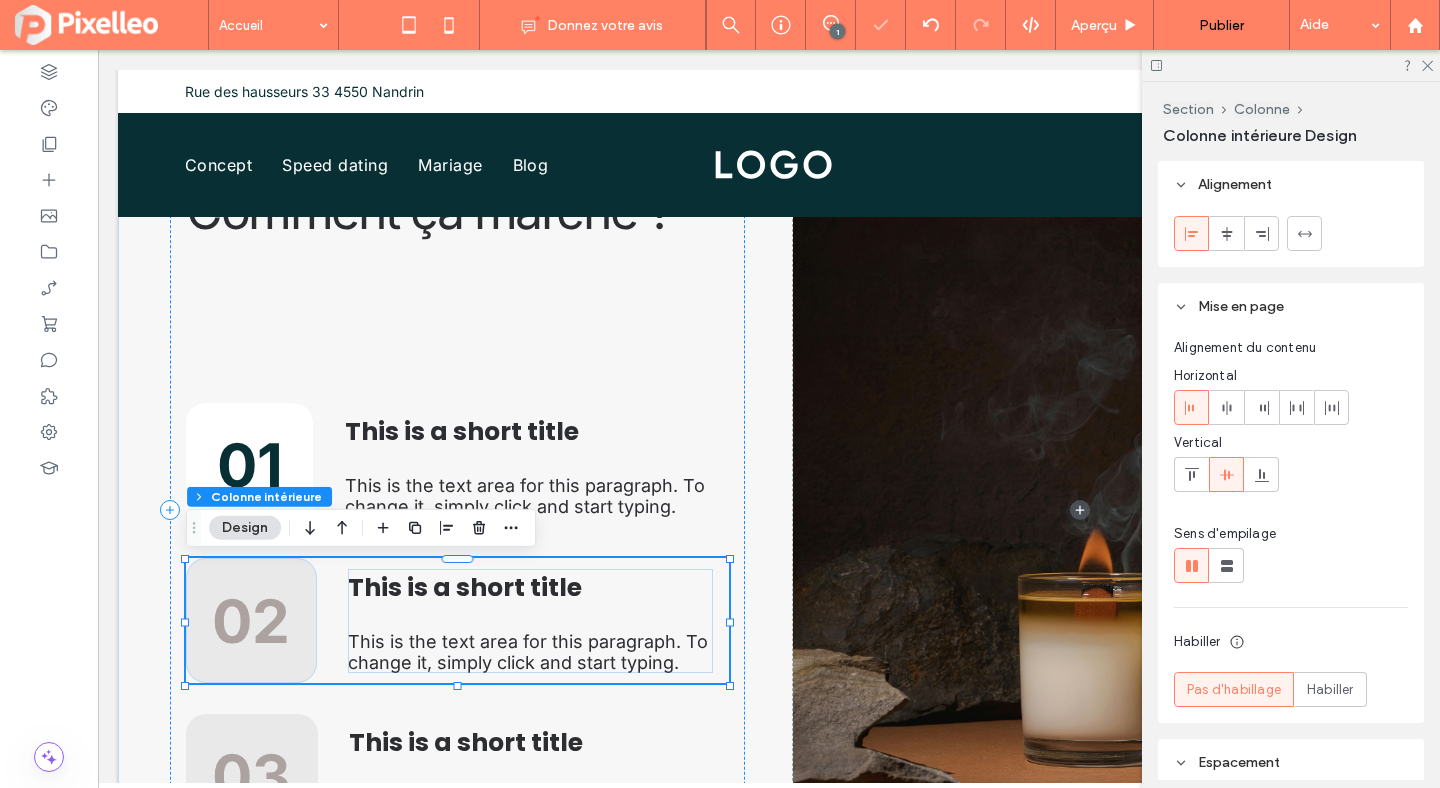 click on "02" at bounding box center (251, 621) 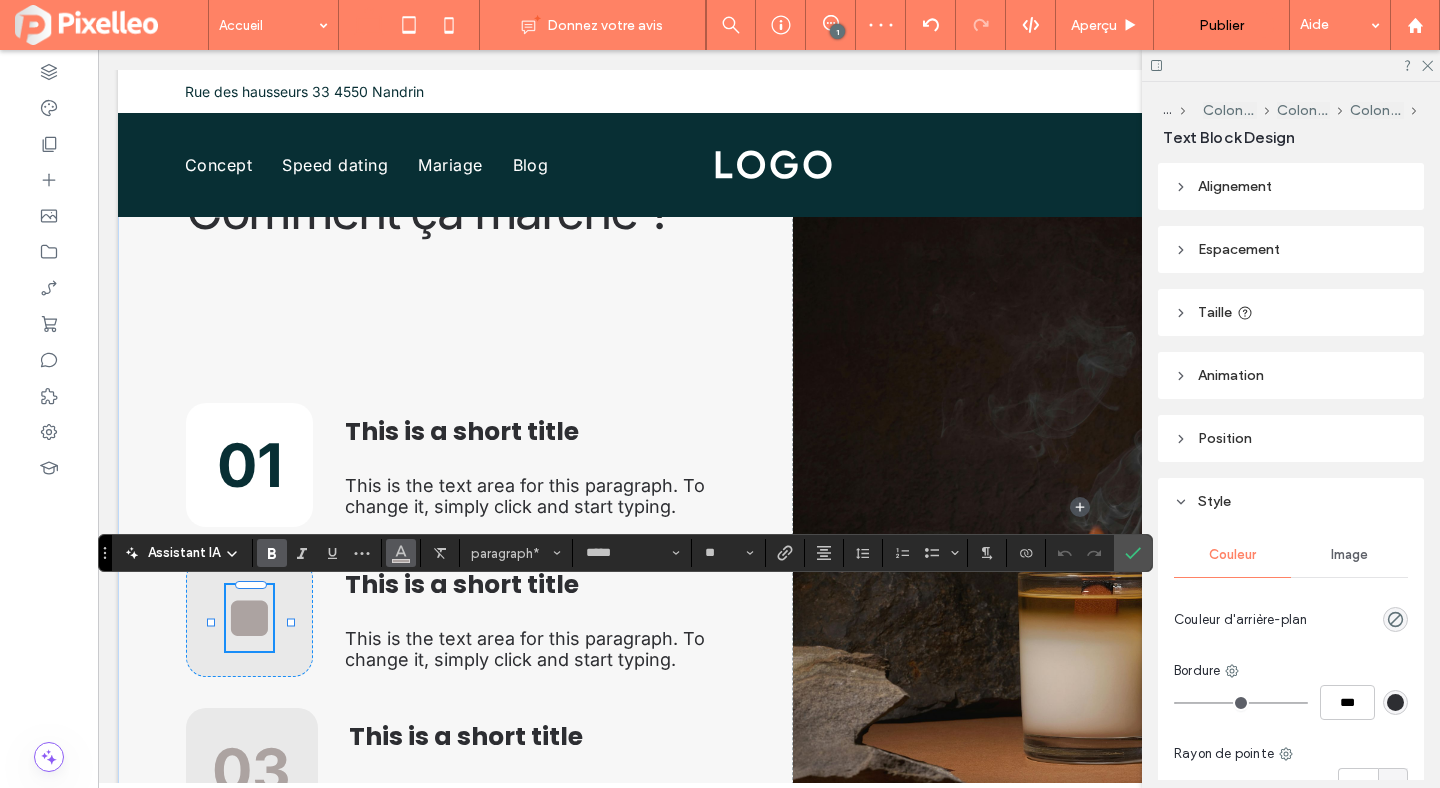 click 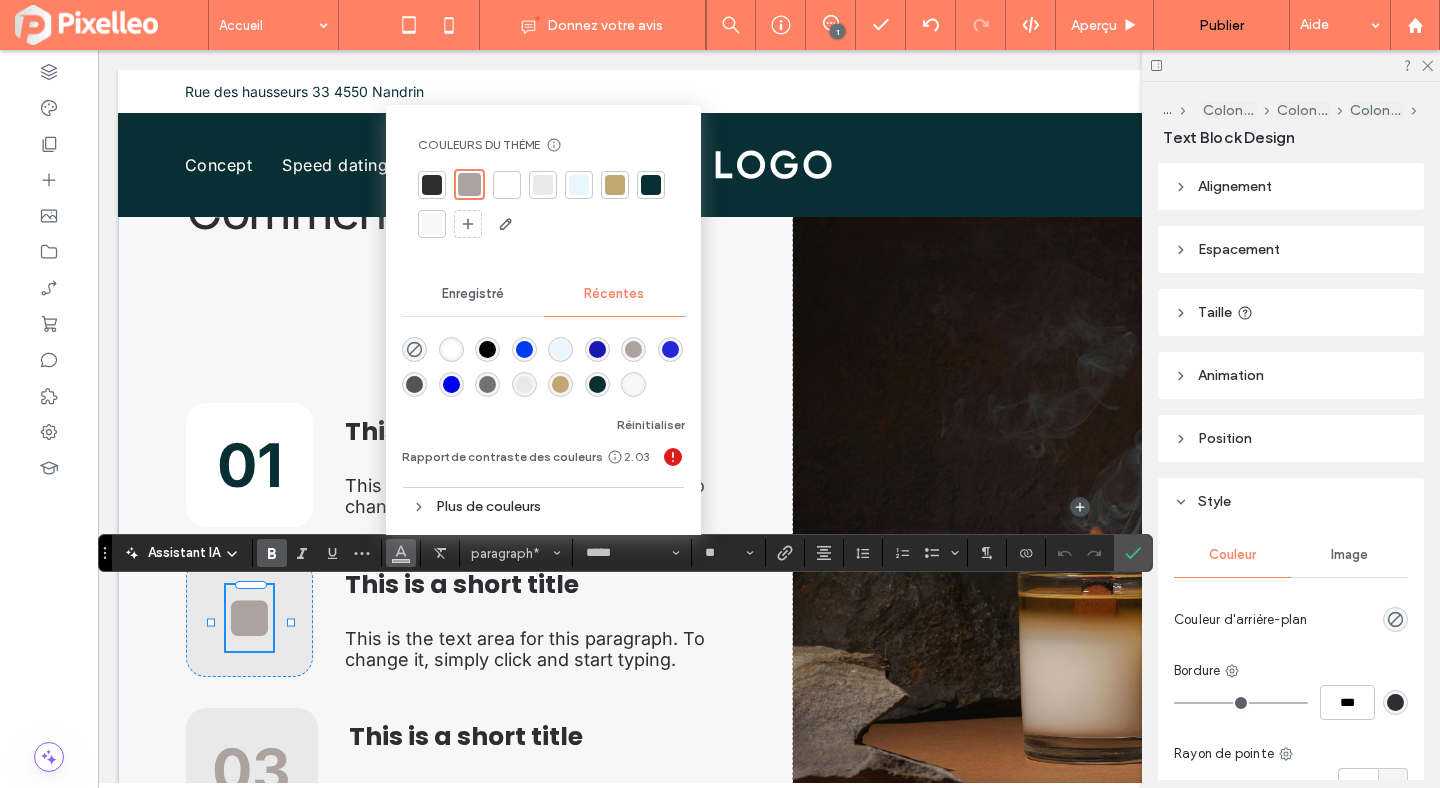 click at bounding box center [651, 185] 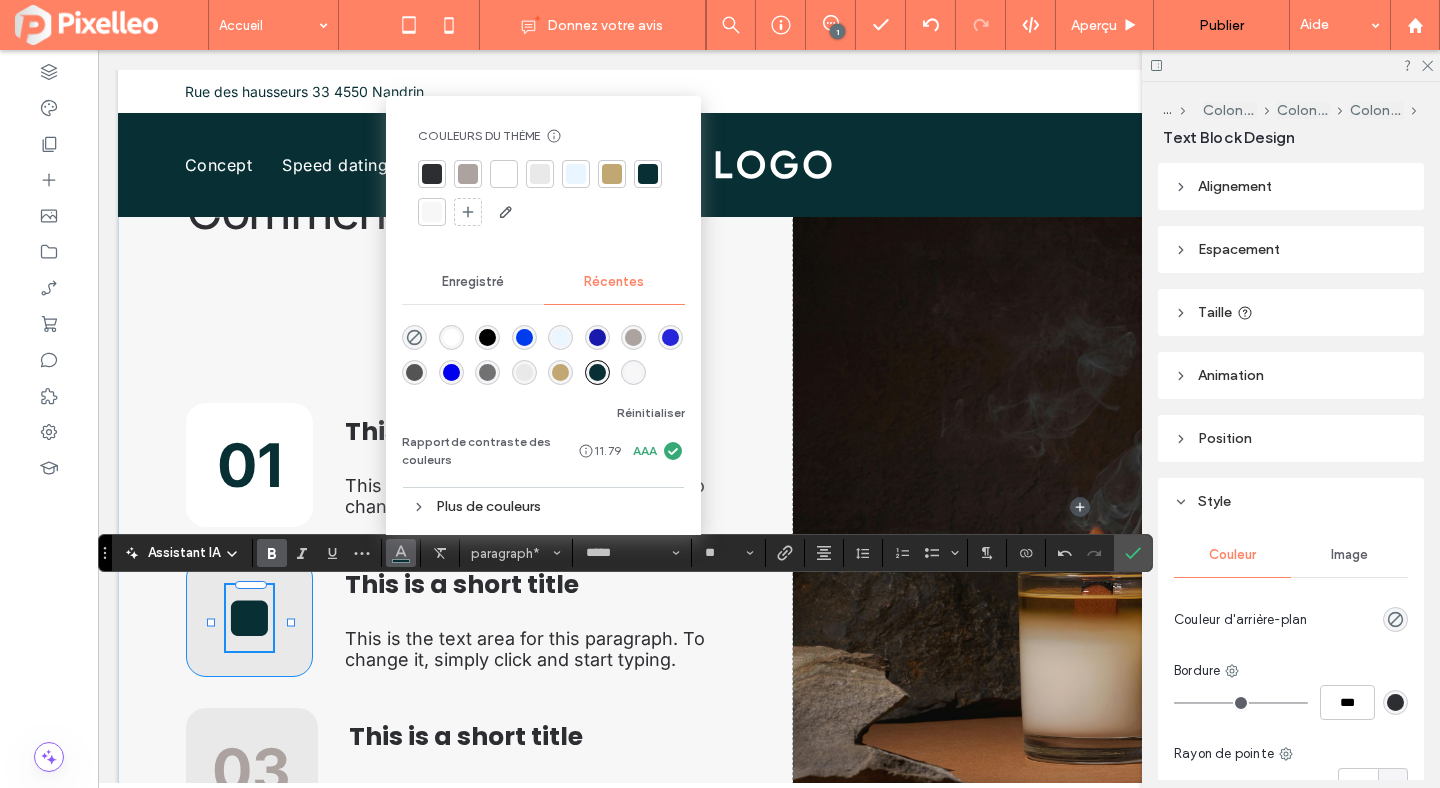 click on "**" at bounding box center [249, 617] 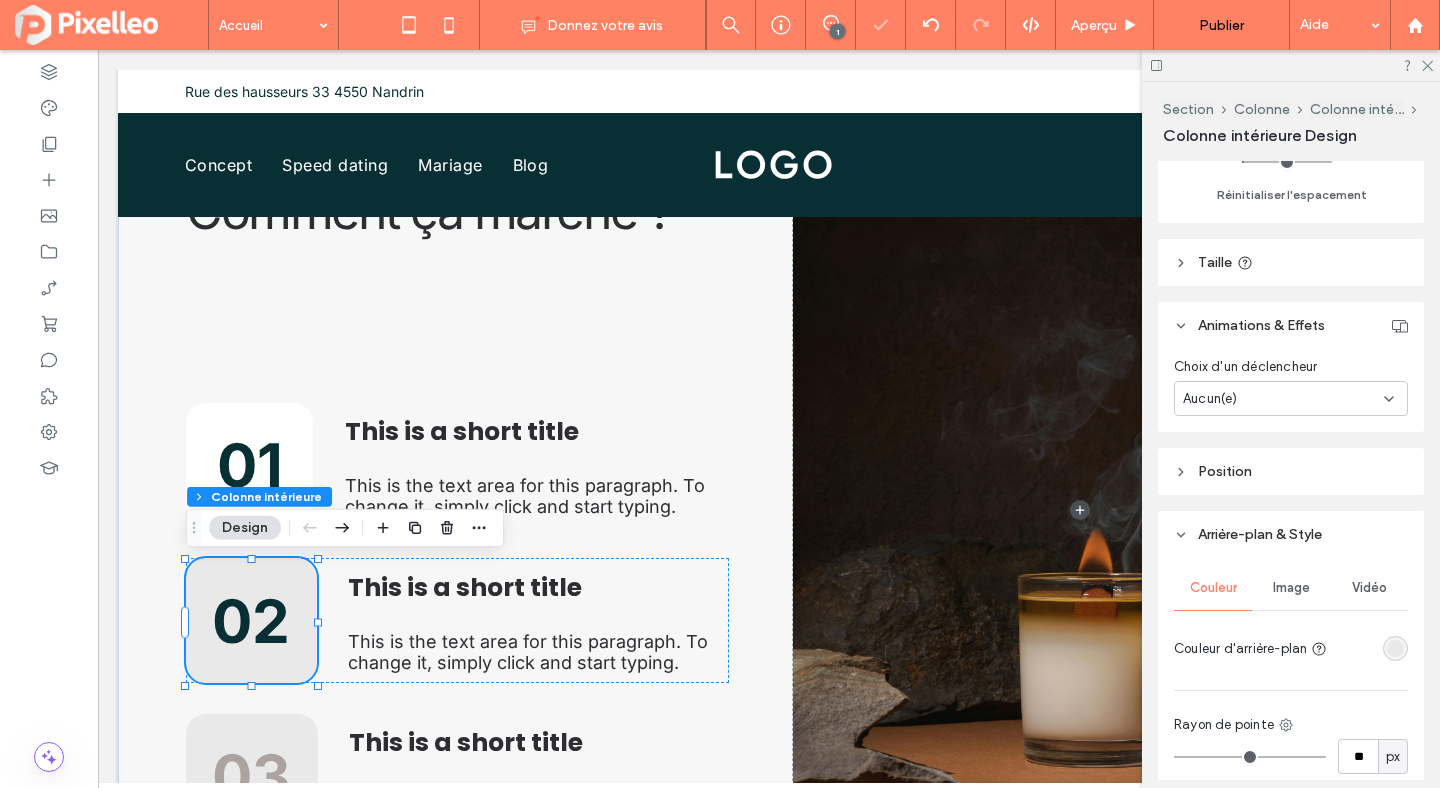 scroll, scrollTop: 1004, scrollLeft: 0, axis: vertical 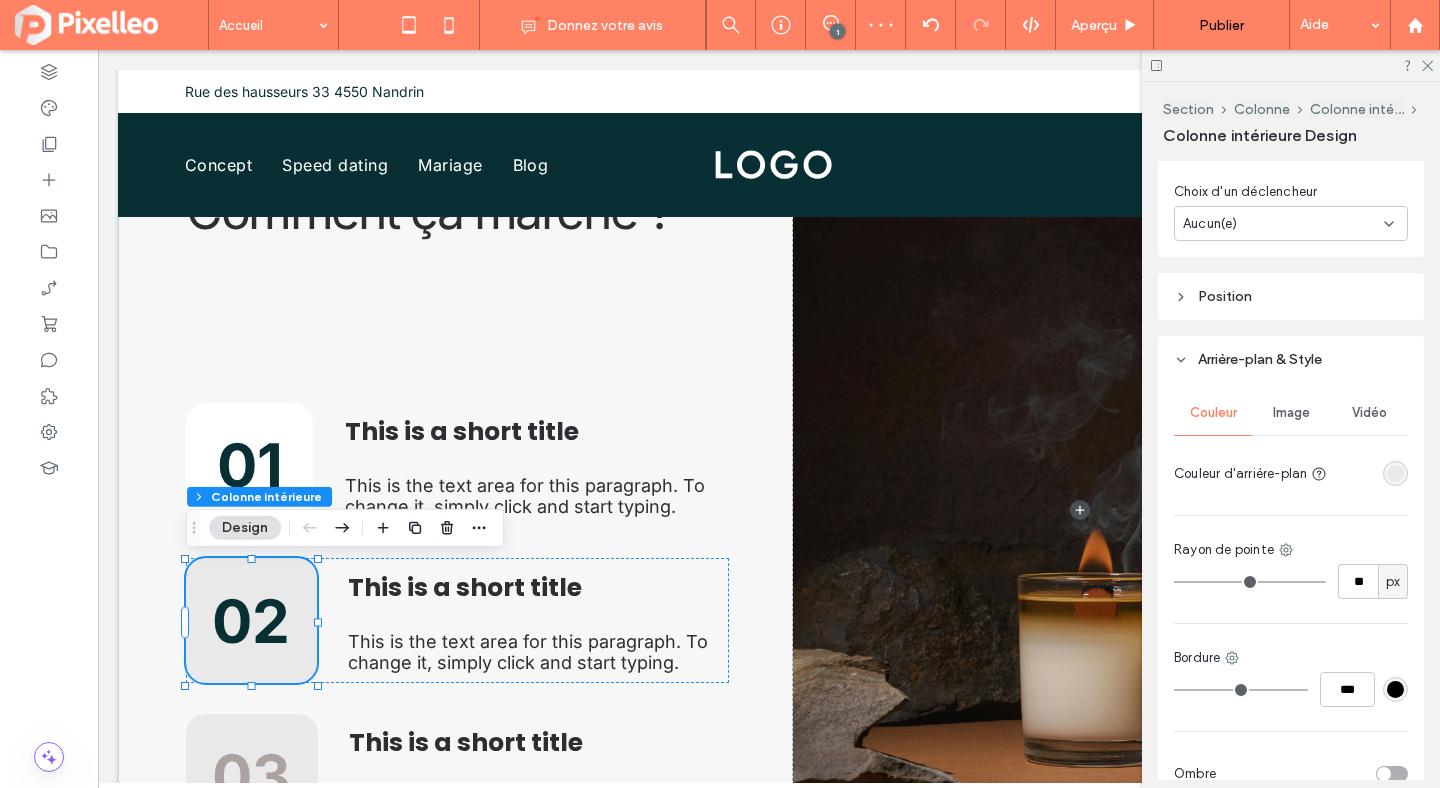 click at bounding box center [1395, 473] 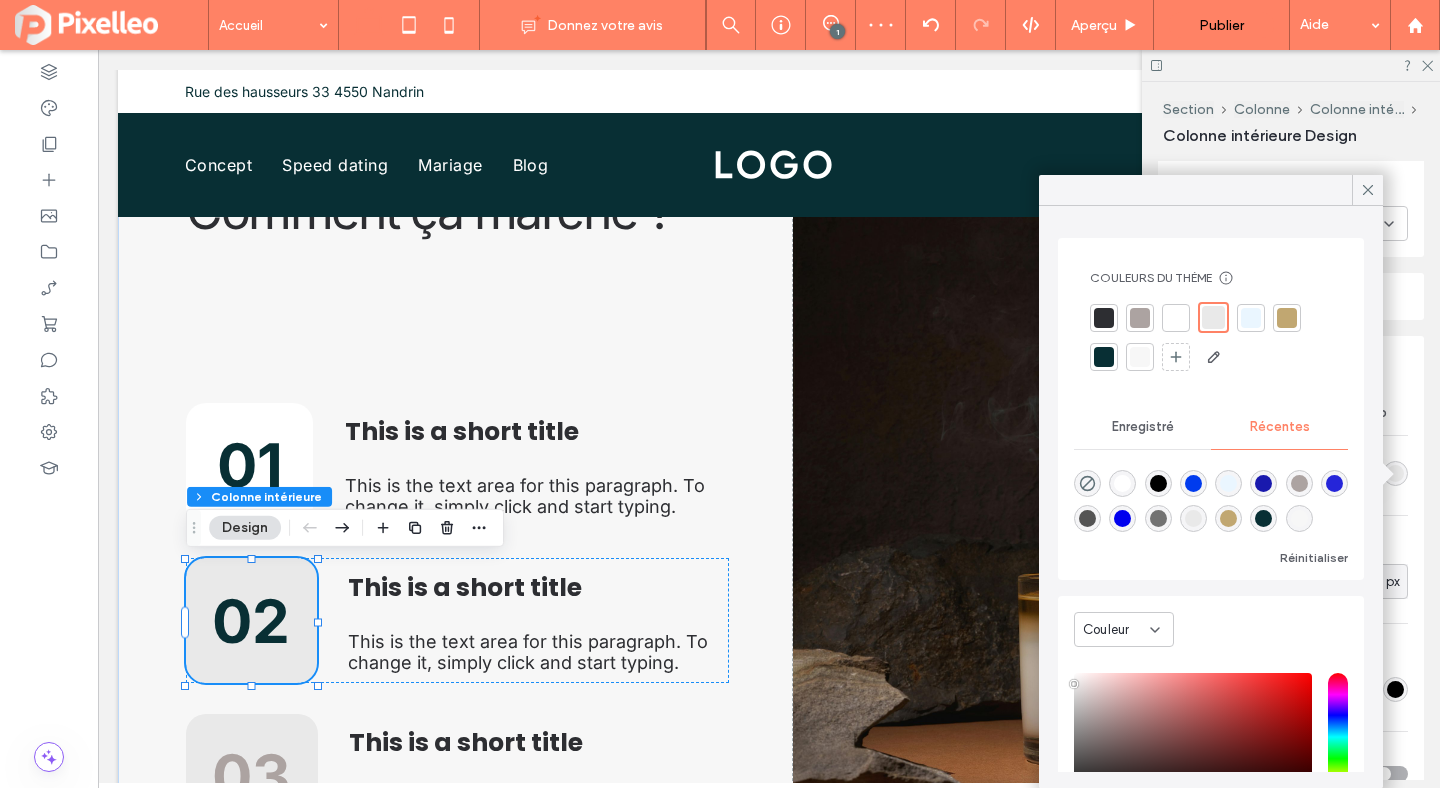 click at bounding box center [1122, 483] 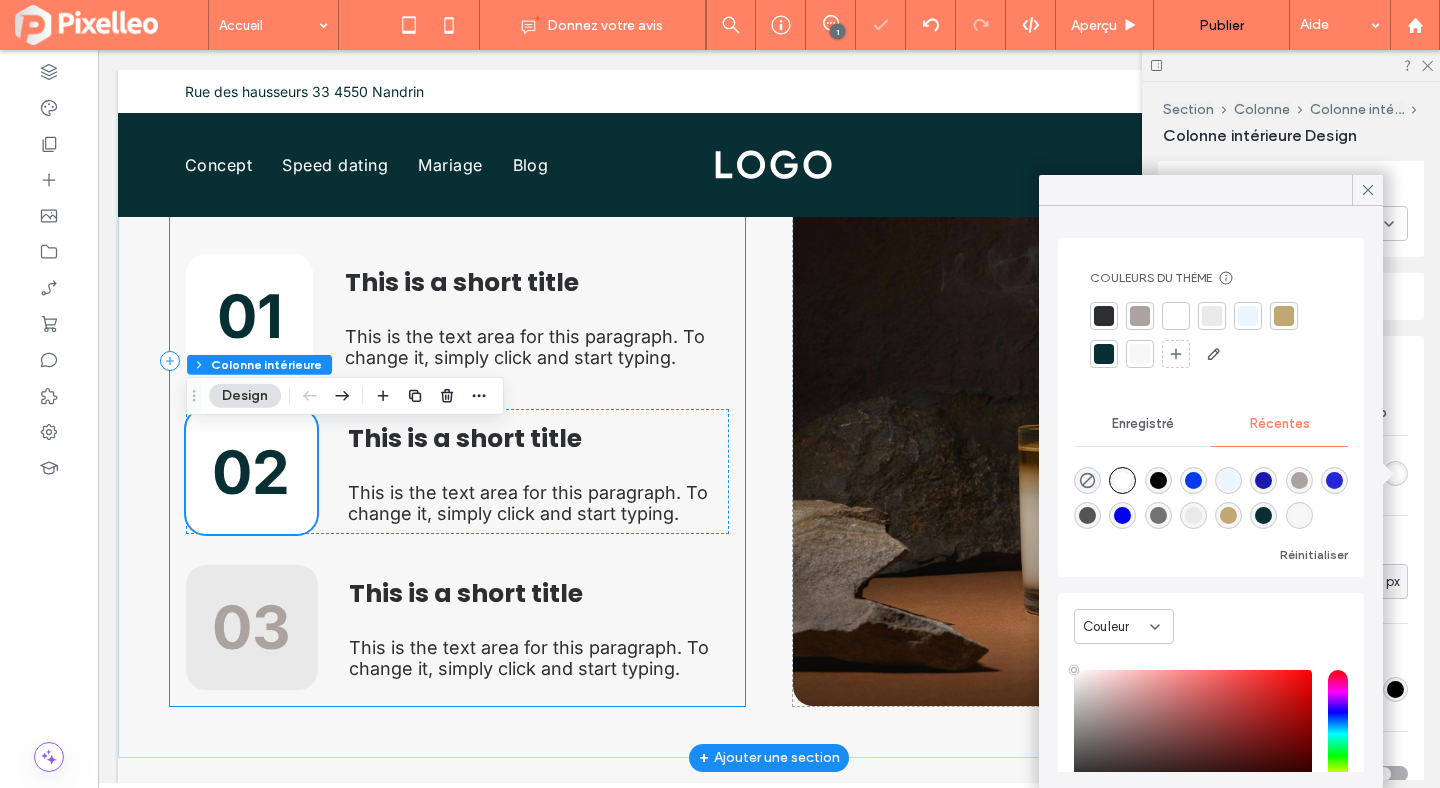 scroll, scrollTop: 3702, scrollLeft: 0, axis: vertical 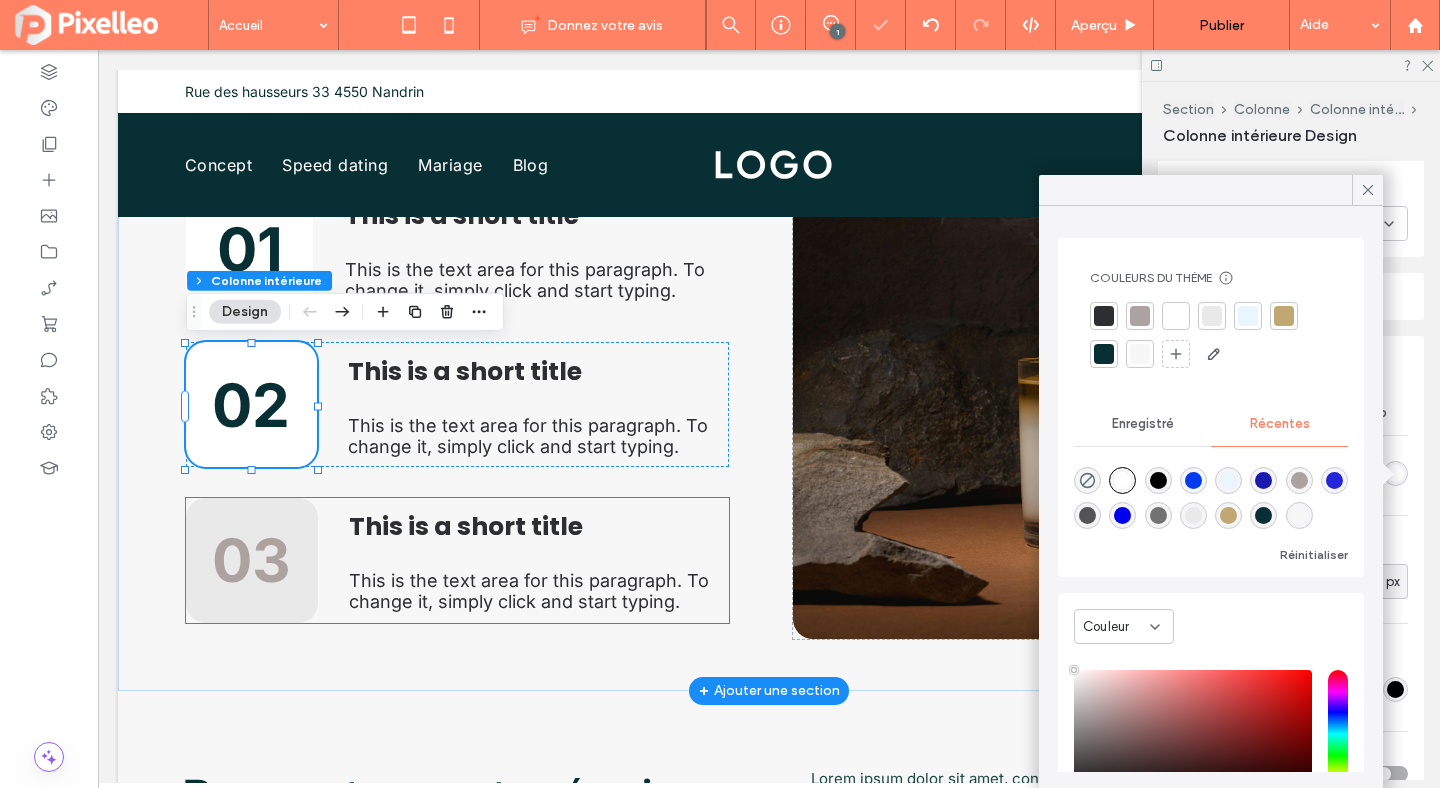 click on "03" at bounding box center [252, 560] 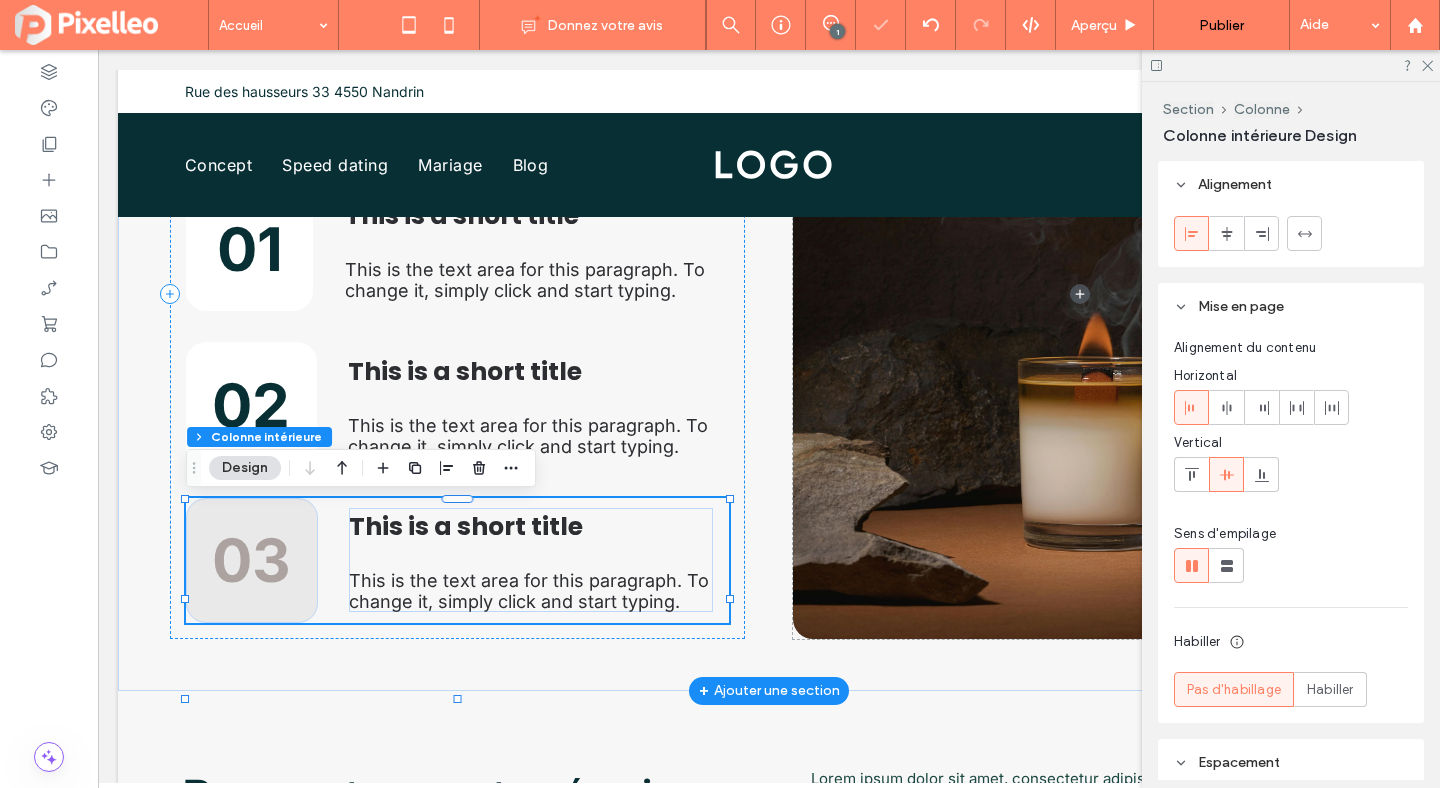 click on "03" at bounding box center [252, 560] 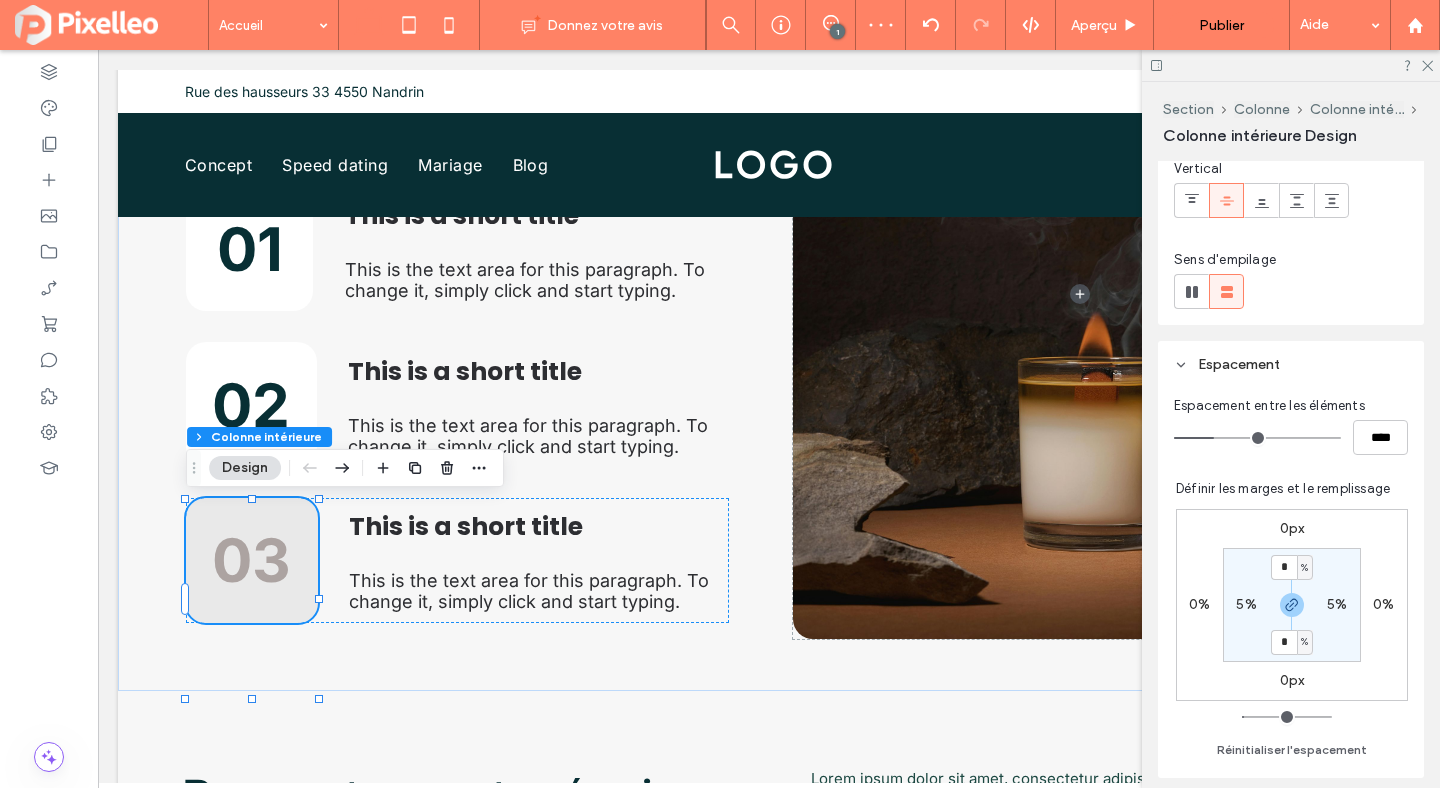 scroll, scrollTop: 794, scrollLeft: 0, axis: vertical 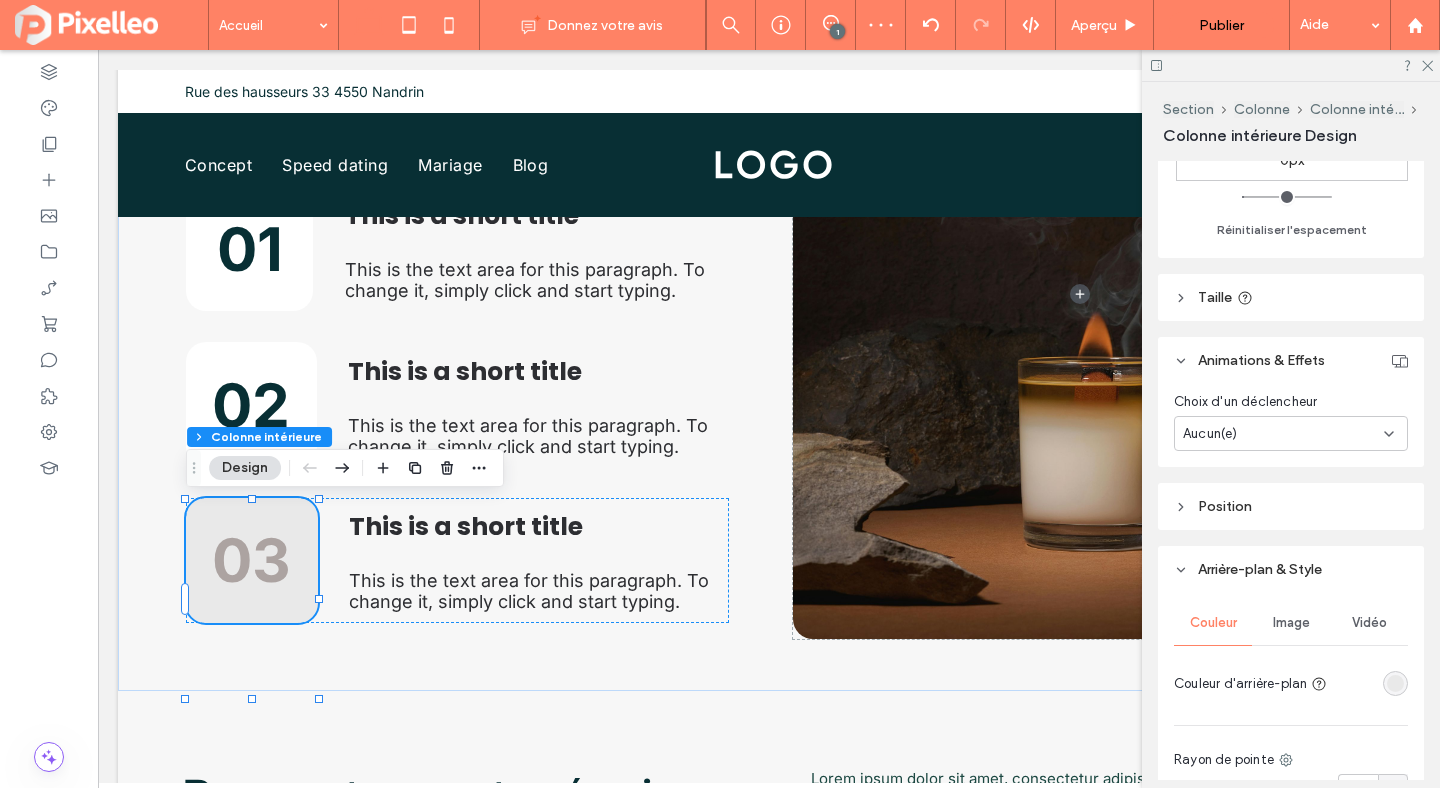 click at bounding box center [1371, 683] 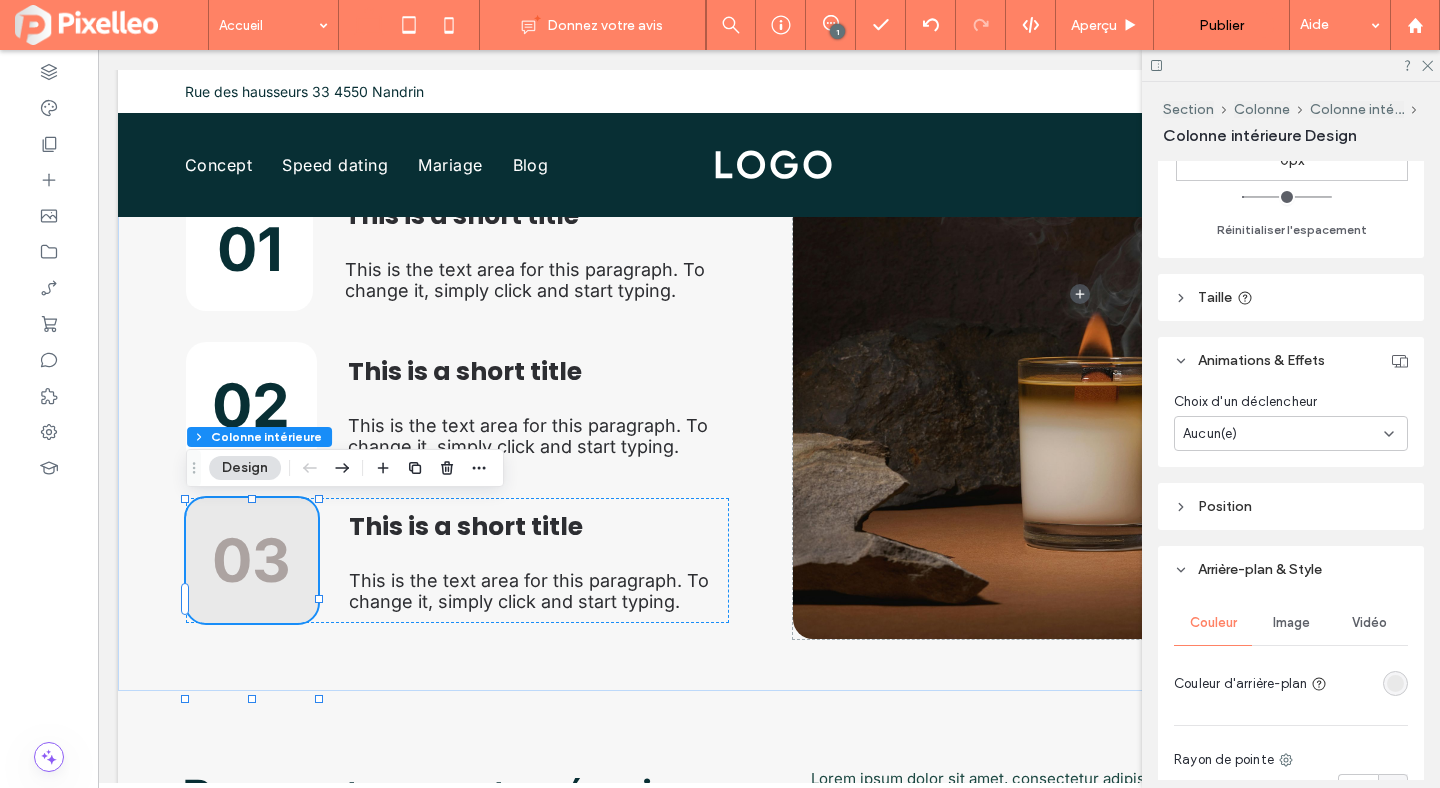 click at bounding box center [1395, 683] 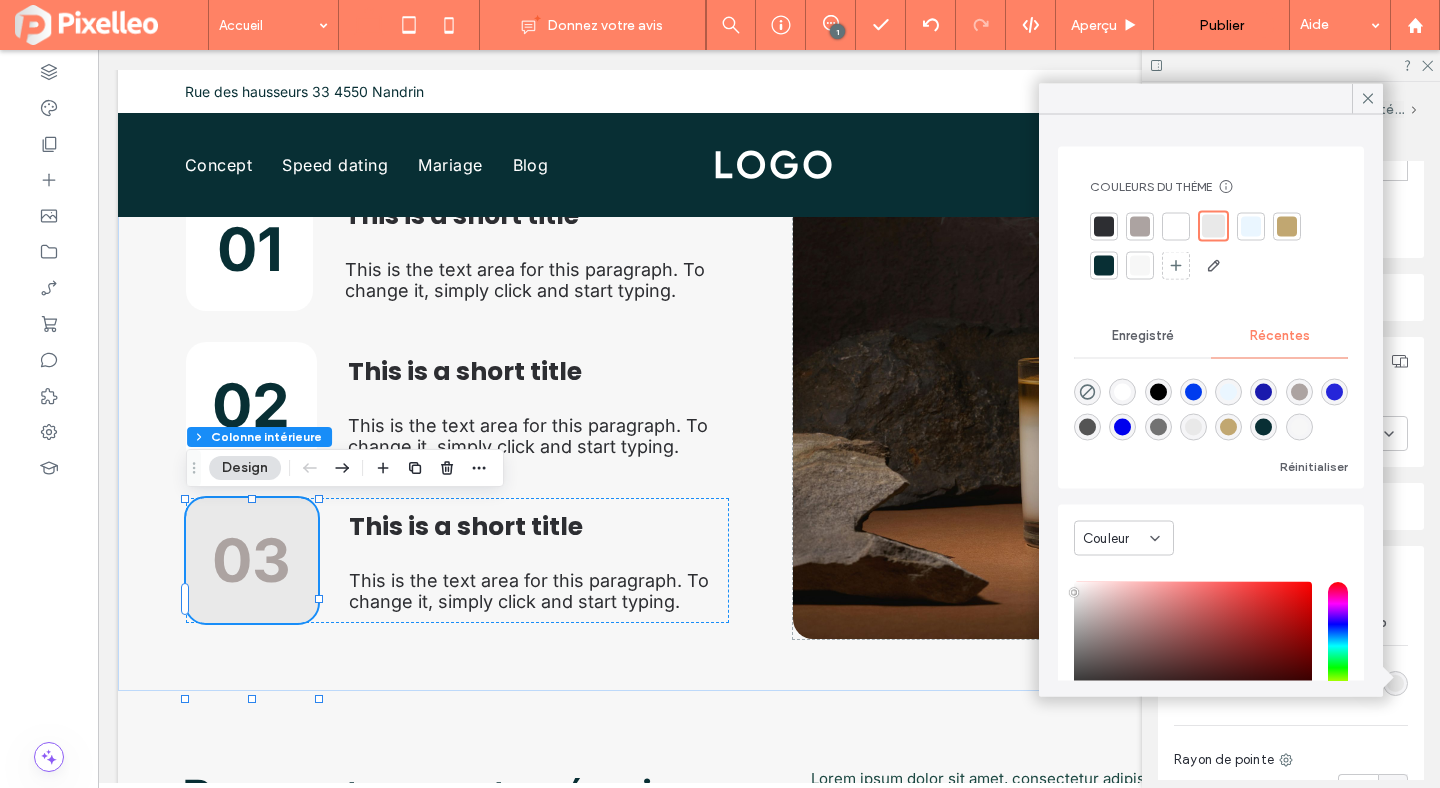 click at bounding box center (1122, 392) 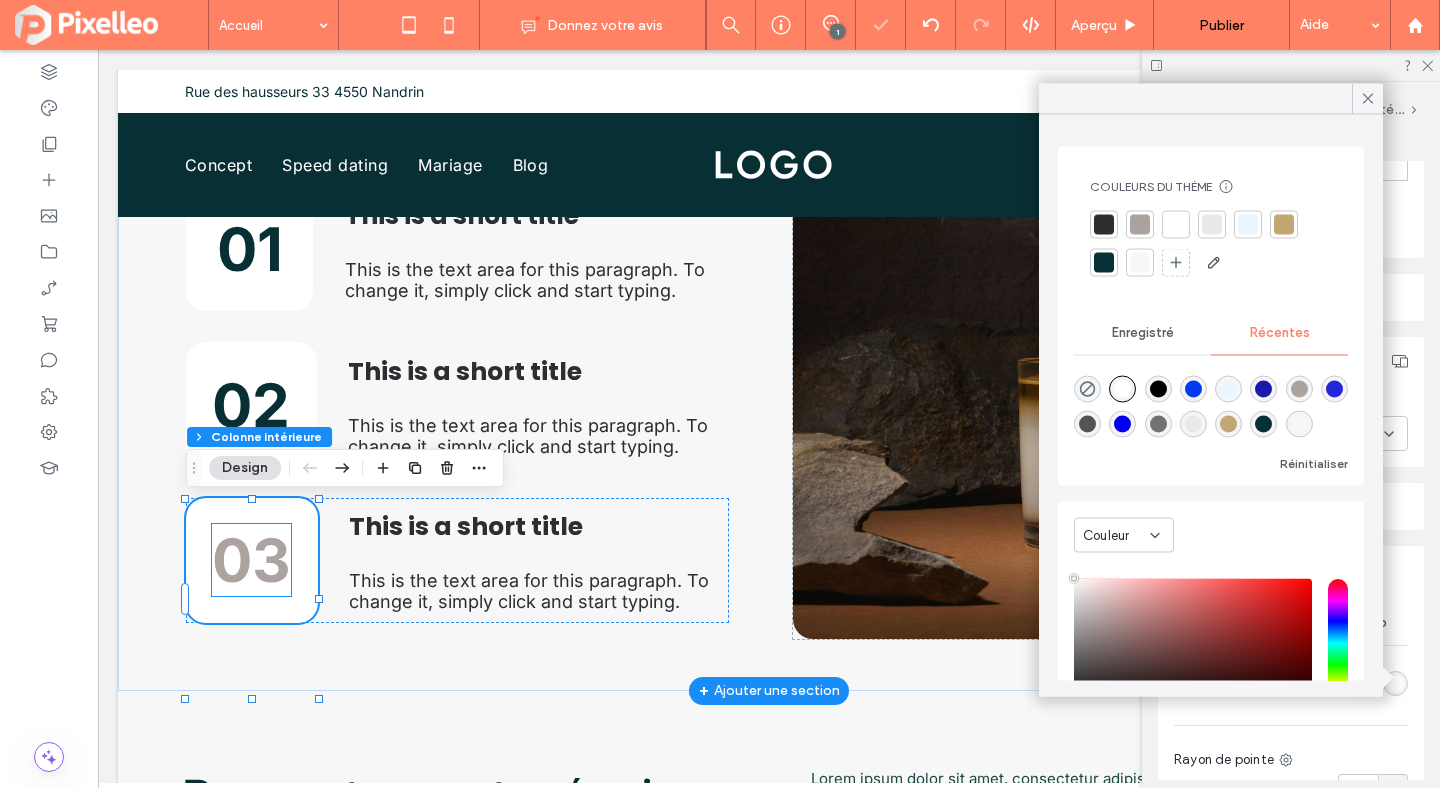 click on "03" at bounding box center (251, 560) 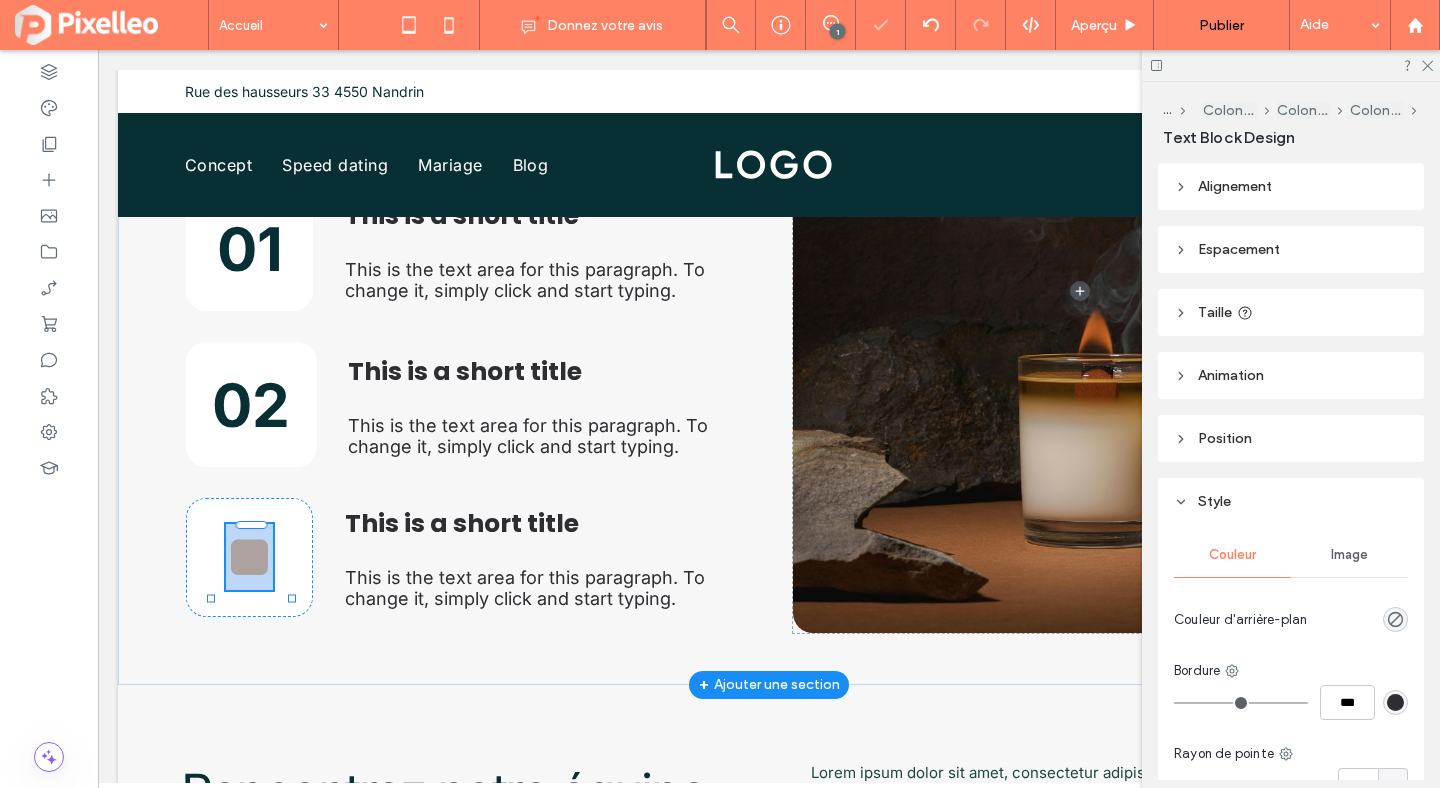 type on "*****" 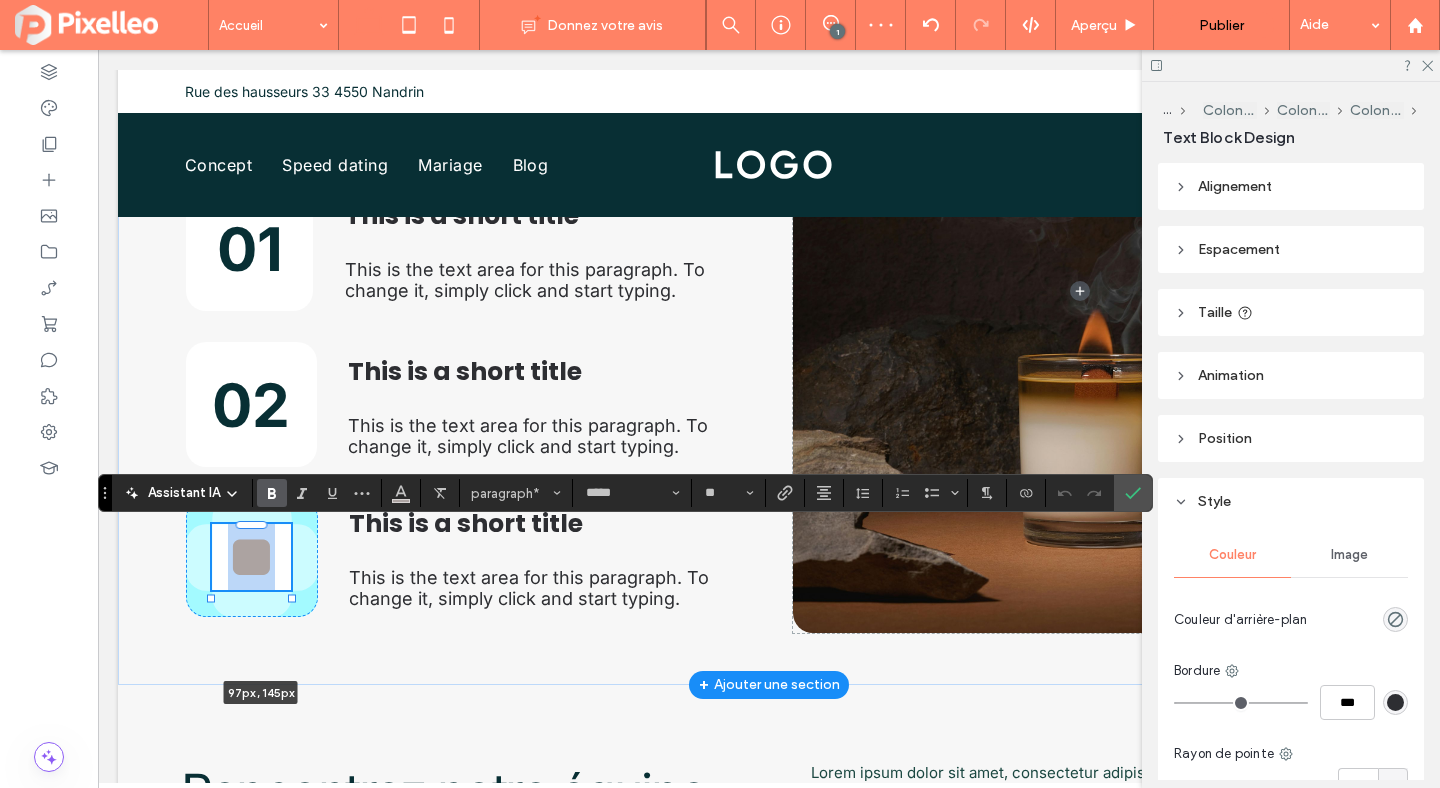 click on "Comment ça marche ?
01
This is a short title
This is the text area for this paragraph. To change it, simply click and start typing.
02
This is a short title
This is the text area for this paragraph. To change it, simply click and start typing.
**
97px , 145px
This is a short title
This is the text area for this paragraph. To change it, simply click and start typing." at bounding box center [769, 291] 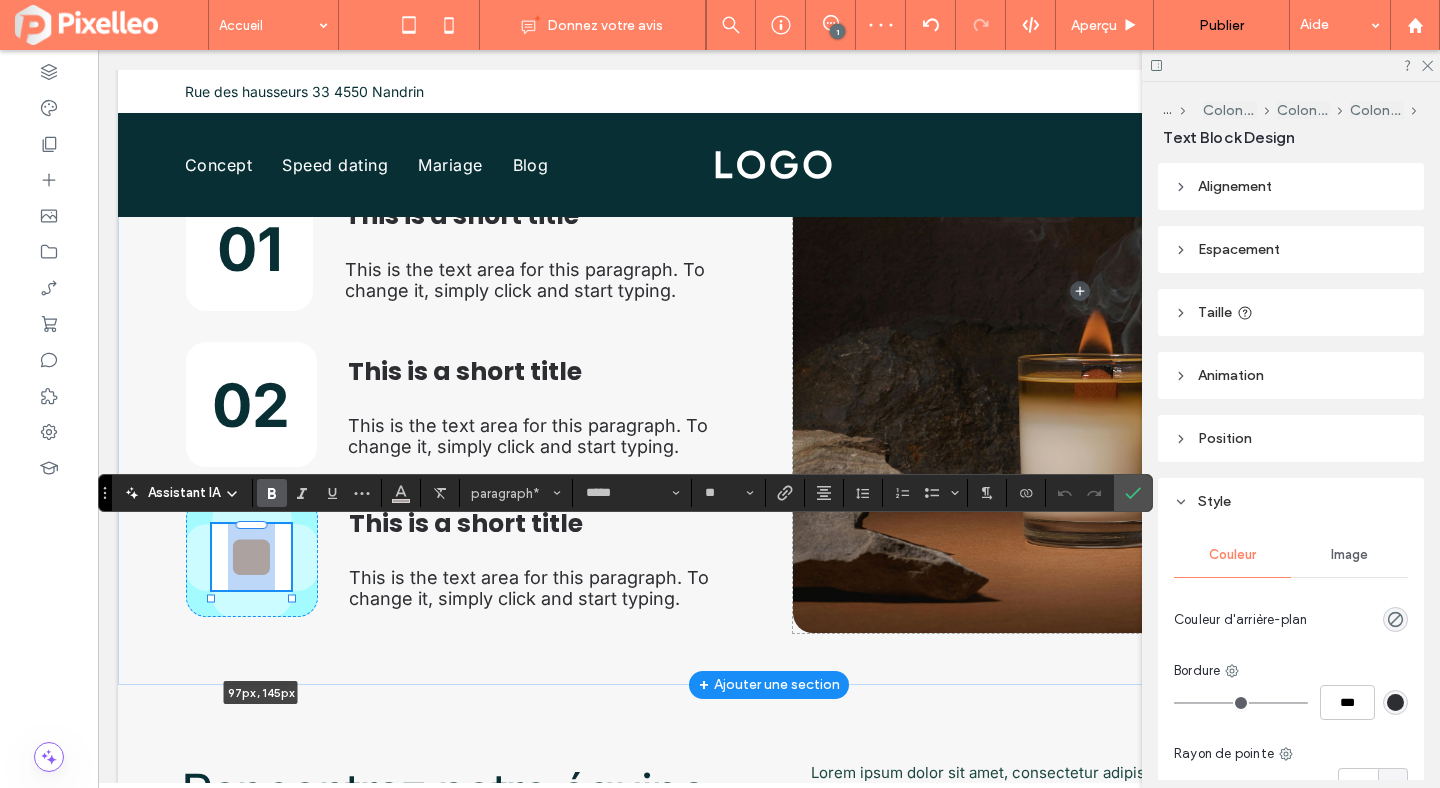 type on "**" 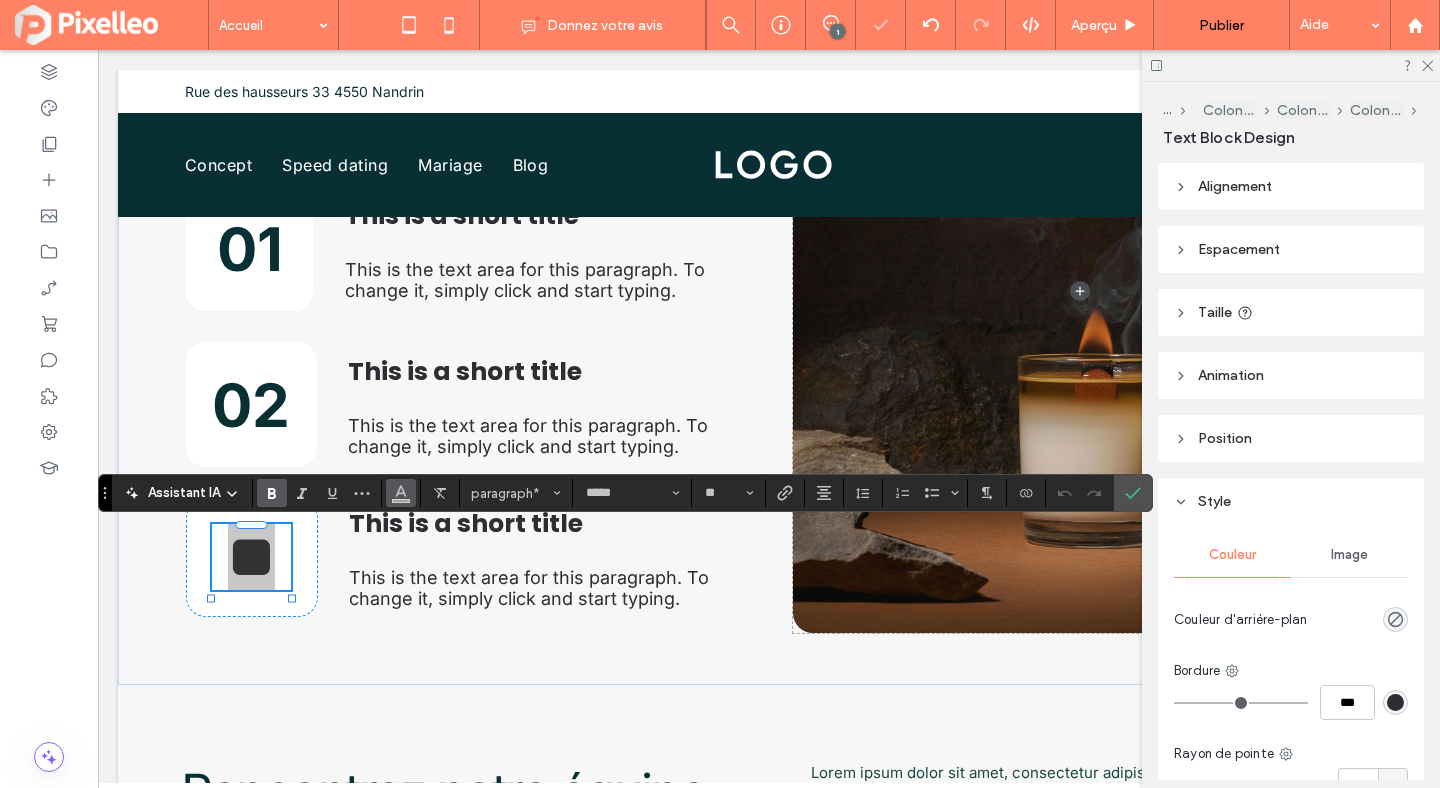 click 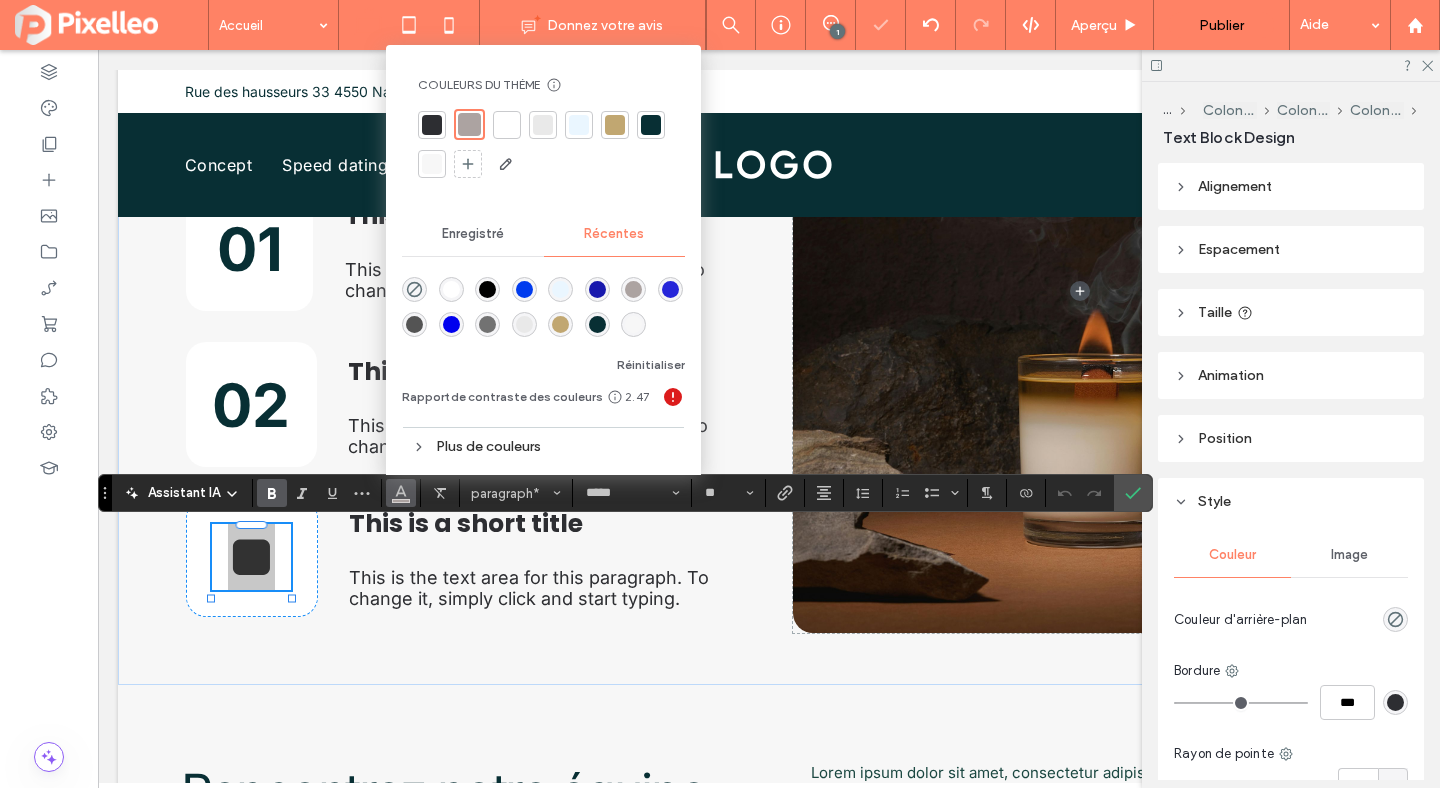 click at bounding box center (651, 125) 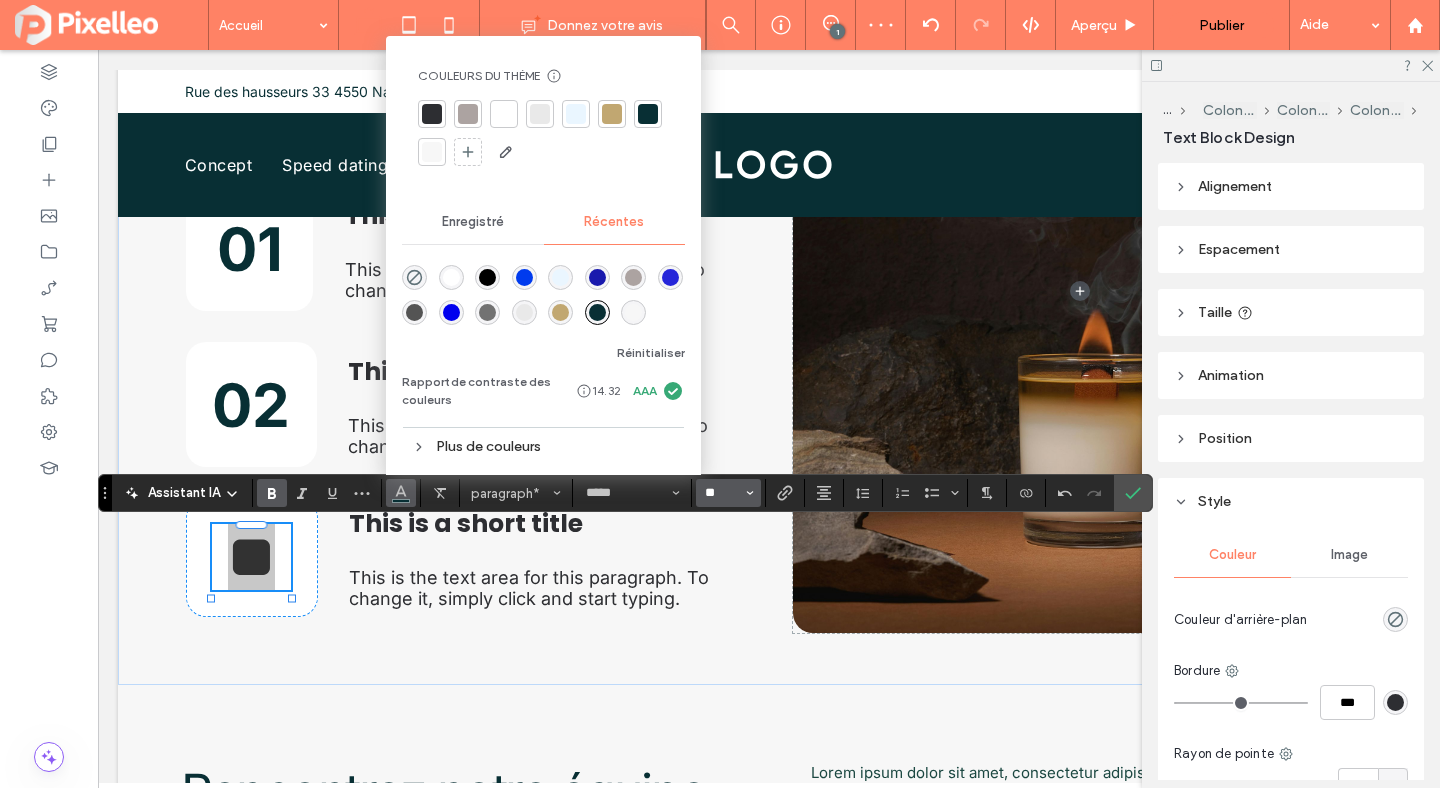 click on "**" at bounding box center (722, 493) 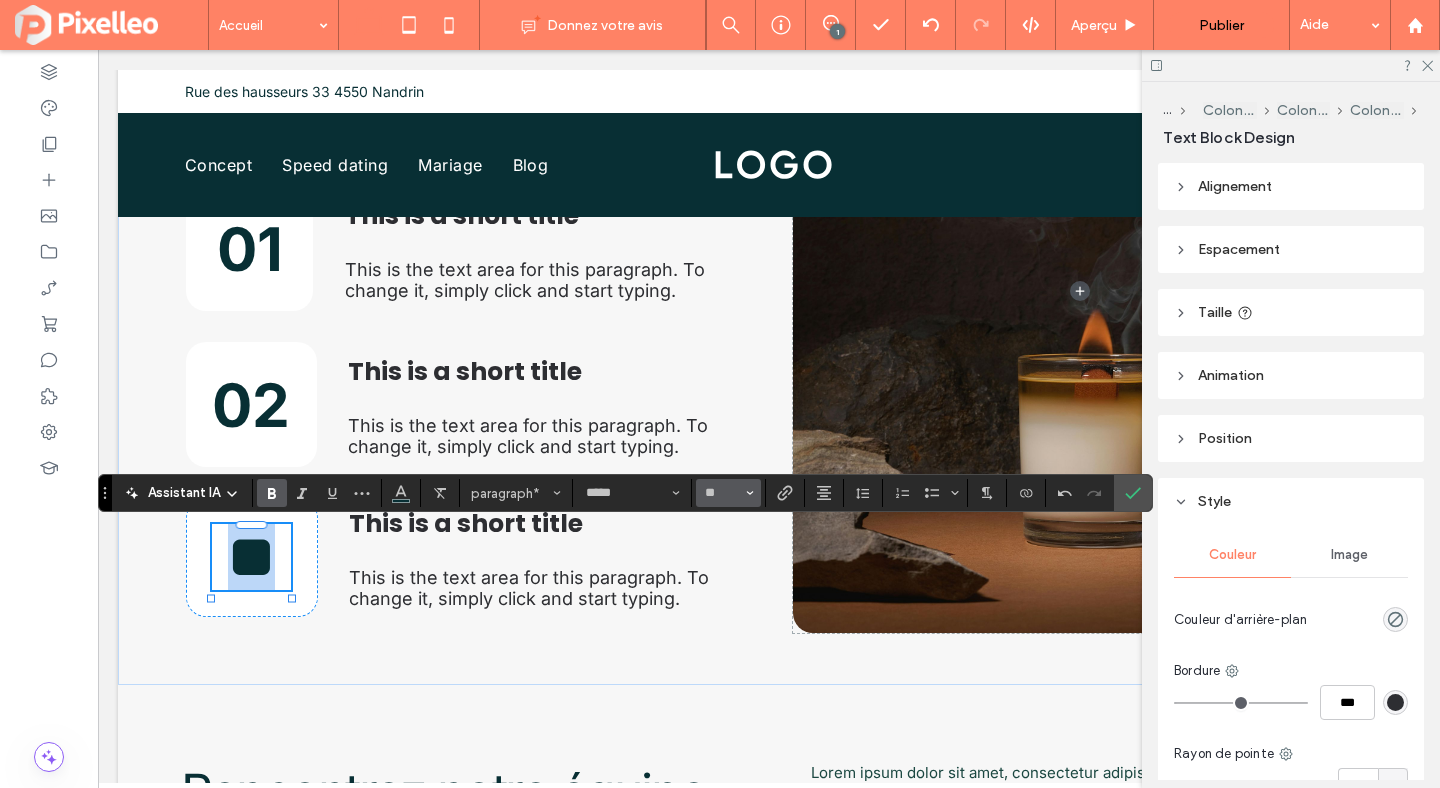 type on "**" 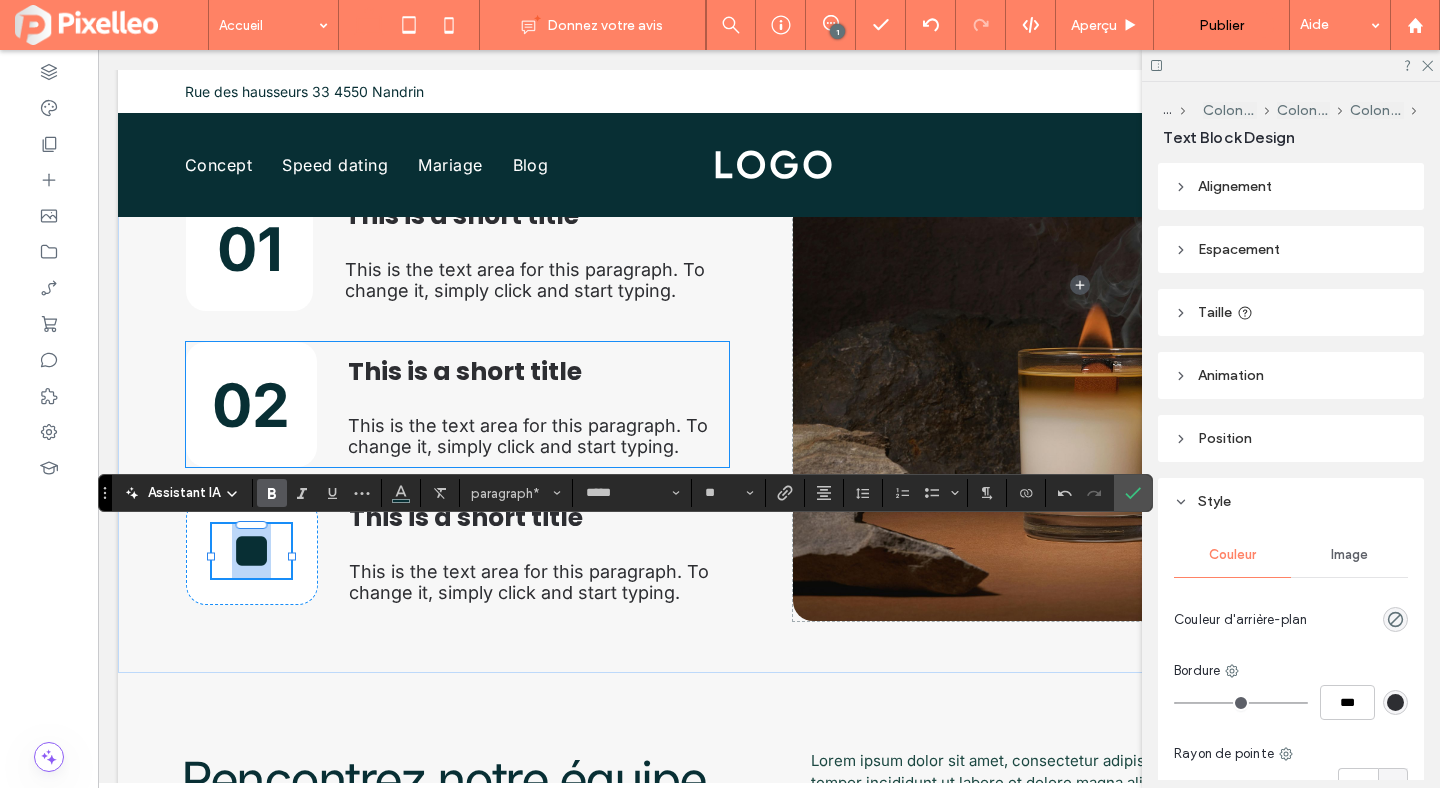 click on "02" at bounding box center (251, 405) 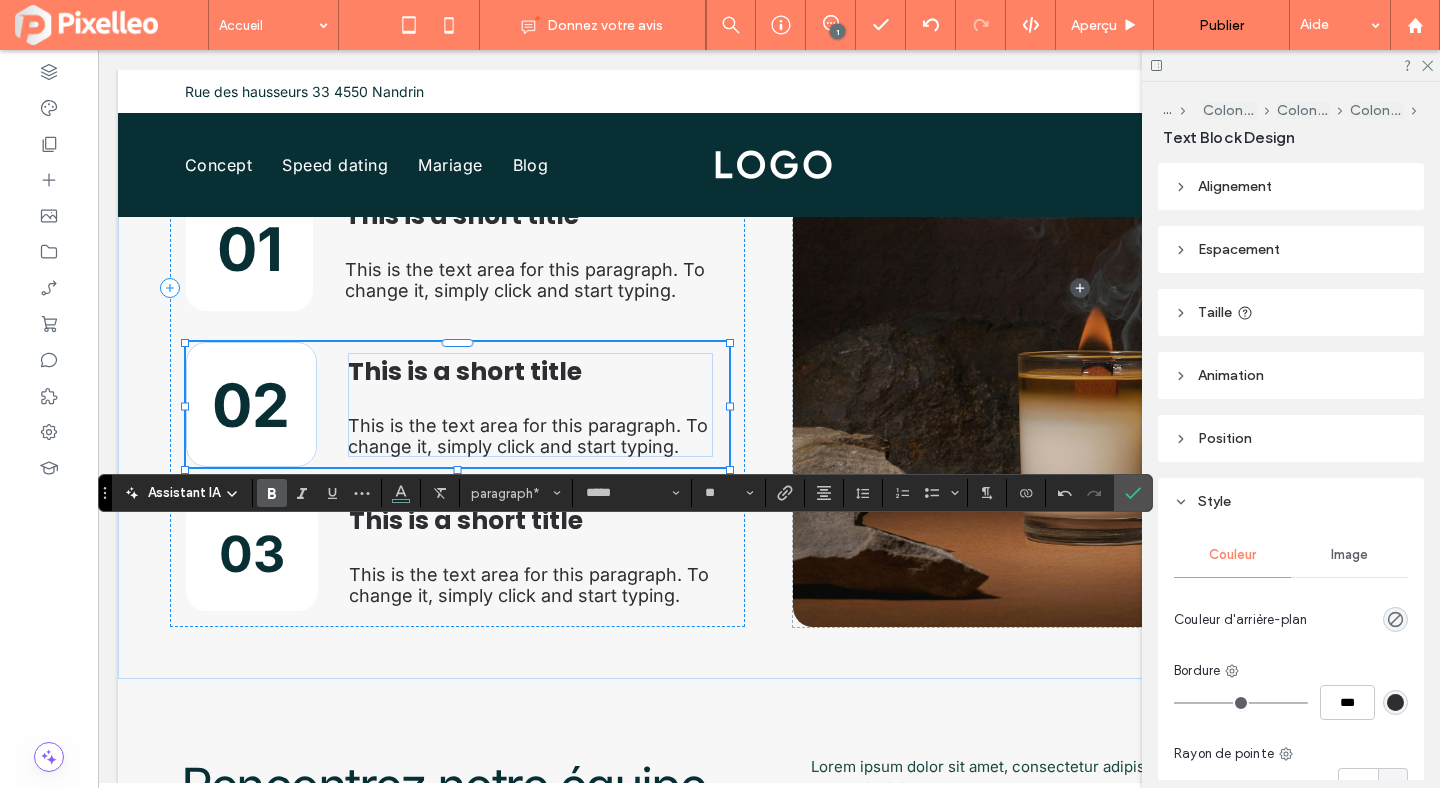 click on "02" at bounding box center (251, 405) 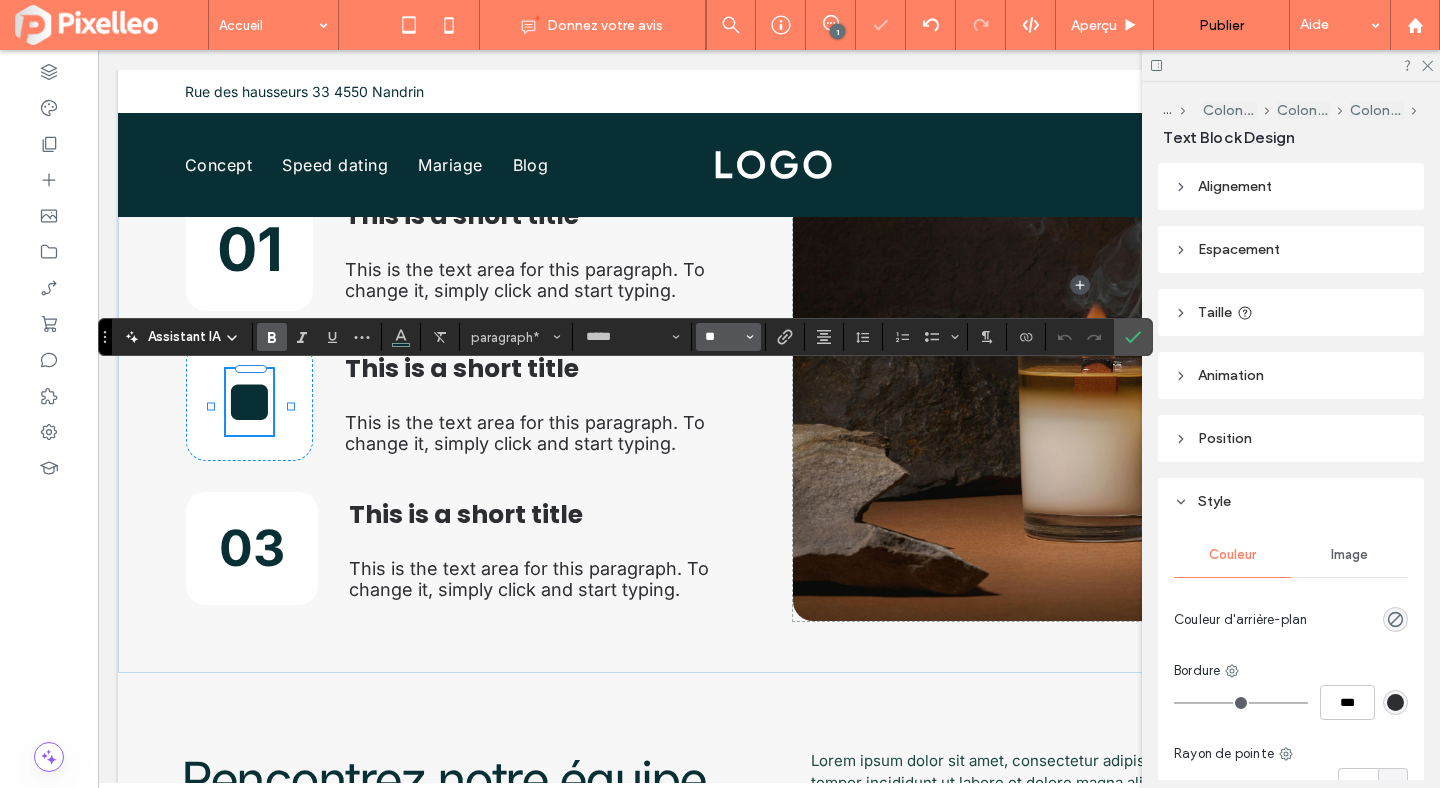 click on "**" at bounding box center (722, 337) 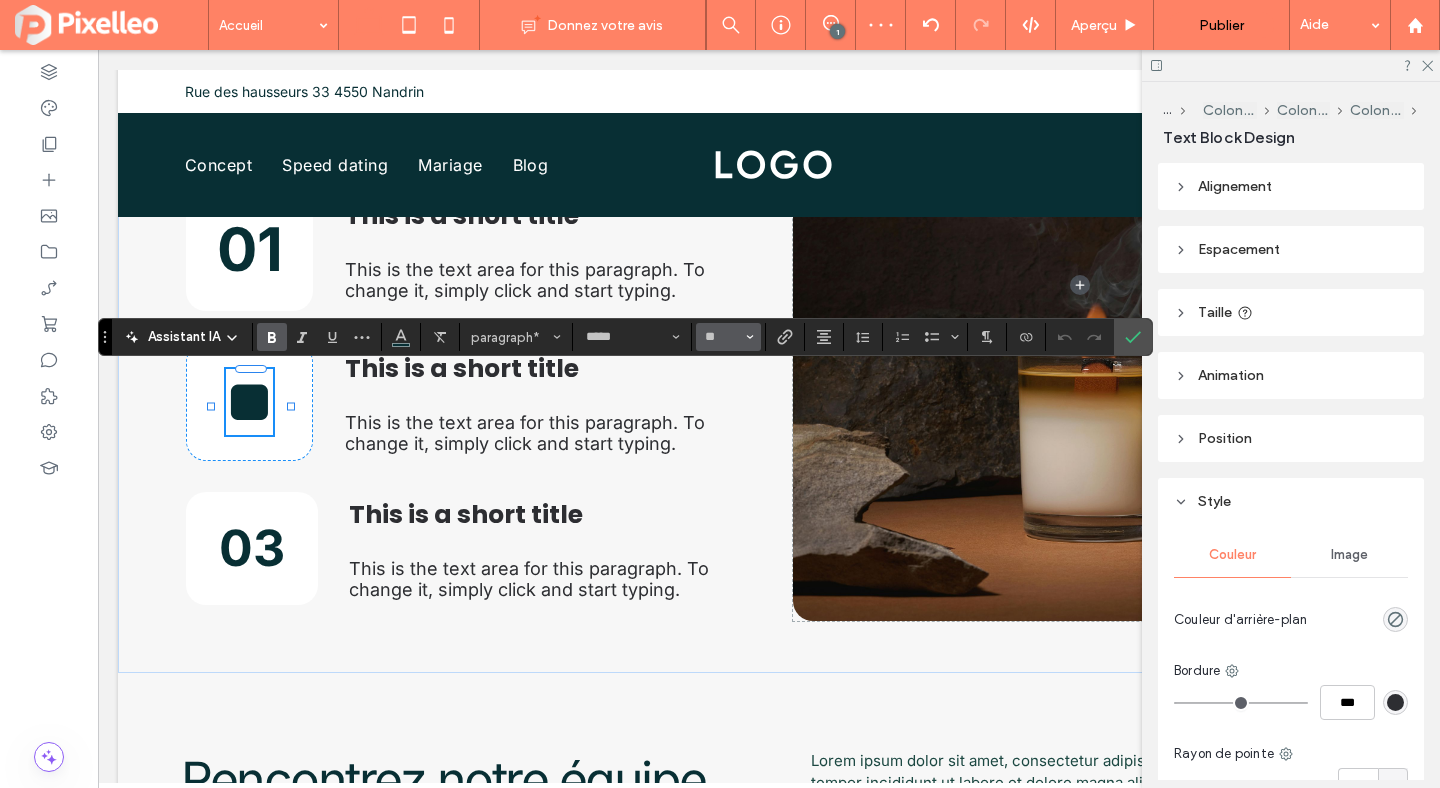 type on "**" 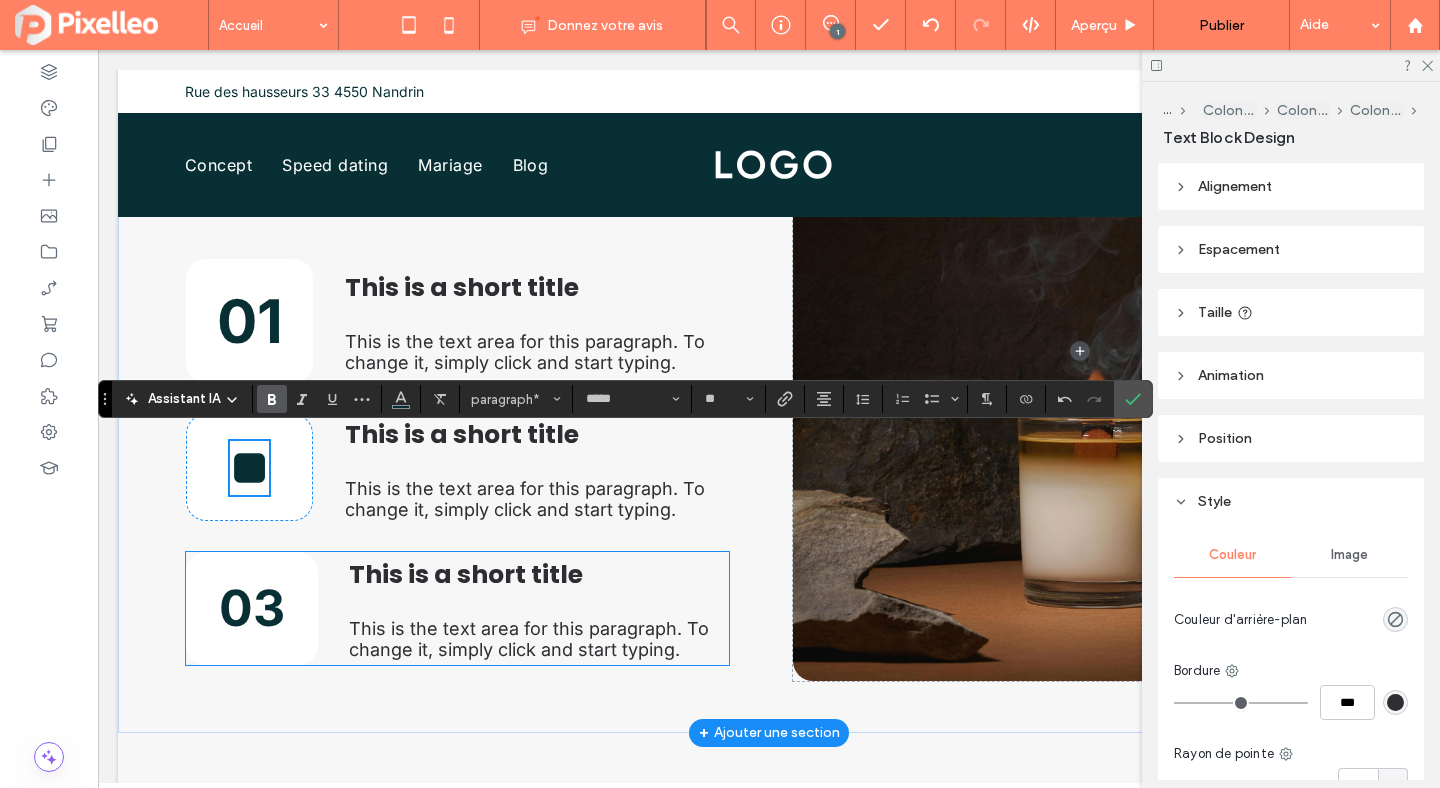 scroll, scrollTop: 3498, scrollLeft: 0, axis: vertical 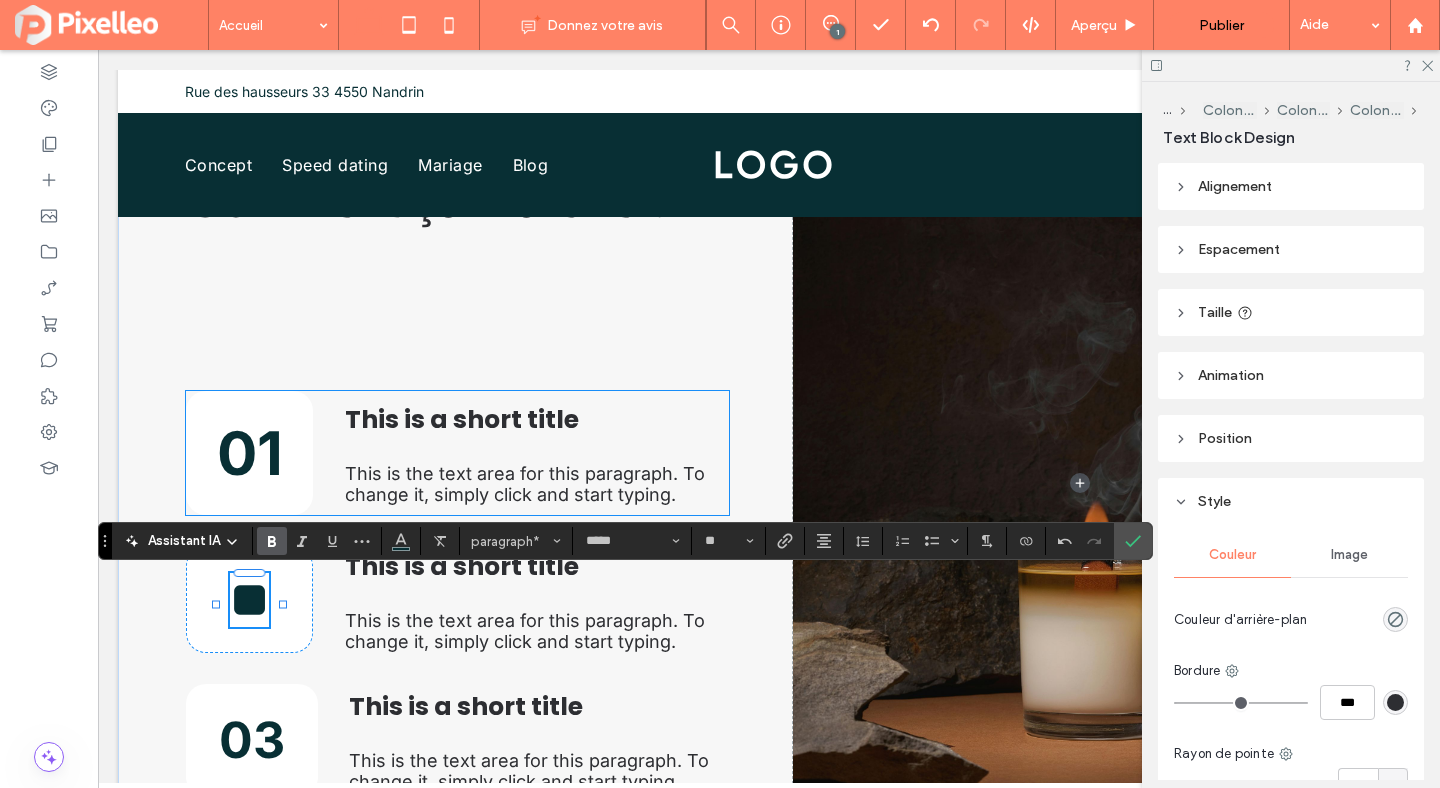 click on "01" at bounding box center [250, 453] 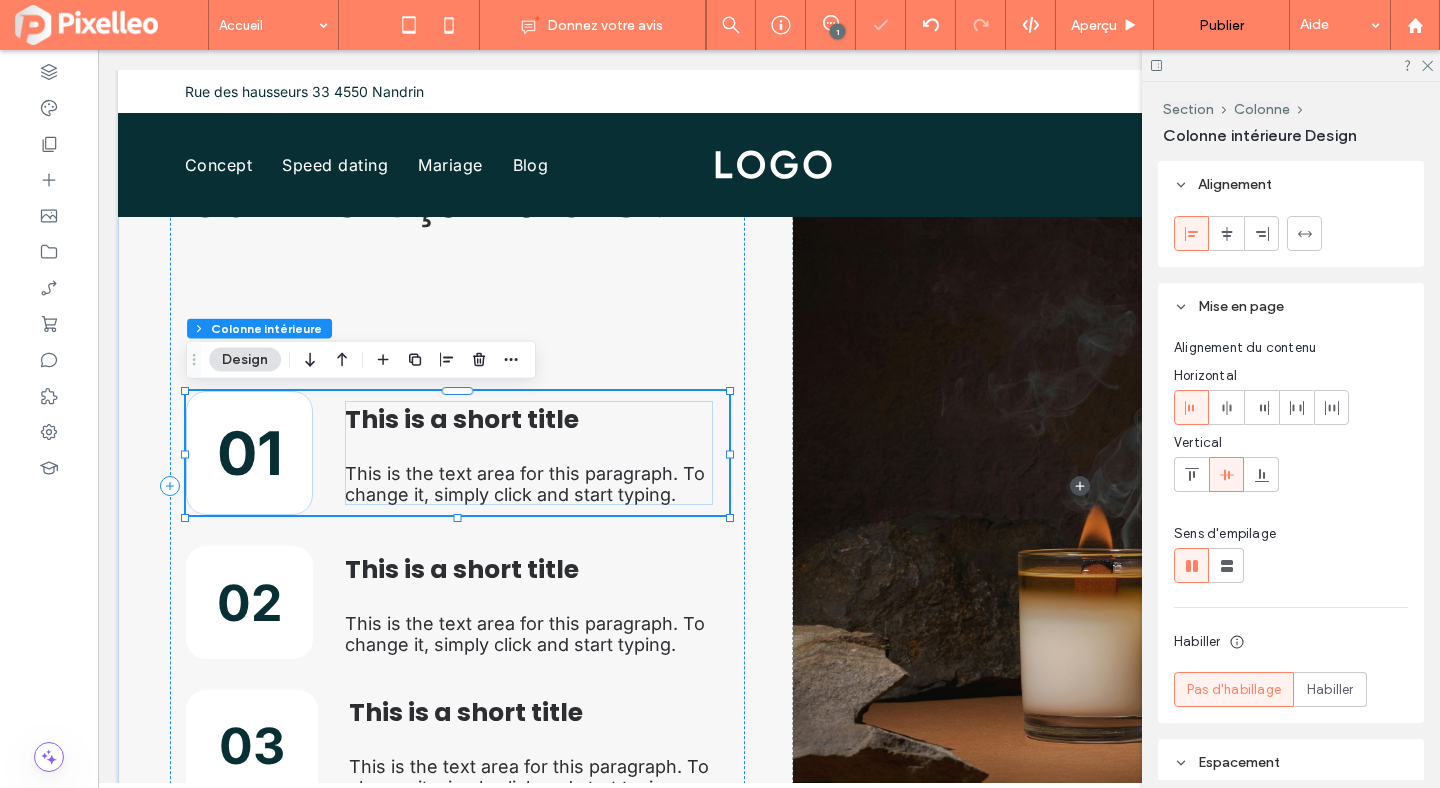 click on "01" at bounding box center [250, 453] 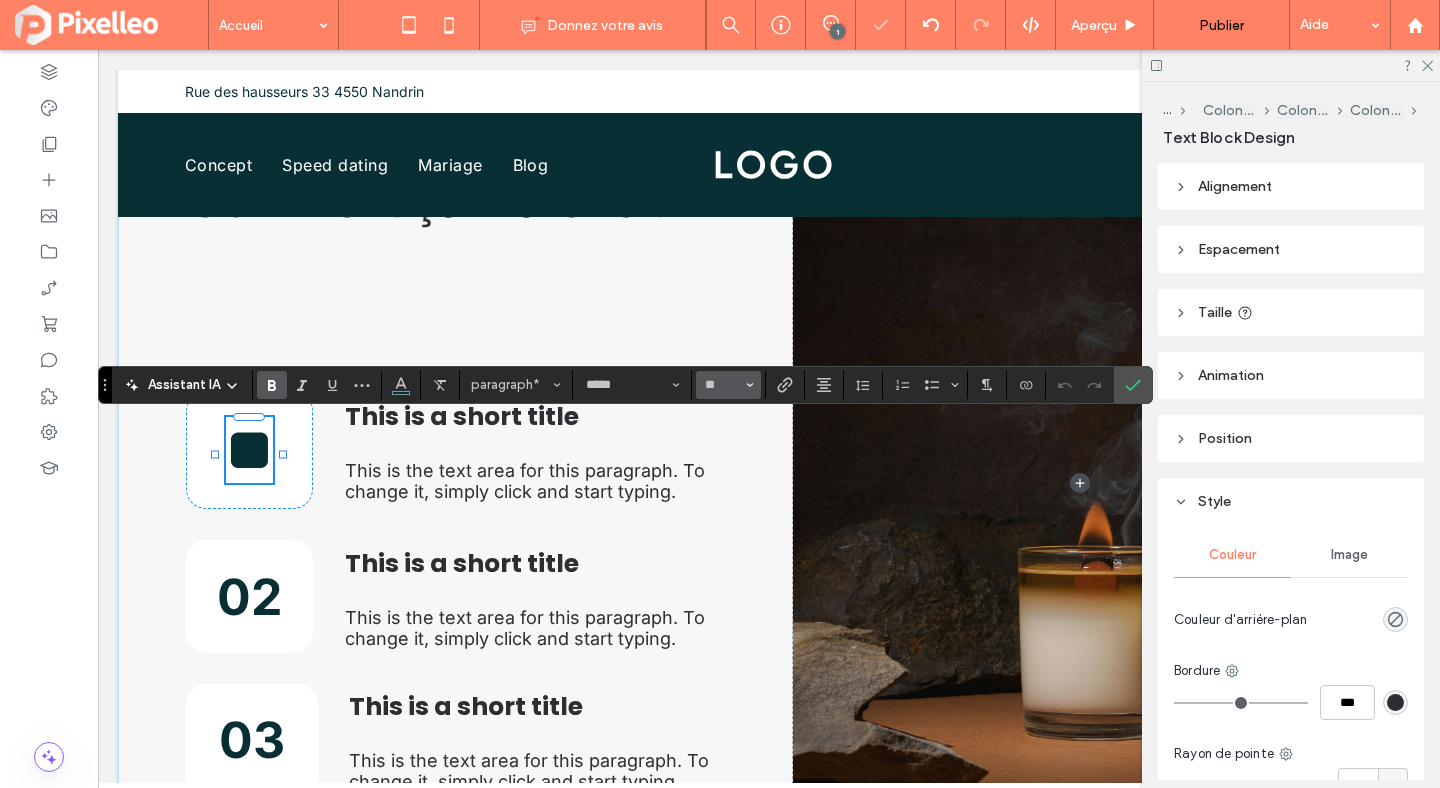 click on "**" at bounding box center [728, 385] 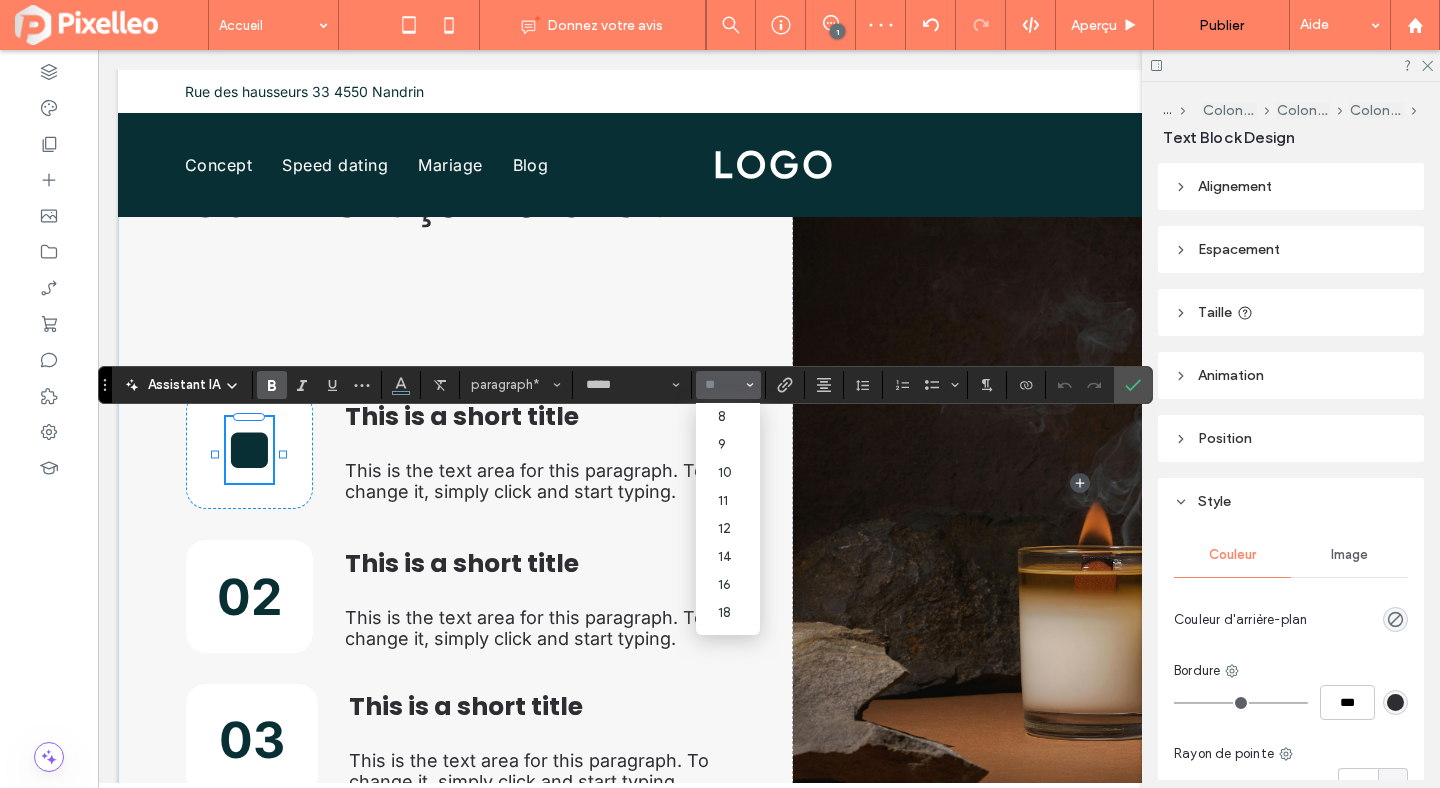 click at bounding box center [722, 385] 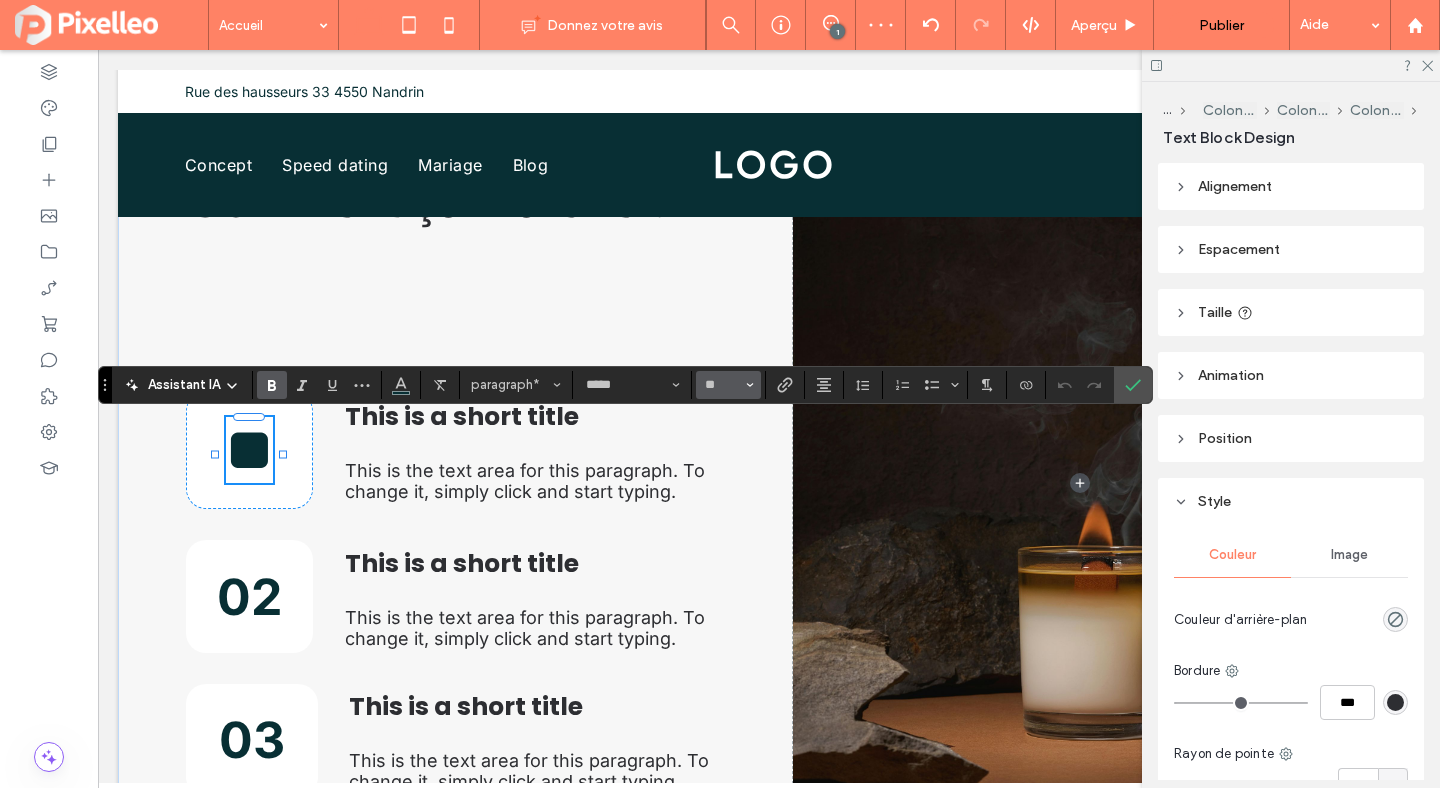 type on "**" 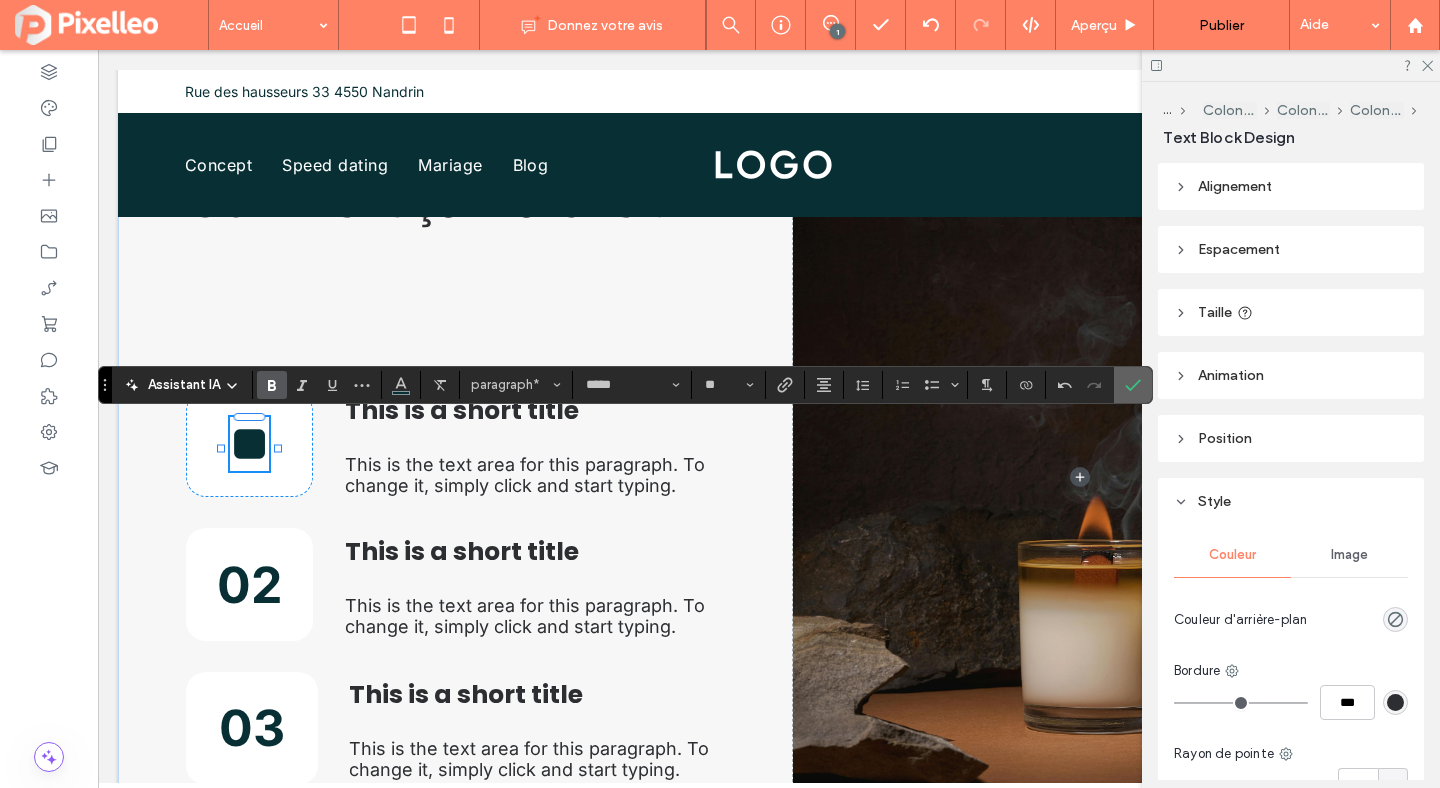click 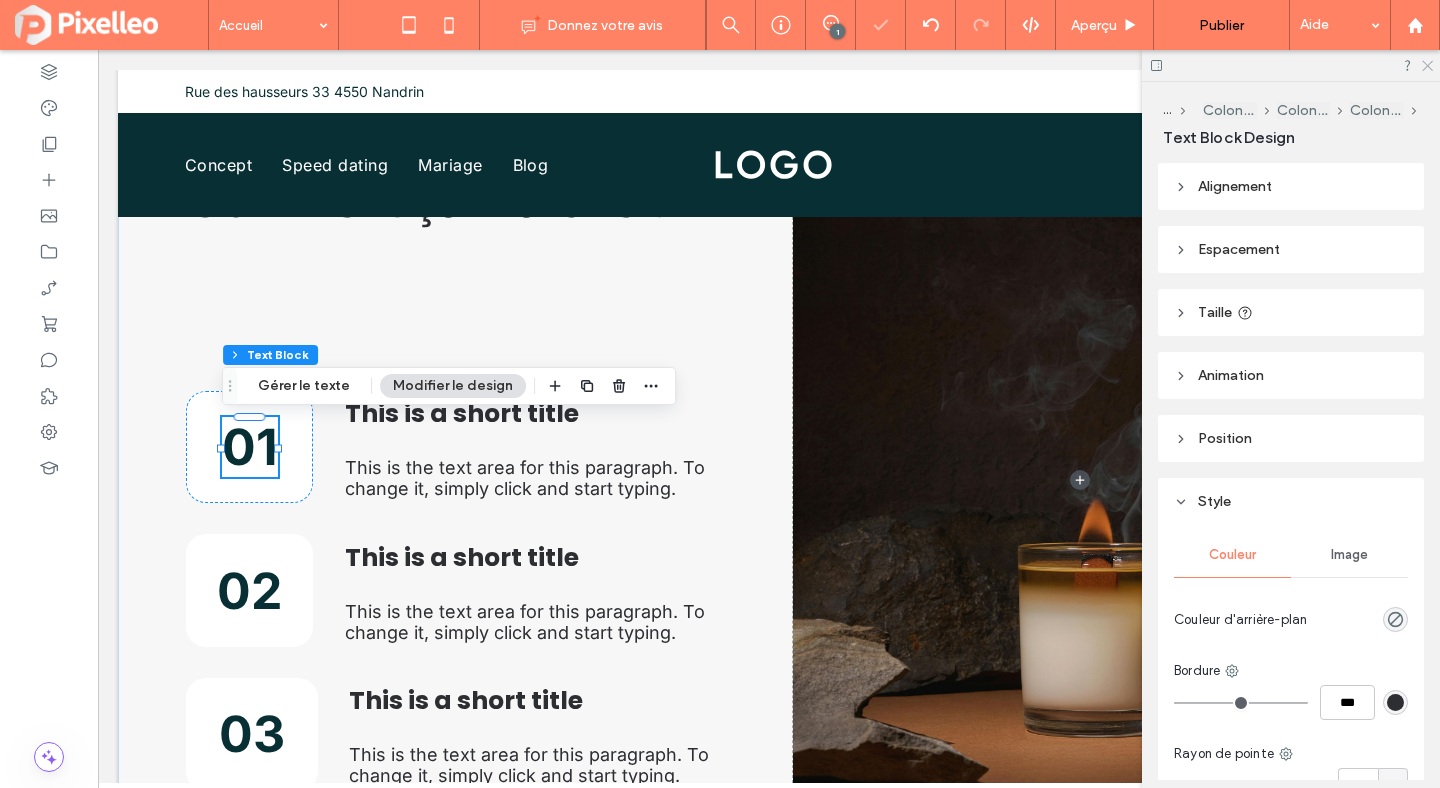 click 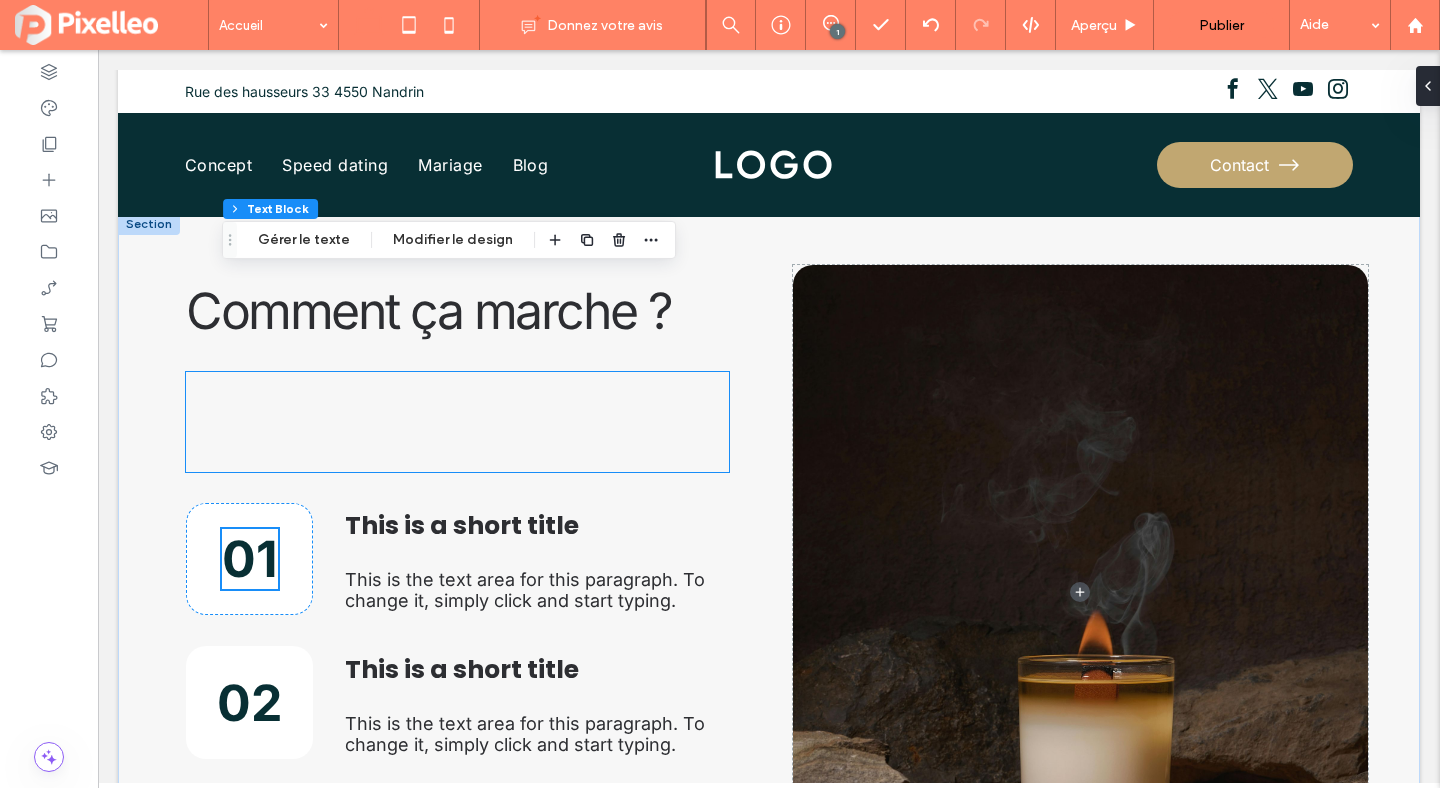 scroll, scrollTop: 3275, scrollLeft: 0, axis: vertical 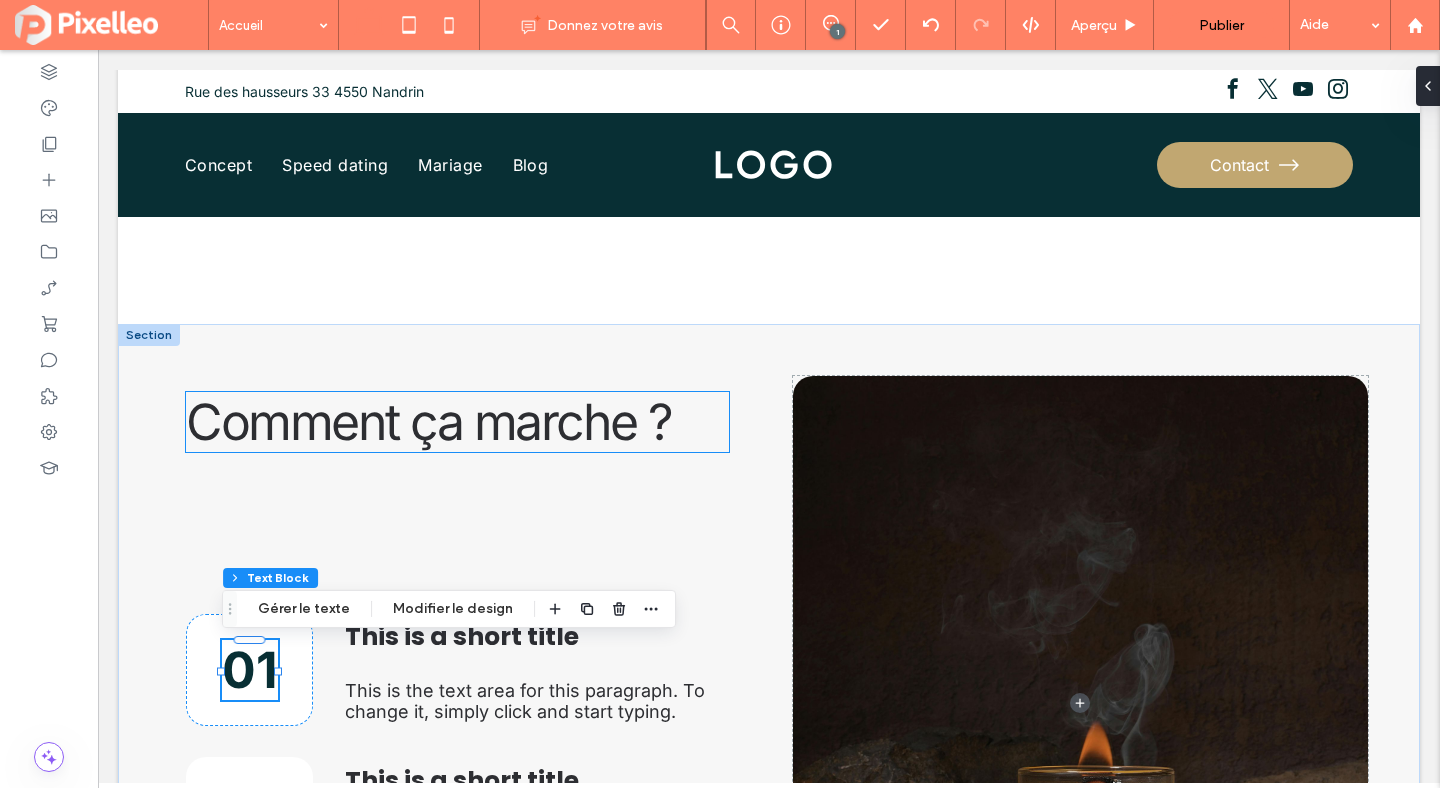 click on "Comment ça marche ?" at bounding box center [429, 422] 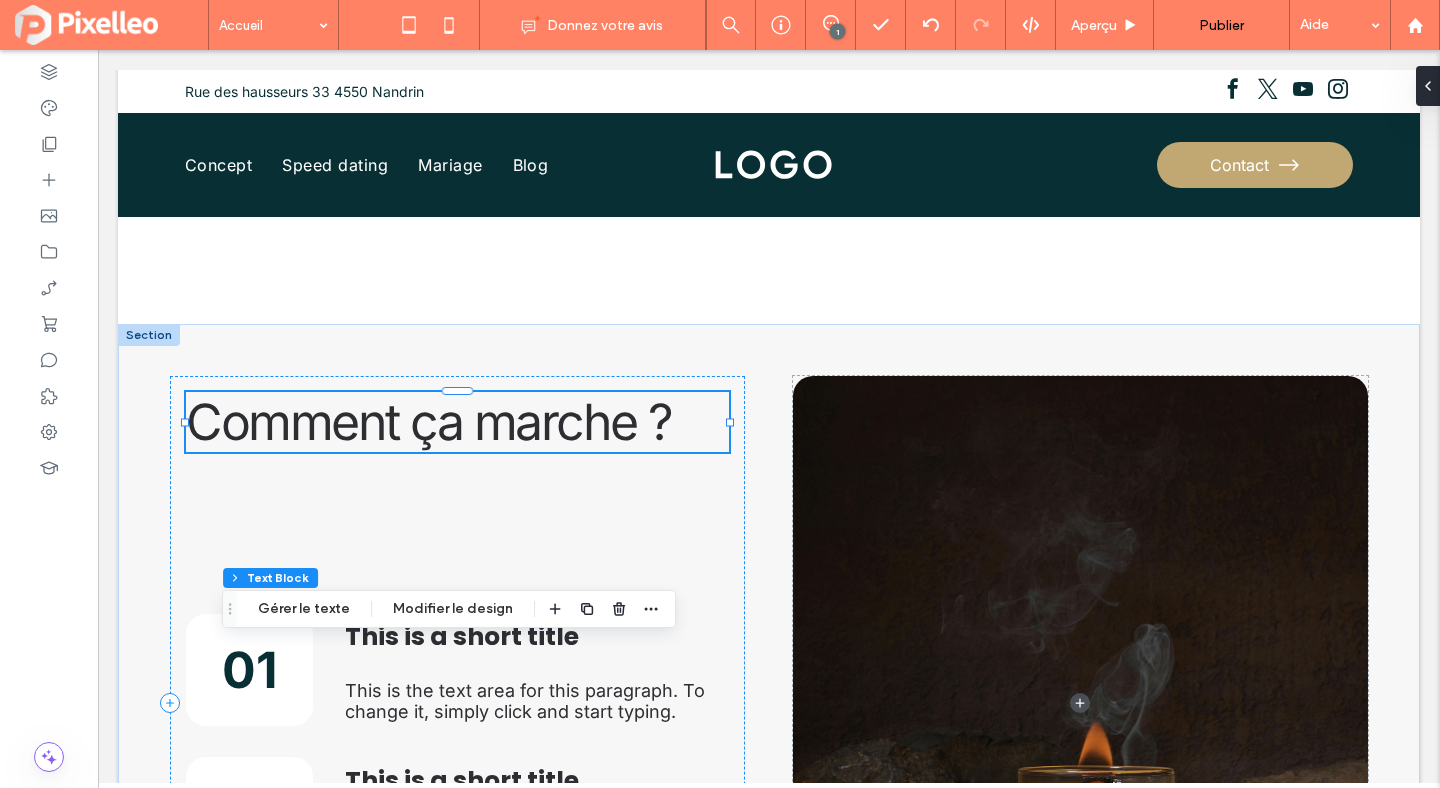 click on "Comment ça marche ?" at bounding box center (429, 422) 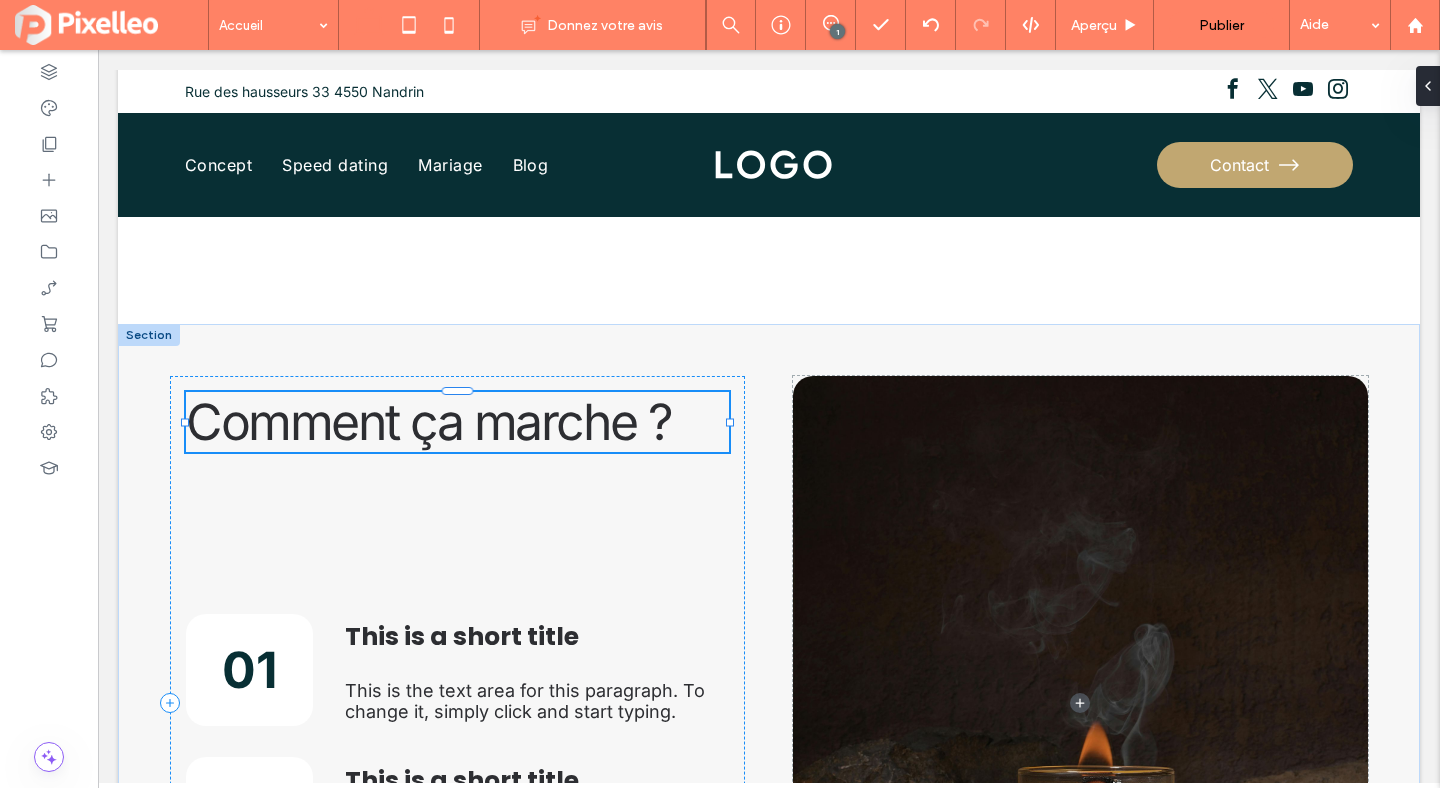 type on "*****" 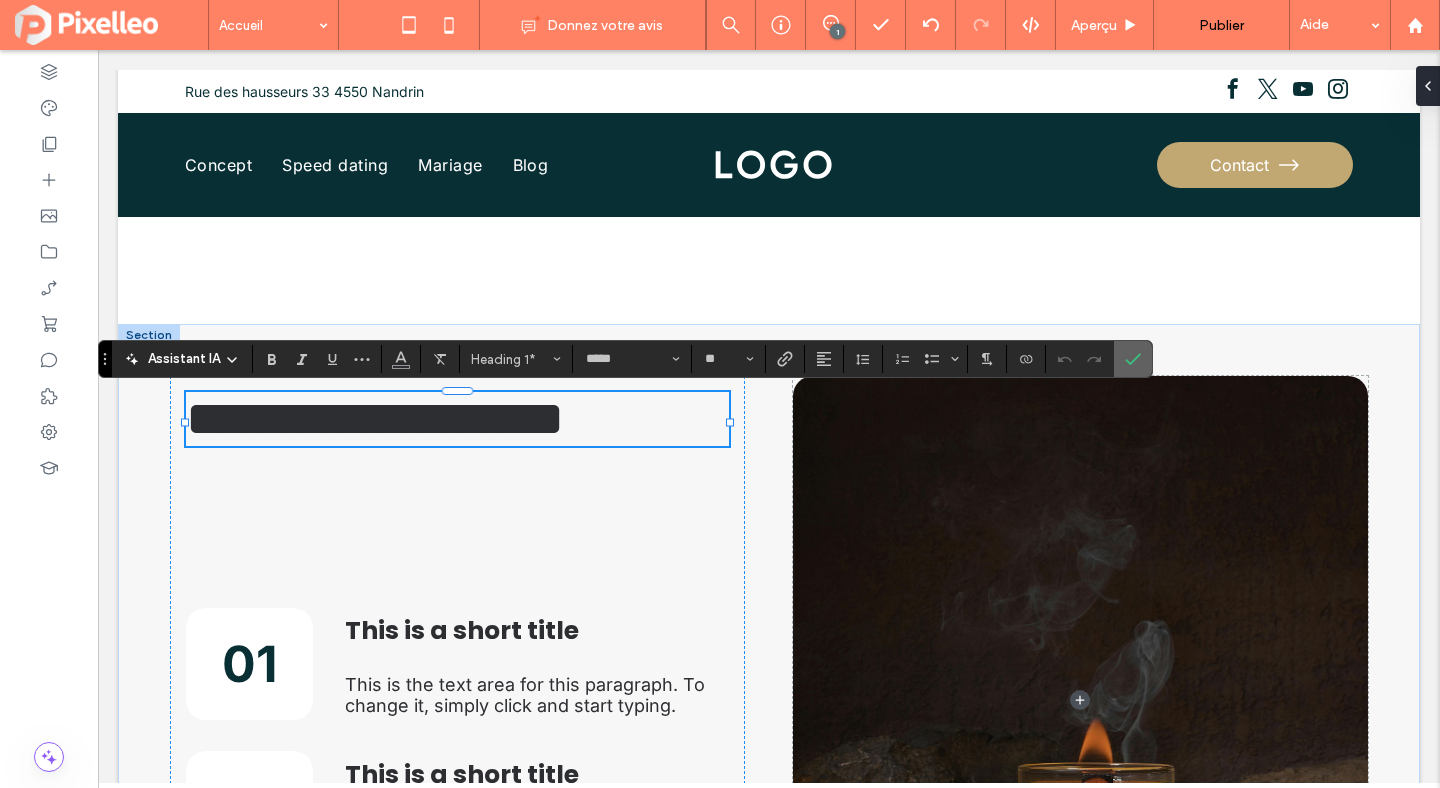 click 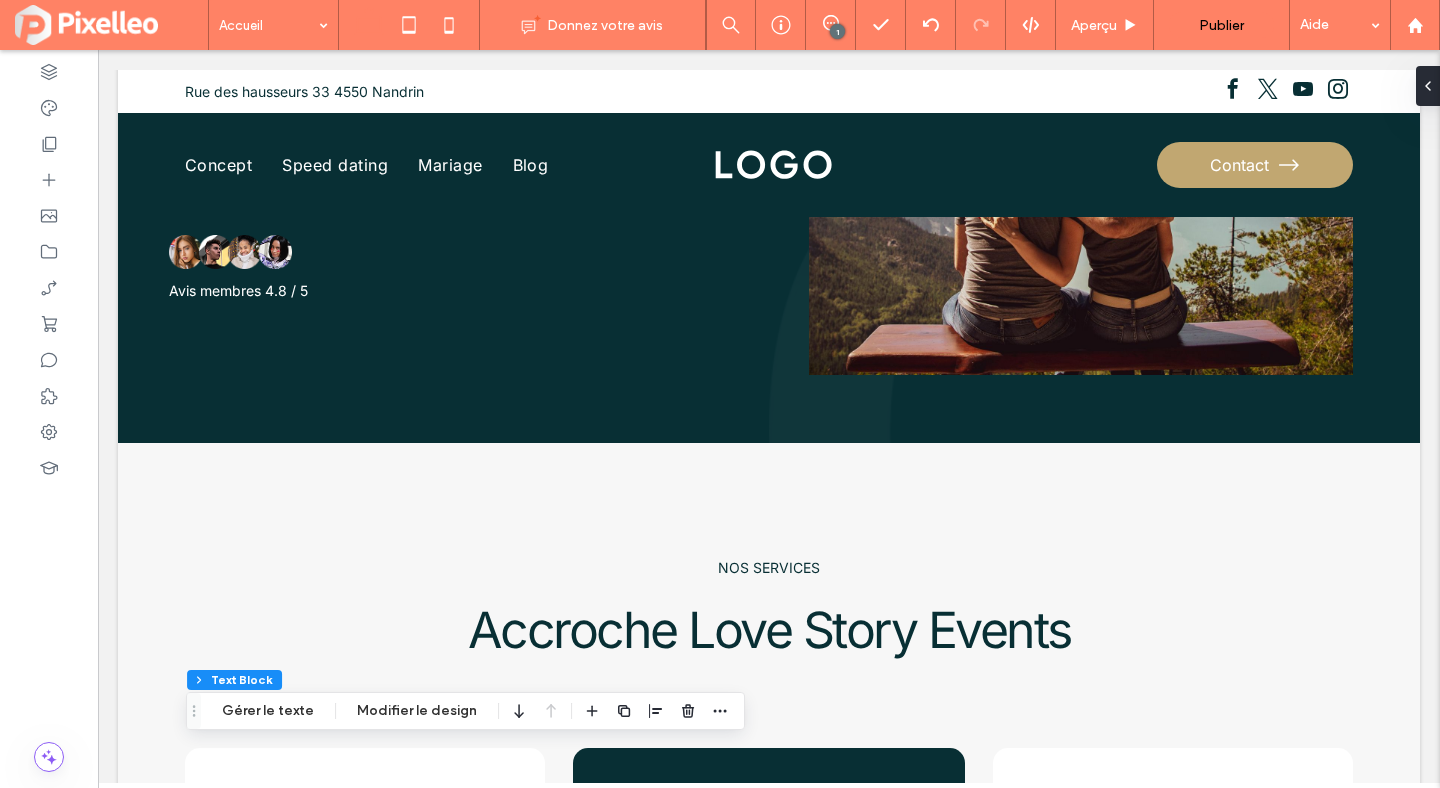 scroll, scrollTop: 0, scrollLeft: 0, axis: both 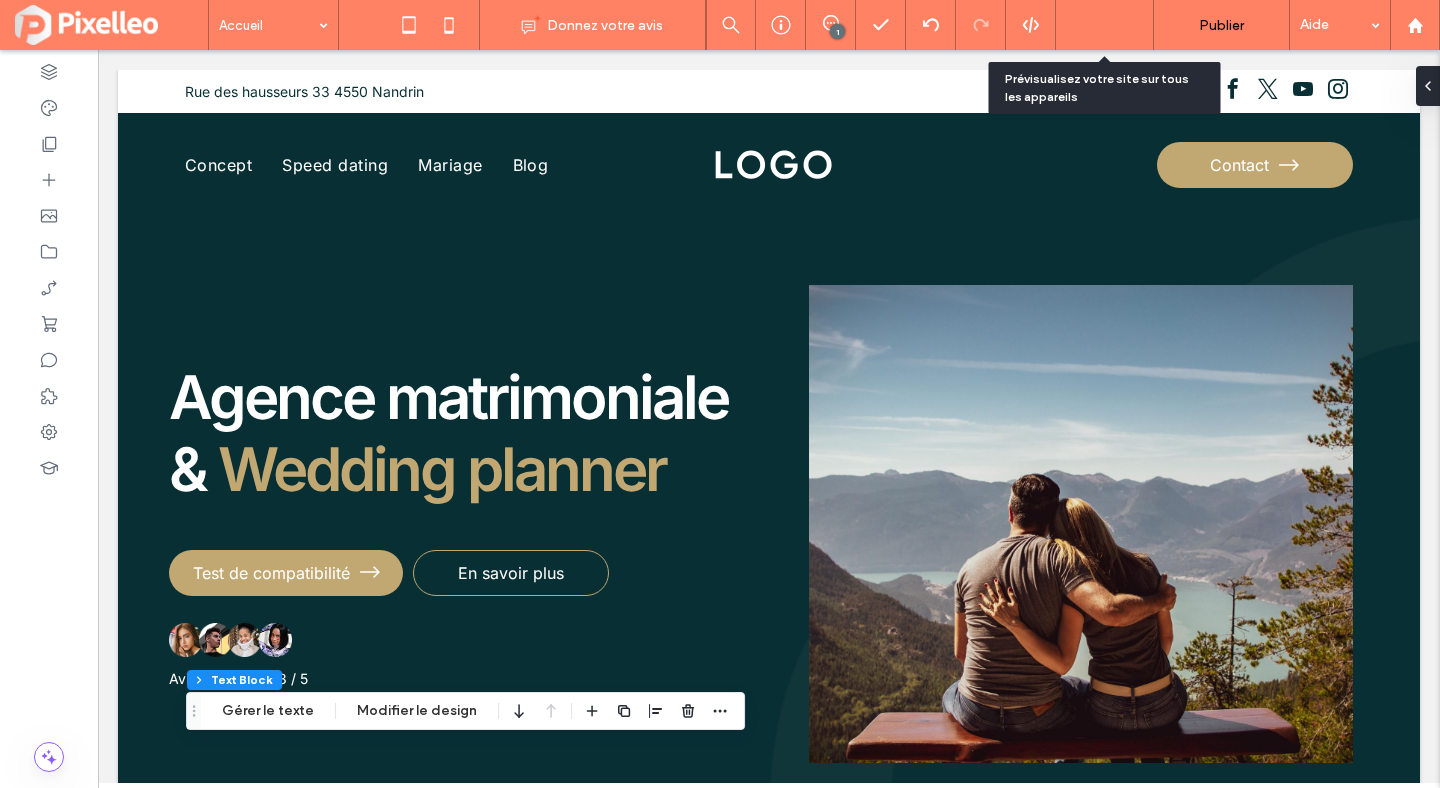 click on "Aperçu" at bounding box center (1094, 25) 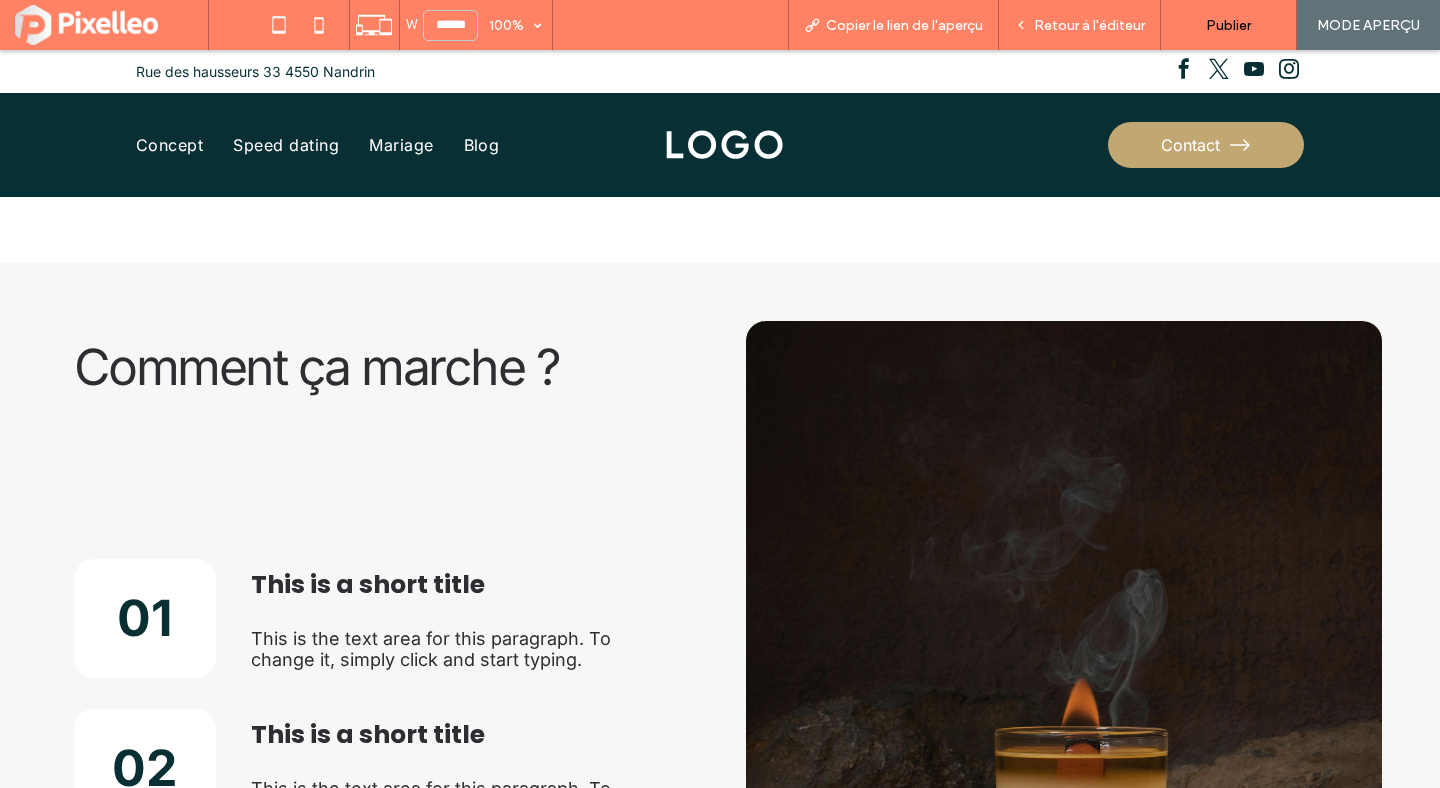 scroll, scrollTop: 3361, scrollLeft: 0, axis: vertical 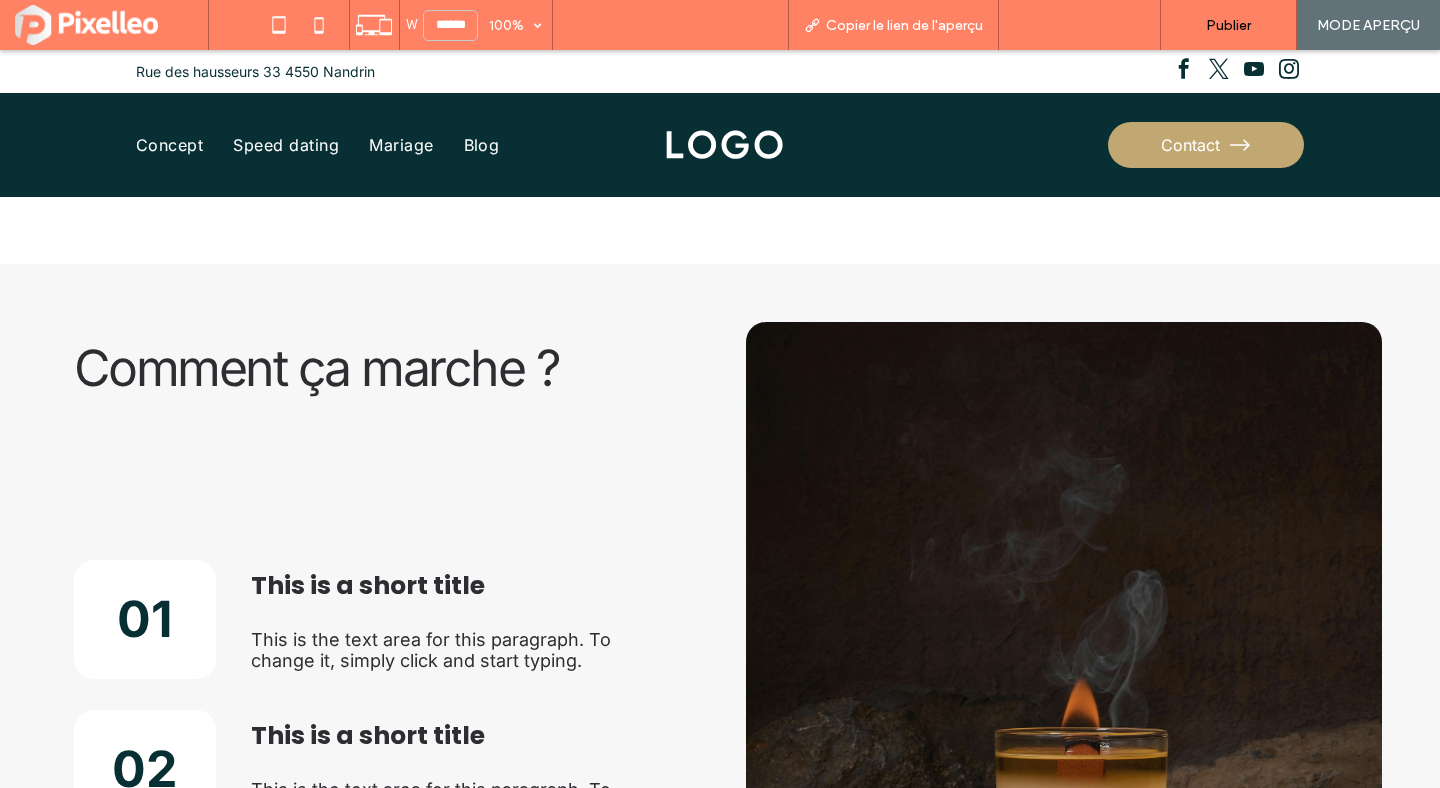 click on "Retour à l'éditeur" at bounding box center (1089, 25) 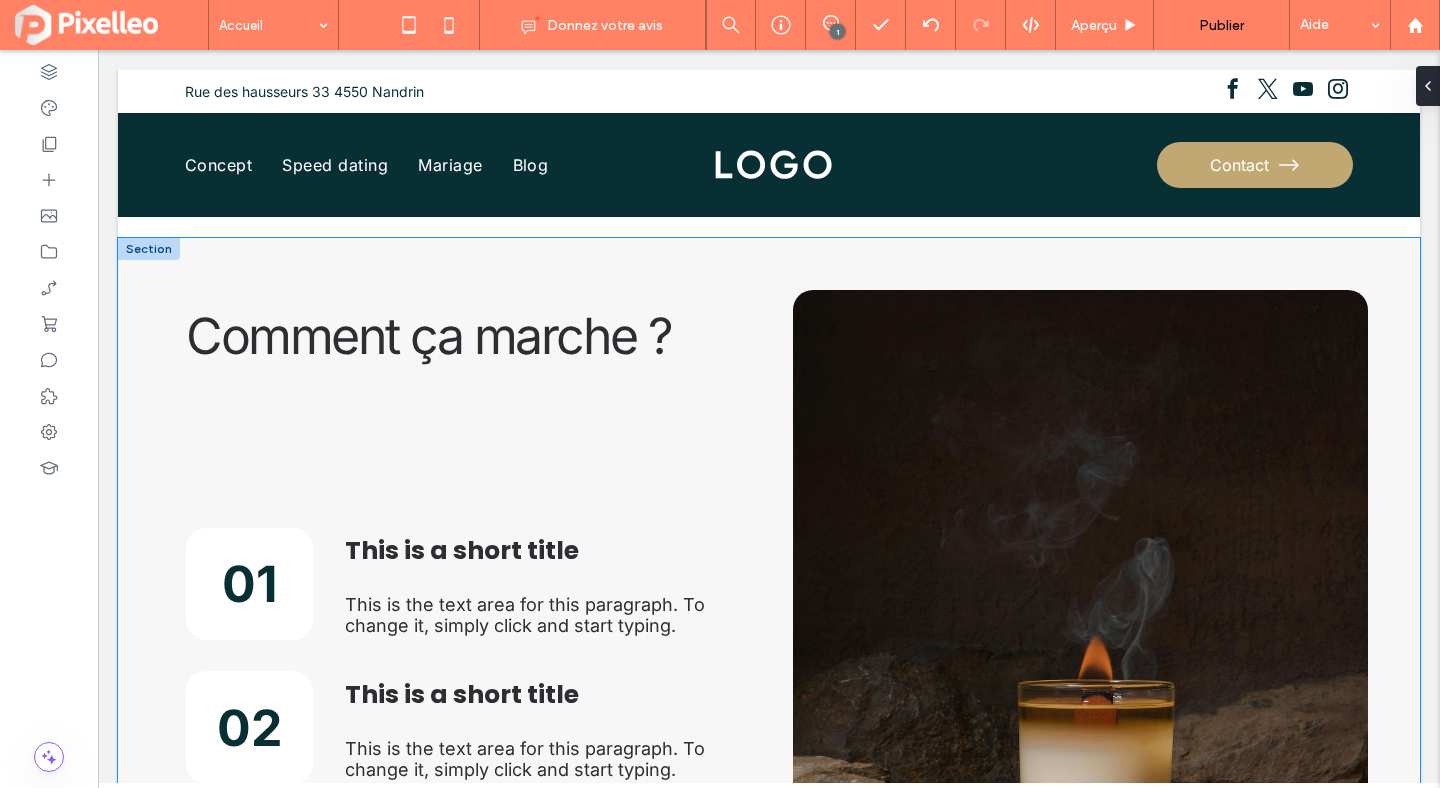 click on "Comment ça marche ?
01
This is a short title
This is the text area for this paragraph. To change it, simply click and start typing.
02
This is a short title
This is the text area for this paragraph. To change it, simply click and start typing.
03
This is a short title
This is the text area for this paragraph. To change it, simply click and start typing." at bounding box center [769, 617] 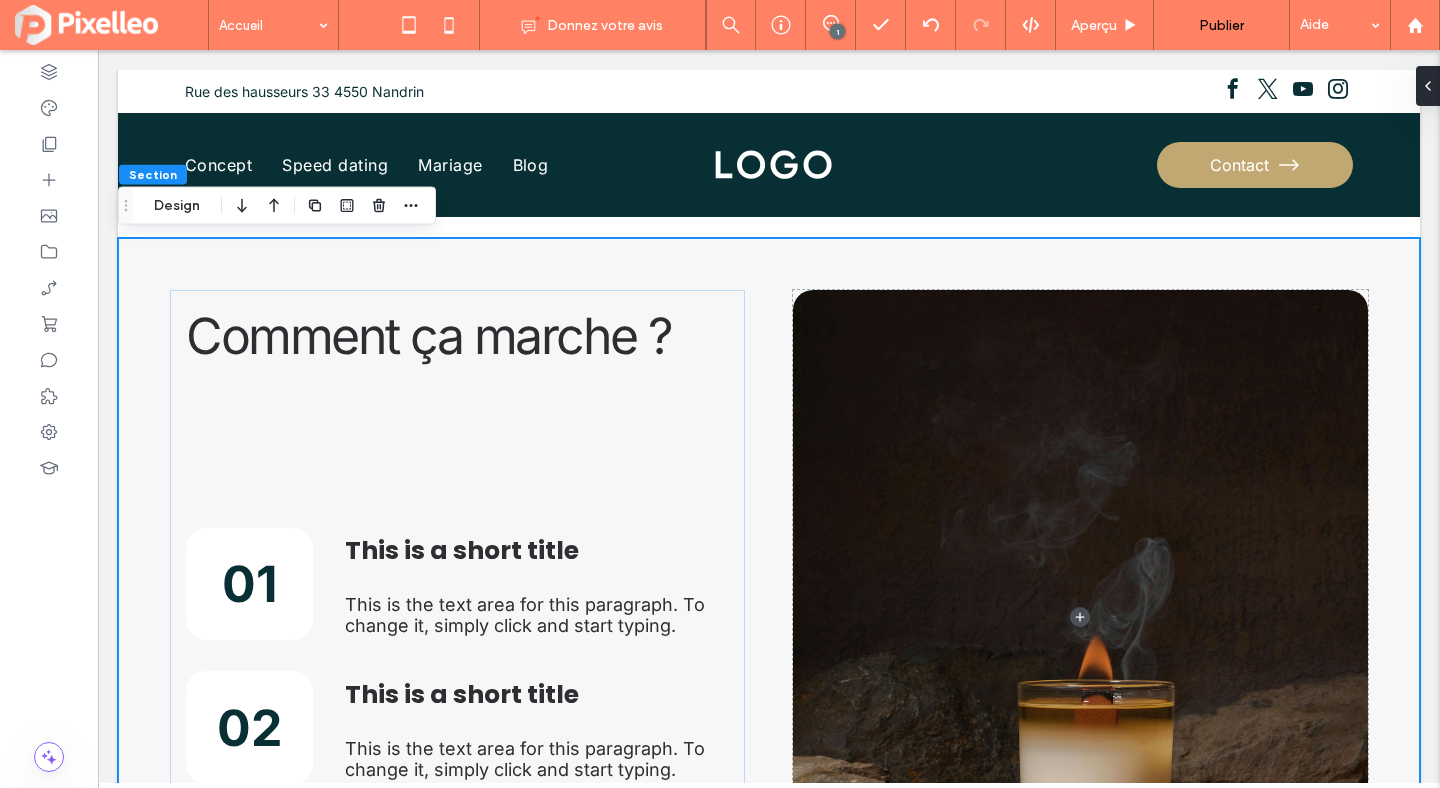 click on "Section Design" at bounding box center (277, 206) 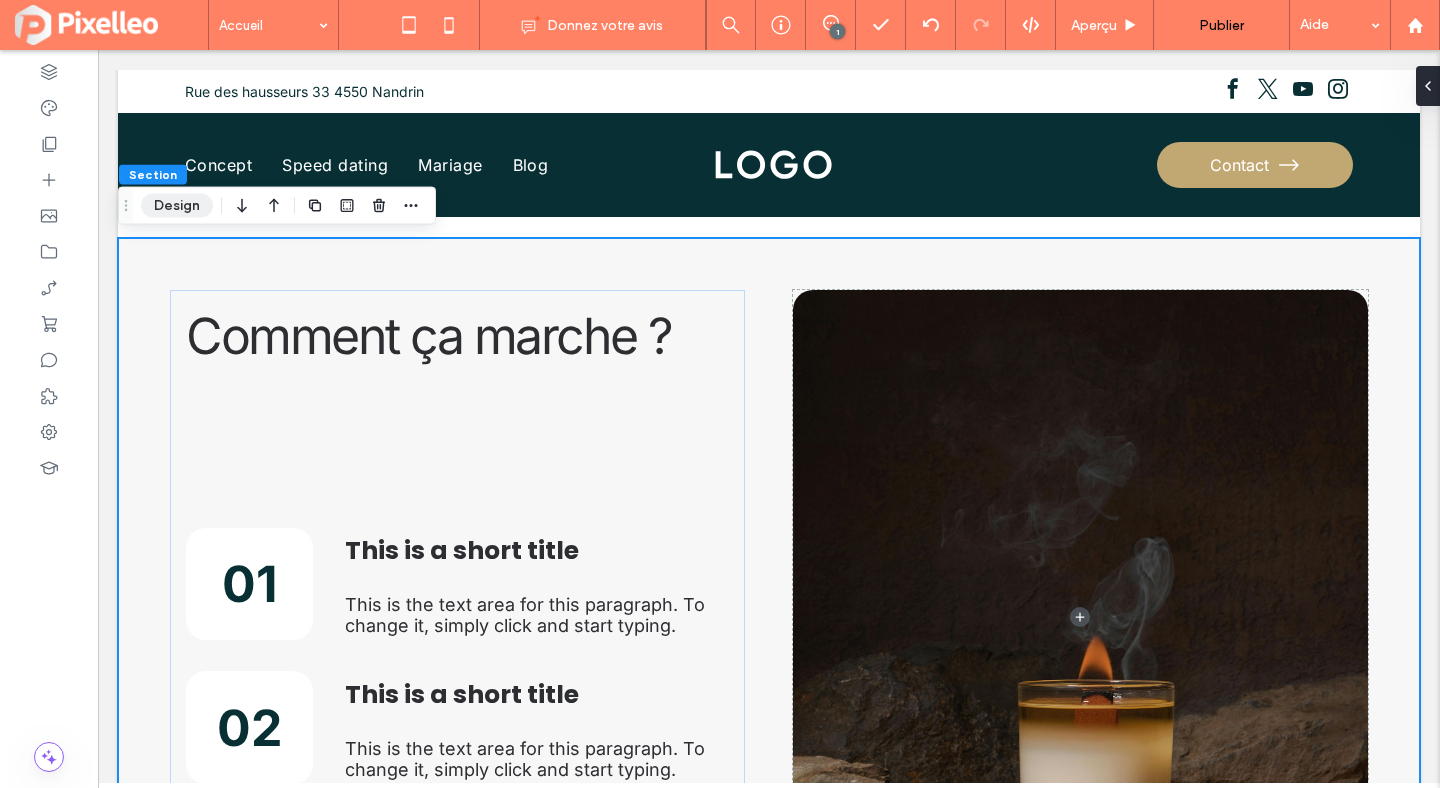 click on "Design" at bounding box center [177, 206] 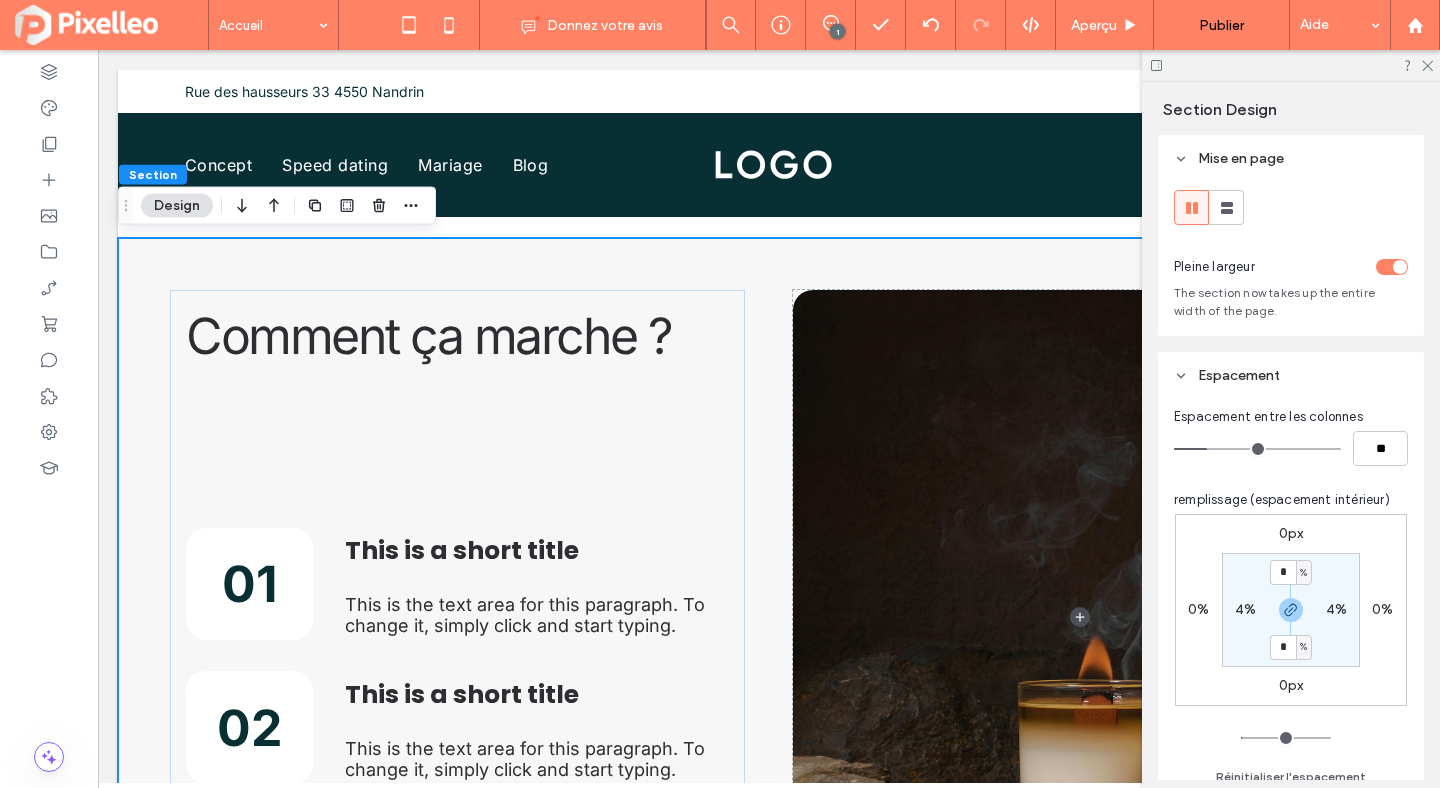 click at bounding box center (1400, 267) 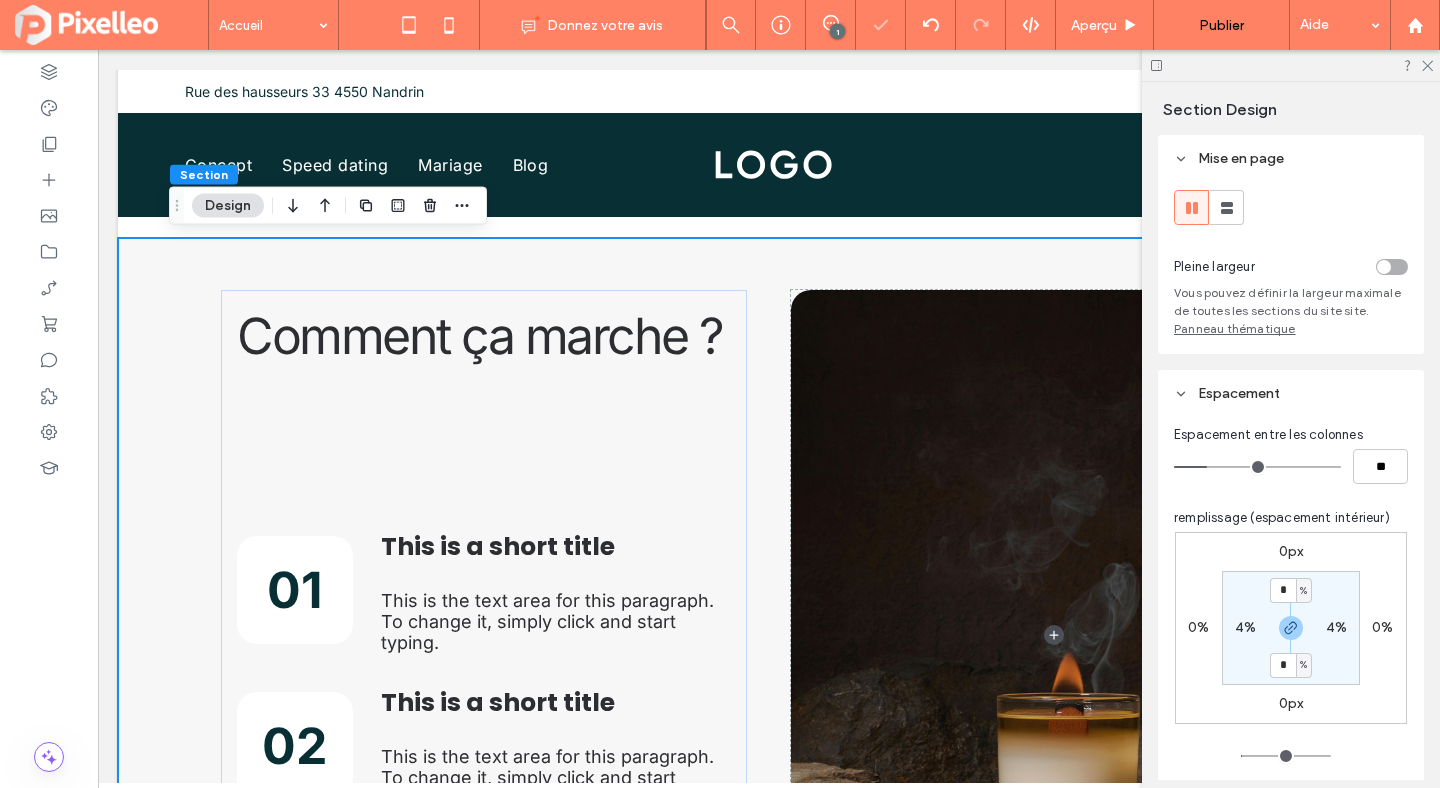 click on "4%" at bounding box center [1245, 627] 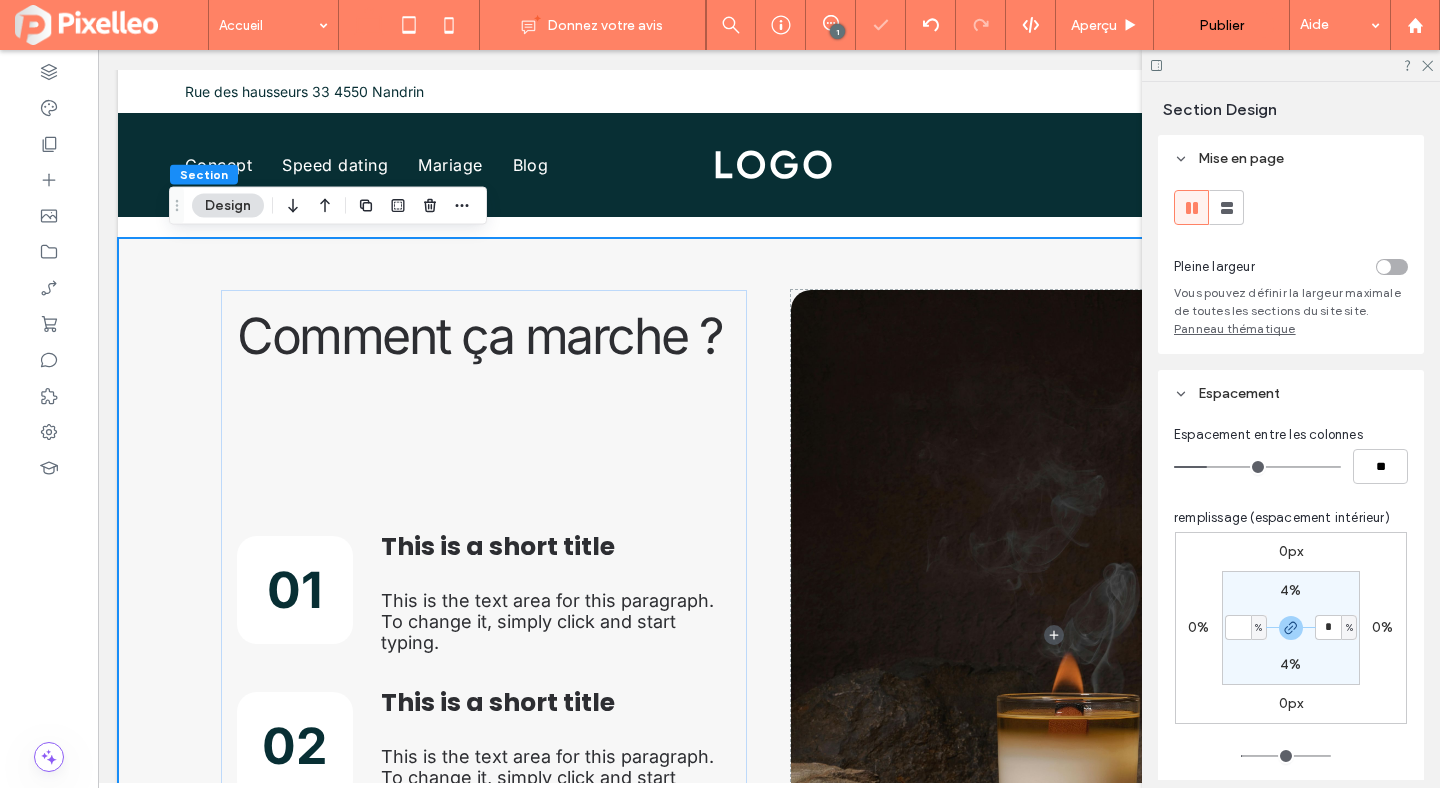 type 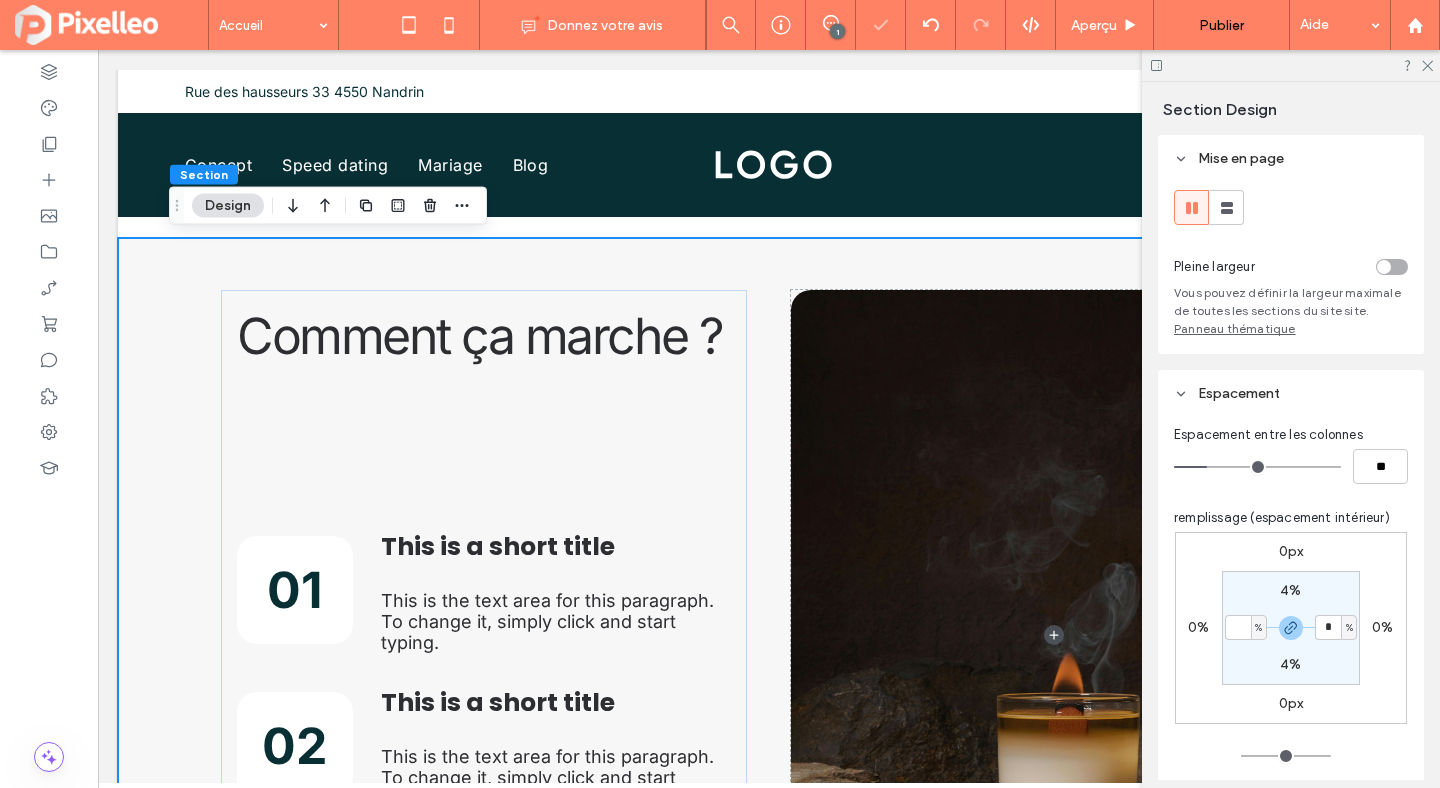 type on "*" 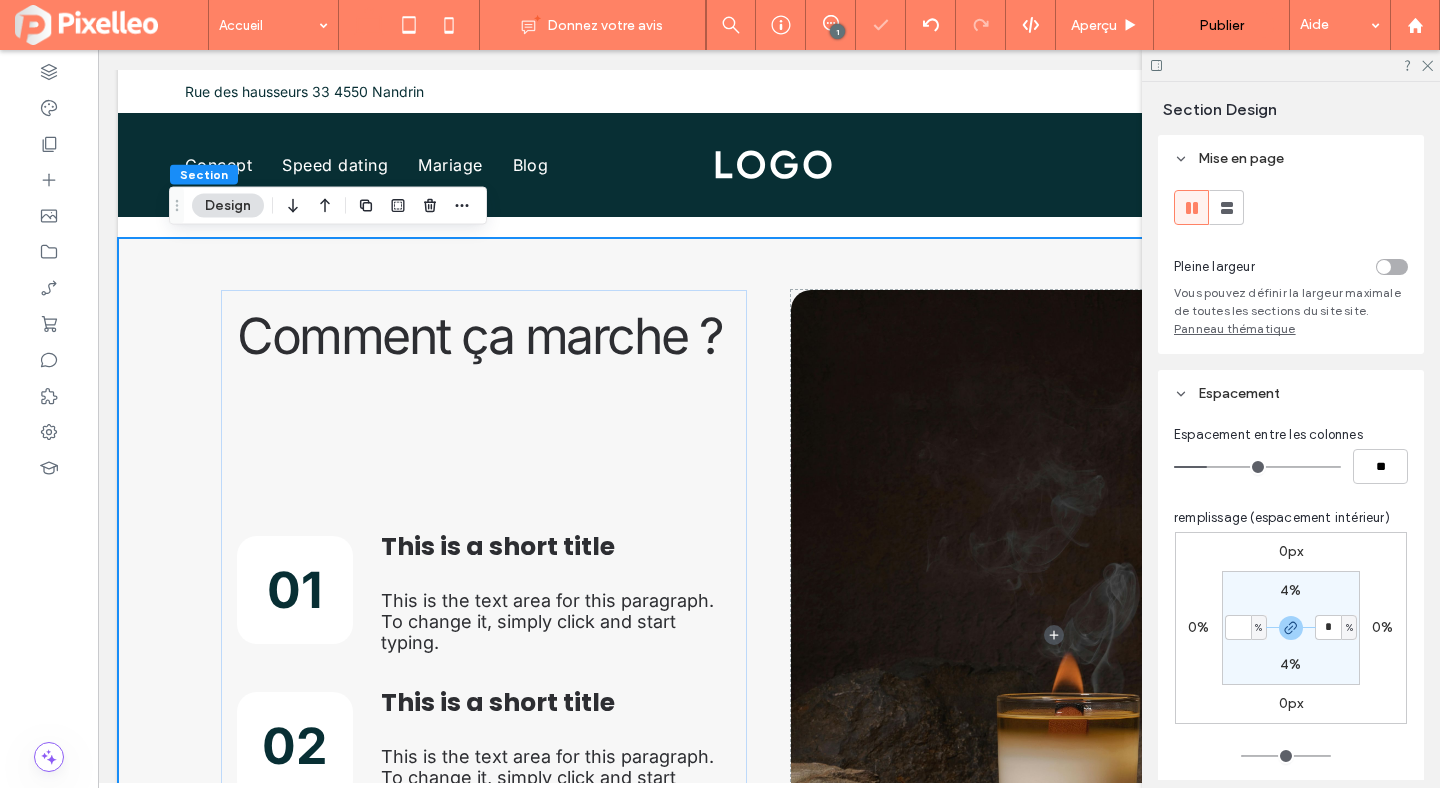 type on "*" 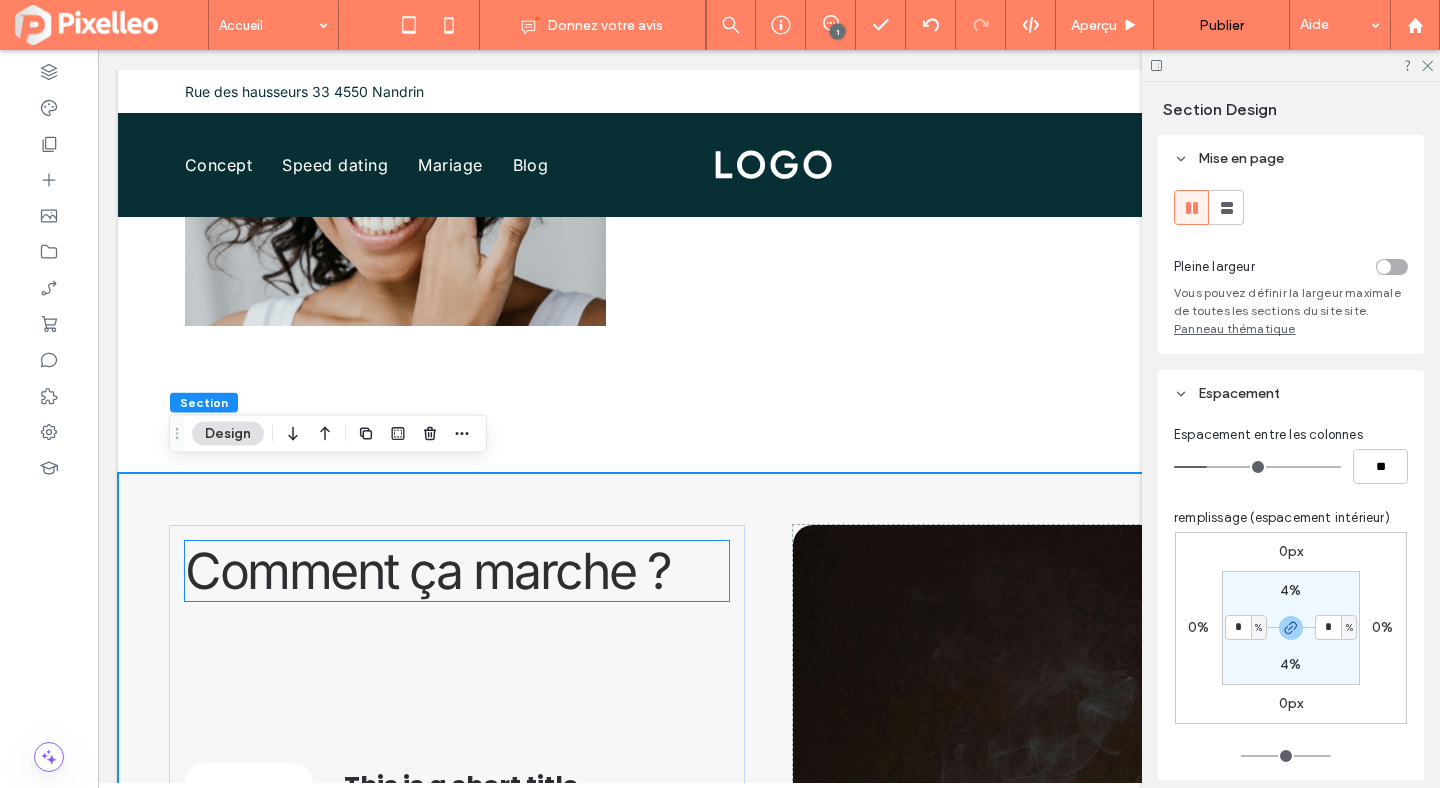 scroll, scrollTop: 3125, scrollLeft: 0, axis: vertical 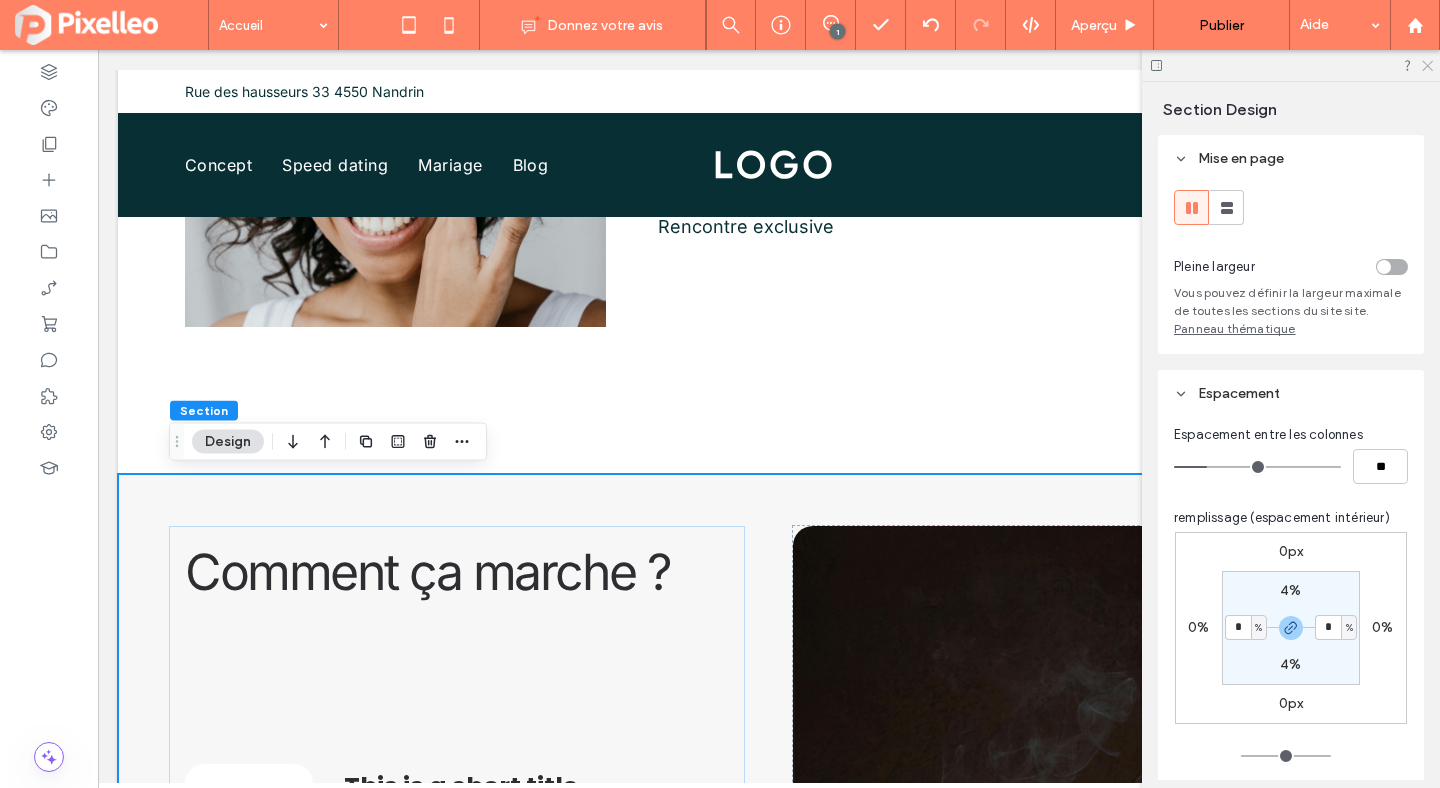 click 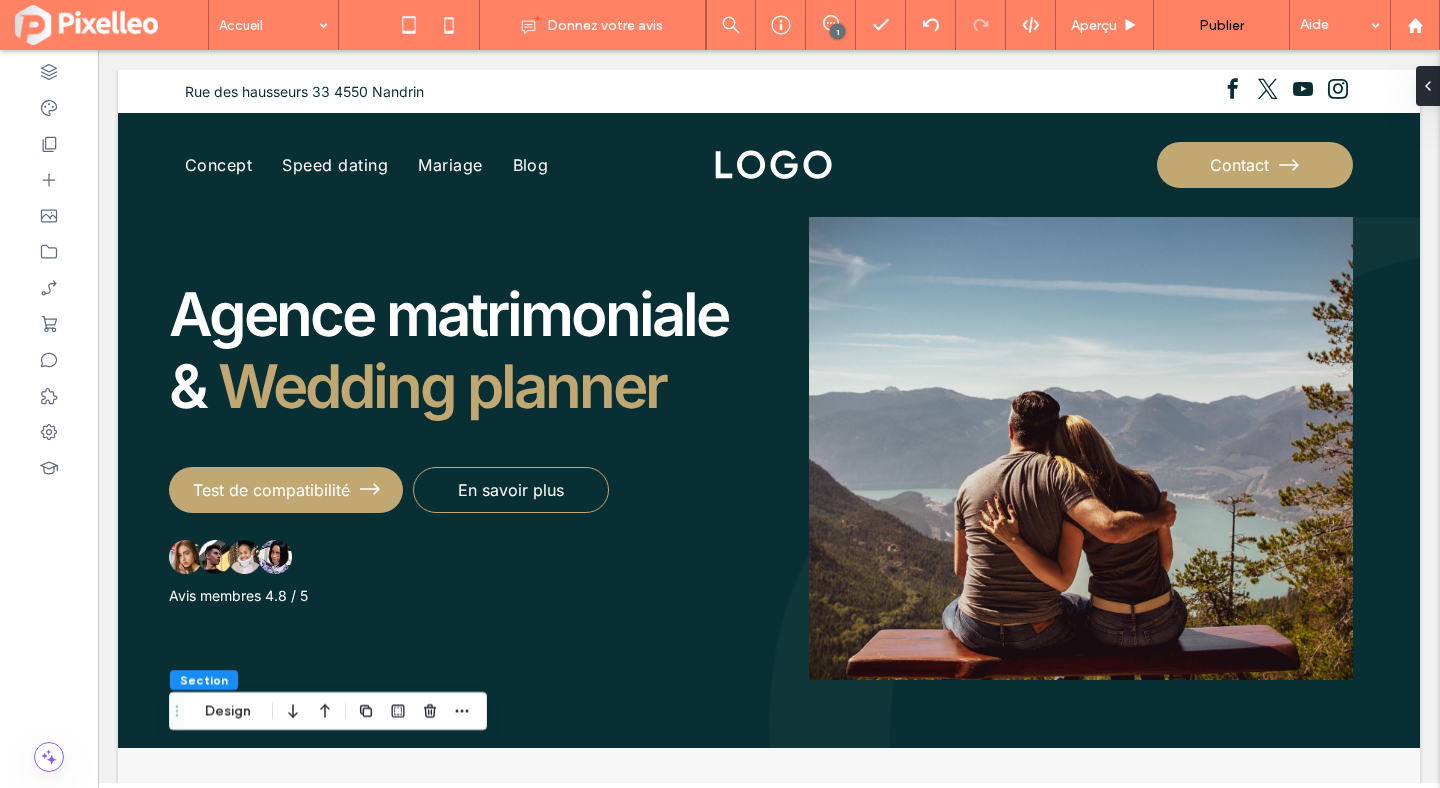 scroll, scrollTop: 0, scrollLeft: 0, axis: both 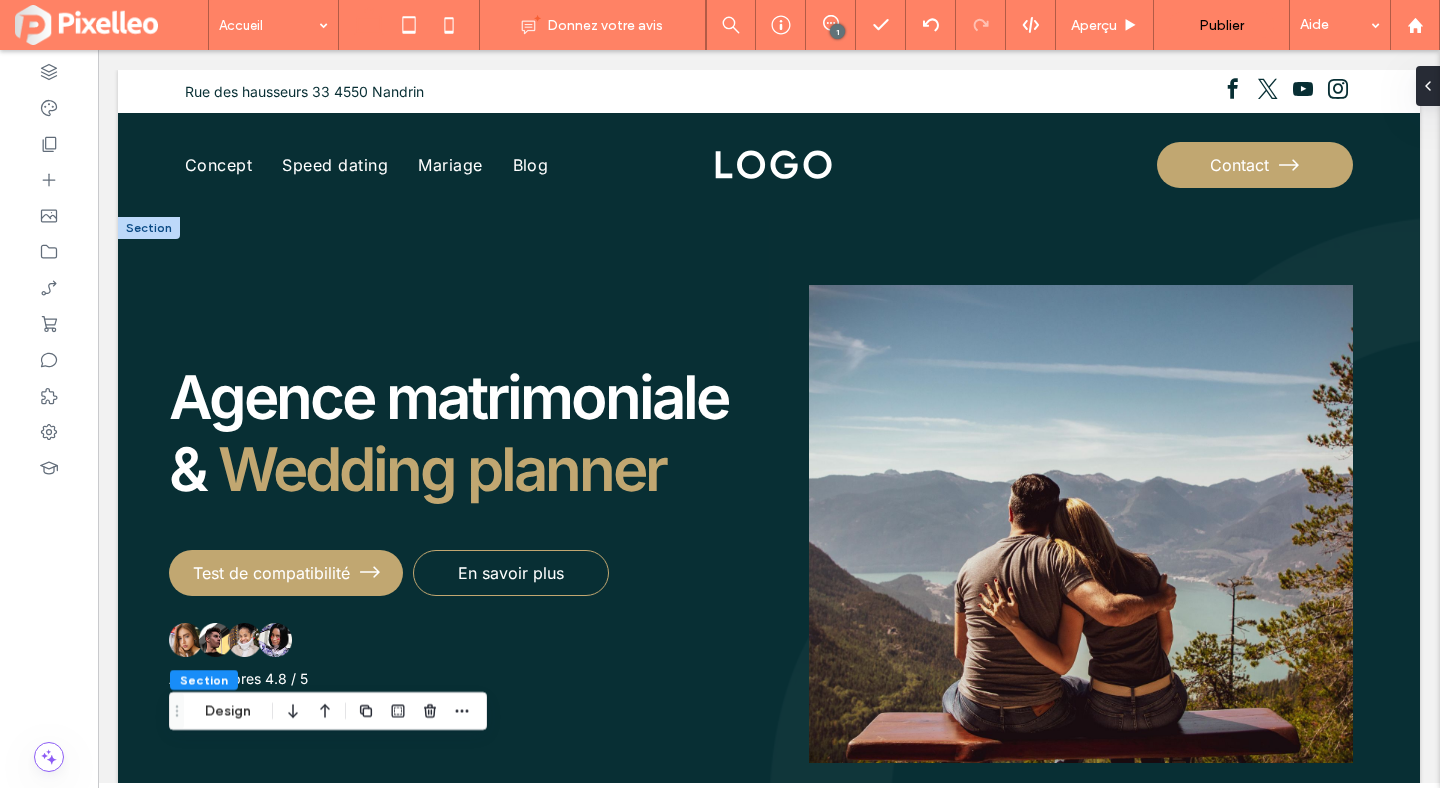 click at bounding box center (1081, 524) 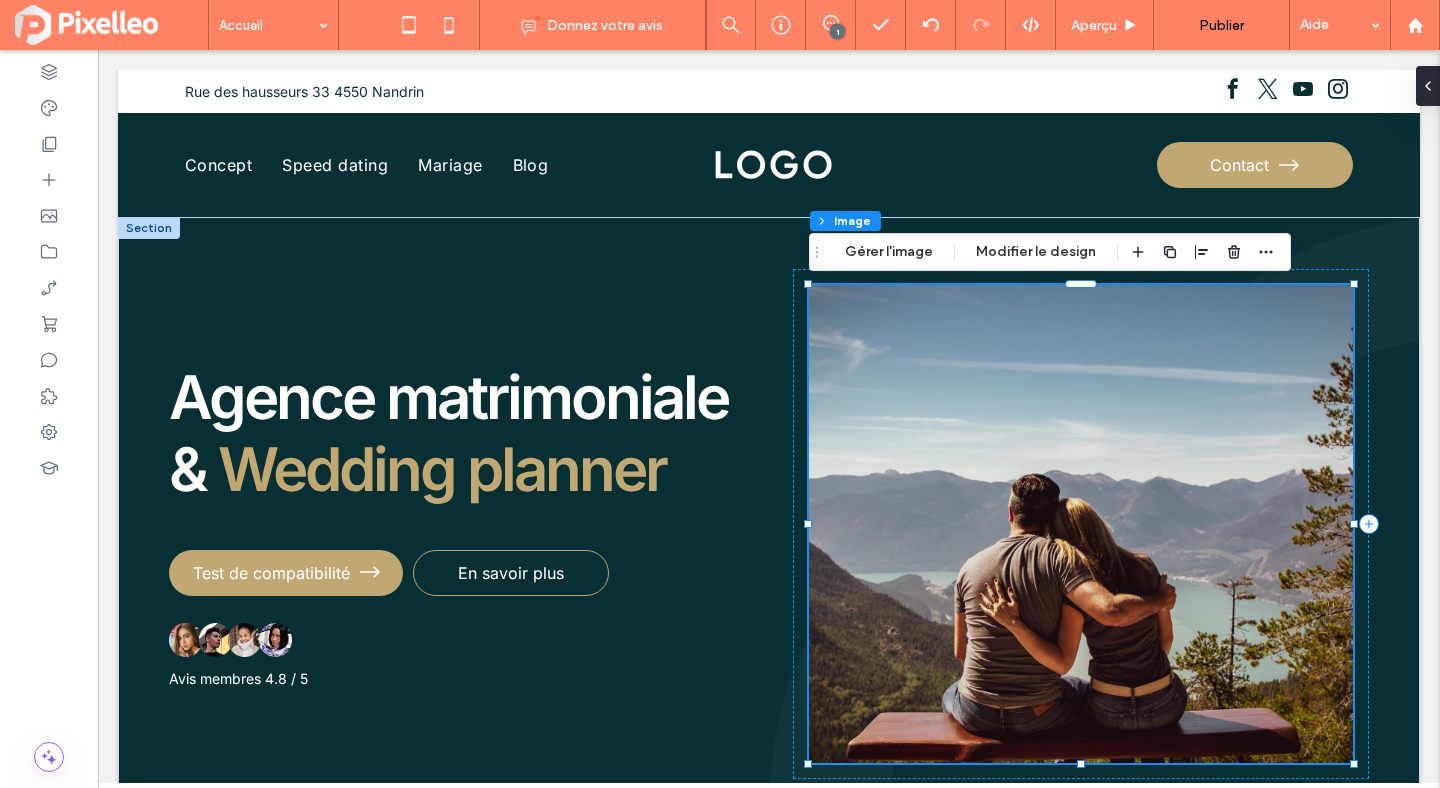 click at bounding box center [1081, 524] 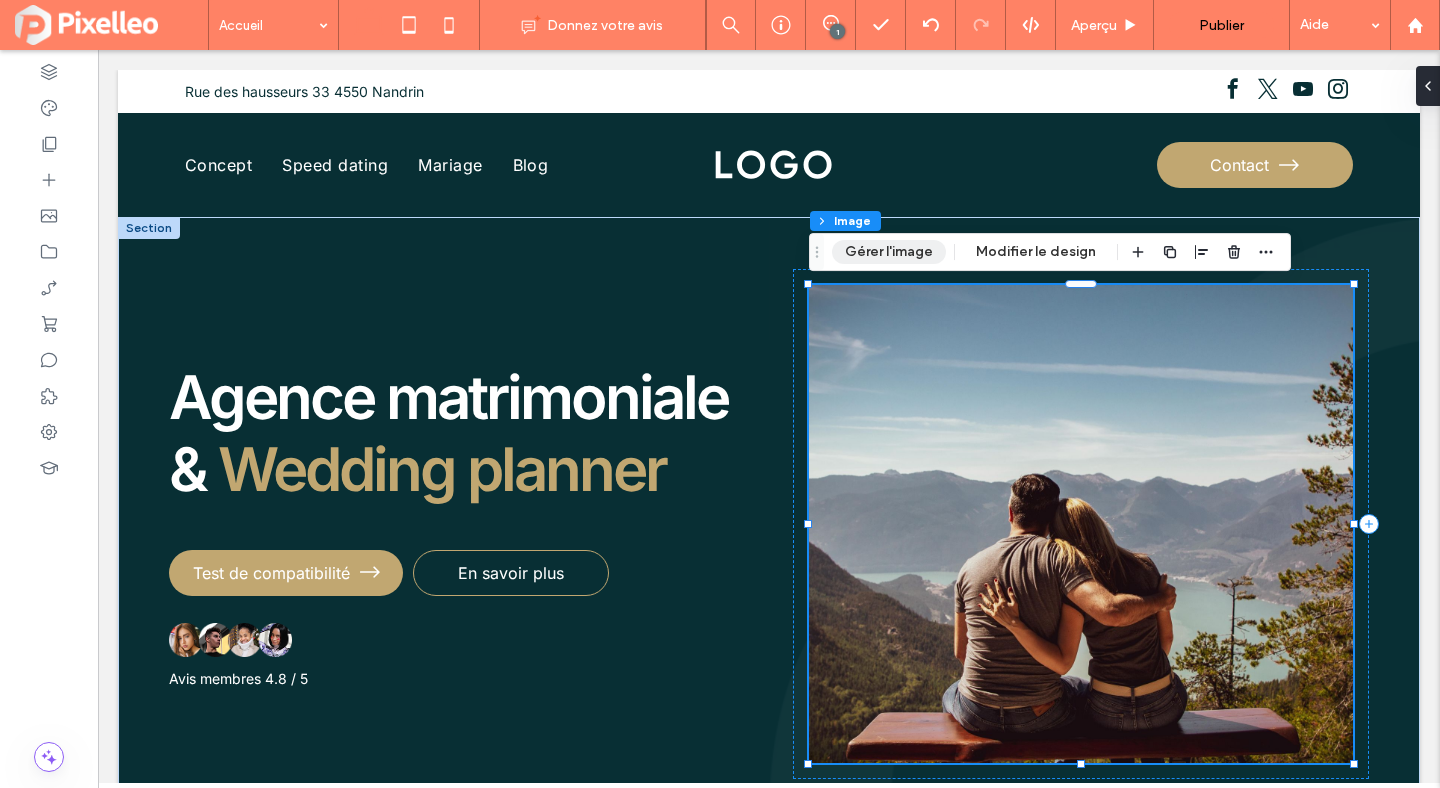 click on "Gérer l'image" at bounding box center (889, 252) 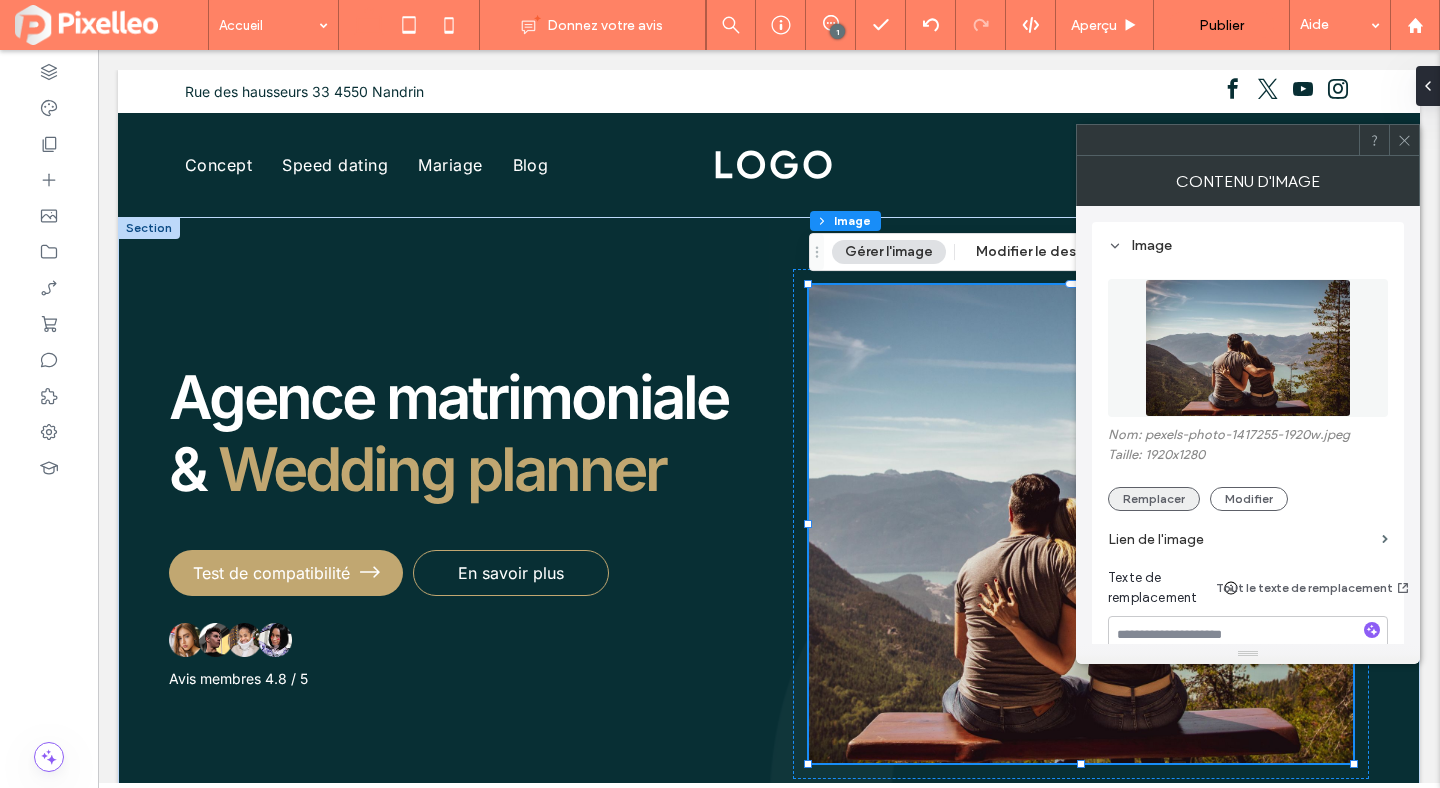 click on "Remplacer" at bounding box center (1154, 499) 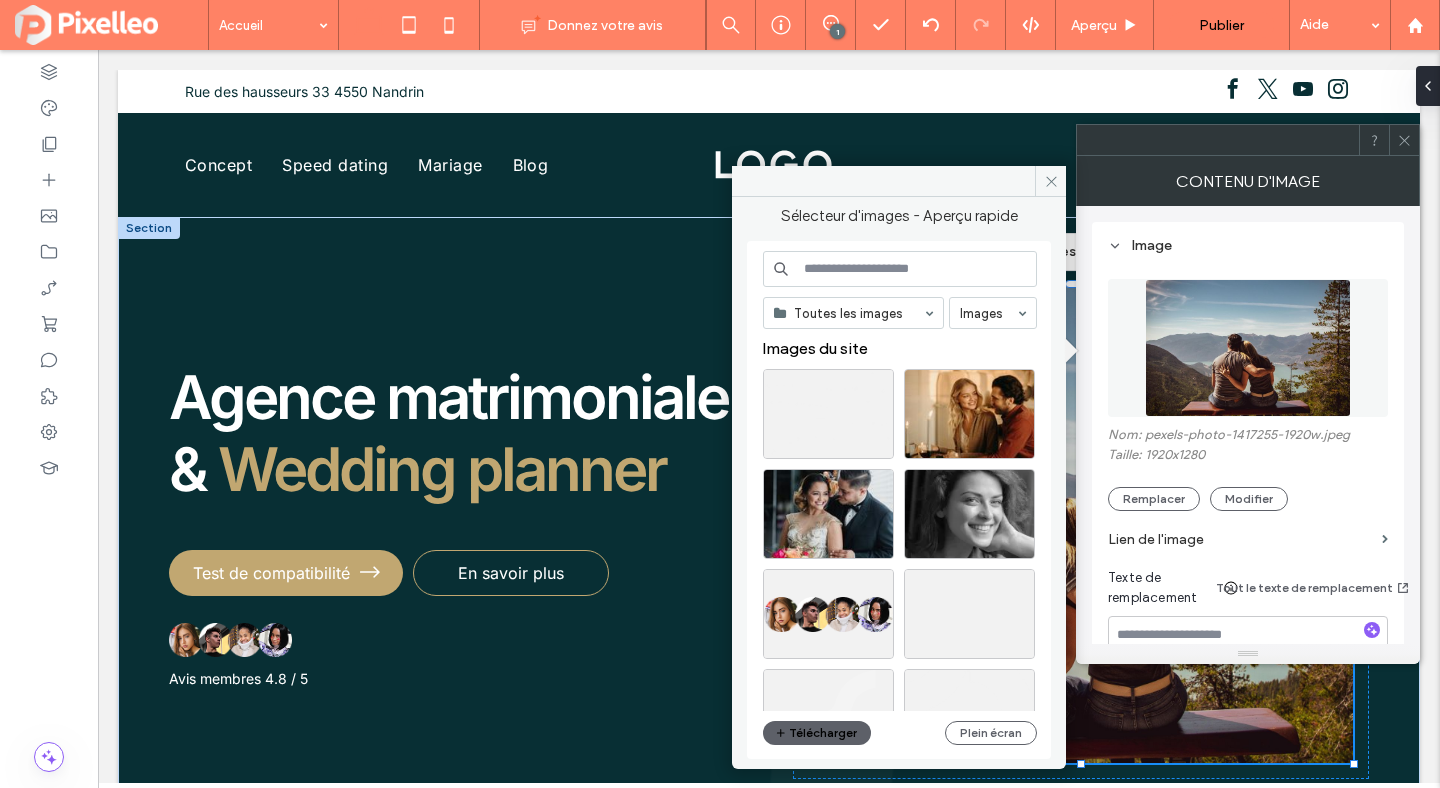 click at bounding box center (900, 269) 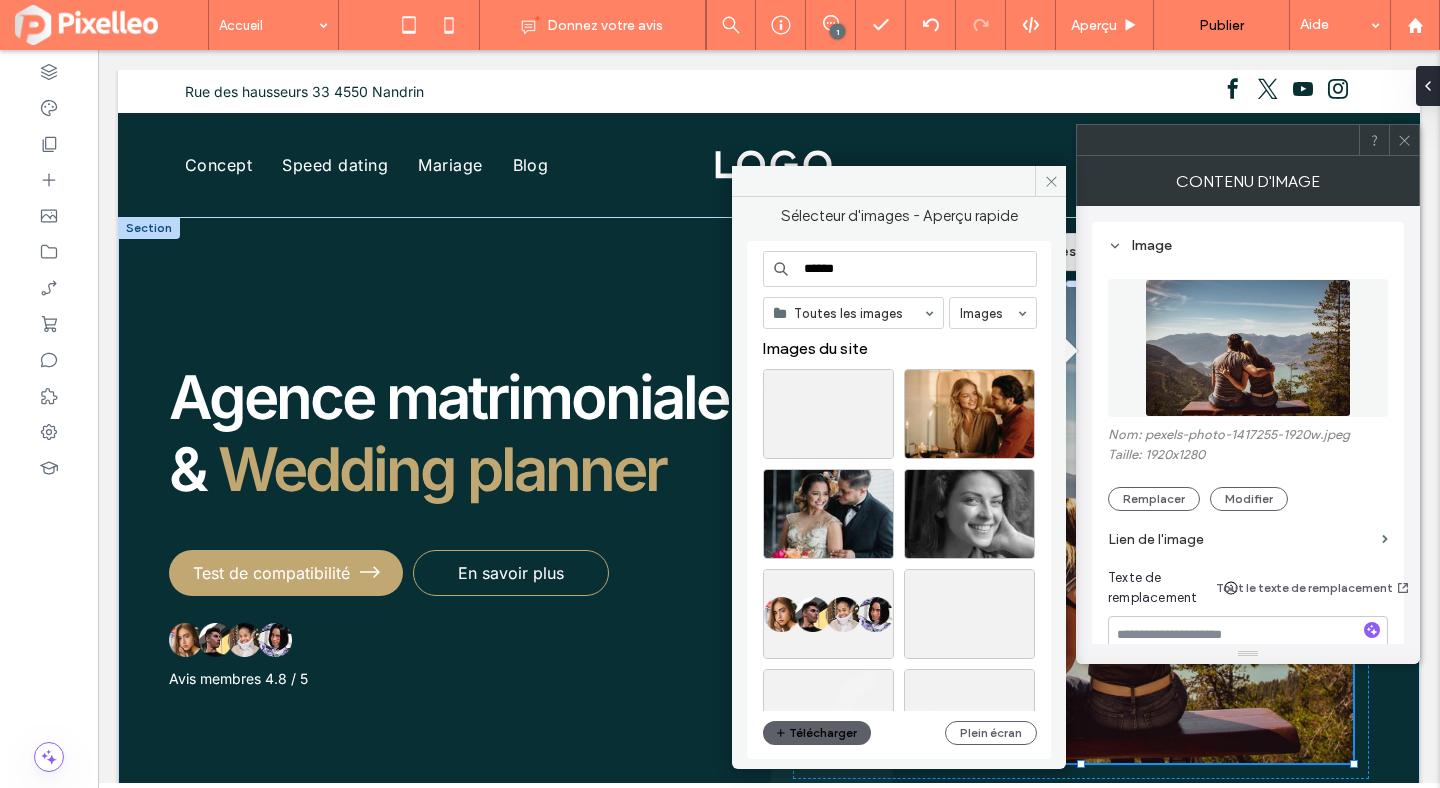 type on "******" 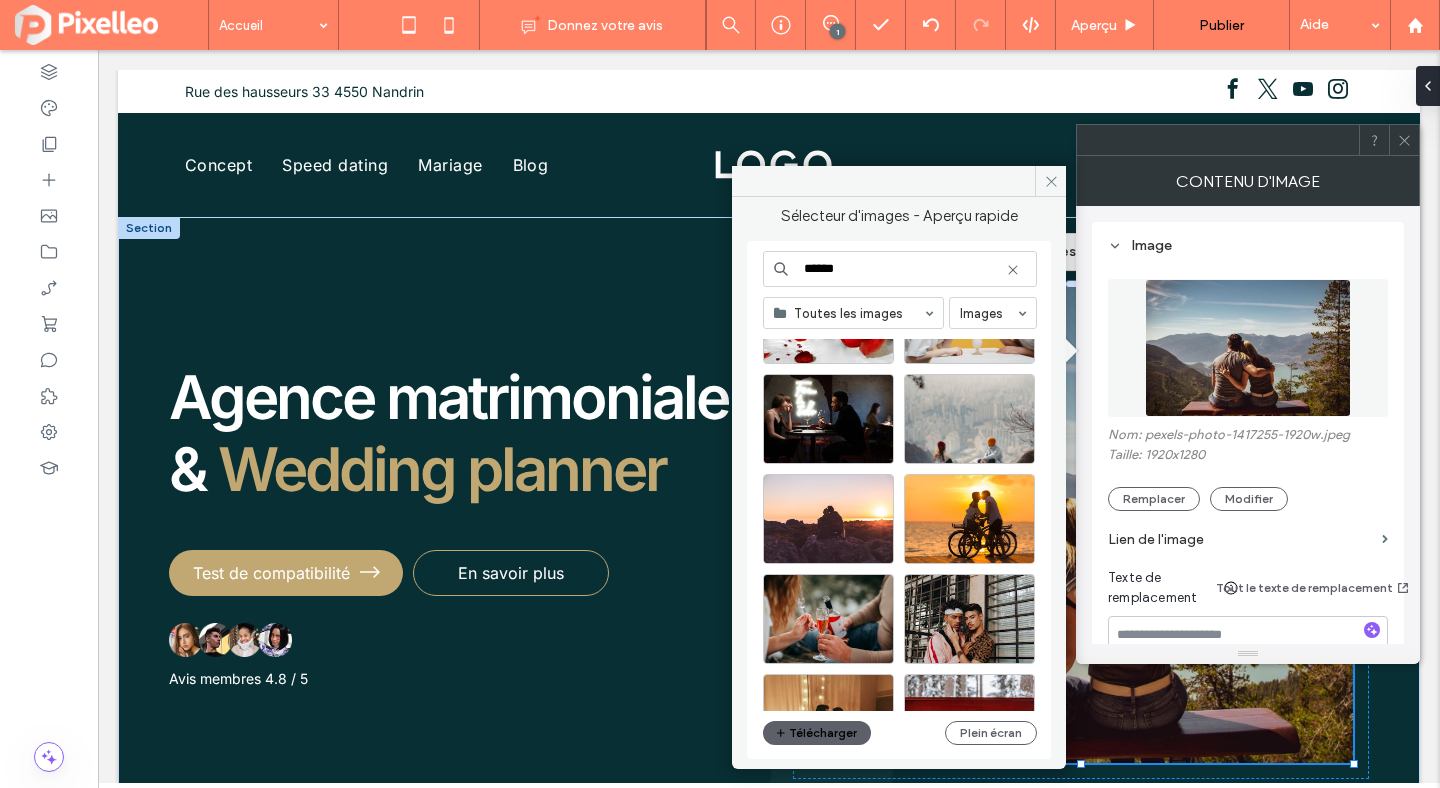 scroll, scrollTop: 1537, scrollLeft: 0, axis: vertical 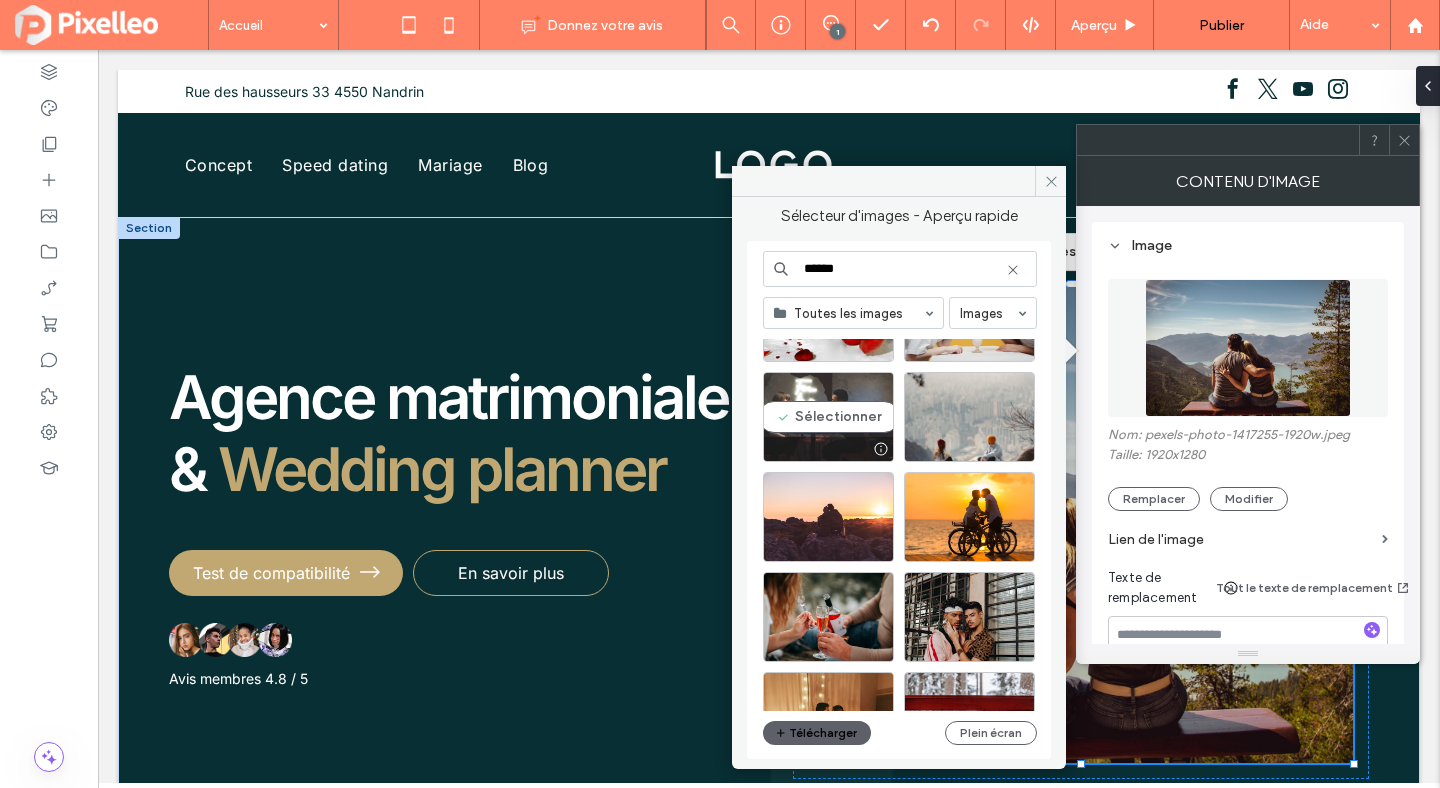 click on "Sélectionner" at bounding box center (828, 417) 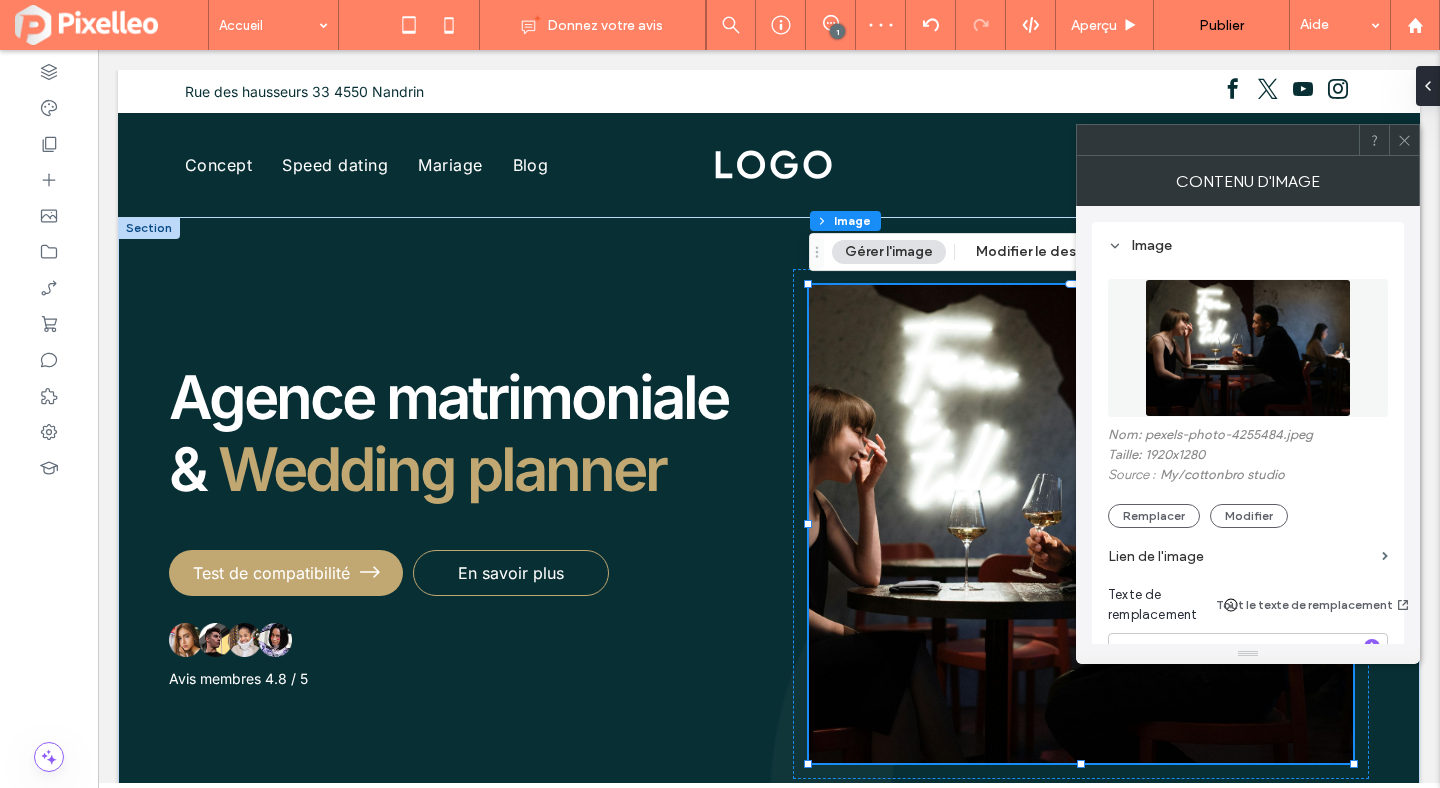 click 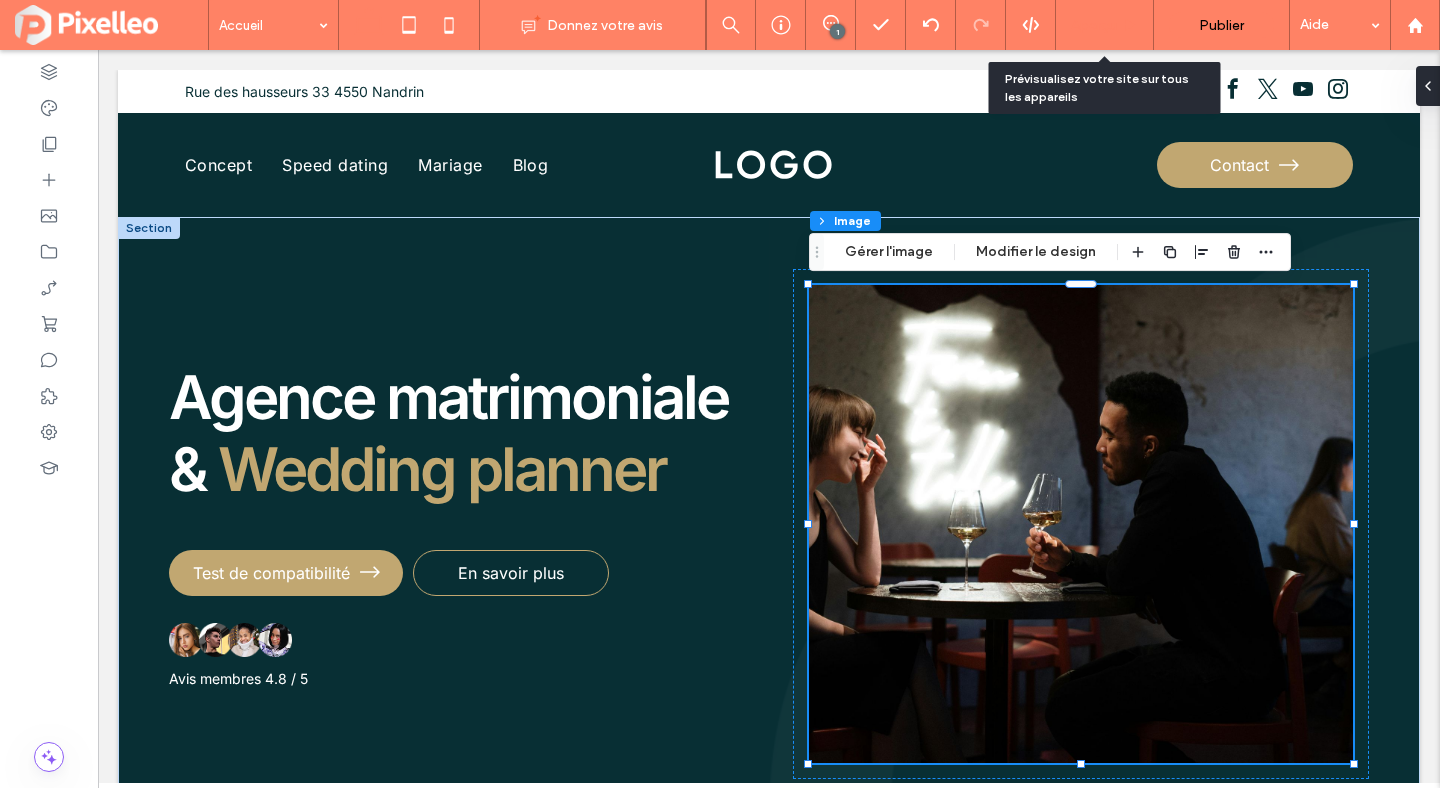 click on "Aperçu" at bounding box center [1094, 25] 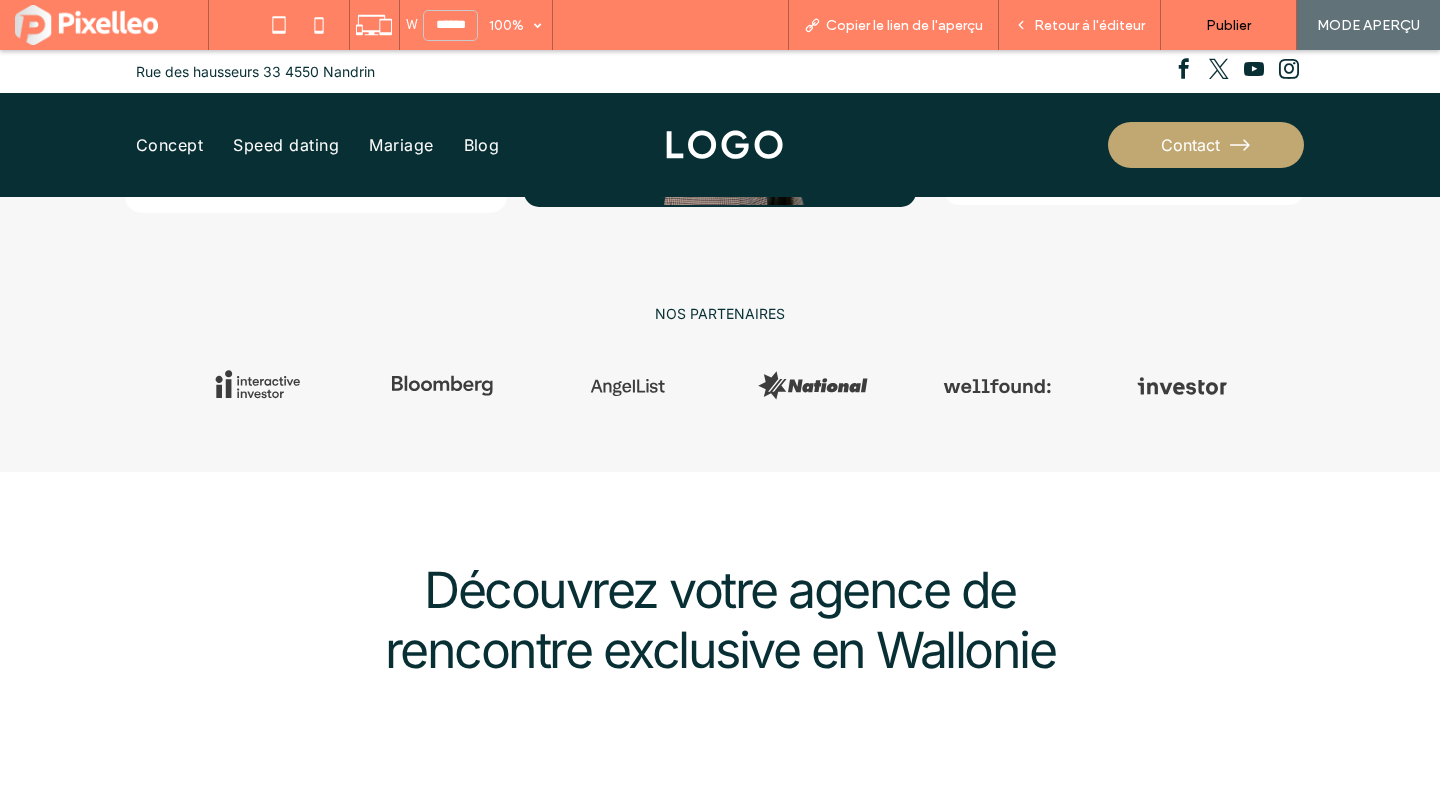scroll, scrollTop: 1471, scrollLeft: 0, axis: vertical 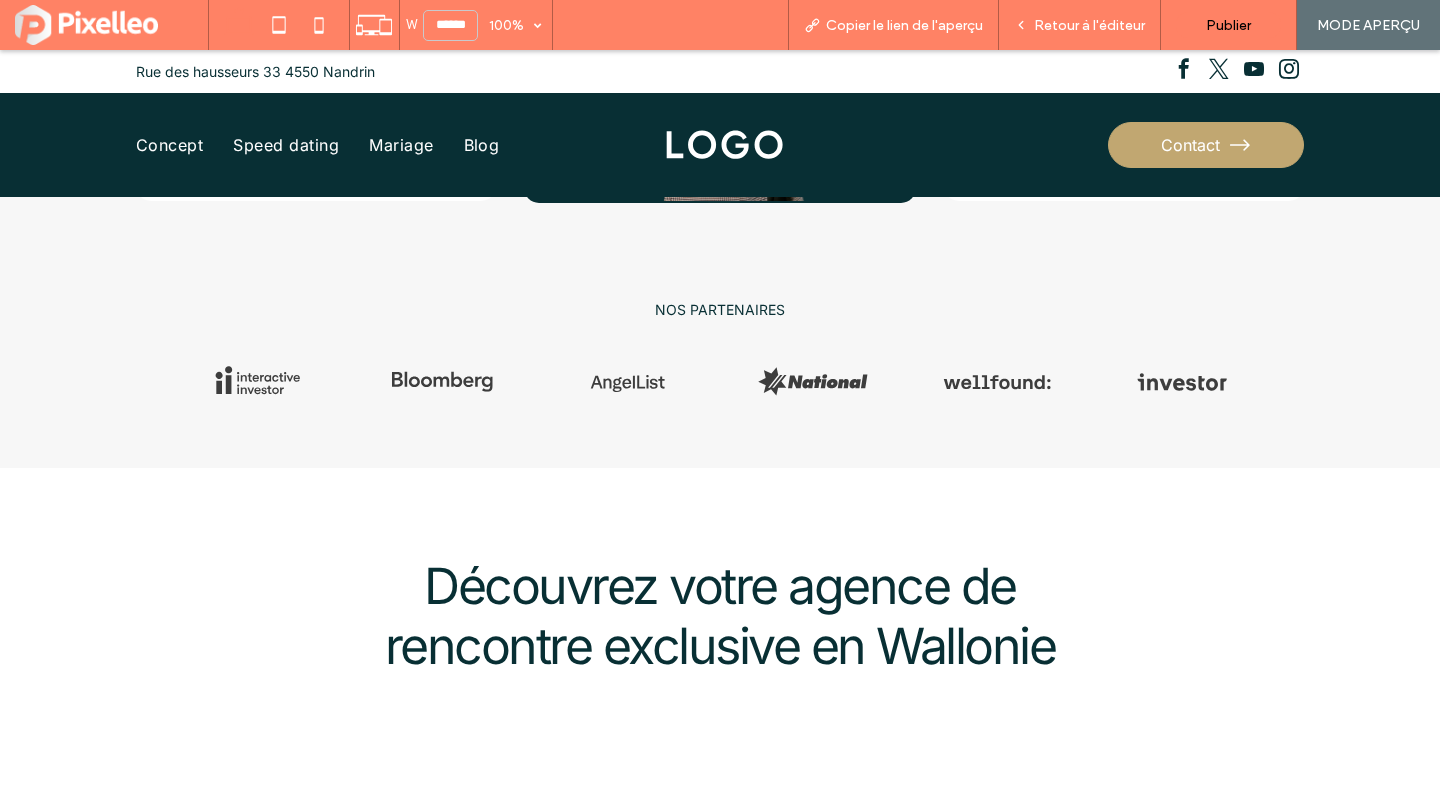 click on "Contact" at bounding box center [1206, 145] 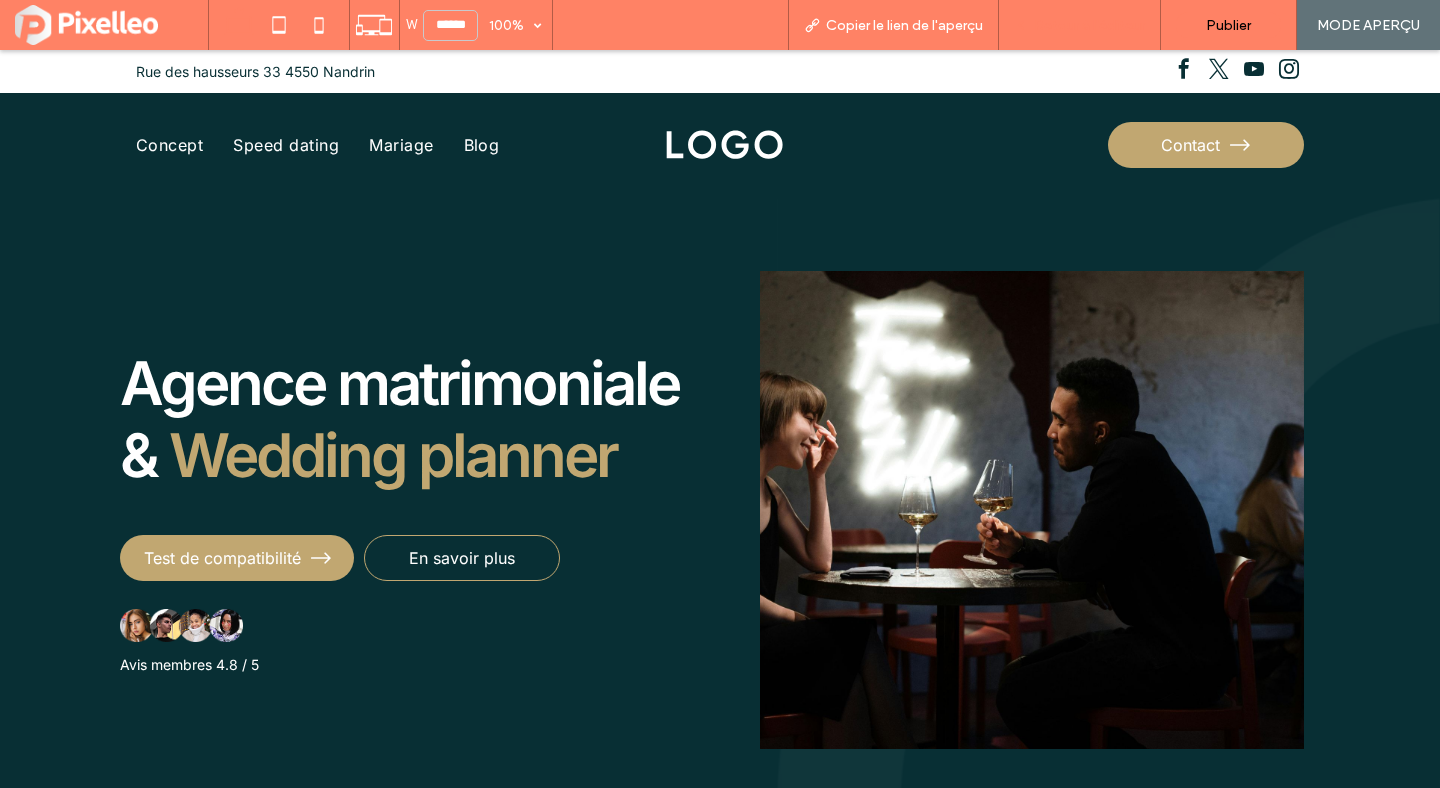 scroll, scrollTop: 0, scrollLeft: 0, axis: both 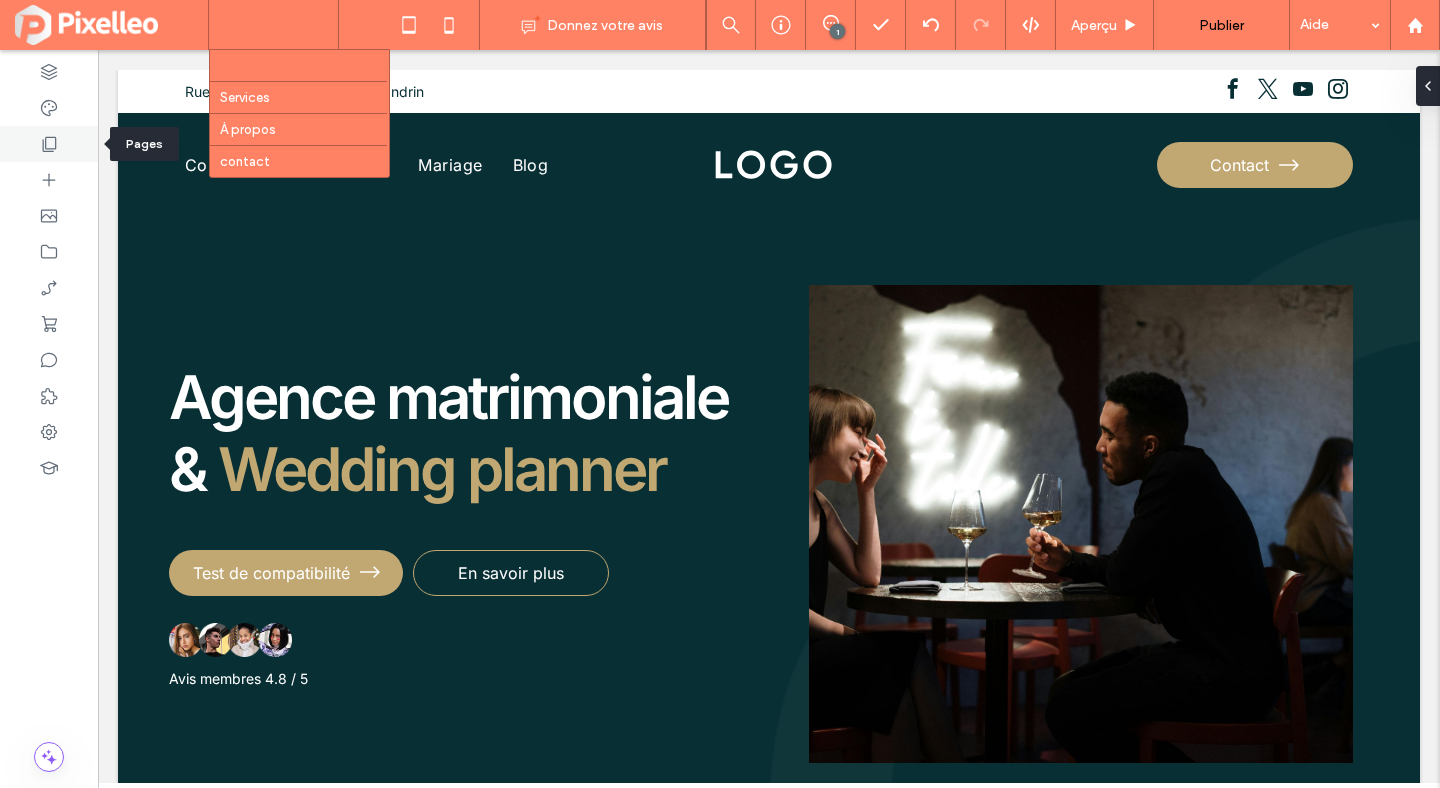 click at bounding box center [49, 144] 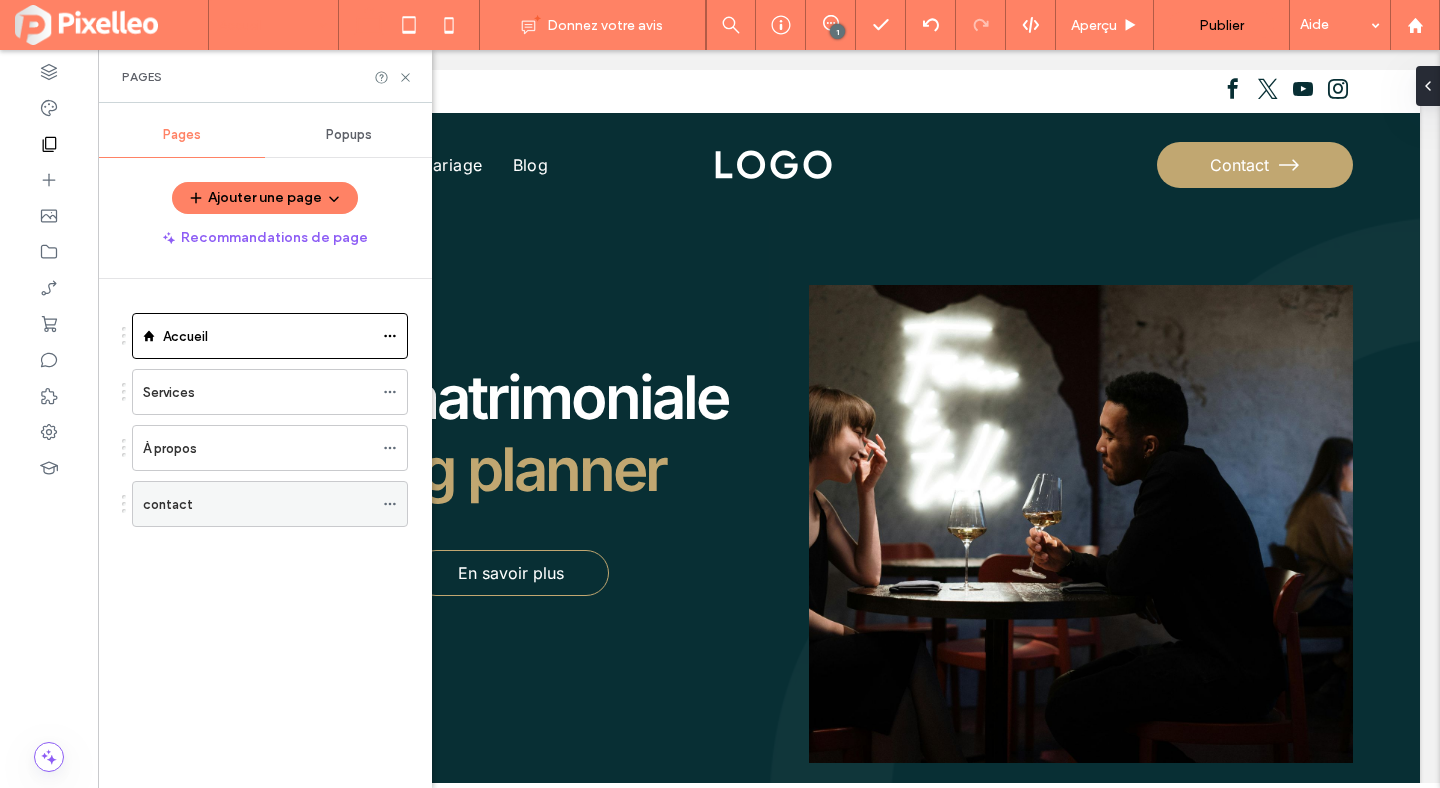 click 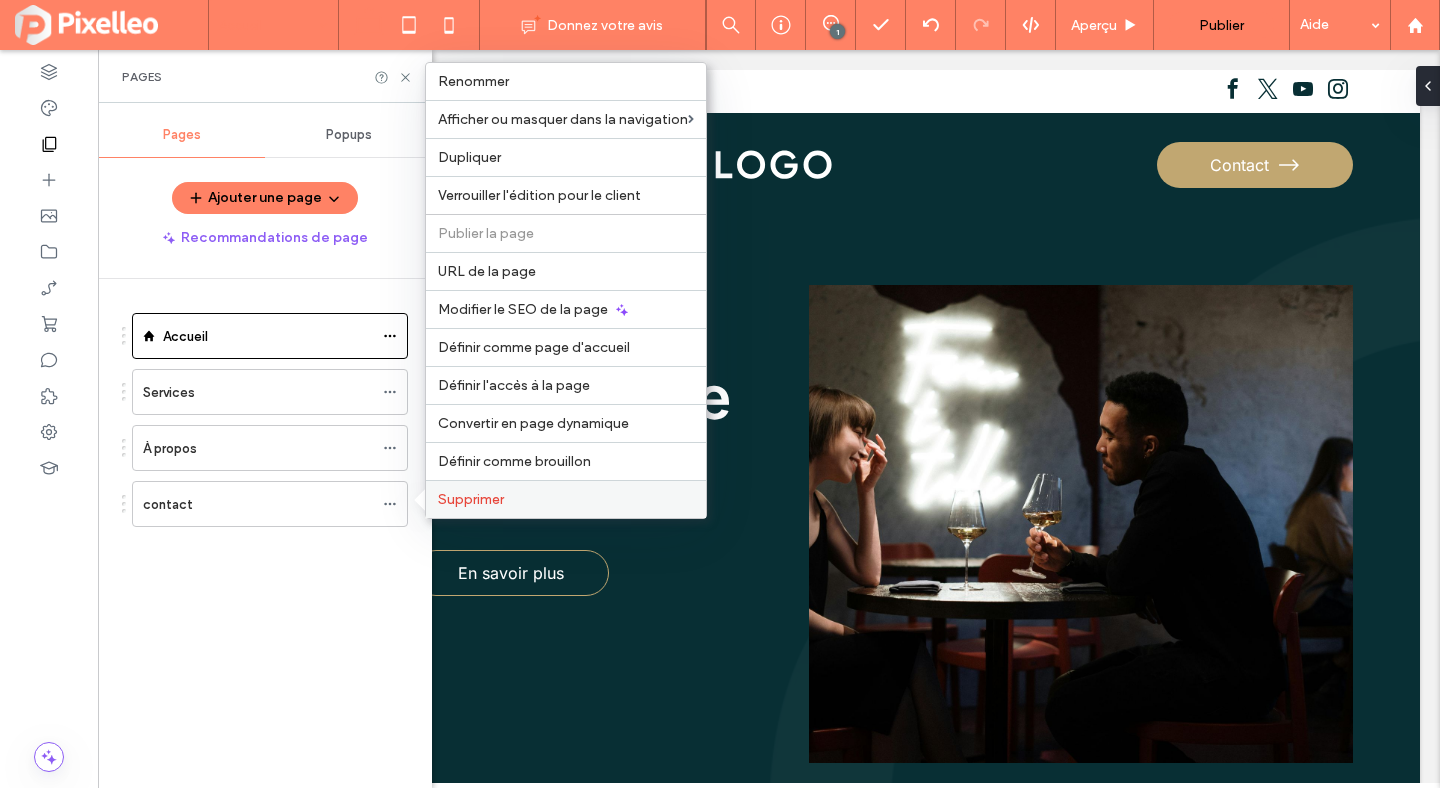 click on "Supprimer" at bounding box center [566, 499] 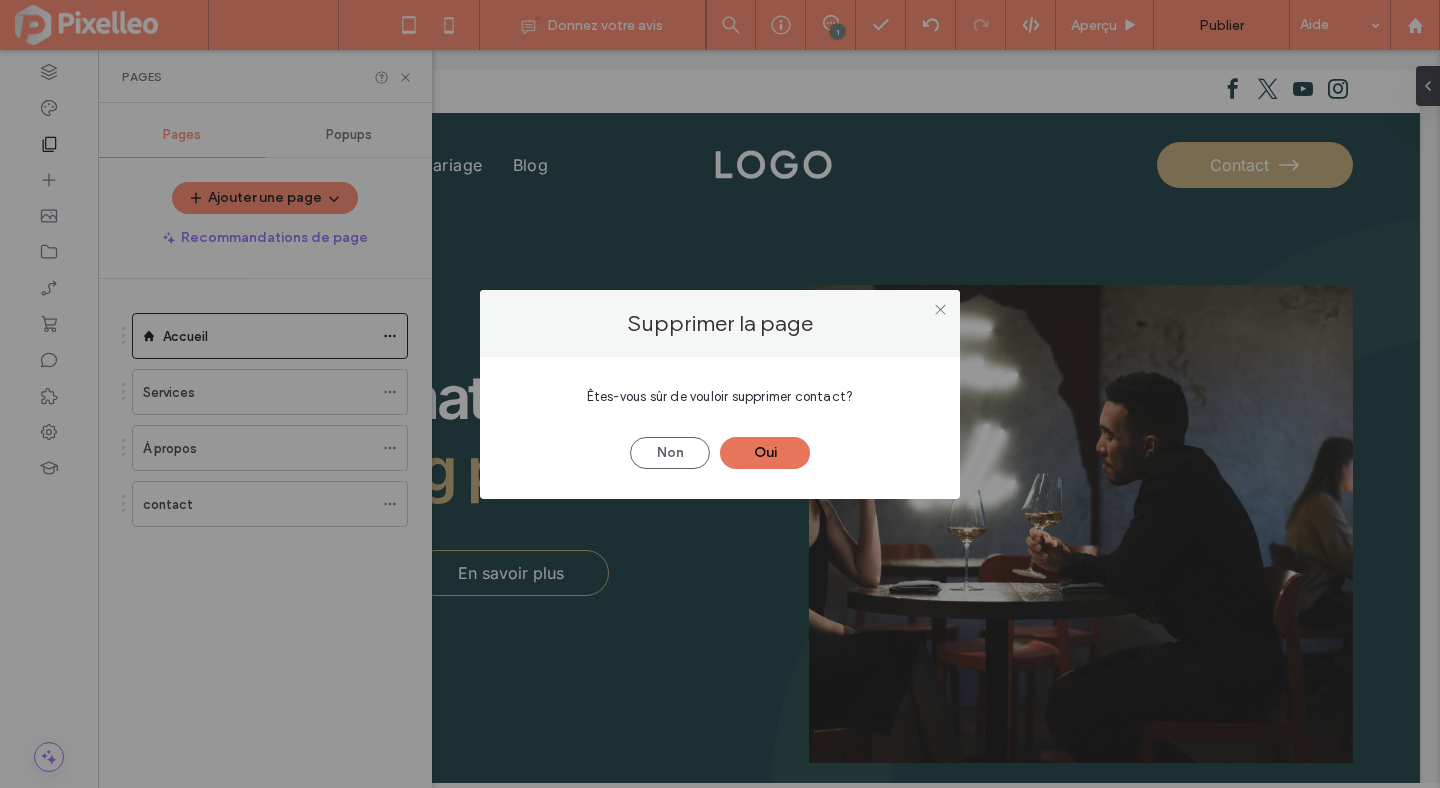 click on "Oui" at bounding box center [765, 453] 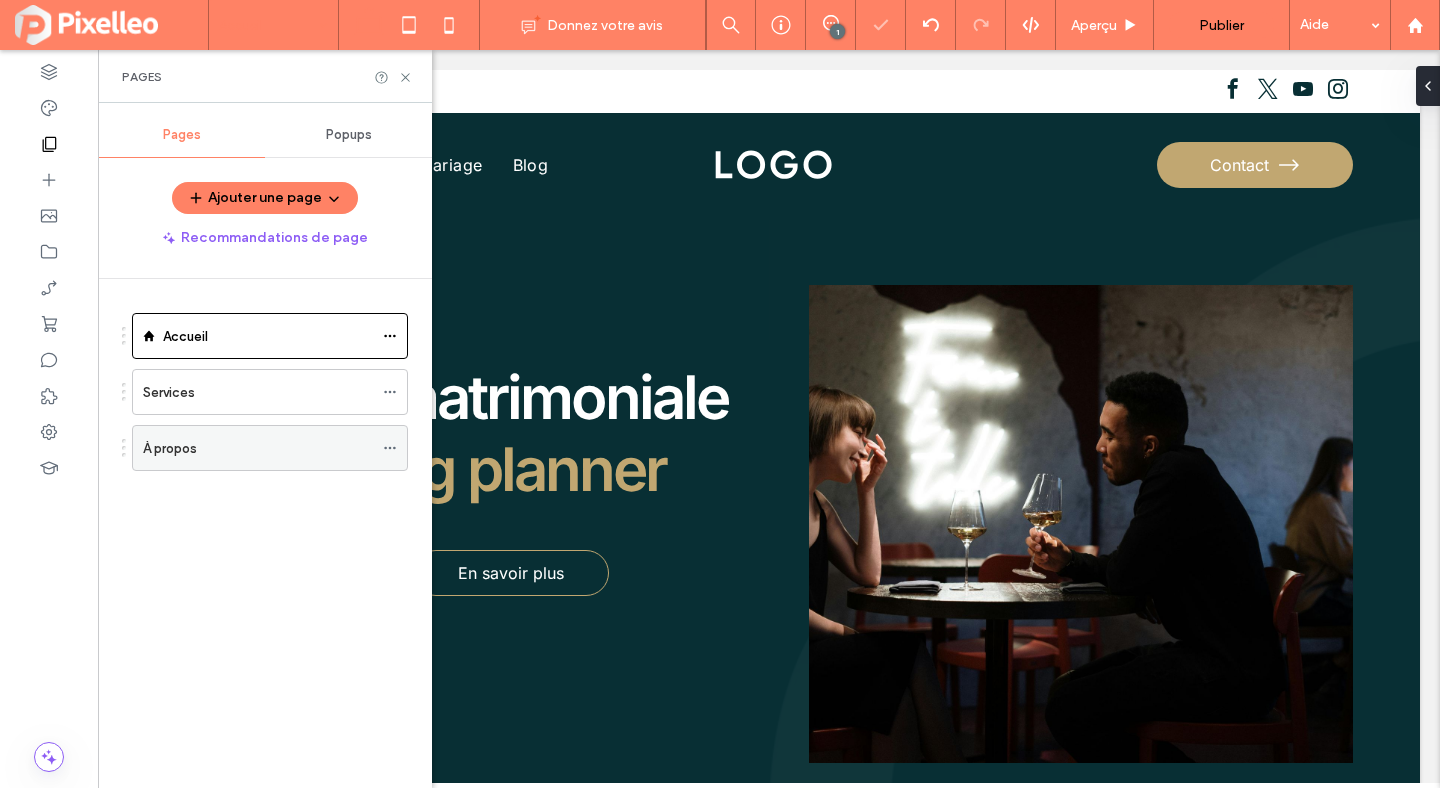 click 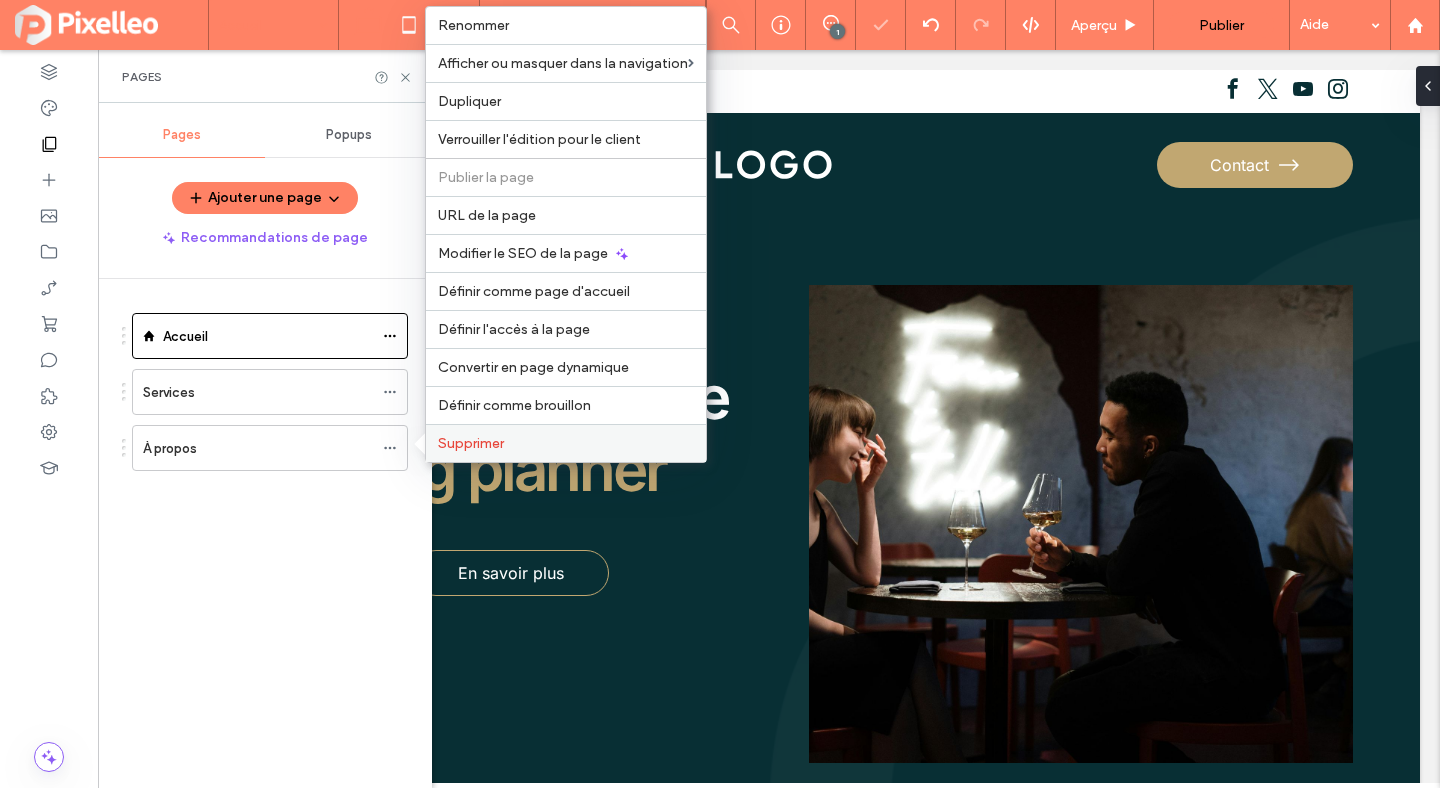 click on "Supprimer" at bounding box center (471, 443) 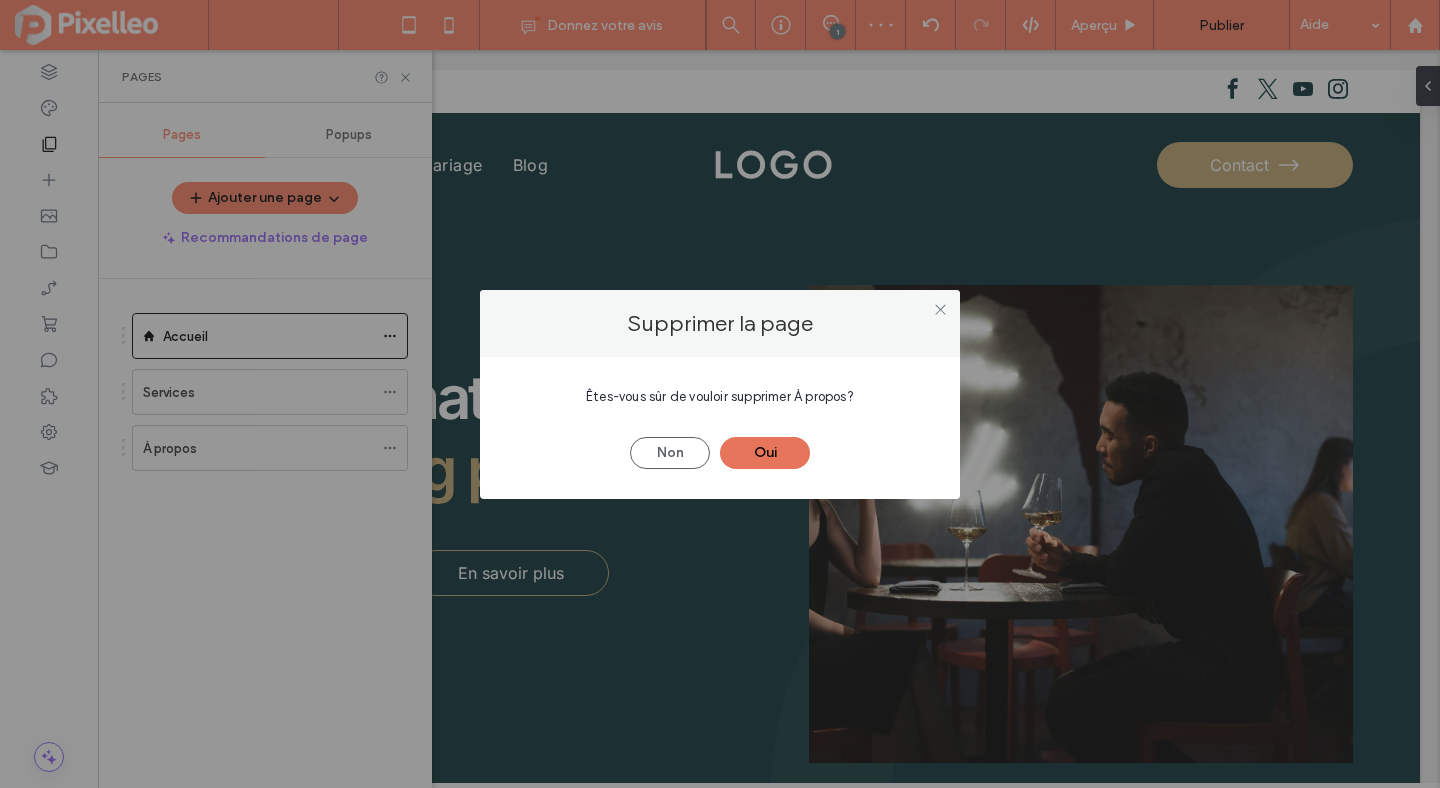 click on "Oui" at bounding box center [765, 453] 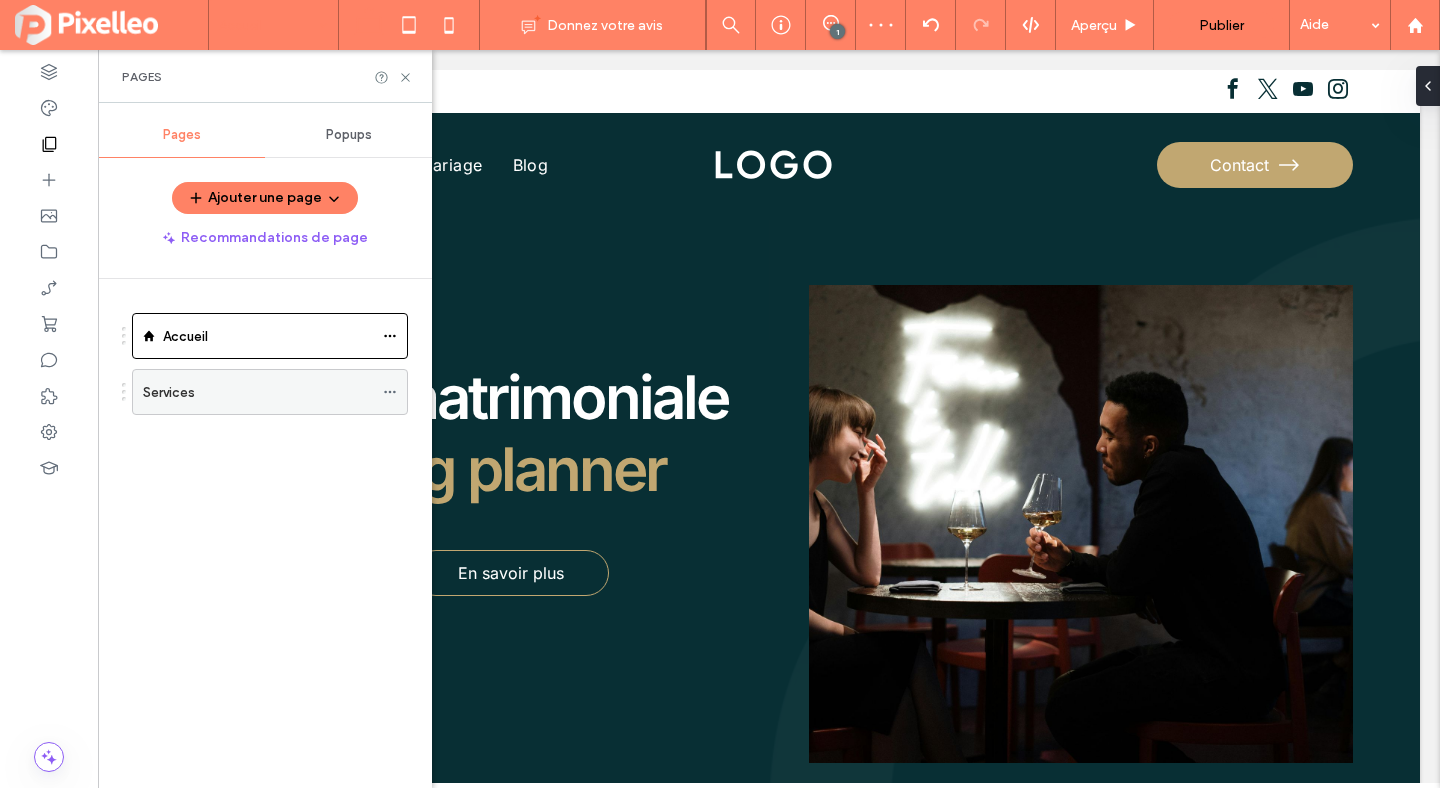 click on "Services" at bounding box center (270, 392) 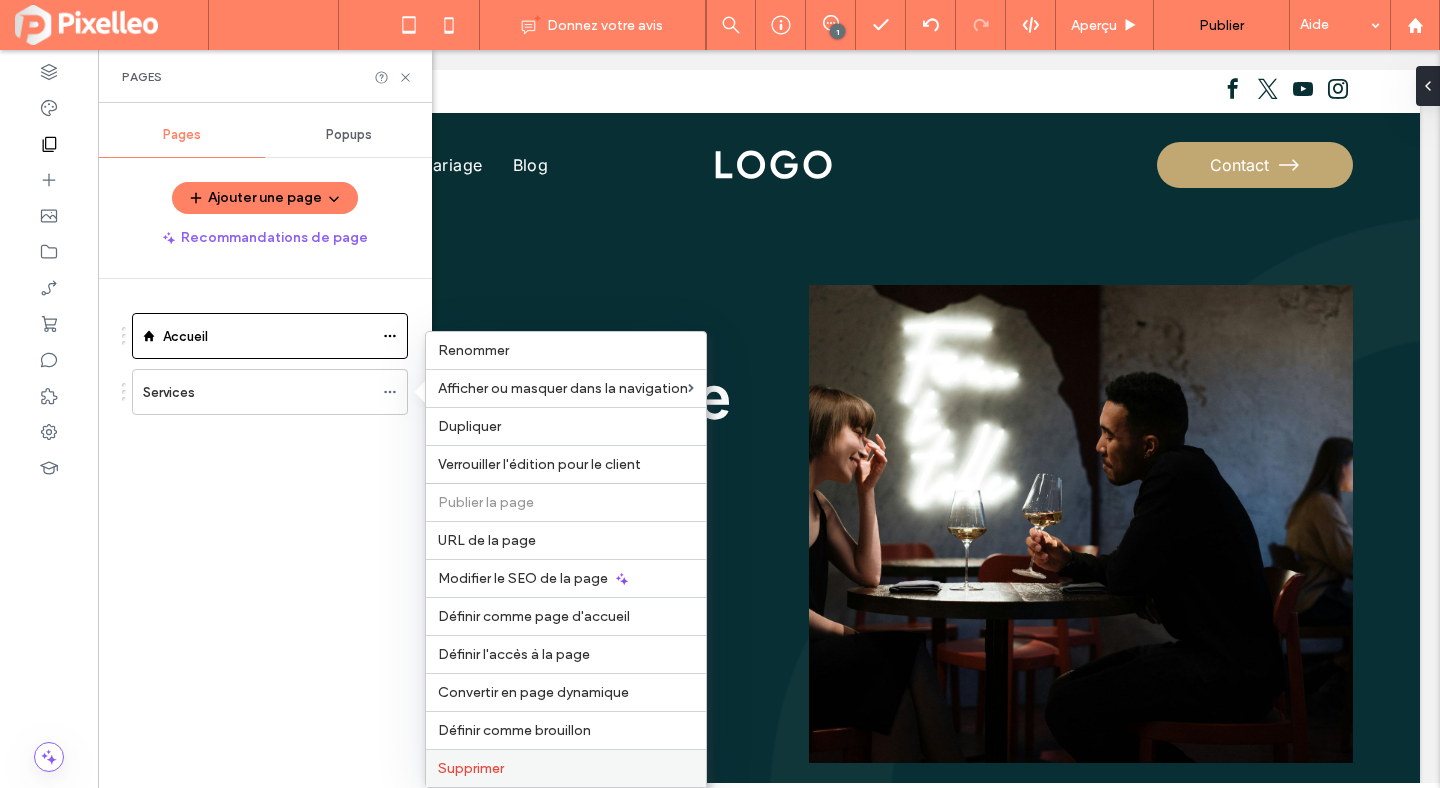 click on "Supprimer" at bounding box center [471, 768] 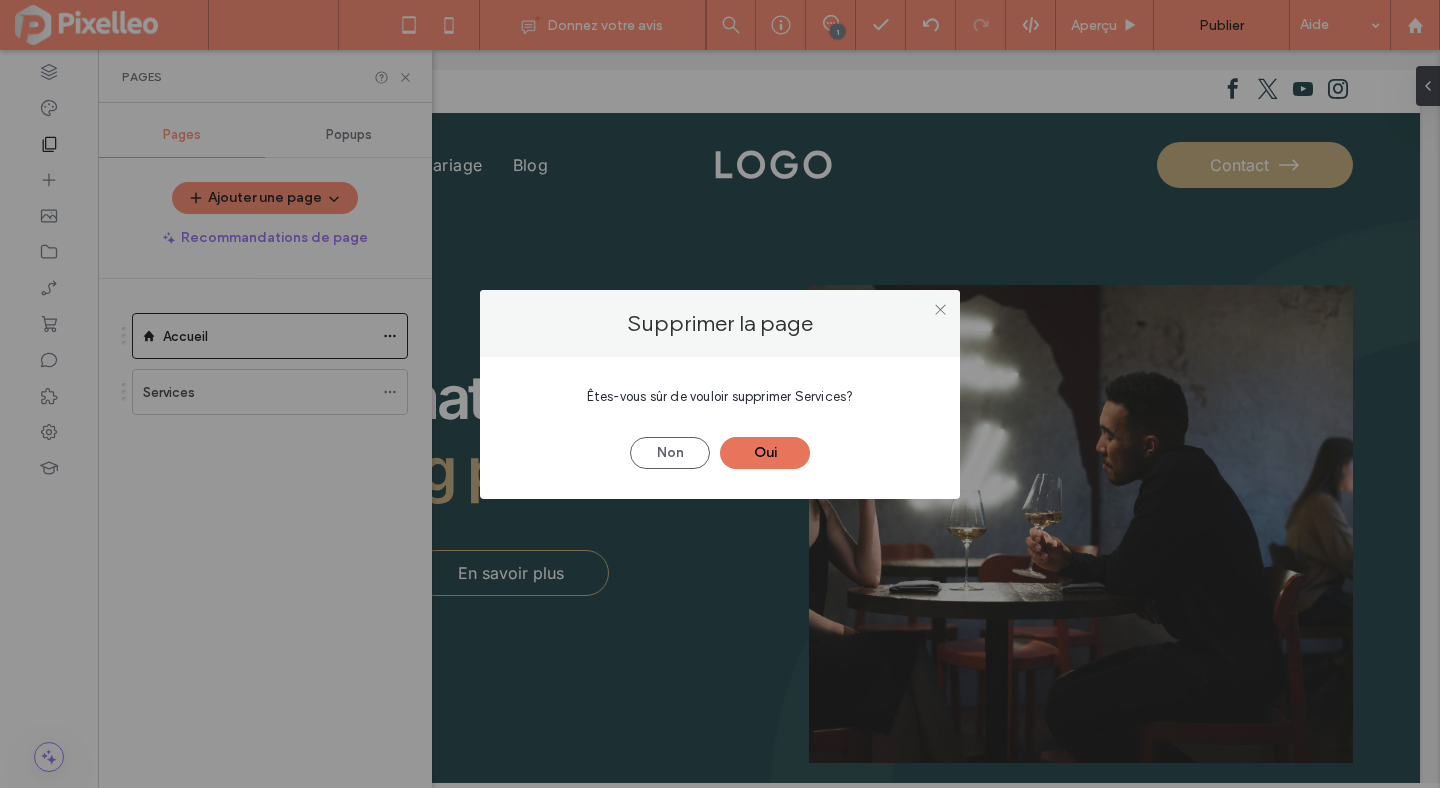 click on "Oui" at bounding box center (765, 453) 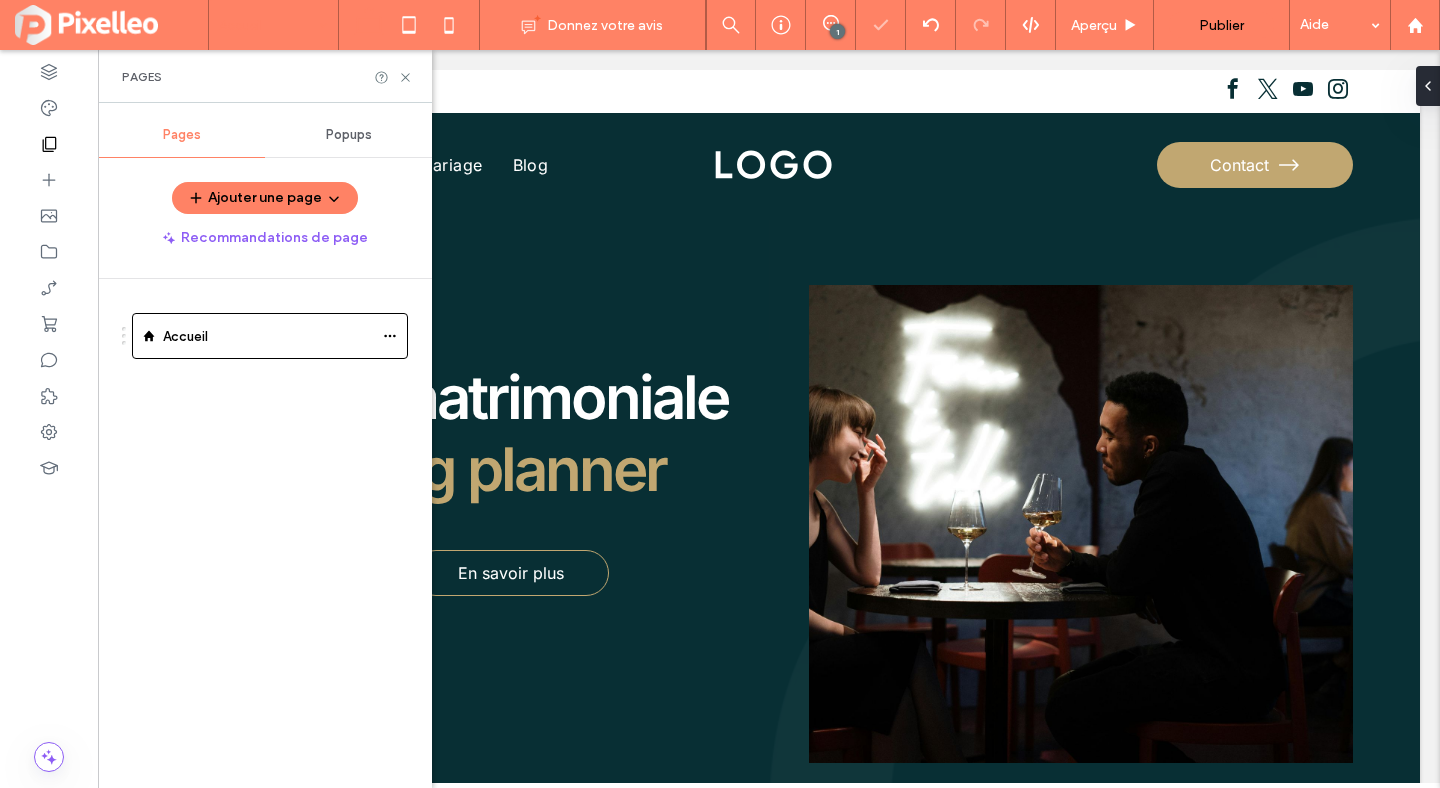 click on "Popups" at bounding box center [348, 135] 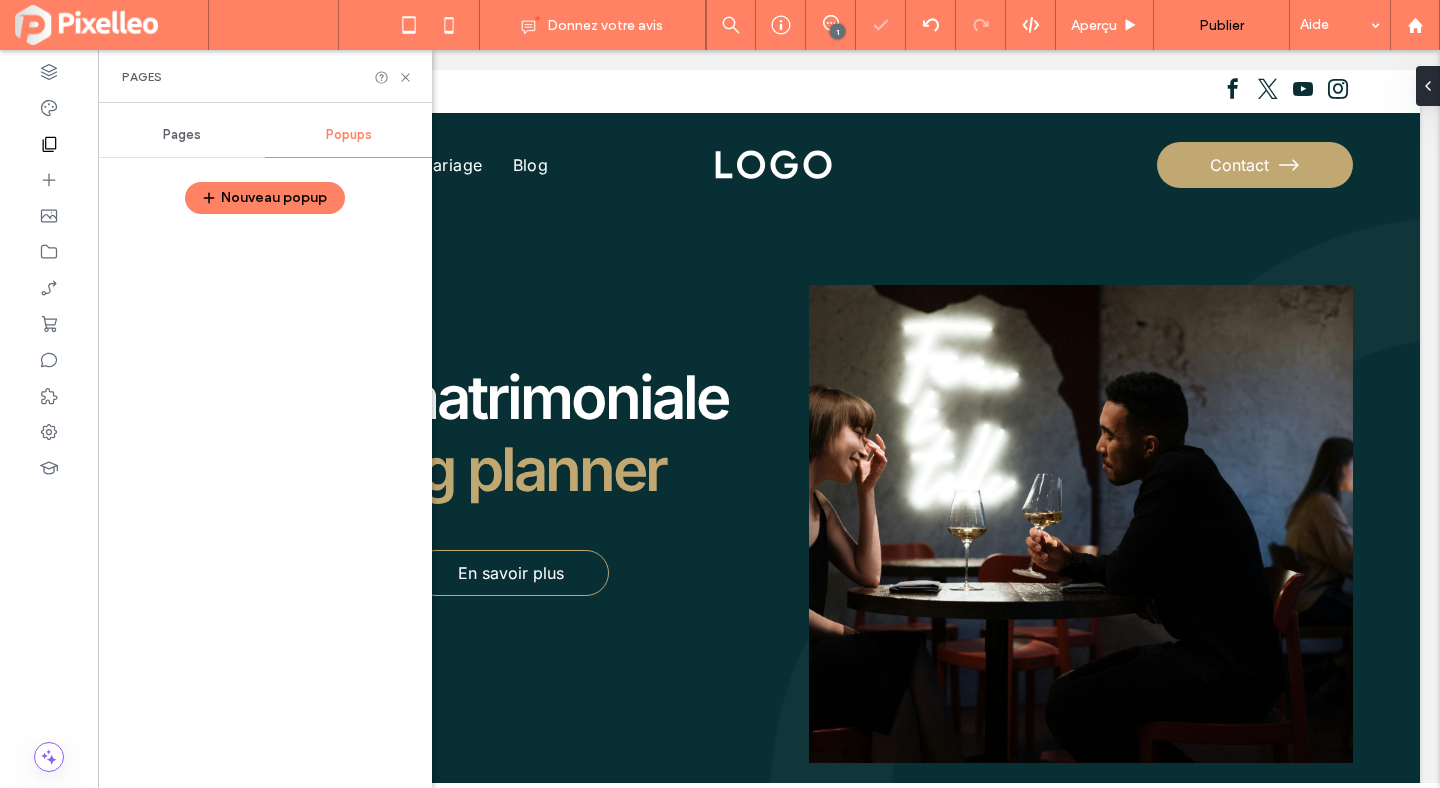 click on "Pages" at bounding box center (181, 135) 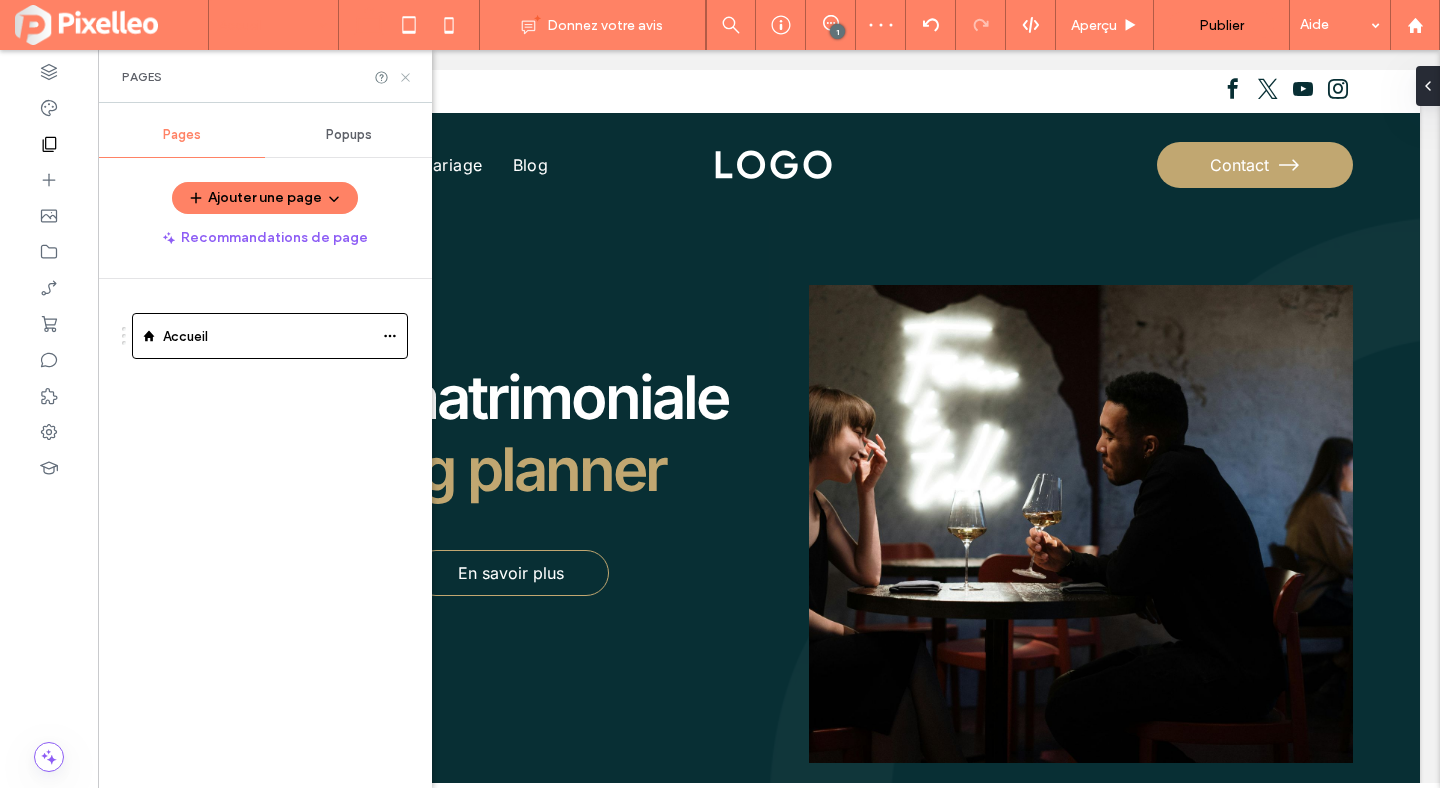 click 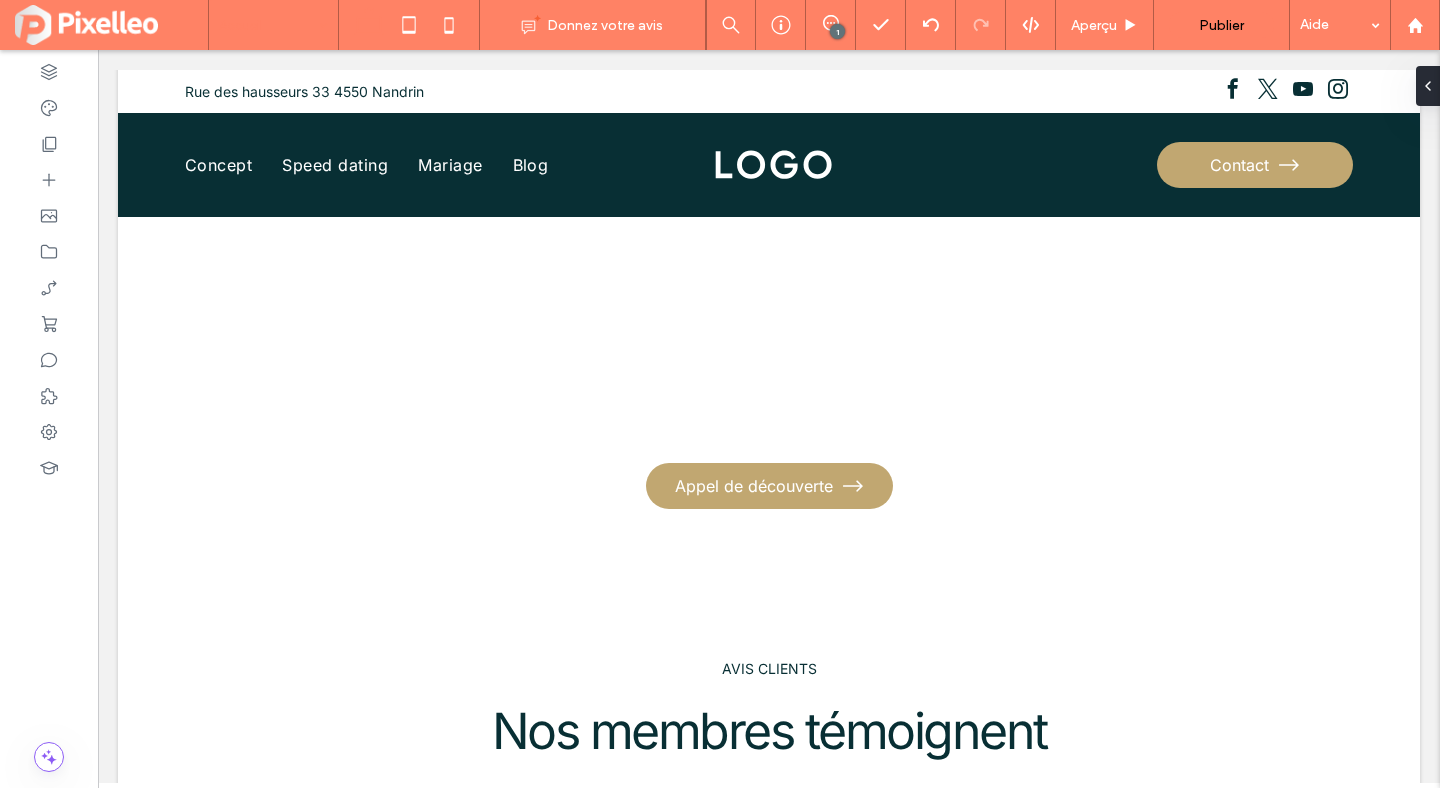 scroll, scrollTop: 2216, scrollLeft: 0, axis: vertical 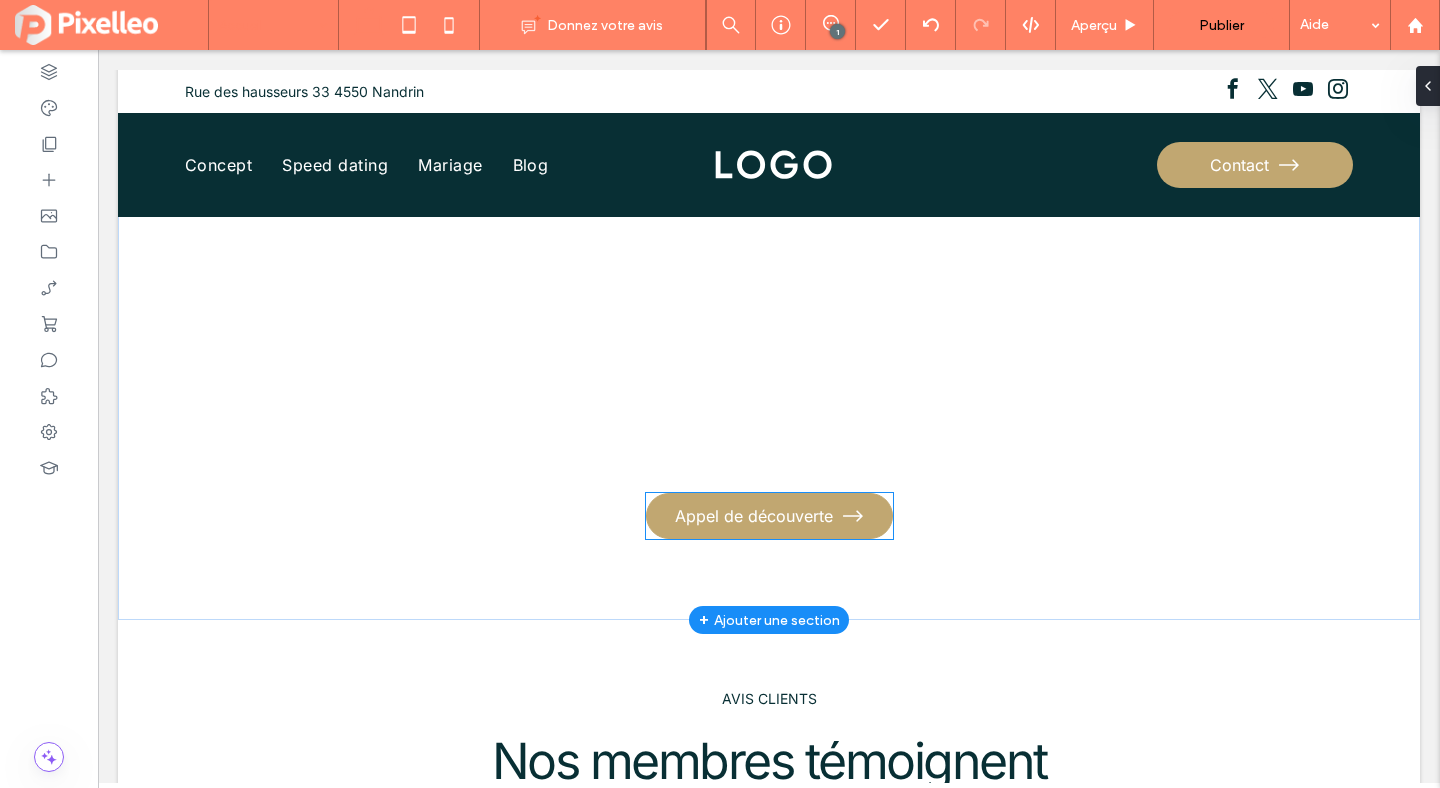 click on "Appel de découverte" at bounding box center [754, 516] 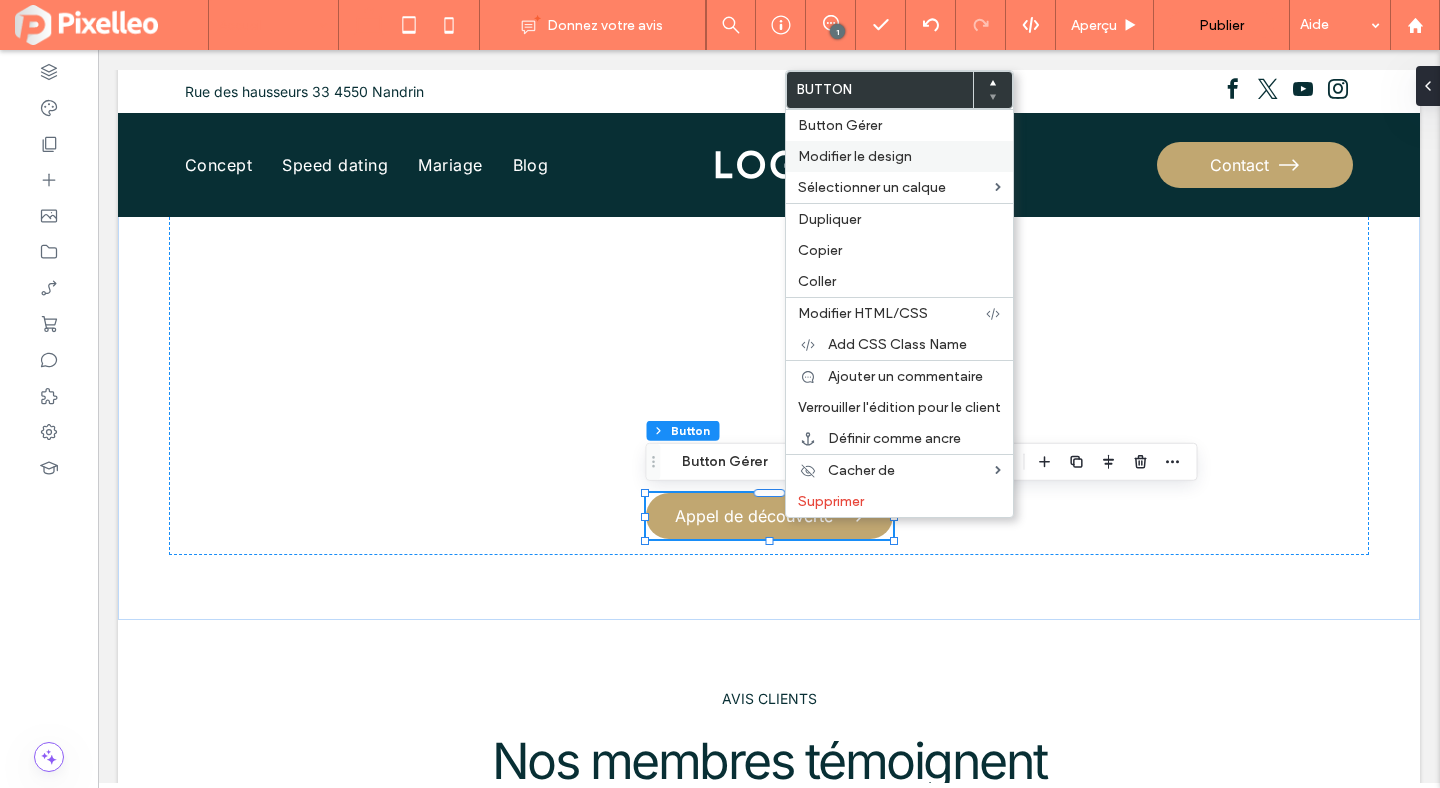 click on "Modifier le design" at bounding box center (899, 156) 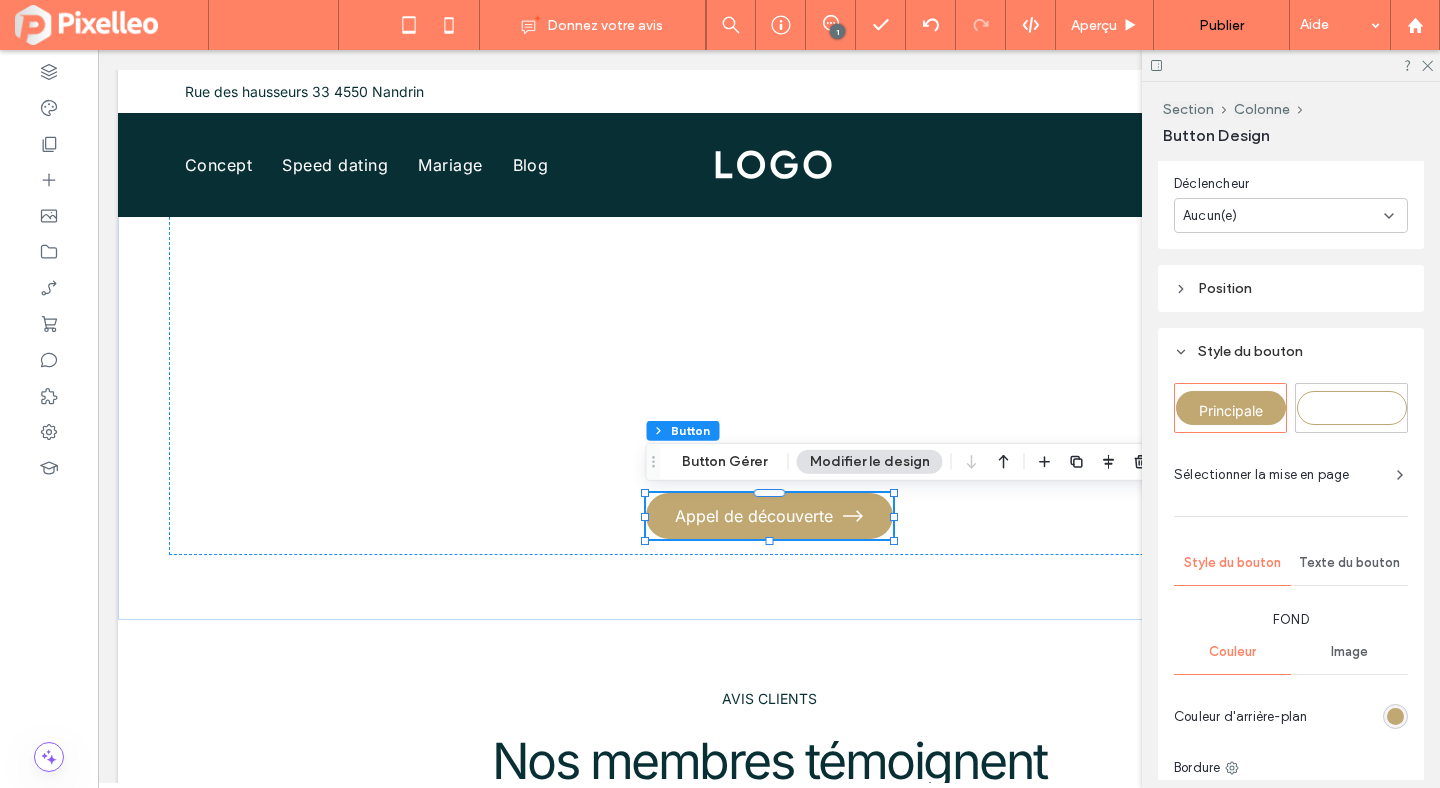scroll, scrollTop: 389, scrollLeft: 0, axis: vertical 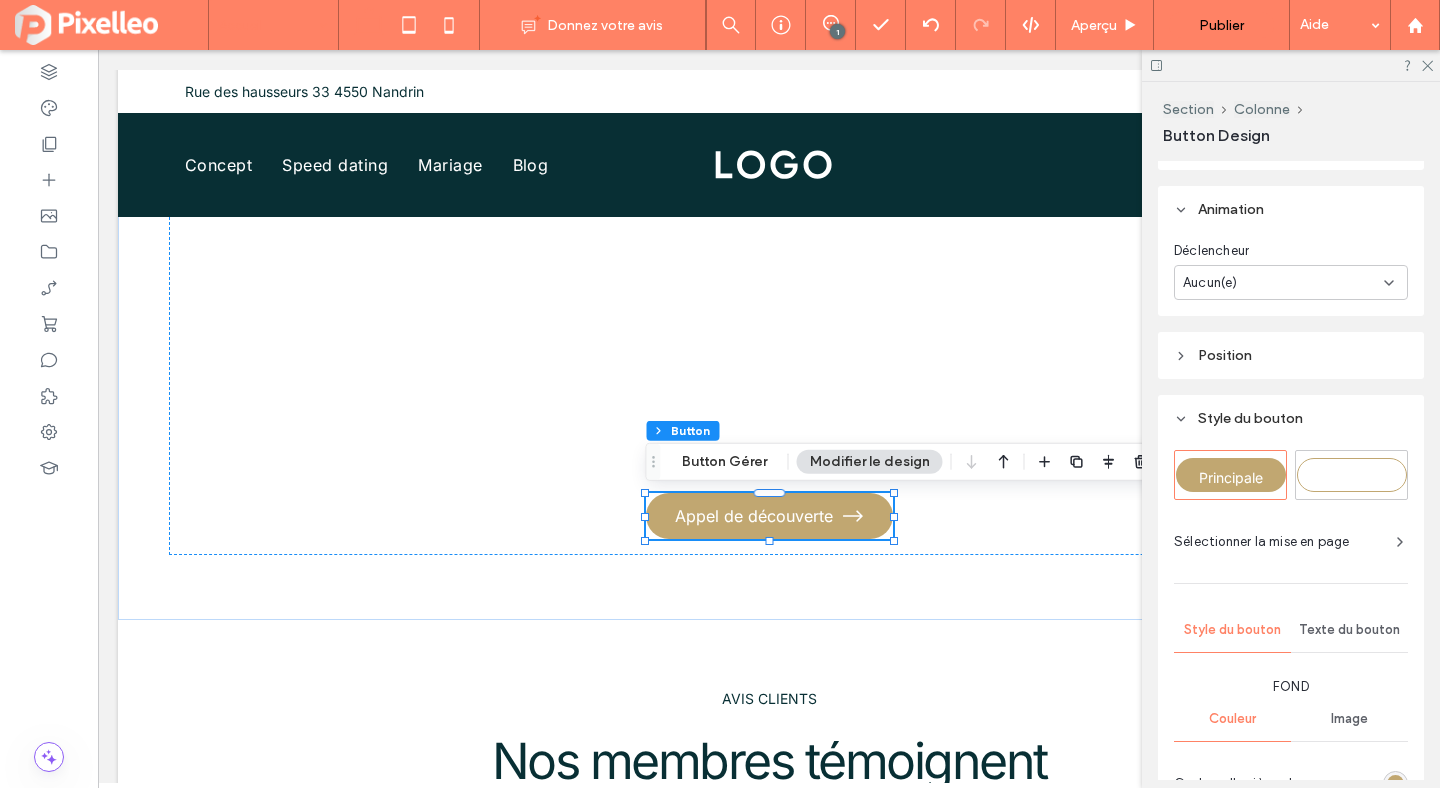 click on "Aucun(e)" at bounding box center (1283, 283) 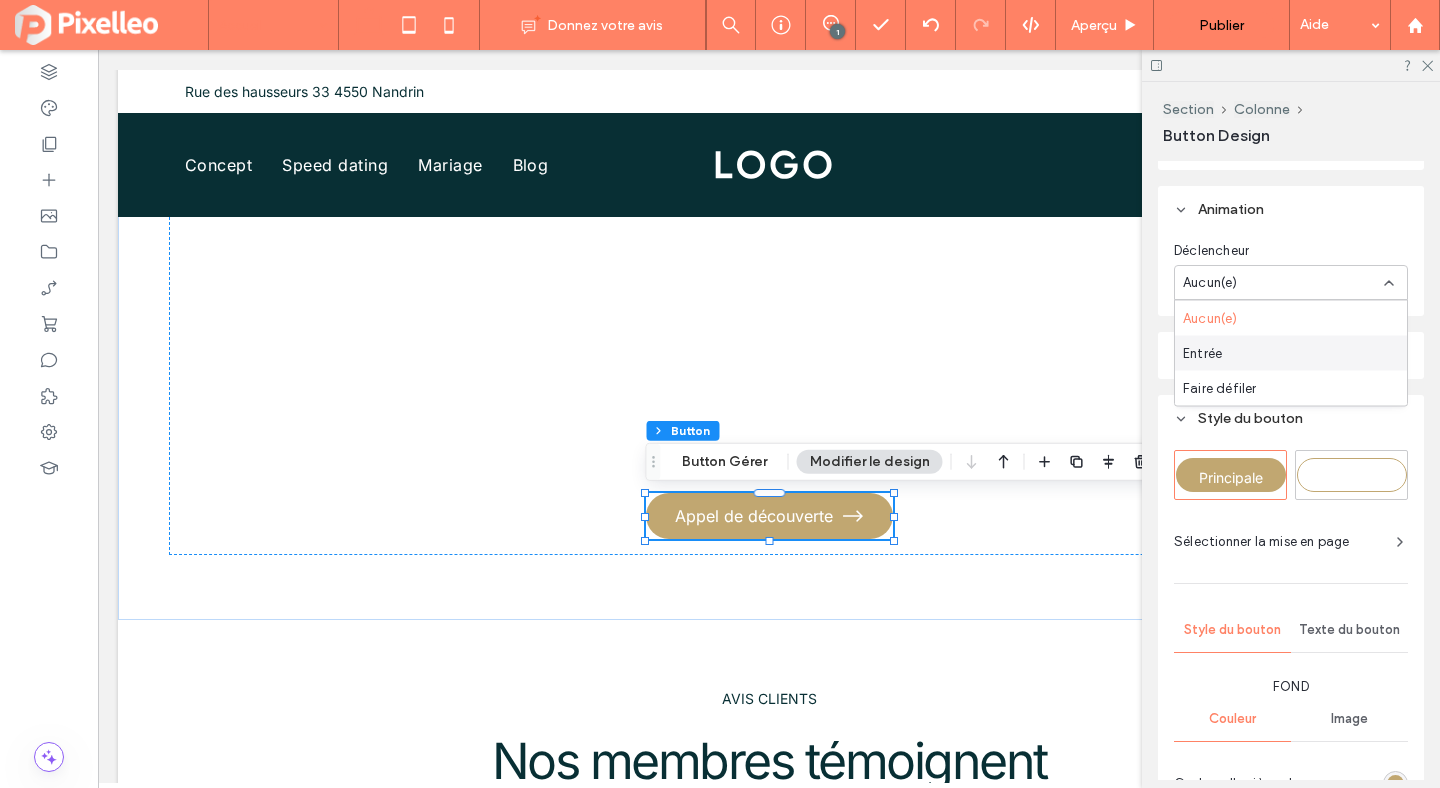 click on "Entrée" at bounding box center (1202, 353) 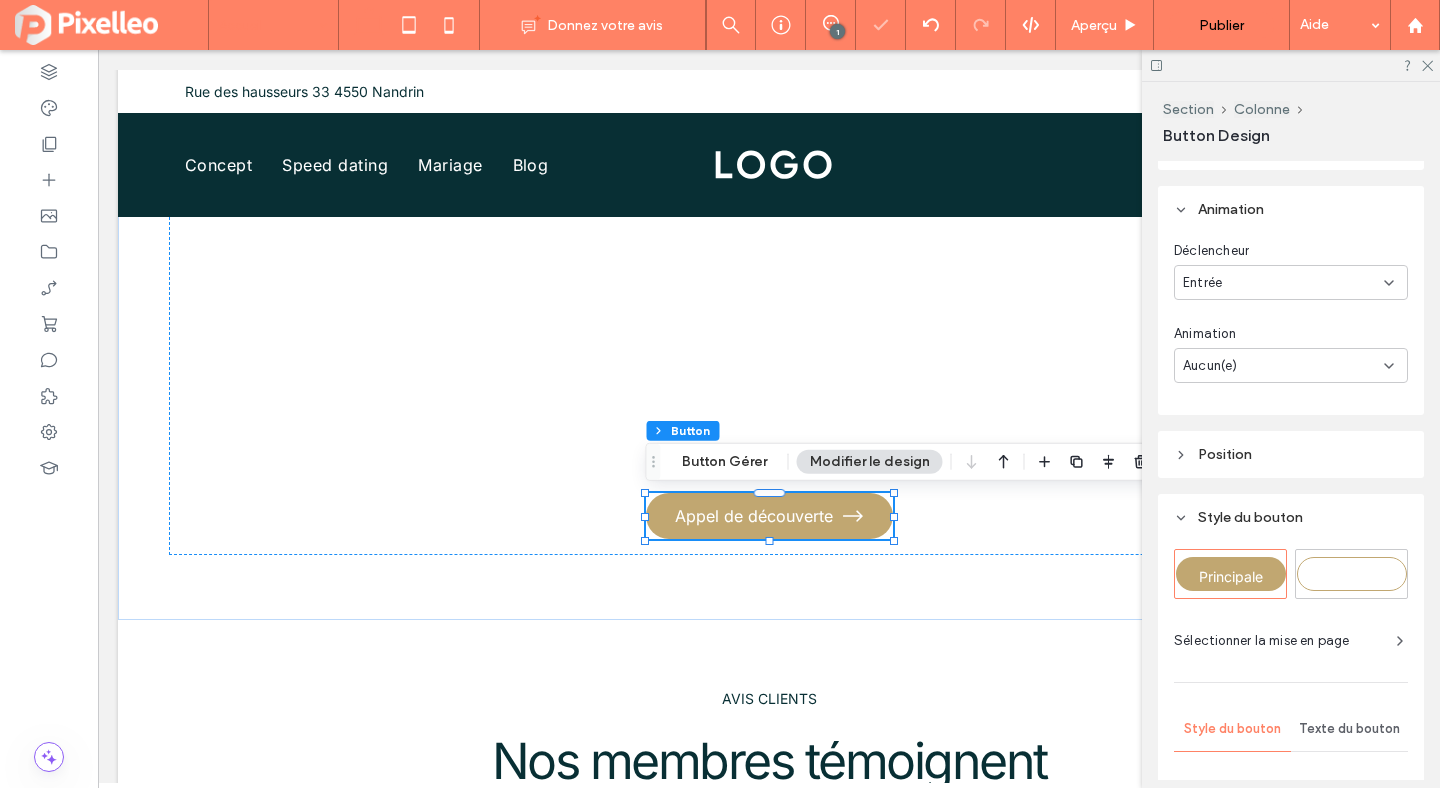 click on "Aucun(e)" at bounding box center [1210, 366] 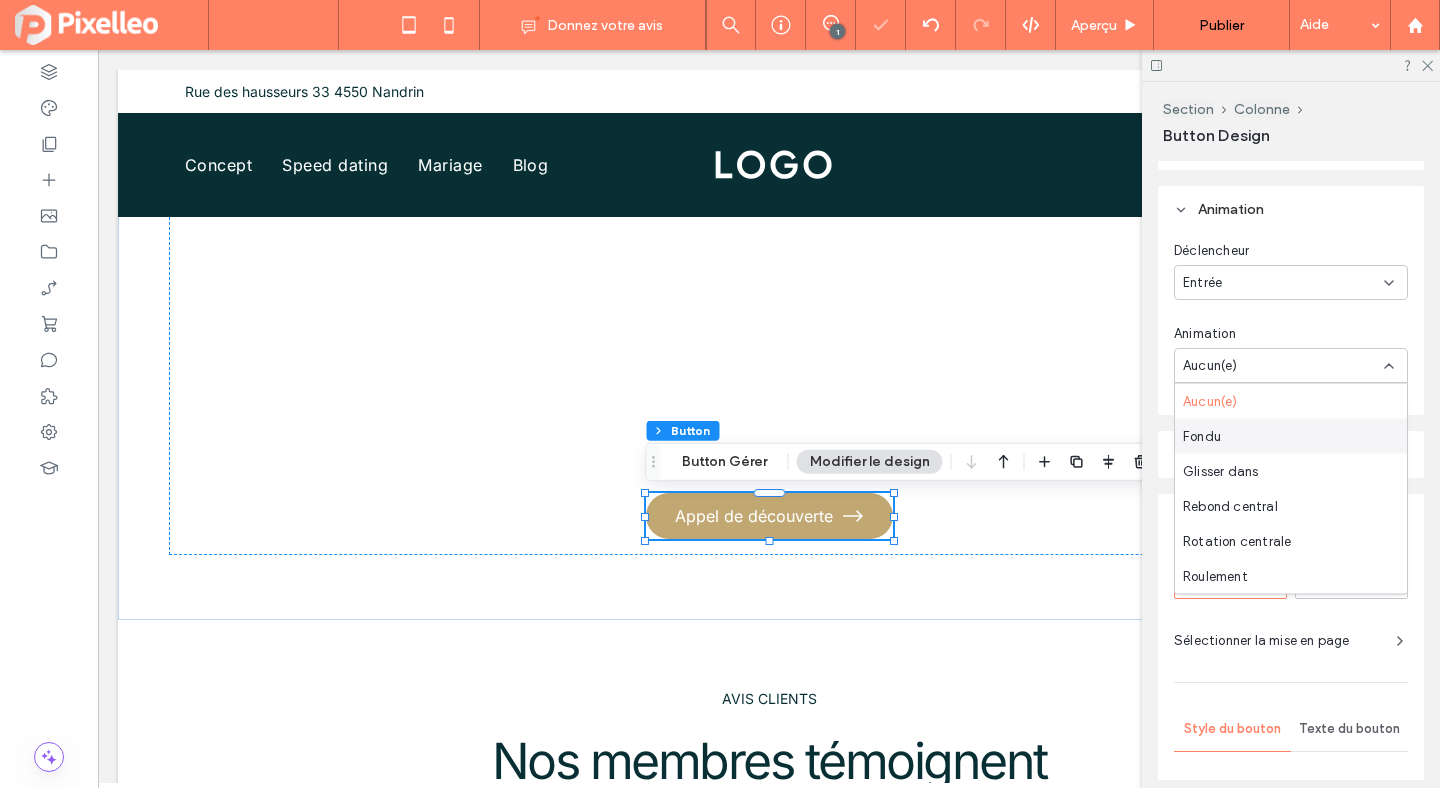 click on "Fondu" at bounding box center (1291, 436) 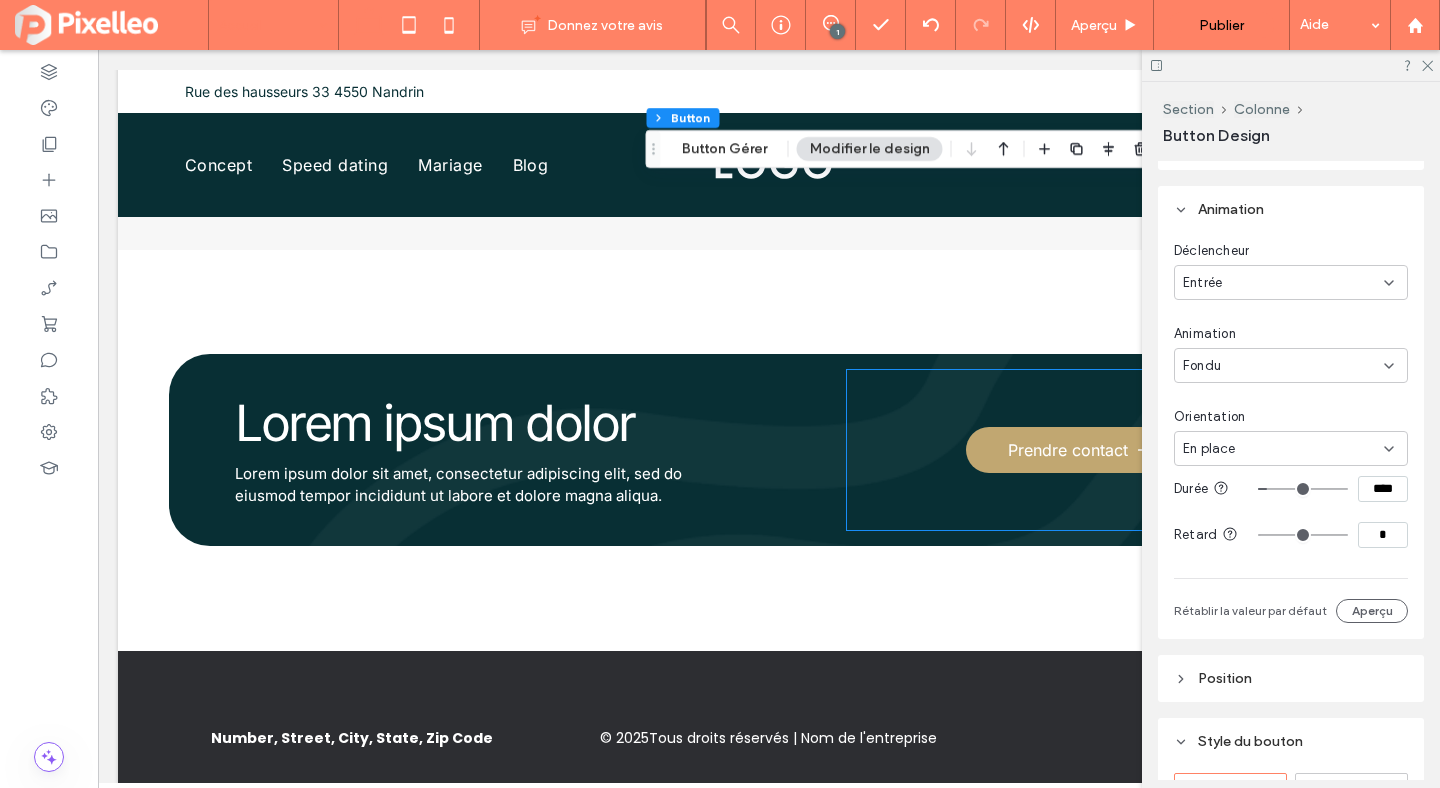 scroll, scrollTop: 4849, scrollLeft: 0, axis: vertical 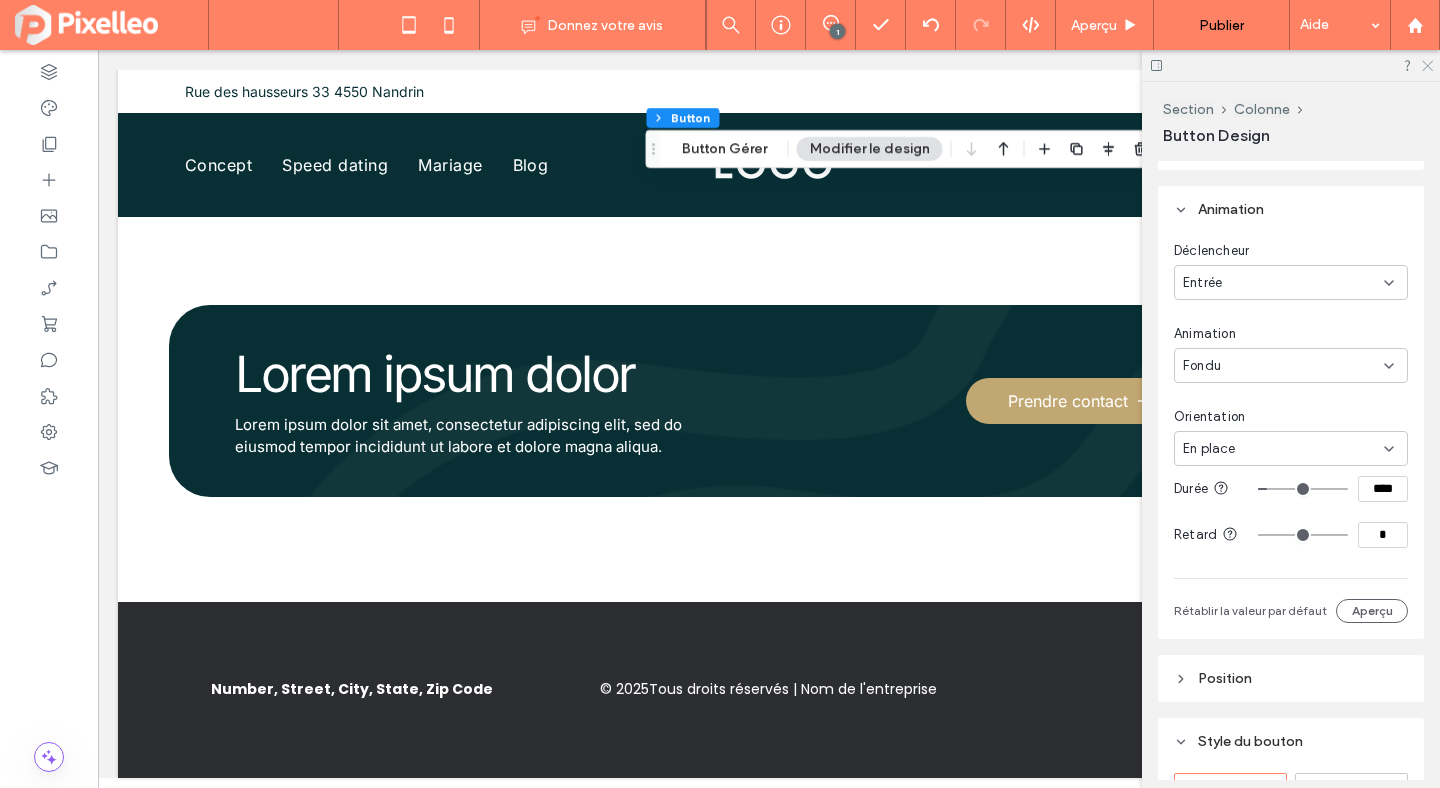 click 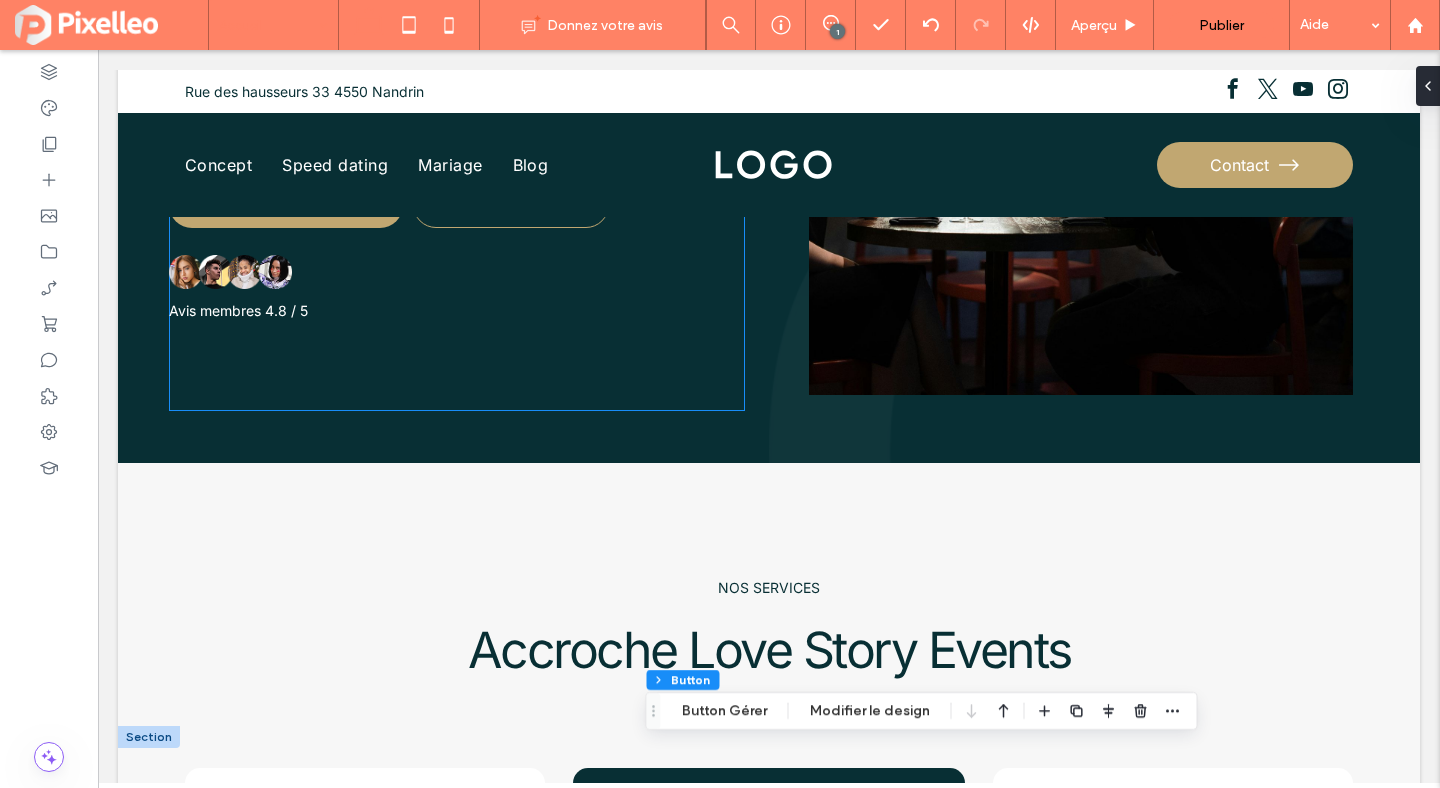 scroll, scrollTop: 495, scrollLeft: 0, axis: vertical 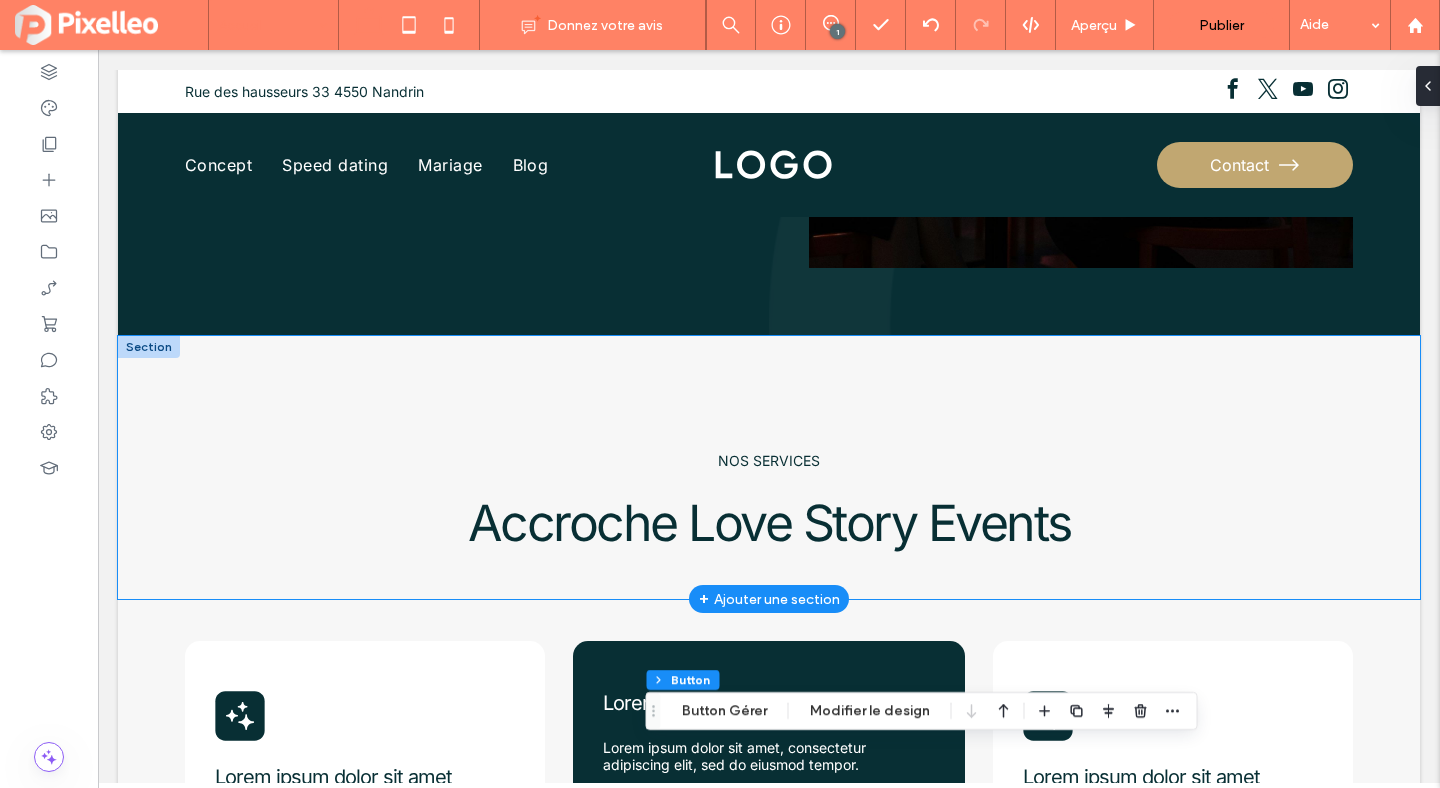 click on "NOS SERVICES
Accroche Love Story Events" at bounding box center (769, 467) 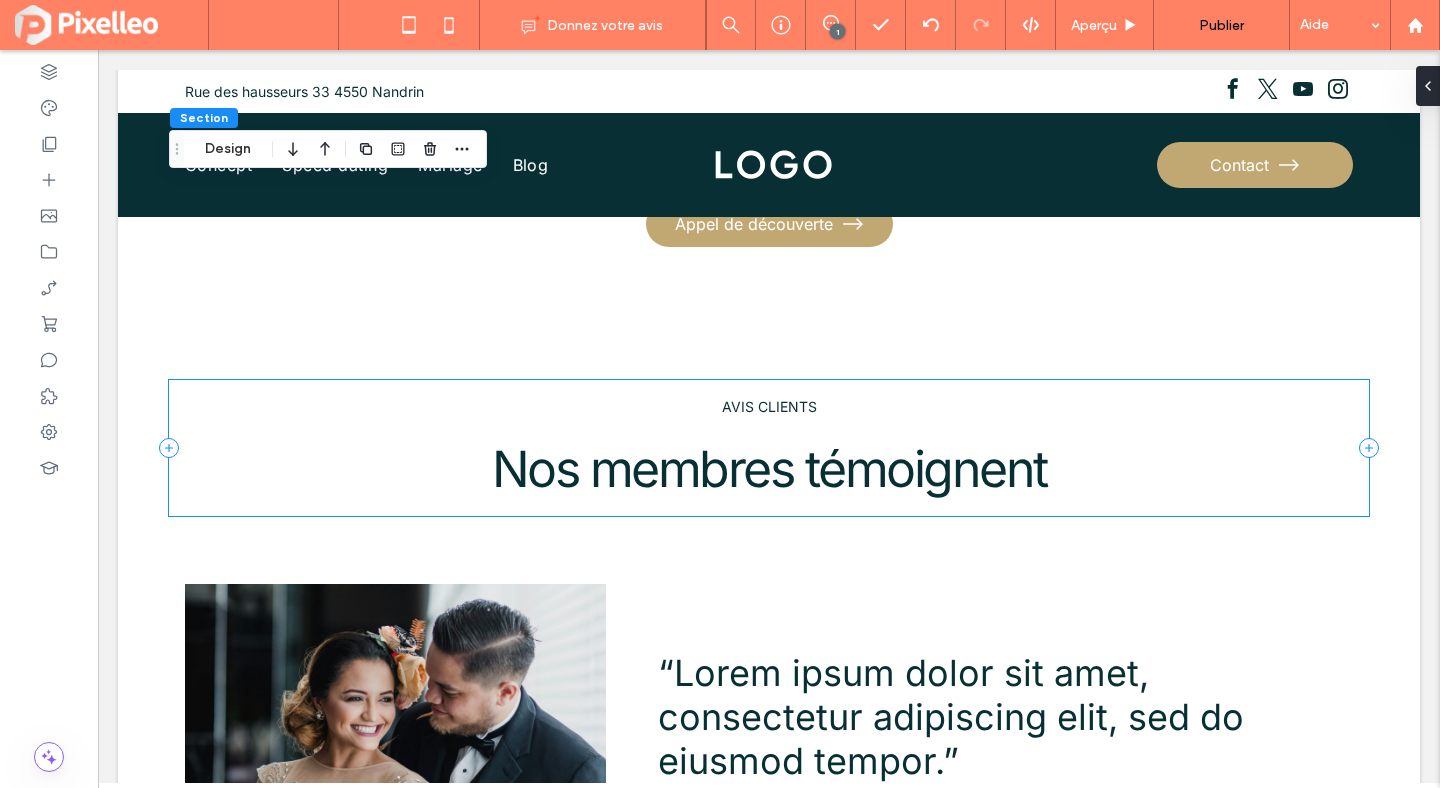 scroll, scrollTop: 2510, scrollLeft: 0, axis: vertical 